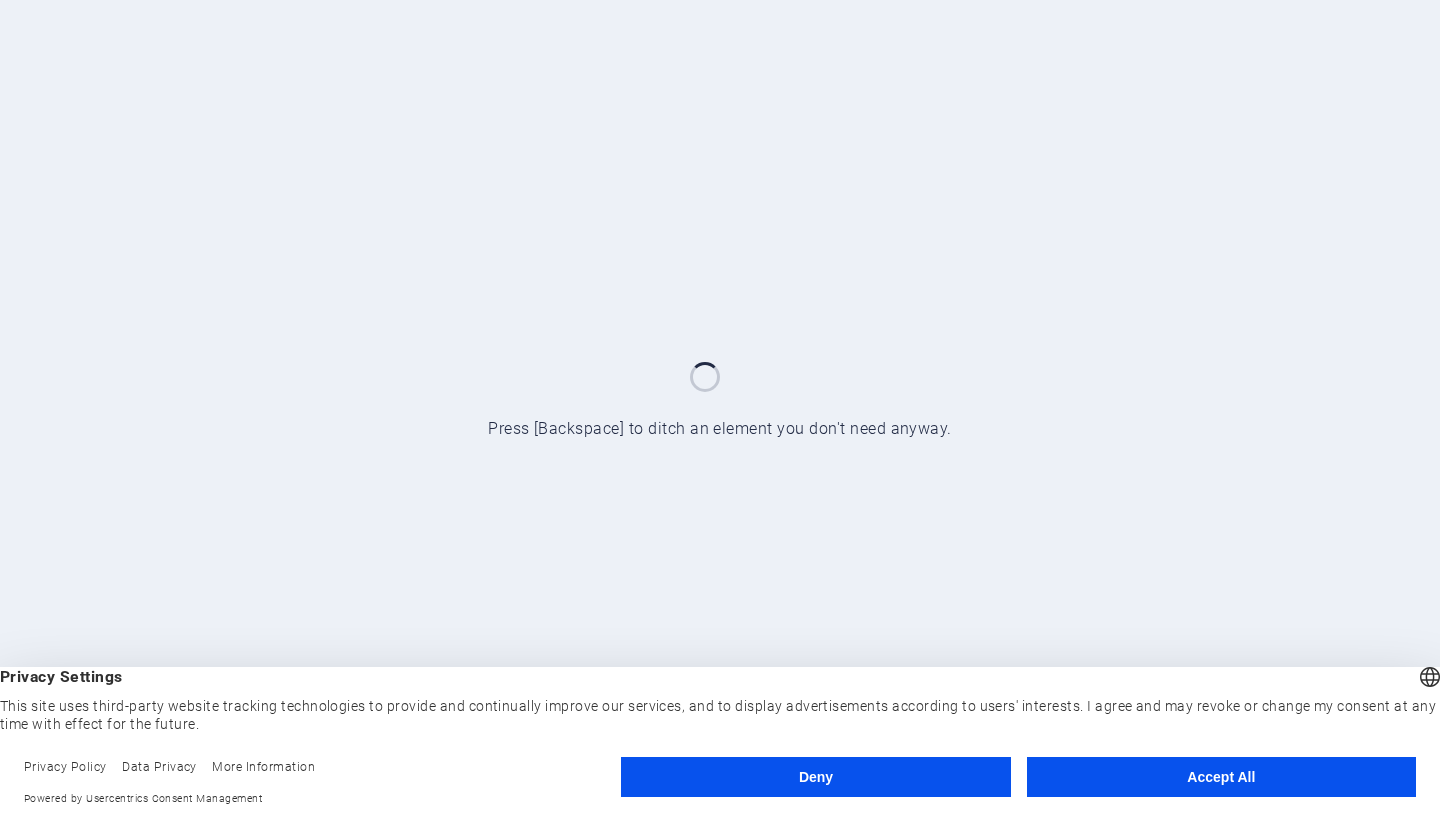 scroll, scrollTop: 0, scrollLeft: 0, axis: both 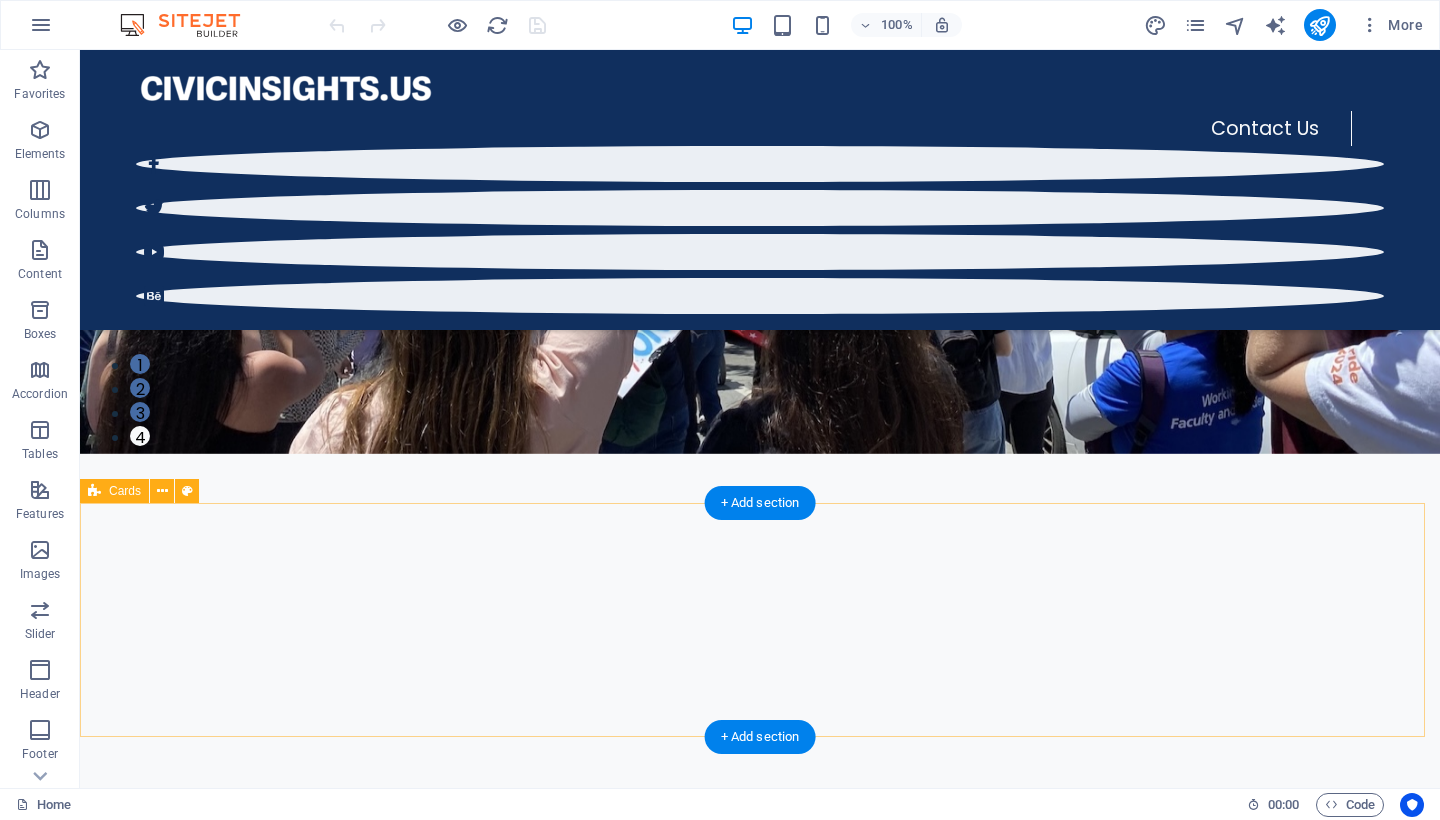 click on "11 Ways to Protect Democracy 11 Ways to Protect Democracy 11 Ways to Protect Democracy 11 Ways to Protect Democracy" at bounding box center [760, 1865] 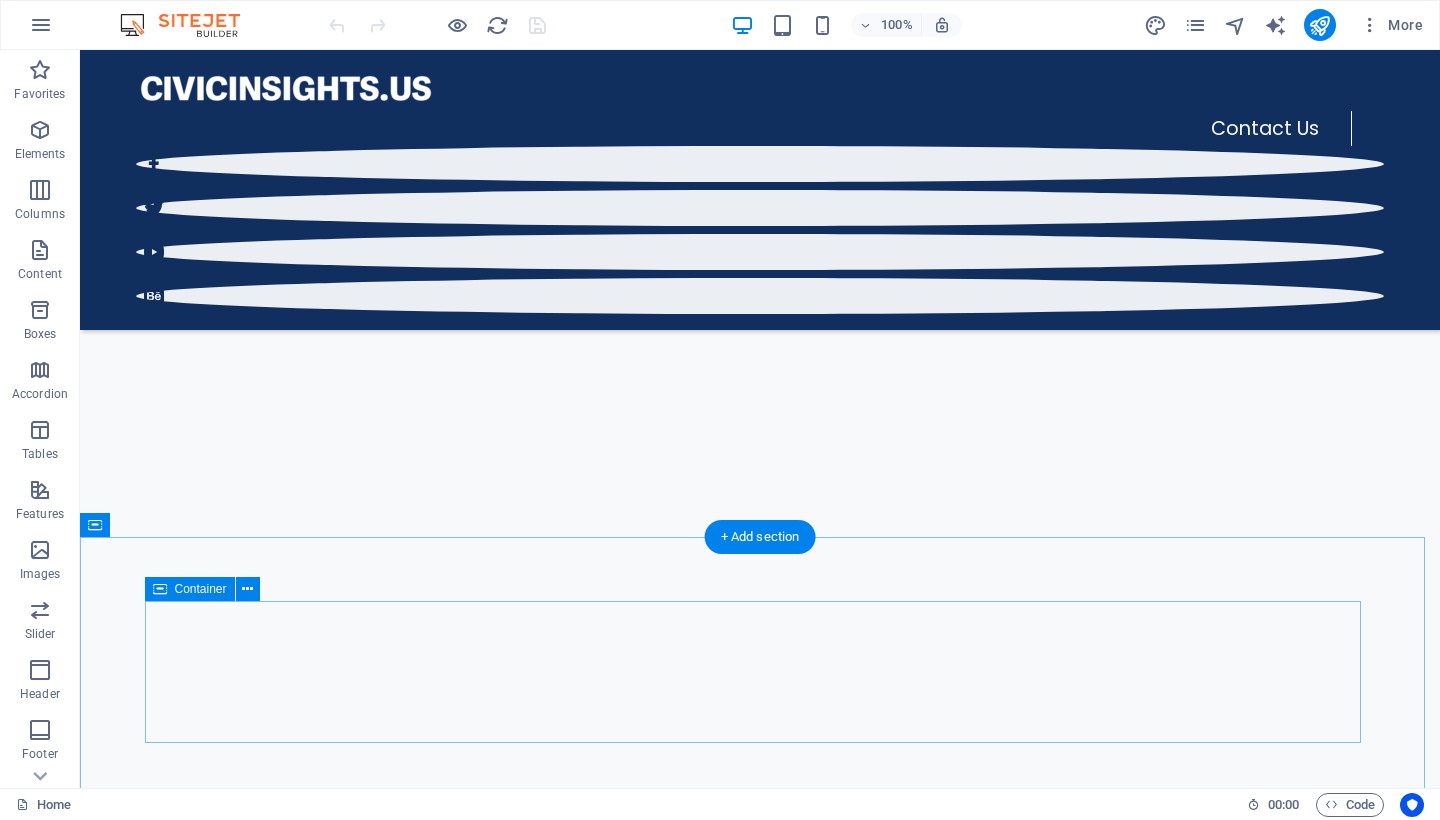 scroll, scrollTop: 316, scrollLeft: 0, axis: vertical 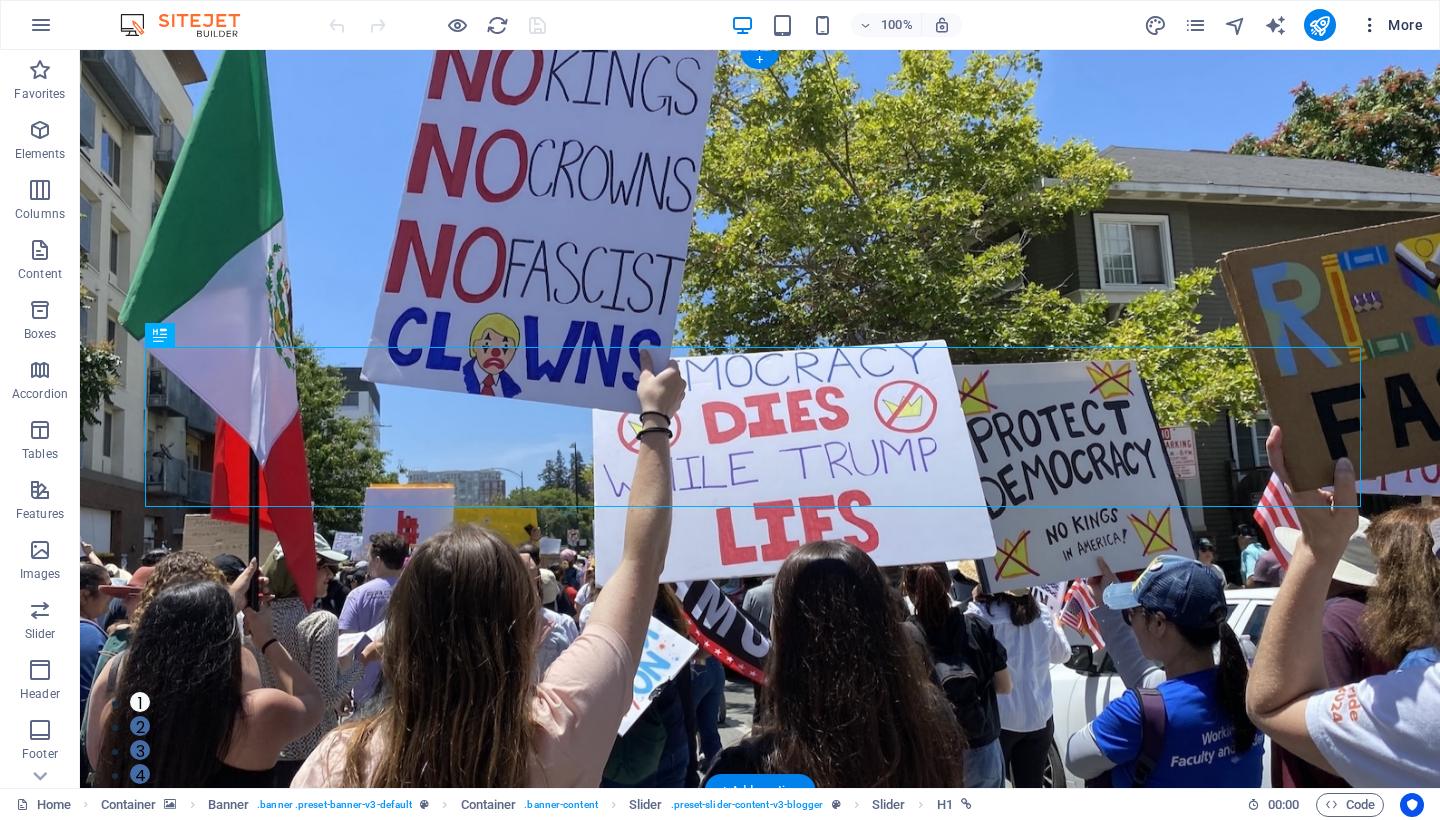 click on "More" at bounding box center (1391, 25) 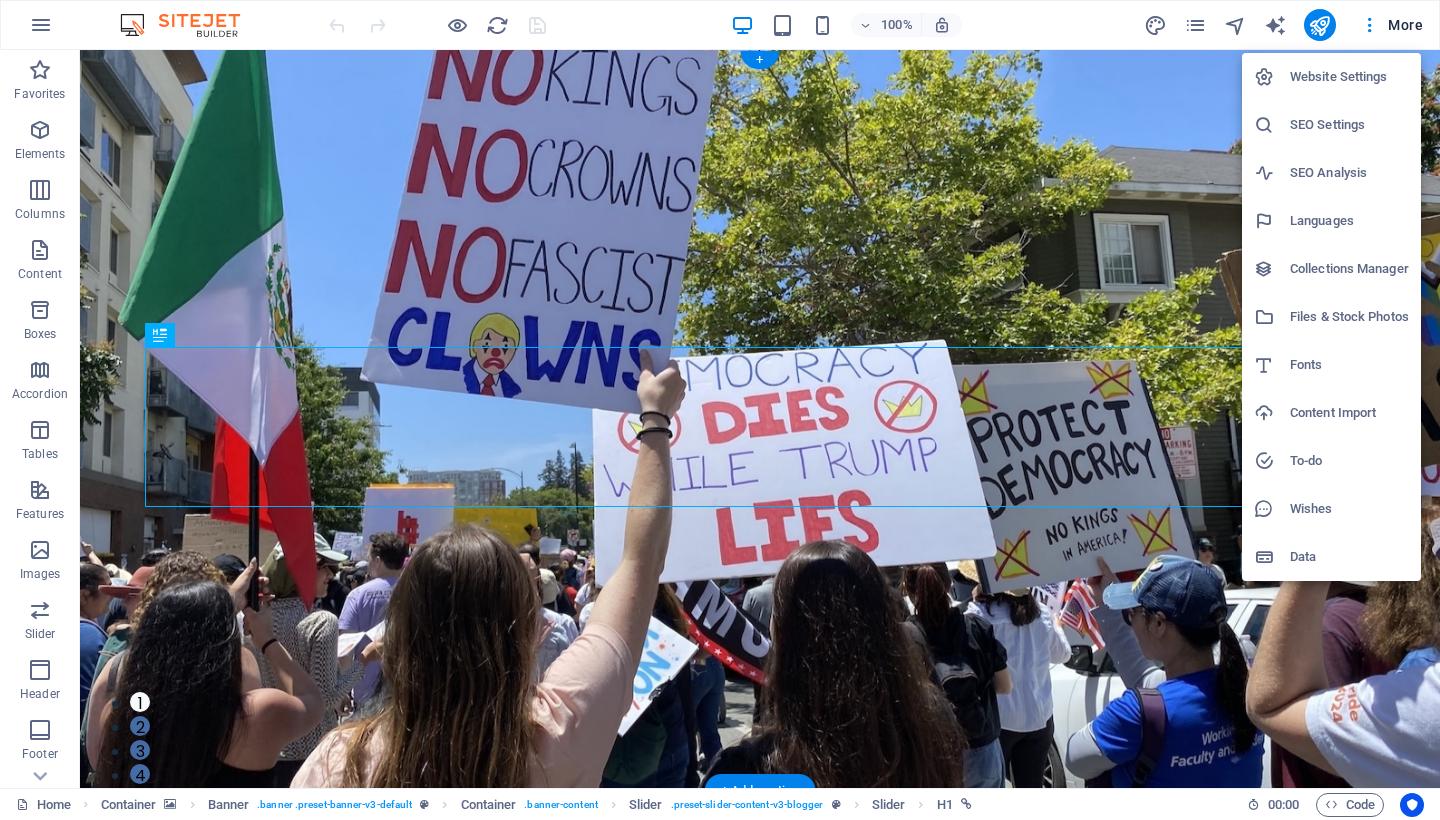 click at bounding box center (720, 410) 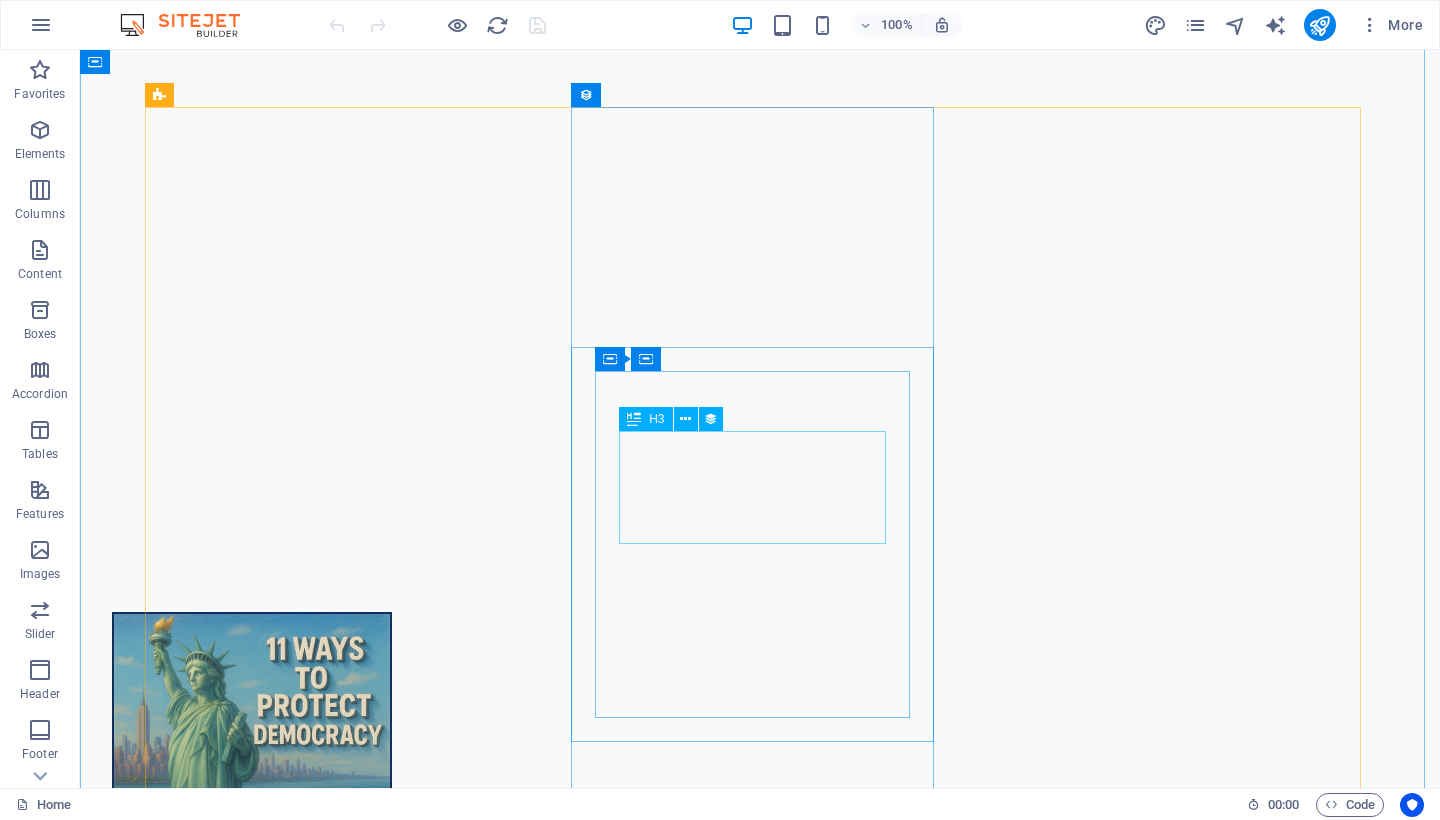 scroll, scrollTop: 1065, scrollLeft: 0, axis: vertical 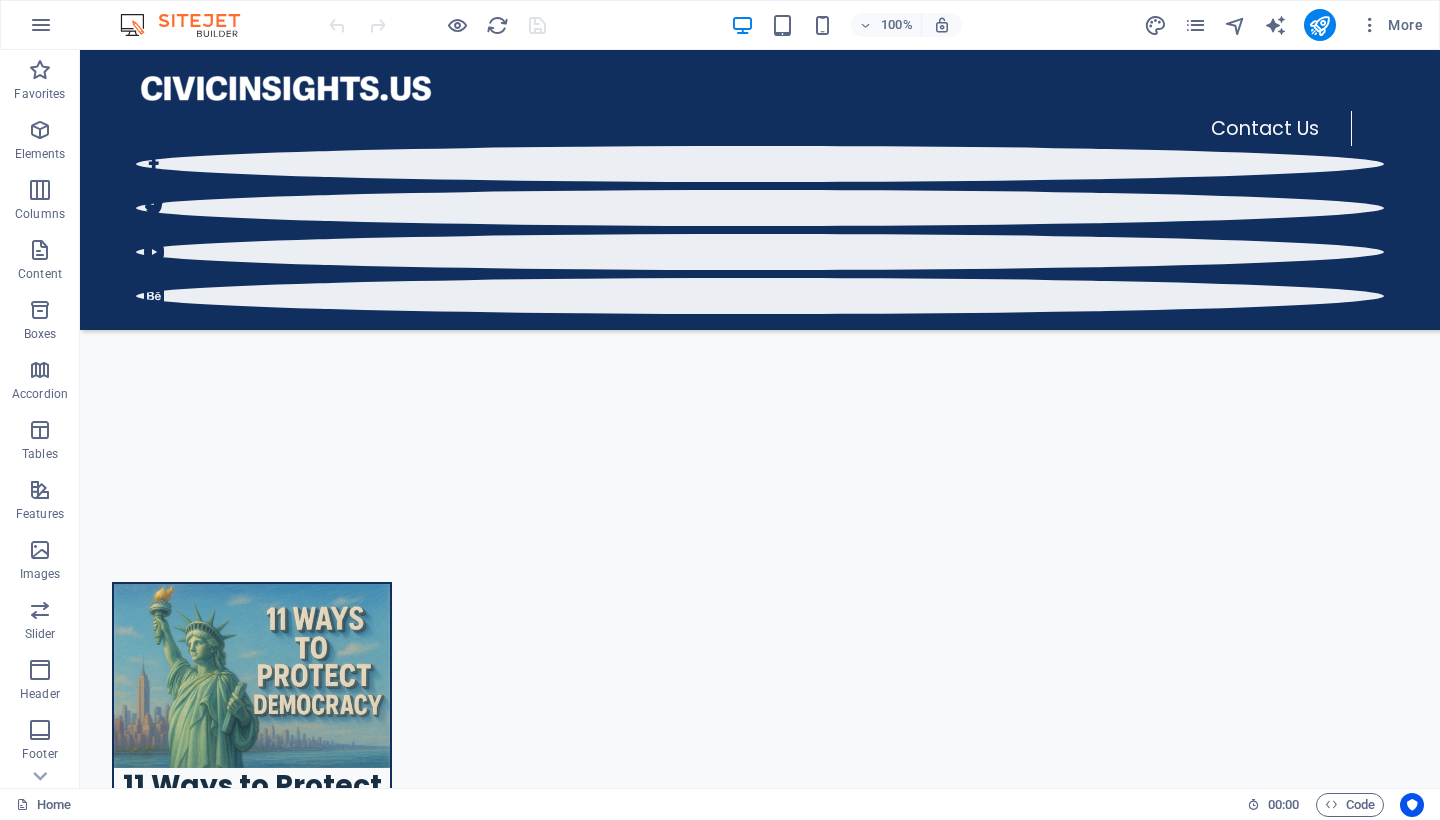 click at bounding box center (760, 4907) 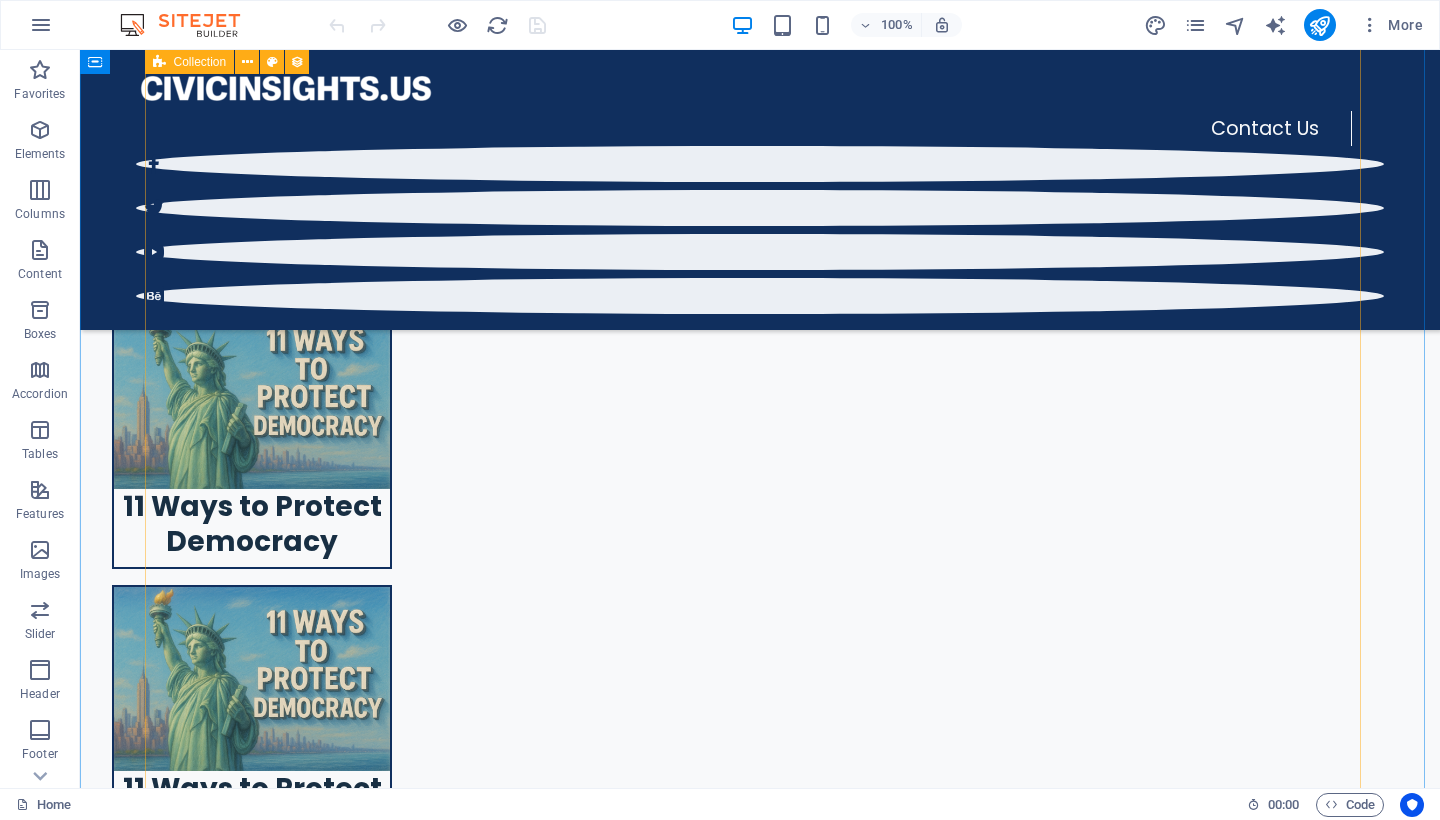 scroll, scrollTop: 1140, scrollLeft: 0, axis: vertical 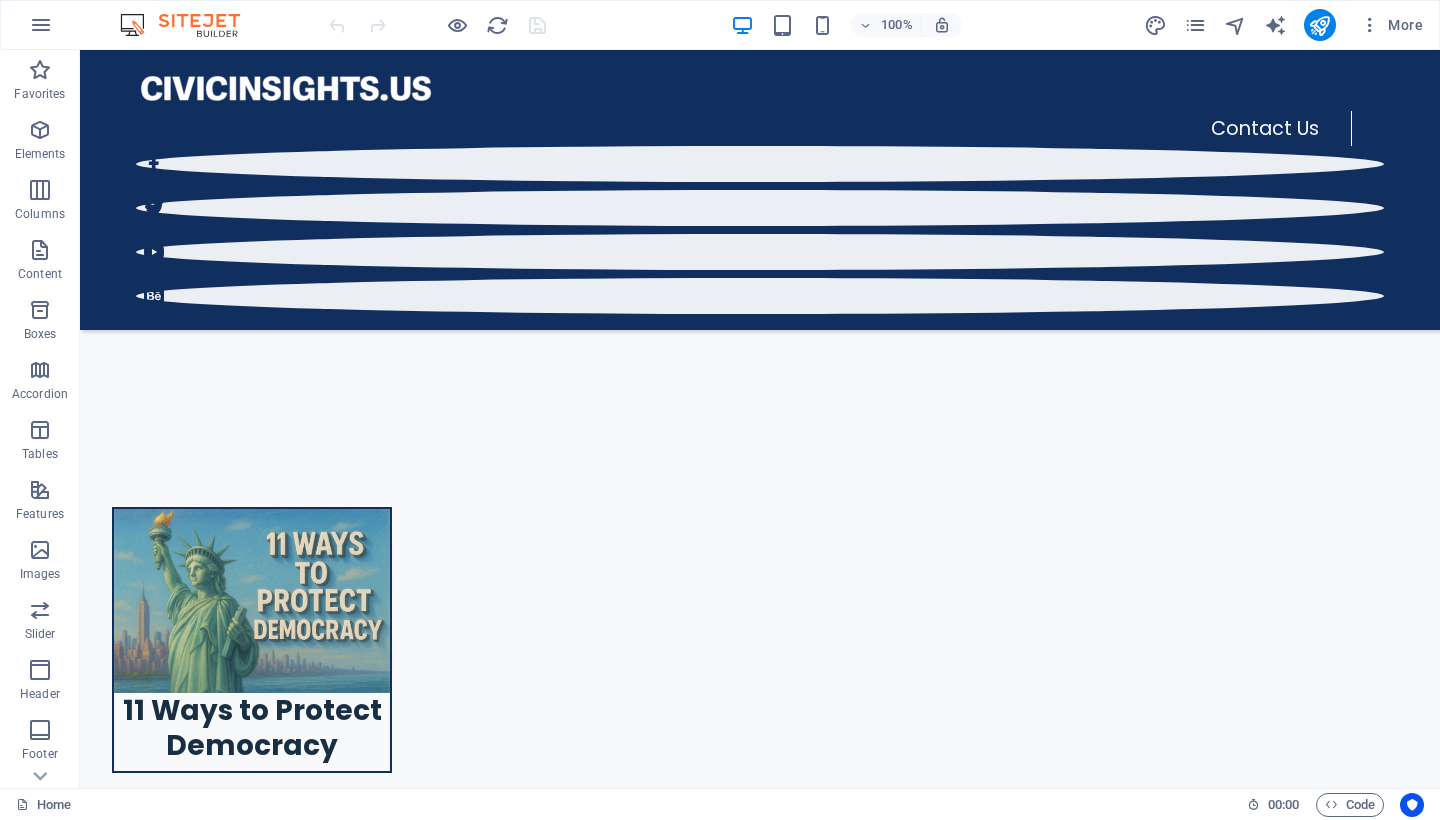 click at bounding box center [760, 4832] 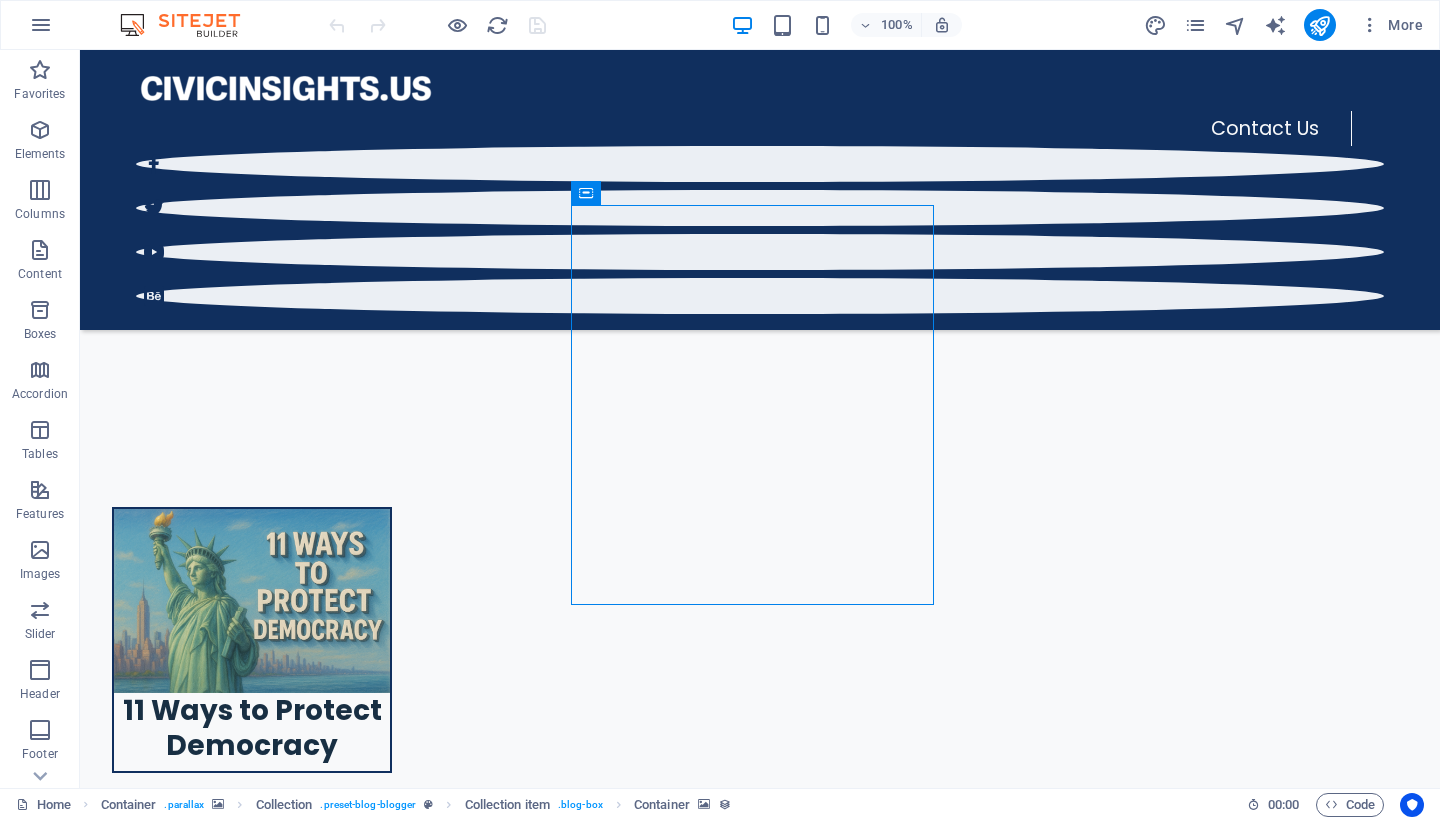 click at bounding box center (760, 4832) 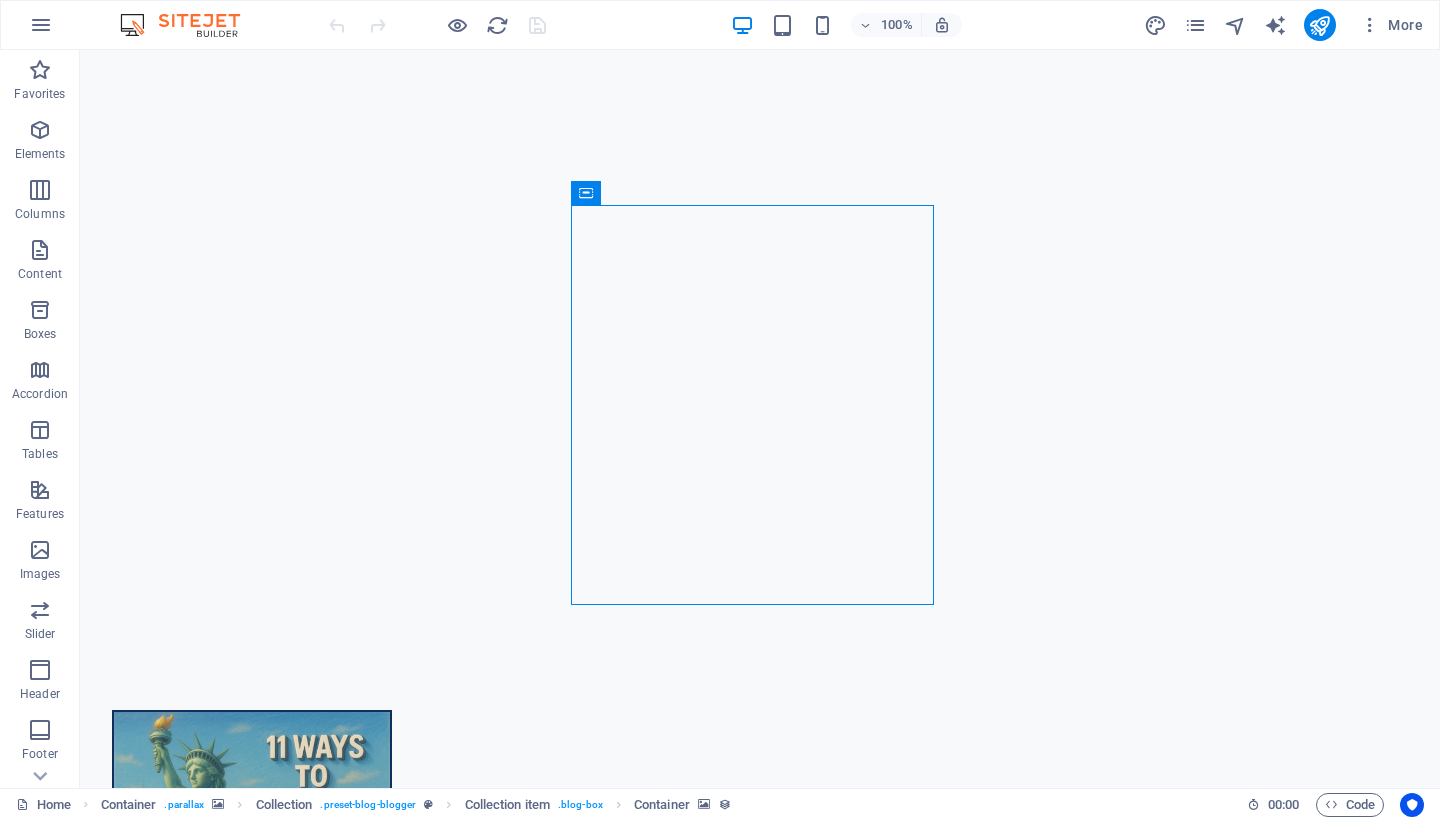 select on "px" 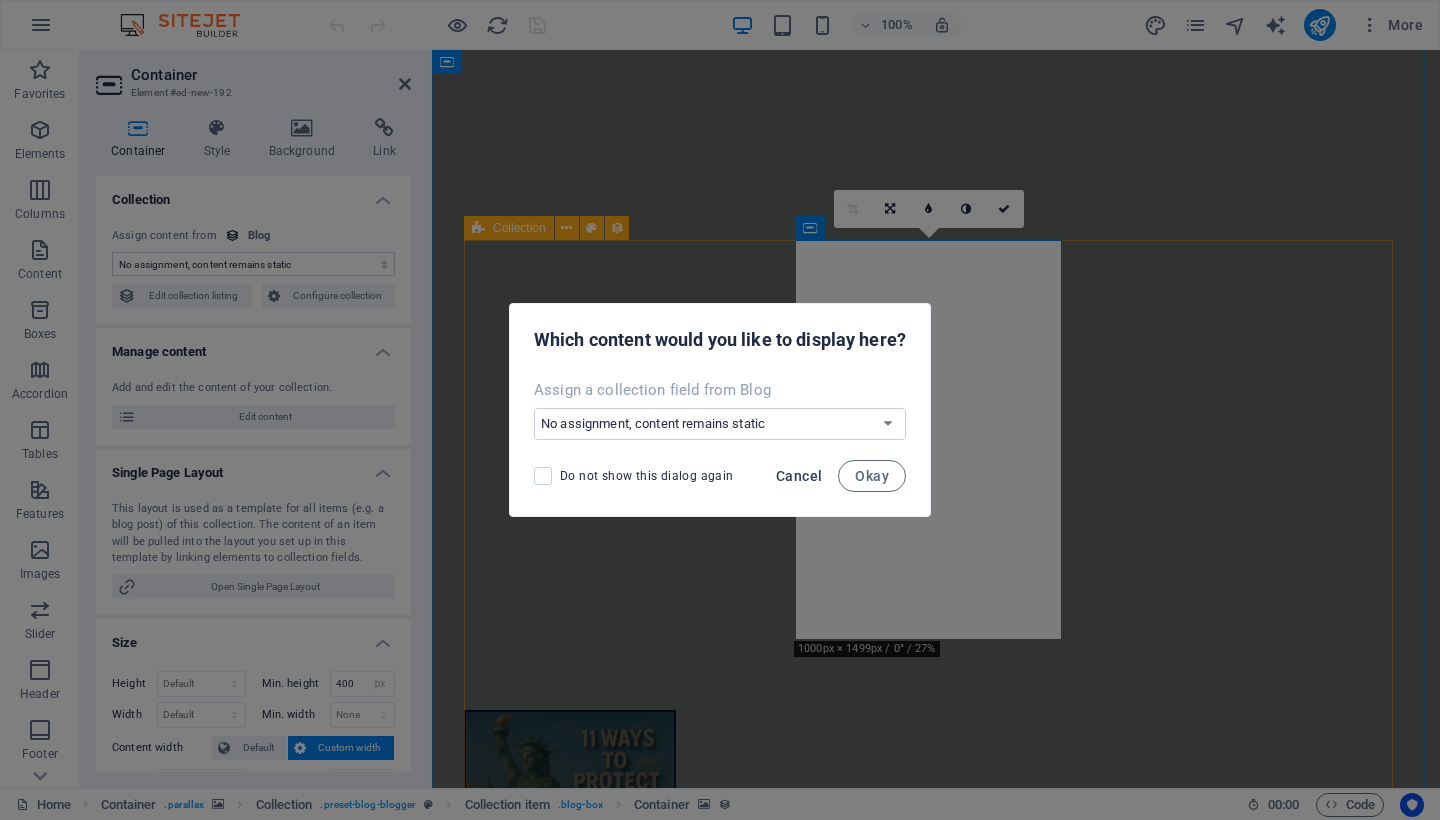 click on "Cancel" at bounding box center (799, 476) 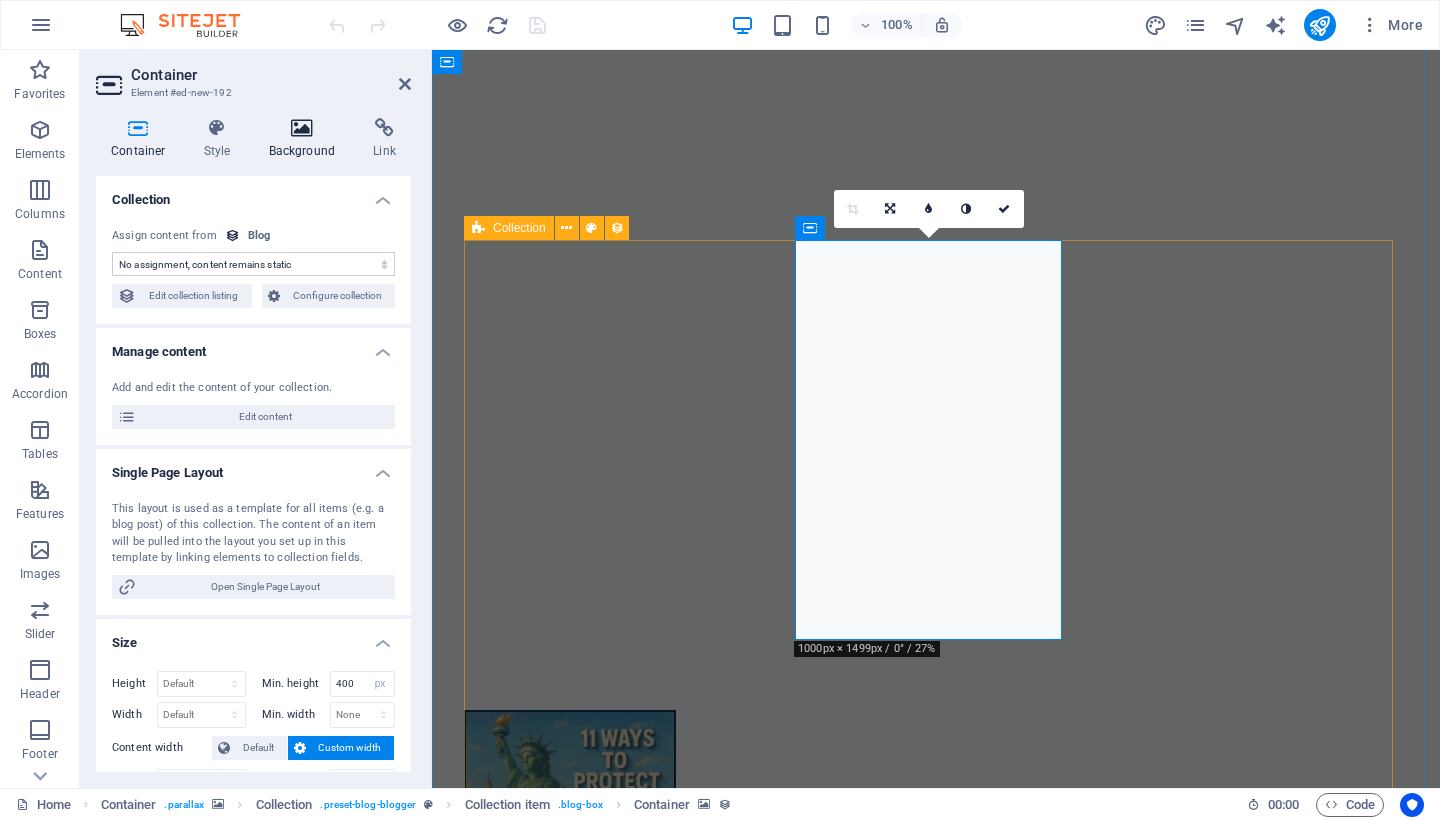 click at bounding box center [302, 128] 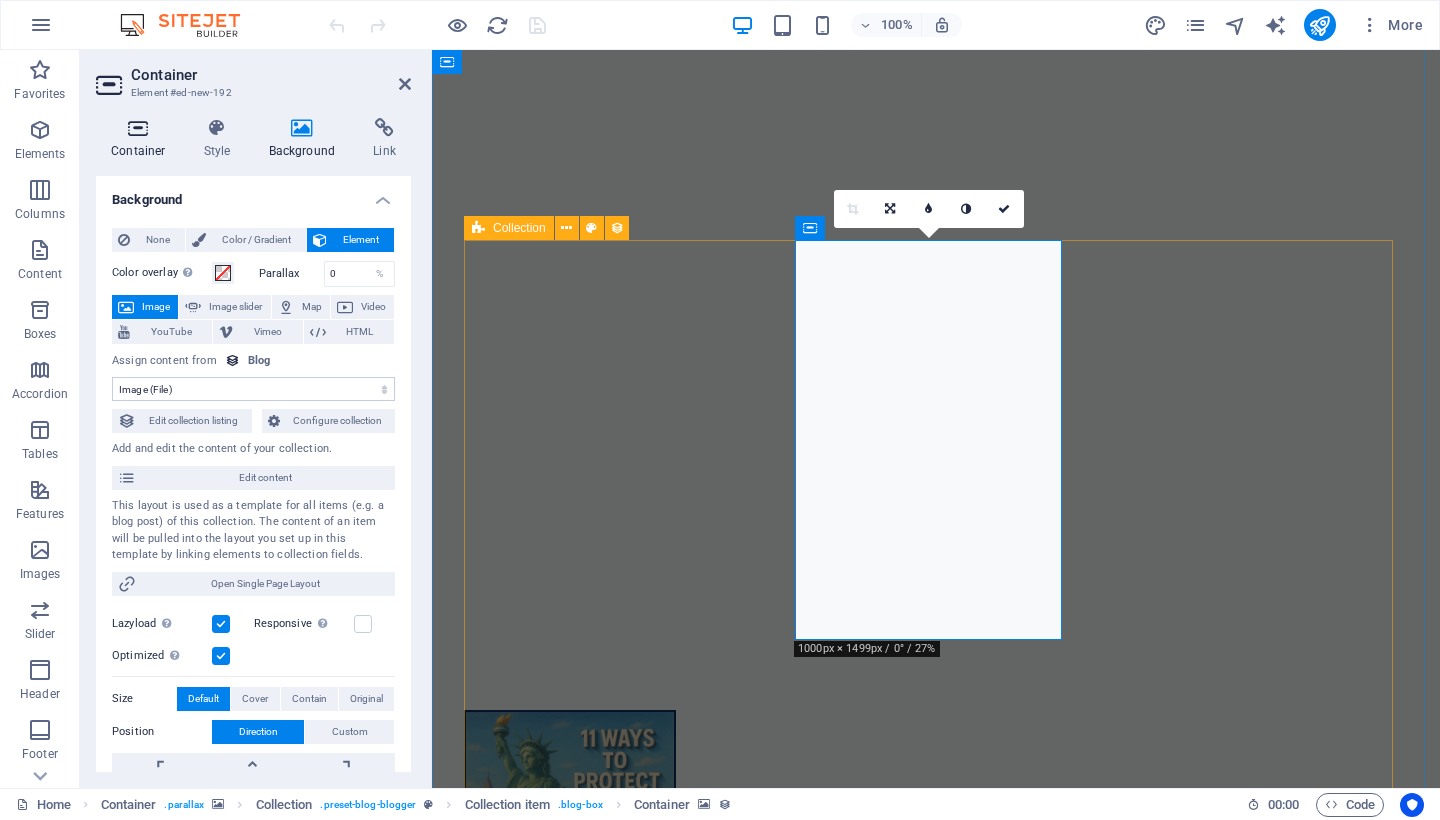 click at bounding box center (138, 128) 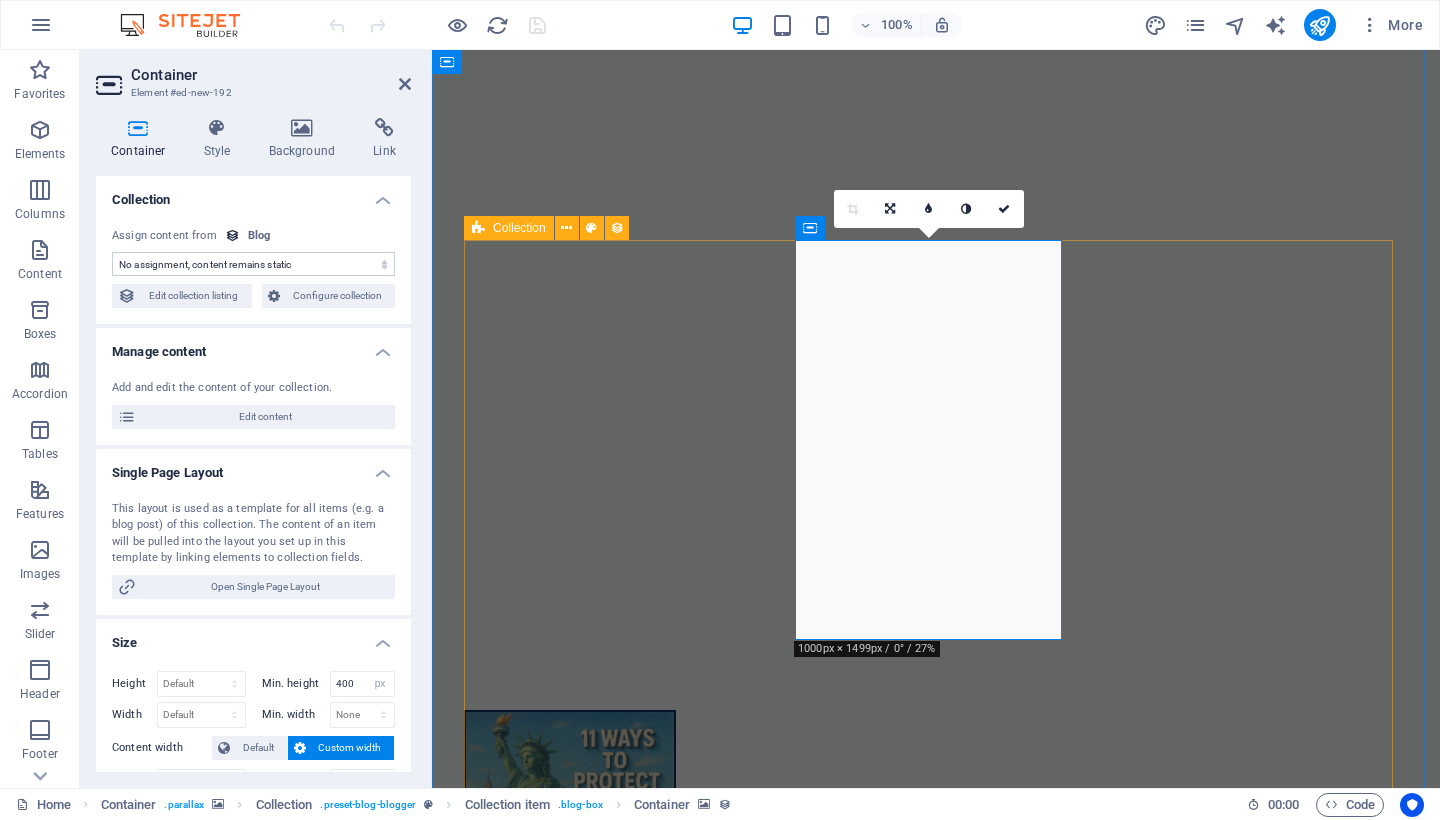click on "Budget (Federal) POSTED ON June 23, 2025 Trump's "One Big Beautiful Bill" (OBBA) A comprehensive breakdown of Trump’s “One Big Beautiful Bill” (OBBBA), covering what it is, why it emerged, and why critics find it alarming. READ NOW Facism POSTED ON June 22, 2025 How to Fight Facism & Protect Democracy Under Trumpism, the United States has slid towards fascism. This blog outlines 11 ways to fight fascism and protect democracy. READ NOW Adventure POSTED ON April 19, 2022 How to Find Sanctuary in Times of Chaos Faucibus tempor litora suspendisse justo! Mi praesent tortor dictumst. Eros commodo pellentesque luctus lorem lacinia? Tristique cras litora non, id nec. Netus mauris ut fermentum. READ NOW Travel POSTED ON April 18, 2022 Following True Love Into Fear Purus curae arcu! Blandit quis? Consequat quisque torquent dolor a. Pulvinar inceptos rhoncus? Ut quisque placerat mi litora, eros habitasse hendrerit. Netus turpis ligula? Risus ante ullamcorper! READ NOW Technology POSTED ON April 17, 2022" at bounding box center (936, 7815) 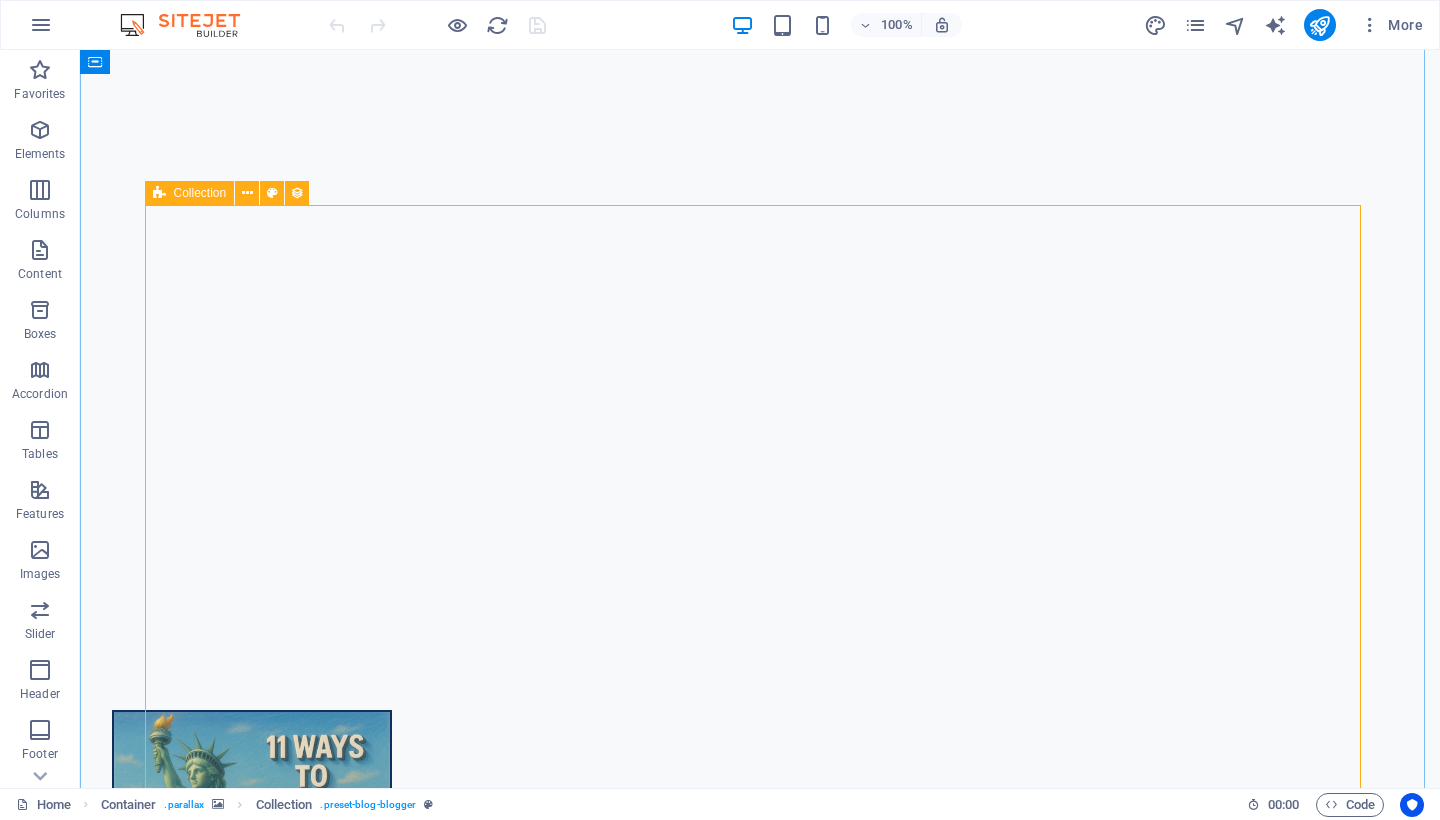 click at bounding box center (760, 5035) 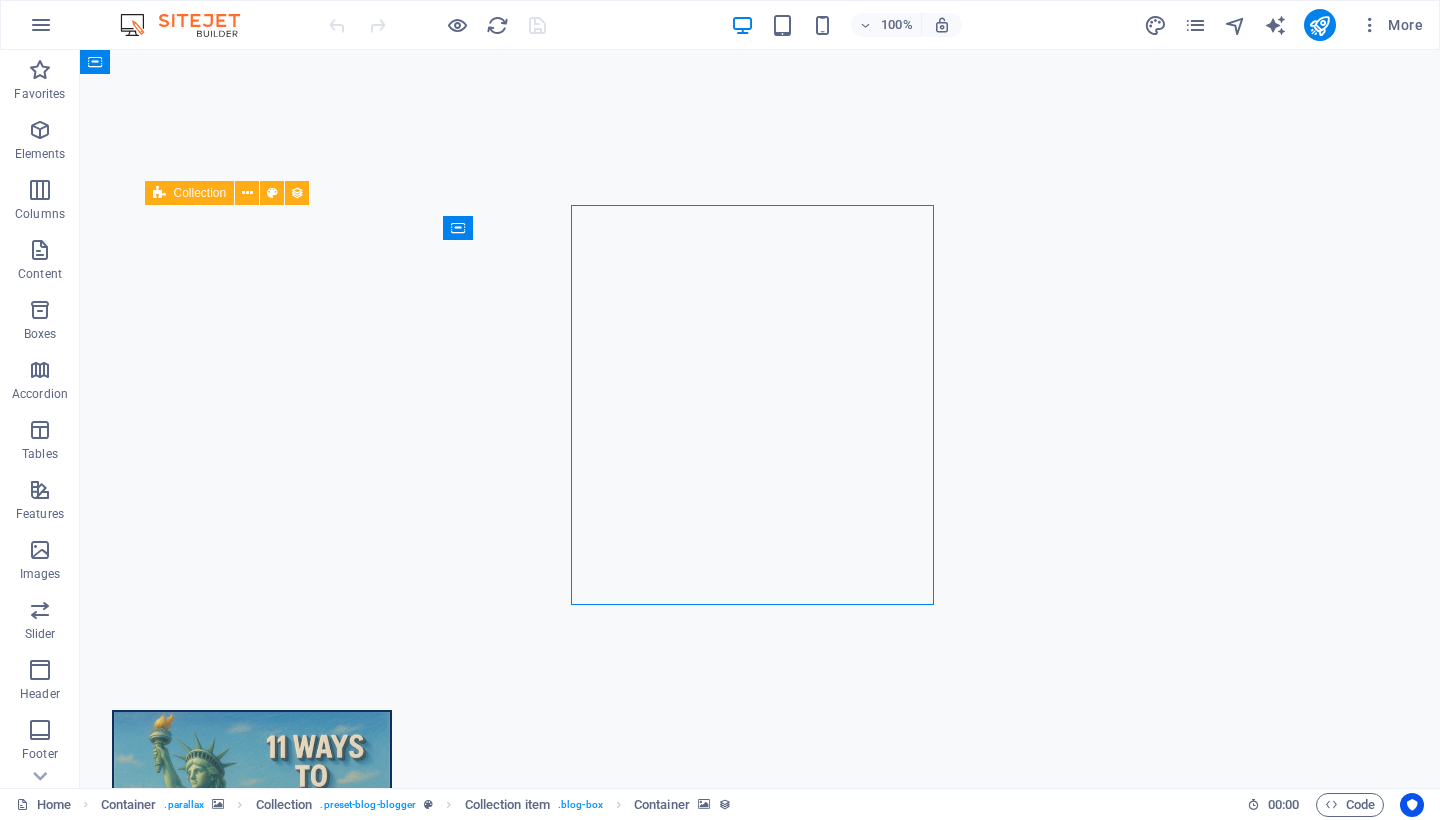 click at bounding box center (760, 5035) 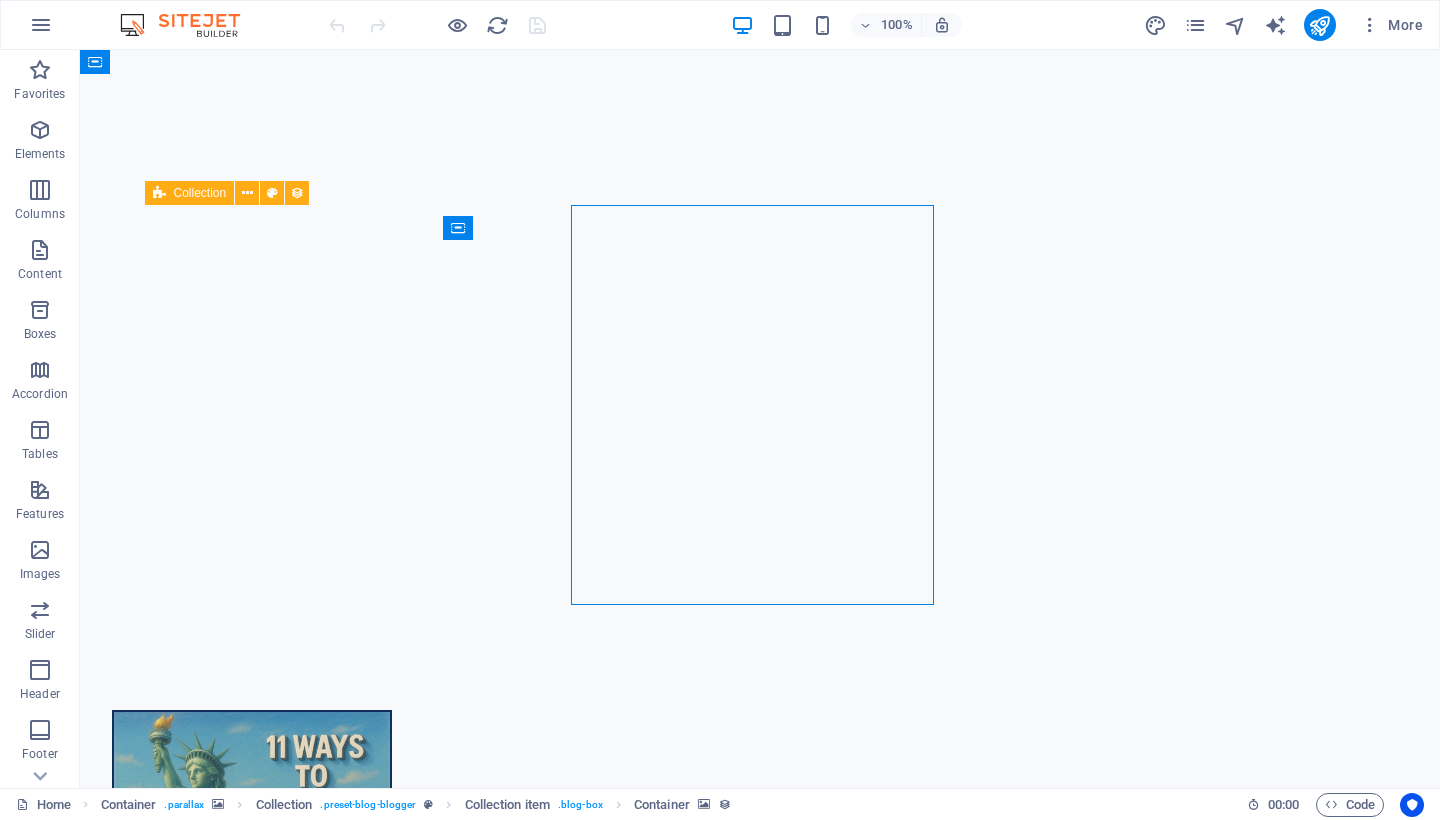 click at bounding box center [760, 5035] 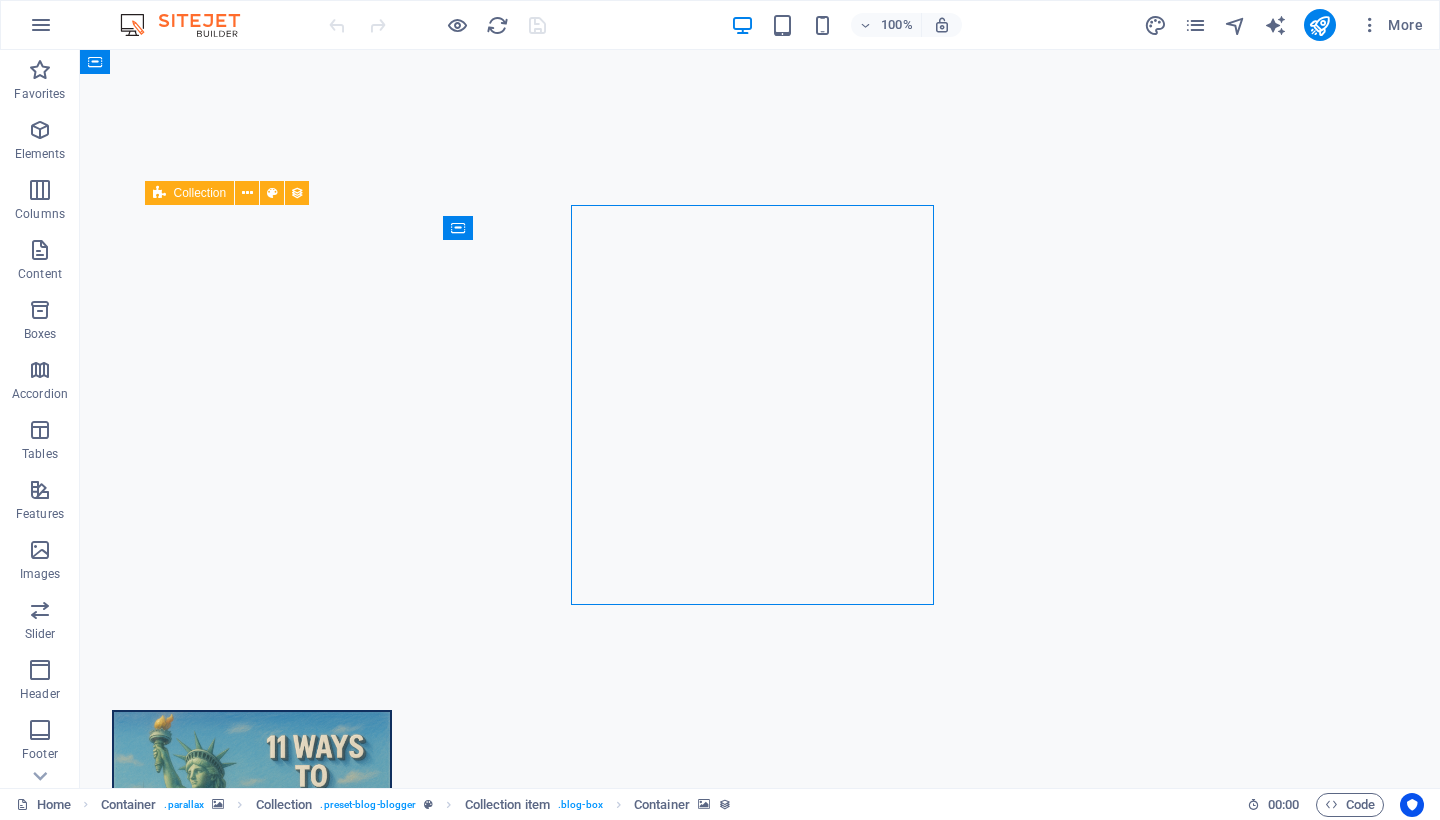 select on "image" 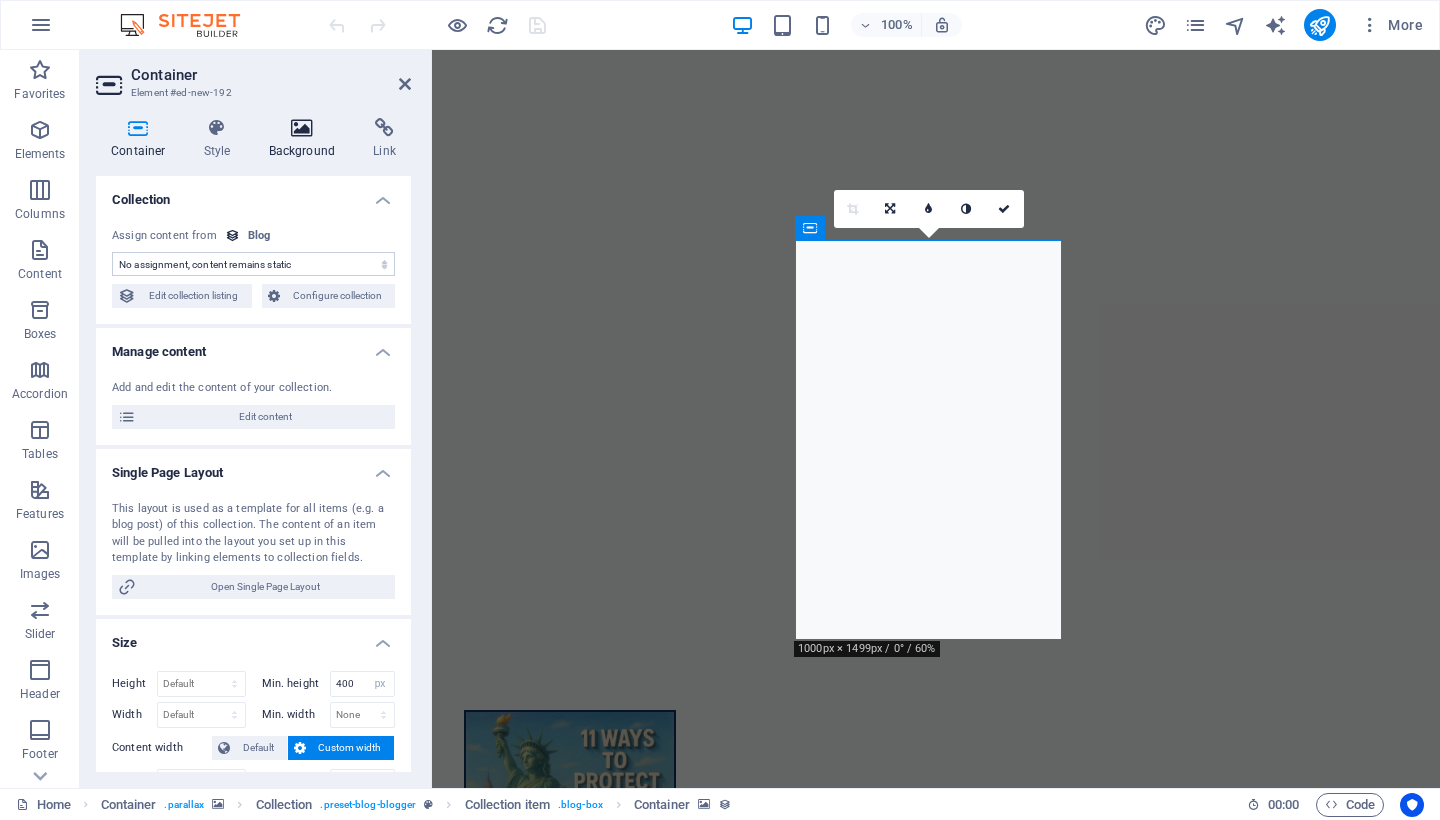 click at bounding box center (302, 128) 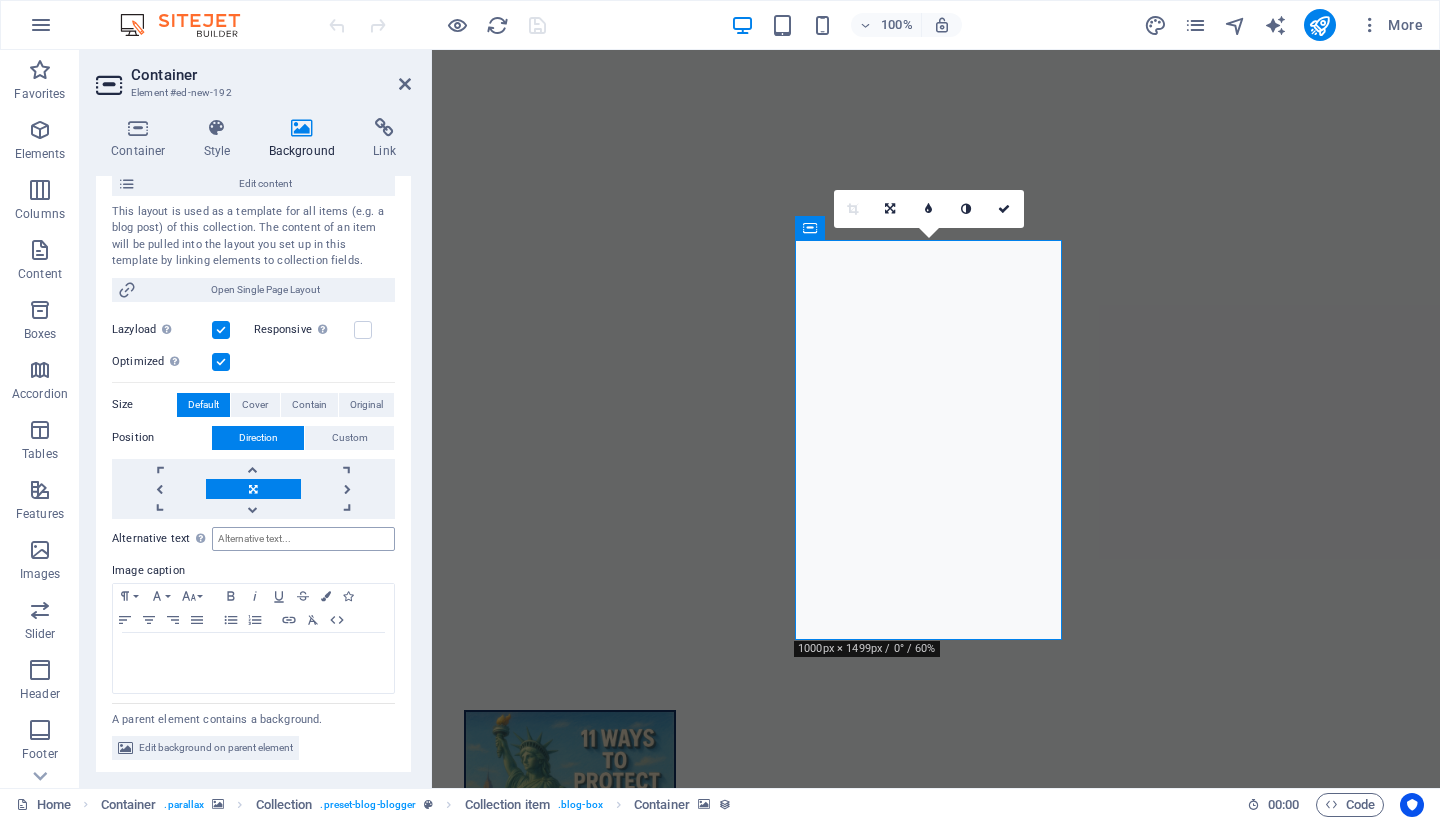 scroll, scrollTop: 0, scrollLeft: 0, axis: both 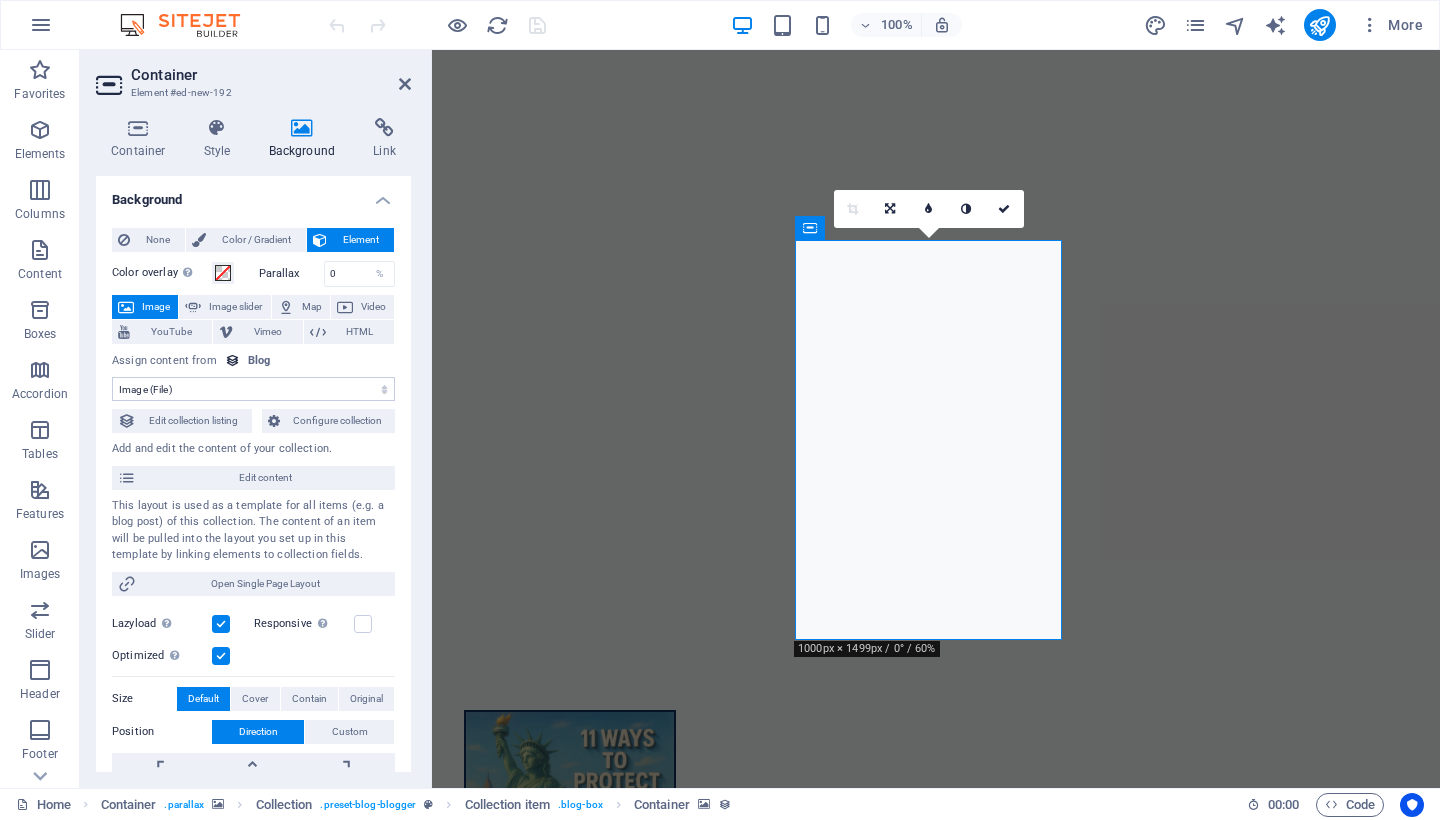 click on "Image" at bounding box center [156, 307] 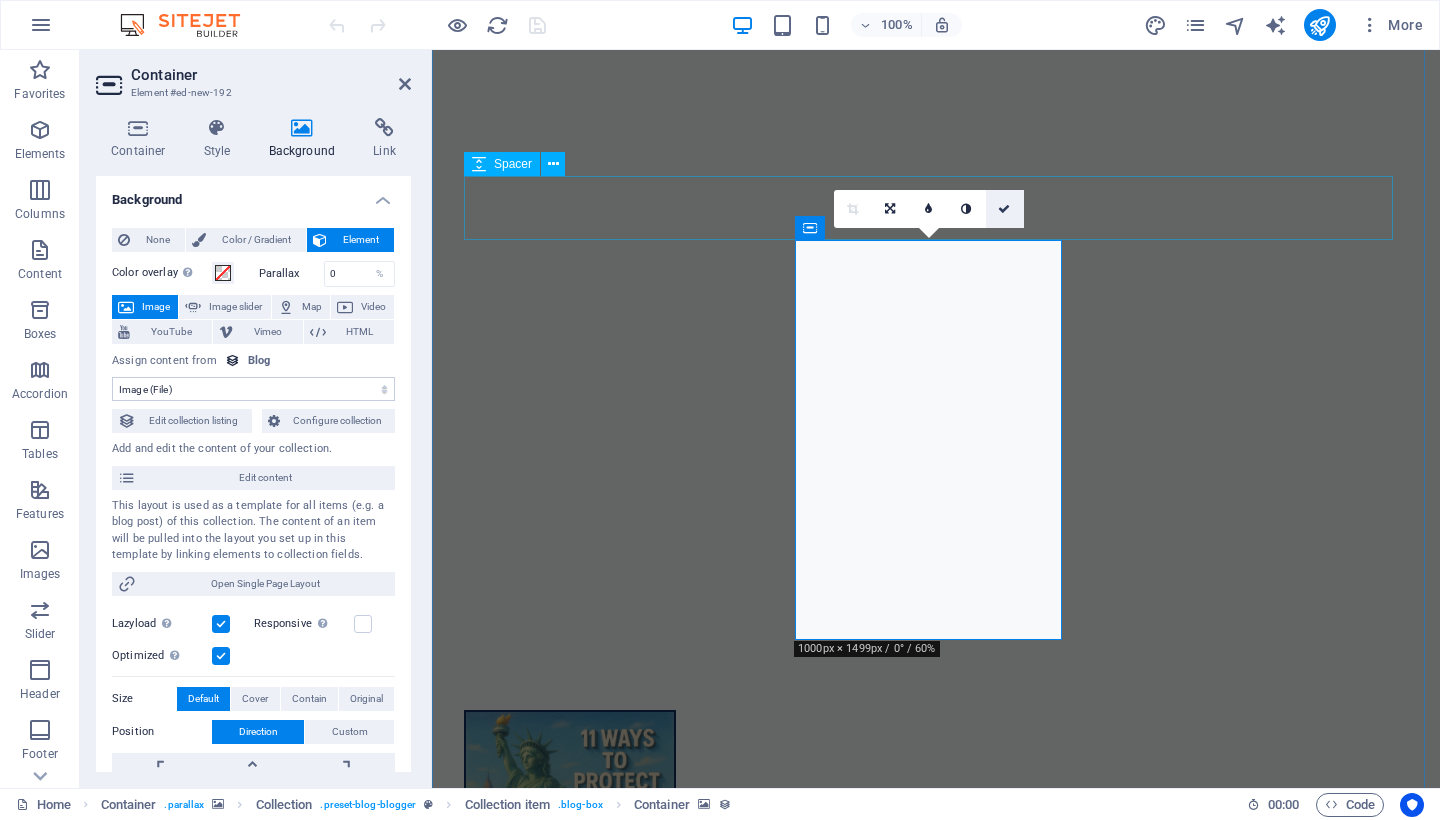 click at bounding box center (1004, 209) 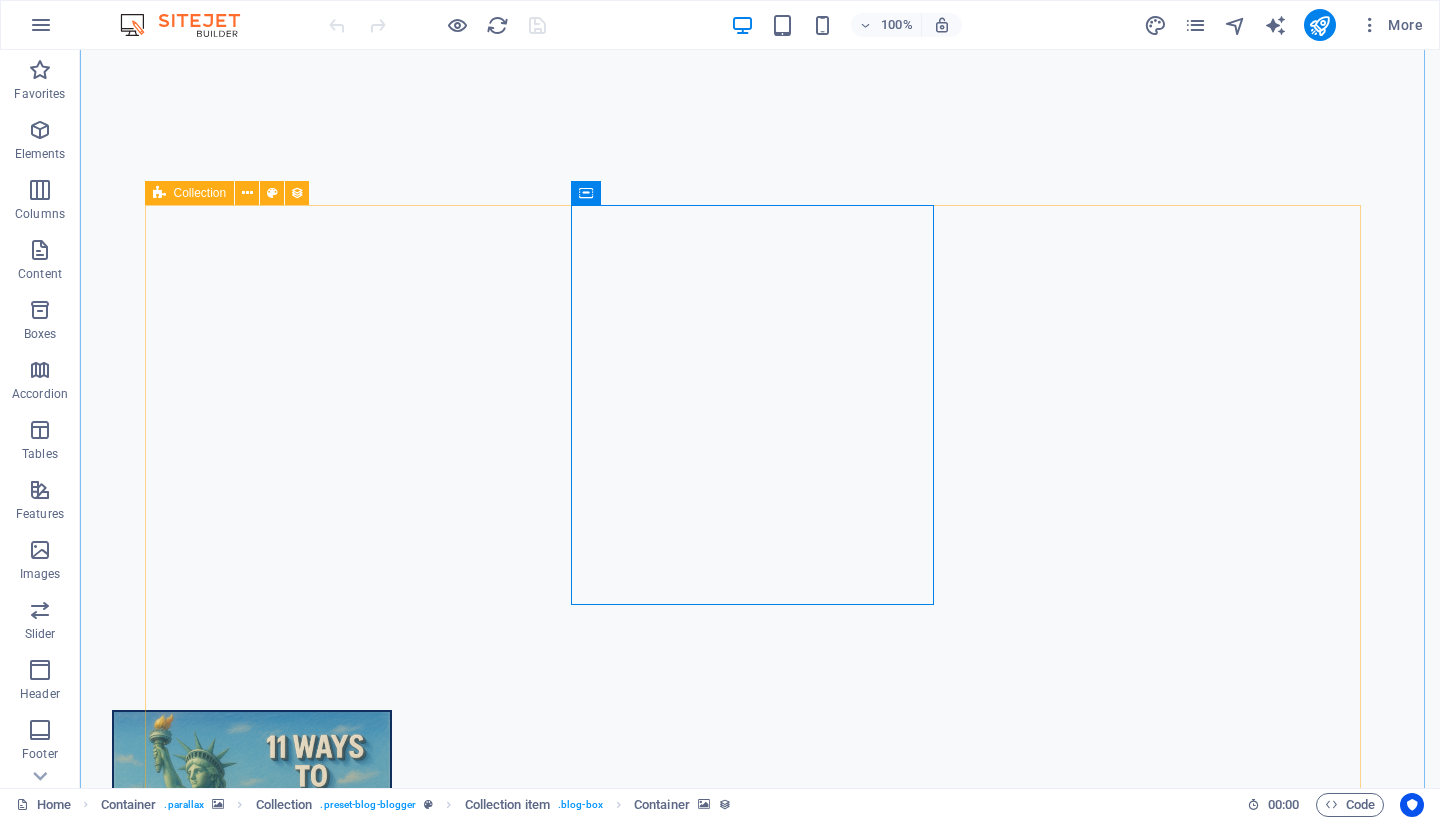 click at bounding box center [760, 5035] 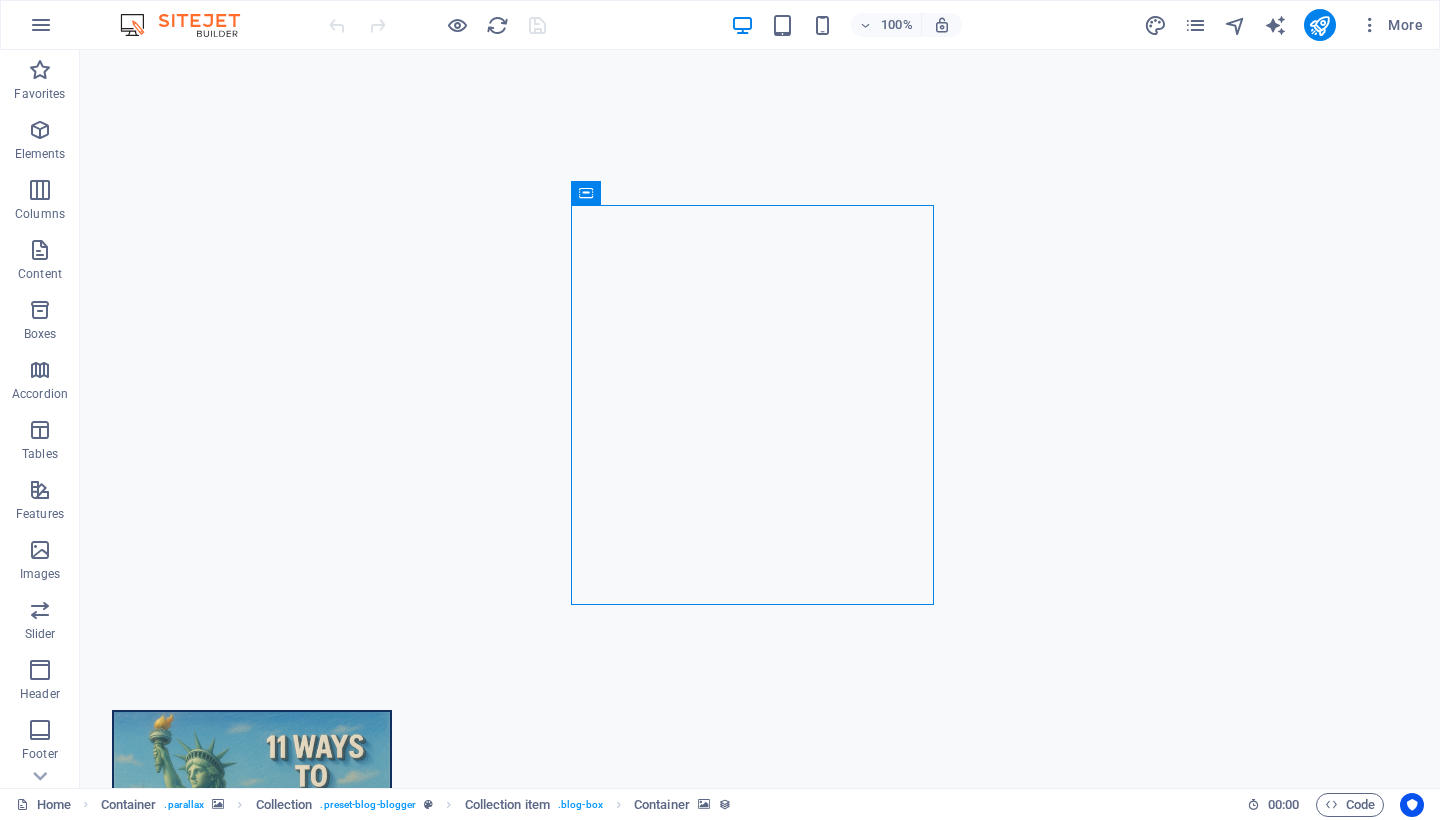 click at bounding box center [760, 5035] 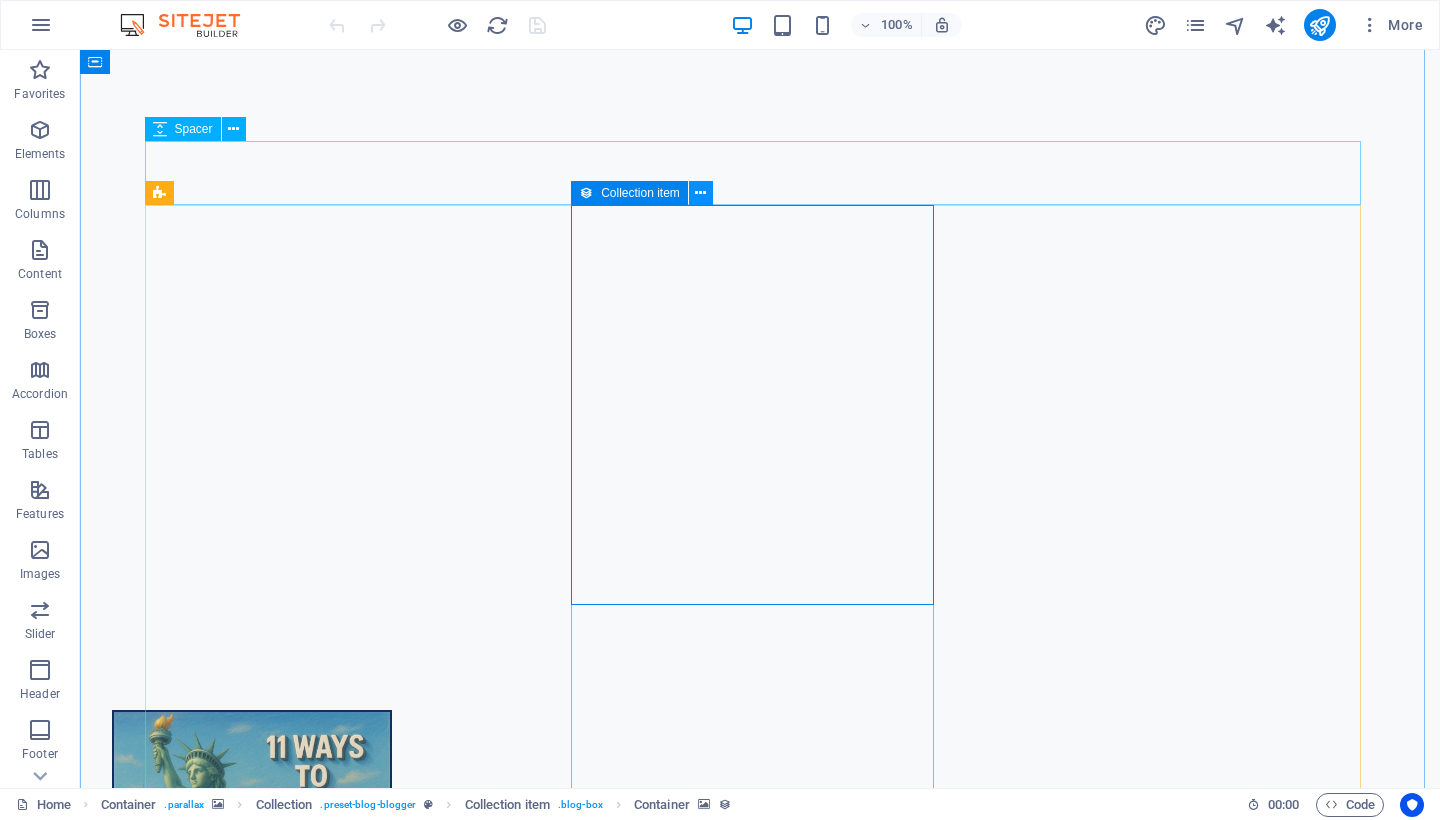 click at bounding box center [700, 193] 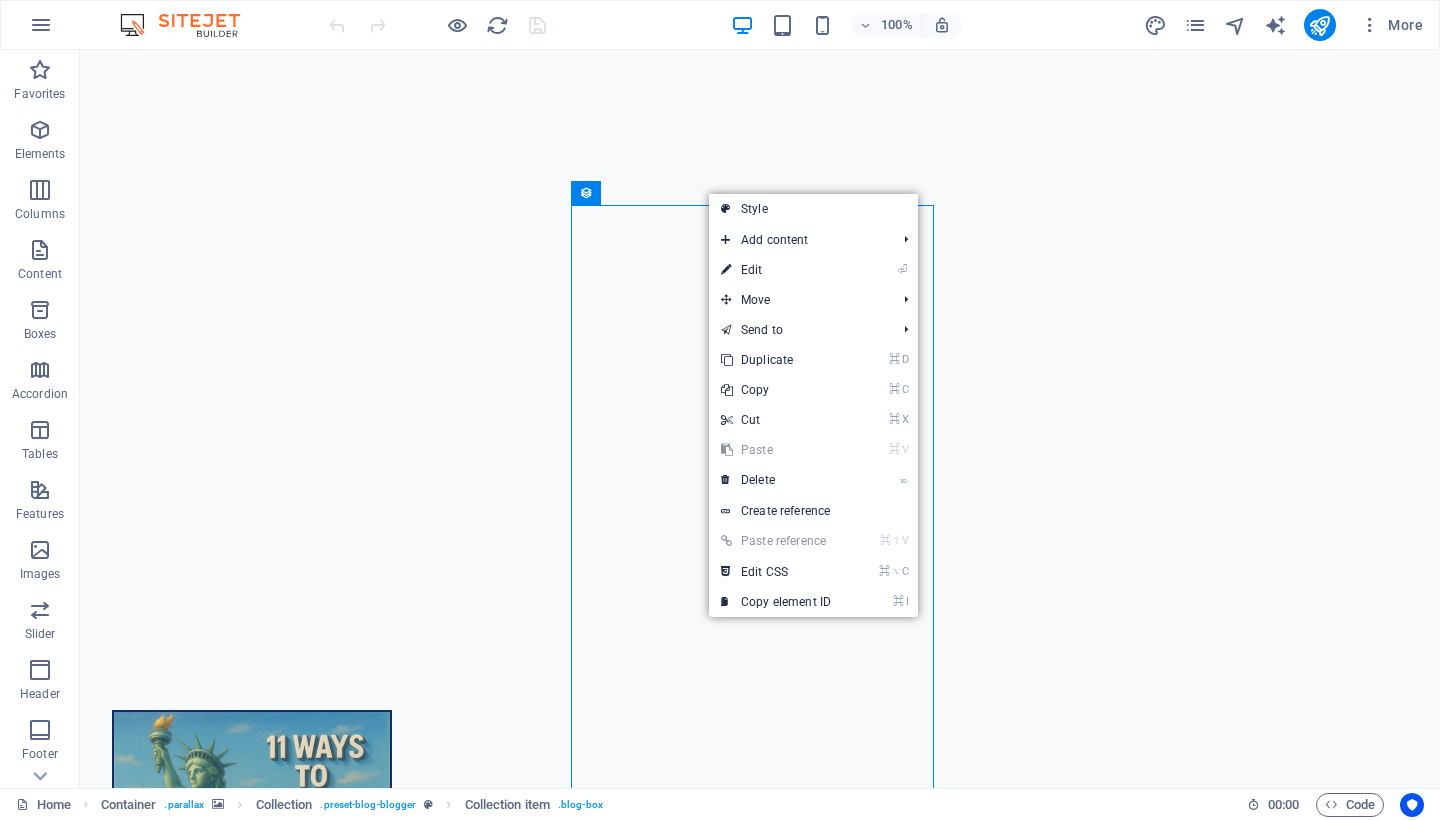 click at bounding box center (760, 5035) 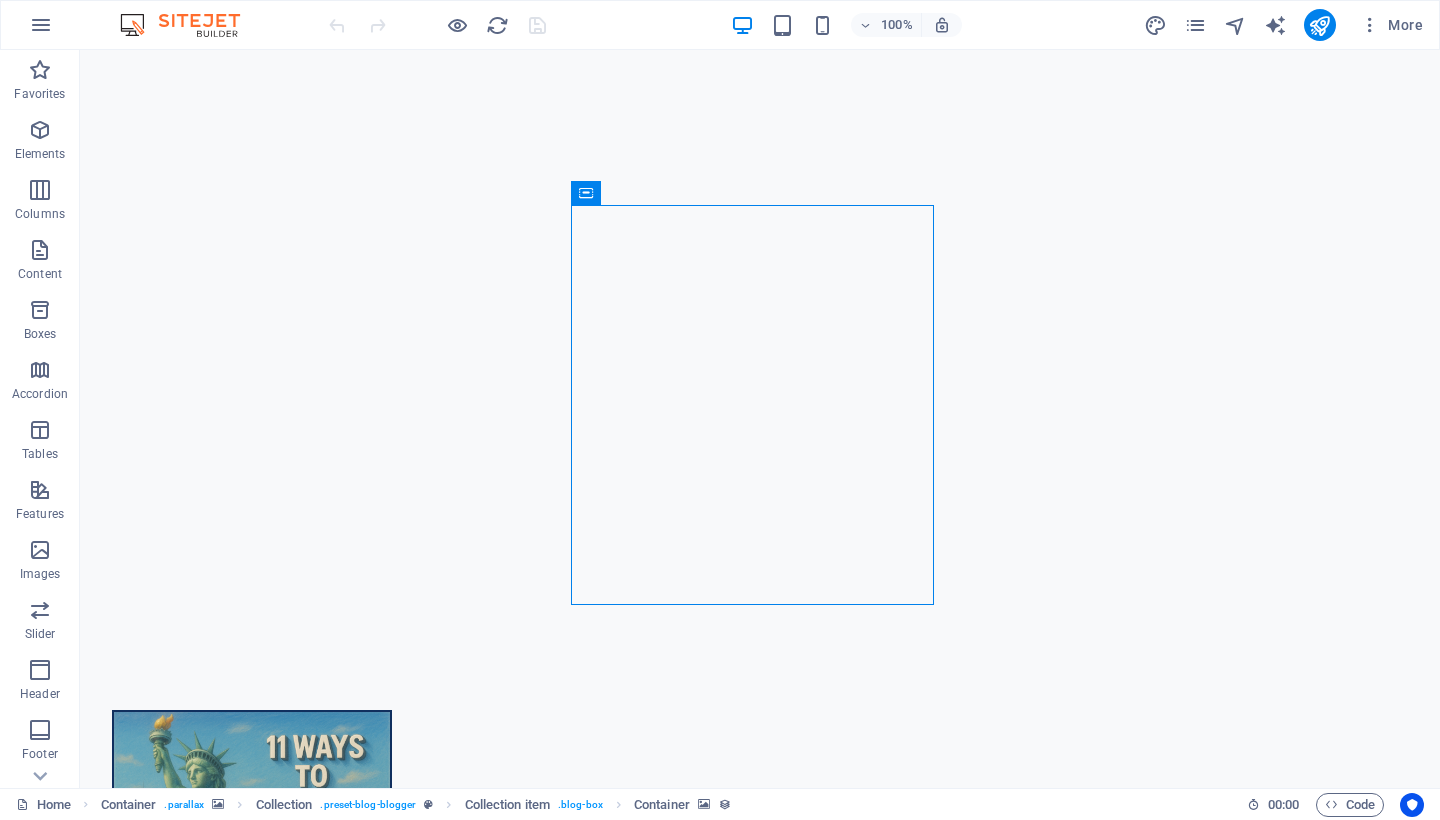 click at bounding box center [760, 5035] 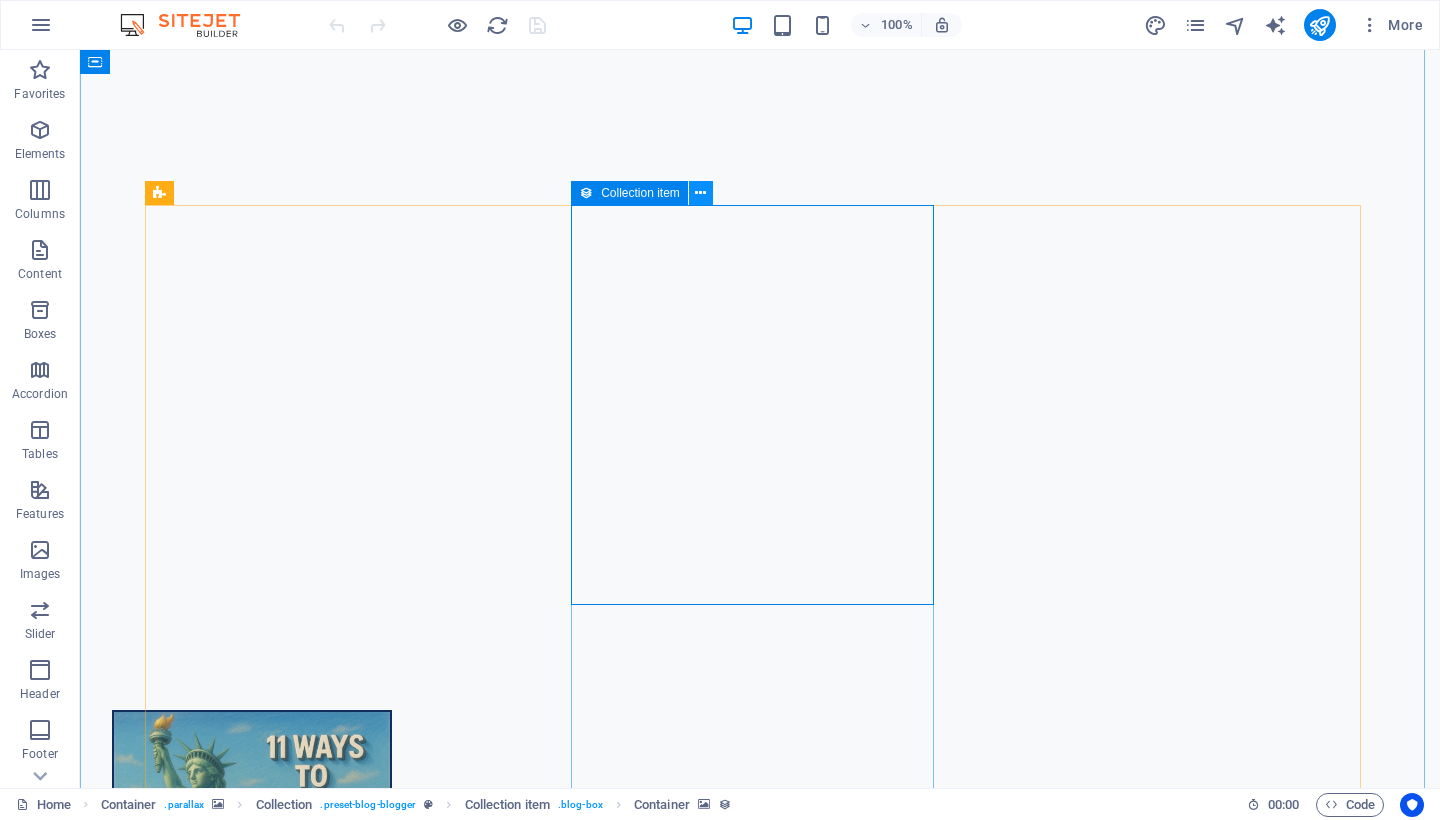 click at bounding box center [700, 193] 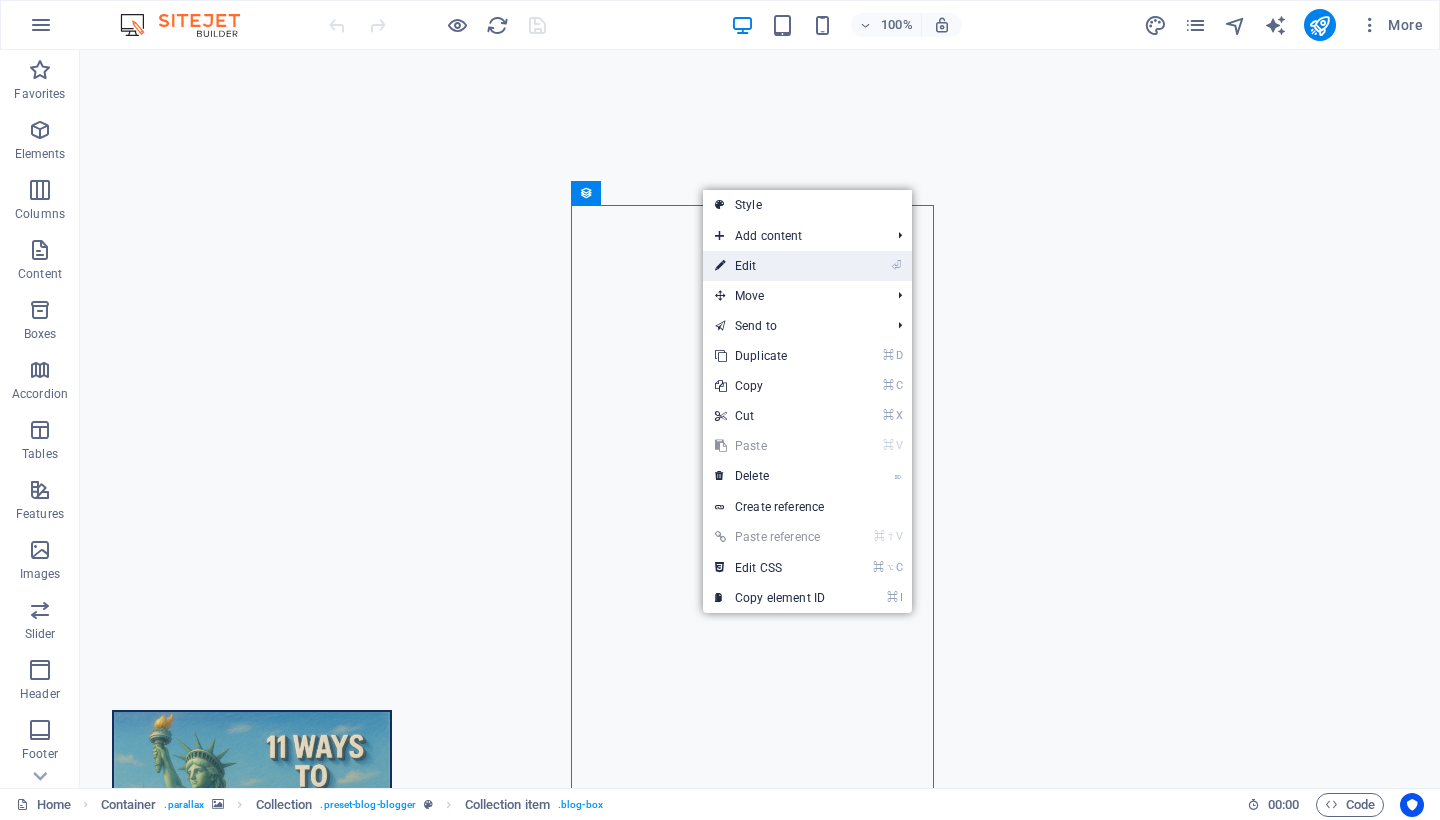 click on "⏎  Edit" at bounding box center [770, 266] 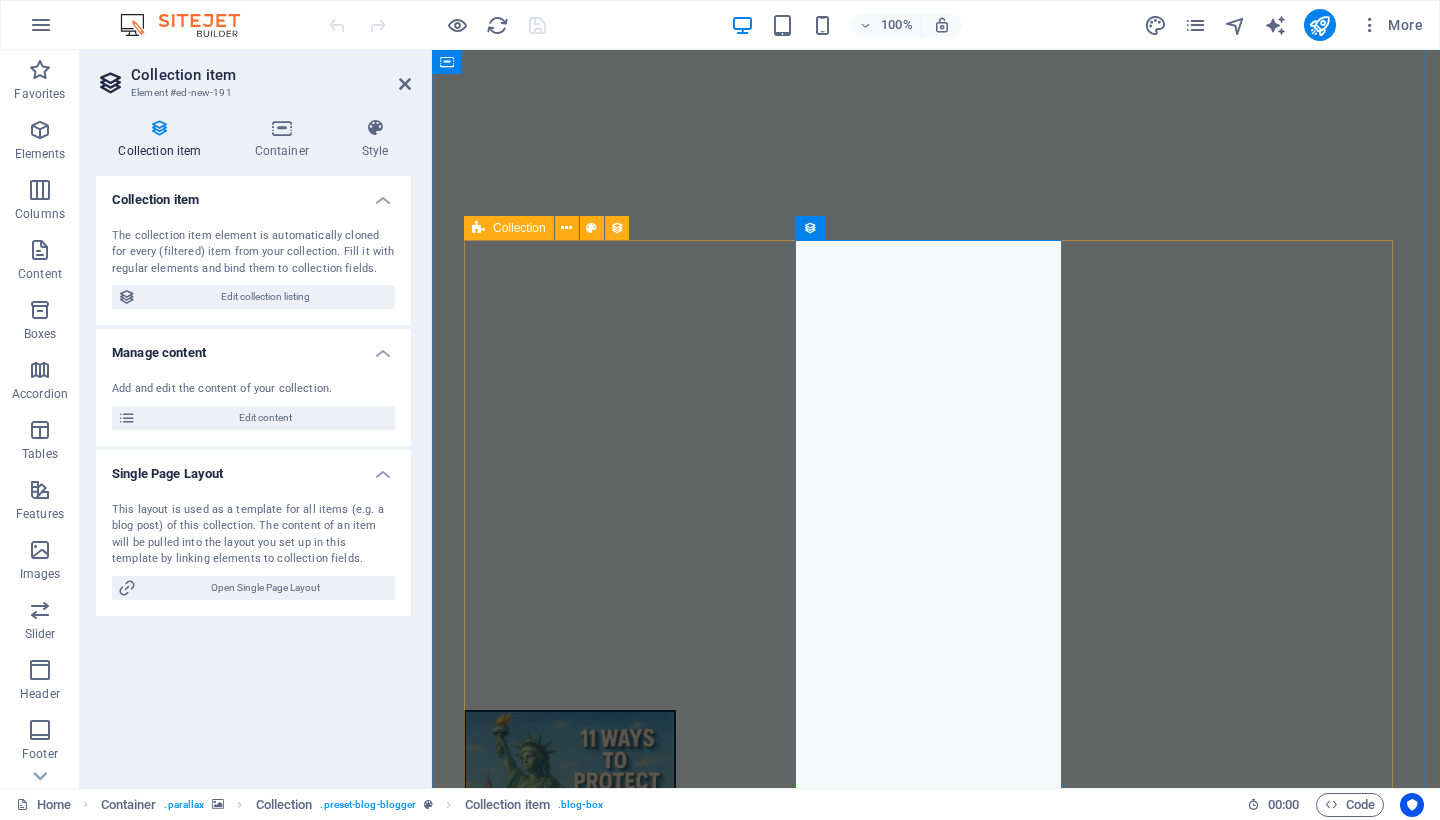 click at bounding box center [936, 5017] 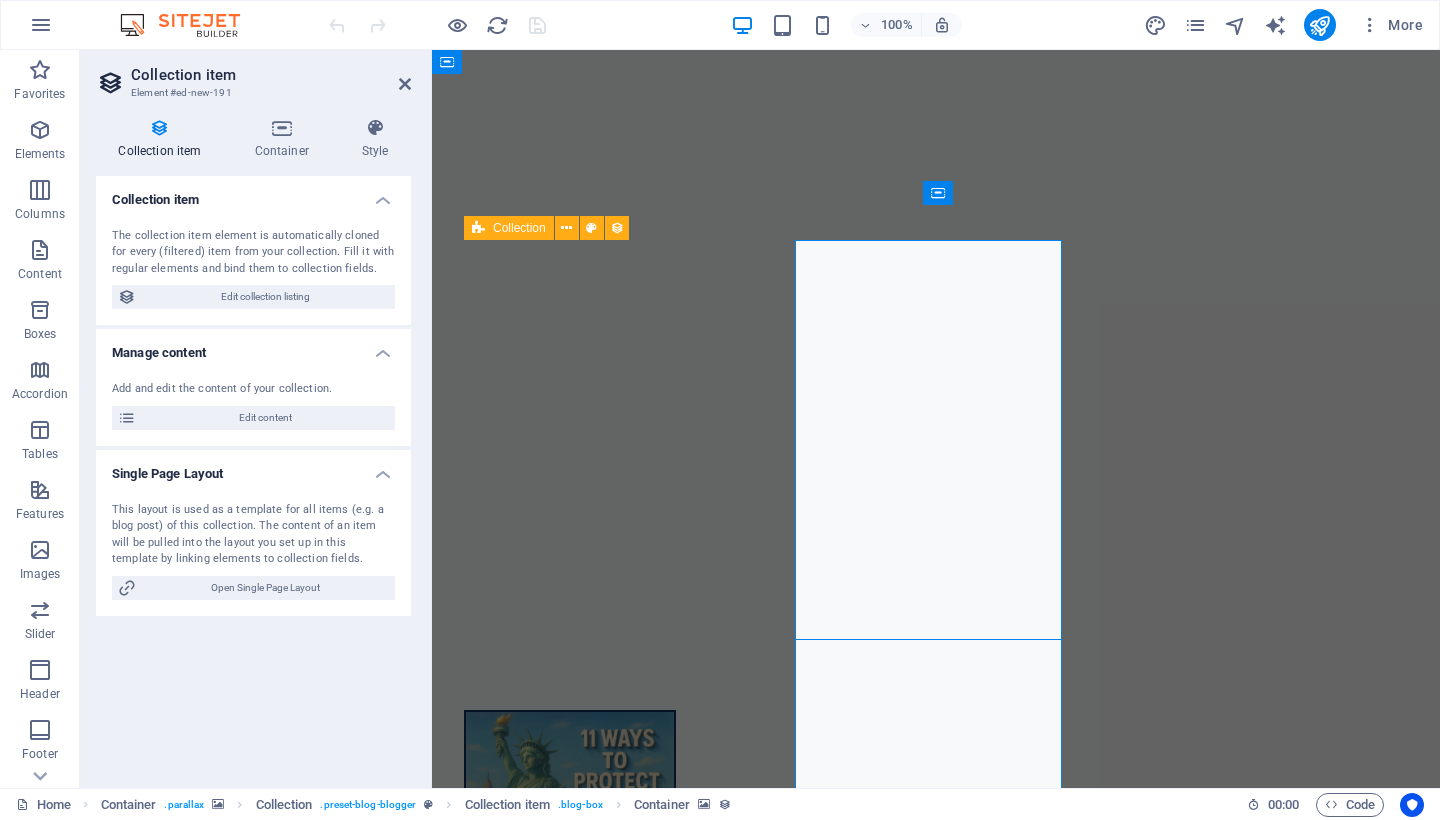 click at bounding box center (936, 5017) 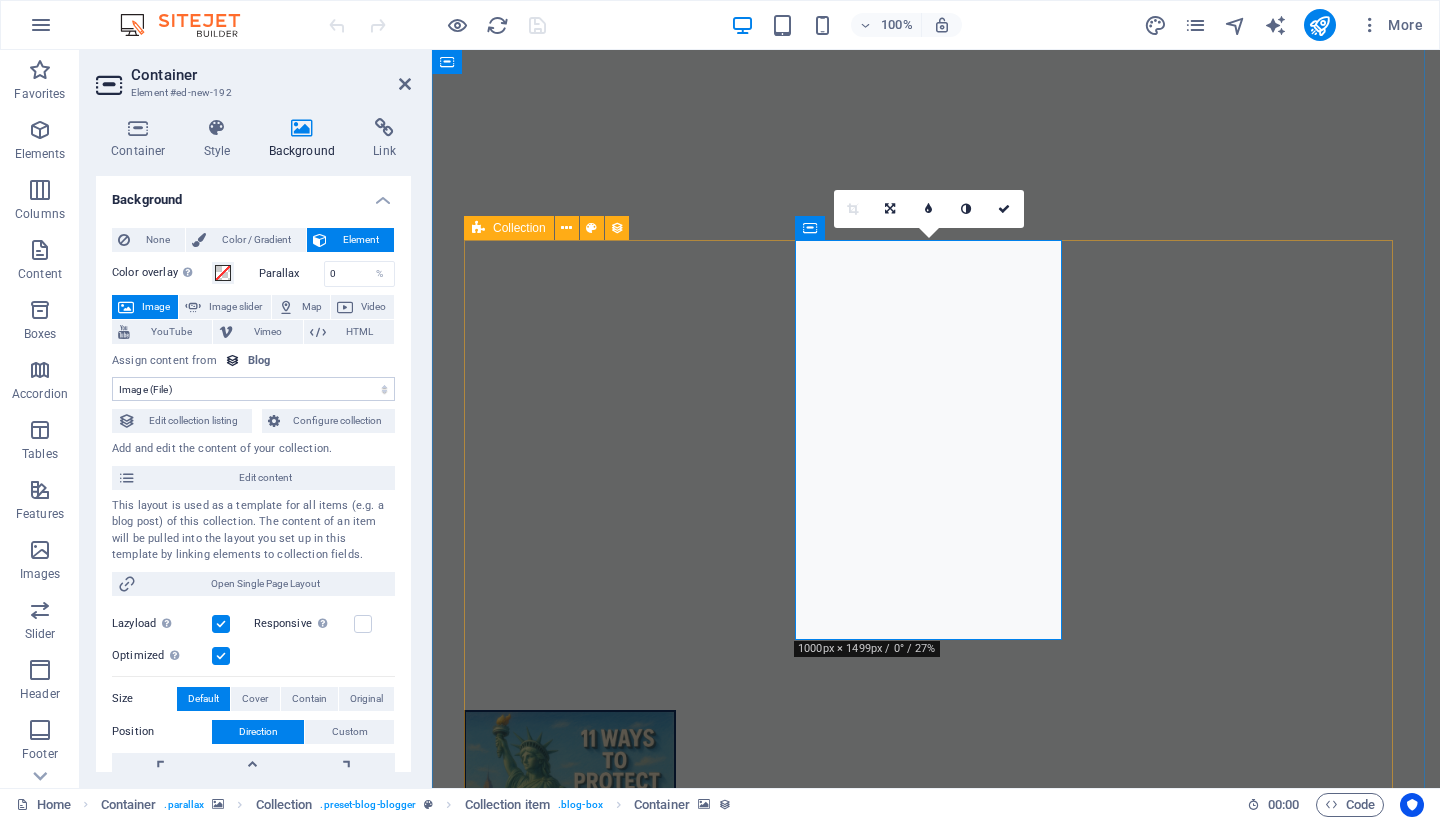 click at bounding box center [936, 5017] 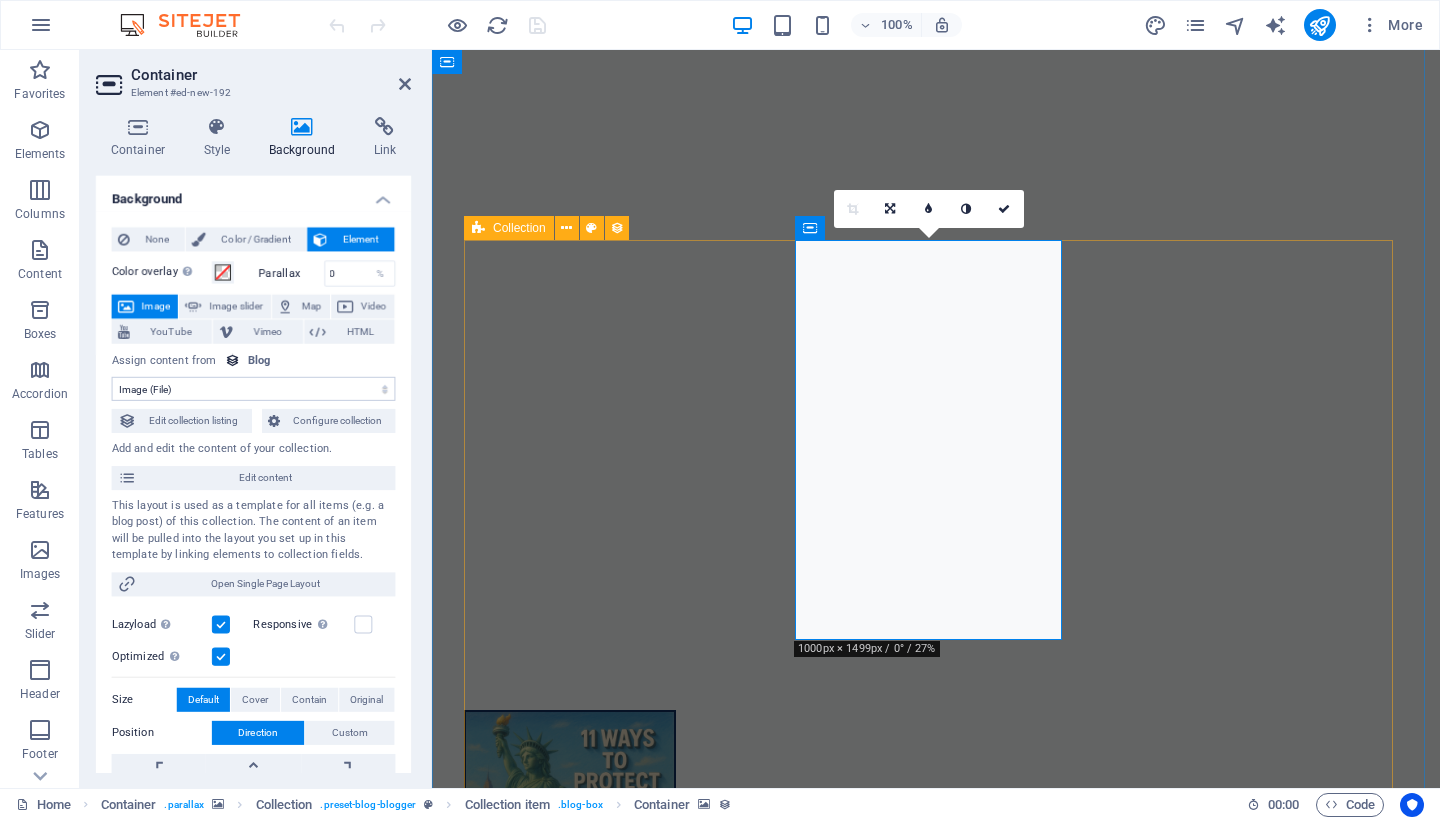 click at bounding box center [936, 5017] 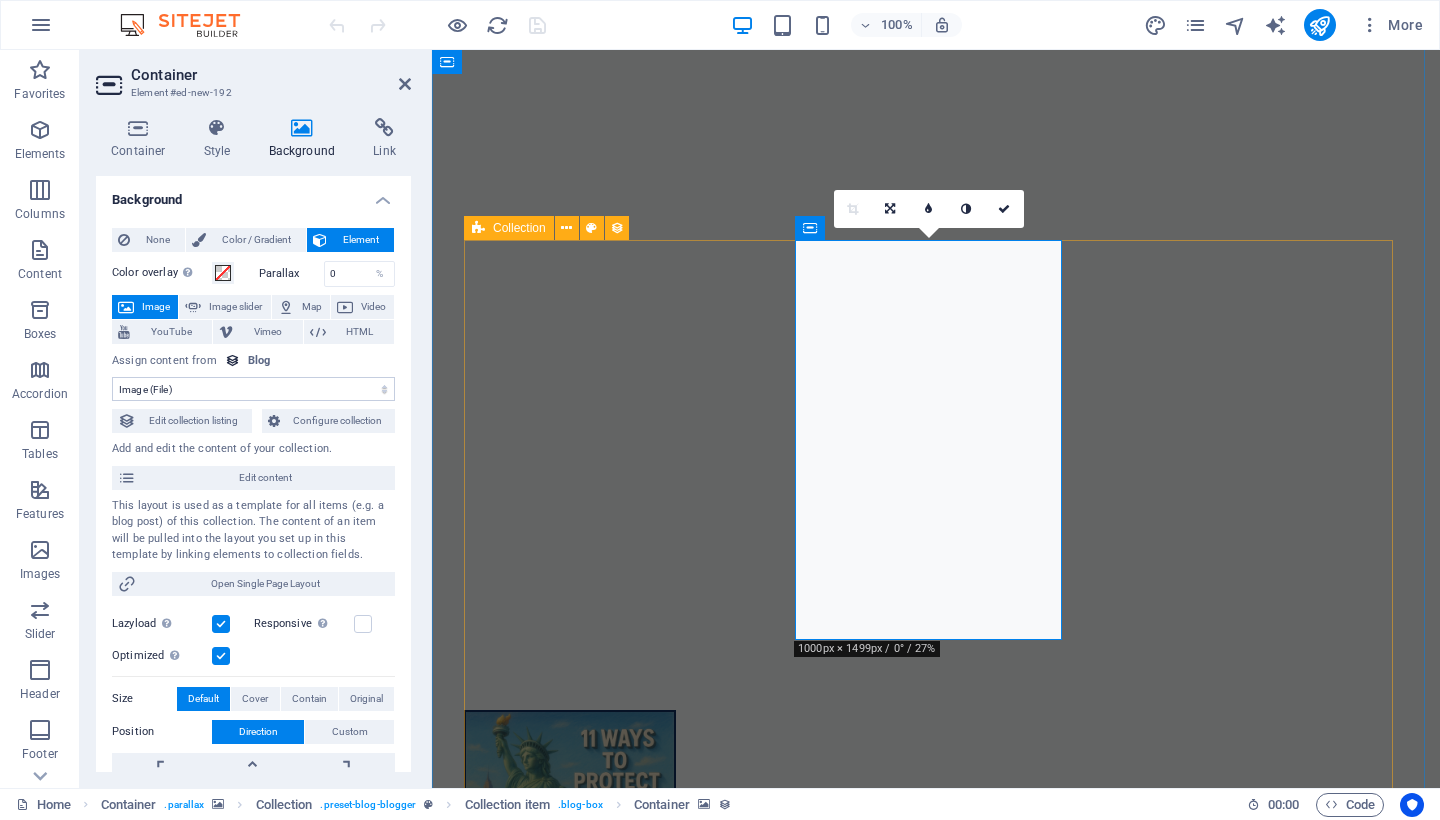 click at bounding box center (302, 128) 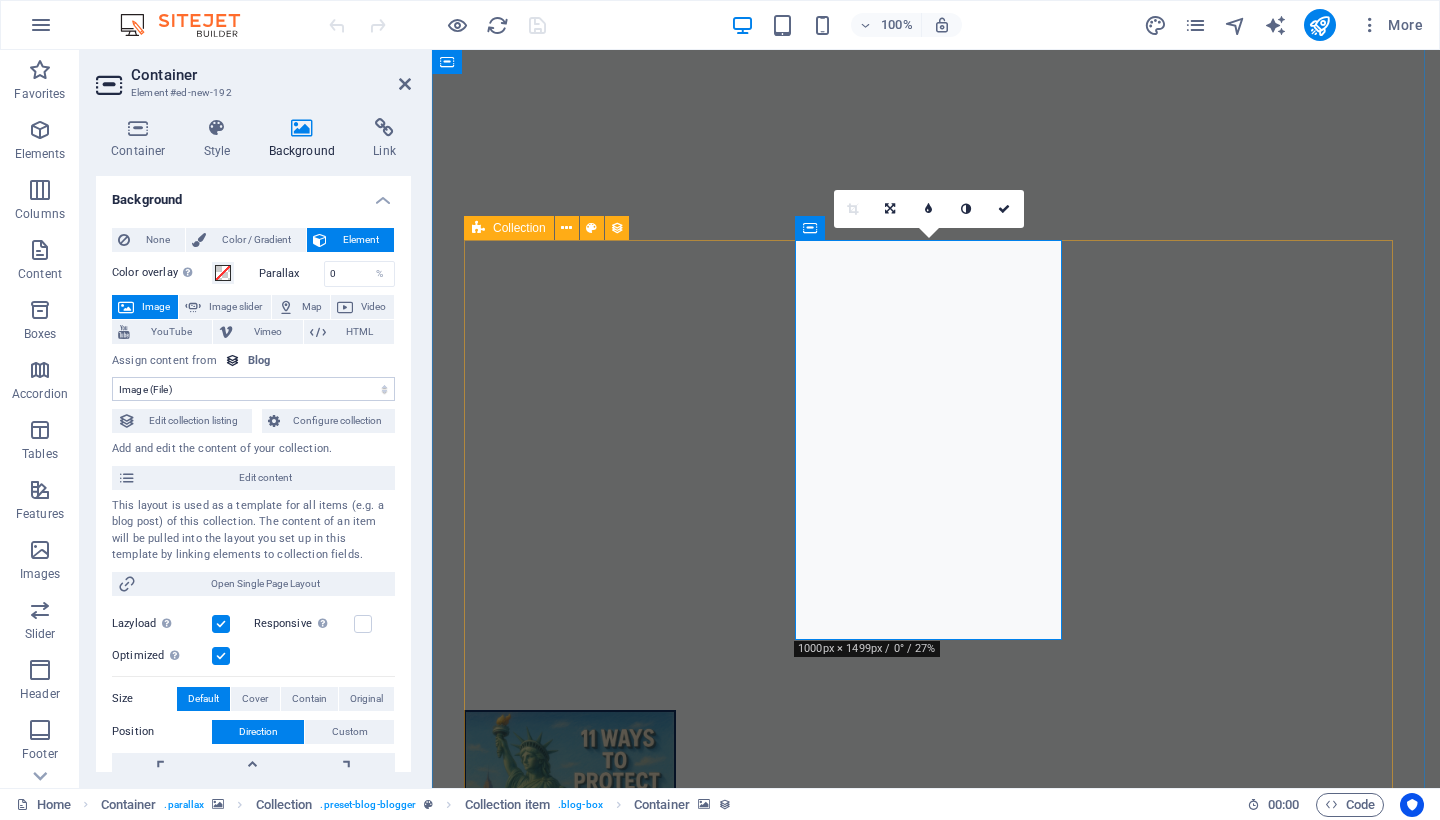 click on "Image" at bounding box center [156, 307] 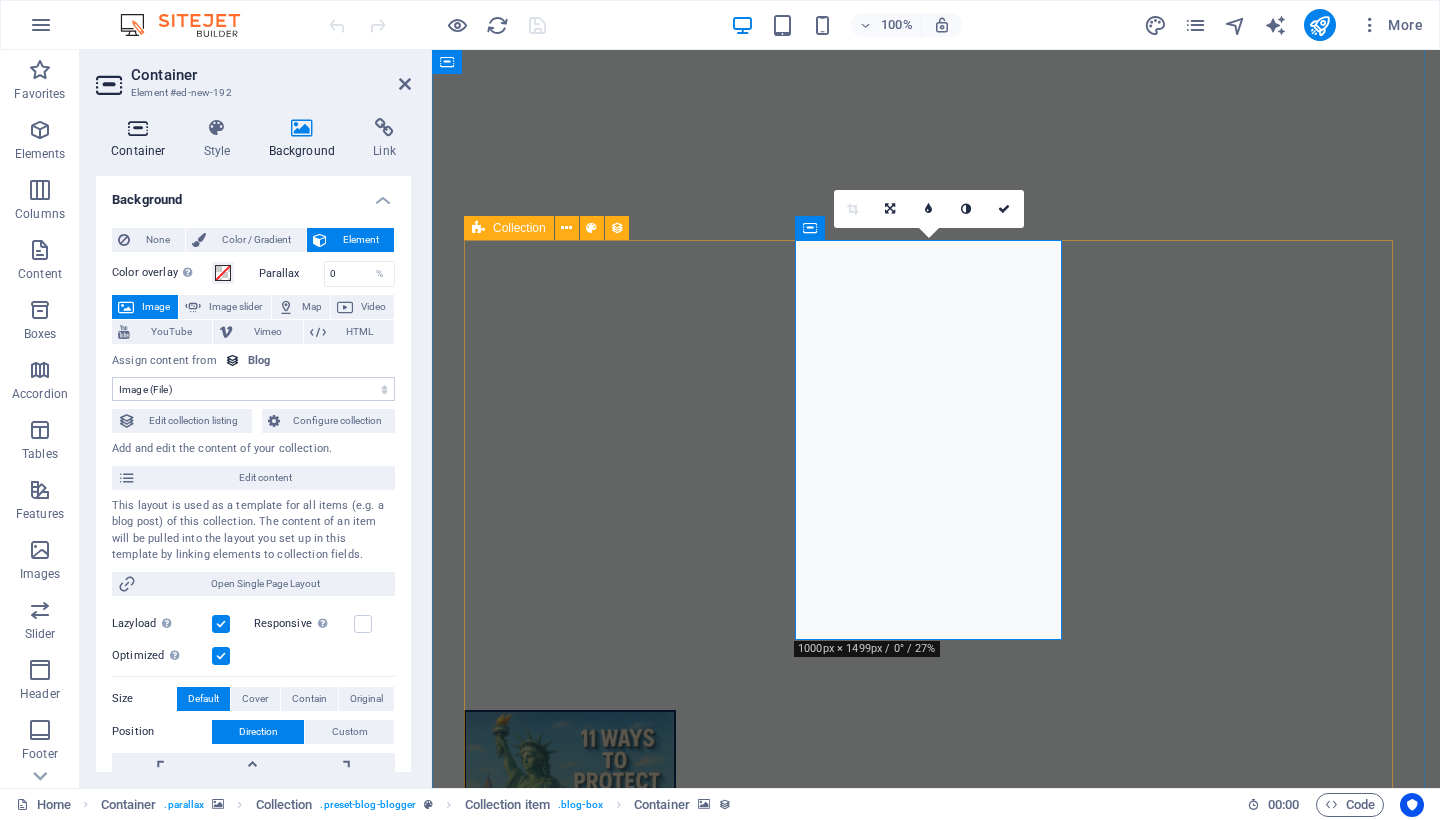 click at bounding box center (138, 128) 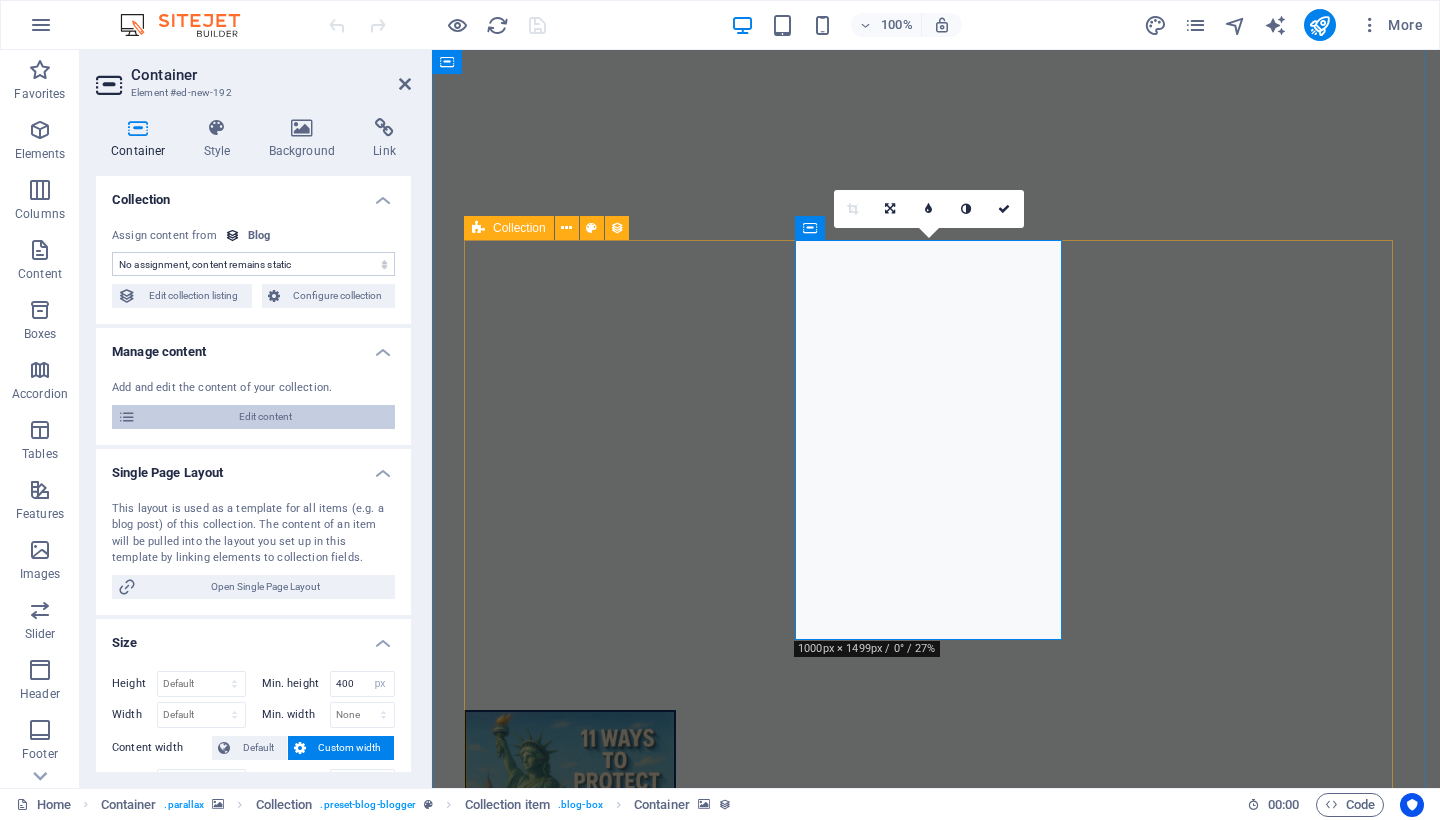 click on "Edit content" at bounding box center [265, 417] 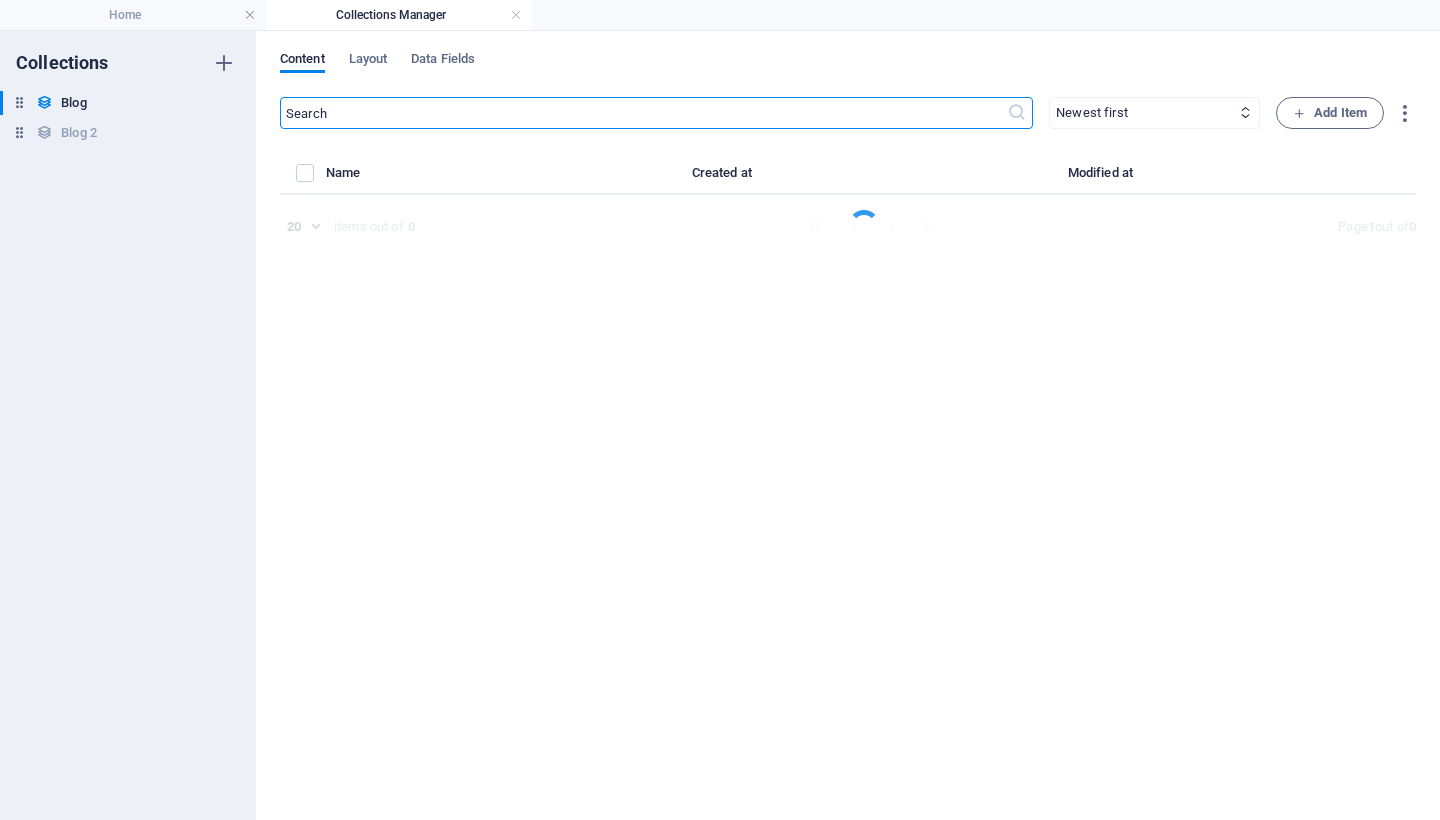 select on "Facism" 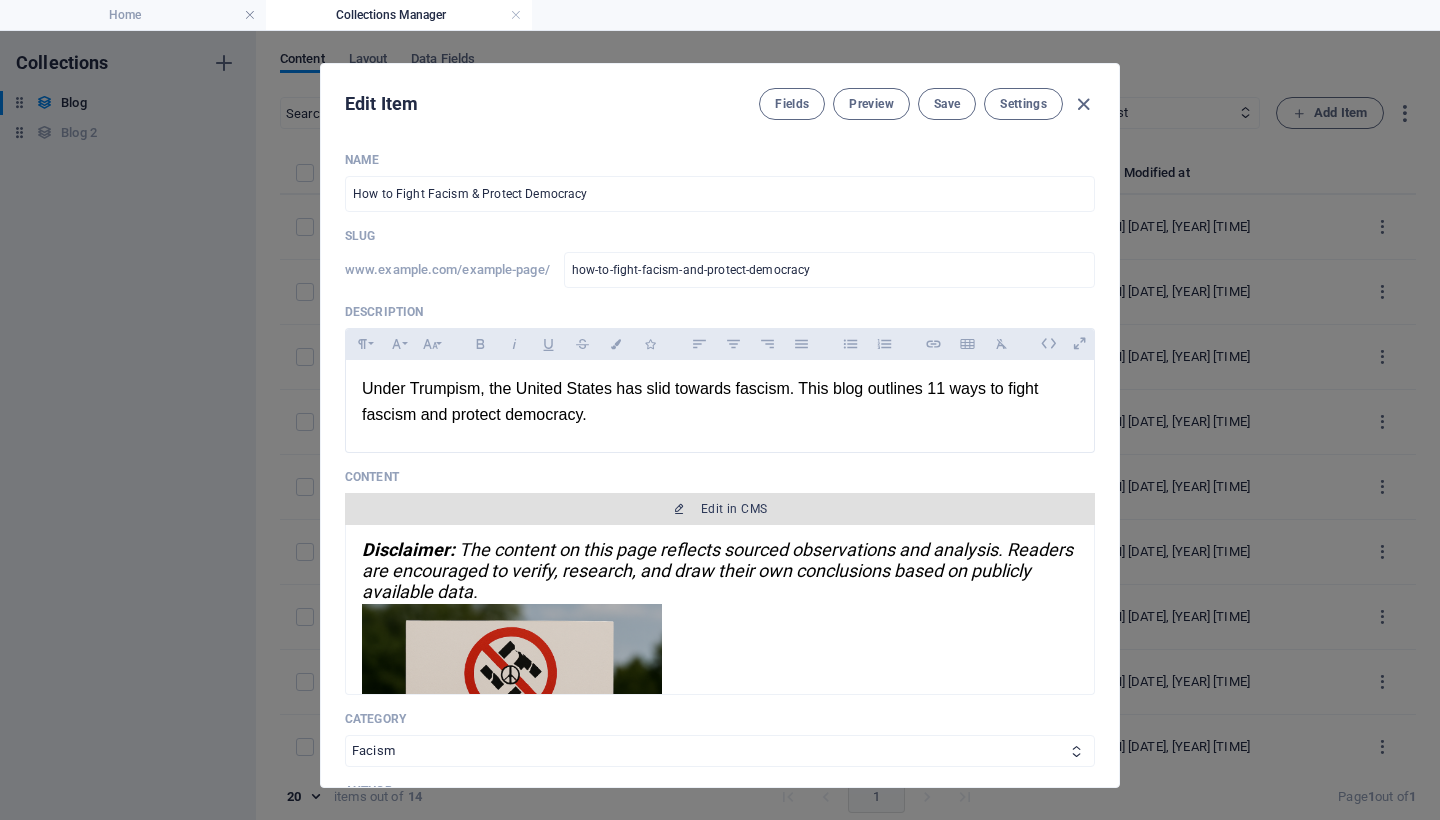 scroll, scrollTop: 41, scrollLeft: 0, axis: vertical 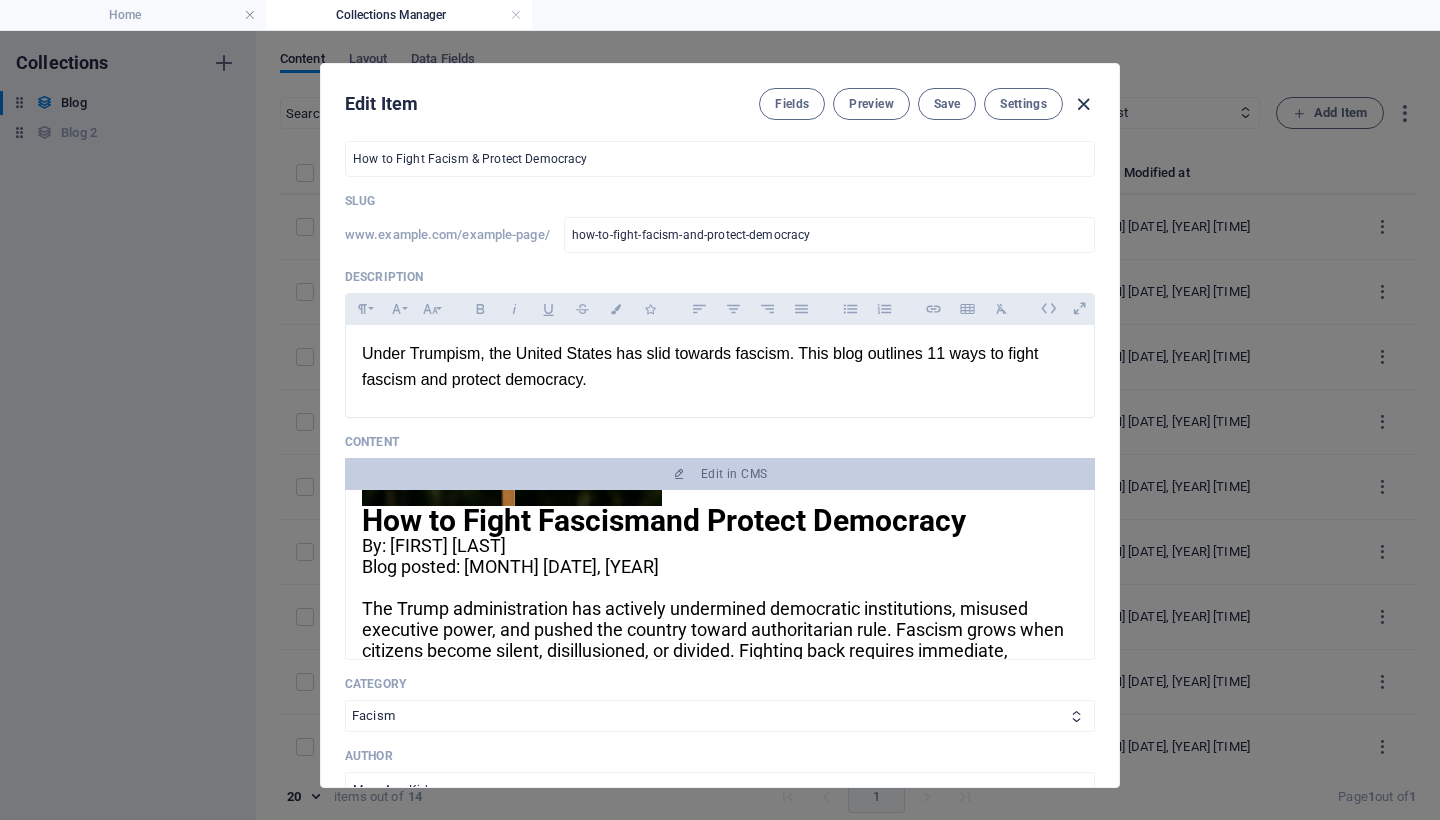 click at bounding box center (1083, 104) 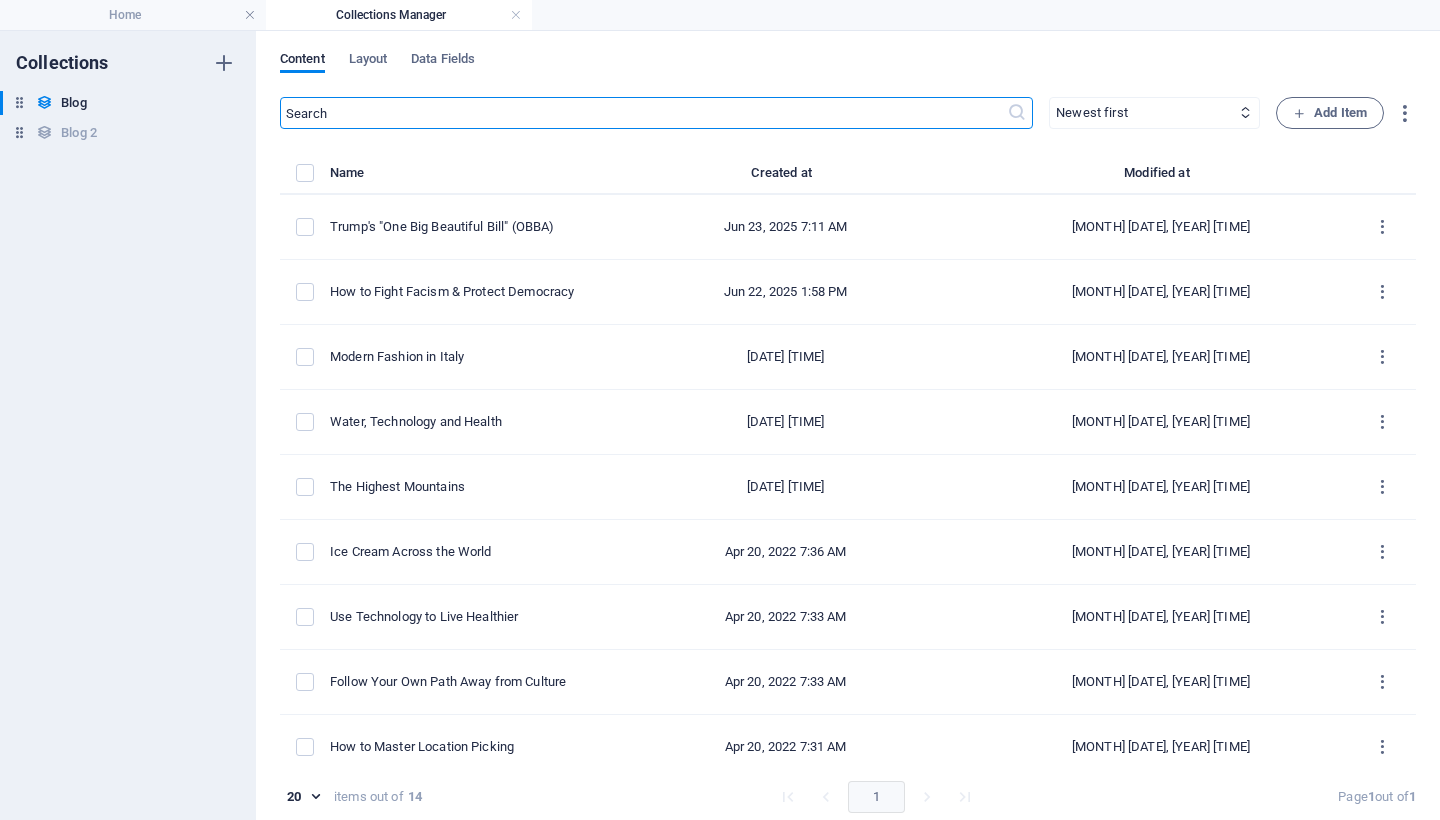 scroll, scrollTop: 0, scrollLeft: 0, axis: both 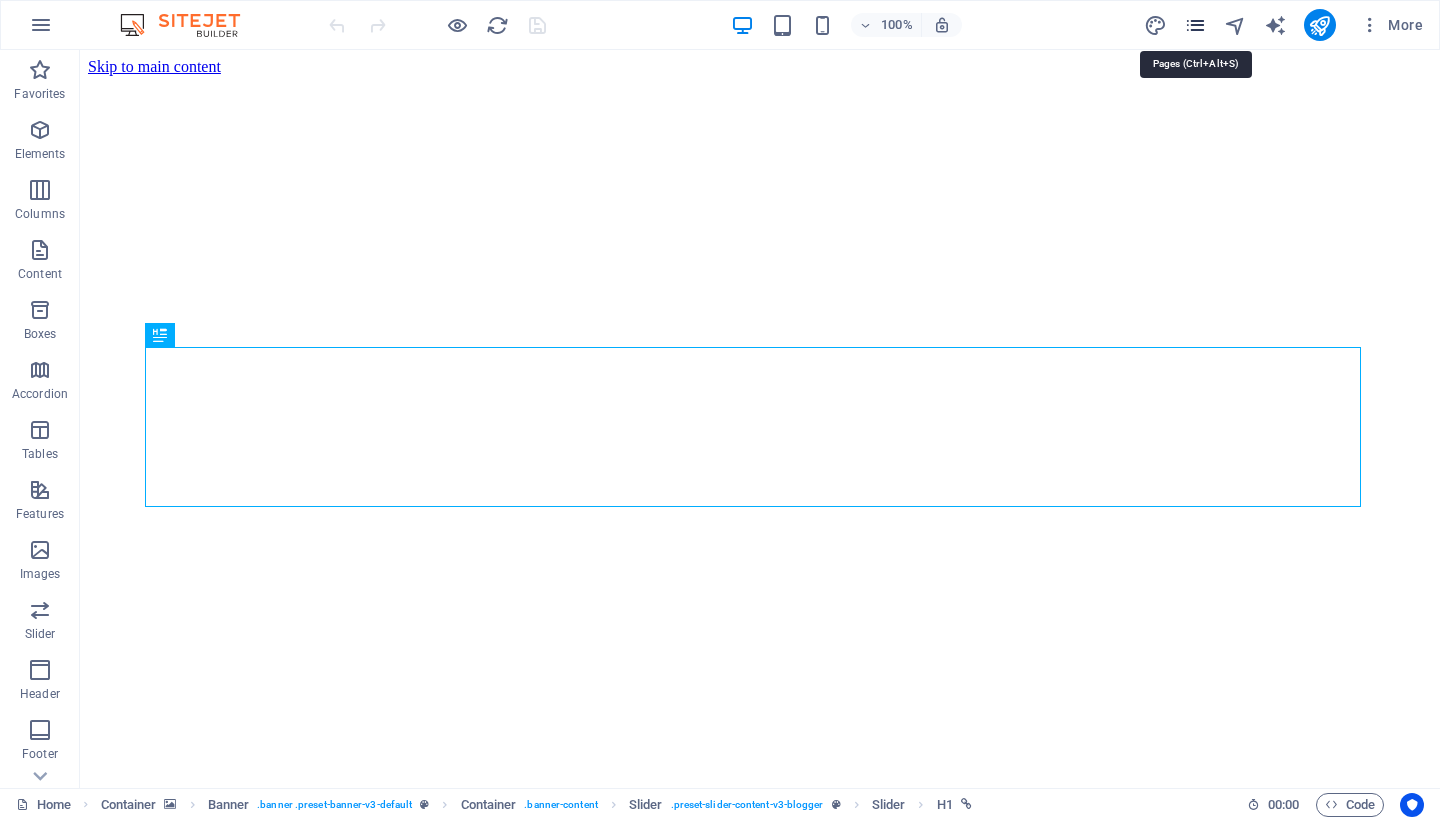 click at bounding box center [1195, 25] 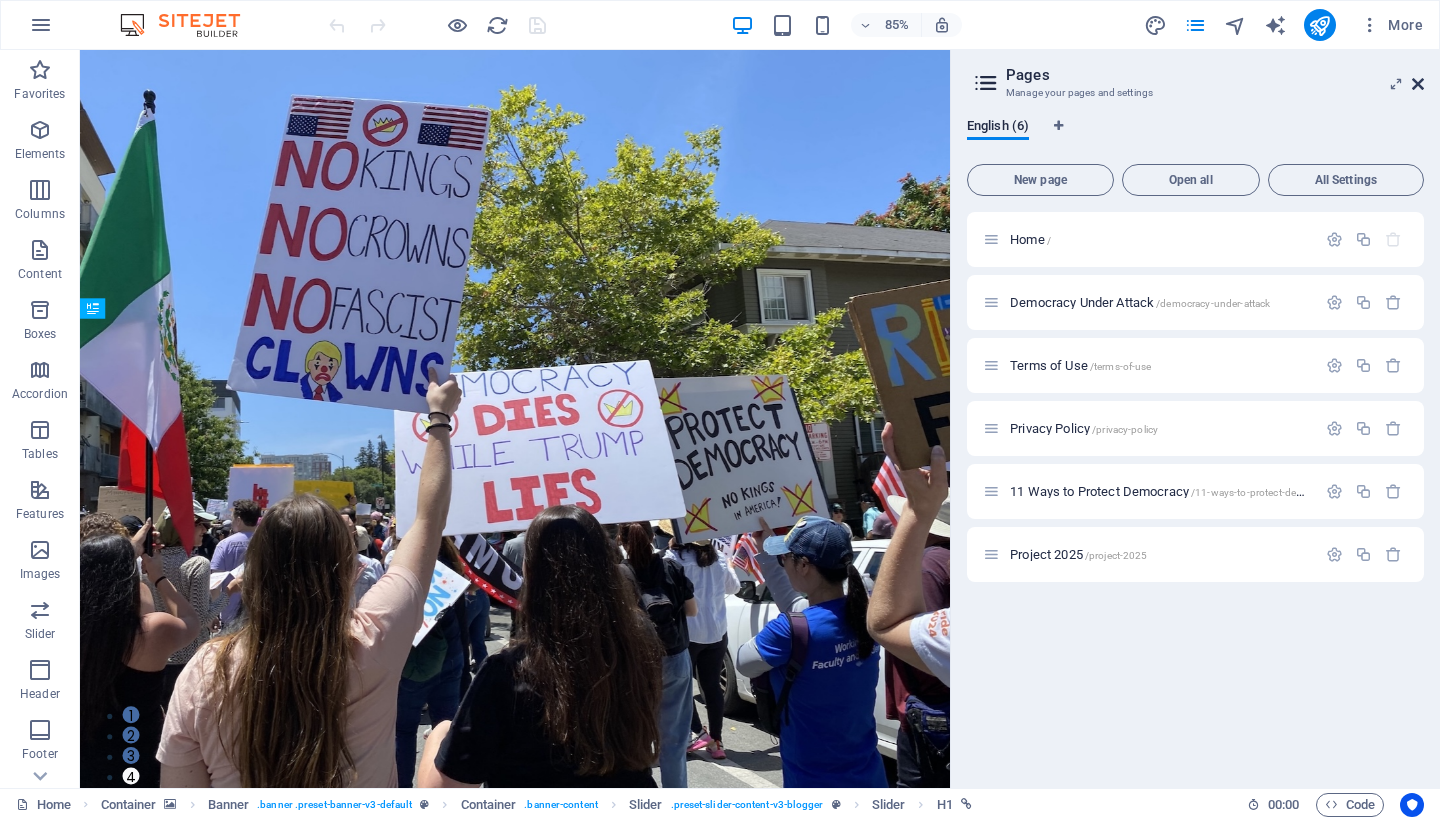 drag, startPoint x: 1416, startPoint y: 80, endPoint x: 1297, endPoint y: 51, distance: 122.48265 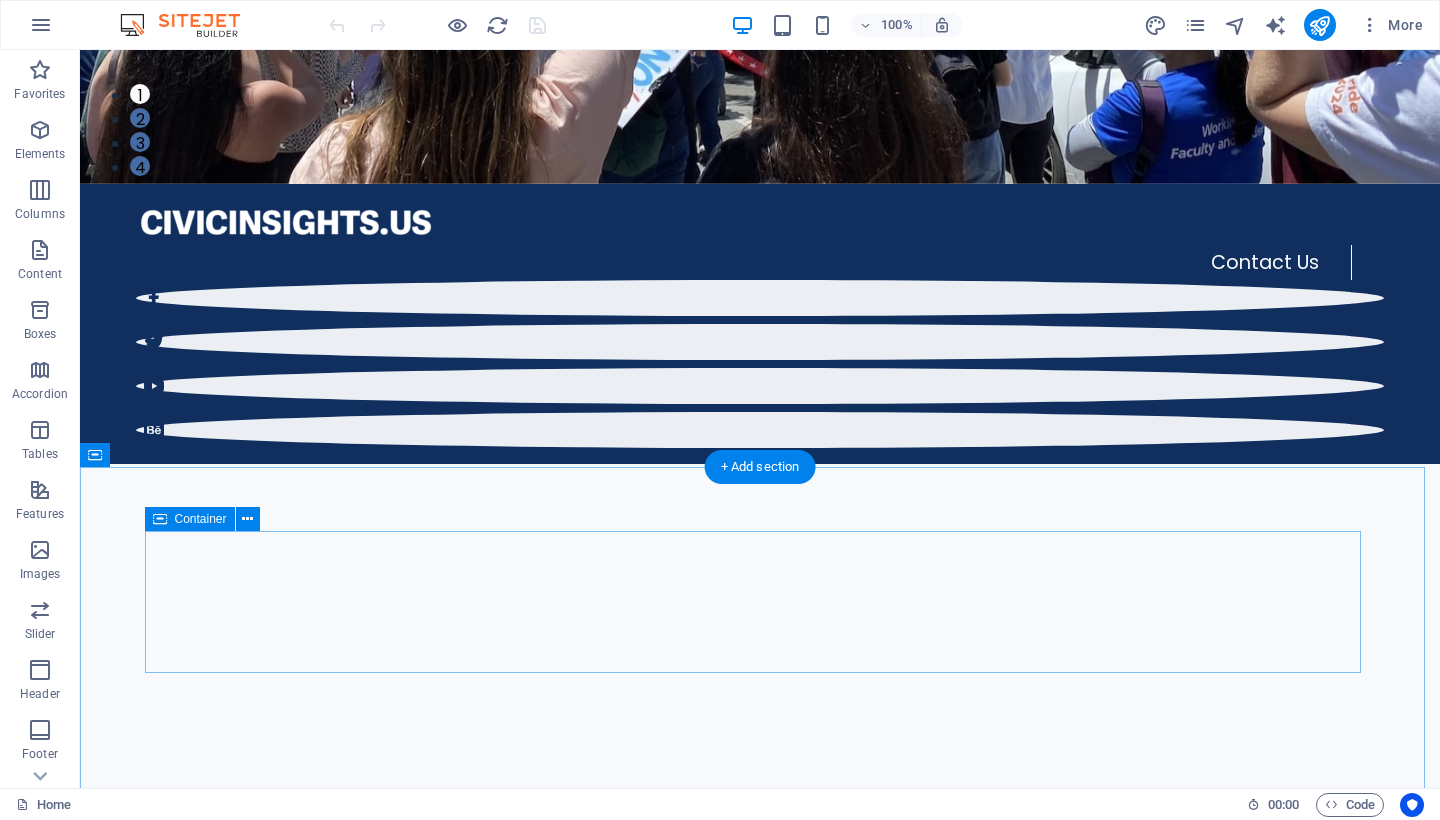 scroll, scrollTop: 792, scrollLeft: 0, axis: vertical 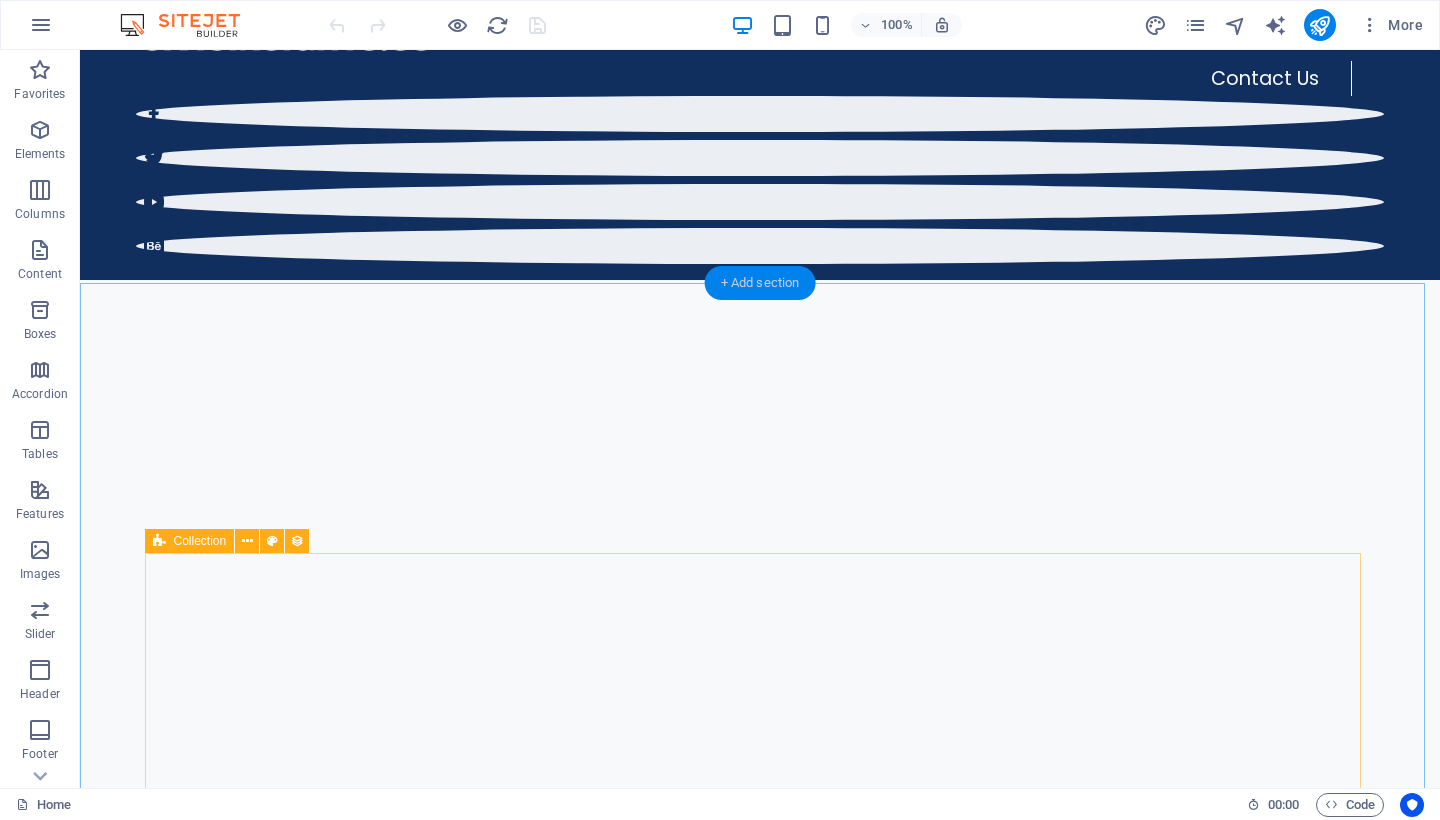 click on "+ Add section" at bounding box center [760, 283] 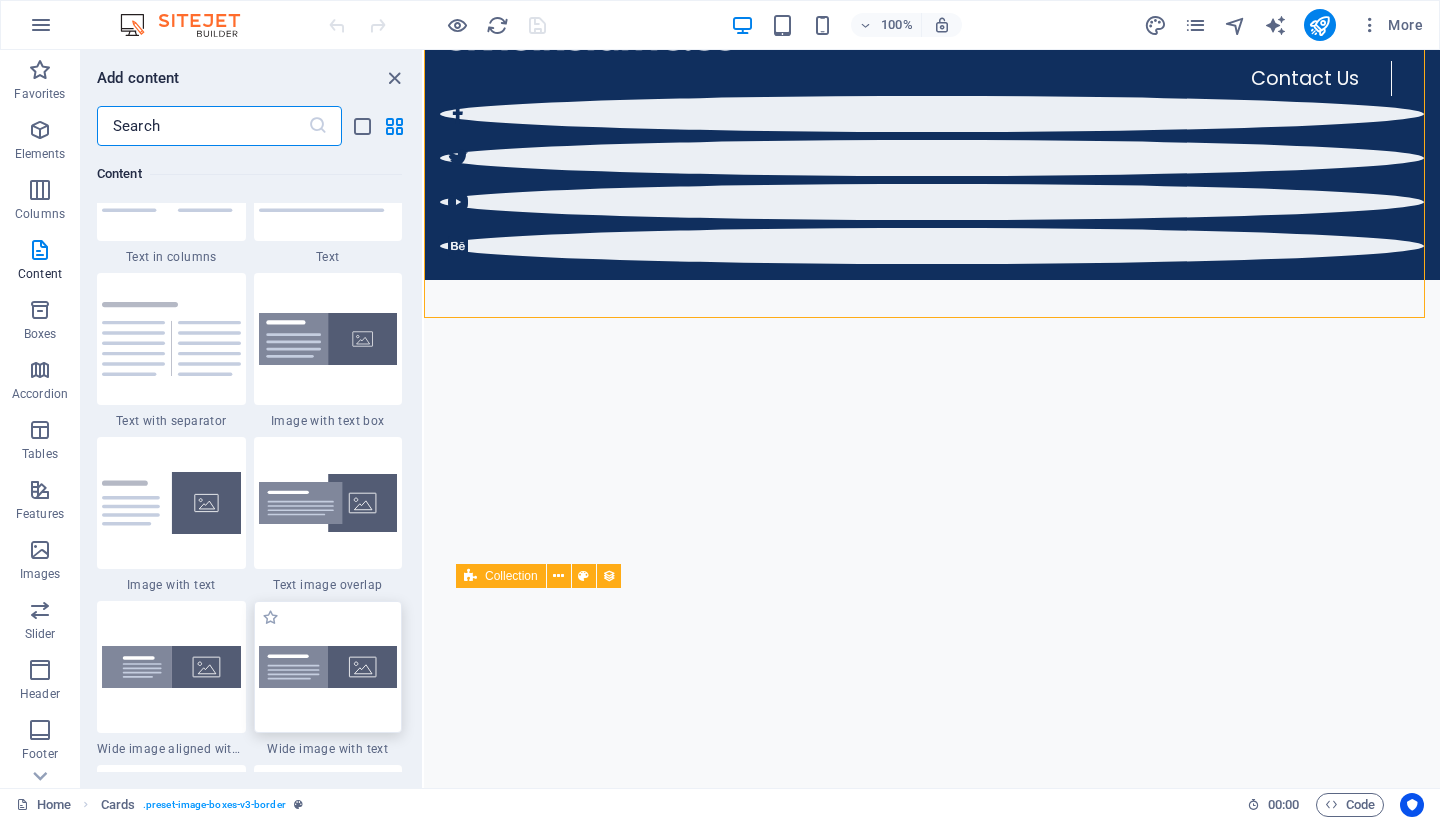 scroll, scrollTop: 3751, scrollLeft: 0, axis: vertical 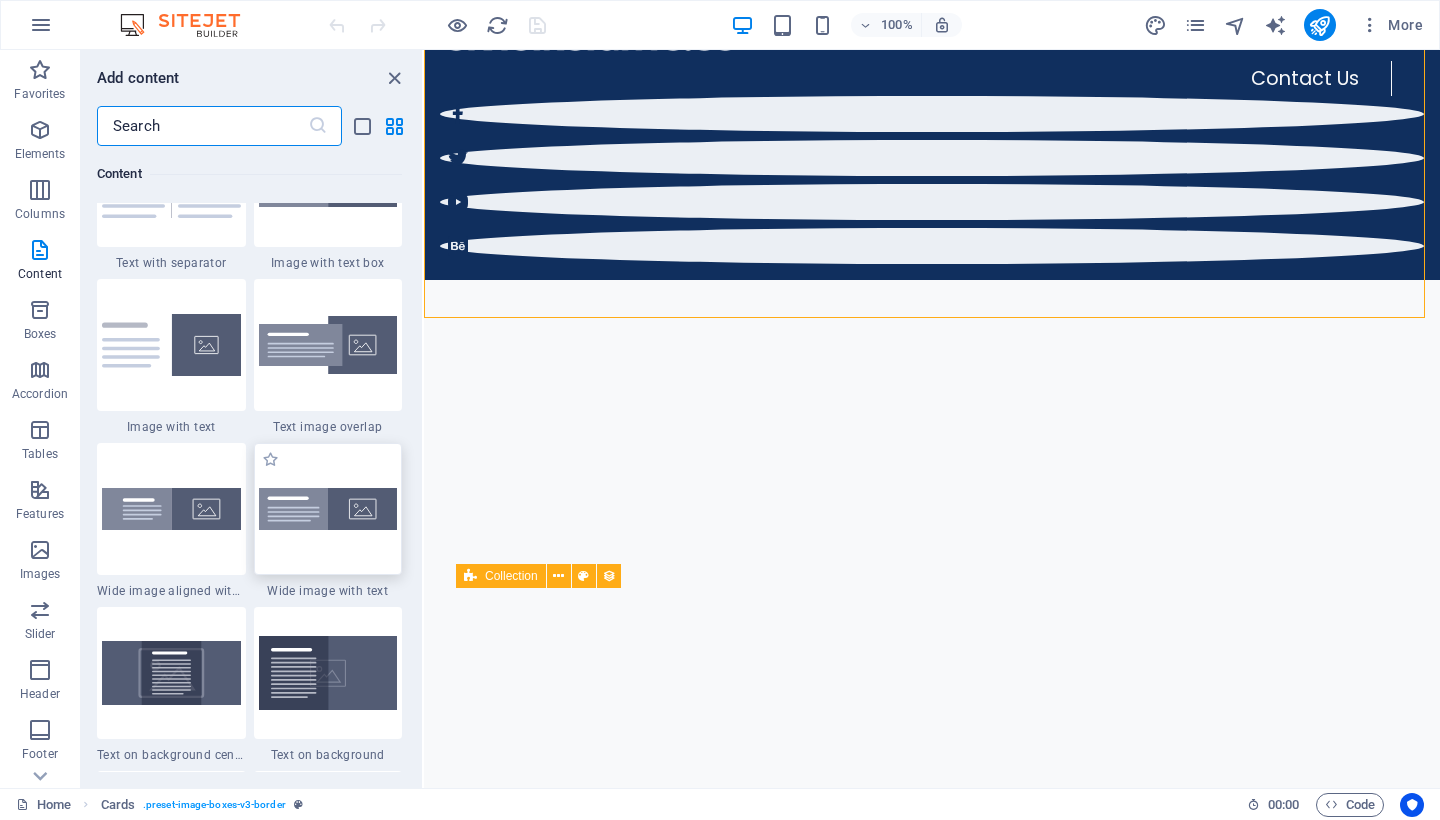 click at bounding box center [328, 509] 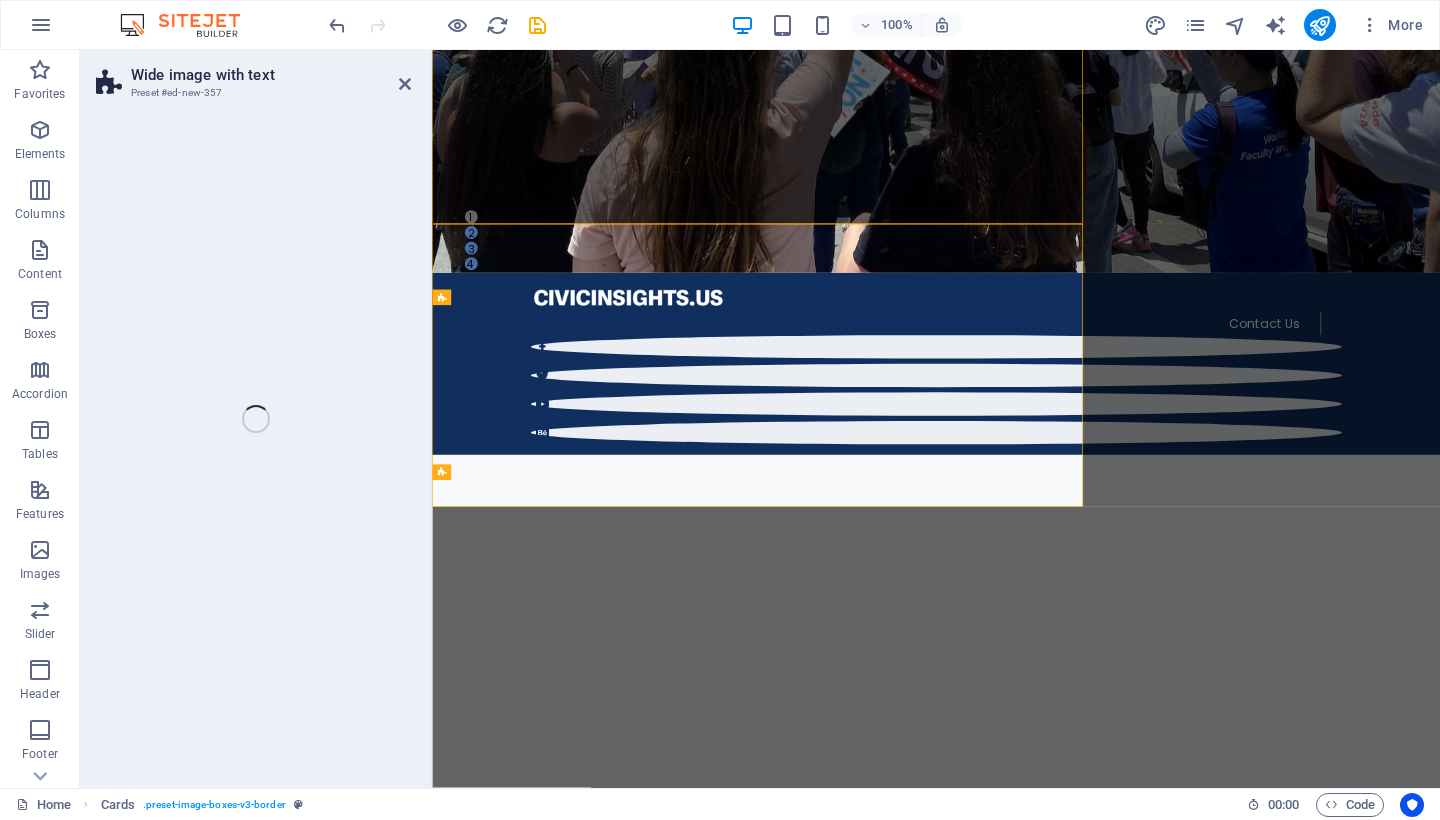 click on "Wide image with text Preset #ed-new-357
Drag here to replace the existing content. Press “Ctrl” if you want to create a new element.
H1   Container   Banner   Banner   Container   Slider   Slider   Slider   Slider   Slider   Spacer   Container   Menu Bar   Icon   Social Media Icons   Slider   Slider   H1   Cards   Placeholder   Container   Container   Collection   Container   Image   Container   Container   H3   Spacer   Wide image with text" at bounding box center (760, 419) 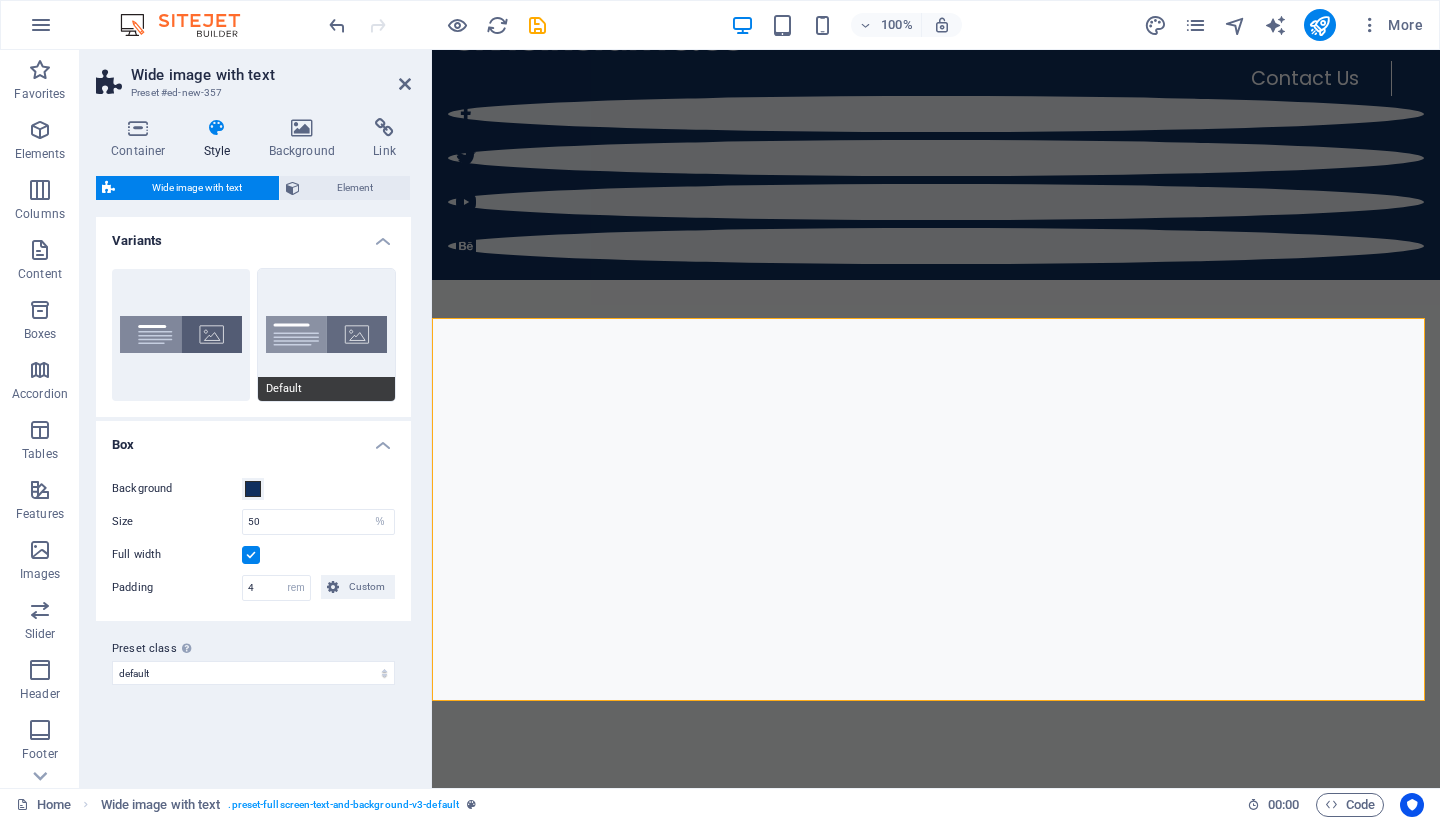 click on "Default" at bounding box center [327, 335] 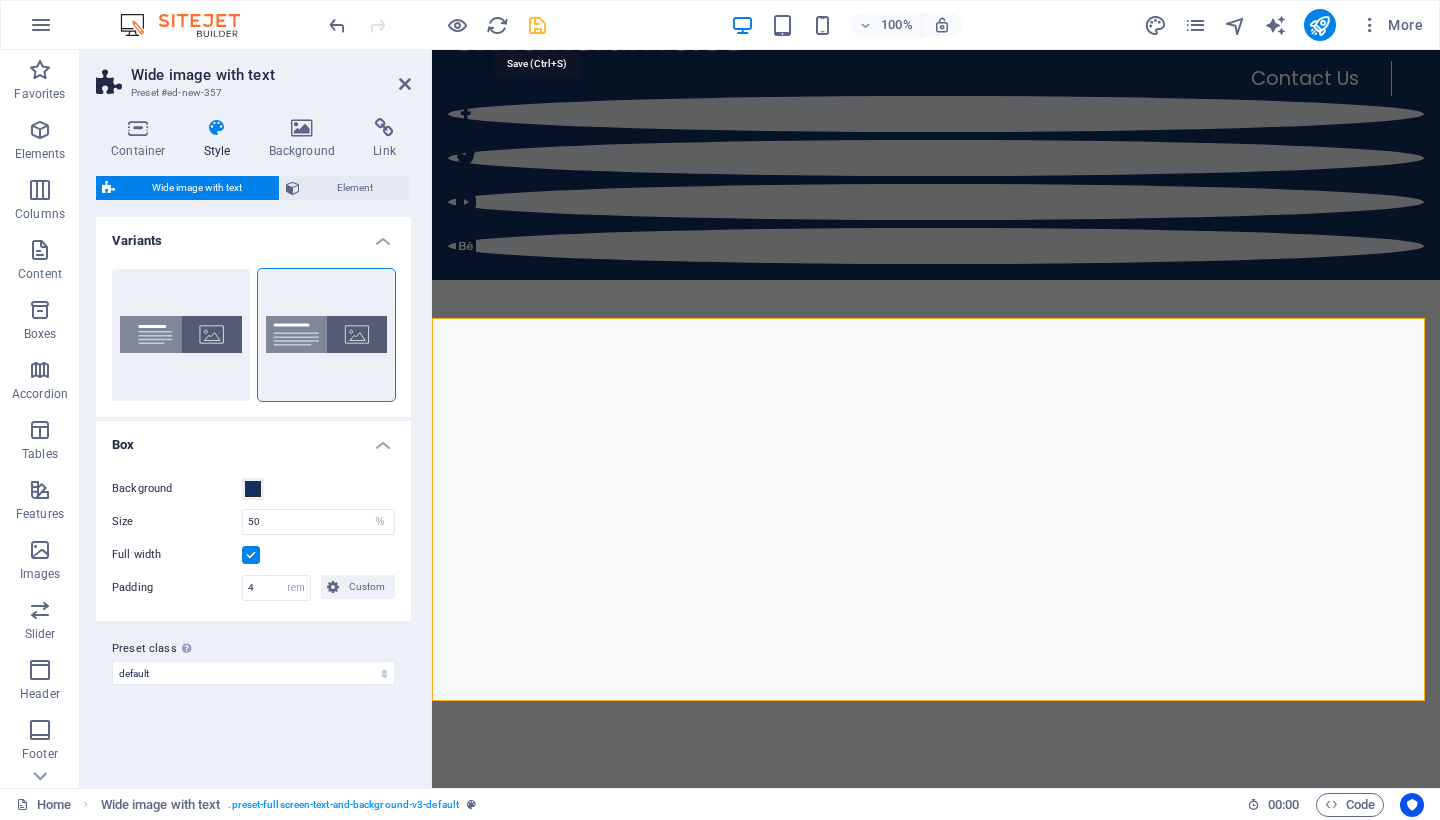 click at bounding box center [537, 25] 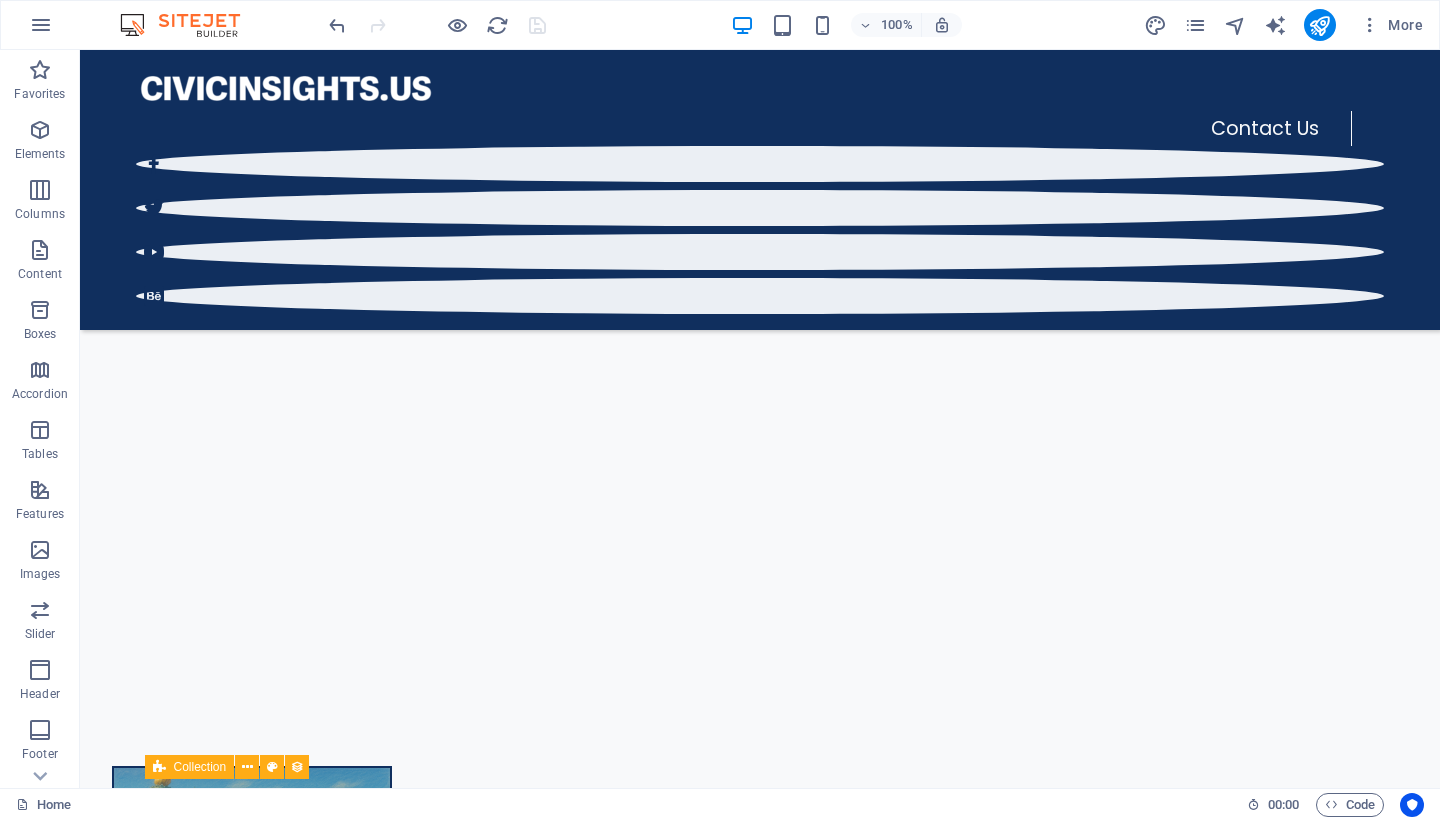 scroll, scrollTop: 697, scrollLeft: 0, axis: vertical 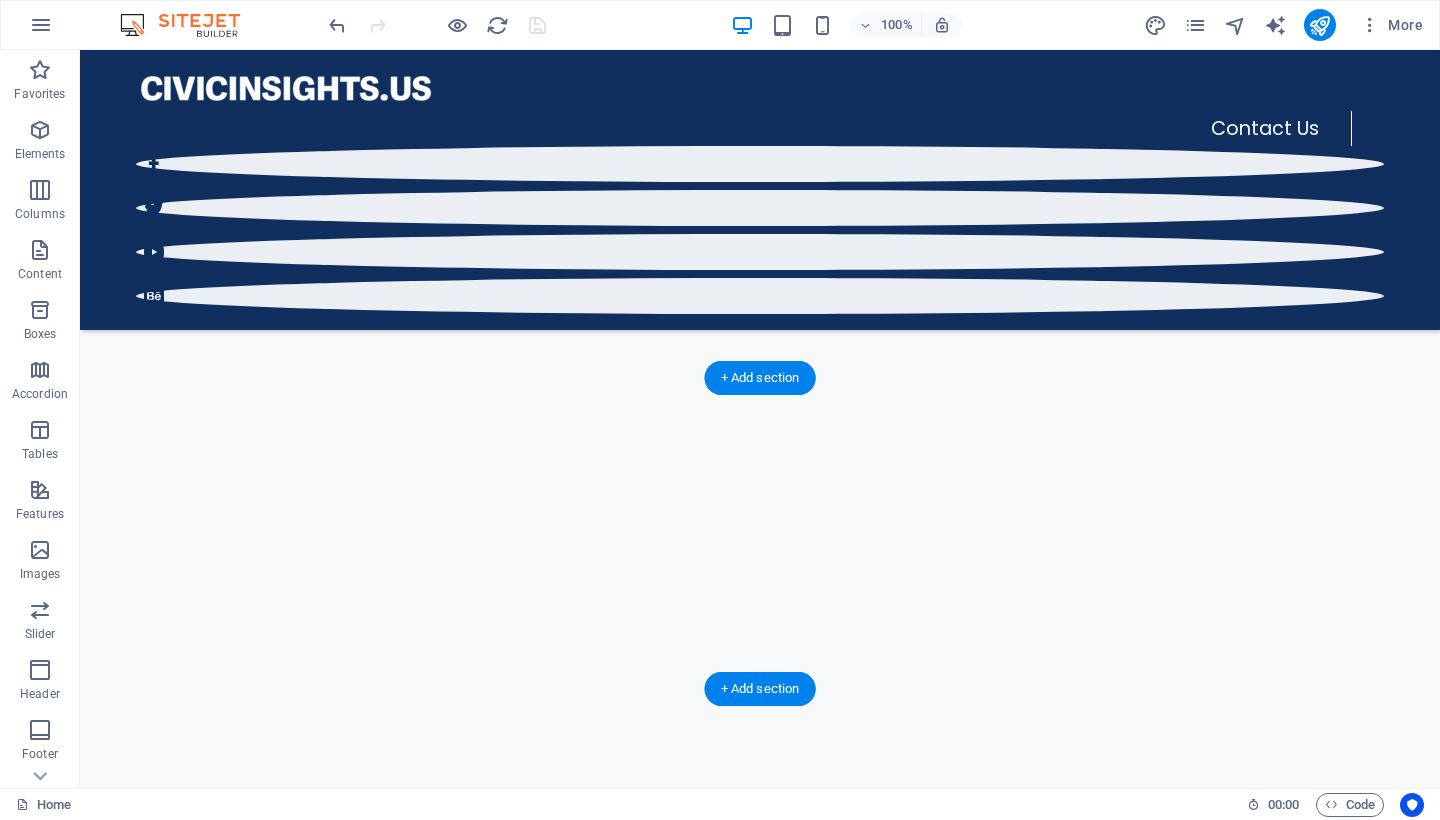 click at bounding box center (760, 2545) 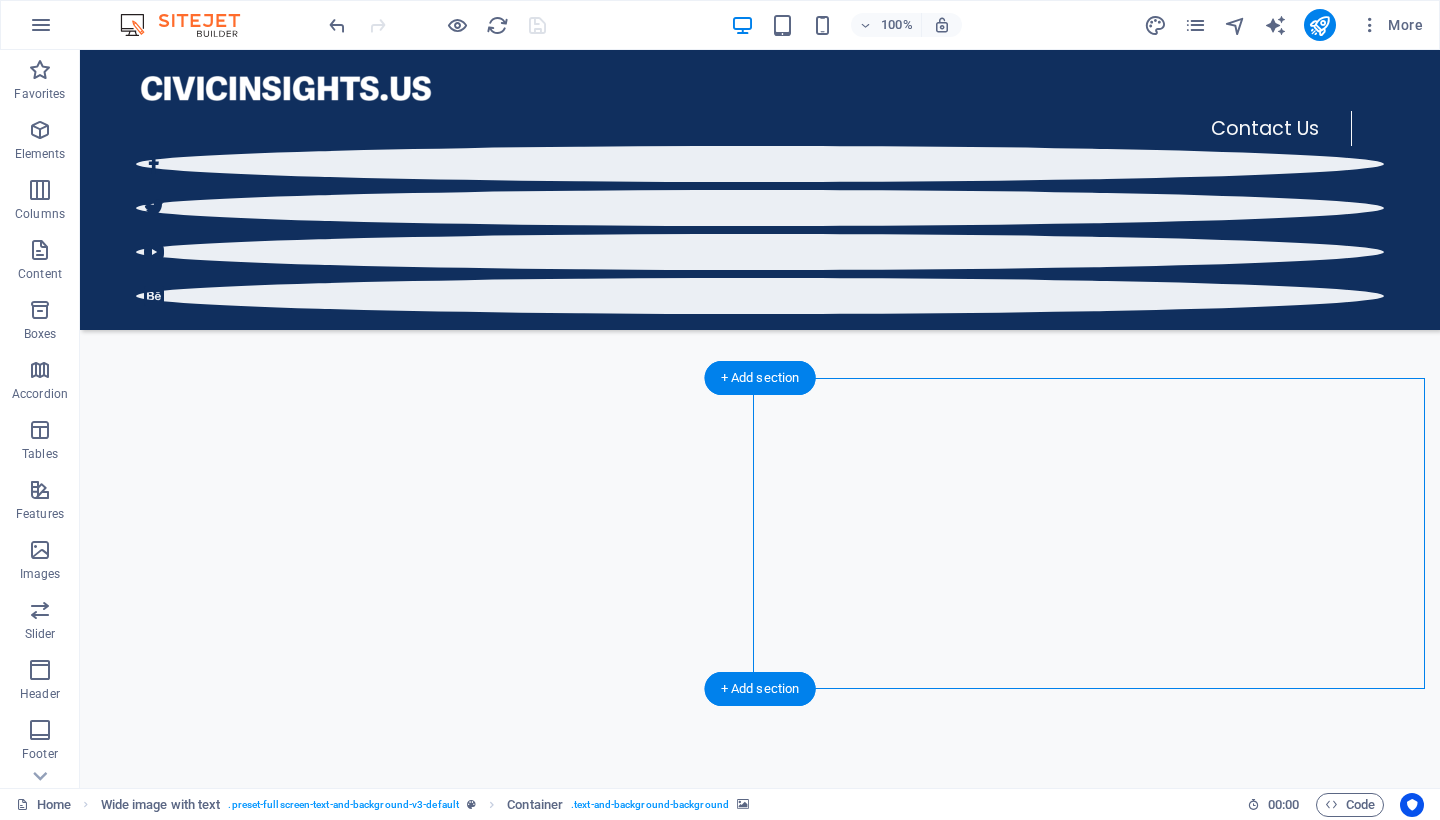 click at bounding box center (760, 2545) 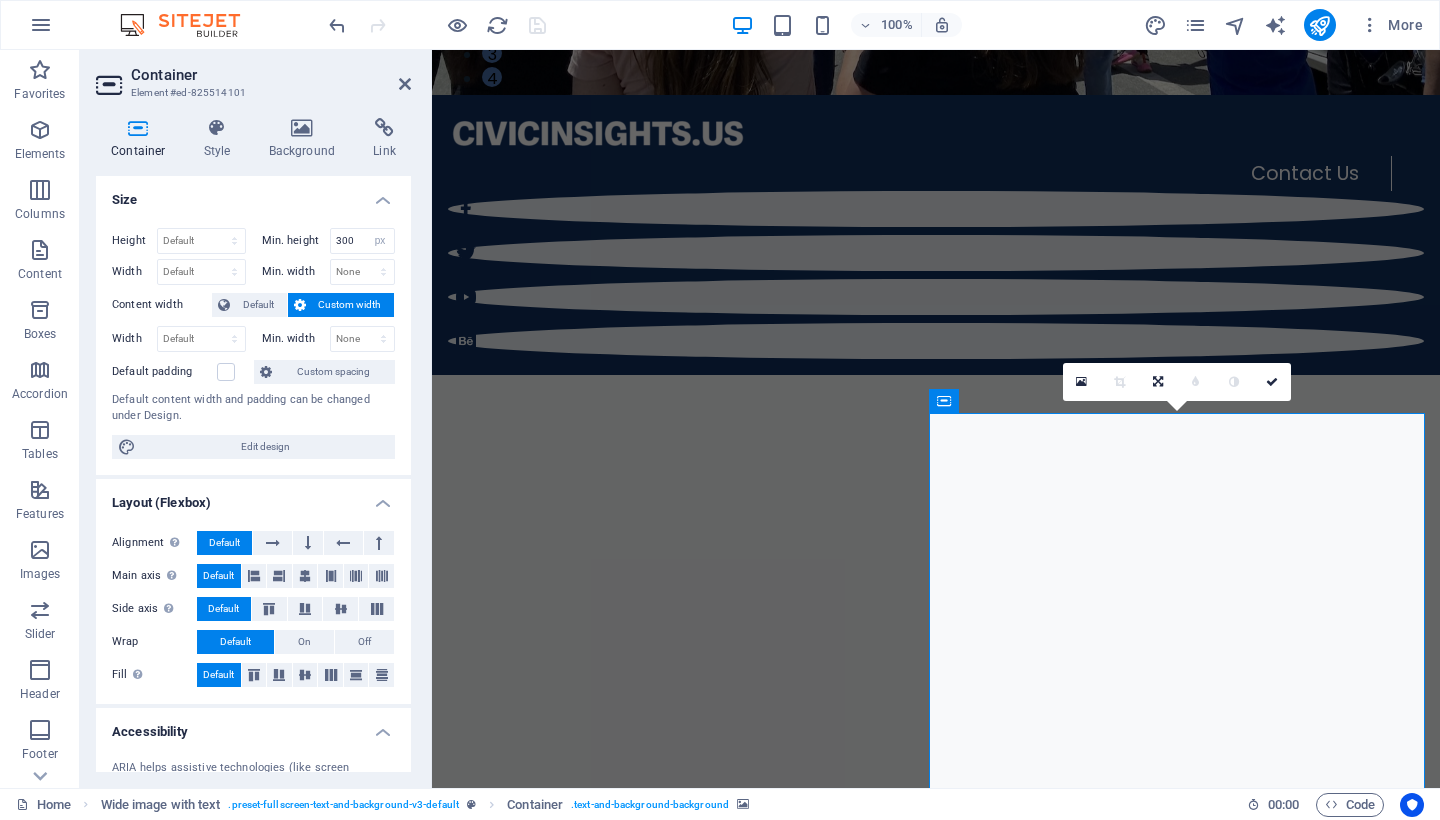 click at bounding box center (936, 2706) 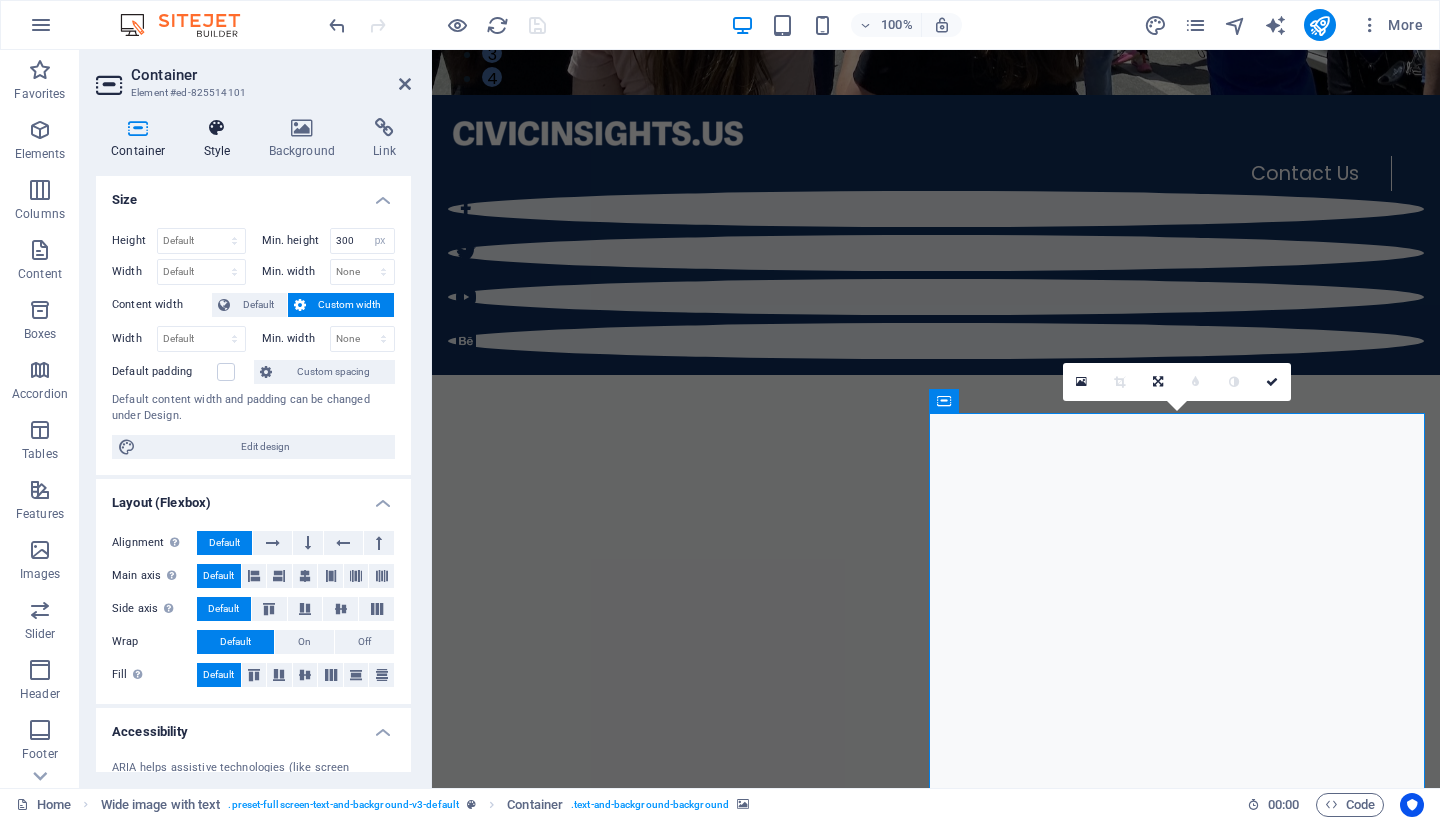 click at bounding box center (217, 128) 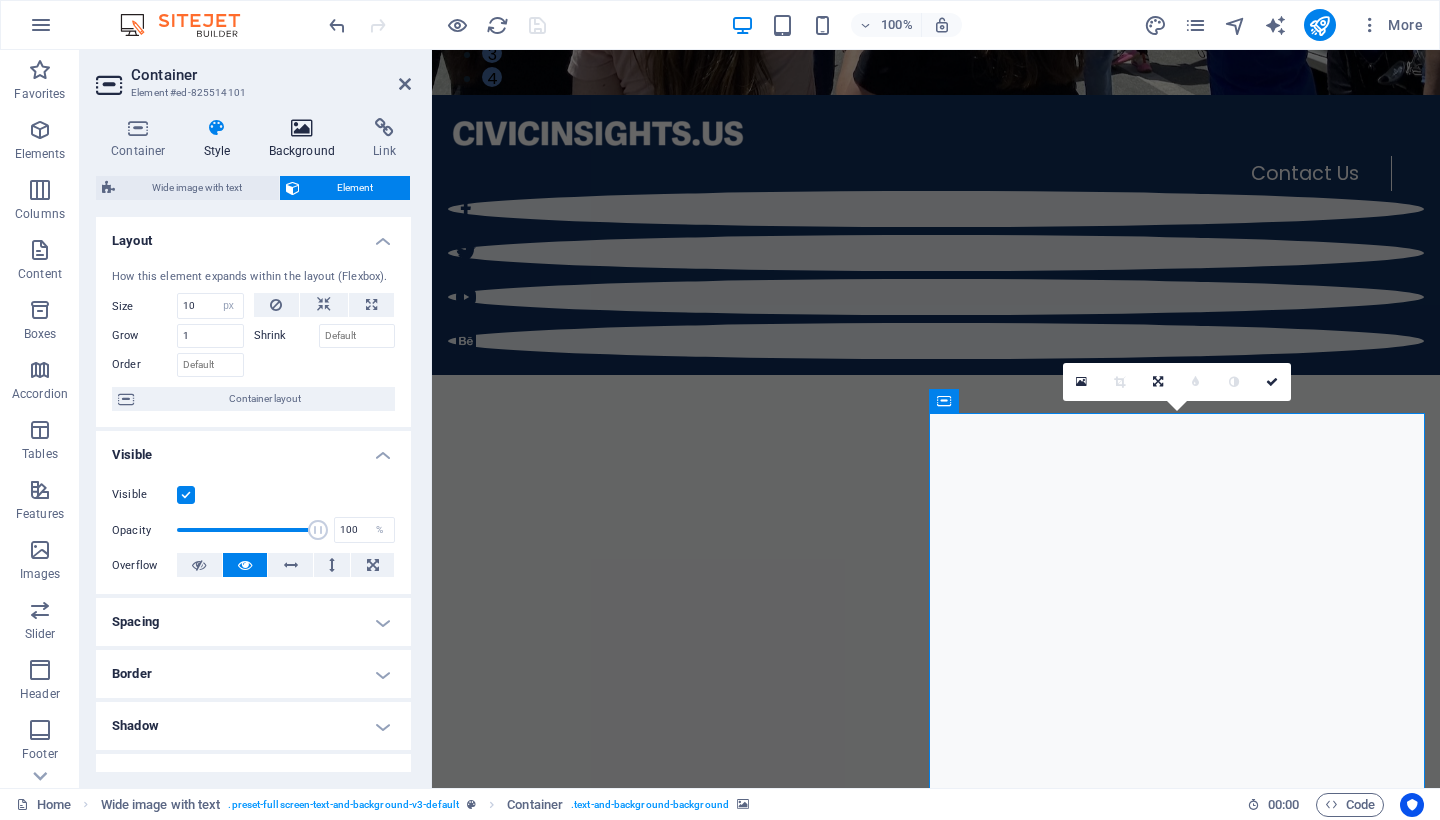 click at bounding box center [302, 128] 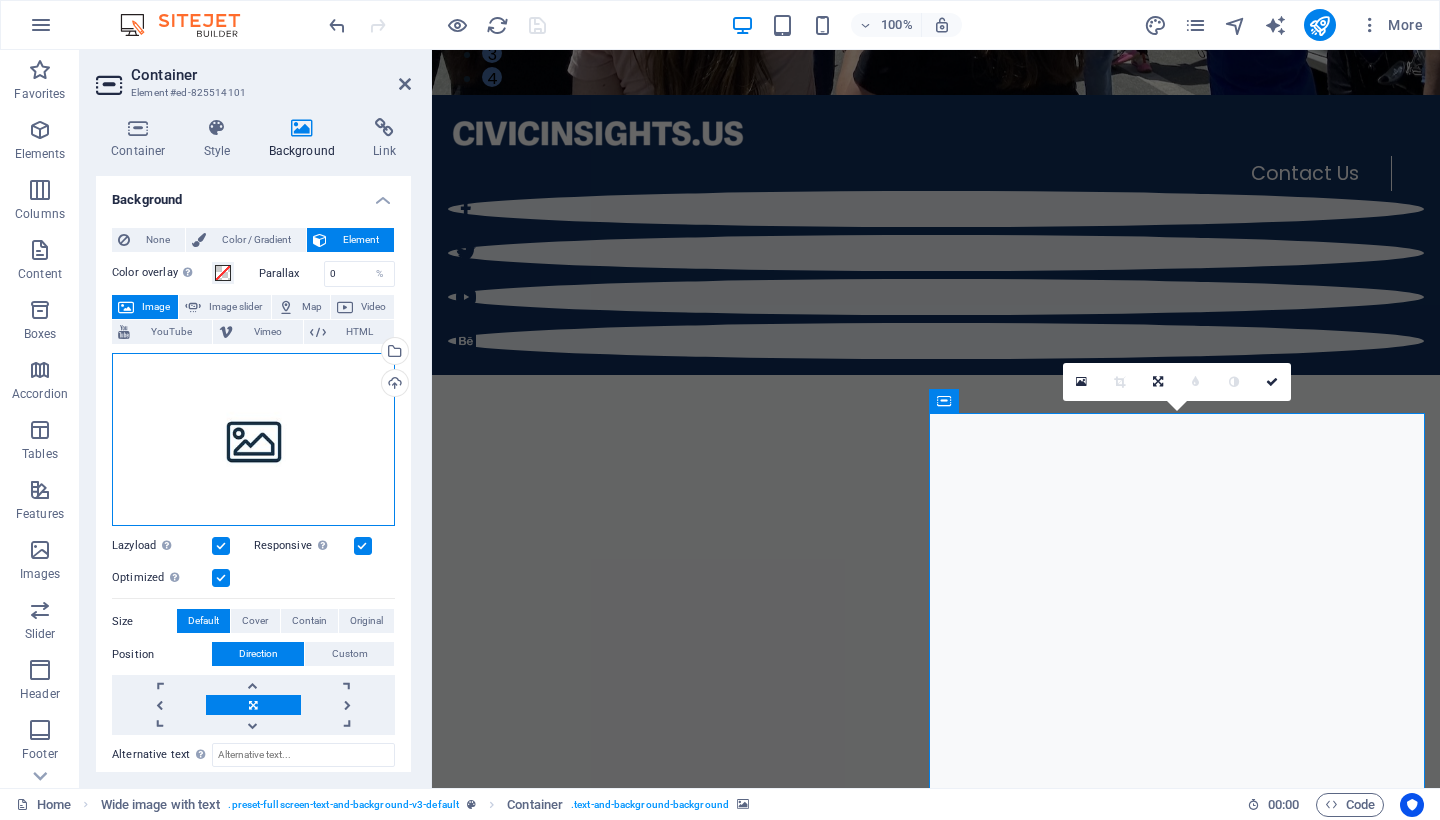 click on "Drag files here, click to choose files or select files from Files or our free stock photos & videos" at bounding box center (253, 440) 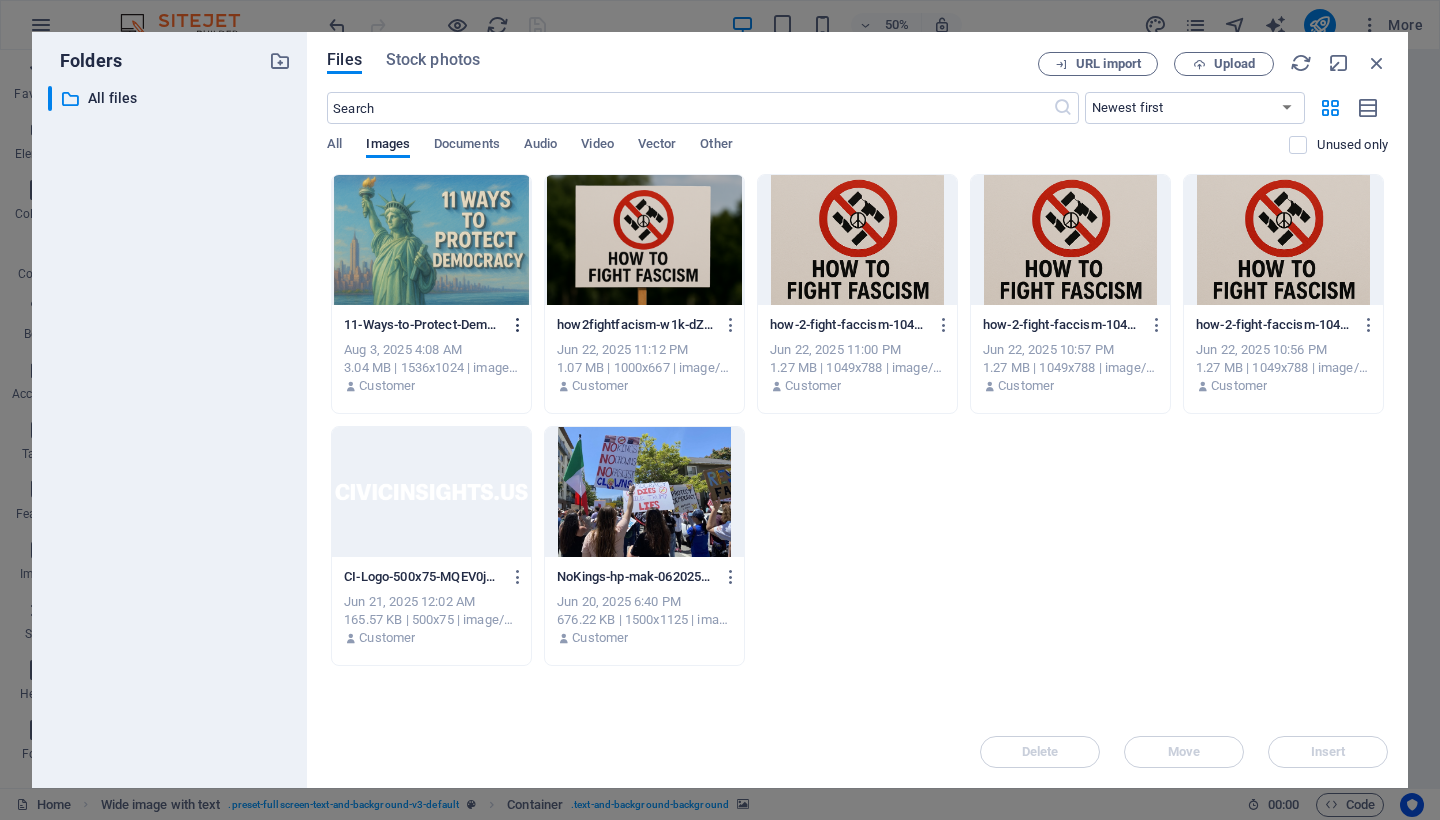 click at bounding box center [518, 325] 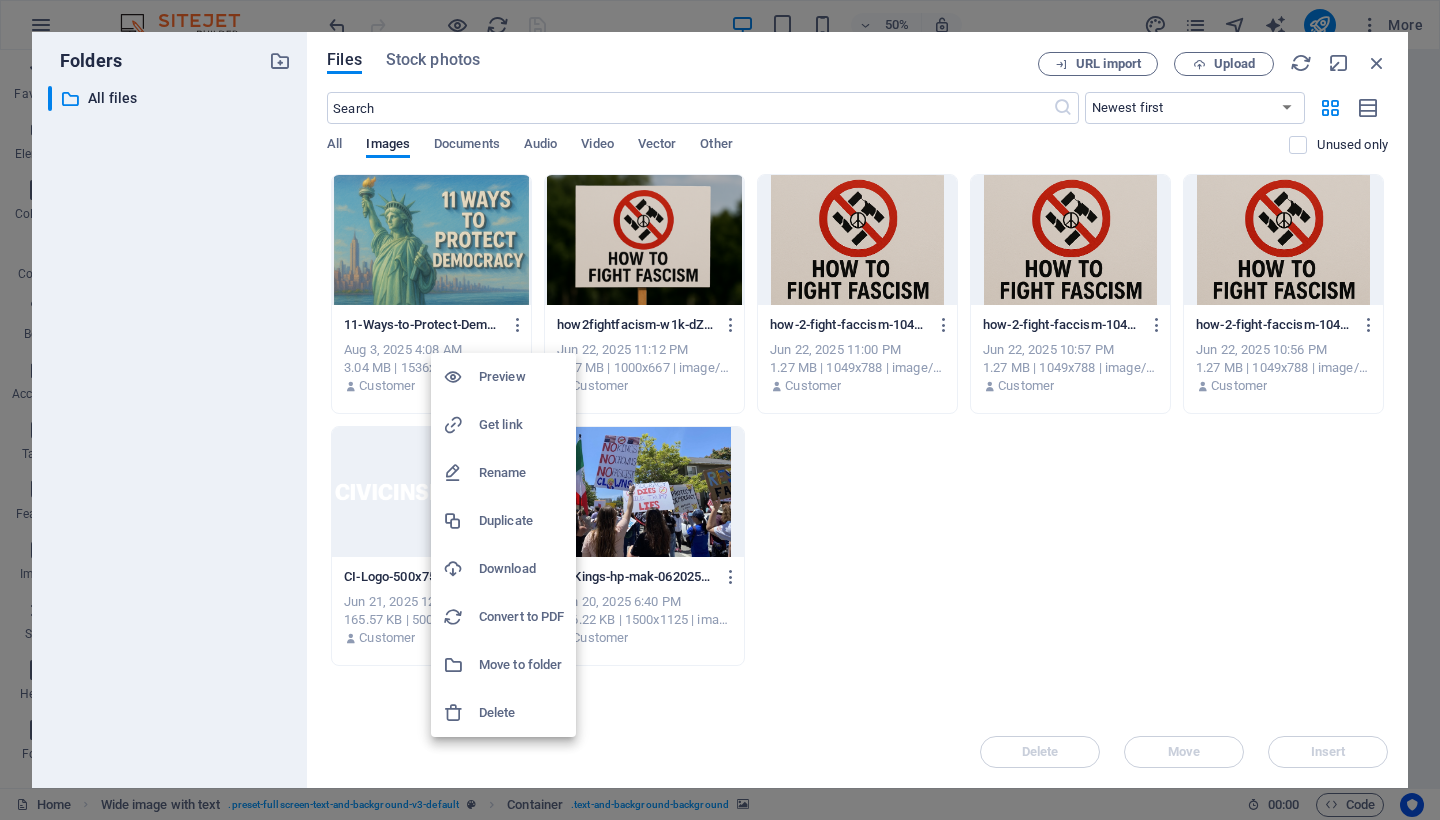 click on "Delete" at bounding box center (503, 713) 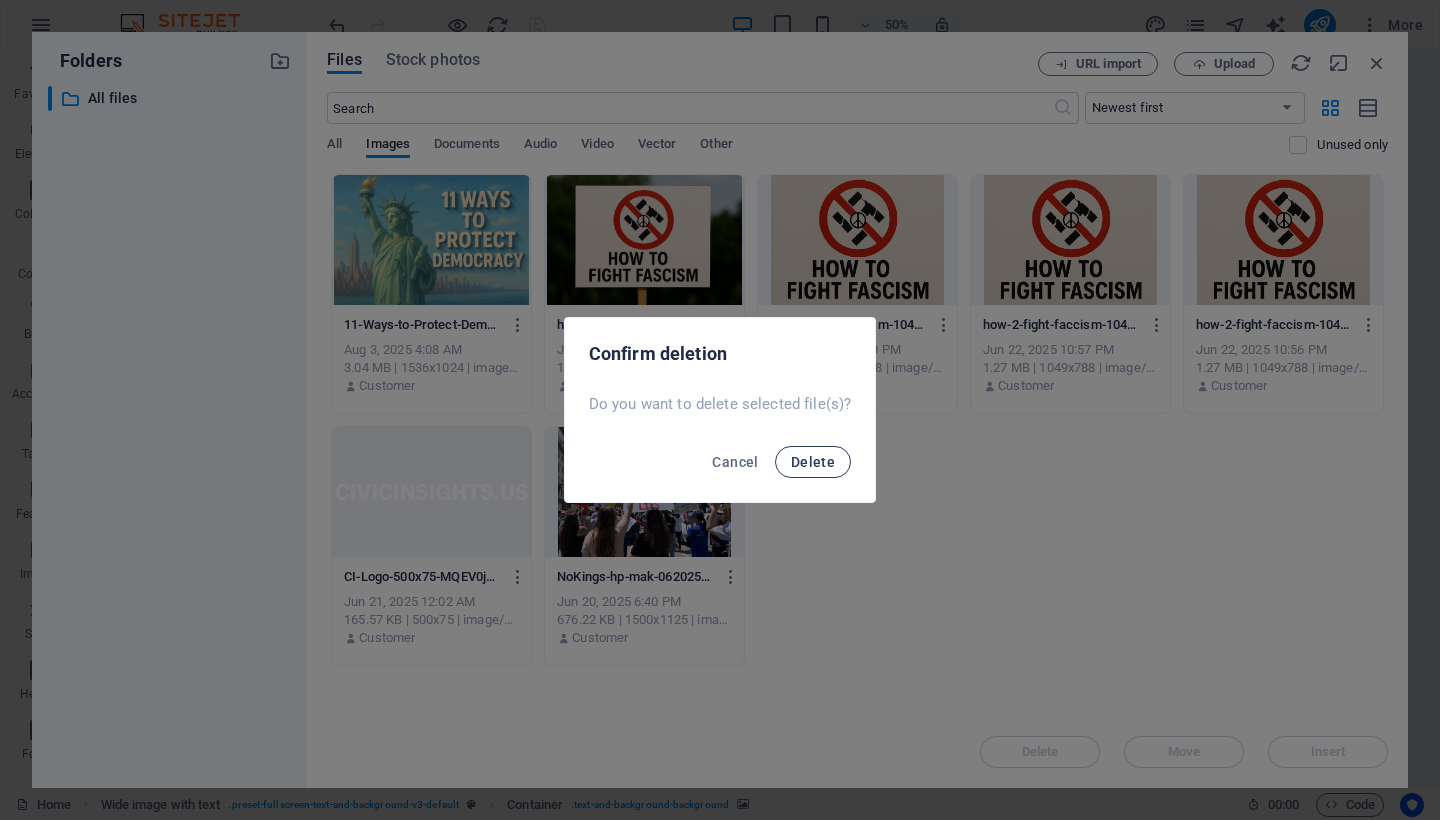 click on "Delete" at bounding box center (813, 462) 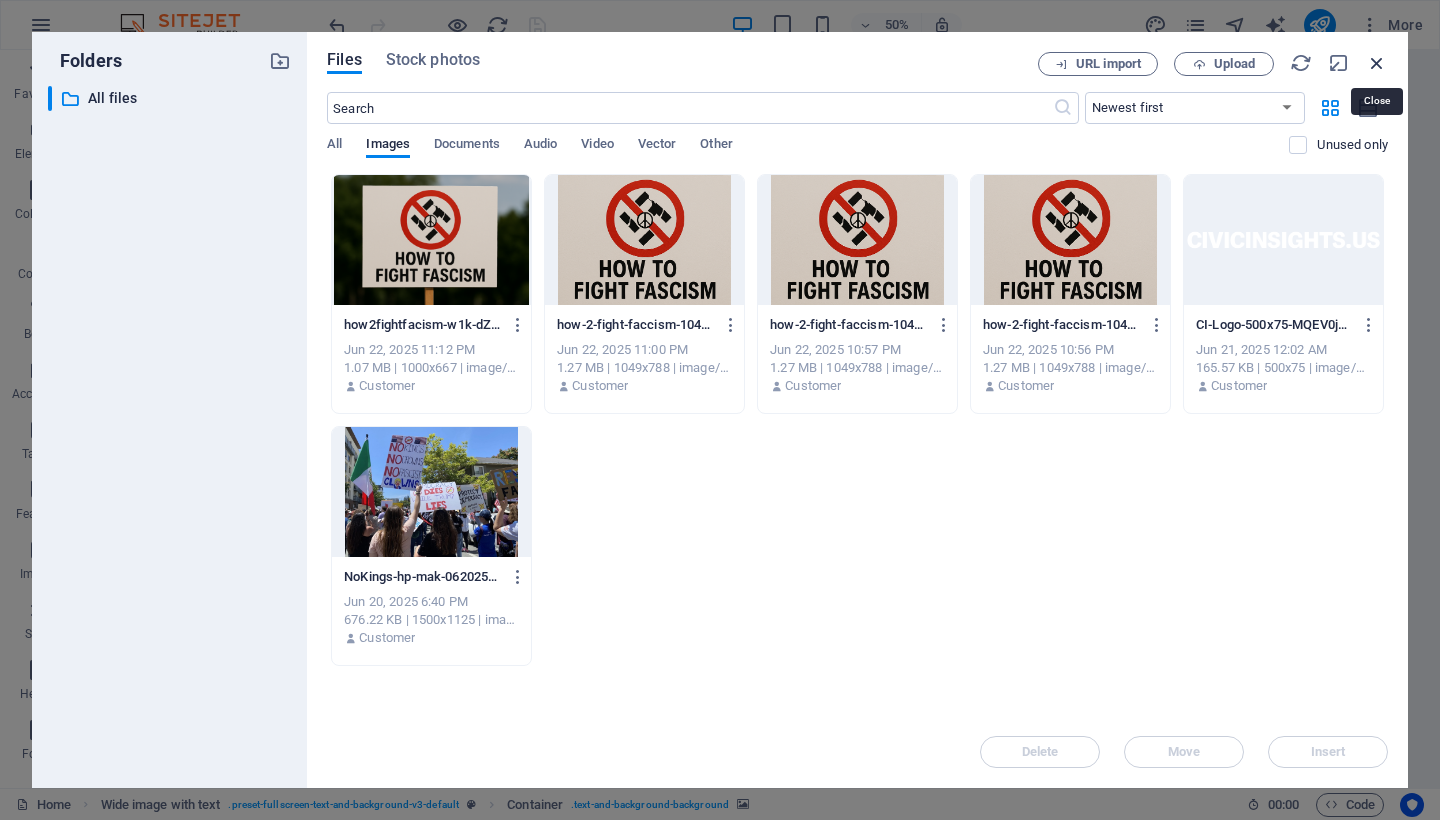 click at bounding box center [1377, 63] 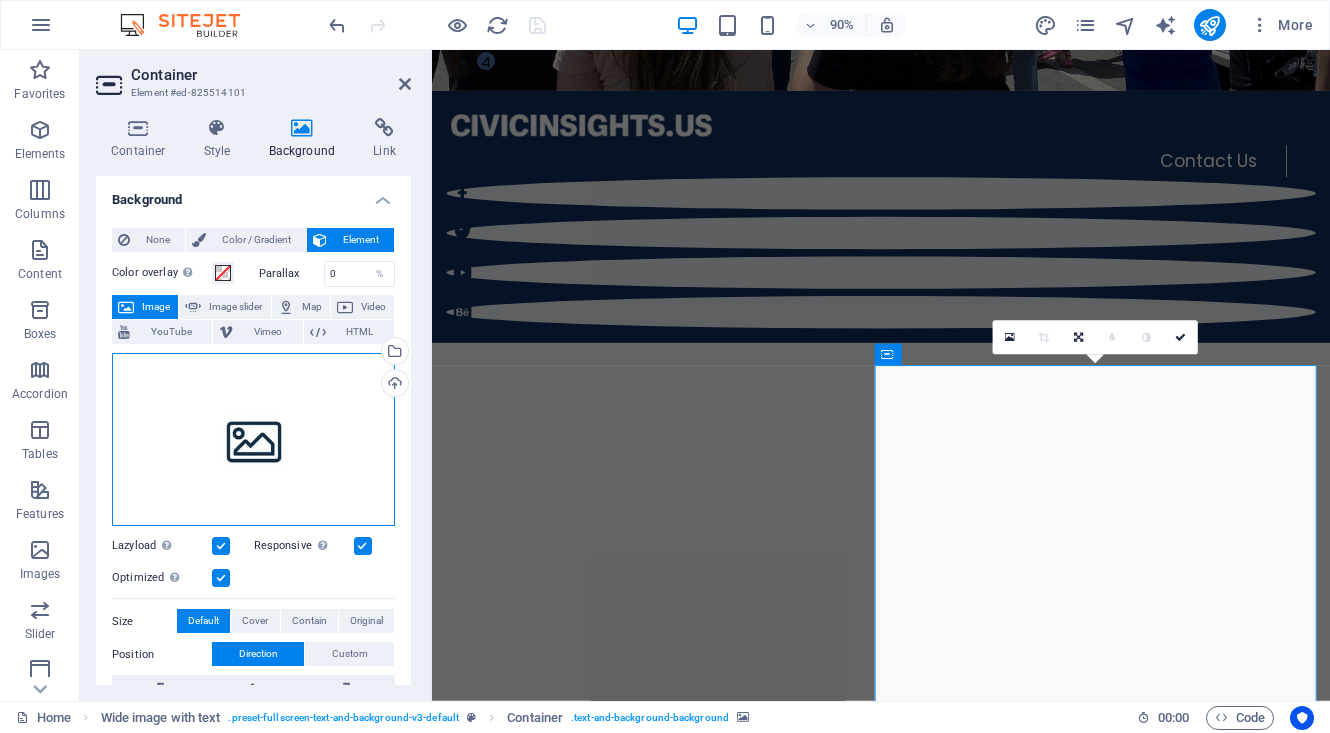 click on "Drag files here, click to choose files or select files from Files or our free stock photos & videos" at bounding box center (253, 440) 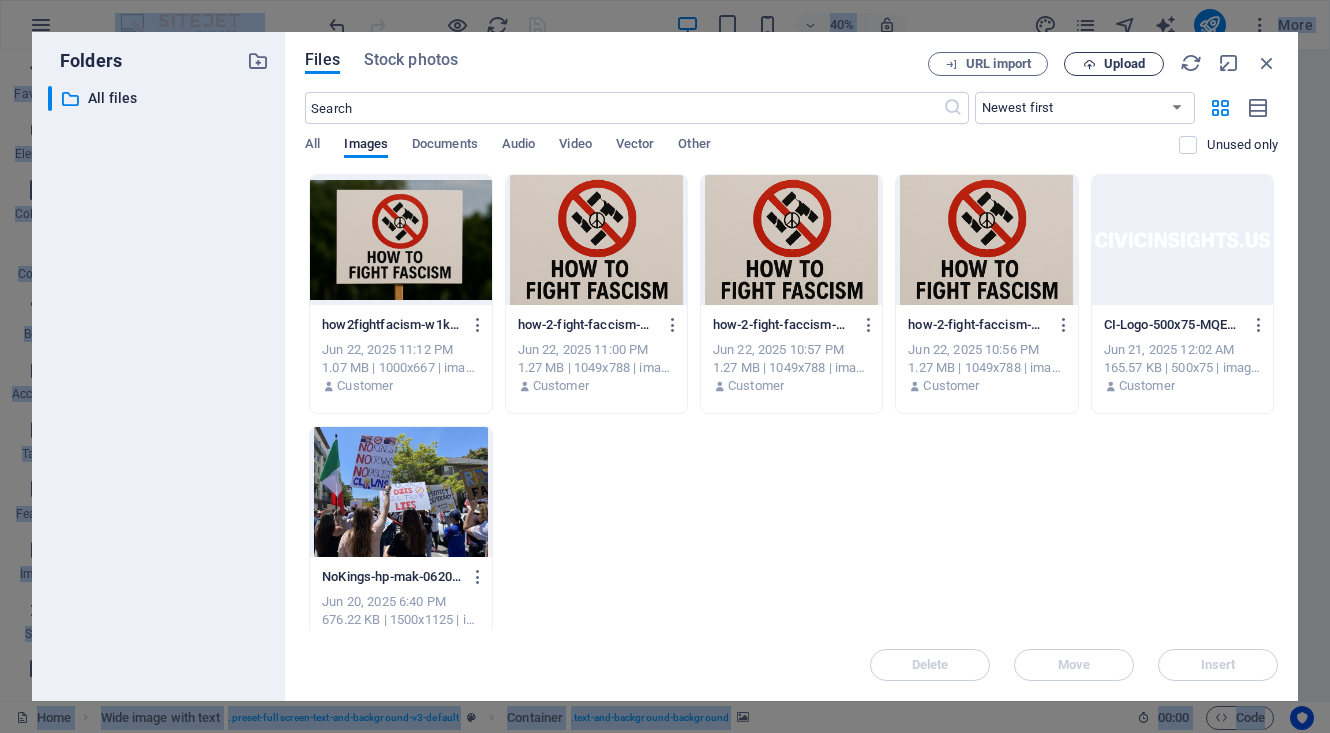 click on "Upload" at bounding box center (1124, 64) 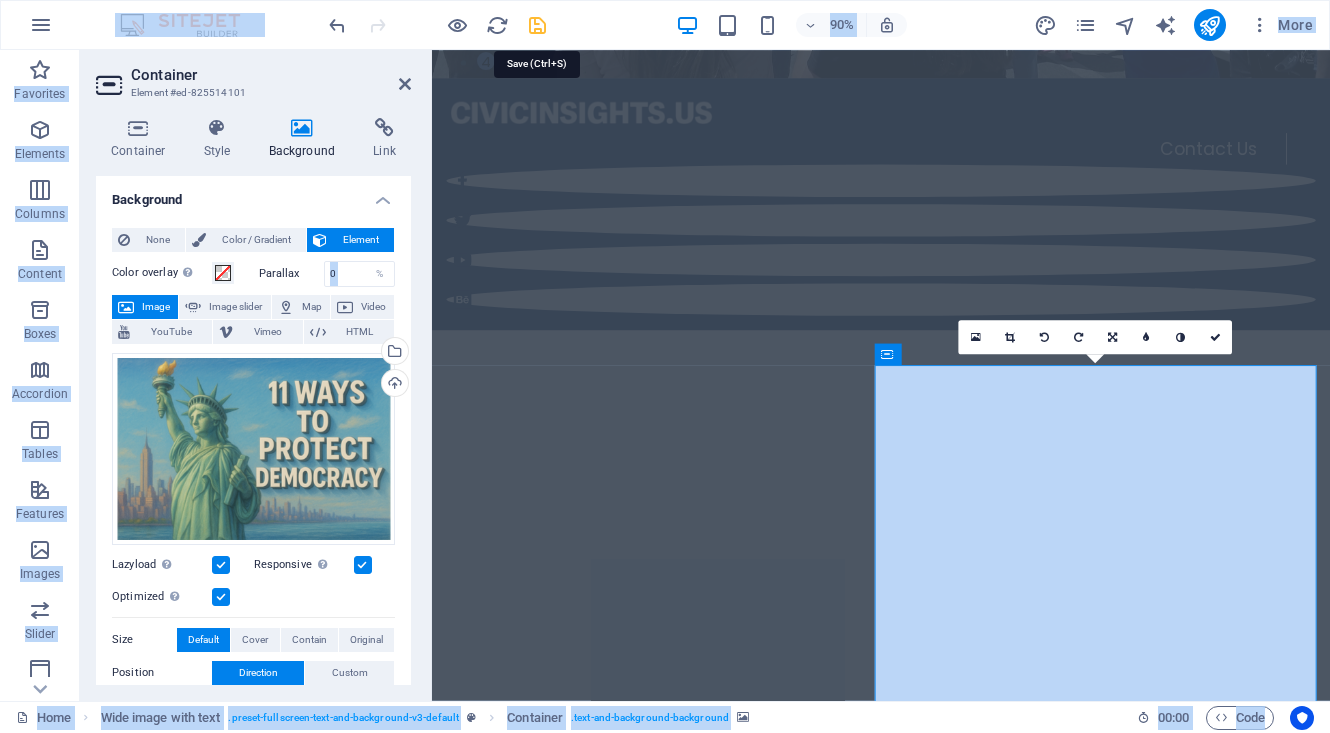 click at bounding box center (537, 25) 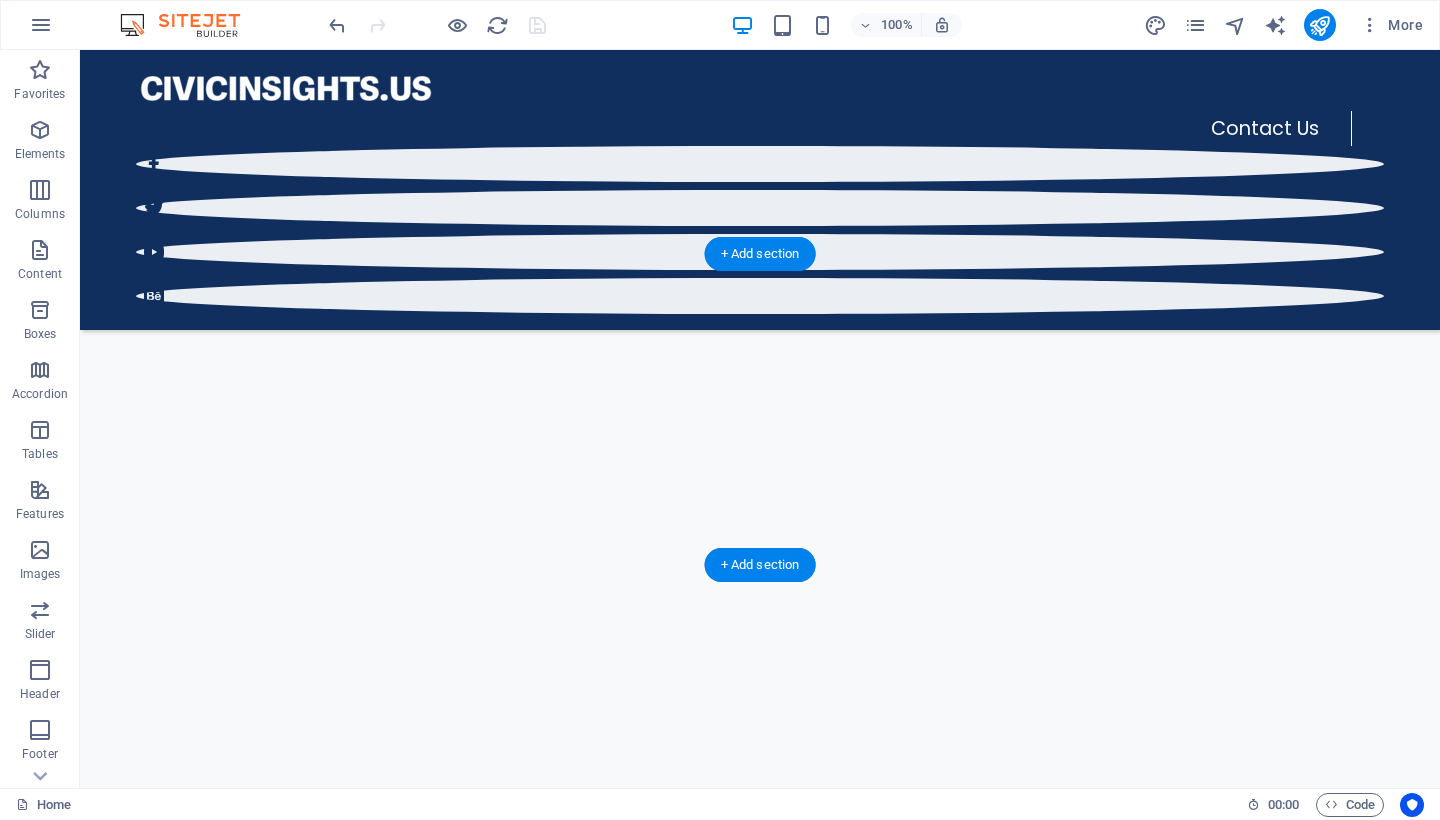scroll, scrollTop: 796, scrollLeft: 0, axis: vertical 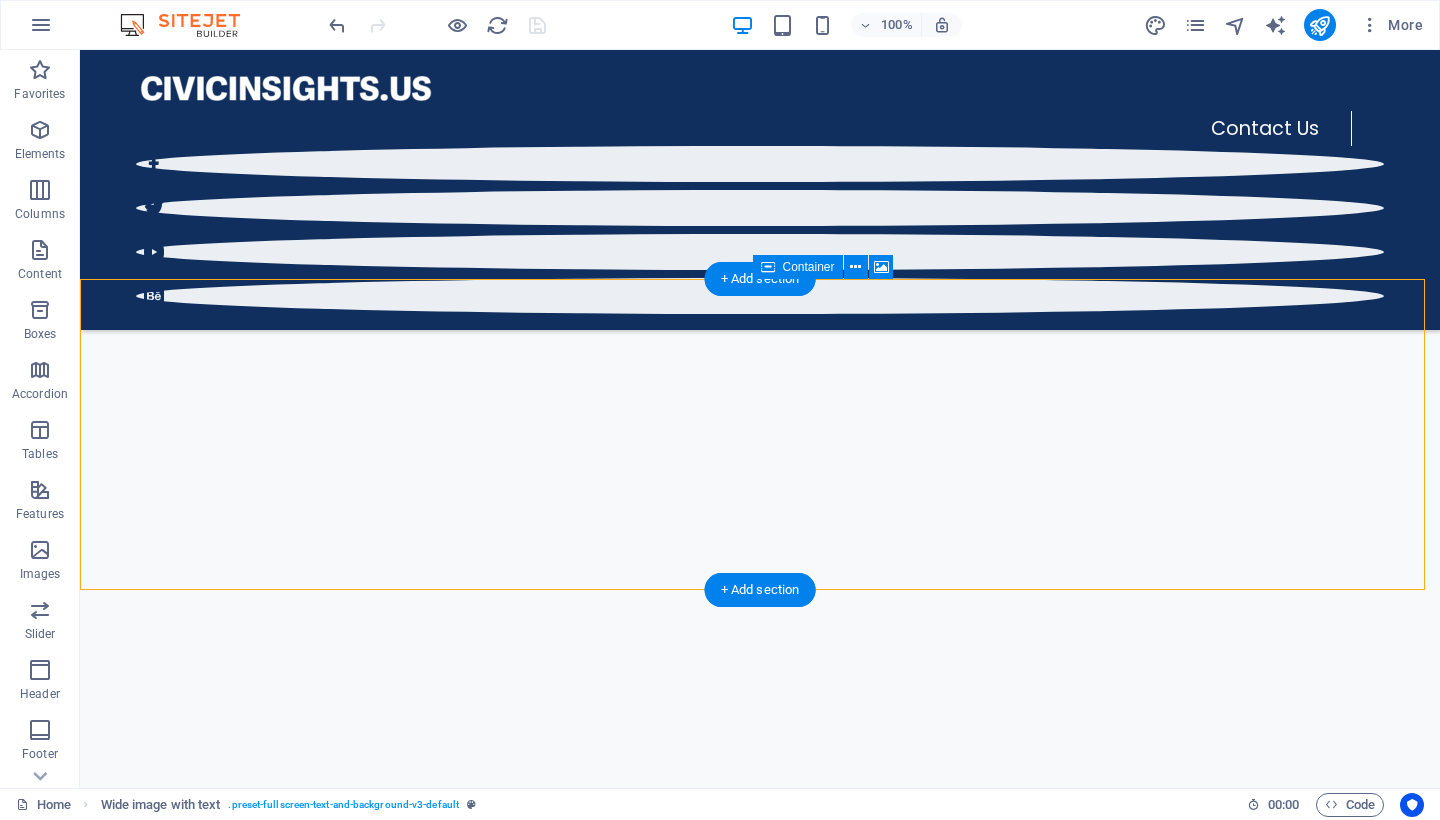 drag, startPoint x: 1190, startPoint y: 362, endPoint x: 1199, endPoint y: 440, distance: 78.51752 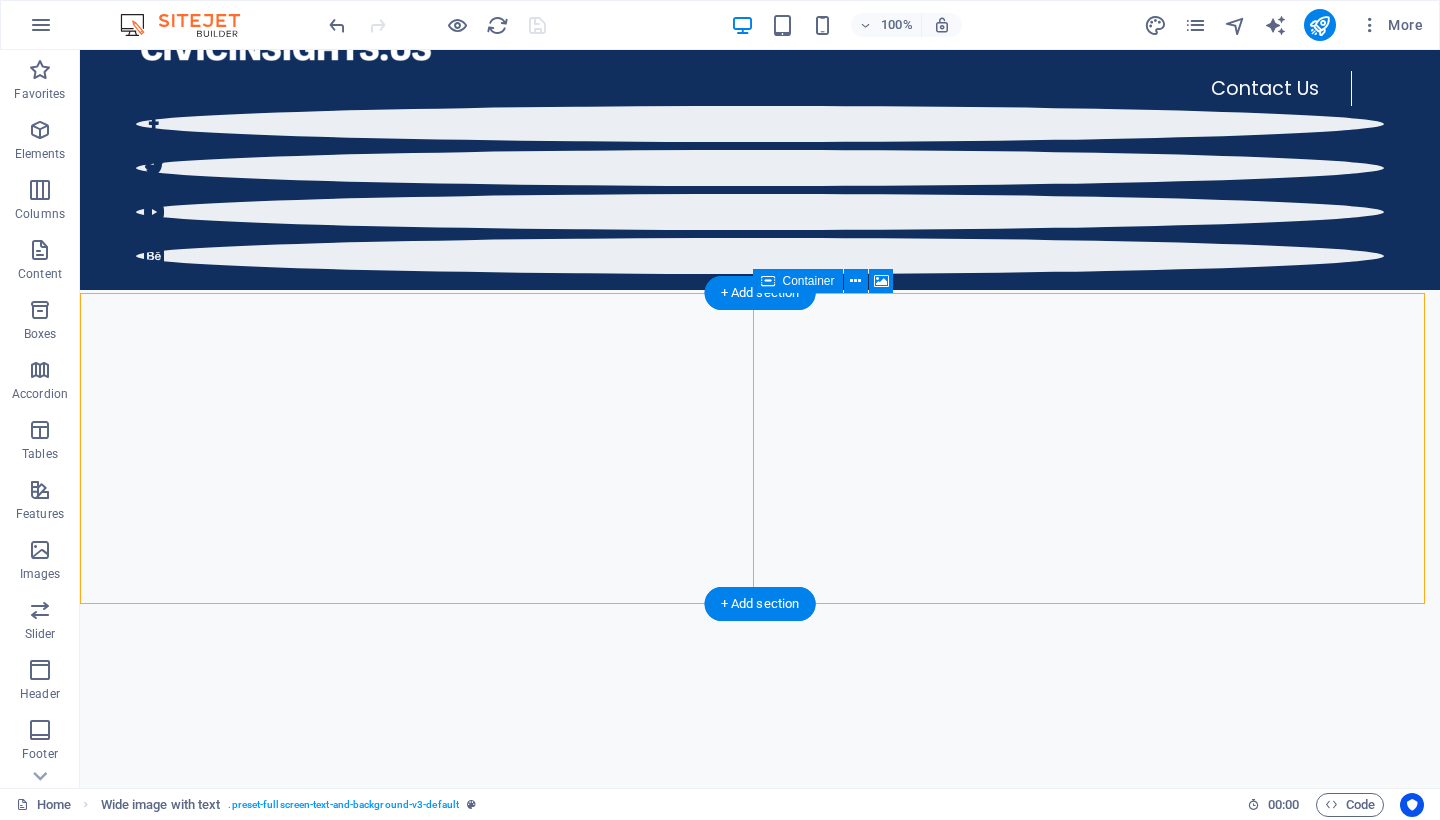 scroll, scrollTop: 814, scrollLeft: 0, axis: vertical 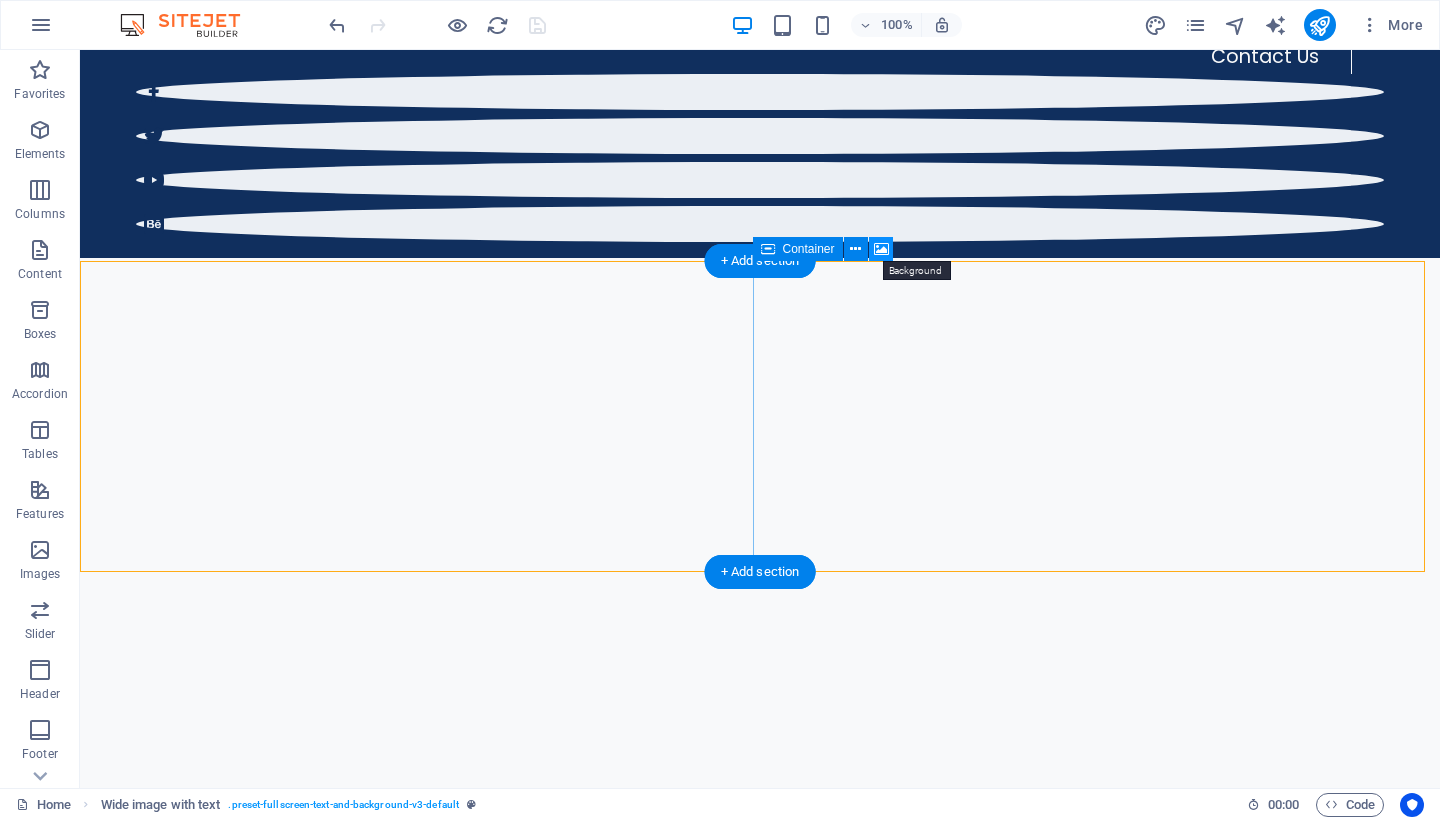 click at bounding box center [881, 249] 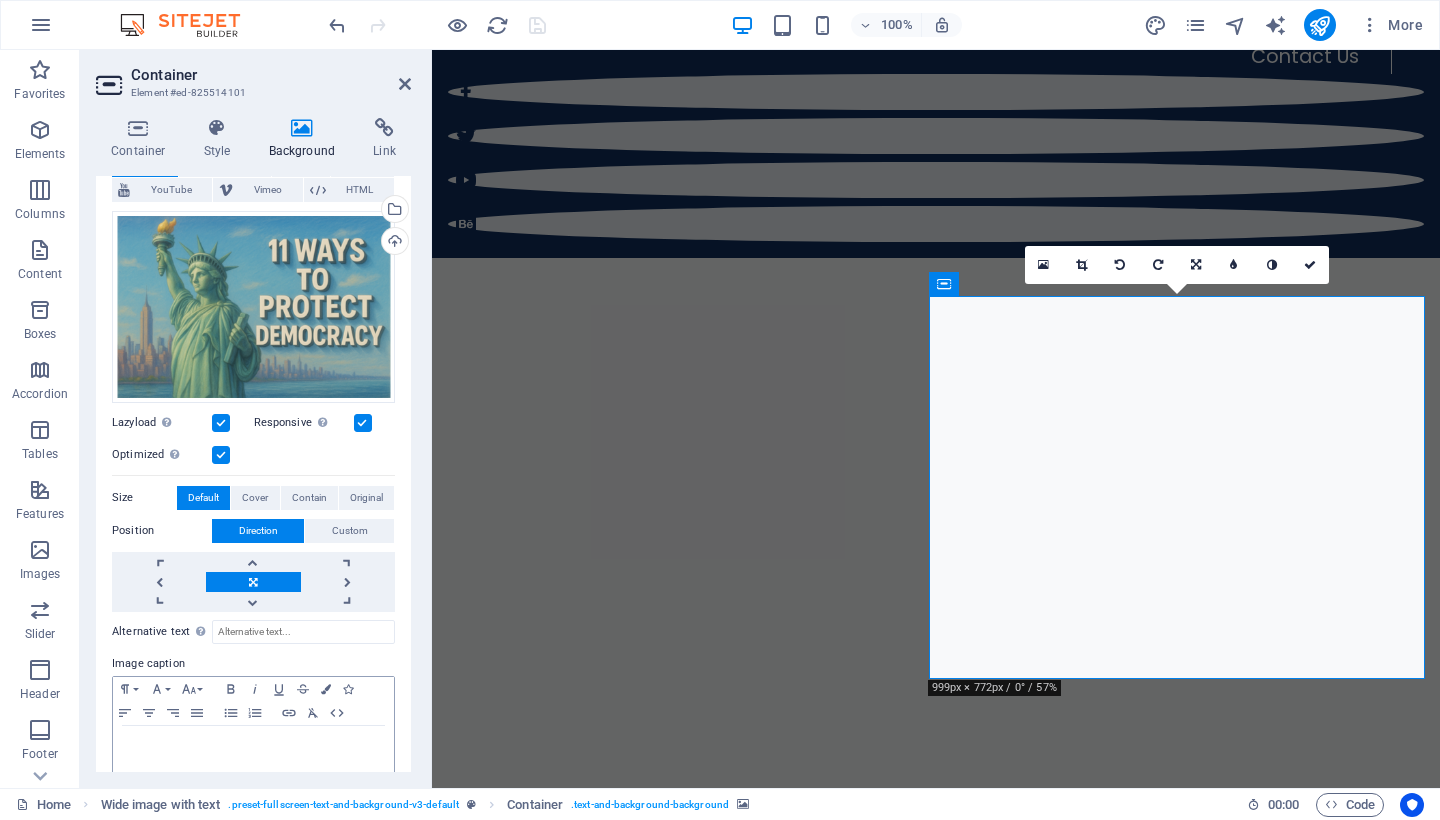 scroll, scrollTop: 116, scrollLeft: 0, axis: vertical 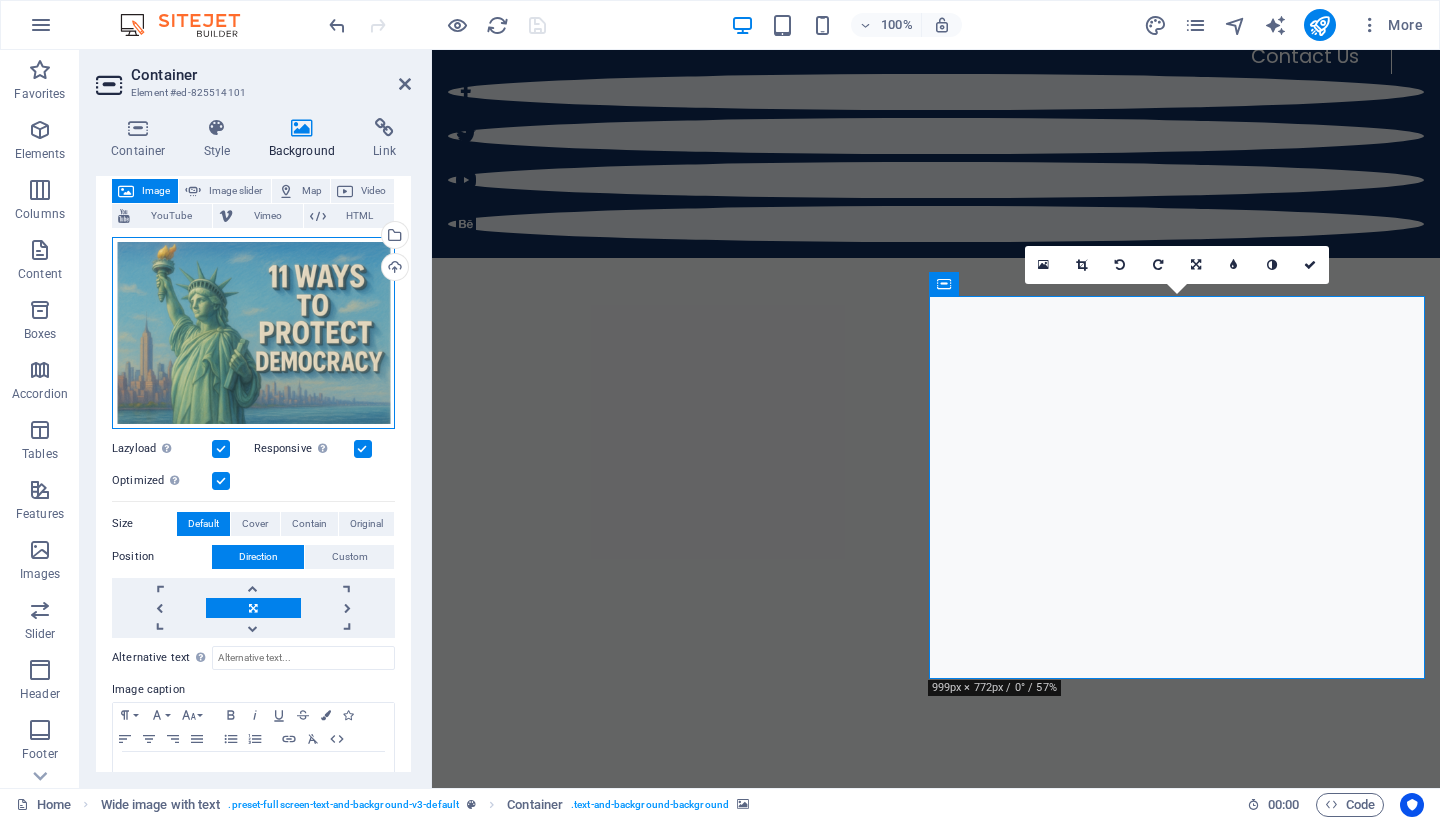 click on "Drag files here, click to choose files or select files from Files or our free stock photos & videos" at bounding box center (253, 333) 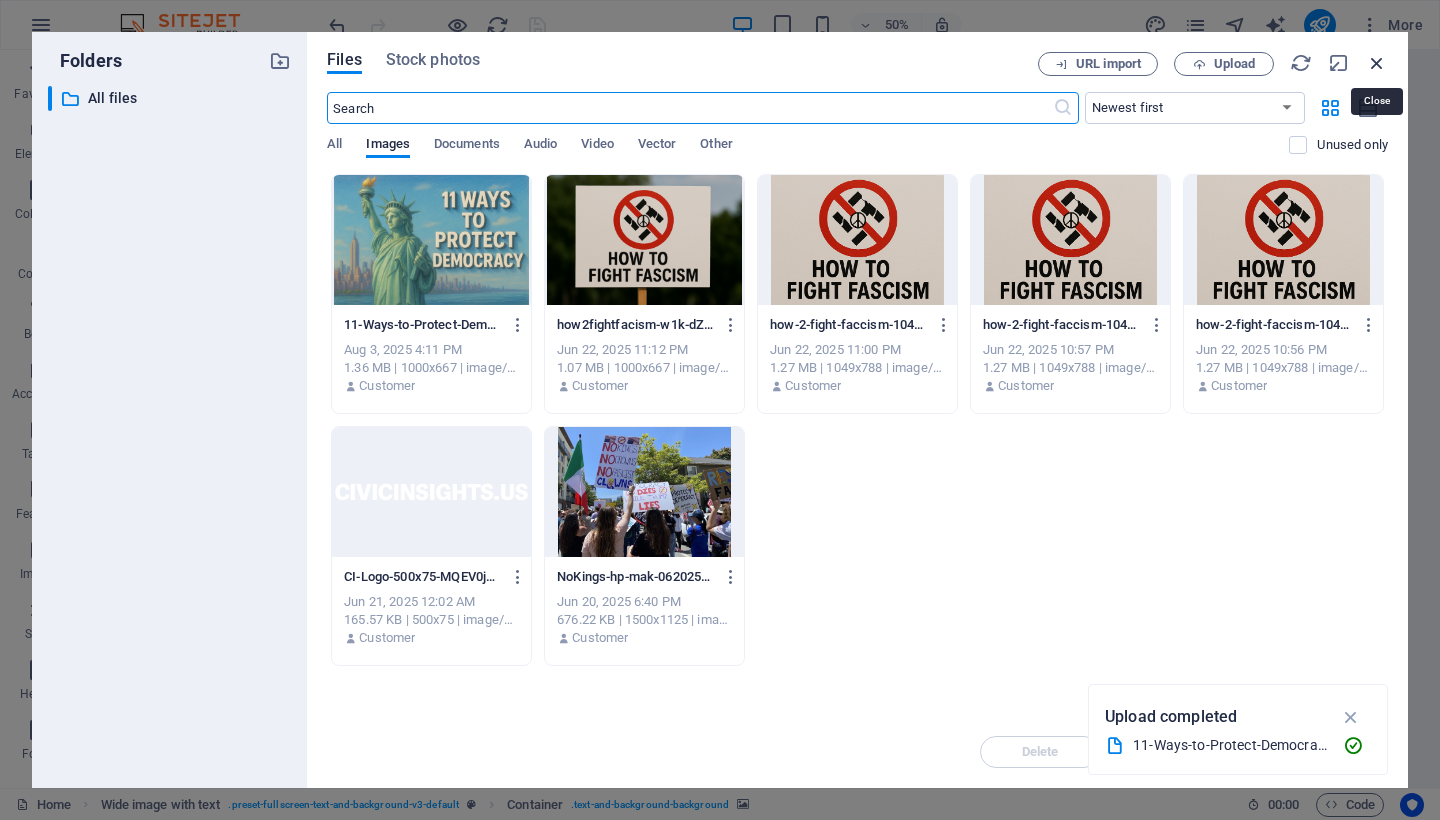 click at bounding box center [1377, 63] 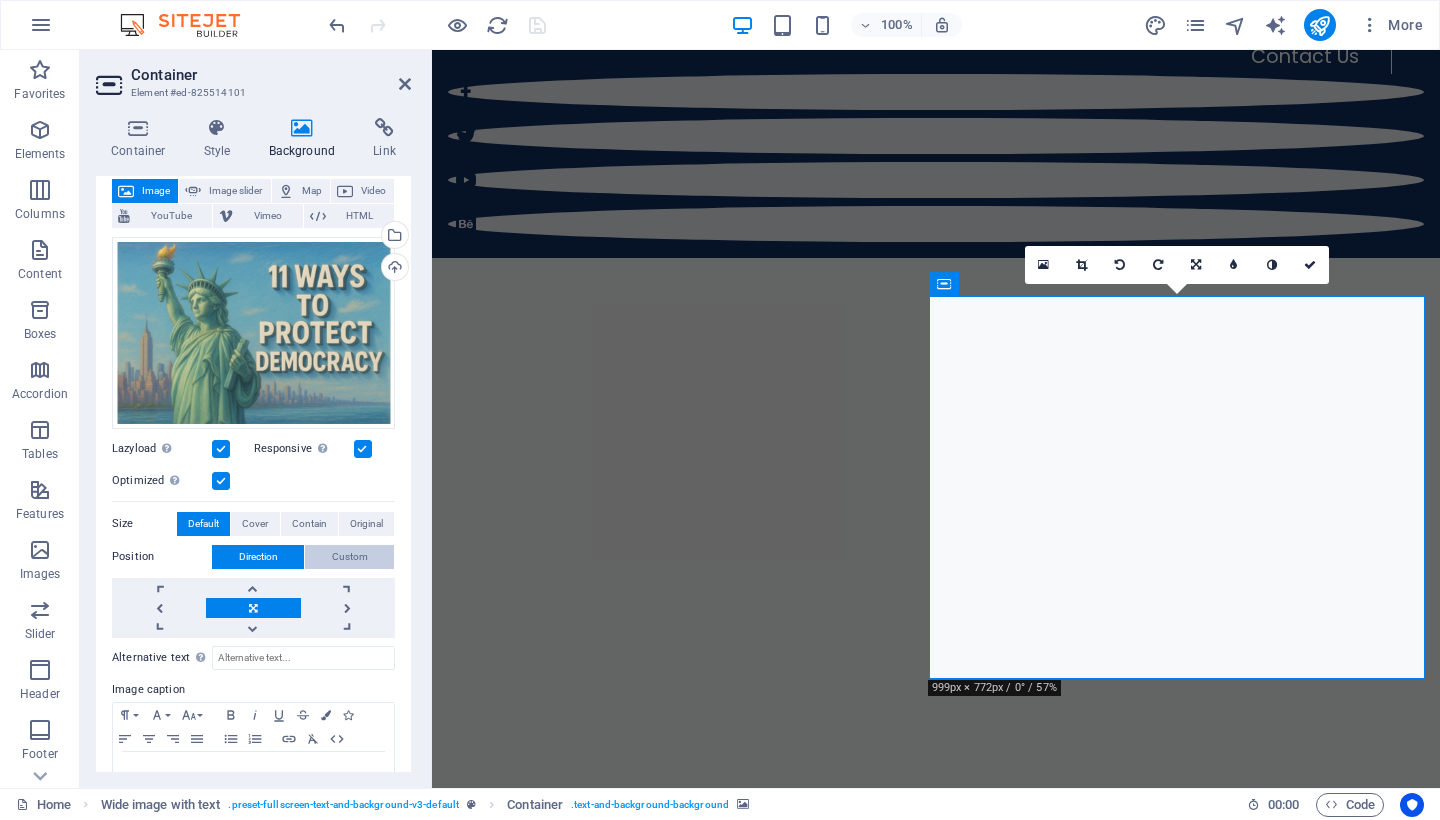 click on "Custom" at bounding box center [350, 557] 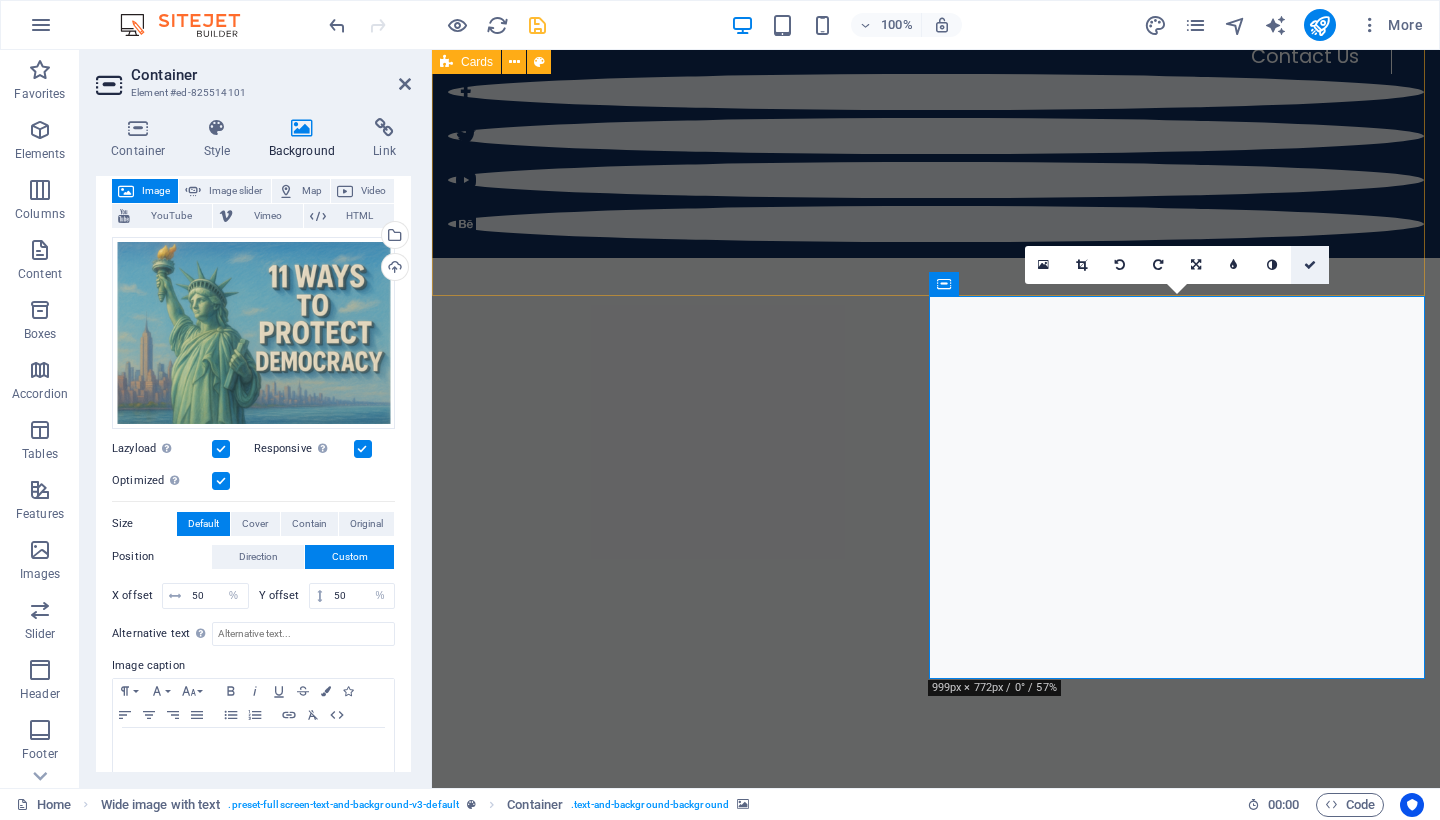 click at bounding box center [1310, 265] 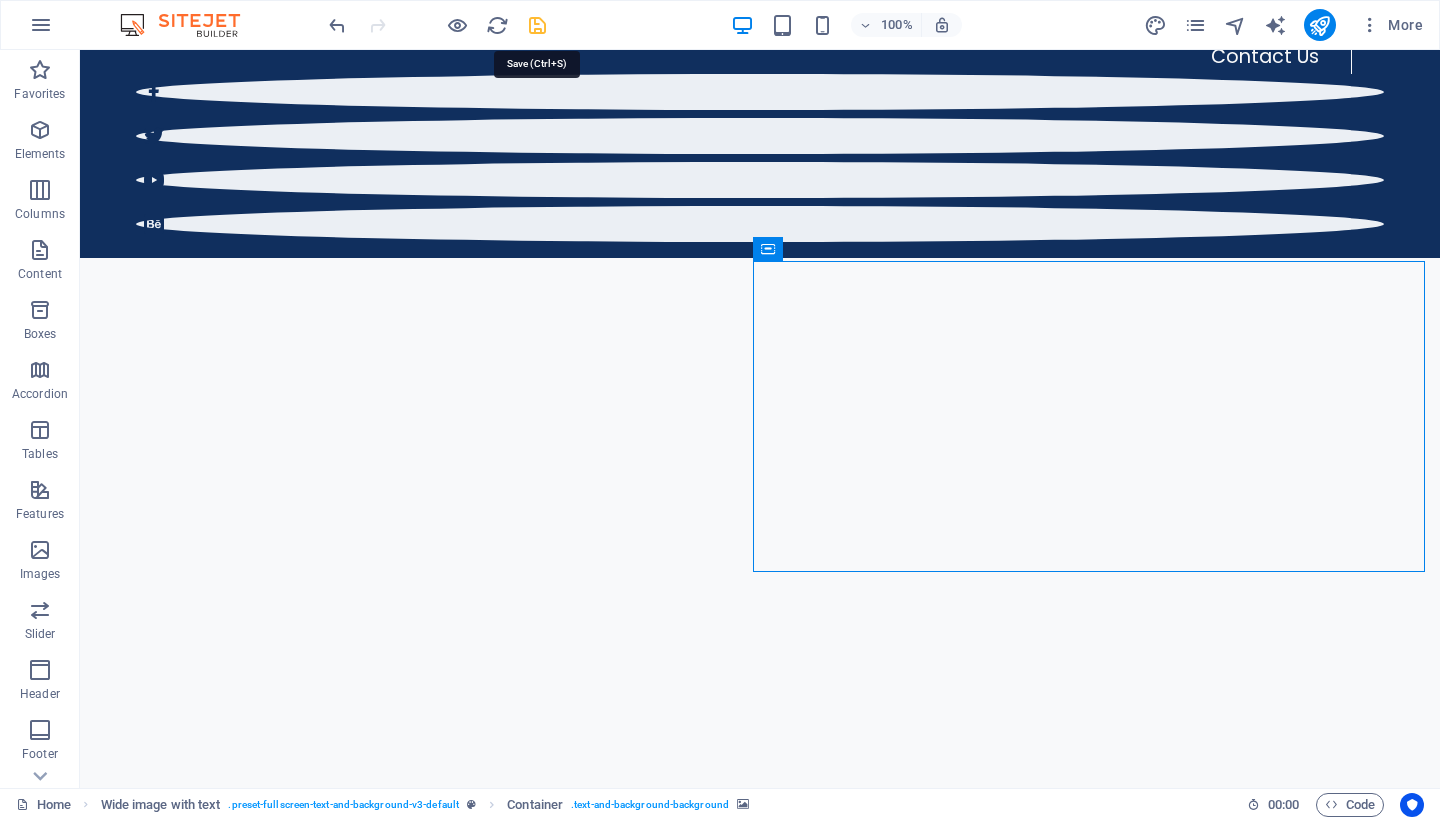 click at bounding box center (537, 25) 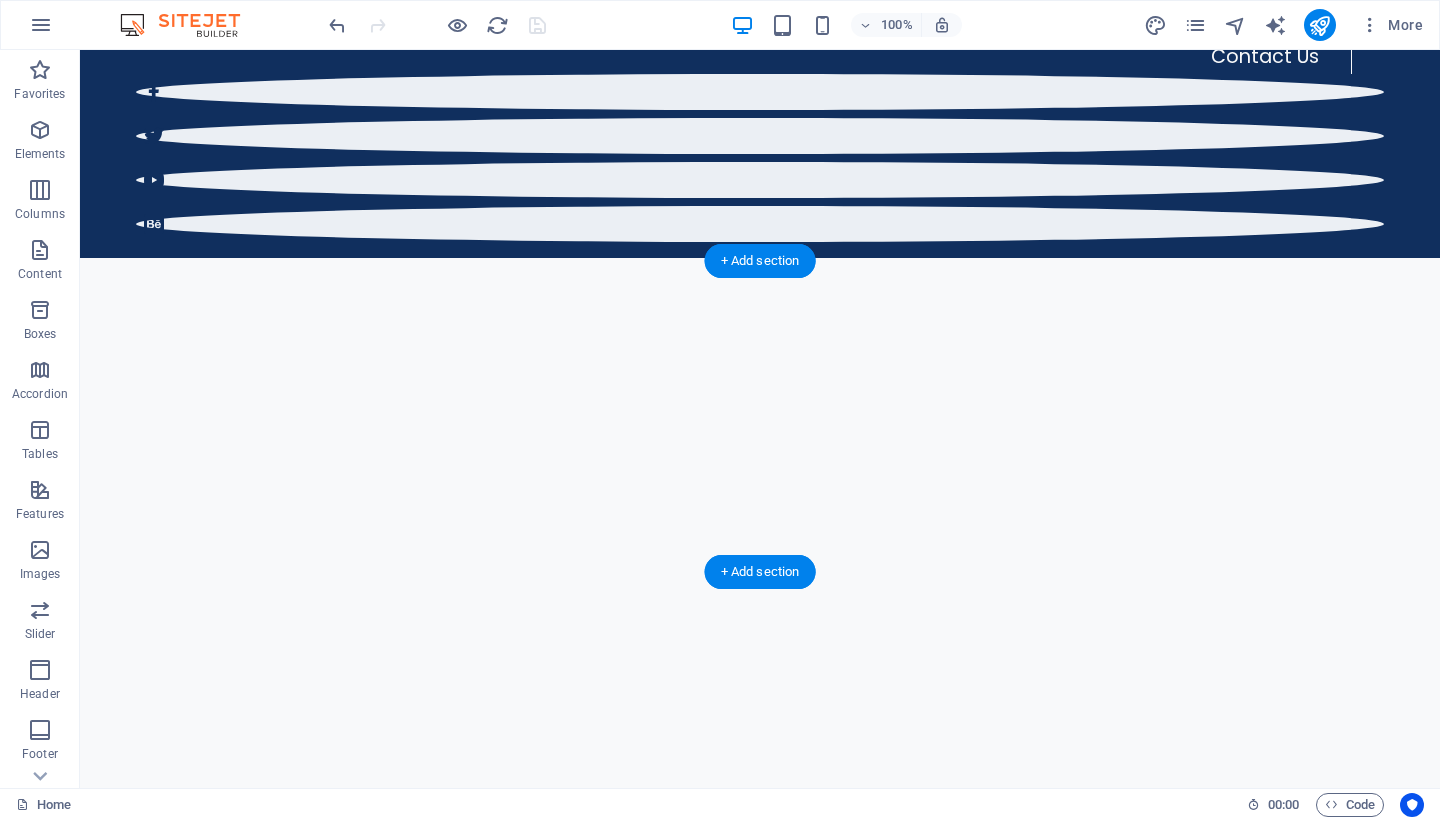 click at bounding box center [760, 2631] 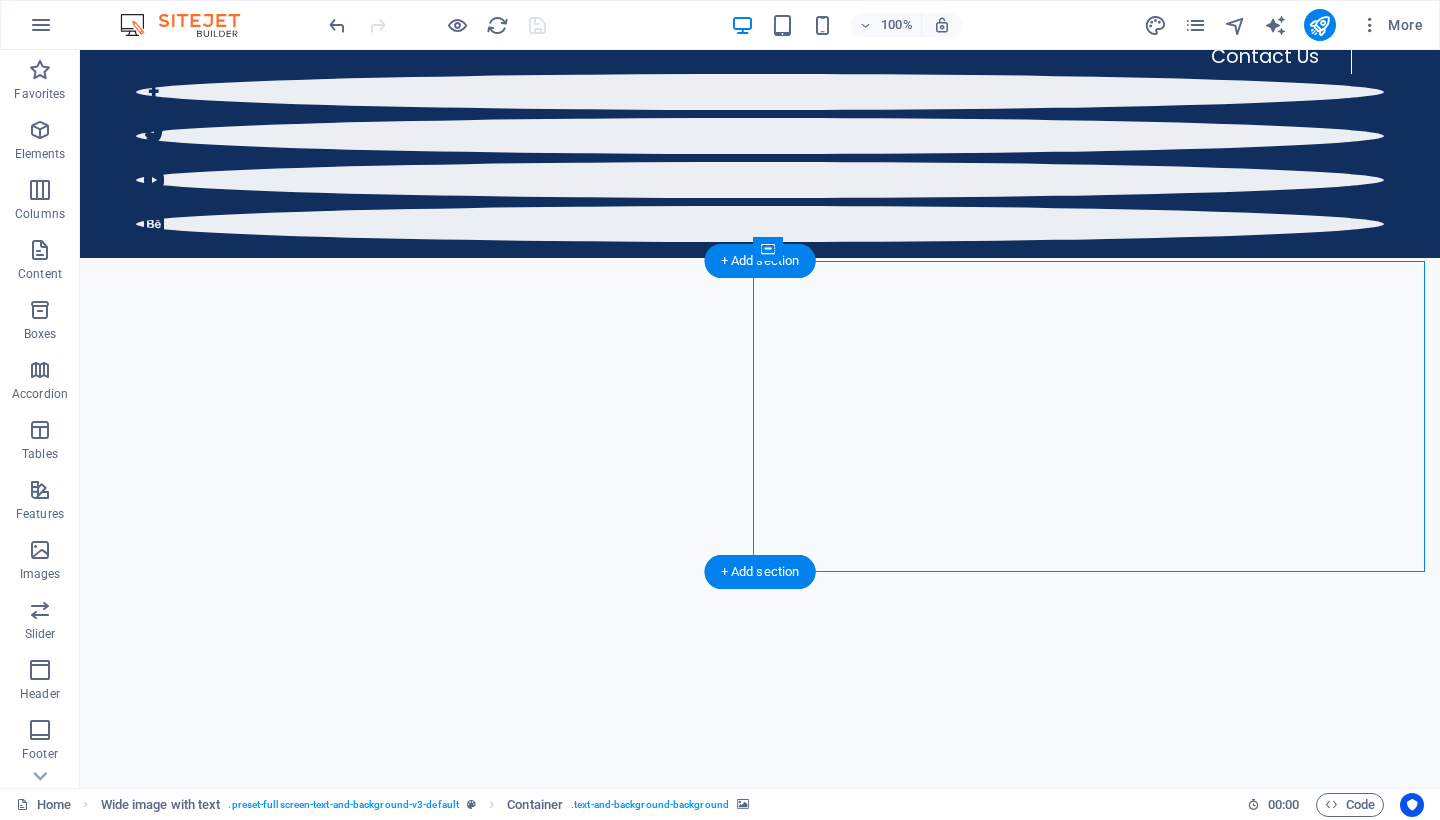 click at bounding box center (760, 2631) 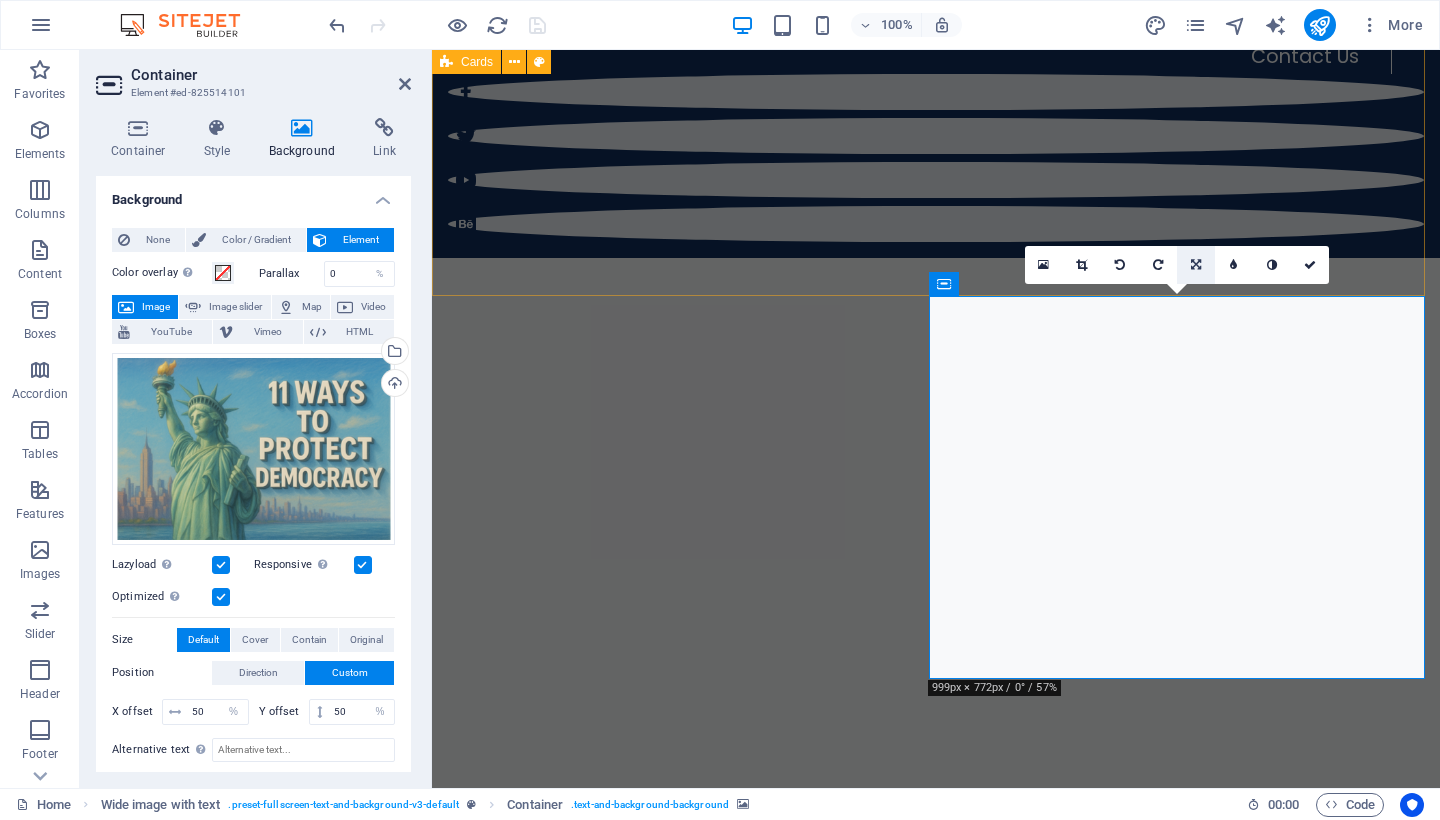 click at bounding box center (1196, 265) 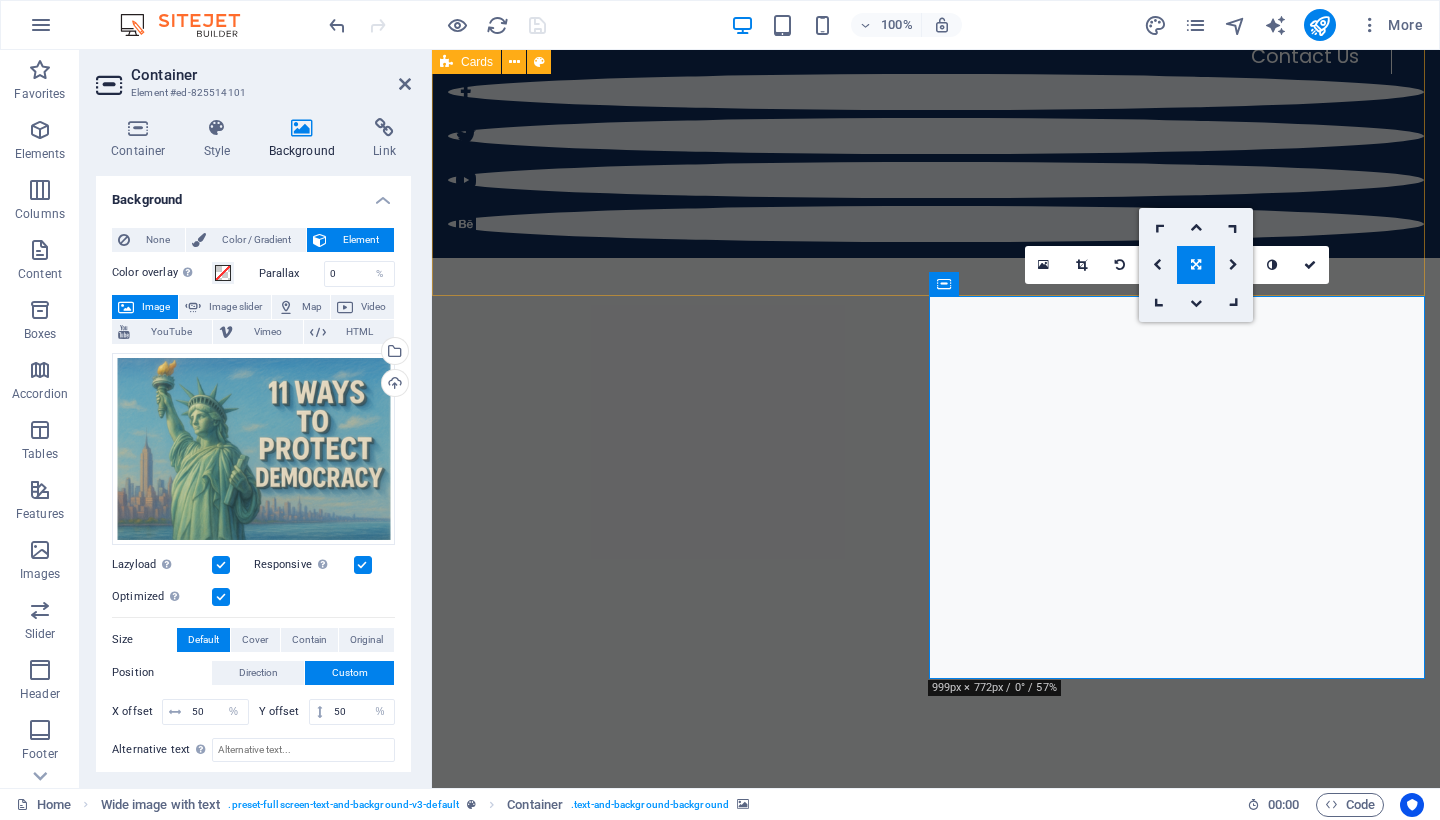 click on "11 Ways to Protect Democracy 11 Ways to Protect Democracy 11 Ways to Protect Democracy 11 Ways to Protect Democracy" at bounding box center [936, 1571] 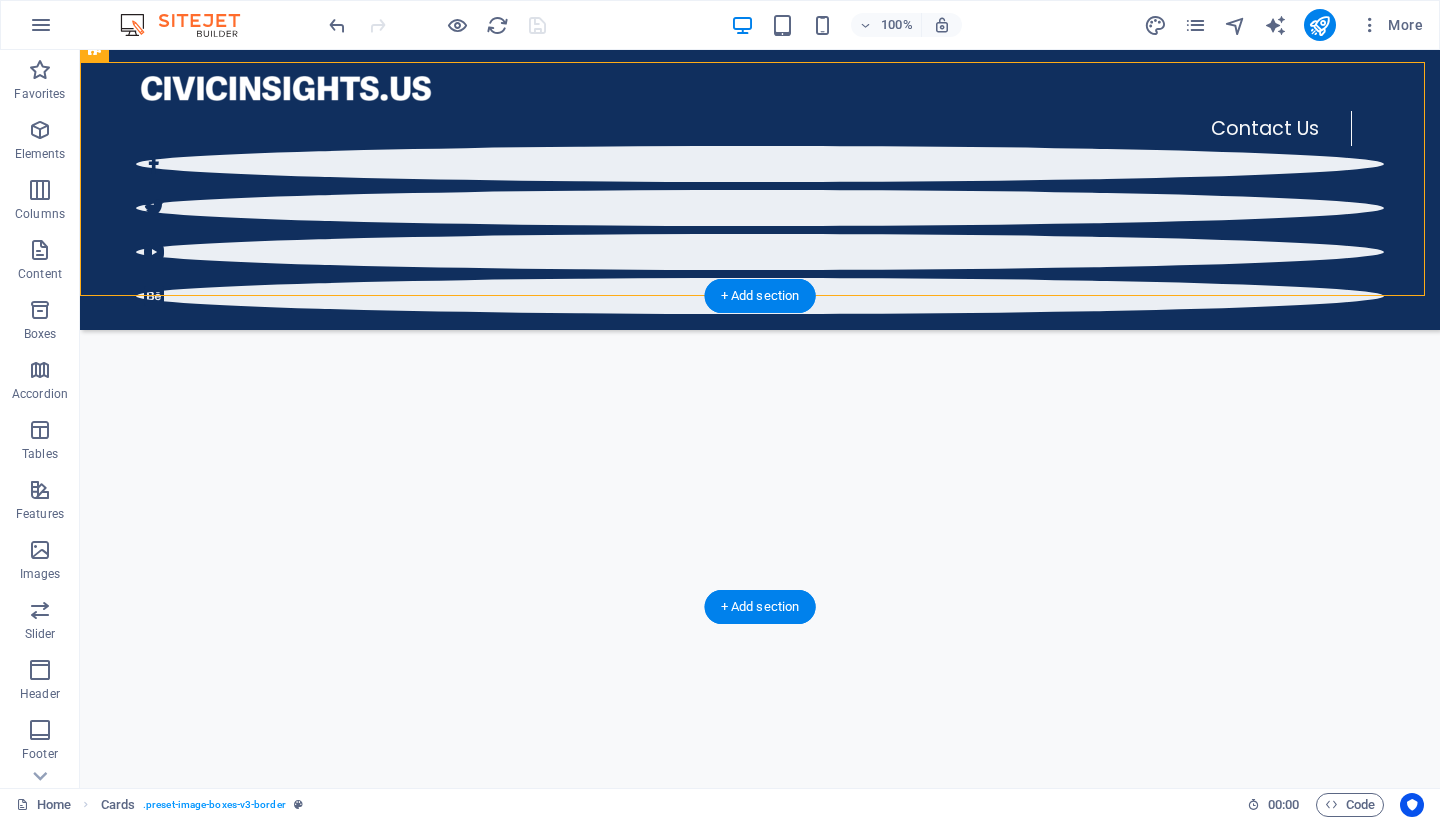 scroll, scrollTop: 779, scrollLeft: 0, axis: vertical 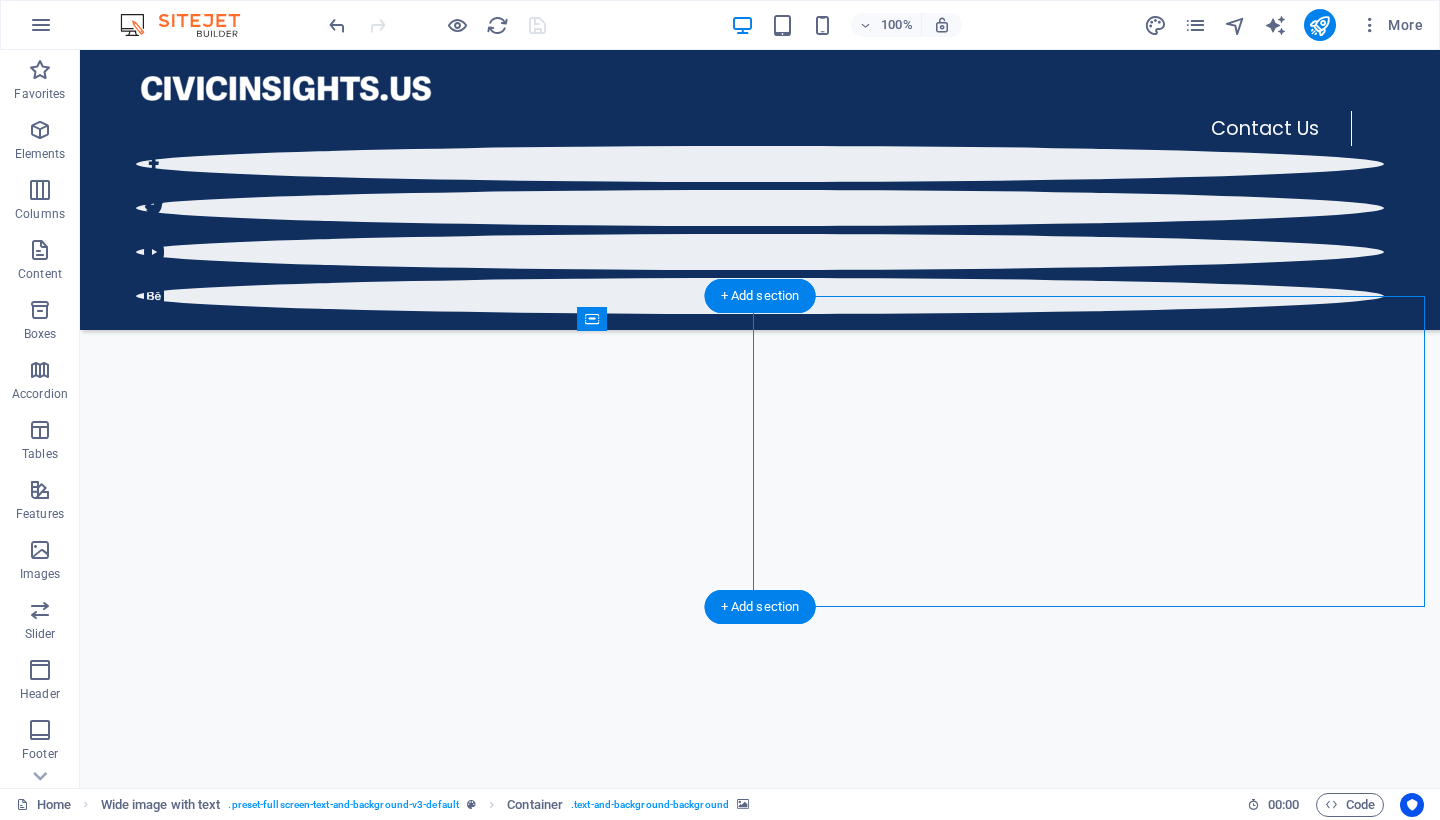 click at bounding box center [760, 2463] 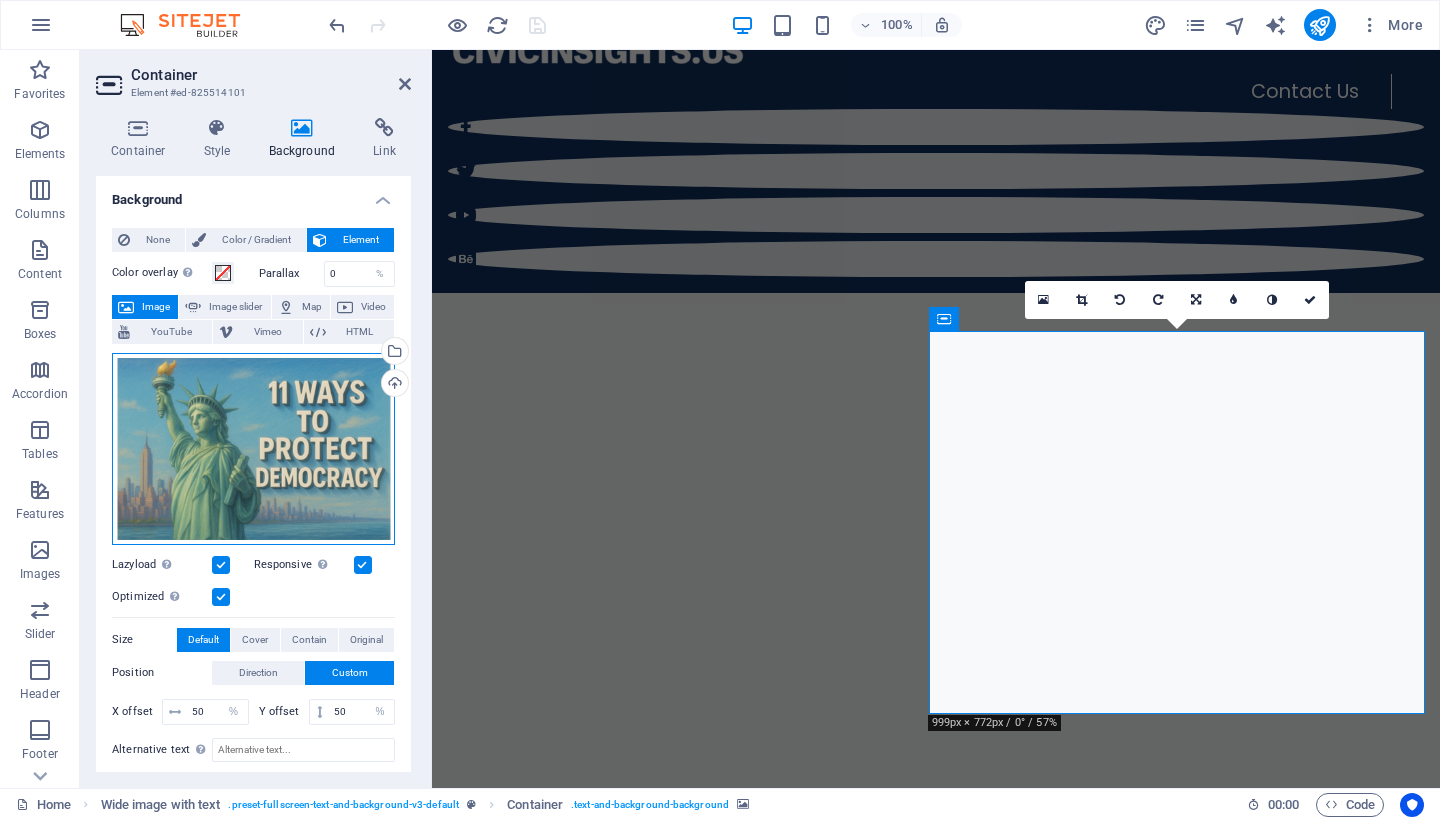 click on "Drag files here, click to choose files or select files from Files or our free stock photos & videos" at bounding box center [253, 449] 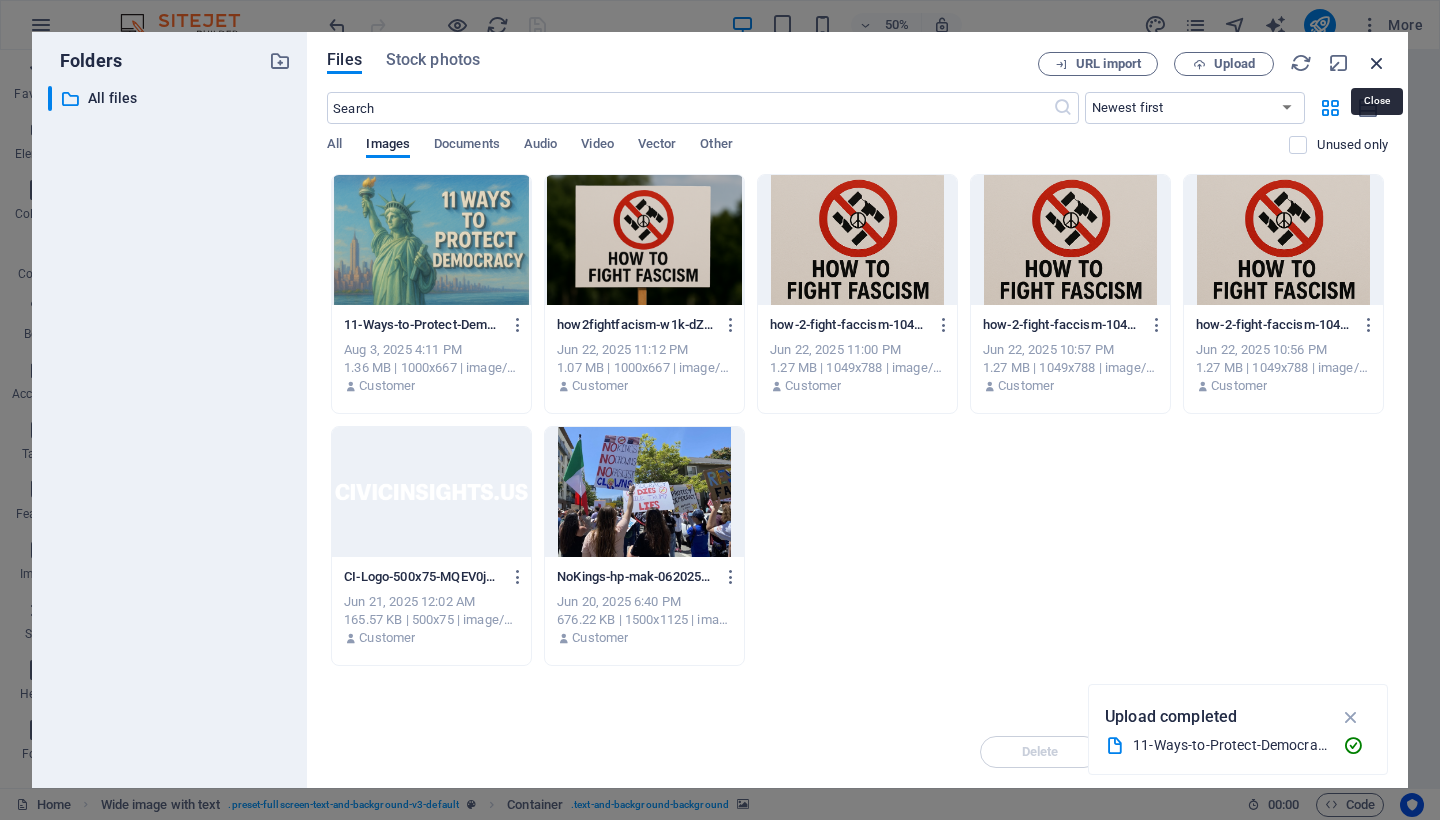 click at bounding box center [1377, 63] 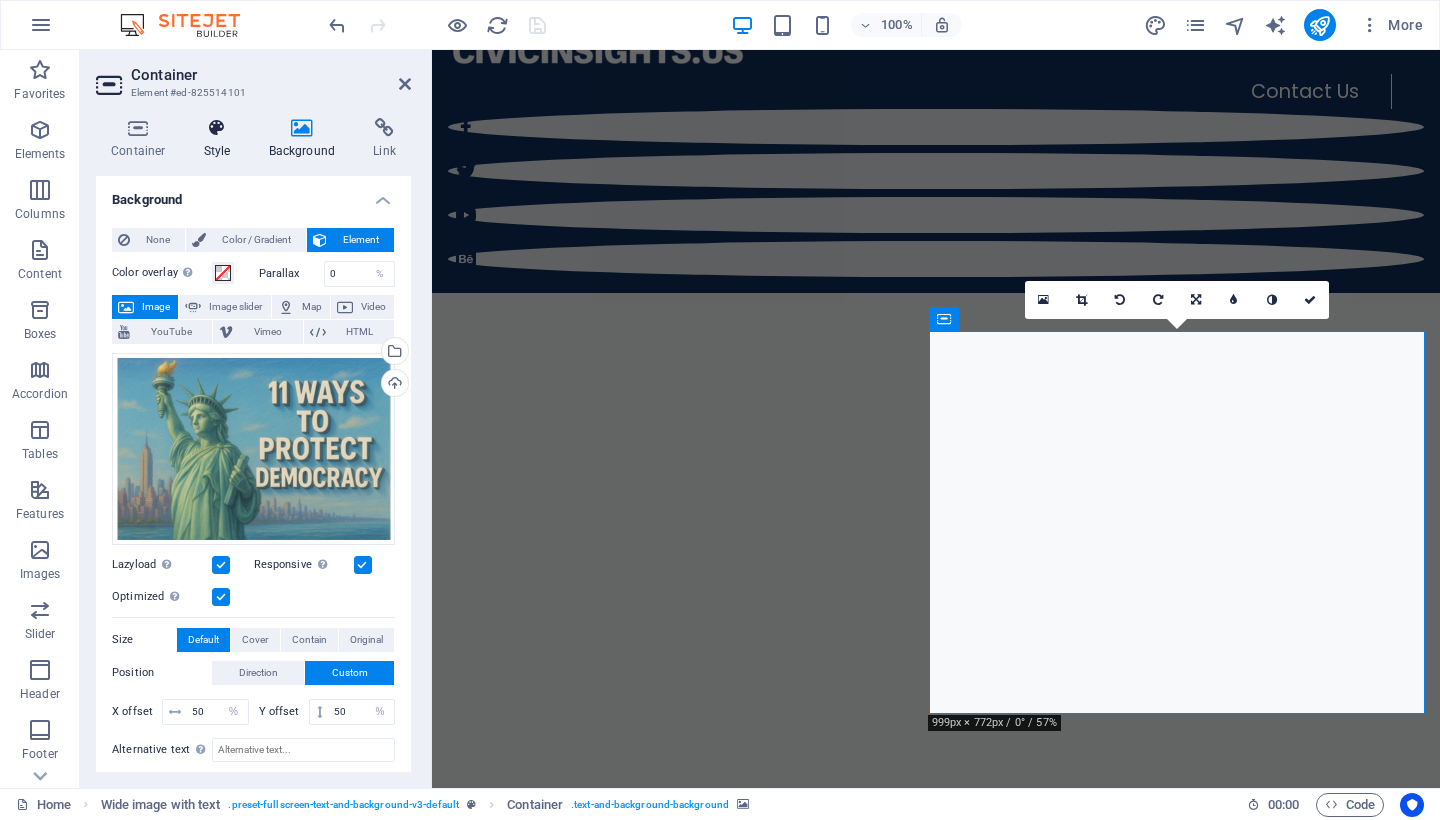 click at bounding box center (217, 128) 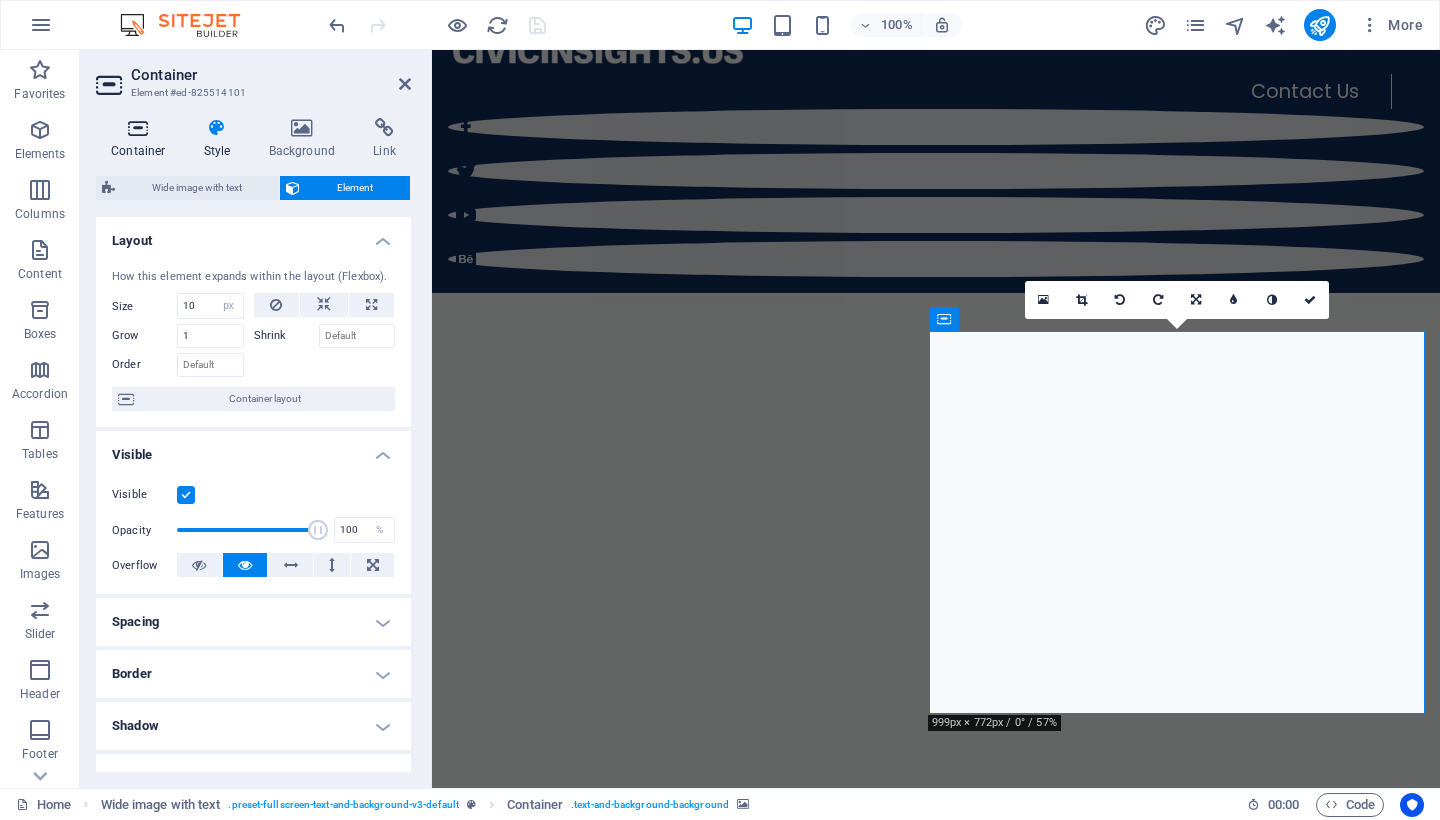 click on "Container" at bounding box center [142, 139] 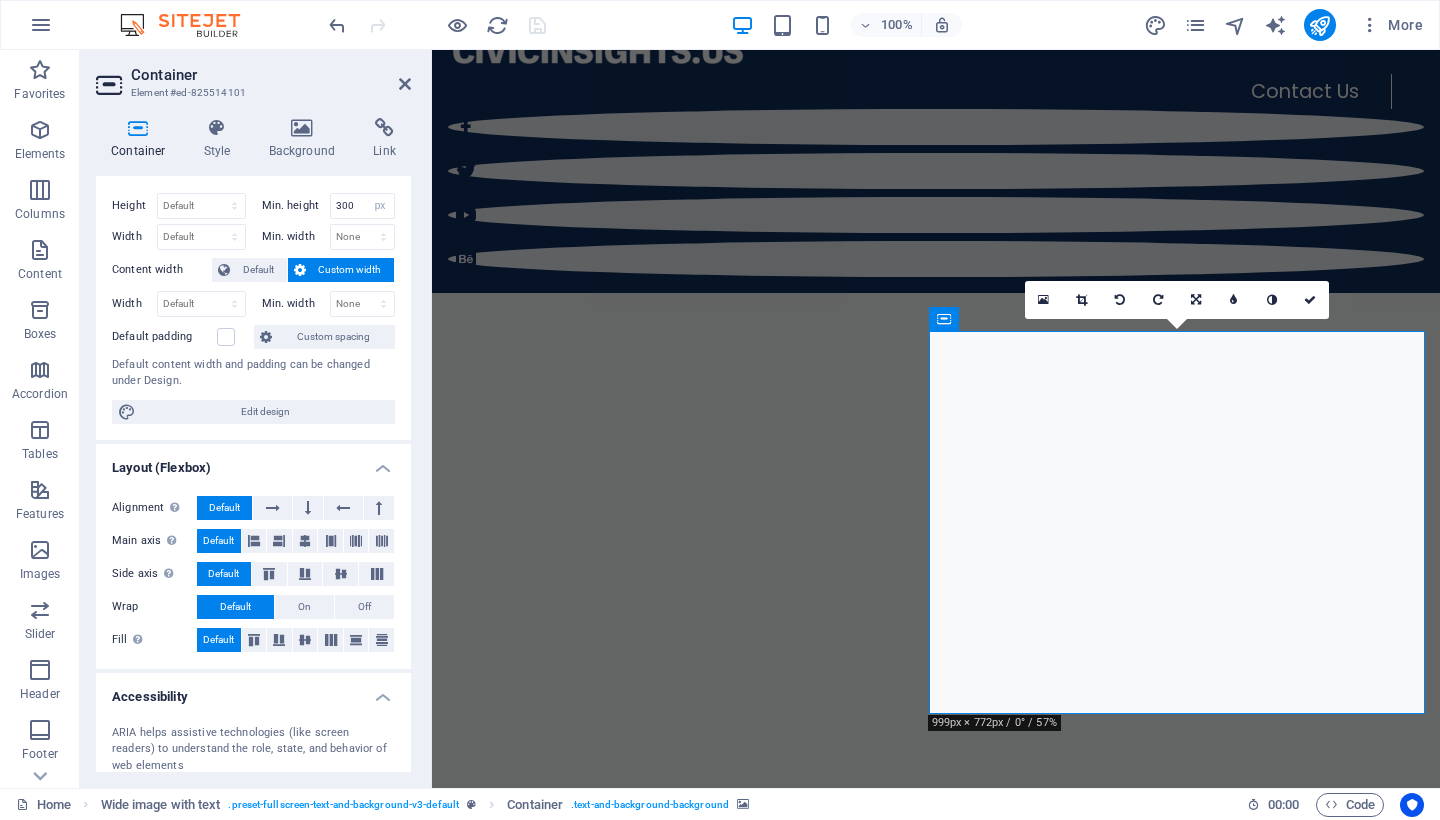 scroll, scrollTop: 167, scrollLeft: 0, axis: vertical 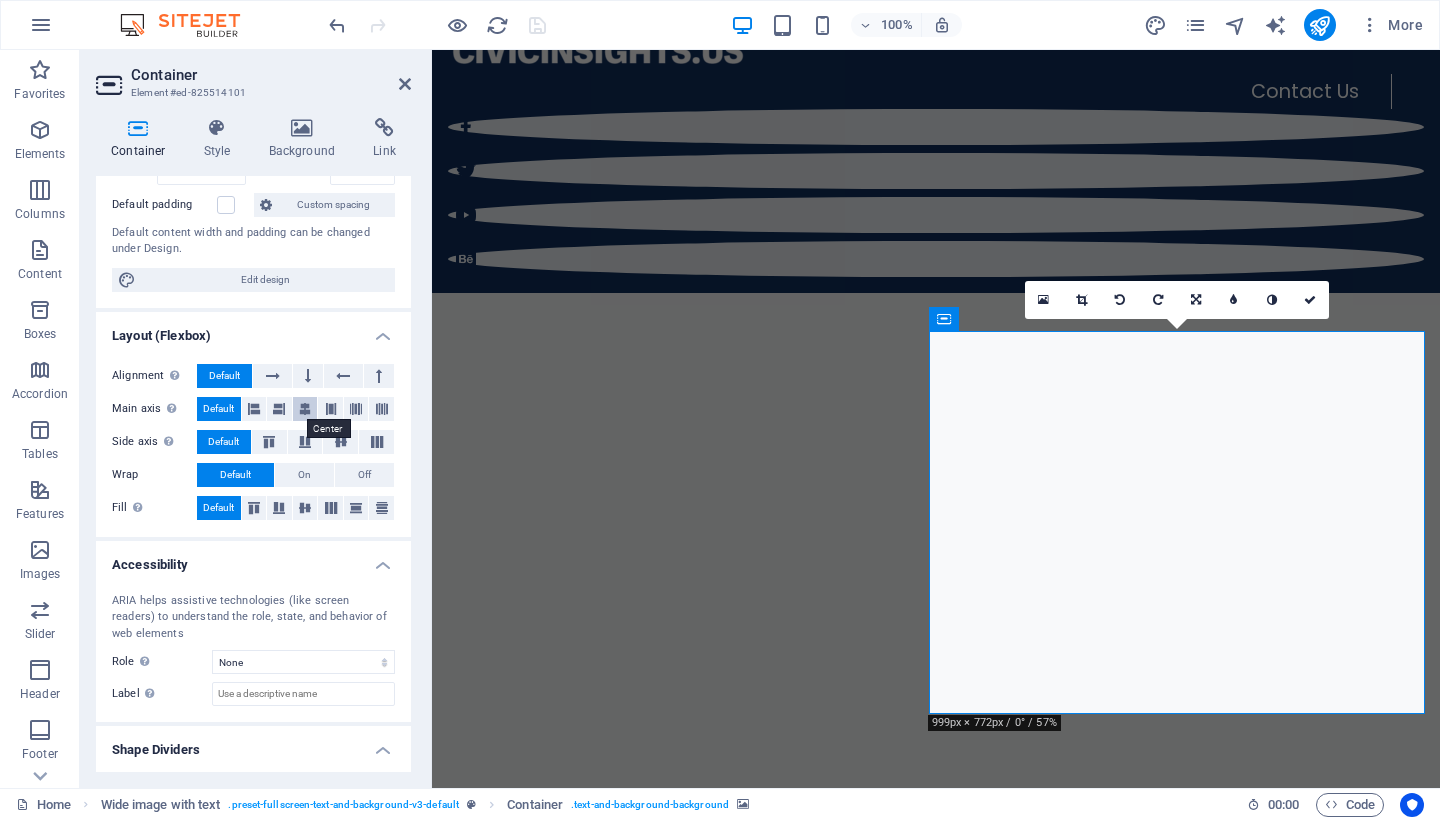 click at bounding box center [305, 409] 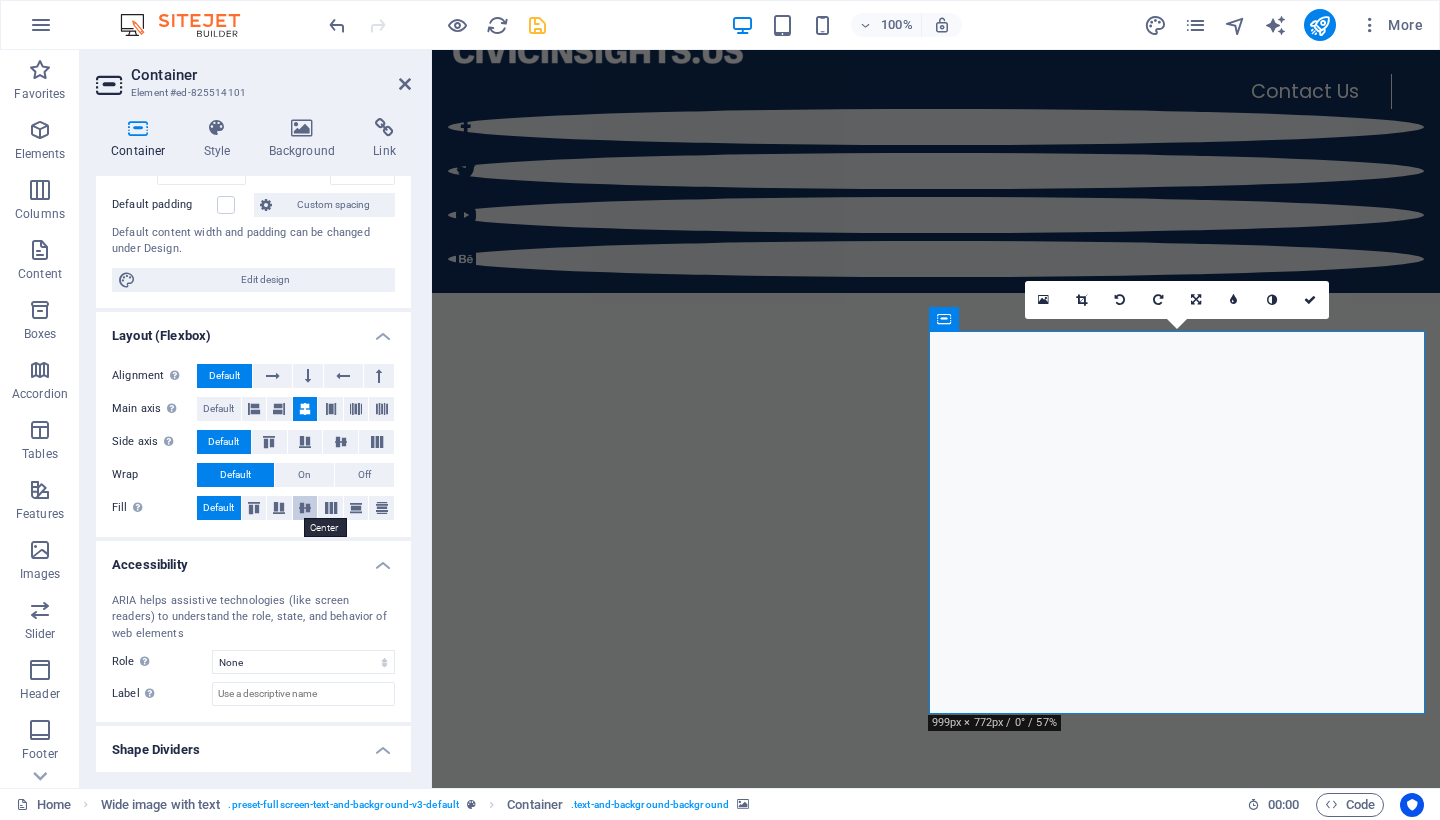 click at bounding box center [305, 508] 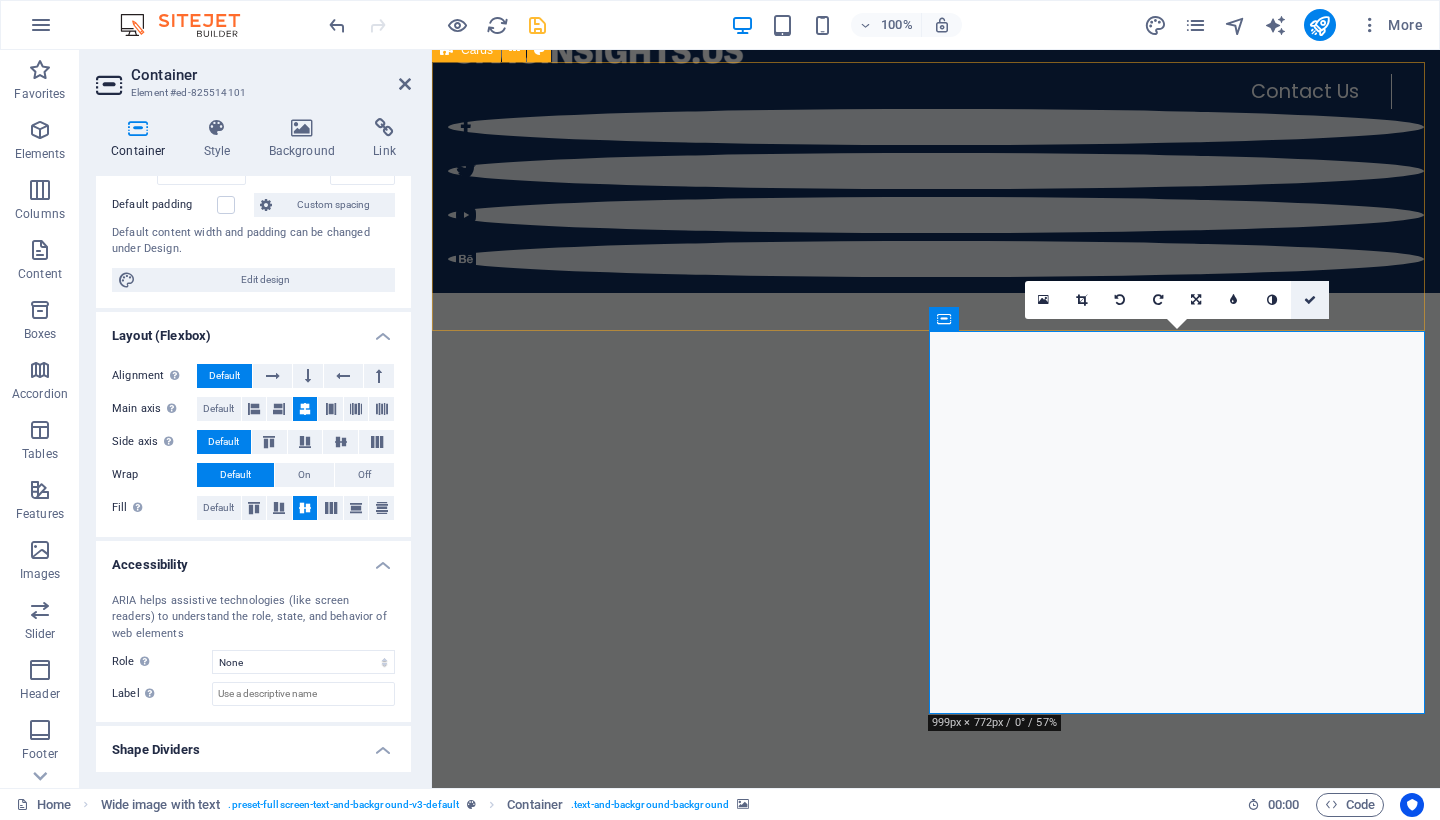 click at bounding box center [1310, 300] 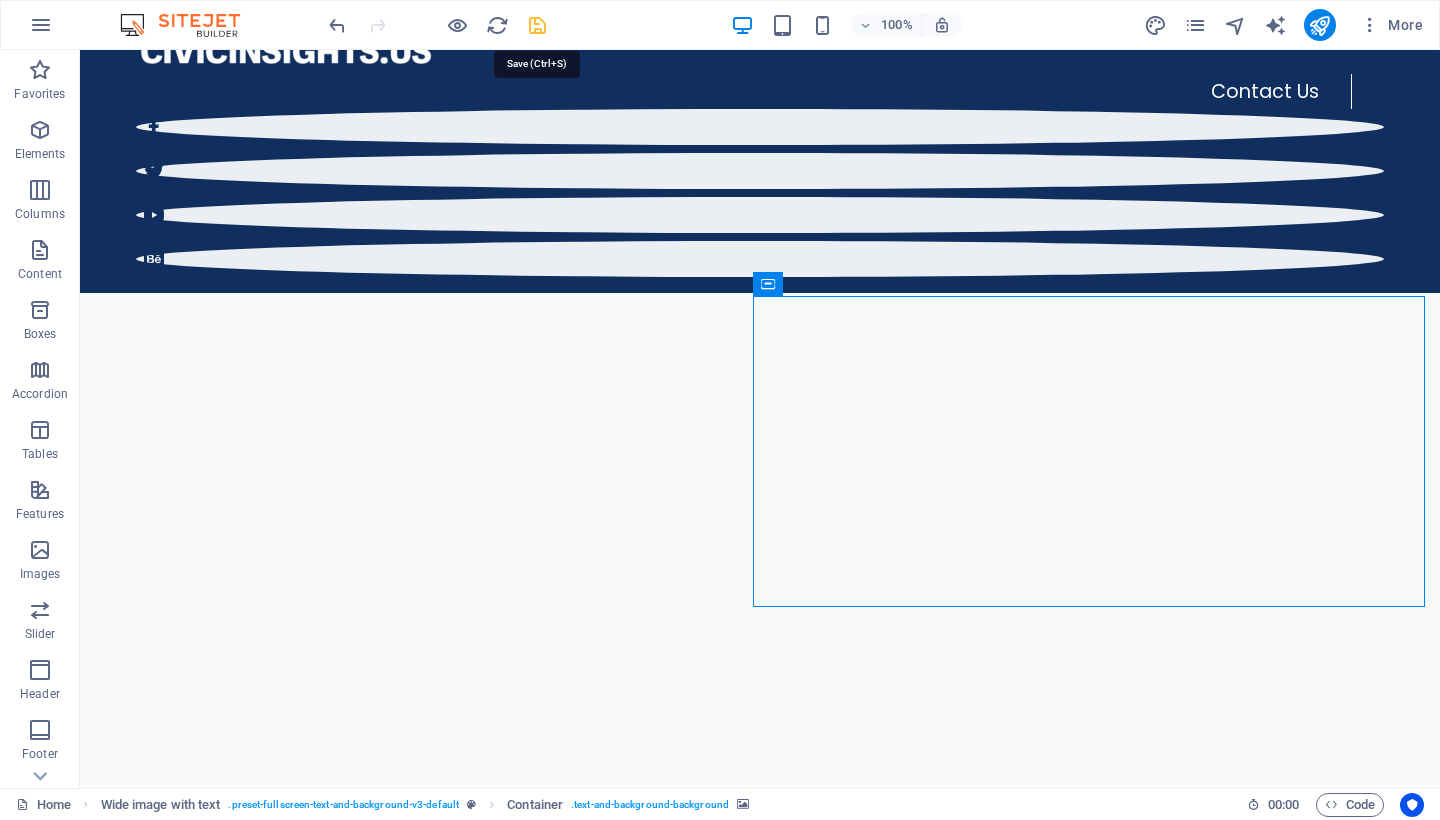 click at bounding box center [537, 25] 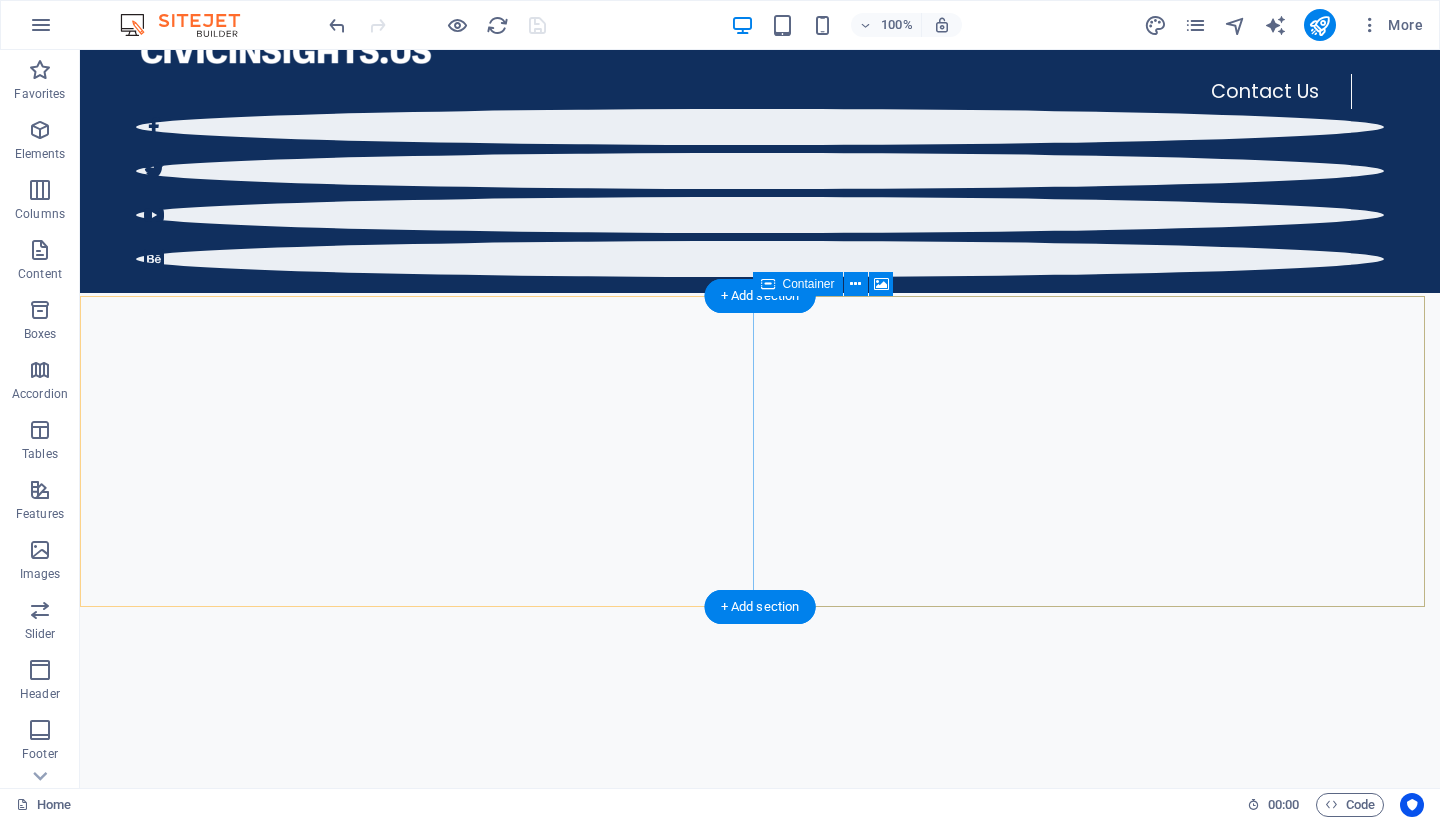 click on "Drop content here or  Add elements  Paste clipboard" at bounding box center (760, 2893) 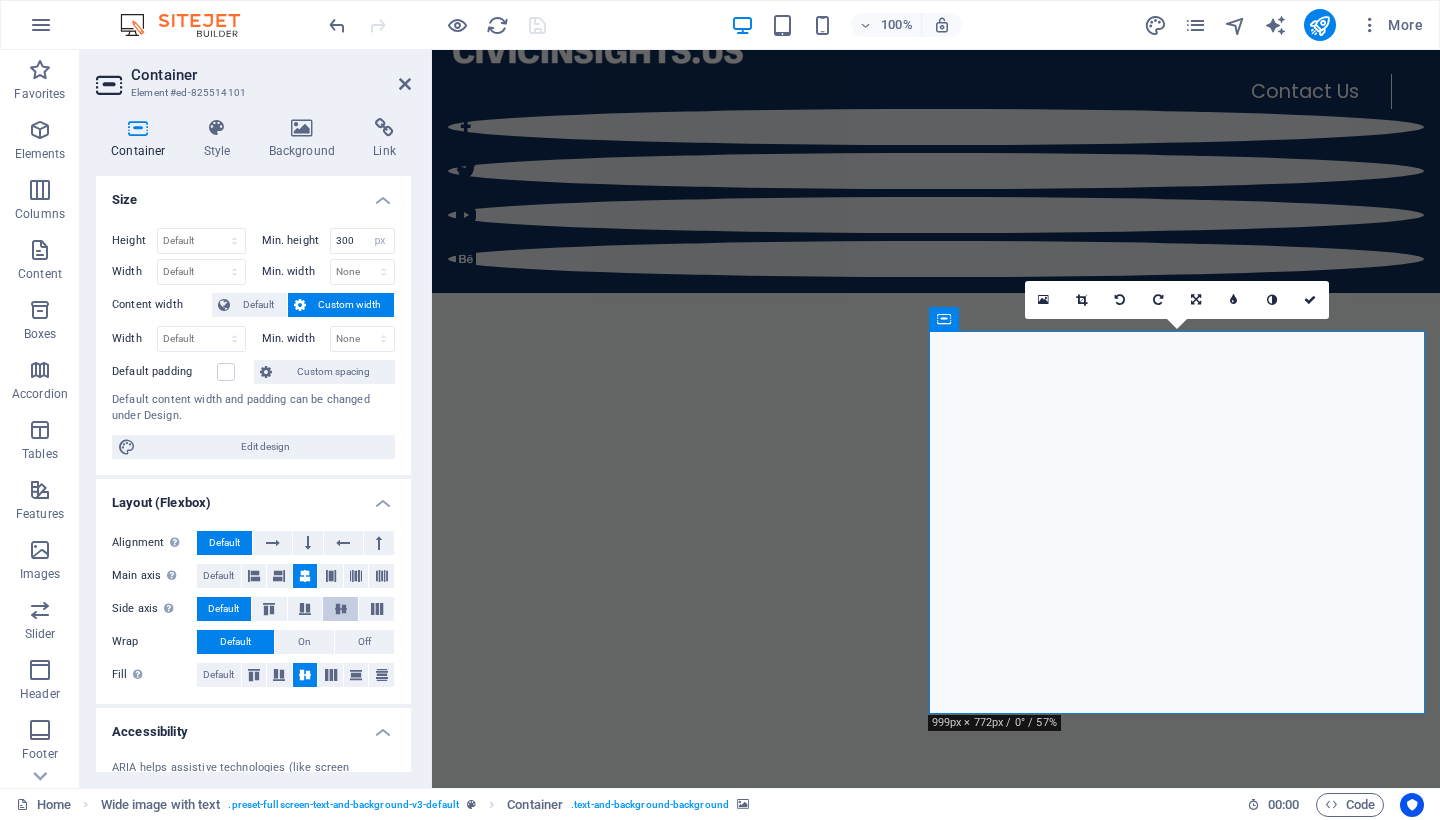 click at bounding box center (341, 609) 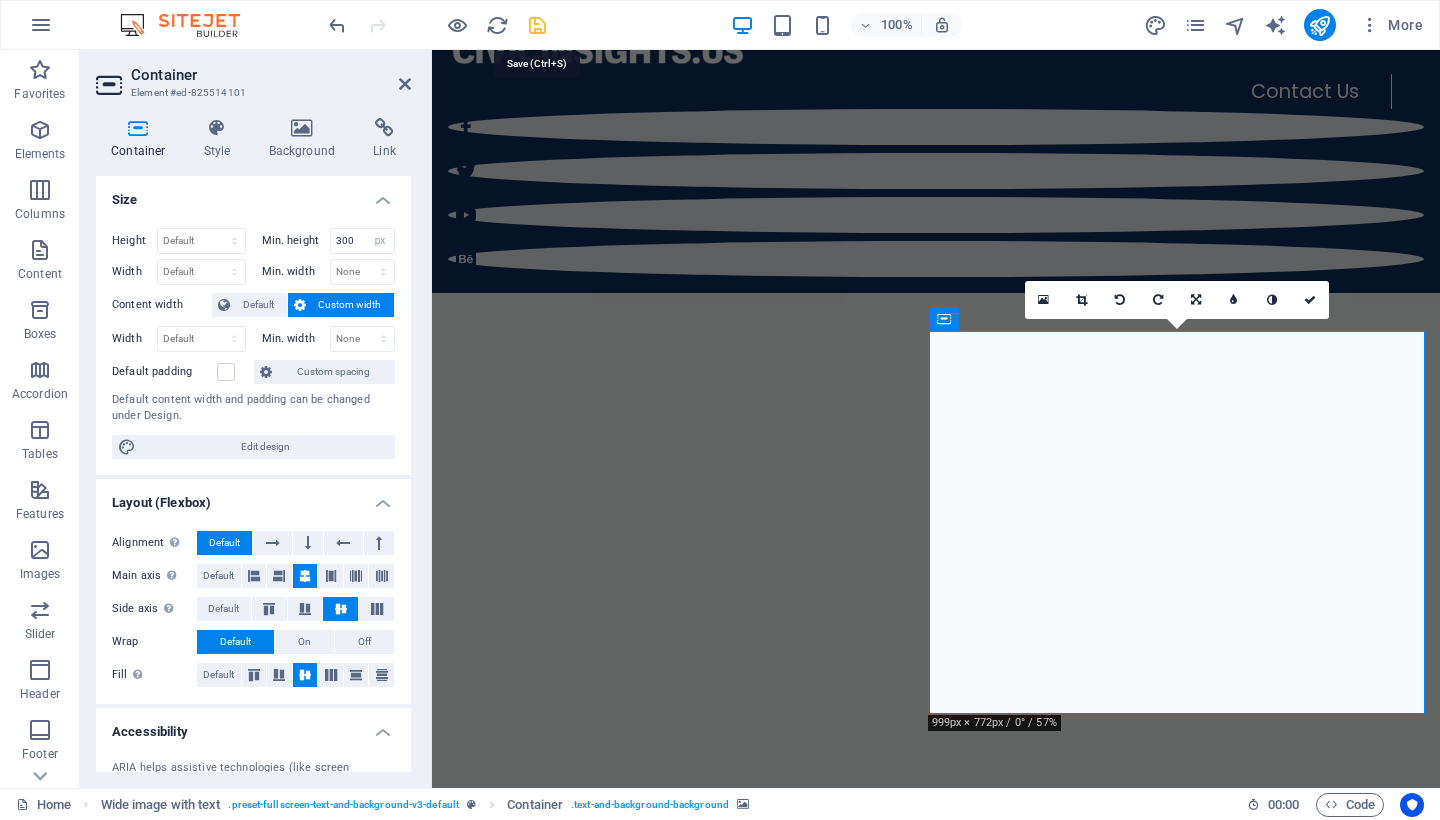 click at bounding box center [537, 25] 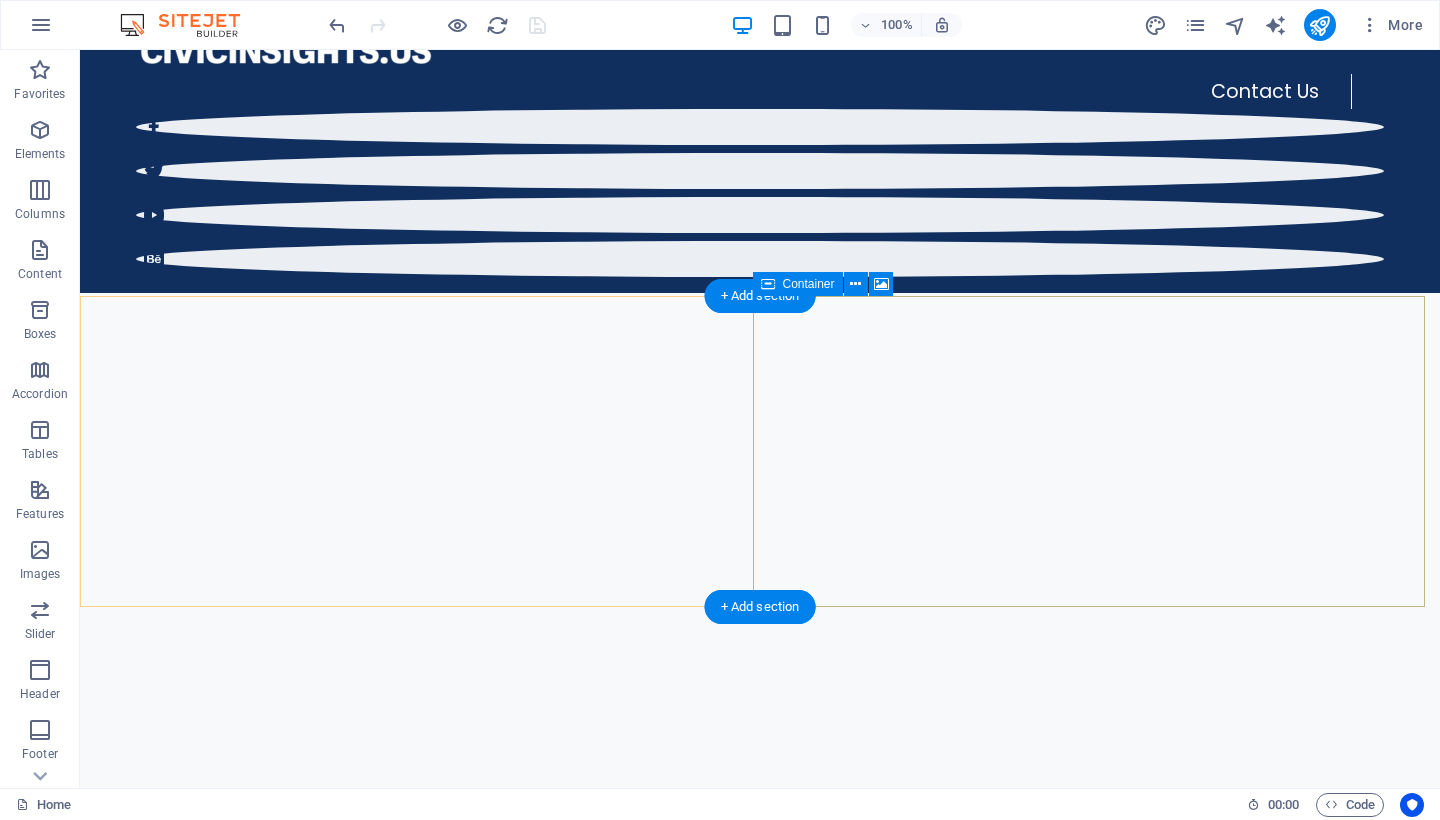 click on "Drop content here or  Add elements  Paste clipboard" at bounding box center (760, 2893) 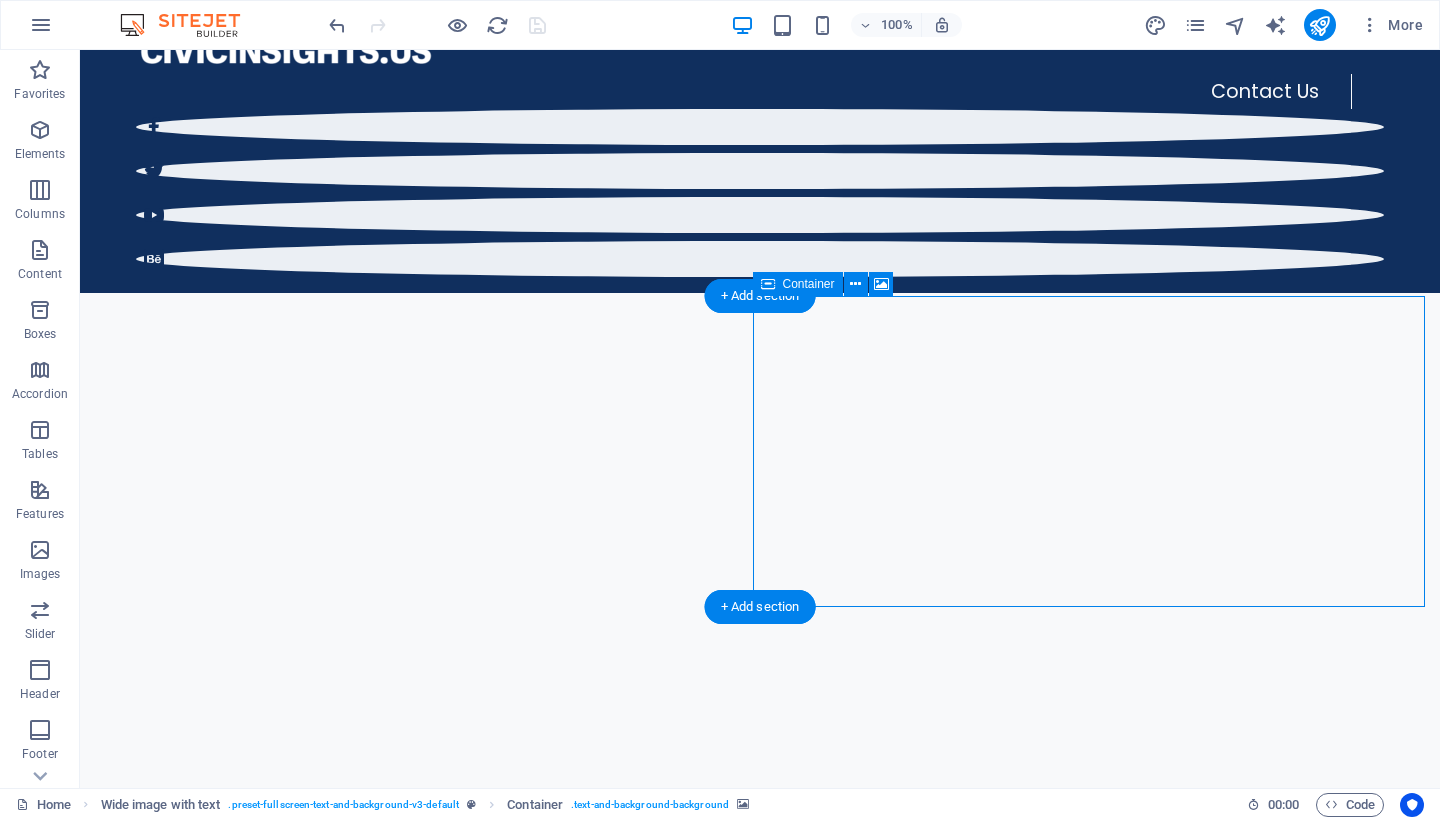 click on "Drop content here or  Add elements  Paste clipboard" at bounding box center [760, 2893] 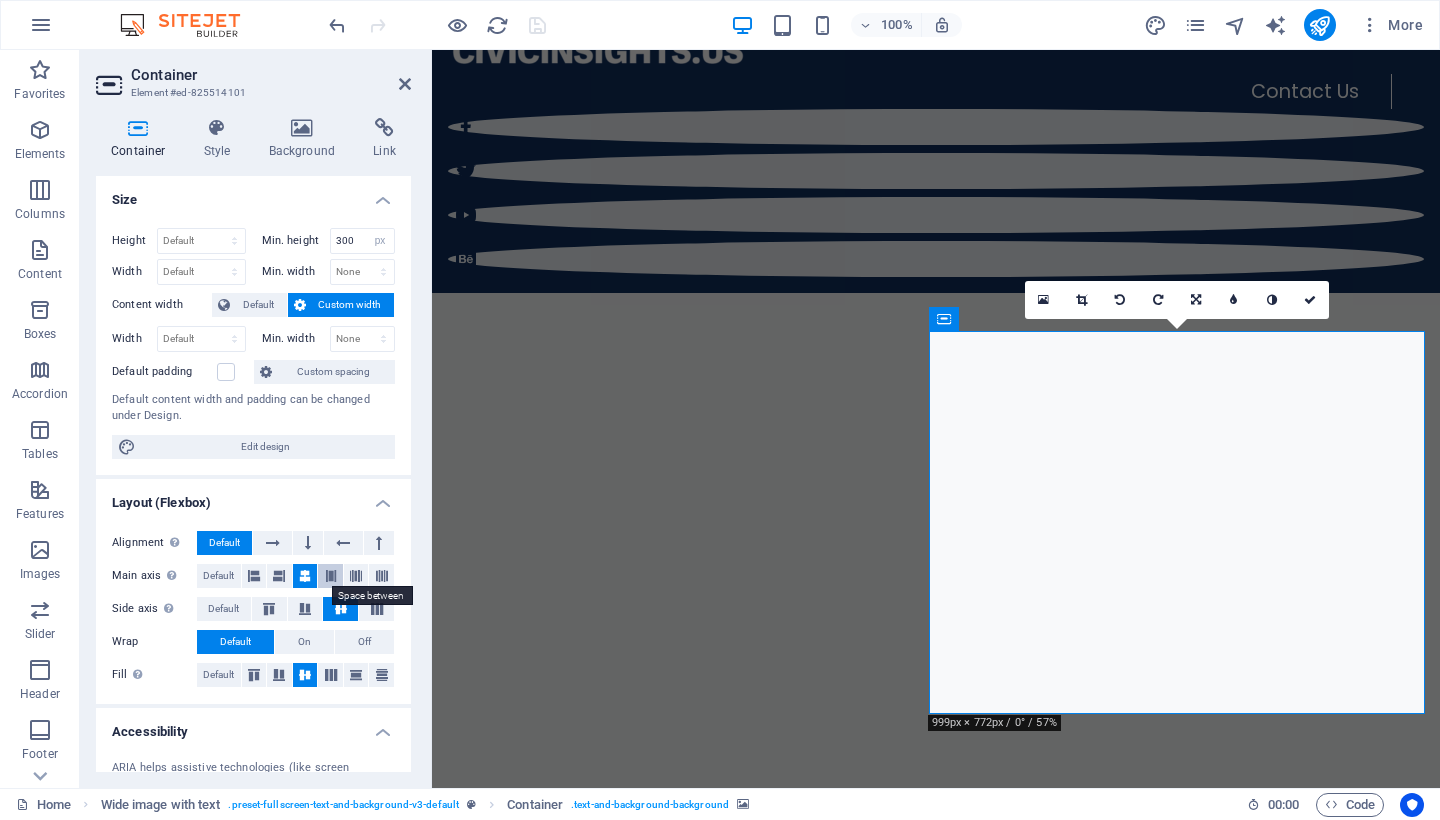 click at bounding box center (331, 576) 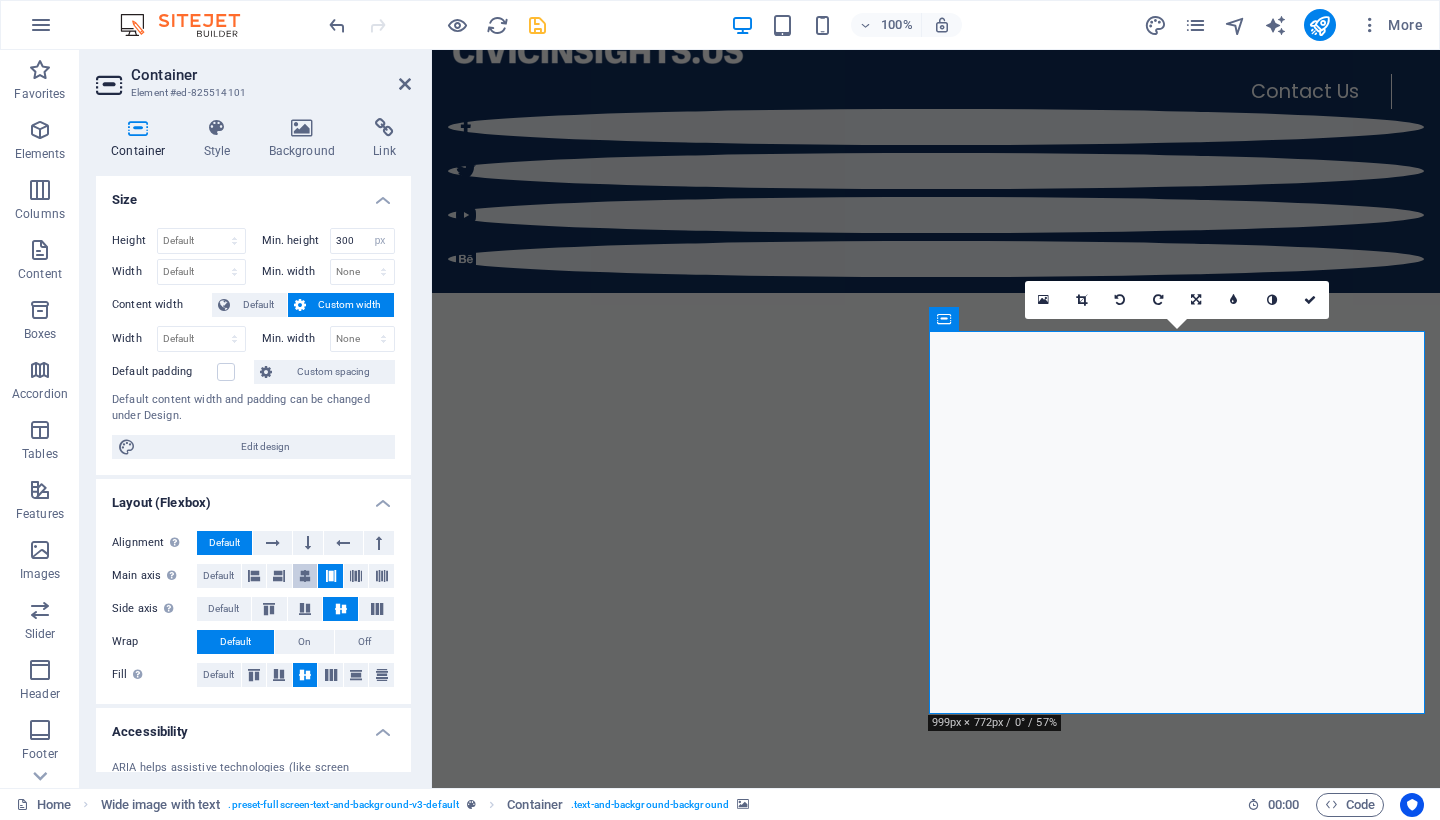 click at bounding box center [305, 576] 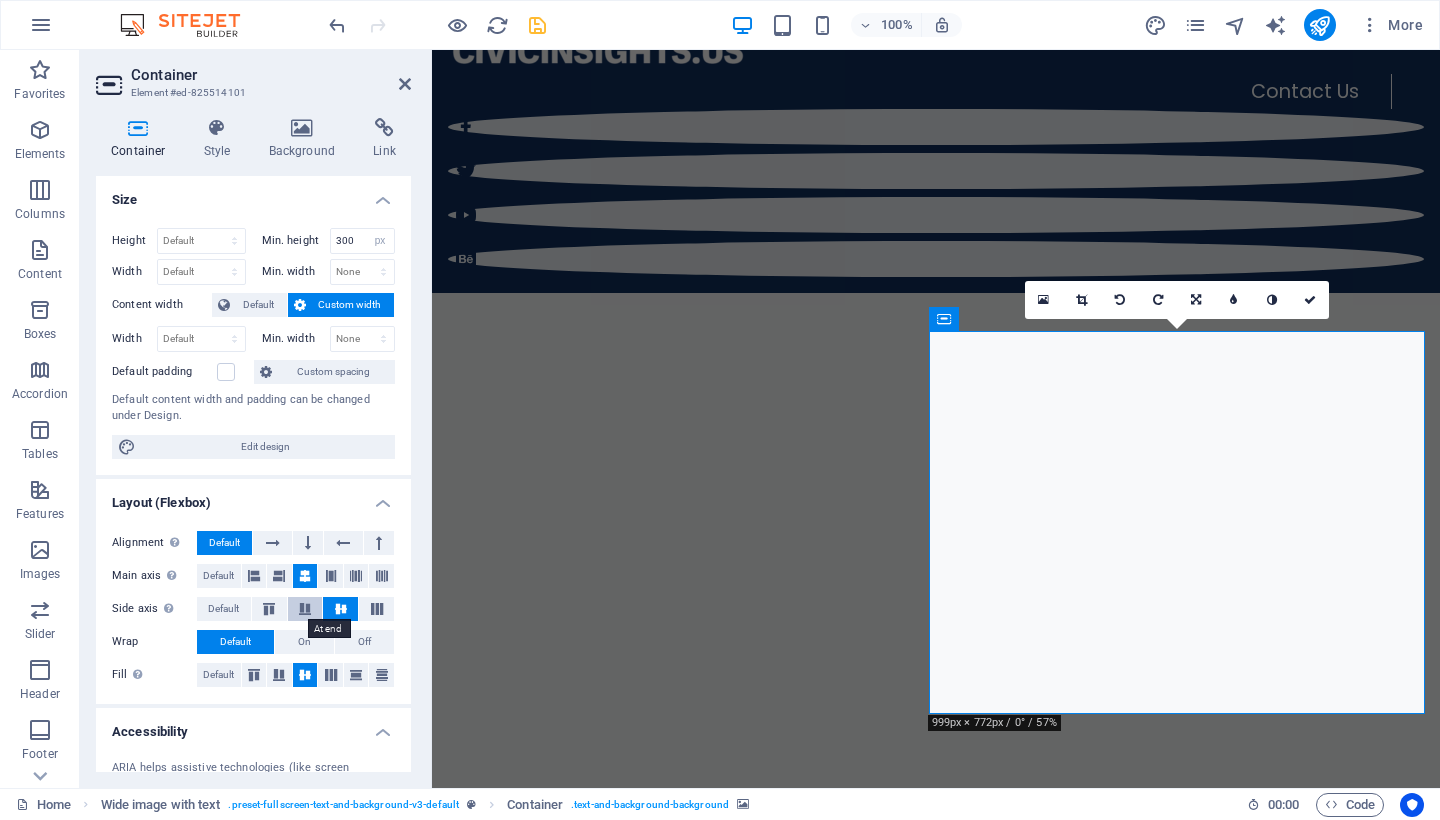 click at bounding box center [305, 609] 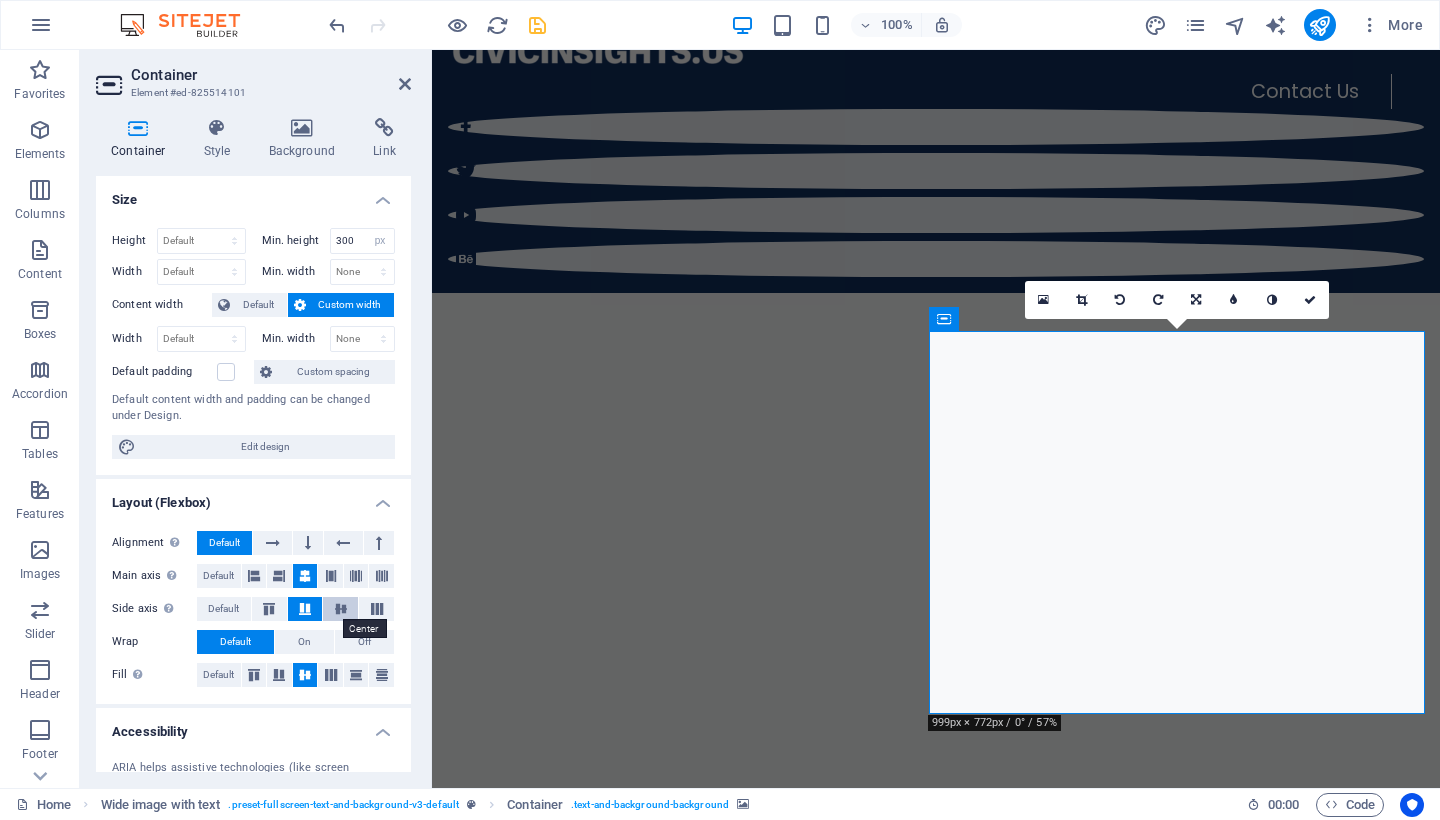click at bounding box center (341, 609) 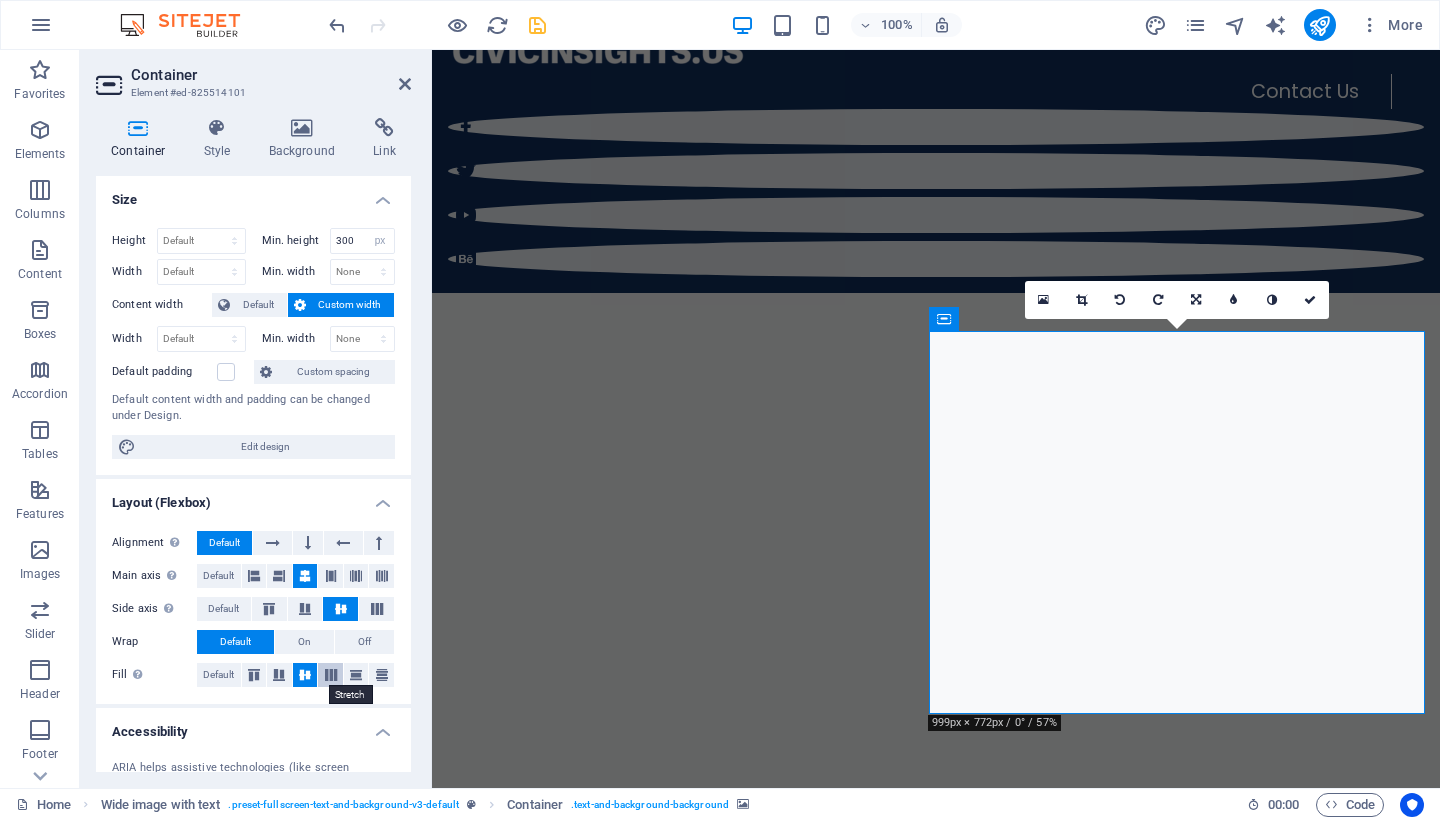 click at bounding box center [331, 675] 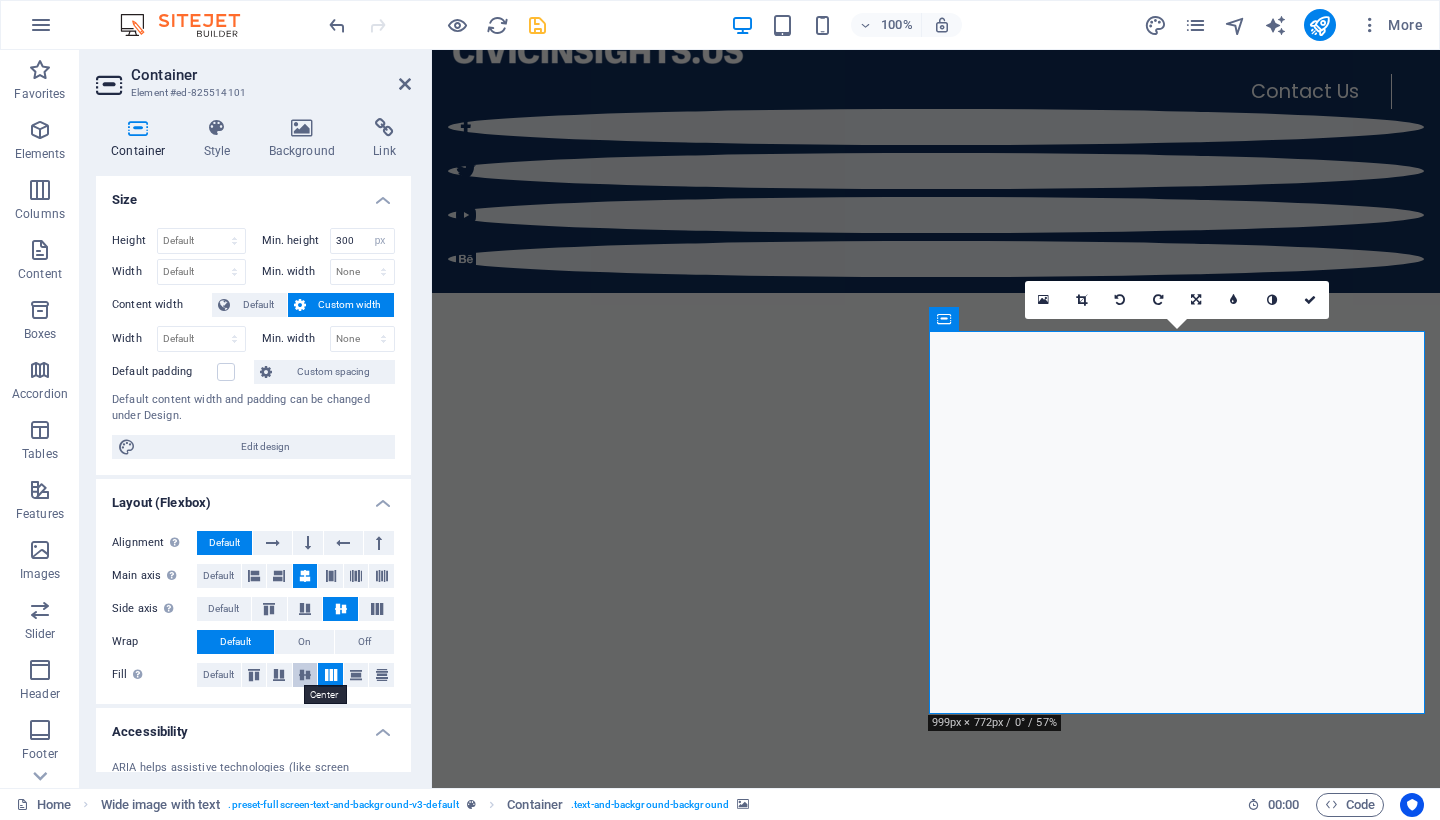click at bounding box center (305, 675) 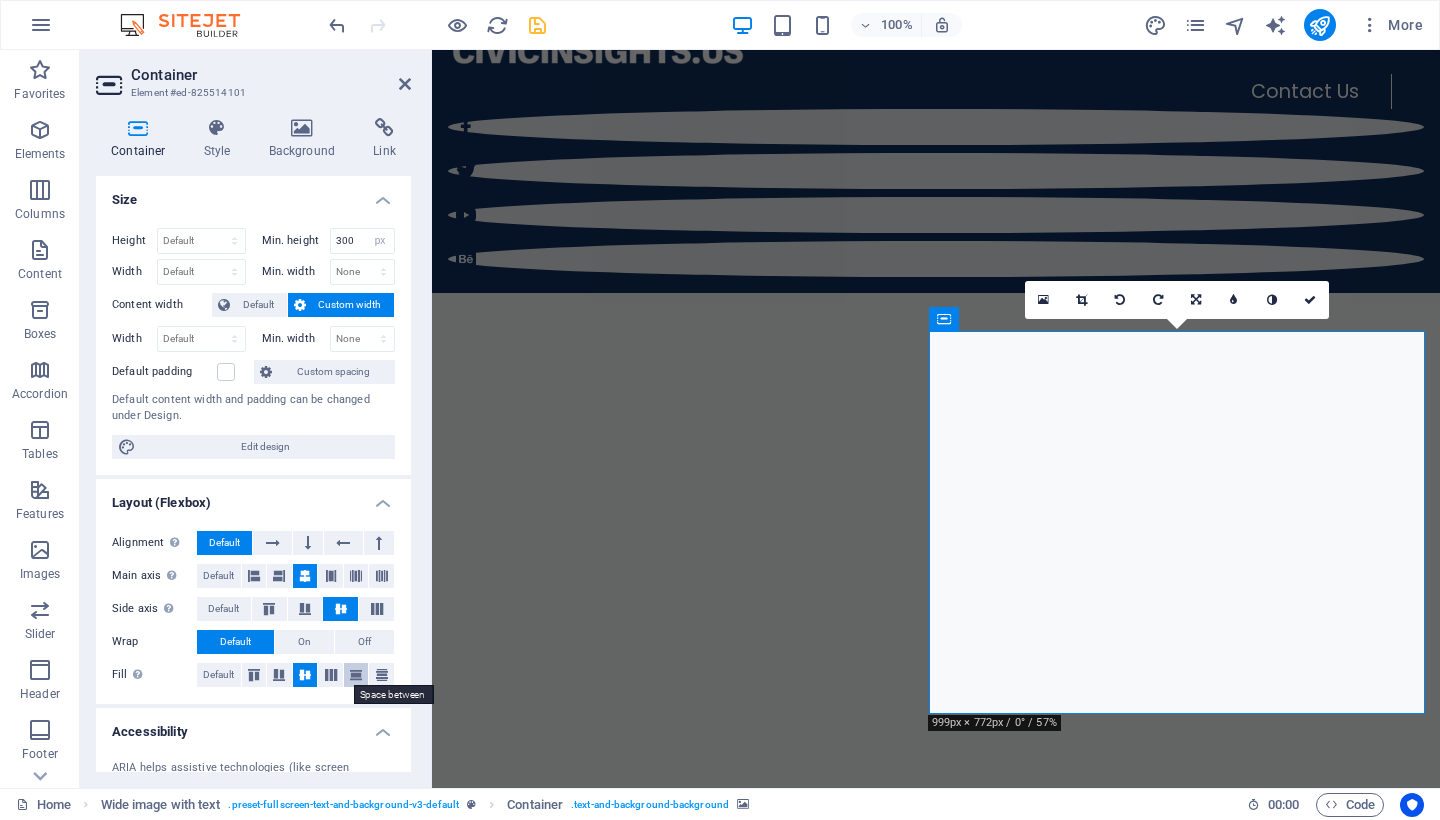 click at bounding box center (356, 675) 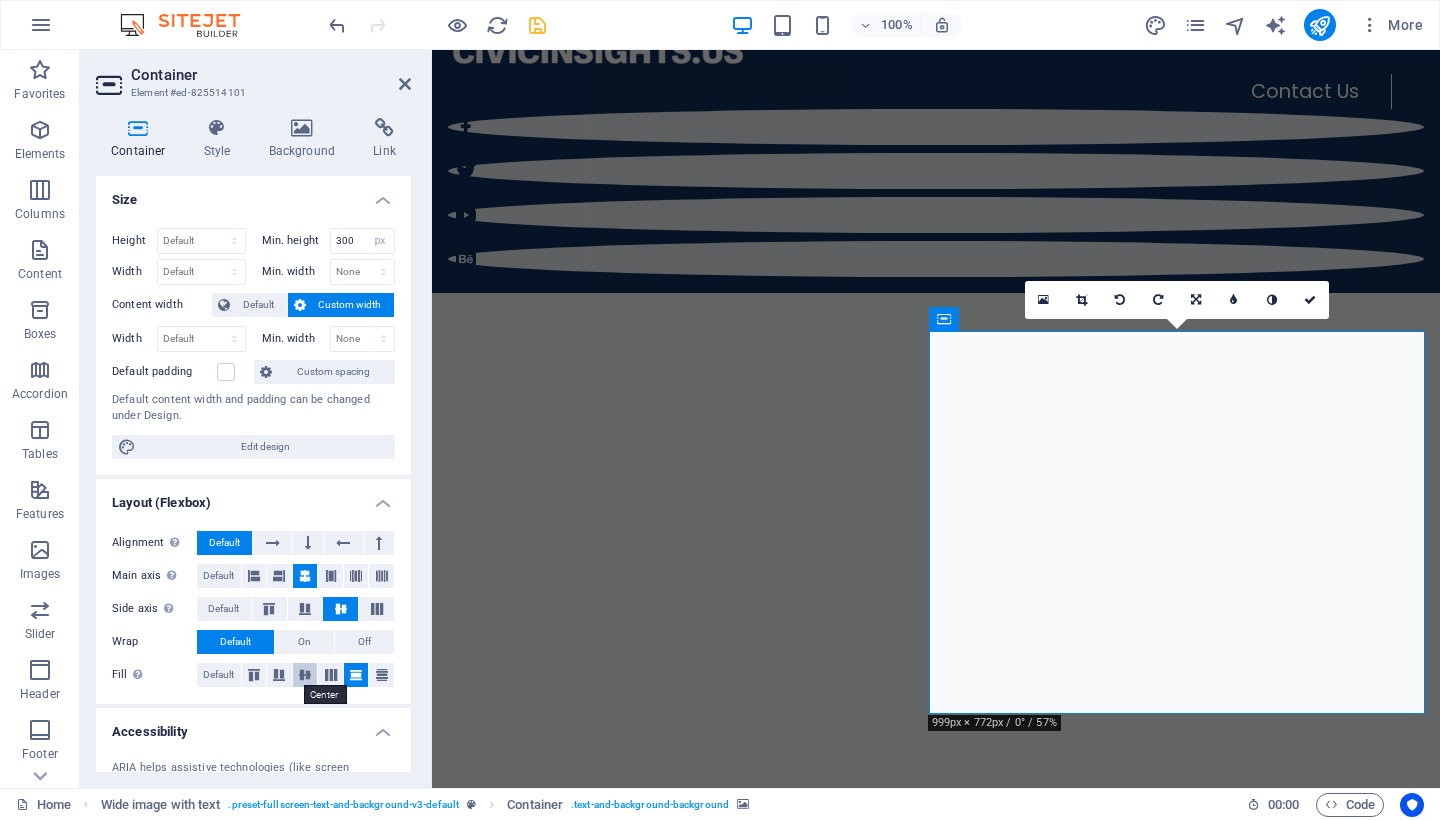 click at bounding box center (305, 675) 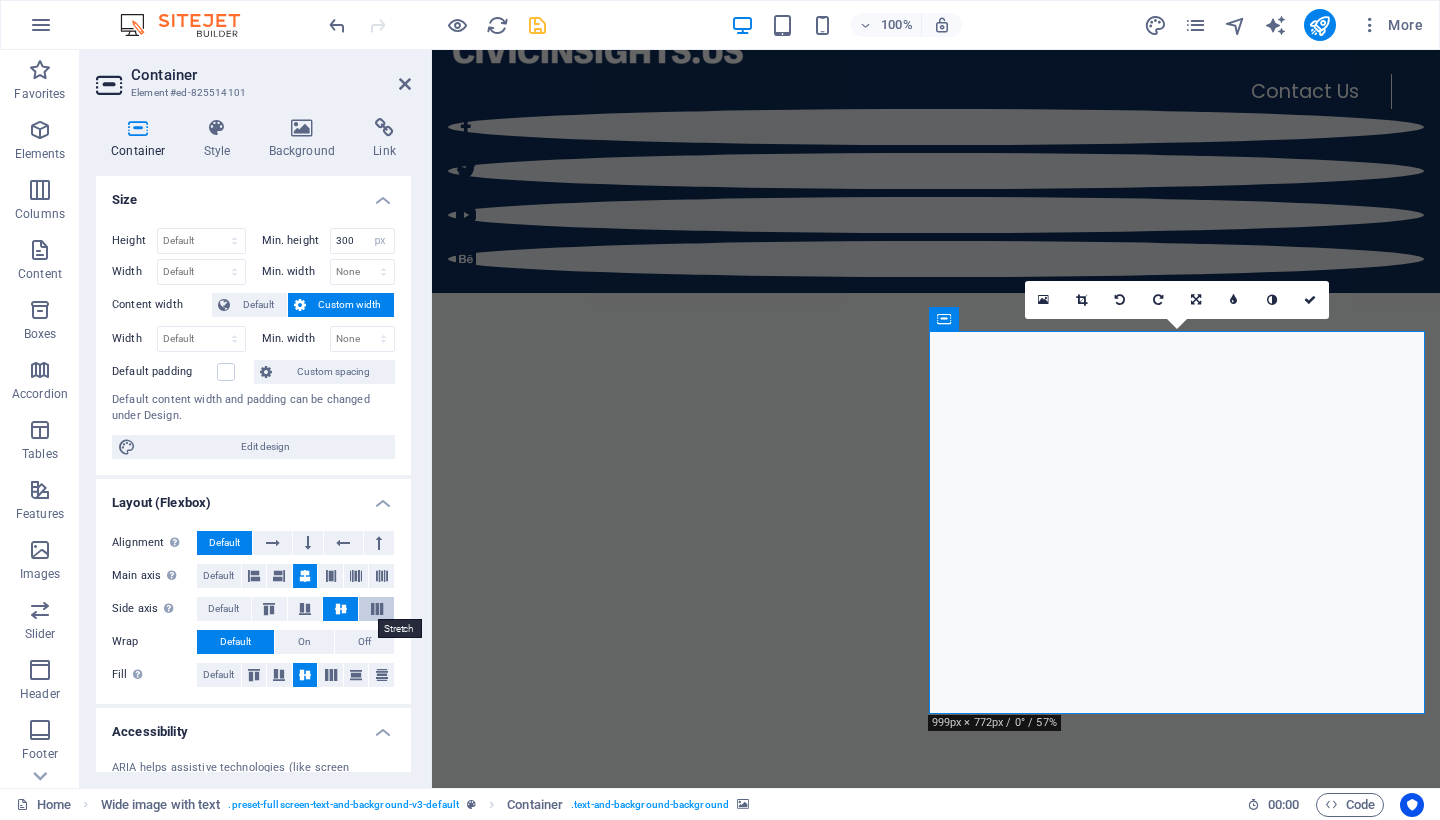 click at bounding box center [377, 609] 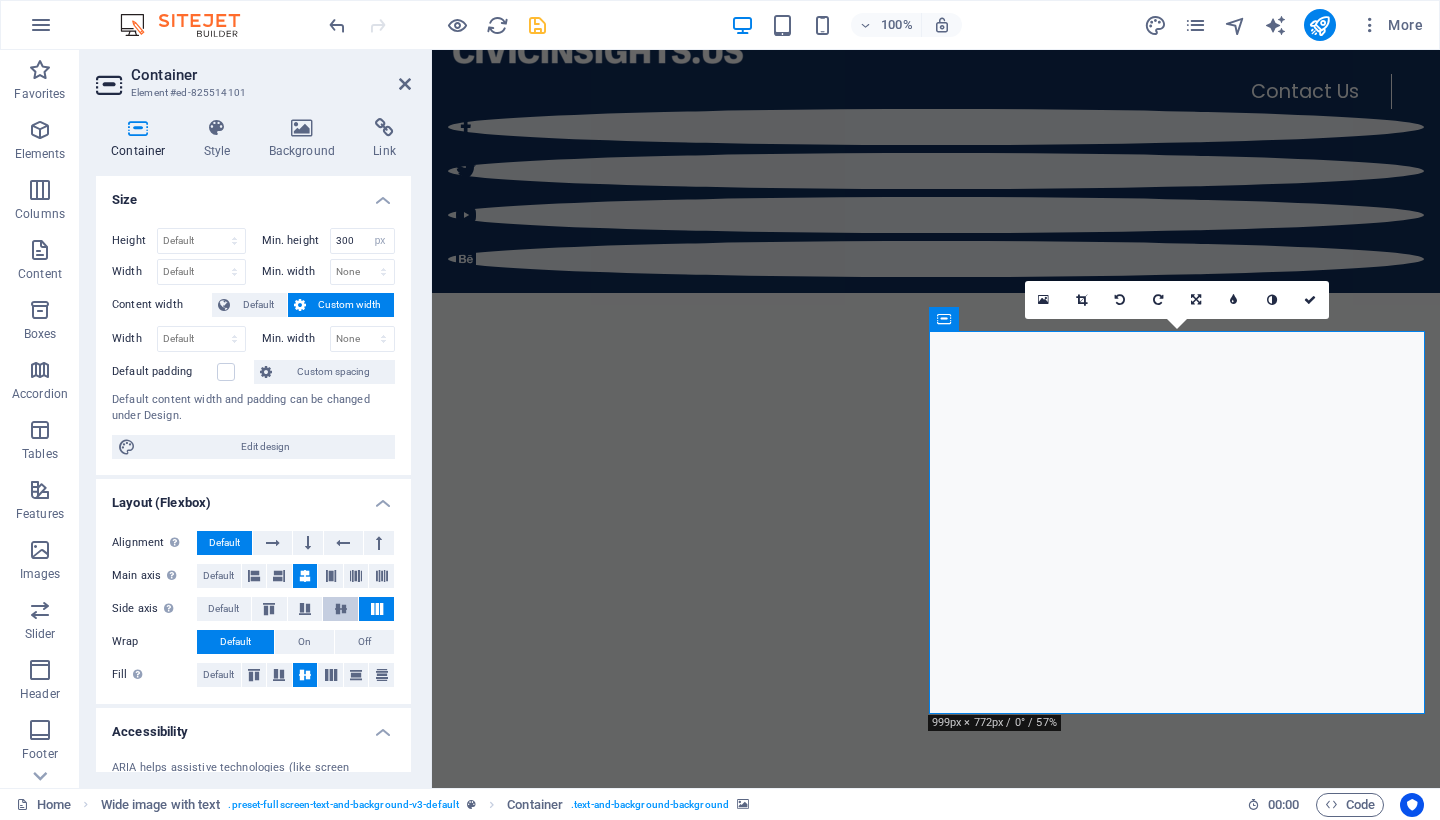 click at bounding box center (341, 609) 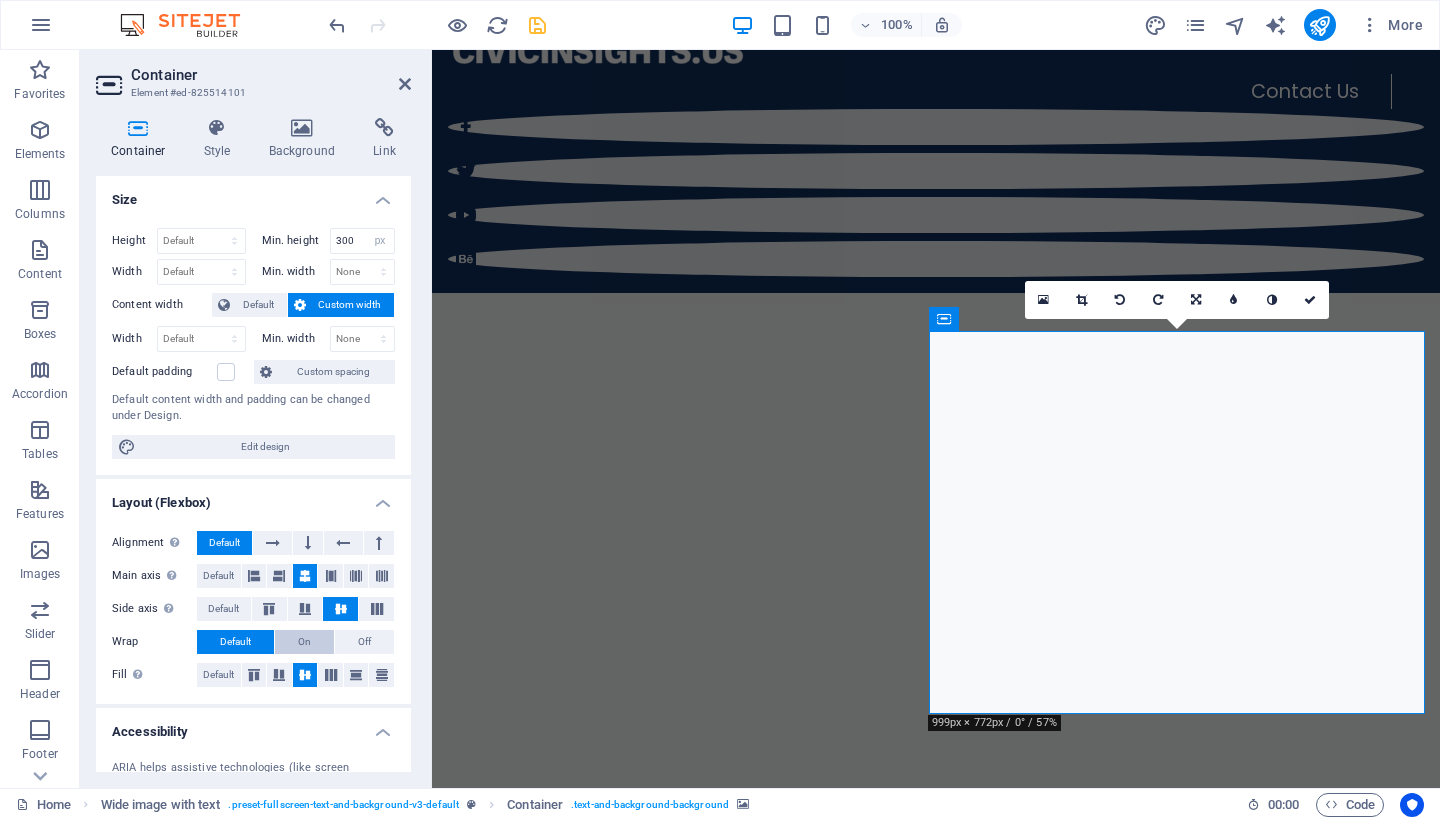 click on "On" at bounding box center (304, 642) 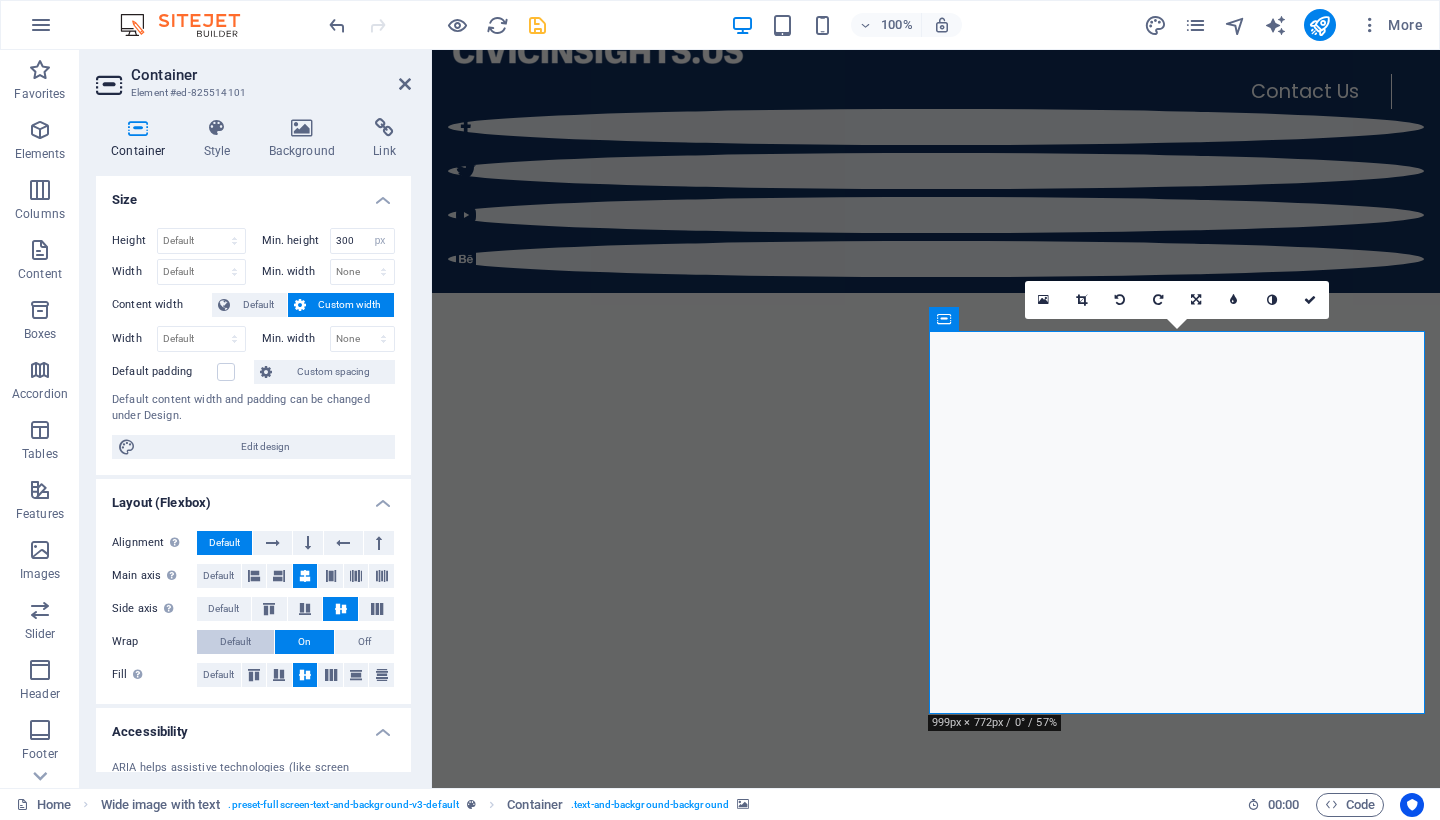 click on "Default" at bounding box center (235, 642) 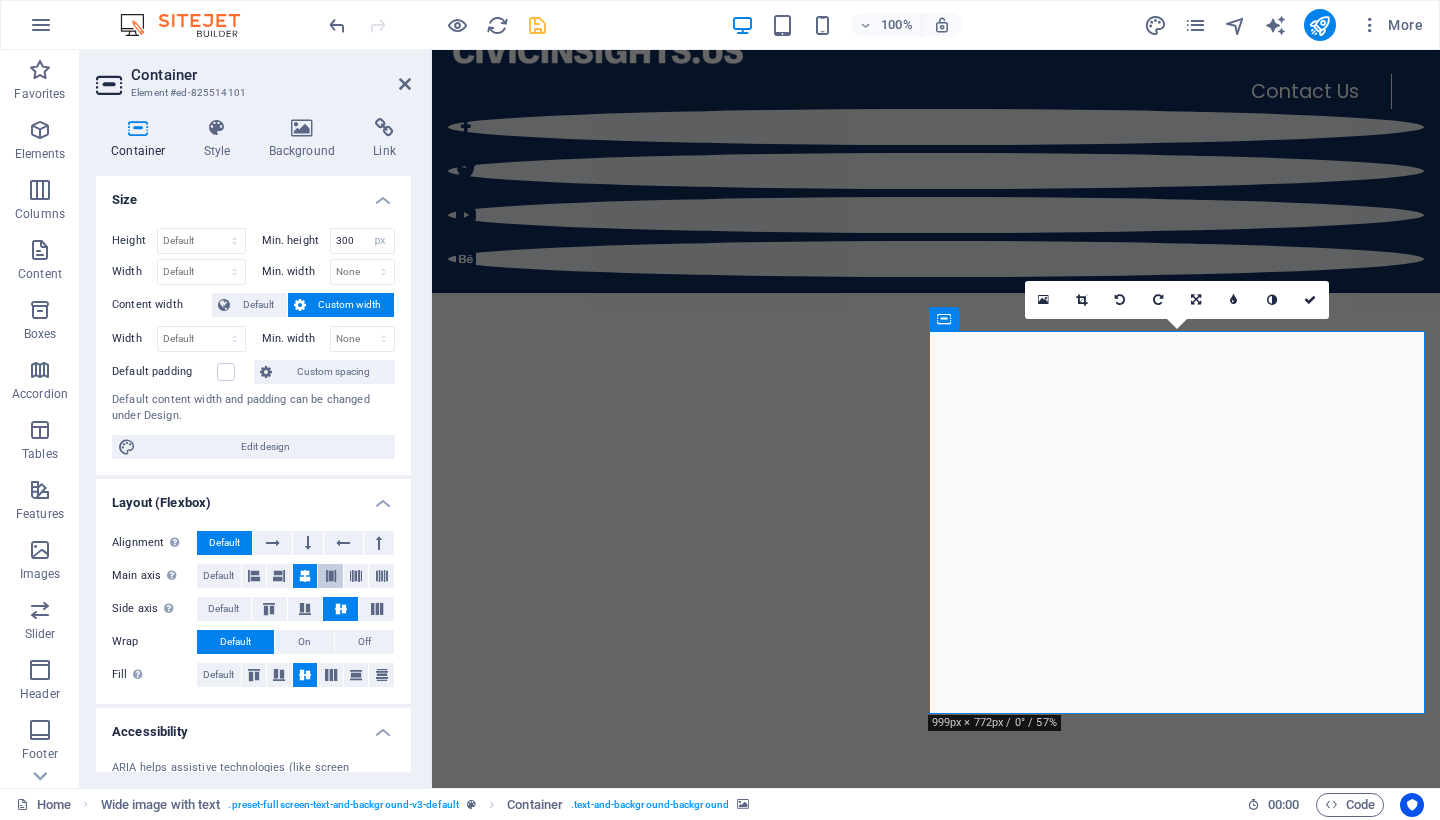 click at bounding box center [331, 576] 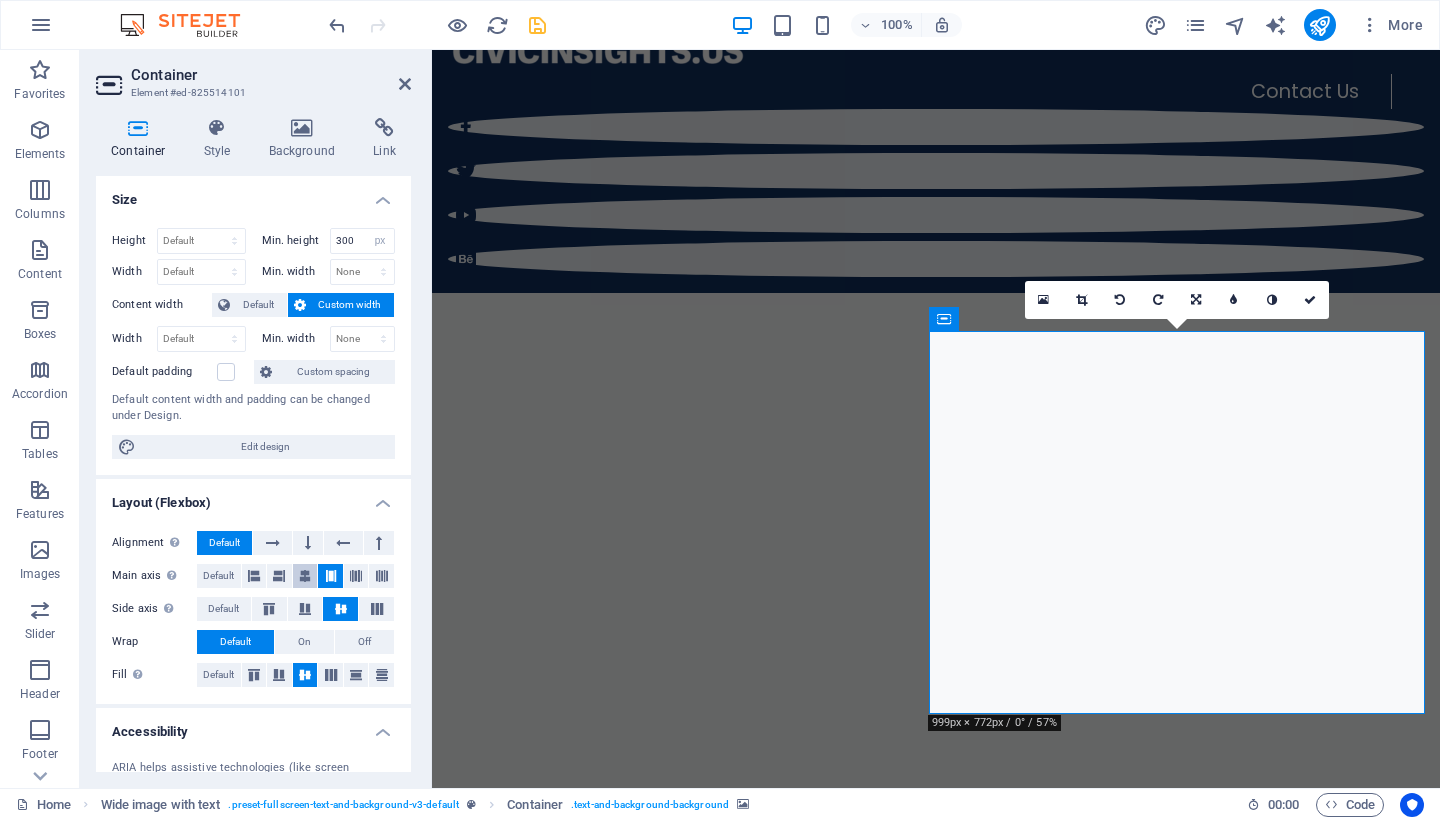 click at bounding box center (305, 576) 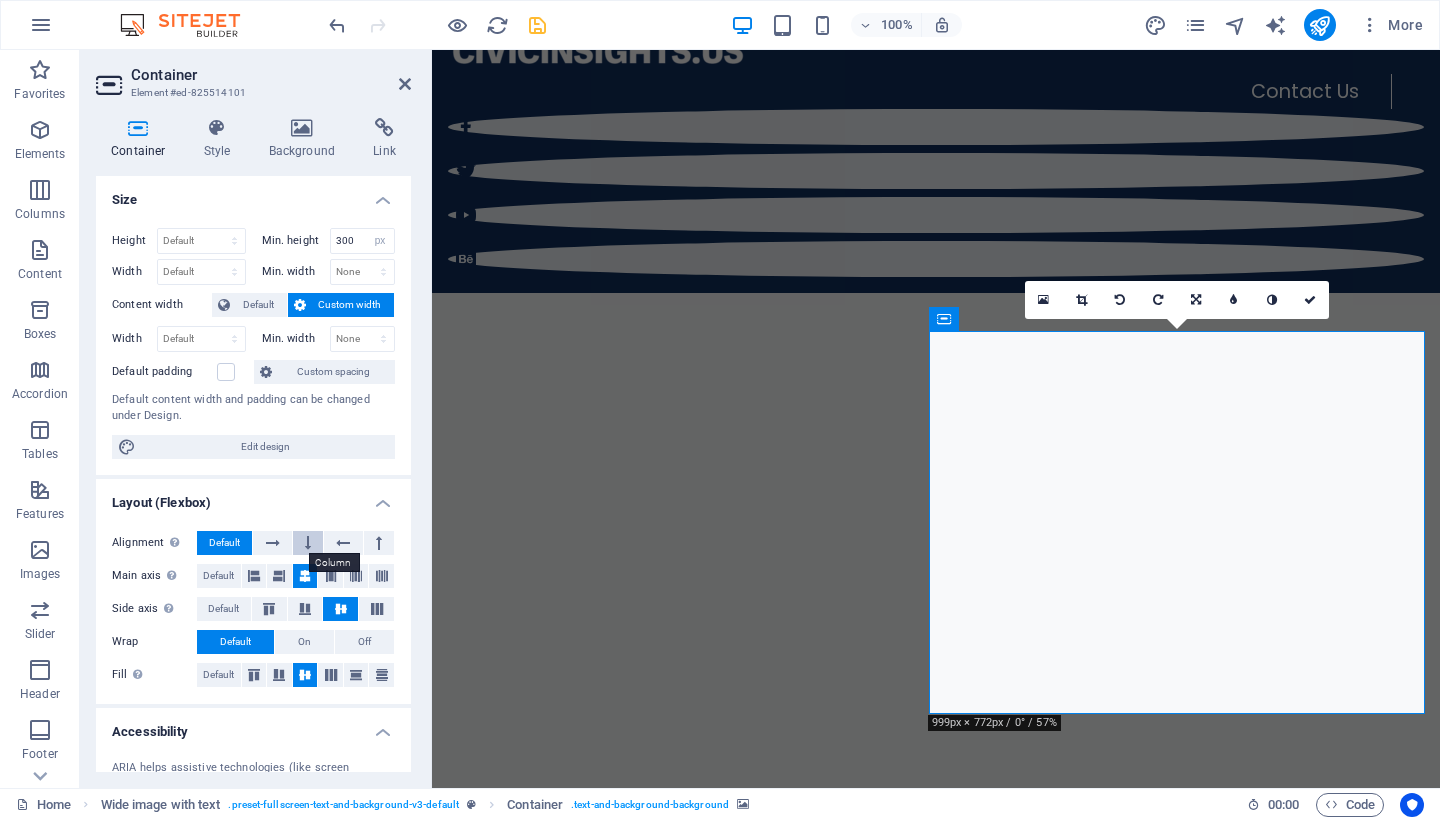 click at bounding box center [308, 543] 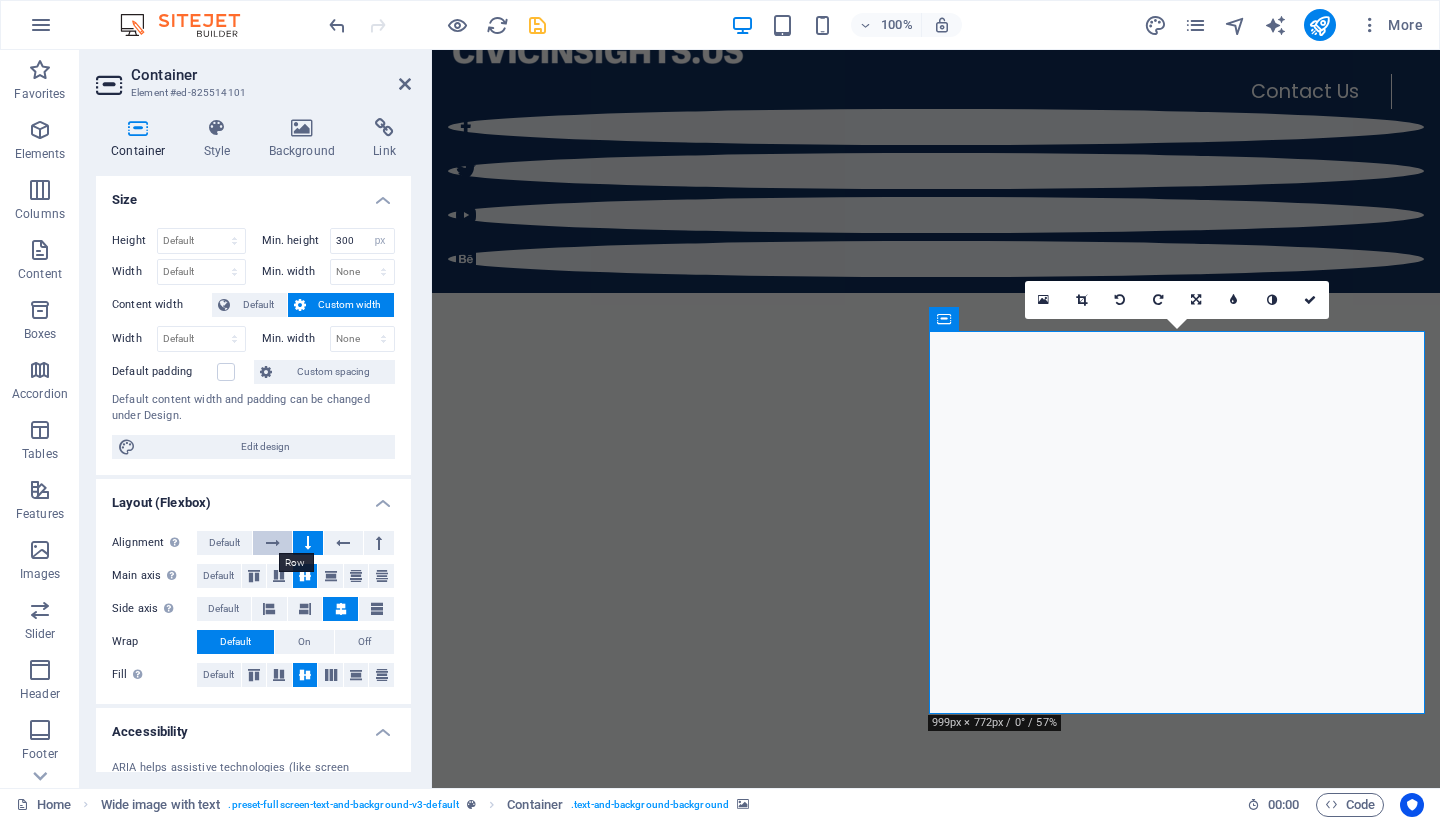 click at bounding box center (273, 543) 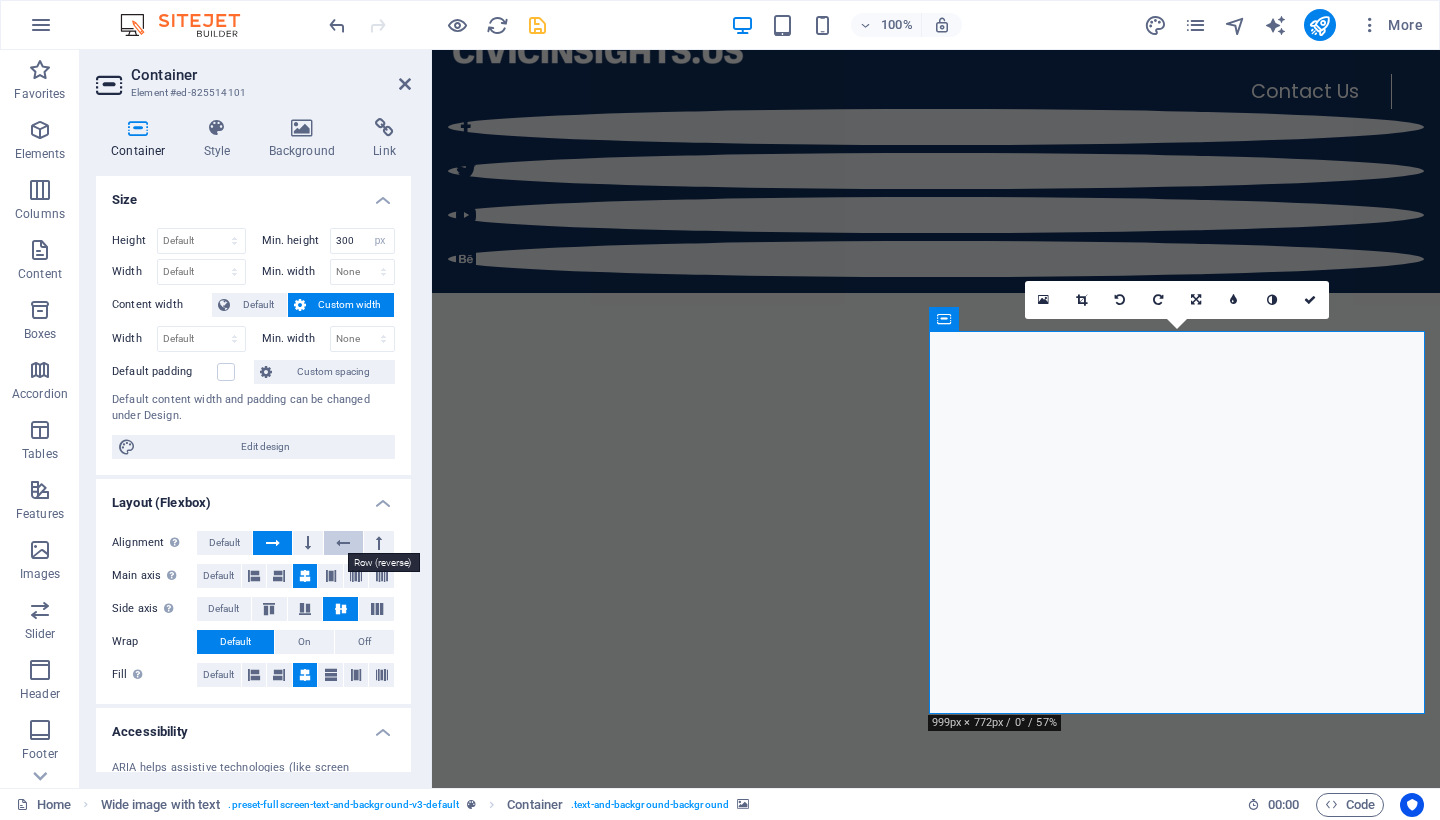 click at bounding box center (343, 543) 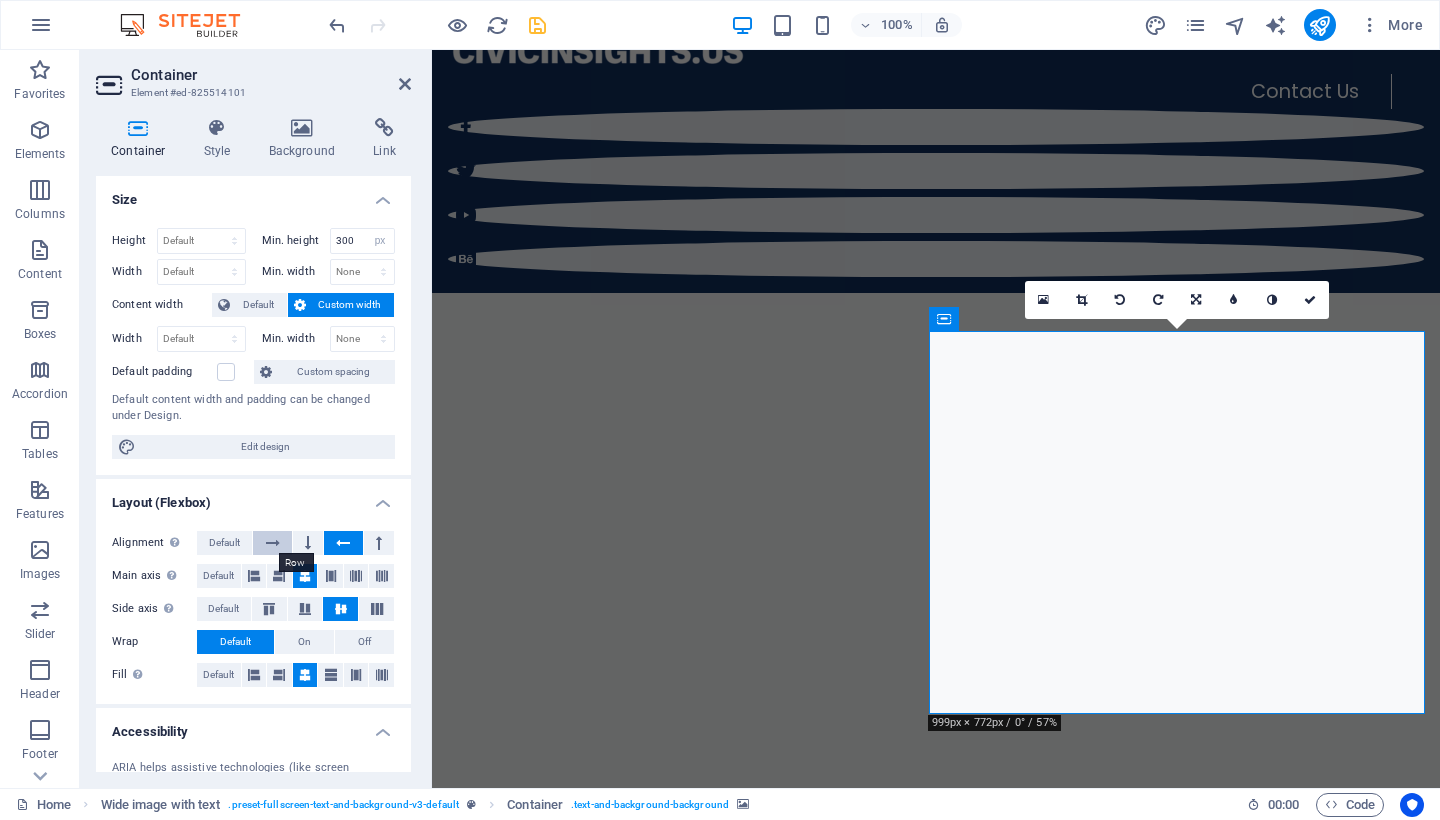 click at bounding box center [272, 543] 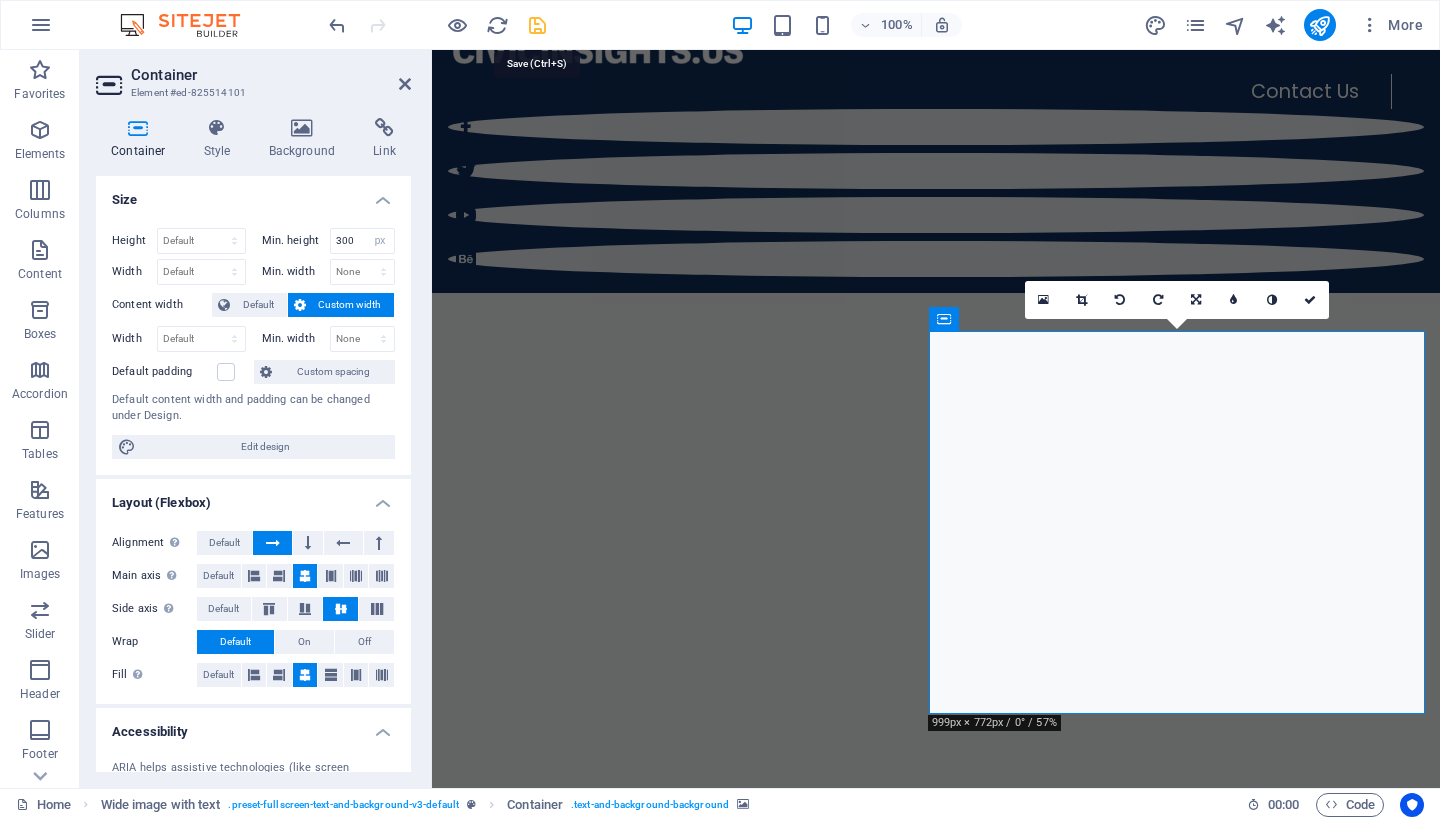 click at bounding box center (537, 25) 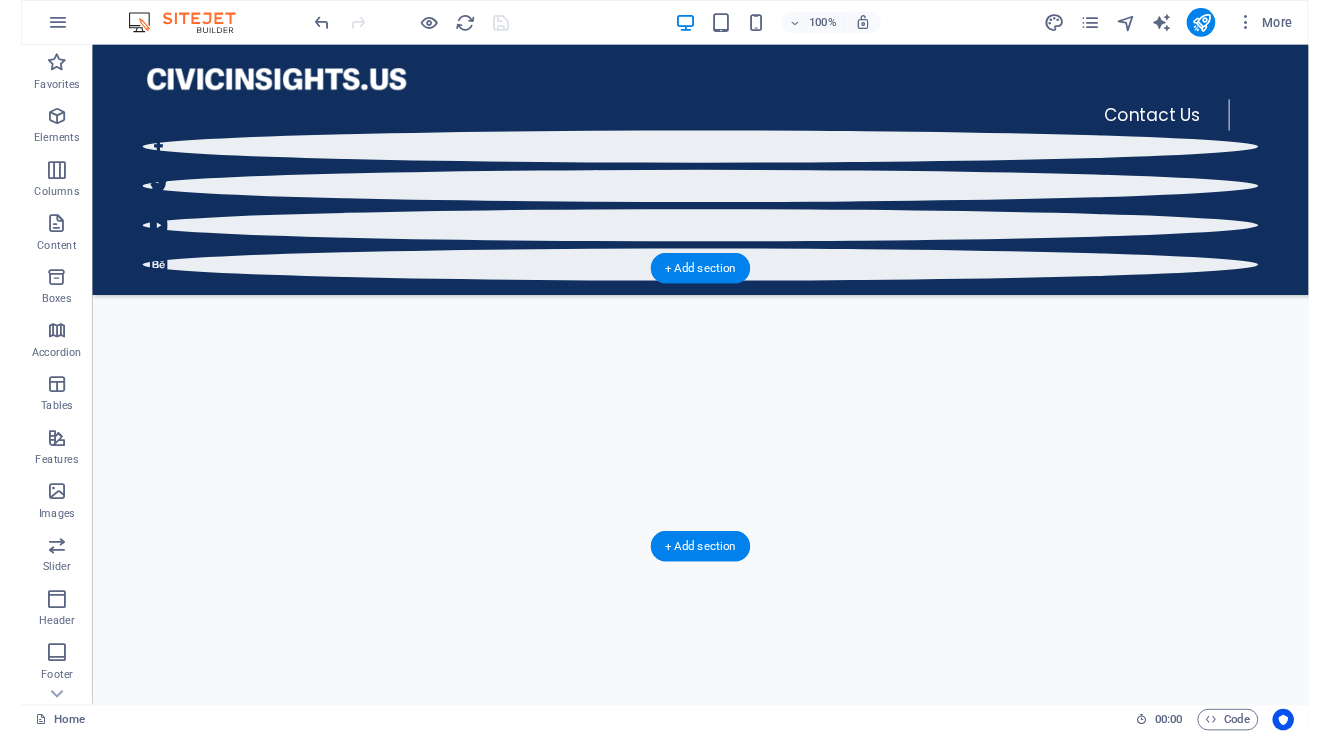 scroll, scrollTop: 756, scrollLeft: 0, axis: vertical 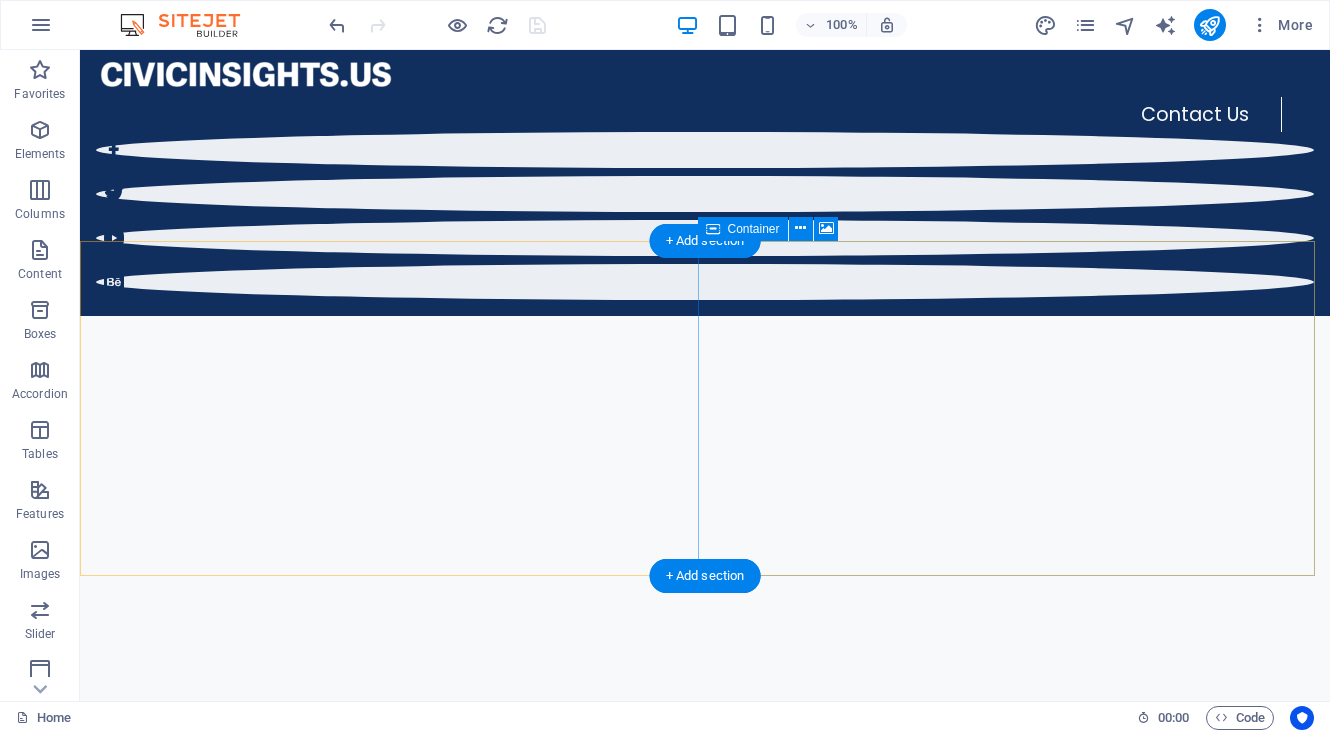 click on "Drop content here or  Add elements  Paste clipboard" at bounding box center [705, 2817] 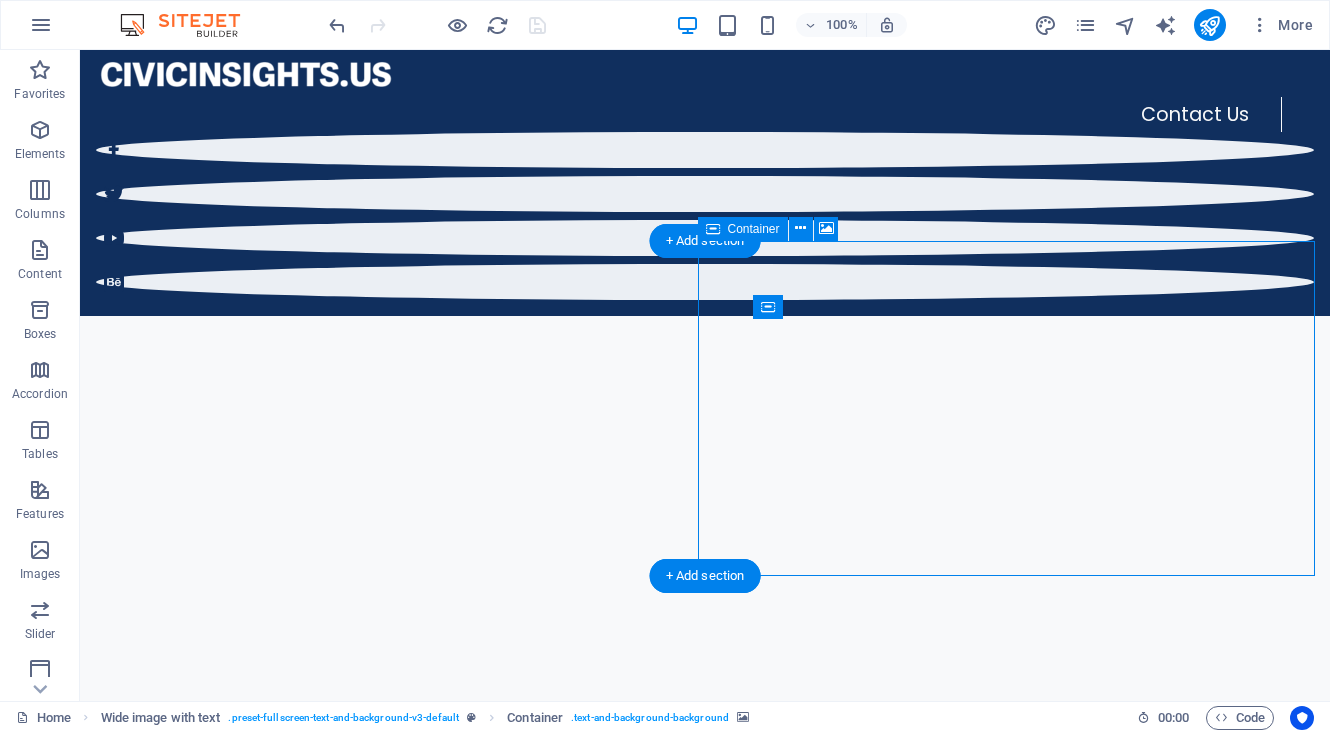 click on "Drop content here or  Add elements  Paste clipboard" at bounding box center [705, 2817] 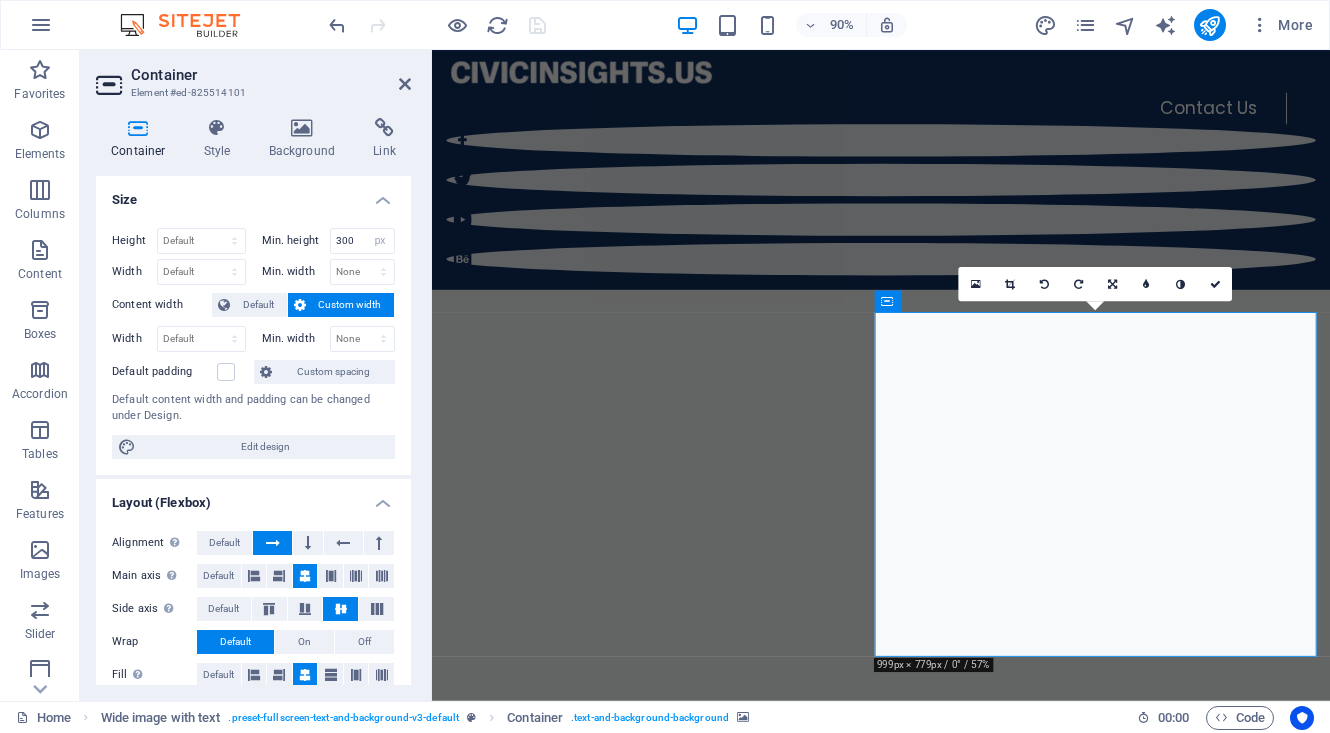 click at bounding box center [138, 128] 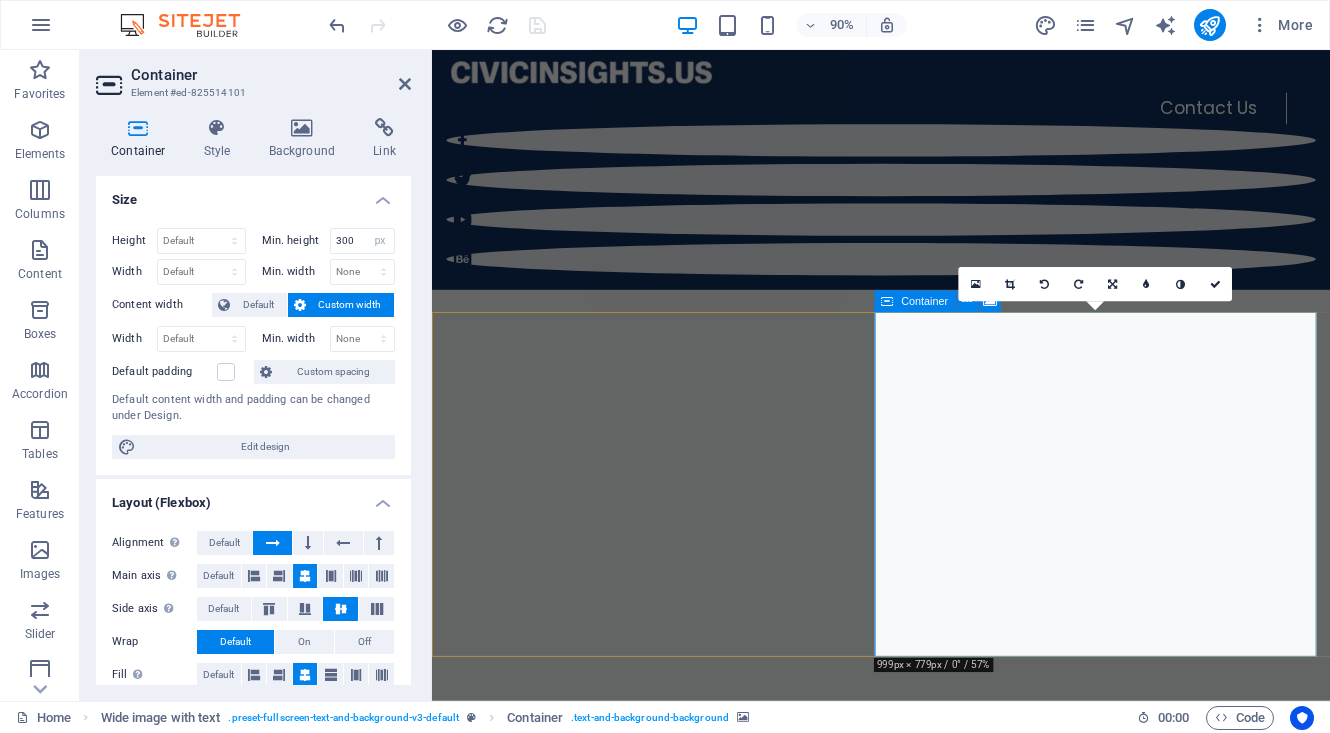 click on "Paste clipboard" at bounding box center [985, 2884] 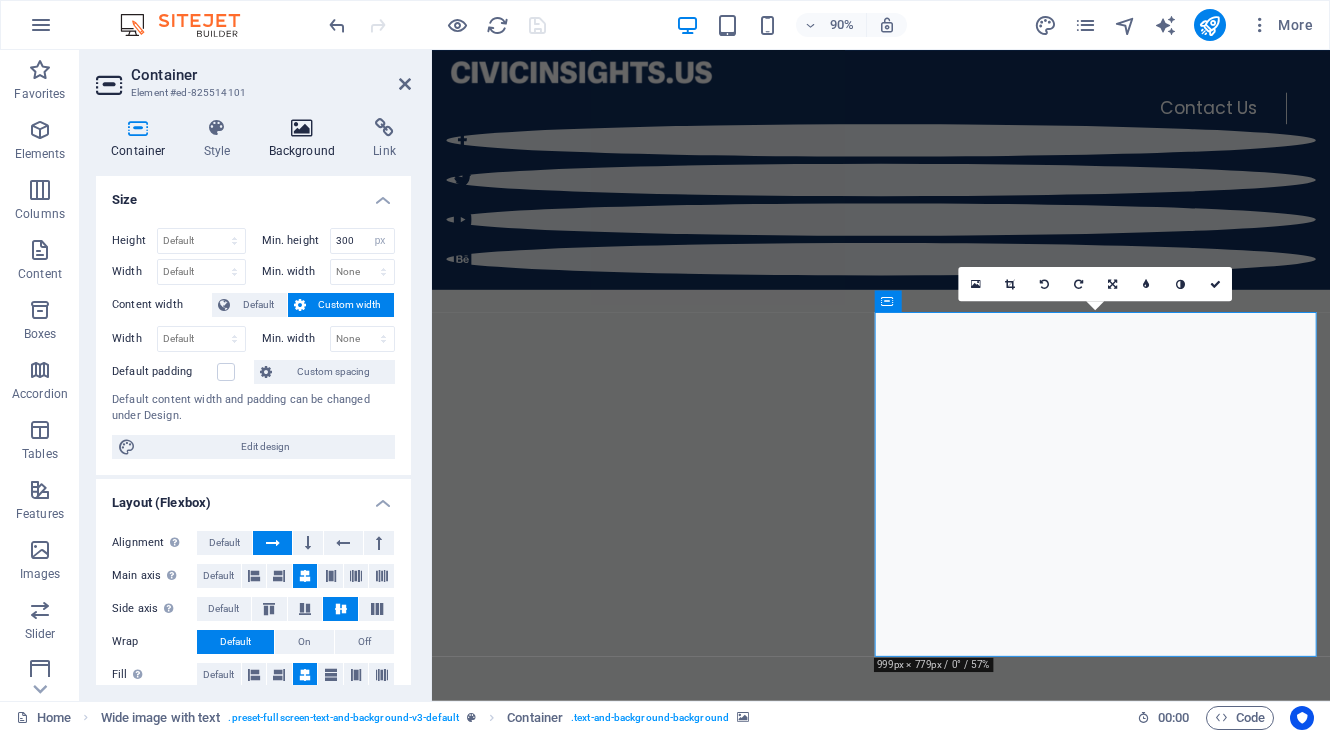 click at bounding box center [302, 128] 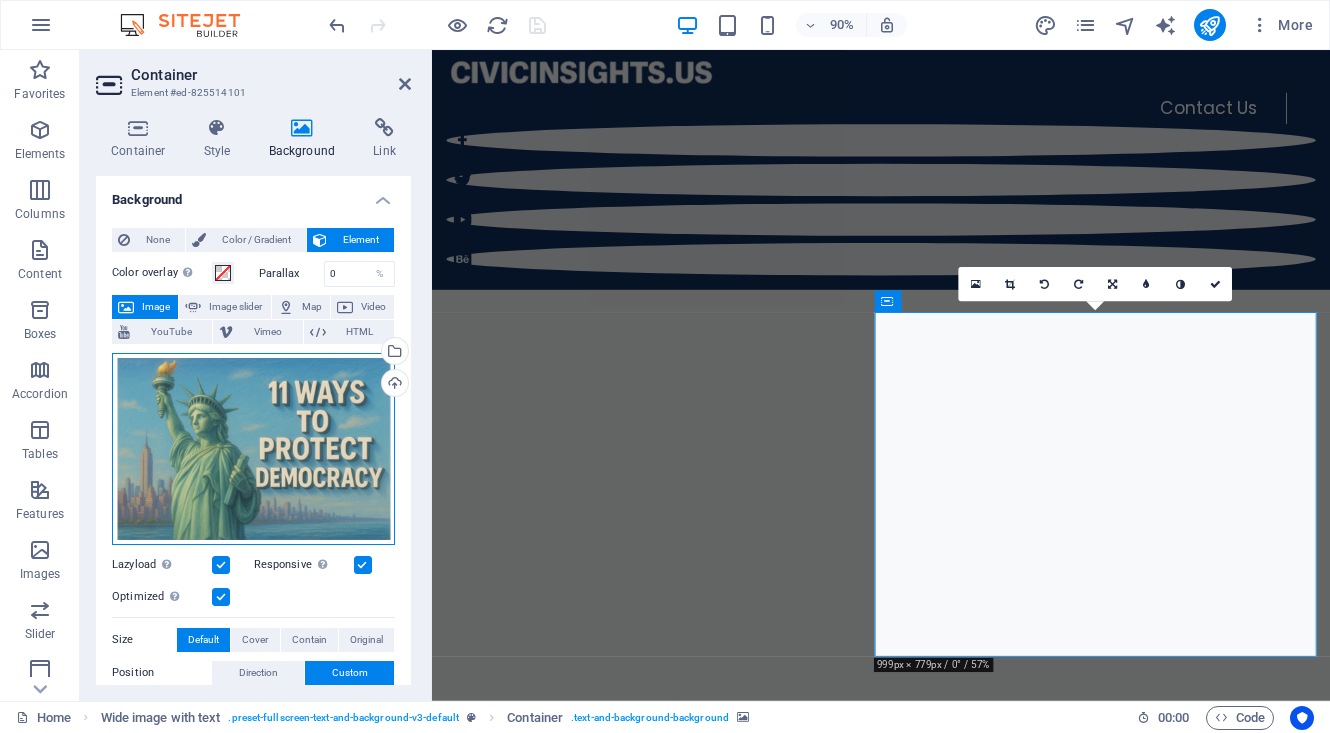 click on "Drag files here, click to choose files or select files from Files or our free stock photos & videos" at bounding box center [253, 449] 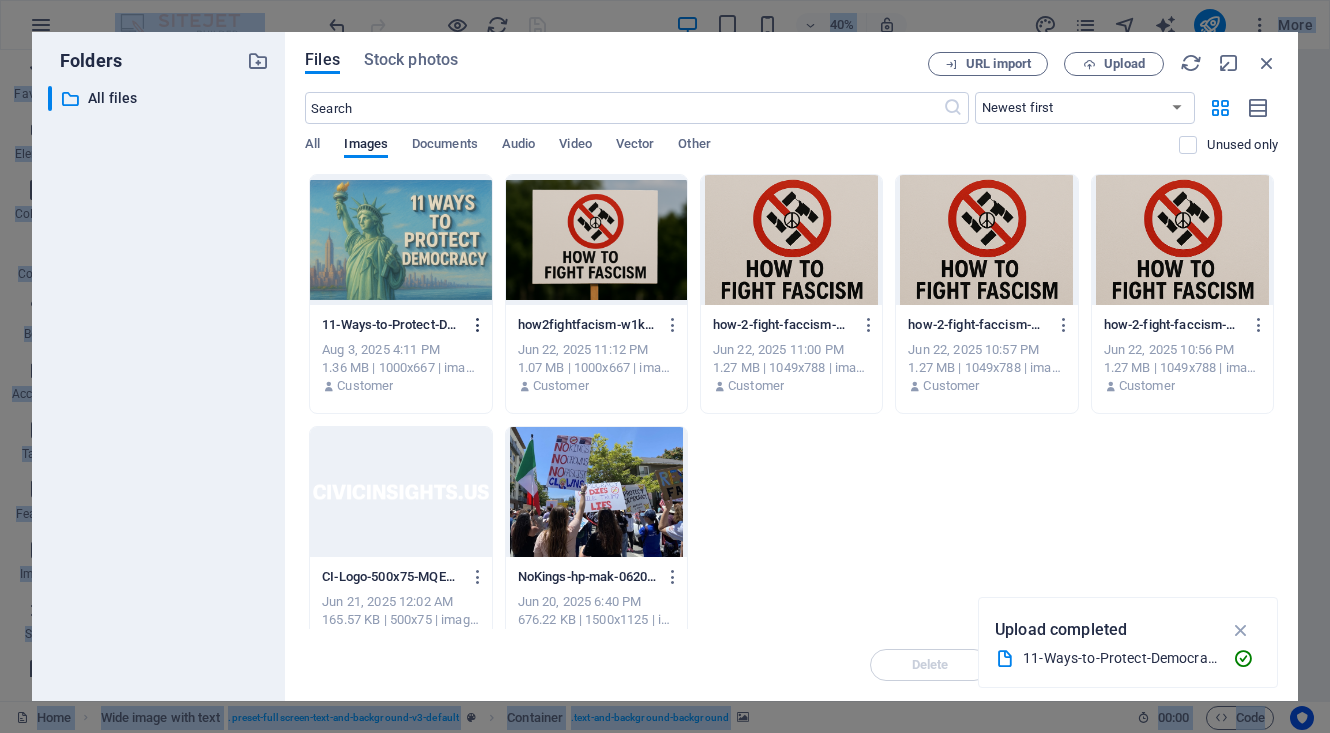 click at bounding box center (478, 325) 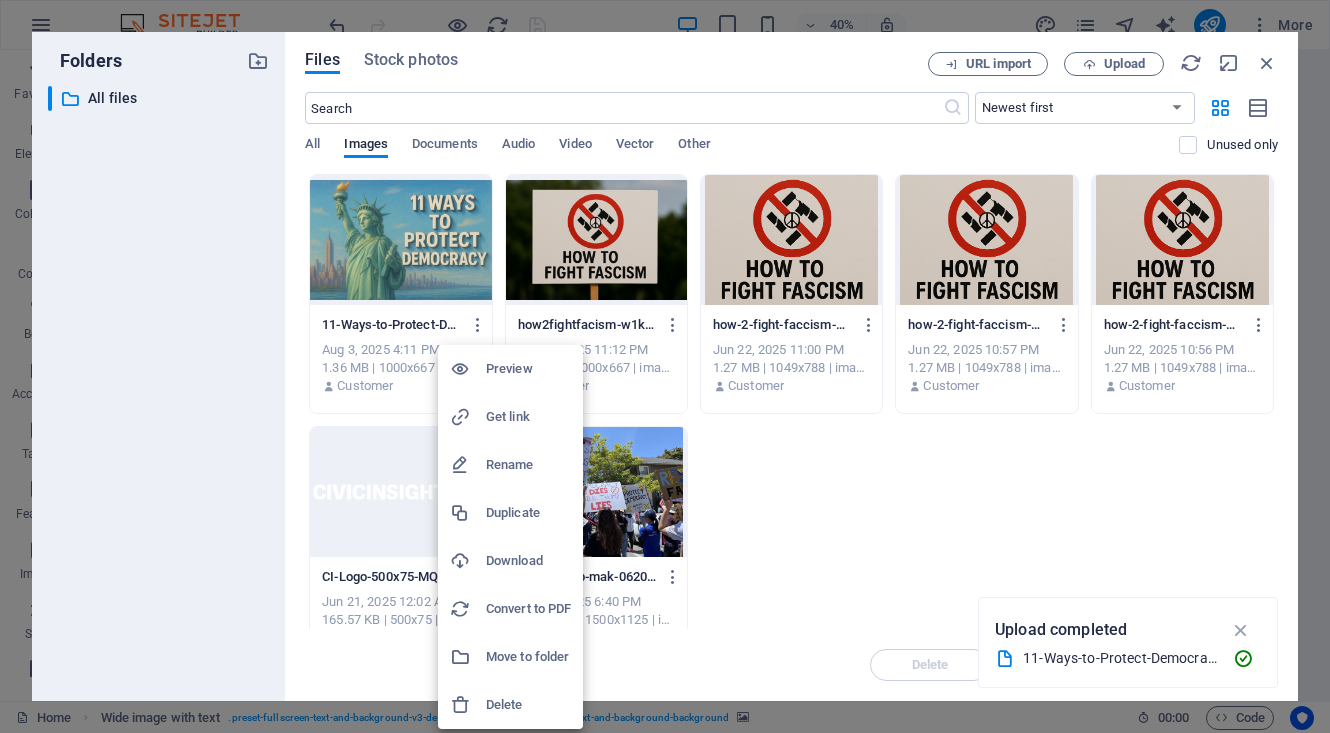 click on "Delete" at bounding box center (528, 705) 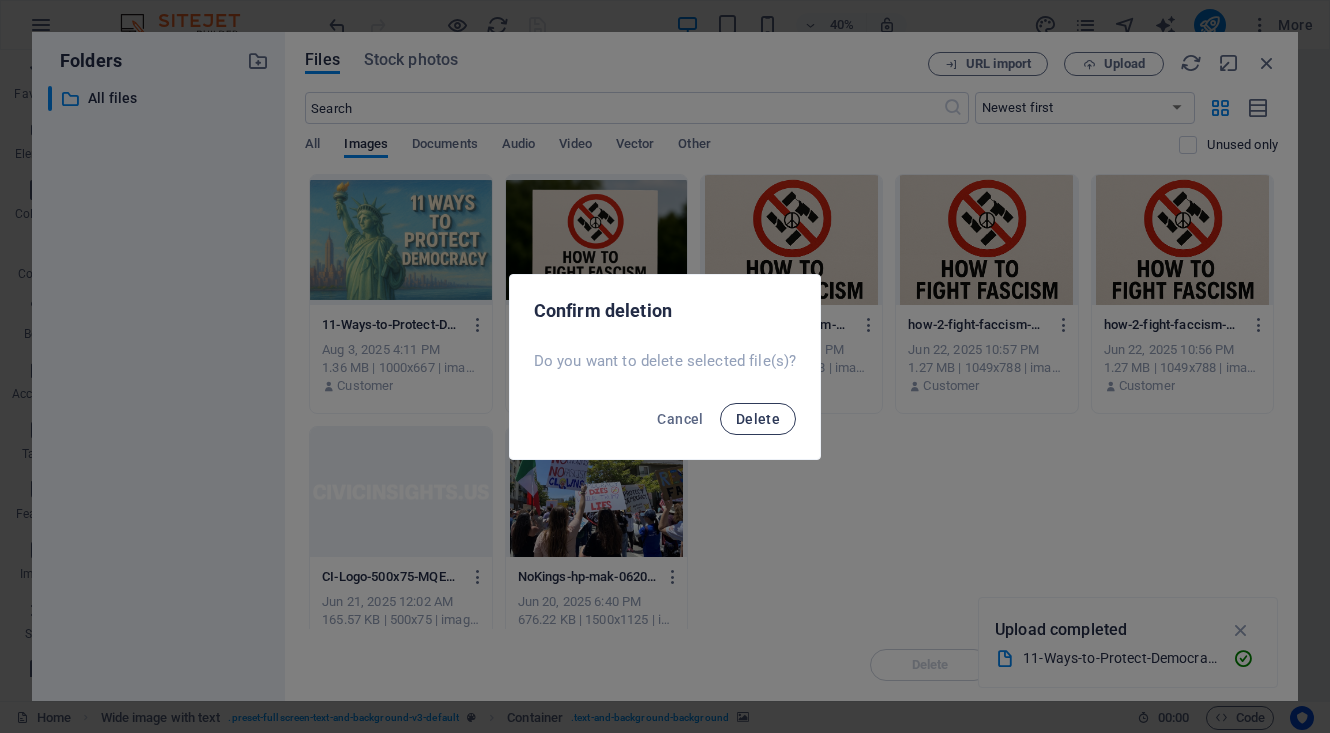 click on "Delete" at bounding box center (758, 419) 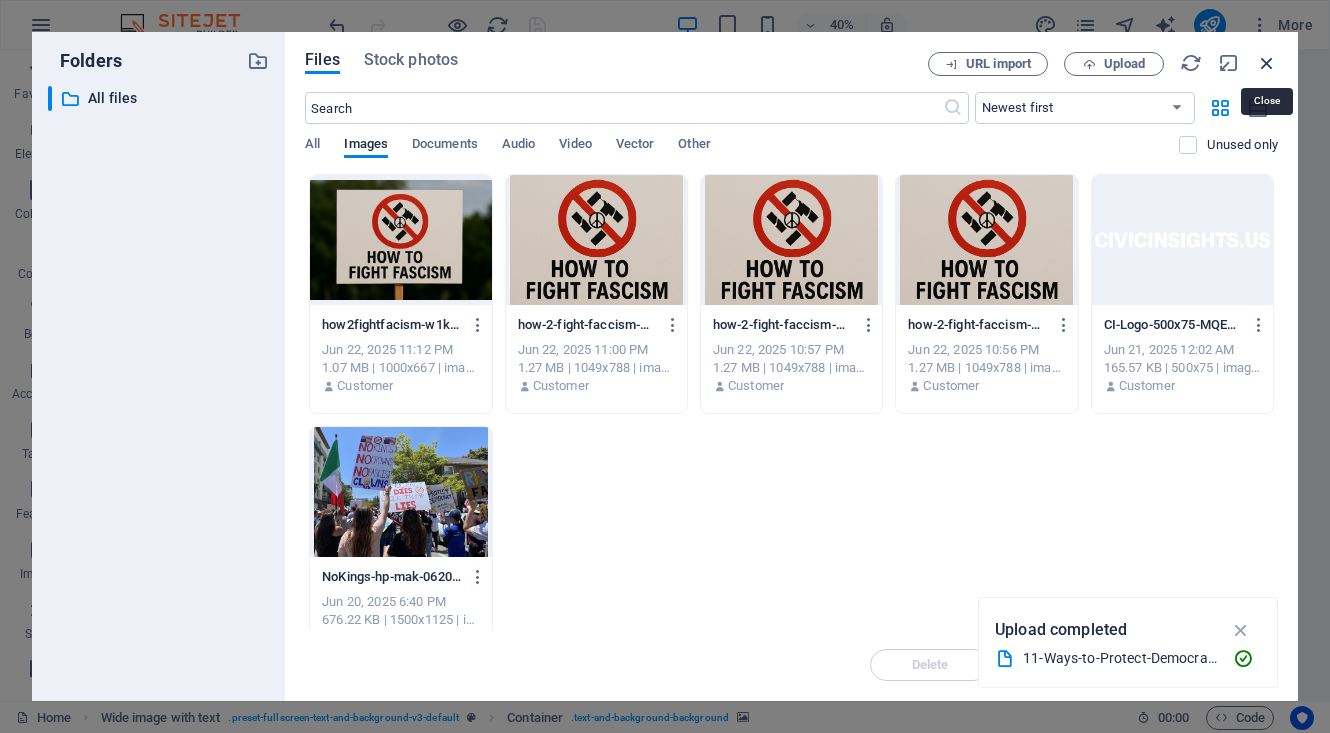 click at bounding box center (1267, 63) 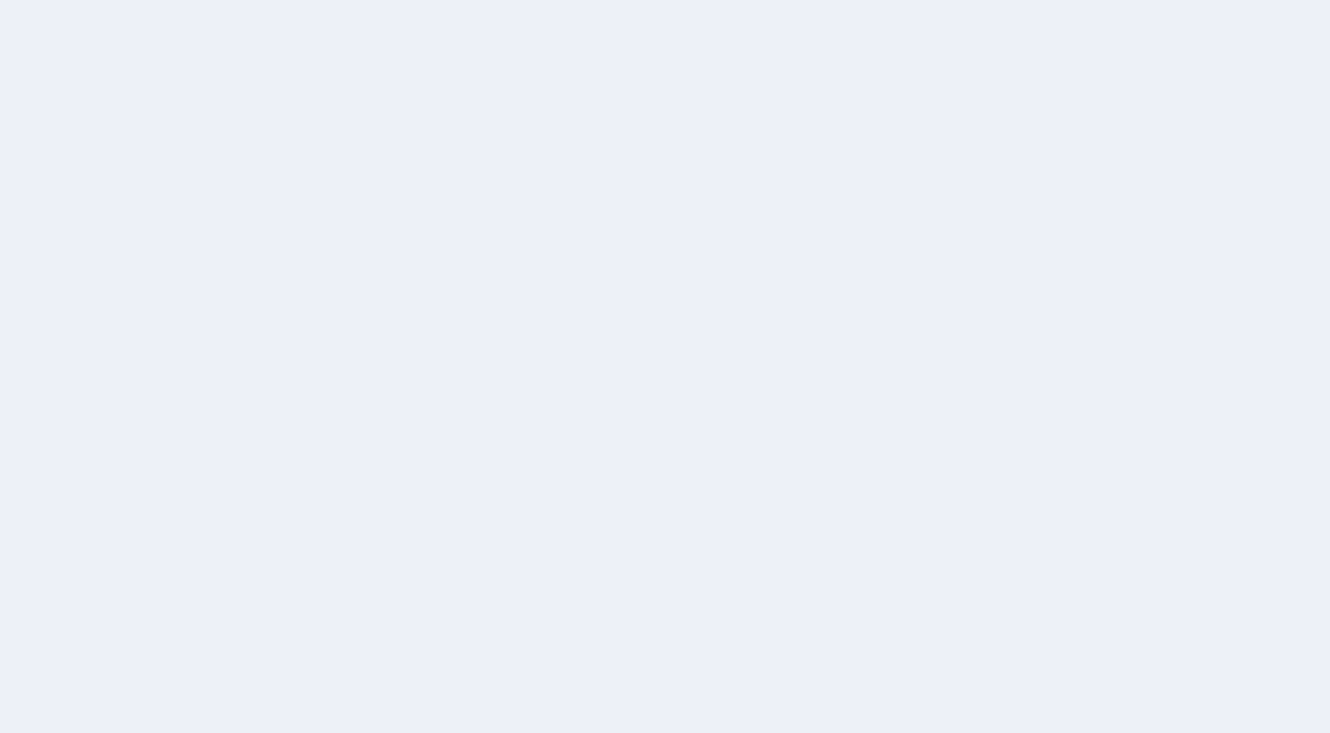 scroll, scrollTop: 0, scrollLeft: 0, axis: both 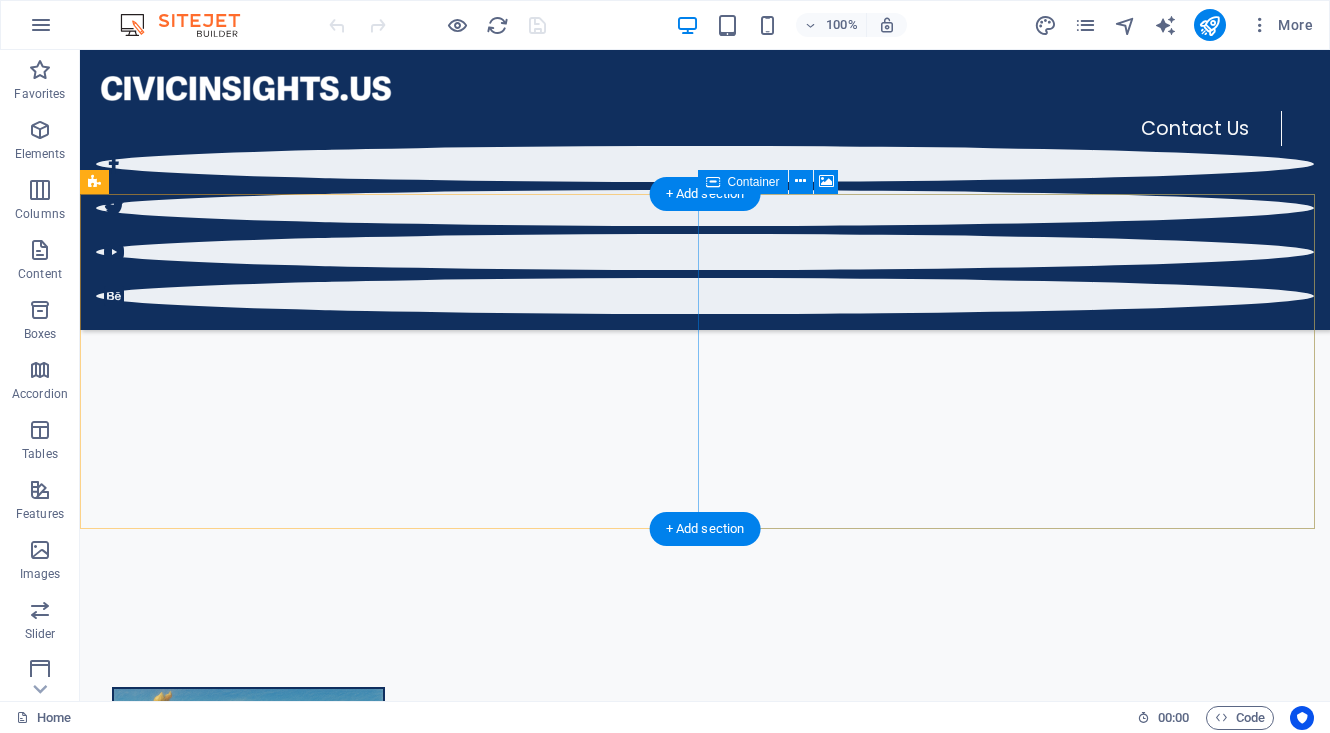 click on "Drop content here or  Add elements  Paste clipboard" at bounding box center (705, 2512) 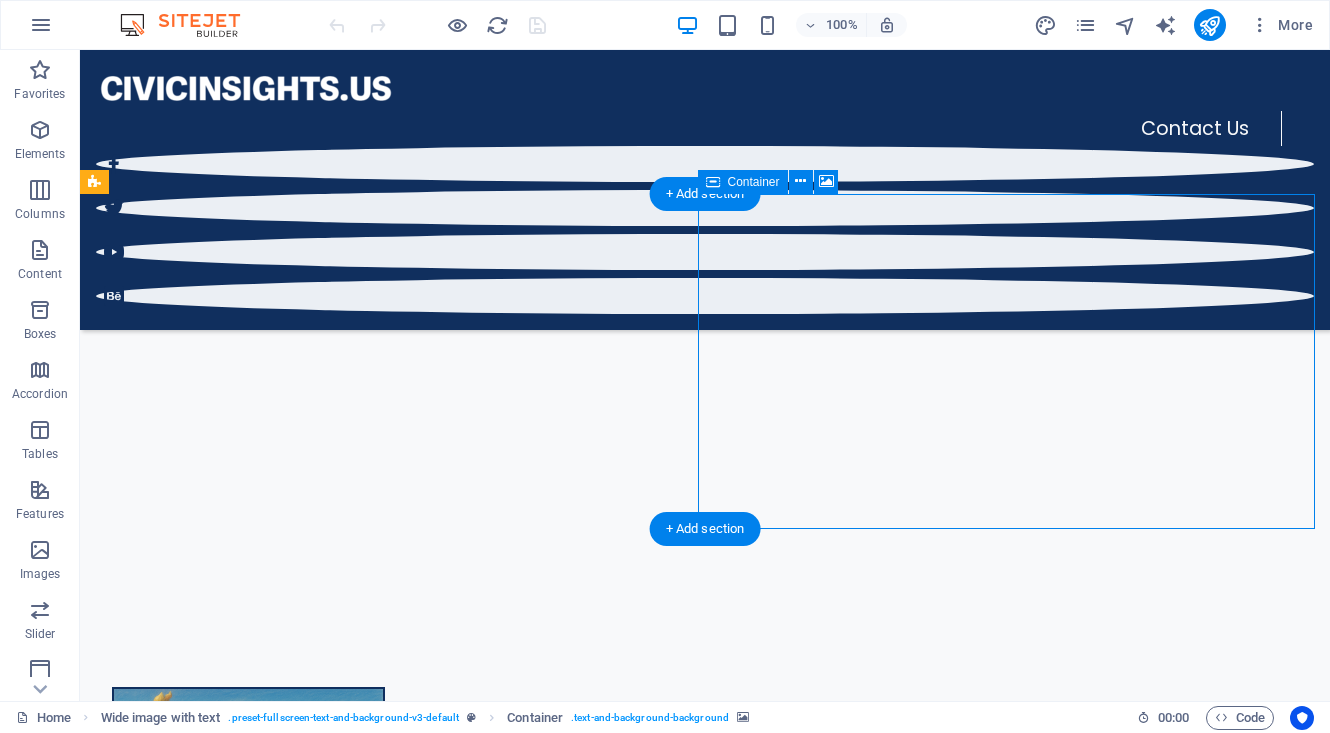 click on "Drop content here or  Add elements  Paste clipboard" at bounding box center [705, 2512] 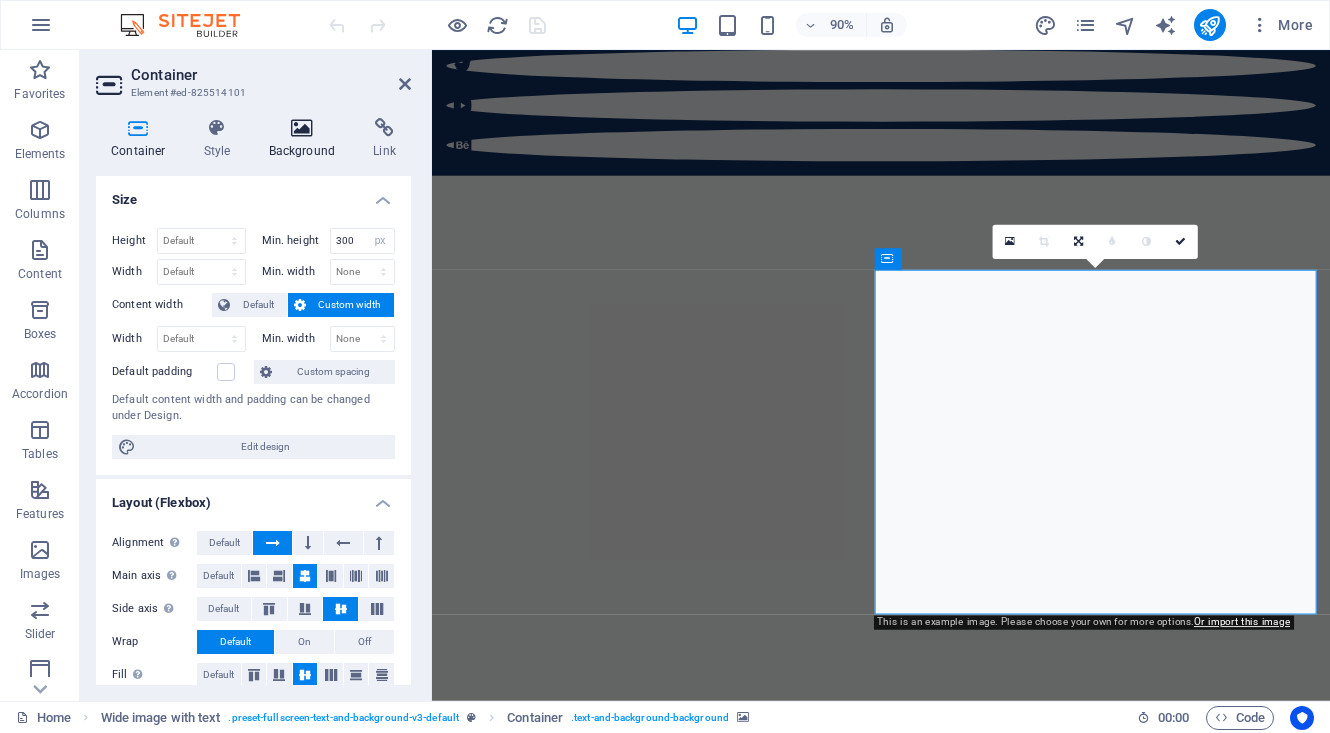 click at bounding box center [302, 128] 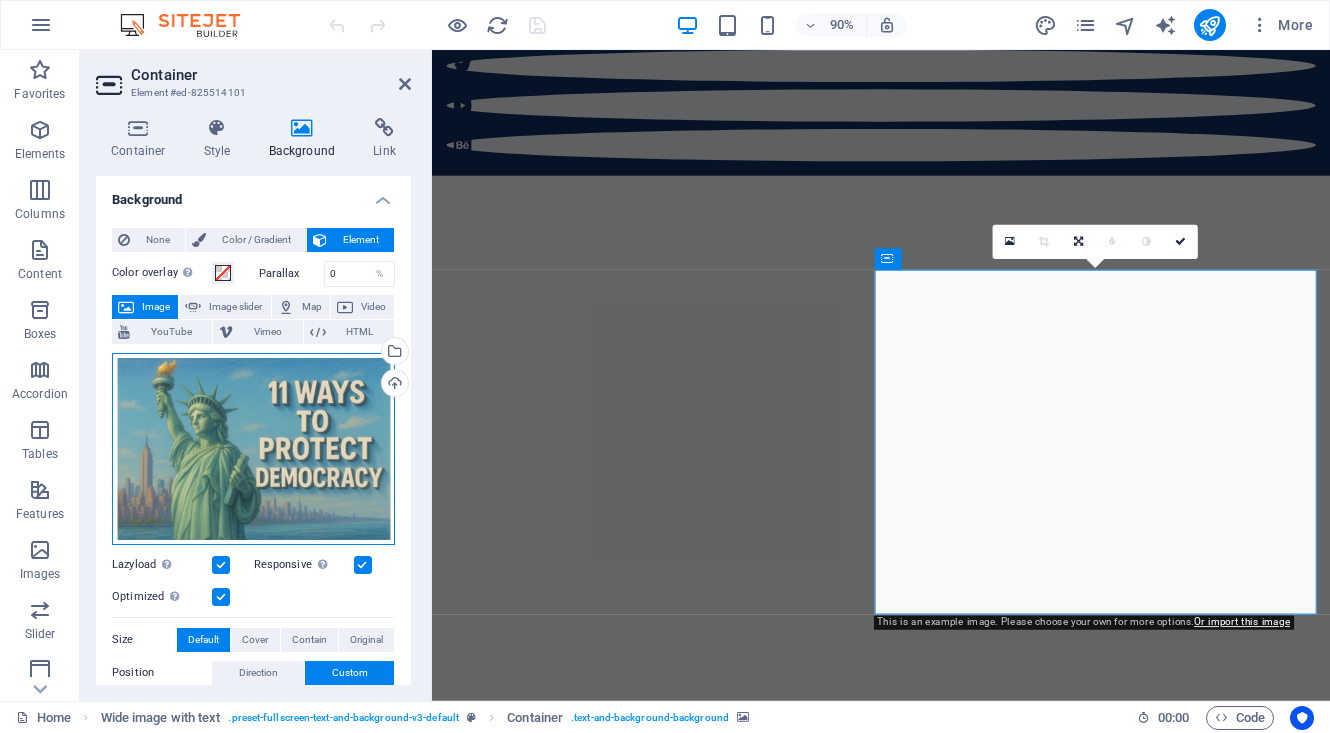 click on "Drag files here, click to choose files or select files from Files or our free stock photos & videos" at bounding box center (253, 449) 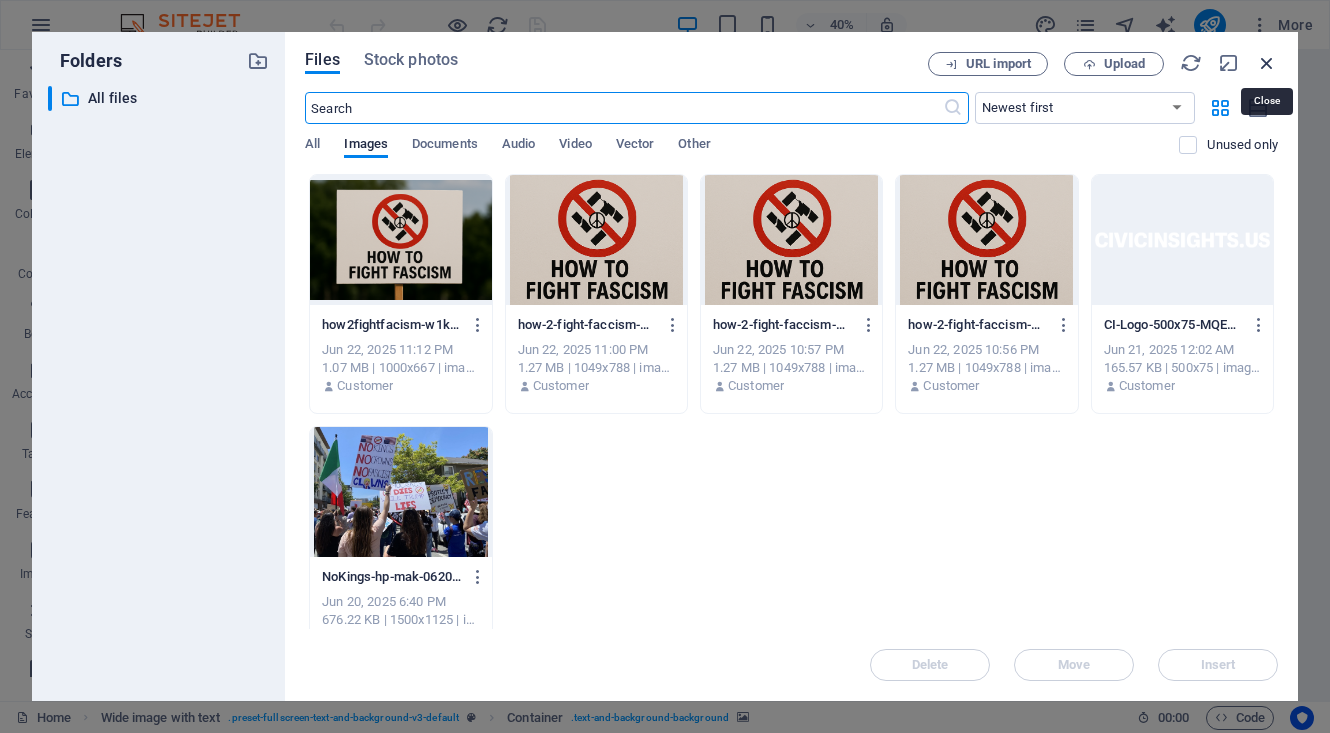 click at bounding box center (1267, 63) 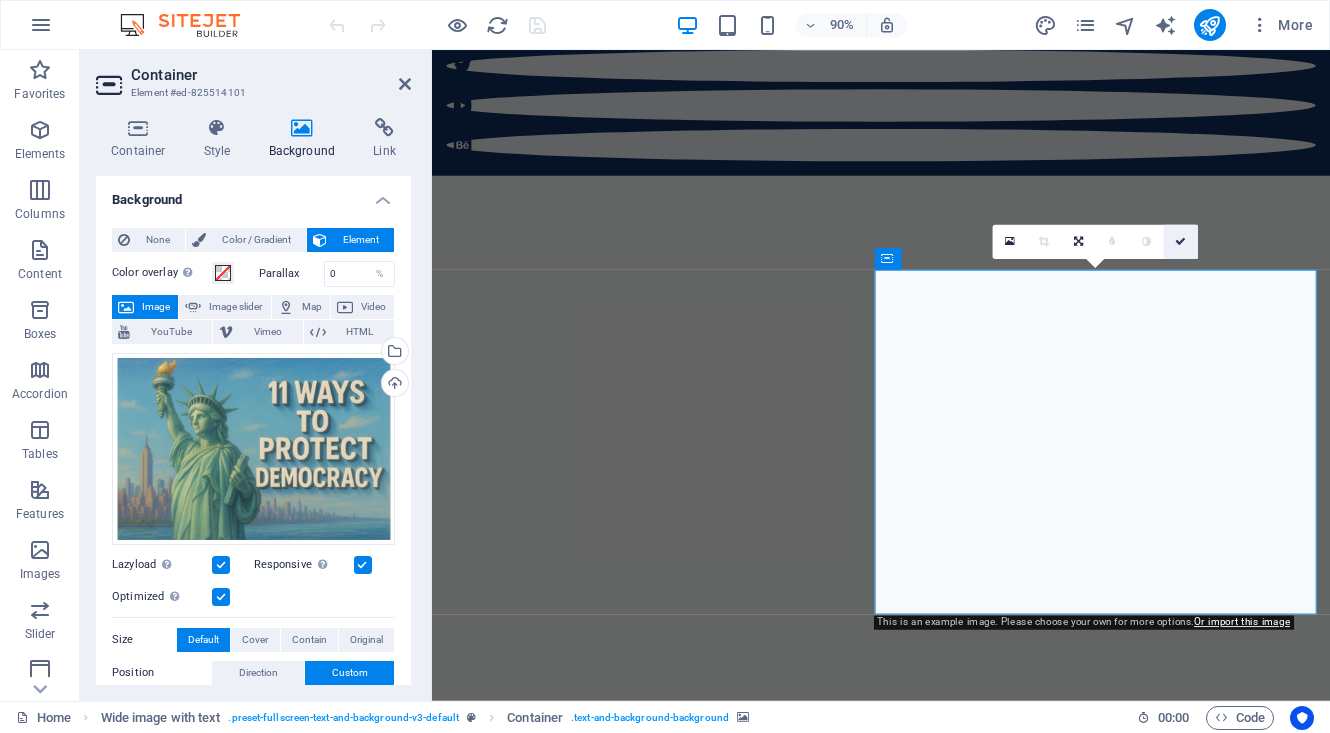 click at bounding box center (1181, 241) 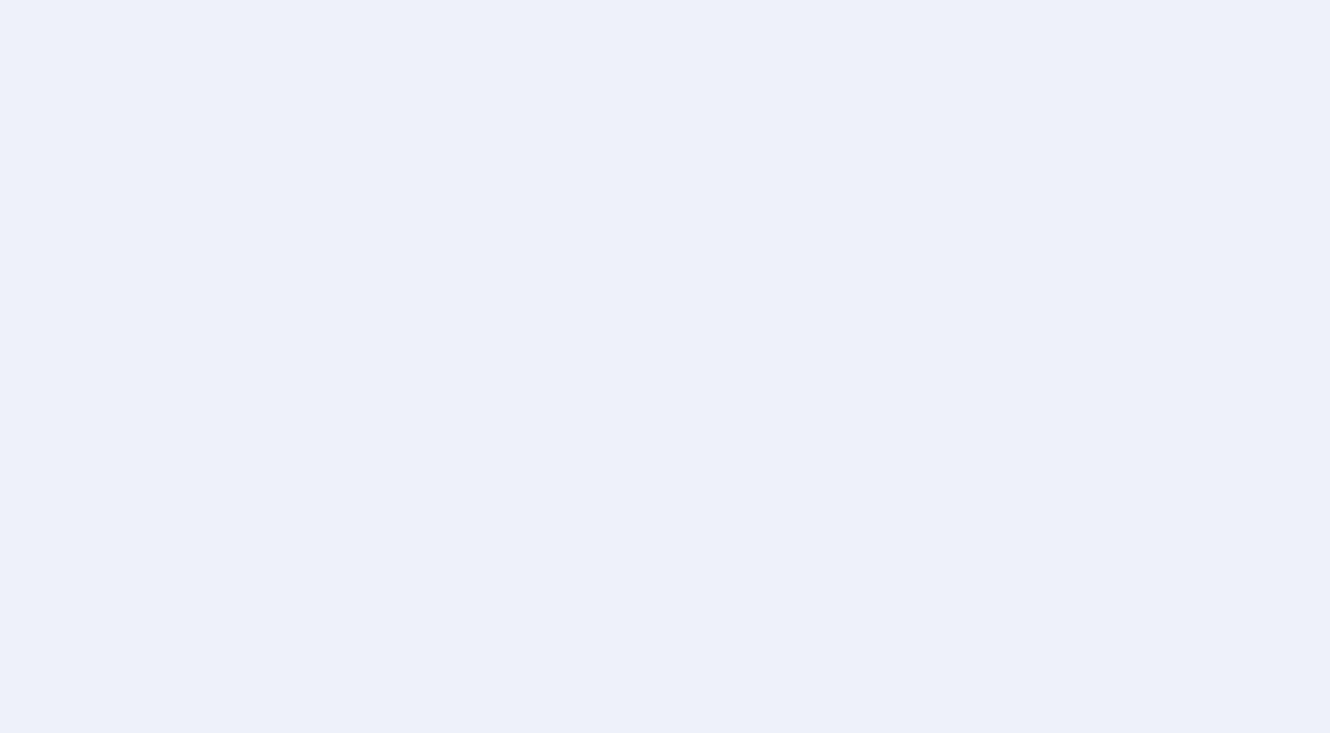 scroll, scrollTop: 0, scrollLeft: 0, axis: both 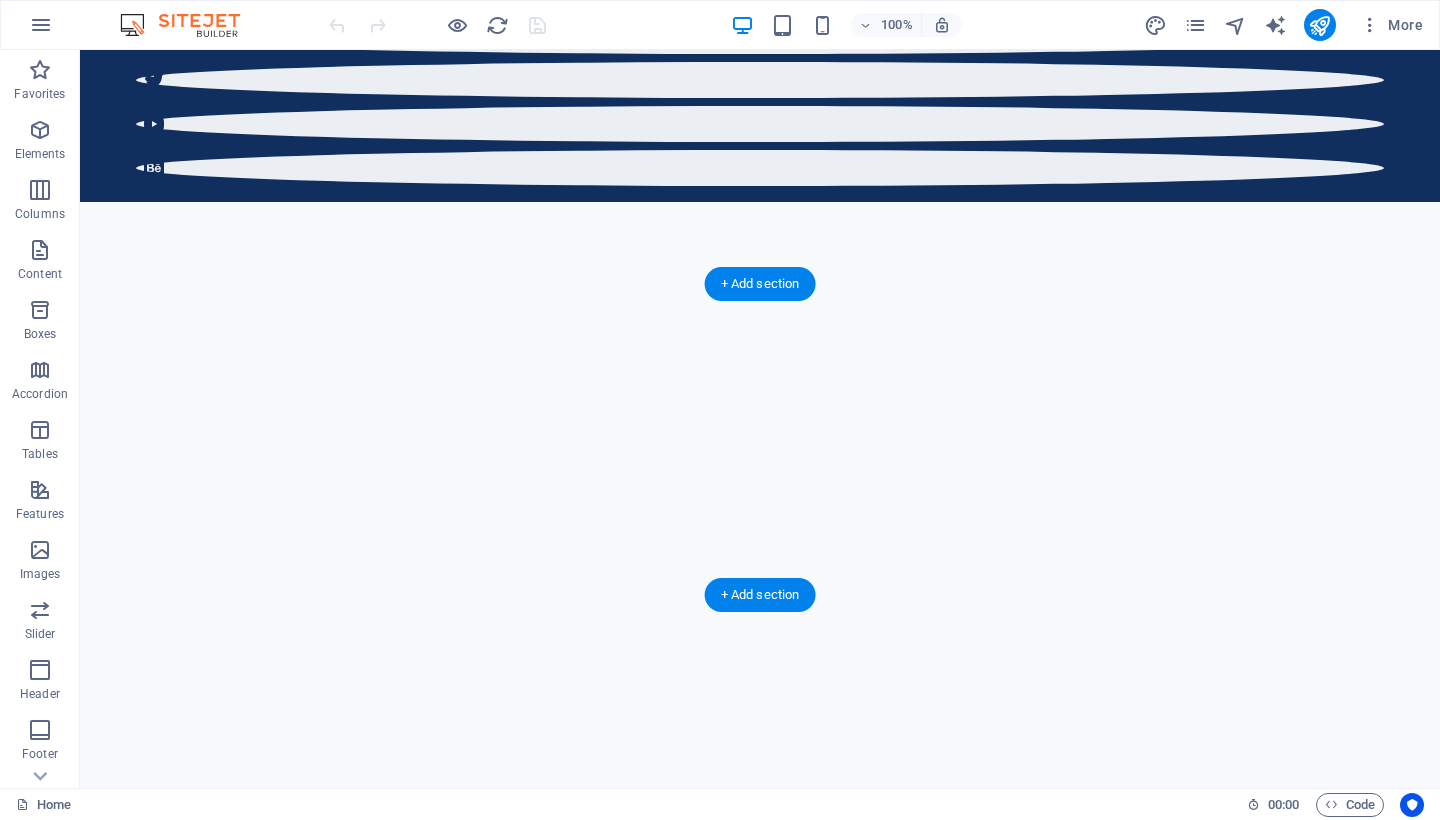 click at bounding box center (760, 2587) 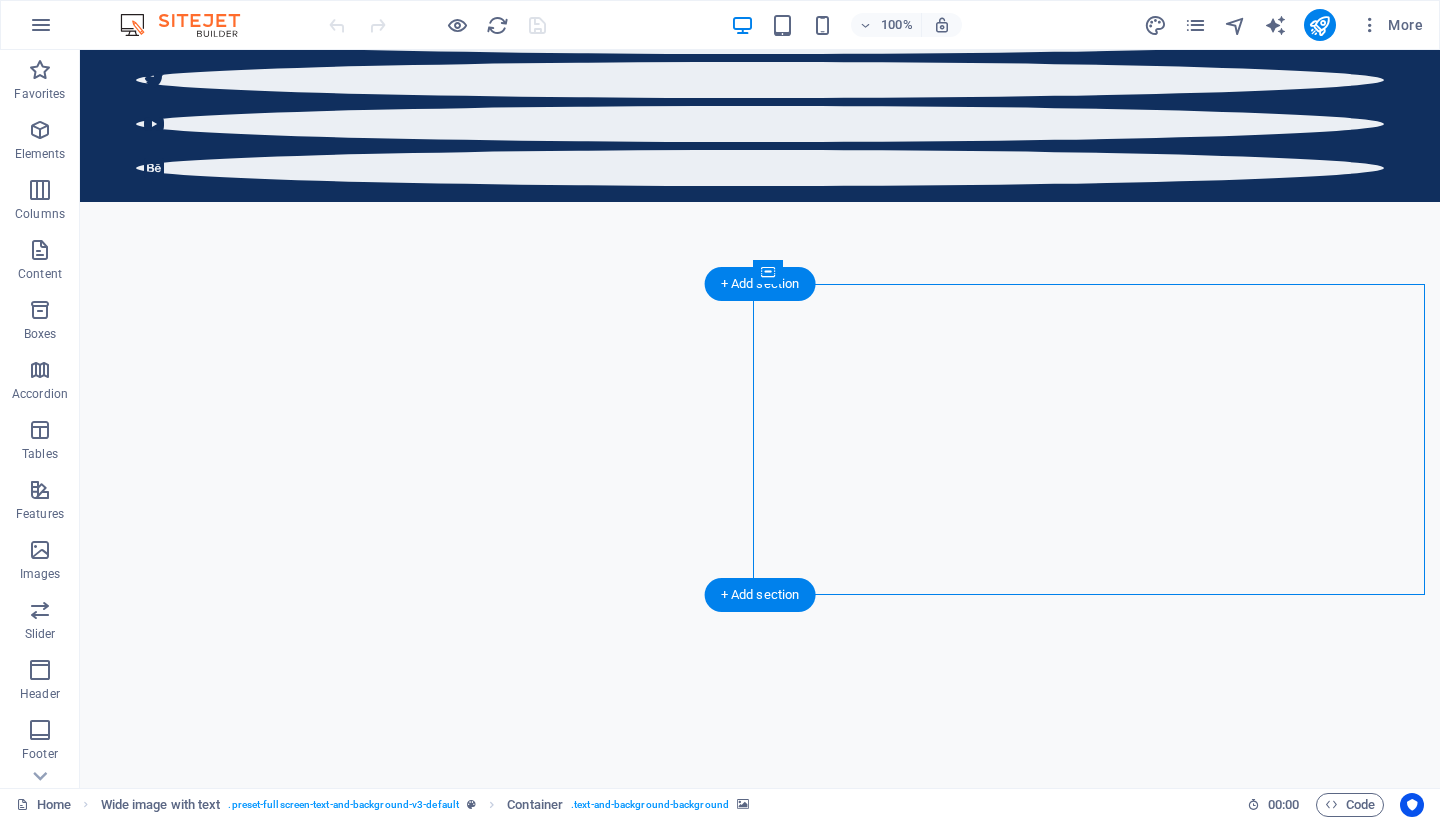 click at bounding box center [760, 2587] 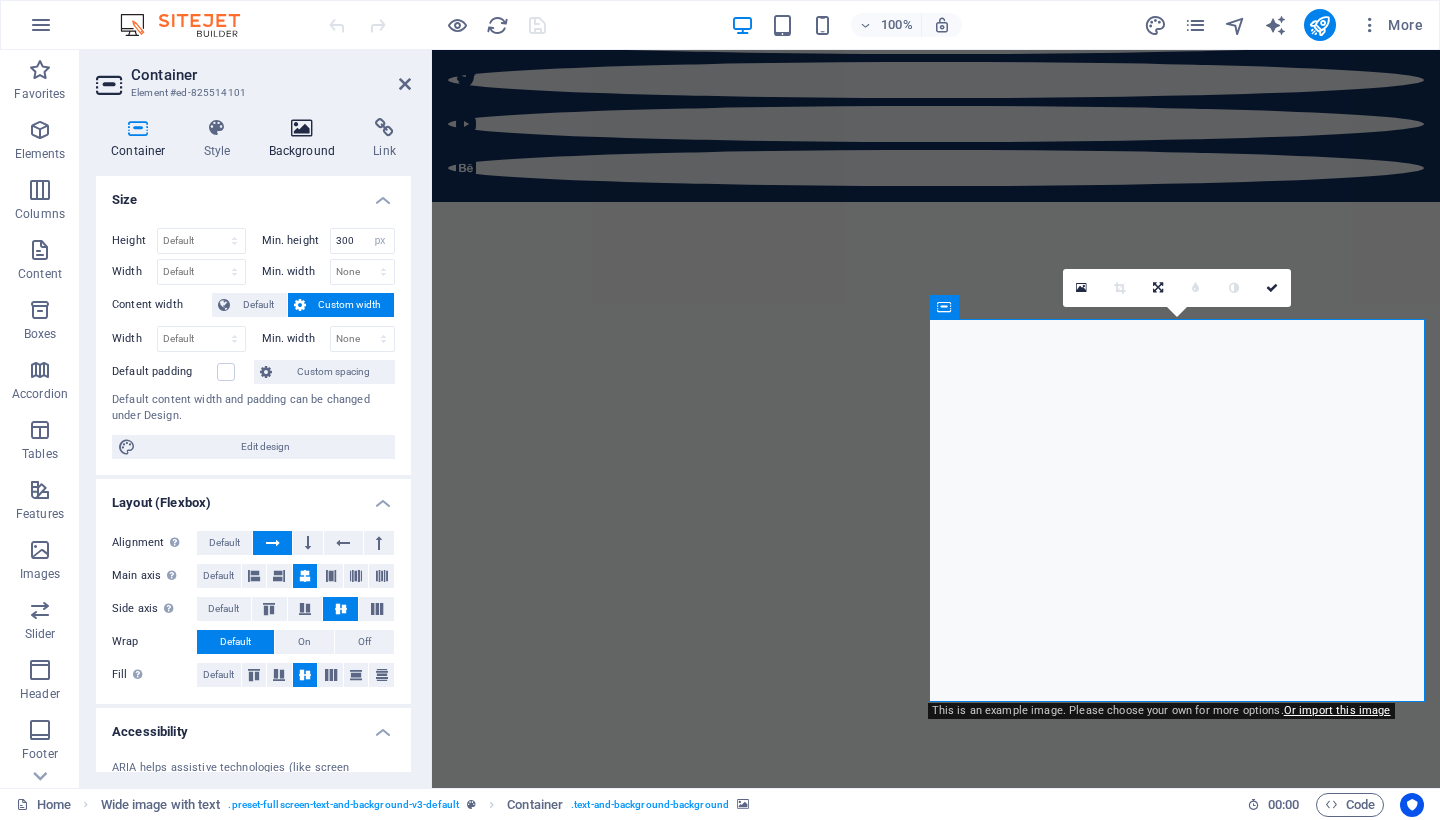 click on "Background" at bounding box center (306, 139) 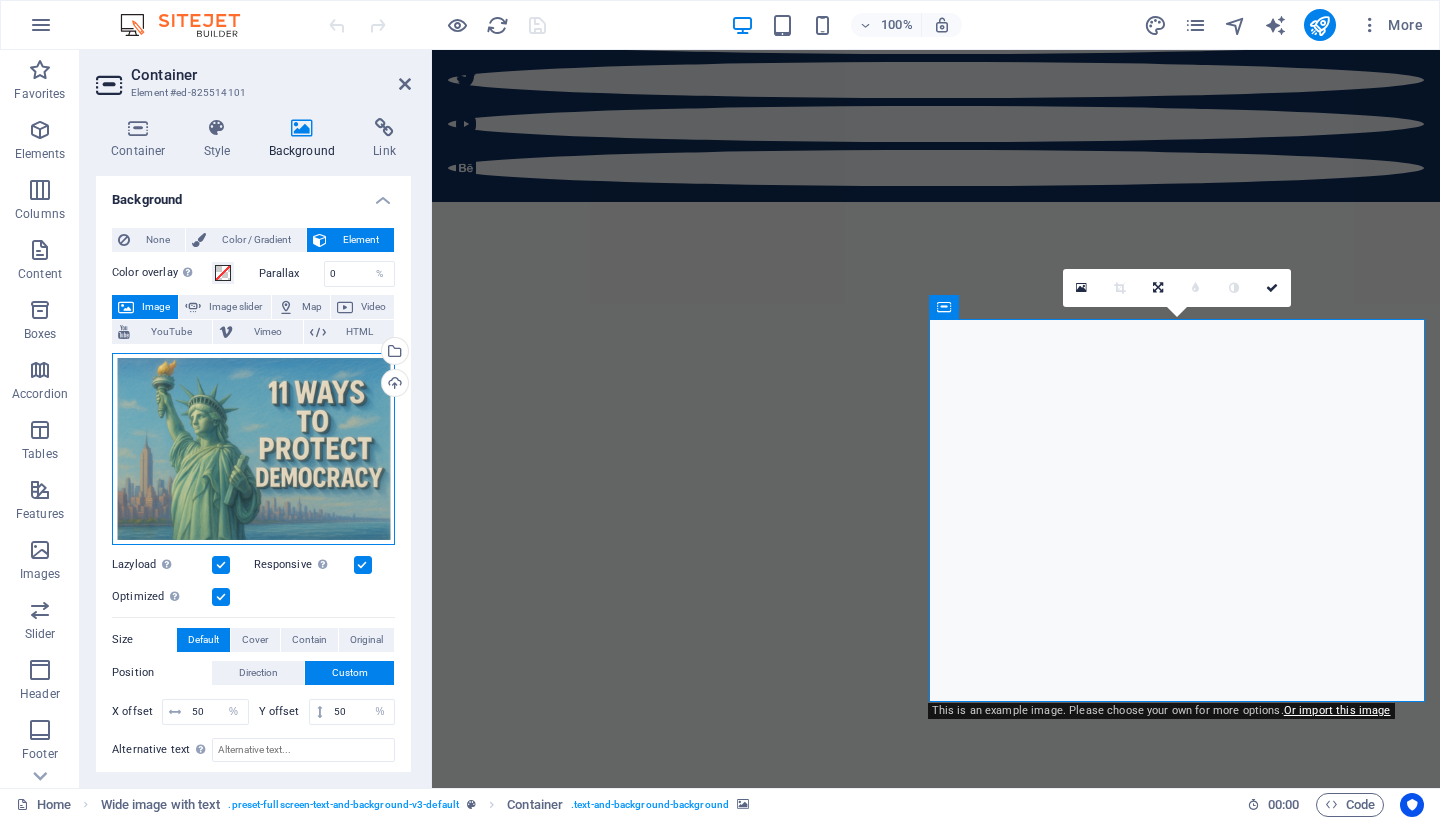 click on "Drag files here, click to choose files or select files from Files or our free stock photos & videos" at bounding box center [253, 449] 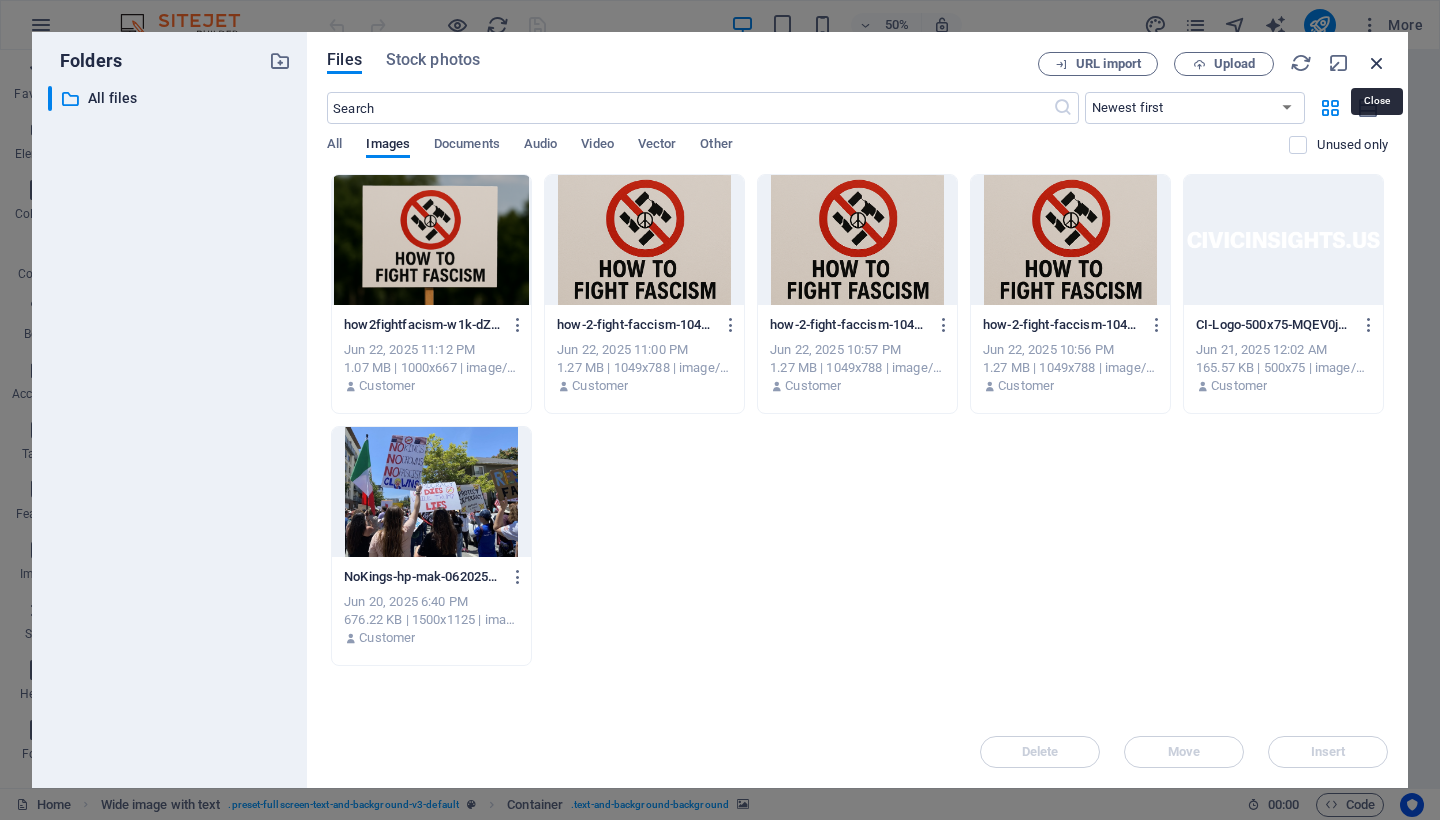 click at bounding box center (1377, 63) 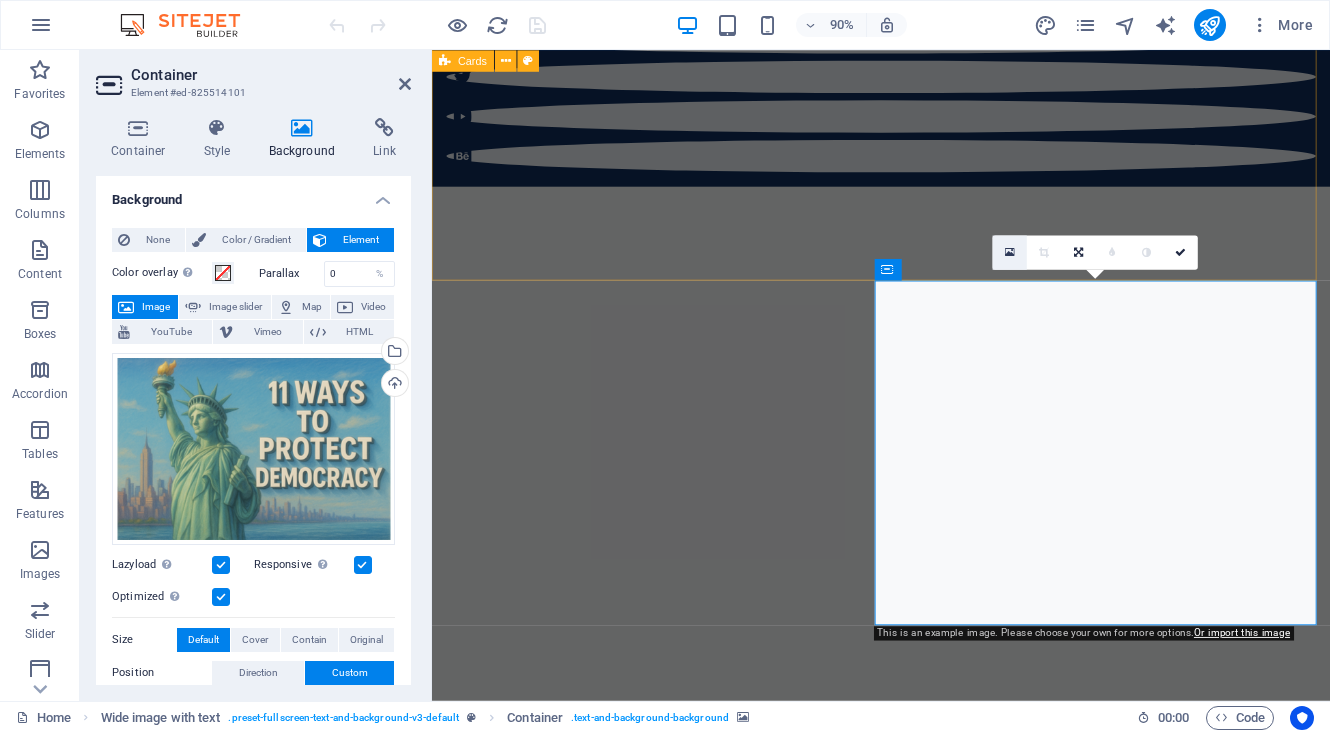 click at bounding box center (1010, 252) 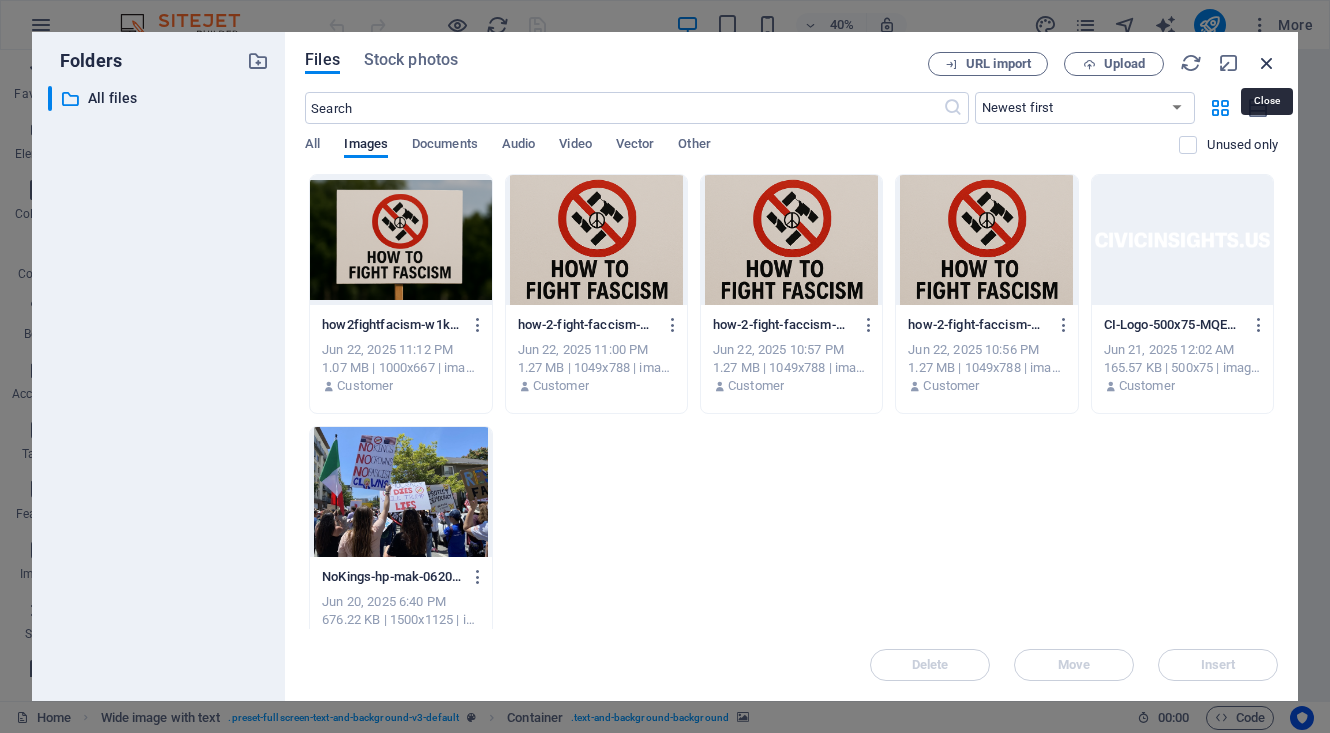 click at bounding box center [1267, 63] 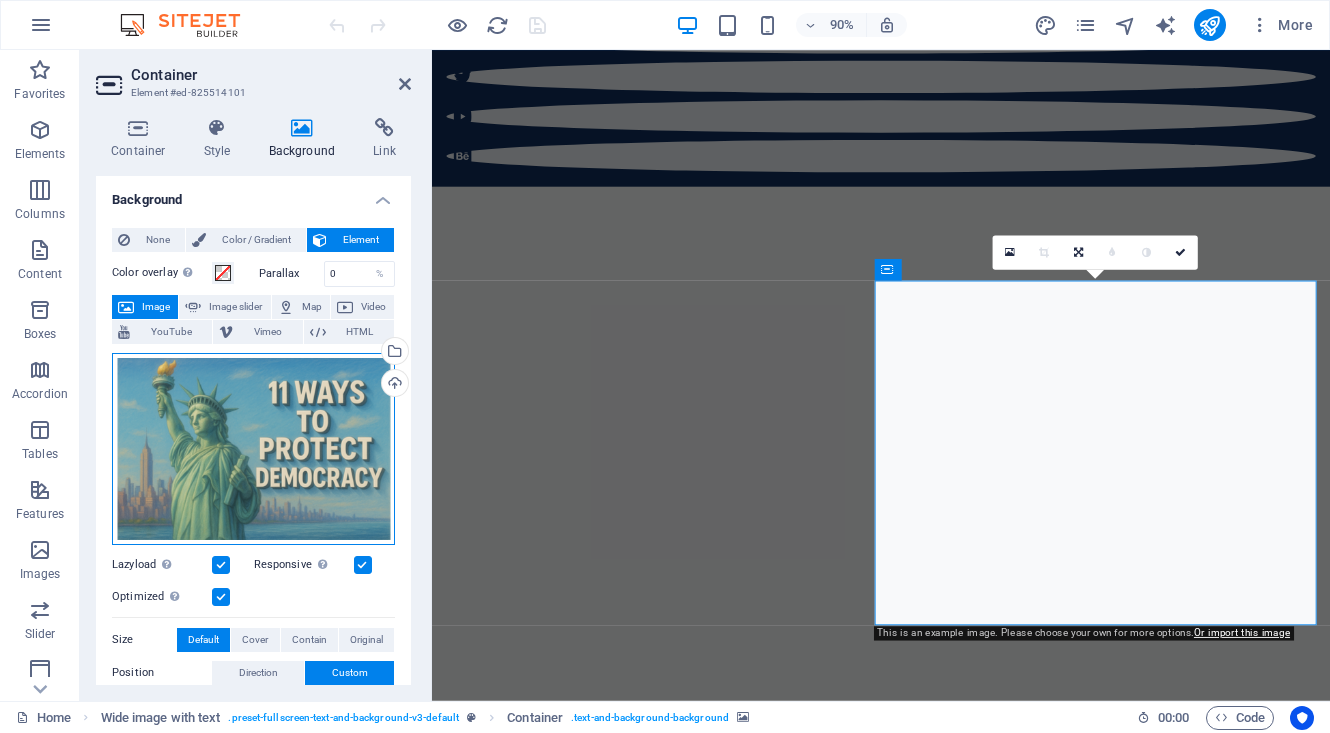 click on "Drag files here, click to choose files or select files from Files or our free stock photos & videos" at bounding box center [253, 449] 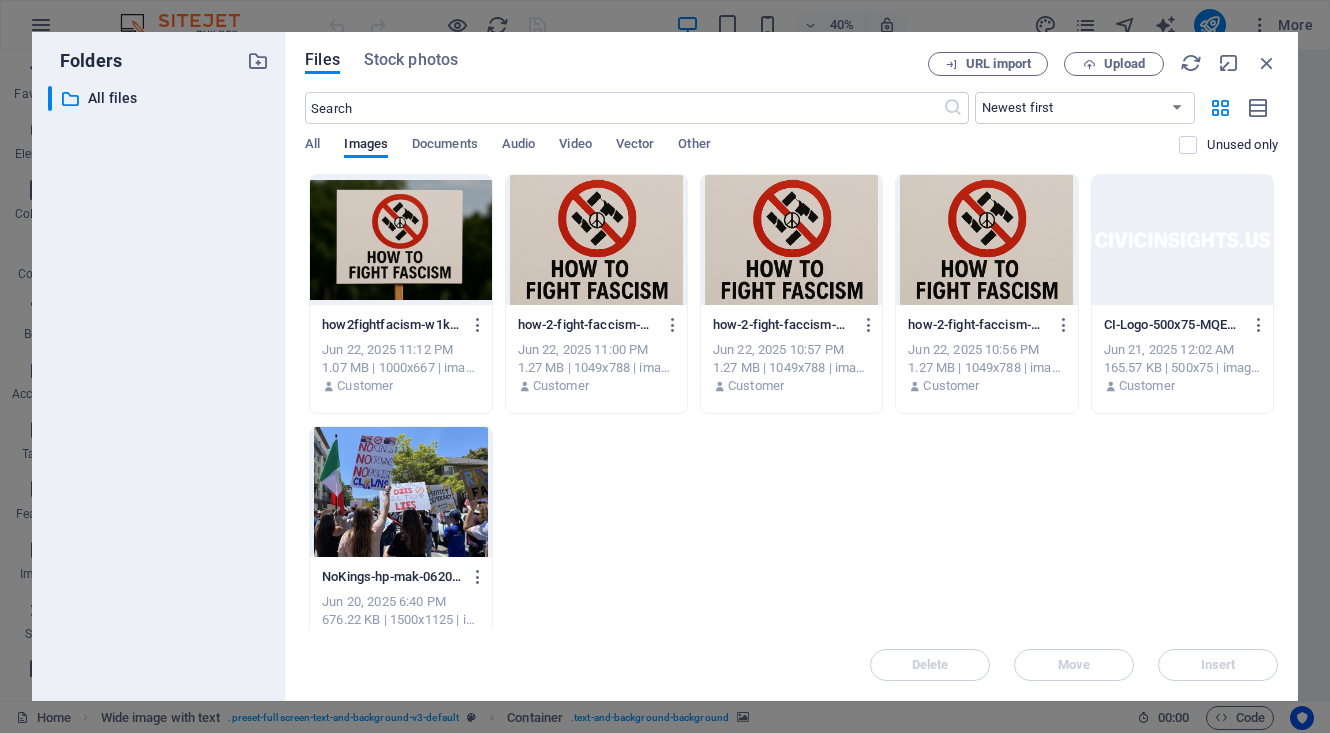 click on "​ All files All files" at bounding box center [158, 385] 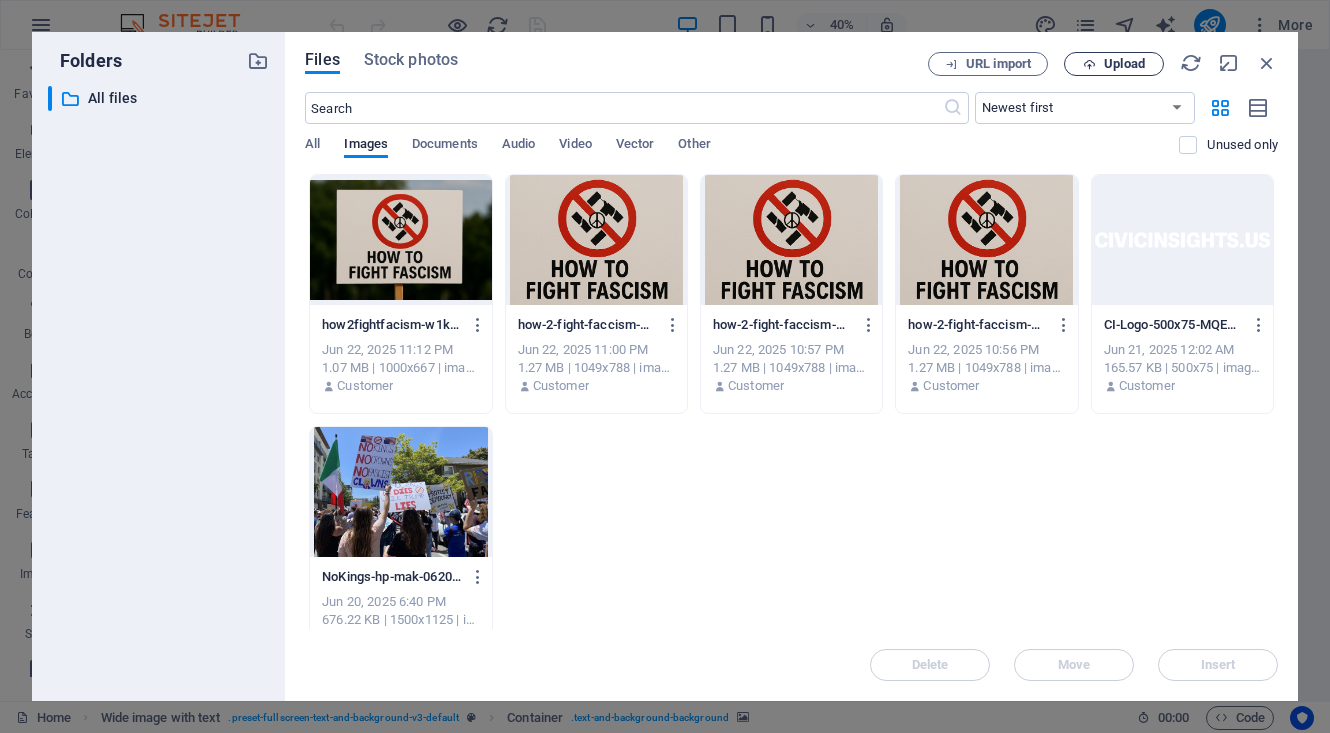 click on "Upload" at bounding box center [1124, 64] 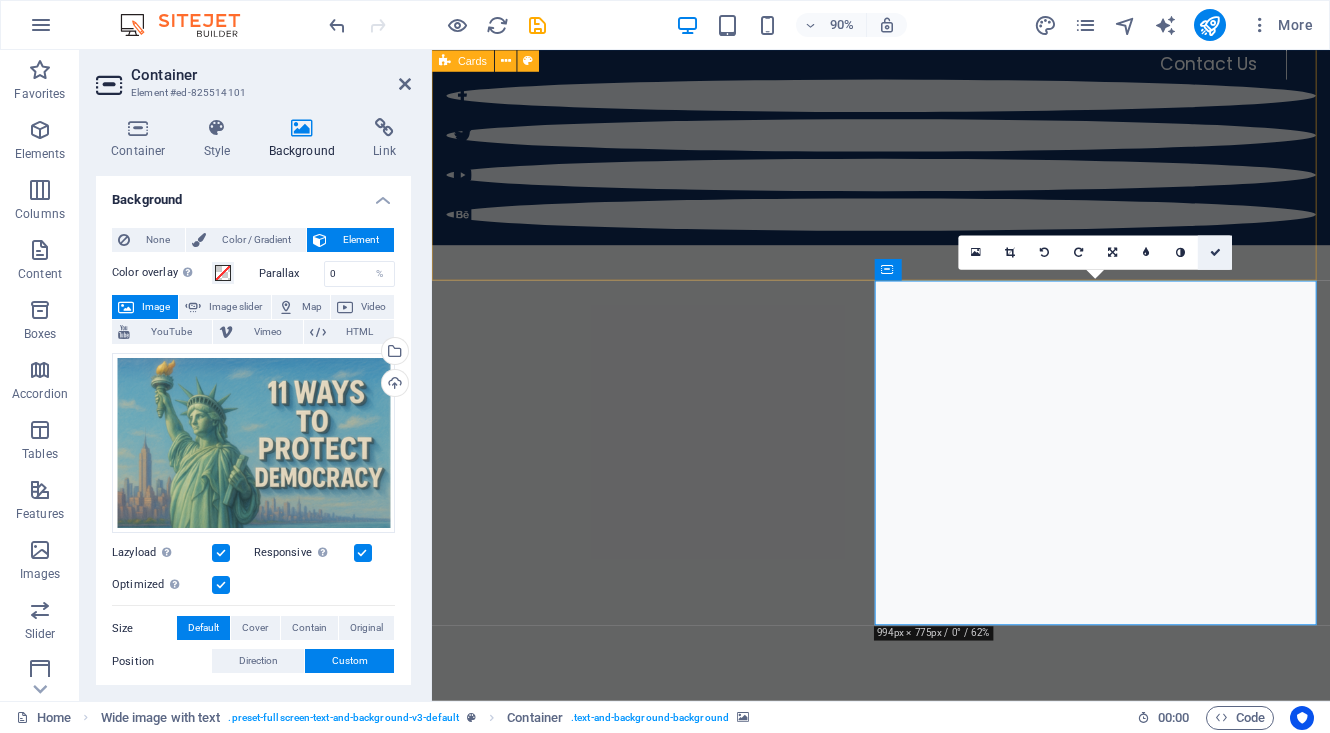 drag, startPoint x: 1219, startPoint y: 248, endPoint x: 1071, endPoint y: 191, distance: 158.59697 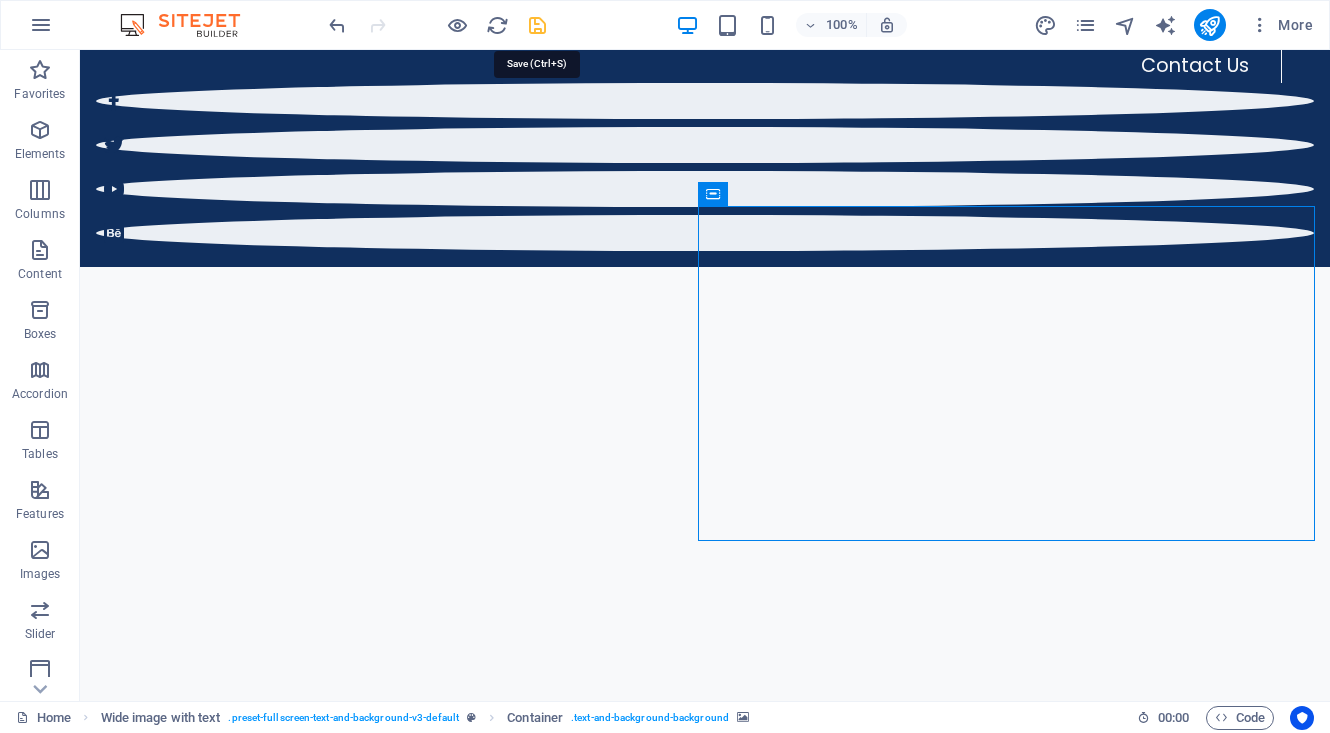 click at bounding box center [537, 25] 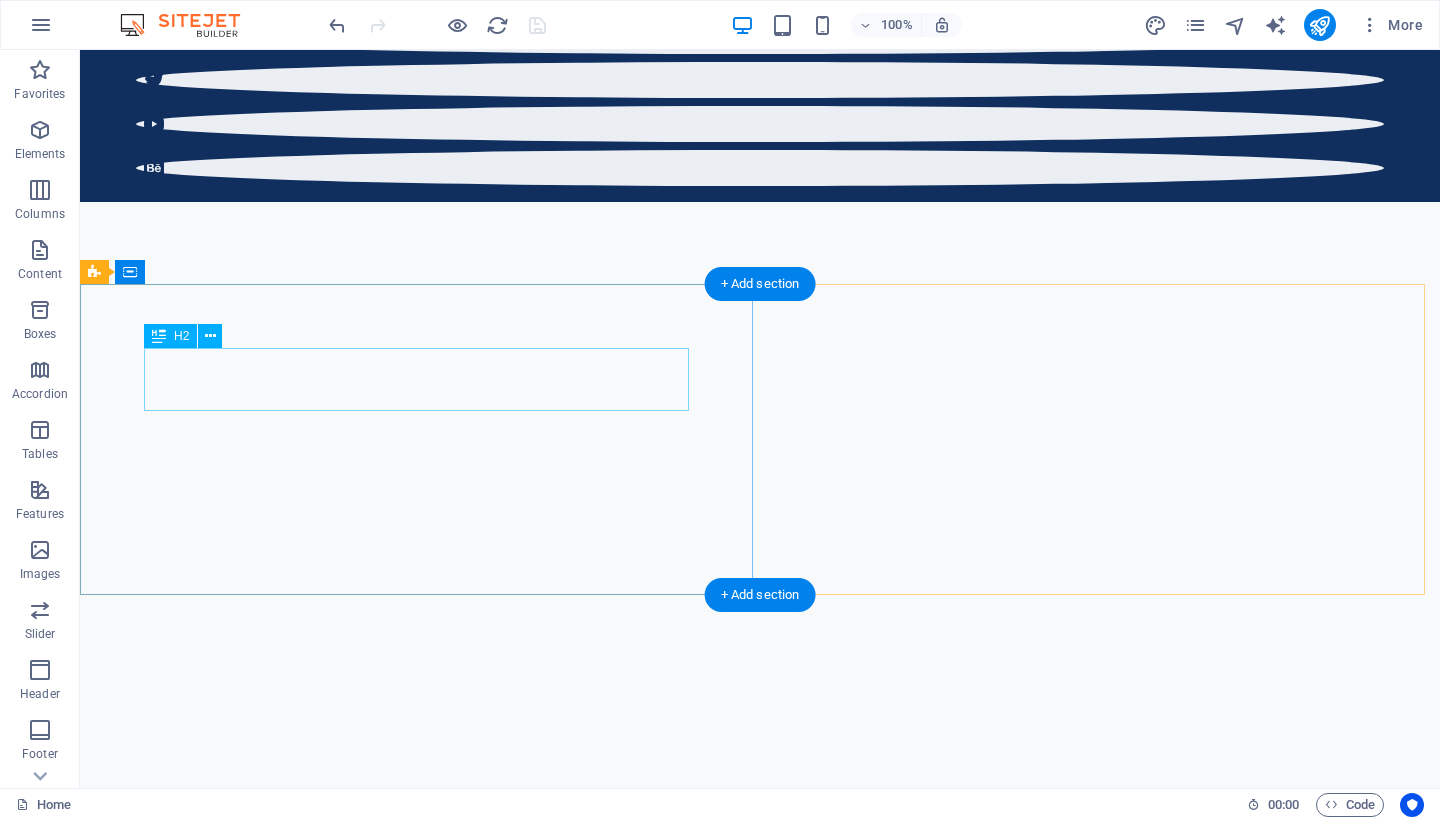 click on "Headline" at bounding box center [760, 2248] 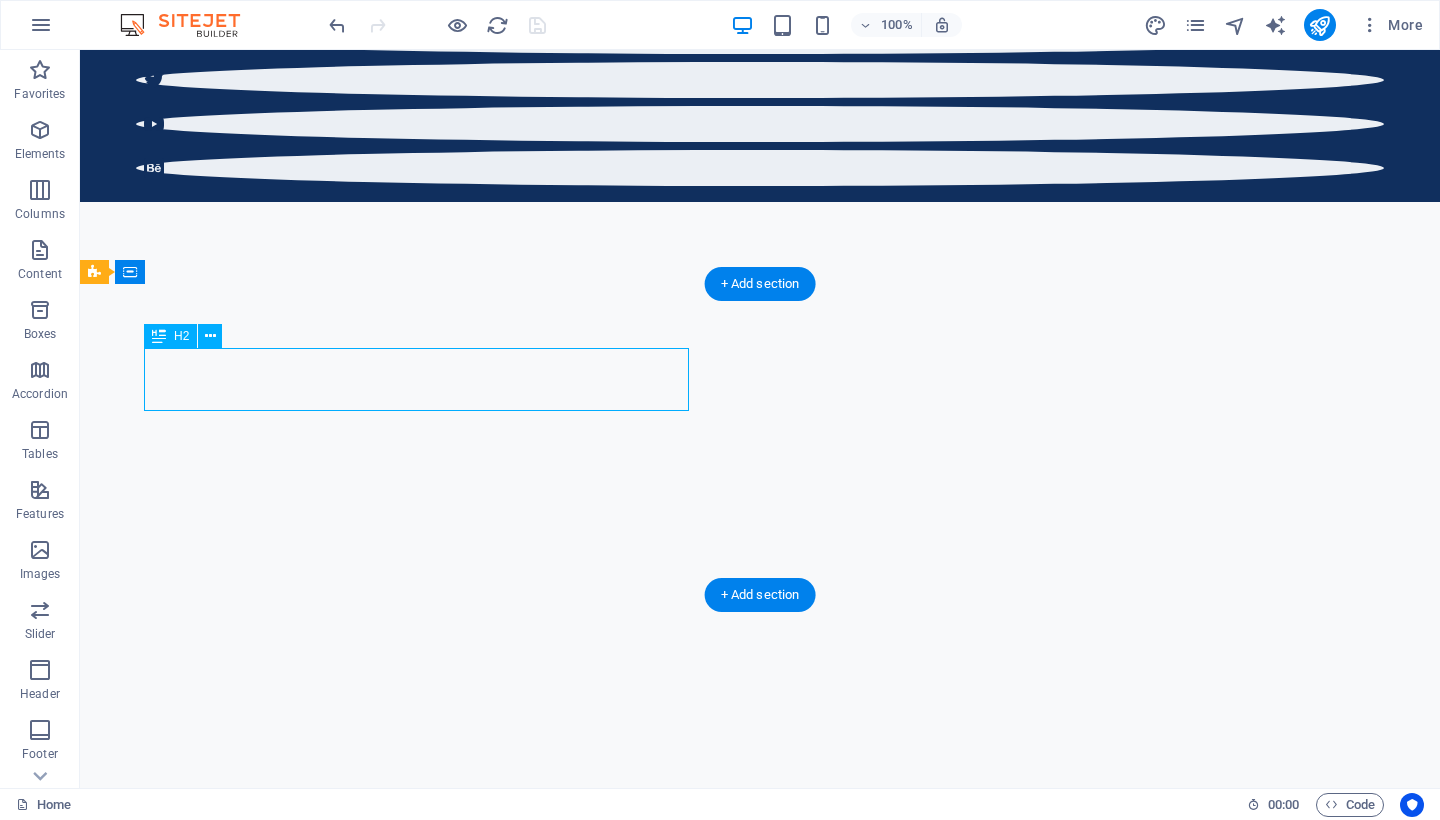 click on "Headline" at bounding box center (760, 2248) 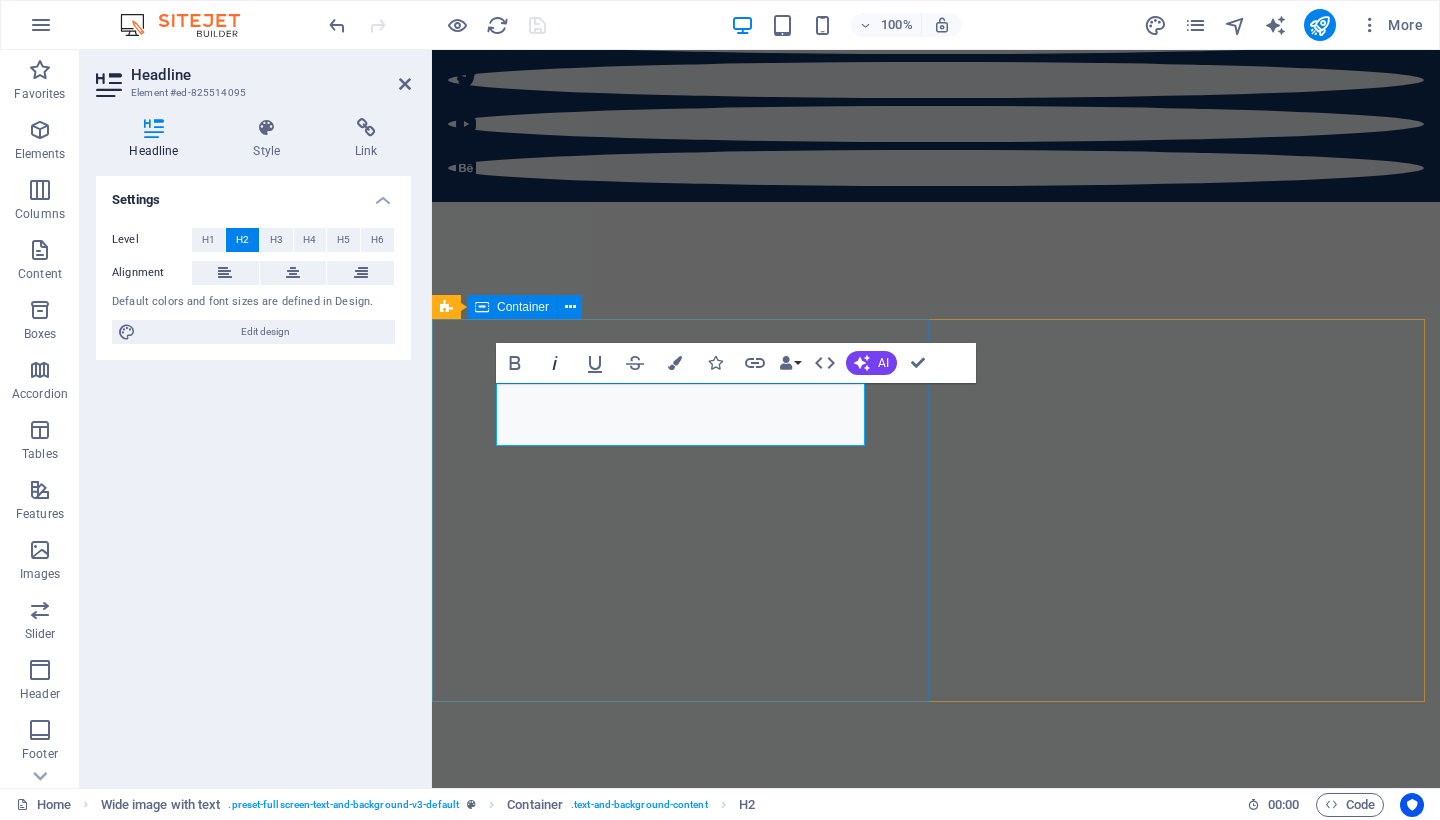 type 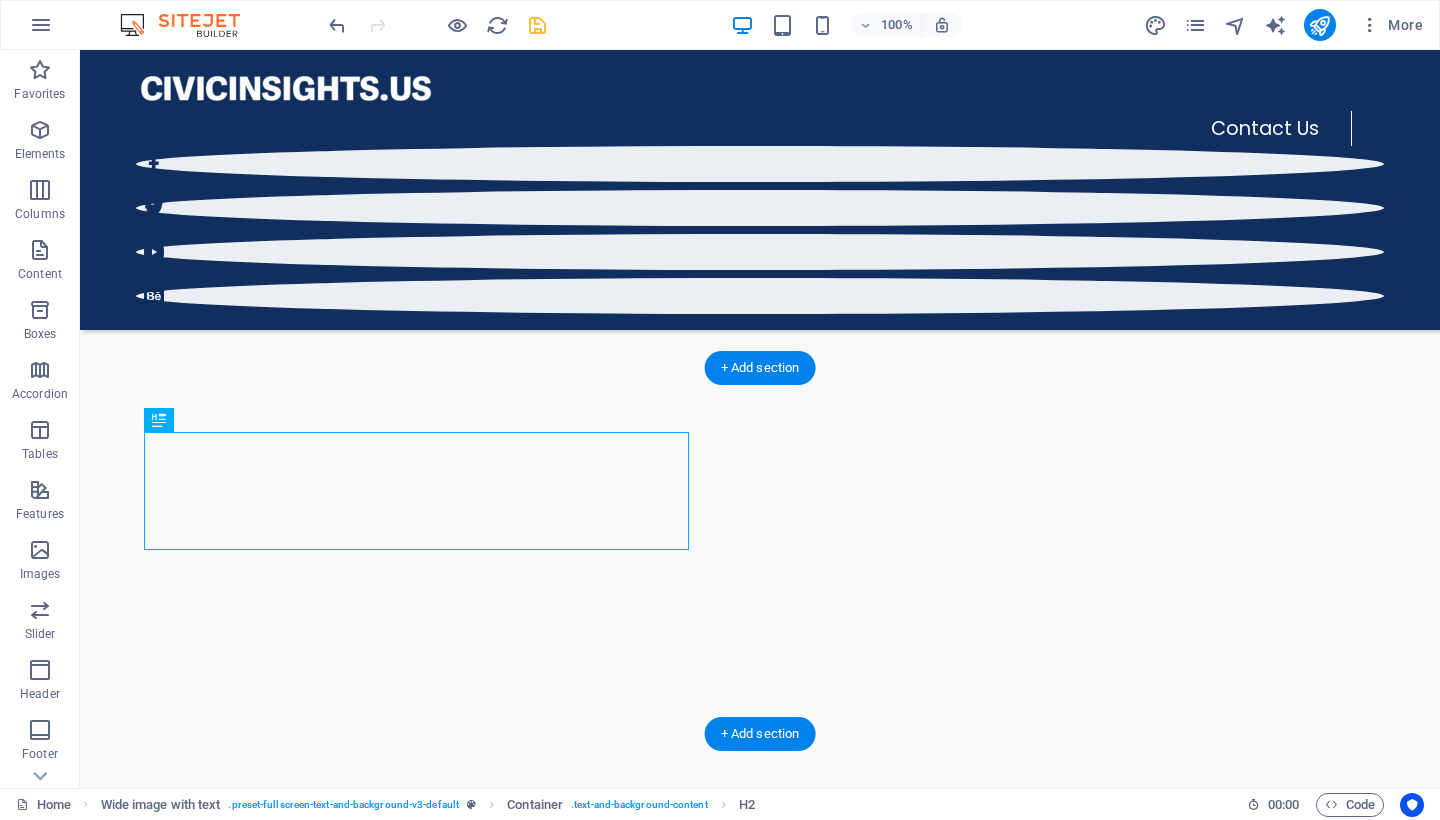 scroll, scrollTop: 883, scrollLeft: 0, axis: vertical 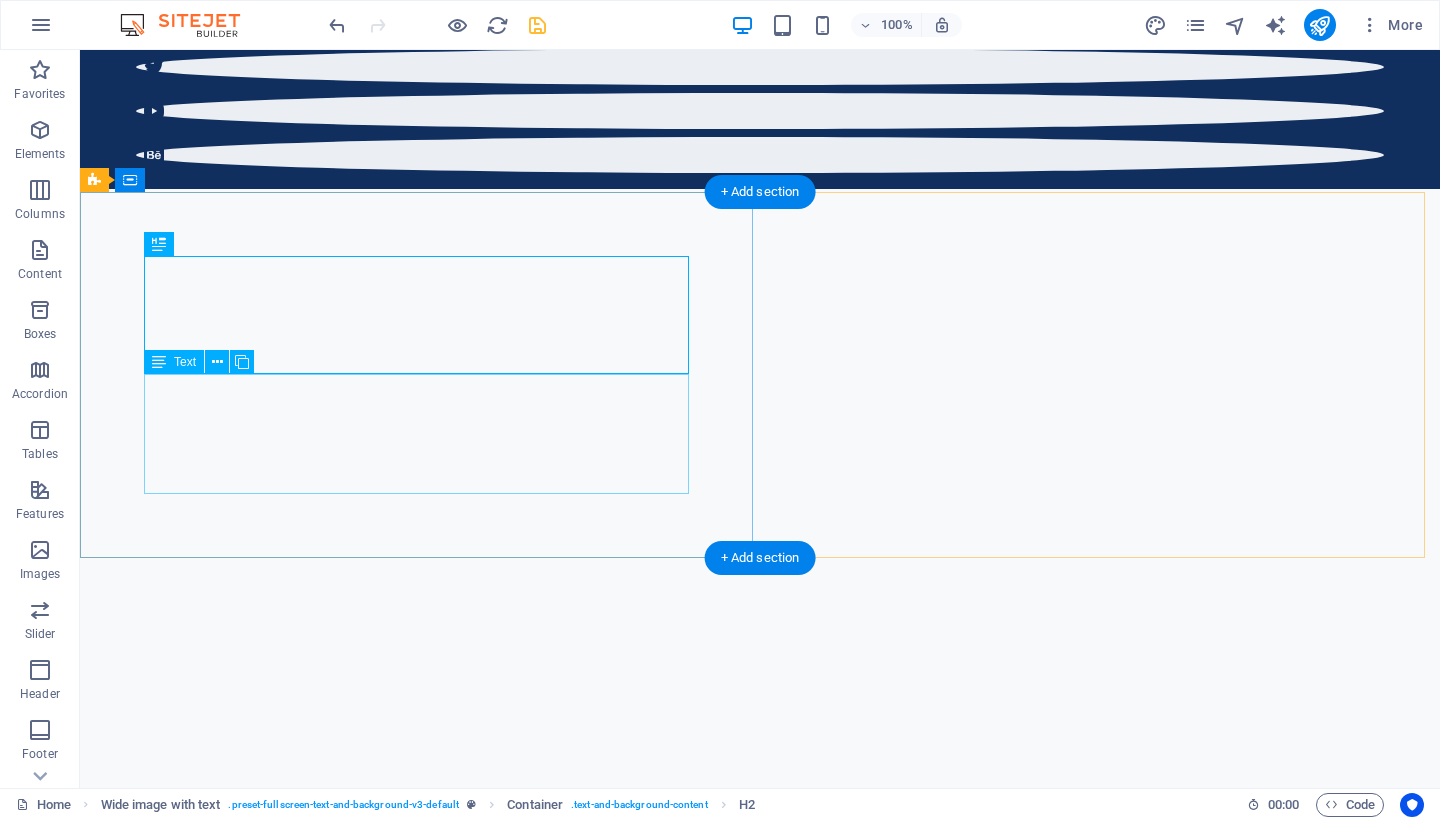 click on "Lorem ipsum dolor sit amet, consectetuer adipiscing elit. Aenean commodo ligula eget dolor. Lorem ipsum dolor sit amet, consectetuer adipiscing elit leget dolor. Lorem ipsum dolor sit amet, consectetuer adipiscing elit. Aenean commodo ligula eget dolor. Lorem ipsum dolor sit amet, consectetuer adipiscing elit dolor." at bounding box center (760, 2307) 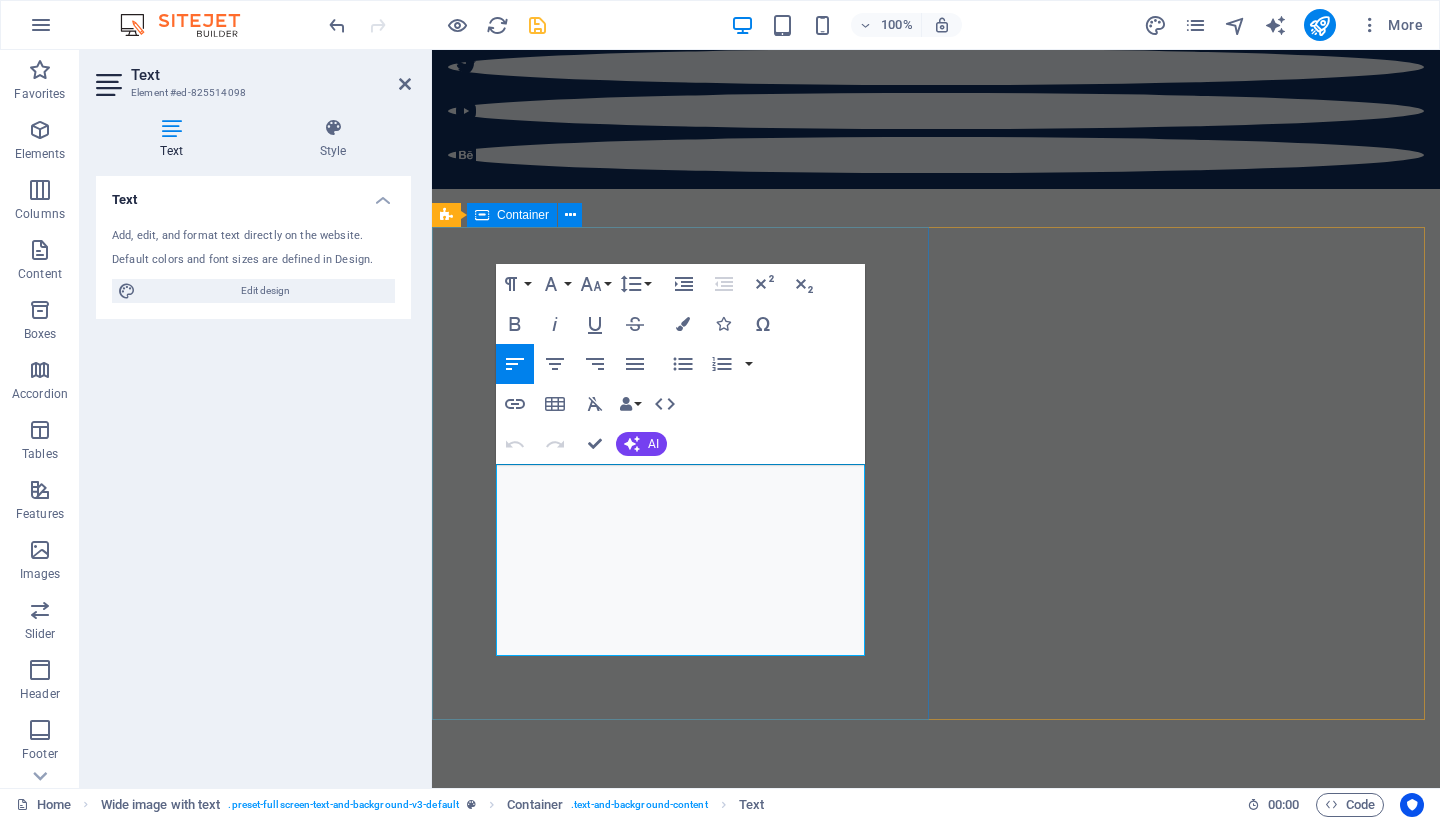 drag, startPoint x: 772, startPoint y: 640, endPoint x: 492, endPoint y: 481, distance: 321.99533 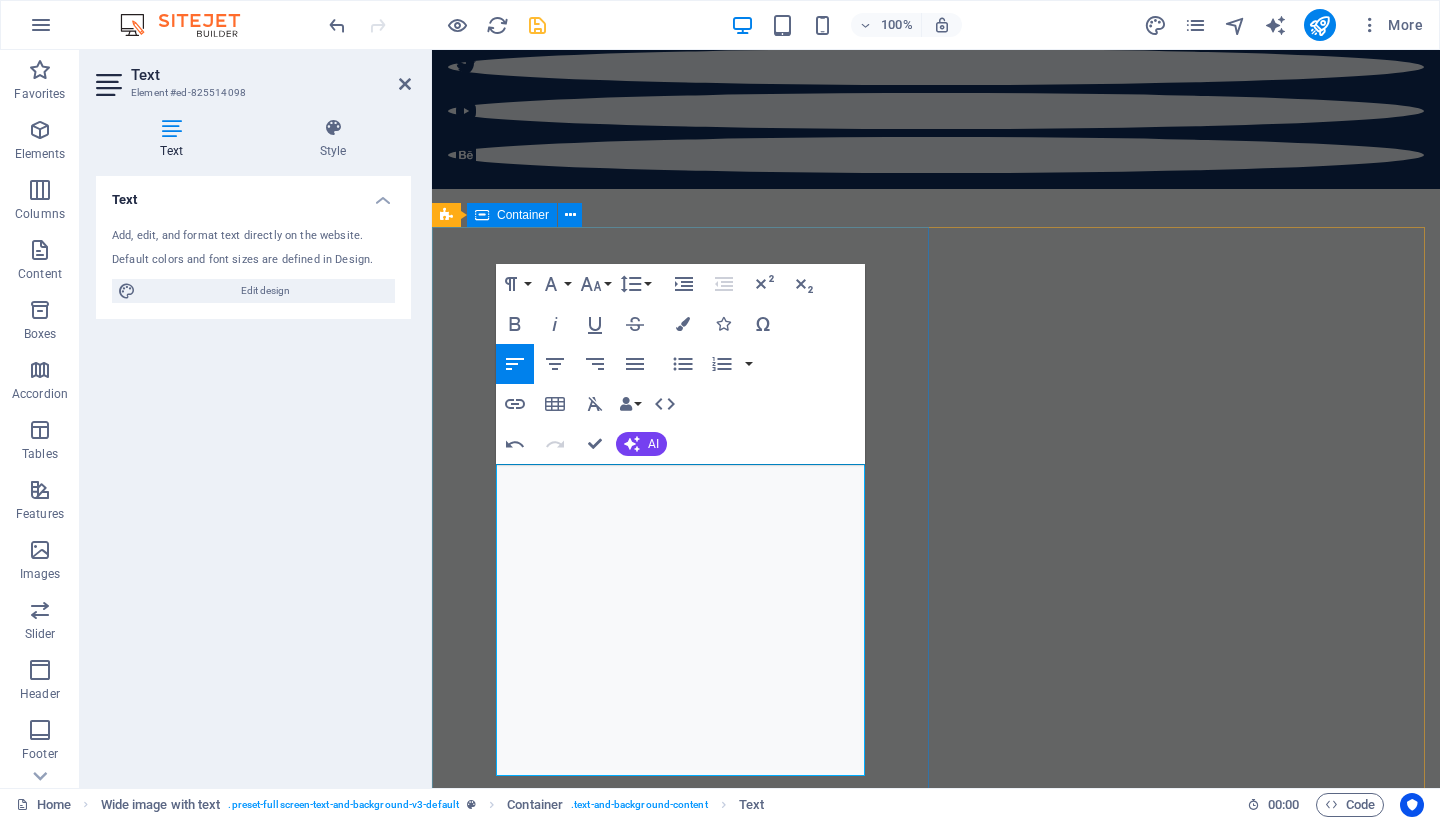 drag, startPoint x: 608, startPoint y: 763, endPoint x: 487, endPoint y: 467, distance: 319.7765 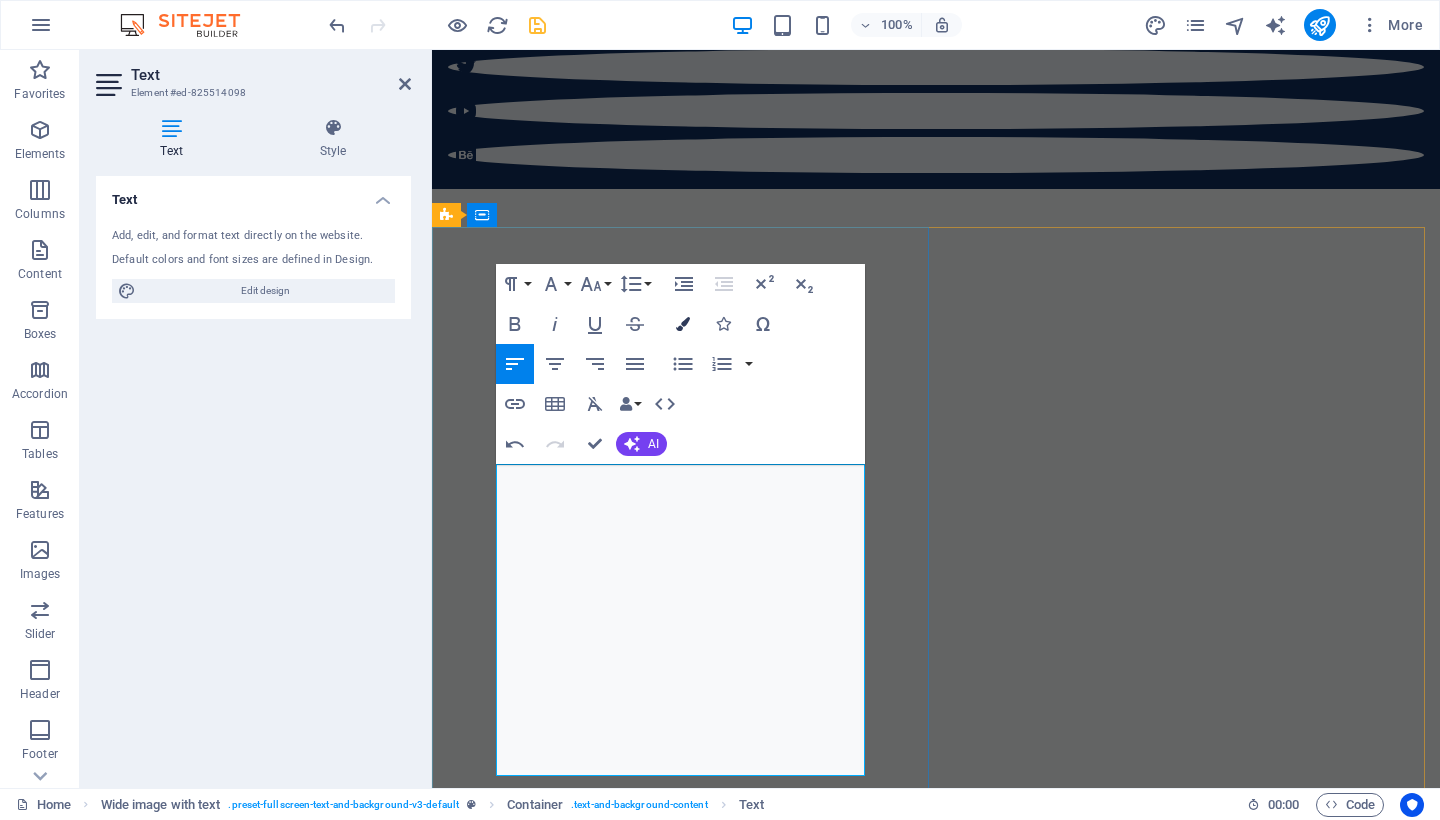 click at bounding box center [683, 324] 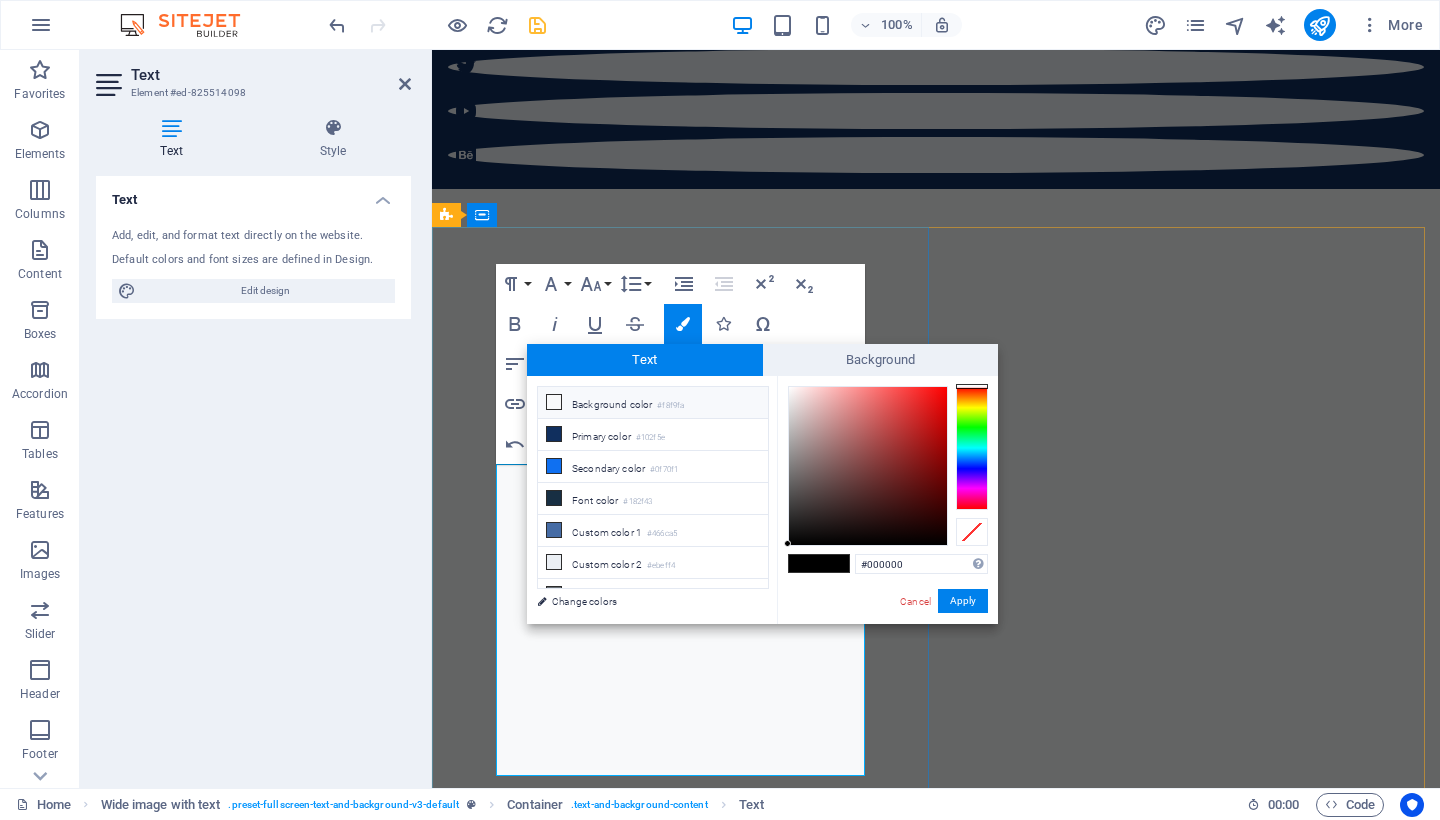 click at bounding box center [554, 402] 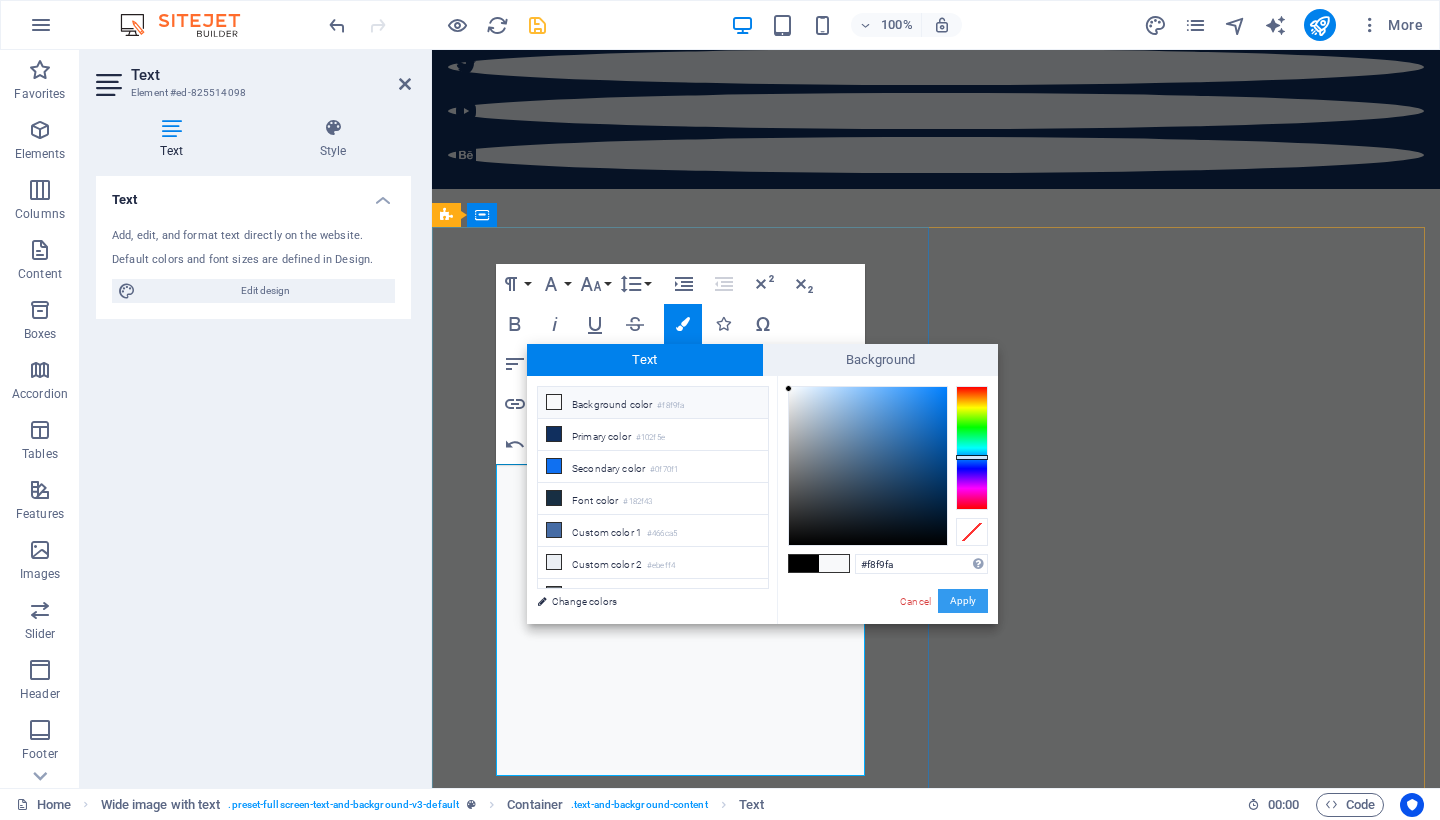 click on "Apply" at bounding box center [963, 601] 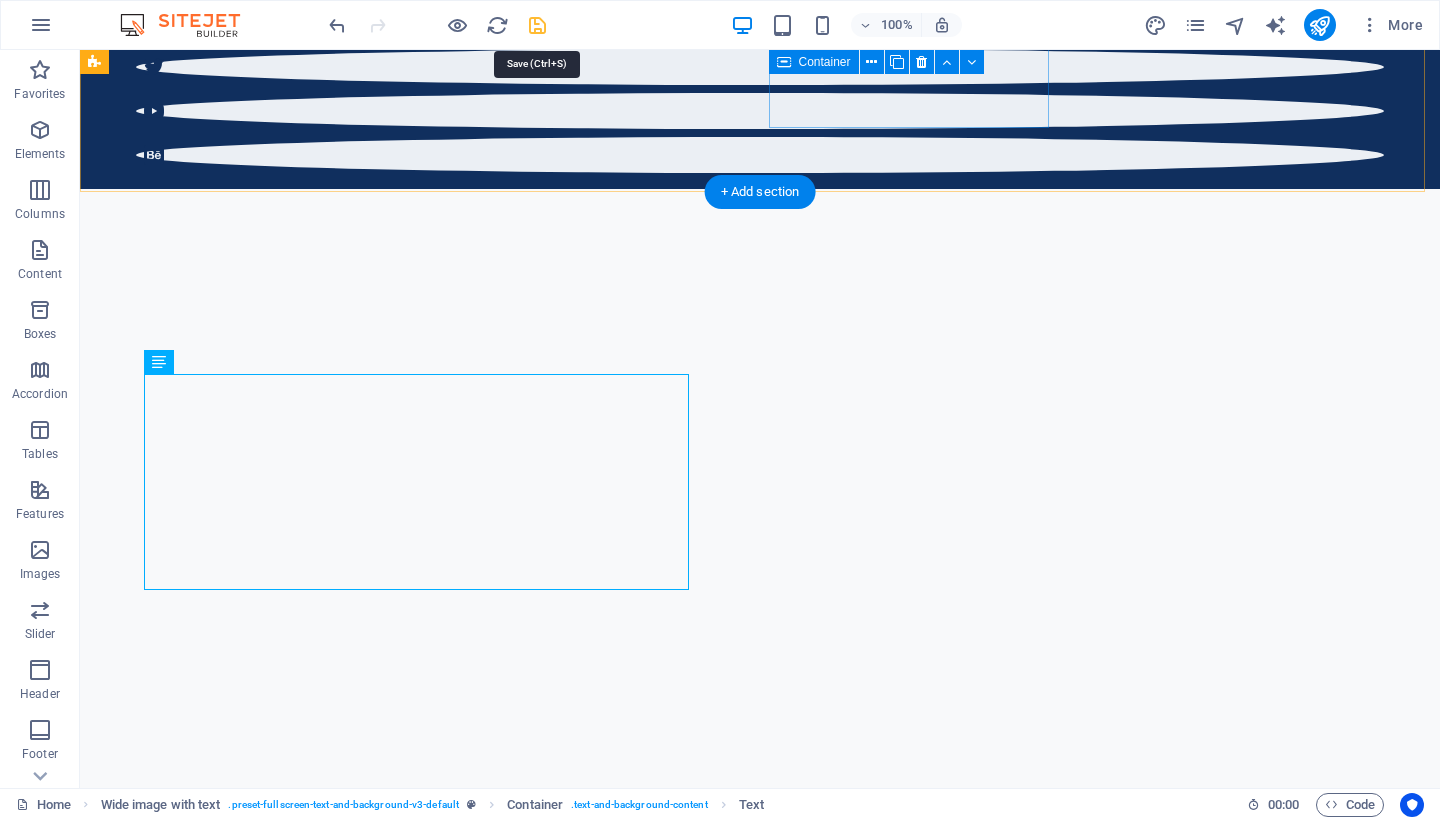 click at bounding box center (537, 25) 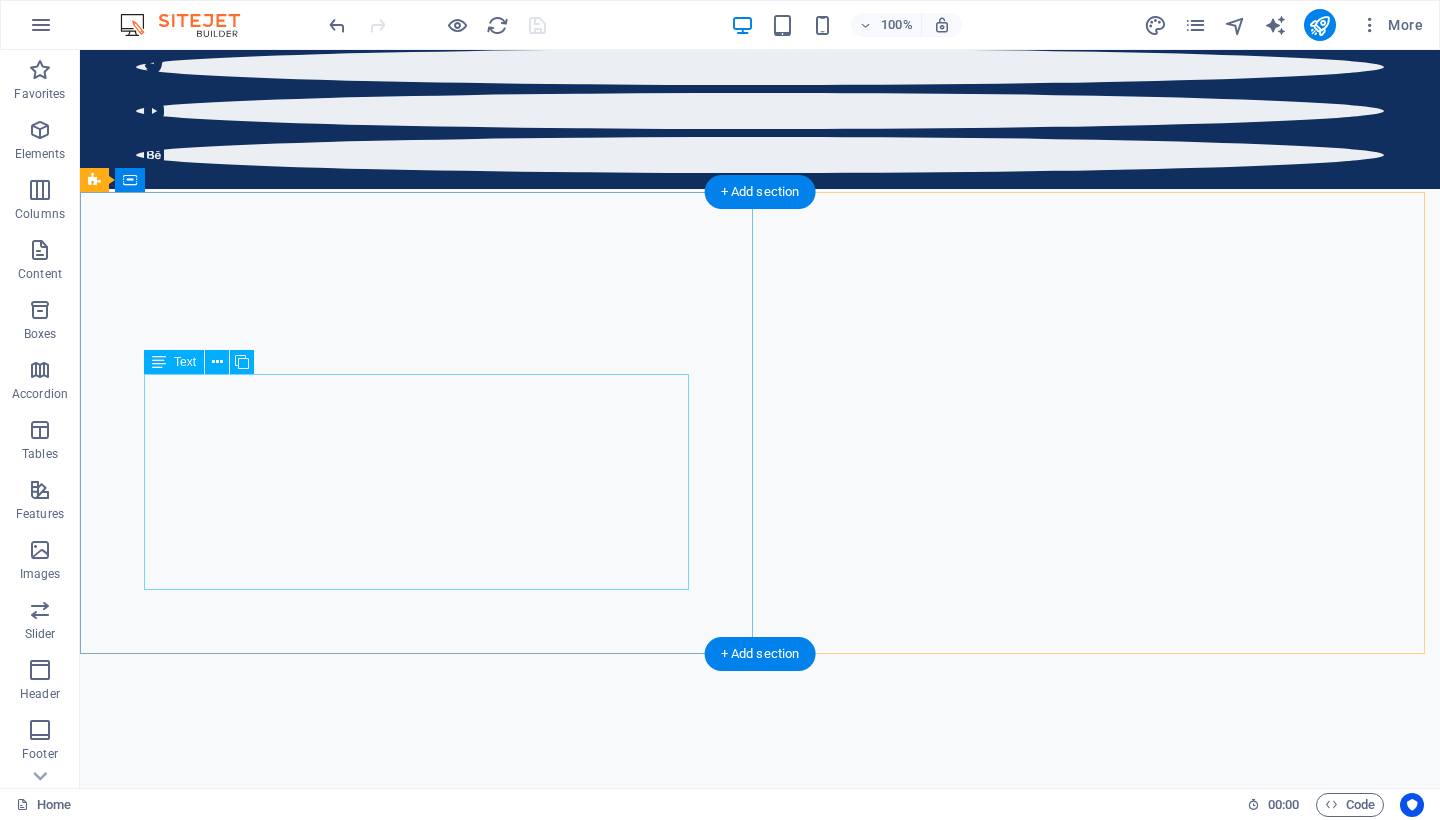 click on "Democracy is not free. It has always demanded courage, vigilance, and action. History reminds us that authoritarianism rises when good people stay silent. The fight to protect our freedoms is no longer distant—it is here, and it is urgent. These 11 ways to protect democracy are not just suggestions—they are a call to action. We must hold the line, speak out, and organize. The longer we wait, the stronger authoritarianism becomes. The time to act is now. The responsibility is ours. Democracy will only survive if we stand up for it—together." at bounding box center (760, 2319) 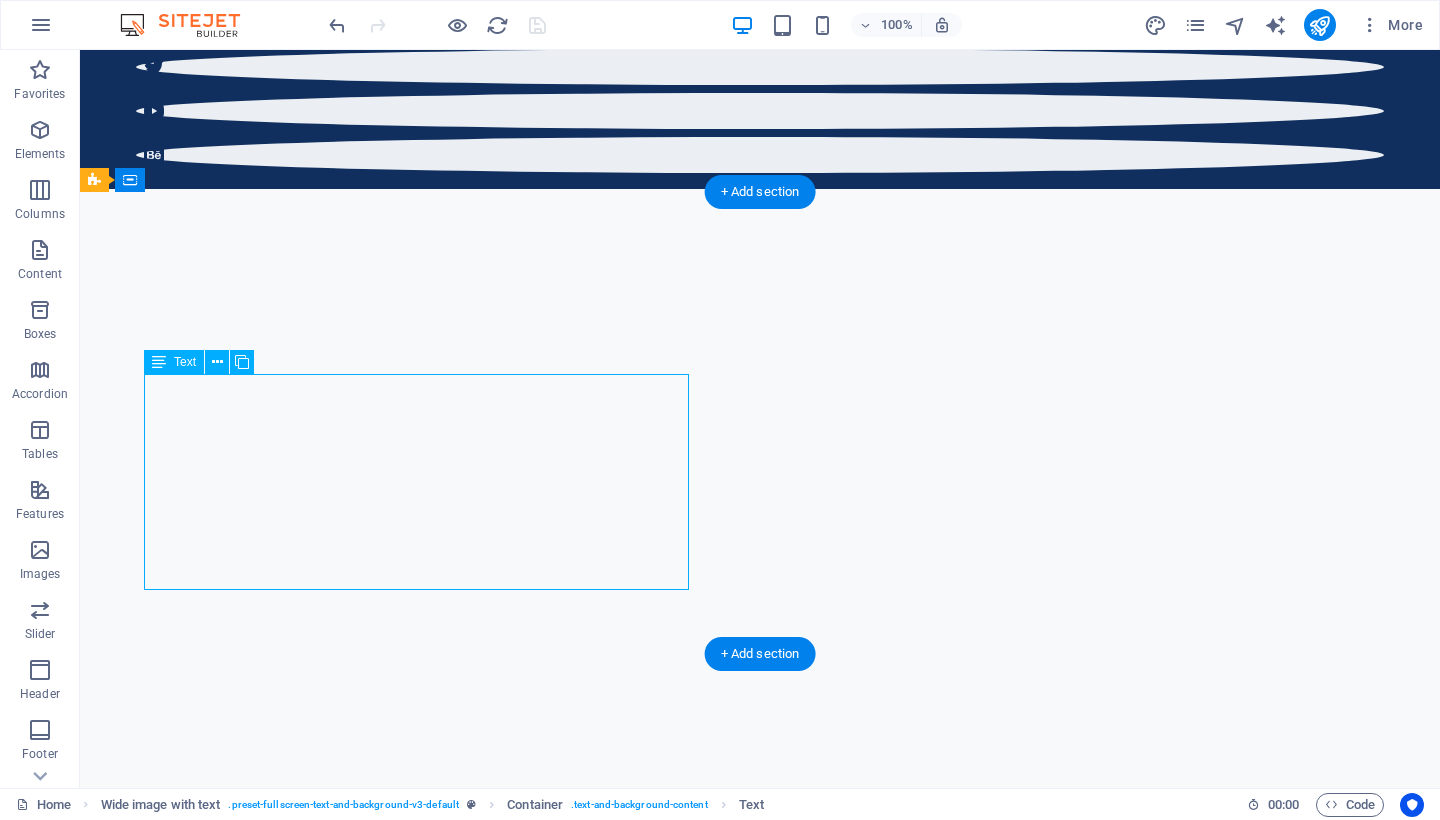 click on "Democracy is not free. It has always demanded courage, vigilance, and action. History reminds us that authoritarianism rises when good people stay silent. The fight to protect our freedoms is no longer distant—it is here, and it is urgent. These 11 ways to protect democracy are not just suggestions—they are a call to action. We must hold the line, speak out, and organize. The longer we wait, the stronger authoritarianism becomes. The time to act is now. The responsibility is ours. Democracy will only survive if we stand up for it—together." at bounding box center (760, 2319) 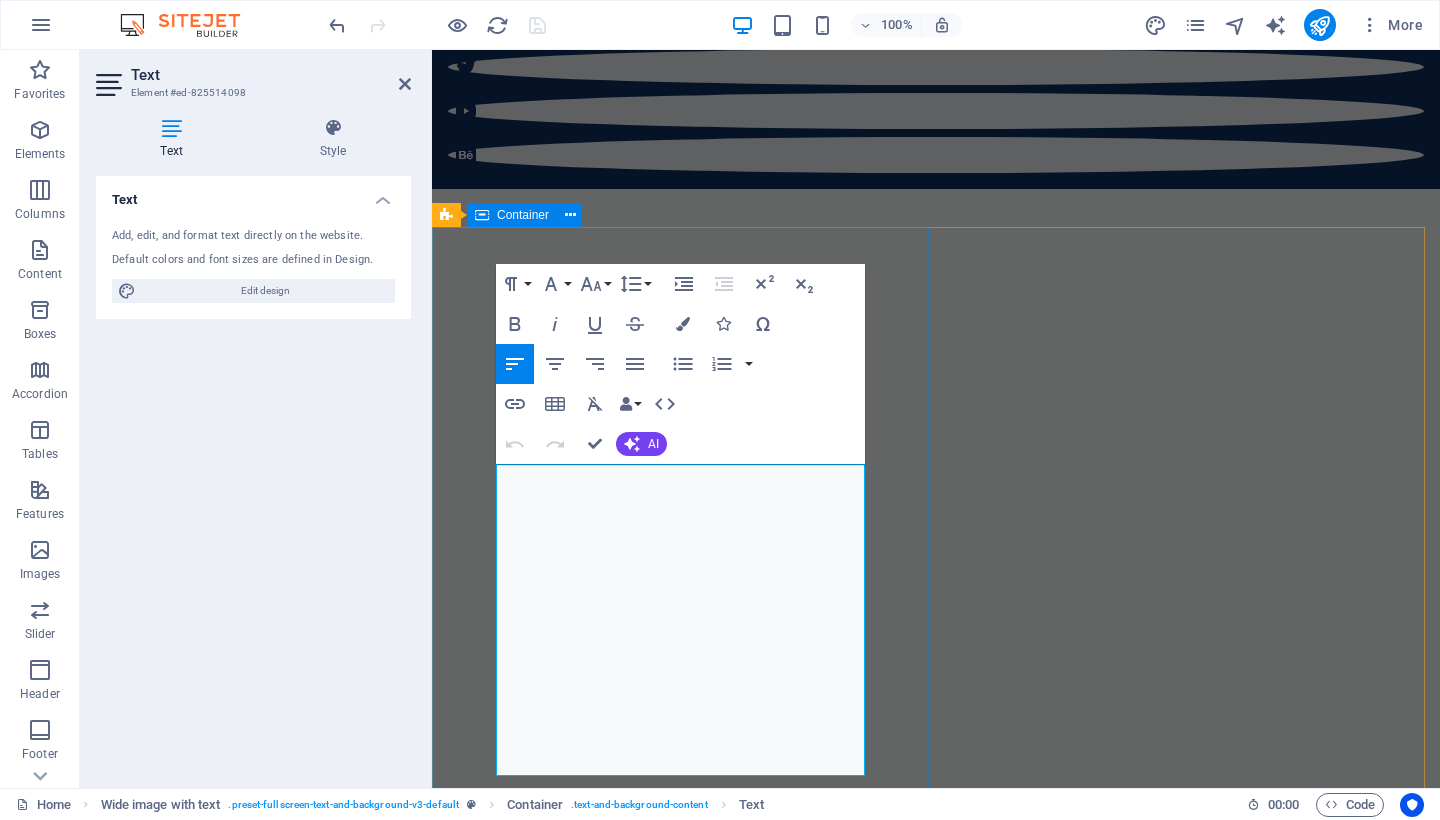 drag, startPoint x: 621, startPoint y: 764, endPoint x: 486, endPoint y: 475, distance: 318.9765 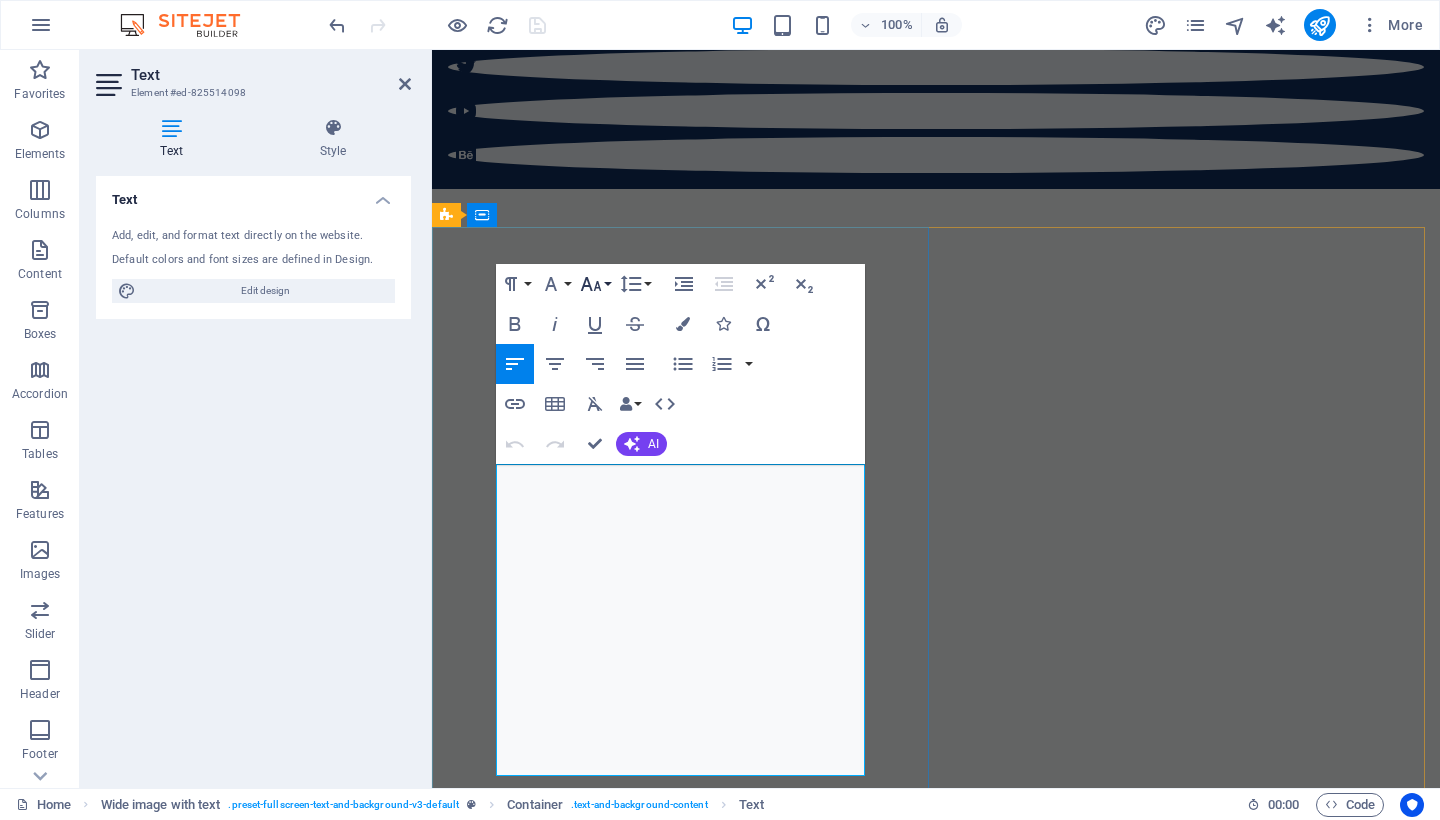 click 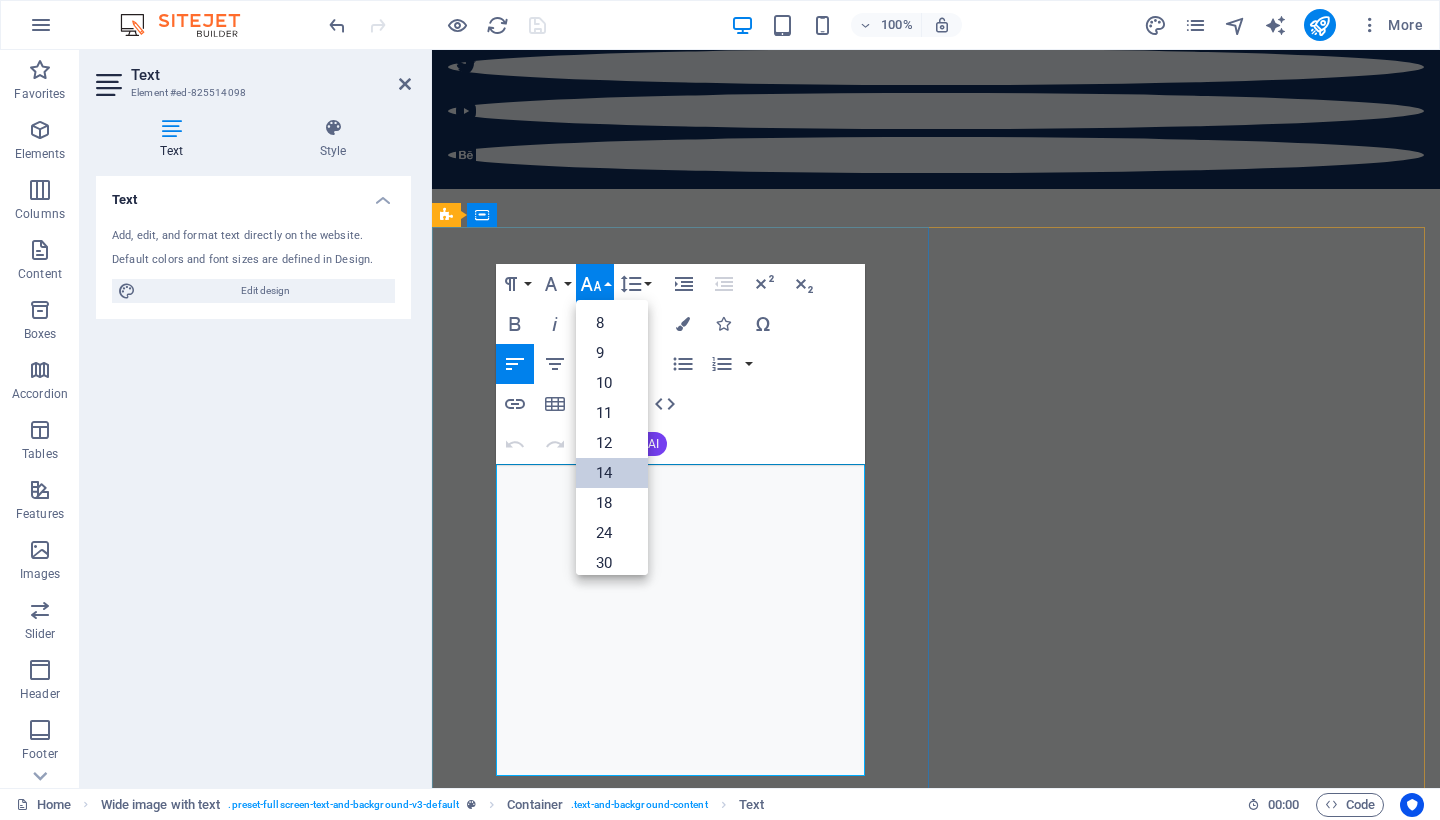click on "14" at bounding box center [612, 473] 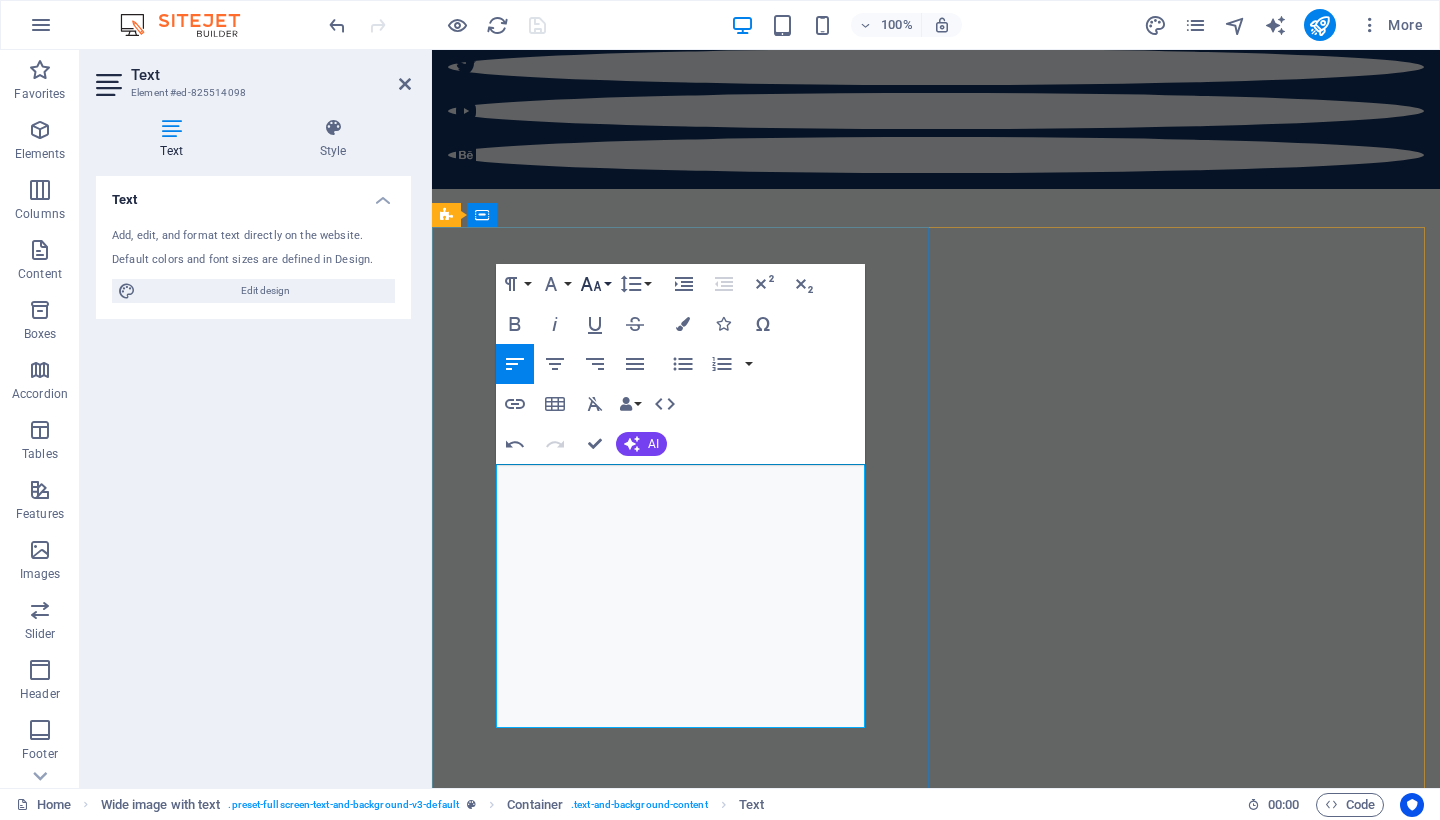 click on "Font Size" at bounding box center [595, 284] 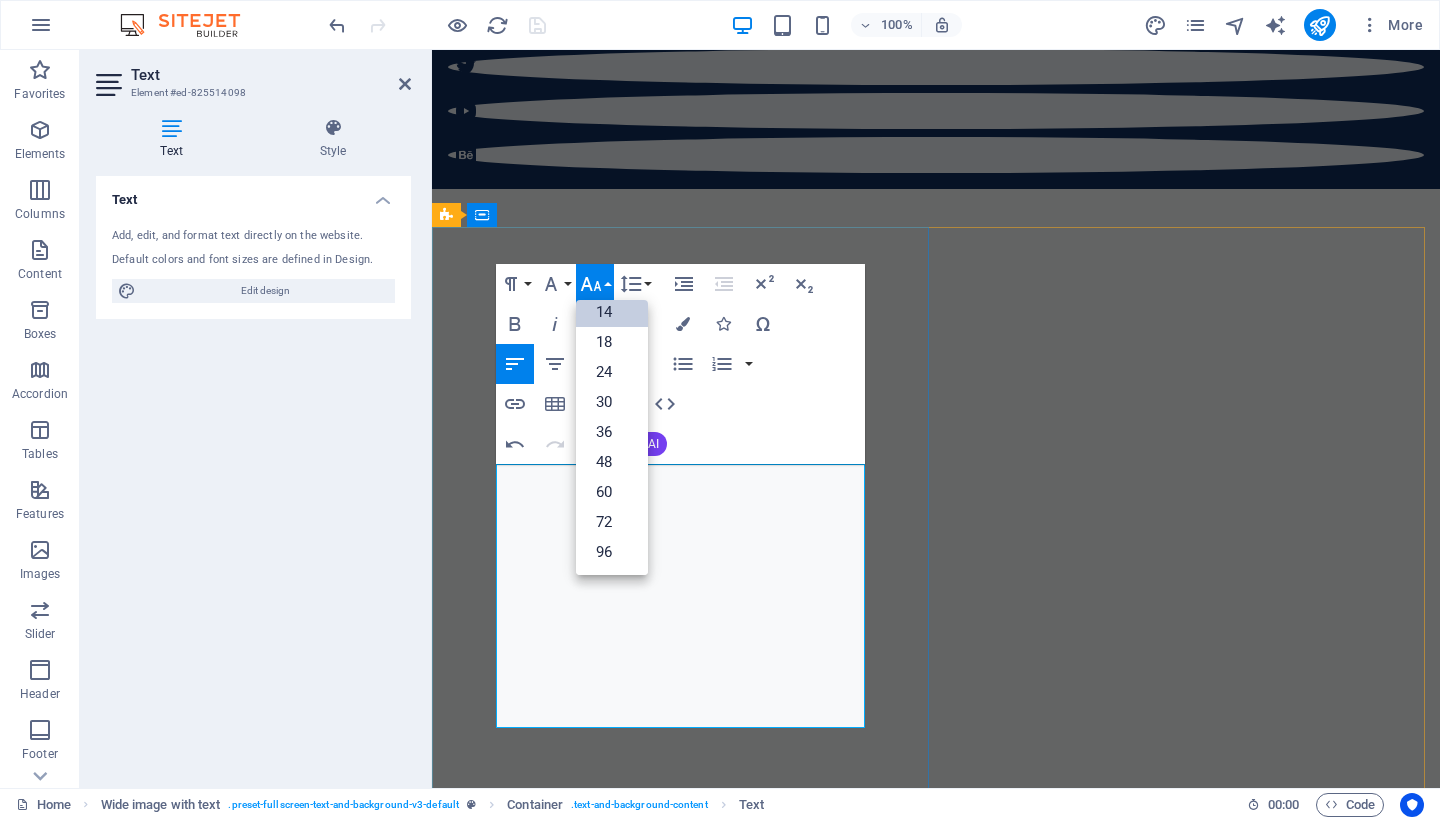 scroll, scrollTop: 161, scrollLeft: 0, axis: vertical 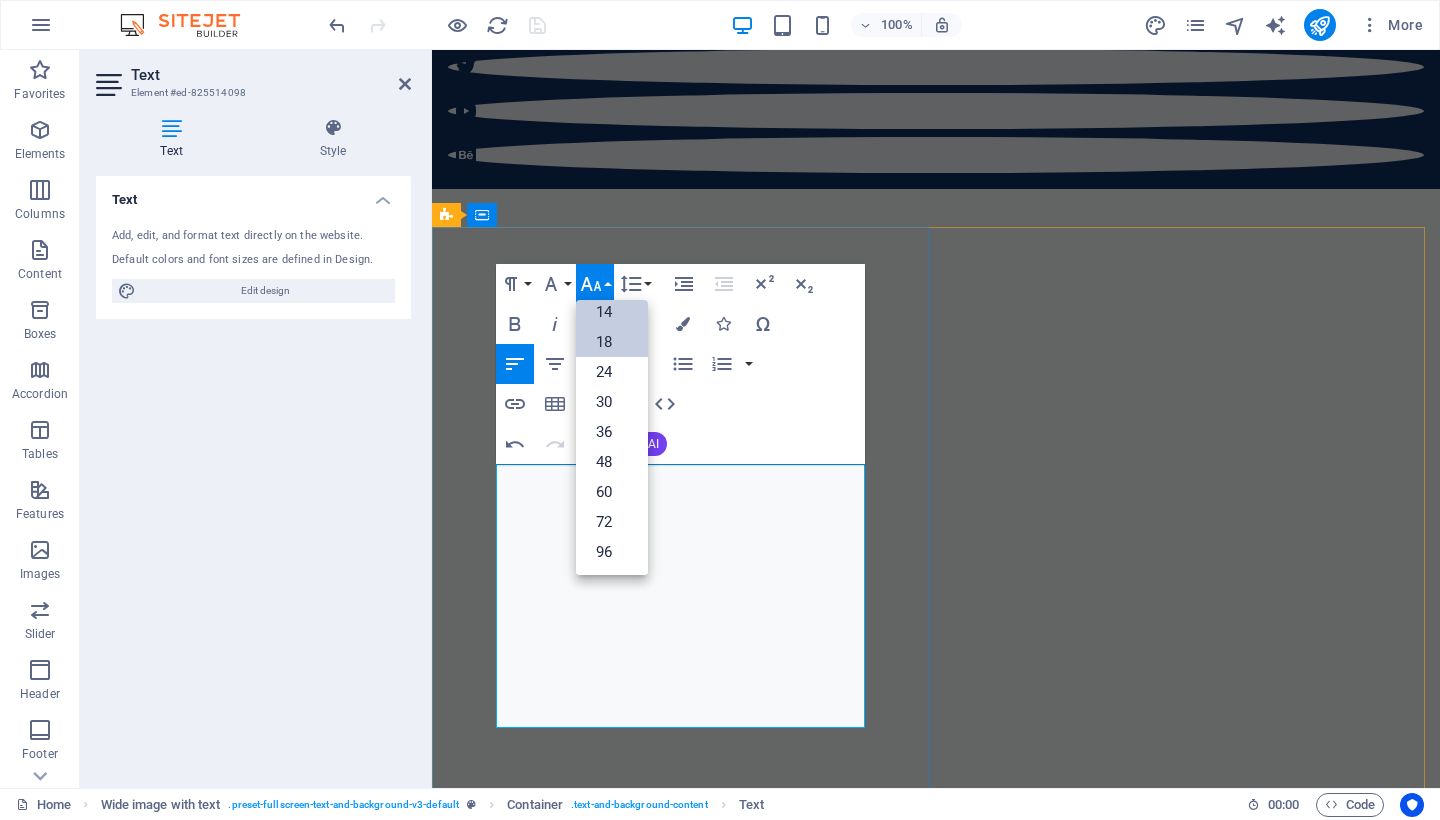 click on "18" at bounding box center [612, 342] 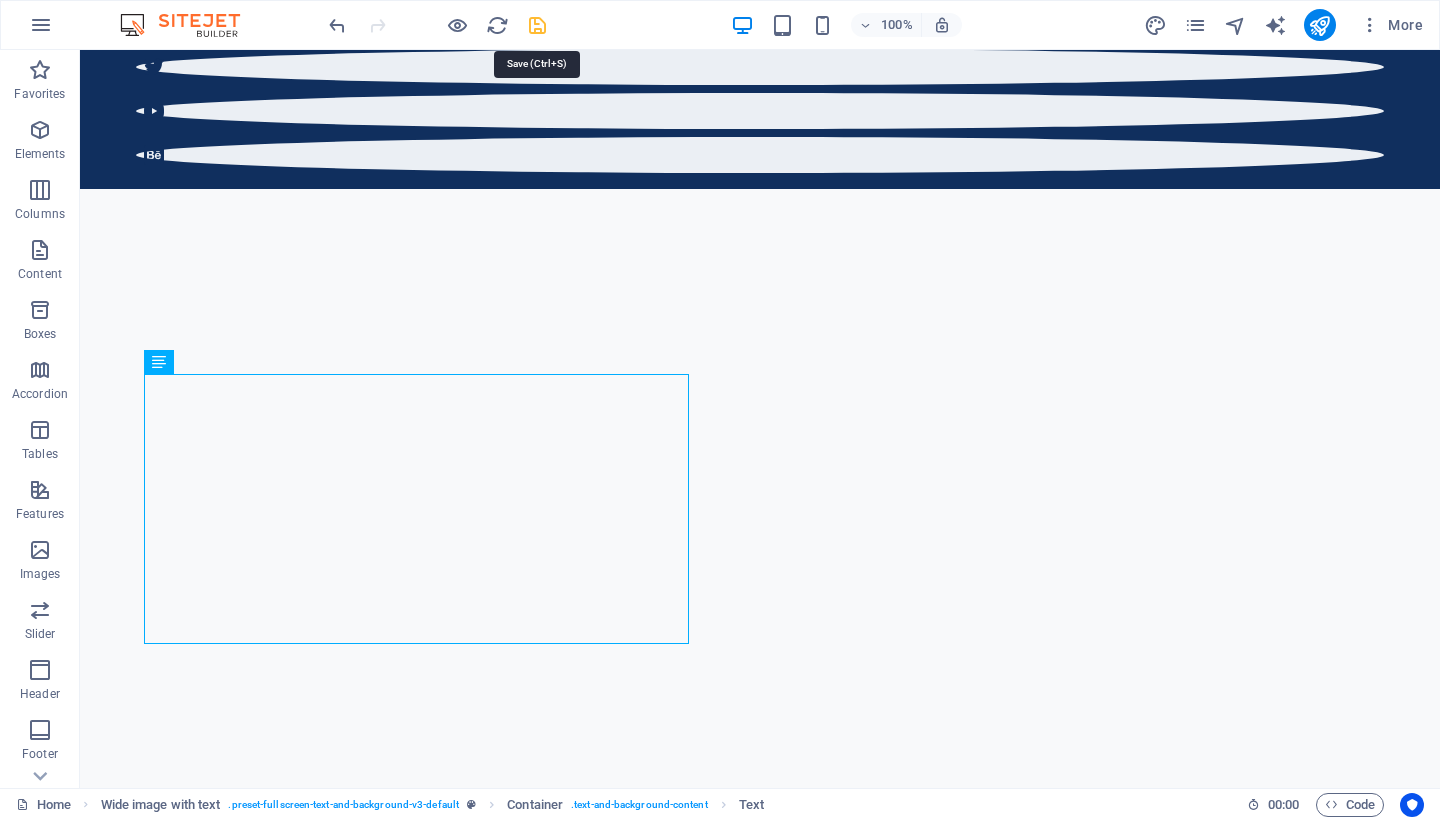 click at bounding box center [537, 25] 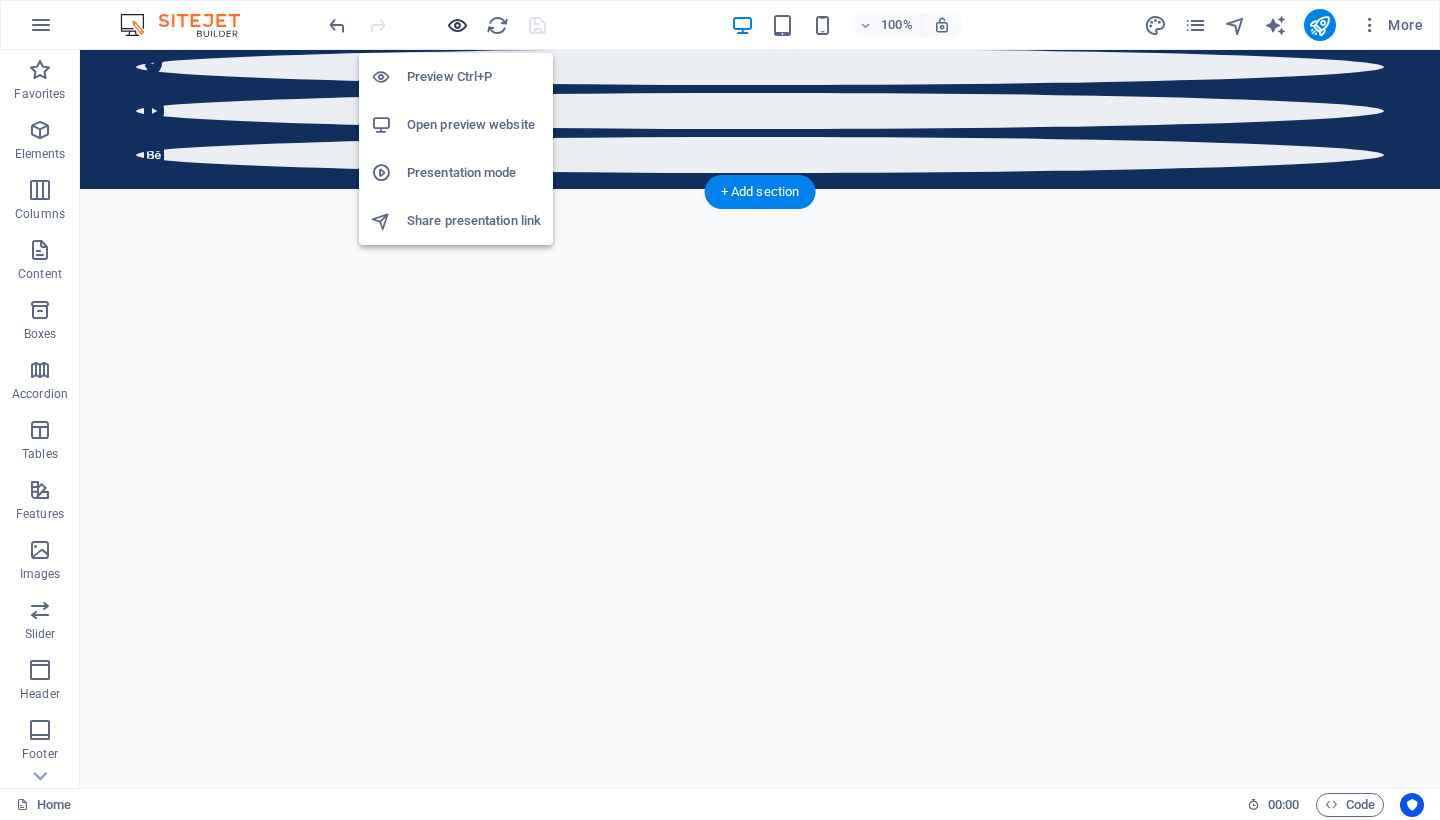 click at bounding box center [457, 25] 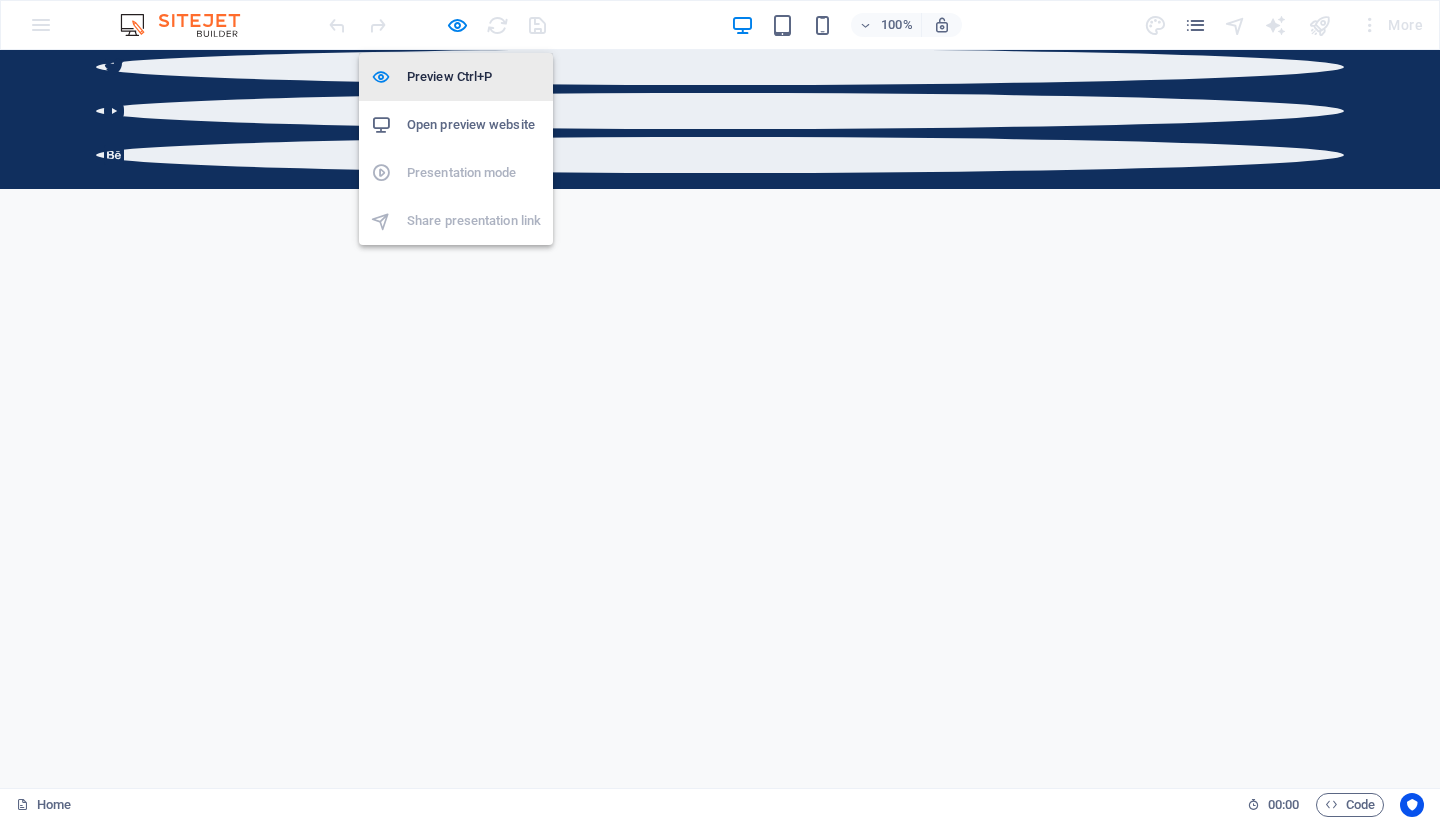click on "Preview Ctrl+P" at bounding box center (474, 77) 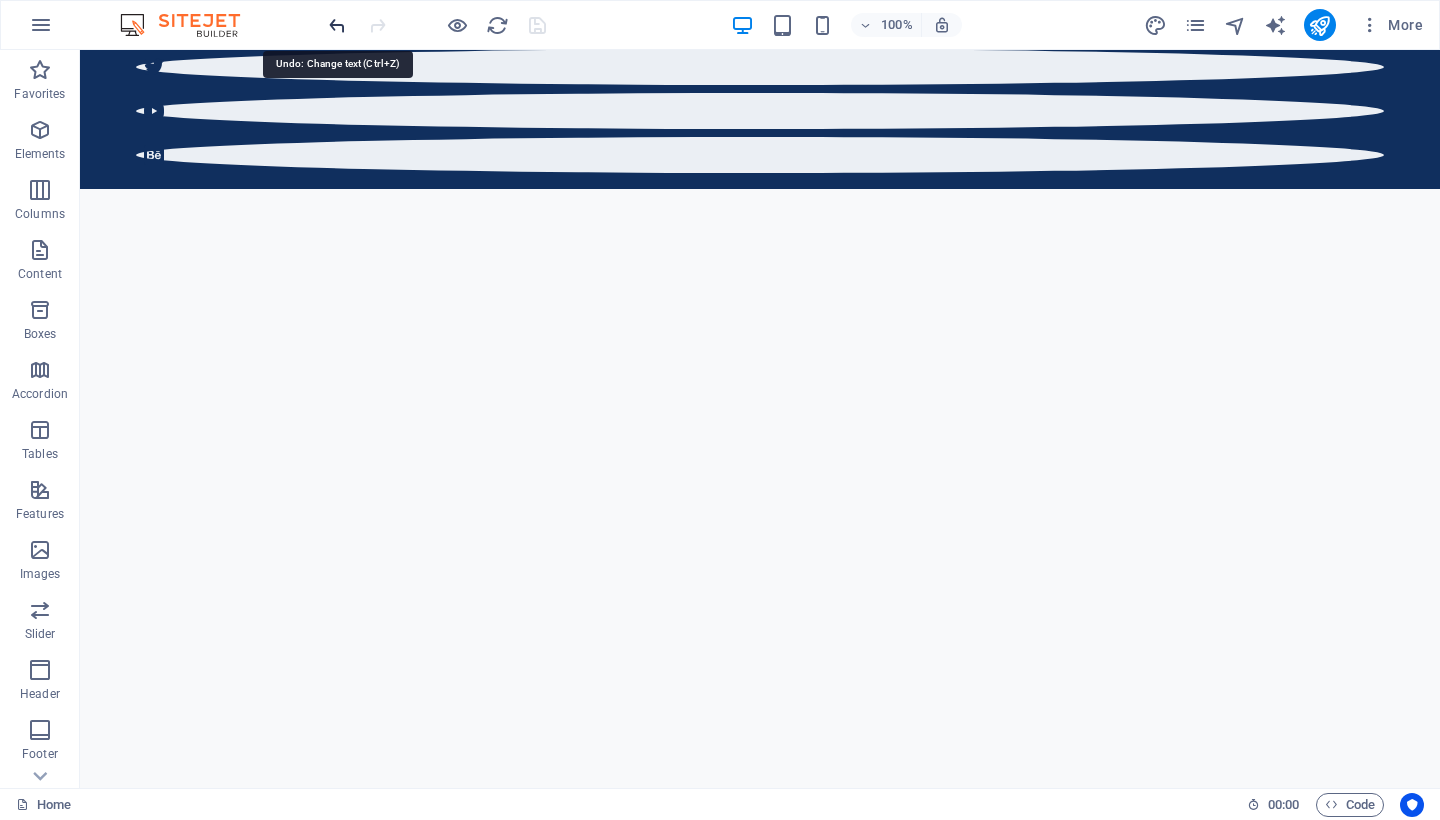click at bounding box center (337, 25) 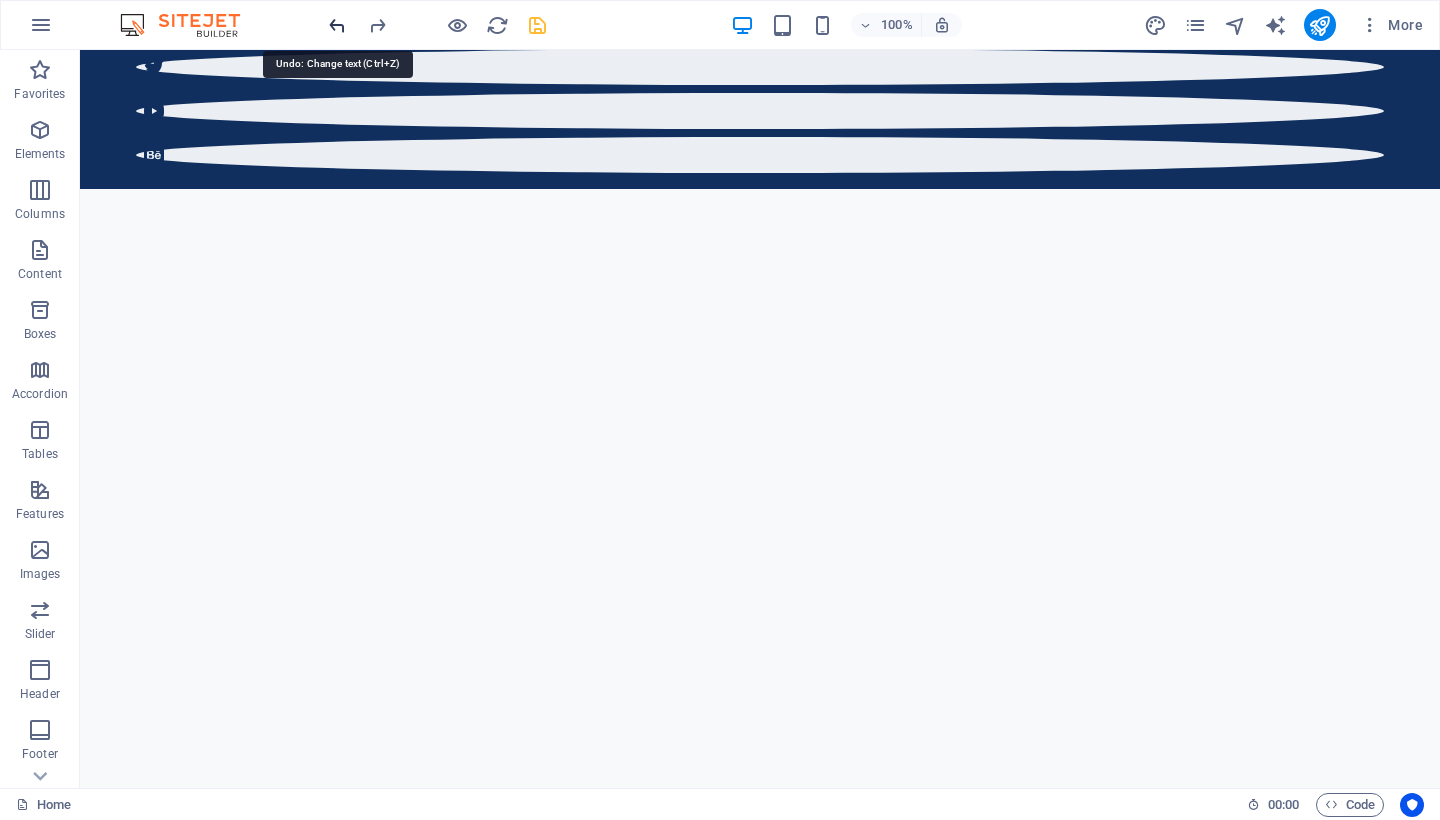 click at bounding box center [337, 25] 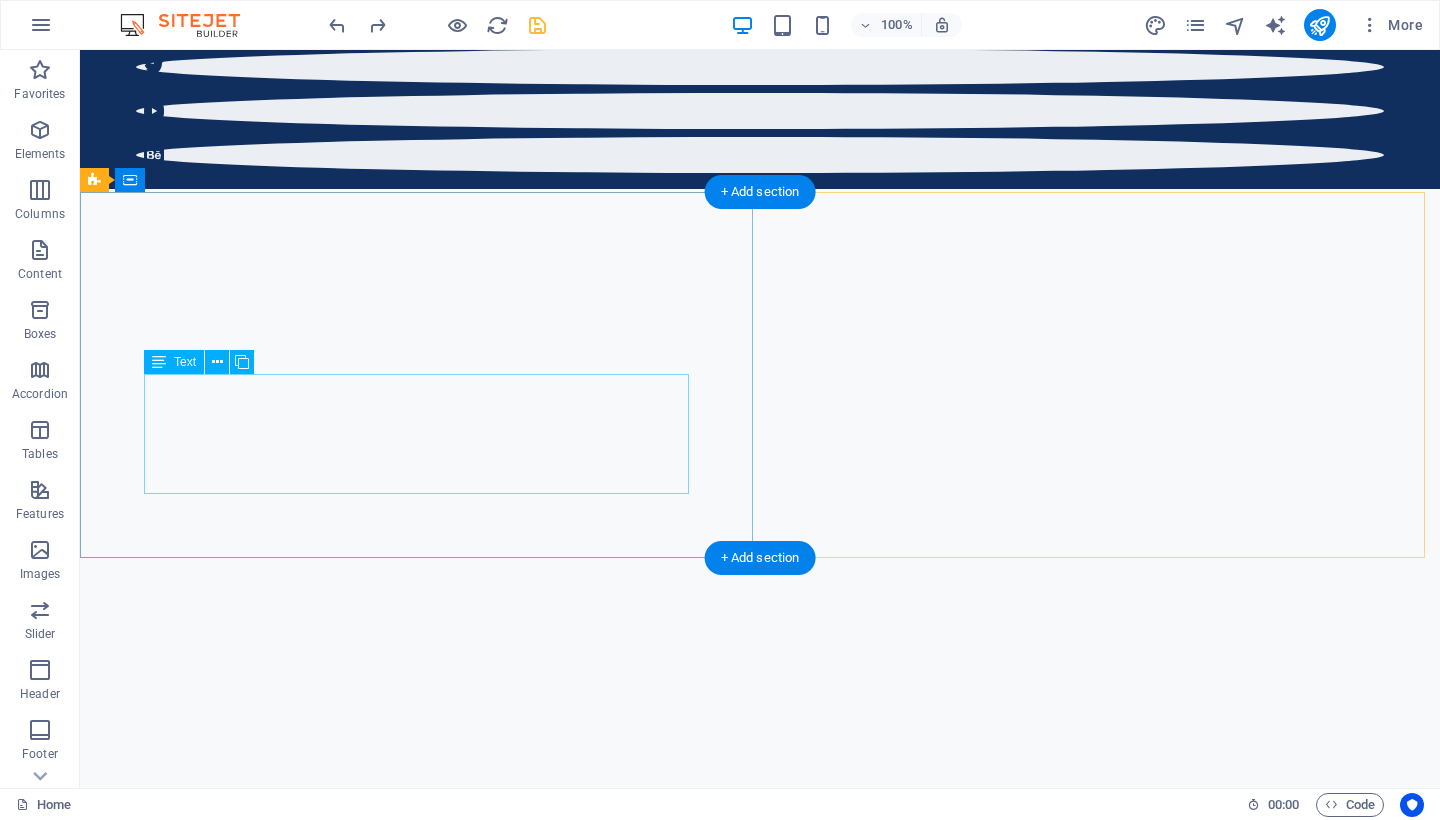 click on "Lorem ipsum dolor sit amet, consectetuer adipiscing elit. Aenean commodo ligula eget dolor. Lorem ipsum dolor sit amet, consectetuer adipiscing elit leget dolor. Lorem ipsum dolor sit amet, consectetuer adipiscing elit. Aenean commodo ligula eget dolor. Lorem ipsum dolor sit amet, consectetuer adipiscing elit dolor." at bounding box center [760, 2307] 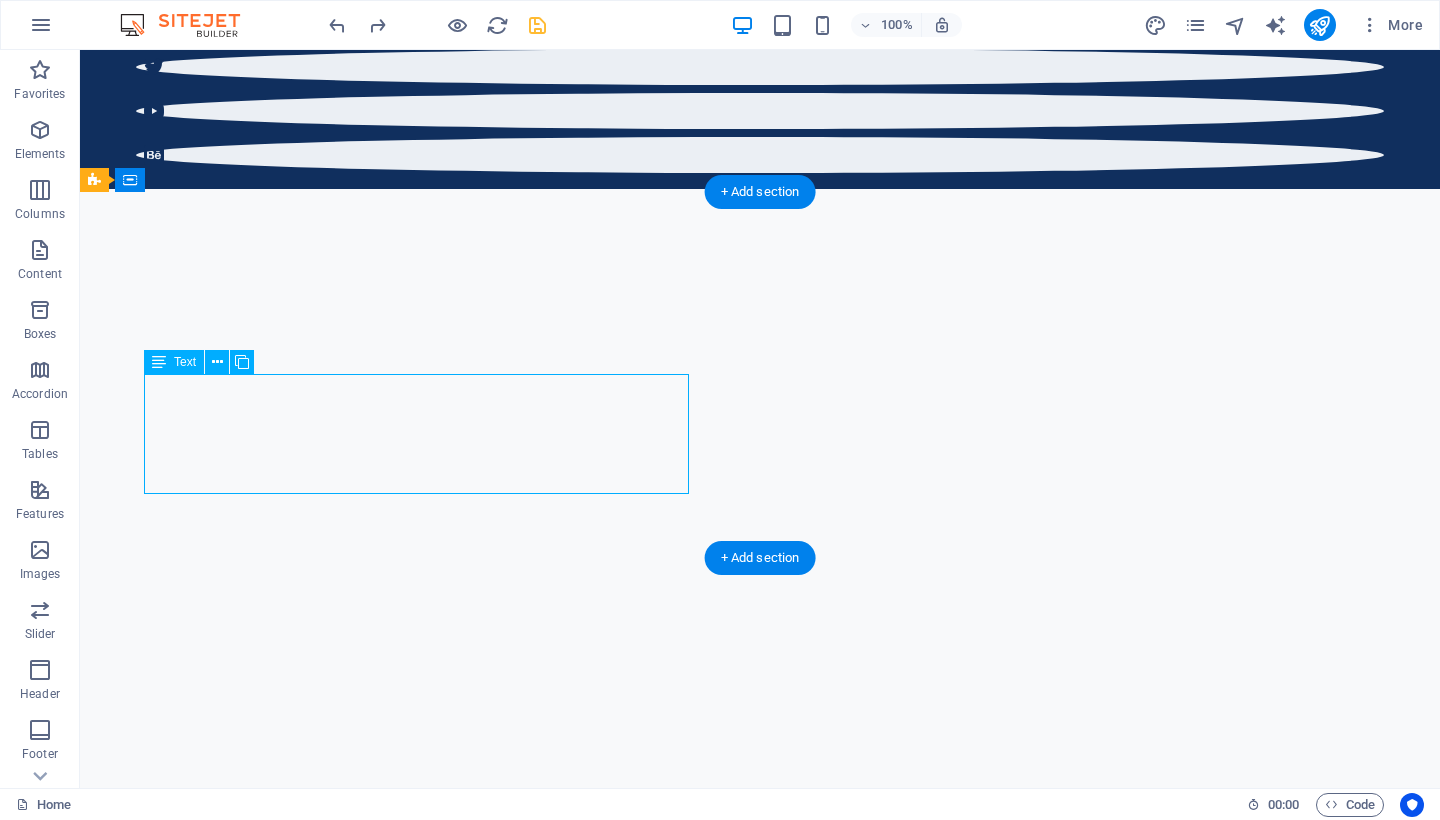 click on "Lorem ipsum dolor sit amet, consectetuer adipiscing elit. Aenean commodo ligula eget dolor. Lorem ipsum dolor sit amet, consectetuer adipiscing elit leget dolor. Lorem ipsum dolor sit amet, consectetuer adipiscing elit. Aenean commodo ligula eget dolor. Lorem ipsum dolor sit amet, consectetuer adipiscing elit dolor." at bounding box center [760, 2307] 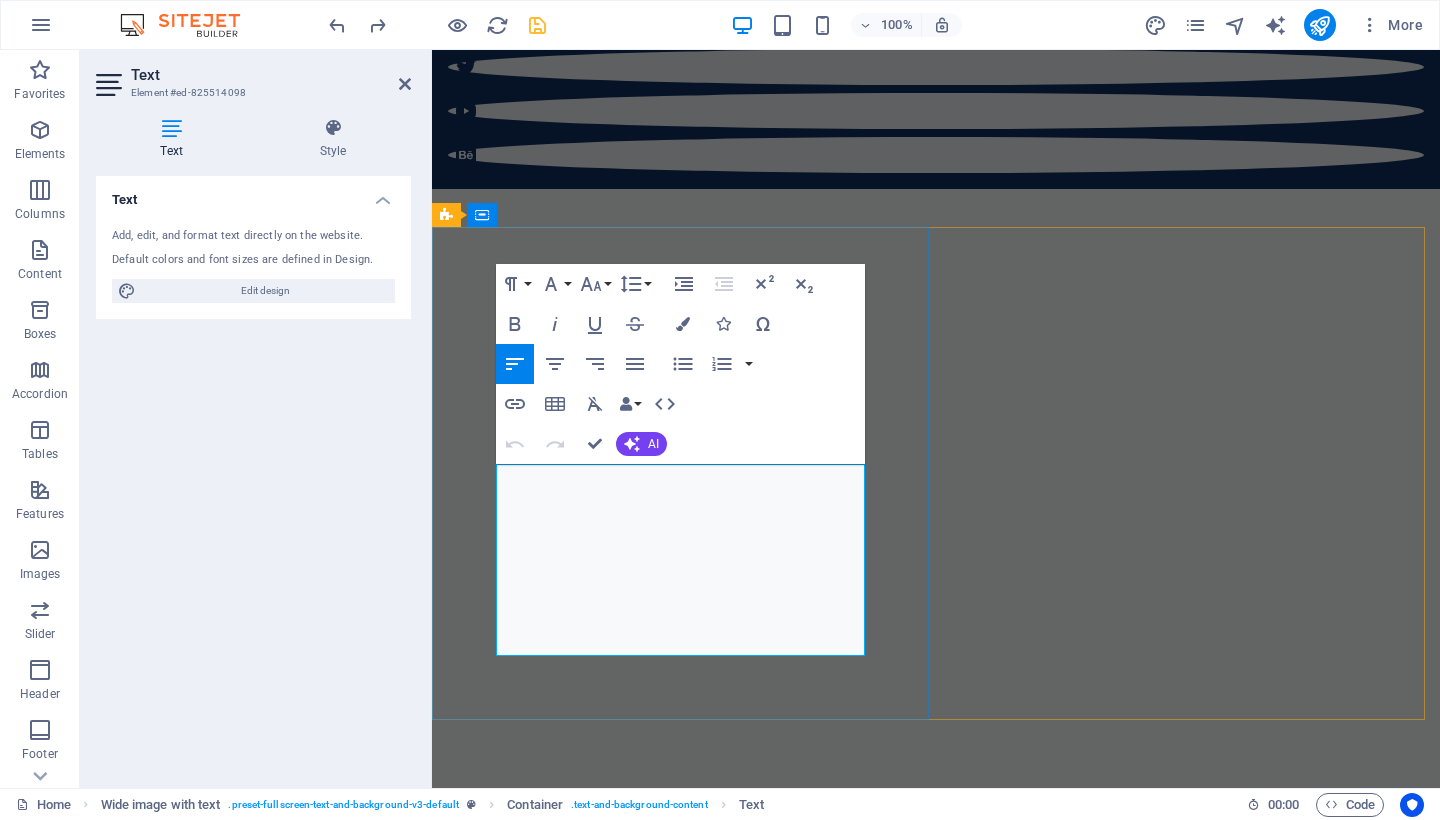click on "Lorem ipsum dolor sit amet, consectetuer adipiscing elit. Aenean commodo ligula eget dolor. Lorem ipsum dolor sit amet, consectetuer adipiscing elit leget dolor. Lorem ipsum dolor sit amet, consectetuer adipiscing elit. Aenean commodo ligula eget dolor. Lorem ipsum dolor sit amet, consectetuer adipiscing elit dolor." at bounding box center [936, 2265] 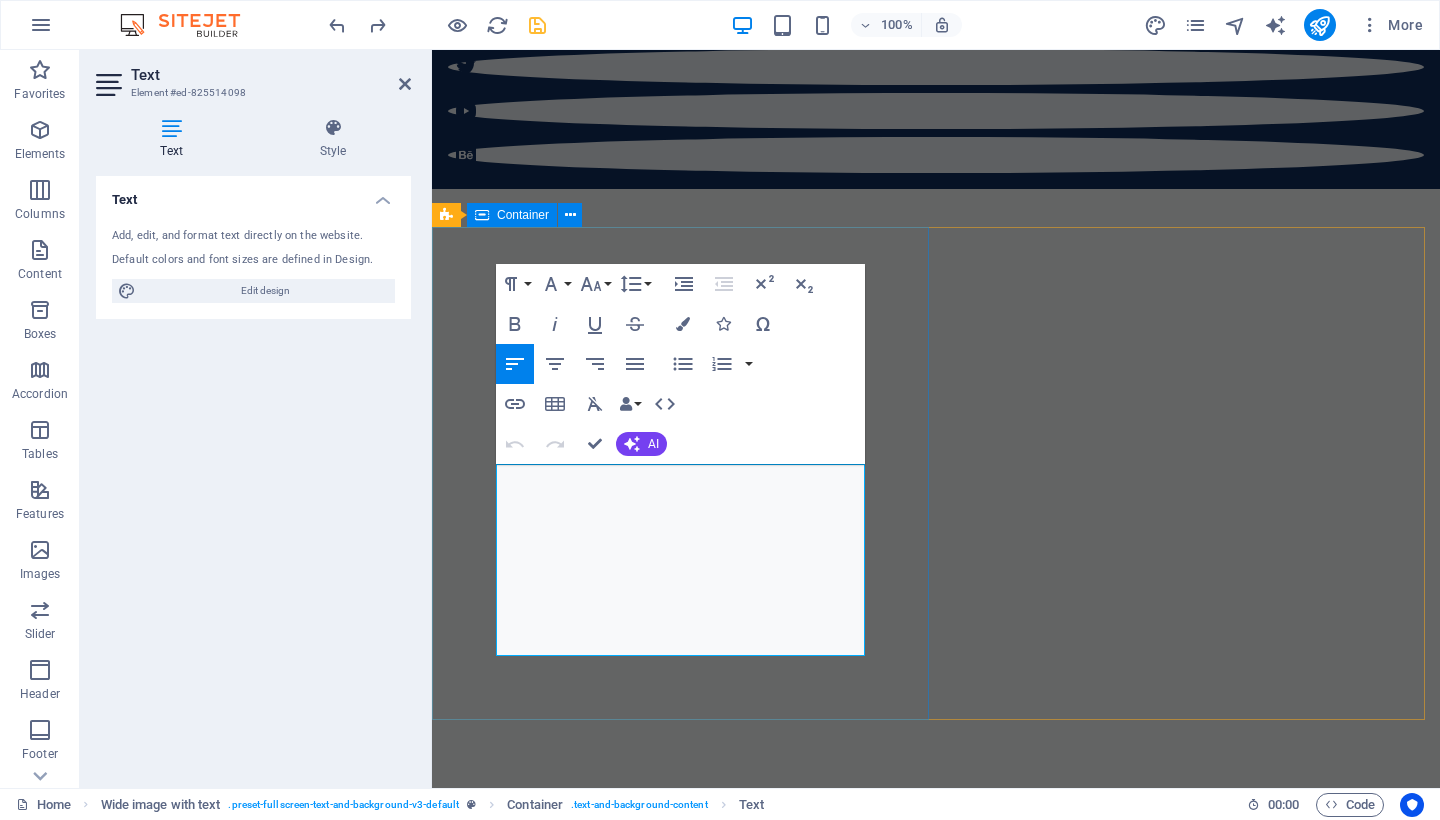 drag, startPoint x: 781, startPoint y: 637, endPoint x: 495, endPoint y: 482, distance: 325.3014 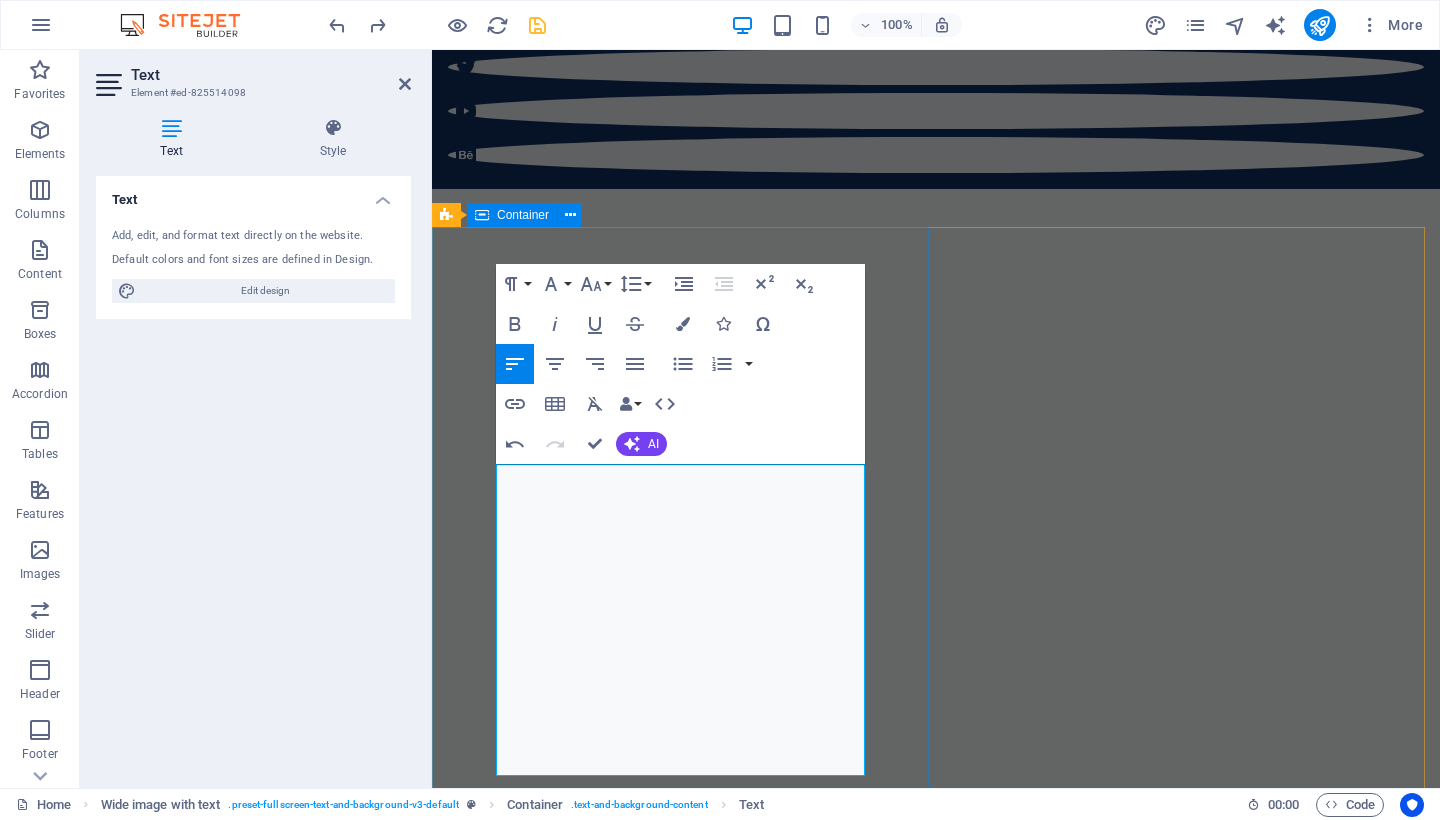 drag, startPoint x: 609, startPoint y: 764, endPoint x: 492, endPoint y: 478, distance: 309.00647 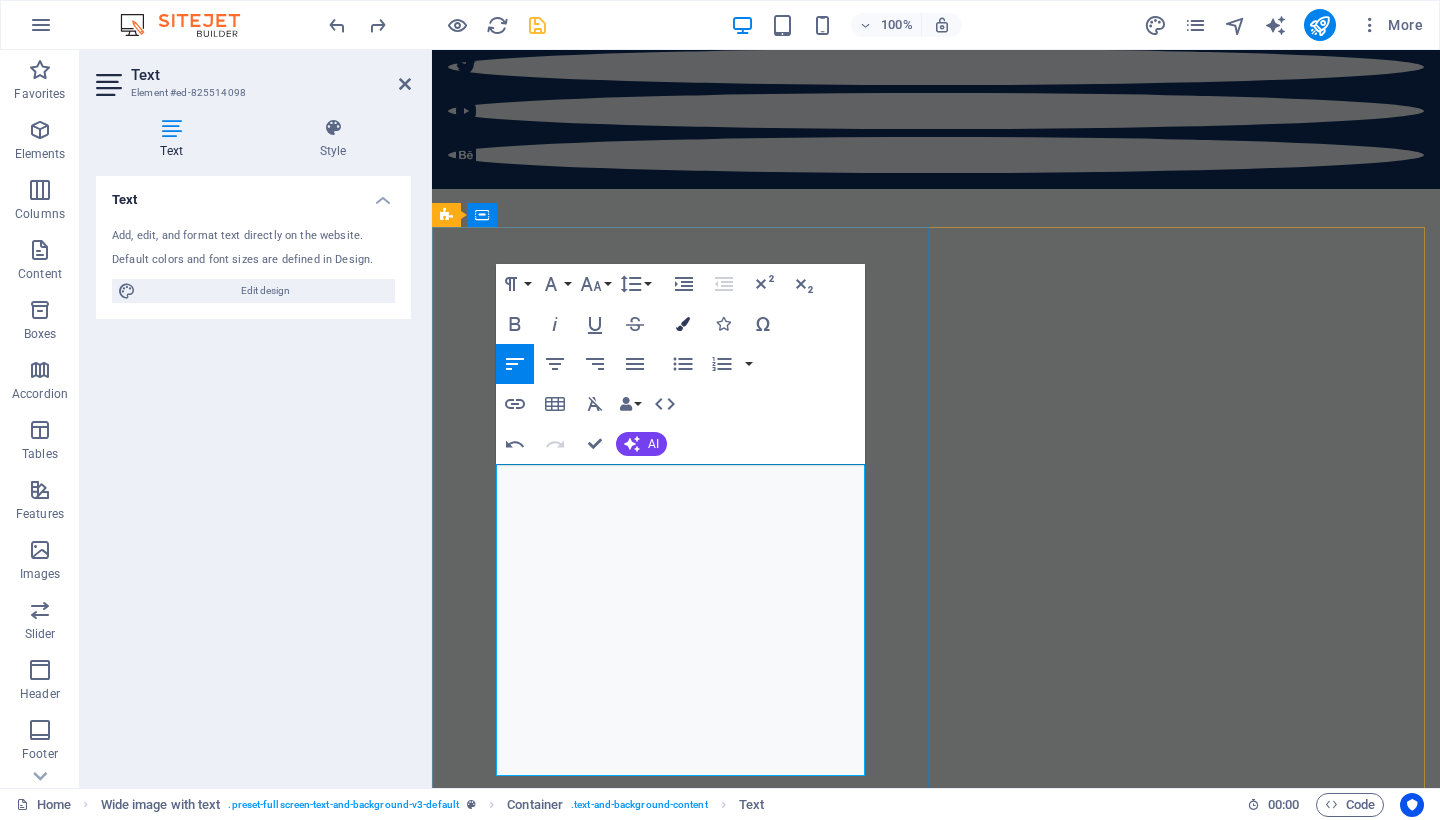 click at bounding box center (683, 324) 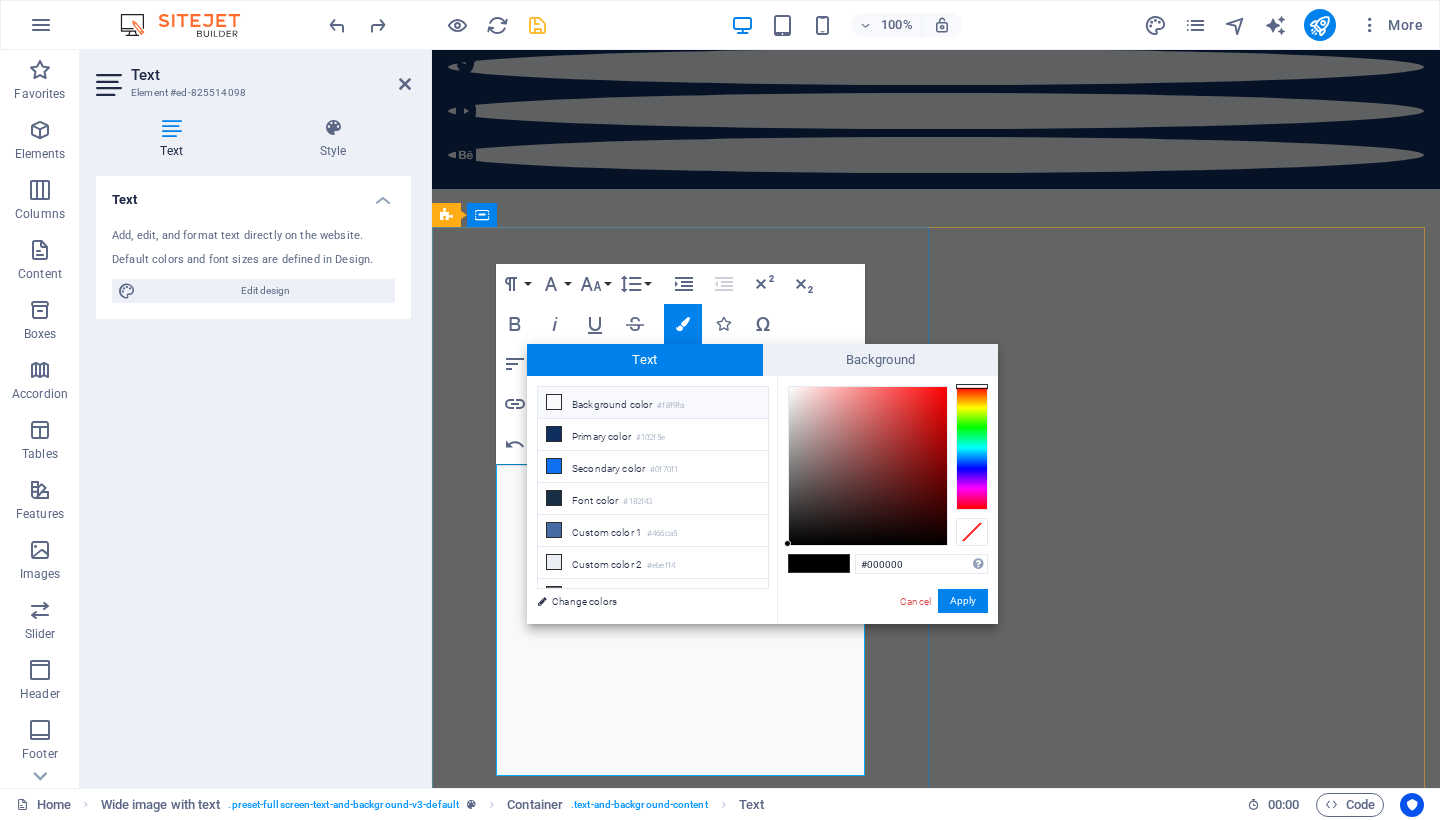 click at bounding box center [554, 402] 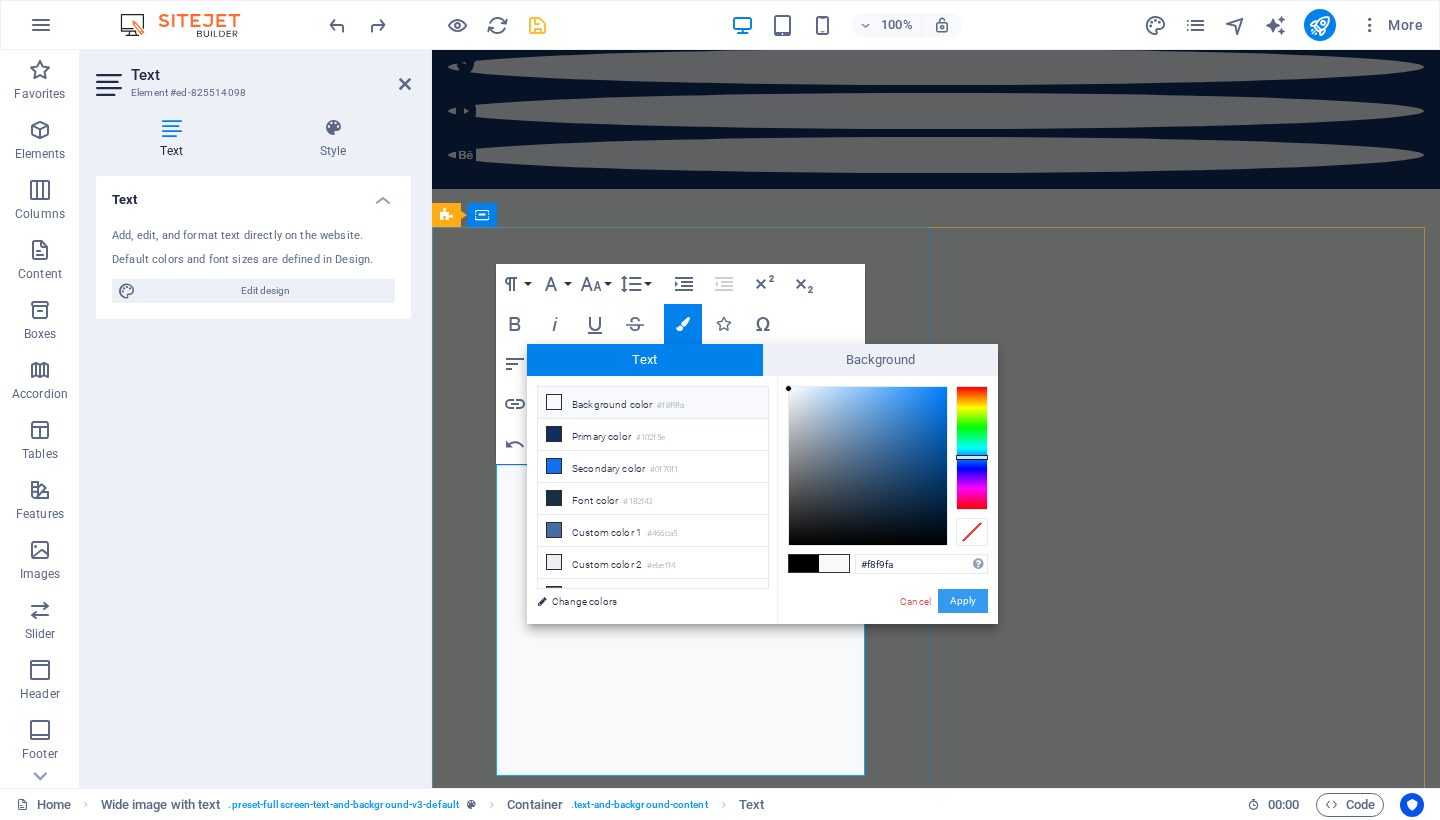 click on "Apply" at bounding box center [963, 601] 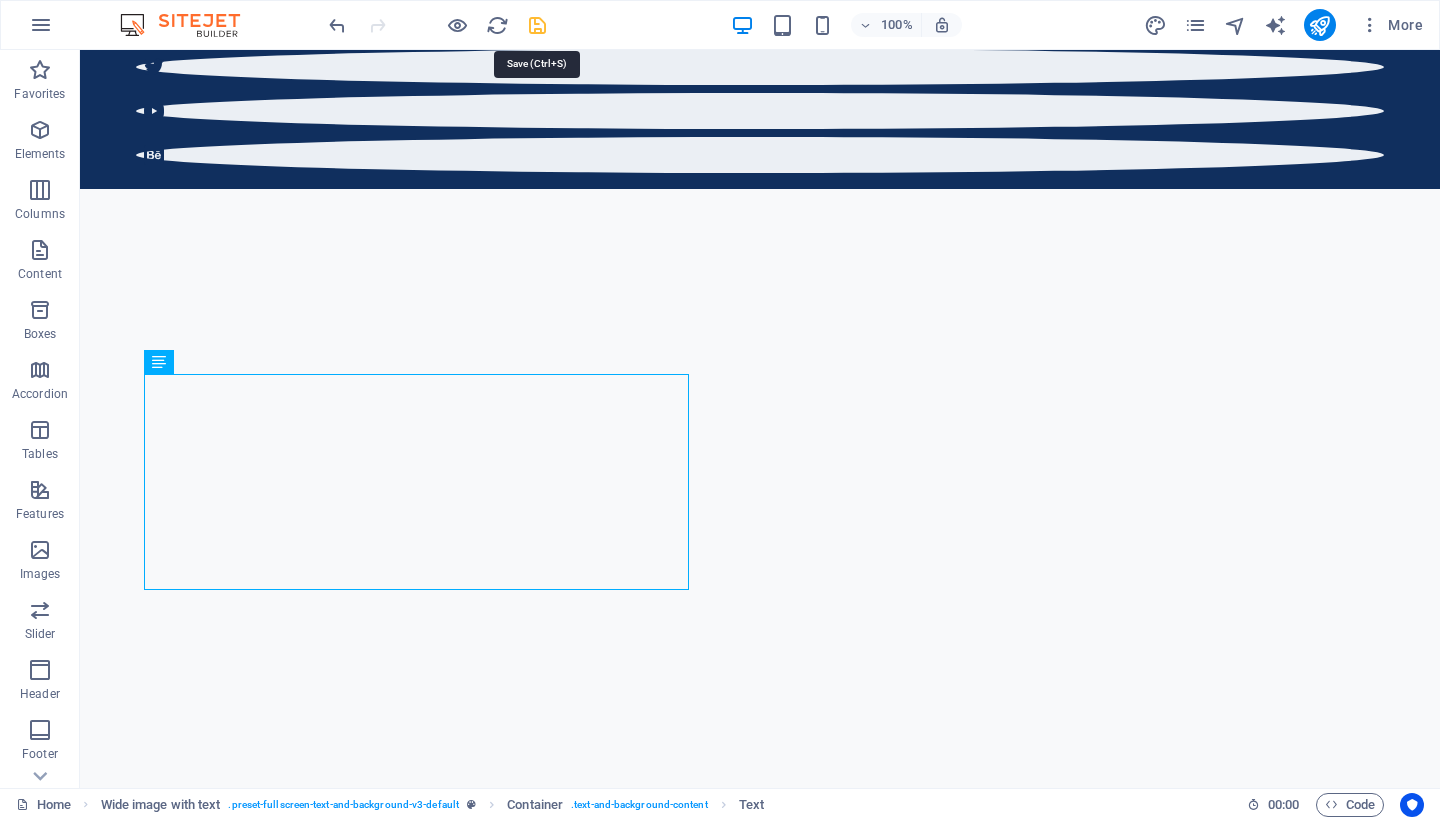 click at bounding box center (537, 25) 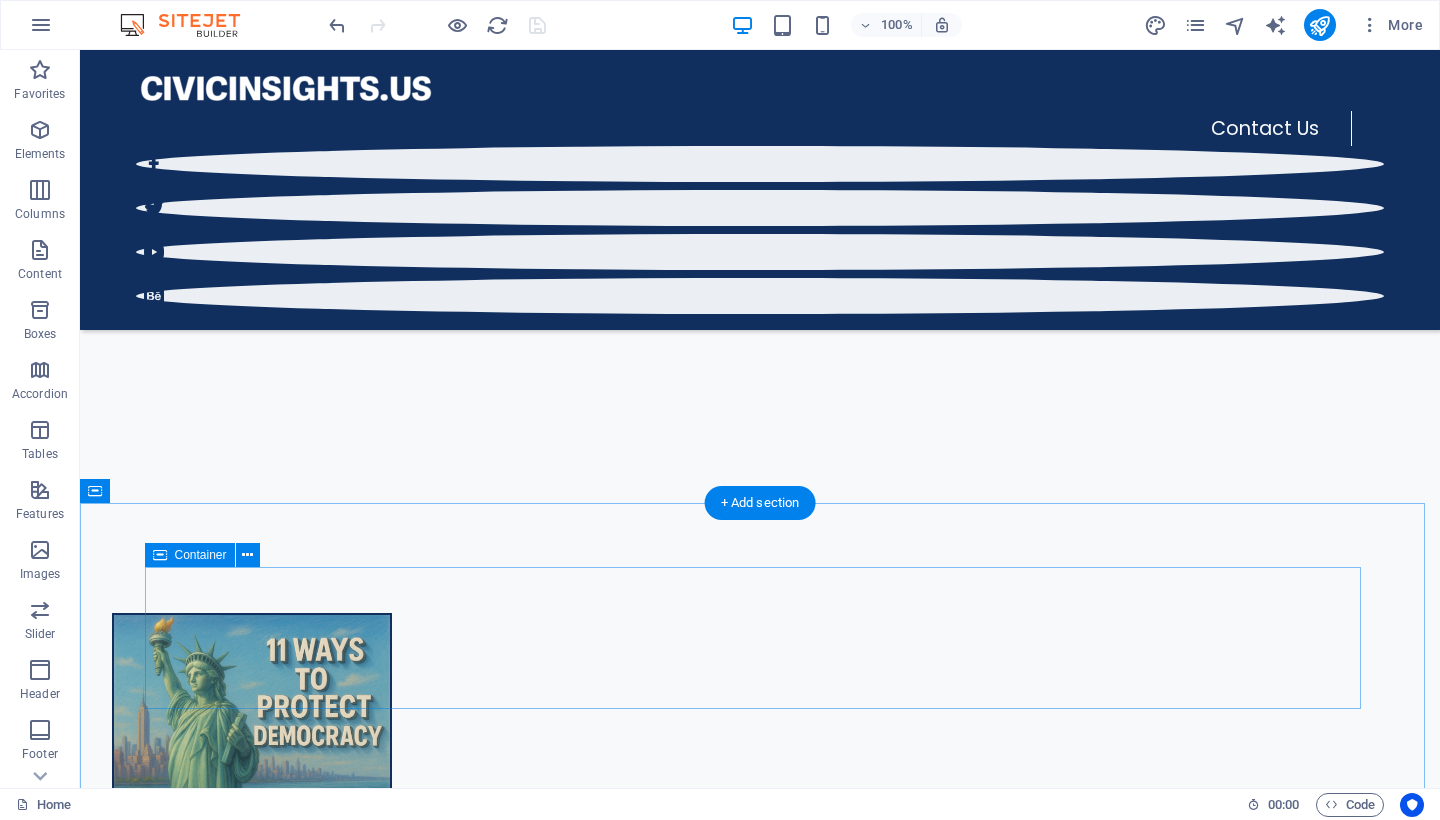 scroll, scrollTop: 868, scrollLeft: 0, axis: vertical 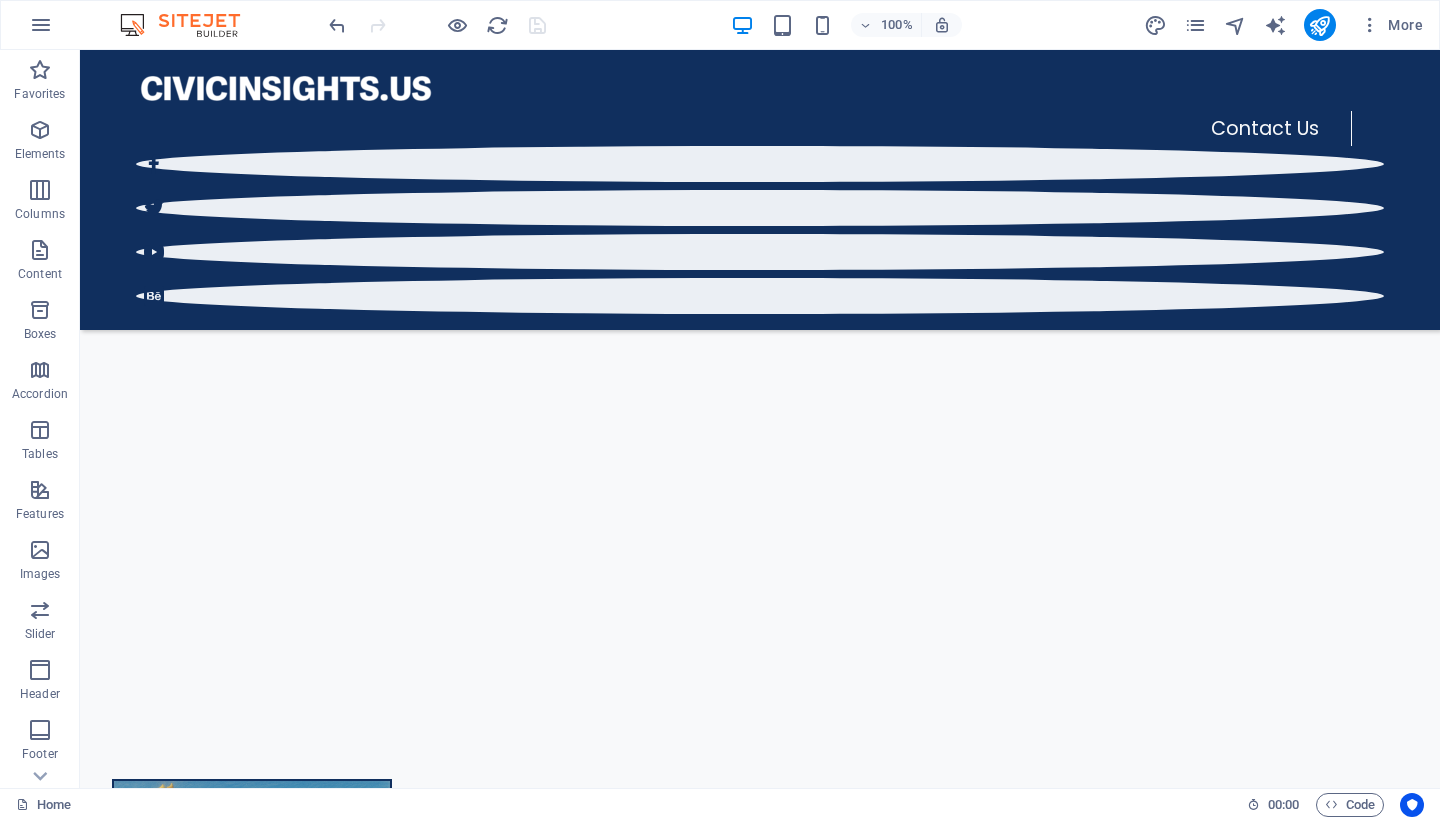 click at bounding box center (437, 25) 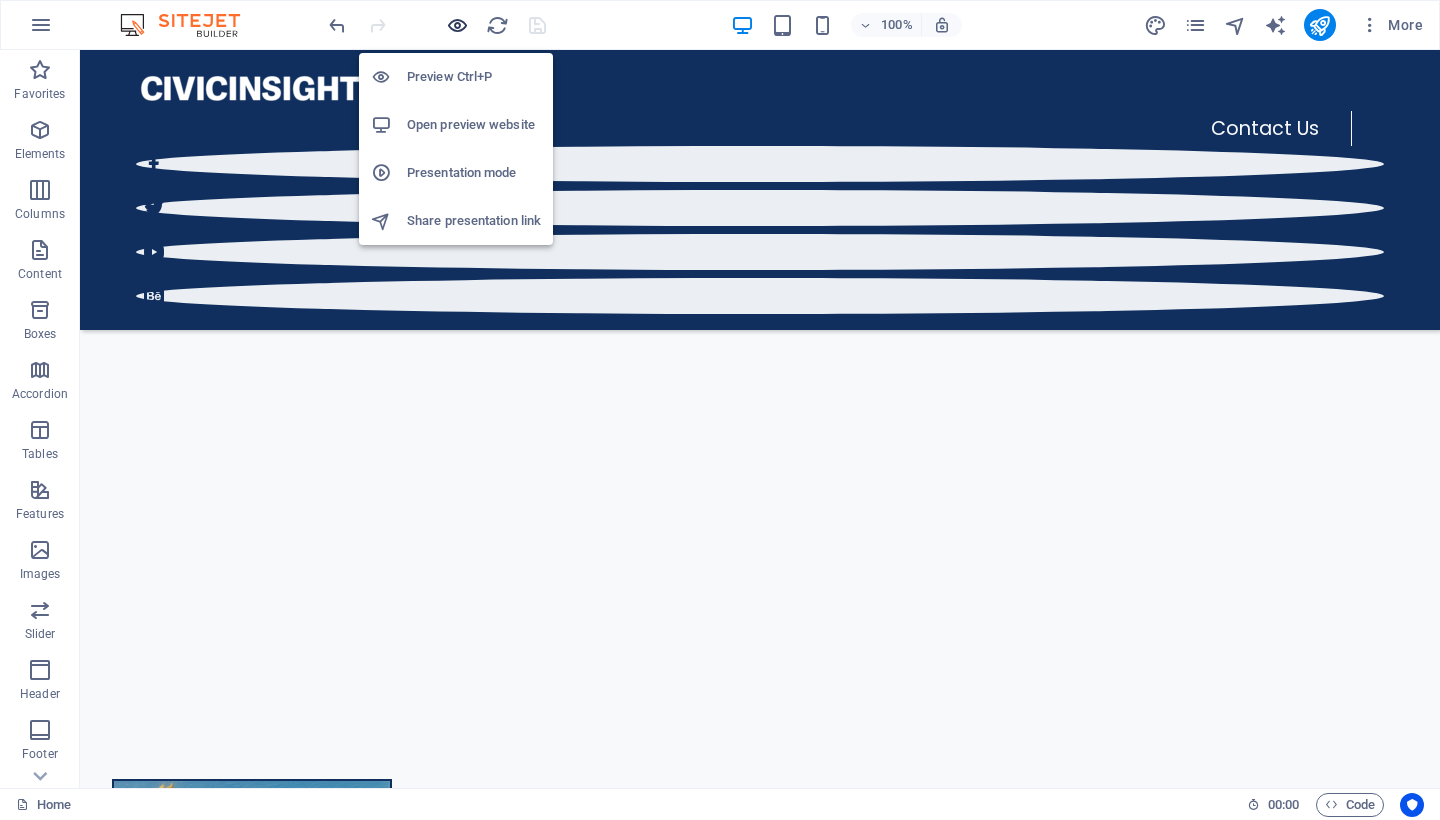 click at bounding box center [457, 25] 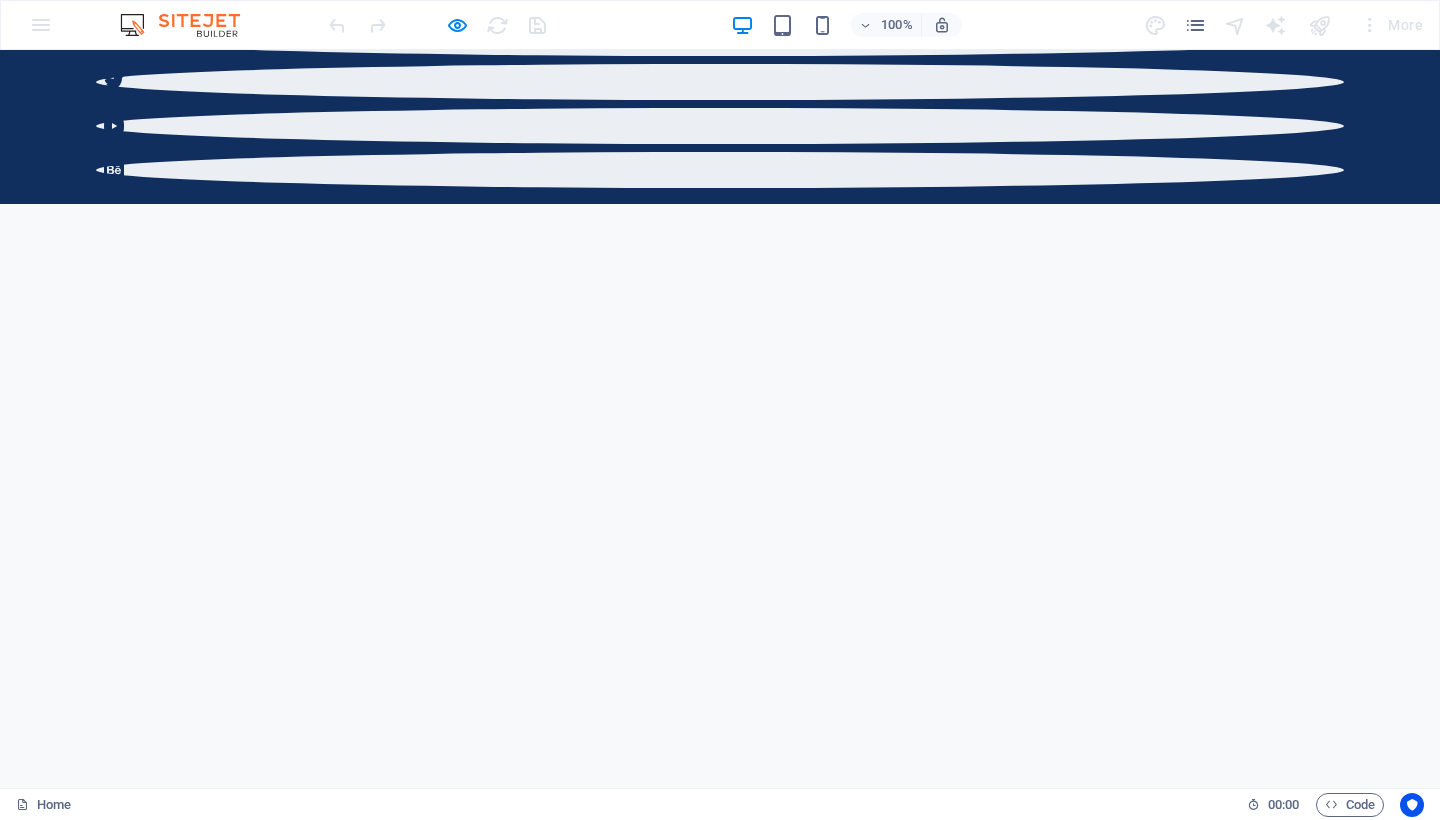 click on "Democracy is not free. It has always demanded courage, vigilance, and action. History reminds us that authoritarianism rises when good people stay silent. The fight to protect our freedoms is no longer distant—it is here, and it is urgent. These 11 ways to protect democracy are not just suggestions—they are a call to action. We must hold the line, speak out, and organize. The longer we wait, the stronger authoritarianism becomes. The time to act is now. The responsibility is ours. Democracy will only survive if we stand up for it—together." at bounding box center [716, 2333] 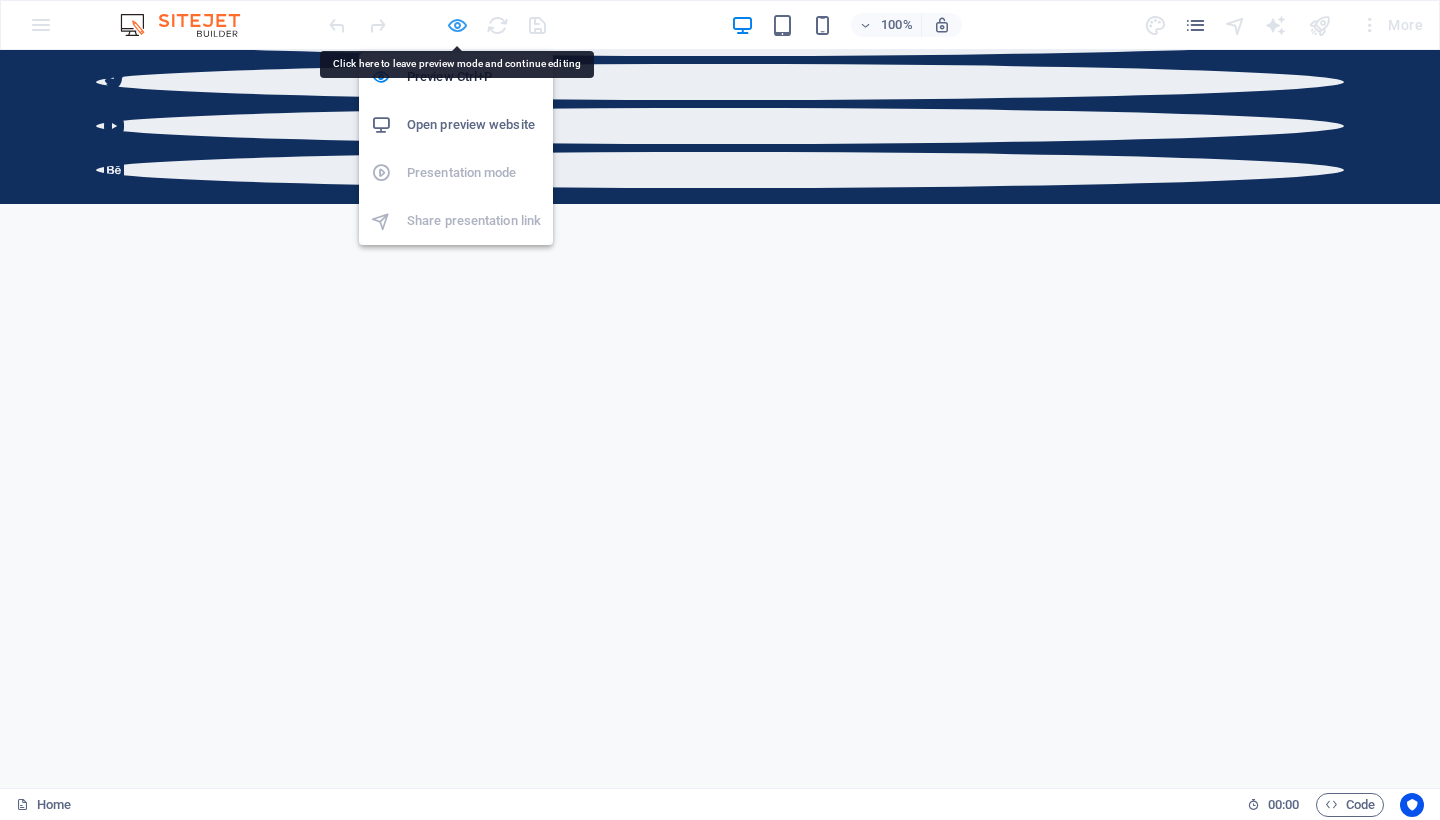 click at bounding box center [457, 25] 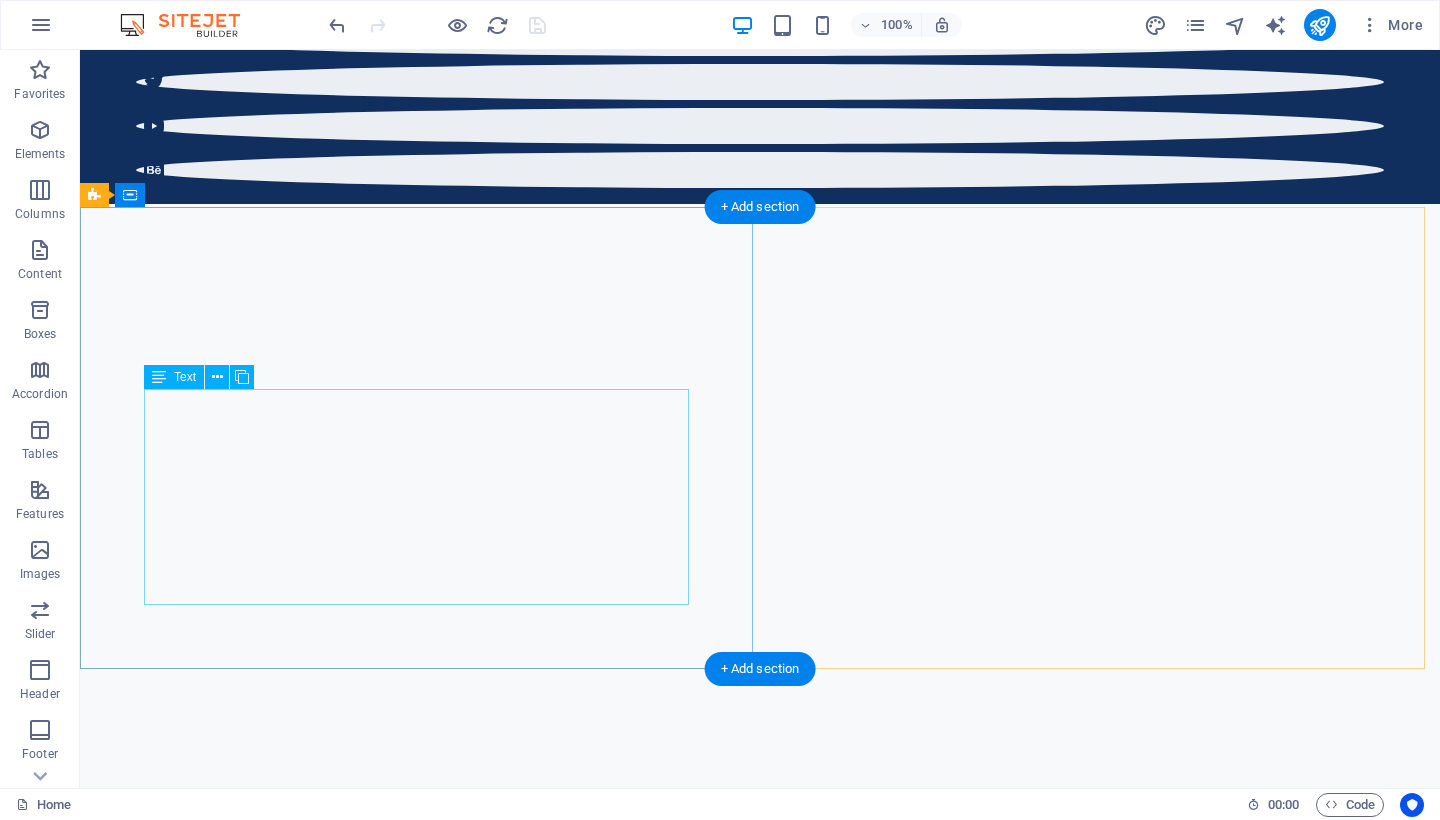 click on "Democracy is not free. It has always demanded courage, vigilance, and action. History reminds us that authoritarianism rises when good people stay silent. The fight to protect our freedoms is no longer distant—it is here, and it is urgent. These 11 ways to protect democracy are not just suggestions—they are a call to action. We must hold the line, speak out, and organize. The longer we wait, the stronger authoritarianism becomes. The time to act is now. The responsibility is ours. Democracy will only survive if we stand up for it—together." at bounding box center [760, 2334] 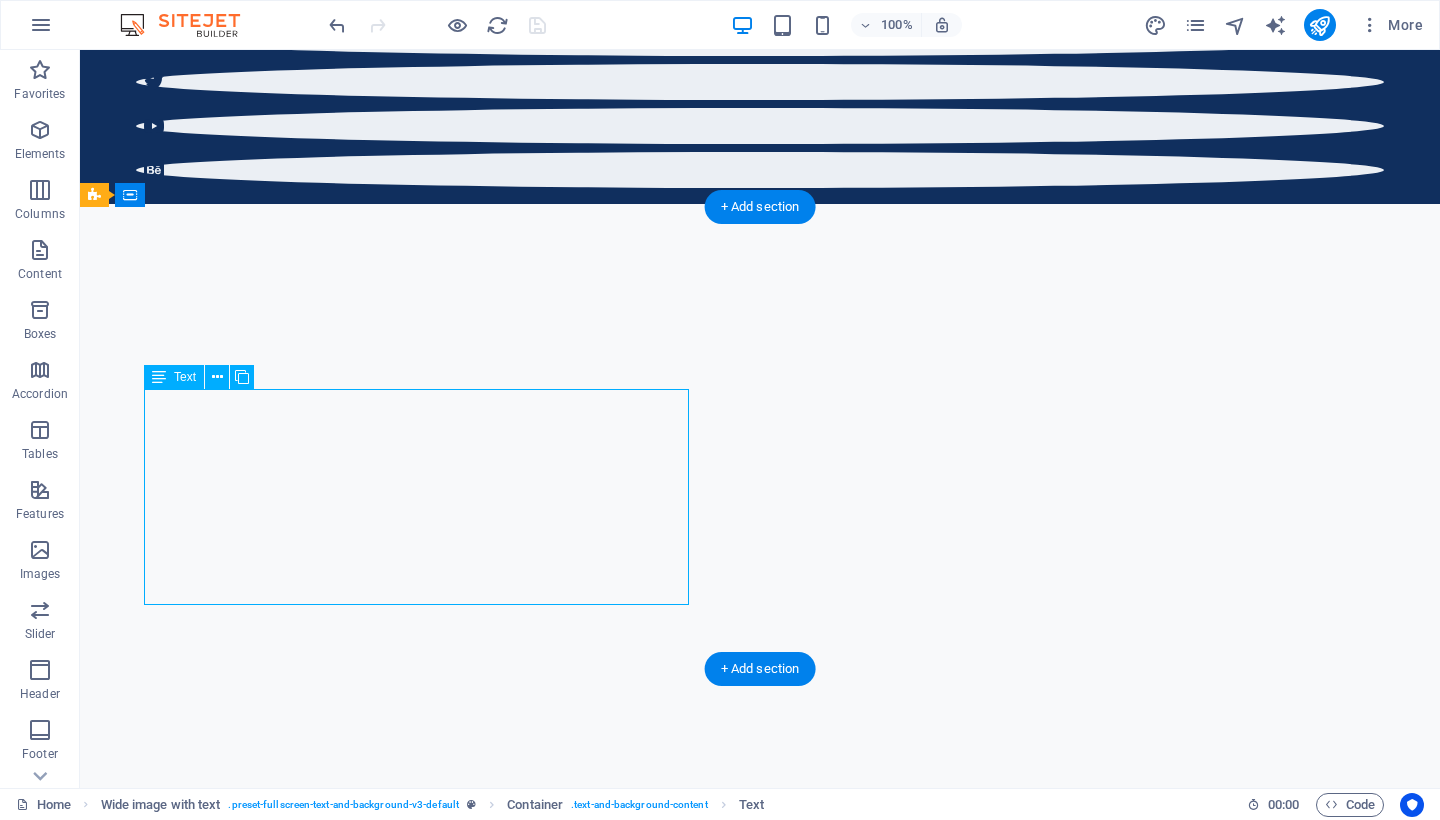 click on "Democracy is not free. It has always demanded courage, vigilance, and action. History reminds us that authoritarianism rises when good people stay silent. The fight to protect our freedoms is no longer distant—it is here, and it is urgent. These 11 ways to protect democracy are not just suggestions—they are a call to action. We must hold the line, speak out, and organize. The longer we wait, the stronger authoritarianism becomes. The time to act is now. The responsibility is ours. Democracy will only survive if we stand up for it—together." at bounding box center (760, 2334) 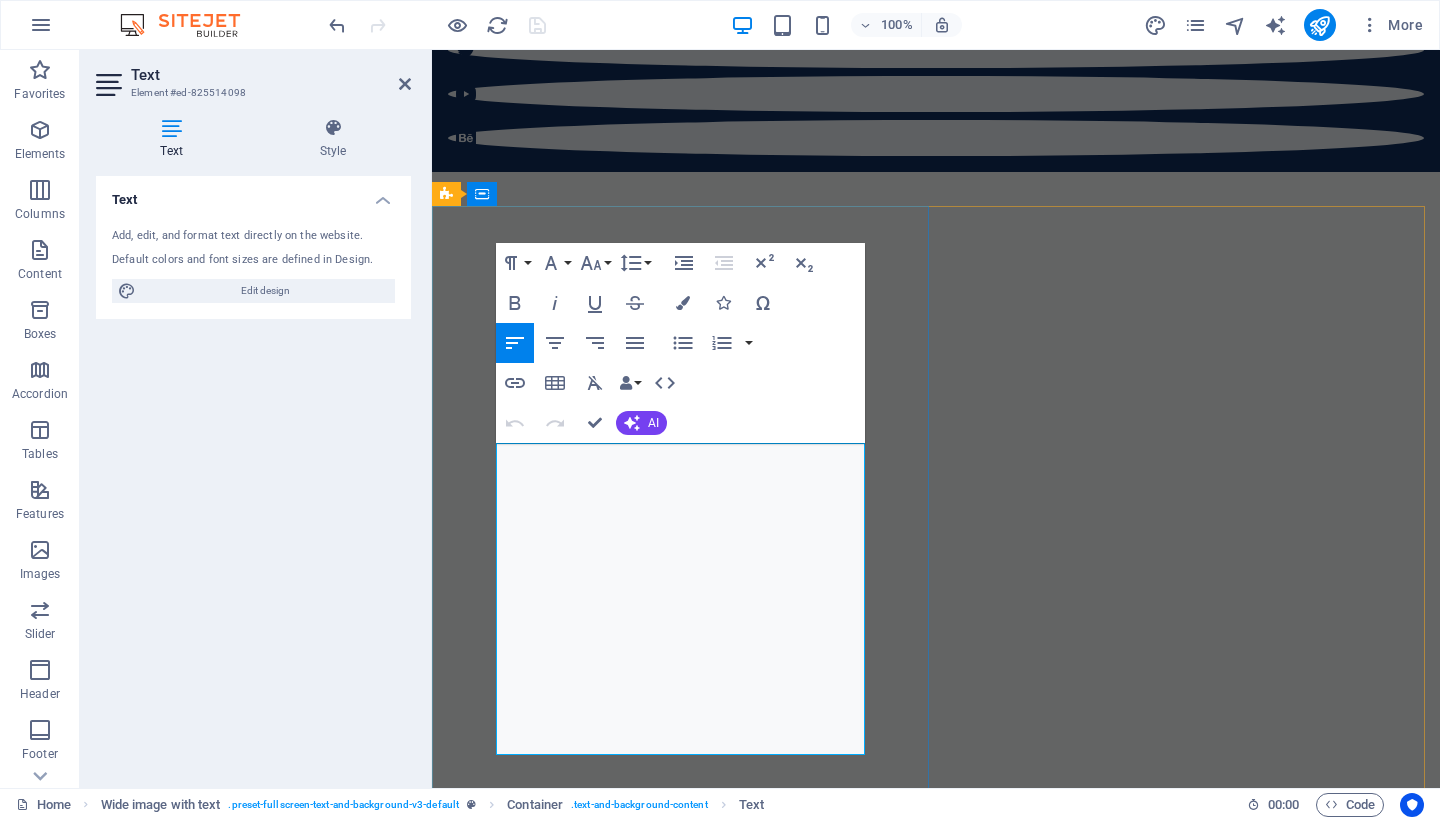 scroll, scrollTop: 904, scrollLeft: 0, axis: vertical 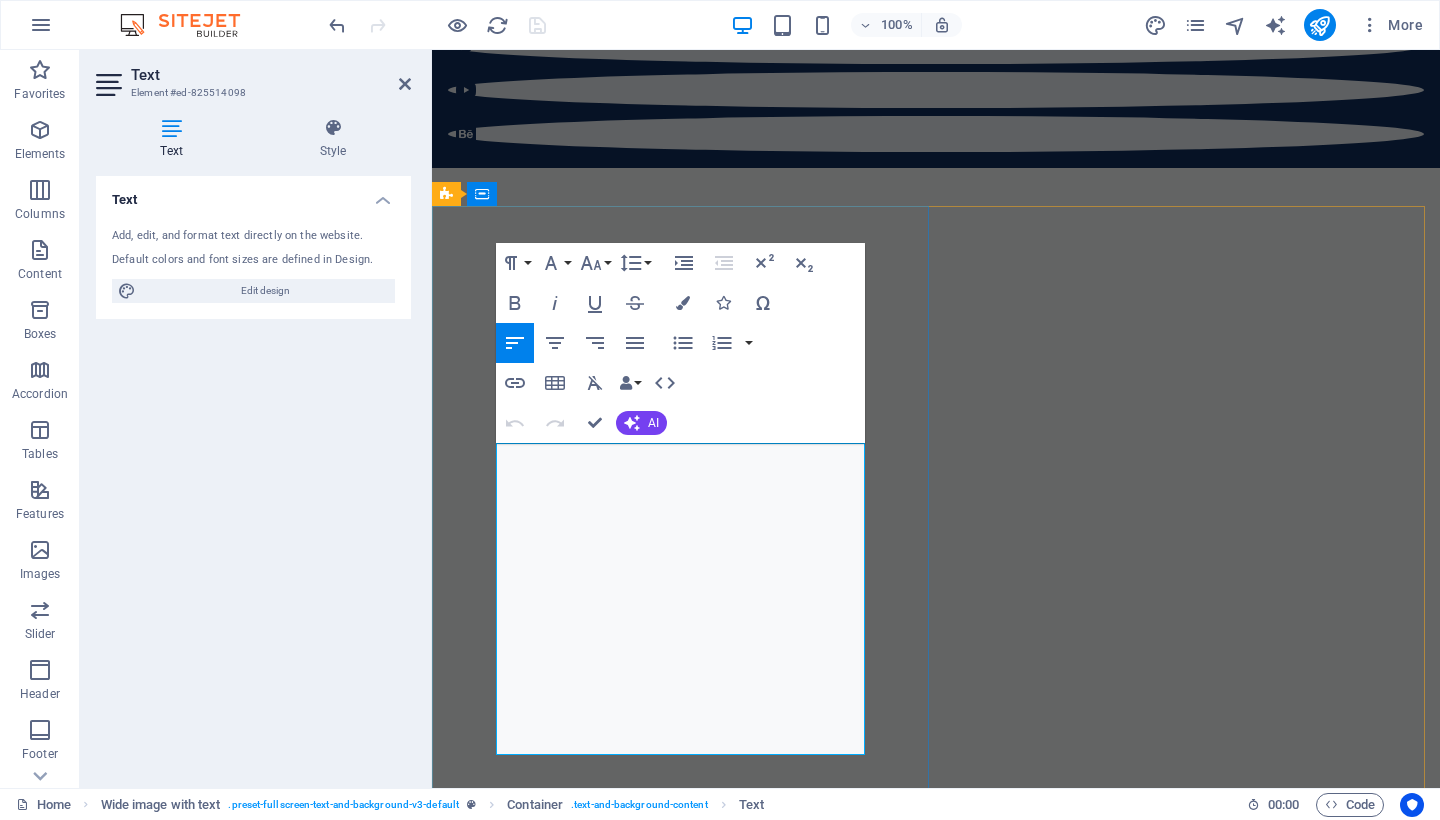 drag, startPoint x: 700, startPoint y: 623, endPoint x: 631, endPoint y: 651, distance: 74.46476 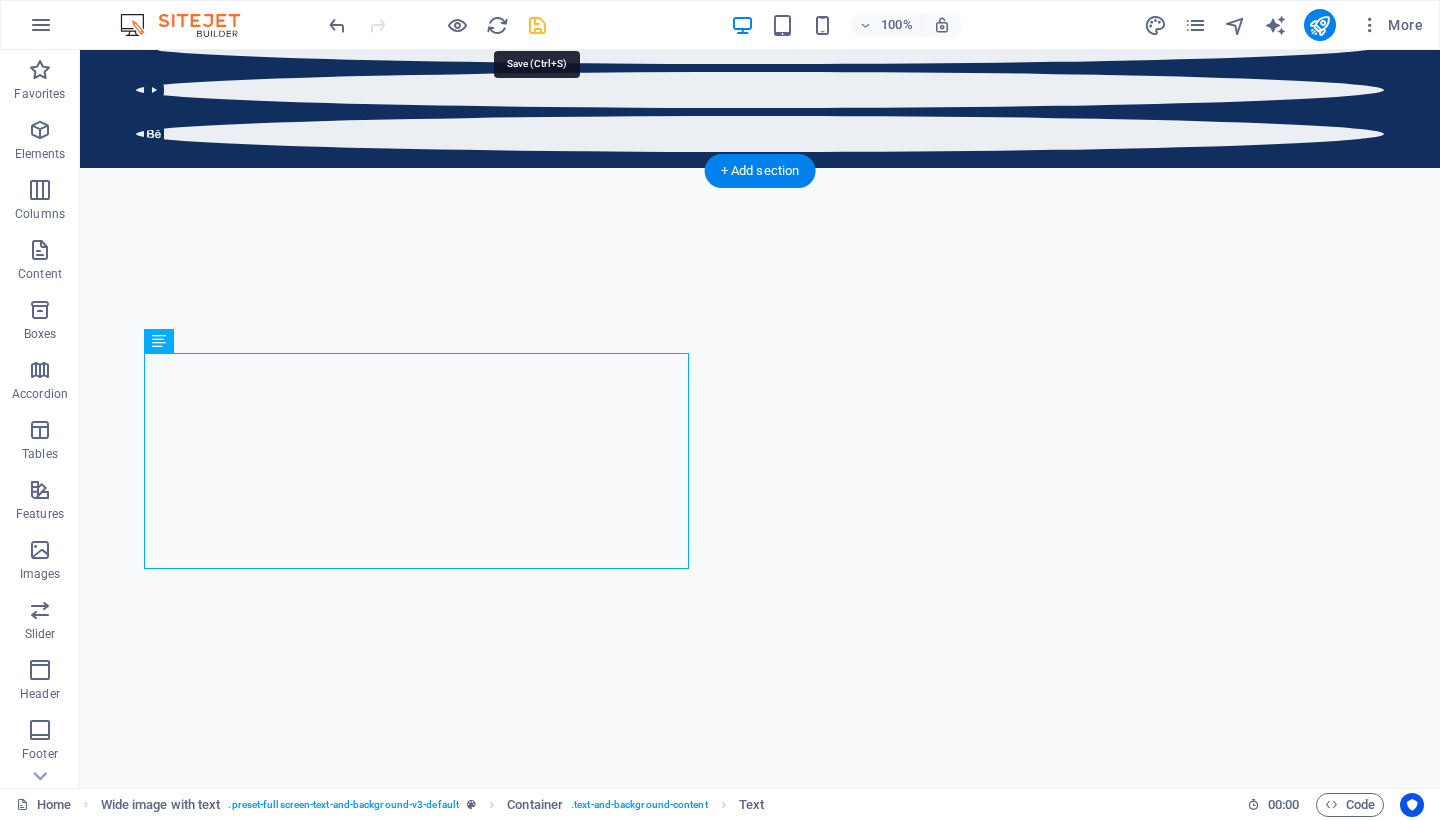 click at bounding box center (537, 25) 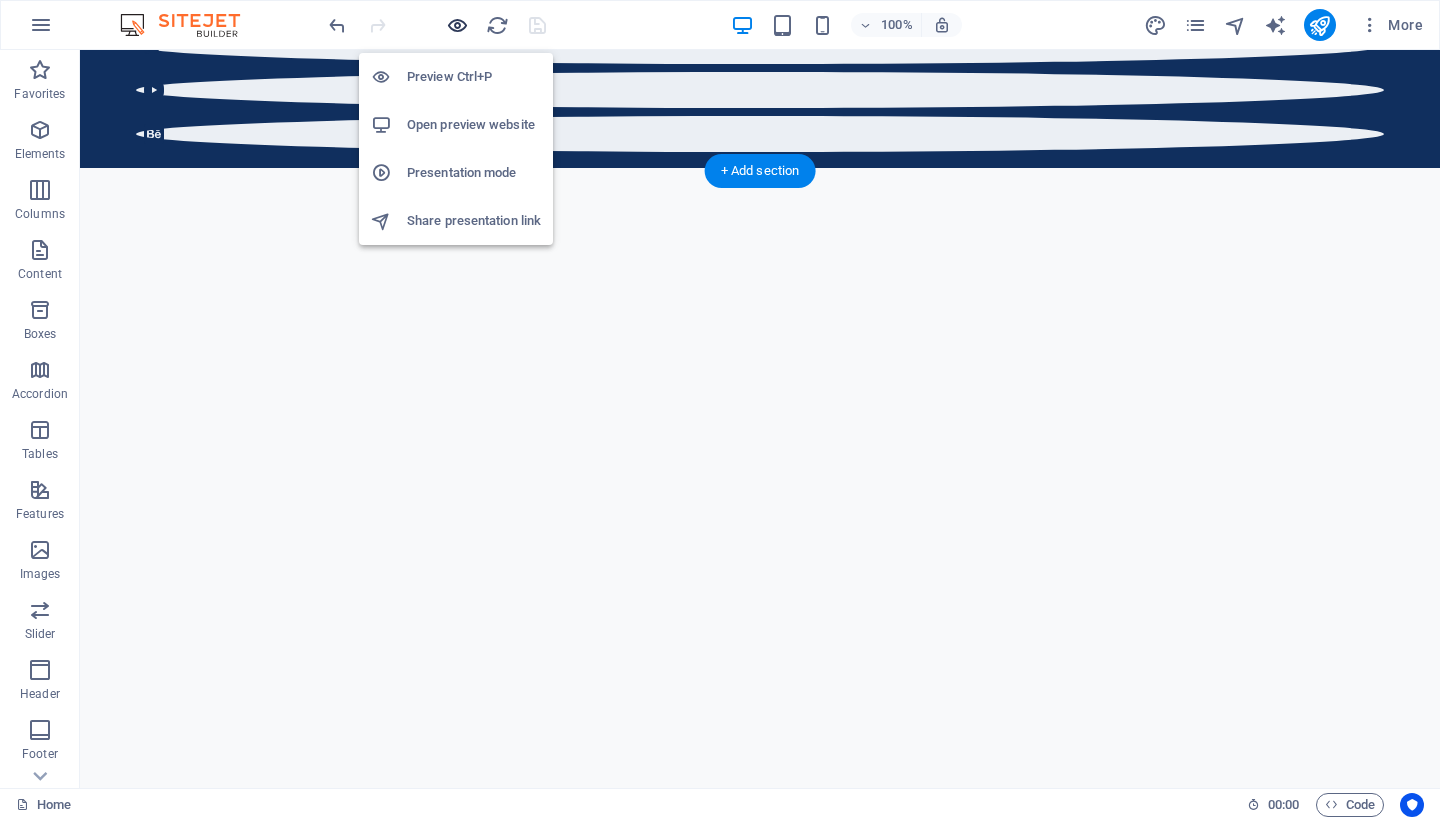 click at bounding box center [457, 25] 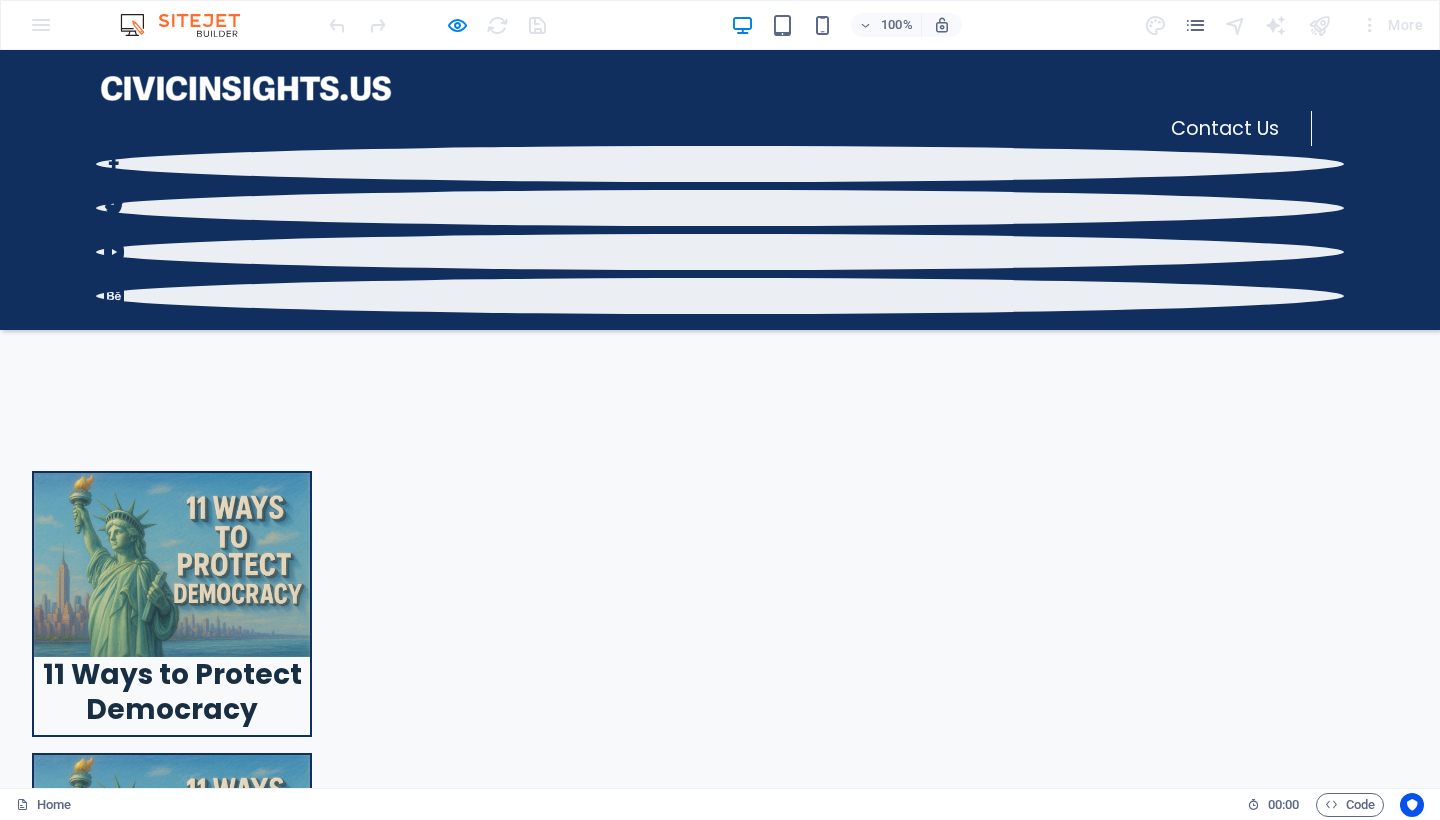 scroll, scrollTop: 1033, scrollLeft: 0, axis: vertical 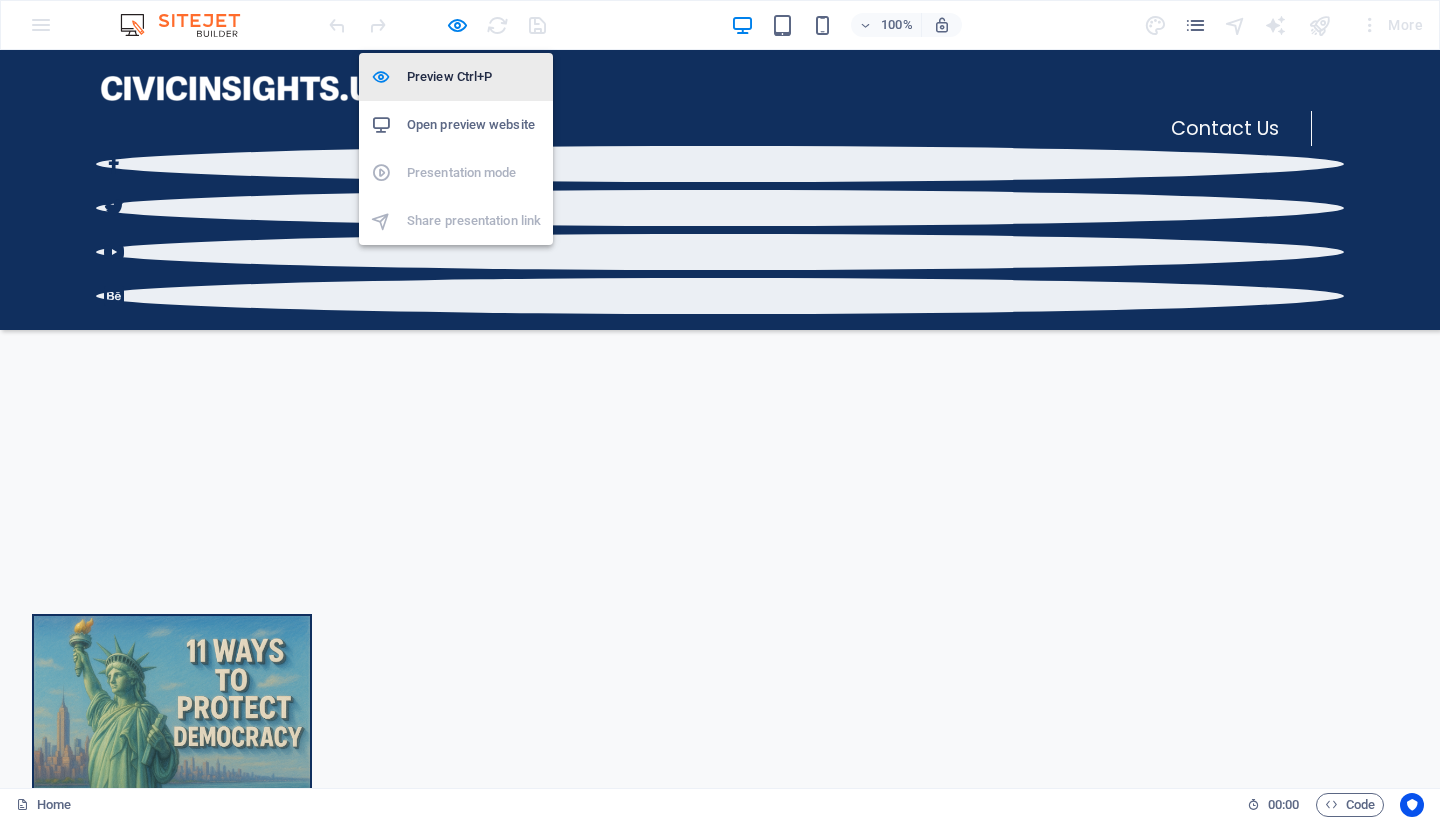 click on "Preview Ctrl+P" at bounding box center [474, 77] 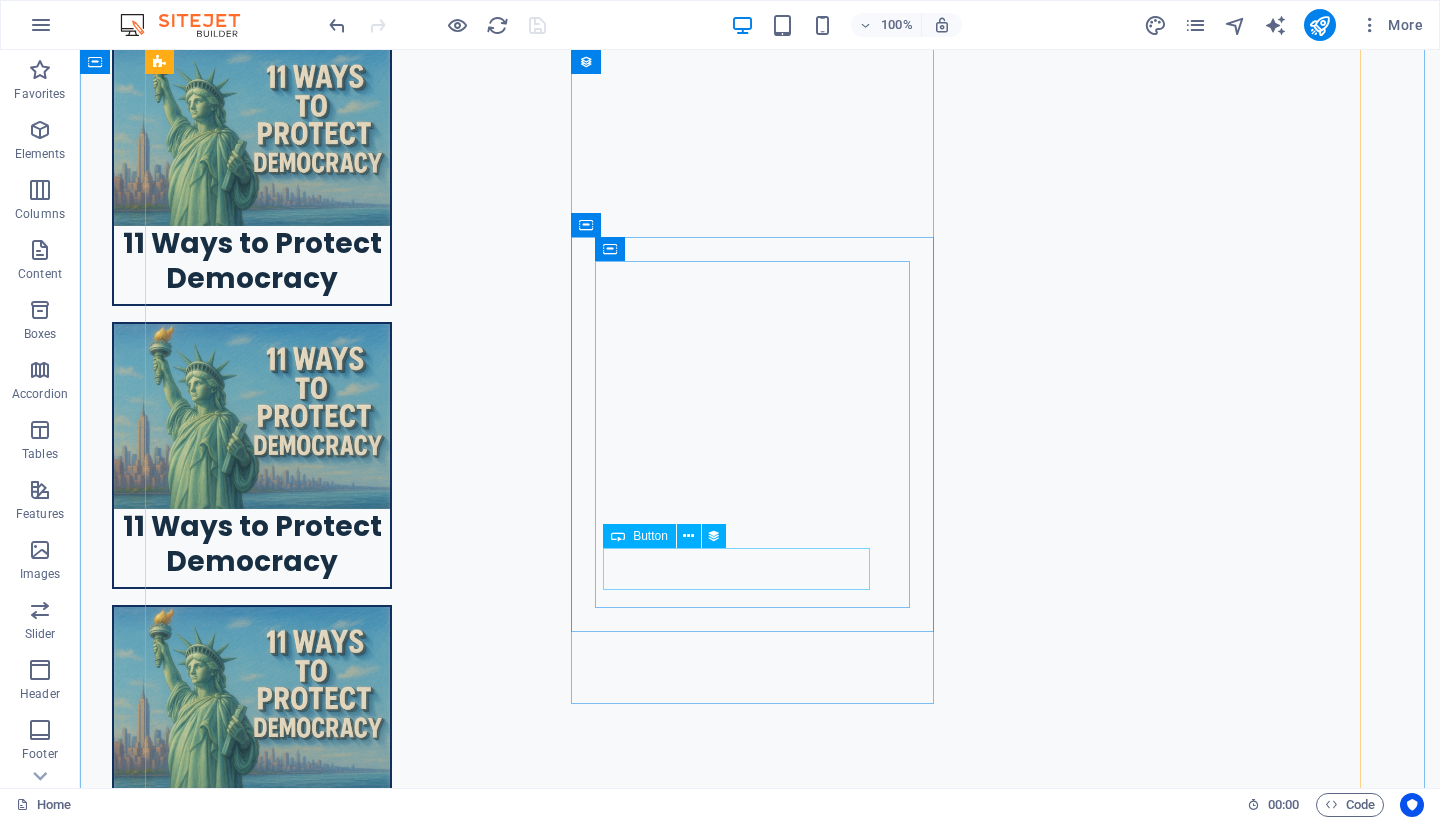 scroll, scrollTop: 1391, scrollLeft: 0, axis: vertical 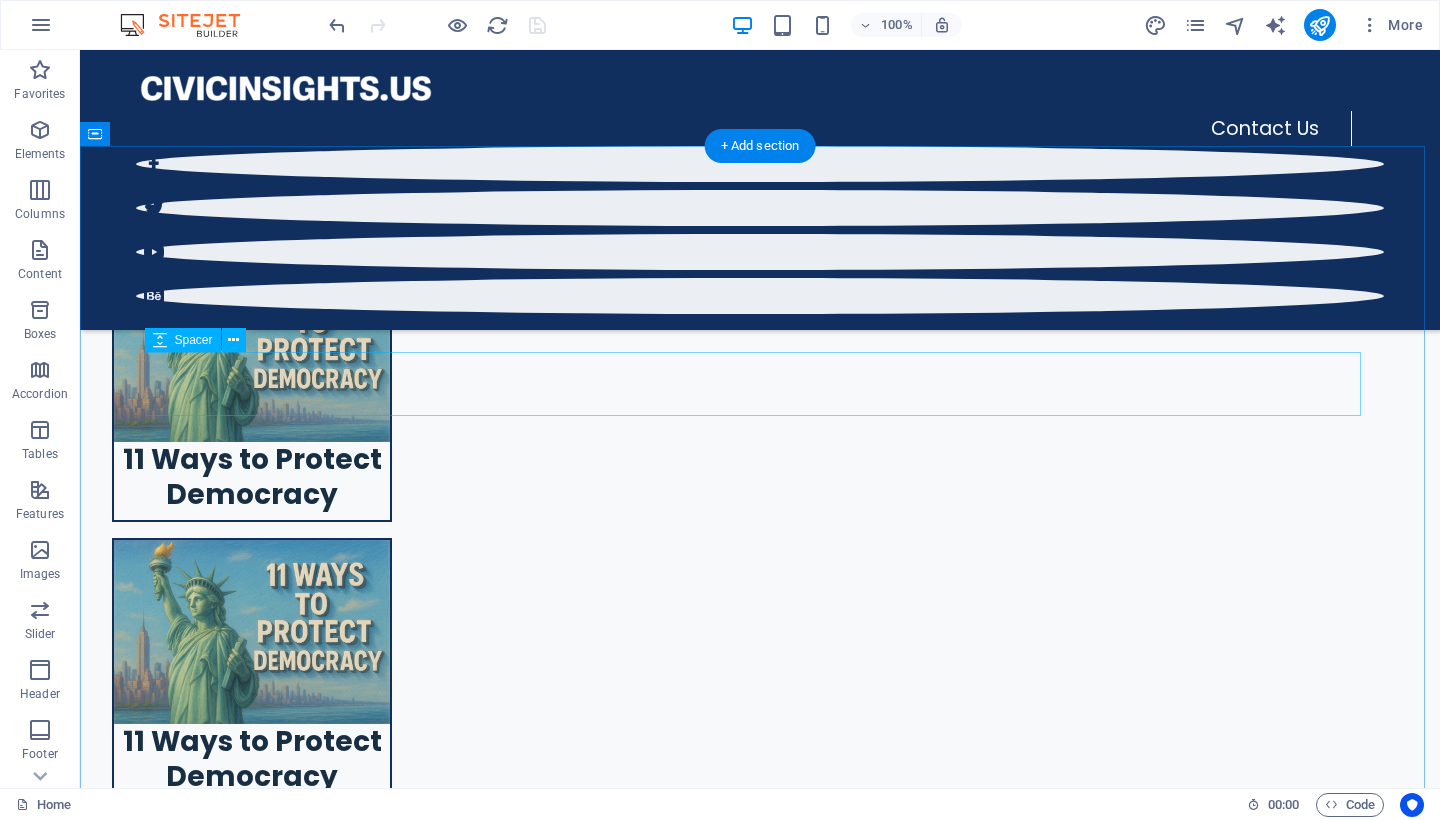 click at bounding box center [760, 4692] 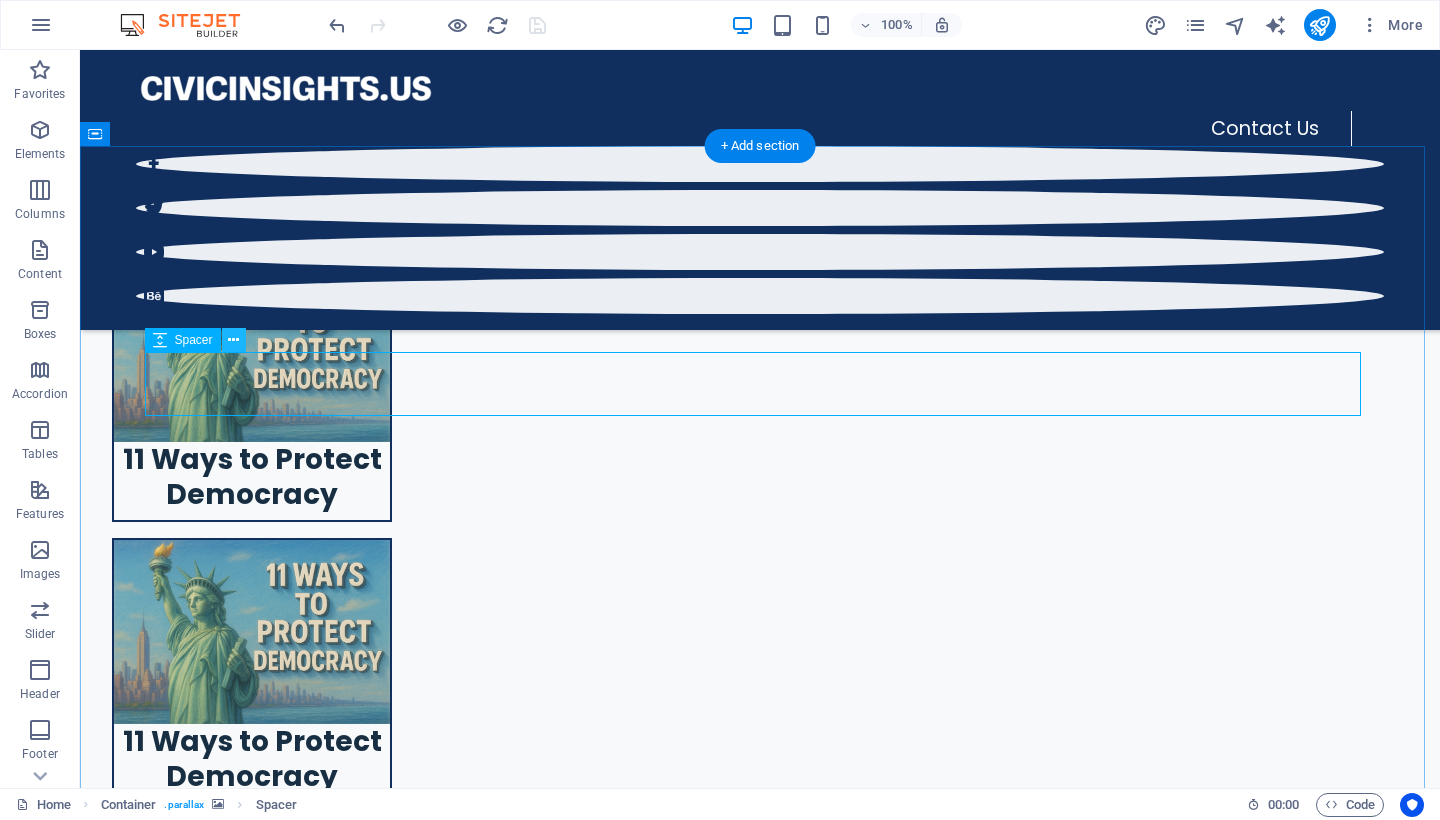 click at bounding box center (233, 340) 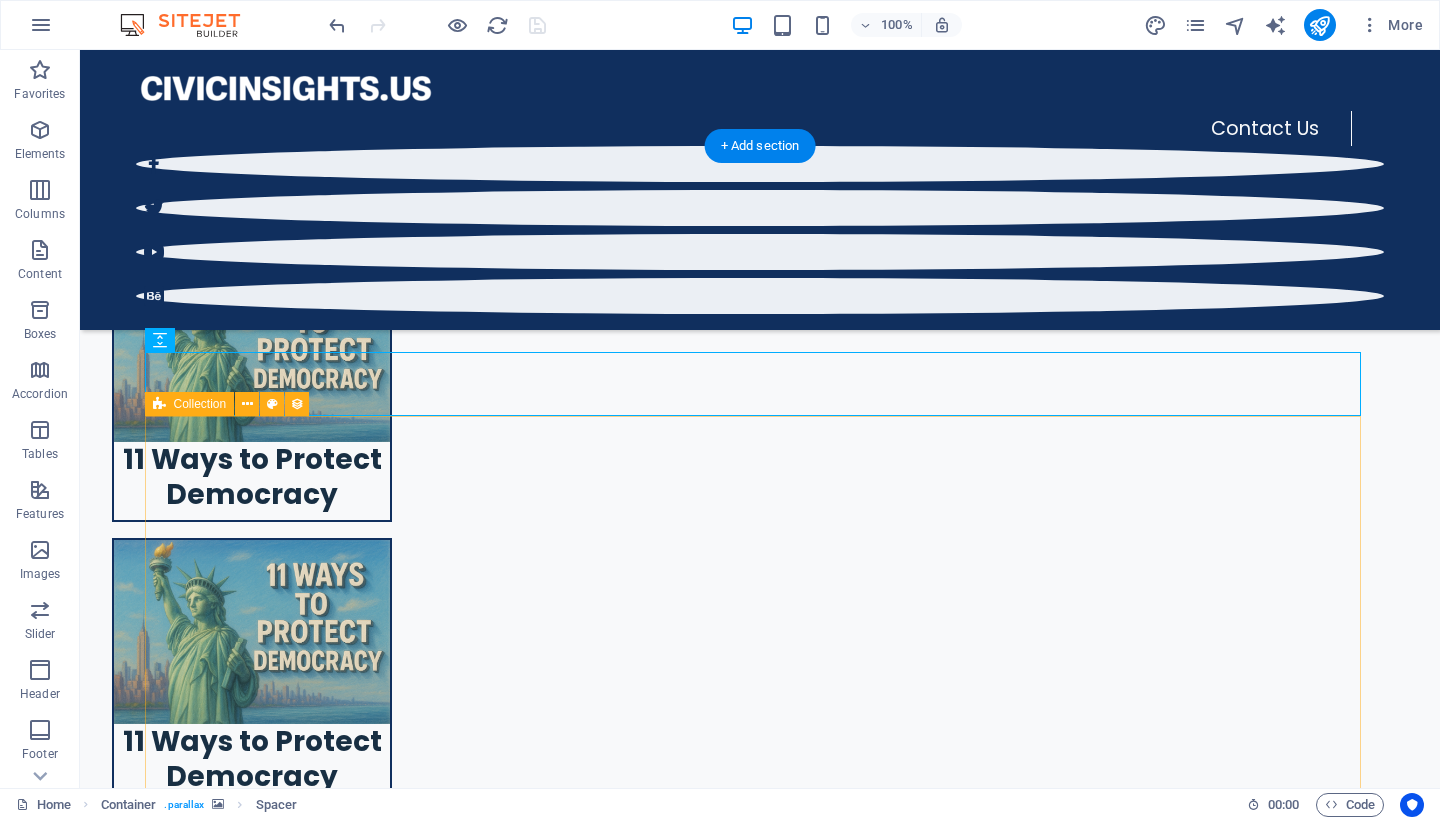 click at bounding box center (760, 3340) 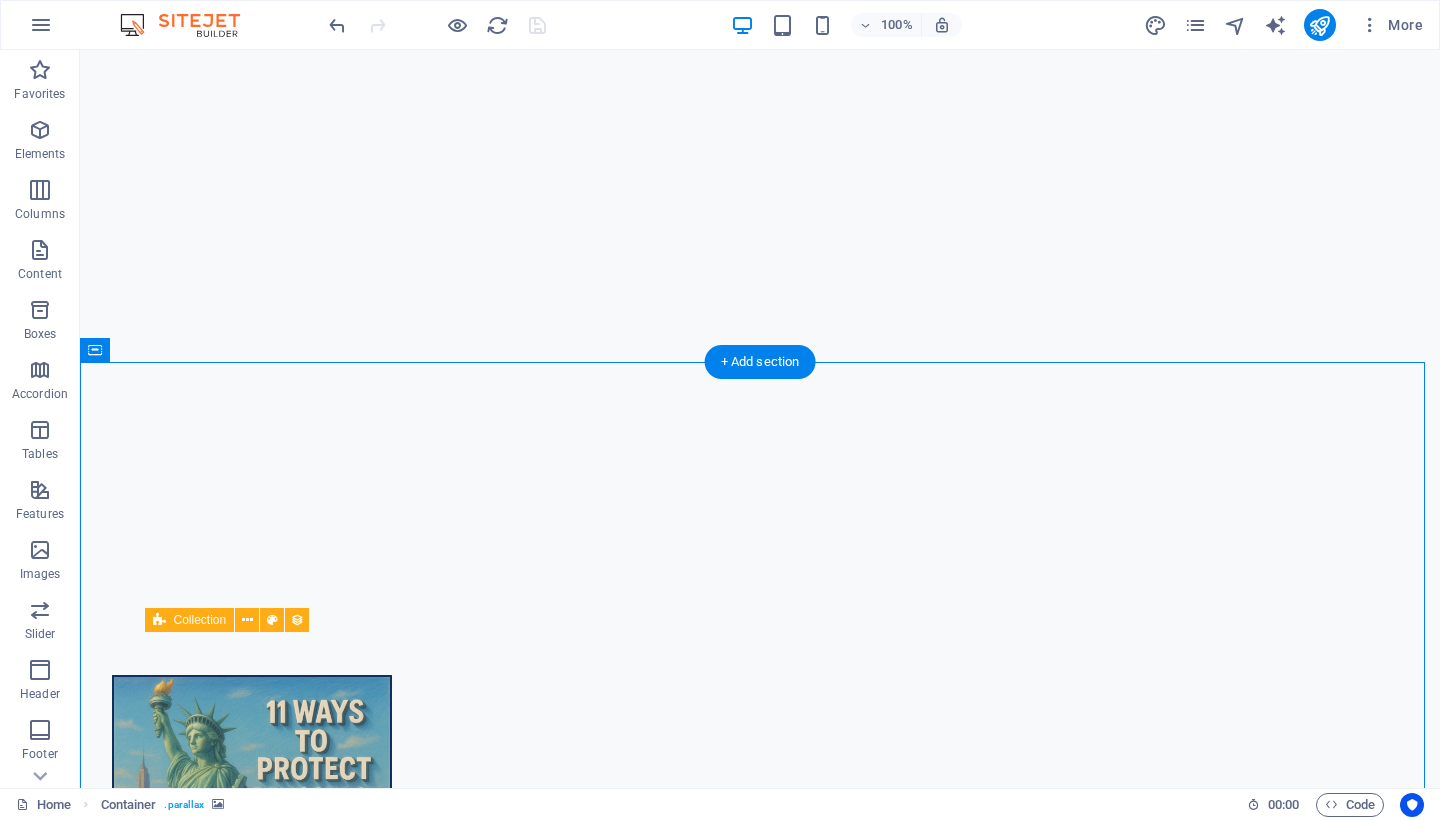scroll, scrollTop: 1343, scrollLeft: 0, axis: vertical 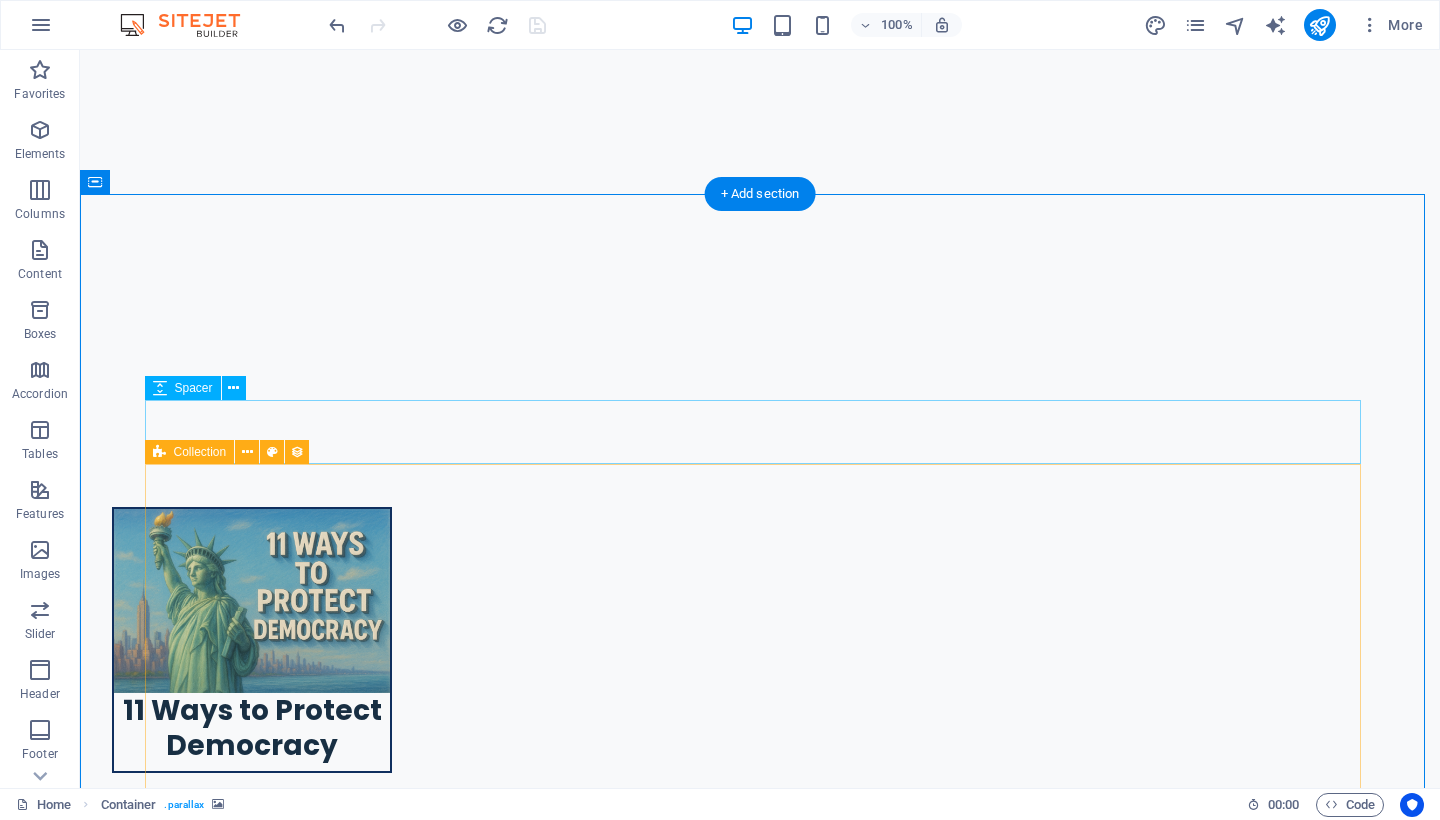 click at bounding box center (760, 4943) 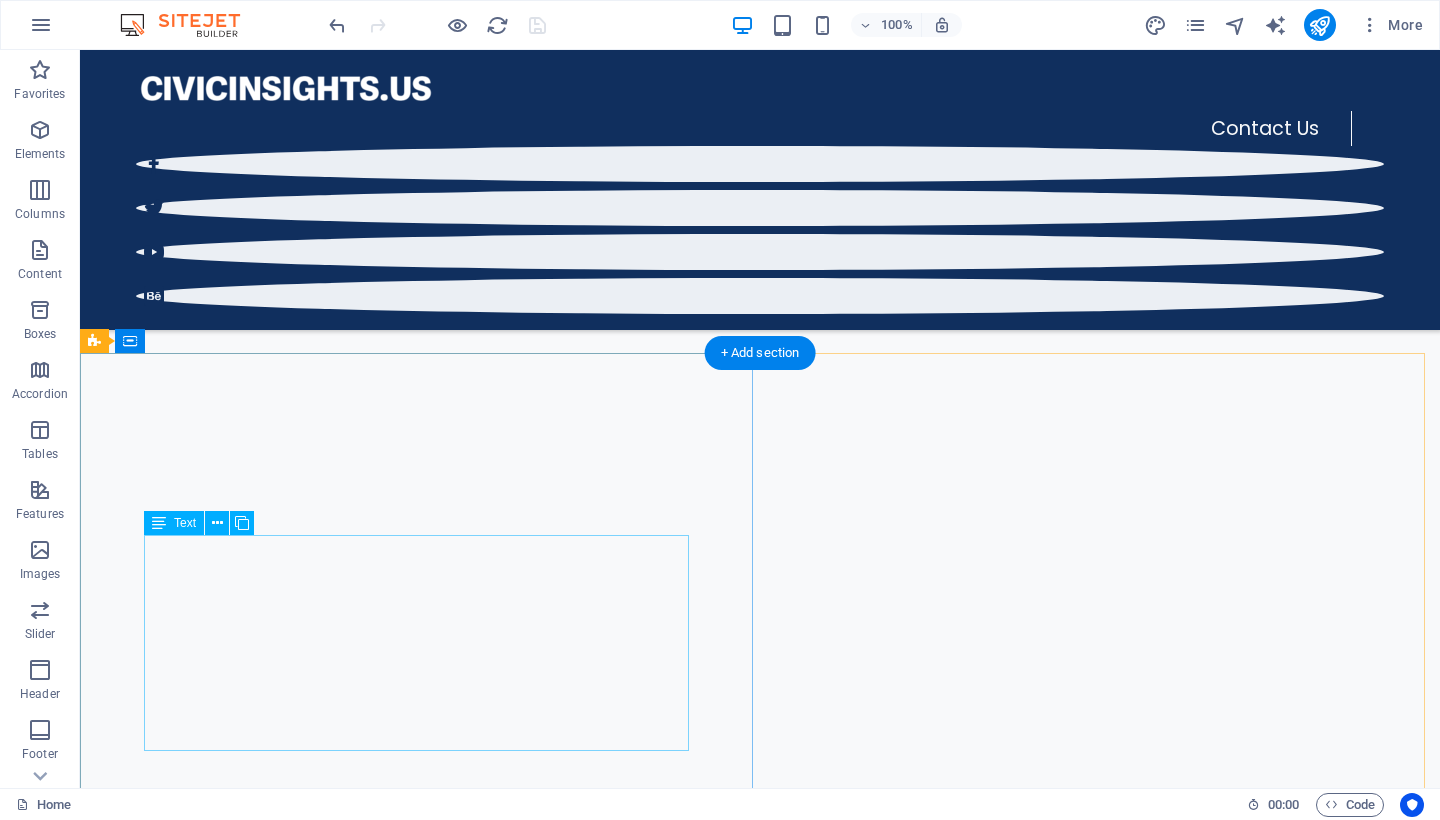 scroll, scrollTop: 880, scrollLeft: 0, axis: vertical 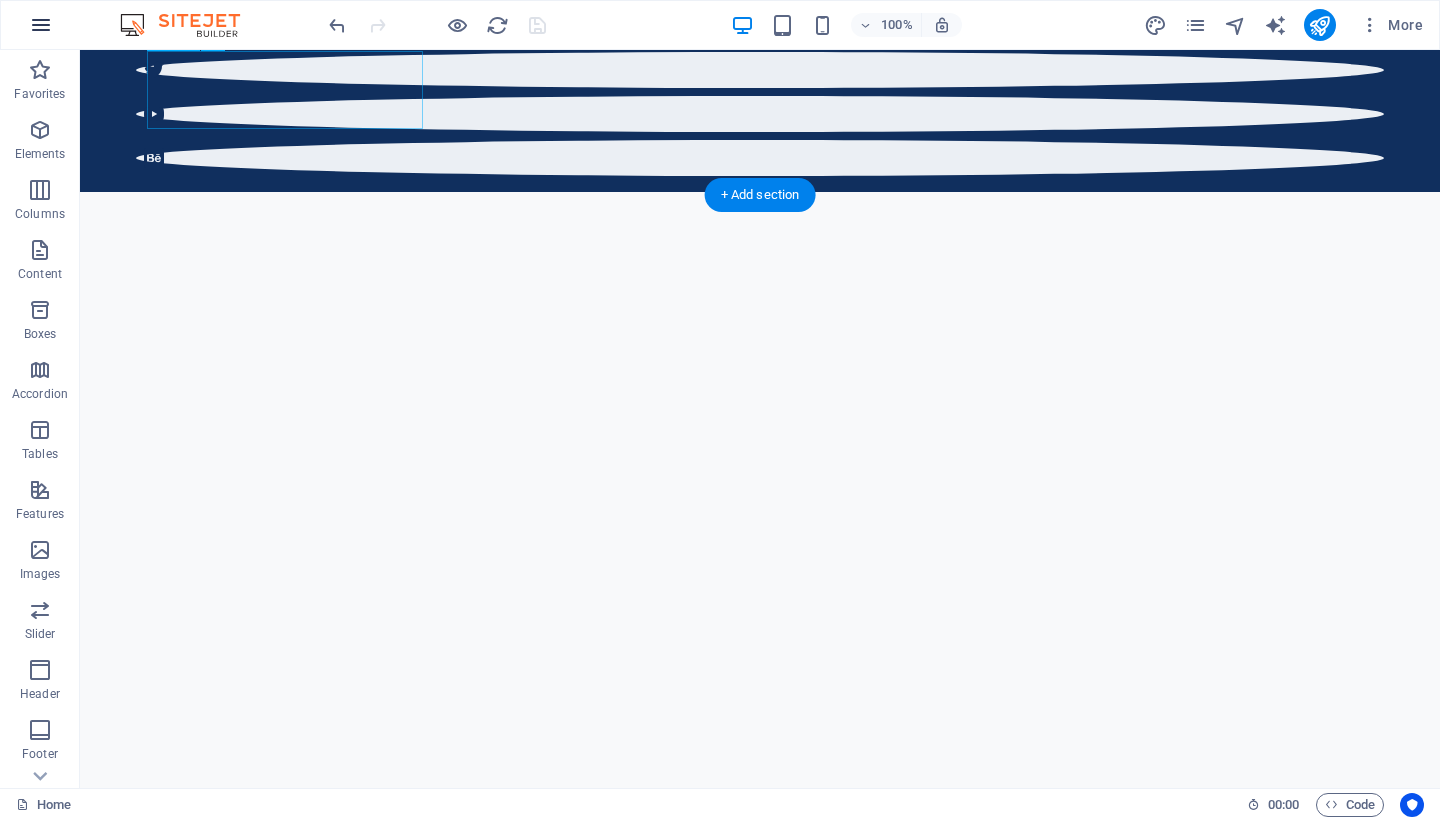 click at bounding box center (41, 25) 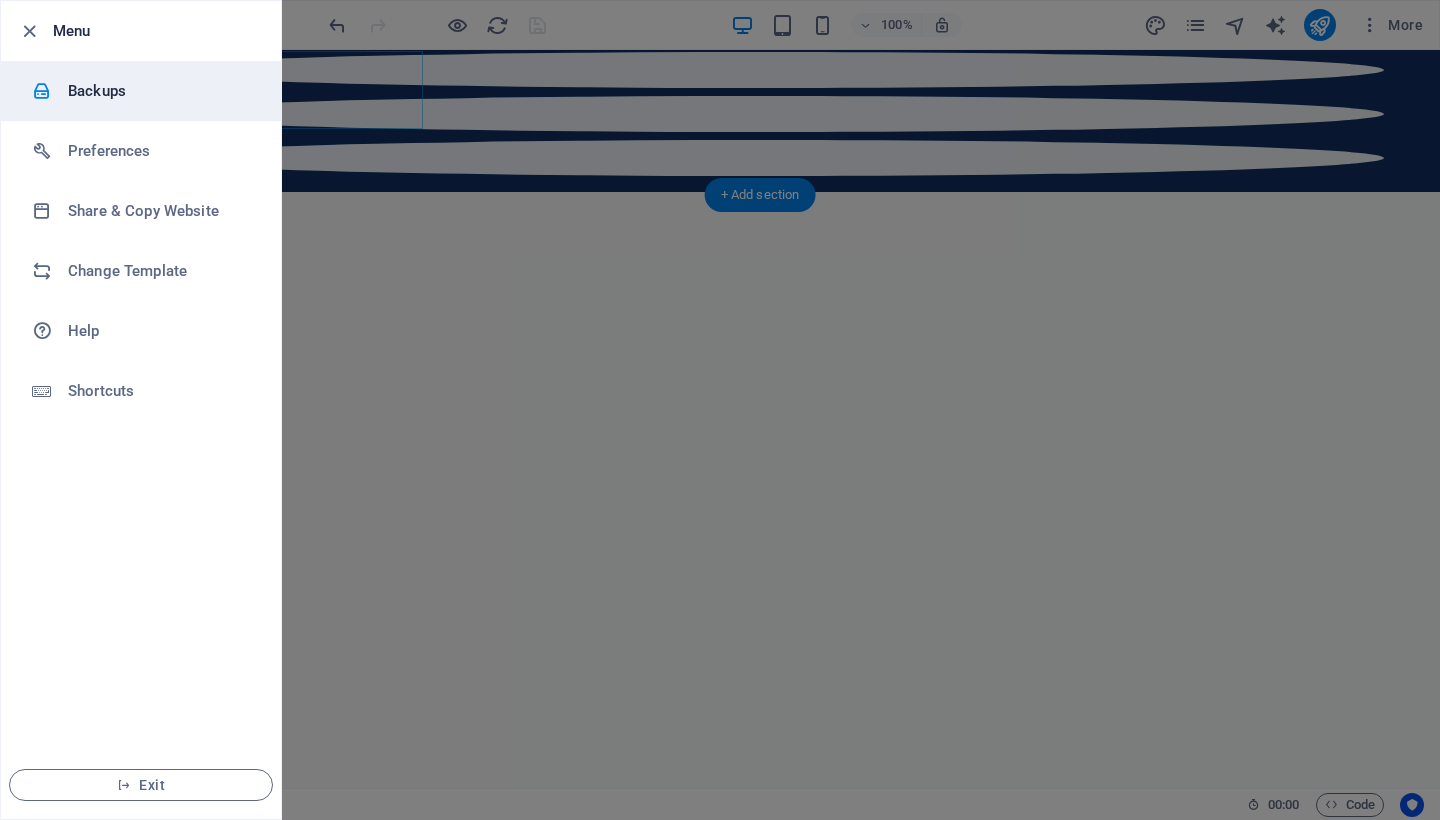 click on "Backups" at bounding box center (160, 91) 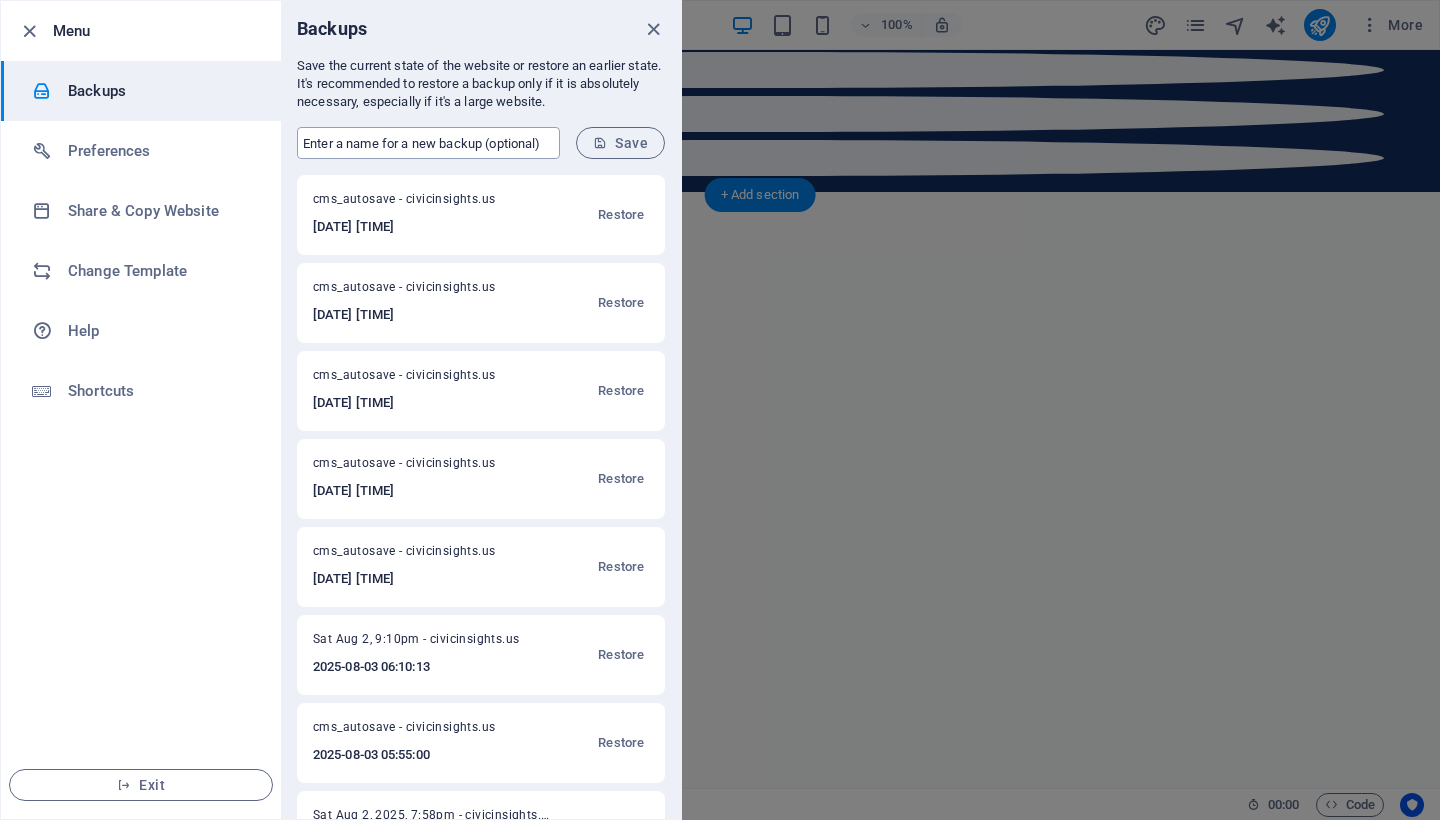 click at bounding box center [428, 143] 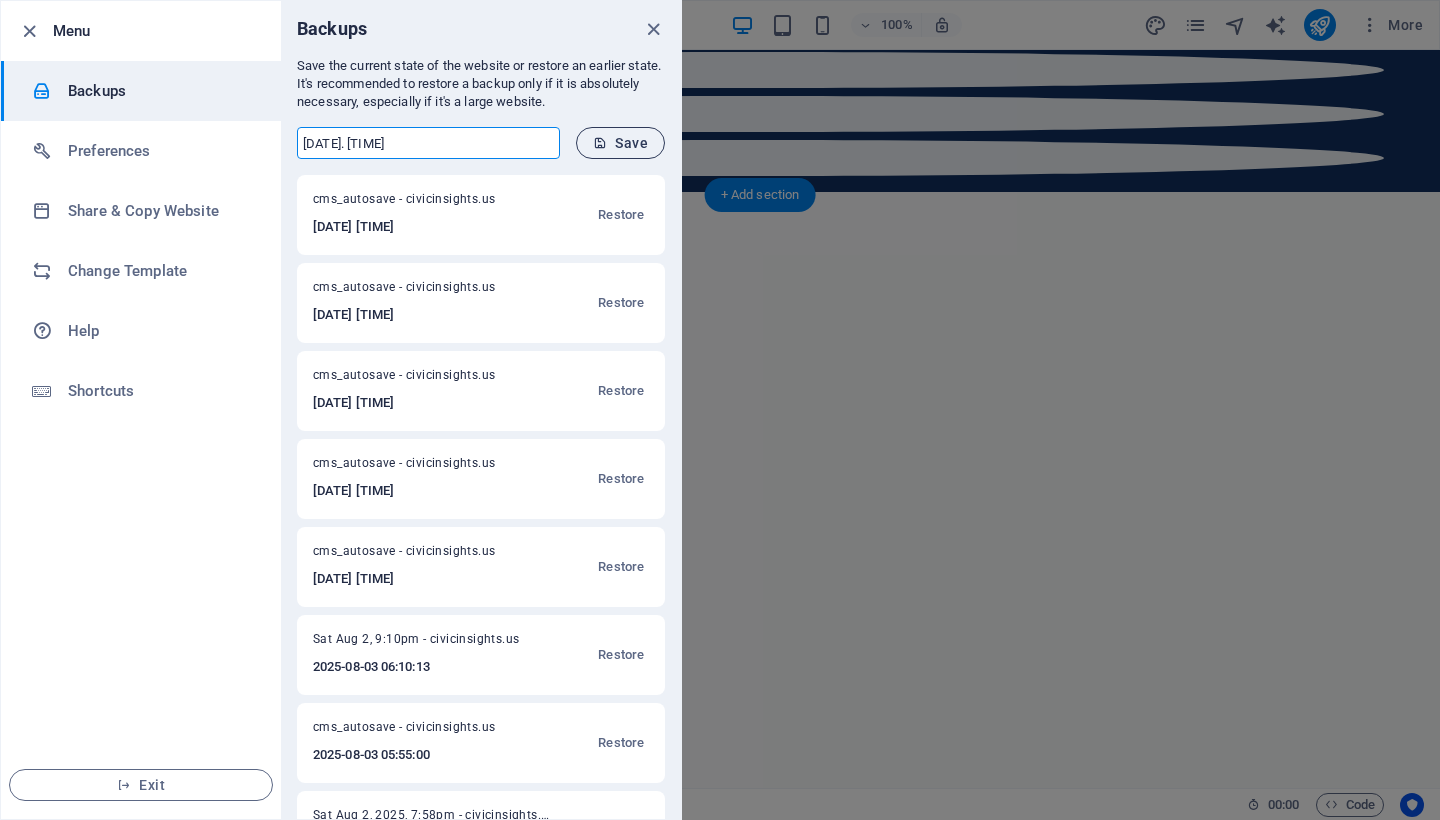 type on "Sun Aug 3, 2025. 7:45am" 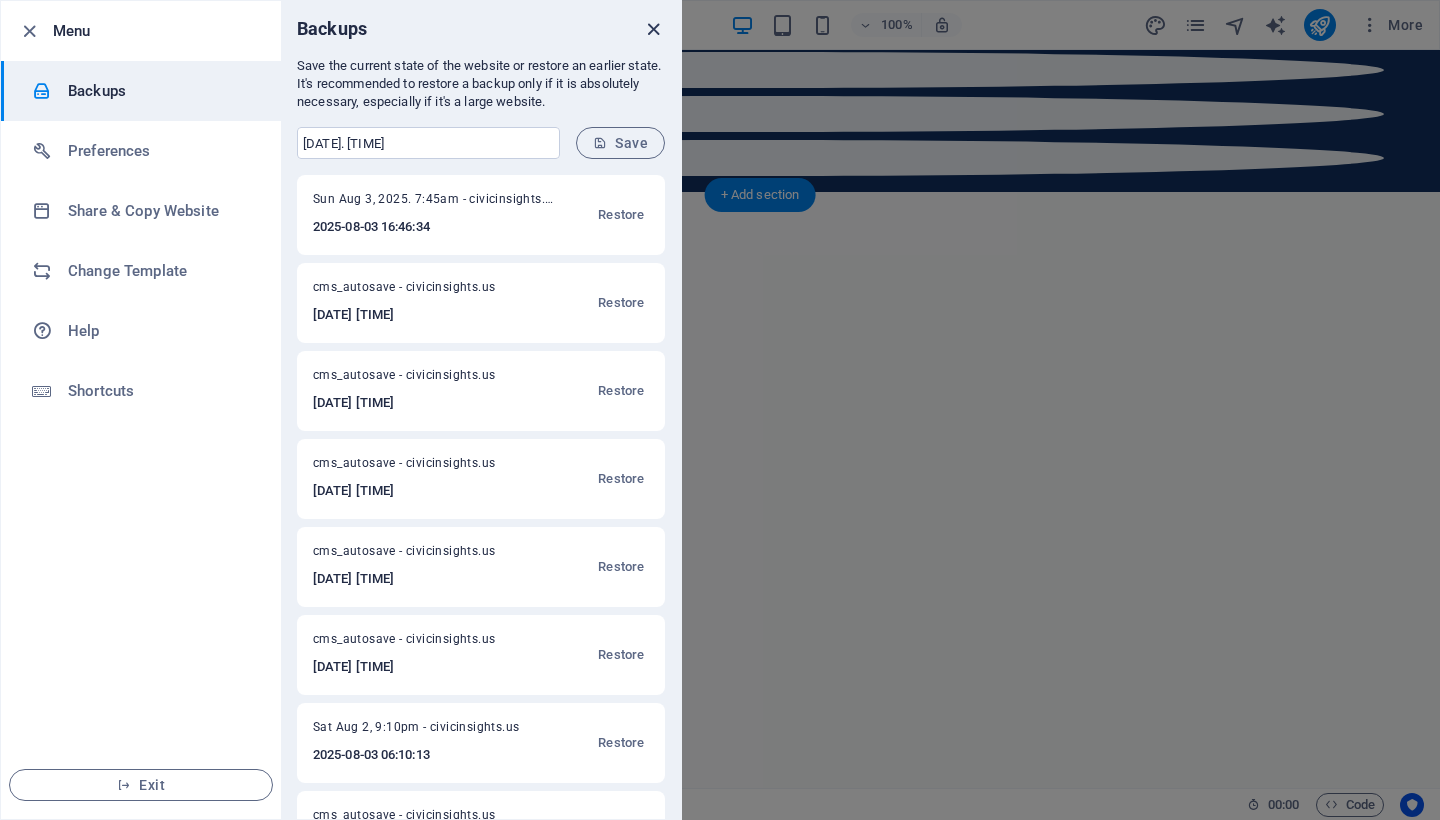 click at bounding box center [653, 29] 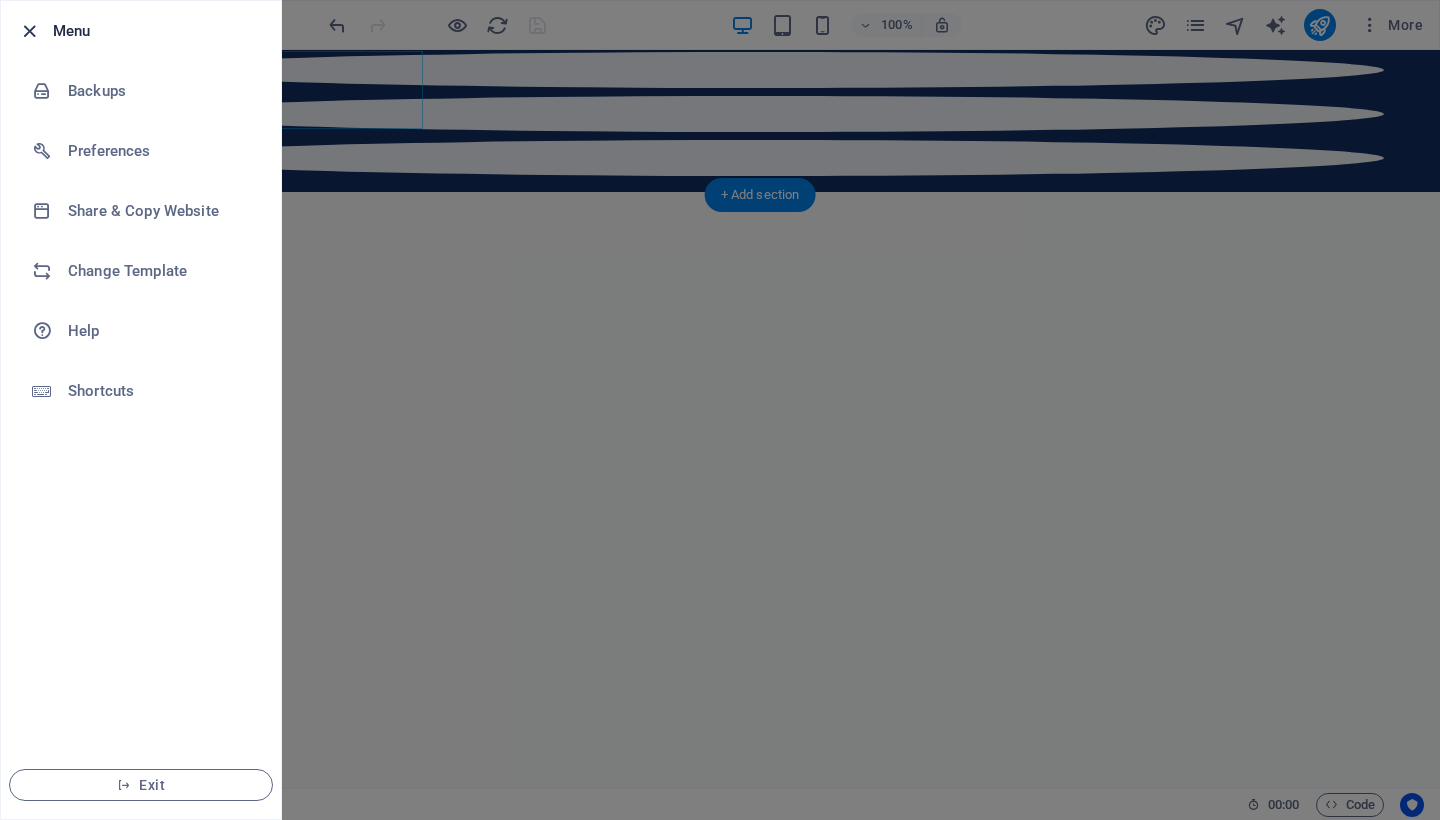 click at bounding box center (29, 31) 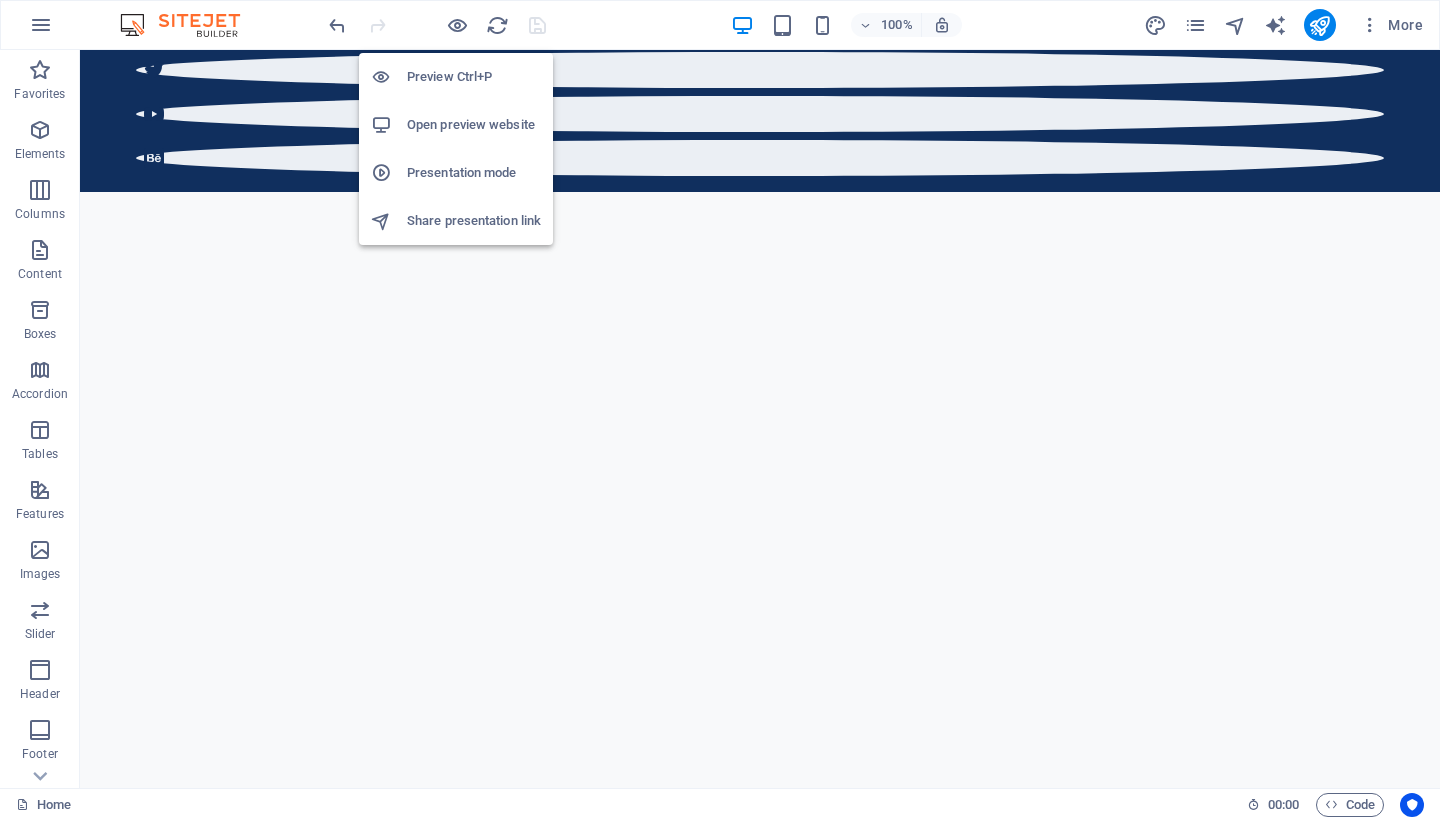 click on "Preview Ctrl+P" at bounding box center (474, 77) 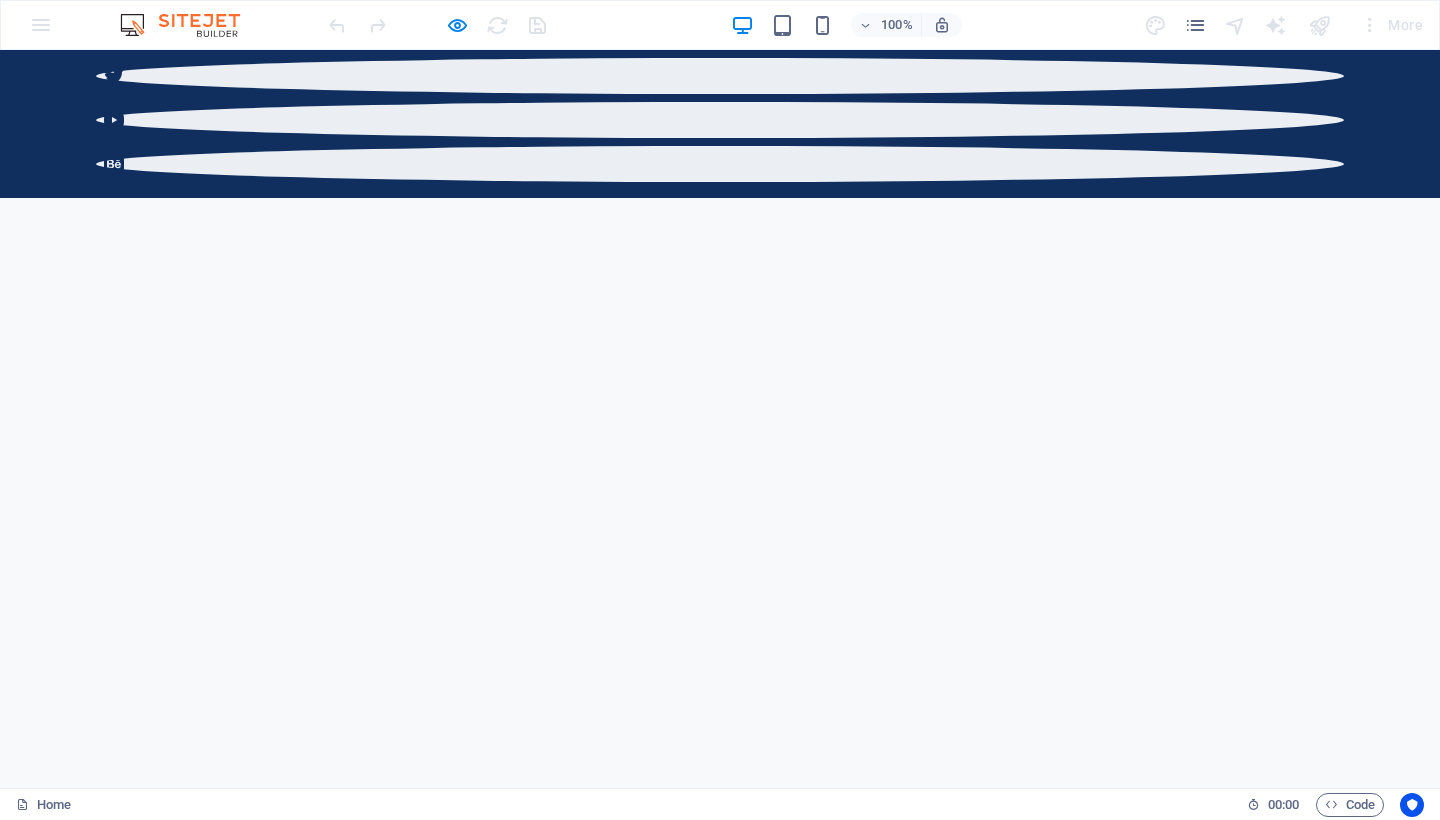 scroll, scrollTop: 719, scrollLeft: 0, axis: vertical 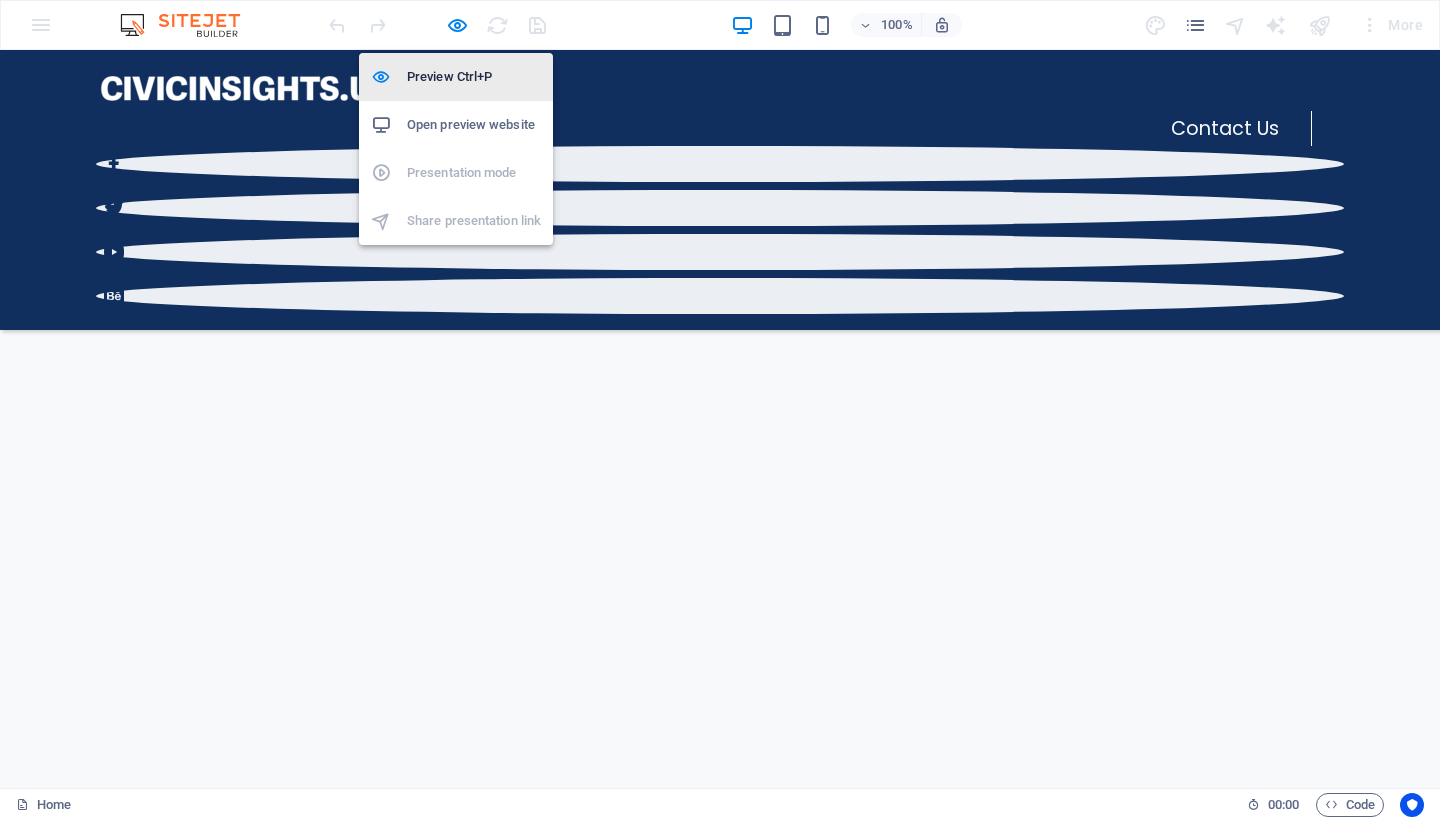 click on "Preview Ctrl+P" at bounding box center [474, 77] 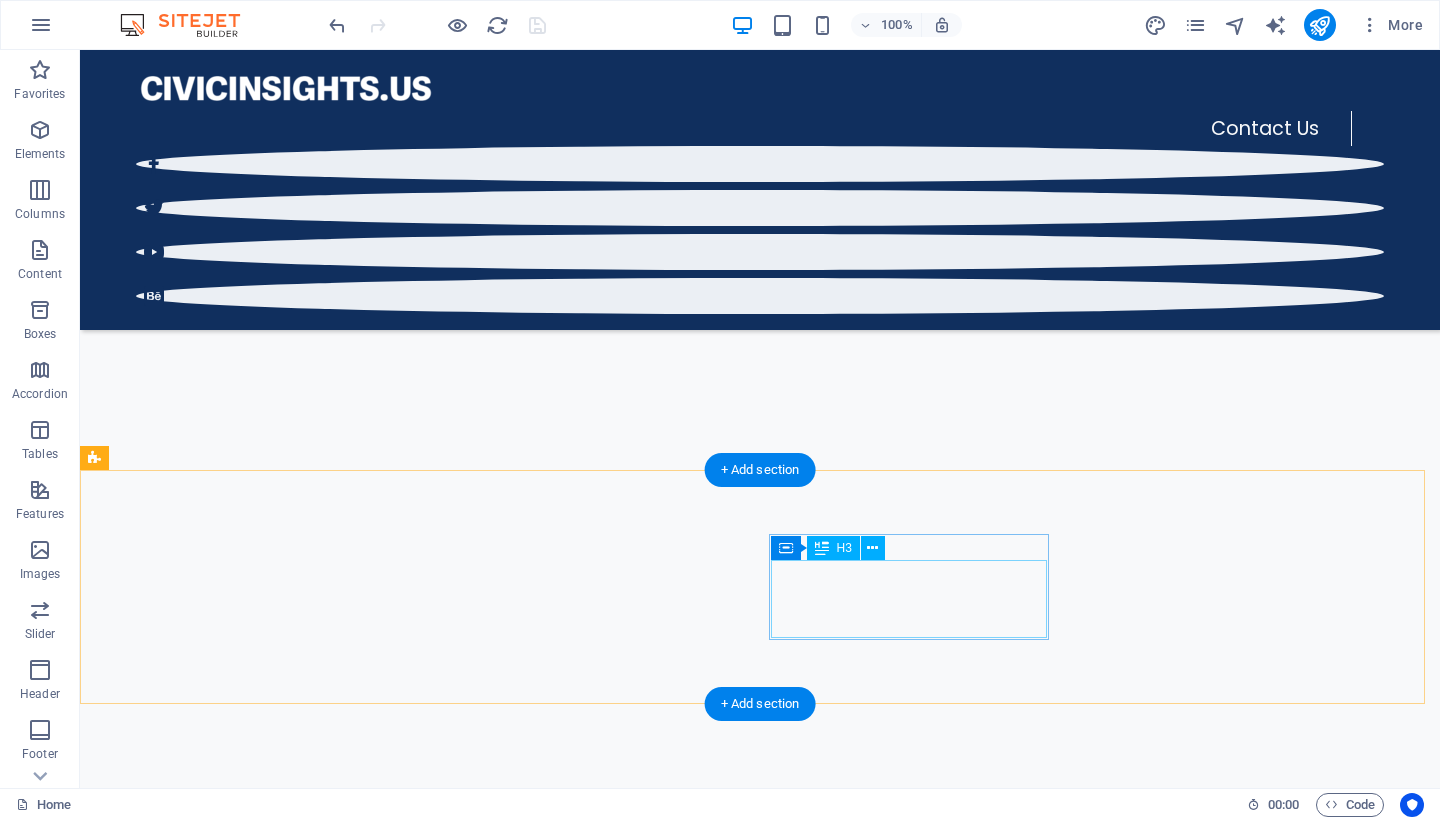 scroll, scrollTop: 371, scrollLeft: 0, axis: vertical 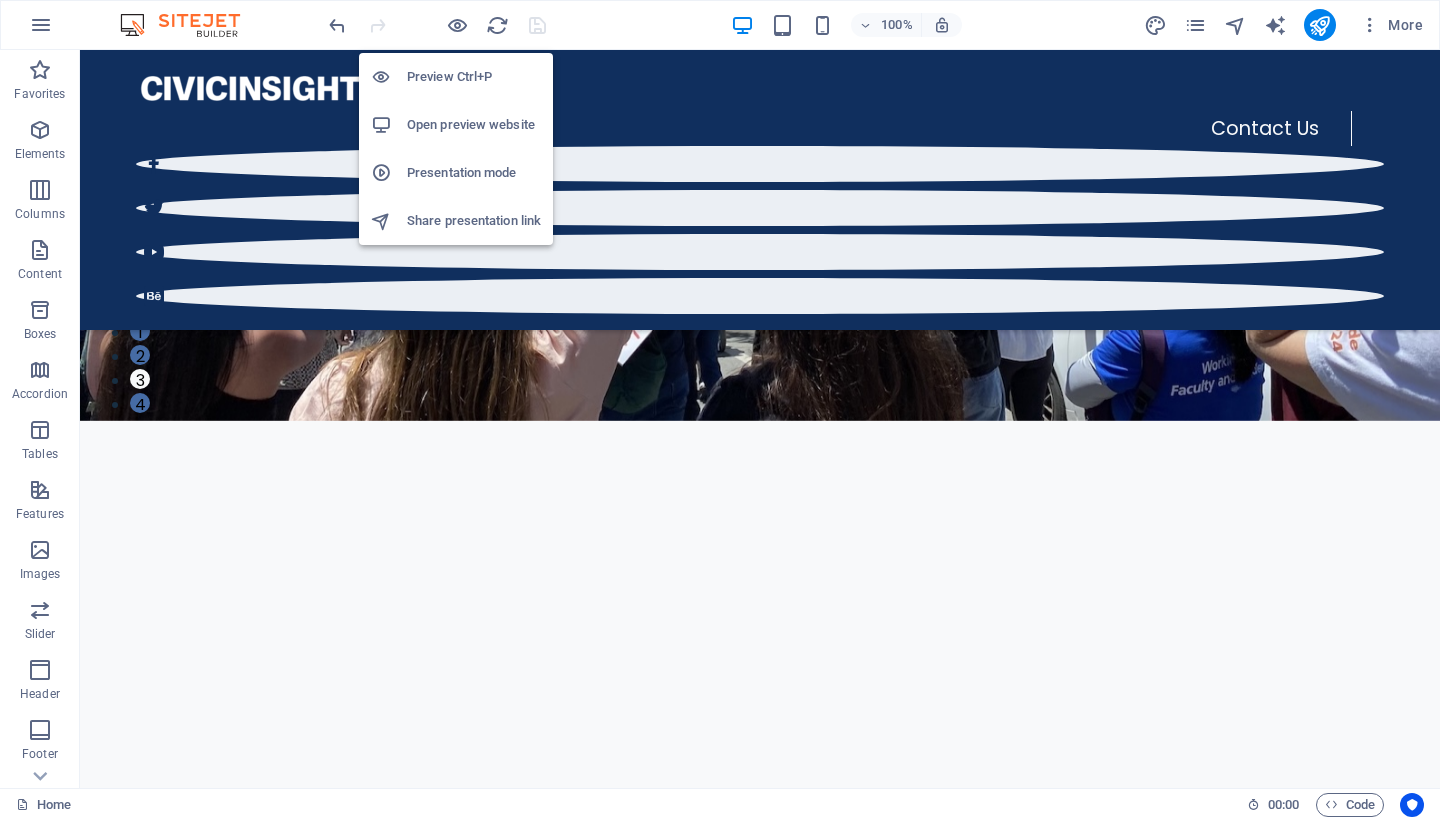 click on "Preview Ctrl+P" at bounding box center (474, 77) 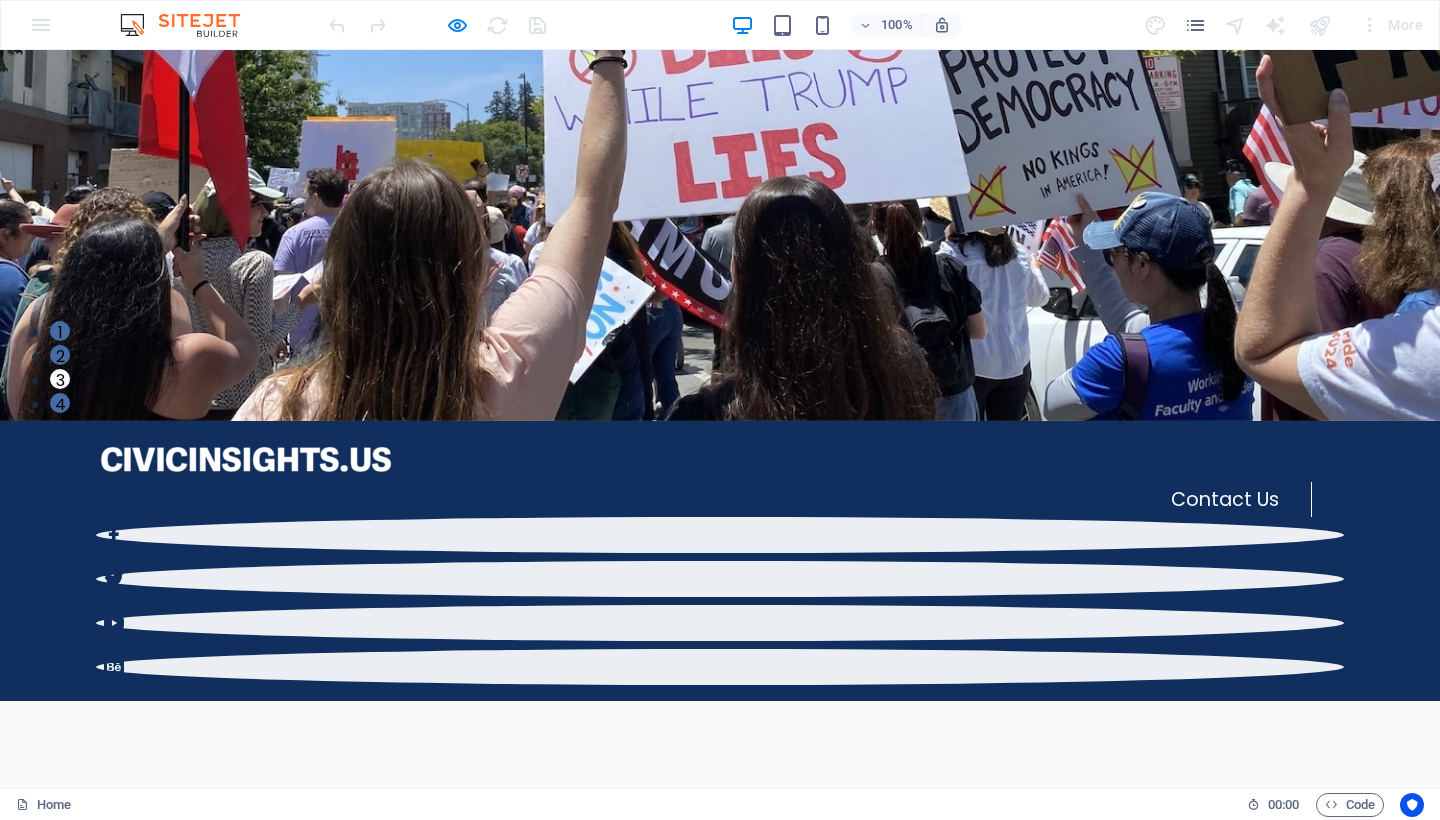 scroll, scrollTop: 547, scrollLeft: 0, axis: vertical 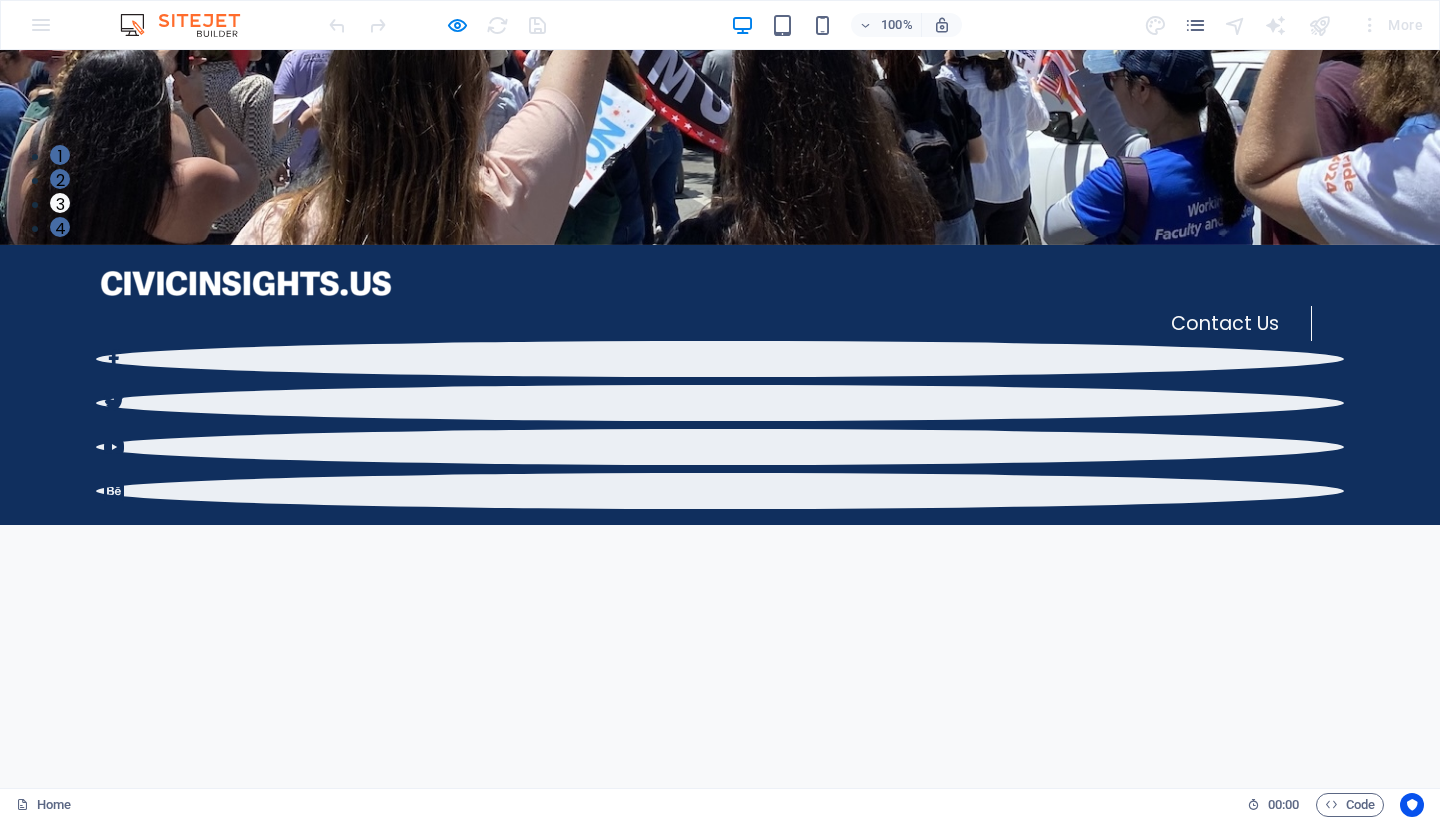 click on "11 Ways to Protect Democracy" at bounding box center (172, 1524) 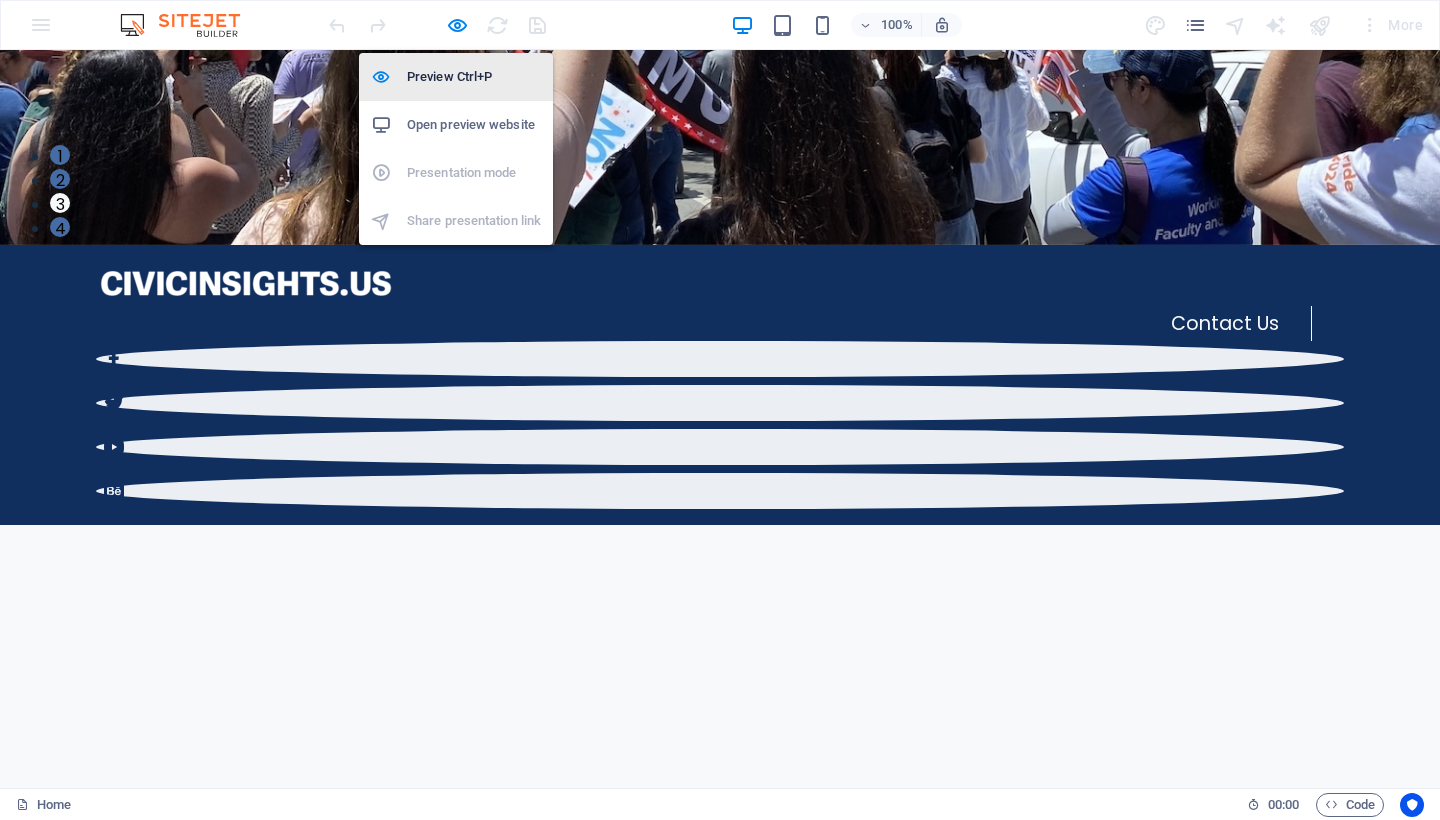 click on "Preview Ctrl+P" at bounding box center (474, 77) 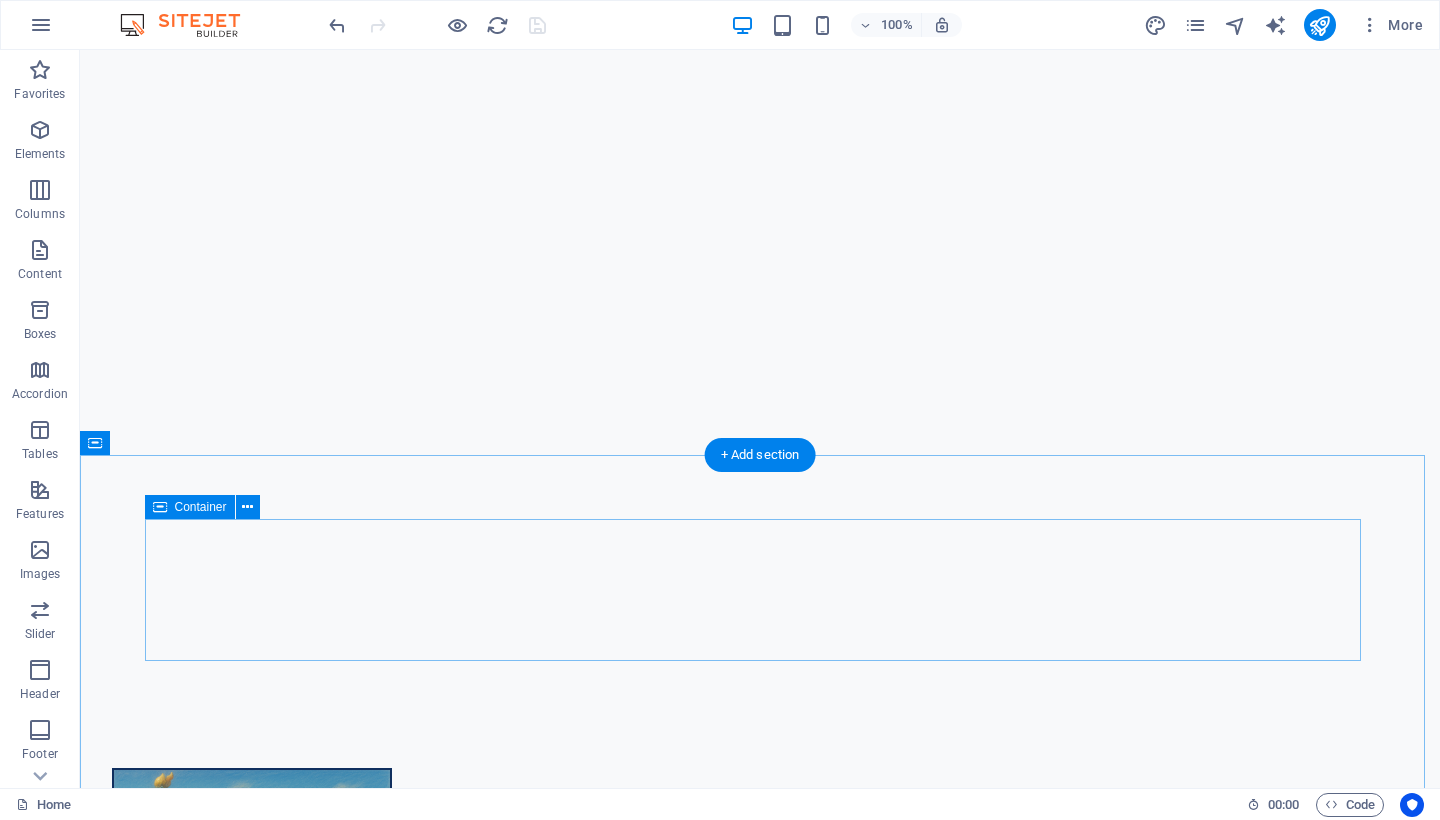 scroll, scrollTop: 1258, scrollLeft: 0, axis: vertical 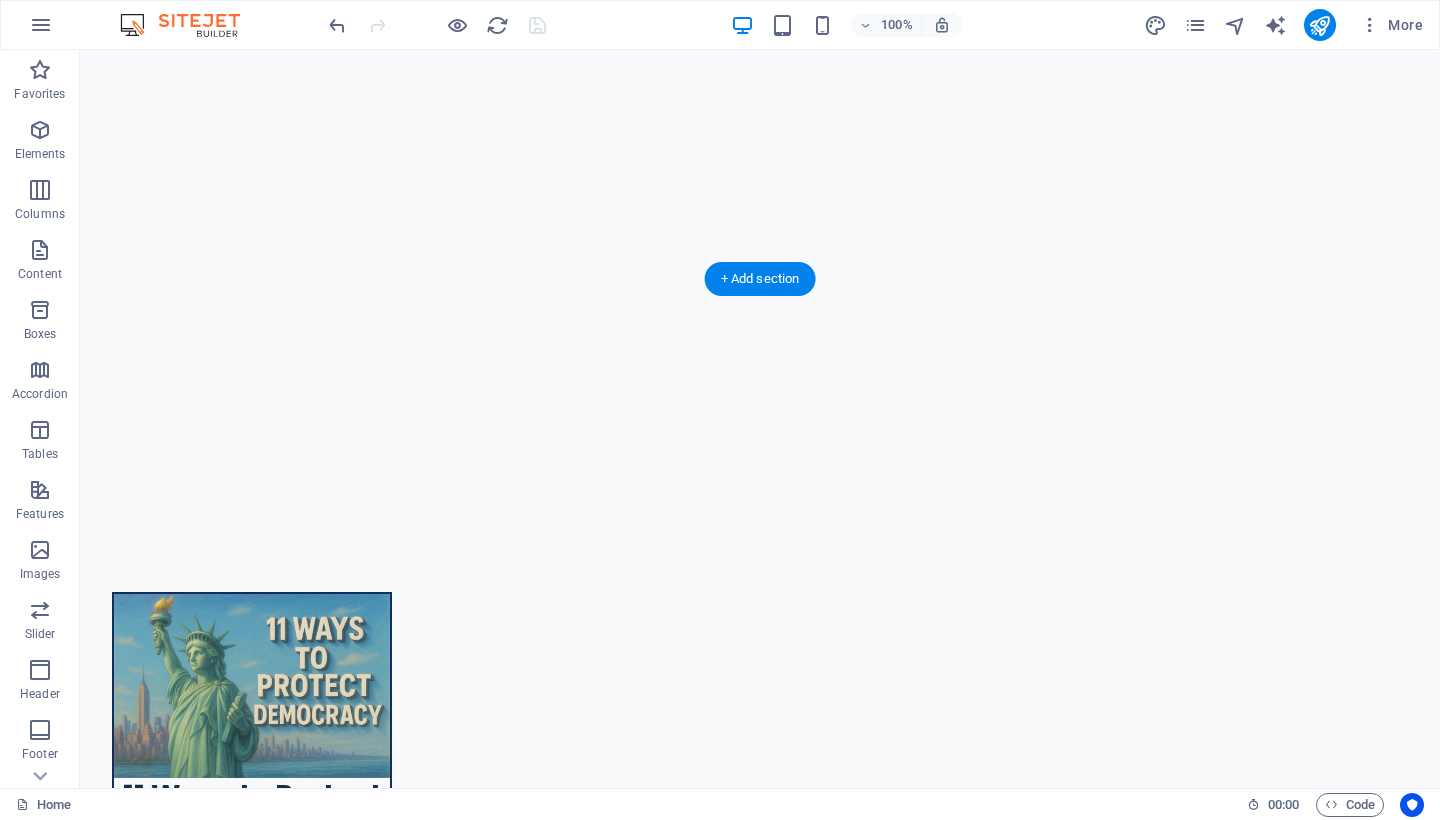 click at bounding box center (760, 3610) 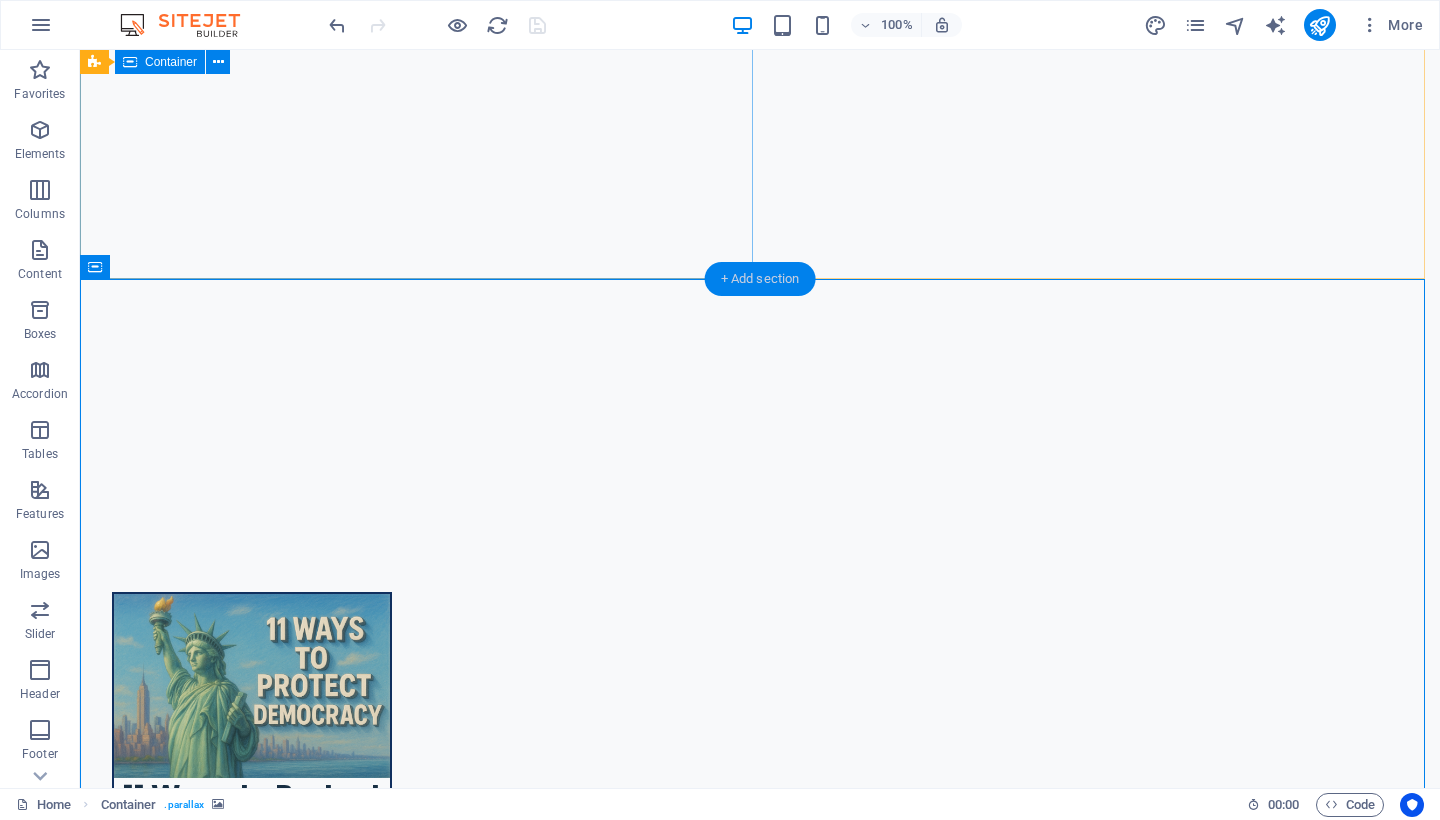 click on "+ Add section" at bounding box center [760, 279] 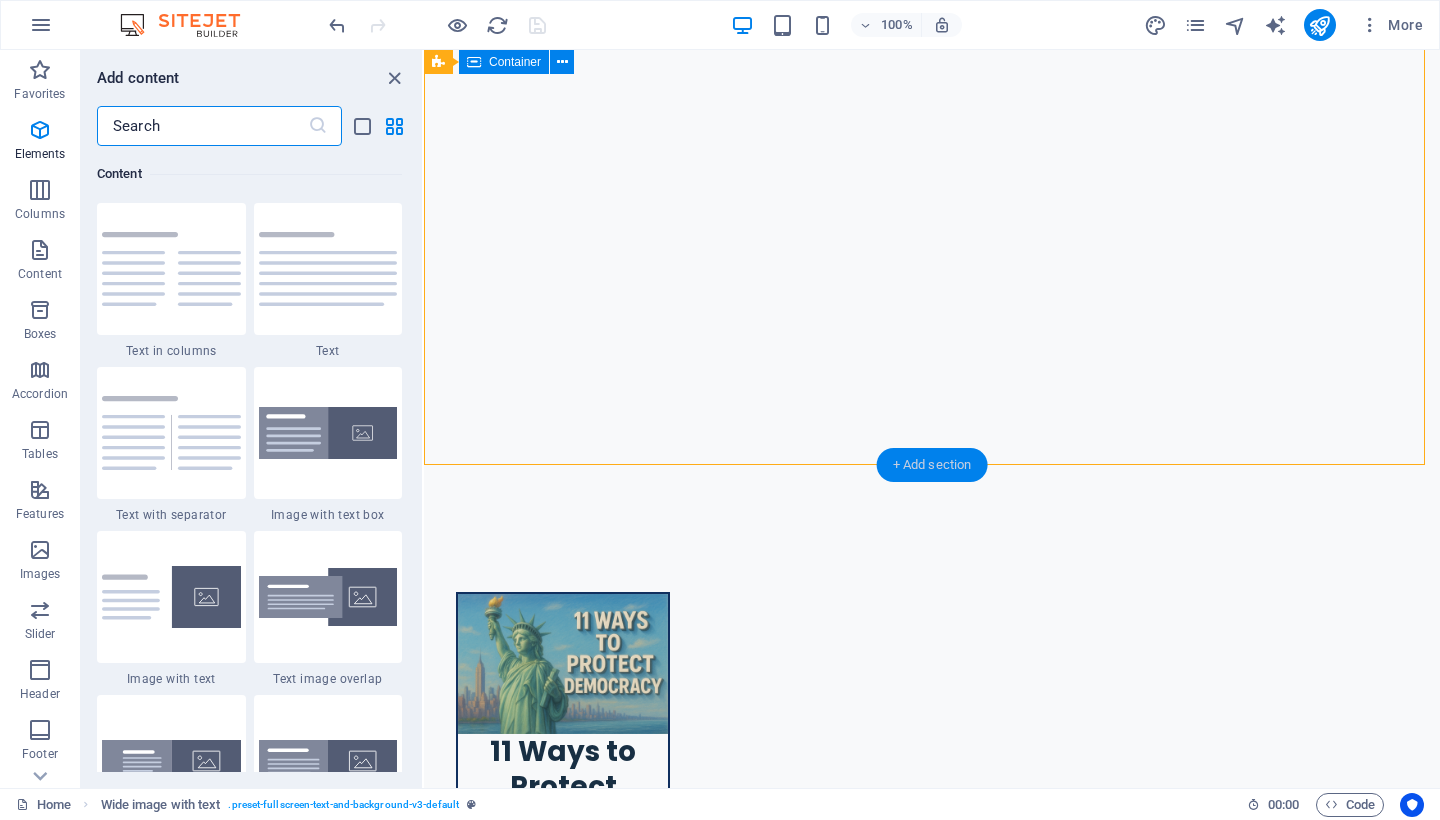 scroll, scrollTop: 3499, scrollLeft: 0, axis: vertical 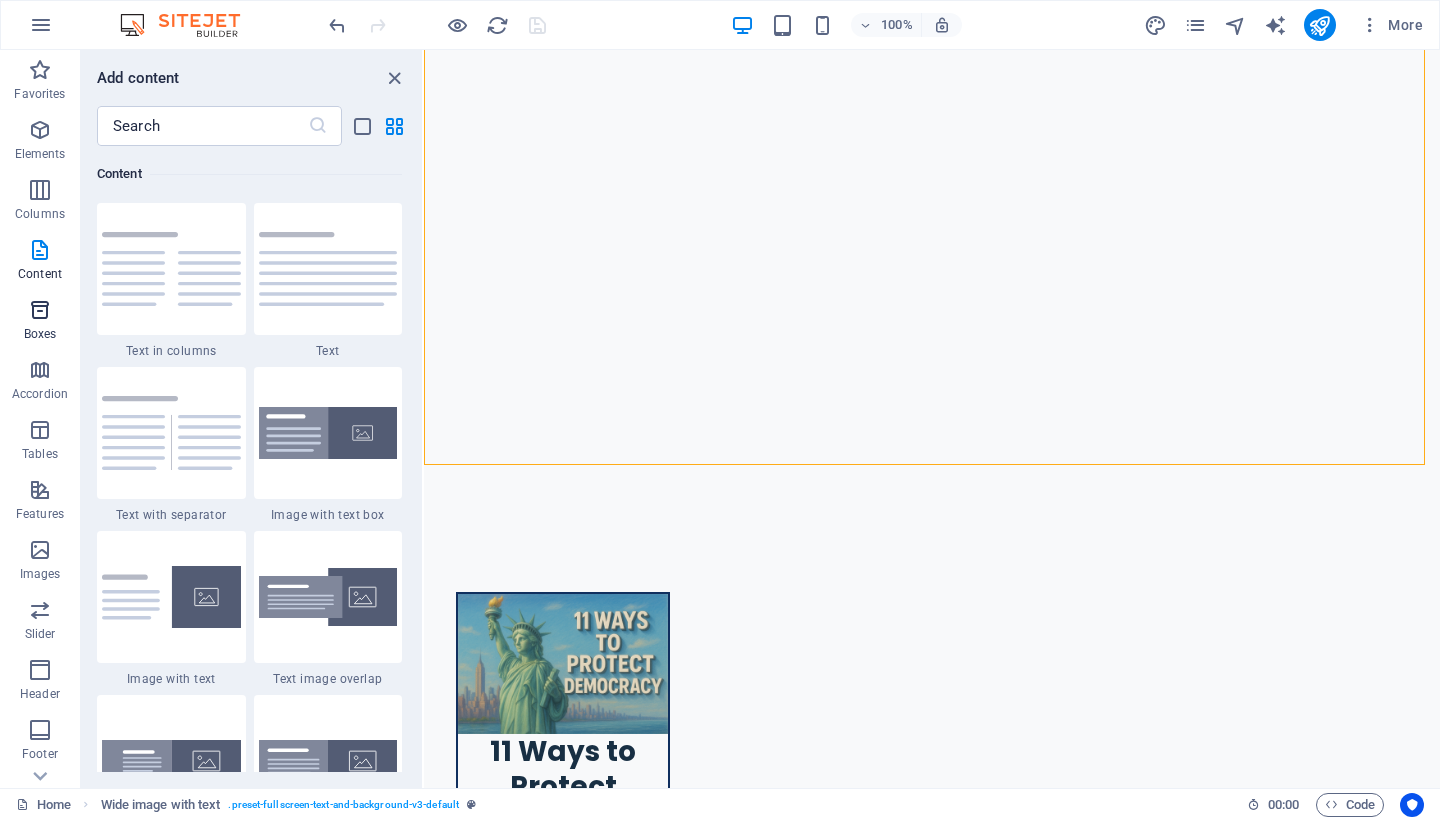 click at bounding box center (40, 310) 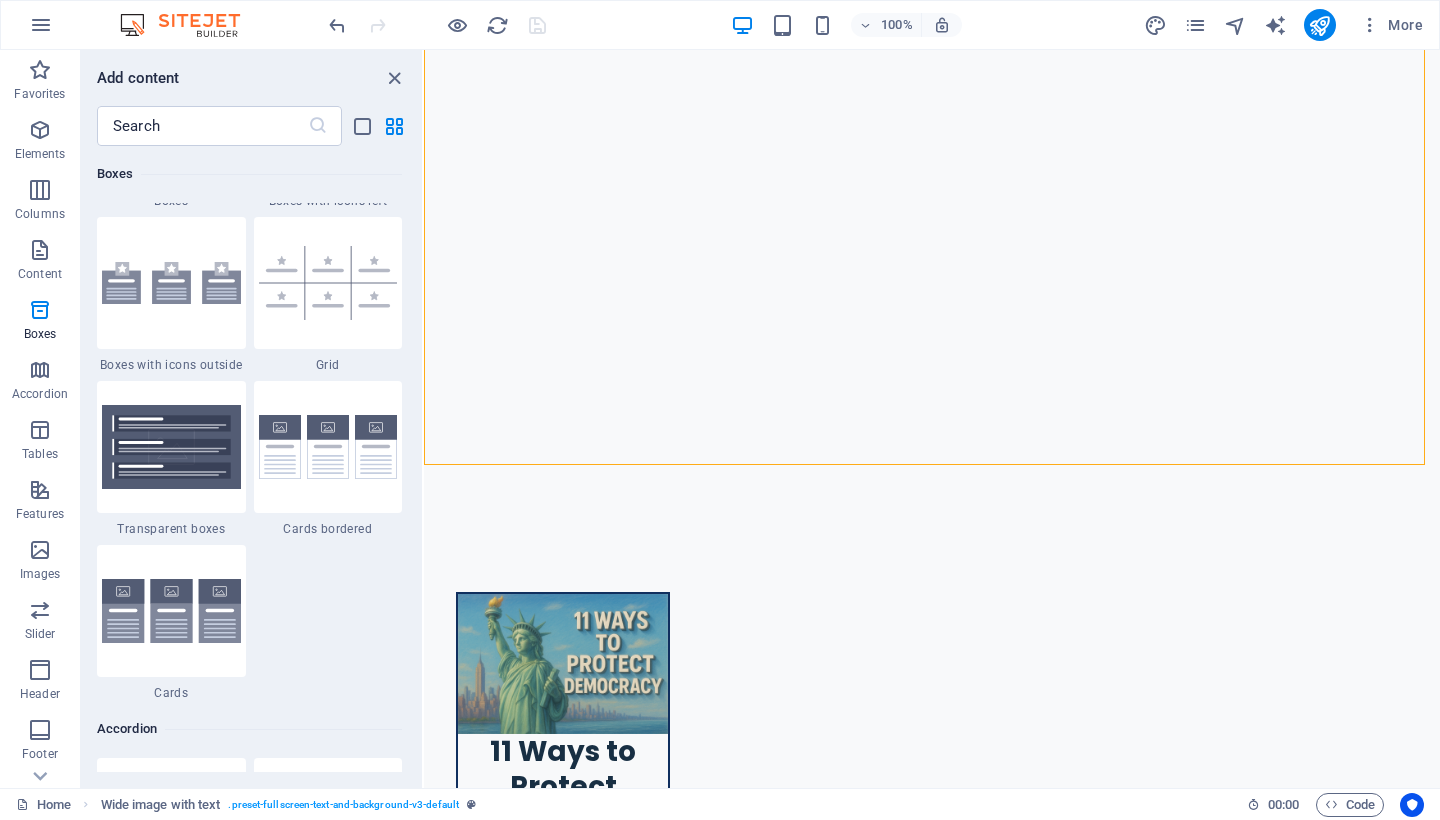 scroll, scrollTop: 5865, scrollLeft: 0, axis: vertical 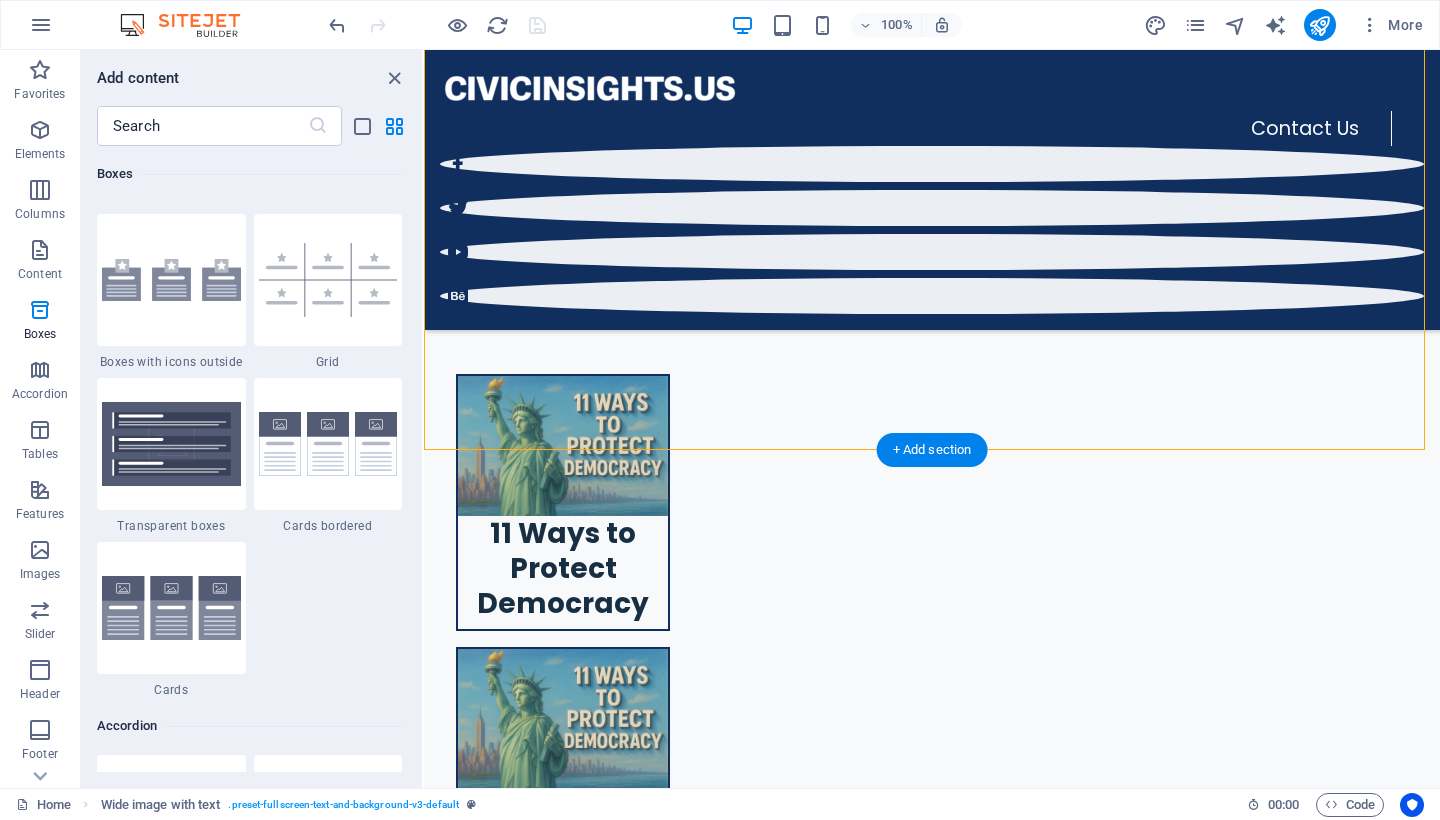 click at bounding box center [932, 3596] 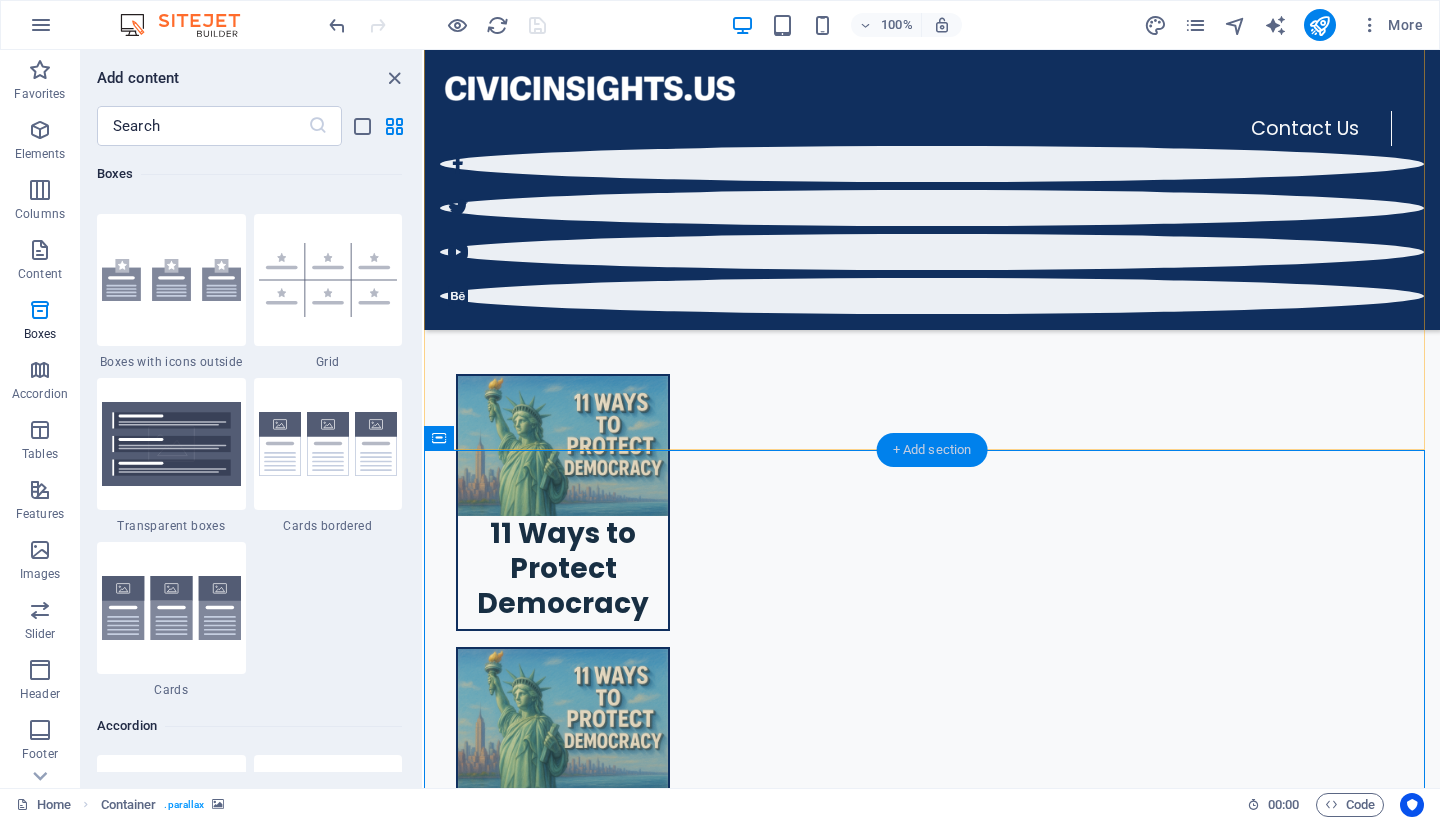 click on "+ Add section" at bounding box center (932, 450) 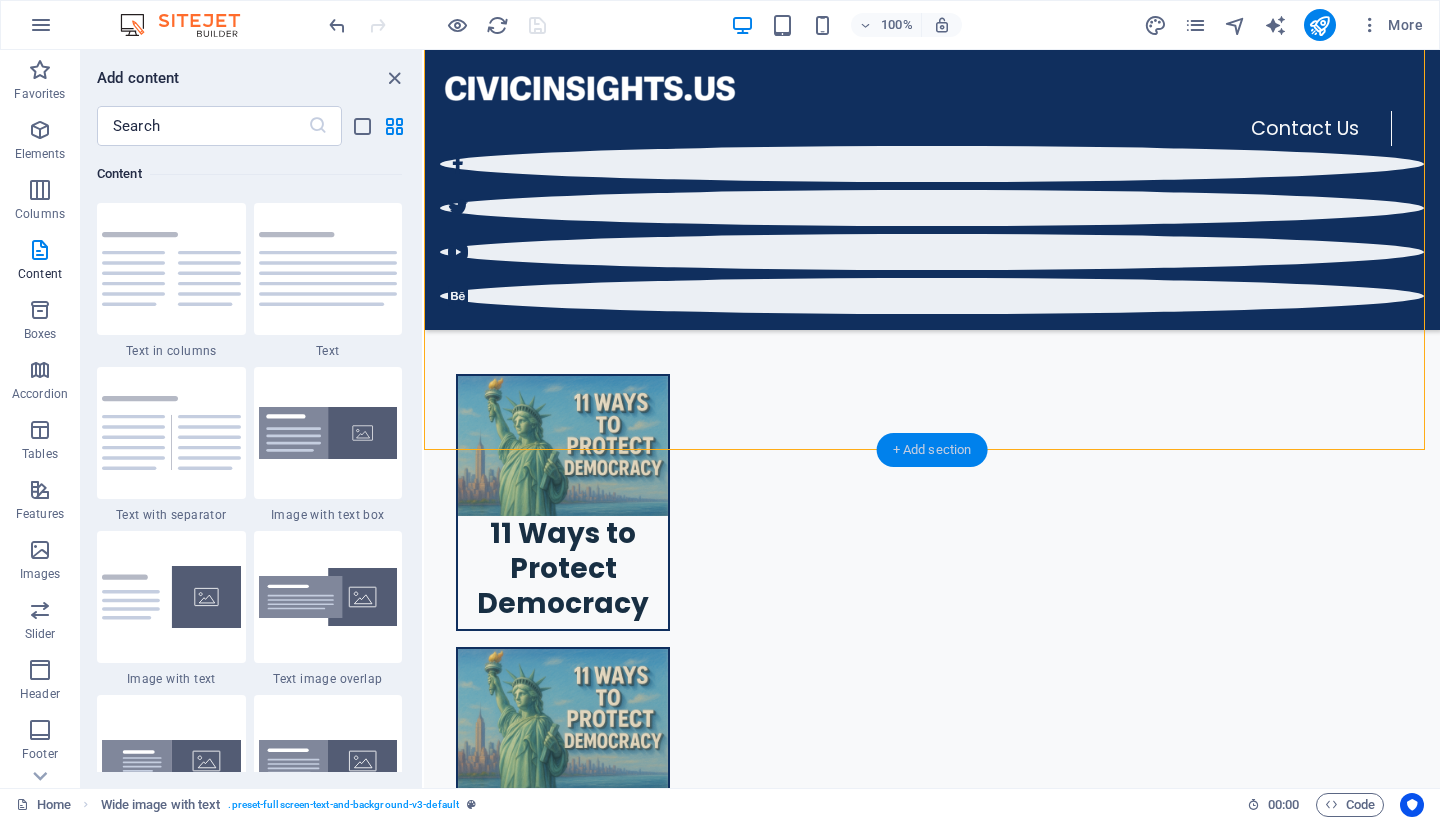 scroll, scrollTop: 3499, scrollLeft: 0, axis: vertical 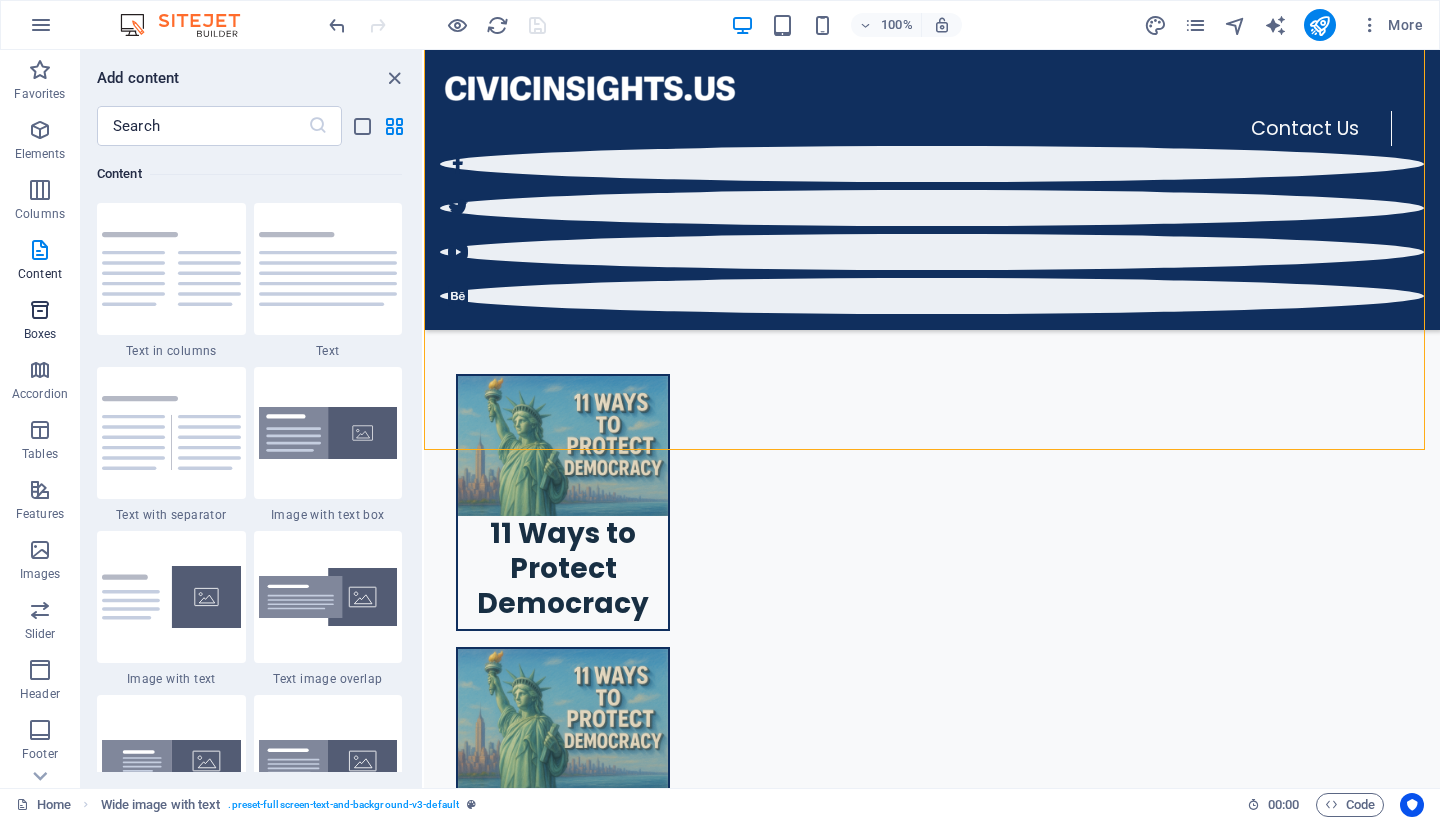 click at bounding box center (40, 310) 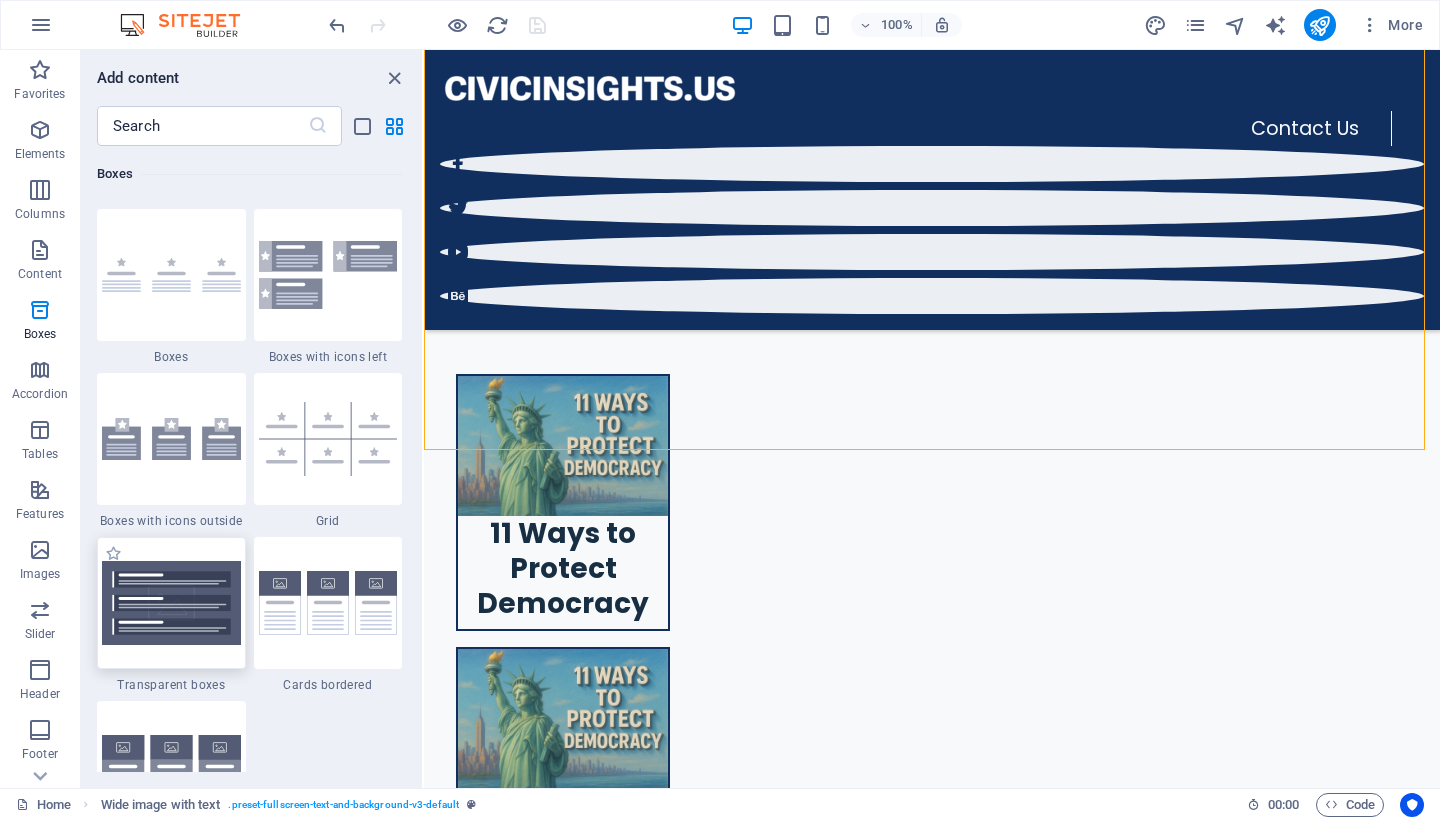 scroll, scrollTop: 5817, scrollLeft: 0, axis: vertical 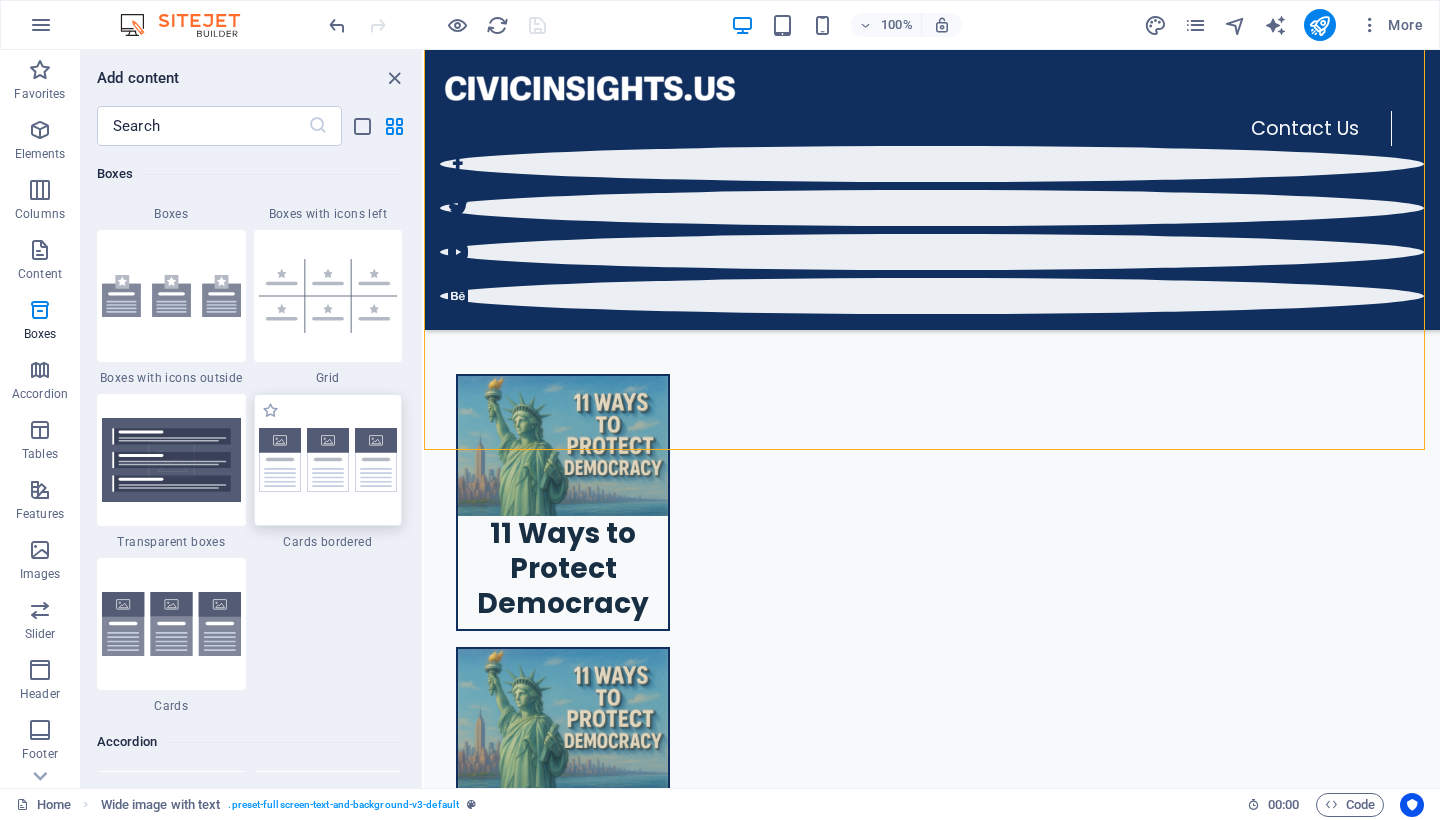 click at bounding box center [328, 460] 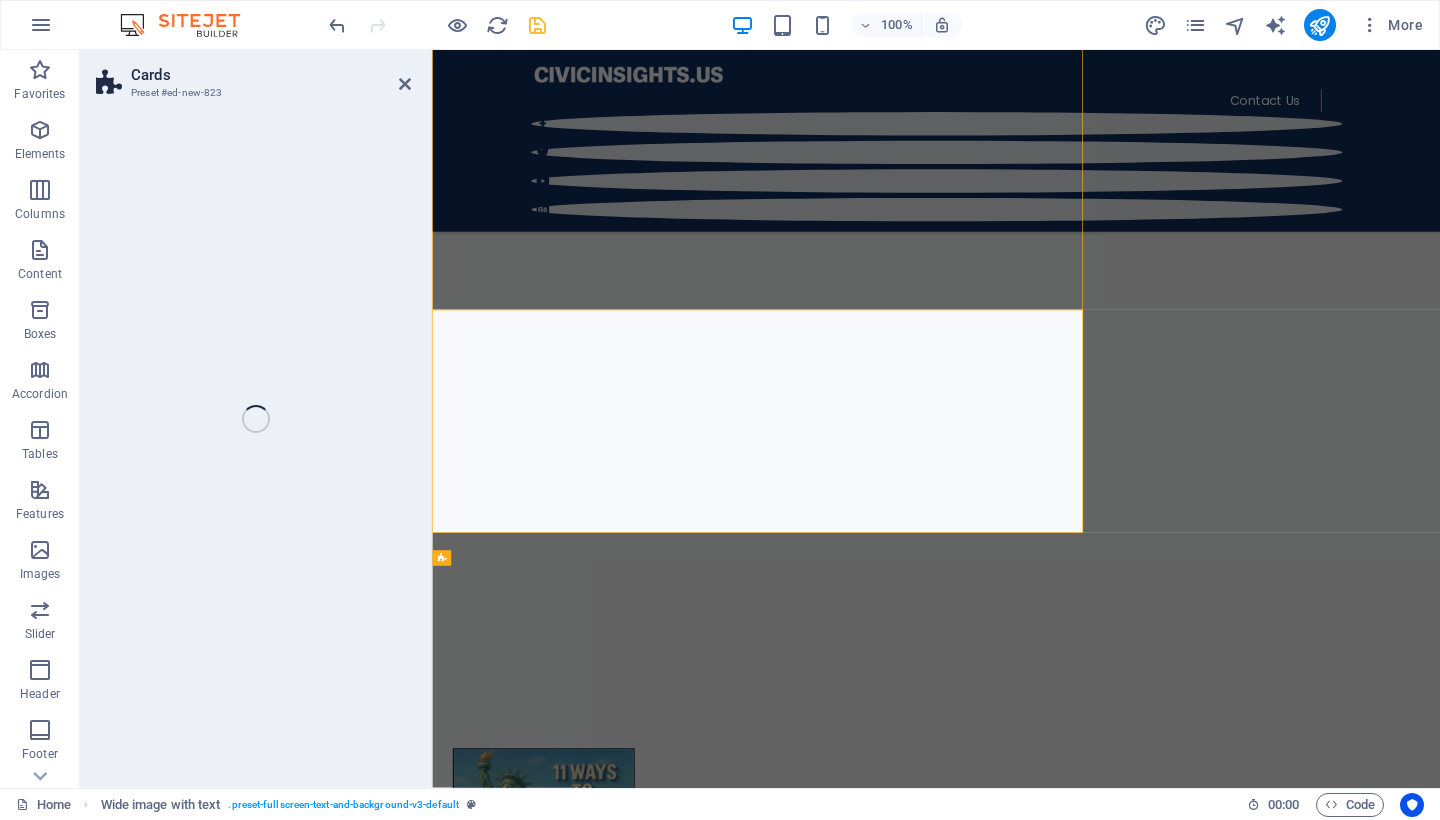 click on "Cards Preset #ed-new-823
Drag here to replace the existing content. Press “Ctrl” if you want to create a new element.
Slider   H1   Container   Banner   Banner   Container   Container   Slider   Slider   Slider   Menu Bar   Slider   Slider   Spacer   Spacer   Placeholder   Wide image with text   Container   Cards   Container   H3   Container   Image   Wide image with text   Container   Text   H2   Container   H3   Container   Image   Container   H3   Container   Placeholder   Container   Container   Collection   Menu   Image   Container   Image   Spacer   Button   Collection item   Container   Container   Container   H4   Collection   Collection item   Container   Container   Container   Spacer   Cards" at bounding box center (760, 419) 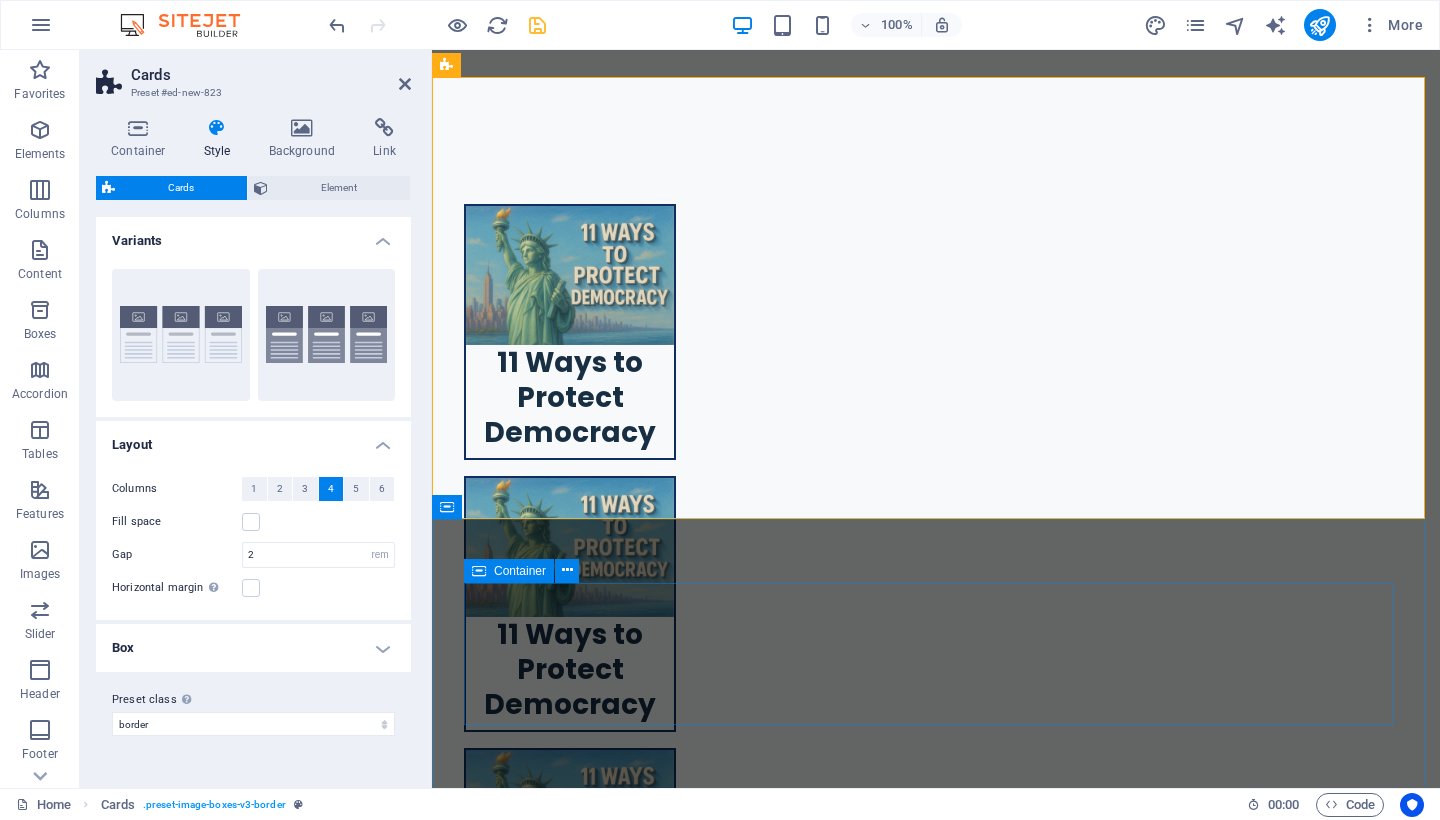 scroll, scrollTop: 1524, scrollLeft: 0, axis: vertical 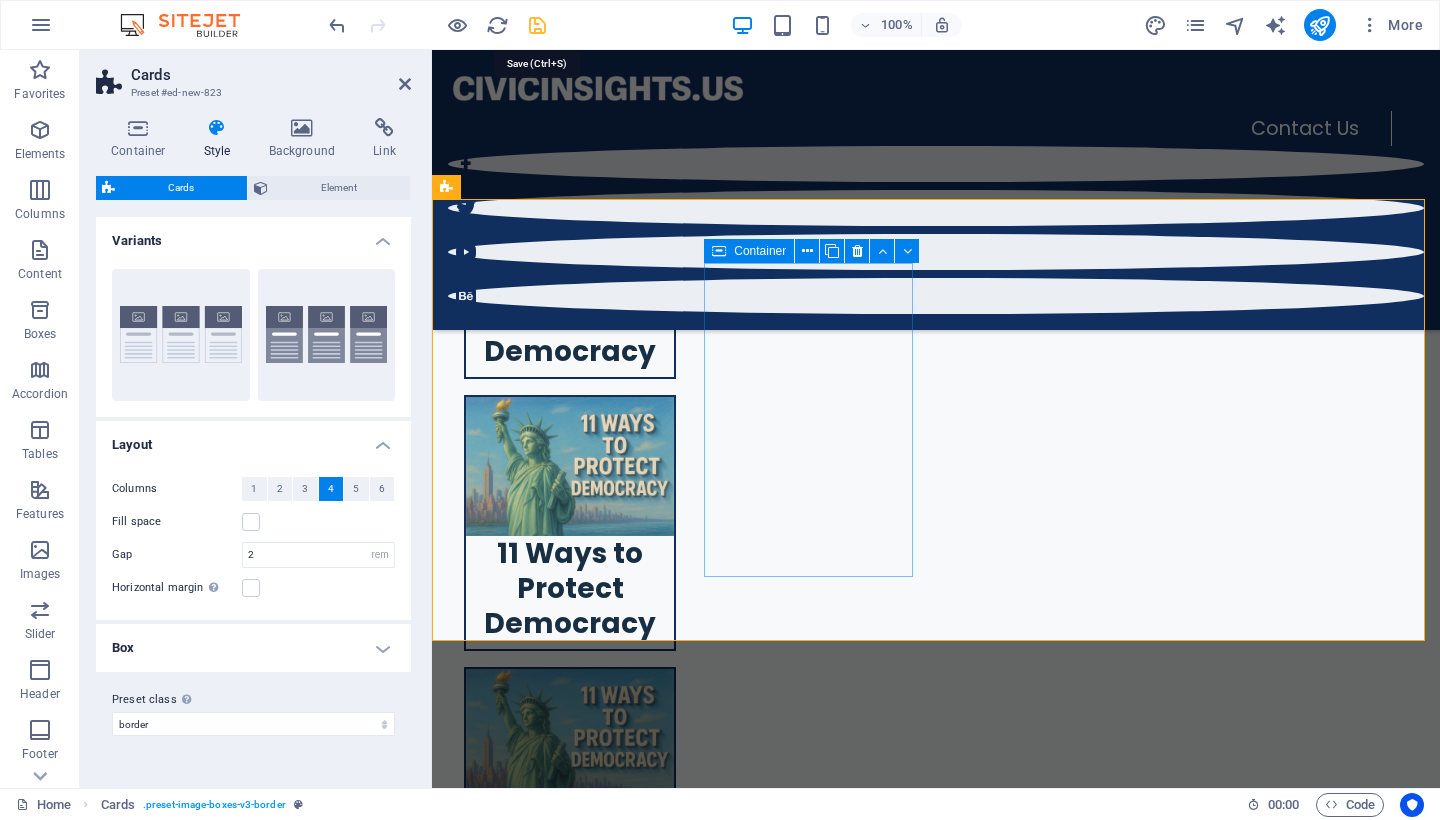 click at bounding box center (537, 25) 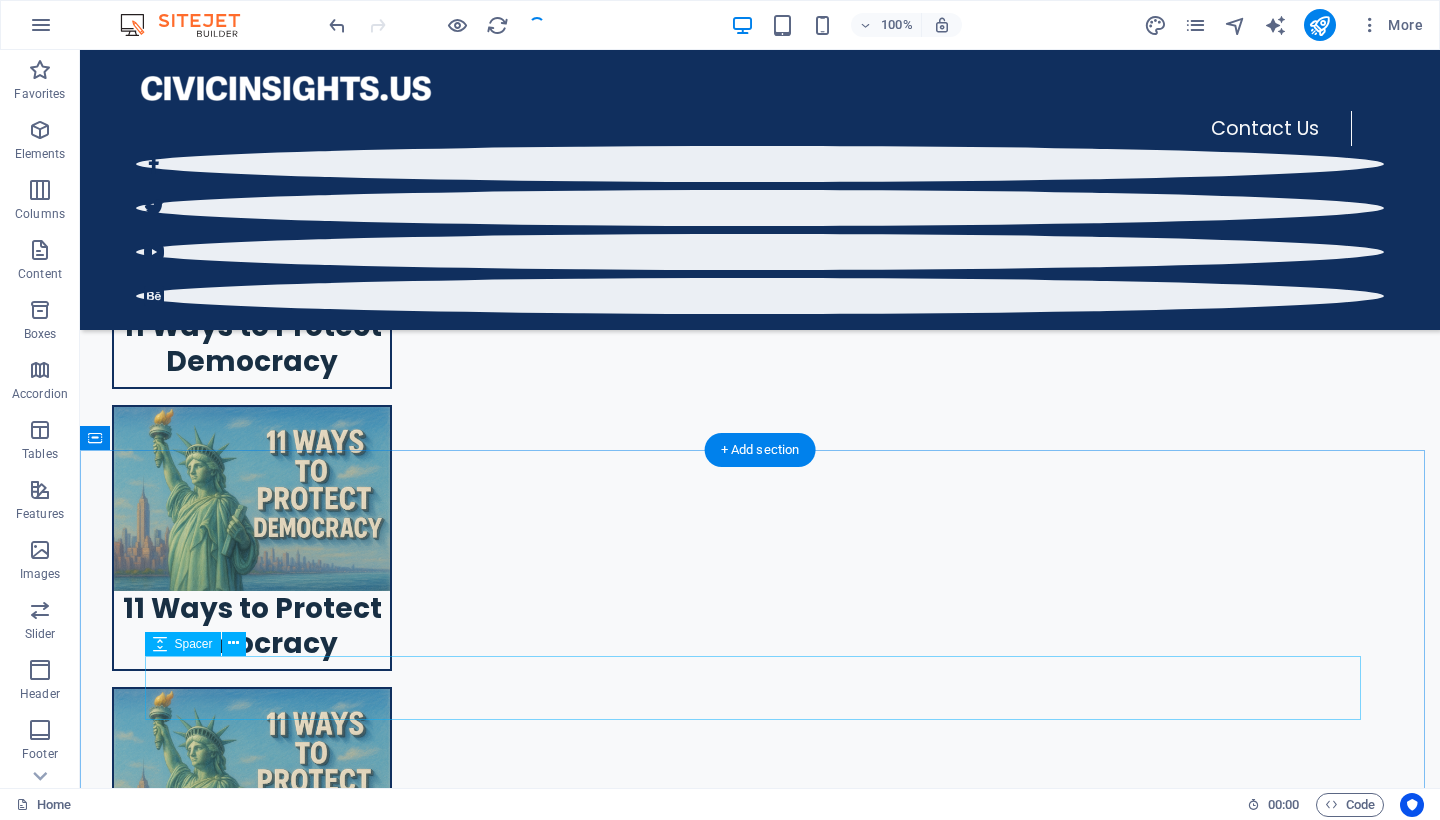 scroll, scrollTop: 1120, scrollLeft: 0, axis: vertical 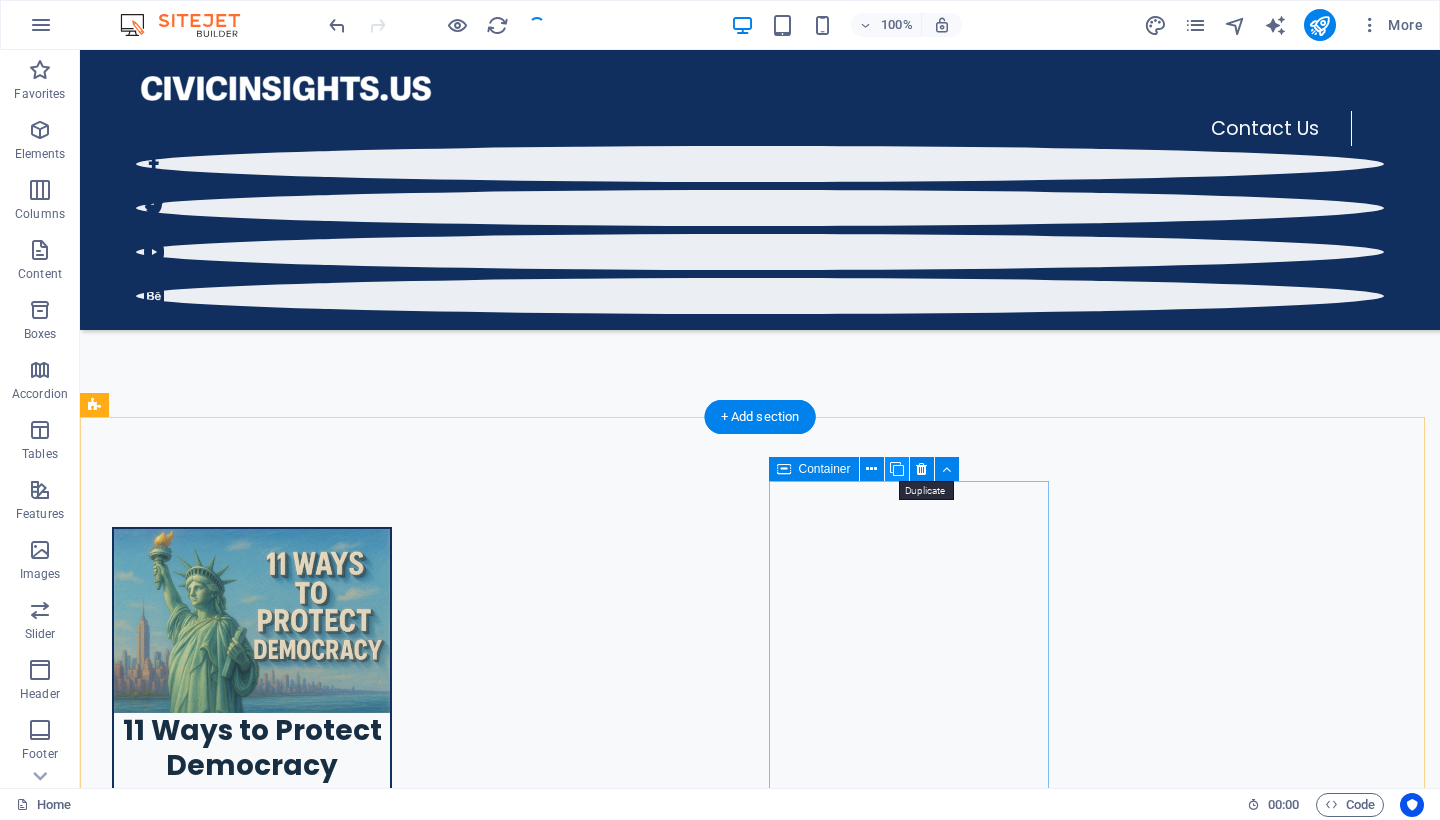 click at bounding box center (897, 469) 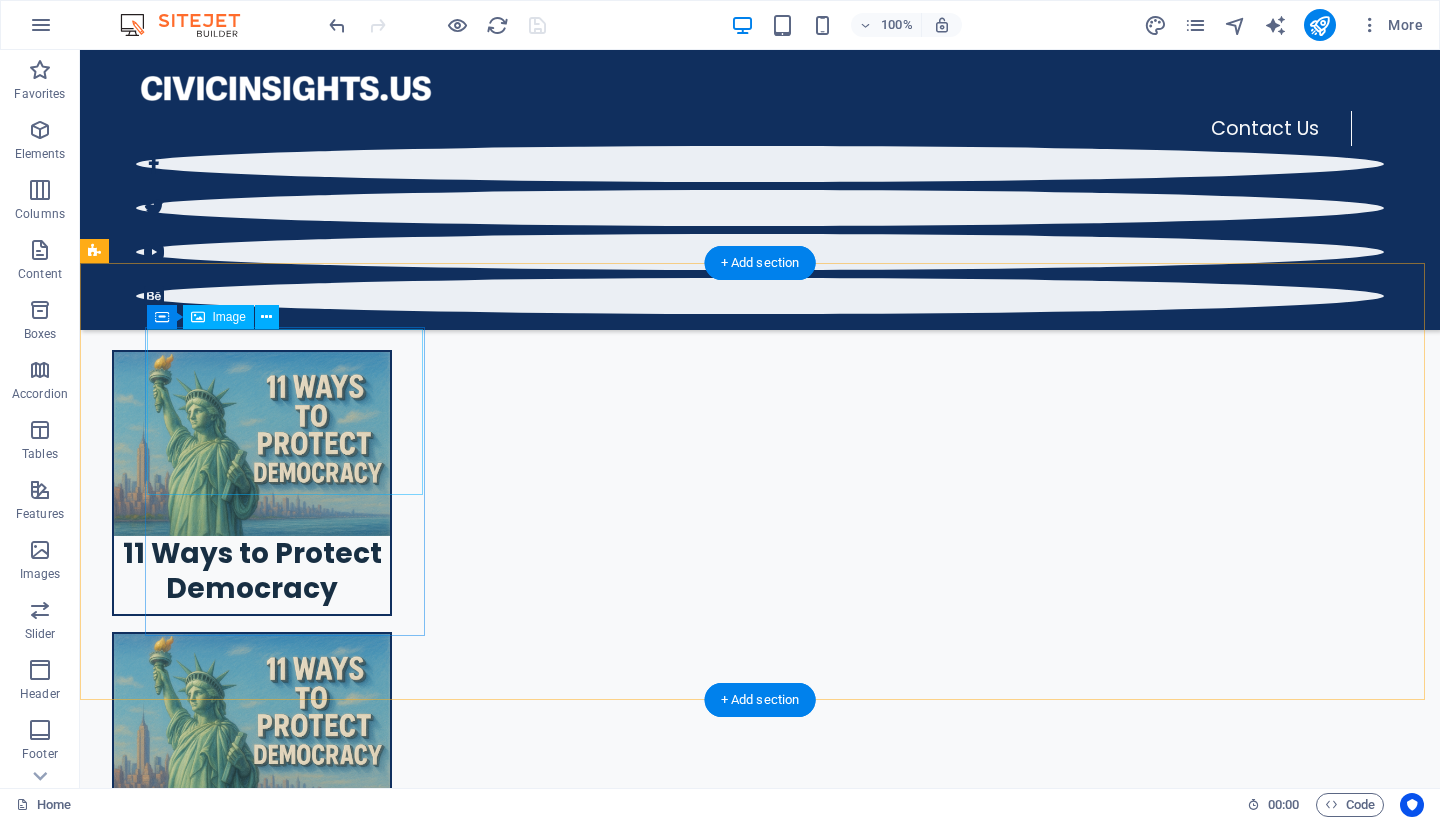 scroll, scrollTop: 1274, scrollLeft: 0, axis: vertical 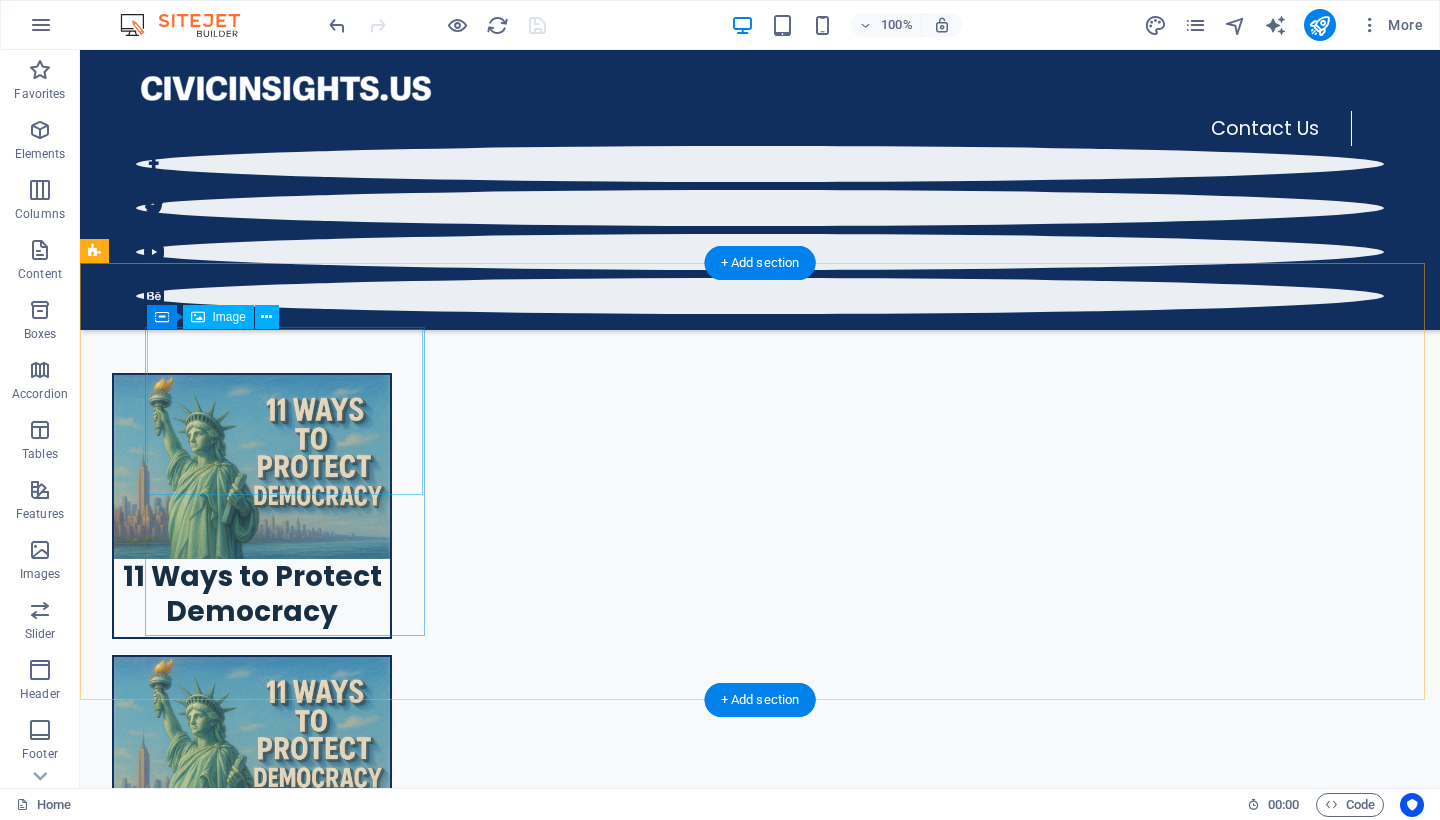 click at bounding box center [252, 2590] 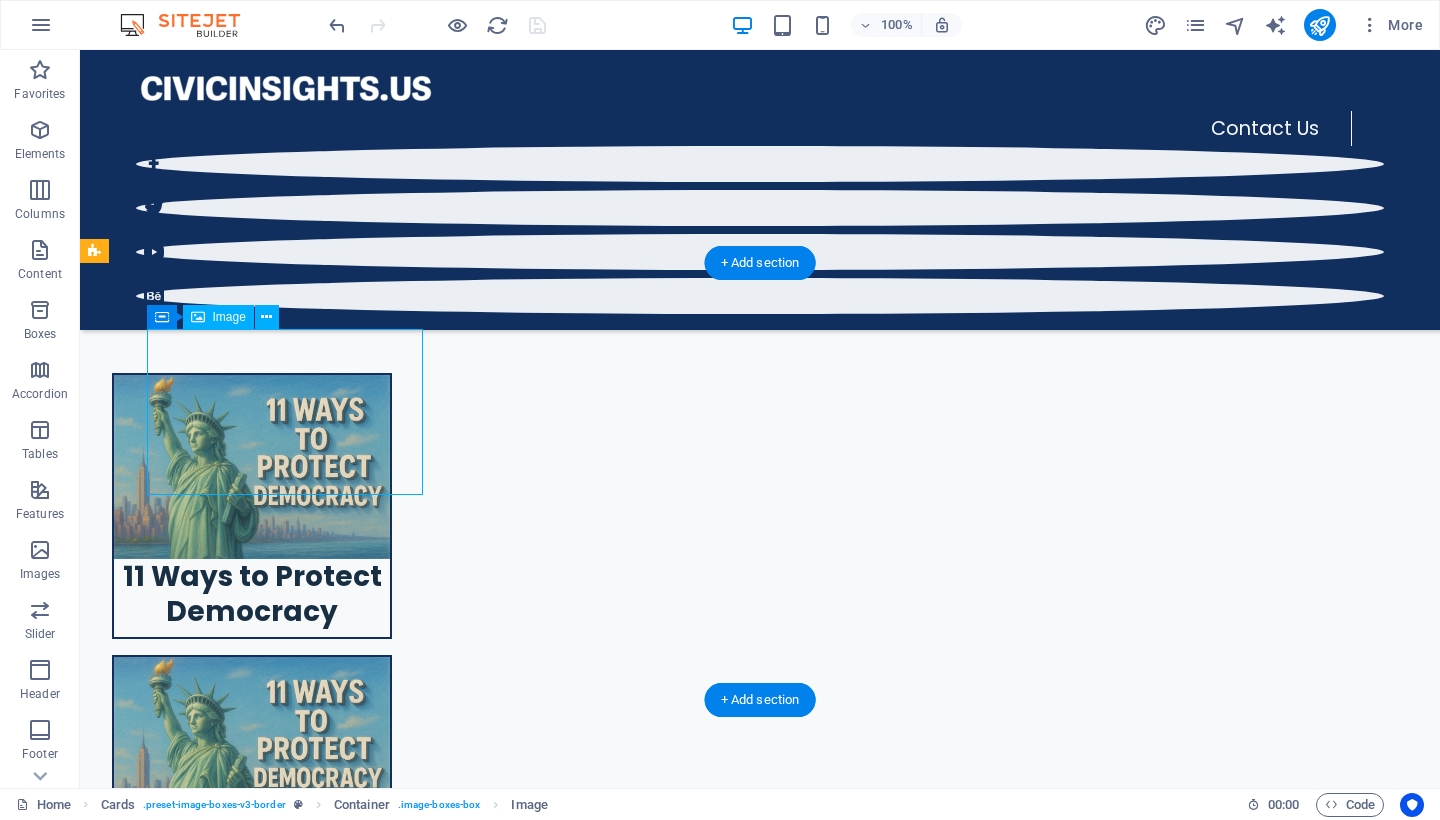 click at bounding box center (252, 2590) 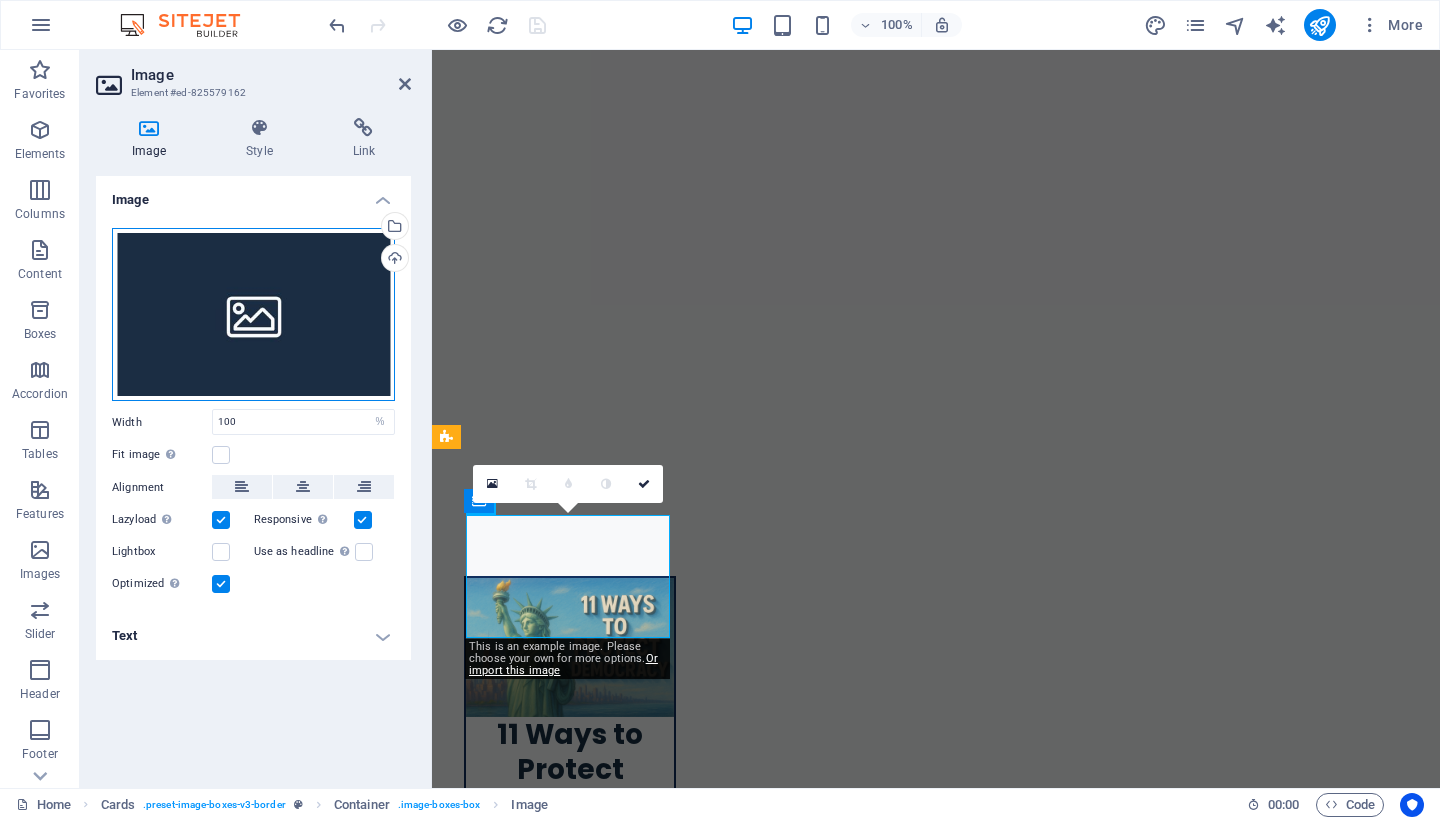 click on "Drag files here, click to choose files or select files from Files or our free stock photos & videos" at bounding box center (253, 315) 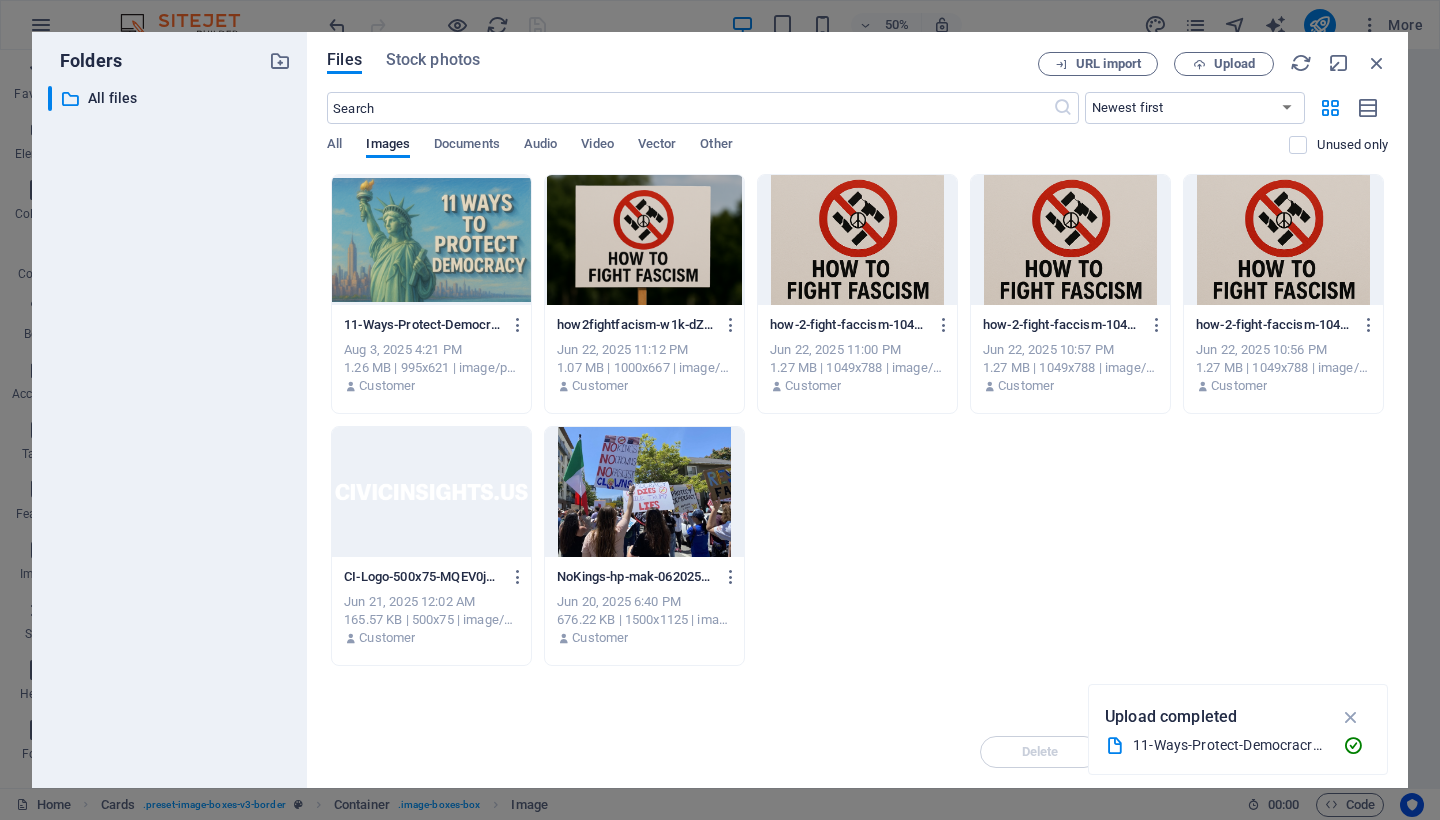 click at bounding box center [431, 240] 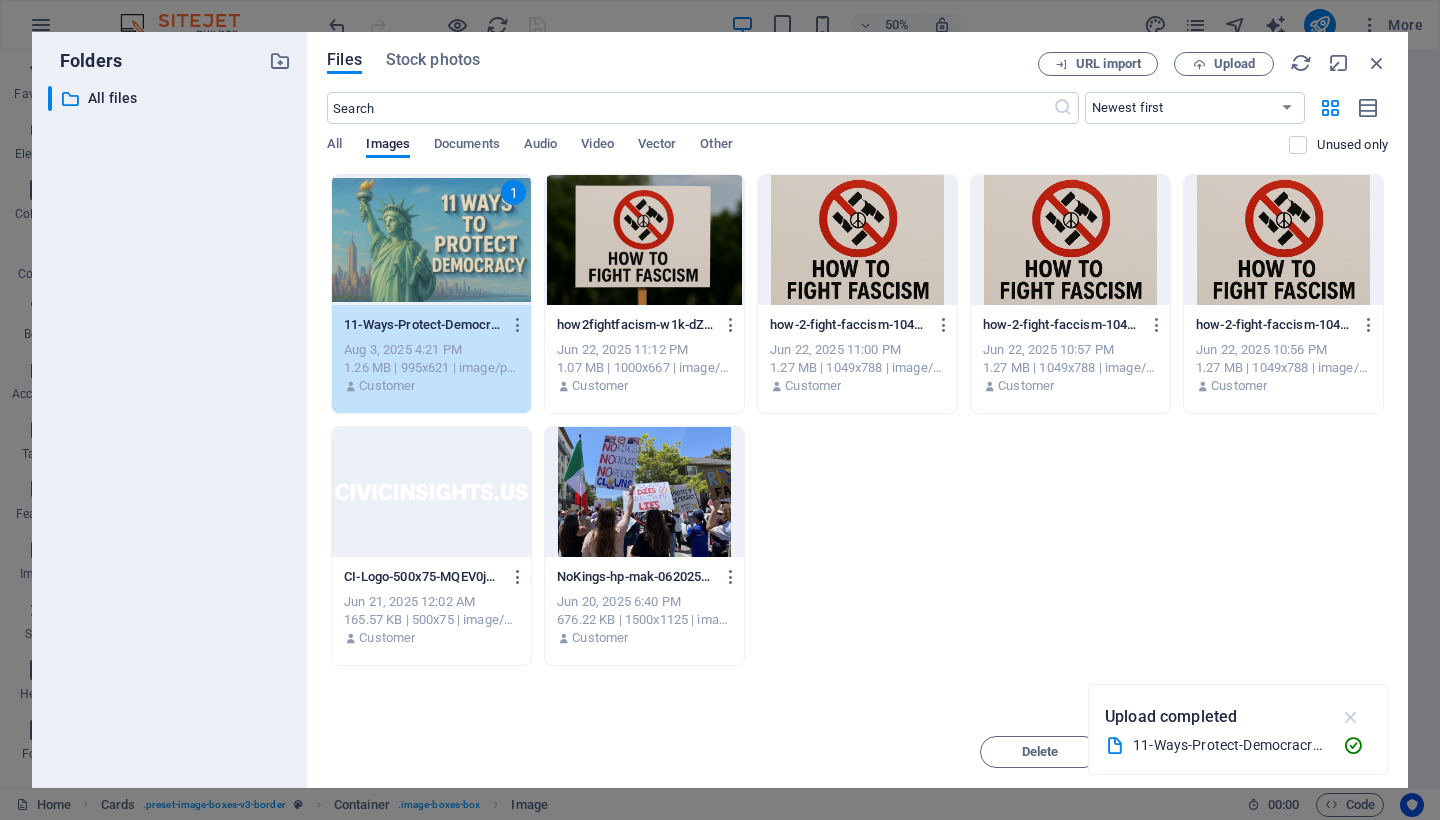 click at bounding box center (1351, 717) 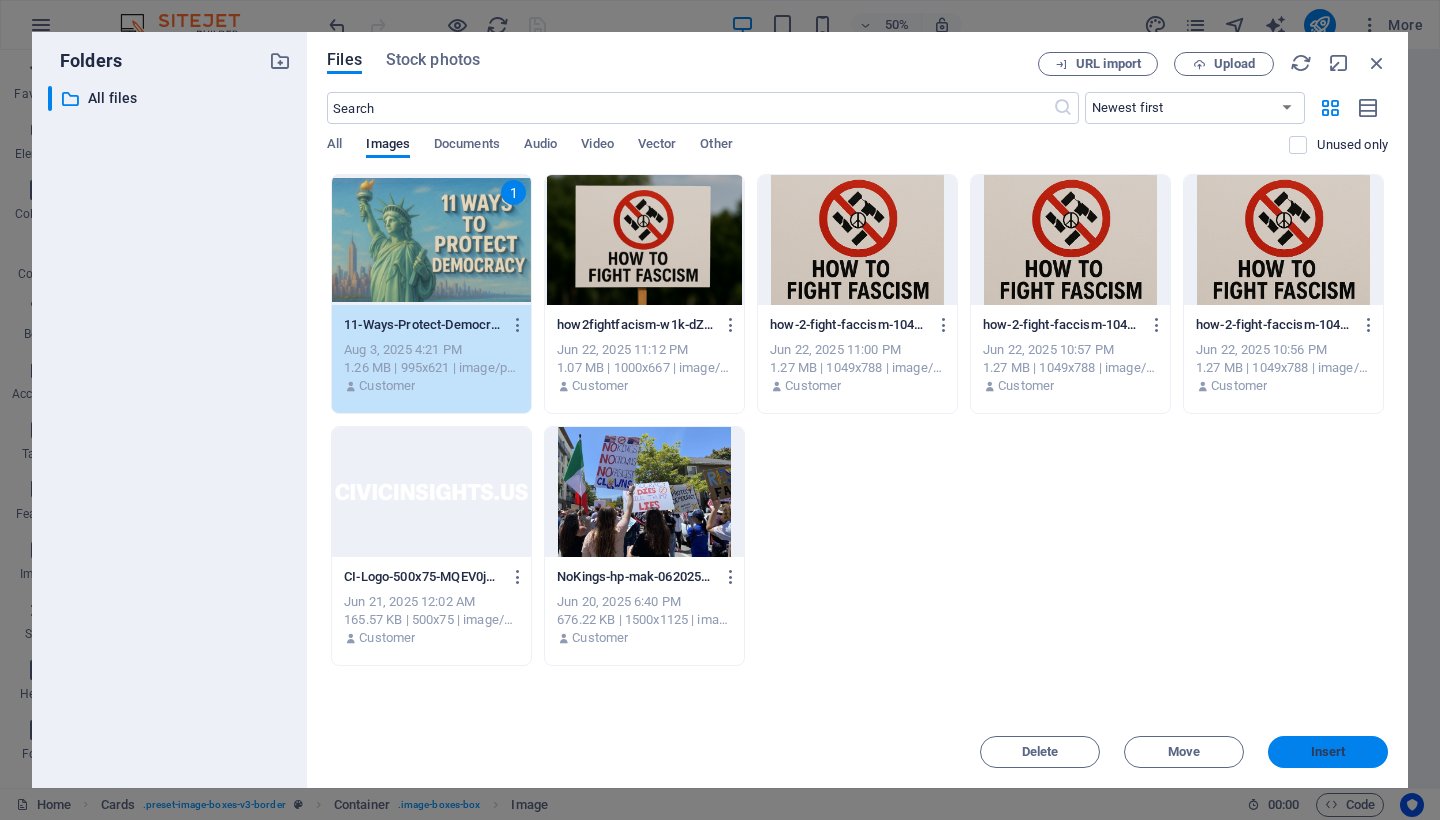 click on "Insert" at bounding box center [1328, 752] 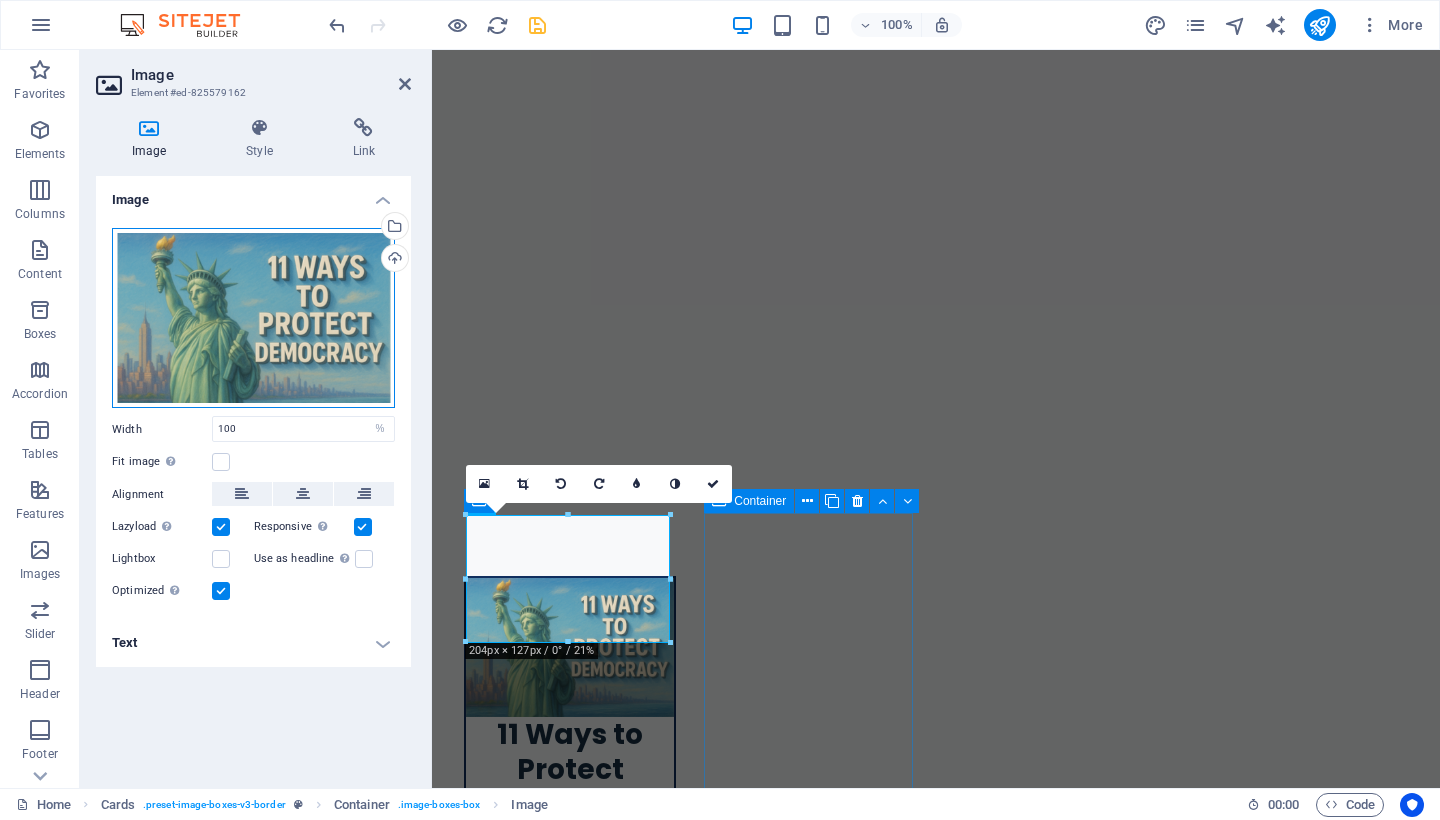 click on "Drag files here, click to choose files or select files from Files or our free stock photos & videos" at bounding box center (253, 318) 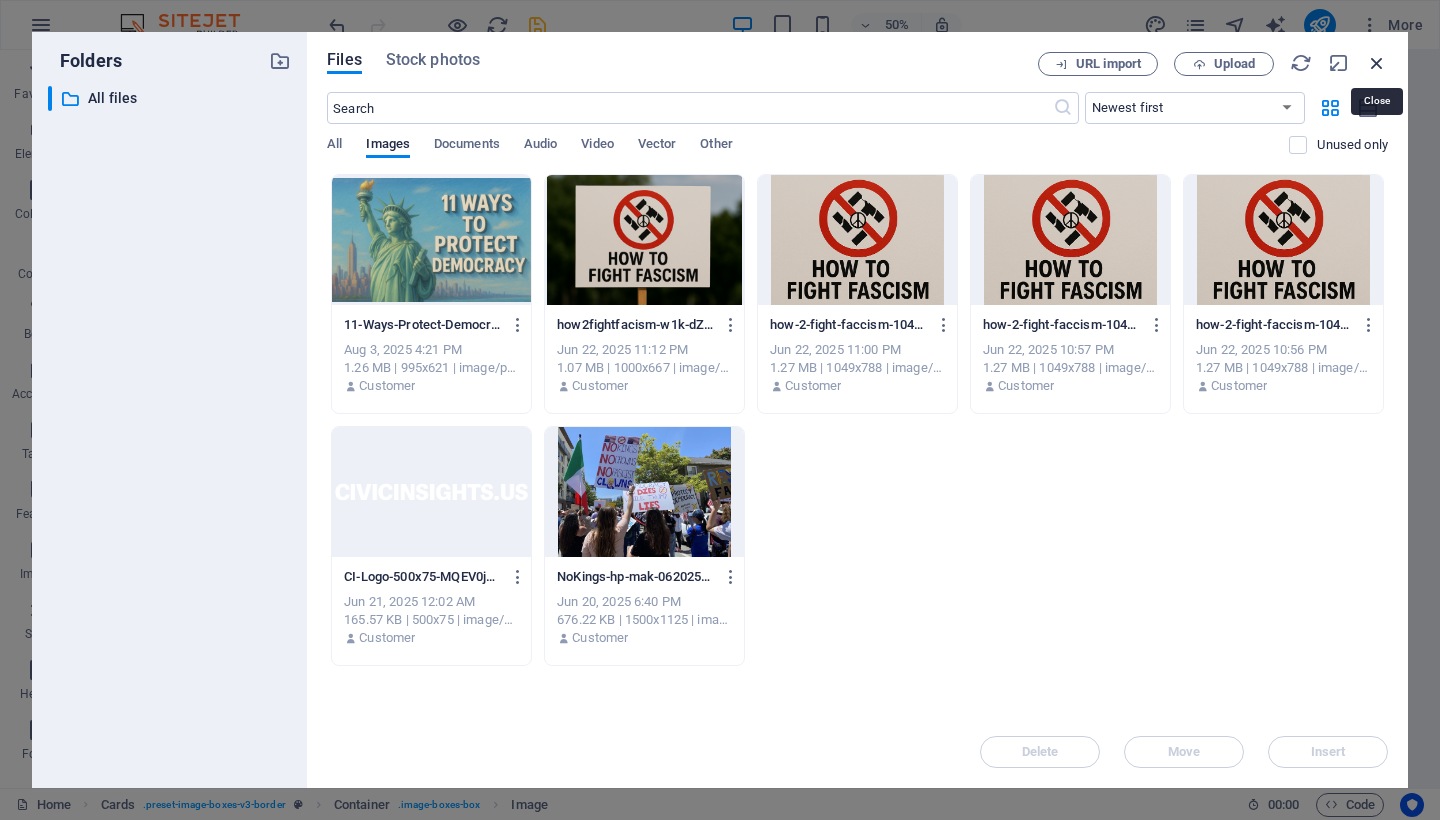 click at bounding box center [1377, 63] 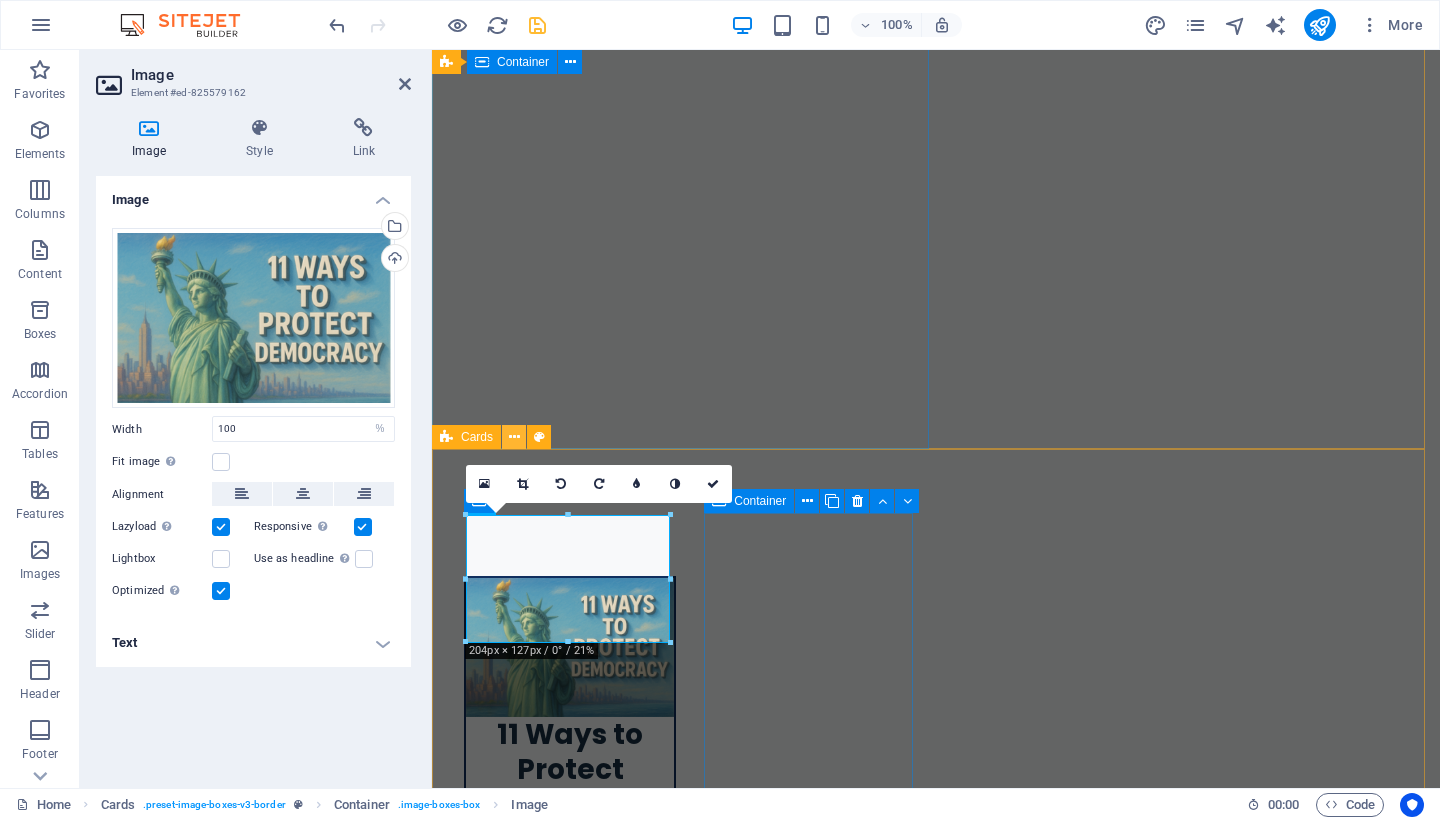 click at bounding box center (514, 437) 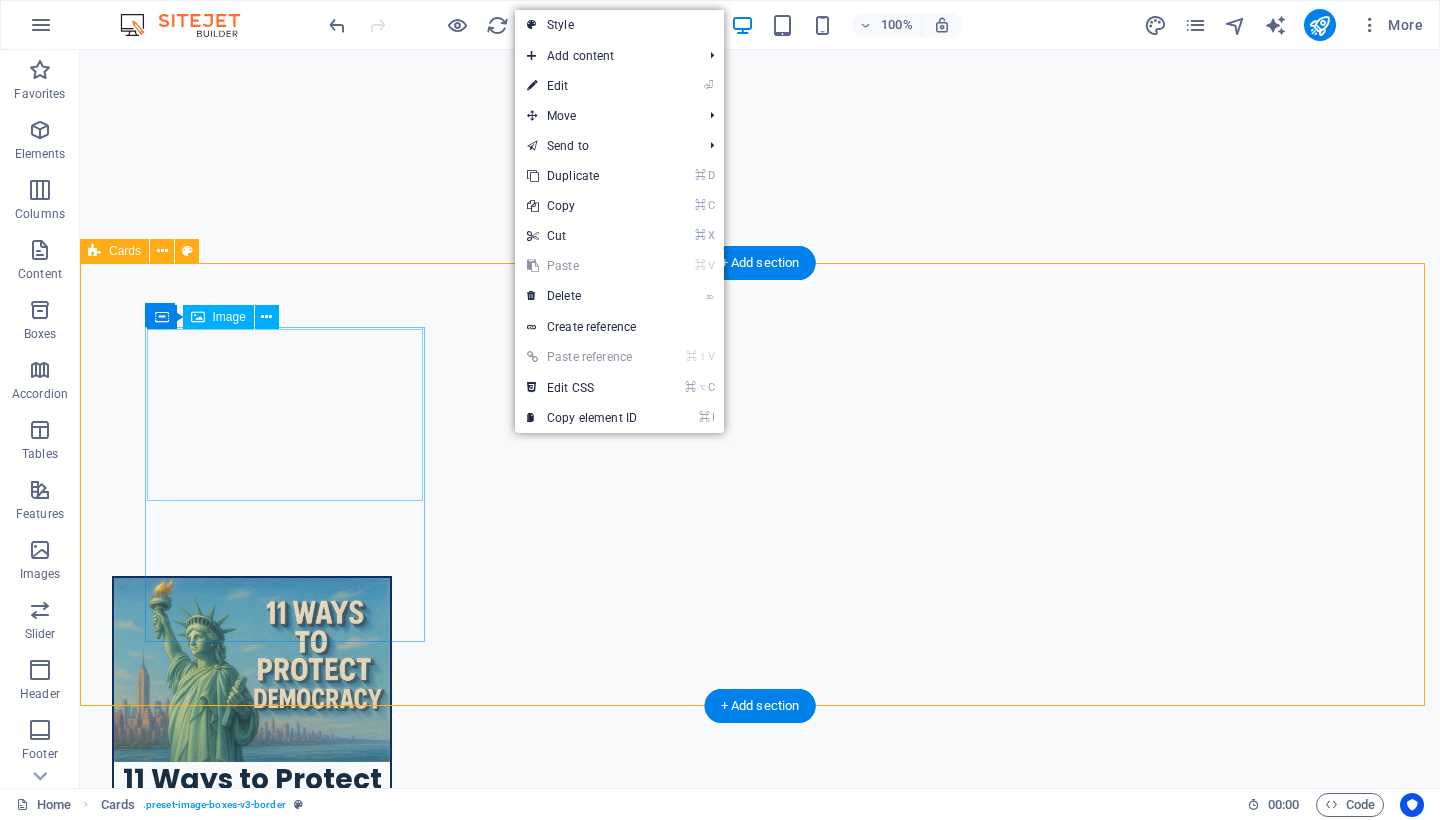click at bounding box center (252, 2947) 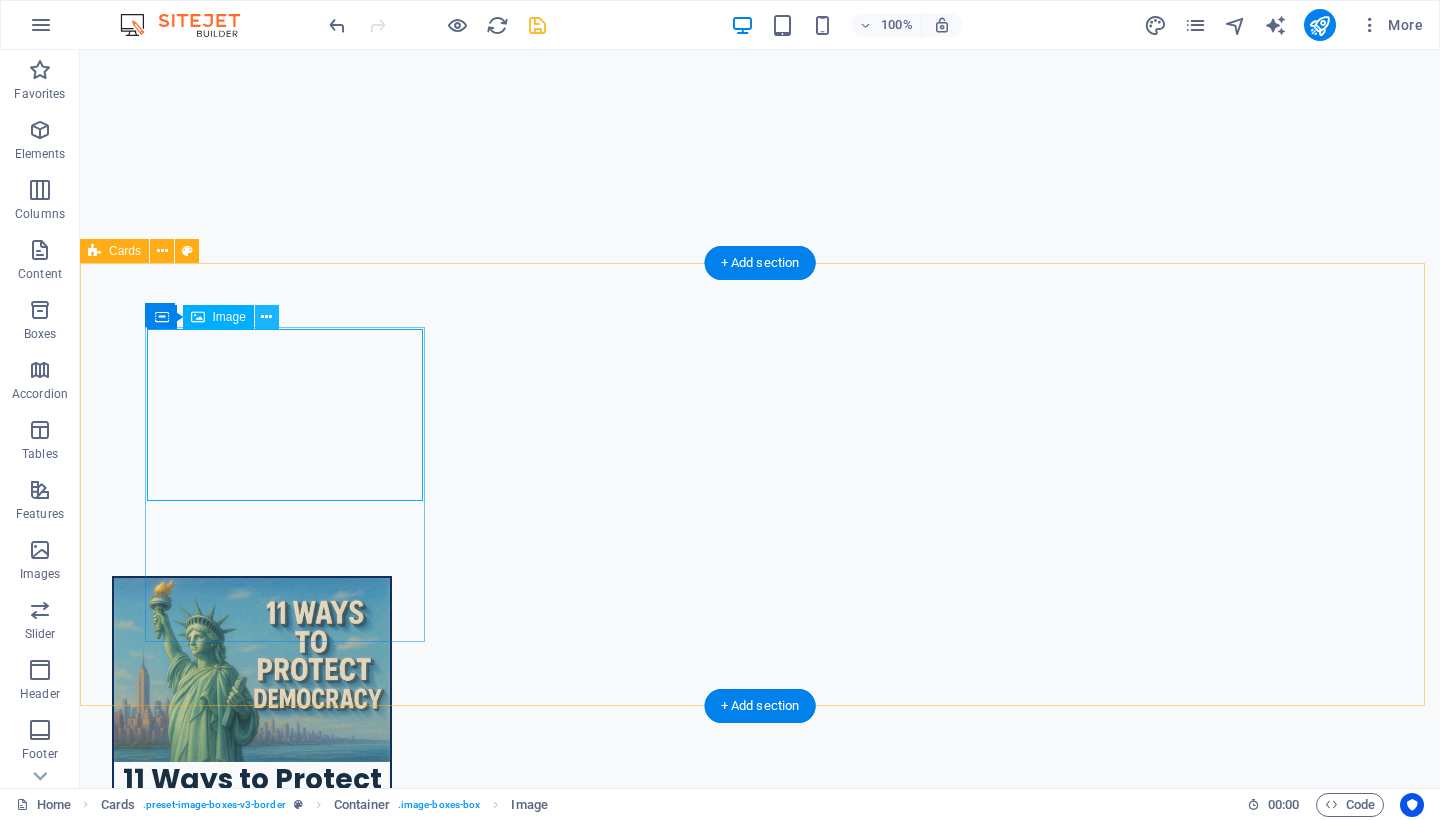 click at bounding box center (266, 317) 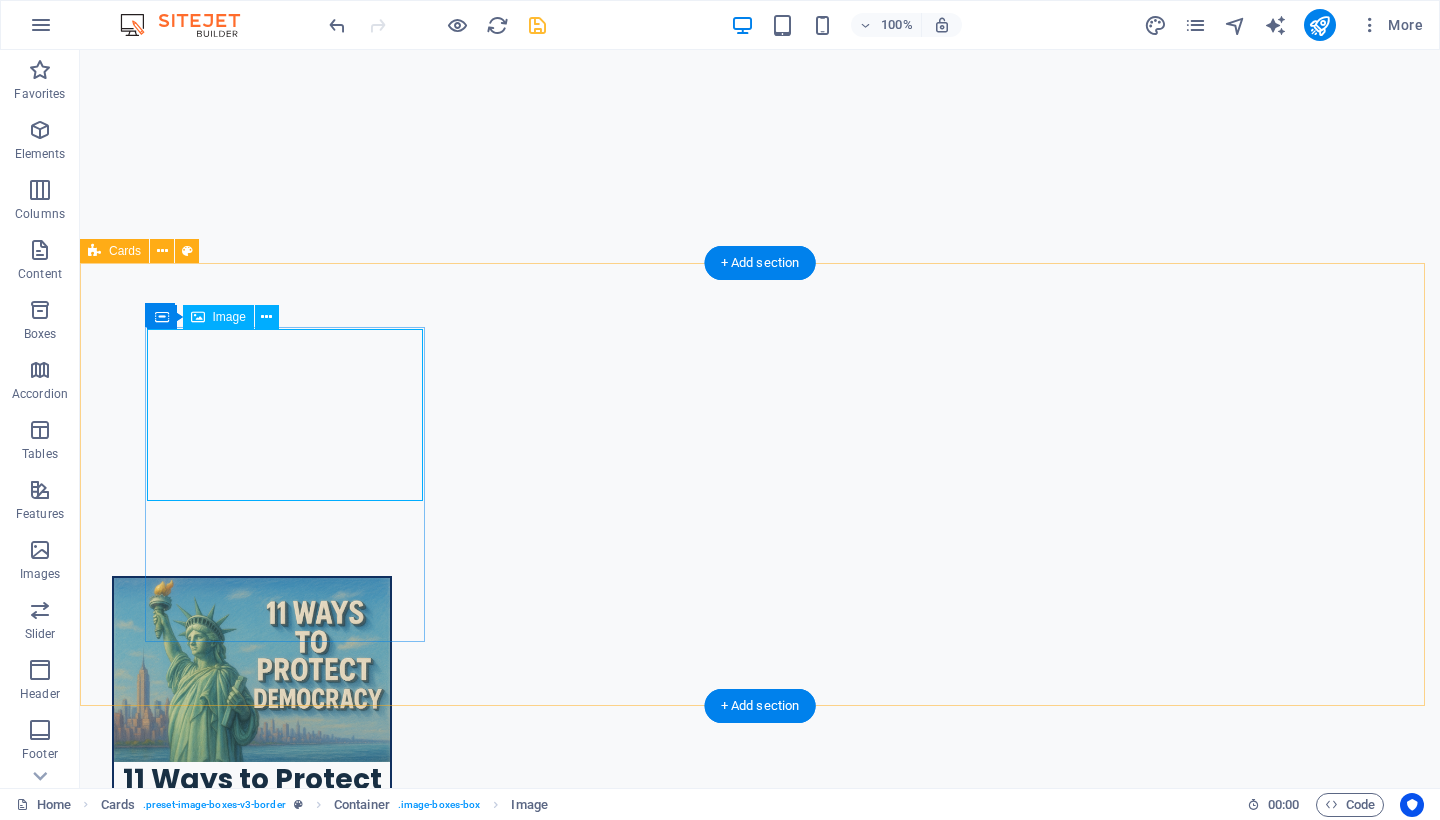 click at bounding box center (252, 2947) 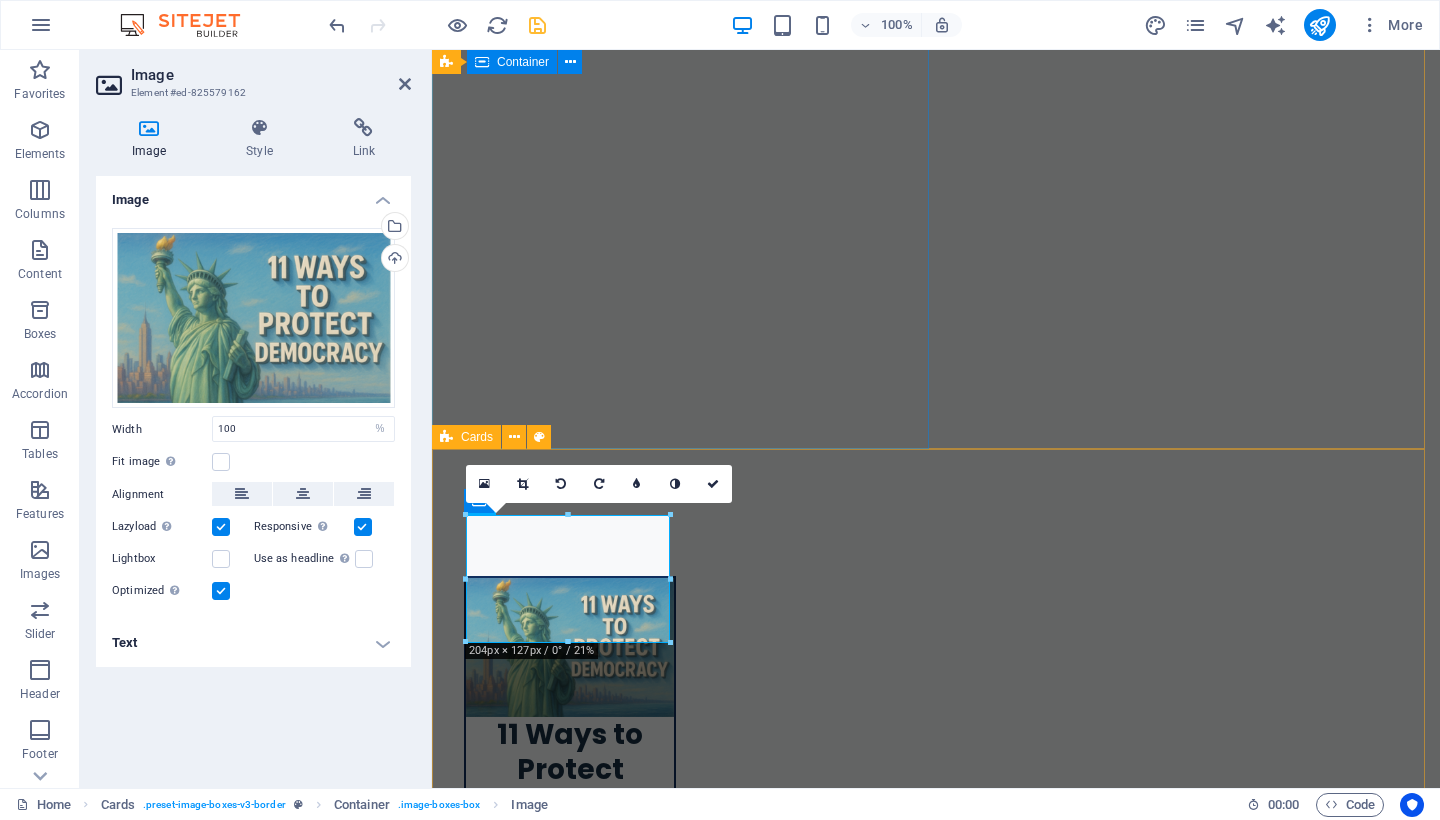 click on "Cards" at bounding box center [477, 437] 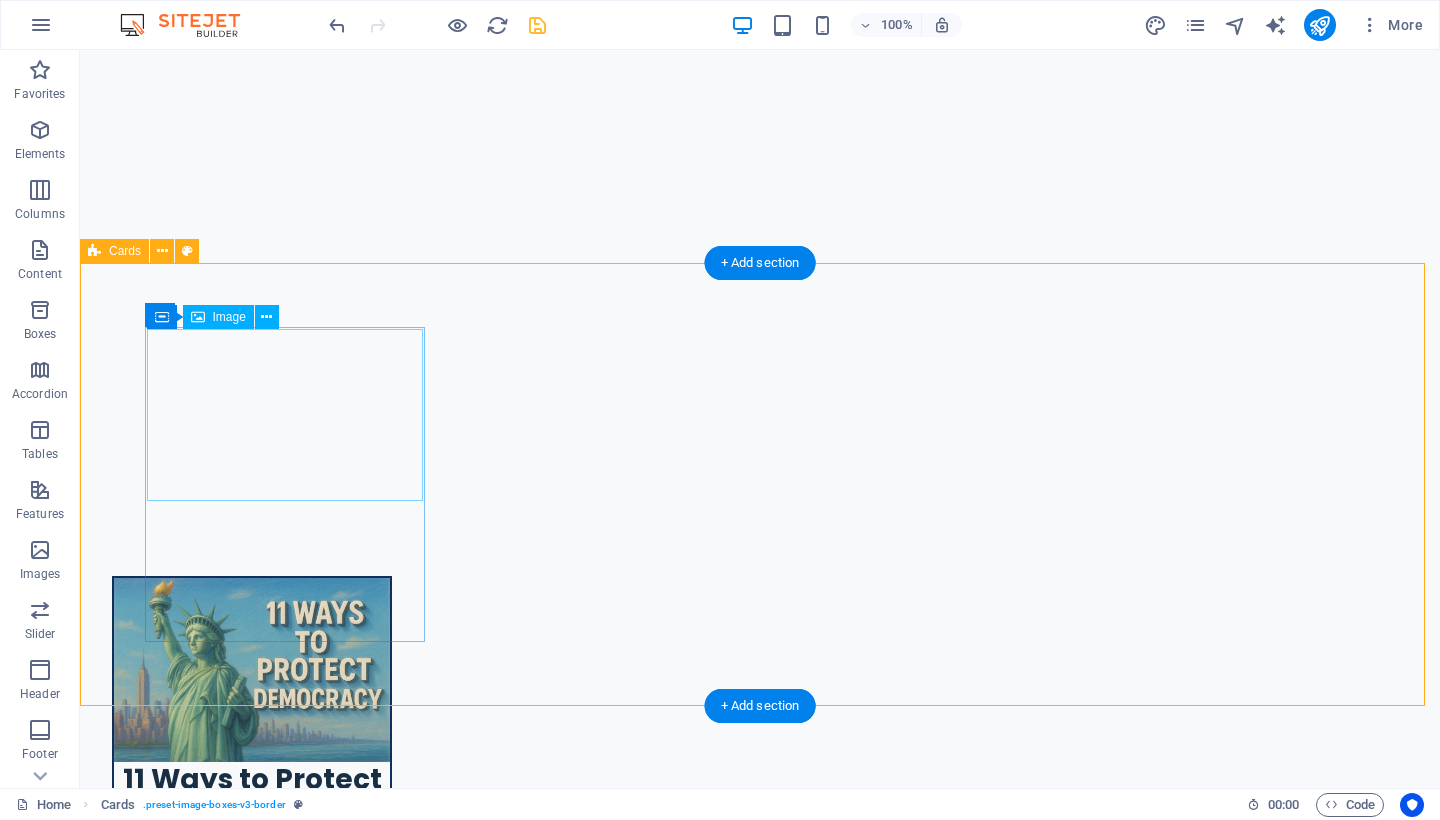click at bounding box center (252, 2947) 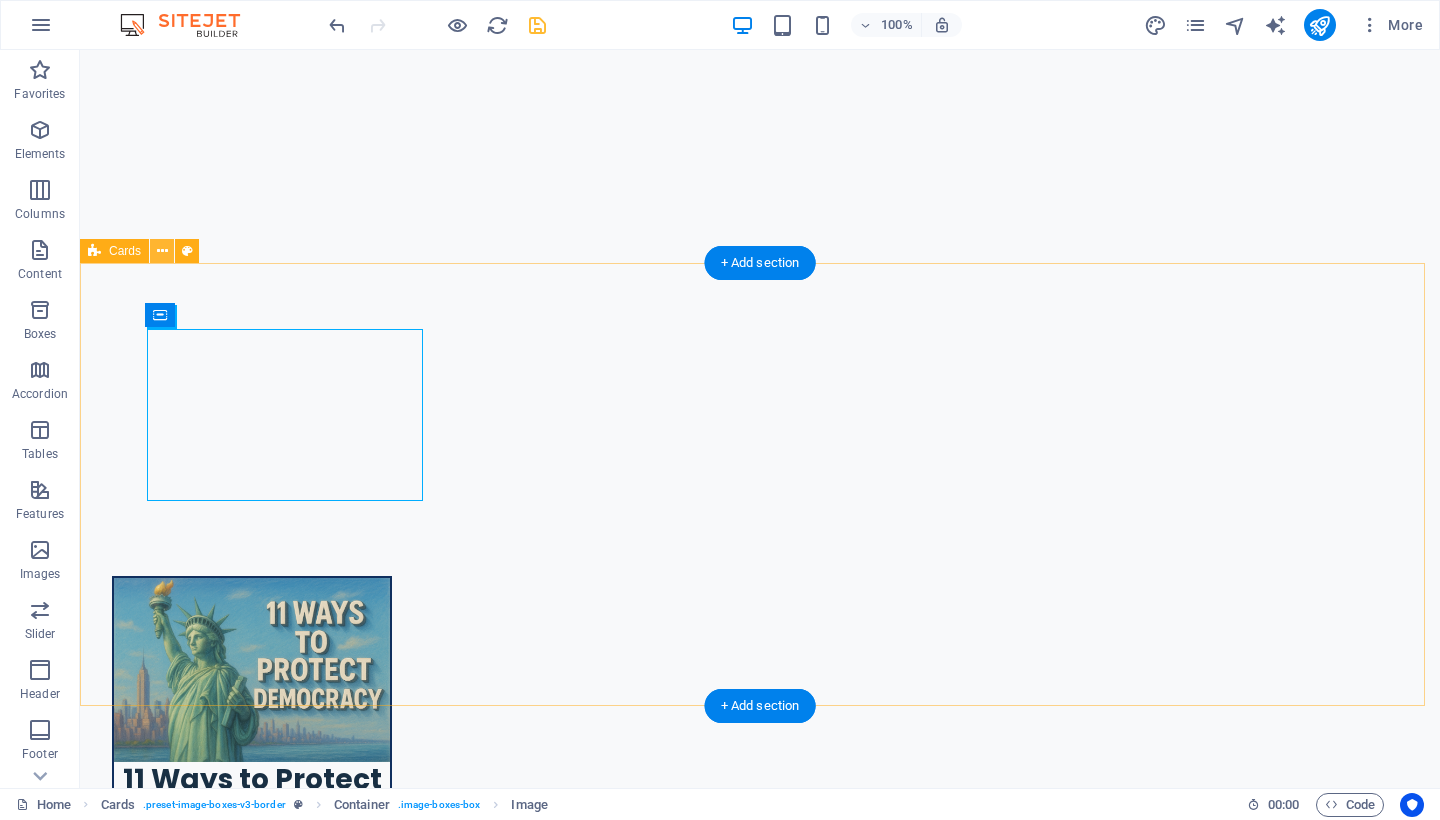 click at bounding box center (162, 251) 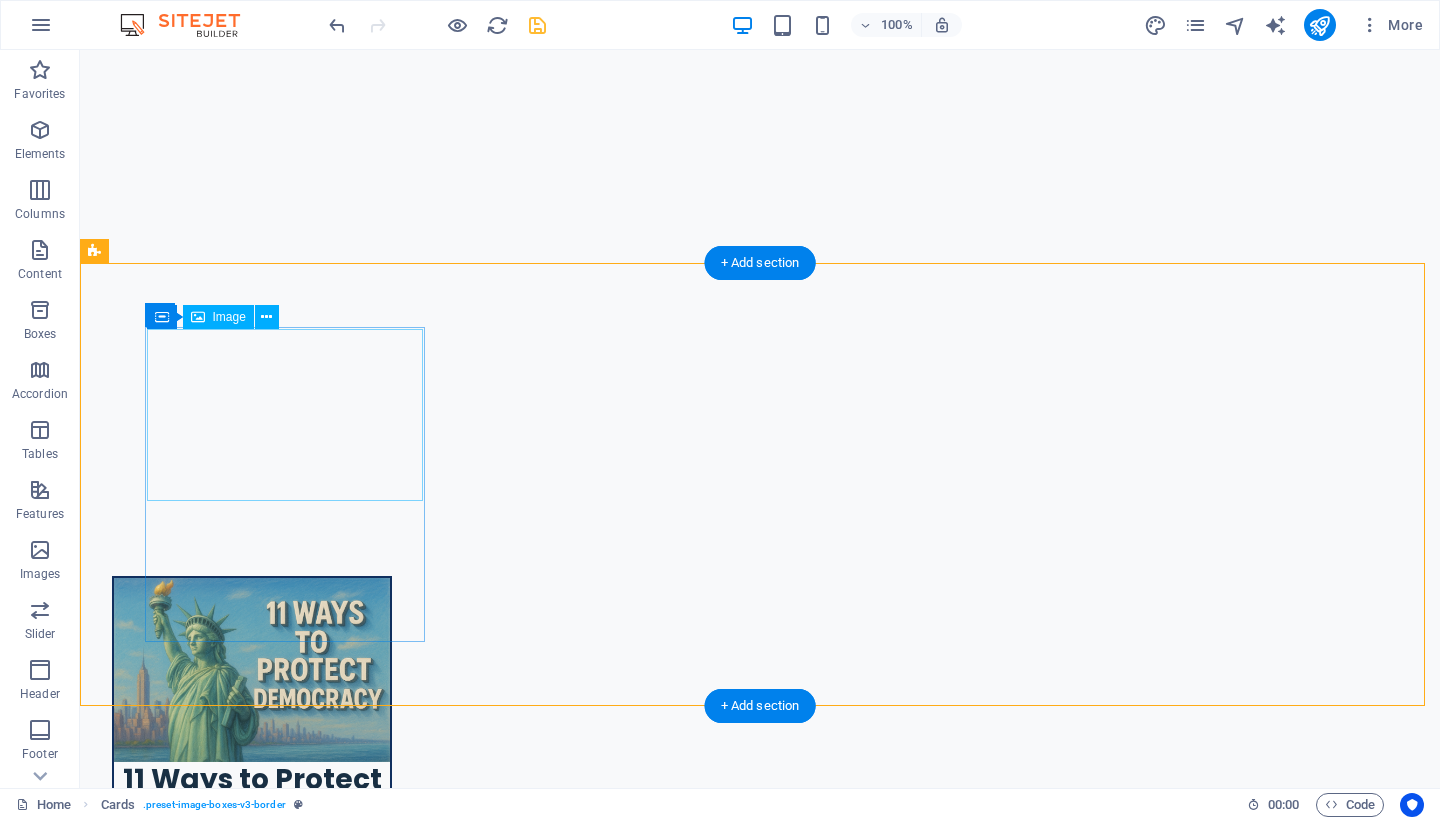 click at bounding box center [252, 2947] 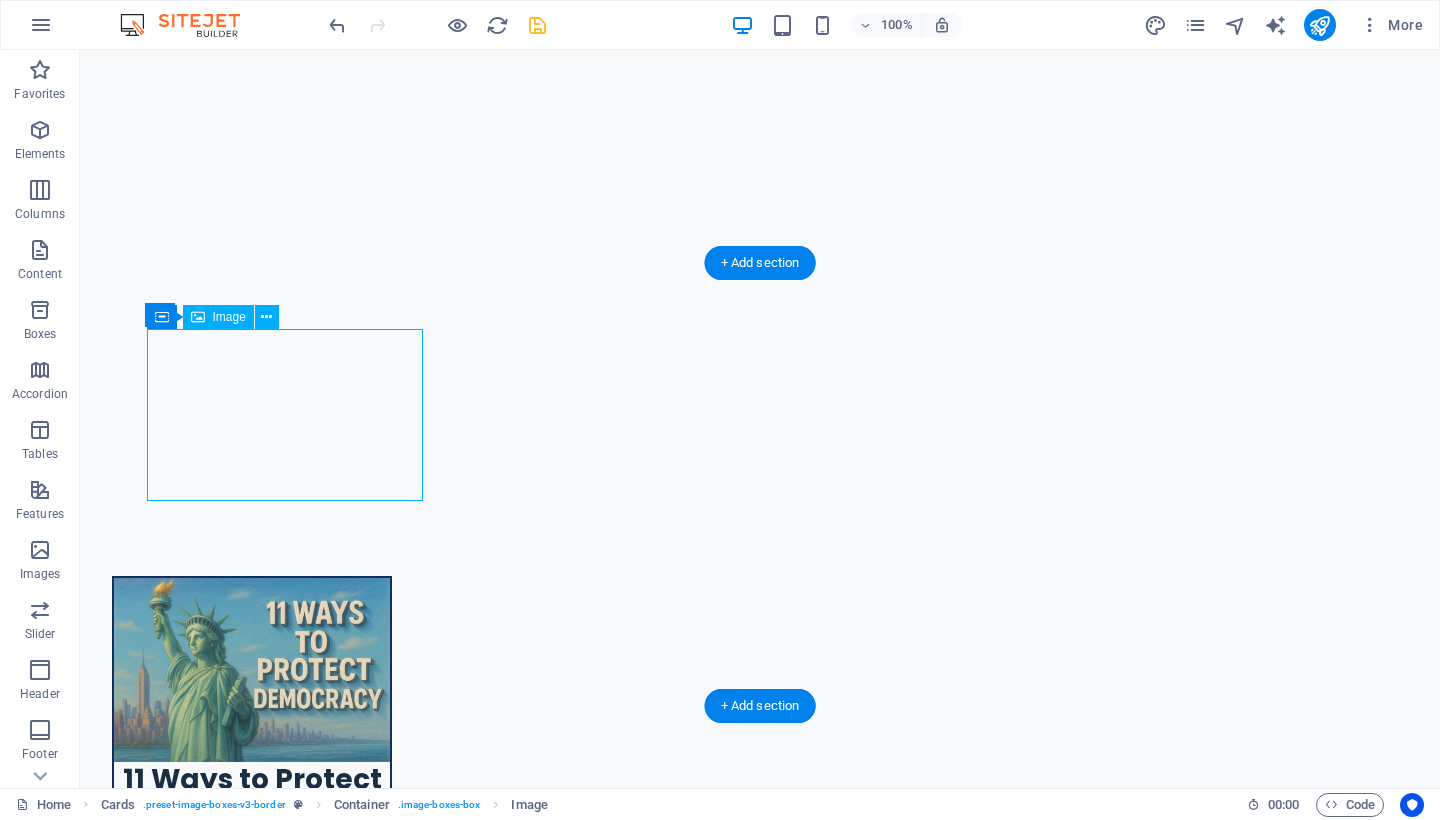 click at bounding box center [252, 2947] 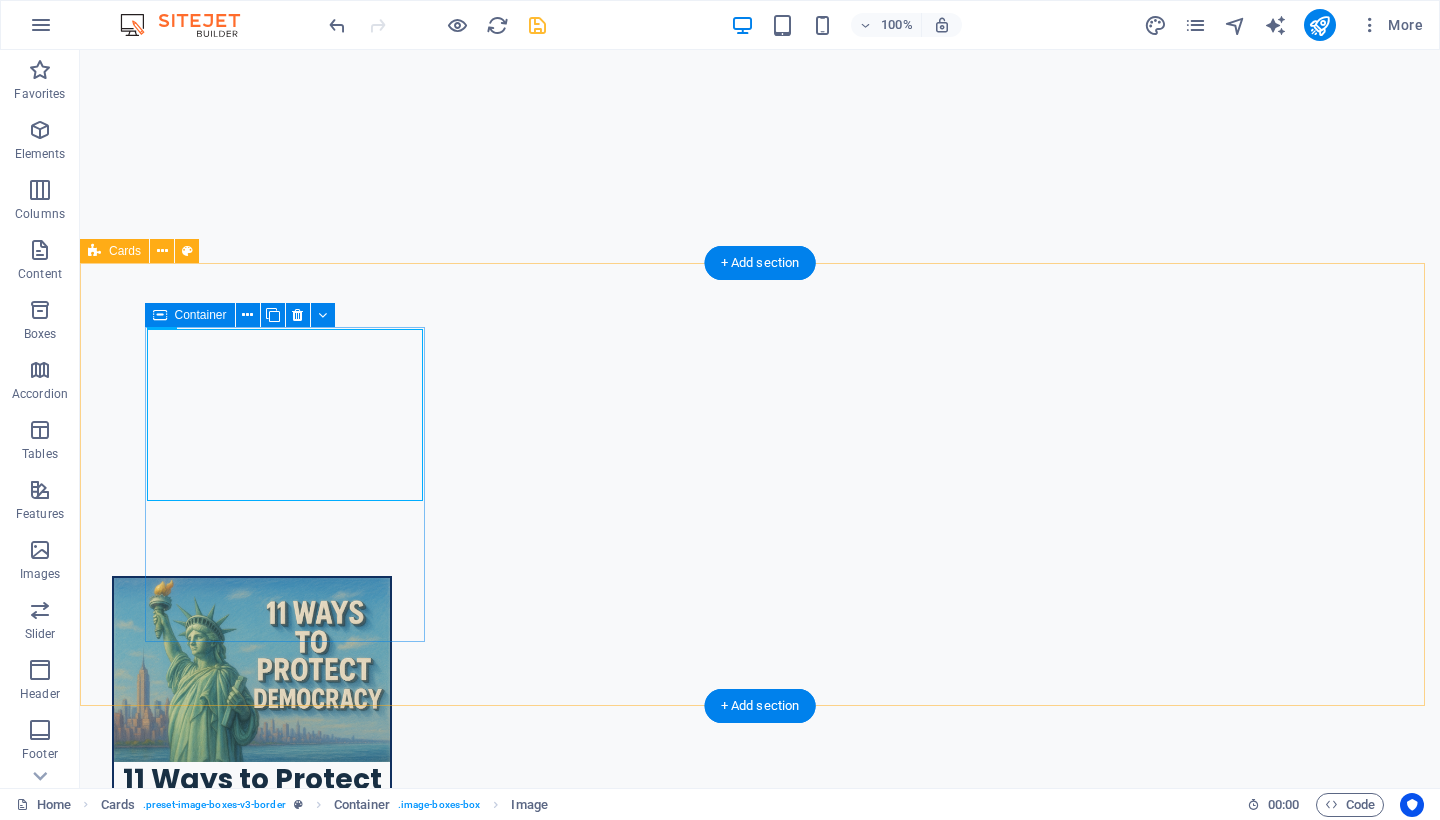 click on "Container" at bounding box center [201, 315] 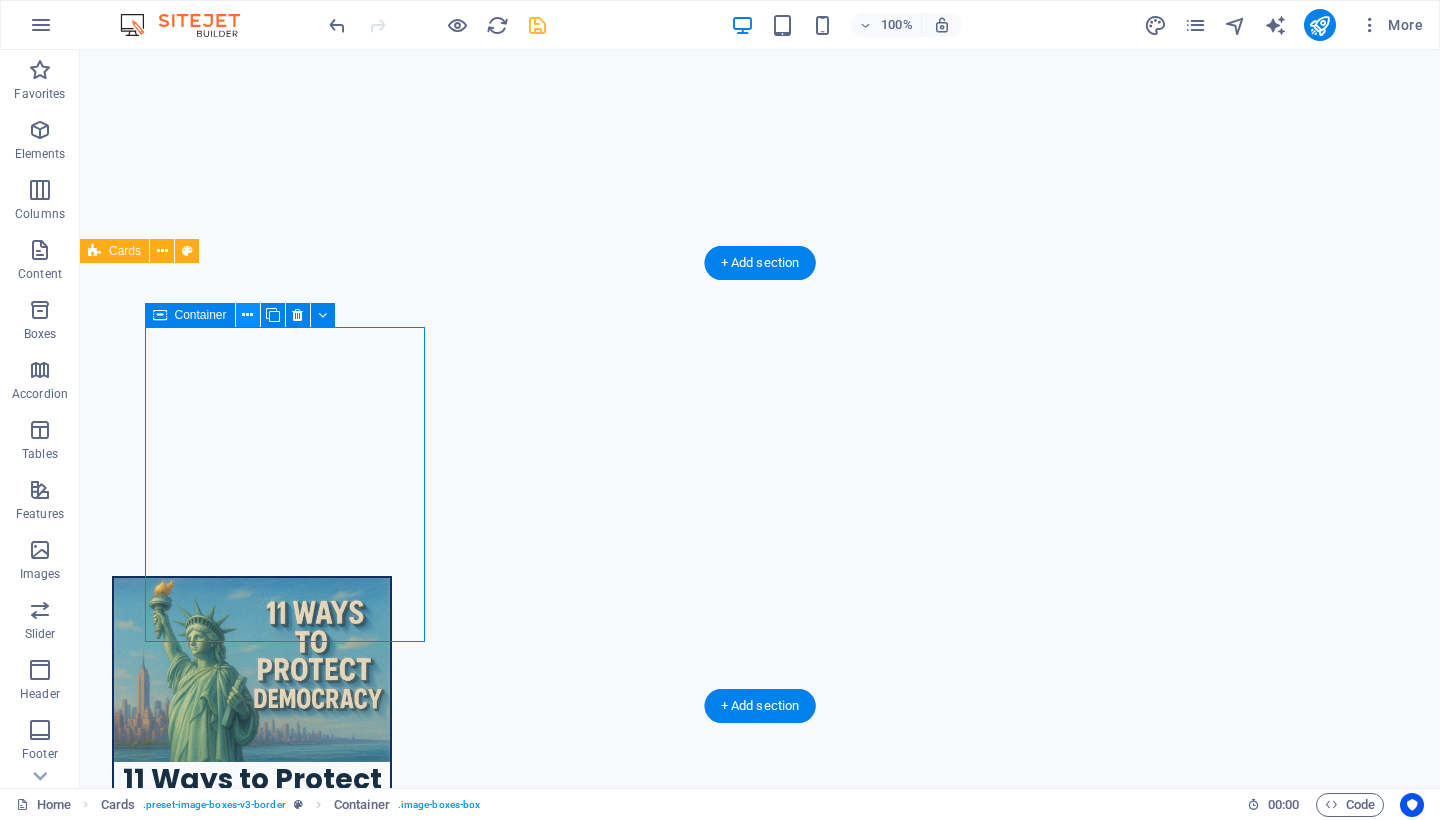 click at bounding box center (247, 315) 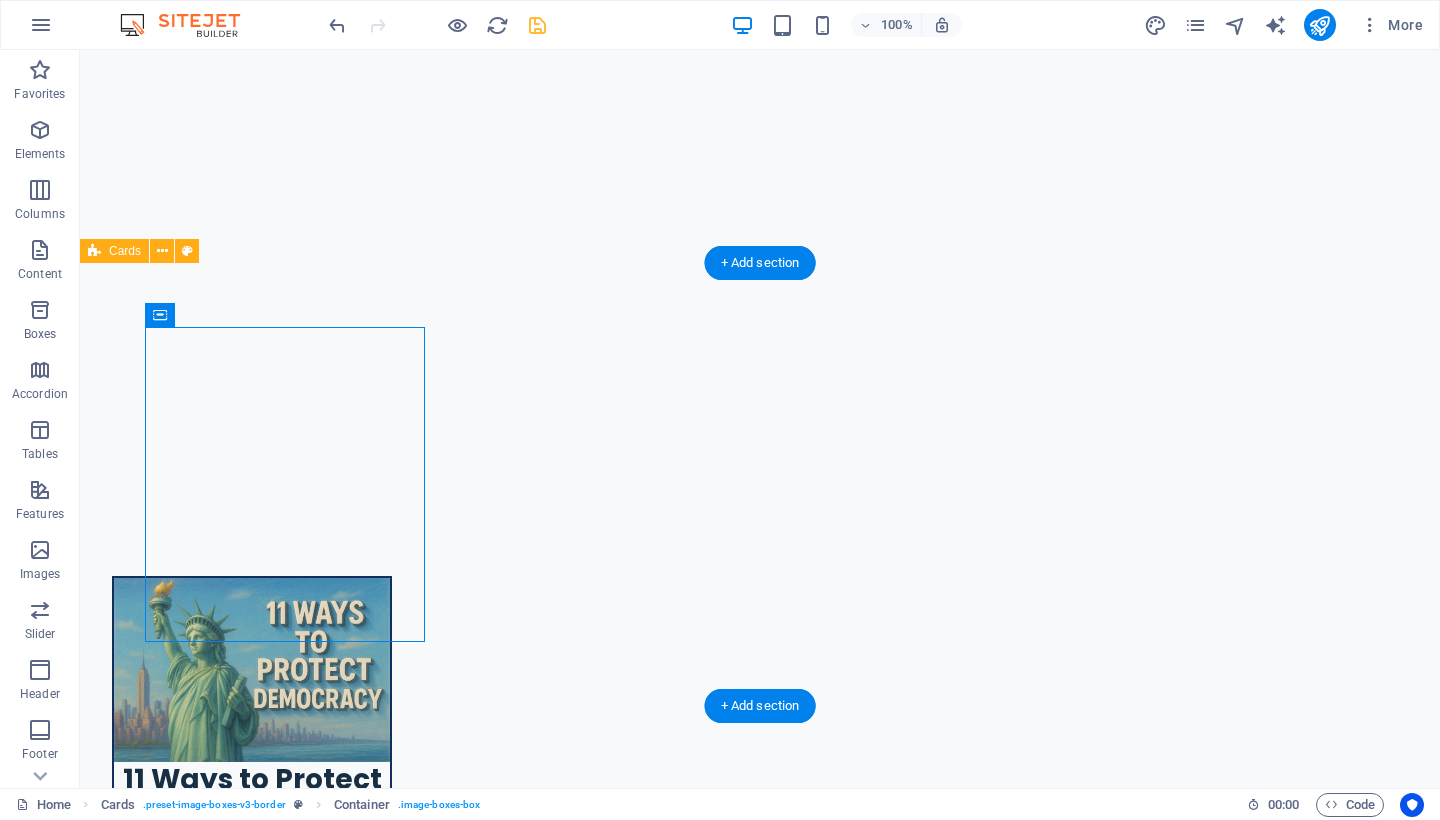 click on "Headline Lorem ipsum dolor sit amet, consectetuer adipiscing elit. Aenean commodo ligula eget dolor. Lorem ipsum dolor sit amet. Headline Lorem ipsum dolor sit amet, consectetuer adipiscing elit. Aenean commodo ligula eget dolor. Lorem ipsum dolor sit amet. Headline Lorem ipsum dolor sit amet, consectetuer adipiscing elit. Aenean commodo ligula eget dolor. Lorem ipsum dolor sit amet. Headline Lorem ipsum dolor sit amet, consectetuer adipiscing elit. Aenean commodo ligula eget dolor. Lorem ipsum dolor sit amet." at bounding box center [760, 3504] 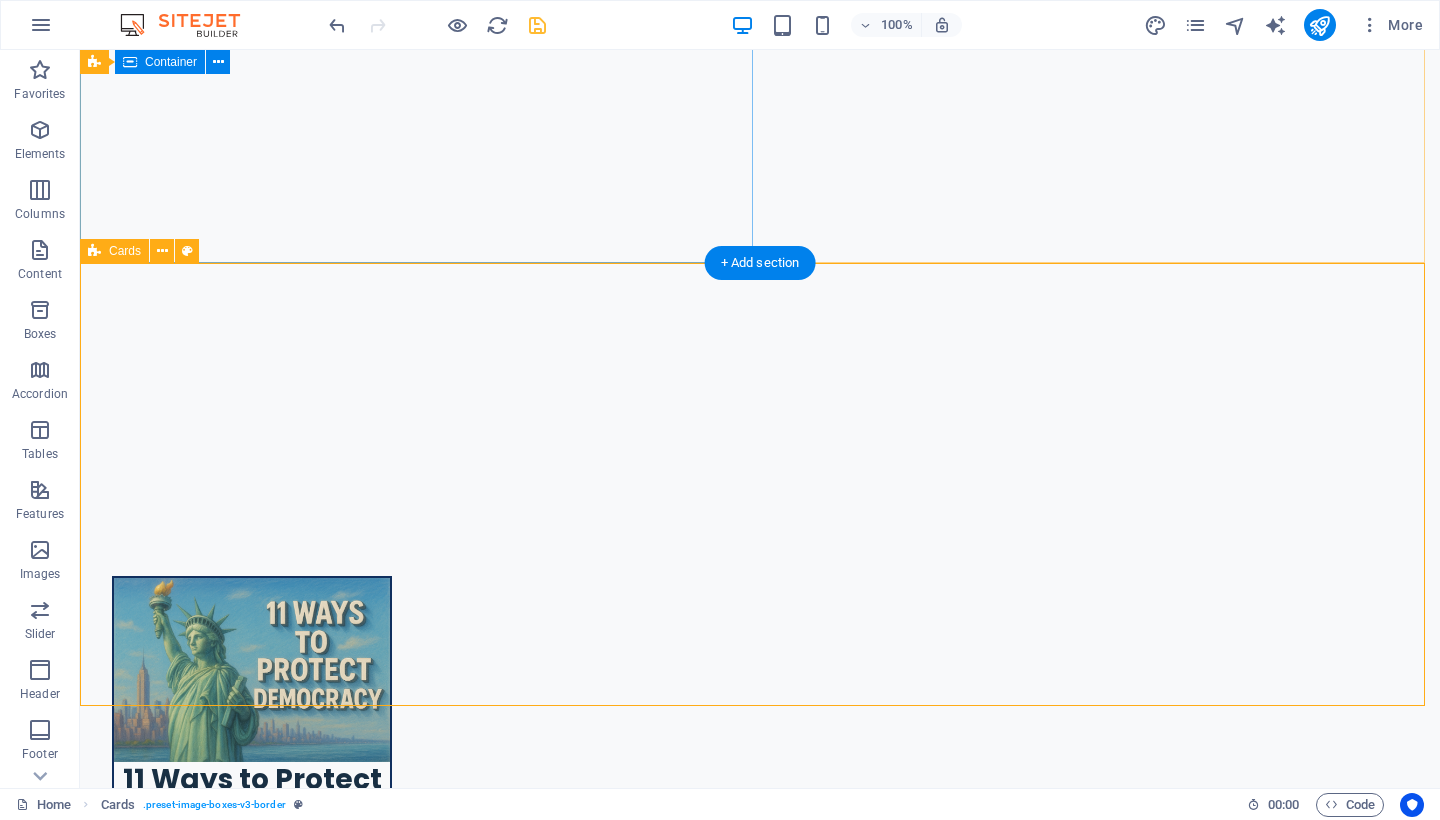 click on "Cards" at bounding box center [125, 251] 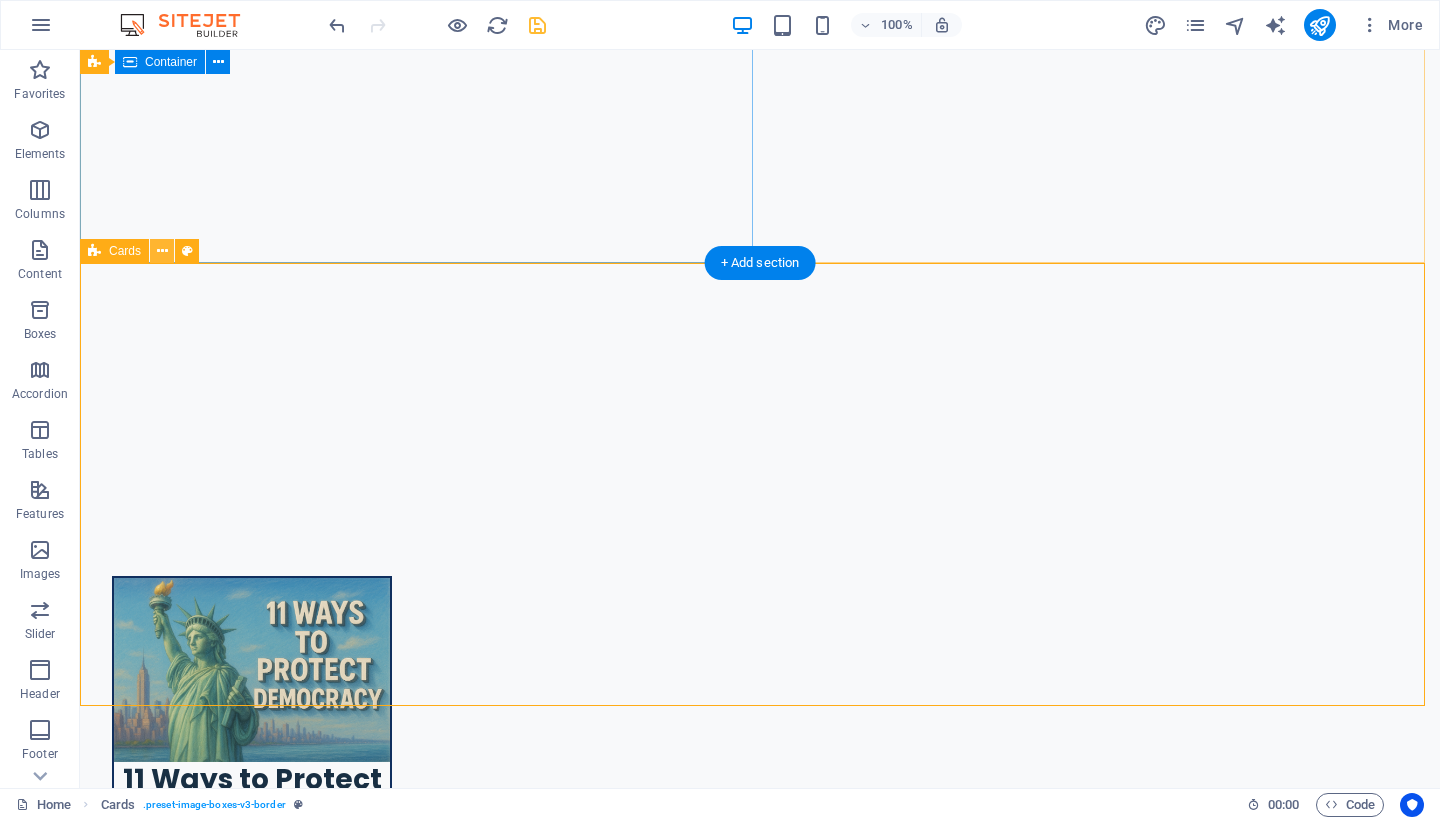 click at bounding box center (162, 251) 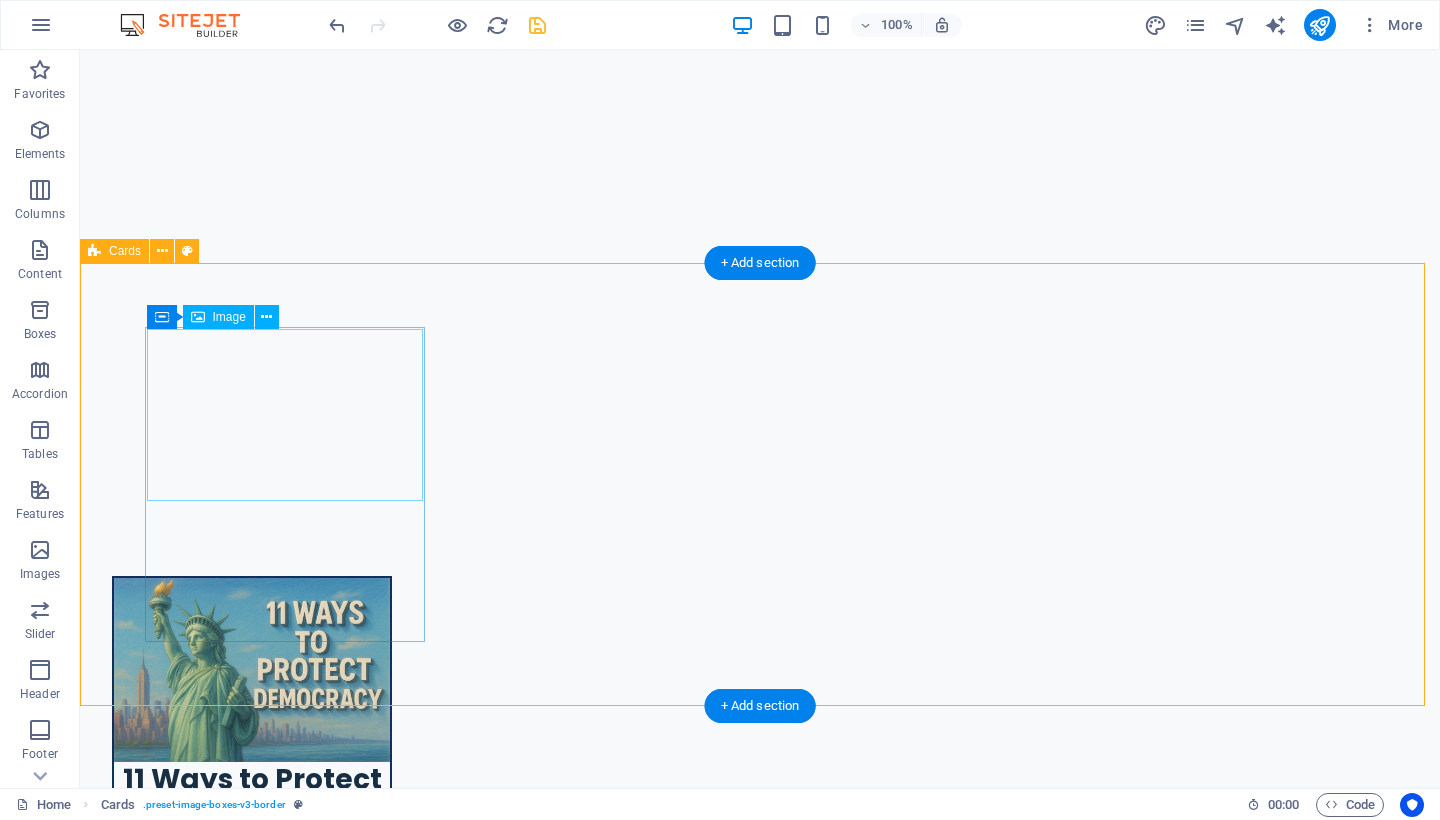 click at bounding box center [252, 2947] 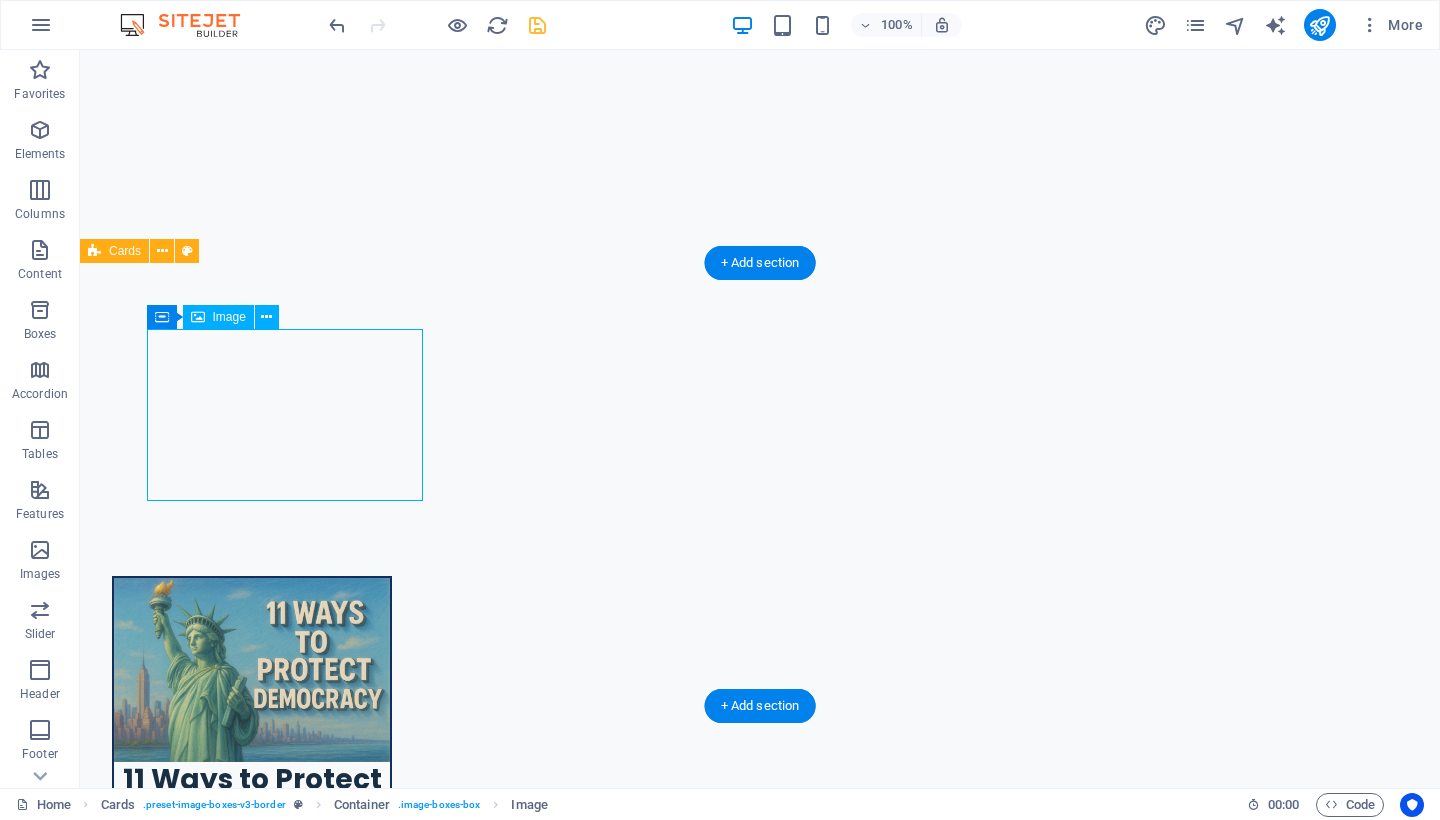 click at bounding box center (252, 2947) 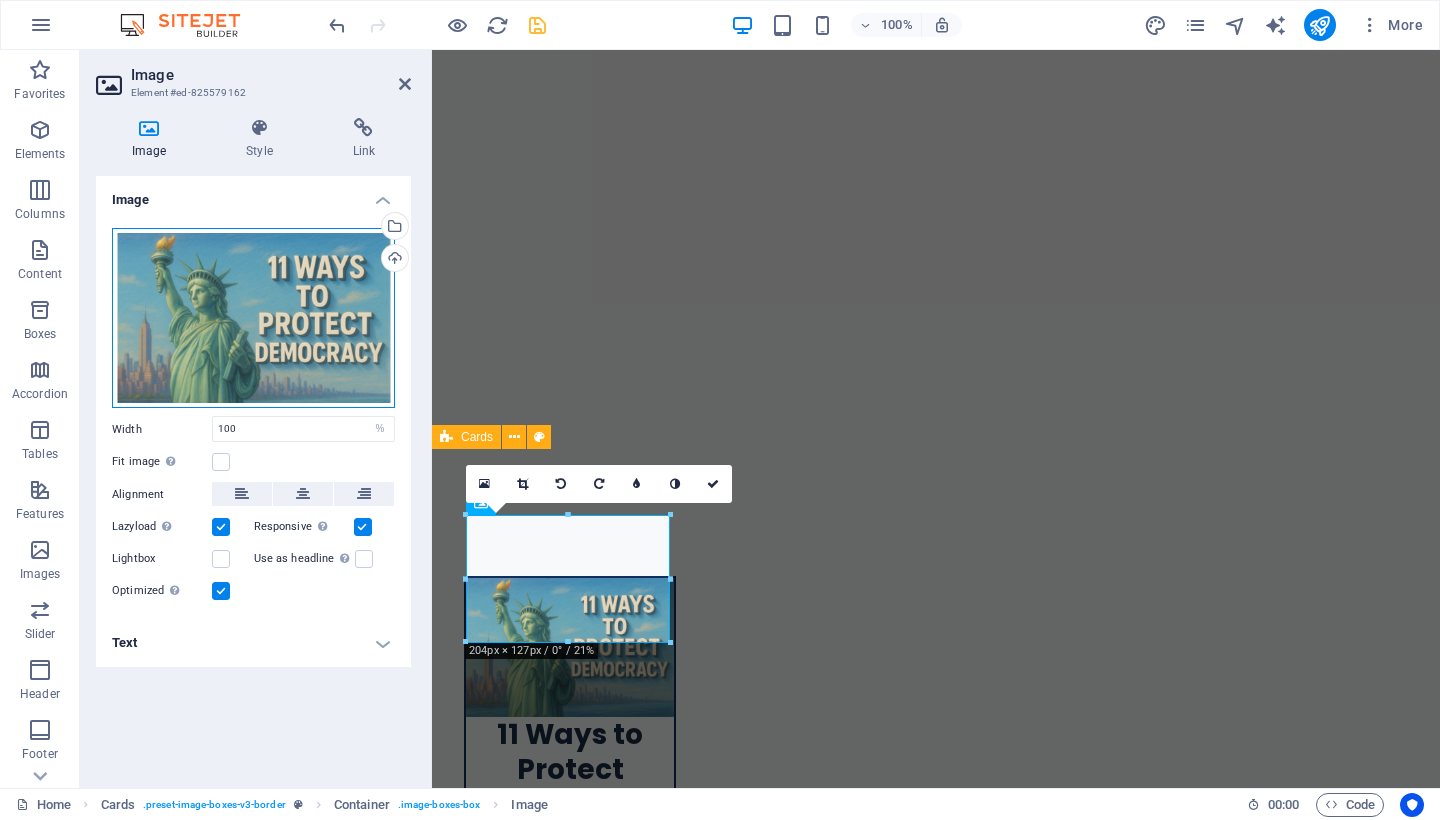 click on "Drag files here, click to choose files or select files from Files or our free stock photos & videos" at bounding box center (253, 318) 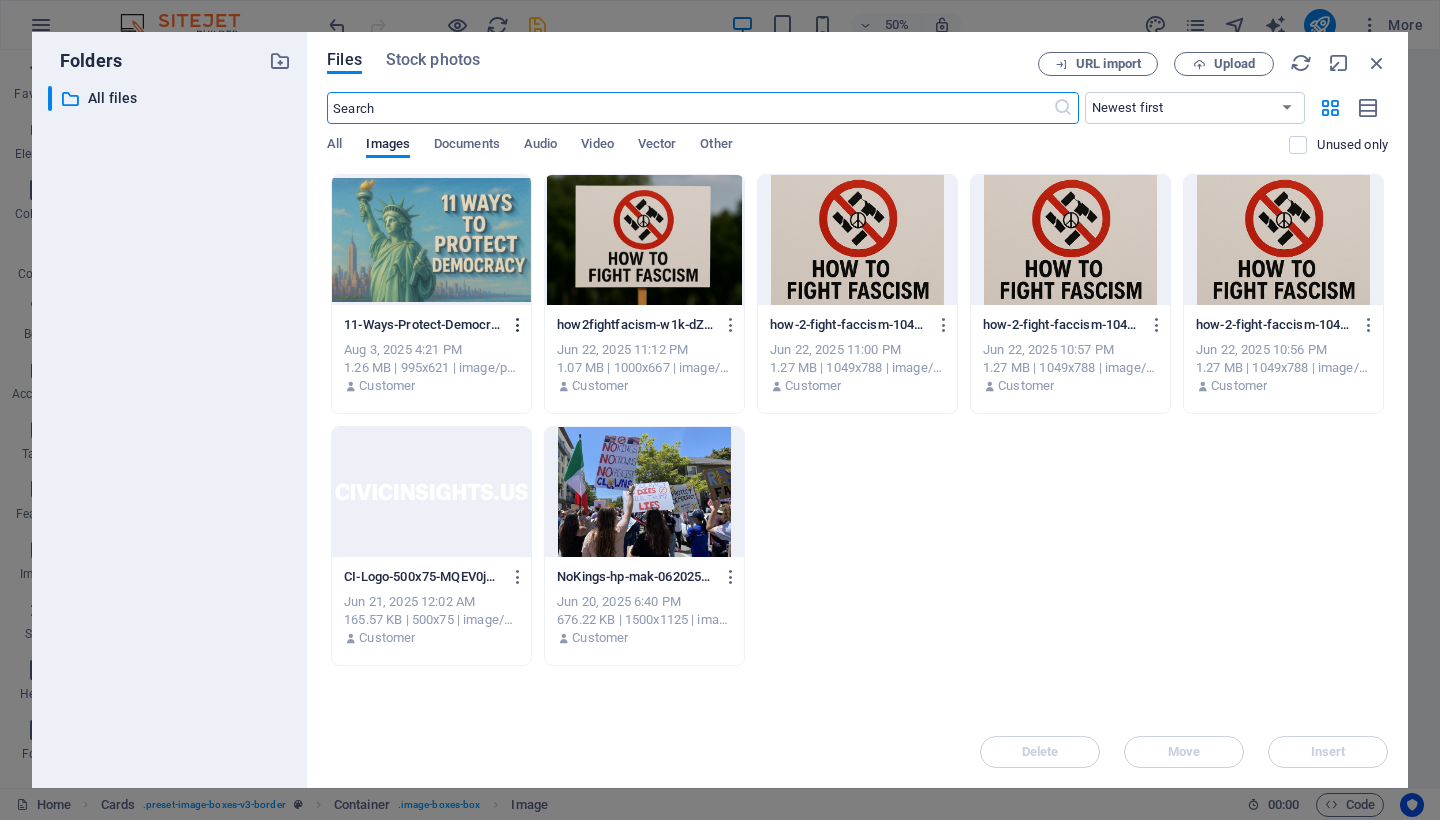 click at bounding box center (518, 325) 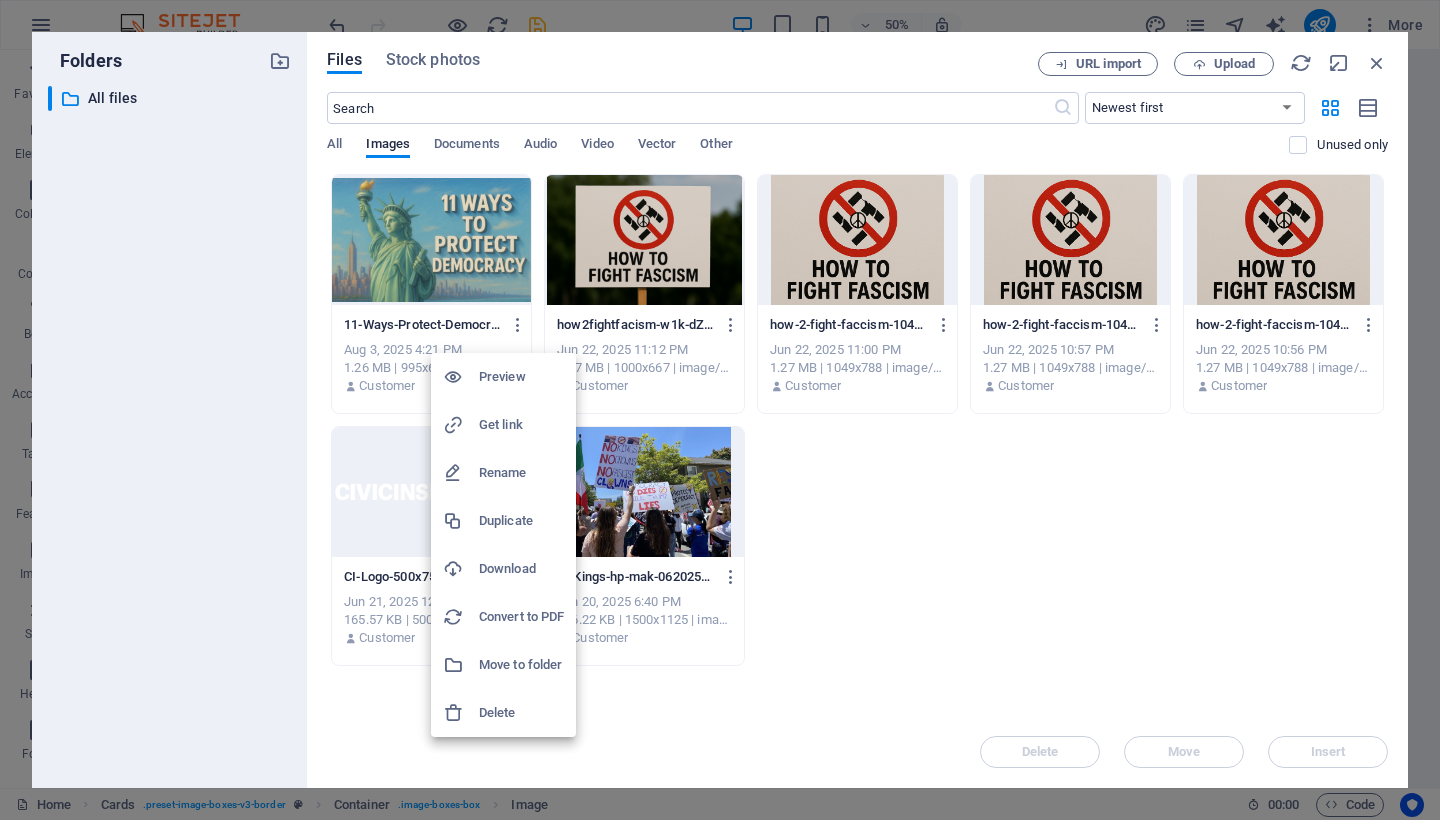 click at bounding box center (720, 410) 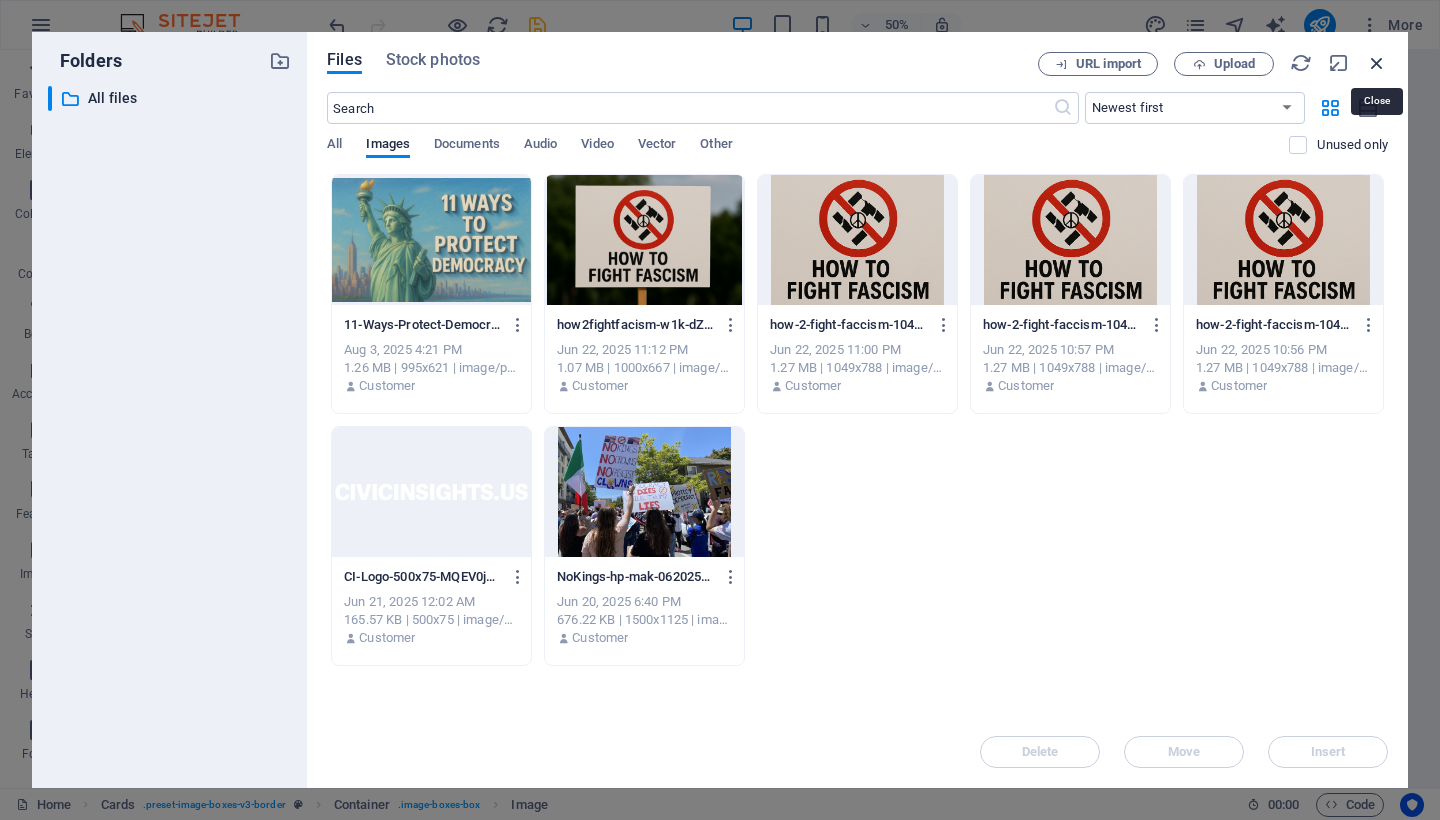 click at bounding box center (1377, 63) 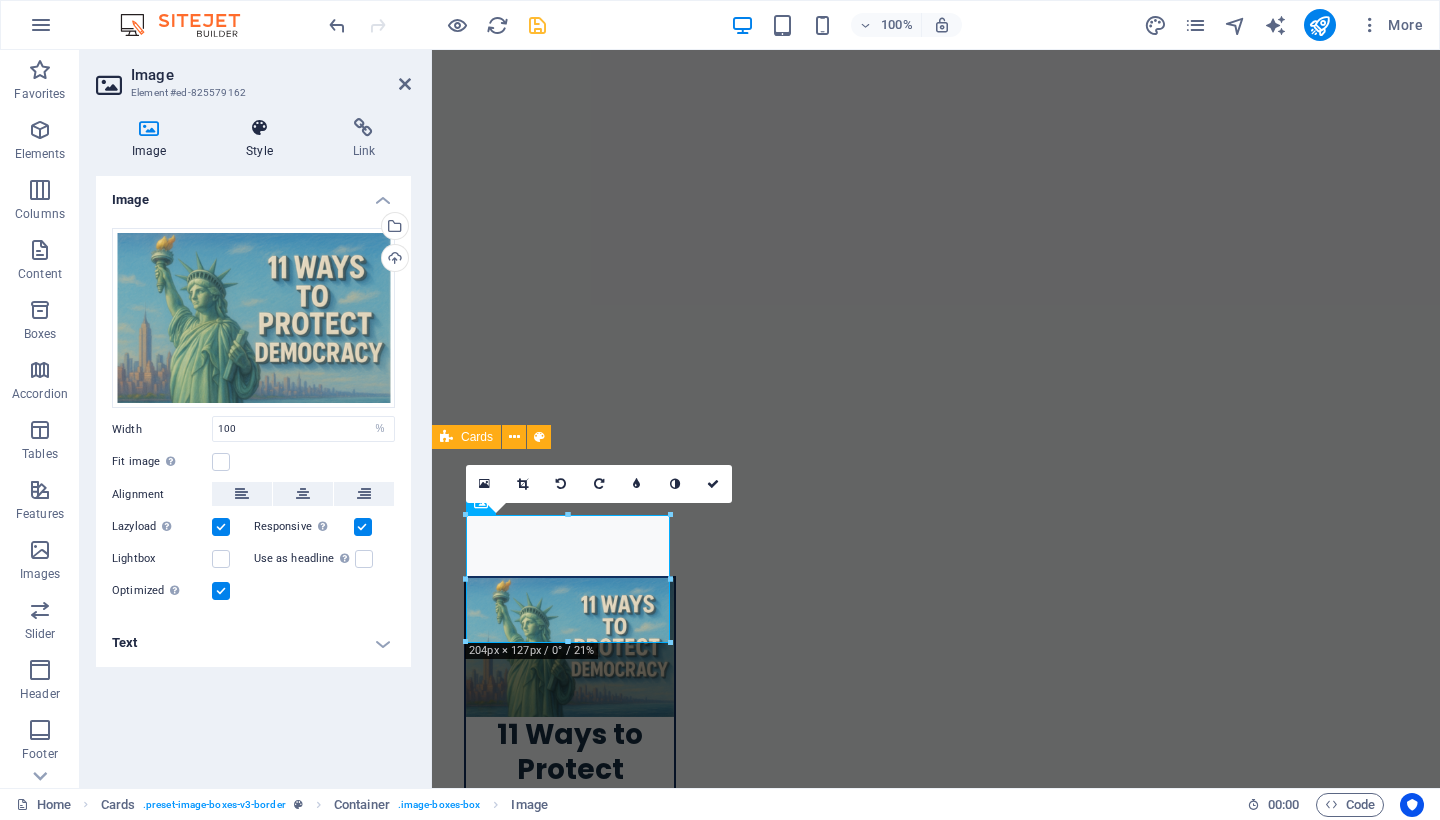 click at bounding box center [259, 128] 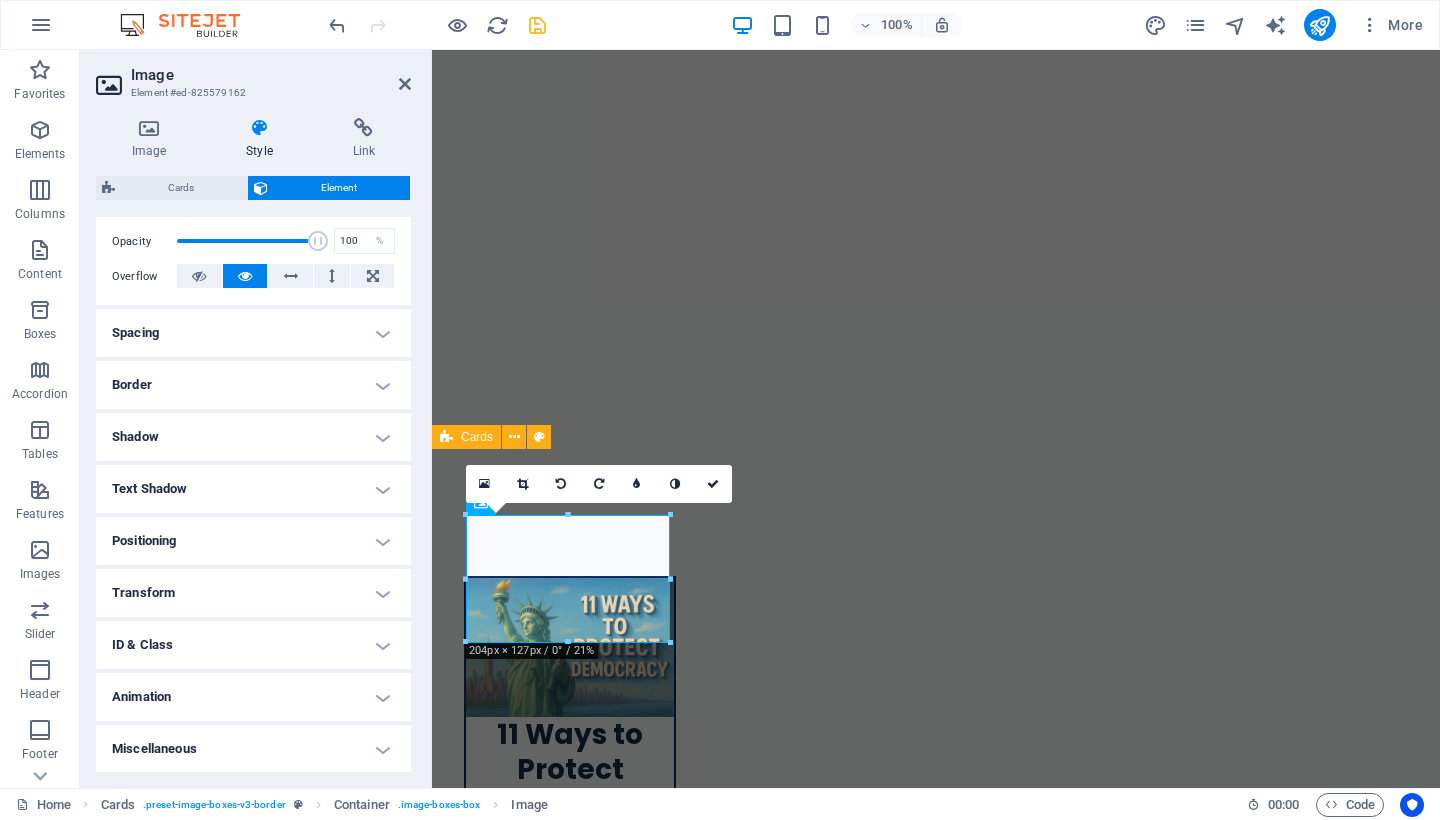 scroll, scrollTop: 0, scrollLeft: 0, axis: both 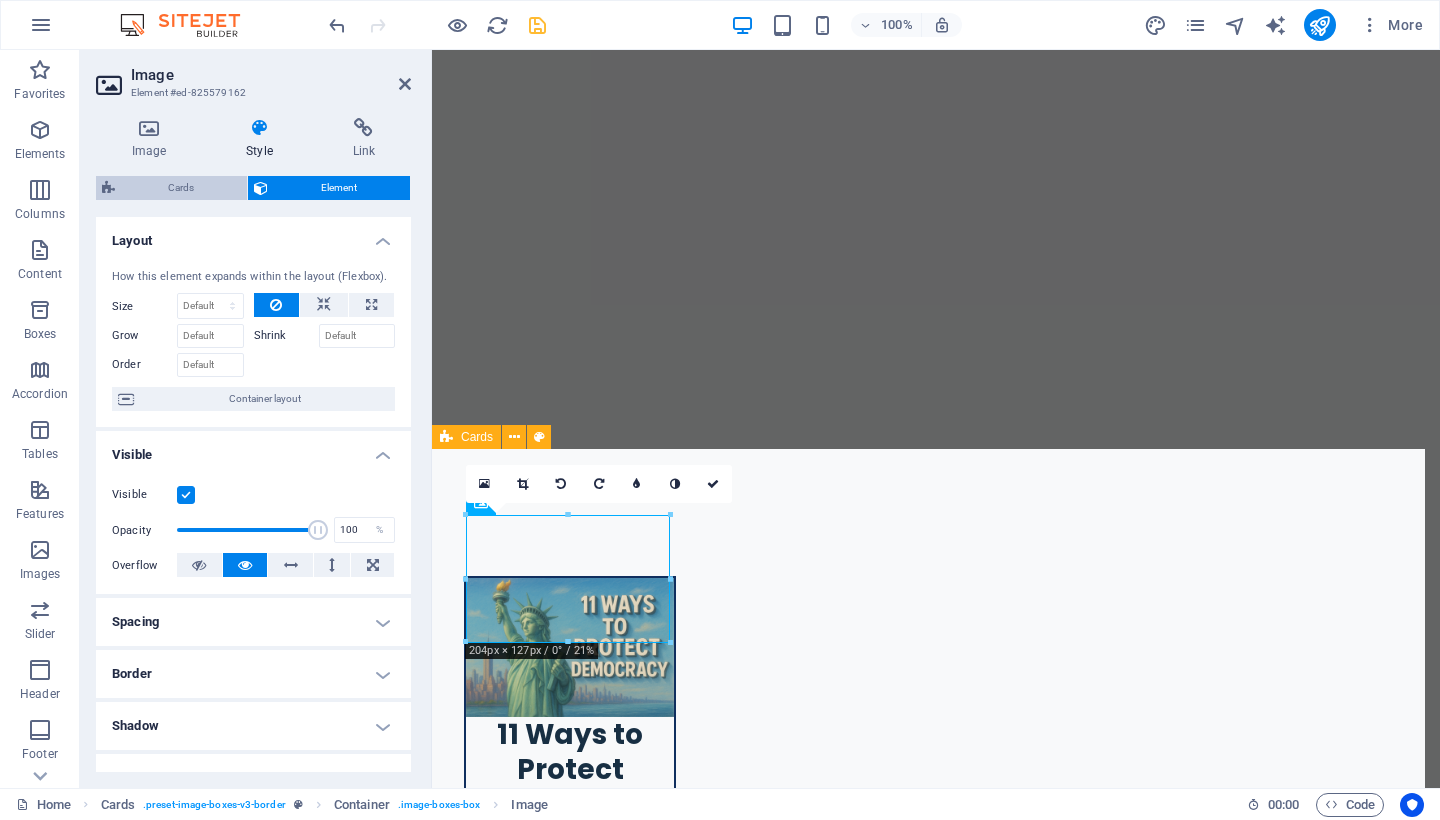 click on "Cards" at bounding box center (181, 188) 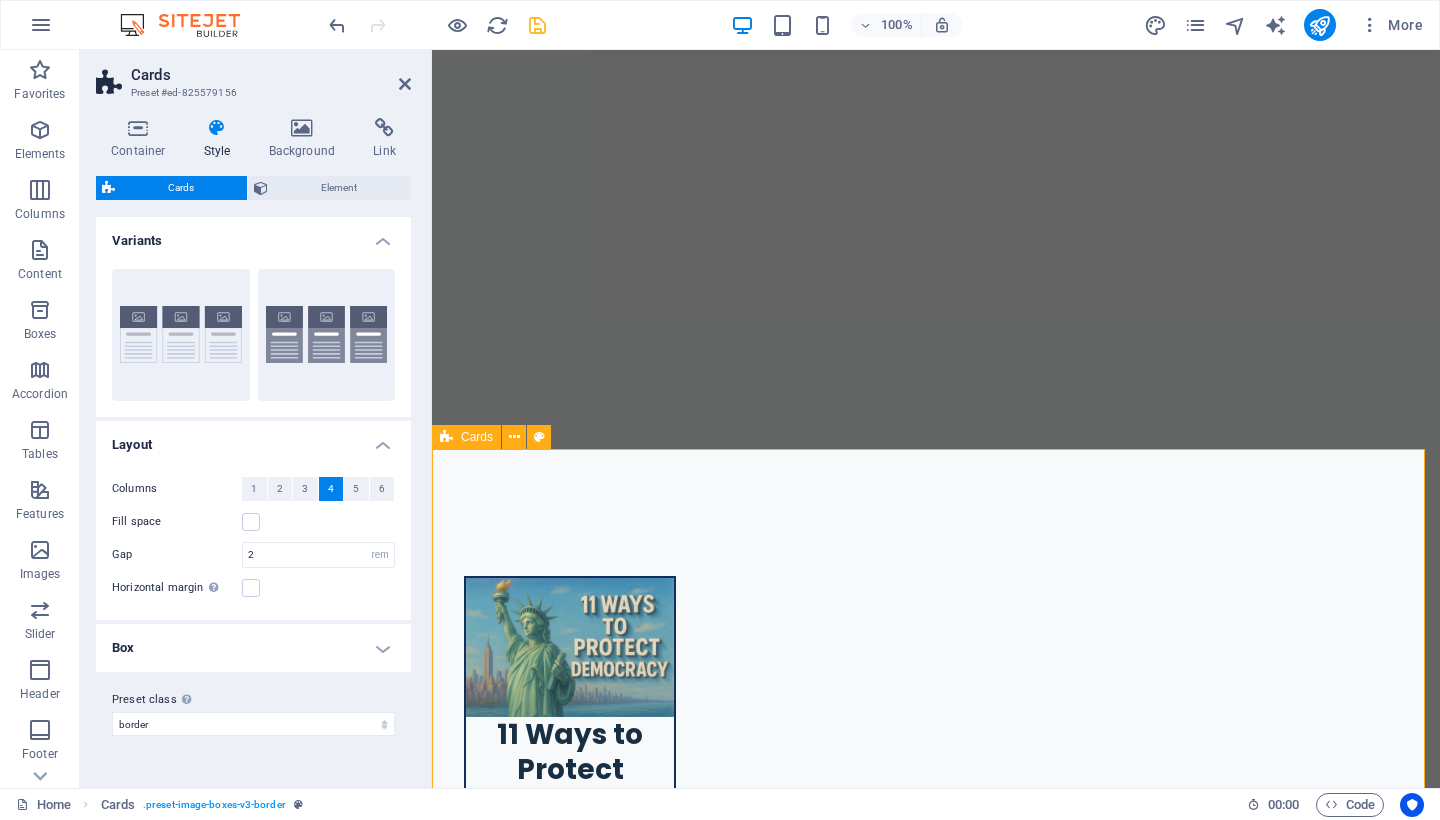 click on "Box" at bounding box center [253, 648] 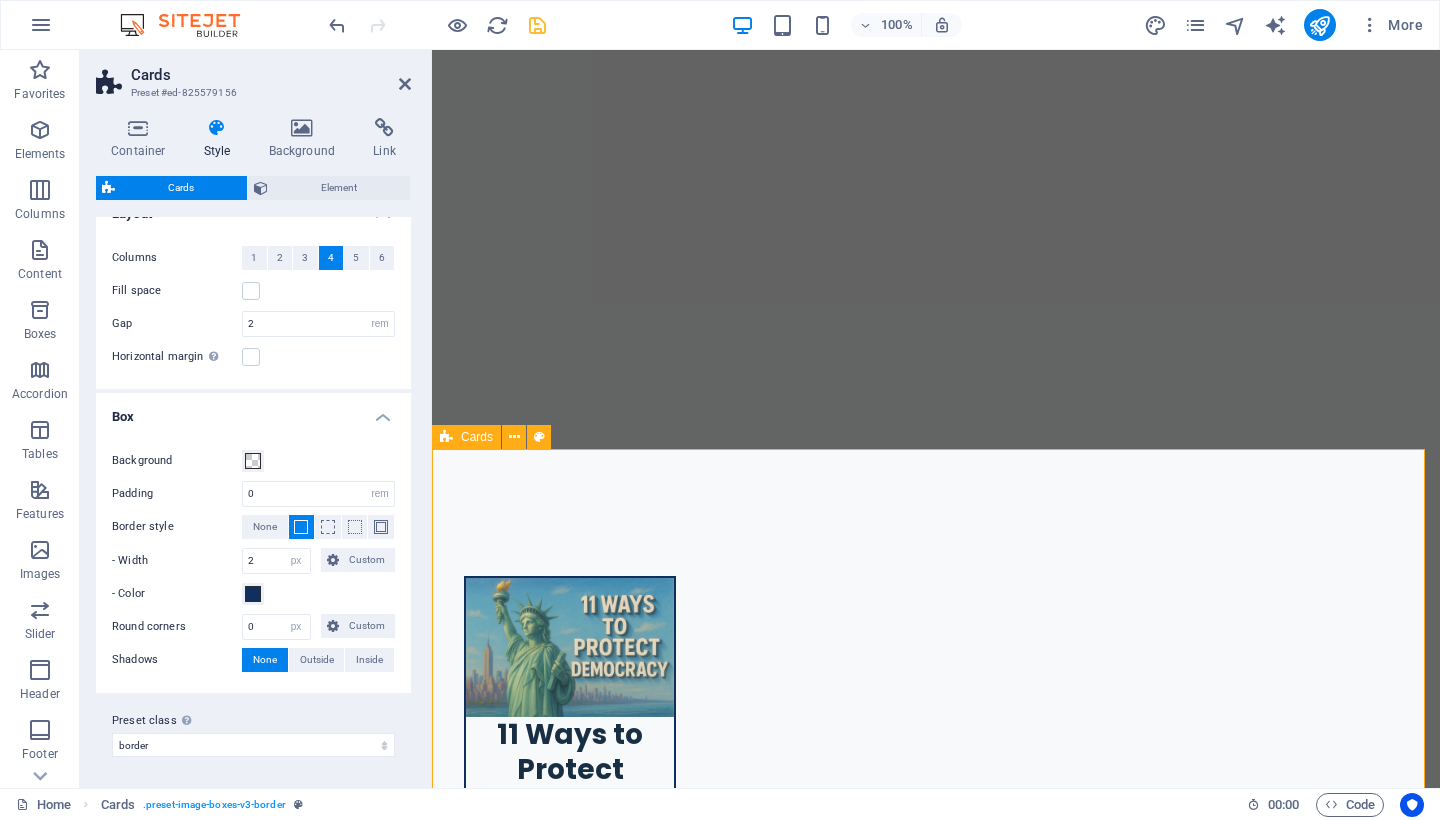 scroll, scrollTop: 0, scrollLeft: 0, axis: both 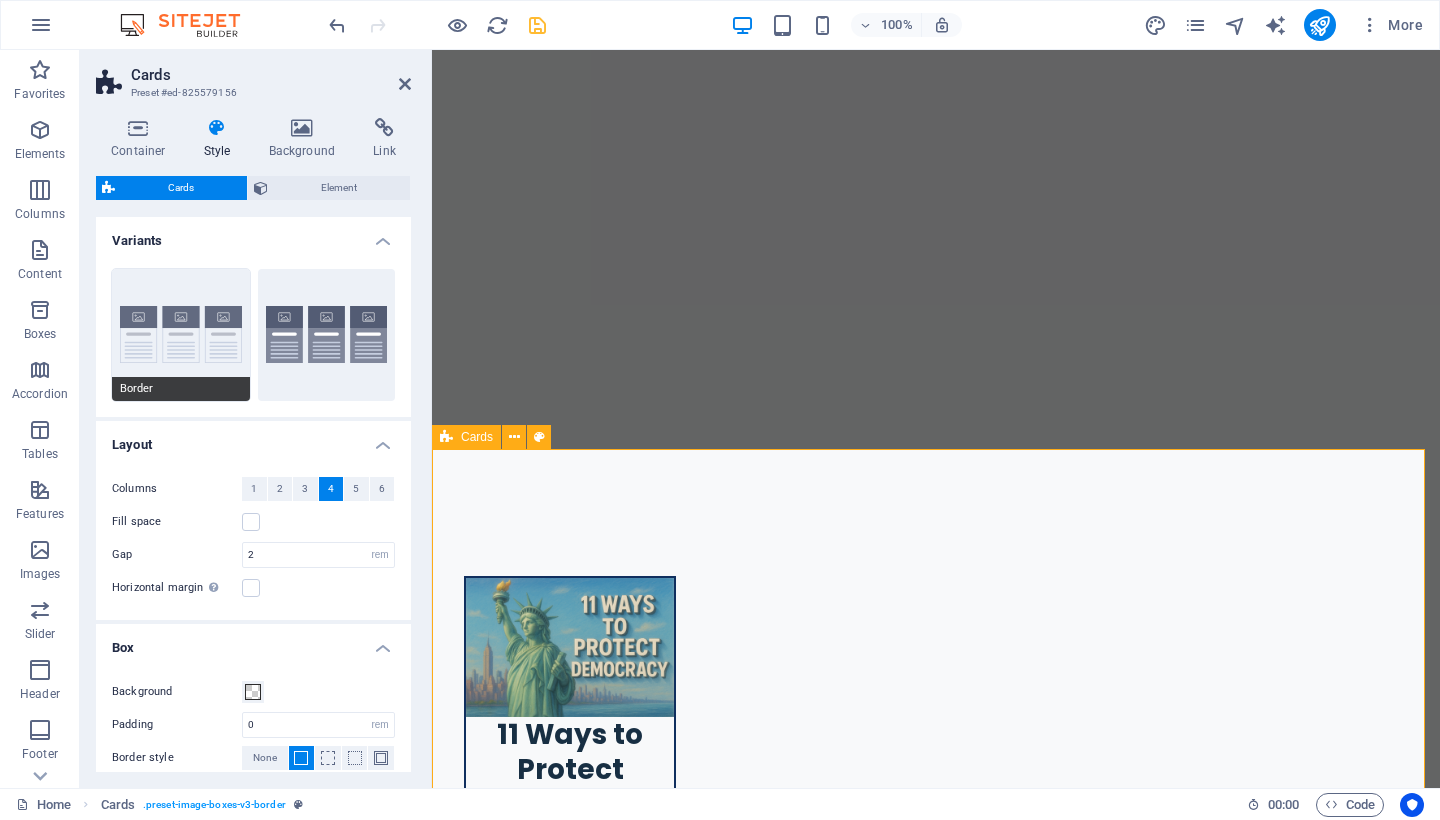 click on "Border" at bounding box center (181, 335) 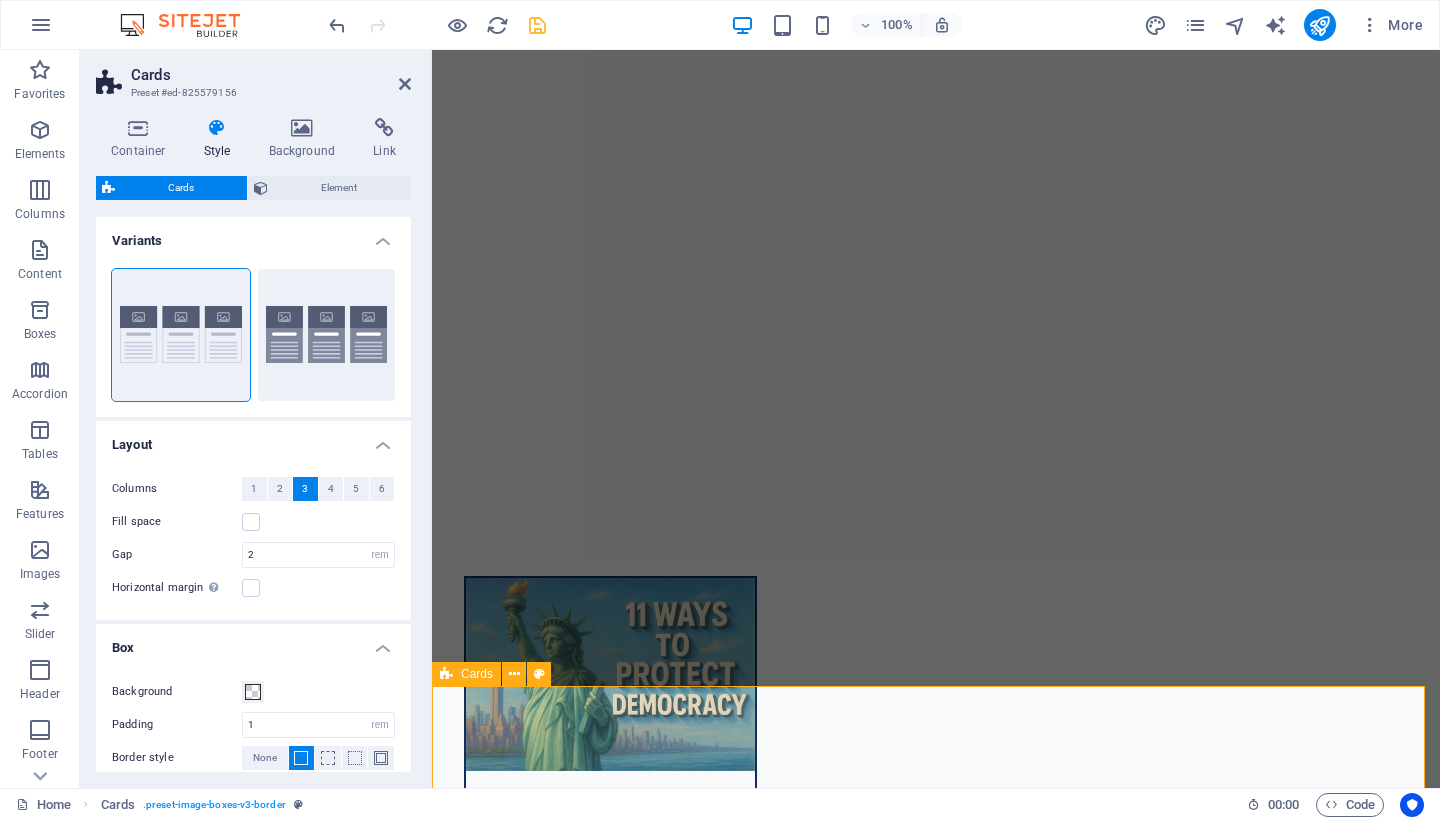 scroll, scrollTop: 165, scrollLeft: 0, axis: vertical 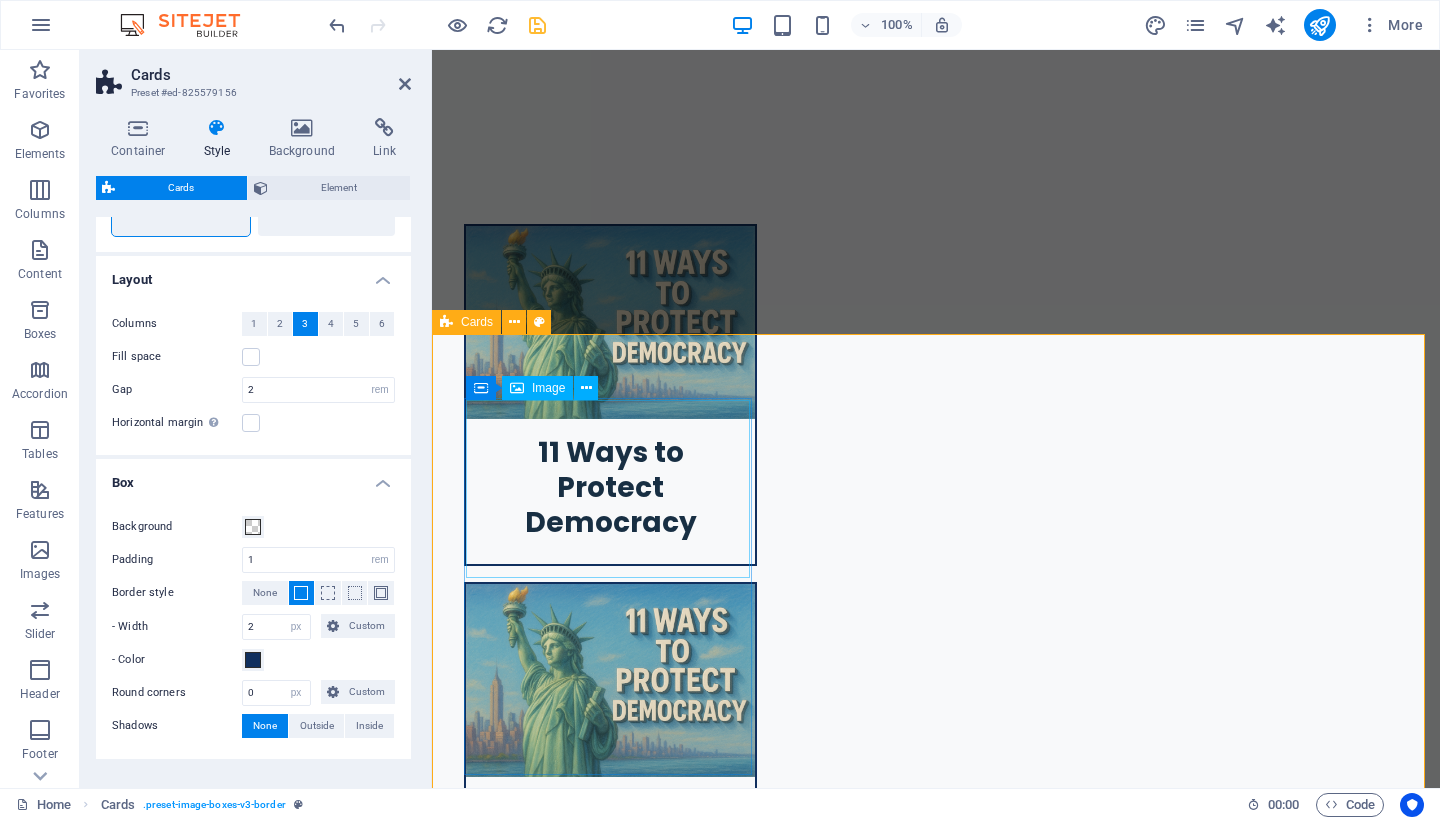 click at bounding box center (610, 2926) 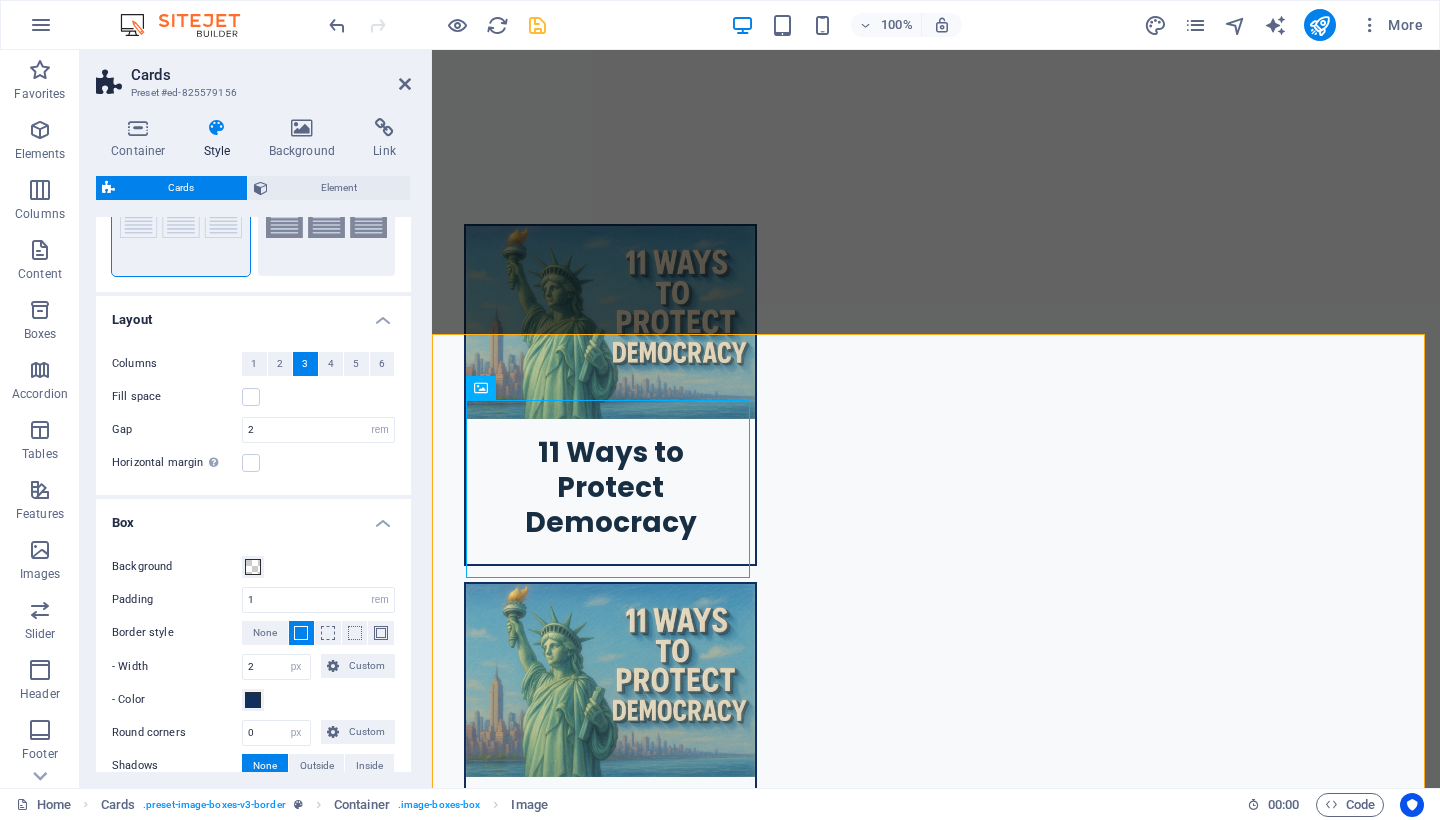 scroll, scrollTop: 0, scrollLeft: 0, axis: both 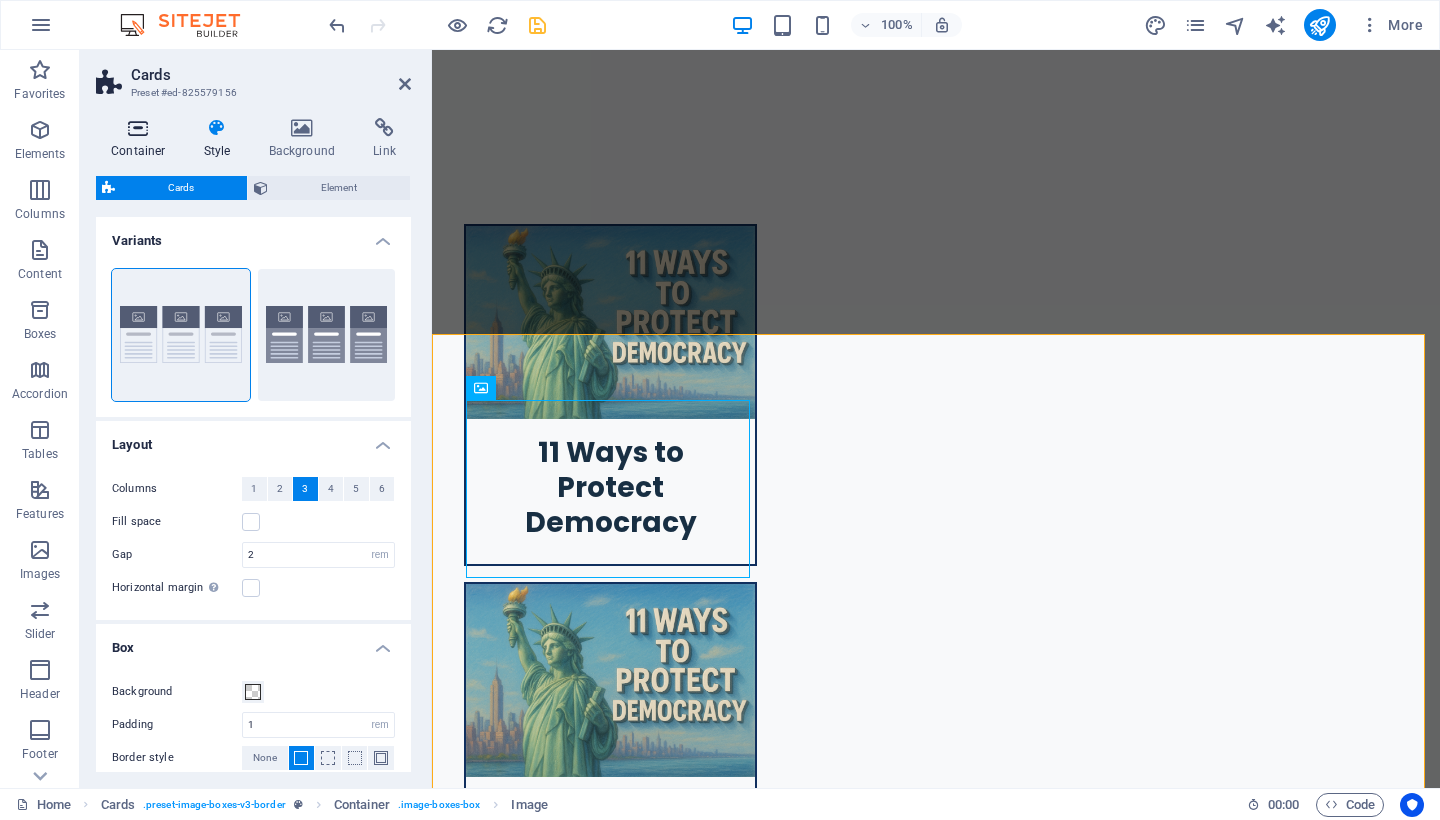 click at bounding box center (138, 128) 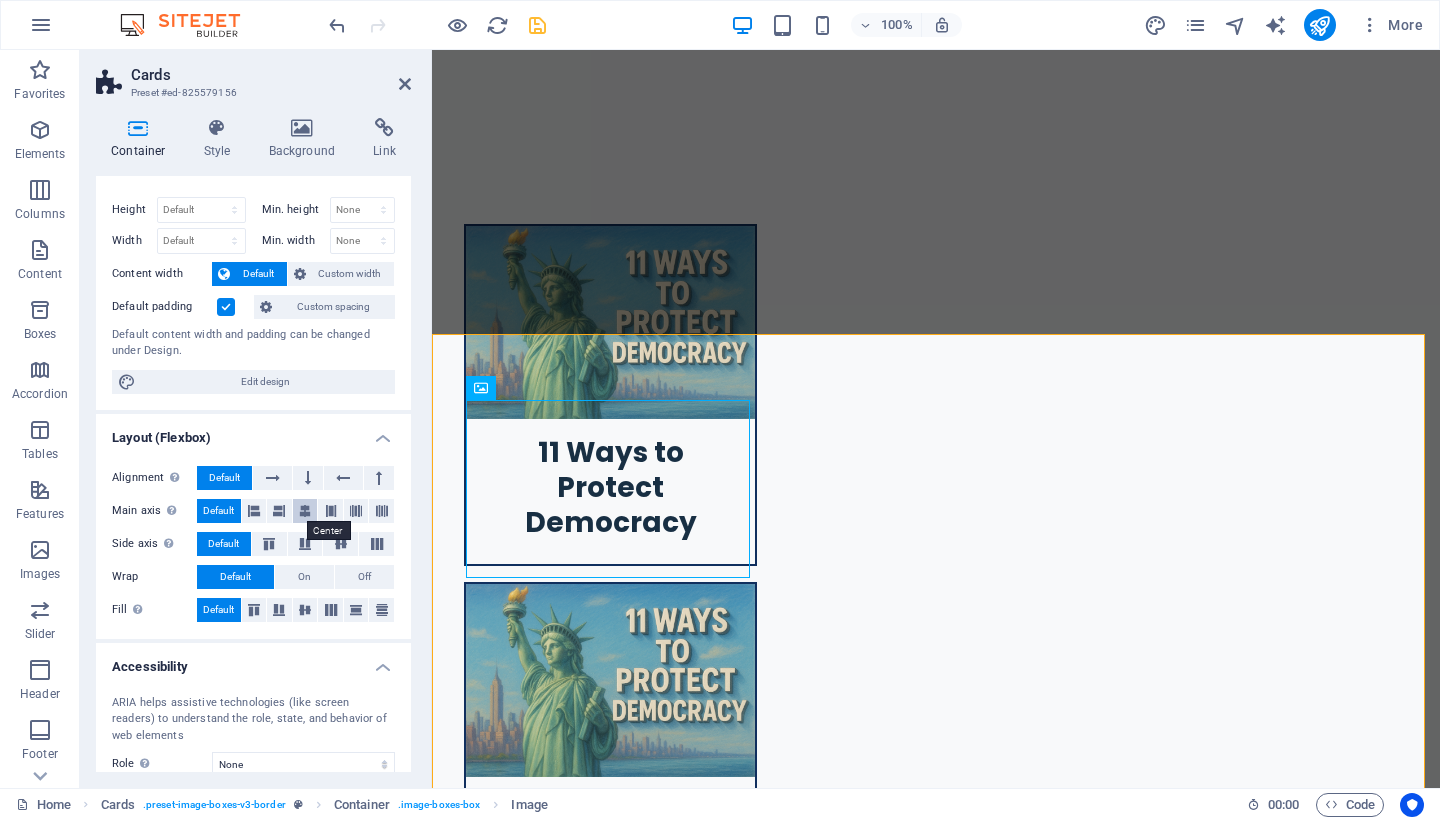 scroll, scrollTop: 5, scrollLeft: 0, axis: vertical 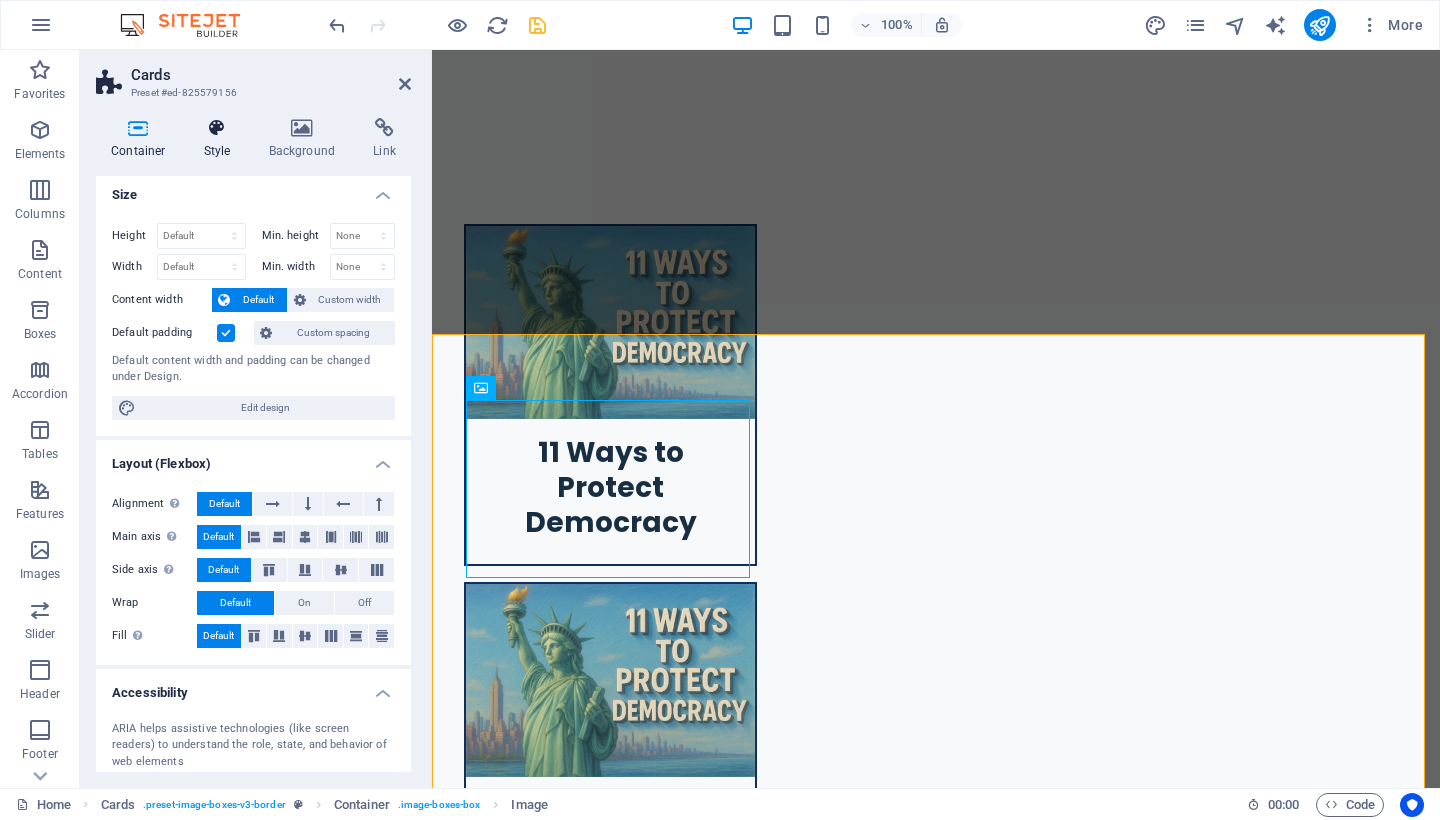 click on "Style" at bounding box center [221, 139] 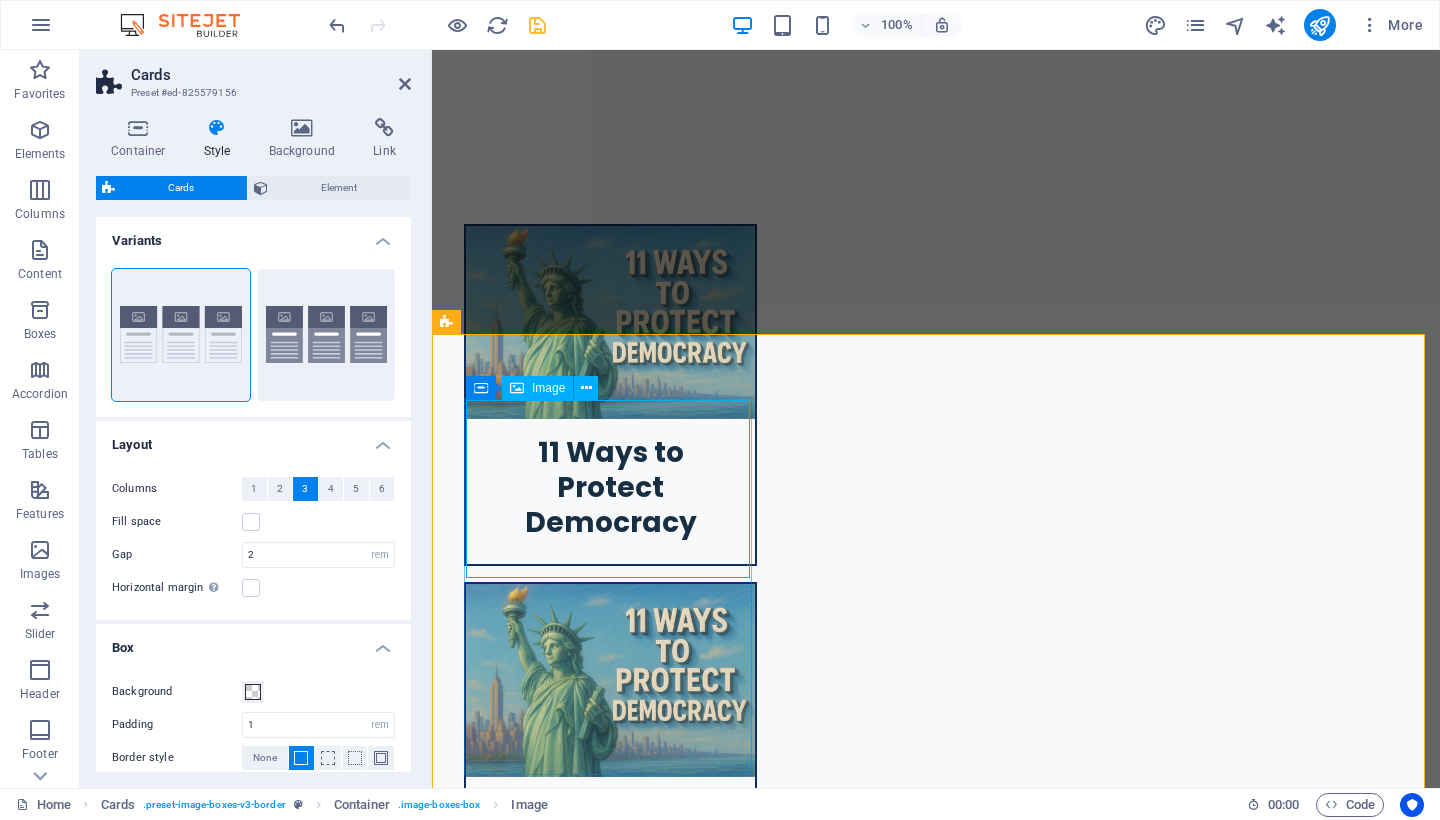 click at bounding box center (610, 2926) 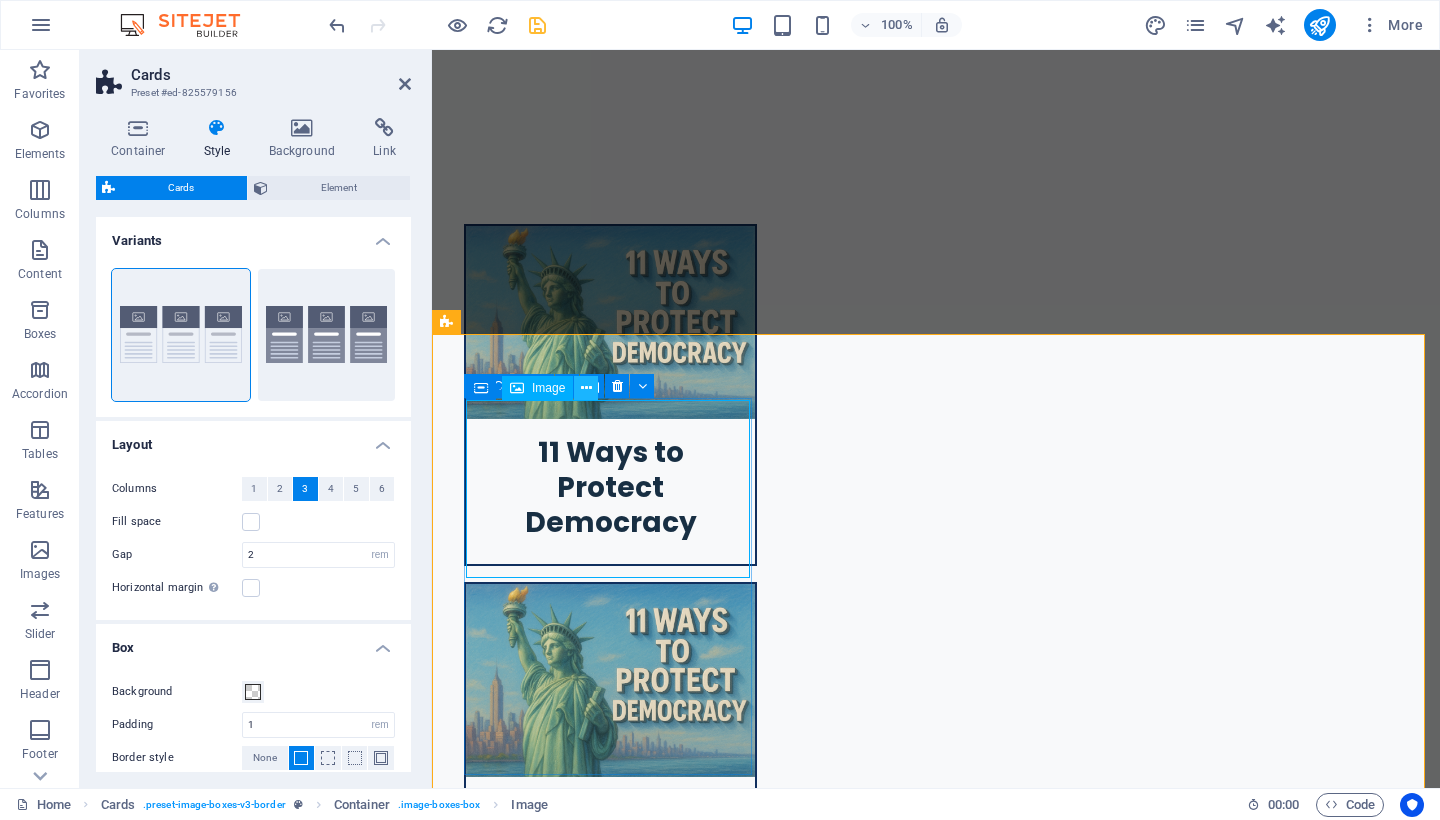 click at bounding box center [586, 388] 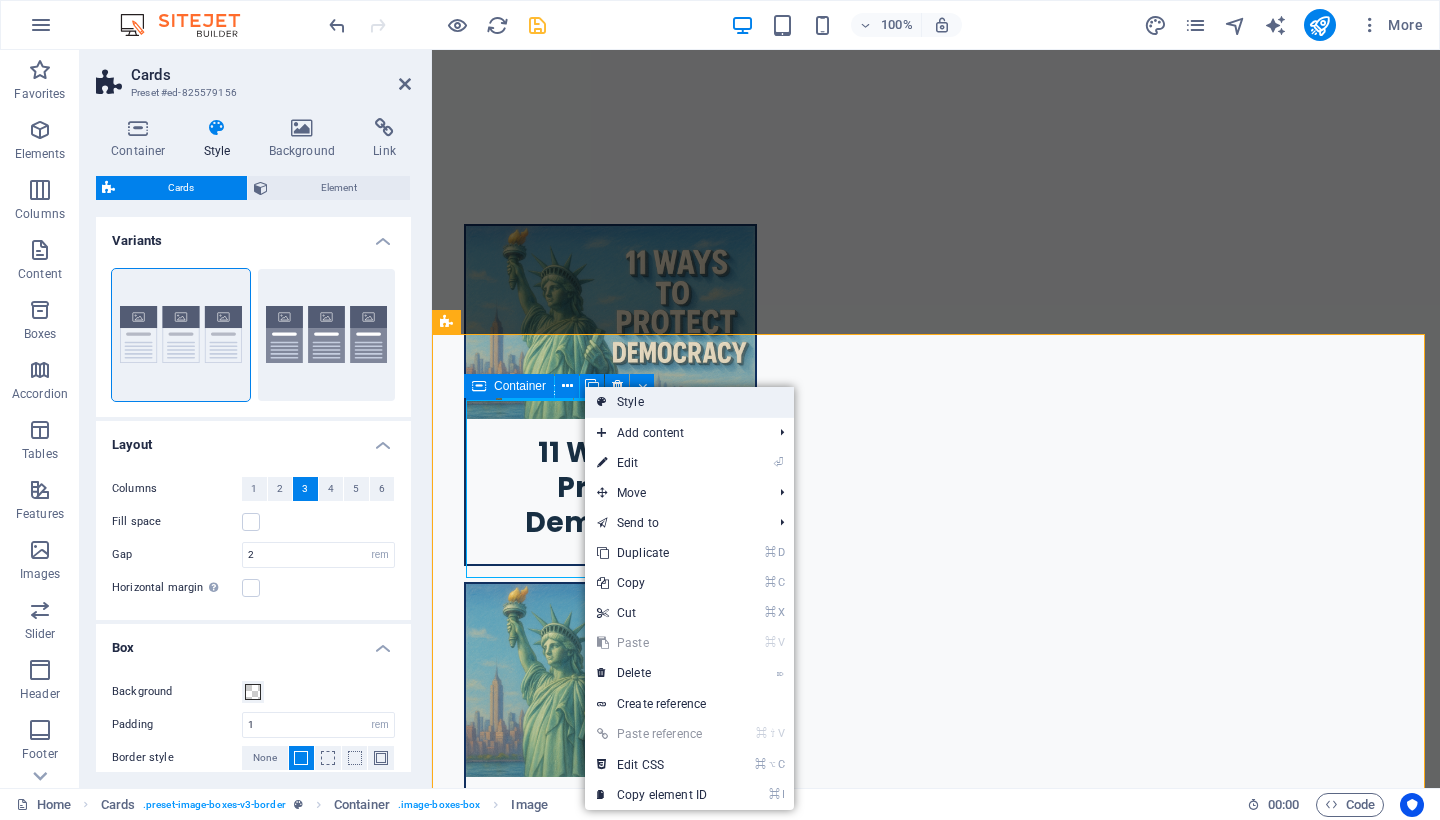 click on "Style" at bounding box center (689, 402) 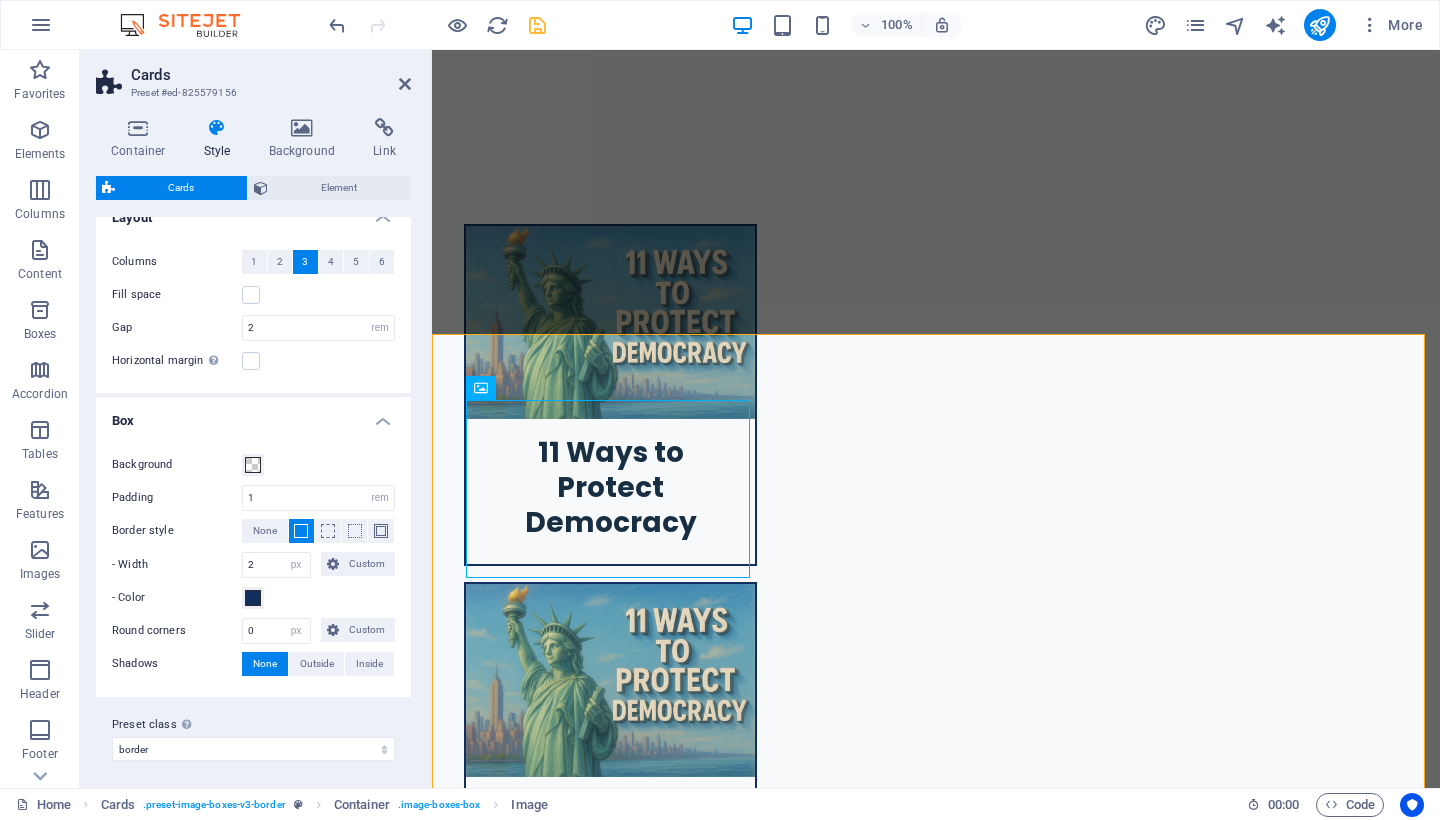 scroll, scrollTop: 201, scrollLeft: 0, axis: vertical 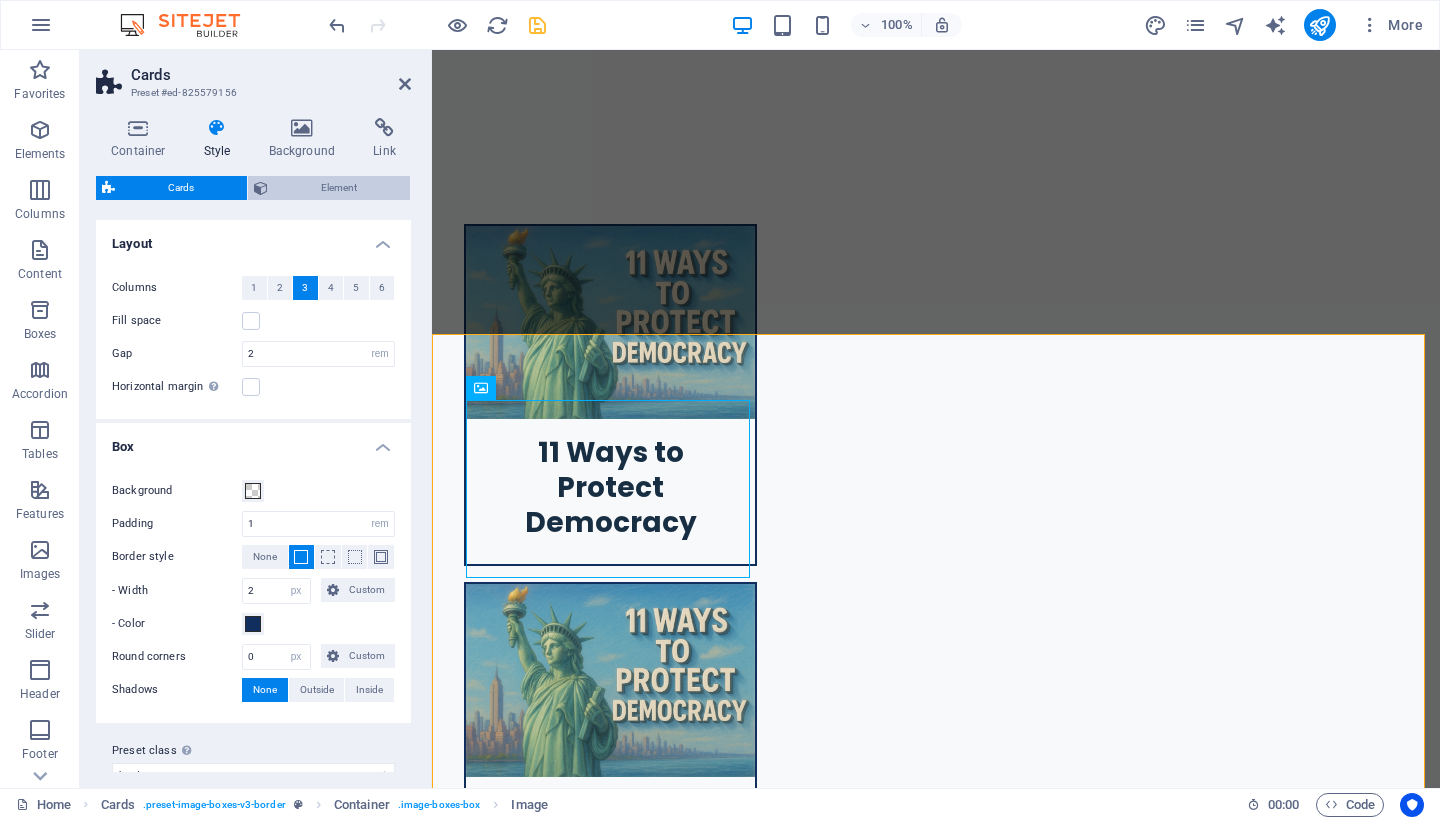 click on "Element" at bounding box center [339, 188] 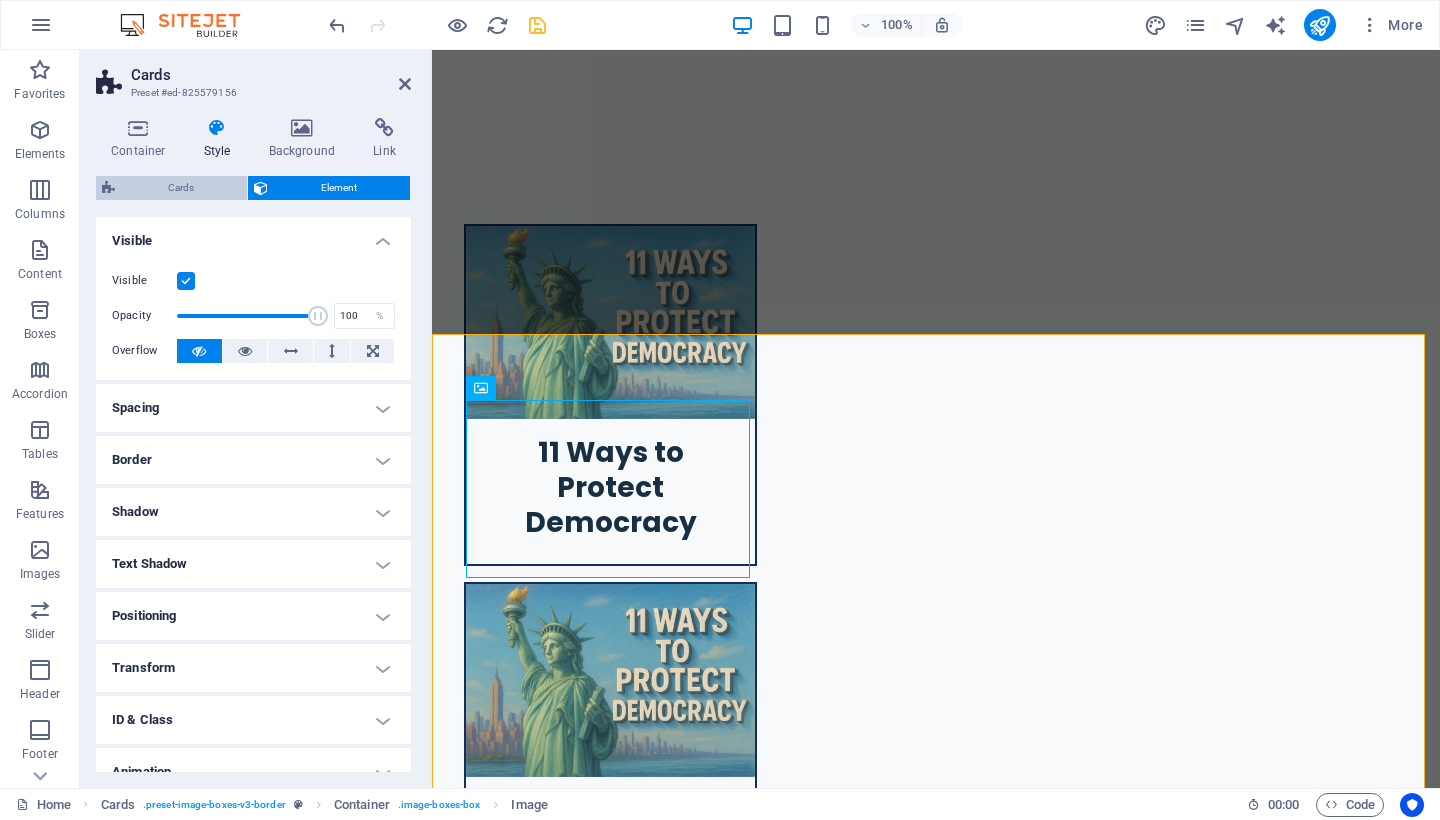 click on "Cards" at bounding box center [181, 188] 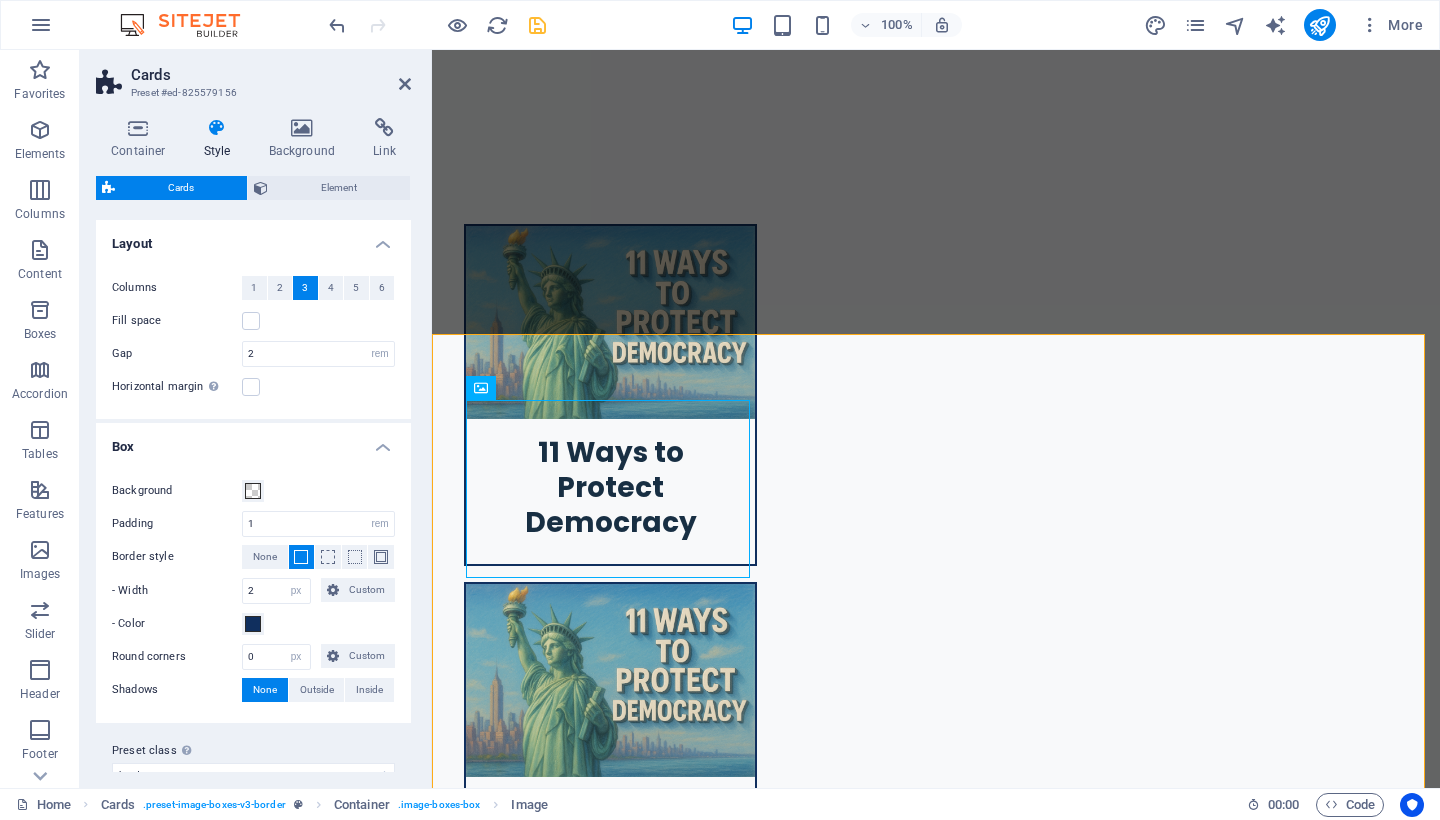 scroll, scrollTop: 231, scrollLeft: 0, axis: vertical 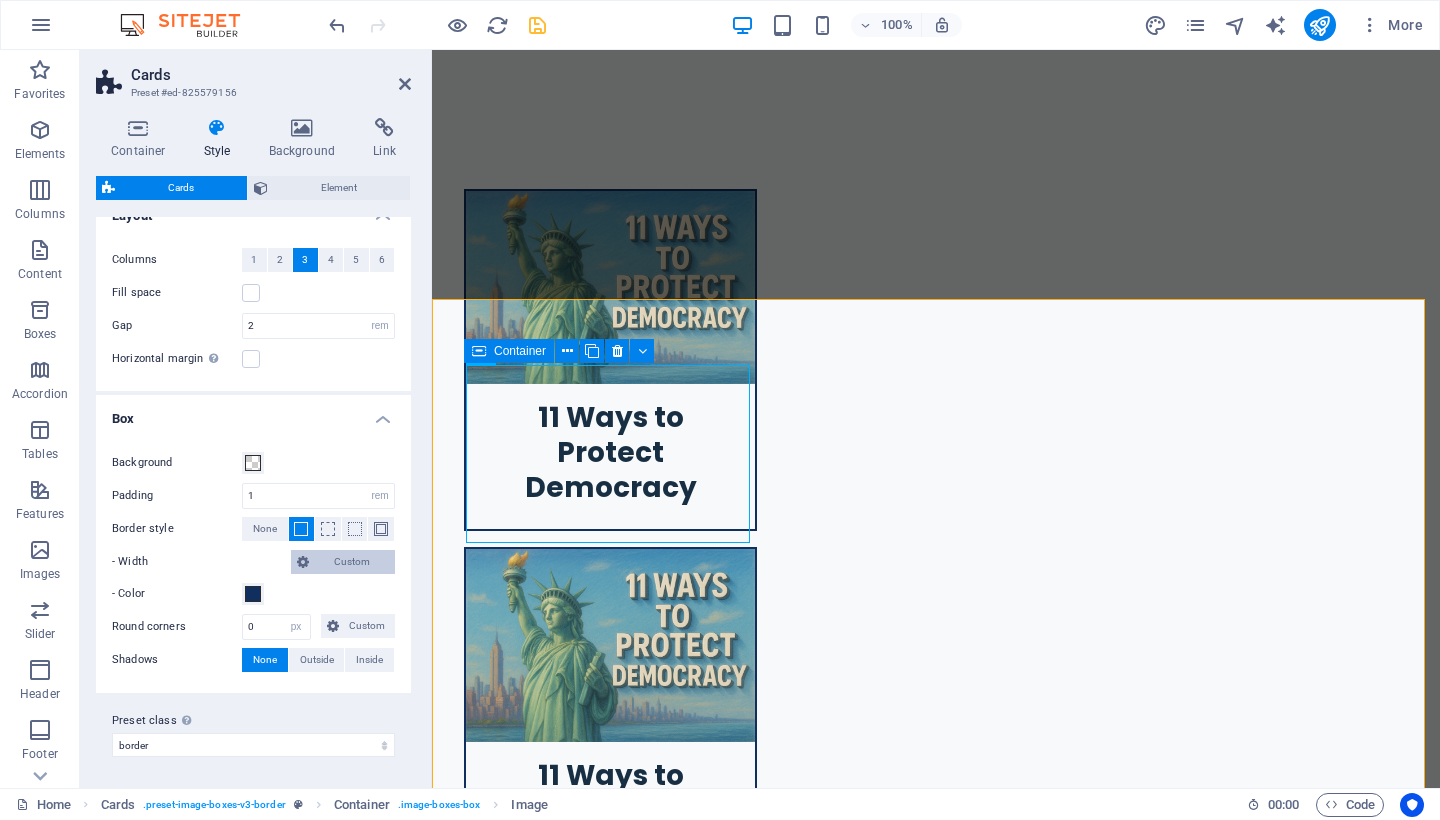 click on "Custom" at bounding box center [343, 562] 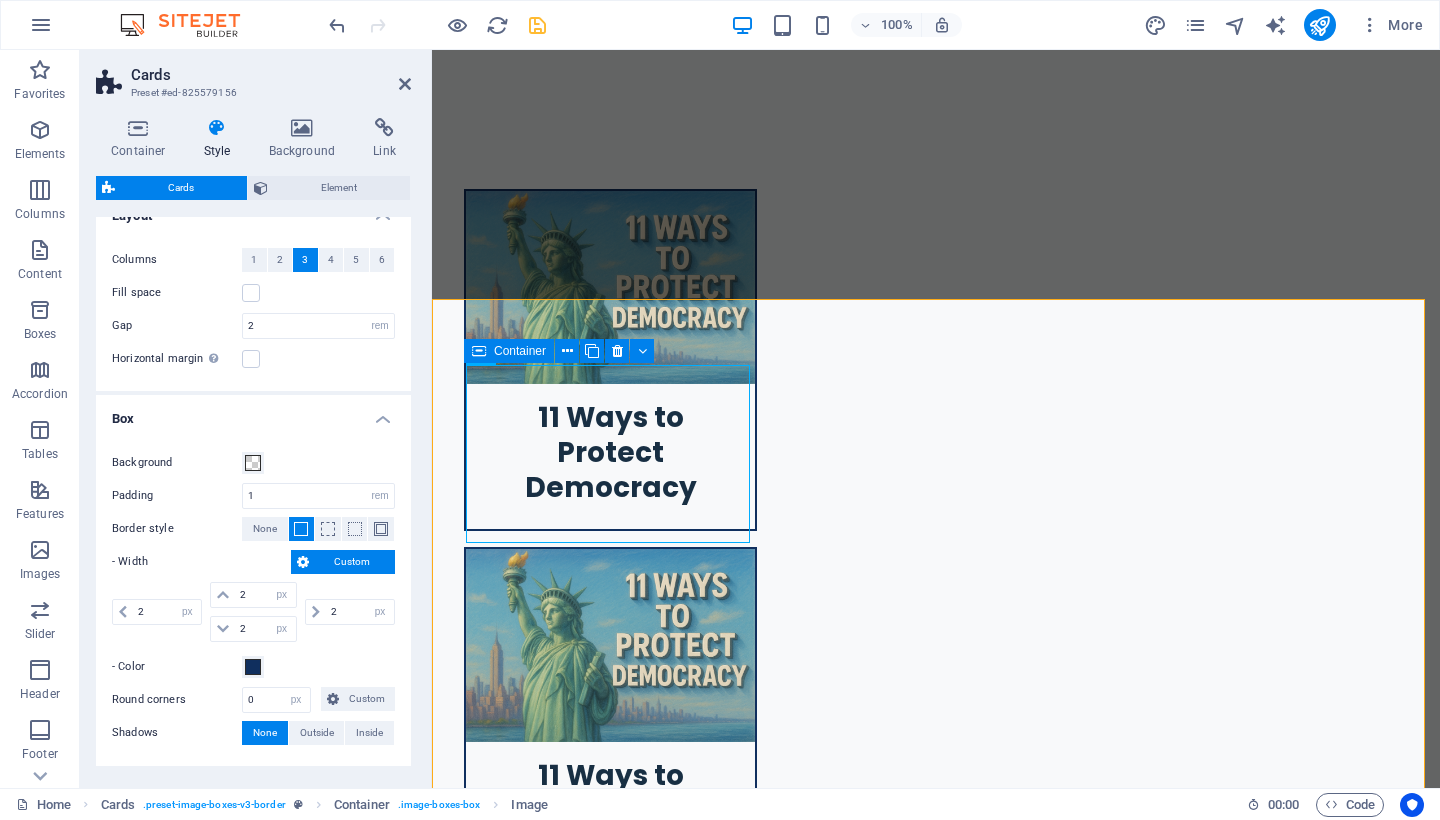 click at bounding box center (303, 562) 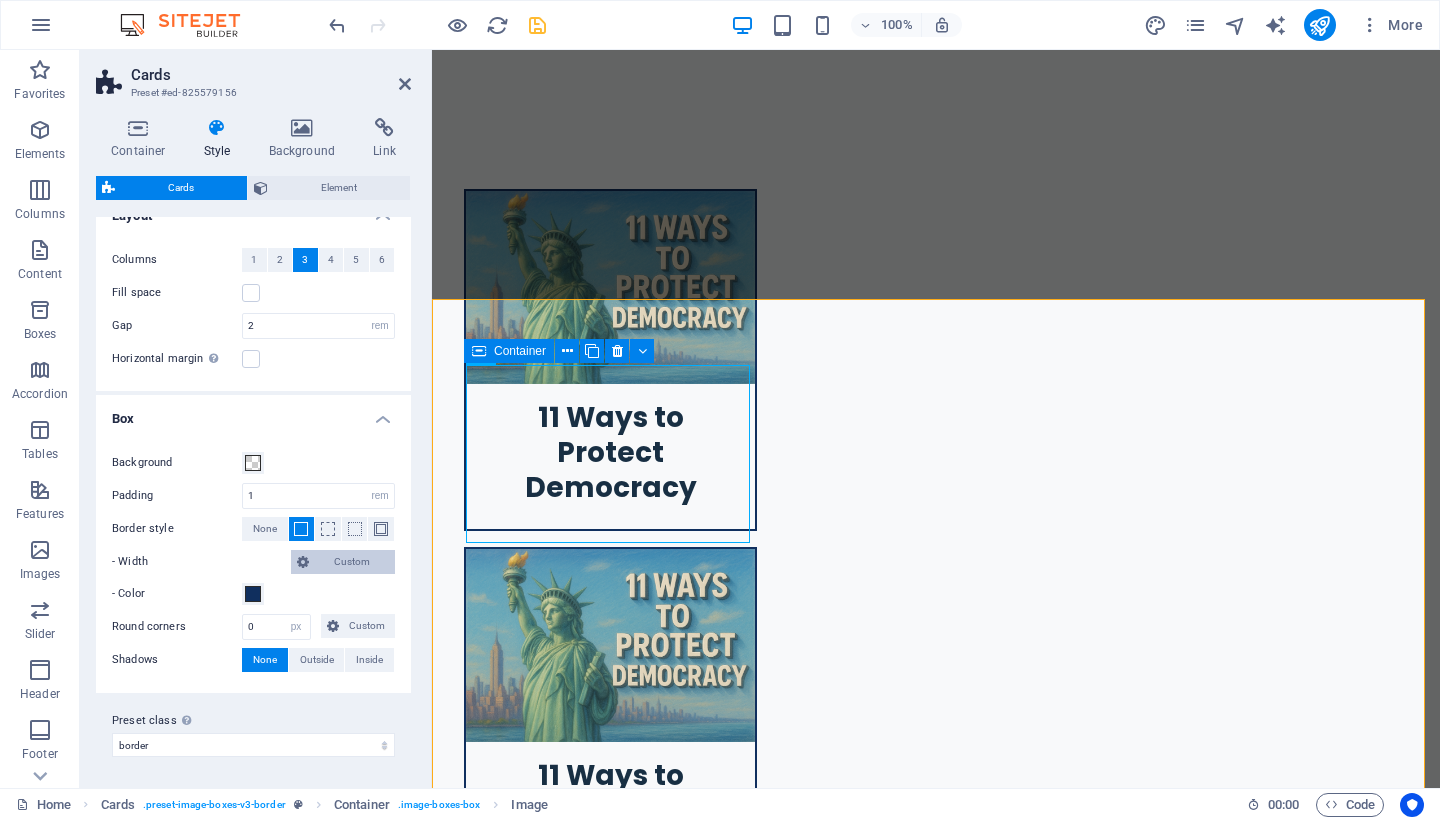 click at bounding box center (303, 562) 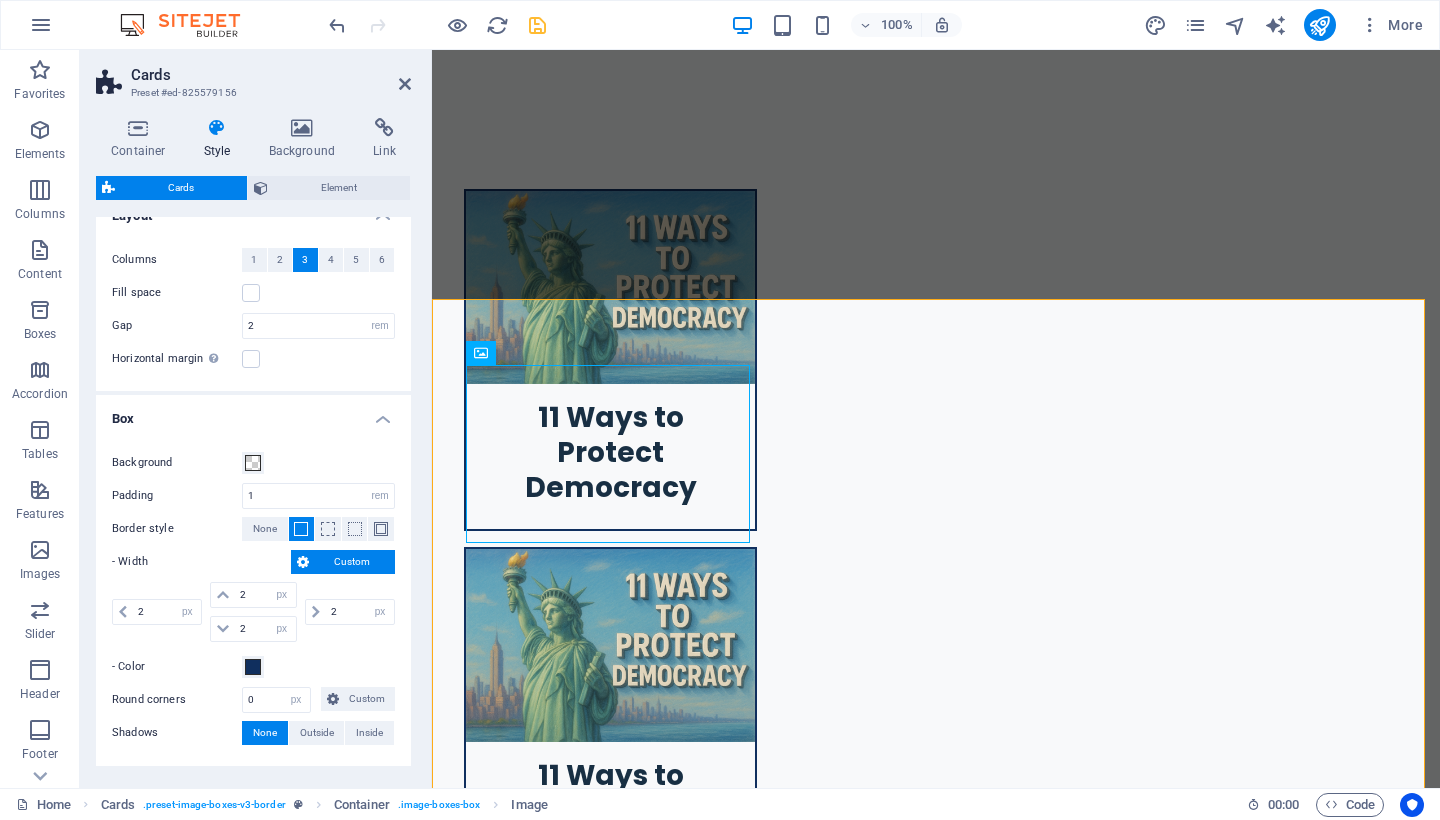 scroll, scrollTop: 0, scrollLeft: 0, axis: both 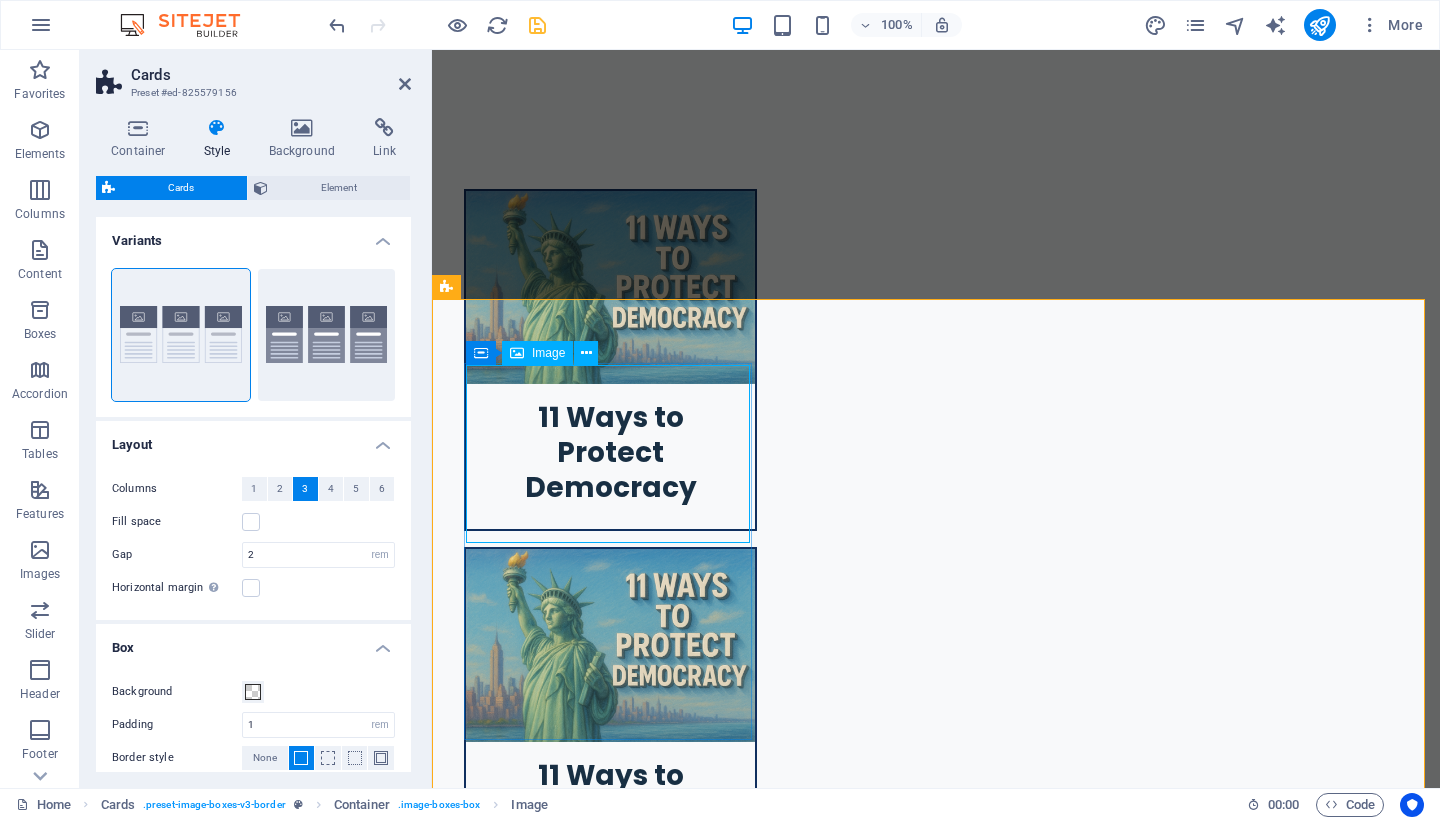 click at bounding box center (610, 2891) 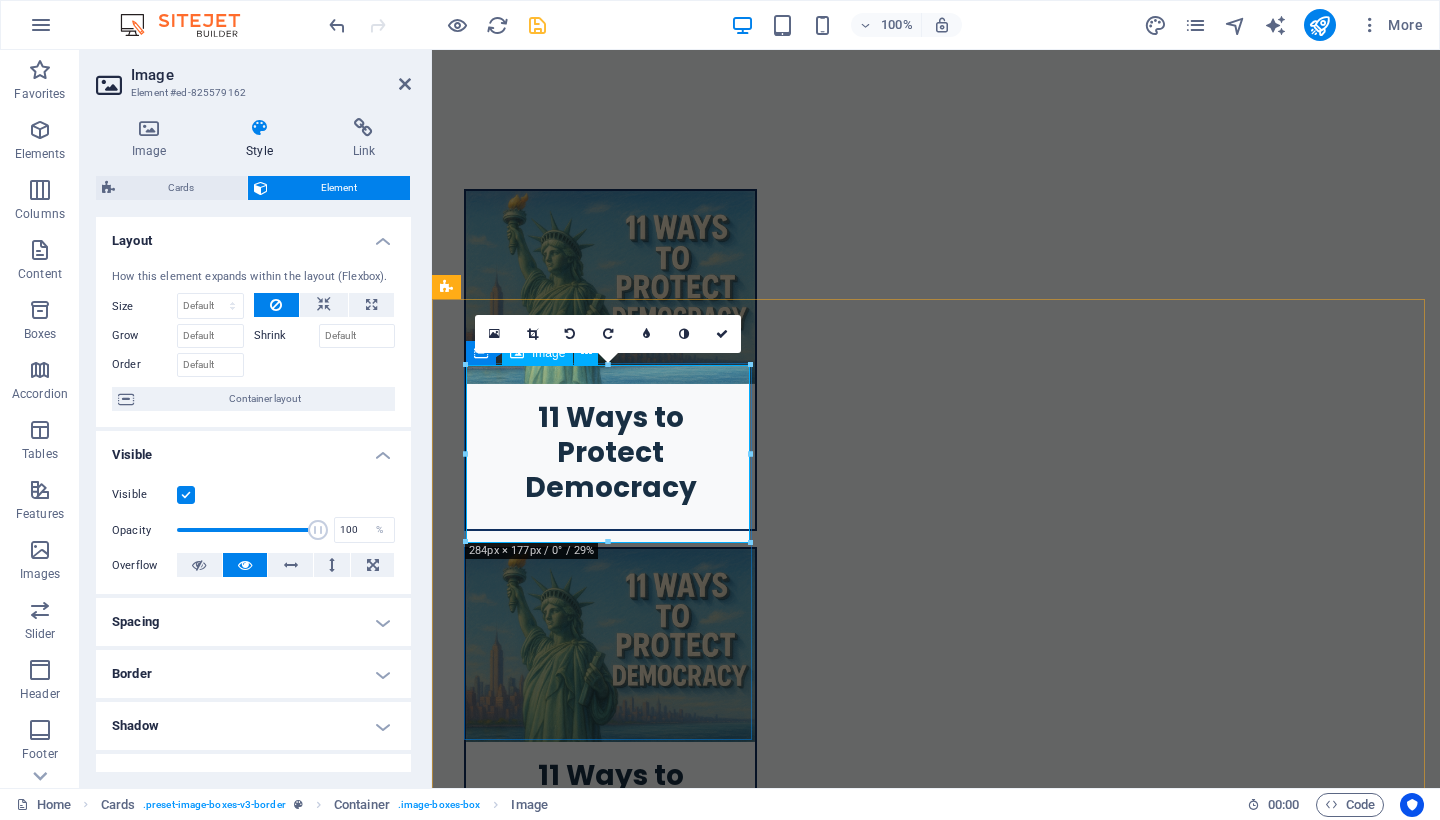 click at bounding box center (610, 2891) 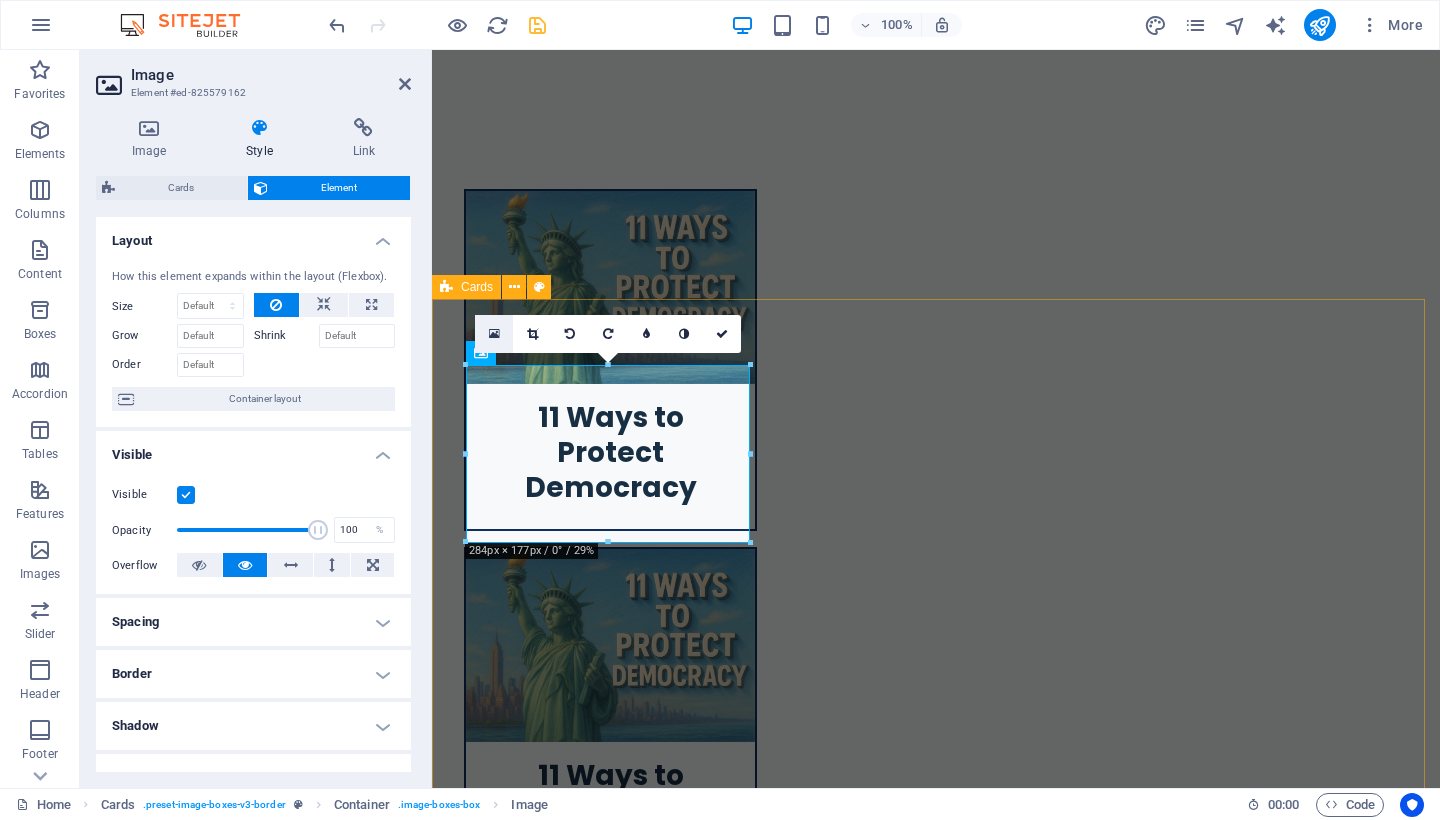click at bounding box center (494, 334) 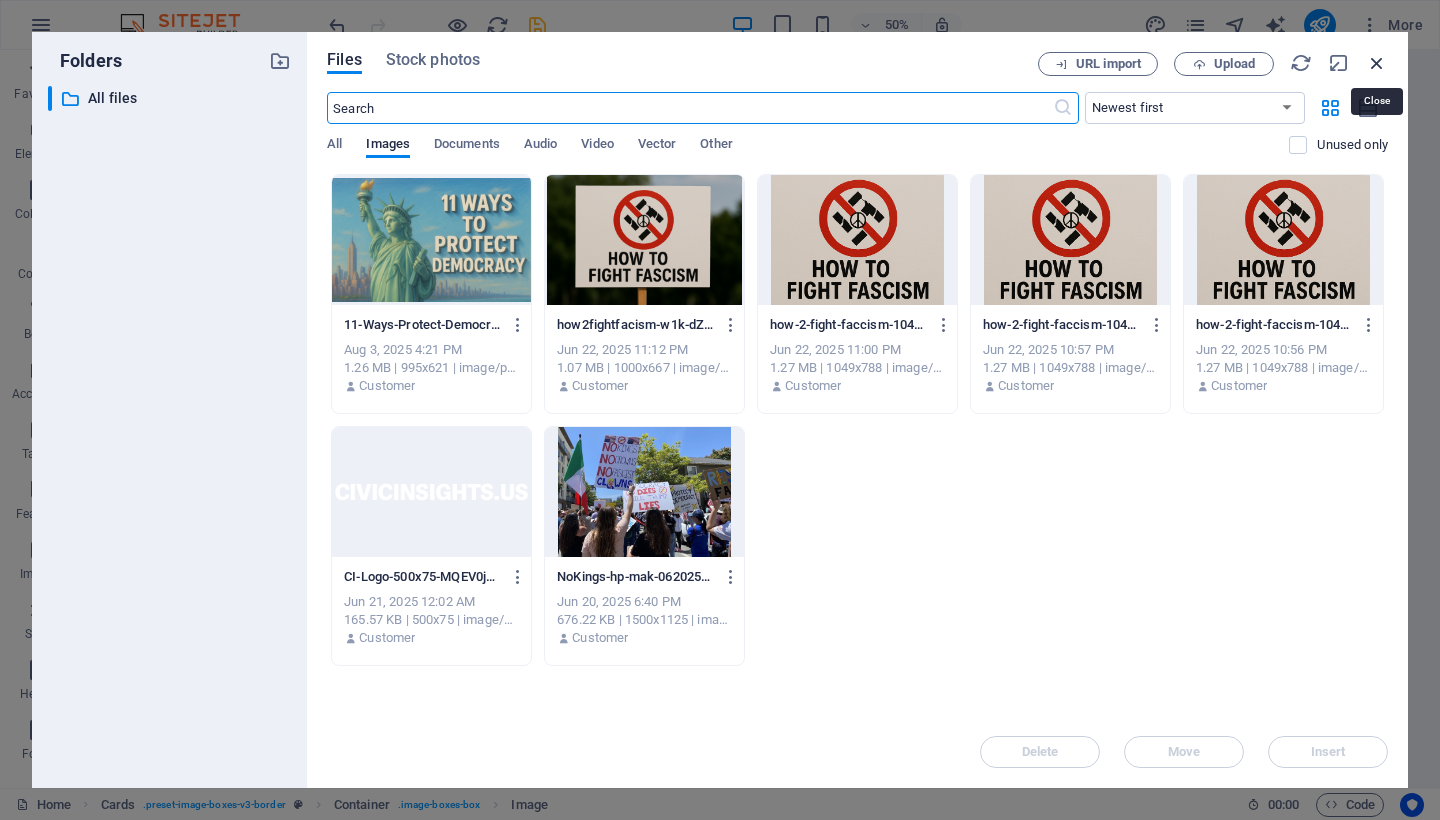 click at bounding box center (1377, 63) 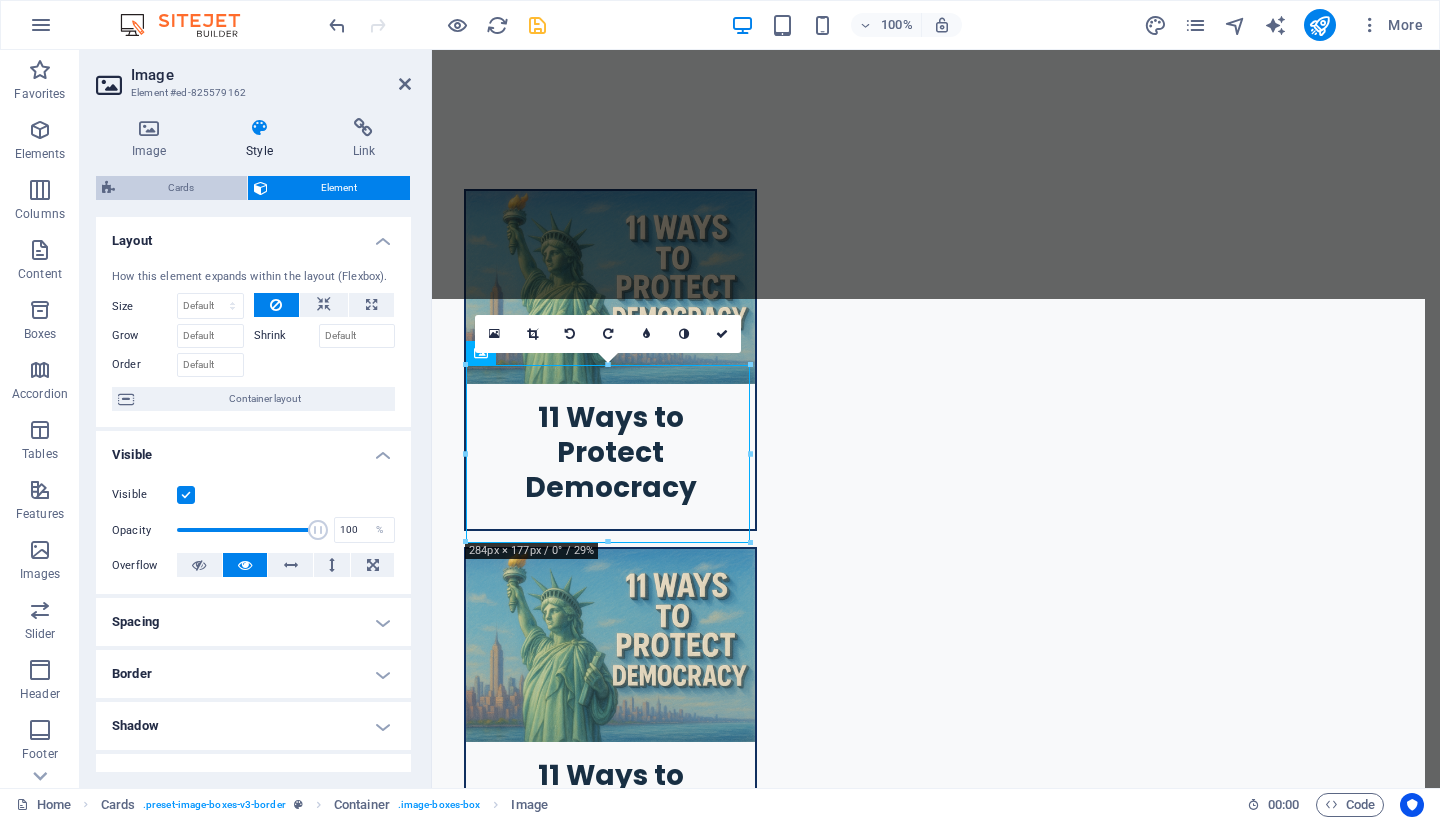 click on "Cards" at bounding box center [181, 188] 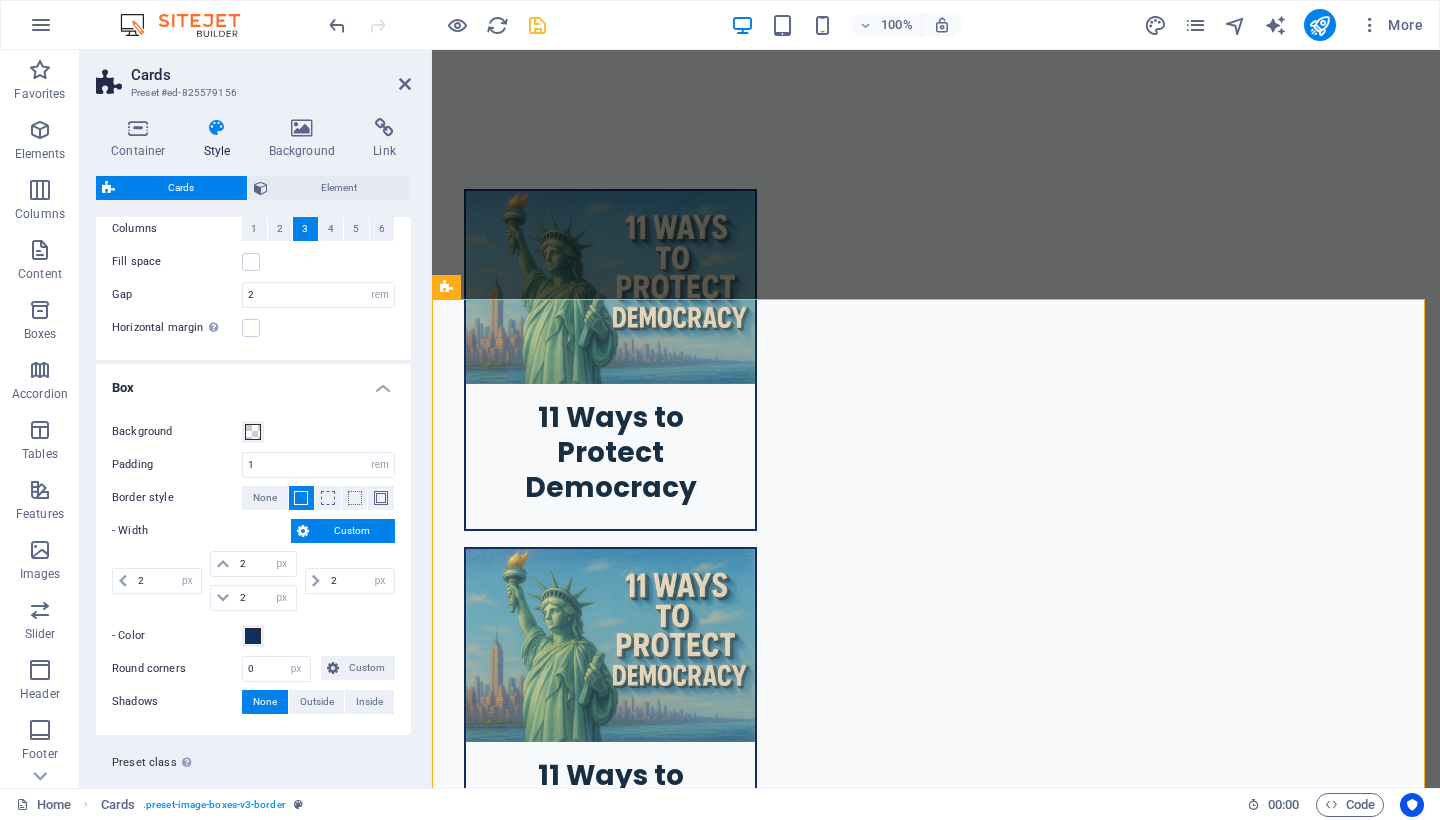scroll, scrollTop: 302, scrollLeft: 0, axis: vertical 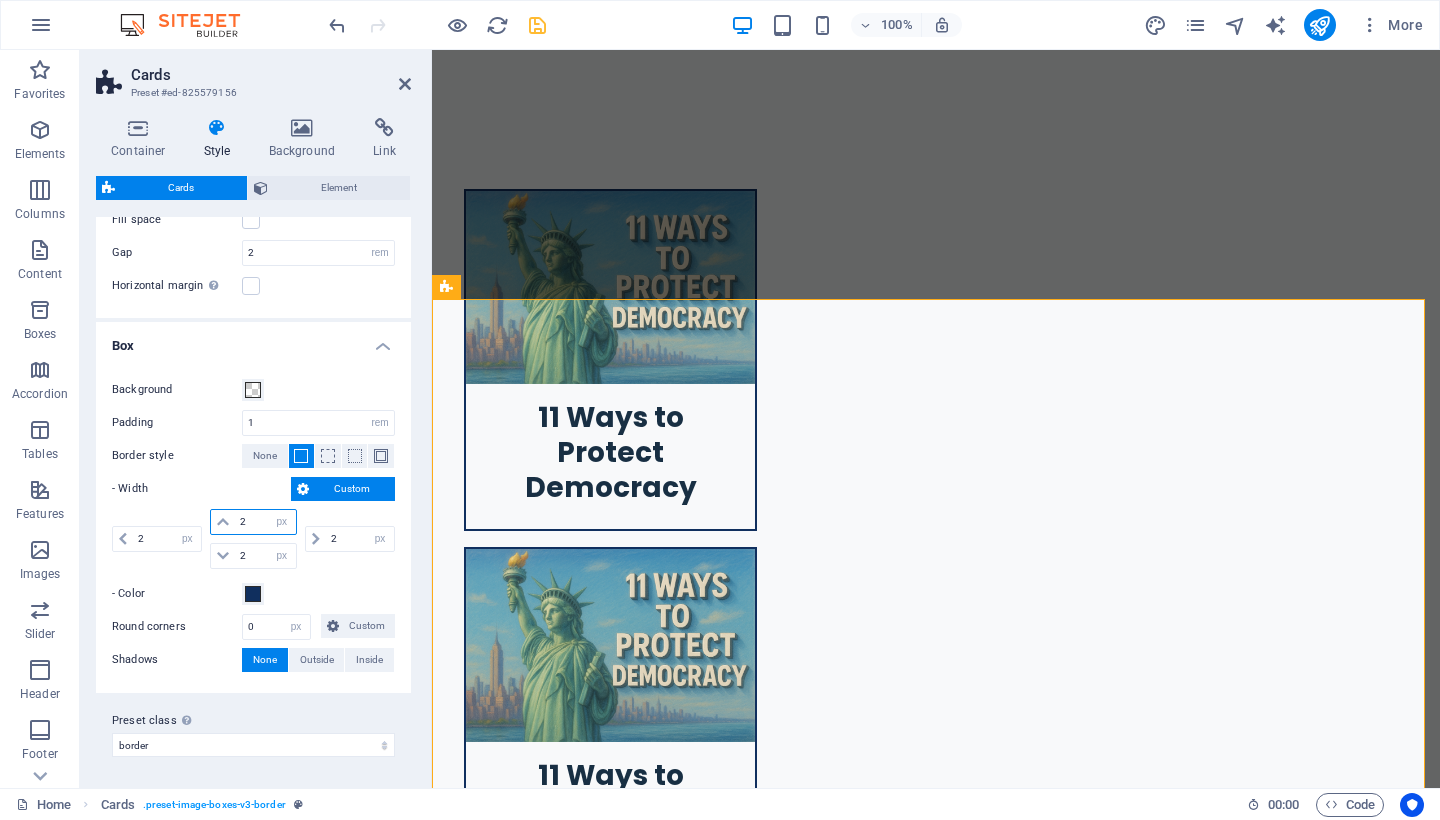 drag, startPoint x: 251, startPoint y: 521, endPoint x: 211, endPoint y: 520, distance: 40.012497 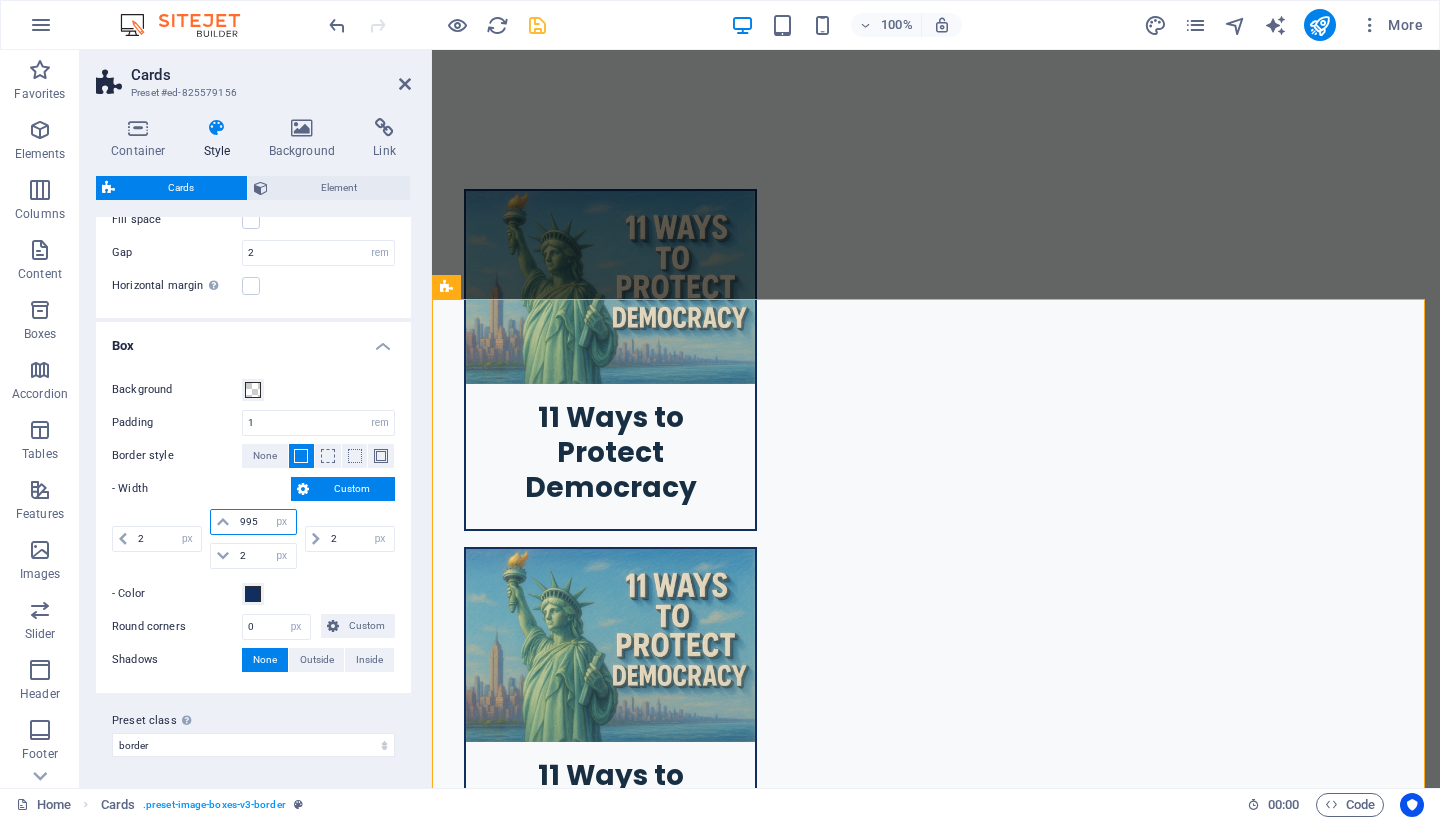 type on "995" 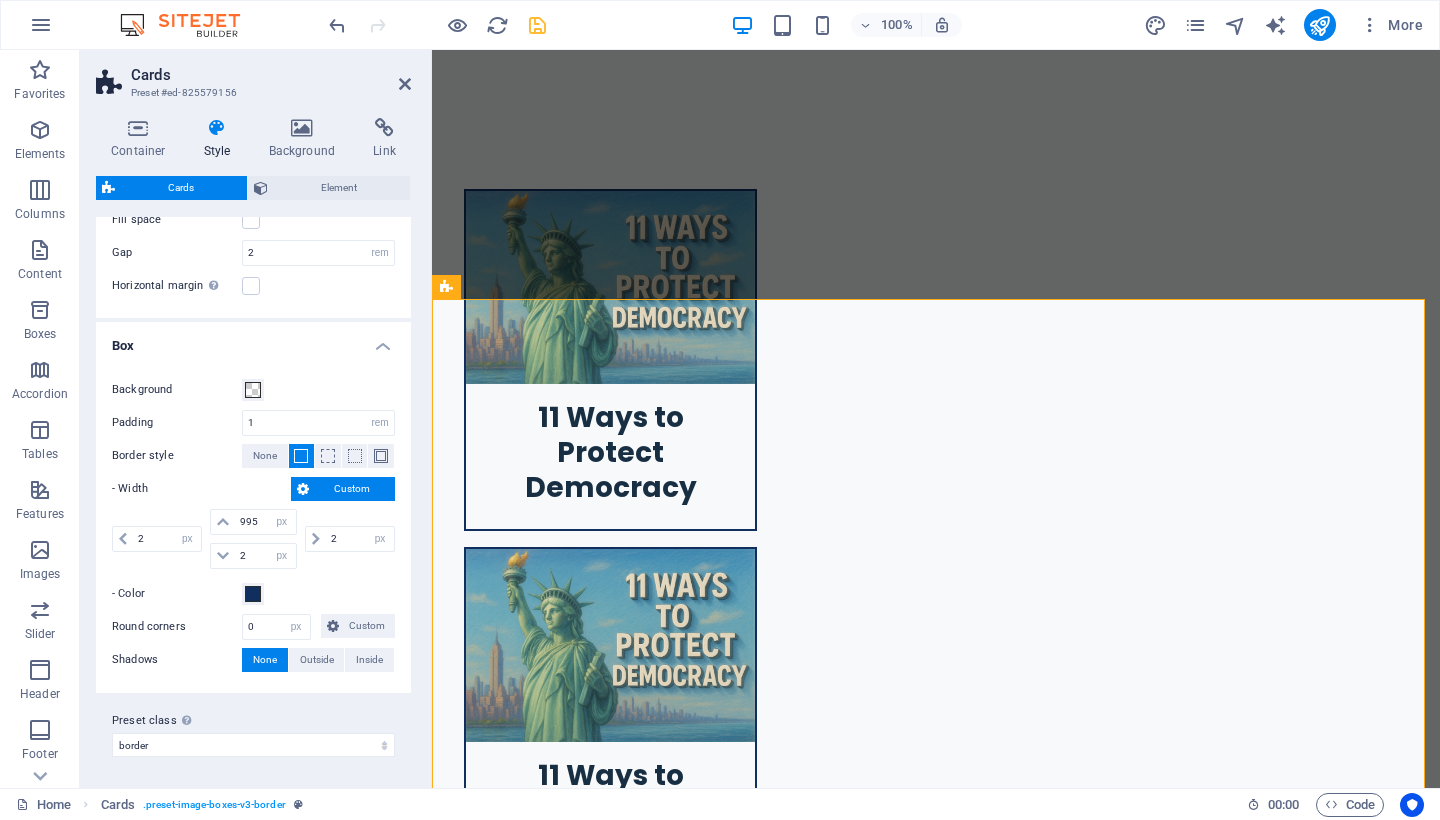 click on "Background Padding 1 px rem % vw vh Border style None              - Width Custom 2 px rem vh vw 995 px rem vh vw 2 px rem vh vw 2 px rem vh vw  - Color Round corners 0 px rem % vh vw Custom Custom 0 px rem % vh vw 0 px rem % vh vw 0 px rem % vh vw 0 px rem % vh vw Shadows None Outside Inside Color X offset 0 px rem vh vw Y offset 0 px rem vh vw Blur 0 px rem % vh vw Spread 0 px rem vh vw" at bounding box center (253, 525) 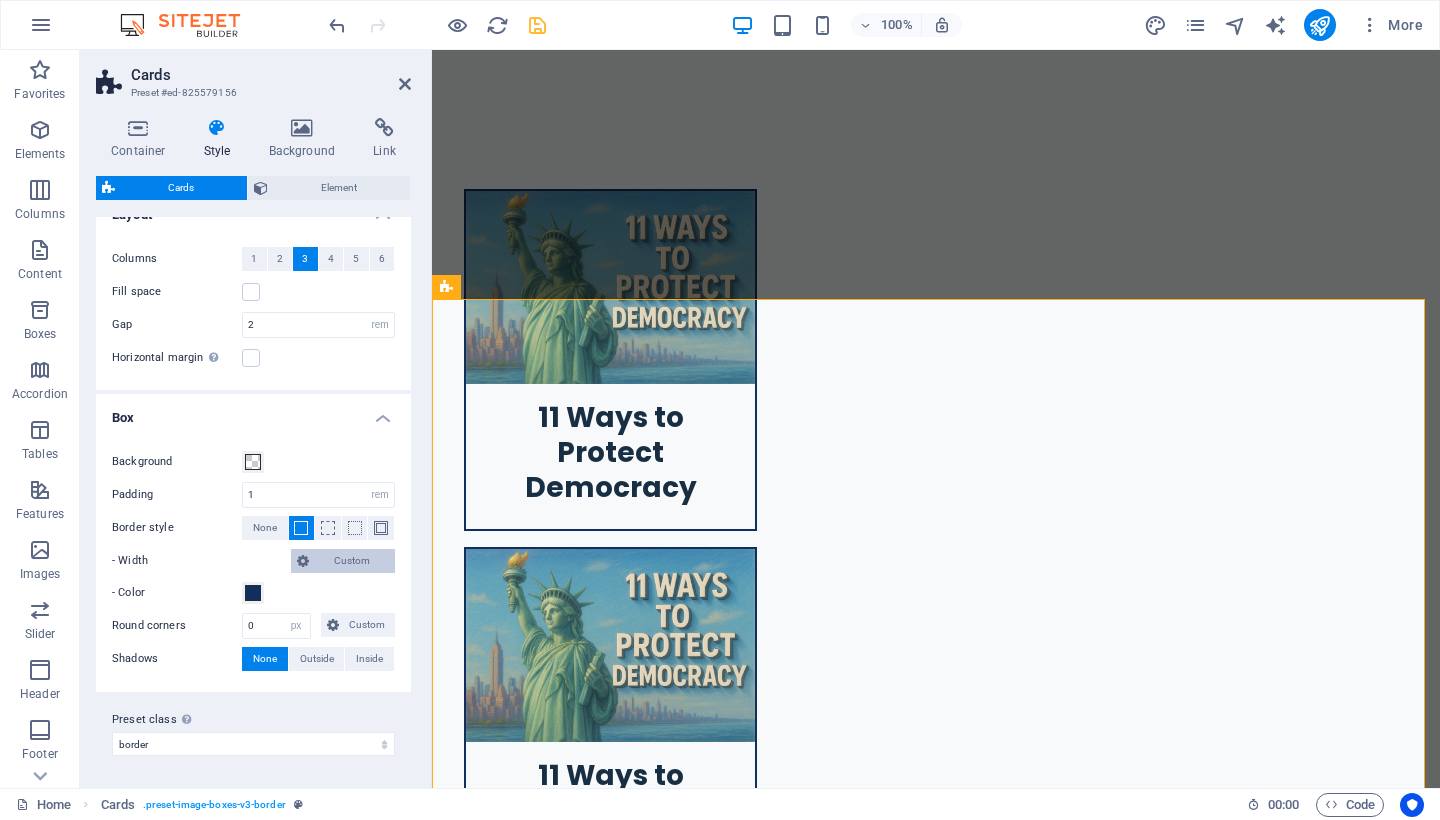 scroll, scrollTop: 229, scrollLeft: 0, axis: vertical 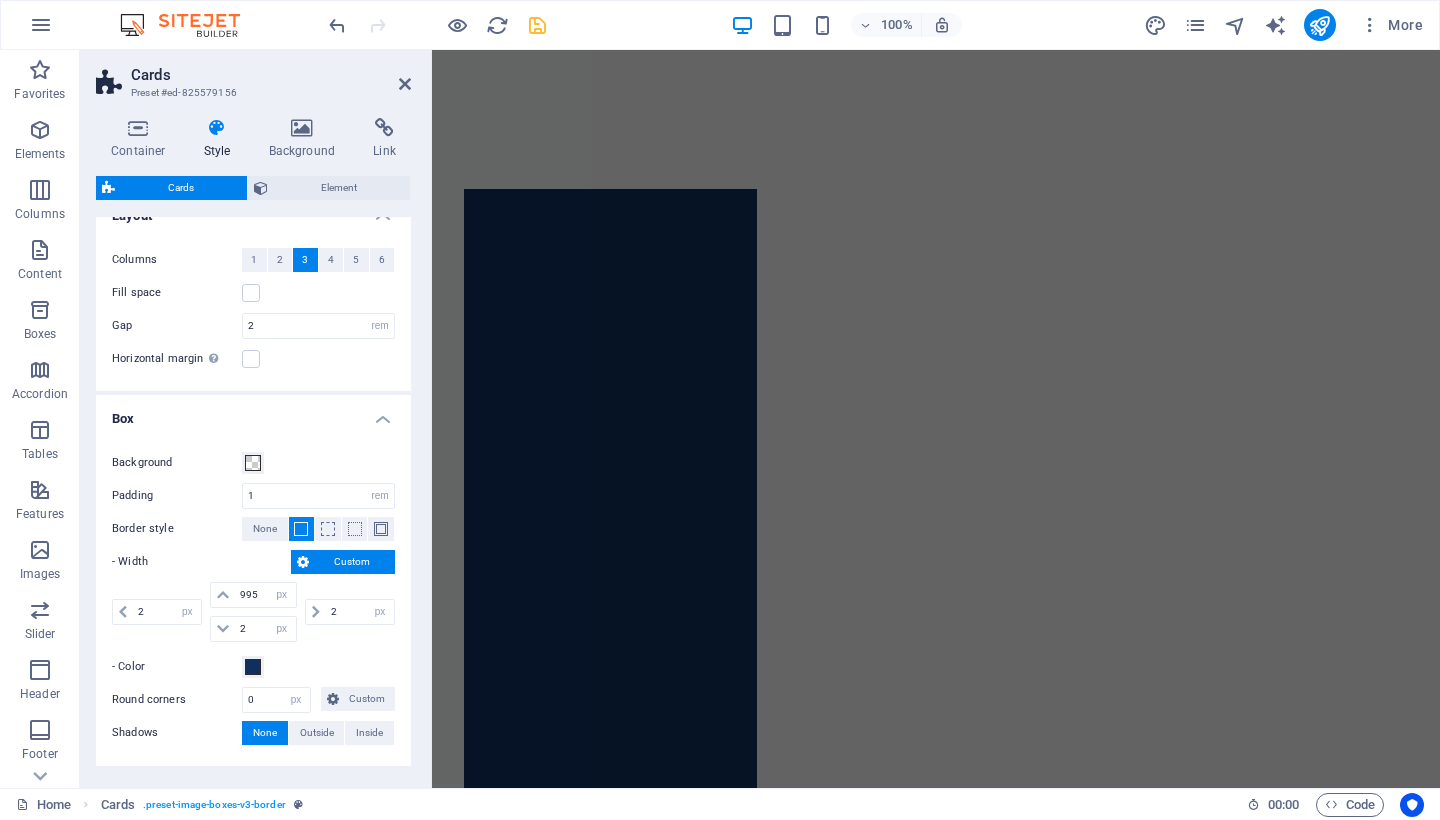 click at bounding box center (303, 562) 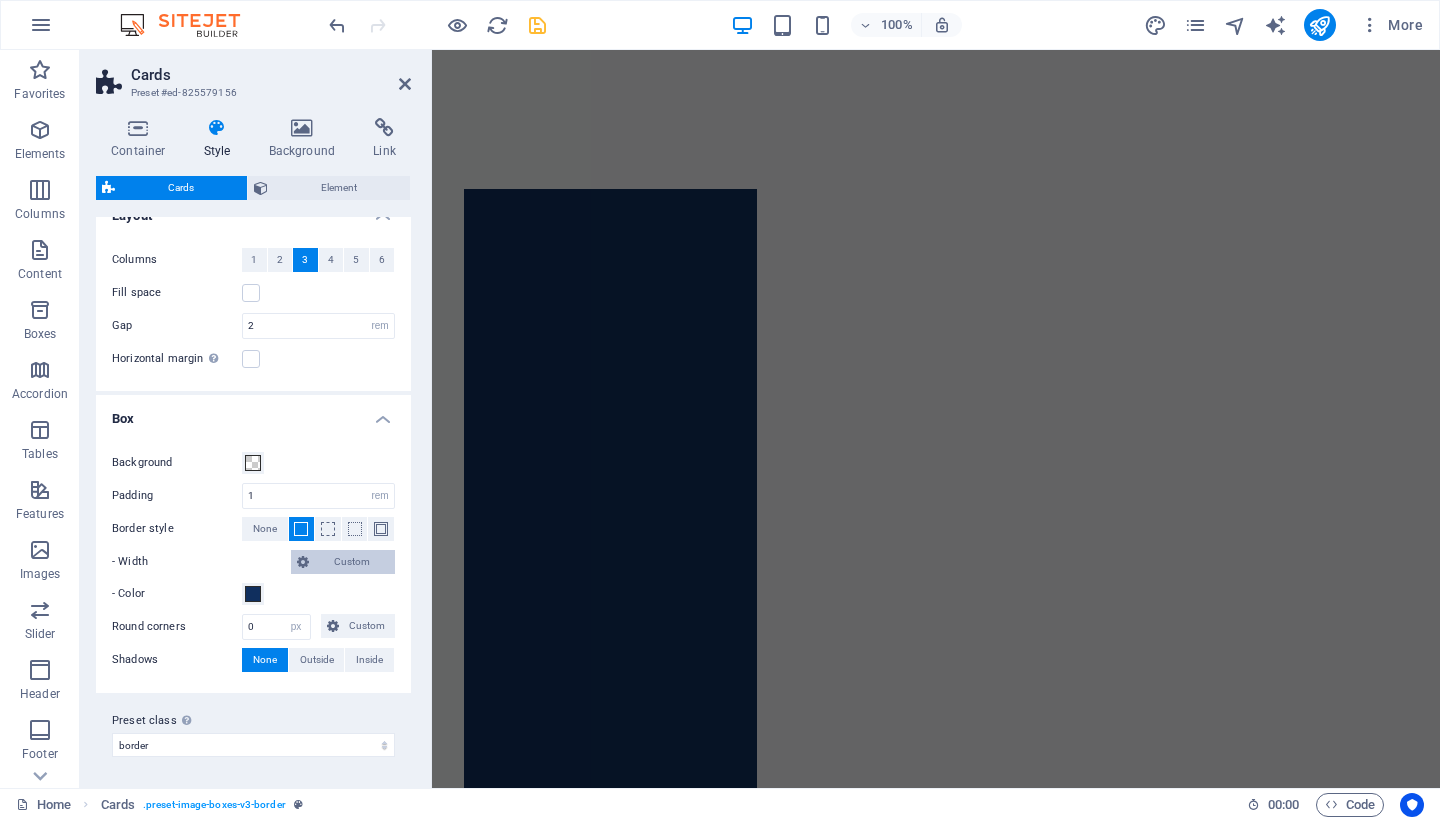 click at bounding box center (303, 562) 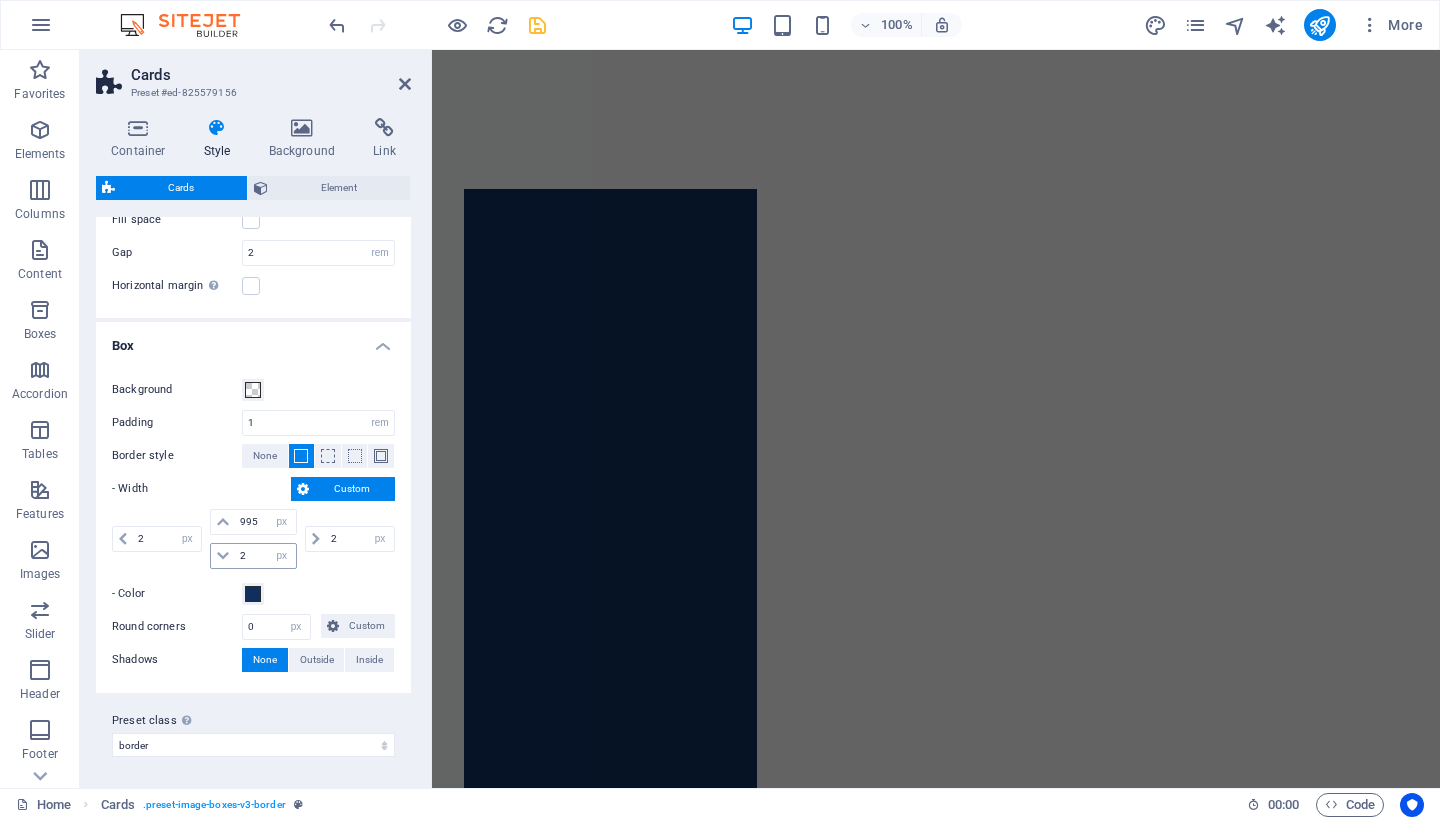 scroll, scrollTop: 0, scrollLeft: 0, axis: both 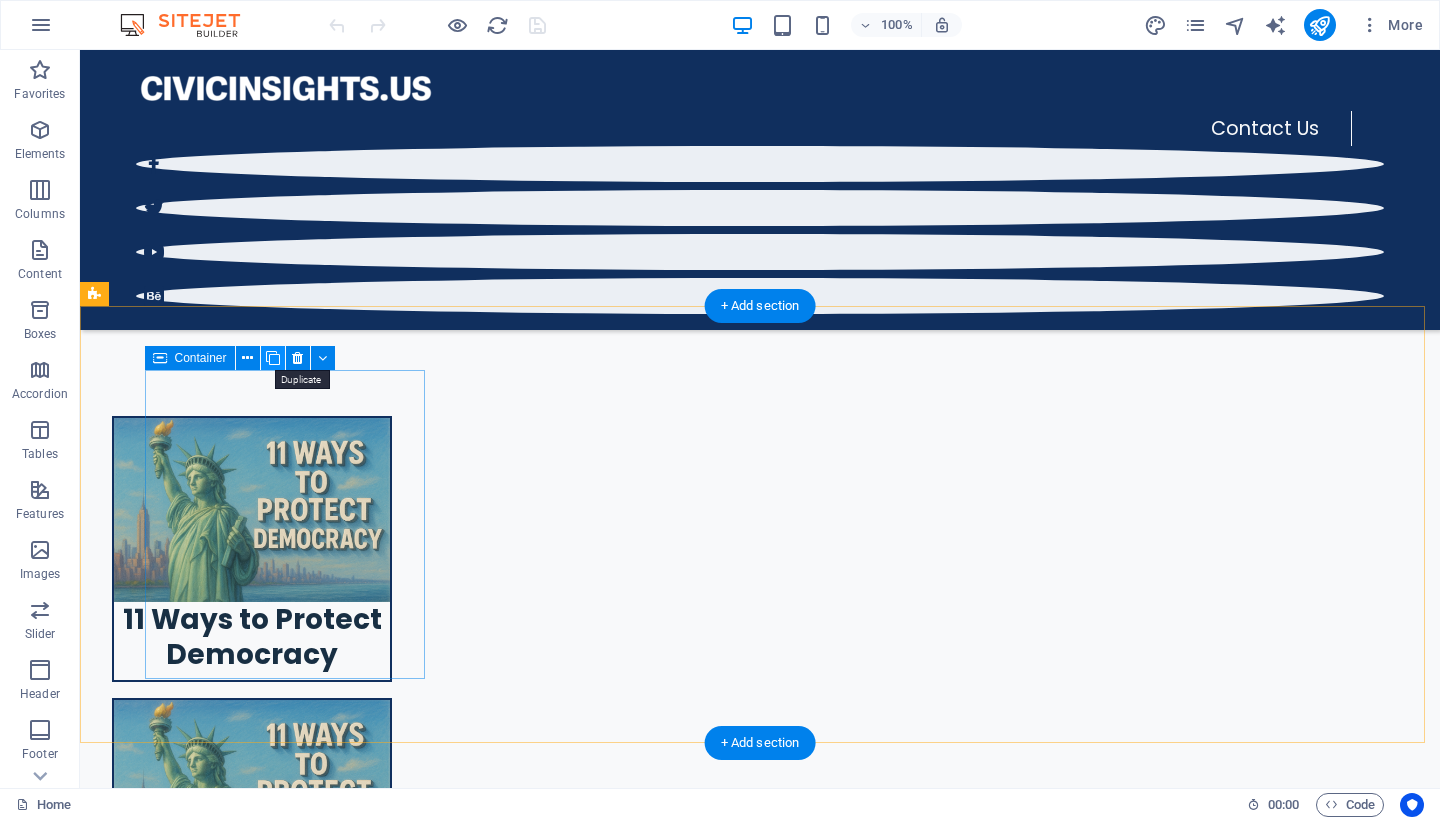 click at bounding box center [273, 358] 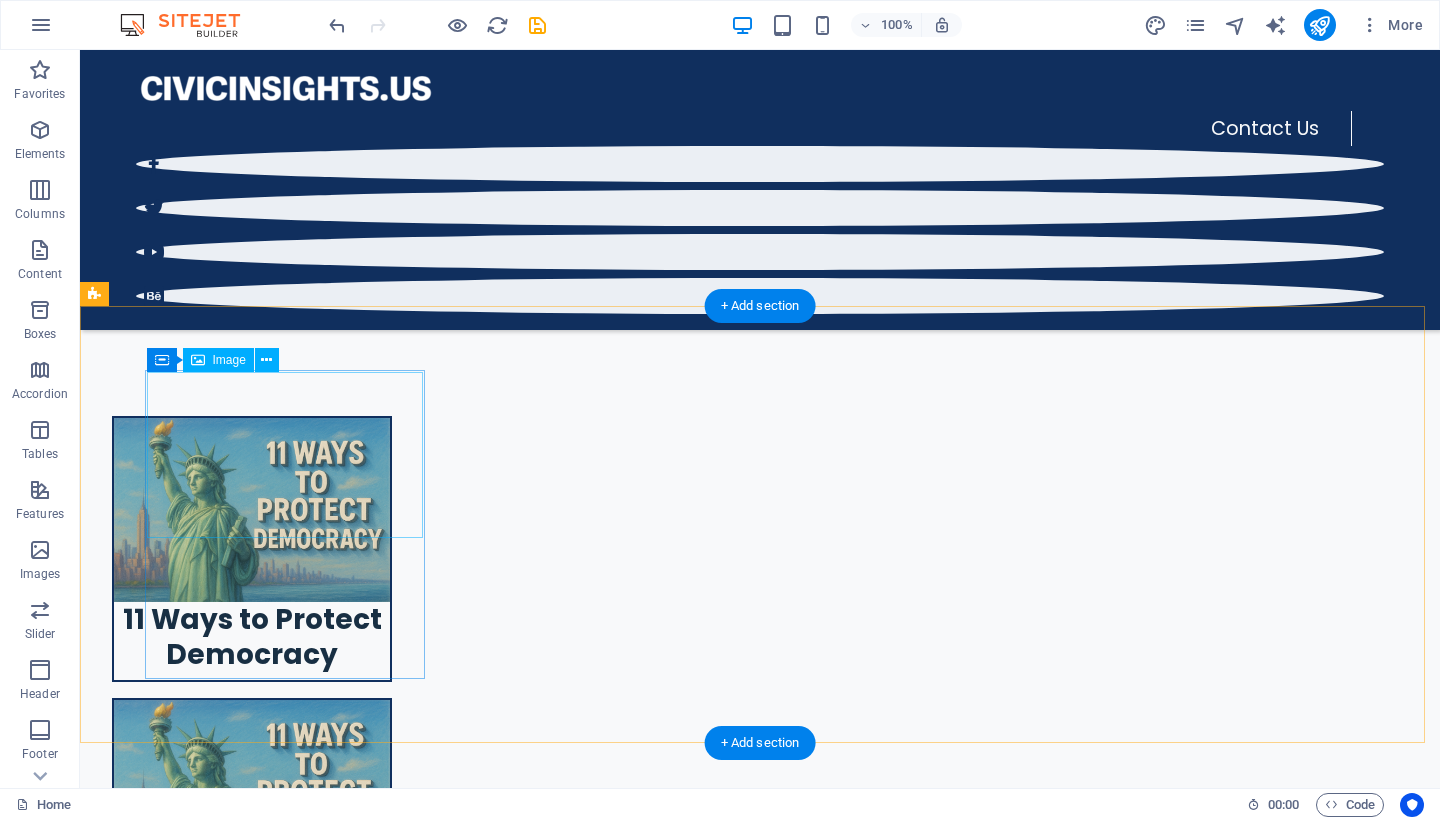 click at bounding box center (252, 2633) 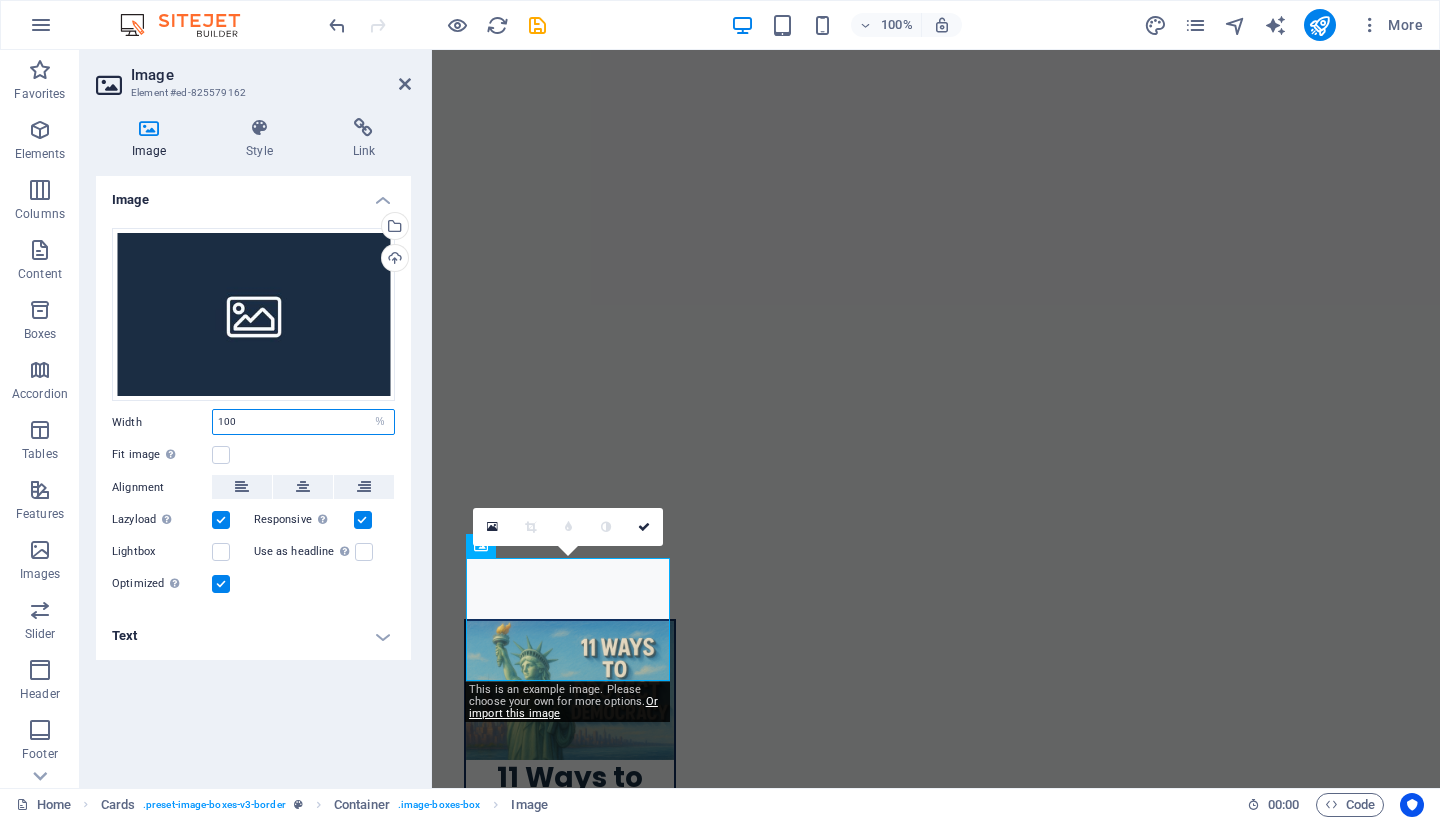 click on "100" at bounding box center [303, 422] 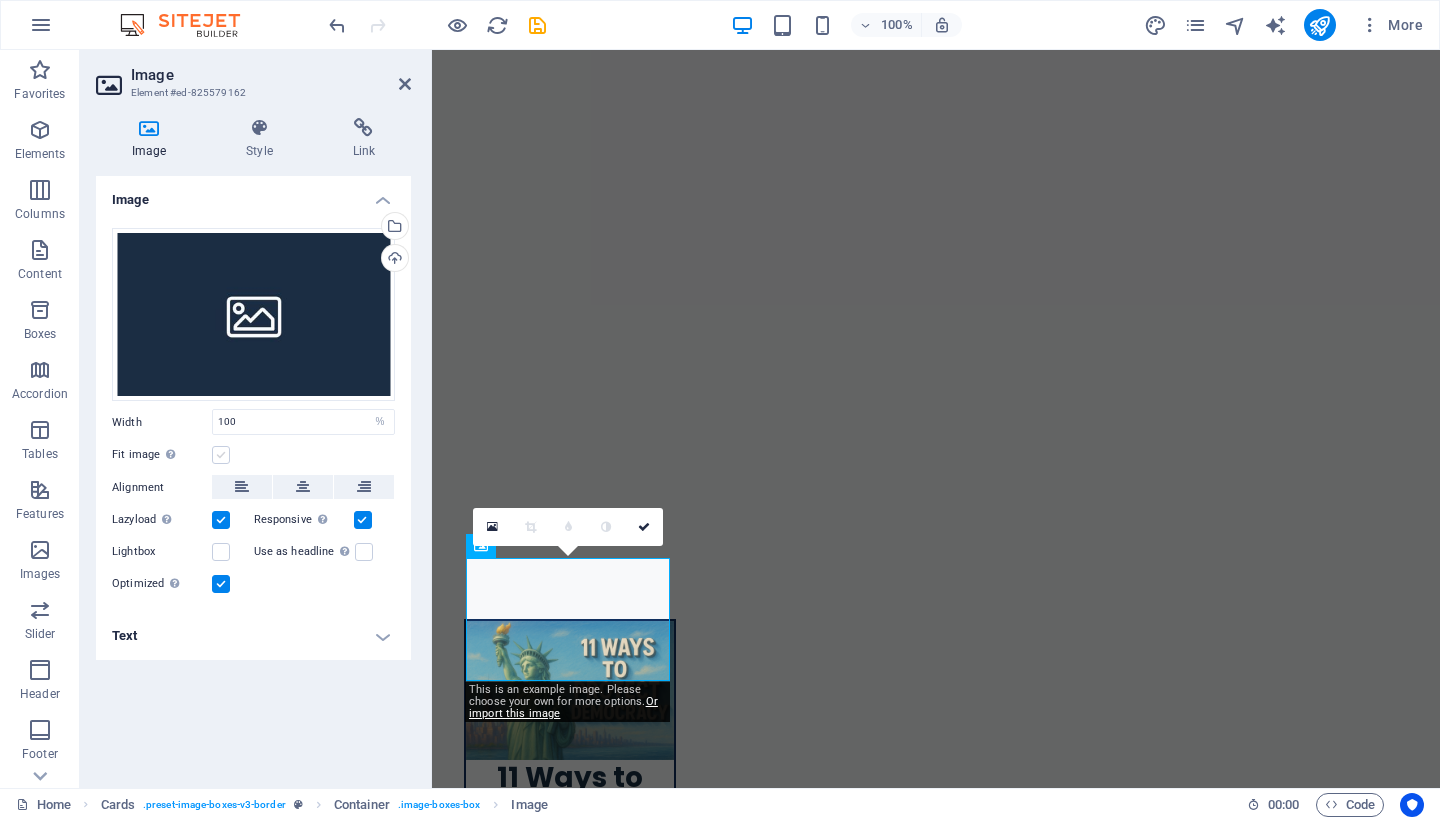 click at bounding box center (221, 455) 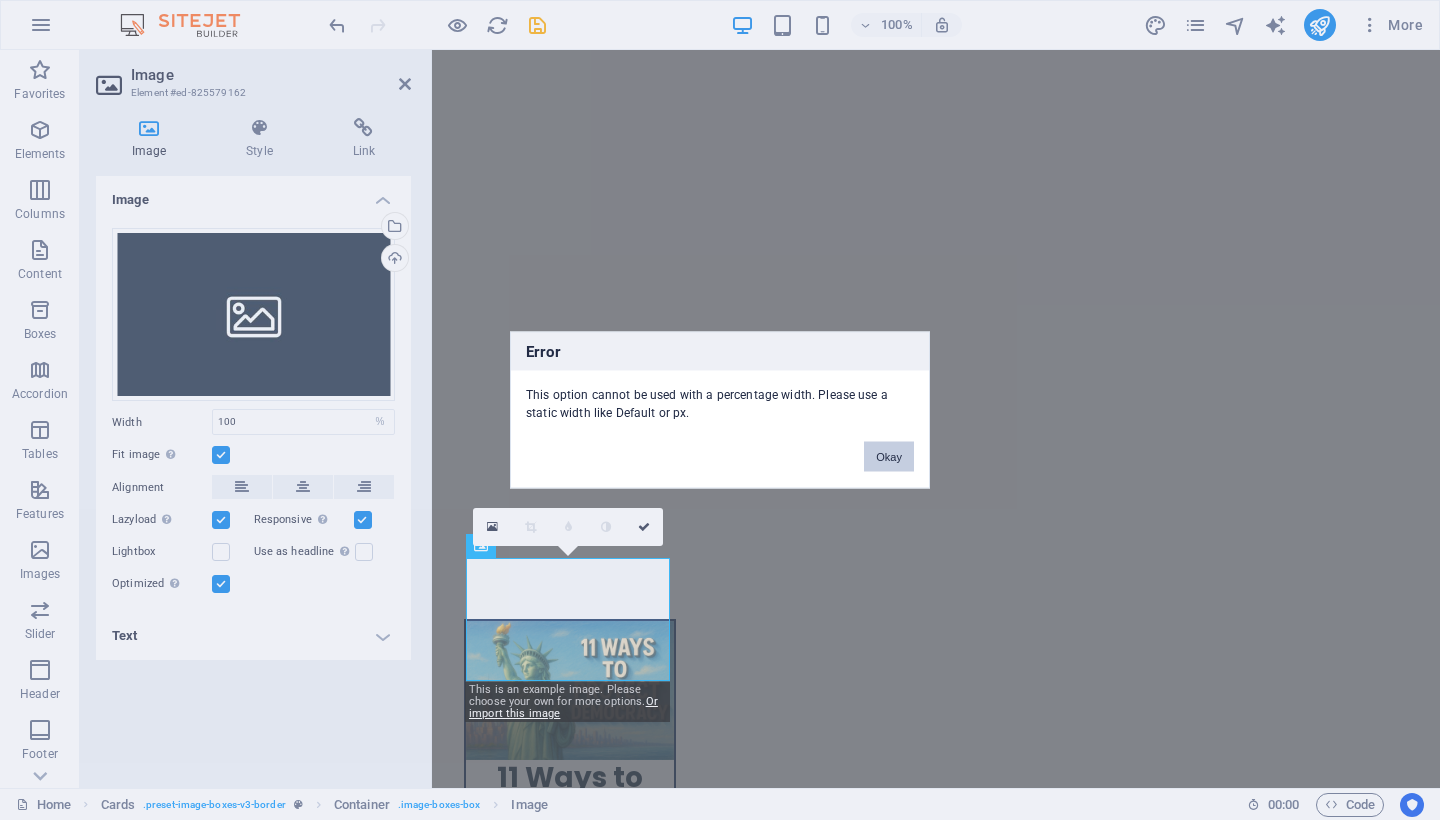 click on "Okay" at bounding box center [889, 457] 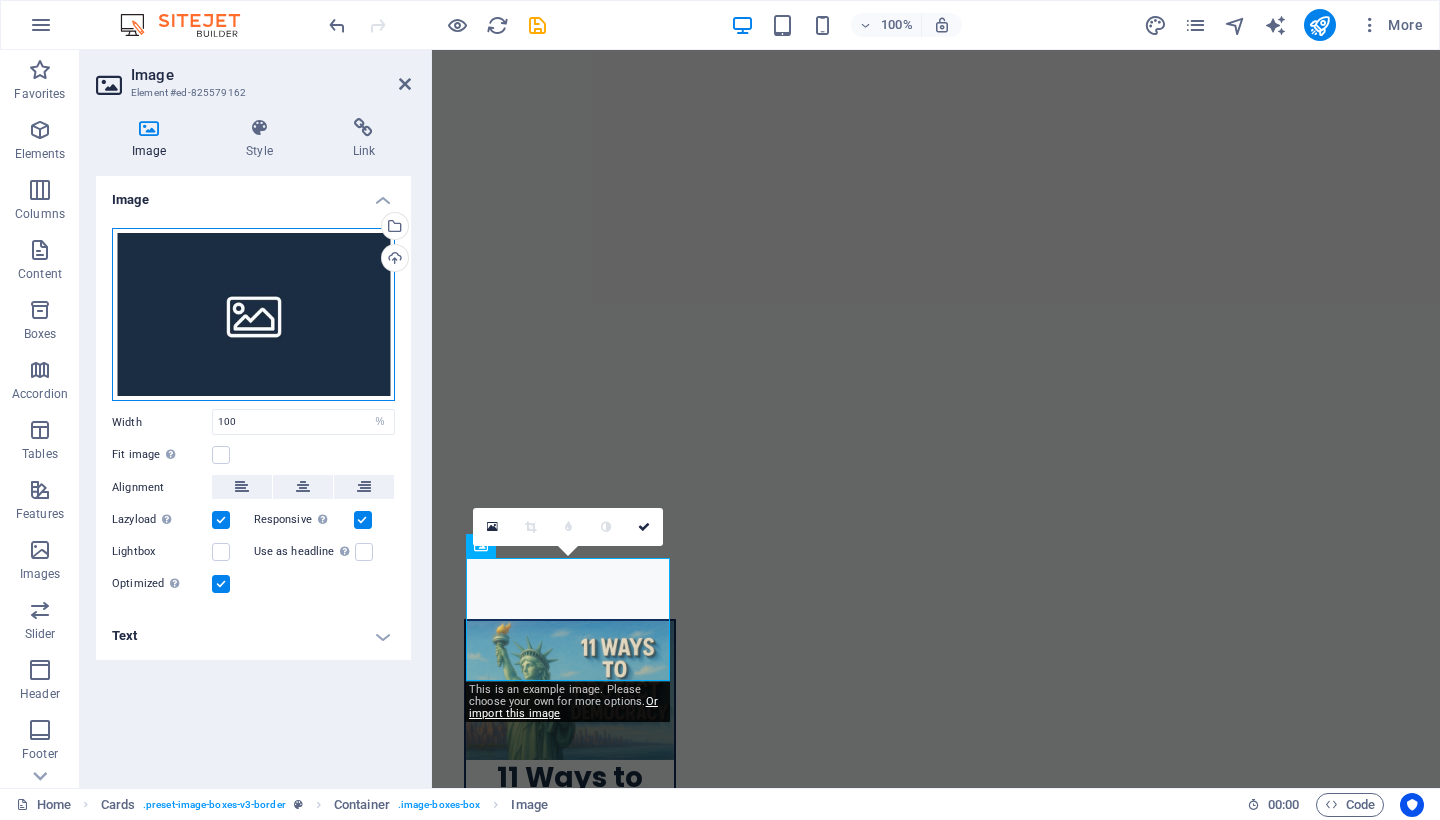 click on "Drag files here, click to choose files or select files from Files or our free stock photos & videos" at bounding box center [253, 315] 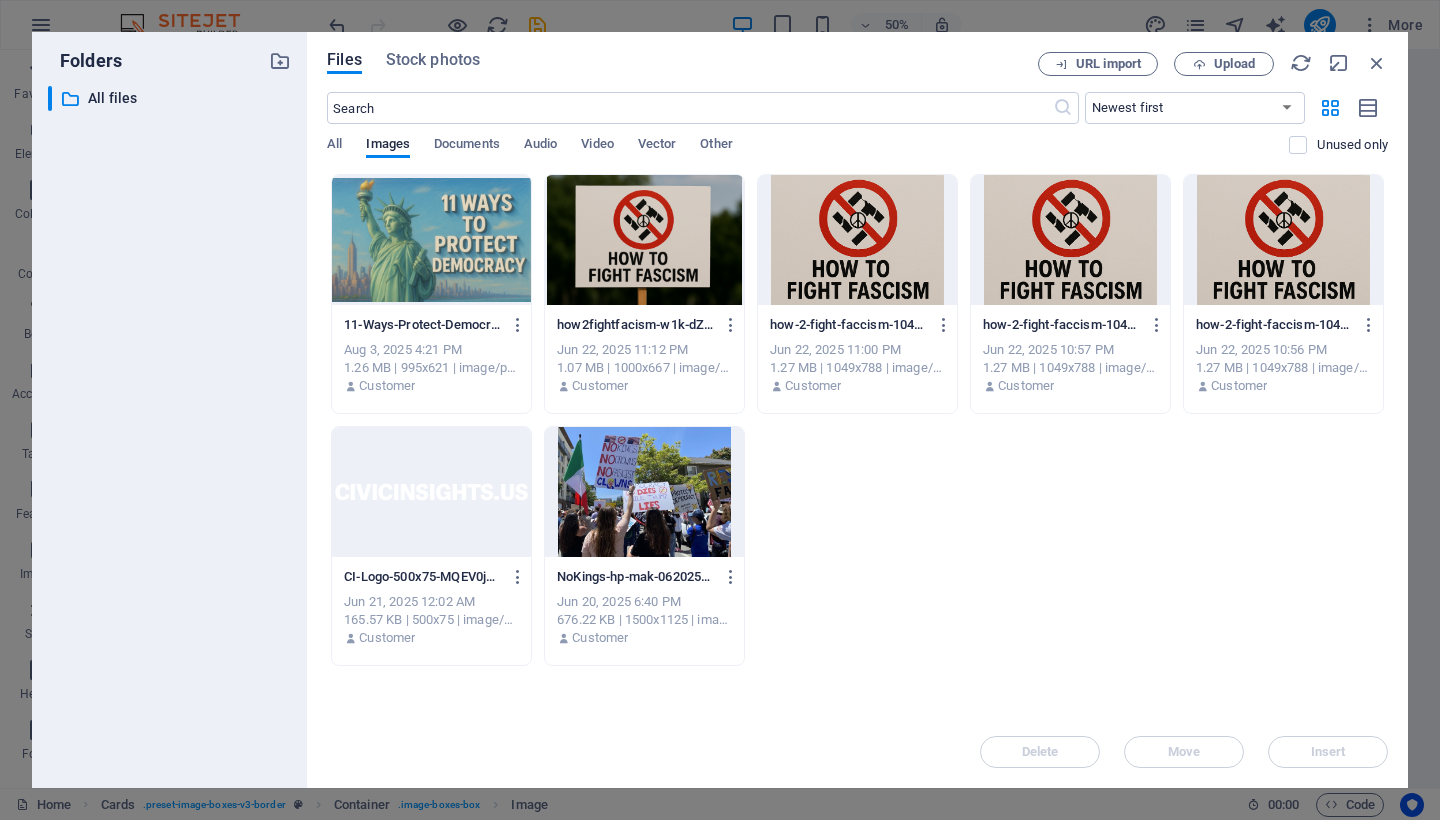 click at bounding box center [431, 240] 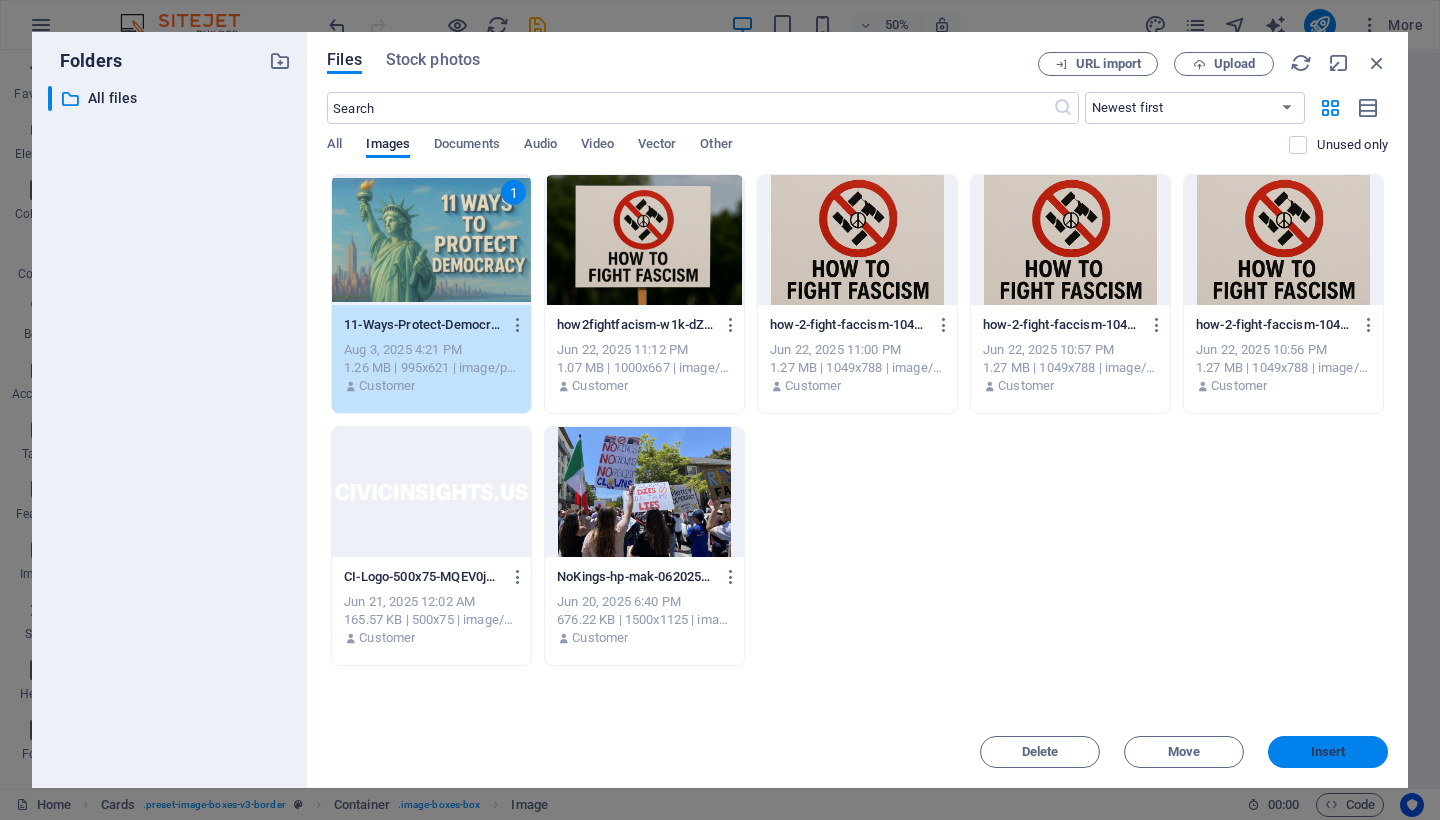 click on "Insert" at bounding box center (1328, 752) 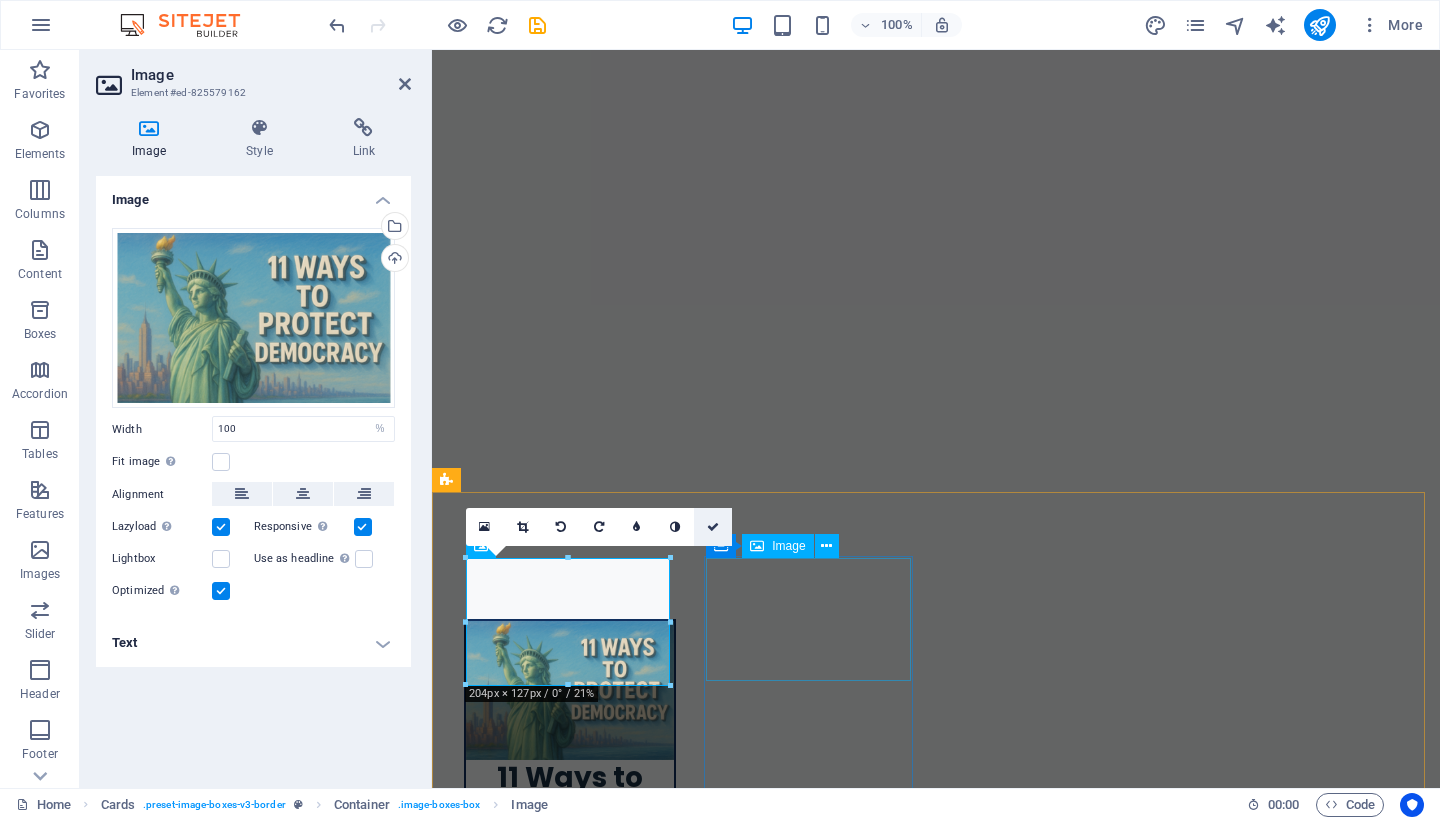 drag, startPoint x: 713, startPoint y: 520, endPoint x: 625, endPoint y: 464, distance: 104.307236 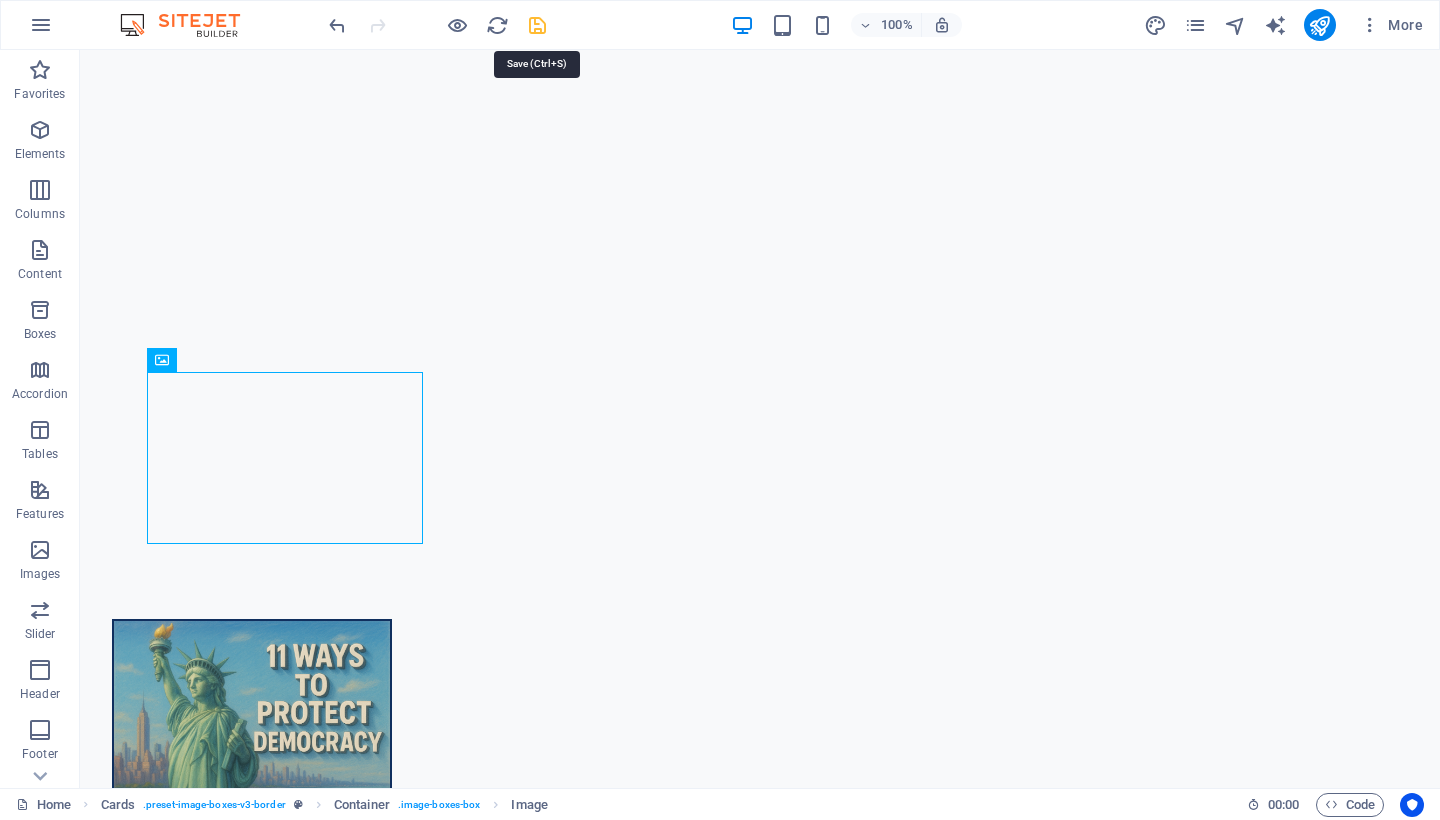 click at bounding box center (537, 25) 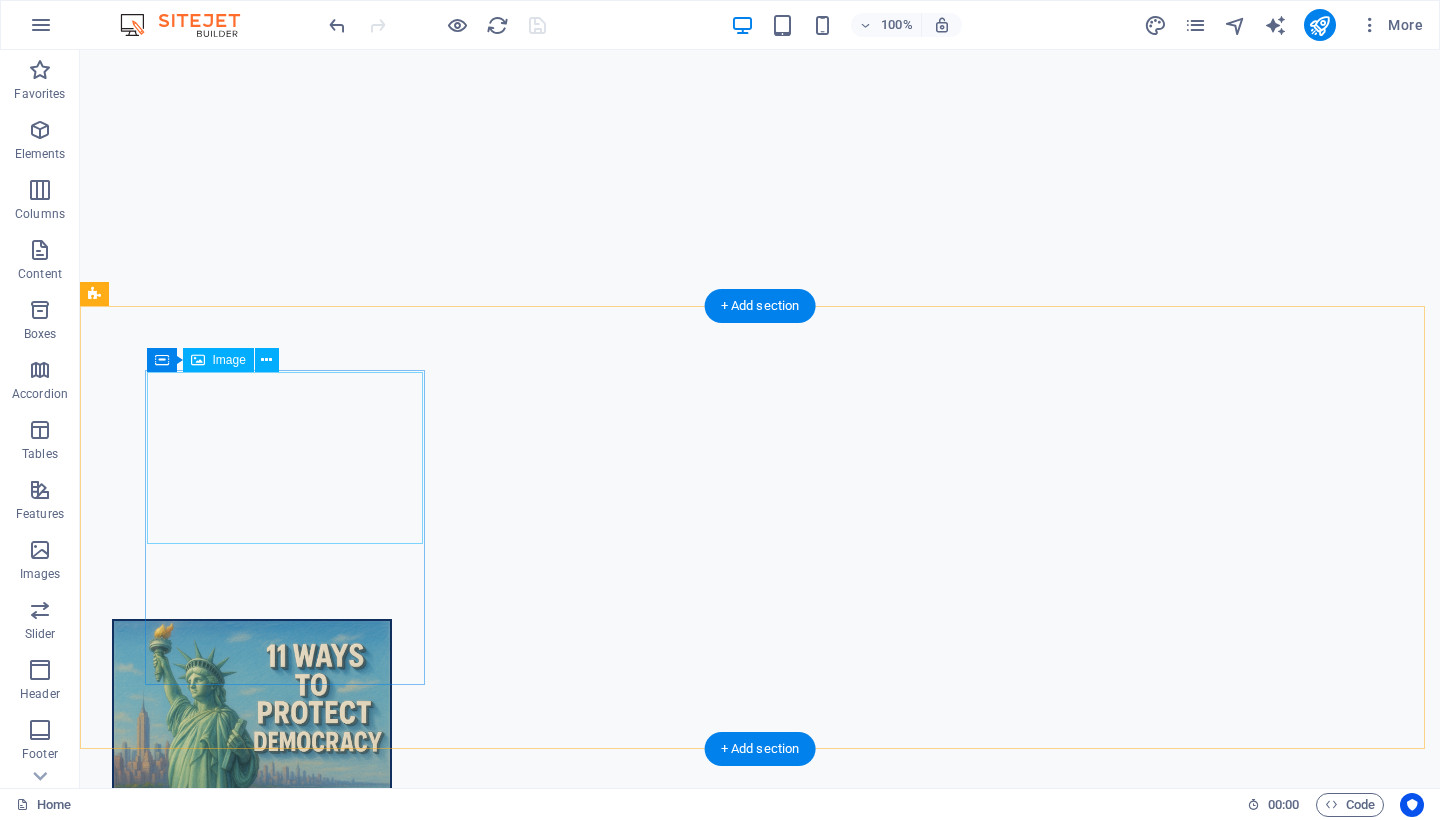 click on "Image" at bounding box center (229, 360) 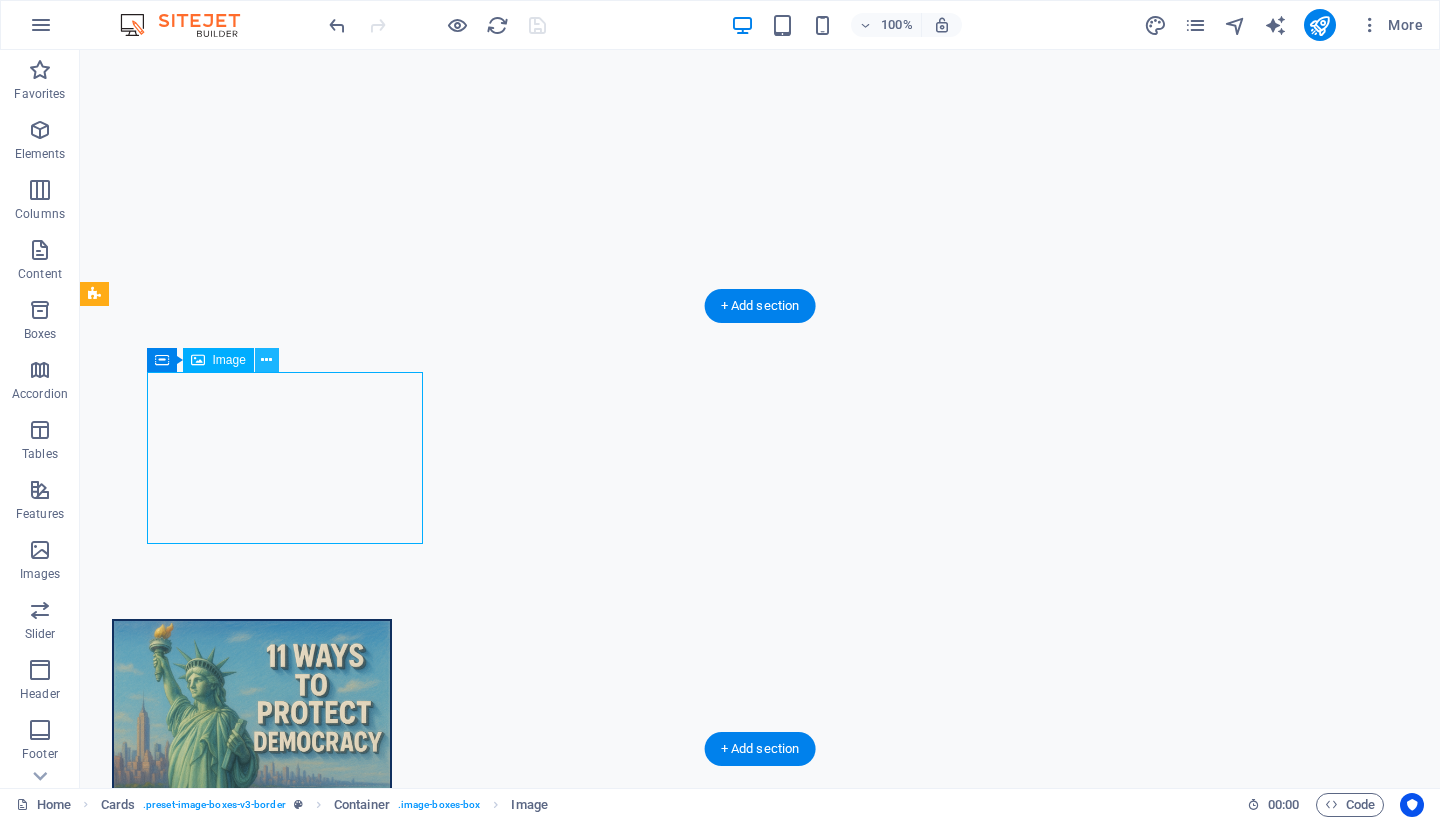 click at bounding box center (266, 360) 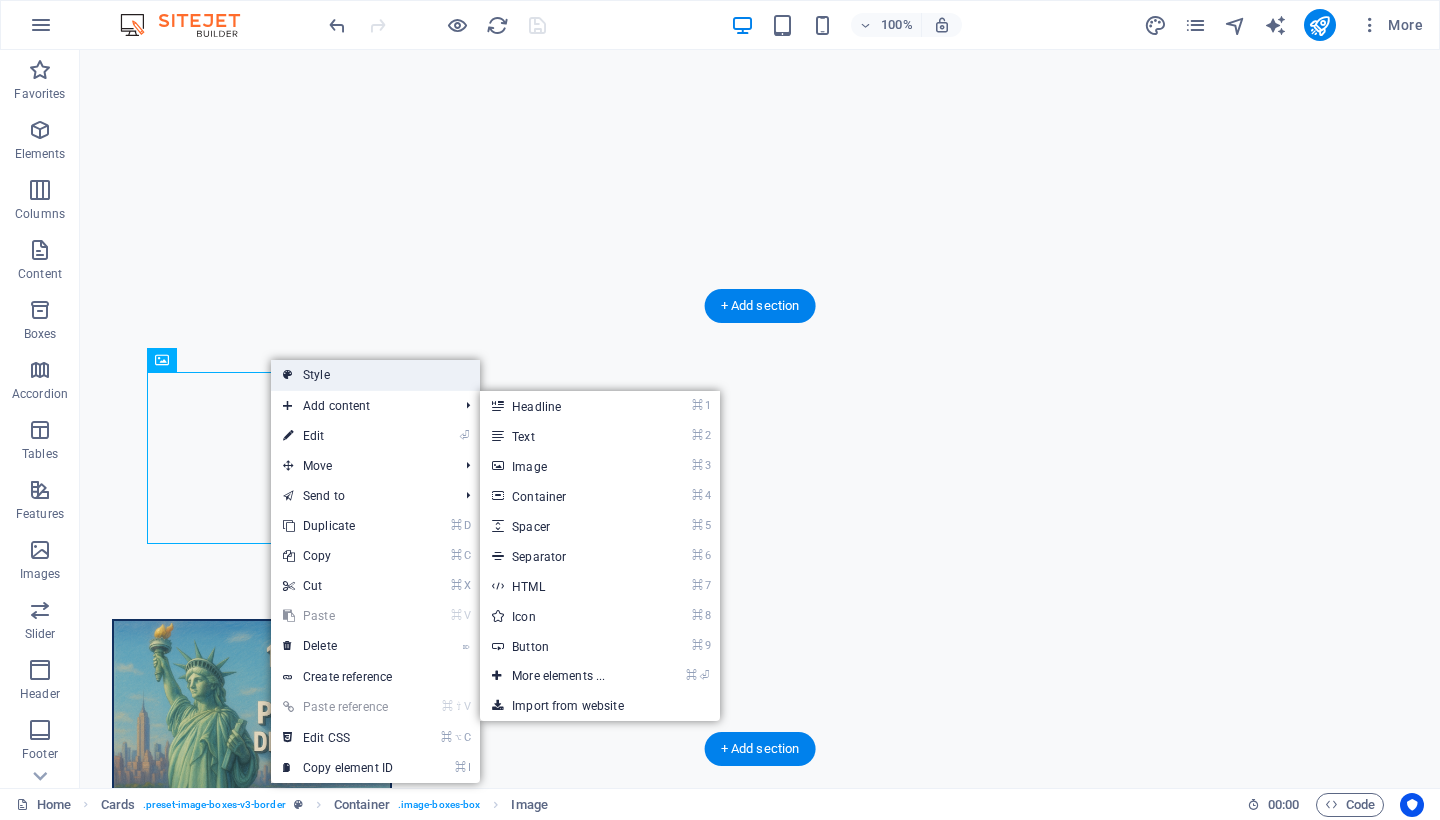 click on "Style" at bounding box center [375, 375] 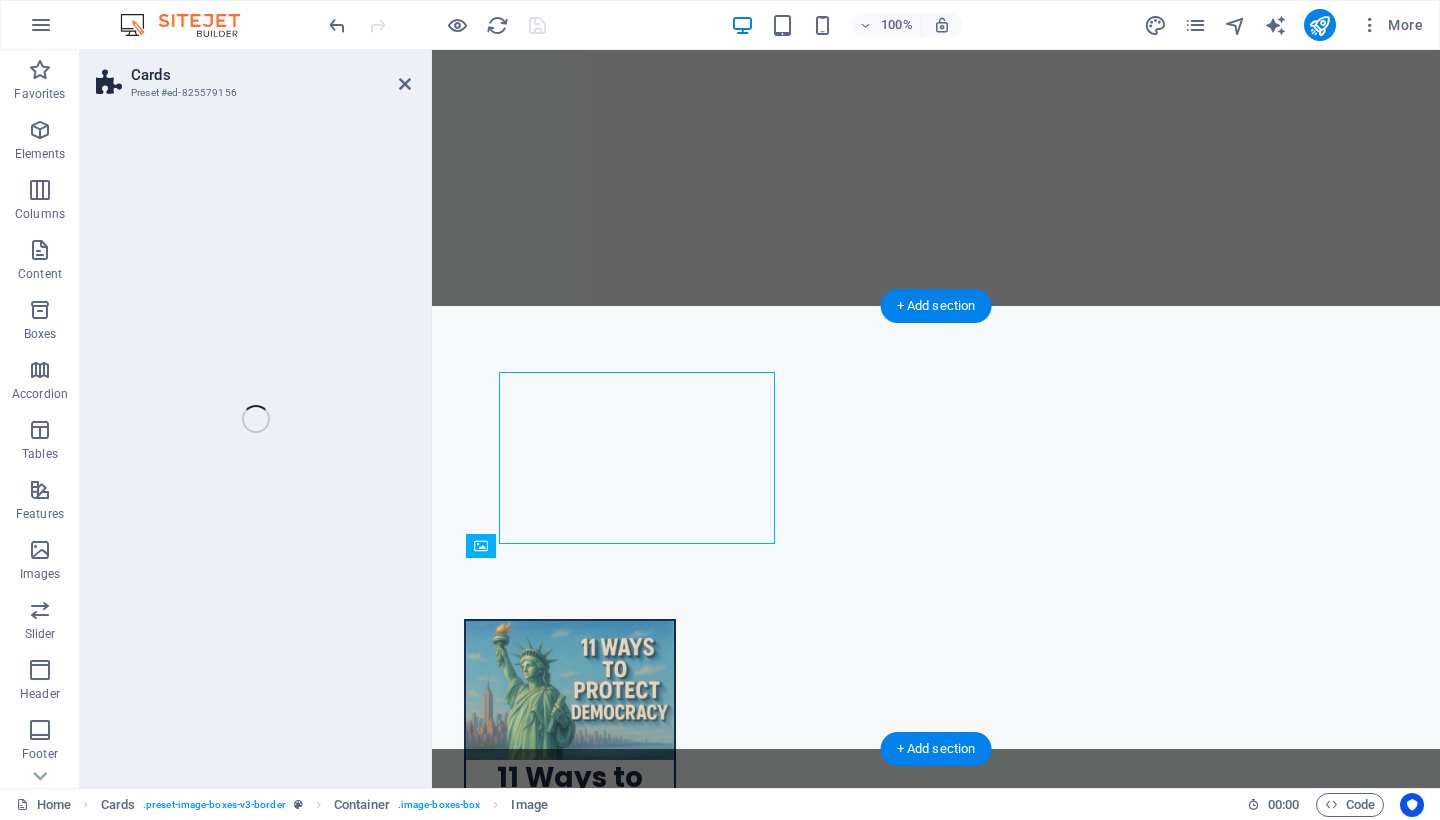 select on "rem" 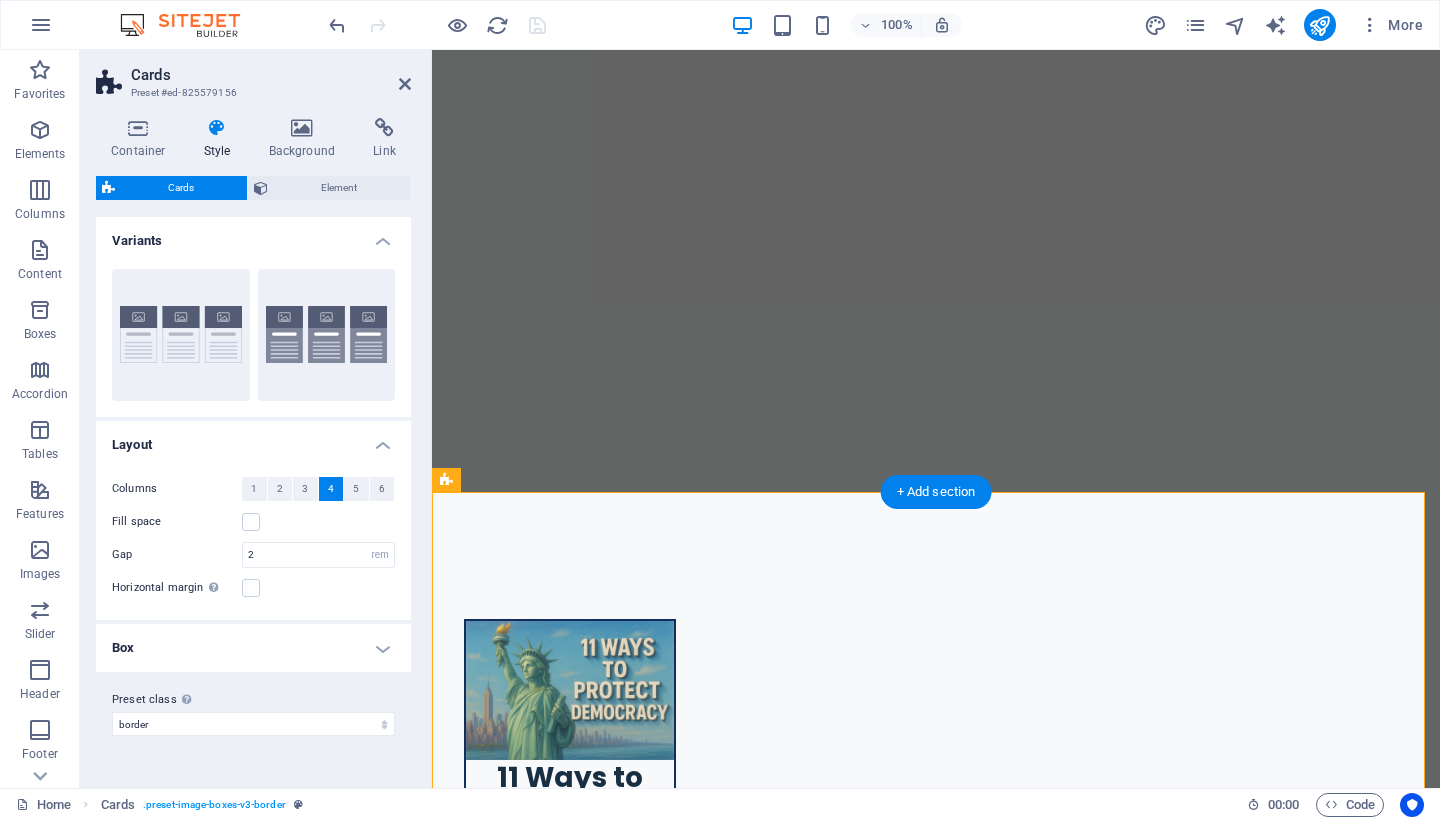 click on "Box" at bounding box center (253, 648) 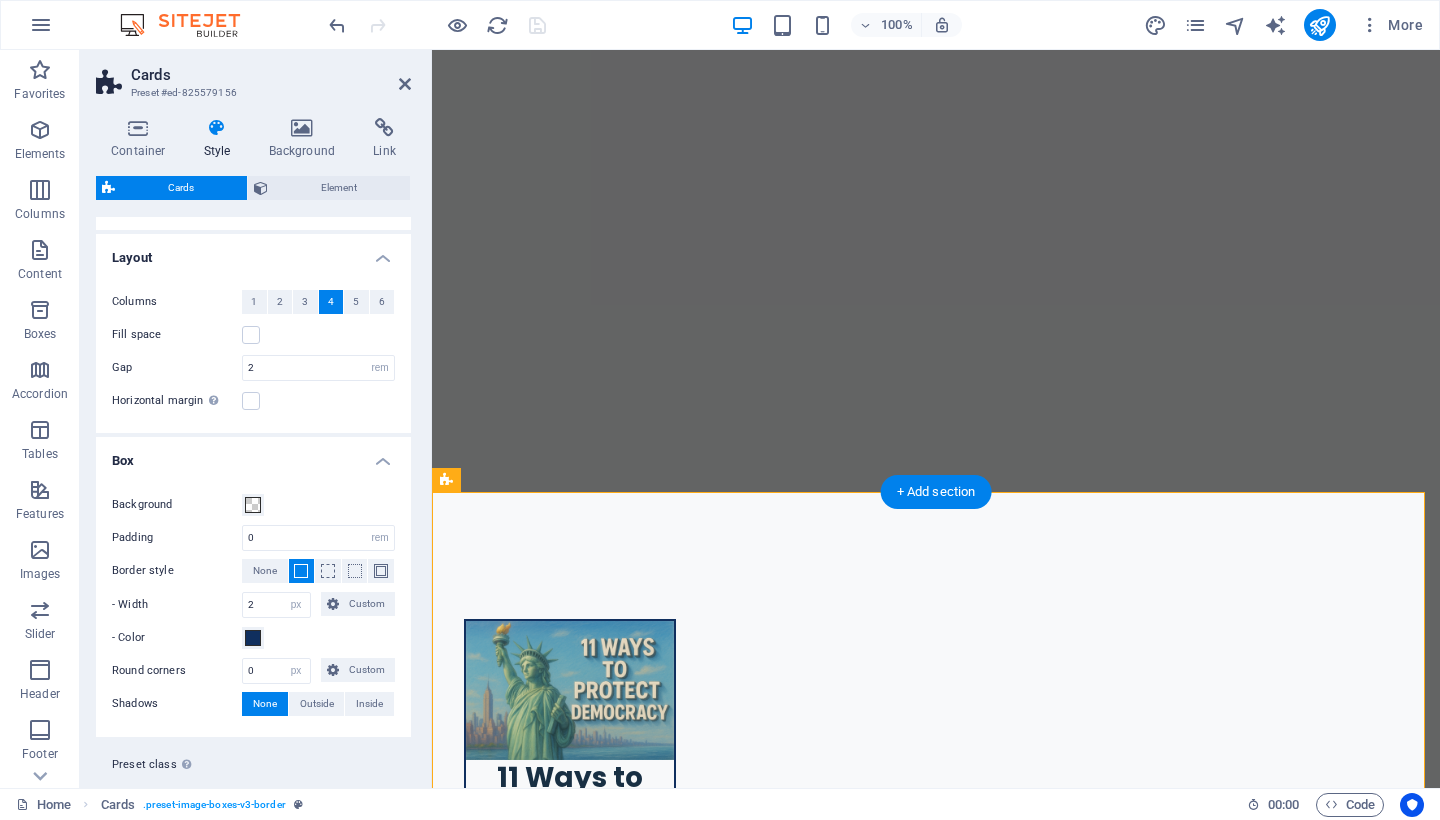 scroll, scrollTop: 231, scrollLeft: 0, axis: vertical 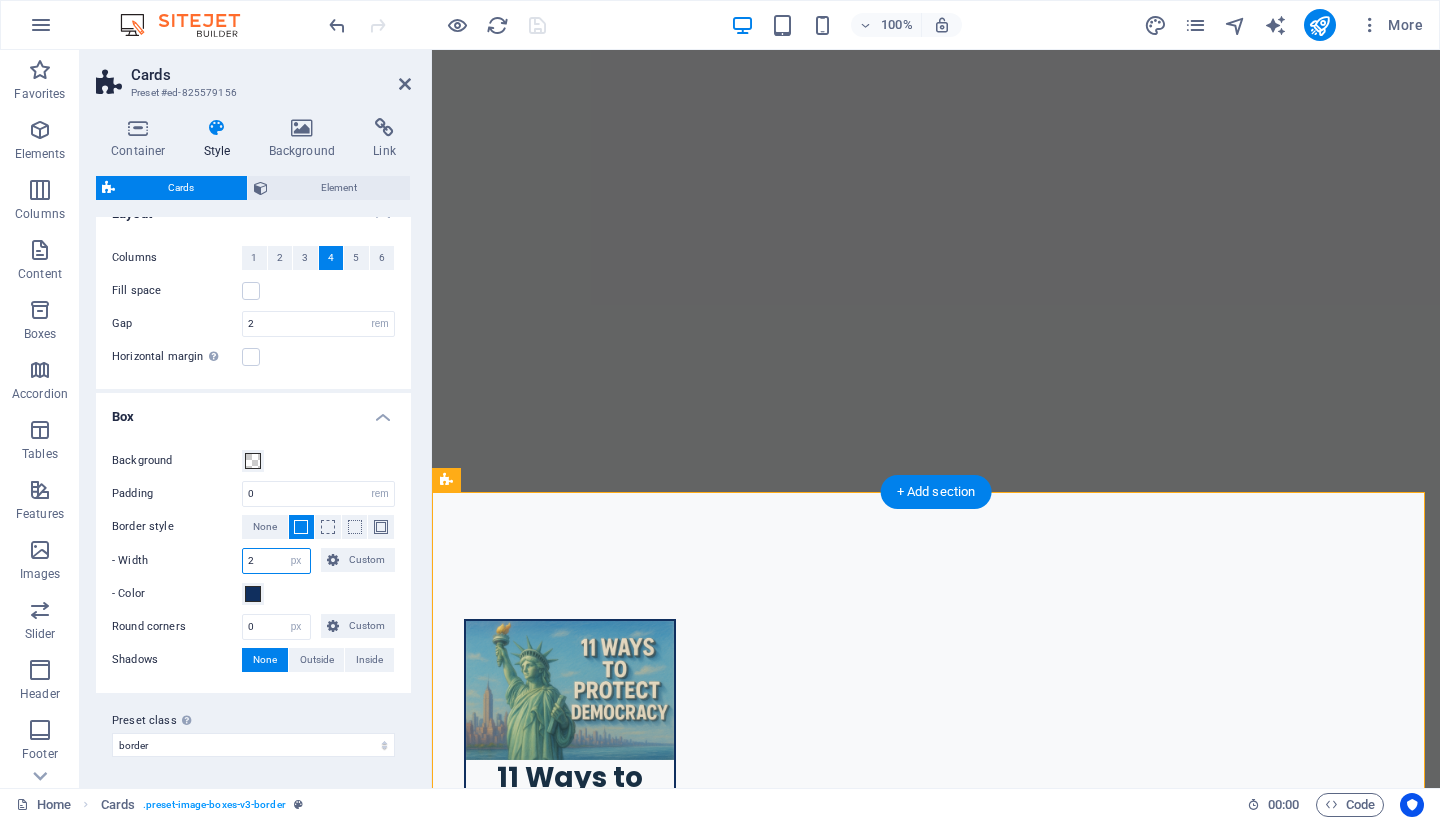 drag, startPoint x: 269, startPoint y: 560, endPoint x: 205, endPoint y: 552, distance: 64.49806 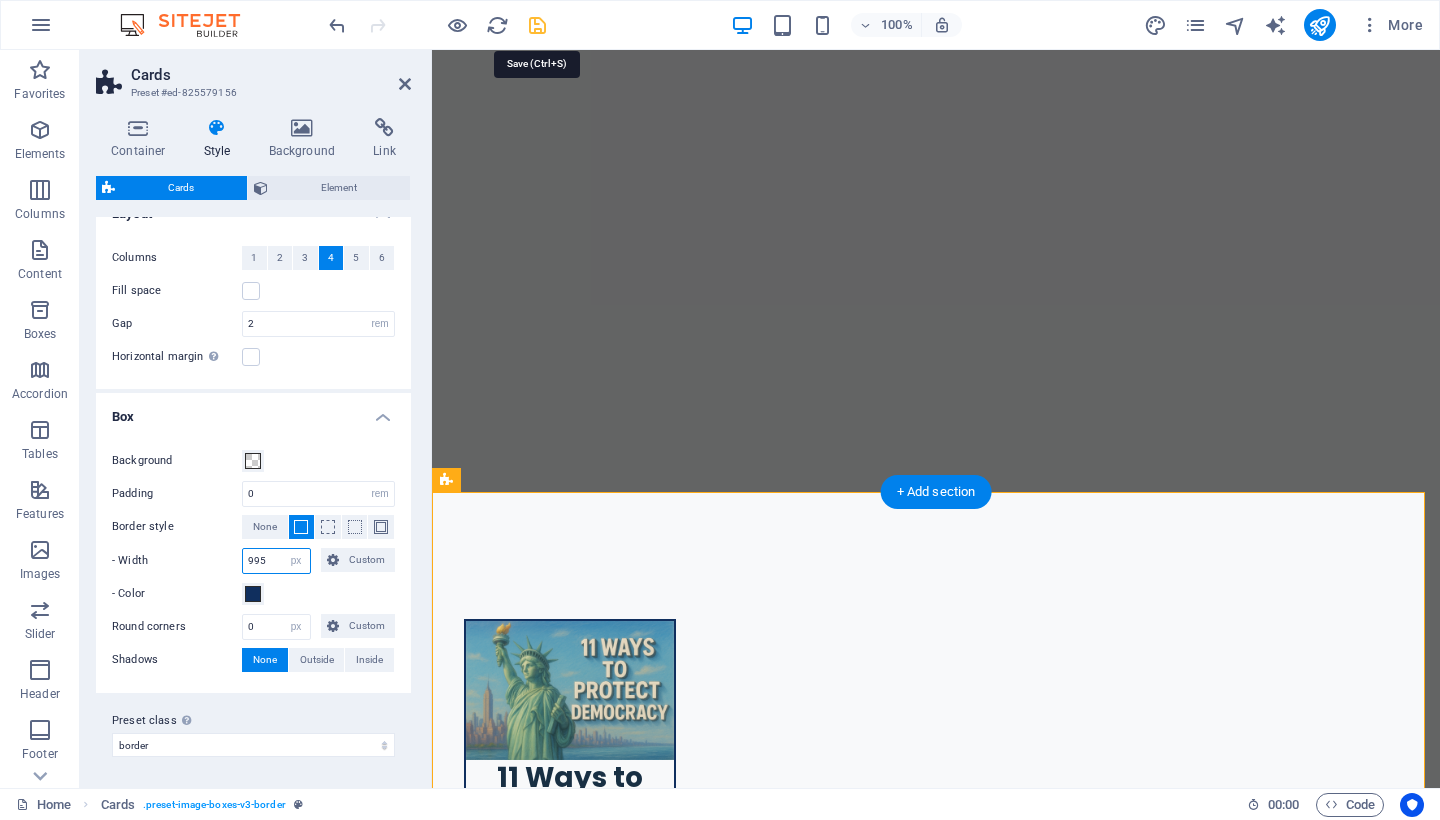 type on "995" 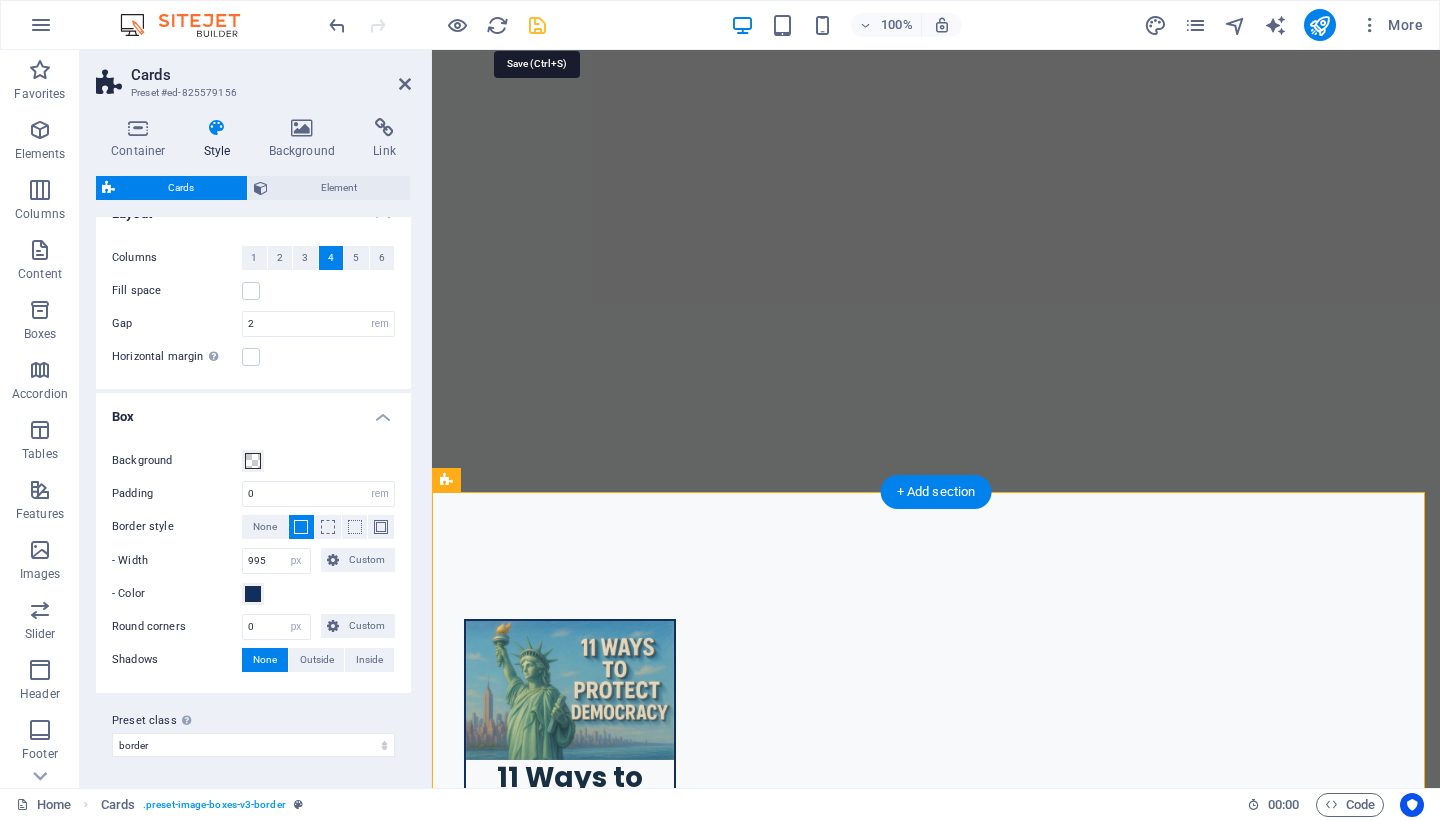 click at bounding box center (537, 25) 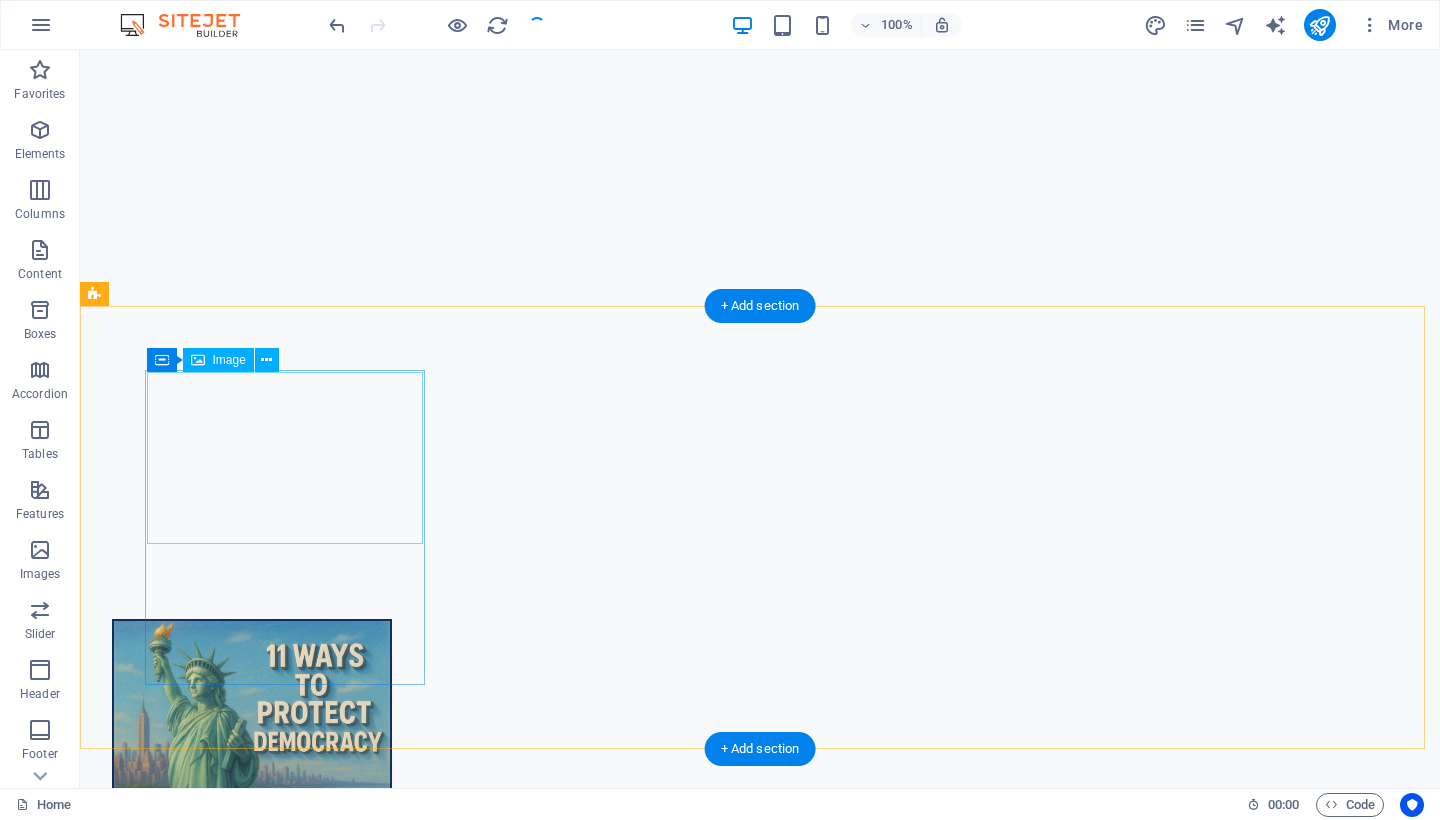 click at bounding box center [252, 2839] 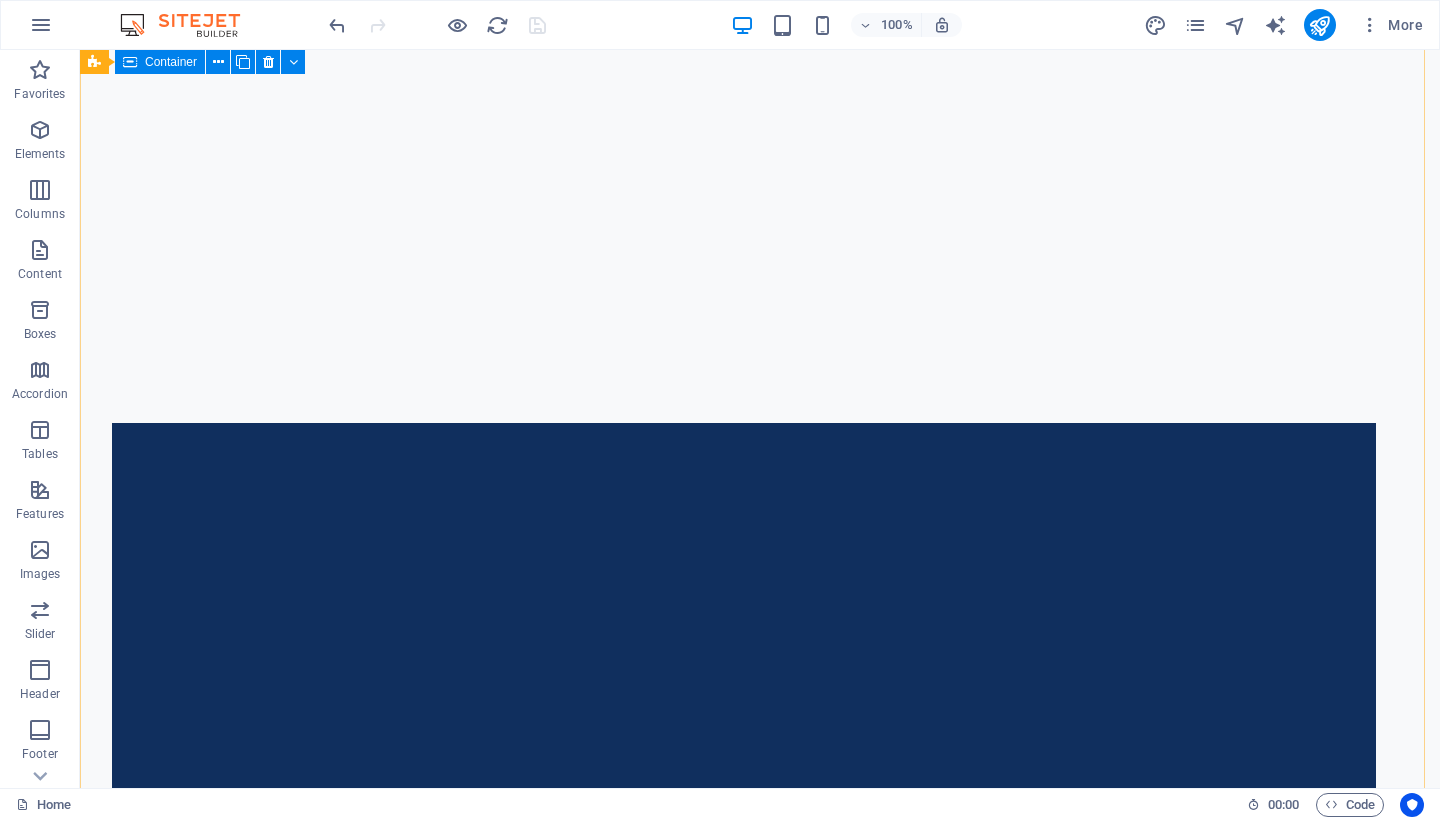 scroll, scrollTop: 1831, scrollLeft: 0, axis: vertical 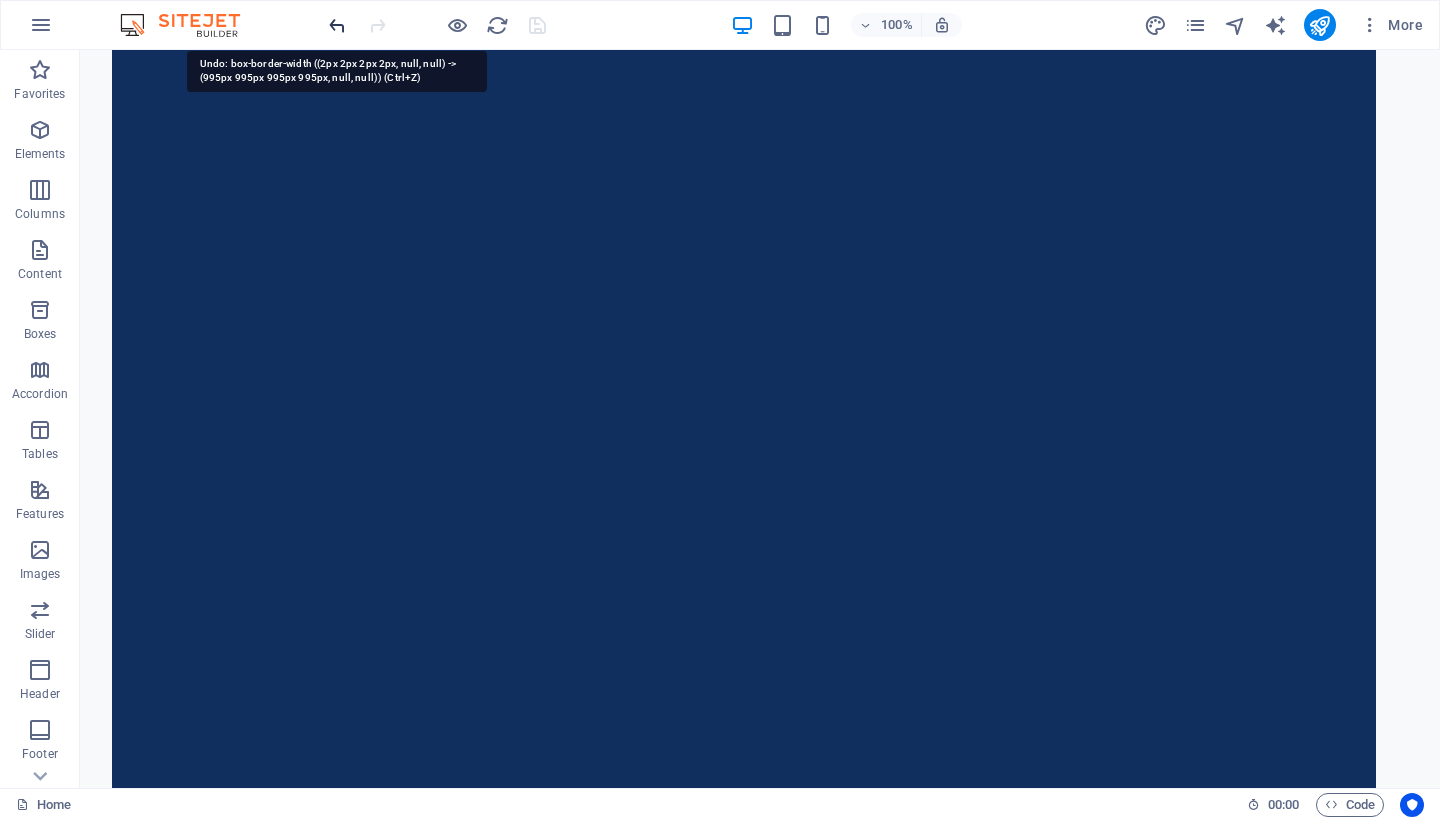 click at bounding box center [337, 25] 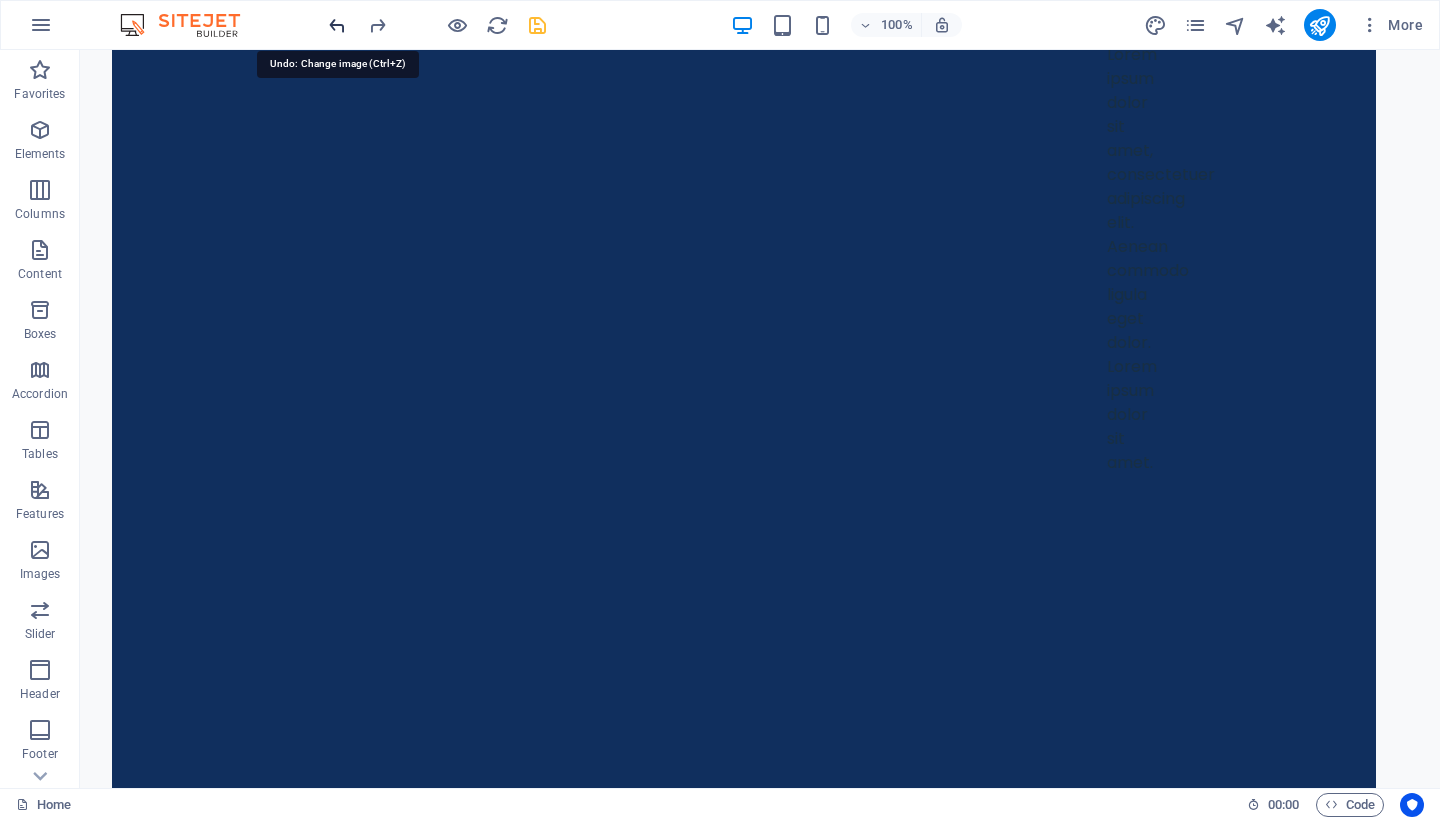 scroll, scrollTop: 14706, scrollLeft: 0, axis: vertical 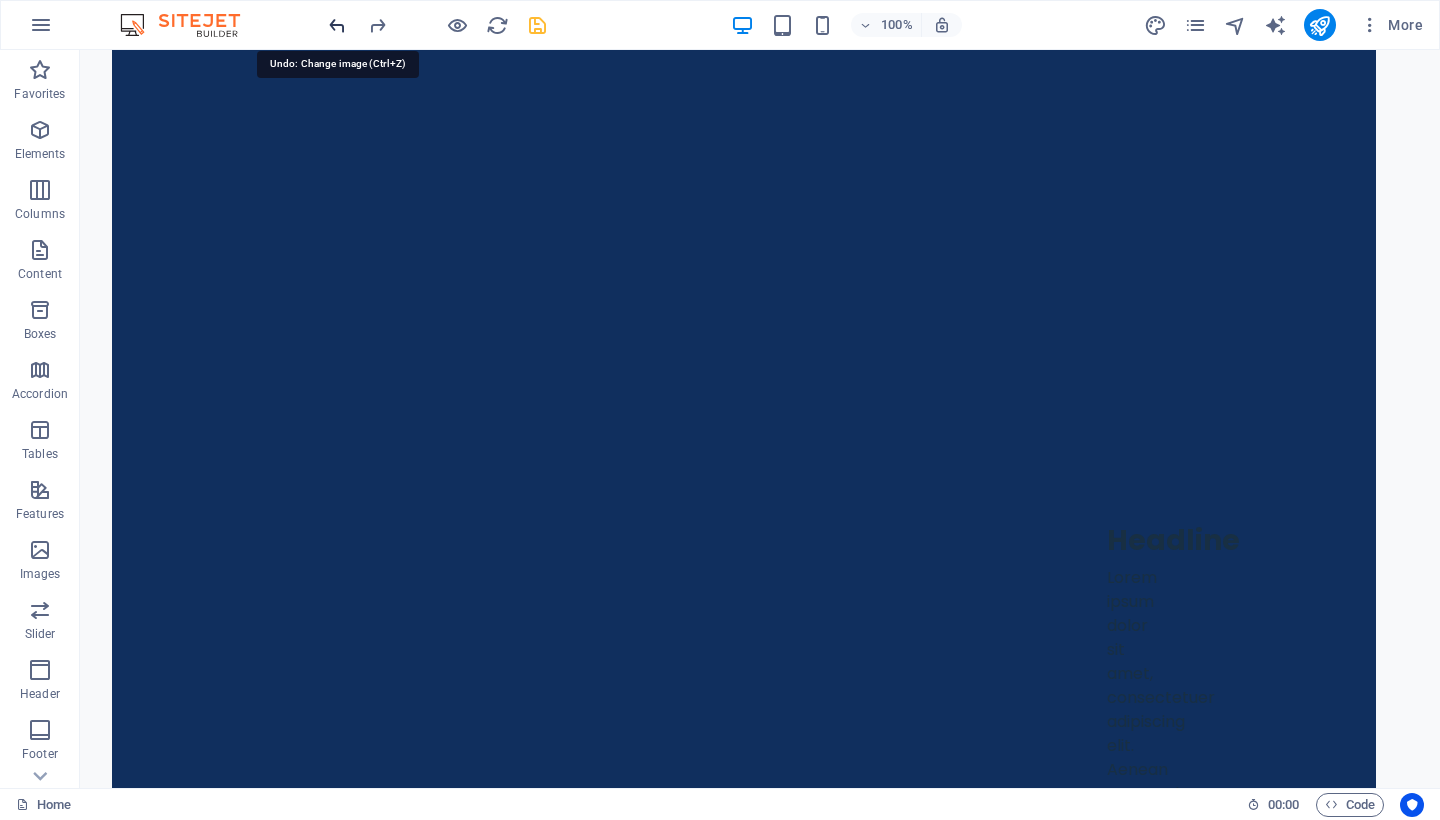click at bounding box center [337, 25] 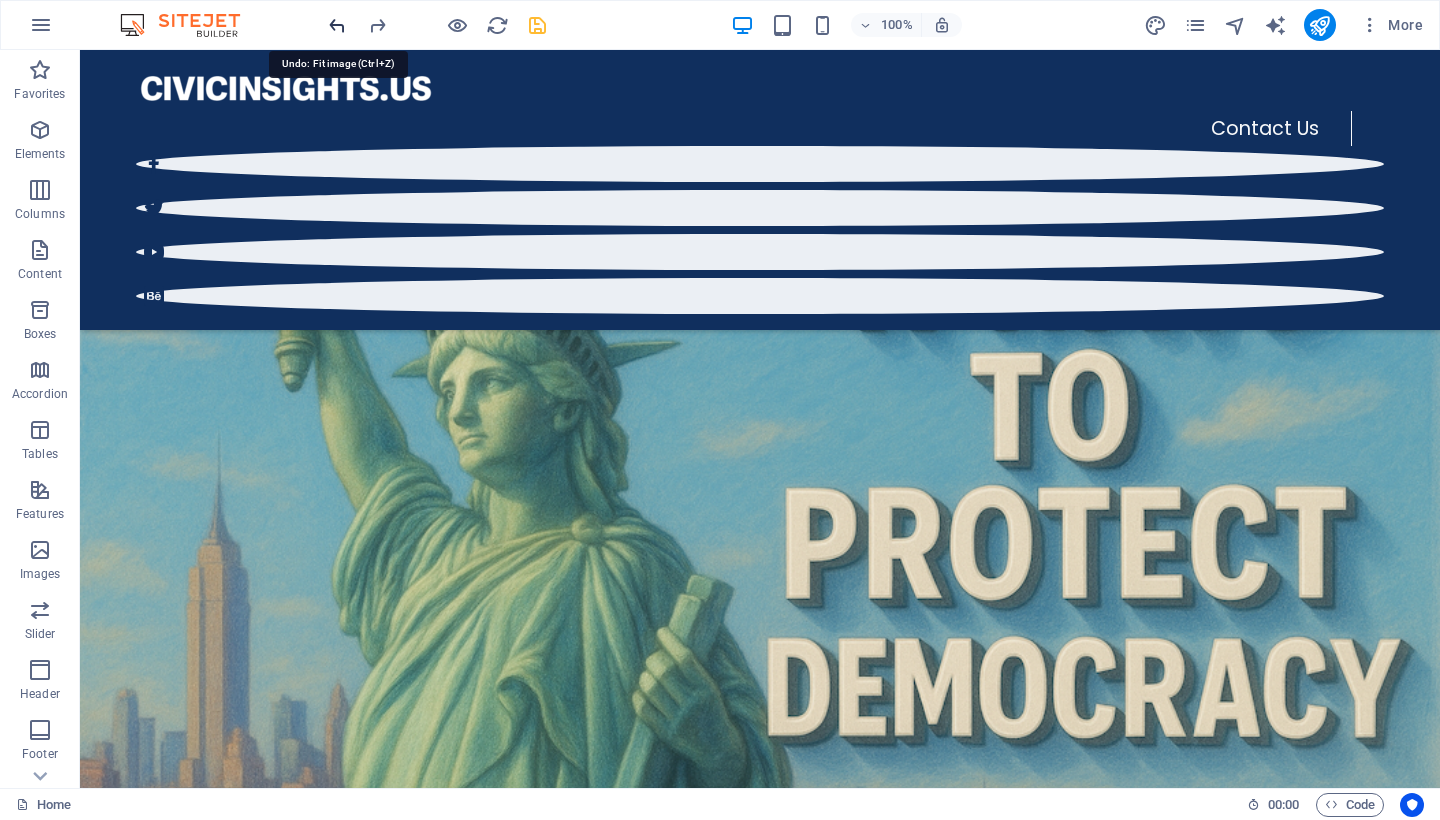 click at bounding box center (337, 25) 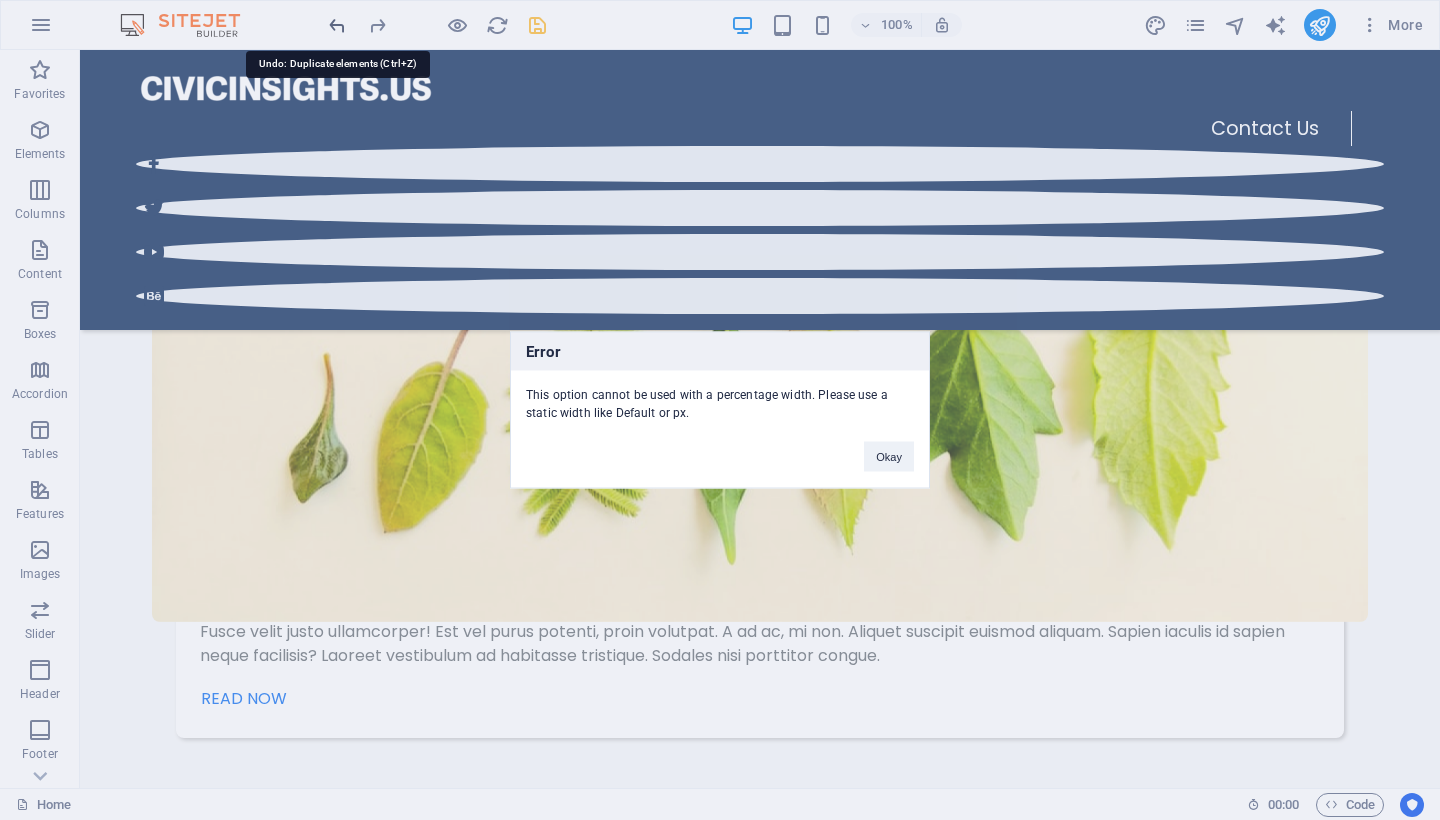 scroll, scrollTop: 5339, scrollLeft: 0, axis: vertical 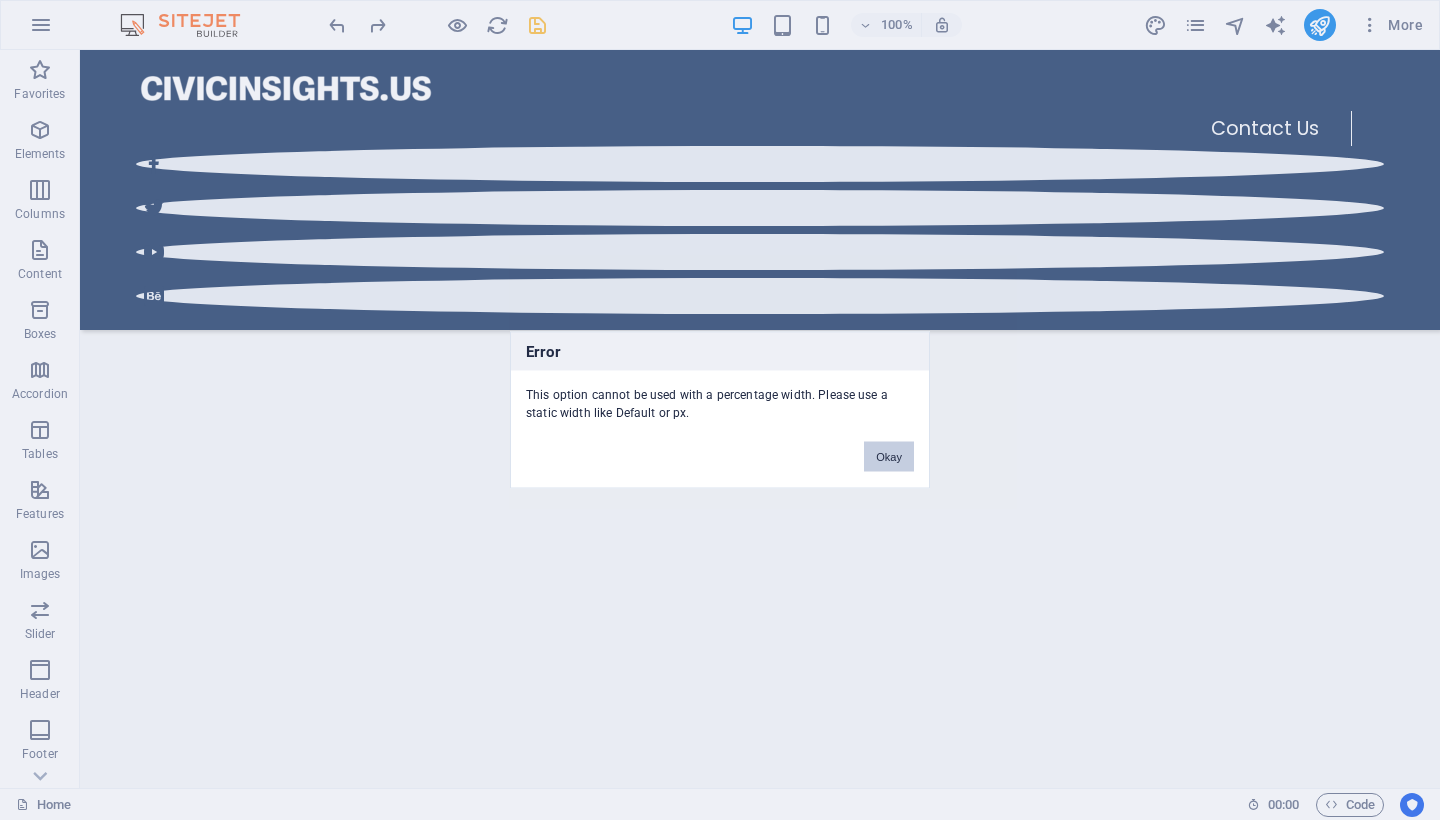 drag, startPoint x: 899, startPoint y: 445, endPoint x: 645, endPoint y: 494, distance: 258.6832 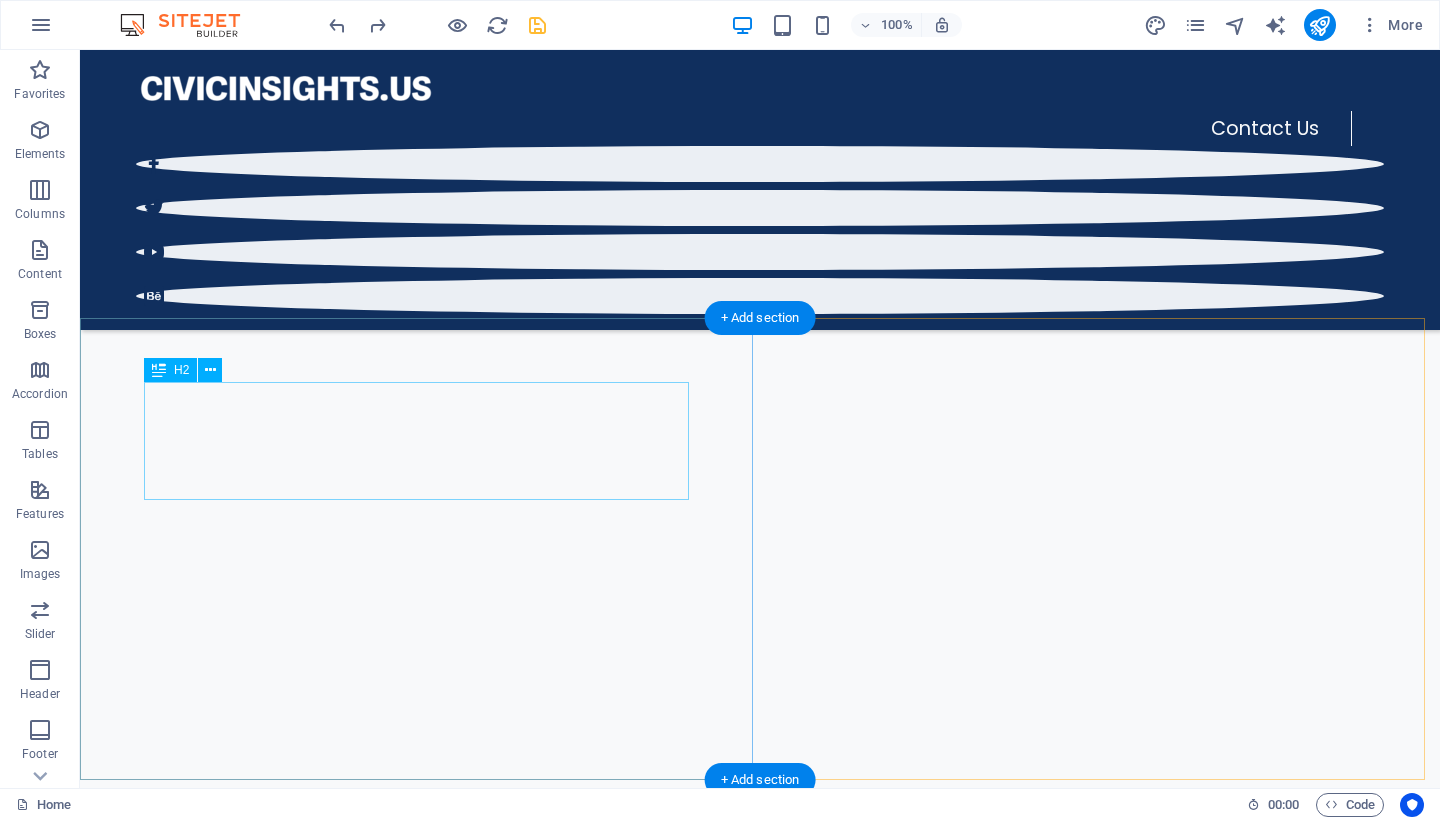 scroll, scrollTop: 1137, scrollLeft: 0, axis: vertical 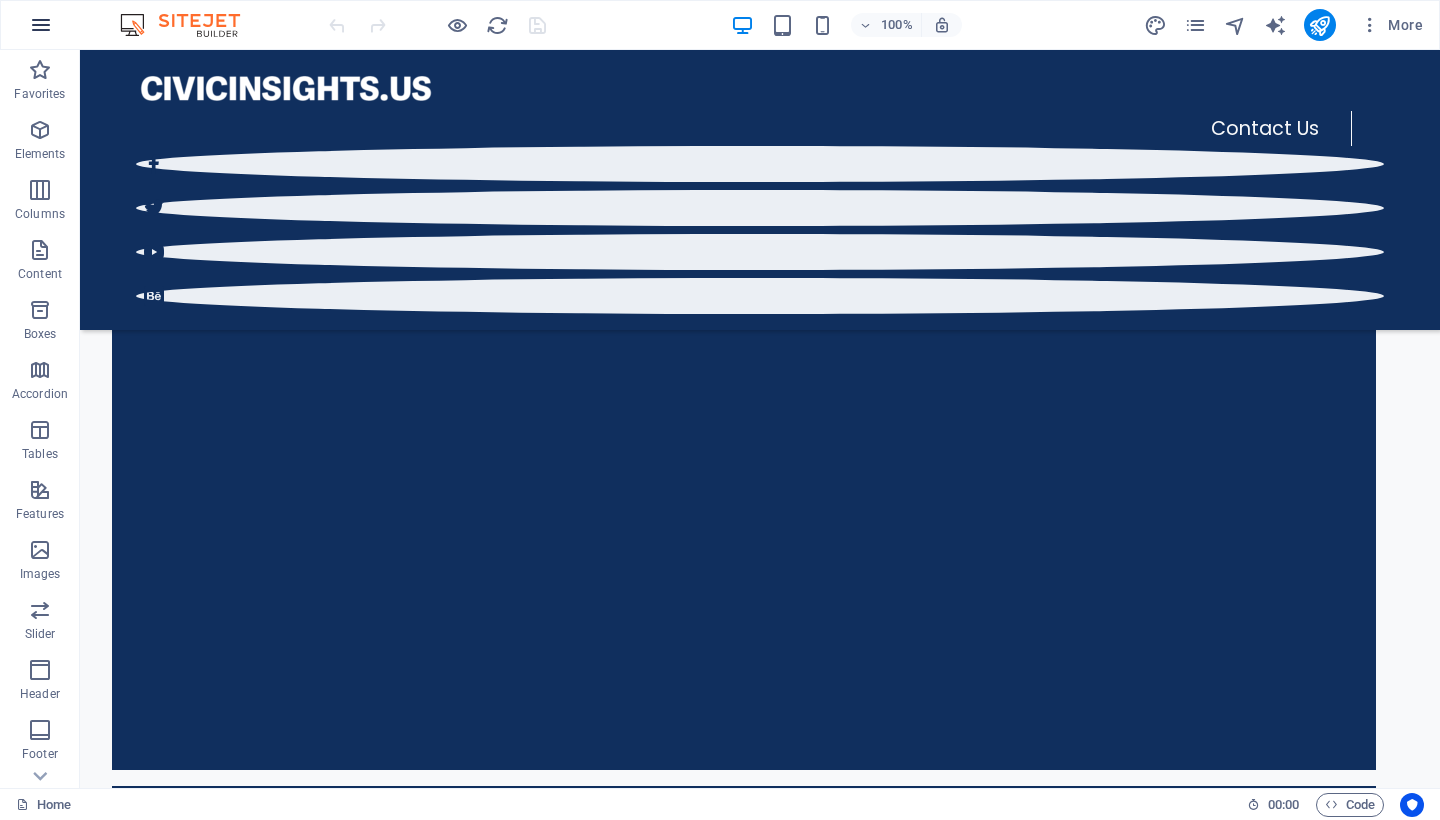click at bounding box center (41, 25) 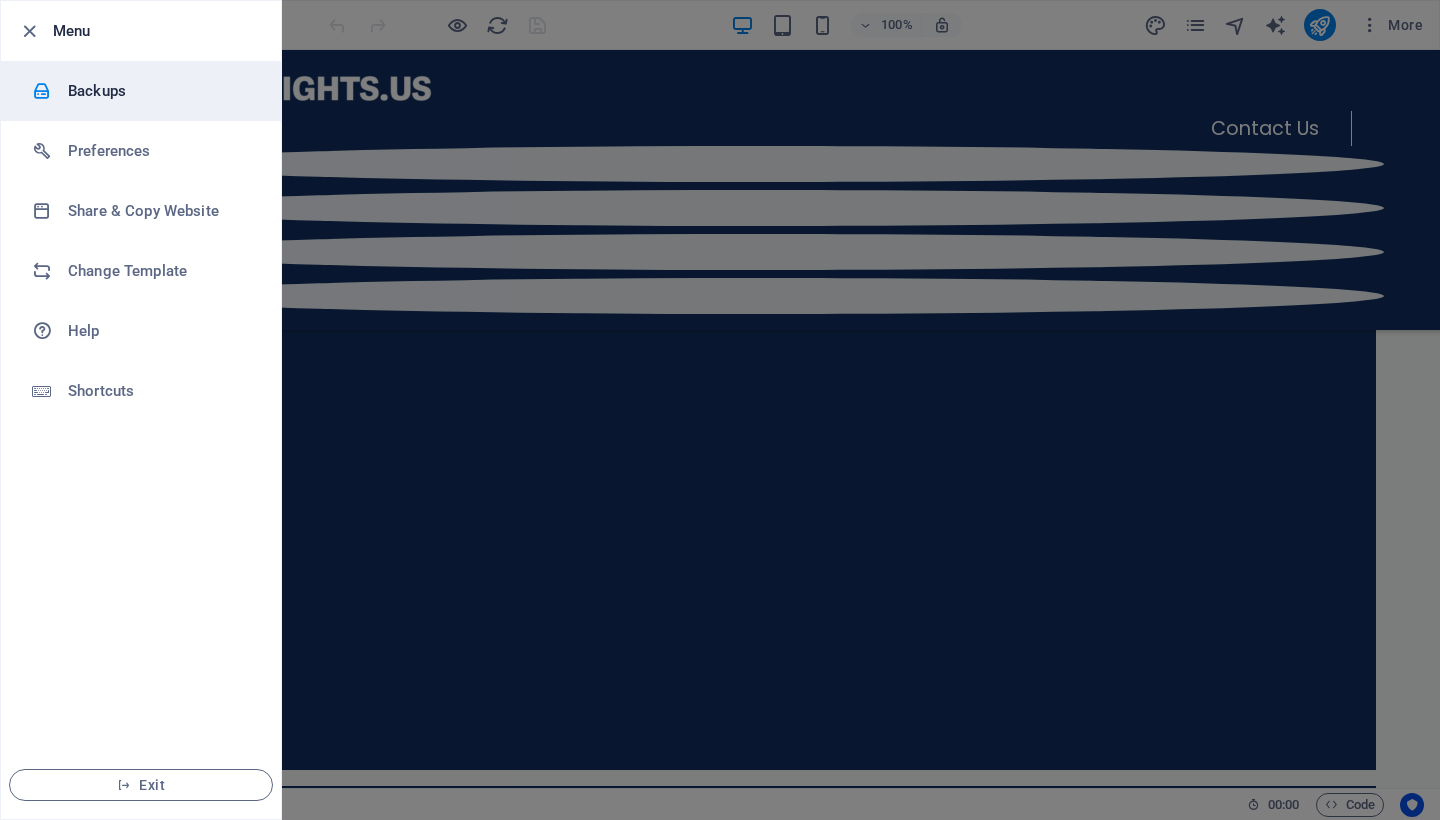 click on "Backups" at bounding box center [160, 91] 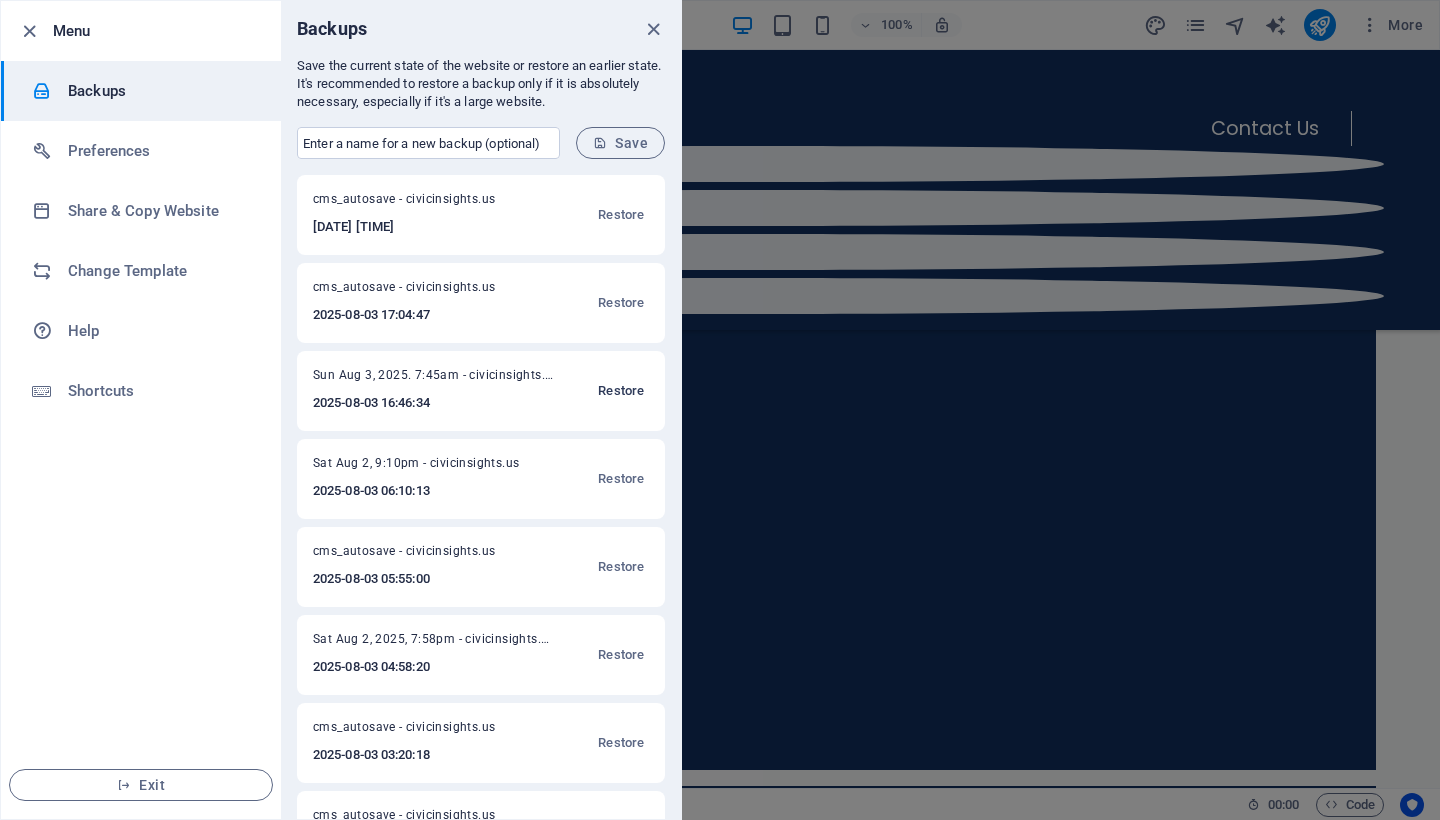 click on "Restore" at bounding box center [621, 391] 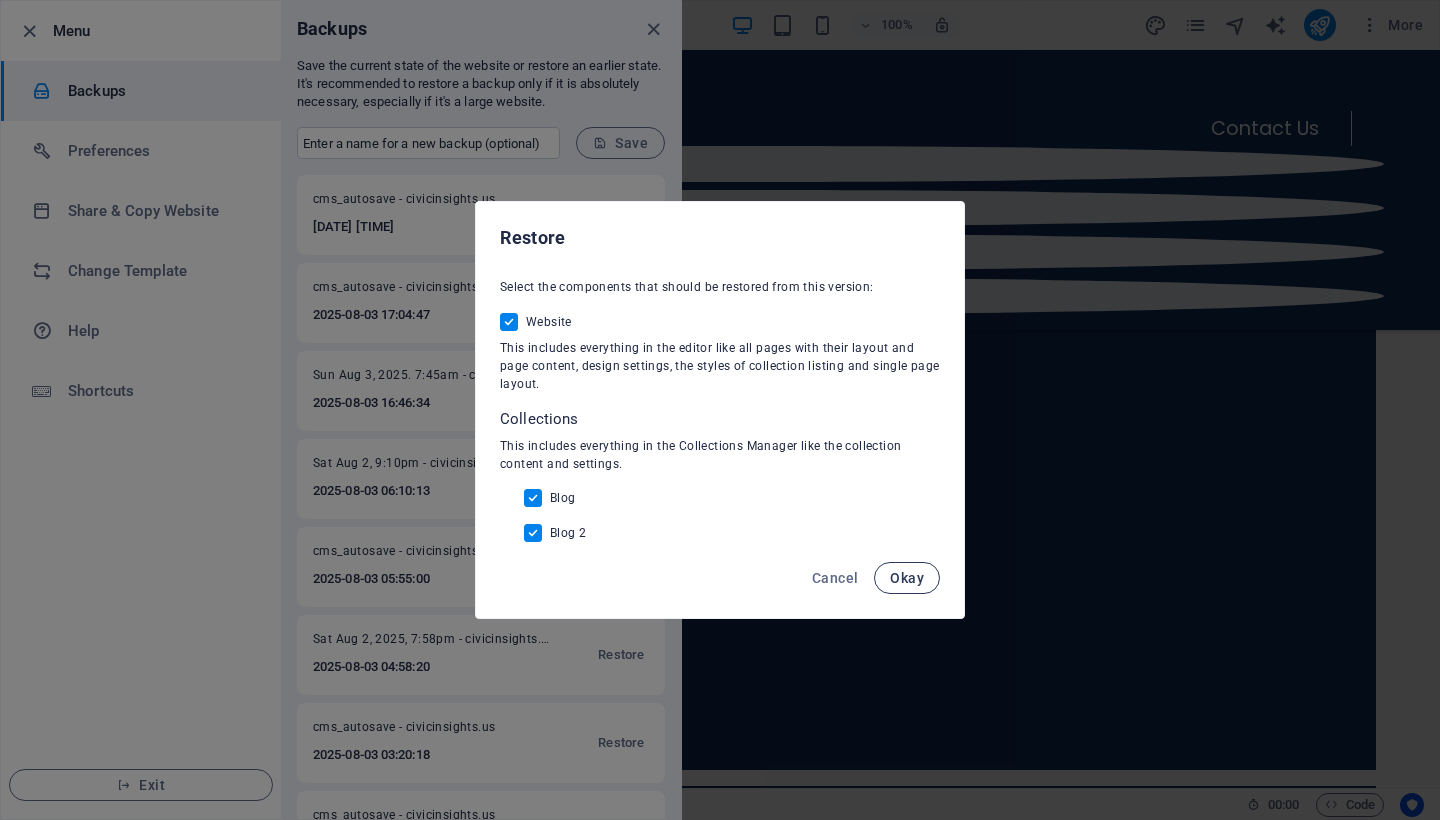 click on "Okay" at bounding box center (907, 578) 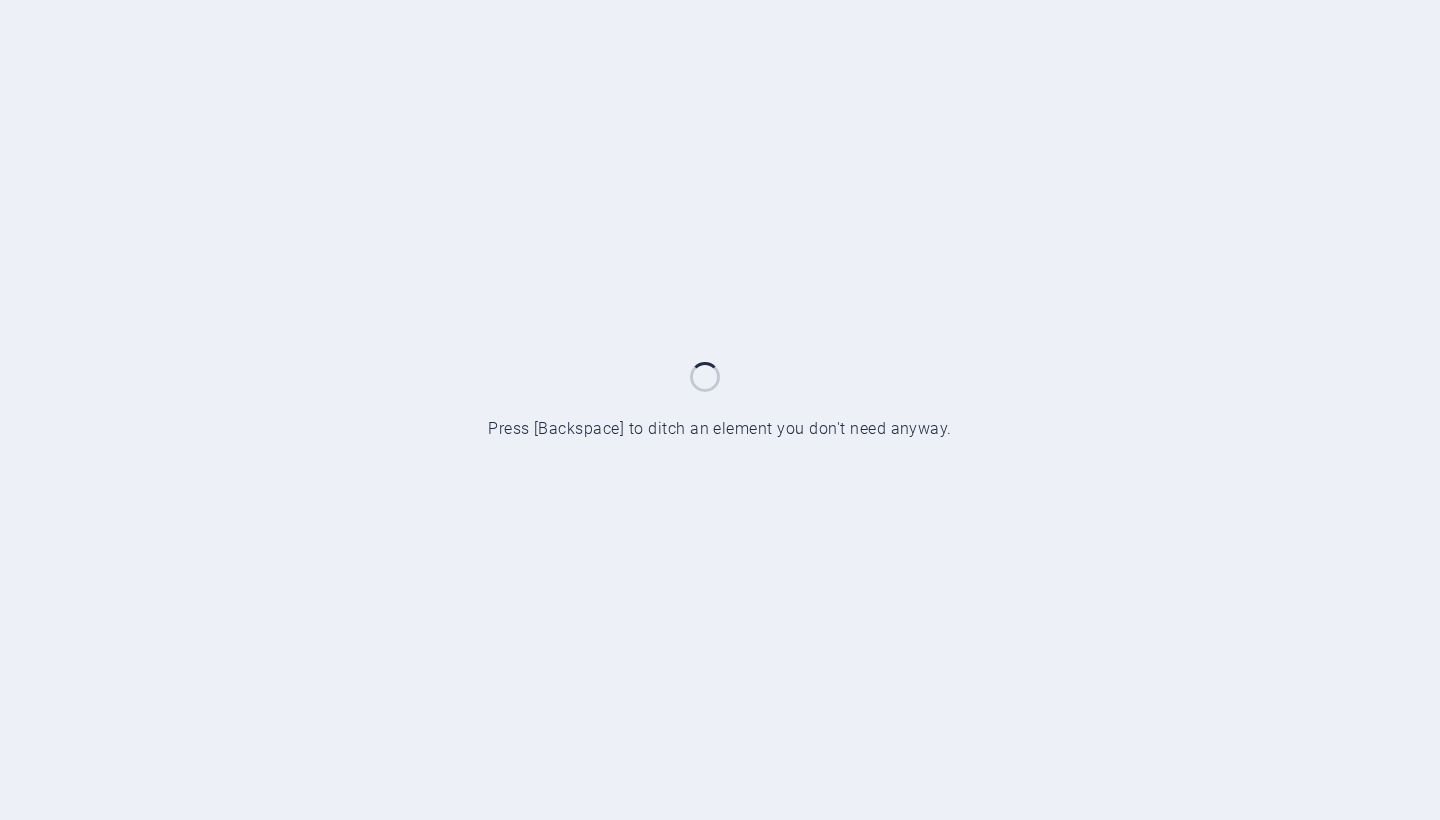 scroll, scrollTop: 0, scrollLeft: 0, axis: both 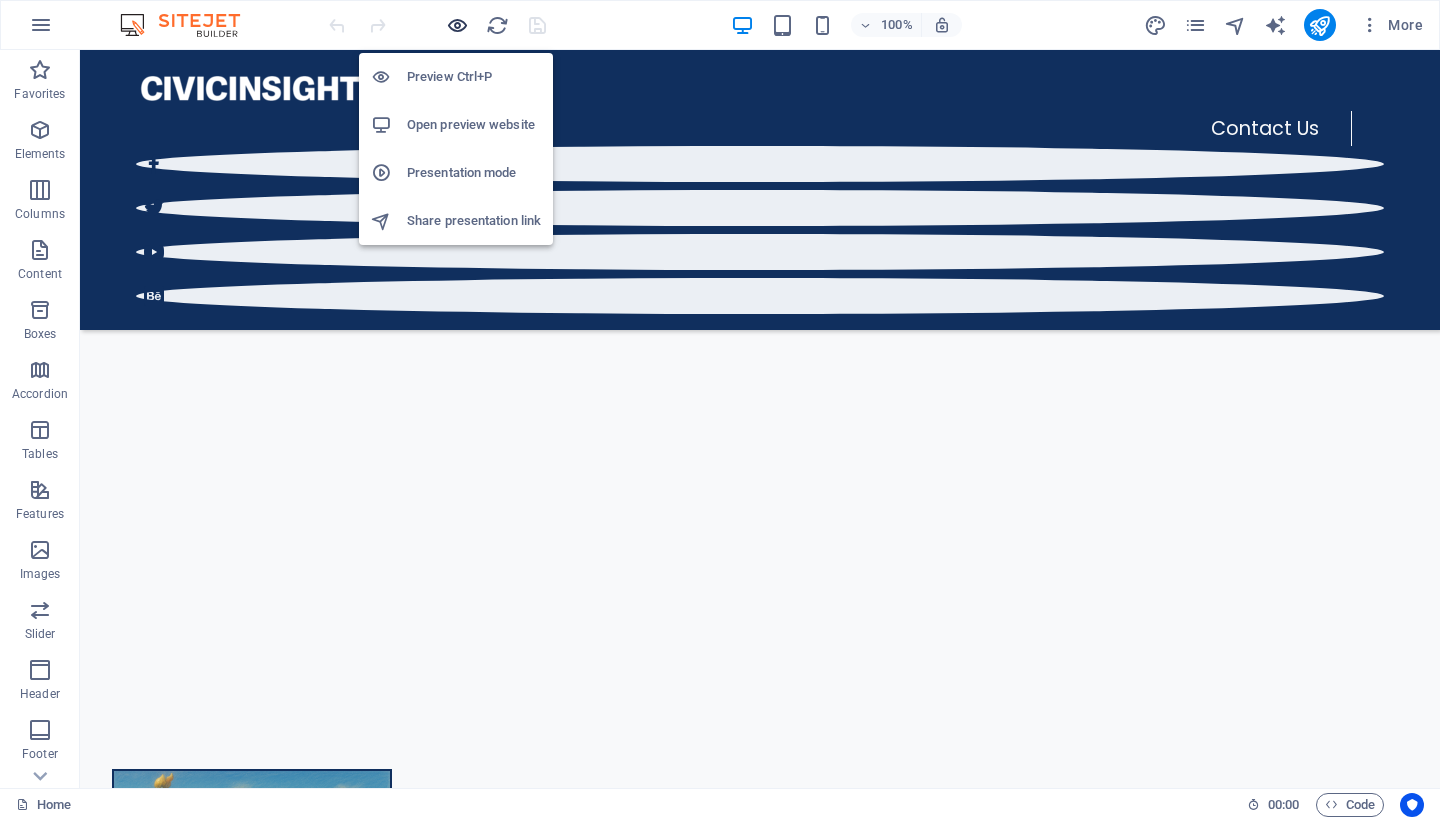 click at bounding box center [457, 25] 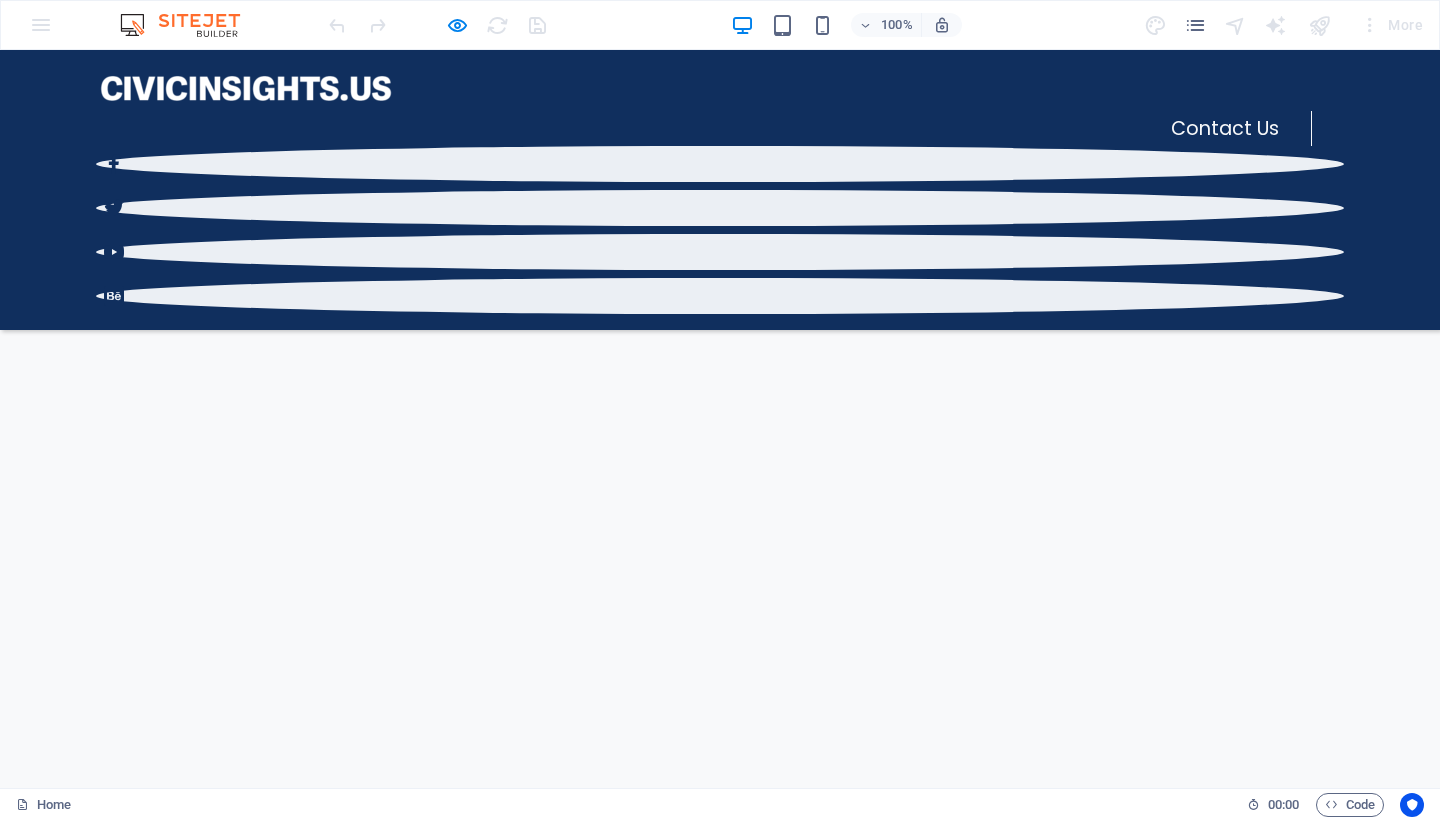 scroll, scrollTop: 686, scrollLeft: 0, axis: vertical 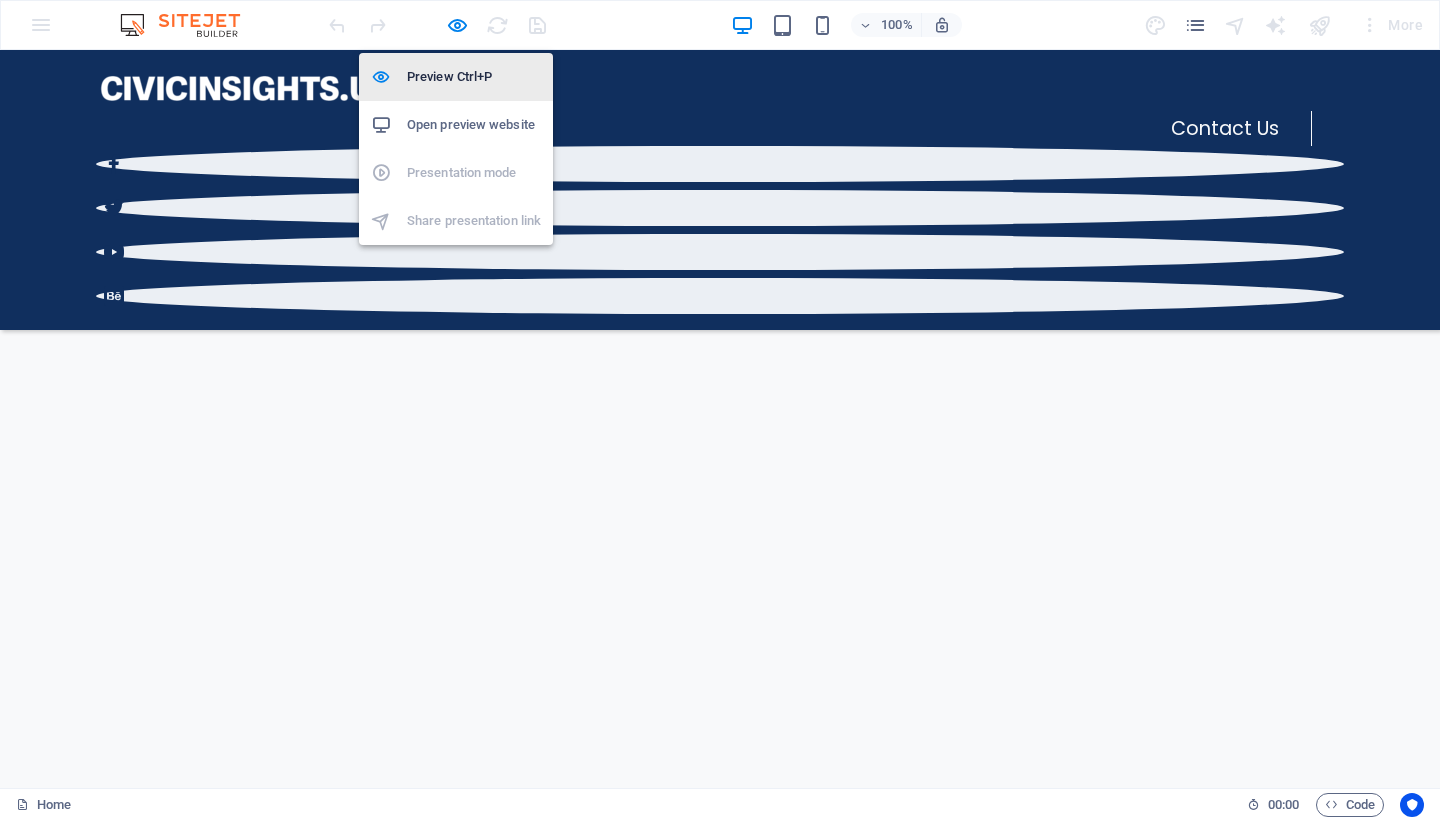 click on "Preview Ctrl+P" at bounding box center [474, 77] 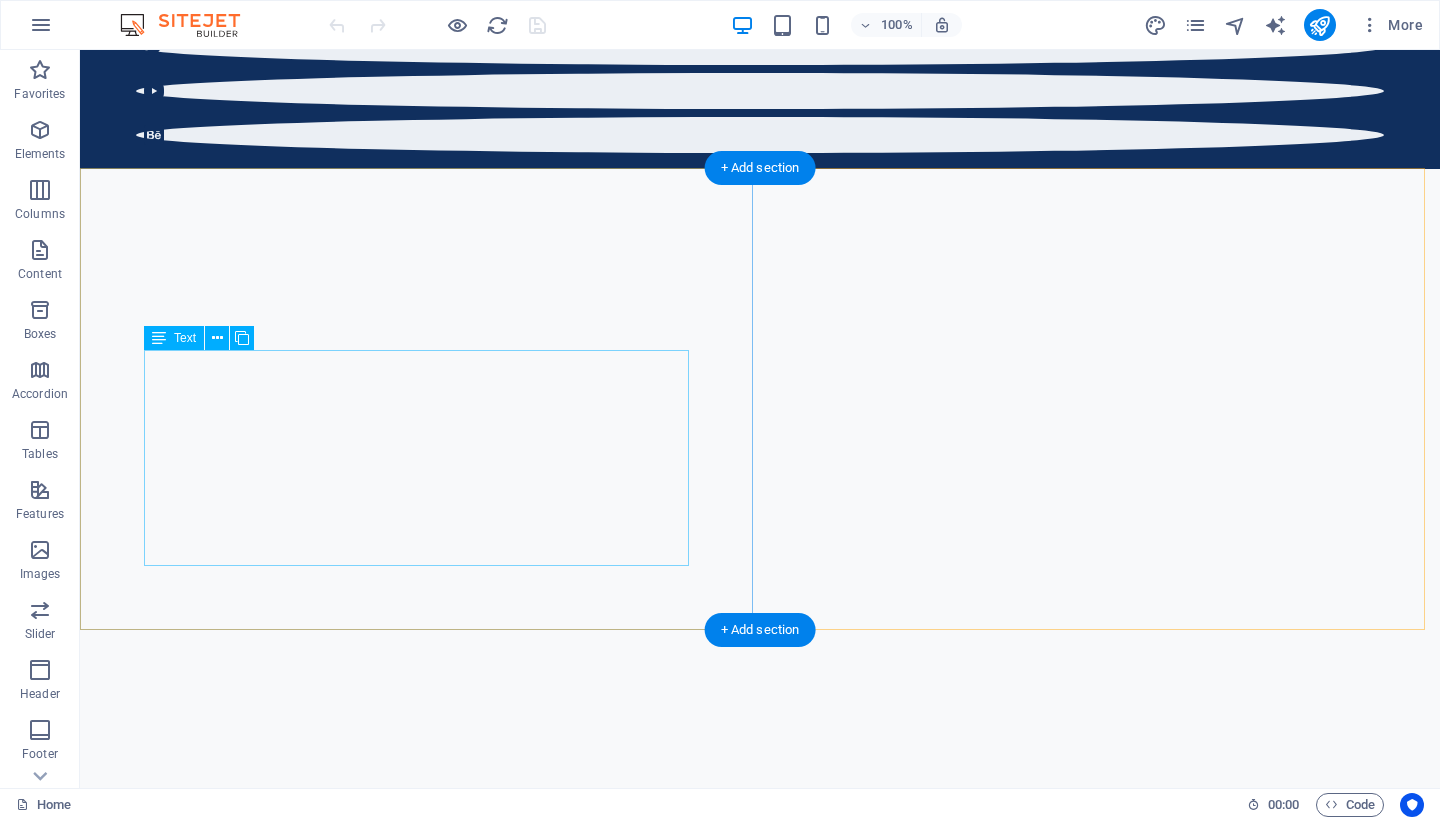 scroll, scrollTop: 1265, scrollLeft: 0, axis: vertical 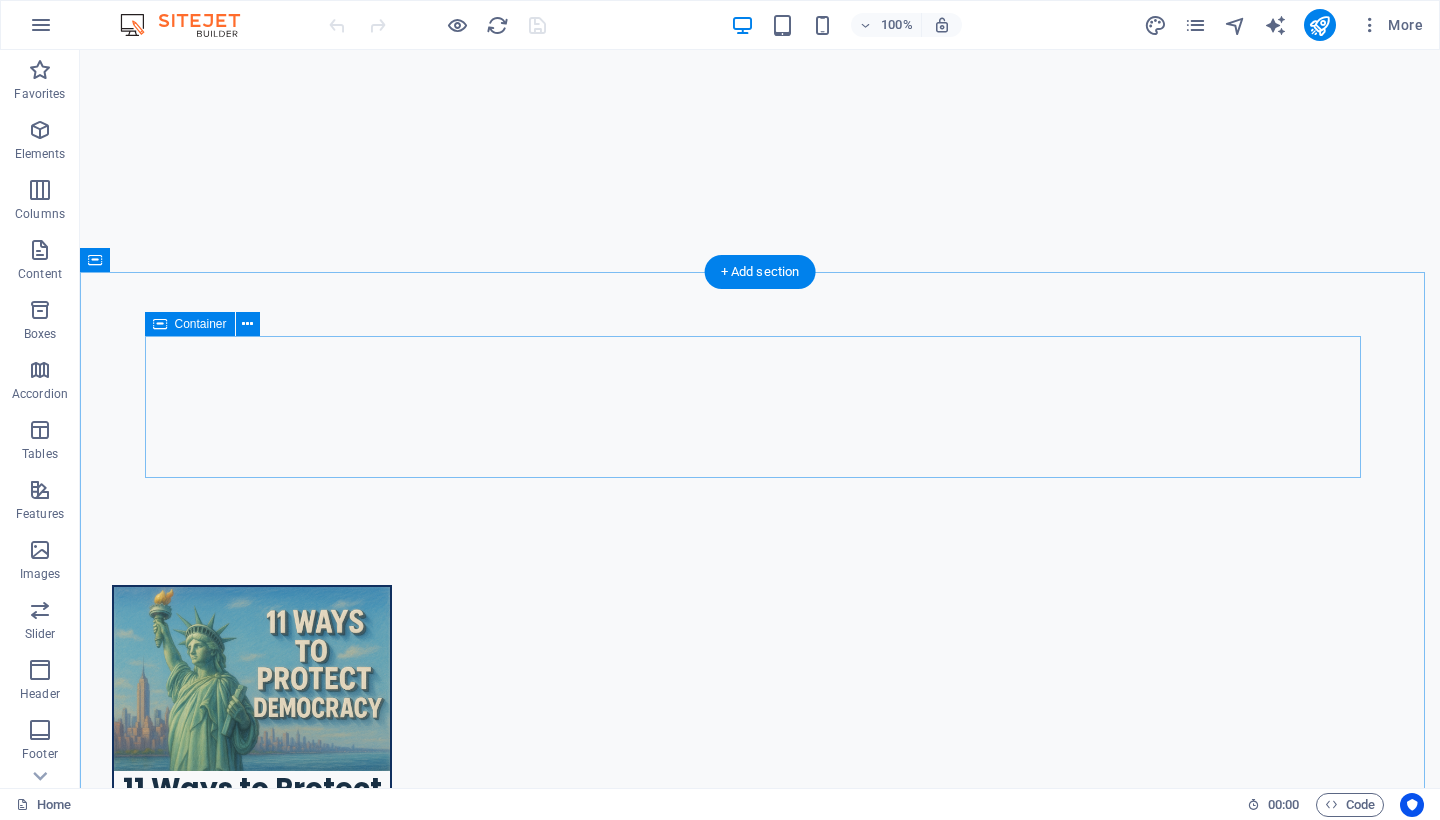 click on "Add elements" at bounding box center (701, 4948) 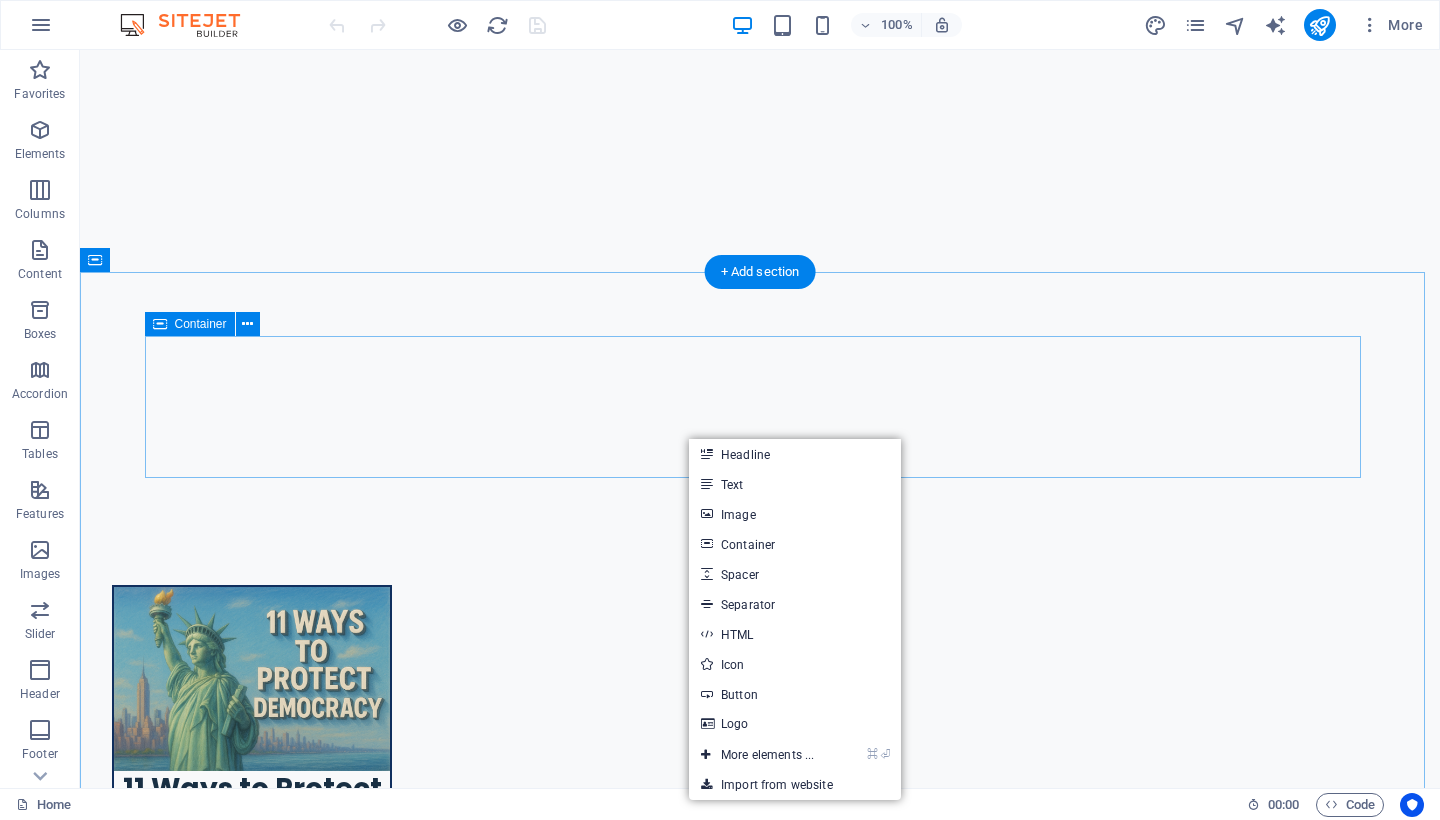 click on "Drop content here or  Add elements  Paste clipboard" at bounding box center [760, 4918] 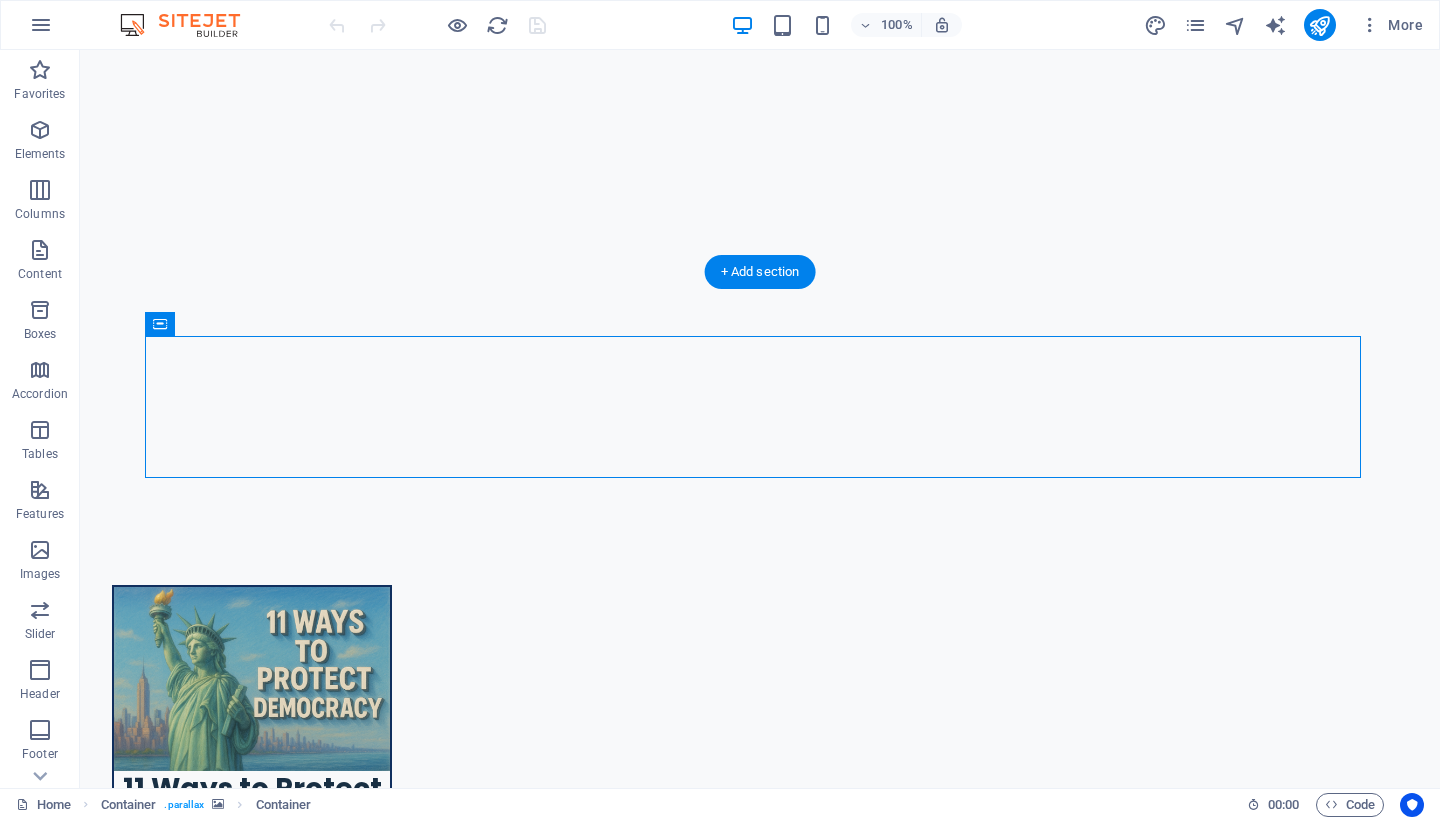 click at bounding box center (760, 3607) 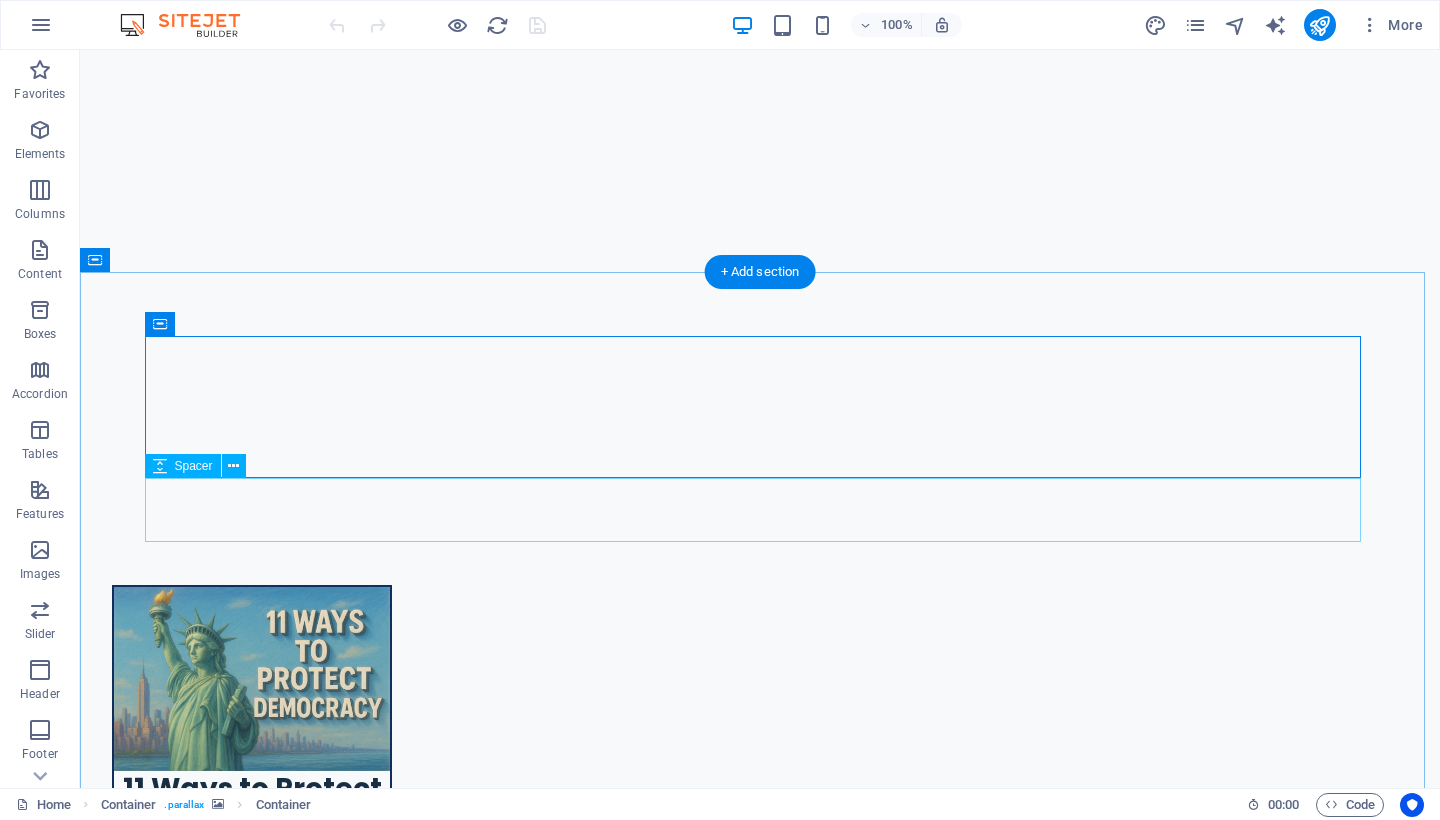 scroll, scrollTop: 1139, scrollLeft: 0, axis: vertical 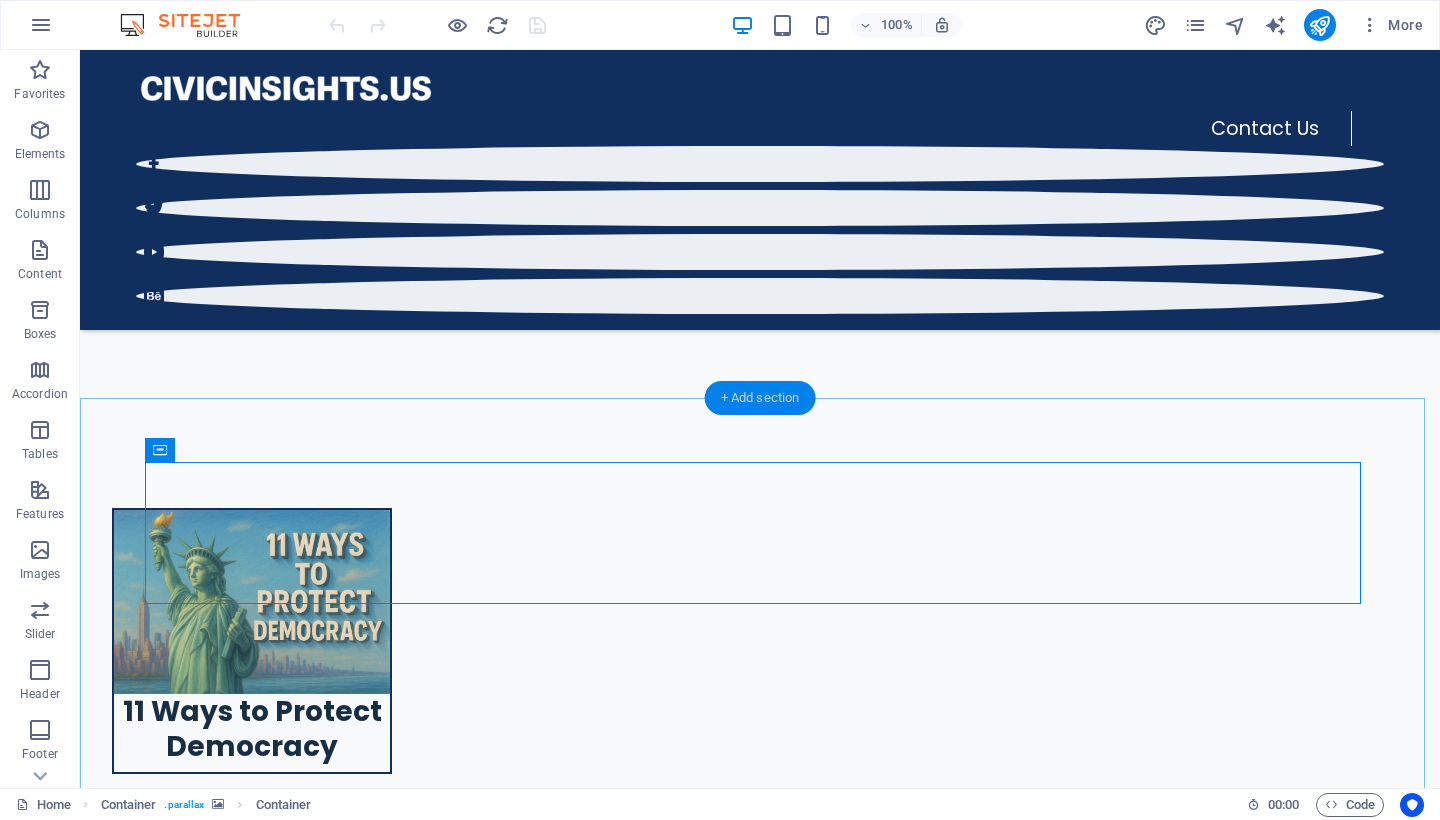 click on "+ Add section" at bounding box center (760, 398) 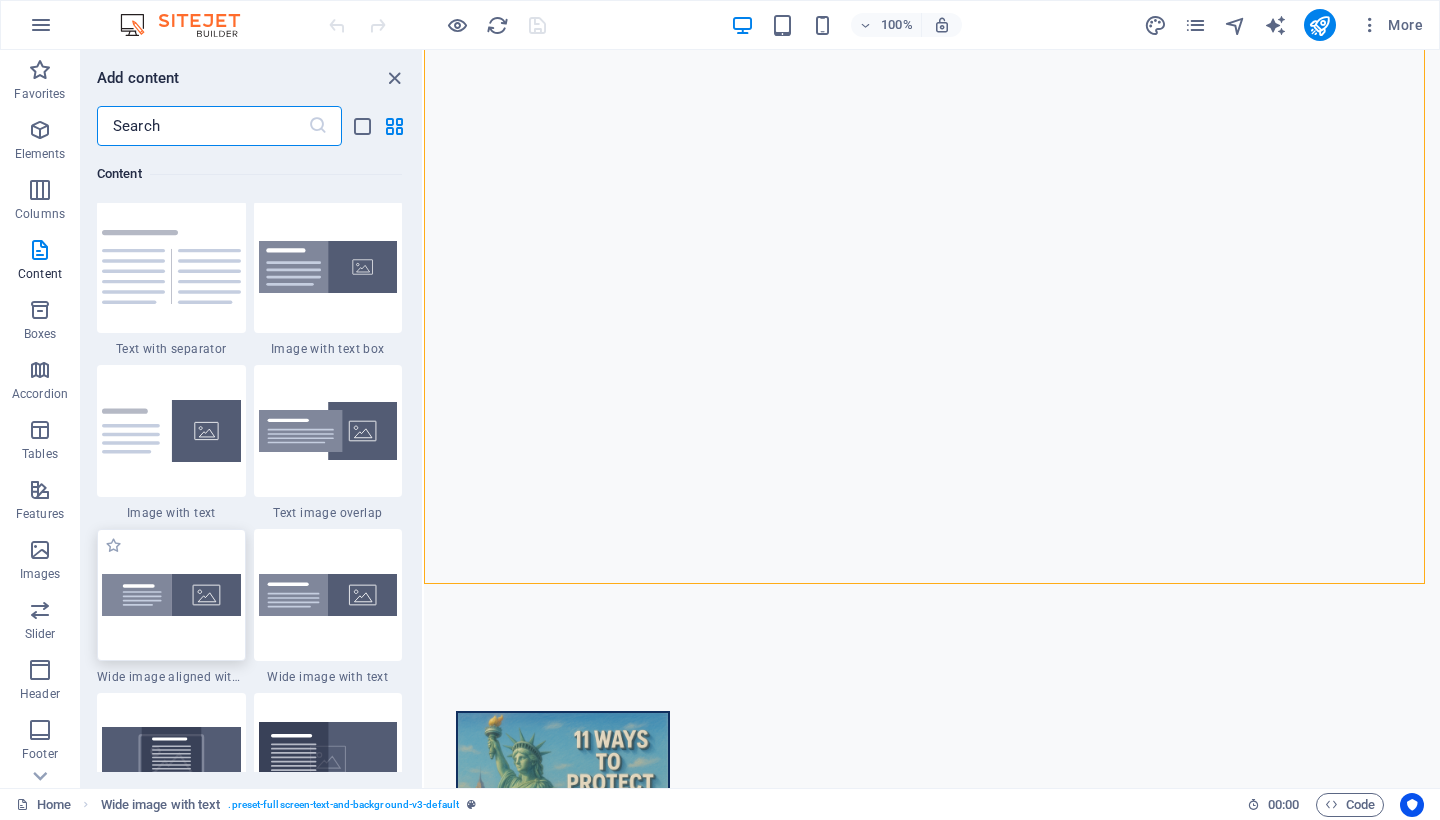 scroll, scrollTop: 3800, scrollLeft: 0, axis: vertical 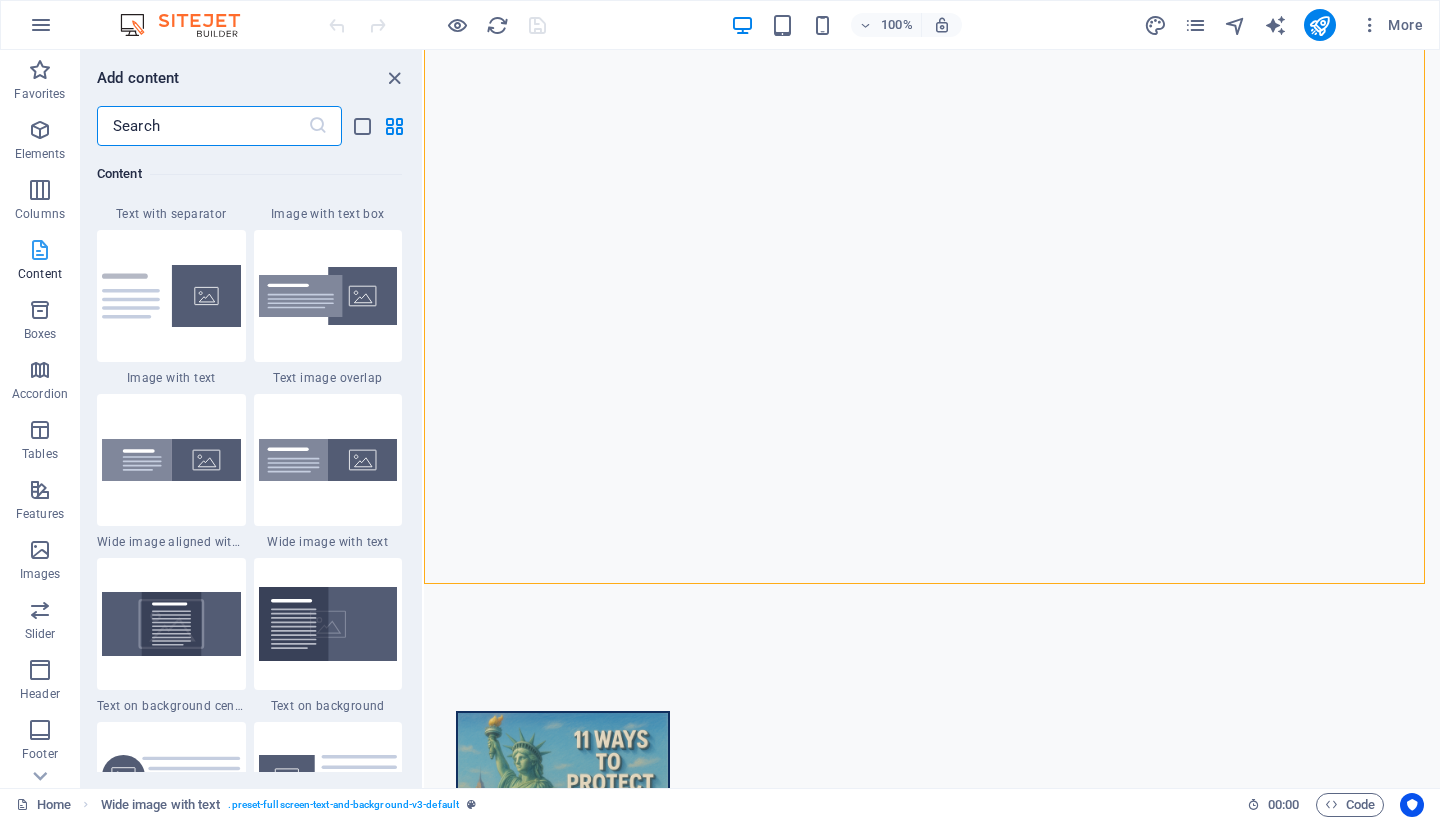 click at bounding box center [40, 250] 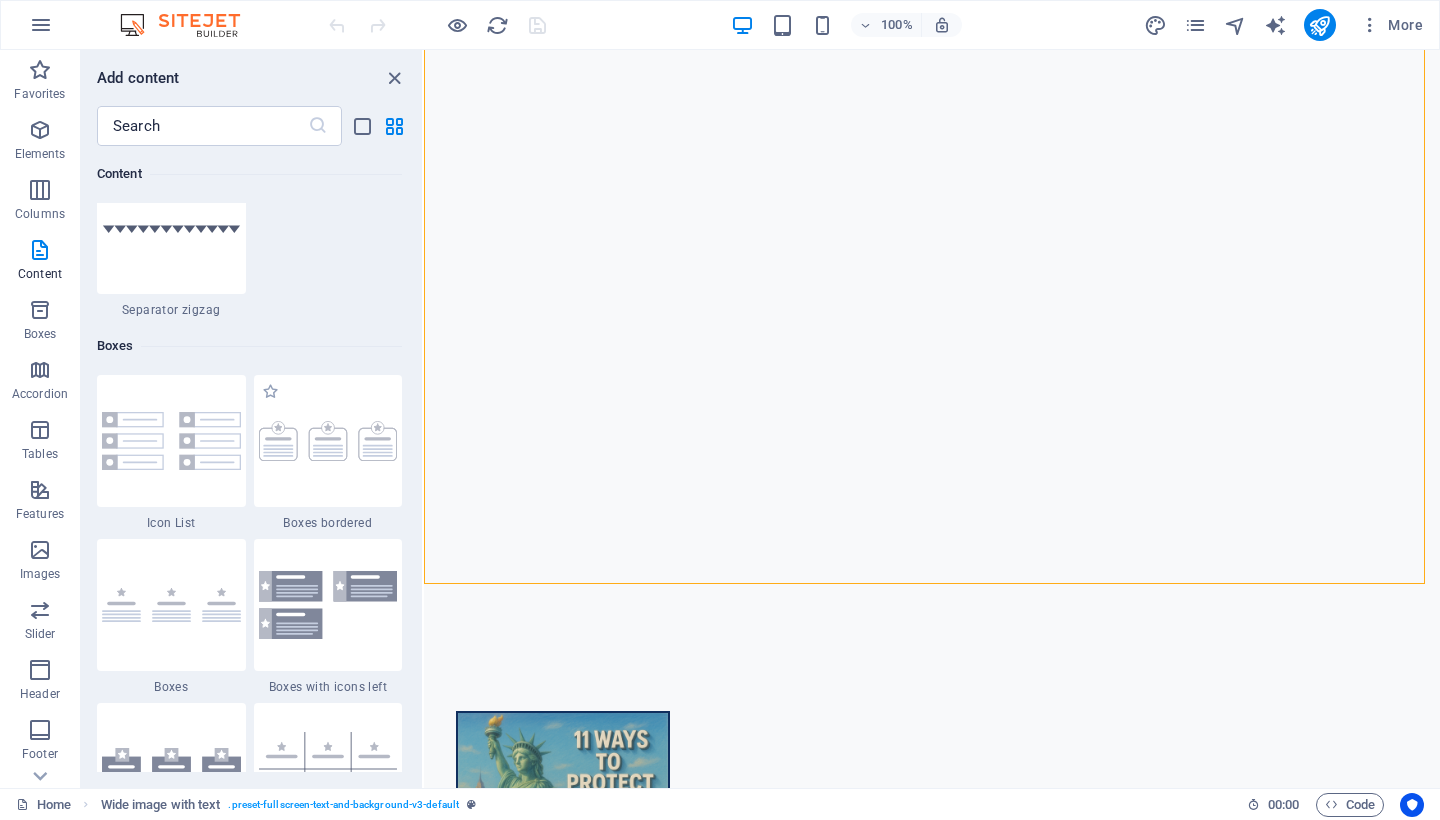 scroll, scrollTop: 5692, scrollLeft: 0, axis: vertical 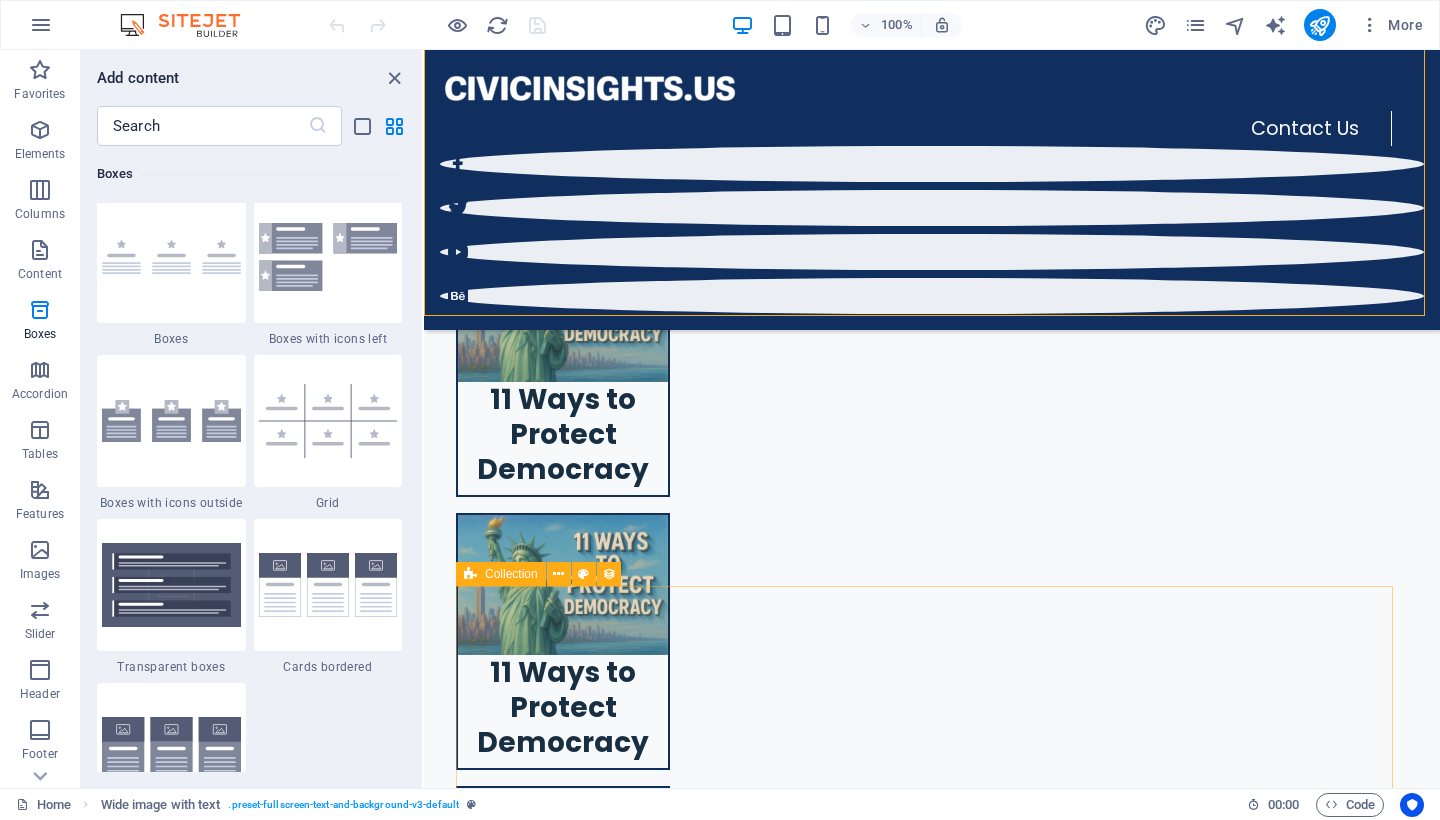 click at bounding box center [932, 3529] 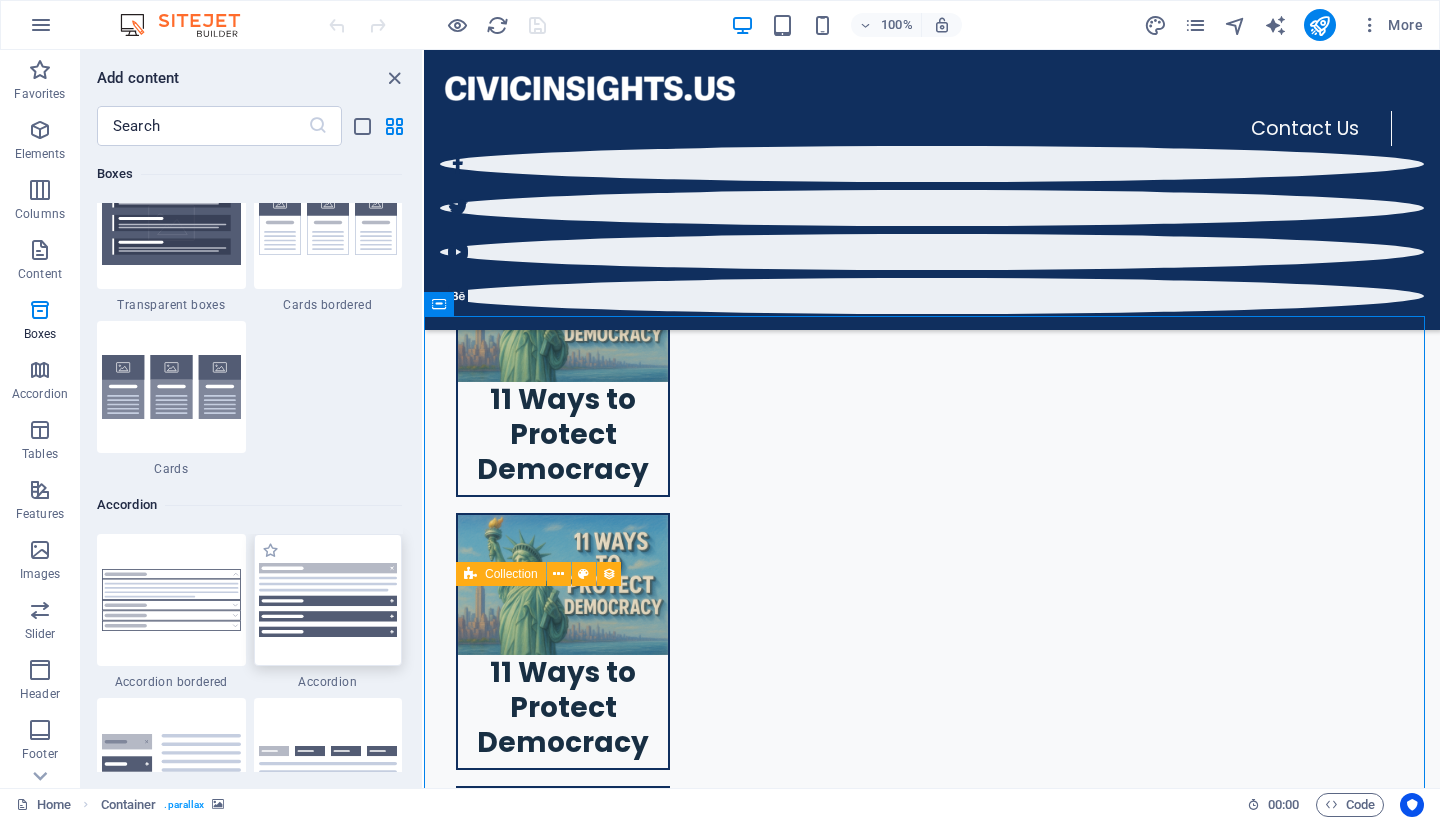 scroll, scrollTop: 5925, scrollLeft: 0, axis: vertical 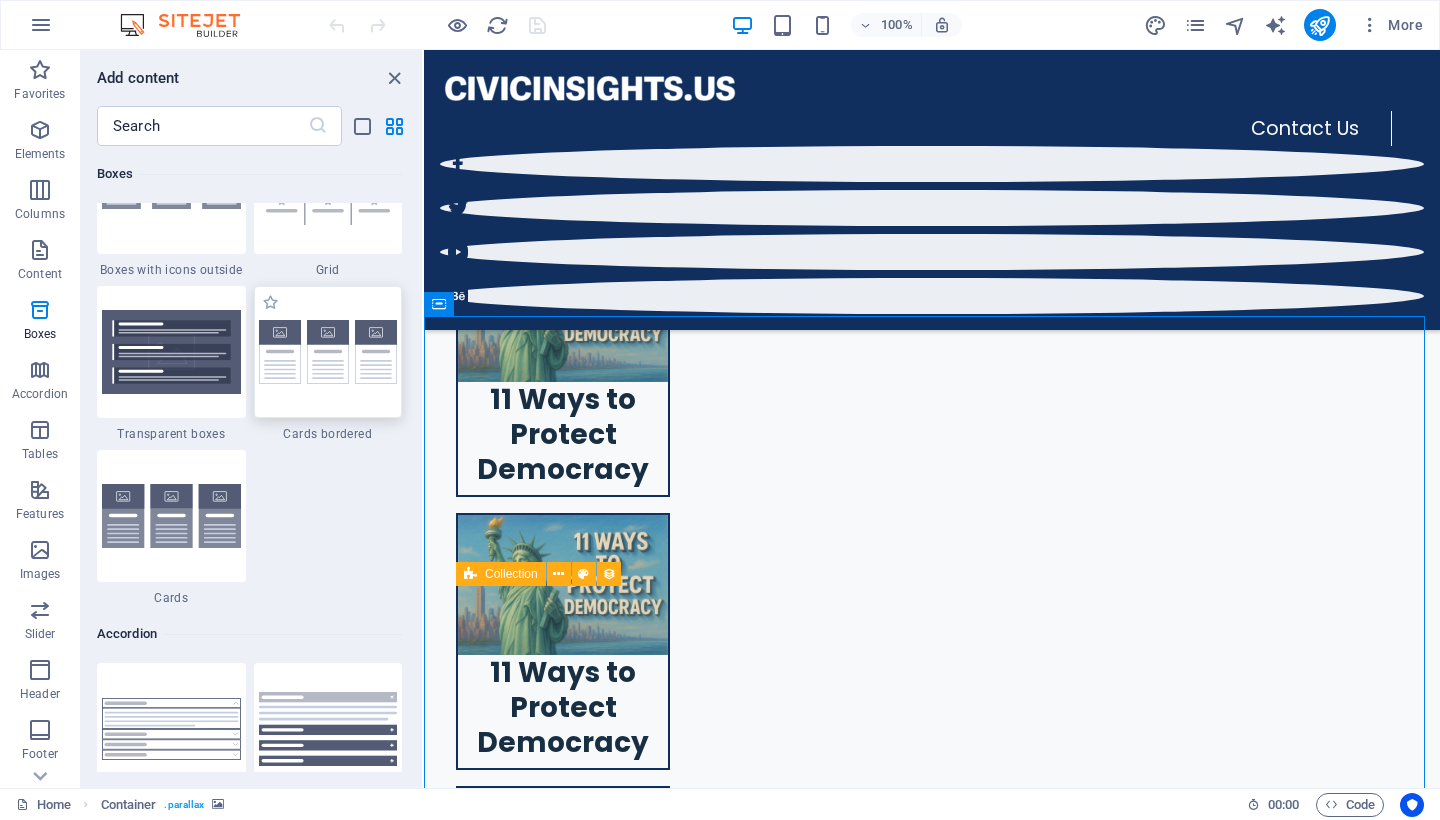 click at bounding box center (328, 352) 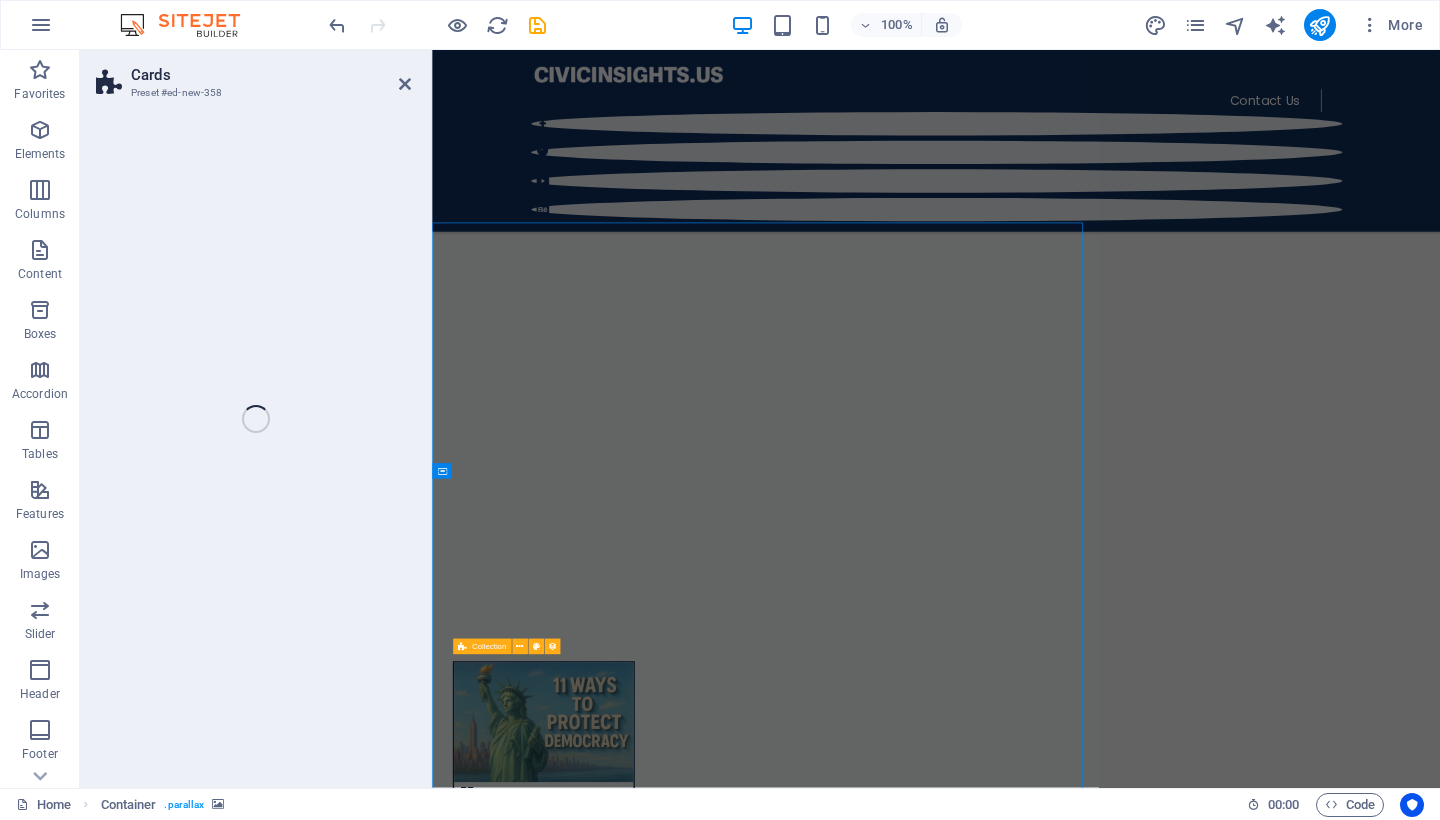 select on "rem" 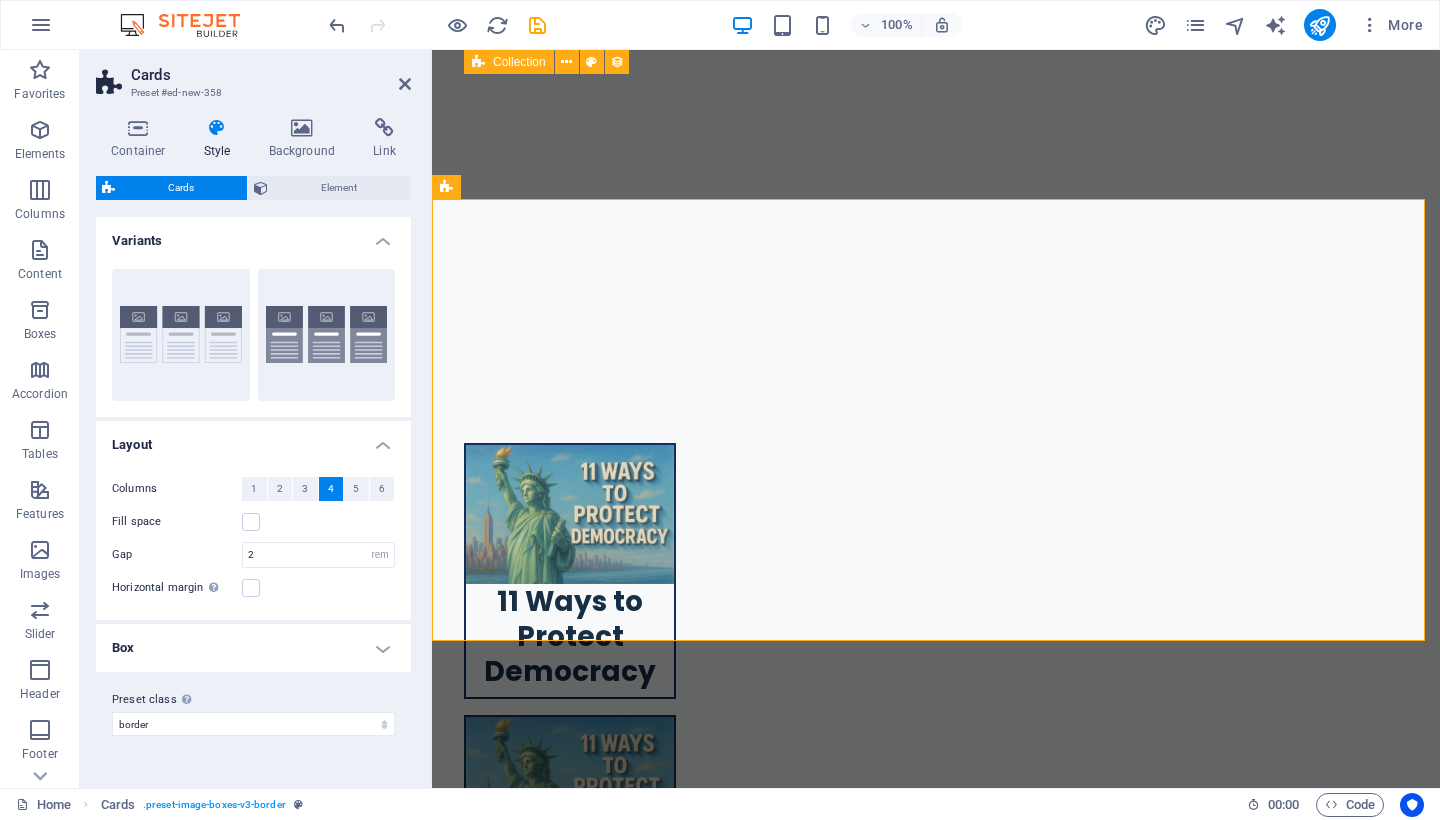 scroll, scrollTop: 5744, scrollLeft: 0, axis: vertical 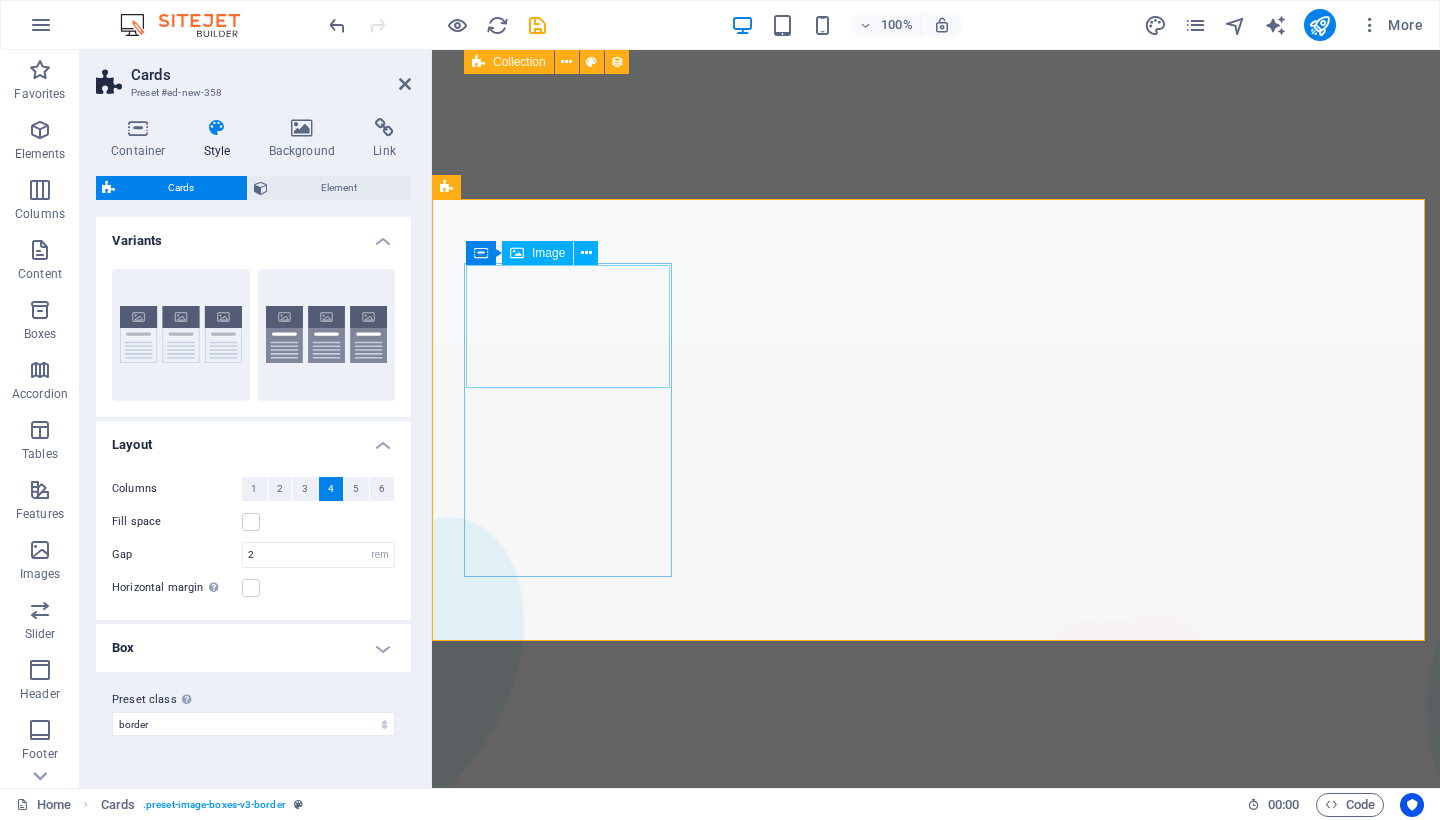 click at bounding box center [570, 8388] 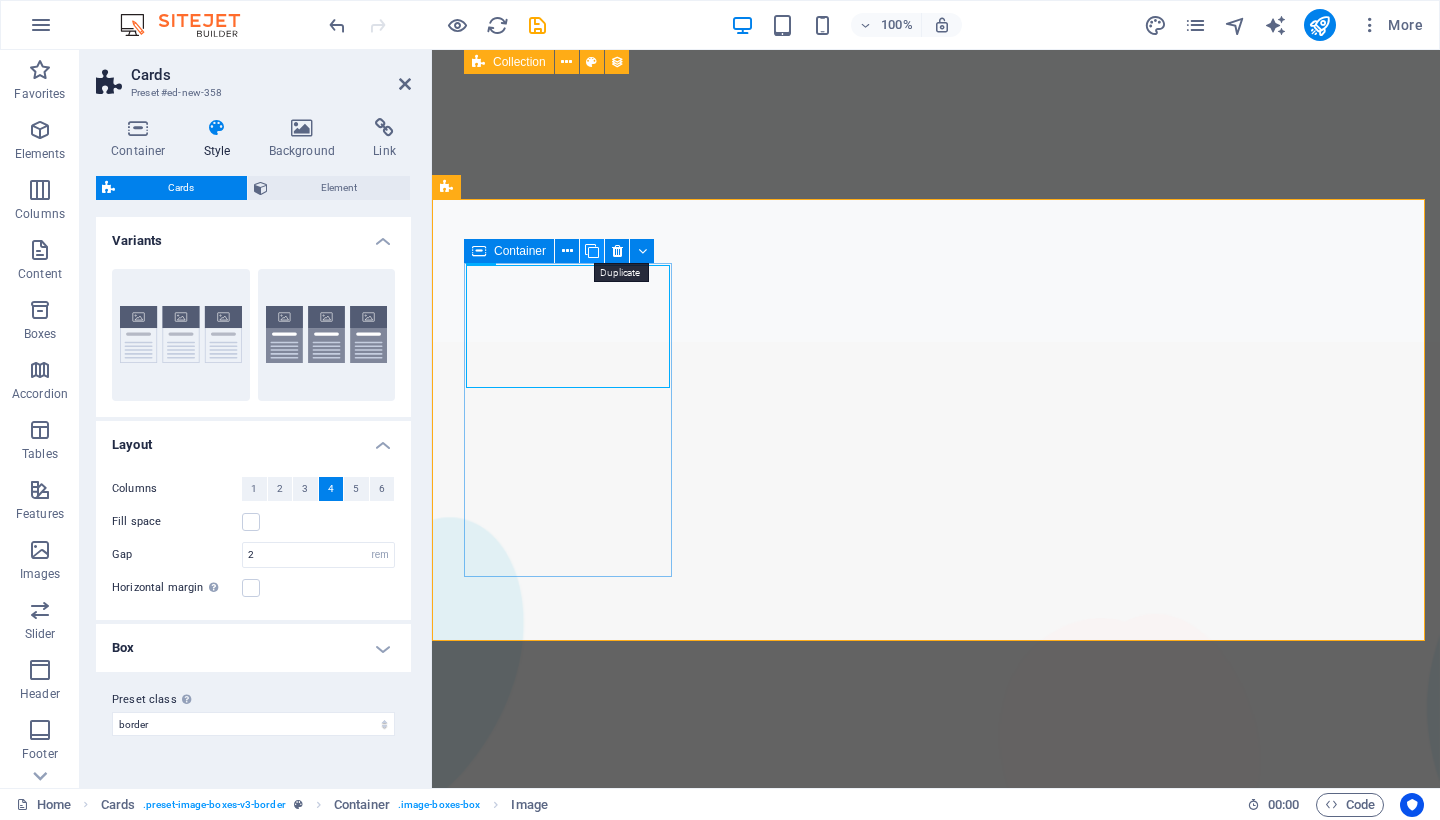 click at bounding box center (592, 251) 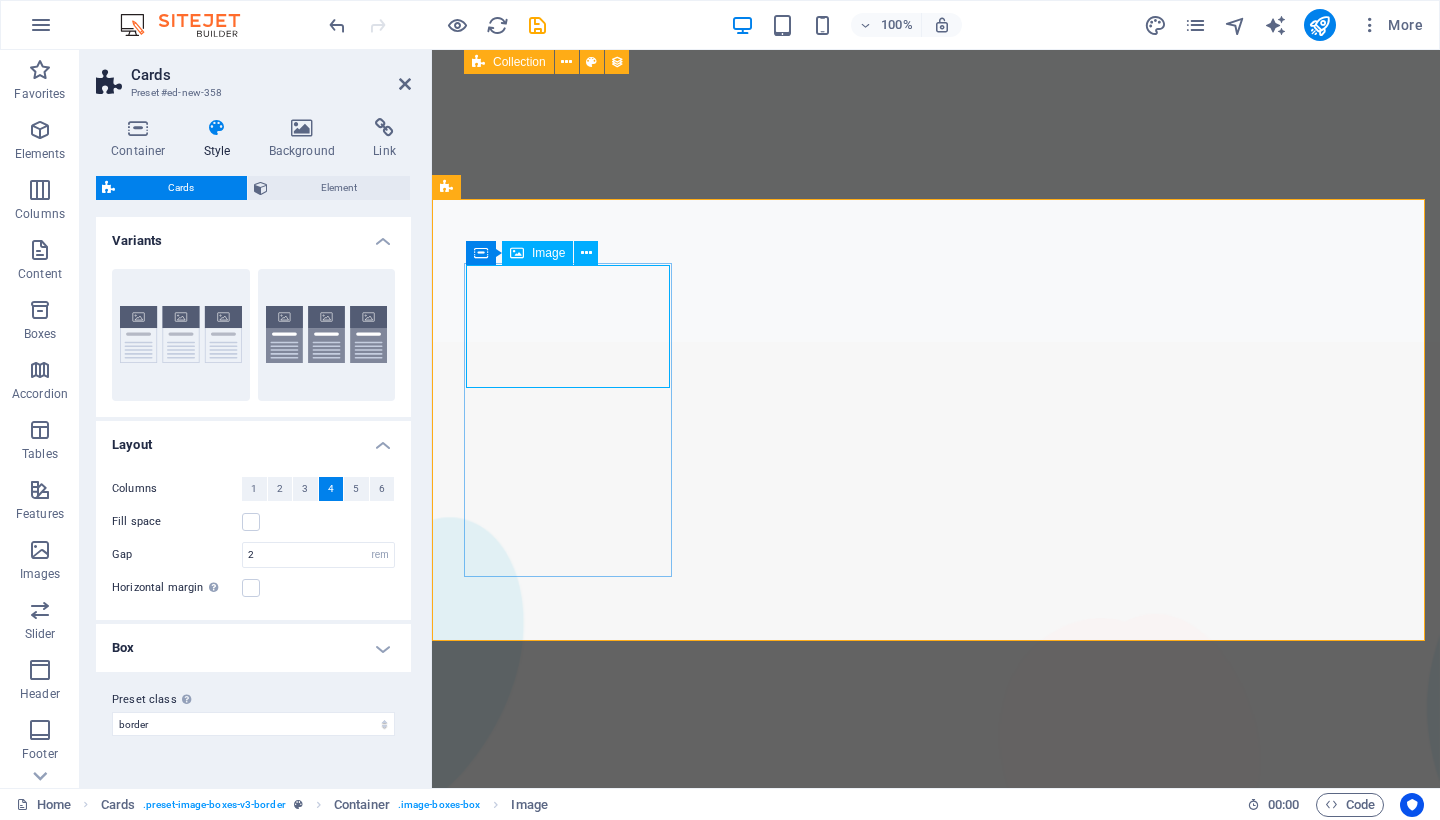 click at bounding box center (570, 8388) 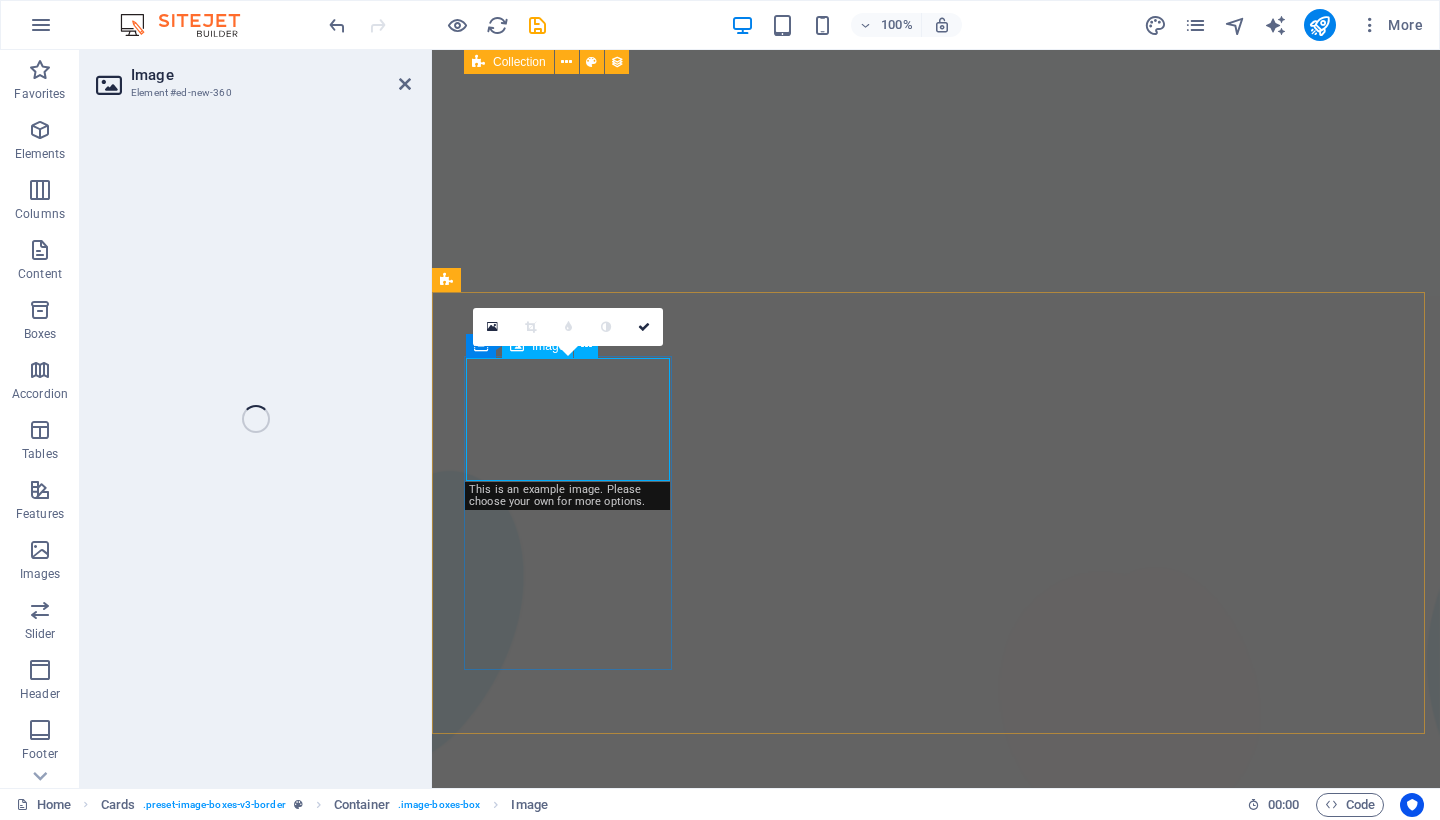 scroll, scrollTop: 5651, scrollLeft: 0, axis: vertical 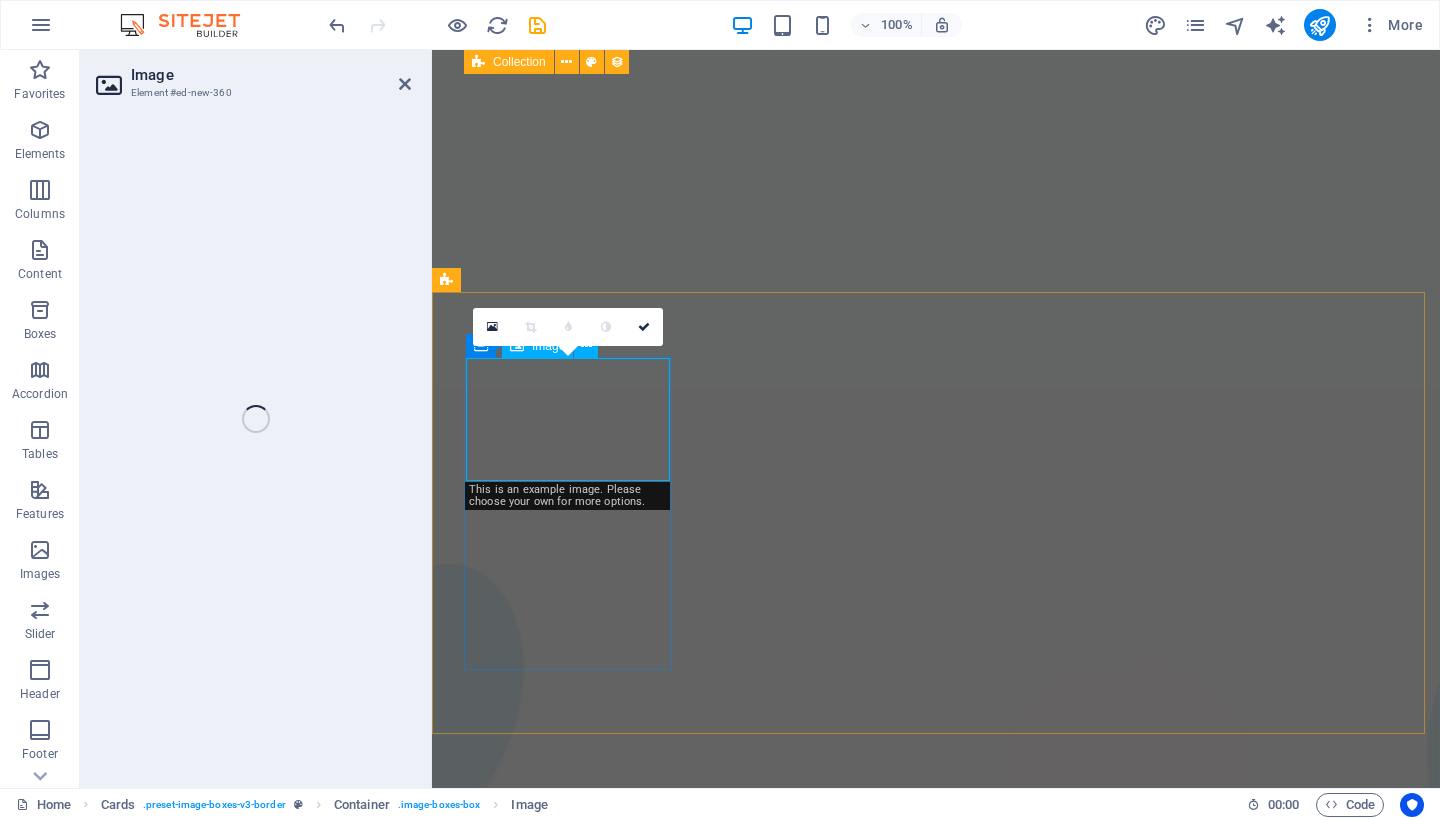 select on "%" 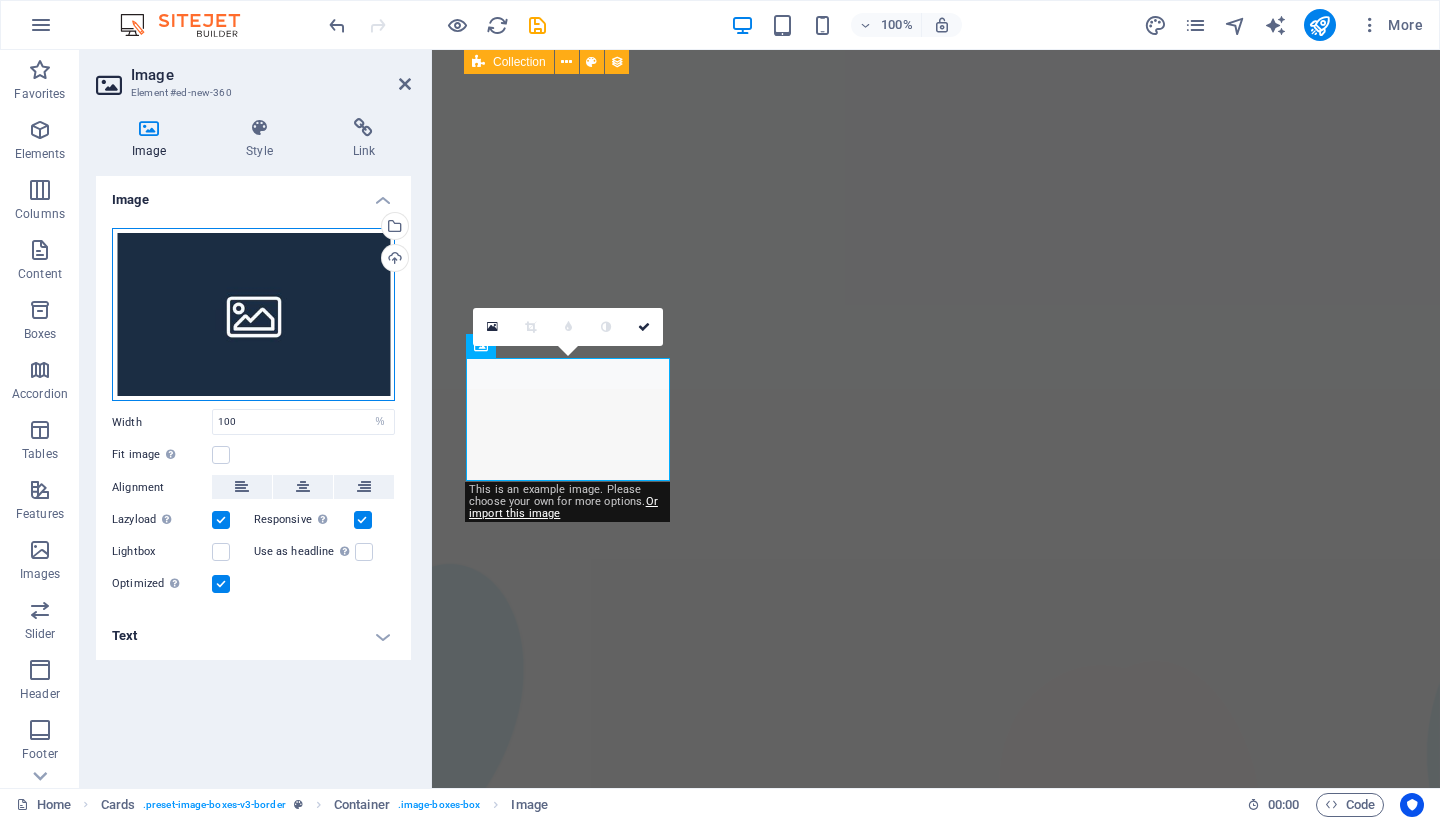 click on "Drag files here, click to choose files or select files from Files or our free stock photos & videos" at bounding box center [253, 315] 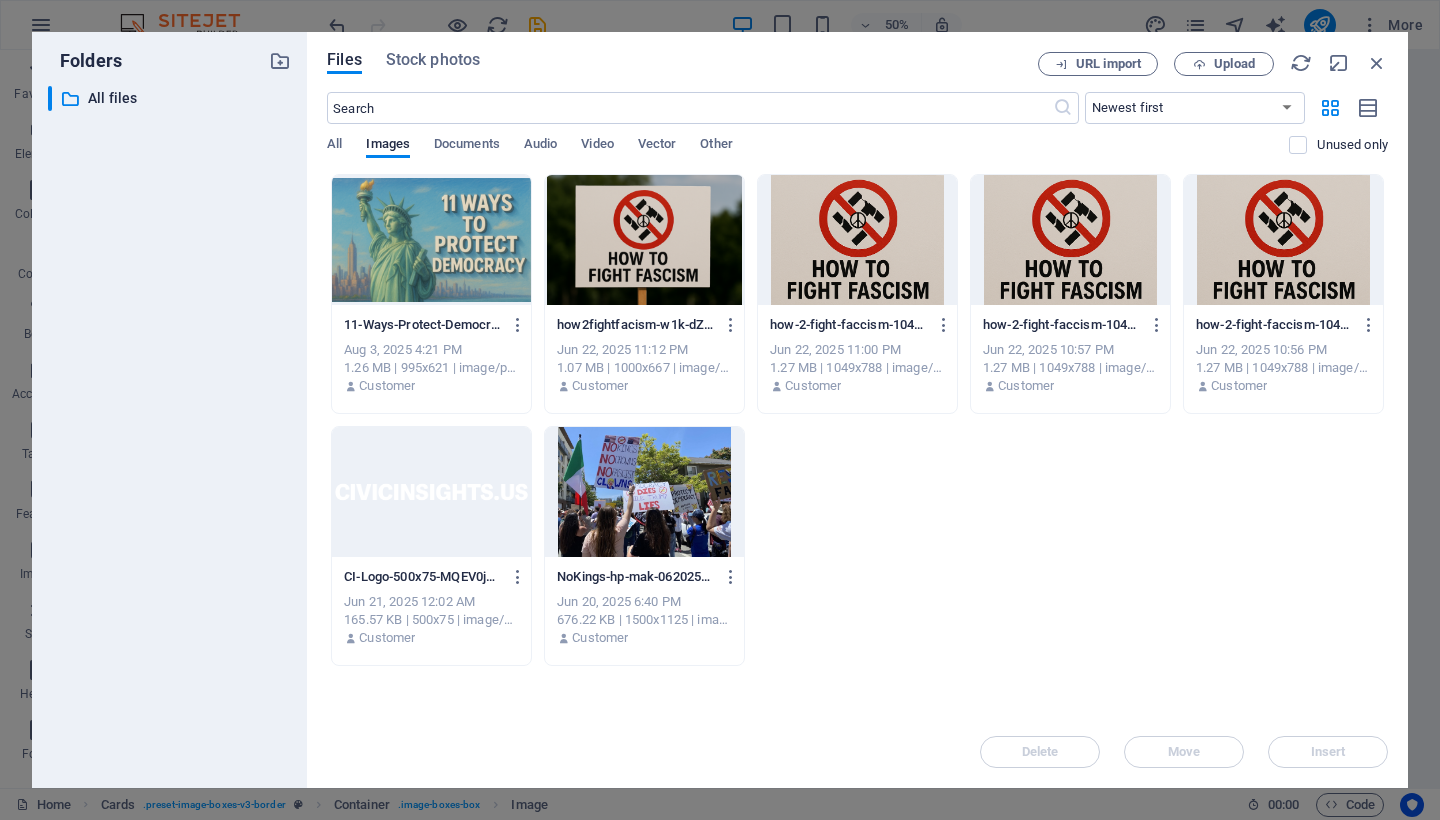 click at bounding box center [431, 240] 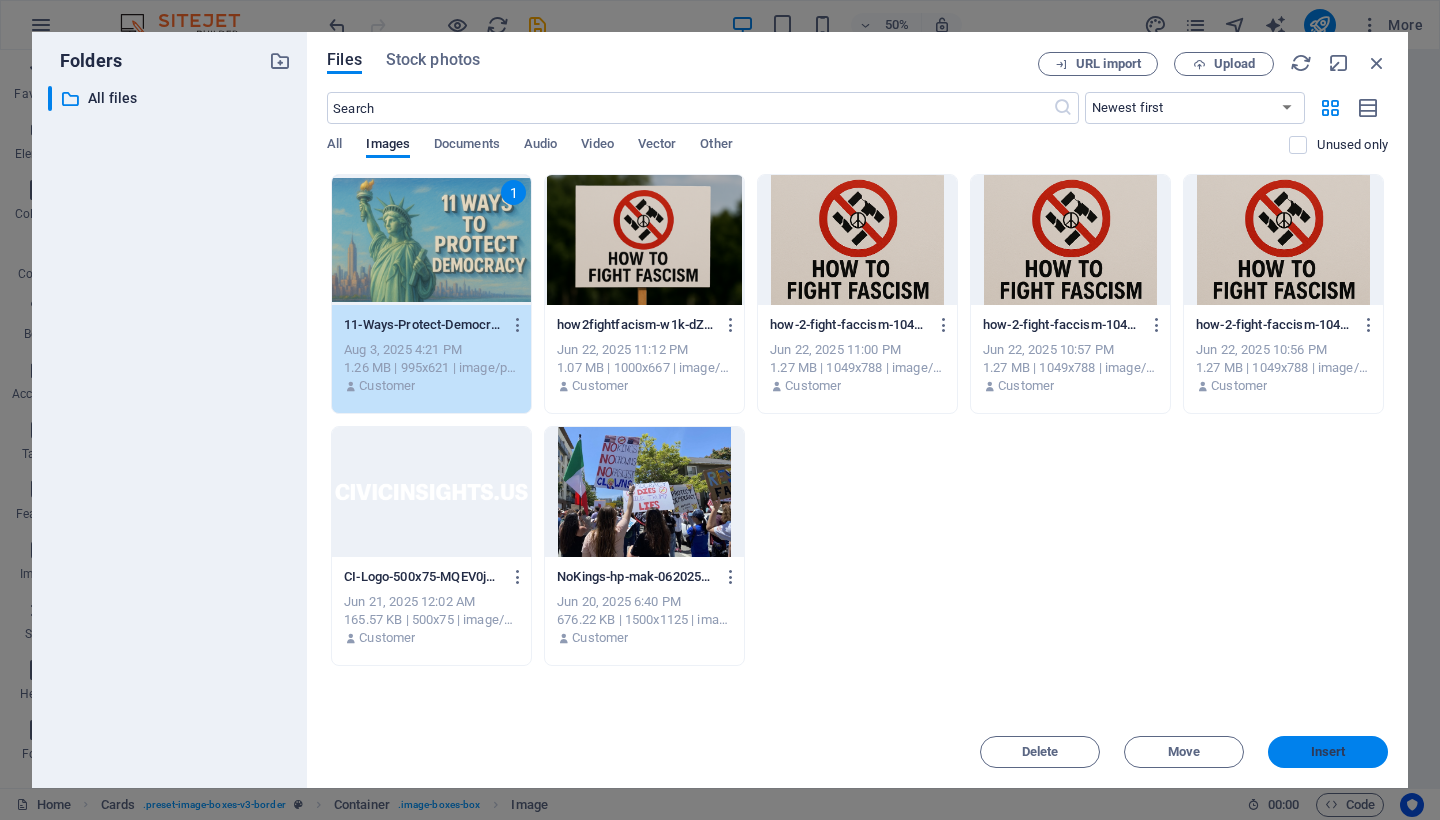 click on "Insert" at bounding box center (1328, 752) 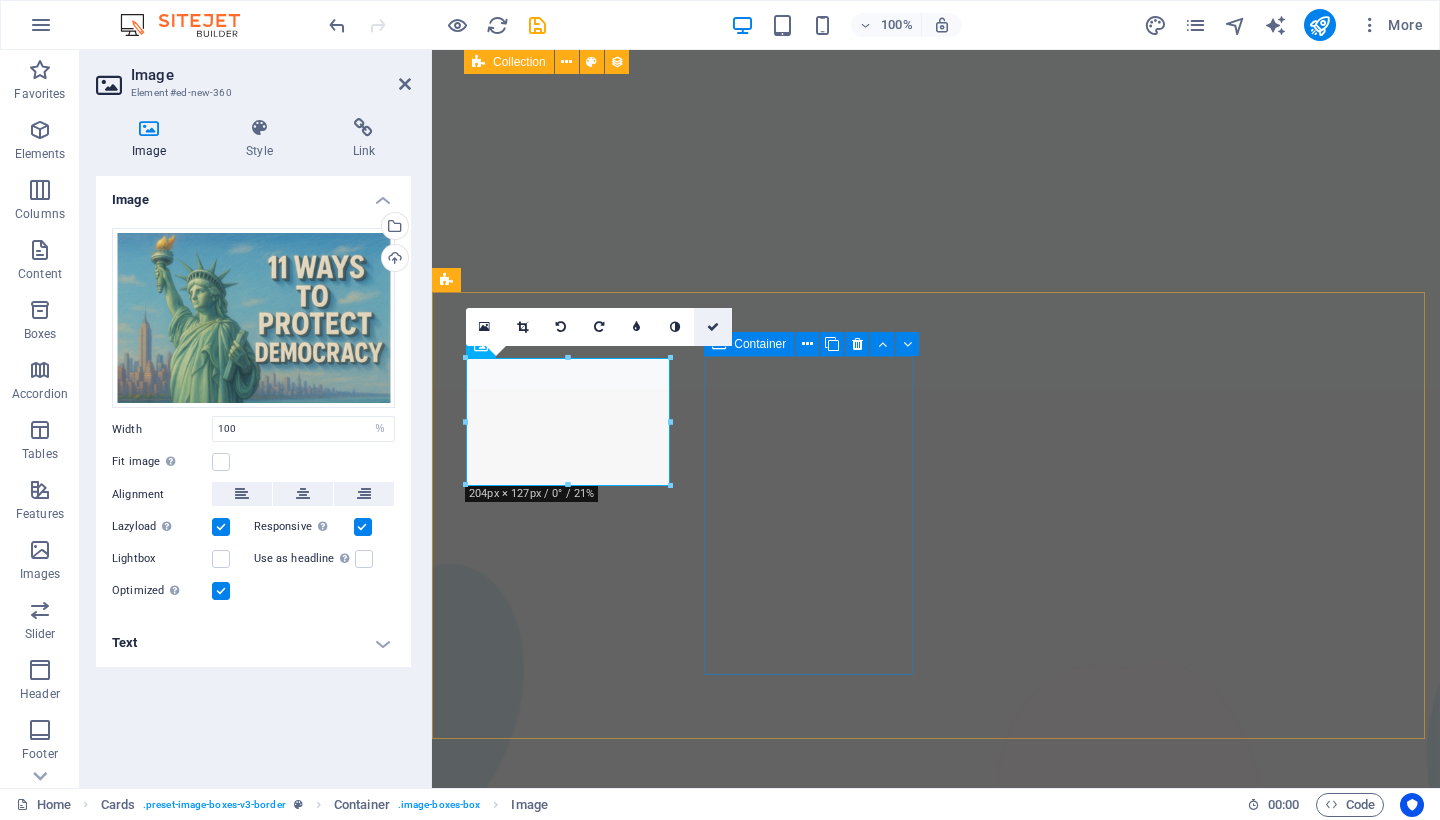 drag, startPoint x: 715, startPoint y: 325, endPoint x: 650, endPoint y: 275, distance: 82.006096 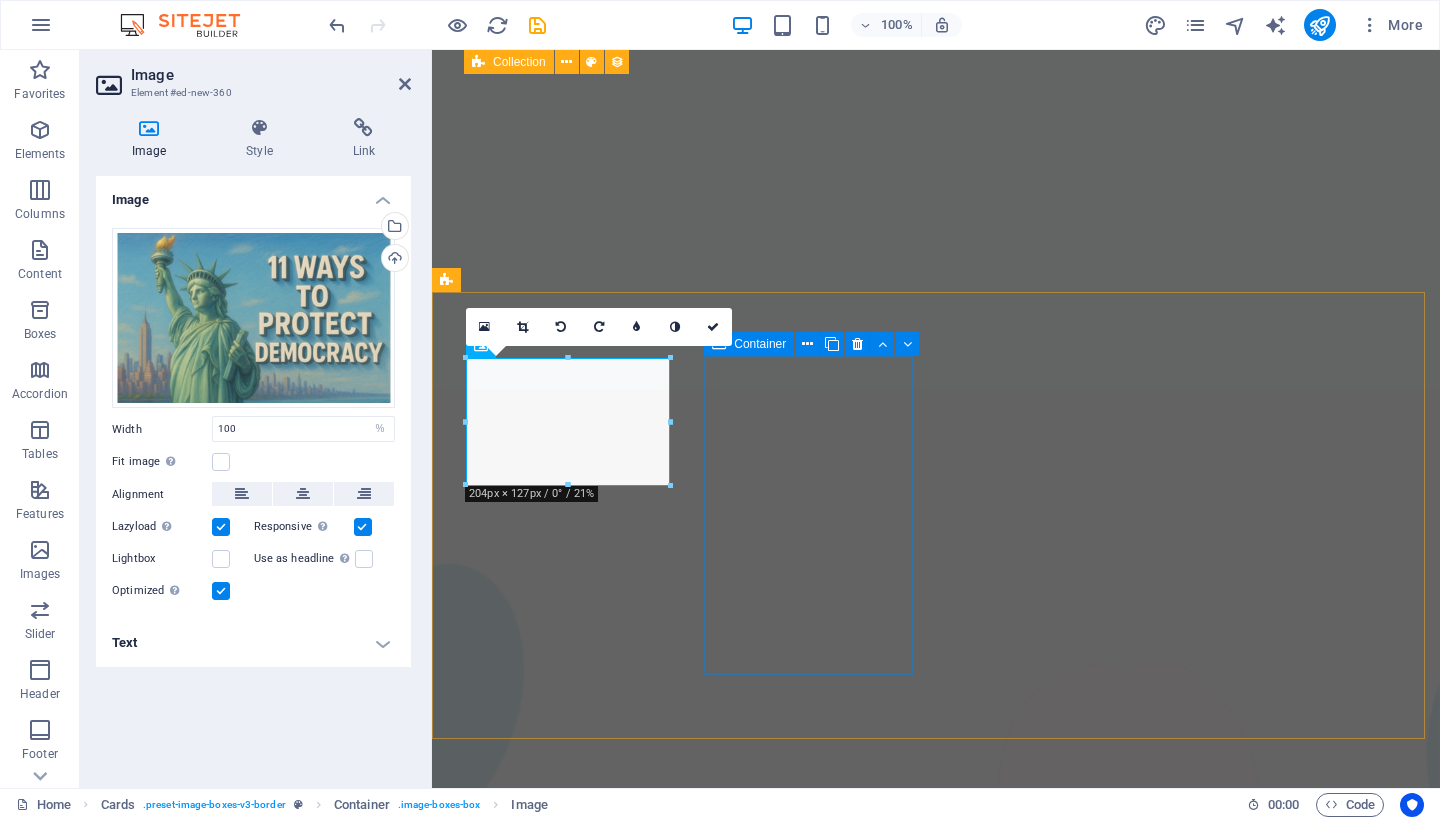 scroll, scrollTop: 4791, scrollLeft: 0, axis: vertical 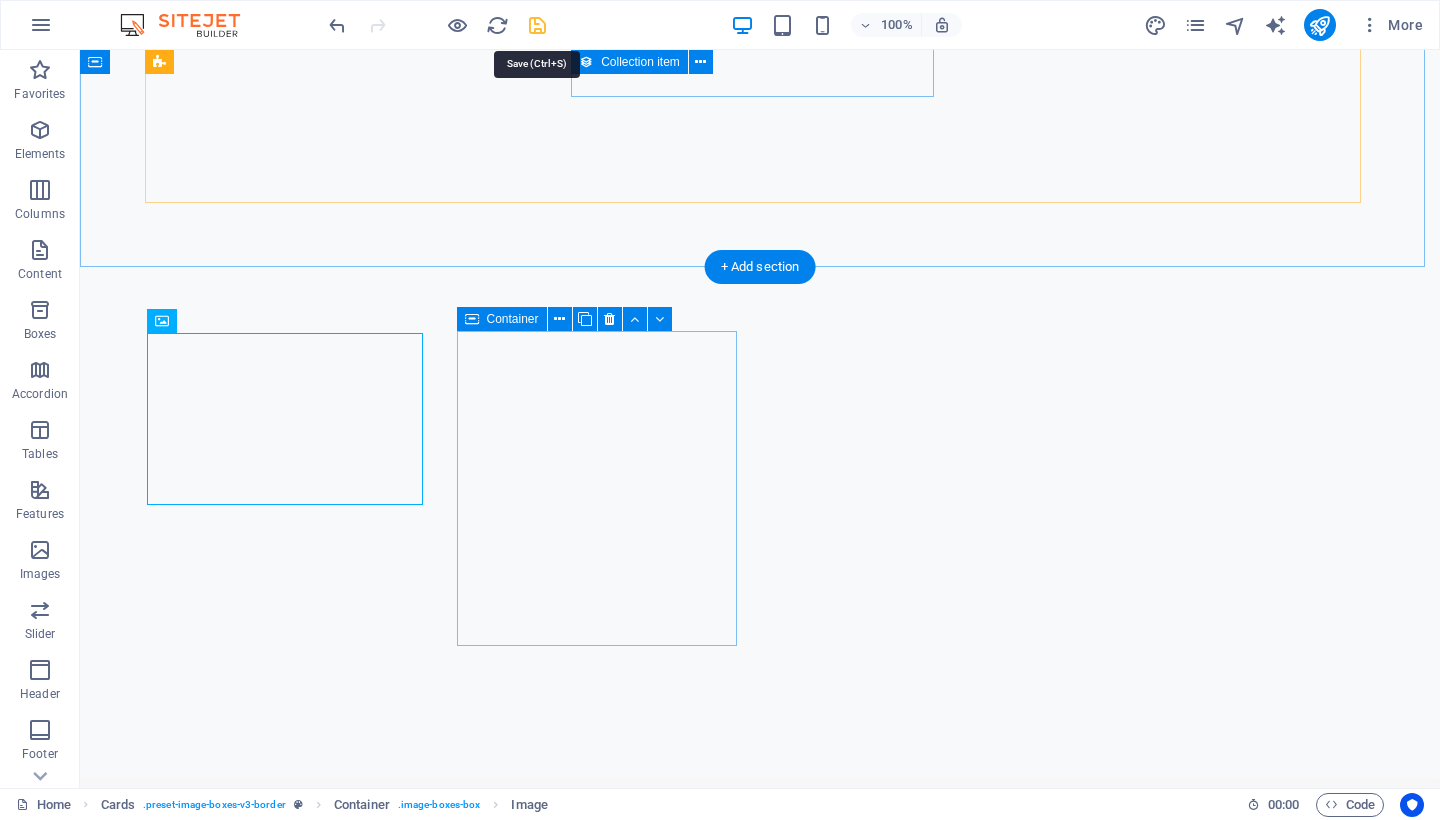 click at bounding box center (537, 25) 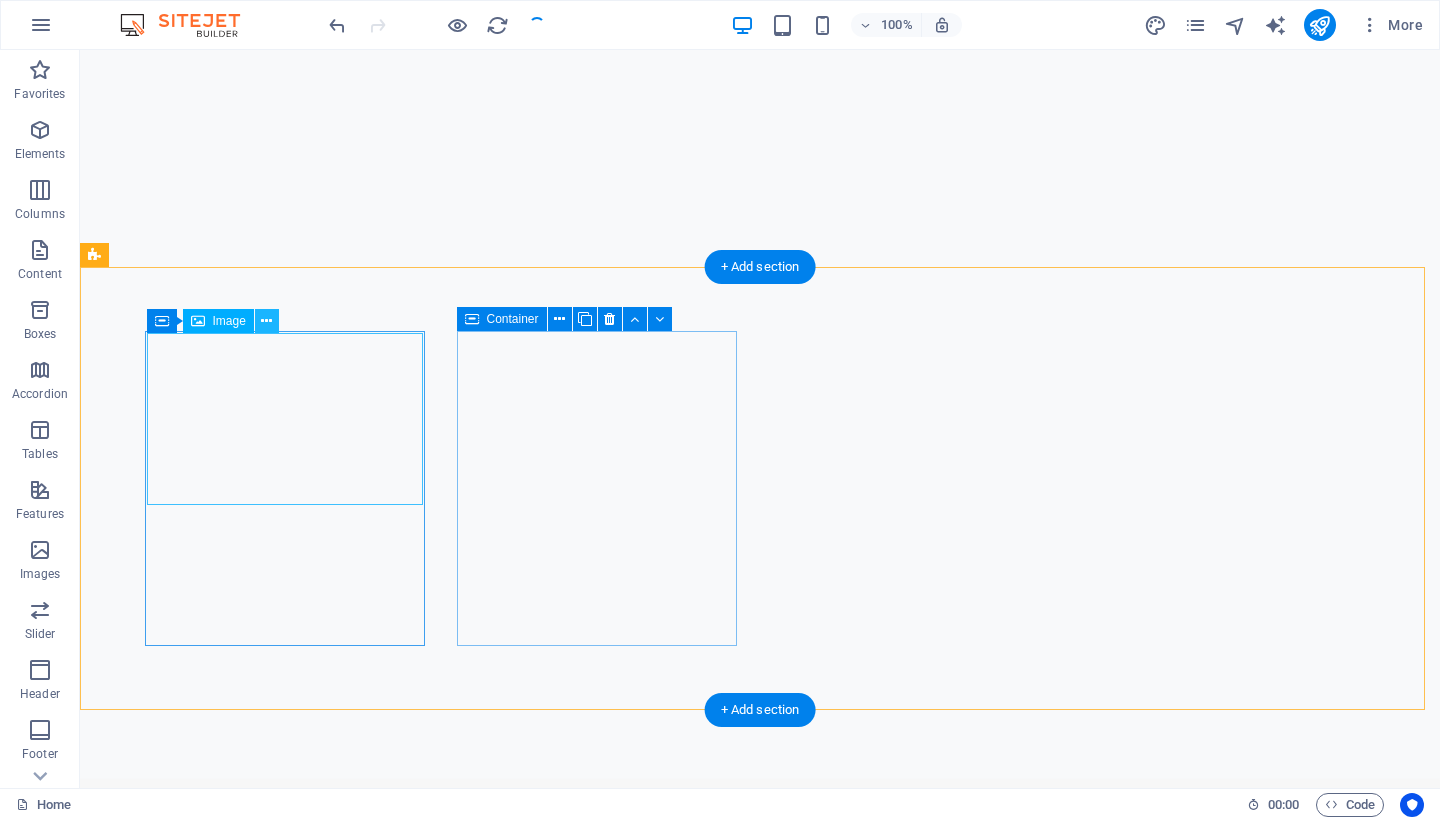 click at bounding box center [266, 321] 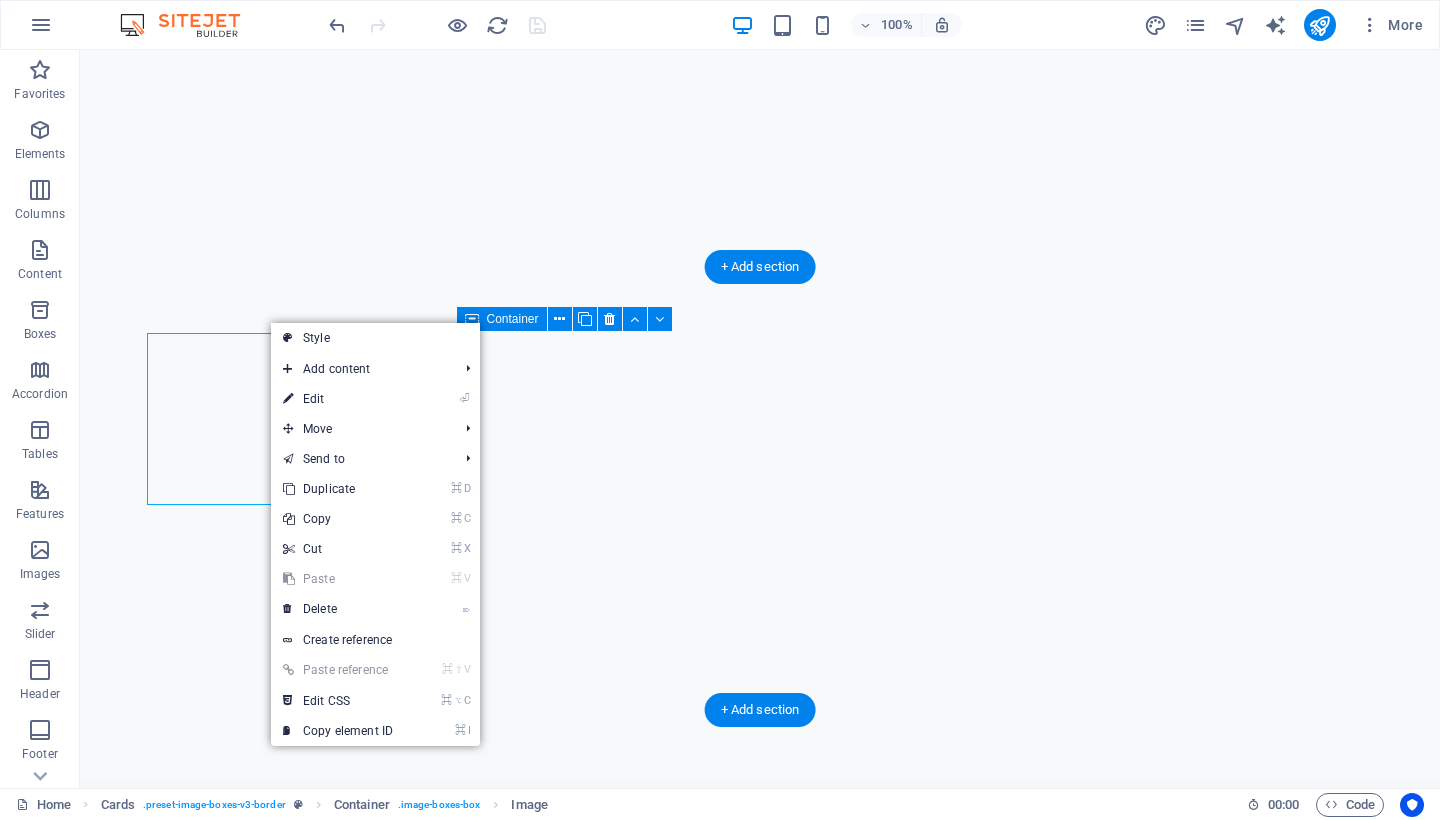 click at bounding box center (252, 8643) 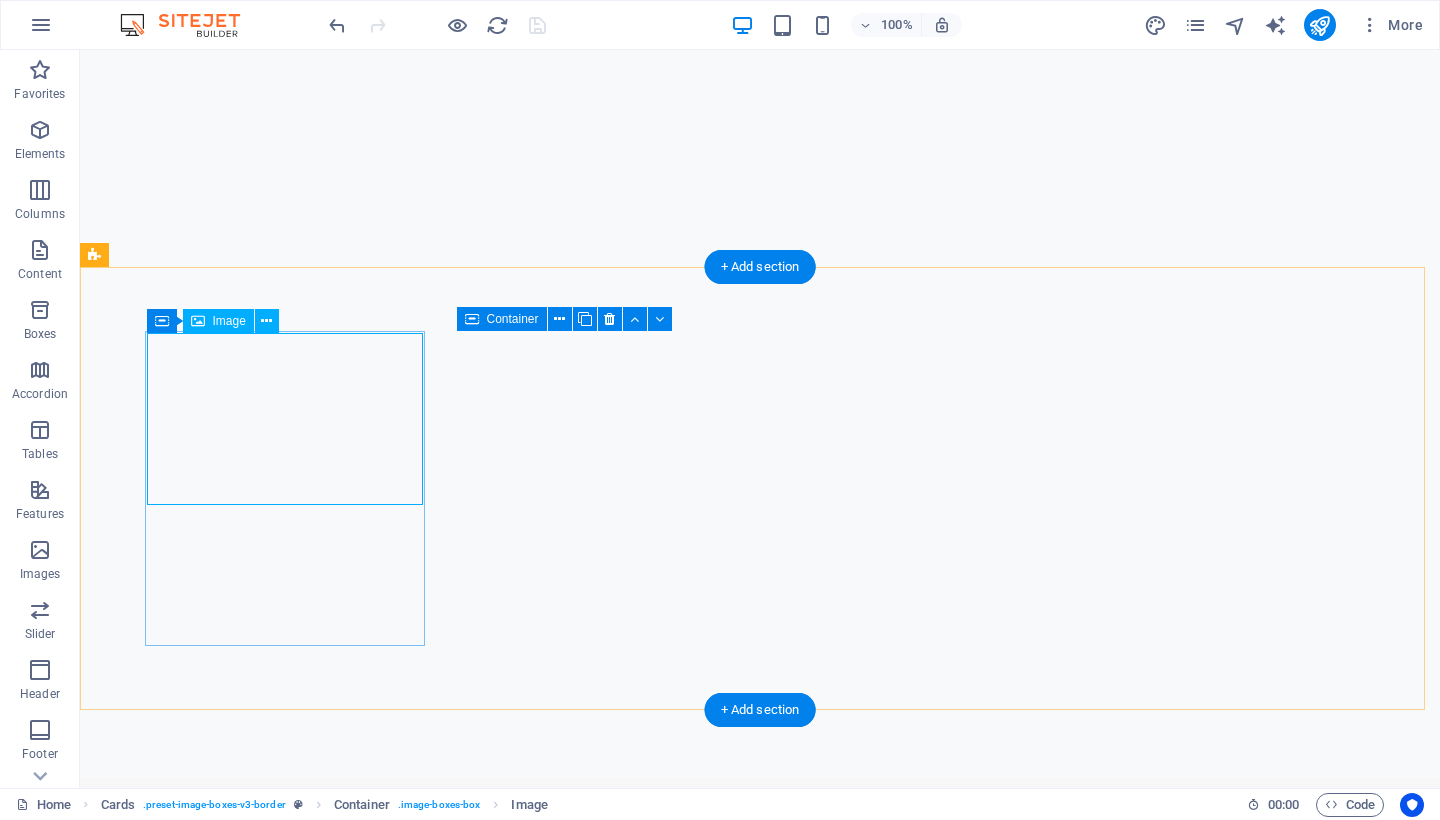click at bounding box center [252, 8643] 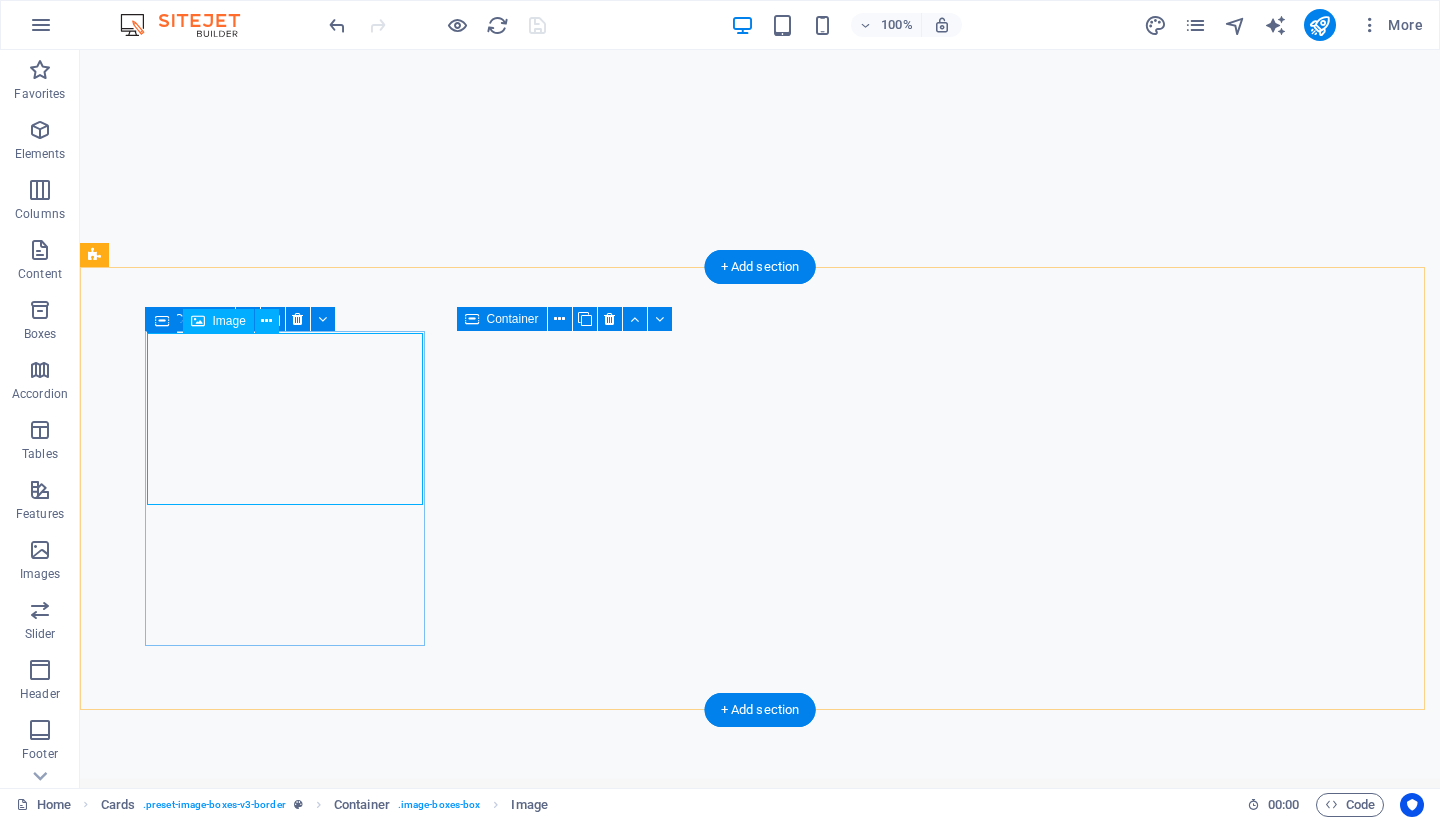 click on "Image" at bounding box center [229, 321] 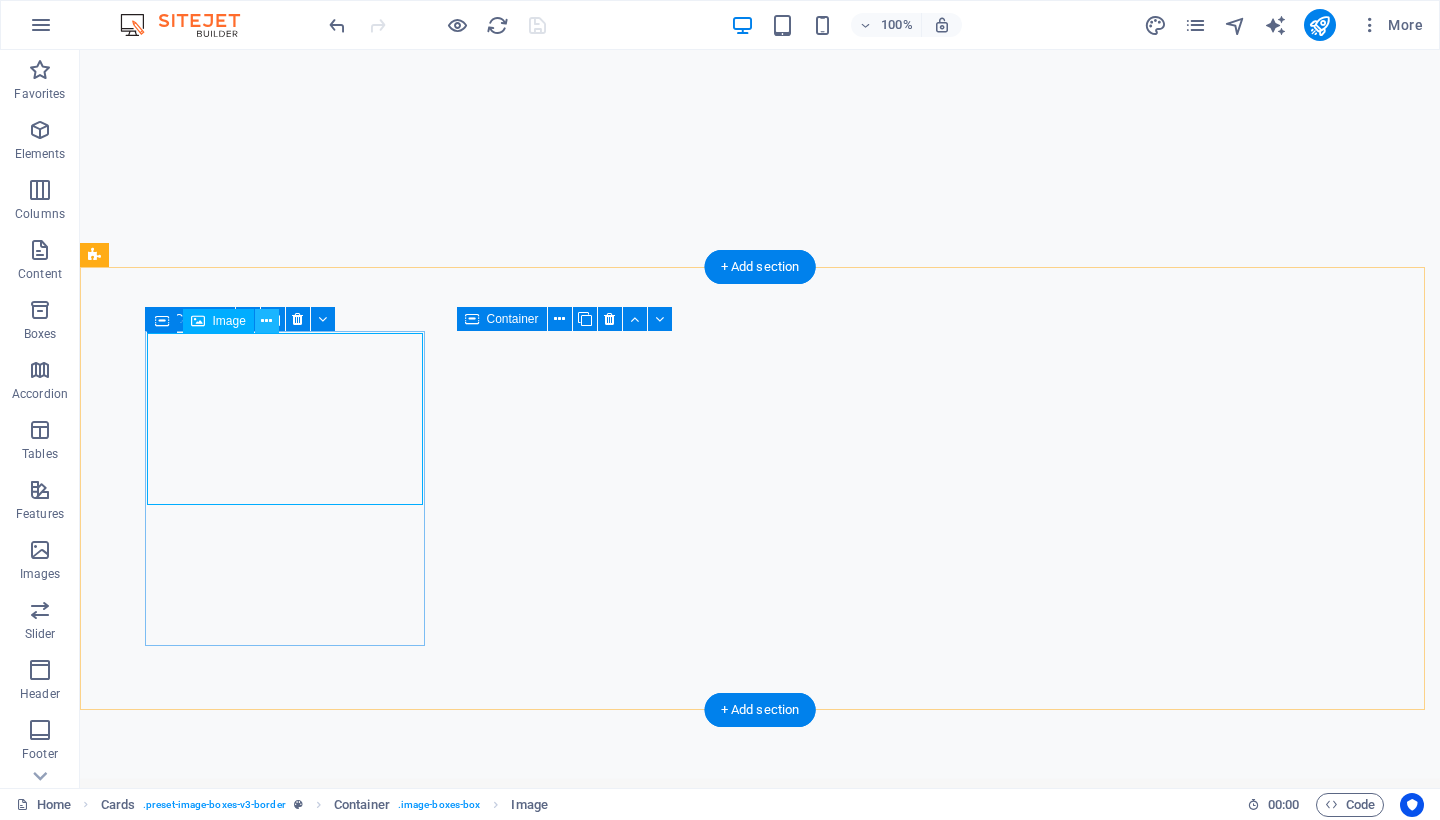 click at bounding box center (266, 321) 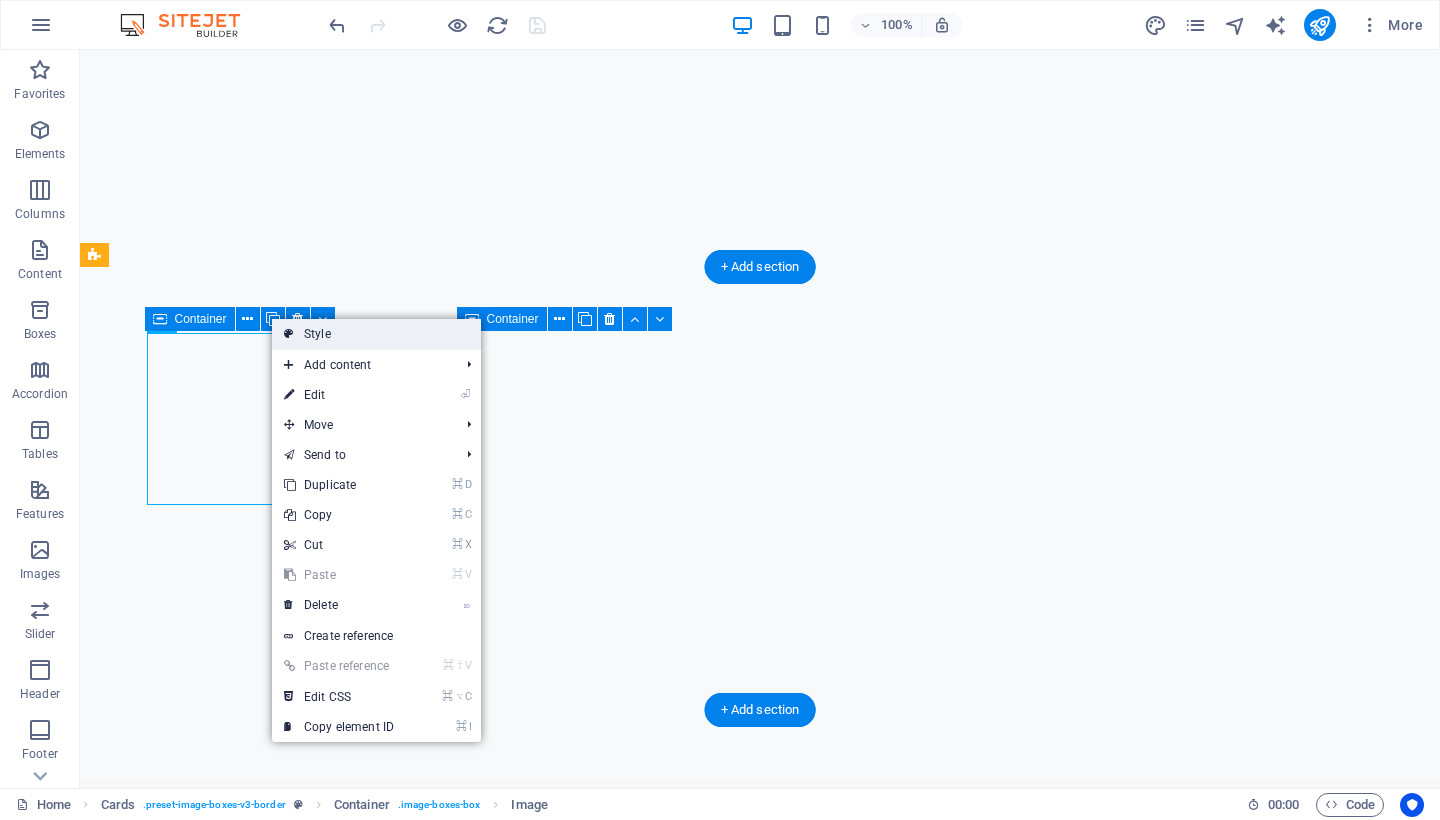 click on "Style" at bounding box center [376, 334] 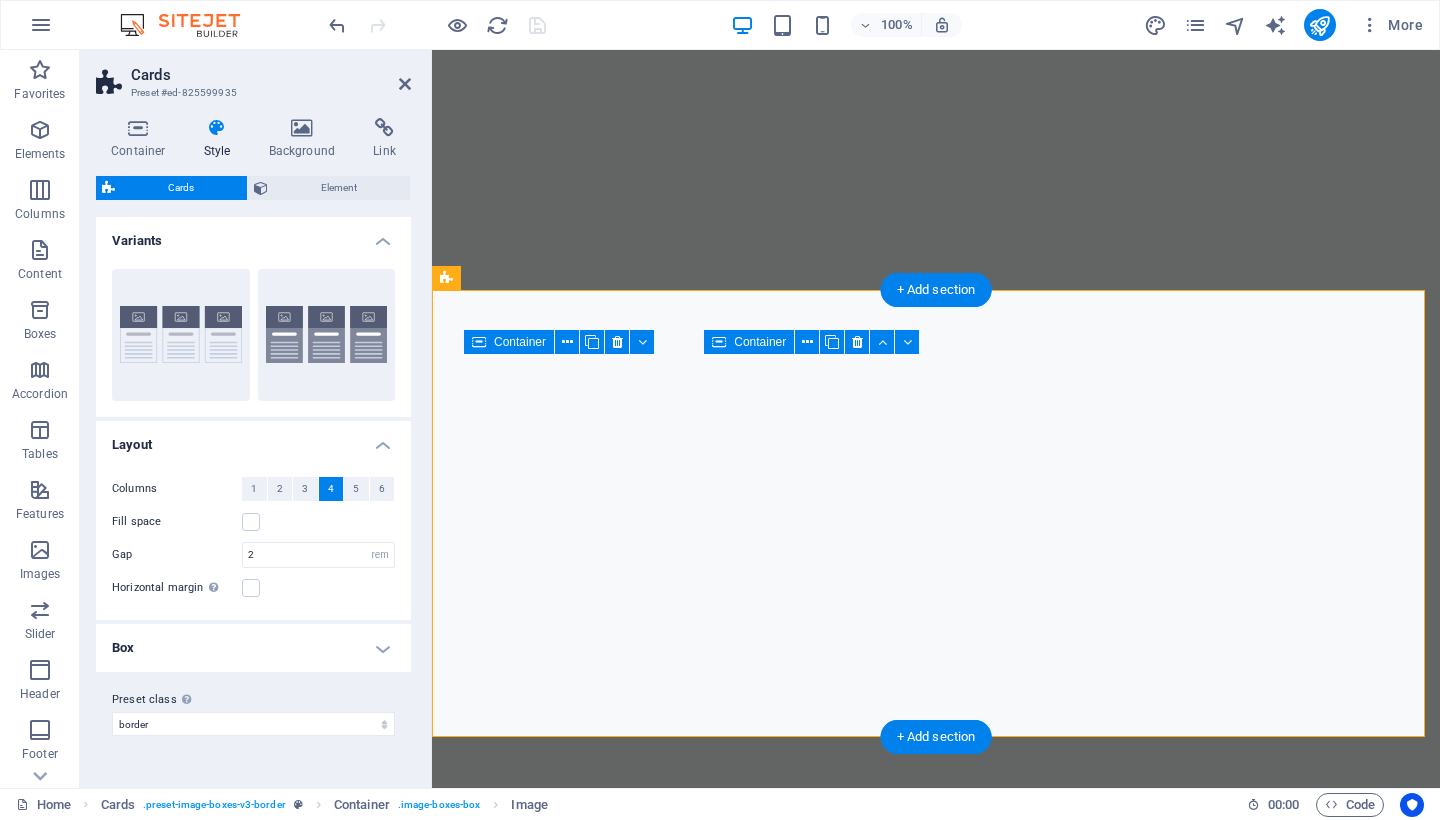 scroll, scrollTop: 5653, scrollLeft: 0, axis: vertical 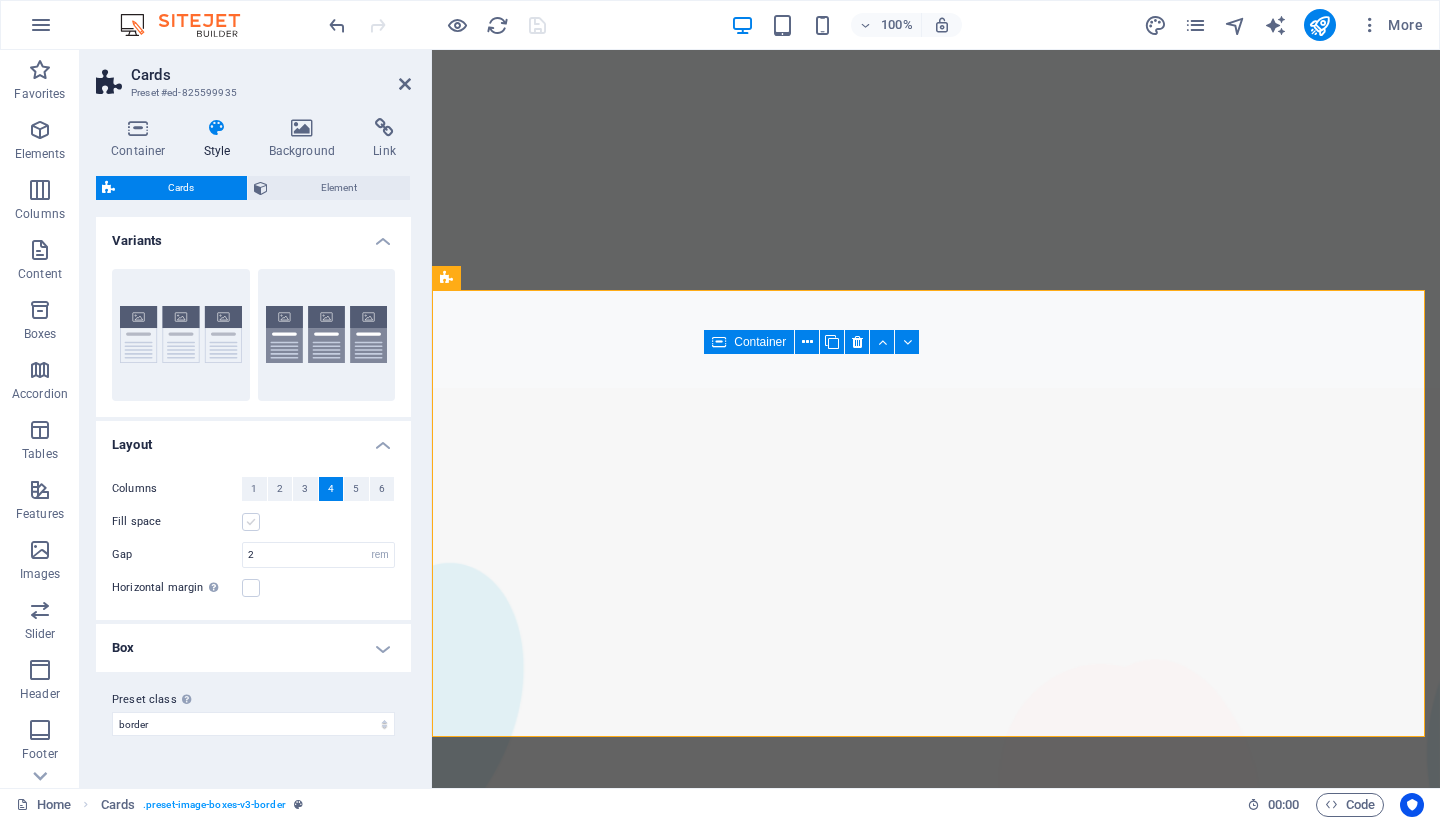 click at bounding box center (251, 522) 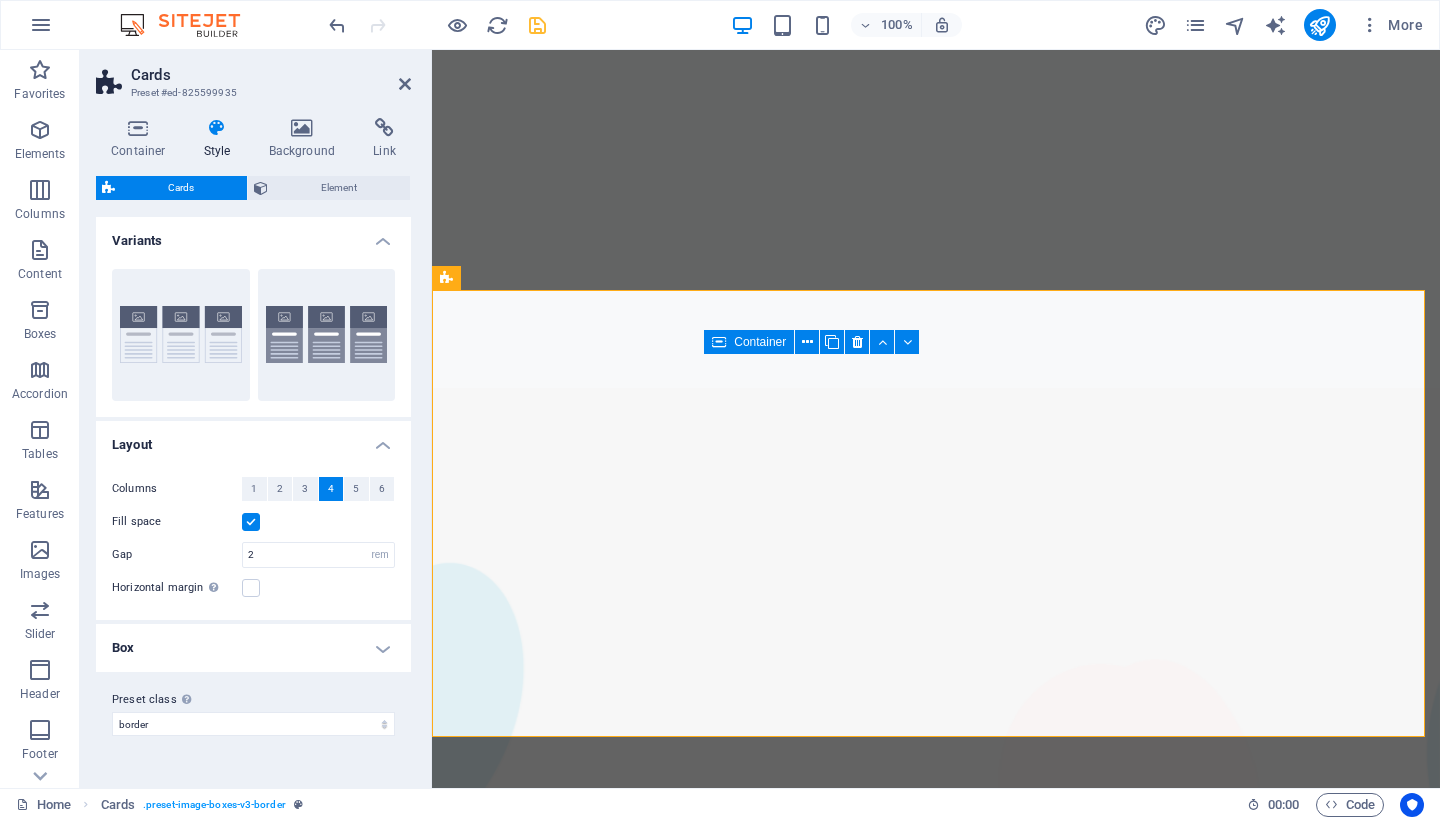 click on "Box" at bounding box center (253, 648) 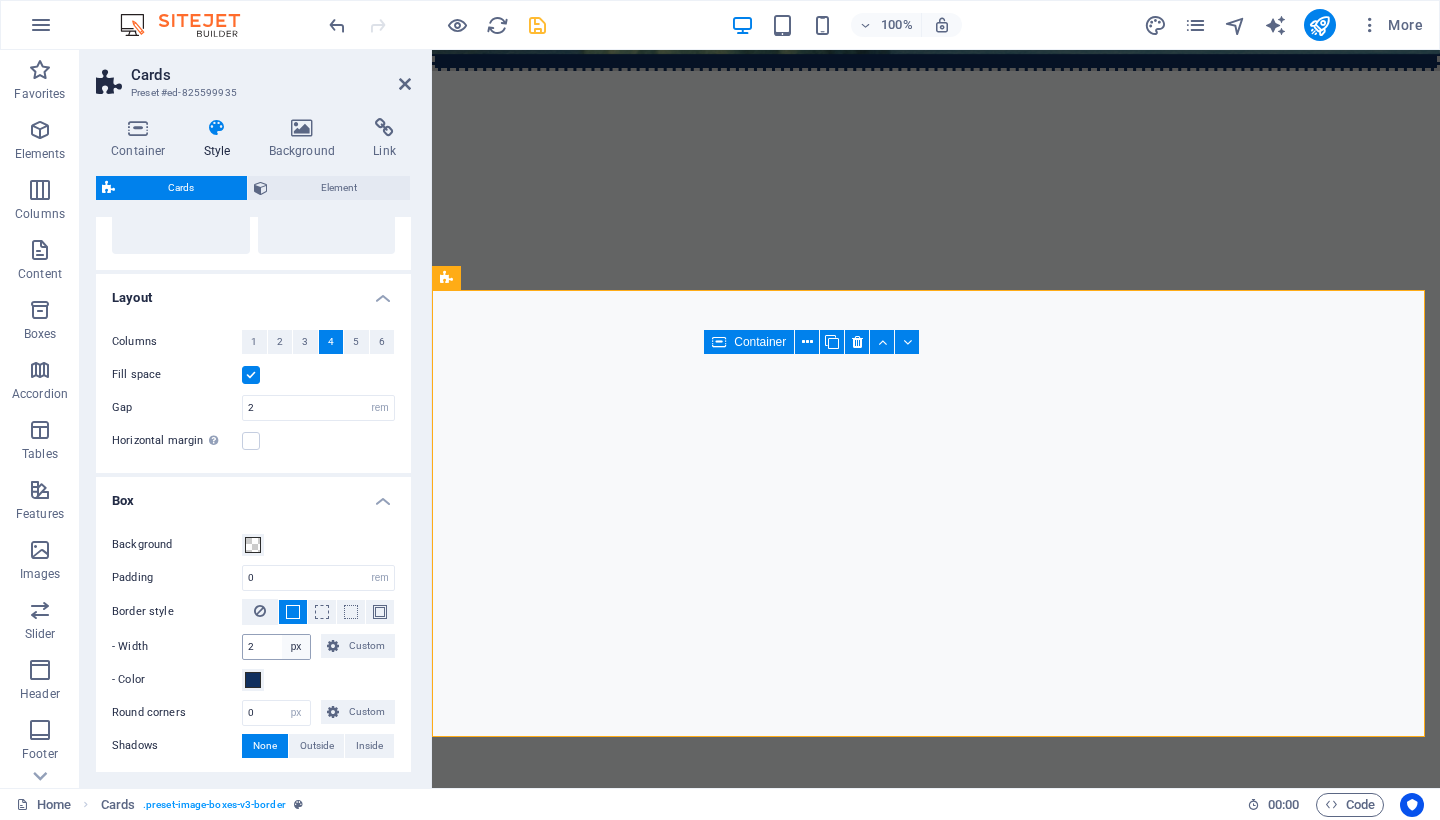 scroll, scrollTop: 233, scrollLeft: 0, axis: vertical 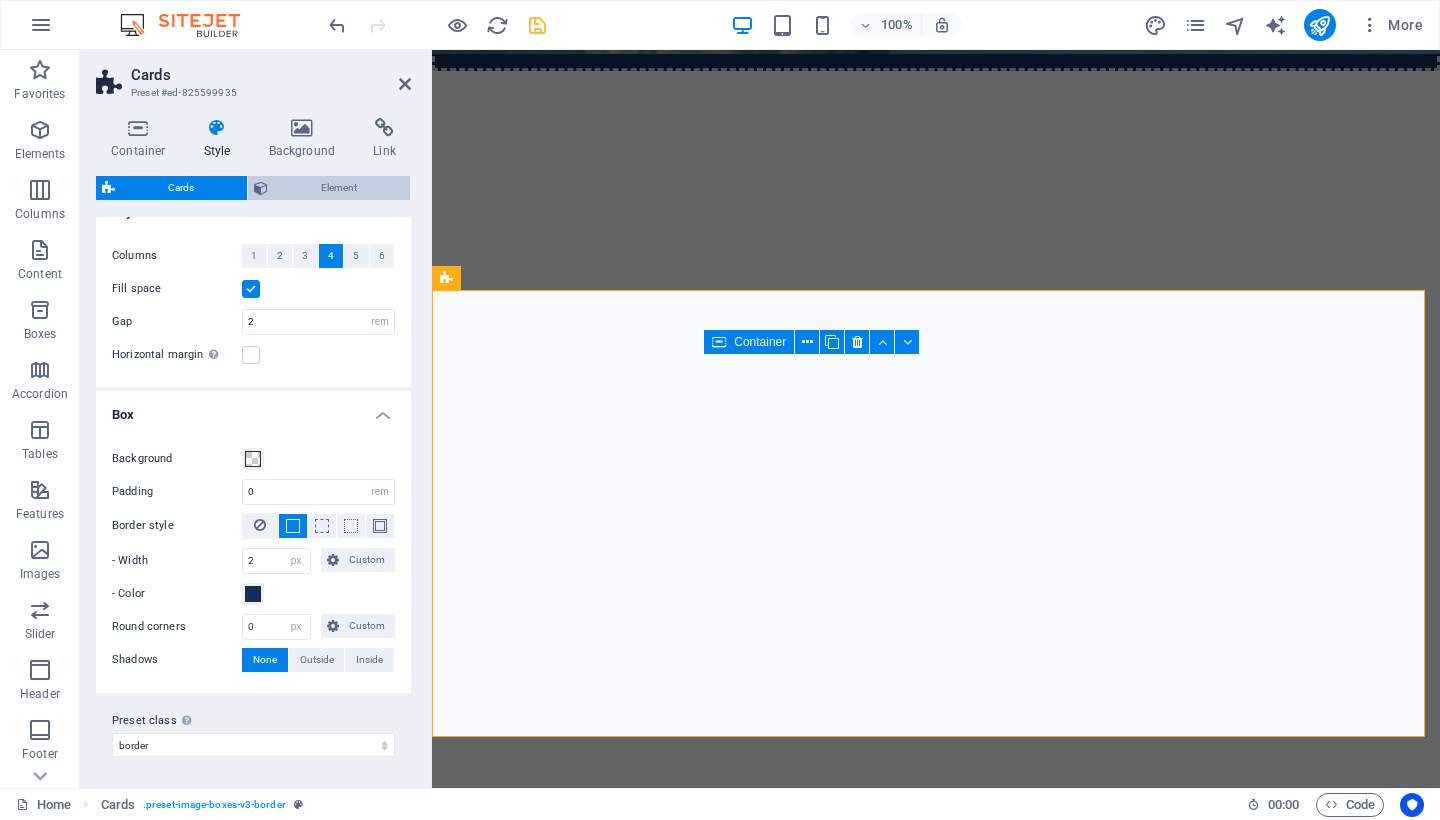 click on "Element" at bounding box center [339, 188] 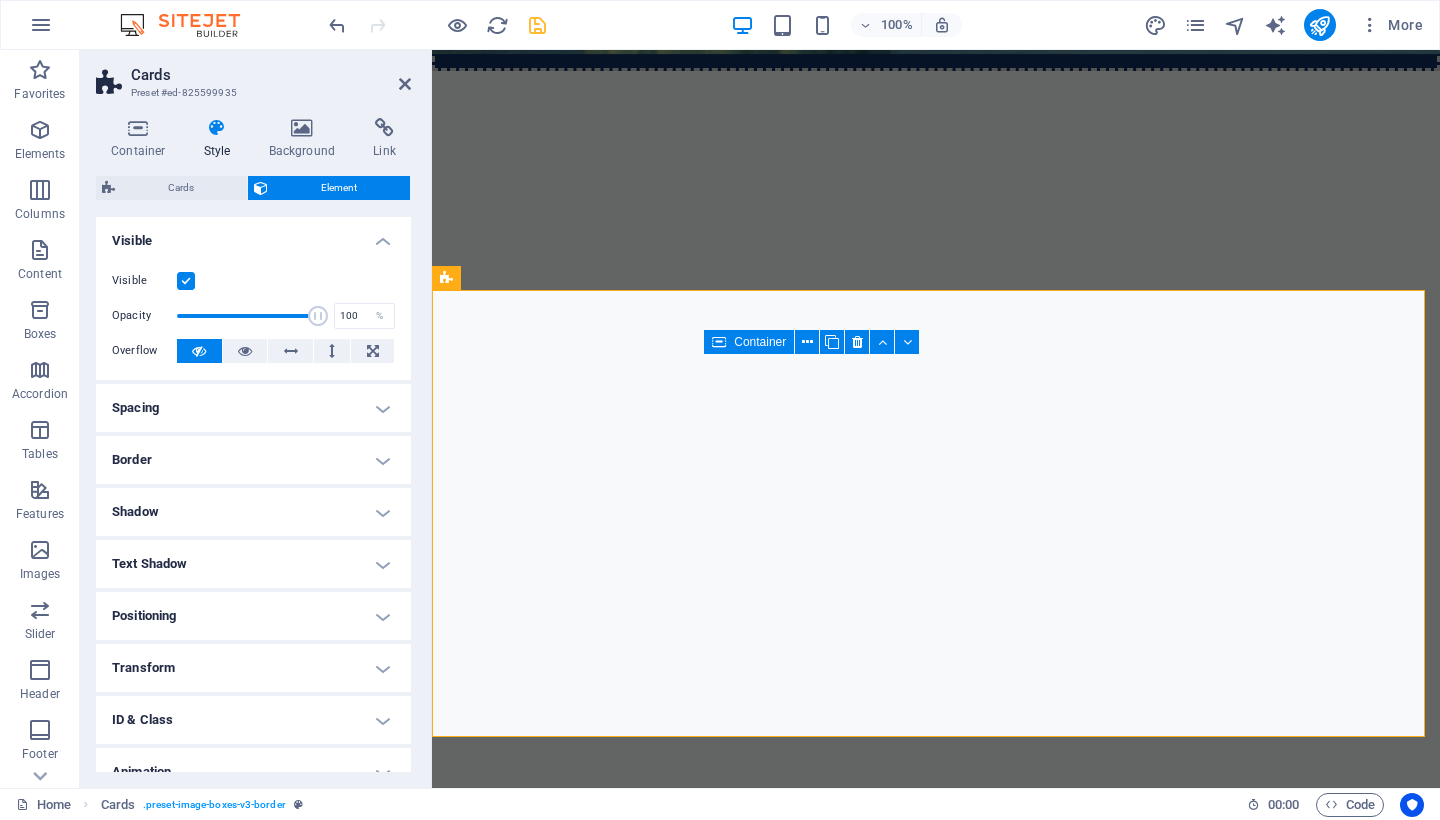 click on "Spacing" at bounding box center [253, 408] 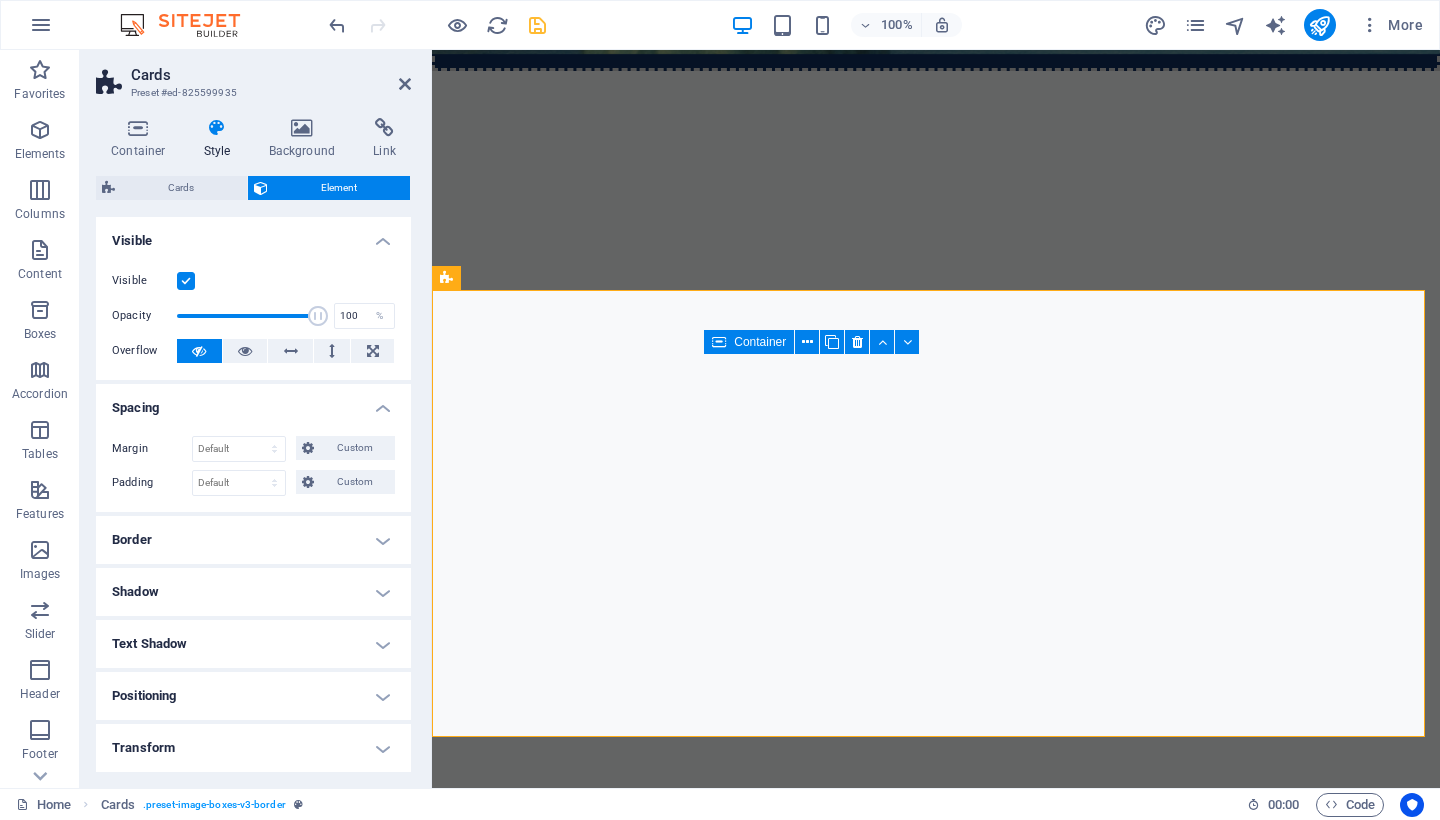 click on "Border" at bounding box center (253, 540) 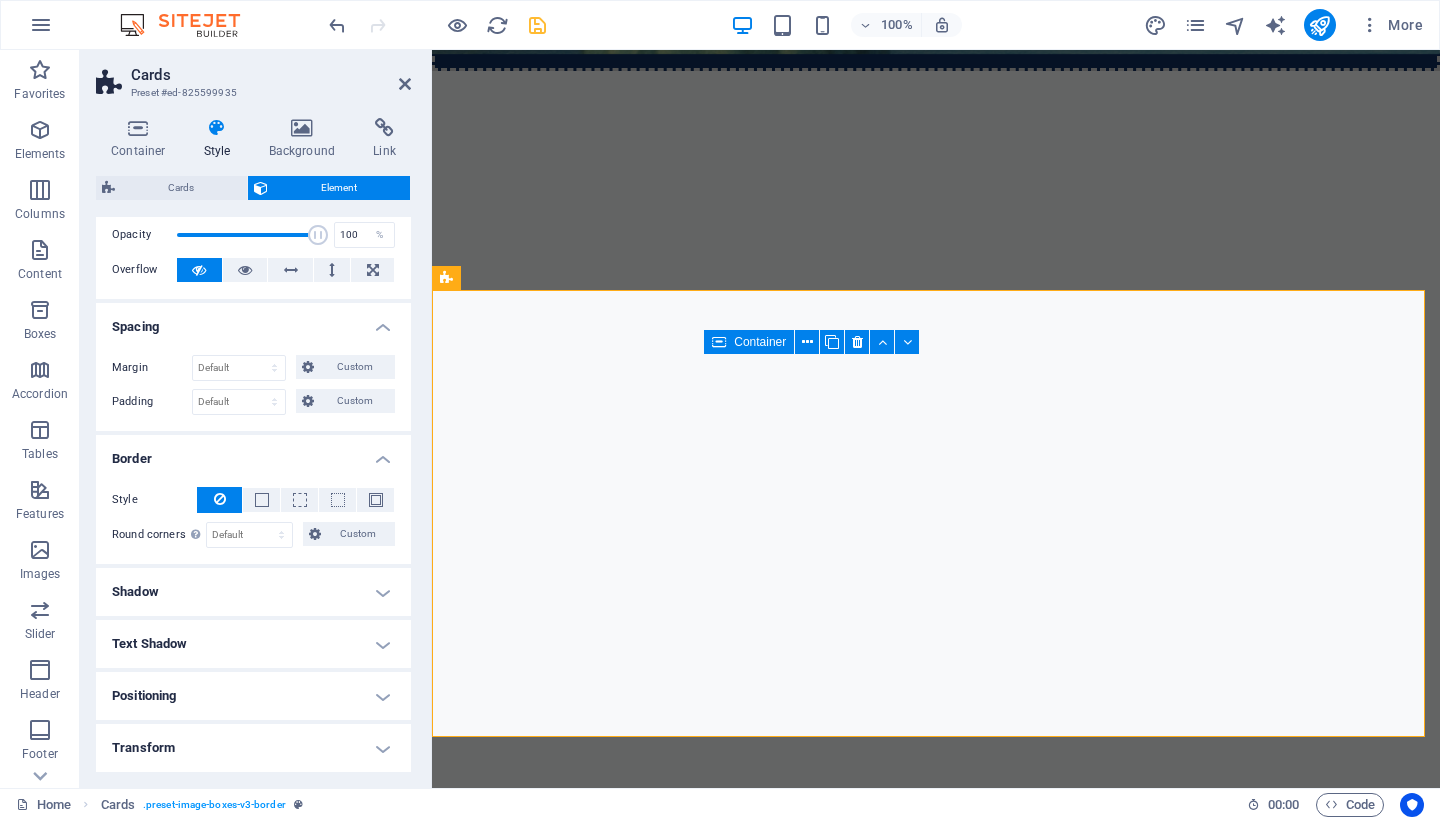 scroll, scrollTop: 0, scrollLeft: 0, axis: both 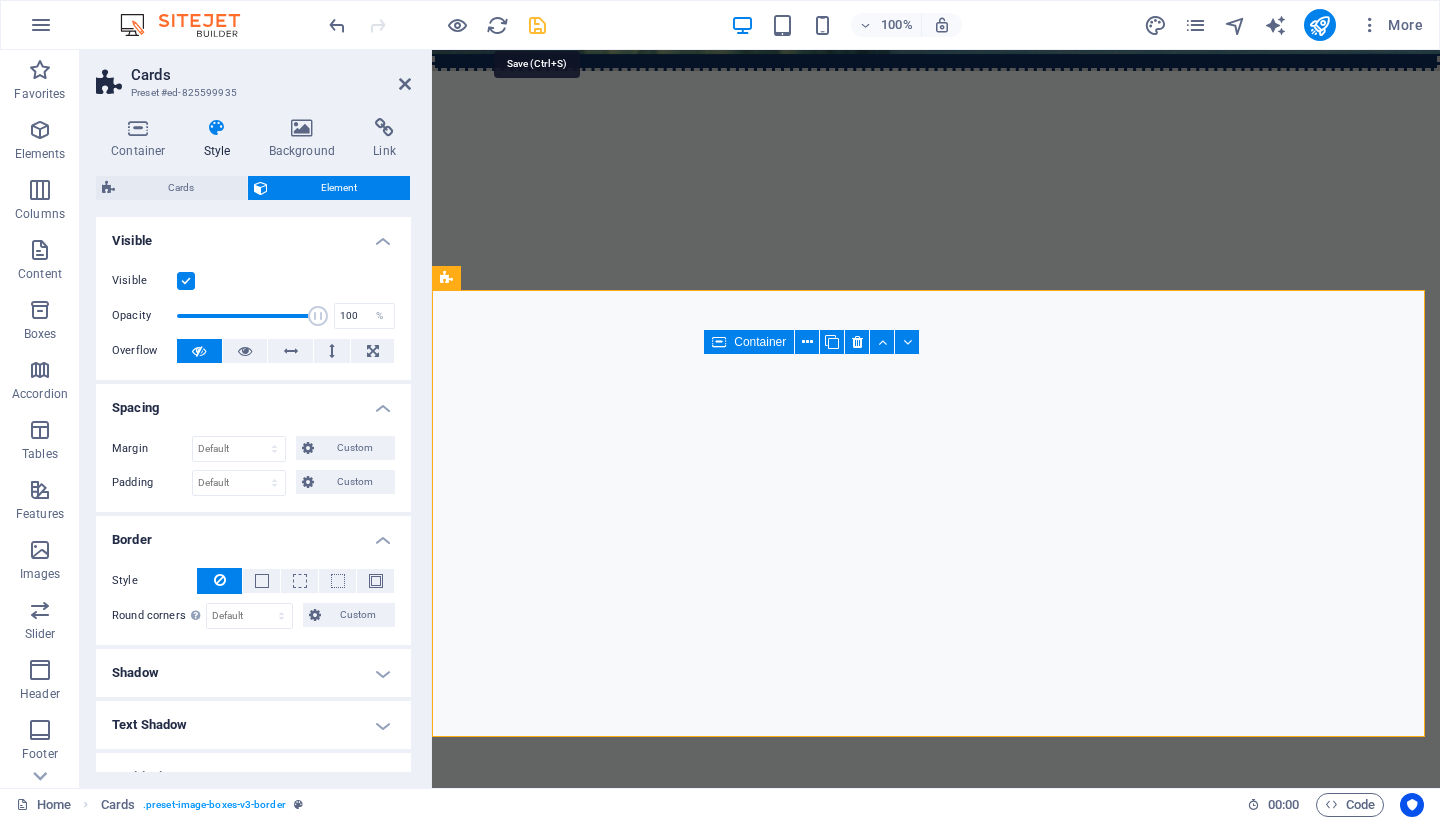 click at bounding box center [537, 25] 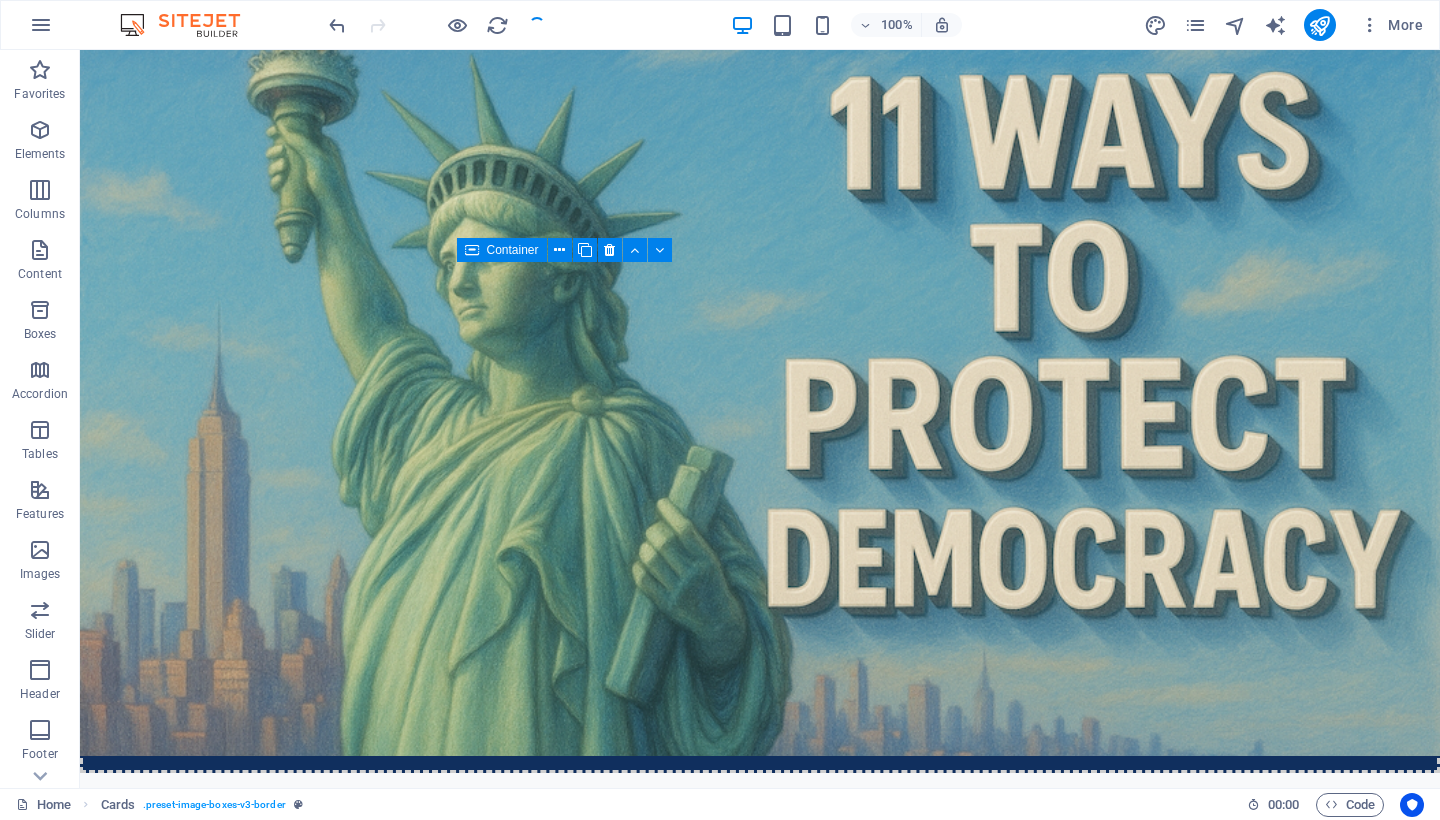 scroll, scrollTop: 4860, scrollLeft: 0, axis: vertical 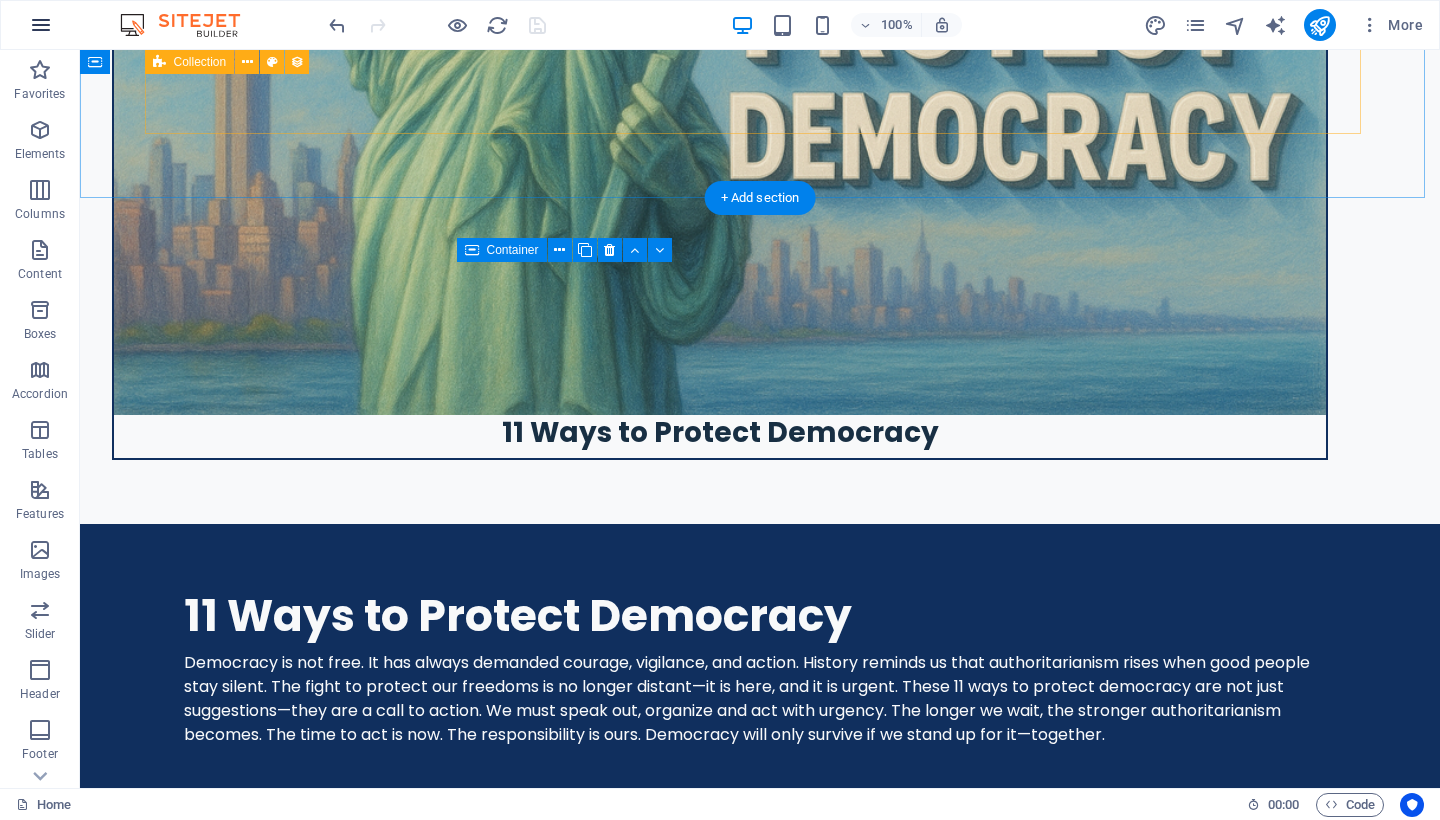 click at bounding box center (41, 25) 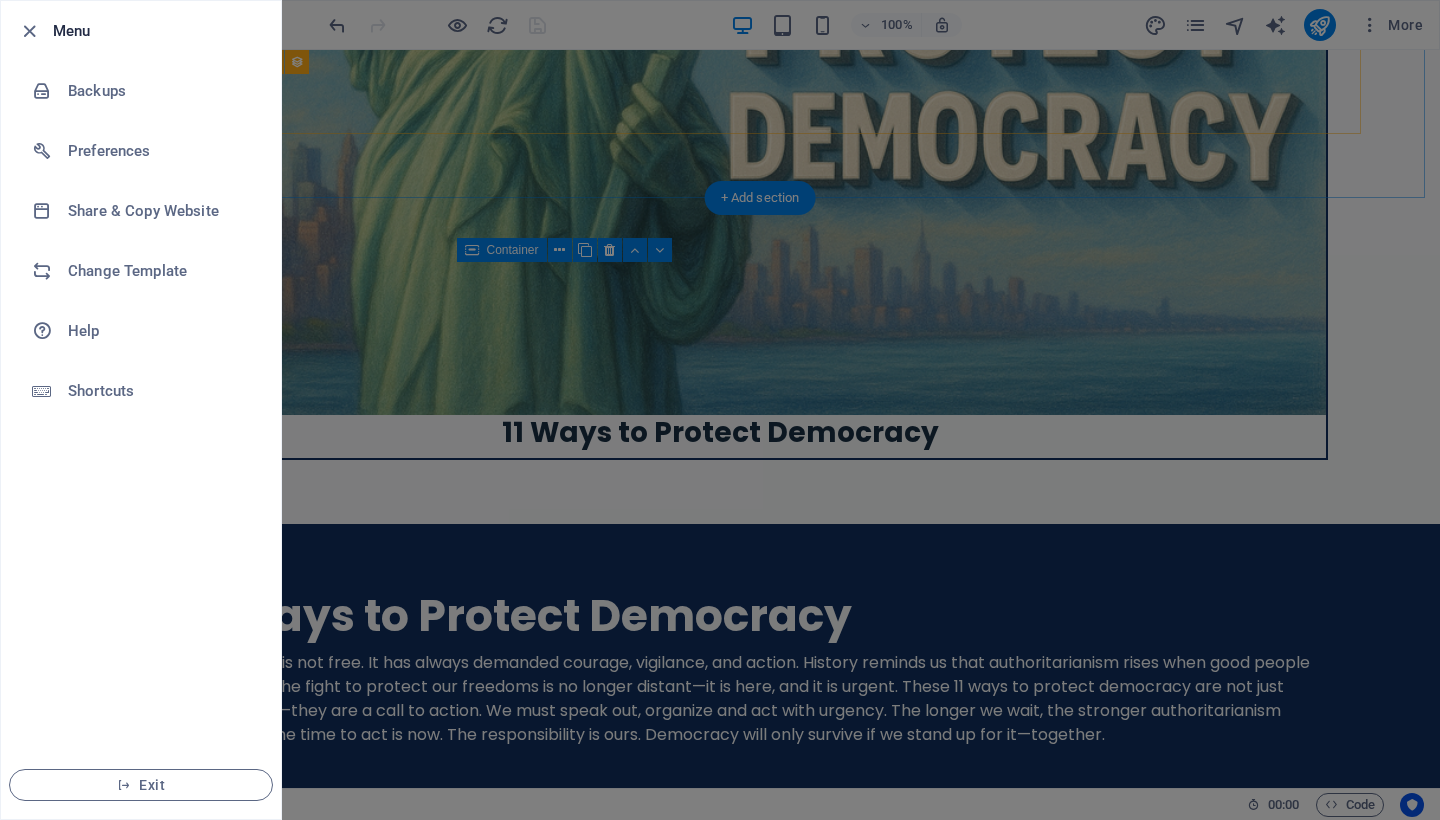 click at bounding box center (720, 410) 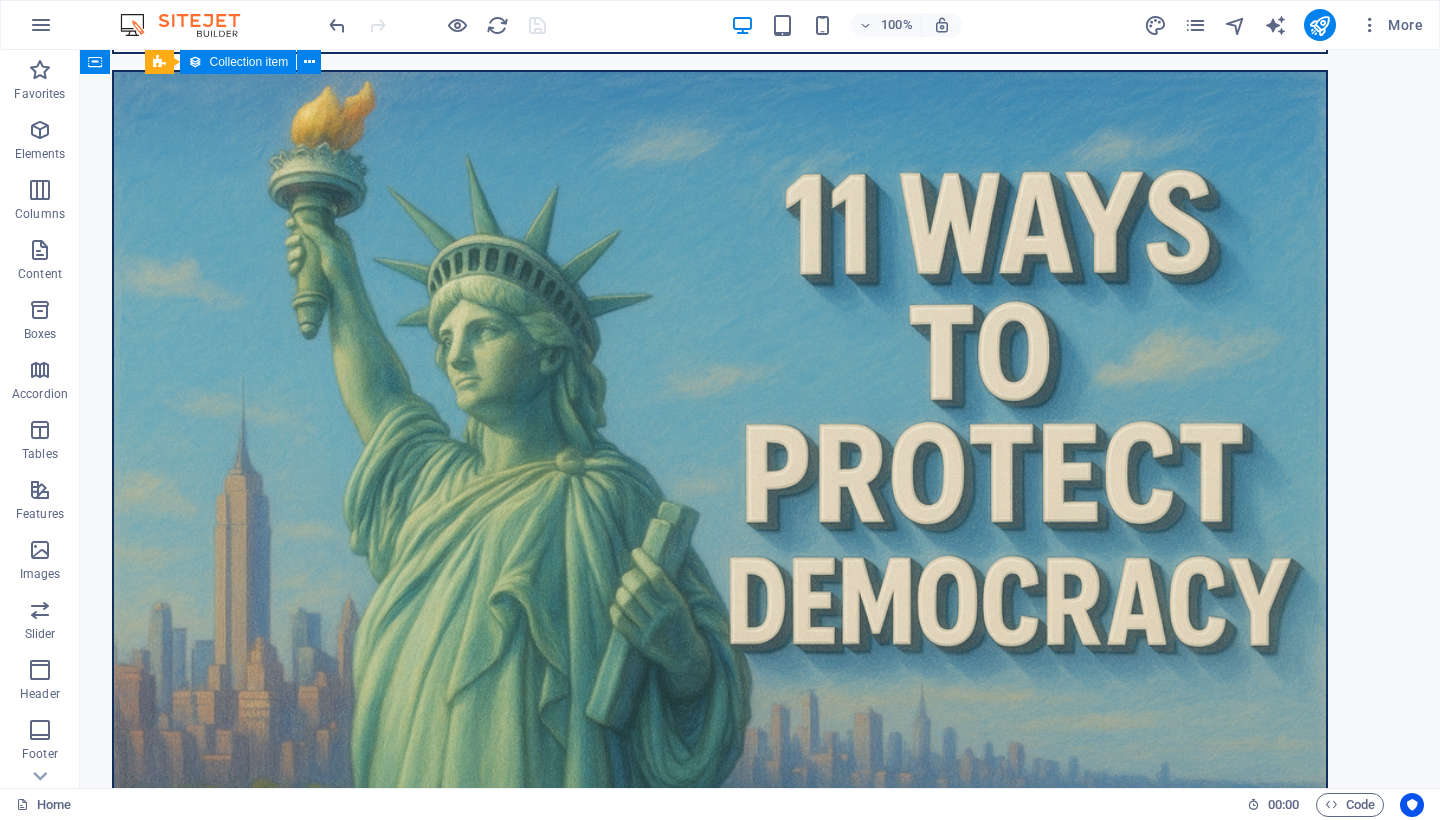 scroll, scrollTop: 5088, scrollLeft: 0, axis: vertical 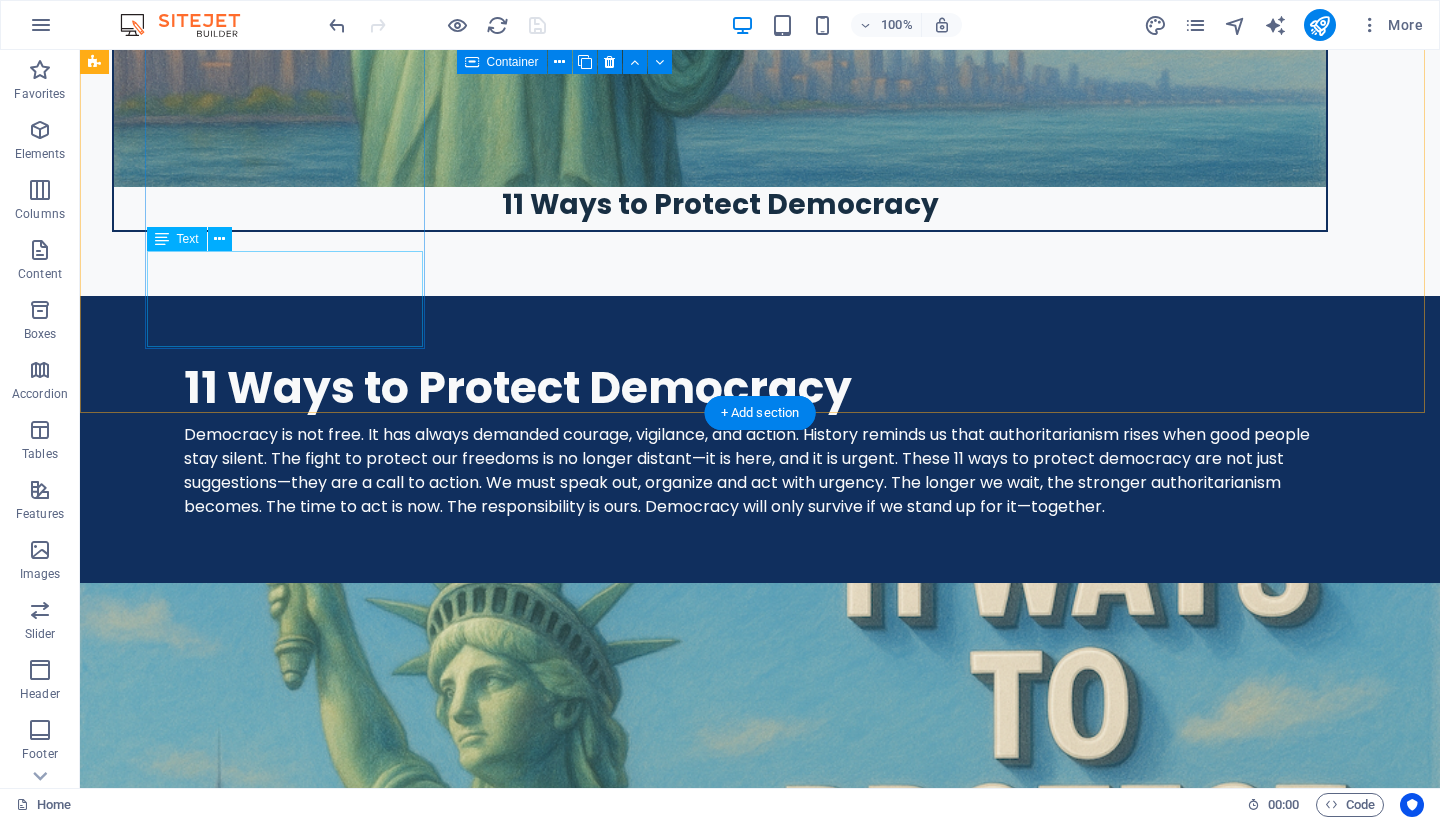click on "Lorem ipsum dolor sit amet, consectetuer adipiscing elit. Aenean commodo ligula eget dolor. Lorem ipsum dolor sit amet." at bounding box center (720, 11428) 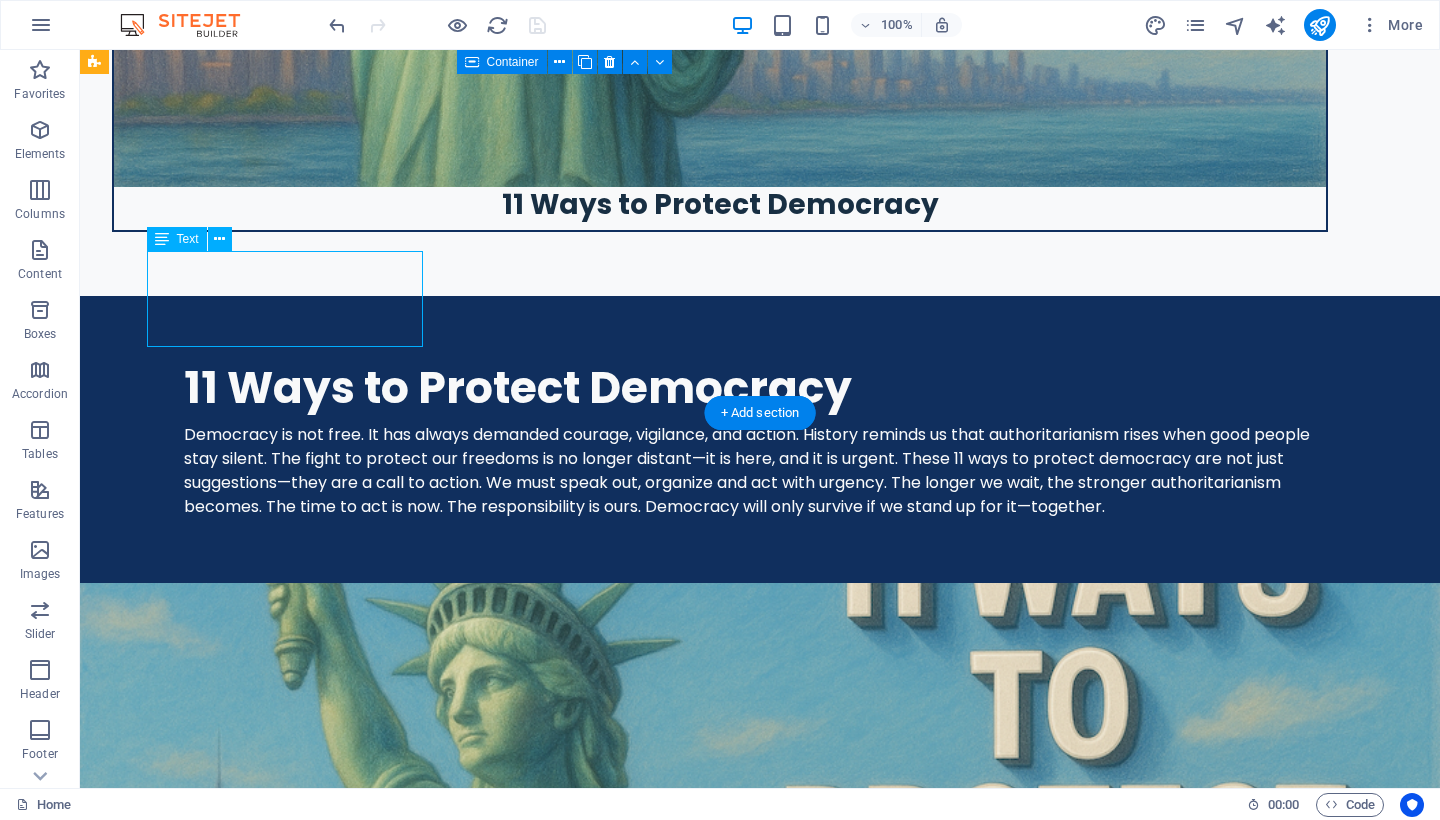 click on "Lorem ipsum dolor sit amet, consectetuer adipiscing elit. Aenean commodo ligula eget dolor. Lorem ipsum dolor sit amet." at bounding box center [720, 11428] 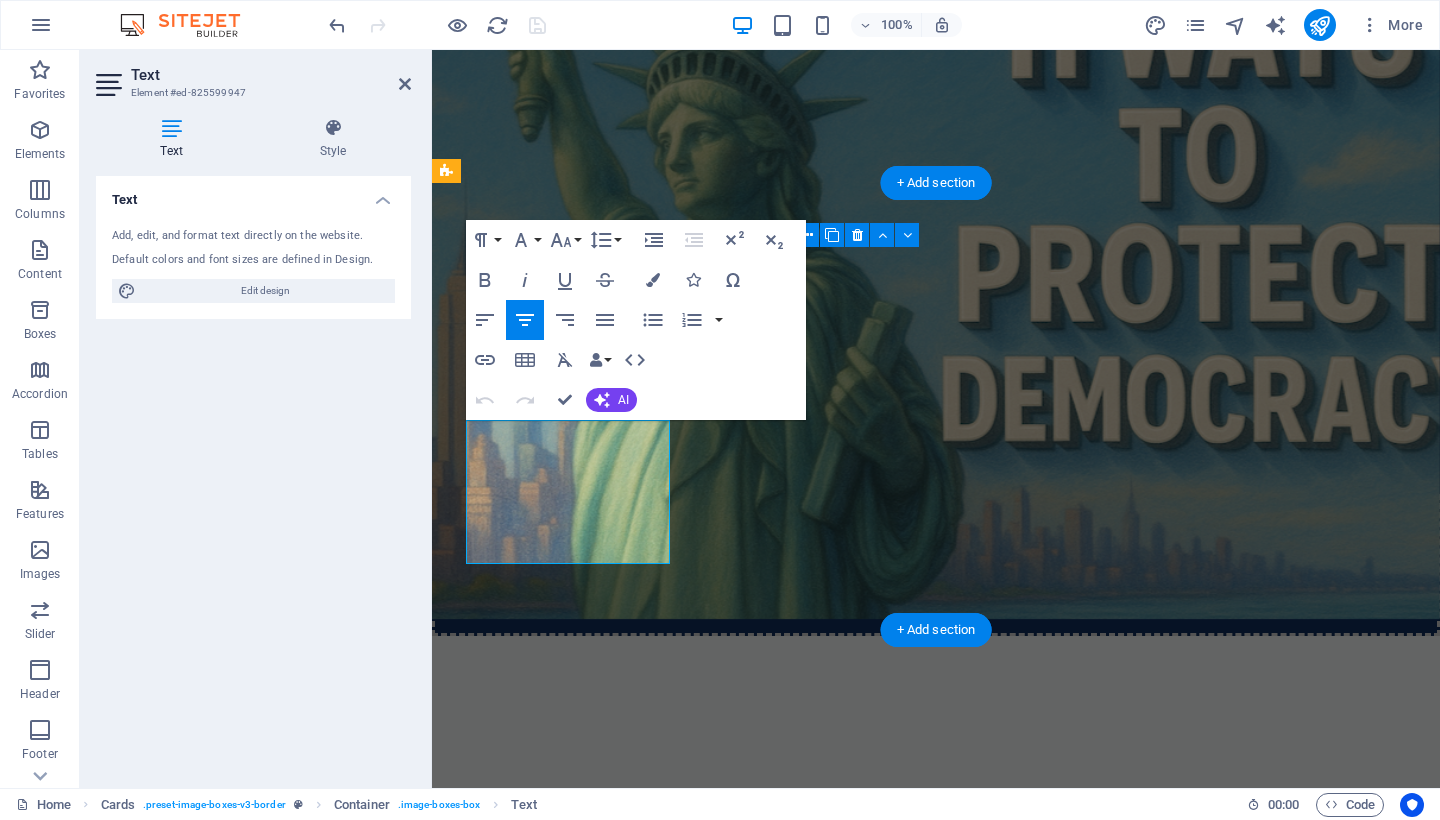 scroll, scrollTop: 5760, scrollLeft: 0, axis: vertical 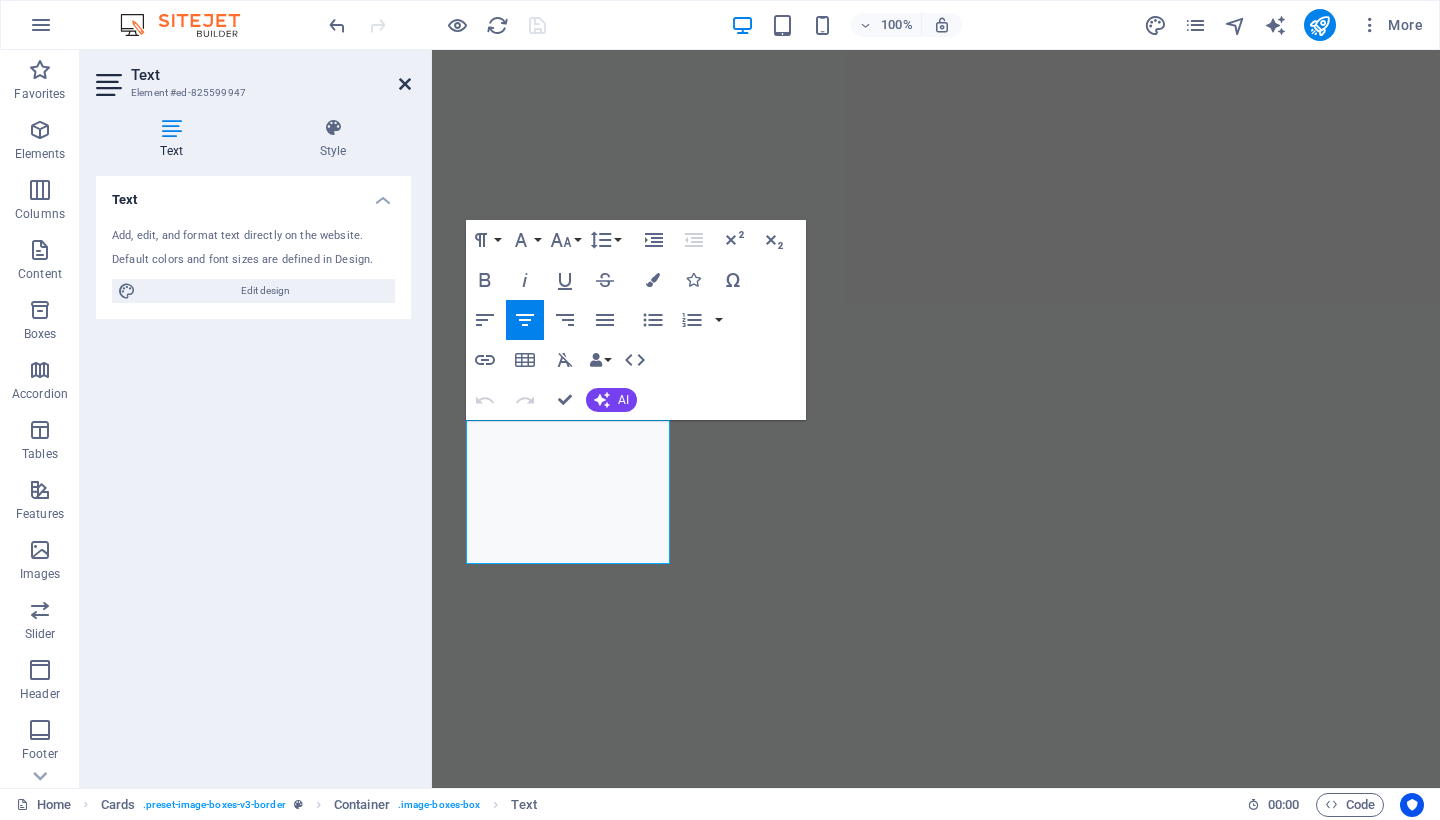 click at bounding box center (405, 84) 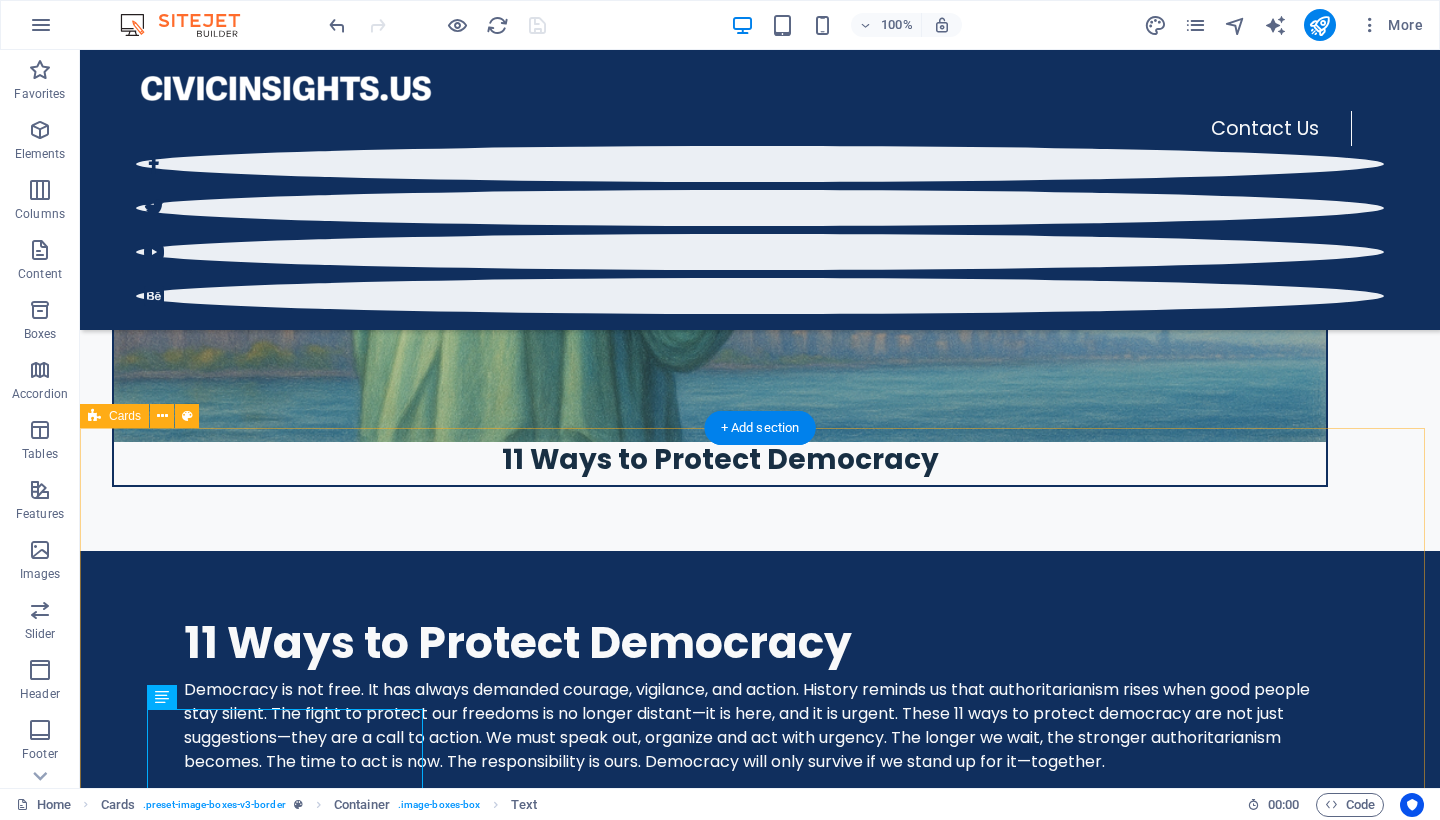 scroll, scrollTop: 4806, scrollLeft: 0, axis: vertical 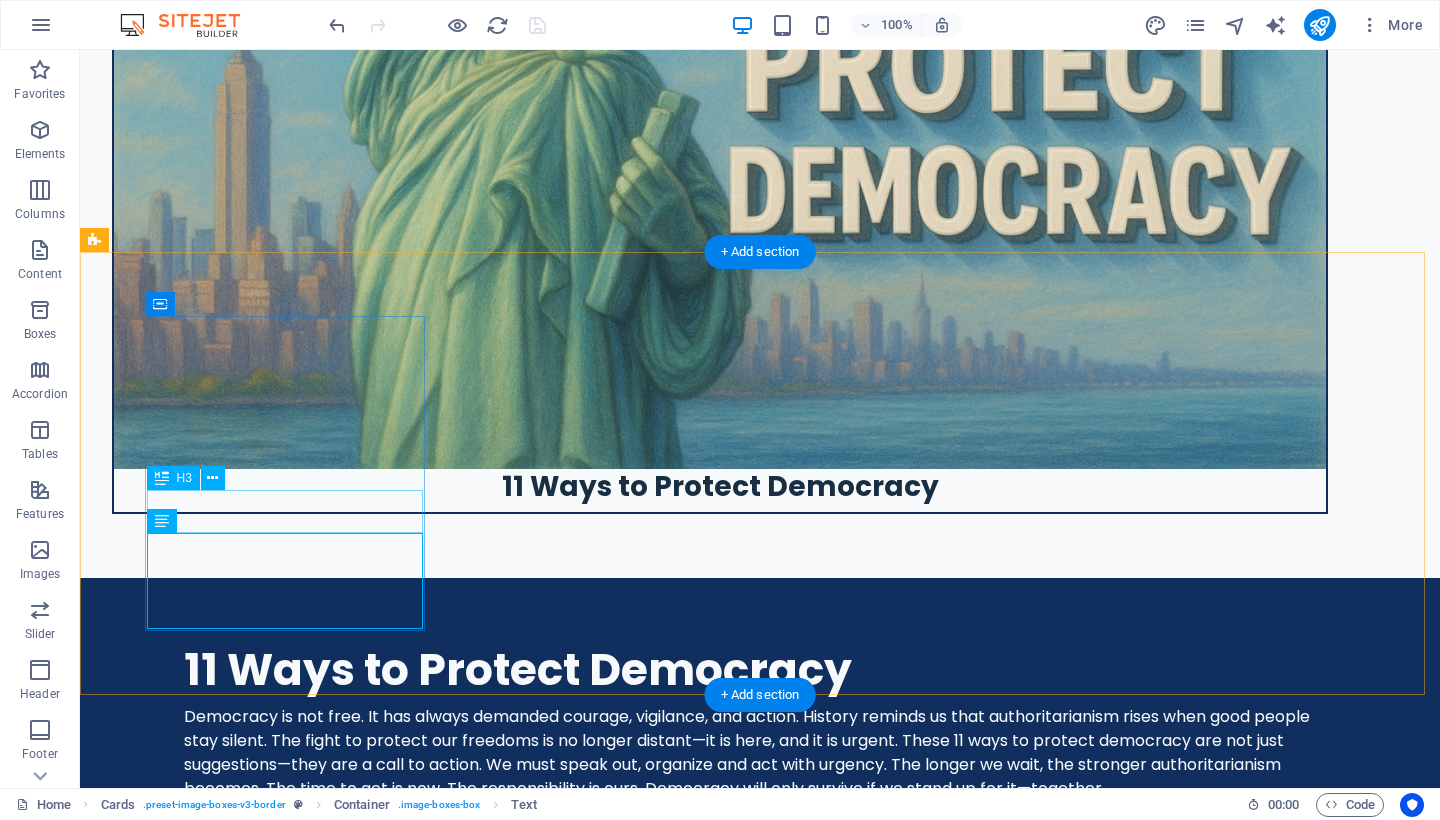 click on "Headline" at bounding box center (720, 11672) 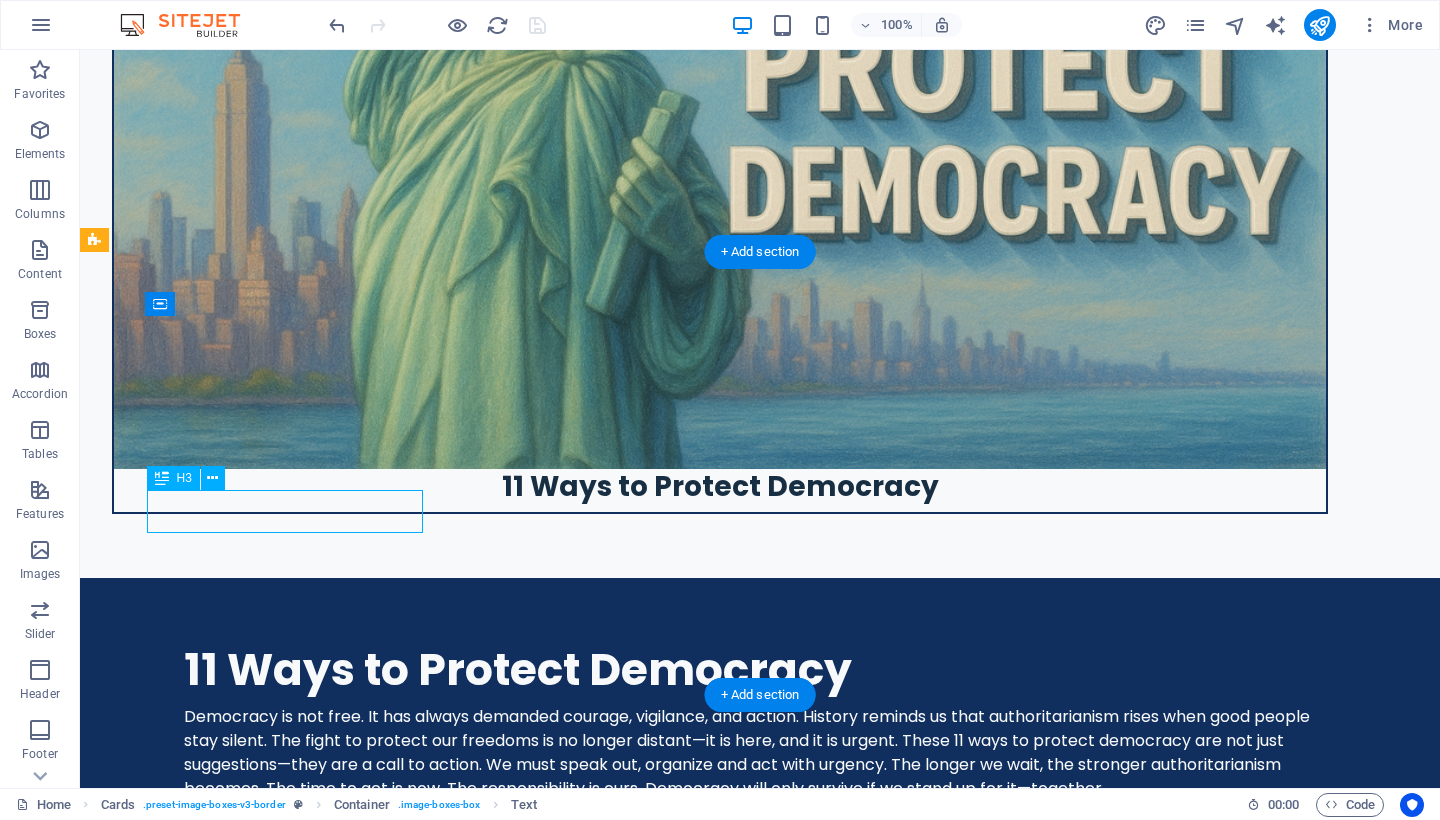 click on "Headline" at bounding box center [720, 11672] 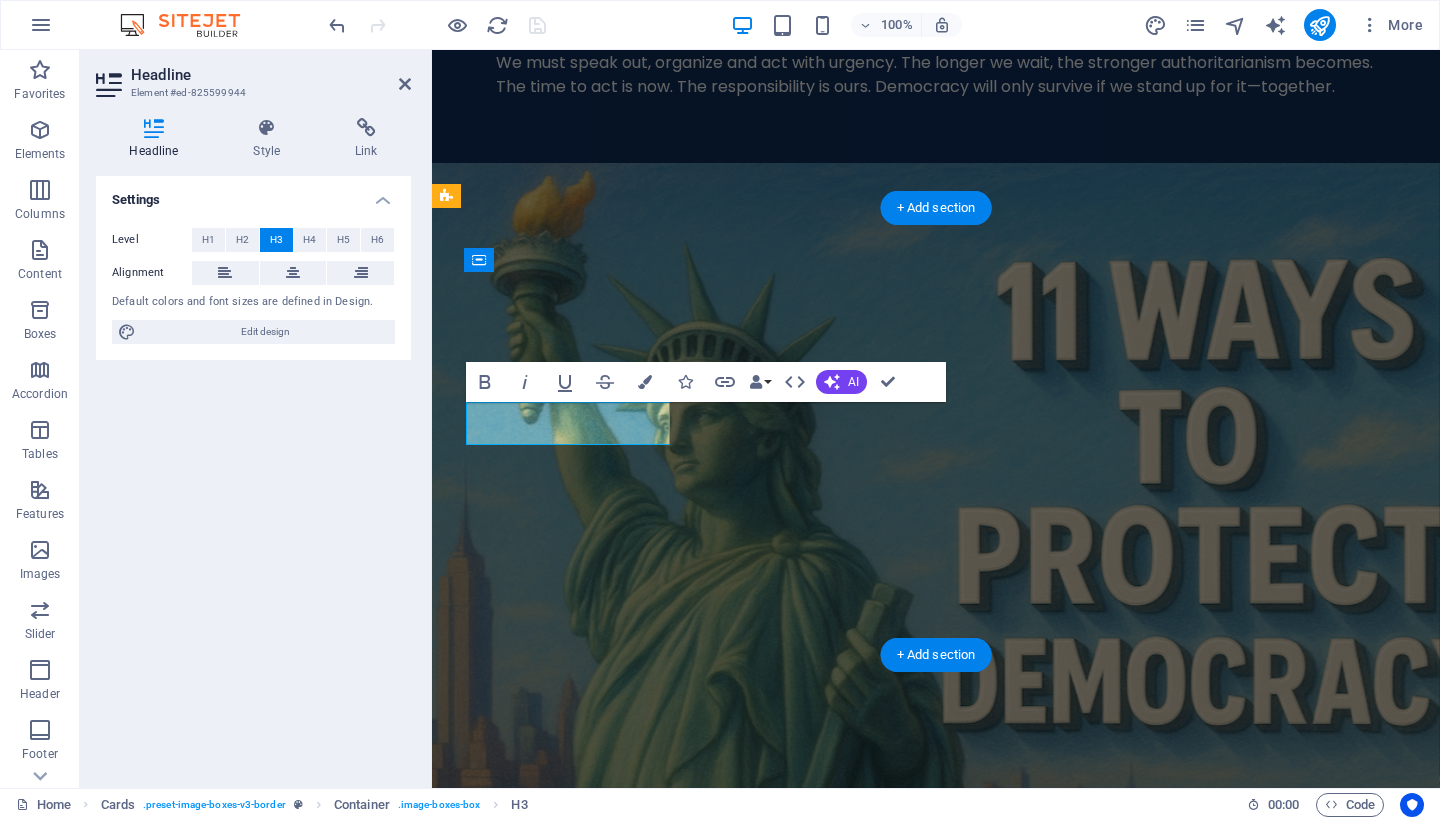 scroll, scrollTop: 5735, scrollLeft: 0, axis: vertical 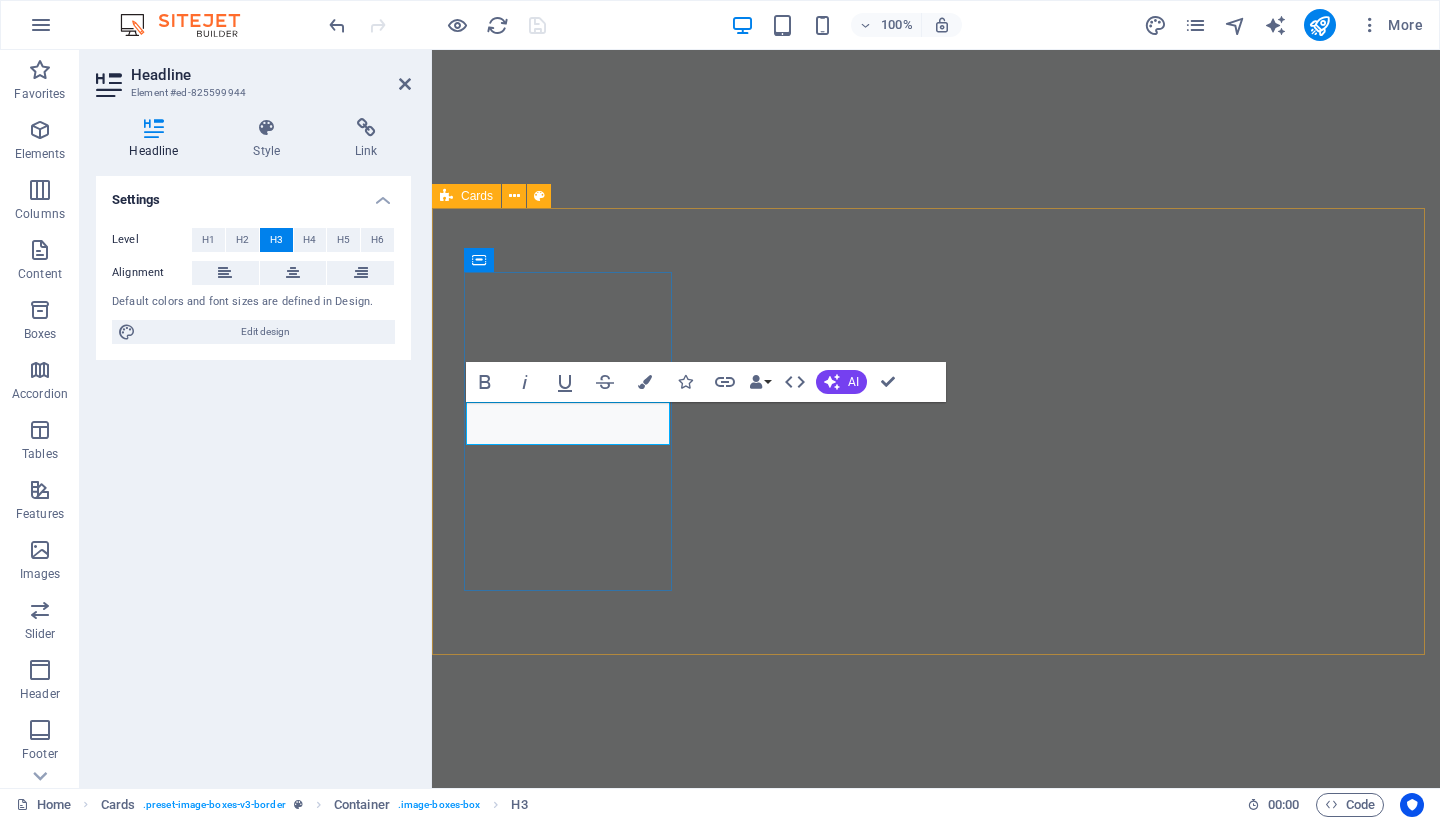 click on "Headline" at bounding box center [936, 10612] 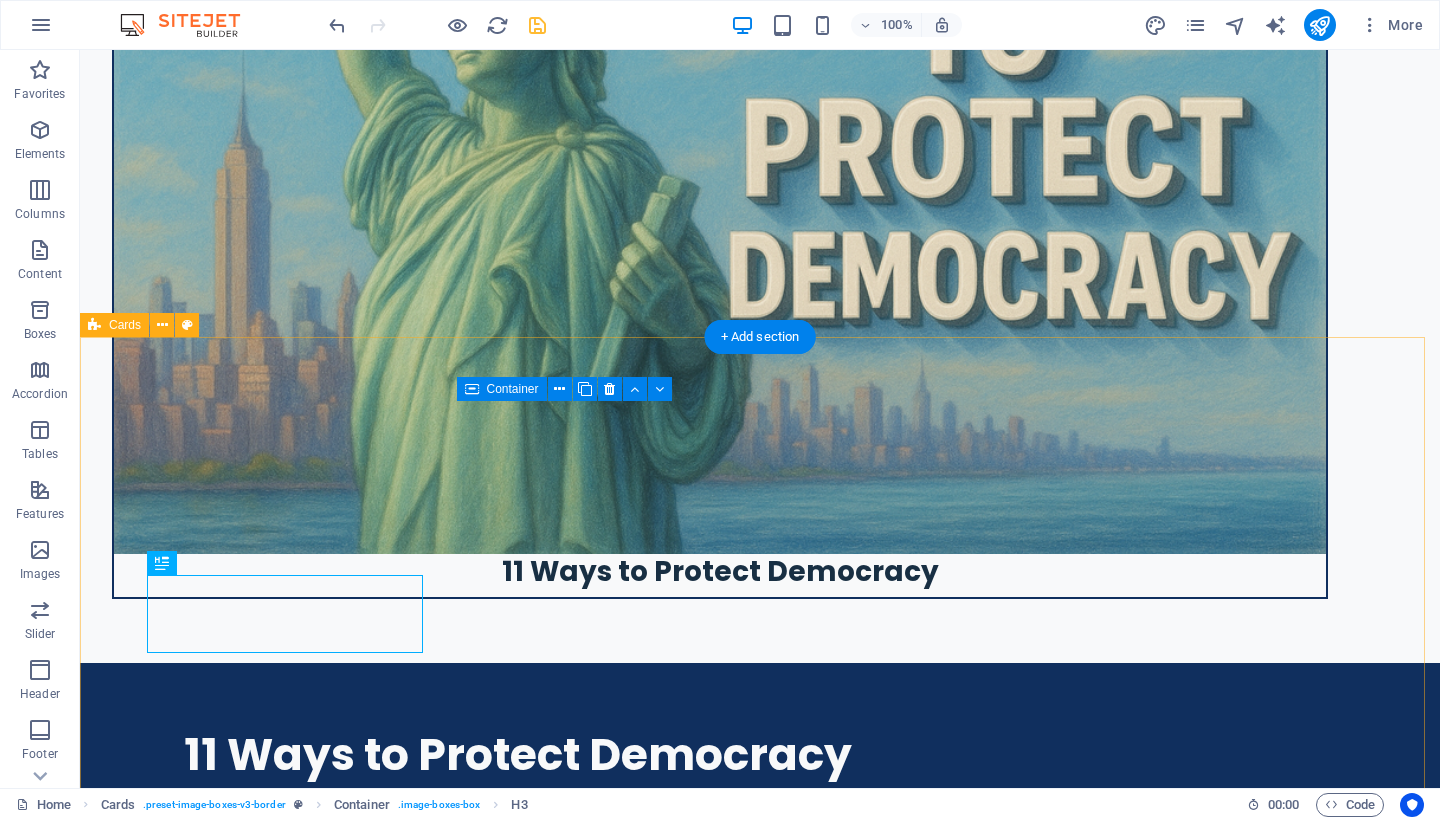 scroll, scrollTop: 4905, scrollLeft: 0, axis: vertical 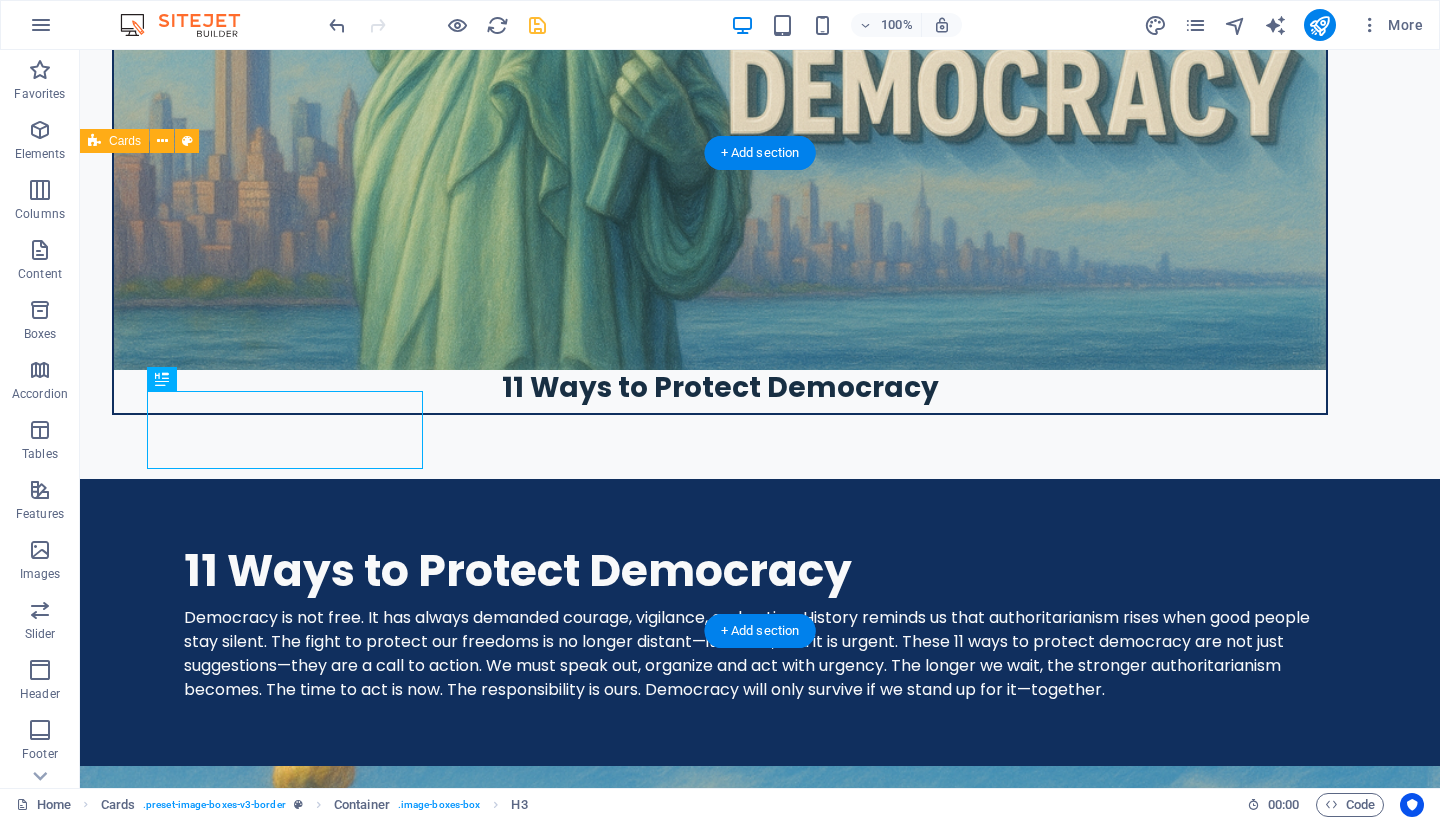 click on "11 Ways to Protect Democracy Lorem ipsum dolor sit amet, consectetuer adipiscing elit. Aenean commodo ligula eget dolor. Lorem ipsum dolor sit amet. Headline Lorem ipsum dolor sit amet, consectetuer adipiscing elit. Aenean commodo ligula eget dolor. Lorem ipsum dolor sit amet. Headline Lorem ipsum dolor sit amet, consectetuer adipiscing elit. Aenean commodo ligula eget dolor. Lorem ipsum dolor sit amet. Headline Lorem ipsum dolor sit amet, consectetuer adipiscing elit. Aenean commodo ligula eget dolor. Lorem ipsum dolor sit amet." at bounding box center [760, 12434] 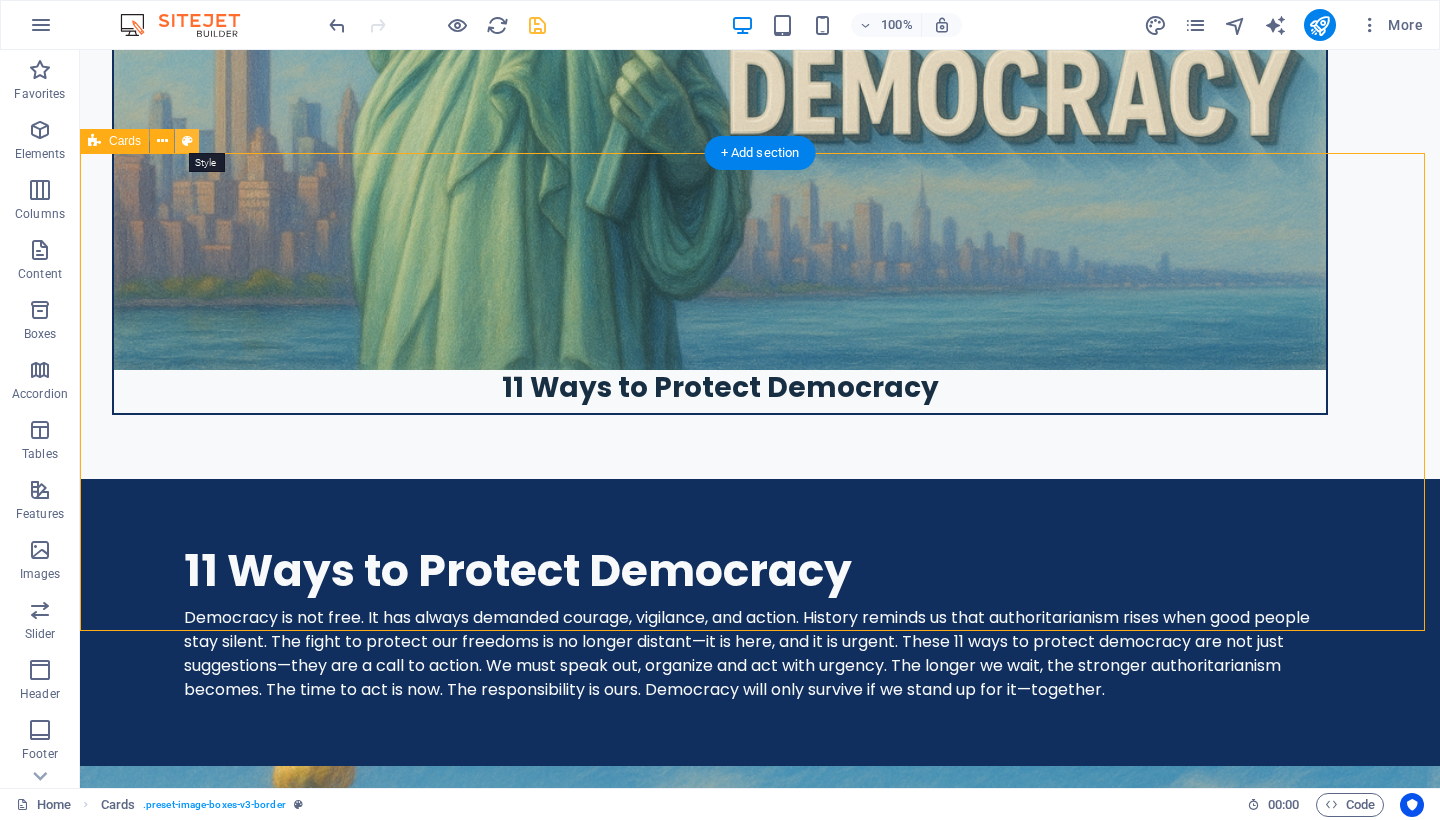 click at bounding box center (187, 141) 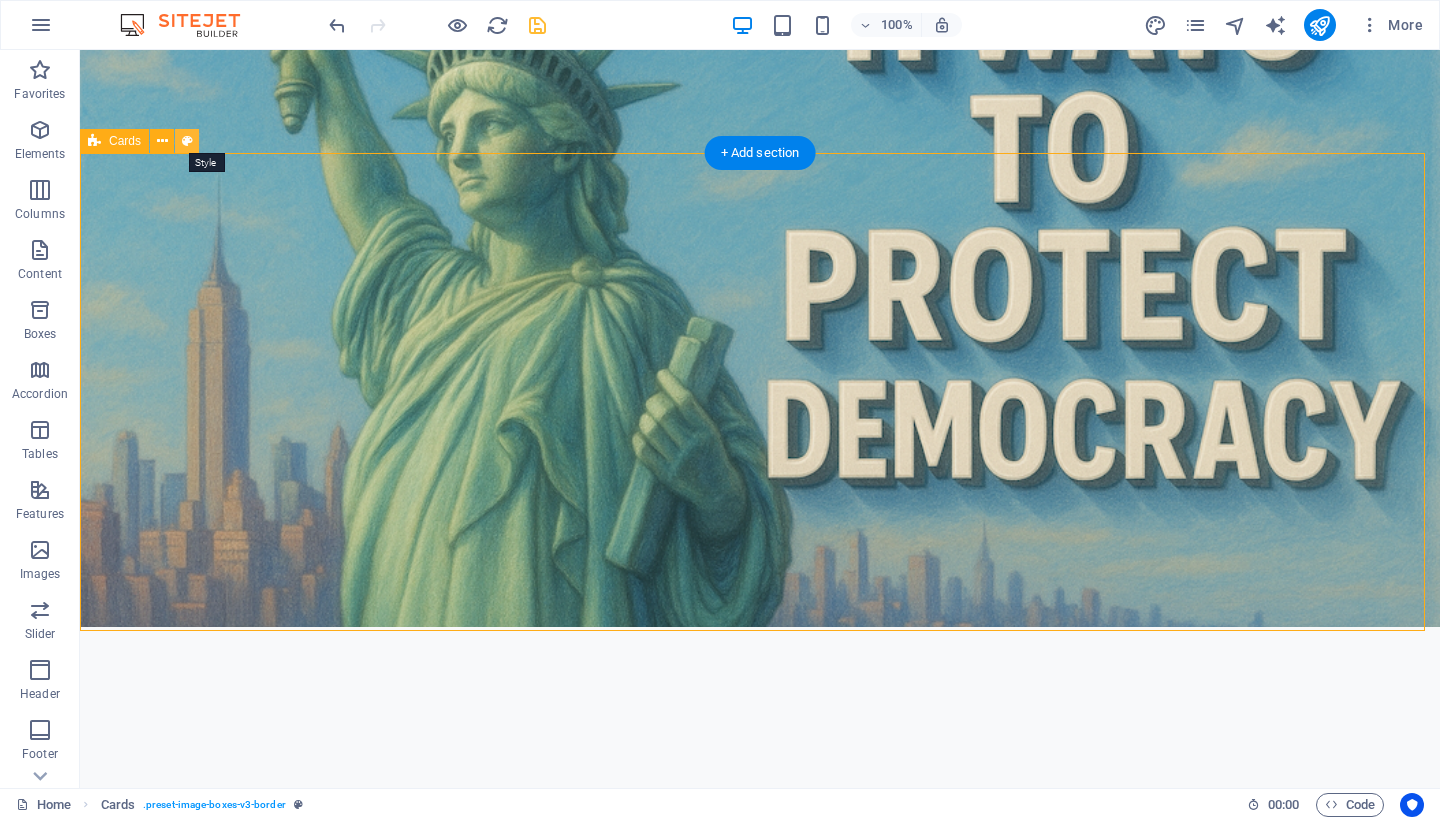 select on "rem" 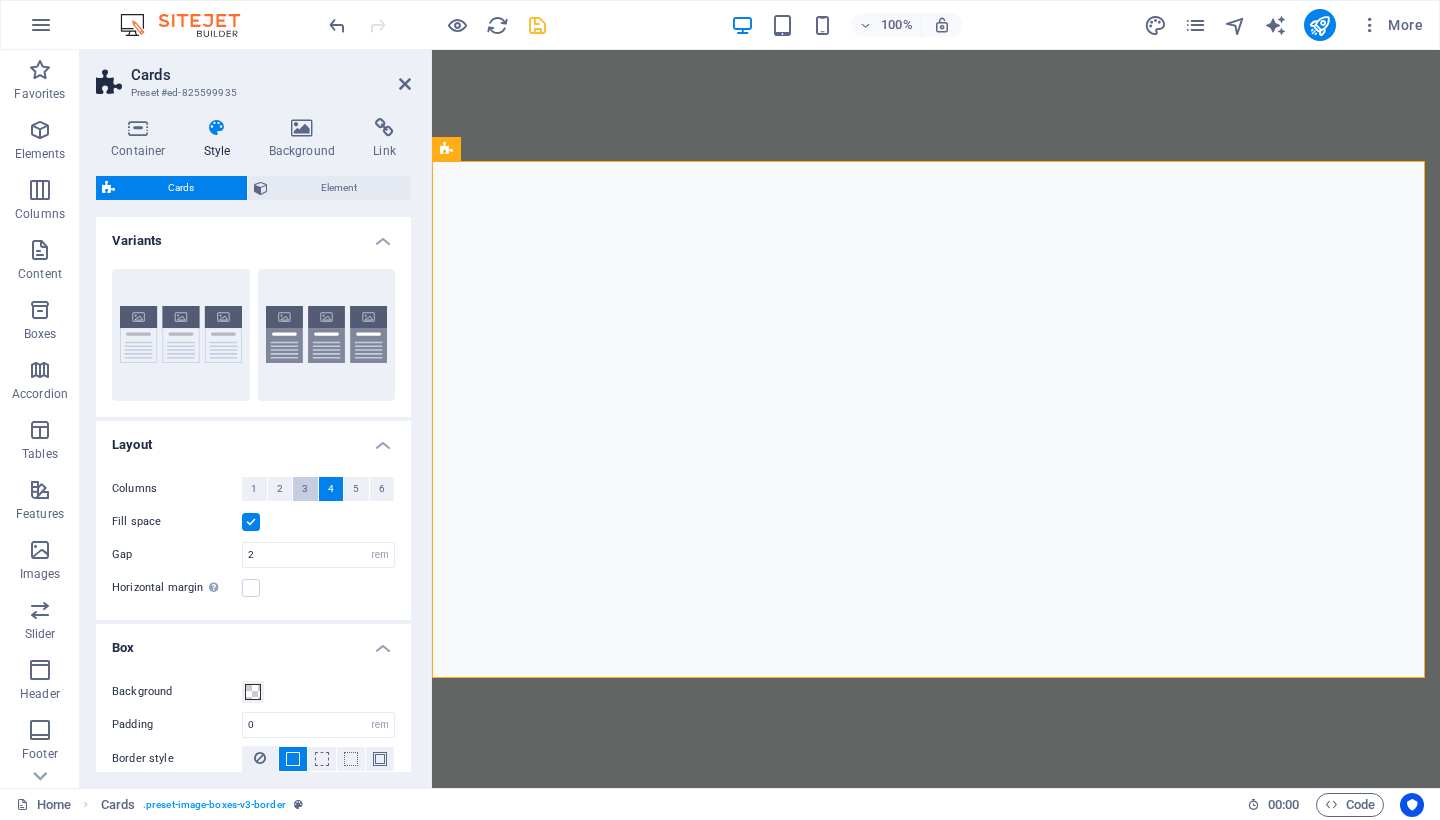 click on "3" at bounding box center (305, 489) 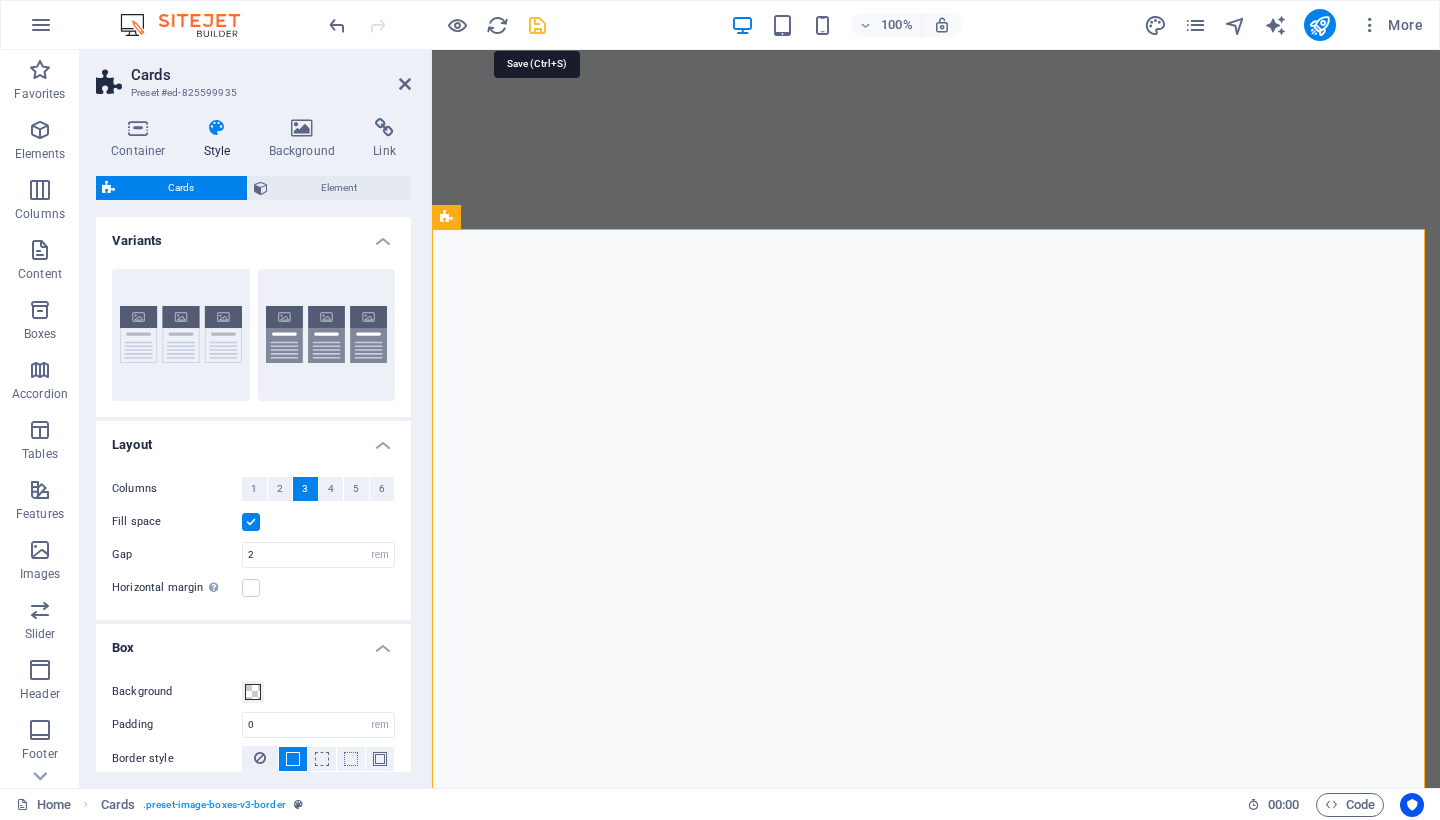 click at bounding box center [537, 25] 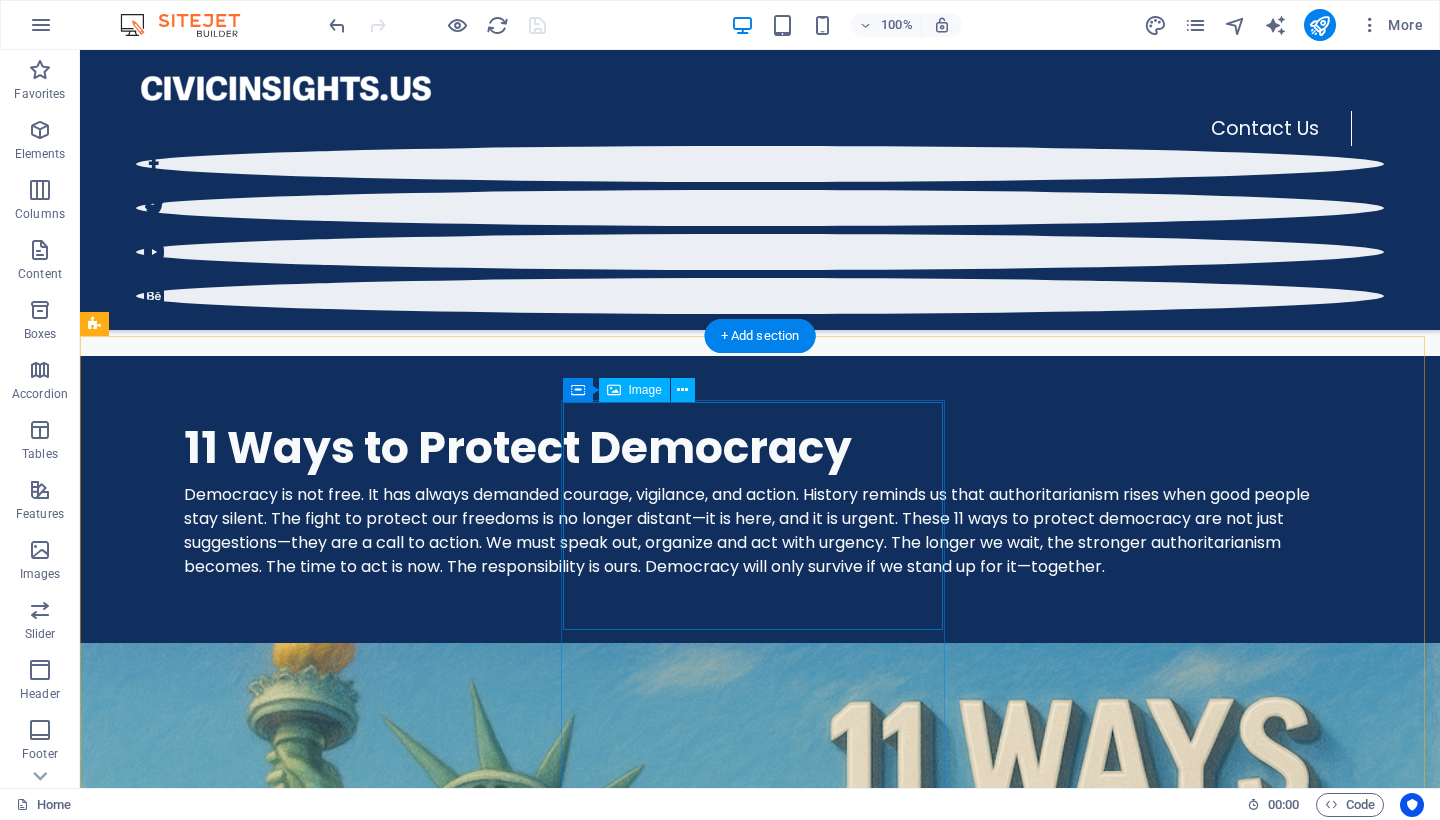 scroll, scrollTop: 5239, scrollLeft: 0, axis: vertical 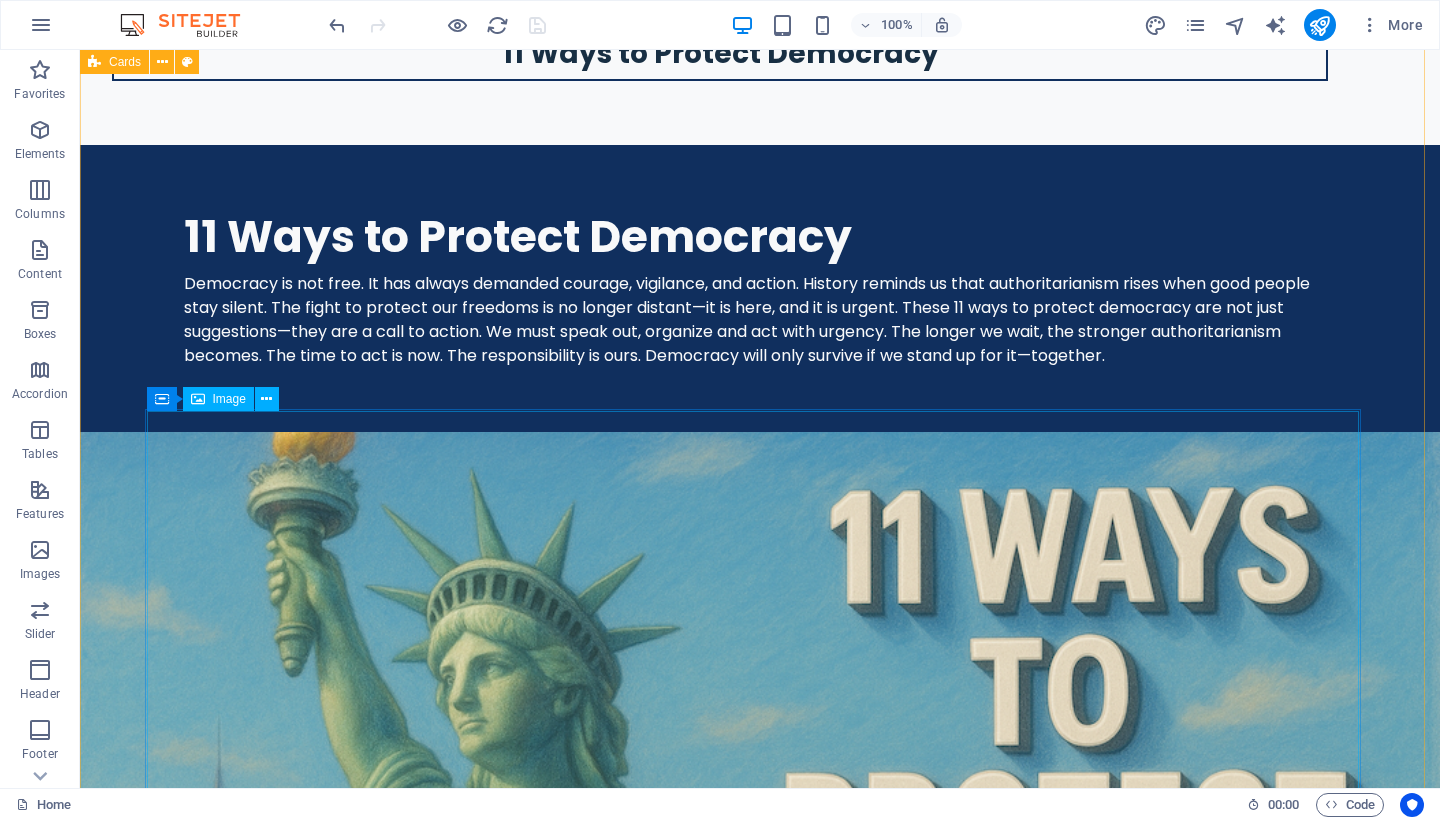 click at bounding box center [720, 13303] 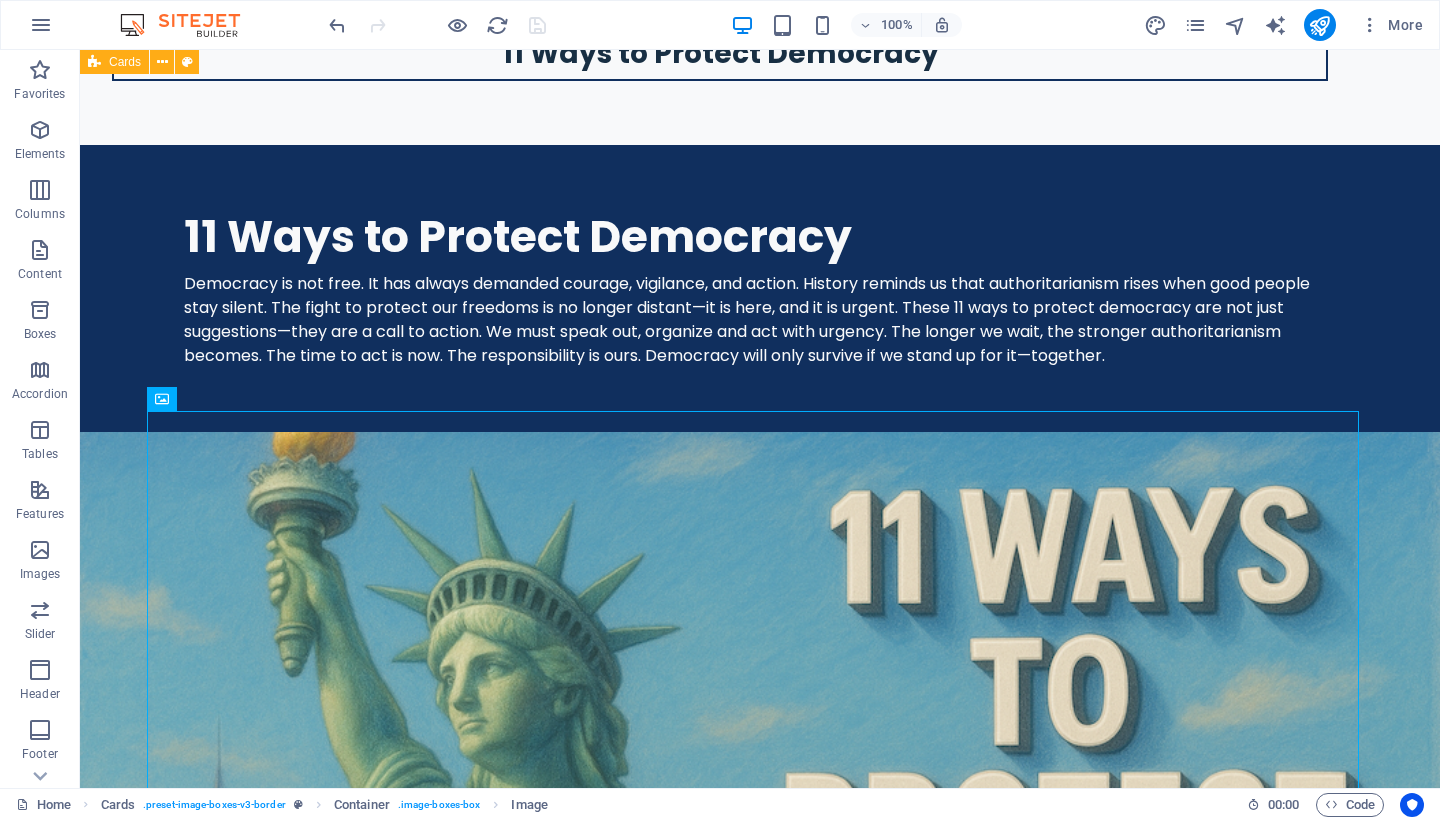 click at bounding box center (720, 13303) 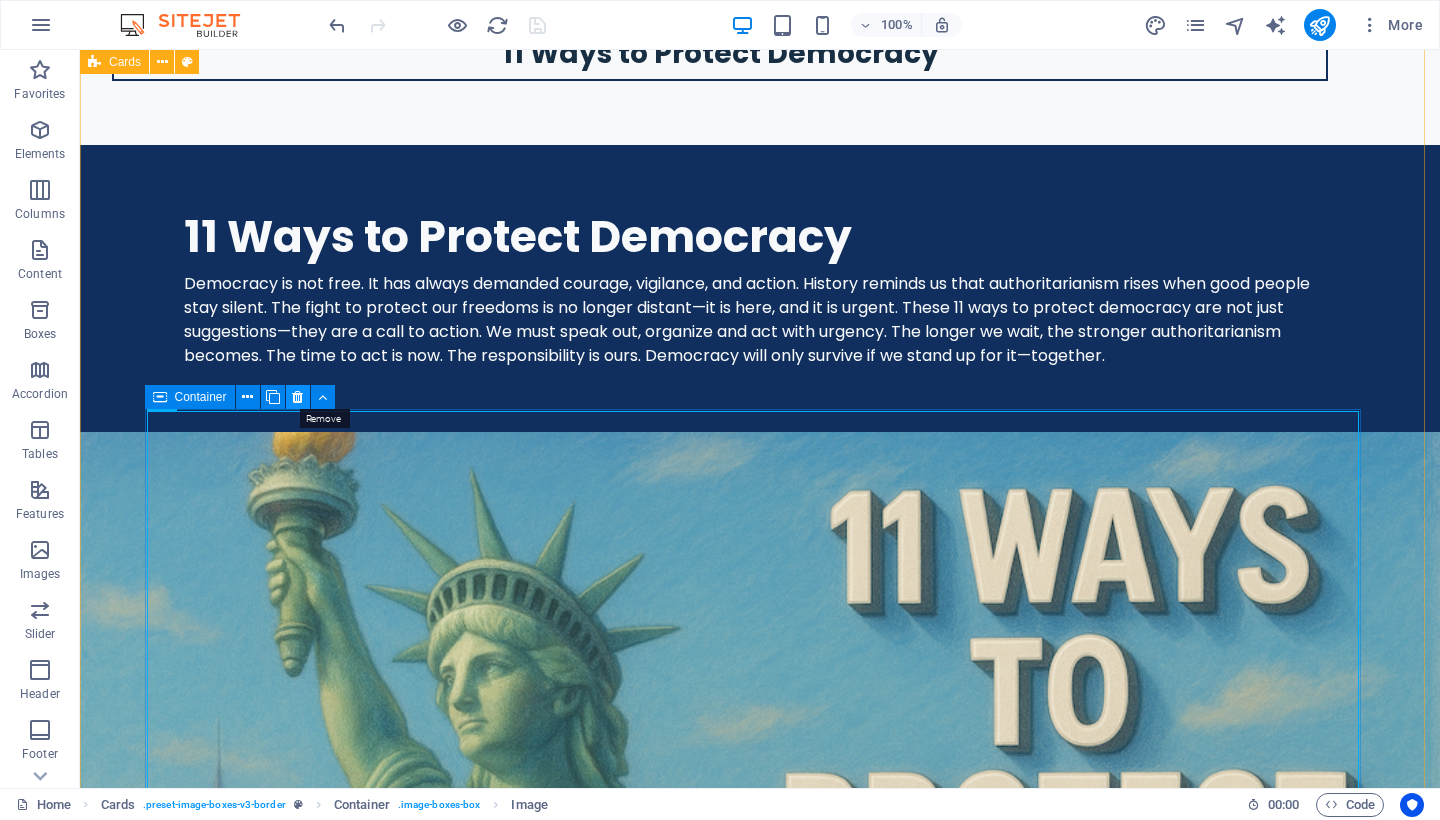 click at bounding box center (297, 397) 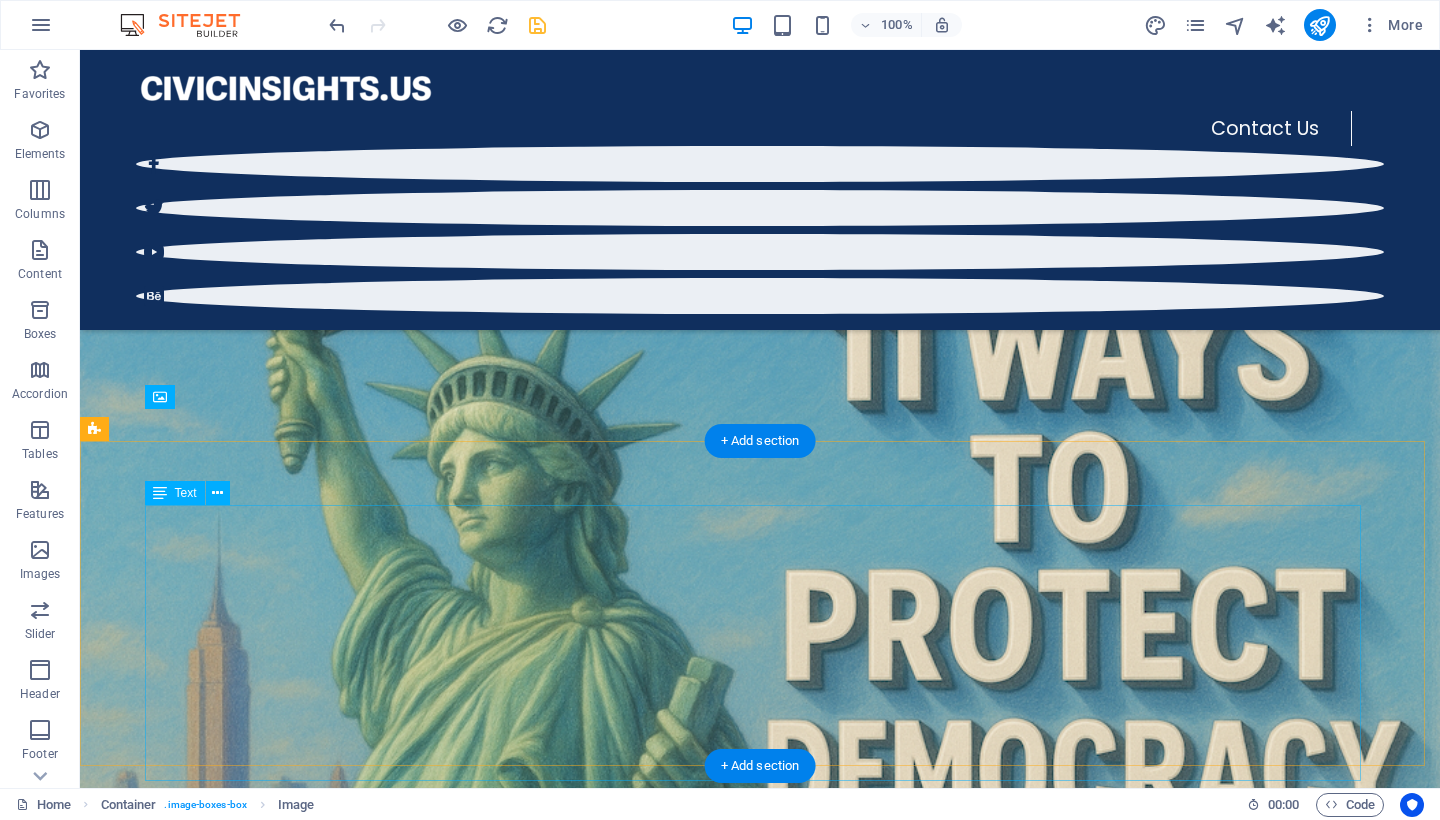 scroll, scrollTop: 4869, scrollLeft: 0, axis: vertical 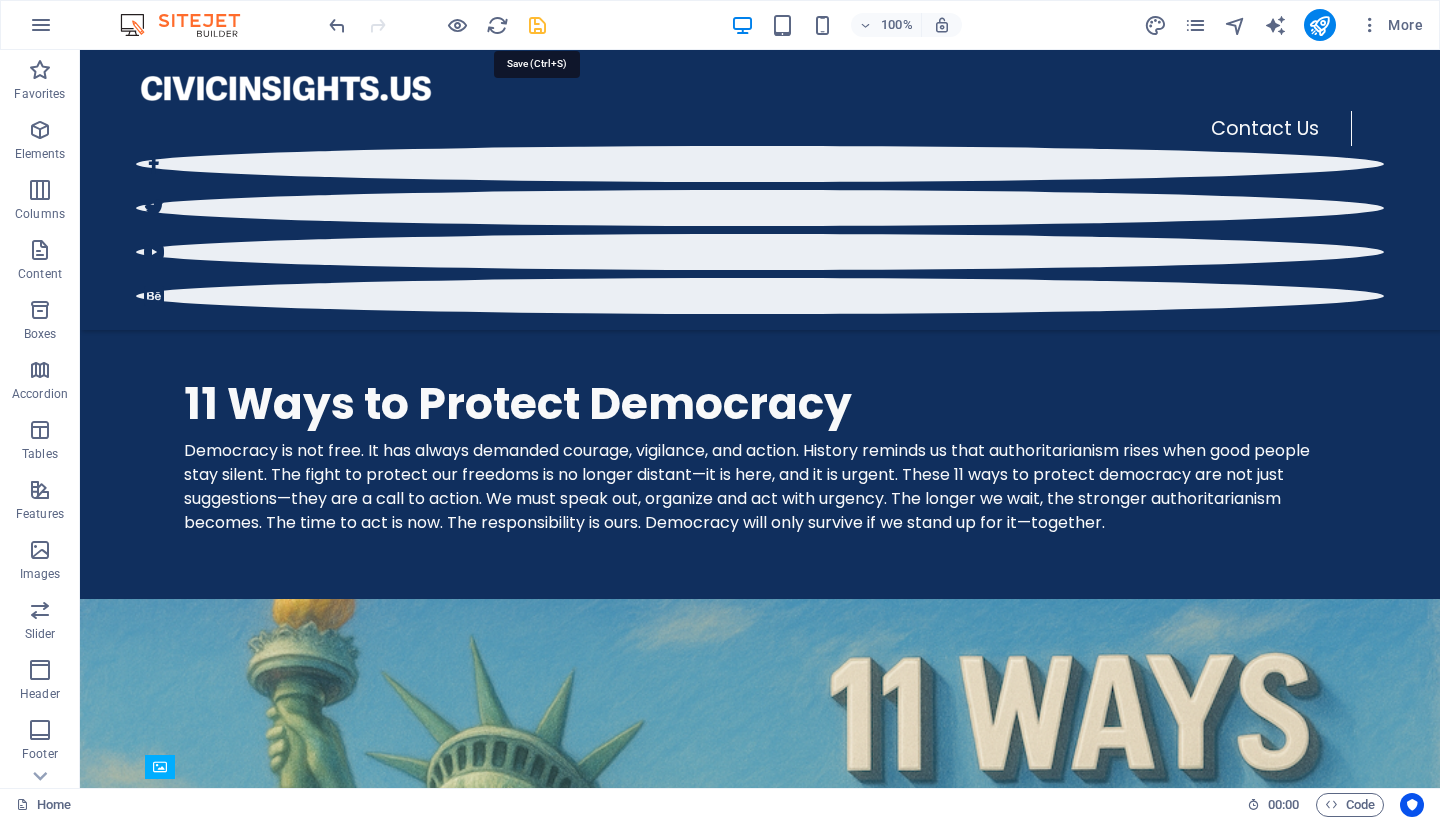 click at bounding box center [537, 25] 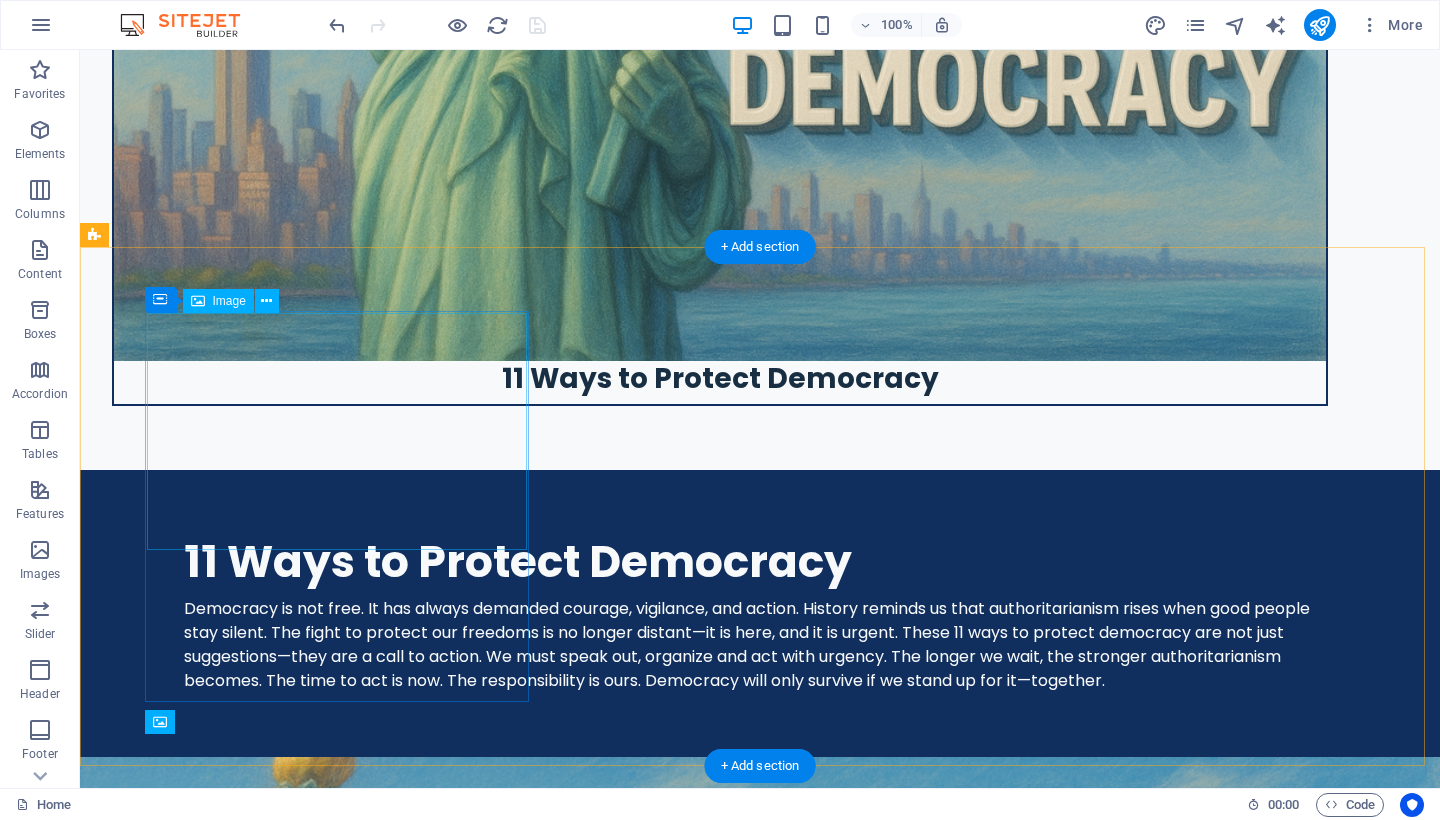 scroll, scrollTop: 4952, scrollLeft: 0, axis: vertical 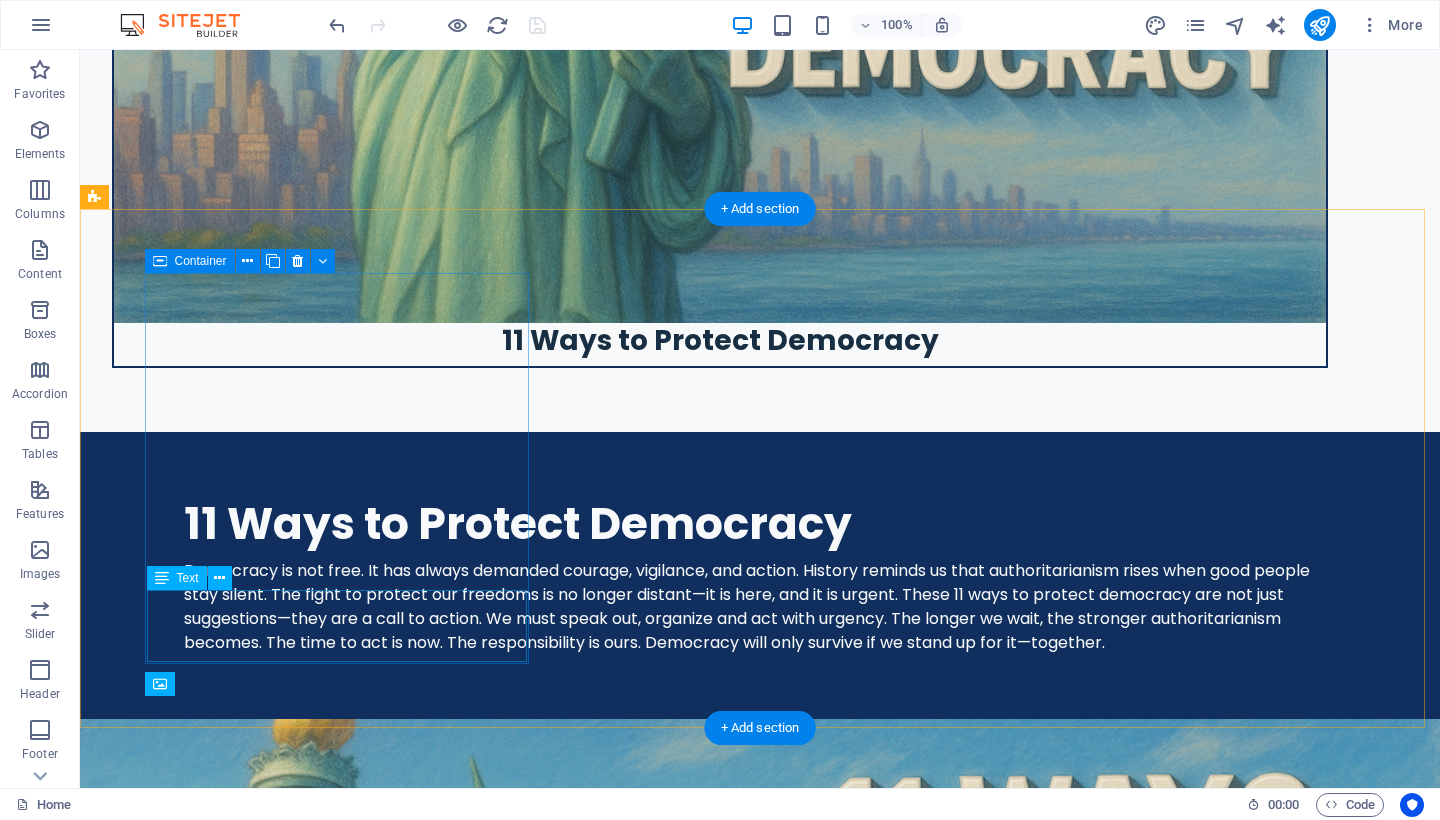 click on "Lorem ipsum dolor sit amet, consectetuer adipiscing elit. Aenean commodo ligula eget dolor. Lorem ipsum dolor sit amet." at bounding box center (720, 11564) 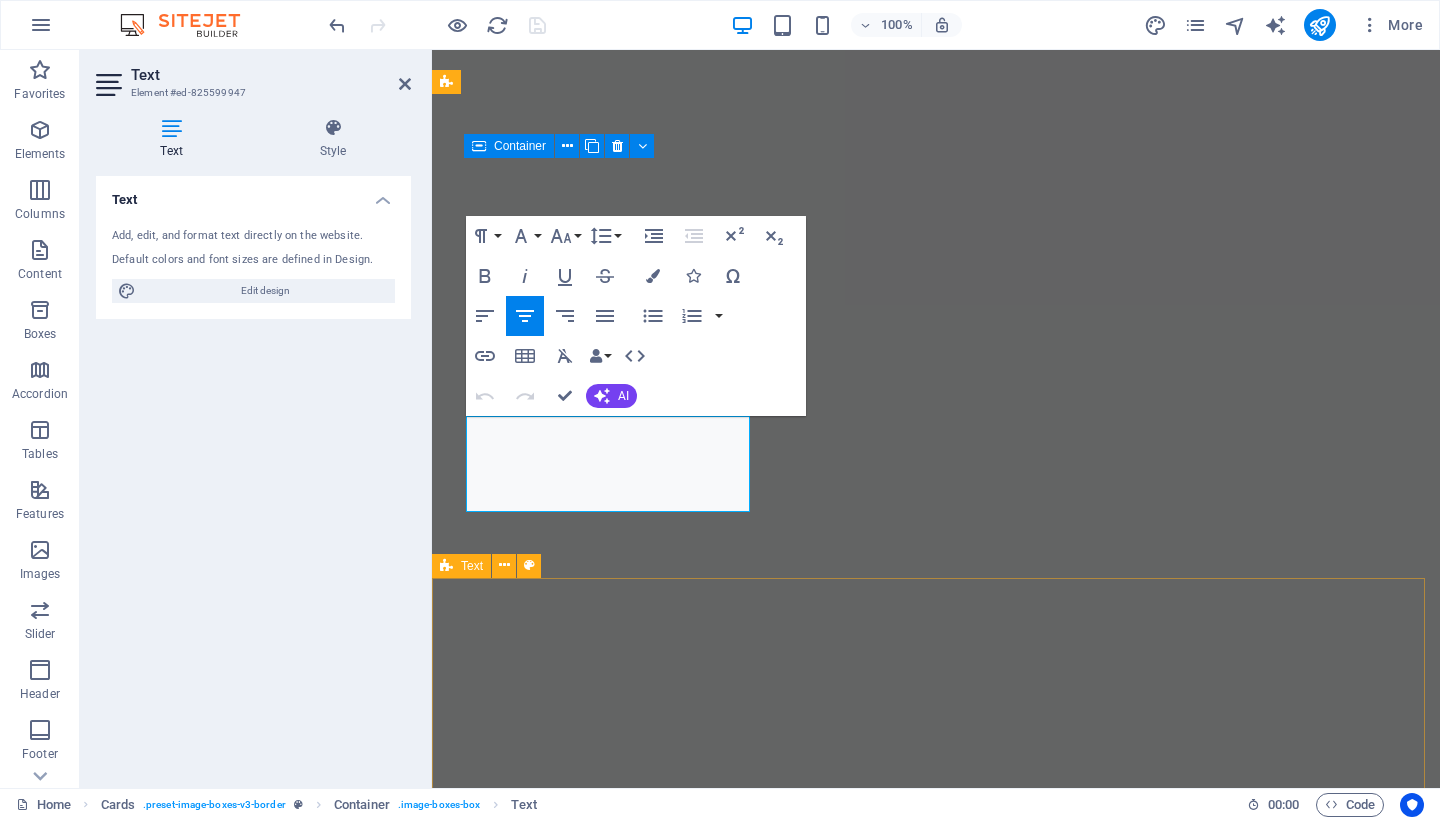 scroll, scrollTop: 5917, scrollLeft: 0, axis: vertical 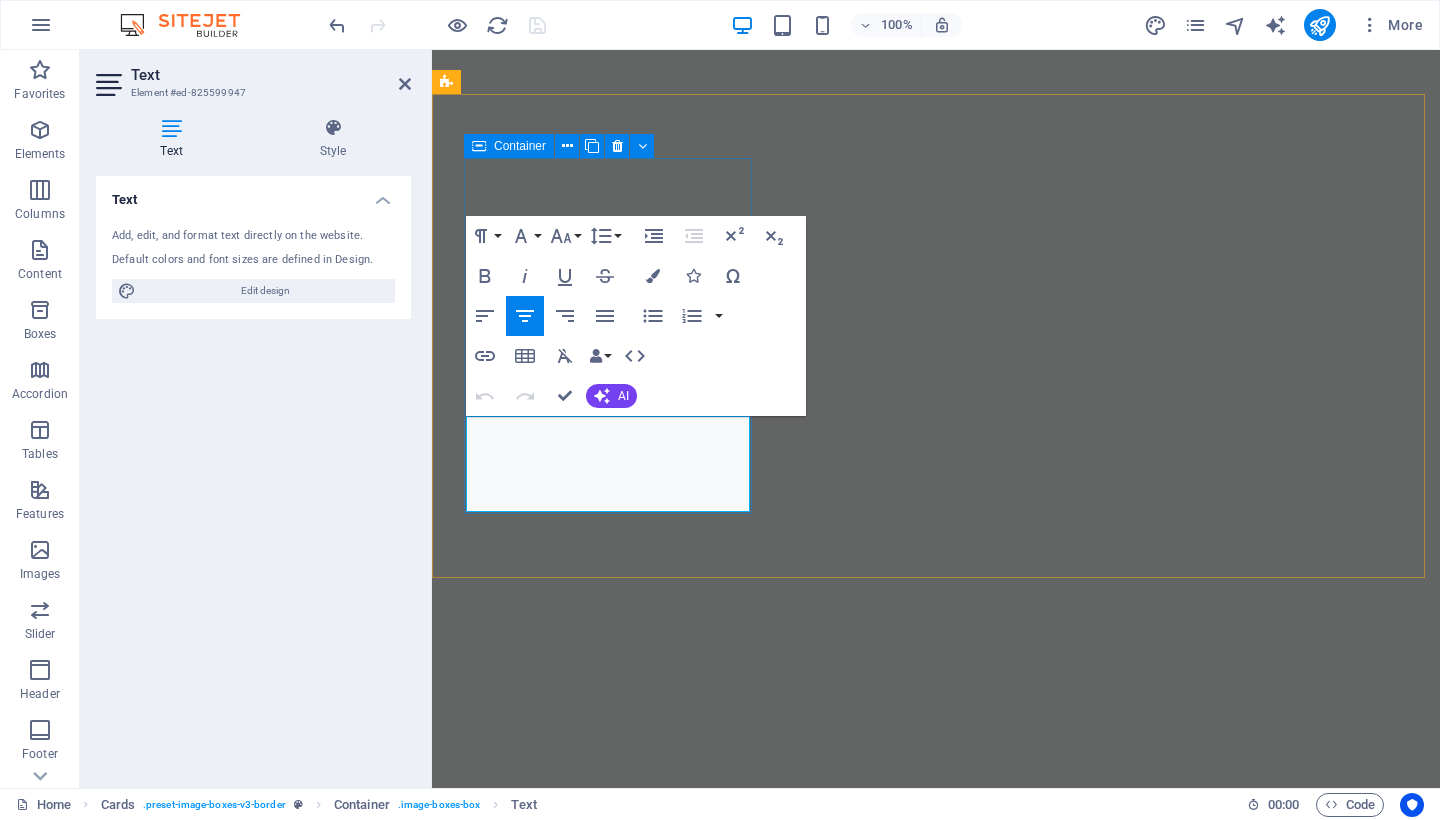 click on "Lorem ipsum dolor sit amet, consectetuer adipiscing elit. Aenean commodo ligula eget dolor. Lorem ipsum dolor sit amet." at bounding box center [936, 10480] 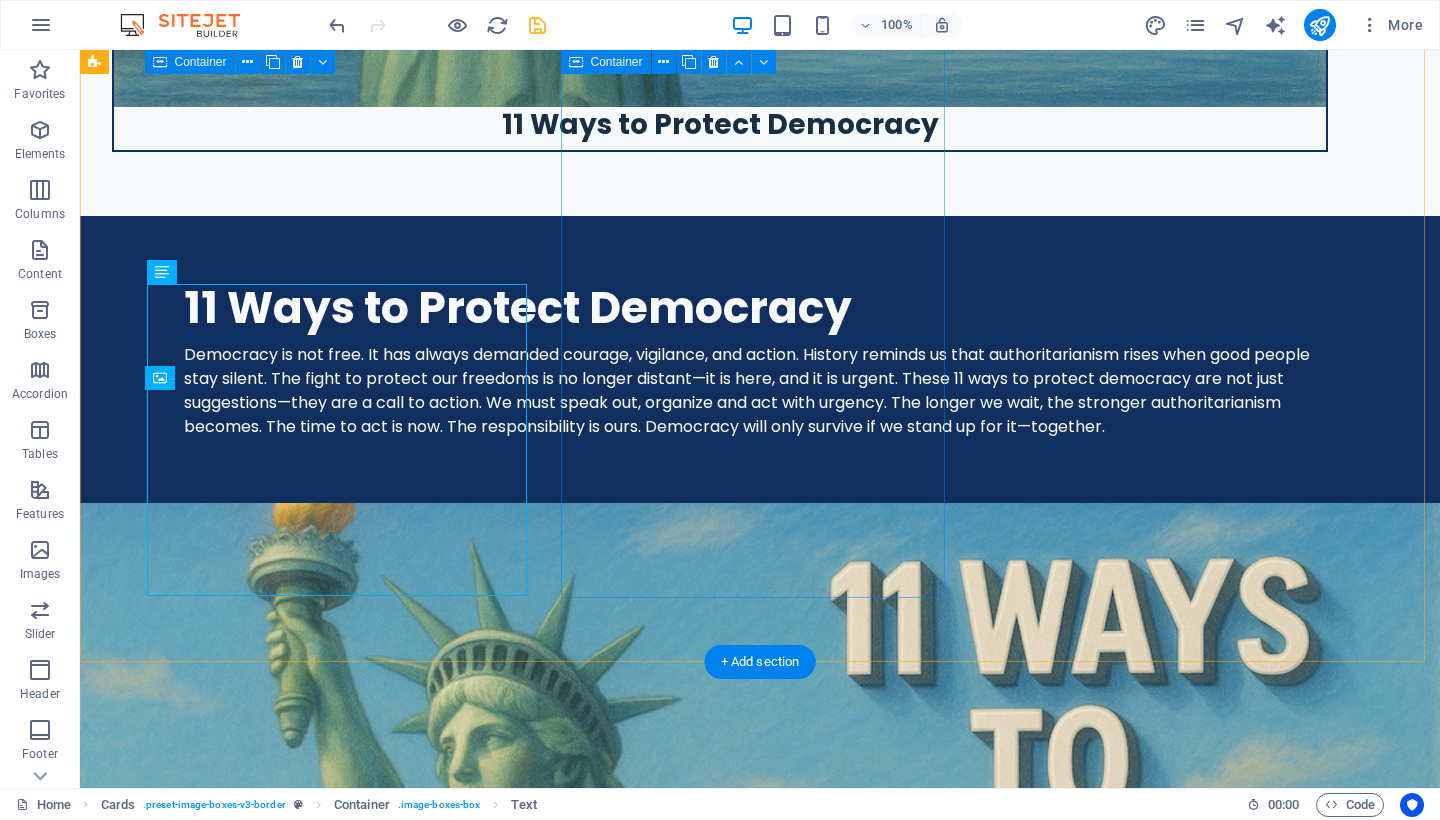 scroll, scrollTop: 5258, scrollLeft: 0, axis: vertical 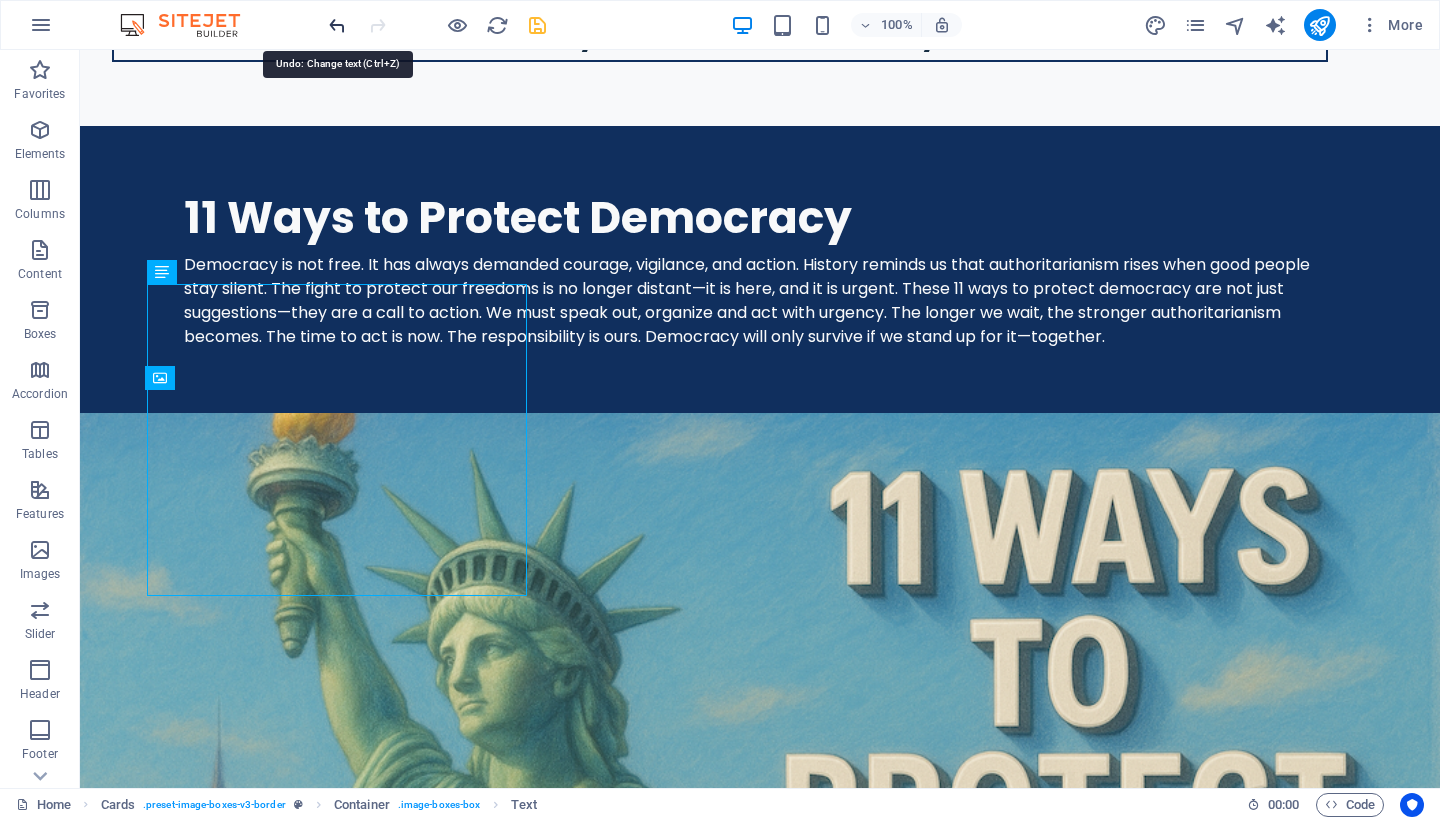 click at bounding box center [337, 25] 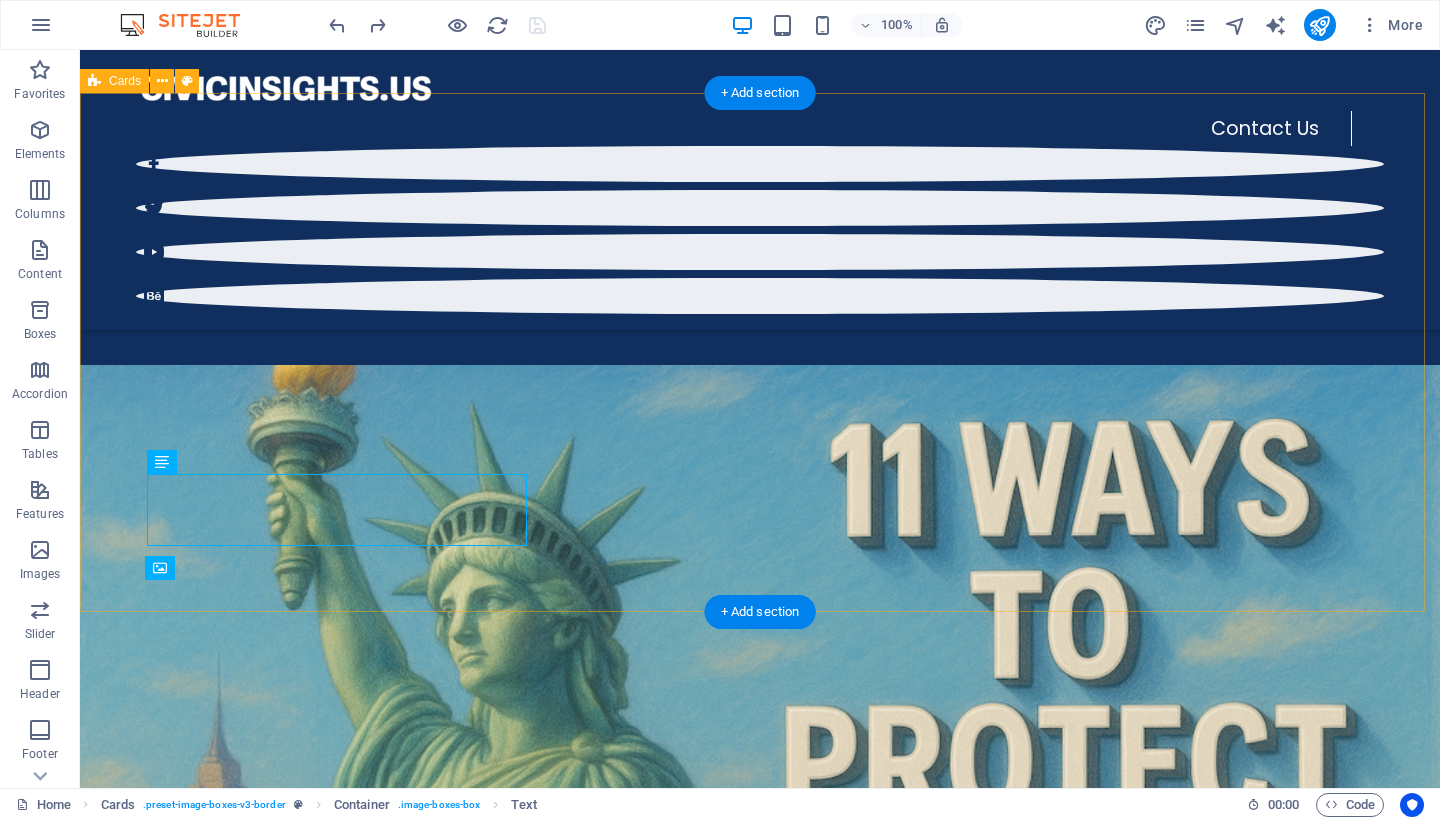 scroll, scrollTop: 4971, scrollLeft: 0, axis: vertical 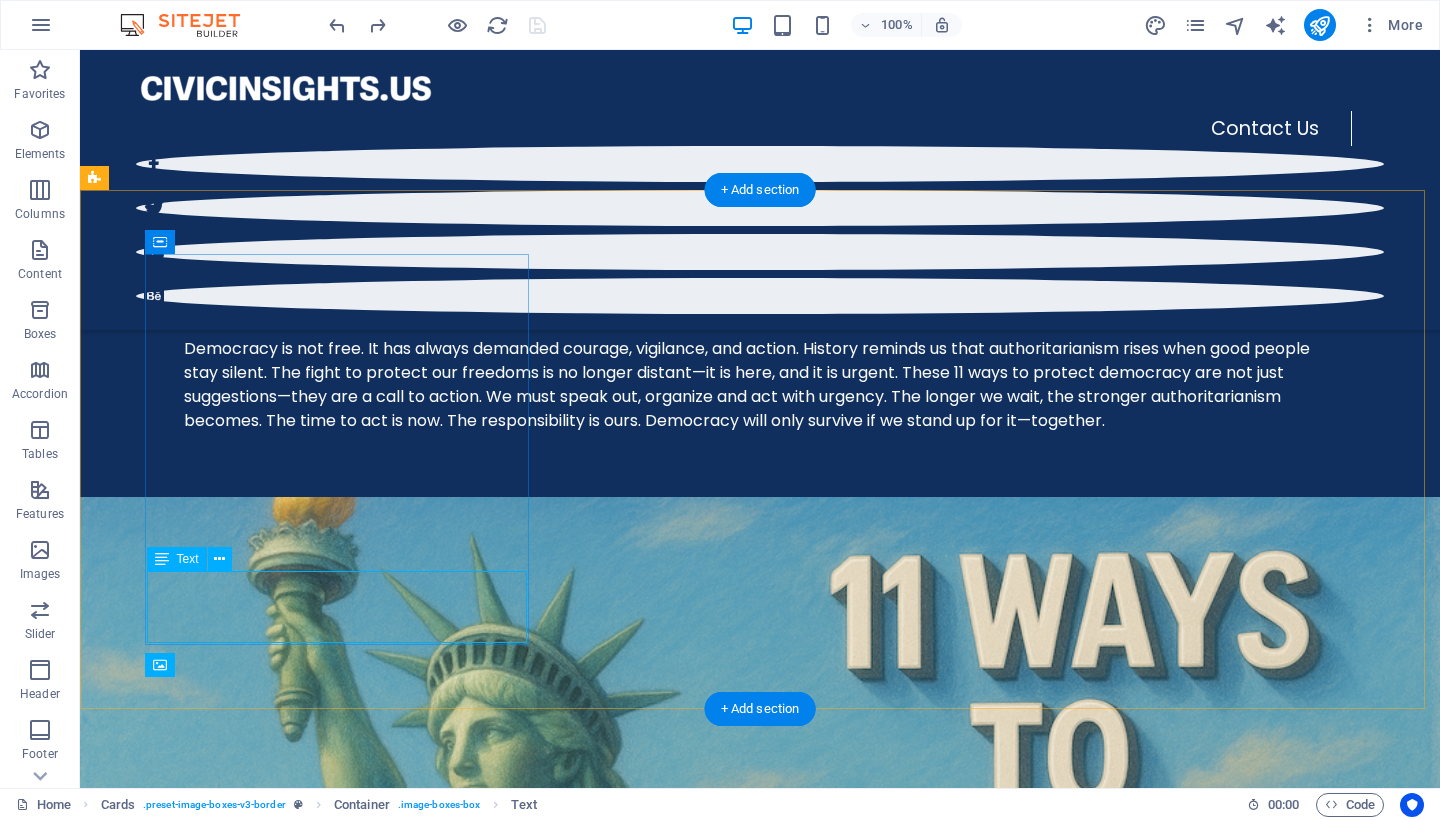 click on "Lorem ipsum dolor sit amet, consectetuer adipiscing elit. Aenean commodo ligula eget dolor. Lorem ipsum dolor sit amet." at bounding box center (720, 11342) 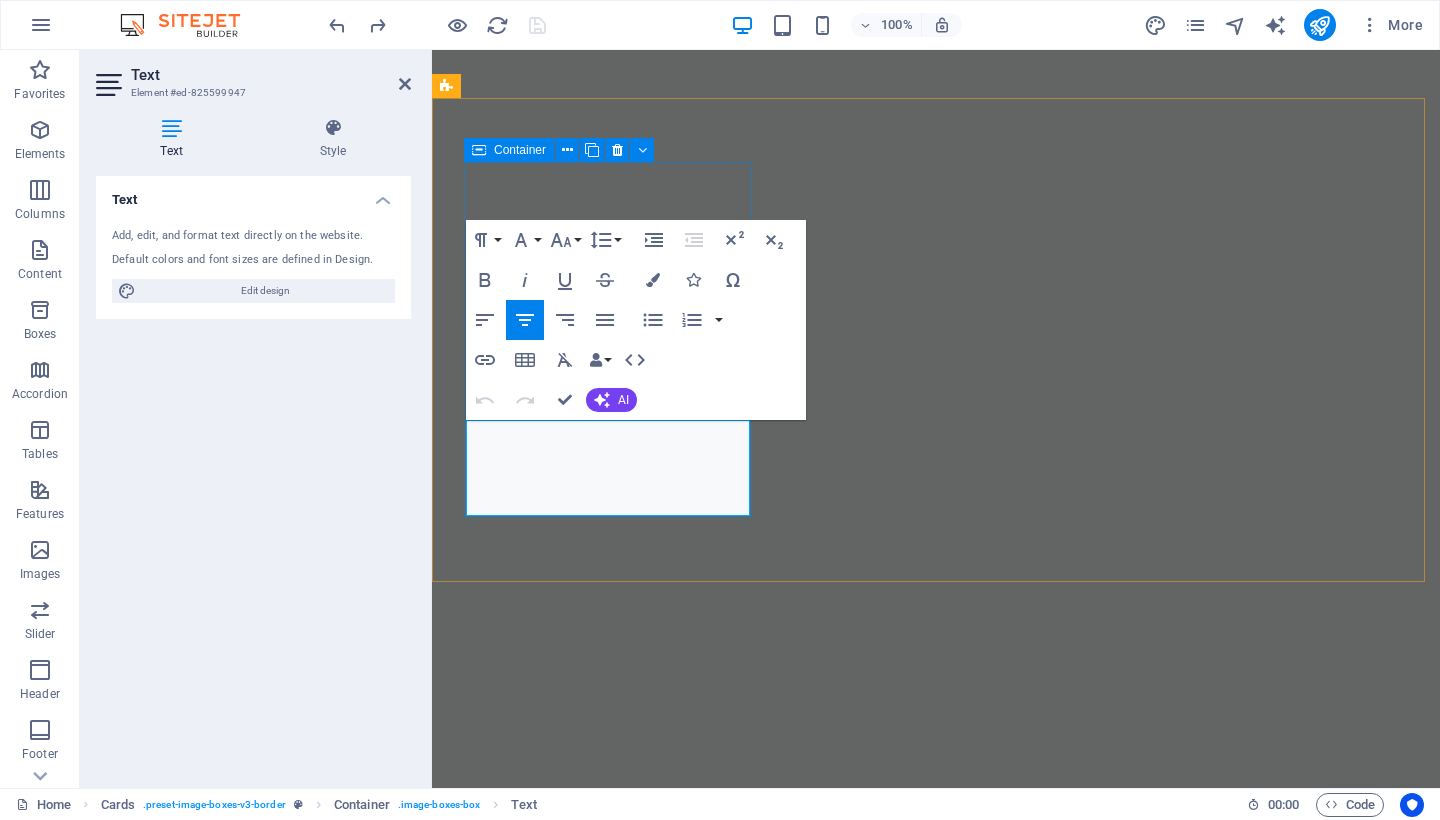 drag, startPoint x: 745, startPoint y: 504, endPoint x: 489, endPoint y: 434, distance: 265.39783 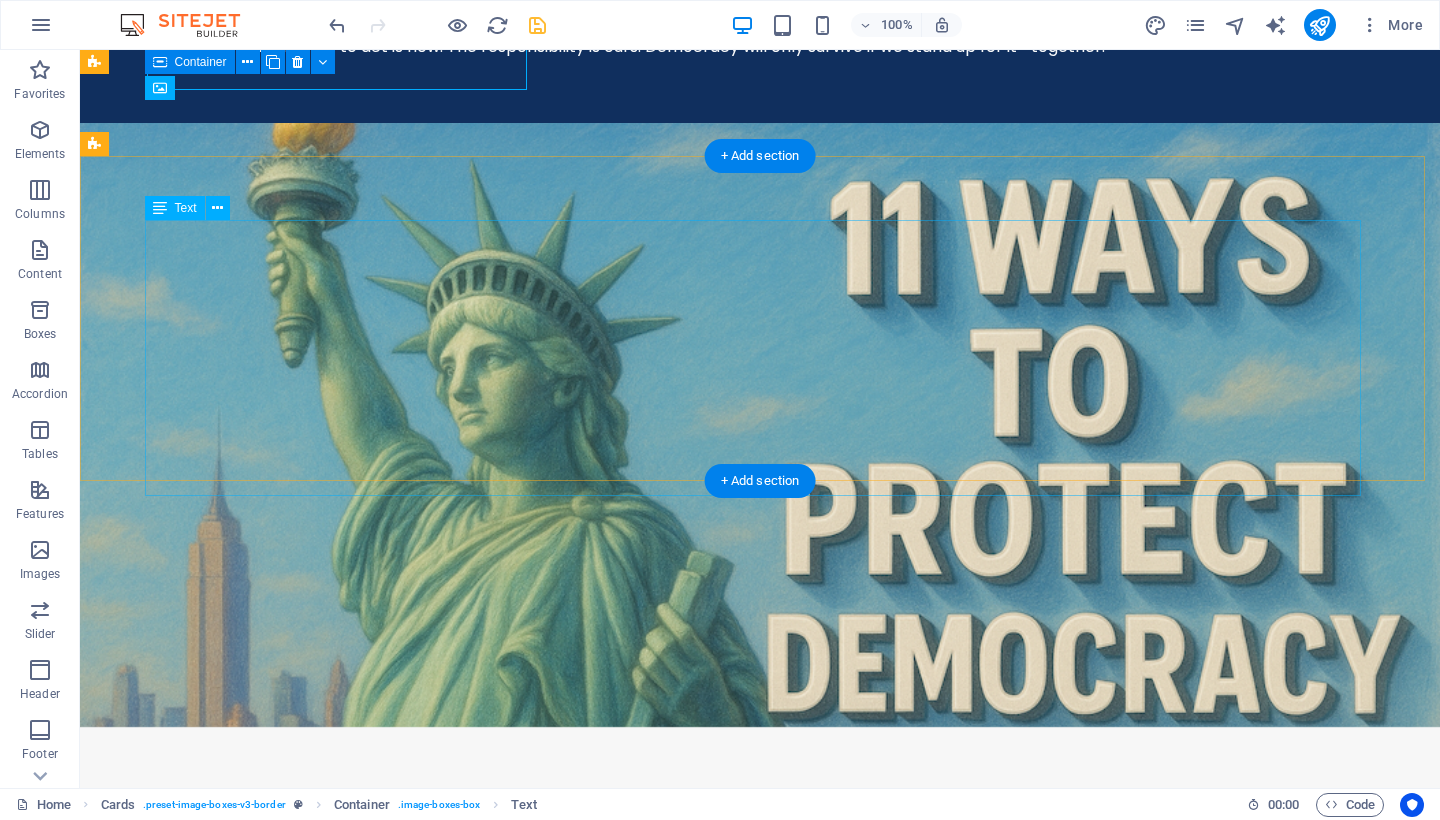 scroll, scrollTop: 5138, scrollLeft: 0, axis: vertical 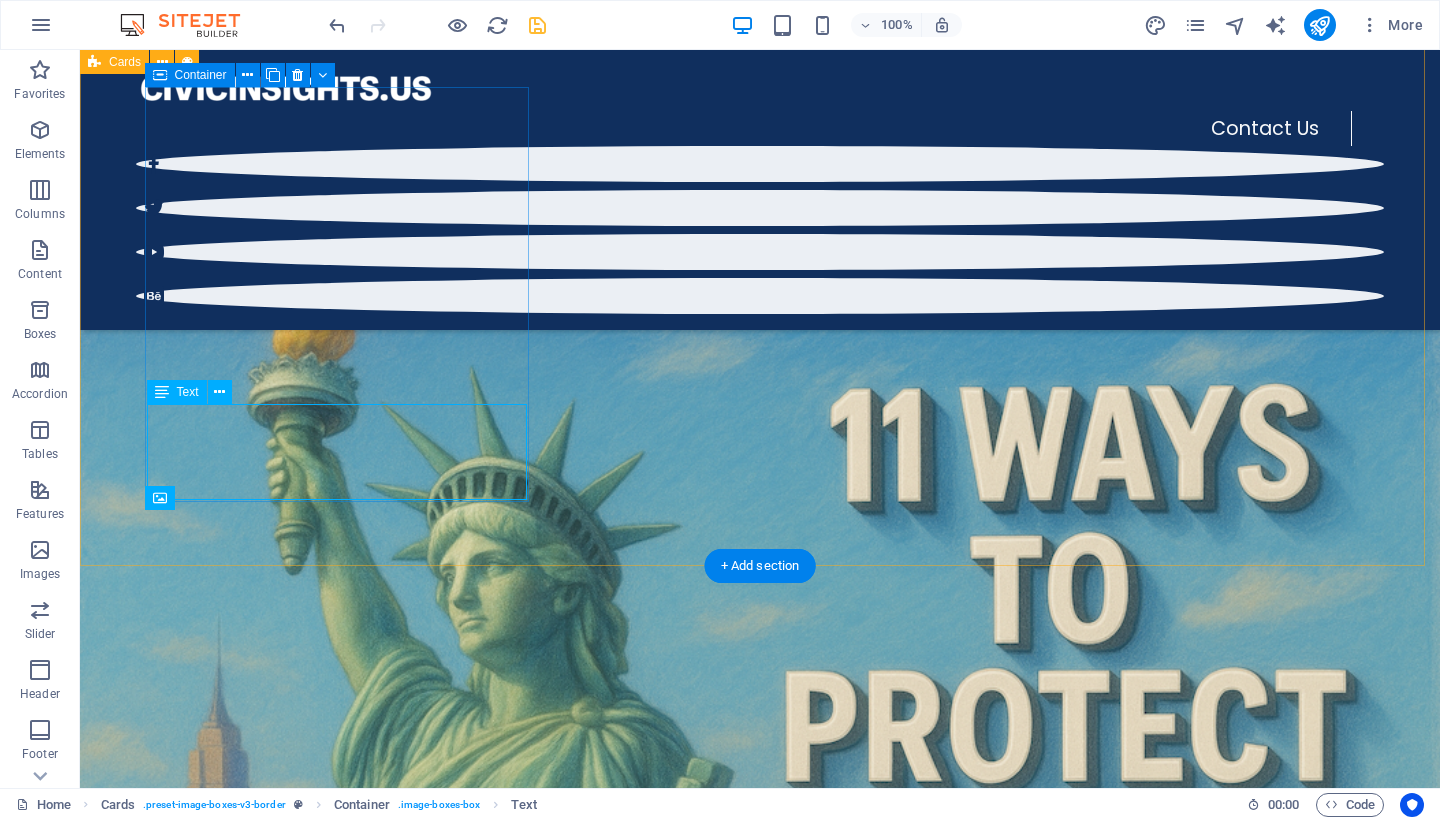 click on "Democracy demands action. Silence empowers authoritarianism. The fight is now. Speak out, organize, and protect freedom before it is too late." at bounding box center [720, 11175] 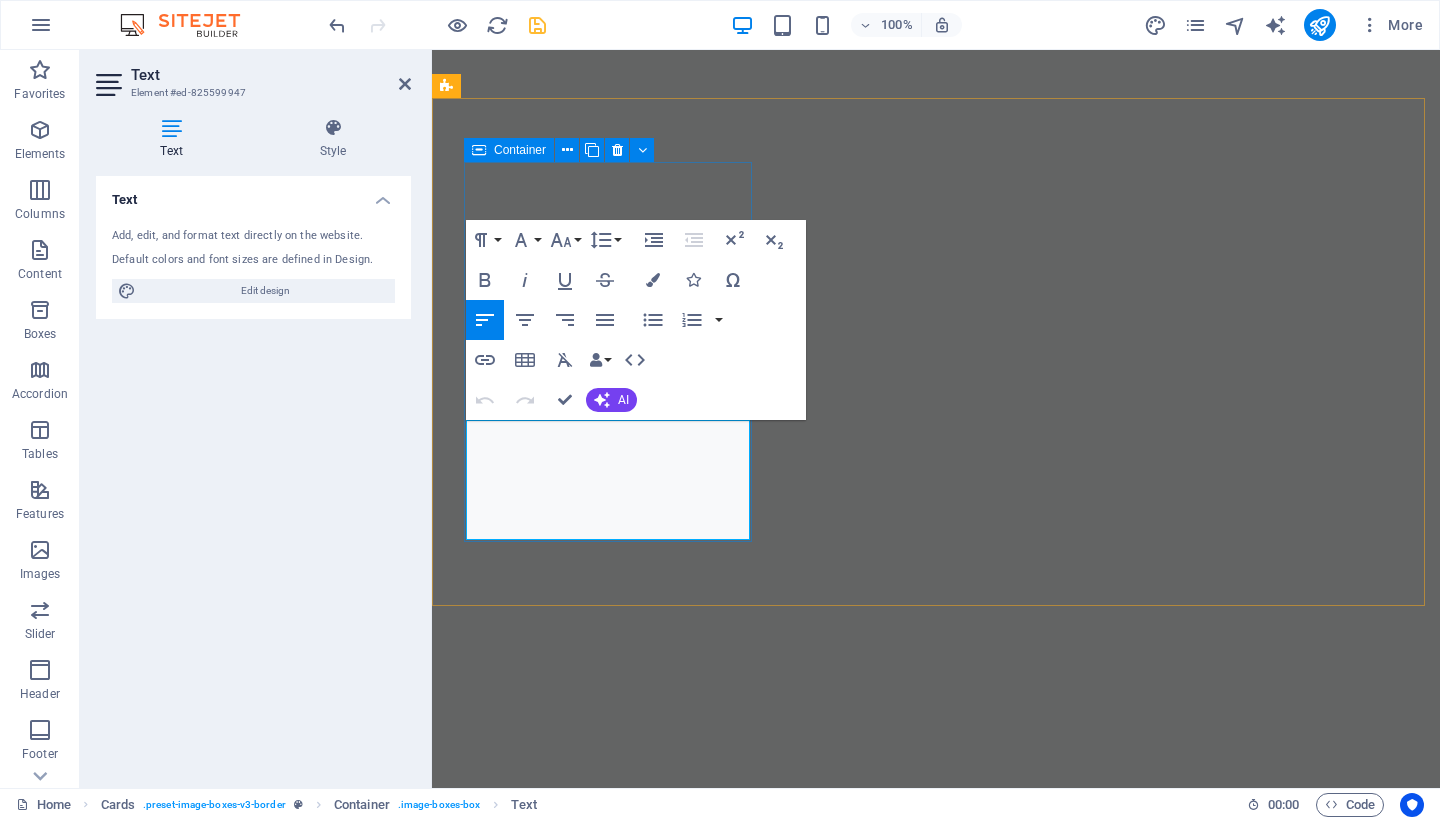 drag, startPoint x: 703, startPoint y: 526, endPoint x: 465, endPoint y: 437, distance: 254.09644 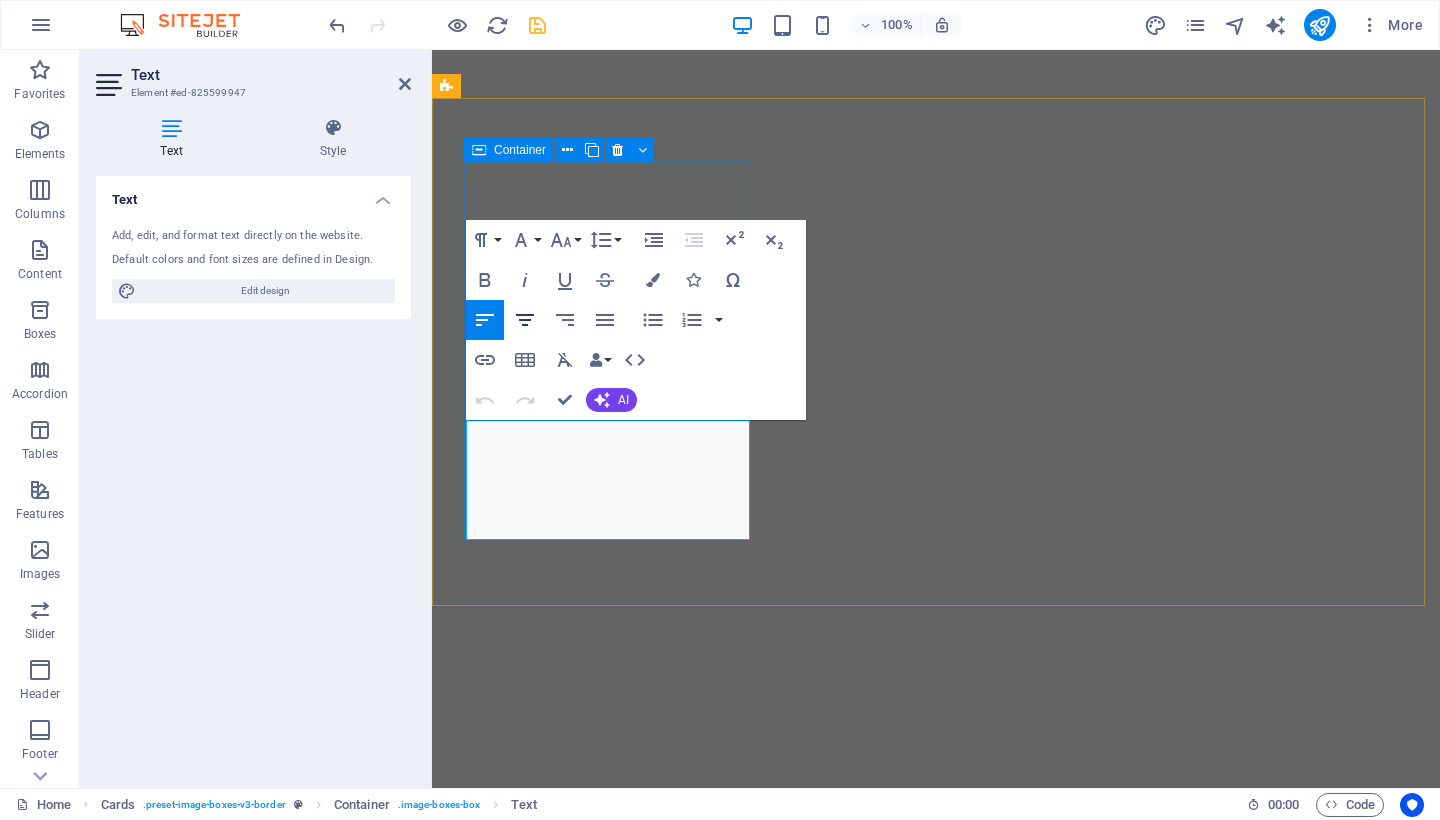 click 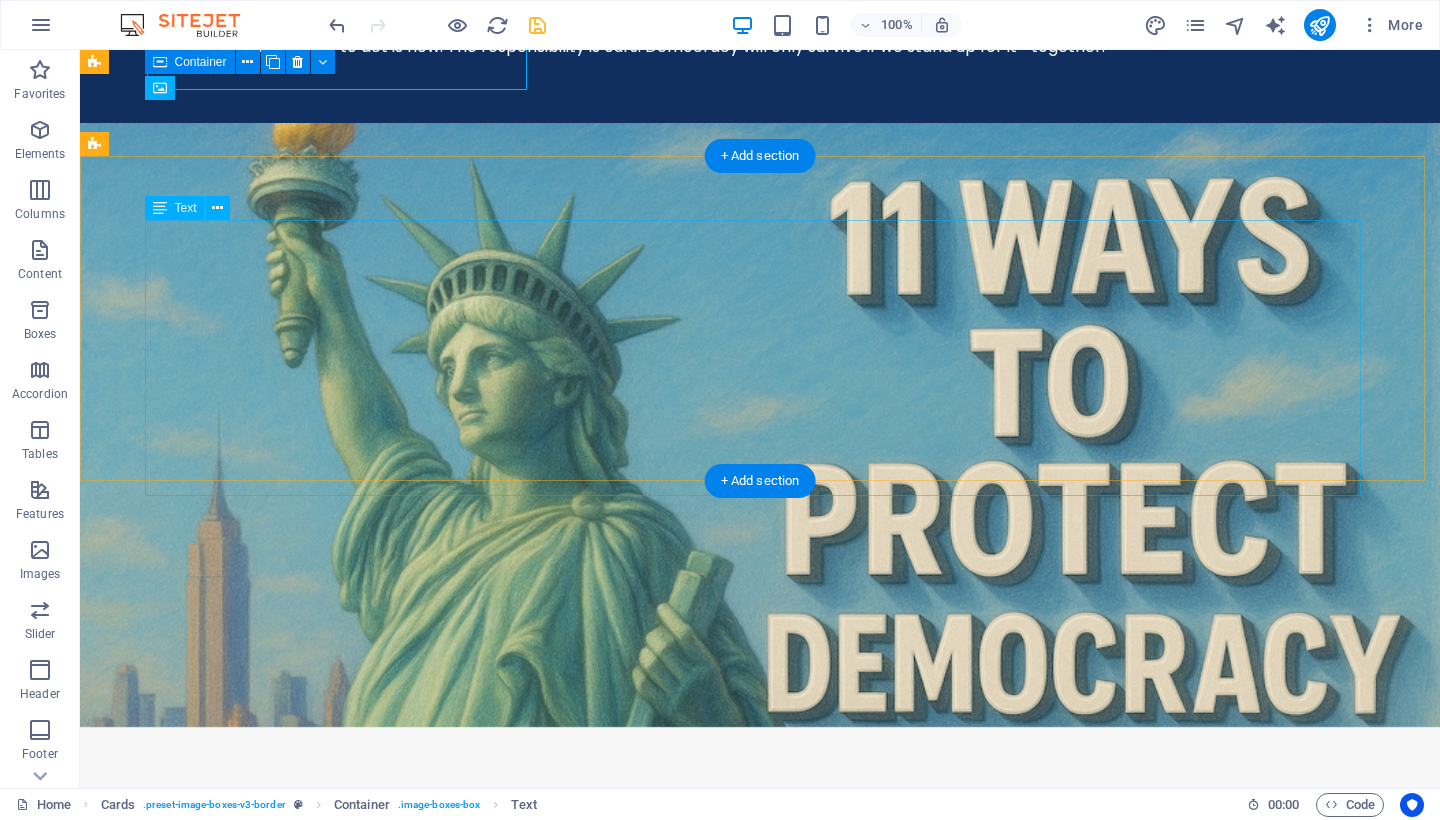 scroll, scrollTop: 5179, scrollLeft: 0, axis: vertical 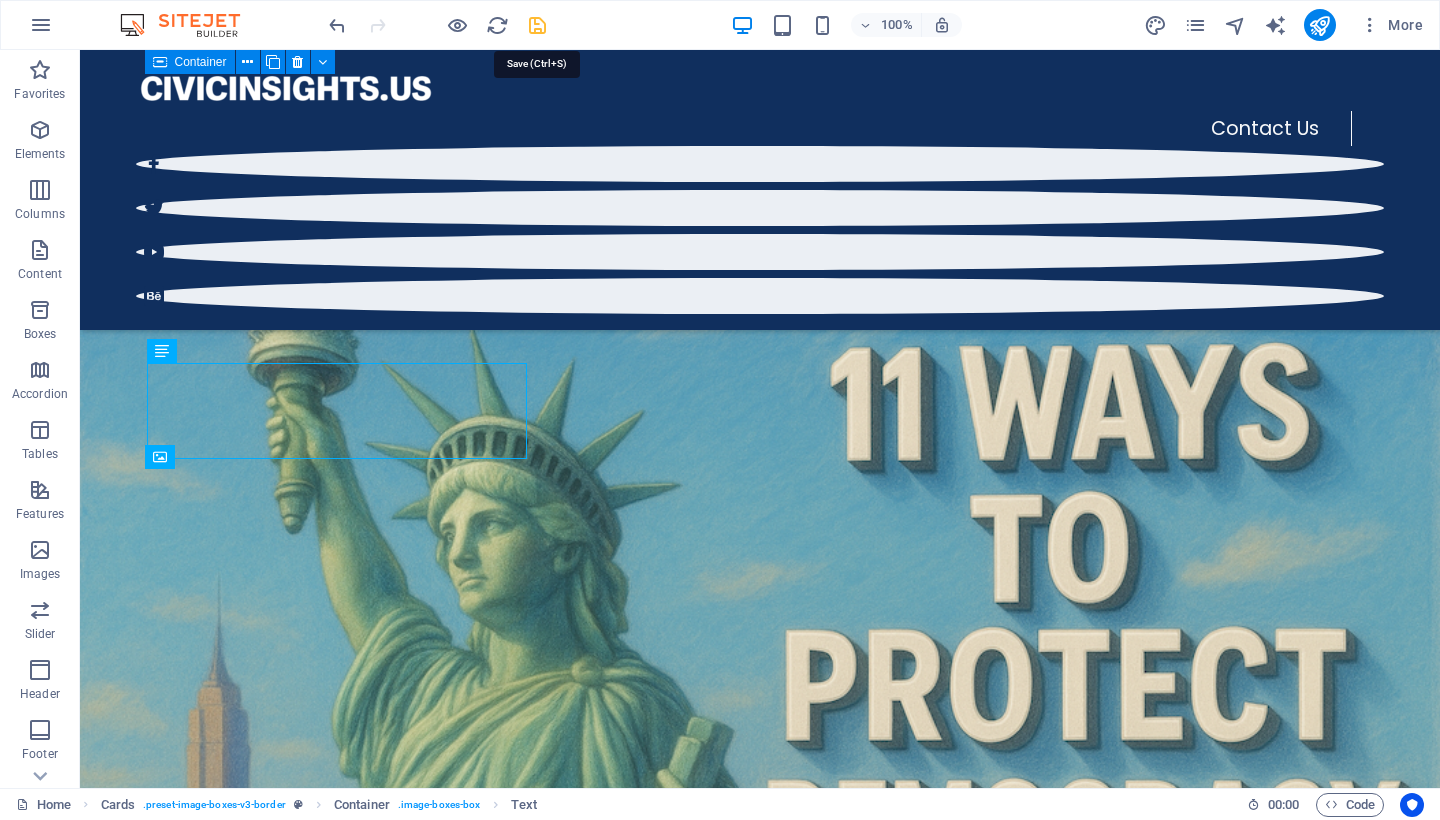 click at bounding box center (537, 25) 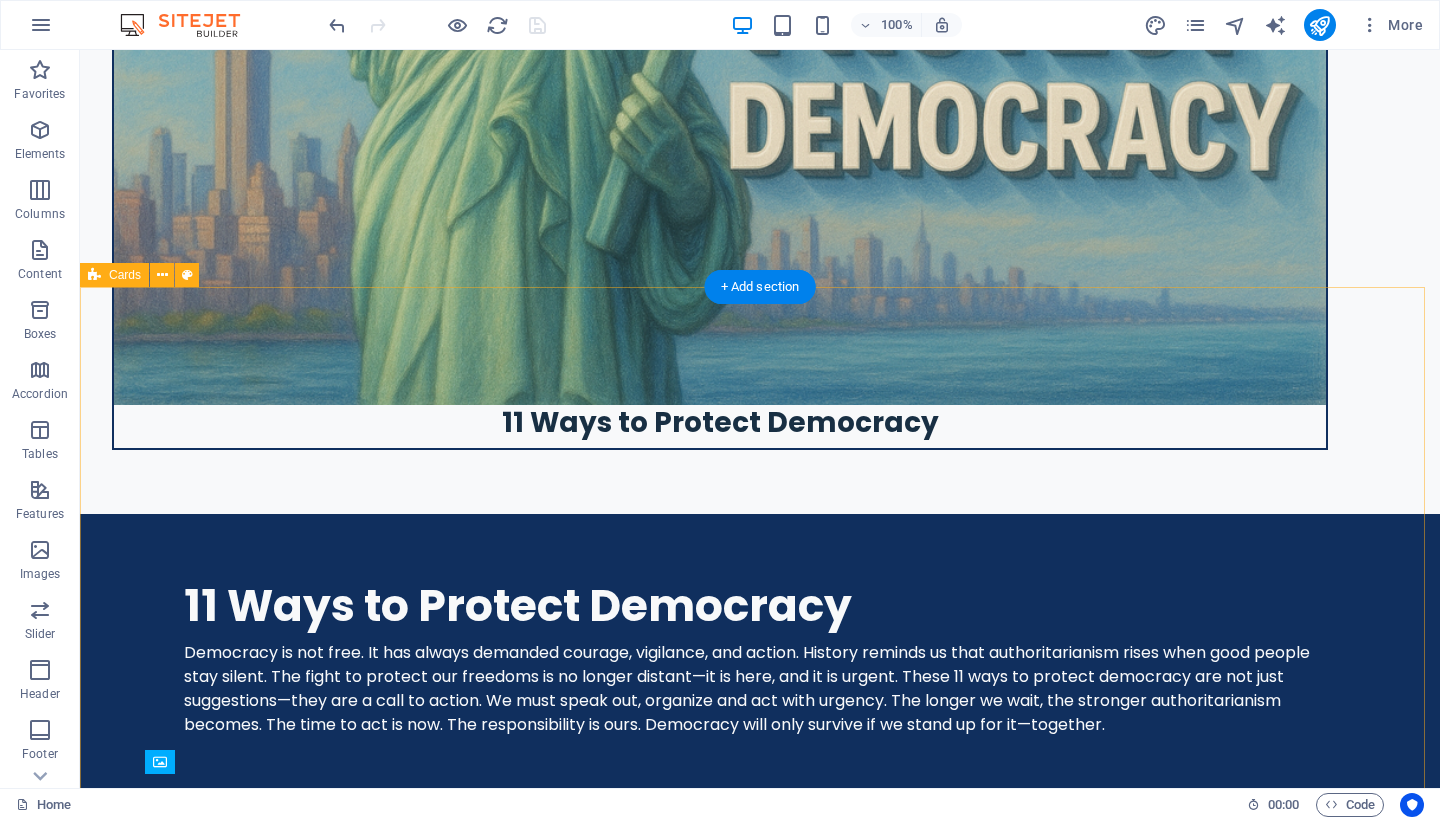 scroll, scrollTop: 5057, scrollLeft: 0, axis: vertical 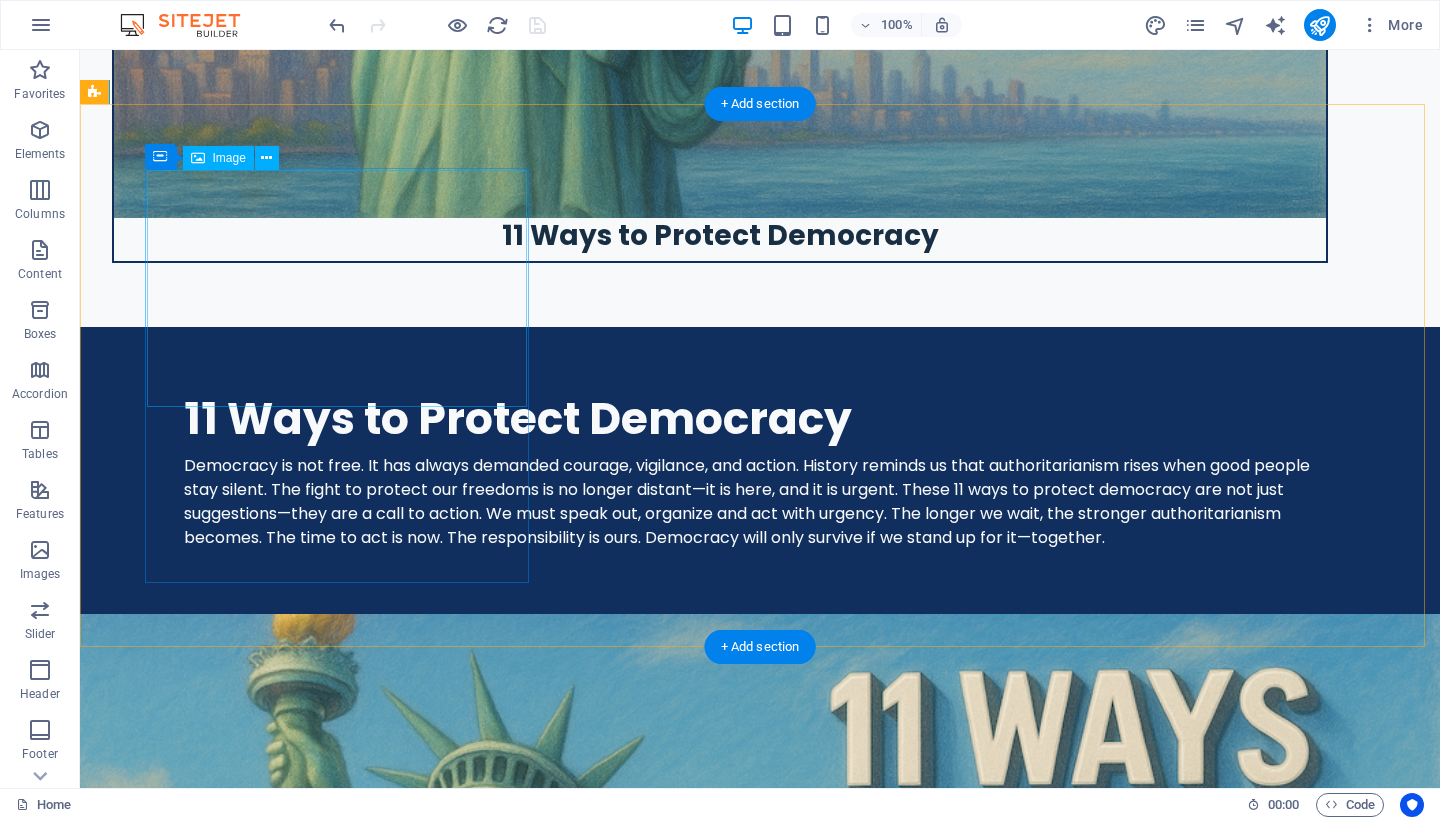click at bounding box center [720, 11026] 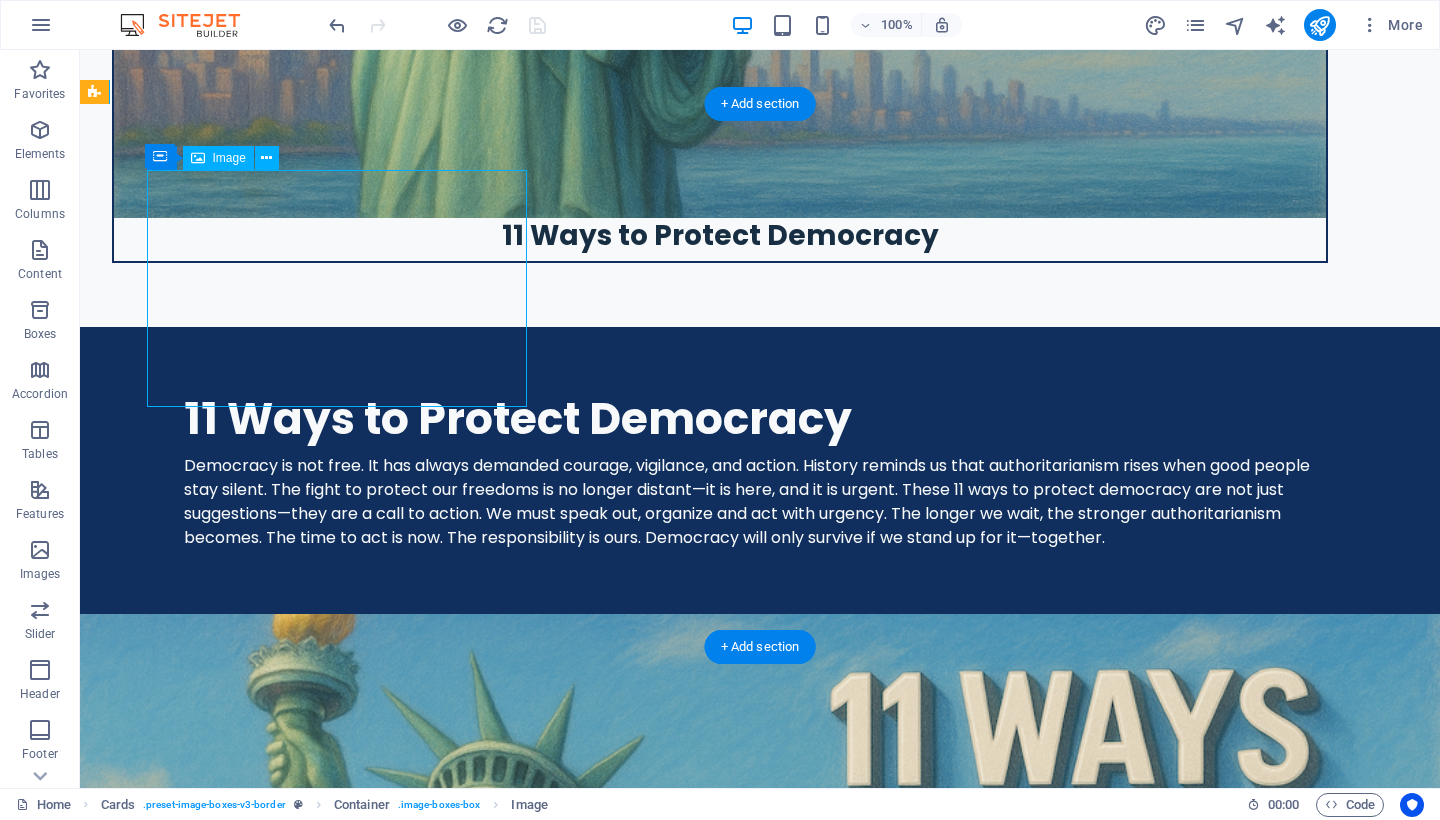 click at bounding box center [720, 11026] 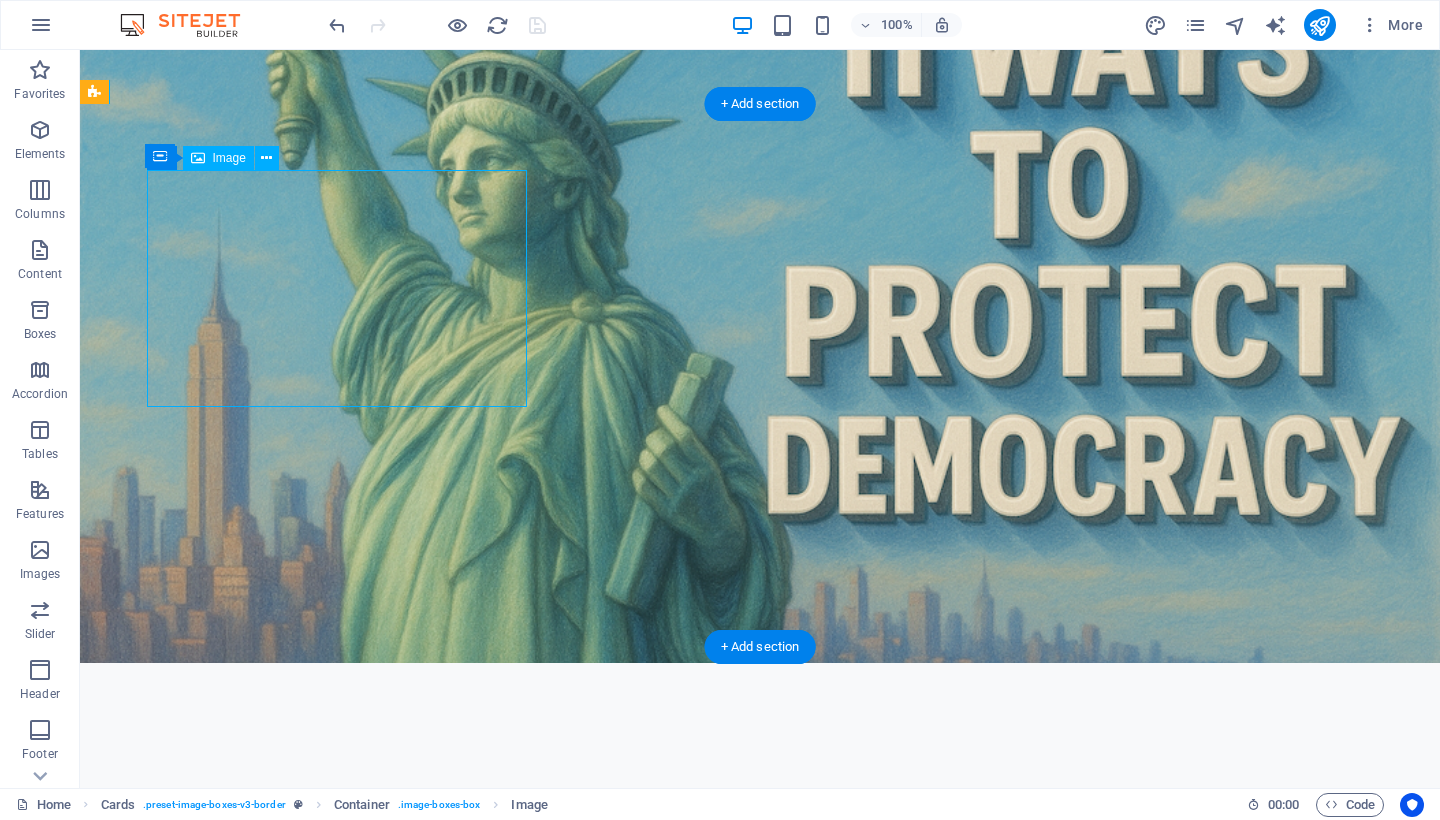 select on "%" 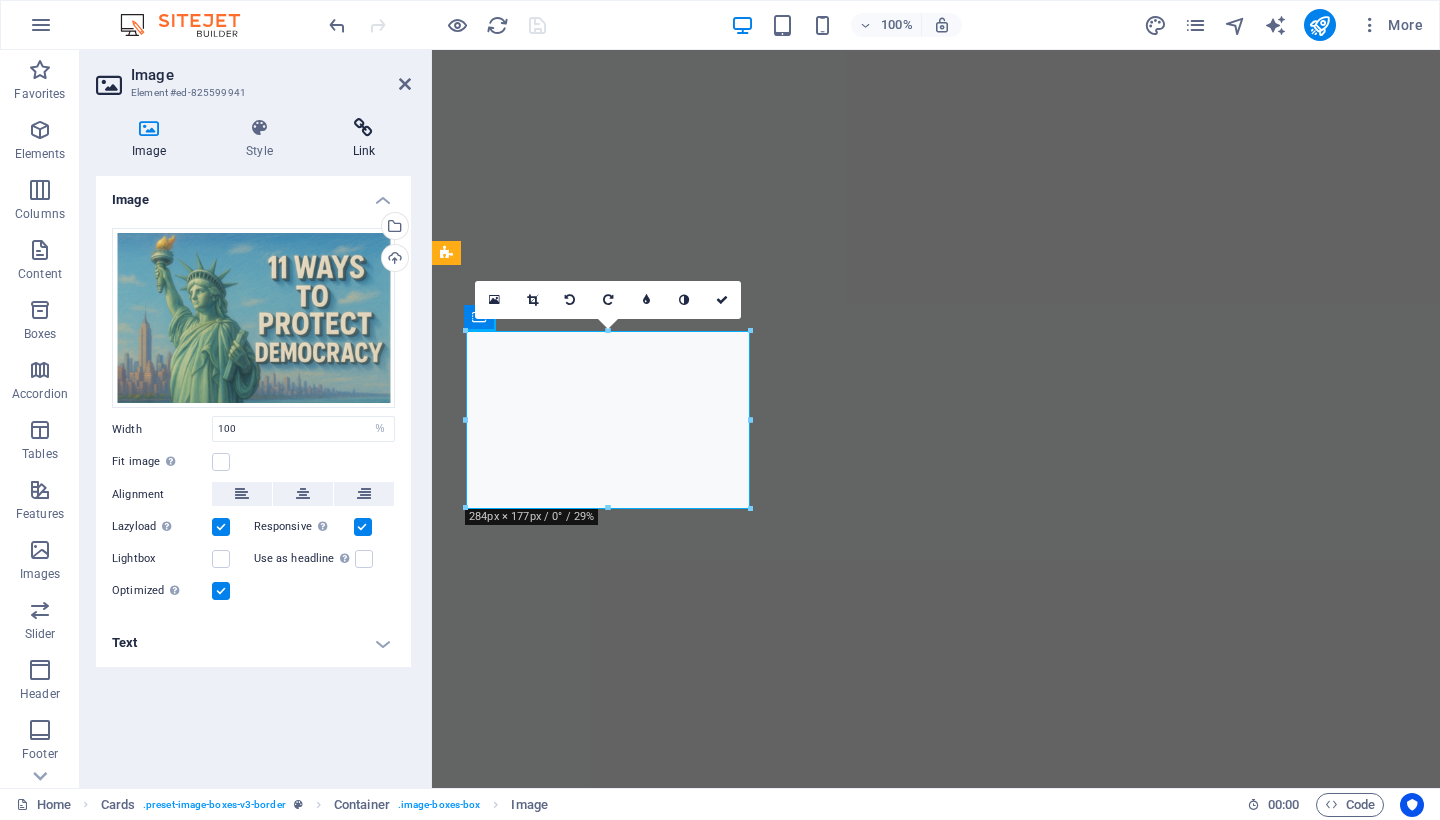 click at bounding box center [364, 128] 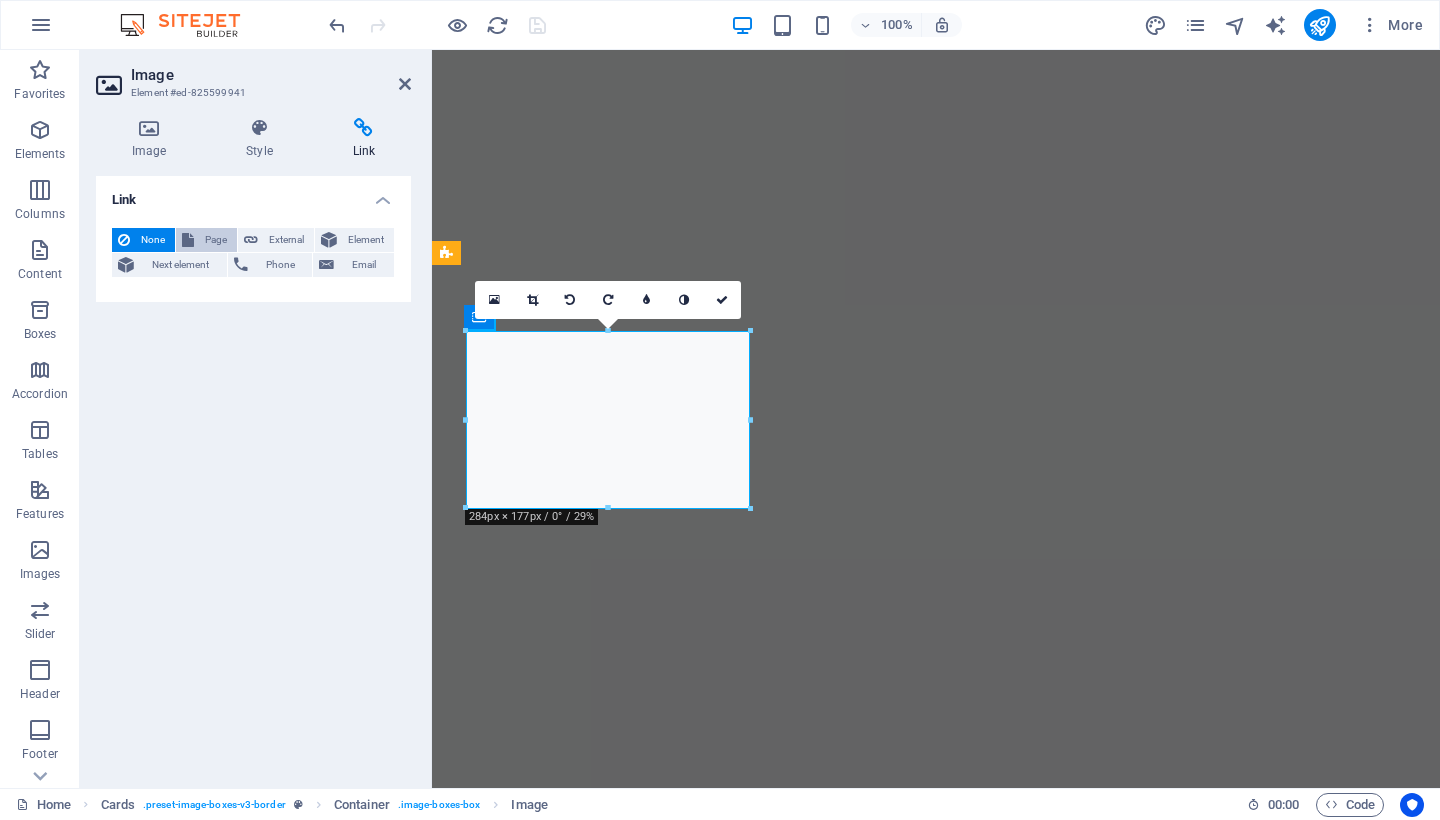 click on "Page" at bounding box center [215, 240] 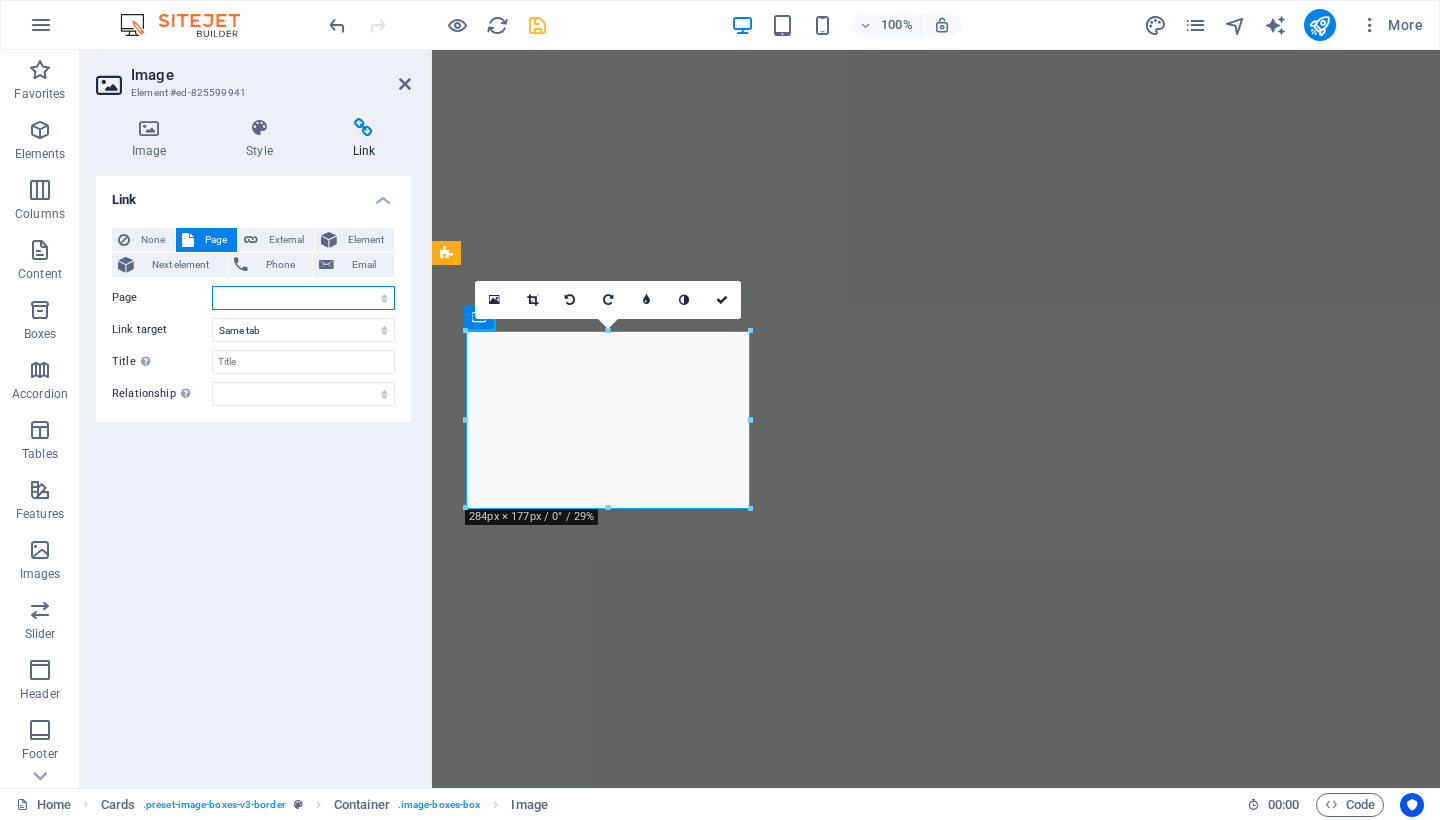 select on "4" 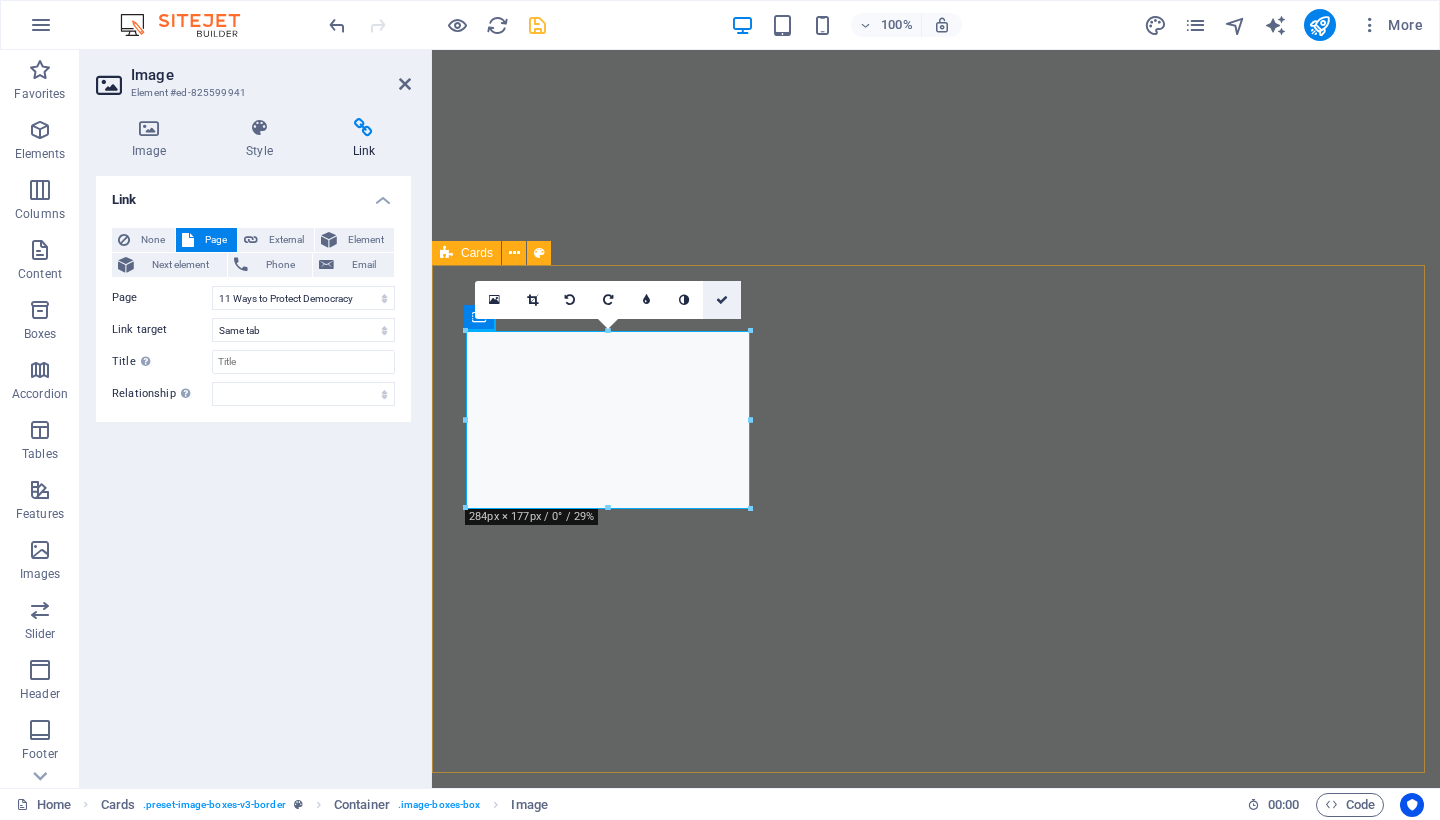 click at bounding box center [722, 300] 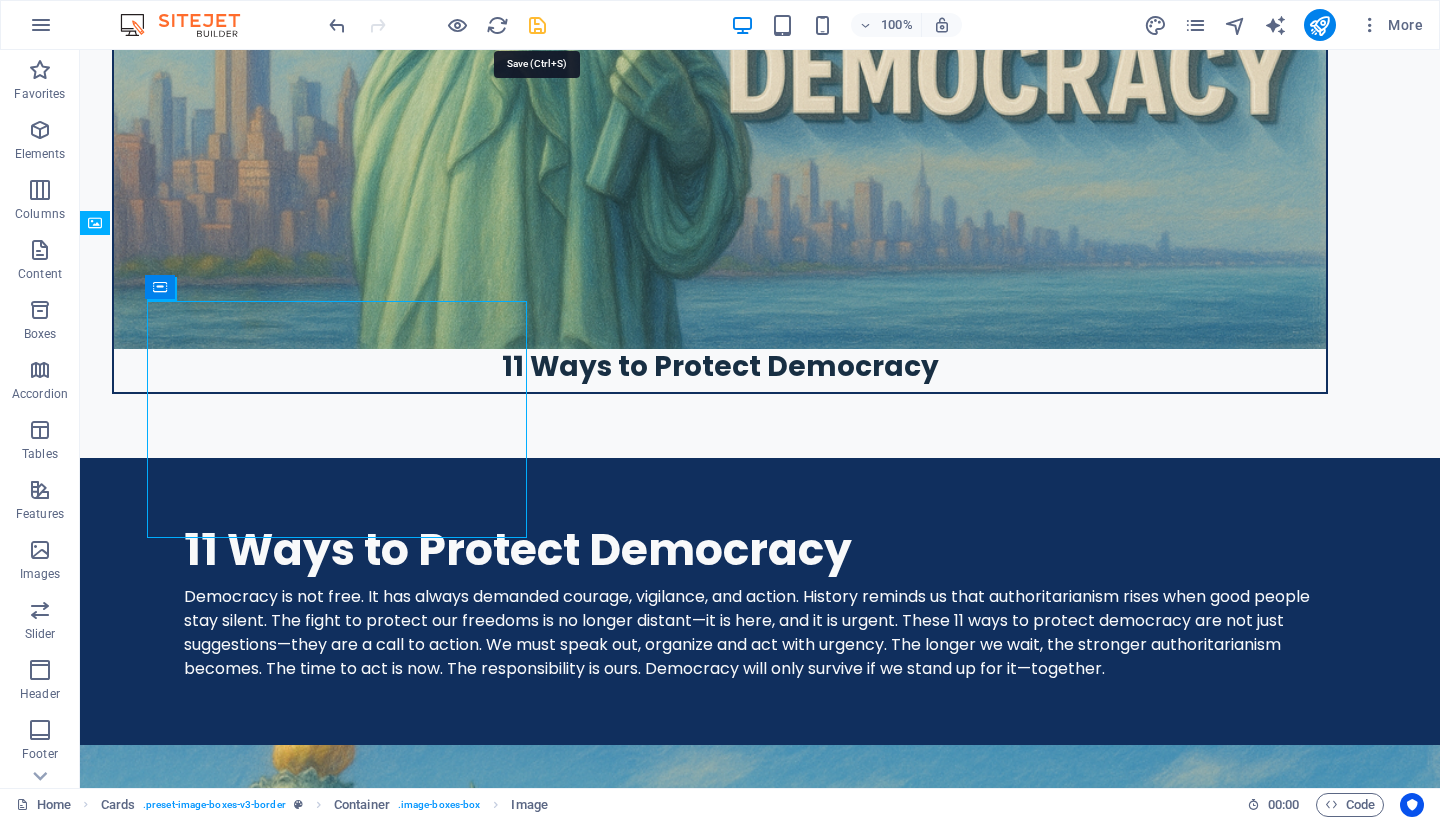 click at bounding box center (537, 25) 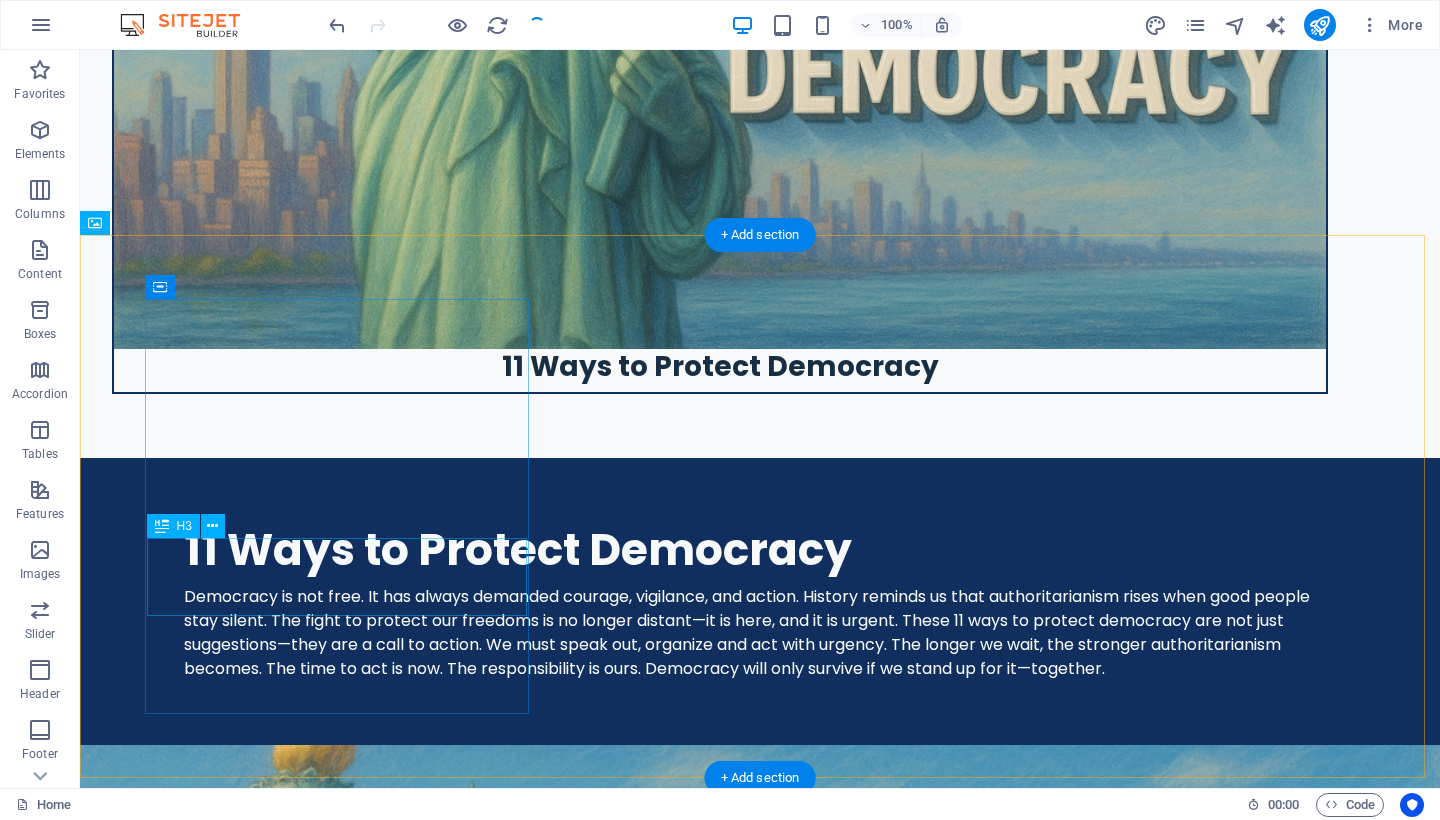 click on "11 Ways to Protect Democracy" at bounding box center [720, 11552] 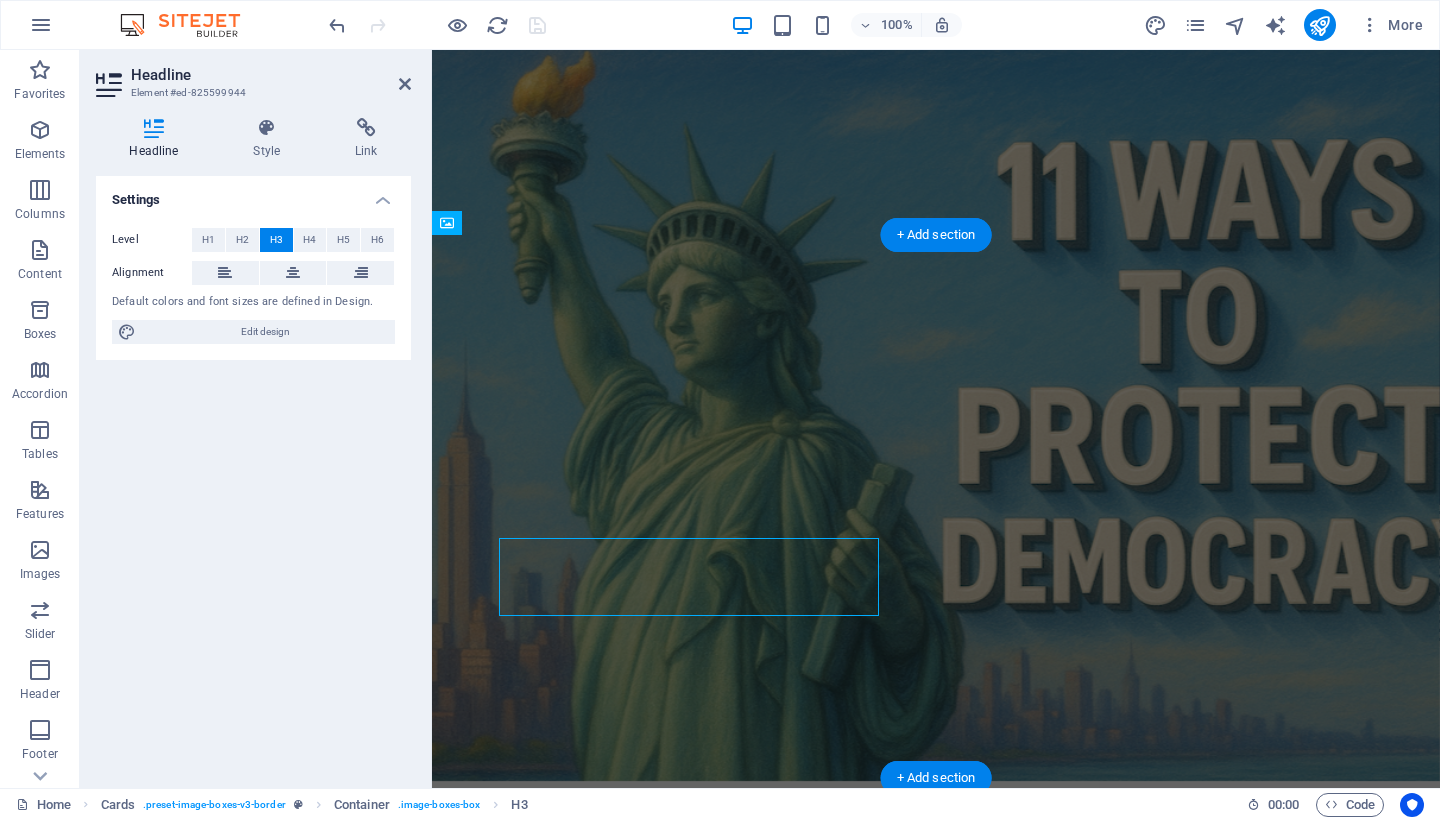 scroll, scrollTop: 5853, scrollLeft: 0, axis: vertical 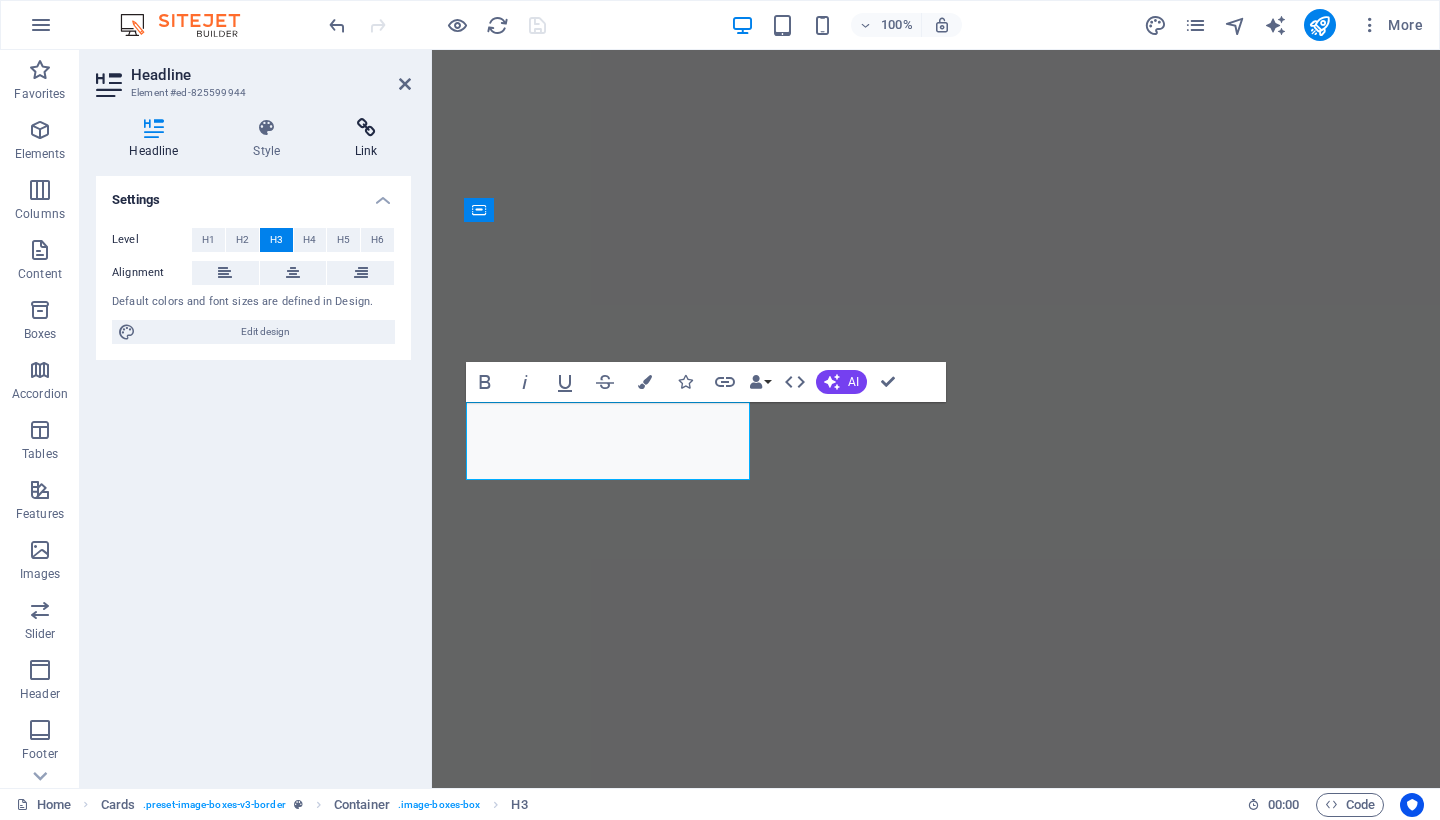 click at bounding box center [366, 128] 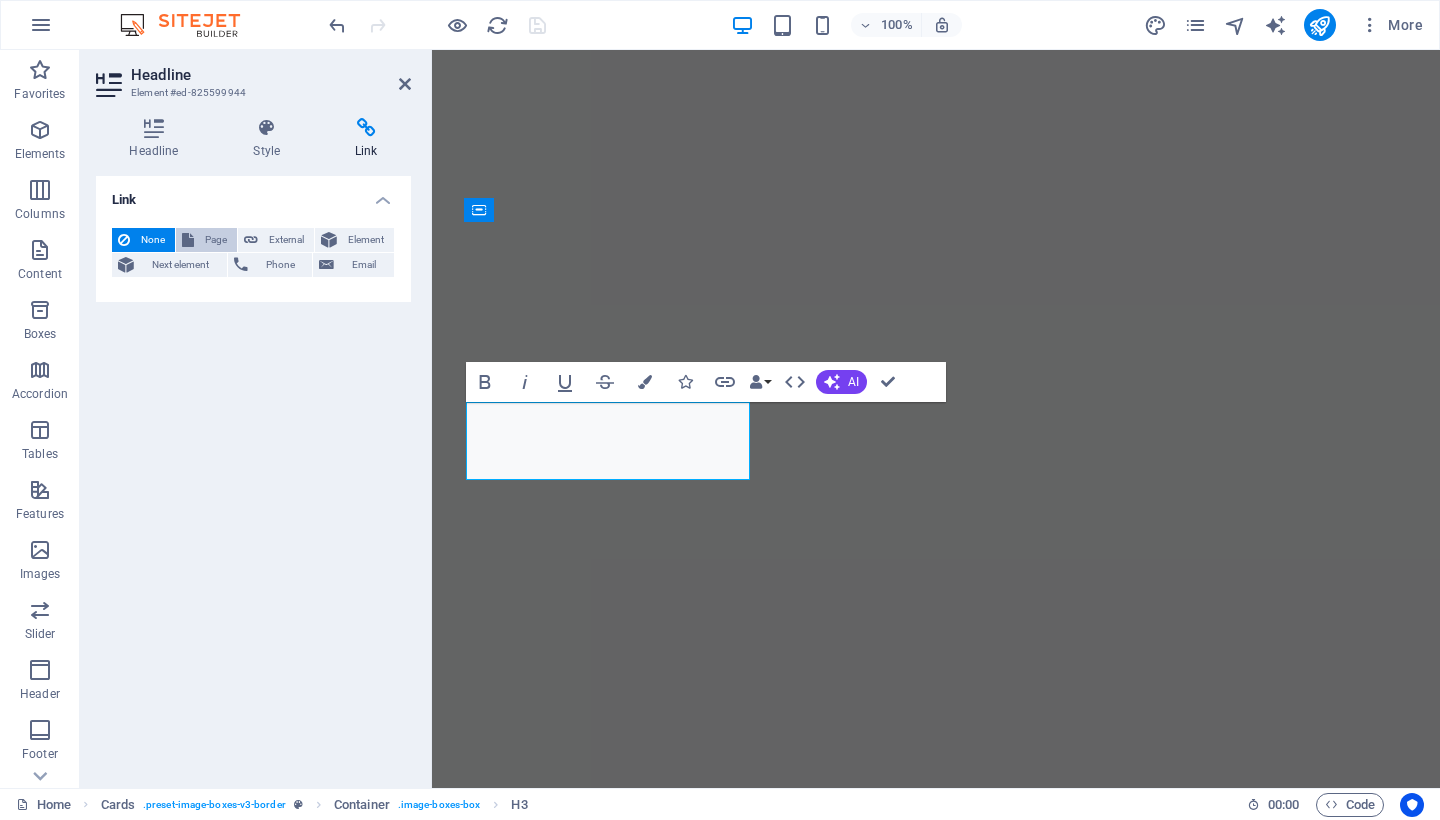 click on "Page" at bounding box center (215, 240) 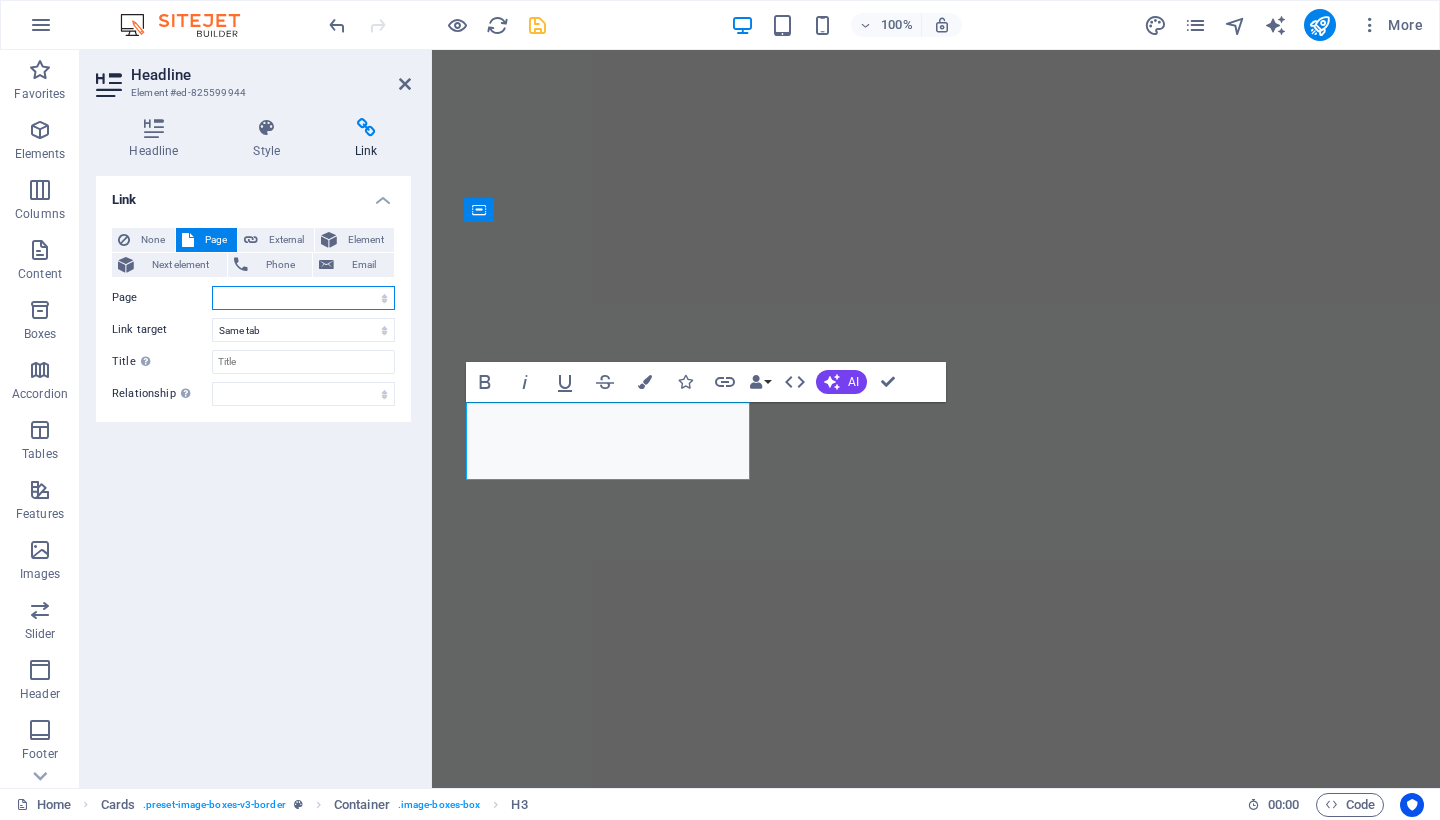 select on "4" 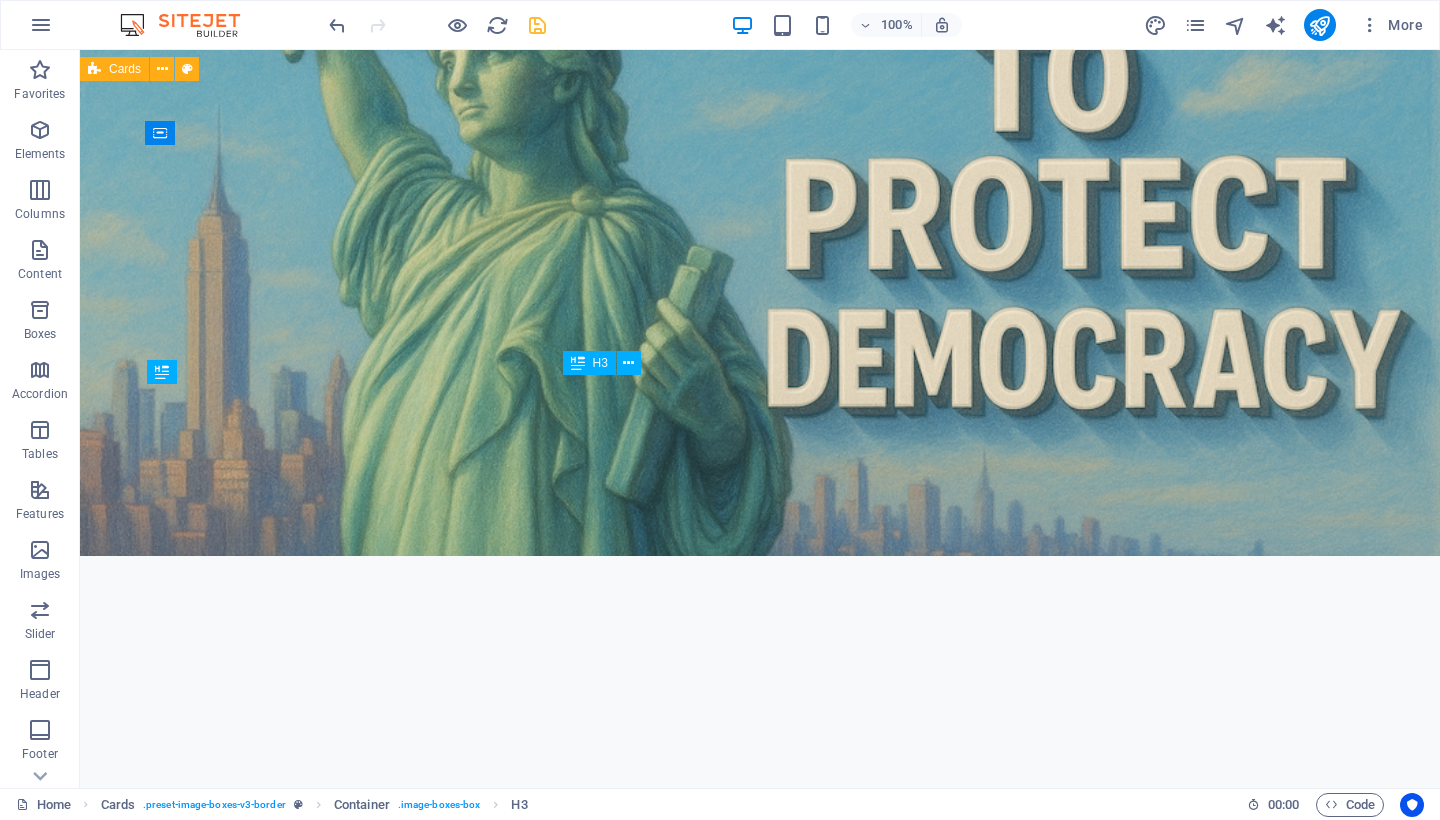scroll, scrollTop: 5080, scrollLeft: 0, axis: vertical 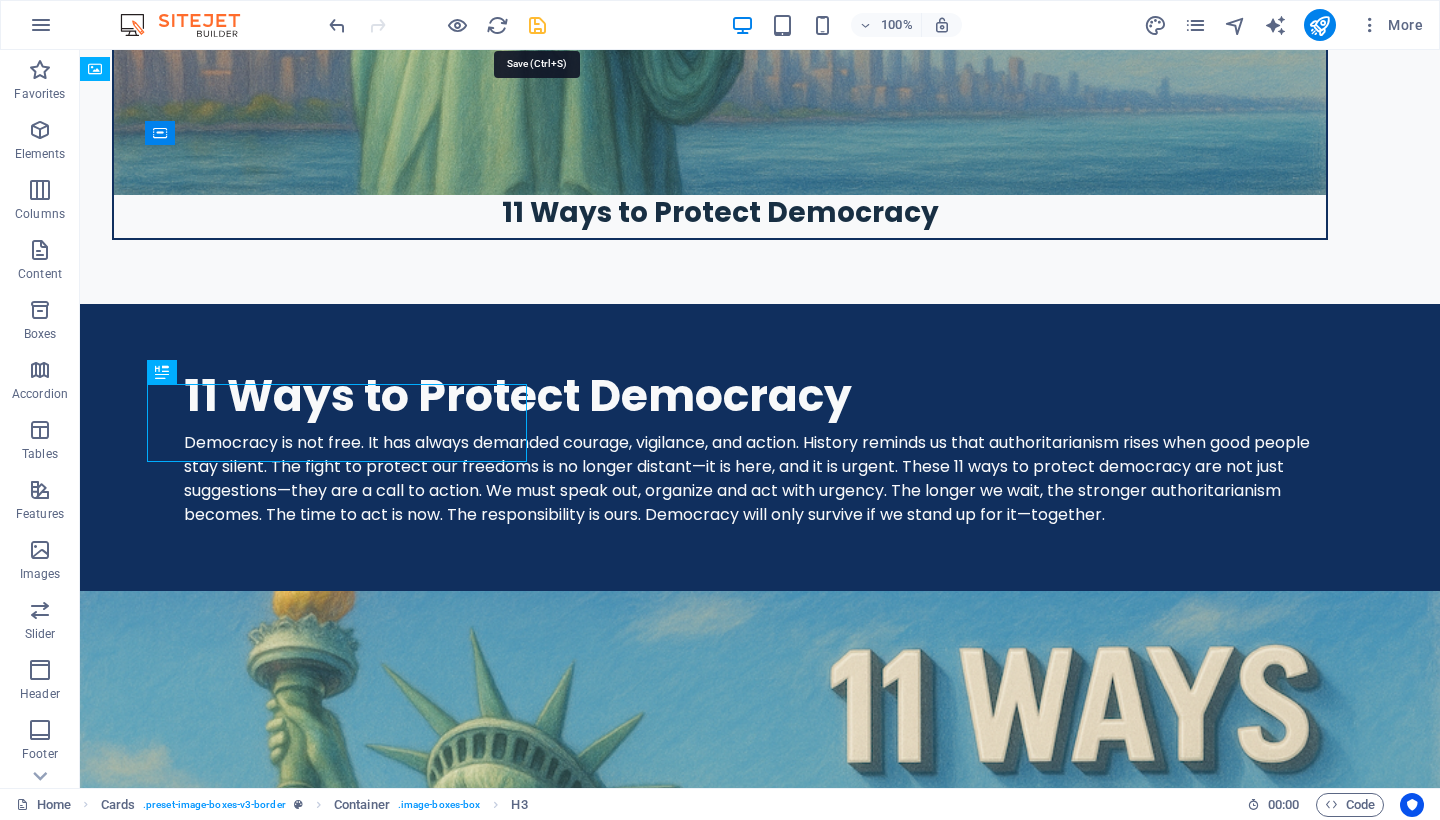 click at bounding box center (537, 25) 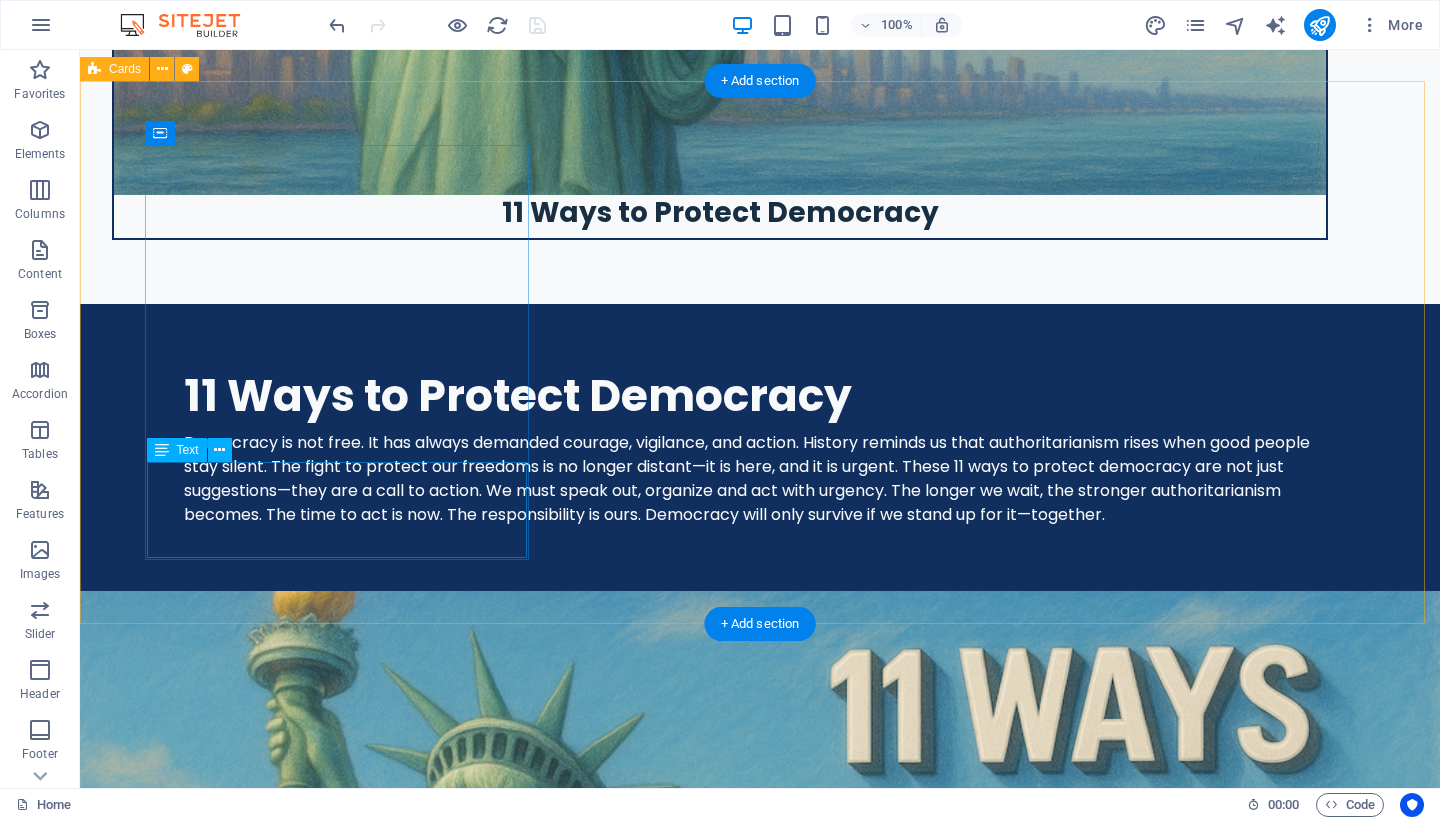 click on "Democracy demands action. Silence empowers authoritarianism. The fight is now. Speak out, organize, and protect freedom before it is too late." at bounding box center (720, 11436) 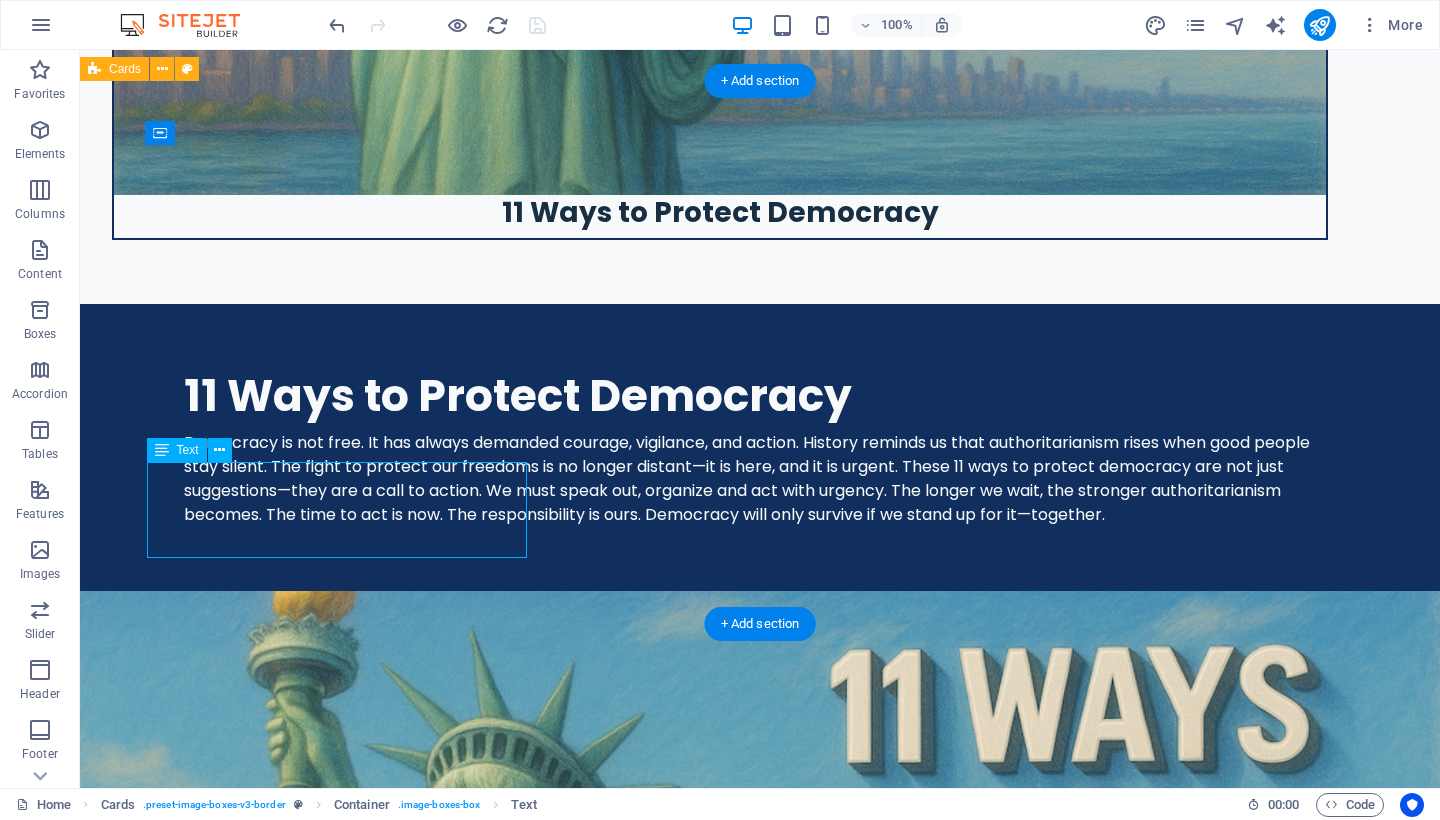 click on "Democracy demands action. Silence empowers authoritarianism. The fight is now. Speak out, organize, and protect freedom before it is too late." at bounding box center [720, 11436] 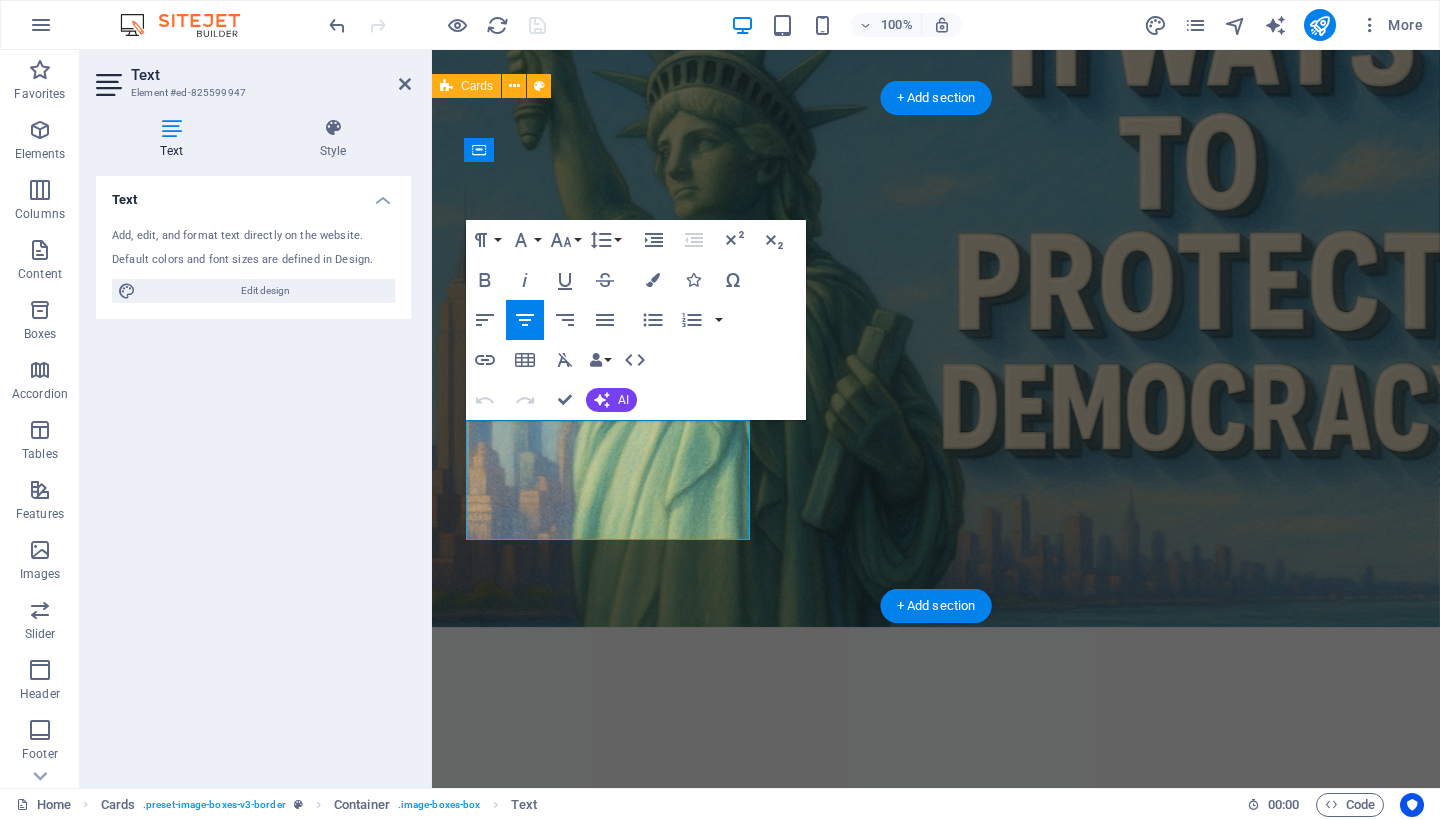 scroll, scrollTop: 5913, scrollLeft: 0, axis: vertical 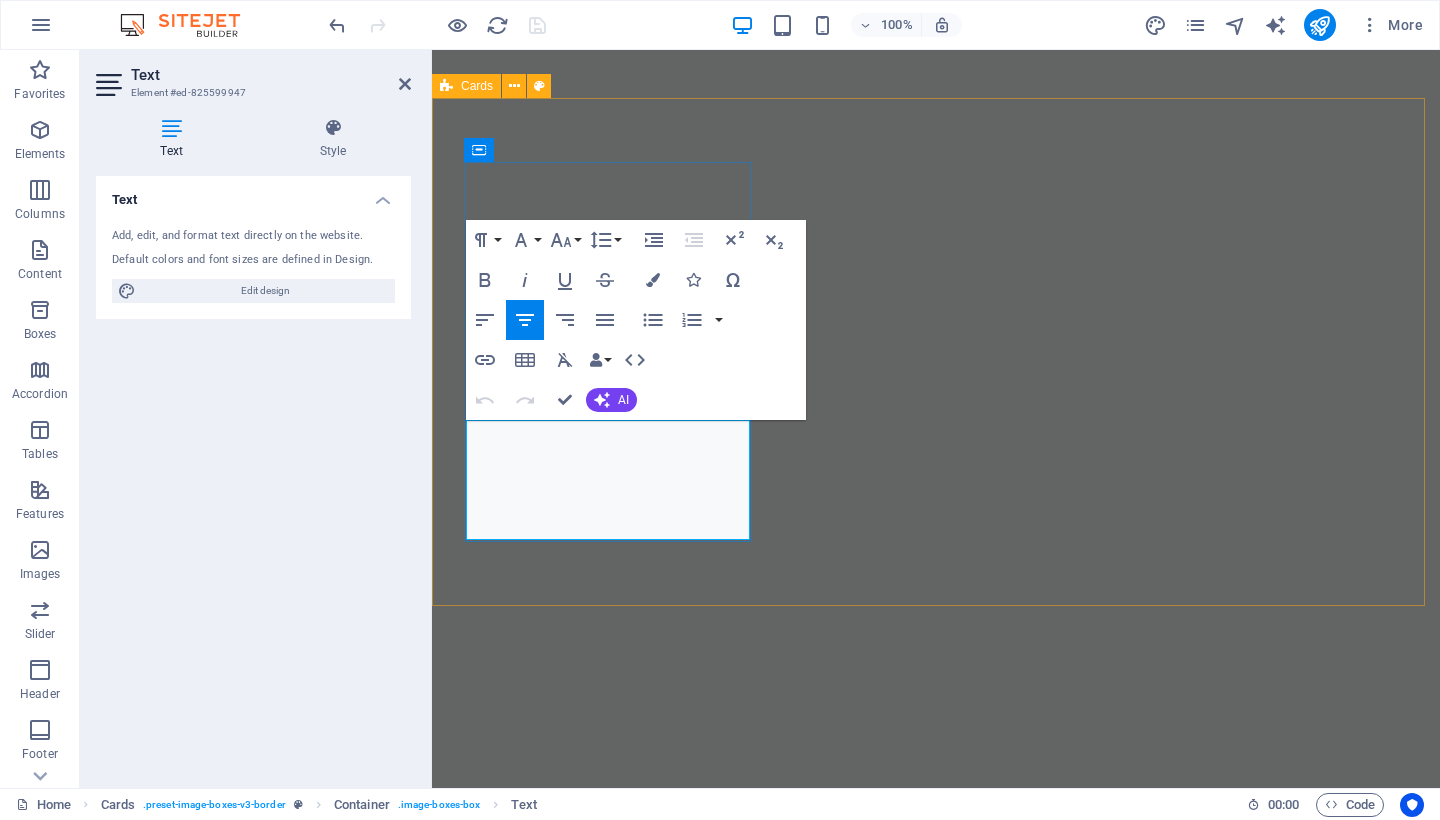 drag, startPoint x: 684, startPoint y: 522, endPoint x: 485, endPoint y: 434, distance: 217.58907 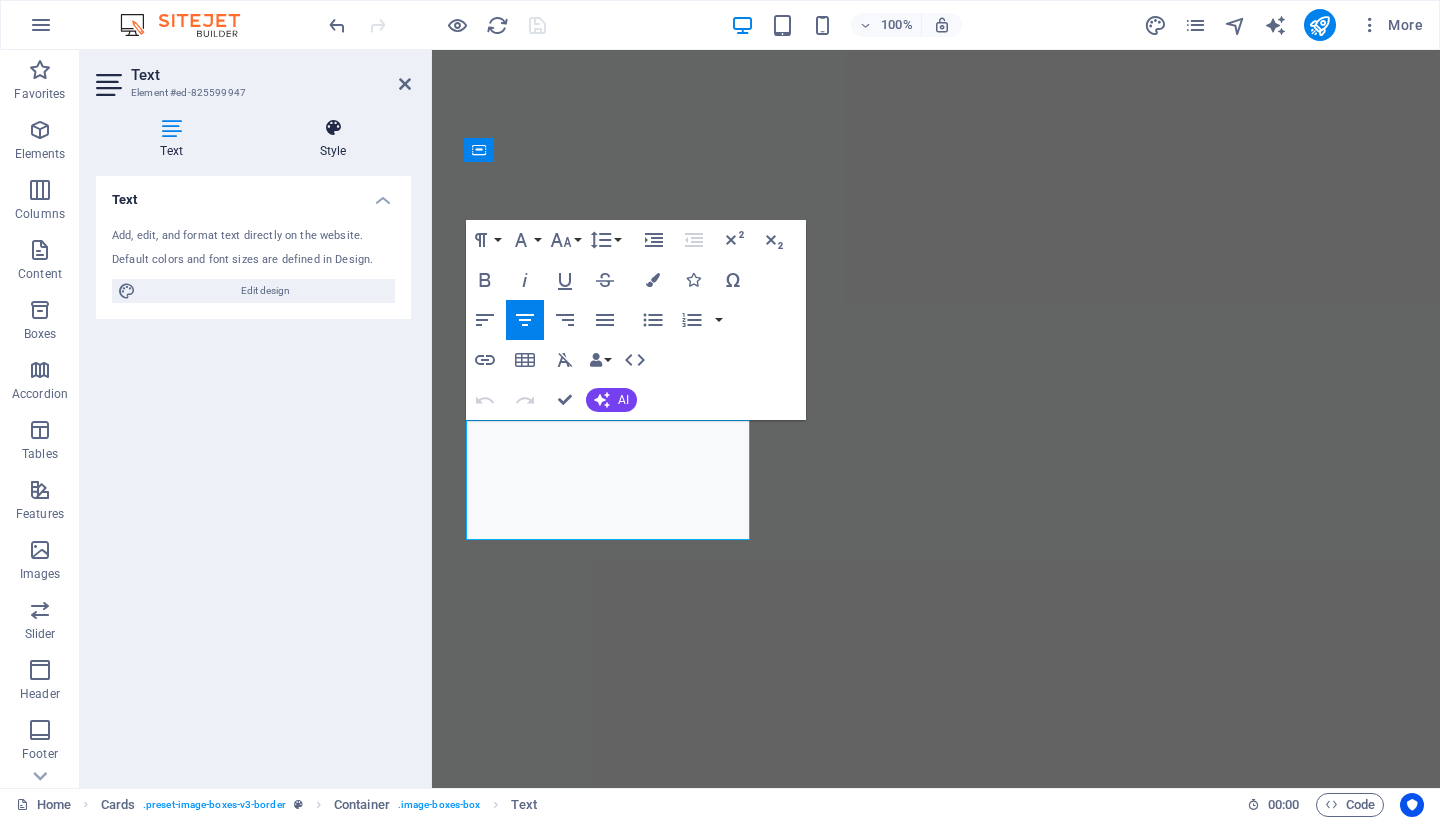 click at bounding box center (333, 128) 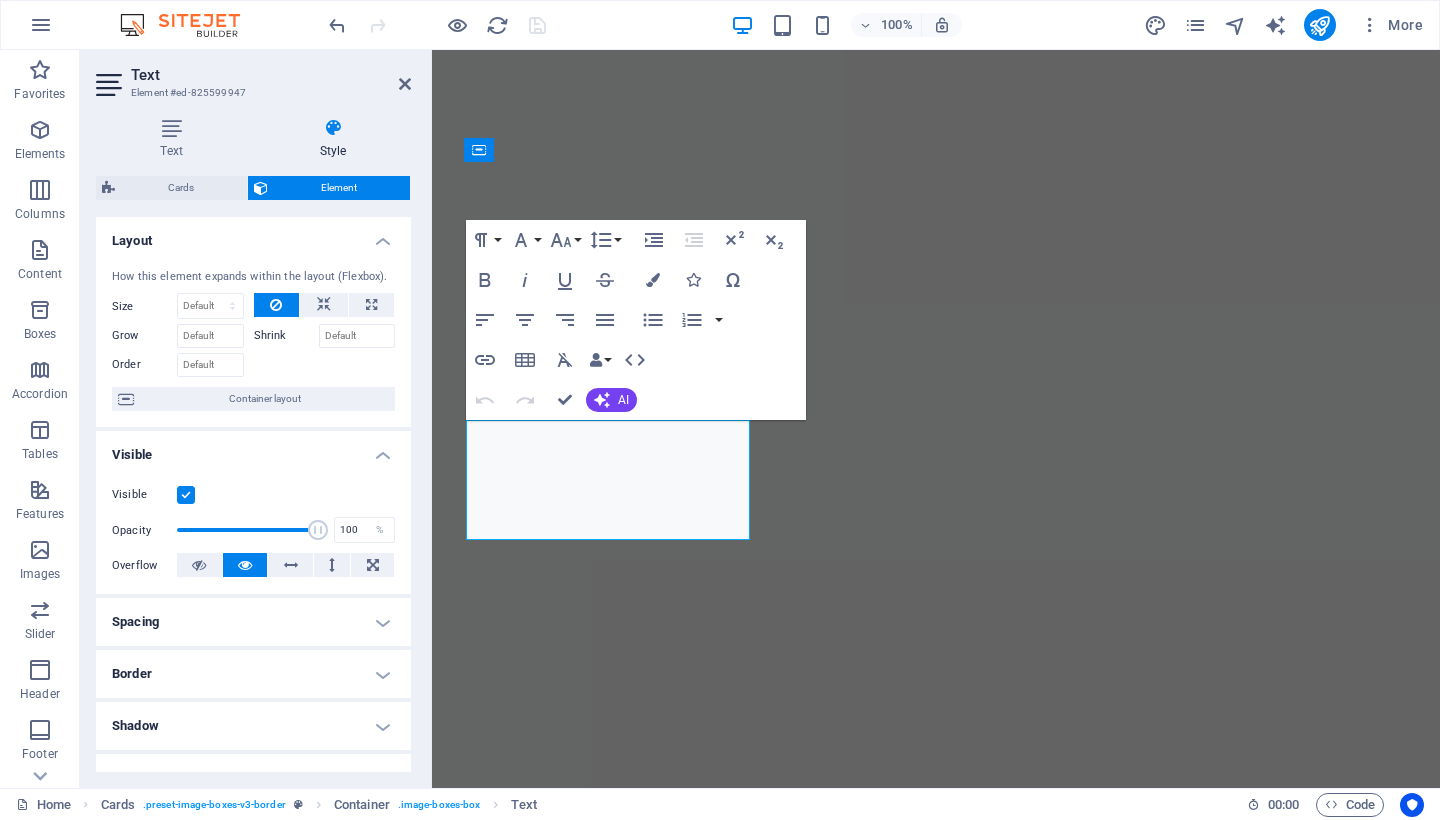 click on "Text Element #ed-825599947 Text Style Text Add, edit, and format text directly on the website. Default colors and font sizes are defined in Design. Edit design Alignment Left aligned Centered Right aligned Cards Element Layout How this element expands within the layout (Flexbox). Size Default auto px % 1/1 1/2 1/3 1/4 1/5 1/6 1/7 1/8 1/9 1/10 Grow Shrink Order Container layout Visible Visible Opacity 100 % Overflow Spacing Margin Default auto px % rem vw vh Custom Custom auto px % rem vw vh auto px % rem vw vh auto px % rem vw vh auto px % rem vw vh Padding Default px rem % vh vw Custom Custom px rem % vh vw px rem % vh vw px rem % vh vw px rem % vh vw Border Style              - Width 1 auto px rem % vh vw Custom Custom 1 auto px rem % vh vw 1 auto px rem % vh vw 1 auto px rem % vh vw 1 auto px rem % vh vw  - Color Round corners Default px rem % vh vw Custom Custom px rem % vh vw px rem % vh vw px rem % vh vw px rem % vh vw Shadow Default None Outside Inside Color X offset 0 px rem vh vw Y offset 0" at bounding box center (256, 419) 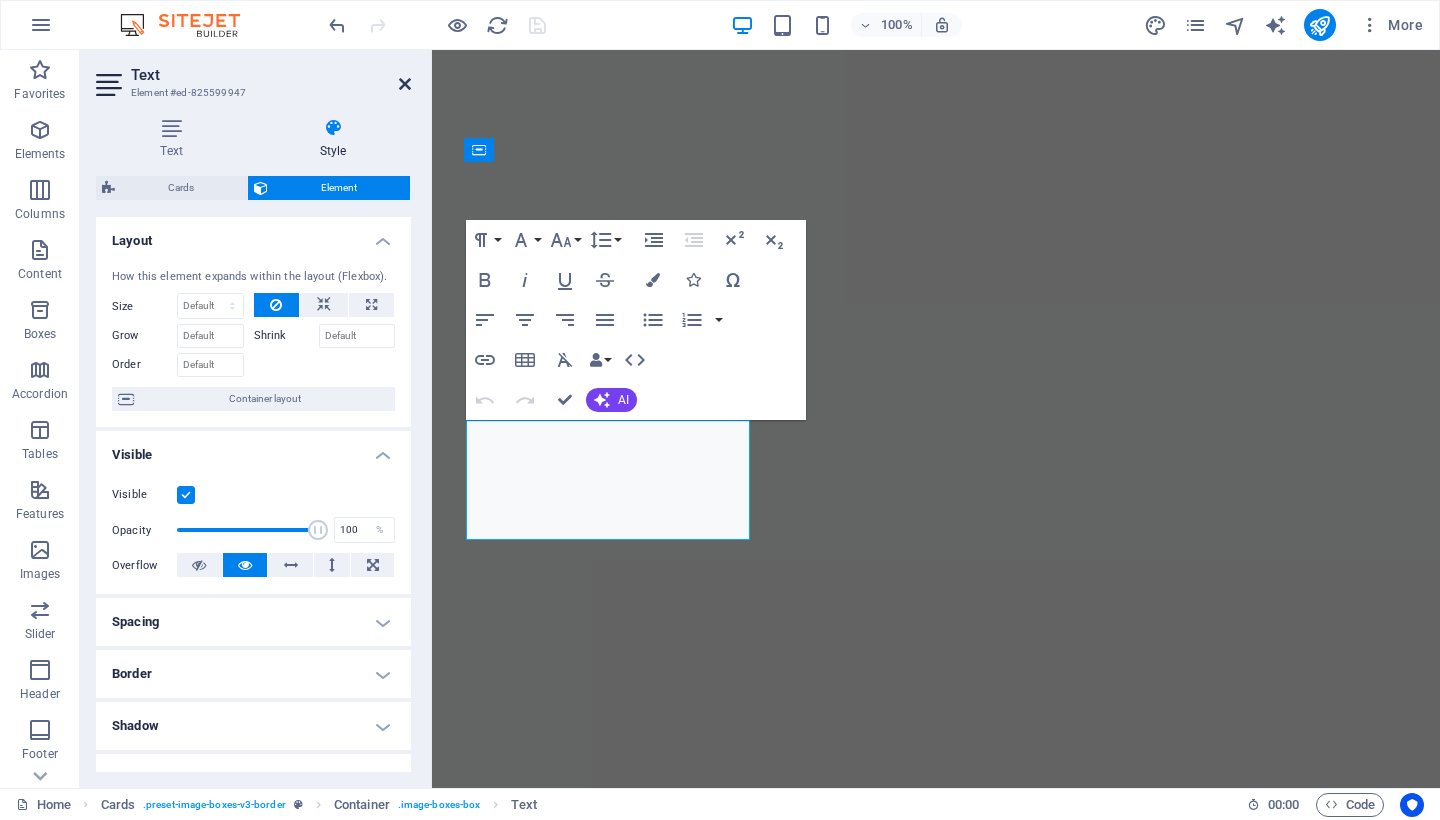 click at bounding box center (405, 84) 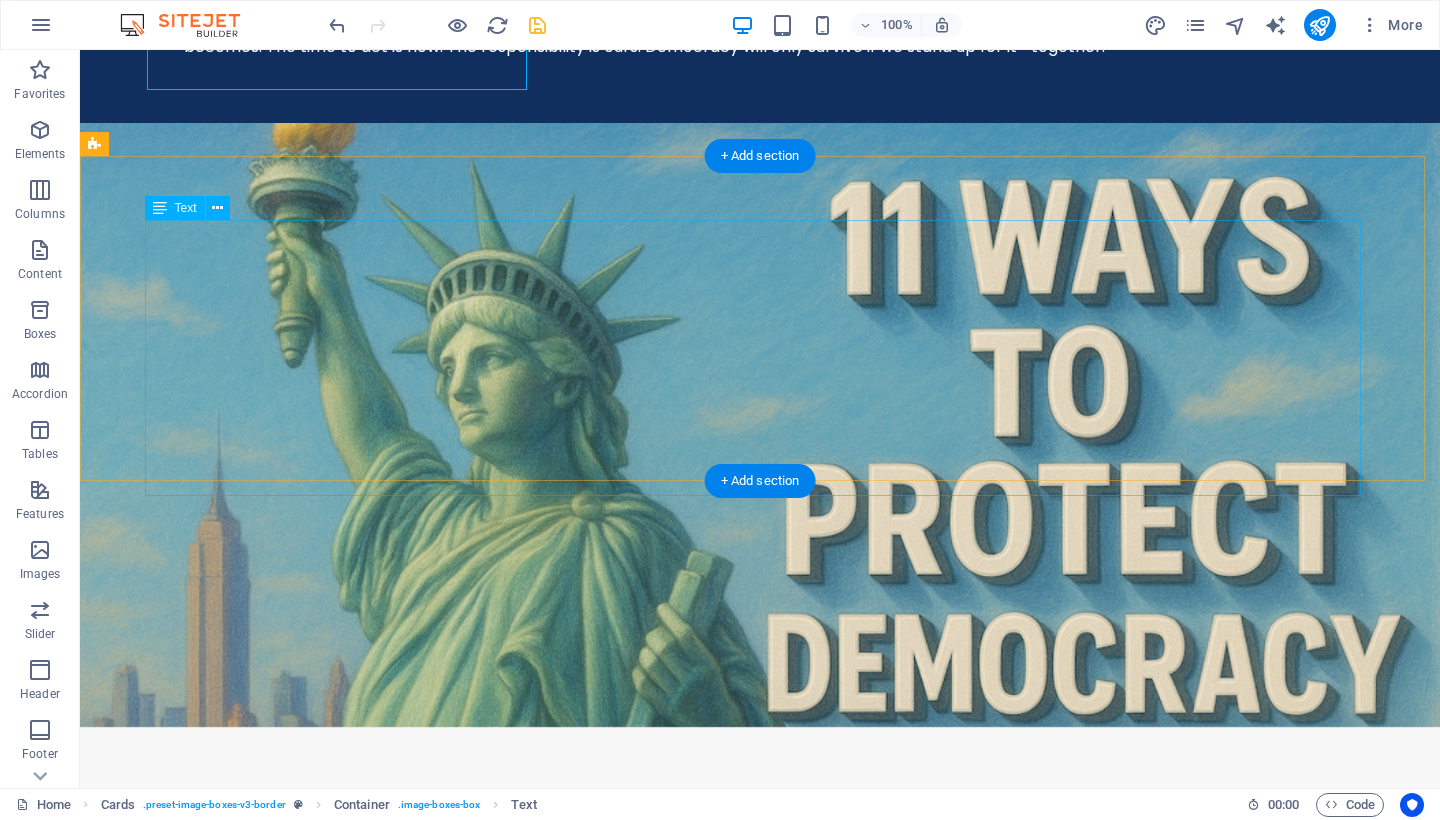 scroll, scrollTop: 5516, scrollLeft: 0, axis: vertical 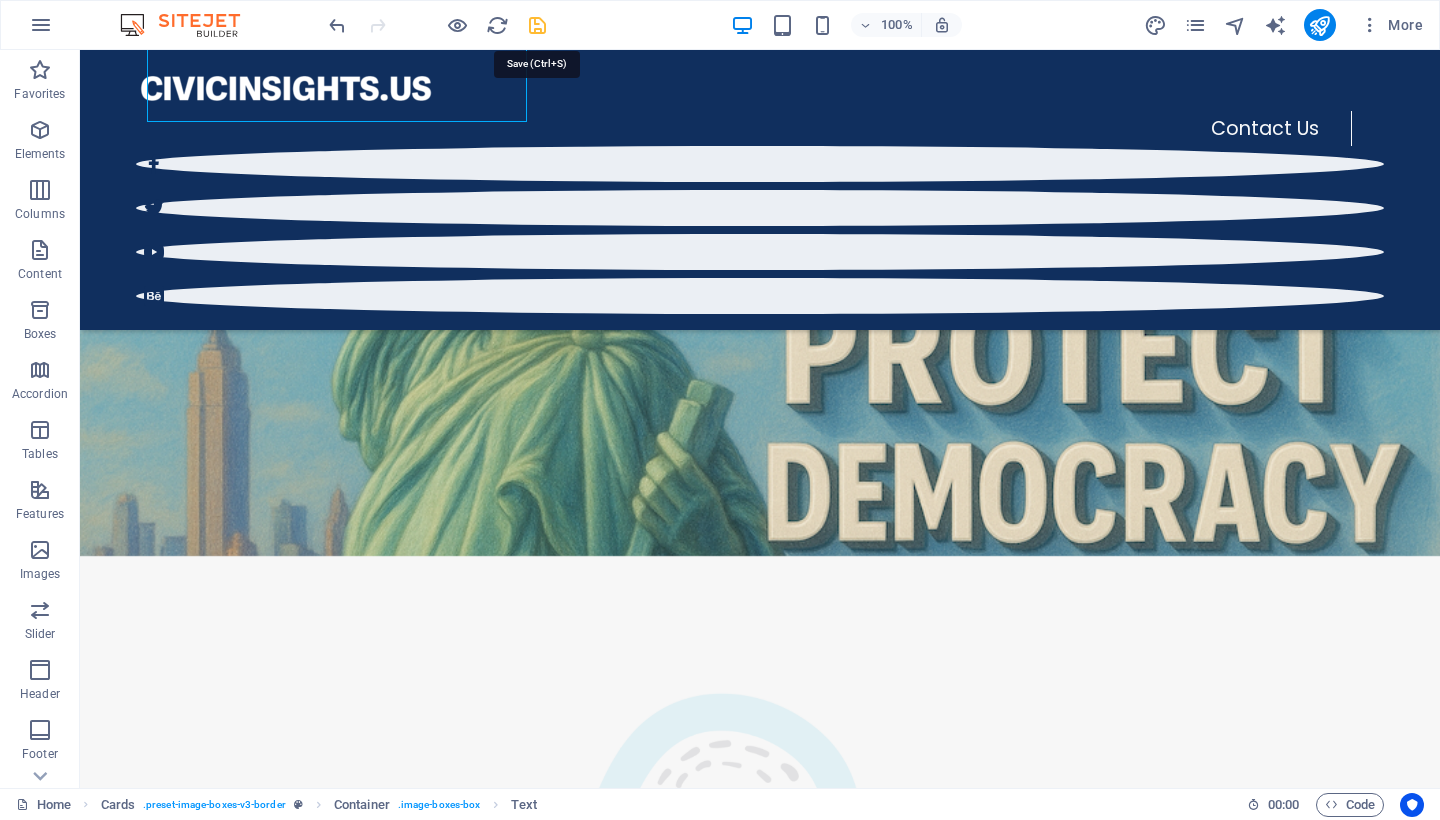 click at bounding box center (537, 25) 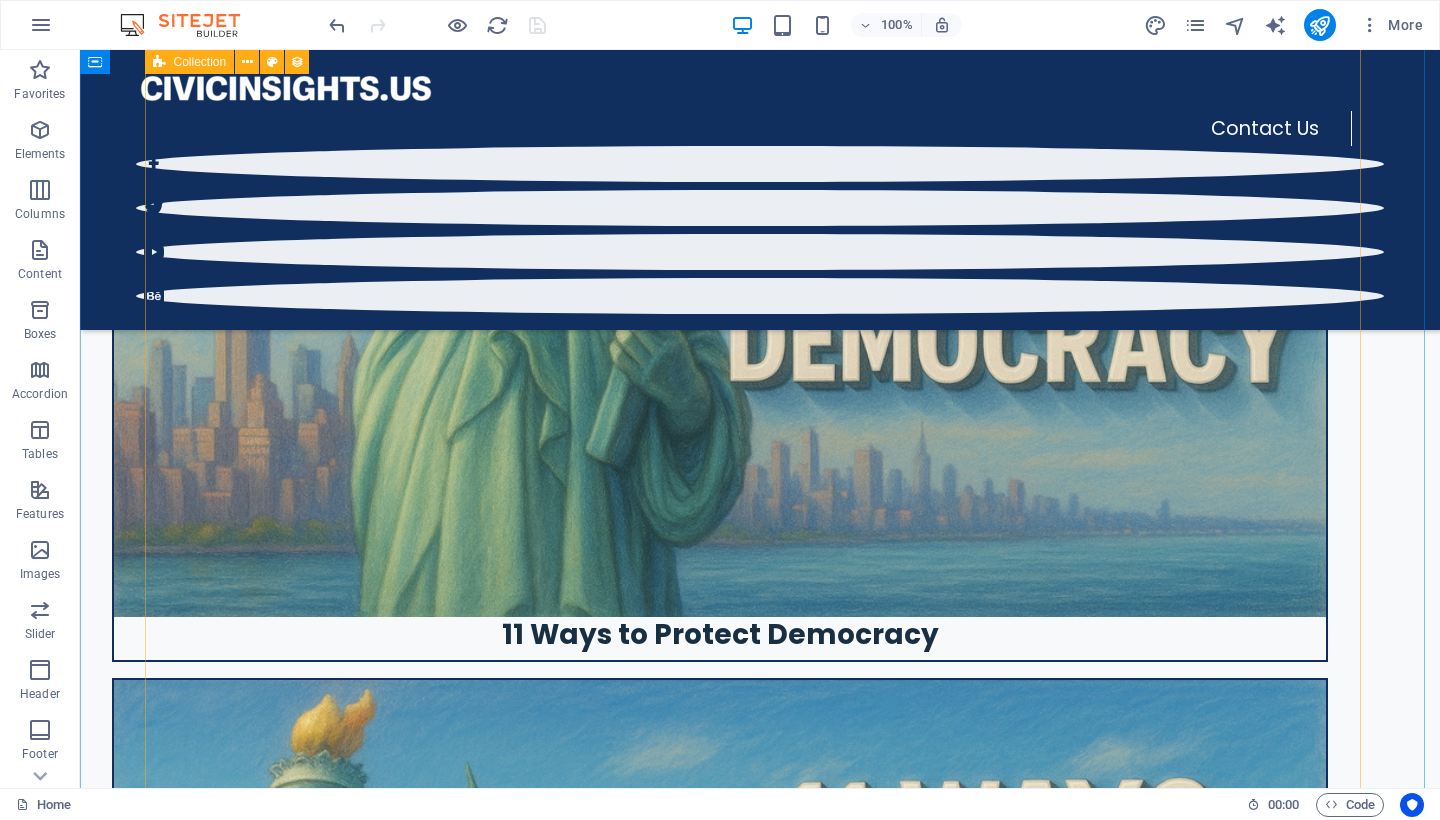 scroll, scrollTop: 2549, scrollLeft: 0, axis: vertical 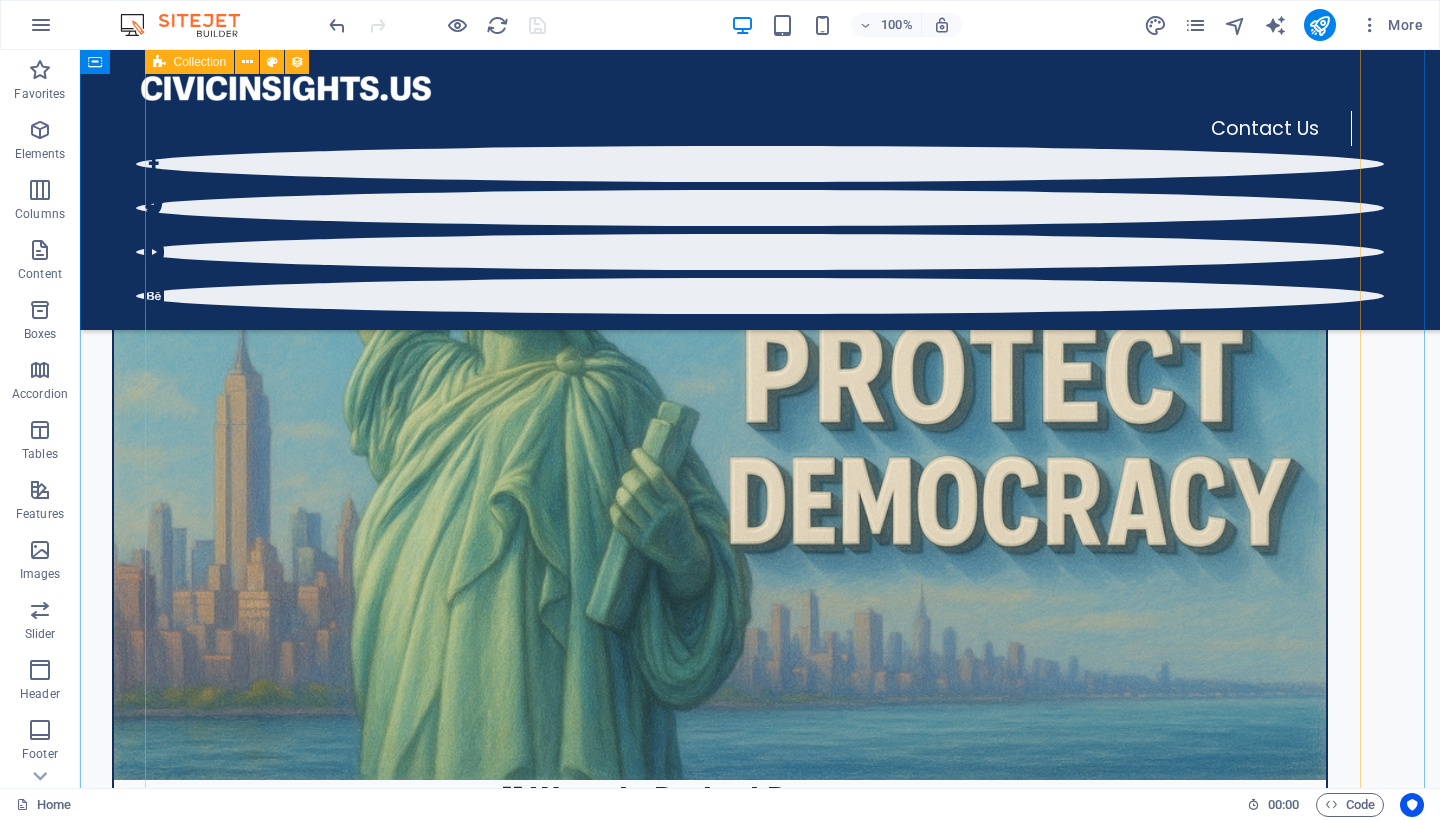 click at bounding box center (760, 7791) 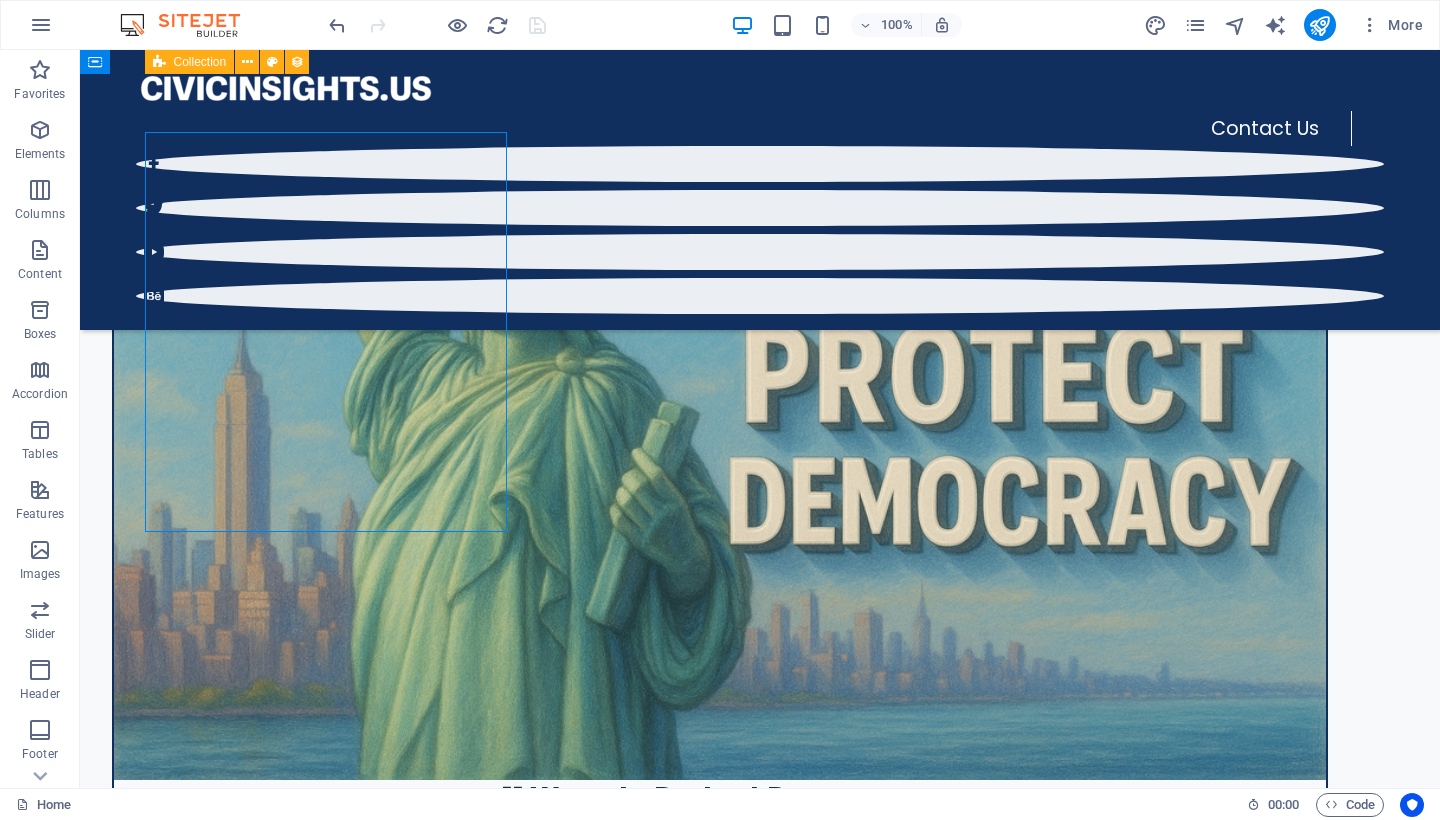 click at bounding box center (760, 7791) 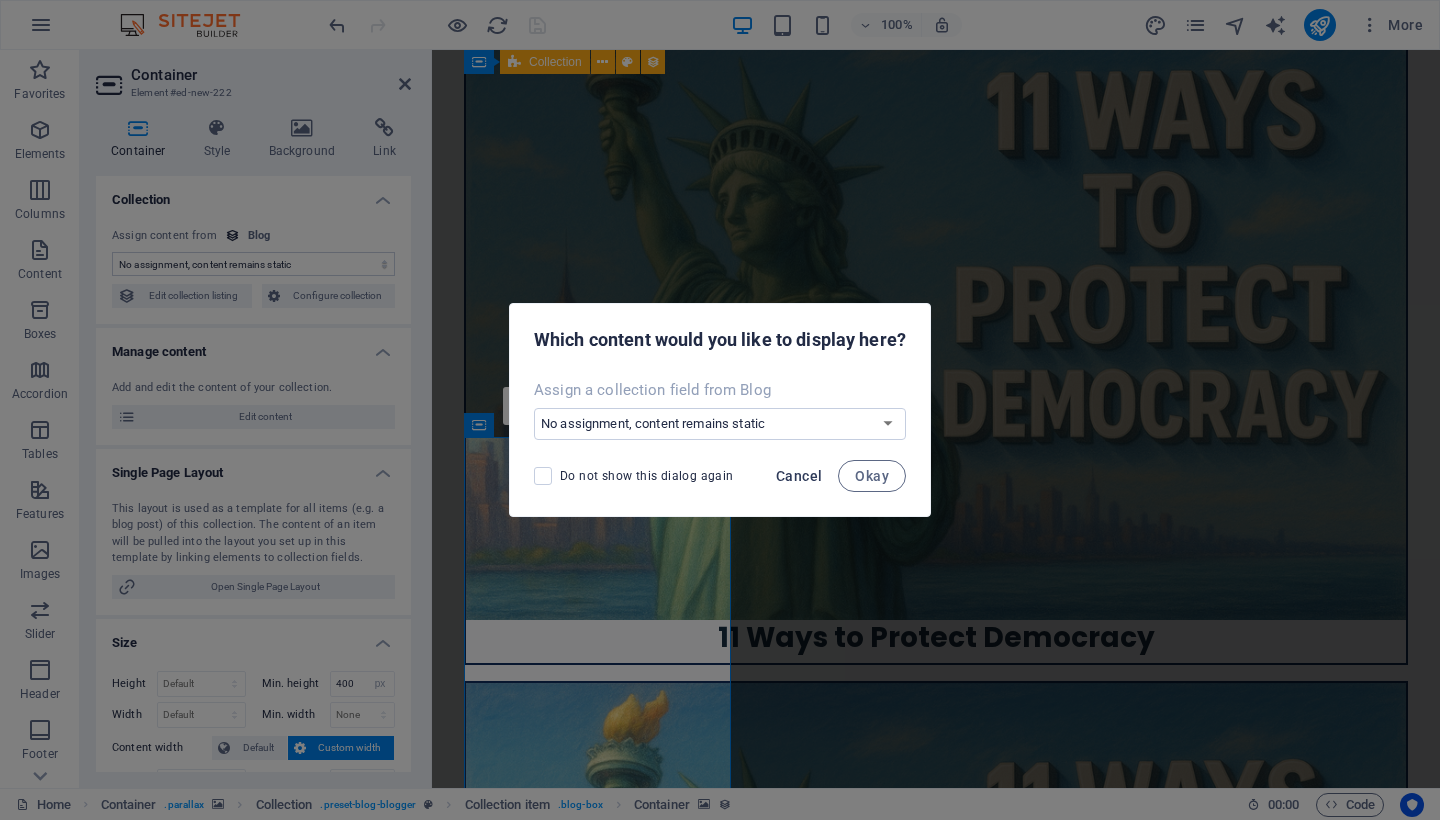 click on "Cancel" at bounding box center [799, 476] 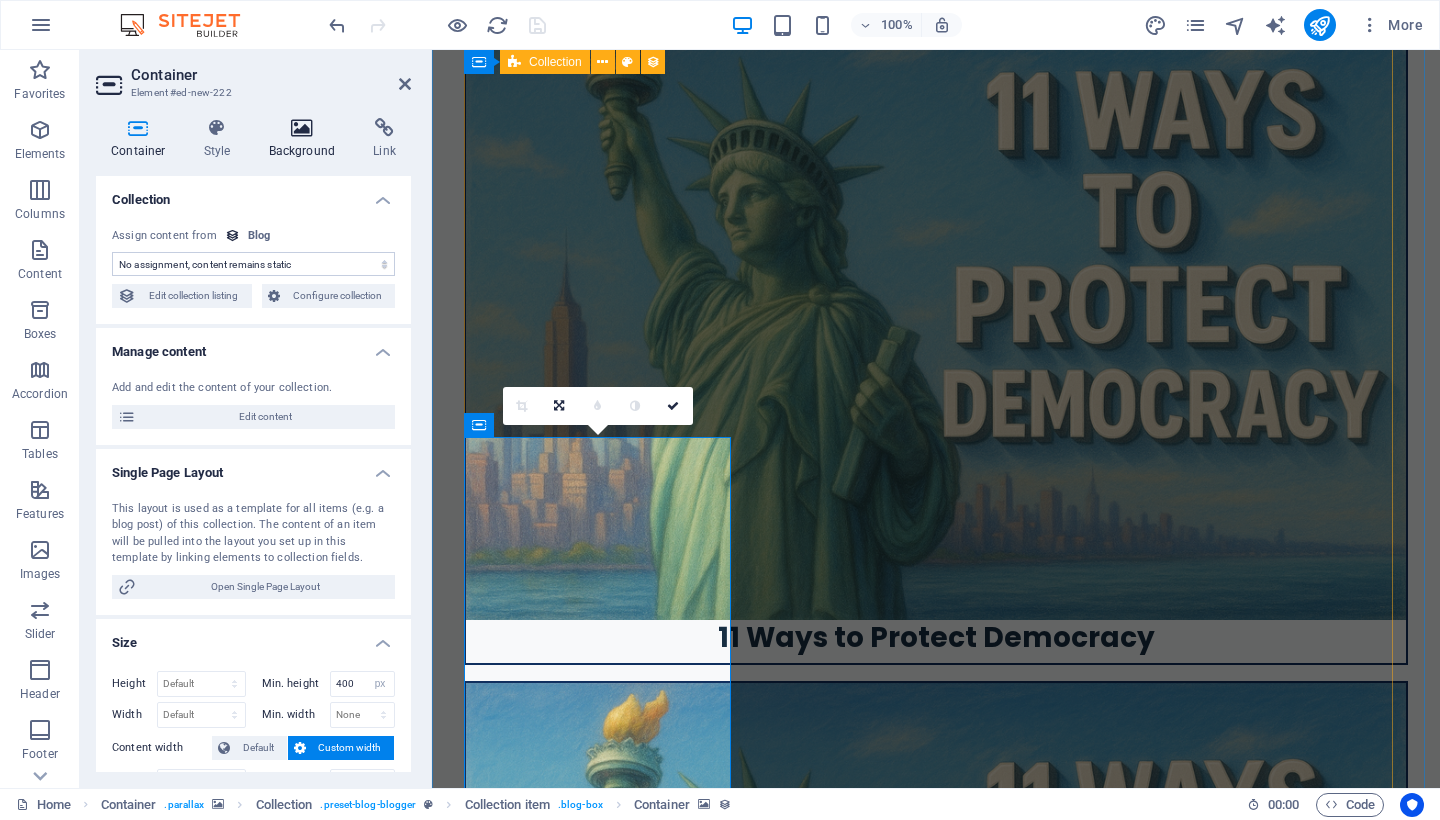 click on "Background" at bounding box center (306, 139) 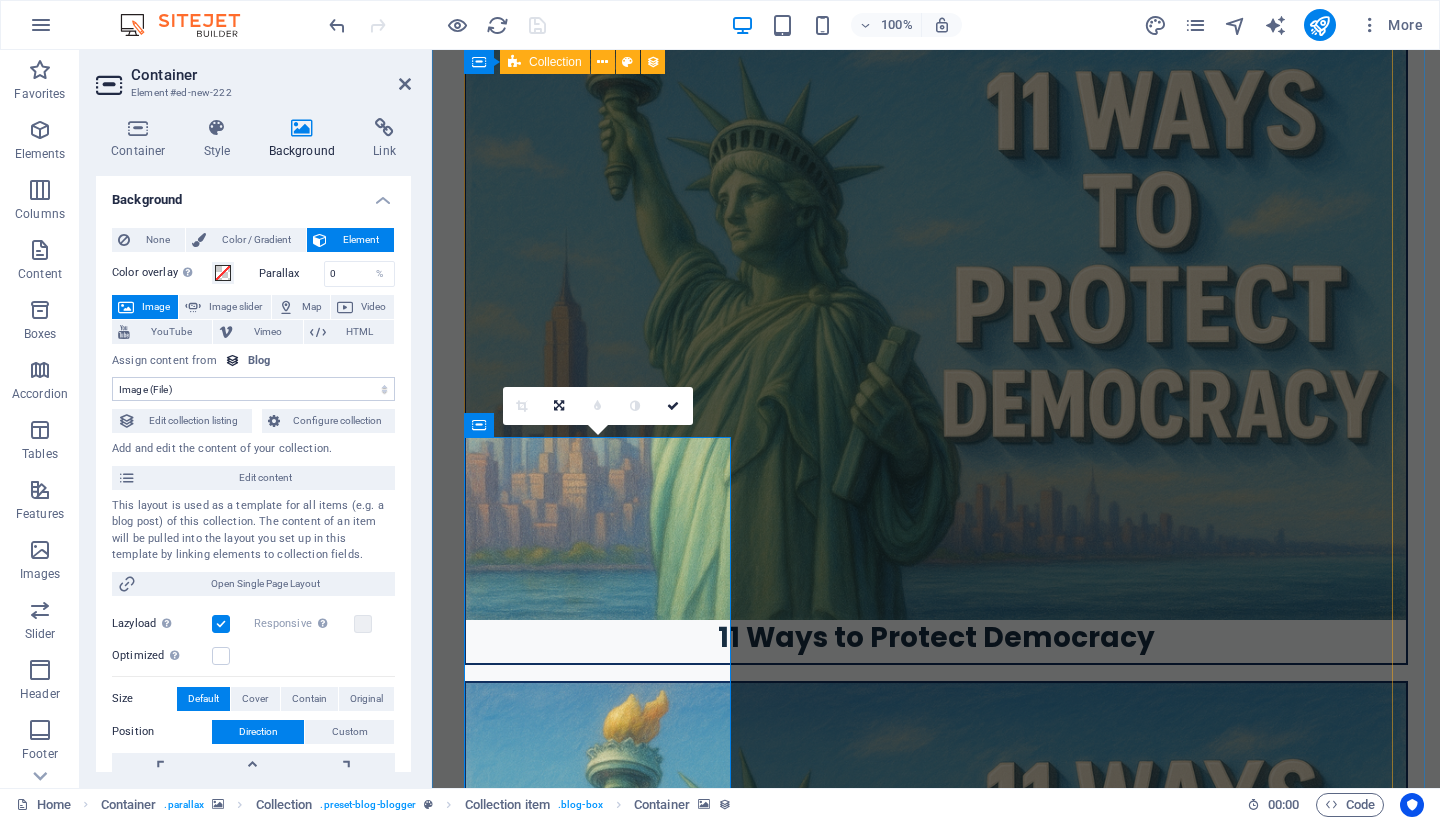 click on "Image" at bounding box center [156, 307] 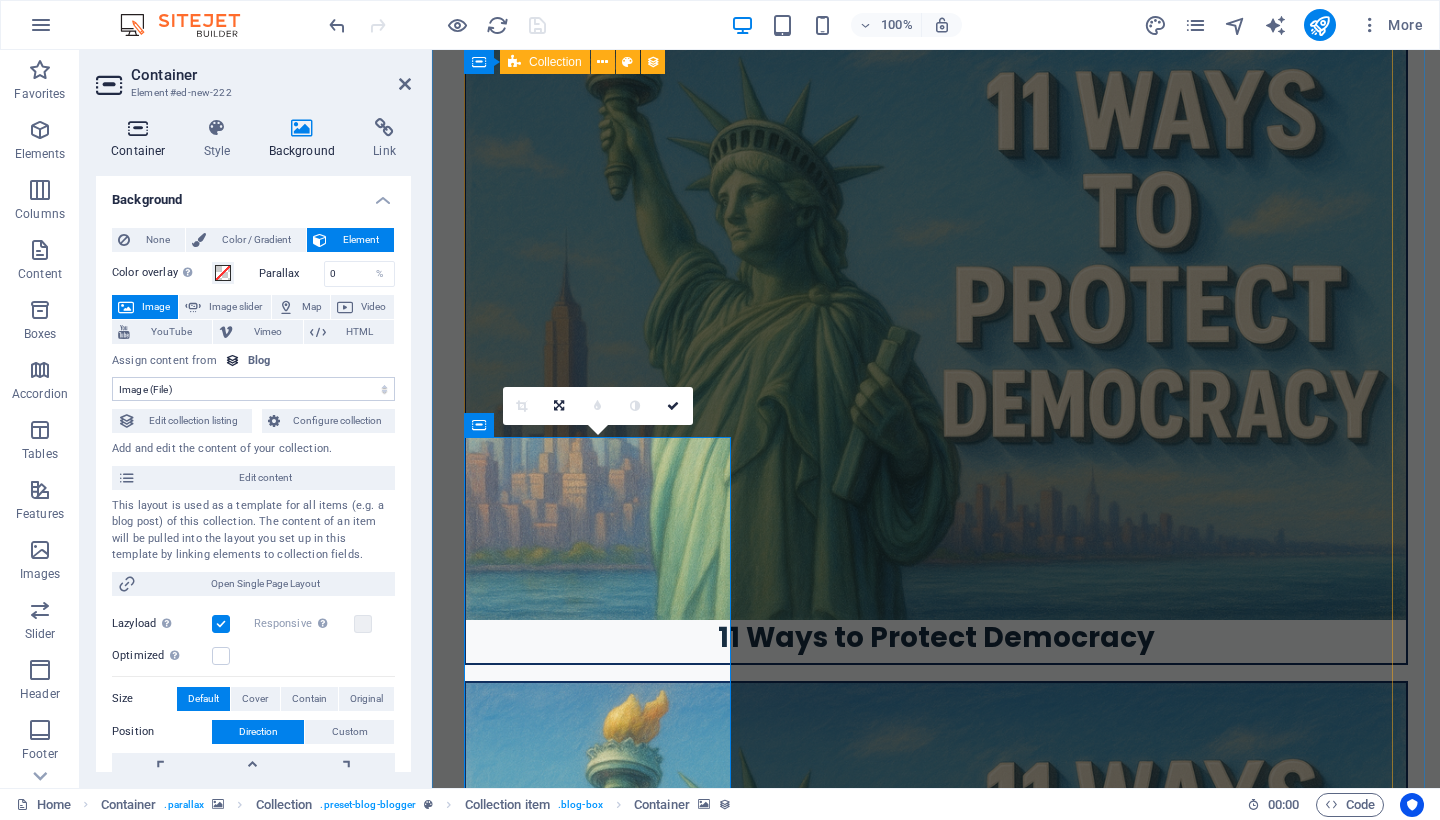click at bounding box center (138, 128) 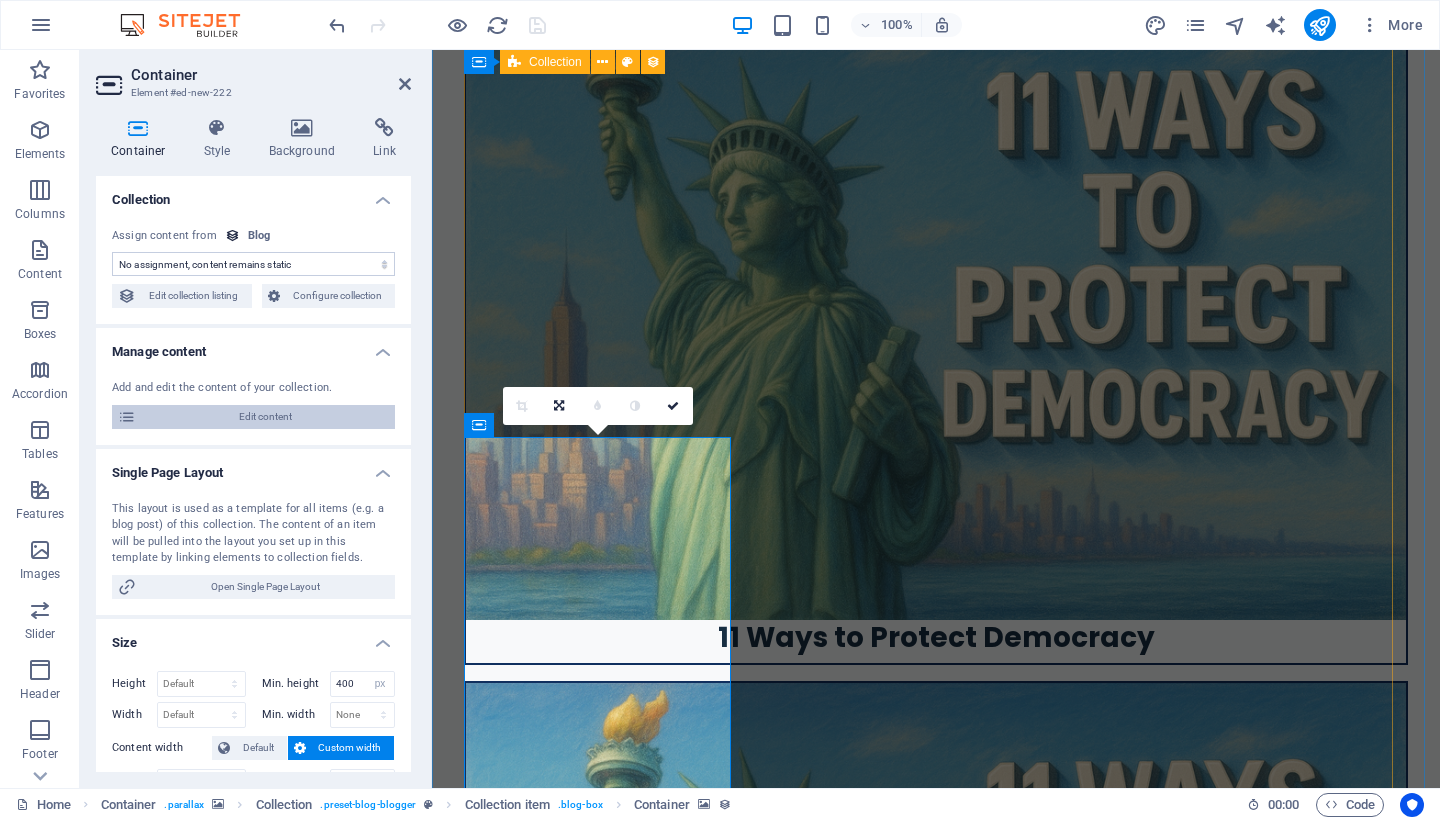 click on "Edit content" at bounding box center [265, 417] 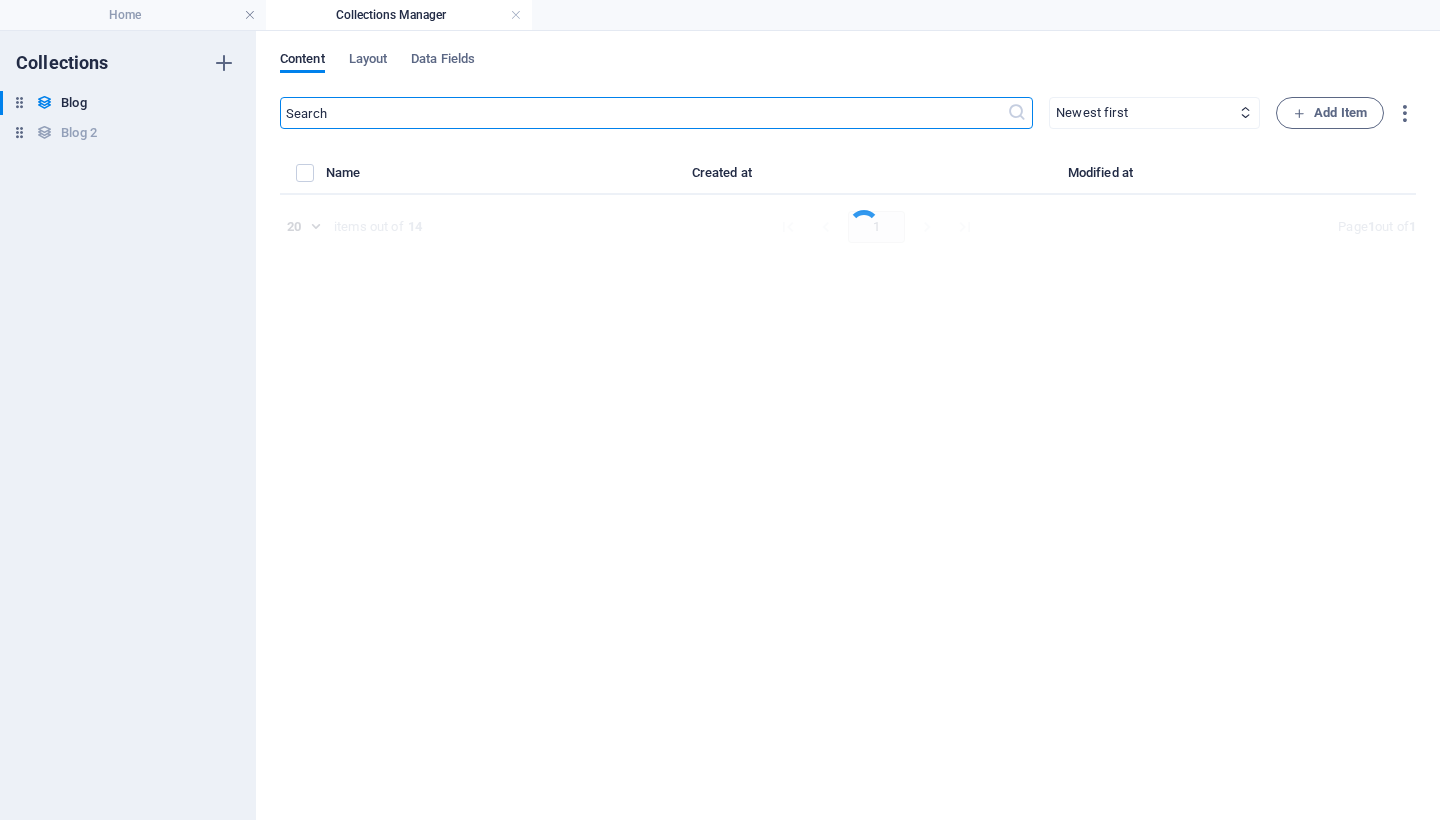 select on "Travel" 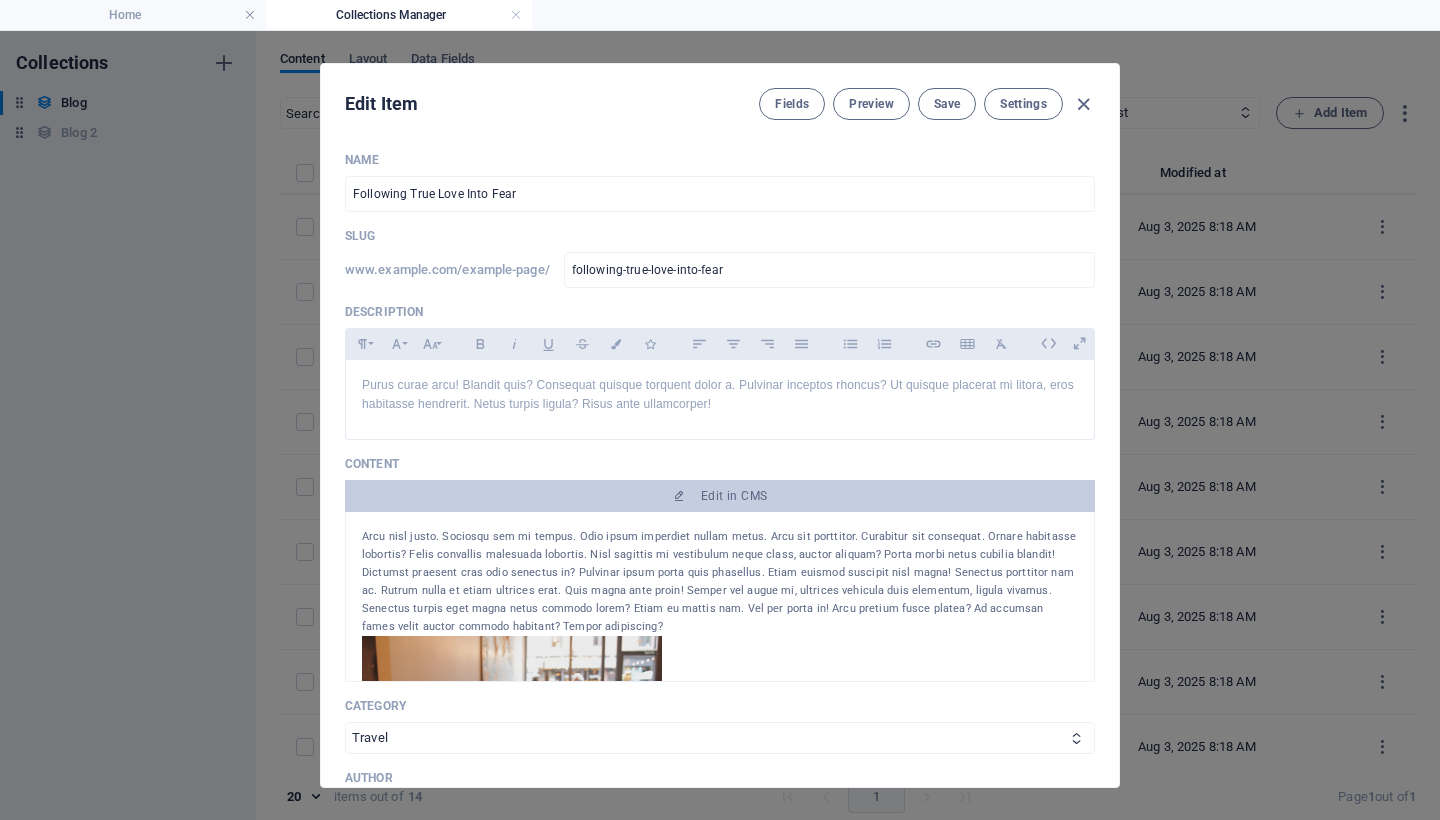 scroll, scrollTop: 176, scrollLeft: 0, axis: vertical 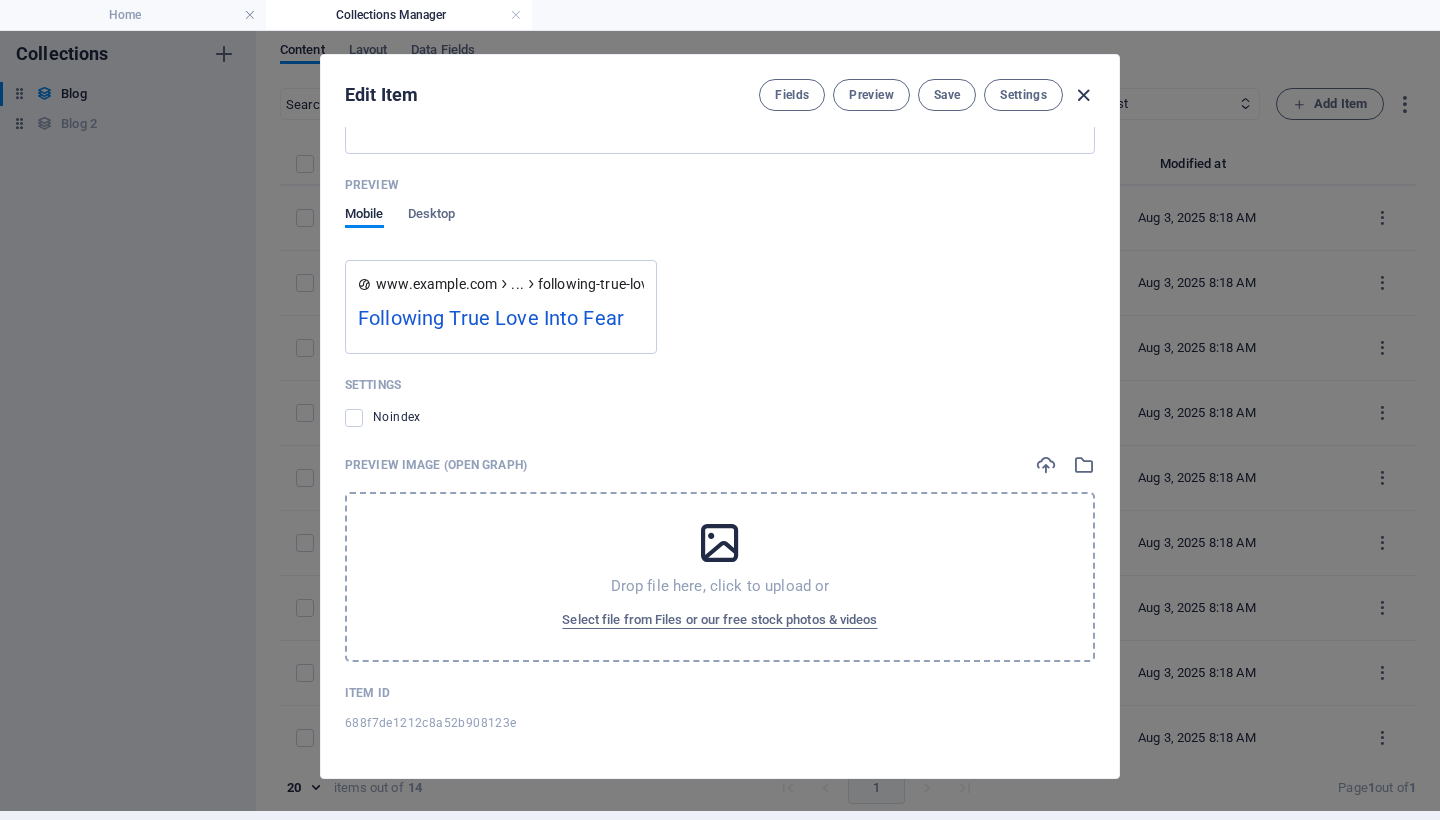 click at bounding box center (1083, 95) 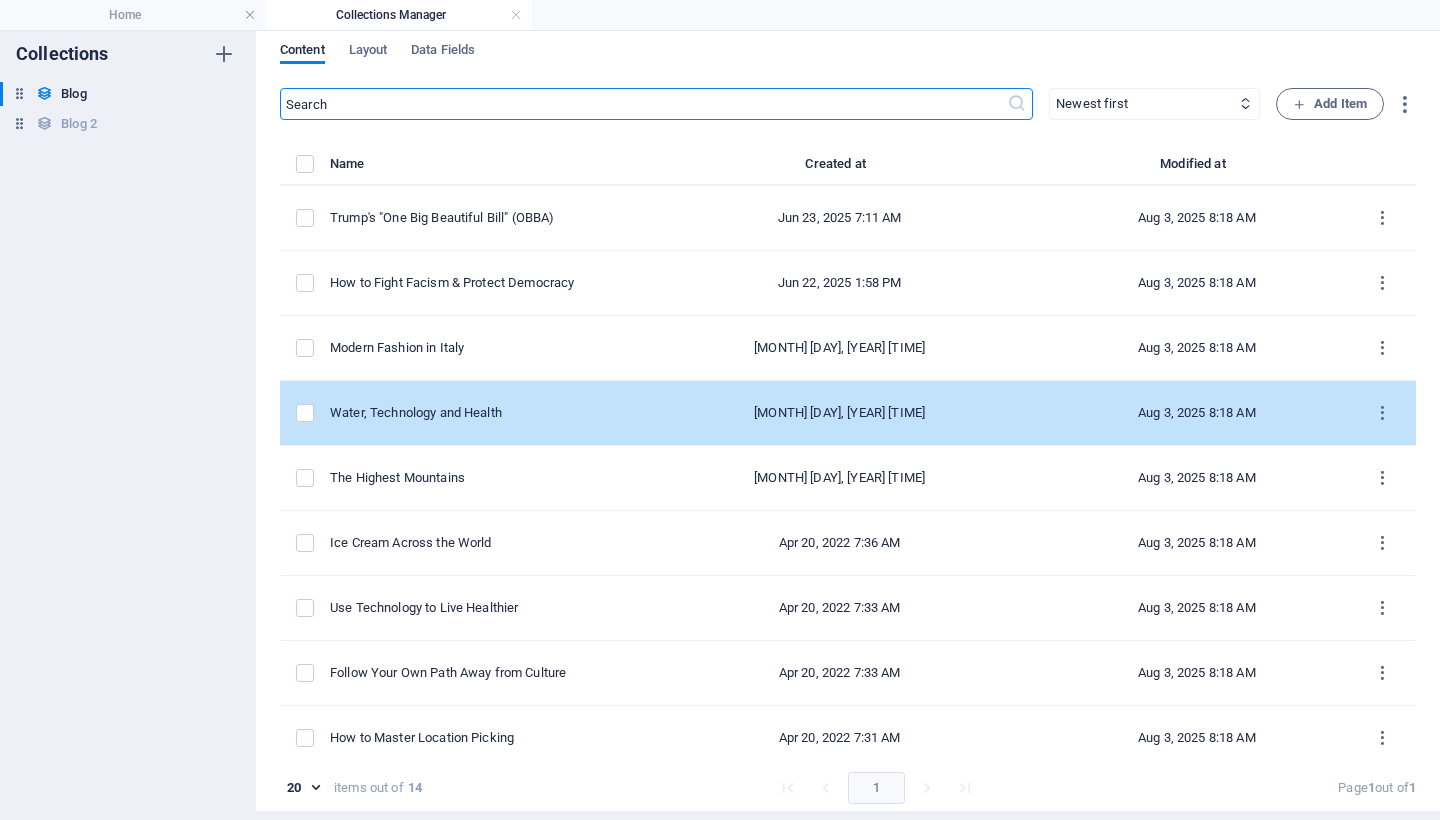 scroll, scrollTop: 5, scrollLeft: 0, axis: vertical 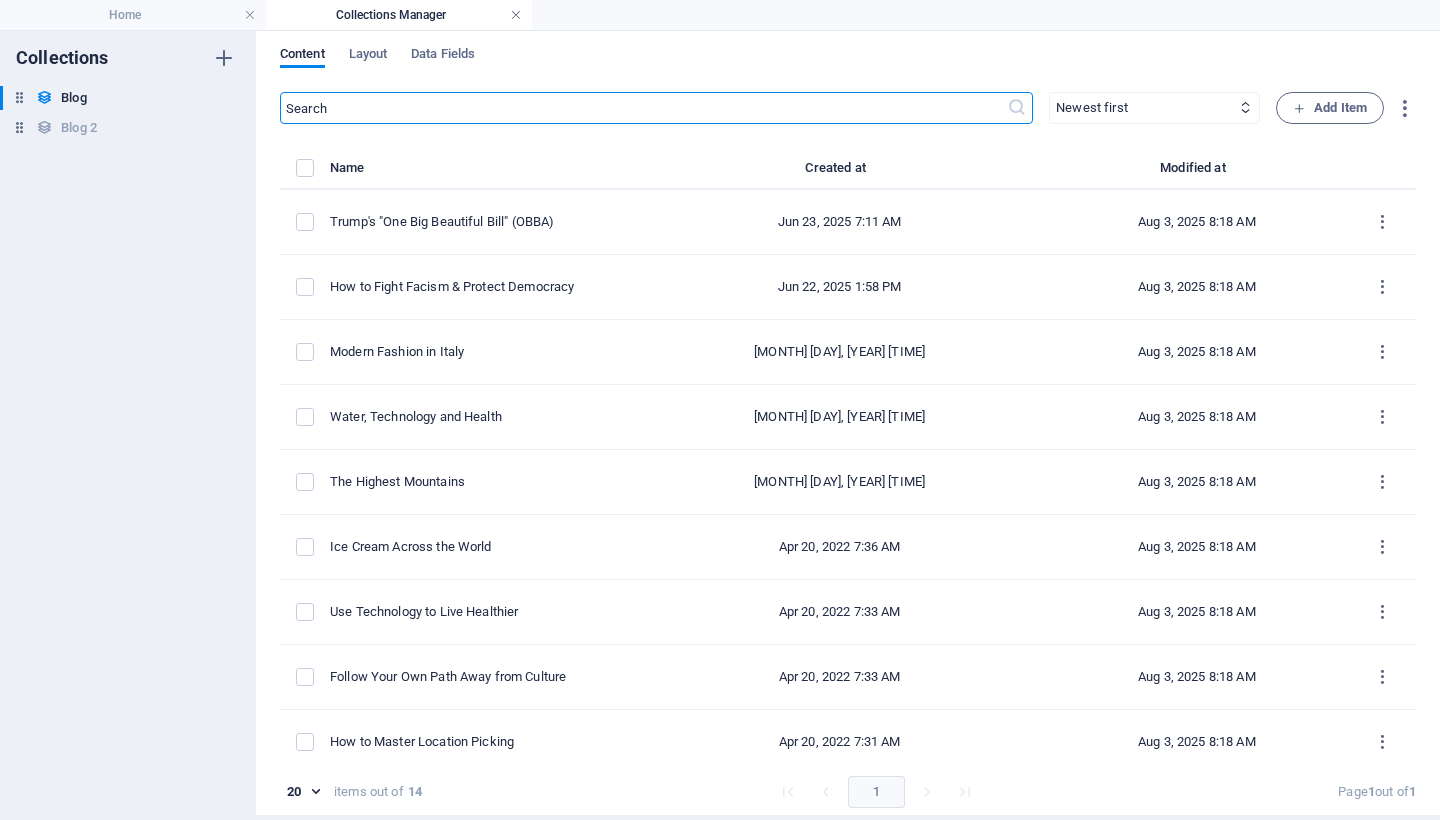 click at bounding box center [516, 15] 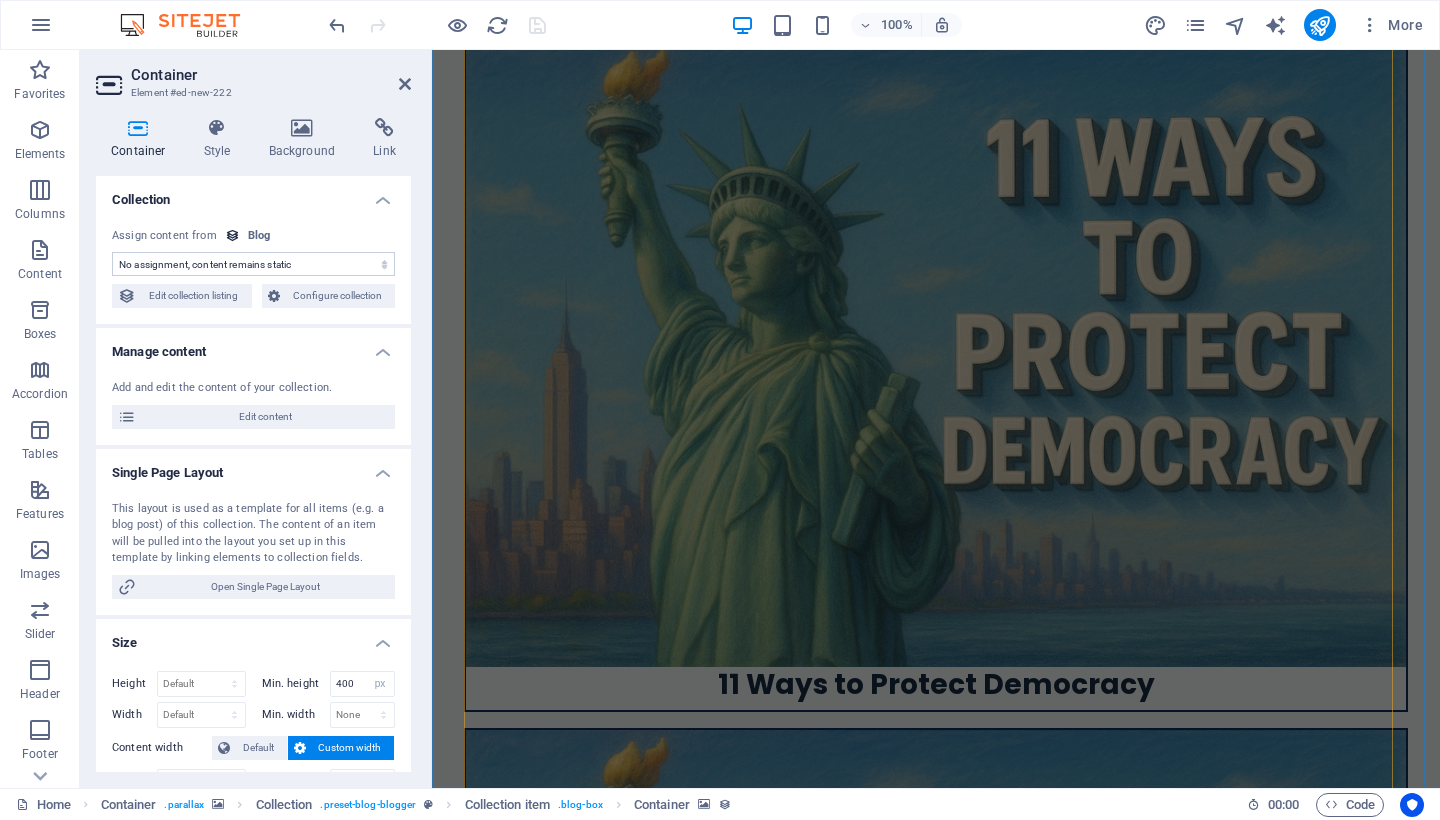 type 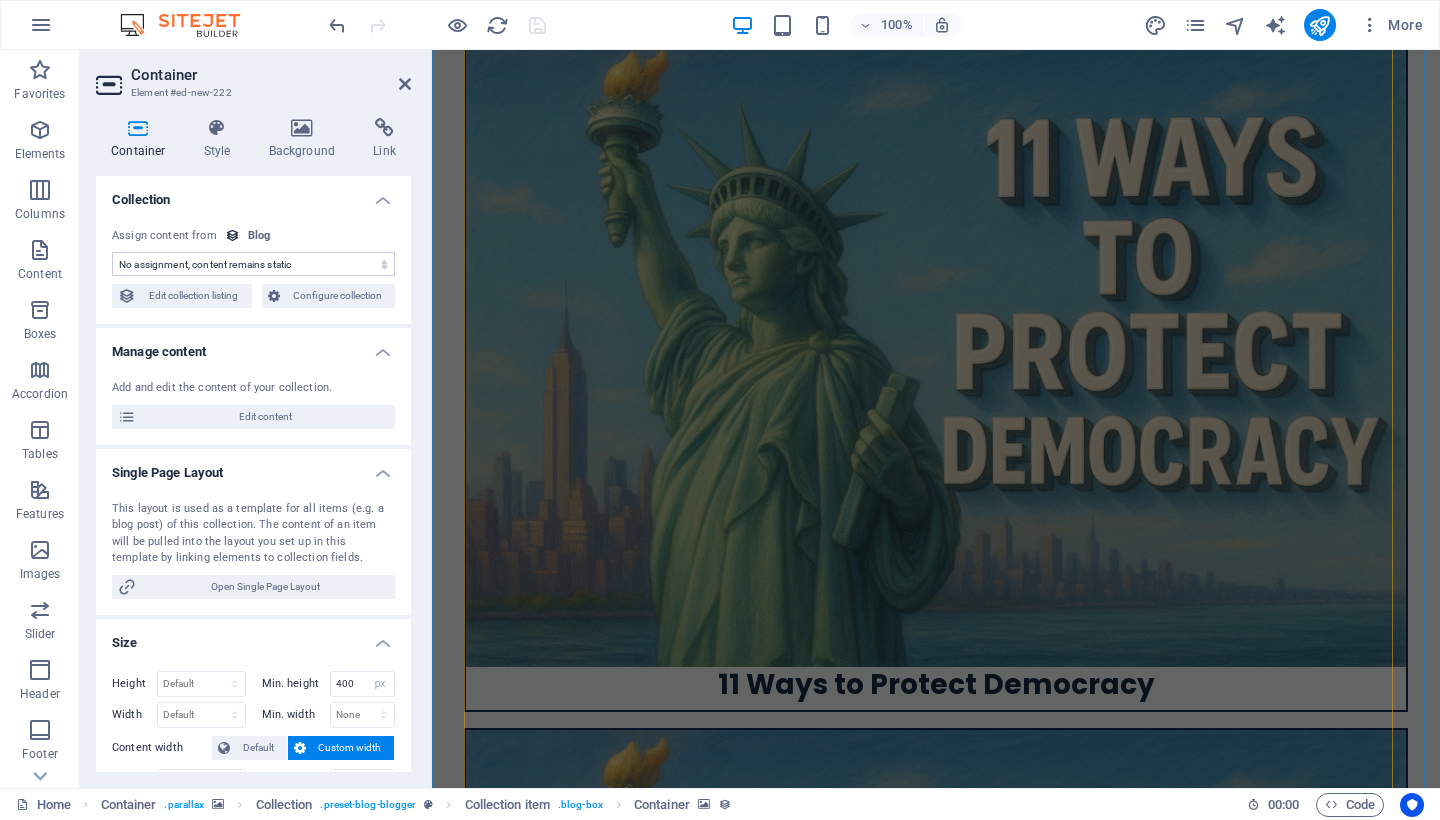 select on "DISABLED_OPTION_VALUE" 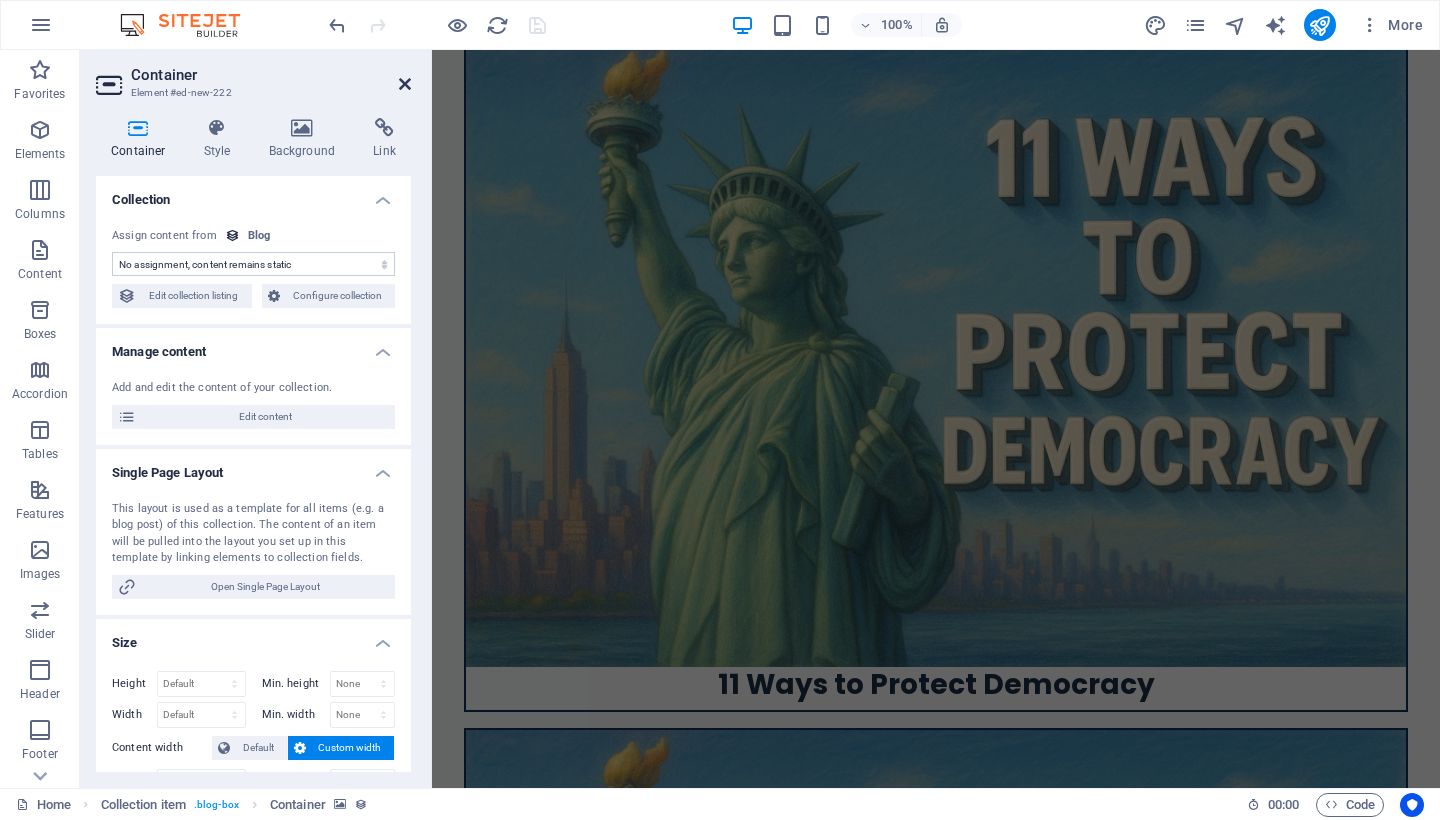 click at bounding box center (405, 84) 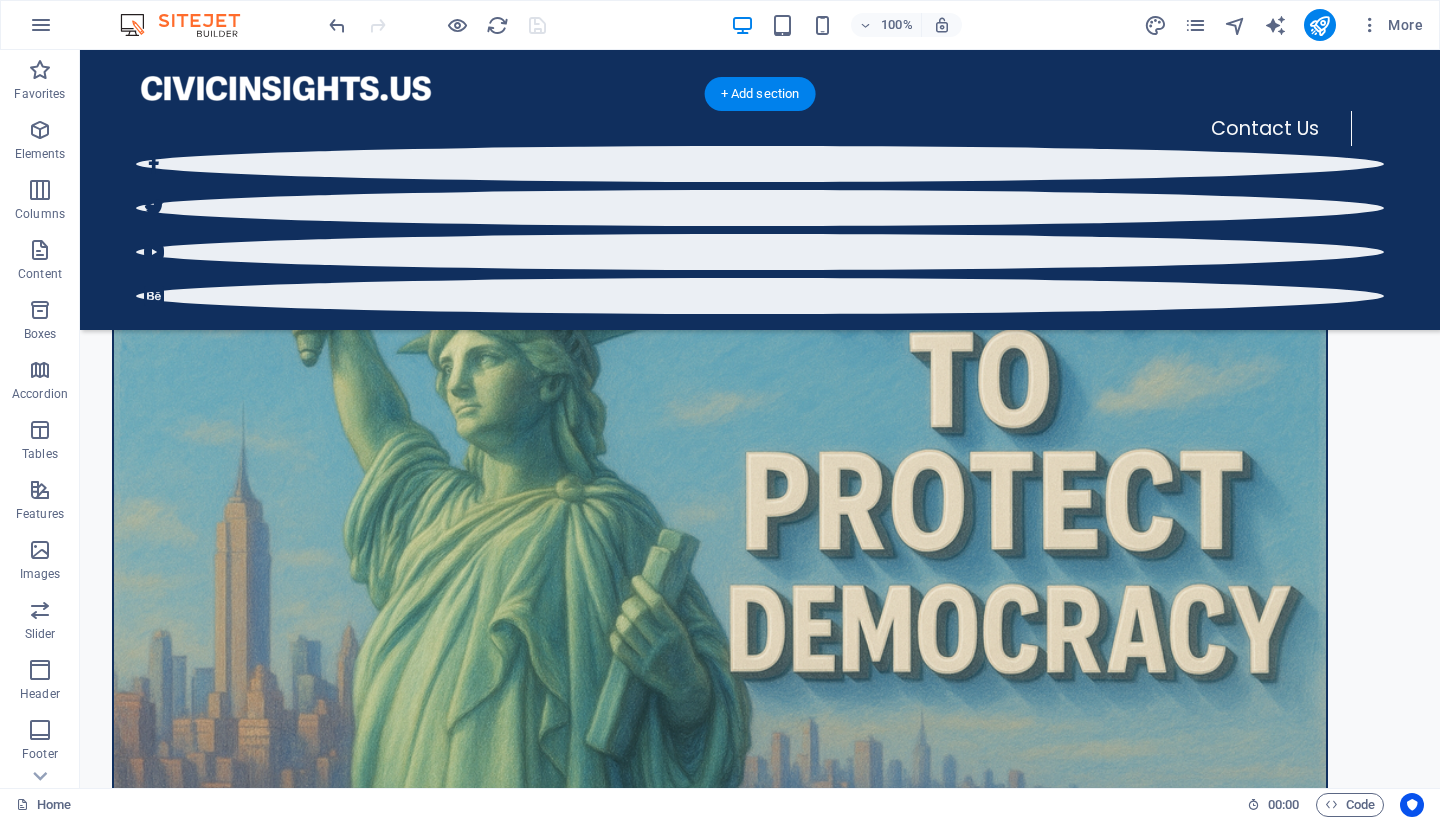 scroll, scrollTop: 1546, scrollLeft: 0, axis: vertical 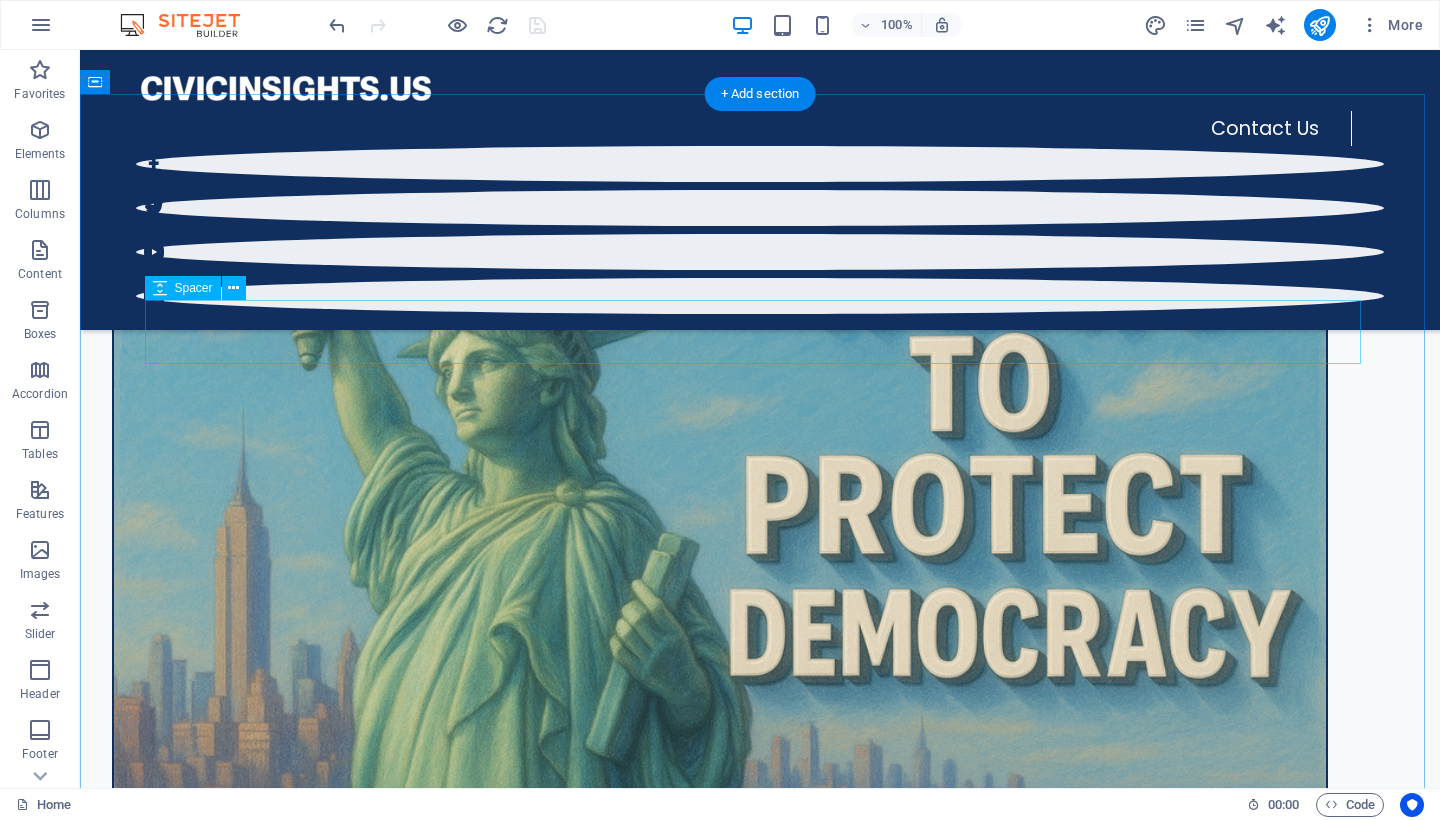 click at bounding box center (760, 6894) 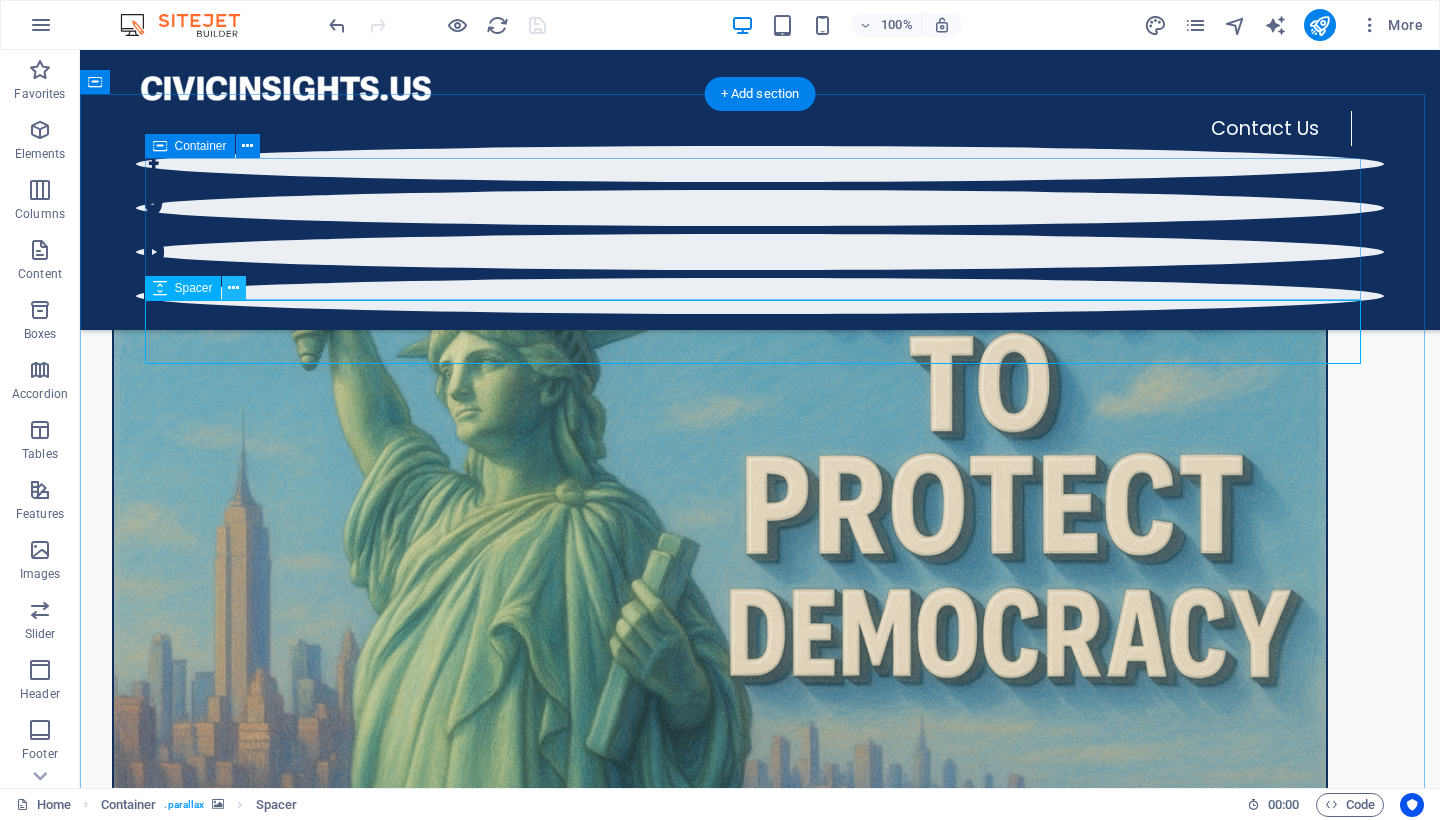click at bounding box center [233, 288] 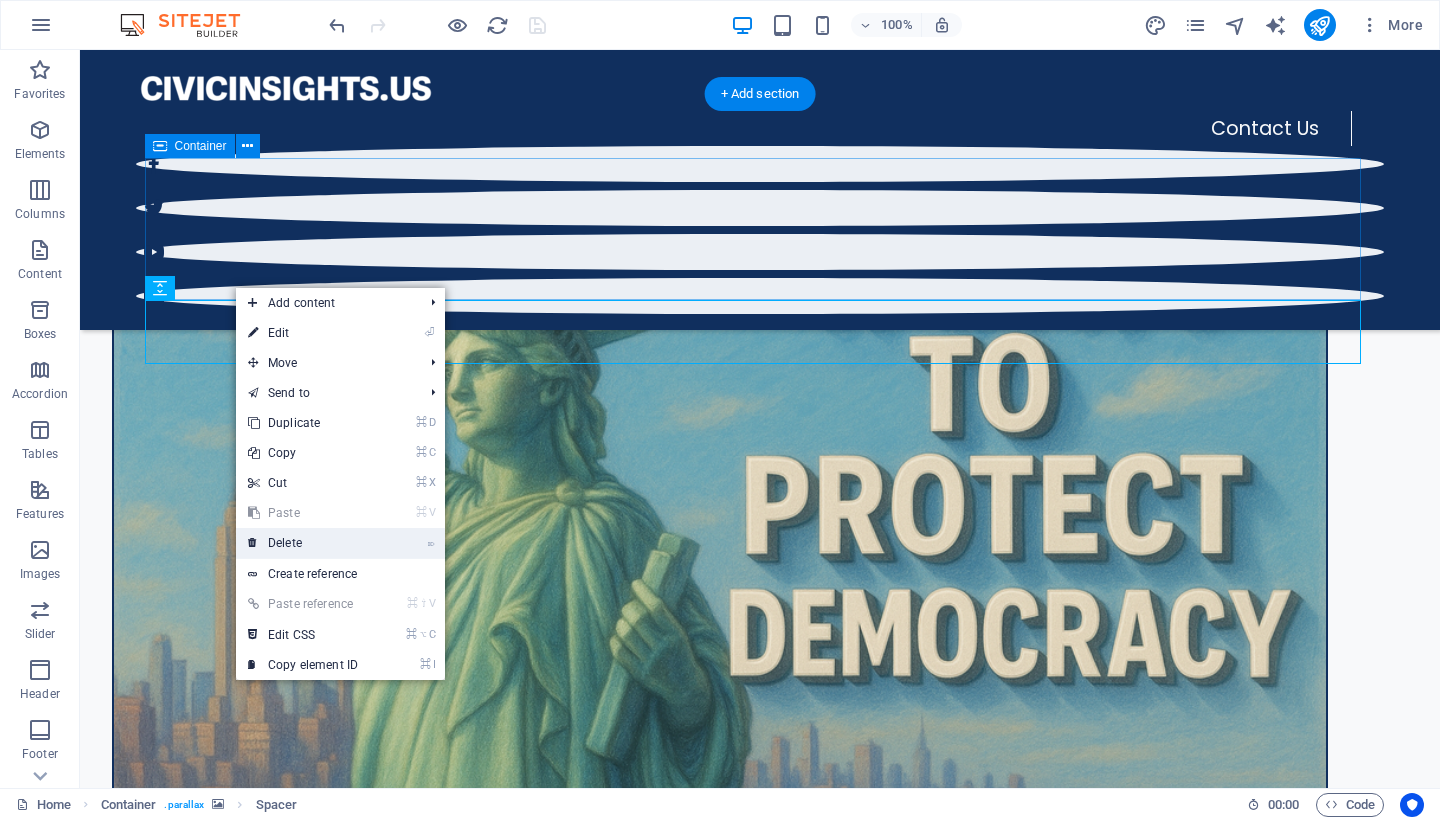 click on "⌦  Delete" at bounding box center (303, 543) 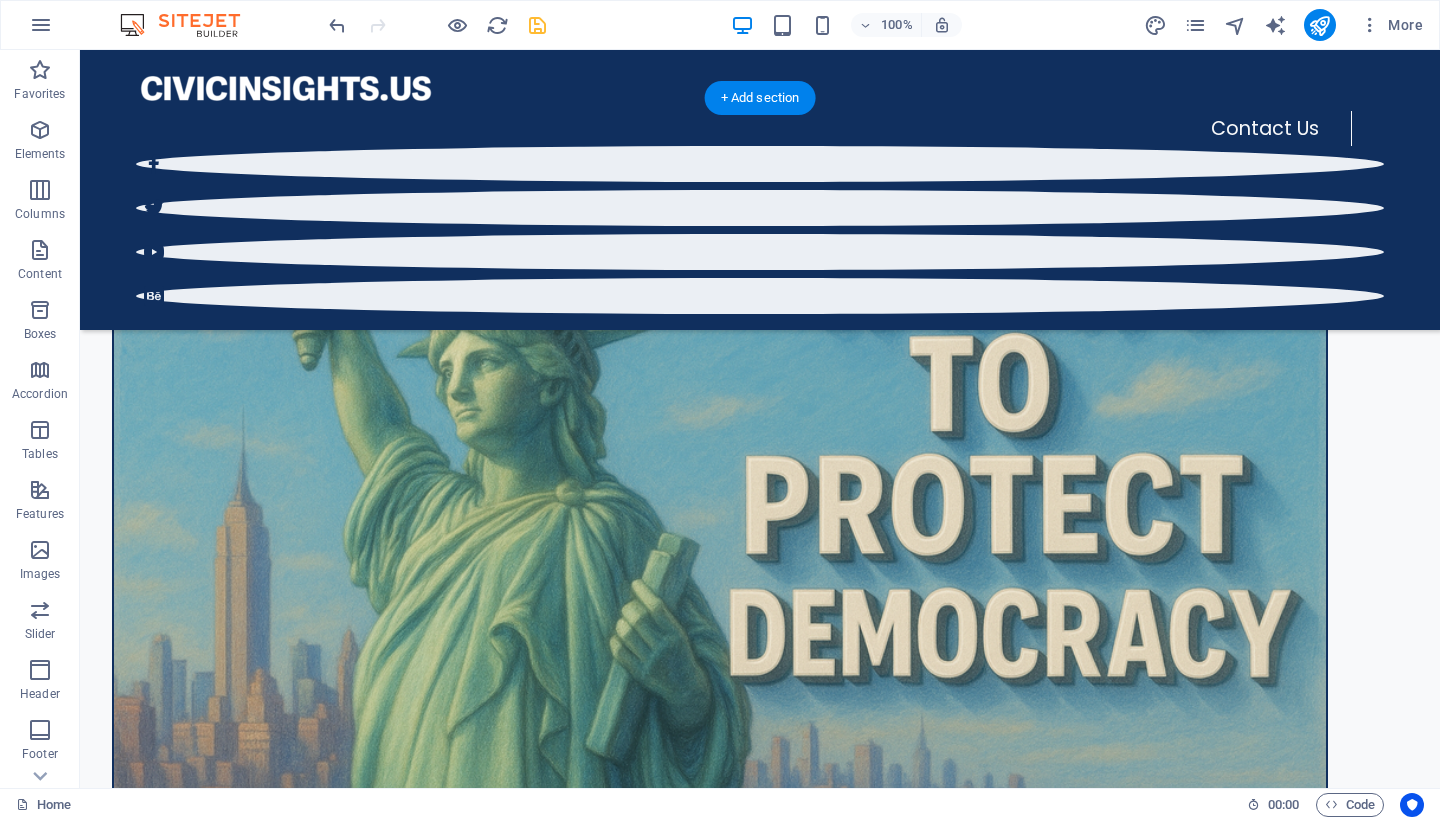 scroll, scrollTop: 1380, scrollLeft: 0, axis: vertical 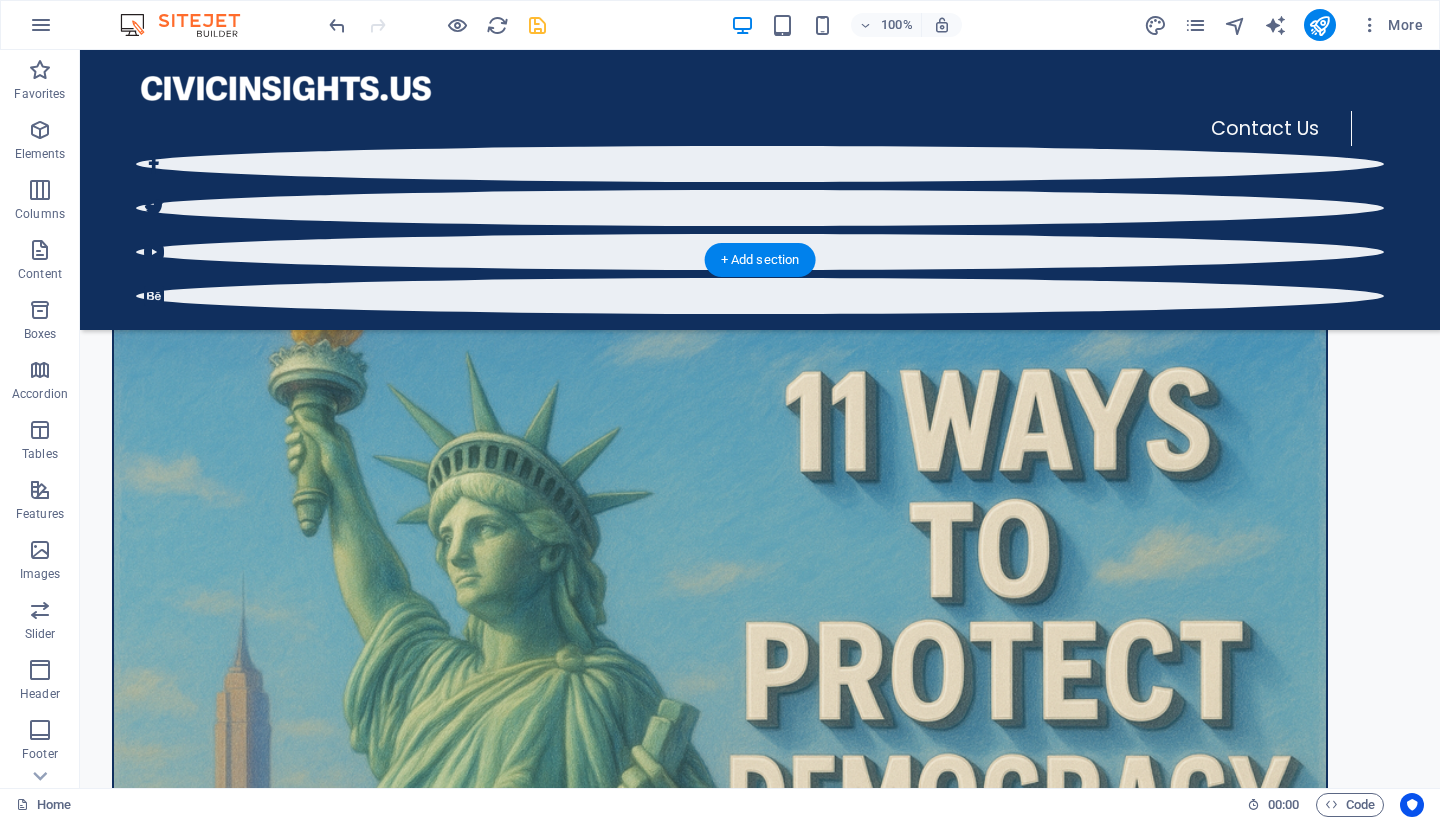 click at bounding box center (760, 5636) 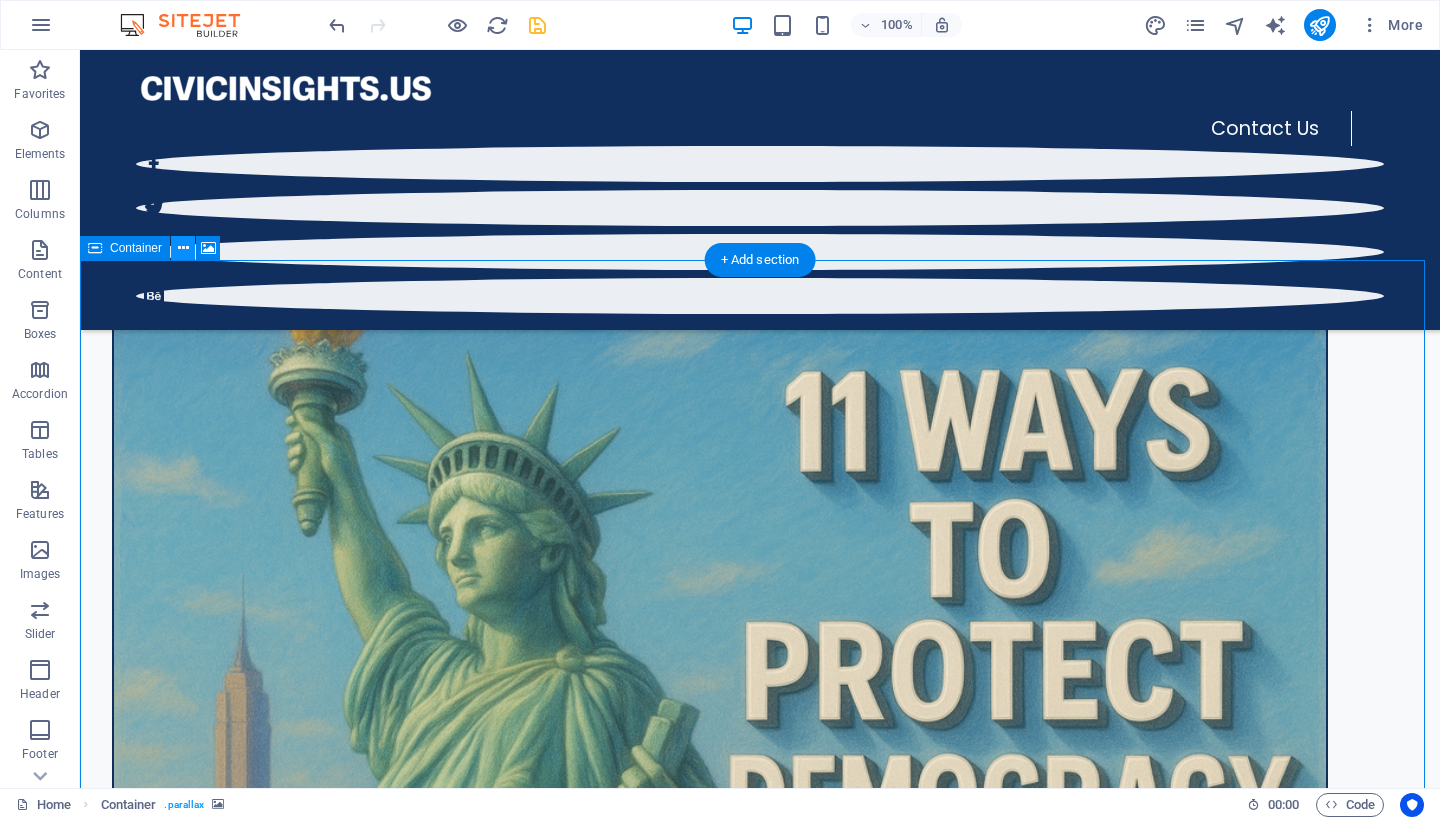 click at bounding box center (183, 248) 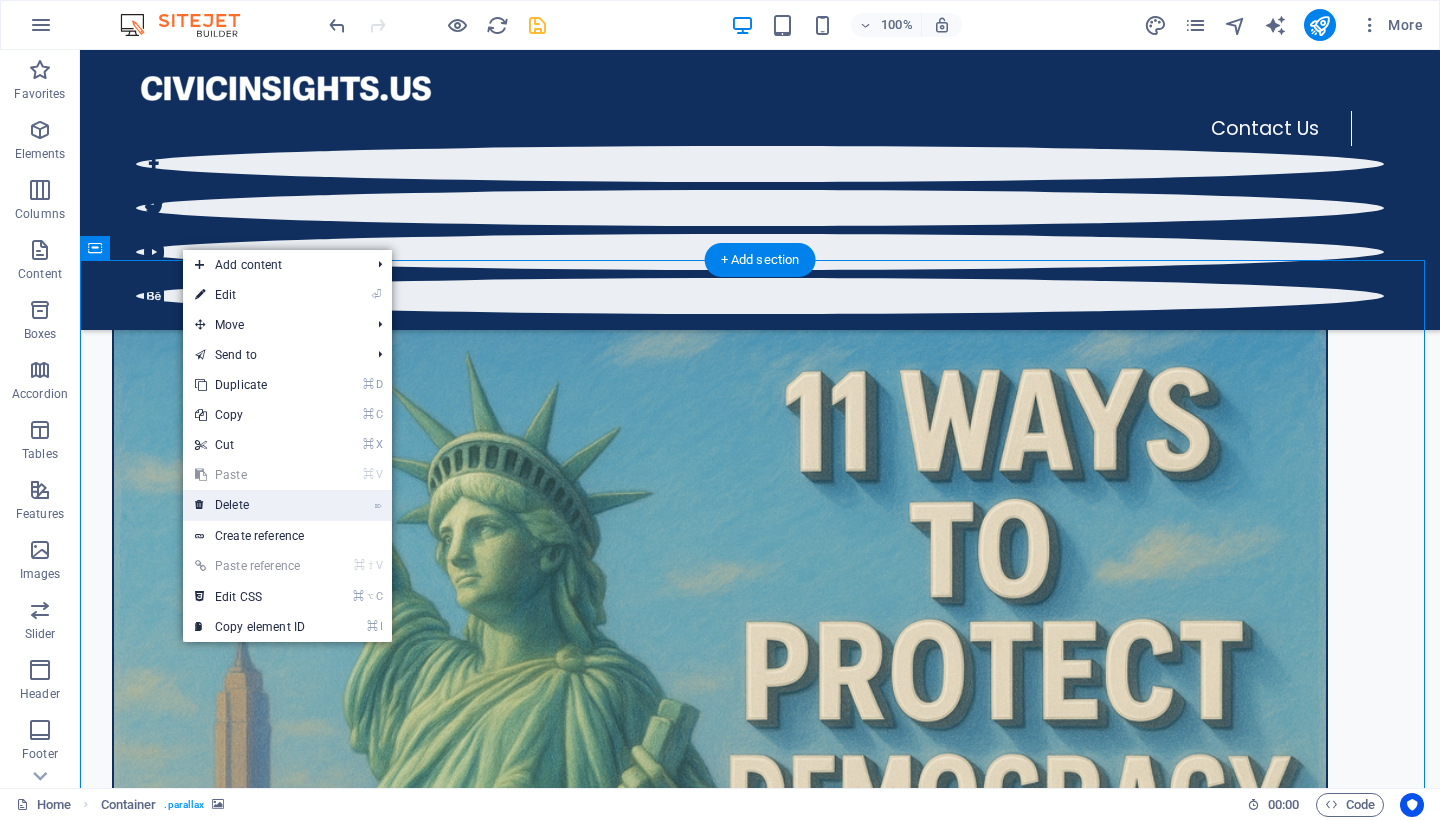 click on "⌦  Delete" at bounding box center [250, 505] 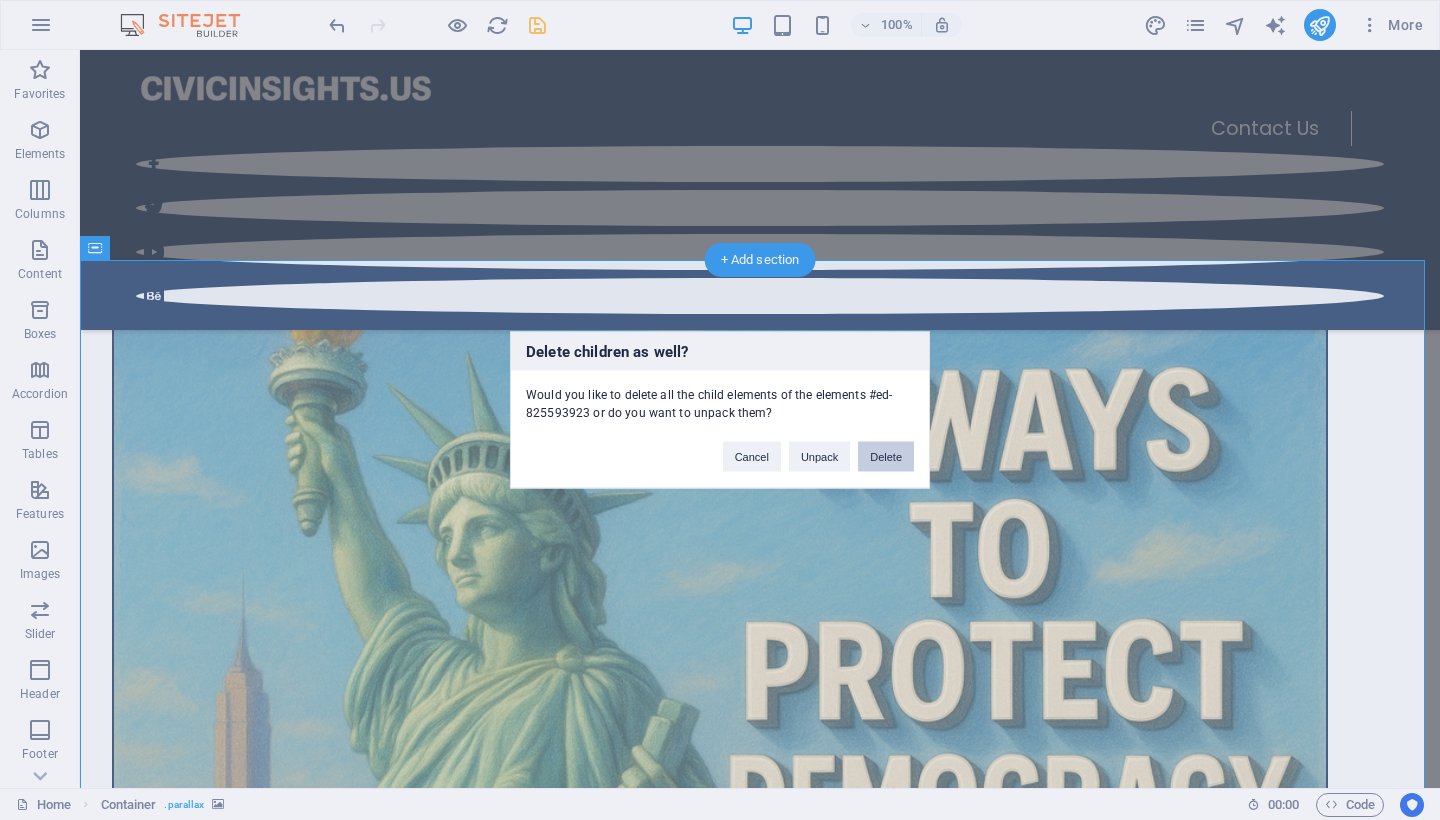 click on "Delete" at bounding box center (886, 457) 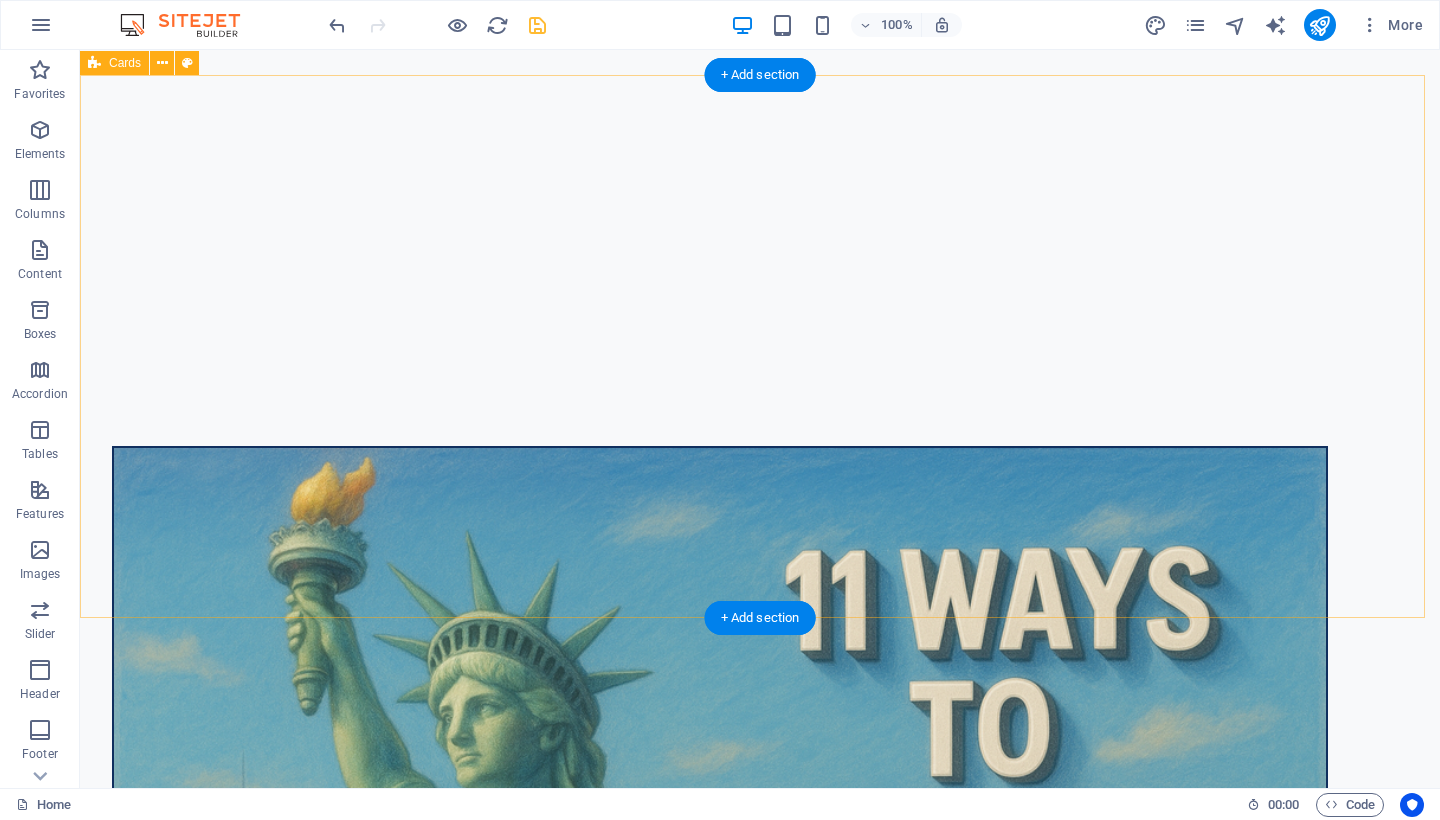 scroll, scrollTop: 1565, scrollLeft: 0, axis: vertical 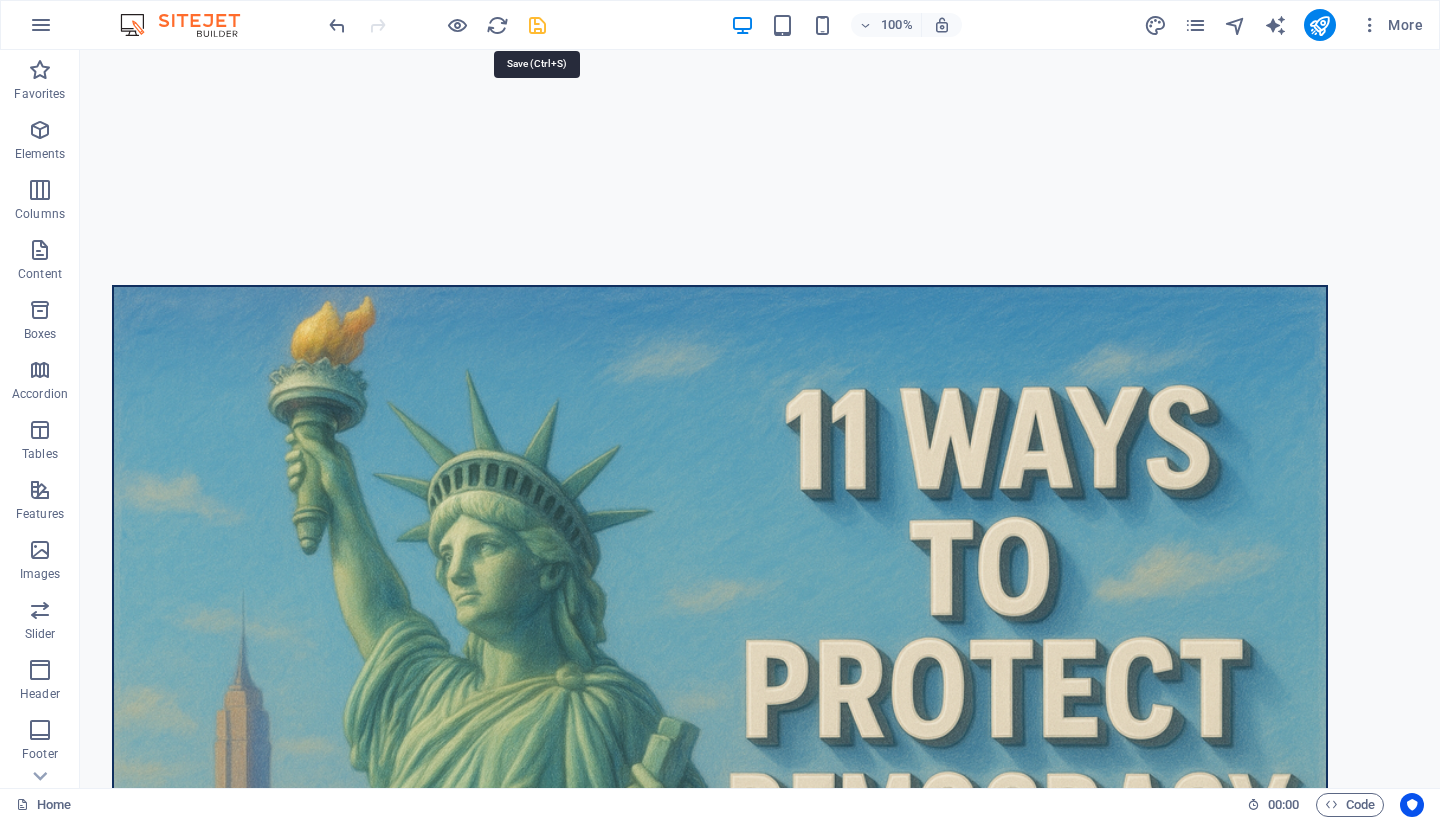 click at bounding box center [537, 25] 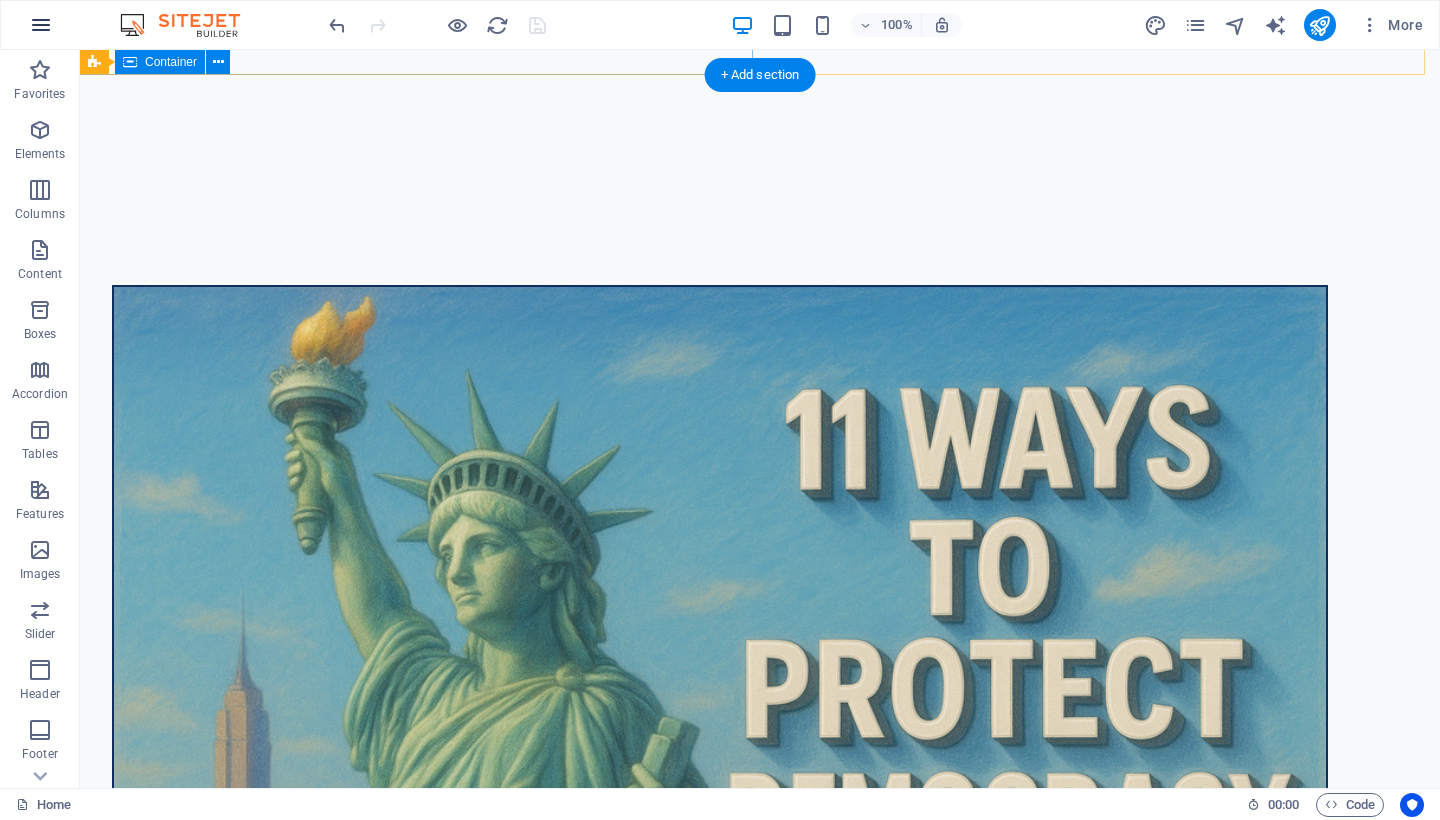 click at bounding box center [41, 25] 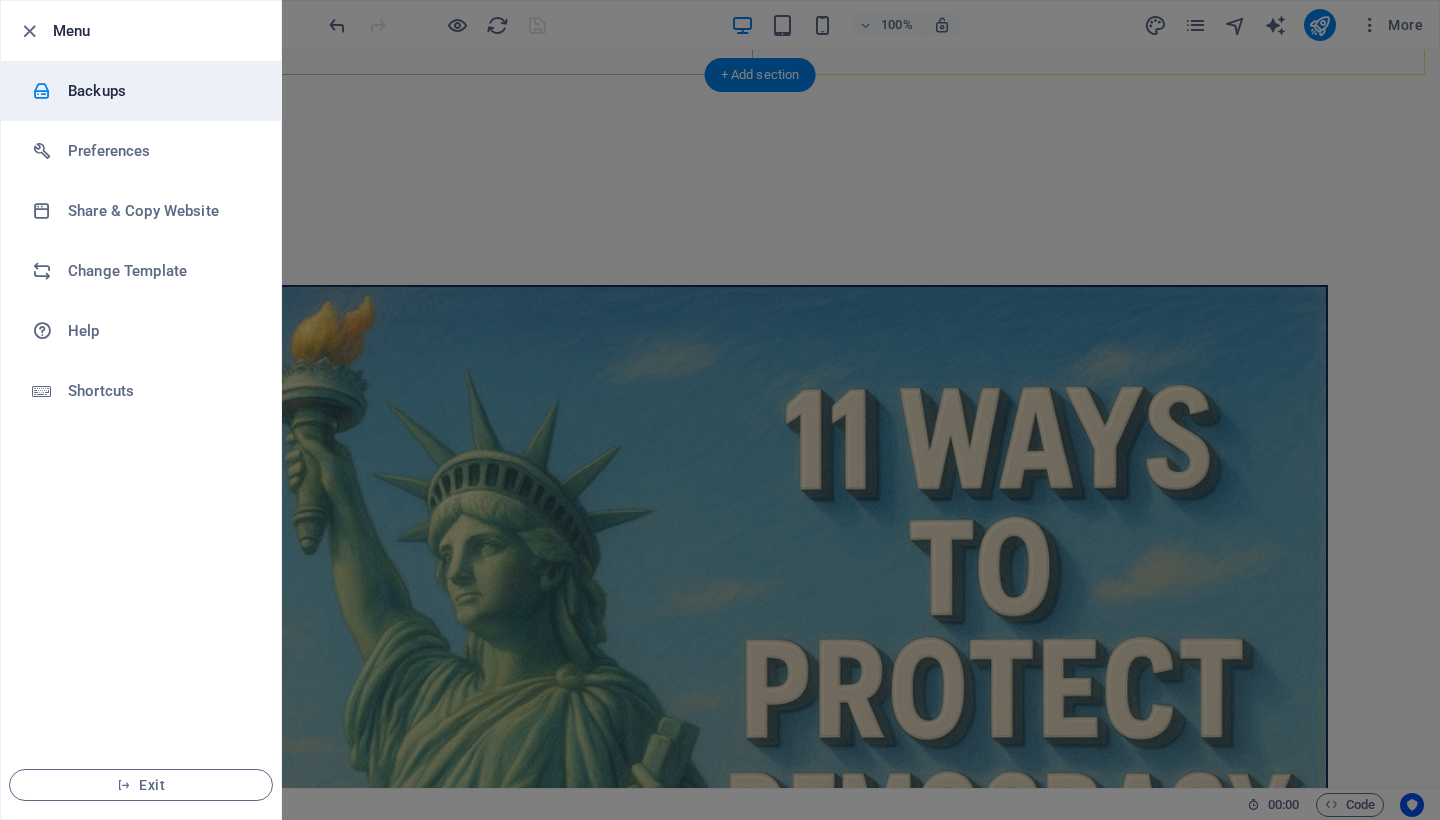 click on "Backups" at bounding box center (160, 91) 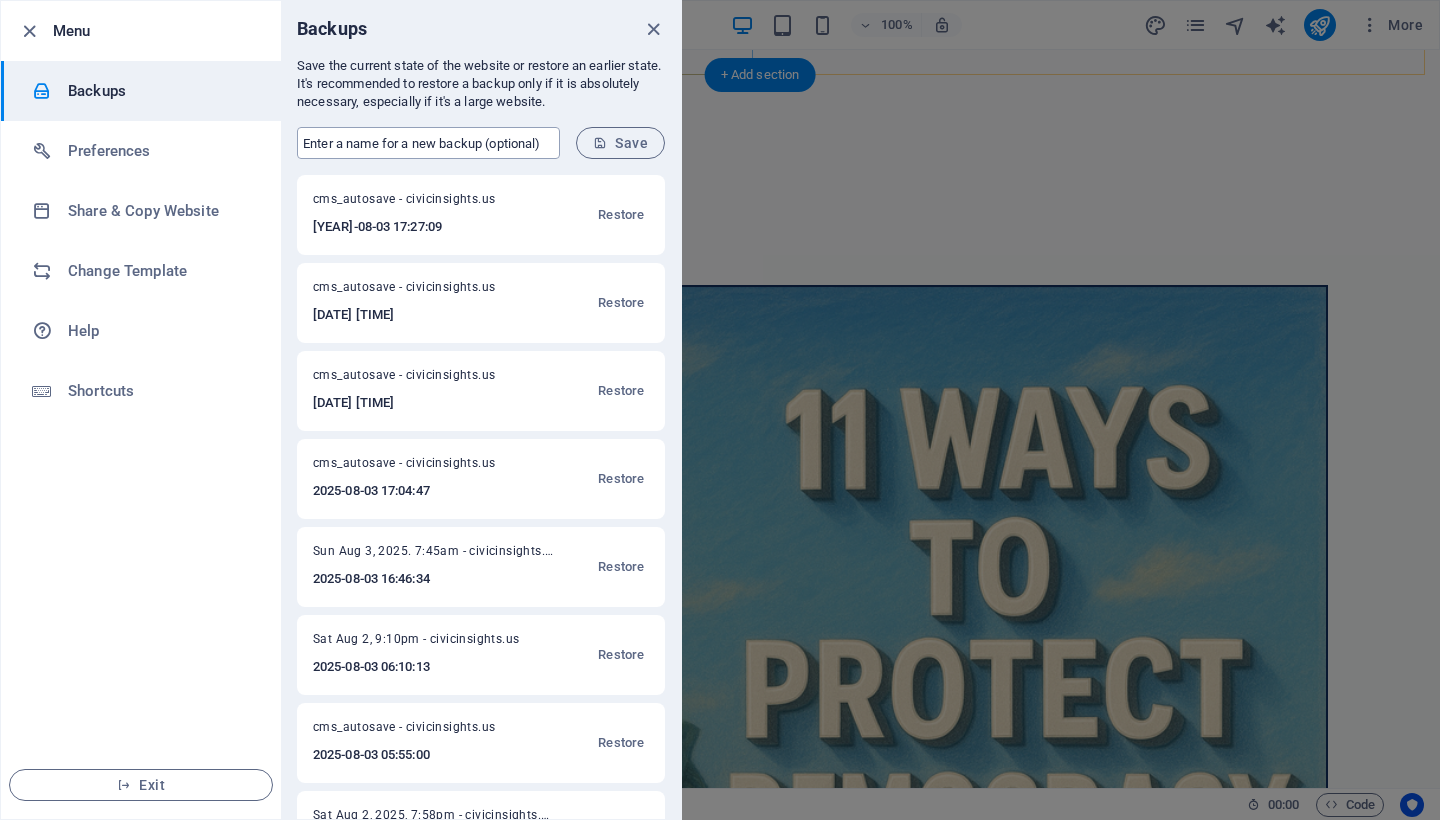 click at bounding box center (428, 143) 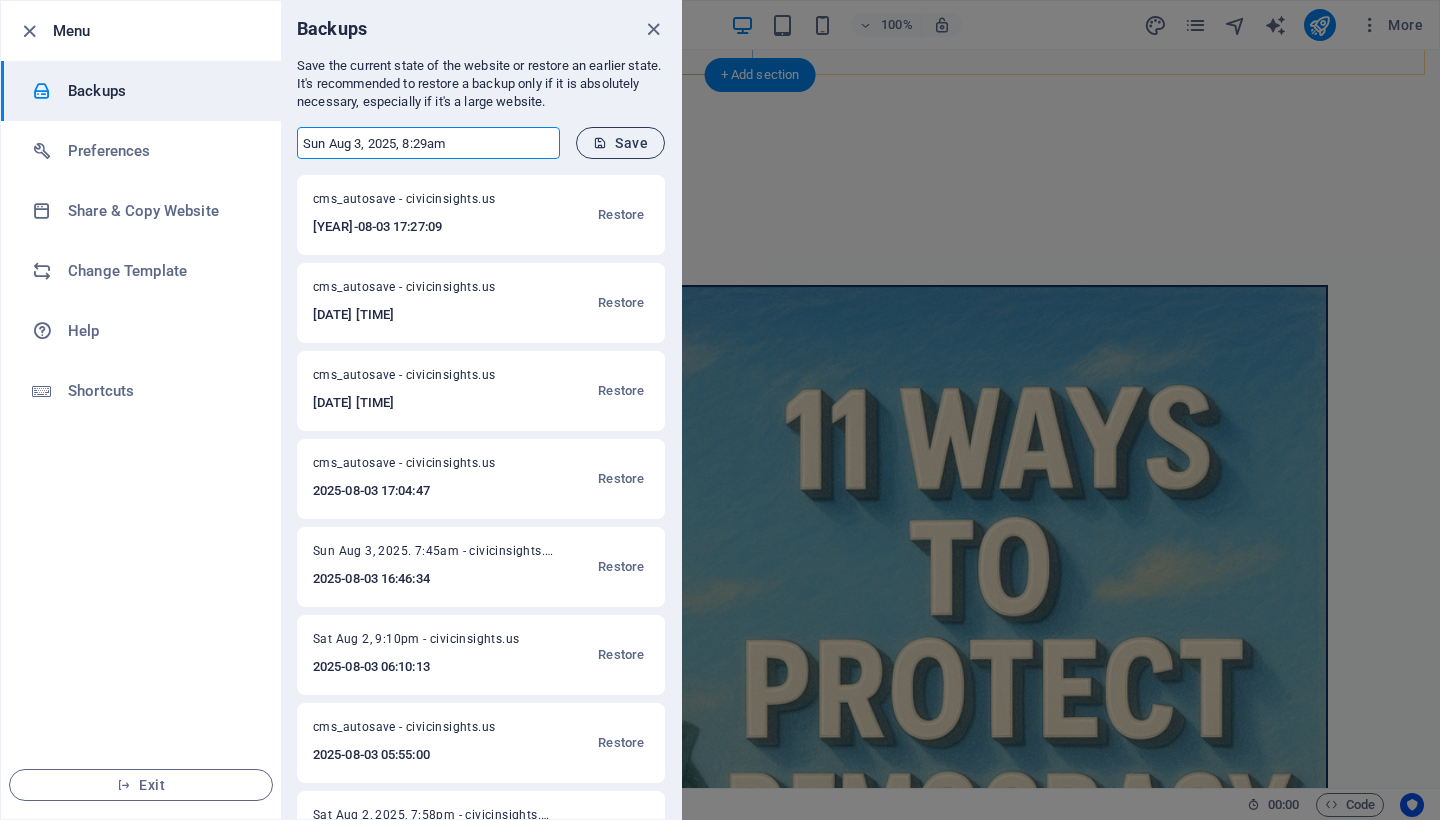 type on "Sun Aug 3, 2025, 8:29am" 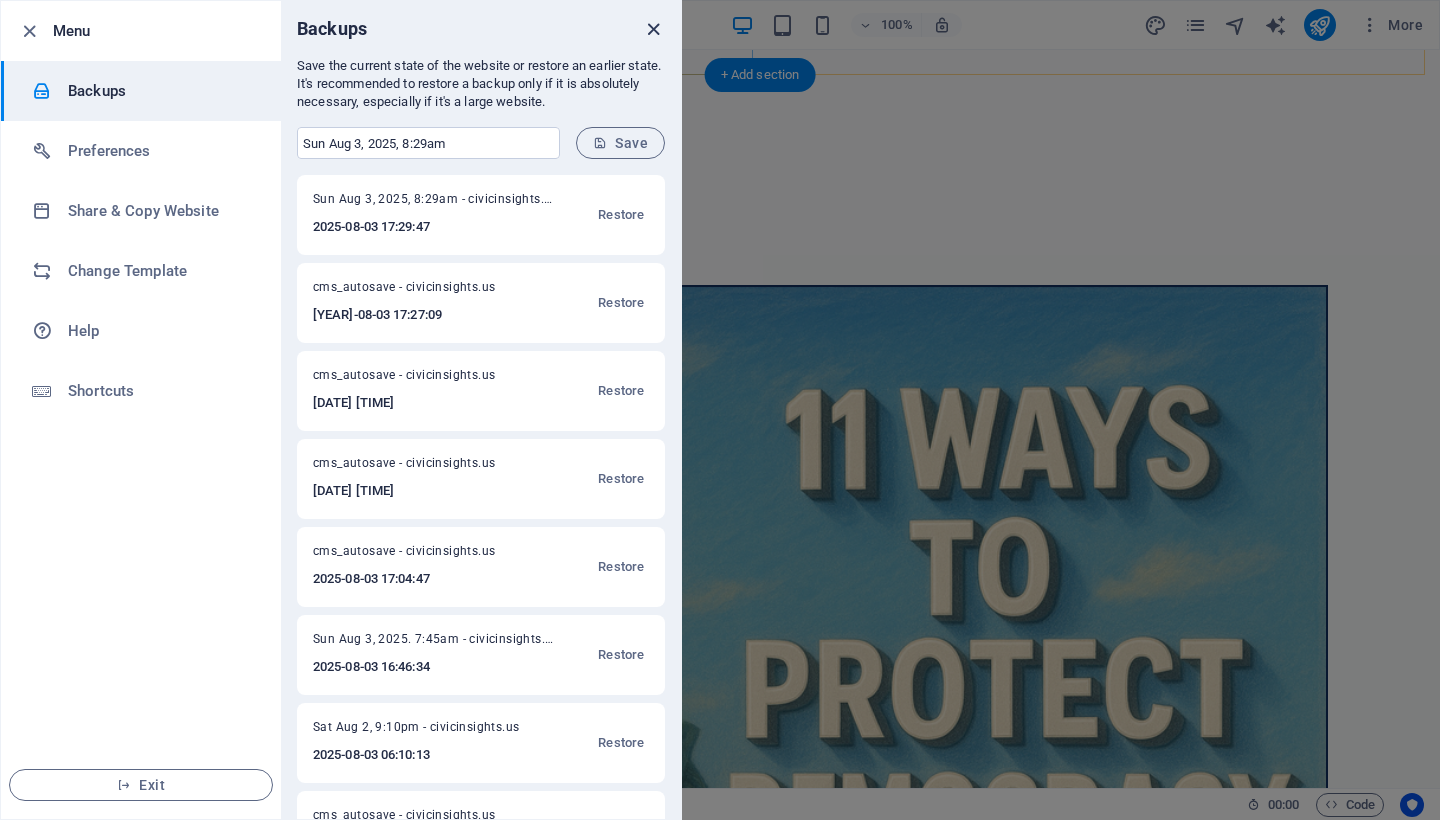 click at bounding box center [653, 29] 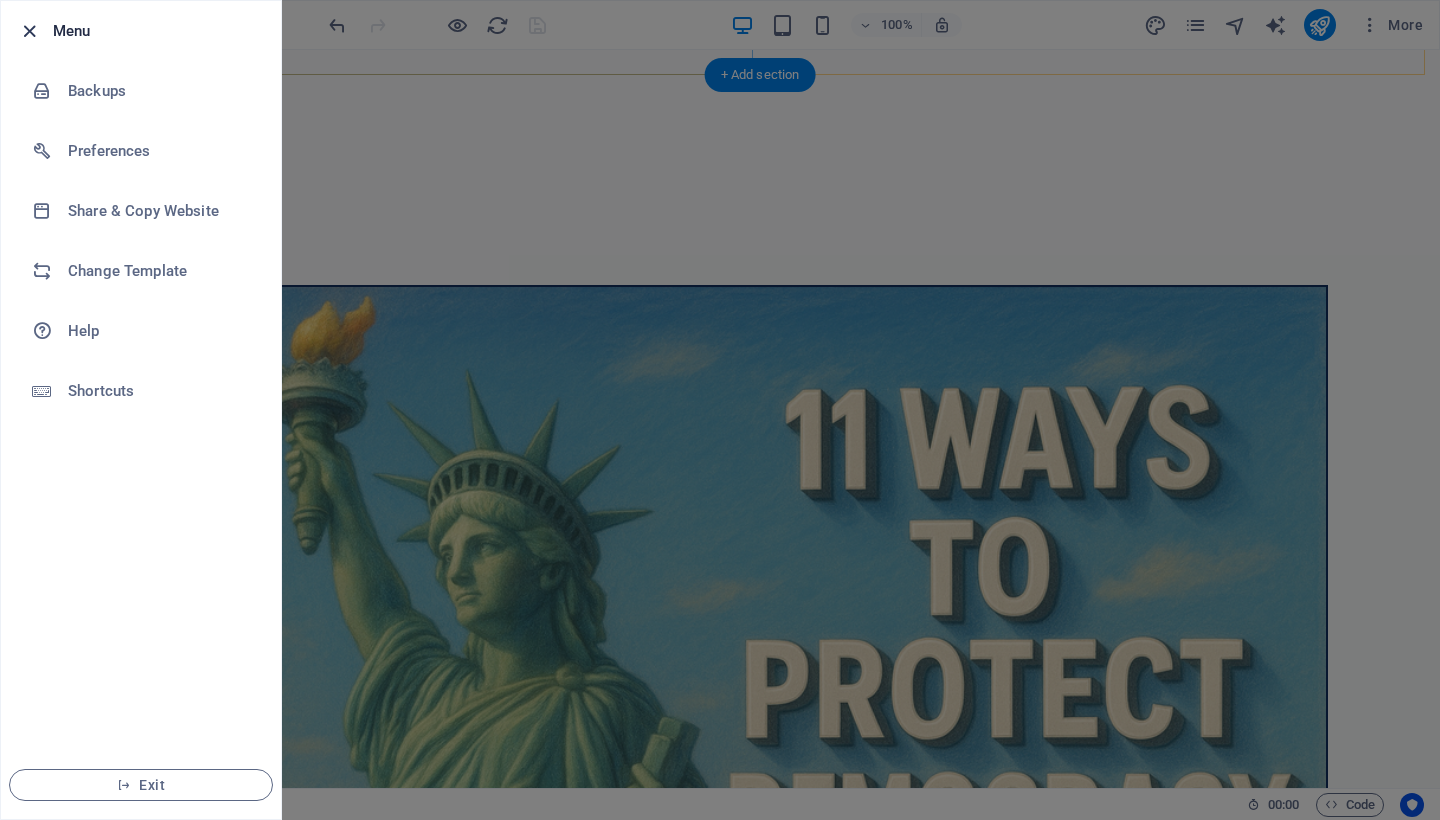 click at bounding box center [29, 31] 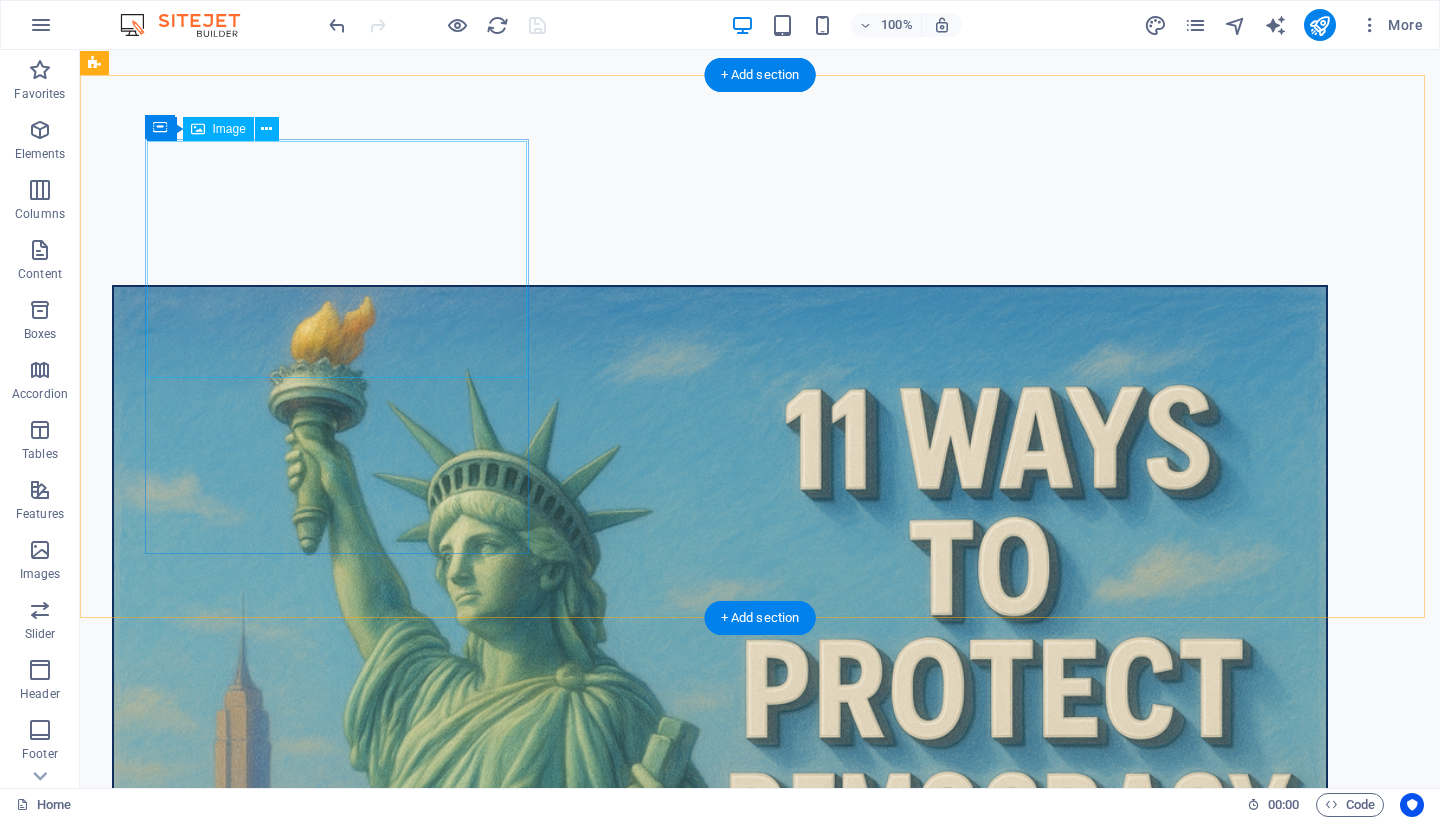 click at bounding box center [720, 5154] 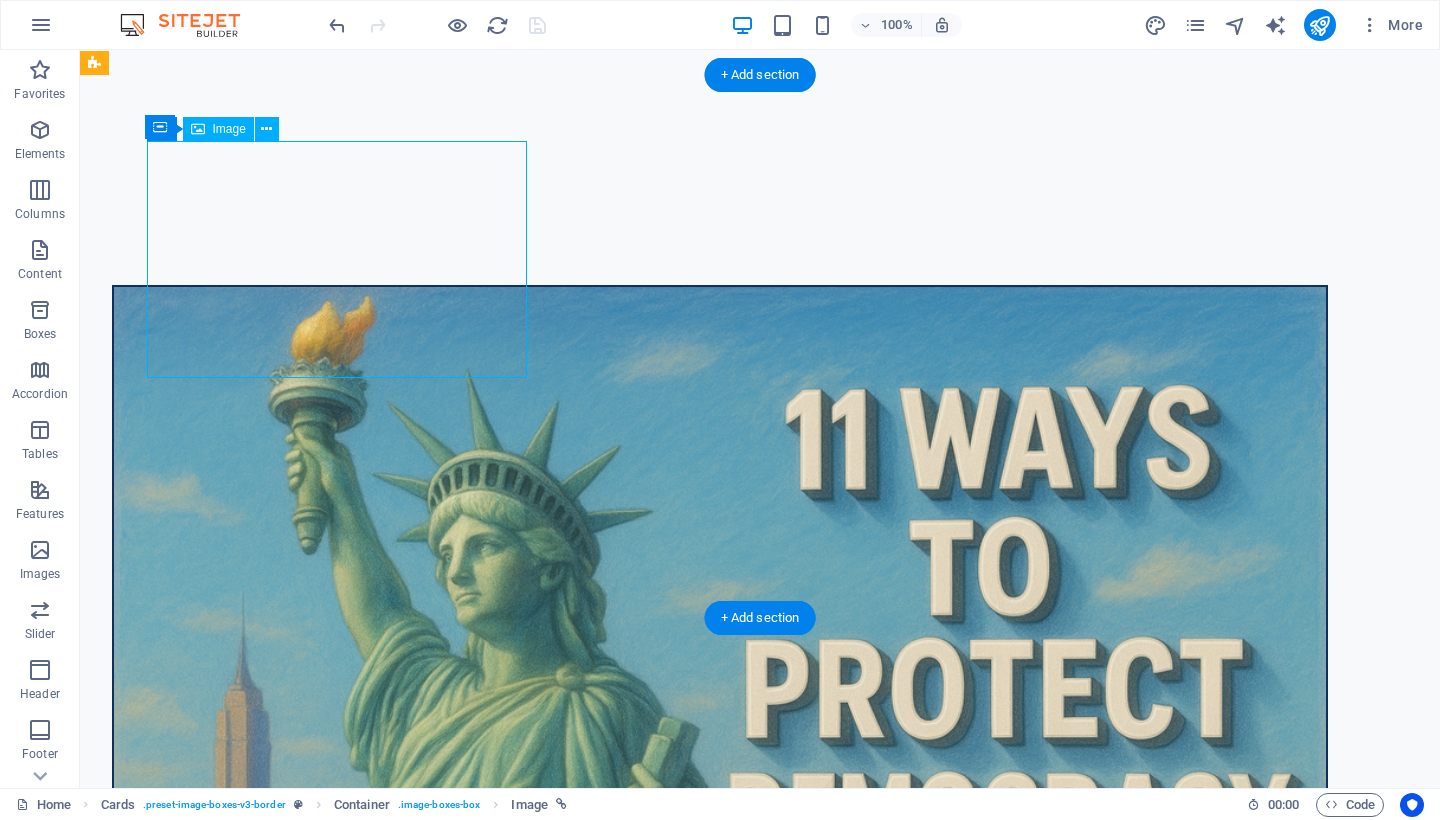 click at bounding box center (720, 5154) 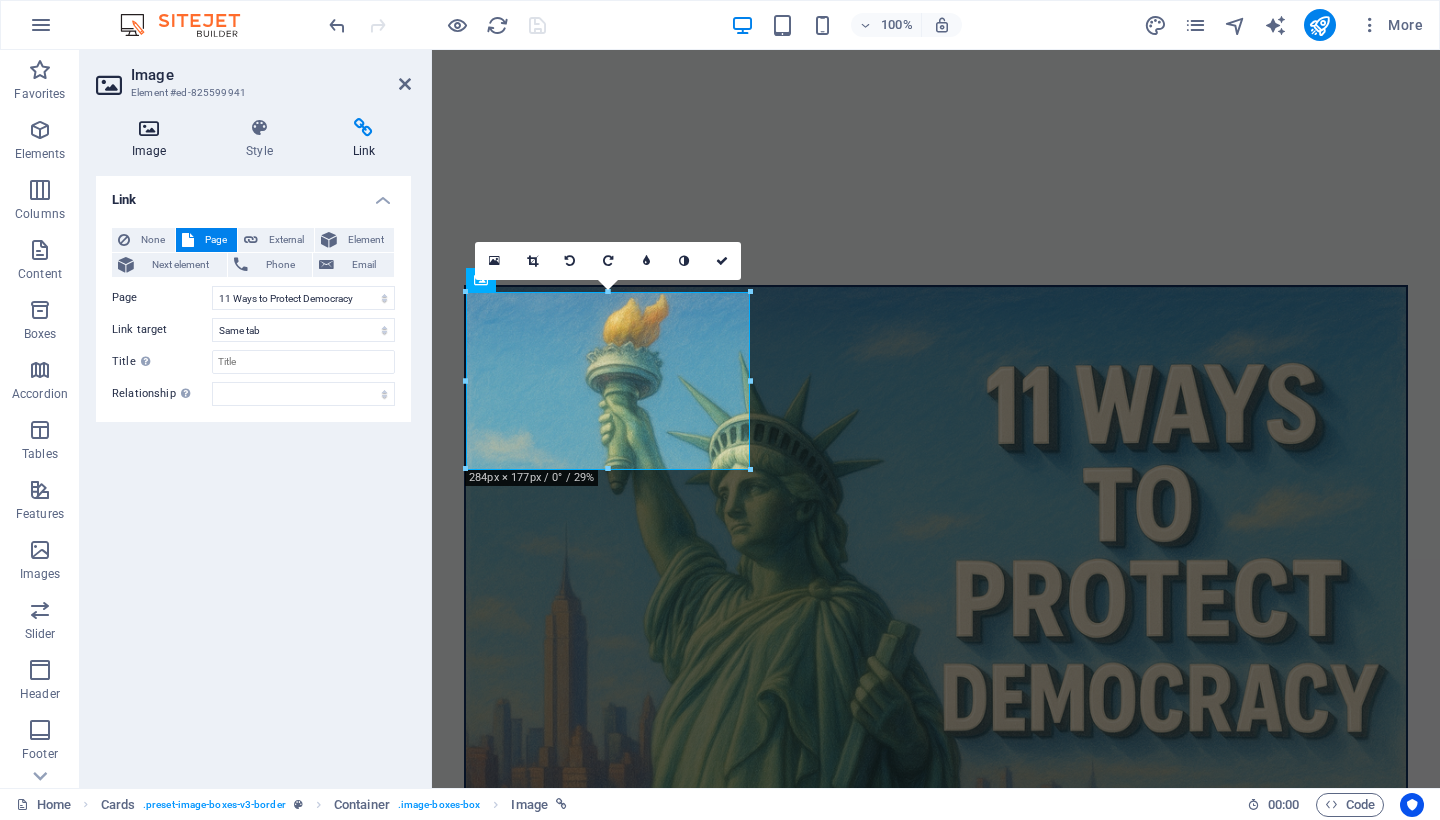 click at bounding box center (149, 128) 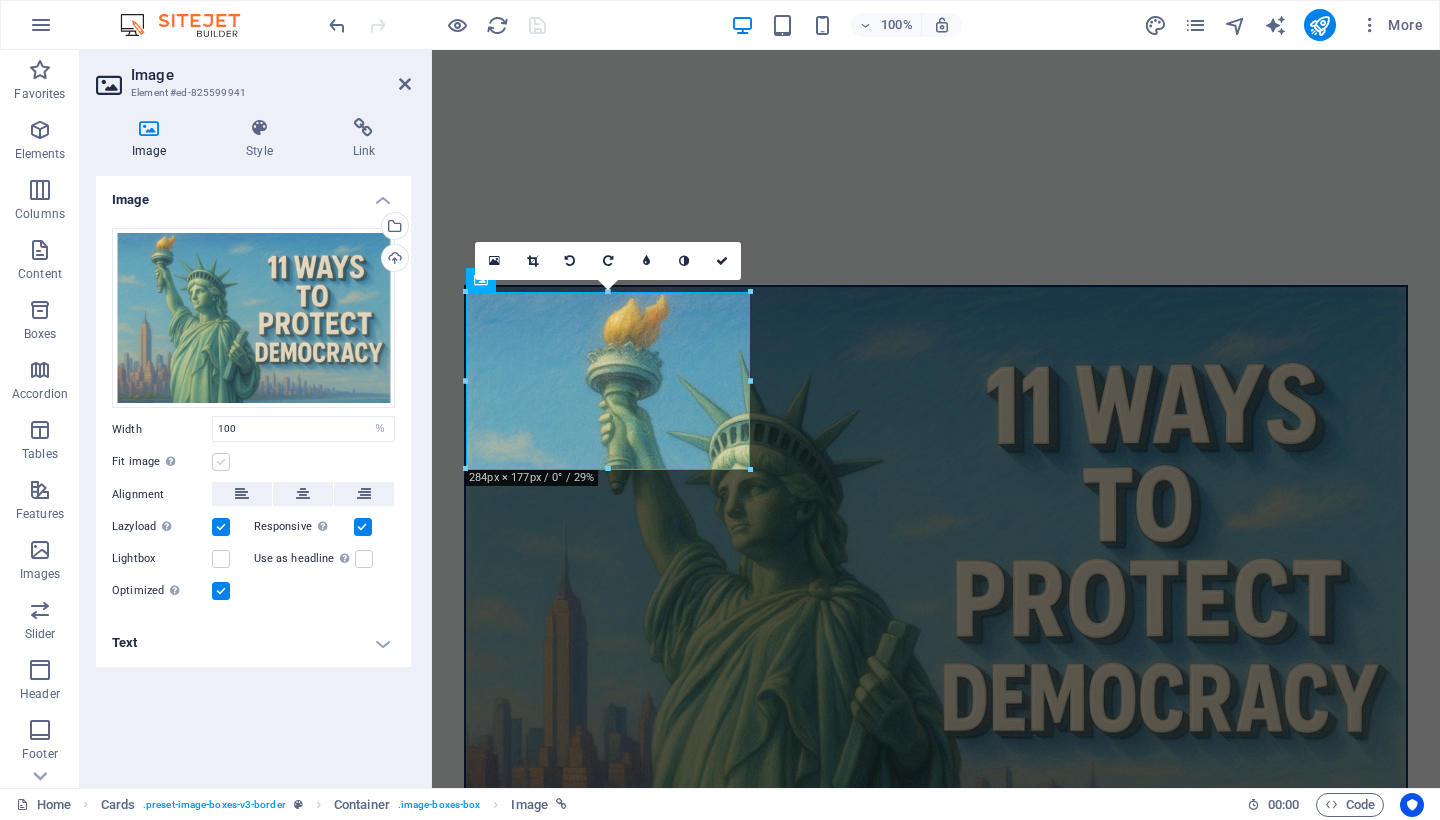 click at bounding box center (221, 462) 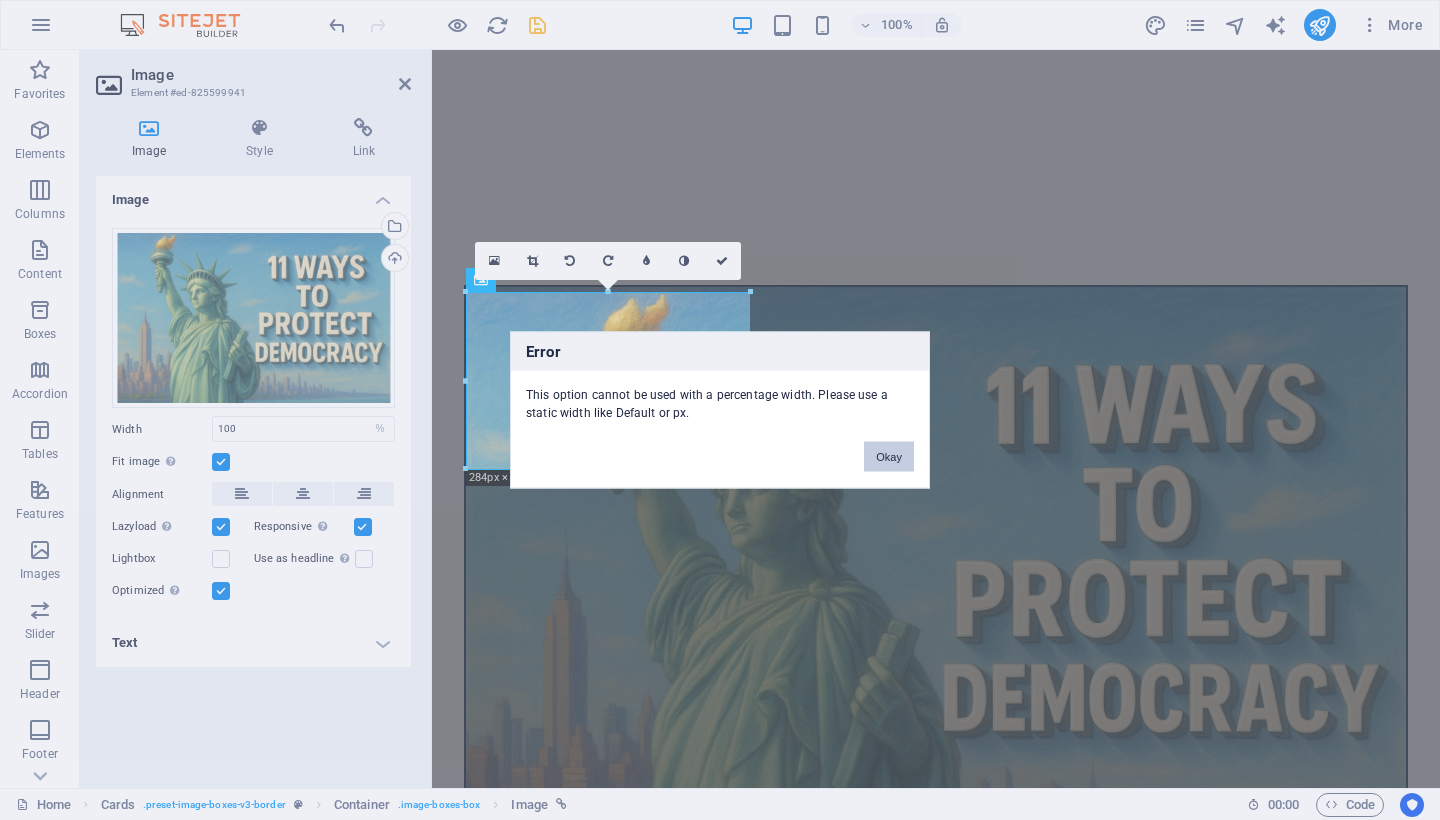 click on "Okay" at bounding box center [889, 457] 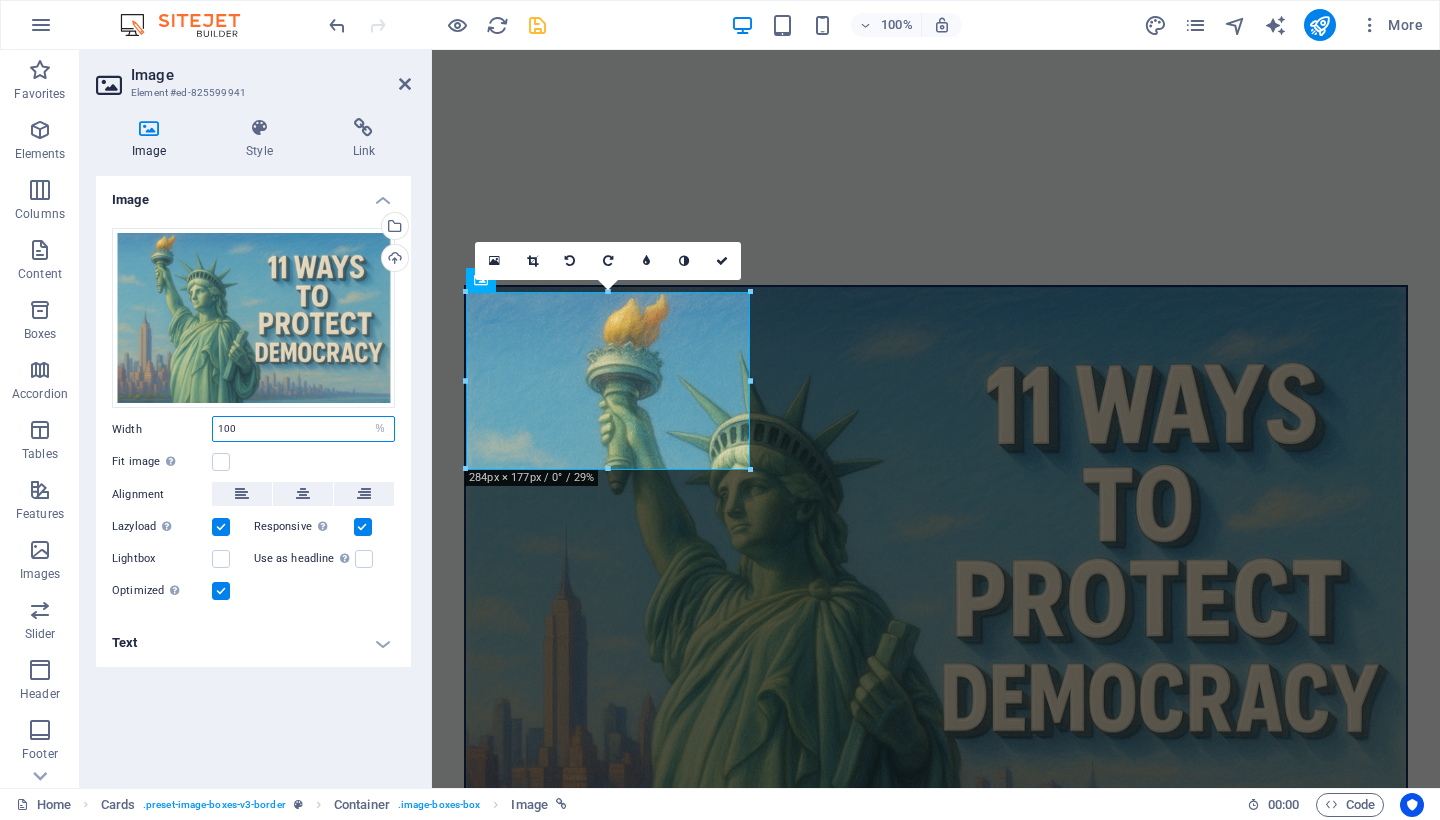 drag, startPoint x: 292, startPoint y: 432, endPoint x: 195, endPoint y: 432, distance: 97 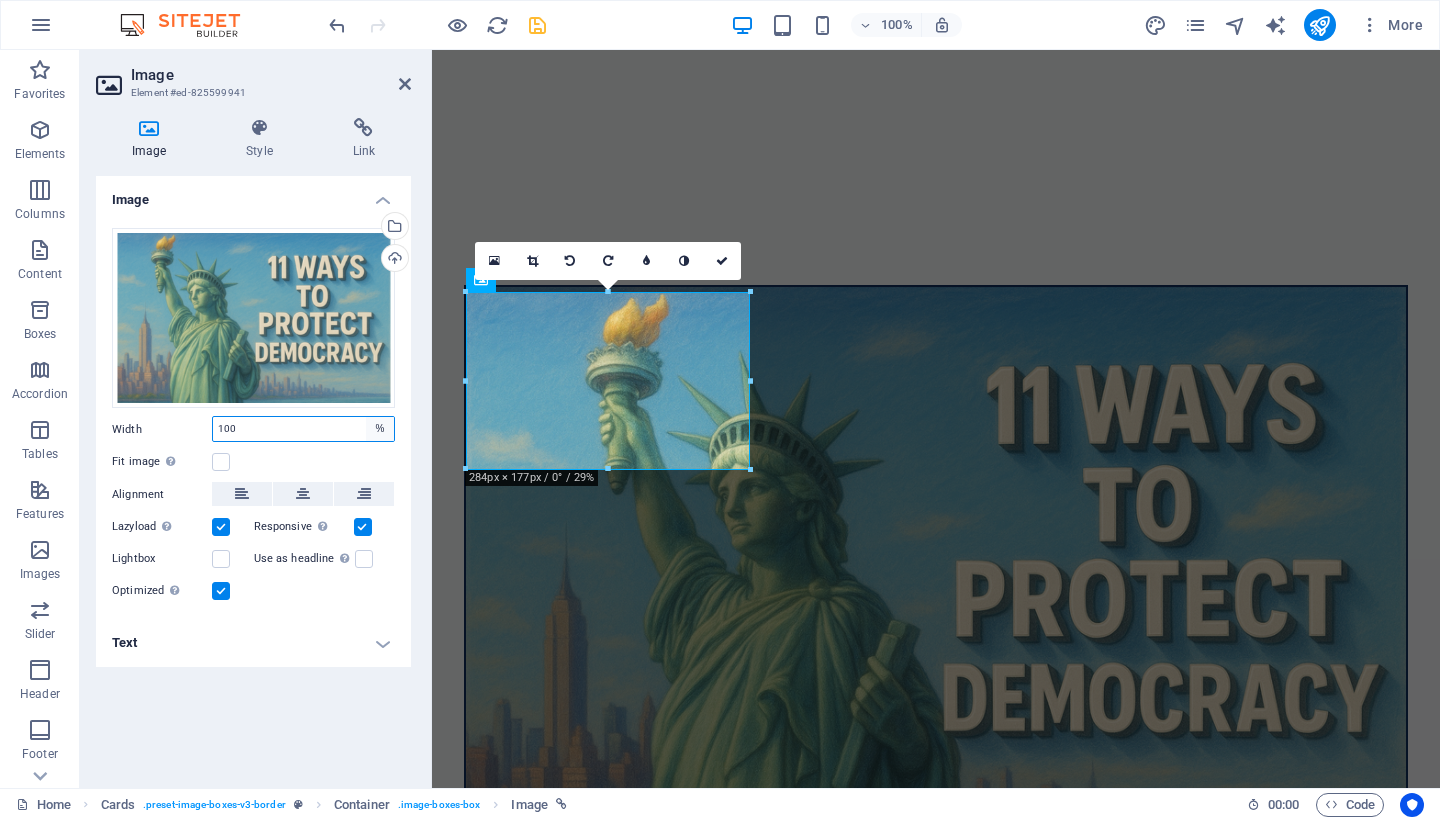 select on "default" 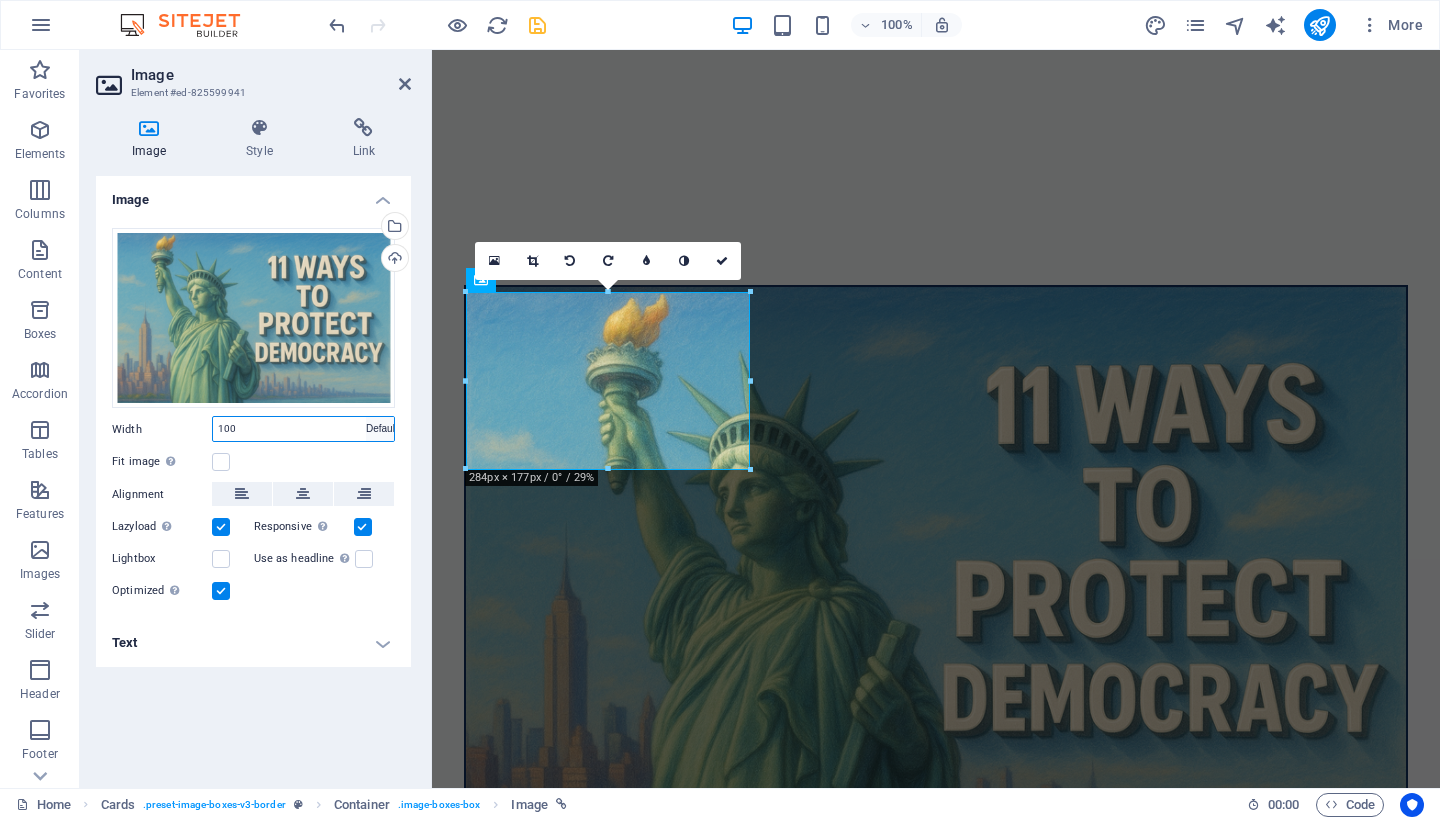 type 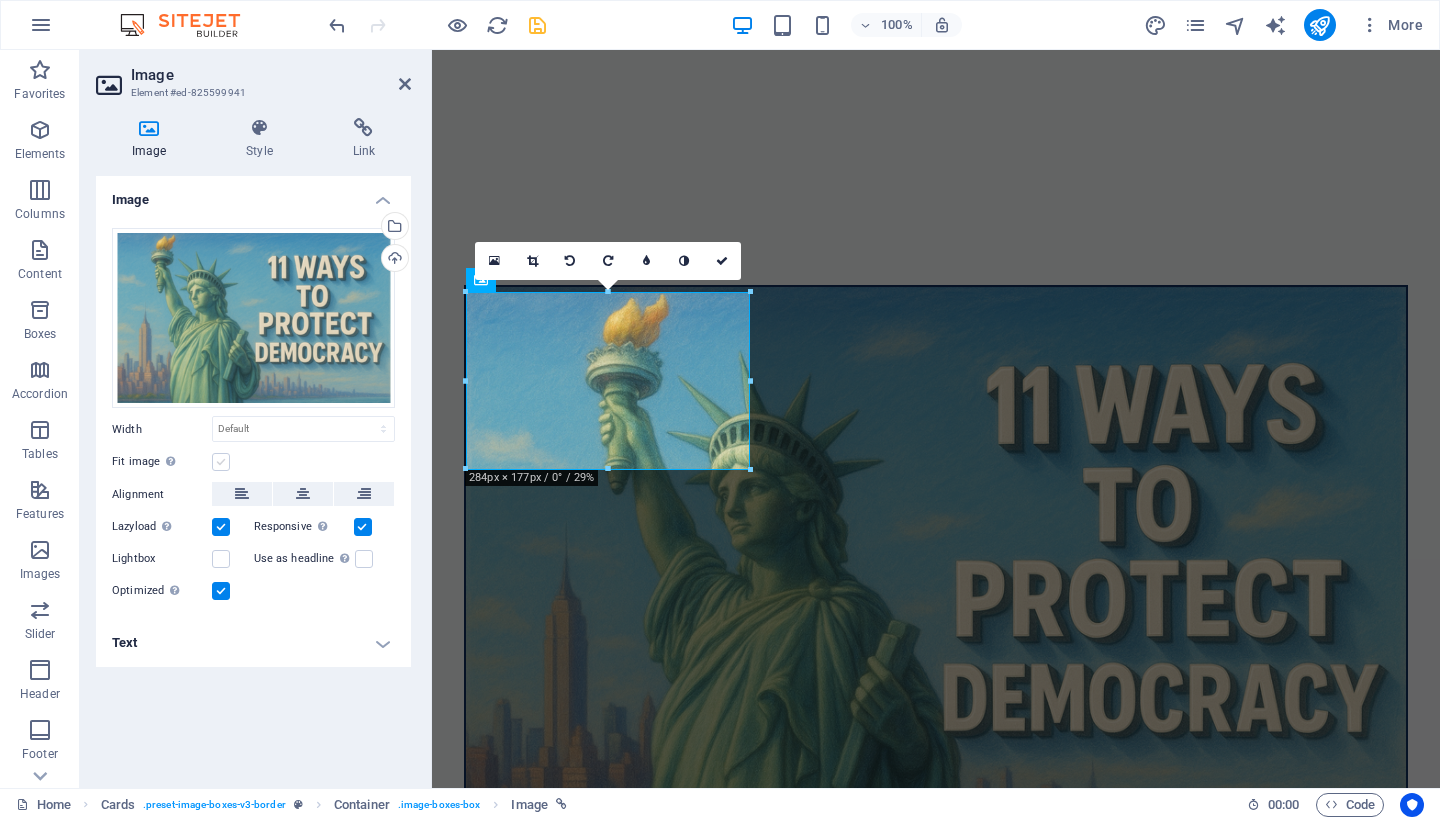 click at bounding box center (221, 462) 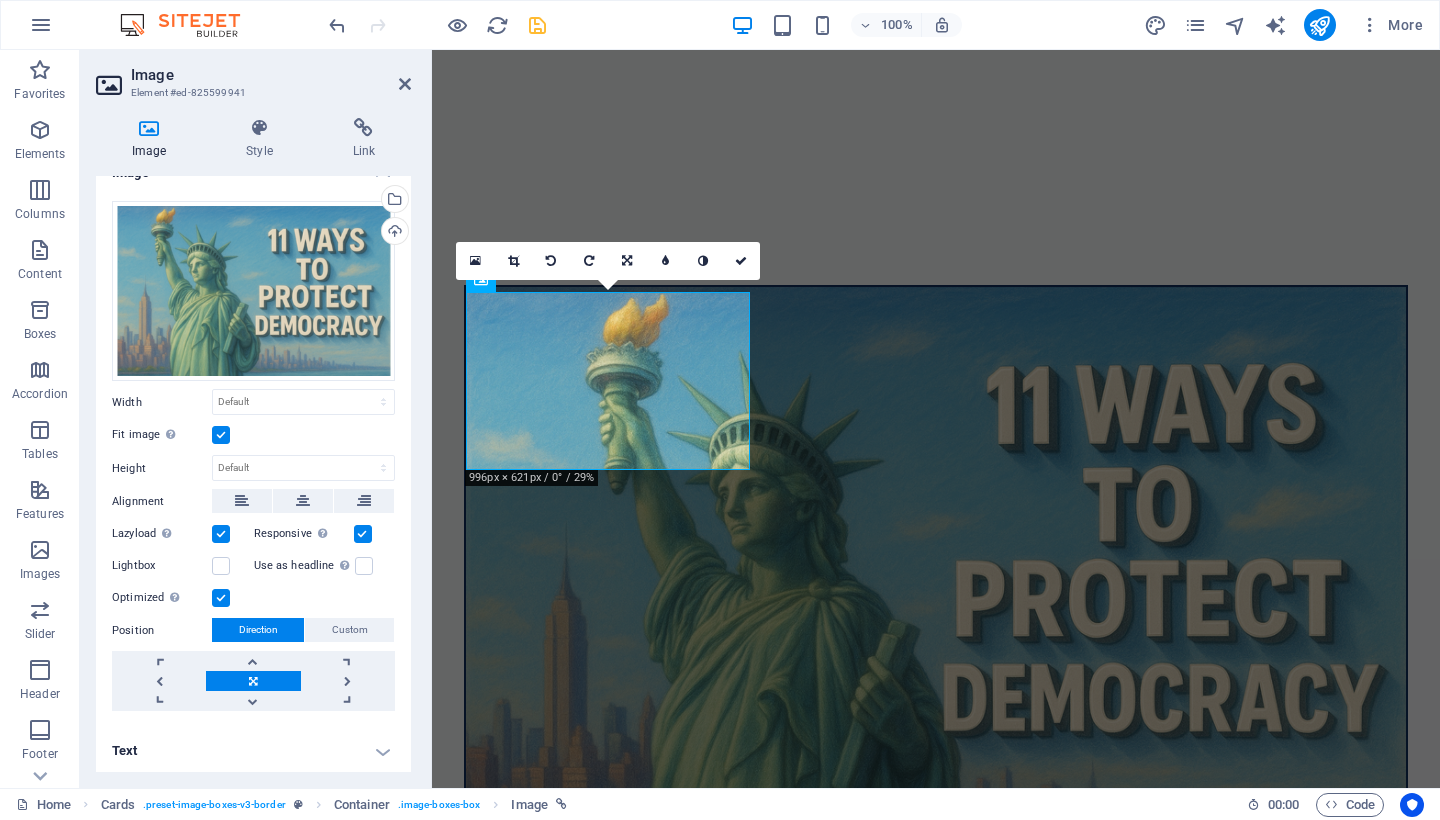 scroll, scrollTop: 23, scrollLeft: 0, axis: vertical 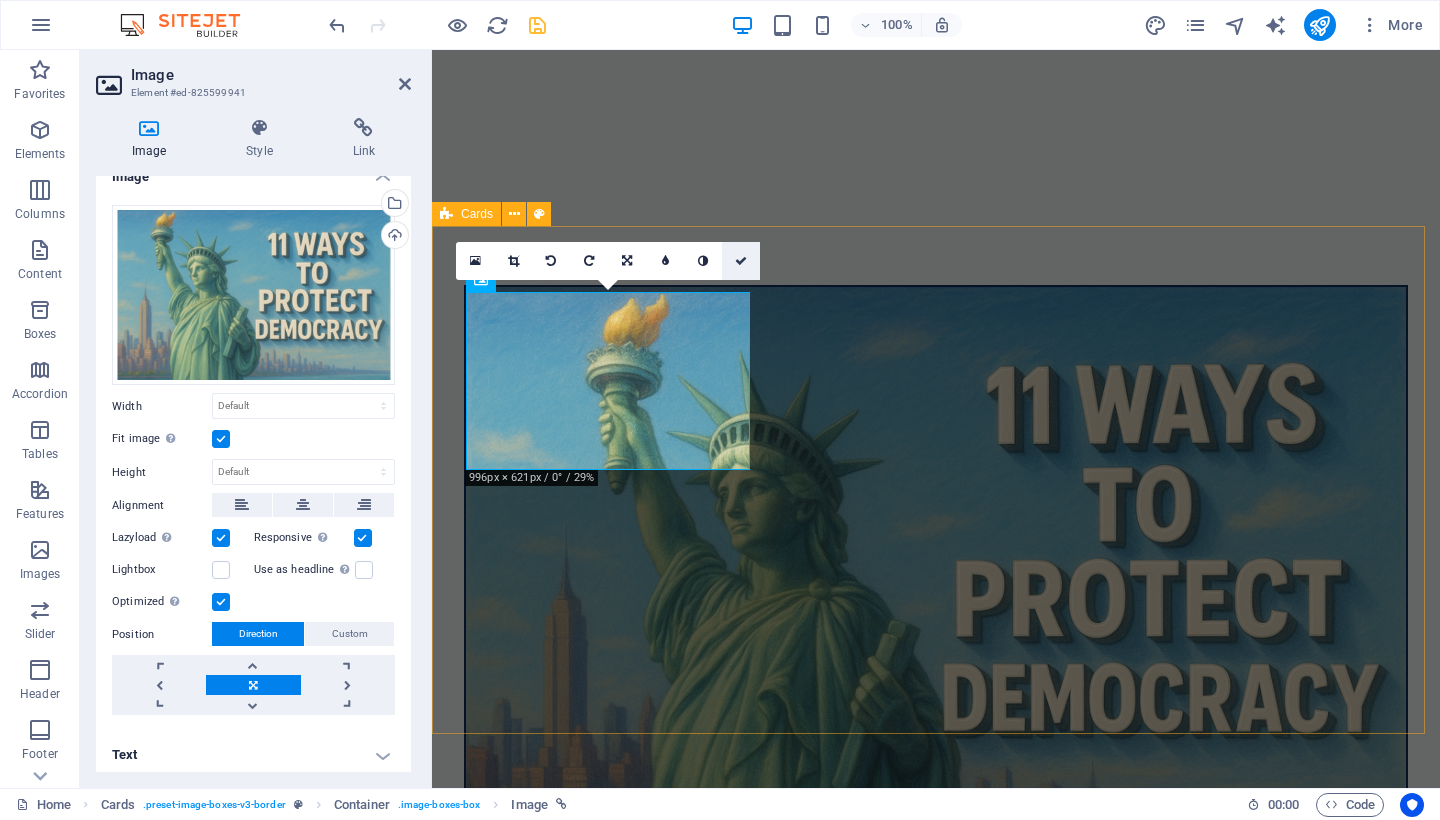 click at bounding box center [741, 261] 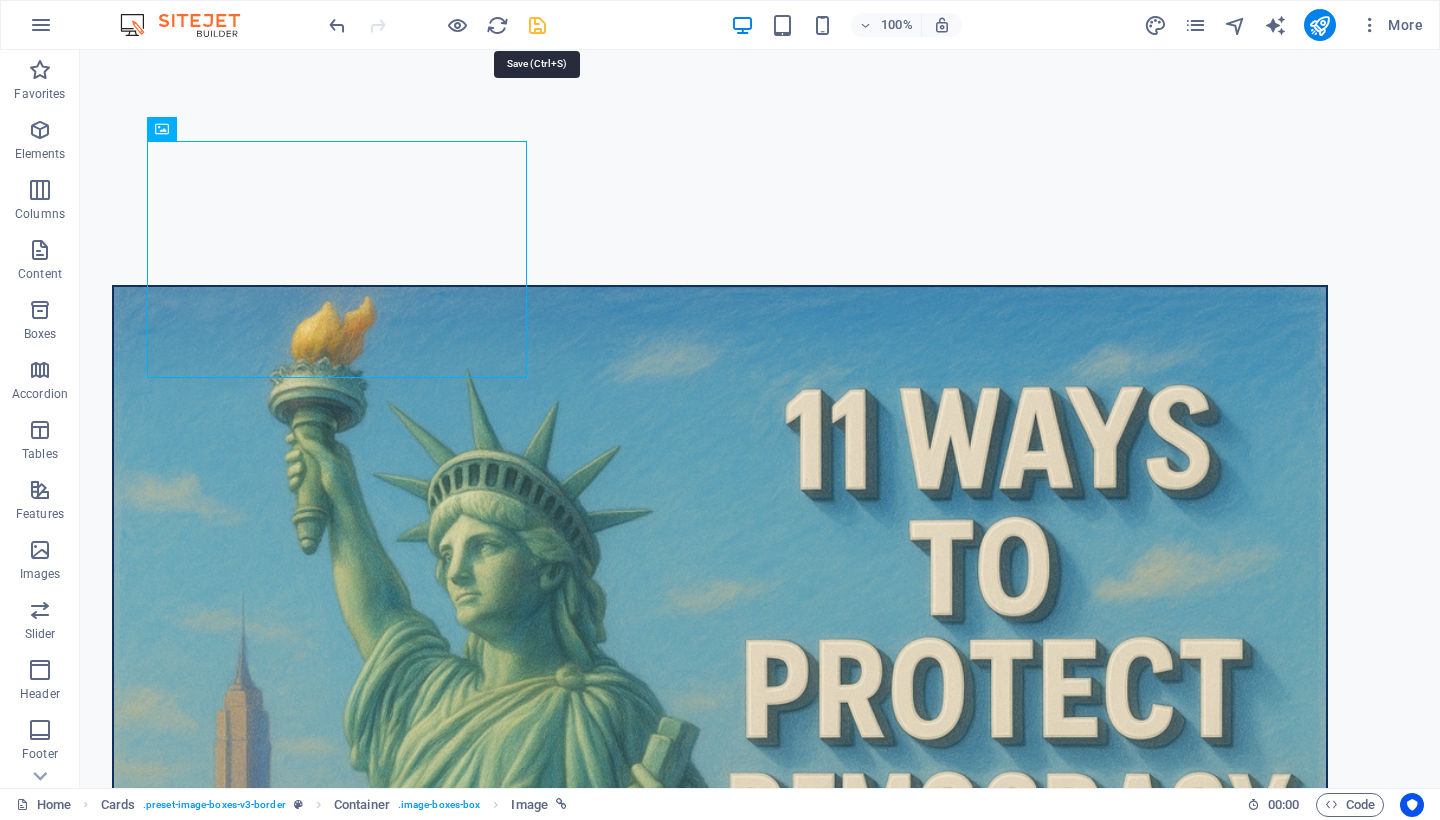 click at bounding box center [537, 25] 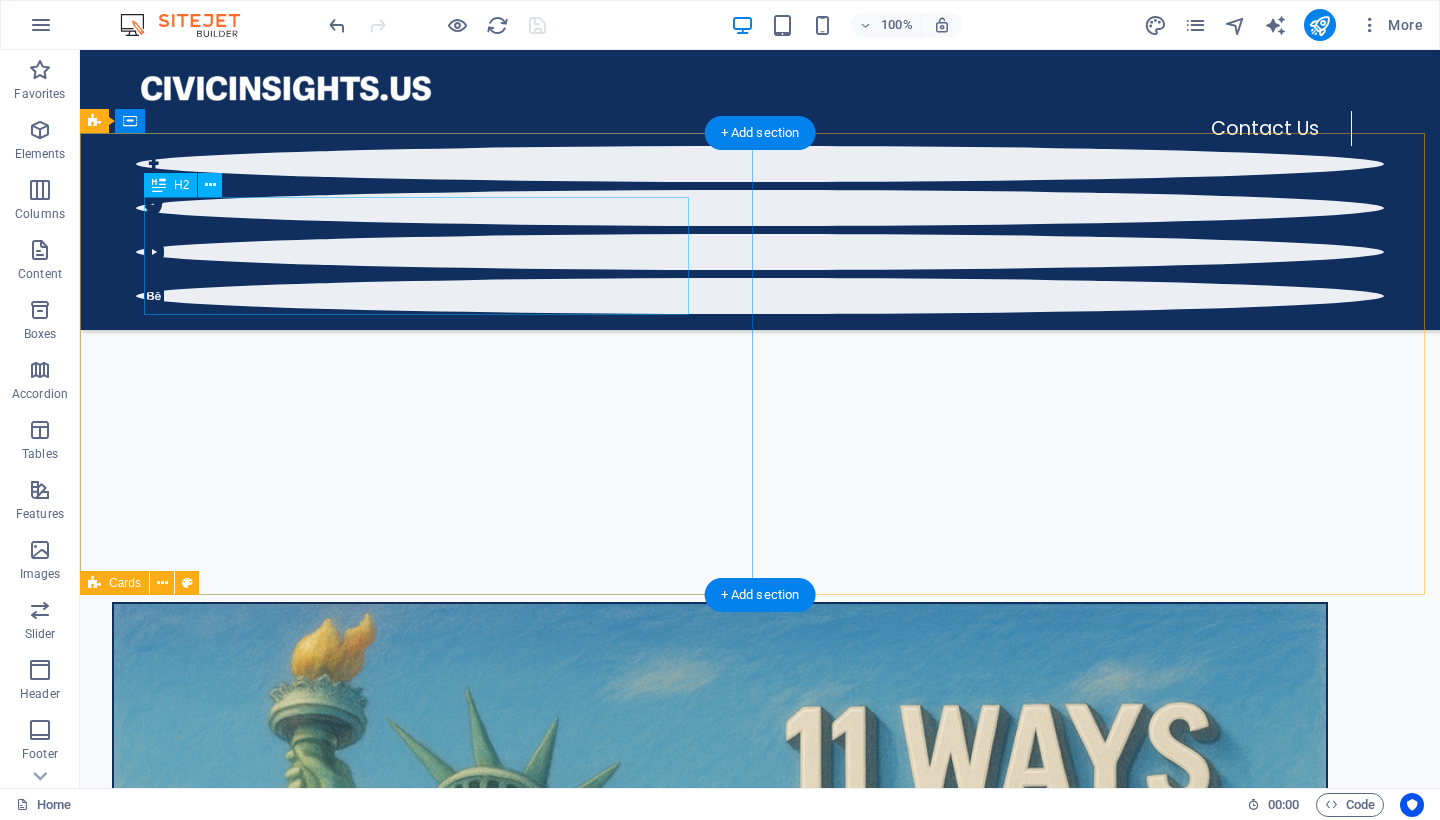 scroll, scrollTop: 861, scrollLeft: 0, axis: vertical 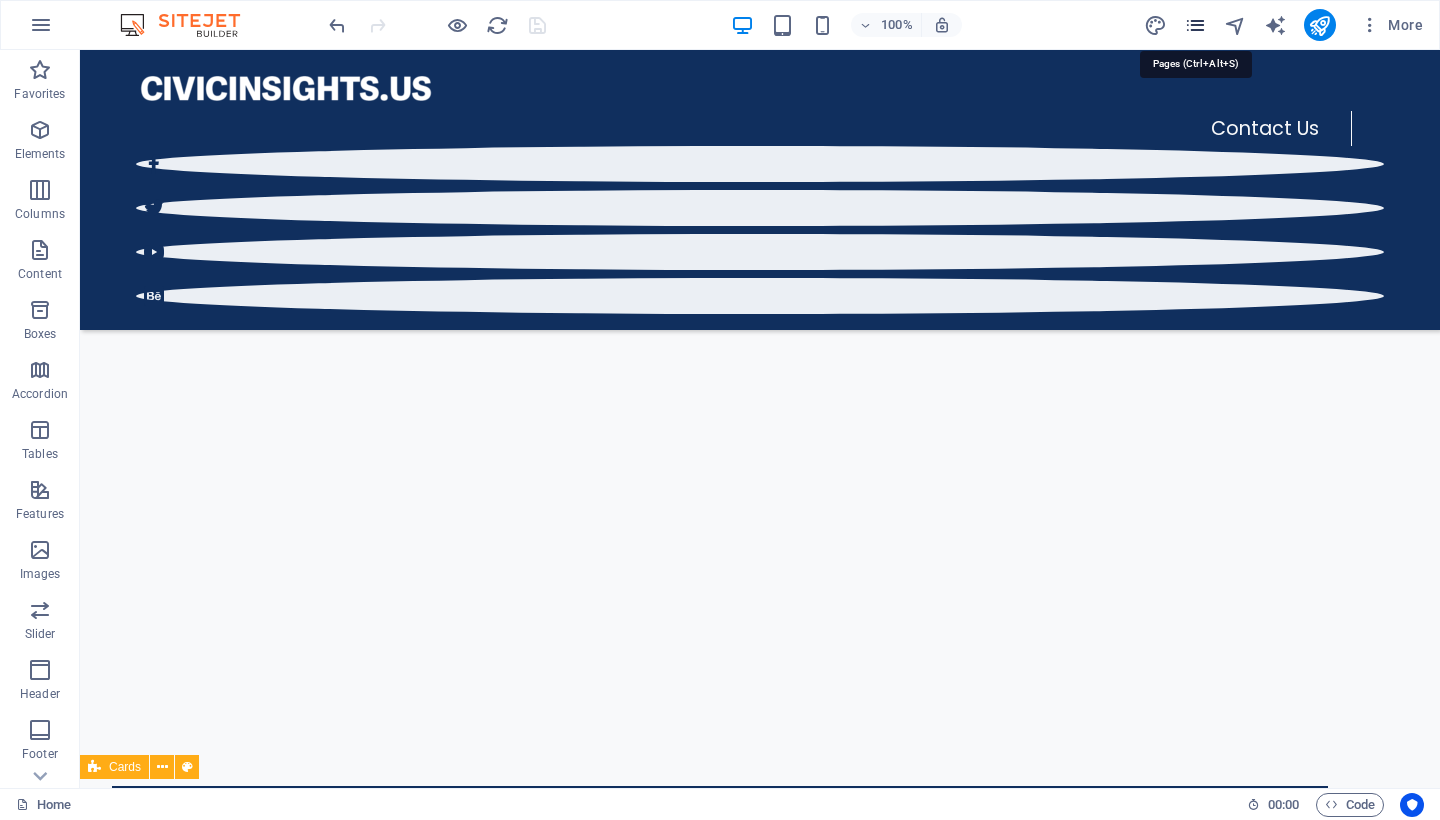 click at bounding box center (1195, 25) 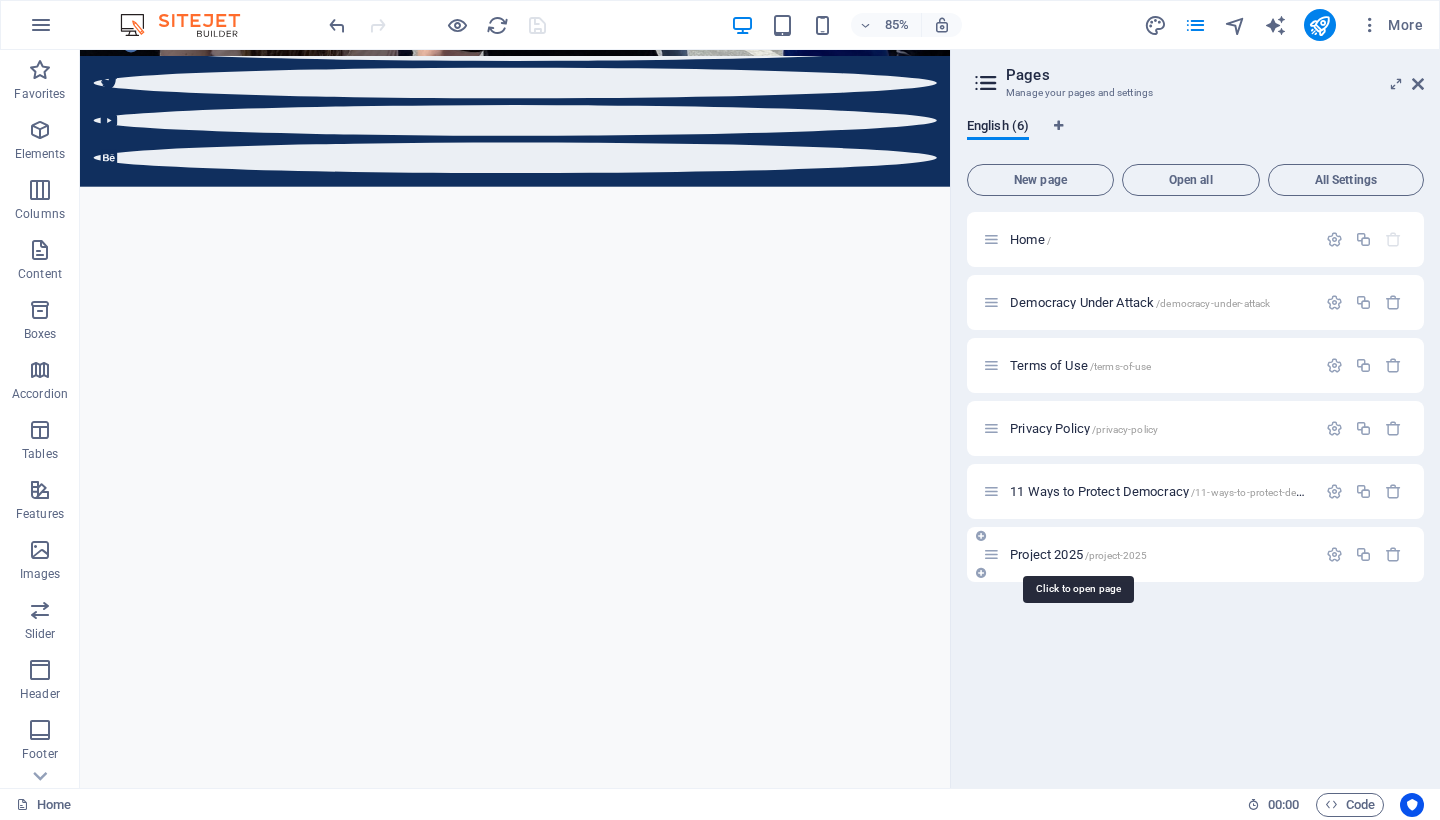 click on "Project 2025 /project-2025" at bounding box center [1078, 554] 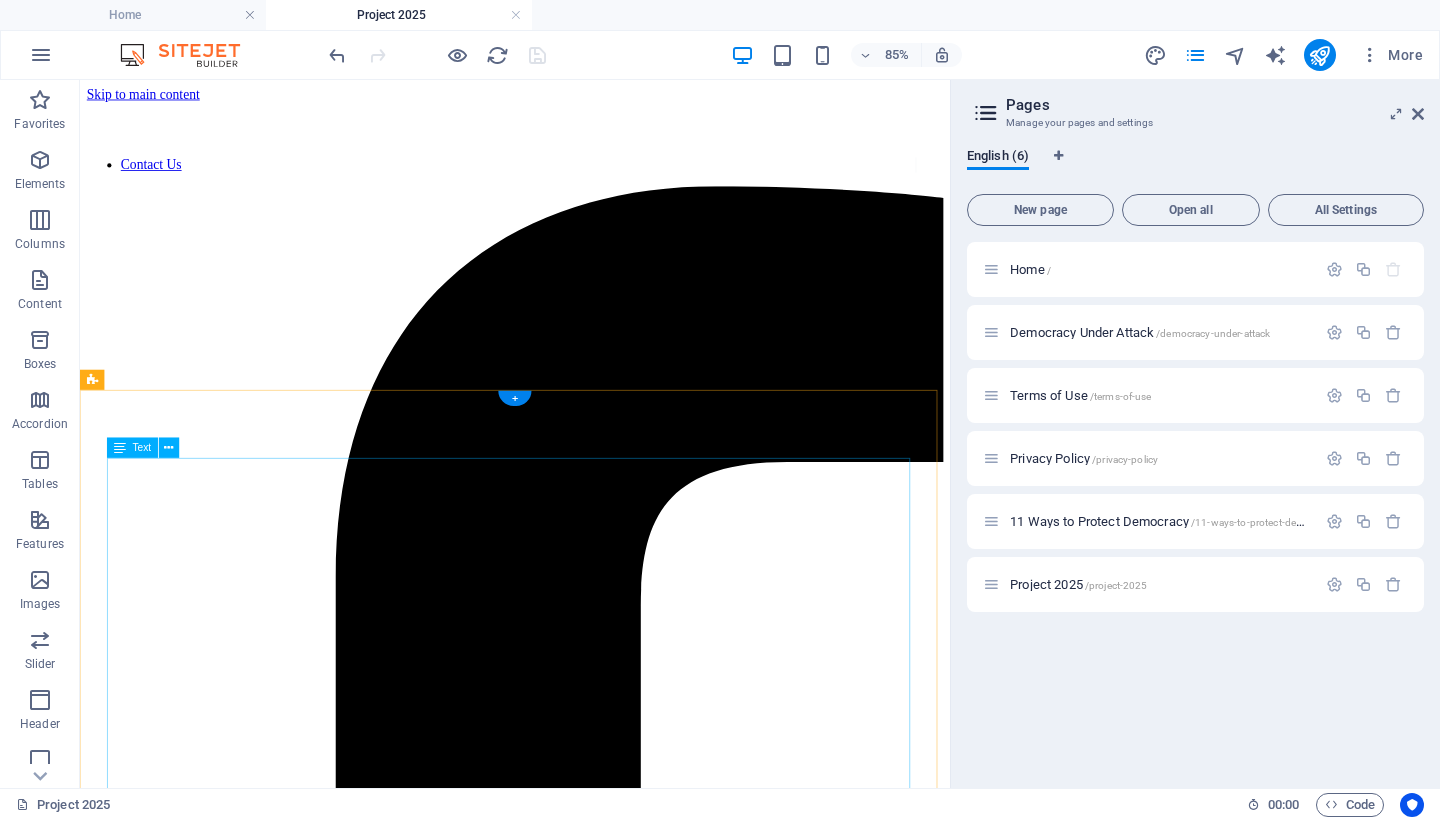 scroll, scrollTop: 38, scrollLeft: 0, axis: vertical 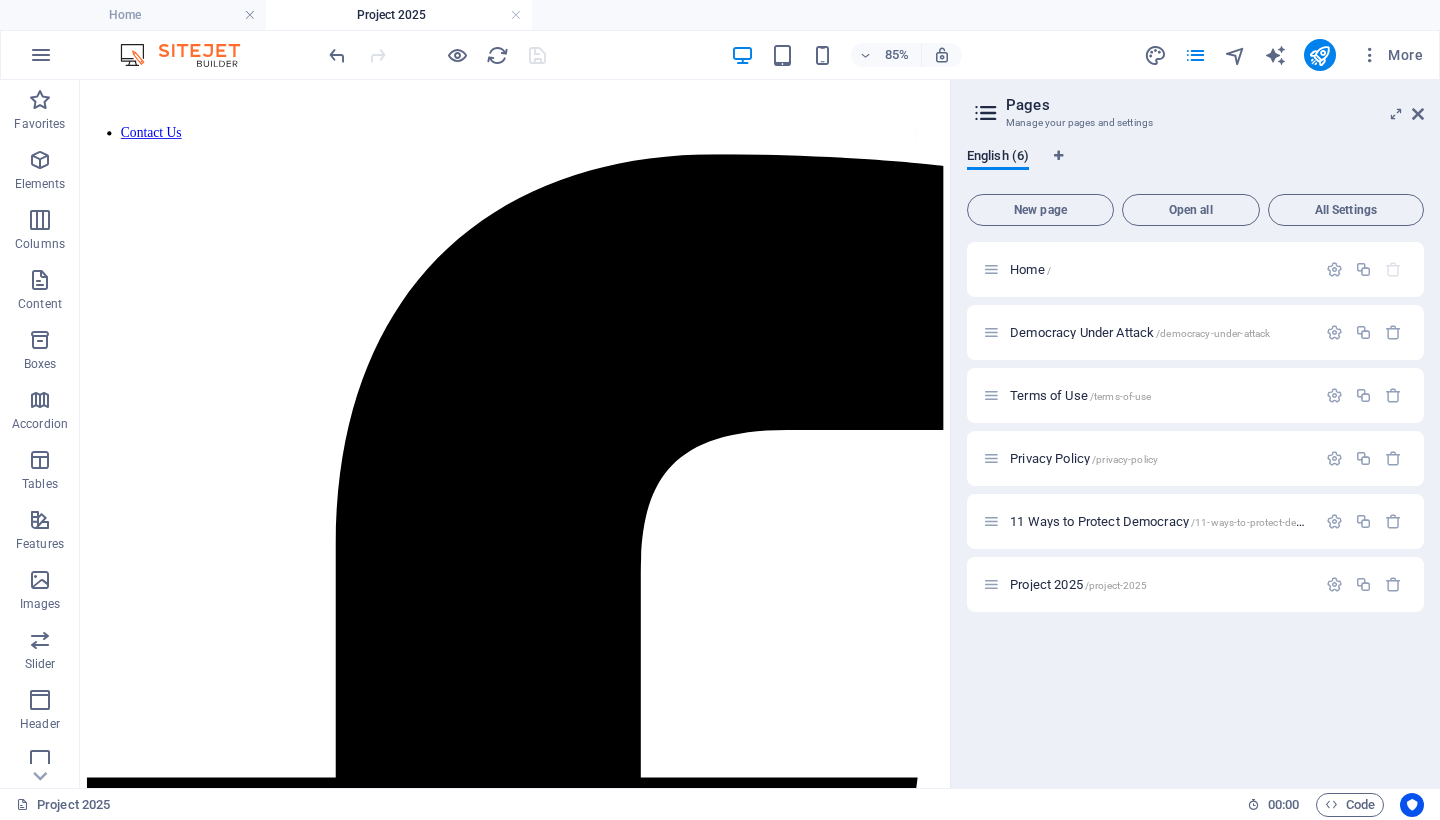 click on "Pages Manage your pages and settings English (6) New page Open all All Settings Home / Democracy Under Attack /democracy-under-attack Terms of Use /terms-of-use Privacy Policy /privacy-policy 11 Ways to Protect Democracy /11-ways-to-protect-democracy Project 2025 /project-2025" at bounding box center (1195, 434) 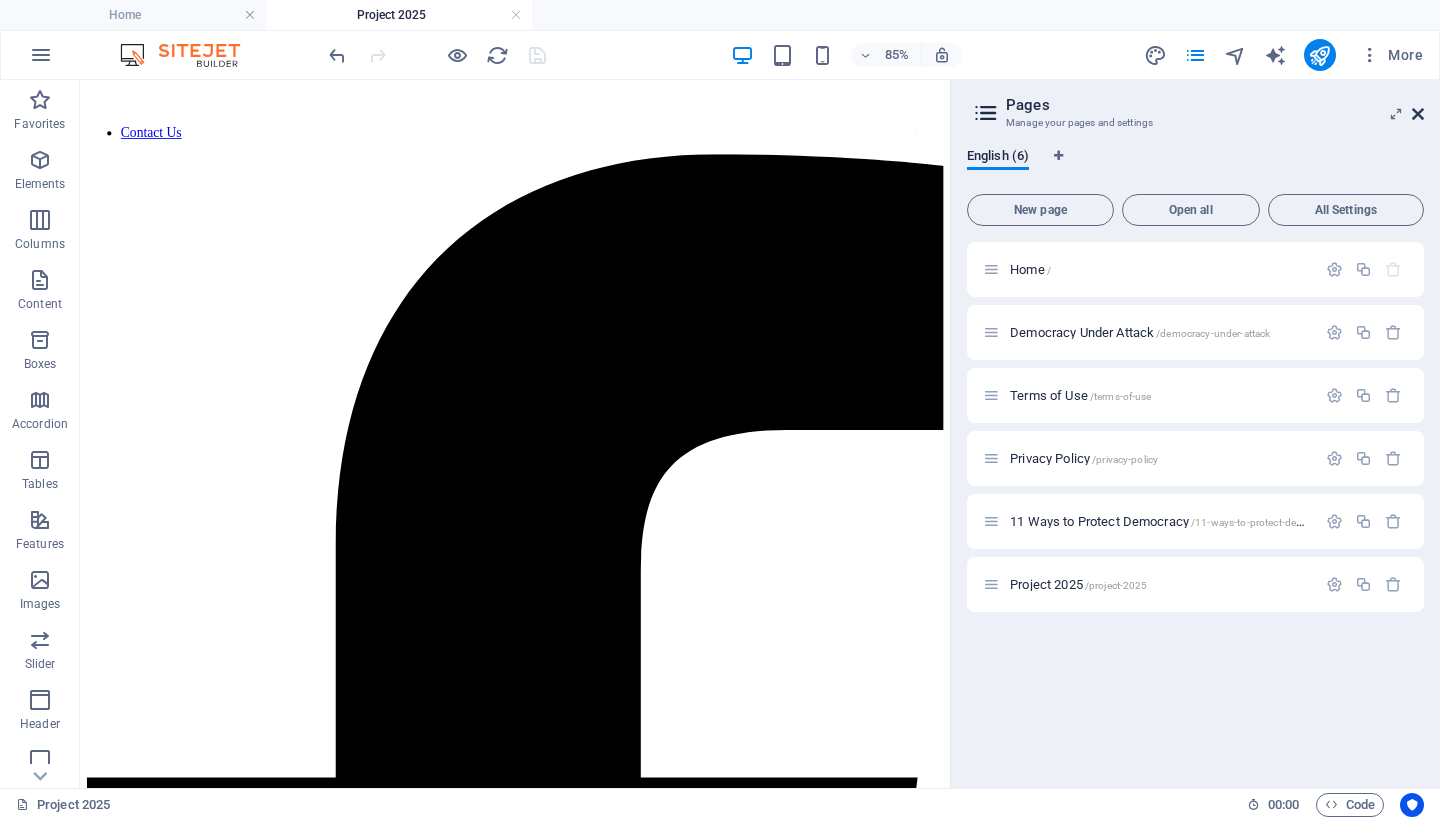 click at bounding box center (1418, 114) 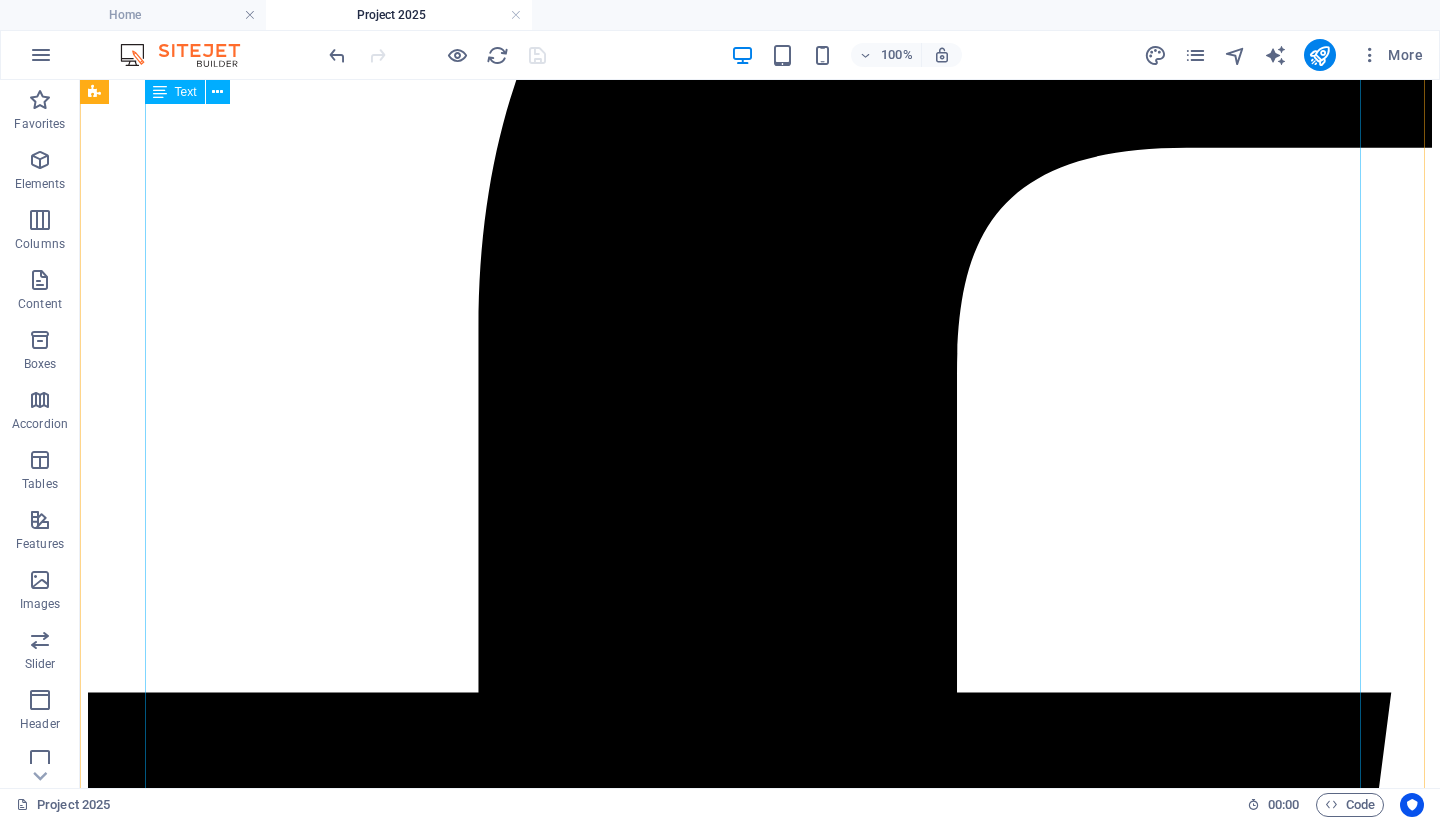 scroll, scrollTop: 461, scrollLeft: 0, axis: vertical 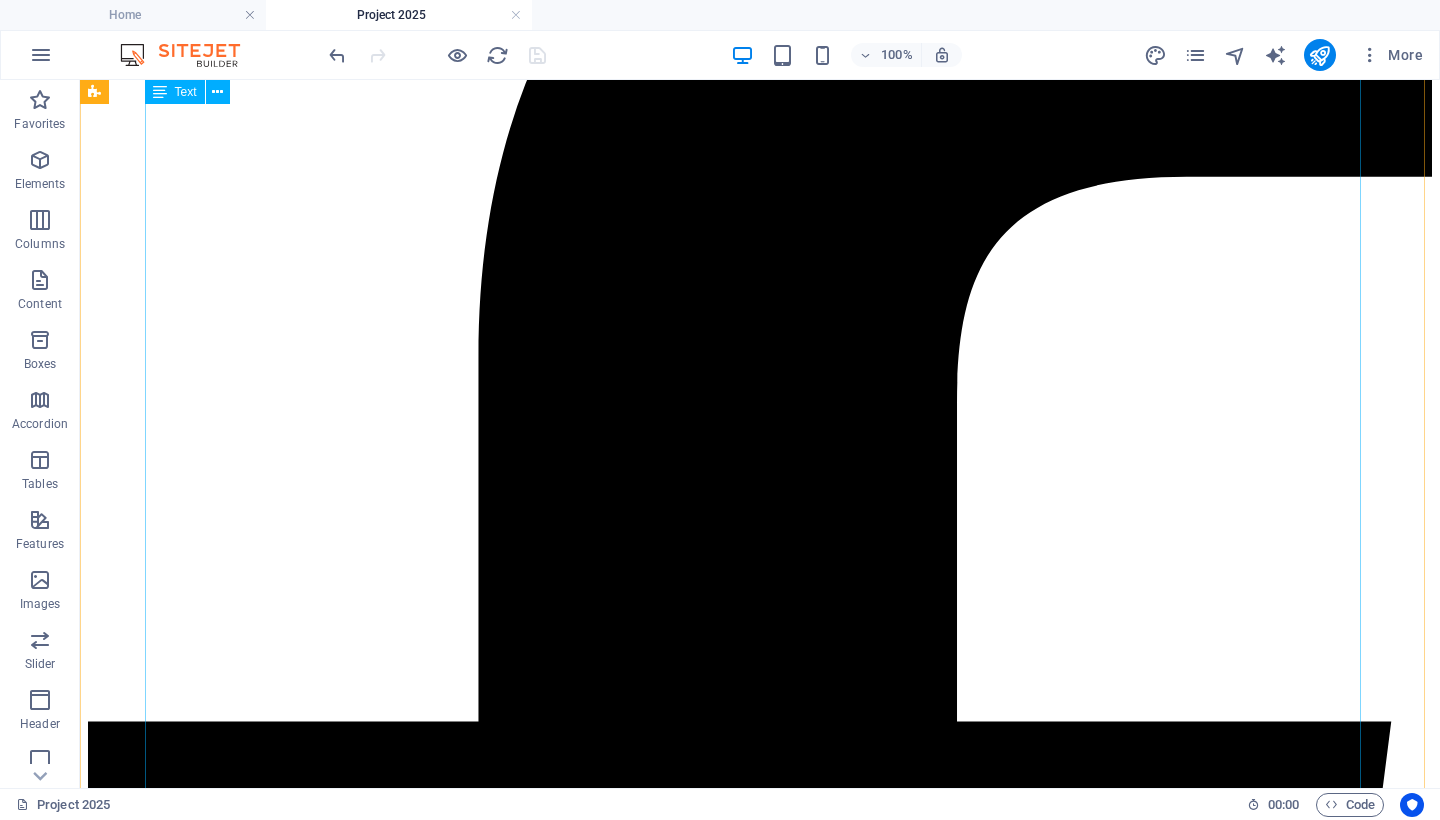 click on "Project 2025: A Coordinated Assault on American Democracy By Mary Ann Kirby. August 2, 2025. Project 2025 is not a theory.   It is a fully coordinated, actively unfolding plan to radically transform the United States government.   The Heritage Foundation , a politically influential think tank, originally published the 920‑page   Mandate for Leadership   in April 2023, backed by over 100 allied ideological organizations and hundreds of former Trump administration officials and strategists ( Democracy Forward ). Those involved developed a roadmap to centralize presidential authority, dismantle independent federal agencies, and replace nonpartisan civil servants with ideologically aligned personnel ( The Guardian ). The plan promotes aggressive consolidation of executive power, the removal of agencies such as the Department of Education and EPA, and the politicization of previously merit-based civil service roles ( Wikipedia ). As of   August 2, 2025 Wikipedia ,   The Daily Beast ,   The Guardian ). ," at bounding box center [760, 8777] 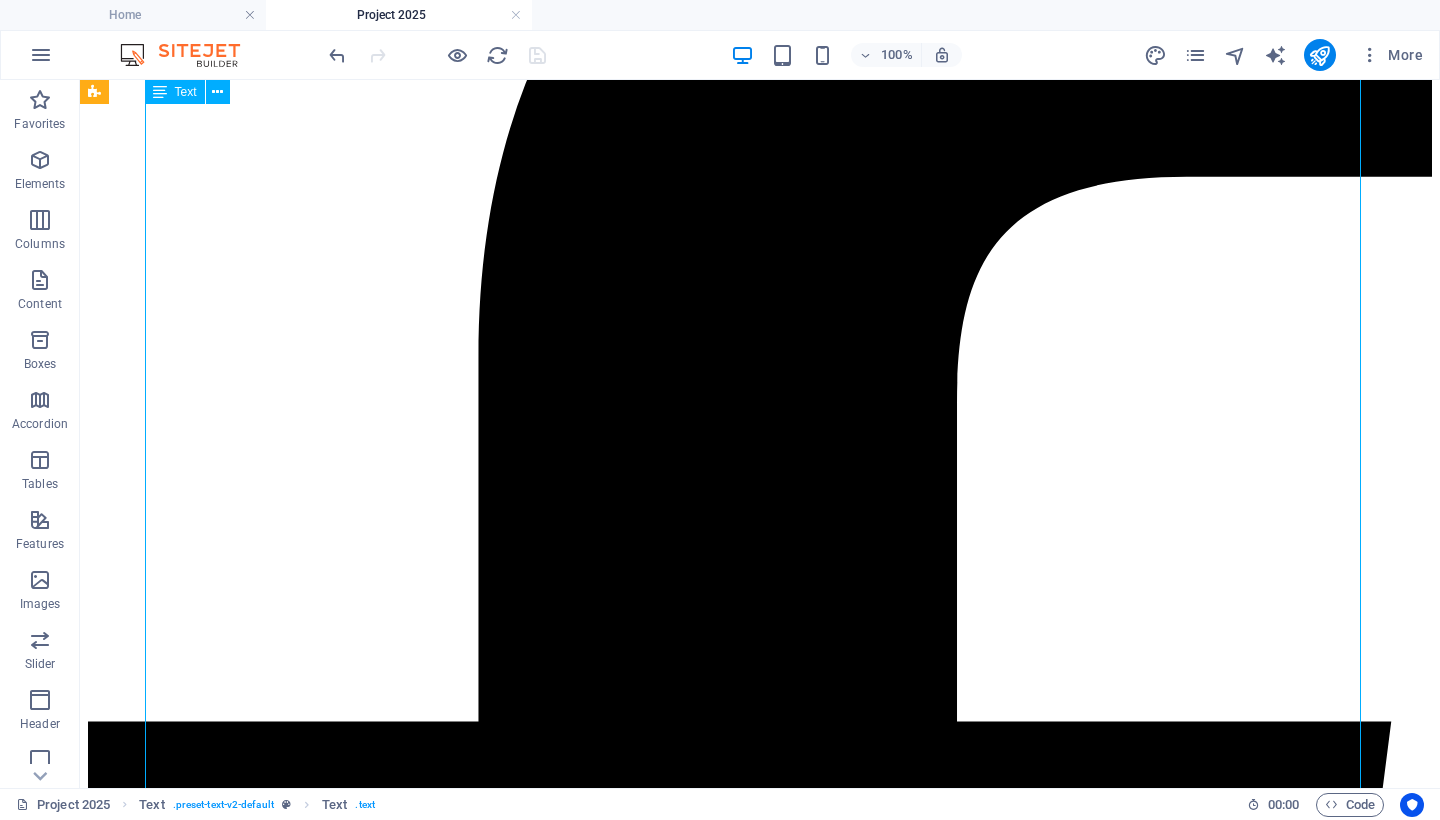 click on "Project 2025: A Coordinated Assault on American Democracy By Mary Ann Kirby. August 2, 2025. Project 2025 is not a theory.   It is a fully coordinated, actively unfolding plan to radically transform the United States government.   The Heritage Foundation , a politically influential think tank, originally published the 920‑page   Mandate for Leadership   in April 2023, backed by over 100 allied ideological organizations and hundreds of former Trump administration officials and strategists ( Democracy Forward ). Those involved developed a roadmap to centralize presidential authority, dismantle independent federal agencies, and replace nonpartisan civil servants with ideologically aligned personnel ( The Guardian ). The plan promotes aggressive consolidation of executive power, the removal of agencies such as the Department of Education and EPA, and the politicization of previously merit-based civil service roles ( Wikipedia ). As of   August 2, 2025 Wikipedia ,   The Daily Beast ,   The Guardian ). ," at bounding box center (760, 8777) 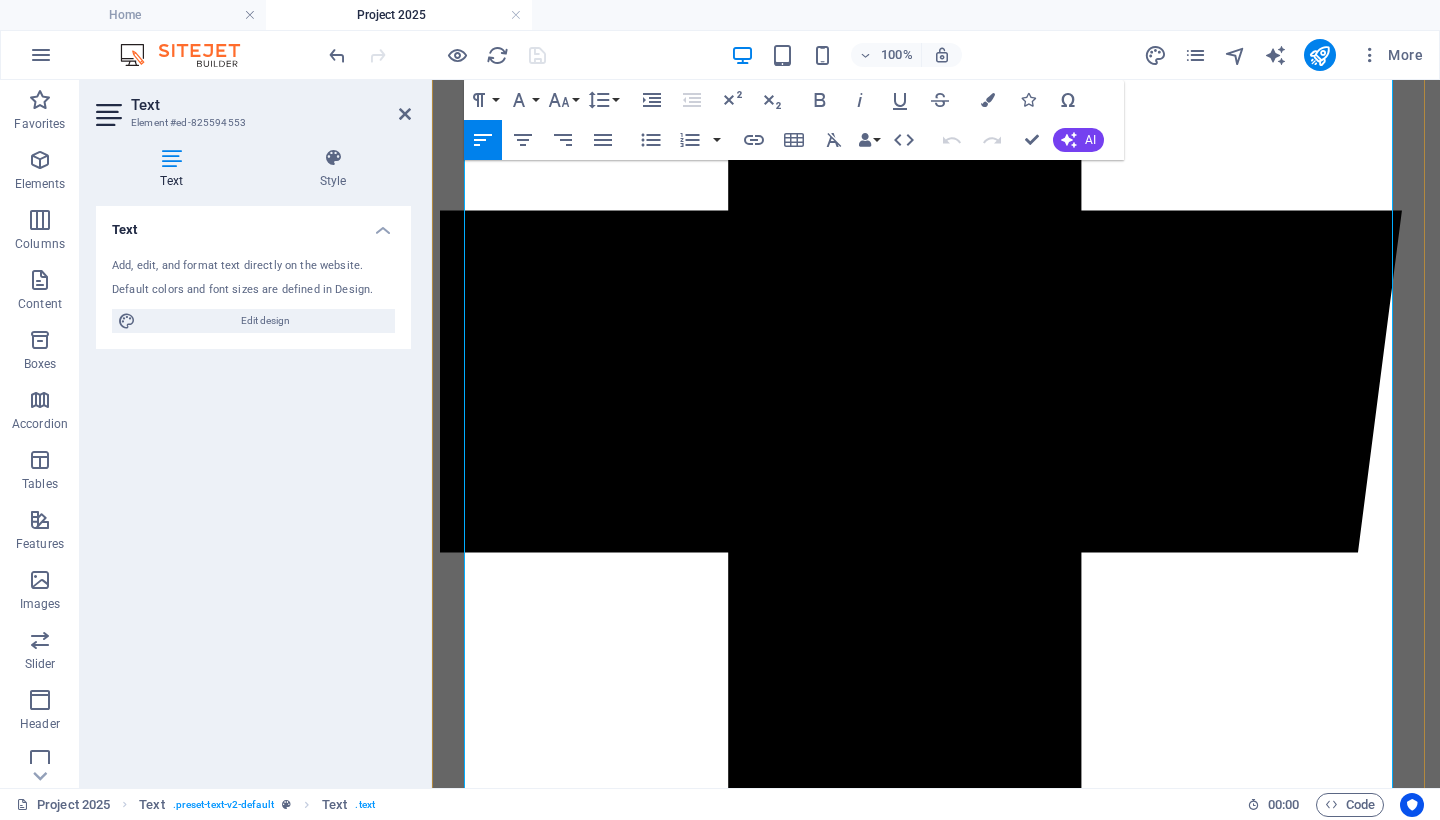 scroll, scrollTop: 561, scrollLeft: 0, axis: vertical 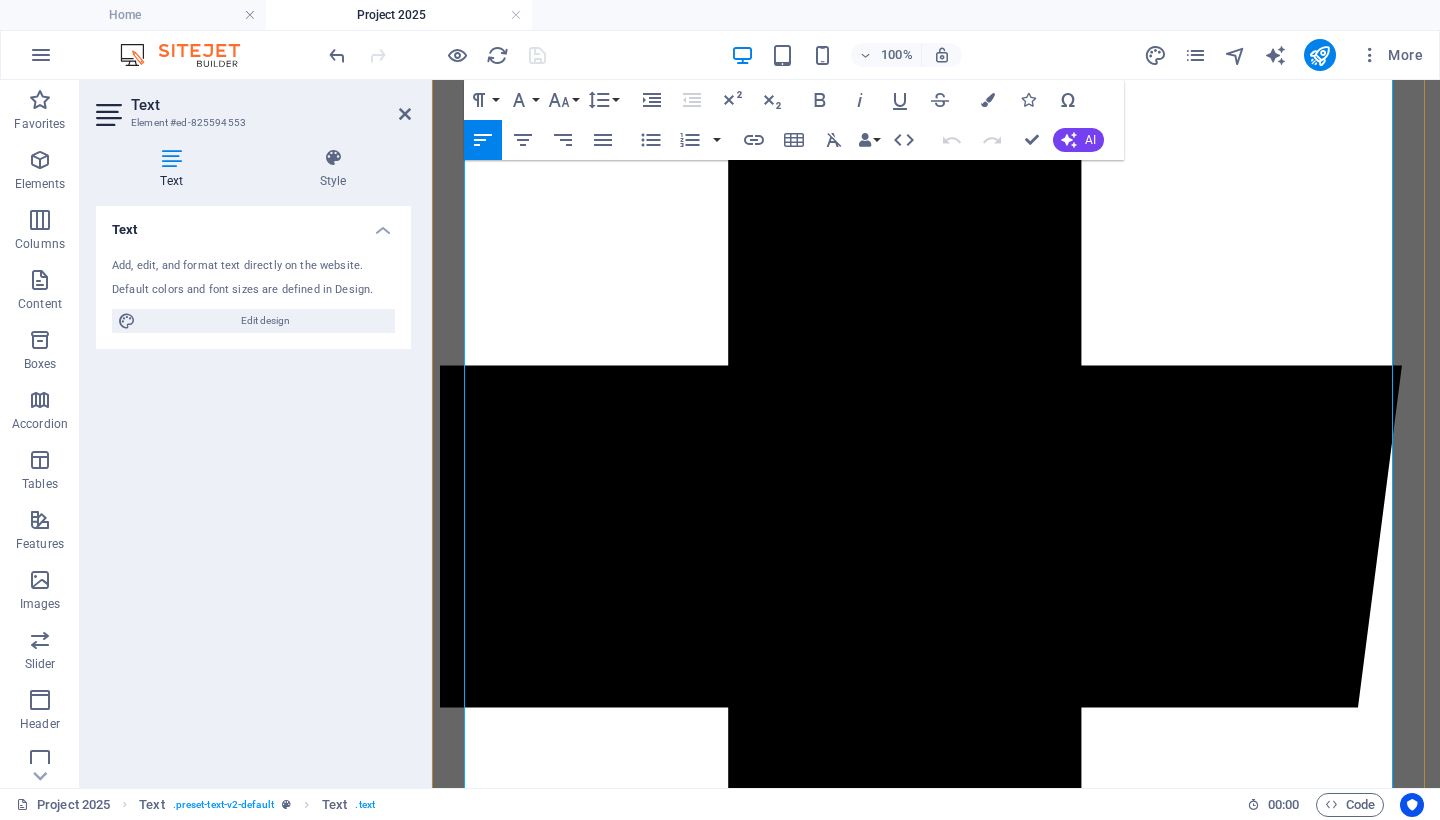 drag, startPoint x: 783, startPoint y: 382, endPoint x: 579, endPoint y: 385, distance: 204.02206 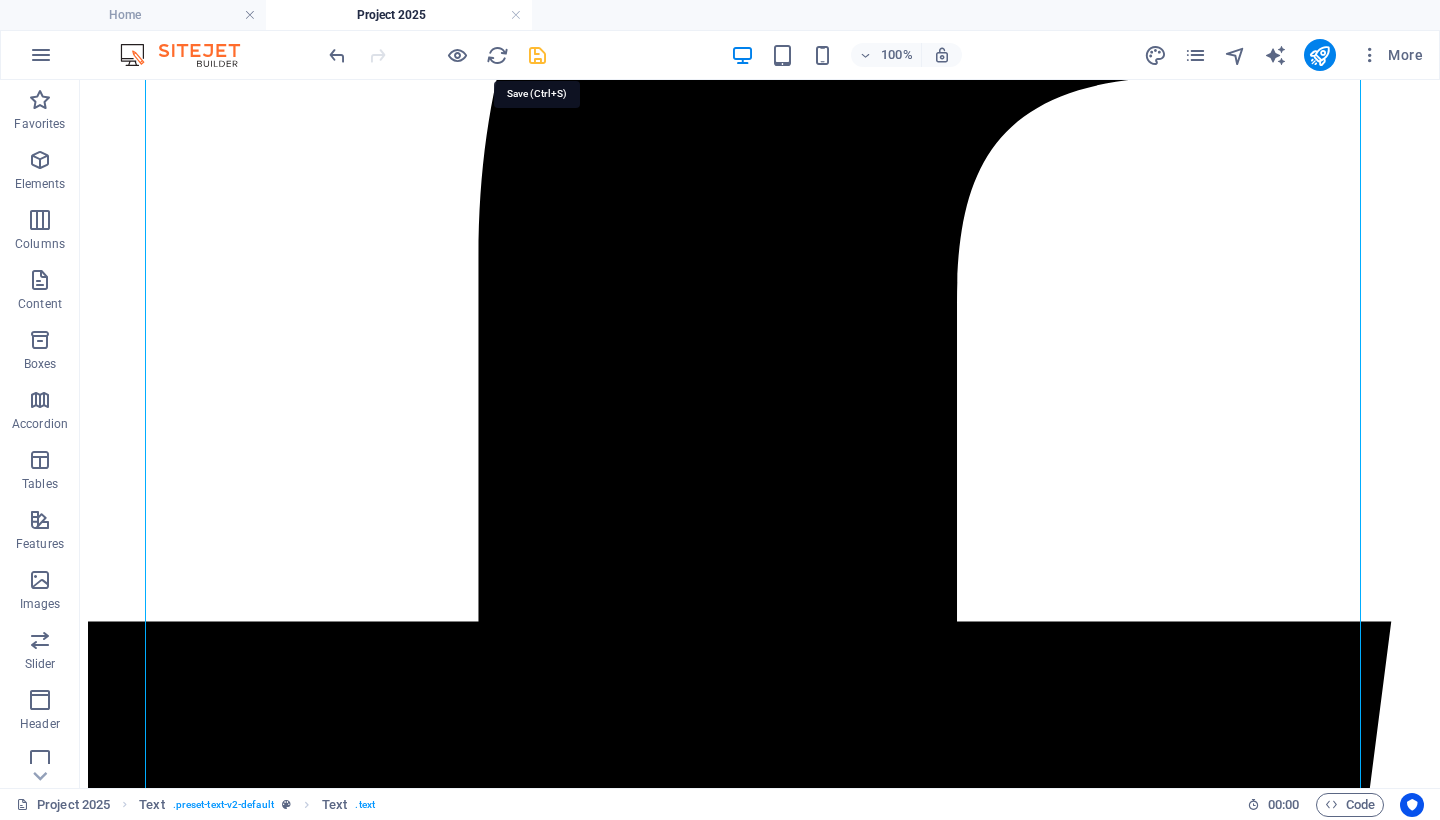 click at bounding box center (537, 55) 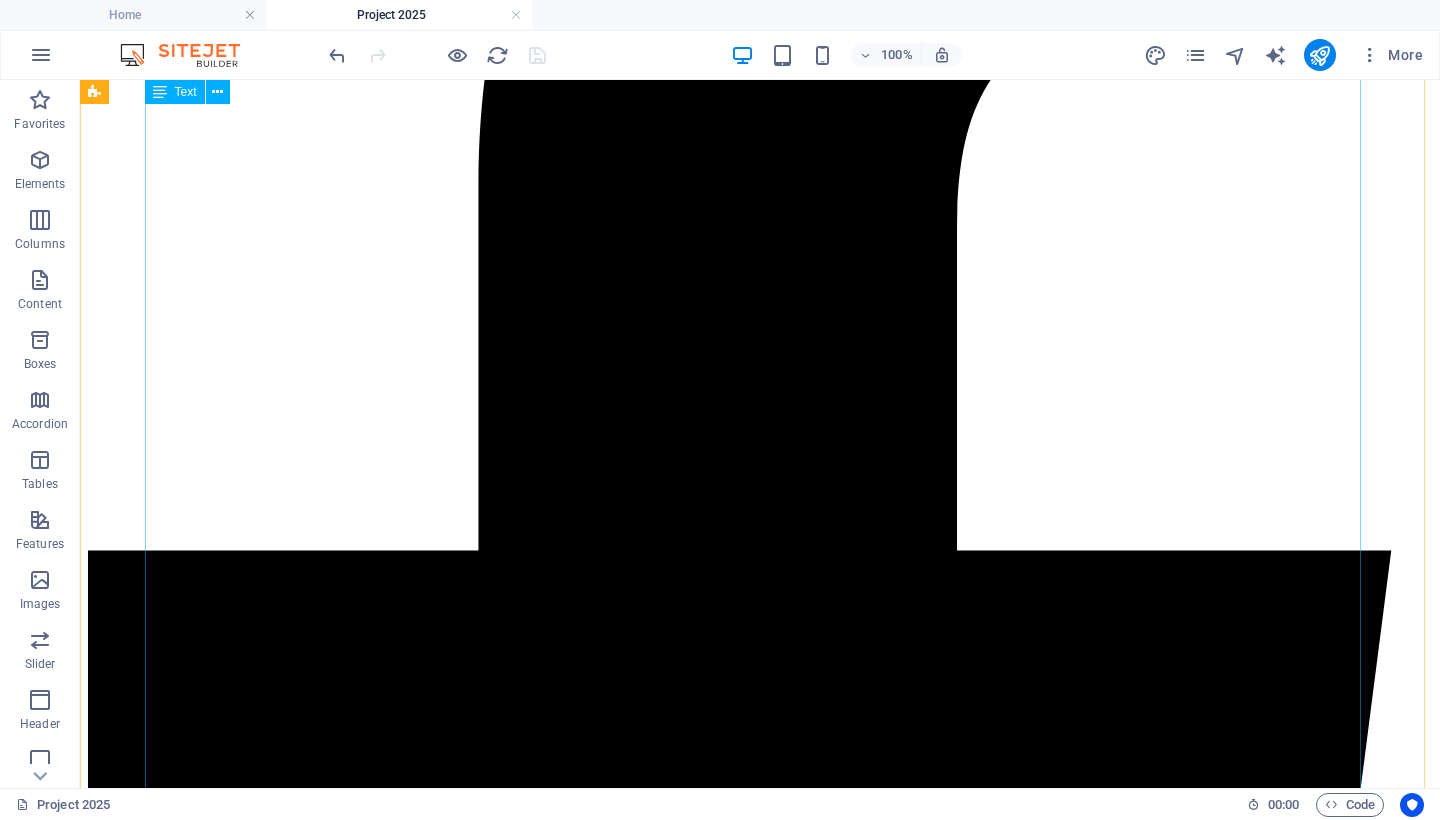 scroll, scrollTop: 277, scrollLeft: 0, axis: vertical 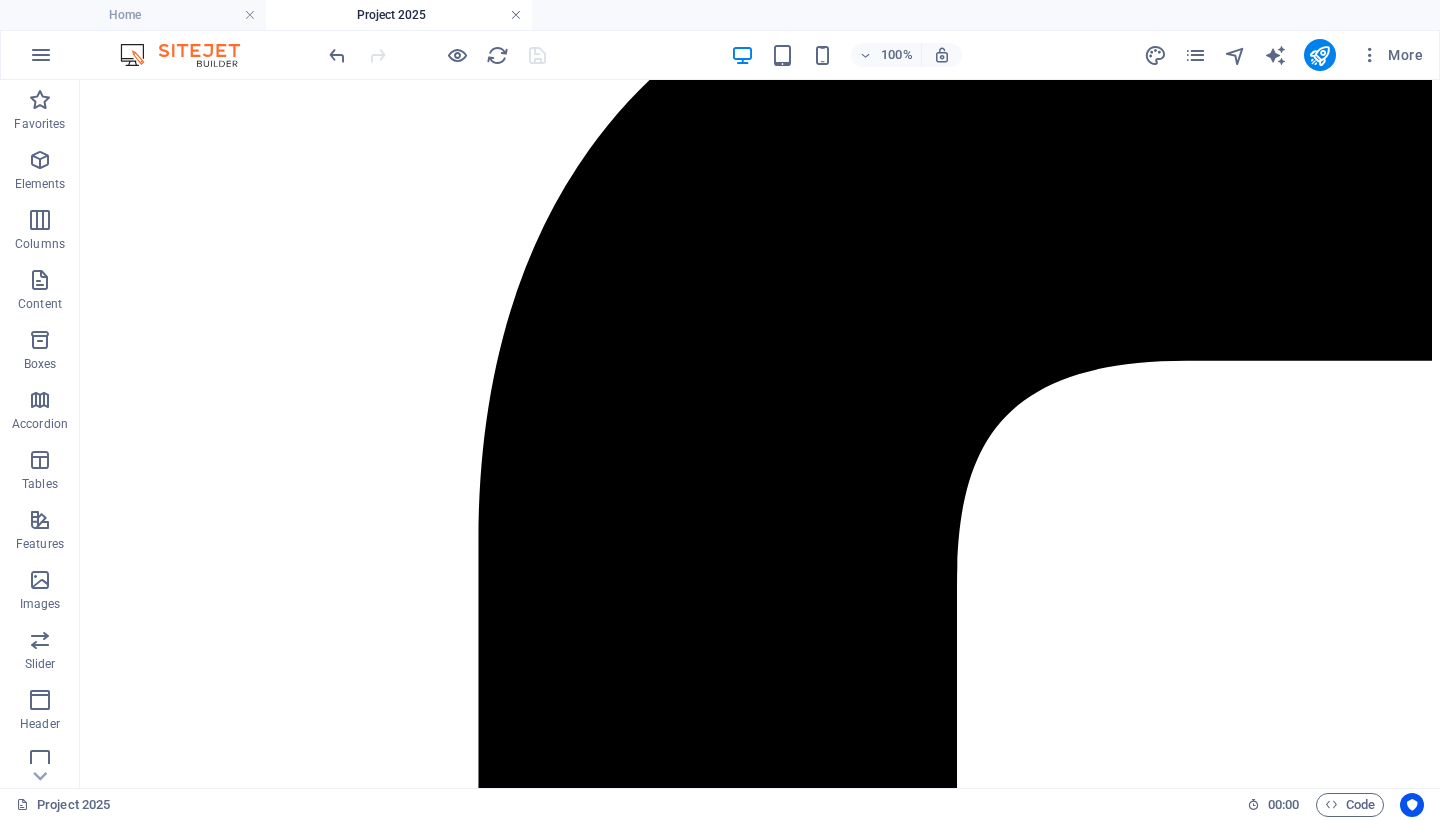 click at bounding box center (516, 15) 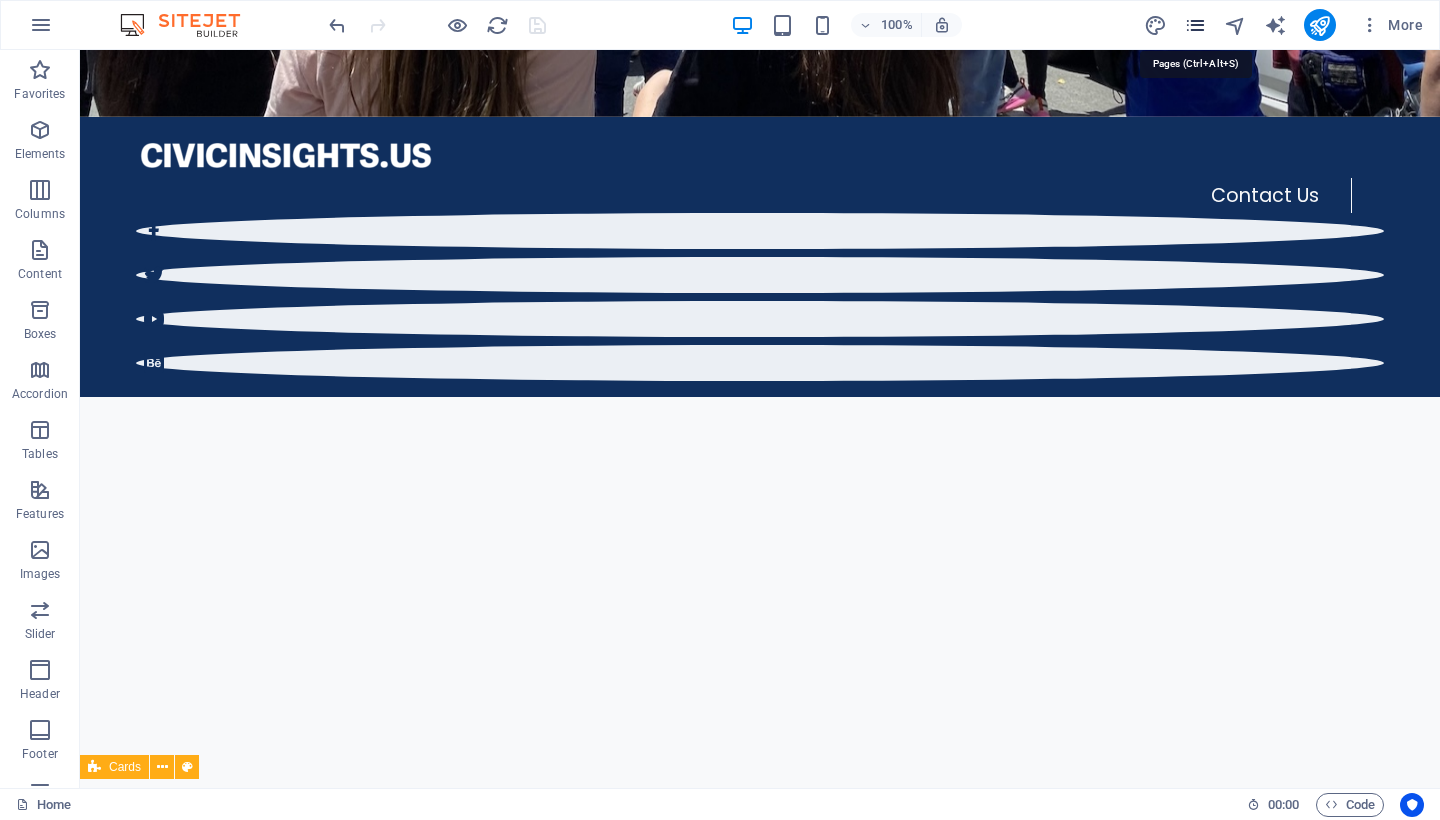 click at bounding box center [1195, 25] 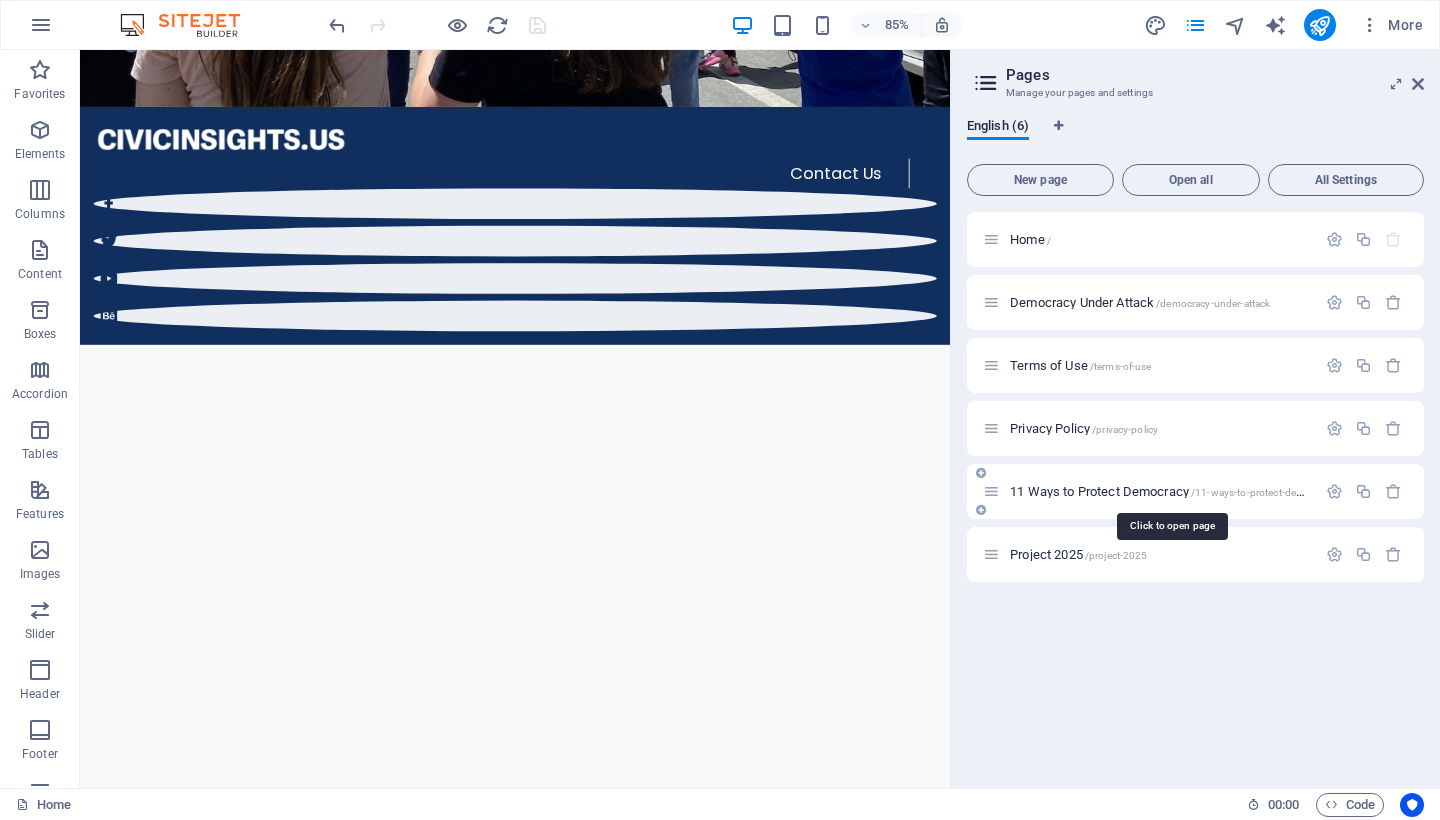 click on "11 Ways to Protect Democracy /11-ways-to-protect-democracy" at bounding box center [1172, 491] 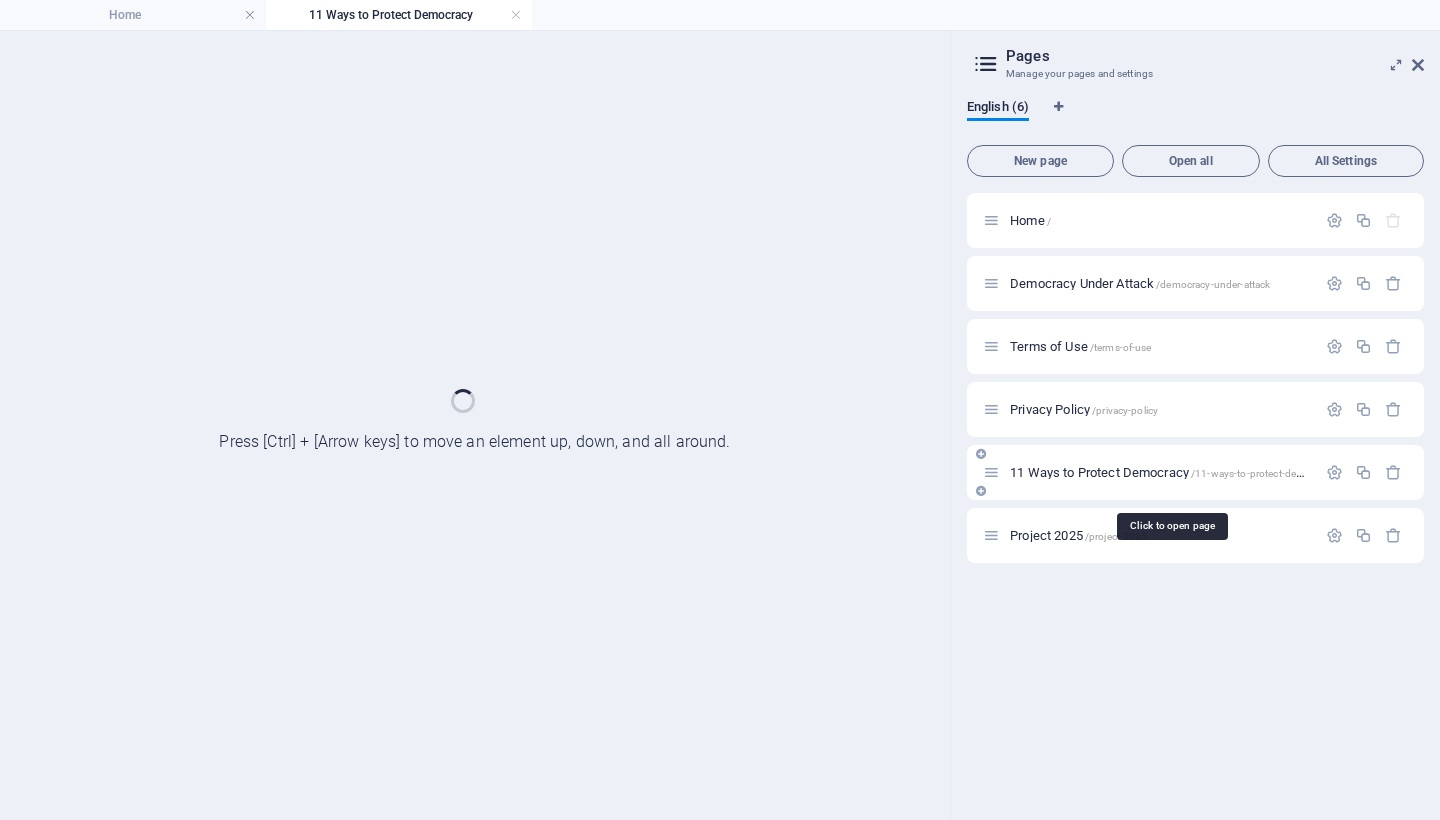 click on "11 Ways to Protect Democracy /11-ways-to-protect-democracy" at bounding box center (1195, 472) 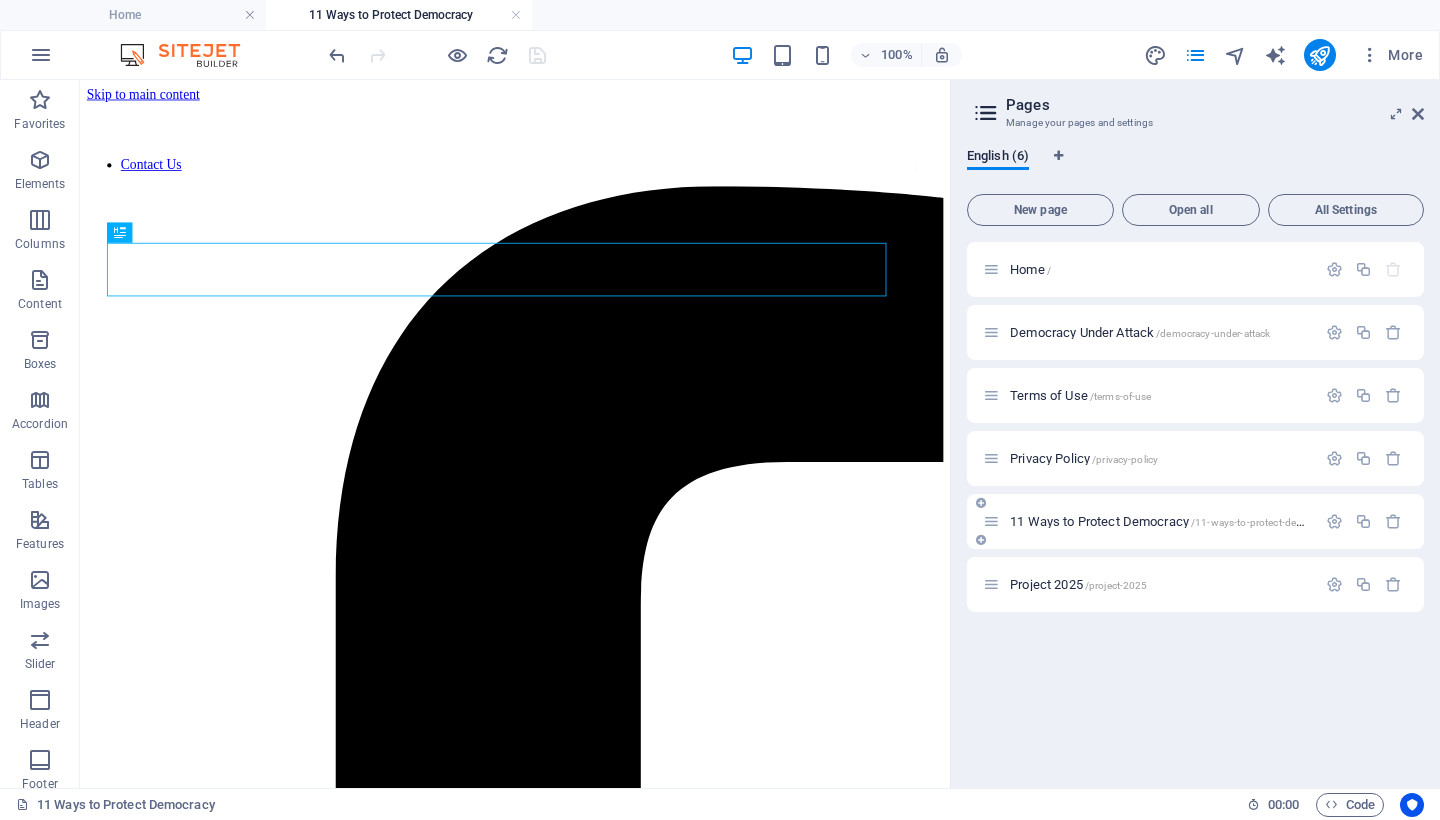 scroll, scrollTop: 0, scrollLeft: 0, axis: both 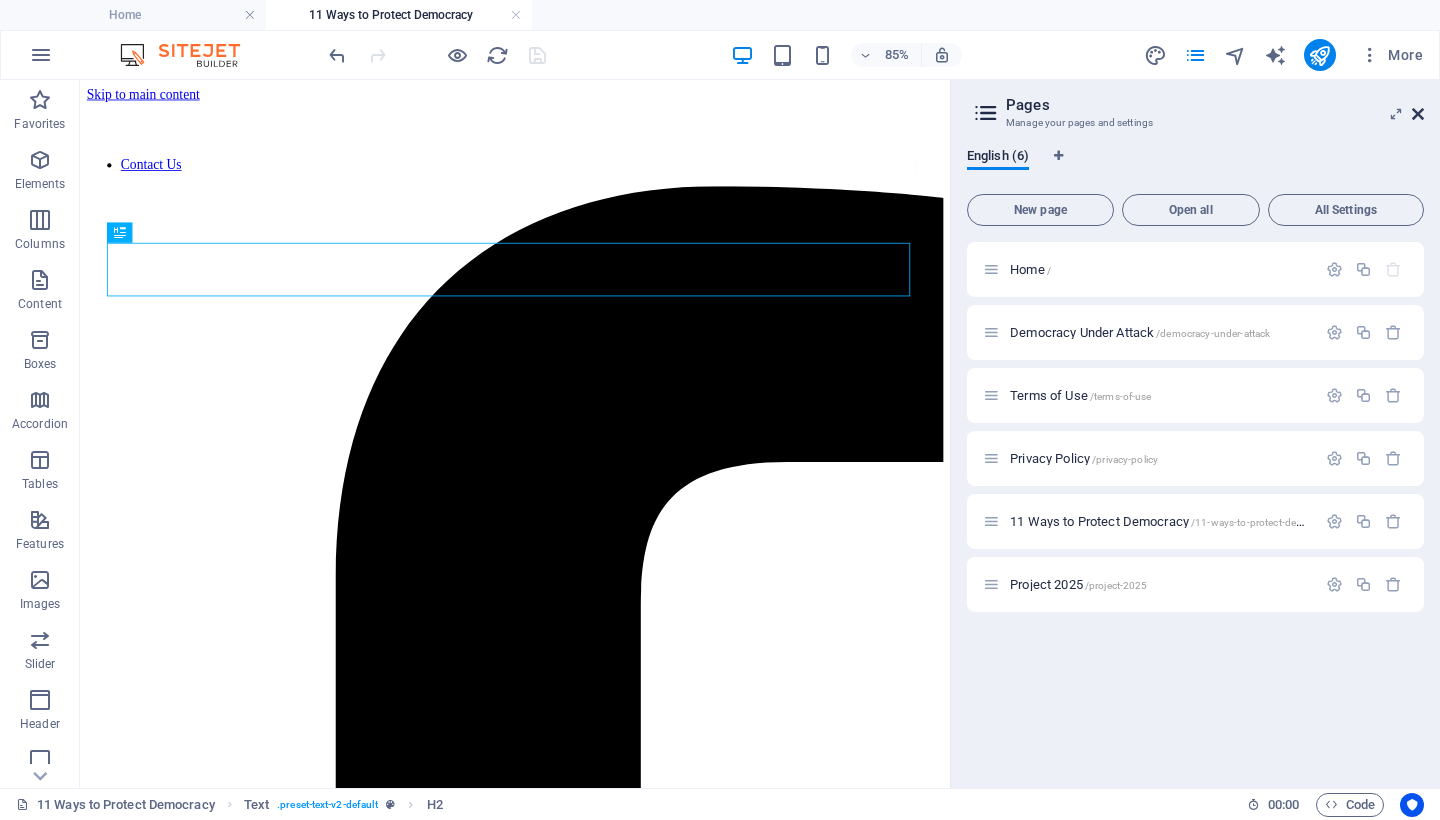 click at bounding box center (1418, 114) 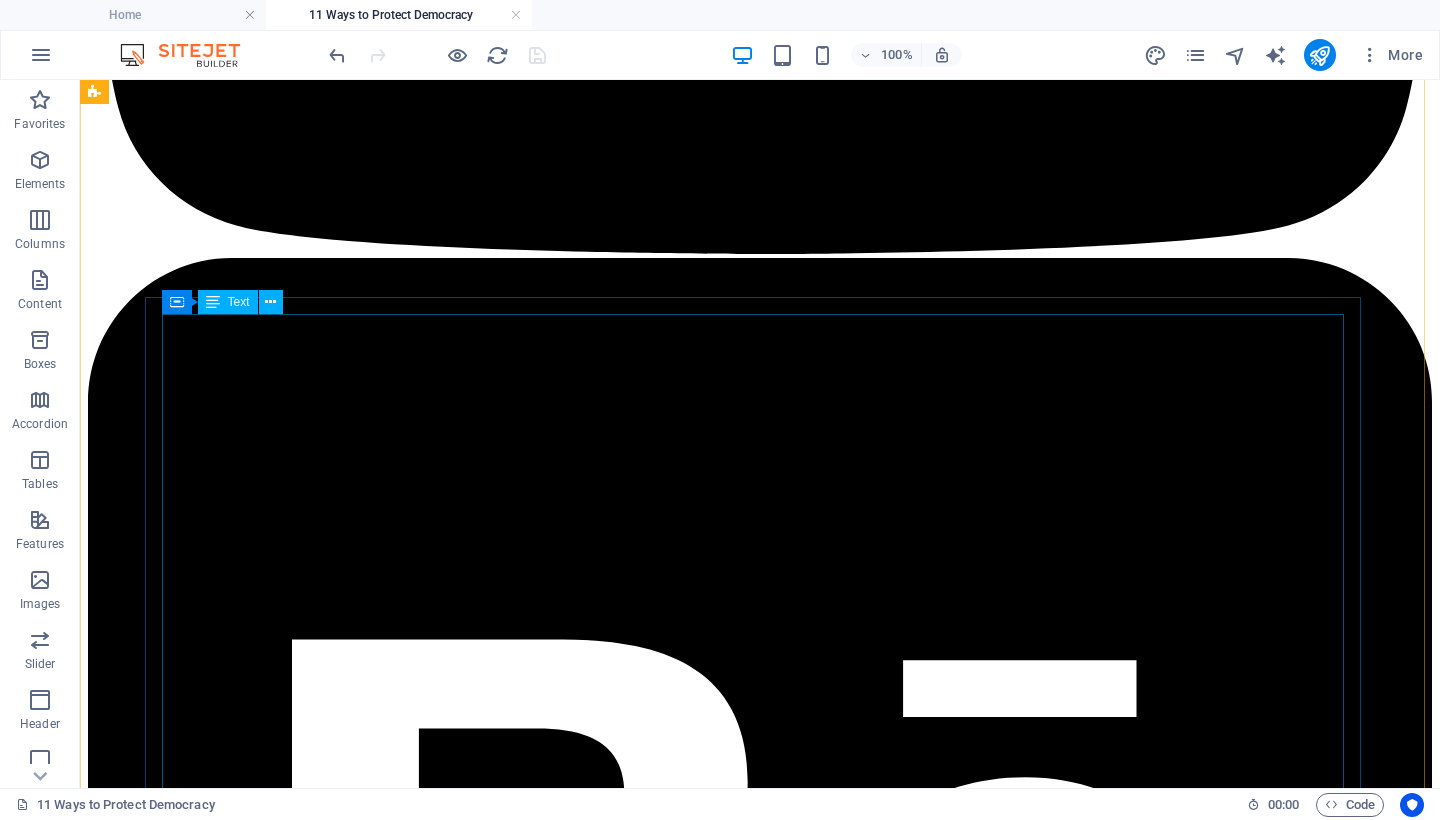 scroll, scrollTop: 4991, scrollLeft: 0, axis: vertical 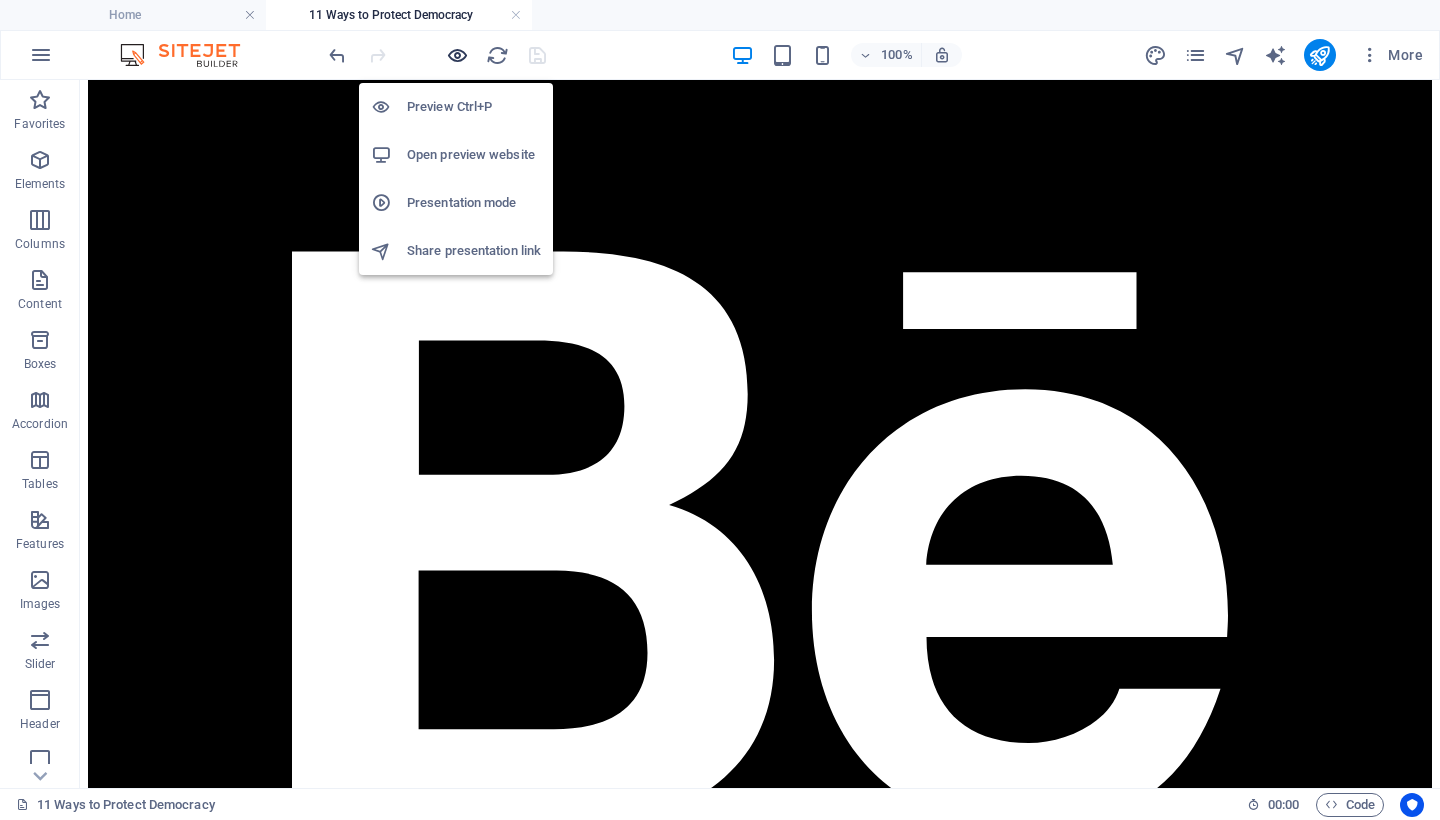 click at bounding box center [457, 55] 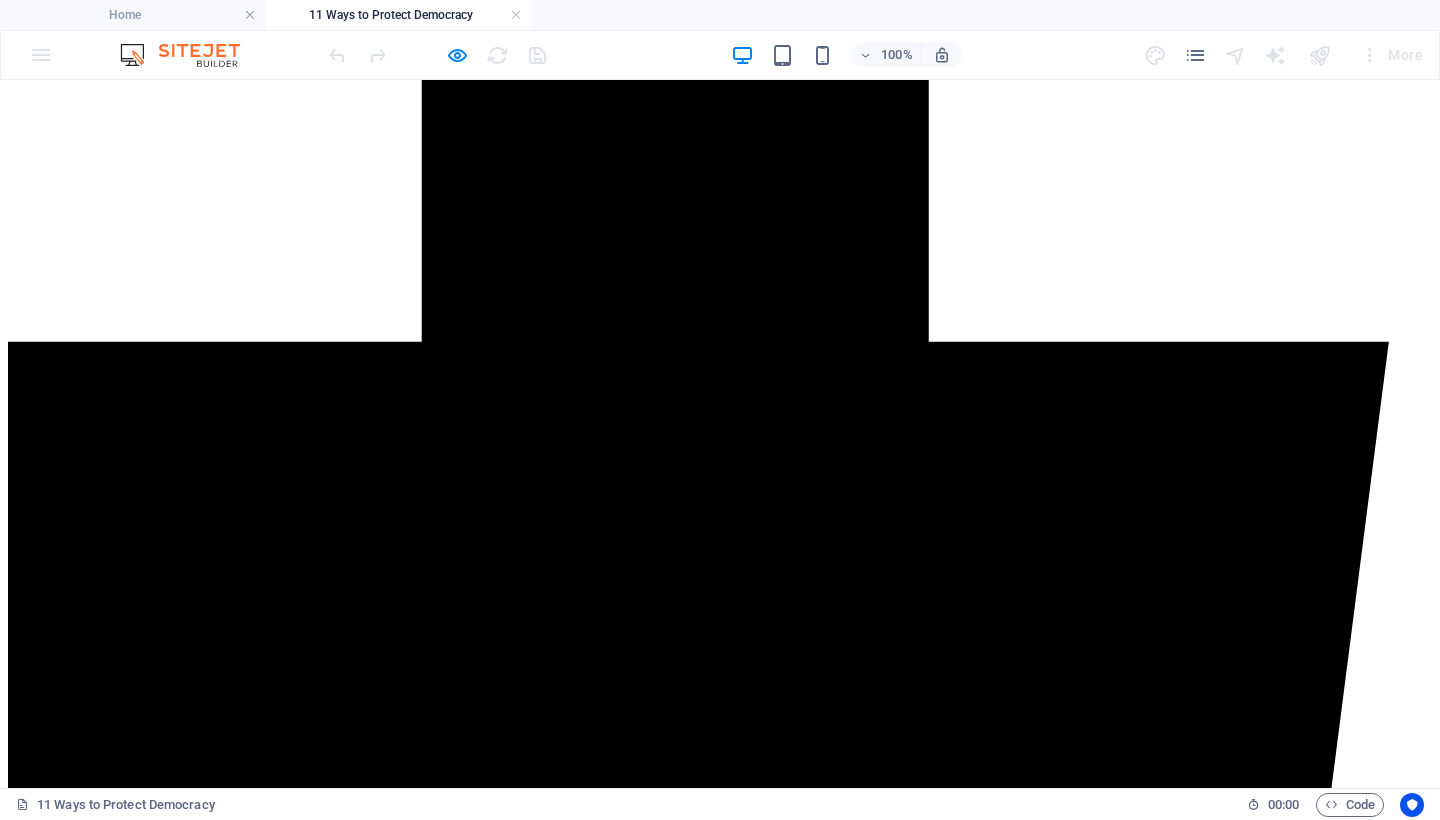 scroll, scrollTop: 1272, scrollLeft: 0, axis: vertical 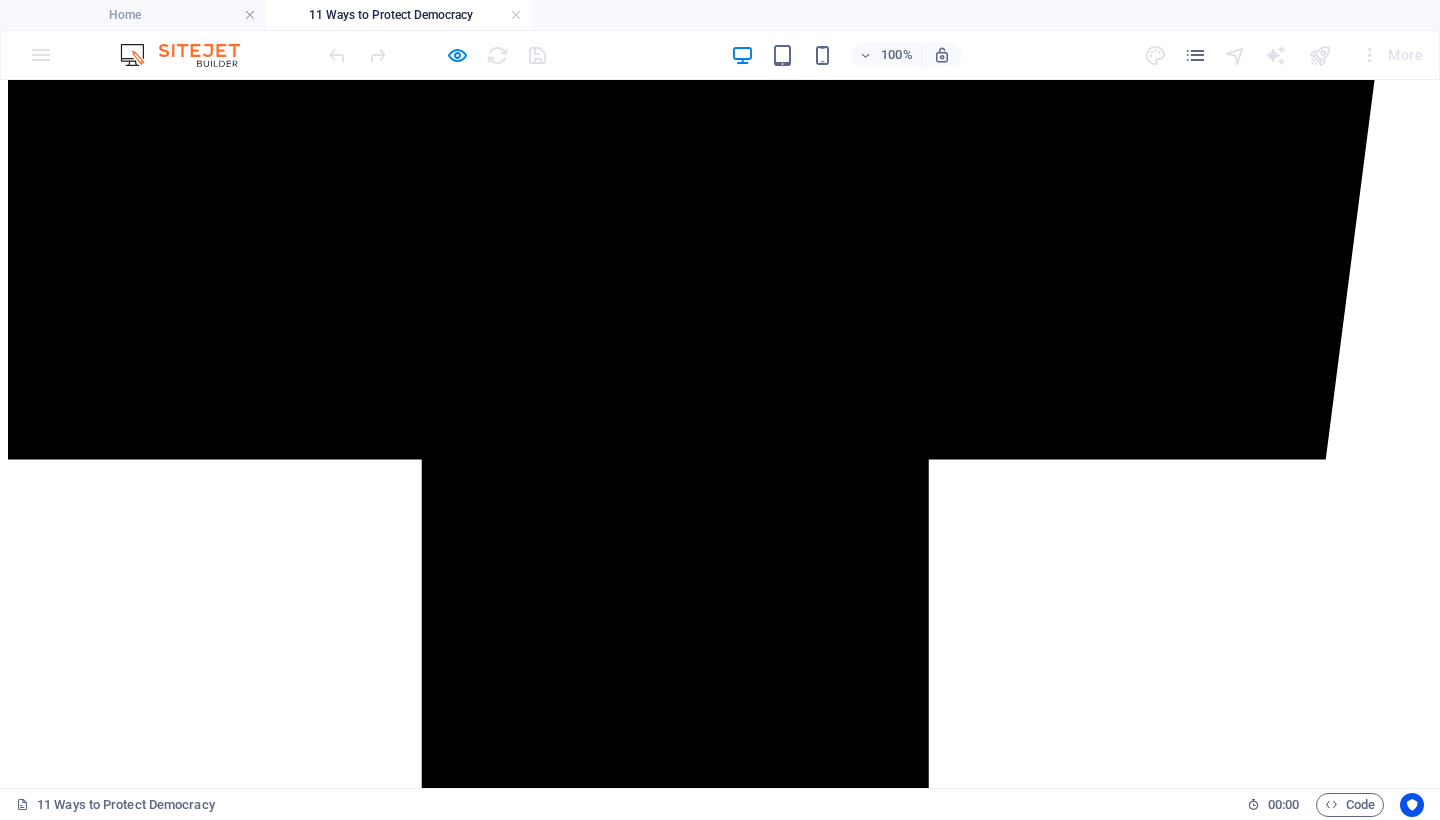 click on "2. Vote in Every Election: Local to Federal, Every Vote Counts" at bounding box center (257, 8272) 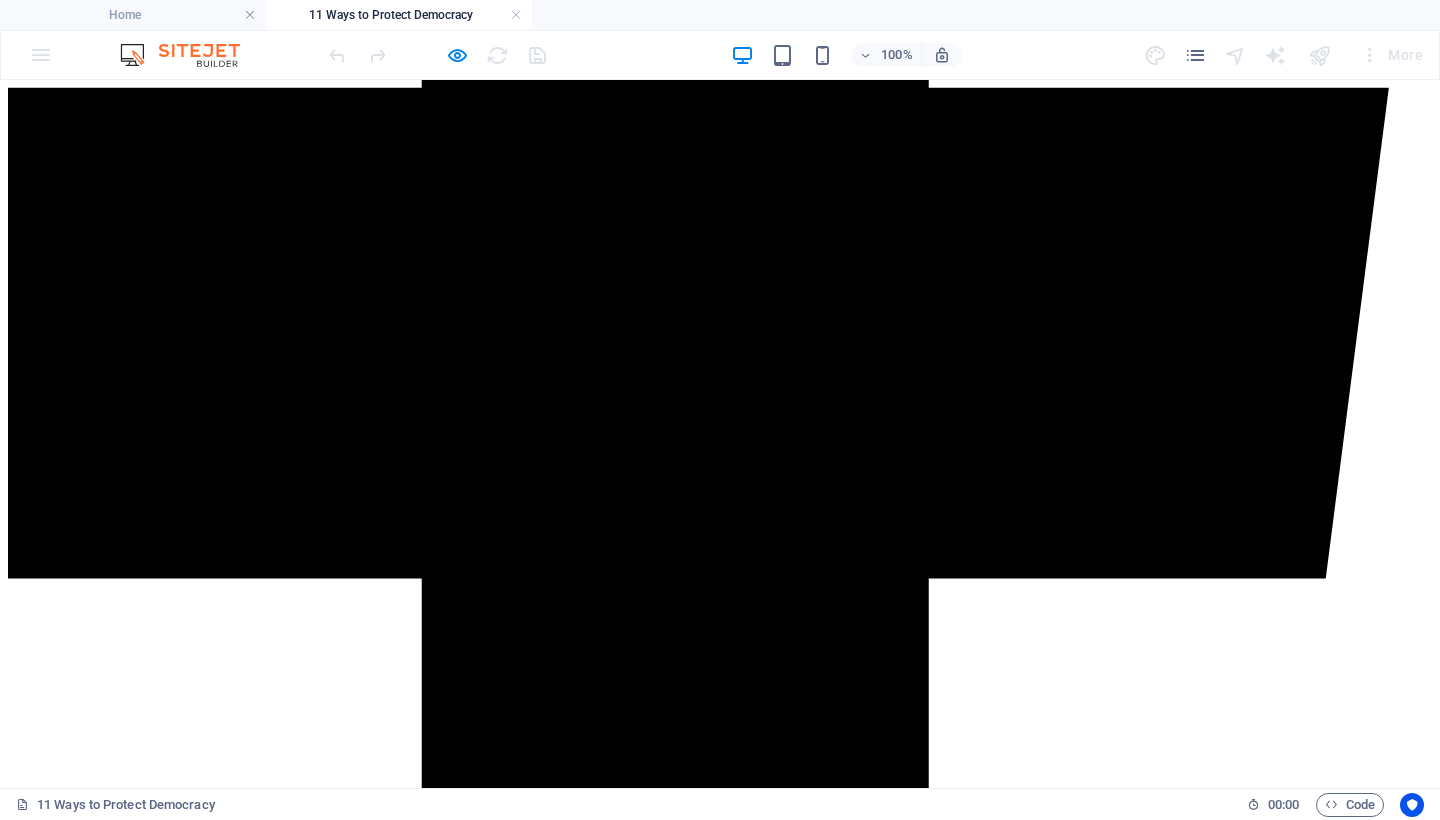 scroll, scrollTop: 1325, scrollLeft: 0, axis: vertical 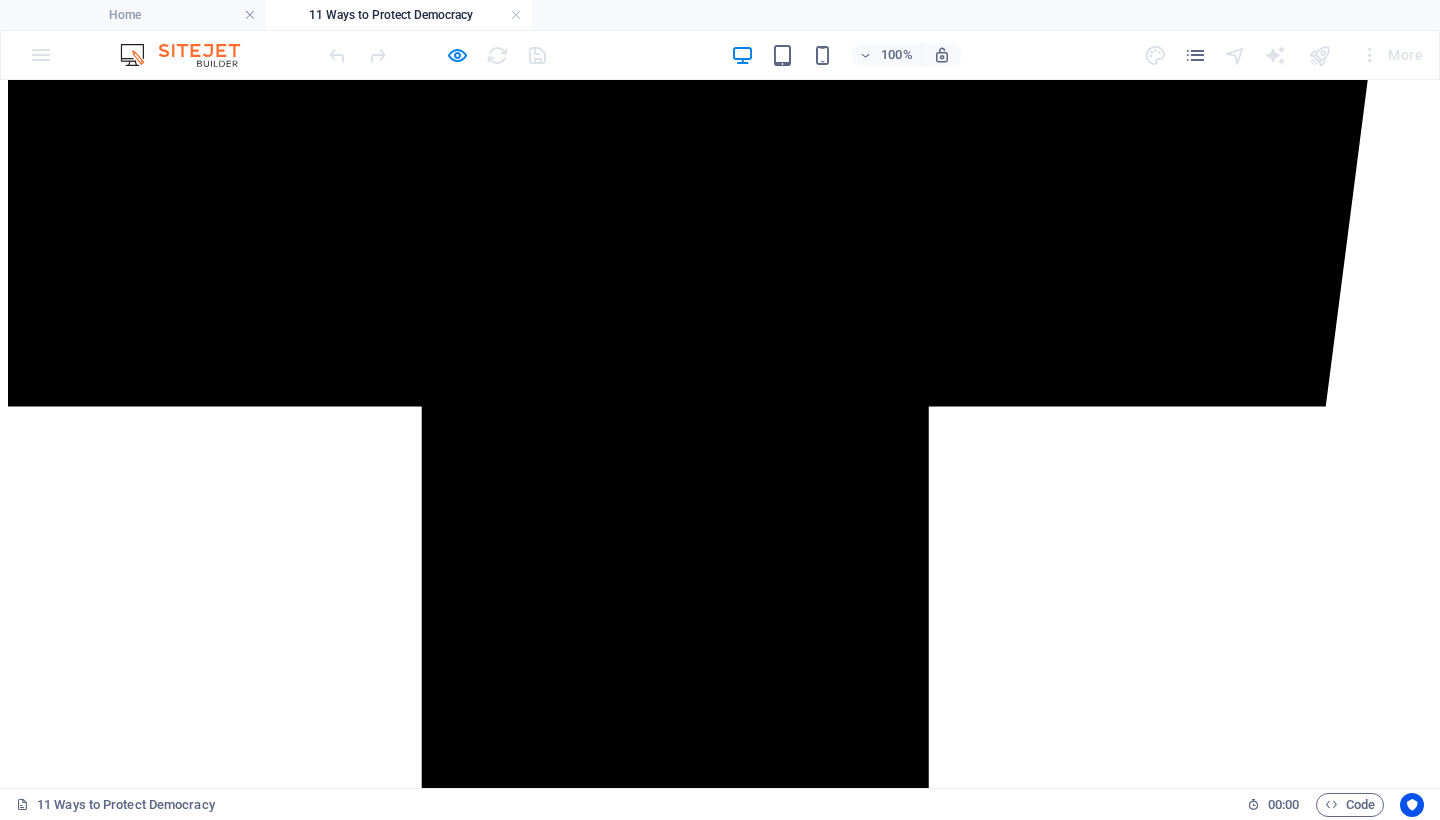 click on "3. Organize in Your Community: Build Local Power and Civic Literacy" at bounding box center [292, 8353] 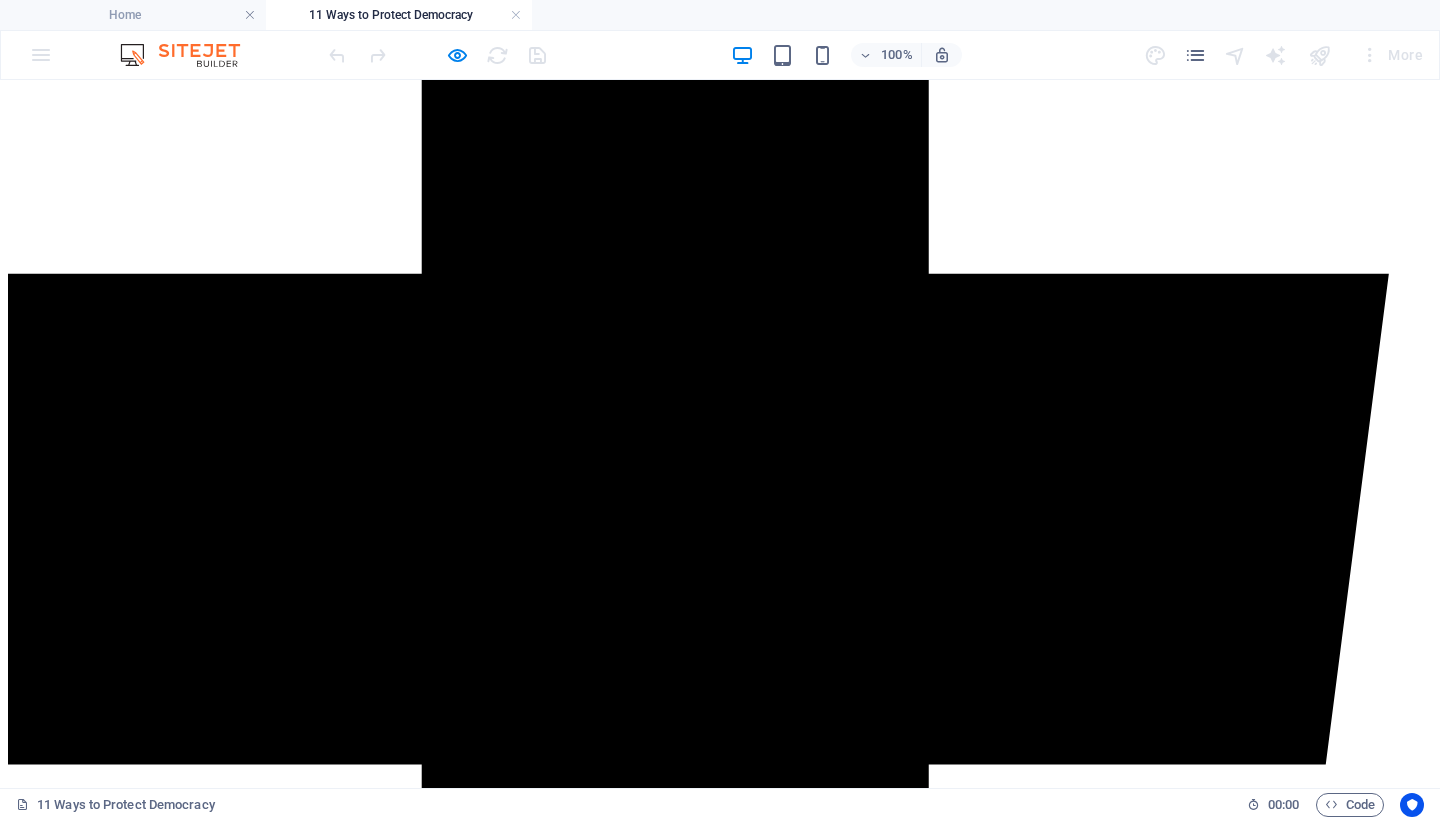 scroll, scrollTop: 541, scrollLeft: 0, axis: vertical 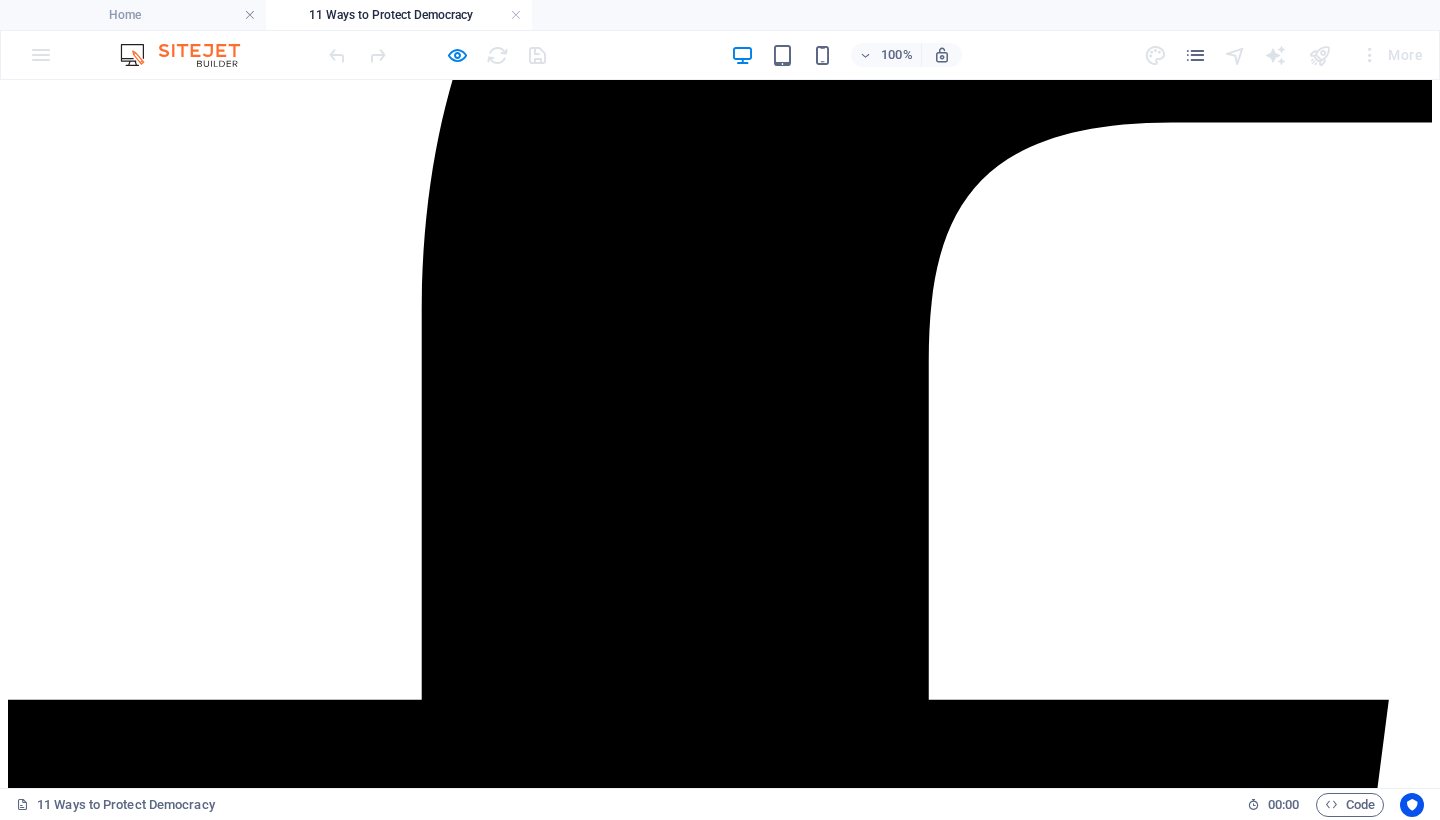 click at bounding box center (437, 55) 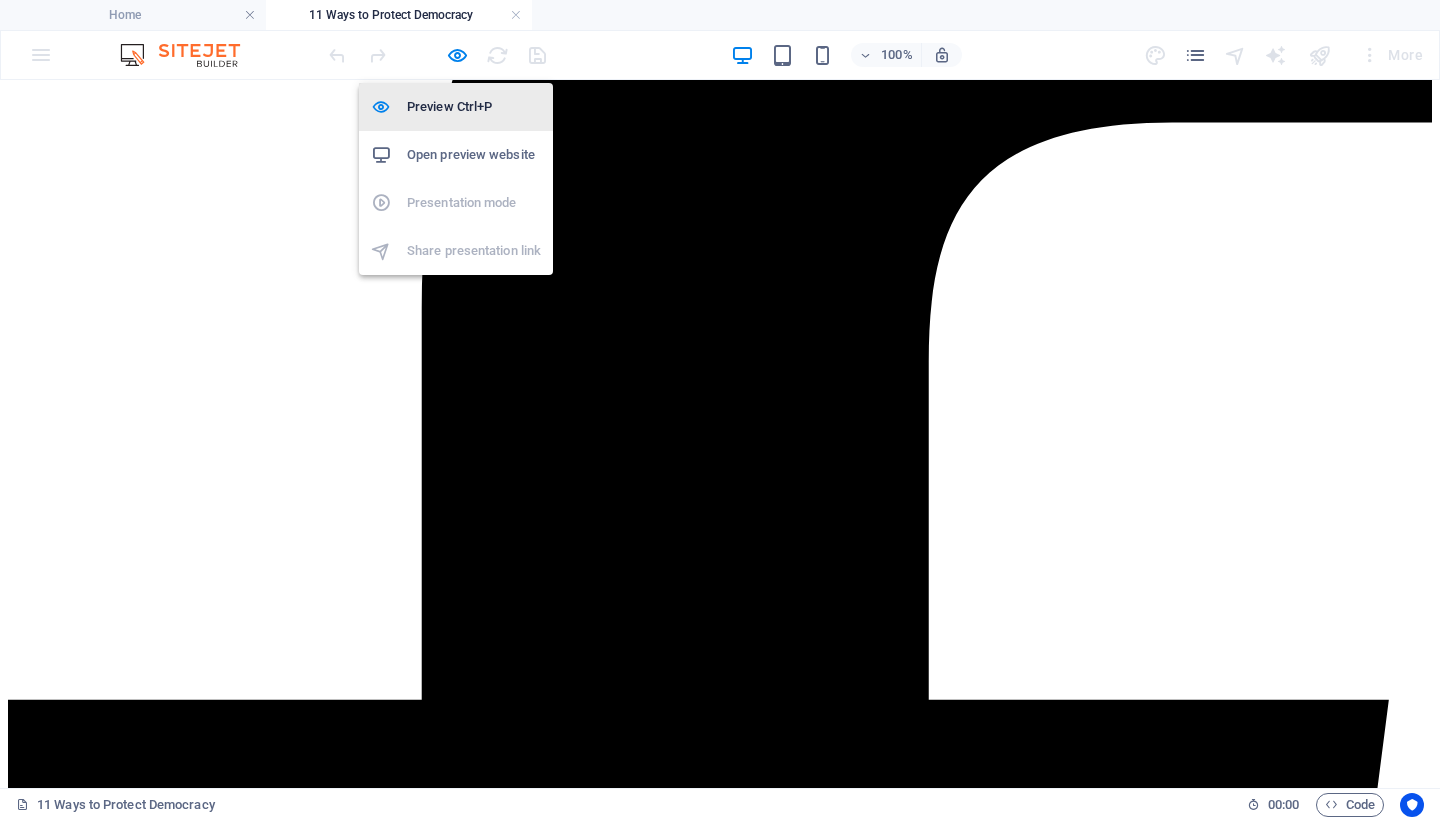 click on "Preview Ctrl+P" at bounding box center (474, 107) 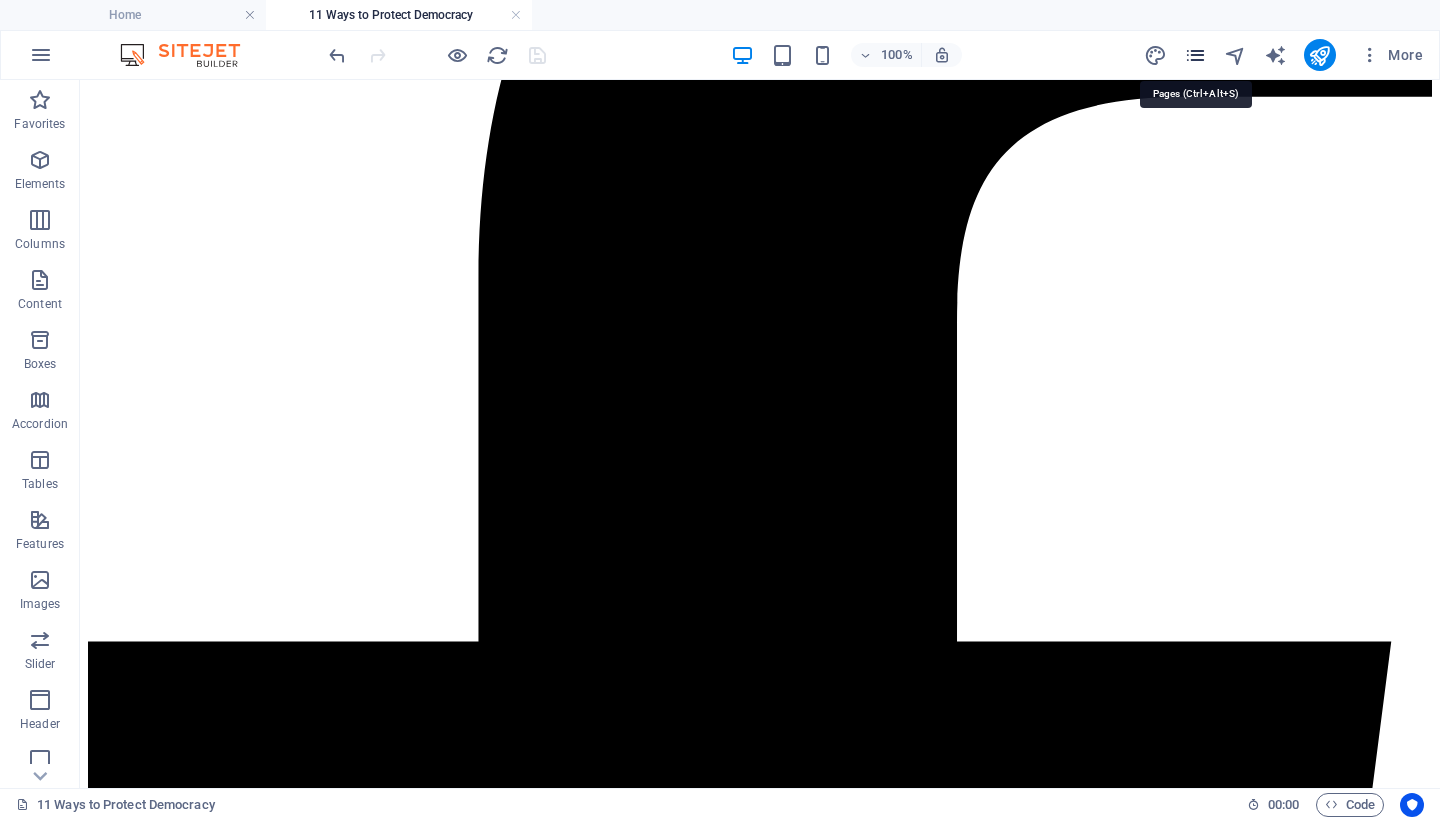 click at bounding box center [1195, 55] 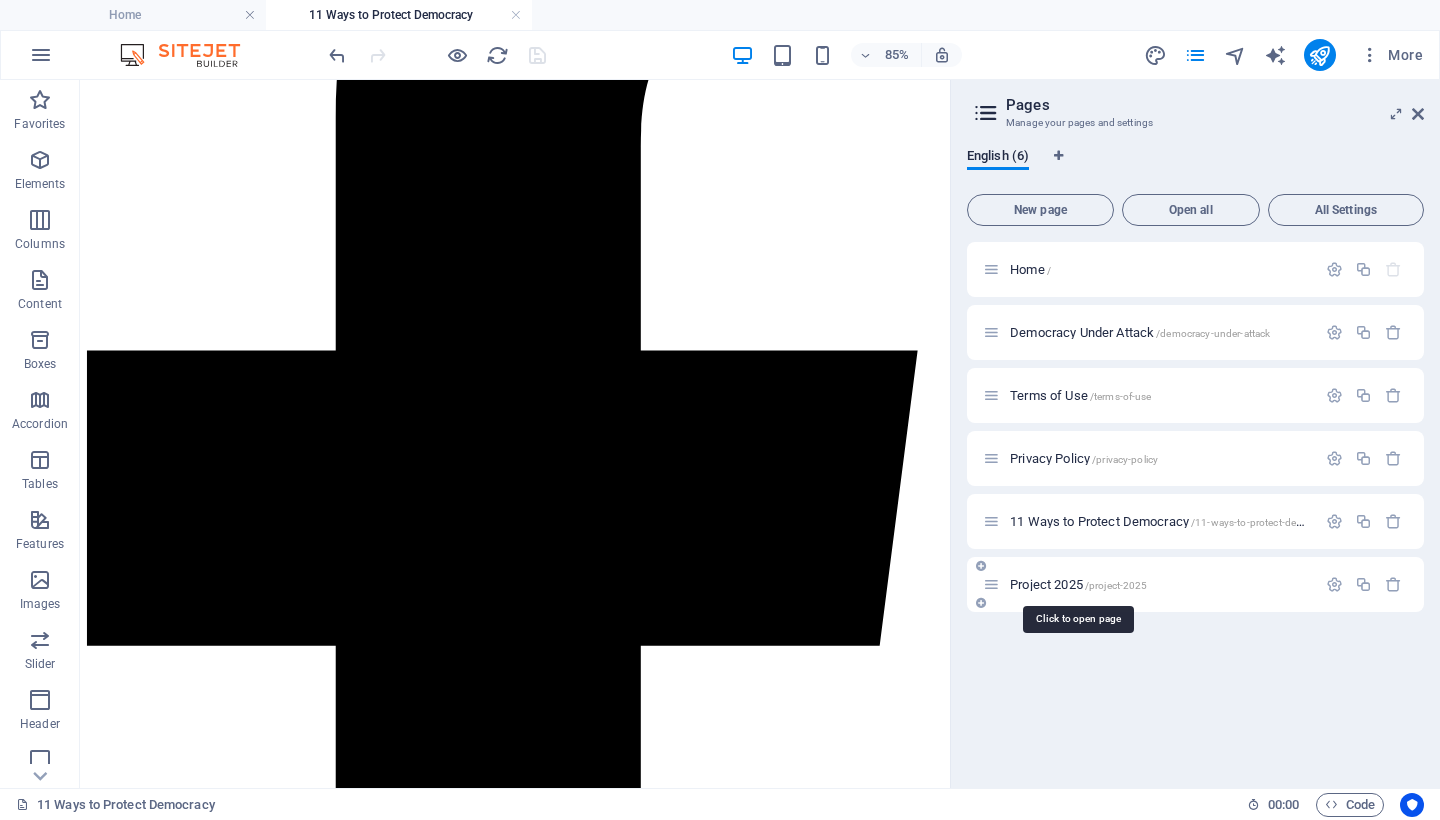 click on "Project 2025 /project-2025" at bounding box center [1078, 584] 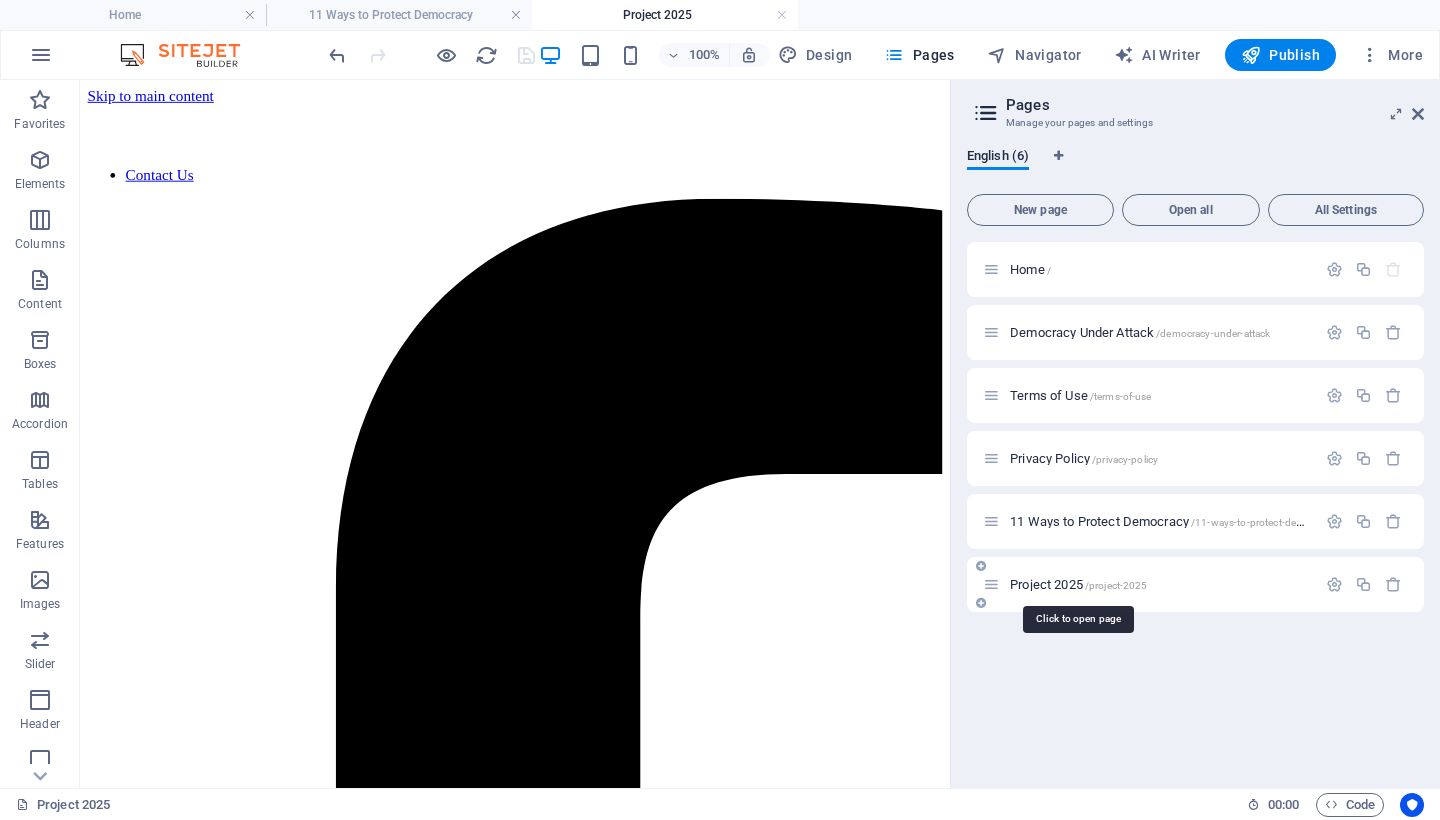 scroll, scrollTop: 0, scrollLeft: 0, axis: both 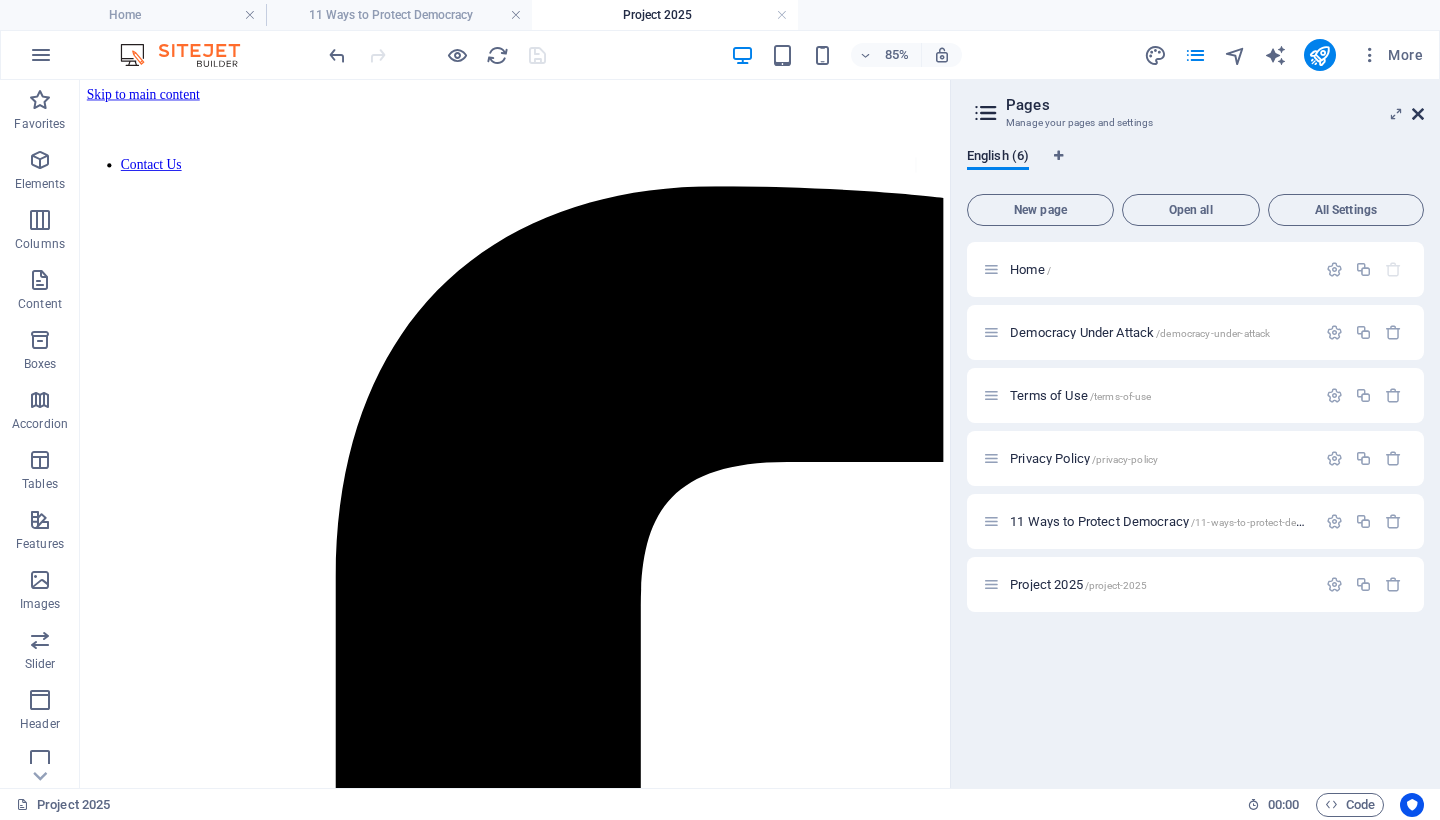 click at bounding box center (1418, 114) 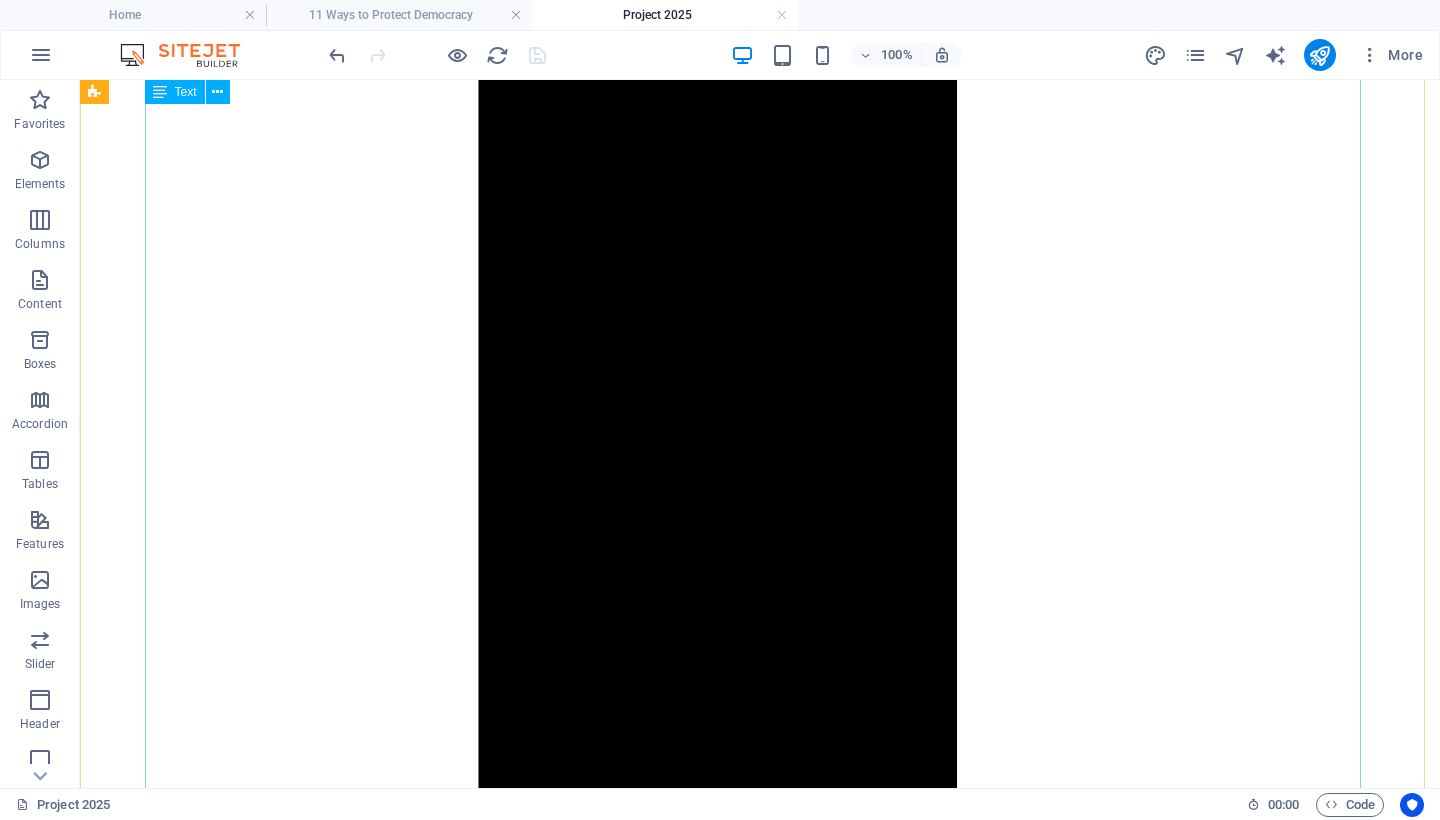 scroll, scrollTop: 2409, scrollLeft: 0, axis: vertical 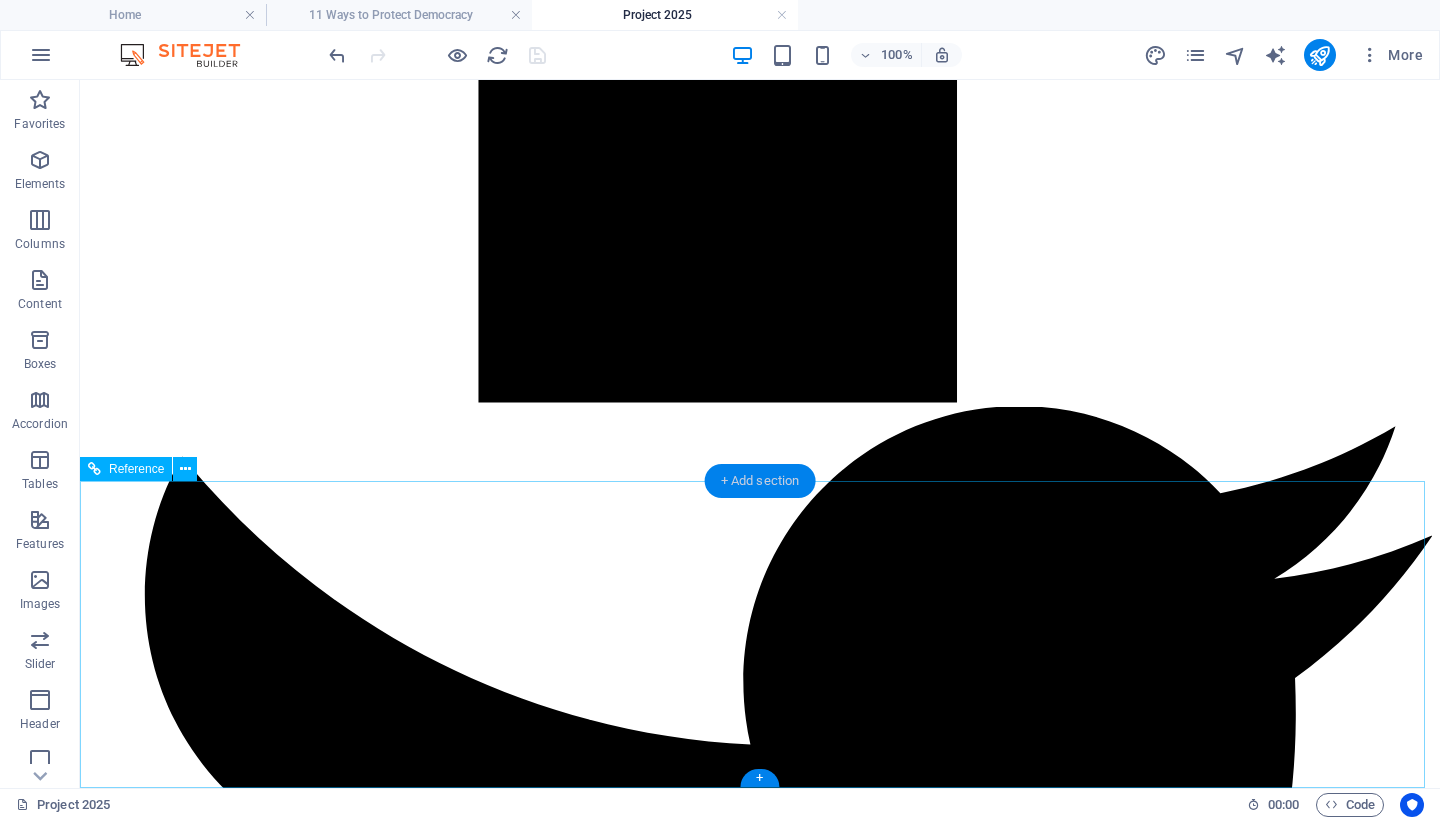 click on "+ Add section" at bounding box center [760, 481] 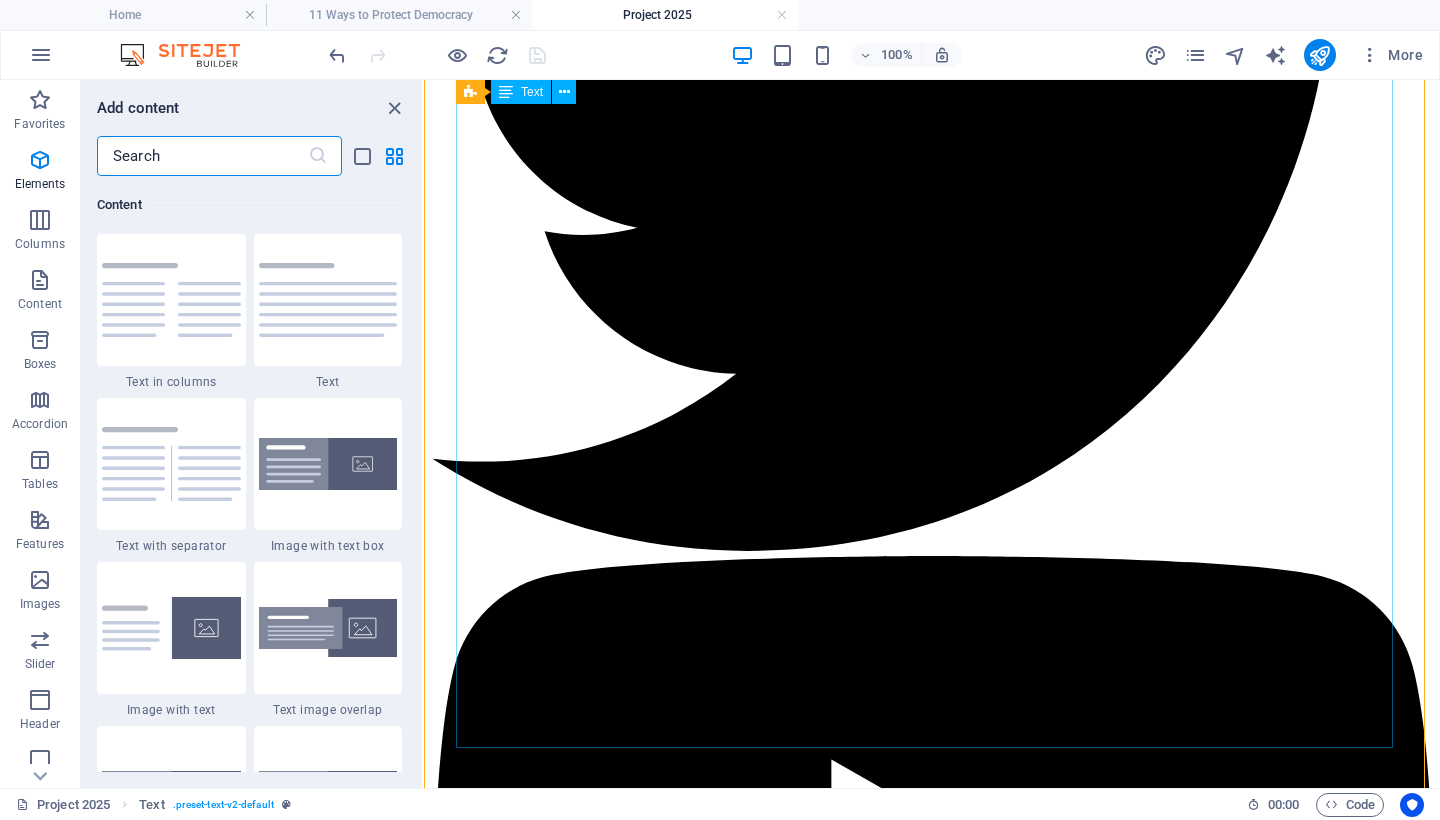 scroll, scrollTop: 3499, scrollLeft: 0, axis: vertical 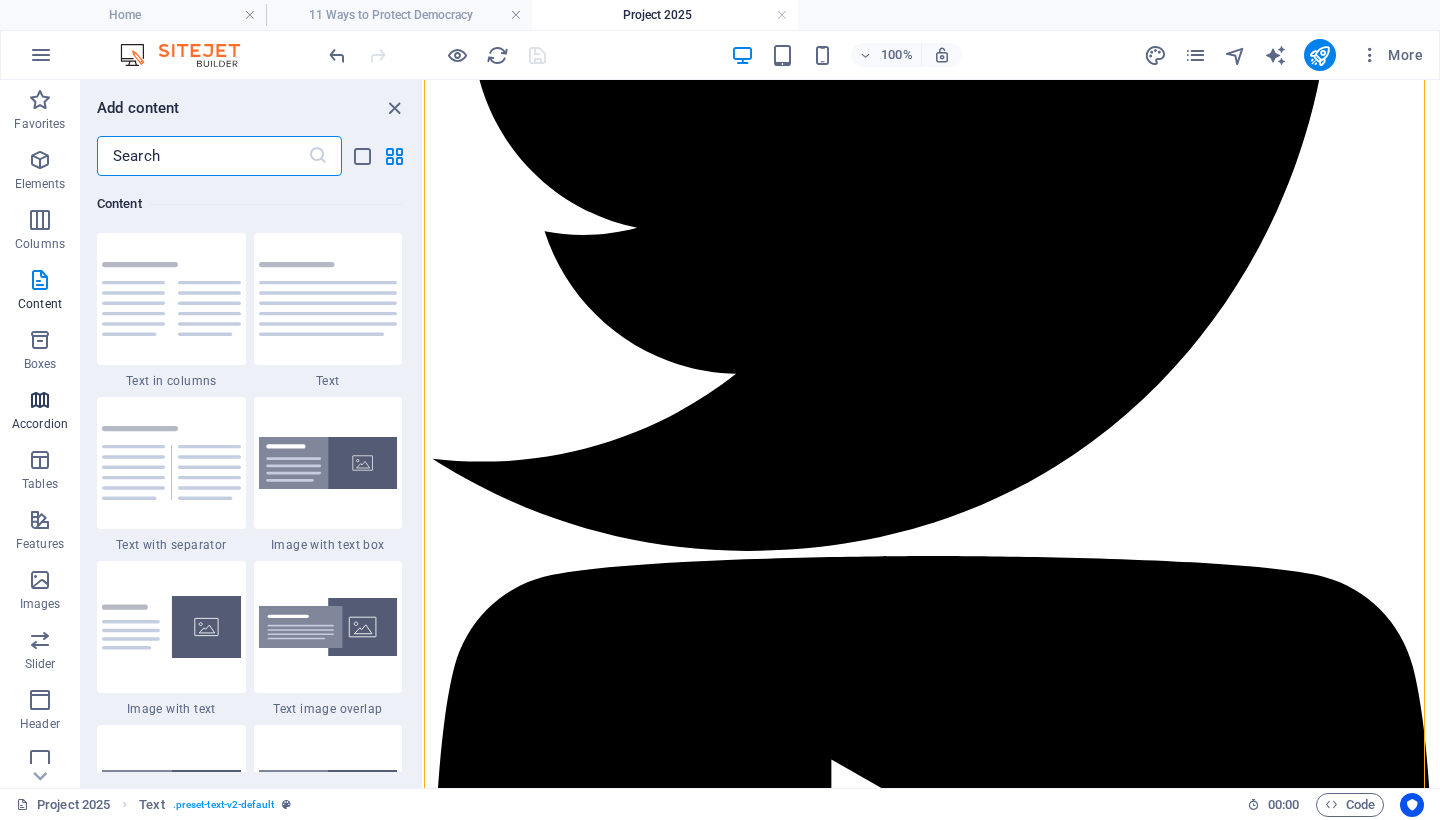 click on "Accordion" at bounding box center [40, 412] 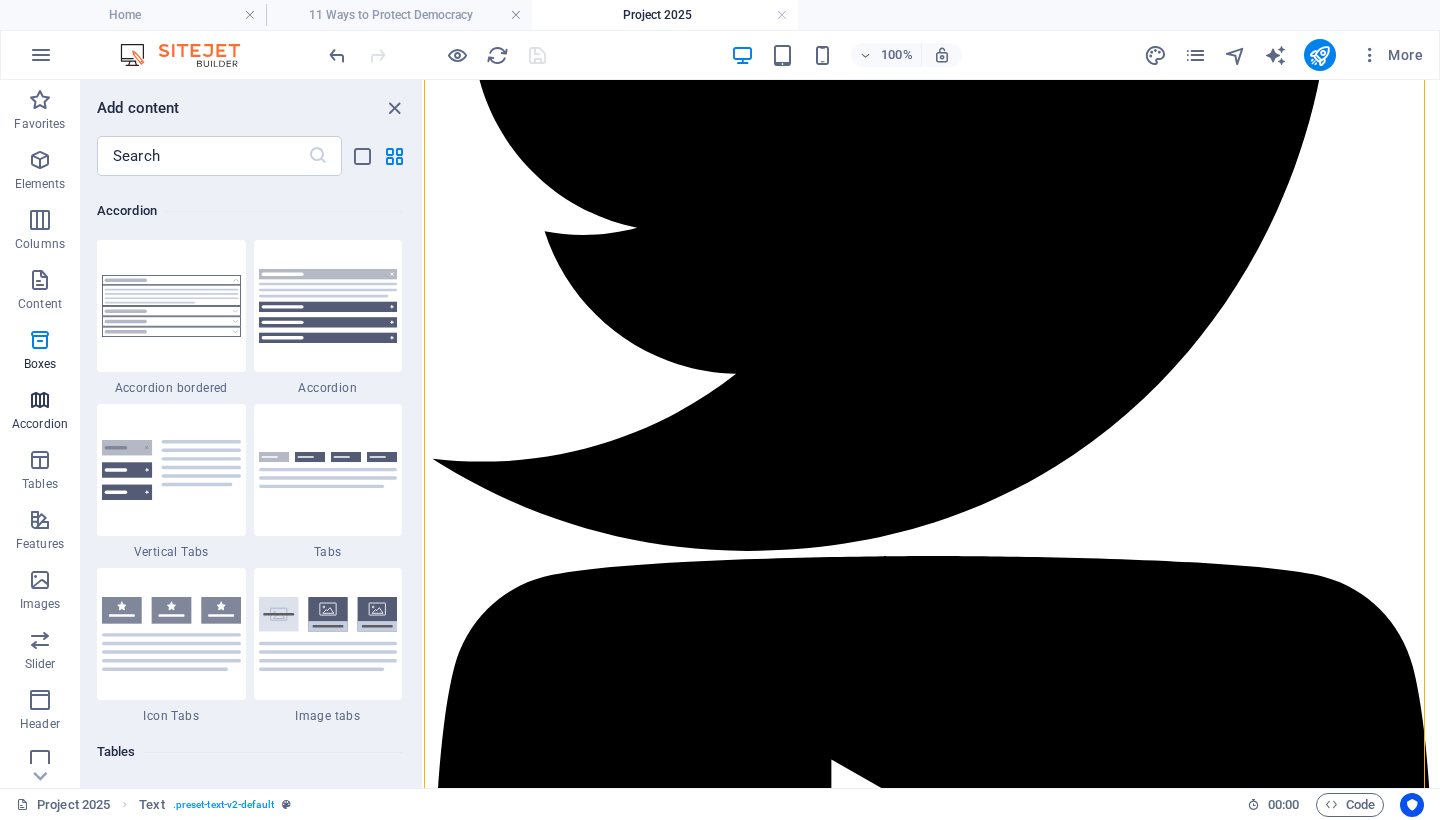 scroll, scrollTop: 6385, scrollLeft: 0, axis: vertical 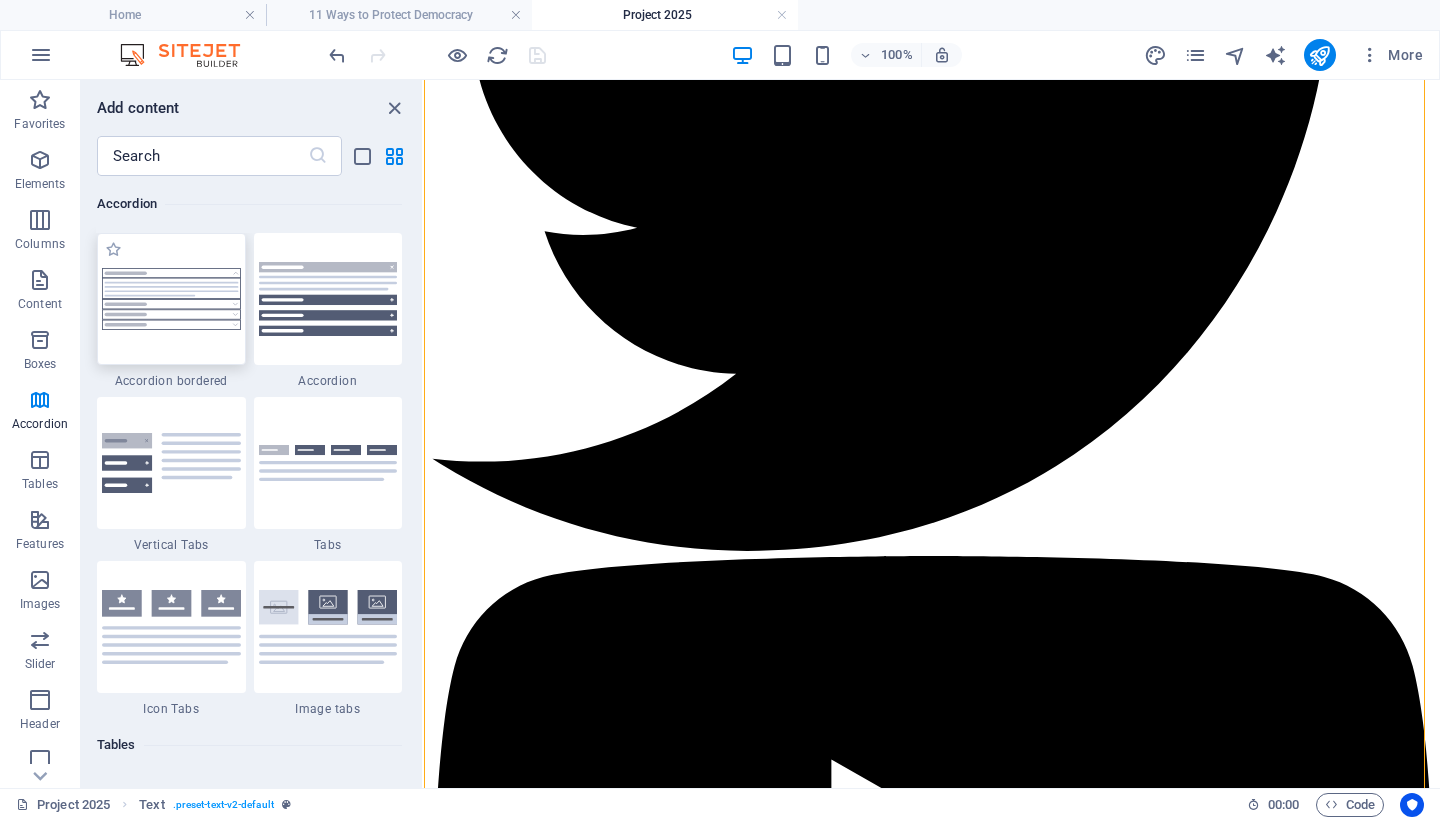 click at bounding box center [171, 299] 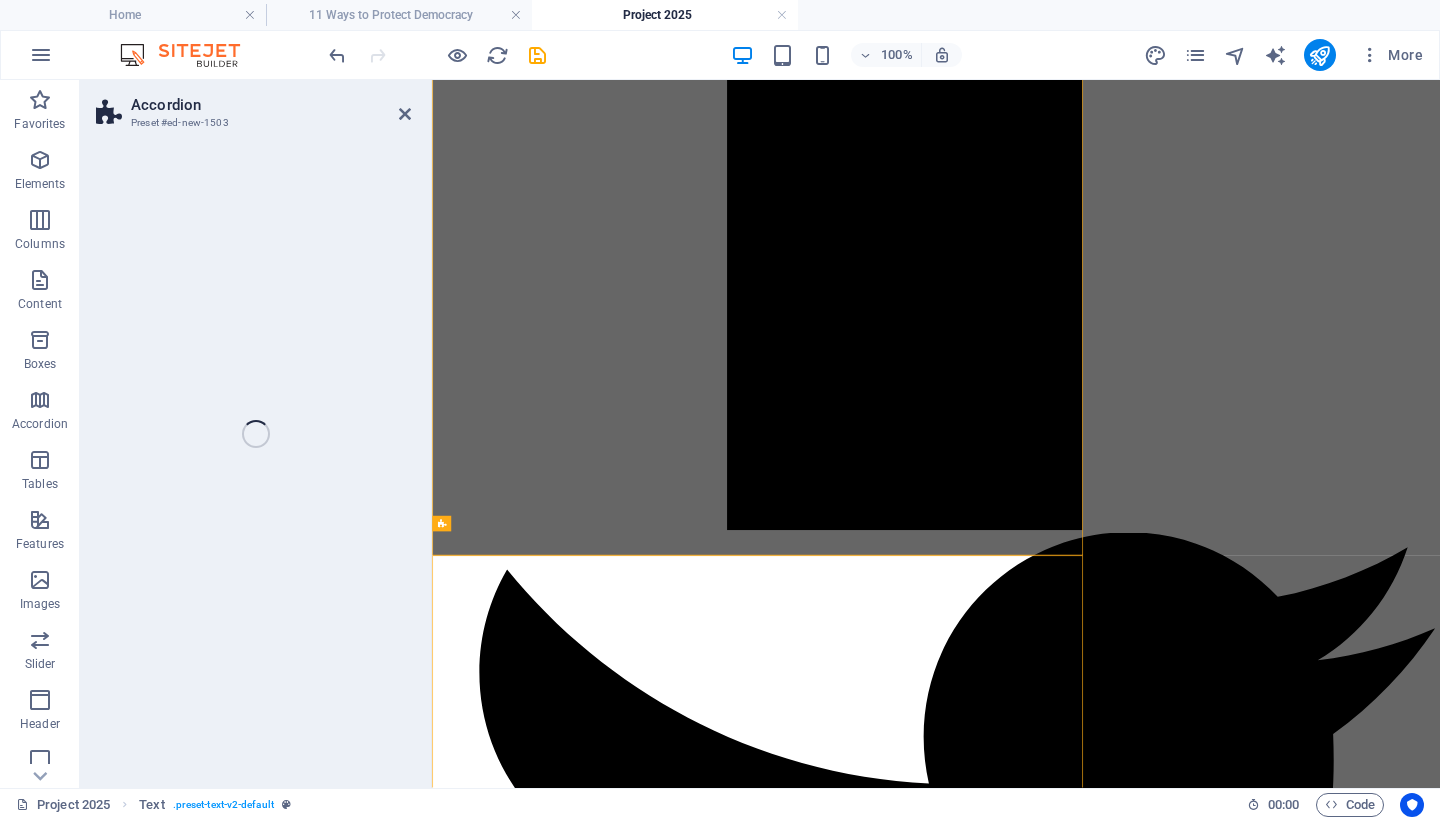 select on "rem" 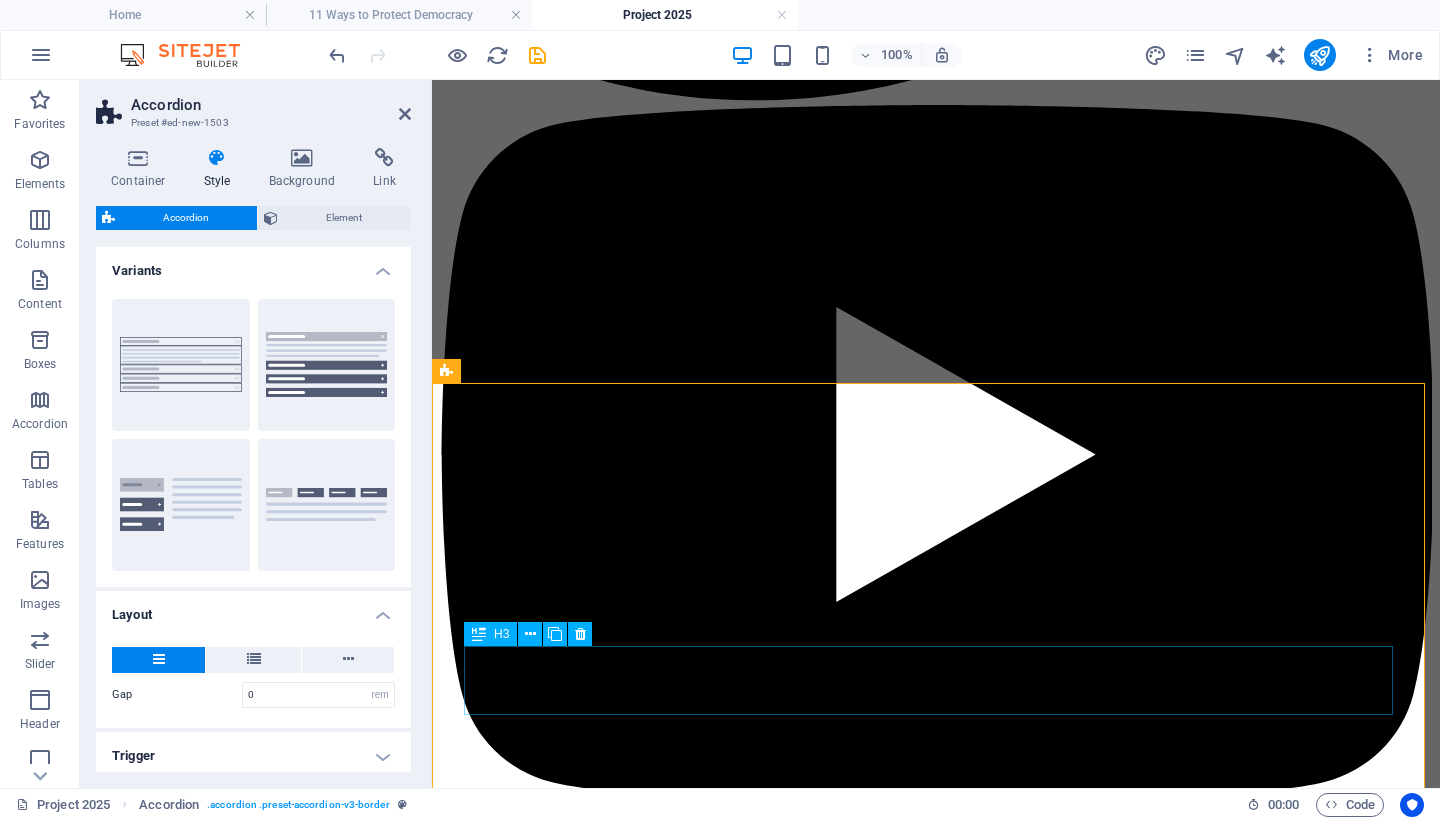 scroll, scrollTop: 2834, scrollLeft: 0, axis: vertical 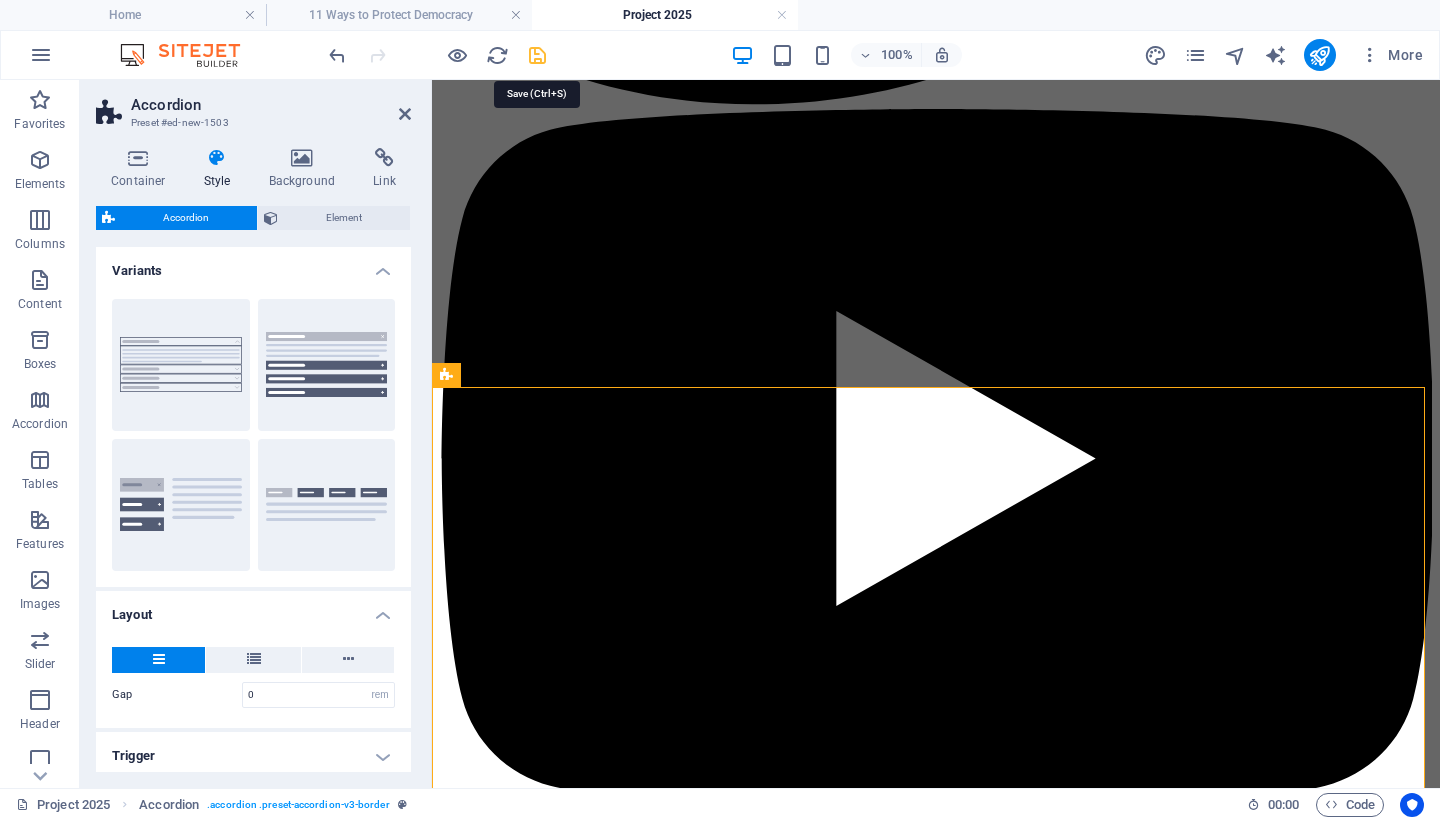 click at bounding box center [537, 55] 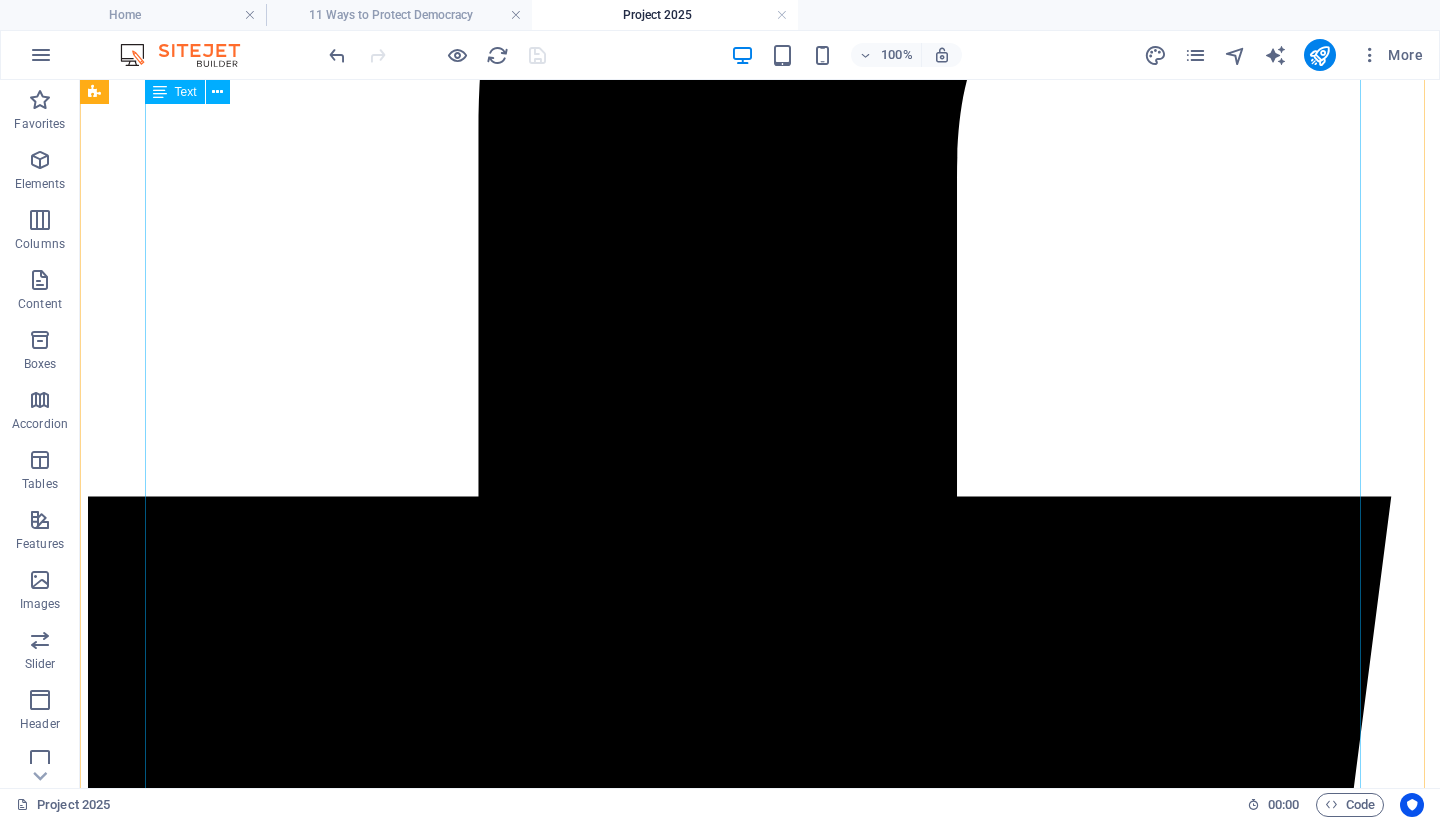 scroll, scrollTop: 811, scrollLeft: 0, axis: vertical 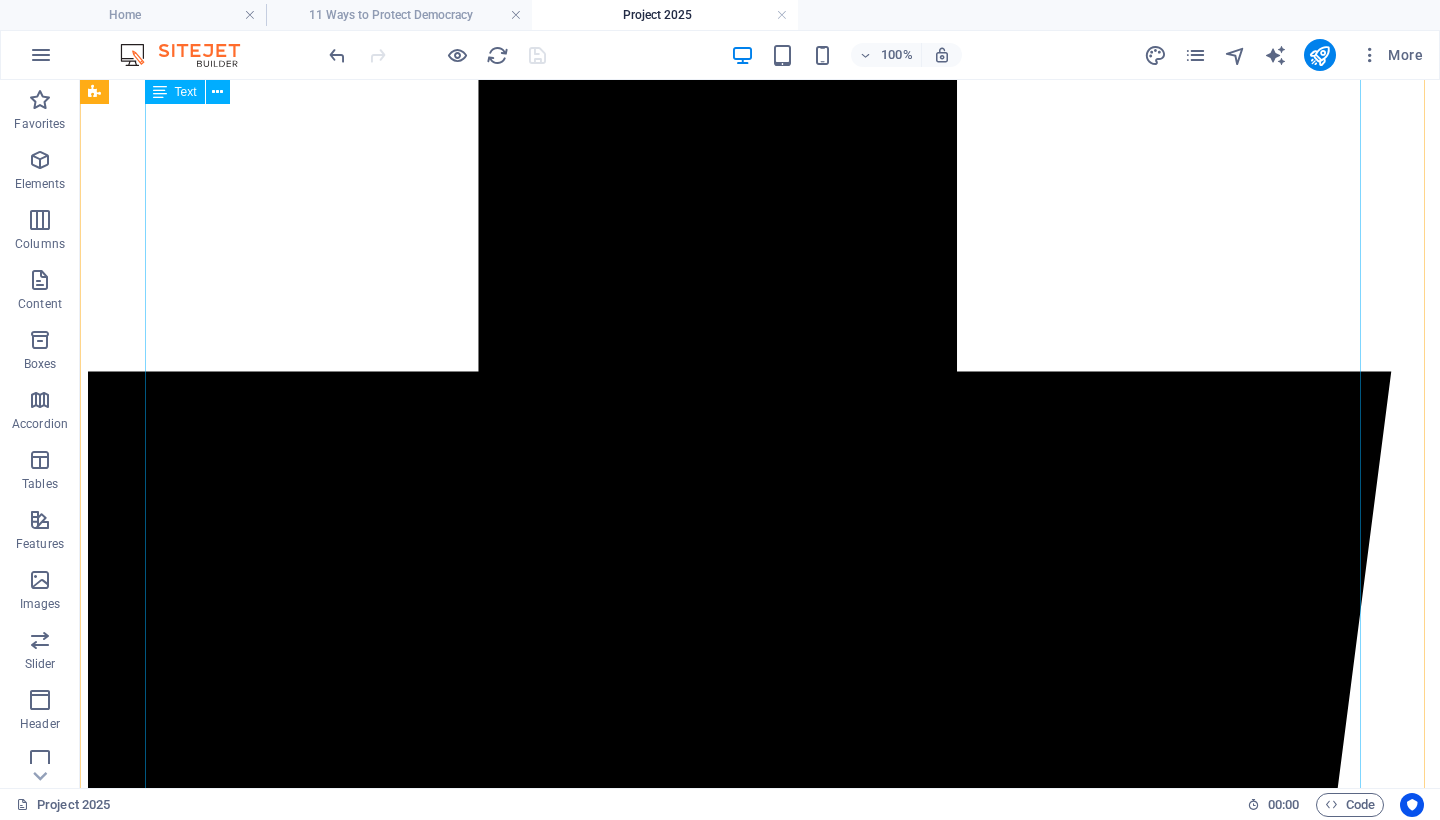 click on "Project 2025: A Coordinated Assault on American Democracy By Mary Ann Kirby. August 2, 2025. Project 2025 is not a theory.   It is a fully coordinated, actively unfolding plan to radically transform the United States government.   The Heritage Foundation , a politically influential think tank, originally published the 920‑page   Mandate for Leadership   in April 2023, backed by over 100 allied ideological organizations and hundreds of former Trump administration officials and strategists ( Democracy Forward ). Those involved developed a roadmap to centralize presidential authority, dismantle independent federal agencies, and replace nonpartisan civil servants with ideologically aligned personnel ( The Guardian ). The plan promotes aggressive consolidation of executive power, the removal of agencies such as the Department of Education and EPA, and the politicization of previously merit-based civil service roles ( Wikipedia ). M Wikipedia ,   The Daily Beast ,   The Guardian ).     neofascism   ," at bounding box center (760, 8427) 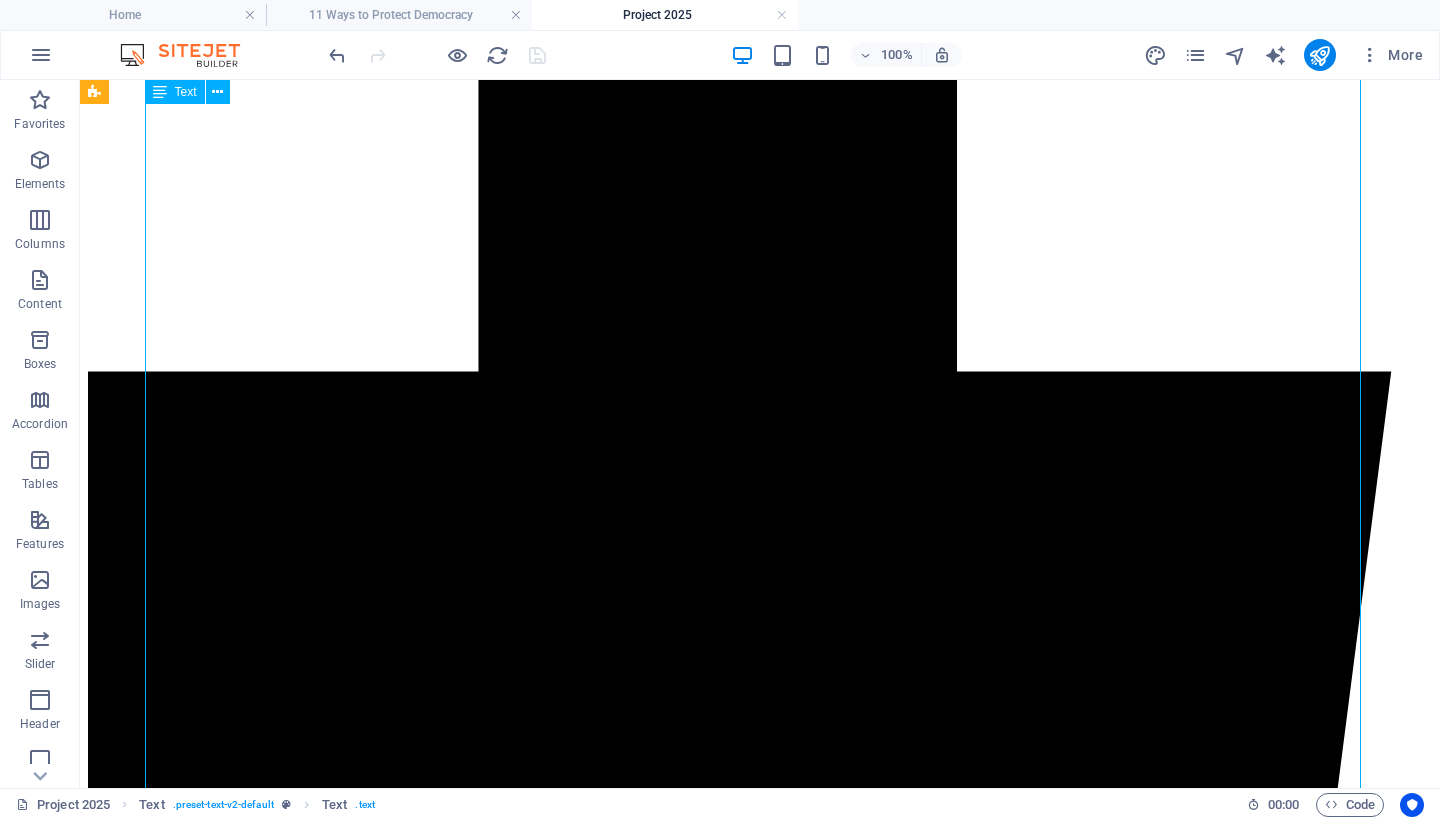 click on "Project 2025: A Coordinated Assault on American Democracy By Mary Ann Kirby. August 2, 2025. Project 2025 is not a theory.   It is a fully coordinated, actively unfolding plan to radically transform the United States government.   The Heritage Foundation , a politically influential think tank, originally published the 920‑page   Mandate for Leadership   in April 2023, backed by over 100 allied ideological organizations and hundreds of former Trump administration officials and strategists ( Democracy Forward ). Those involved developed a roadmap to centralize presidential authority, dismantle independent federal agencies, and replace nonpartisan civil servants with ideologically aligned personnel ( The Guardian ). The plan promotes aggressive consolidation of executive power, the removal of agencies such as the Department of Education and EPA, and the politicization of previously merit-based civil service roles ( Wikipedia ). M Wikipedia ,   The Daily Beast ,   The Guardian ).     neofascism   ," at bounding box center [760, 8427] 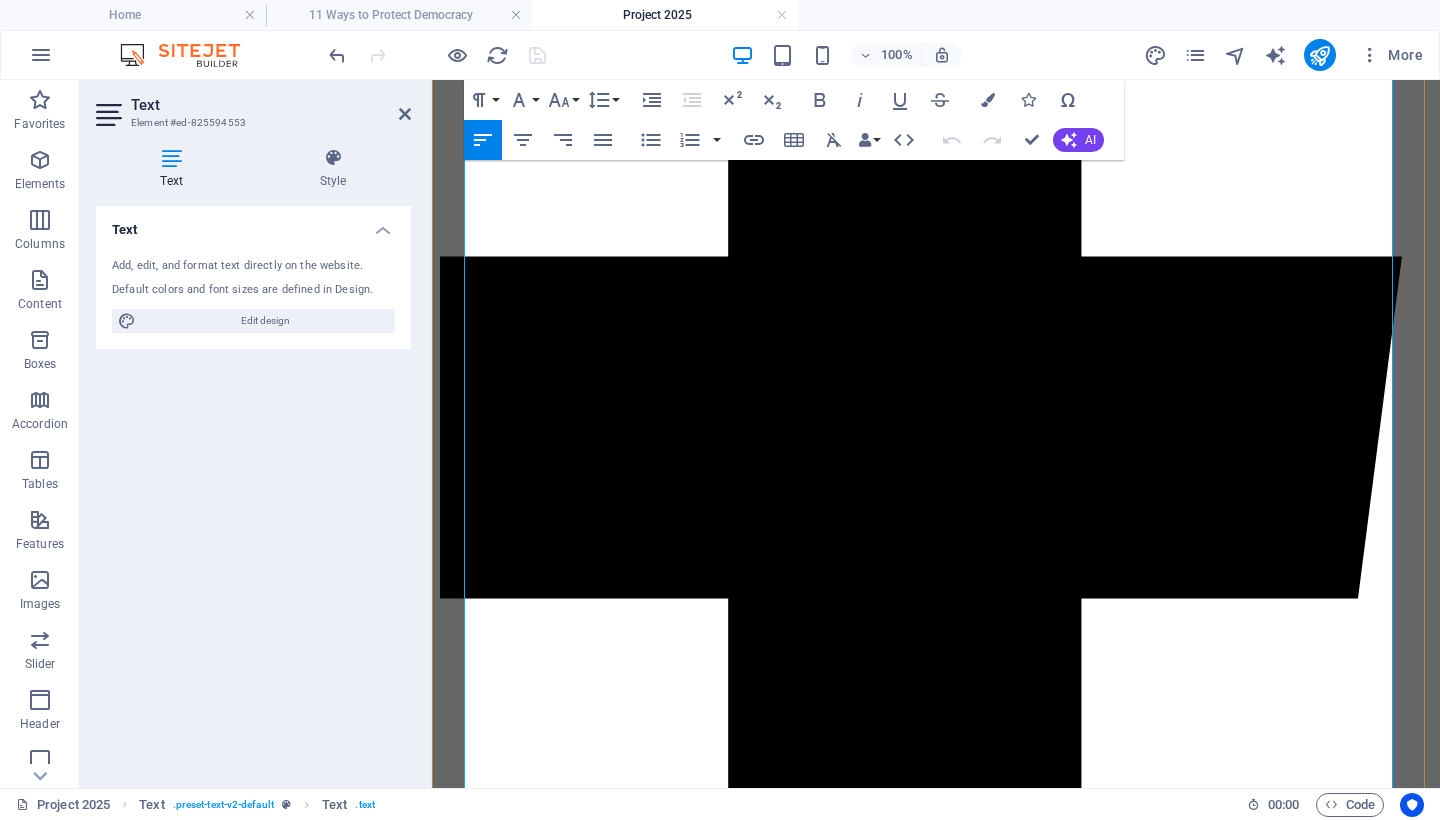 scroll, scrollTop: 1025, scrollLeft: 0, axis: vertical 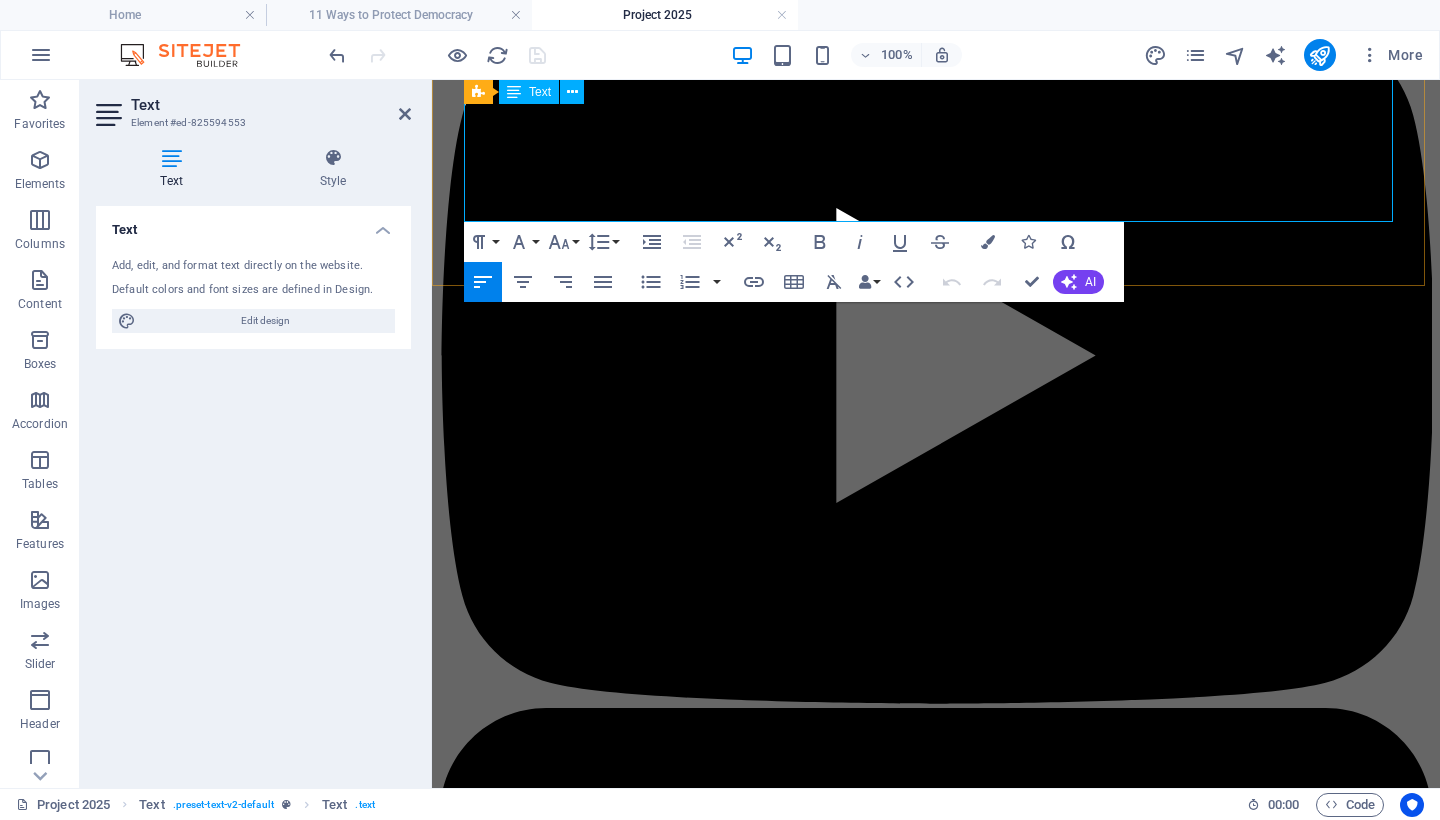drag, startPoint x: 468, startPoint y: 484, endPoint x: 1053, endPoint y: 179, distance: 659.7348 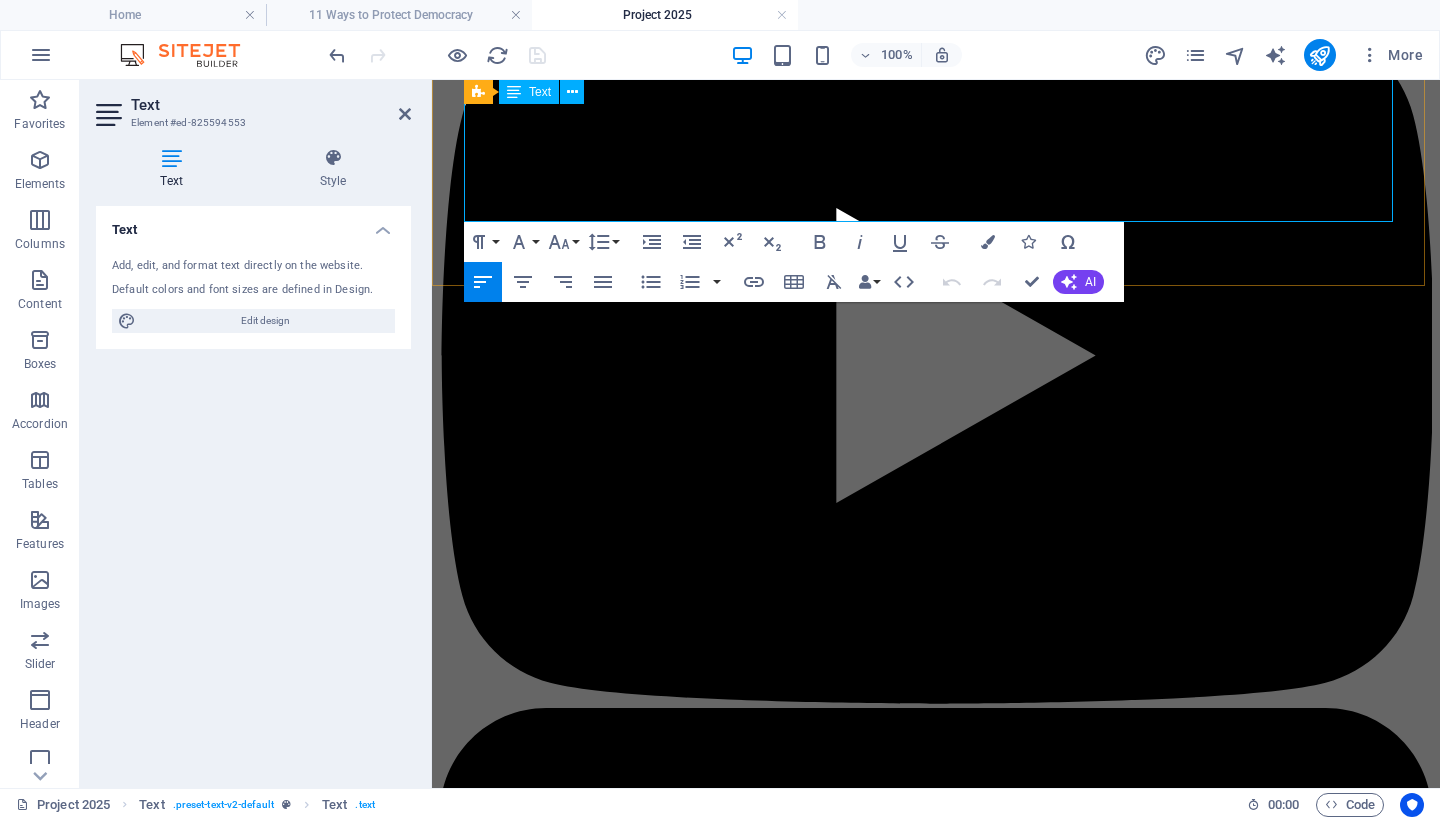 scroll, scrollTop: 2542, scrollLeft: 0, axis: vertical 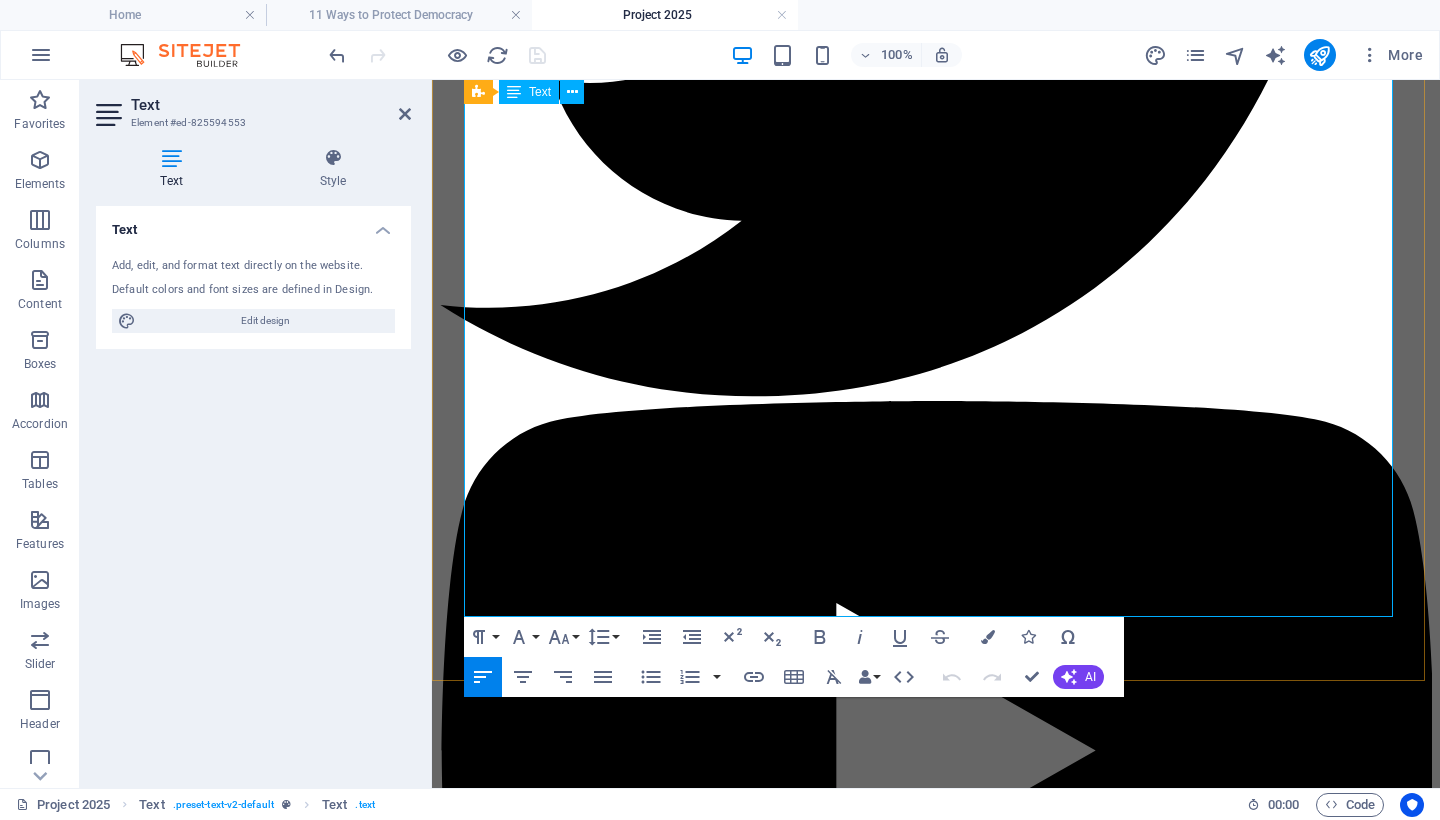 copy on "Key Elements of the Agenda 1. Purge of the Civil Service Project 2025 calls for replacing tens of thousands of career federal employees with politically vetted loyalists. Since January 2025, the administration has launched sweeping dismissals—eliminating entire units, suspending or demoting long-serving civil servants under loyalty screening criteria ( AFGE ,   Government Executive ,   The New Yorker ). Federal mass layoffs have cut staff in agencies including EPA, USDA, Interior, and the National Park Service, shrinking the federal civilian workforce by over 60,000 within months ( The New Yorker ). Inspectors general—independent watchdogs—were abruptly removed in a mass firing described by critics as a “Friday night purge” ( Wikipedia ). 2. Dismantling or Defunding Federal Agencies The plan targets entire agencies. The Department of Education is slated for elimination: by March 2025, its workforce was cut nearly in half, followed by an EO directing closure where legally possible. Courts have since blocked..." 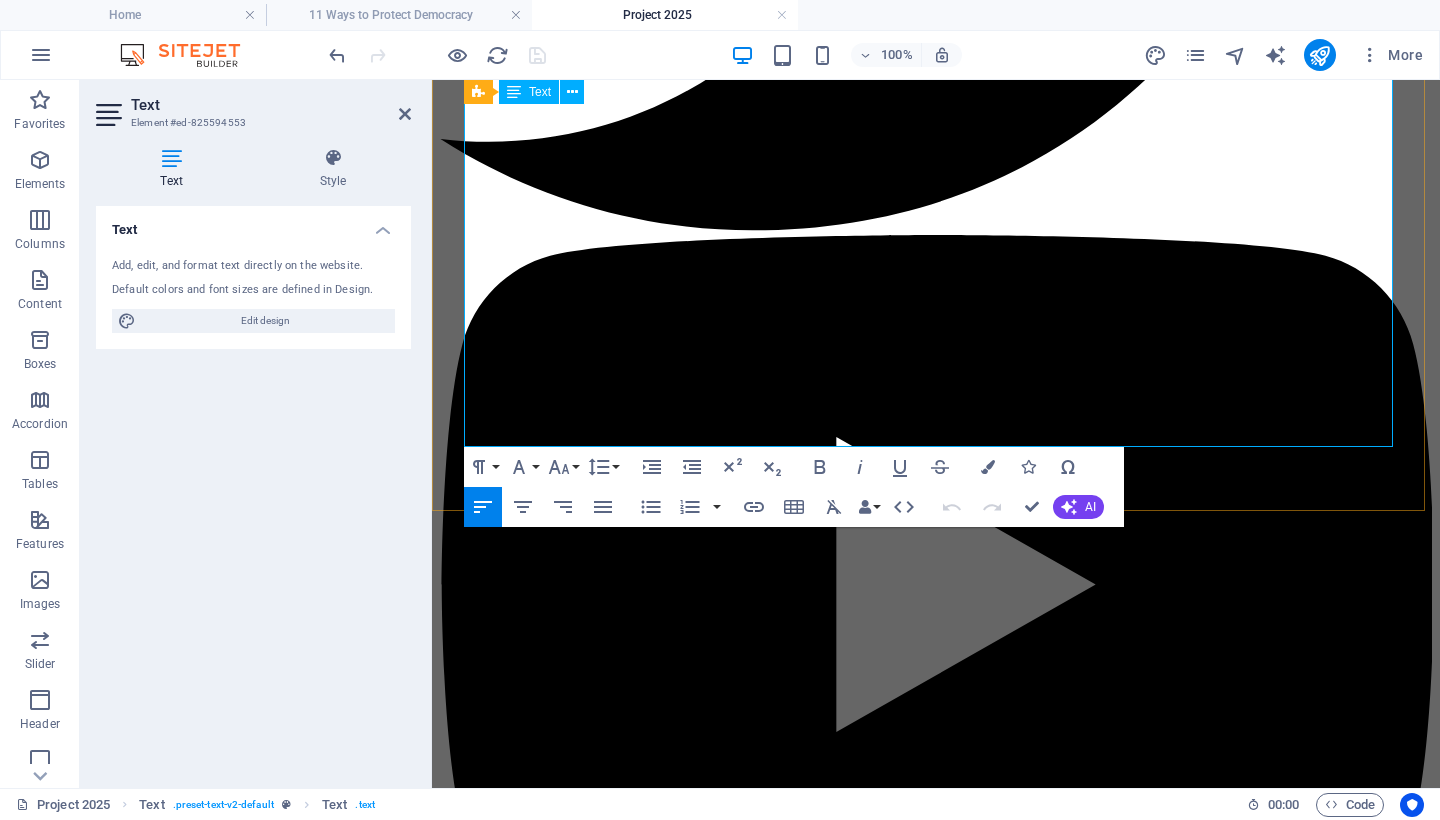 scroll, scrollTop: 2892, scrollLeft: 0, axis: vertical 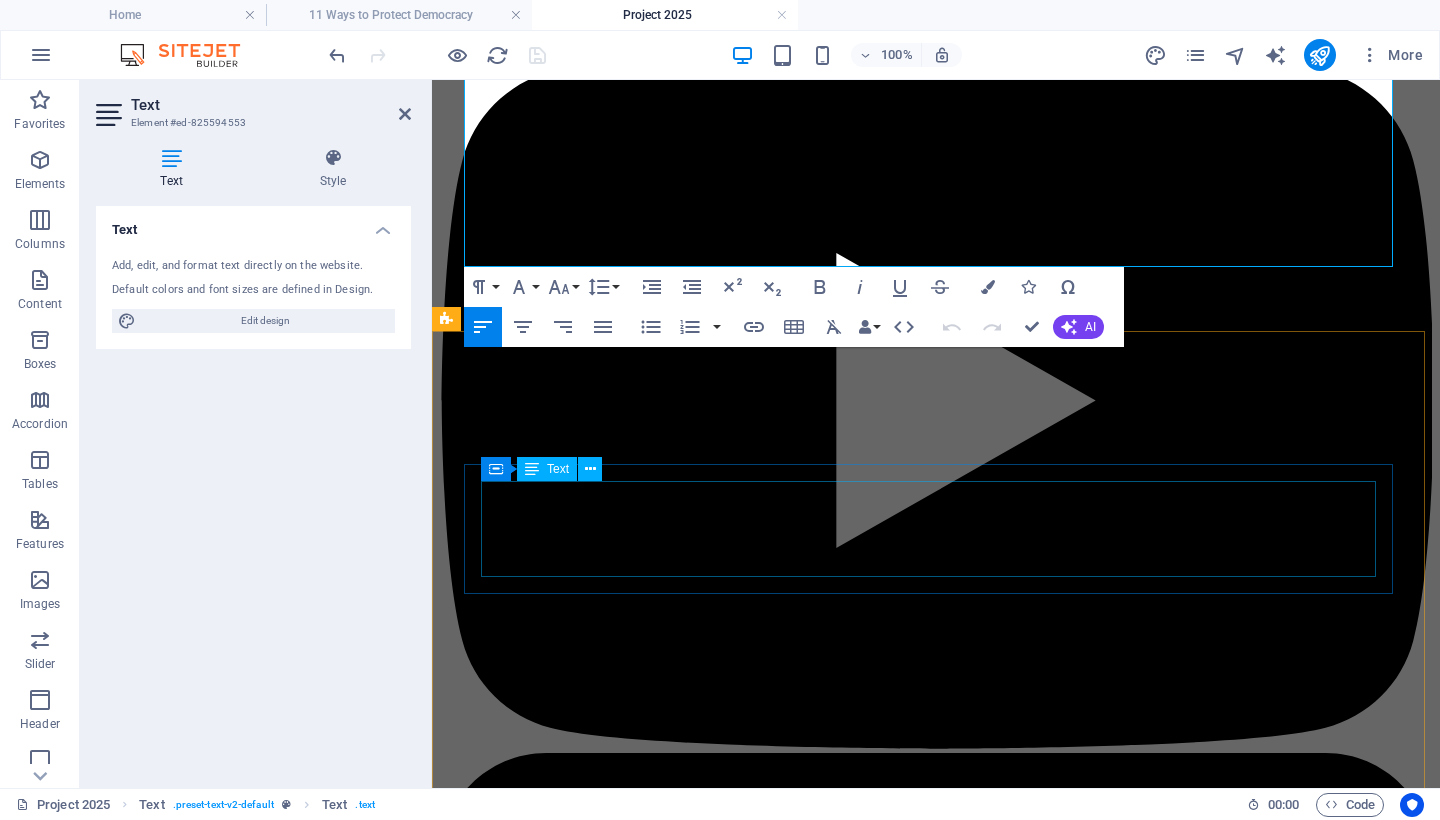 click on "Lorem ipsum dolor sit amet, consectetur adipisicing elit. Maiores ipsum repellat minus nihil. Labore, delectus, nam dignissimos ea repudiandae minima voluptatum magni pariatur possimus quia accusamus harum facilis corporis animi nisi. Enim, pariatur, impedit quia repellat harum ipsam laboriosam voluptas dicta illum nisi obcaecati reprehenderit quis placeat recusandae tenetur aperiam." at bounding box center (936, 5808) 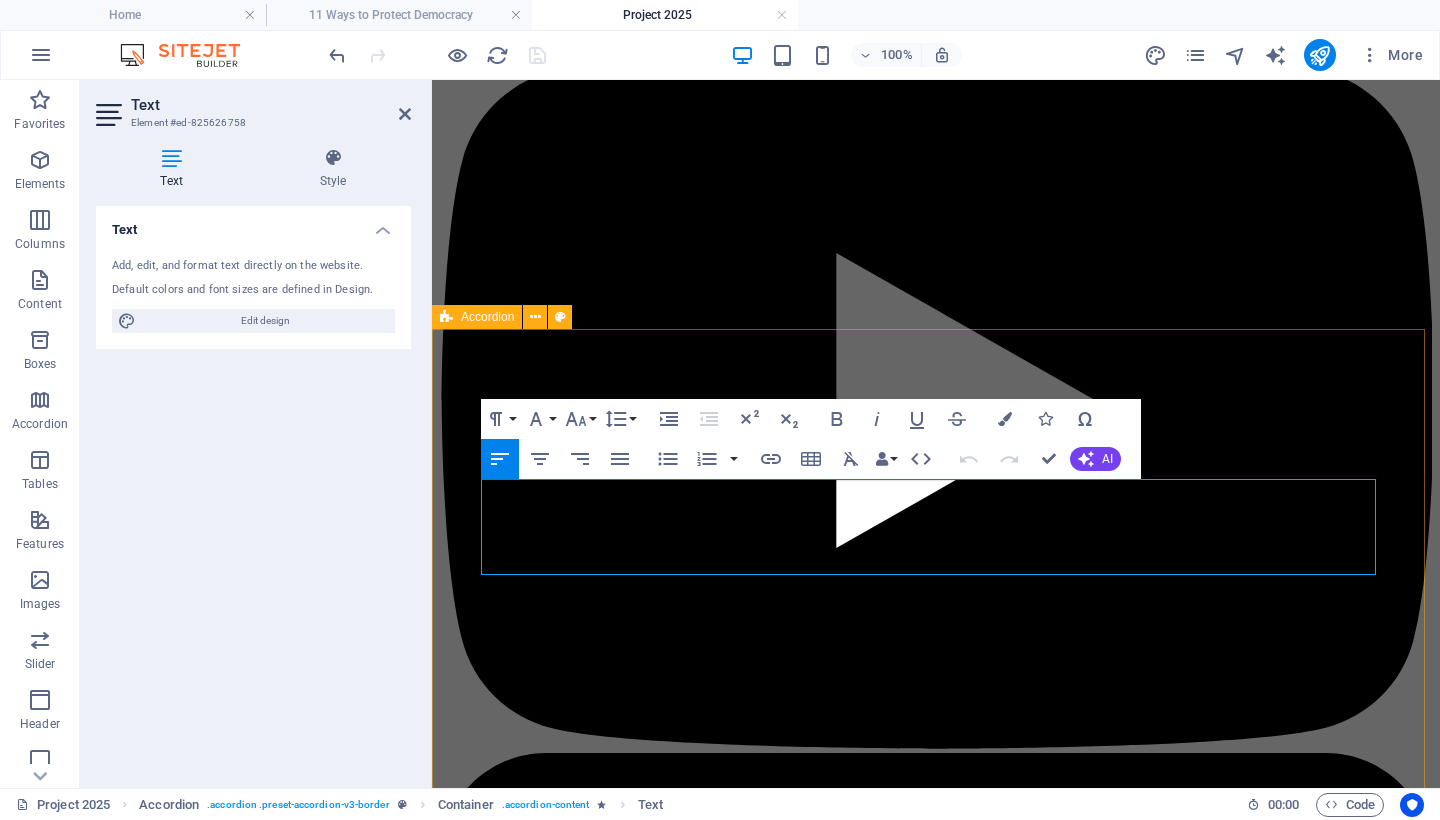 click on "Headline Lorem ipsum dolor sit amet, consectetur adipisicing elit. Maiores ipsum repellat minus nihil. Labore, delectus, nam dignissimos ea repudiandae minima voluptatum magni pariatur possimus quia accusamus harum facilis corporis animi nisi. Enim, pariatur, impedit quia repellat harum ipsam laboriosam voluptas dicta illum nisi obcaecati reprehenderit quis placeat recusandae tenetur aperiam. Headline Lorem ipsum dolor sit amet, consectetur adipisicing elit. Maiores ipsum repellat minus nihil. Labore, delectus, nam dignissimos ea repudiandae minima voluptatum magni pariatur possimus quia accusamus harum facilis corporis animi nisi. Enim, pariatur, impedit quia repellat harum ipsam laboriosam voluptas dicta illum nisi obcaecati reprehenderit quis placeat recusandae tenetur aperiam. Headline Headline" at bounding box center [936, 5955] 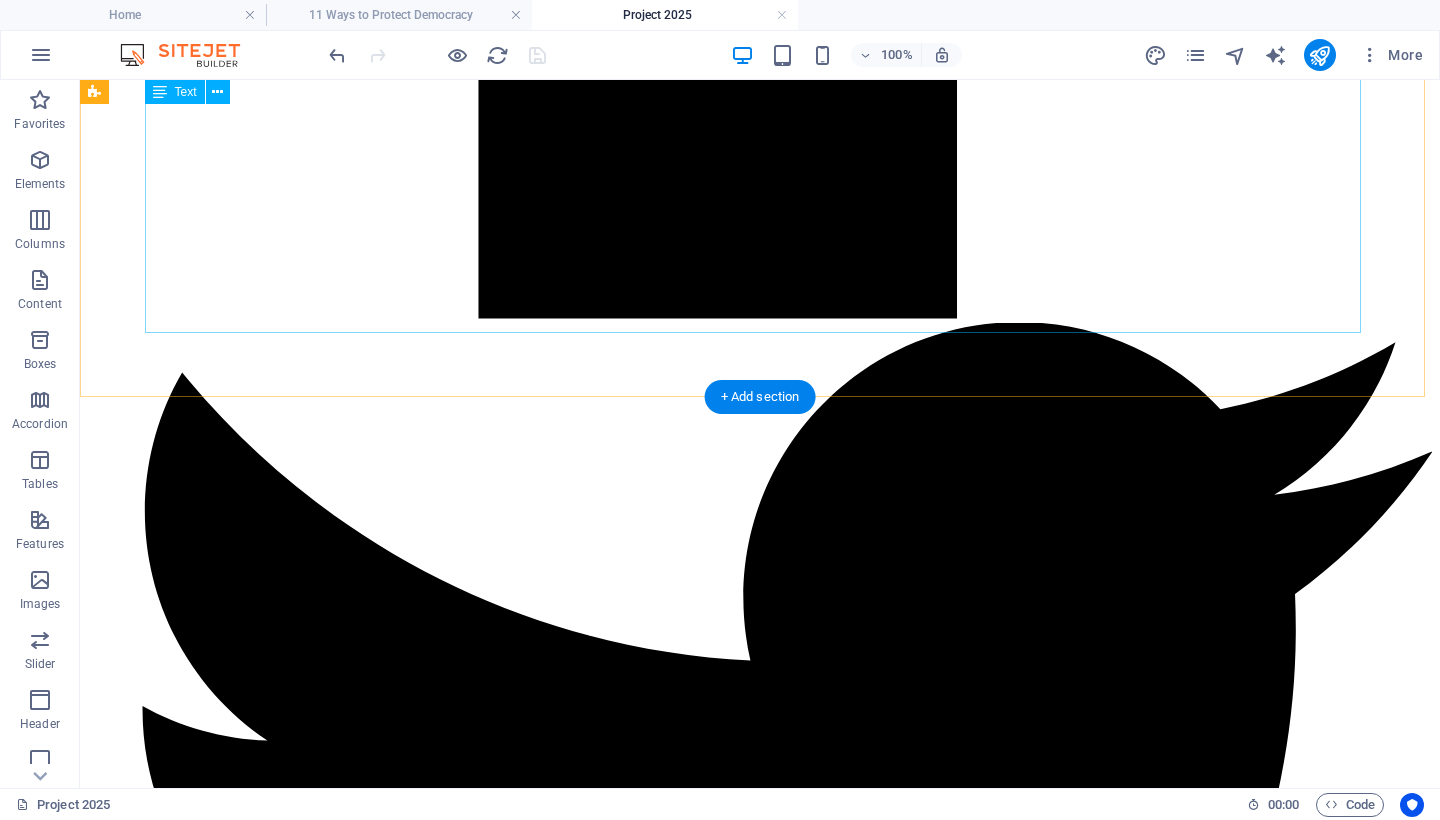 scroll, scrollTop: 2852, scrollLeft: 0, axis: vertical 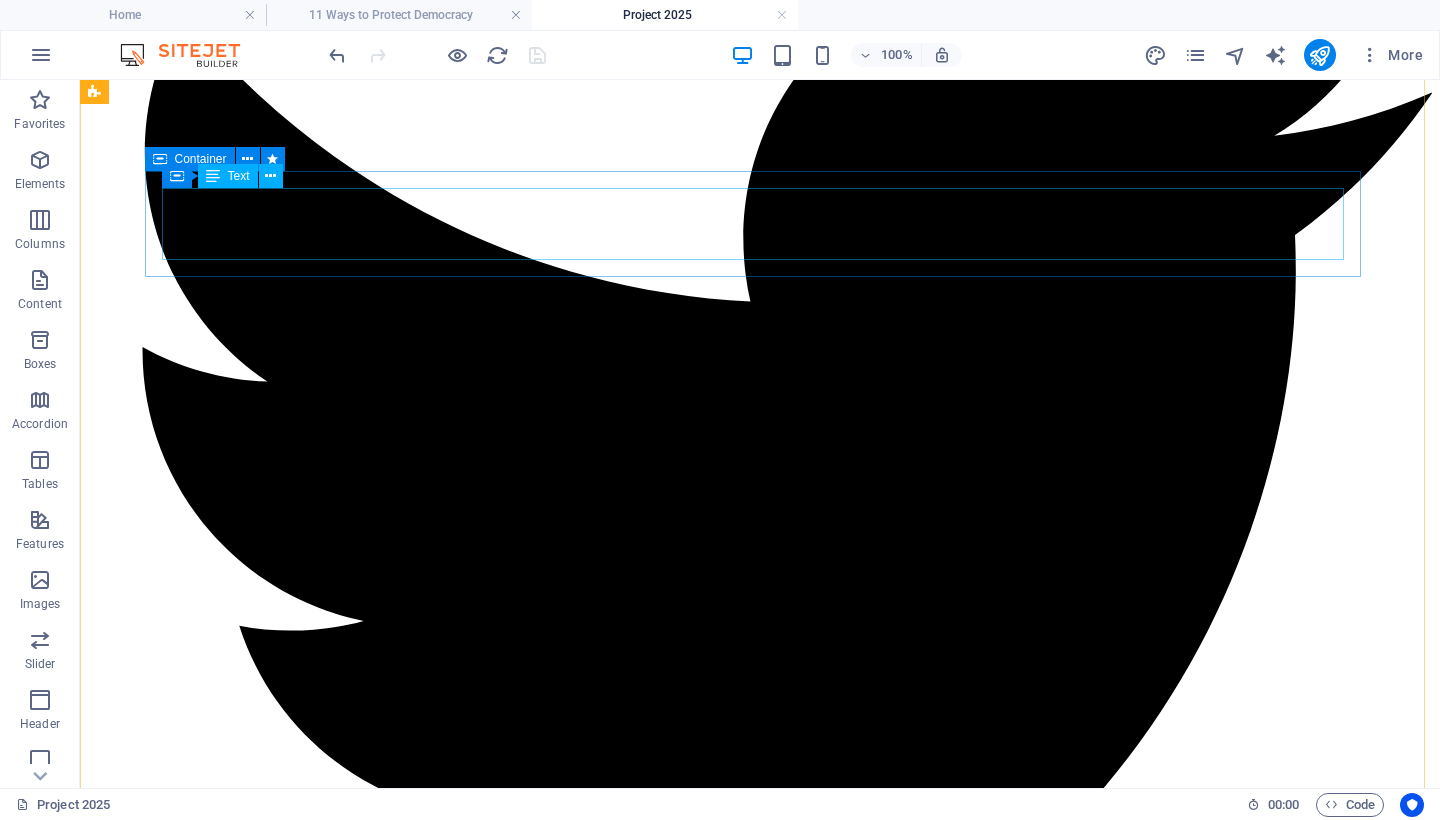 click on "Lorem ipsum dolor sit amet, consectetur adipisicing elit. Maiores ipsum repellat minus nihil. Labore, delectus, nam dignissimos ea repudiandae minima voluptatum magni pariatur possimus quia accusamus harum facilis corporis animi nisi. Enim, pariatur, impedit quia repellat harum ipsam laboriosam voluptas dicta illum nisi obcaecati reprehenderit quis placeat recusandae tenetur aperiam." at bounding box center (760, 7531) 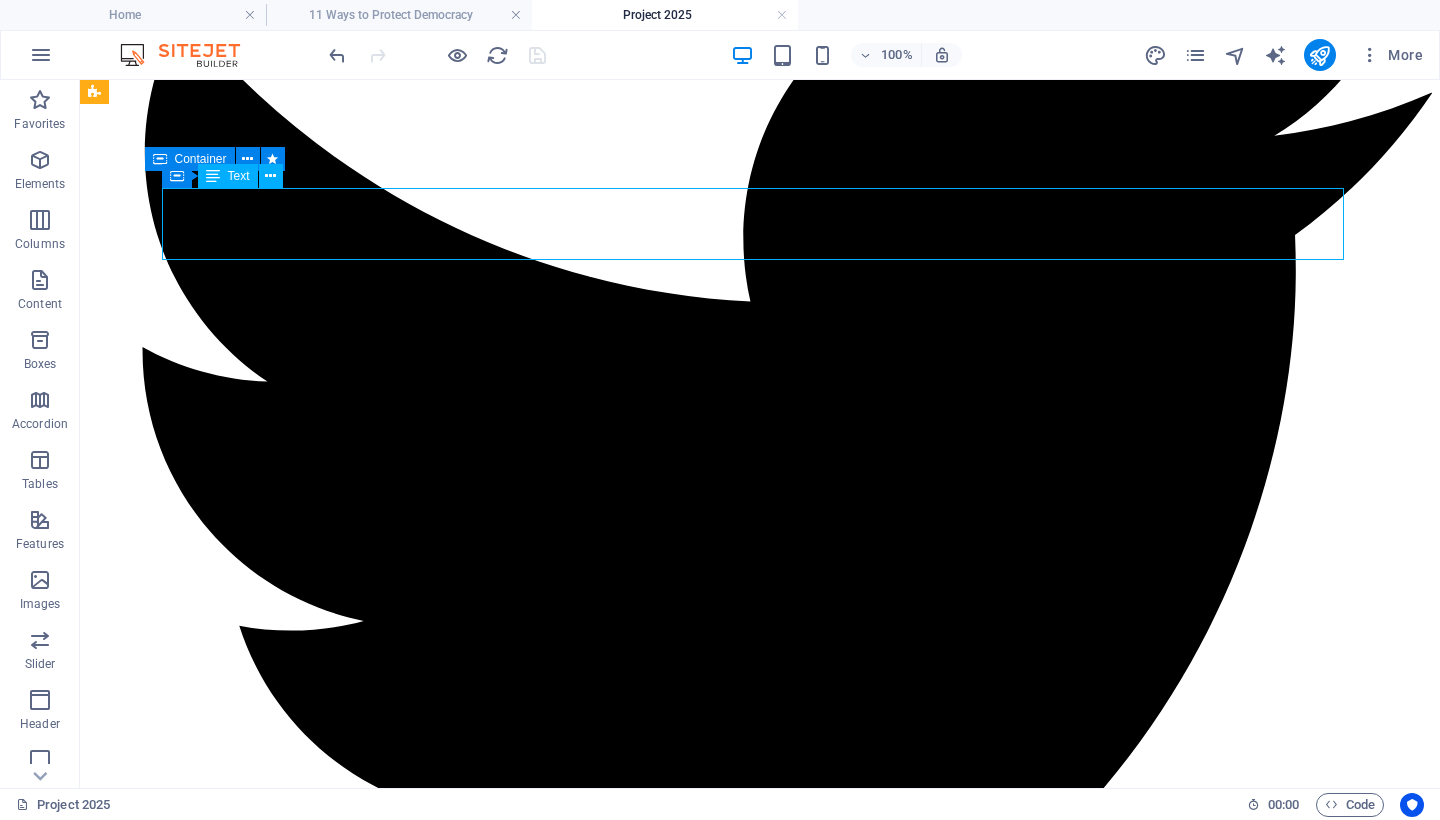 click on "Lorem ipsum dolor sit amet, consectetur adipisicing elit. Maiores ipsum repellat minus nihil. Labore, delectus, nam dignissimos ea repudiandae minima voluptatum magni pariatur possimus quia accusamus harum facilis corporis animi nisi. Enim, pariatur, impedit quia repellat harum ipsam laboriosam voluptas dicta illum nisi obcaecati reprehenderit quis placeat recusandae tenetur aperiam." at bounding box center (760, 7531) 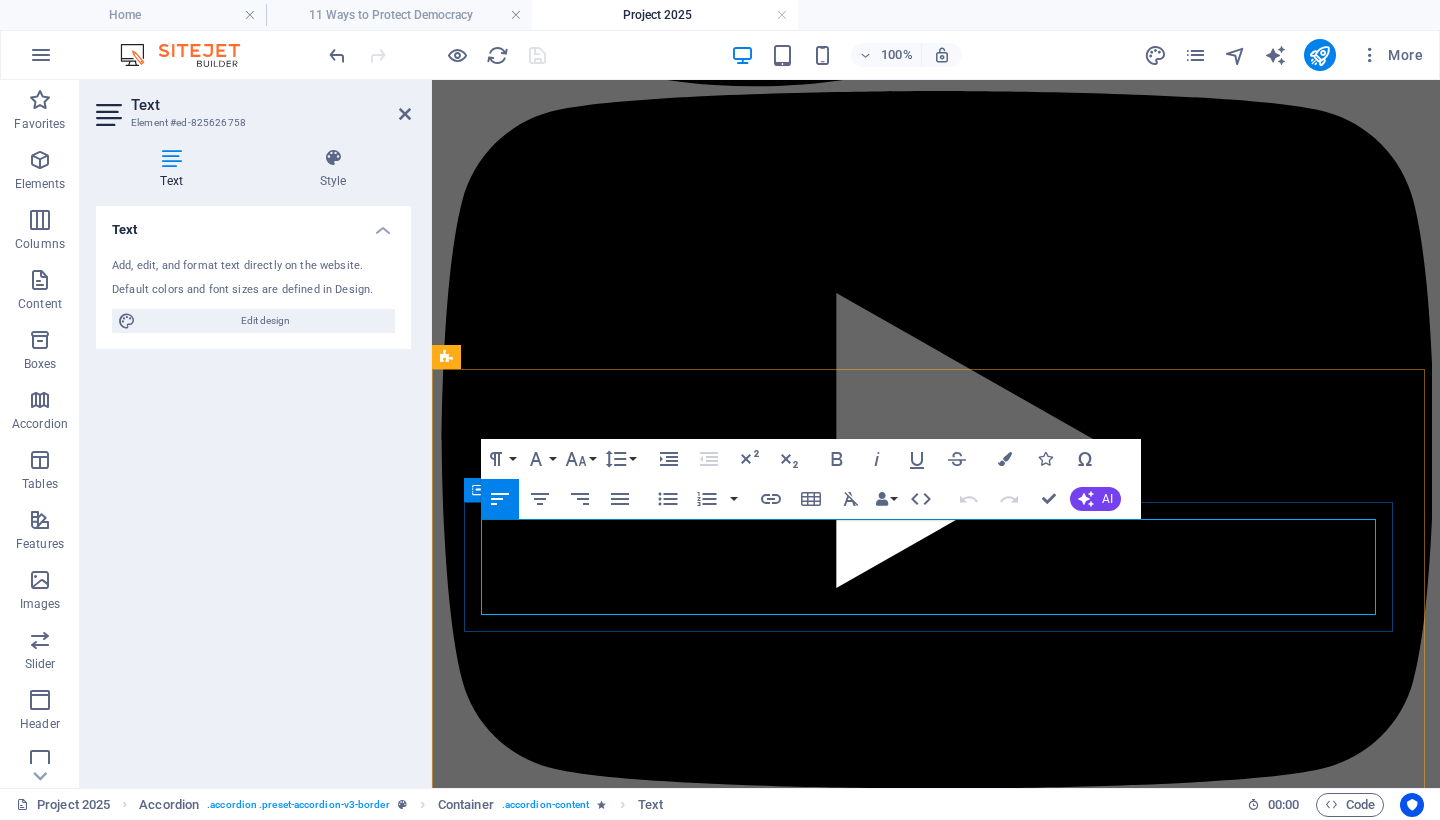 click on "Lorem ipsum dolor sit amet, consectetur adipisicing elit. Maiores ipsum repellat minus nihil. Labore, delectus, nam dignissimos ea repudiandae minima voluptatum magni pariatur possimus quia accusamus harum facilis corporis animi nisi. Enim, pariatur, impedit quia repellat harum ipsam laboriosam voluptas dicta illum nisi obcaecati reprehenderit quis placeat recusandae tenetur aperiam." at bounding box center [936, 5846] 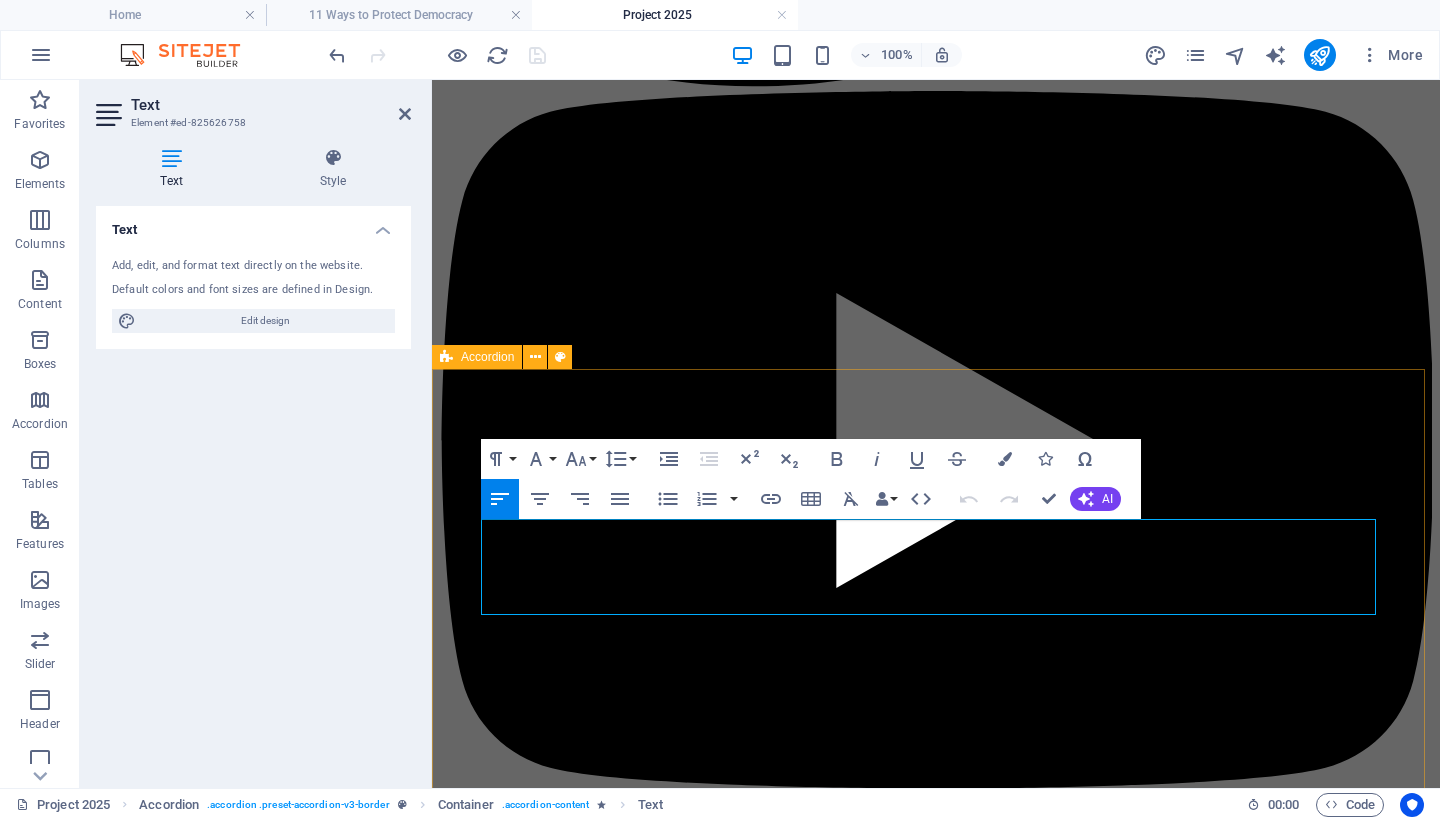 drag, startPoint x: 1056, startPoint y: 601, endPoint x: 451, endPoint y: 523, distance: 610.0074 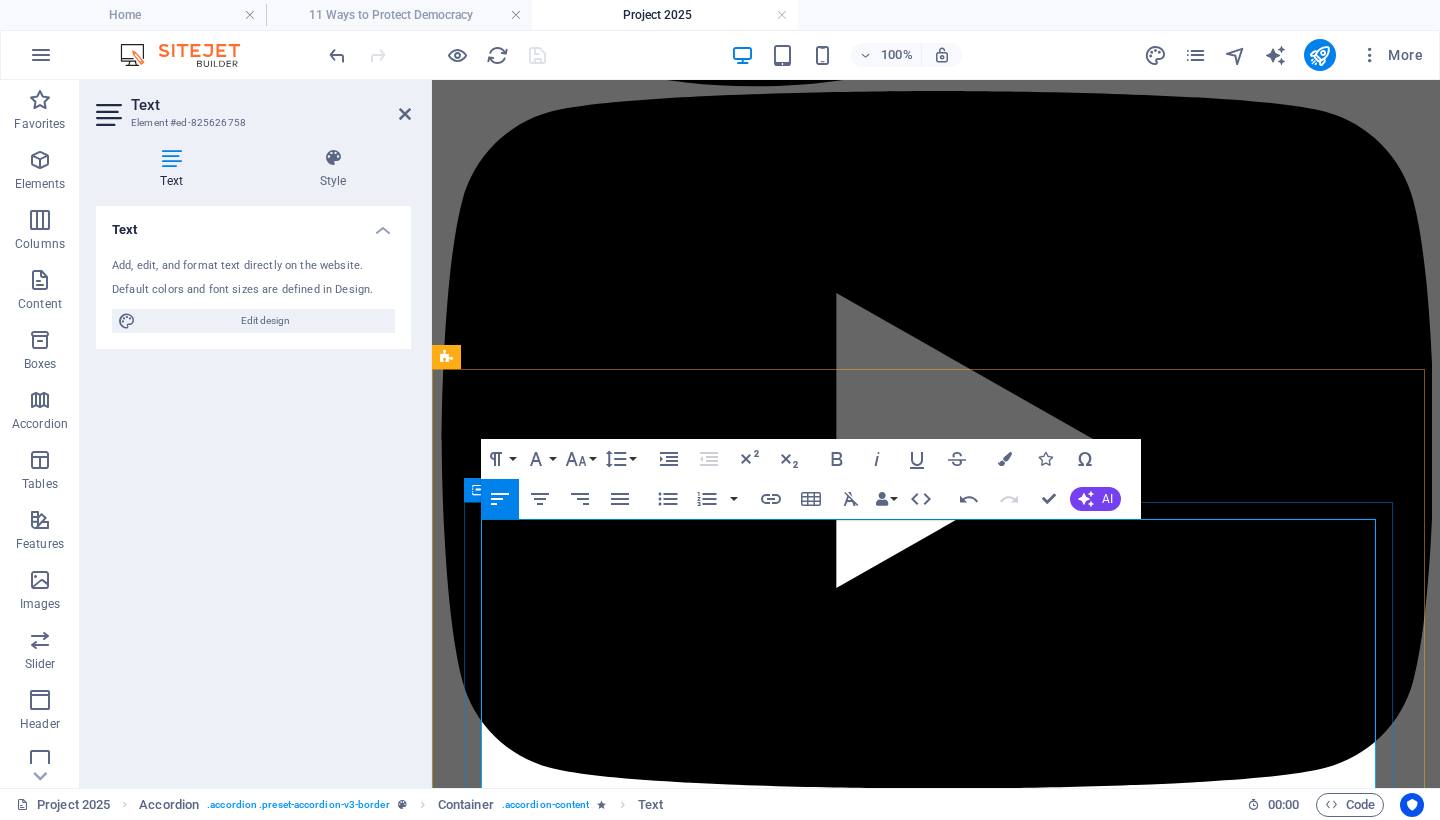 drag, startPoint x: 885, startPoint y: 547, endPoint x: 471, endPoint y: 546, distance: 414.00122 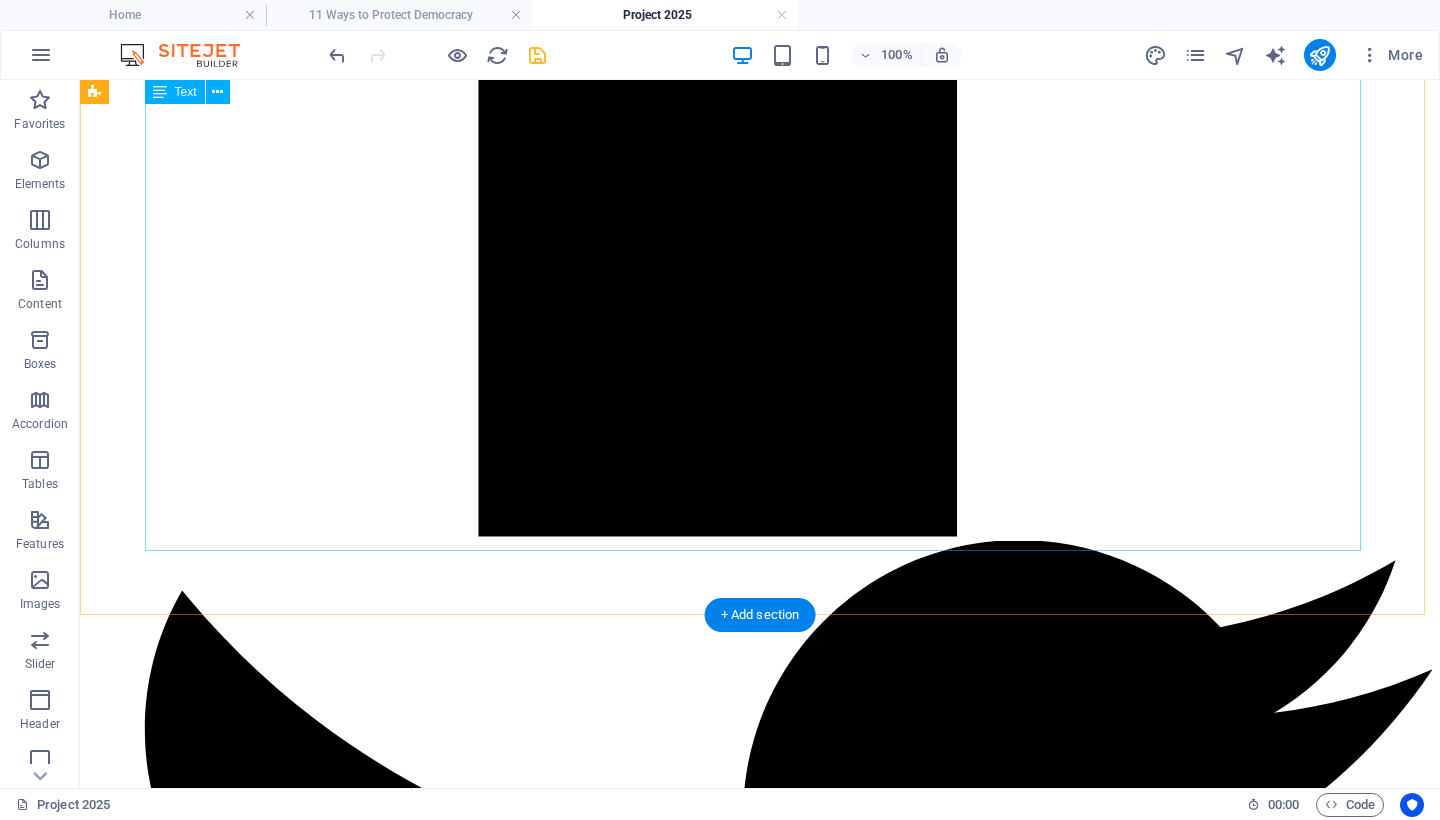 scroll, scrollTop: 2433, scrollLeft: 0, axis: vertical 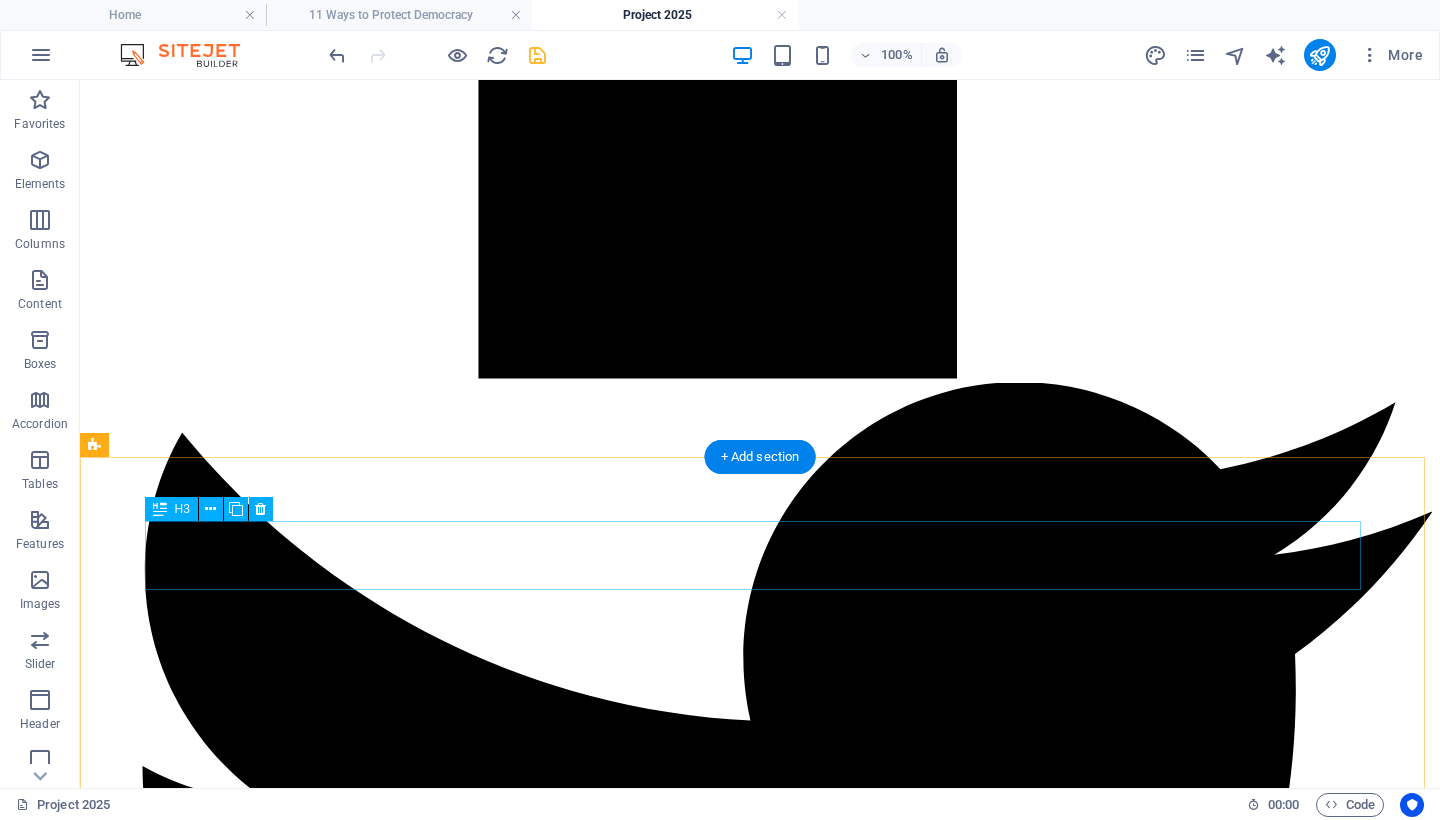 click on "Headline" at bounding box center (760, 7902) 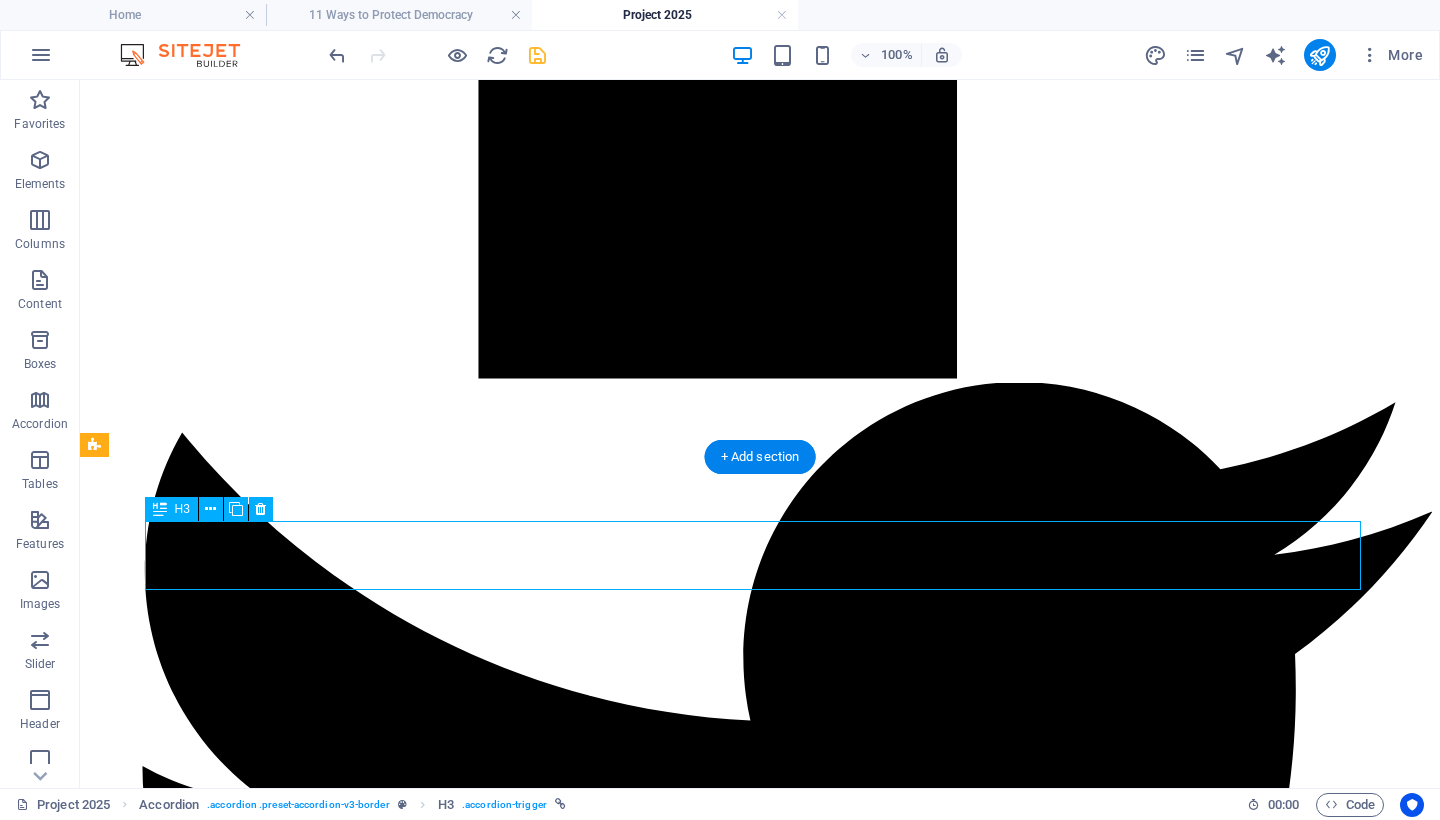 scroll, scrollTop: 2881, scrollLeft: 0, axis: vertical 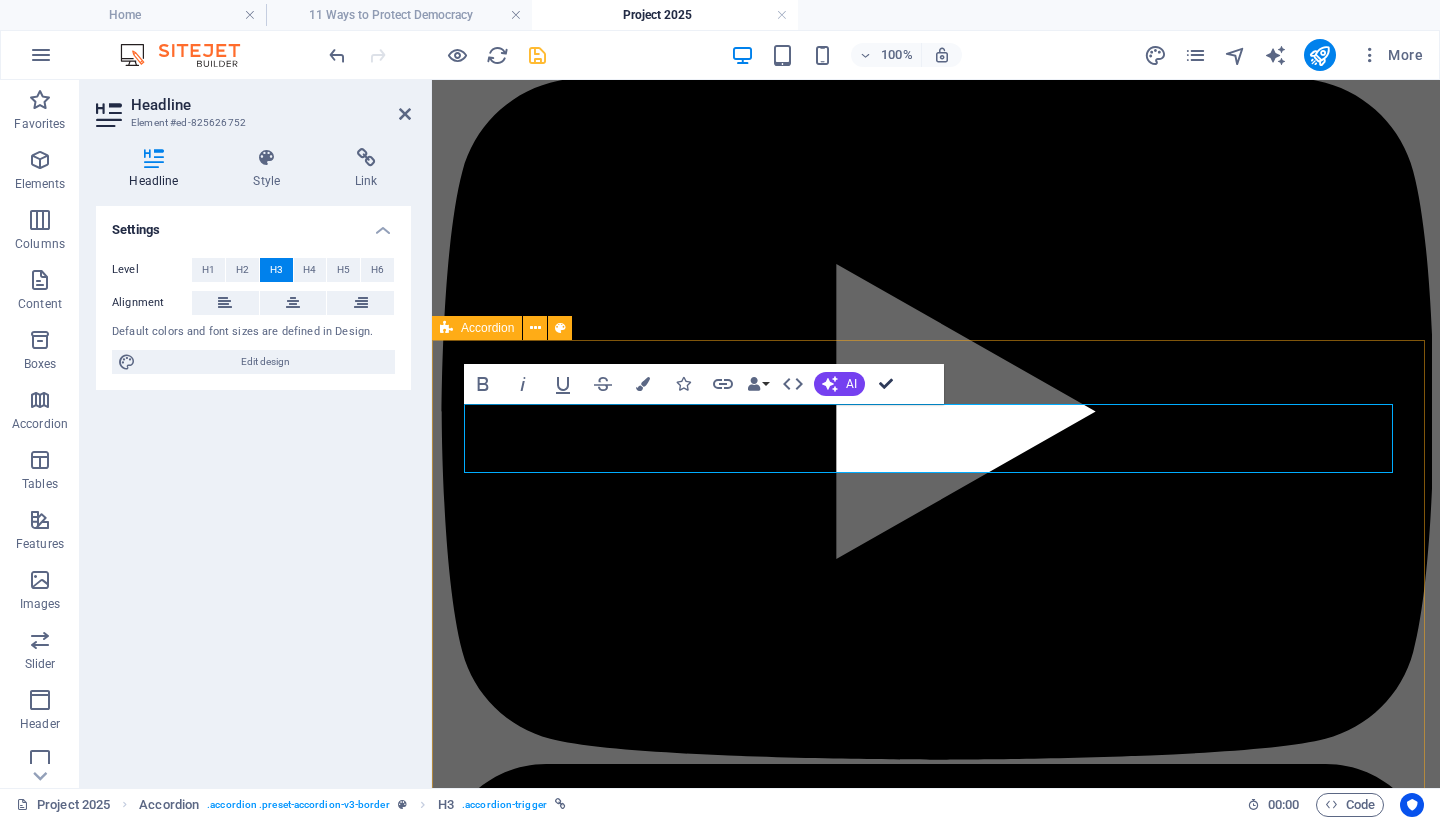 drag, startPoint x: 898, startPoint y: 381, endPoint x: 815, endPoint y: 311, distance: 108.57716 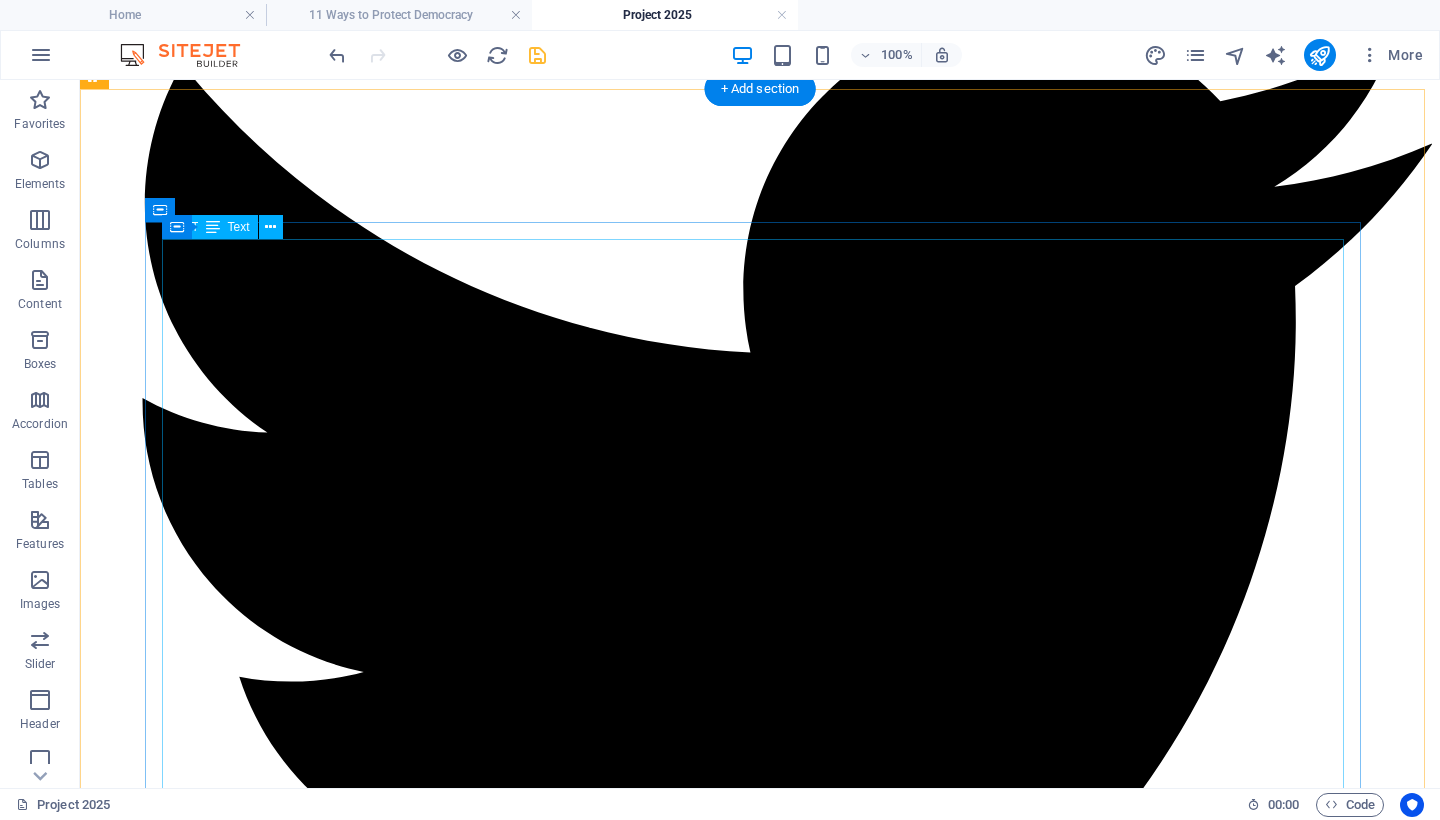 scroll, scrollTop: 2424, scrollLeft: 0, axis: vertical 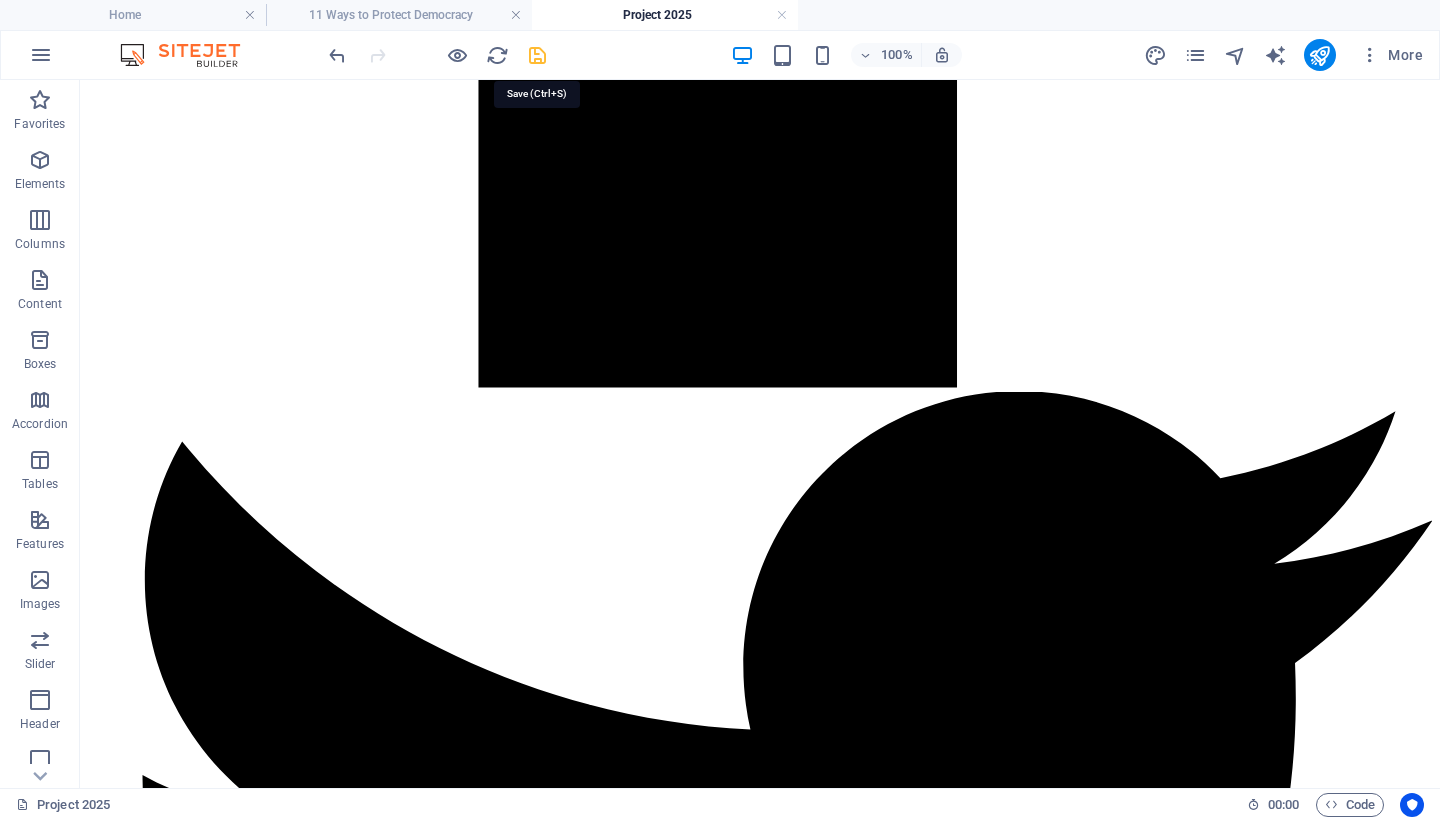 drag, startPoint x: 538, startPoint y: 56, endPoint x: 563, endPoint y: 309, distance: 254.23218 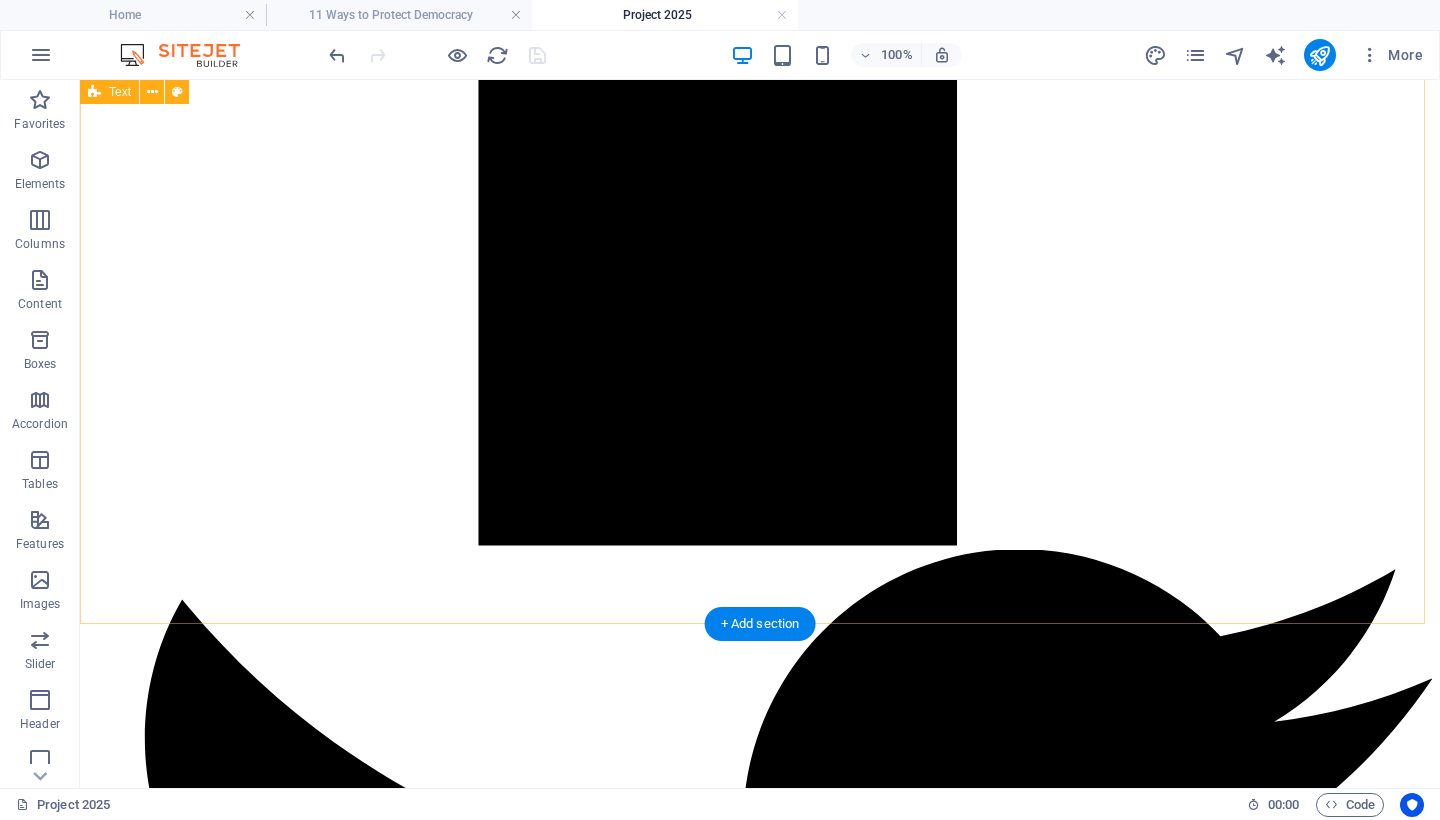 scroll, scrollTop: 2231, scrollLeft: 0, axis: vertical 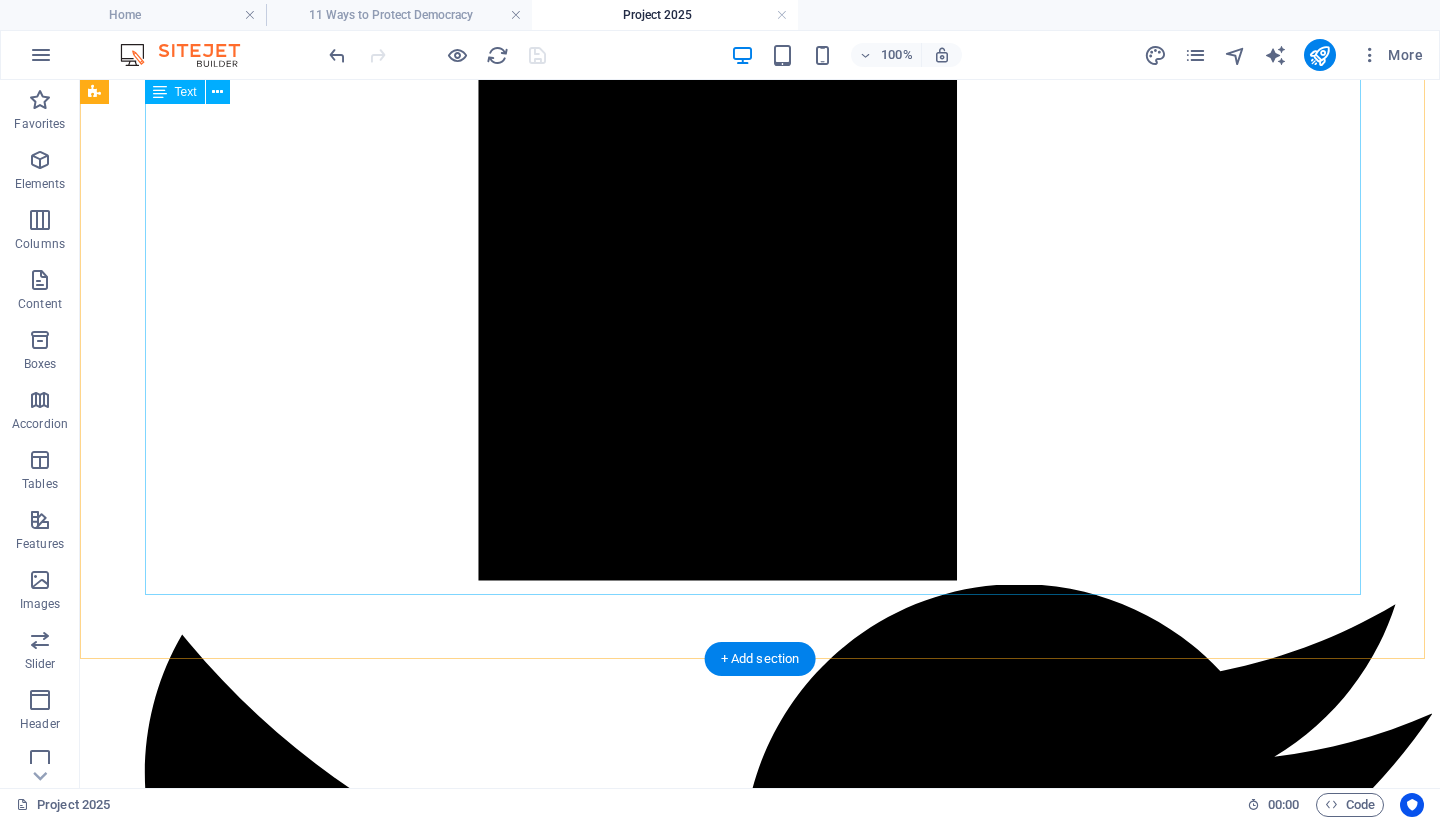click on "Project 2025: A Coordinated Assault on American Democracy By Mary Ann Kirby. August 2, 2025. Project 2025 is not a theory.   It is a fully coordinated, actively unfolding plan to radically transform the United States government.   The Heritage Foundation , a politically influential think tank, originally published the 920‑page   Mandate for Leadership   in April 2023, backed by over 100 allied ideological organizations and hundreds of former Trump administration officials and strategists ( Democracy Forward ). Those involved developed a roadmap to centralize presidential authority, dismantle independent federal agencies, and replace nonpartisan civil servants with ideologically aligned personnel ( The Guardian ). The plan promotes aggressive consolidation of executive power, the removal of agencies such as the Department of Education and EPA, and the politicization of previously merit-based civil service roles ( Wikipedia ). M Wikipedia ,   The Daily Beast ,   The Guardian ).     neofascism   ," at bounding box center [760, 7007] 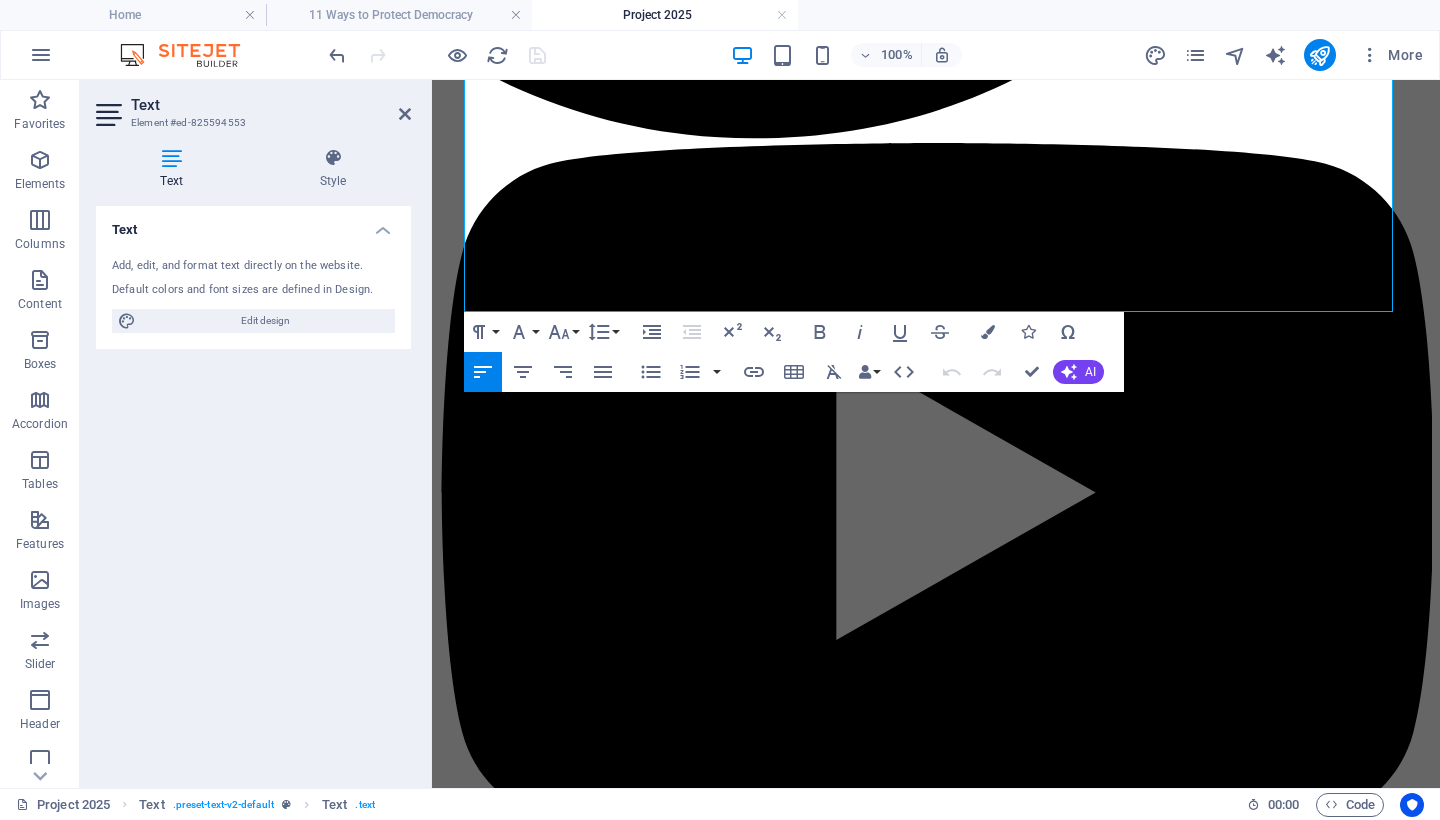 scroll, scrollTop: 2873, scrollLeft: 0, axis: vertical 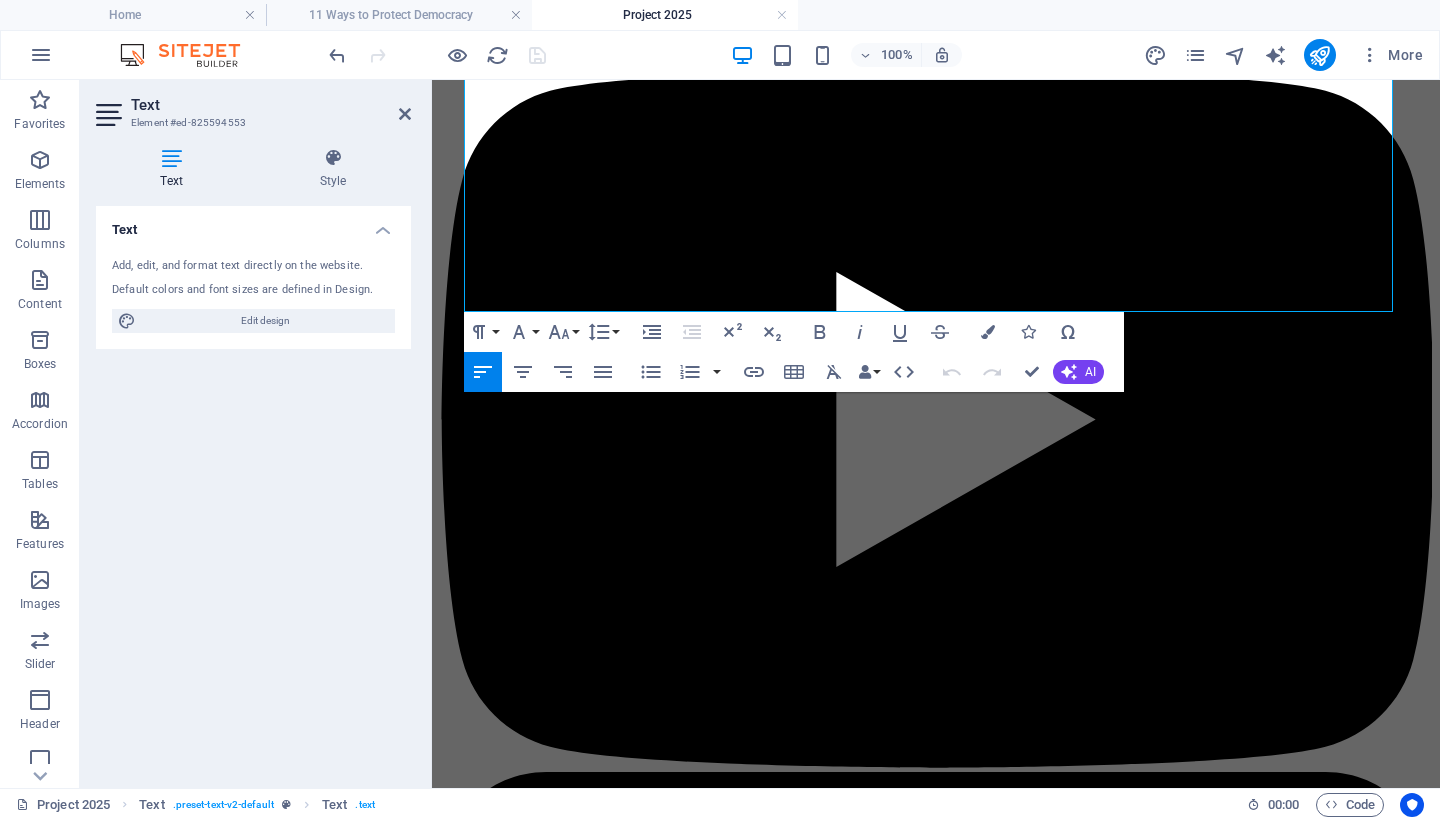 drag, startPoint x: 467, startPoint y: 484, endPoint x: 1036, endPoint y: 695, distance: 606.8624 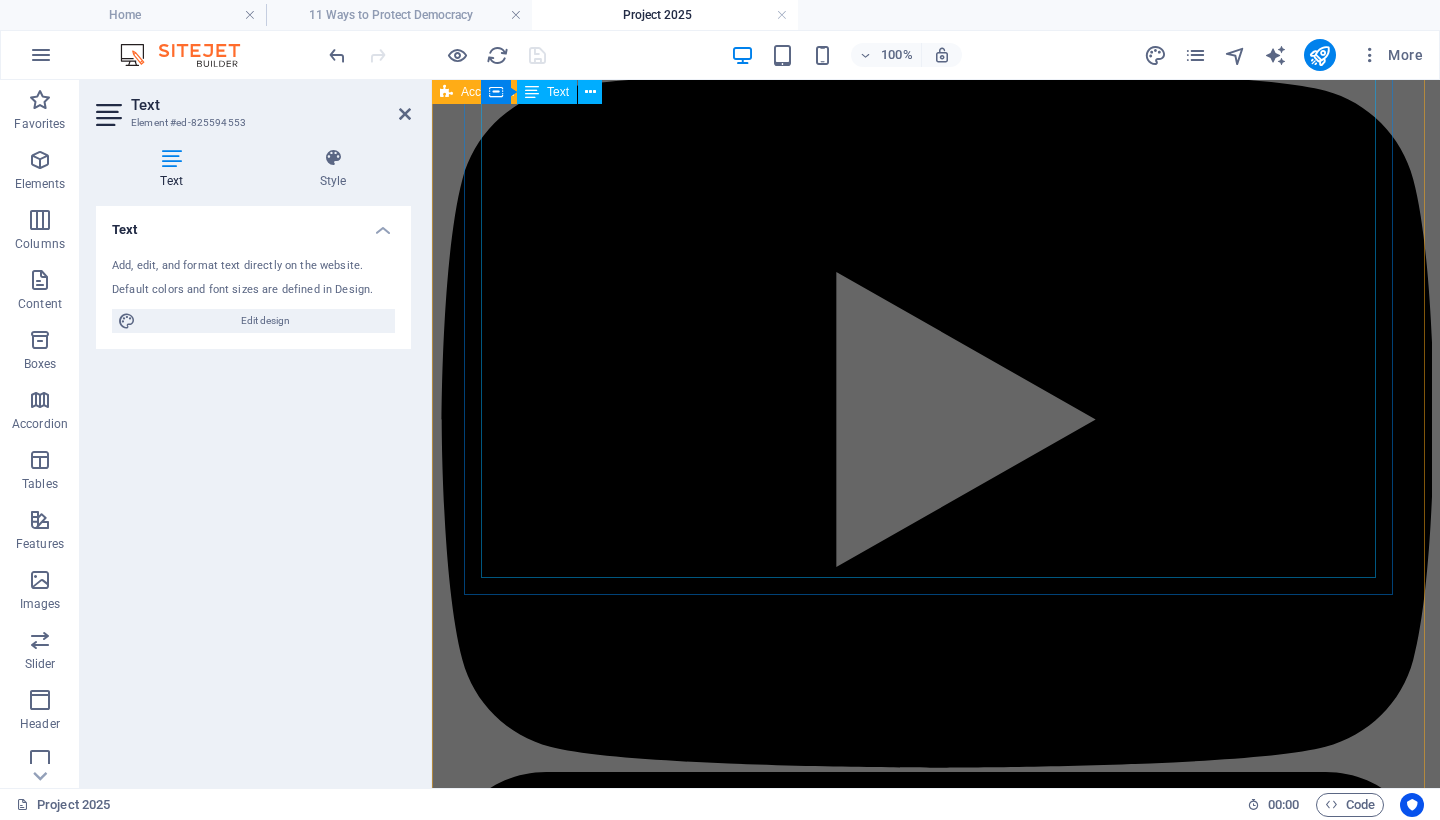 click on "Key Elements of the Agenda 1. Purge of the Civil Service Project 2025 calls for replacing tens of thousands of career federal employees with politically vetted loyalists. Since January 2025, the administration has launched sweeping dismissals—eliminating entire units, suspending or demoting long-serving civil servants under loyalty screening criteria ( AFGE ,   Government Executive ,   The New Yorker ). Federal mass layoffs have cut staff in agencies including EPA, USDA, Interior, and the National Park Service, shrinking the federal civilian workforce by over 60,000 within months ( The New Yorker ). Inspectors general—independent watchdogs—were abruptly removed in a mass firing described by critics as a “Friday night purge” ( Wikipedia ). 2. Dismantling or Defunding Federal Agencies Wikipedia ). Wikipedia ,   Government Executive ). 3. Civil Rights Rollbacks The Times ). American Civil Liberties Union ,  Legal Defense Fund ,  AP News ). 4. Escalated Immigration Enforcement & Surveillance ,  ," at bounding box center [936, 4998] 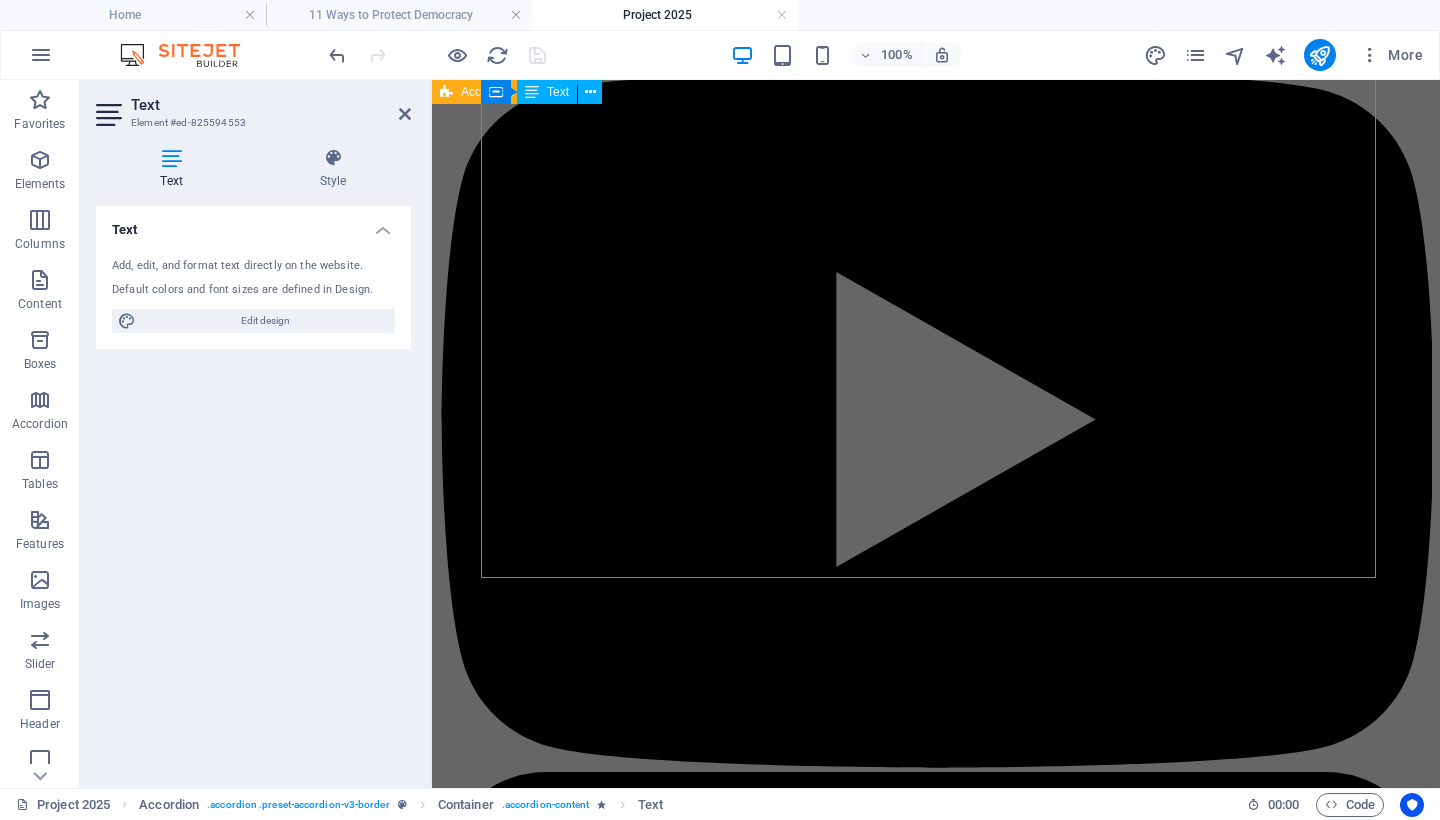click on "Key Elements of the Agenda 1. Purge of the Civil Service Project 2025 calls for replacing tens of thousands of career federal employees with politically vetted loyalists. Since January 2025, the administration has launched sweeping dismissals—eliminating entire units, suspending or demoting long-serving civil servants under loyalty screening criteria ( AFGE ,   Government Executive ,   The New Yorker ). Federal mass layoffs have cut staff in agencies including EPA, USDA, Interior, and the National Park Service, shrinking the federal civilian workforce by over 60,000 within months ( The New Yorker ). Inspectors general—independent watchdogs—were abruptly removed in a mass firing described by critics as a “Friday night purge” ( Wikipedia ). 2. Dismantling or Defunding Federal Agencies Wikipedia ). Wikipedia ,   Government Executive ). 3. Civil Rights Rollbacks The Times ). American Civil Liberties Union ,  Legal Defense Fund ,  AP News ). 4. Escalated Immigration Enforcement & Surveillance ,  ," at bounding box center (936, 4998) 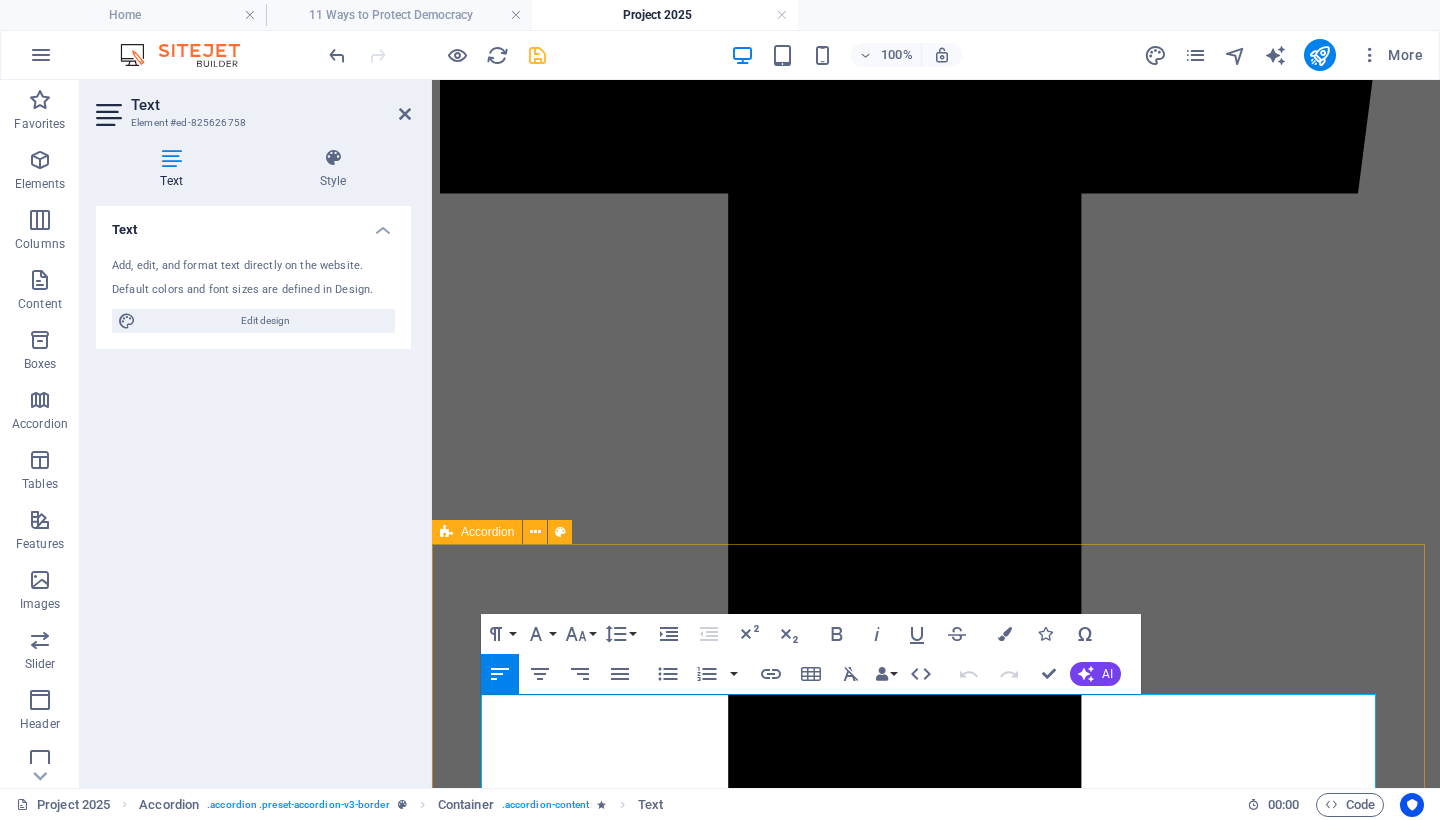 scroll, scrollTop: 1098, scrollLeft: 0, axis: vertical 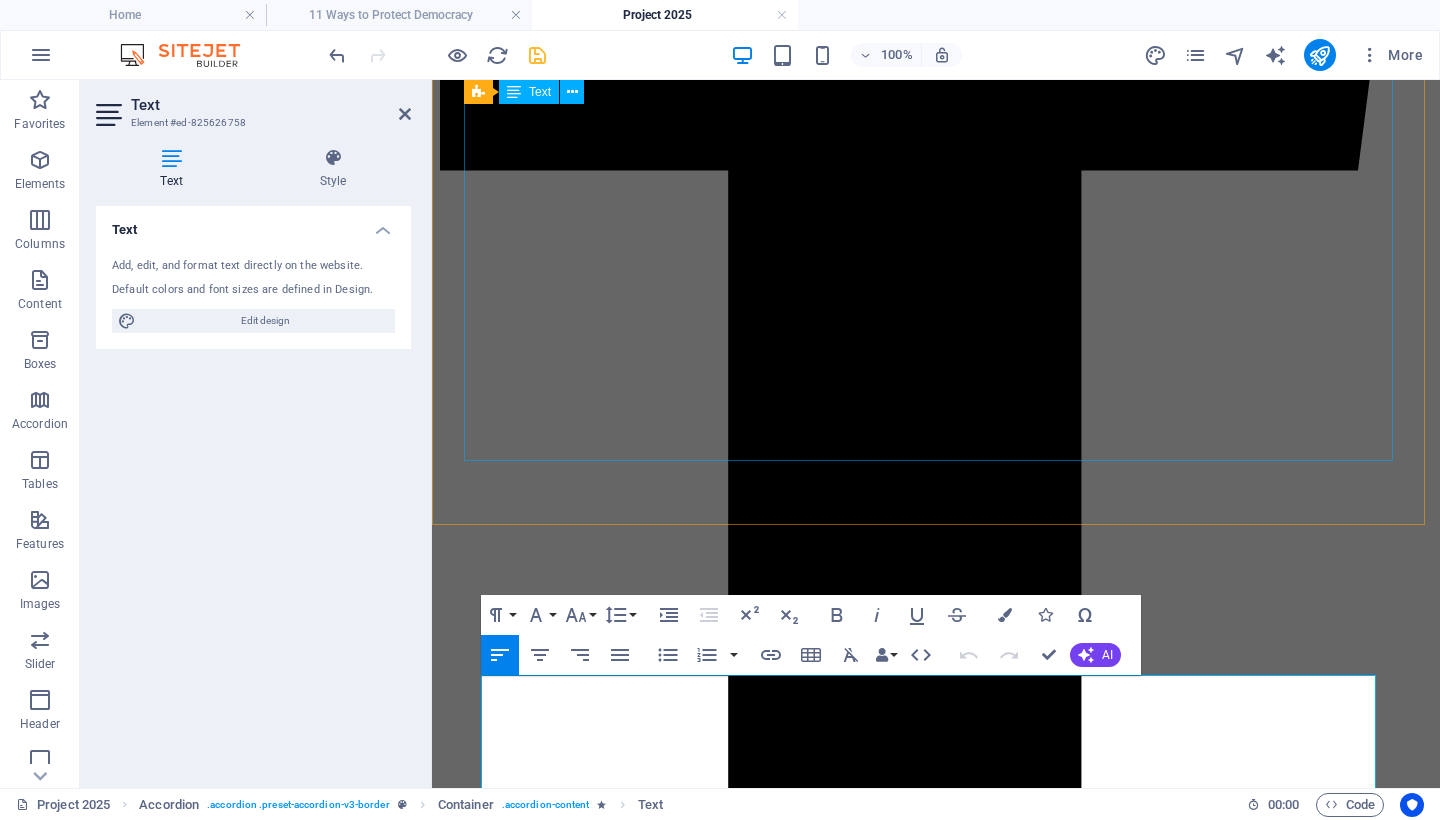 click on "Project 2025: A Coordinated Assault on American Democracy By Mary Ann Kirby. August 2, 2025. Project 2025 is not a theory.   It is a fully coordinated, actively unfolding plan to radically transform the United States government.   The Heritage Foundation , a politically influential think tank, originally published the 920‑page   Mandate for Leadership   in April 2023, backed by over 100 allied ideological organizations and hundreds of former Trump administration officials and strategists ( Democracy Forward ). Those involved developed a roadmap to centralize presidential authority, dismantle independent federal agencies, and replace nonpartisan civil servants with ideologically aligned personnel ( The Guardian ). The plan promotes aggressive consolidation of executive power, the removal of agencies such as the Department of Education and EPA, and the politicization of previously merit-based civil service roles ( Wikipedia ). M Wikipedia ,   The Daily Beast ,   The Guardian ).     neofascism   ," at bounding box center [936, 5477] 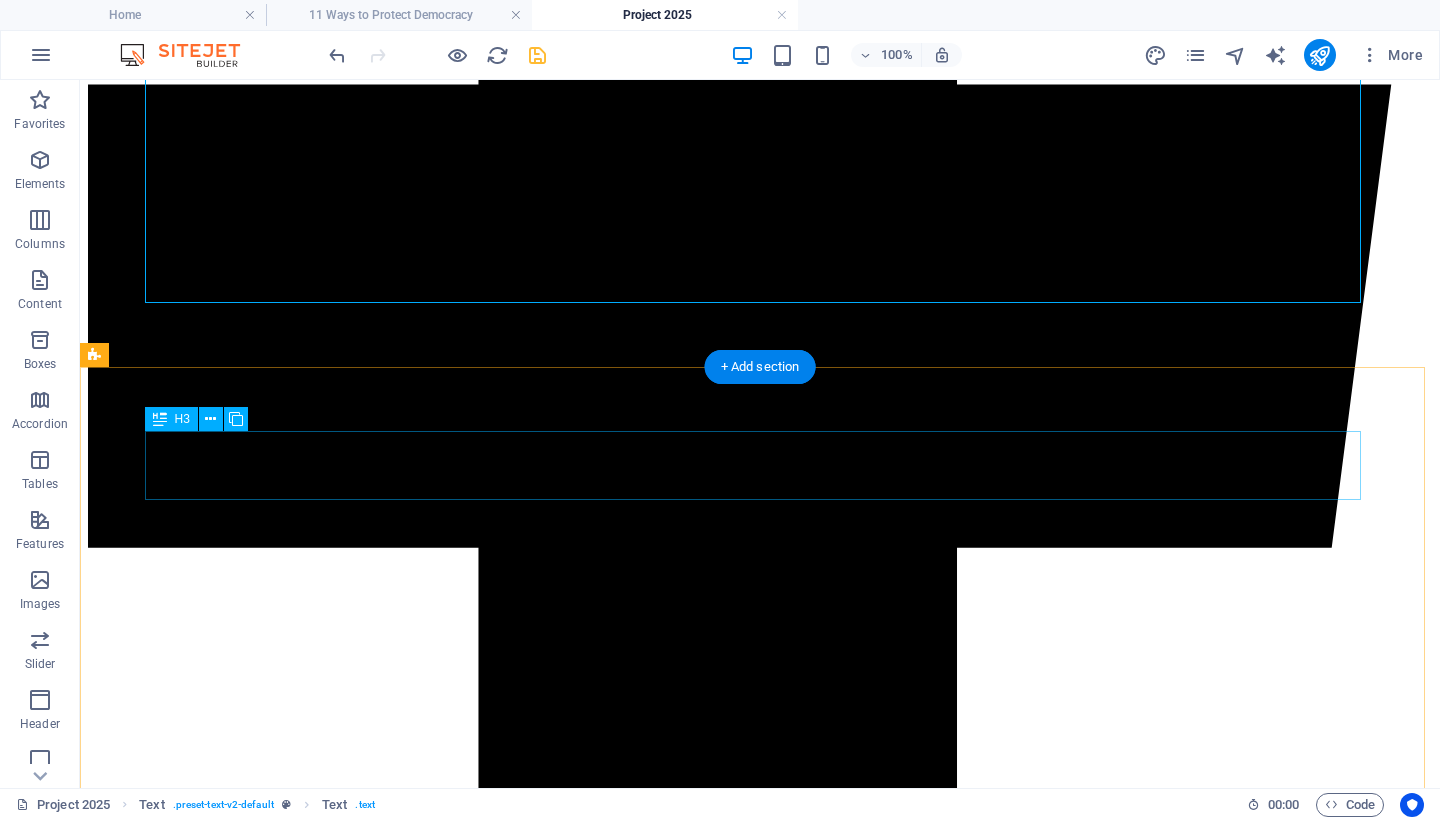 scroll, scrollTop: 710, scrollLeft: 0, axis: vertical 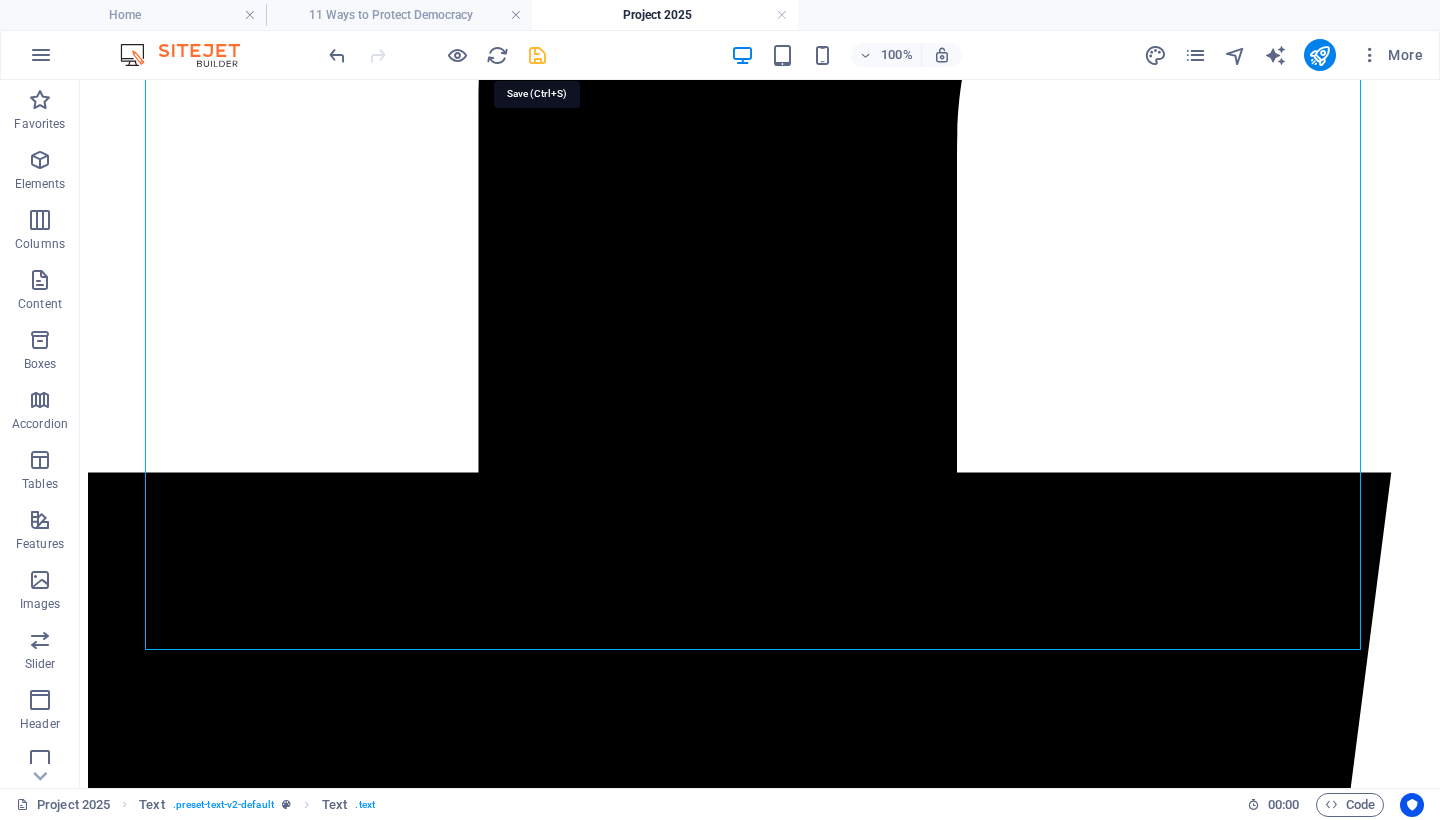 click at bounding box center [537, 55] 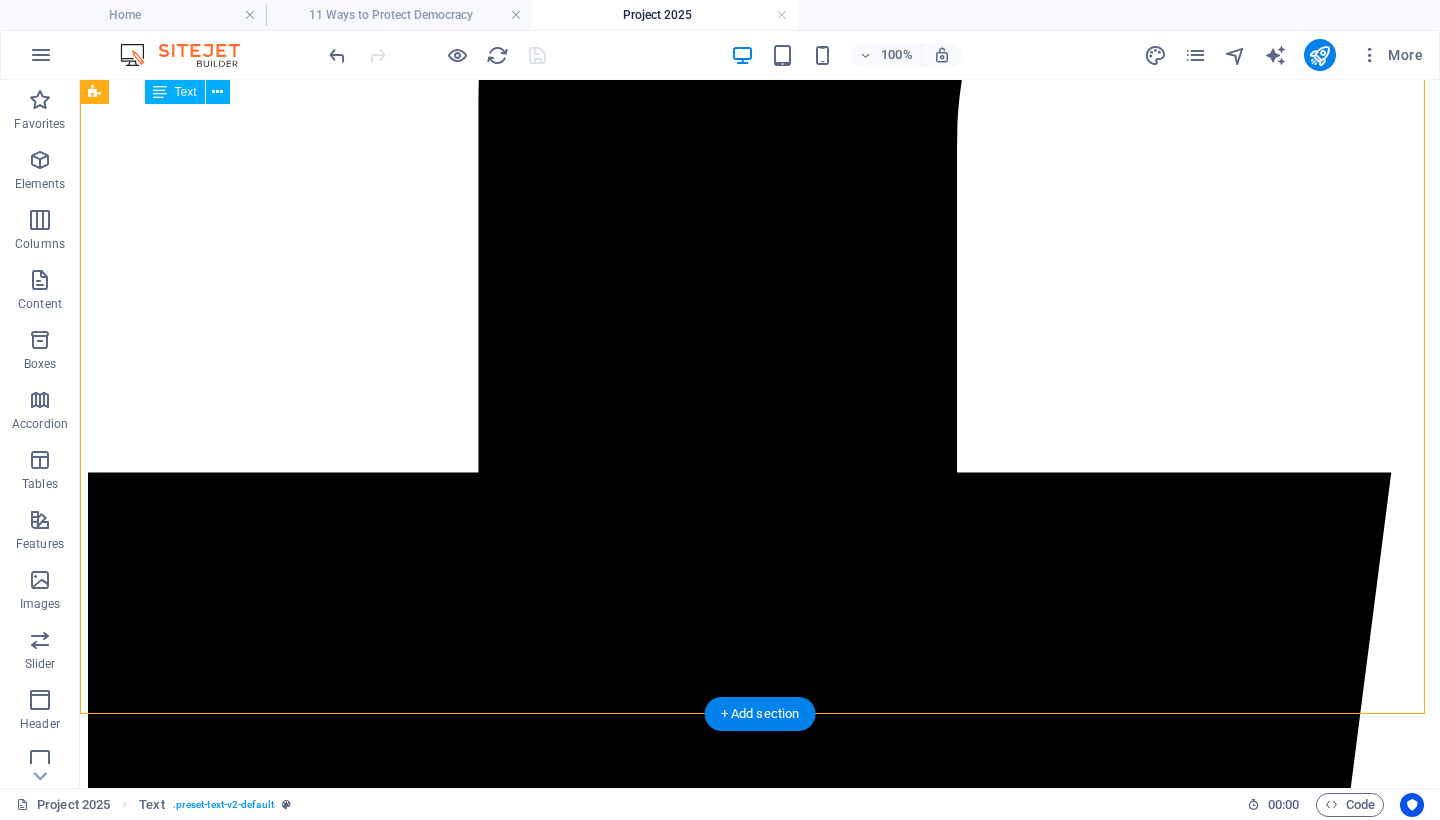drag, startPoint x: 425, startPoint y: 527, endPoint x: 348, endPoint y: 504, distance: 80.36168 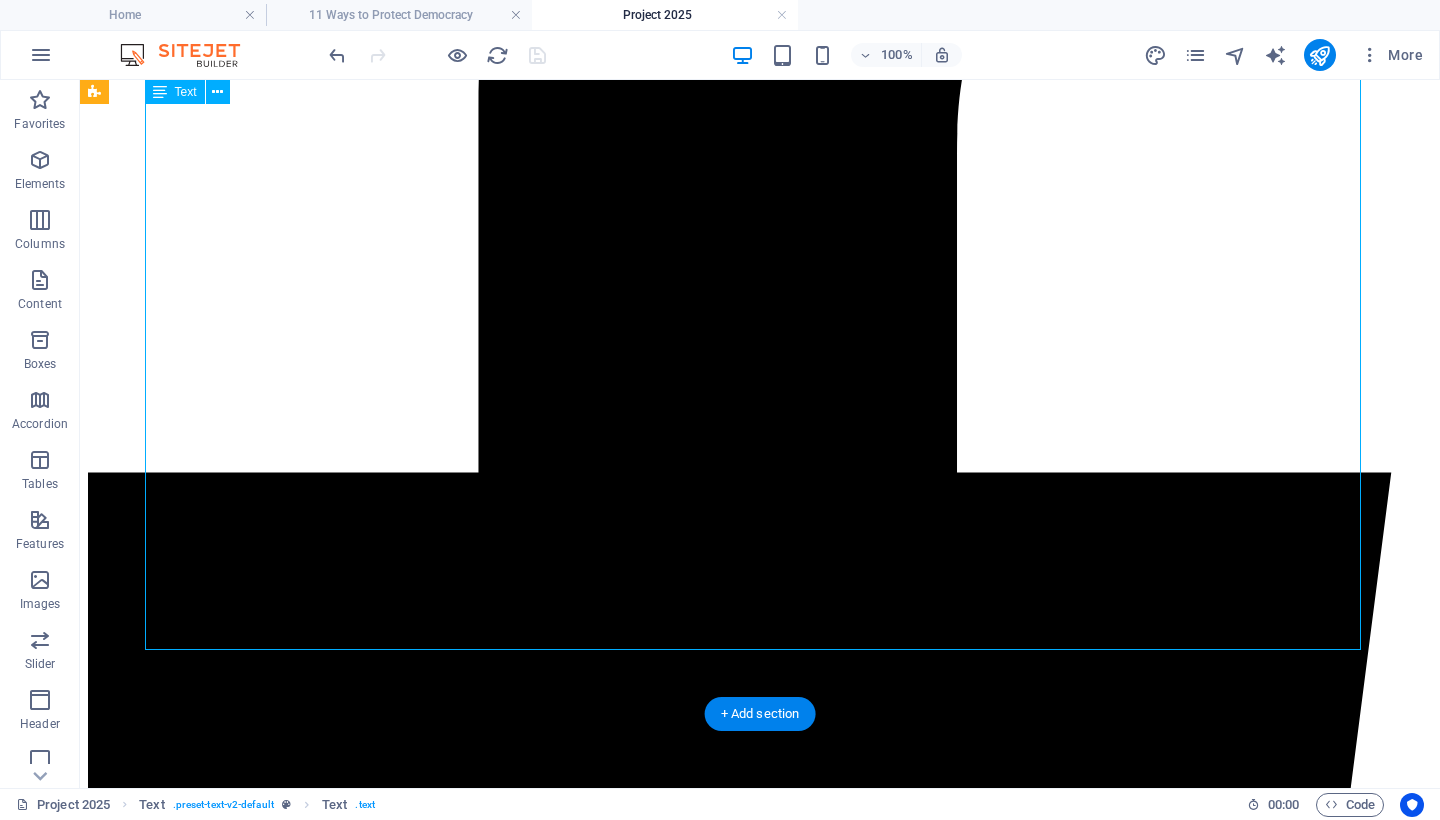 click on "Project 2025: A Coordinated Assault on American Democracy By Mary Ann Kirby. August 2, 2025. Project 2025 is not a theory.   It is a fully coordinated, actively unfolding plan to radically transform the United States government.   The Heritage Foundation , a politically influential think tank, originally published the 920‑page   Mandate for Leadership   in April 2023, backed by over 100 allied ideological organizations and hundreds of former Trump administration officials and strategists ( Democracy Forward ). Those involved developed a roadmap to centralize presidential authority, dismantle independent federal agencies, and replace nonpartisan civil servants with ideologically aligned personnel ( The Guardian ). The plan promotes aggressive consolidation of executive power, the removal of agencies such as the Department of Education and EPA, and the politicization of previously merit-based civil service roles ( Wikipedia ). M Wikipedia ,   The Daily Beast ,   The Guardian ).     neofascism   ," at bounding box center [760, 7859] 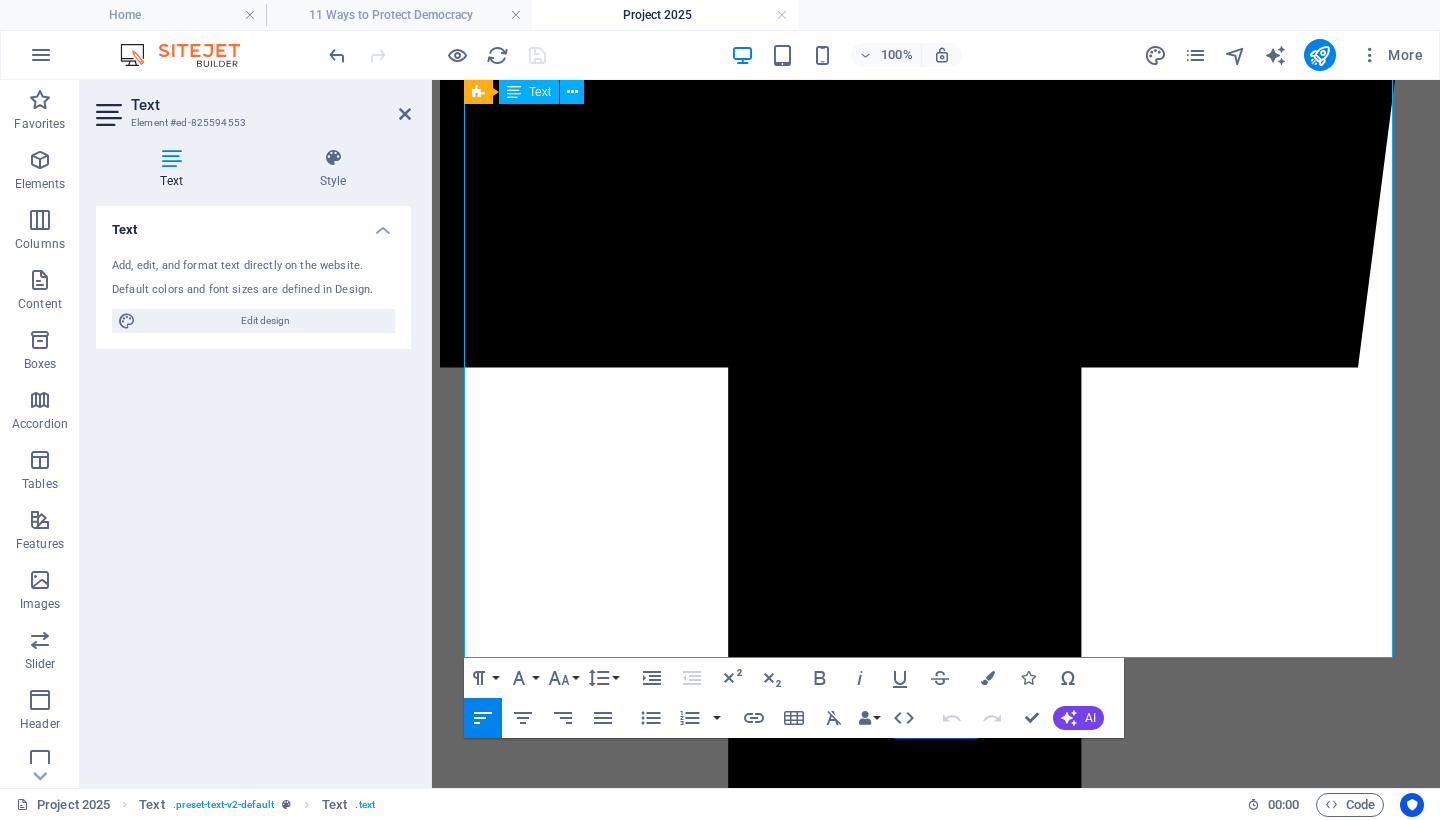 scroll, scrollTop: 927, scrollLeft: 0, axis: vertical 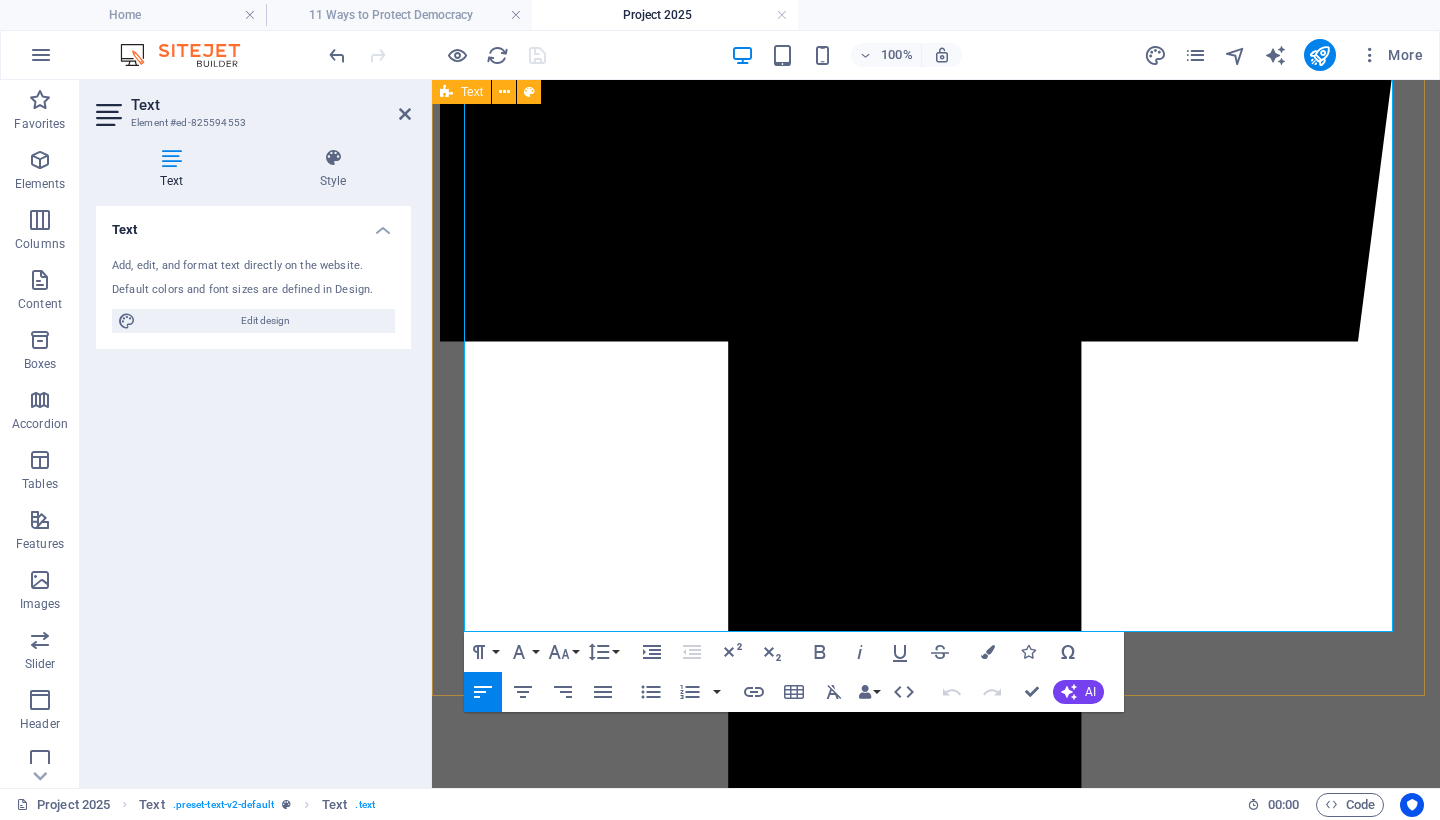 drag, startPoint x: 745, startPoint y: 511, endPoint x: 456, endPoint y: 403, distance: 308.52066 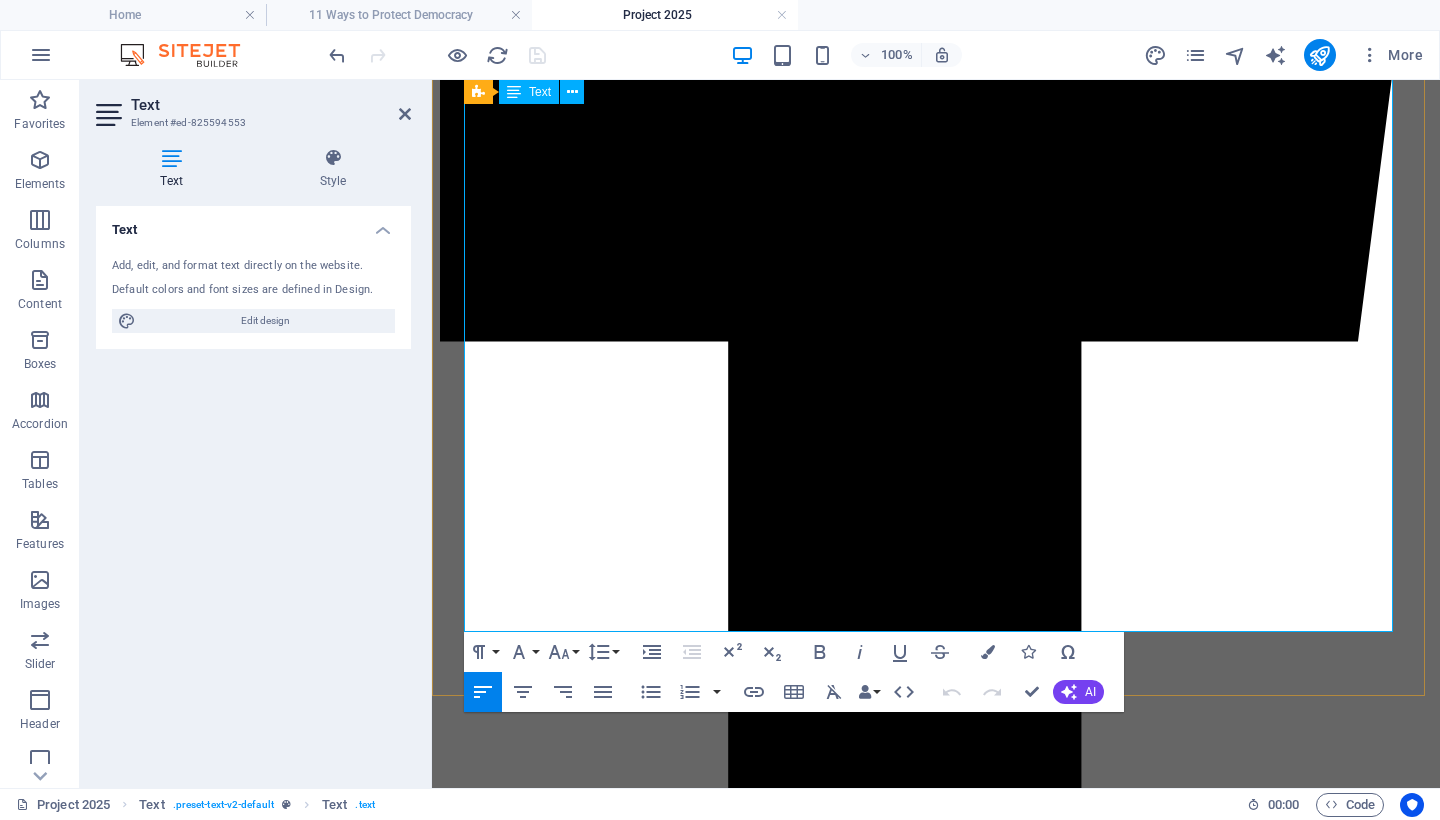 copy on "At its core, Project 2025 advances a maximalist version of the   “unitary executive theory” , a constitutional interpretation asserting that the president holds near‑absolute authority over the entire executive branch—unbound by independent agencies, inspectors general, or internal oversight. Critics warn that, if fully implemented, this doctrine would strip away critical democratic checks and enable unchecked presidential control" 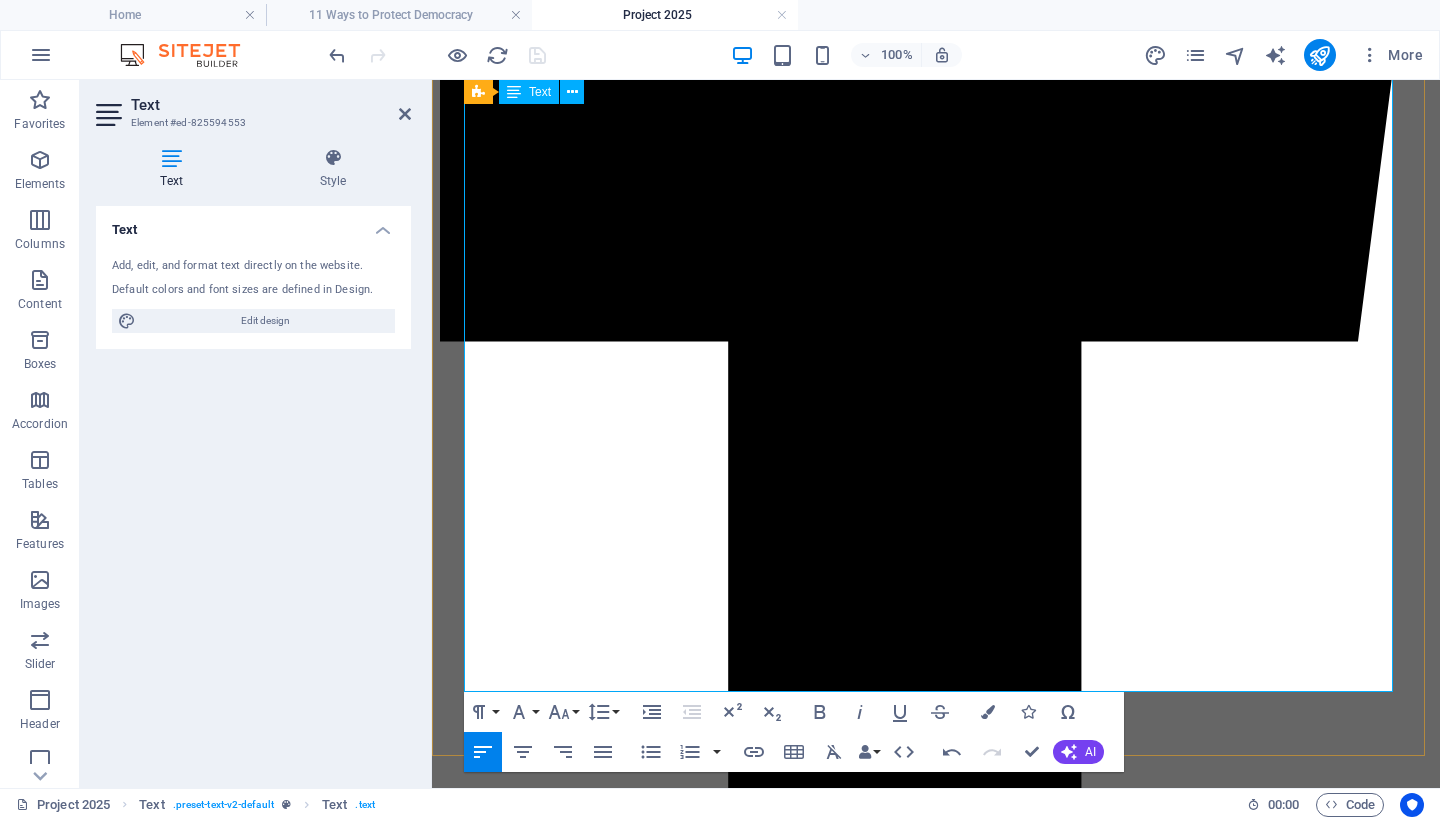 drag, startPoint x: 1236, startPoint y: 549, endPoint x: 1254, endPoint y: 583, distance: 38.470768 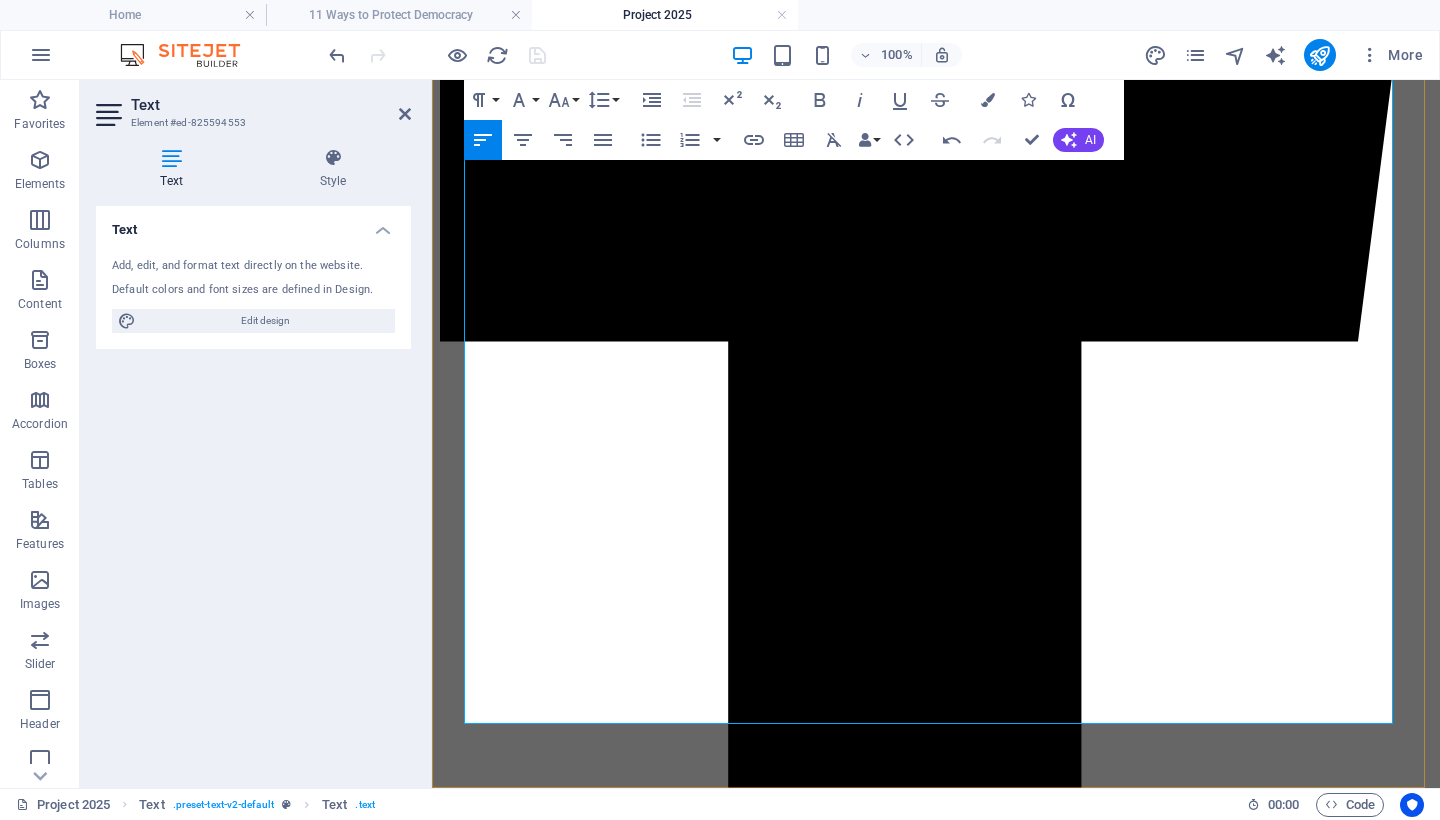 scroll, scrollTop: 772, scrollLeft: 0, axis: vertical 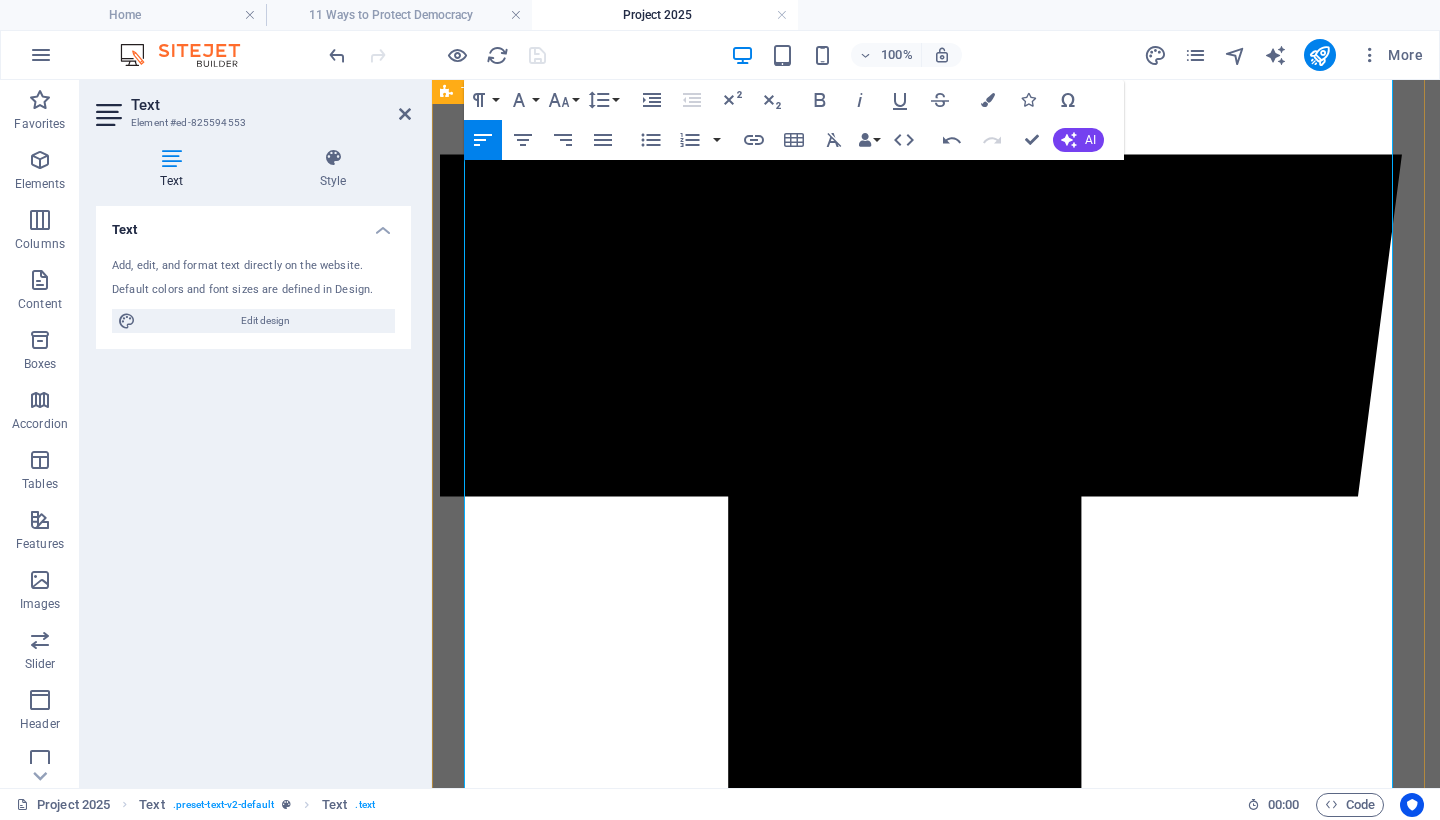drag, startPoint x: 760, startPoint y: 442, endPoint x: 451, endPoint y: 445, distance: 309.01456 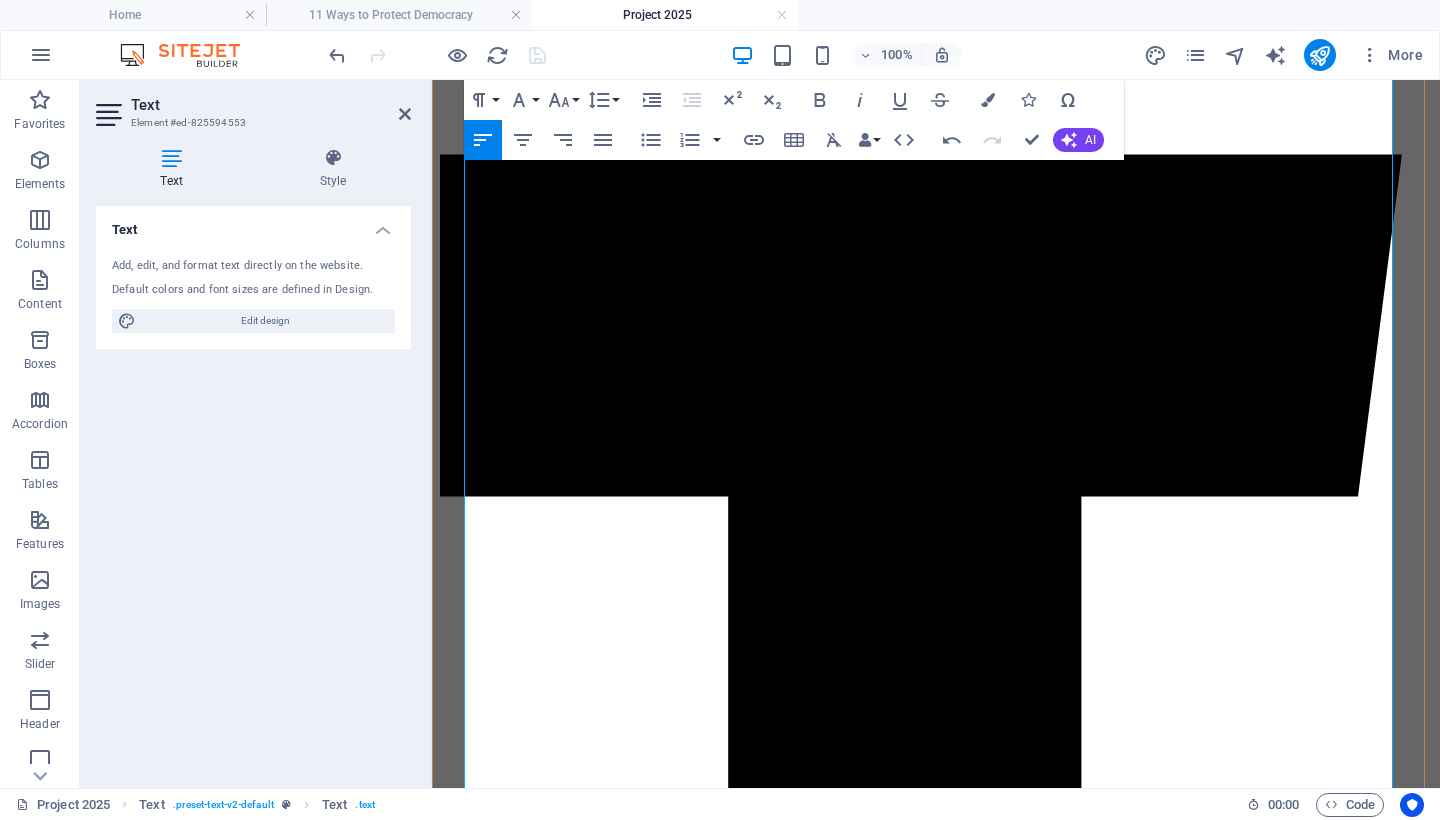 type 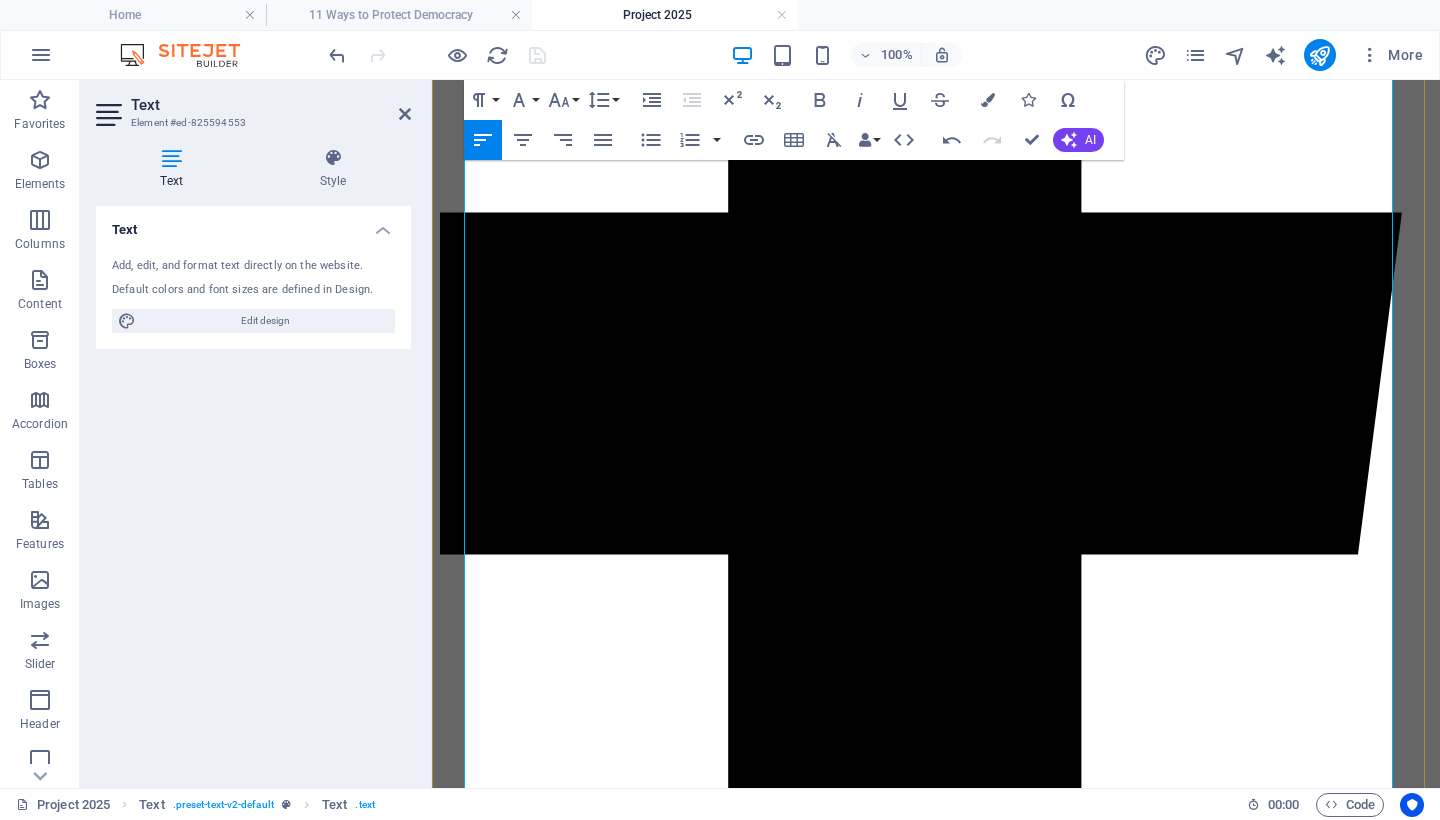scroll, scrollTop: 710, scrollLeft: 0, axis: vertical 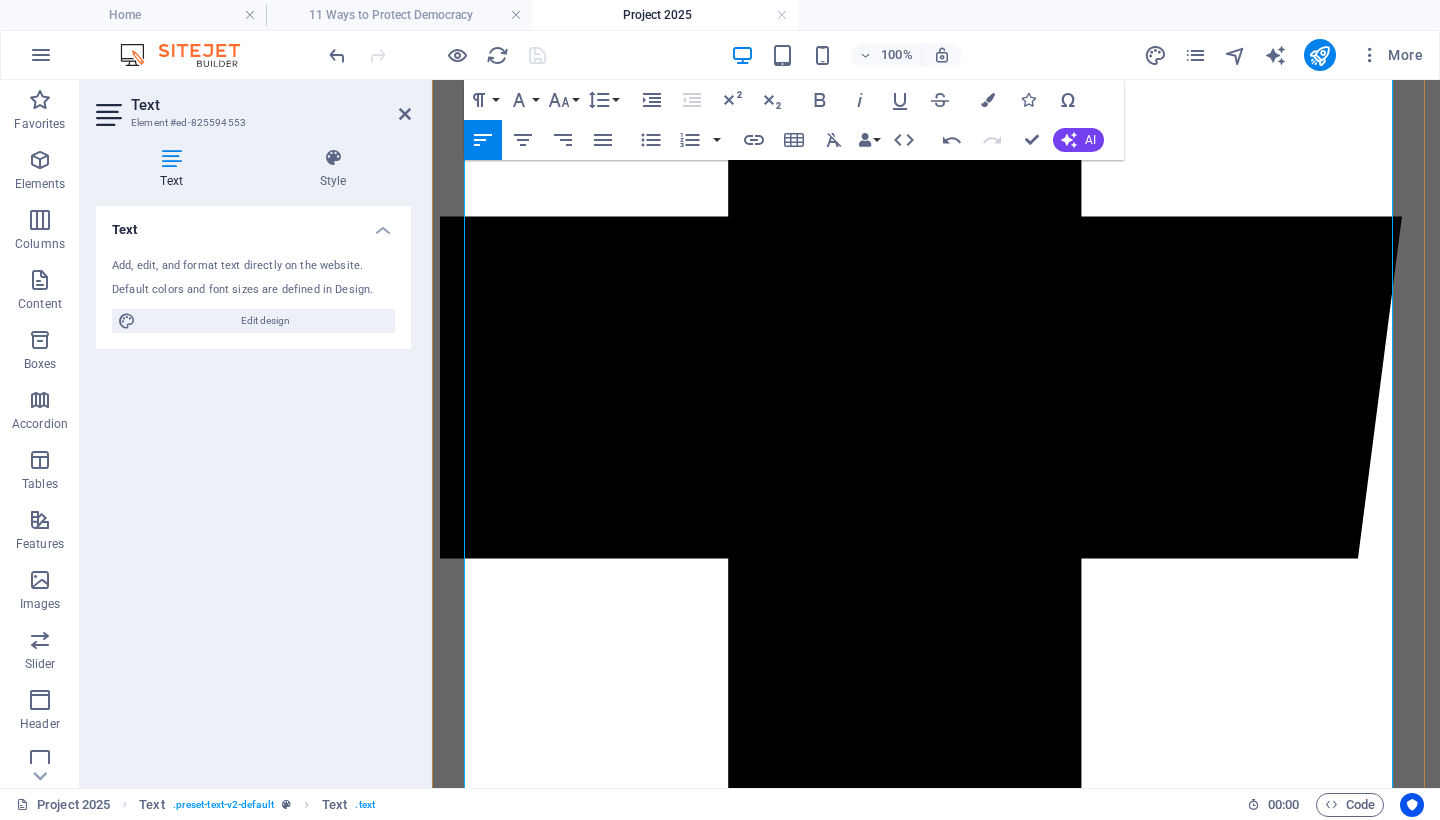 drag, startPoint x: 878, startPoint y: 421, endPoint x: 655, endPoint y: 415, distance: 223.0807 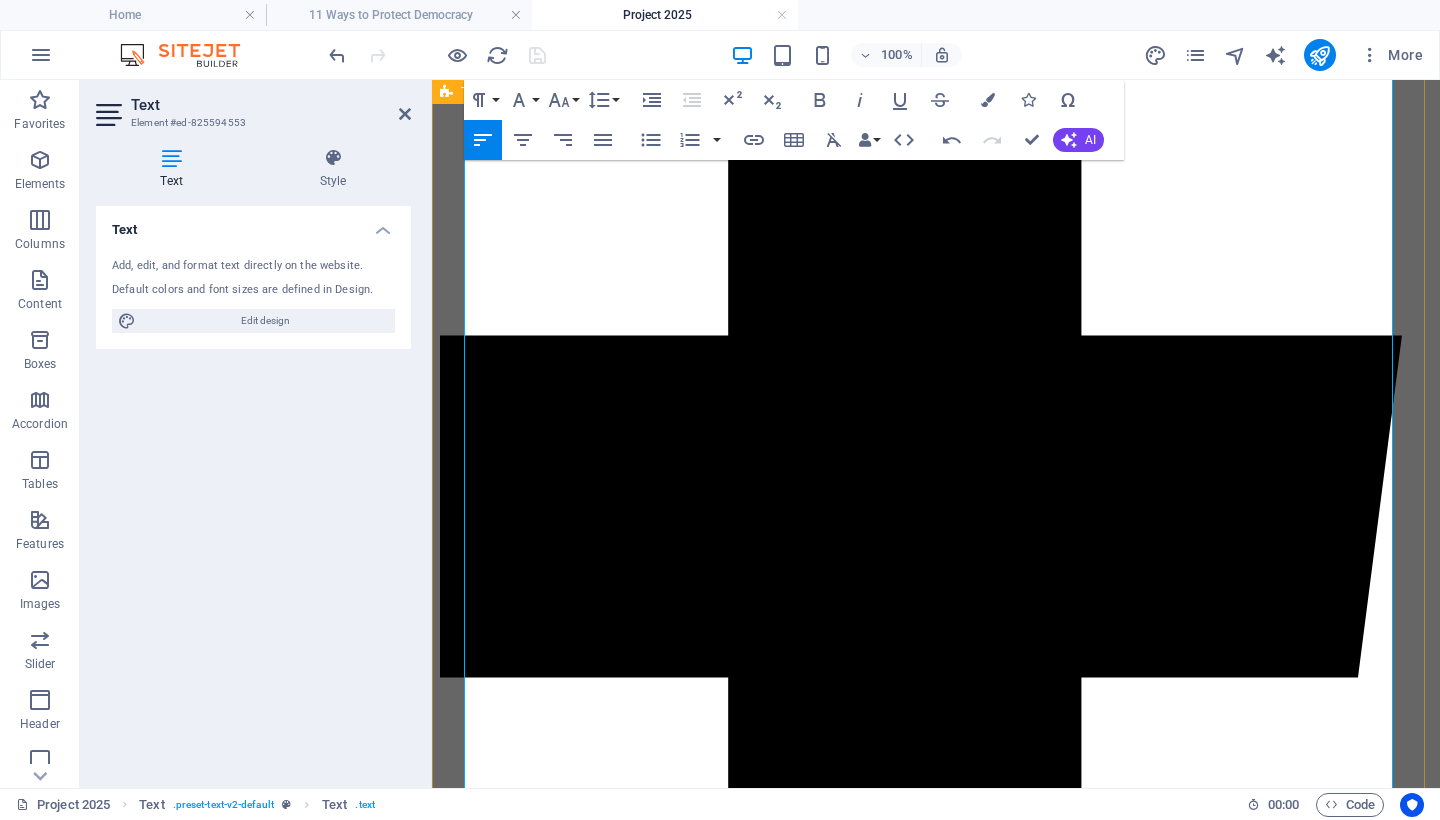 drag, startPoint x: 700, startPoint y: 405, endPoint x: 443, endPoint y: 399, distance: 257.07004 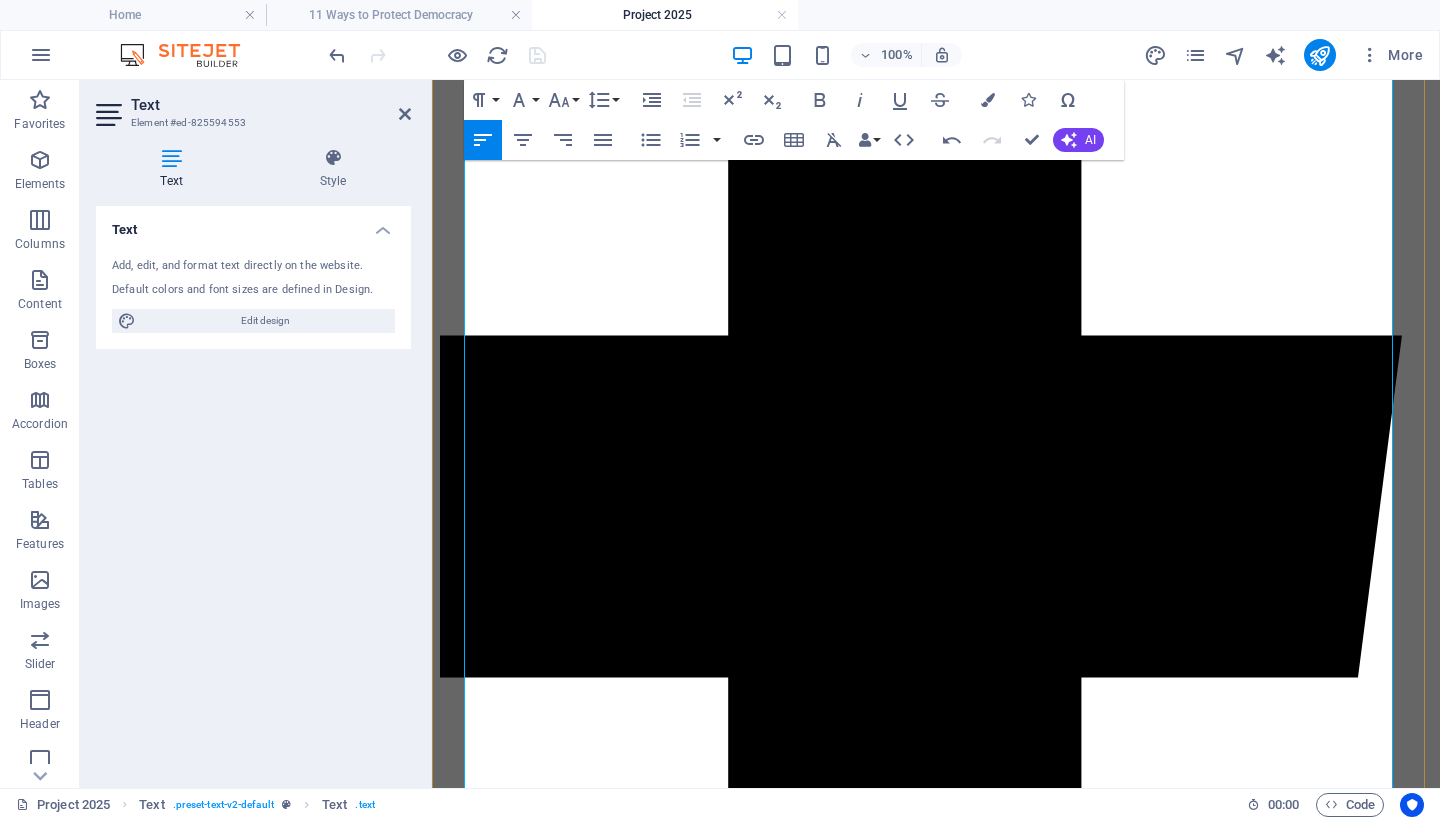 scroll, scrollTop: 587, scrollLeft: 0, axis: vertical 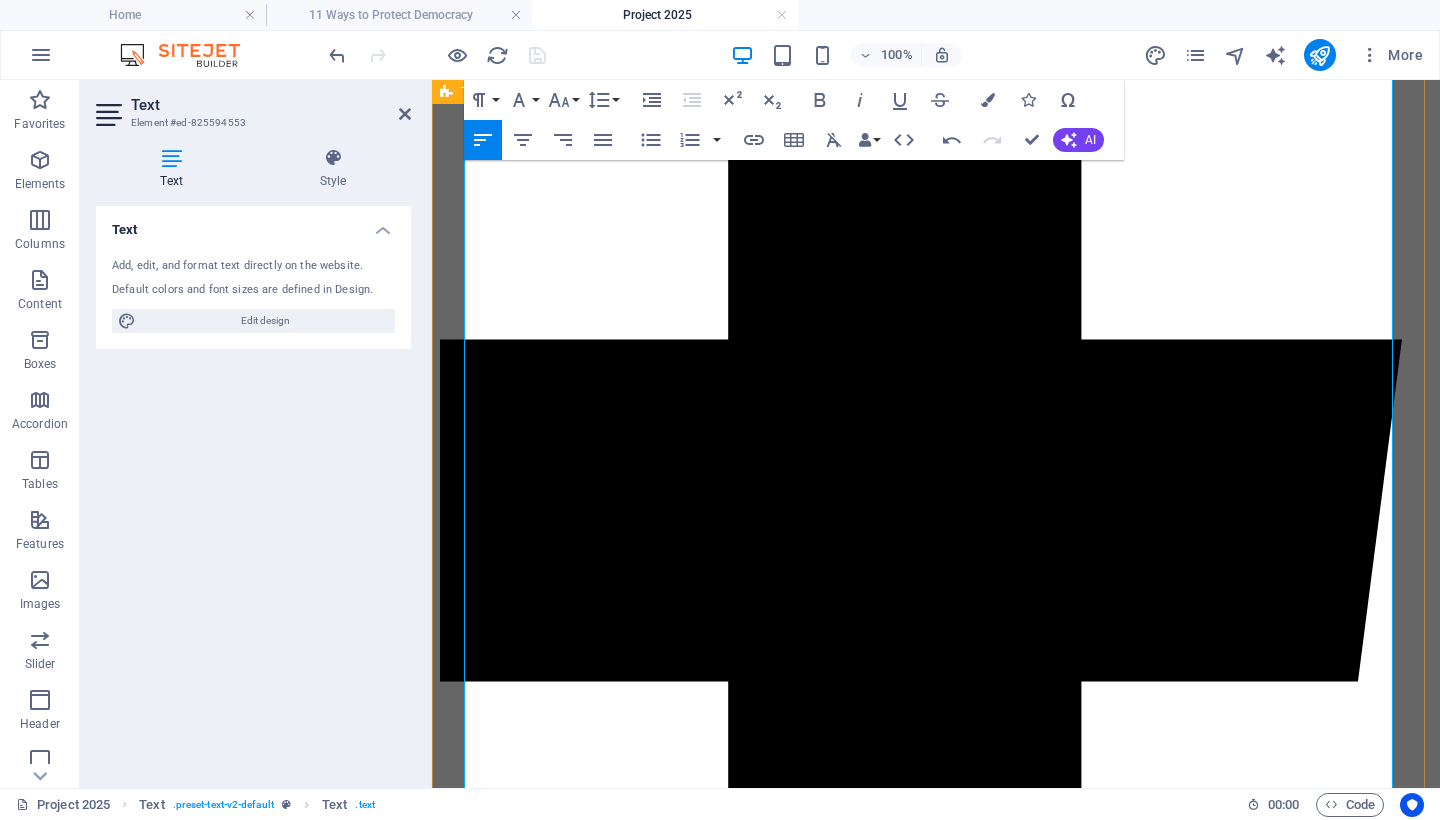 drag, startPoint x: 569, startPoint y: 356, endPoint x: 446, endPoint y: 362, distance: 123.146255 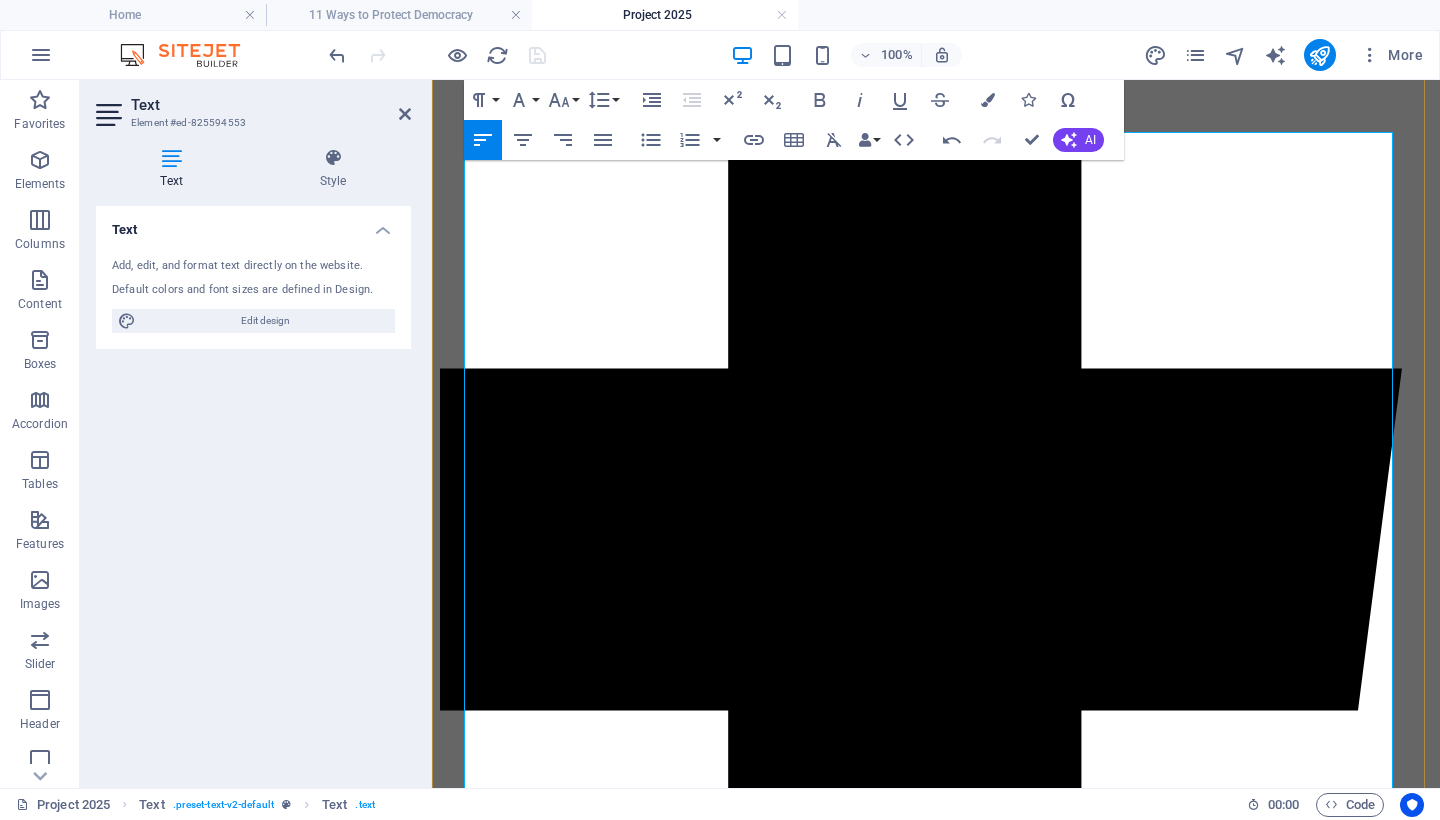 scroll, scrollTop: 392, scrollLeft: 0, axis: vertical 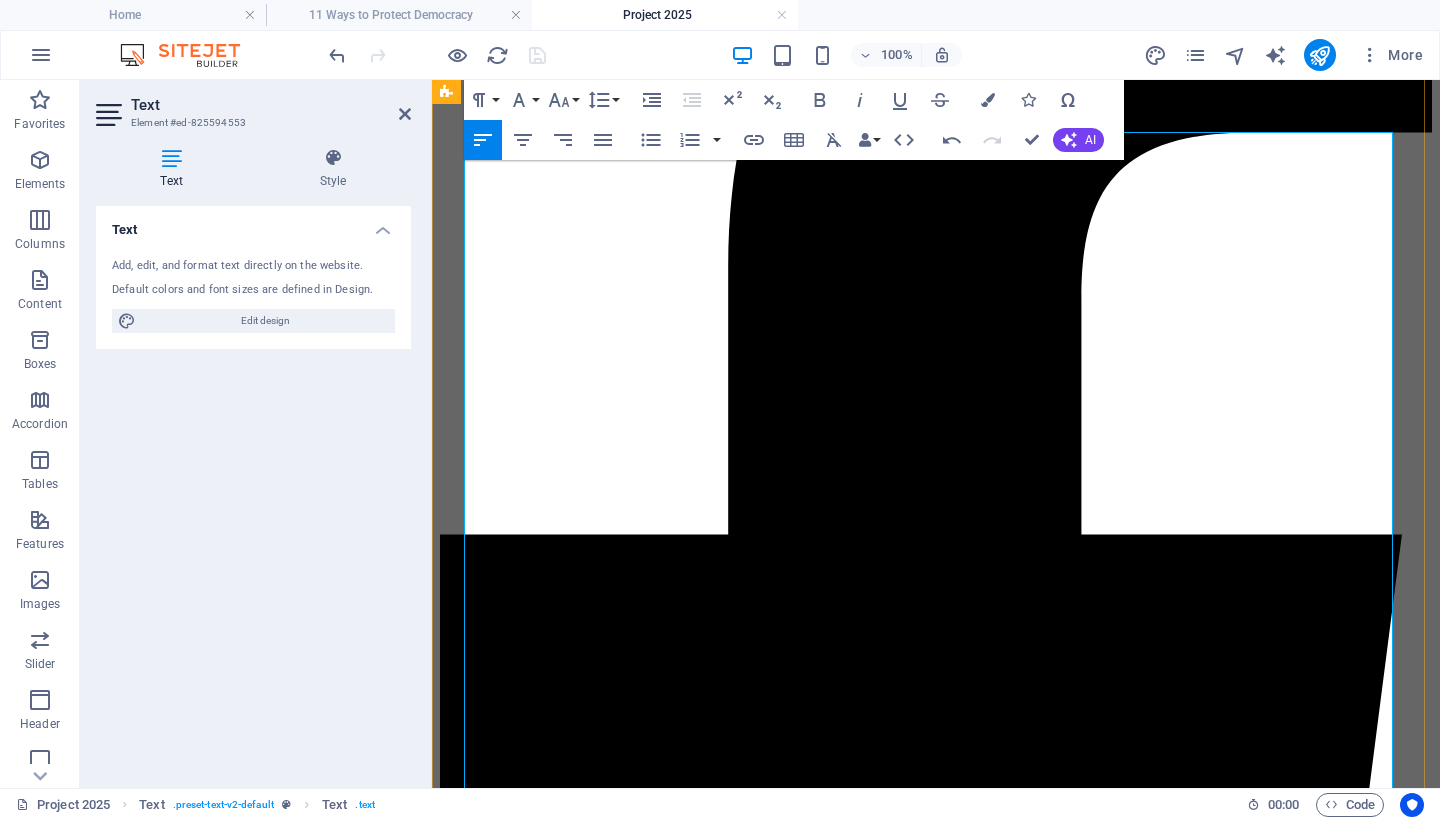 drag, startPoint x: 697, startPoint y: 448, endPoint x: 555, endPoint y: 445, distance: 142.0317 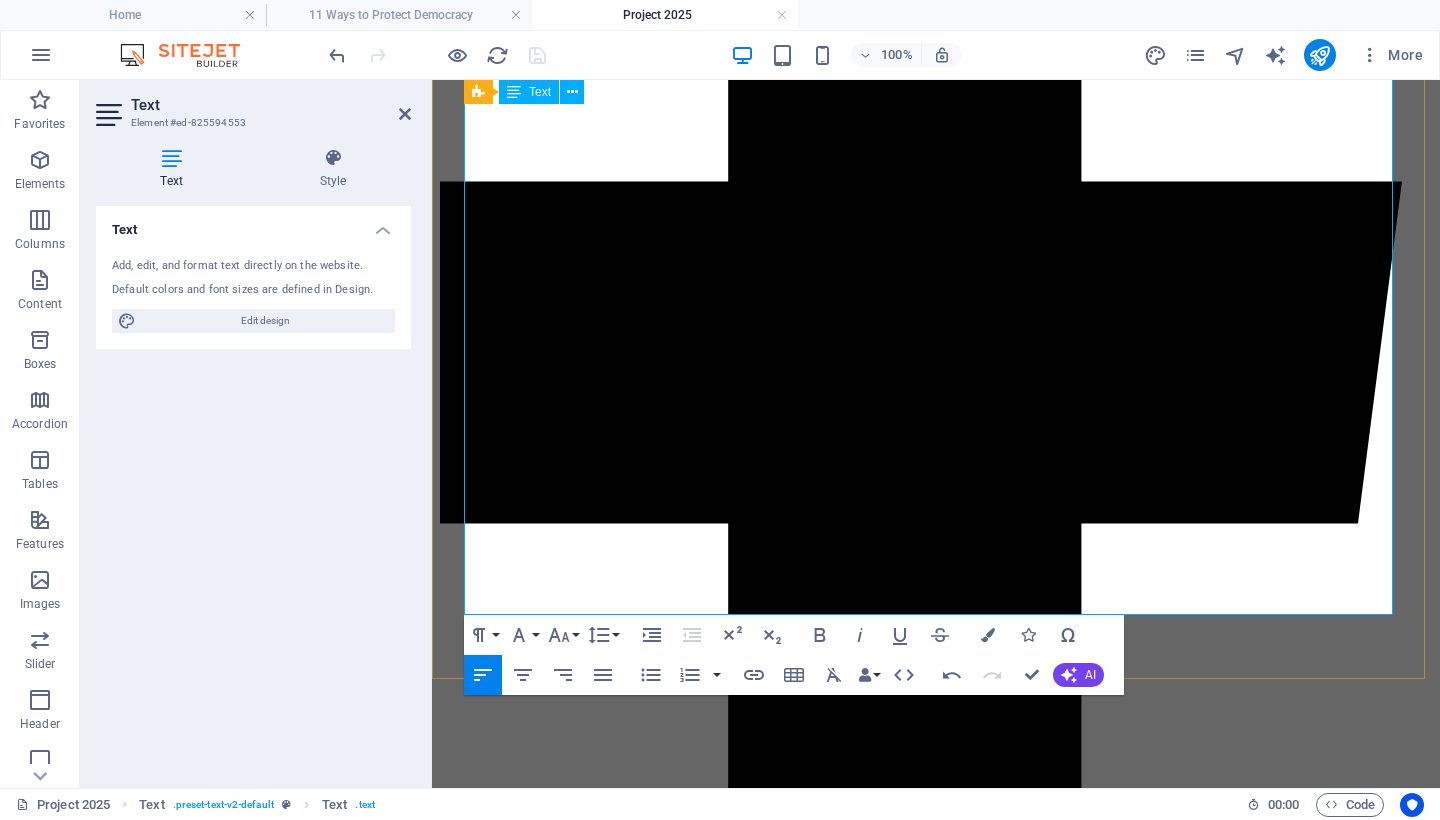 scroll, scrollTop: 920, scrollLeft: 0, axis: vertical 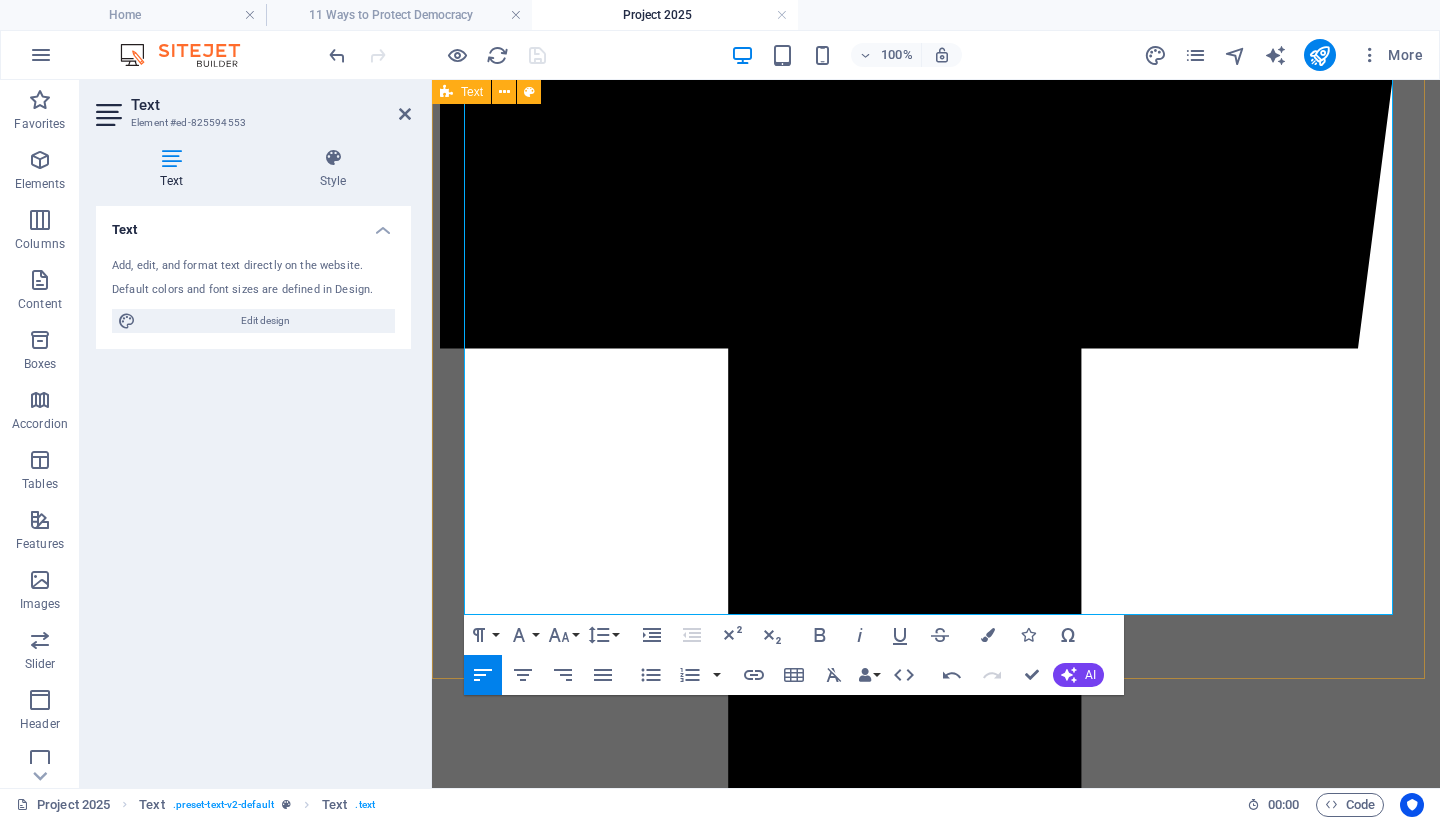 drag, startPoint x: 1228, startPoint y: 472, endPoint x: 454, endPoint y: 324, distance: 788.0228 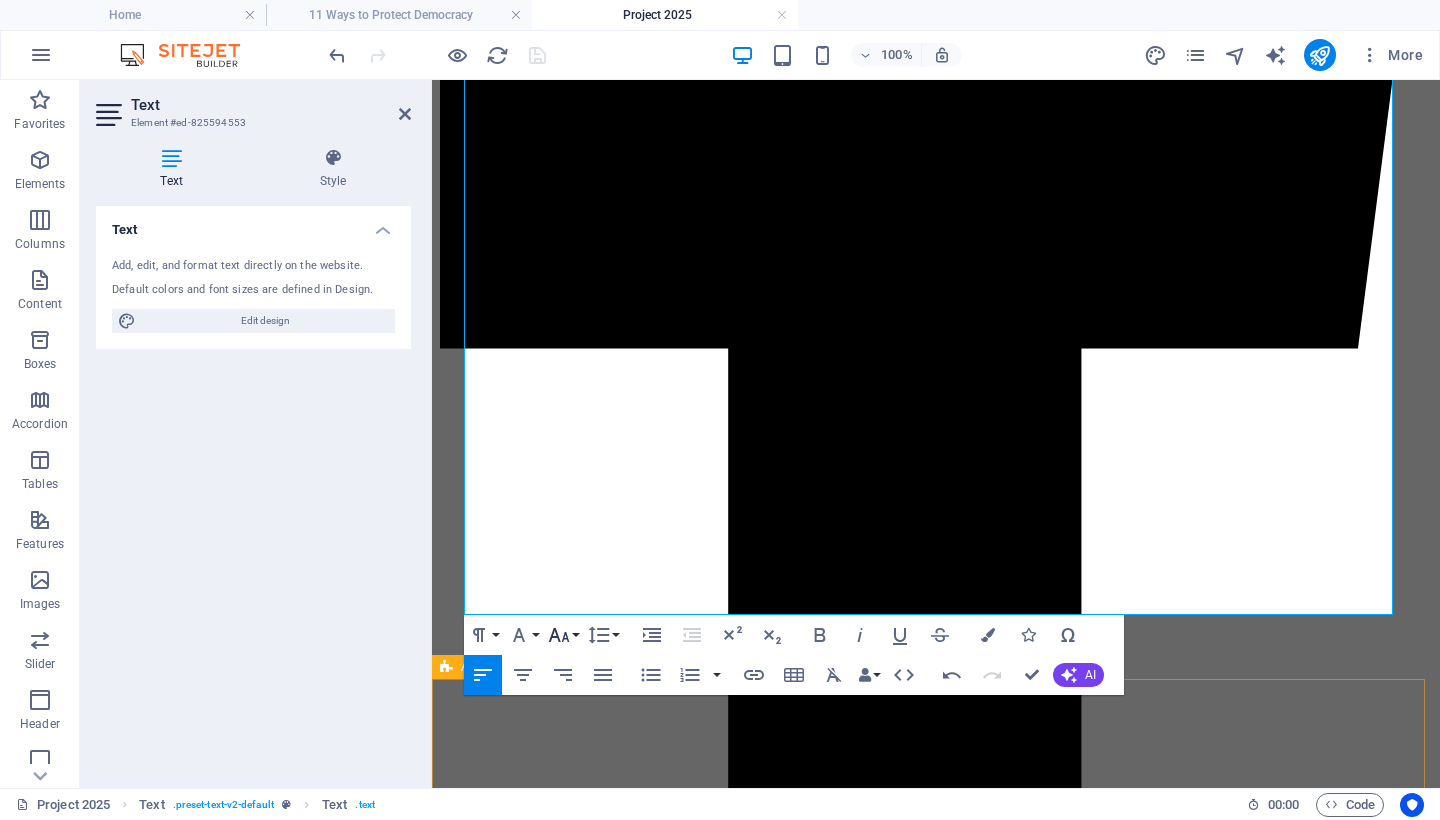 click 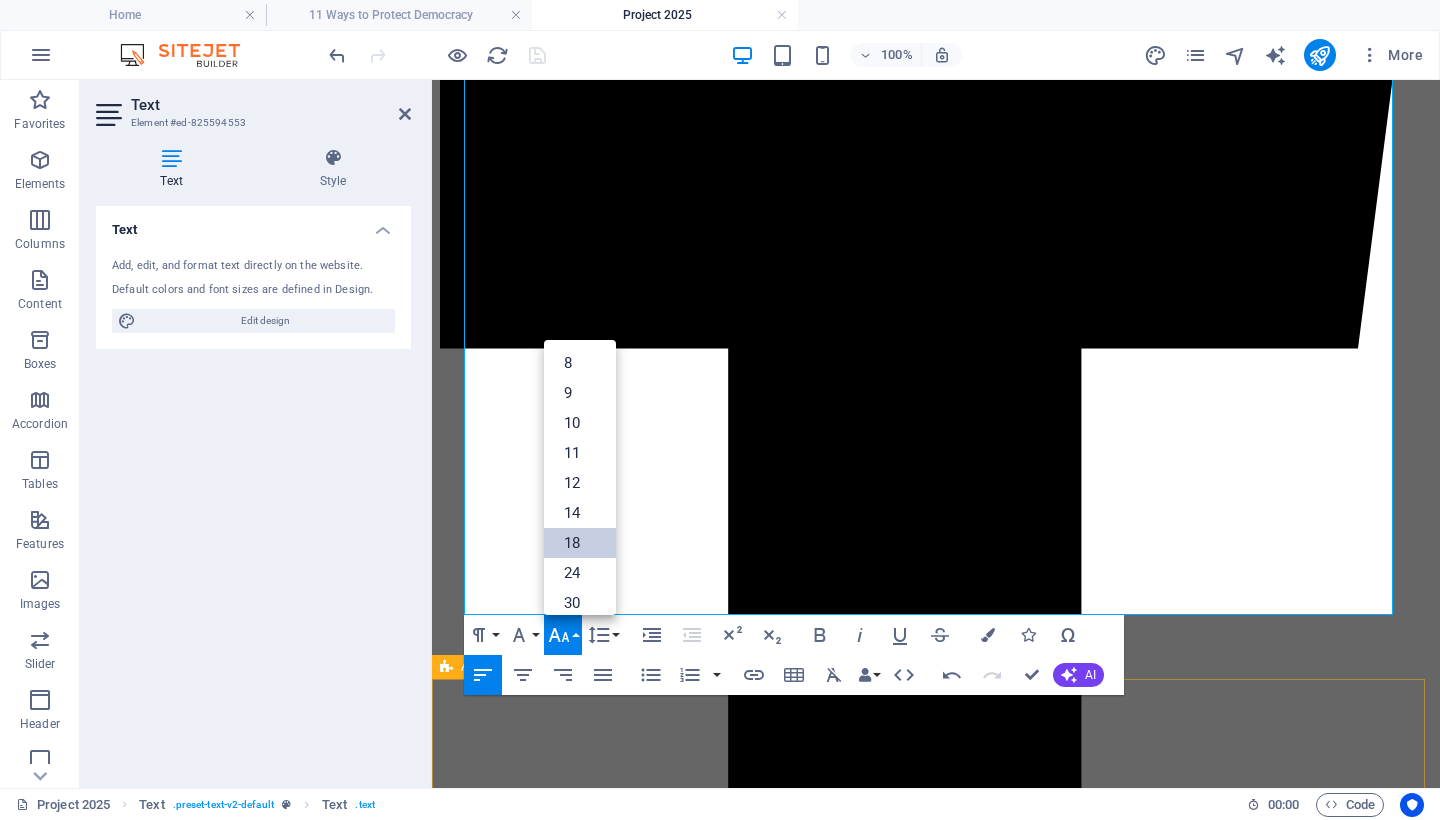 click on "18" at bounding box center [580, 543] 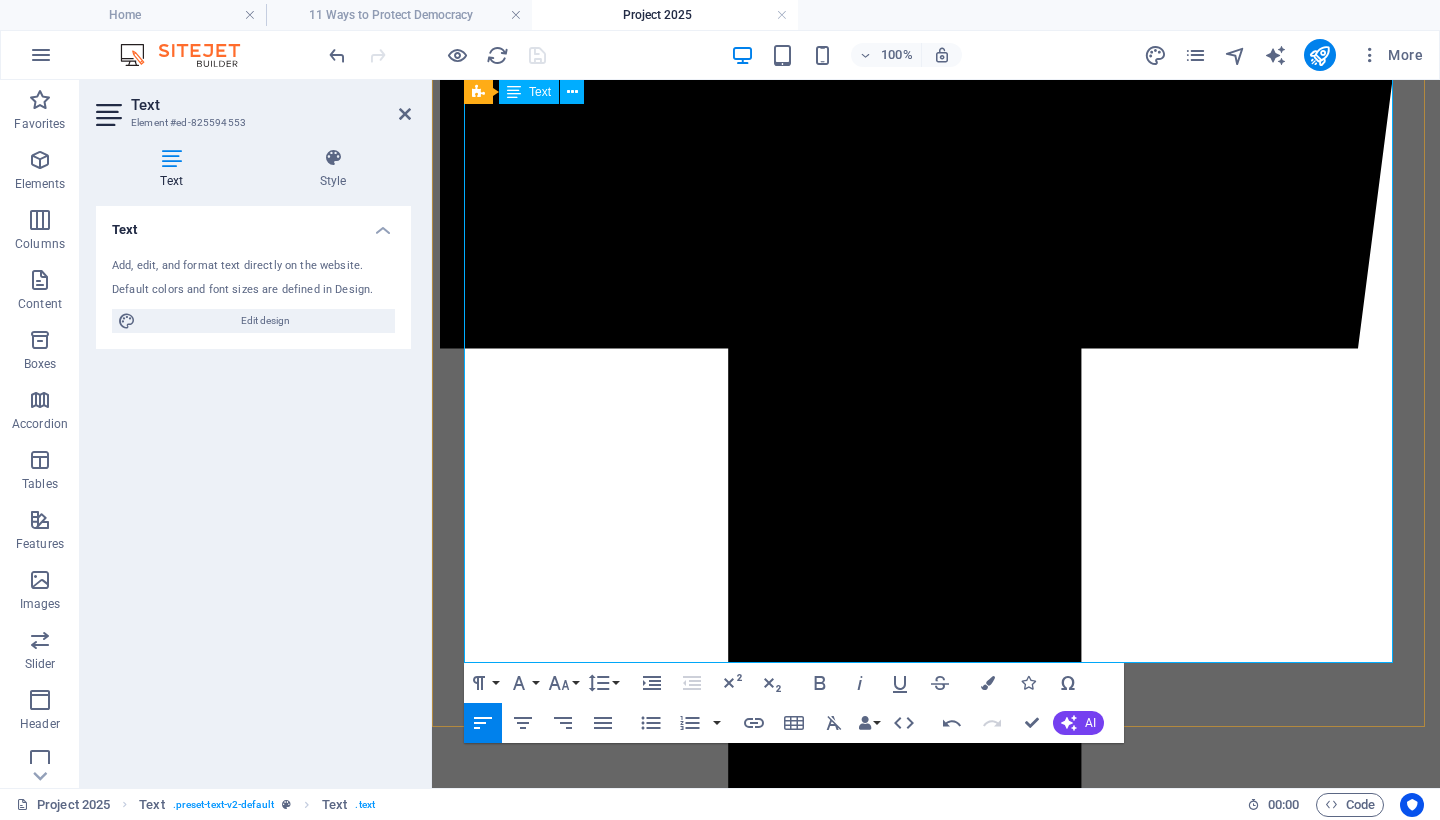 click at bounding box center [936, 5984] 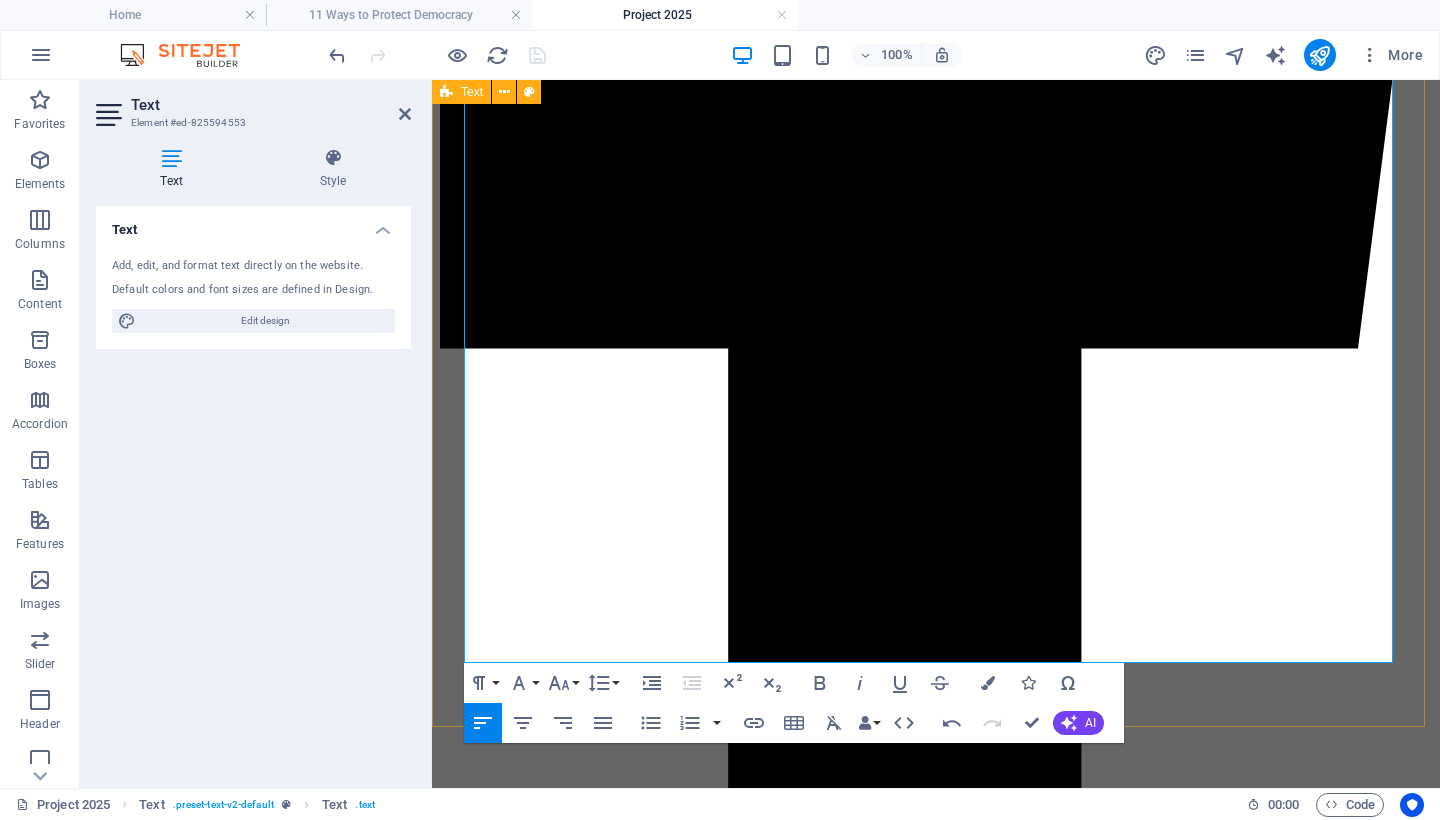 drag, startPoint x: 1208, startPoint y: 523, endPoint x: 1282, endPoint y: 669, distance: 163.68262 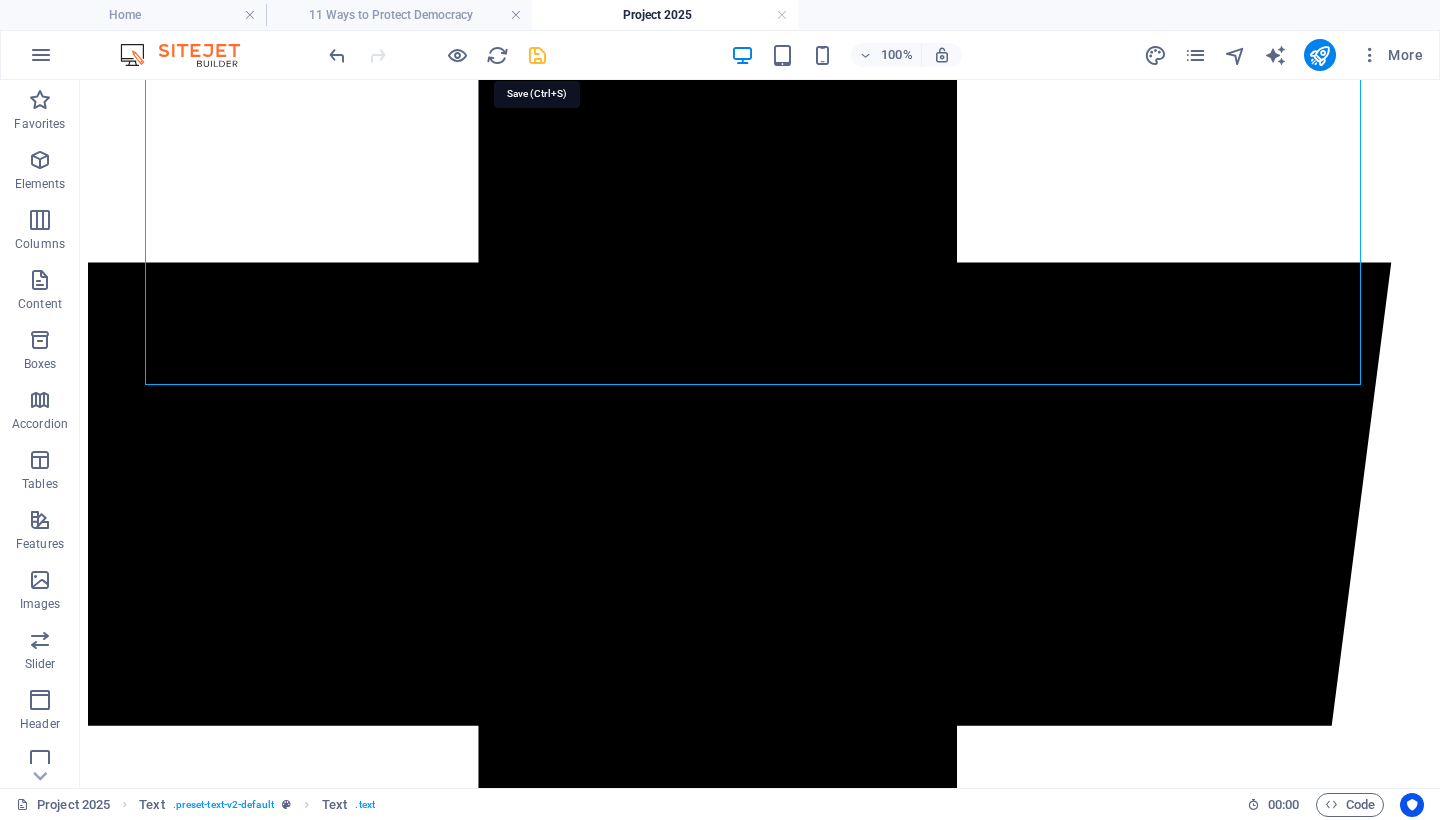 click at bounding box center [537, 55] 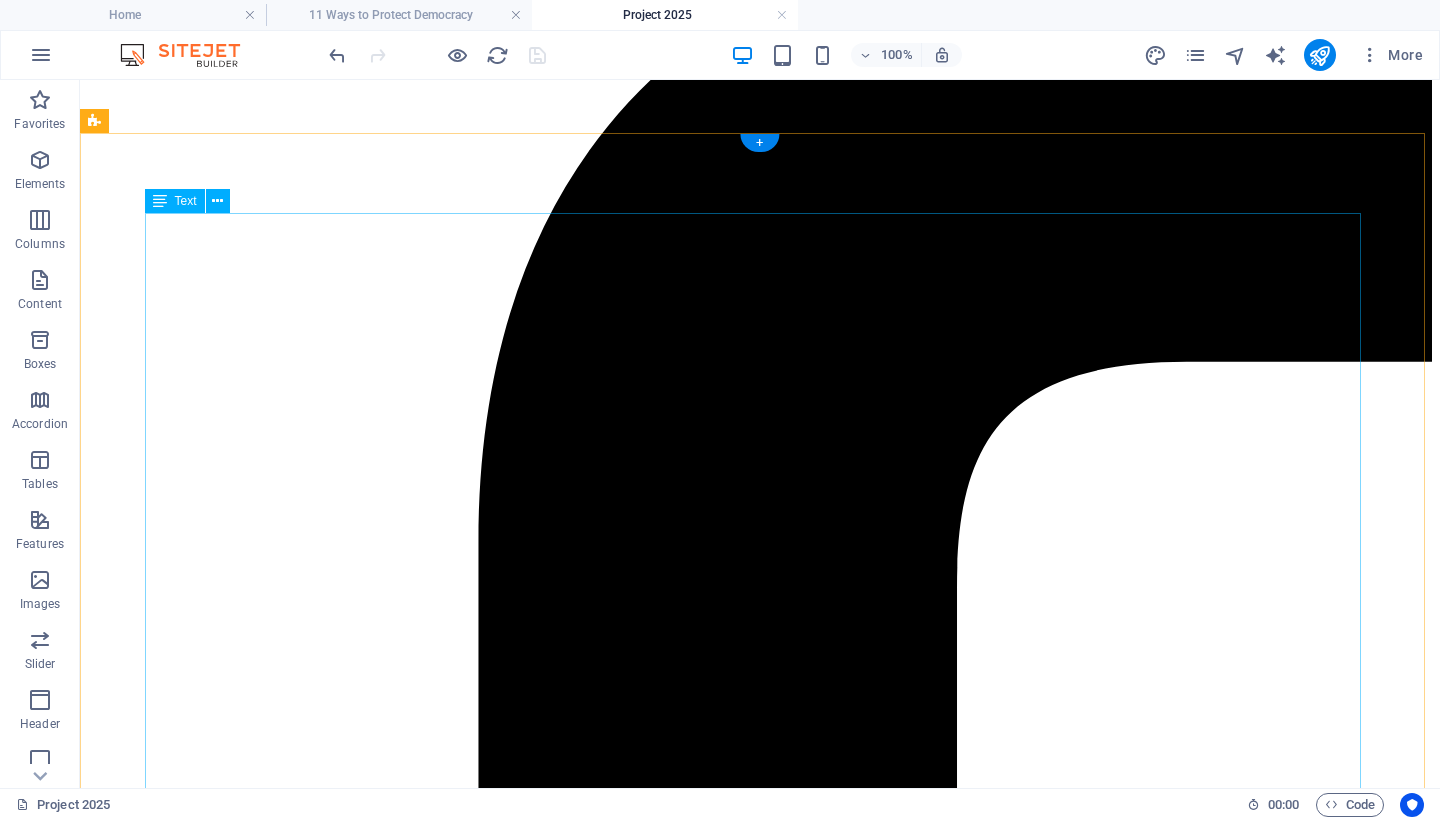 scroll, scrollTop: 423, scrollLeft: 0, axis: vertical 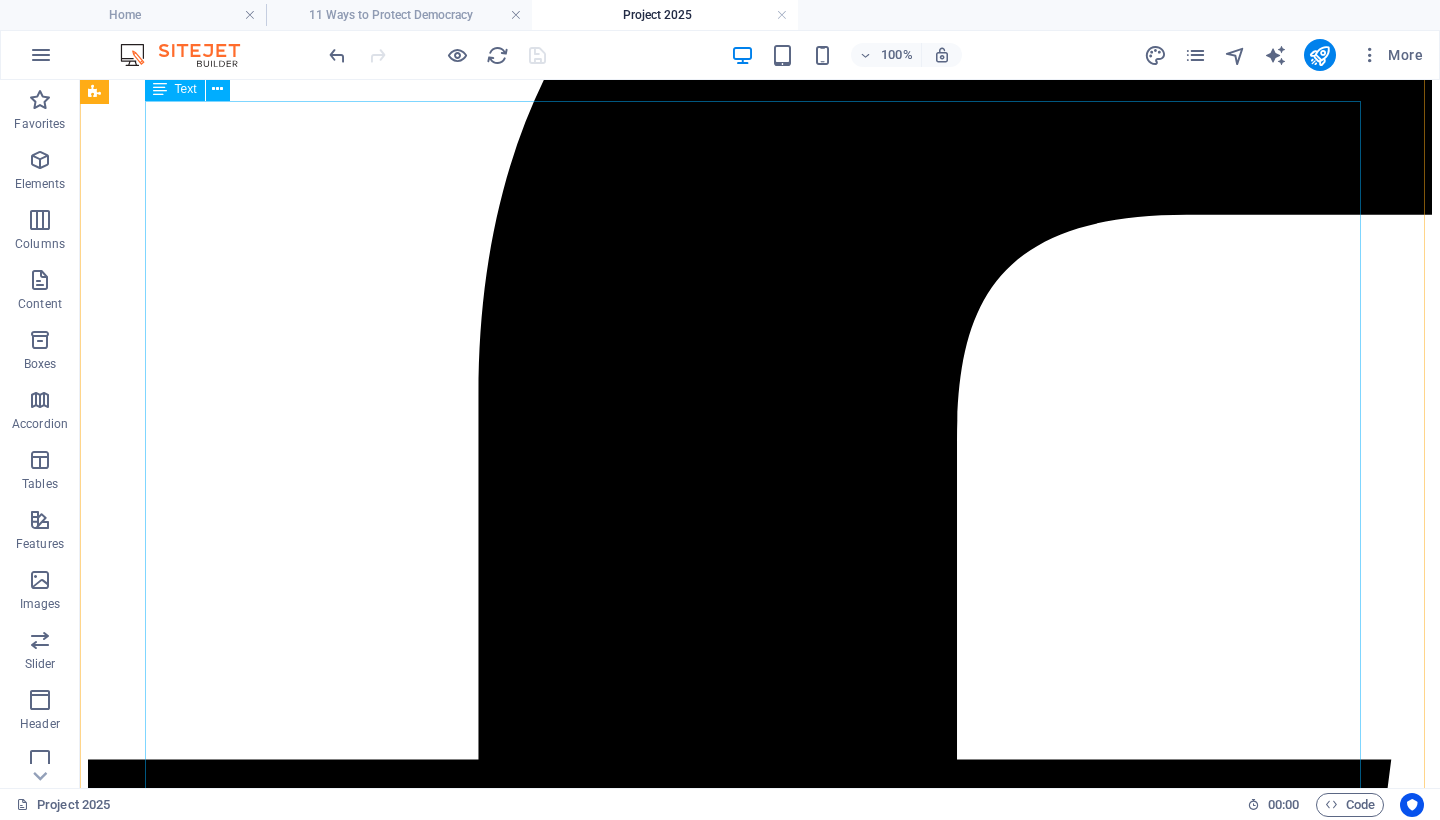 click on "Project 2025: A Coordinated Assault on American Democracy By Mary Ann Kirby. August 2, 2025. Project 2025 is not a theory.   It is a fully coordinated, actively unfolding plan to radically transform the United States government.   The Heritage Foundation , a politically influential think tank, originally published the 920‑page   Mandate for Leadership   in April 2023, backed by over 100 allied ideological organizations and hundreds of former Trump administration officials and strategists. Those involved developed a roadmap to centralize presidential authority, dismantle independent federal agencies, and replace nonpartisan civil servants with ideologically aligned personnel. This agenda is more than a policy shift—it is a deliberate campaign to   reengineer democratic governance . Analysts warn that Project 2025 reflects defining traits of   neofascism   institutional capture An Authoritarian Playbook in Action" at bounding box center [760, 8095] 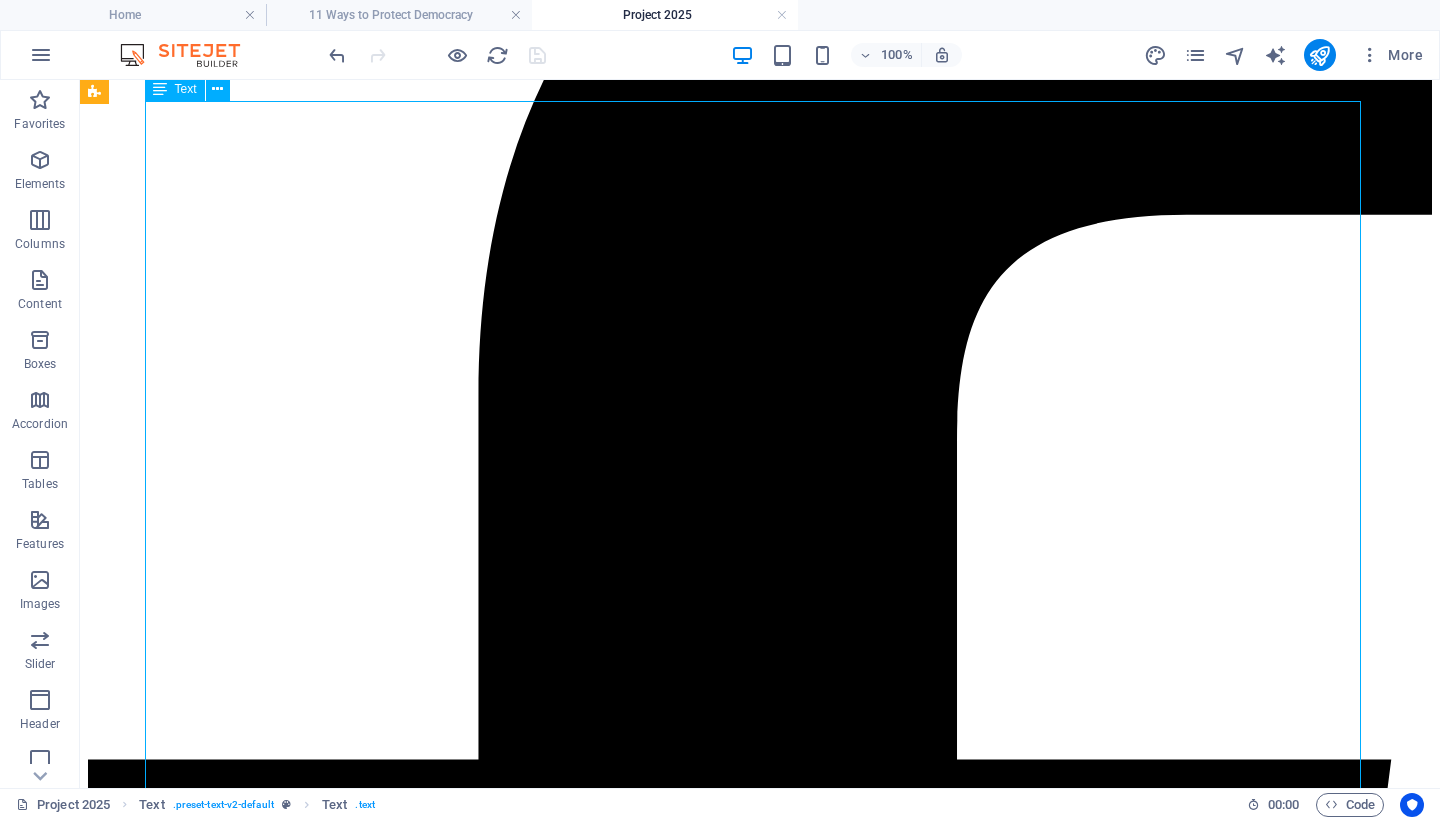 click on "Project 2025: A Coordinated Assault on American Democracy By Mary Ann Kirby. August 2, 2025. Project 2025 is not a theory.   It is a fully coordinated, actively unfolding plan to radically transform the United States government.   The Heritage Foundation , a politically influential think tank, originally published the 920‑page   Mandate for Leadership   in April 2023, backed by over 100 allied ideological organizations and hundreds of former Trump administration officials and strategists. Those involved developed a roadmap to centralize presidential authority, dismantle independent federal agencies, and replace nonpartisan civil servants with ideologically aligned personnel. This agenda is more than a policy shift—it is a deliberate campaign to   reengineer democratic governance . Analysts warn that Project 2025 reflects defining traits of   neofascism   institutional capture An Authoritarian Playbook in Action" at bounding box center (760, 8095) 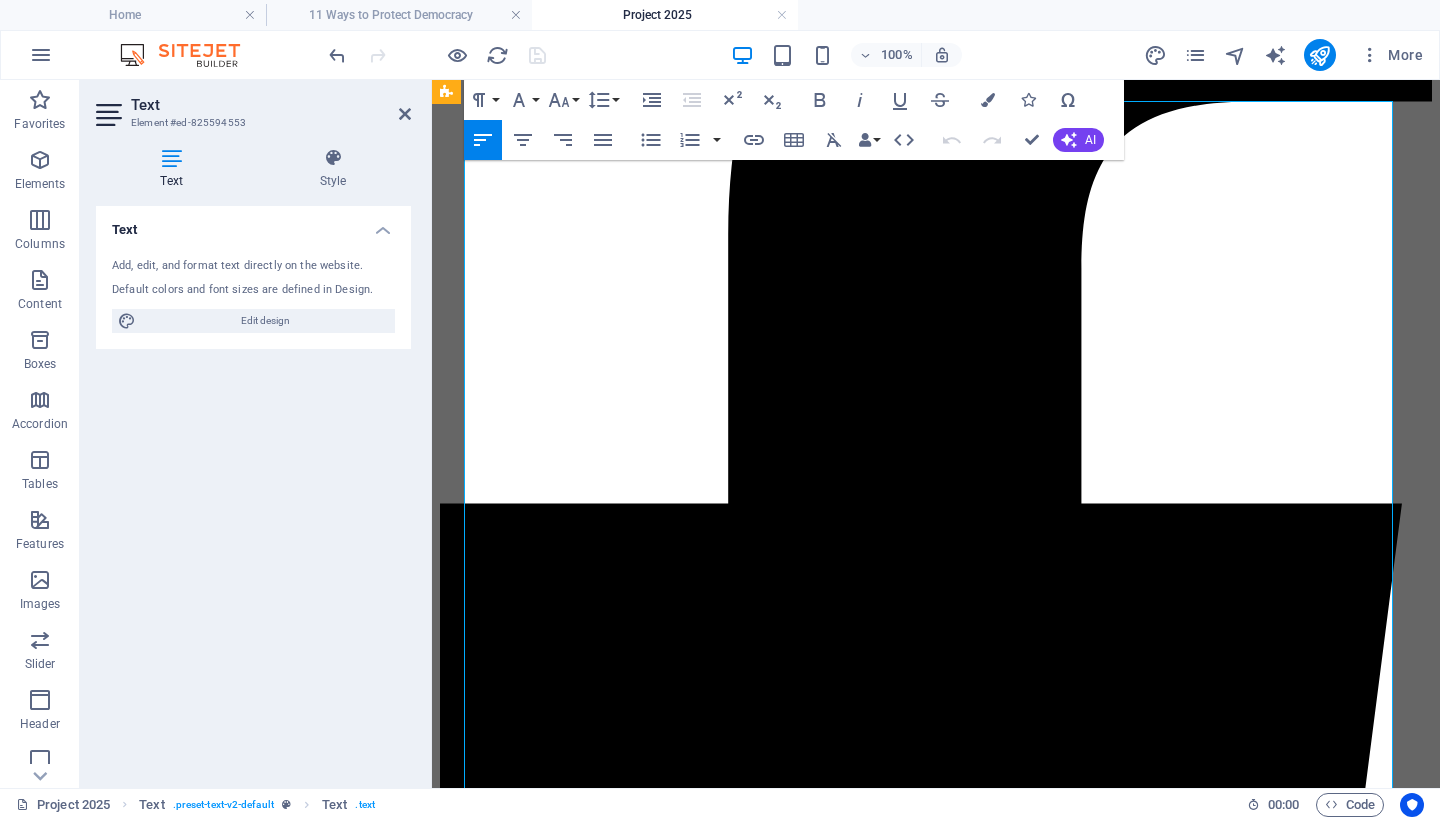 scroll, scrollTop: 834, scrollLeft: 0, axis: vertical 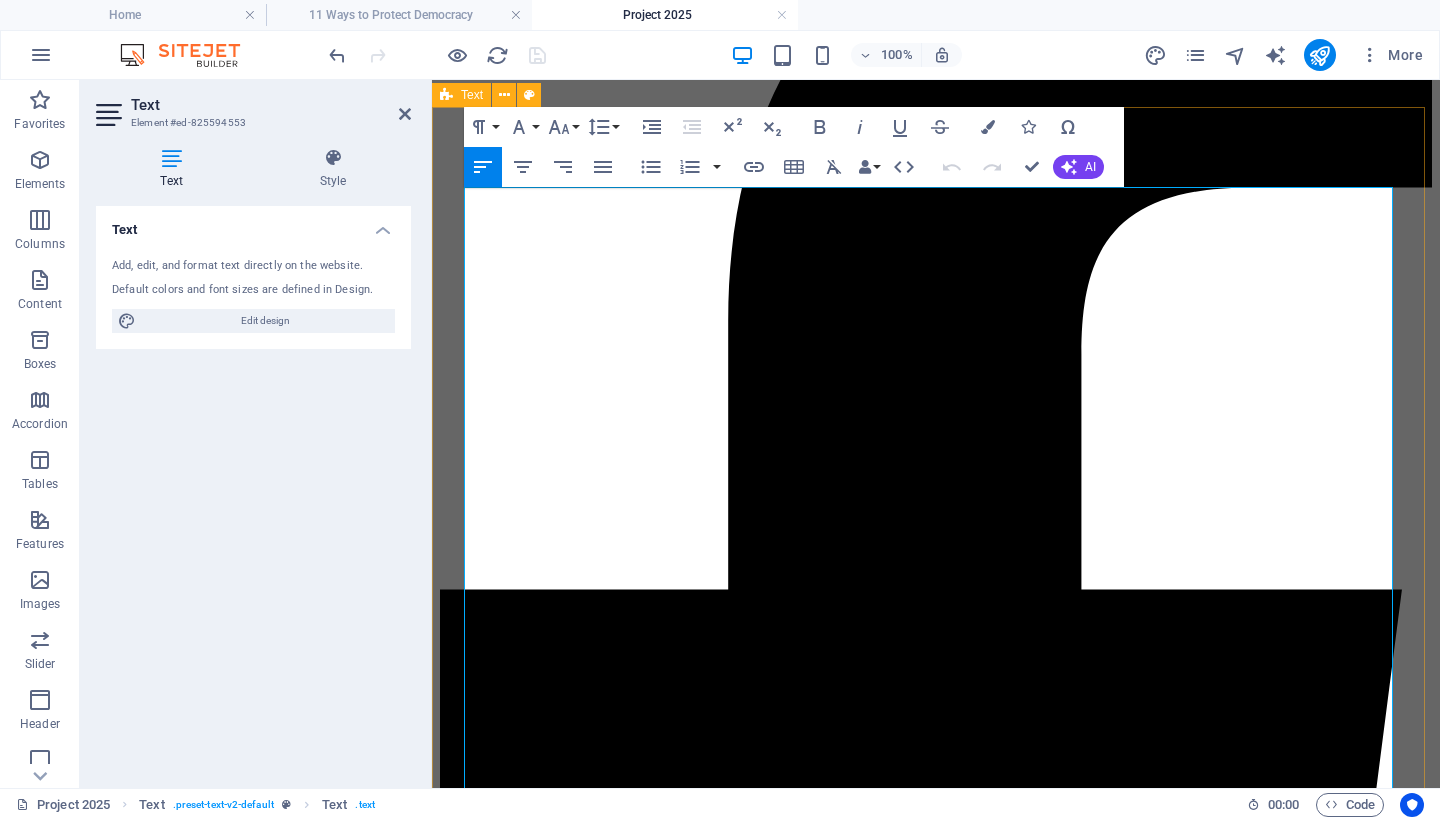 drag, startPoint x: 1026, startPoint y: 302, endPoint x: 459, endPoint y: 268, distance: 568.0185 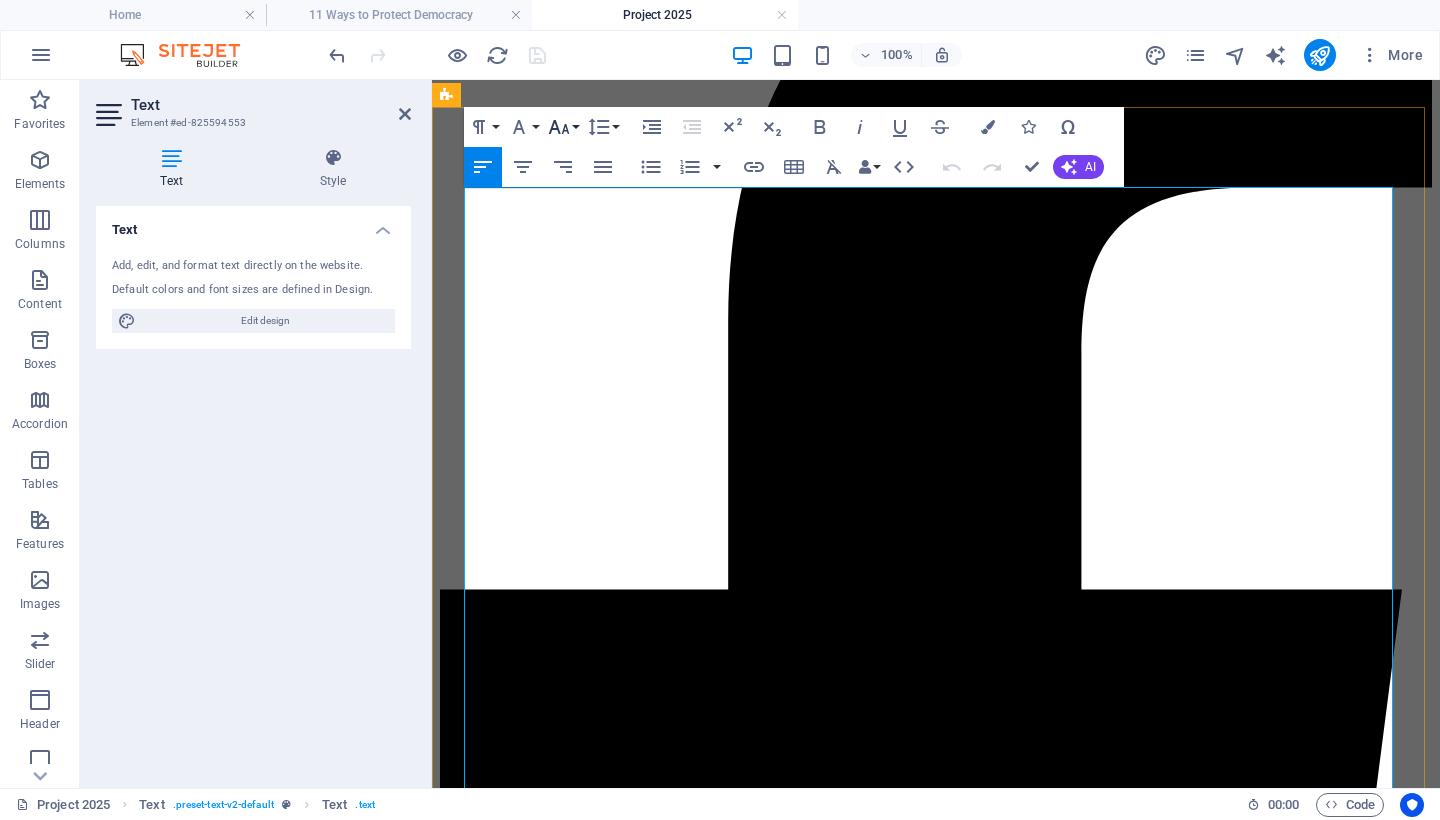 click 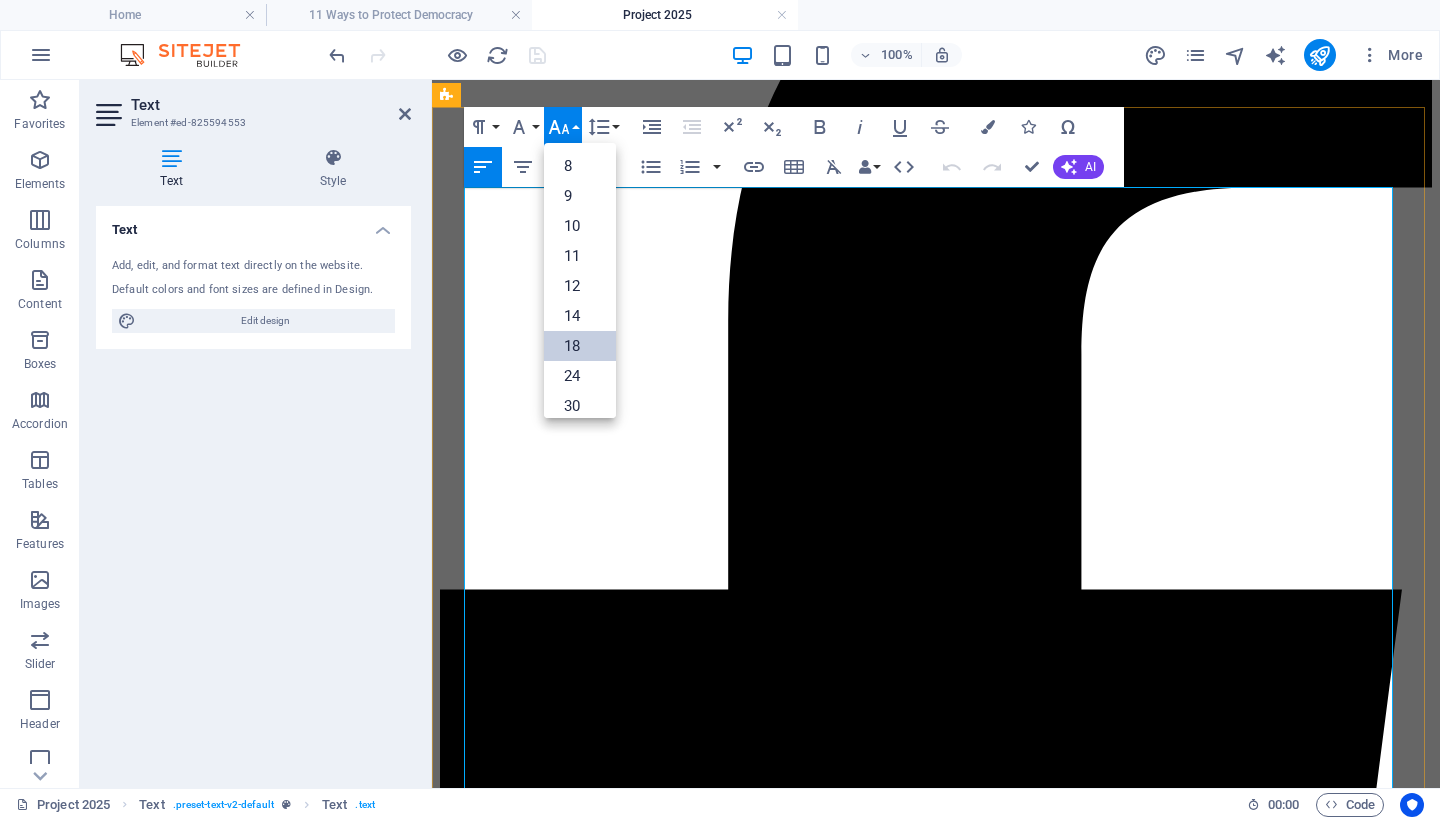 click on "18" at bounding box center (580, 346) 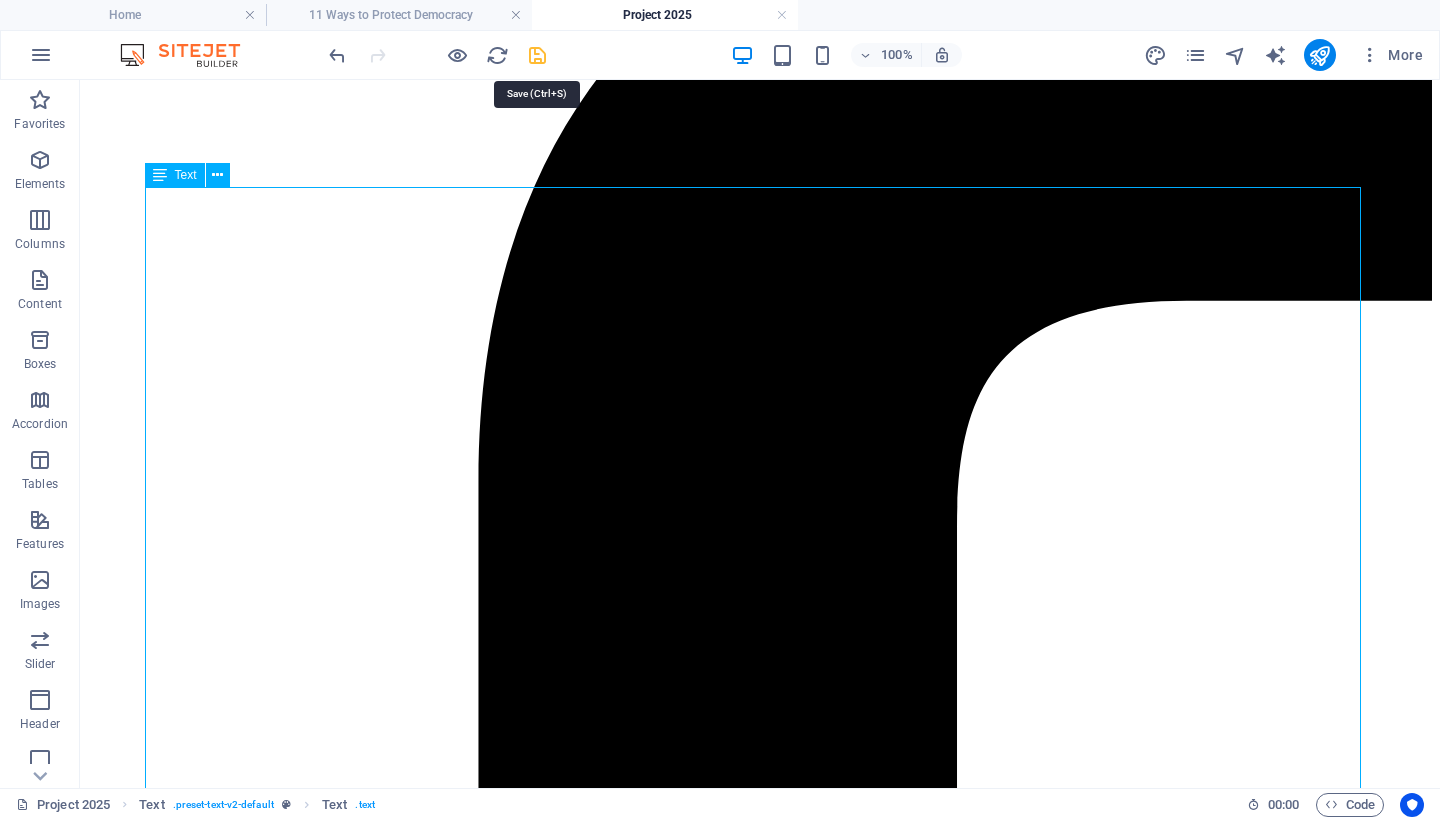 drag, startPoint x: 535, startPoint y: 49, endPoint x: 489, endPoint y: 242, distance: 198.40614 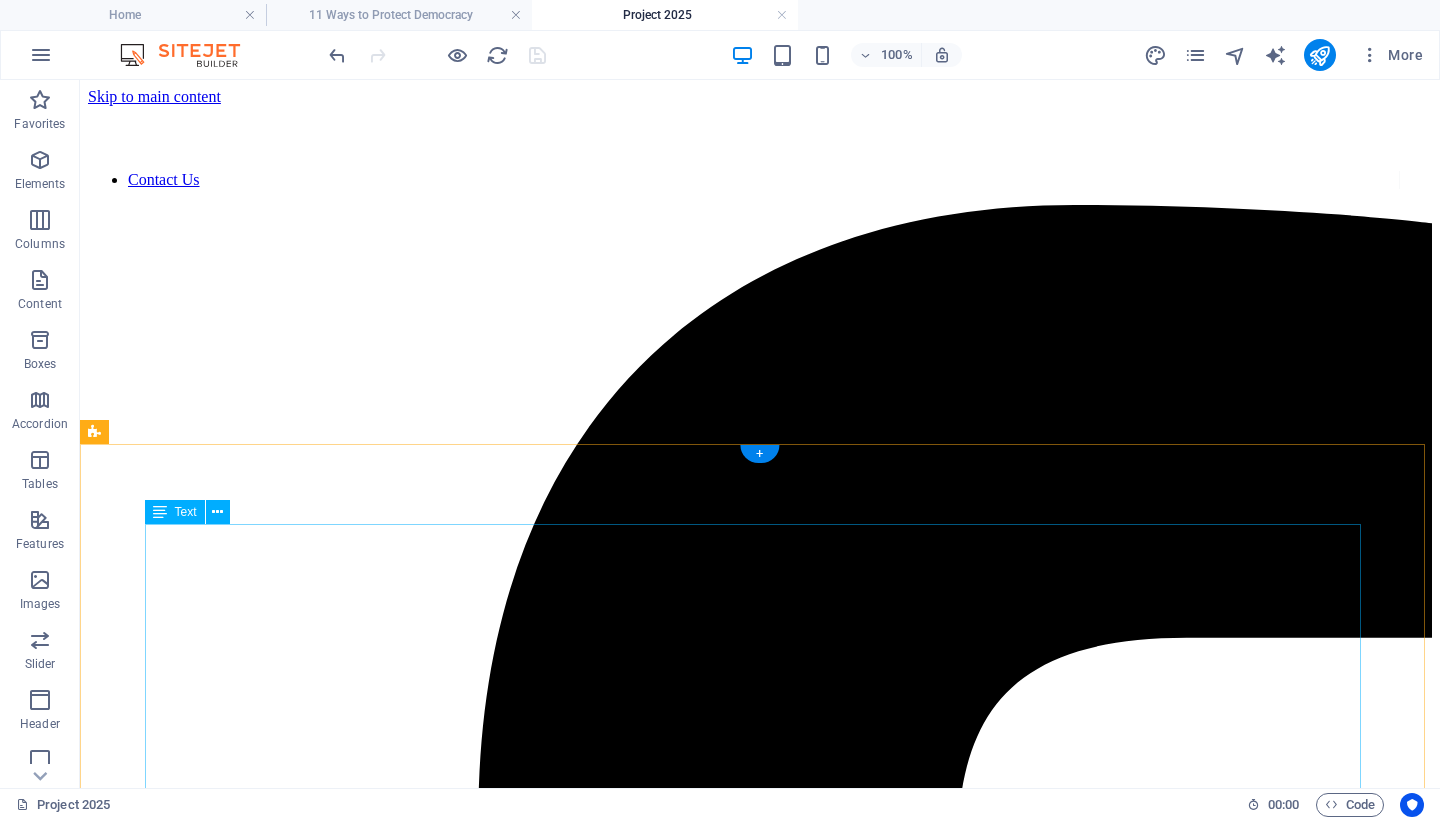 scroll, scrollTop: 32, scrollLeft: 0, axis: vertical 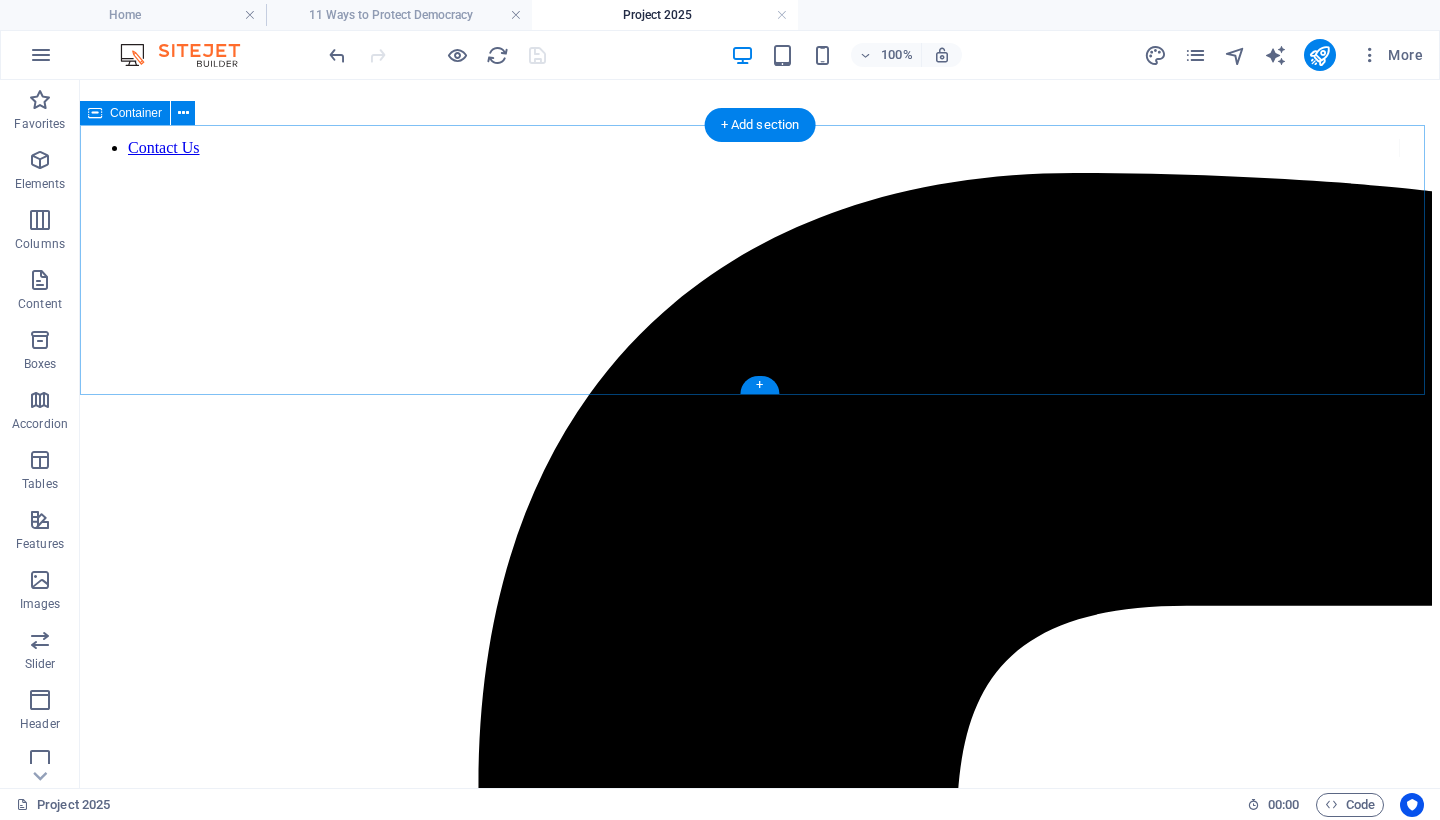 click on "Drop content here or  Add elements  Paste clipboard" at bounding box center [760, 8015] 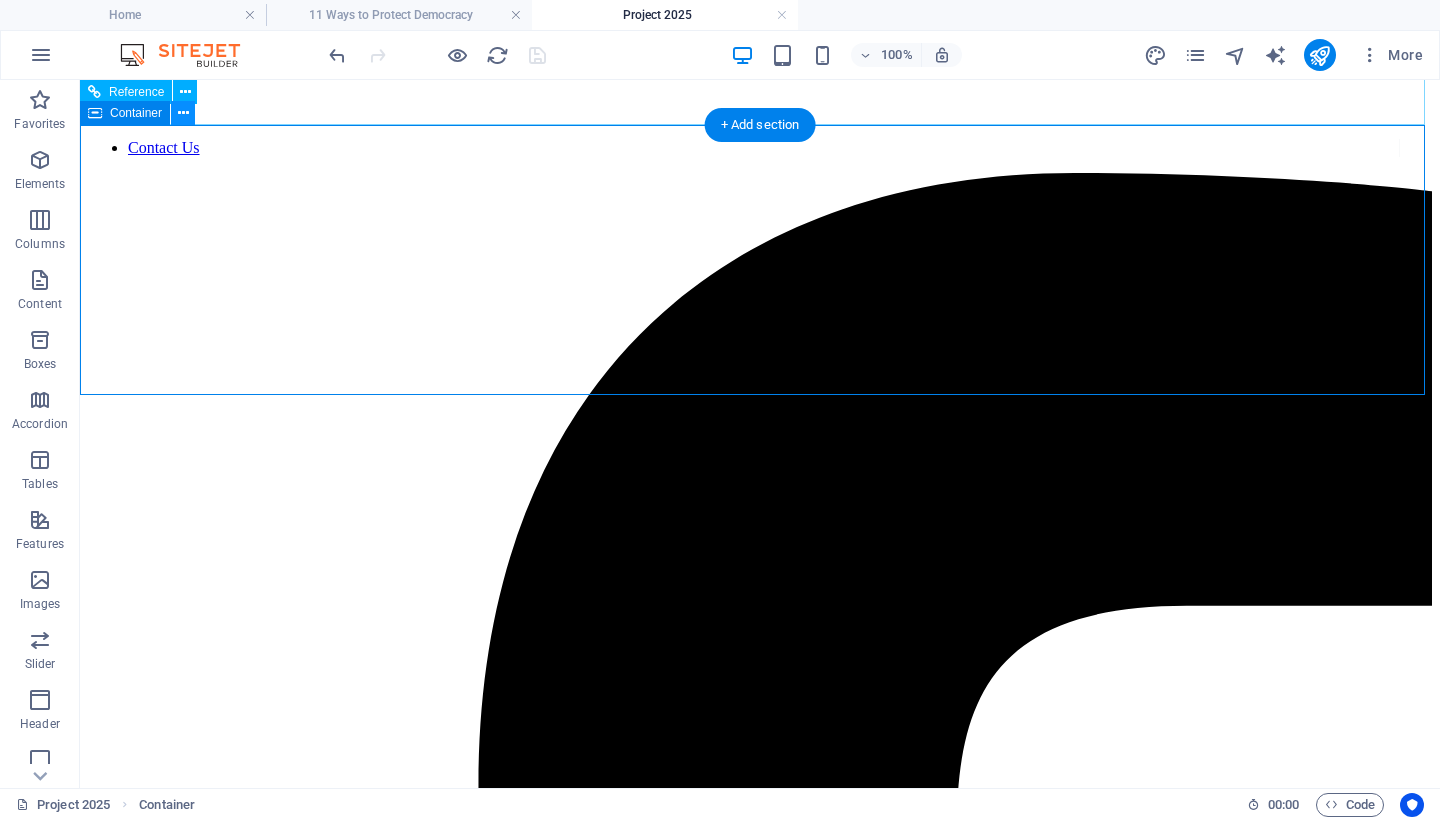 click at bounding box center (183, 113) 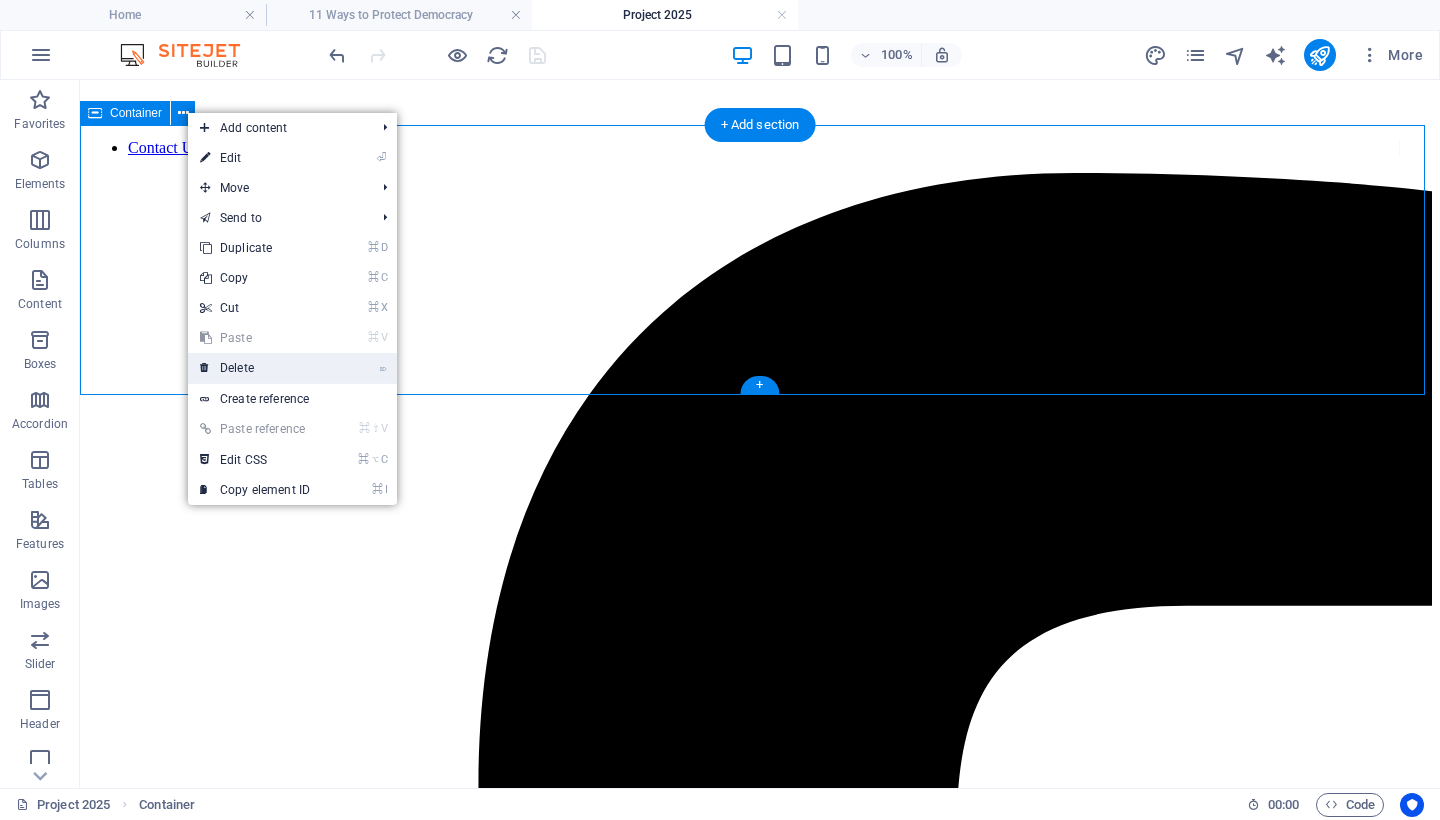 click on "⌦  Delete" at bounding box center [255, 368] 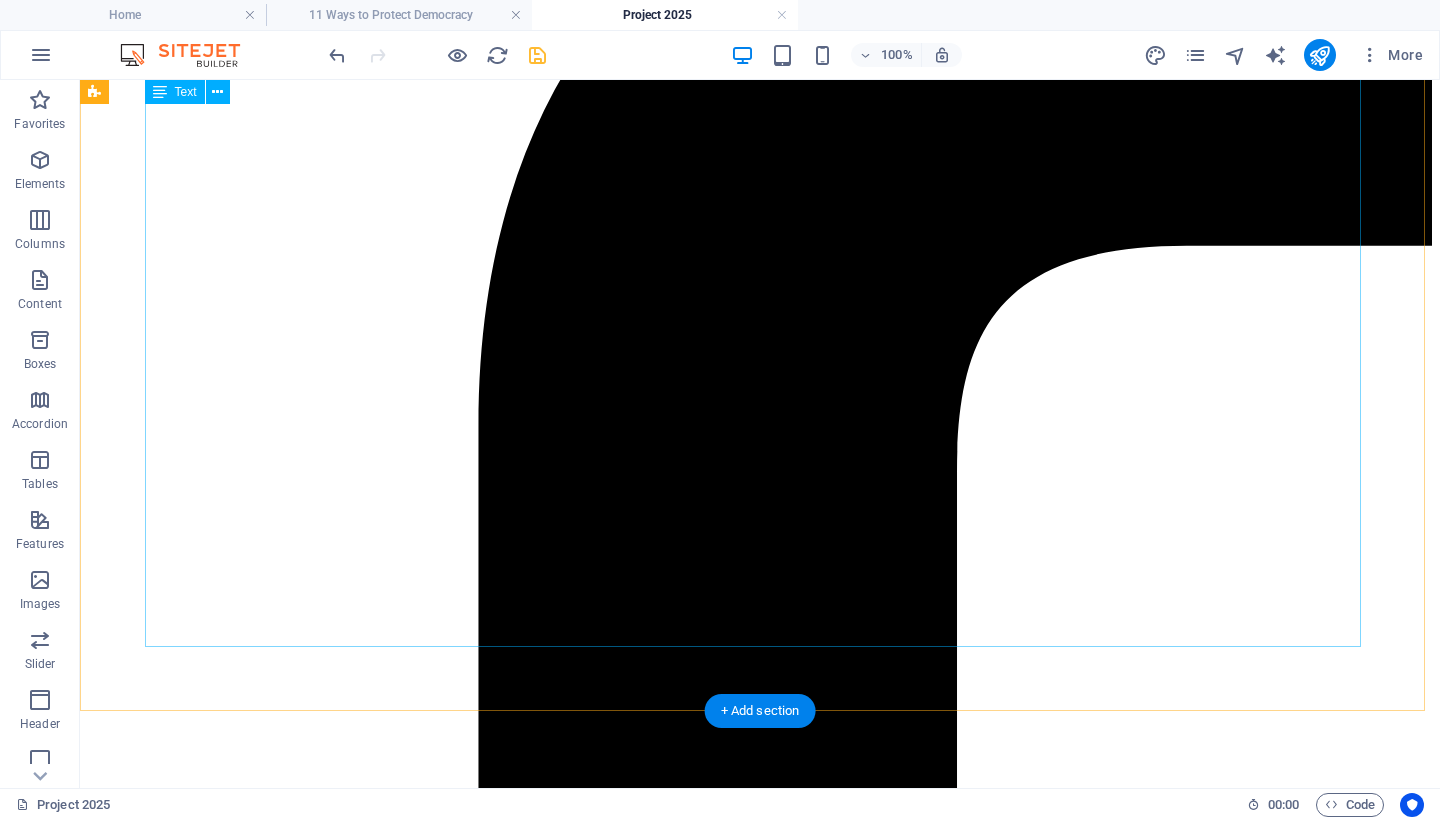 scroll, scrollTop: 550, scrollLeft: 0, axis: vertical 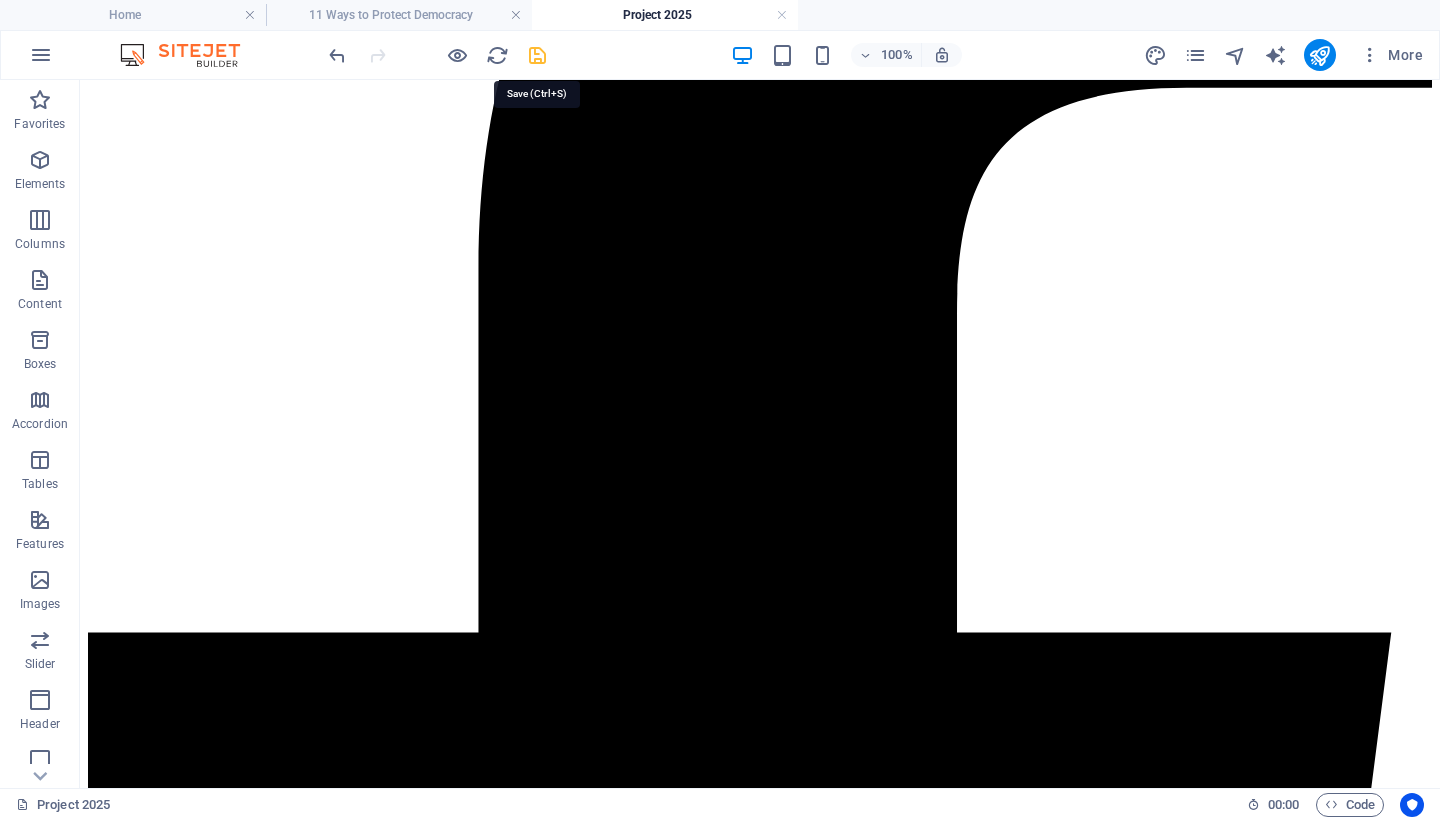 click at bounding box center [537, 55] 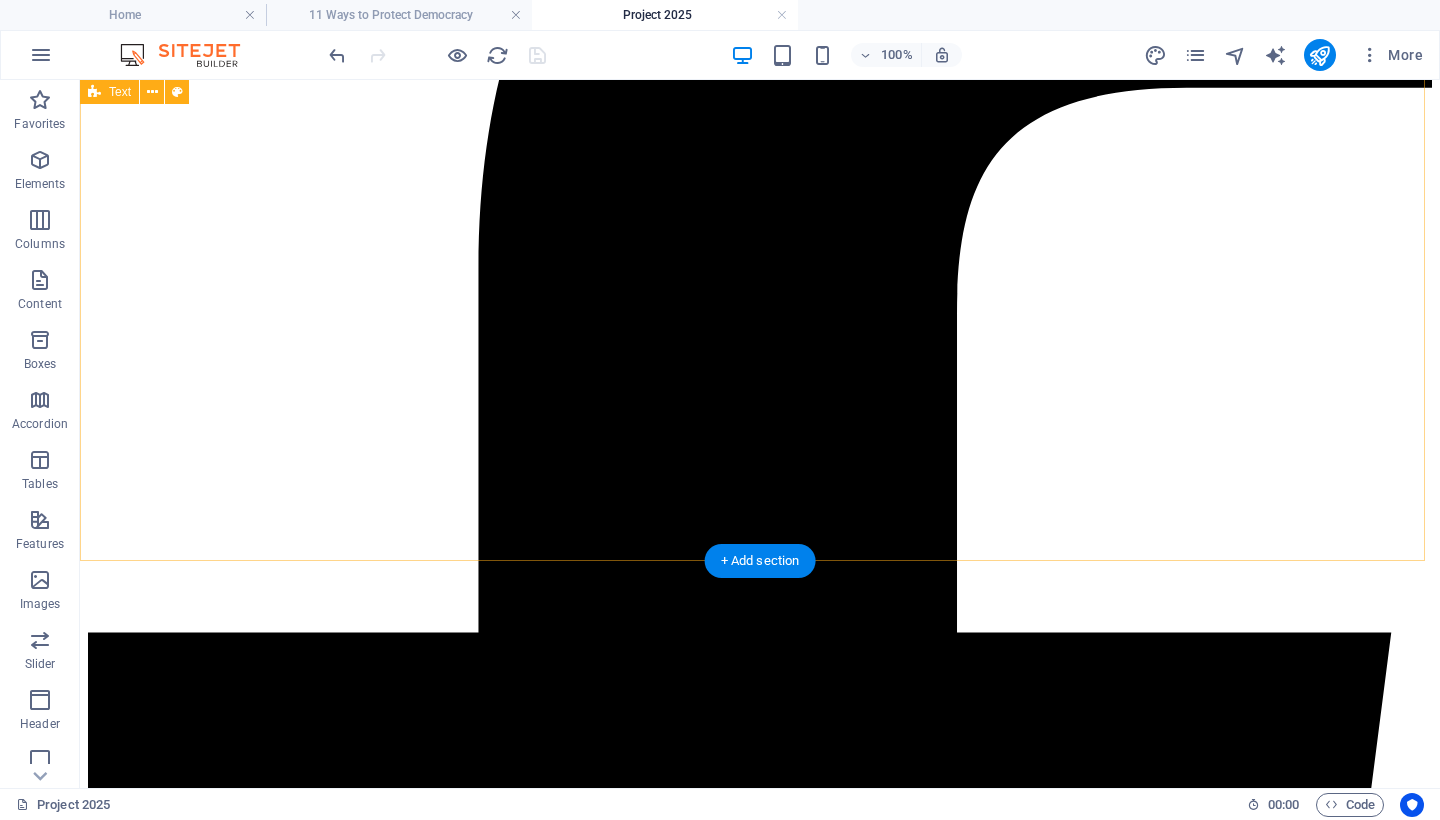 click on "Project 2025: A Coordinated Assault on American Democracy By Mary Ann Kirby. August 2, 2025. Project 2025 is not a theory.   It is a fully coordinated, actively unfolding plan to radically transform the United States government.   The Heritage Foundation , a politically influential think tank, originally published the 920‑page   Mandate for Leadership   in April 2023, backed by over 100 allied ideological organizations and hundreds of former Trump administration officials and strategists. Those involved developed a roadmap to centralize presidential authority, dismantle independent federal agencies, and replace nonpartisan civil servants with ideologically aligned personnel. This agenda is more than a policy shift—it is a deliberate campaign to   reengineer democratic governance . Analysts warn that Project 2025 reflects defining traits of   neofascism   institutional capture An Authoritarian Playbook in Action" at bounding box center [760, 7814] 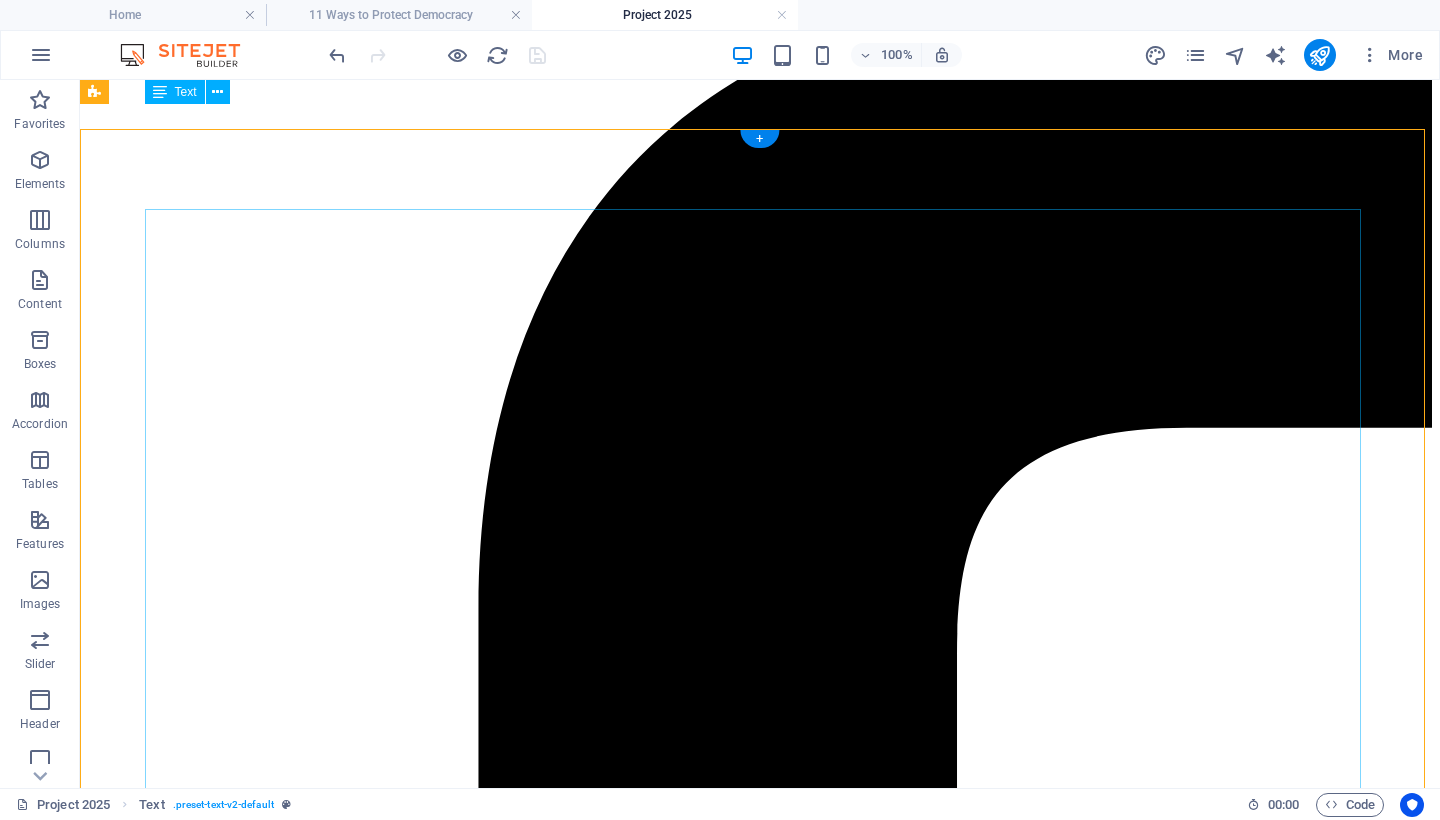 scroll, scrollTop: 0, scrollLeft: 0, axis: both 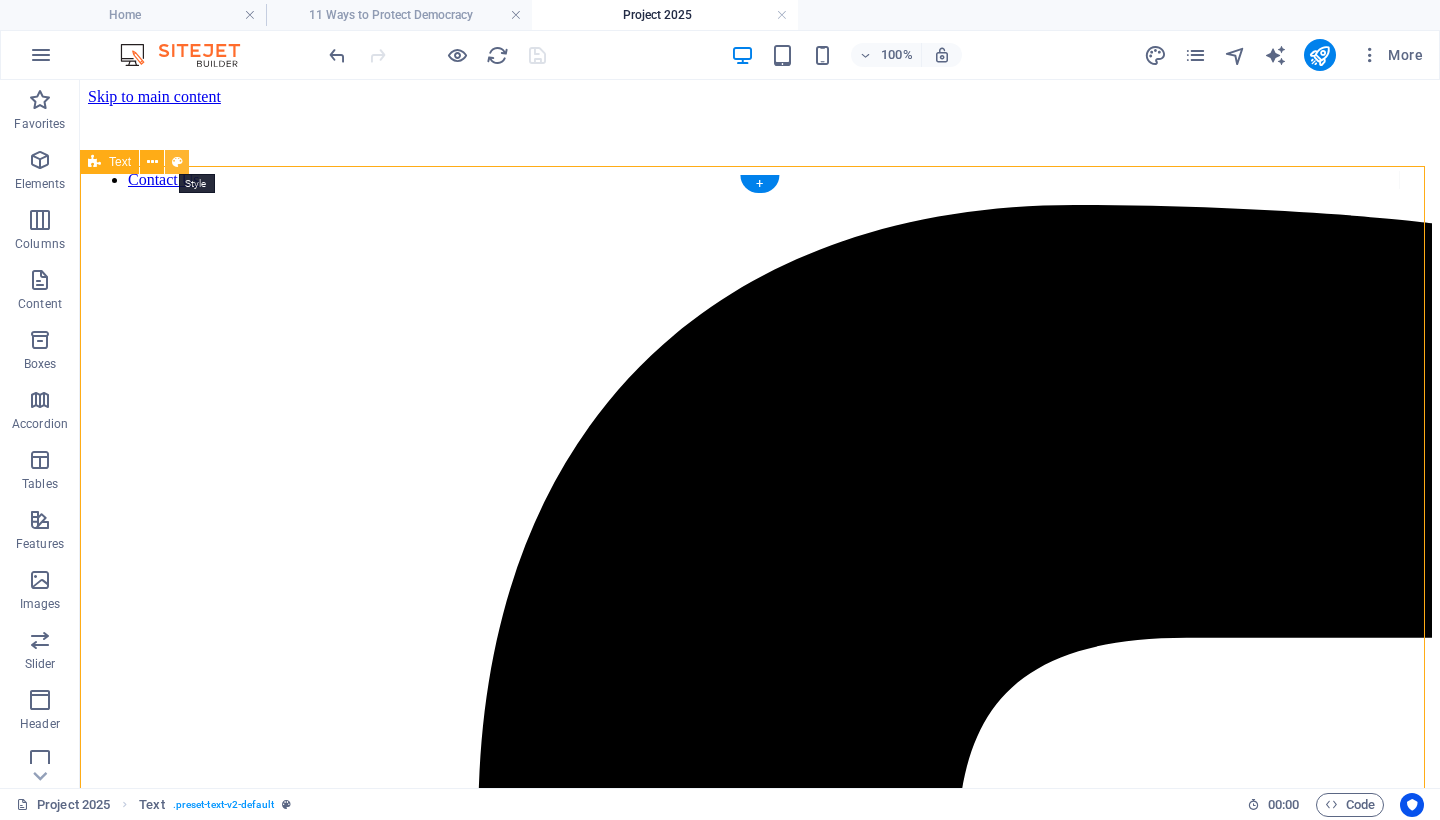 click at bounding box center (177, 162) 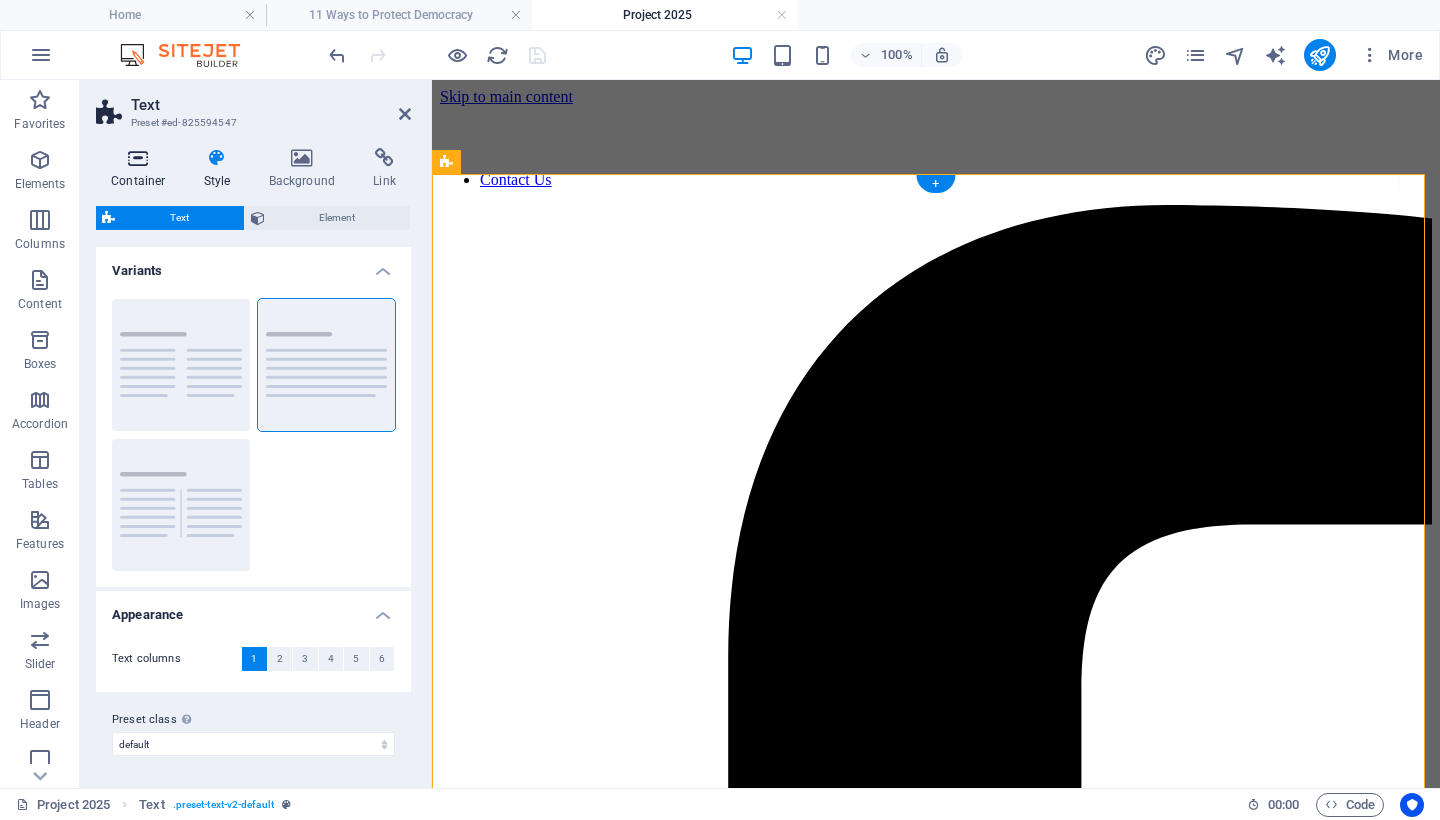 click at bounding box center [138, 158] 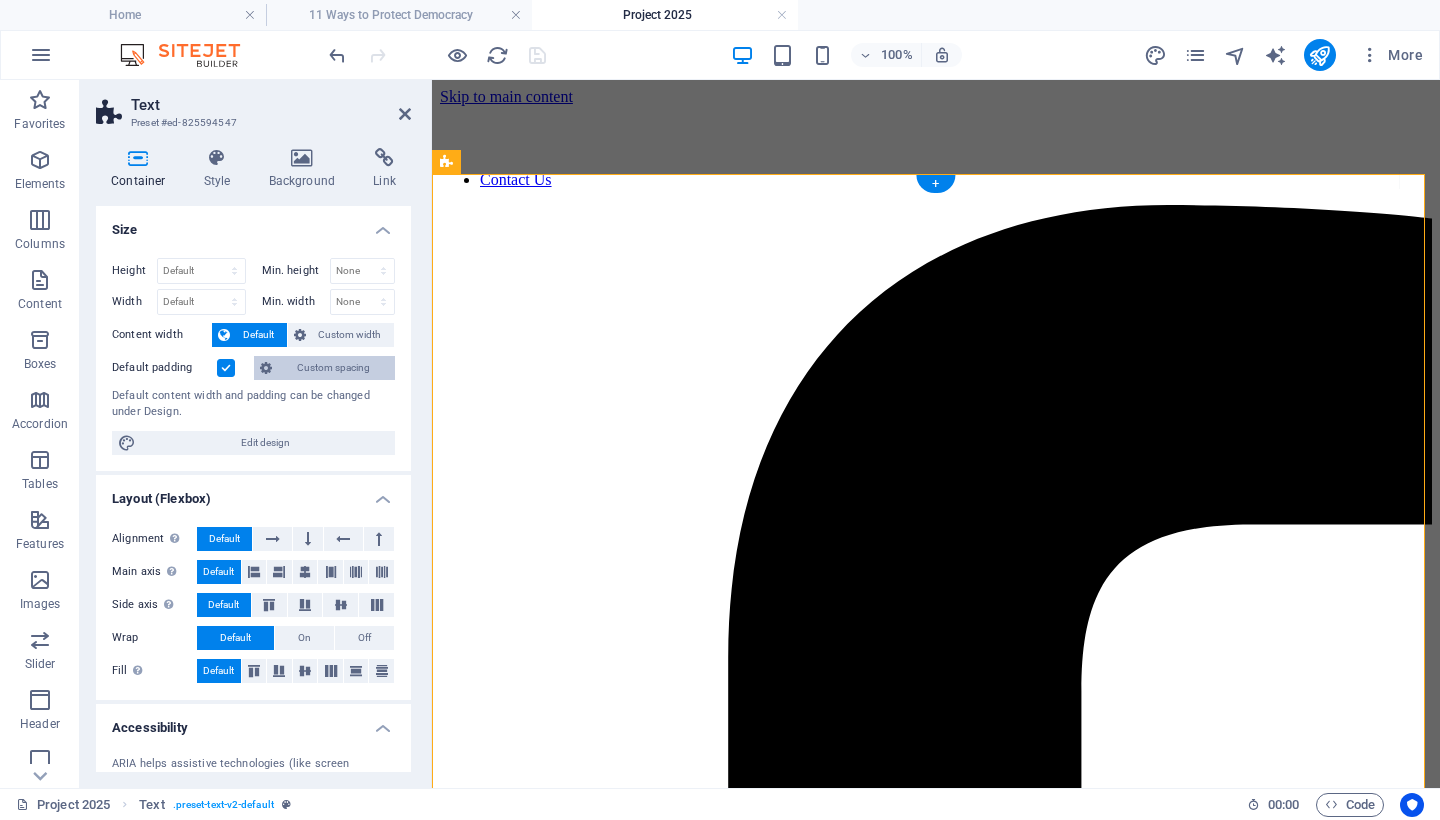 click on "Custom spacing" at bounding box center (333, 368) 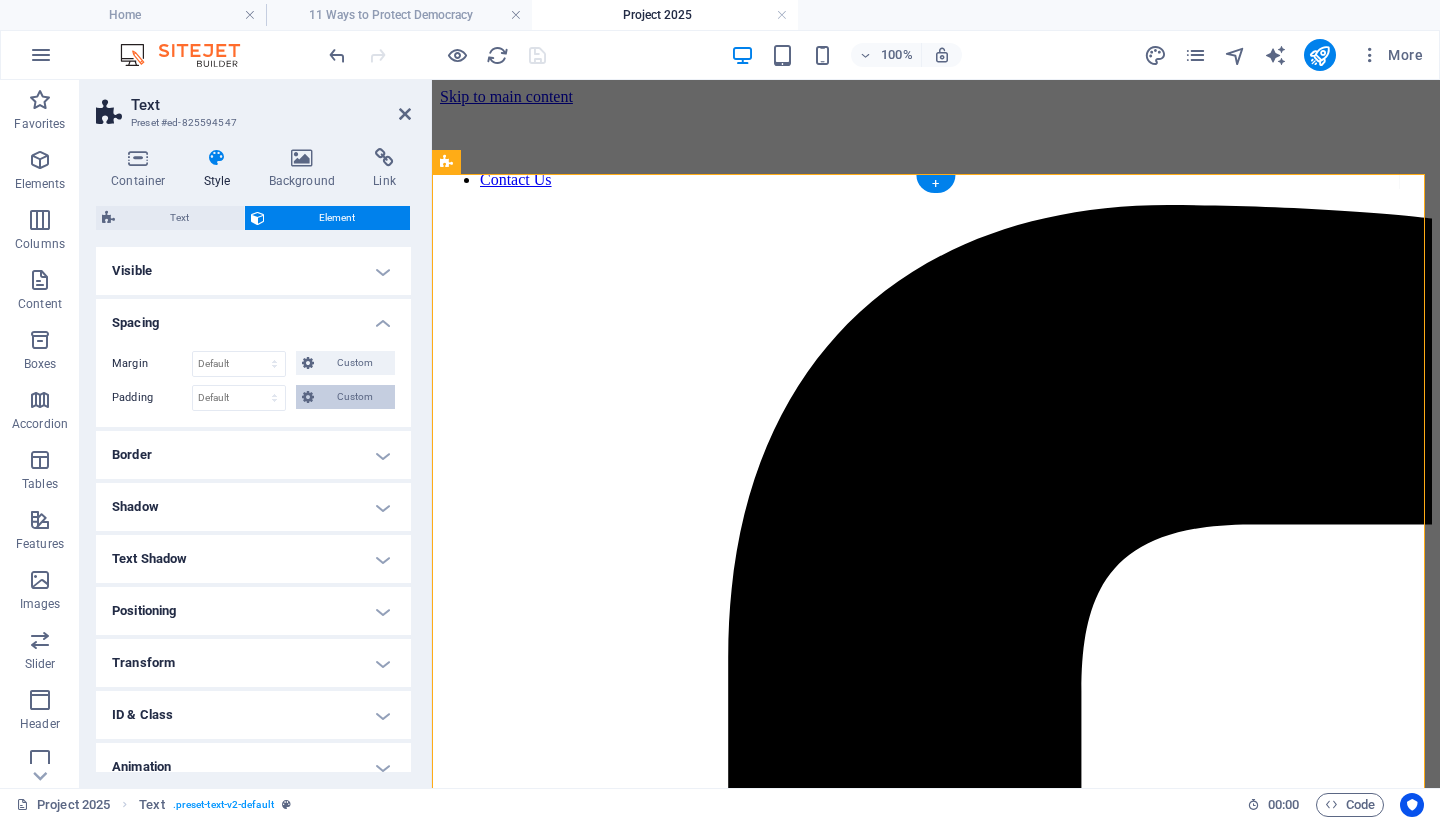 click on "Custom" at bounding box center [354, 397] 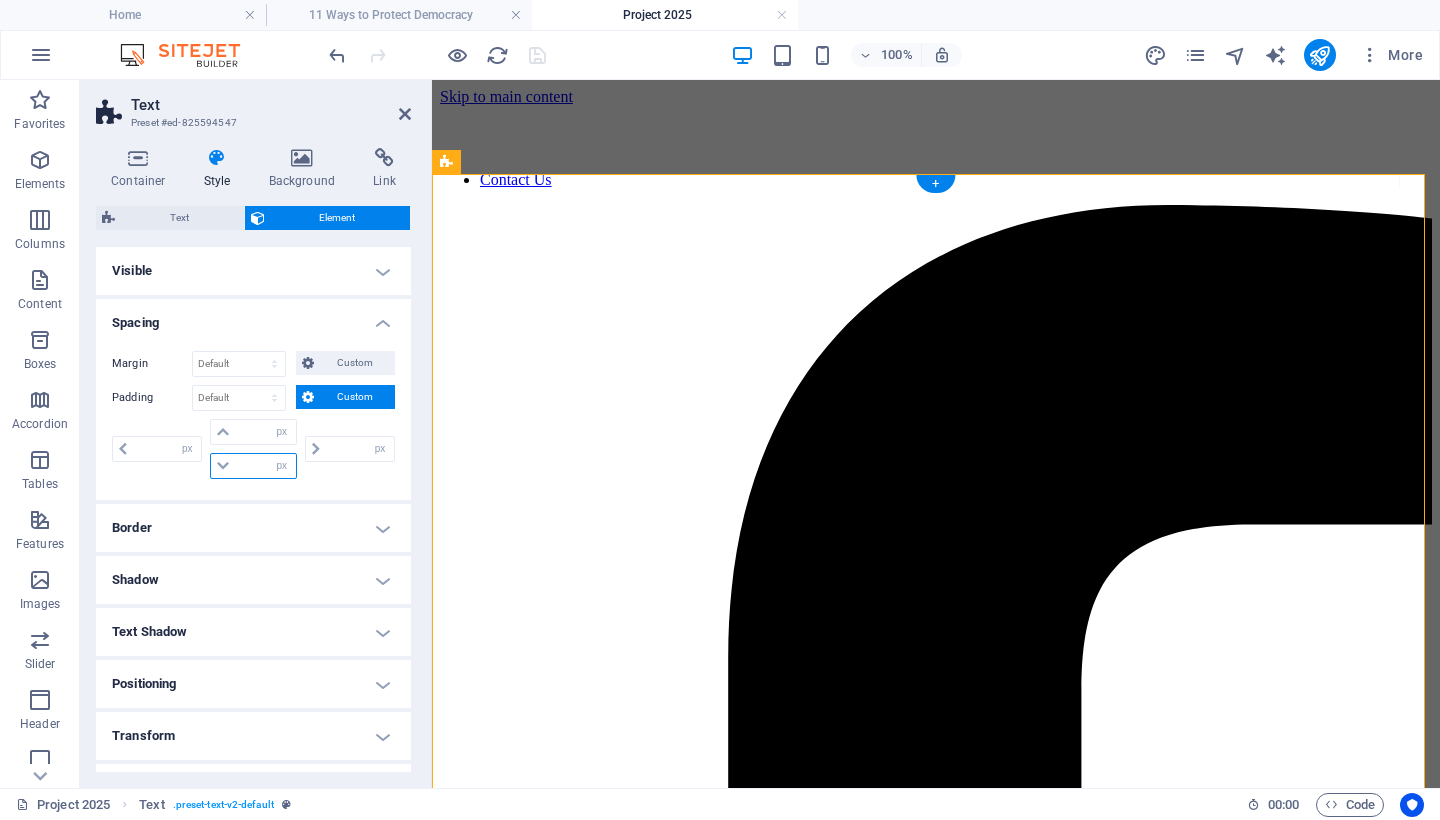 click at bounding box center [265, 466] 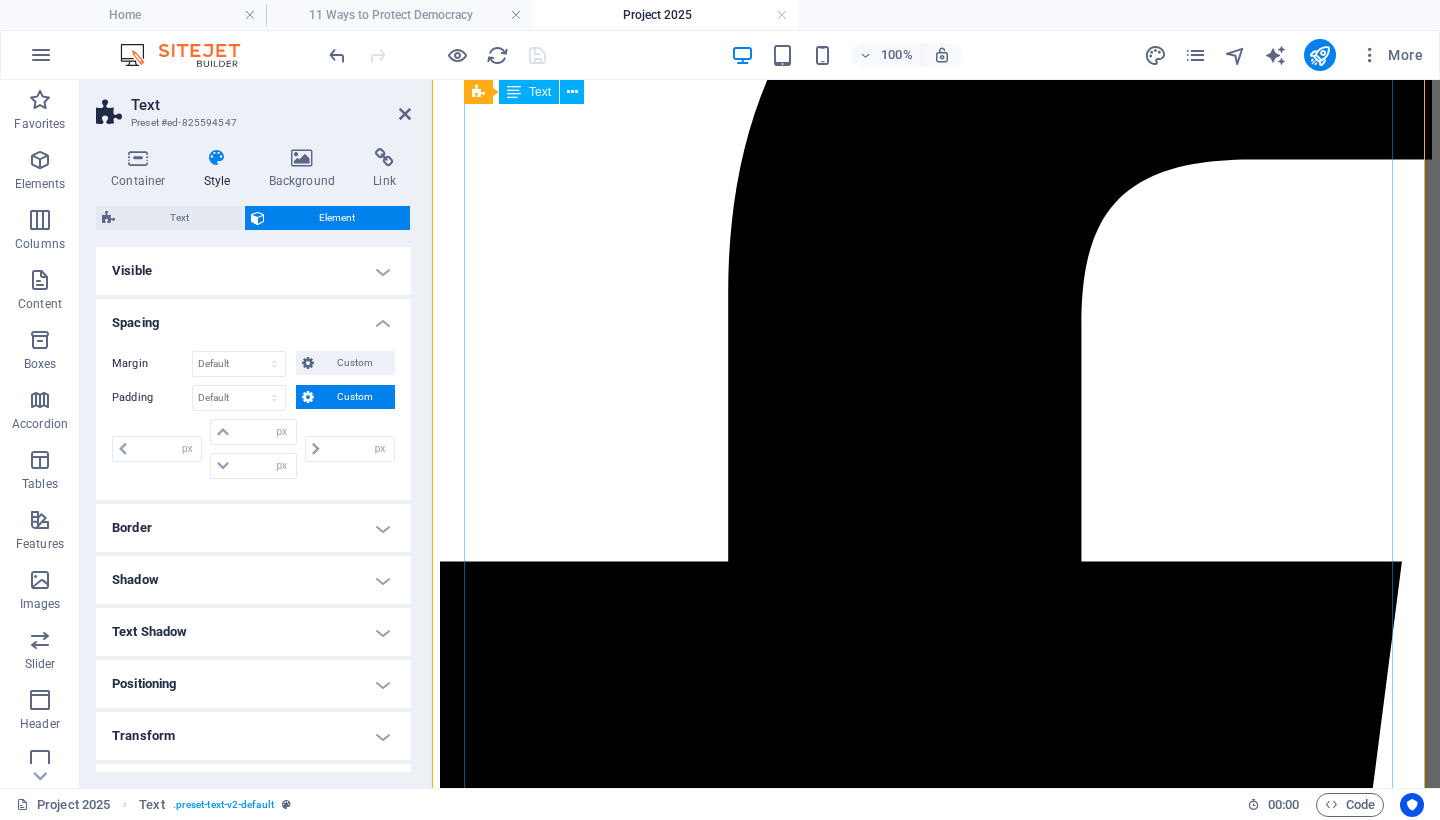 scroll, scrollTop: 721, scrollLeft: 0, axis: vertical 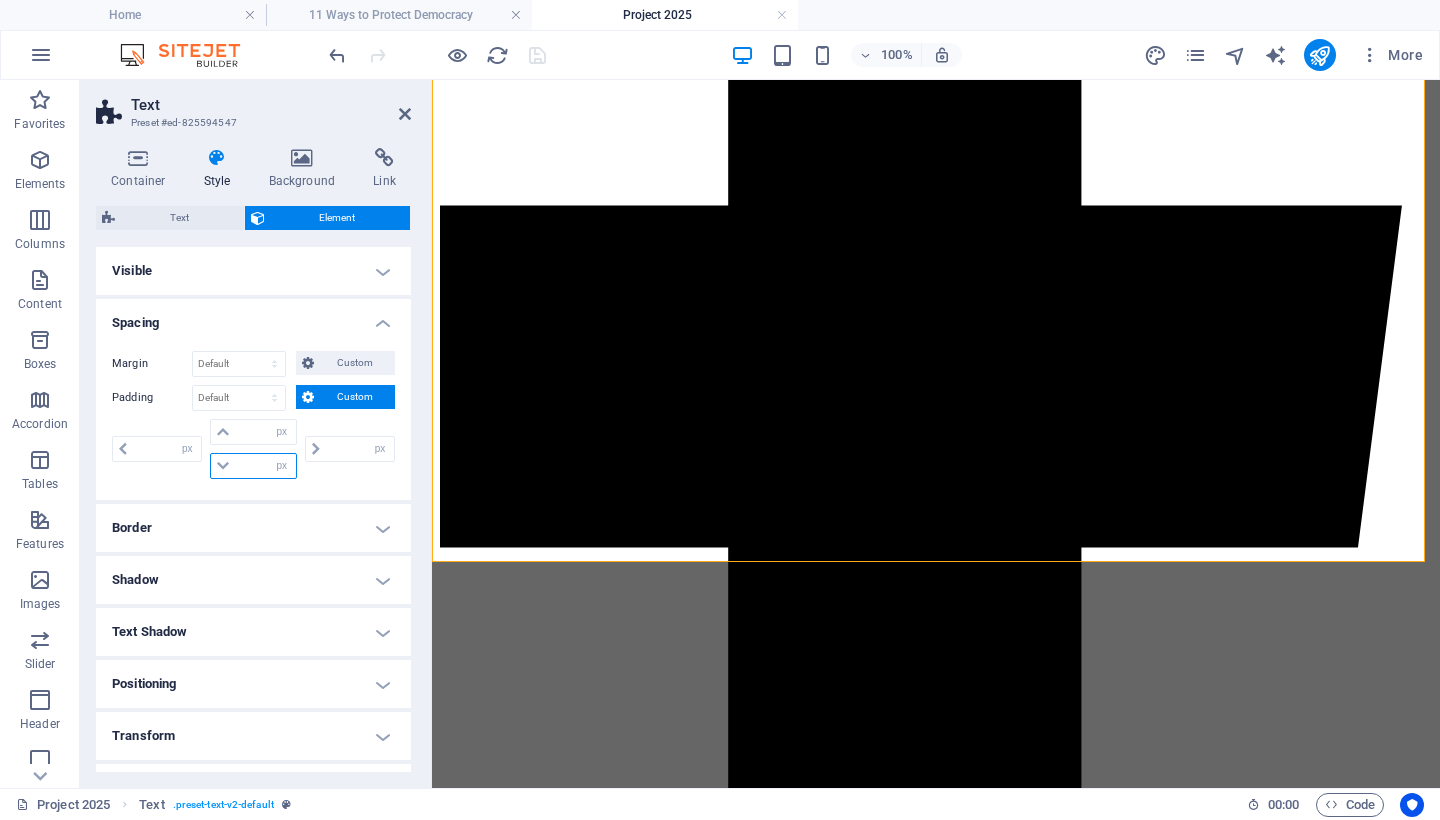 click at bounding box center (265, 466) 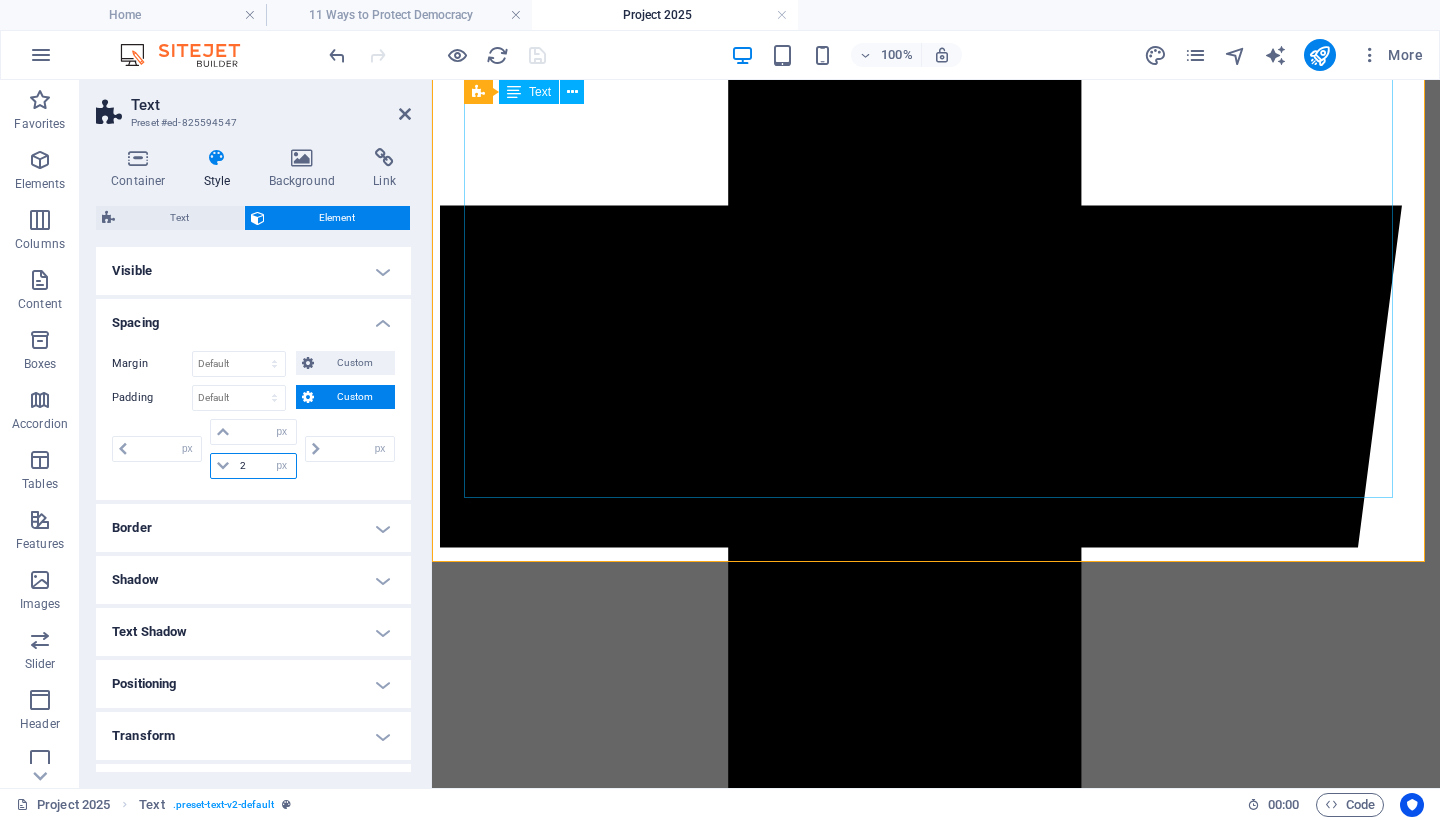 type on "20" 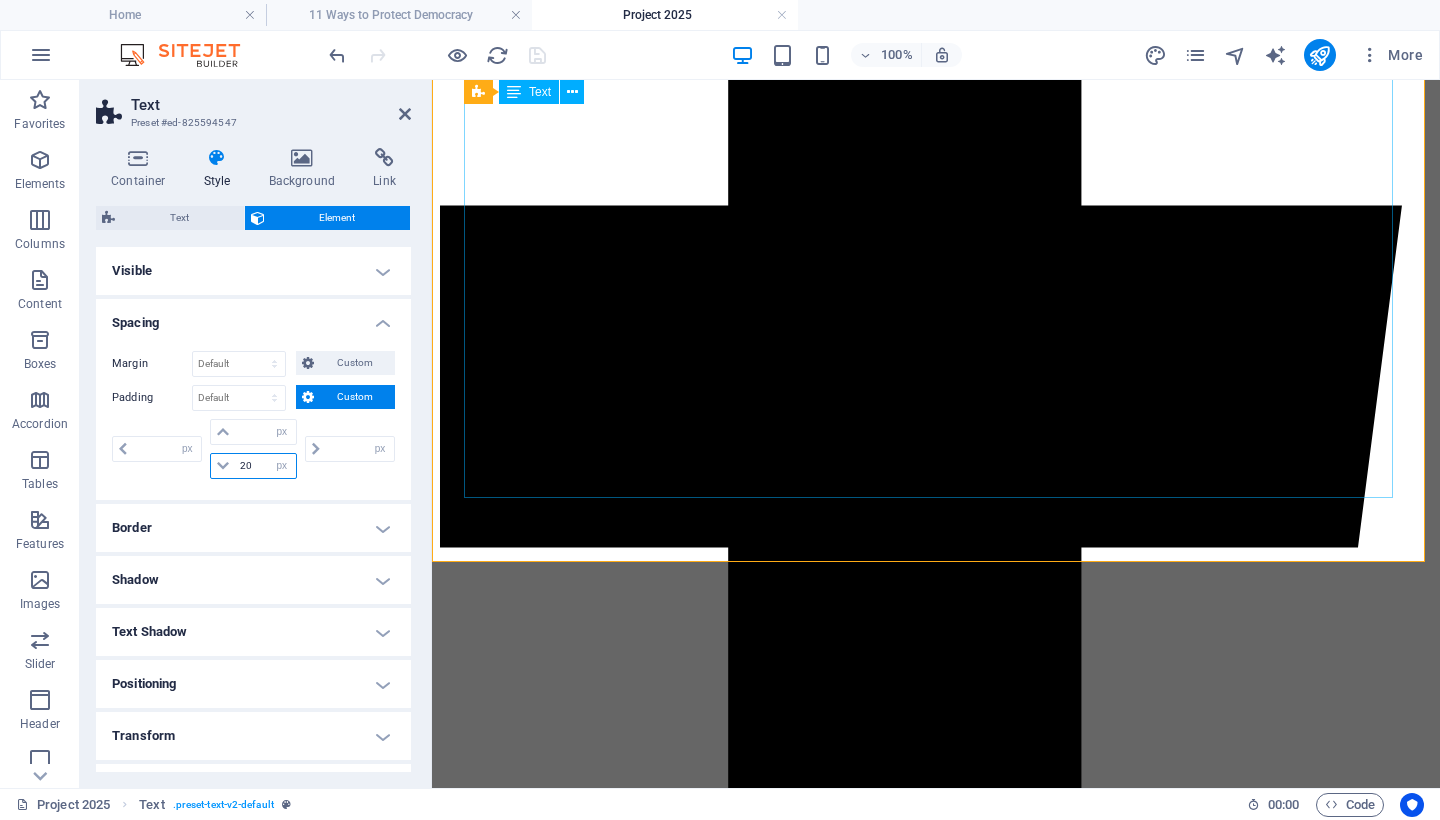 type on "0" 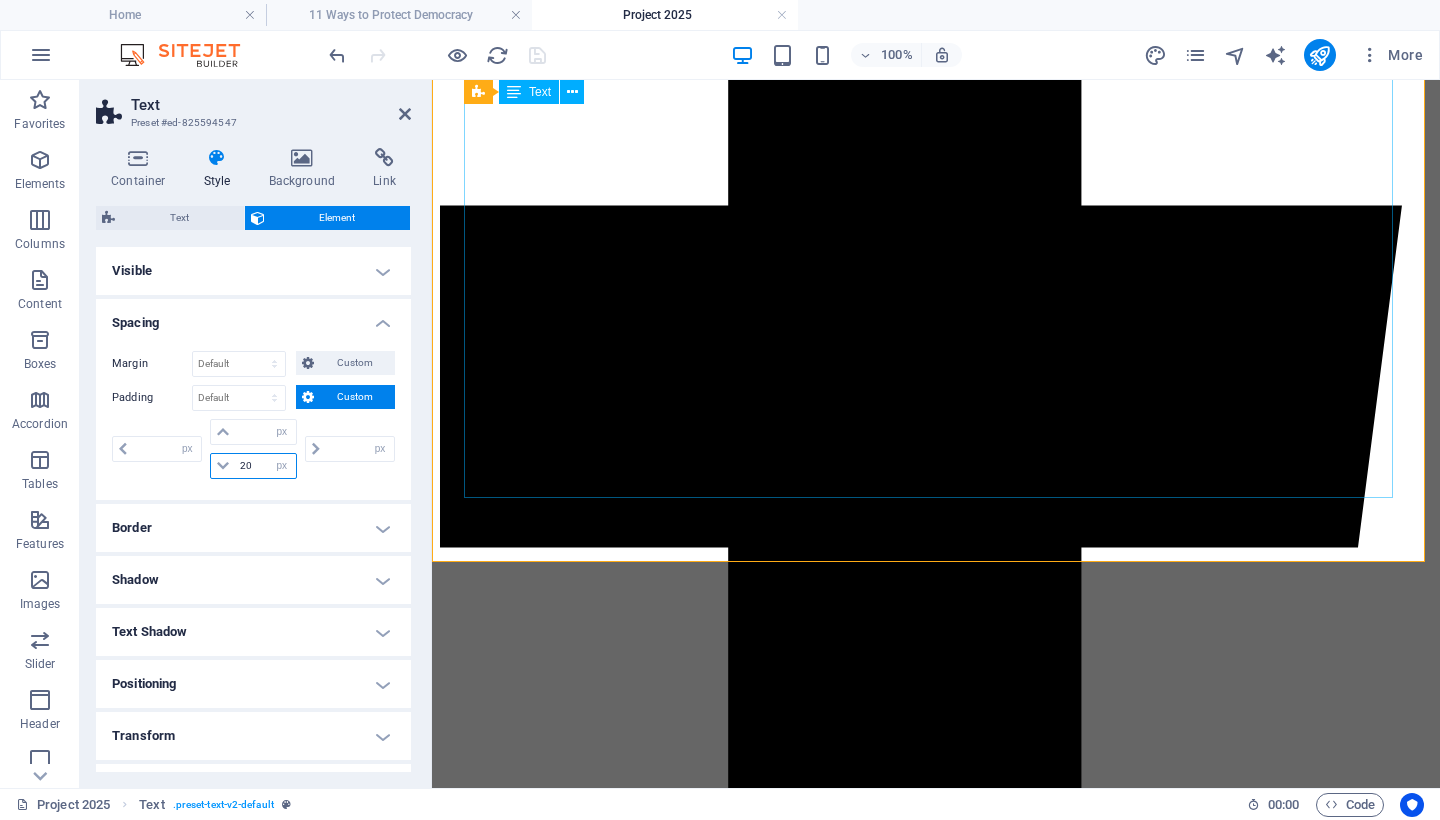 type on "0" 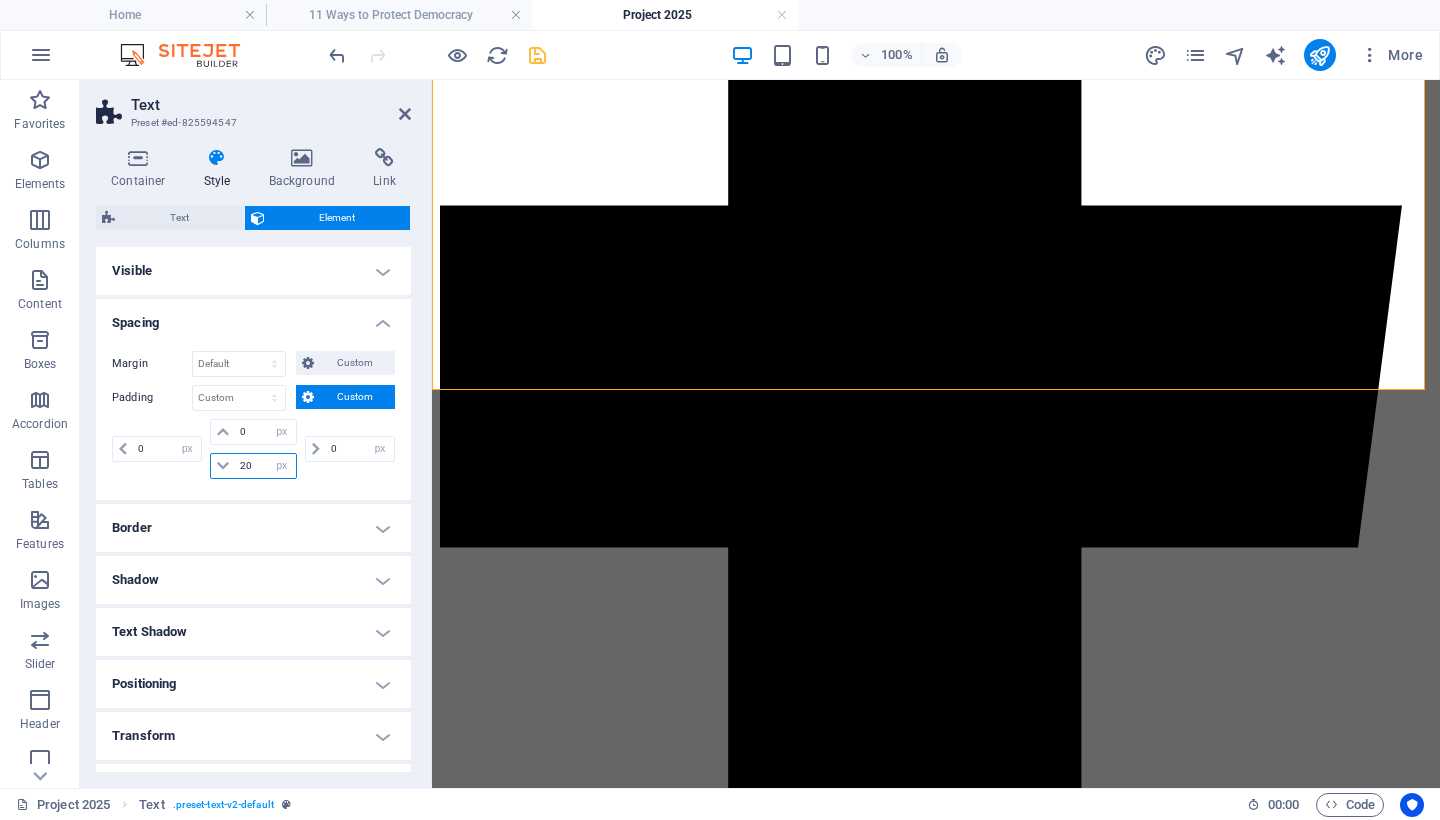 drag, startPoint x: 256, startPoint y: 463, endPoint x: 204, endPoint y: 469, distance: 52.34501 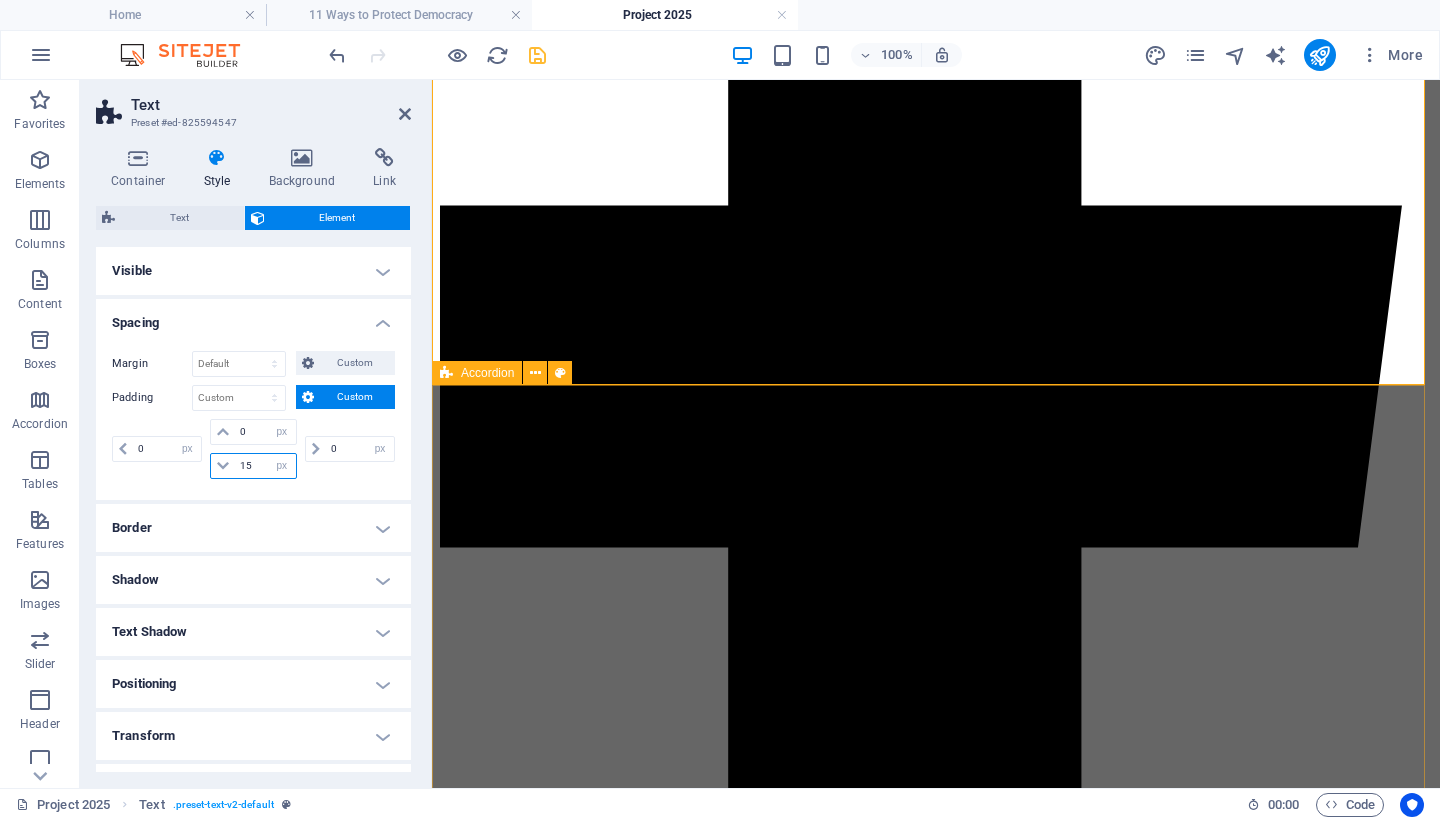 type on "15" 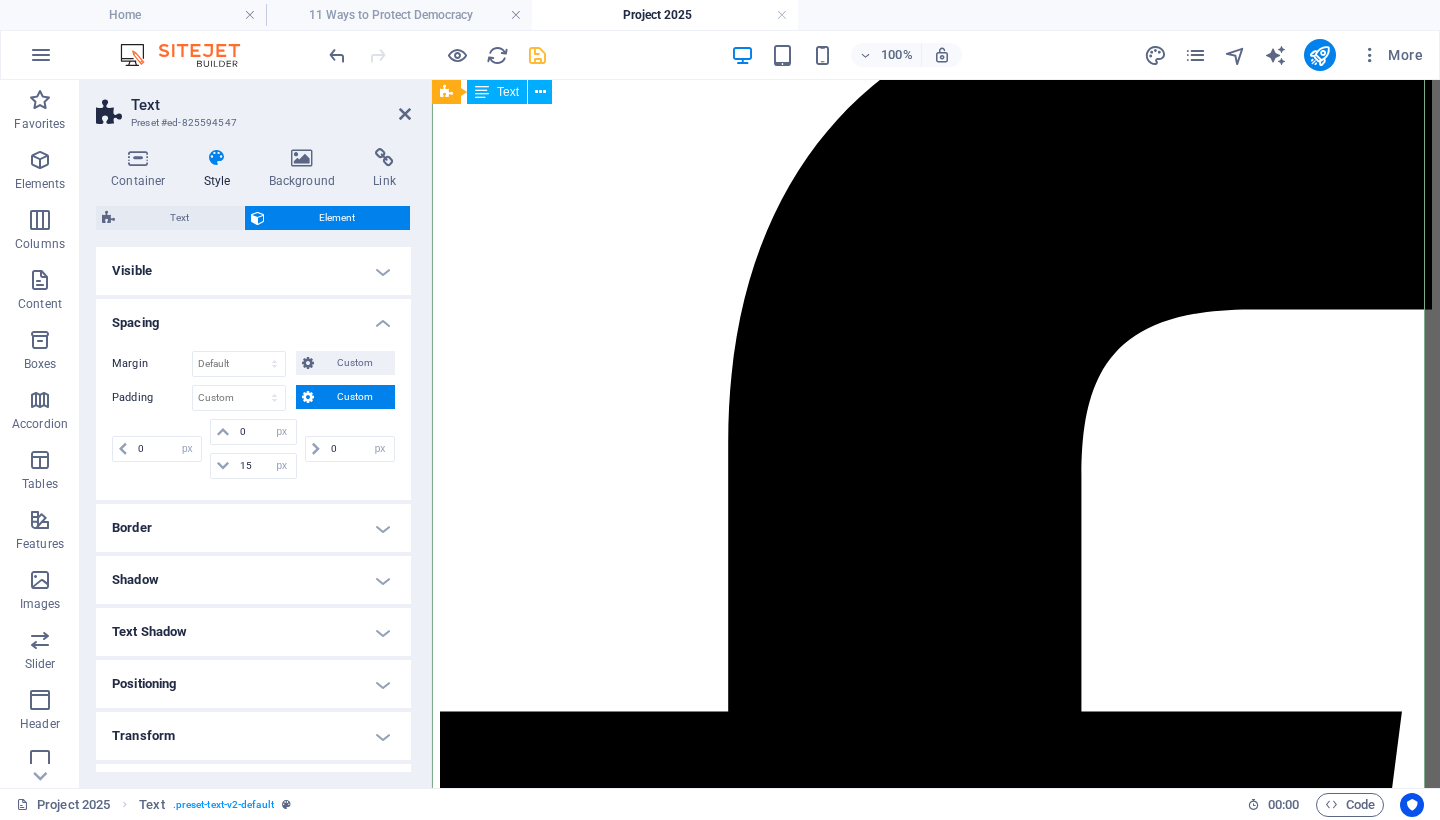 scroll, scrollTop: 0, scrollLeft: 0, axis: both 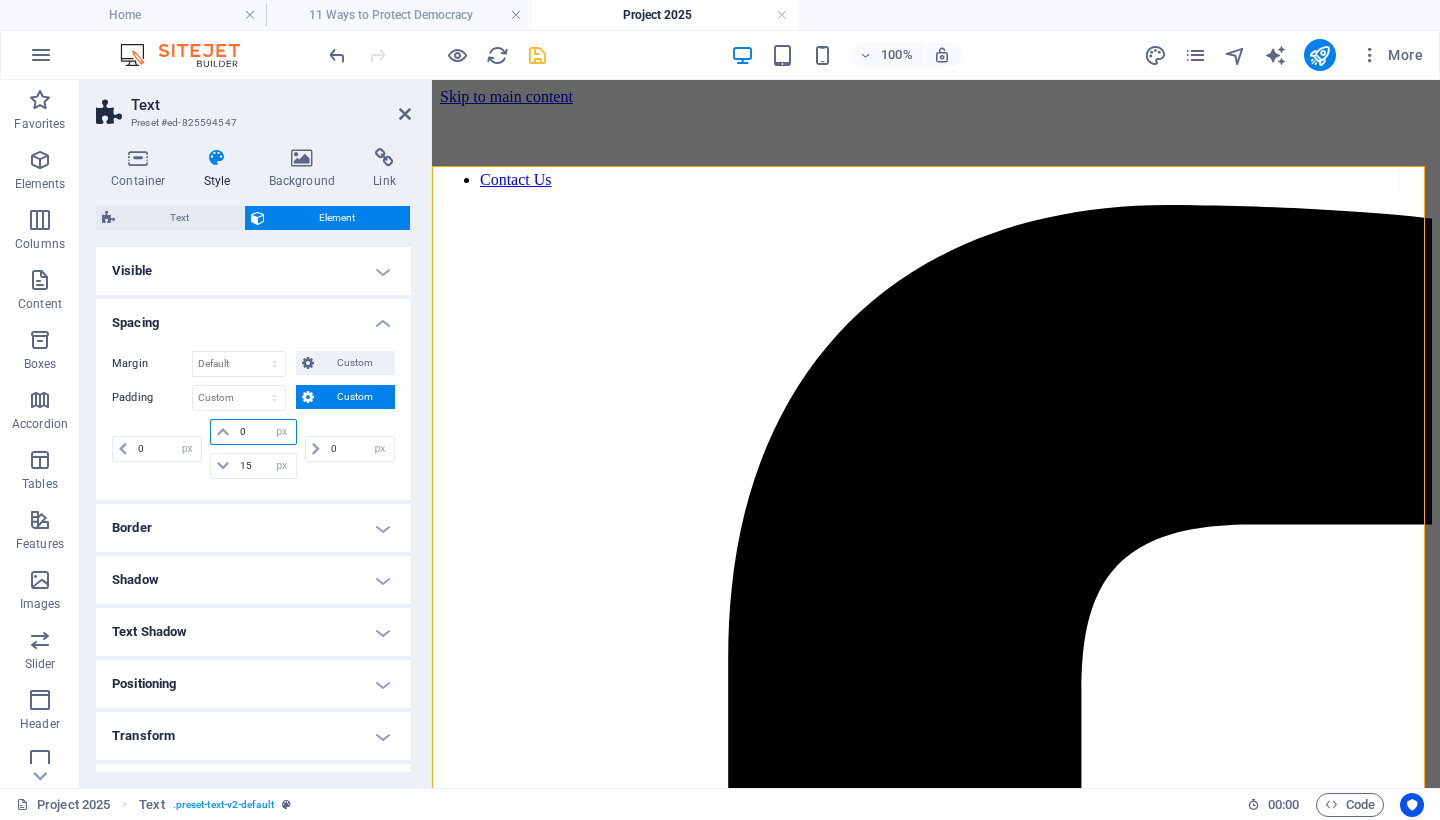 drag, startPoint x: 260, startPoint y: 427, endPoint x: 215, endPoint y: 429, distance: 45.044422 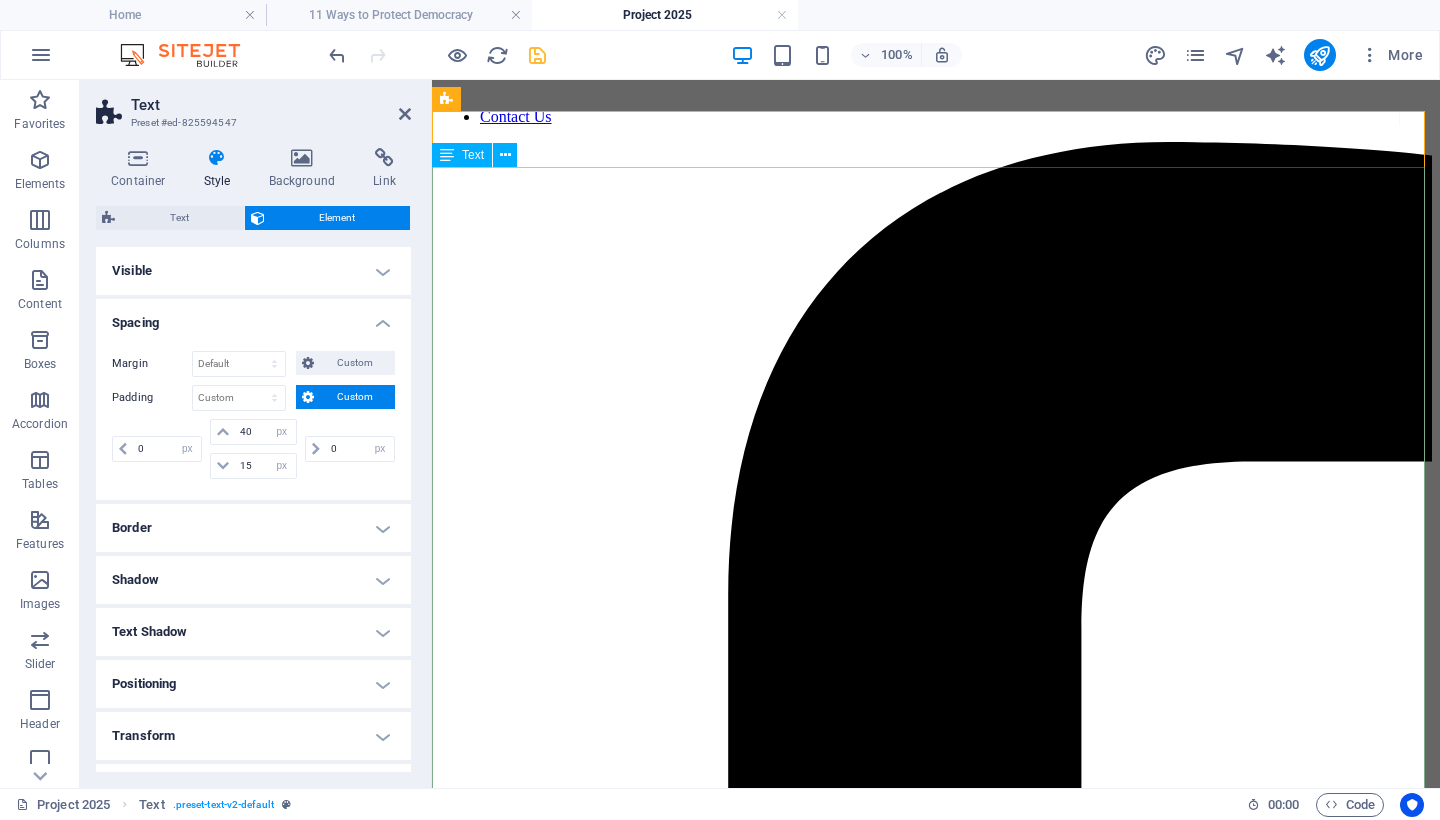 scroll, scrollTop: 0, scrollLeft: 0, axis: both 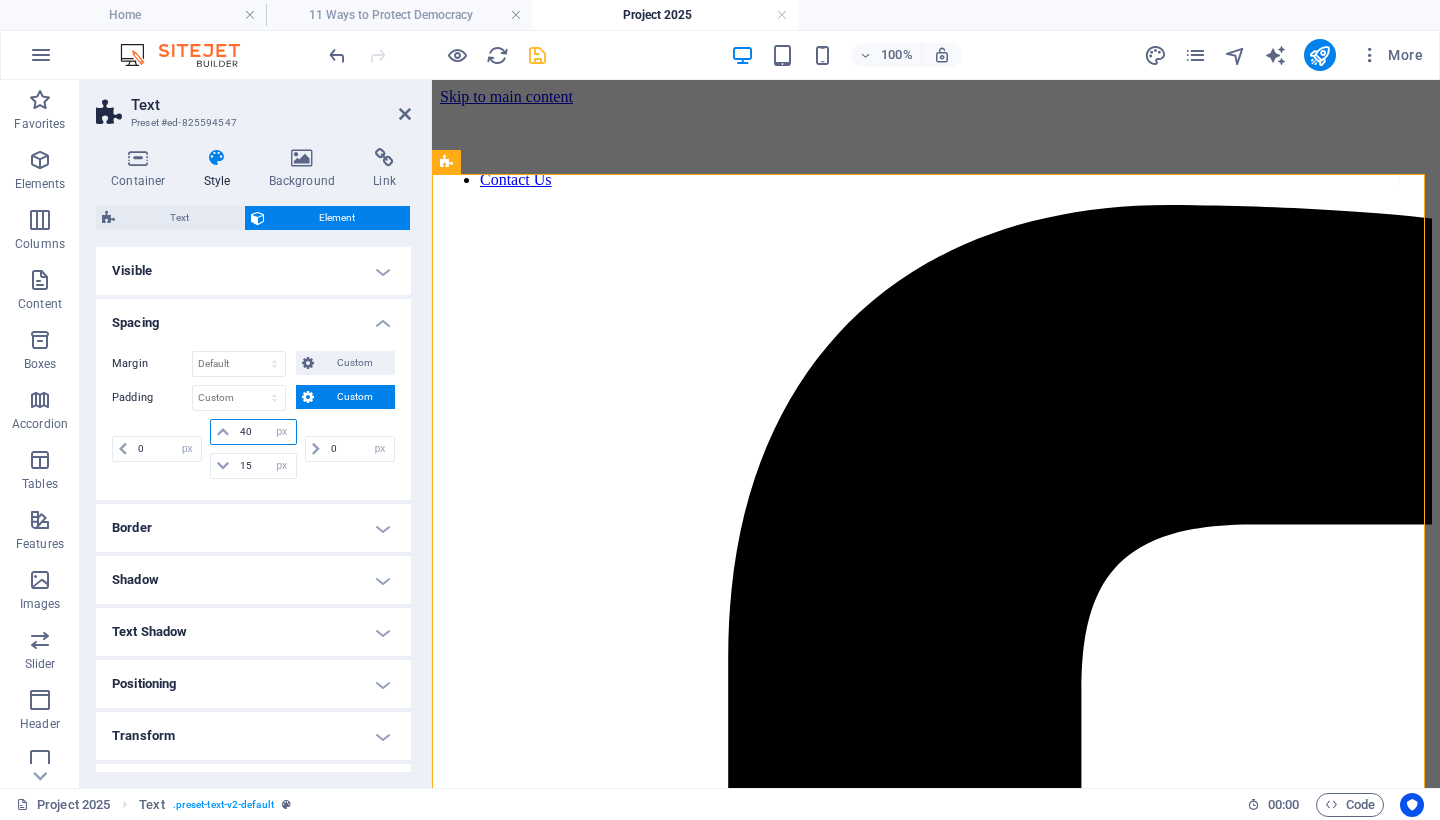 drag, startPoint x: 258, startPoint y: 429, endPoint x: 185, endPoint y: 434, distance: 73.171036 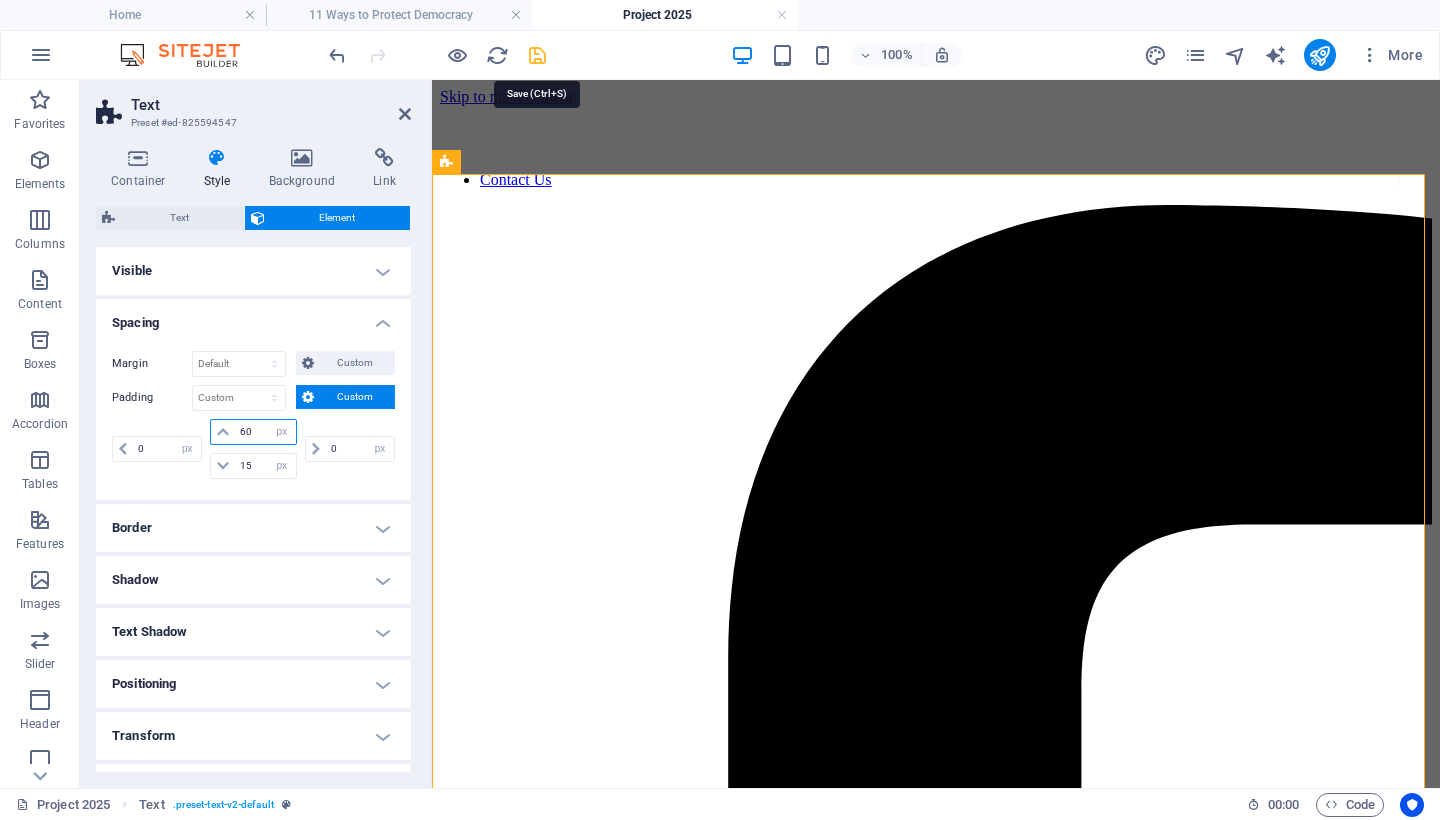 type on "60" 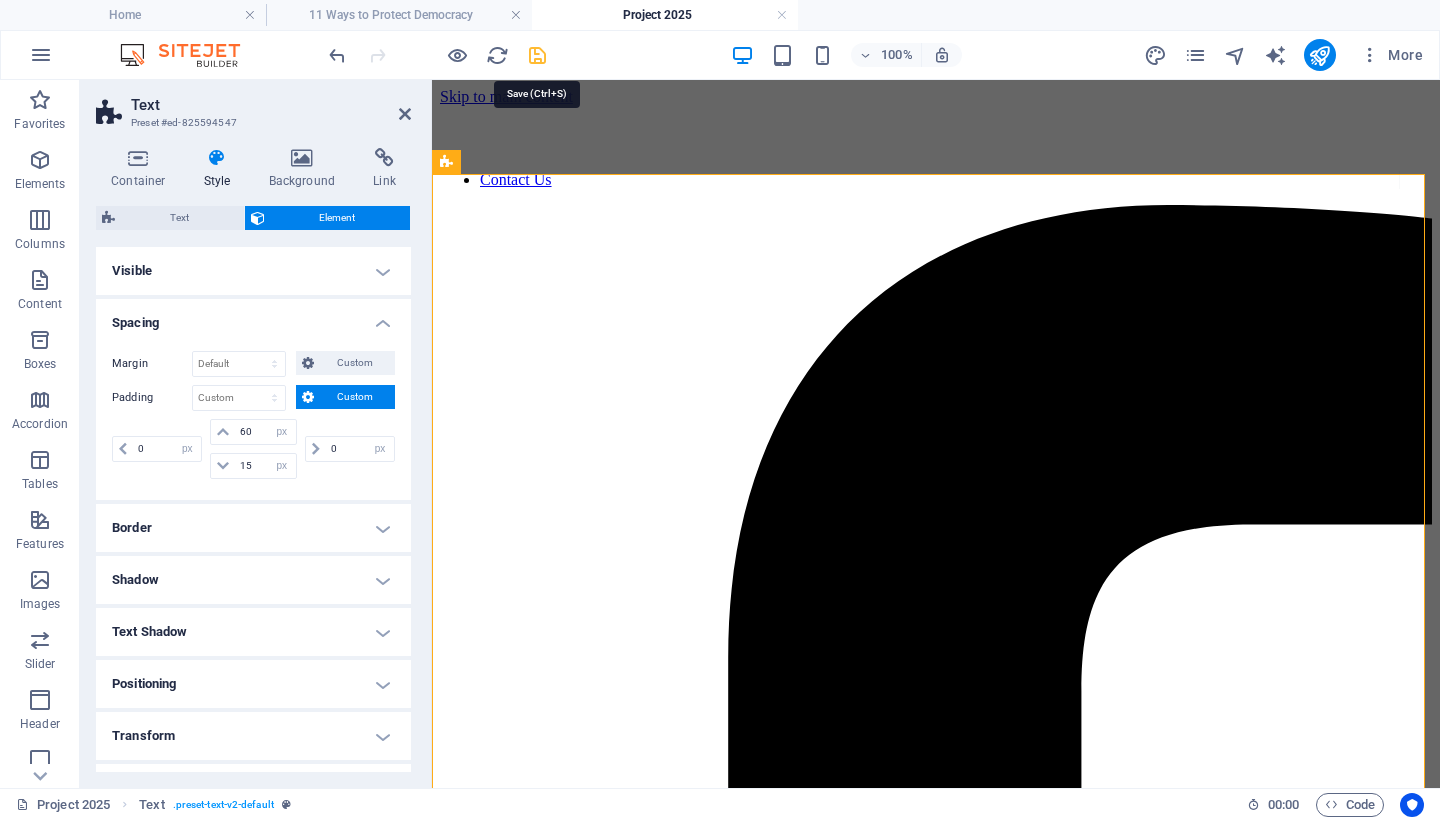 click at bounding box center (537, 55) 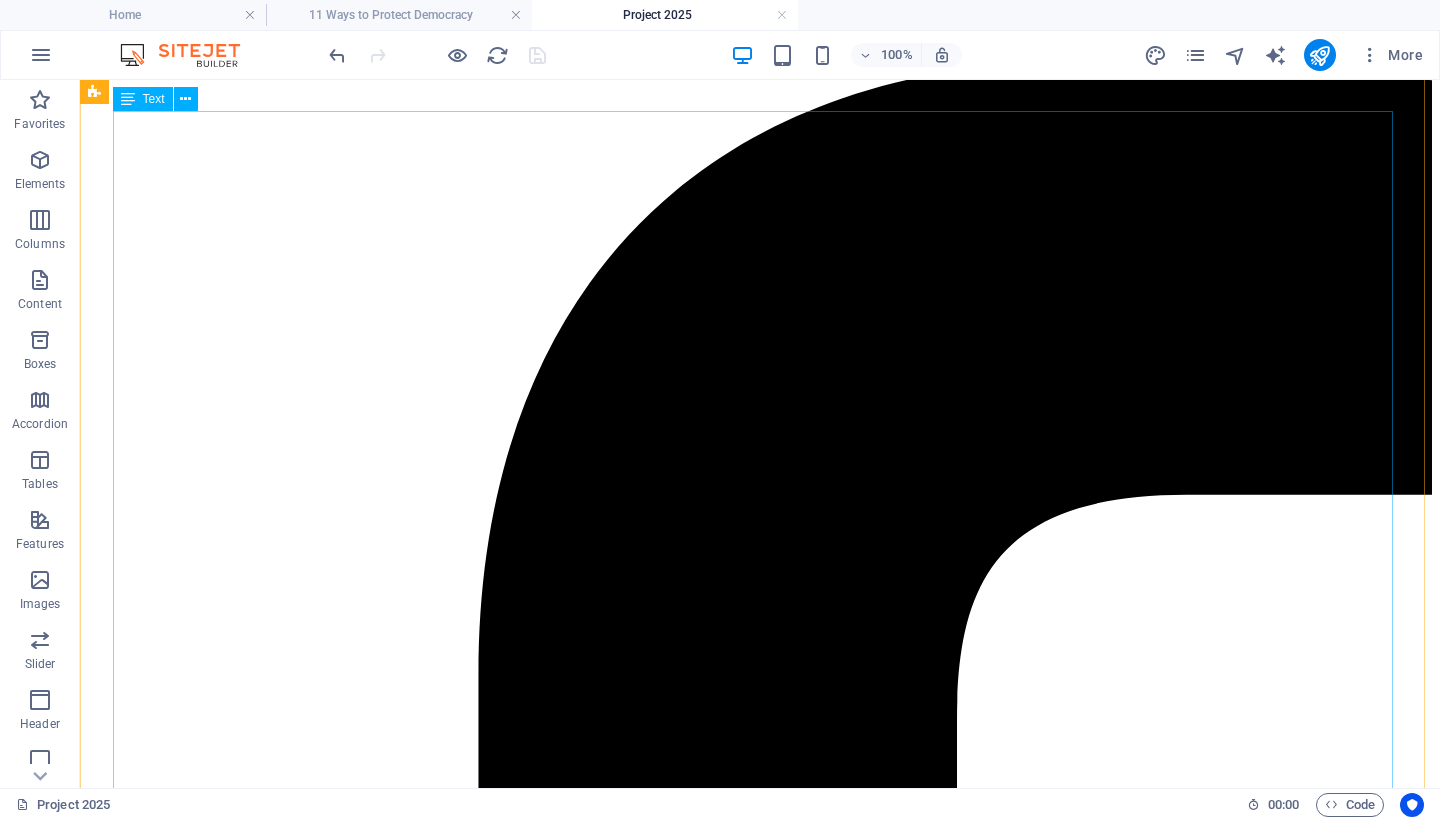 scroll, scrollTop: 0, scrollLeft: 0, axis: both 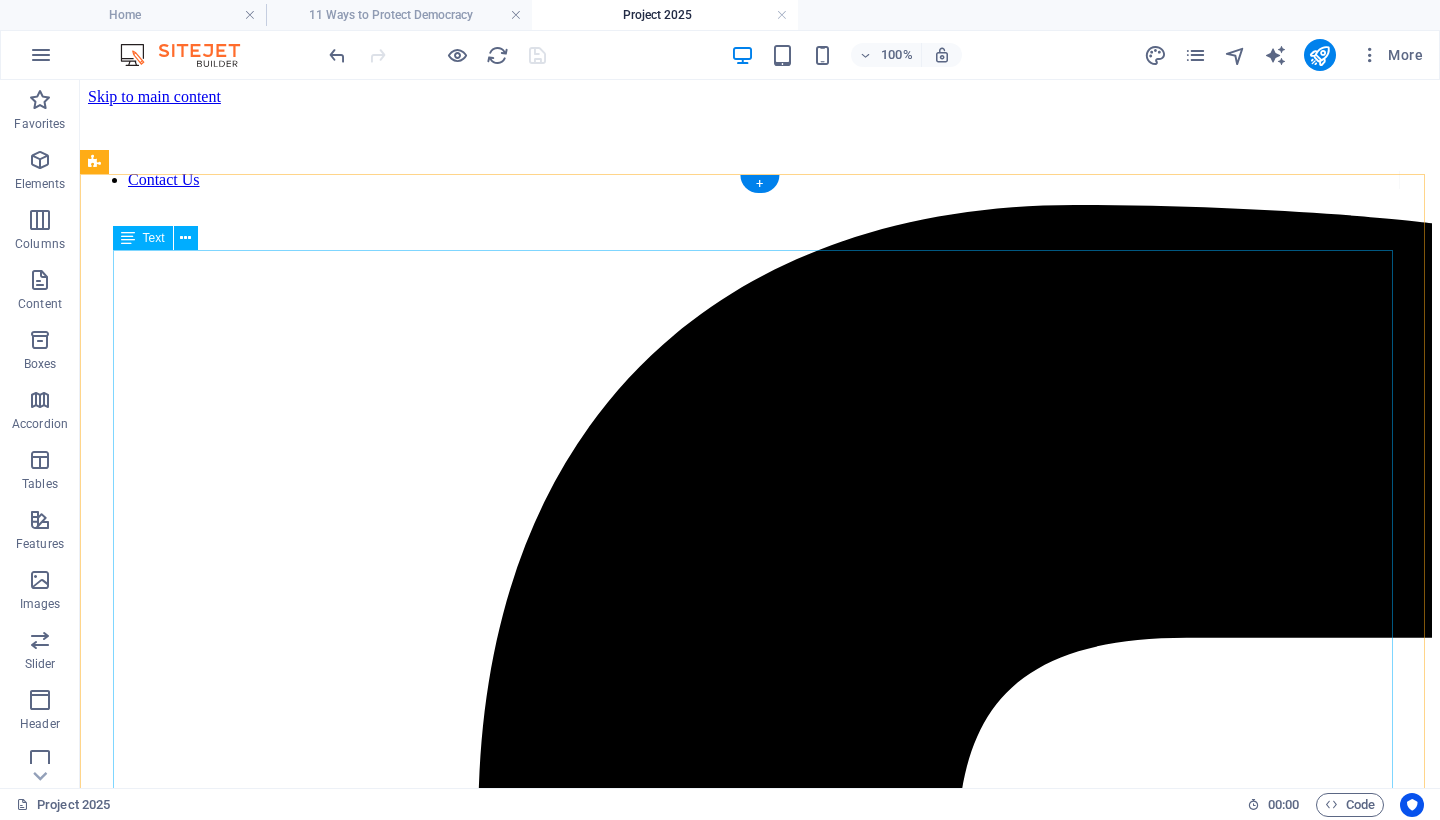 click on "Text" at bounding box center (154, 238) 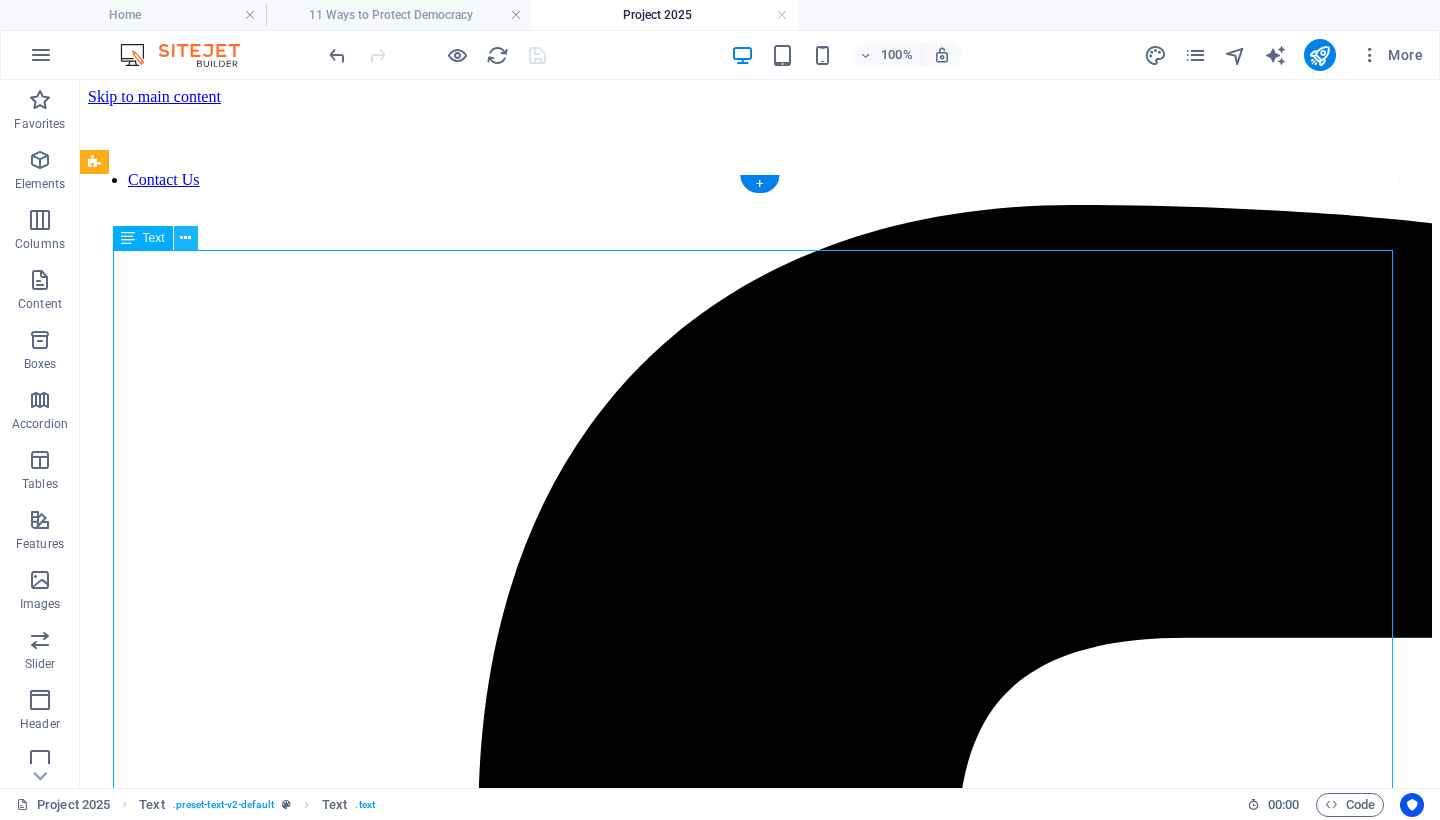 click at bounding box center [185, 238] 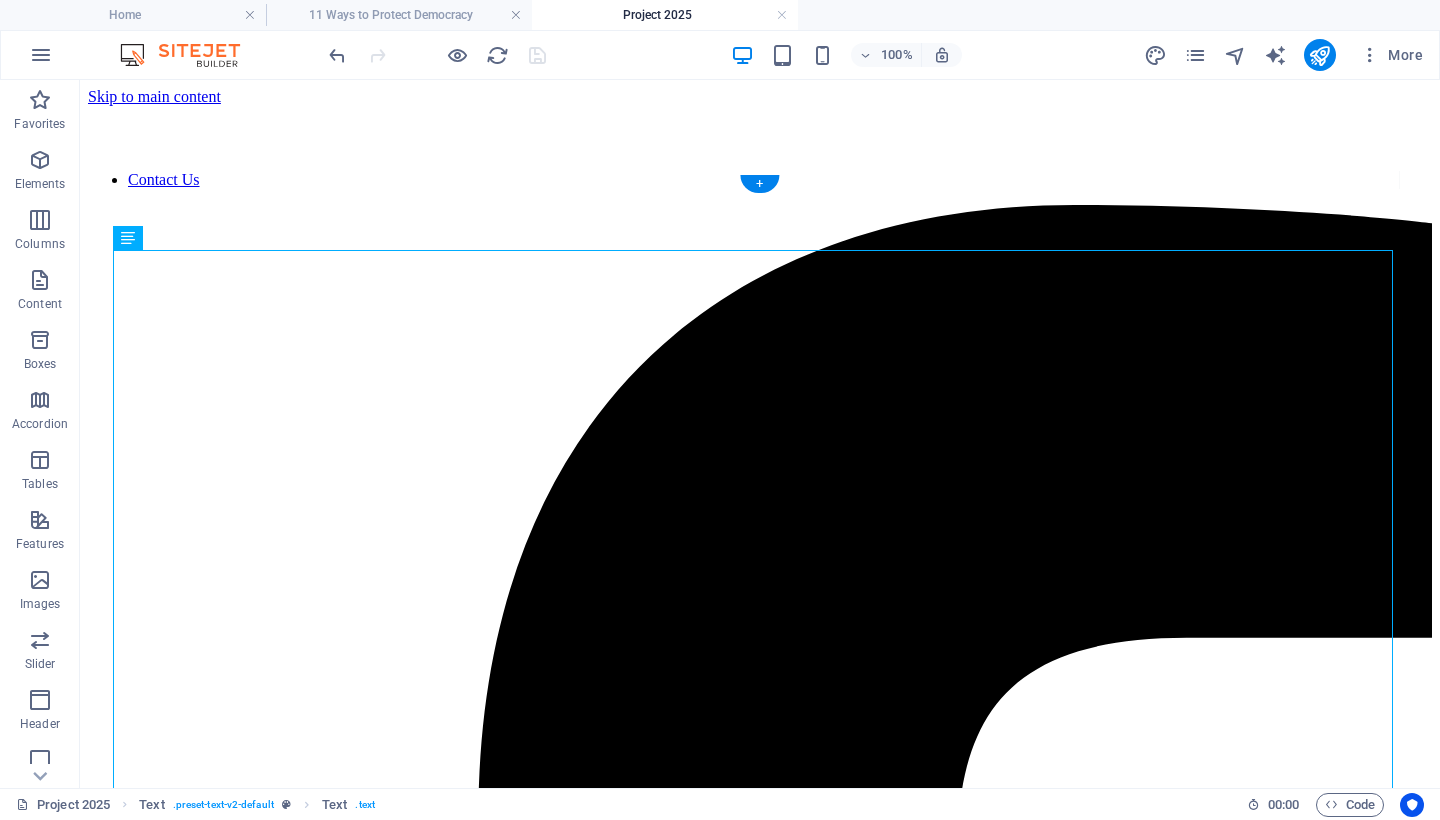click on "Project 2025: A Coordinated Assault on American Democracy By Mary Ann Kirby. August 2, 2025. Project 2025 is not a theory.   It is a fully coordinated, actively unfolding plan to radically transform the United States government.   The Heritage Foundation , a politically influential think tank, originally published the 920‑page   Mandate for Leadership   in April 2023, backed by over 100 allied ideological organizations and hundreds of former Trump administration officials and strategists. Those involved developed a roadmap to centralize presidential authority, dismantle independent federal agencies, and replace nonpartisan civil servants with ideologically aligned personnel. This agenda is more than a policy shift—it is a deliberate campaign to   reengineer democratic governance . Analysts warn that Project 2025 reflects defining traits of   neofascism   institutional capture An Authoritarian Playbook in Action" at bounding box center [760, 8442] 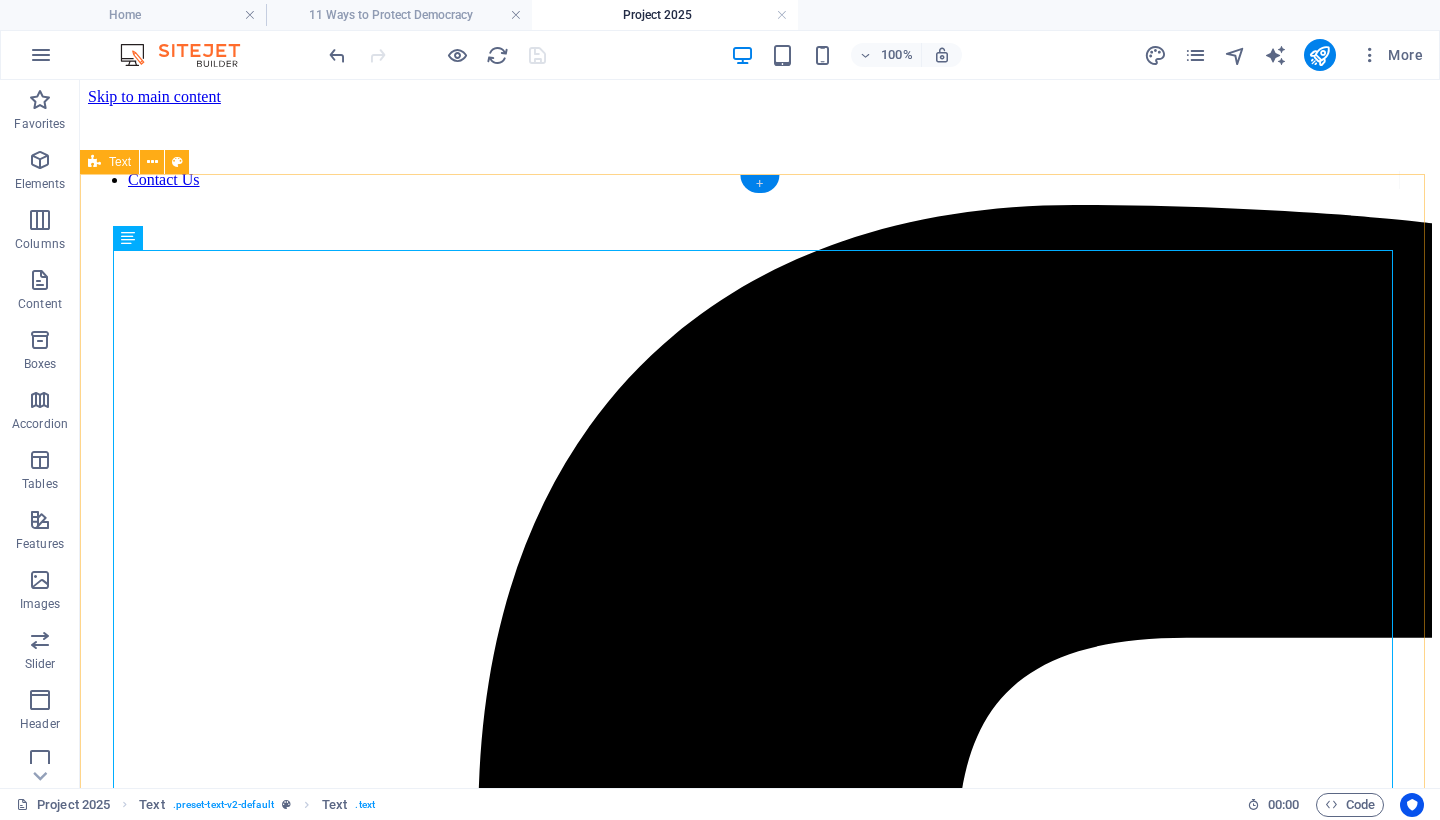 click on "+" at bounding box center [759, 184] 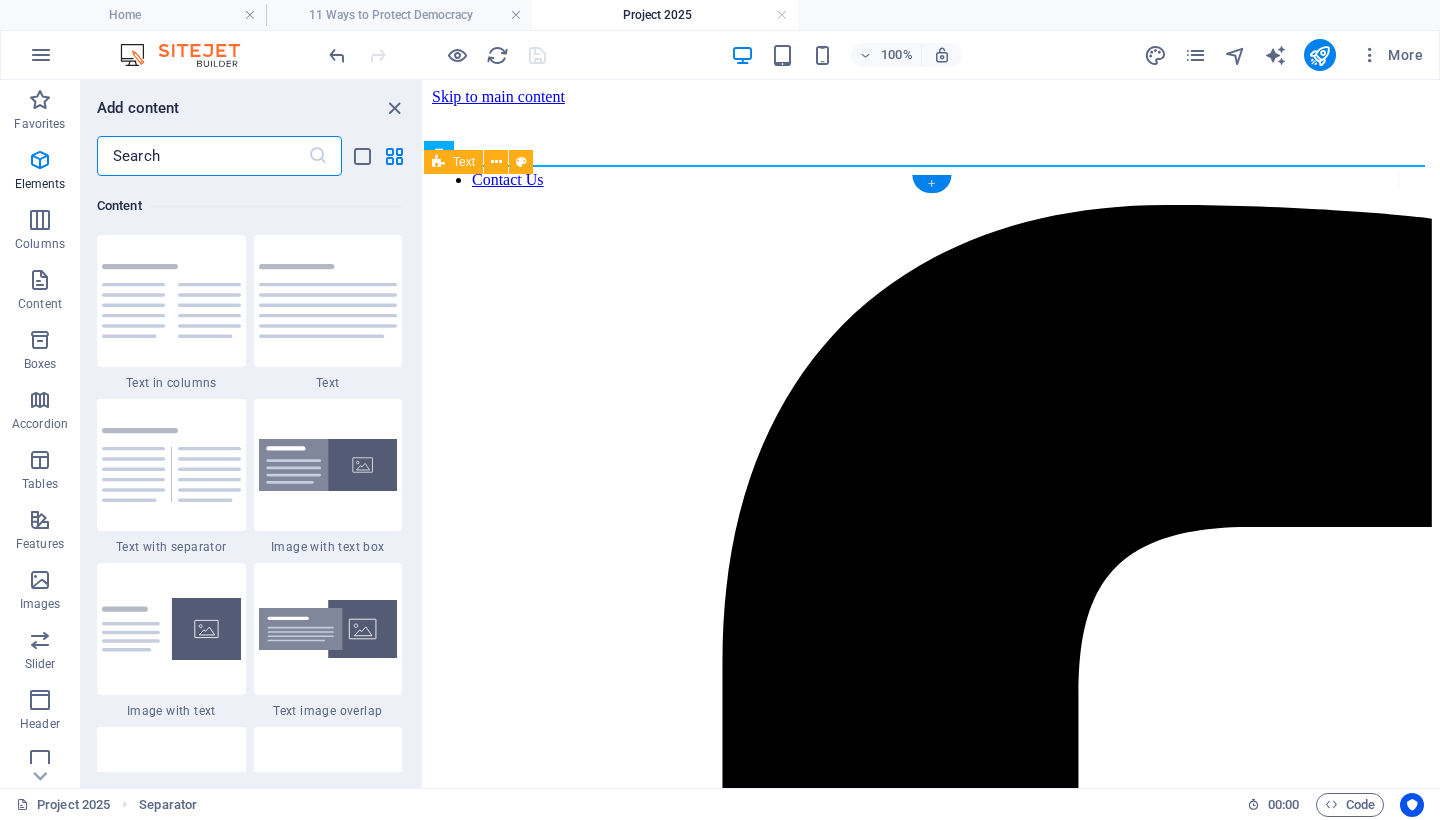 scroll, scrollTop: 3499, scrollLeft: 0, axis: vertical 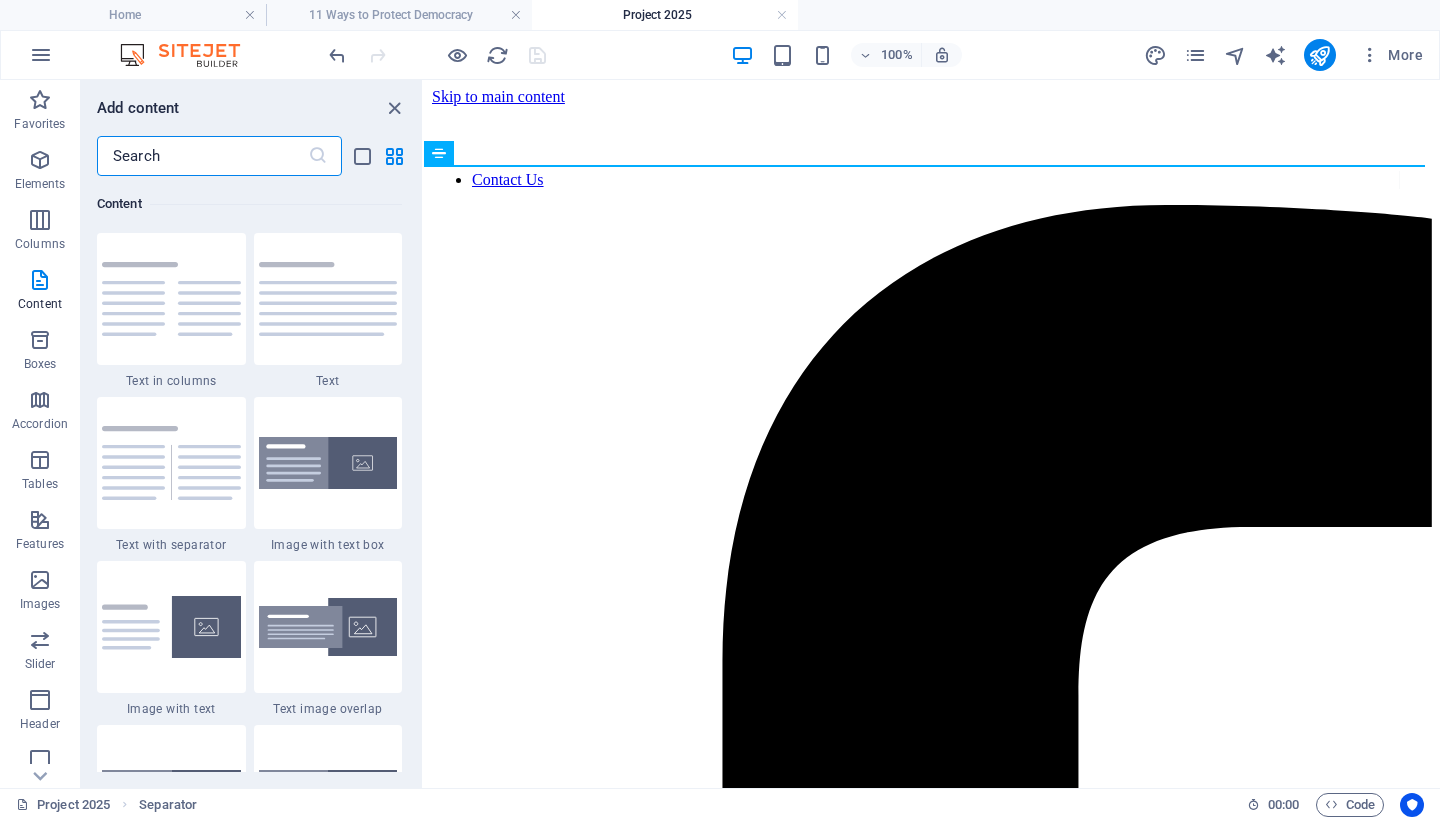 click at bounding box center (202, 156) 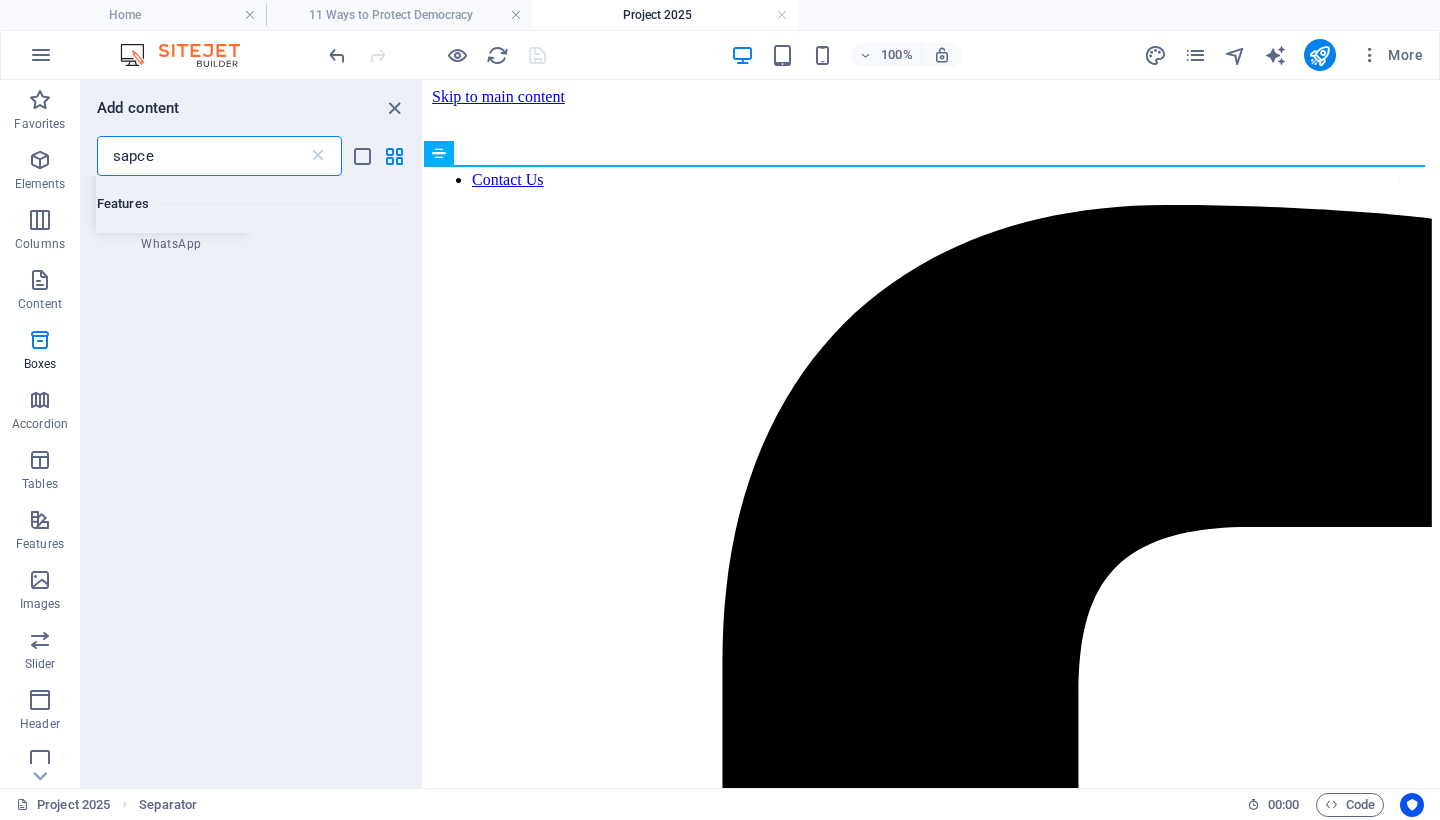 scroll, scrollTop: 0, scrollLeft: 0, axis: both 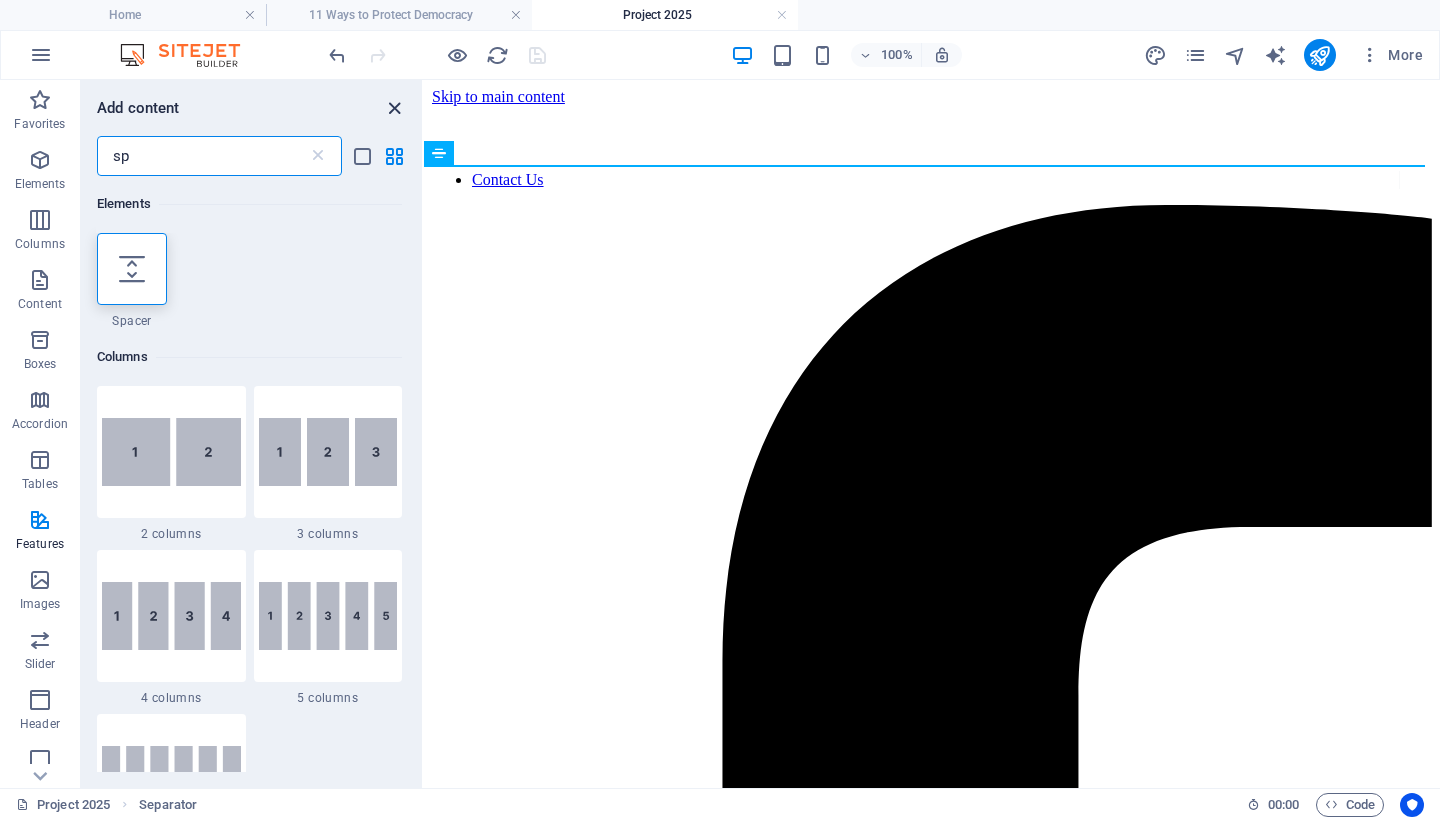 type on "sp" 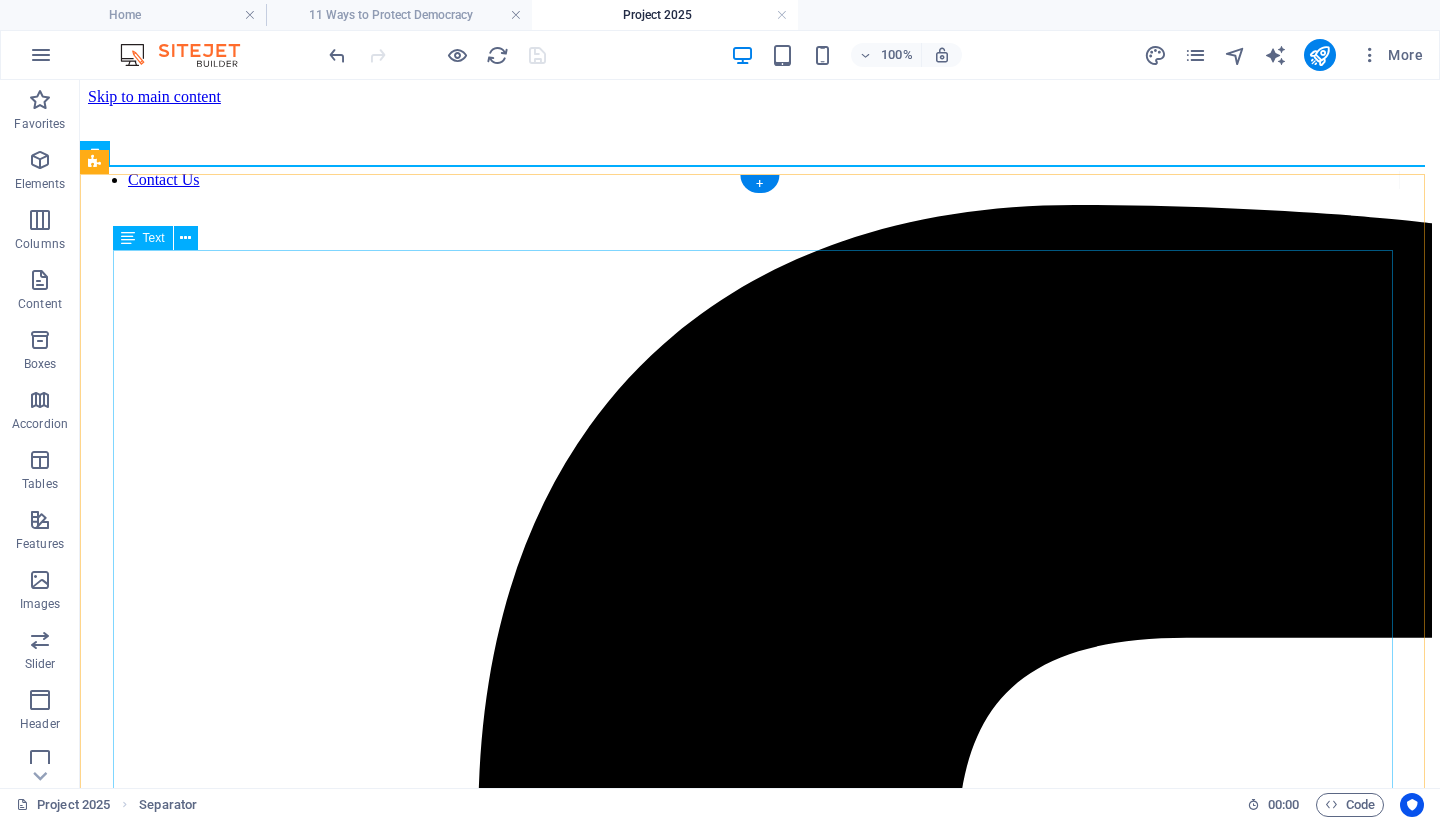 click on "Project 2025: A Coordinated Assault on American Democracy By Mary Ann Kirby. August 2, 2025. Project 2025 is not a theory.   It is a fully coordinated, actively unfolding plan to radically transform the United States government.   The Heritage Foundation , a politically influential think tank, originally published the 920‑page   Mandate for Leadership   in April 2023, backed by over 100 allied ideological organizations and hundreds of former Trump administration officials and strategists. Those involved developed a roadmap to centralize presidential authority, dismantle independent federal agencies, and replace nonpartisan civil servants with ideologically aligned personnel. This agenda is more than a policy shift—it is a deliberate campaign to   reengineer democratic governance . Analysts warn that Project 2025 reflects defining traits of   neofascism   institutional capture An Authoritarian Playbook in Action" at bounding box center [760, 8442] 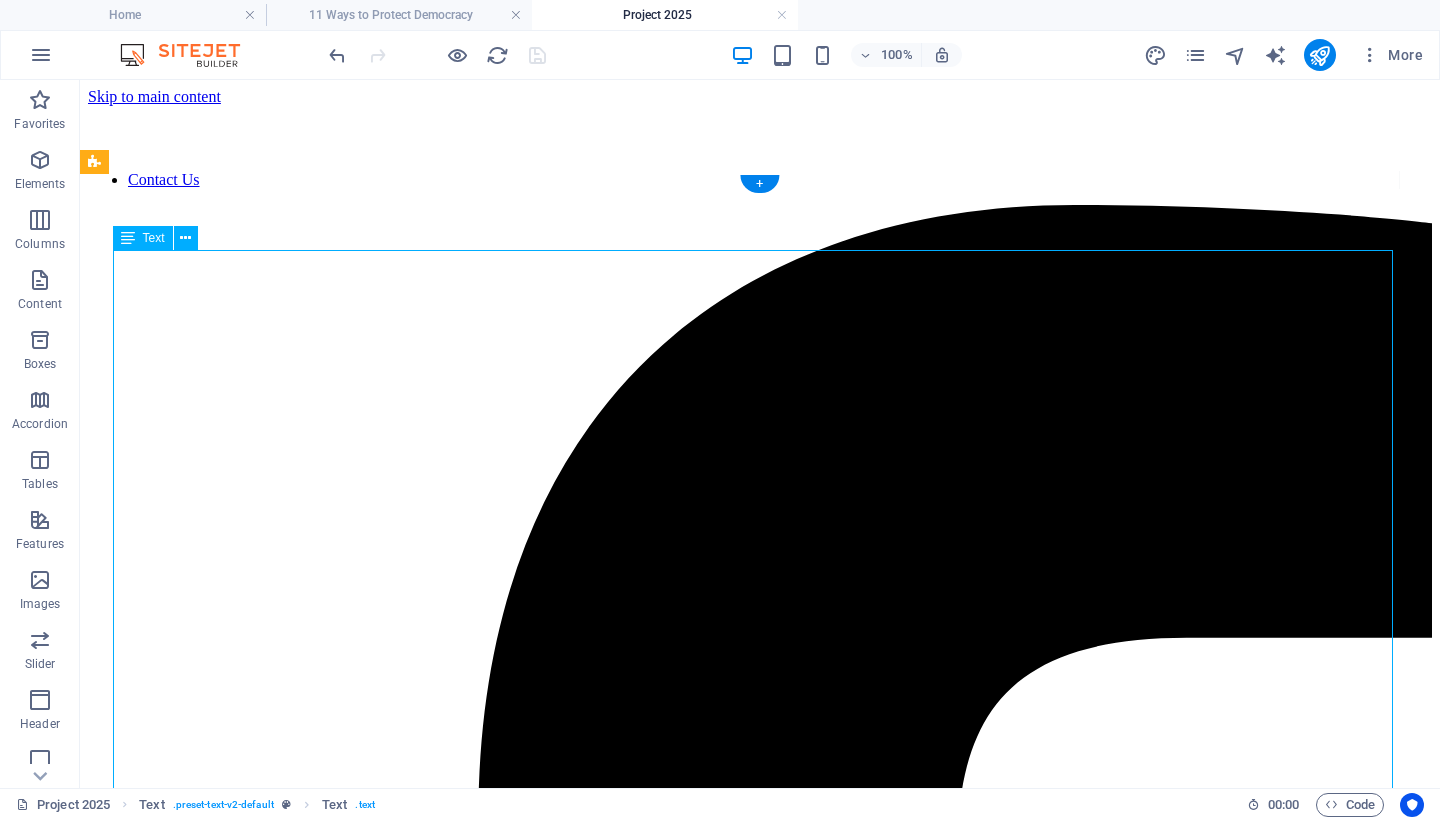 click on "Project 2025: A Coordinated Assault on American Democracy By Mary Ann Kirby. August 2, 2025. Project 2025 is not a theory.   It is a fully coordinated, actively unfolding plan to radically transform the United States government.   The Heritage Foundation , a politically influential think tank, originally published the 920‑page   Mandate for Leadership   in April 2023, backed by over 100 allied ideological organizations and hundreds of former Trump administration officials and strategists. Those involved developed a roadmap to centralize presidential authority, dismantle independent federal agencies, and replace nonpartisan civil servants with ideologically aligned personnel. This agenda is more than a policy shift—it is a deliberate campaign to   reengineer democratic governance . Analysts warn that Project 2025 reflects defining traits of   neofascism   institutional capture An Authoritarian Playbook in Action" at bounding box center [760, 8442] 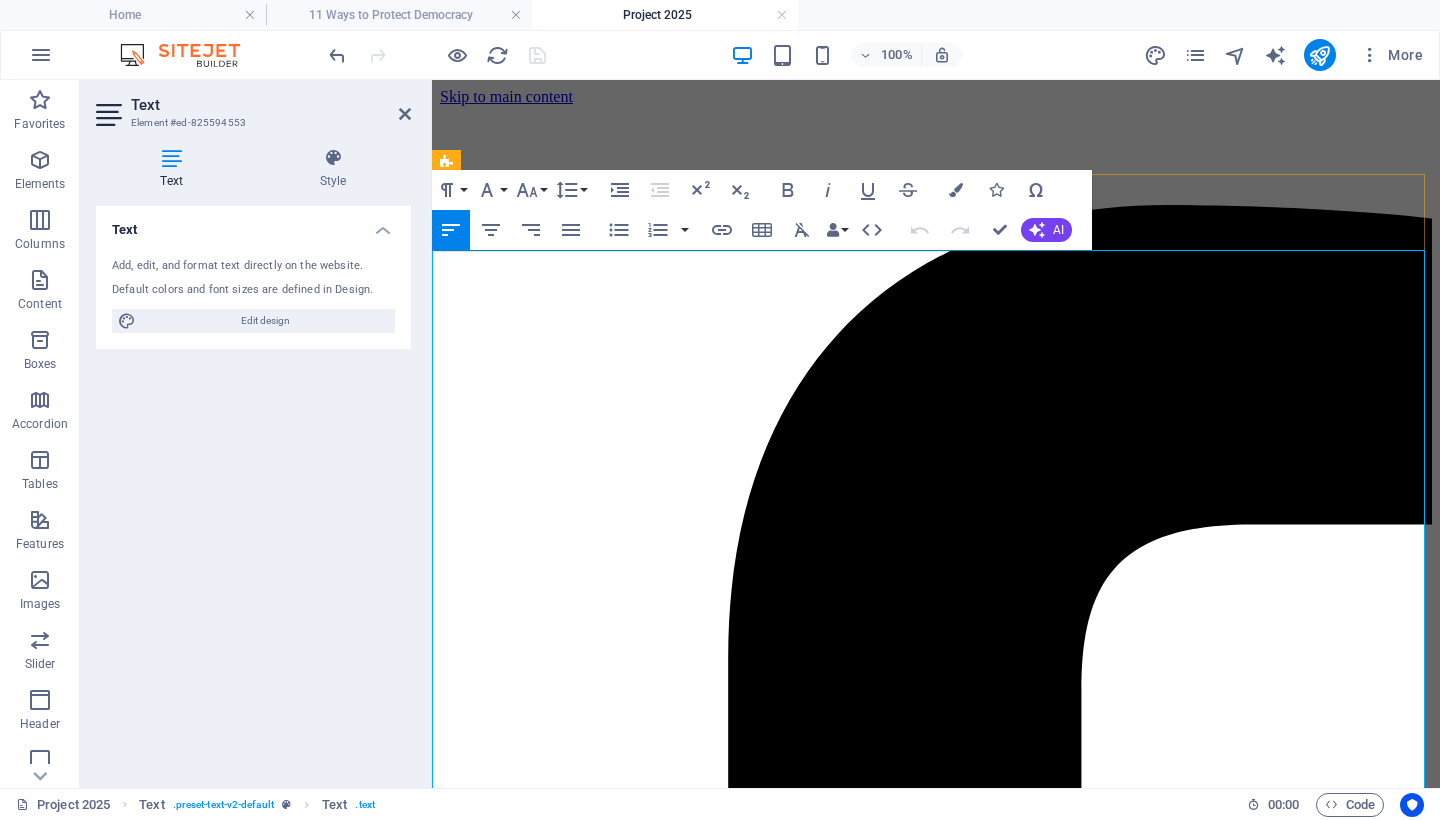 click on "Project 2025: A Coordinated Assault on American Democracy" at bounding box center (835, 6070) 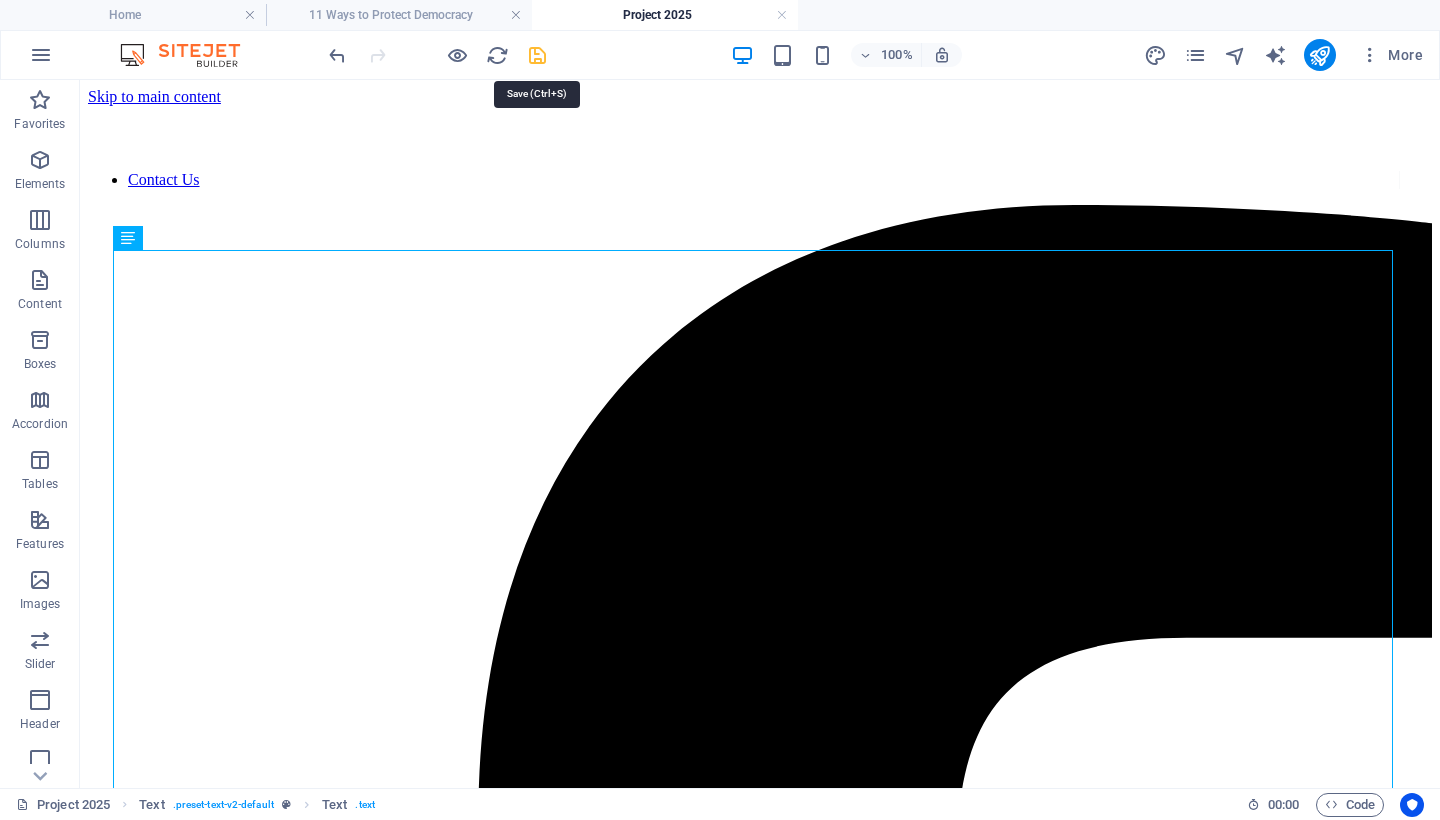 click at bounding box center [537, 55] 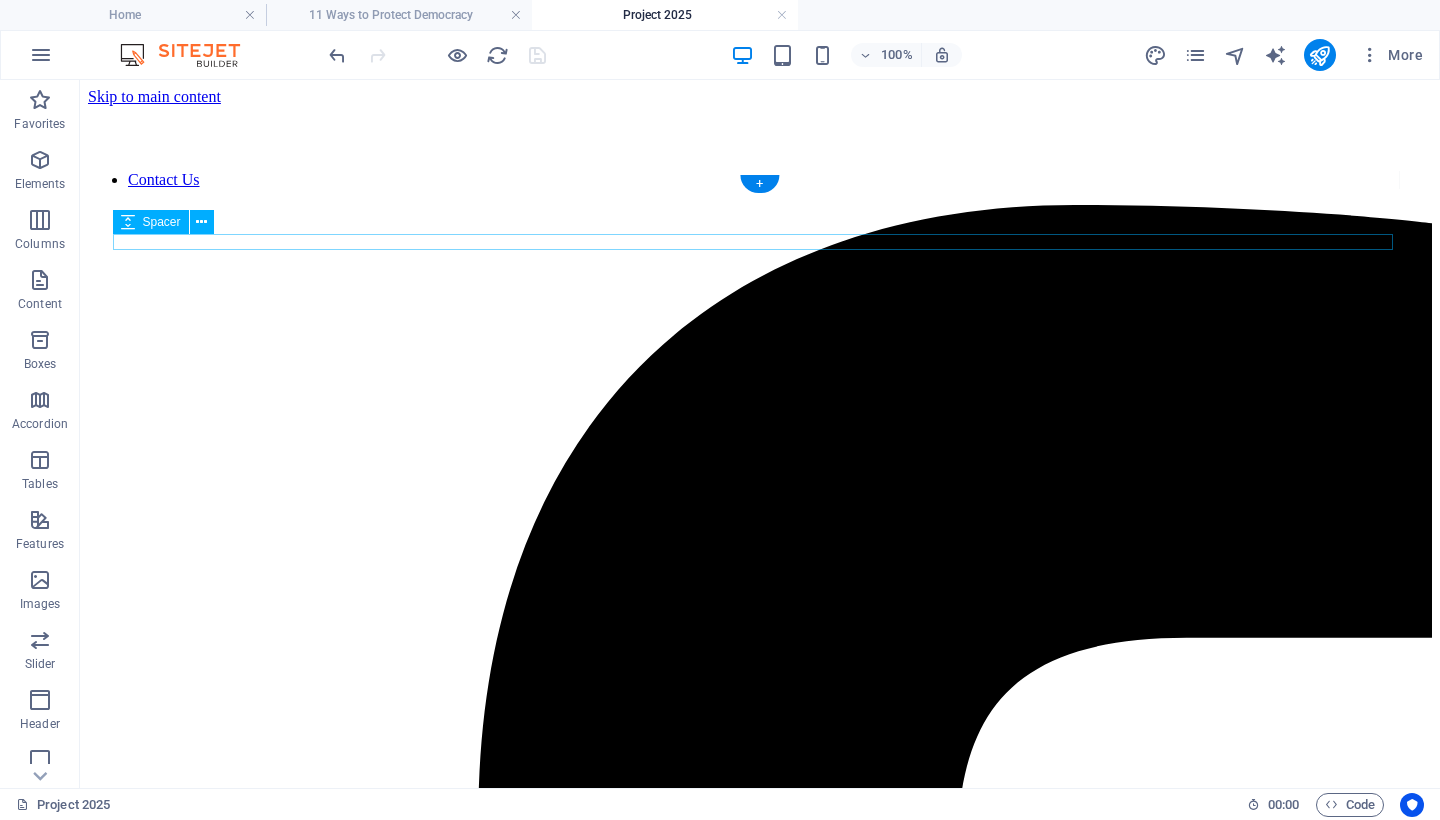 click at bounding box center [760, 8063] 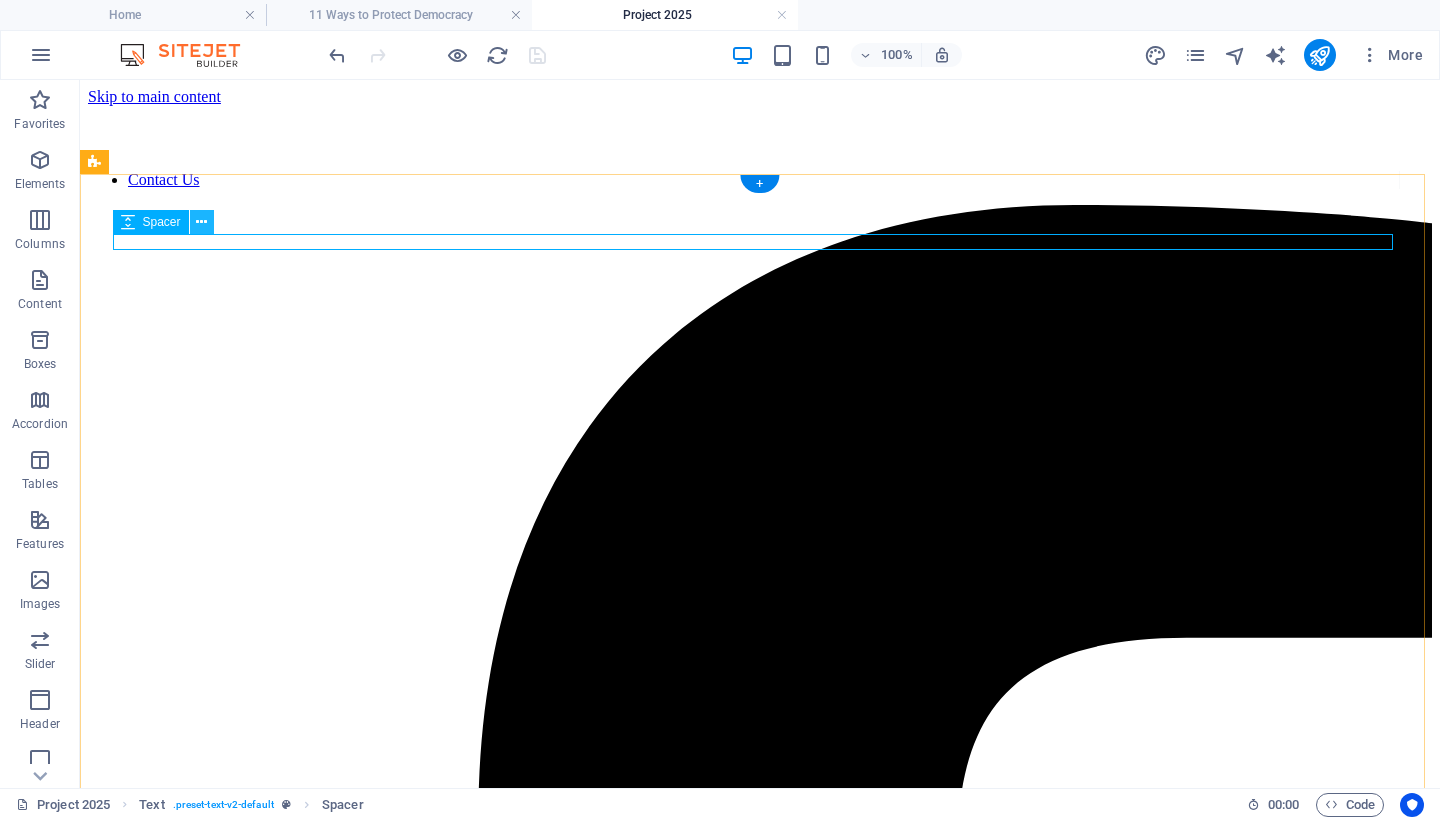 click at bounding box center [201, 222] 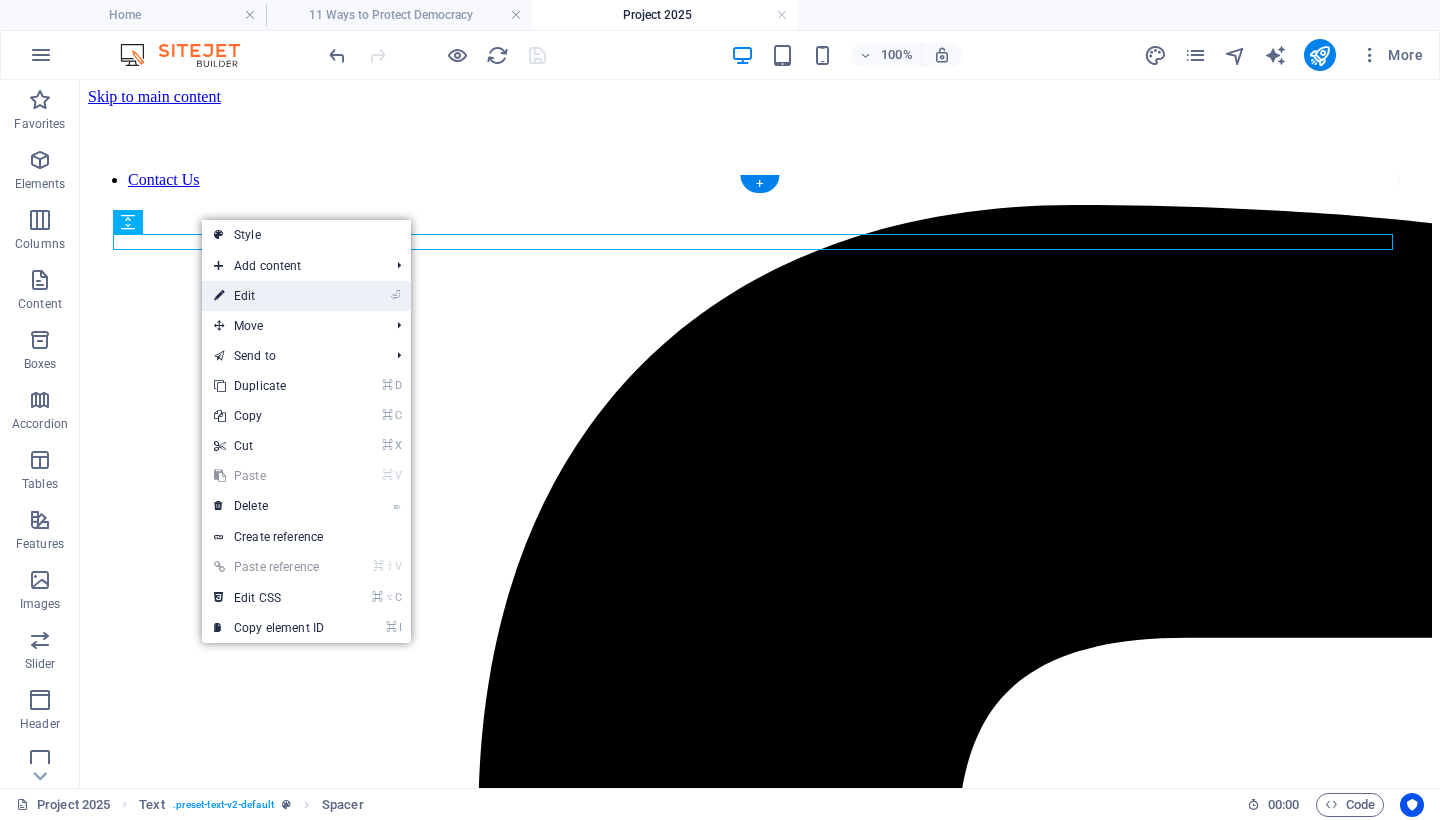 click on "⏎  Edit" at bounding box center [269, 296] 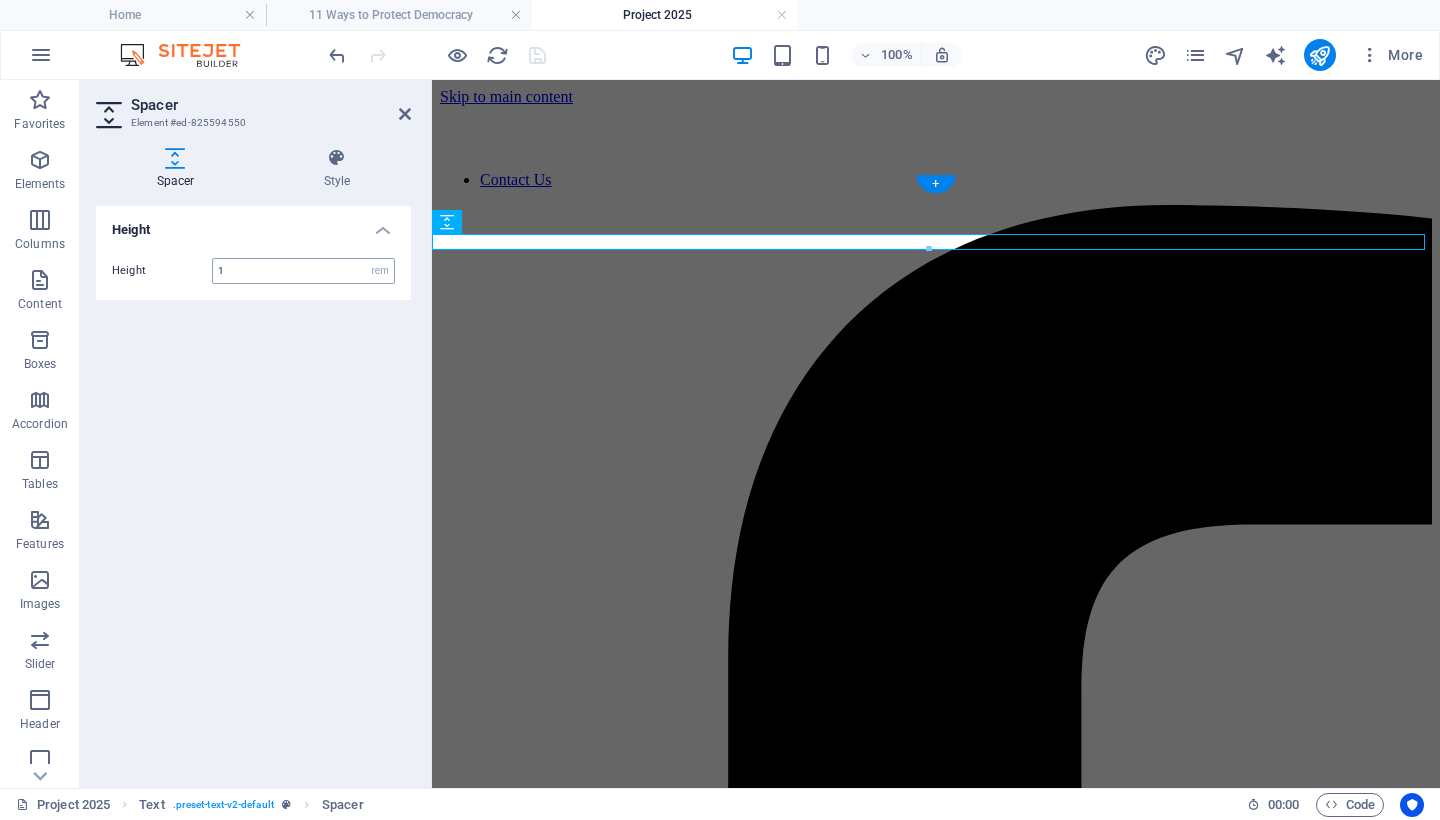 click on "1" at bounding box center [303, 271] 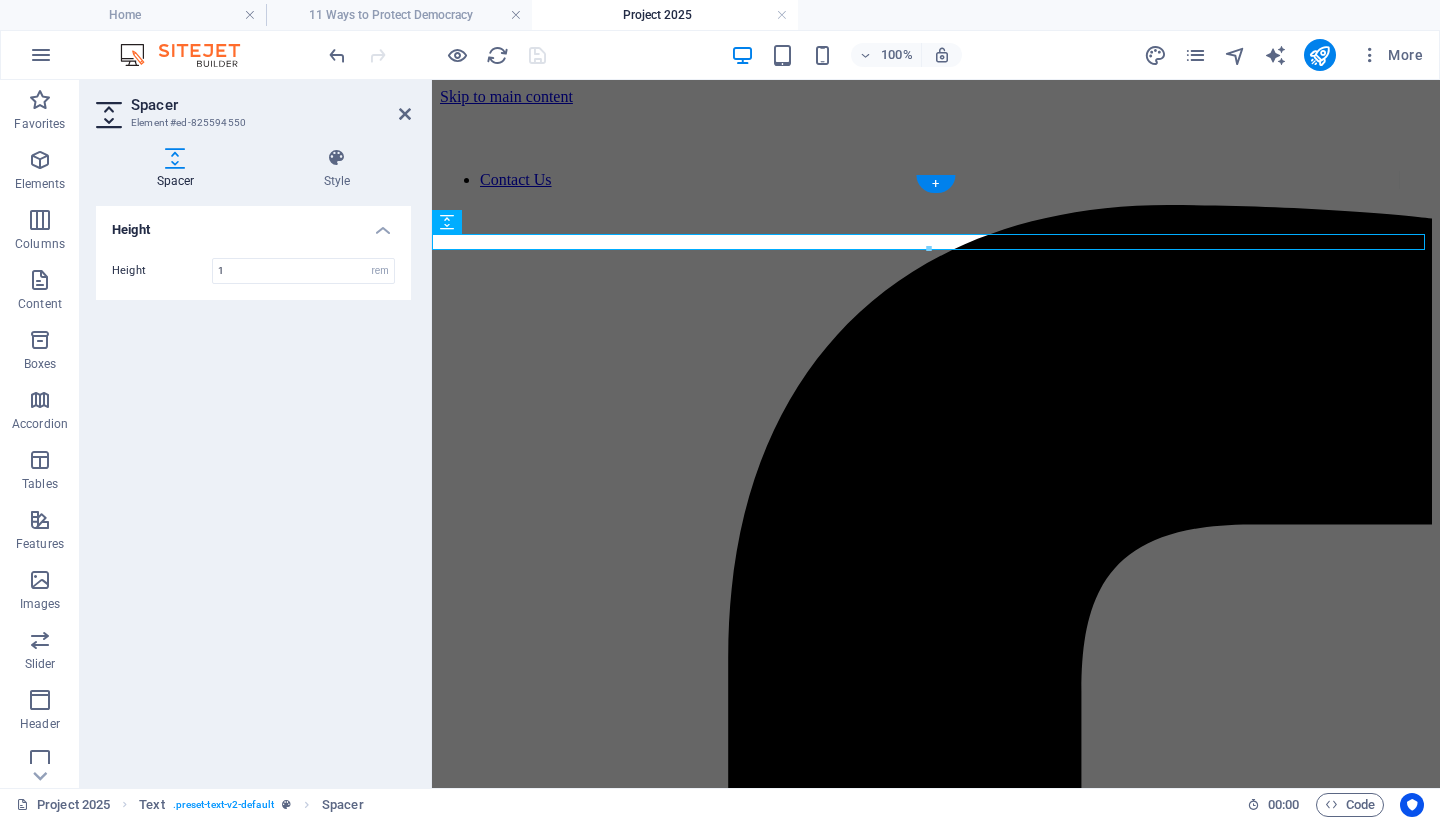 drag, startPoint x: 274, startPoint y: 273, endPoint x: 182, endPoint y: 267, distance: 92.19544 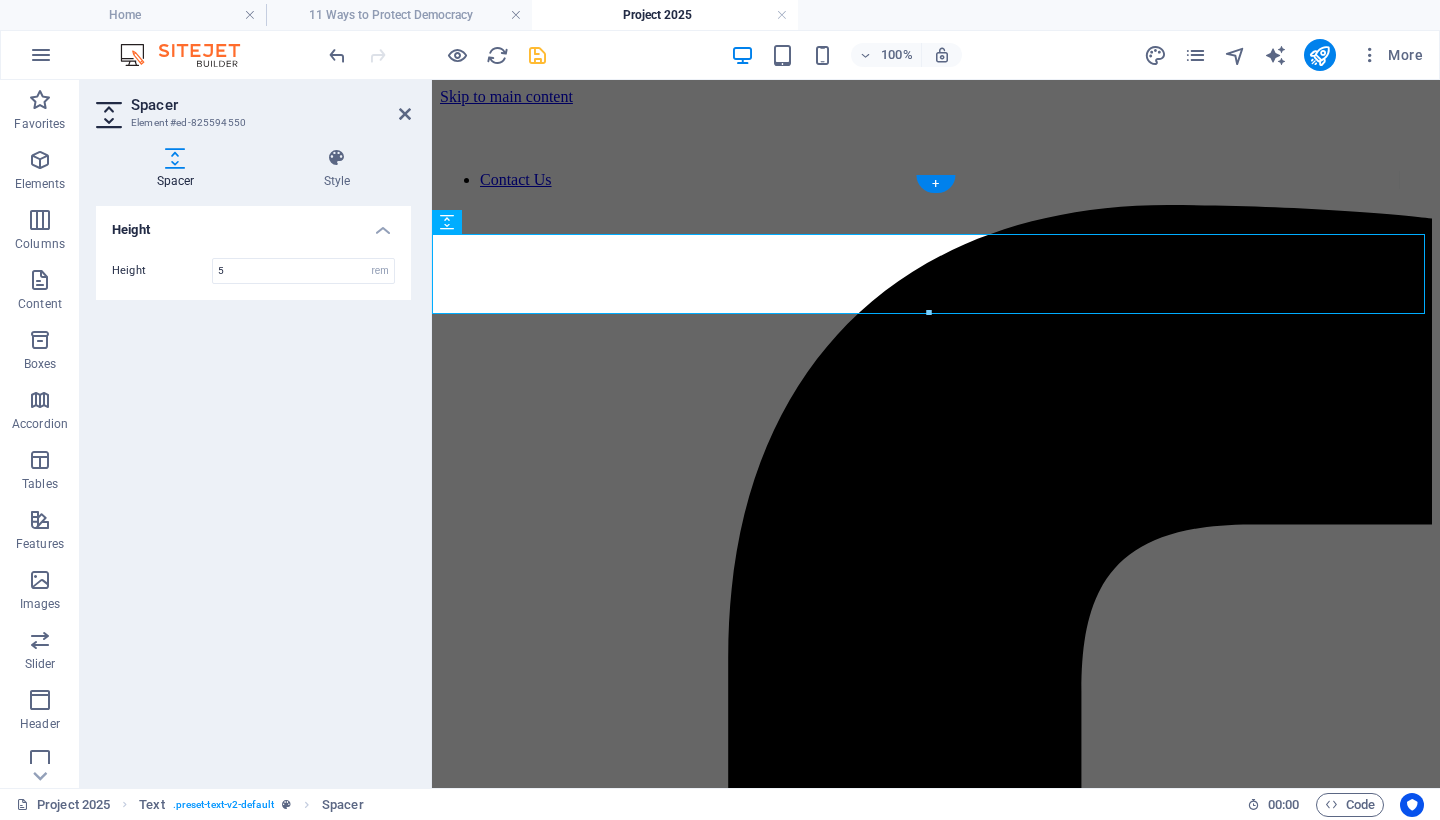 drag, startPoint x: 262, startPoint y: 271, endPoint x: 196, endPoint y: 271, distance: 66 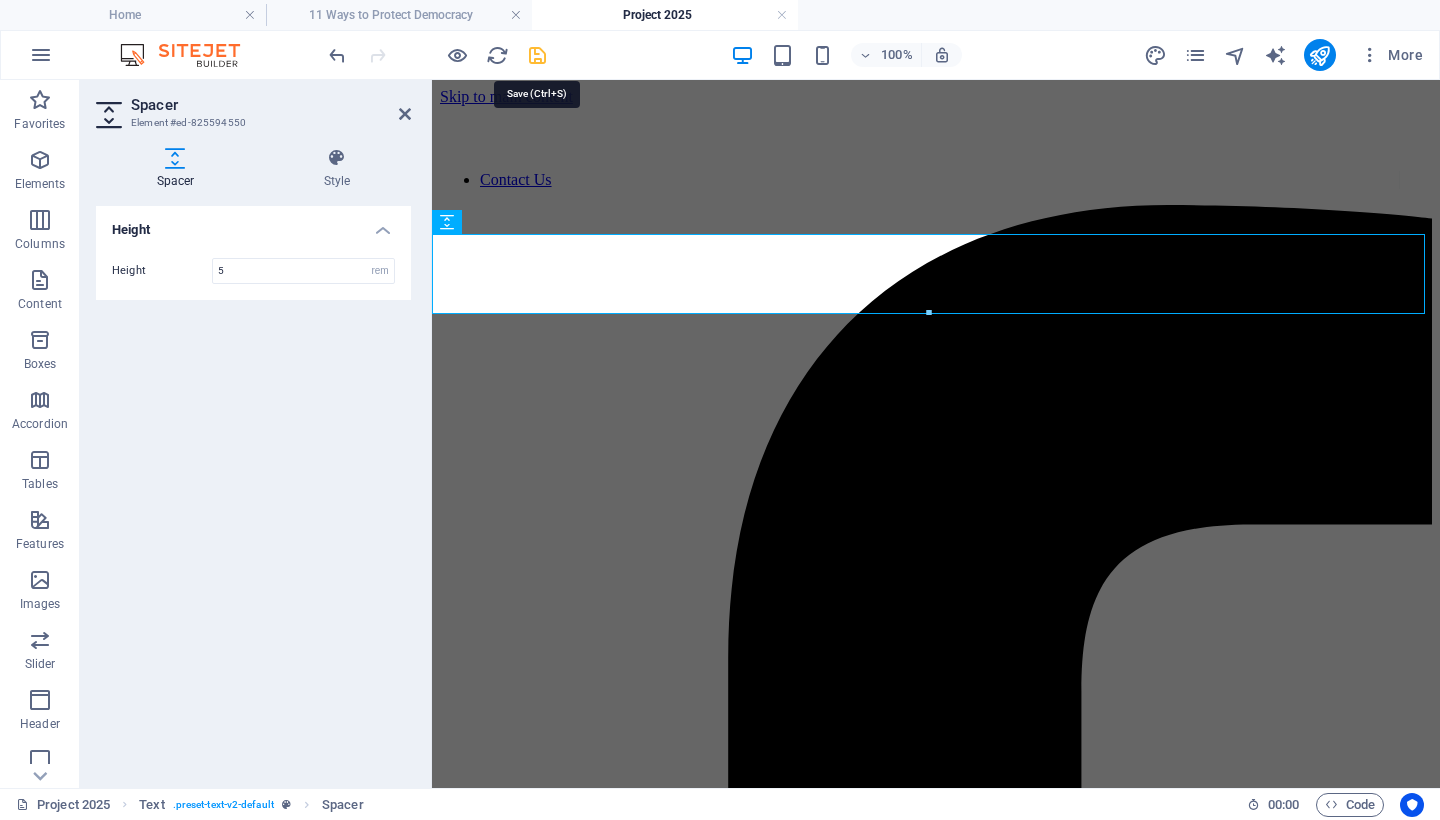 type on "5" 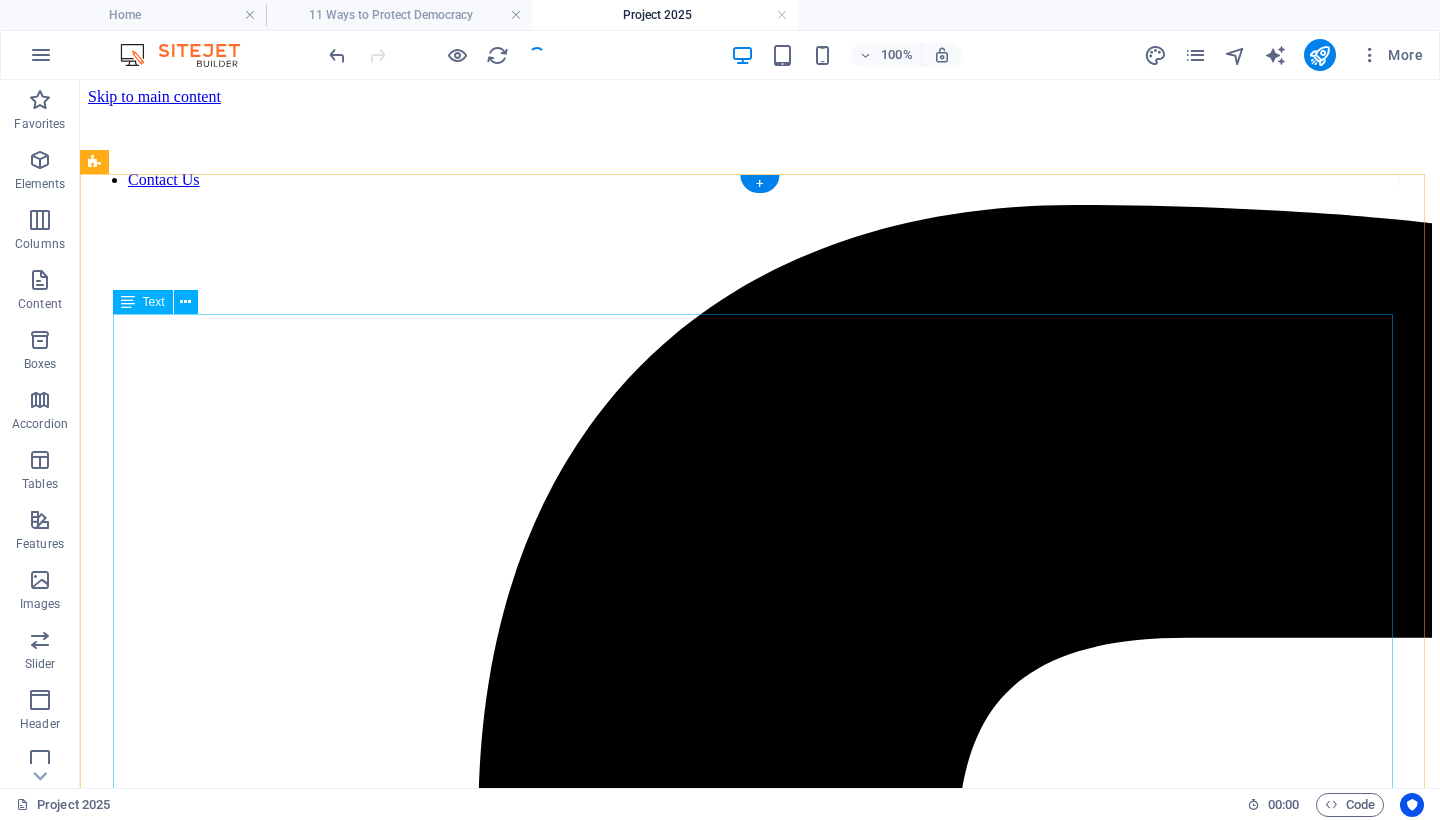 click on "Project 2025: A Coordinated Assault on American Democracy By Mary Ann Kirby. August 2, 2025. Project 2025 is not a theory.   It is a fully coordinated, actively unfolding plan to radically transform the United States government.   The Heritage Foundation , a politically influential think tank, originally published the 920‑page   Mandate for Leadership   in April 2023, backed by over 100 allied ideological organizations and hundreds of former Trump administration officials and strategists. Those involved developed a roadmap to centralize presidential authority, dismantle independent federal agencies, and replace nonpartisan civil servants with ideologically aligned personnel. This agenda is more than a policy shift—it is a deliberate campaign to   reengineer democratic governance . Analysts warn that Project 2025 reflects defining traits of   neofascism   institutional capture An Authoritarian Playbook in Action" at bounding box center [760, 8526] 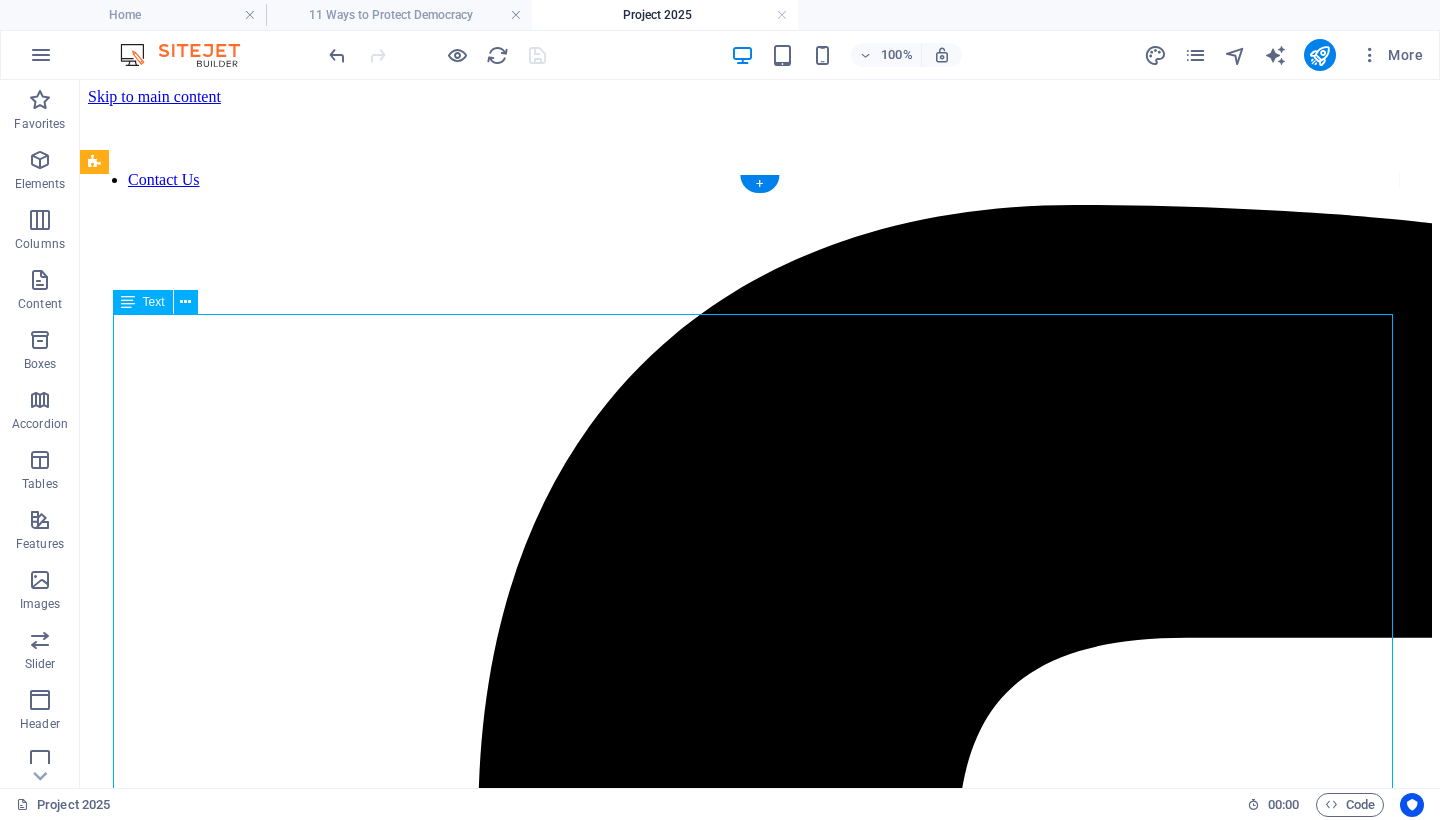 click on "Project 2025: A Coordinated Assault on American Democracy By Mary Ann Kirby. August 2, 2025. Project 2025 is not a theory.   It is a fully coordinated, actively unfolding plan to radically transform the United States government.   The Heritage Foundation , a politically influential think tank, originally published the 920‑page   Mandate for Leadership   in April 2023, backed by over 100 allied ideological organizations and hundreds of former Trump administration officials and strategists. Those involved developed a roadmap to centralize presidential authority, dismantle independent federal agencies, and replace nonpartisan civil servants with ideologically aligned personnel. This agenda is more than a policy shift—it is a deliberate campaign to   reengineer democratic governance . Analysts warn that Project 2025 reflects defining traits of   neofascism   institutional capture An Authoritarian Playbook in Action" at bounding box center (760, 8526) 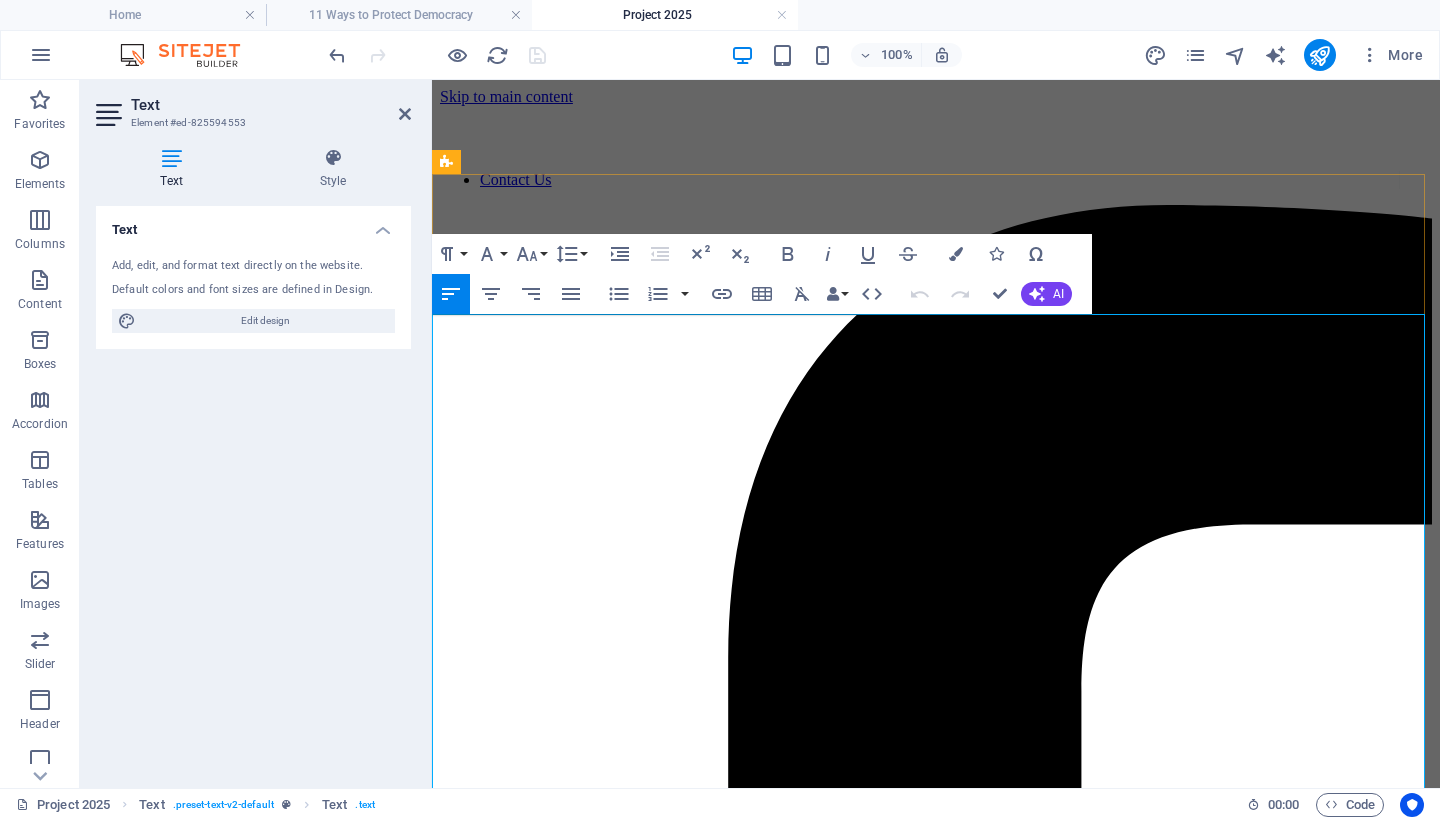 click on "Project 2025: A Coordinated Assault on American Democracy" at bounding box center [835, 6175] 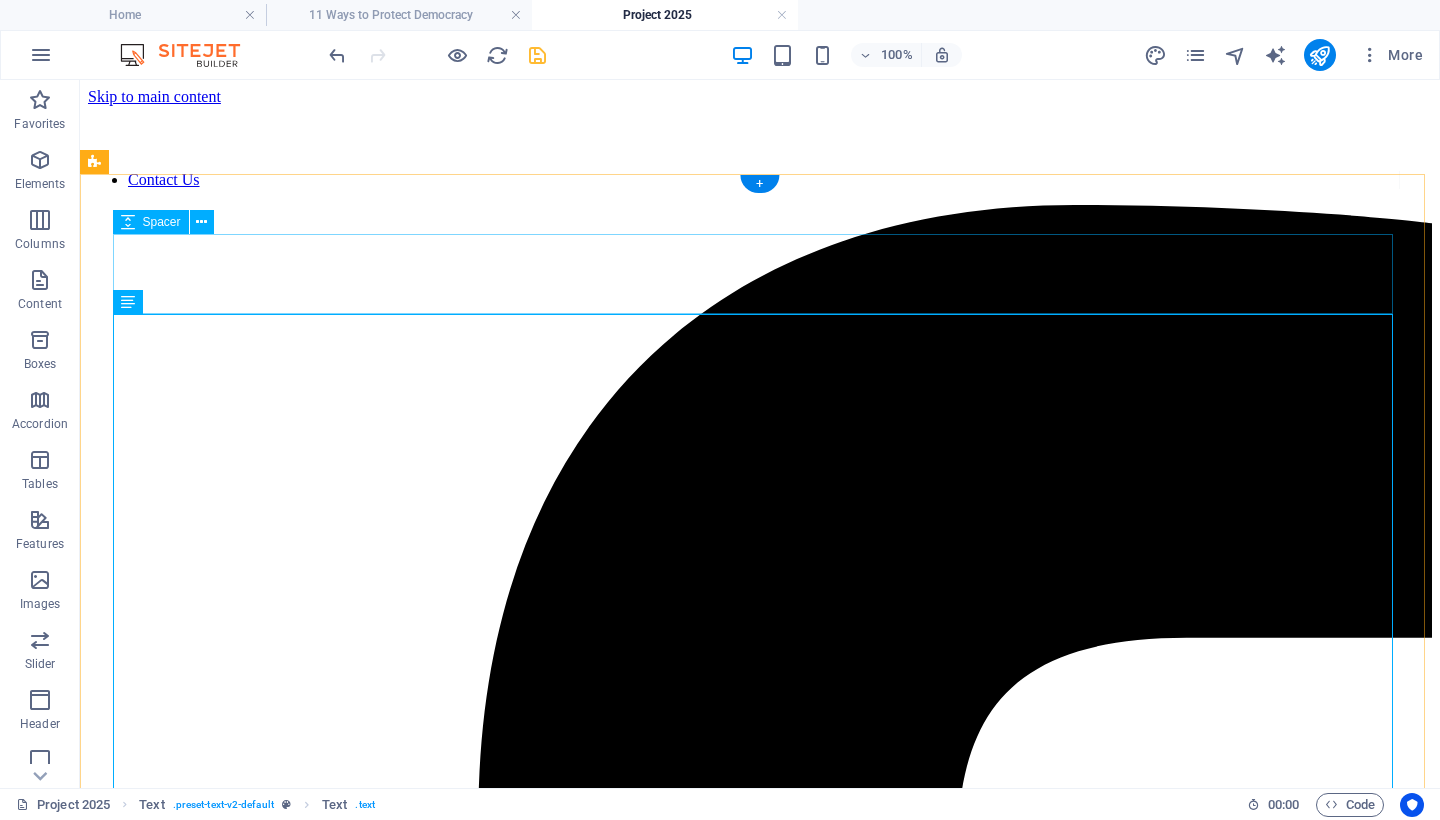 click at bounding box center (760, 8095) 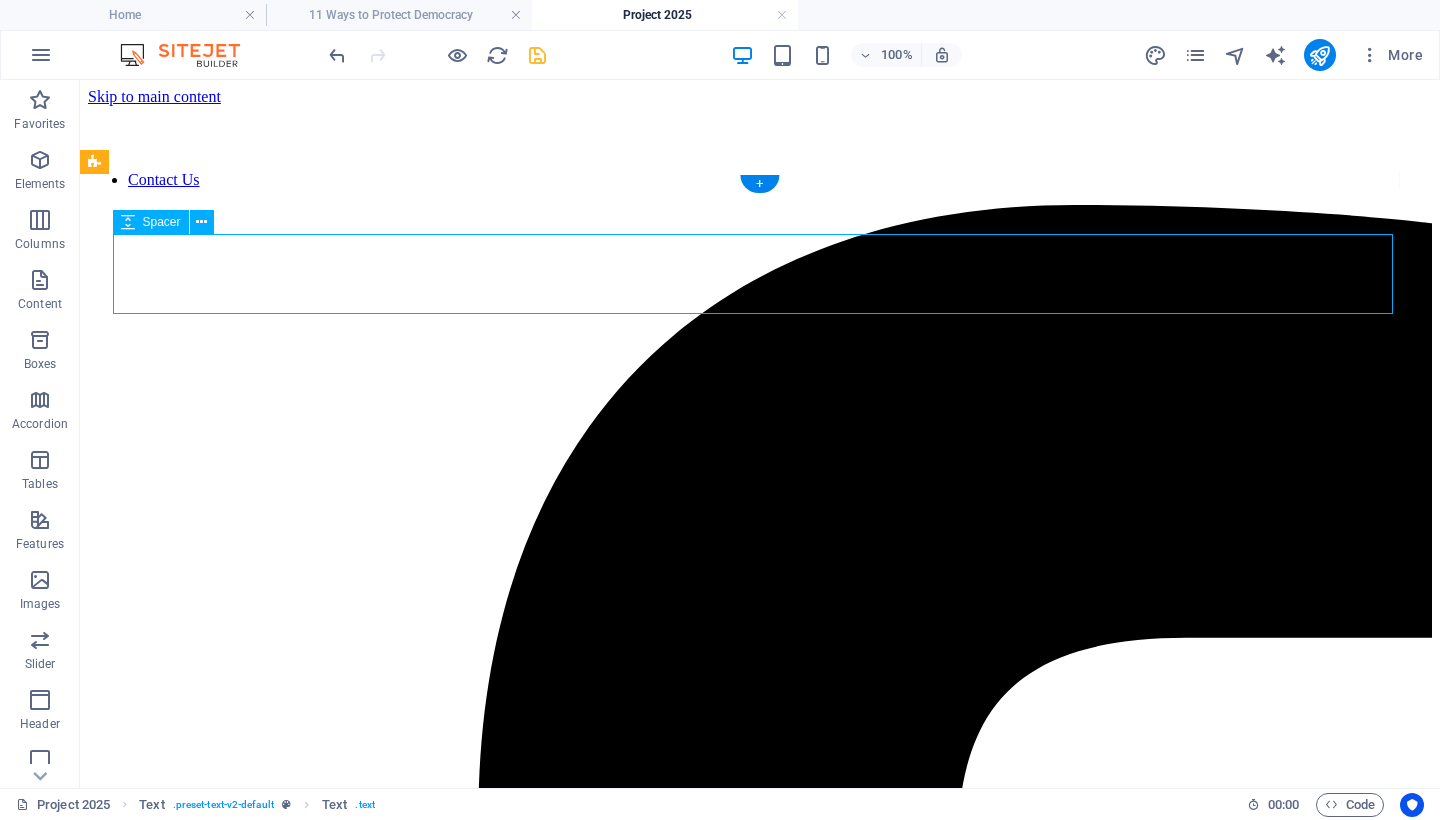 click at bounding box center (760, 8095) 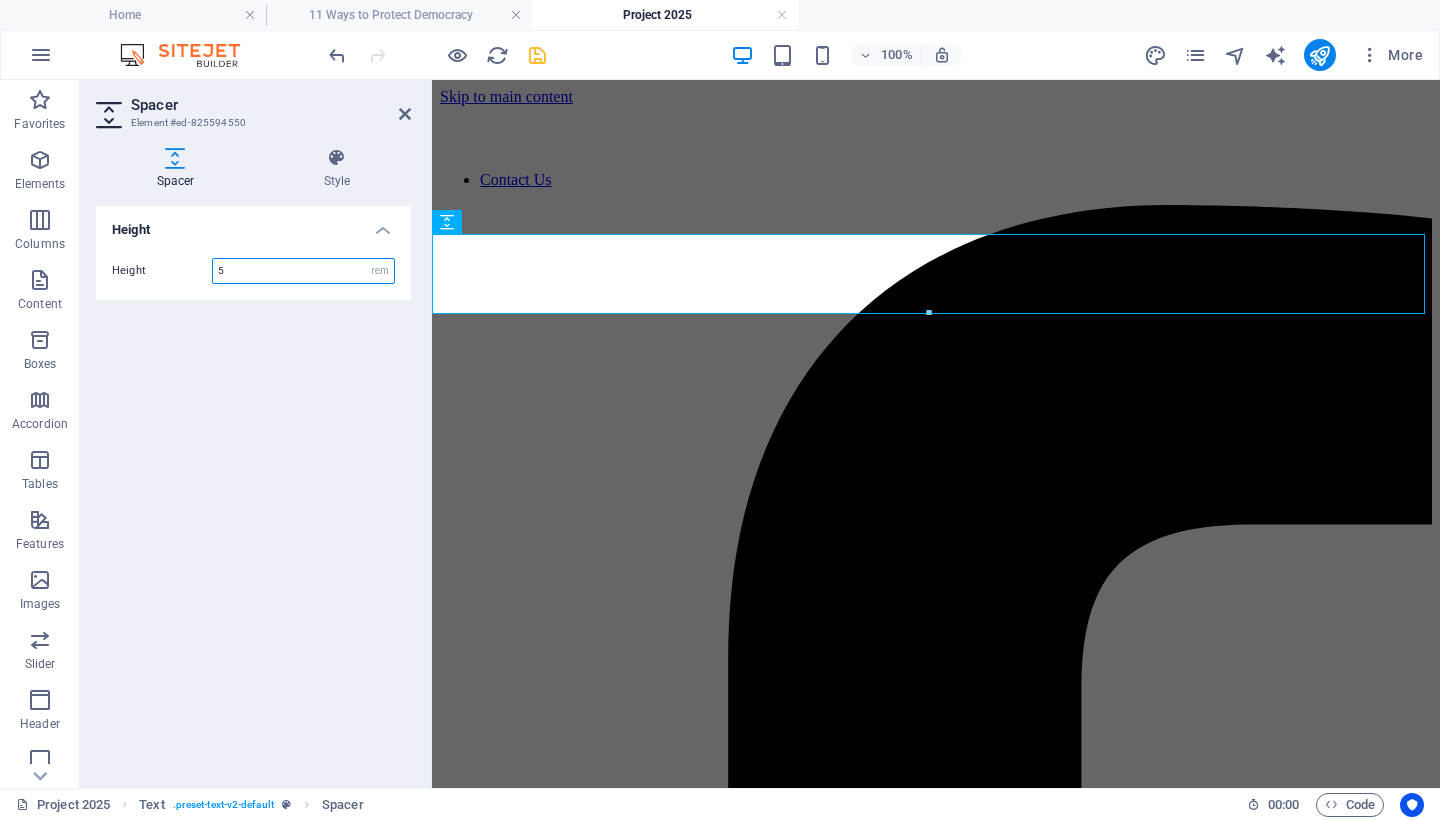 drag, startPoint x: 256, startPoint y: 267, endPoint x: 179, endPoint y: 264, distance: 77.05842 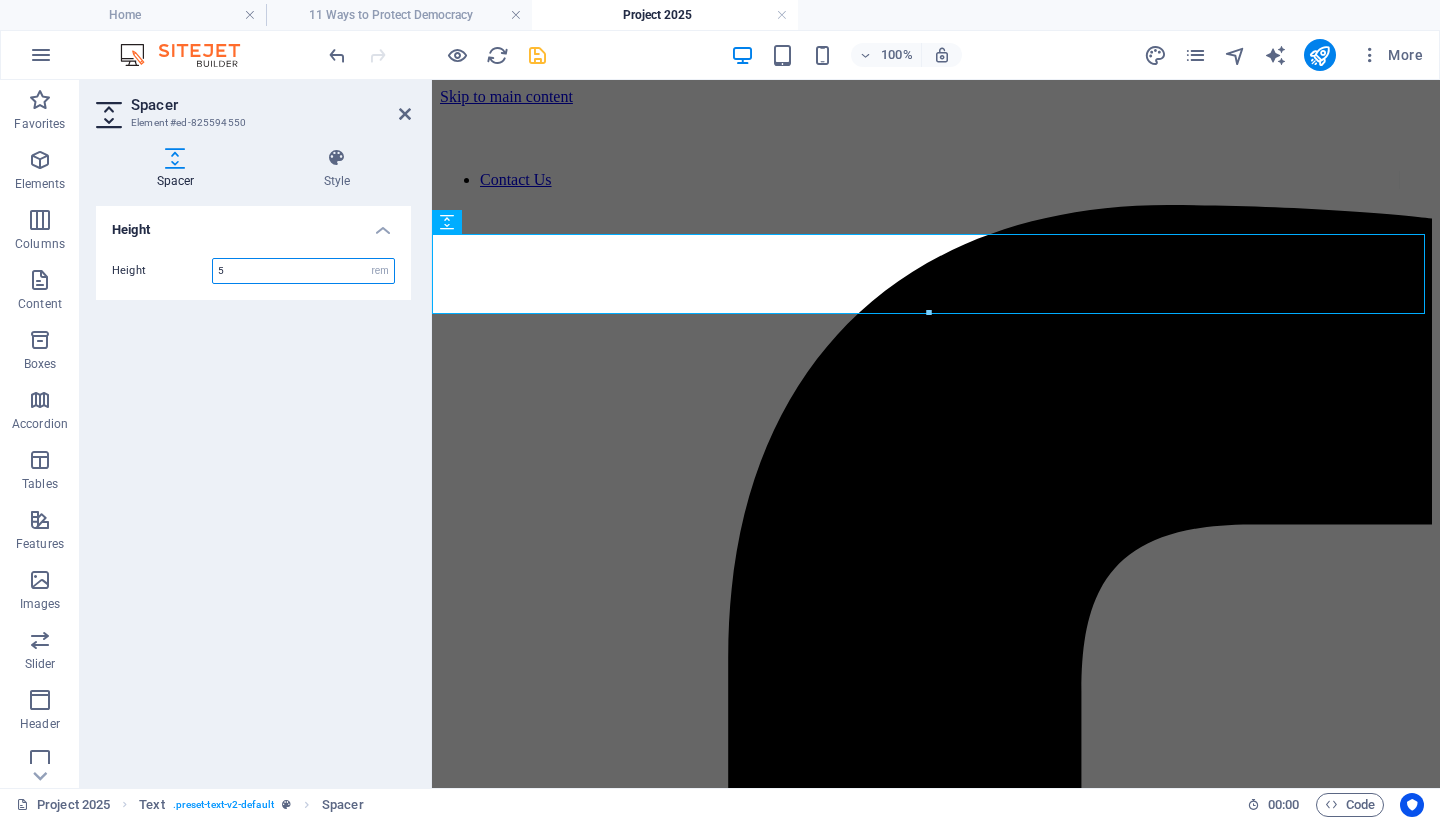 type on "4" 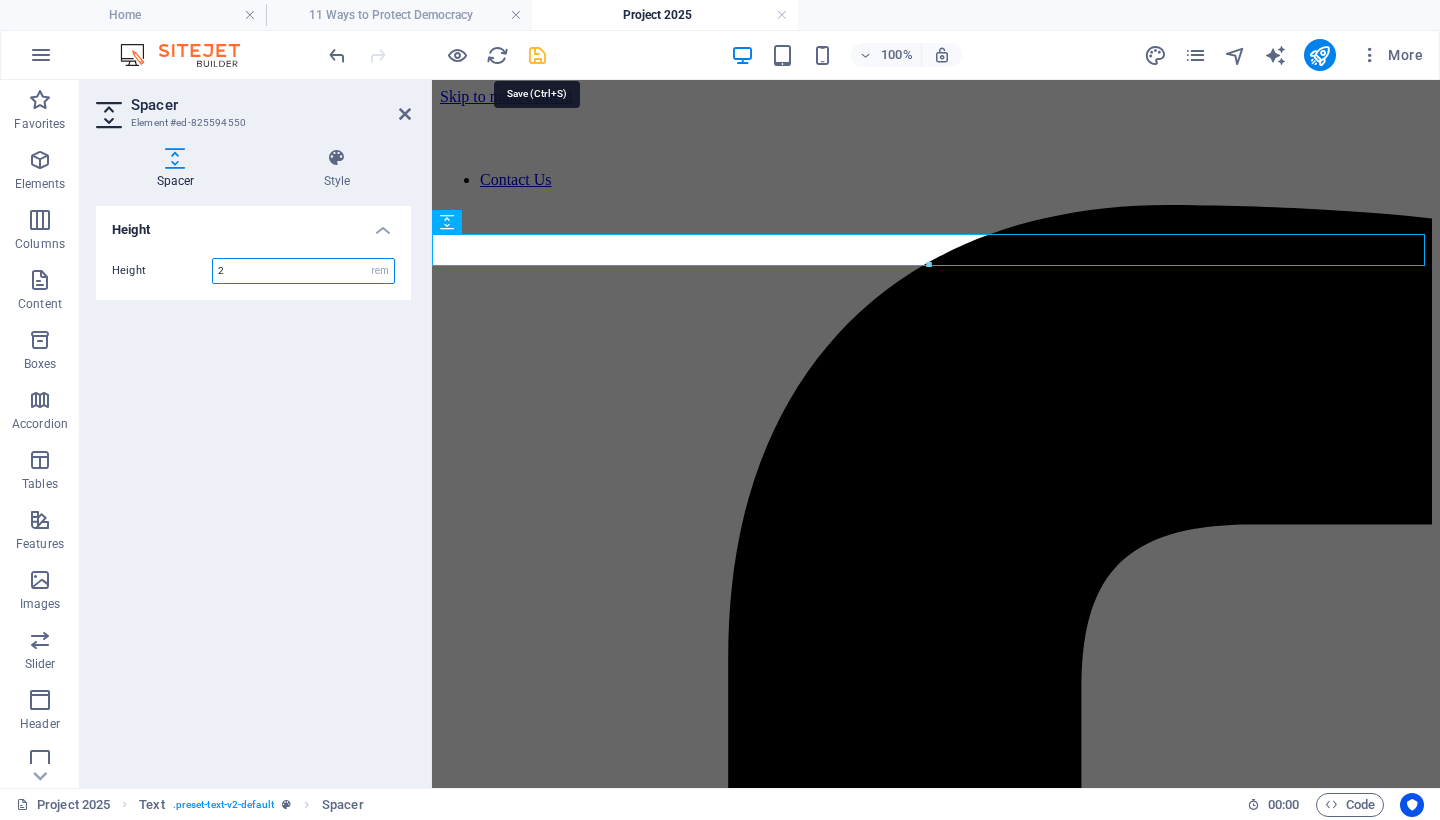type on "2" 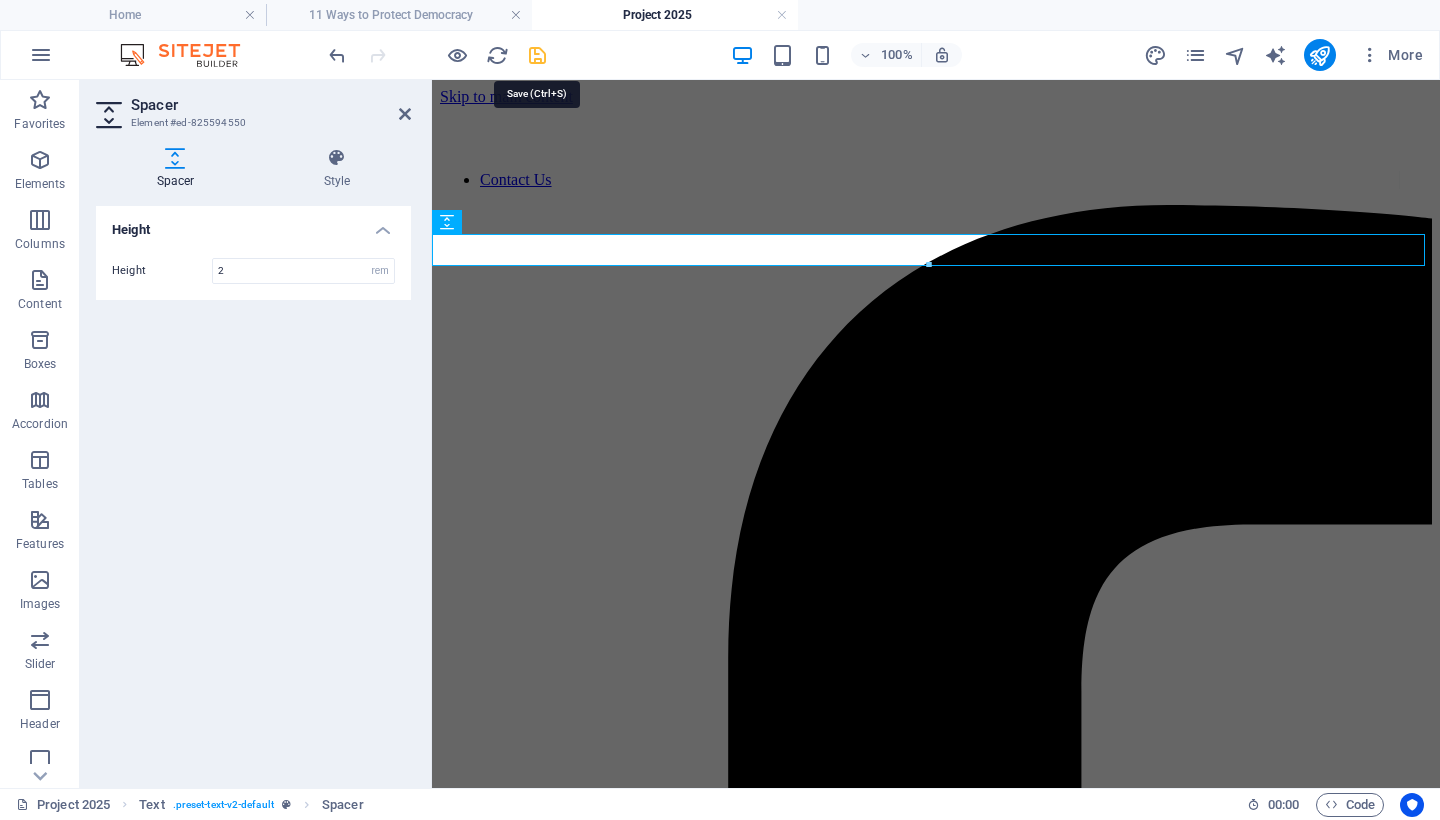 click at bounding box center (537, 55) 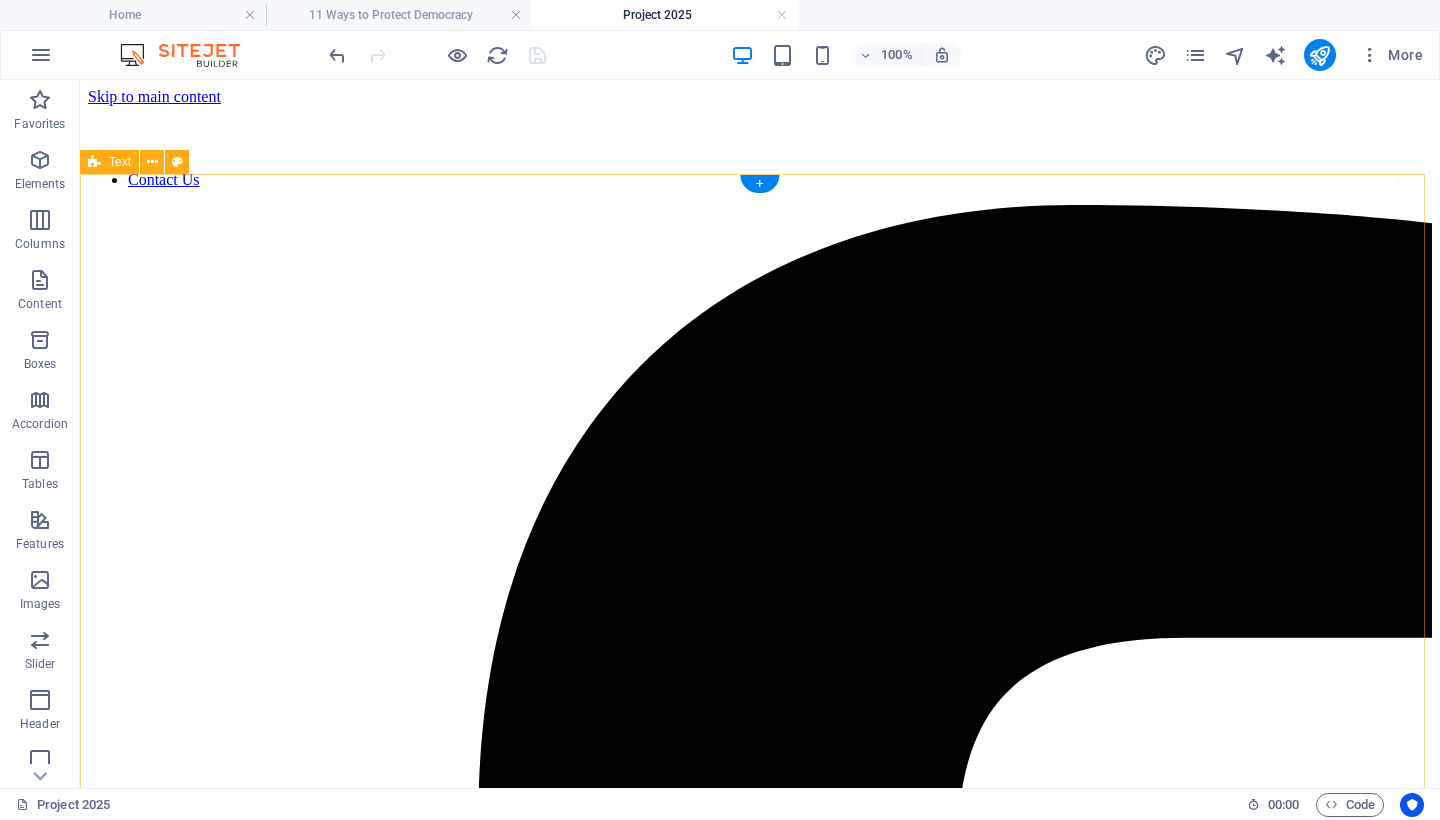 click on "Project 2025: A Coordinated Assault on American Democracy By Mary Ann Kirby. August 2, 2025. Project 2025 is not a theory.   It is a fully coordinated, actively unfolding plan to radically transform the United States government.   The Heritage Foundation , a politically influential think tank, originally published the 920‑page   Mandate for Leadership   in April 2023, backed by over 100 allied ideological organizations and hundreds of former Trump administration officials and strategists. Those involved developed a roadmap to centralize presidential authority, dismantle independent federal agencies, and replace nonpartisan civil servants with ideologically aligned personnel. This agenda is more than a policy shift—it is a deliberate campaign to   reengineer democratic governance . Analysts warn that Project 2025 reflects defining traits of   neofascism   institutional capture An Authoritarian Playbook in Action" at bounding box center (760, 8418) 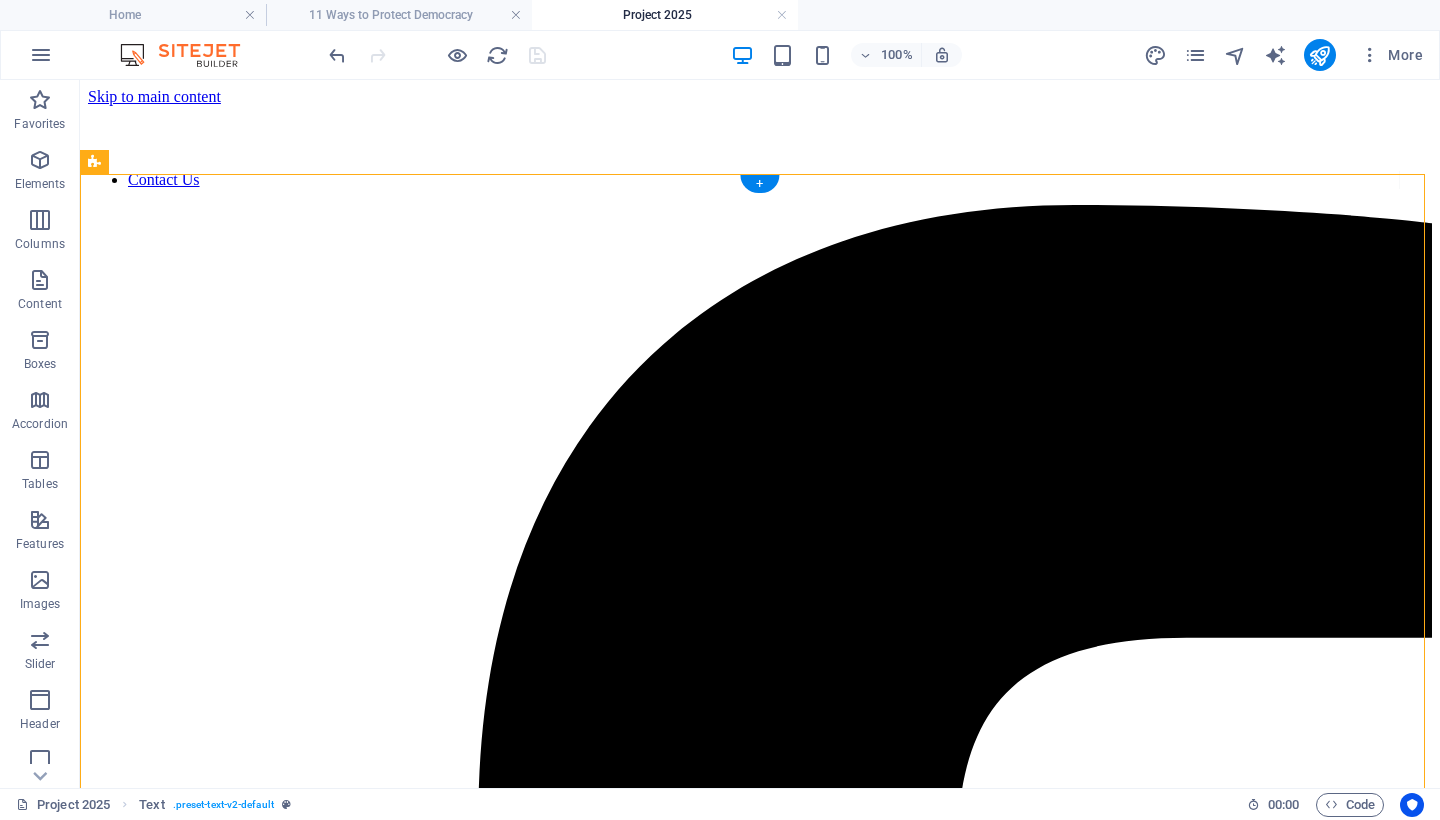 click on "Project 2025: A Coordinated Assault on American Democracy By Mary Ann Kirby. August 2, 2025. Project 2025 is not a theory.   It is a fully coordinated, actively unfolding plan to radically transform the United States government.   The Heritage Foundation , a politically influential think tank, originally published the 920‑page   Mandate for Leadership   in April 2023, backed by over 100 allied ideological organizations and hundreds of former Trump administration officials and strategists. Those involved developed a roadmap to centralize presidential authority, dismantle independent federal agencies, and replace nonpartisan civil servants with ideologically aligned personnel. This agenda is more than a policy shift—it is a deliberate campaign to   reengineer democratic governance . Analysts warn that Project 2025 reflects defining traits of   neofascism   institutional capture An Authoritarian Playbook in Action" at bounding box center (760, 8418) 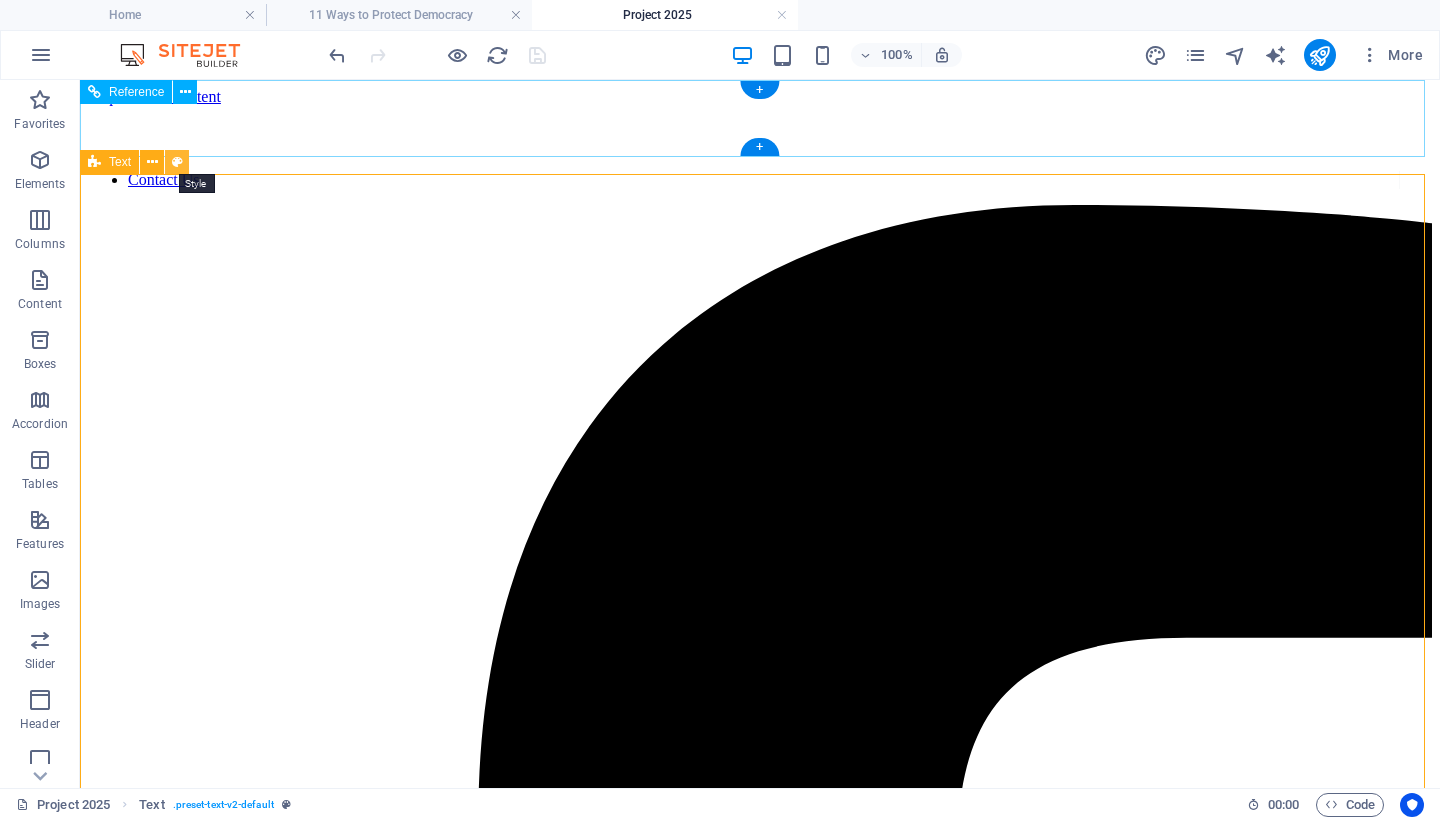 click at bounding box center (177, 162) 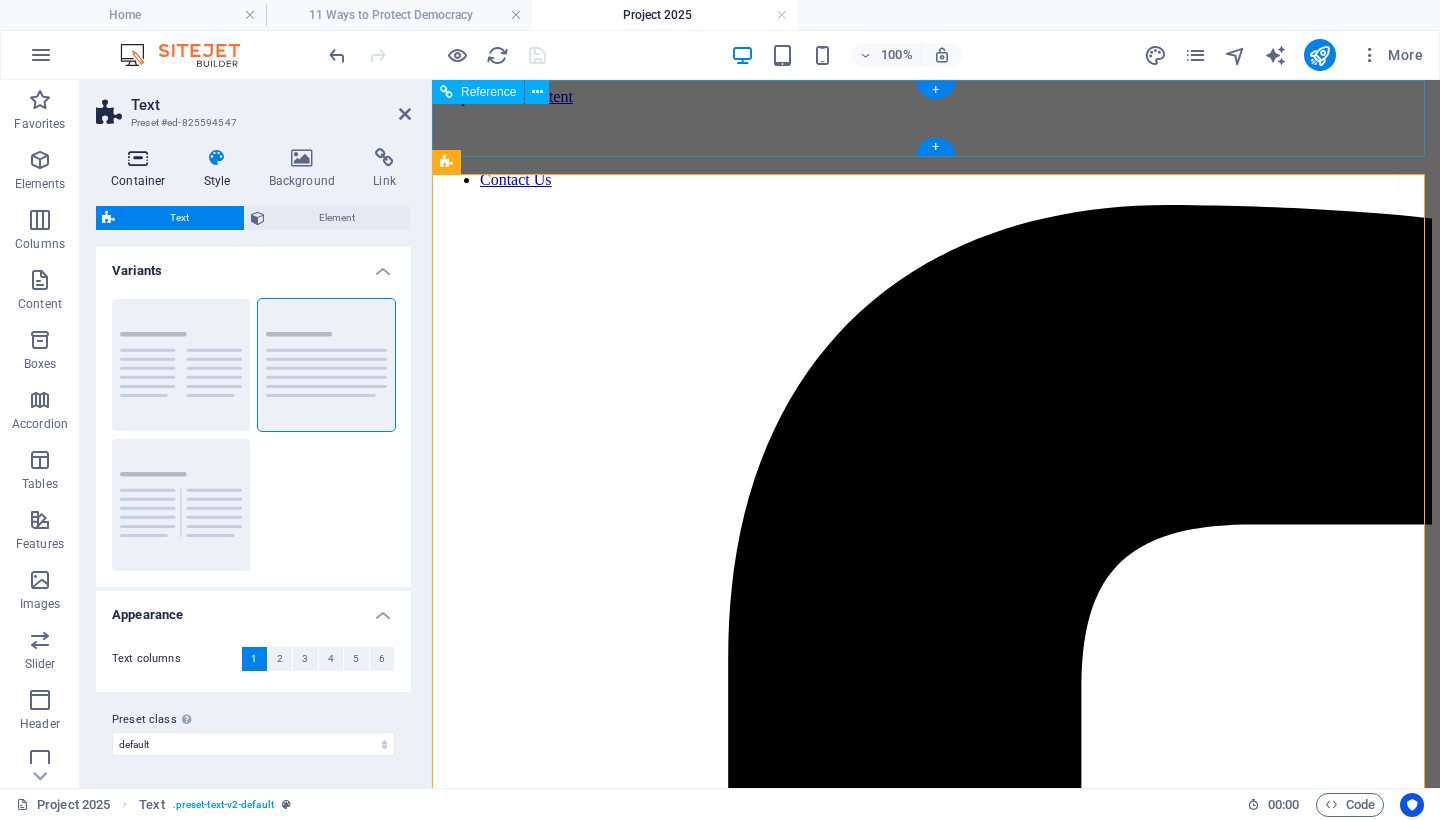 click at bounding box center [138, 158] 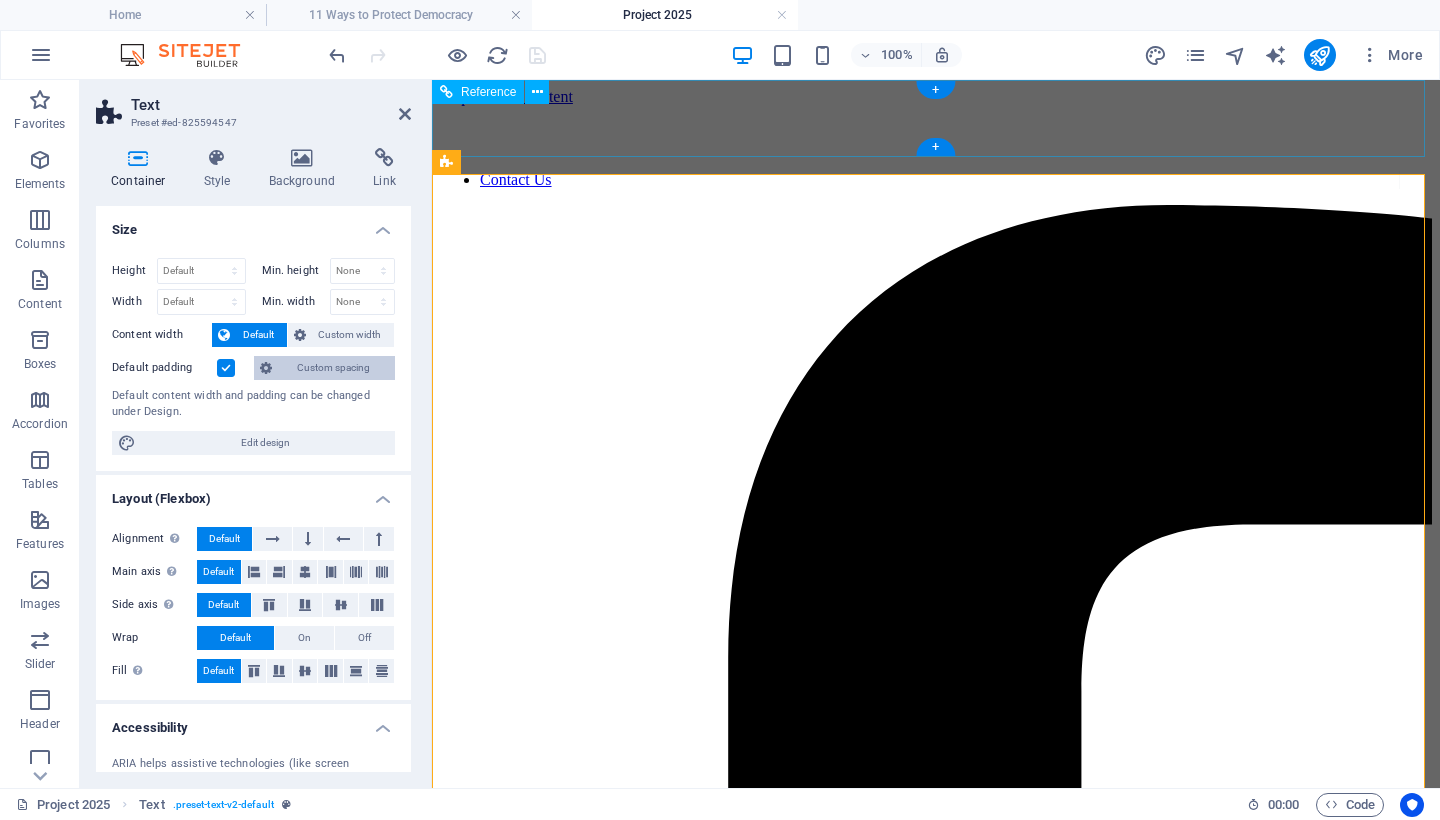 click on "Custom spacing" at bounding box center (333, 368) 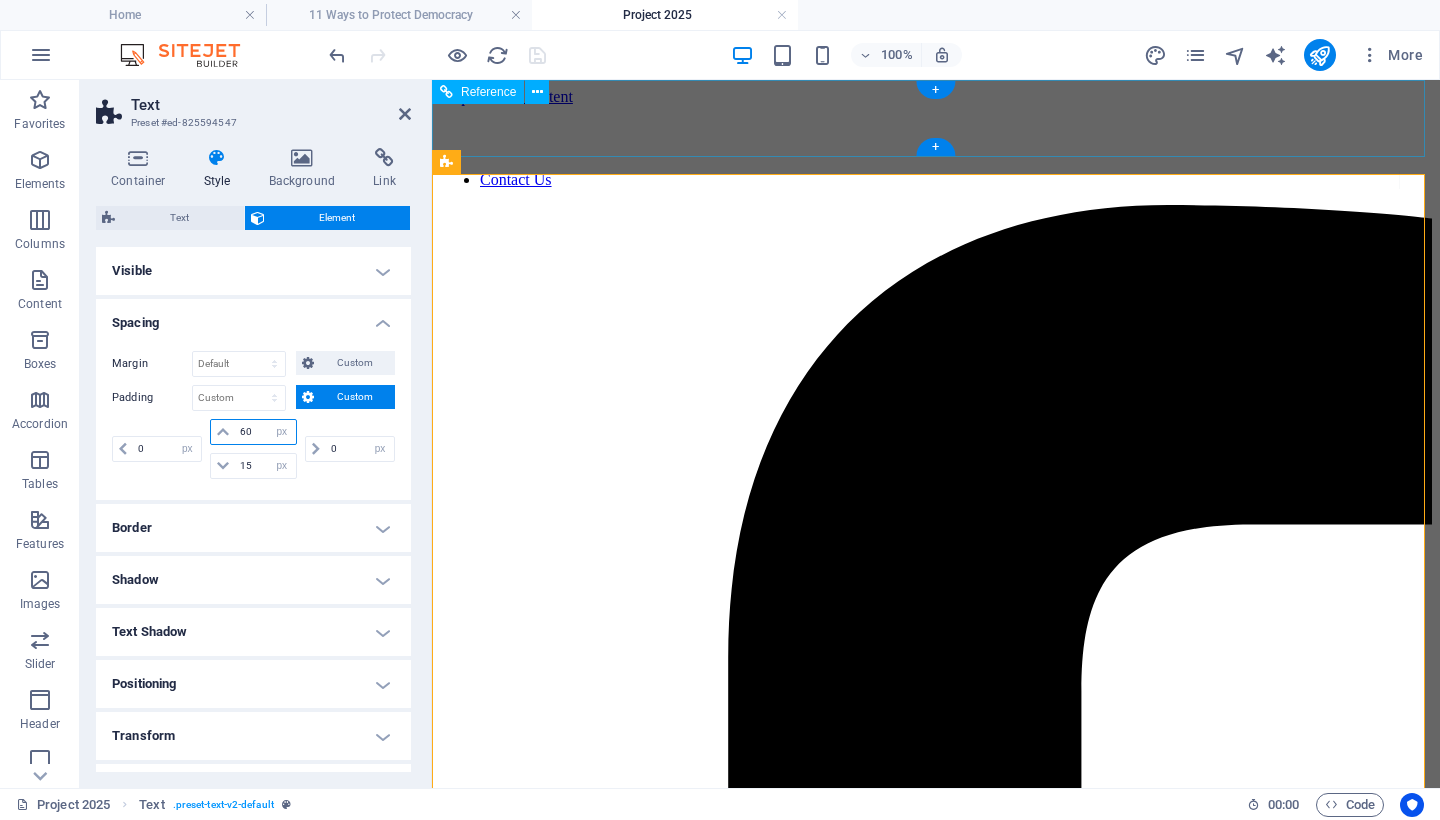 click on "60" at bounding box center [265, 432] 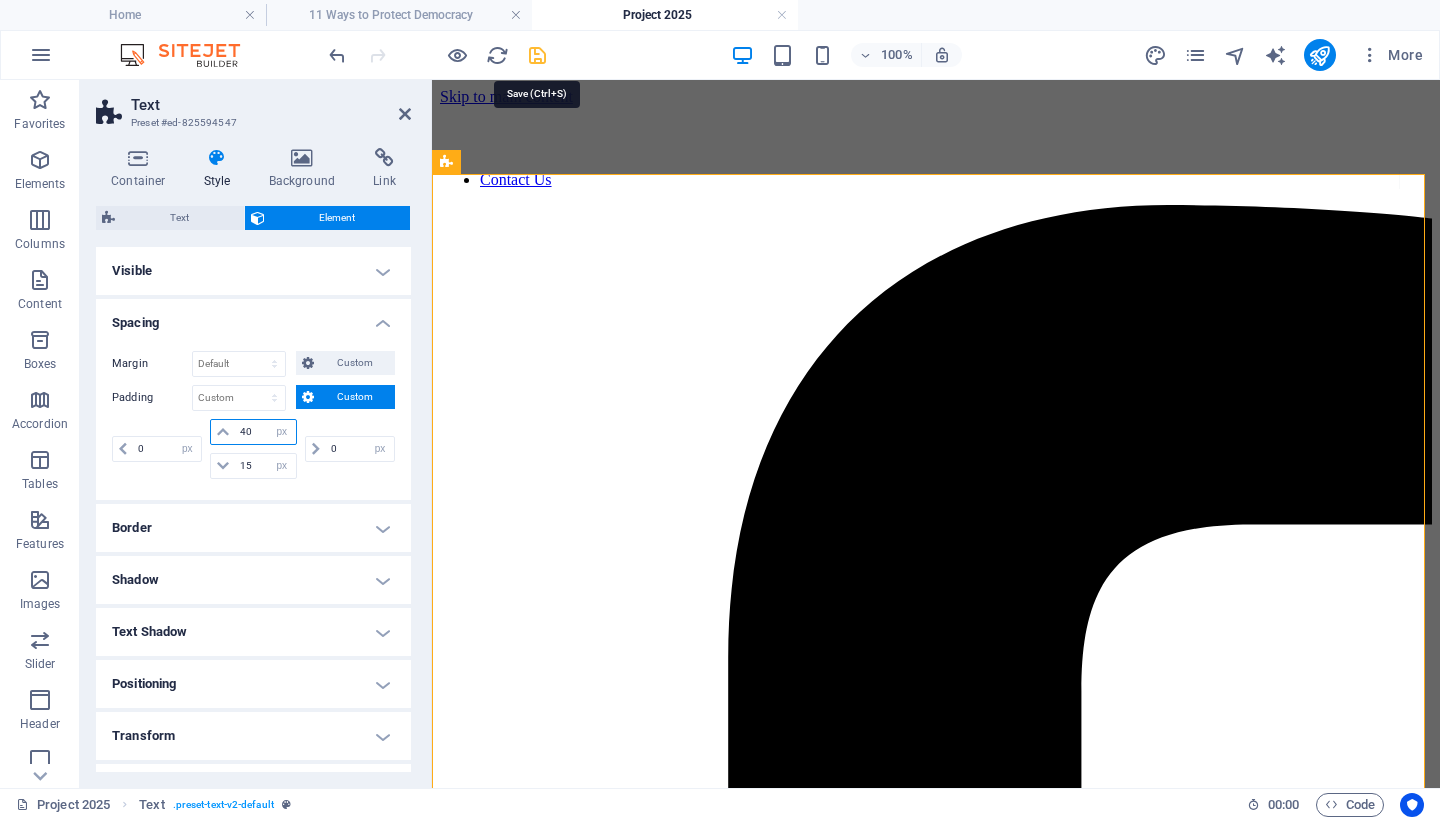 type on "40" 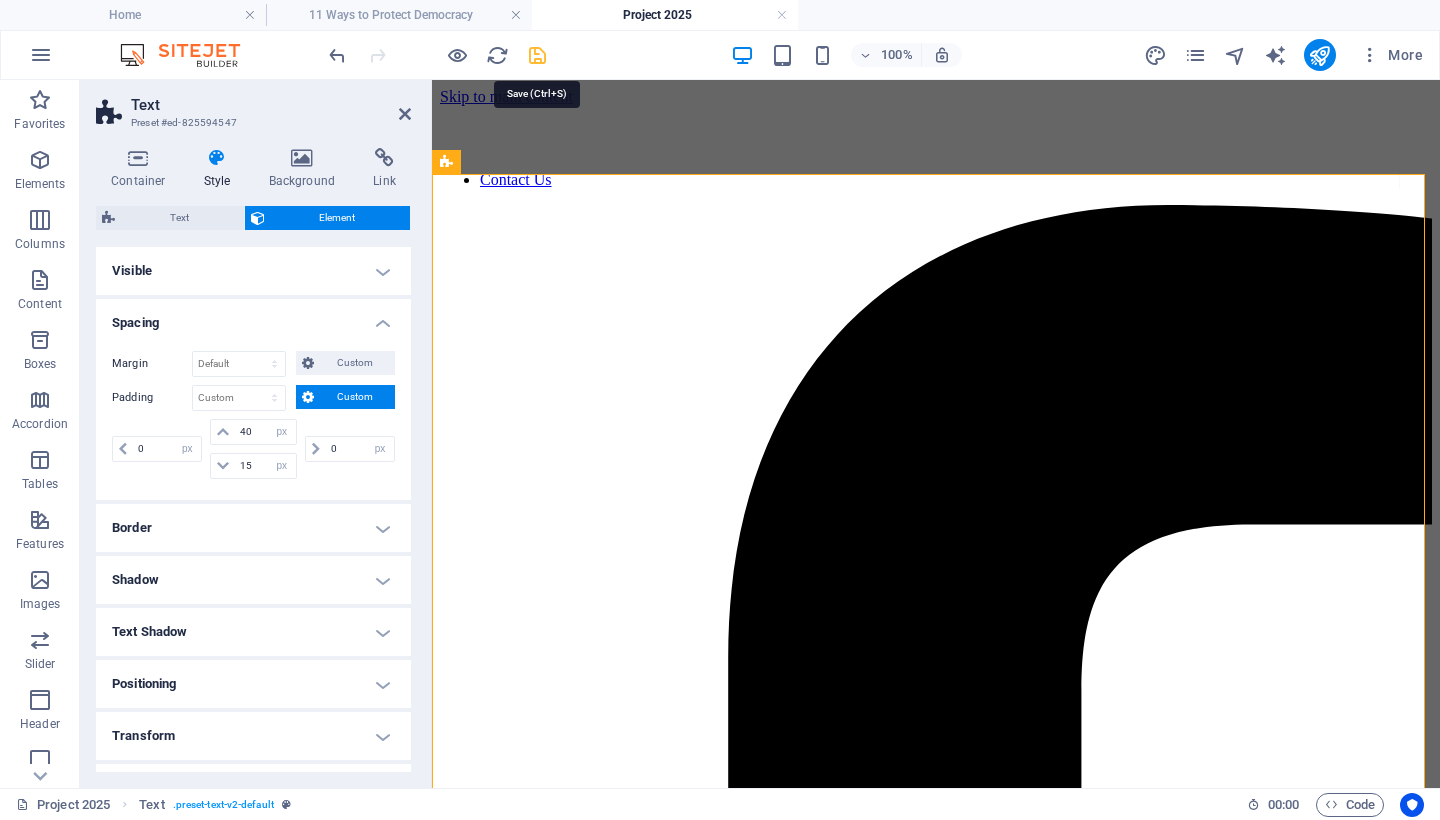 click at bounding box center [537, 55] 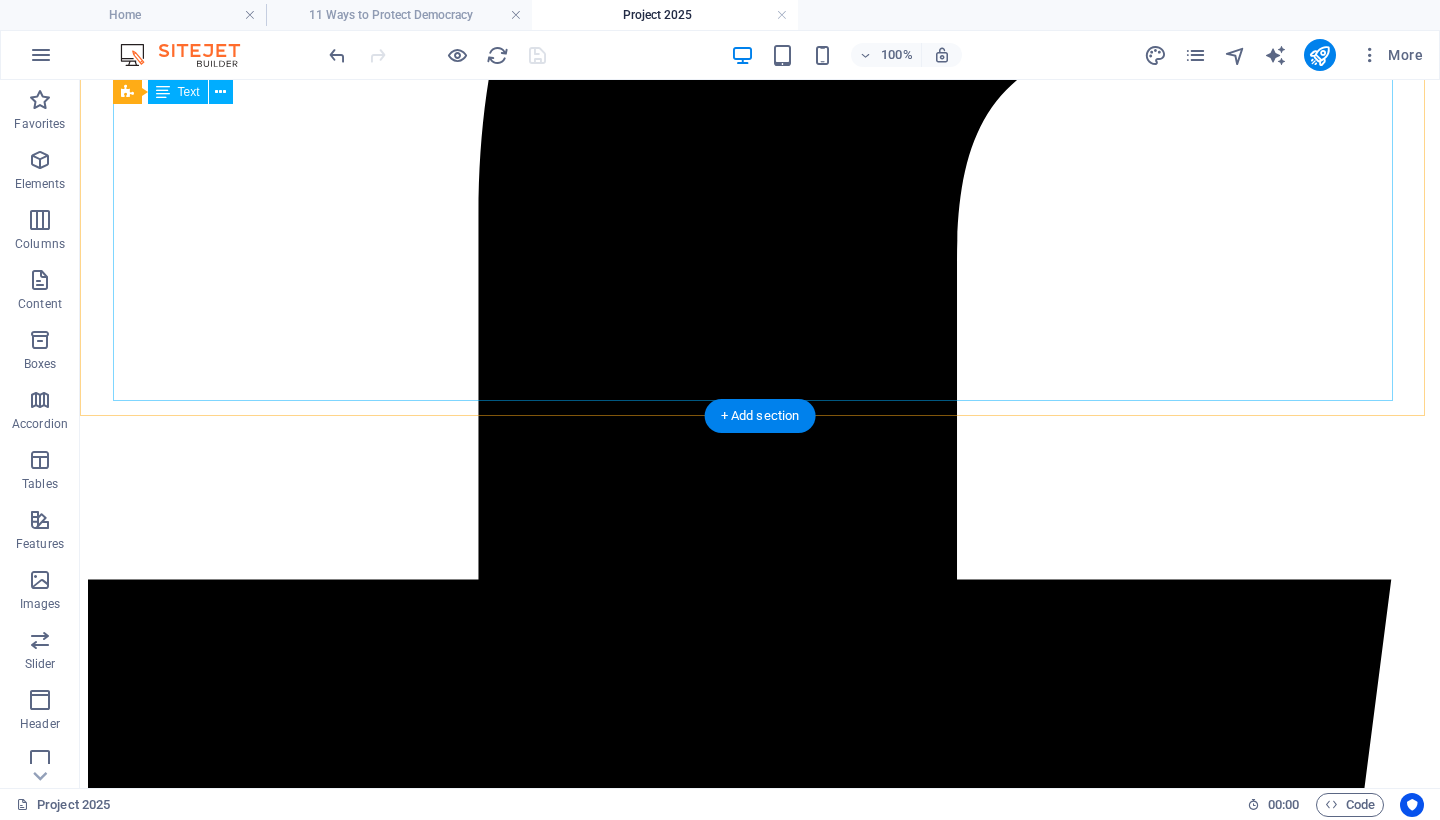 scroll, scrollTop: 779, scrollLeft: 0, axis: vertical 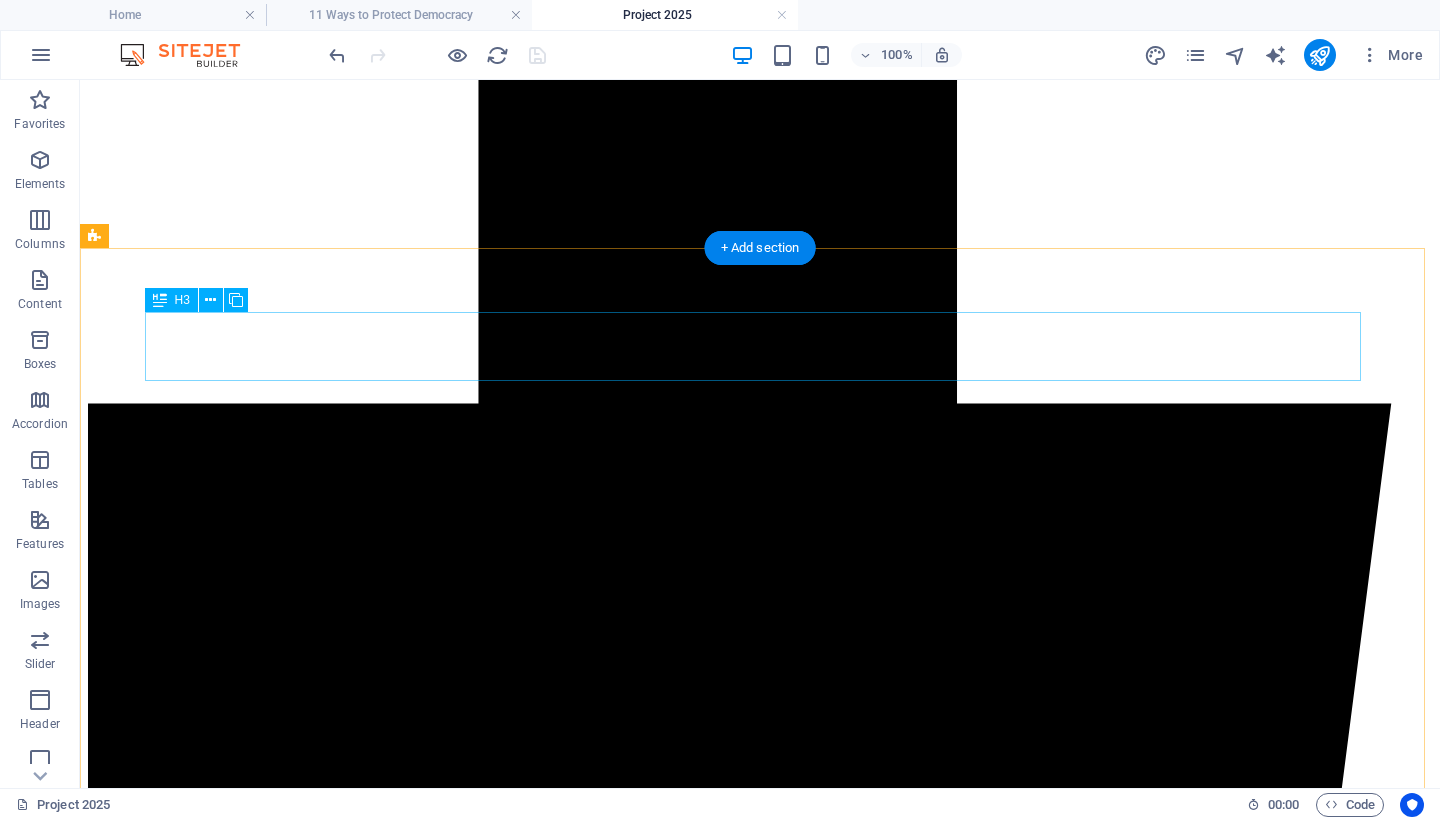 click on "Key Elements of the Agenda" at bounding box center [760, 8072] 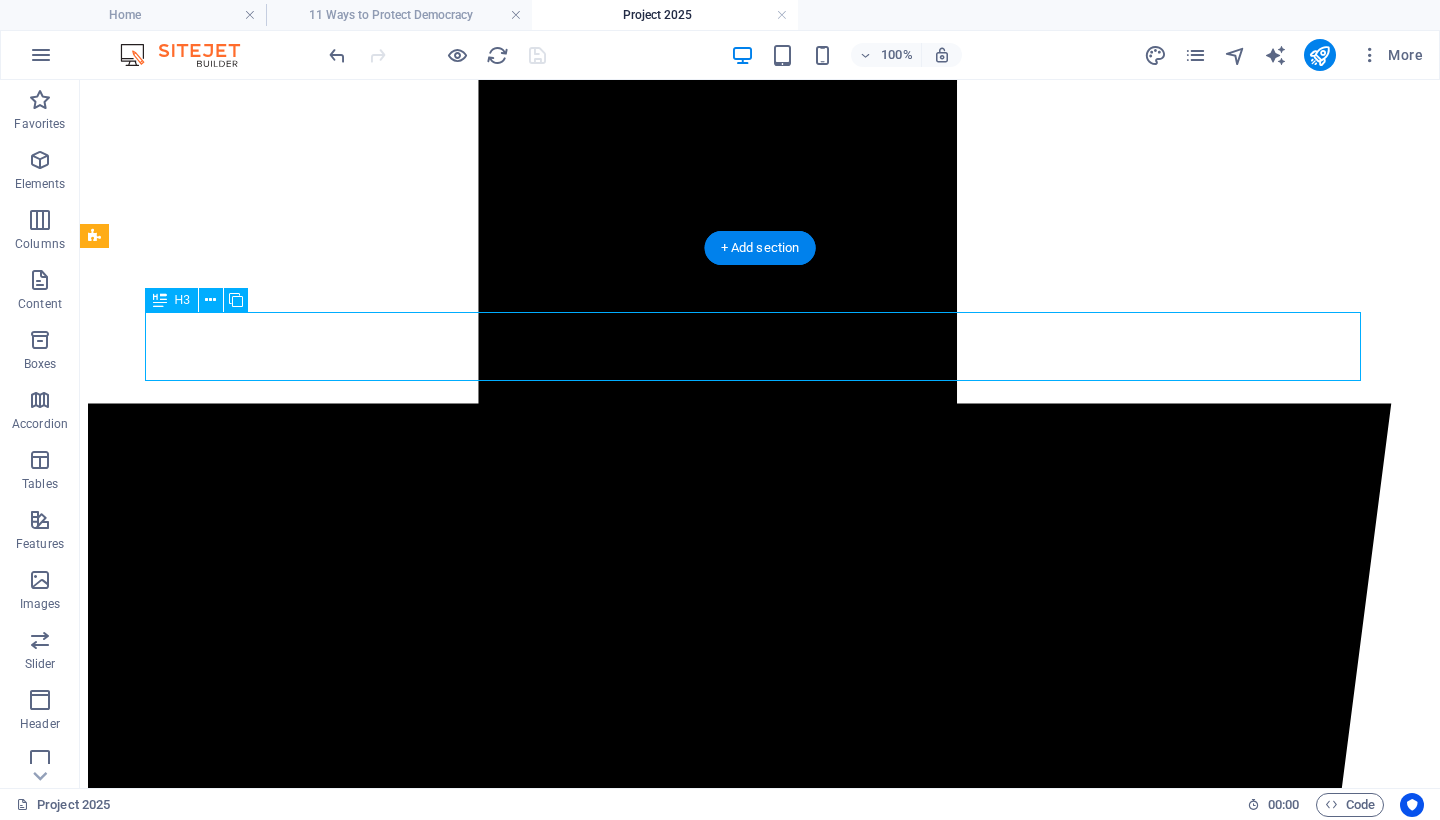 click on "Key Elements of the Agenda" at bounding box center [760, 8072] 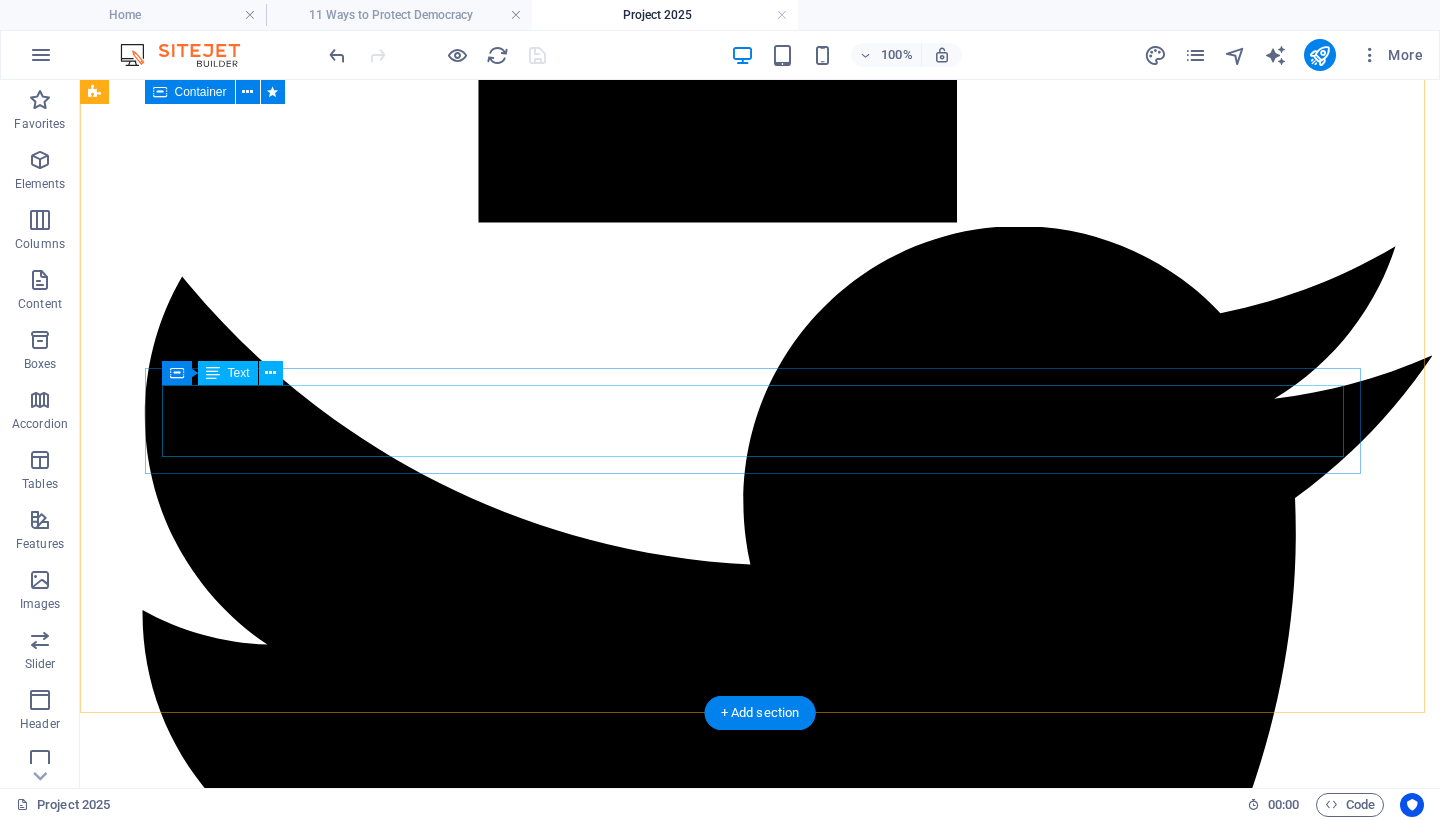 scroll, scrollTop: 2431, scrollLeft: 0, axis: vertical 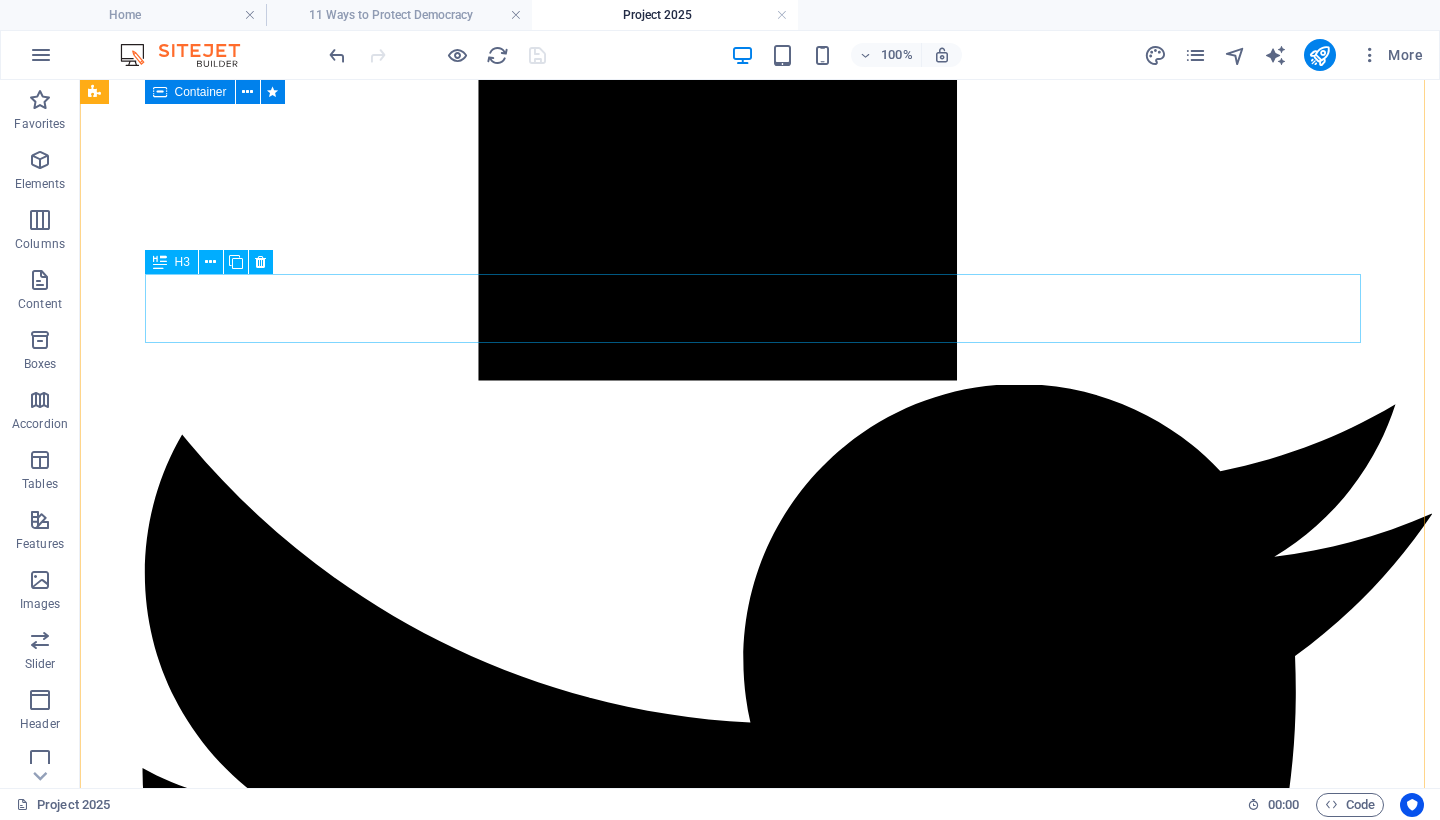 click on "Headline" at bounding box center (760, 7816) 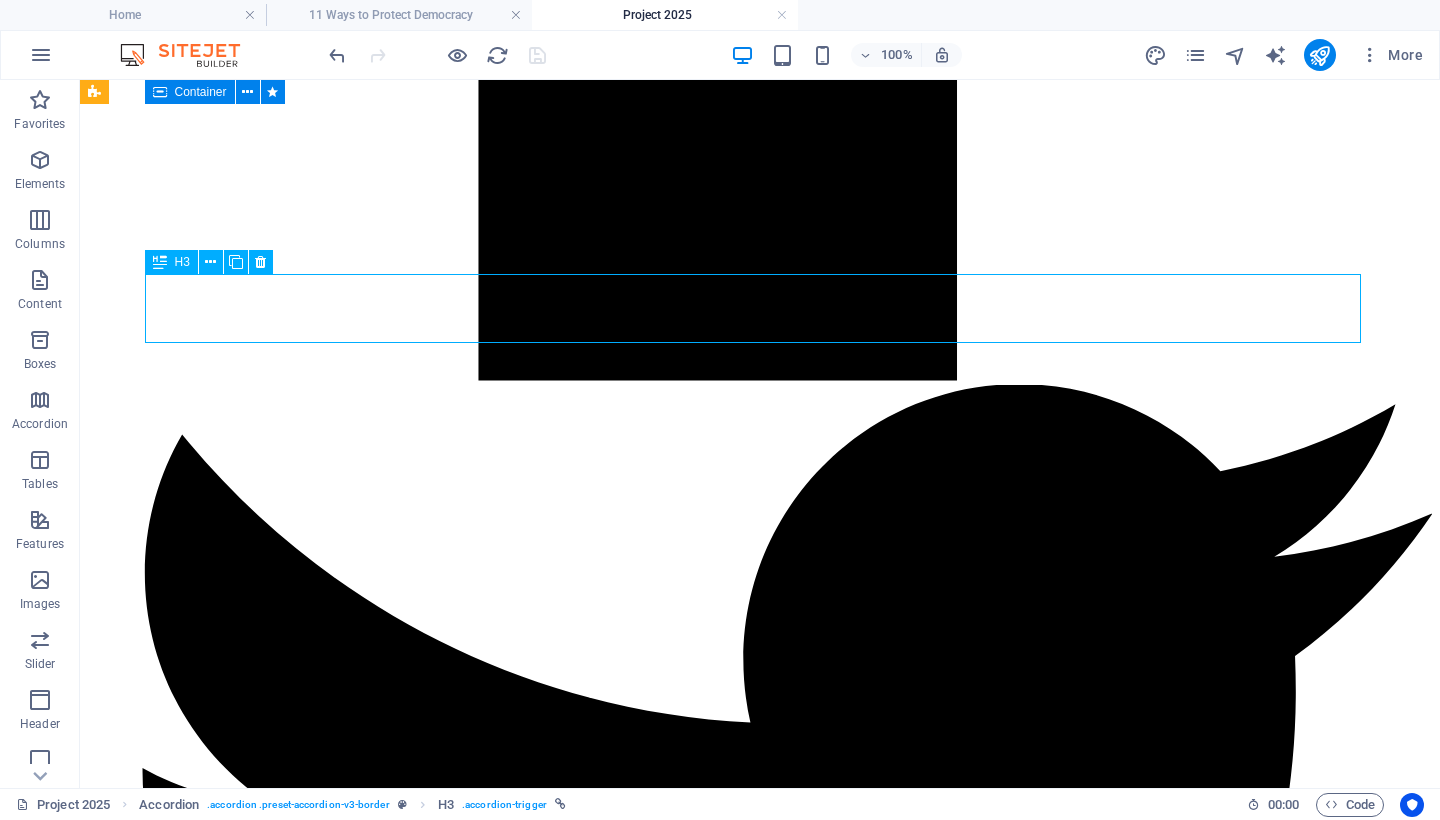 click on "Headline" at bounding box center (760, 7816) 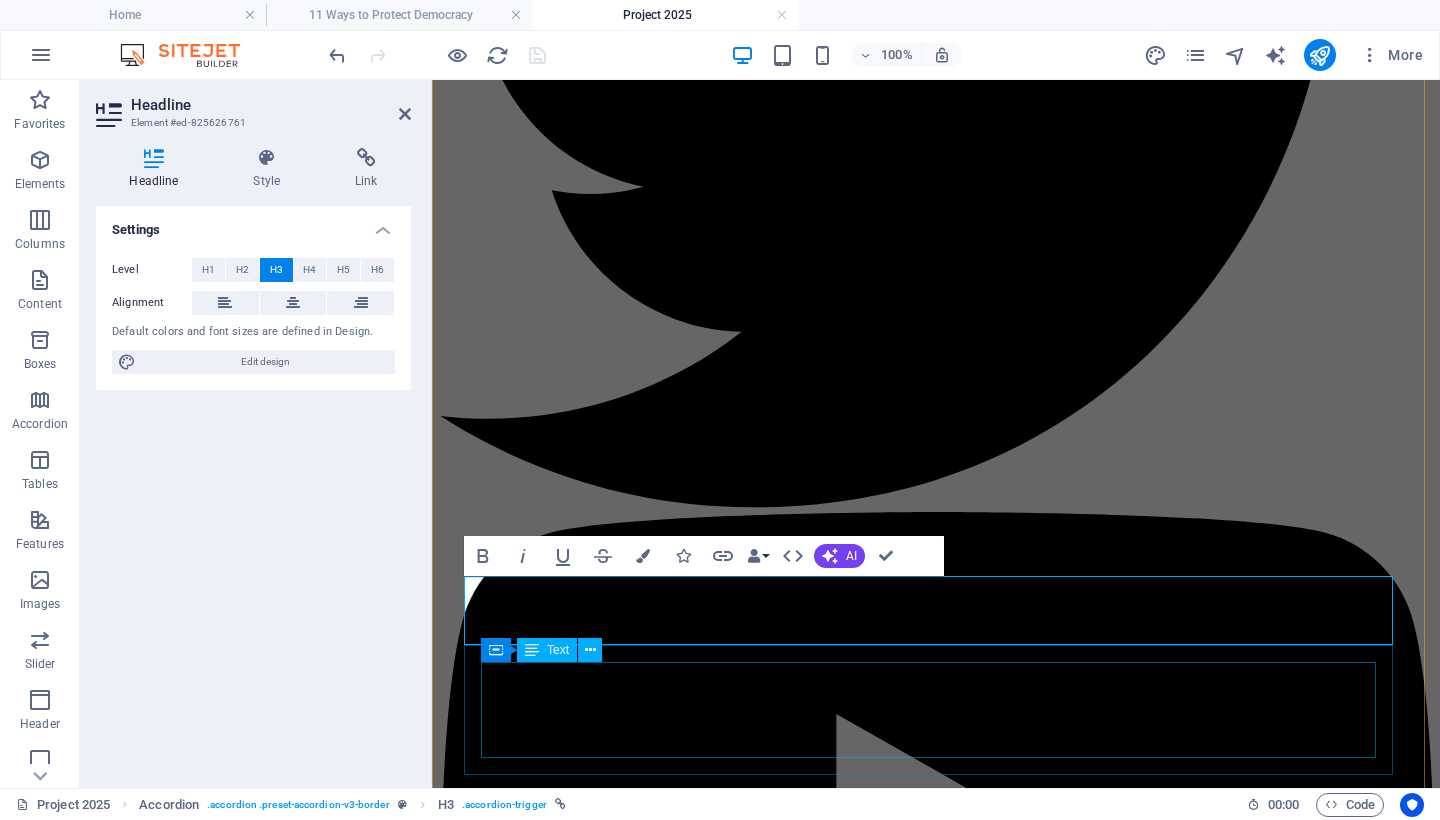 click on "Lorem ipsum dolor sit amet, consectetur adipisicing elit. Maiores ipsum repellat minus nihil. Labore, delectus, nam dignissimos ea repudiandae minima voluptatum magni pariatur possimus quia accusamus harum facilis corporis animi nisi. Enim, pariatur, impedit quia repellat harum ipsam laboriosam voluptas dicta illum nisi obcaecati reprehenderit quis placeat recusandae tenetur aperiam." at bounding box center (936, 6179) 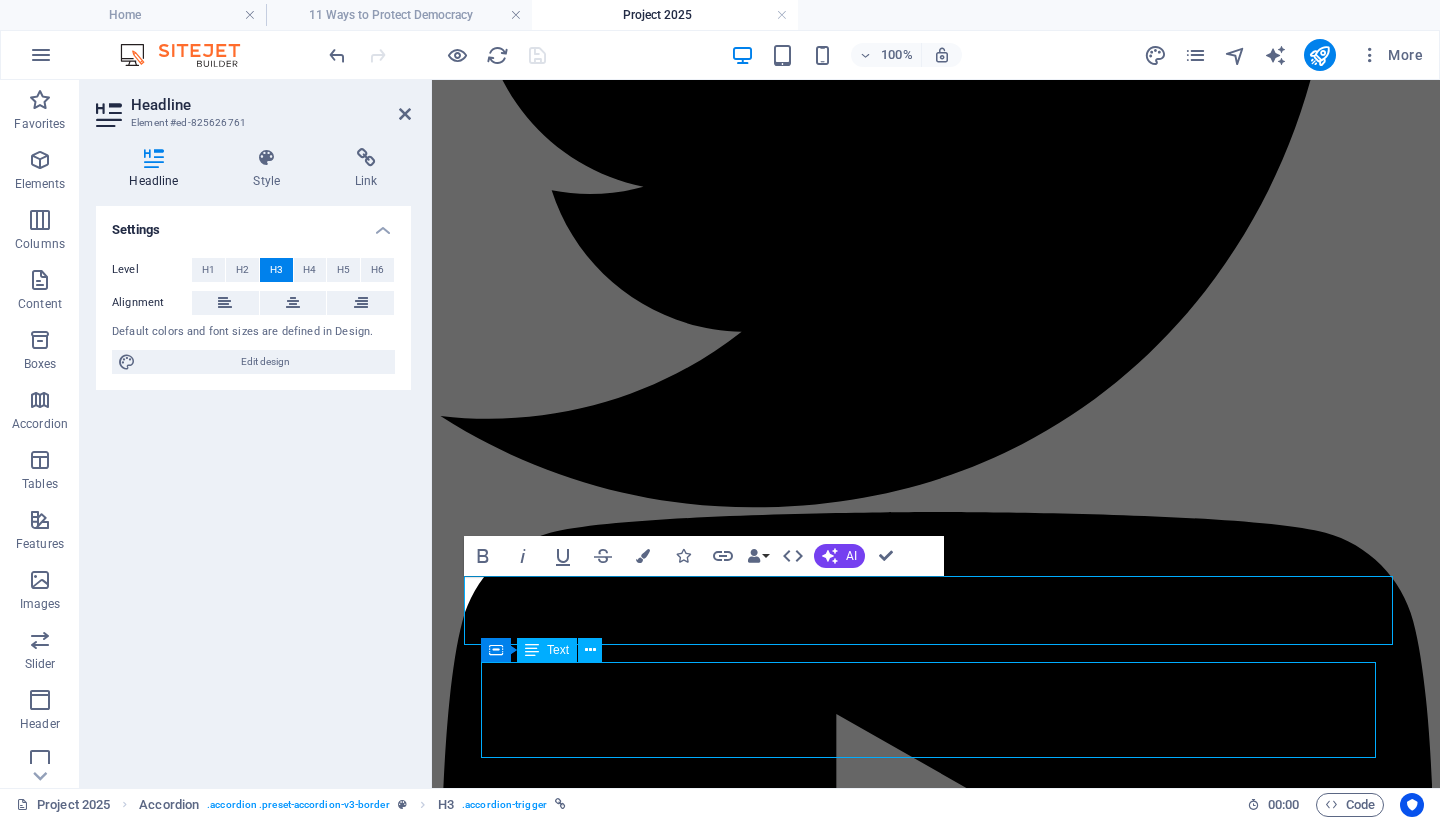 click on "Lorem ipsum dolor sit amet, consectetur adipisicing elit. Maiores ipsum repellat minus nihil. Labore, delectus, nam dignissimos ea repudiandae minima voluptatum magni pariatur possimus quia accusamus harum facilis corporis animi nisi. Enim, pariatur, impedit quia repellat harum ipsam laboriosam voluptas dicta illum nisi obcaecati reprehenderit quis placeat recusandae tenetur aperiam." at bounding box center (936, 6179) 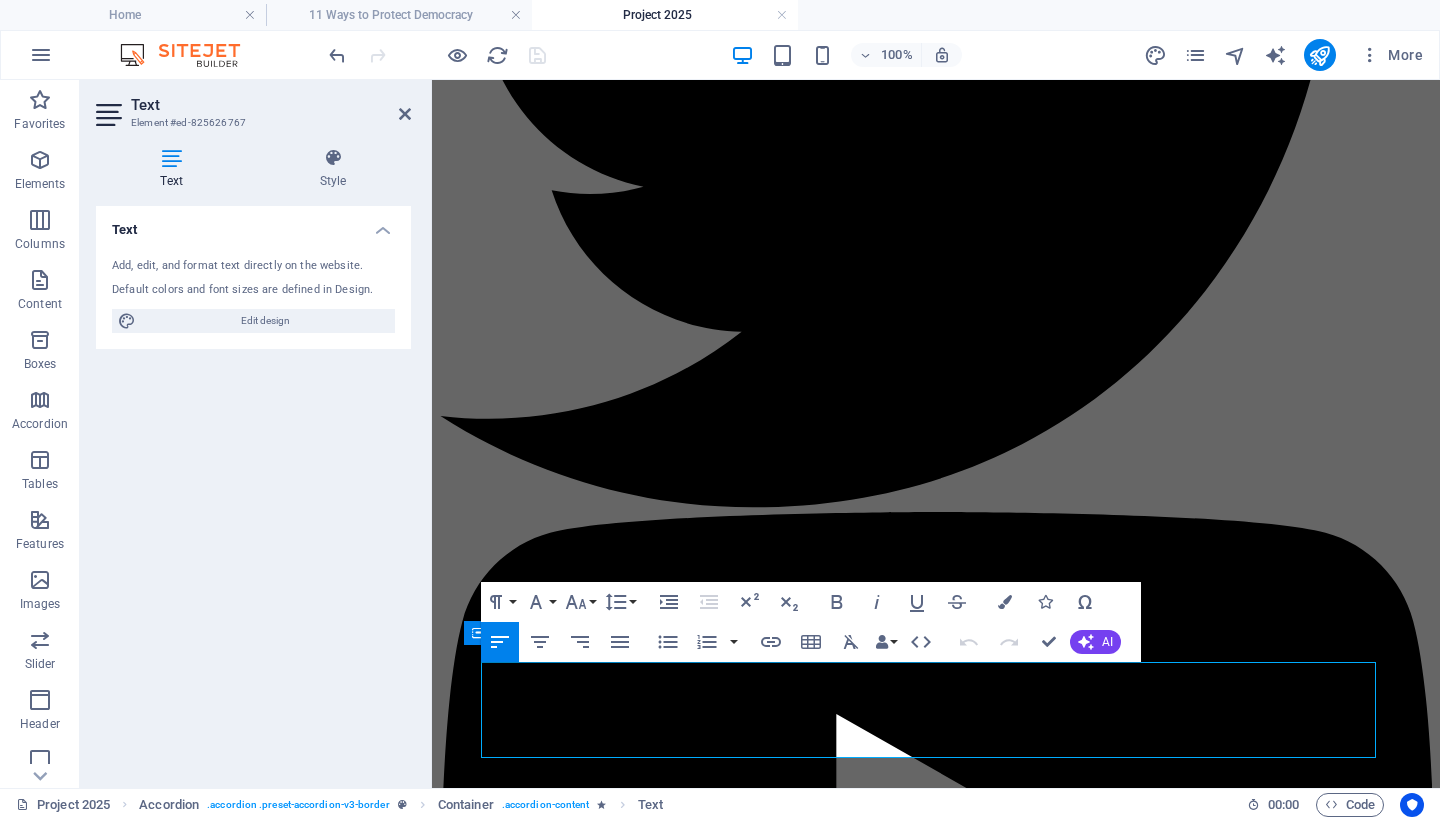 scroll, scrollTop: 2600, scrollLeft: 0, axis: vertical 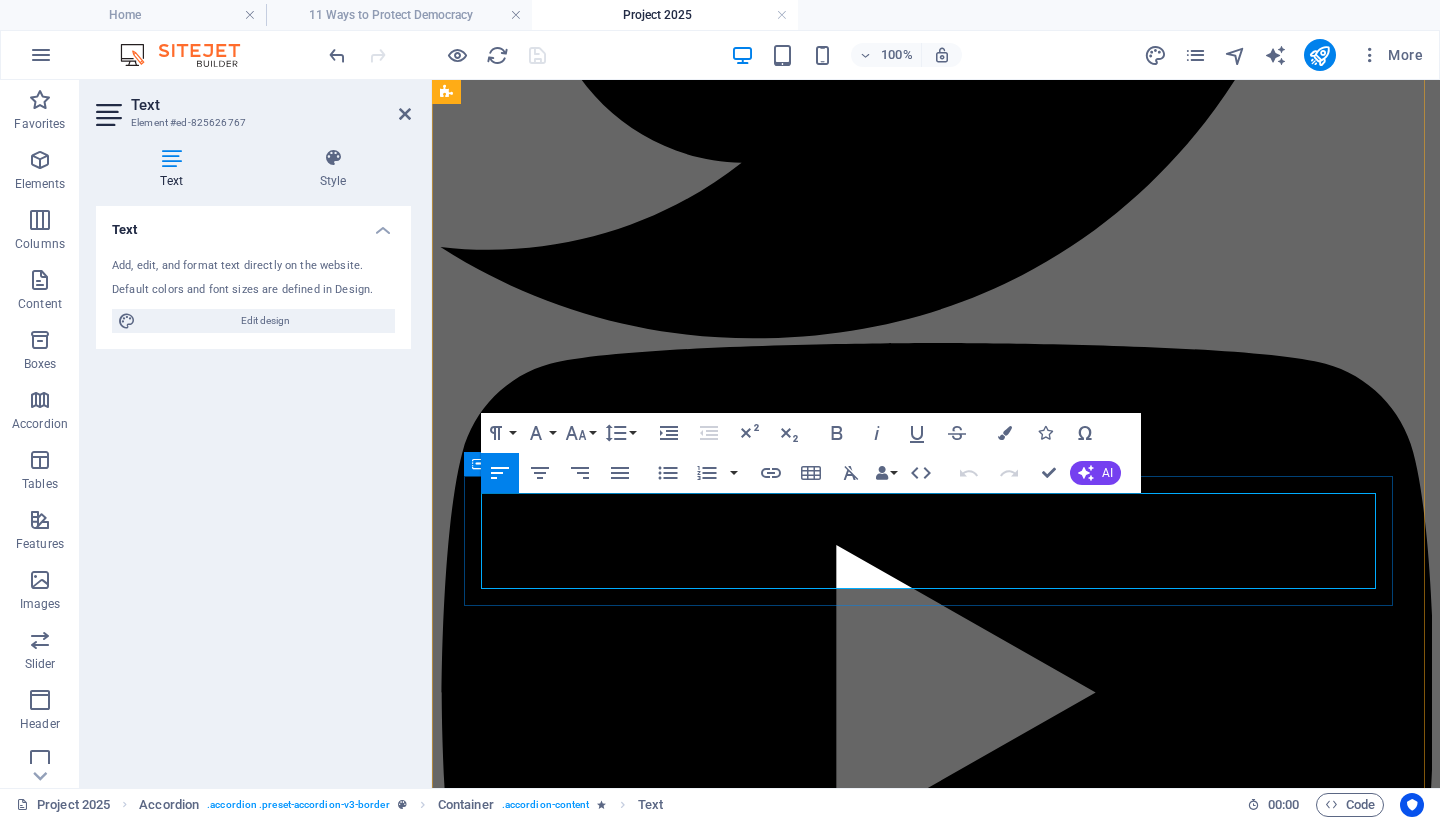 drag, startPoint x: 1034, startPoint y: 575, endPoint x: 477, endPoint y: 507, distance: 561.13544 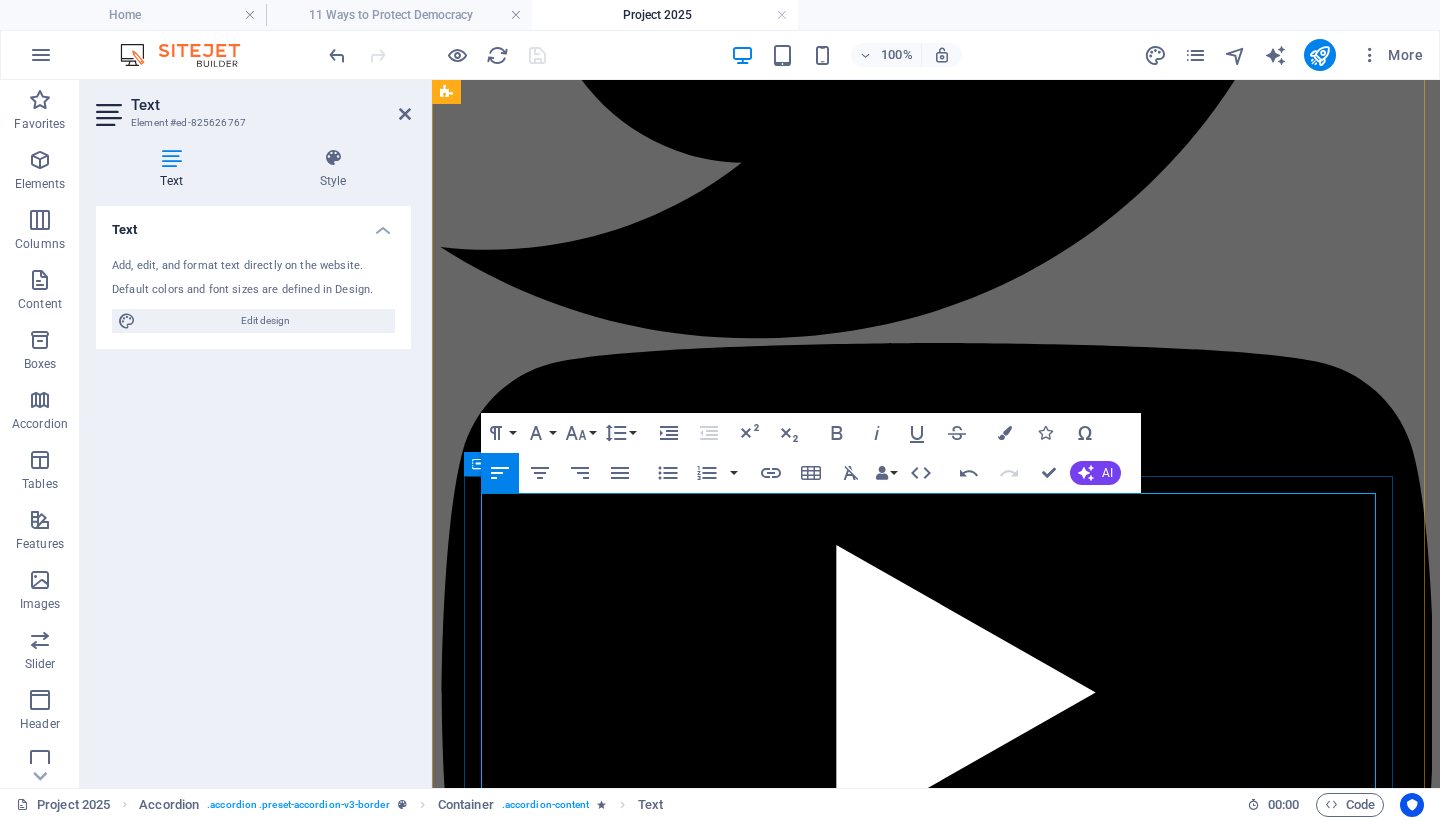 drag, startPoint x: 1267, startPoint y: 553, endPoint x: 484, endPoint y: 501, distance: 784.7248 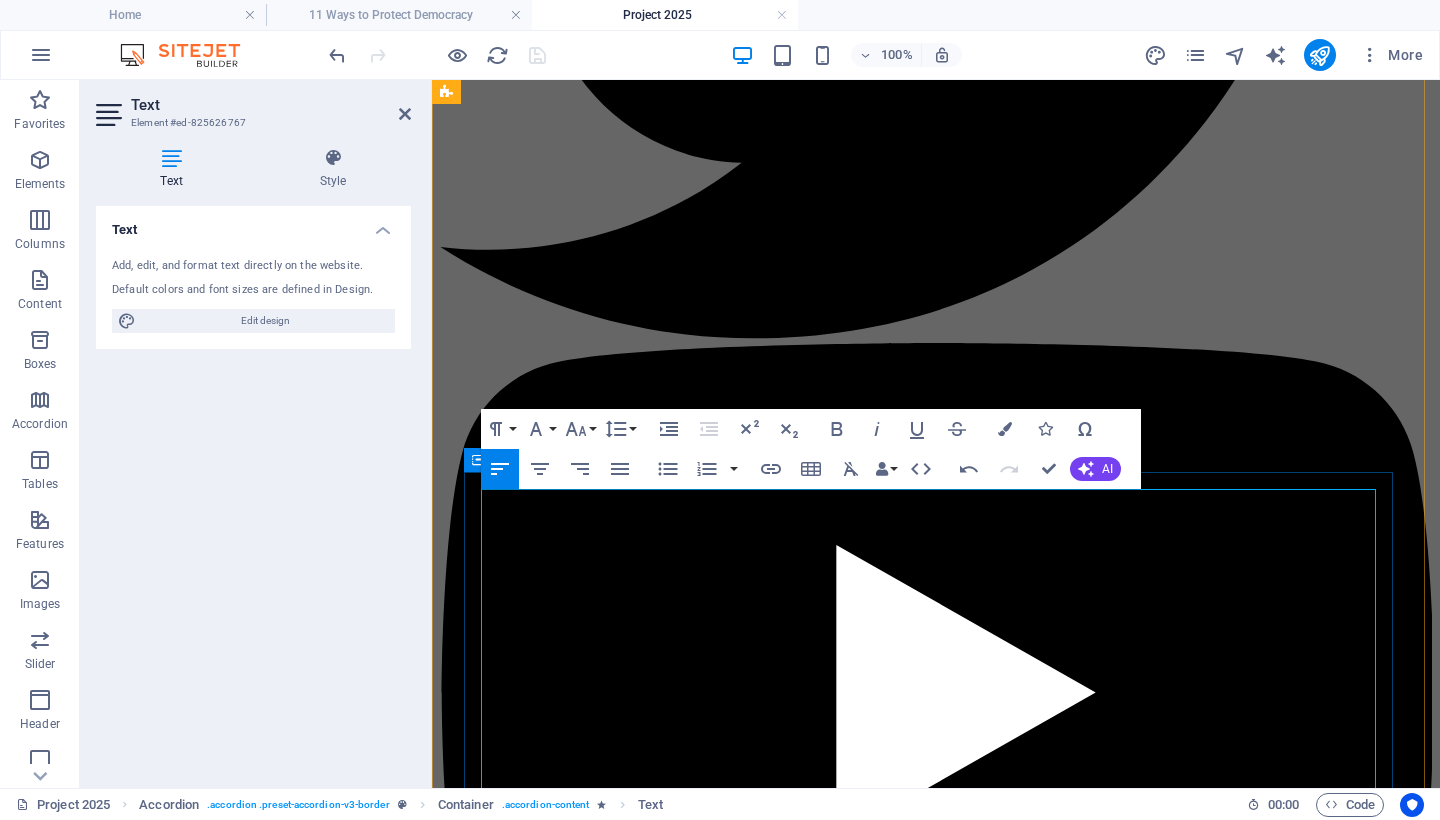 scroll, scrollTop: 2747, scrollLeft: 0, axis: vertical 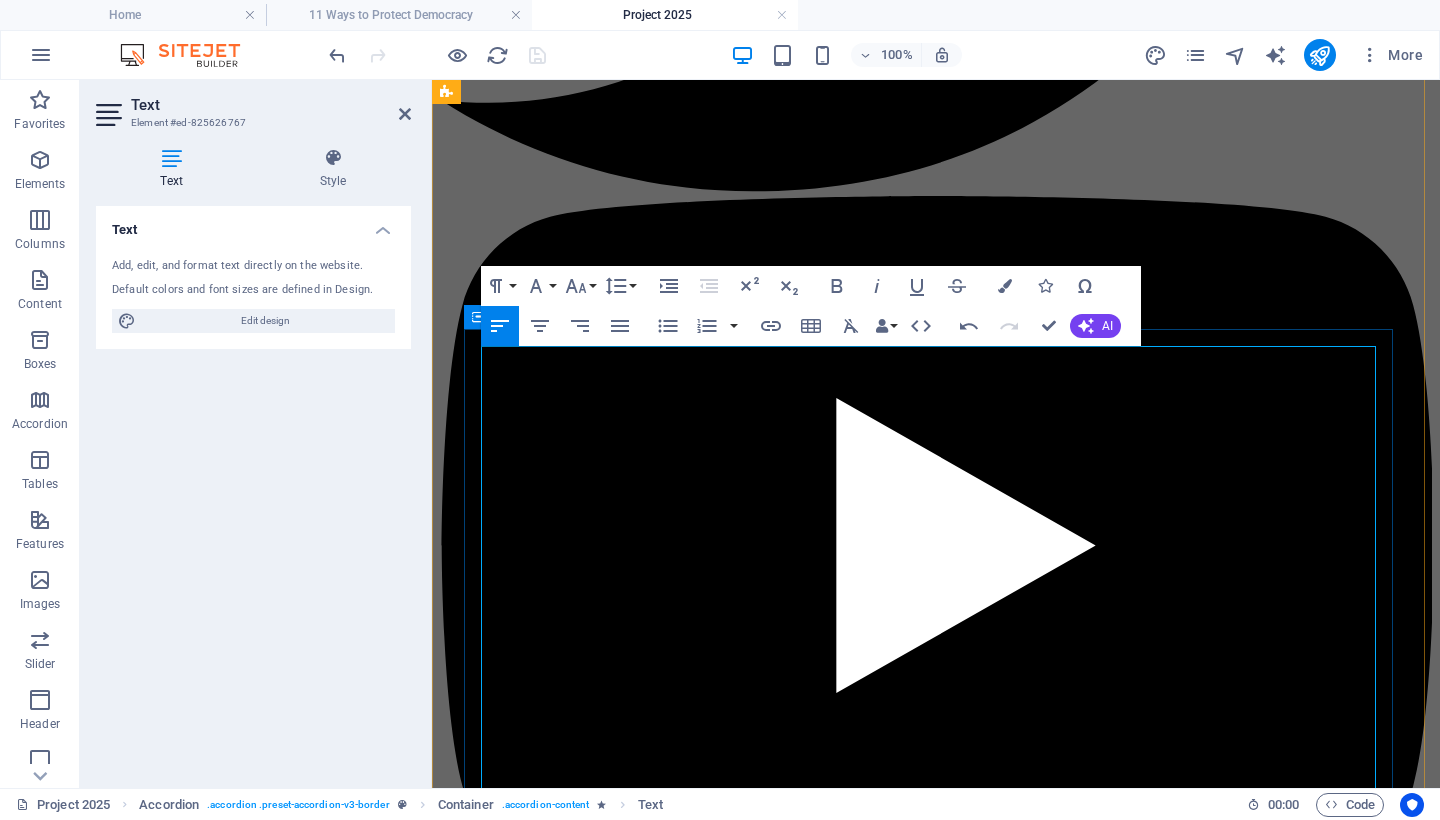 drag, startPoint x: 624, startPoint y: 602, endPoint x: 472, endPoint y: 363, distance: 283.24017 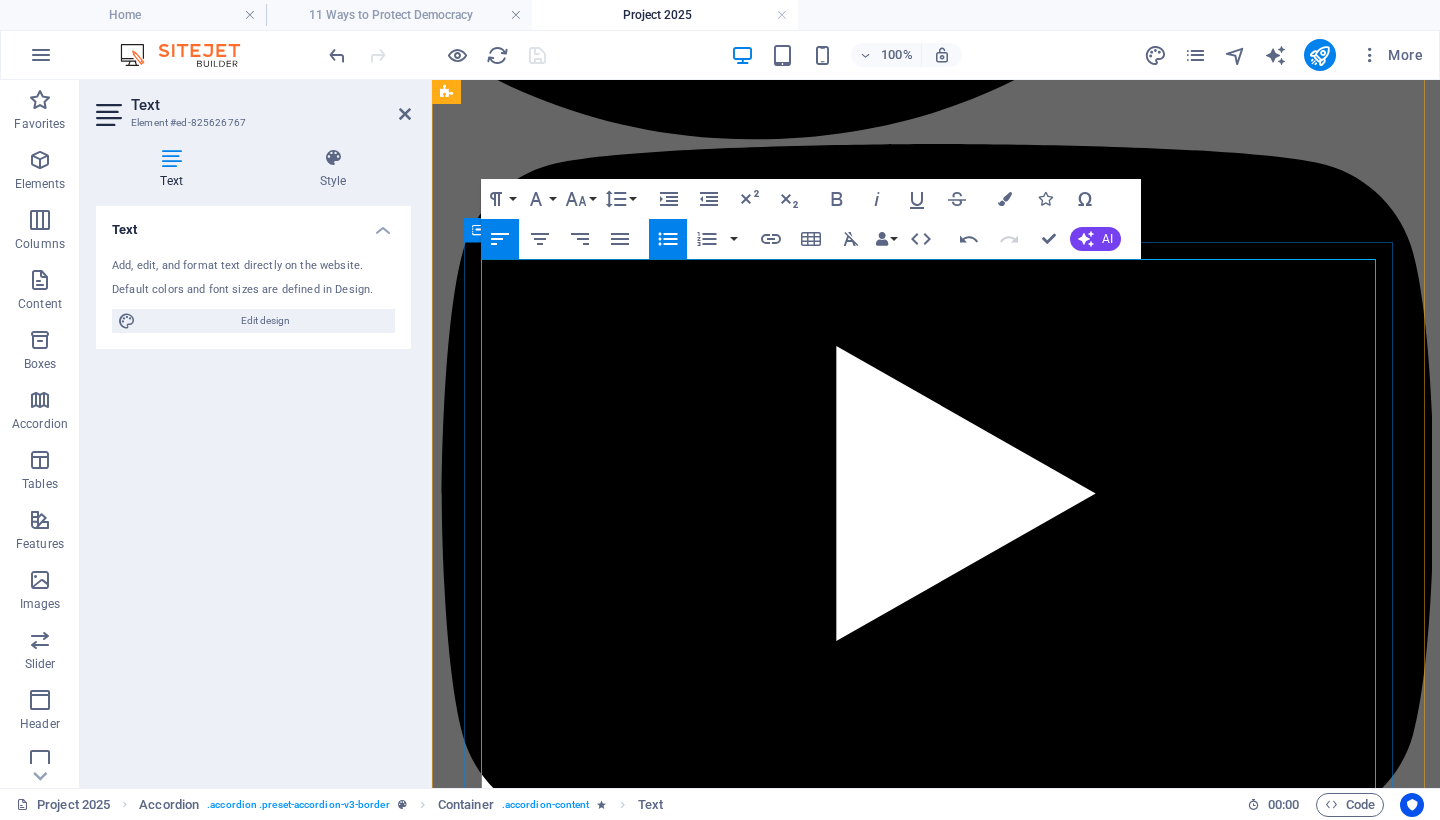 scroll, scrollTop: 2834, scrollLeft: 0, axis: vertical 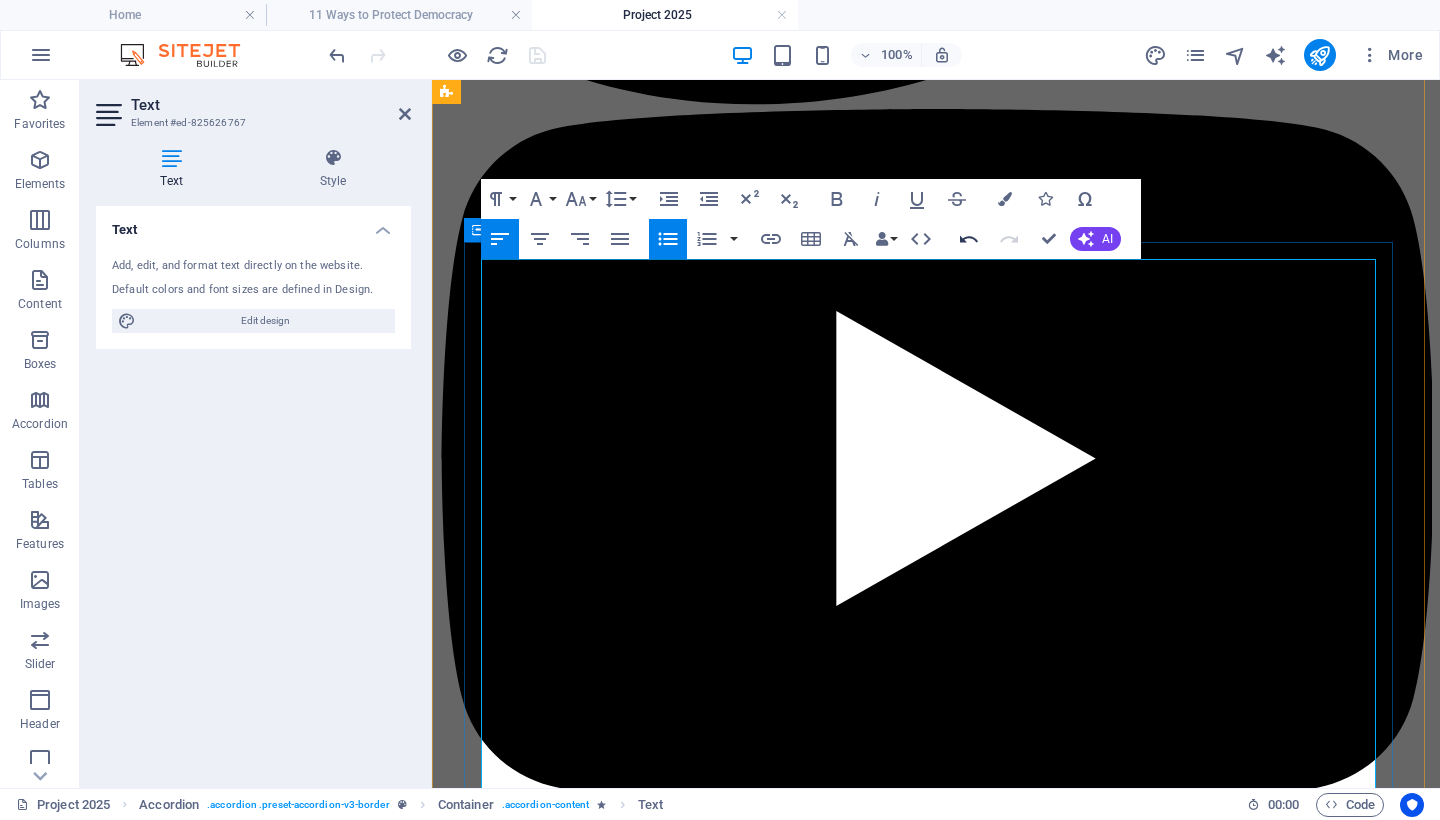 click 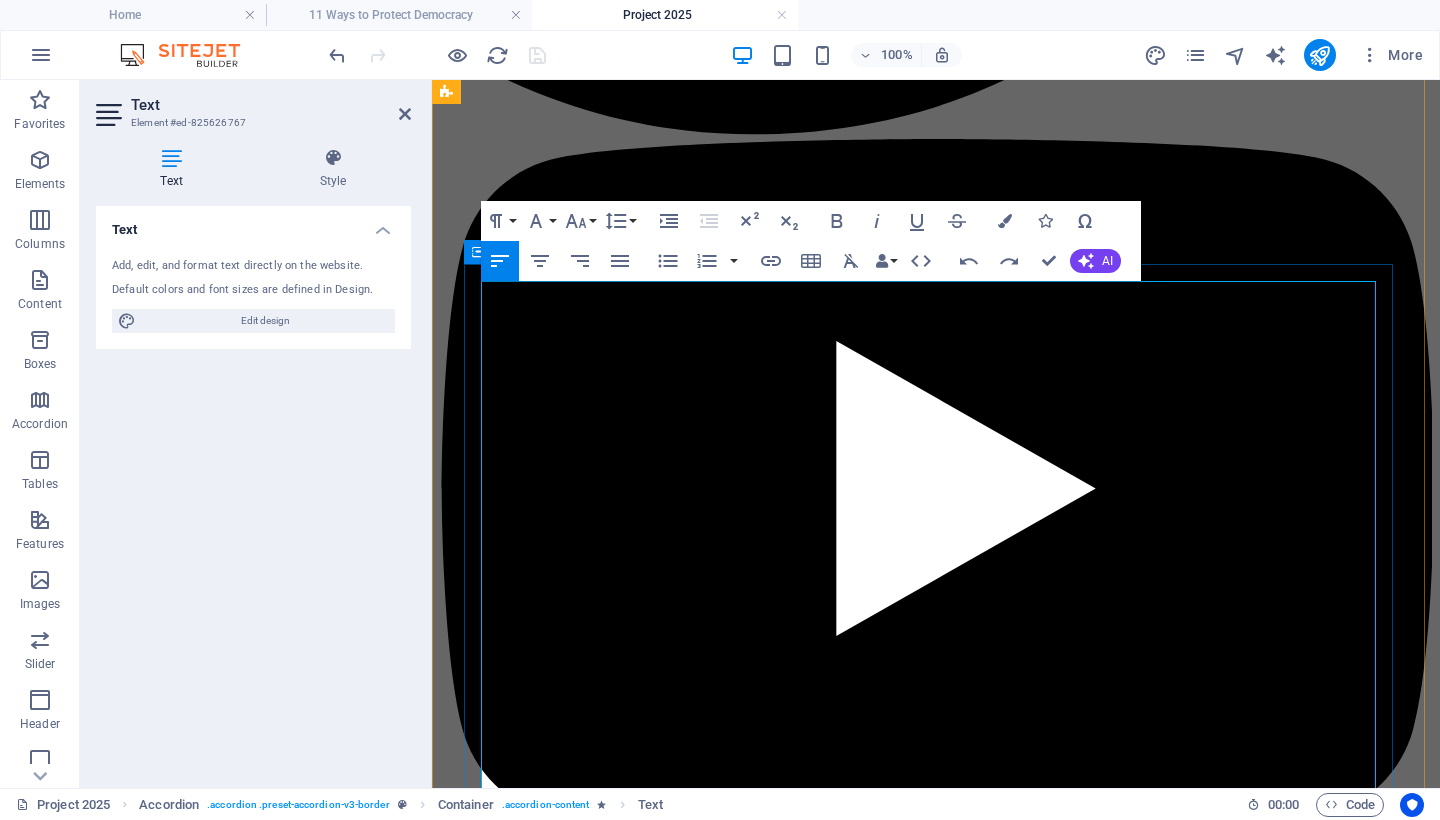 scroll, scrollTop: 2800, scrollLeft: 0, axis: vertical 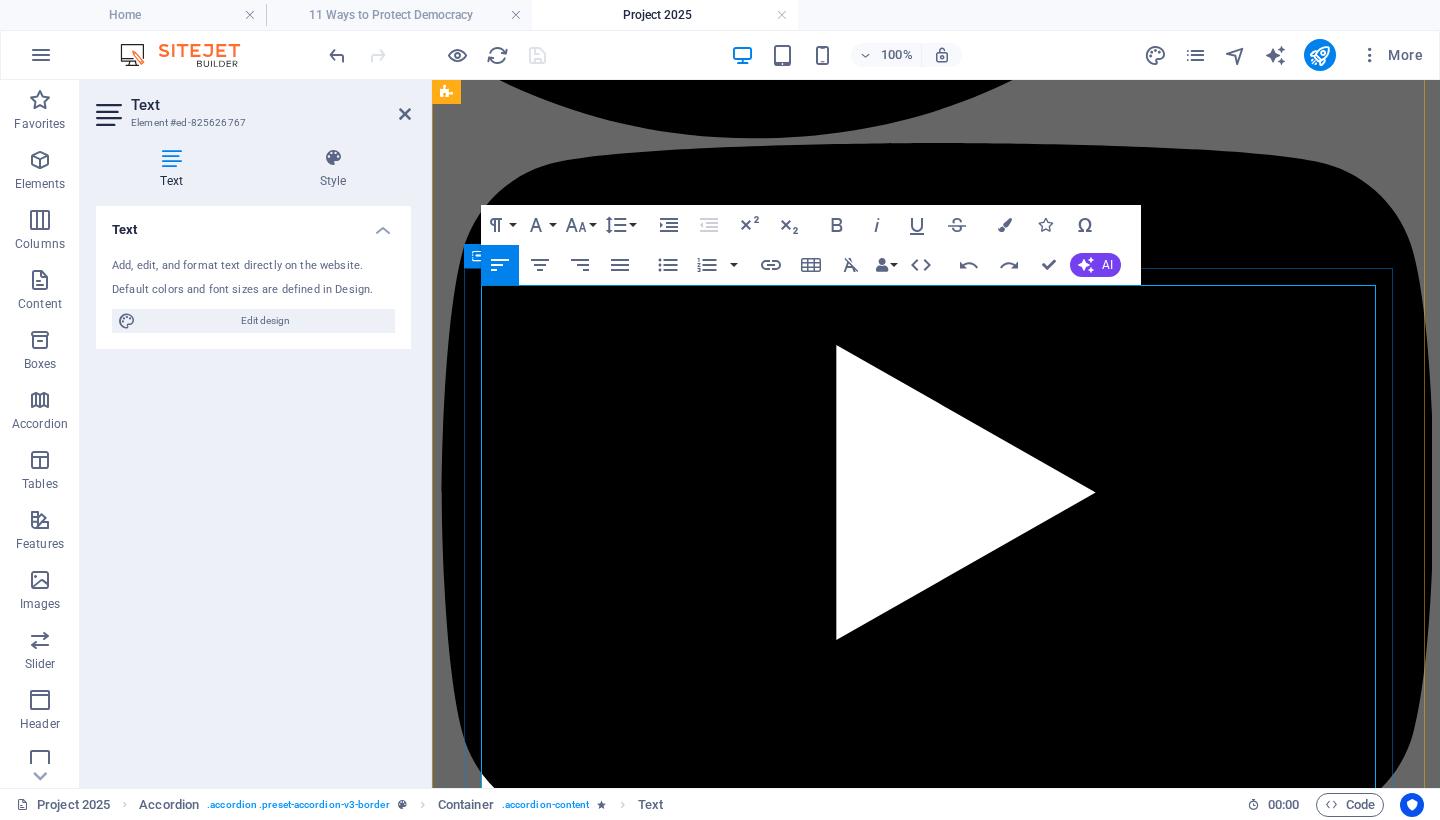 click on "Certainly. Below is the fully revised and   professionally formatted version   of   “An Authoritarian Playbook in Action”   with clean   superscript-style inline citations   (e.g., [1], [2]), and a   References section   with working, clickable hyperlinks. All links have been tested for accessibility and credibility as of August 2, 2025." at bounding box center [936, 5810] 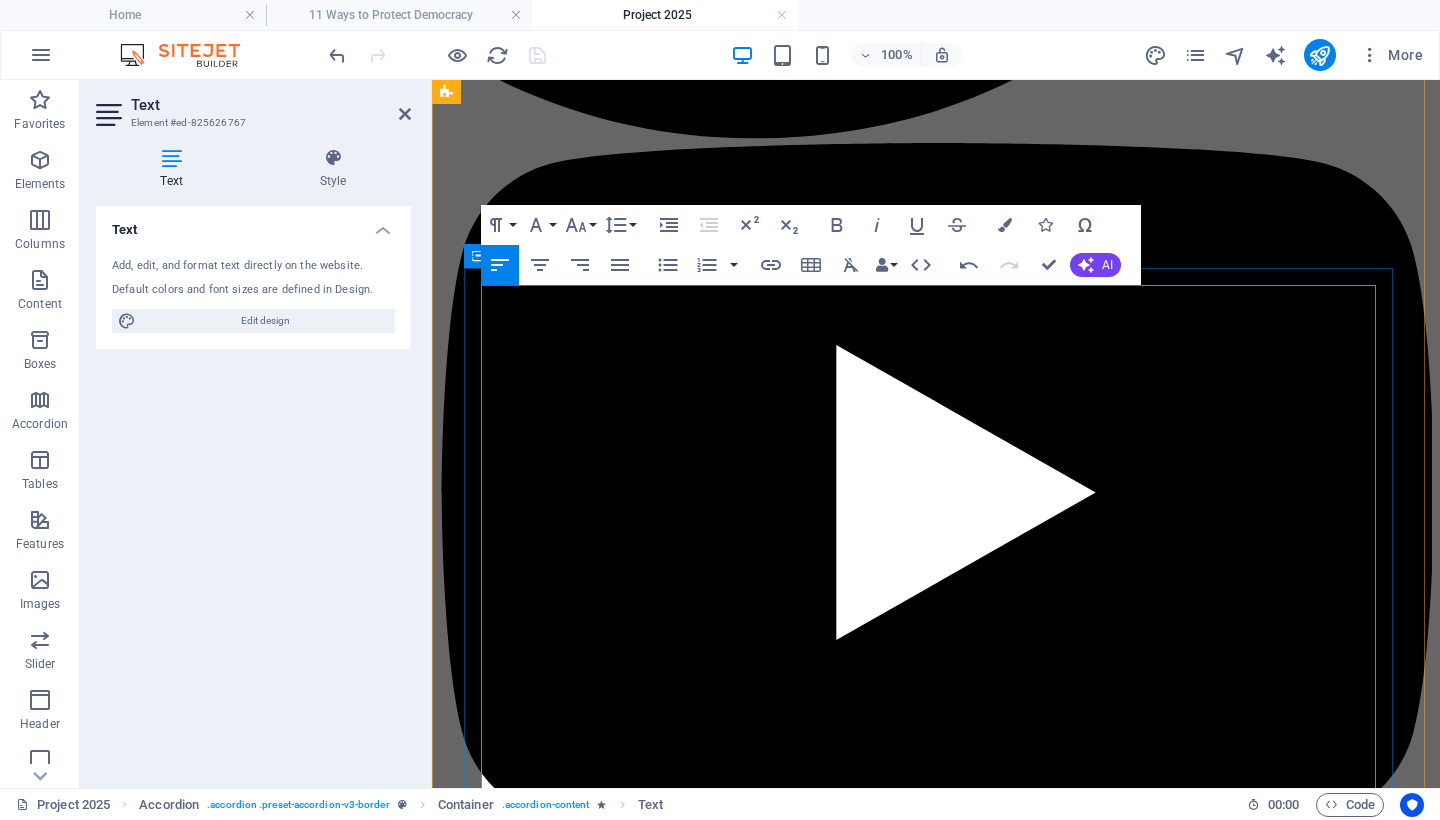 drag, startPoint x: 1293, startPoint y: 351, endPoint x: 485, endPoint y: 348, distance: 808.00555 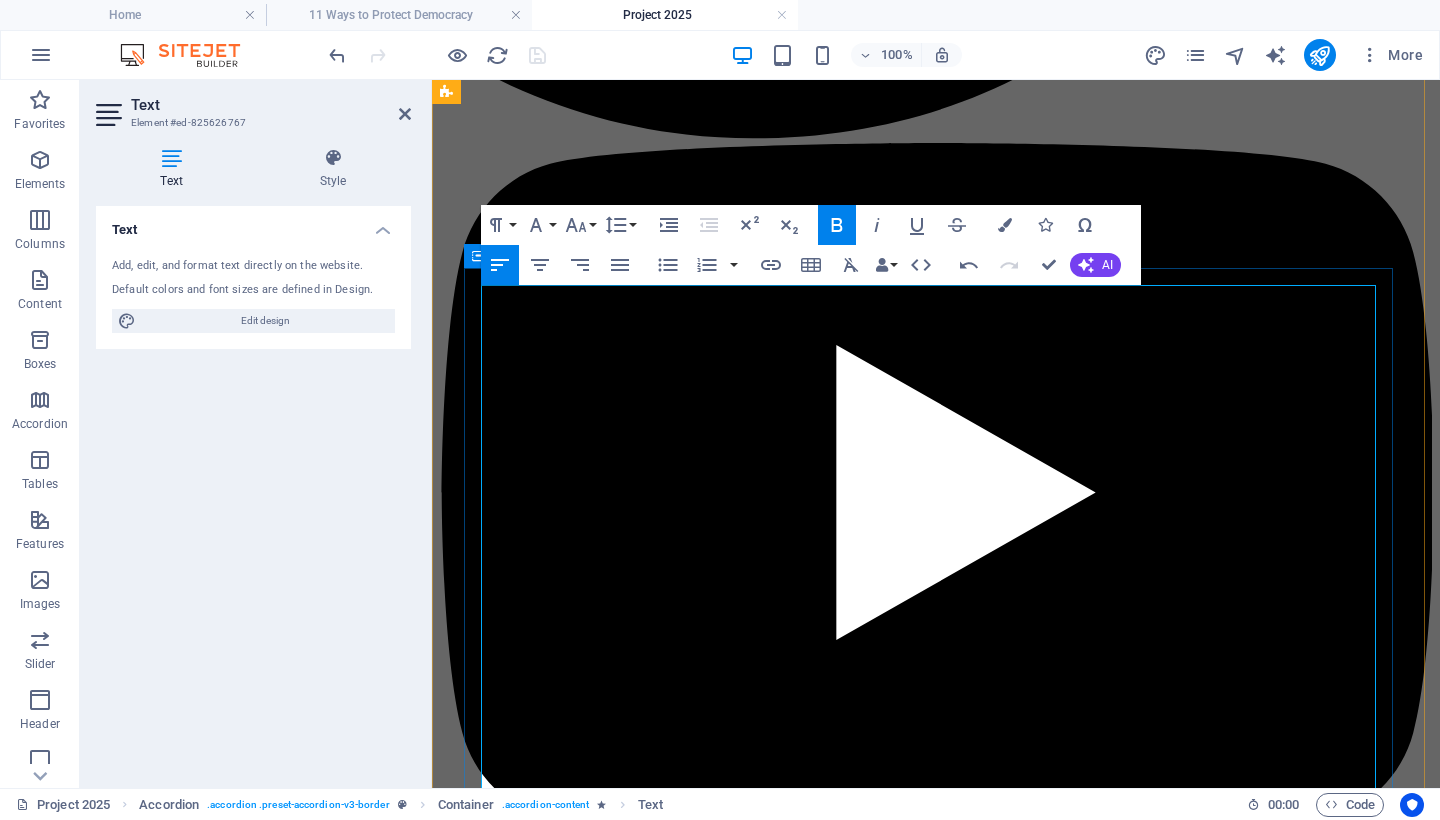 copy on "An Authoritarian Playbook in Action" 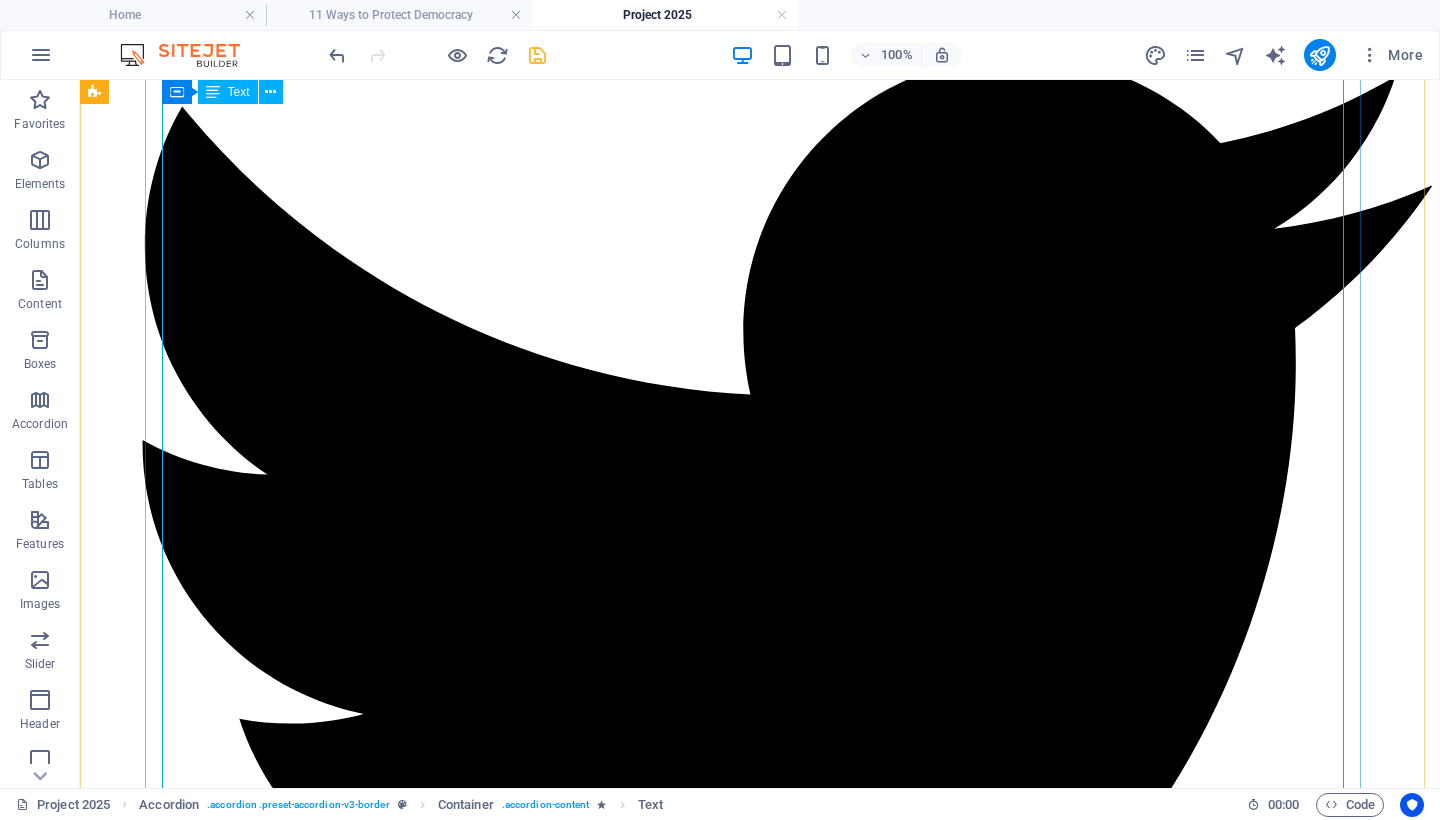 scroll, scrollTop: 2389, scrollLeft: 0, axis: vertical 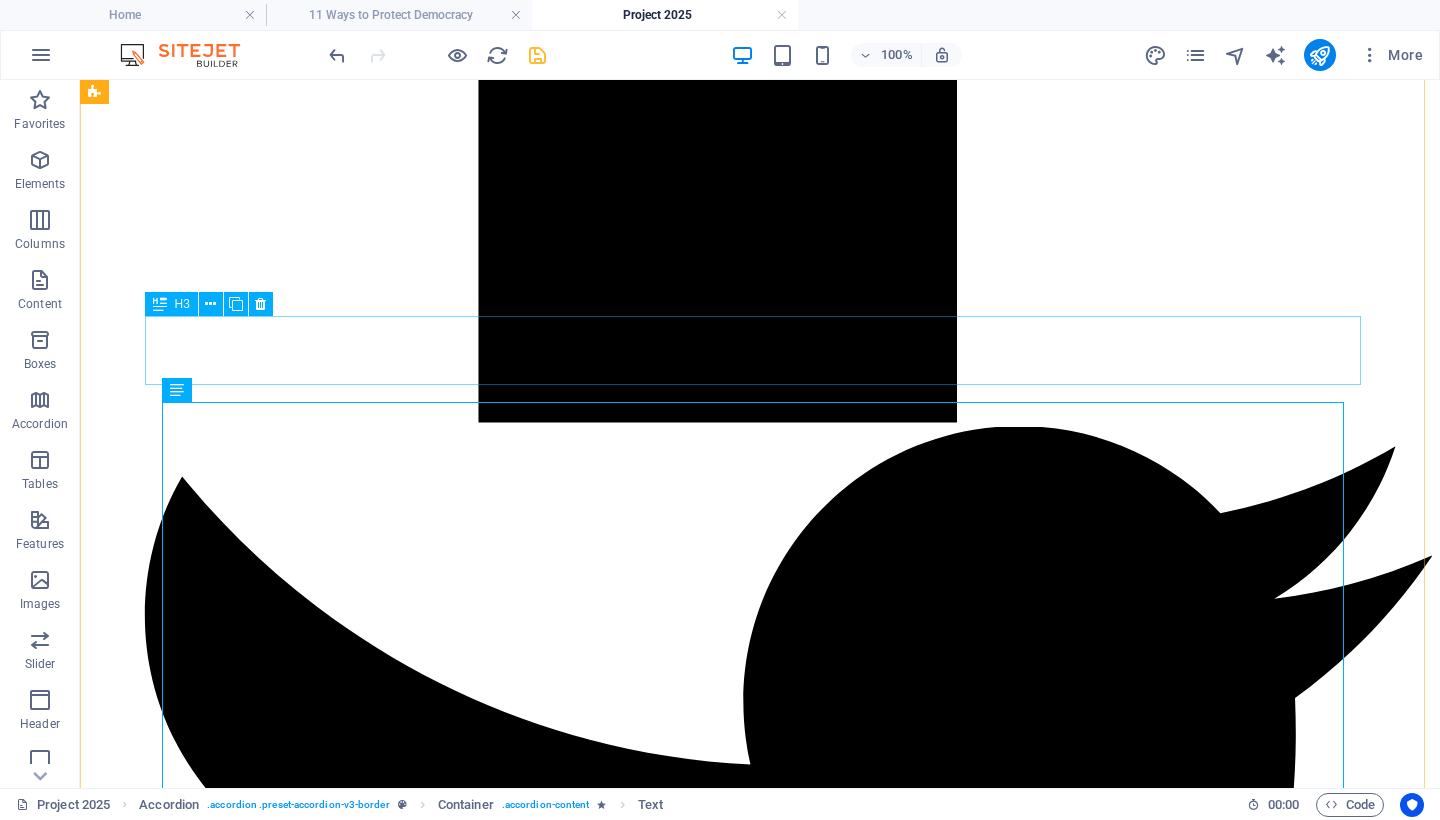 click on "Headline" at bounding box center (760, 7858) 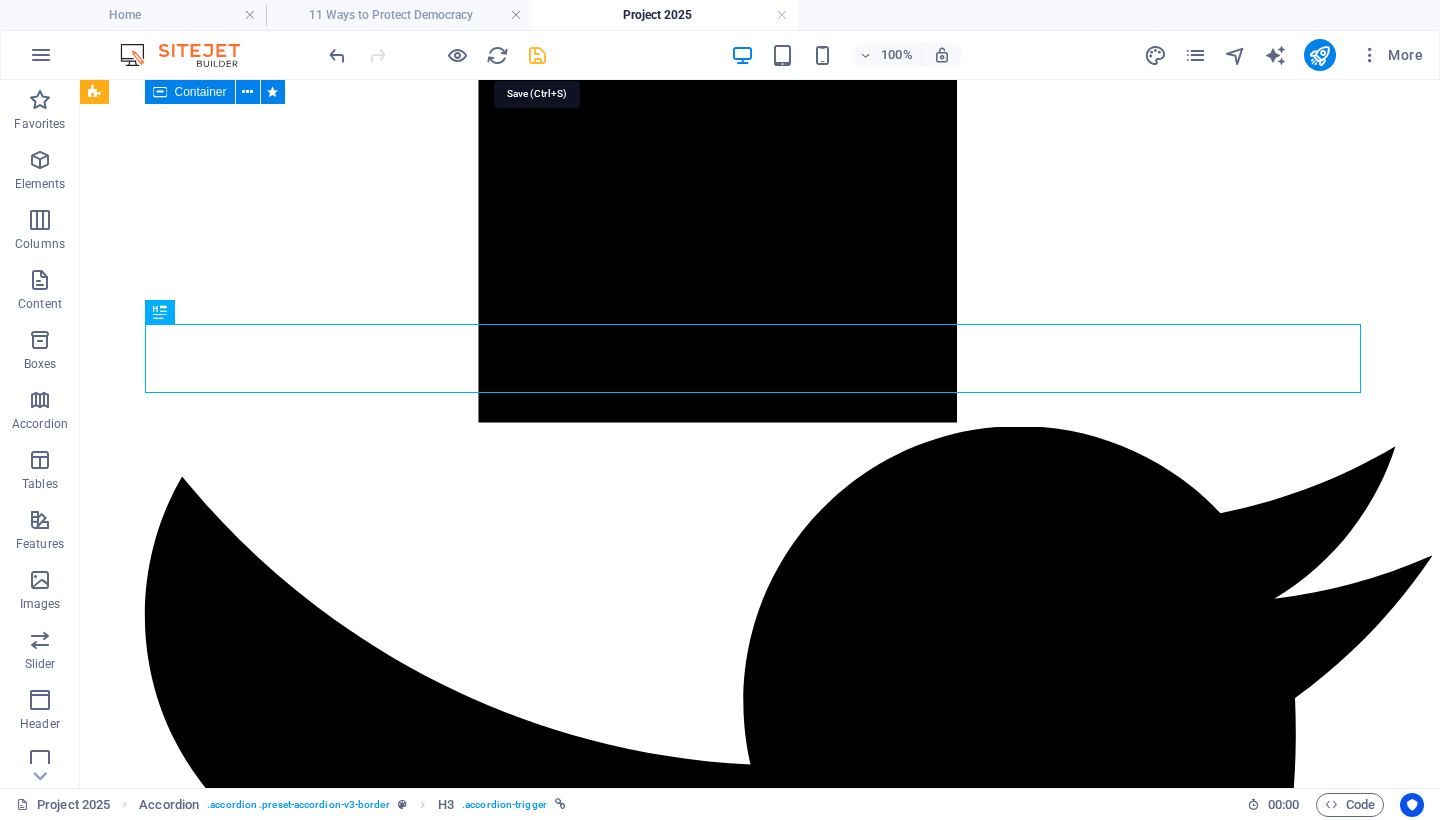 click at bounding box center [537, 55] 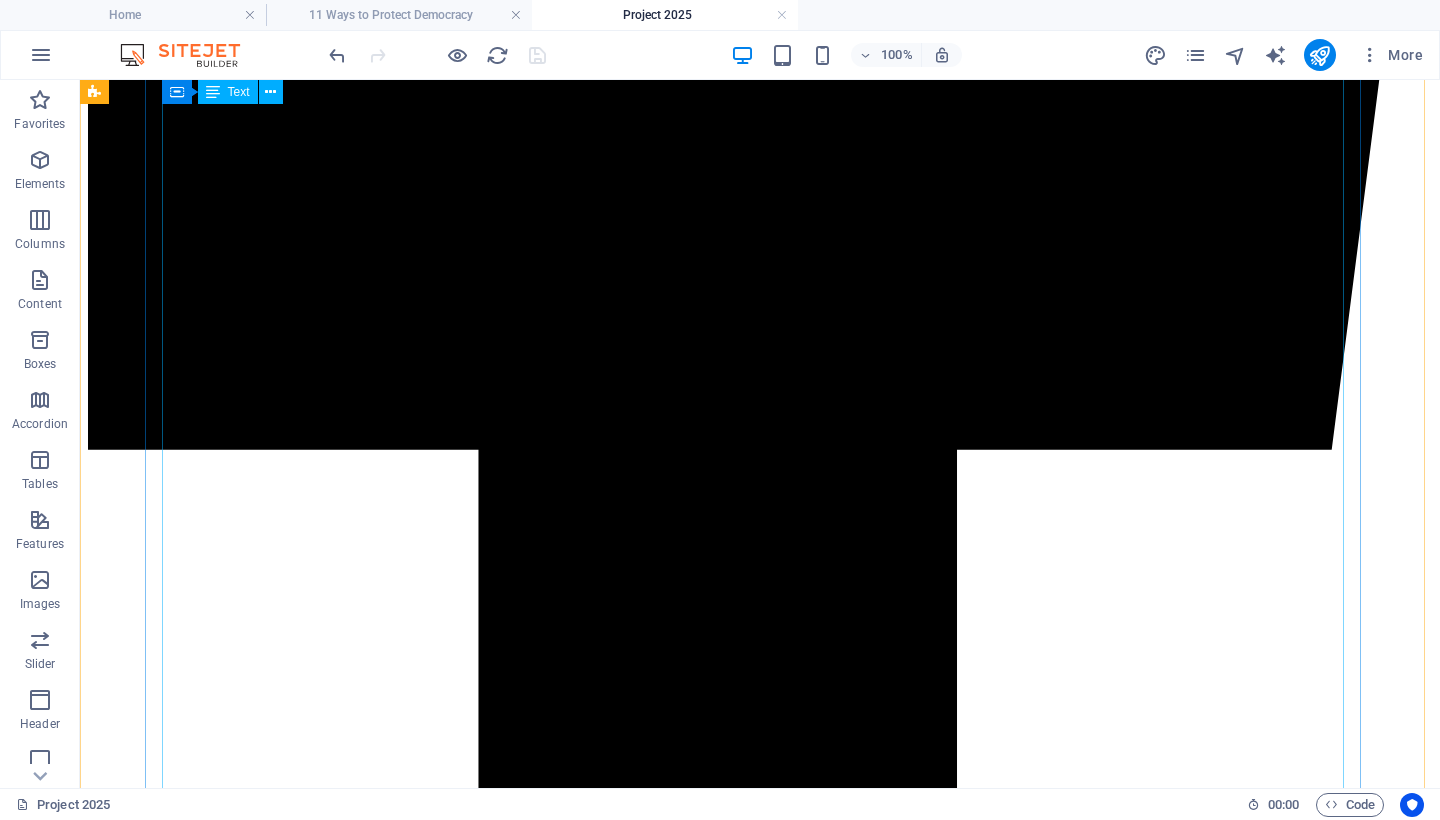 scroll, scrollTop: 801, scrollLeft: 0, axis: vertical 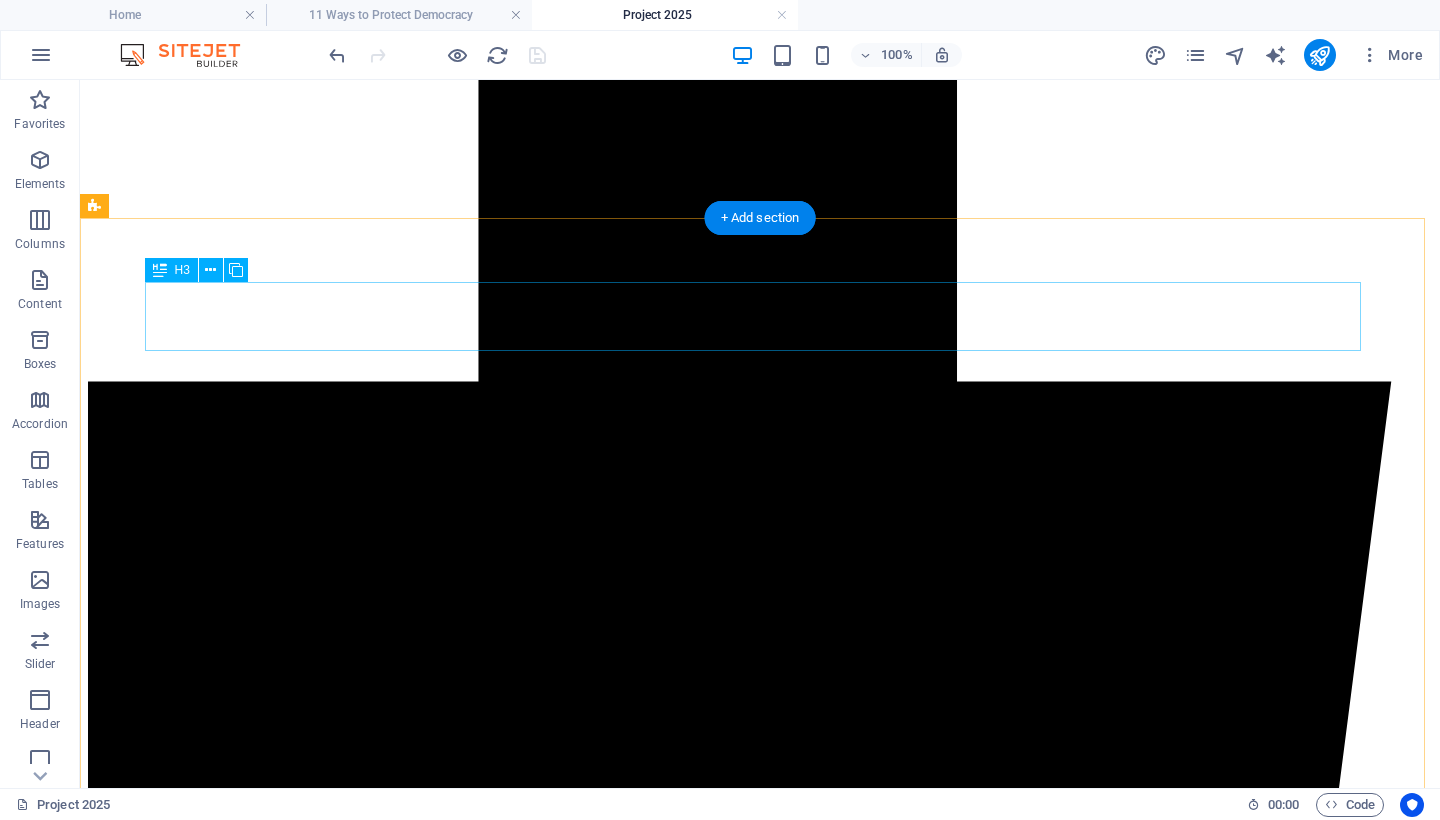 click on "Key Elements of the Agenda" at bounding box center (760, 8050) 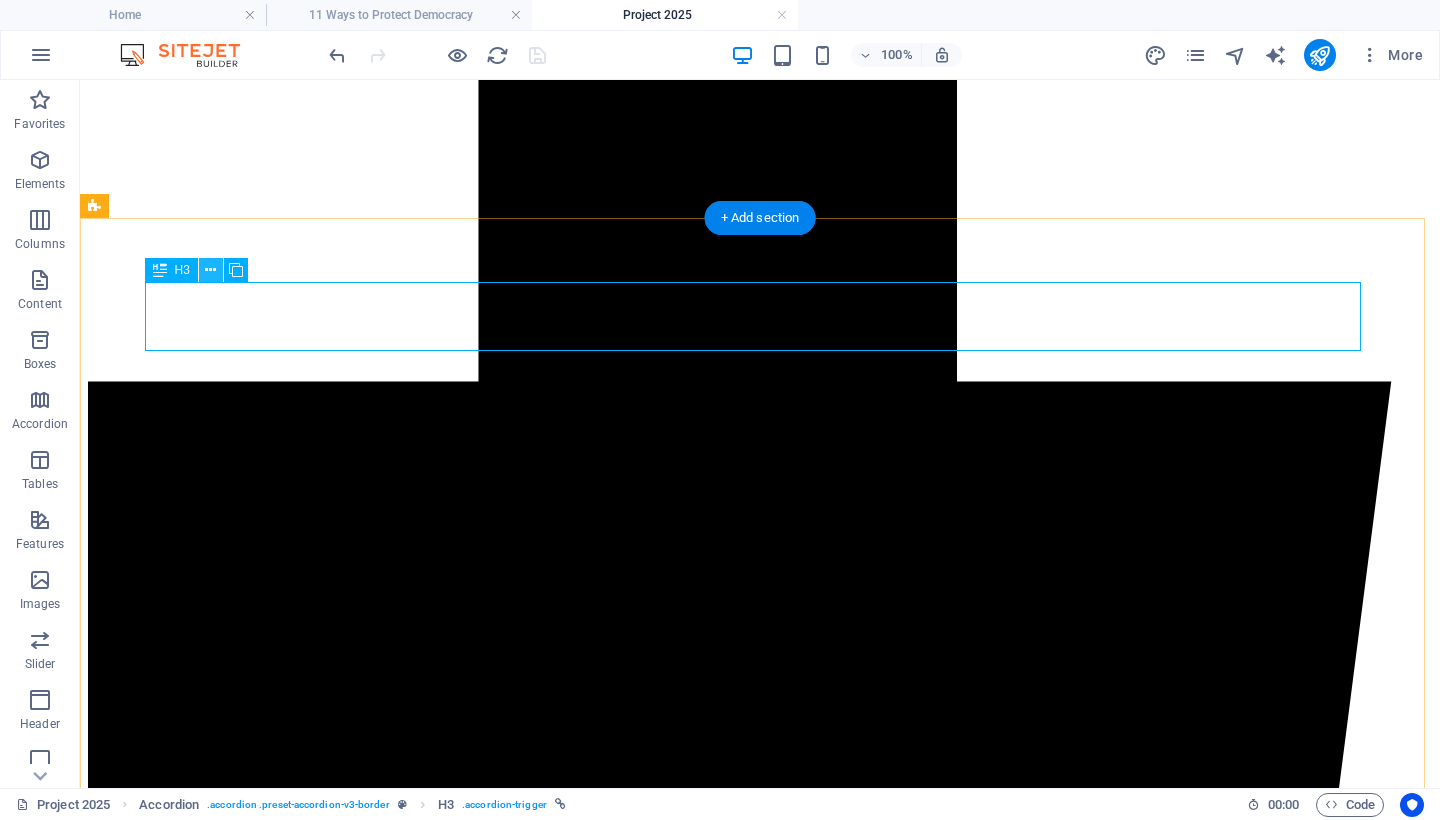 click at bounding box center (210, 270) 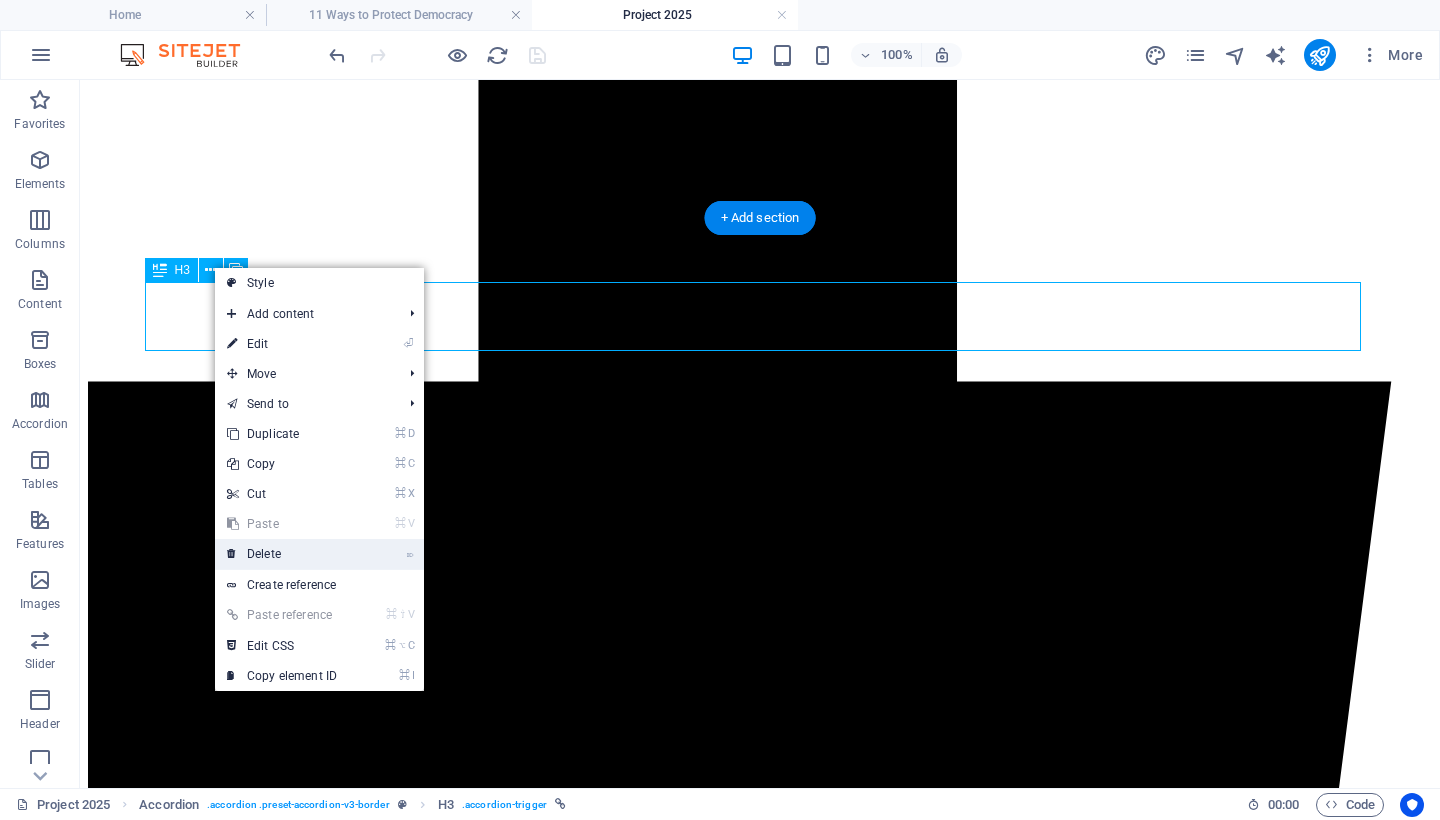 click on "⌦  Delete" at bounding box center [282, 554] 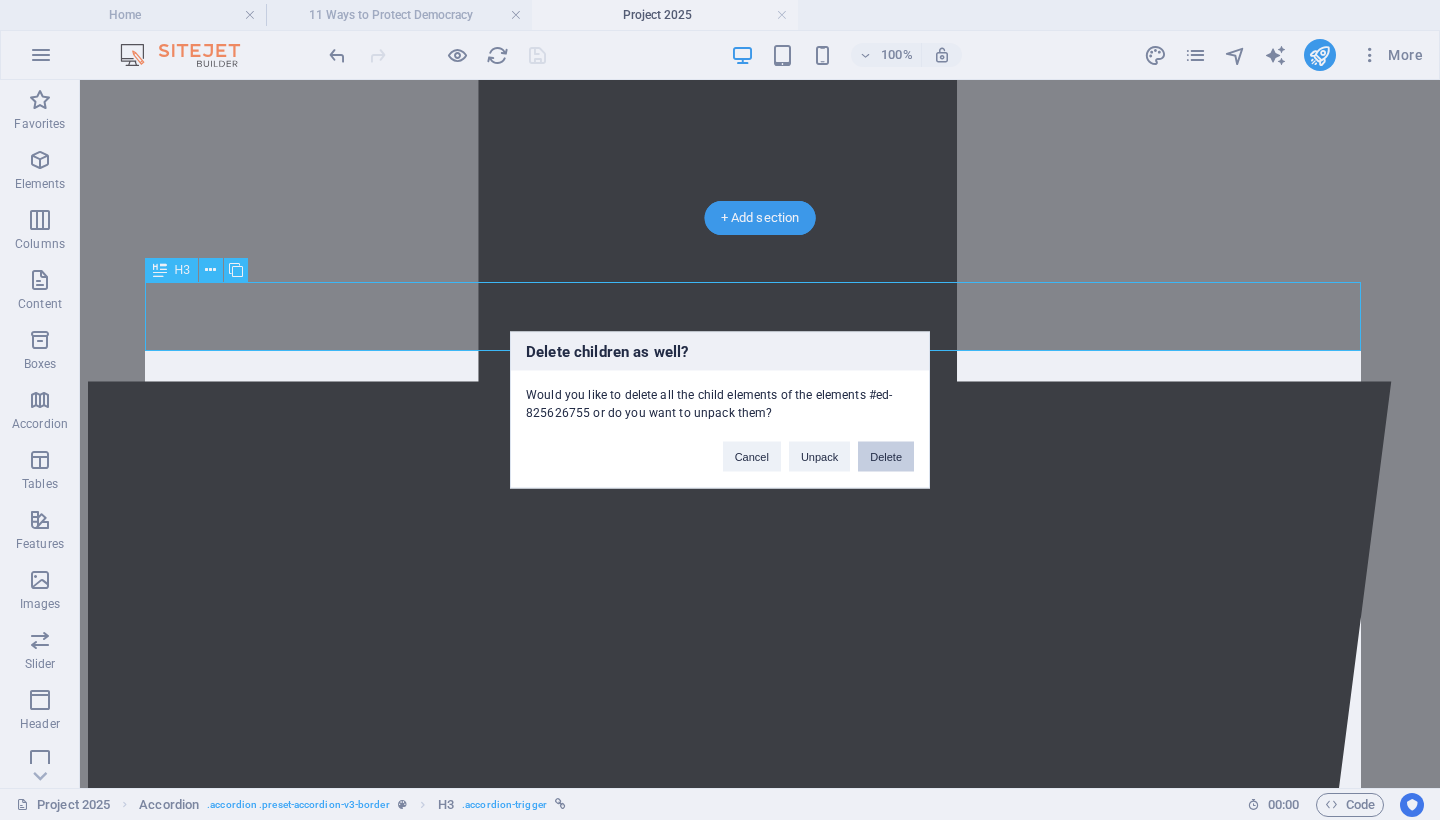 click on "Delete" at bounding box center (886, 457) 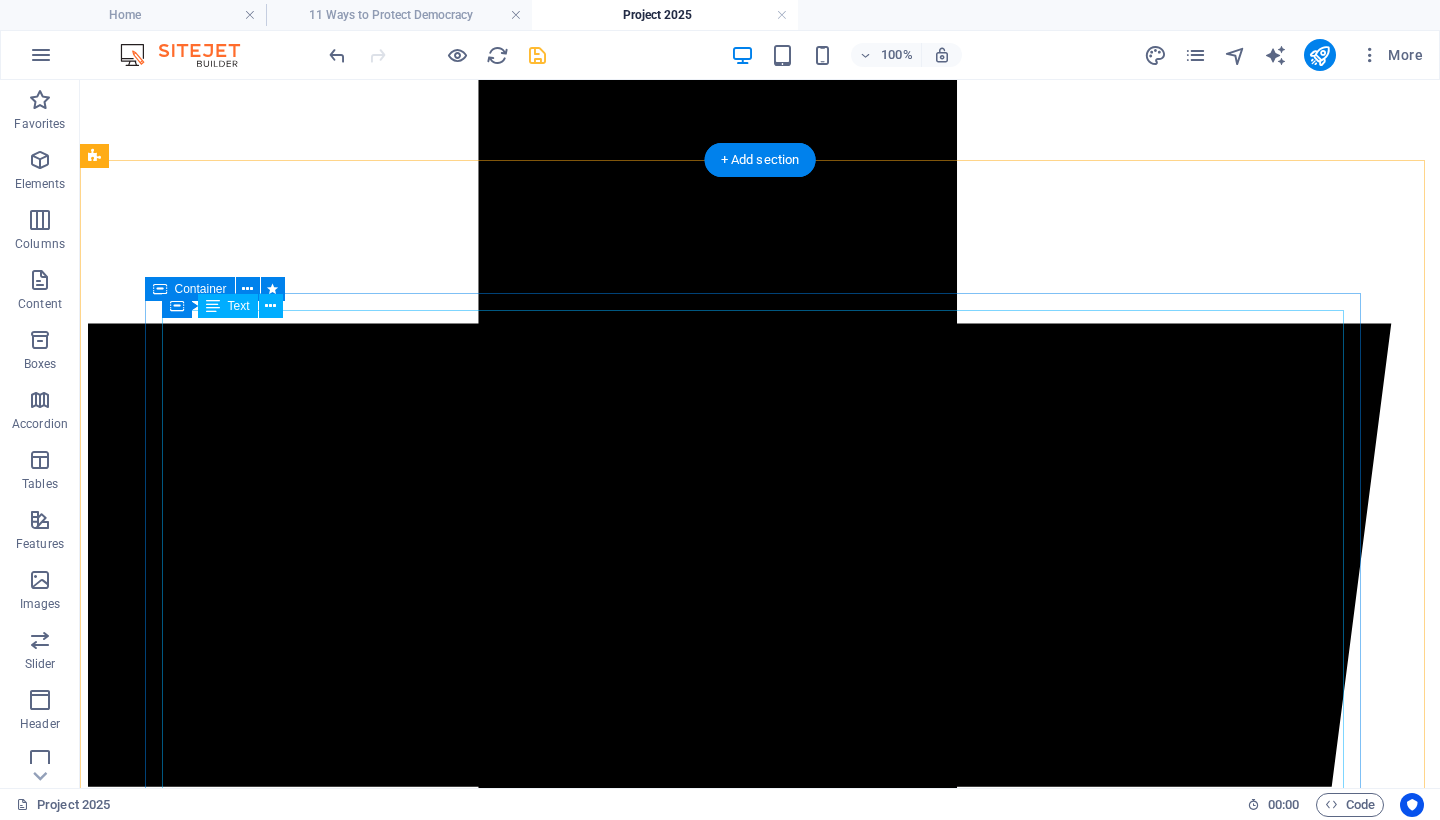 scroll, scrollTop: 1017, scrollLeft: 0, axis: vertical 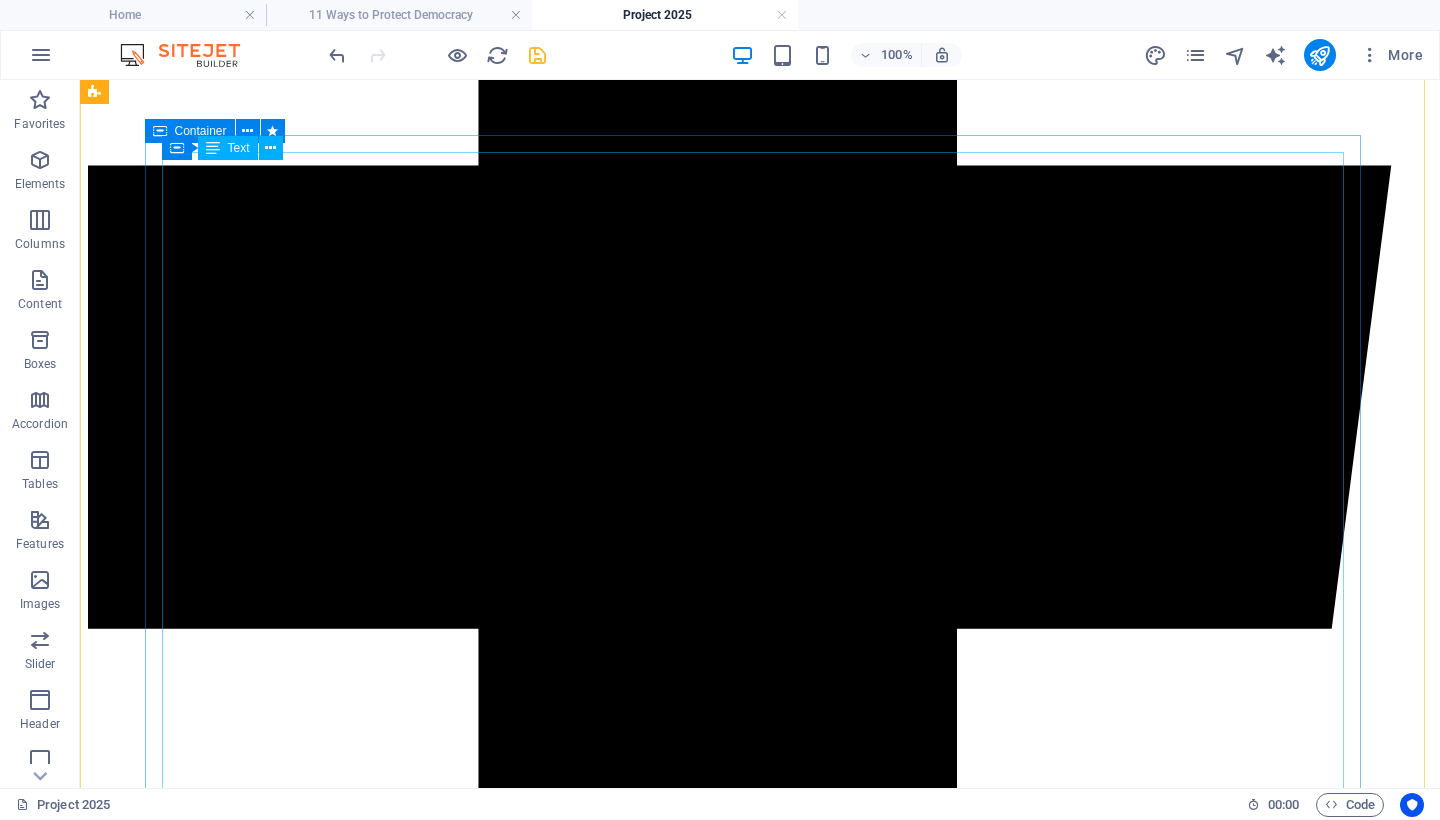 click on "An Authoritarian Playbook in Action At its core, Project 2025 advances a maximalist version of the   unitary executive theory , a constitutional interpretation asserting that the president holds near‑absolute authority over the entire executive branch—effectively bypassing independent agencies, inspectors general, and internal oversight mechanisms [1]. Critics warn that full implementation would dissolve essential democratic checks and enable unchecked presidential control [2]. 🔧   Key Provisions and Real-World Implementation 1. Civil Service Purges Project 2025 mandates the replacement of tens of thousands of nonpartisan federal employees with politically vetted loyalists. Since January 2025: The administration reinstated   Schedule F , reclassifying roughly 50,000 federal employees and stripping them of civil service protections [3]. Mass layoffs and administrative suspensions have already impacted agencies such as the EPA, NIH, and State Department [4]. 2. Dismantling of Federal Agencies" at bounding box center [760, 8709] 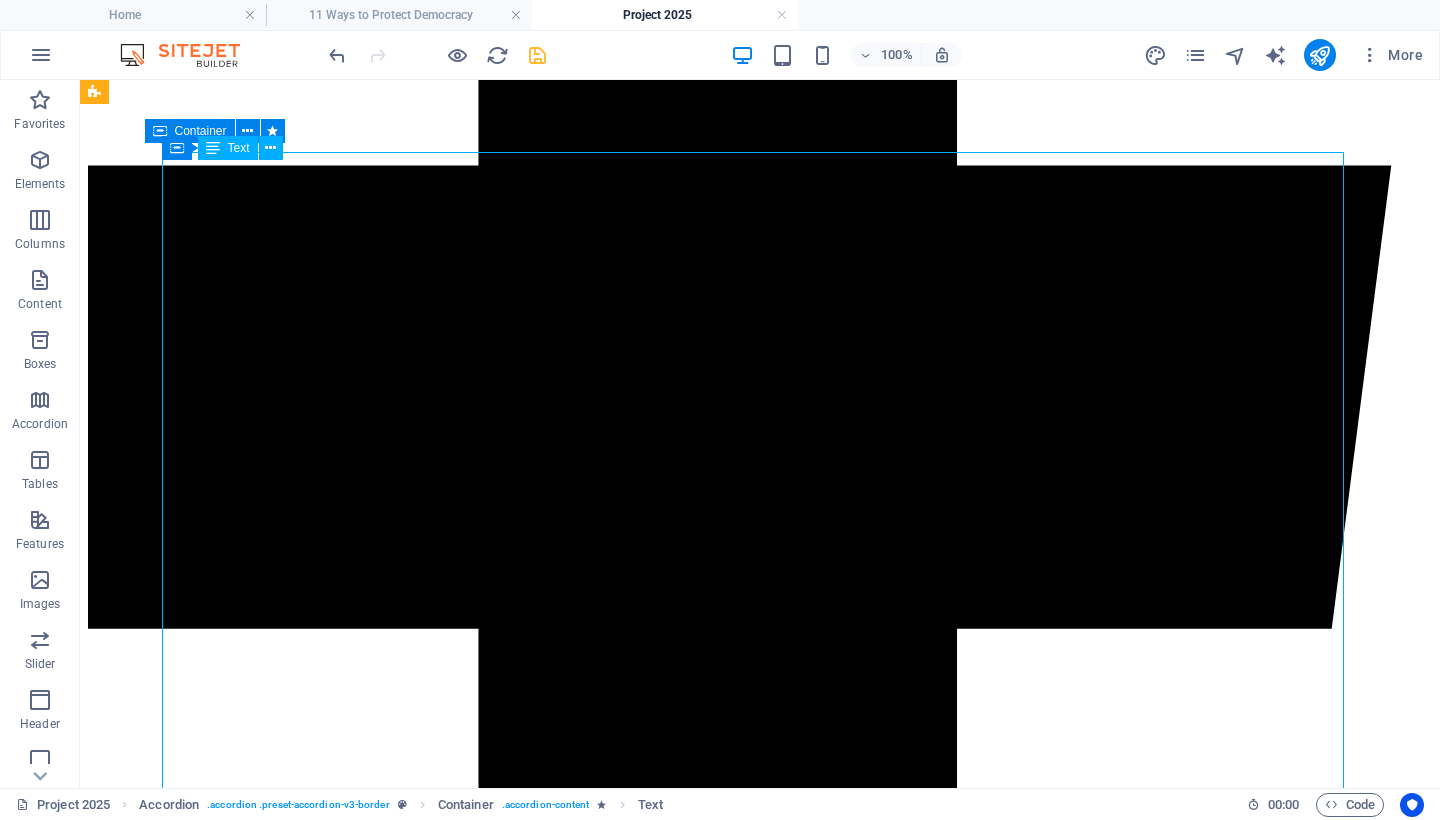 click on "An Authoritarian Playbook in Action At its core, Project 2025 advances a maximalist version of the   unitary executive theory , a constitutional interpretation asserting that the president holds near‑absolute authority over the entire executive branch—effectively bypassing independent agencies, inspectors general, and internal oversight mechanisms [1]. Critics warn that full implementation would dissolve essential democratic checks and enable unchecked presidential control [2]. 🔧   Key Provisions and Real-World Implementation 1. Civil Service Purges Project 2025 mandates the replacement of tens of thousands of nonpartisan federal employees with politically vetted loyalists. Since January 2025: The administration reinstated   Schedule F , reclassifying roughly 50,000 federal employees and stripping them of civil service protections [3]. Mass layoffs and administrative suspensions have already impacted agencies such as the EPA, NIH, and State Department [4]. 2. Dismantling of Federal Agencies" at bounding box center (760, 8709) 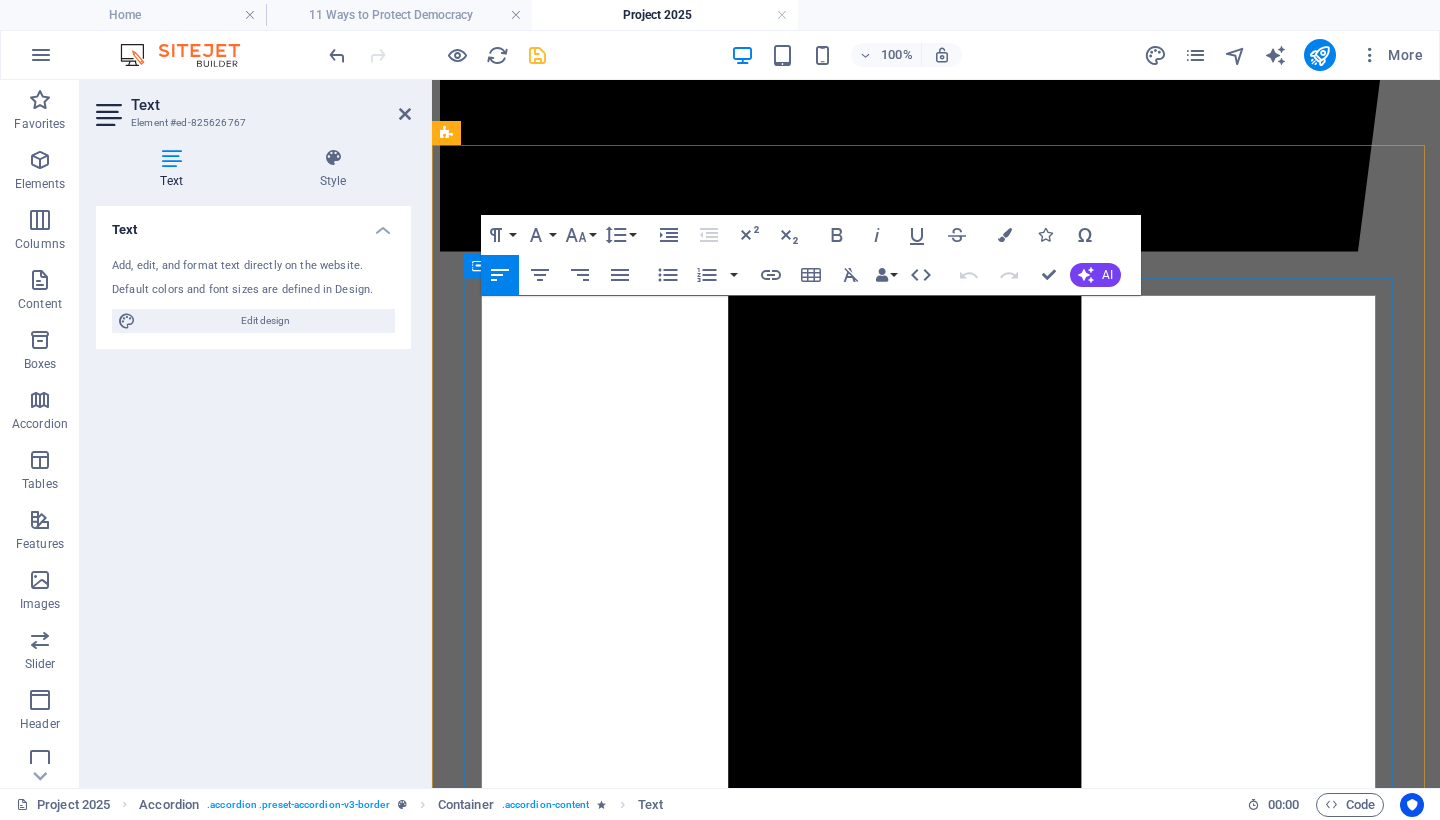 drag, startPoint x: 587, startPoint y: 491, endPoint x: 482, endPoint y: 356, distance: 171.0263 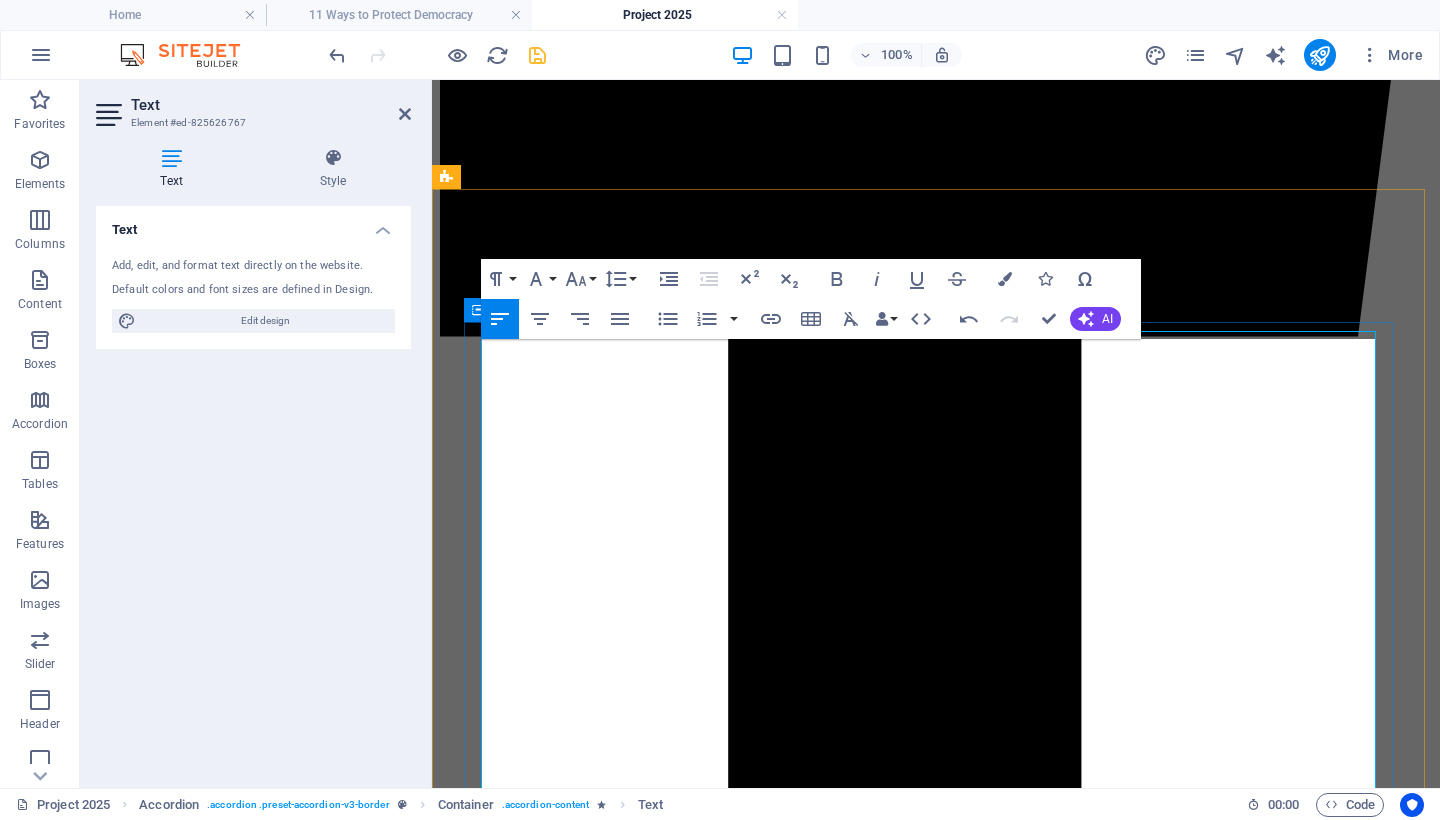 scroll, scrollTop: 1085, scrollLeft: 0, axis: vertical 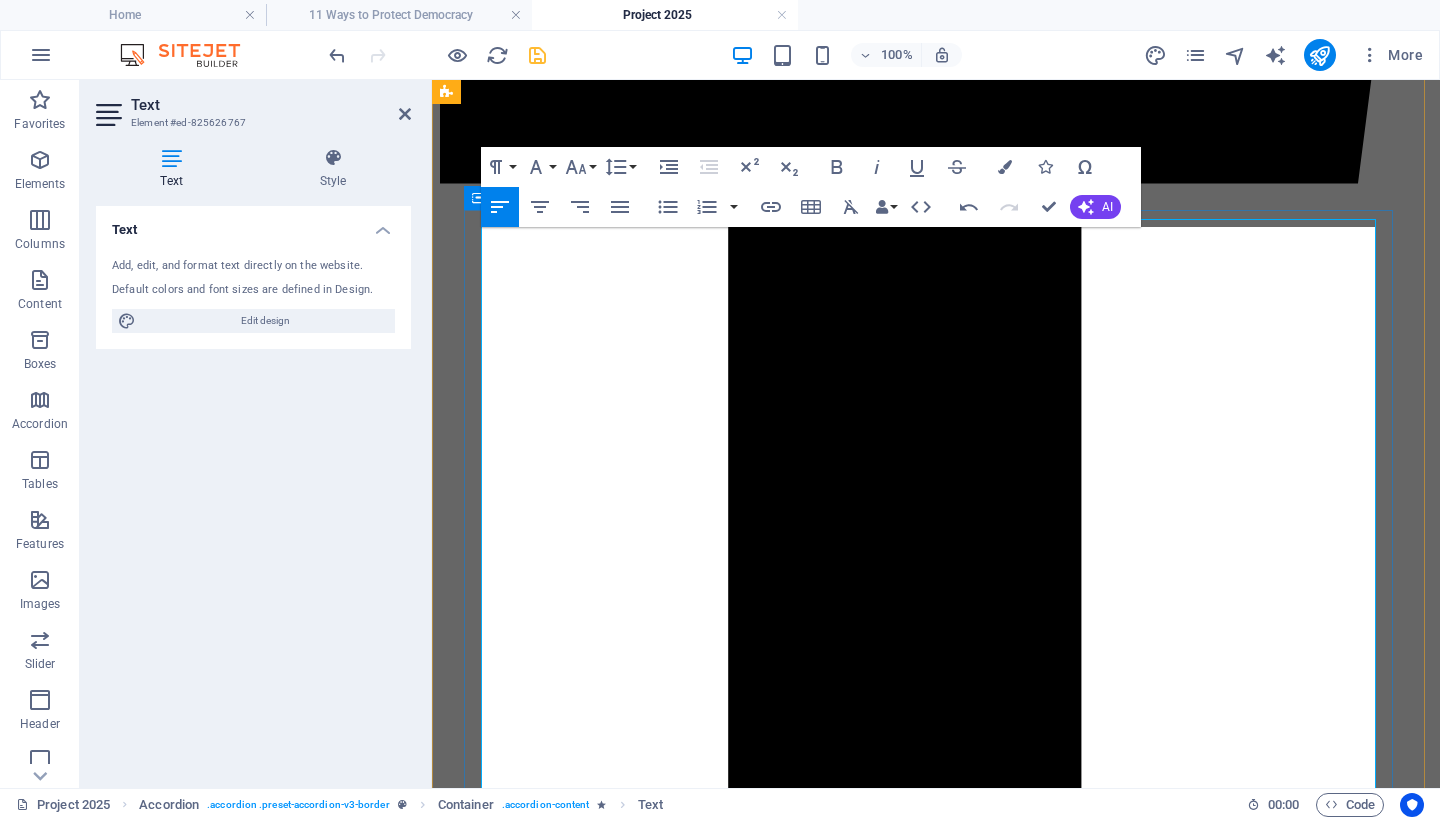 click at bounding box center (936, 5913) 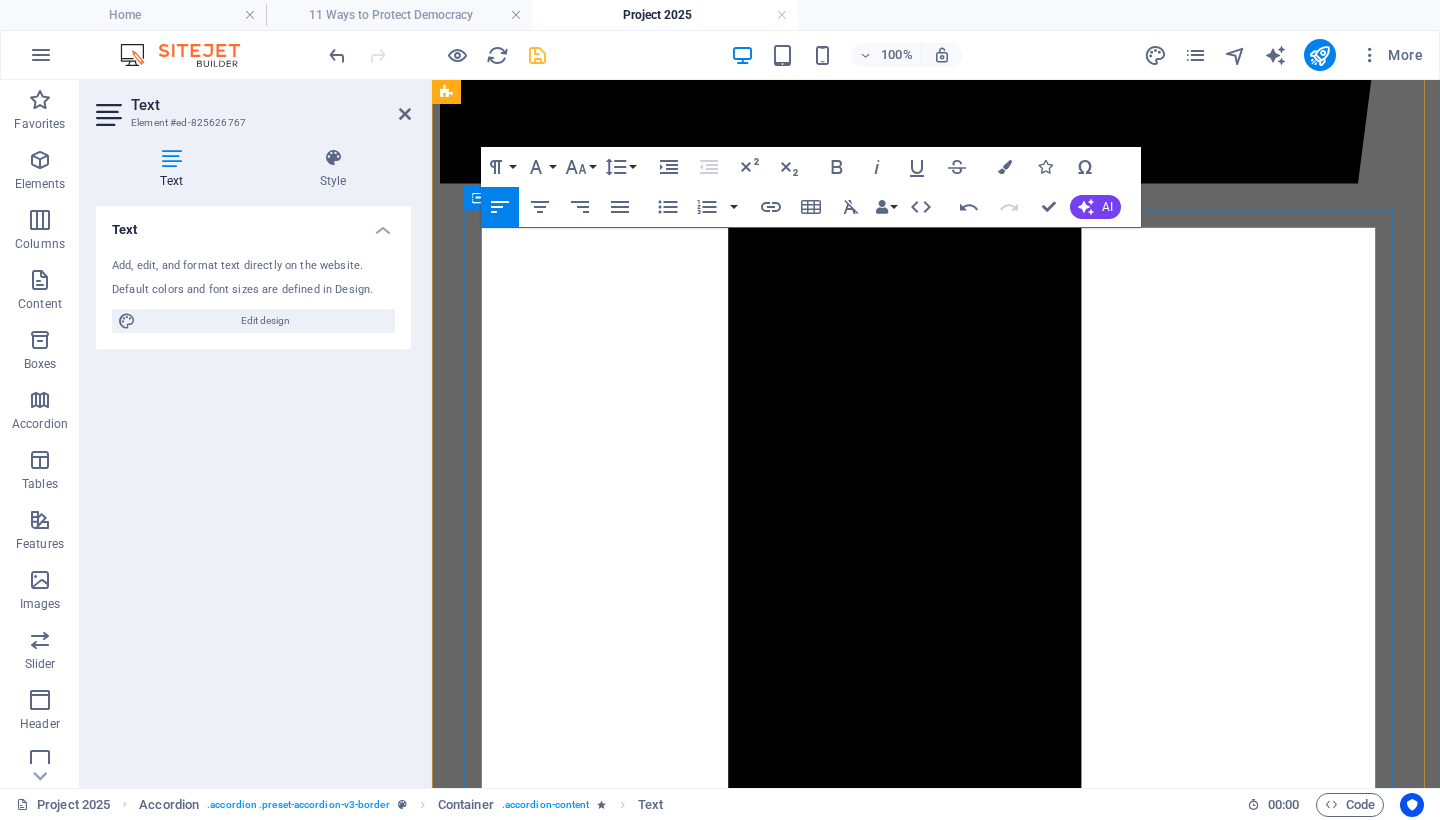 click at bounding box center [936, 5858] 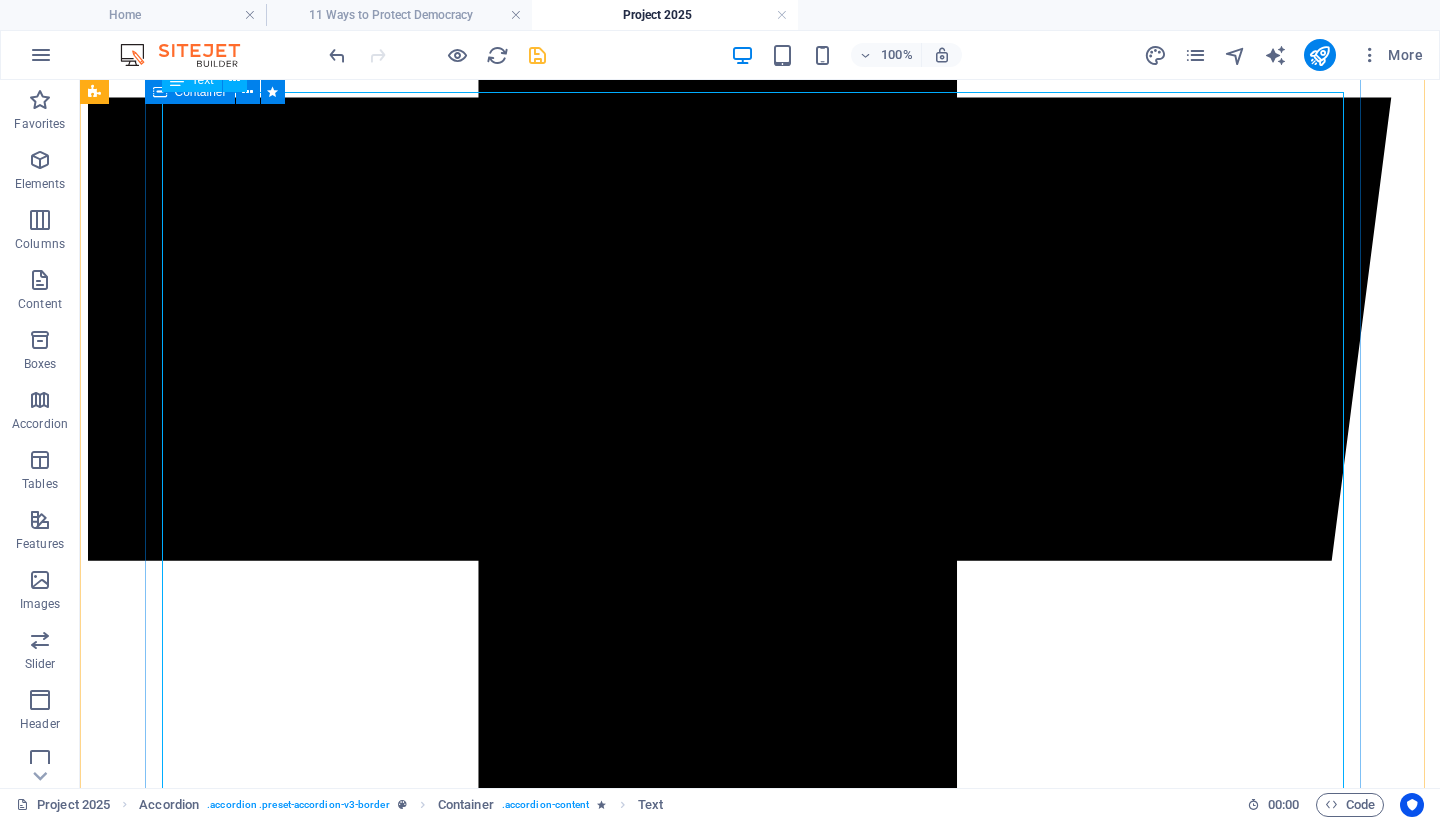 scroll, scrollTop: 912, scrollLeft: 0, axis: vertical 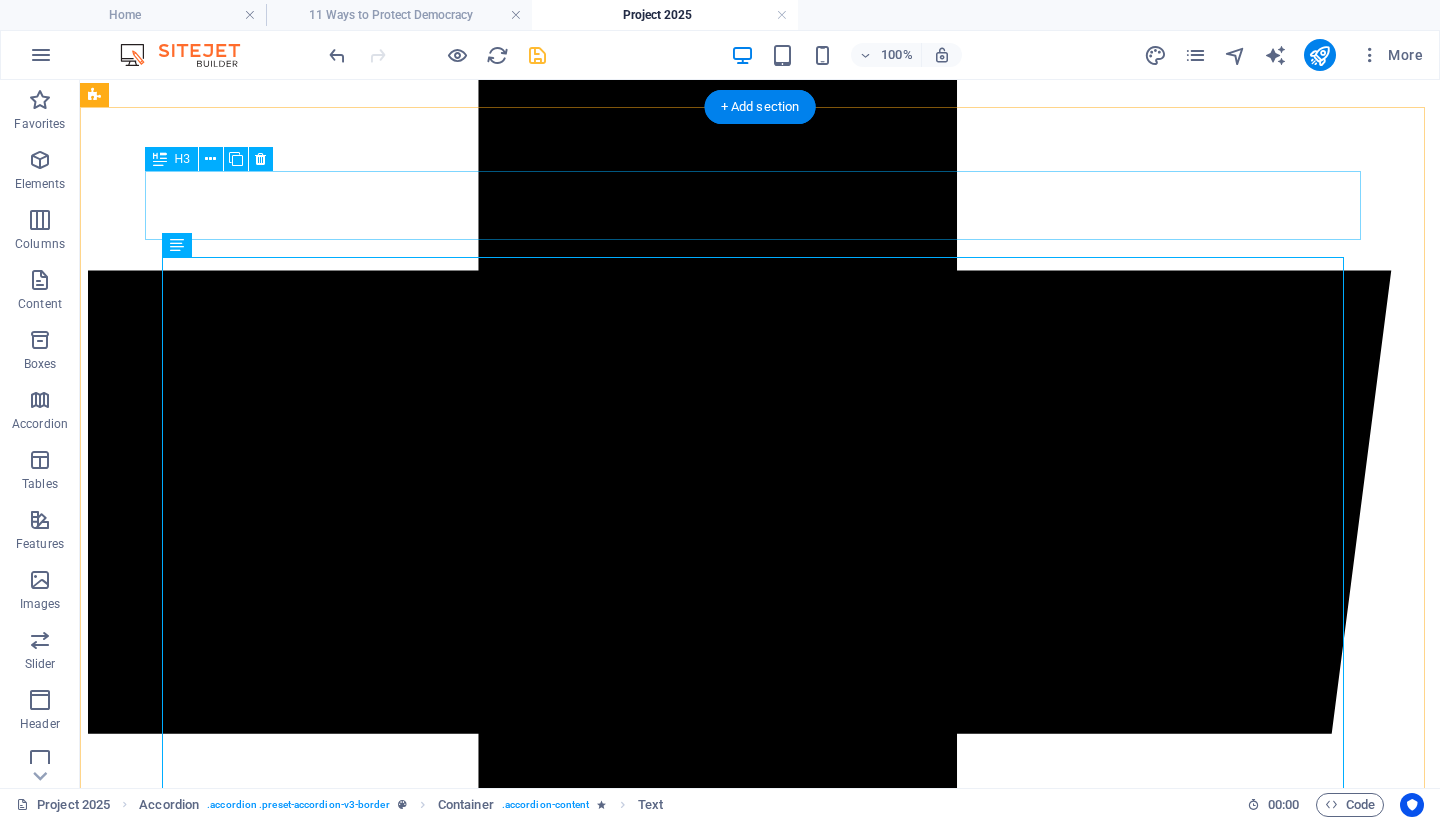 click on "Key Provisions and Real-World Implementation" at bounding box center [760, 7939] 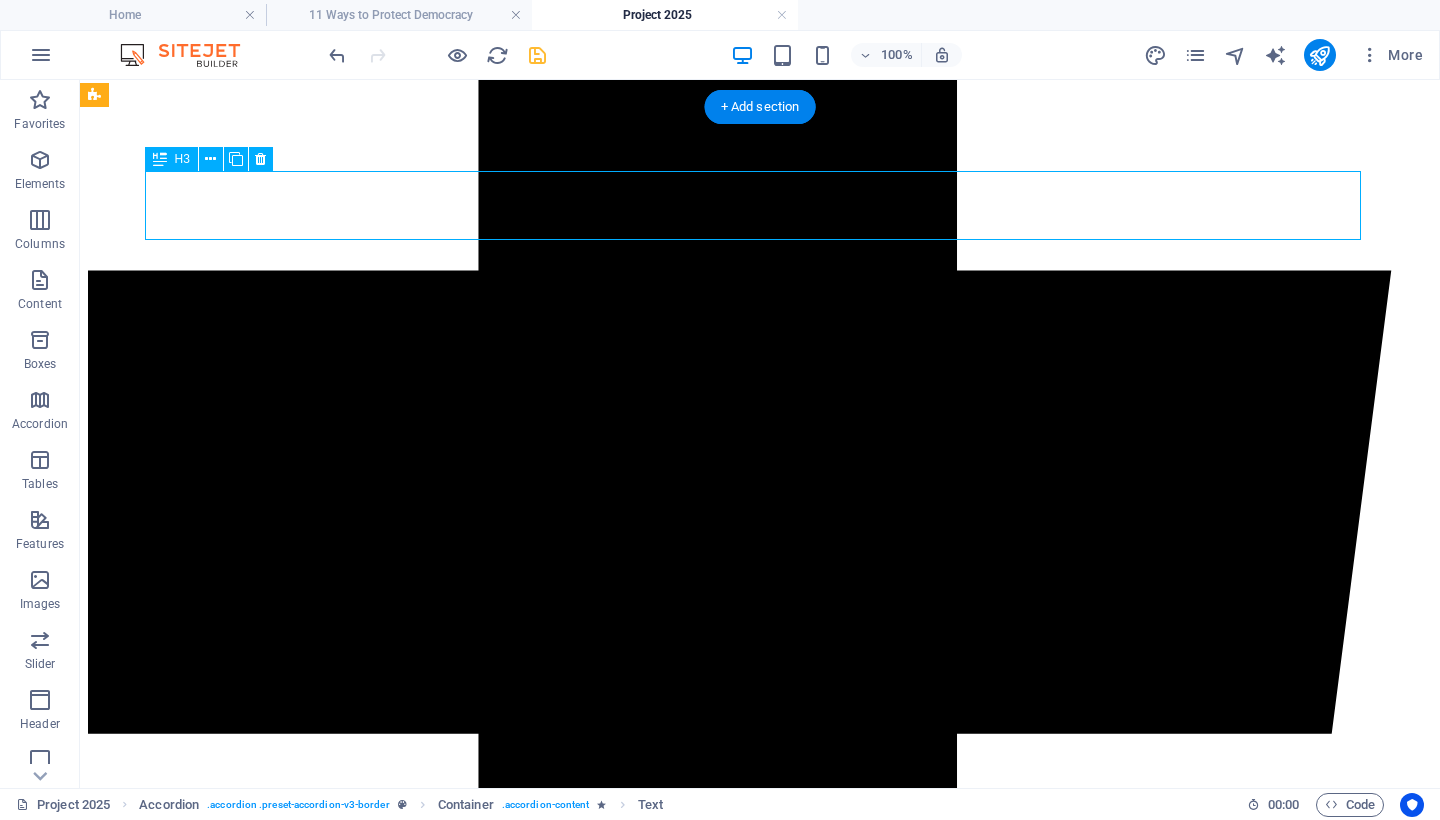 click on "Key Provisions and Real-World Implementation" at bounding box center (760, 7939) 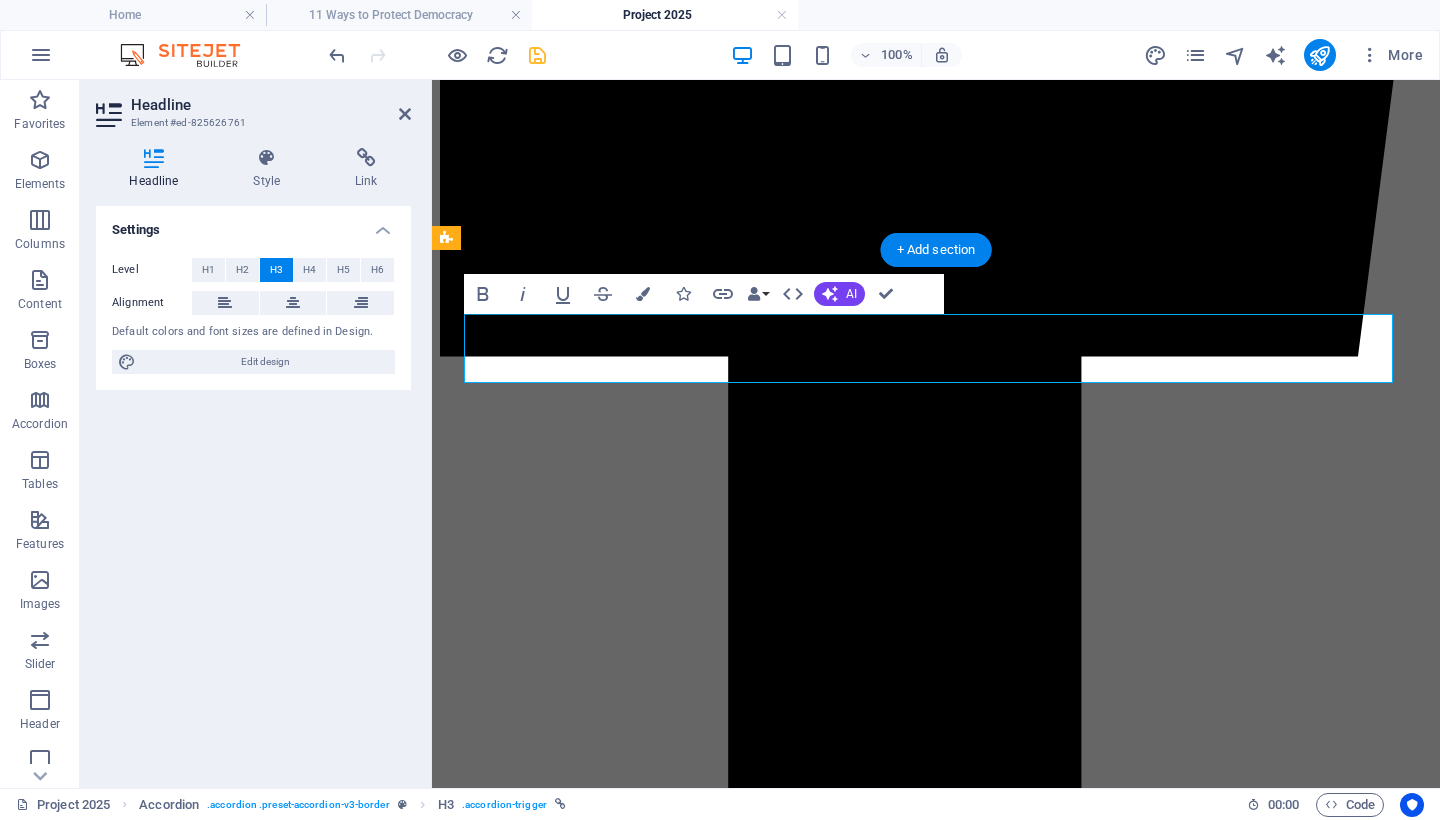 click on "Project 2025: A Coordinated Assault on American Democracy By Mary Ann Kirby. August 2, 2025. Project 2025 is not a theory.   It is a fully coordinated, actively unfolding plan to radically transform the United States government.   The Heritage Foundation , a politically influential think tank, originally published the 920‑page   Mandate for Leadership   in April 2023, backed by over 100 allied ideological organizations and hundreds of former Trump administration officials and strategists. Those involved developed a roadmap to centralize presidential authority, dismantle independent federal agencies, and replace nonpartisan civil servants with ideologically aligned personnel. This agenda is more than a policy shift—it is a deliberate campaign to   reengineer democratic governance . Analysts warn that Project 2025 reflects defining traits of   neofascism   institutional capture An Authoritarian Playbook in Action" at bounding box center [936, 5532] 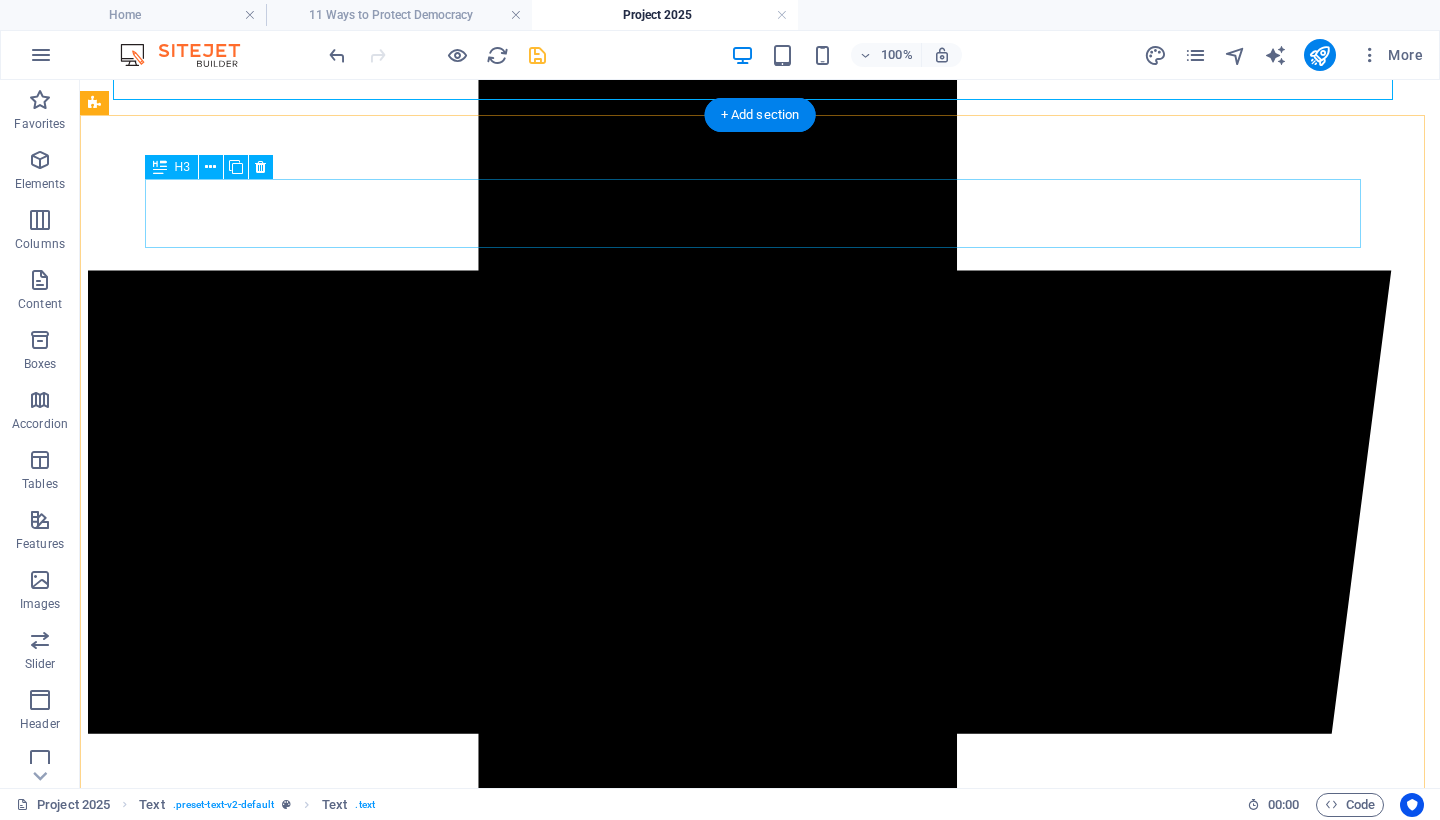click on "Key Provisions and Real-World Implementation" at bounding box center (760, 7939) 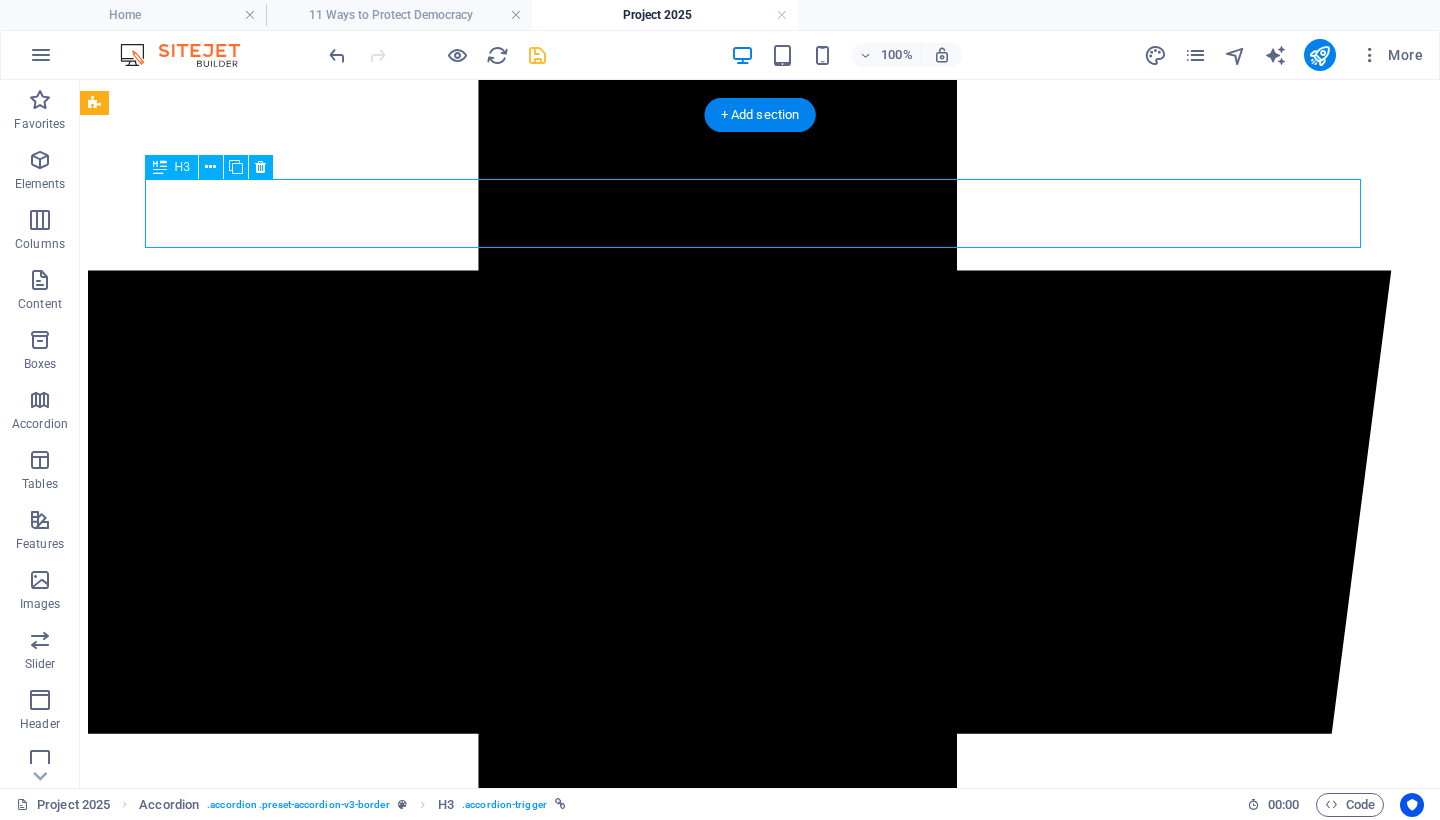 click on "Key Provisions and Real-World Implementation" at bounding box center (760, 7939) 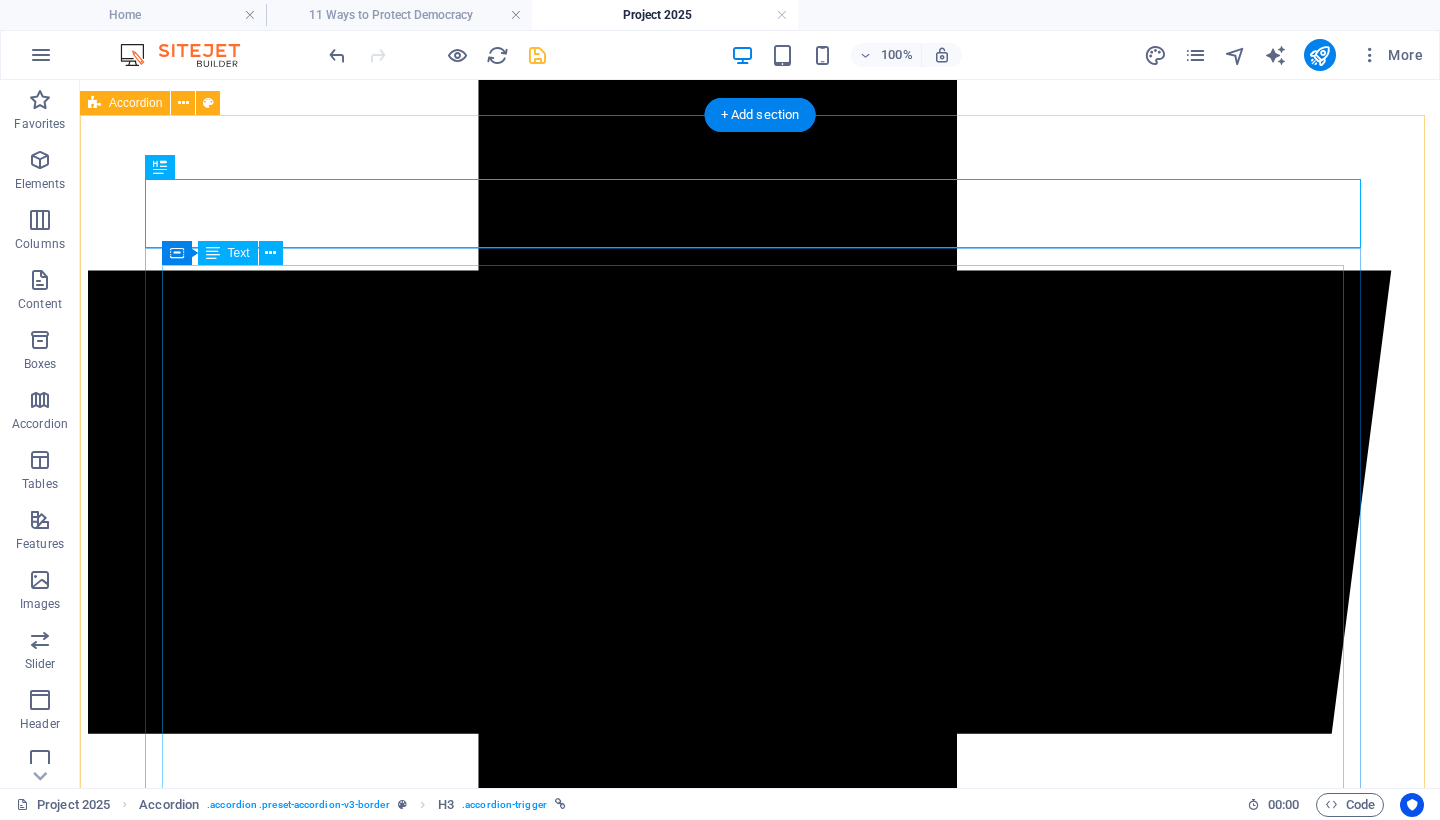 click on "🔧   Key Provisions and Real-World Implementation 1. Civil Service Purges Project 2025 mandates the replacement of tens of thousands of nonpartisan federal employees with politically vetted loyalists. Since January 2025: The administration reinstated   Schedule F , reclassifying roughly 50,000 federal employees and stripping them of civil service protections [3]. Mass layoffs and administrative suspensions have already impacted agencies such as the EPA, NIH, and State Department [4]. A recent Supreme Court decision reversed earlier injunctions, clearing the way for these removals to proceed [5]. 2. Dismantling of Federal Agencies A new agency—the   Department of Government Efficiency (DOGE) —was established to consolidate and centralize control over federal agencies [4]. 3. Civil Rights Rollbacks Executive orders issued in early 2025 terminated all DEI (Diversity, Equity, and Inclusion) initiatives and closed key civil rights enforcement offices across federal departments [7]. 📋   ⚠️" at bounding box center (760, 8752) 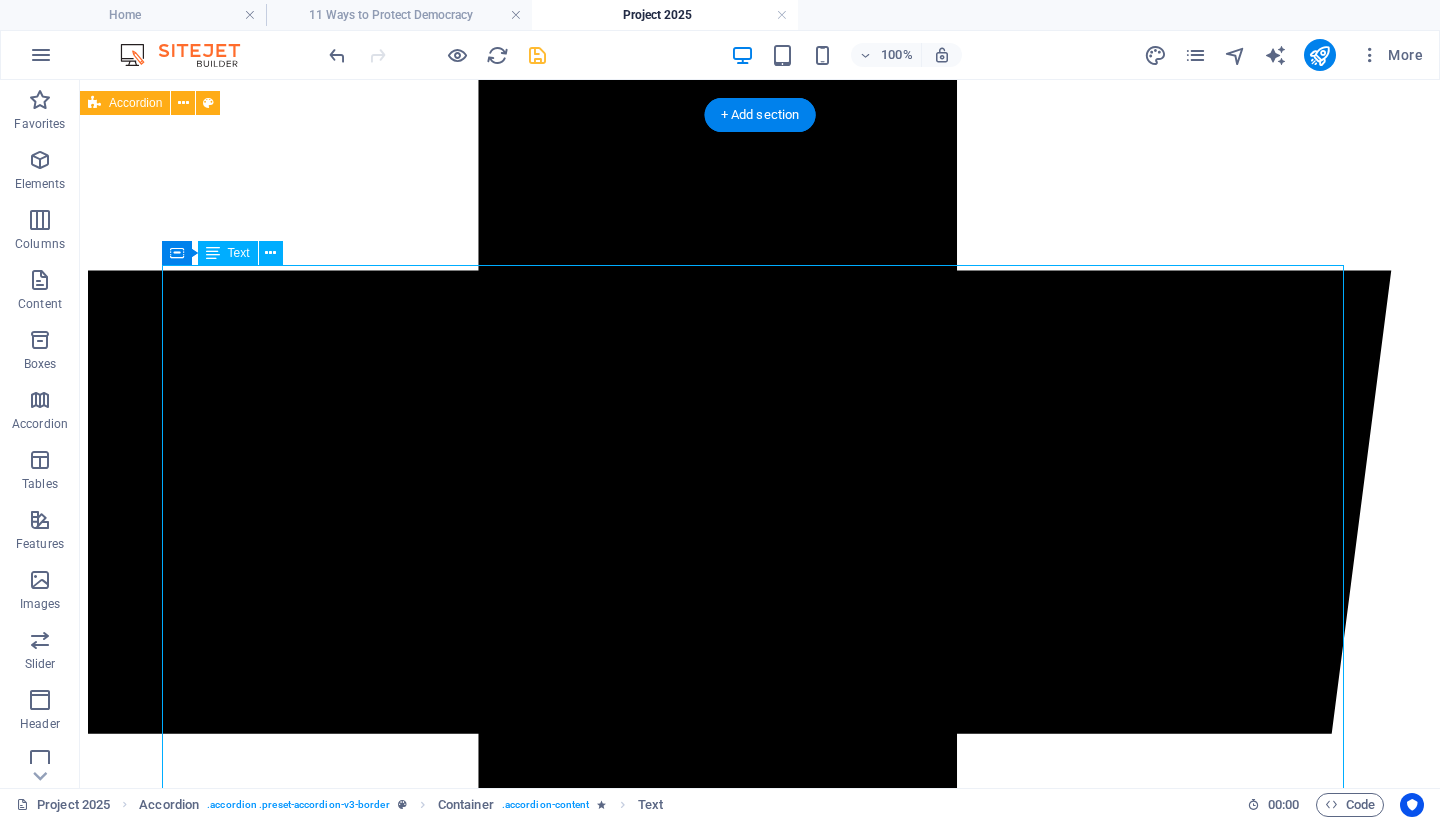 click on "🔧   Key Provisions and Real-World Implementation 1. Civil Service Purges Project 2025 mandates the replacement of tens of thousands of nonpartisan federal employees with politically vetted loyalists. Since January 2025: The administration reinstated   Schedule F , reclassifying roughly 50,000 federal employees and stripping them of civil service protections [3]. Mass layoffs and administrative suspensions have already impacted agencies such as the EPA, NIH, and State Department [4]. A recent Supreme Court decision reversed earlier injunctions, clearing the way for these removals to proceed [5]. 2. Dismantling of Federal Agencies A new agency—the   Department of Government Efficiency (DOGE) —was established to consolidate and centralize control over federal agencies [4]. 3. Civil Rights Rollbacks Executive orders issued in early 2025 terminated all DEI (Diversity, Equity, and Inclusion) initiatives and closed key civil rights enforcement offices across federal departments [7]. 📋   ⚠️" at bounding box center (760, 8752) 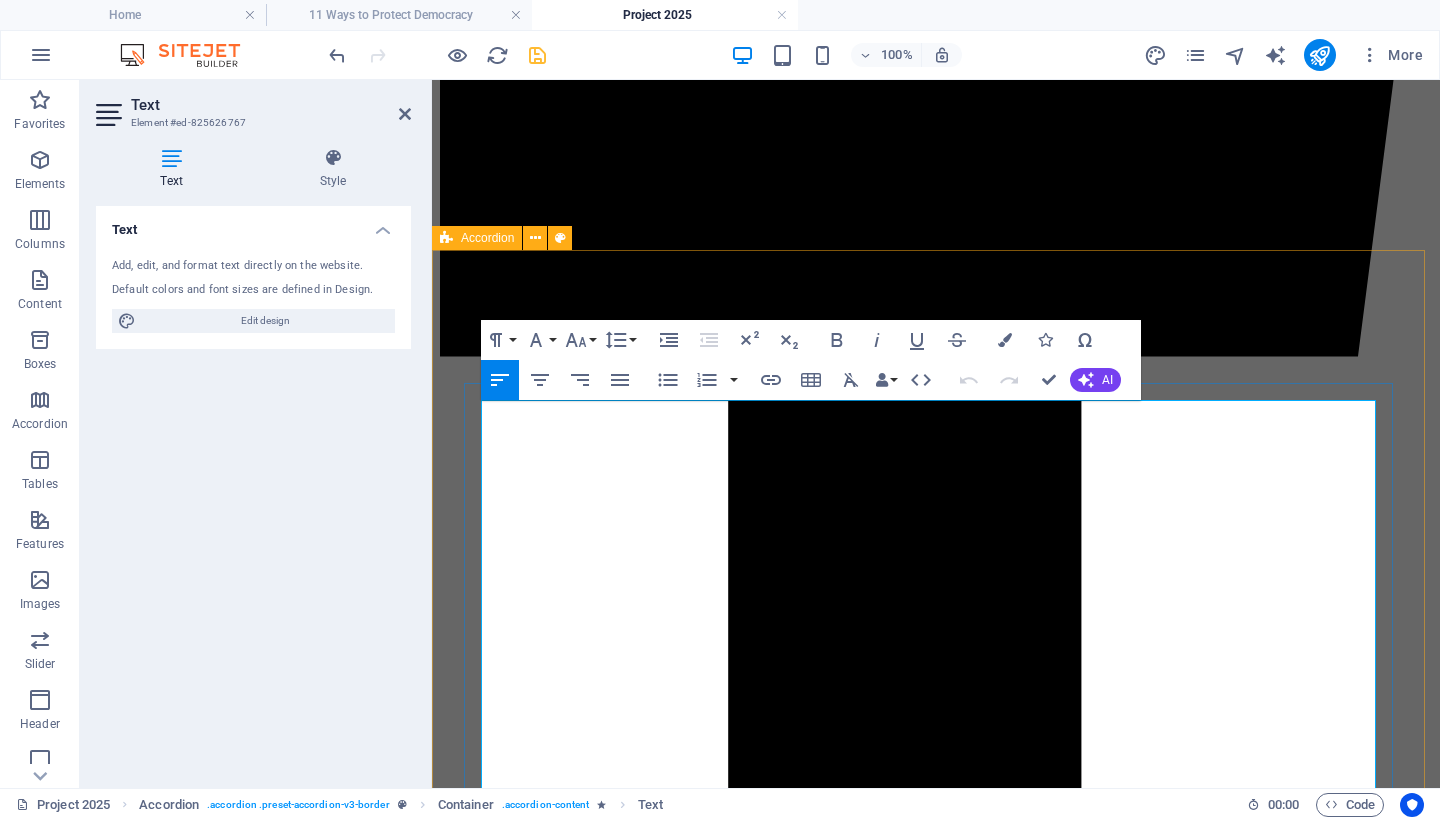 drag, startPoint x: 1210, startPoint y: 475, endPoint x: 482, endPoint y: 479, distance: 728.011 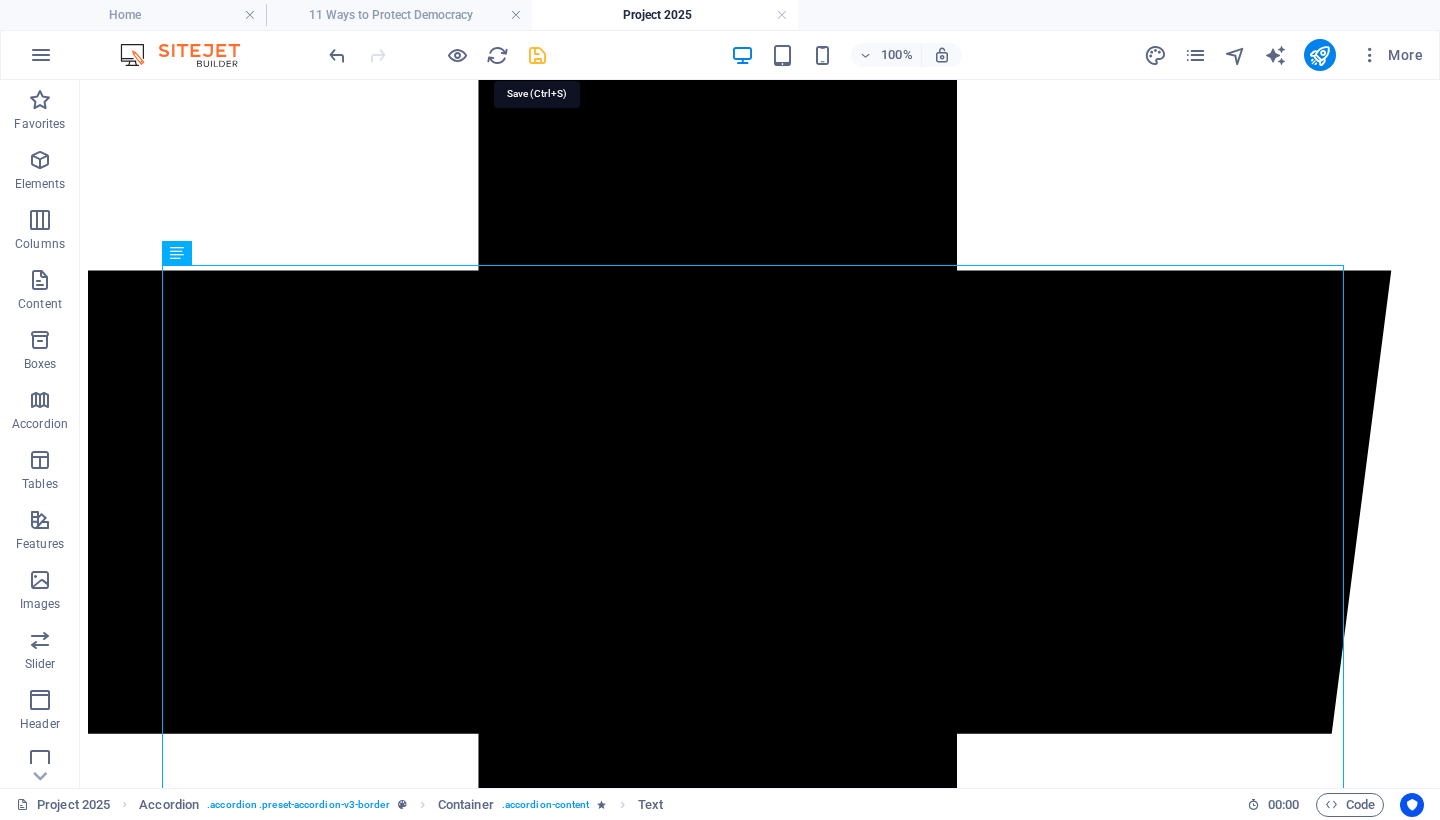 click at bounding box center (537, 55) 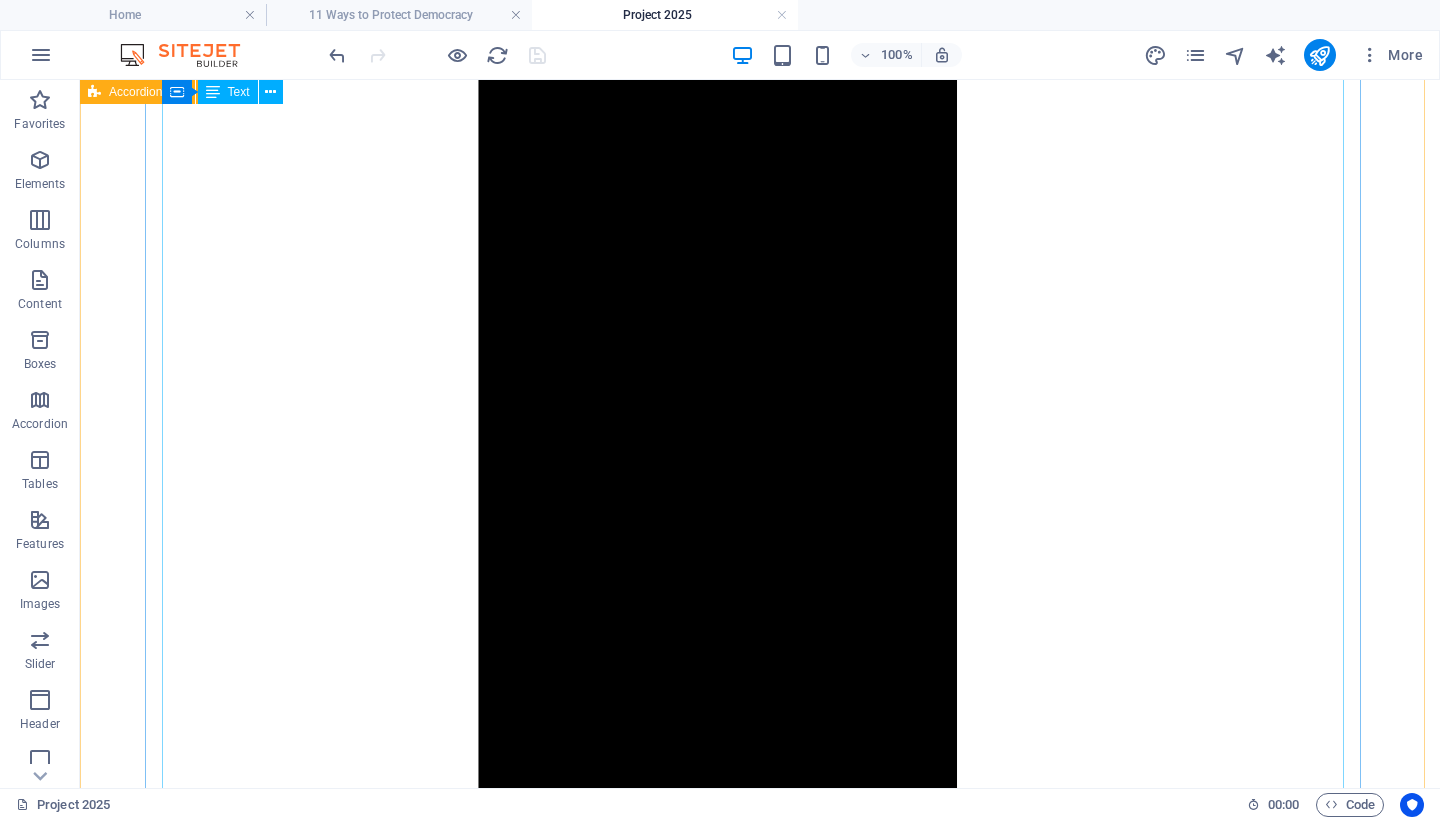 scroll, scrollTop: 2160, scrollLeft: 0, axis: vertical 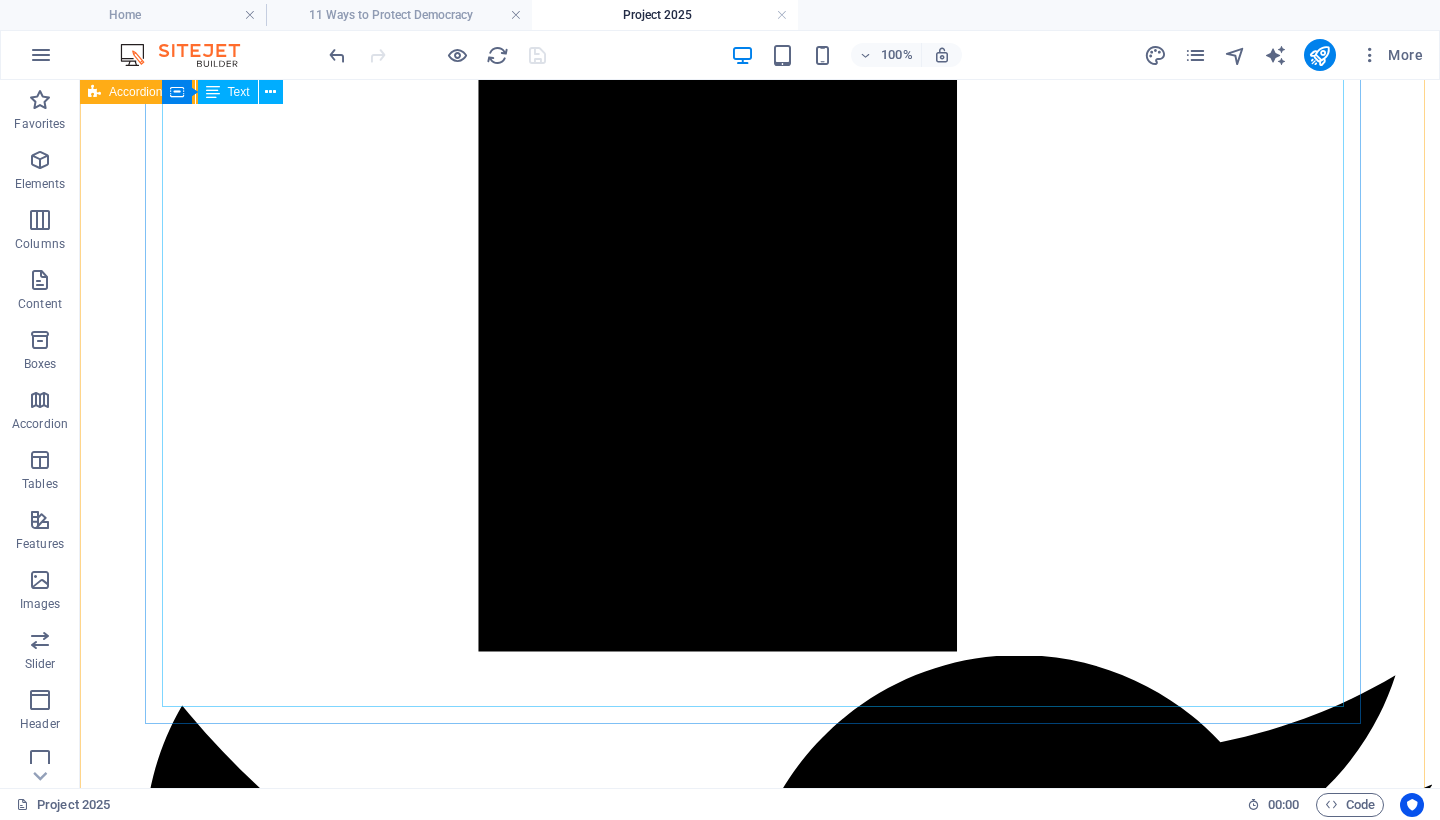 click on "🔧   Key Provisions and Real-World Implementation 1. Civil Service Purges Project 2025 mandates the replacement of tens of thousands of nonpartisan federal employees with politically vetted loyalists. Since January 2025: The administration reinstated   Schedule F , reclassifying roughly 50,000 federal employees and stripping them of civil service protections [3]. Mass layoffs and administrative suspensions have already impacted agencies such as the EPA, NIH, and State Department [4]. A recent Supreme Court decision reversed earlier injunctions, clearing the way for these removals to proceed [5]. 2. Dismantling of Federal Agencies A new agency—the   Department of Government Efficiency (DOGE) —was established to consolidate and centralize control over federal agencies [4]. 3. Civil Rights Rollbacks Executive orders issued in early 2025 terminated all DEI (Diversity, Equity, and Inclusion) initiatives and closed key civil rights enforcement offices across federal departments [7]. 📋   ⚠️" at bounding box center [760, 7469] 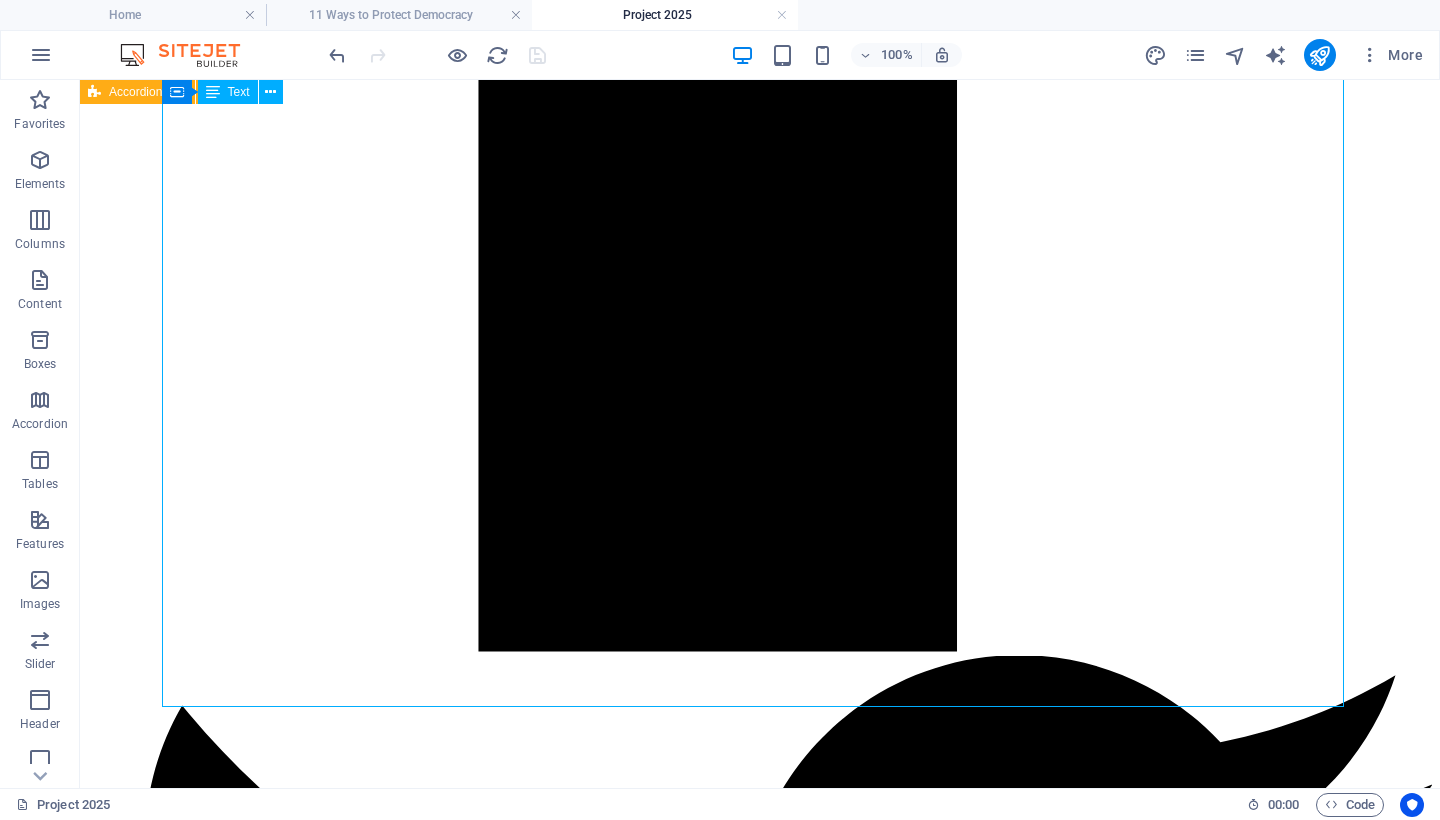 click on "🔧   Key Provisions and Real-World Implementation 1. Civil Service Purges Project 2025 mandates the replacement of tens of thousands of nonpartisan federal employees with politically vetted loyalists. Since January 2025: The administration reinstated   Schedule F , reclassifying roughly 50,000 federal employees and stripping them of civil service protections [3]. Mass layoffs and administrative suspensions have already impacted agencies such as the EPA, NIH, and State Department [4]. A recent Supreme Court decision reversed earlier injunctions, clearing the way for these removals to proceed [5]. 2. Dismantling of Federal Agencies A new agency—the   Department of Government Efficiency (DOGE) —was established to consolidate and centralize control over federal agencies [4]. 3. Civil Rights Rollbacks Executive orders issued in early 2025 terminated all DEI (Diversity, Equity, and Inclusion) initiatives and closed key civil rights enforcement offices across federal departments [7]. 📋   ⚠️" at bounding box center [760, 7469] 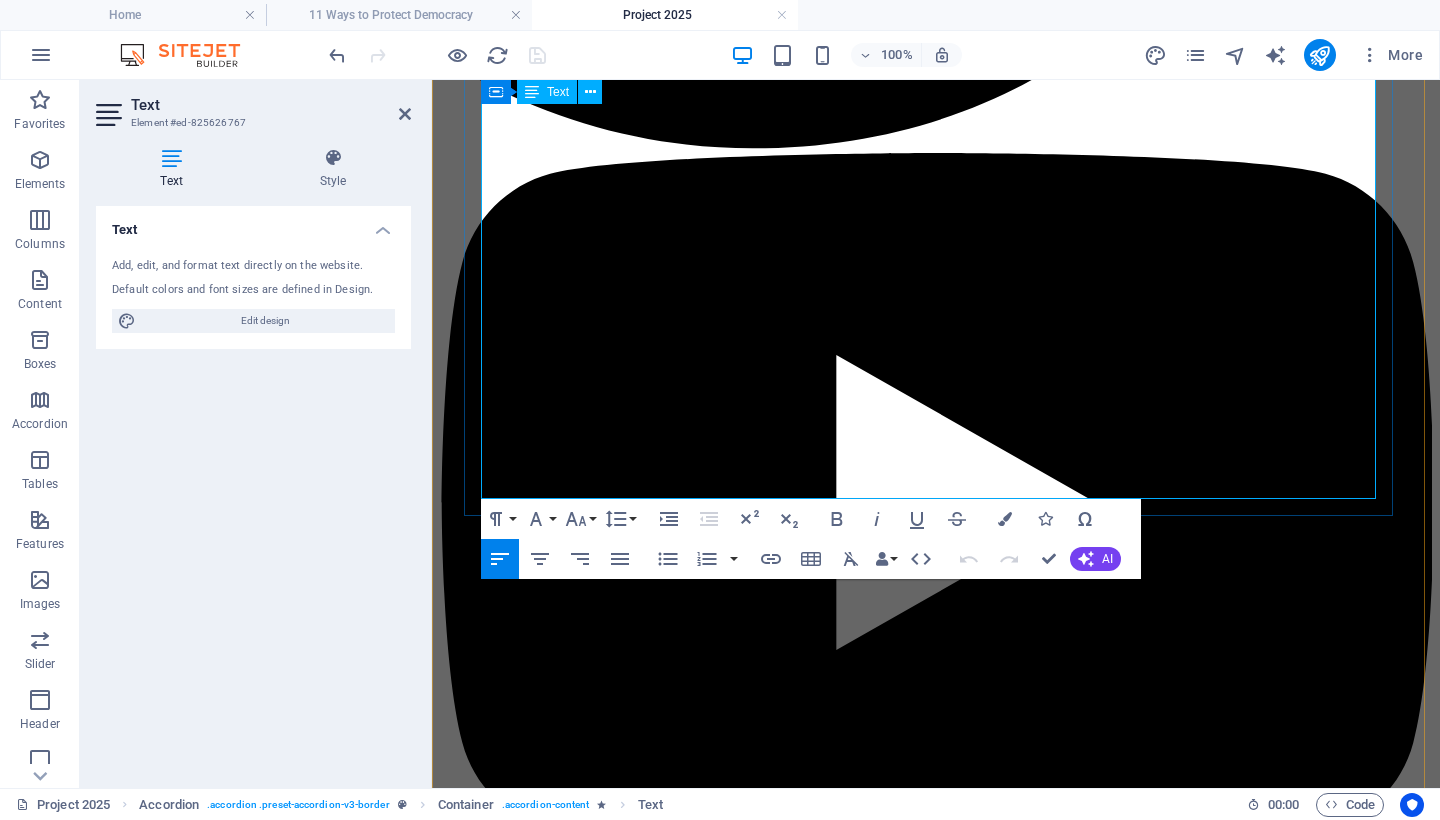 scroll, scrollTop: 2614, scrollLeft: 0, axis: vertical 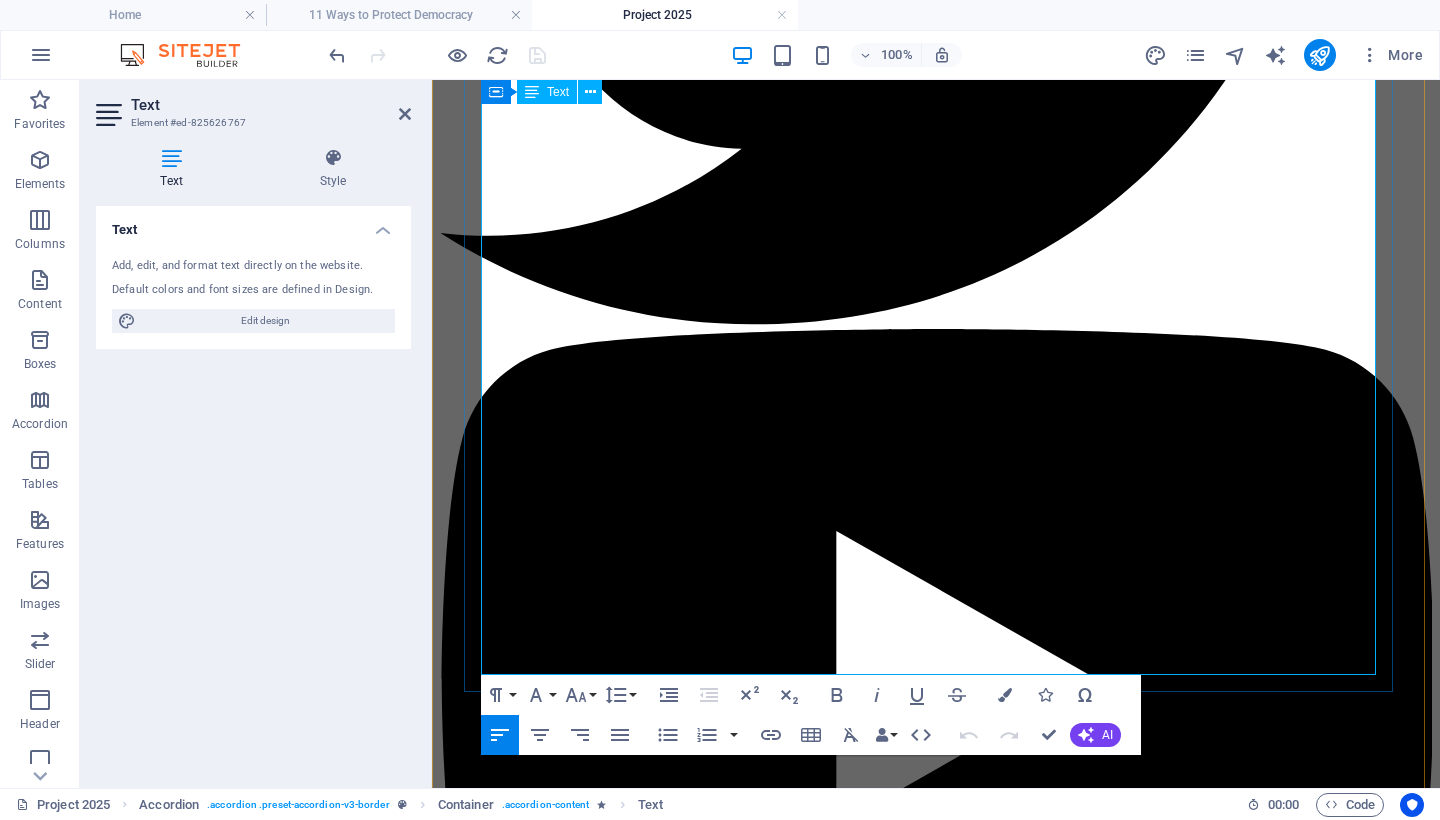 drag, startPoint x: 905, startPoint y: 460, endPoint x: 481, endPoint y: 441, distance: 424.4255 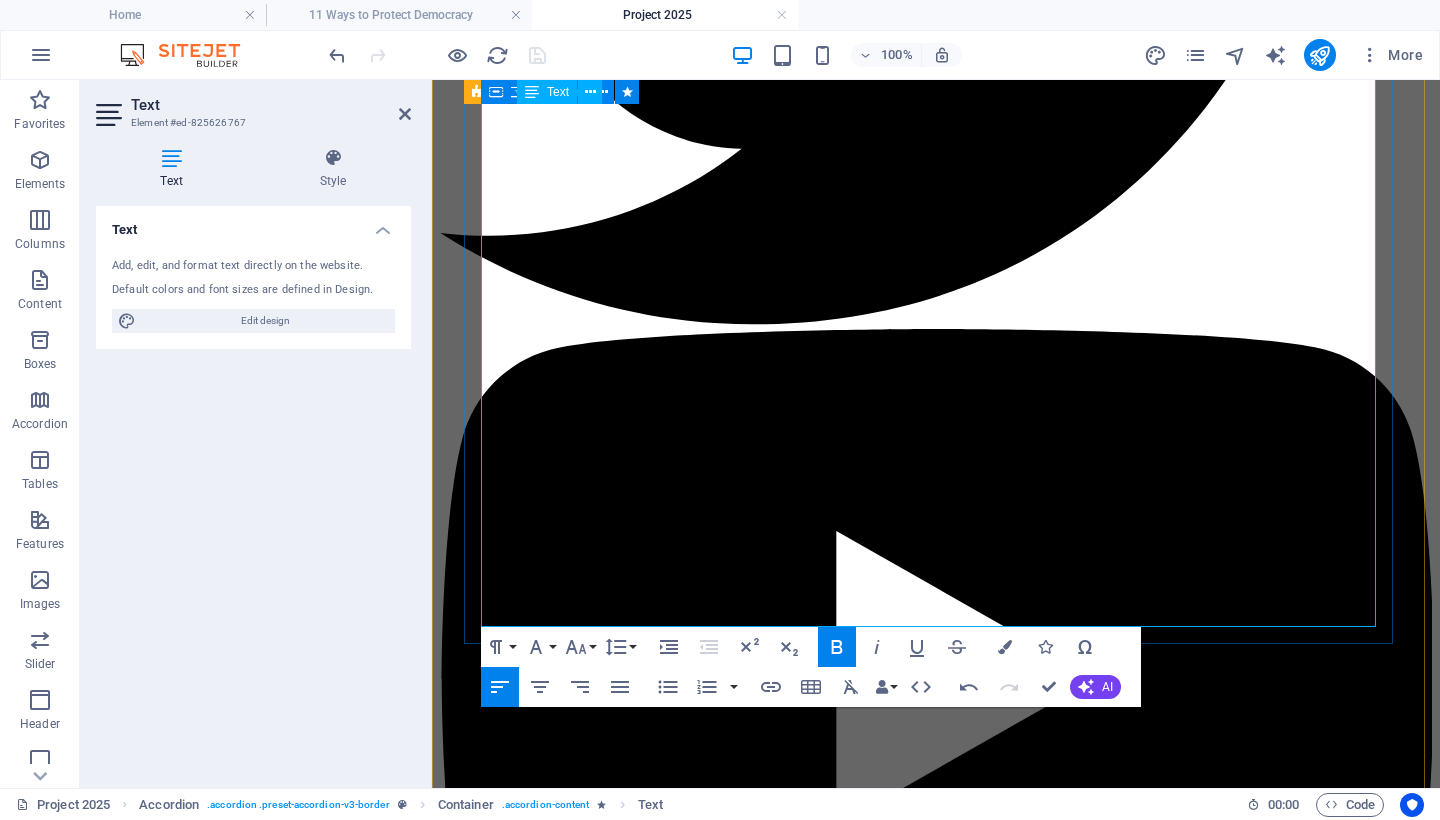 click on "AP News: Trump Moves to Invoke Schedule F" at bounding box center [956, 5615] 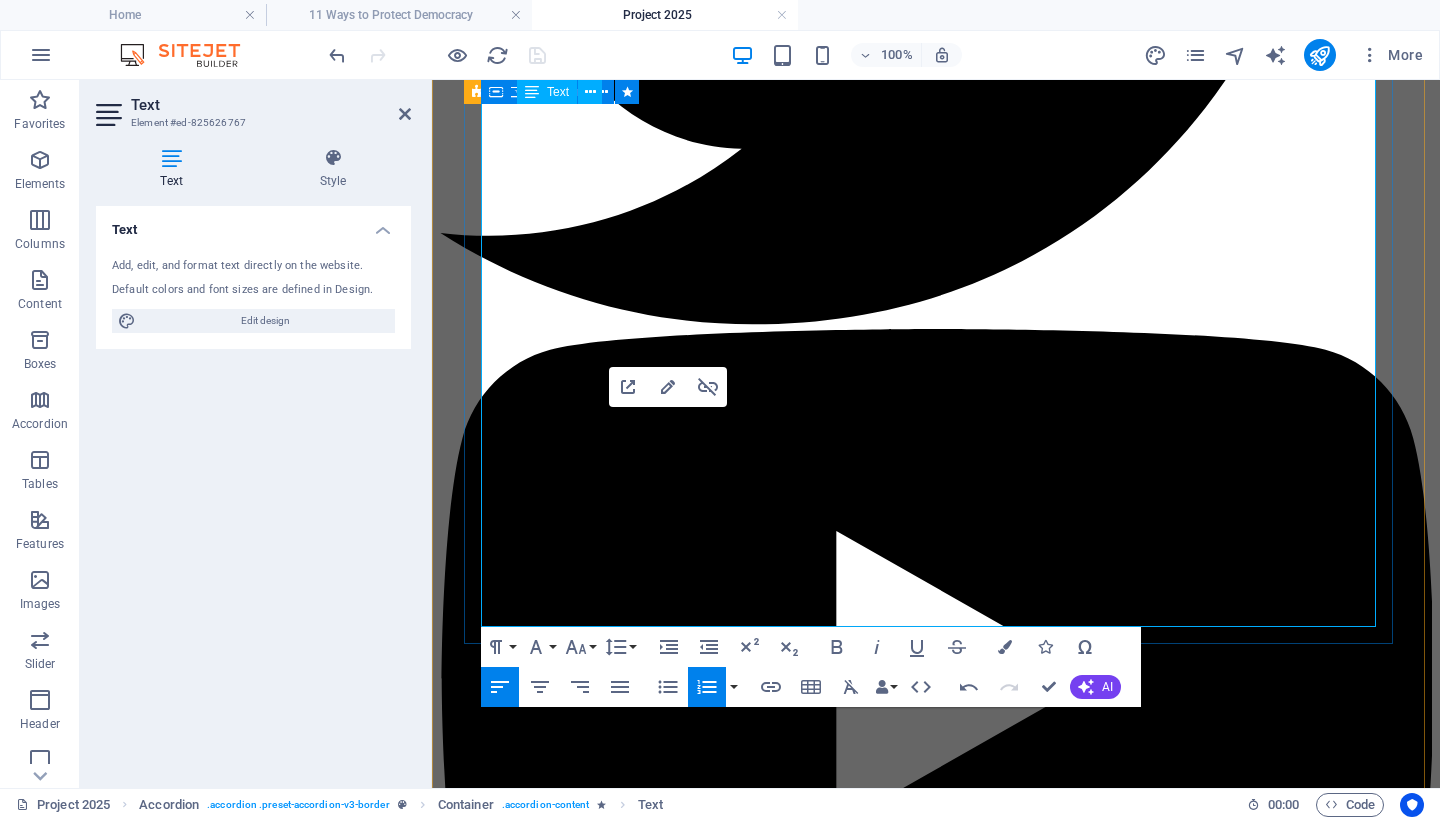 type 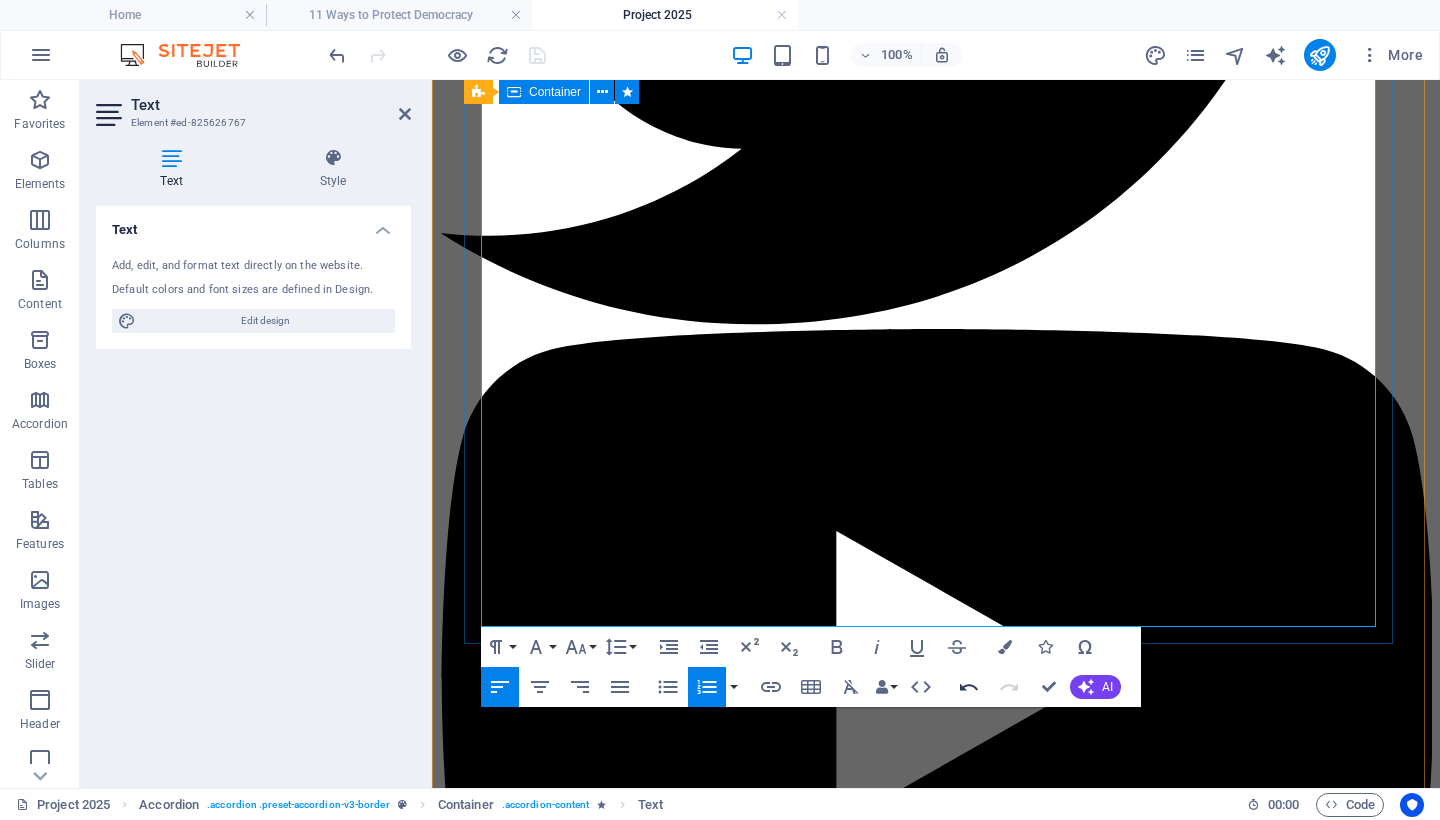 click 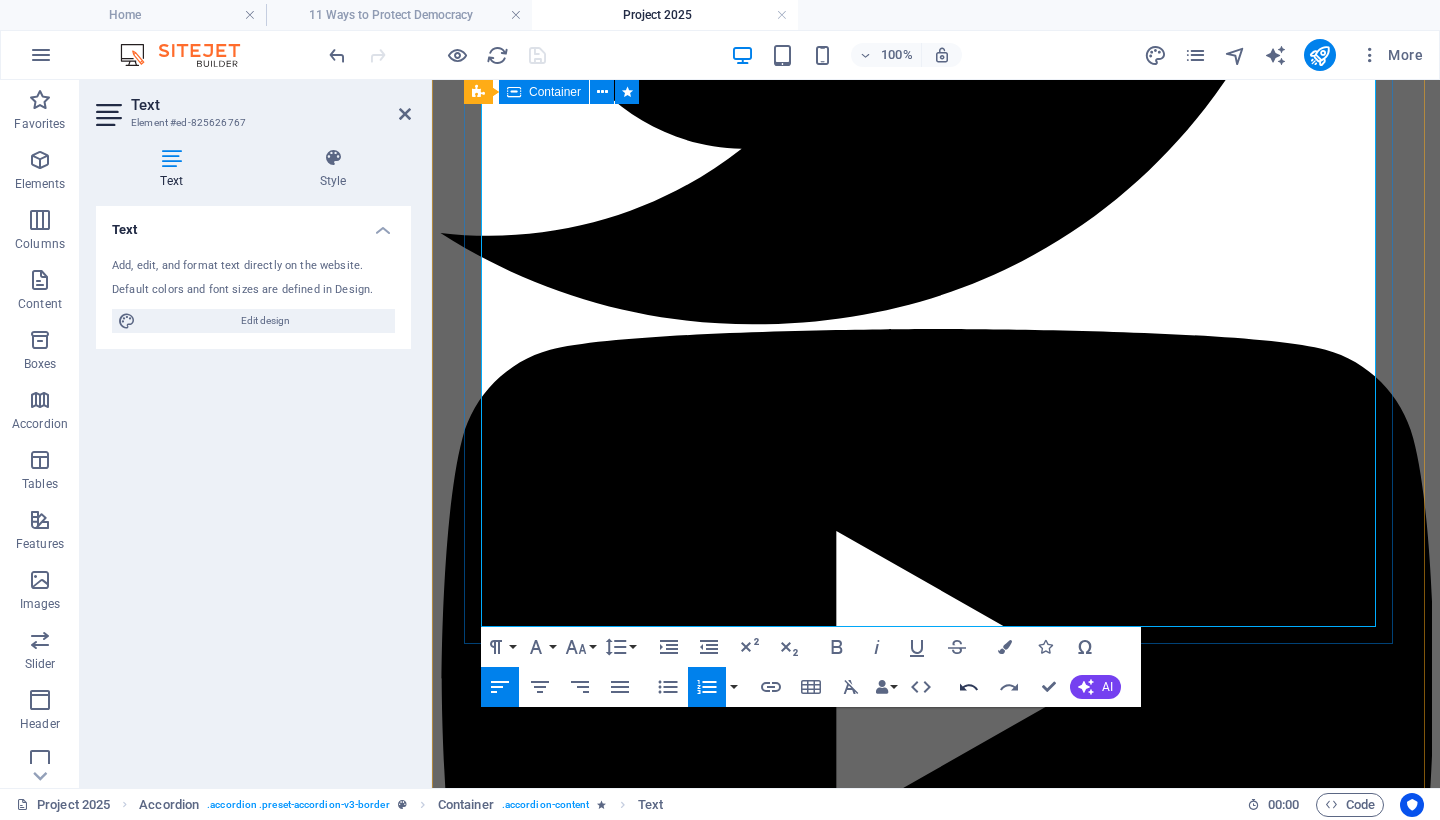 click 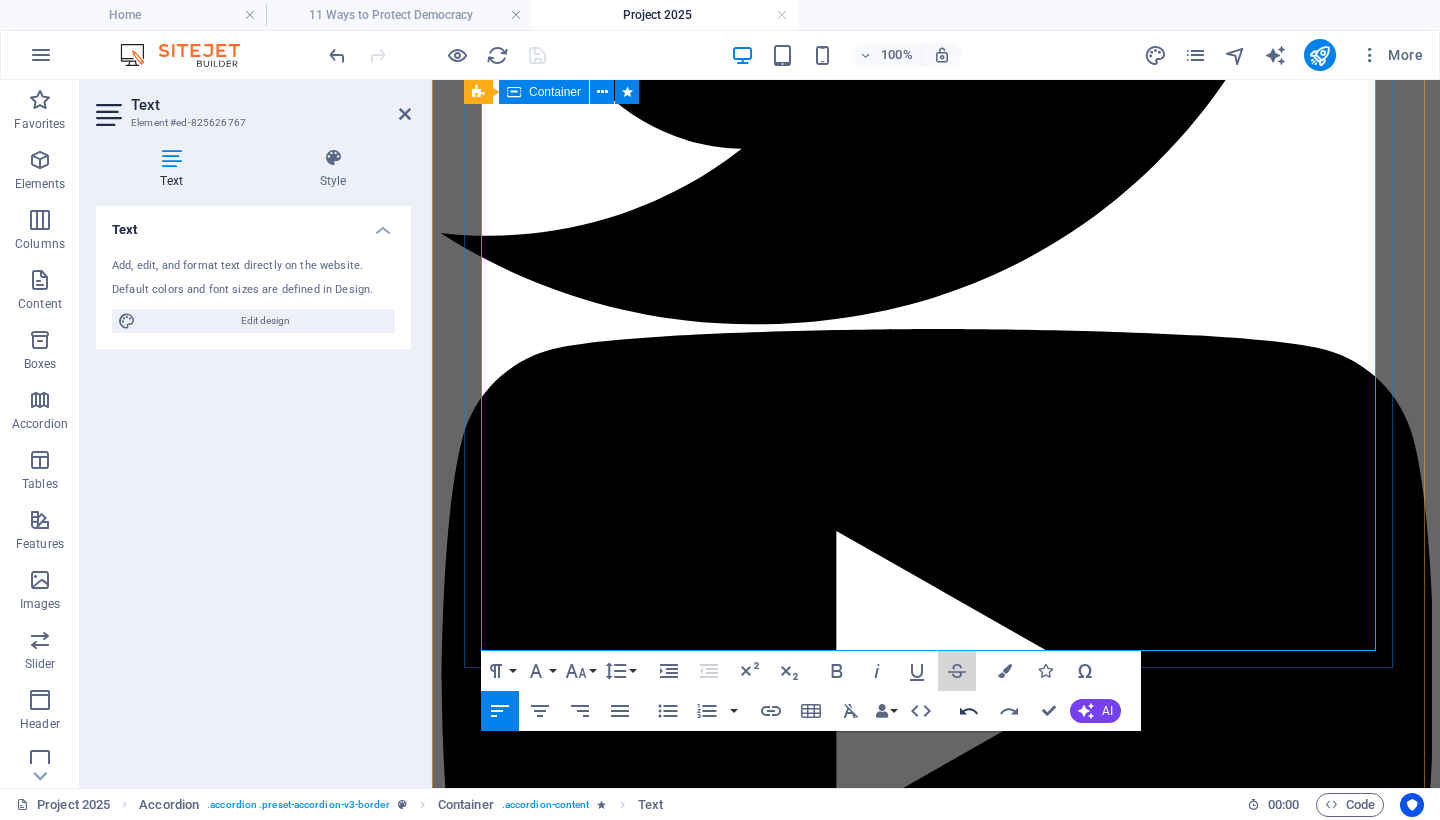 click on "Strikethrough" at bounding box center [957, 671] 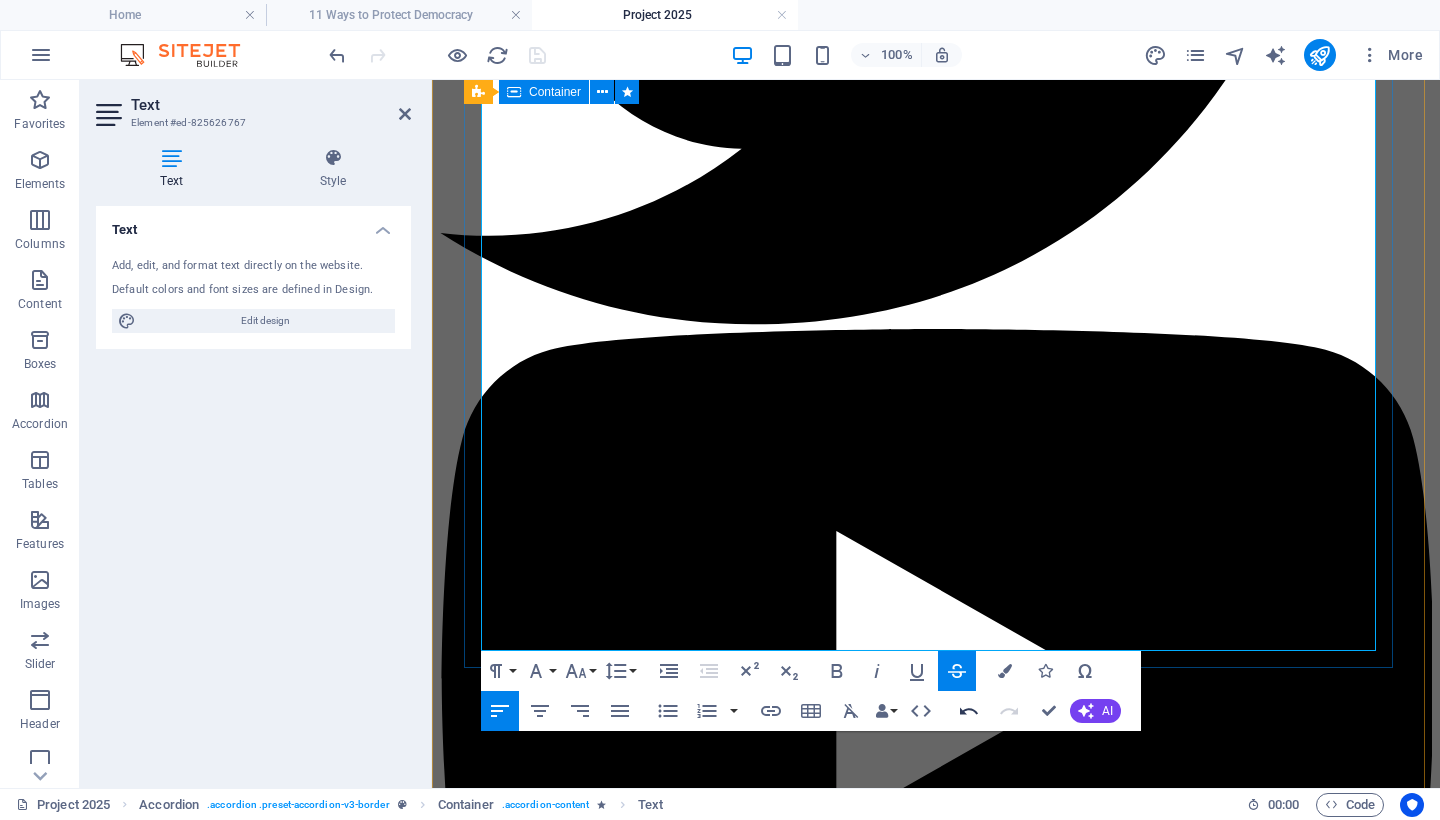 click 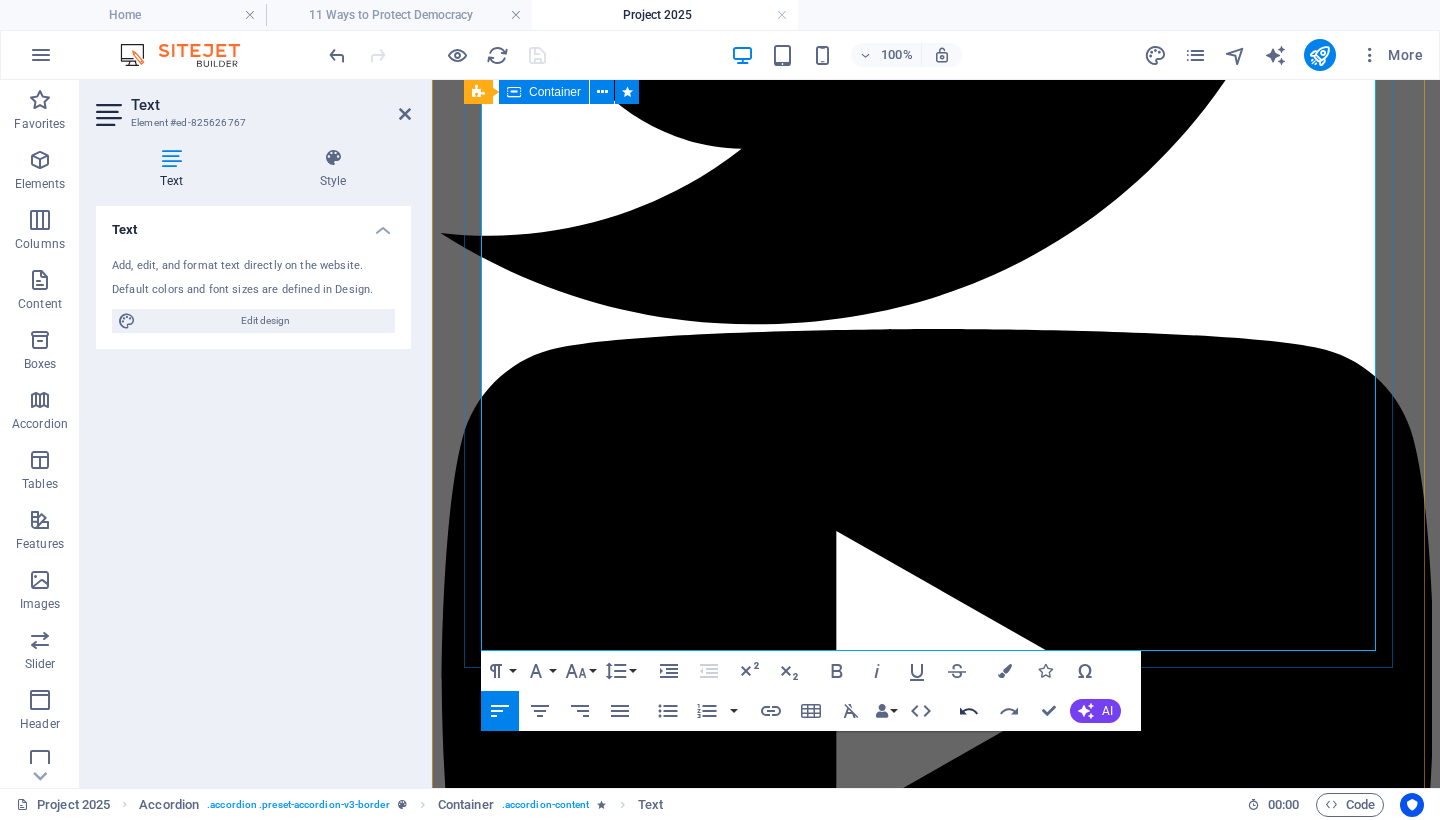 click 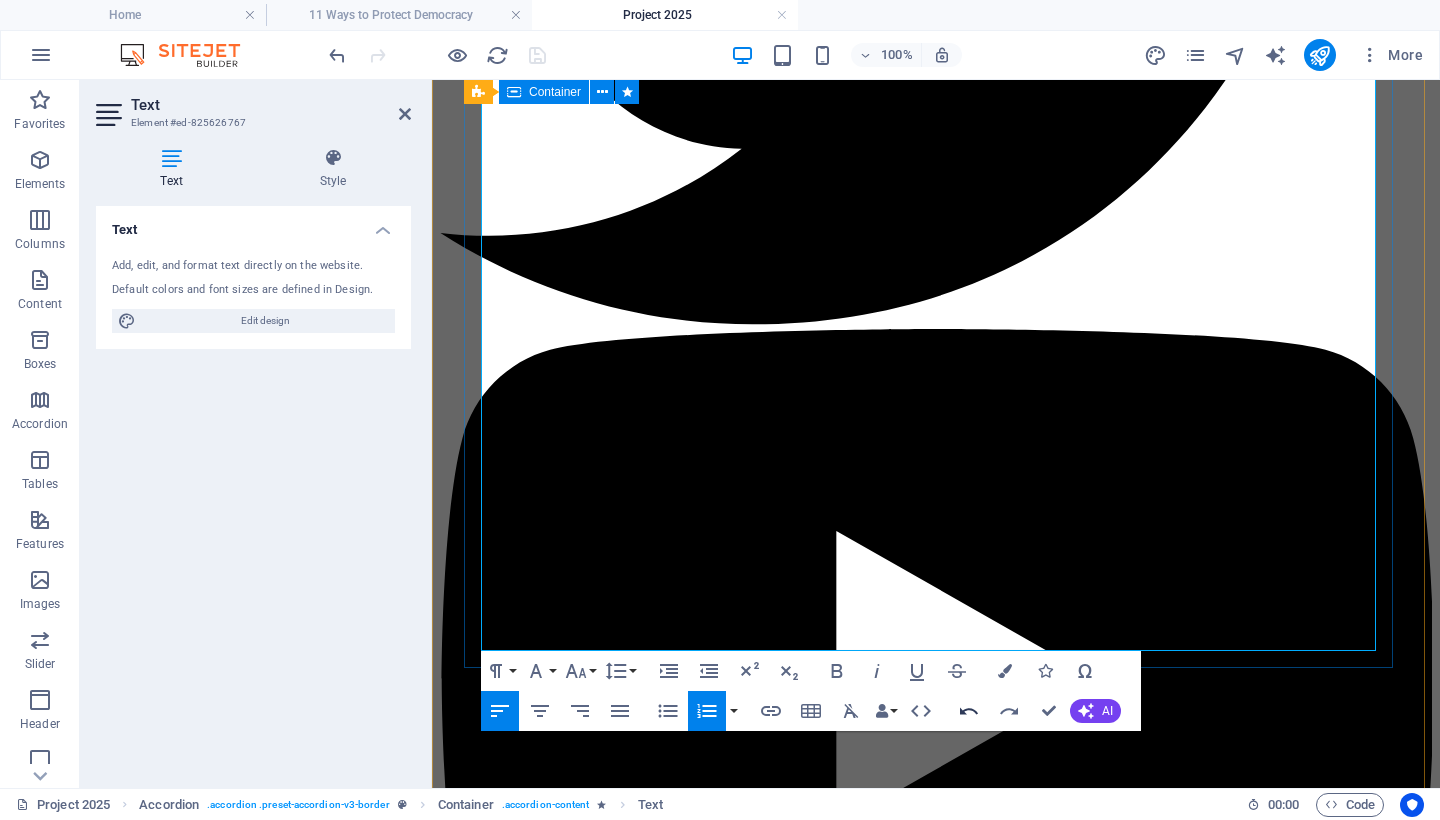 click 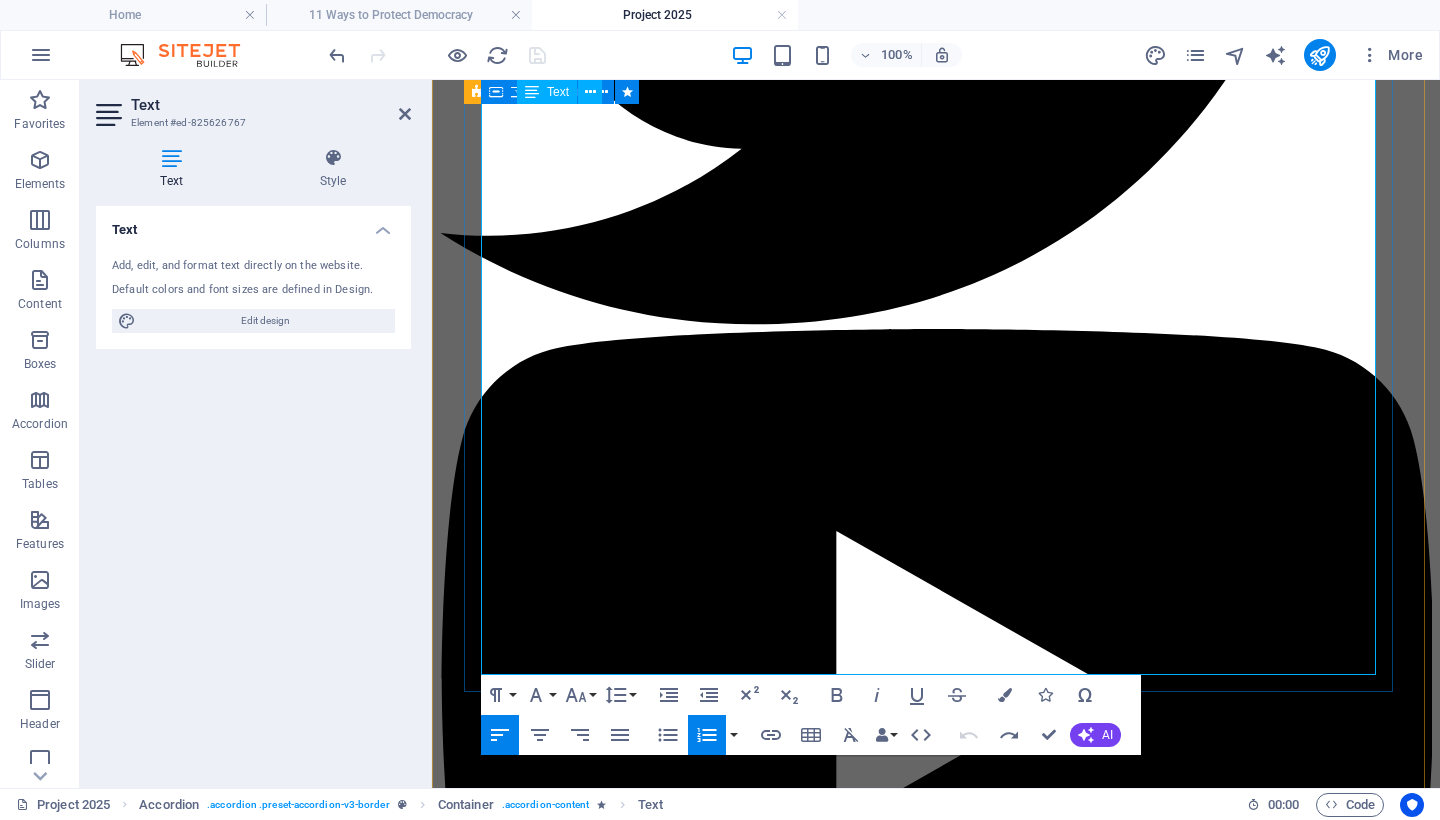 click on "Democracy Forward: Project 2025 Threat Report" at bounding box center (956, 5649) 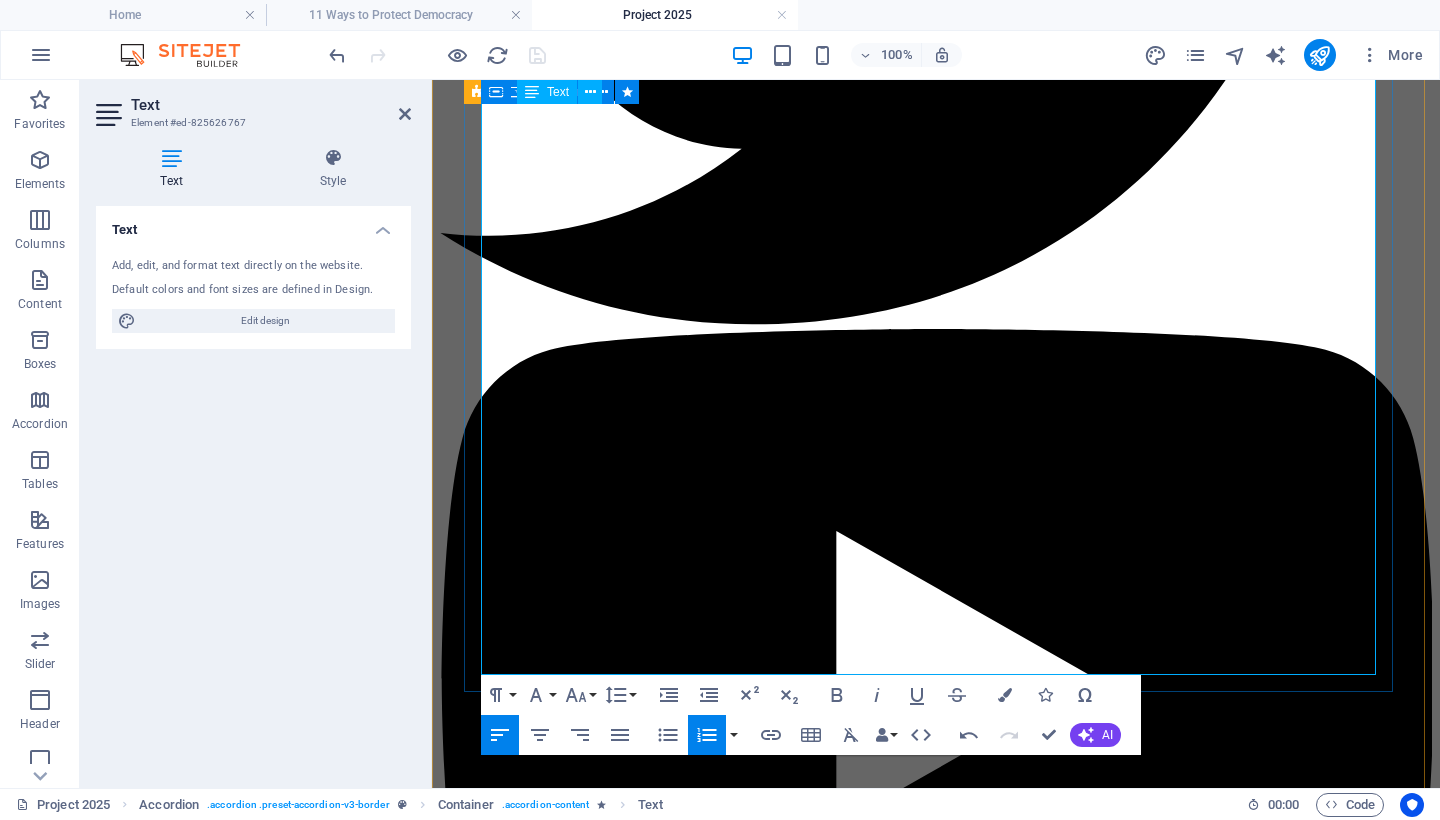 click on "The New Yorker: When the Federal Government Eats Itself" at bounding box center (956, 5717) 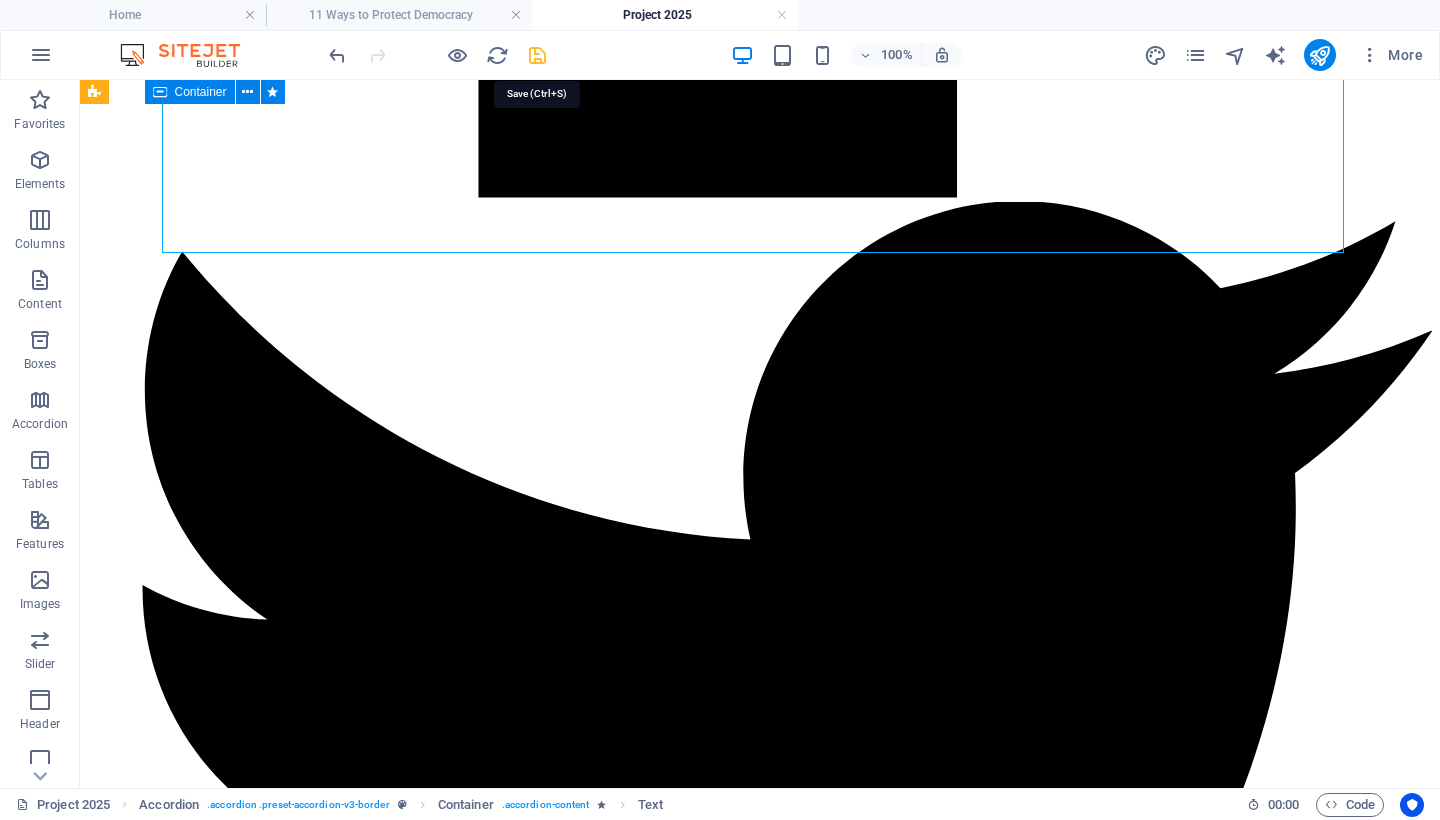 click at bounding box center (537, 55) 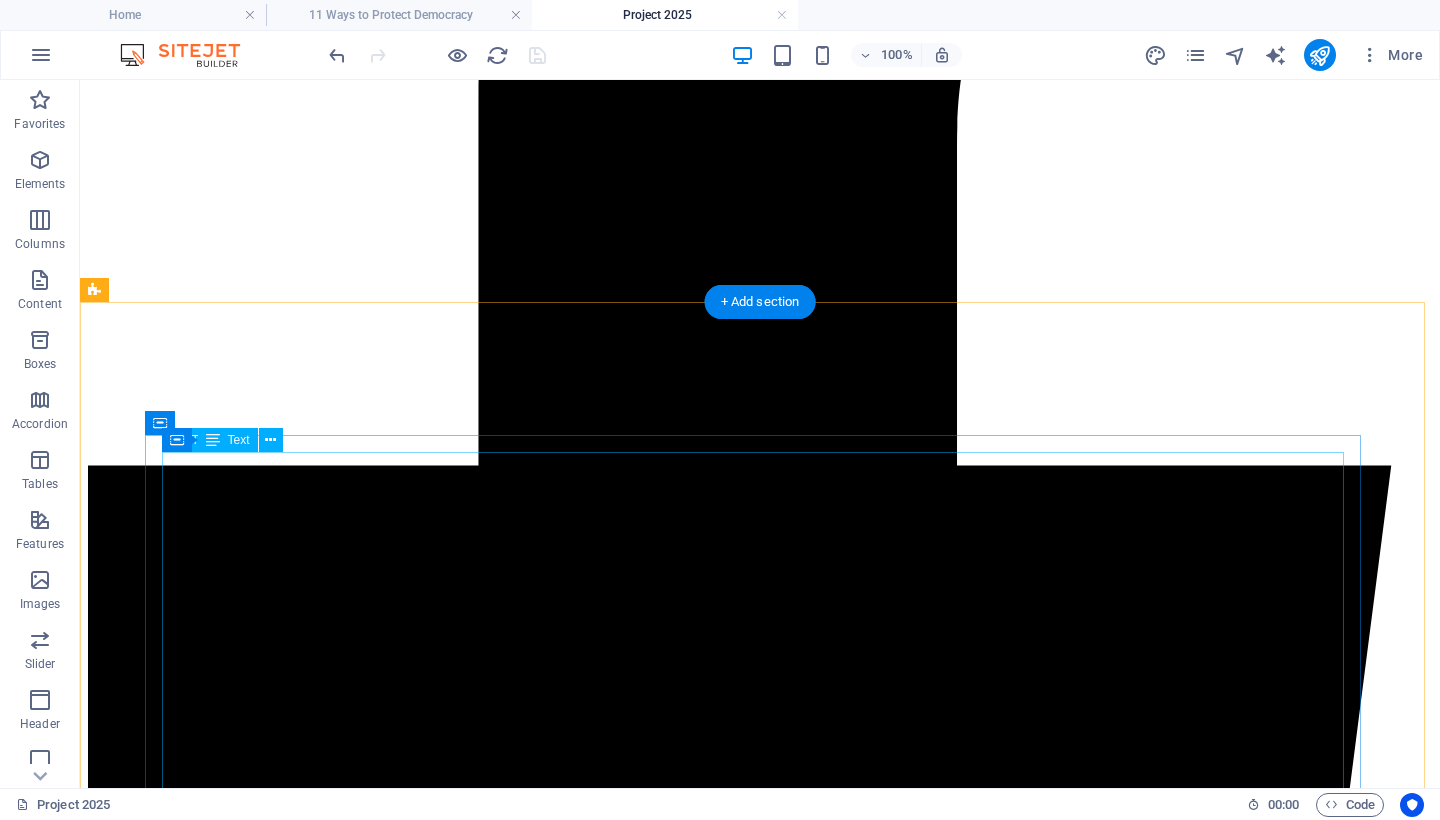 scroll, scrollTop: 875, scrollLeft: 0, axis: vertical 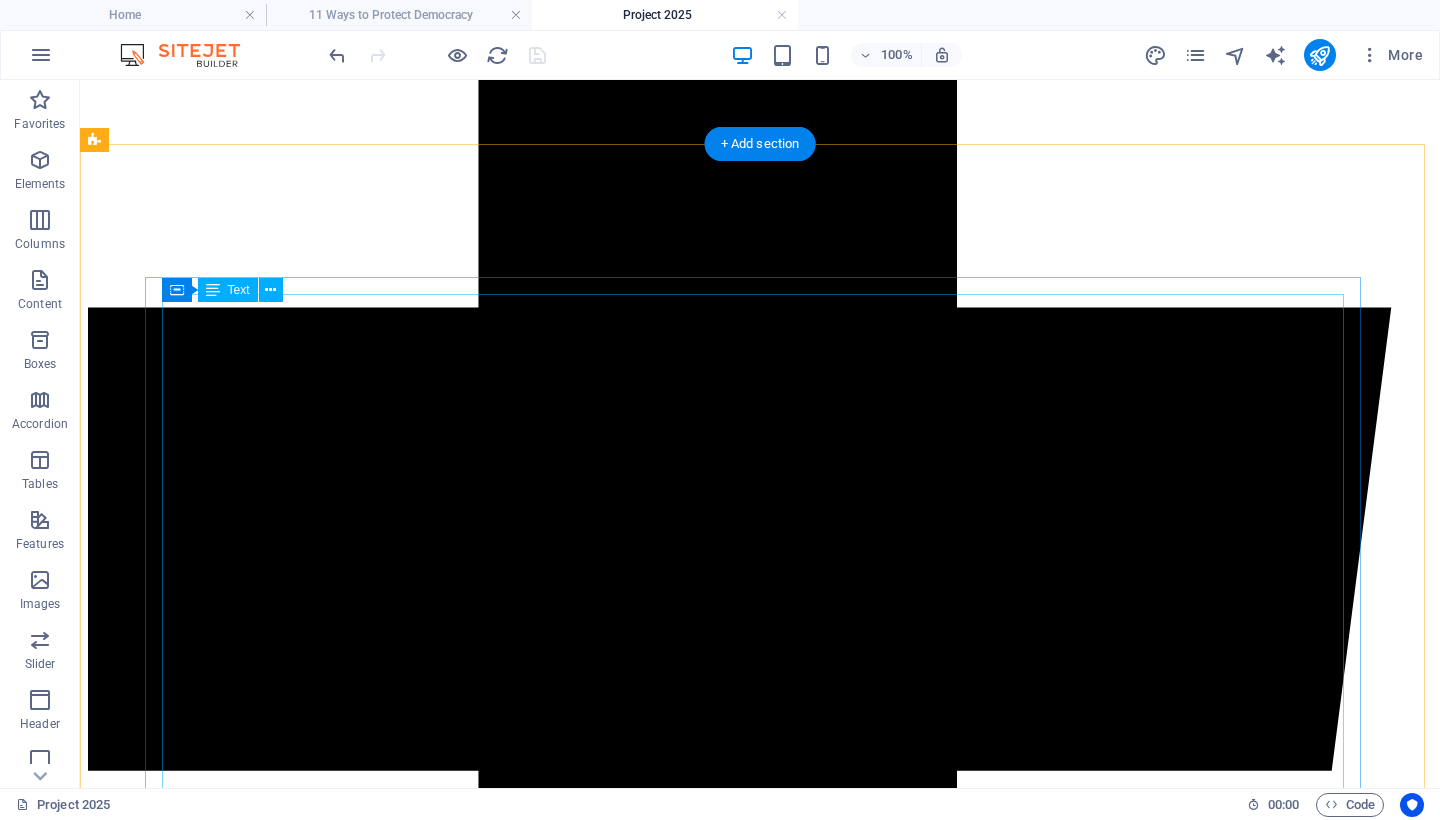 click on "🔧   Key Provisions and Real-World Implementation 1. Civil Service Purges Project 2025 mandates the replacement of tens of thousands of nonpartisan federal employees with politically vetted loyalists. Since January 2025: The administration reinstated   Schedule F , reclassifying roughly 50,000 federal employees and stripping them of civil service protections [3]. Mass layoffs and administrative suspensions have already impacted agencies such as the EPA, NIH, and State Department [4]. A recent Supreme Court decision reversed earlier injunctions, clearing the way for these removals to proceed [5]. 2. Dismantling of Federal Agencies A new agency—the   Department of Government Efficiency (DOGE) —was established to consolidate and centralize control over federal agencies [4]. 3. Civil Rights Rollbacks Executive orders issued in early 2025 terminated all DEI (Diversity, Equity, and Inclusion) initiatives and closed key civil rights enforcement offices across federal departments [7]. 📋   ⚠️" at bounding box center (760, 8754) 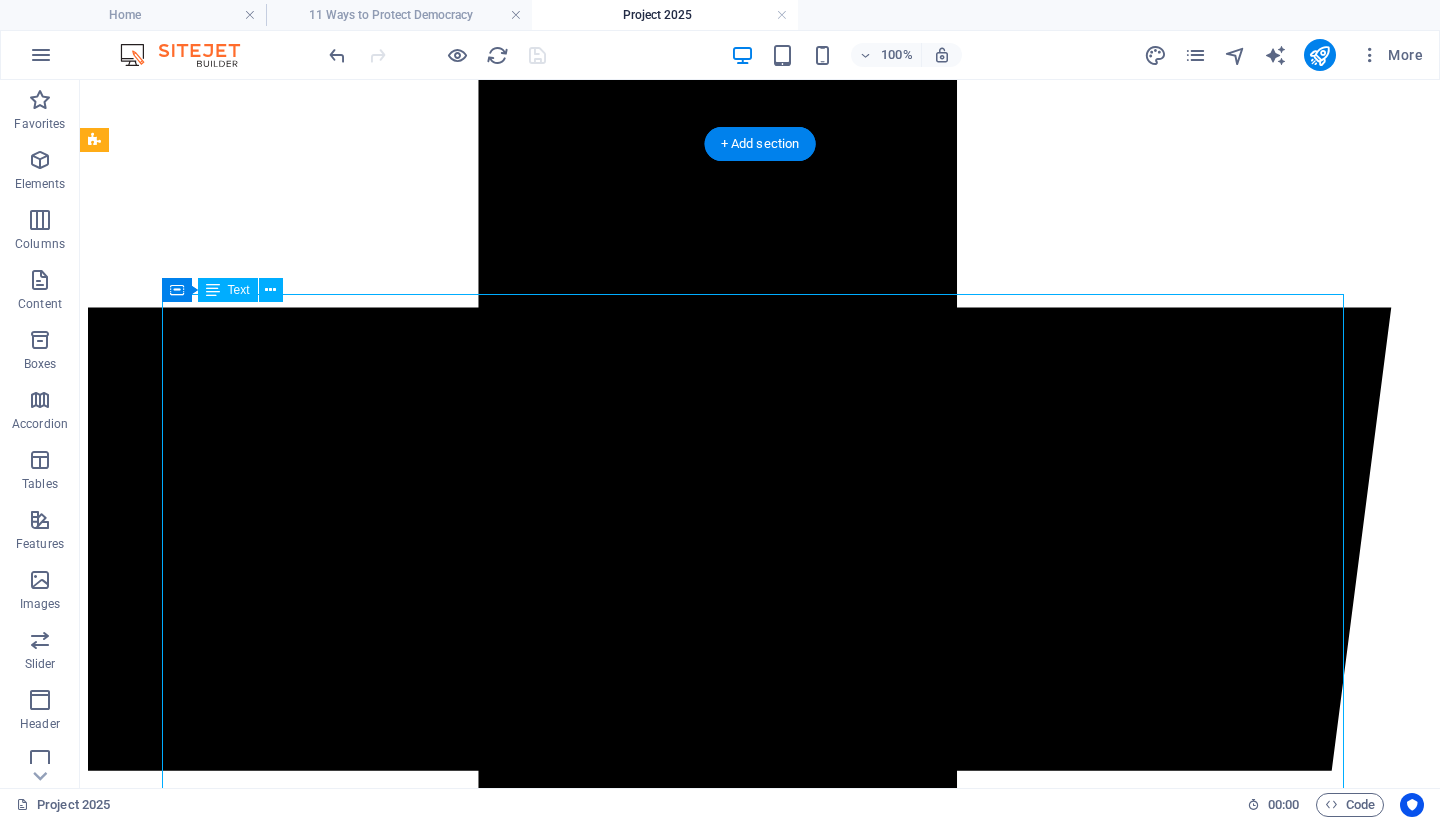 click on "🔧   Key Provisions and Real-World Implementation 1. Civil Service Purges Project 2025 mandates the replacement of tens of thousands of nonpartisan federal employees with politically vetted loyalists. Since January 2025: The administration reinstated   Schedule F , reclassifying roughly 50,000 federal employees and stripping them of civil service protections [3]. Mass layoffs and administrative suspensions have already impacted agencies such as the EPA, NIH, and State Department [4]. A recent Supreme Court decision reversed earlier injunctions, clearing the way for these removals to proceed [5]. 2. Dismantling of Federal Agencies A new agency—the   Department of Government Efficiency (DOGE) —was established to consolidate and centralize control over federal agencies [4]. 3. Civil Rights Rollbacks Executive orders issued in early 2025 terminated all DEI (Diversity, Equity, and Inclusion) initiatives and closed key civil rights enforcement offices across federal departments [7]. 📋   ⚠️" at bounding box center [760, 8754] 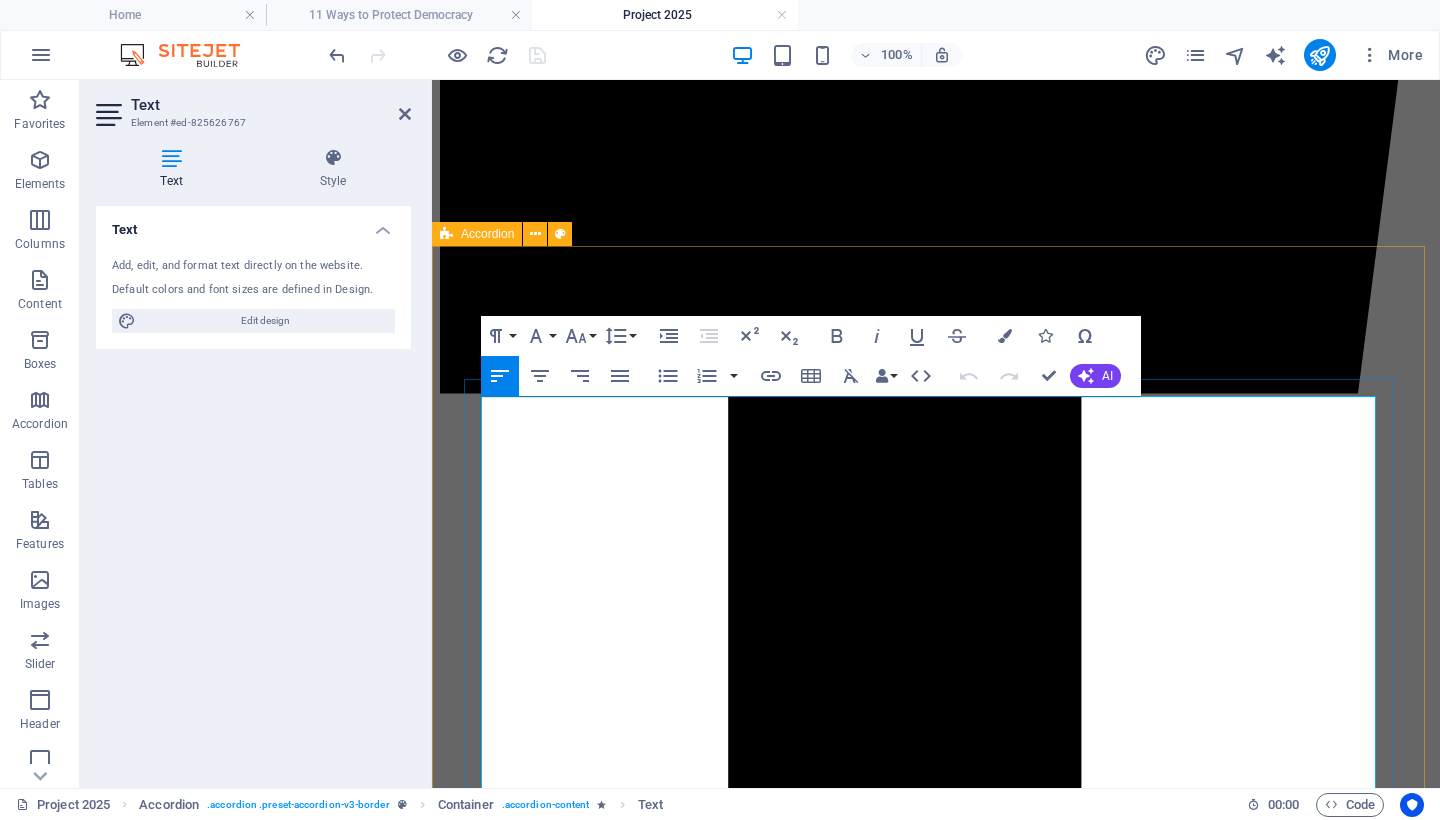 scroll, scrollTop: 1227, scrollLeft: 0, axis: vertical 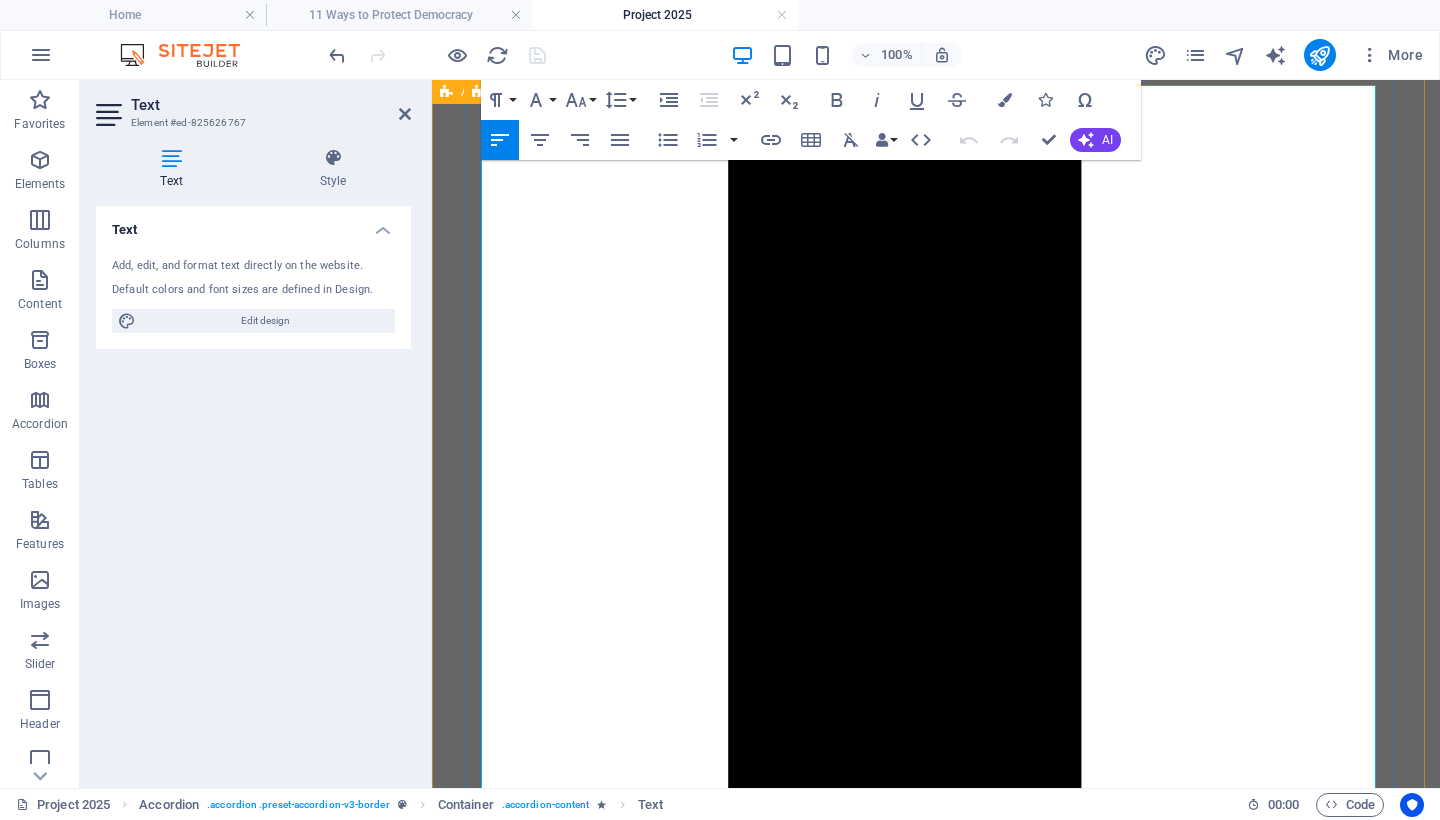 click on "A recent Supreme Court decision reversed earlier injunctions, clearing the way for these removals to proceed [5]." at bounding box center [956, 5896] 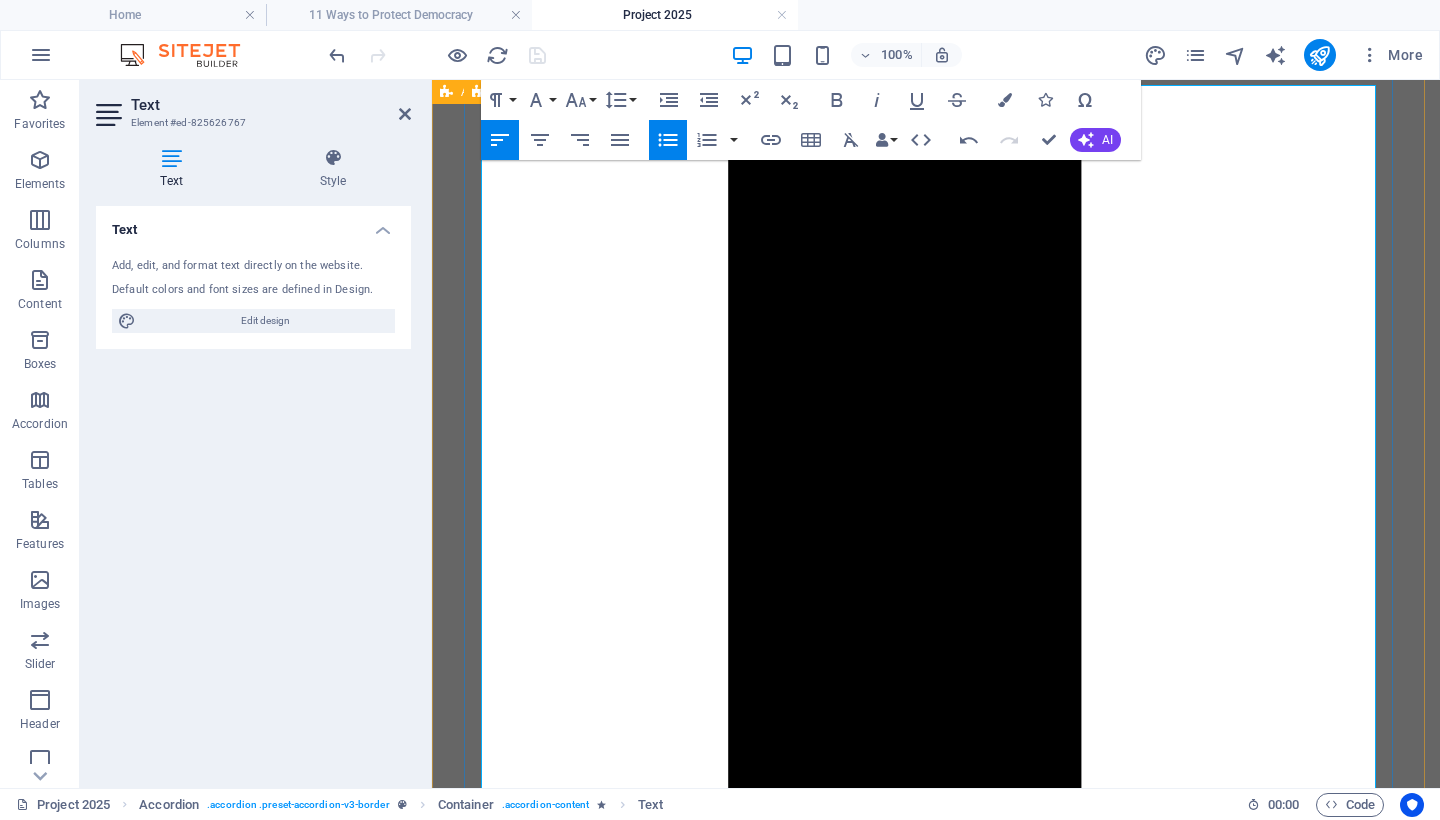 click 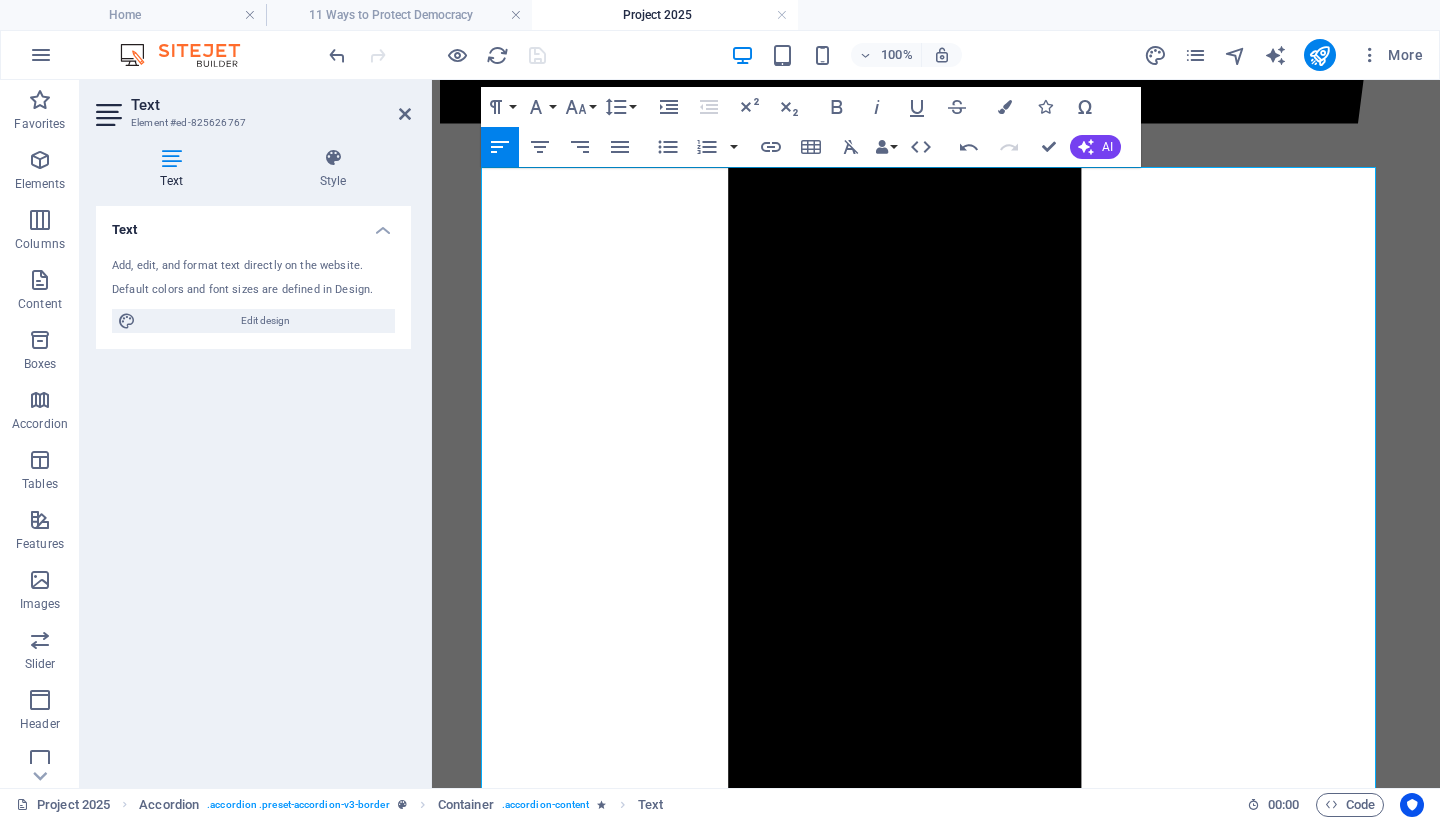 scroll, scrollTop: 1129, scrollLeft: 0, axis: vertical 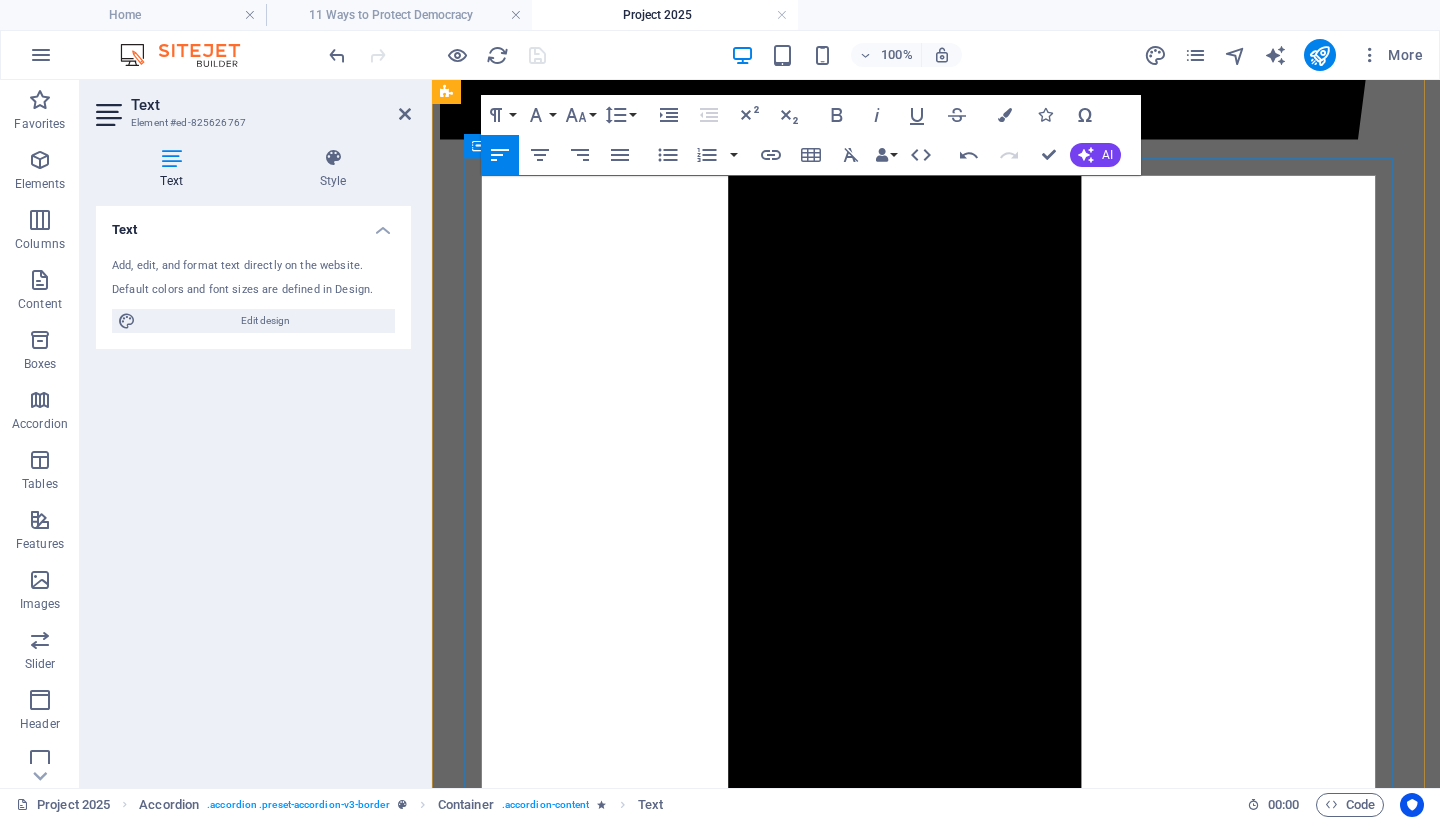 drag, startPoint x: 634, startPoint y: 423, endPoint x: 481, endPoint y: 261, distance: 222.82953 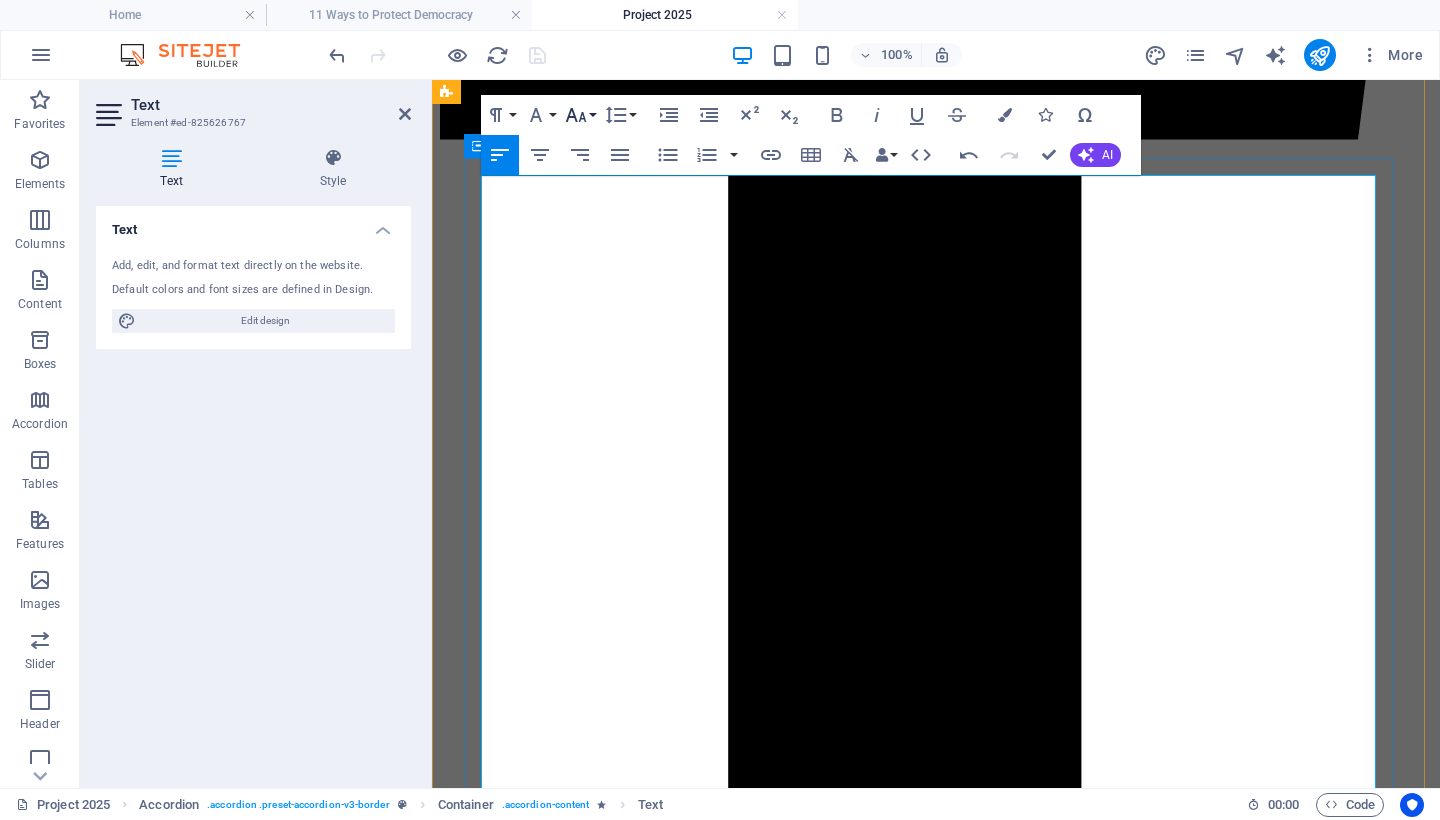 click 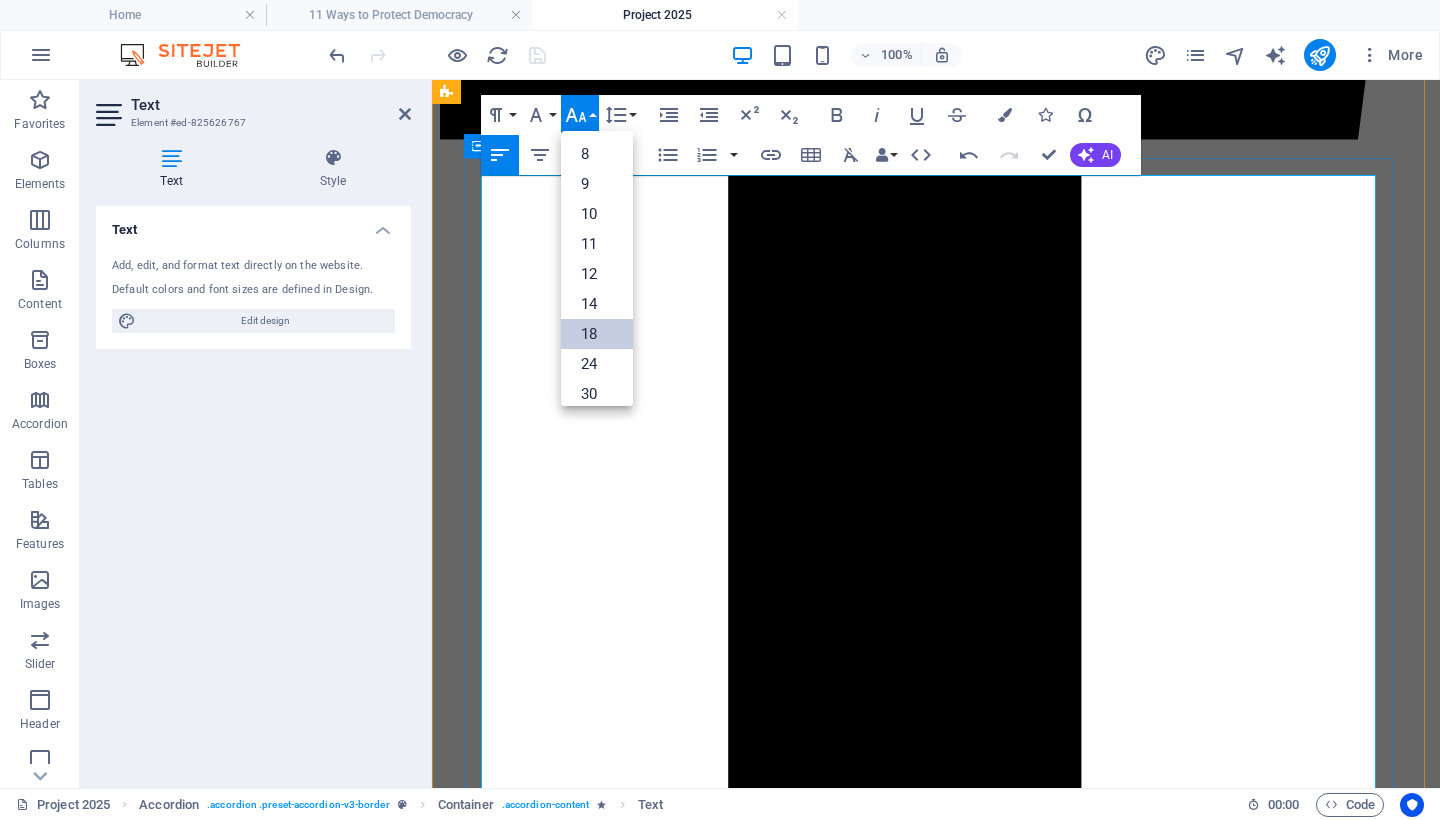 drag, startPoint x: 596, startPoint y: 327, endPoint x: 271, endPoint y: 293, distance: 326.77362 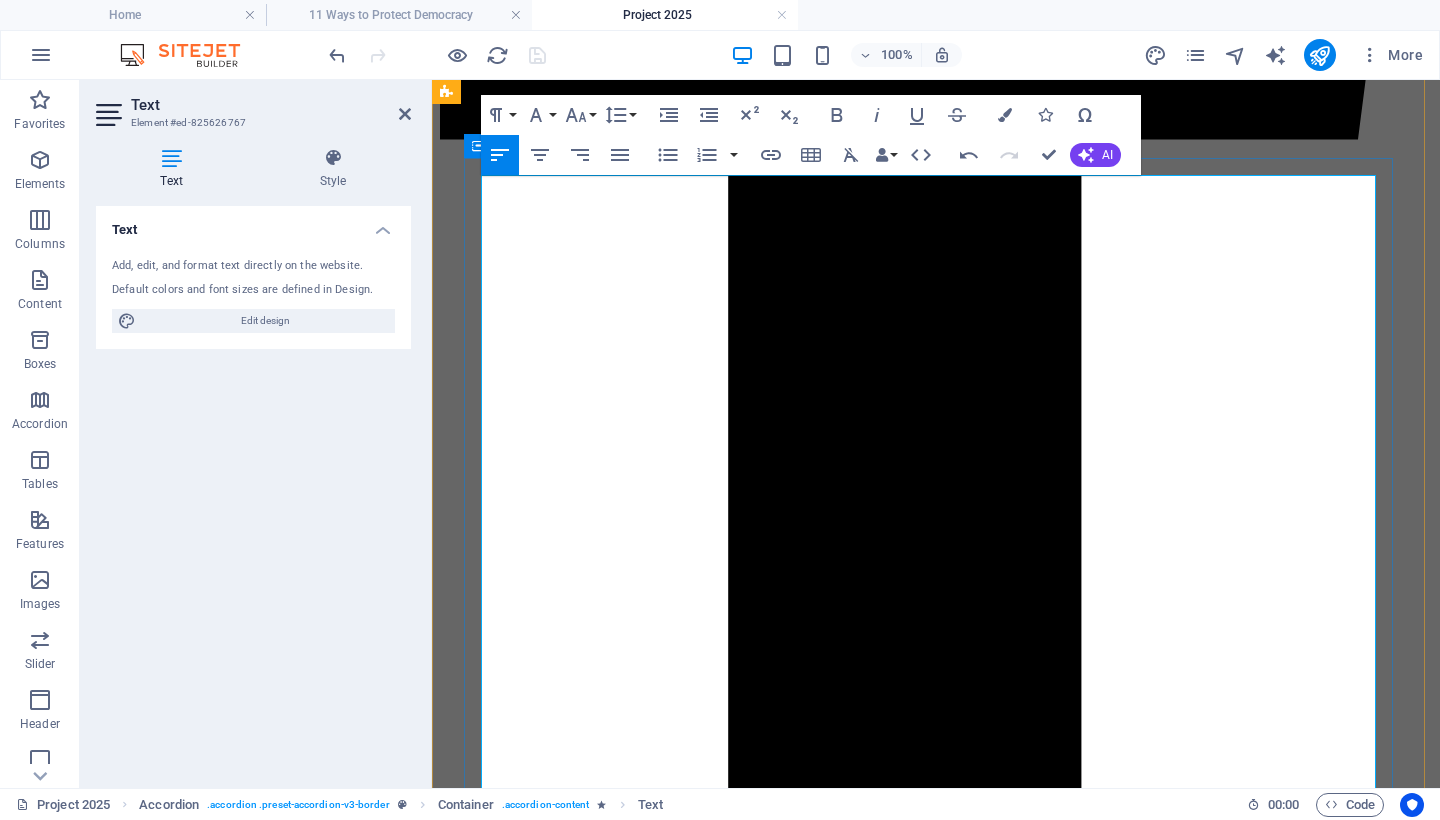 click on "Mass layoffs and administrative suspensions have already impacted agencies such as the EPA, NIH, and State Department [4]." at bounding box center [956, 6013] 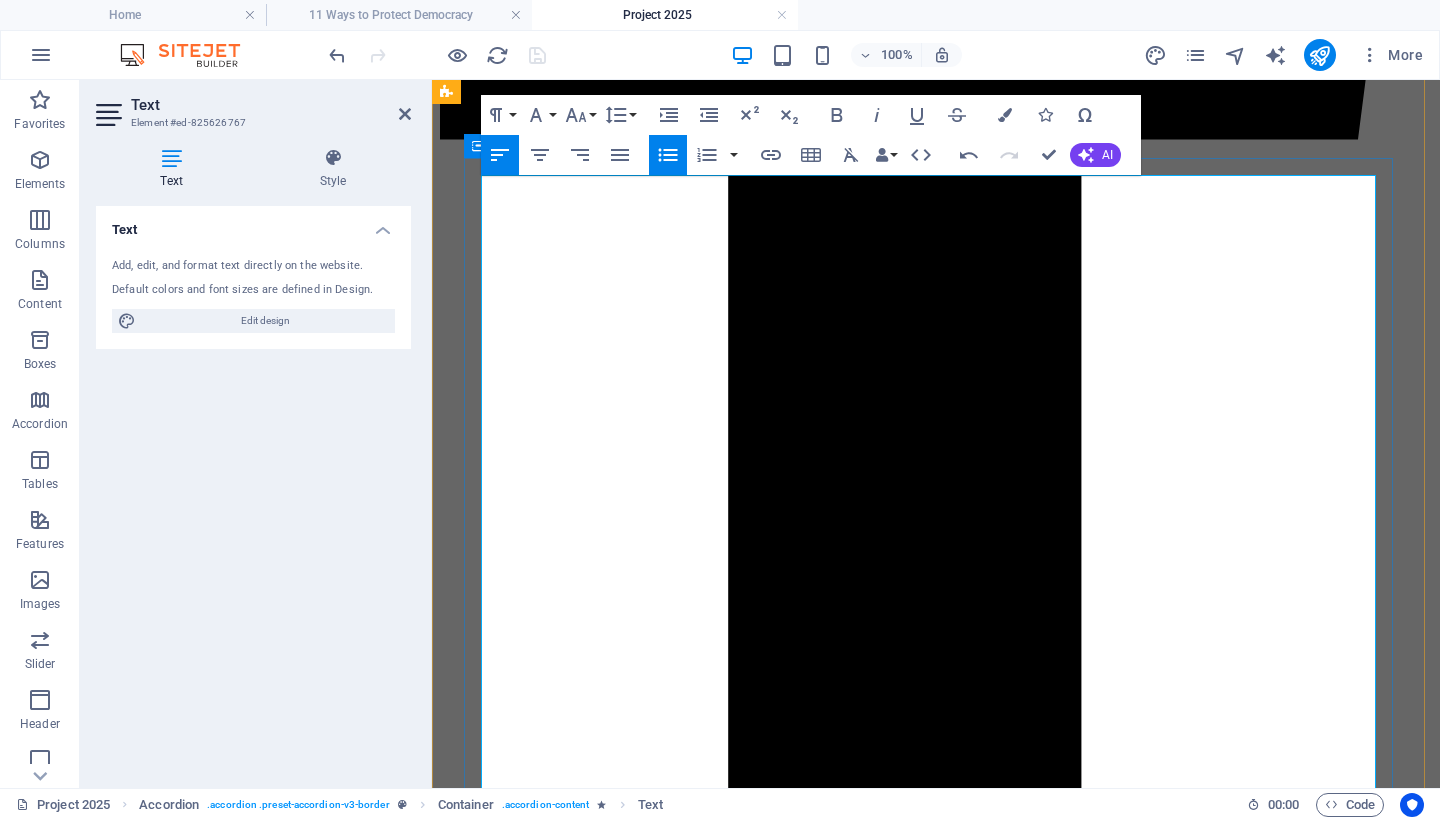 click on "The administration reinstated  Schedule F , reclassifying roughly 50,000 federal employees and stripping them of civil service protections [3]. Mass layoffs and administrative suspensions have already impacted agencies such as the EPA, NIH, and State Department [4]. A recent Supreme Court decision reversed earlier injunctions, clearing the way for these removals to proceed [5]." at bounding box center [936, 6003] 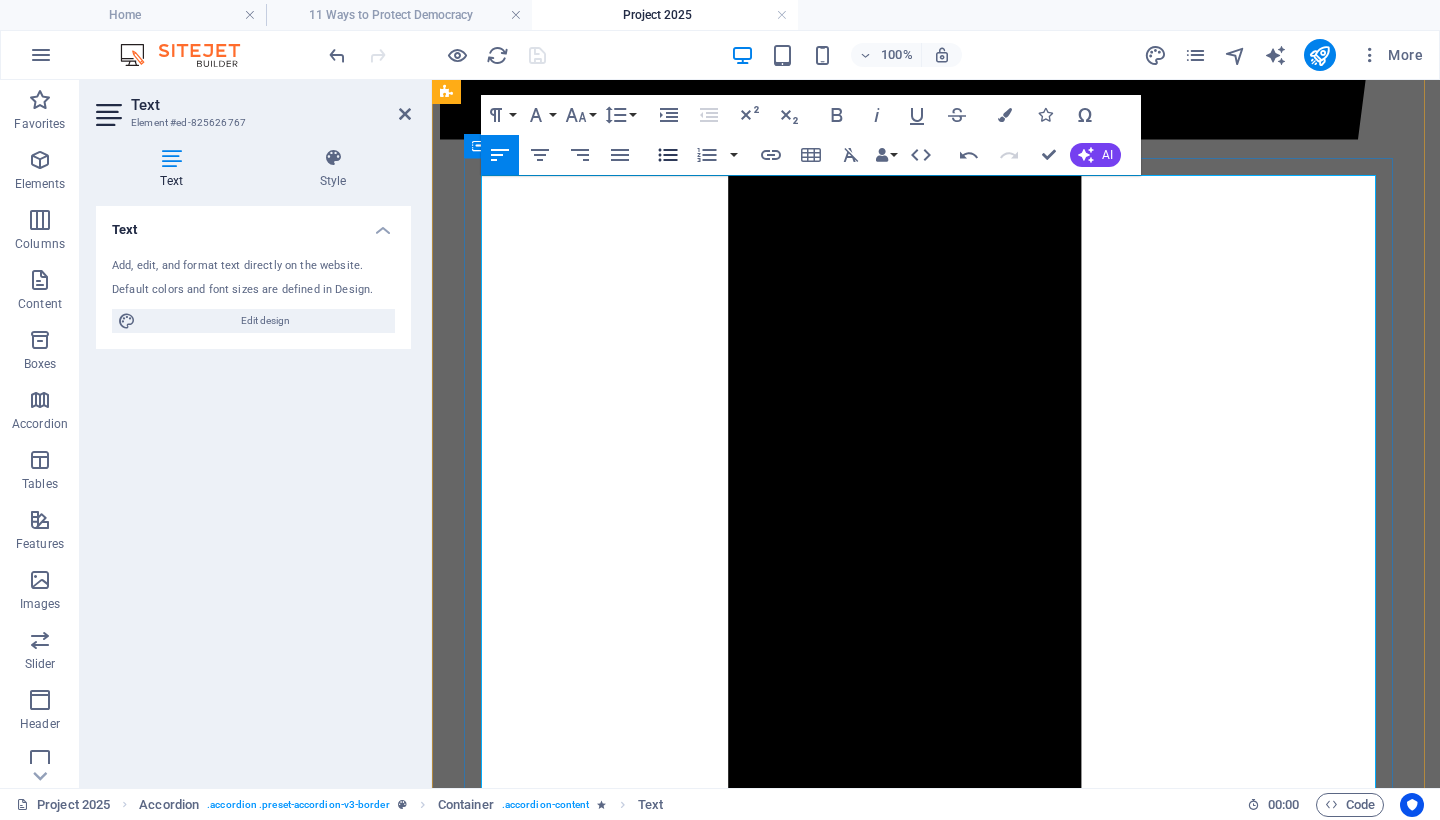 click 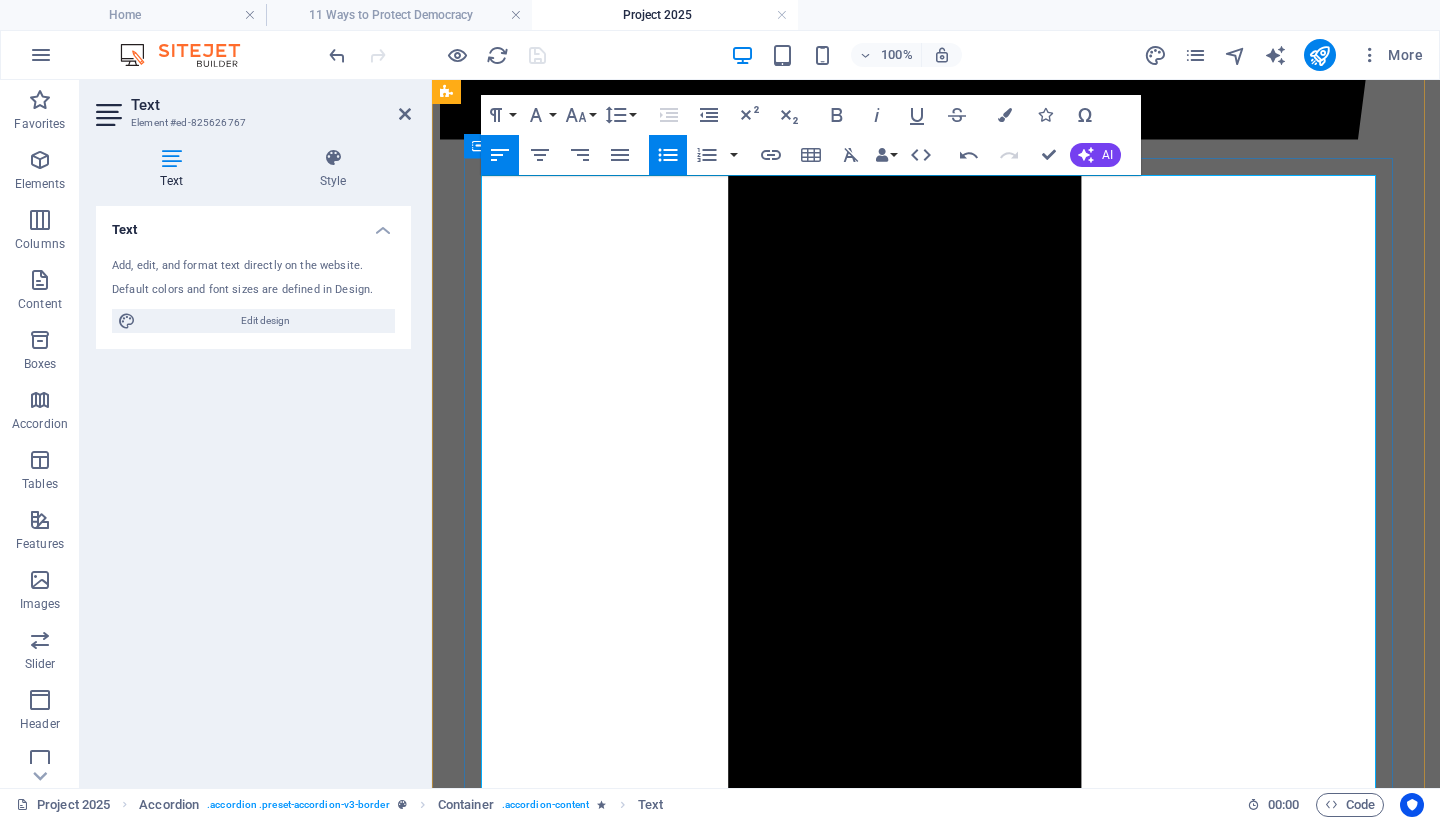 click on "Mass layoffs and administrative suspensions have already impacted agencies such as the EPA, NIH, and State Department [4]." at bounding box center [956, 5987] 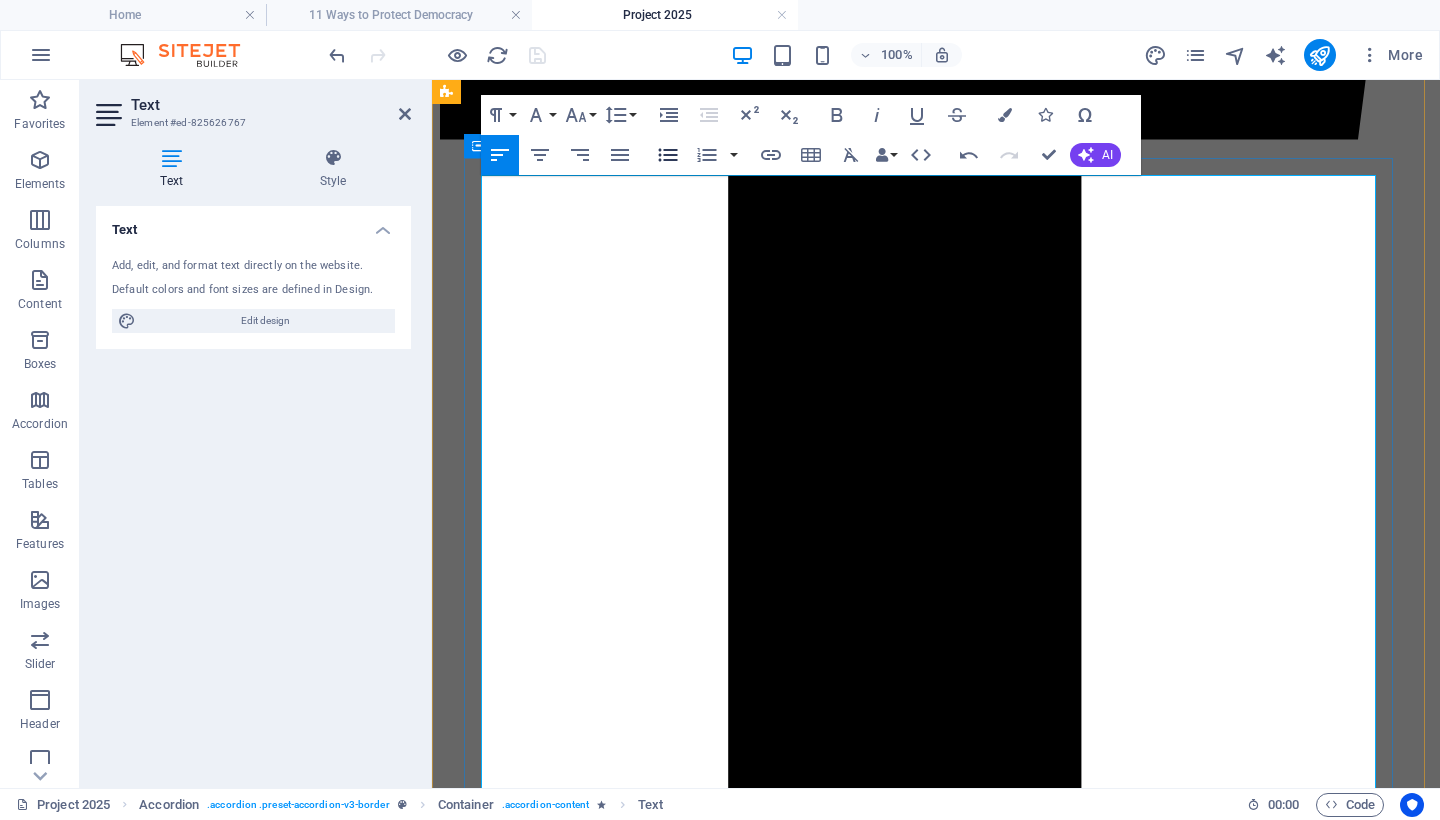 click 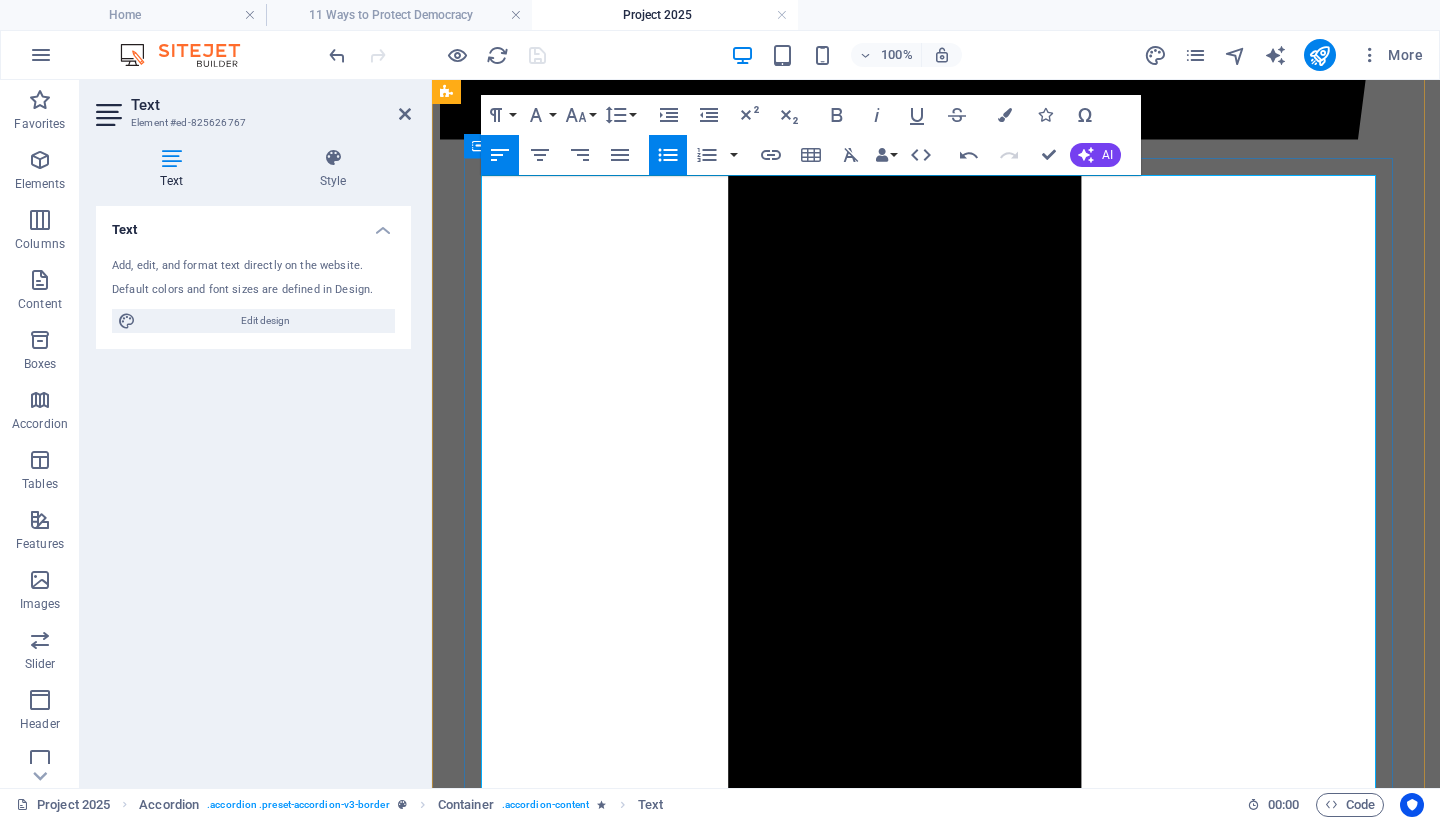 click on "A recent Supreme Court decision reversed earlier injunctions, clearing the way for these removals to proceed [5]." at bounding box center (936, 6005) 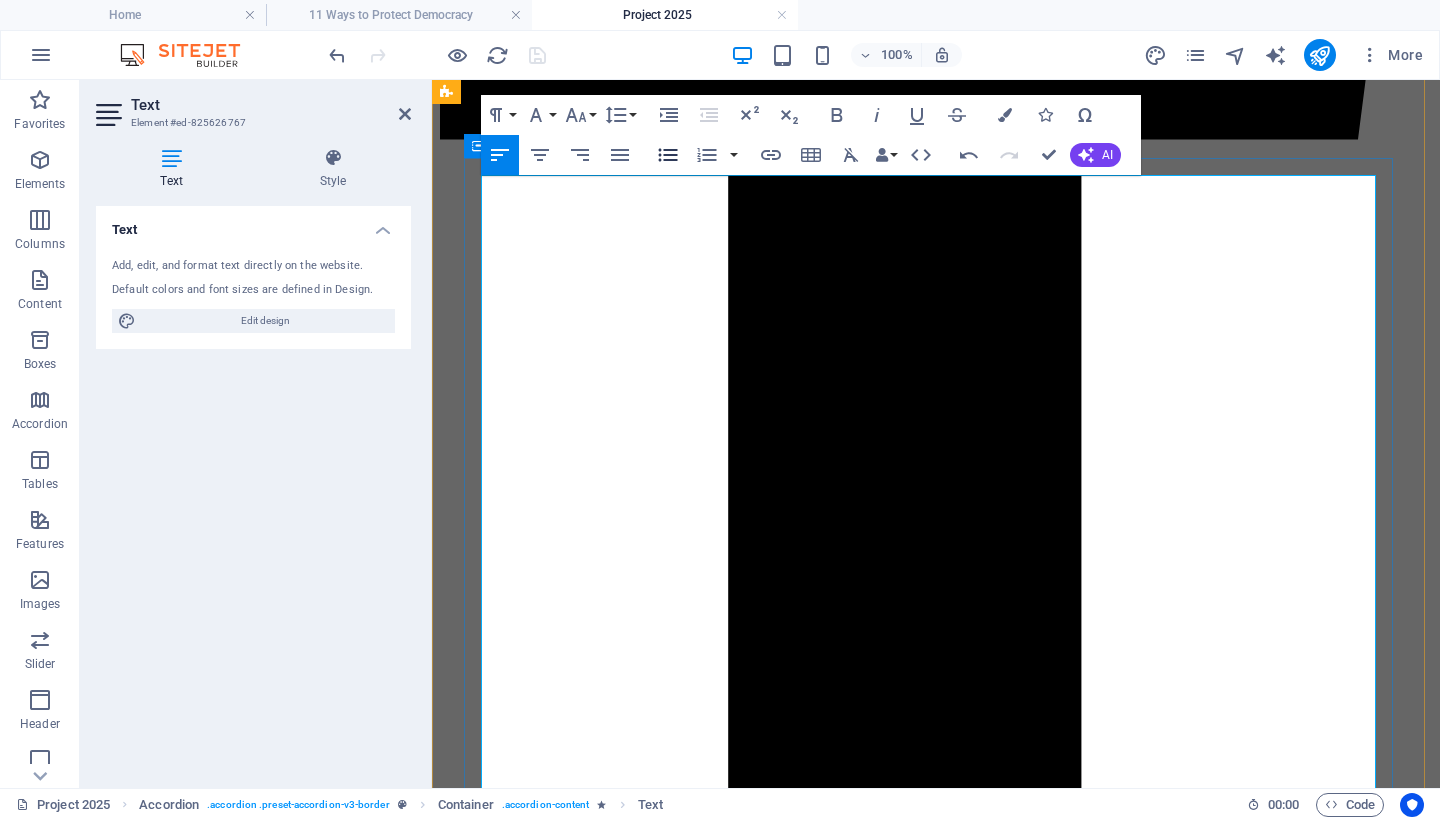 click 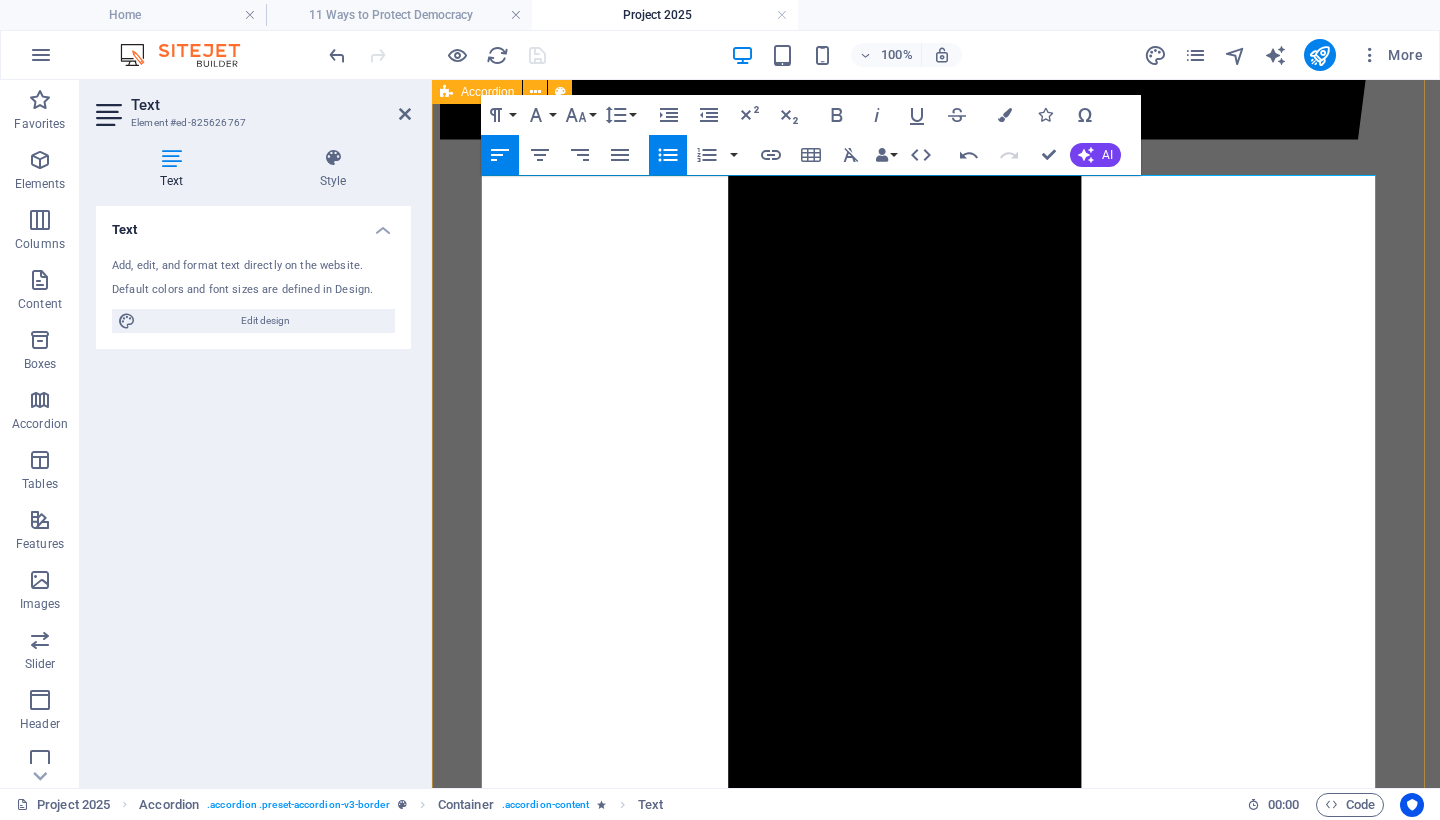 drag, startPoint x: 639, startPoint y: 440, endPoint x: 458, endPoint y: 264, distance: 252.46188 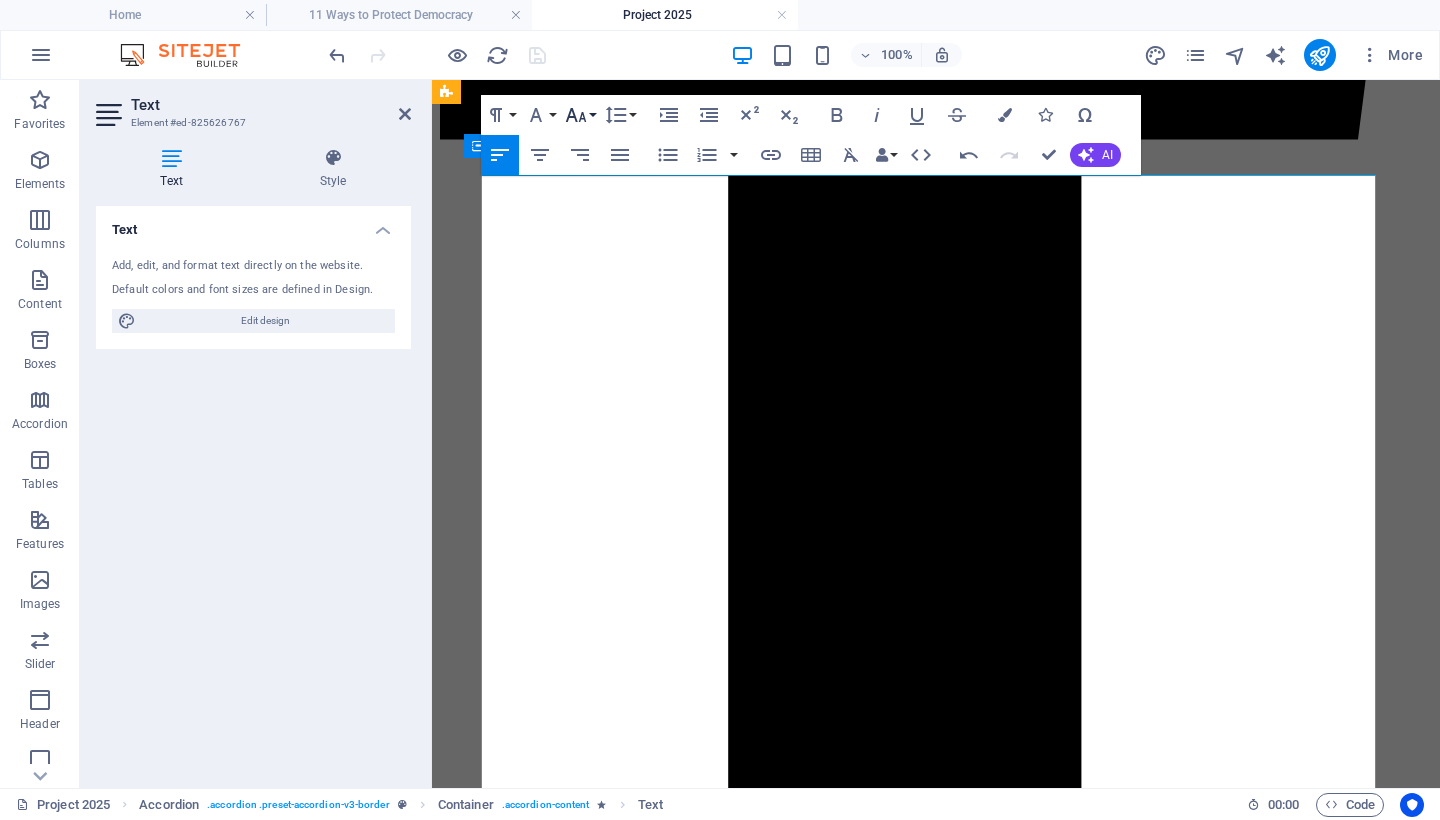 click 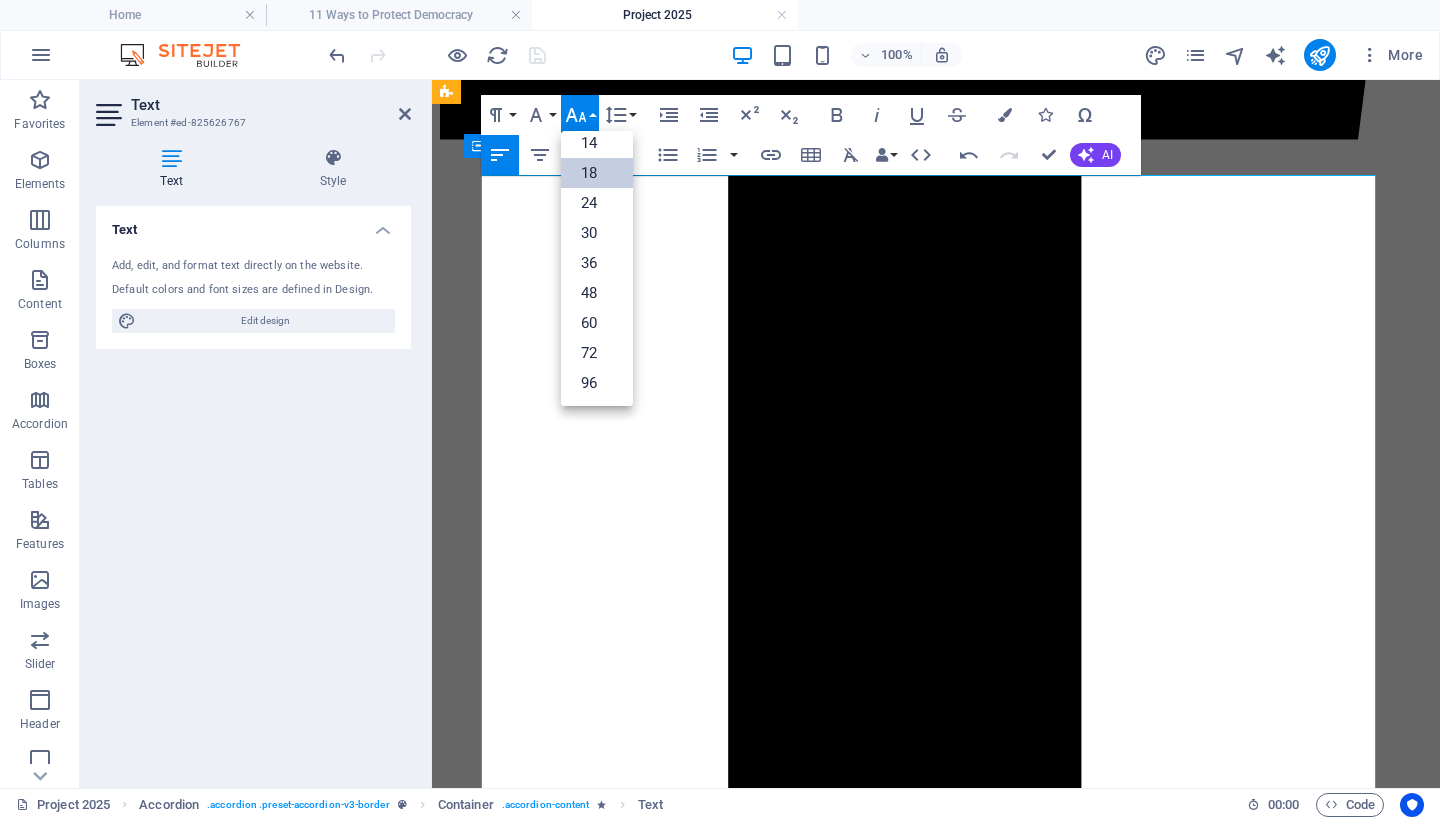 scroll, scrollTop: 161, scrollLeft: 0, axis: vertical 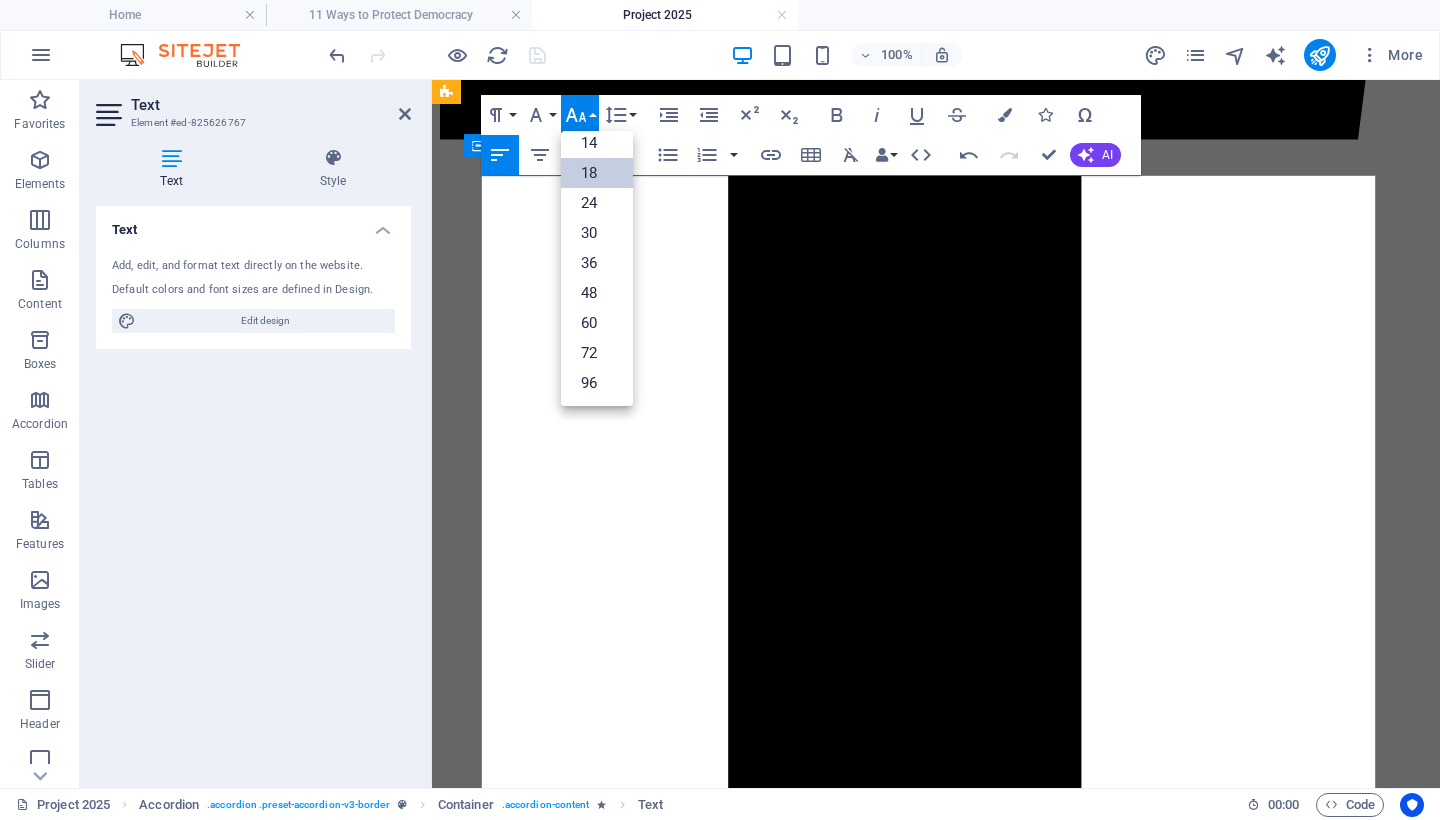 click on "18" at bounding box center [597, 173] 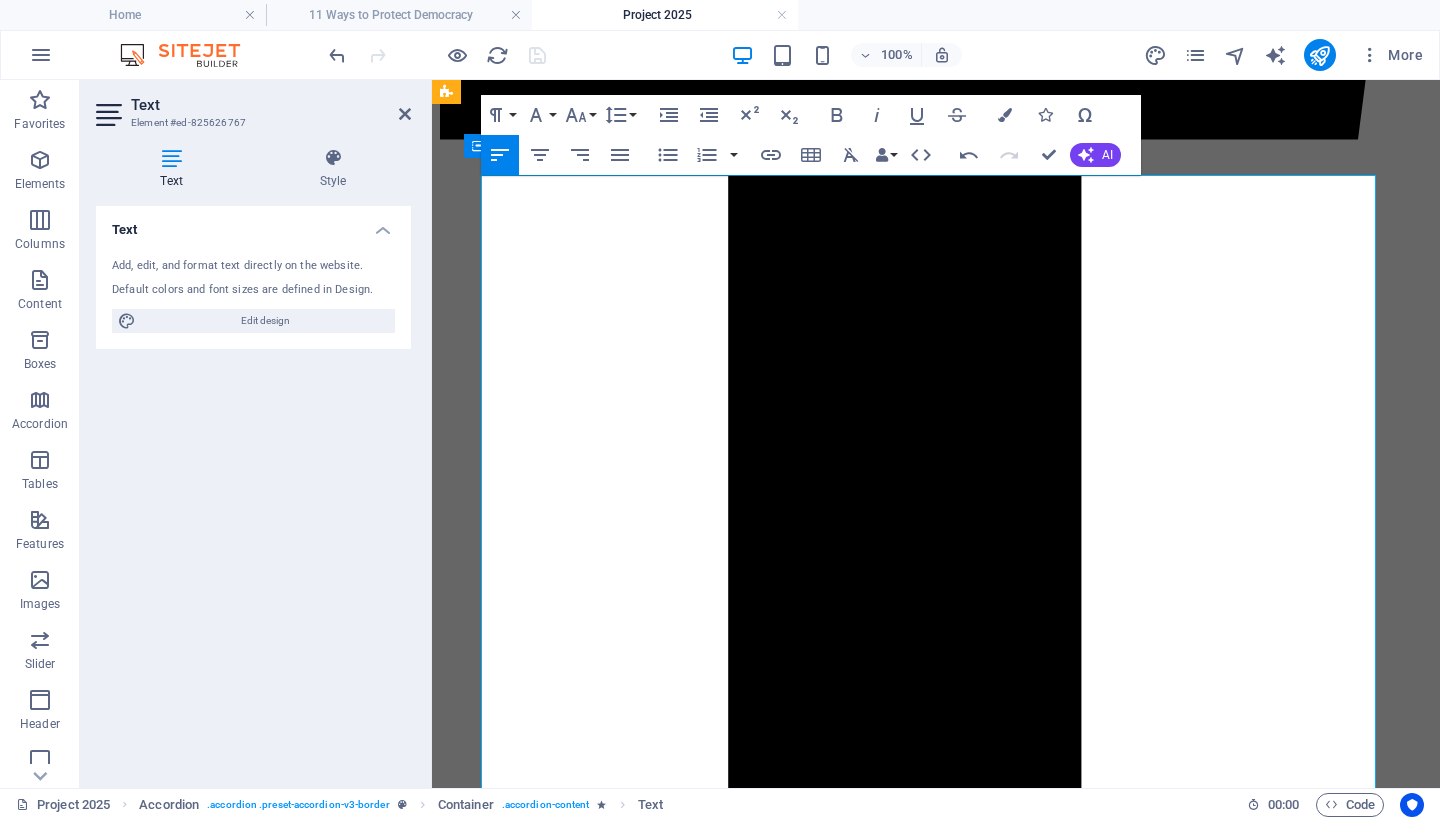 click on "2. Dismantling of Federal Agencies" at bounding box center (936, 6089) 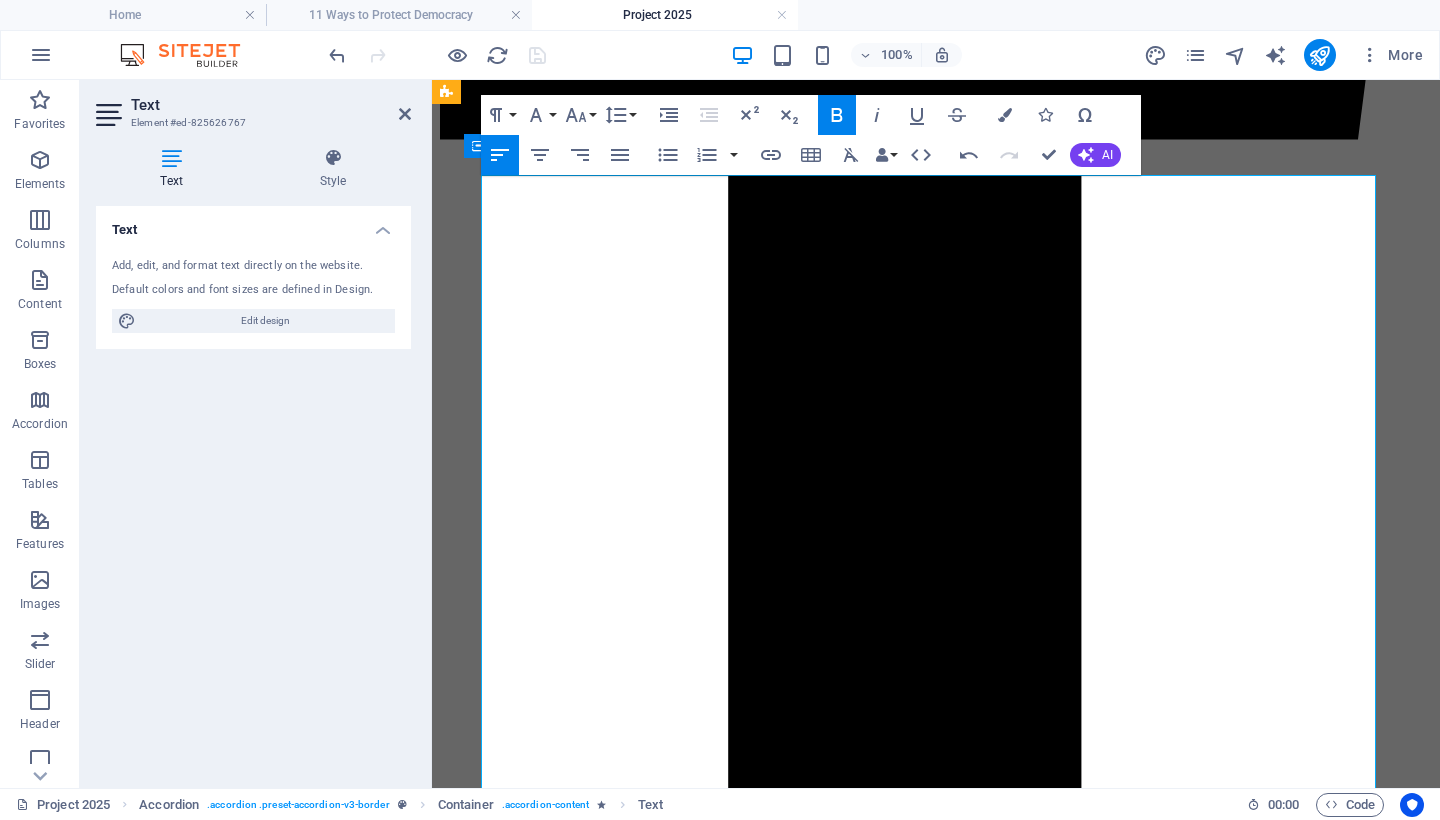 click on "The administration reinstated  Schedule F , reclassifying roughly 50,000 federal employees and stripping them of civil service protections [3]." at bounding box center (956, 5962) 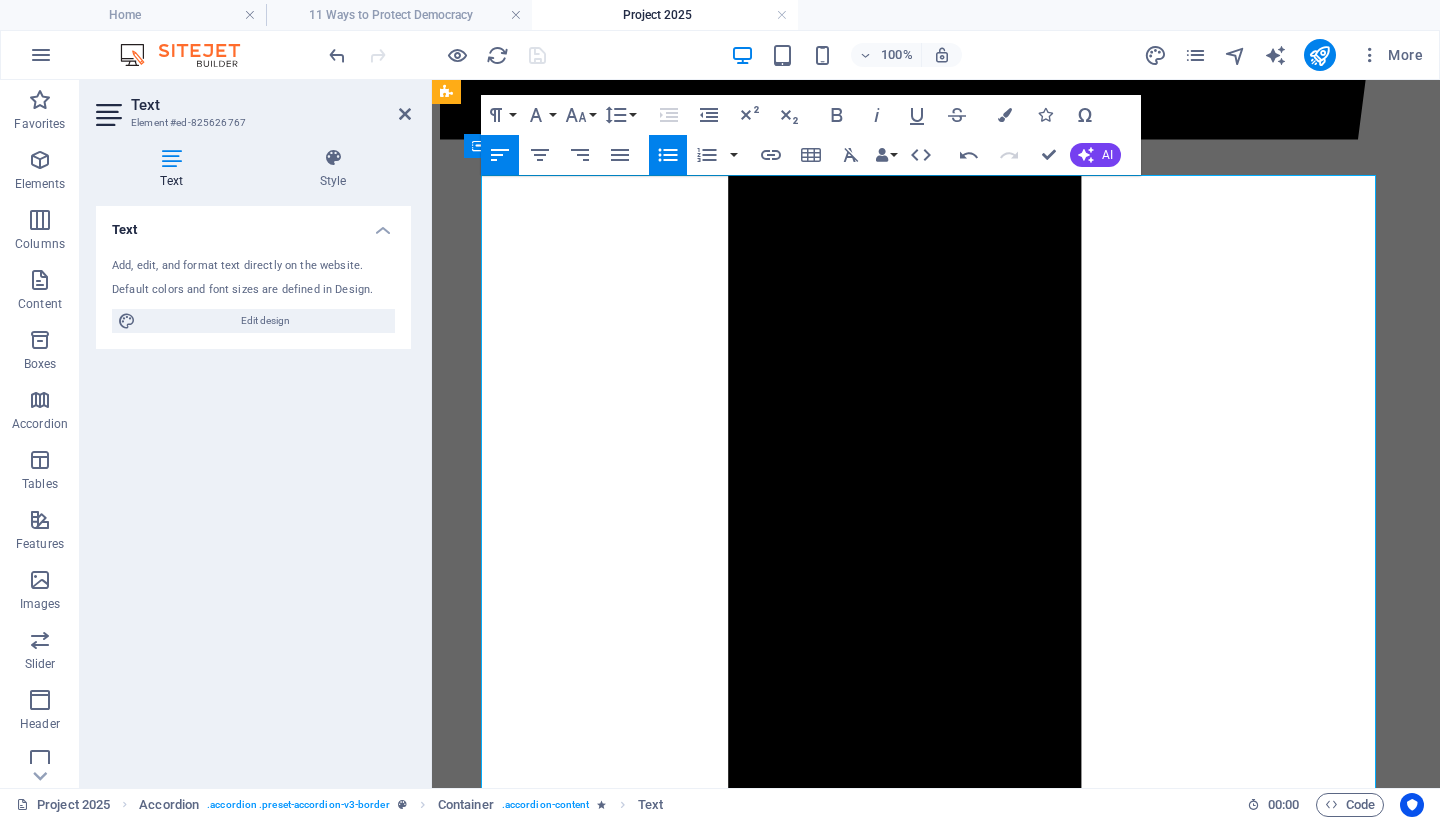 type 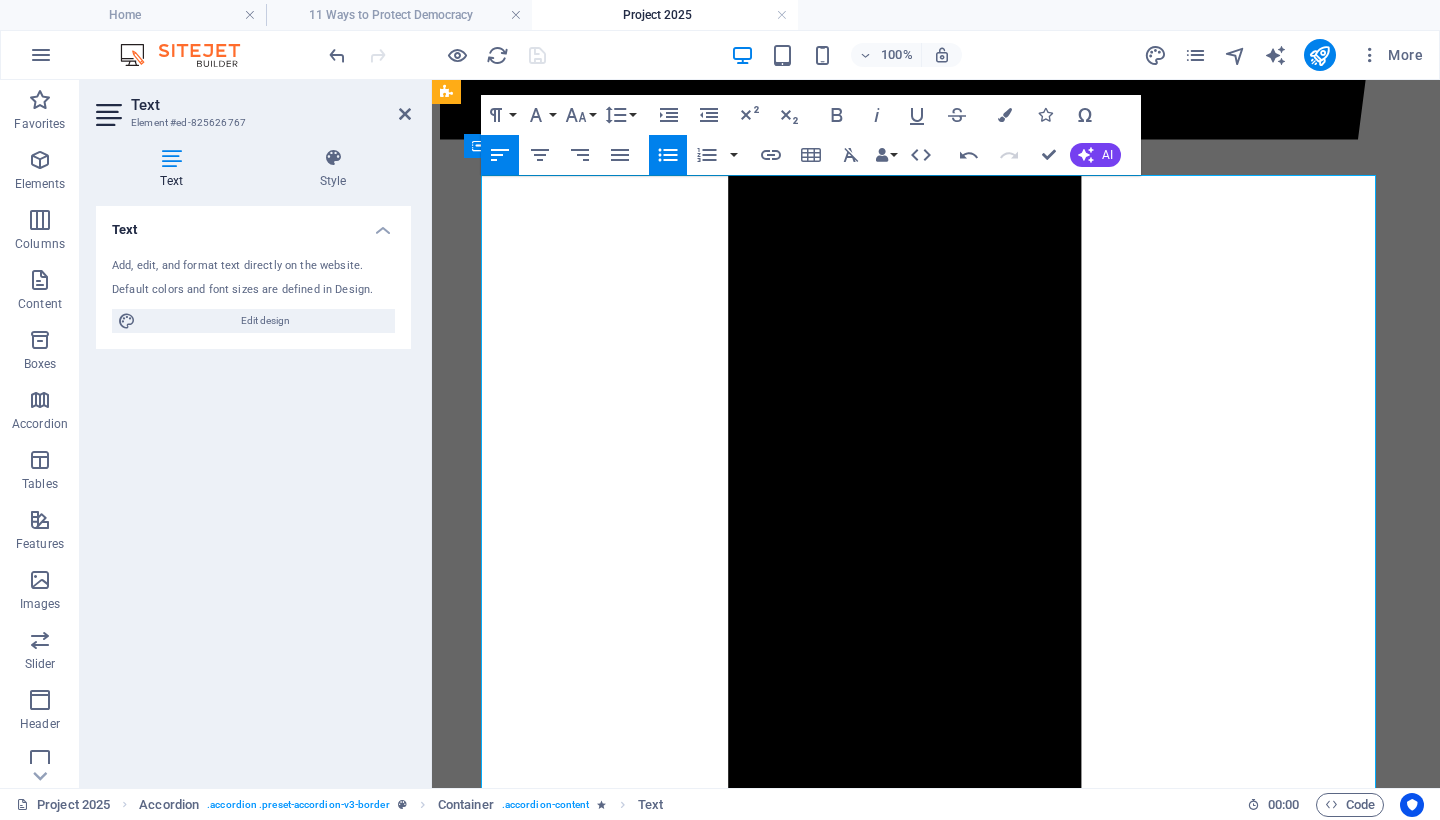 click on "A recent Supreme Court decision reversed earlier injunctions, clearing the way for these removals to proceed [5]." at bounding box center [956, 6014] 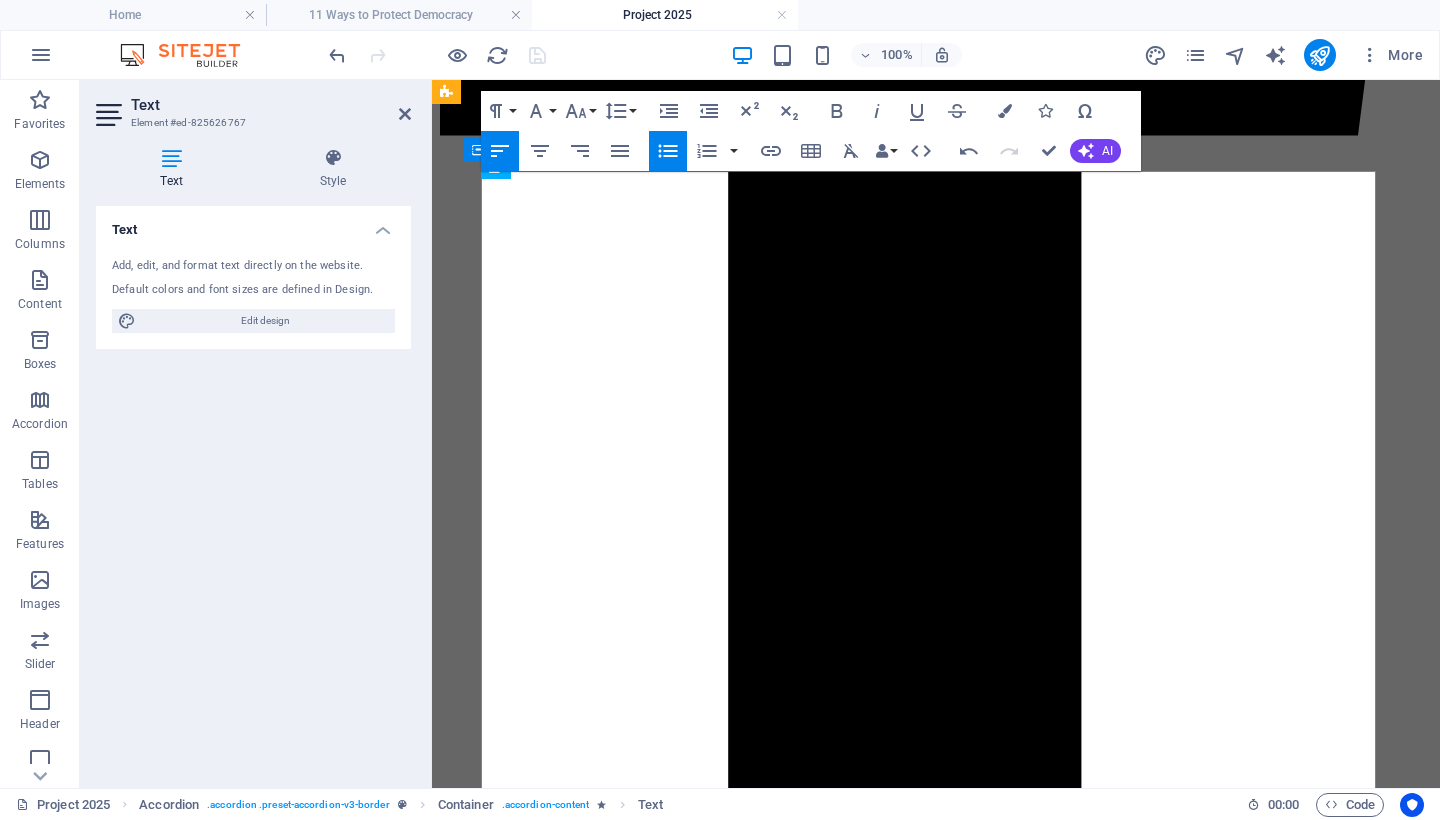 click on "A new agency—the   Department of Government Efficiency (DOGE) —was established to consolidate and centralize control over federal agencies [4]." at bounding box center (956, 6133) 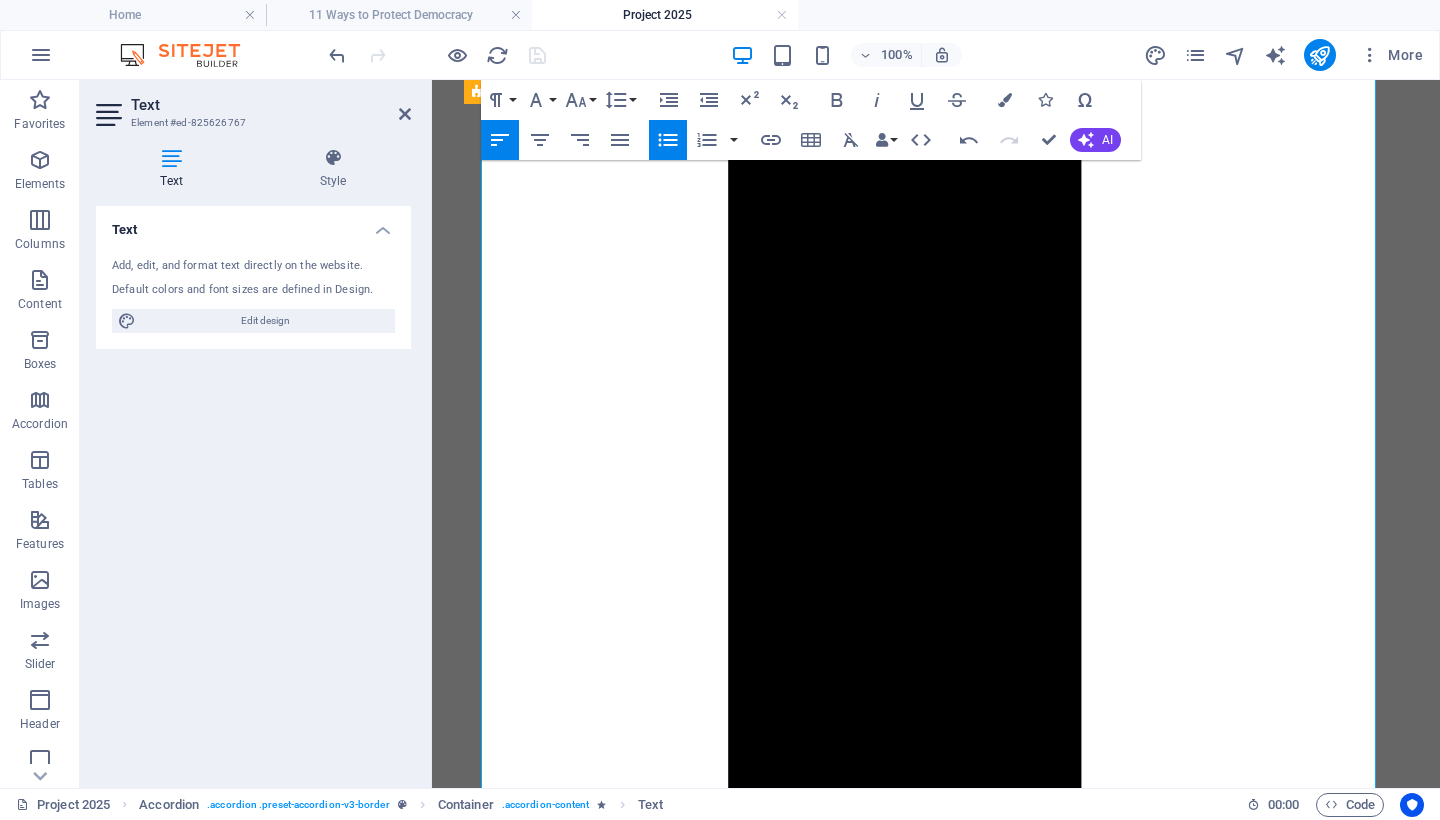 scroll, scrollTop: 1257, scrollLeft: 0, axis: vertical 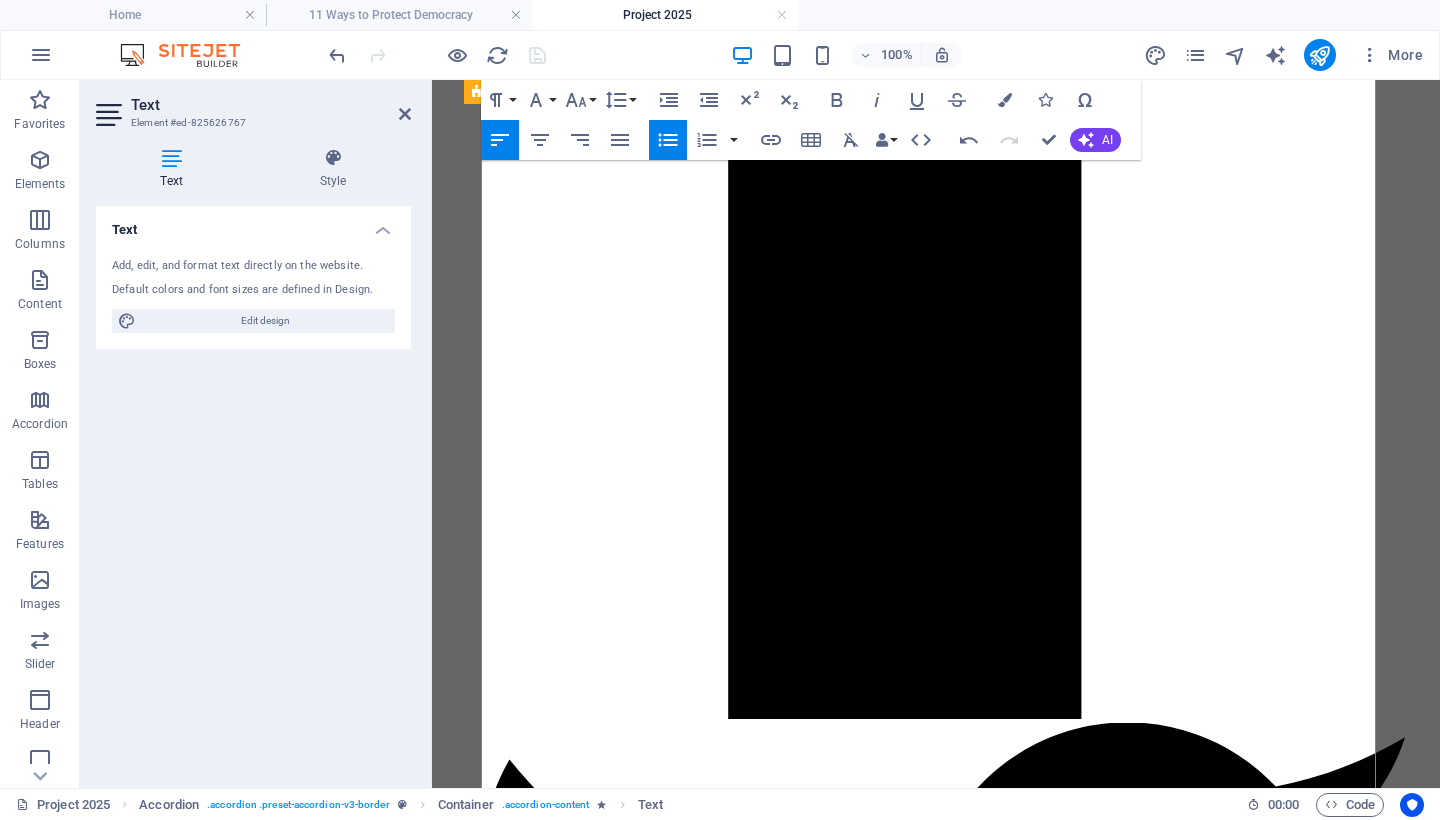drag, startPoint x: 1093, startPoint y: 535, endPoint x: 1082, endPoint y: 535, distance: 11 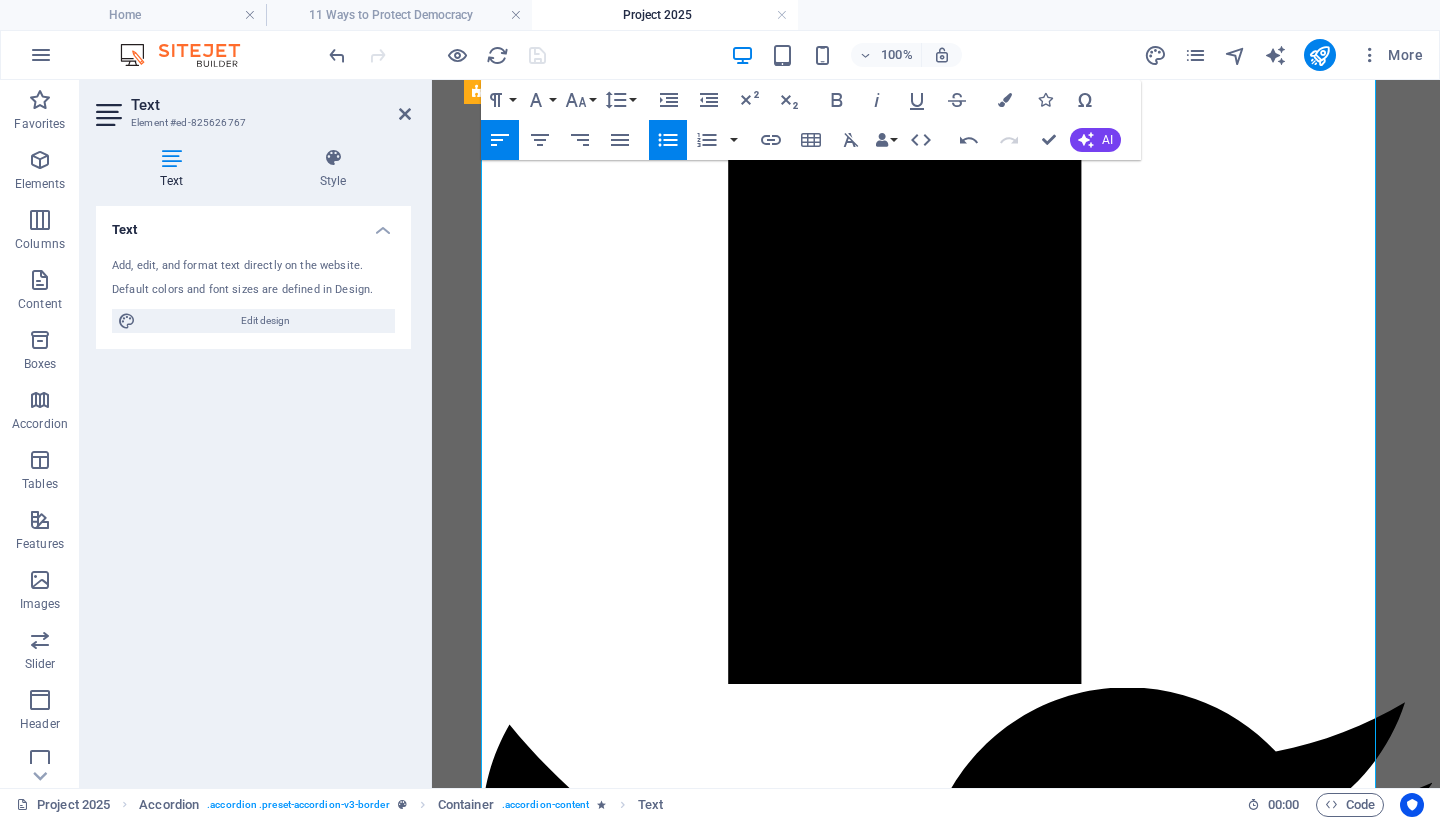 scroll, scrollTop: 1514, scrollLeft: 0, axis: vertical 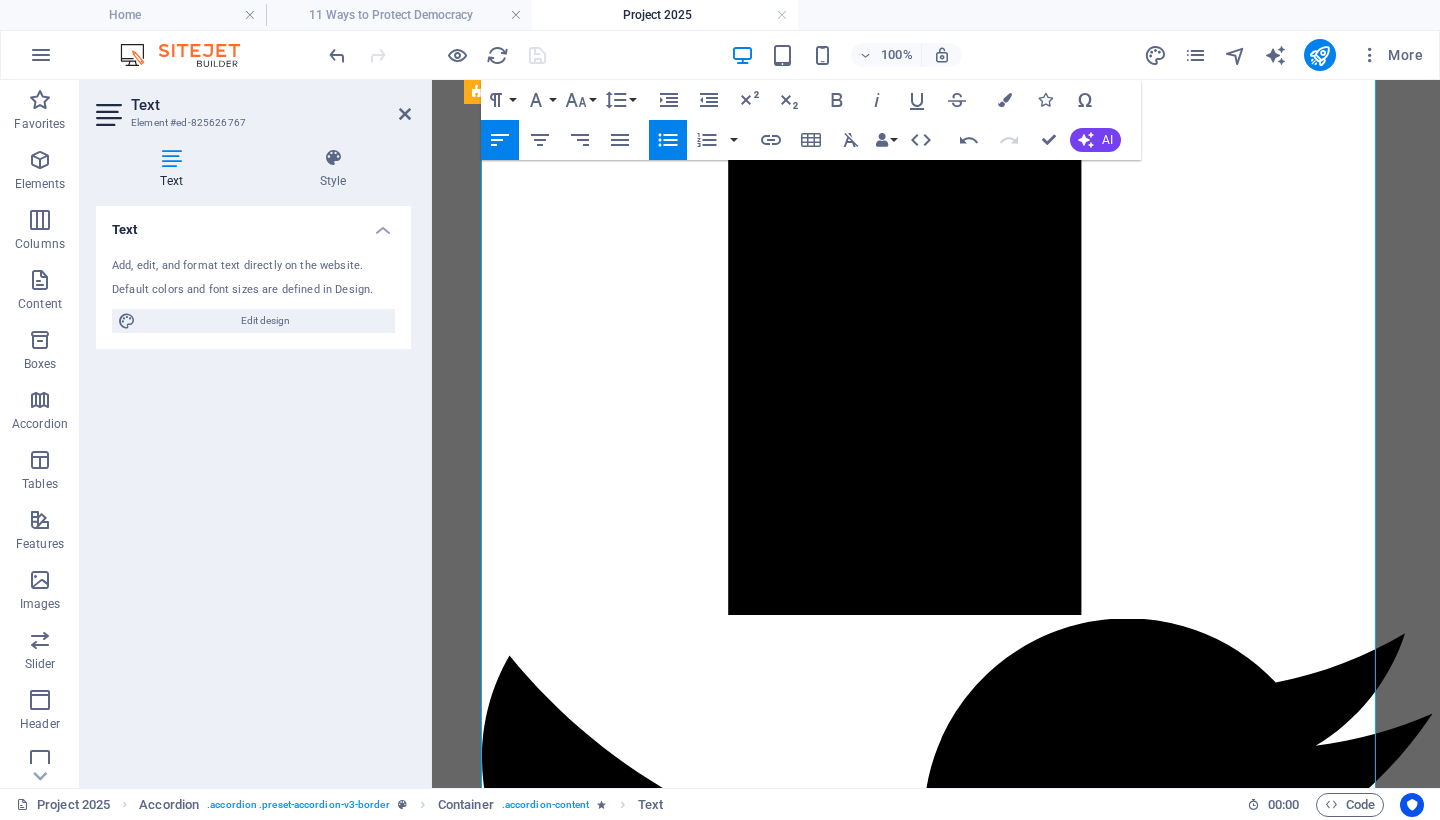 drag, startPoint x: 1283, startPoint y: 505, endPoint x: 1270, endPoint y: 505, distance: 13 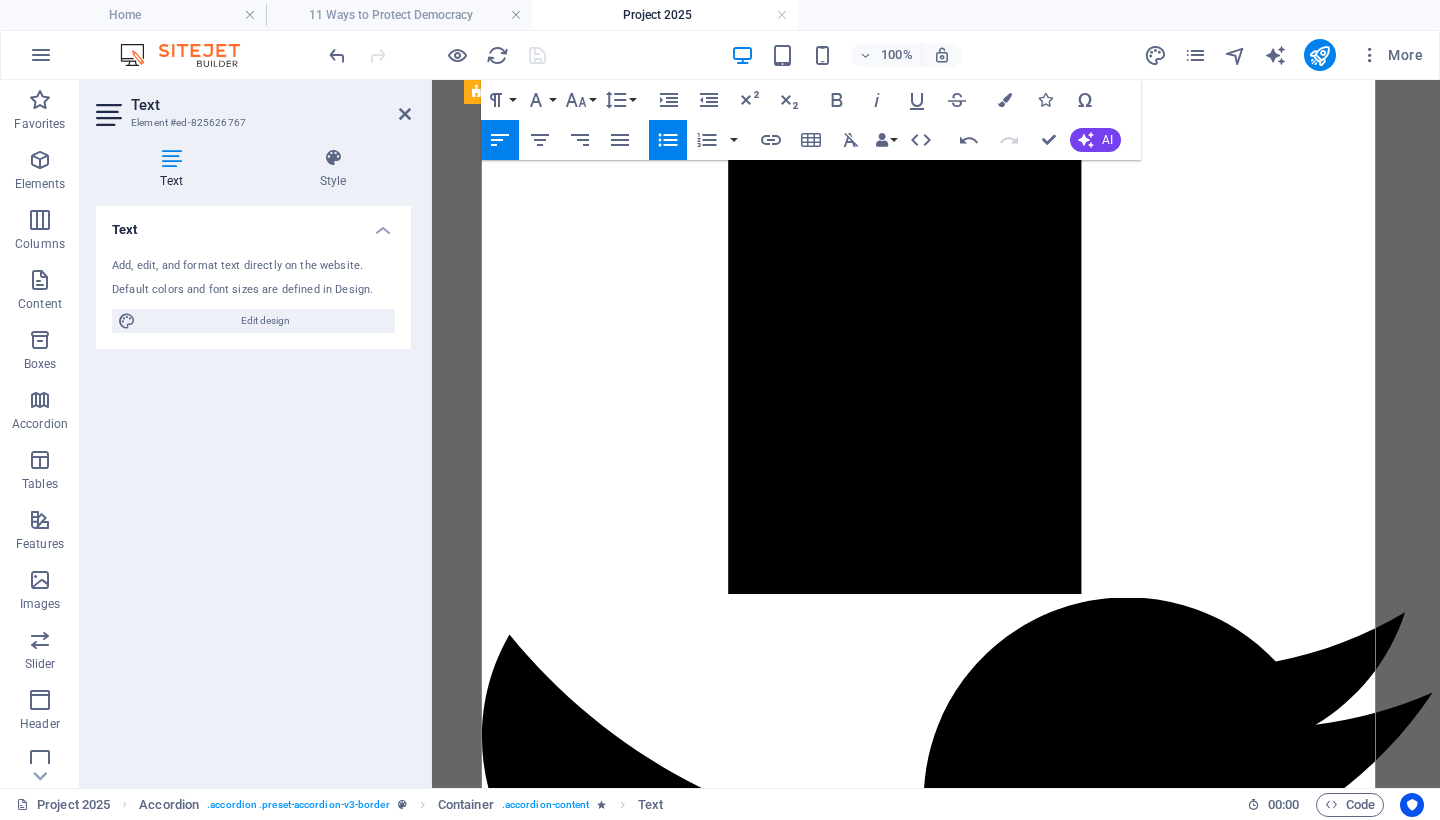 click on "Leading civil rights groups—including the ACLU, NAACP Legal Defense Fund, and the National Urban League—have condemned these actions as targeted assaults on legal equality and civic inclusion [8]." at bounding box center (956, 5984) 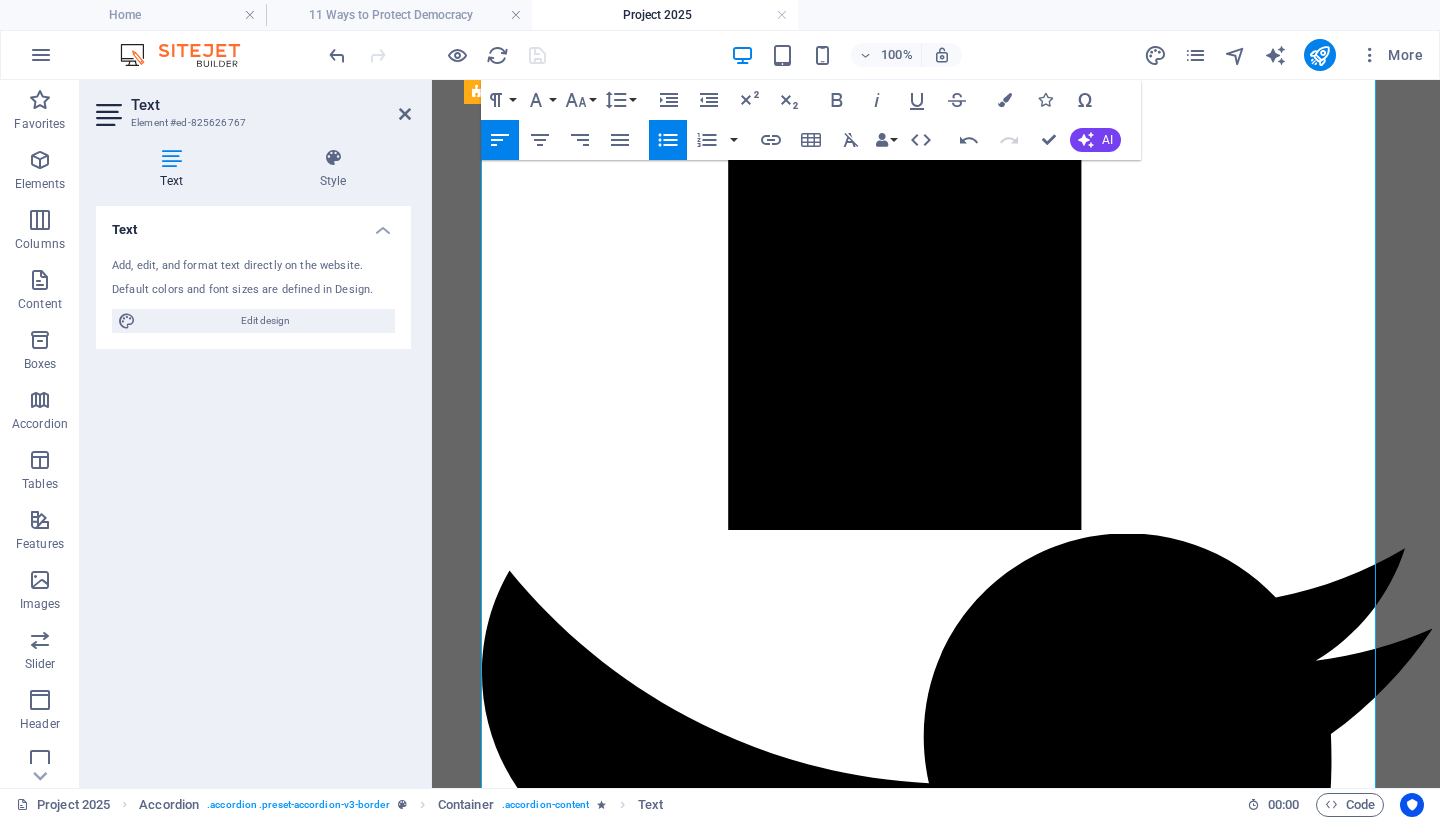 scroll, scrollTop: 1631, scrollLeft: 0, axis: vertical 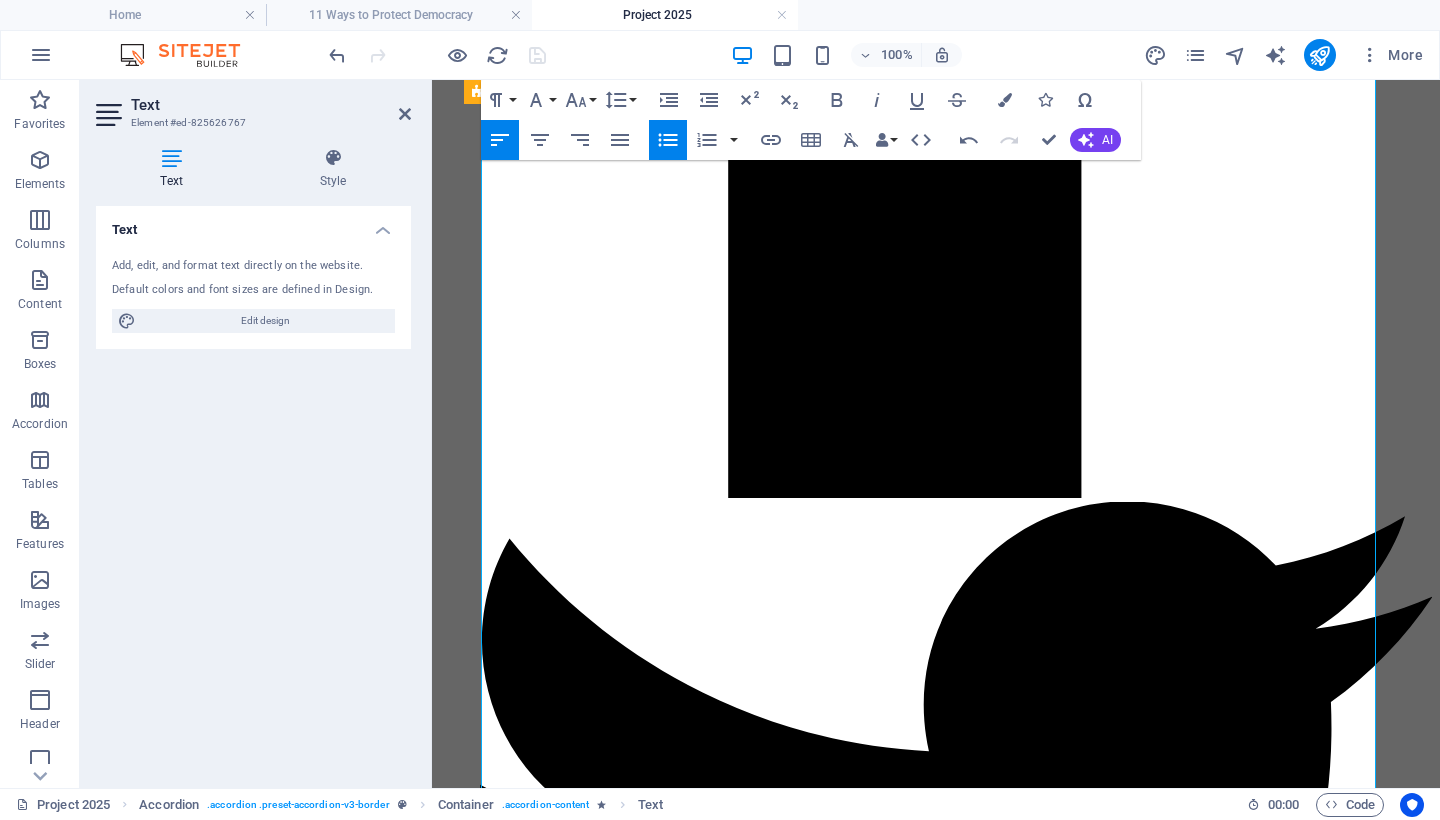 click on "Federal immigration enforcement has escalated, with ICE and DHS carrying out large-scale raids in sanctuary cities and communities of color. These operations are now regularly coordinated with state police and National Guard units [4]." at bounding box center (956, 5984) 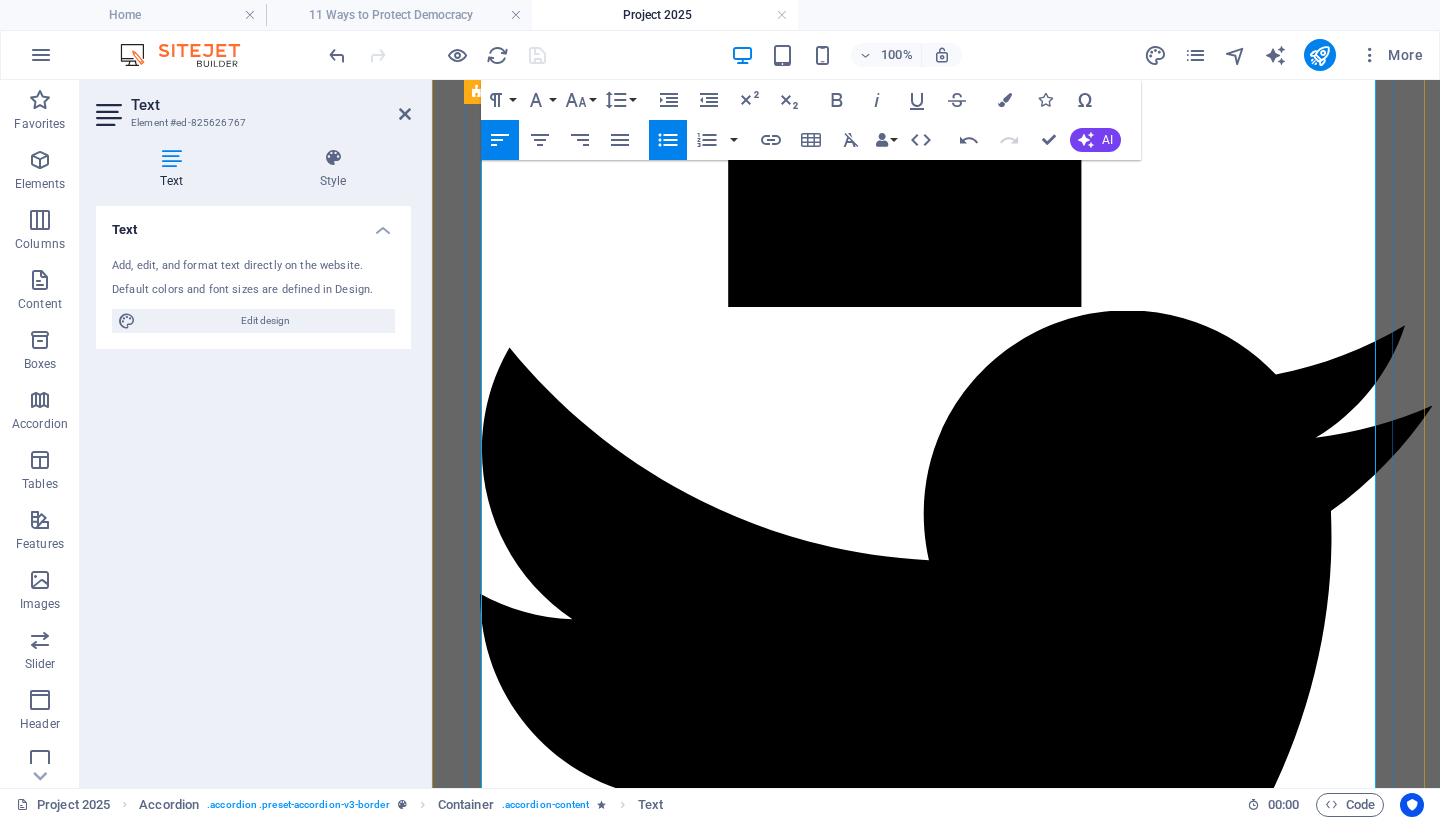 scroll, scrollTop: 1787, scrollLeft: 0, axis: vertical 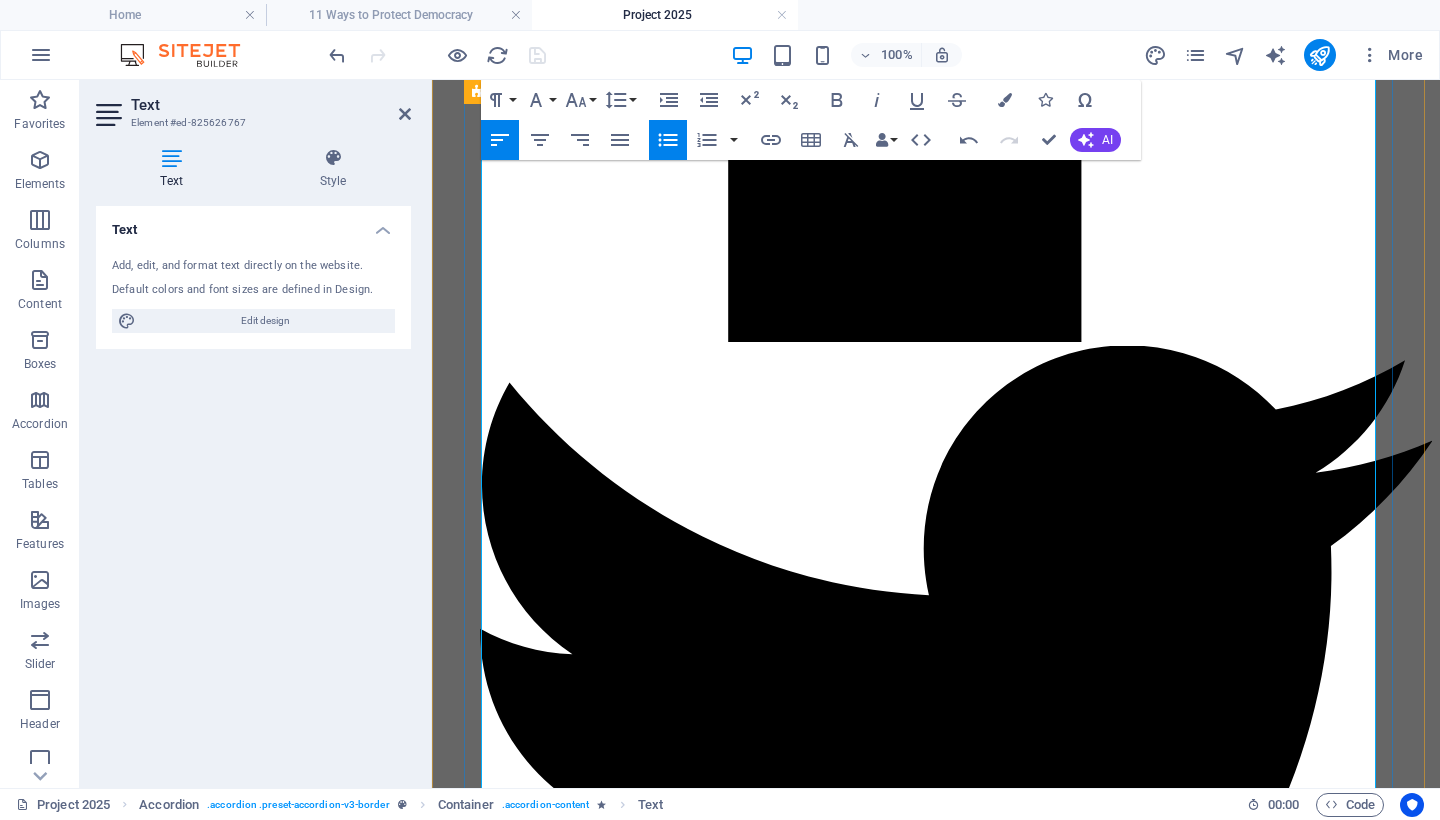 click on "Surveillance programs are expanding, with new data collection protocols applied to immigrant communities, protestors, and even civil society organizations under national security pretexts [4]." at bounding box center [956, 5880] 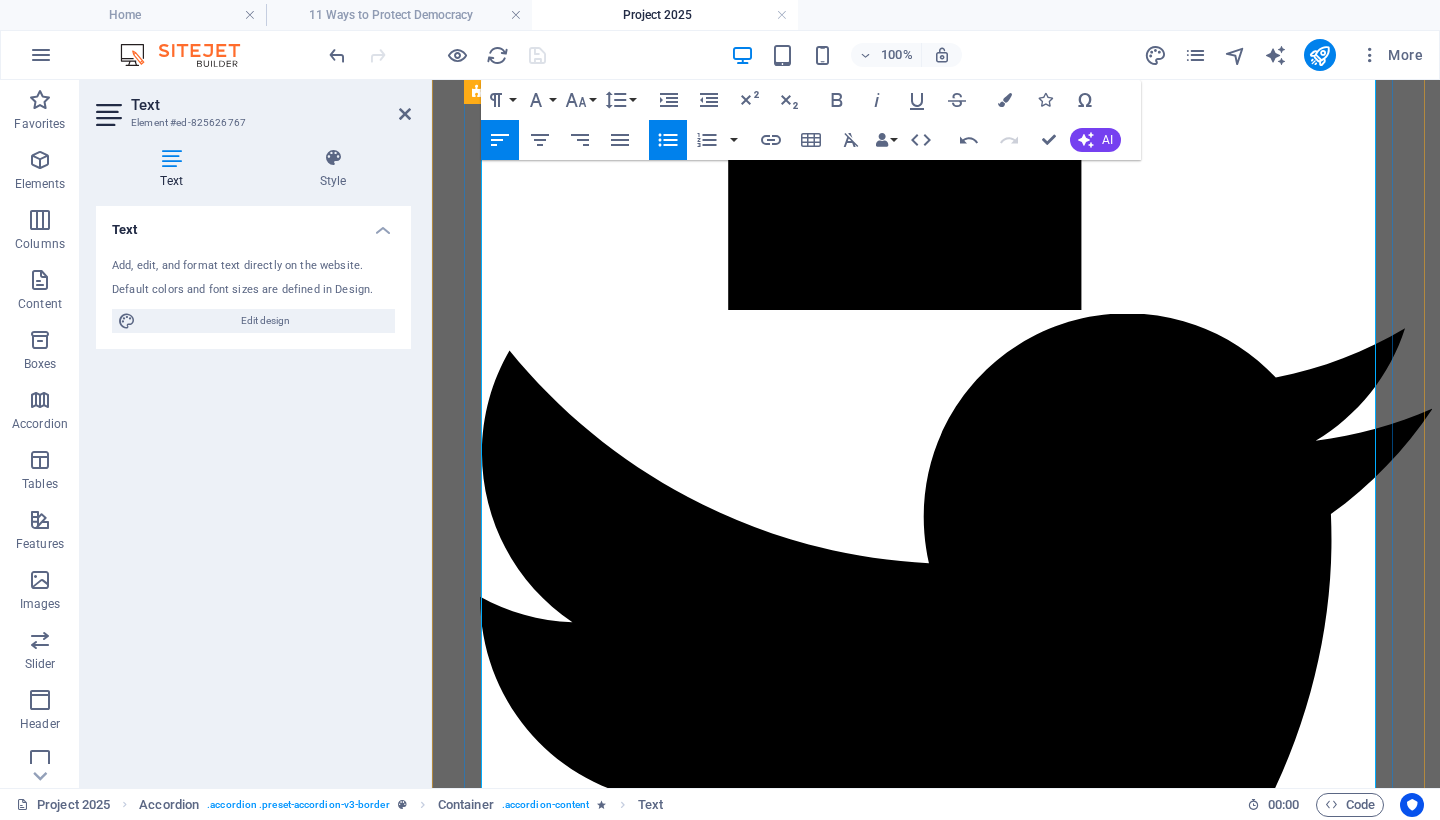 drag, startPoint x: 1277, startPoint y: 585, endPoint x: 1265, endPoint y: 589, distance: 12.649111 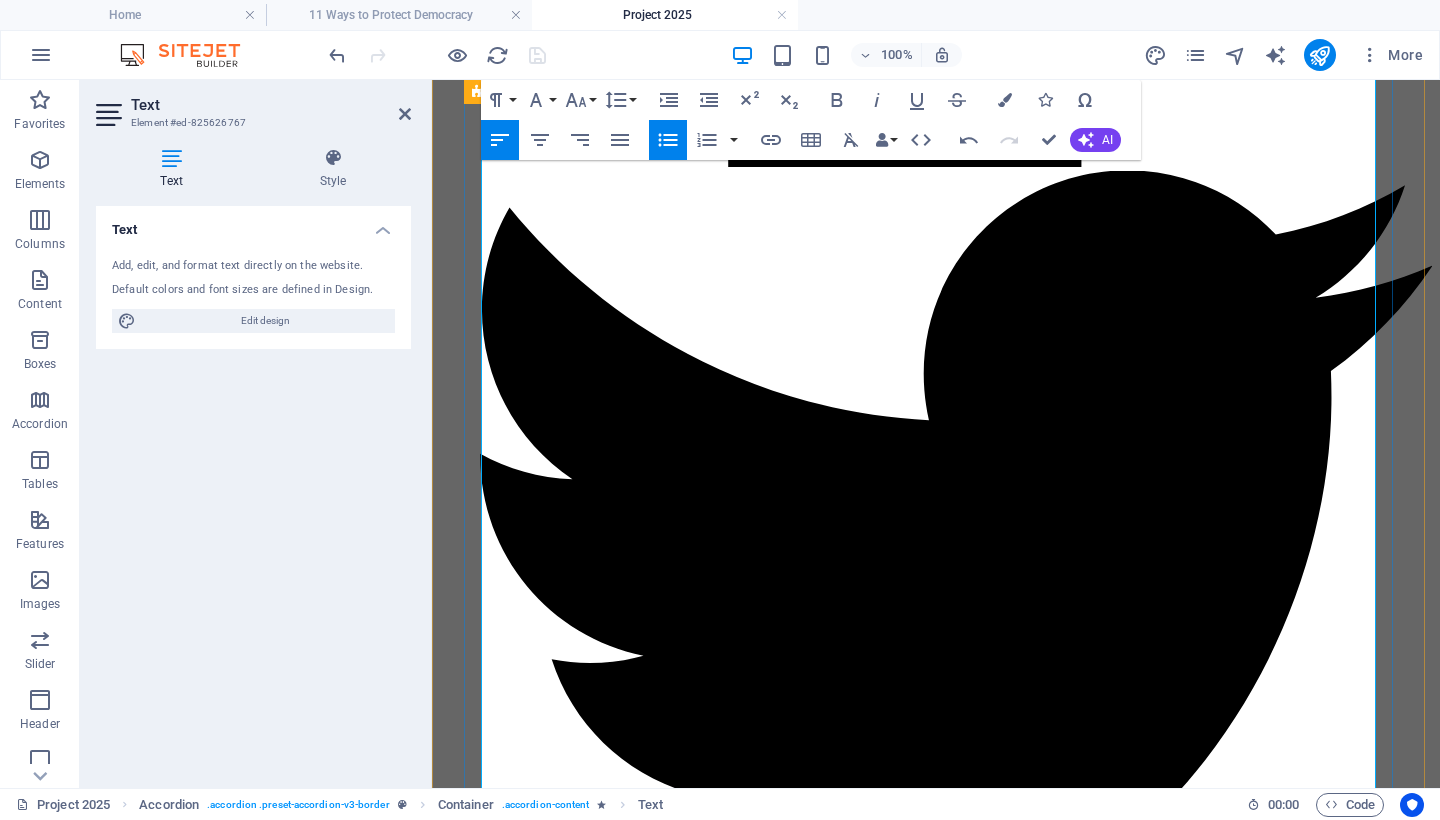 click on "Executive Order 14215 now requires independent federal agencies to submit their regulations for White House review and legal conformity, limiting their autonomy and chilling scientific and regulatory integrity [4]." at bounding box center (956, 5854) 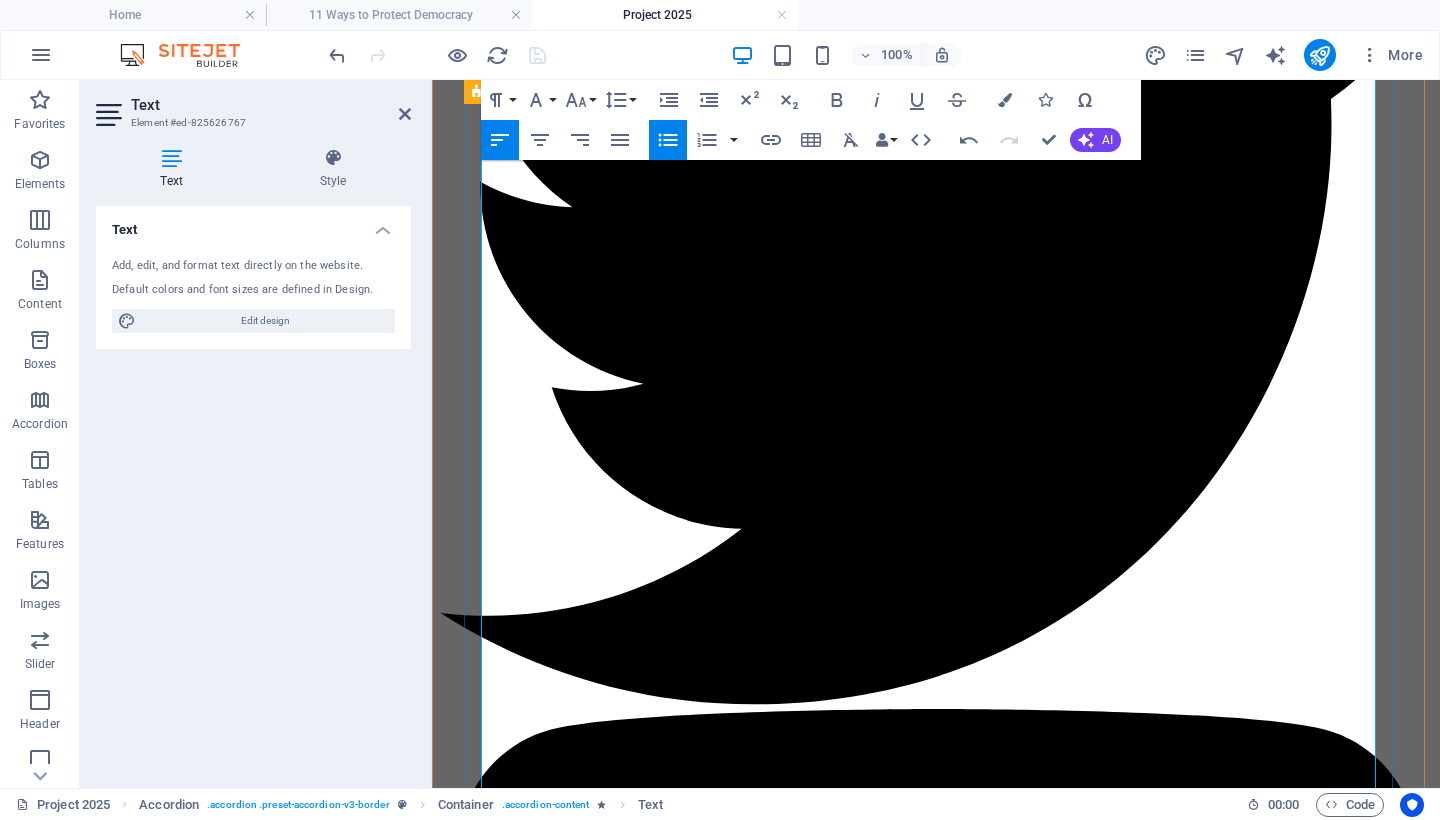 scroll, scrollTop: 2248, scrollLeft: 0, axis: vertical 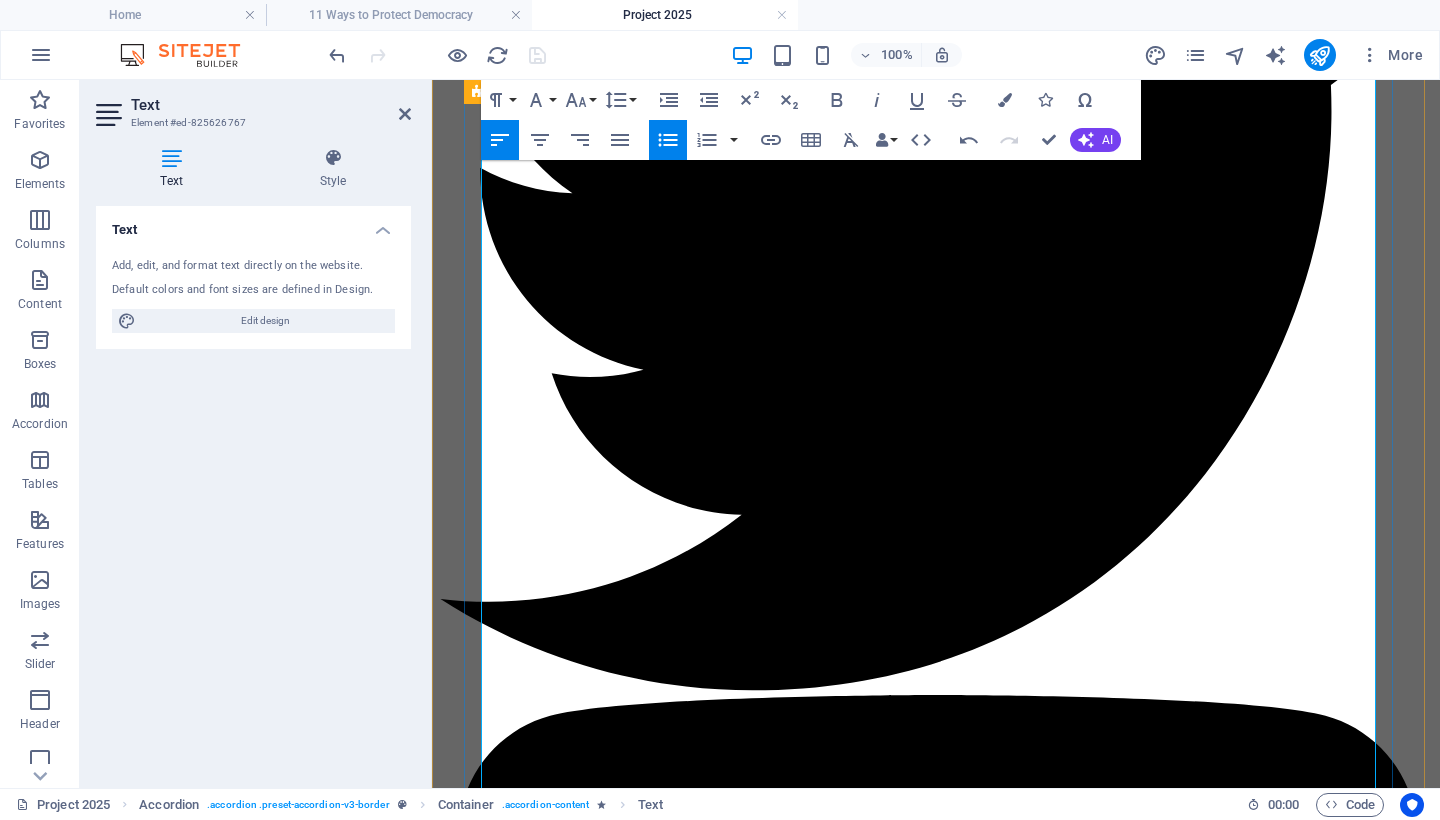 click on "~50,000 reclassified under Schedule F; mass dismissals authorized by SCOTUS [3][4][5]" at bounding box center (987, 5700) 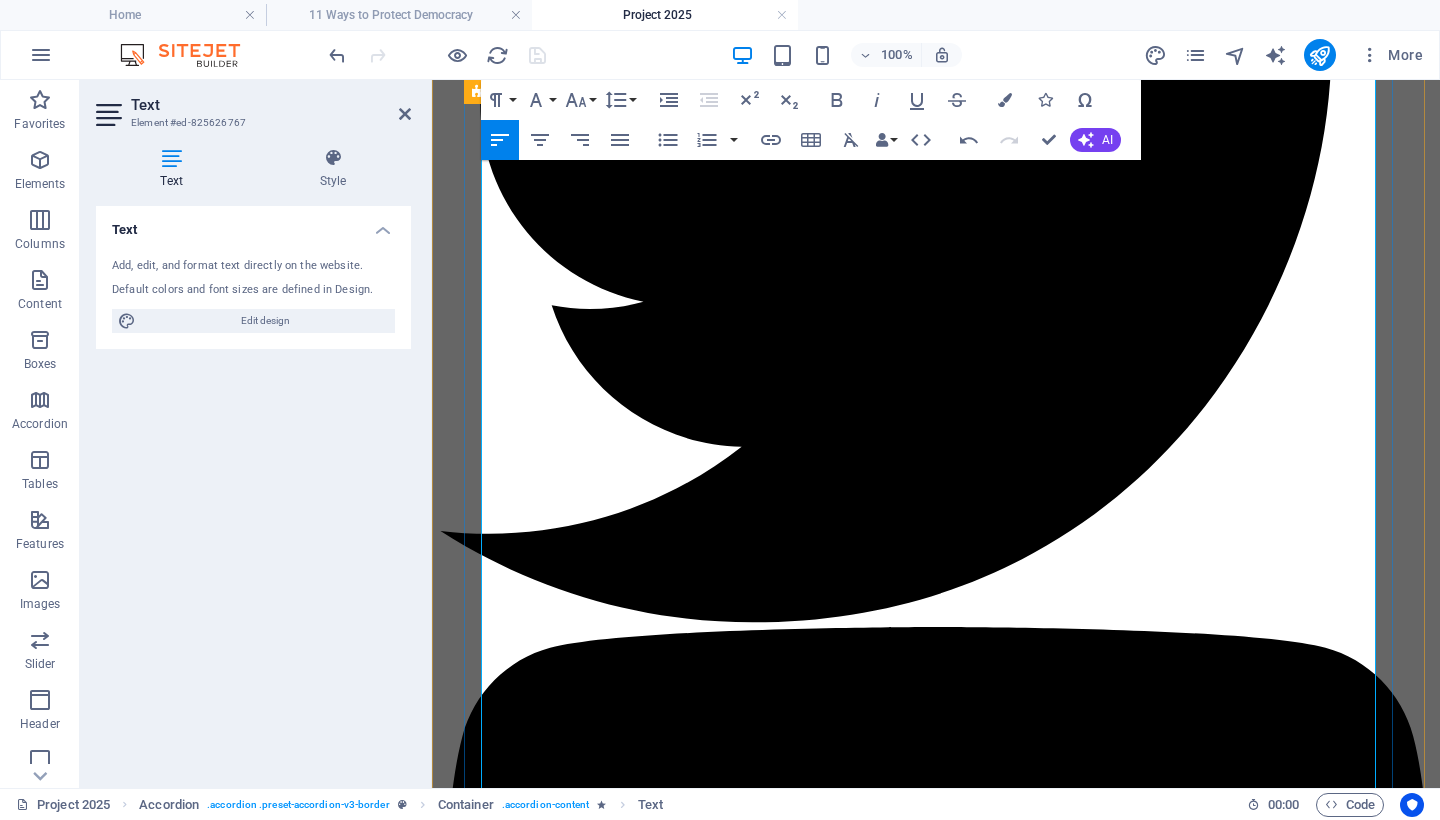 scroll, scrollTop: 2179, scrollLeft: 0, axis: vertical 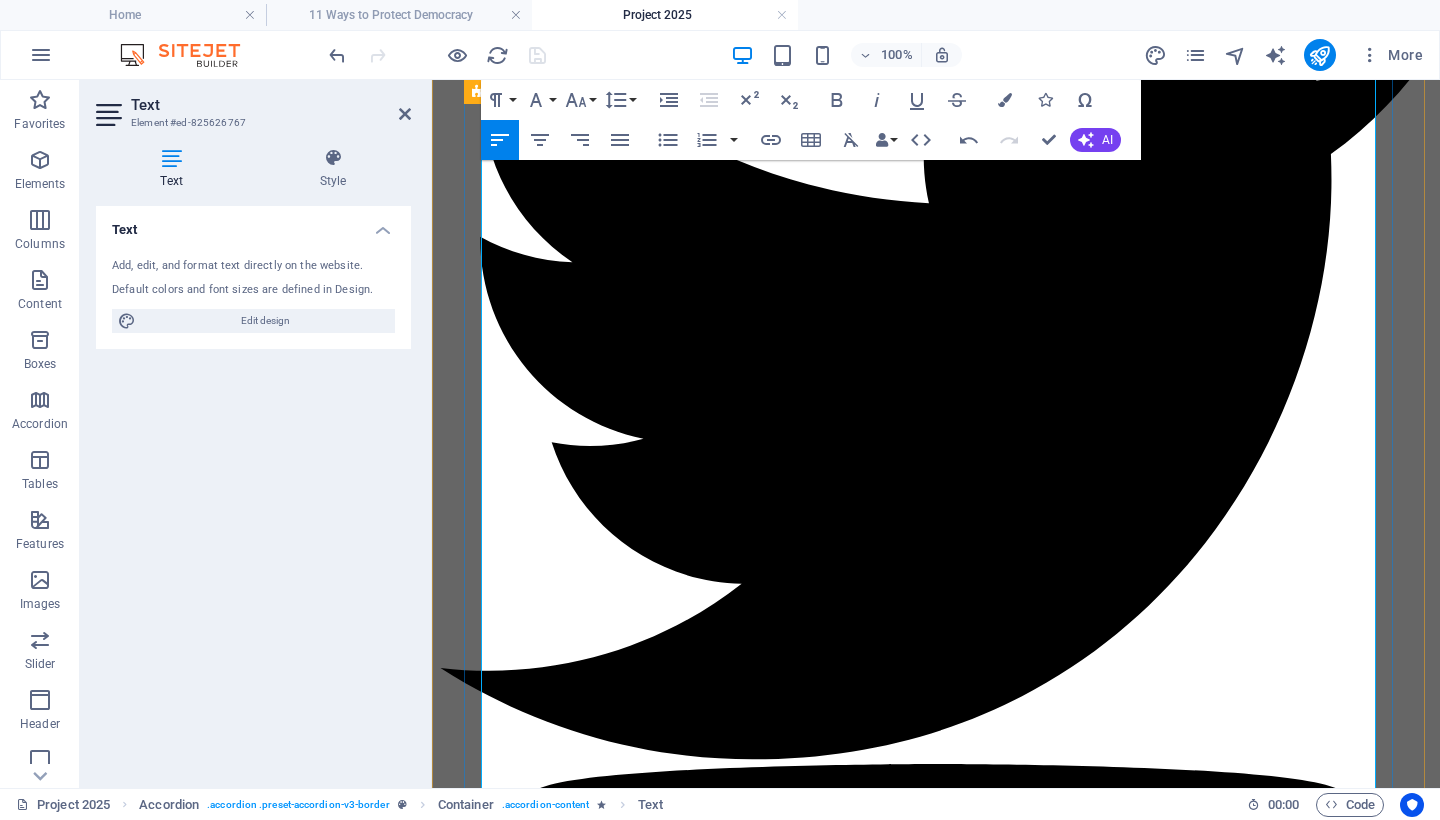 click on "~50,000 reclassified under Schedule F; mass dismissals authorized by SCOTUS [1][4][5]" at bounding box center [987, 5769] 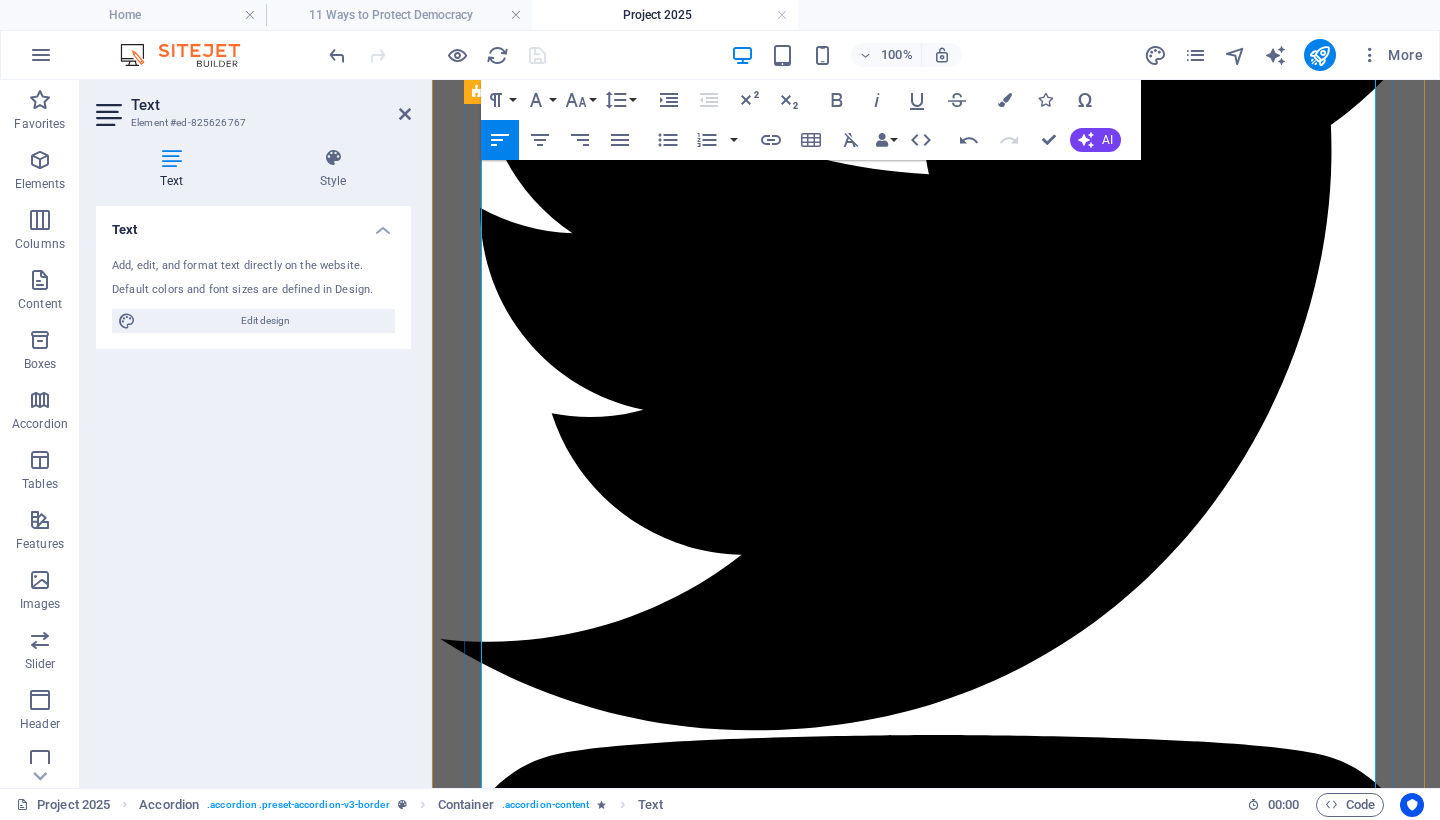 scroll, scrollTop: 2237, scrollLeft: 0, axis: vertical 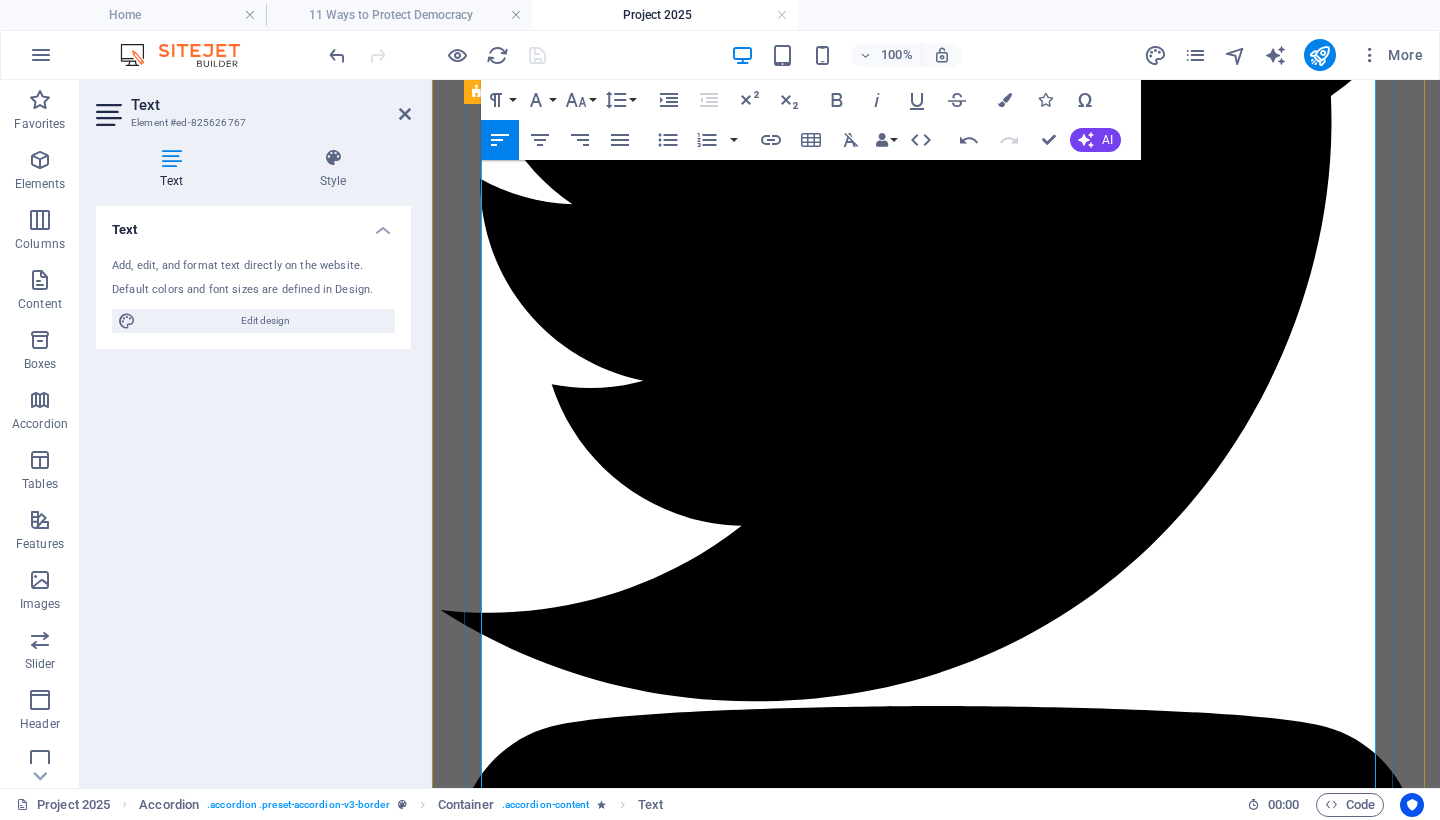 drag, startPoint x: 1296, startPoint y: 427, endPoint x: 1282, endPoint y: 426, distance: 14.035668 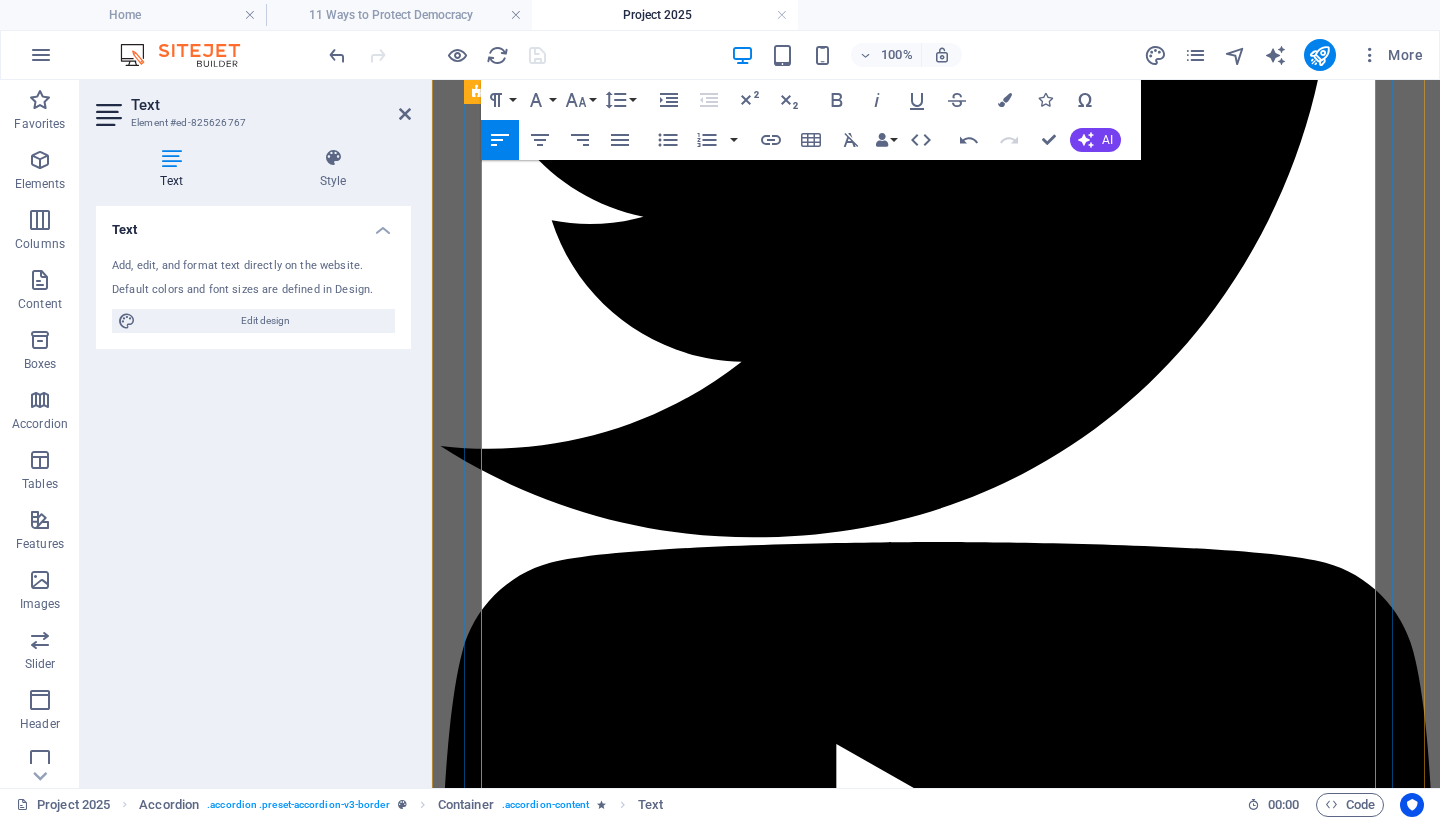 scroll, scrollTop: 2519, scrollLeft: 0, axis: vertical 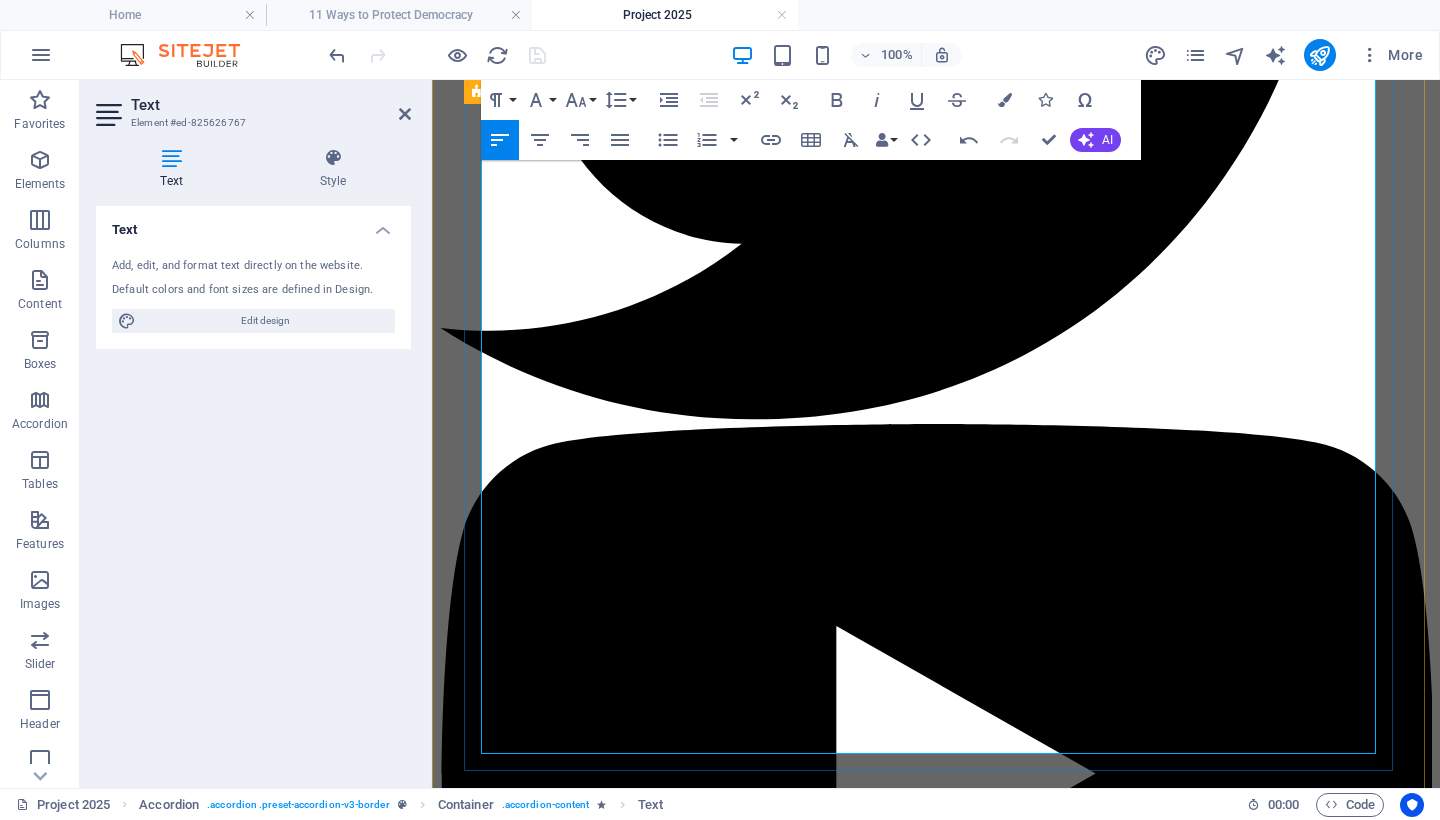drag, startPoint x: 898, startPoint y: 543, endPoint x: 468, endPoint y: 518, distance: 430.72614 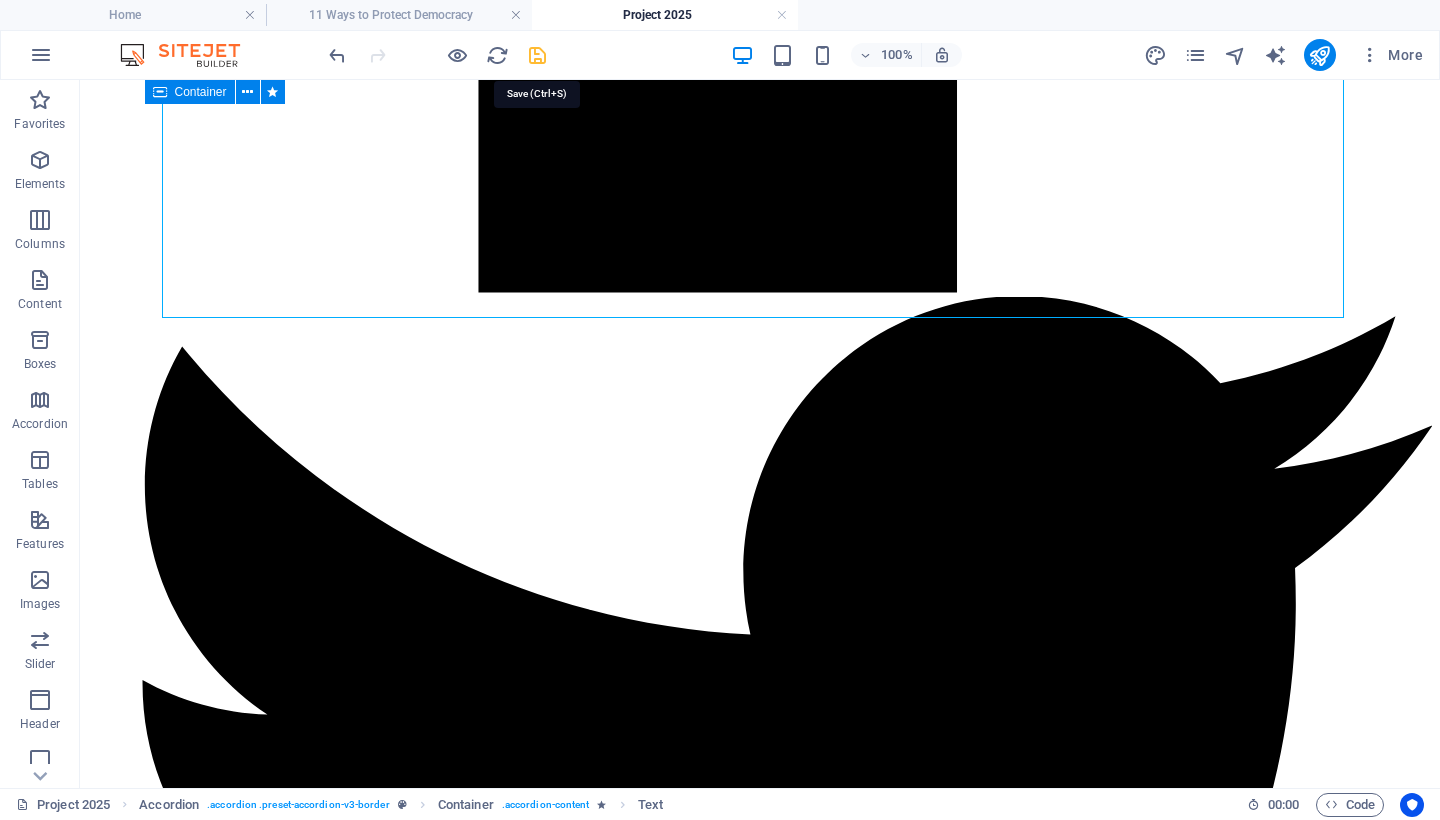 click at bounding box center [537, 55] 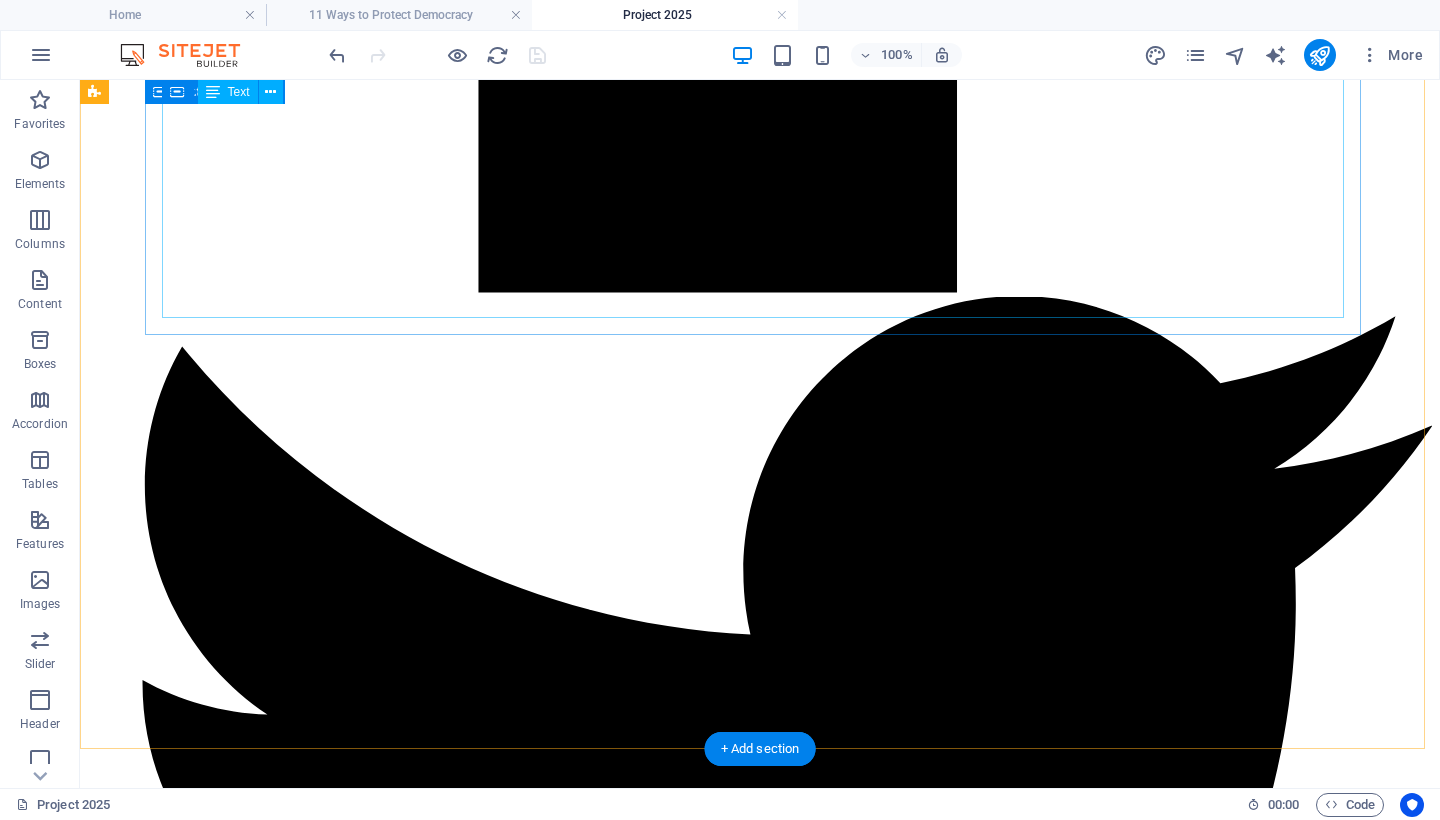 click on "🔧   Key Provisions and Real-World Implementation 1. Civil Service Purges Project 2025 mandates the replacement of tens of thousands of nonpartisan federal employees with politically vetted loyalists. Since January 2025: The administration reinstated  Schedule F , reclassifying roughly 50,000 federal employees and stripping them of civil service protections [1]. Mass layoffs and administrative suspensions have already impacted agencies such as the EPA, NIH, and State Department [2]. A recent Supreme Court decision reversed earlier injunctions, clearing the way for these removals to proceed [3]. 2. Dismantling of Federal Agencies A new agency—the   Department of Government Efficiency (DOGE) —was established to consolidate and centralize control over federal agencies [2]. 3. Civil Rights Rollbacks Executive orders issued in early 2025 terminated all DEI (Diversity, Equity, and Inclusion) initiatives and closed key civil rights enforcement offices across federal departments [5]. 📋   Provision" at bounding box center (760, 7083) 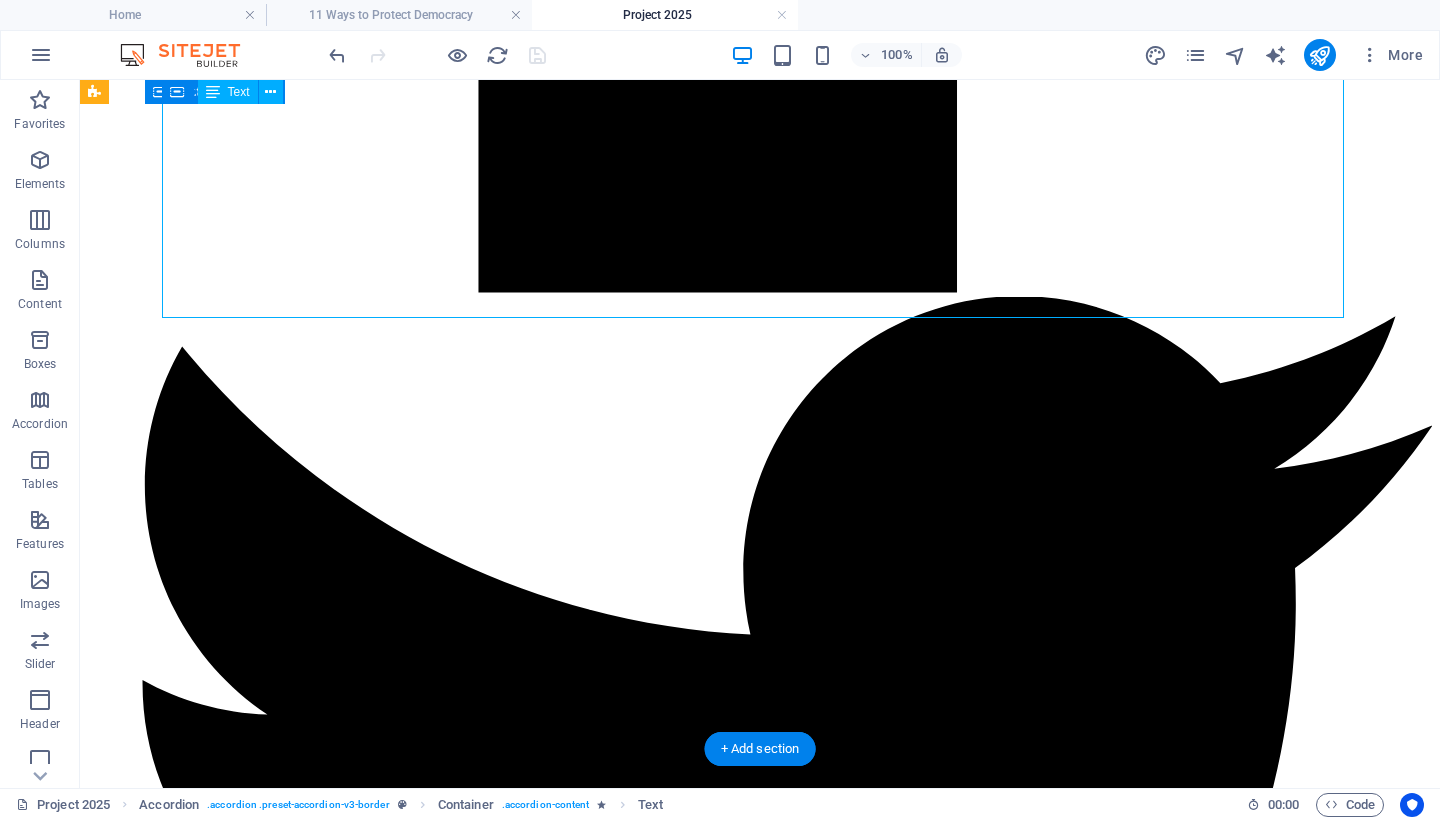 click on "🔧   Key Provisions and Real-World Implementation 1. Civil Service Purges Project 2025 mandates the replacement of tens of thousands of nonpartisan federal employees with politically vetted loyalists. Since January 2025: The administration reinstated  Schedule F , reclassifying roughly 50,000 federal employees and stripping them of civil service protections [1]. Mass layoffs and administrative suspensions have already impacted agencies such as the EPA, NIH, and State Department [2]. A recent Supreme Court decision reversed earlier injunctions, clearing the way for these removals to proceed [3]. 2. Dismantling of Federal Agencies A new agency—the   Department of Government Efficiency (DOGE) —was established to consolidate and centralize control over federal agencies [2]. 3. Civil Rights Rollbacks Executive orders issued in early 2025 terminated all DEI (Diversity, Equity, and Inclusion) initiatives and closed key civil rights enforcement offices across federal departments [5]. 📋   Provision" at bounding box center [760, 7083] 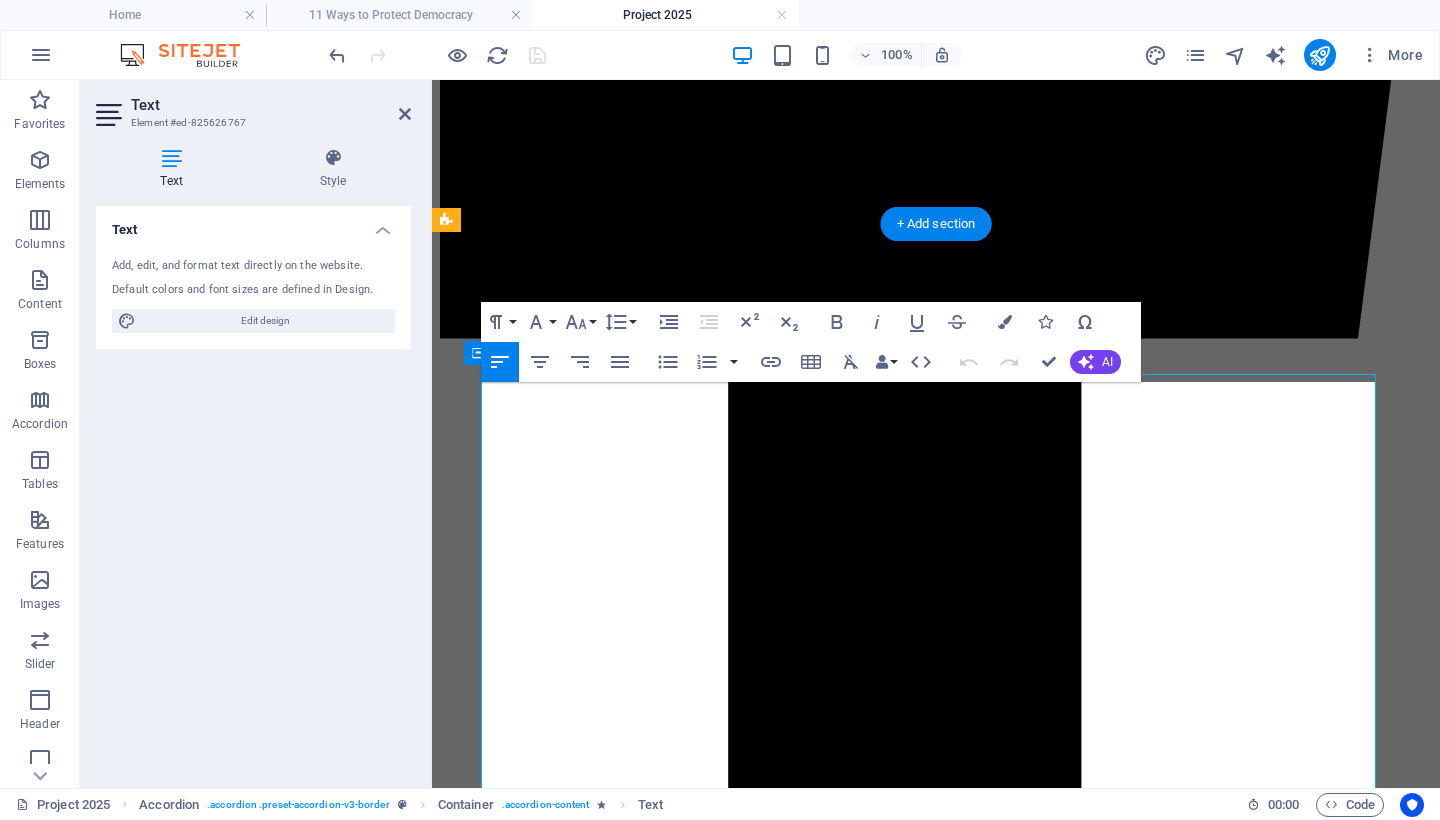 scroll, scrollTop: 965, scrollLeft: 0, axis: vertical 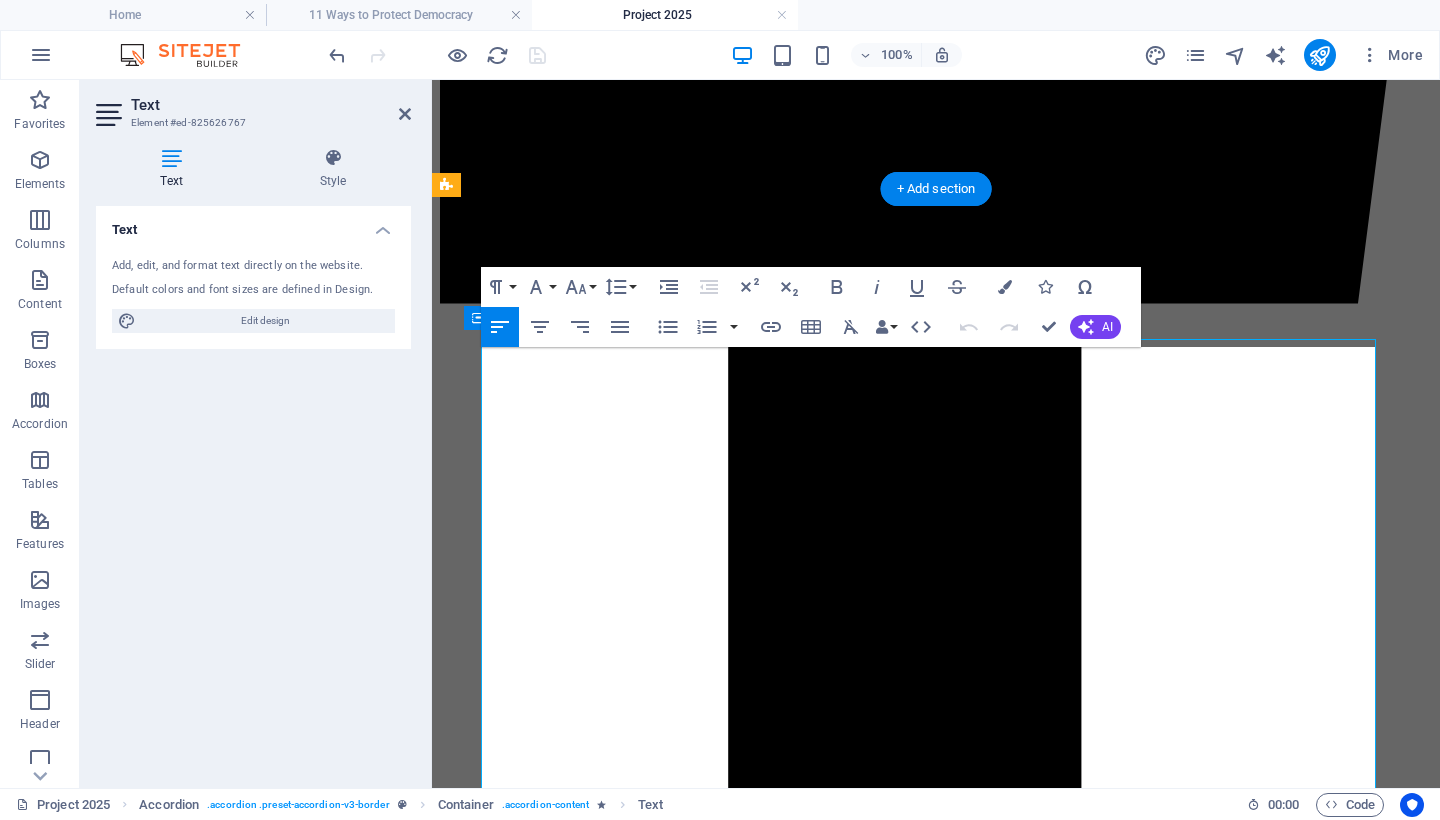 click on "The administration reinstated  Schedule F , reclassifying roughly 50,000 federal employees and stripping them of civil service protections [1]." at bounding box center [956, 6126] 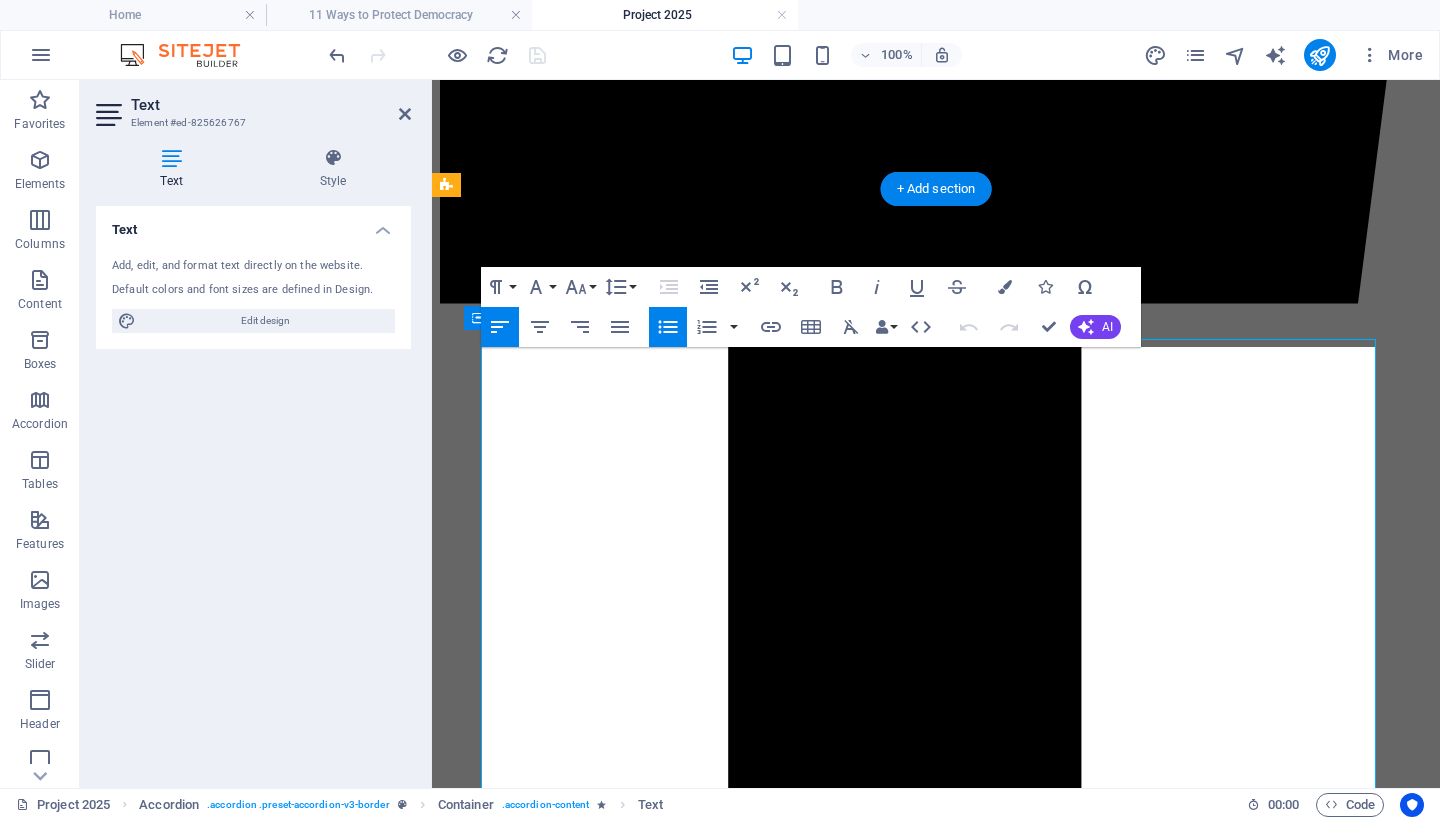 type 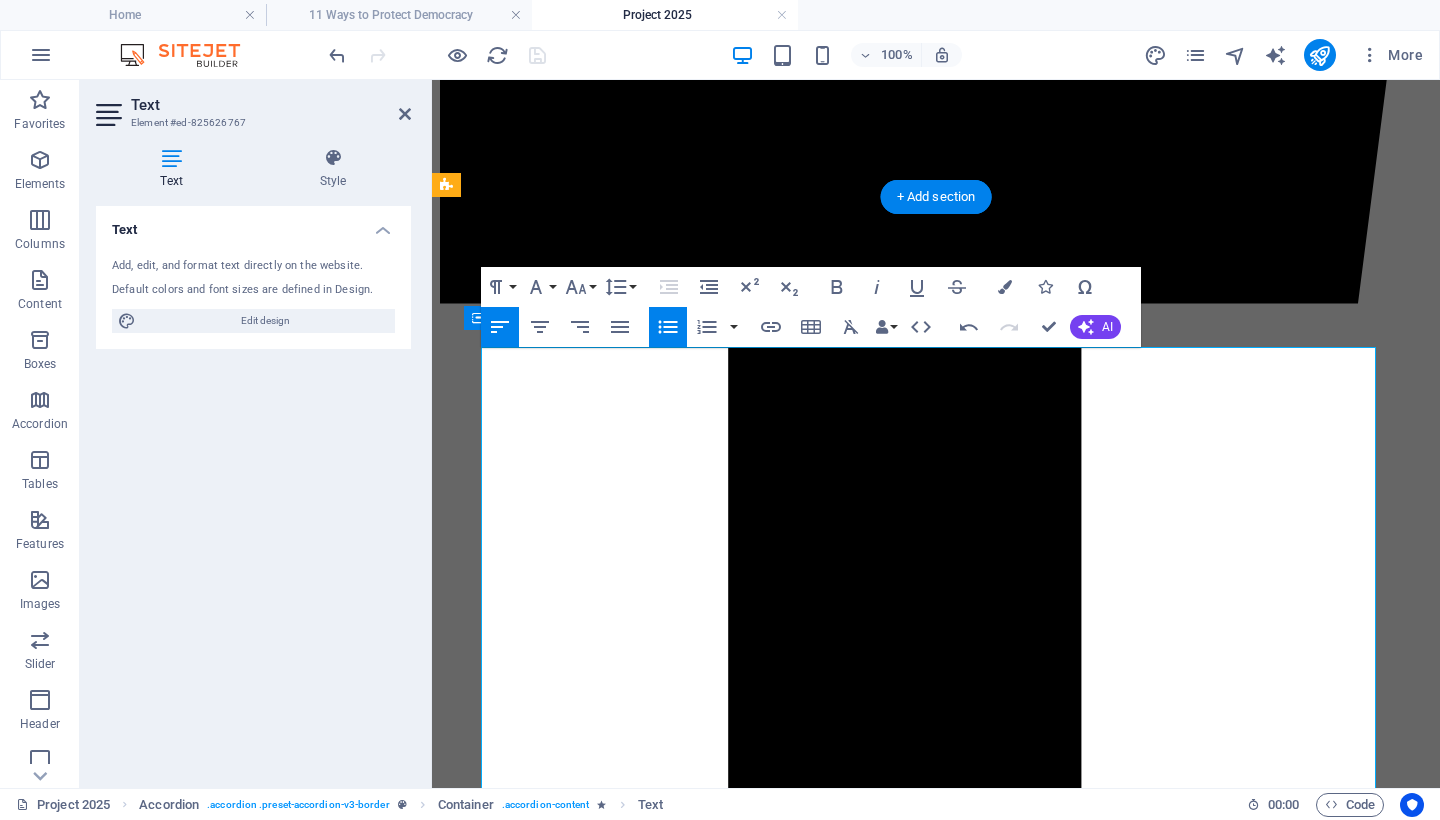 click on "The administration reinstated  Schedule F , reclassifying roughly 50,000 federal employees and stripping them of civil service protections.    [1]." at bounding box center (956, 6126) 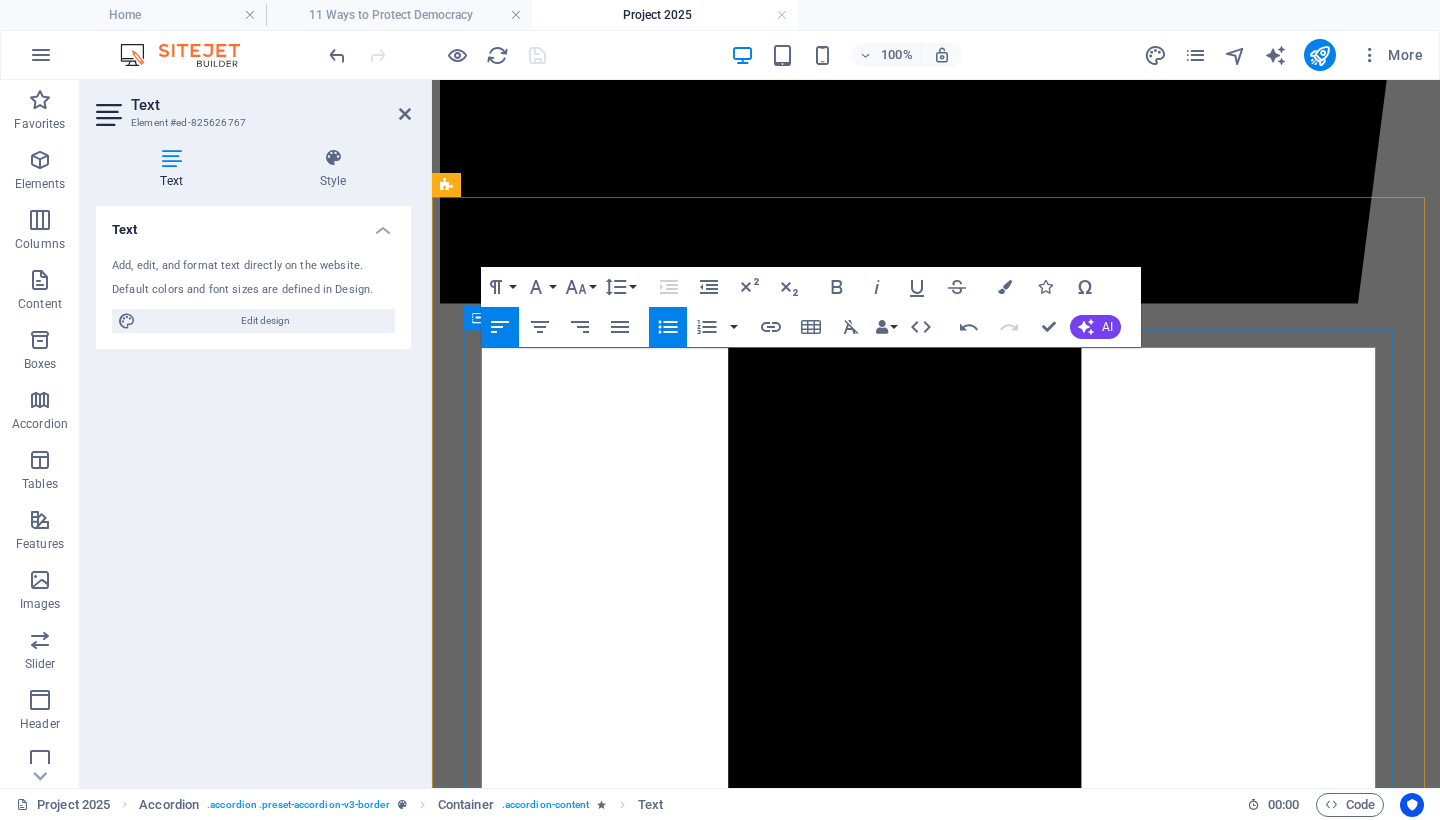 click on "The administration reinstated  Schedule F , reclassifying roughly 50,000 federal employees and stripping them of civil service protections.1  [1]." at bounding box center (956, 6126) 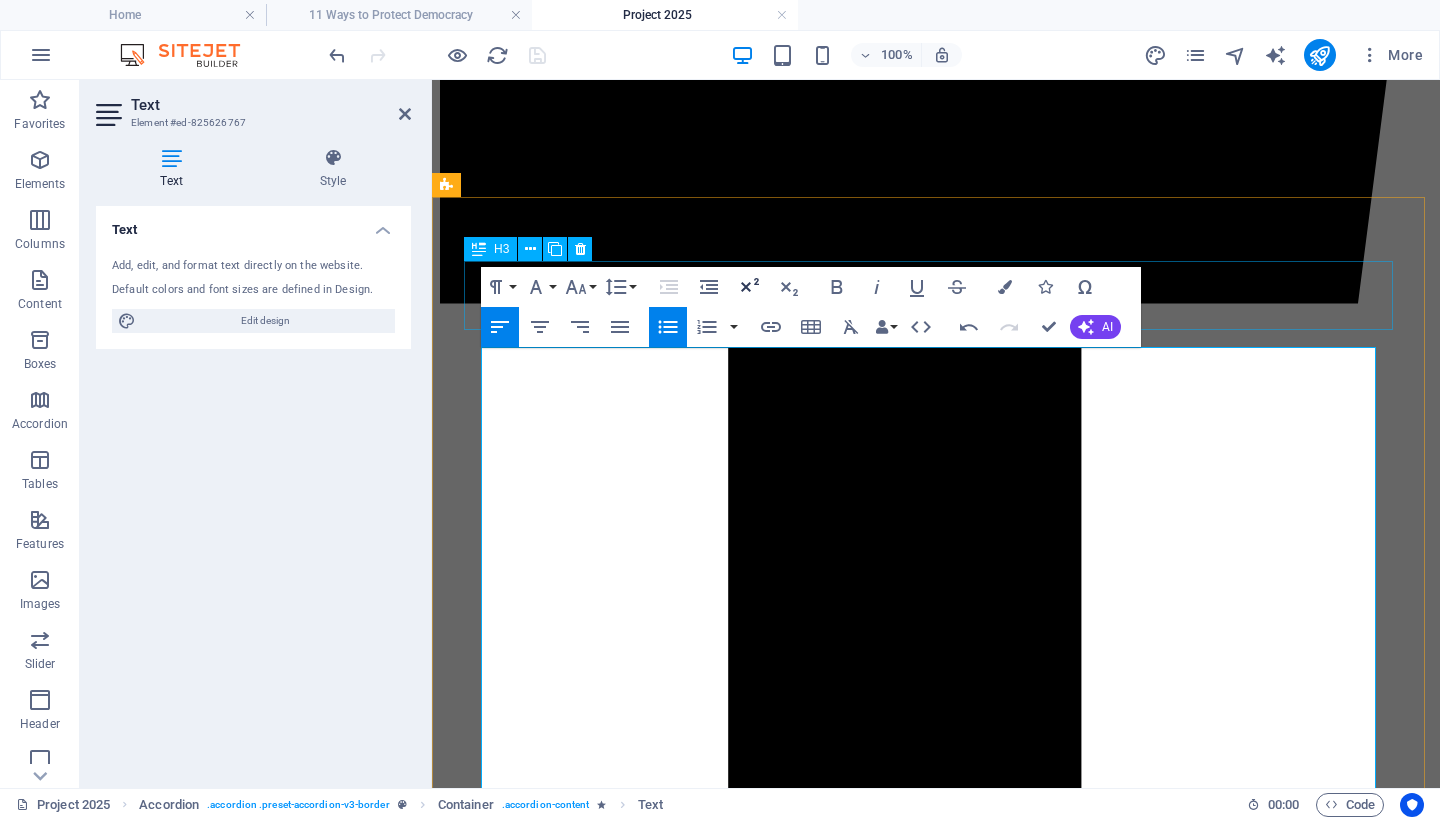 click 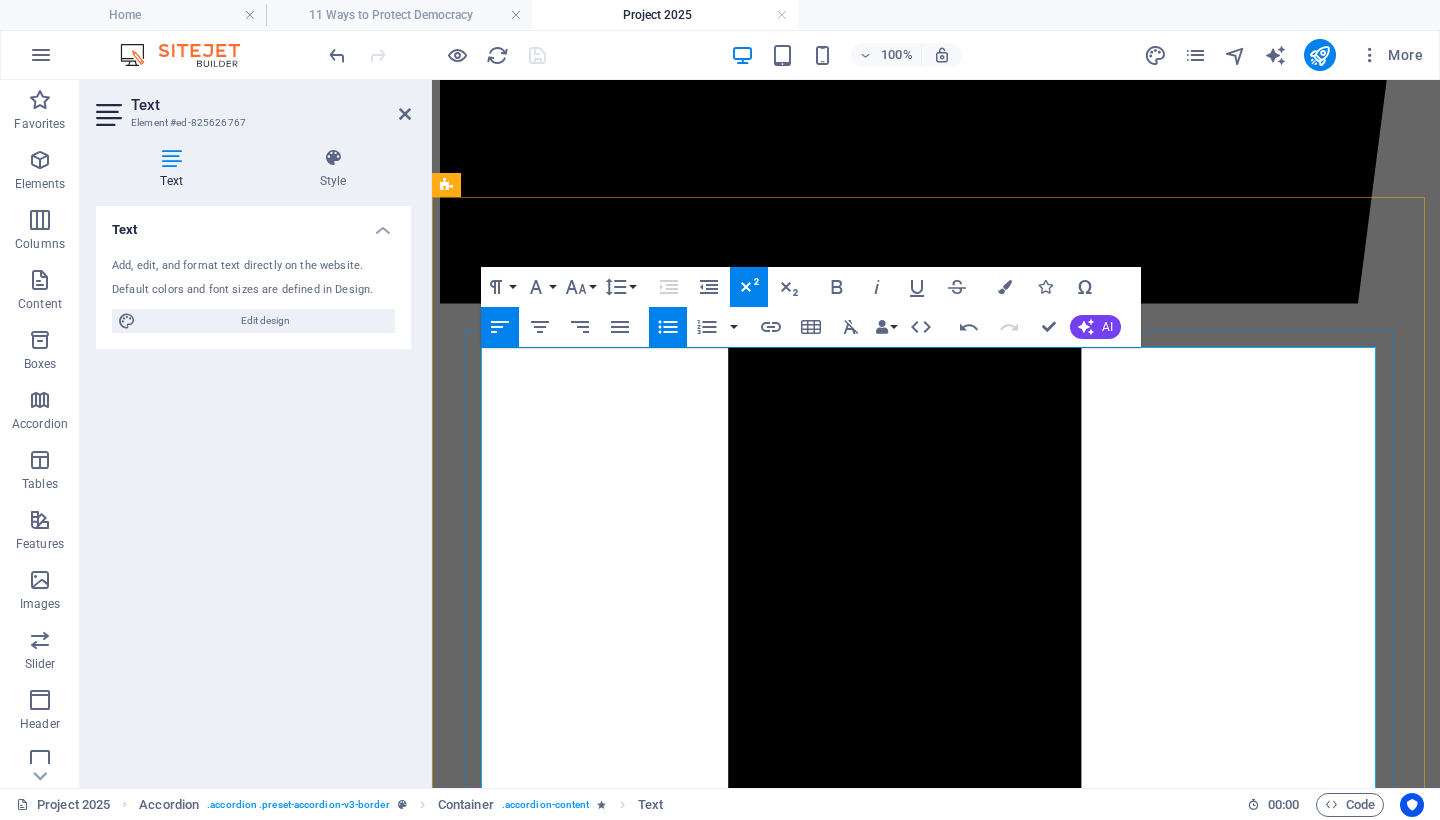 click on "The administration reinstated  Schedule F , reclassifying roughly 50,000 federal employees and stripping them of civil service protections. 1   [1]." at bounding box center (956, 6128) 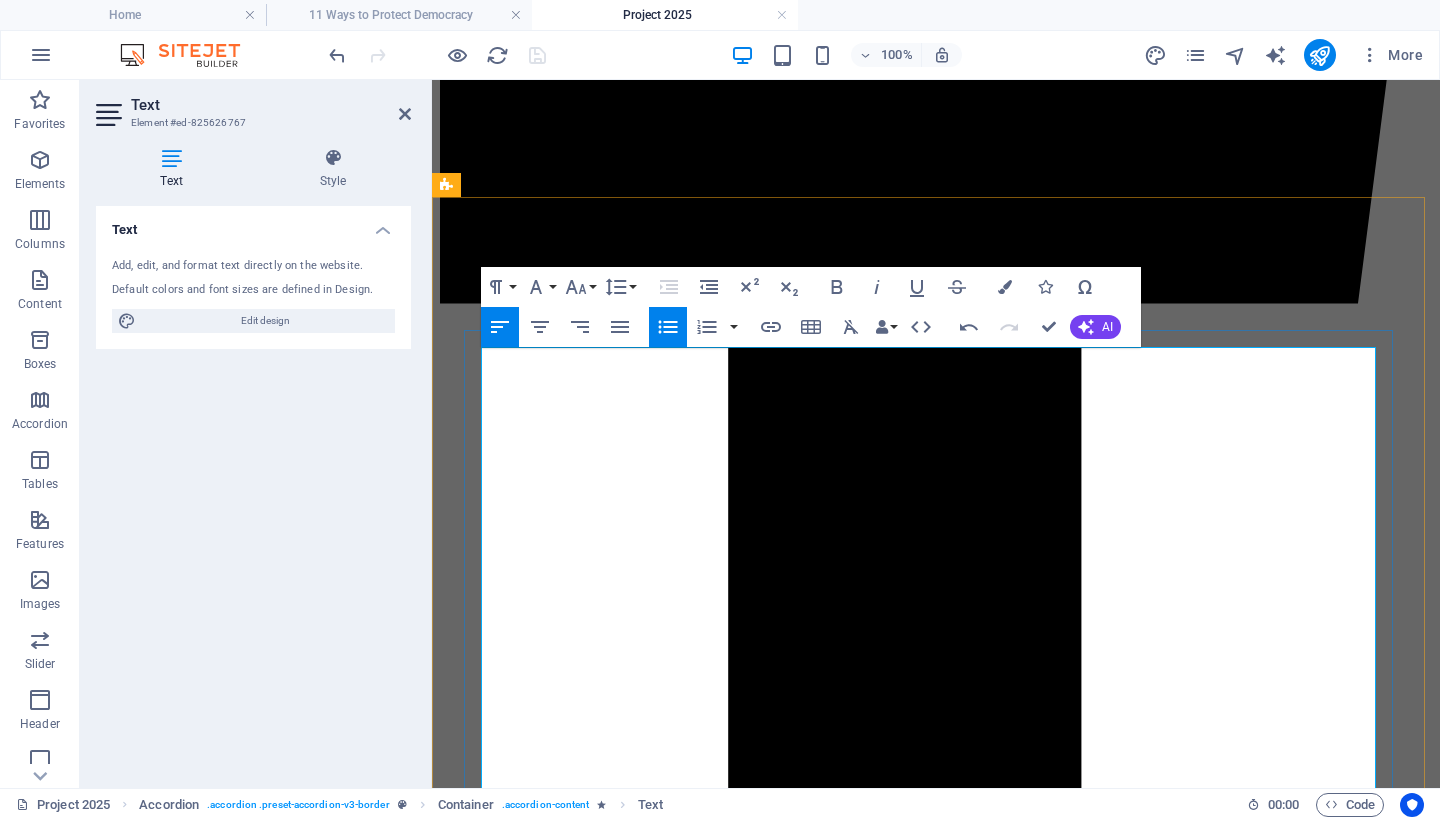 drag, startPoint x: 954, startPoint y: 521, endPoint x: 895, endPoint y: 524, distance: 59.07622 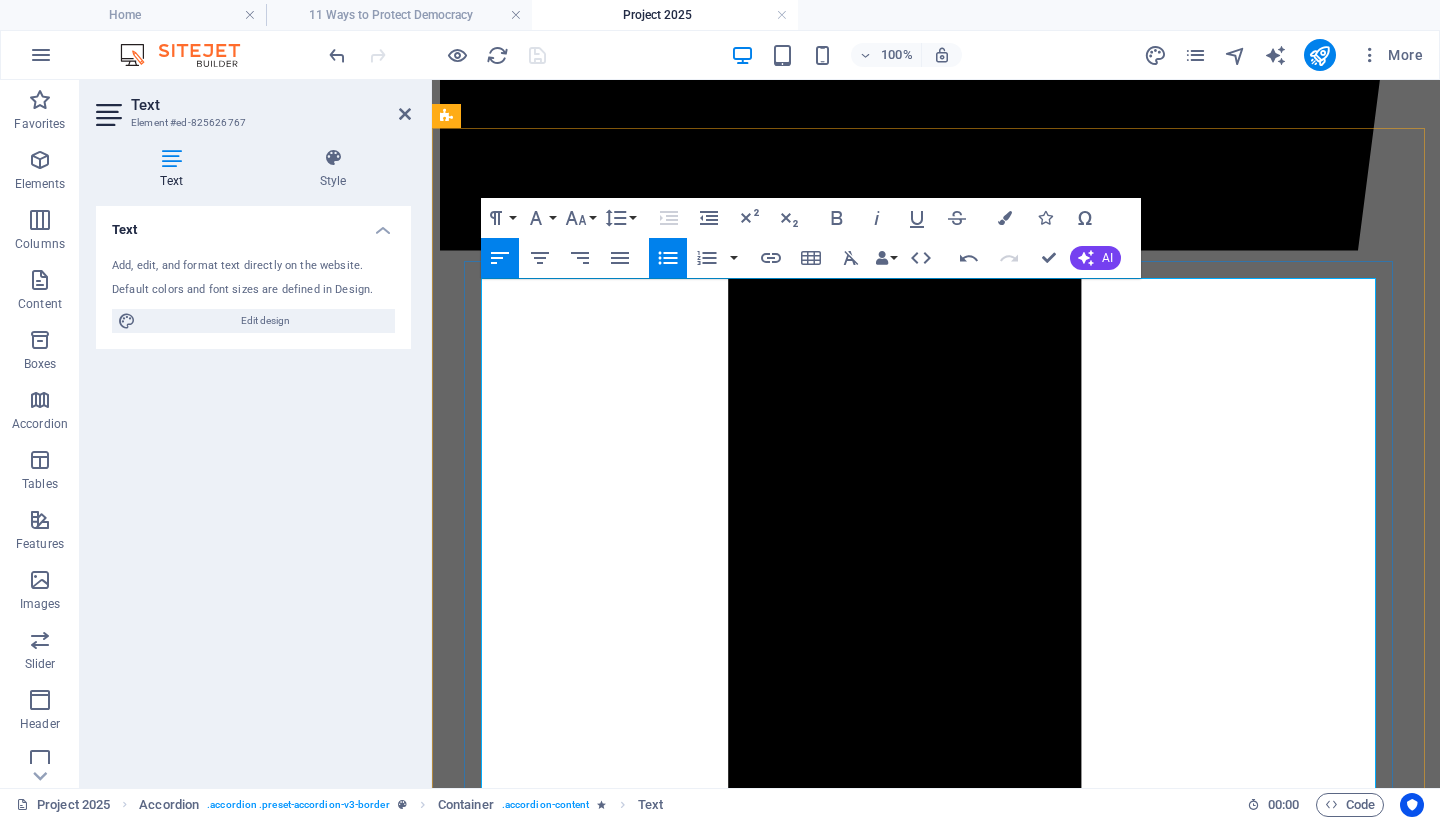 scroll, scrollTop: 1034, scrollLeft: 0, axis: vertical 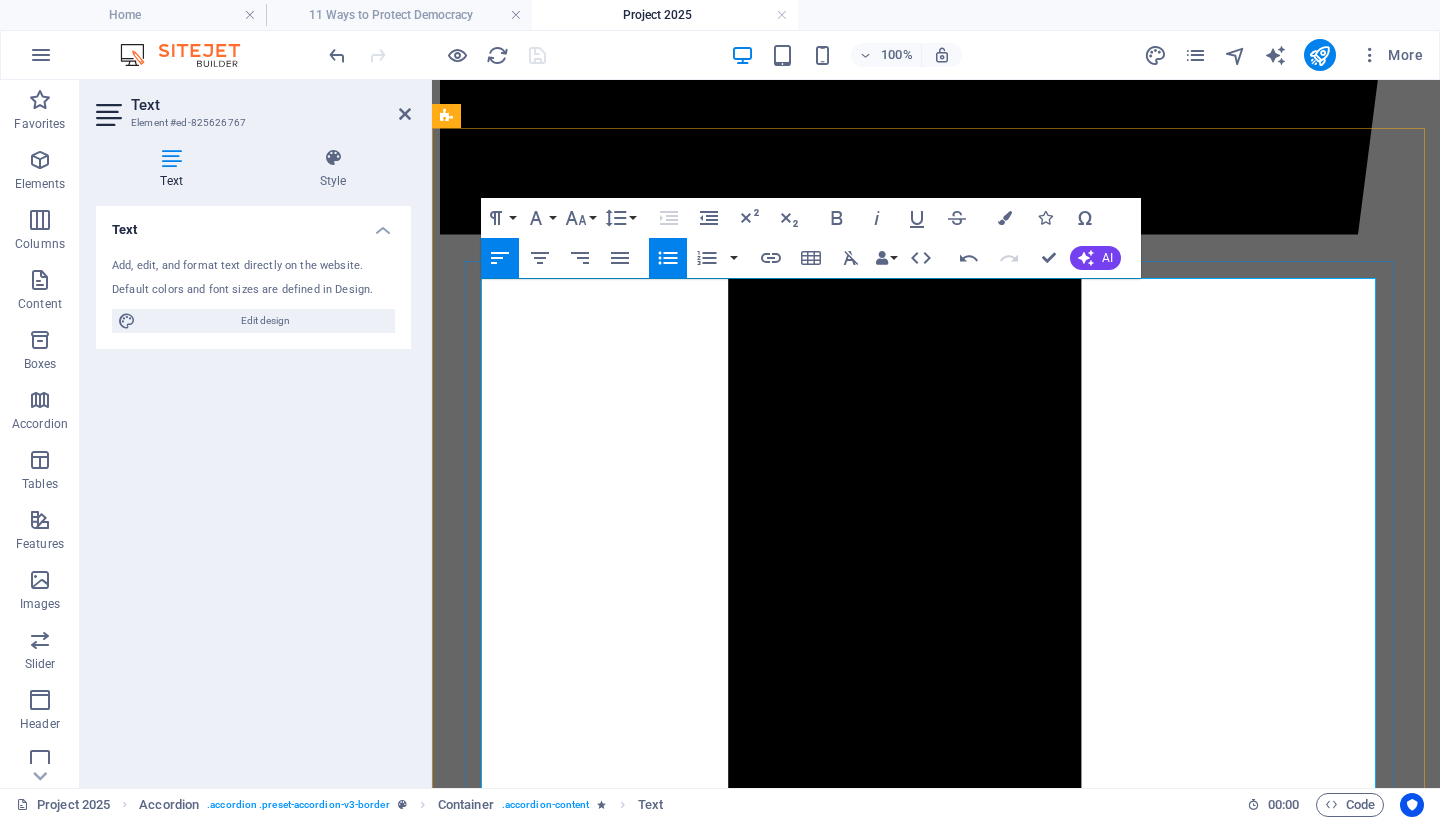 click on "Mass layoffs and administrative suspensions have already impacted agencies such as the EPA, NIH, and State Department [2]." at bounding box center (956, 6092) 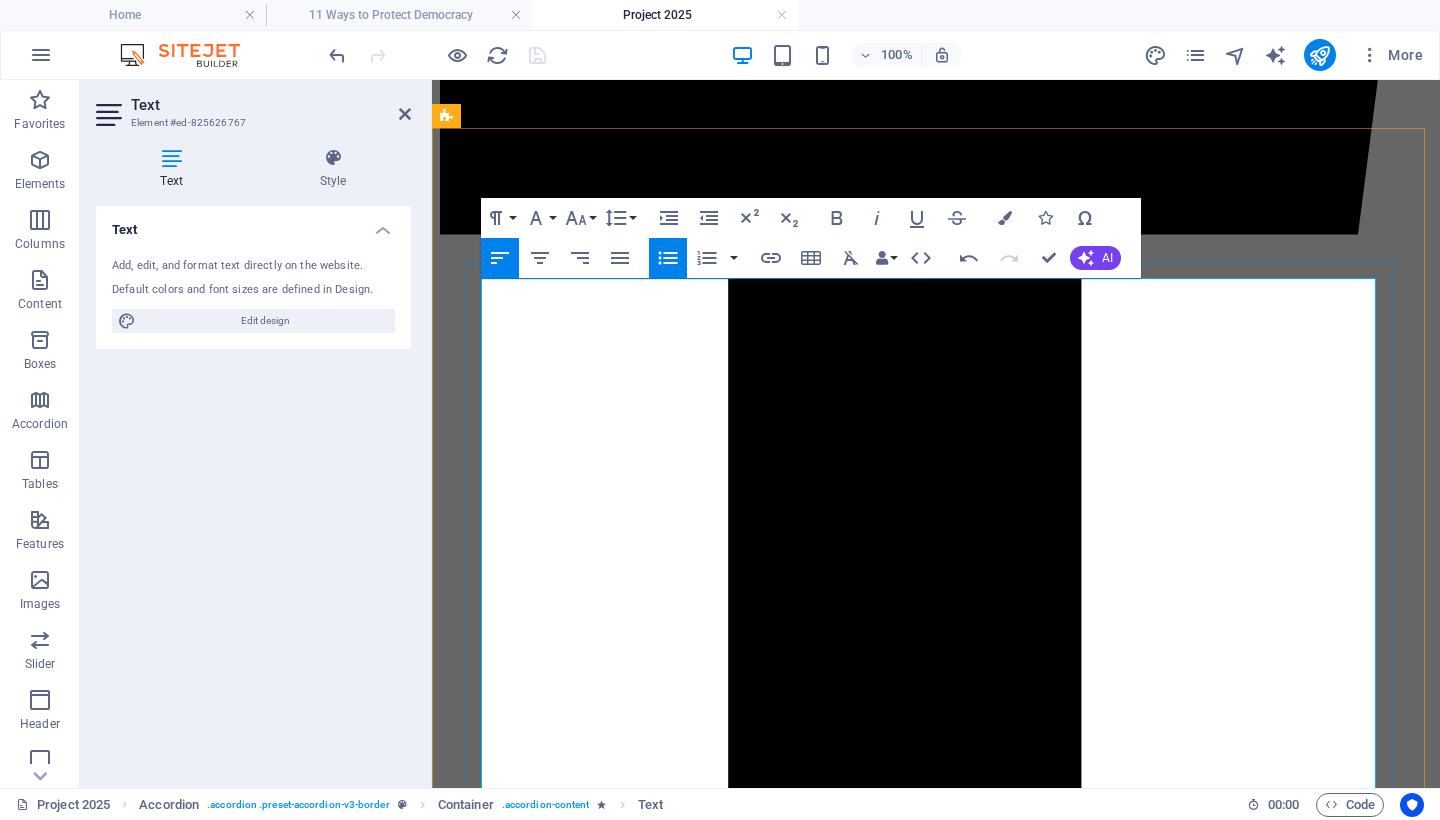 drag, startPoint x: 771, startPoint y: 510, endPoint x: 827, endPoint y: 505, distance: 56.22277 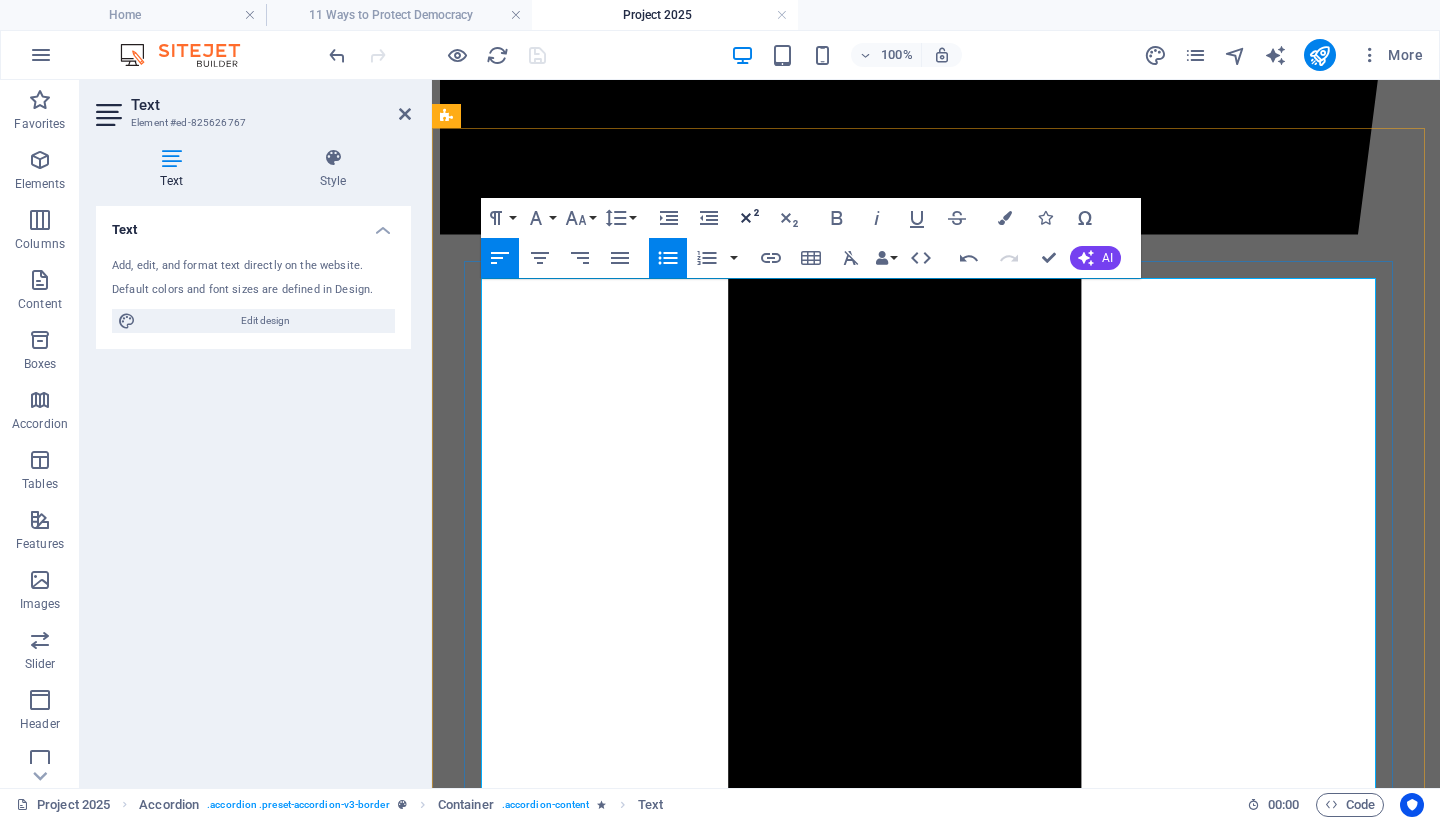 click 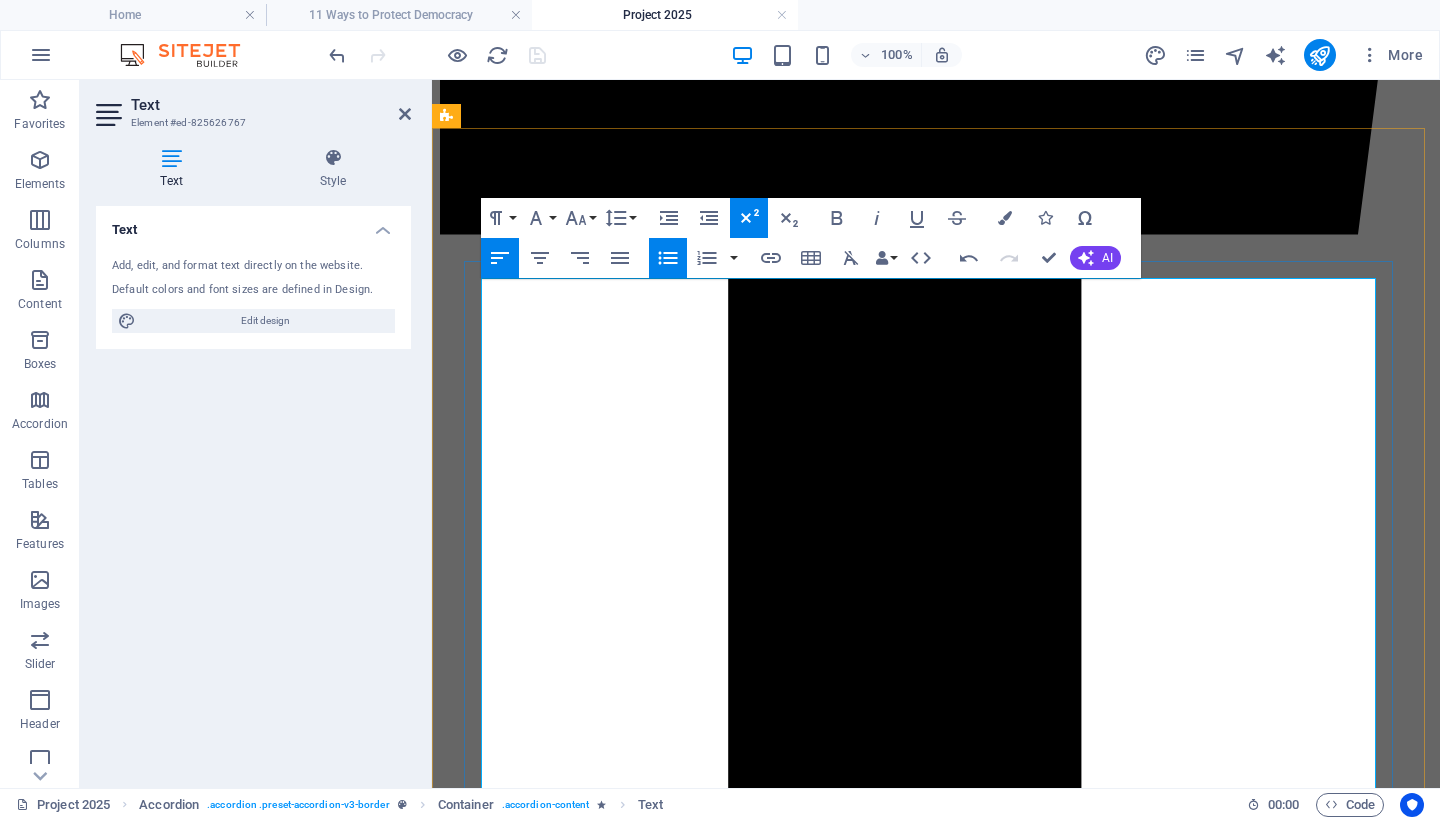 scroll, scrollTop: 1069, scrollLeft: 0, axis: vertical 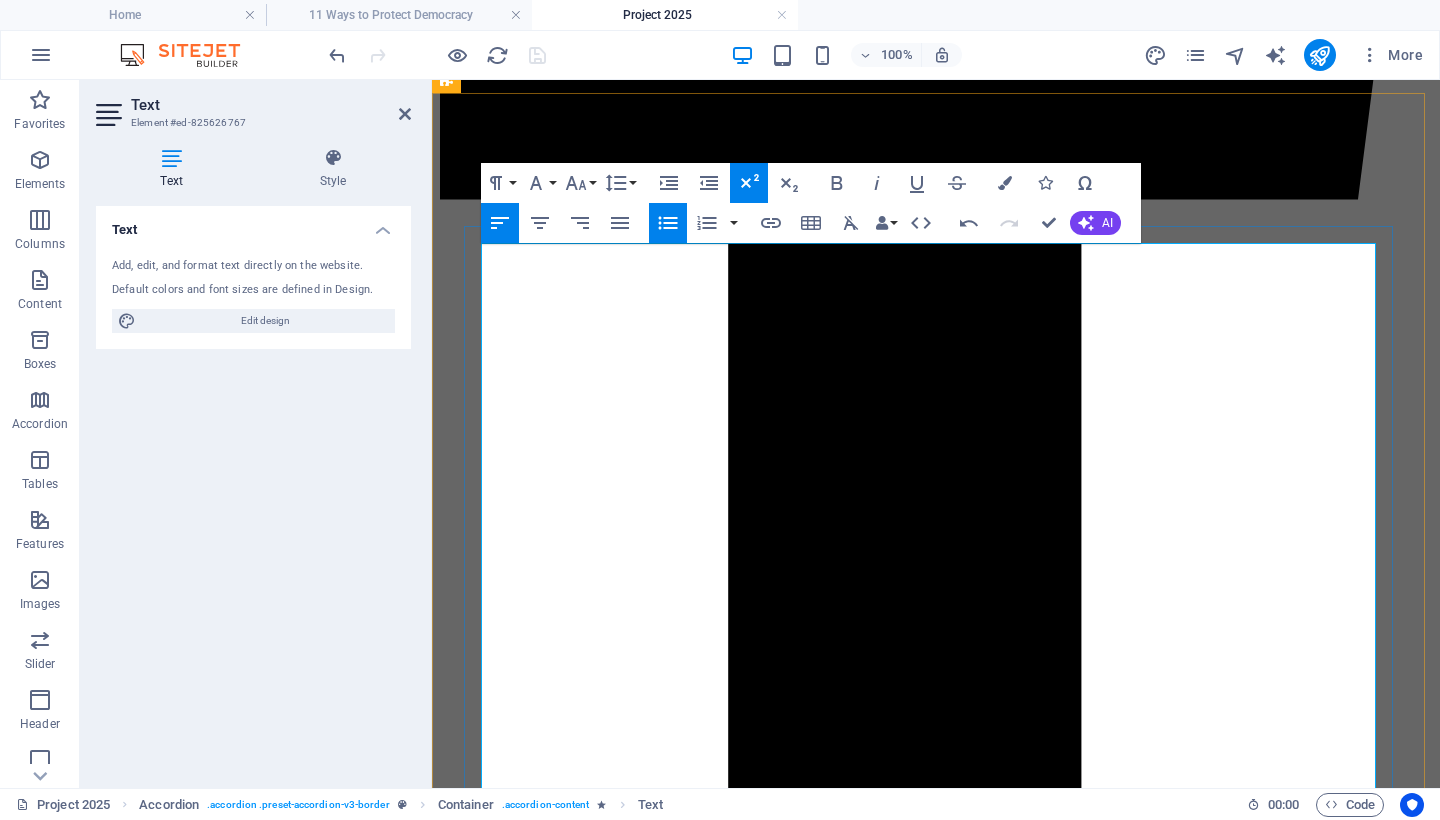 click on "A recent Supreme Court decision reversed earlier injunctions, clearing the way for these removals to proceed [3]." at bounding box center (956, 6082) 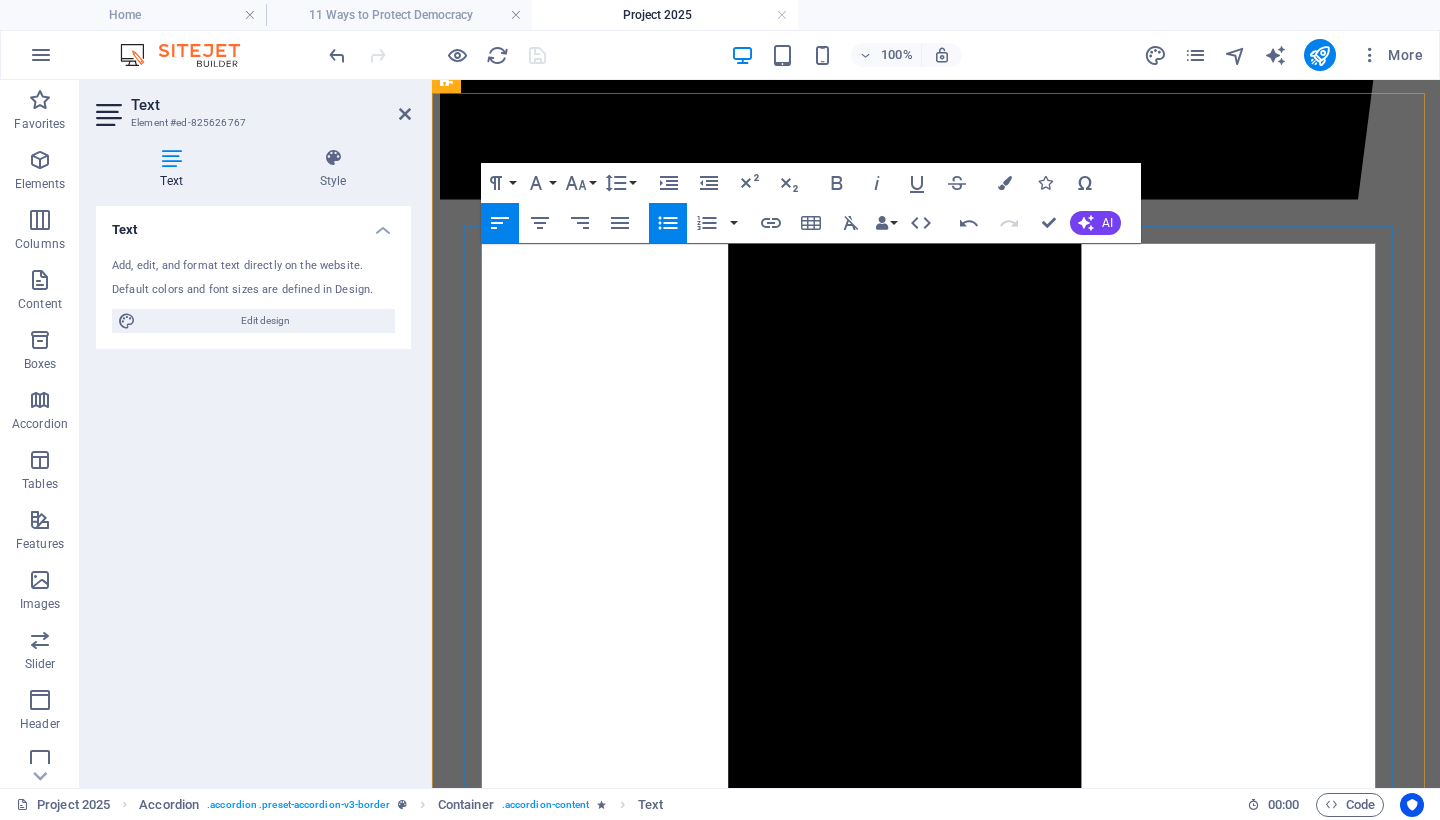 drag, startPoint x: 764, startPoint y: 532, endPoint x: 709, endPoint y: 533, distance: 55.00909 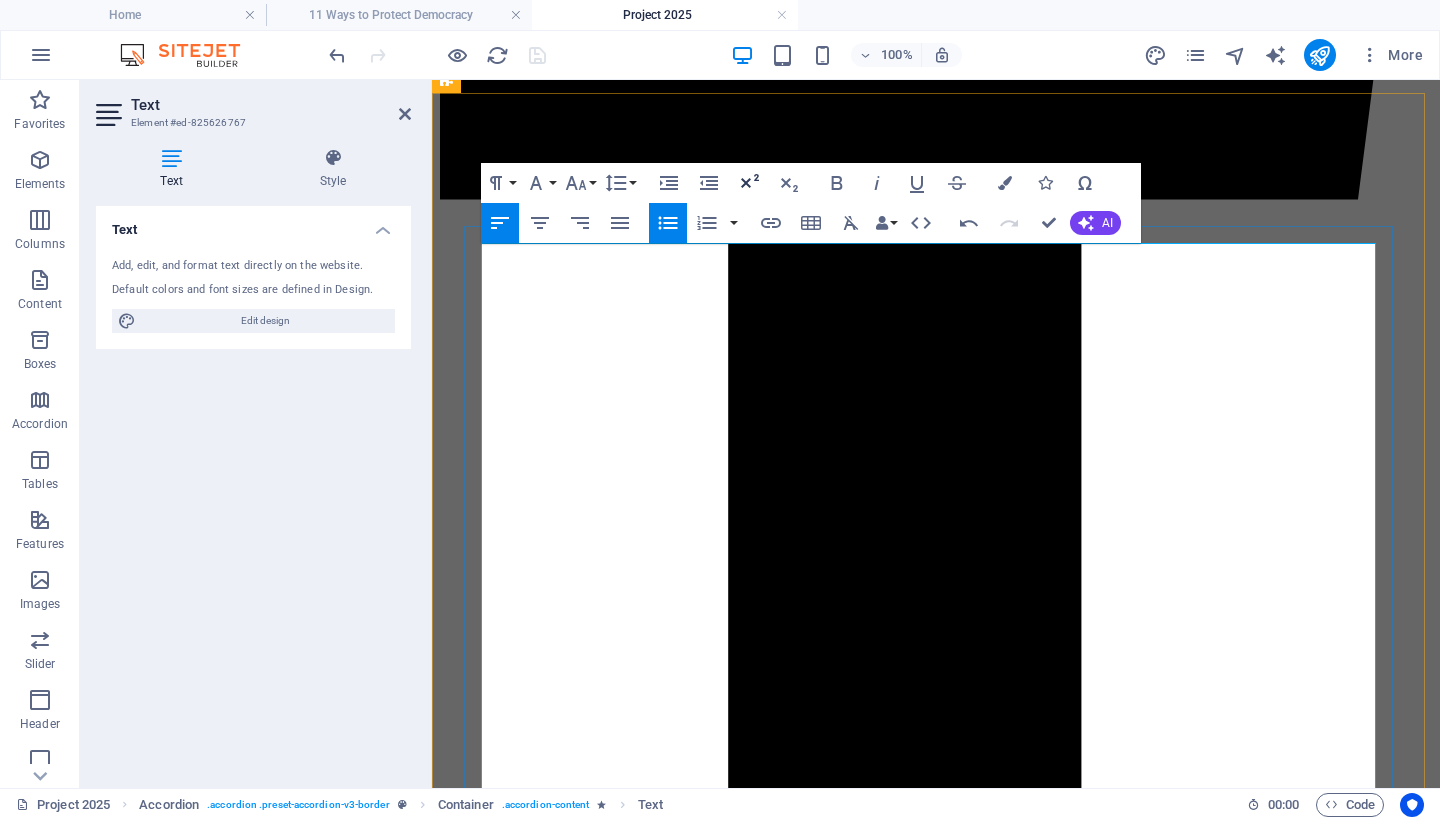 click 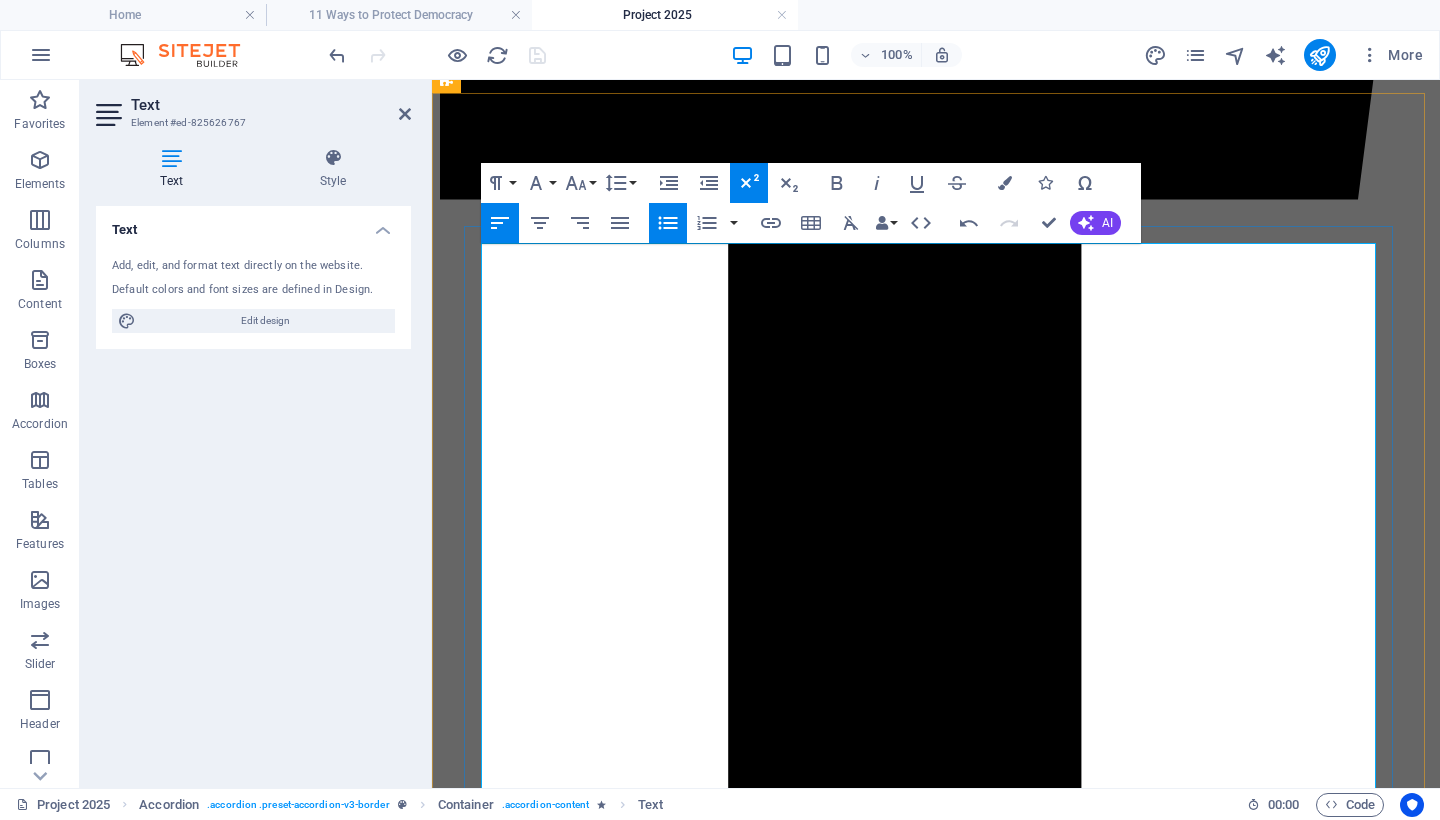 click on "A recent Supreme Court decision reversed earlier injunctions, clearing the way for these removals to proceed. 3" at bounding box center [956, 6084] 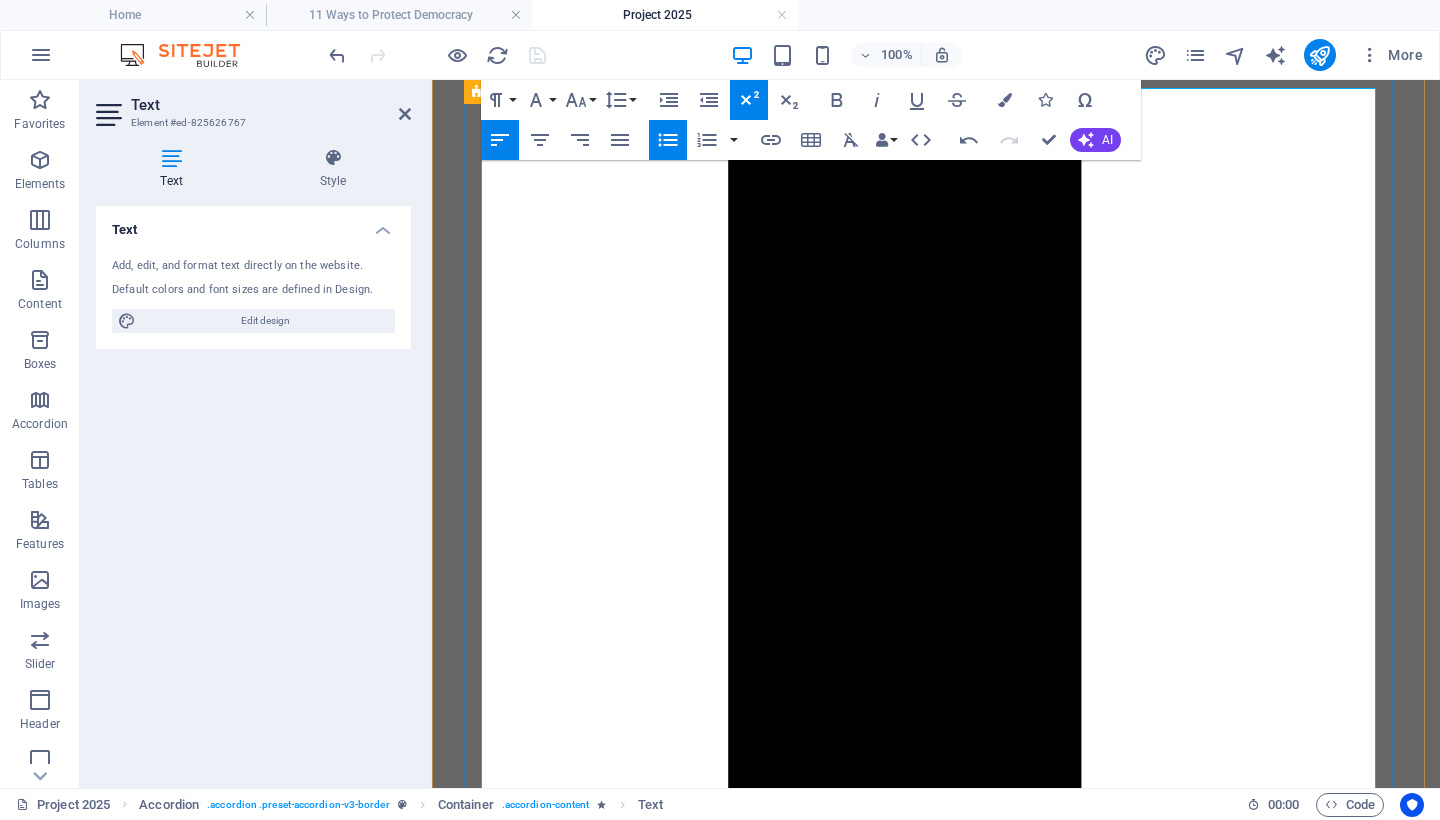 scroll, scrollTop: 1342, scrollLeft: 0, axis: vertical 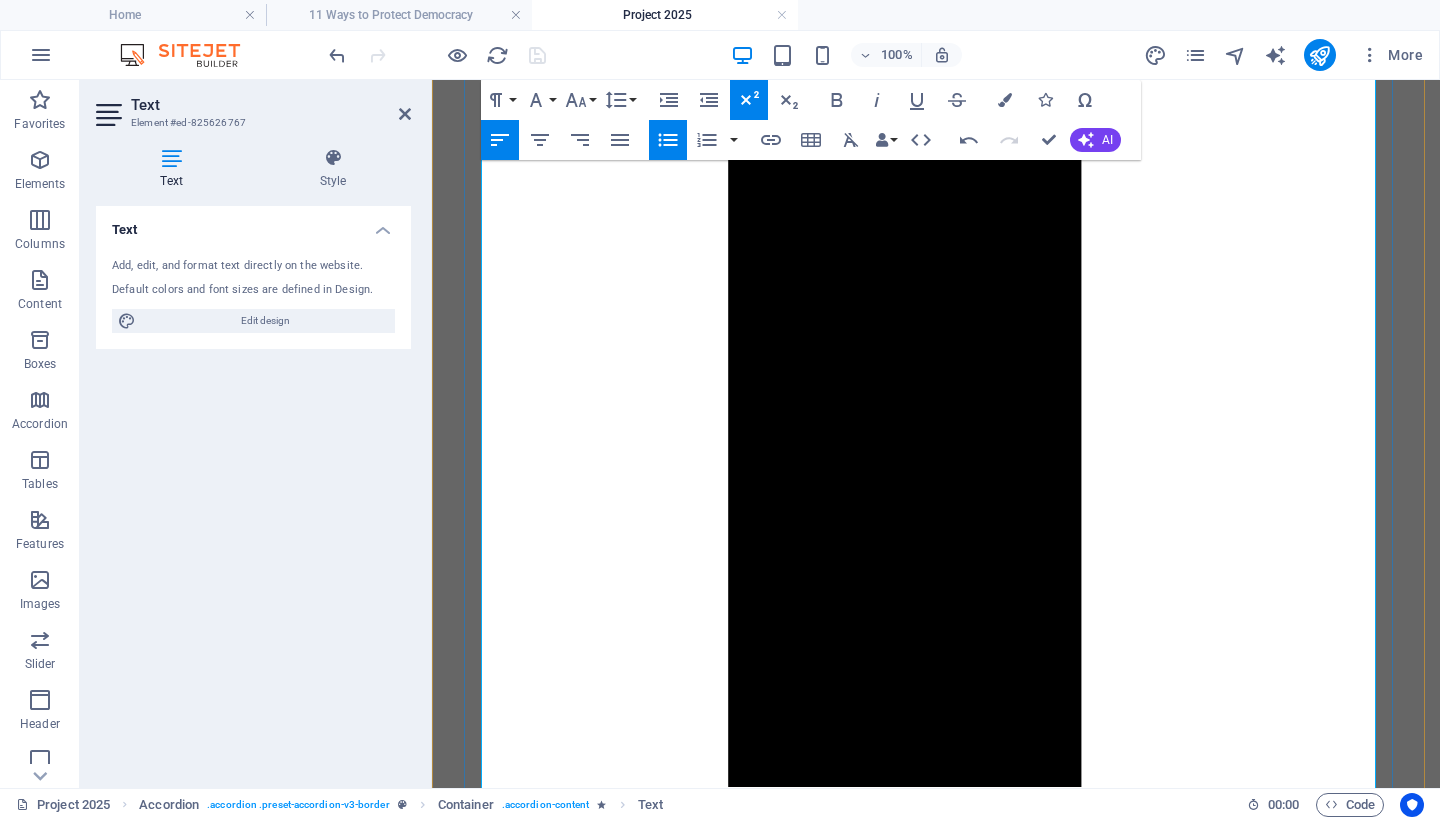 click on "A new agency—the   Department of Government Efficiency (DOGE) —was established to consolidate and centralize control over federal agencies [2]." at bounding box center [956, 5936] 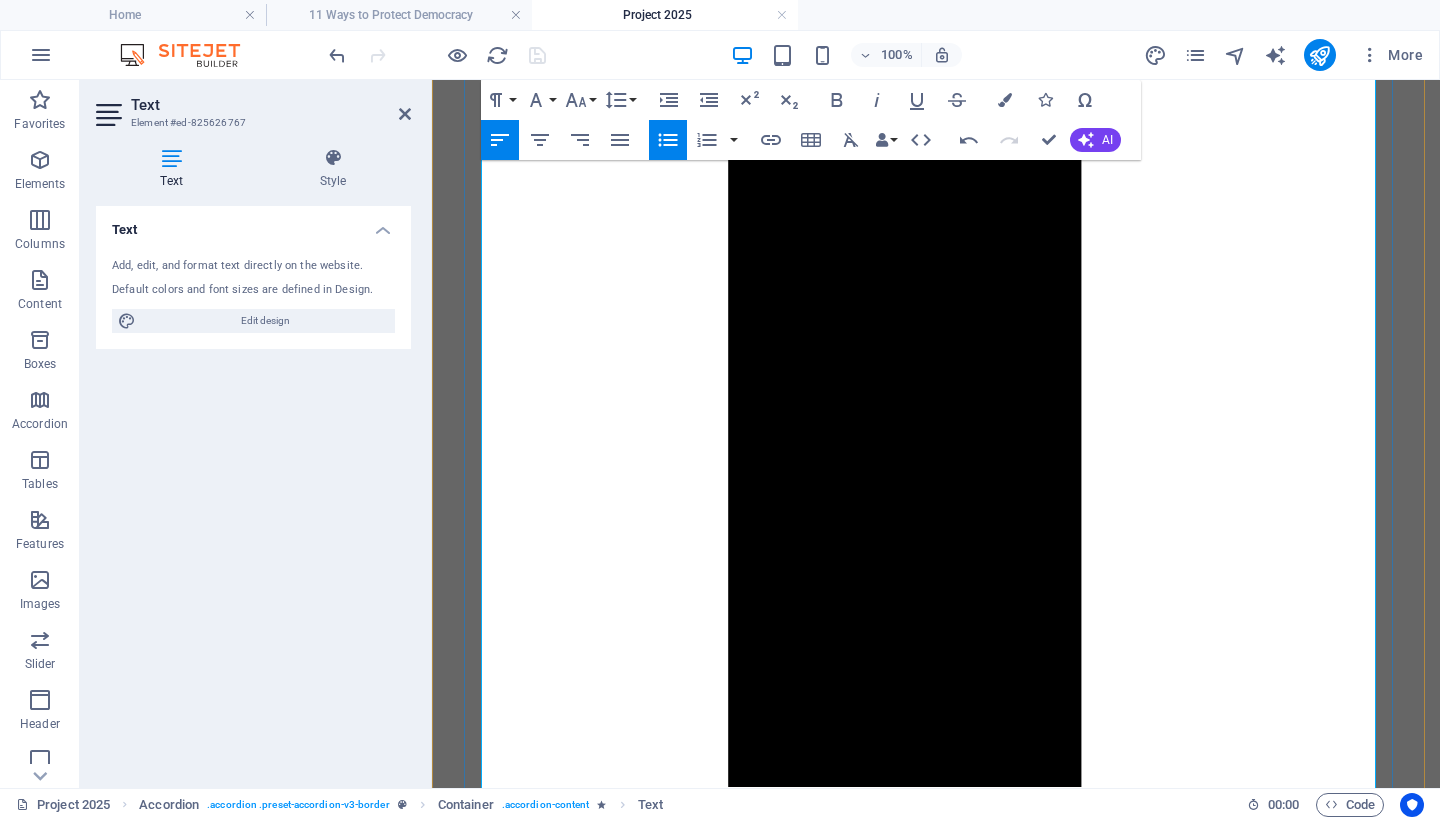 drag, startPoint x: 879, startPoint y: 393, endPoint x: 835, endPoint y: 396, distance: 44.102154 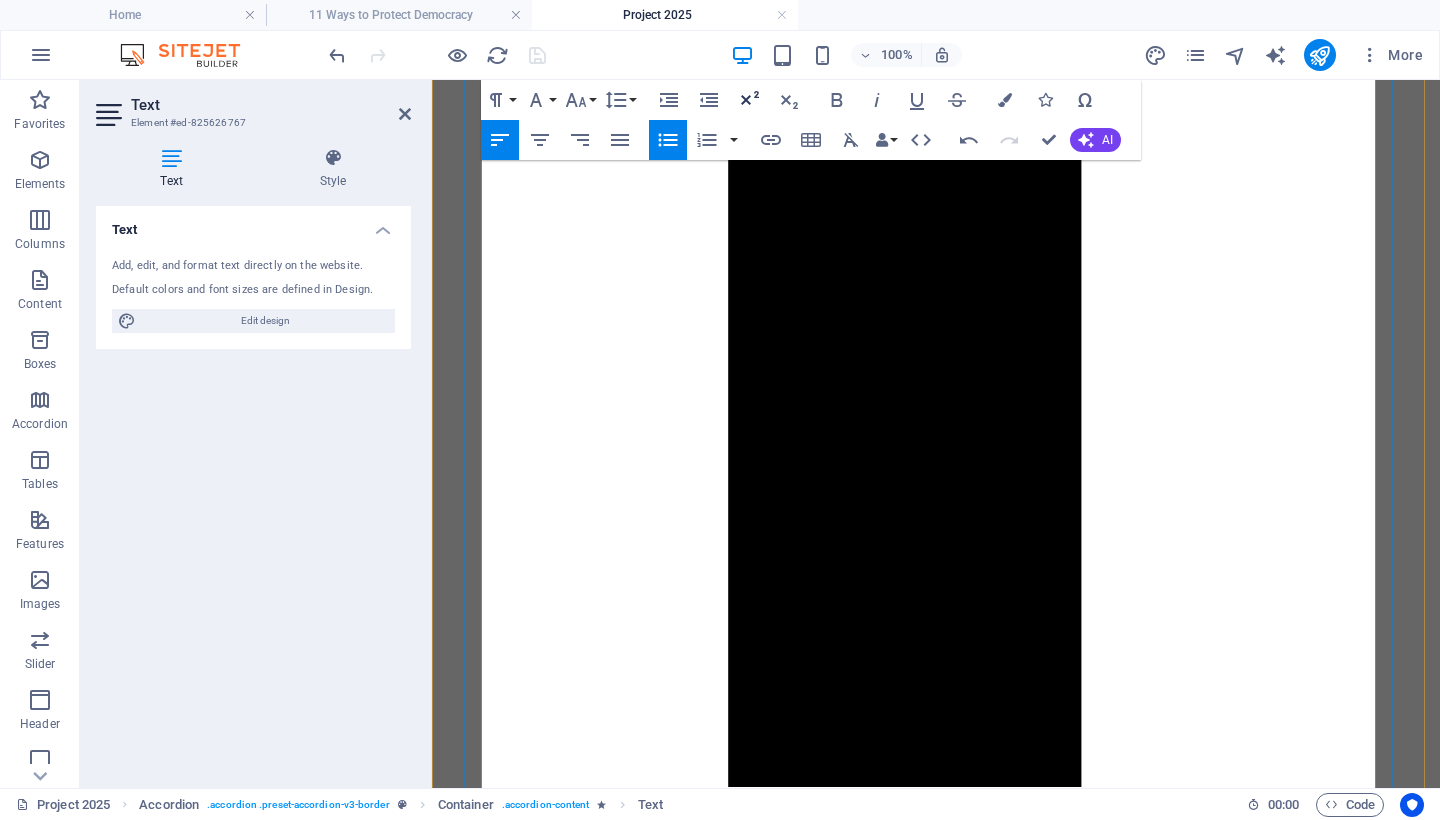 click 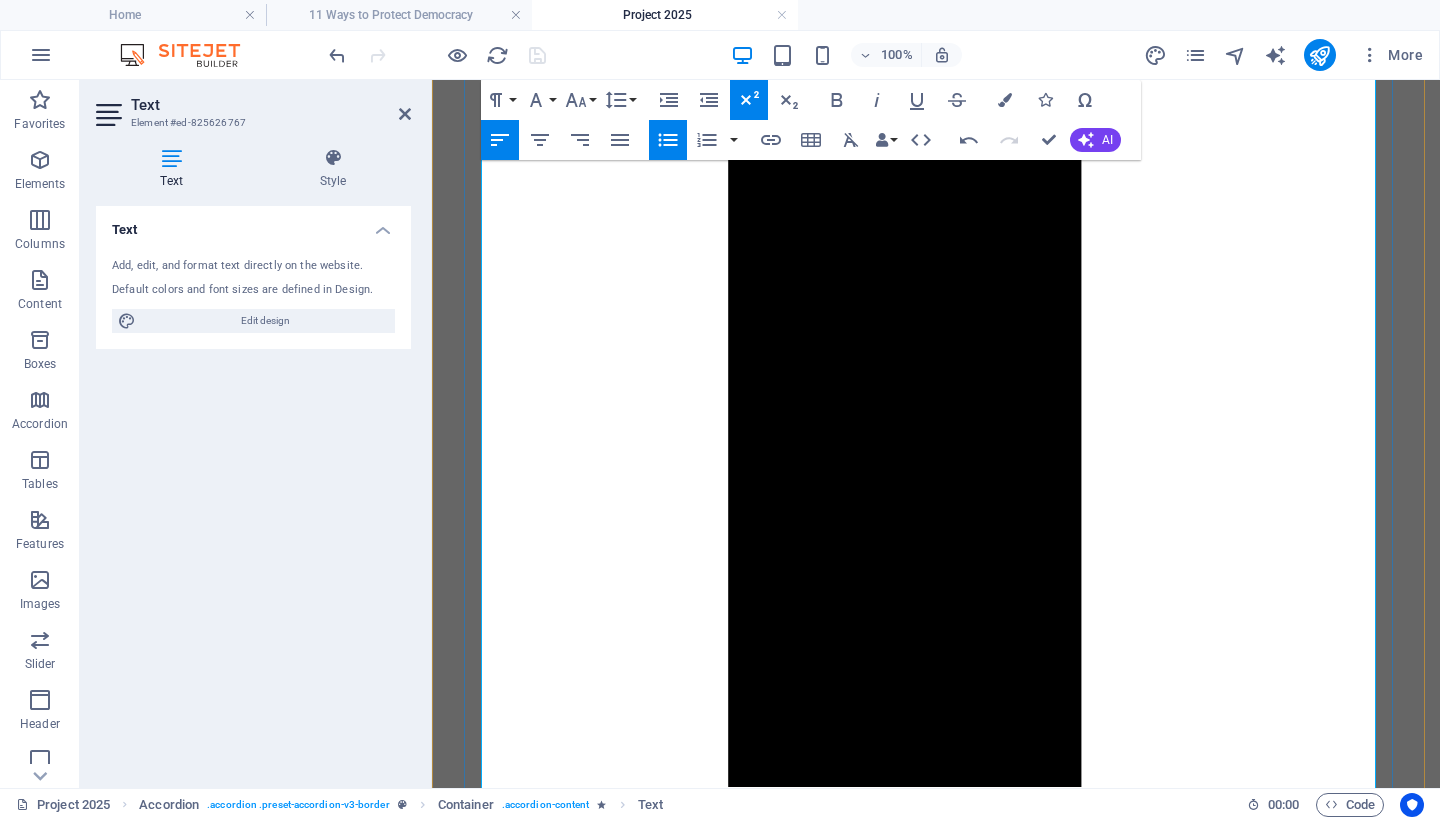 scroll, scrollTop: 1371, scrollLeft: 0, axis: vertical 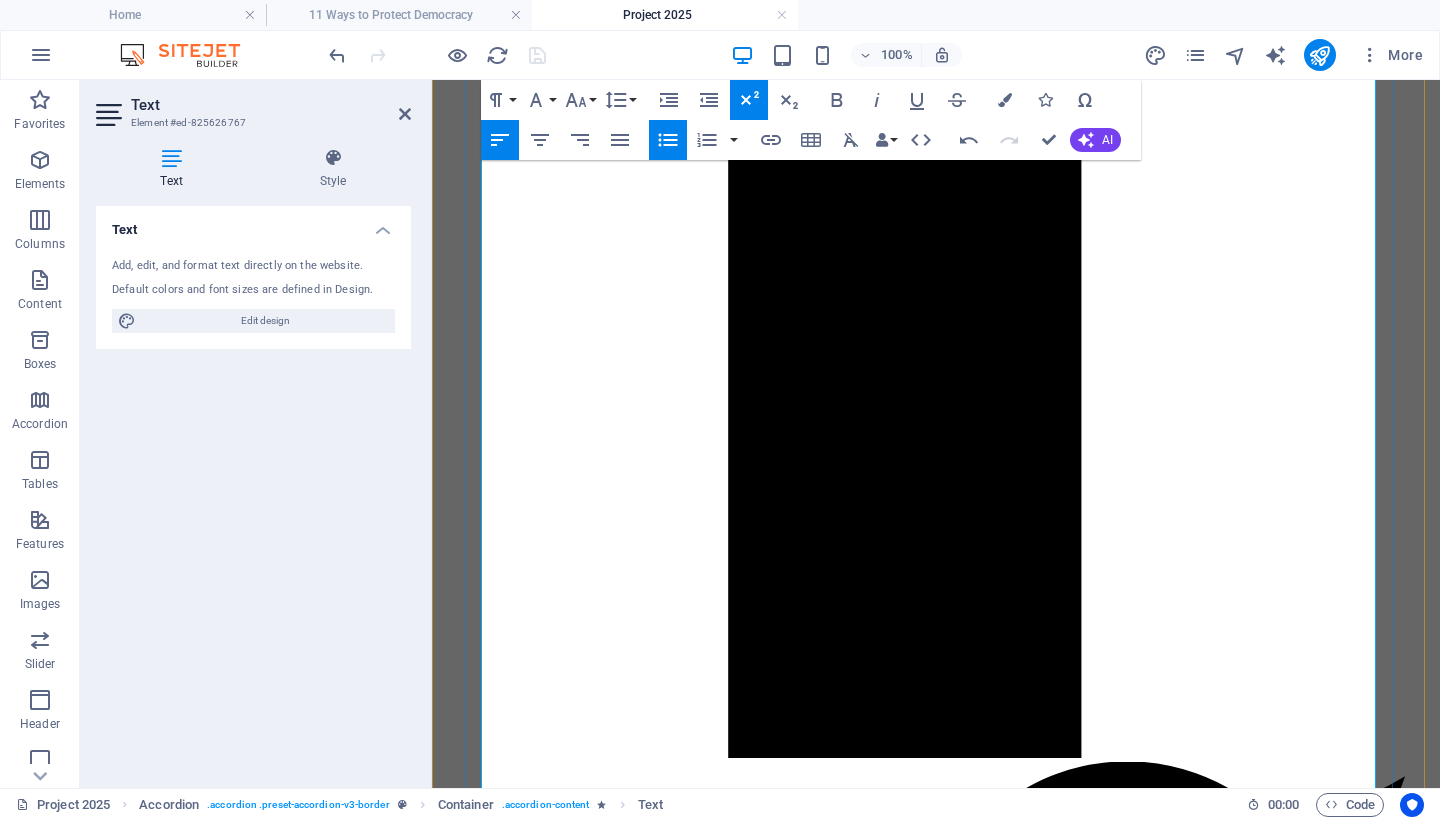 click on "Efforts to abolish or defund agencies like the Department of Education, EPA, and CFPB are actively progressing. While federal courts blocked the full closure of the Department of Education due to constitutional constraints, much of its authority has already been stripped [4]." at bounding box center (956, 5964) 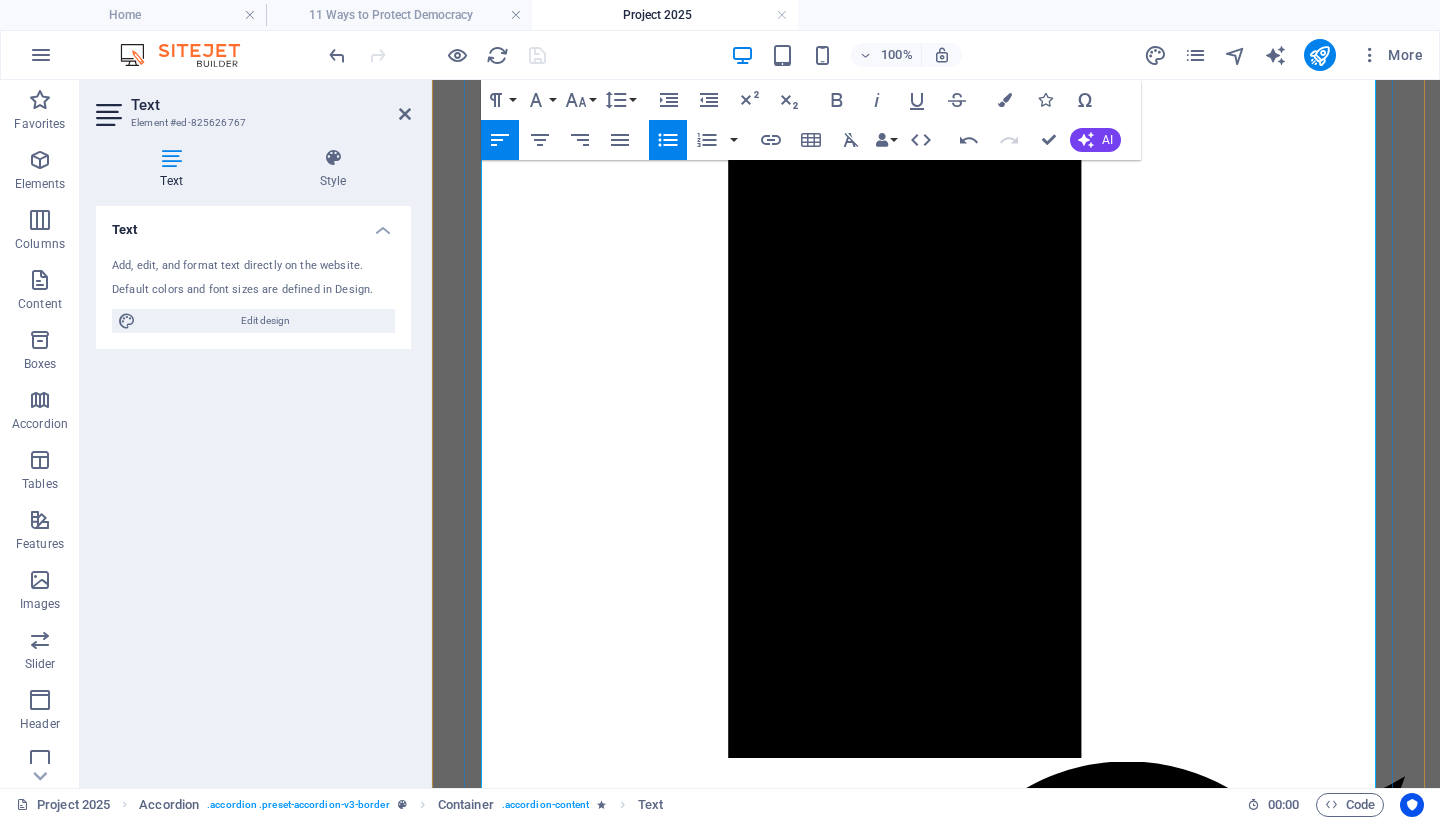 click on "Efforts to abolish or defund agencies like the Department of Education, EPA, and CFPB are actively progressing. While federal courts blocked the full closure of the Department of Education due to constitutional constraints, much of its authority has already been stripped.     [4]." at bounding box center [956, 5964] 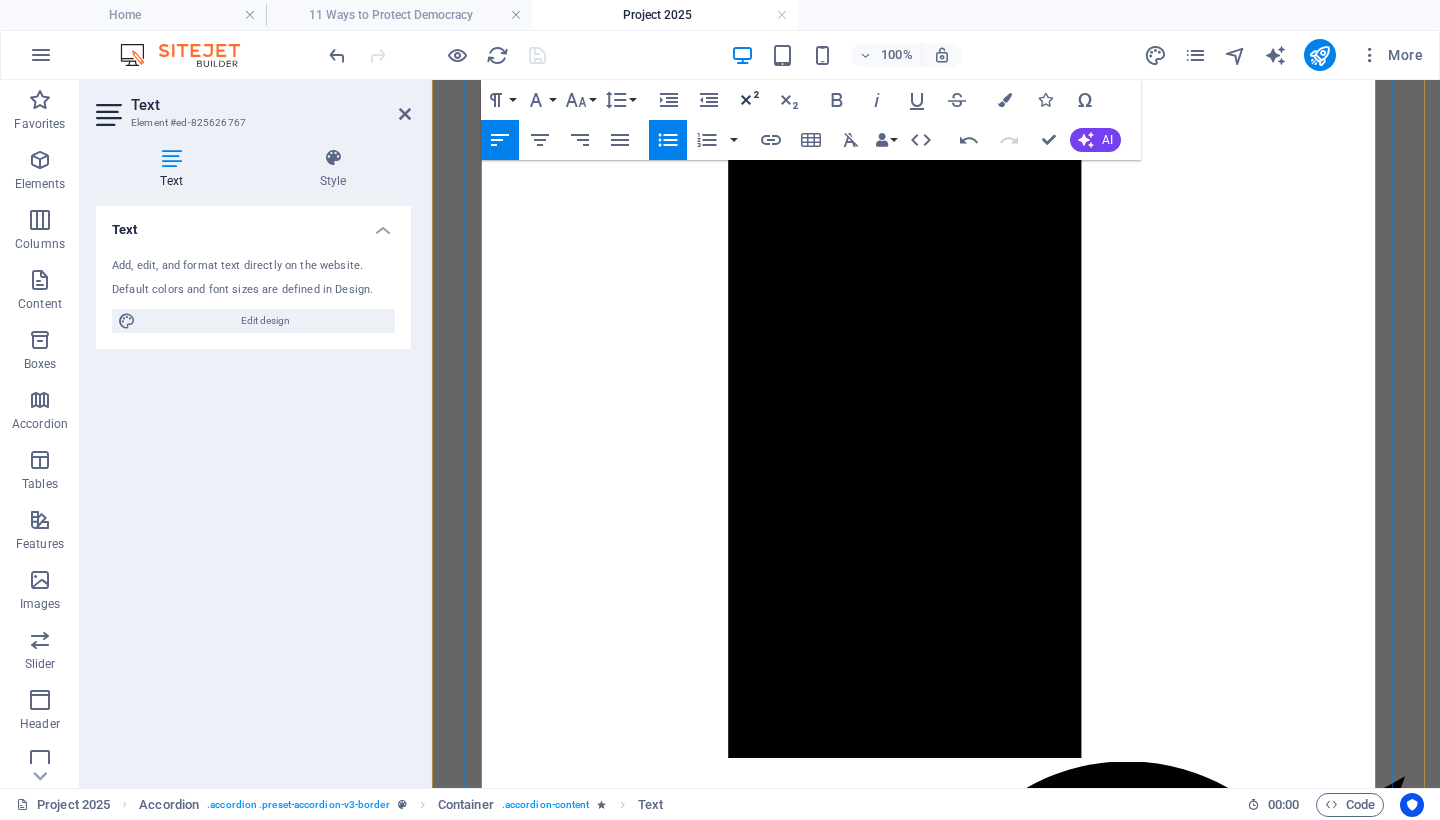 click 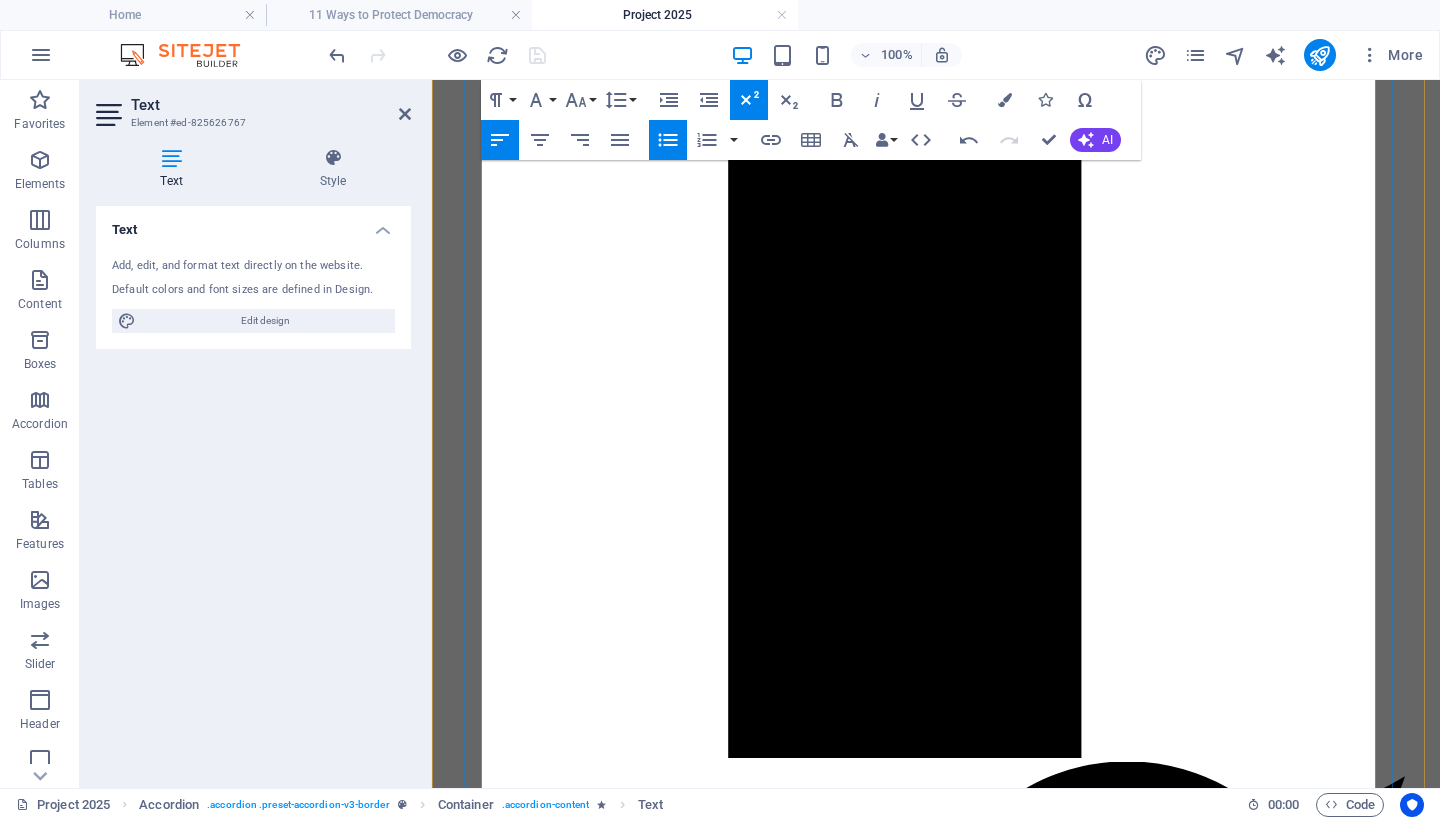 drag, startPoint x: 1182, startPoint y: 467, endPoint x: 1119, endPoint y: 464, distance: 63.07139 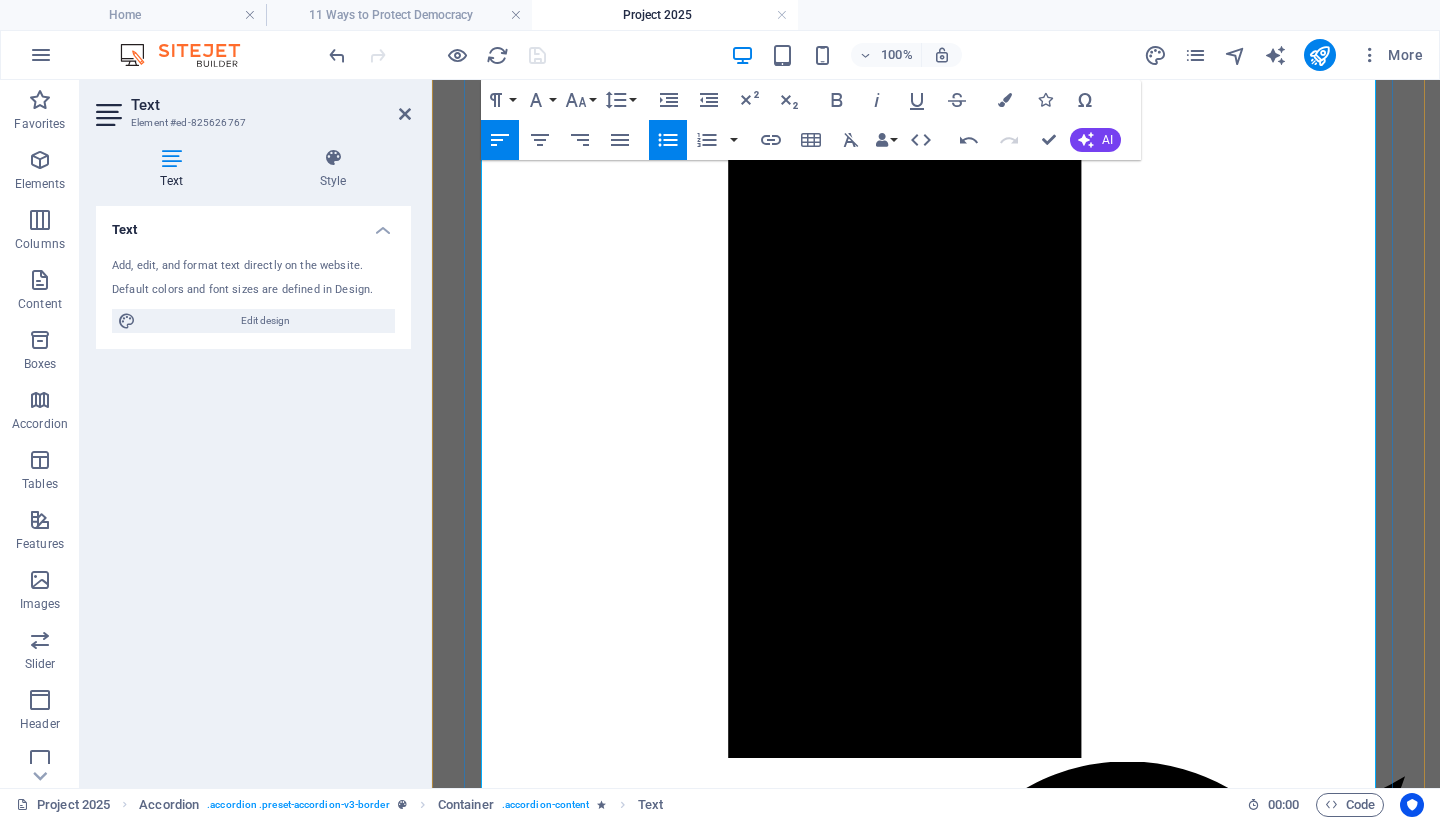 click 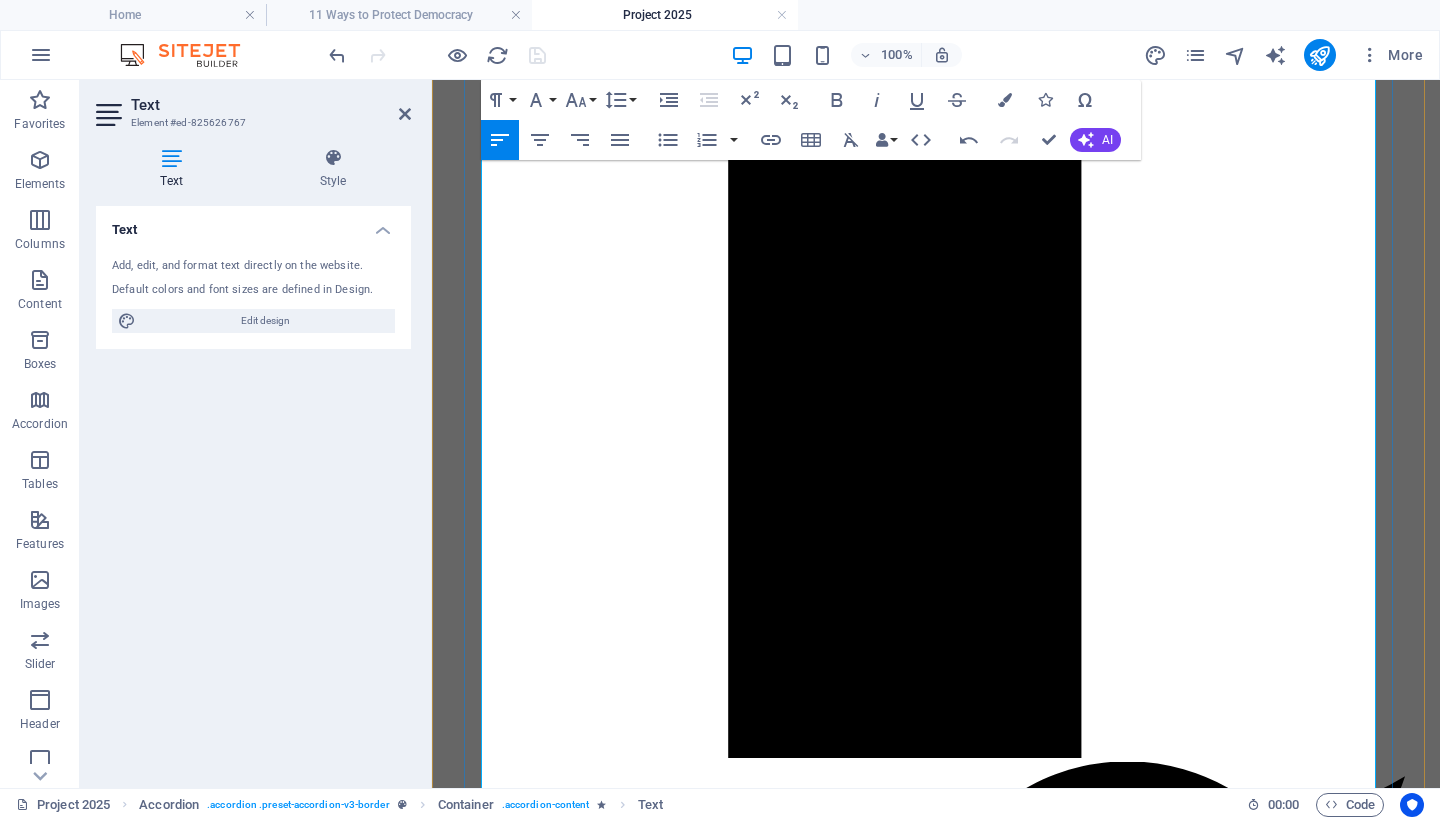 click on "A new agency—the   Department of Government Efficiency (DOGE) —was established to consolidate and centralize control over federal agencies. 2 Efforts to abolish or defund agencies like the Department of Education, EPA, and CFPB are actively progressing. While federal courts blocked the full closure of the Department of Education due to constitutional constraints, much of its authority has already been stripped. 4" at bounding box center [936, 5937] 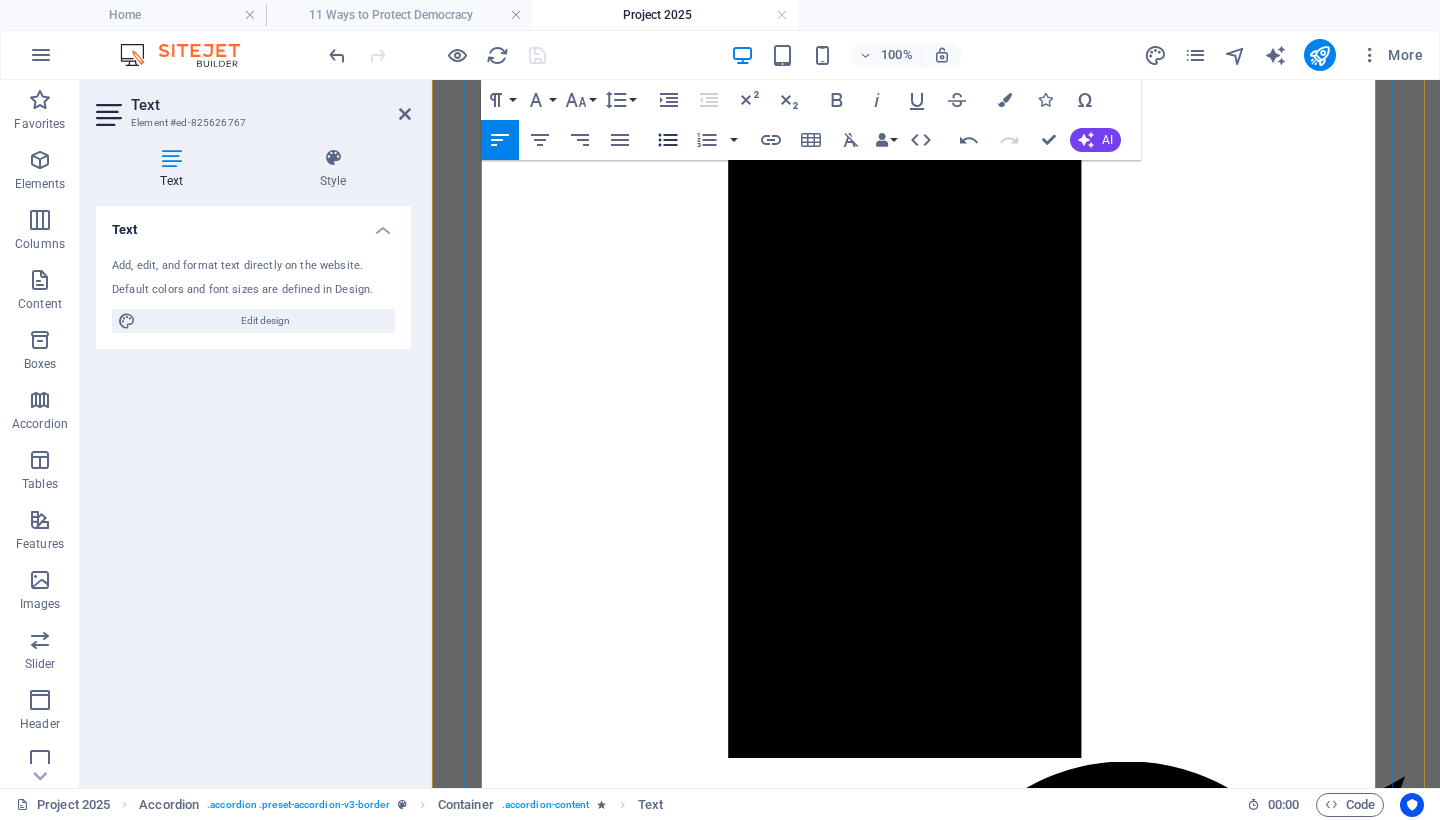 click 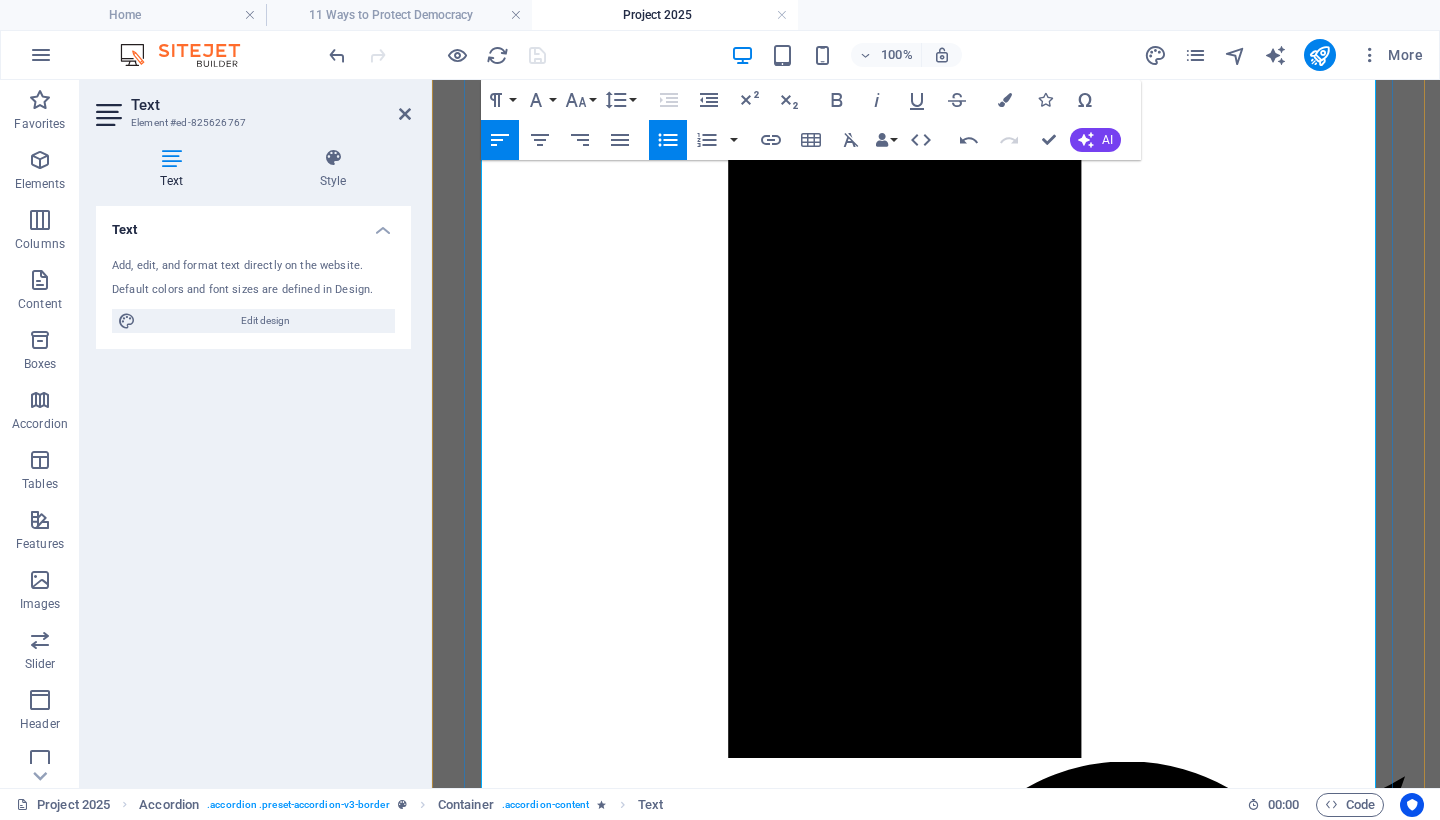 click on "Efforts to abolish or defund agencies like the Department of Education, EPA, and CFPB are actively progressing. While federal courts blocked the full closure of the Department of Education due to constitutional constraints, much of its authority has already been stripped. 4" at bounding box center (956, 5966) 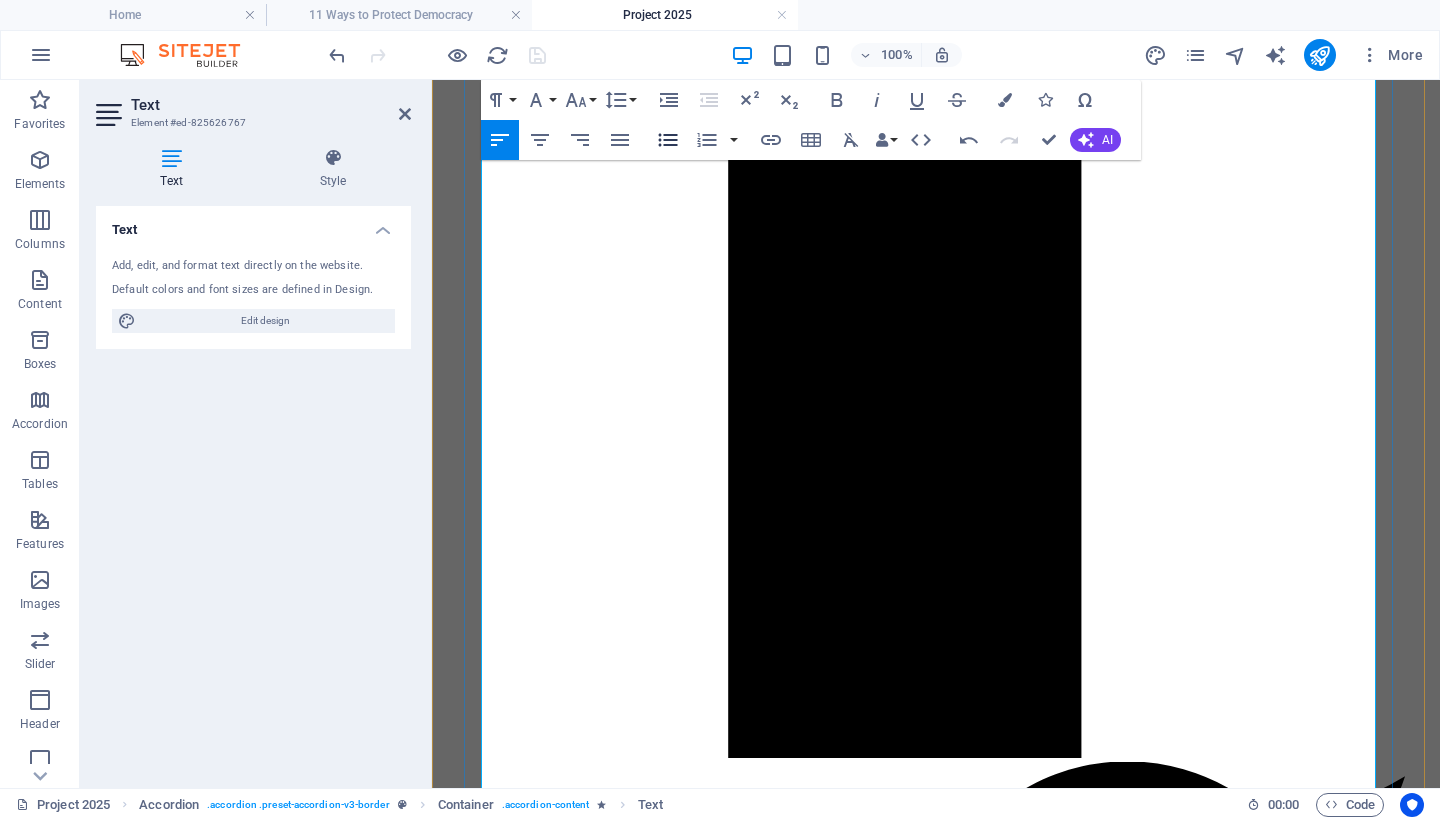 click 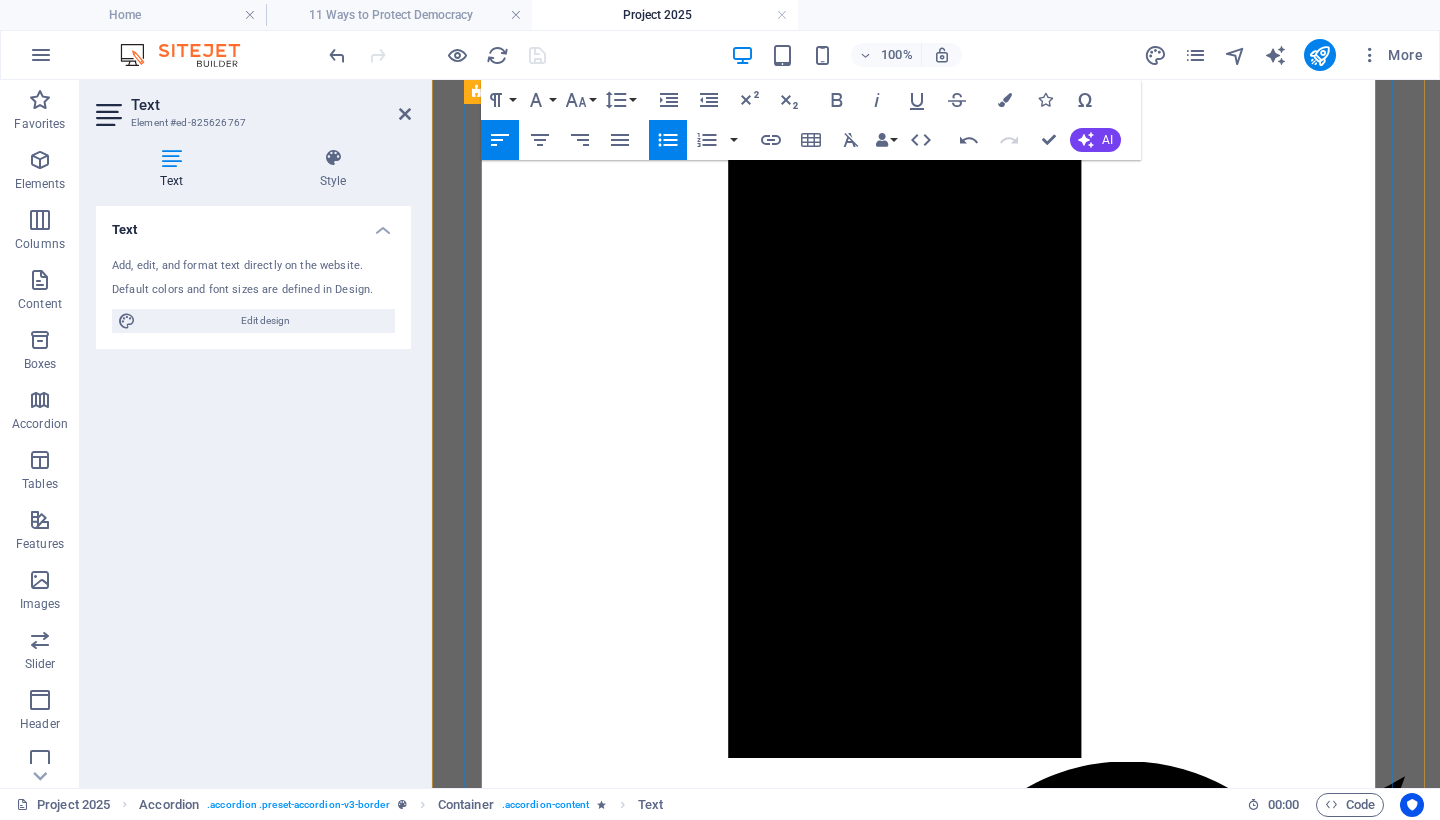 drag, startPoint x: 1057, startPoint y: 412, endPoint x: 472, endPoint y: 306, distance: 594.5259 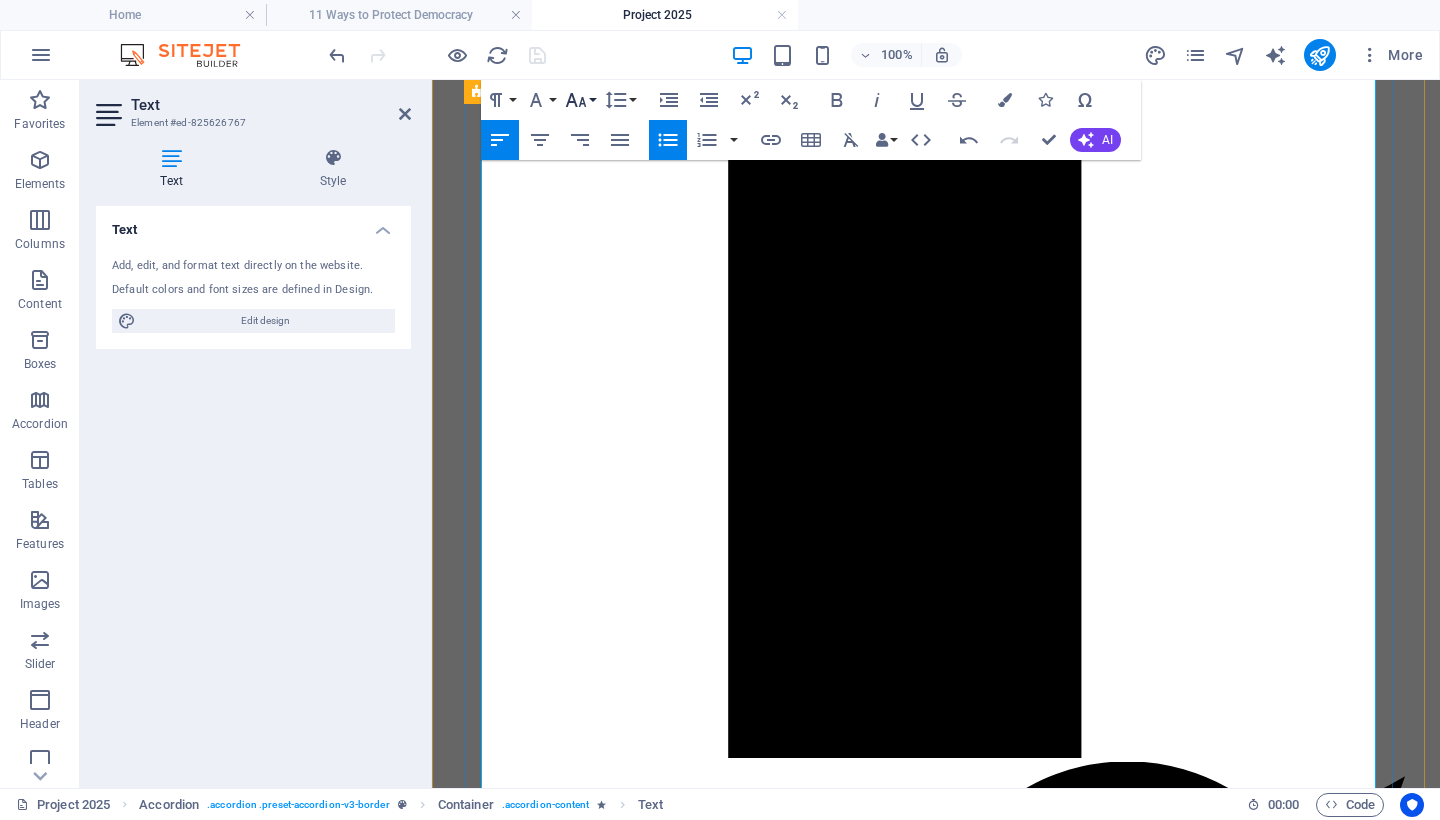 click 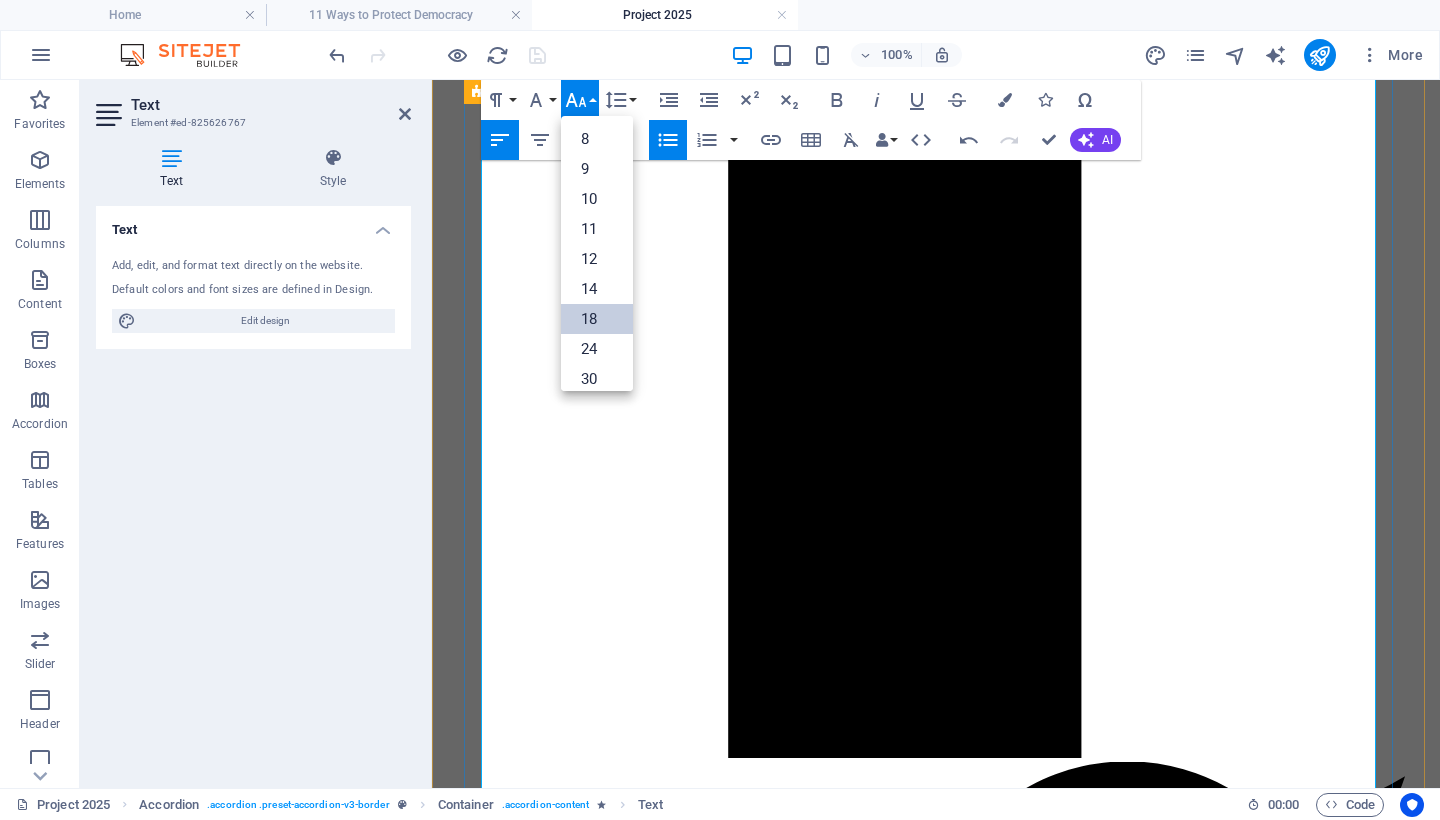click on "18" at bounding box center (597, 319) 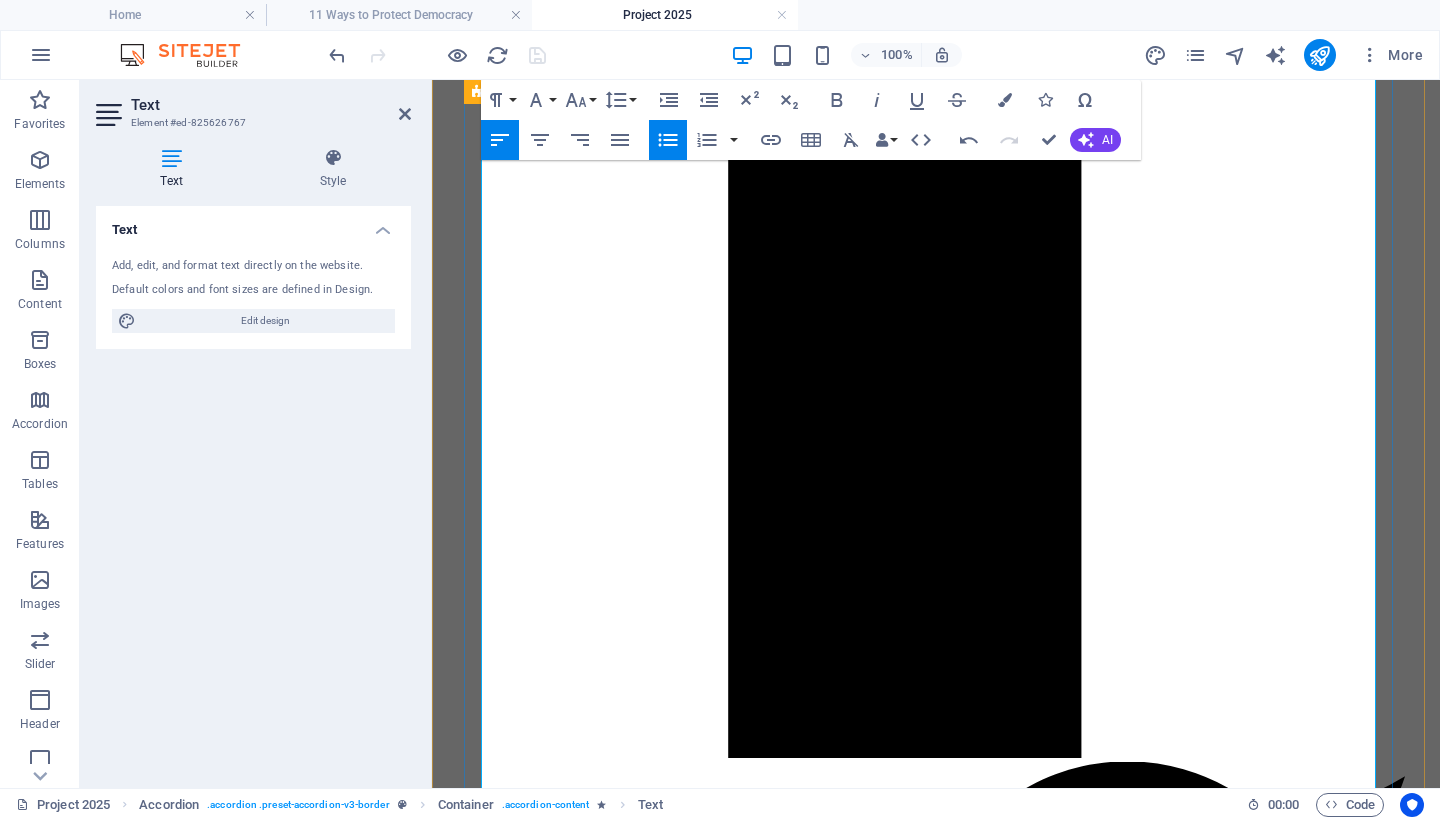 click at bounding box center [936, 6030] 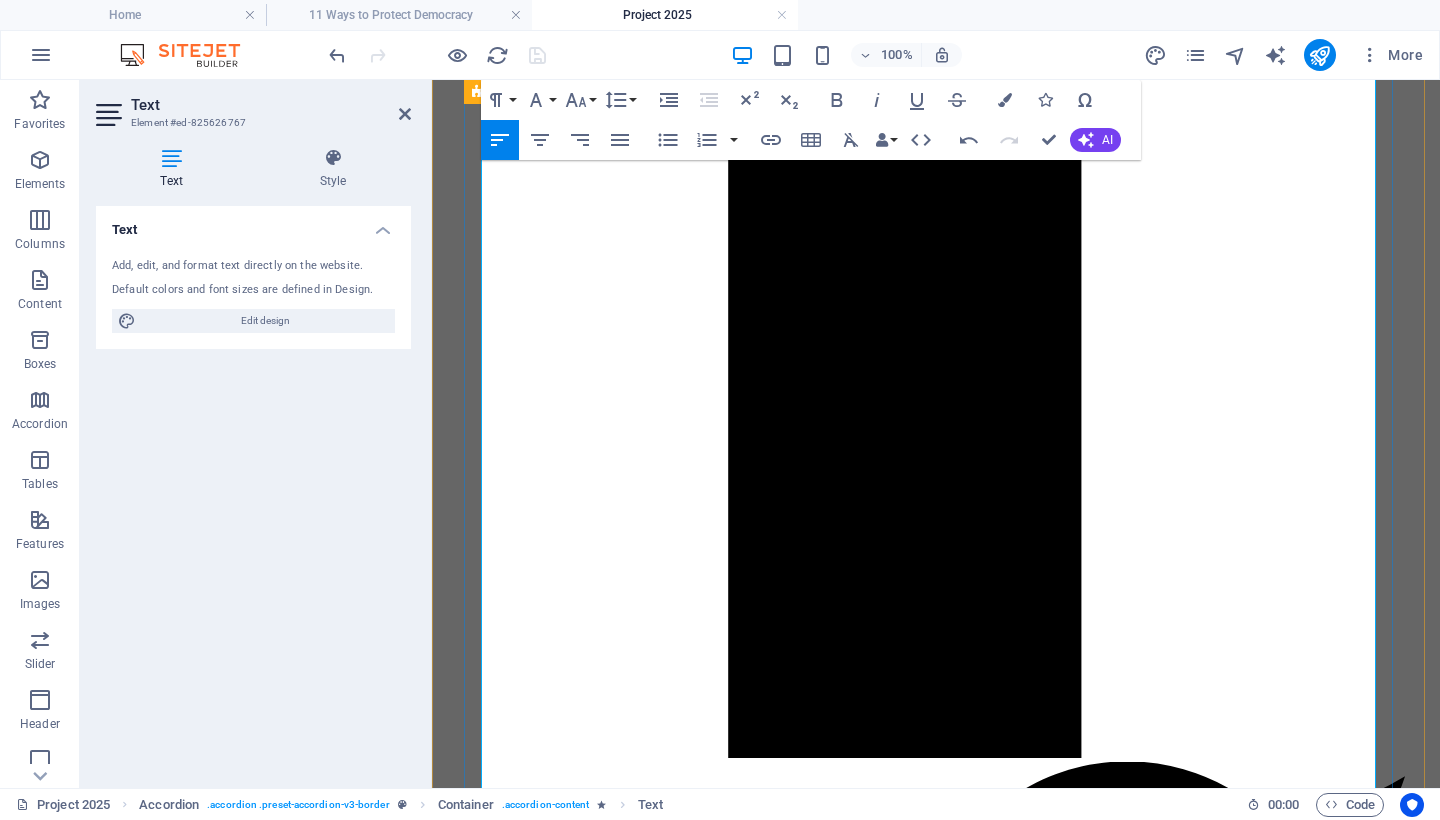 drag, startPoint x: 1352, startPoint y: 423, endPoint x: 1340, endPoint y: 423, distance: 12 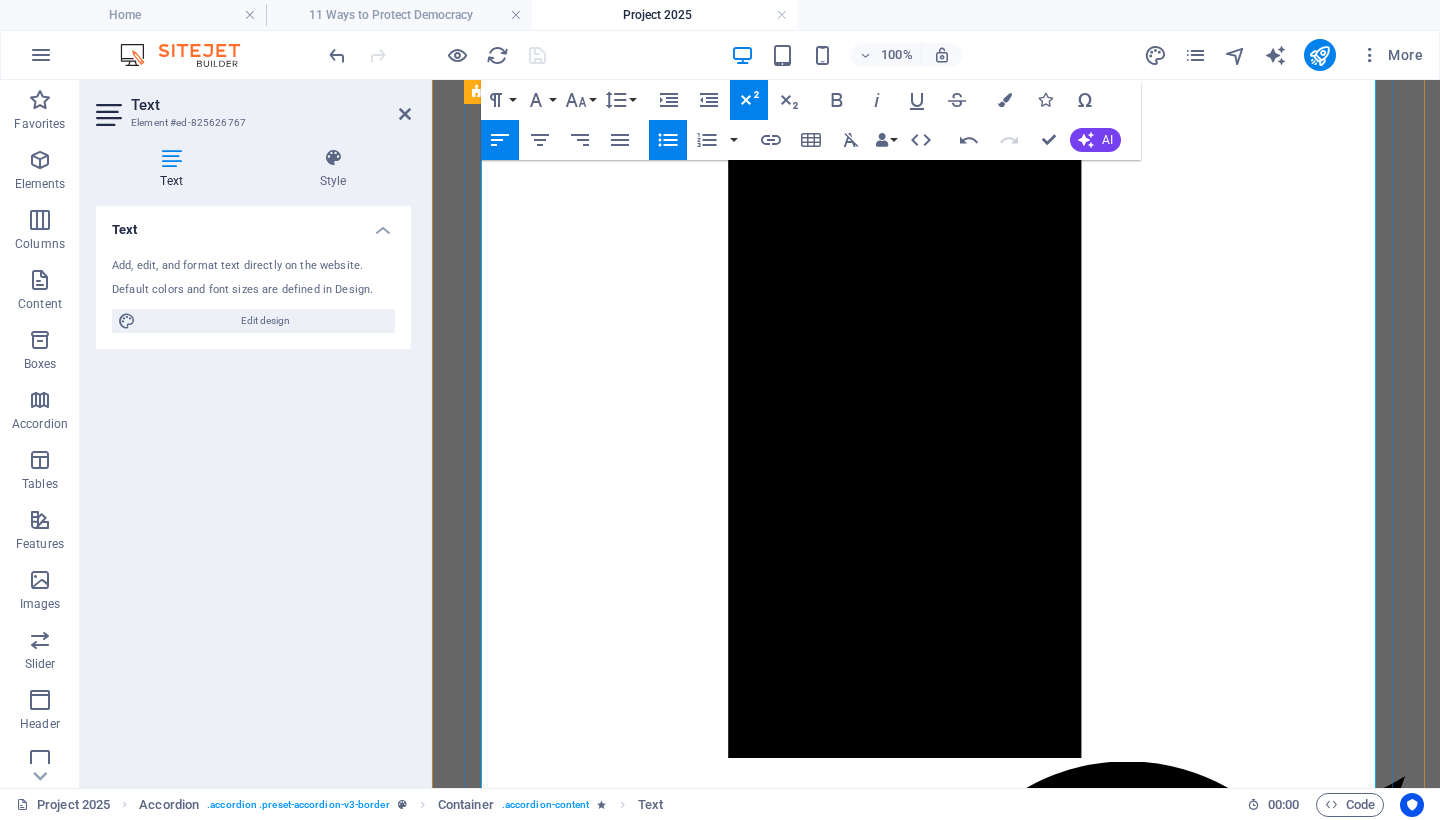 click 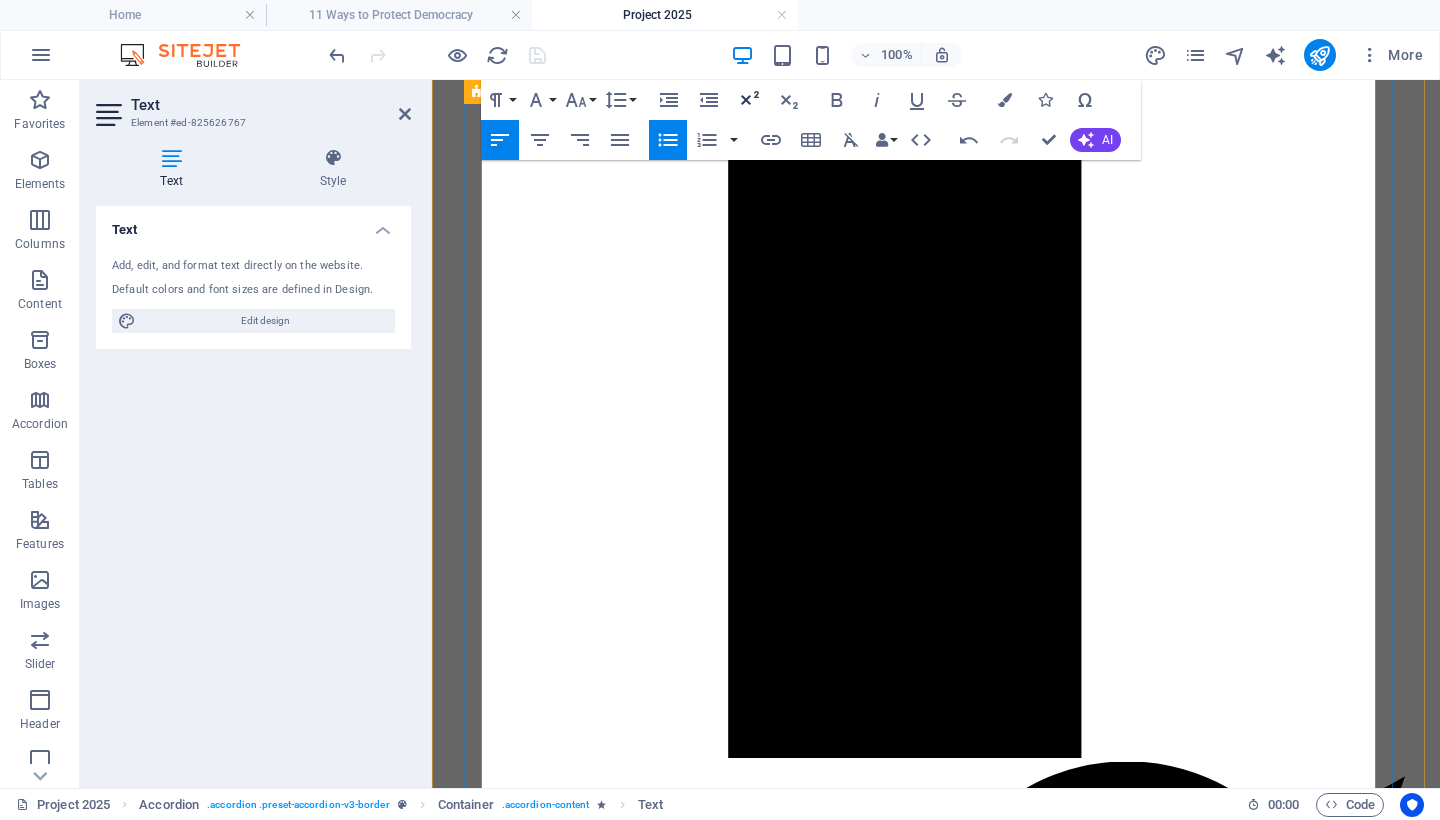 click 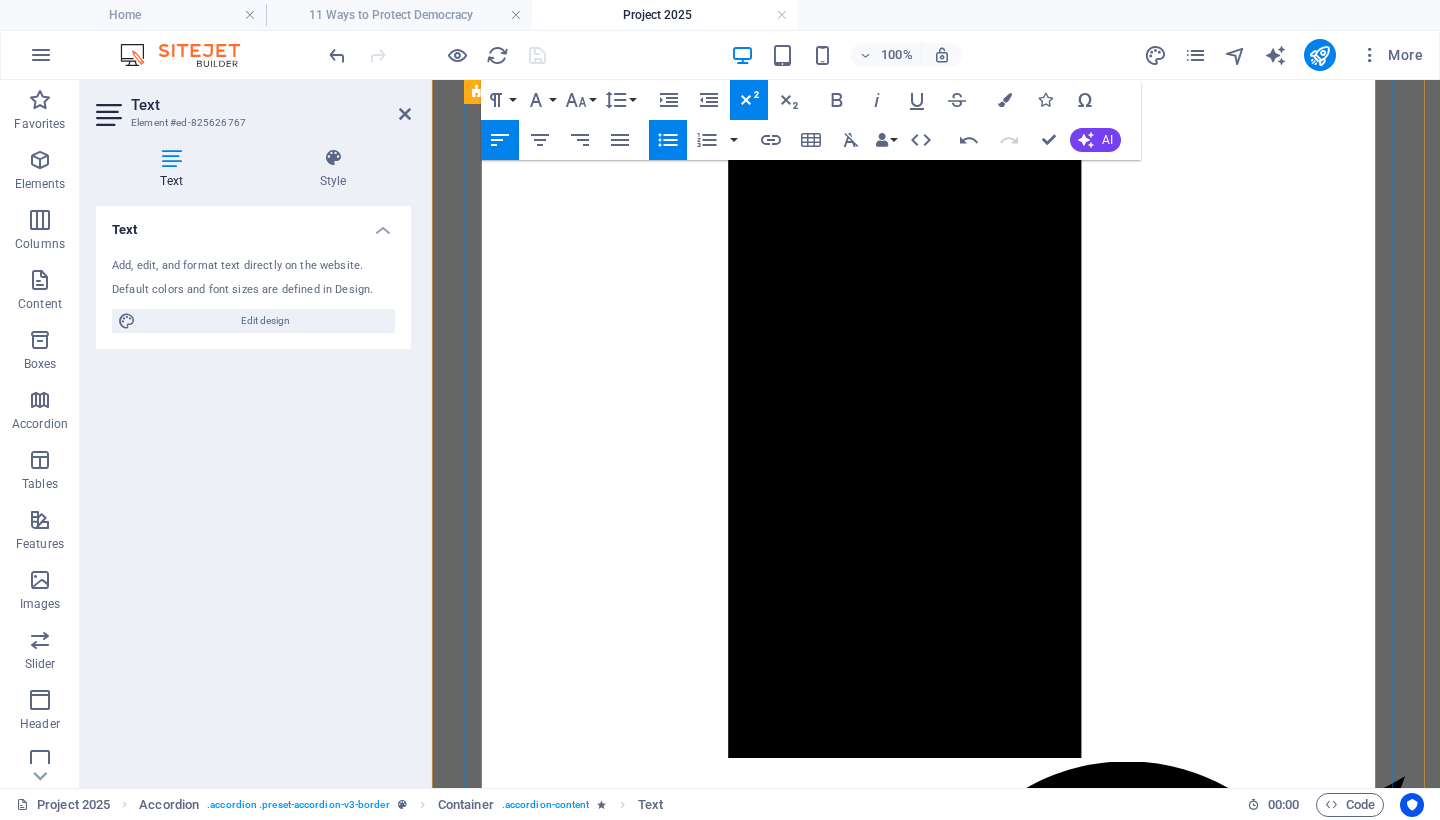 click at bounding box center (936, 6027) 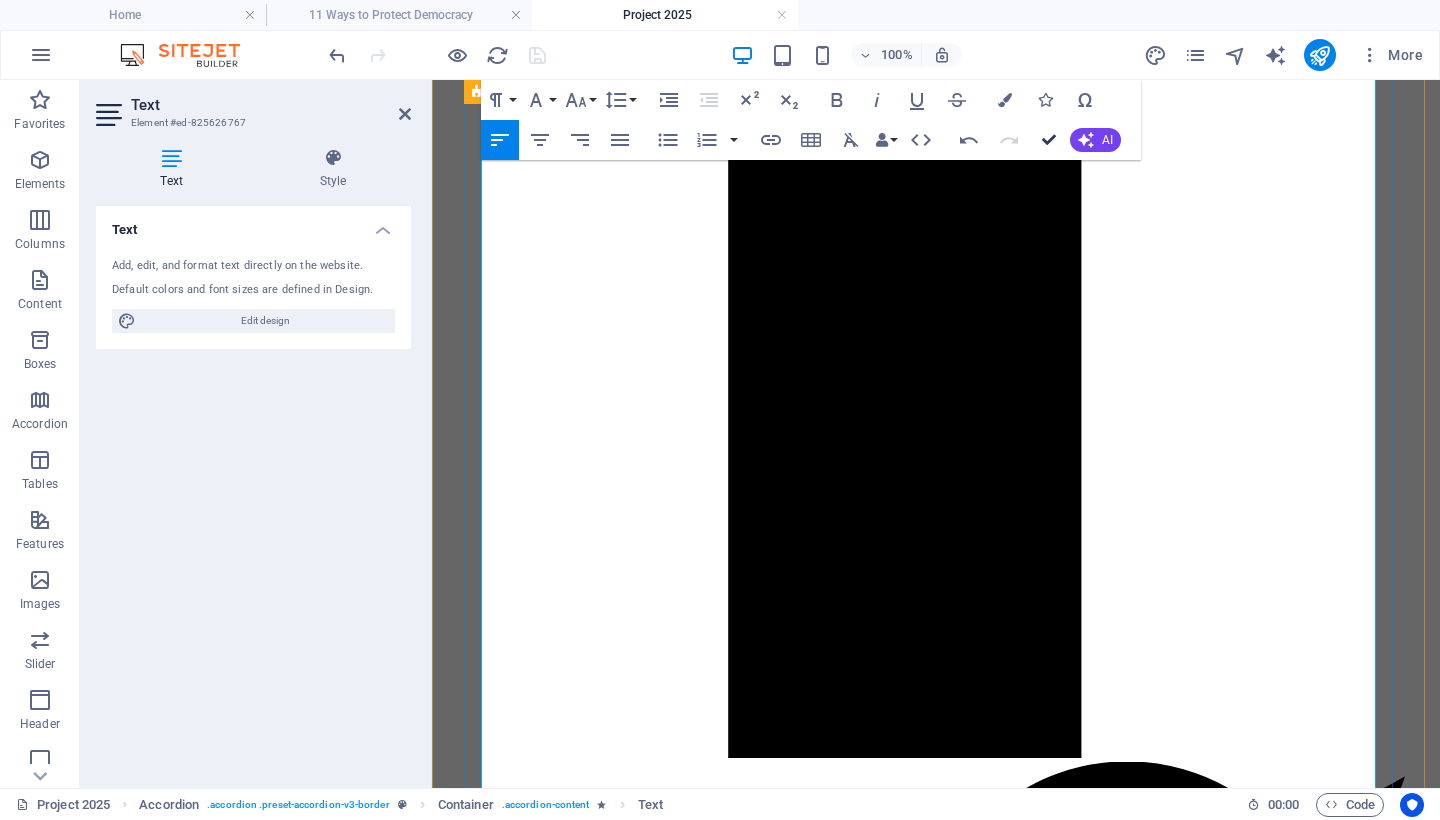 drag, startPoint x: 1047, startPoint y: 138, endPoint x: 929, endPoint y: 51, distance: 146.6049 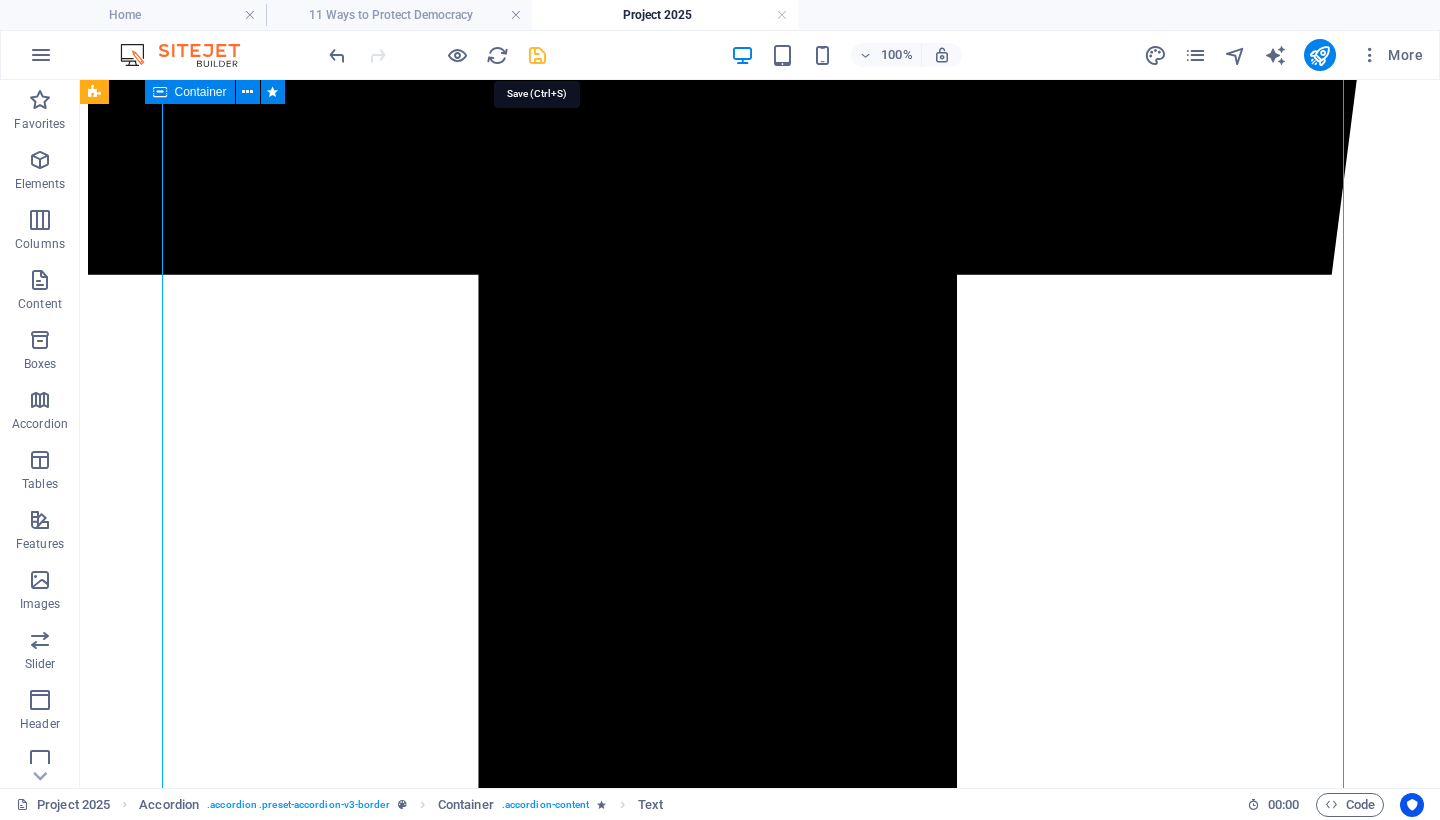 click at bounding box center (537, 55) 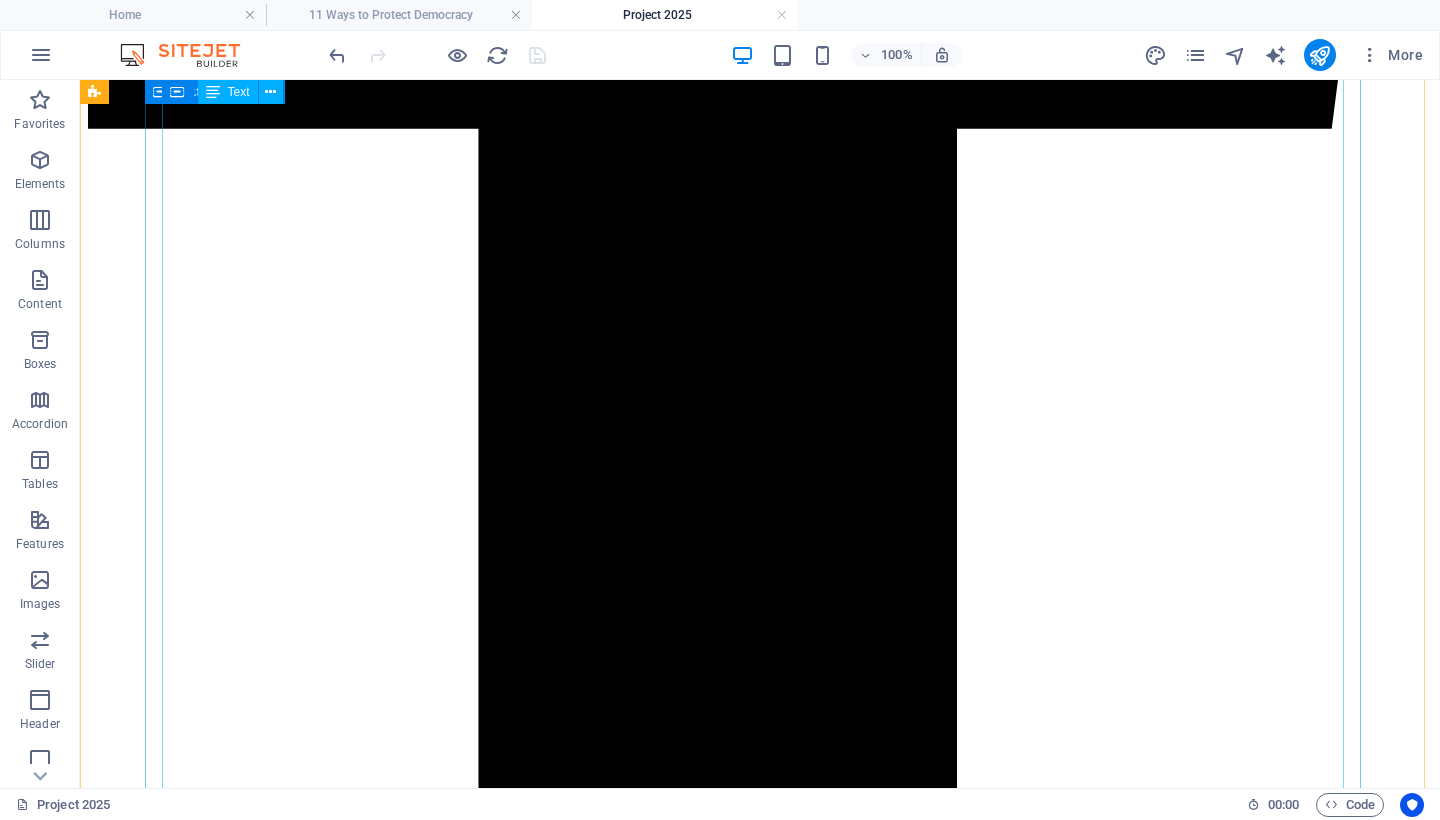 scroll, scrollTop: 1686, scrollLeft: 0, axis: vertical 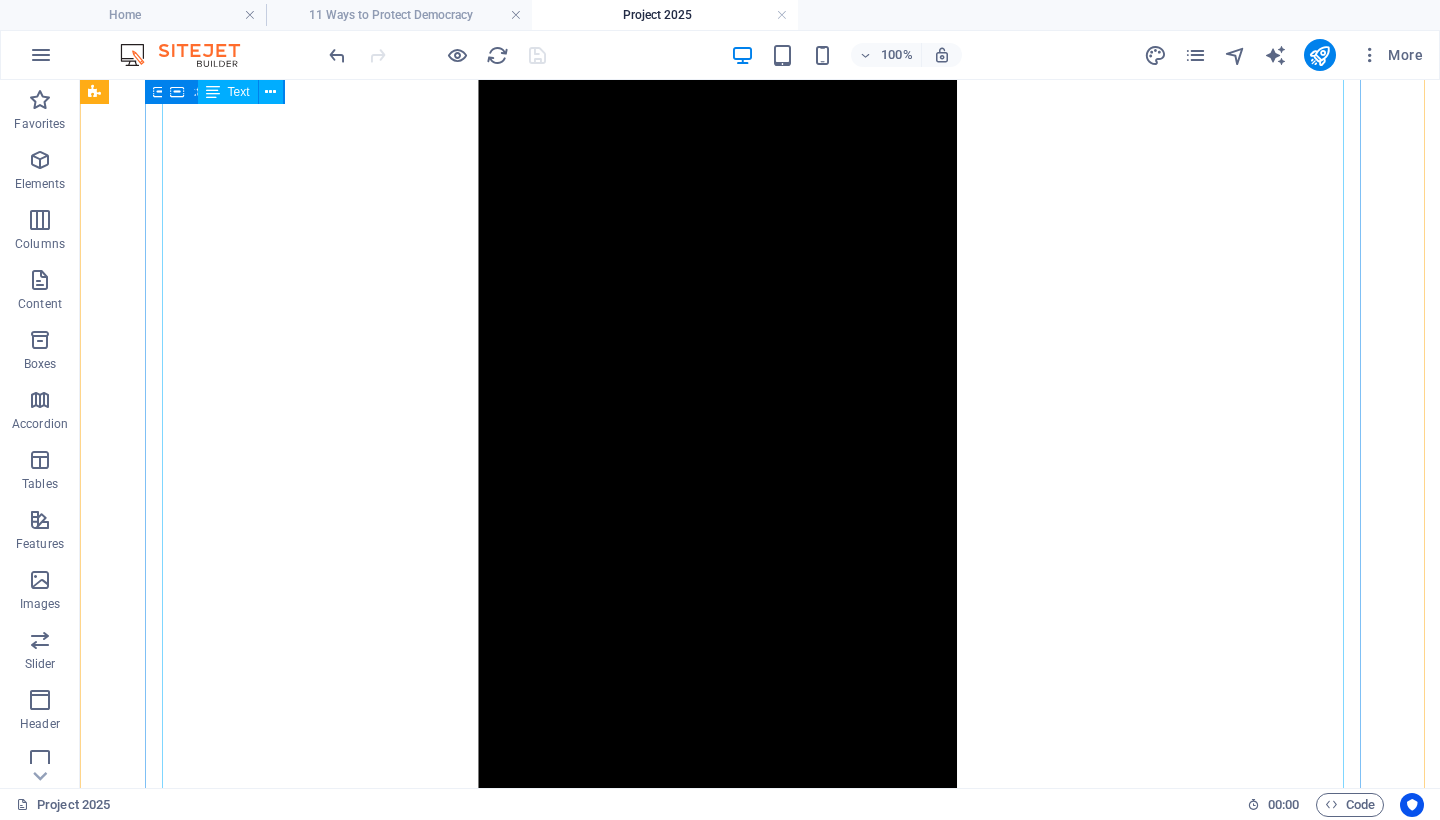 click on "🔧   Key Provisions and Real-World Implementation 1. Civil Service Purges Project 2025 mandates the replacement of tens of thousands of nonpartisan federal employees with politically vetted loyalists. Since January 2025: The administration reinstated  Schedule F , reclassifying roughly 50,000 federal employees and stripping them of civil service protections. 1   Mass layoffs and administrative suspensions have already impacted agencies such as the EPA, NIH, and State Department. 2  A recent Supreme Court decision reversed earlier injunctions, clearing the way for these removals to proceed. 3 2. Dismantling of Federal Agencies A new agency—the  Department of Government Efficiency (DOGE) —was established to consolidate and centralize control over federal agencies. 2 4   3. Civil Rights Rollbacks Executive orders issued in early 2025 terminated all DEI (Diversity, Equity, and Inclusion) initiatives and closed key civil rights enforcement offices across federal departments [5]. 📋   Provision ⚠️" at bounding box center [760, 7940] 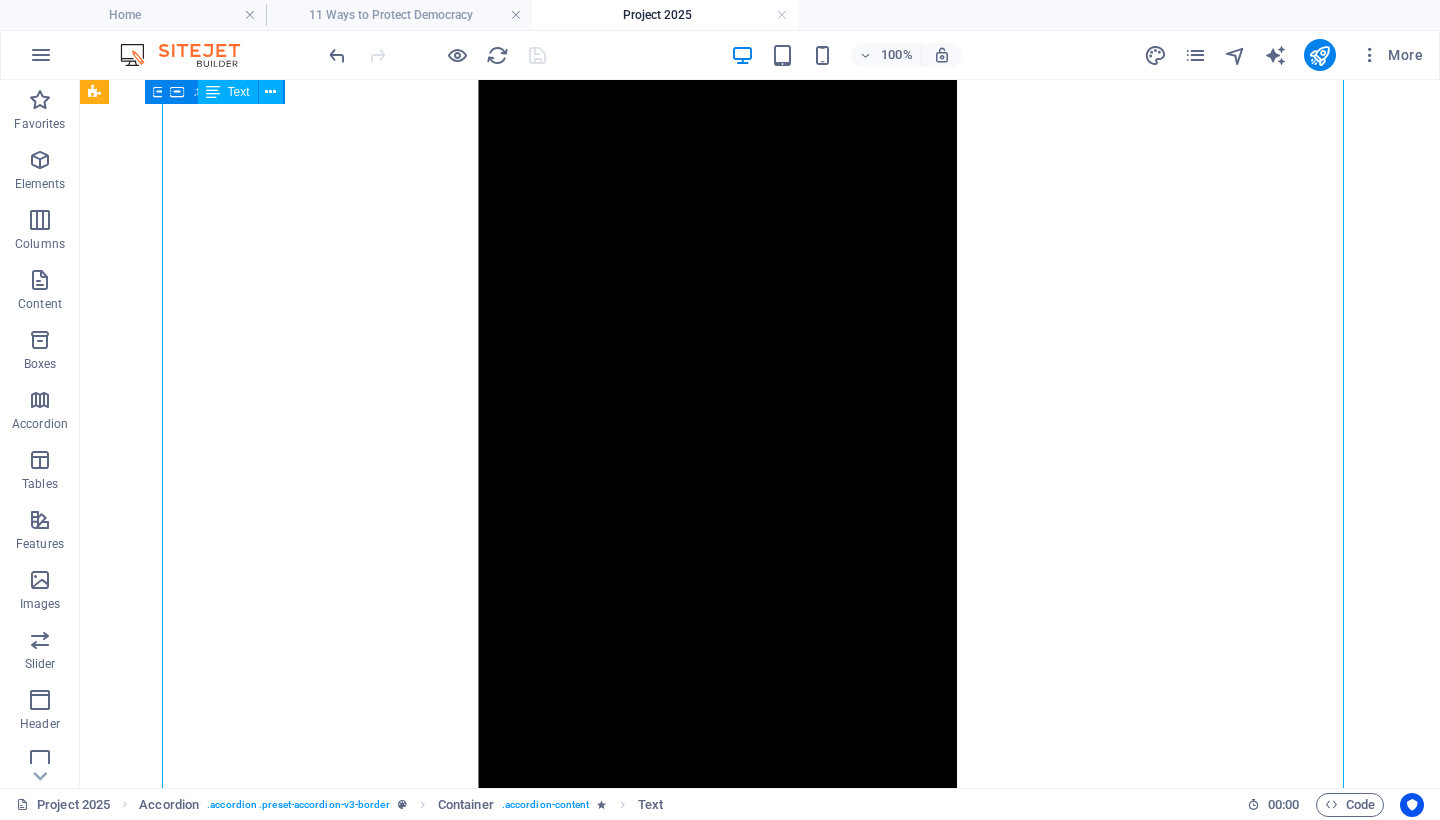click on "🔧   Key Provisions and Real-World Implementation 1. Civil Service Purges Project 2025 mandates the replacement of tens of thousands of nonpartisan federal employees with politically vetted loyalists. Since January 2025: The administration reinstated  Schedule F , reclassifying roughly 50,000 federal employees and stripping them of civil service protections. 1   Mass layoffs and administrative suspensions have already impacted agencies such as the EPA, NIH, and State Department. 2  A recent Supreme Court decision reversed earlier injunctions, clearing the way for these removals to proceed. 3 2. Dismantling of Federal Agencies A new agency—the  Department of Government Efficiency (DOGE) —was established to consolidate and centralize control over federal agencies. 2 4   3. Civil Rights Rollbacks Executive orders issued in early 2025 terminated all DEI (Diversity, Equity, and Inclusion) initiatives and closed key civil rights enforcement offices across federal departments [5]. 📋   Provision ⚠️" at bounding box center (760, 7940) 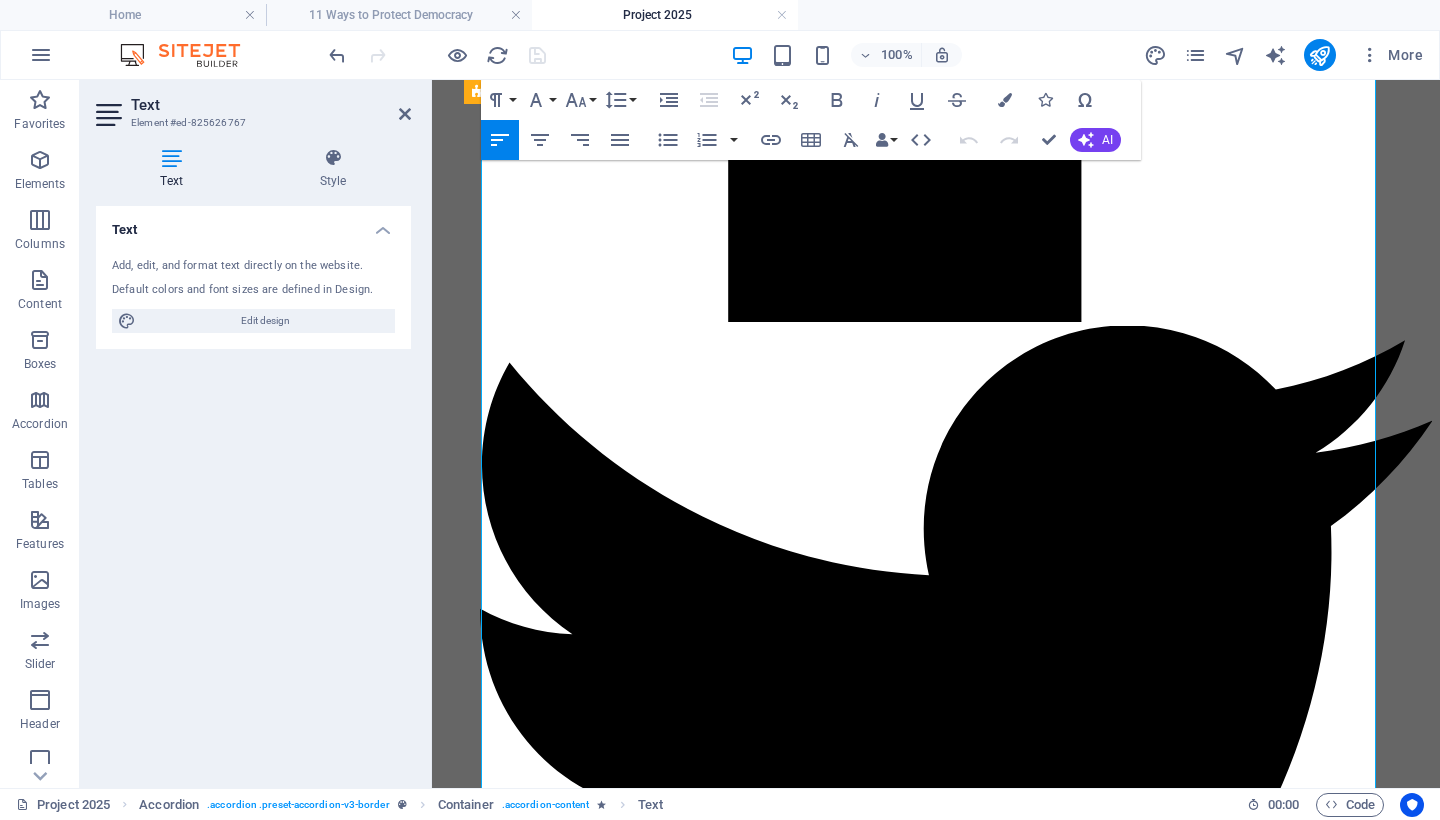 scroll, scrollTop: 1933, scrollLeft: 0, axis: vertical 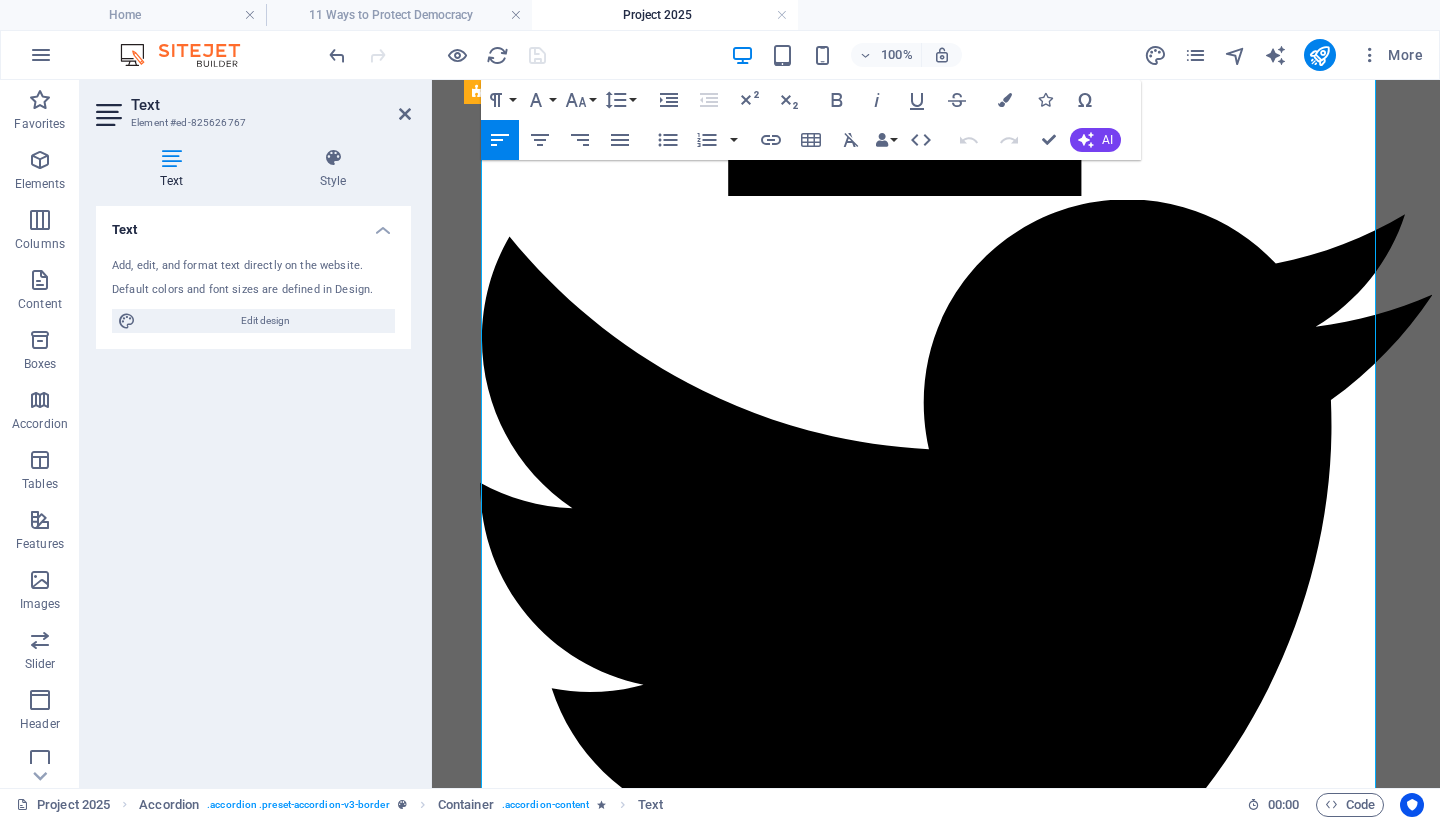 click on "Critical data from federal agencies—especially concerning climate change, civil rights, and public health disparities—has been scrubbed from government websites without public notice or archiving [2]." at bounding box center (956, 5902) 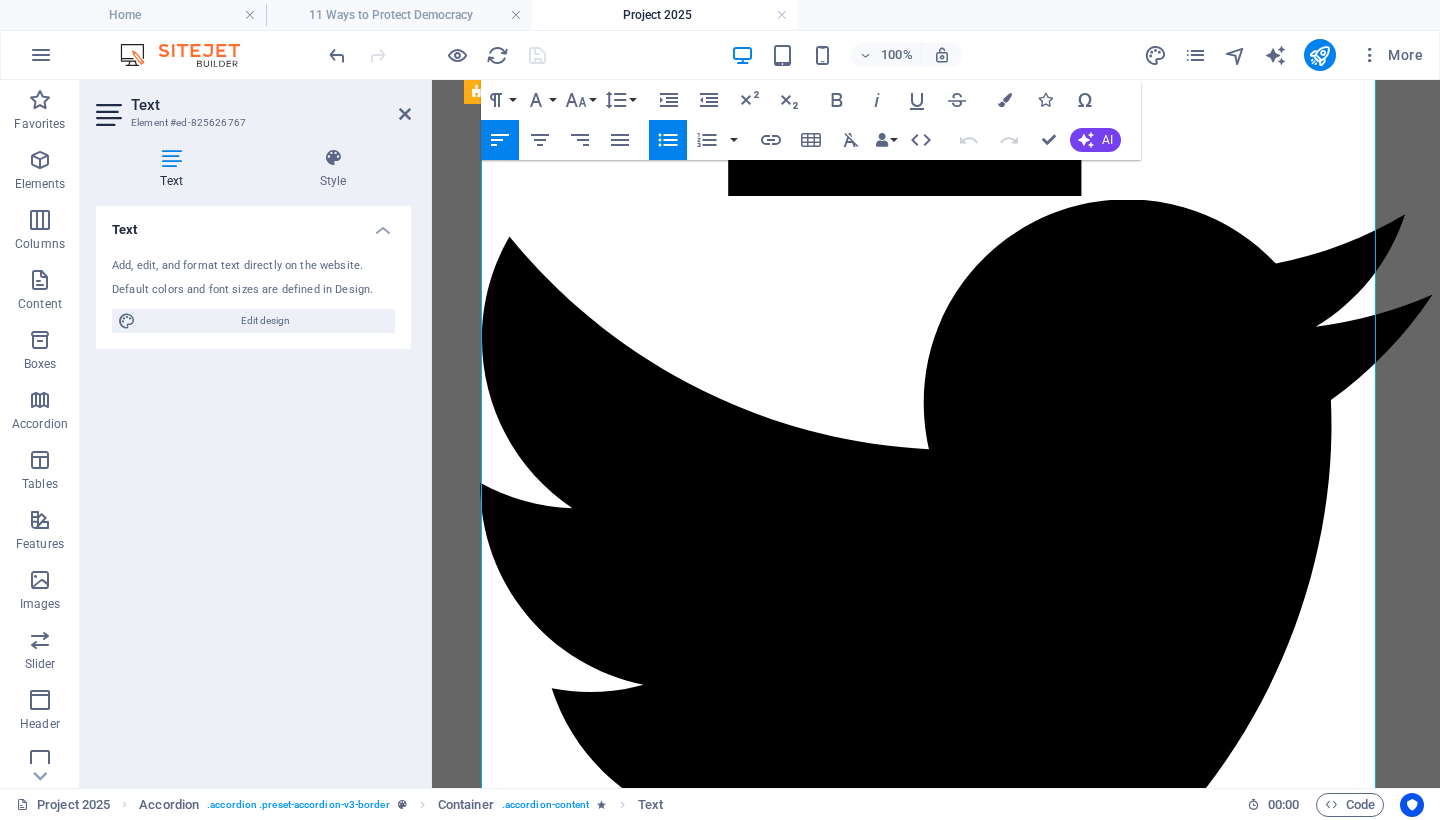 type 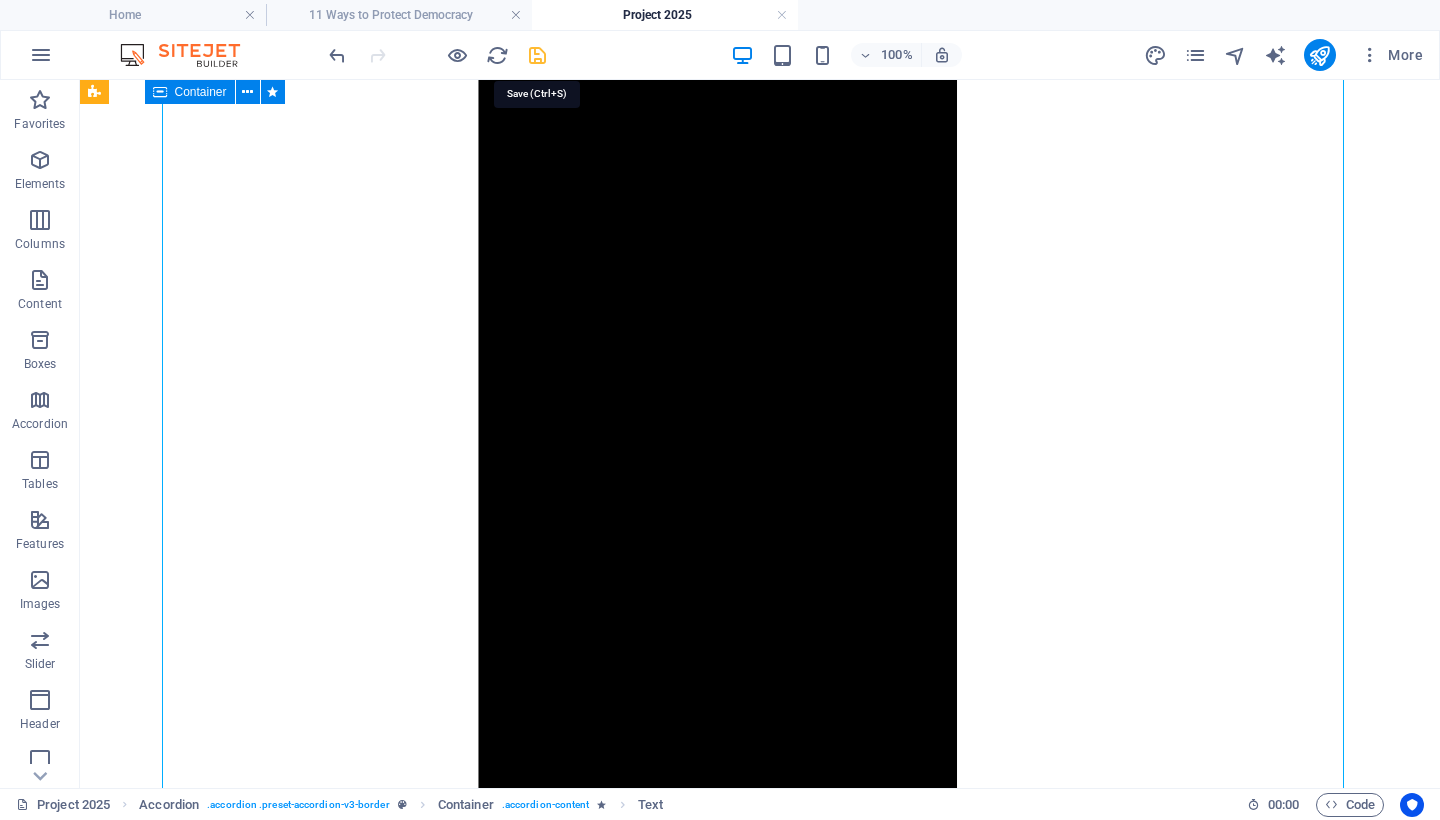 click at bounding box center [537, 55] 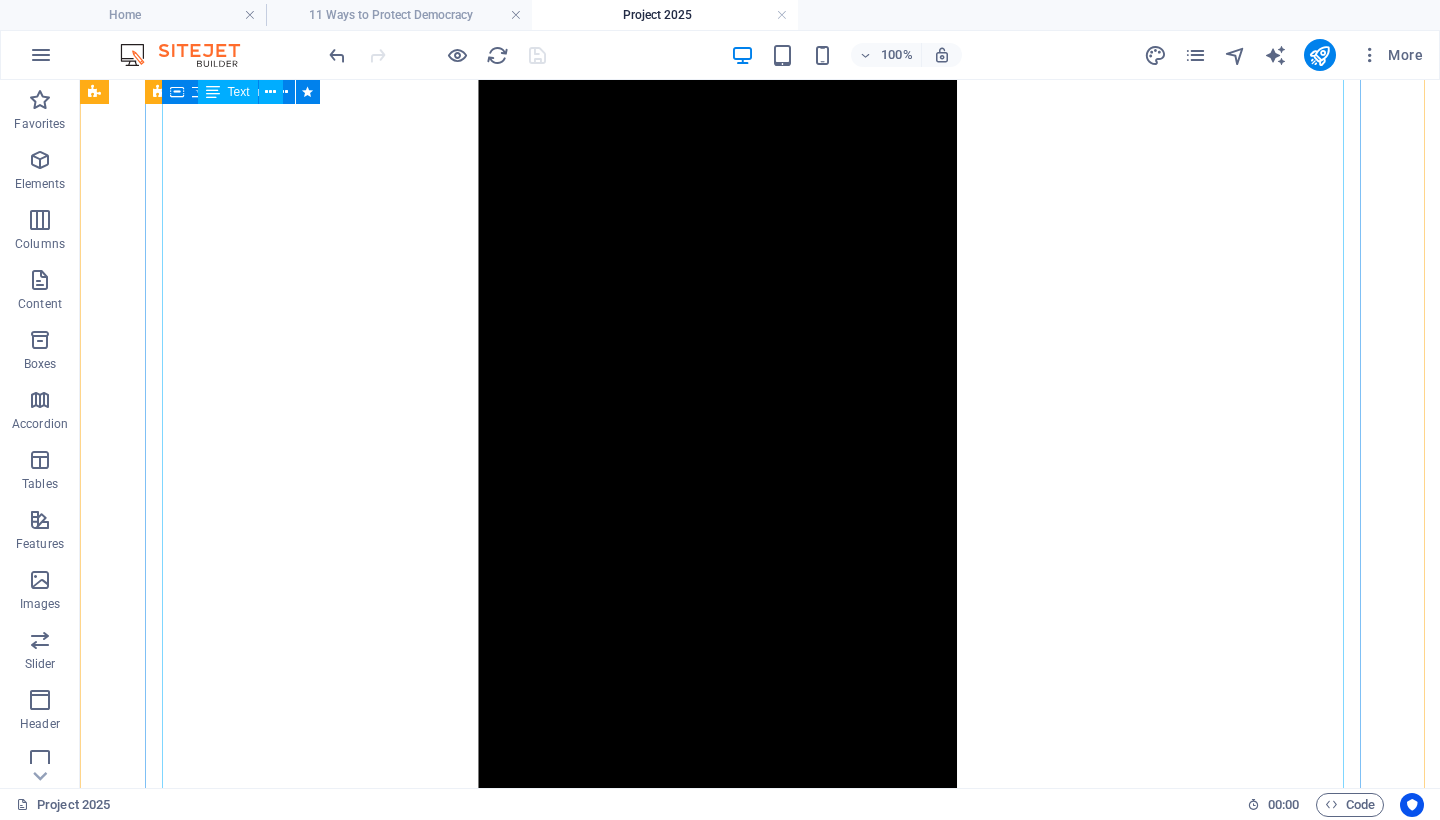 scroll, scrollTop: 2051, scrollLeft: 0, axis: vertical 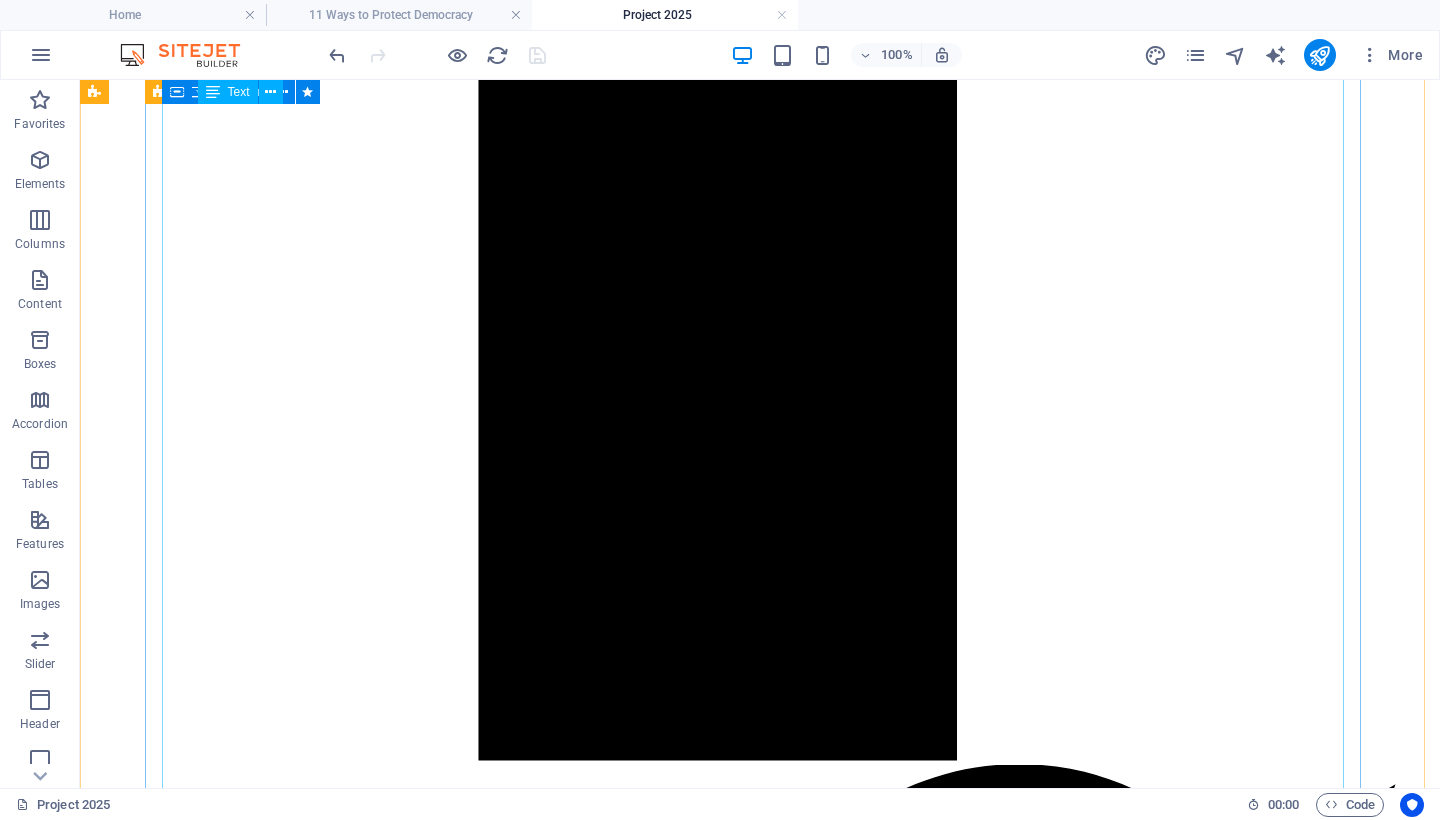 click on "🔧   Key Provisions and Real-World Implementation 1. Civil Service Purges Project 2025 mandates the replacement of tens of thousands of nonpartisan federal employees with politically vetted loyalists. Since January 2025: The administration reinstated  Schedule F , reclassifying roughly 50,000 federal employees and stripping them of civil service protections. 1   Mass layoffs and administrative suspensions have already impacted agencies such as the EPA, NIH, and State Department. 2  A recent Supreme Court decision reversed earlier injunctions, clearing the way for these removals to proceed. 3 2. Dismantling of Federal Agencies A new agency—the  Department of Government Efficiency (DOGE) —was established to consolidate and centralize control over federal agencies. 2 4   3. Civil Rights Rollbacks Executive orders issued in early 2025 terminated all DEI (Diversity, Equity, and Inclusion) initiatives and closed key civil rights enforcement offices across federal departments [5]. 📋   Provision ⚠️" at bounding box center (760, 7575) 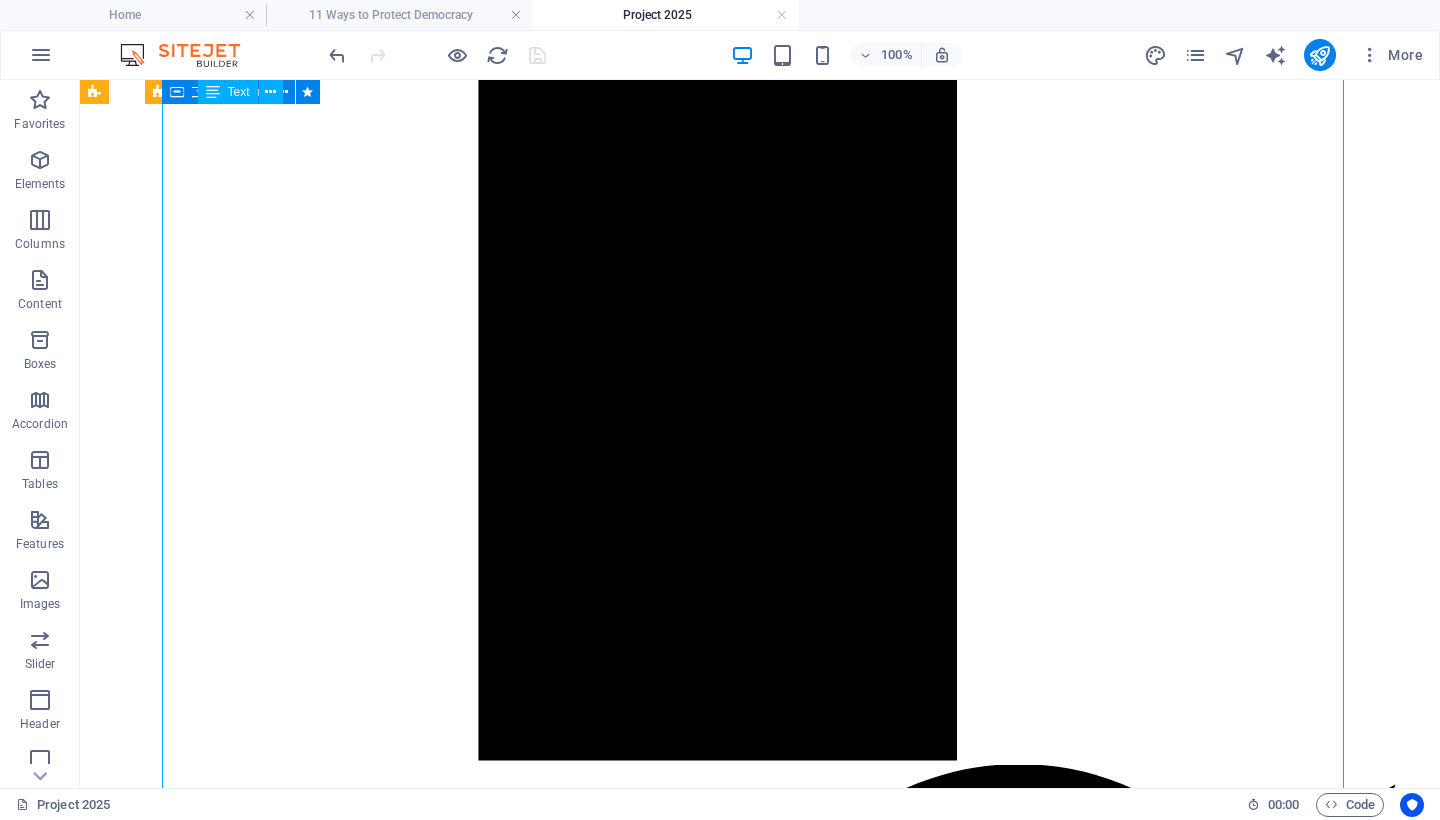 click on "🔧   Key Provisions and Real-World Implementation 1. Civil Service Purges Project 2025 mandates the replacement of tens of thousands of nonpartisan federal employees with politically vetted loyalists. Since January 2025: The administration reinstated  Schedule F , reclassifying roughly 50,000 federal employees and stripping them of civil service protections. 1   Mass layoffs and administrative suspensions have already impacted agencies such as the EPA, NIH, and State Department. 2  A recent Supreme Court decision reversed earlier injunctions, clearing the way for these removals to proceed. 3 2. Dismantling of Federal Agencies A new agency—the  Department of Government Efficiency (DOGE) —was established to consolidate and centralize control over federal agencies. 2 4   3. Civil Rights Rollbacks Executive orders issued in early 2025 terminated all DEI (Diversity, Equity, and Inclusion) initiatives and closed key civil rights enforcement offices across federal departments [5]. 📋   Provision ⚠️" at bounding box center [760, 7575] 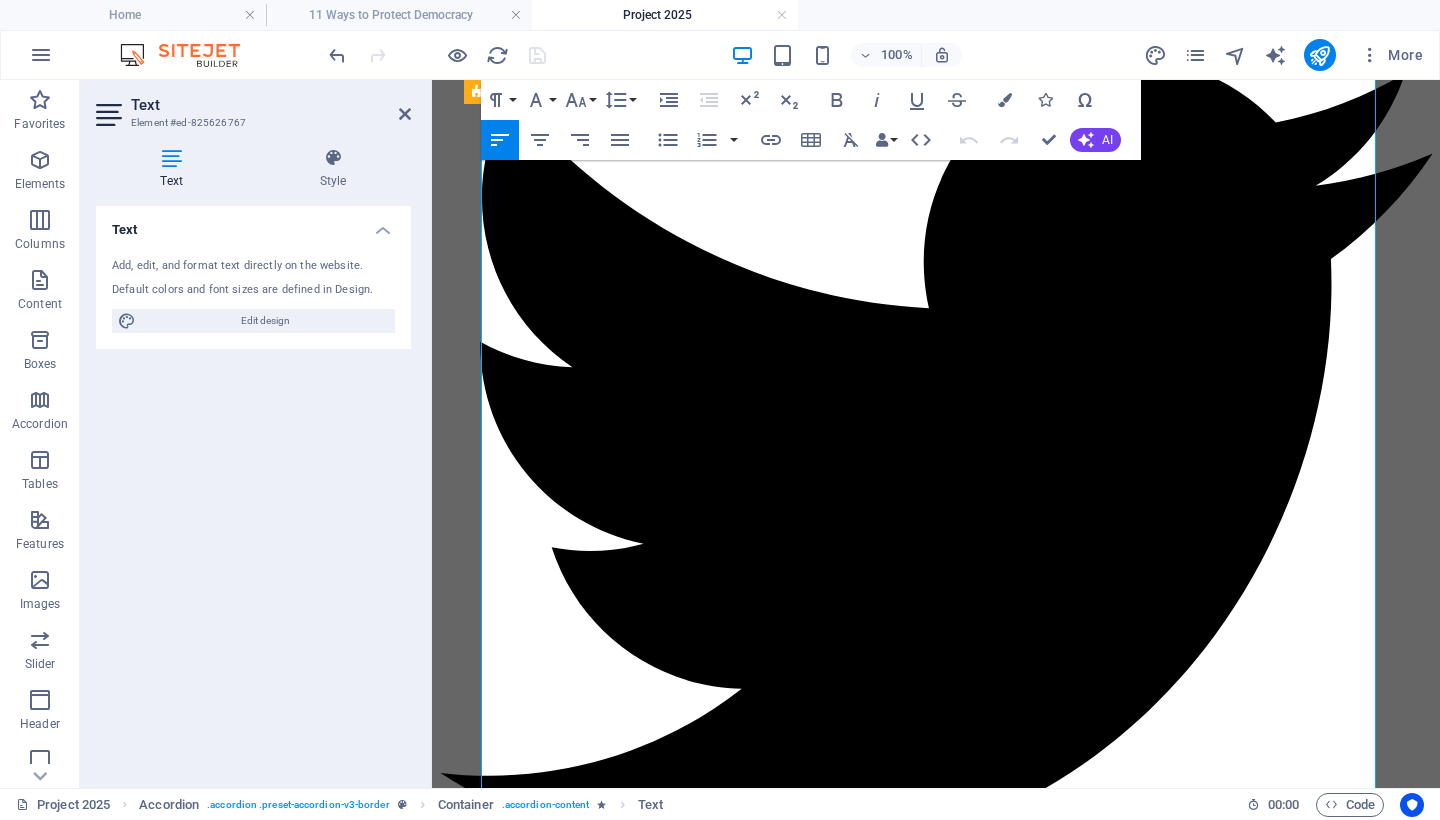 scroll, scrollTop: 2247, scrollLeft: 0, axis: vertical 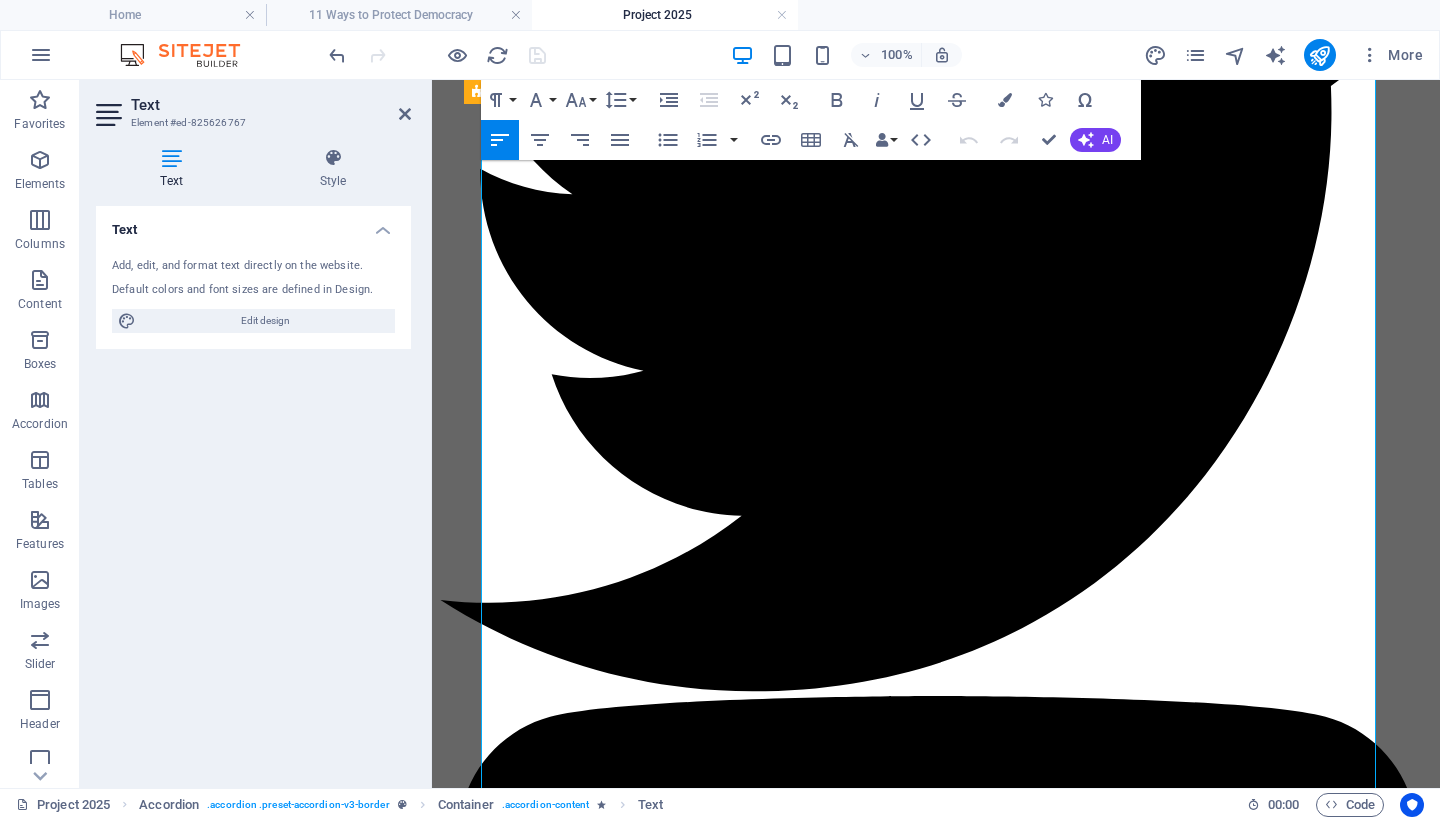 click on "⚠️   Why This Matters: Institutional Capture" at bounding box center (936, 5921) 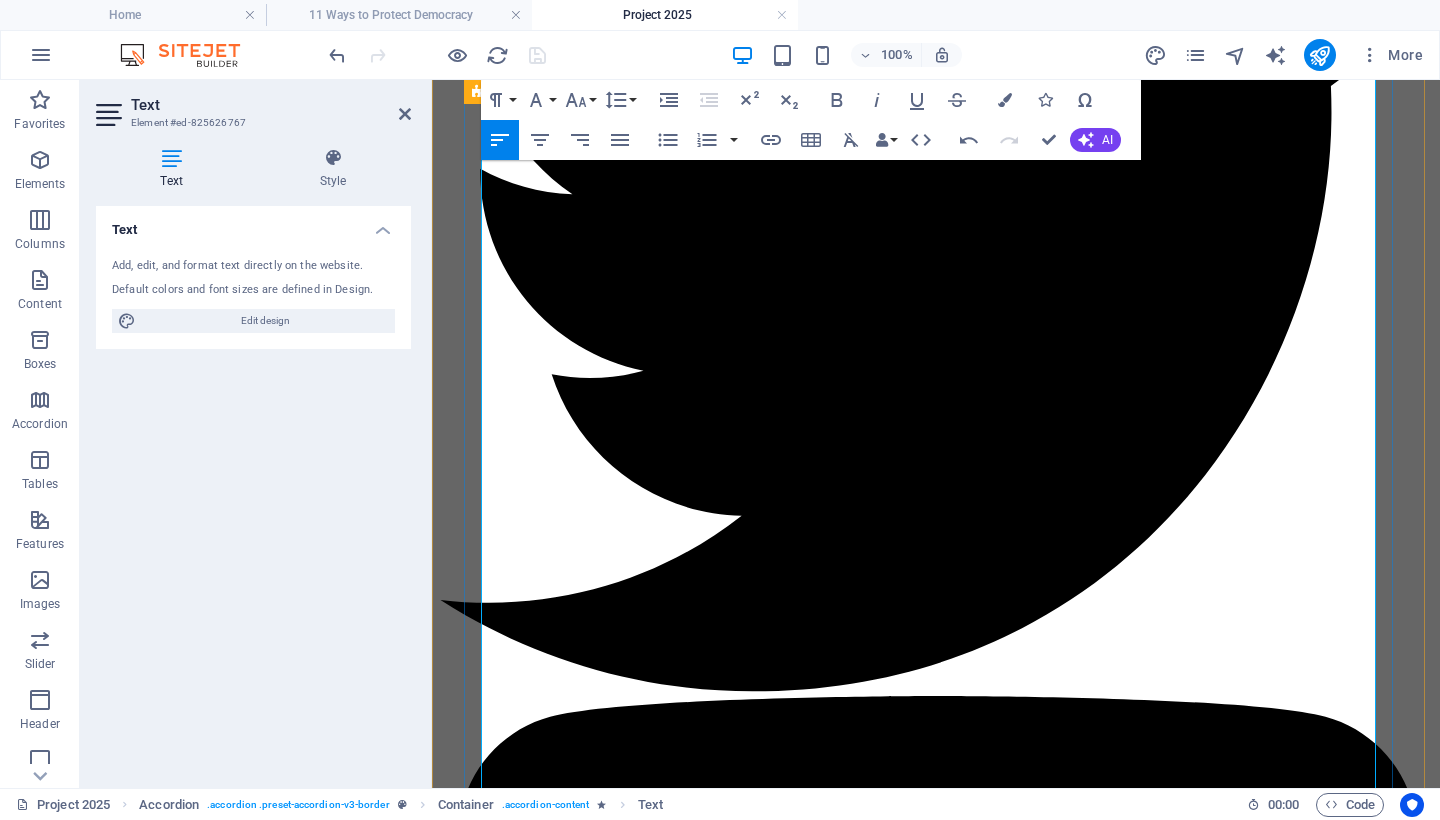 drag, startPoint x: 513, startPoint y: 575, endPoint x: 483, endPoint y: 285, distance: 291.5476 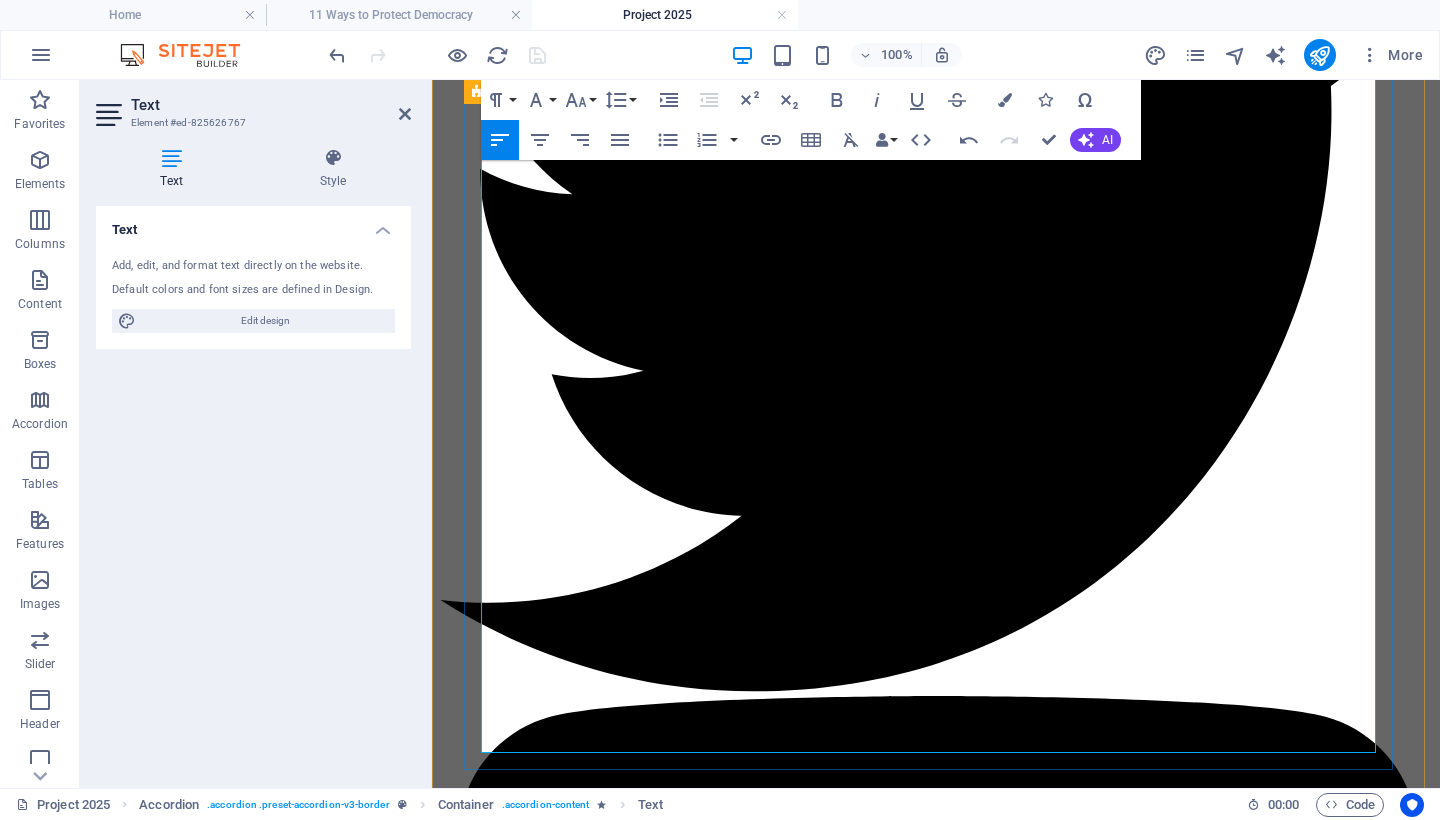 click on "🔧   Key Provisions and Real-World Implementation 1. Civil Service Purges Project 2025 mandates the replacement of tens of thousands of nonpartisan federal employees with politically vetted loyalists. Since January 2025: The administration reinstated  Schedule F , reclassifying roughly 50,000 federal employees and stripping them of civil service protections. 1   Mass layoffs and administrative suspensions have already impacted agencies such as the EPA, NIH, and State Department. 2  A recent Supreme Court decision reversed earlier injunctions, clearing the way for these removals to proceed. 3 2. Dismantling of Federal Agencies A new agency—the  Department of Government Efficiency (DOGE) —was established to consolidate and centralize control over federal agencies. 2 4   3. Civil Rights Rollbacks Executive orders issued in early 2025 terminated all DEI (Diversity, Equity, and Inclusion) initiatives and closed key civil rights enforcement offices across federal departments [5]. ⚠️     🔗" at bounding box center [936, 5446] 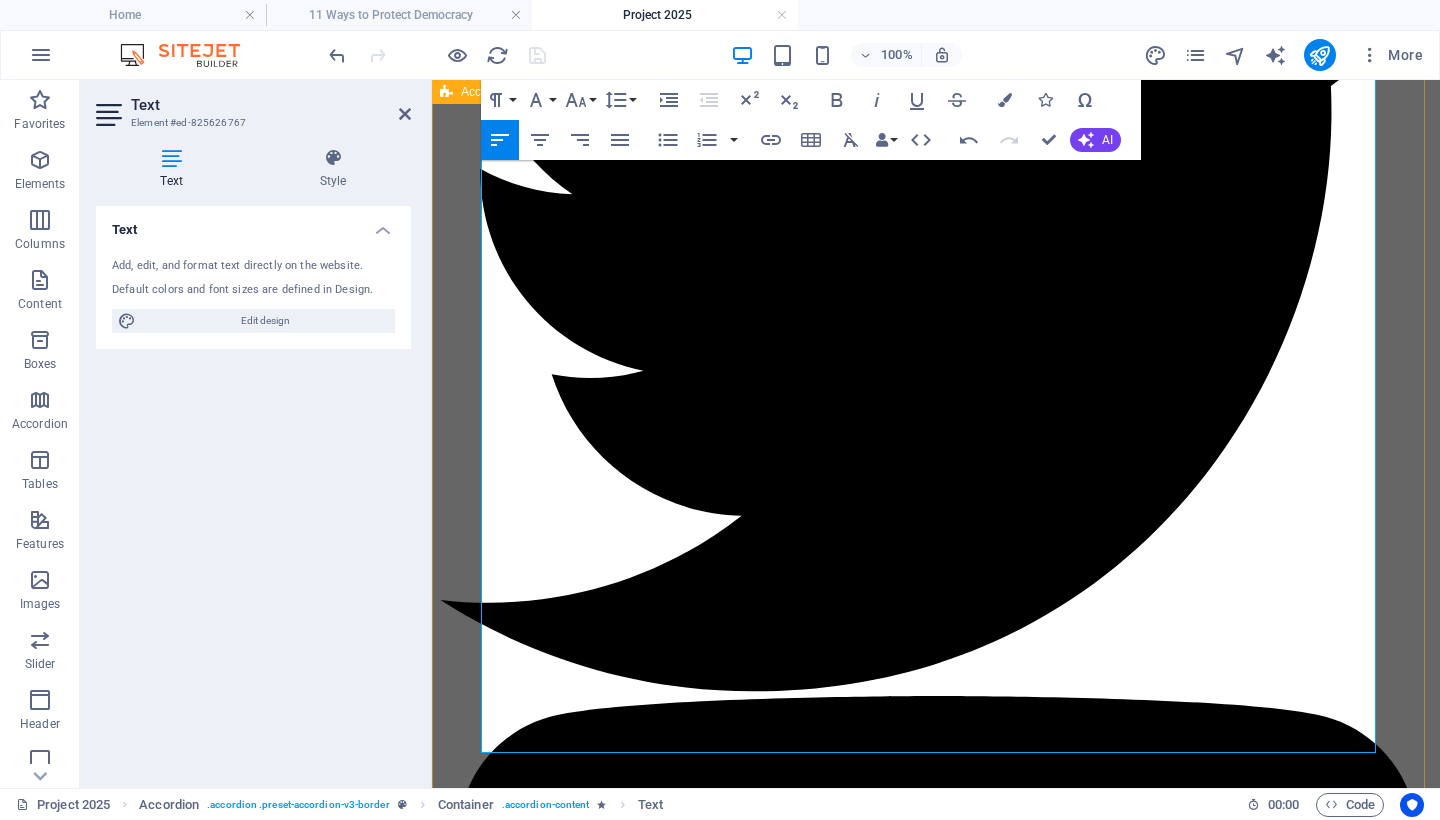 drag, startPoint x: 519, startPoint y: 322, endPoint x: 449, endPoint y: 321, distance: 70.00714 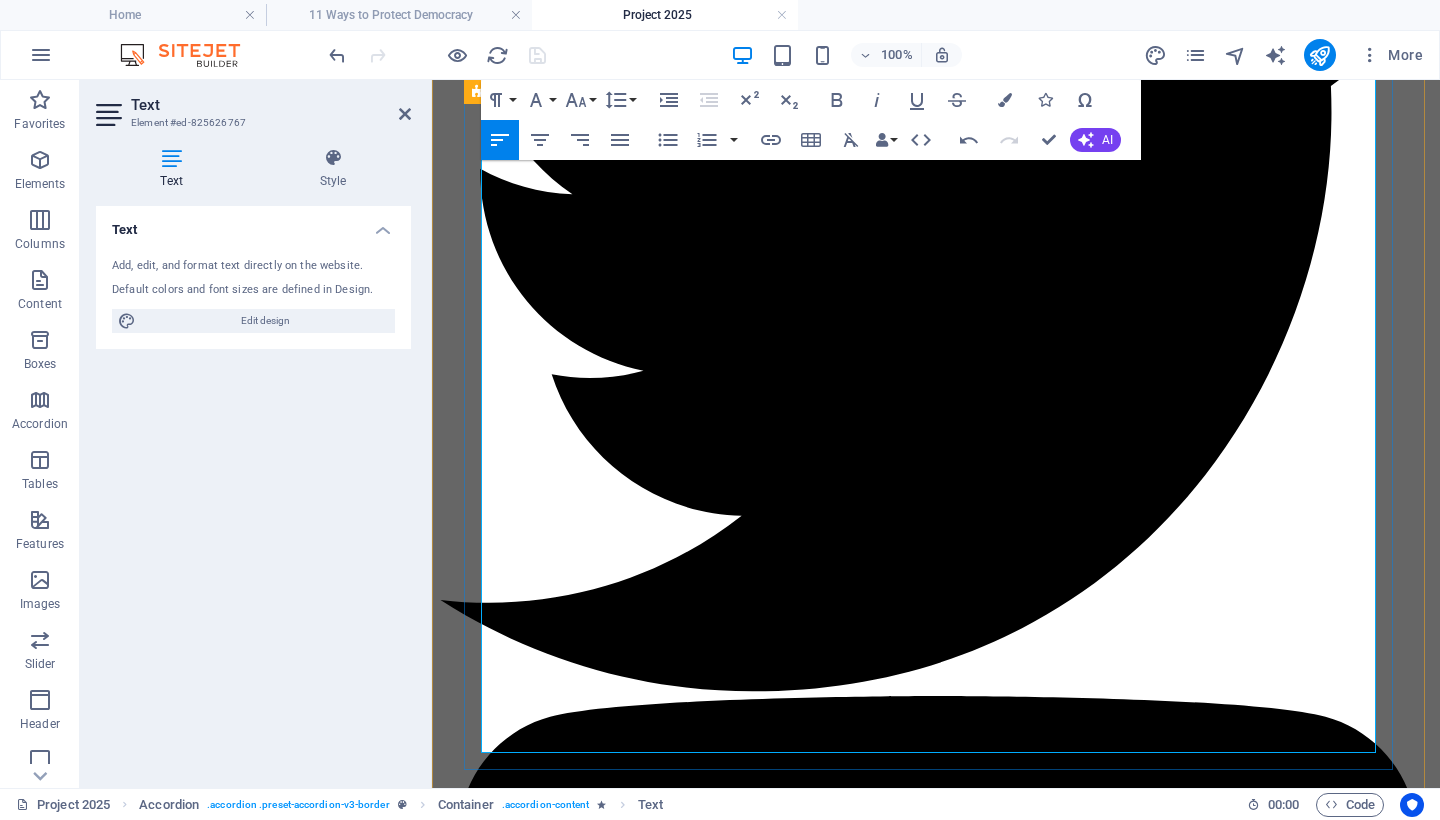 click on "🔧   Key Provisions and Real-World Implementation 1. Civil Service Purges Project 2025 mandates the replacement of tens of thousands of nonpartisan federal employees with politically vetted loyalists. Since January 2025: The administration reinstated  Schedule F , reclassifying roughly 50,000 federal employees and stripping them of civil service protections. 1   Mass layoffs and administrative suspensions have already impacted agencies such as the EPA, NIH, and State Department. 2  A recent Supreme Court decision reversed earlier injunctions, clearing the way for these removals to proceed. 3 2. Dismantling of Federal Agencies A new agency—the  Department of Government Efficiency (DOGE) —was established to consolidate and centralize control over federal agencies. 2 4   3. Civil Rights Rollbacks Executive orders issued in early 2025 terminated all DEI (Diversity, Equity, and Inclusion) initiatives and closed key civil rights enforcement offices across federal departments [5]. ⚠️     🔗" at bounding box center (936, 5446) 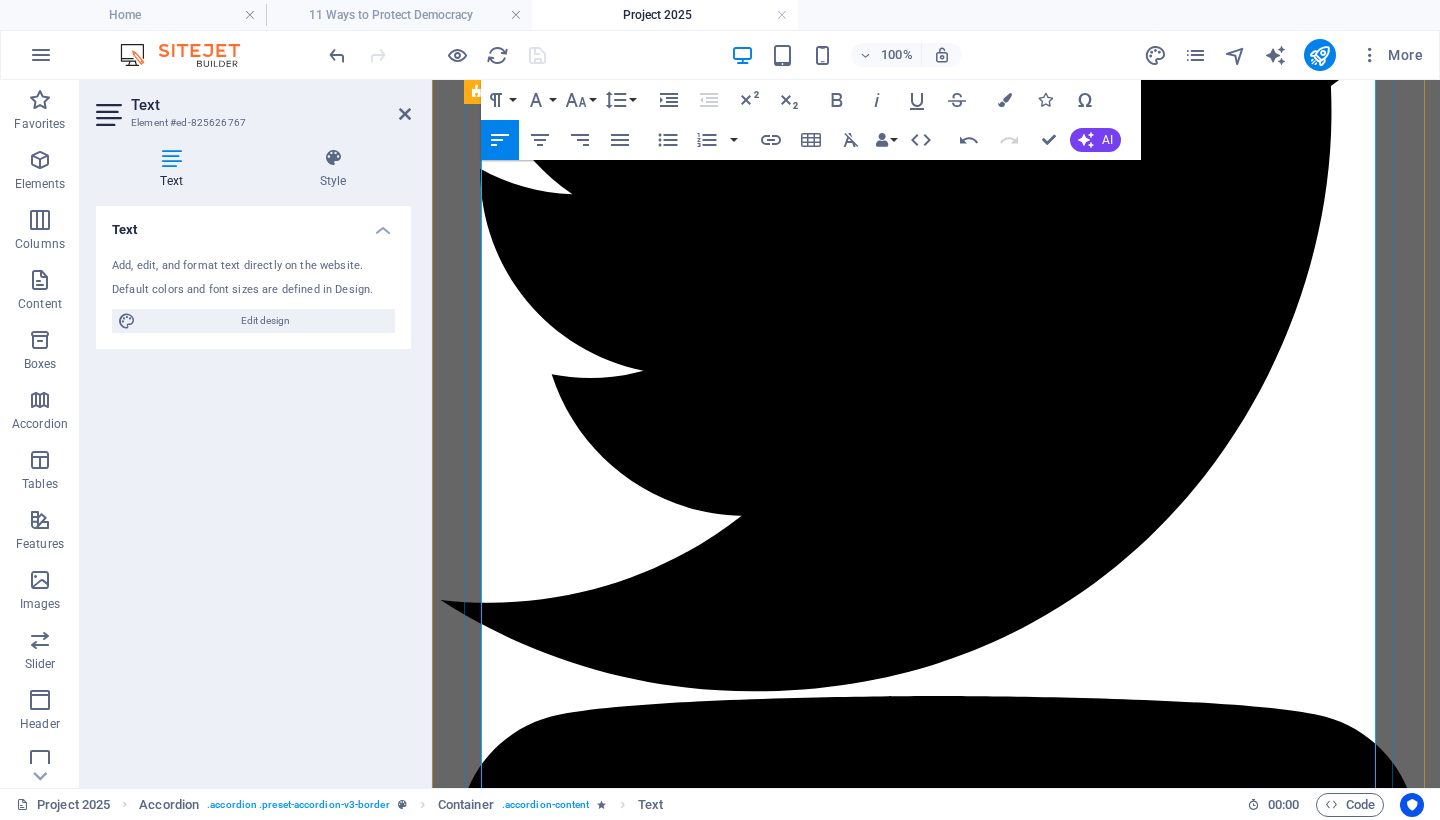 drag, startPoint x: 493, startPoint y: 282, endPoint x: 516, endPoint y: 418, distance: 137.93114 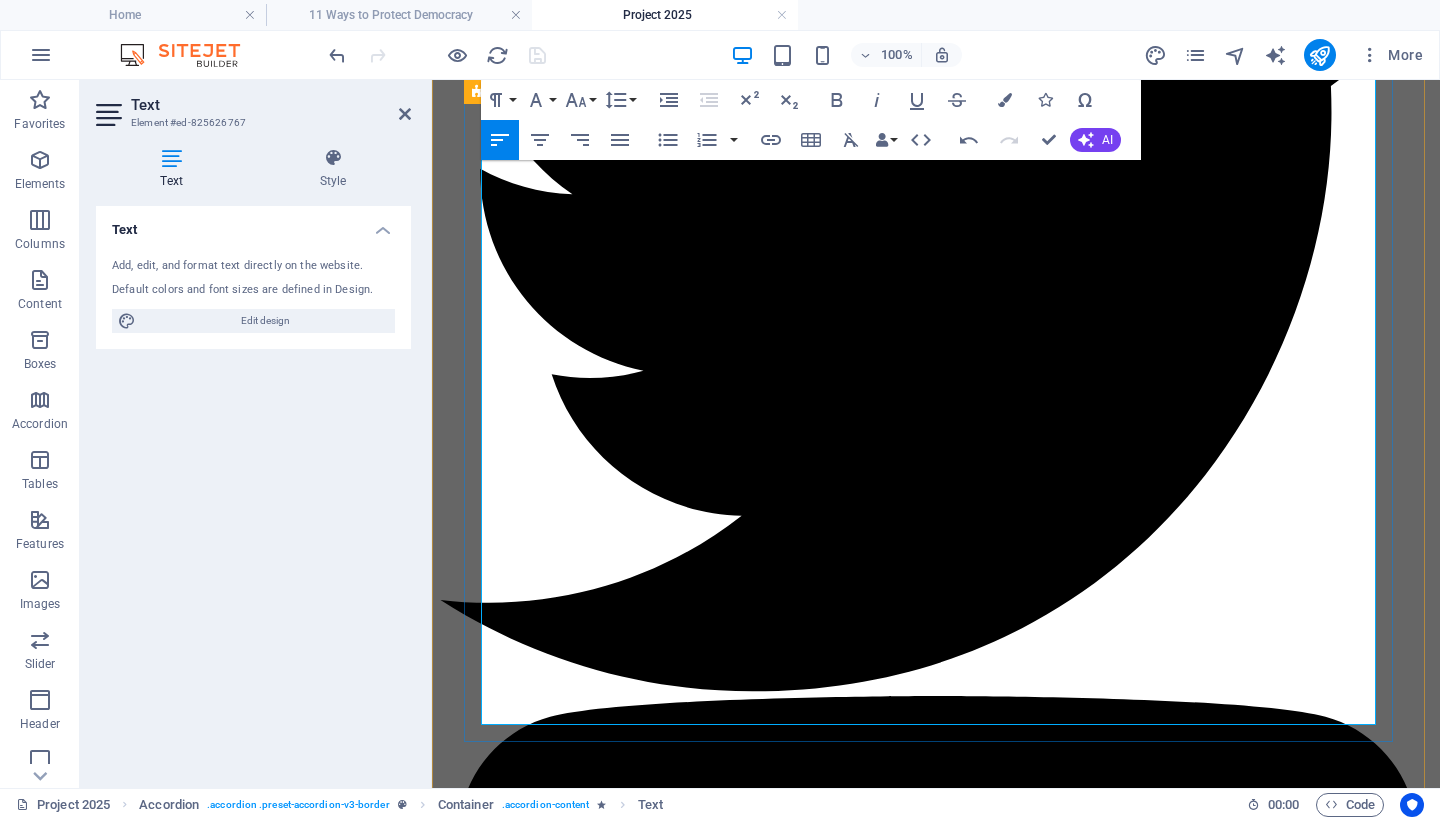 click on "These actions are not isolated or theoretical. They represent a coordinated restructuring of federal power—shifting away from checks and balances toward centralized executive control. Civil service neutrality is being dismantled, civil rights enforcement is being hollowed out, and public data is being obscured. This is   institutional capture —a process by which public institutions are seized and reshaped to serve a narrow political ideology, rather than the public interest." at bounding box center (936, 5812) 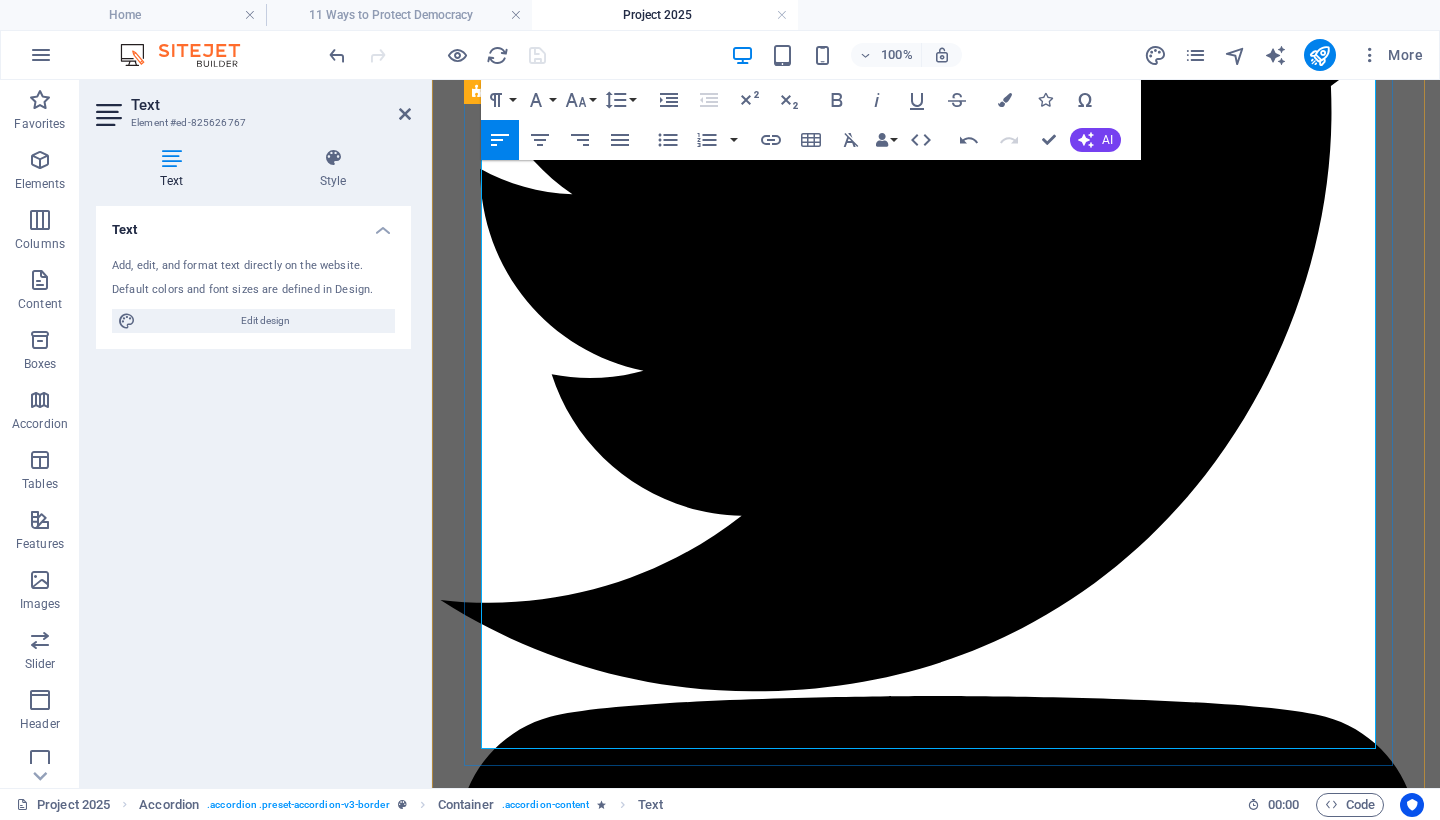 drag, startPoint x: 891, startPoint y: 461, endPoint x: 479, endPoint y: 364, distance: 423.26468 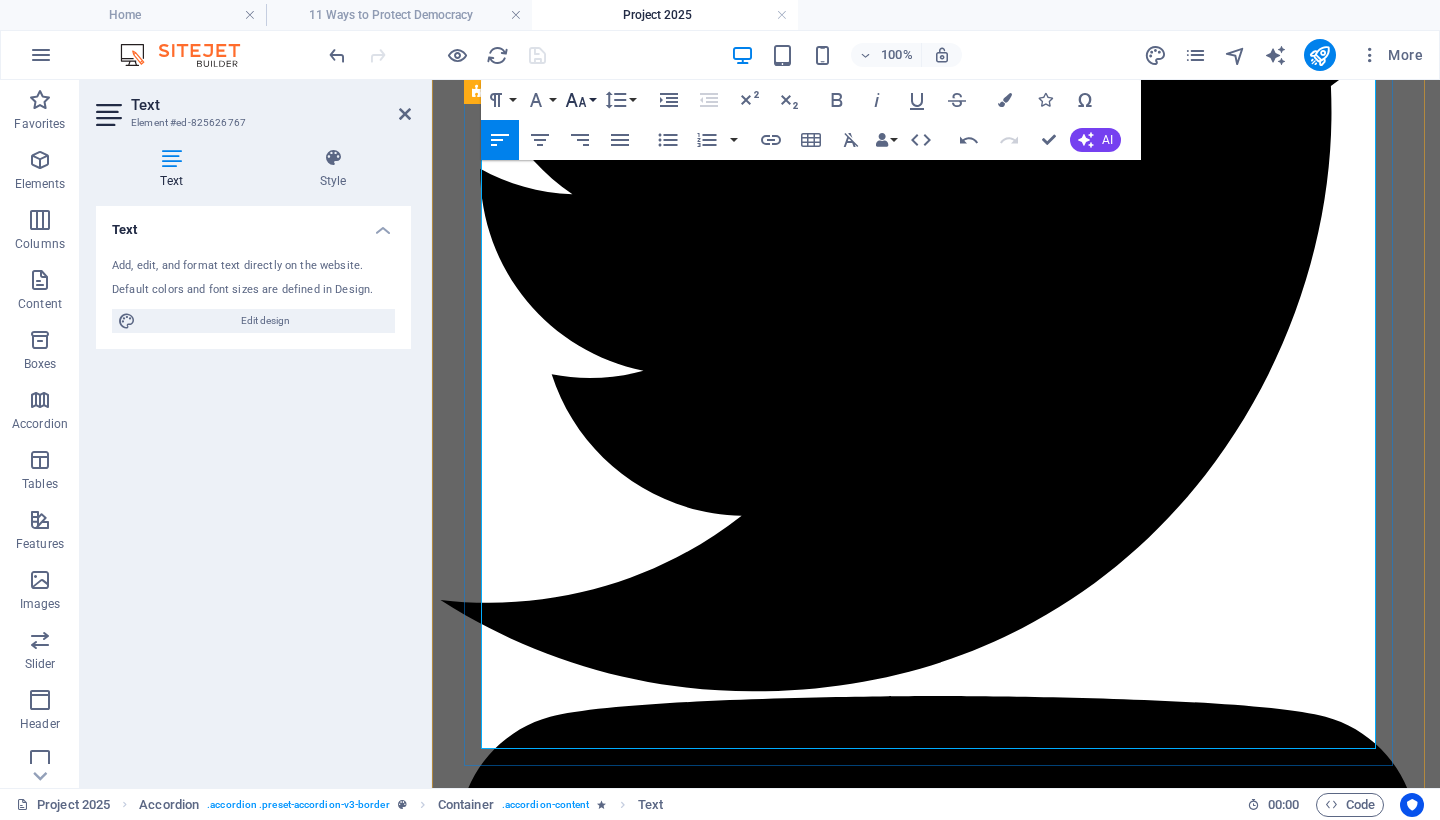 click 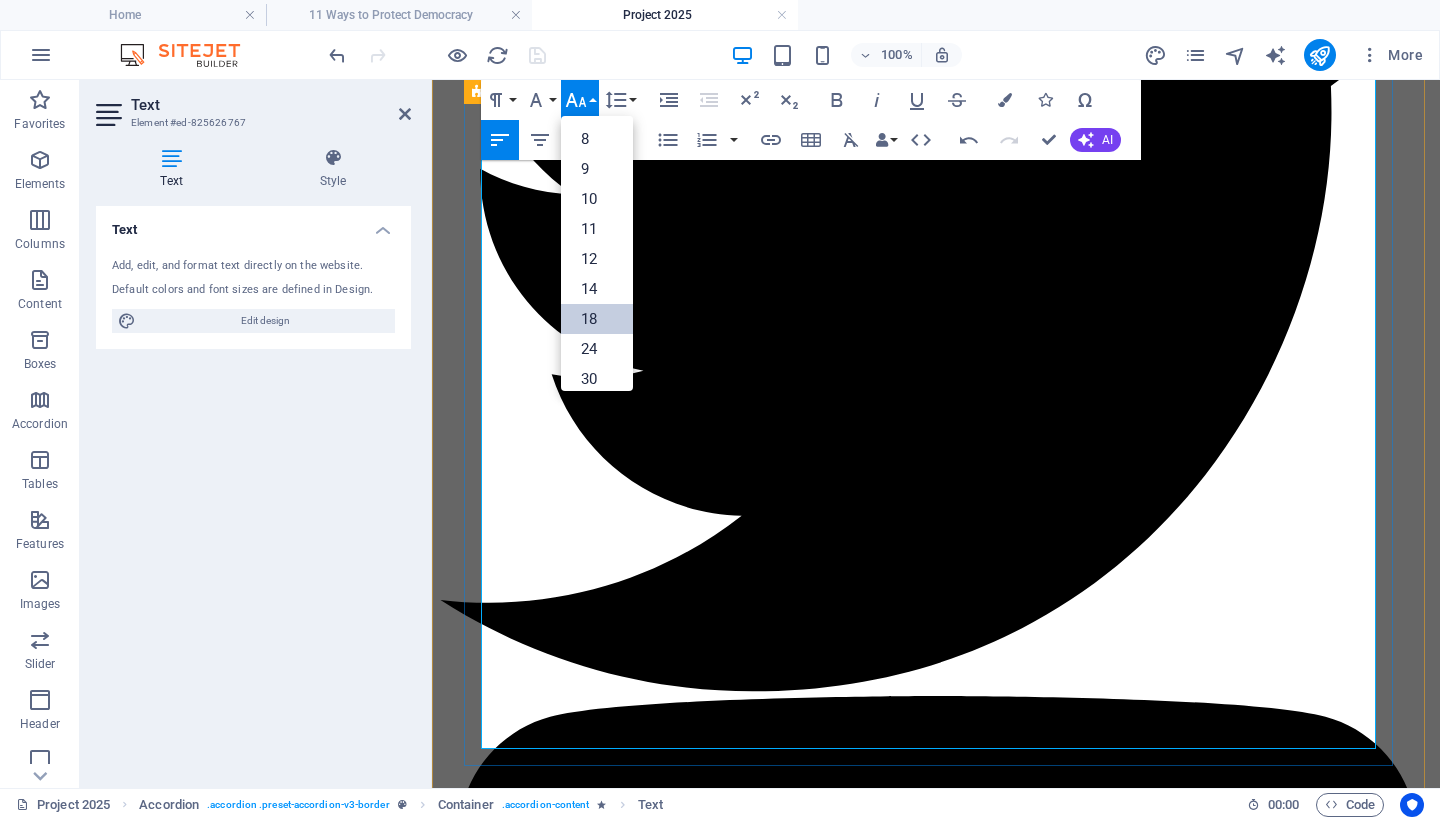 click on "18" at bounding box center [597, 319] 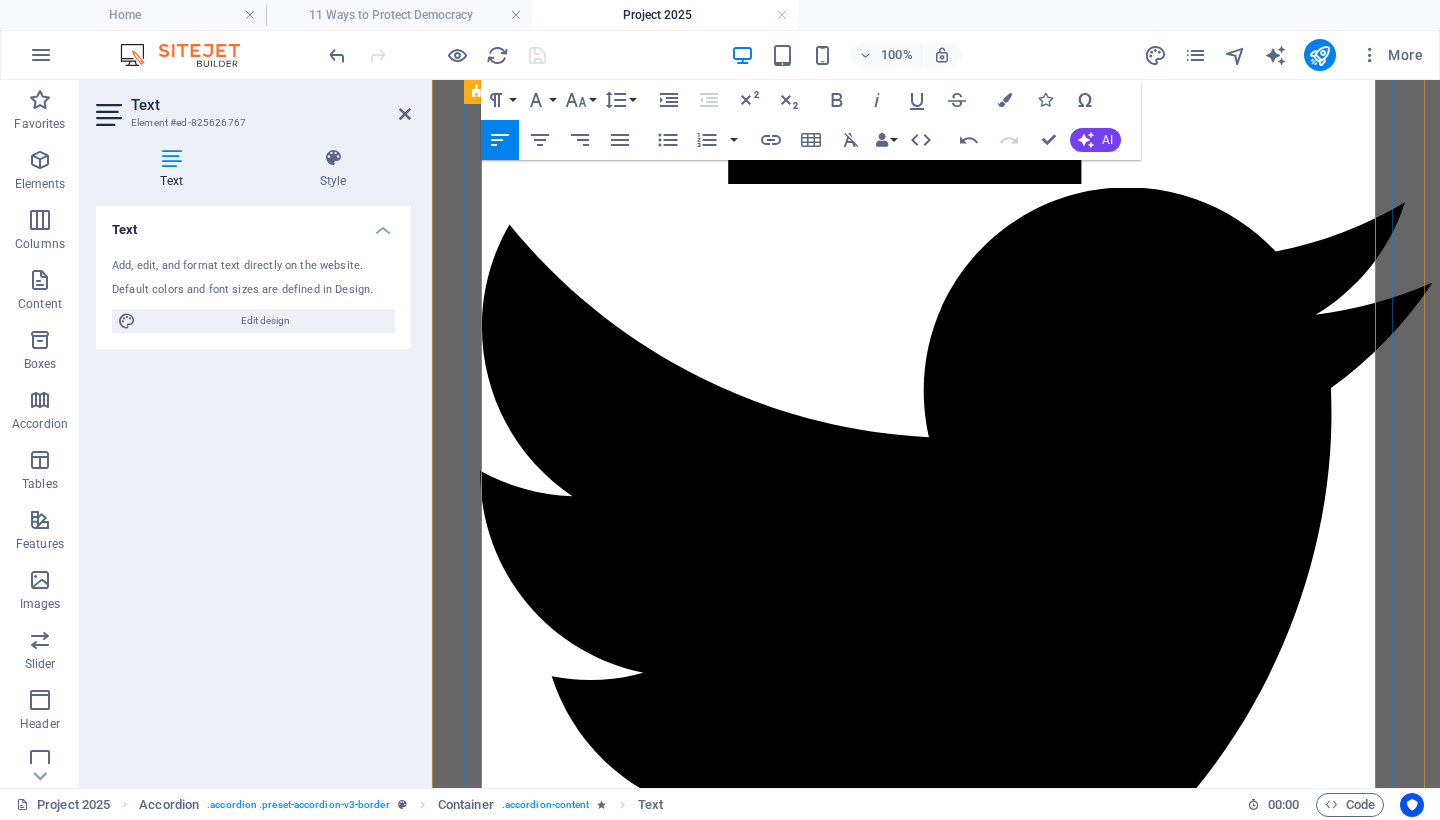 scroll, scrollTop: 1779, scrollLeft: 0, axis: vertical 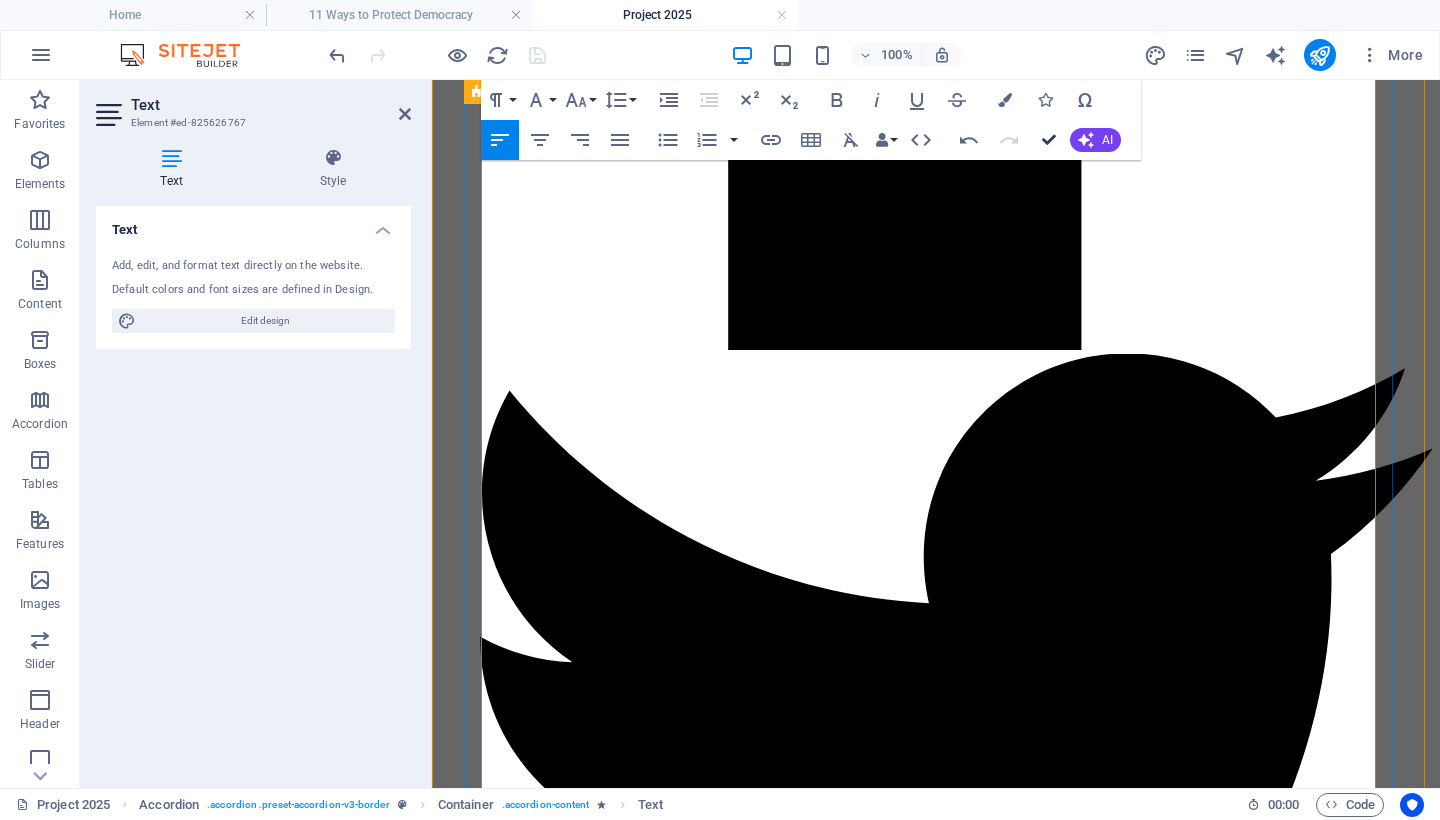 drag, startPoint x: 1048, startPoint y: 137, endPoint x: 966, endPoint y: 56, distance: 115.260574 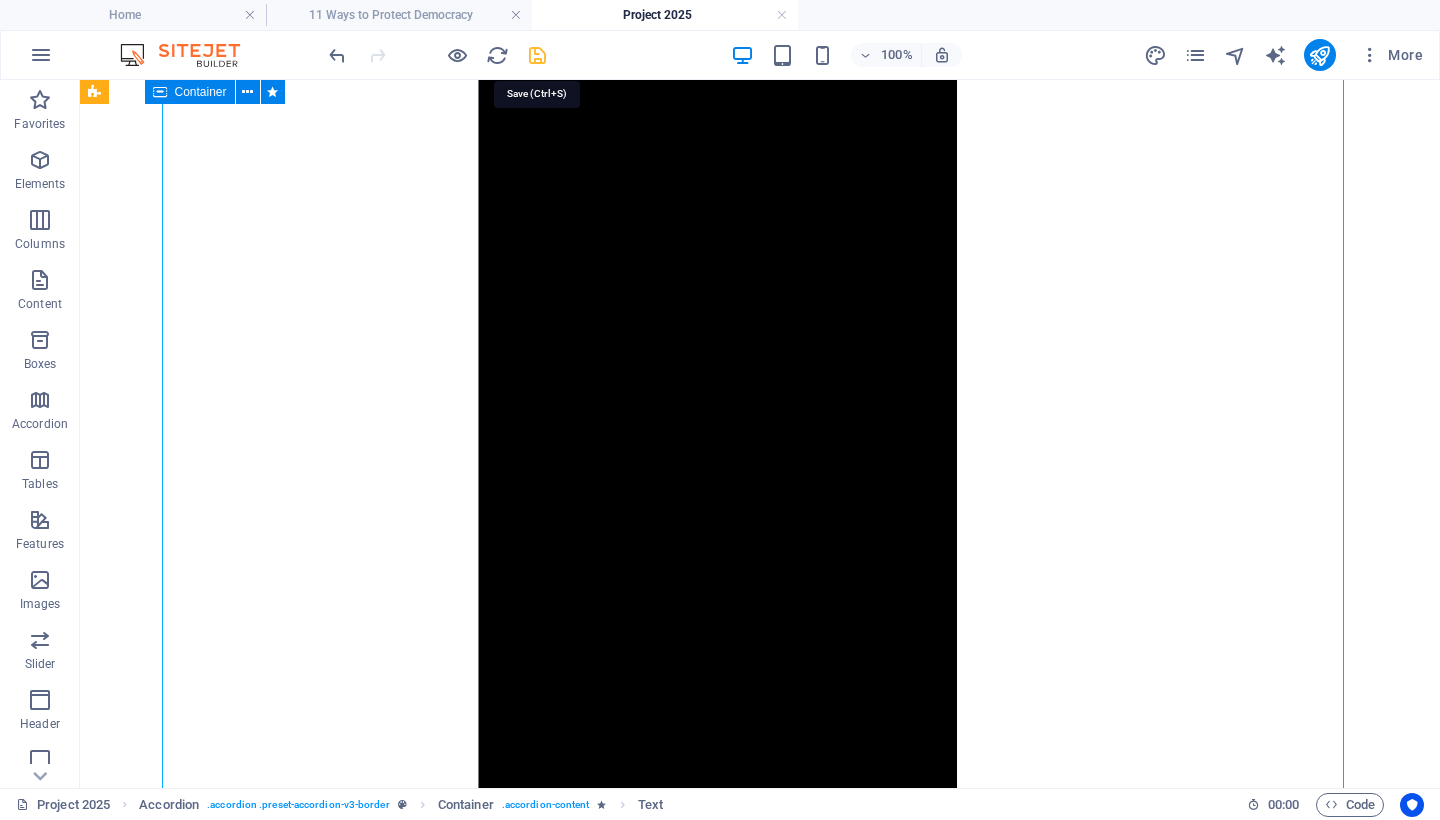 click at bounding box center (537, 55) 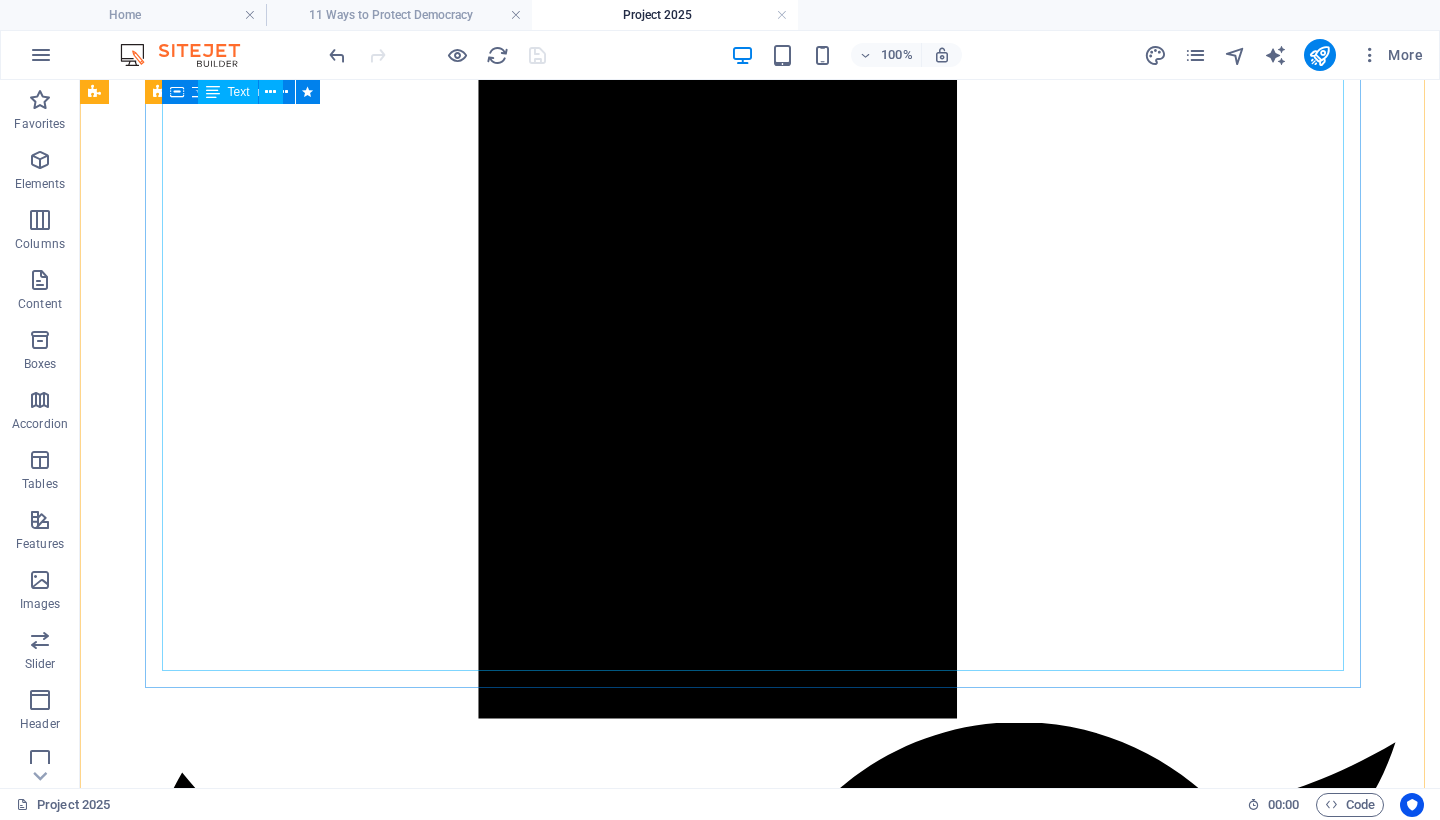 scroll, scrollTop: 2418, scrollLeft: 0, axis: vertical 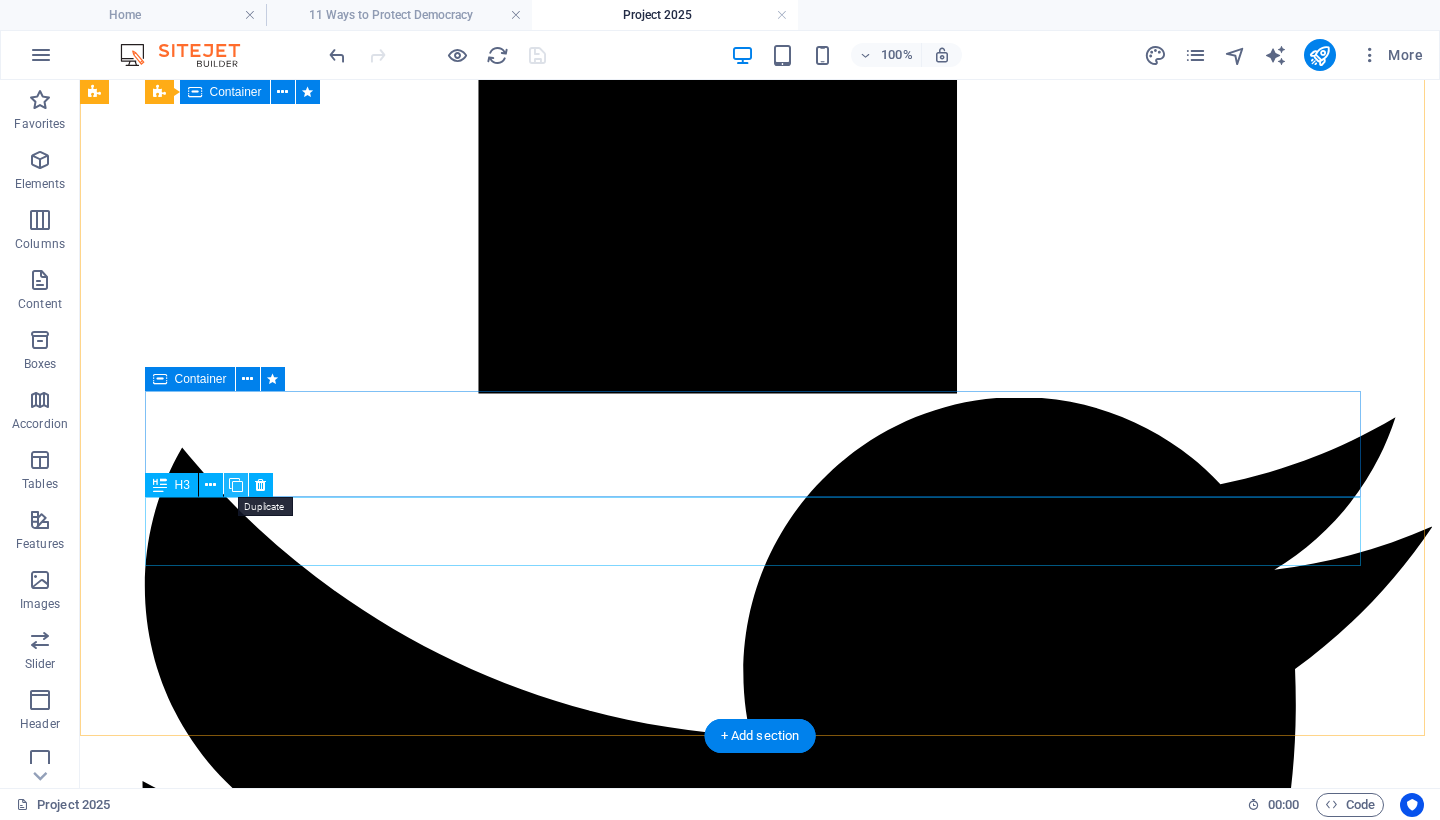click at bounding box center (236, 485) 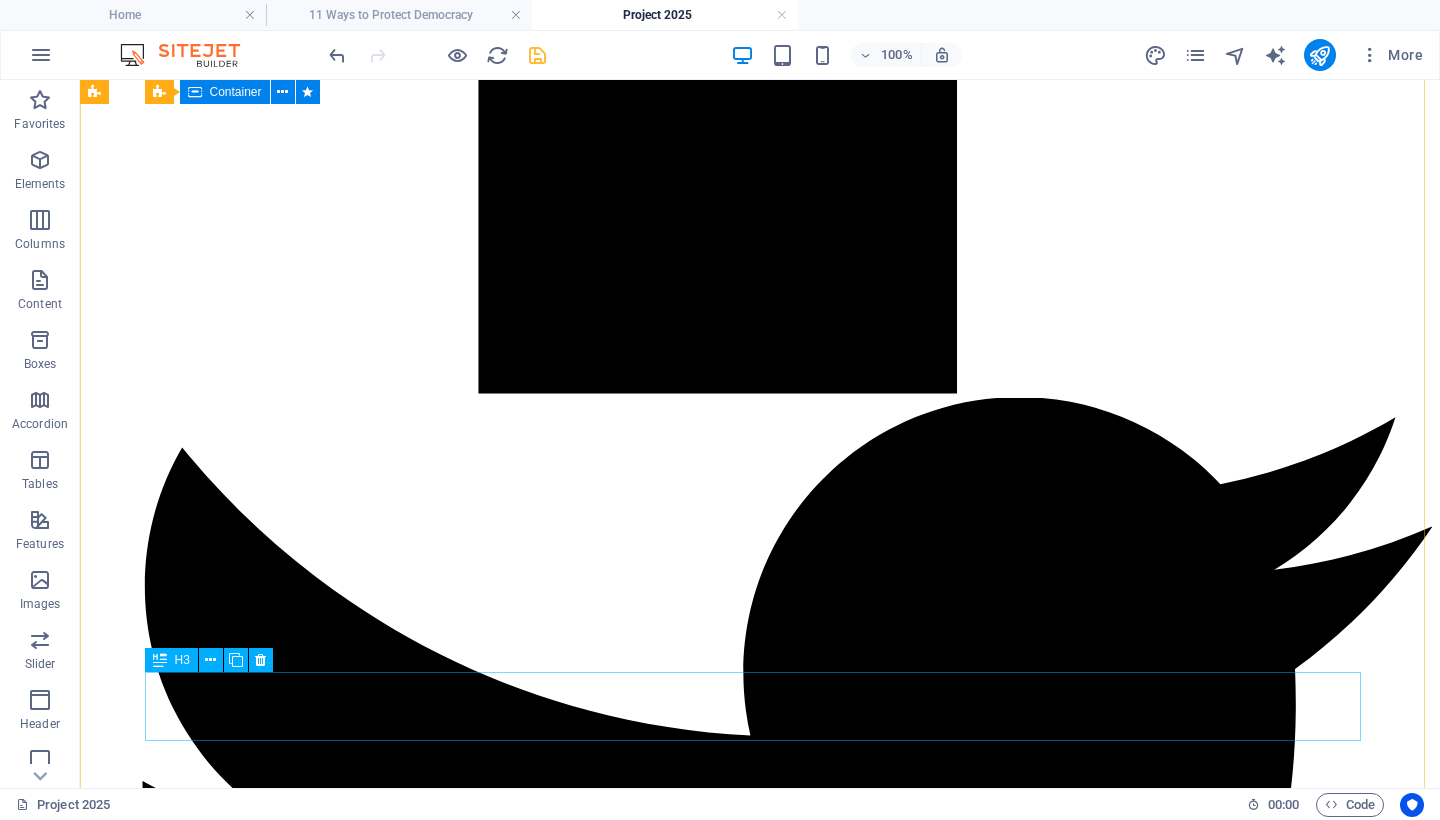 click on "Headline" at bounding box center [760, 8054] 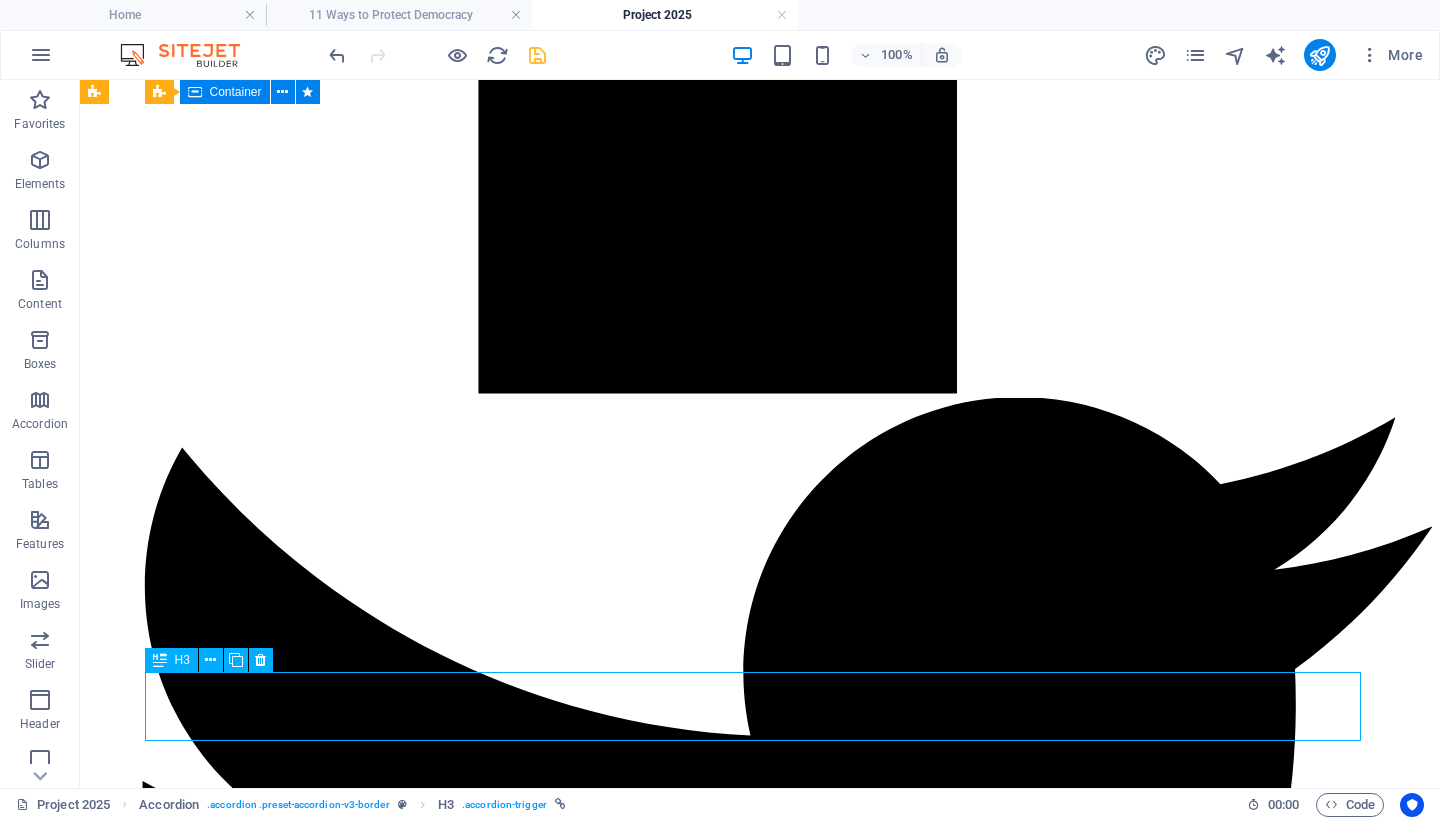 scroll, scrollTop: 2550, scrollLeft: 0, axis: vertical 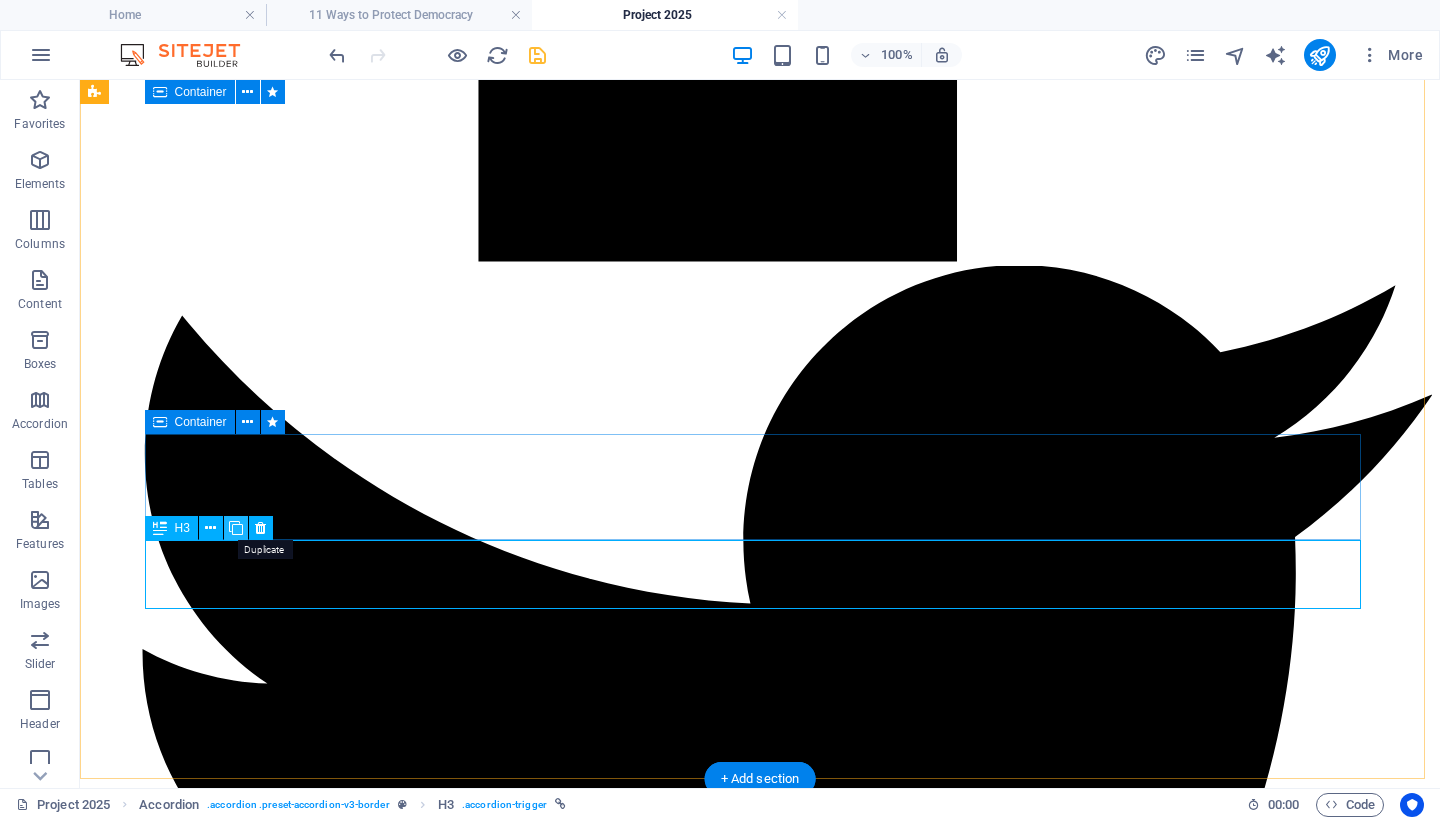 click at bounding box center (236, 528) 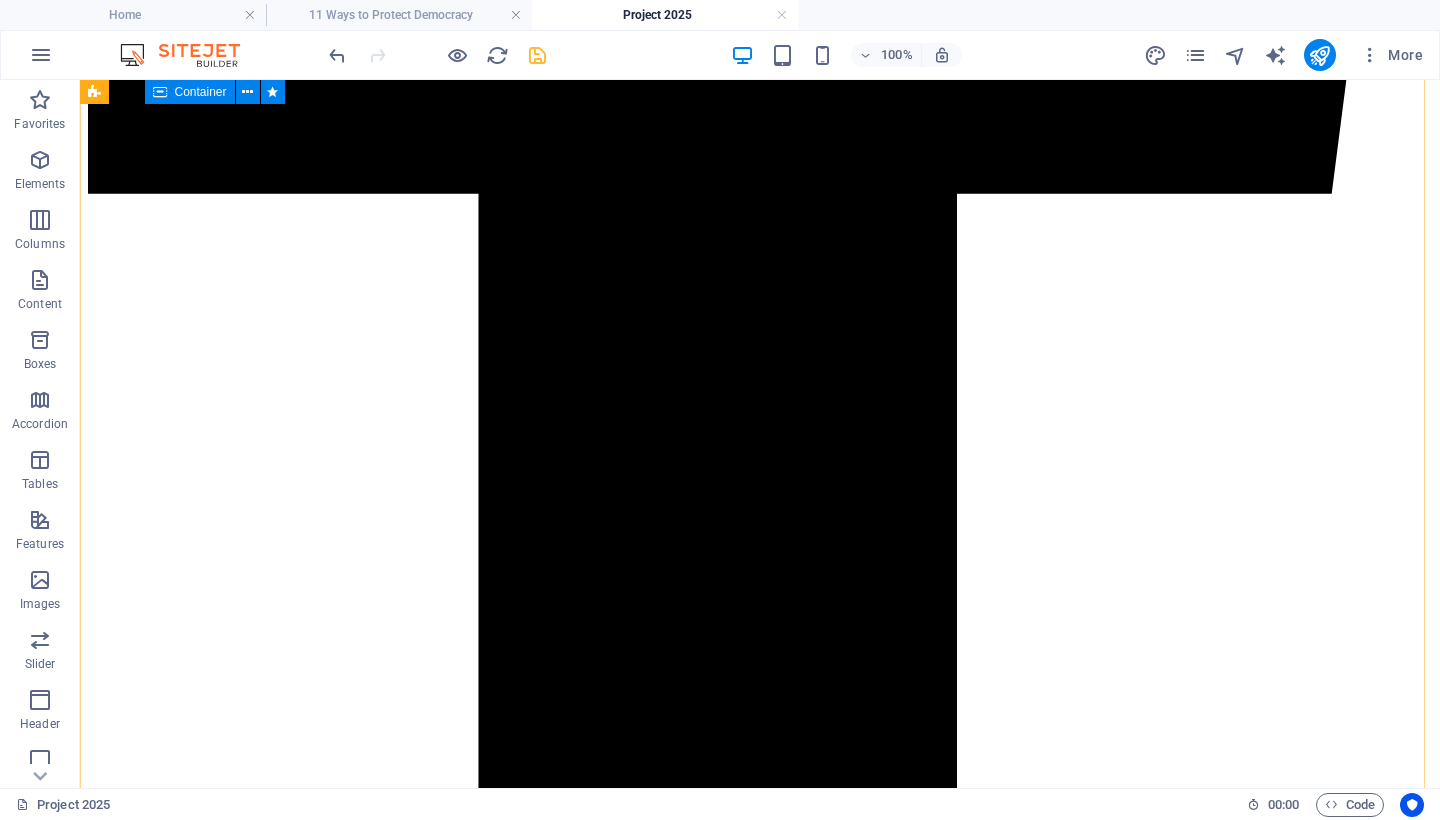 scroll, scrollTop: 747, scrollLeft: 0, axis: vertical 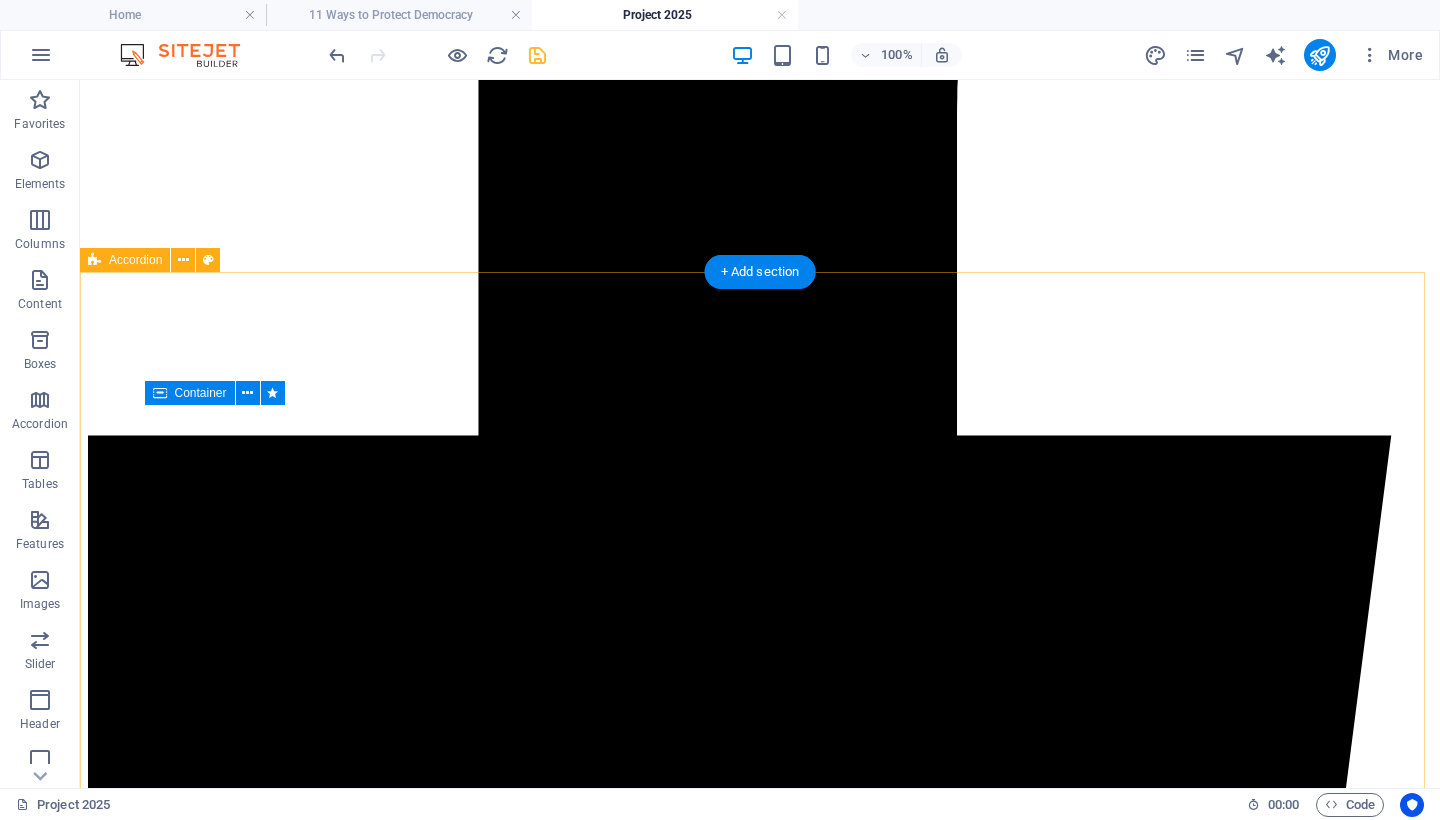 click on "🔧 Key Provisions and Real-World Implementation 🔧   Key Provisions and Real-World Implementation 1. Civil Service Purges Project 2025 mandates the replacement of tens of thousands of nonpartisan federal employees with politically vetted loyalists. Since January 2025: The administration reinstated  Schedule F , reclassifying roughly 50,000 federal employees and stripping them of civil service protections. 1   Mass layoffs and administrative suspensions have already impacted agencies such as the EPA, NIH, and State Department. 2  A recent Supreme Court decision reversed earlier injunctions, clearing the way for these removals to proceed. 3 2. Dismantling of Federal Agencies A new agency—the  Department of Government Efficiency (DOGE) —was established to consolidate and centralize control over federal agencies. 2 4   3. Civil Rights Rollbacks 4. Immigration Raids and Surveillance 5. Suppression of Public Information ⚠️   Why This Matters: Institutional Capture   institutional capture 🔗" at bounding box center (760, 8989) 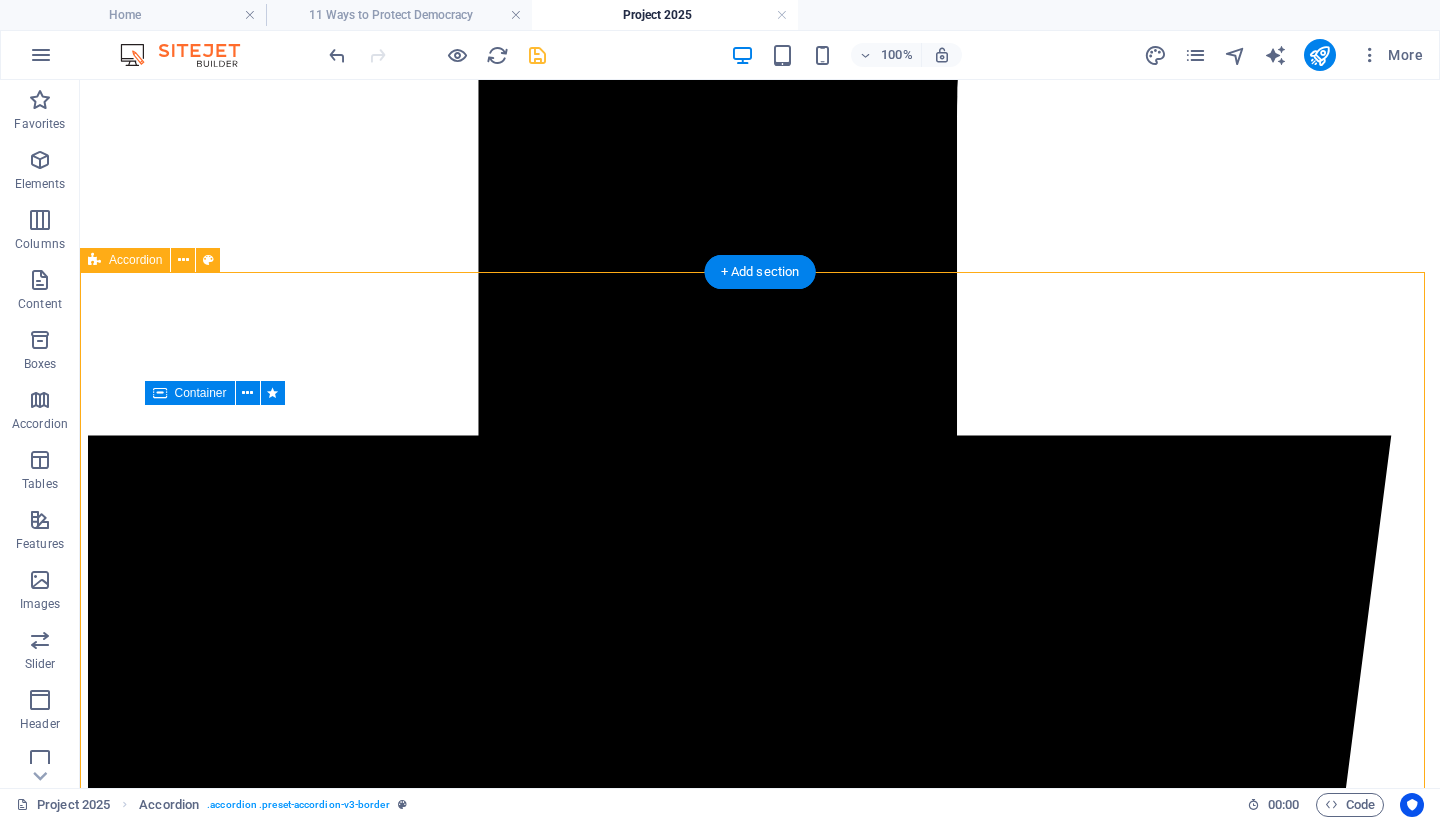 click on "🔧 Key Provisions and Real-World Implementation 🔧   Key Provisions and Real-World Implementation 1. Civil Service Purges Project 2025 mandates the replacement of tens of thousands of nonpartisan federal employees with politically vetted loyalists. Since January 2025: The administration reinstated  Schedule F , reclassifying roughly 50,000 federal employees and stripping them of civil service protections. 1   Mass layoffs and administrative suspensions have already impacted agencies such as the EPA, NIH, and State Department. 2  A recent Supreme Court decision reversed earlier injunctions, clearing the way for these removals to proceed. 3 2. Dismantling of Federal Agencies A new agency—the  Department of Government Efficiency (DOGE) —was established to consolidate and centralize control over federal agencies. 2 4   3. Civil Rights Rollbacks 4. Immigration Raids and Surveillance 5. Suppression of Public Information ⚠️   Why This Matters: Institutional Capture   institutional capture 🔗" at bounding box center [760, 8989] 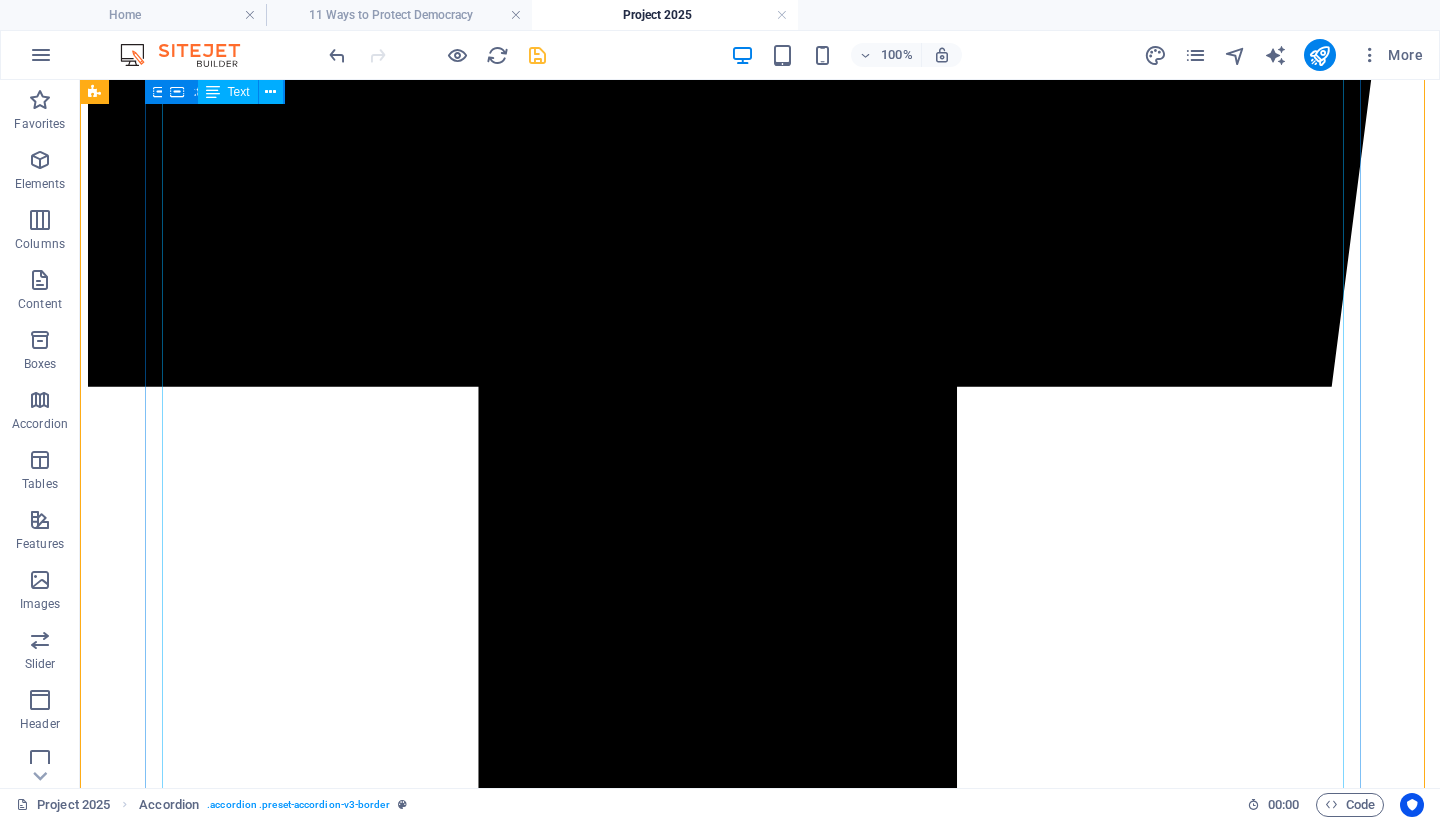 scroll, scrollTop: 1402, scrollLeft: 0, axis: vertical 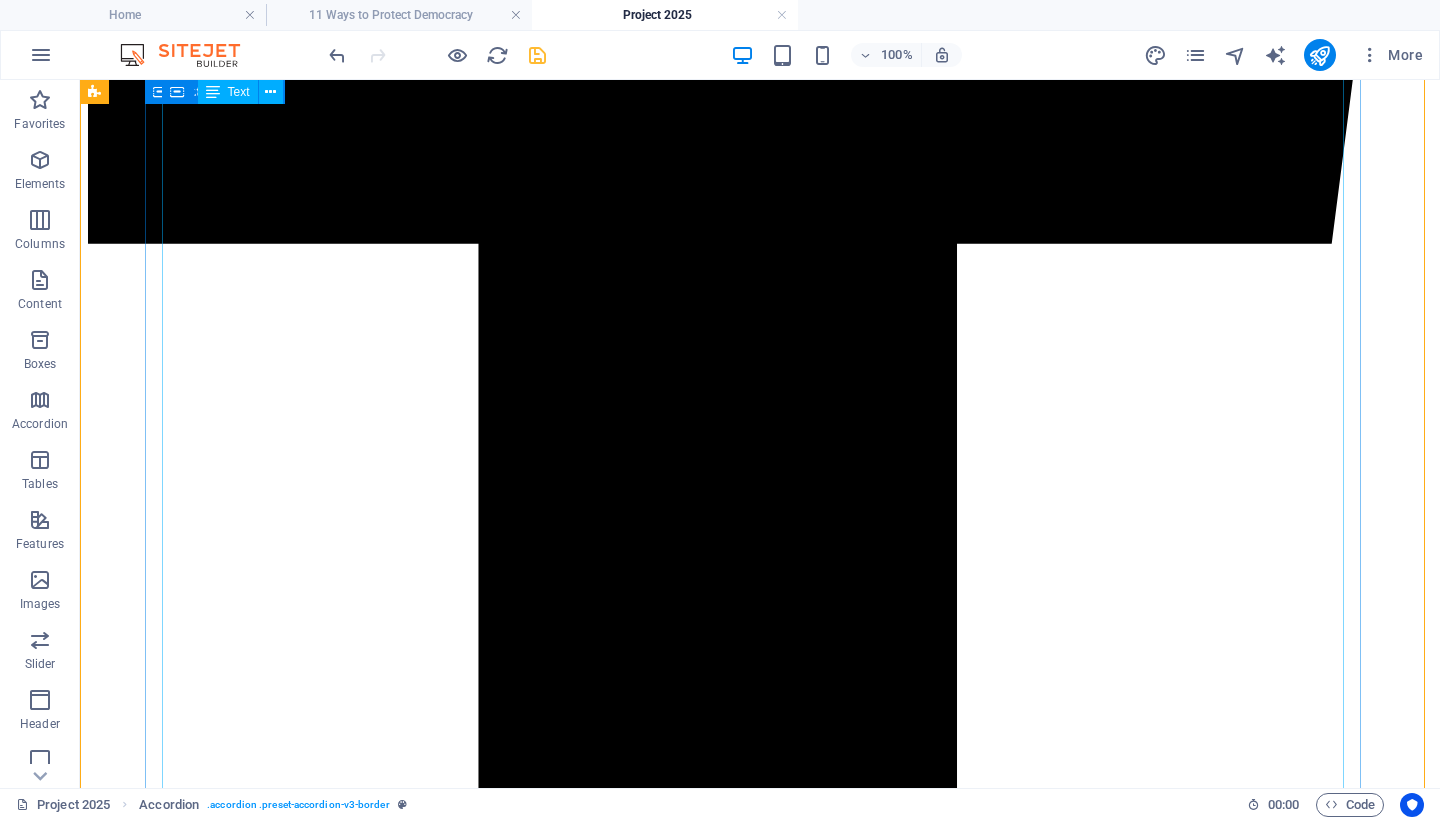 click on "🔧   Key Provisions and Real-World Implementation 1. Civil Service Purges Project 2025 mandates the replacement of tens of thousands of nonpartisan federal employees with politically vetted loyalists. Since January 2025: The administration reinstated  Schedule F , reclassifying roughly 50,000 federal employees and stripping them of civil service protections. 1   Mass layoffs and administrative suspensions have already impacted agencies such as the EPA, NIH, and State Department. 2  A recent Supreme Court decision reversed earlier injunctions, clearing the way for these removals to proceed. 3 2. Dismantling of Federal Agencies A new agency—the  Department of Government Efficiency (DOGE) —was established to consolidate and centralize control over federal agencies. 2 4   3. Civil Rights Rollbacks Executive orders issued in early 2025 terminated all DEI (Diversity, Equity, and Inclusion) initiatives and closed key civil rights enforcement offices across federal departments [5]. ⚠️     🔗" at bounding box center (760, 8164) 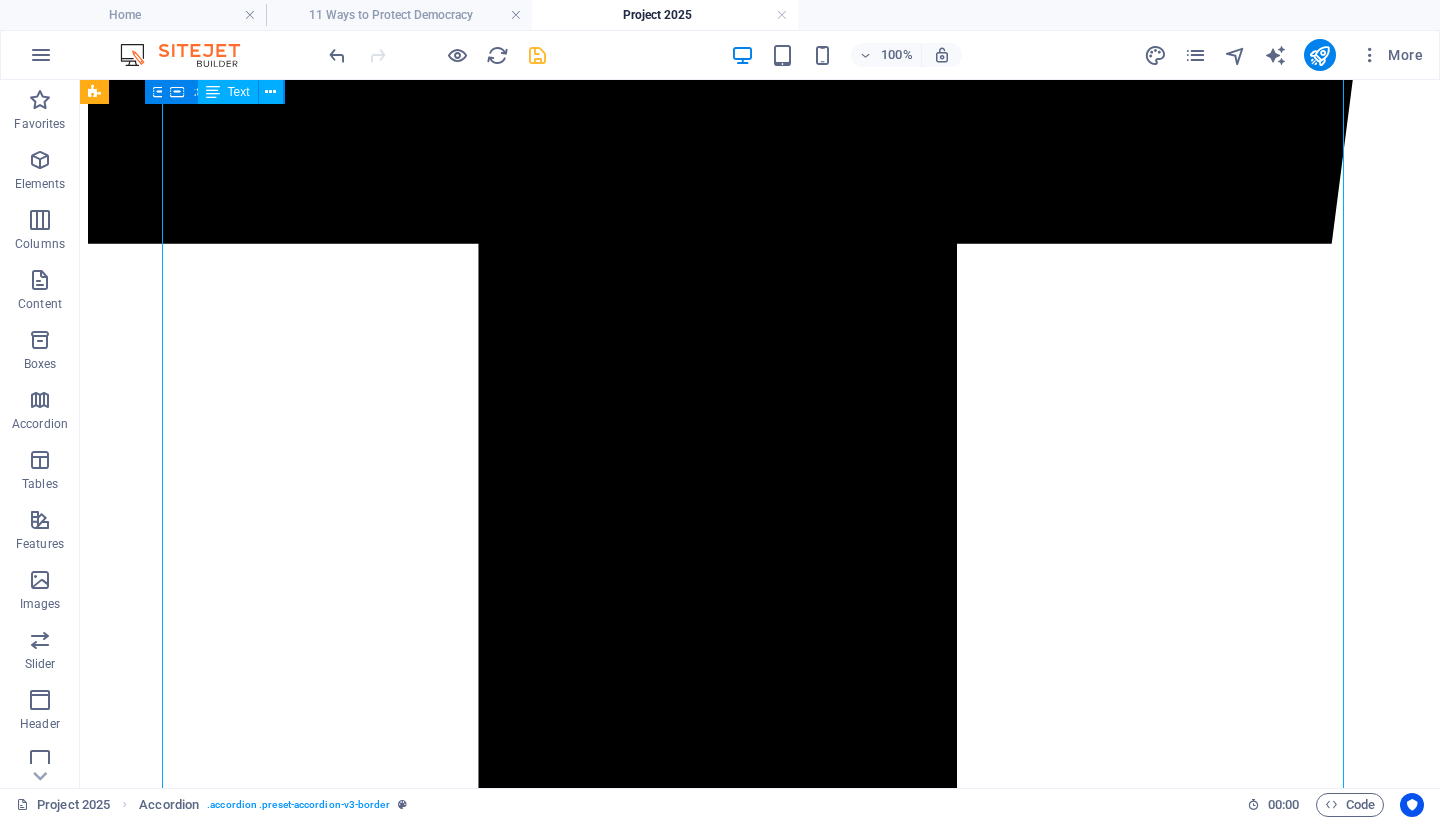 click on "🔧   Key Provisions and Real-World Implementation 1. Civil Service Purges Project 2025 mandates the replacement of tens of thousands of nonpartisan federal employees with politically vetted loyalists. Since January 2025: The administration reinstated  Schedule F , reclassifying roughly 50,000 federal employees and stripping them of civil service protections. 1   Mass layoffs and administrative suspensions have already impacted agencies such as the EPA, NIH, and State Department. 2  A recent Supreme Court decision reversed earlier injunctions, clearing the way for these removals to proceed. 3 2. Dismantling of Federal Agencies A new agency—the  Department of Government Efficiency (DOGE) —was established to consolidate and centralize control over federal agencies. 2 4   3. Civil Rights Rollbacks Executive orders issued in early 2025 terminated all DEI (Diversity, Equity, and Inclusion) initiatives and closed key civil rights enforcement offices across federal departments [5]. ⚠️     🔗" at bounding box center (760, 8164) 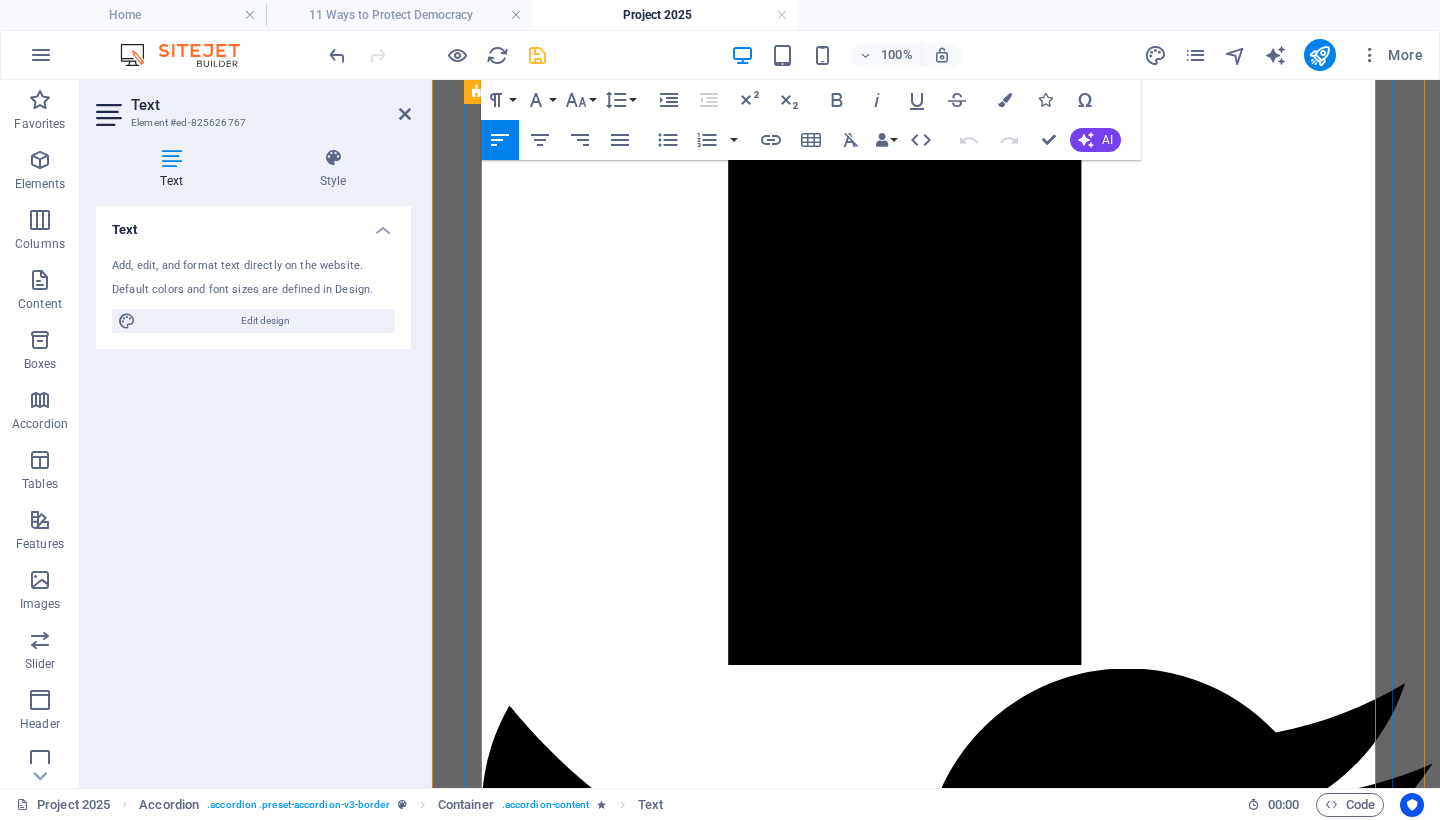 scroll, scrollTop: 1487, scrollLeft: 0, axis: vertical 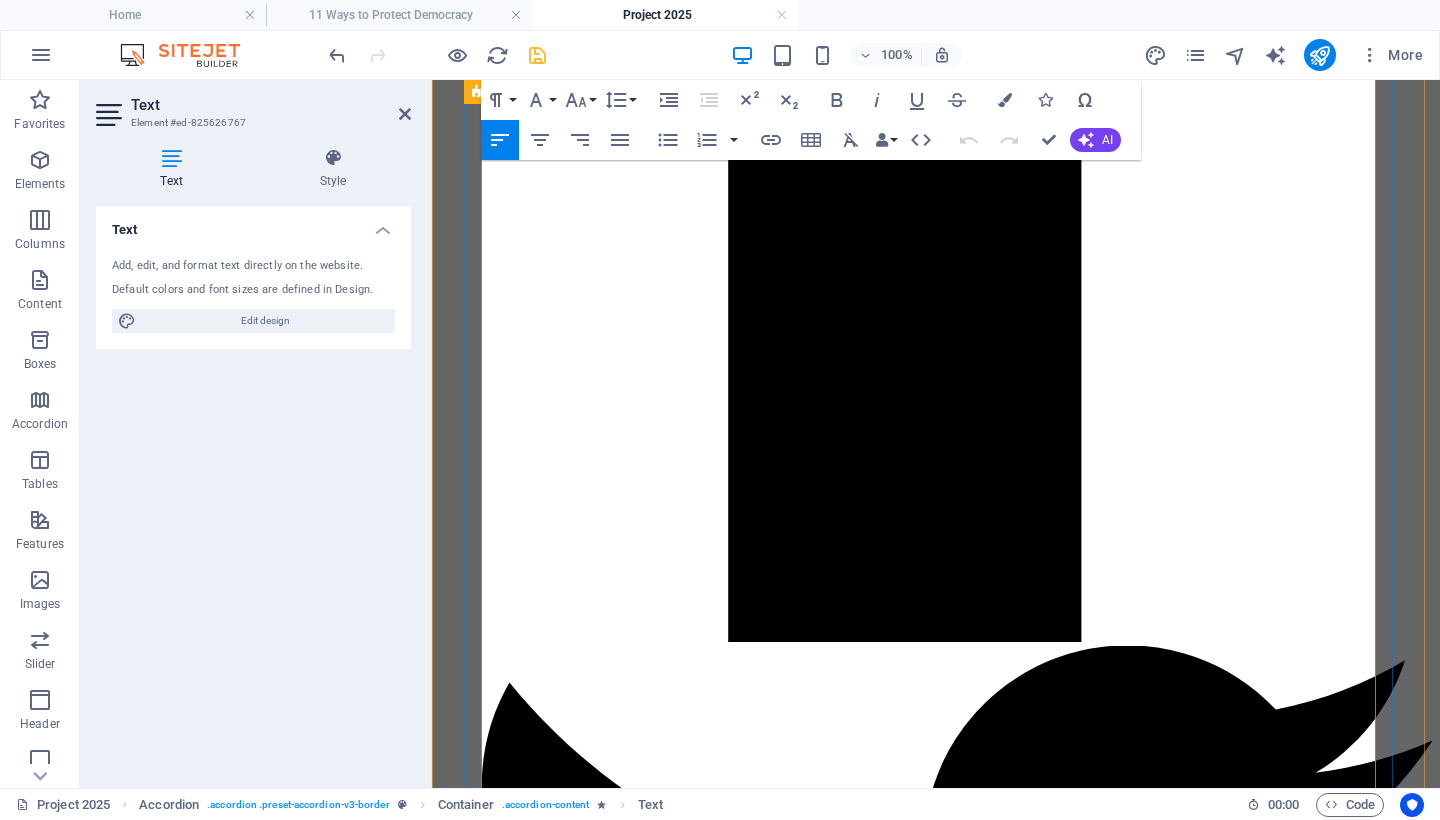 click on "Executive orders issued in early 2025 terminated all DEI (Diversity, Equity, and Inclusion) initiatives and closed key civil rights enforcement offices across federal departments [5]." at bounding box center [956, 5999] 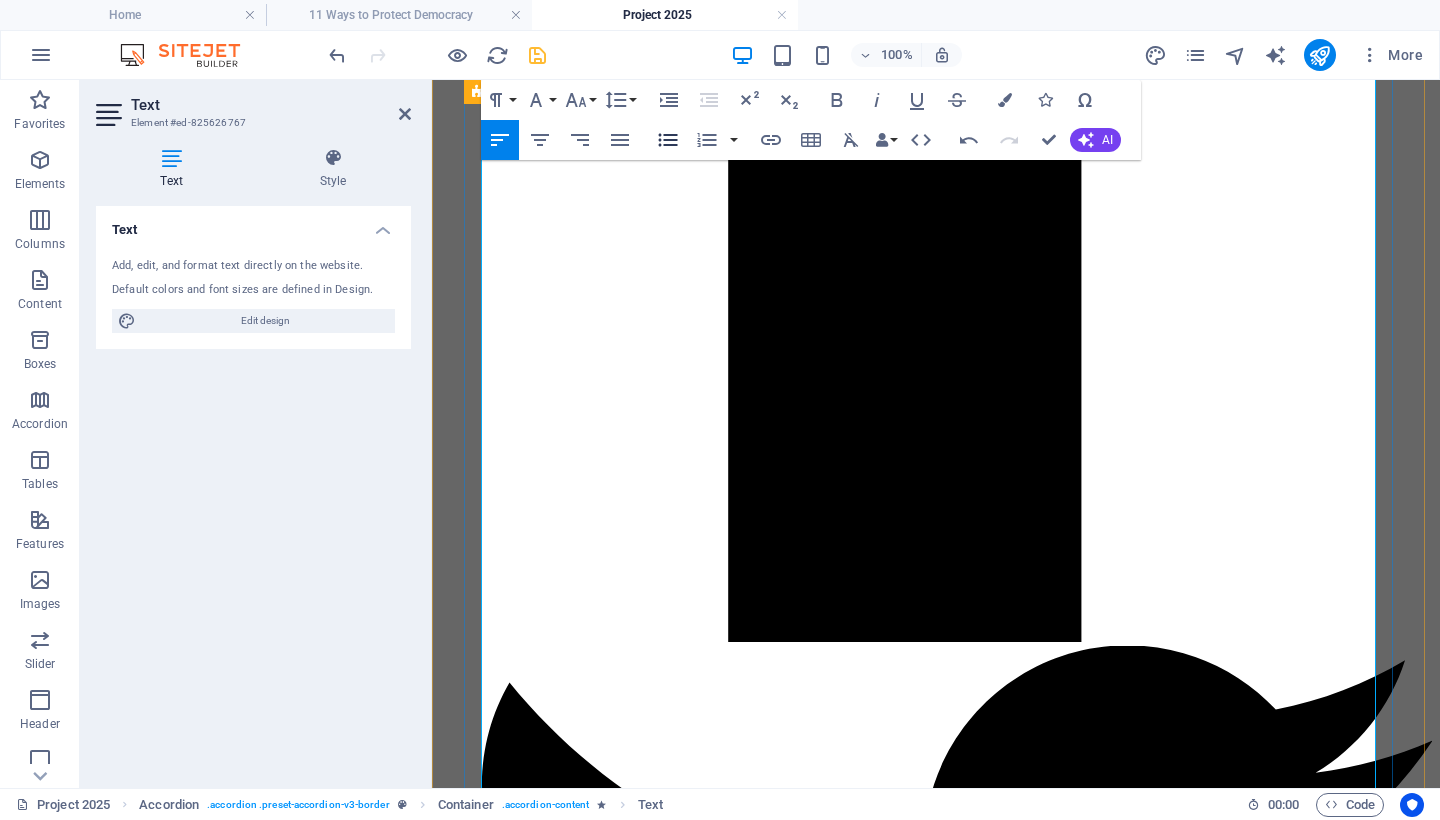 click 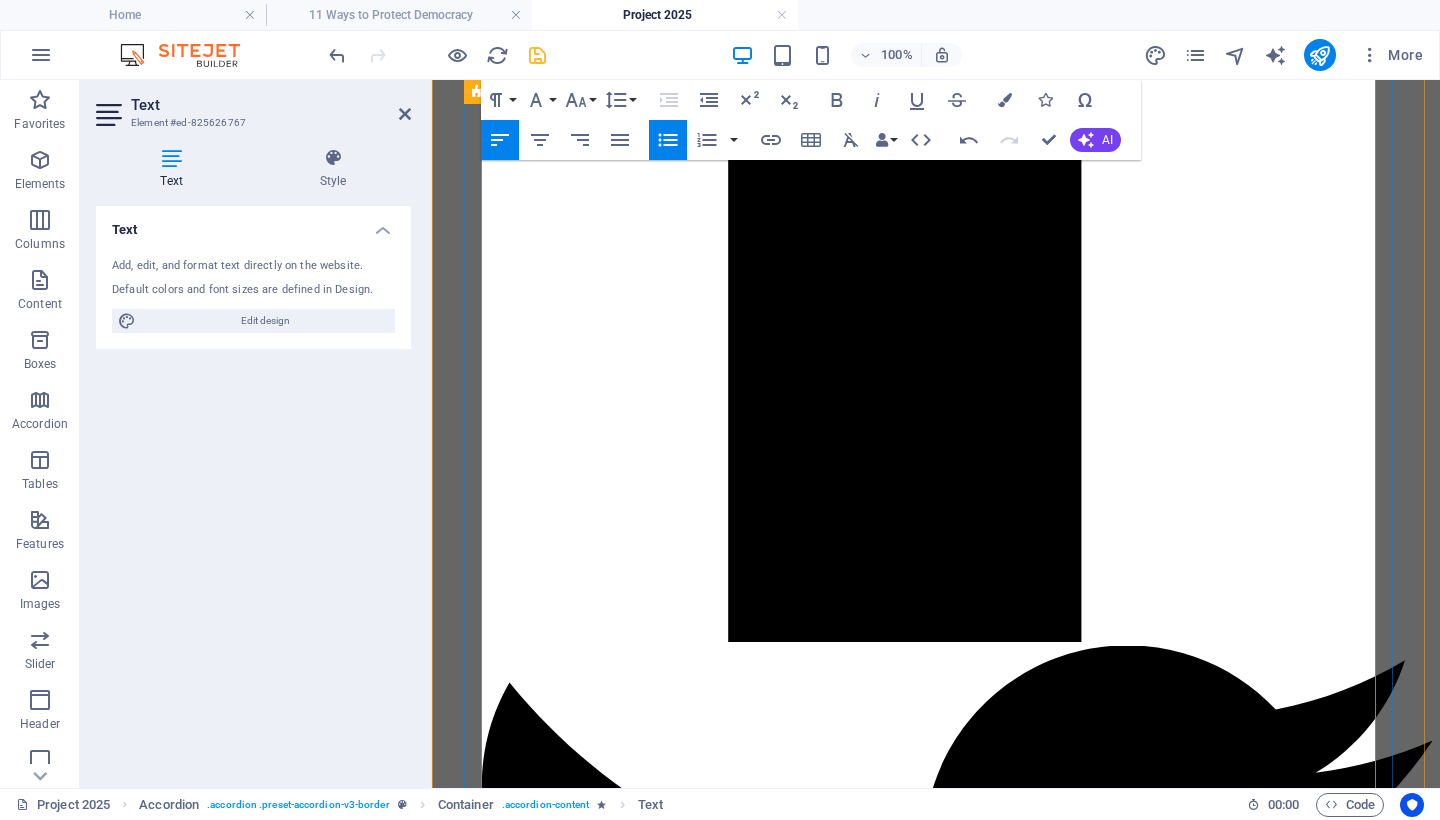 click on "The Department of Education’s Office for Civil Rights has slashed its staffing and deprioritized investigations into discrimination complaints, particularly those involving race, gender identity, and disability [5]." at bounding box center (956, 6051) 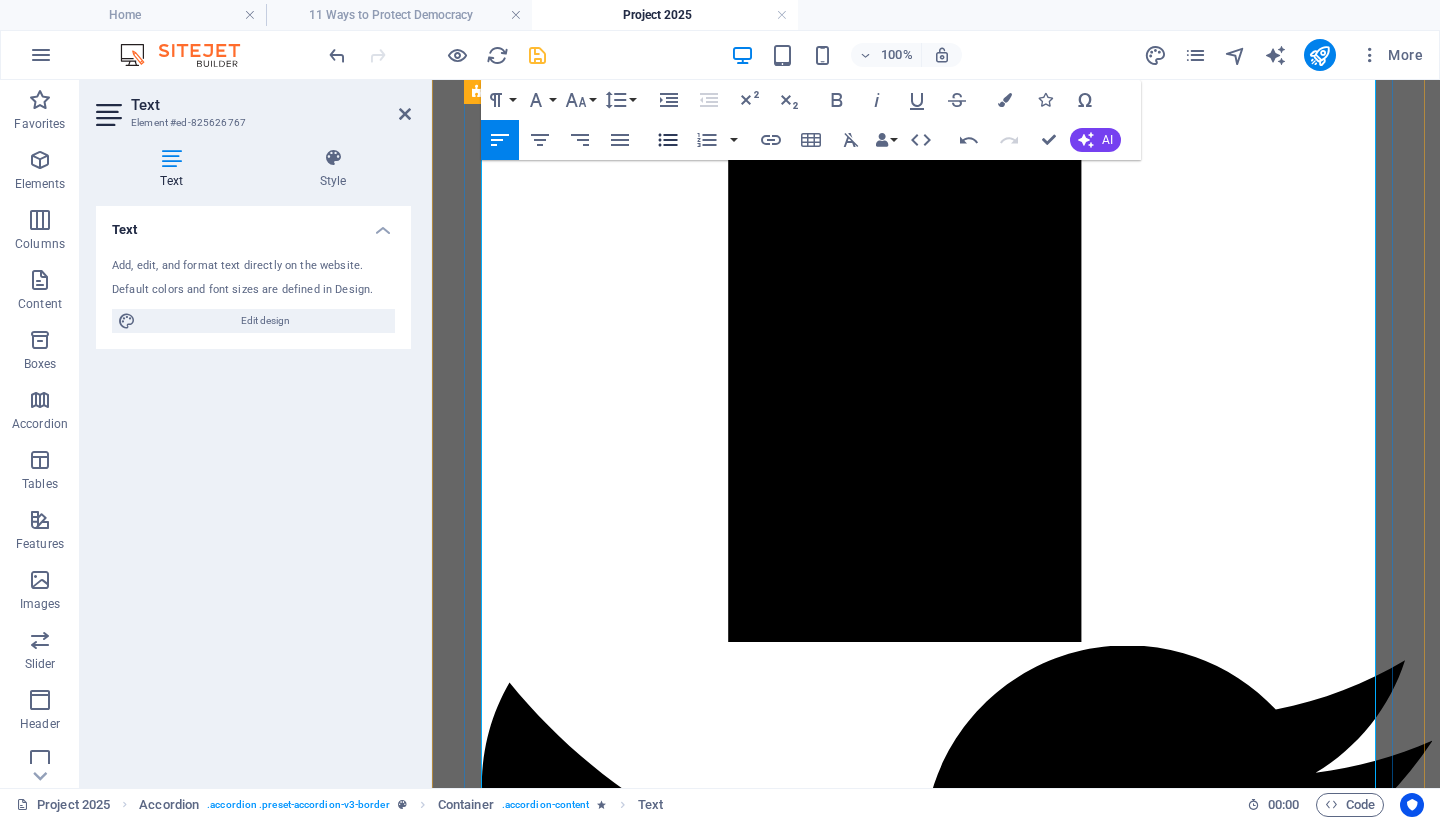 click 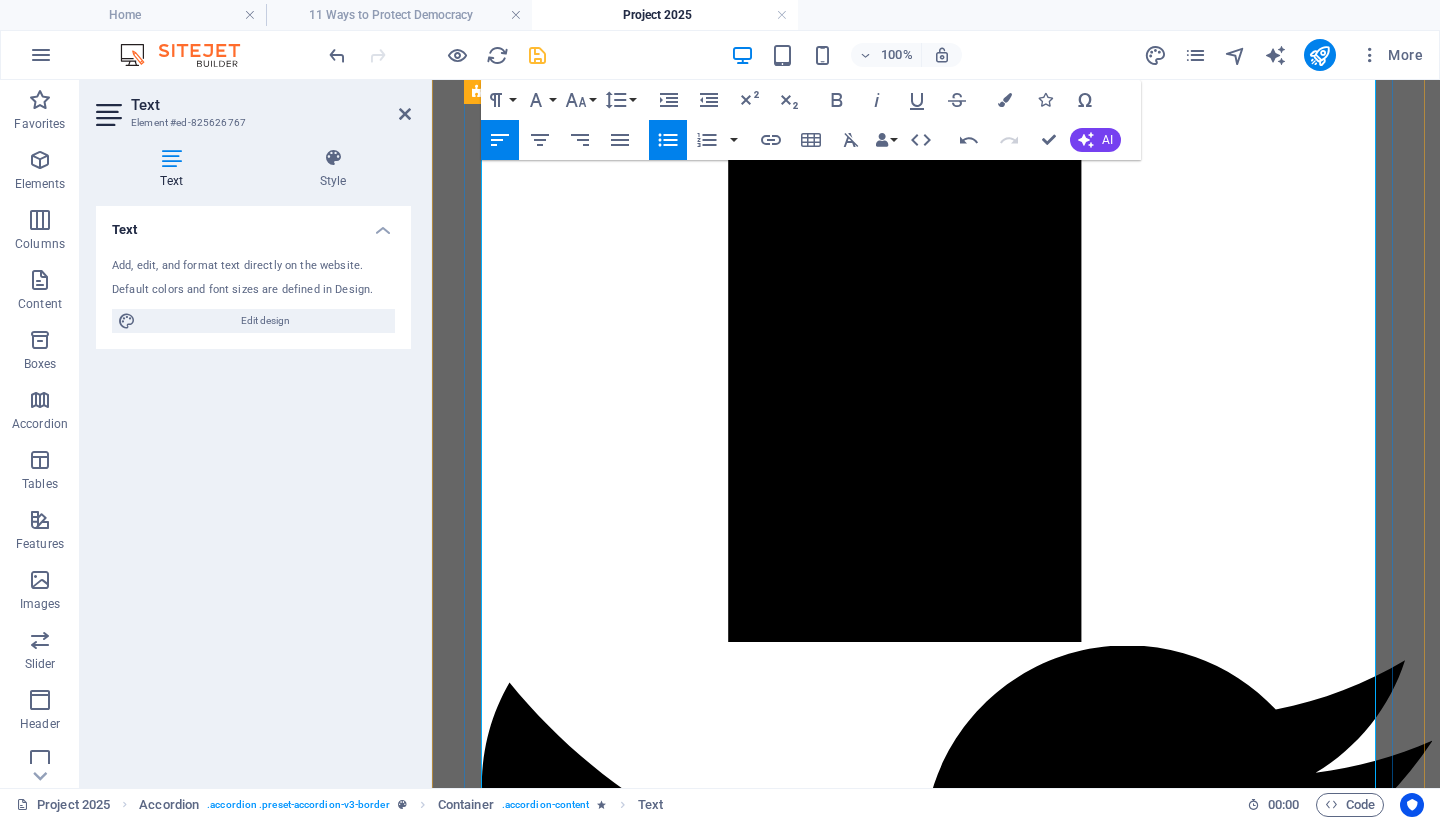 click on "Leading civil rights groups—including the ACLU, NAACP Legal Defense Fund, and the National Urban League—have condemned these actions as targeted assaults on legal equality and civic inclusion [6]." at bounding box center (956, 6087) 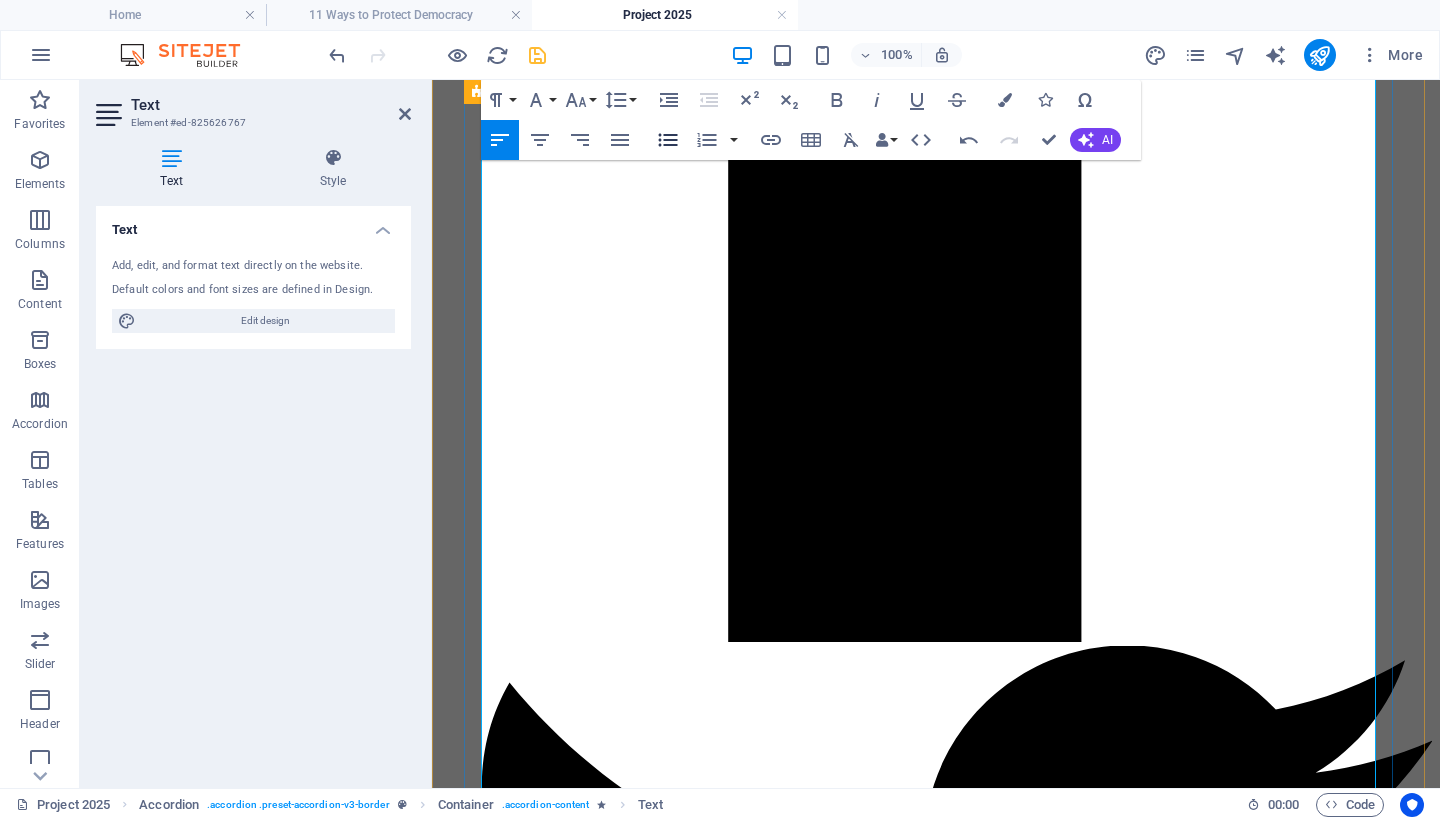 click 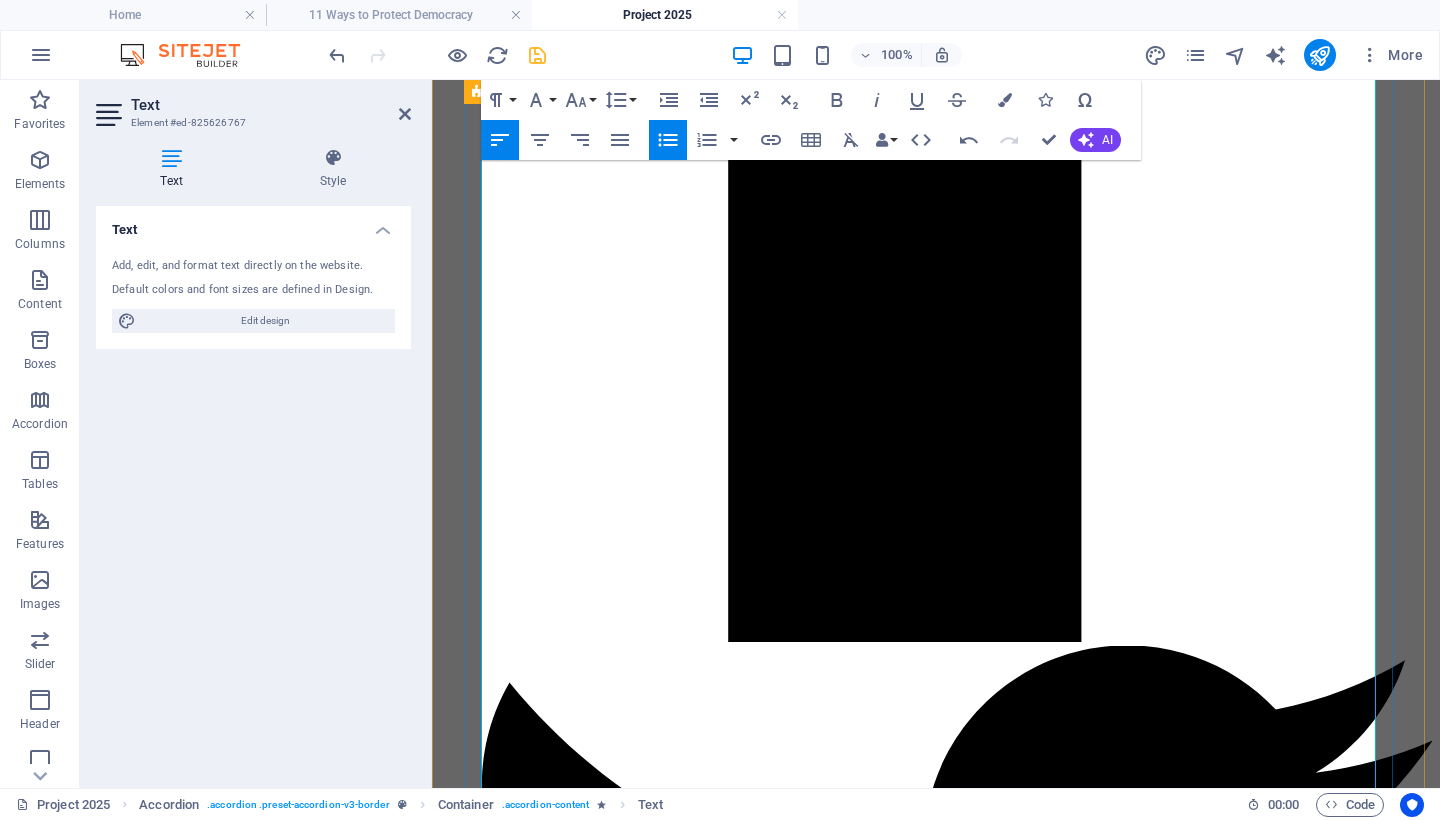 click on "Leading civil rights groups—including the ACLU, NAACP Legal Defense Fund, and the National Urban League—have condemned these actions as targeted assaults on legal equality and civic inclusion [6]." at bounding box center [956, 6071] 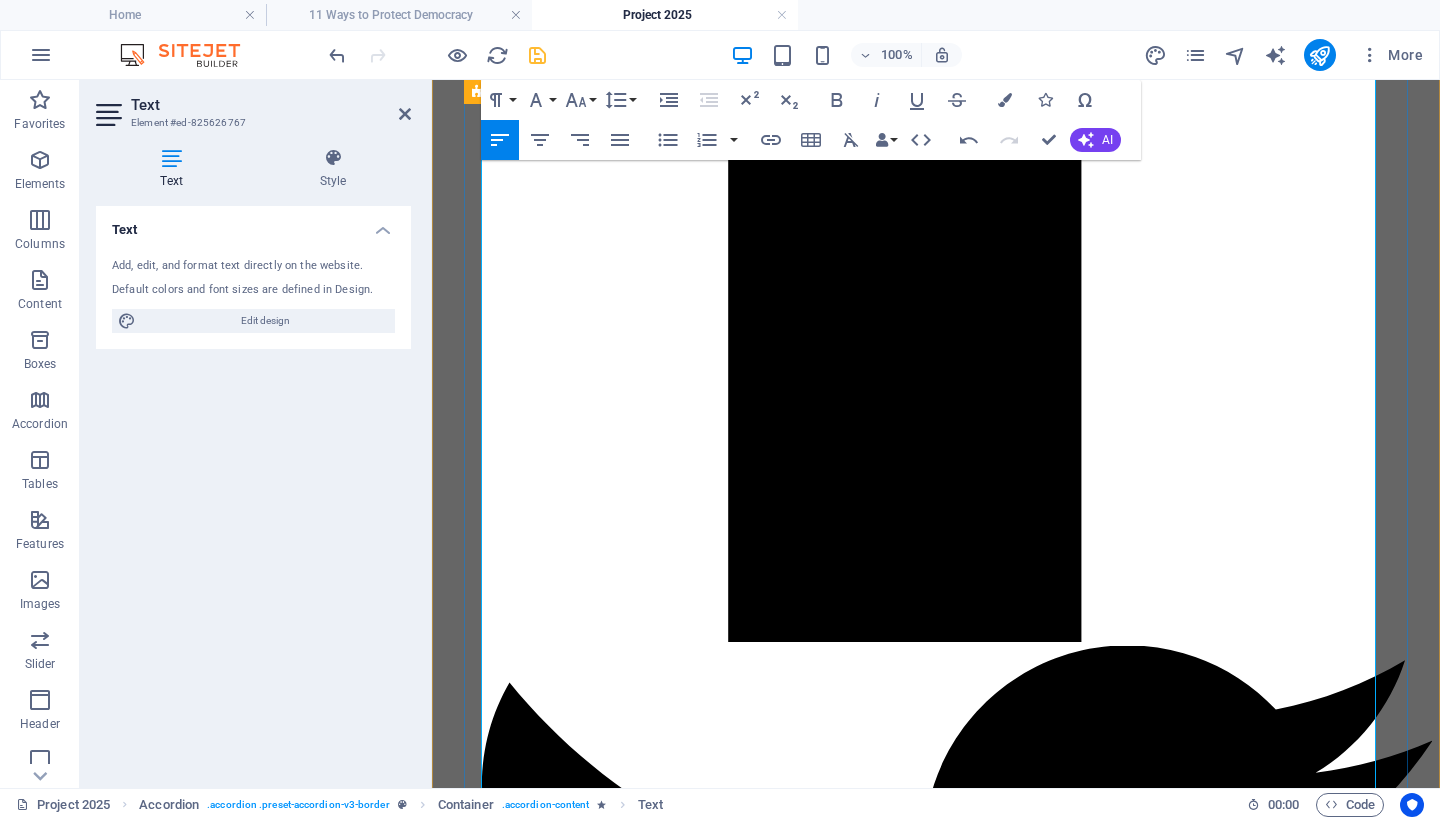 drag, startPoint x: 1260, startPoint y: 522, endPoint x: 457, endPoint y: 377, distance: 815.9865 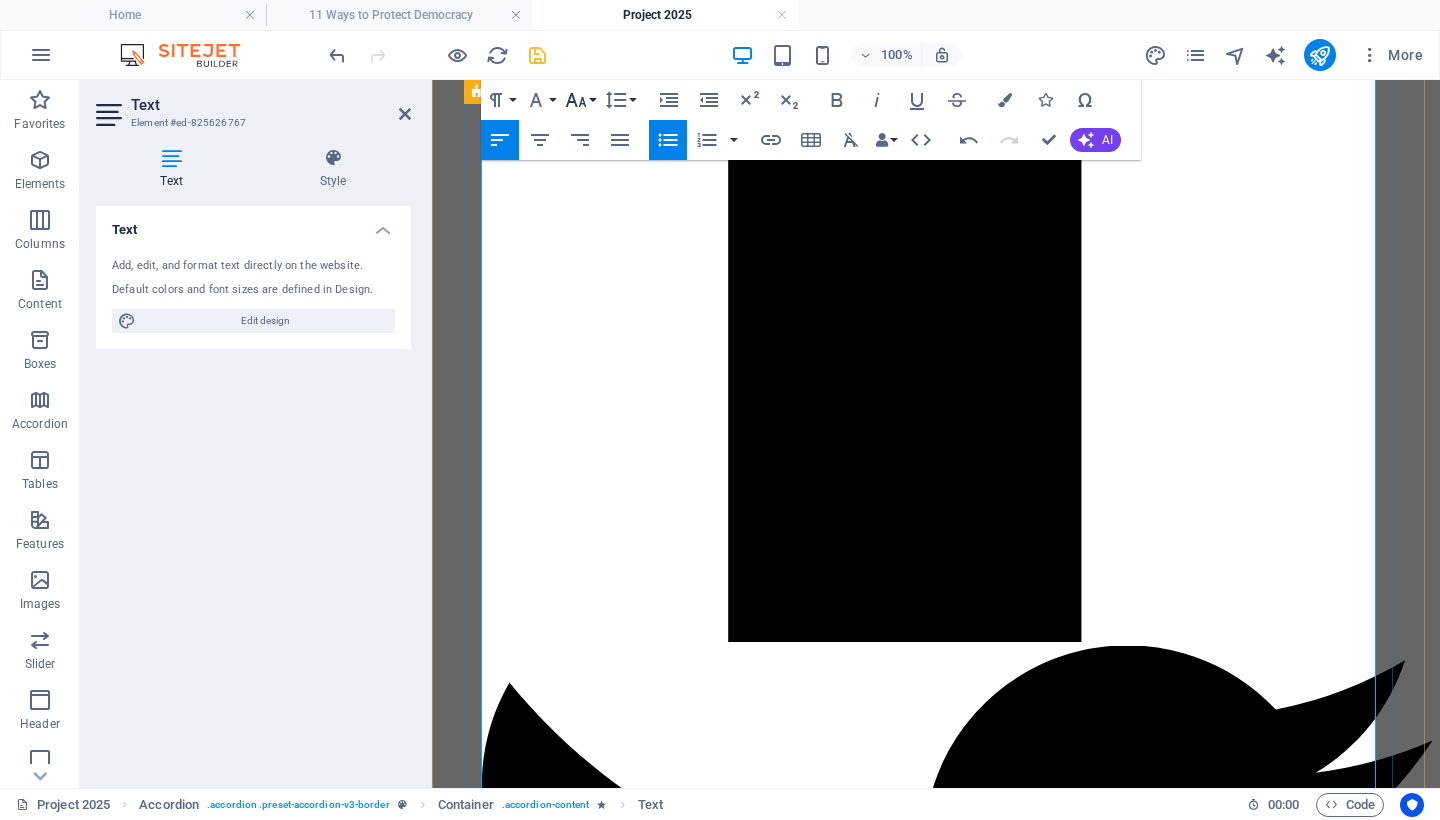 click 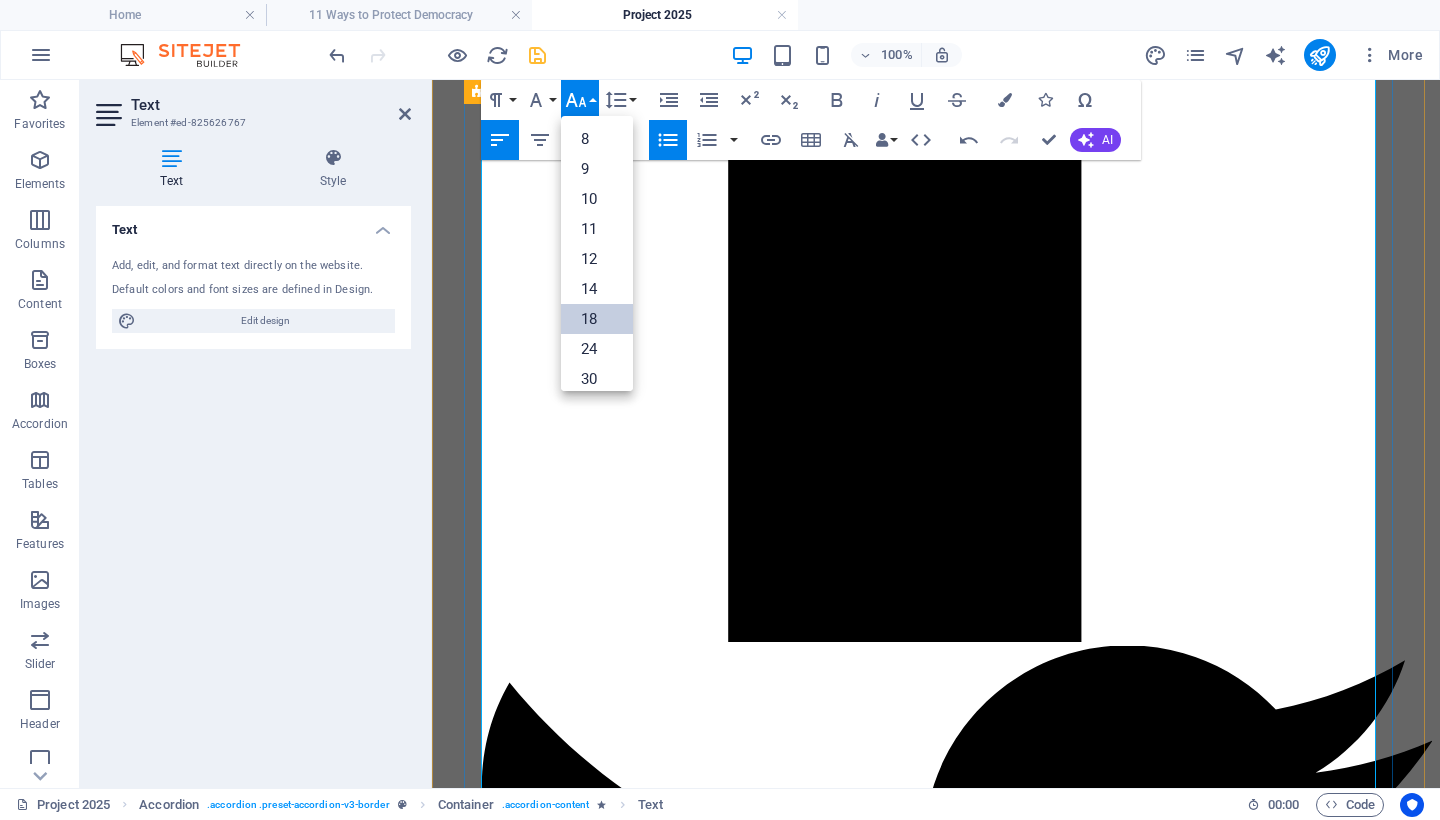 click on "18" at bounding box center (597, 319) 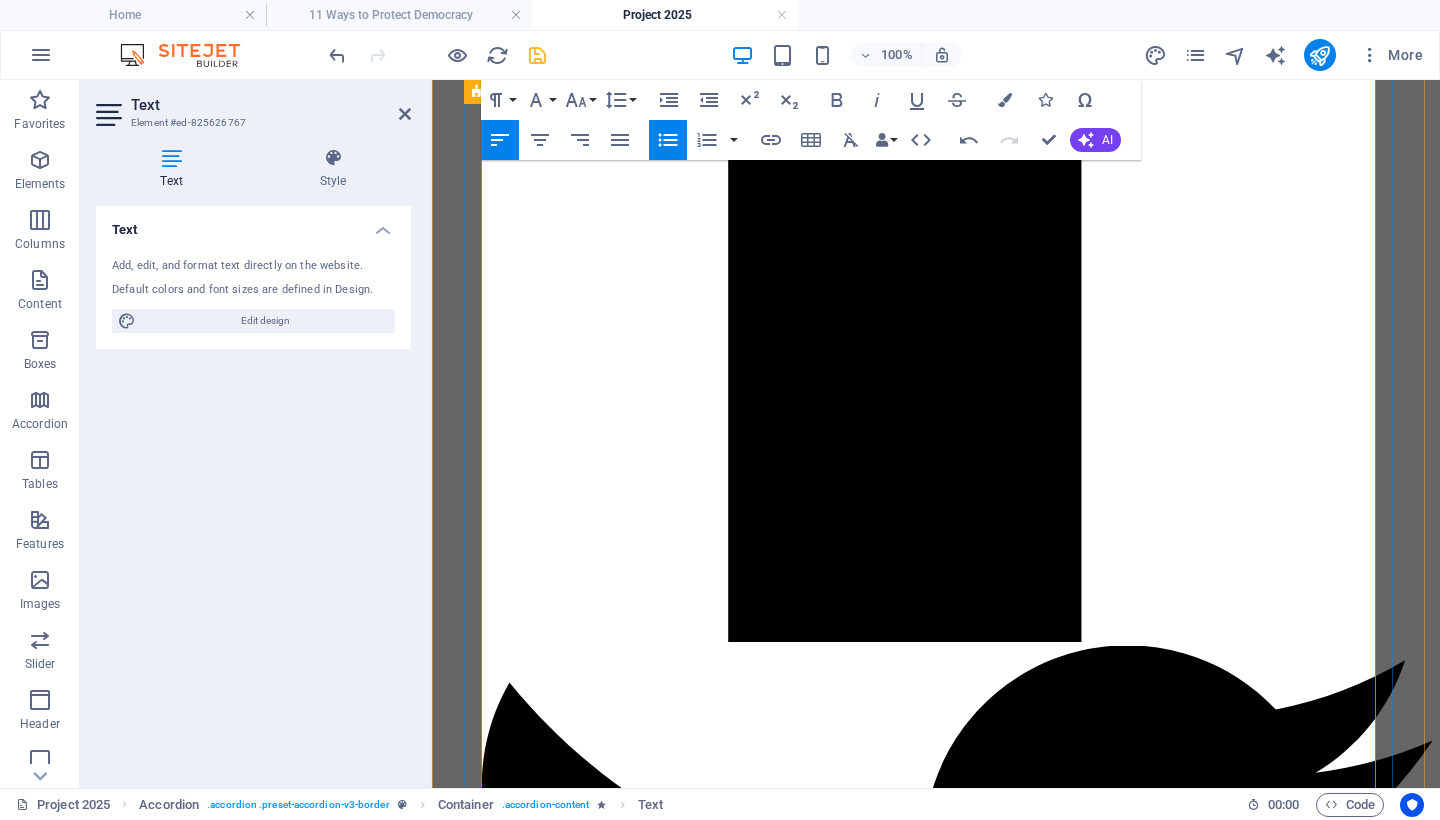 click on "Leading civil rights groups—including the ACLU, NAACP Legal Defense Fund, and the National Urban League—have condemned these actions as targeted assaults on legal equality and civic inclusion [6]." at bounding box center (956, 6086) 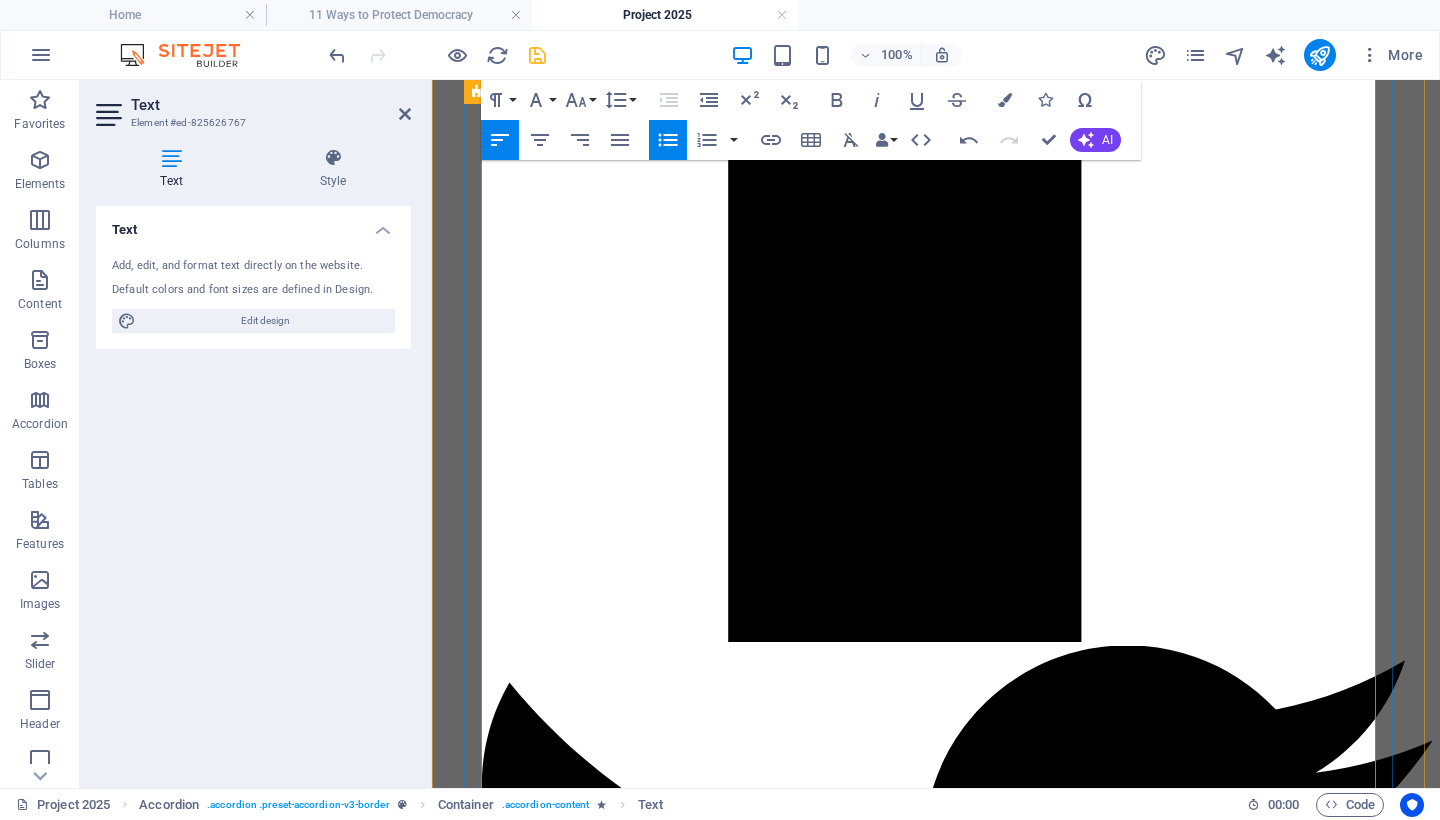 type 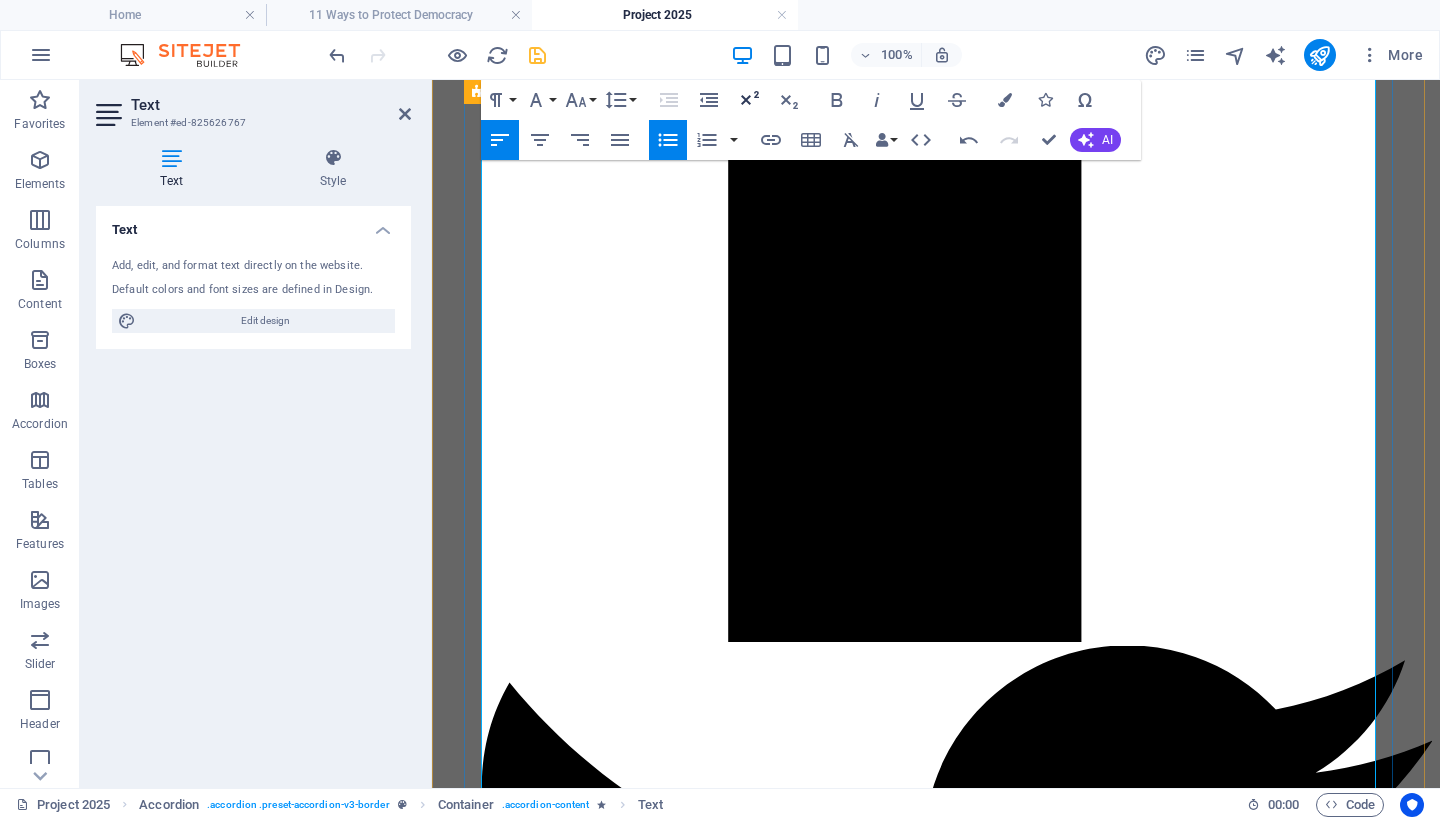 click 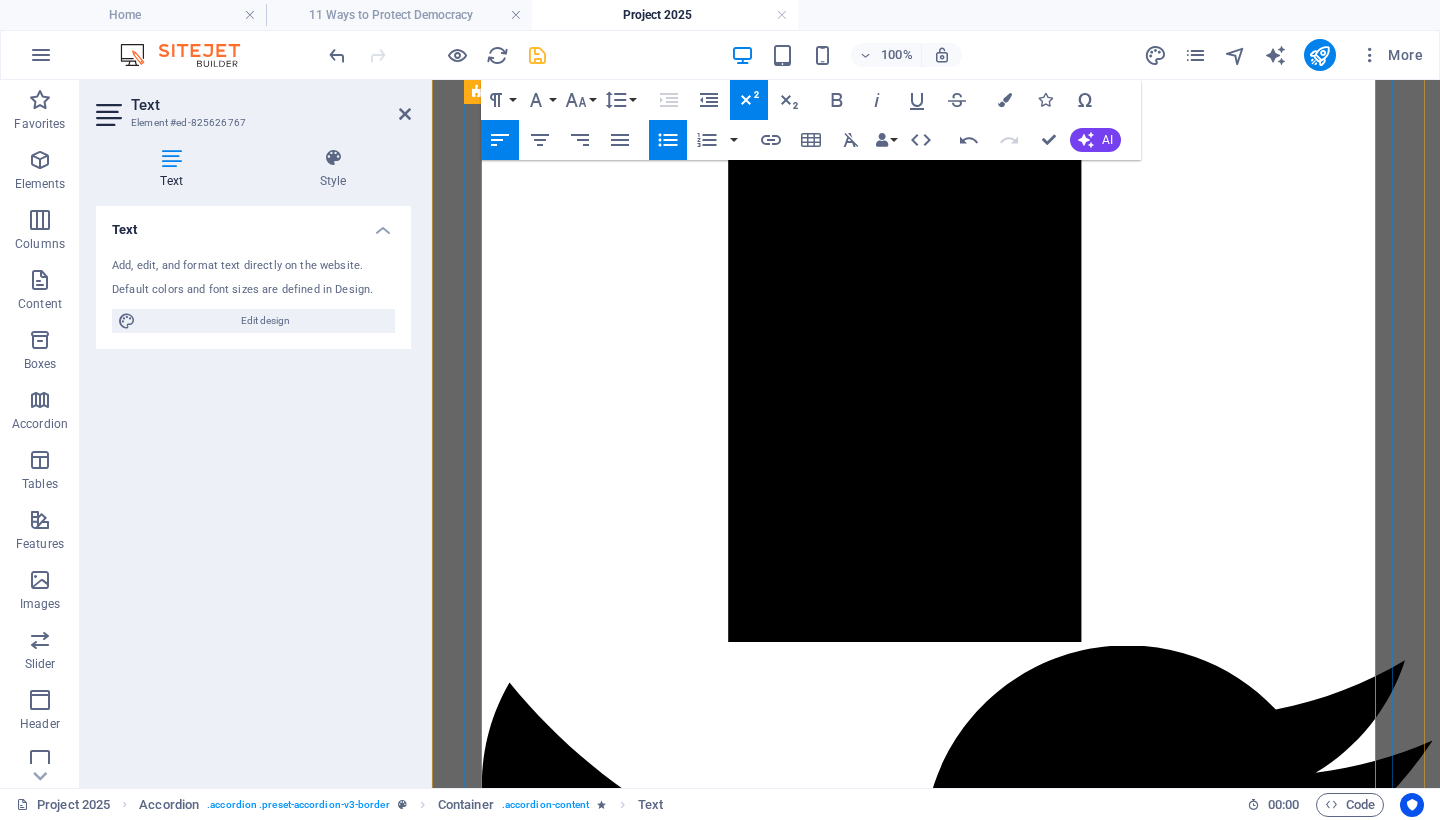 drag, startPoint x: 631, startPoint y: 510, endPoint x: 687, endPoint y: 513, distance: 56.0803 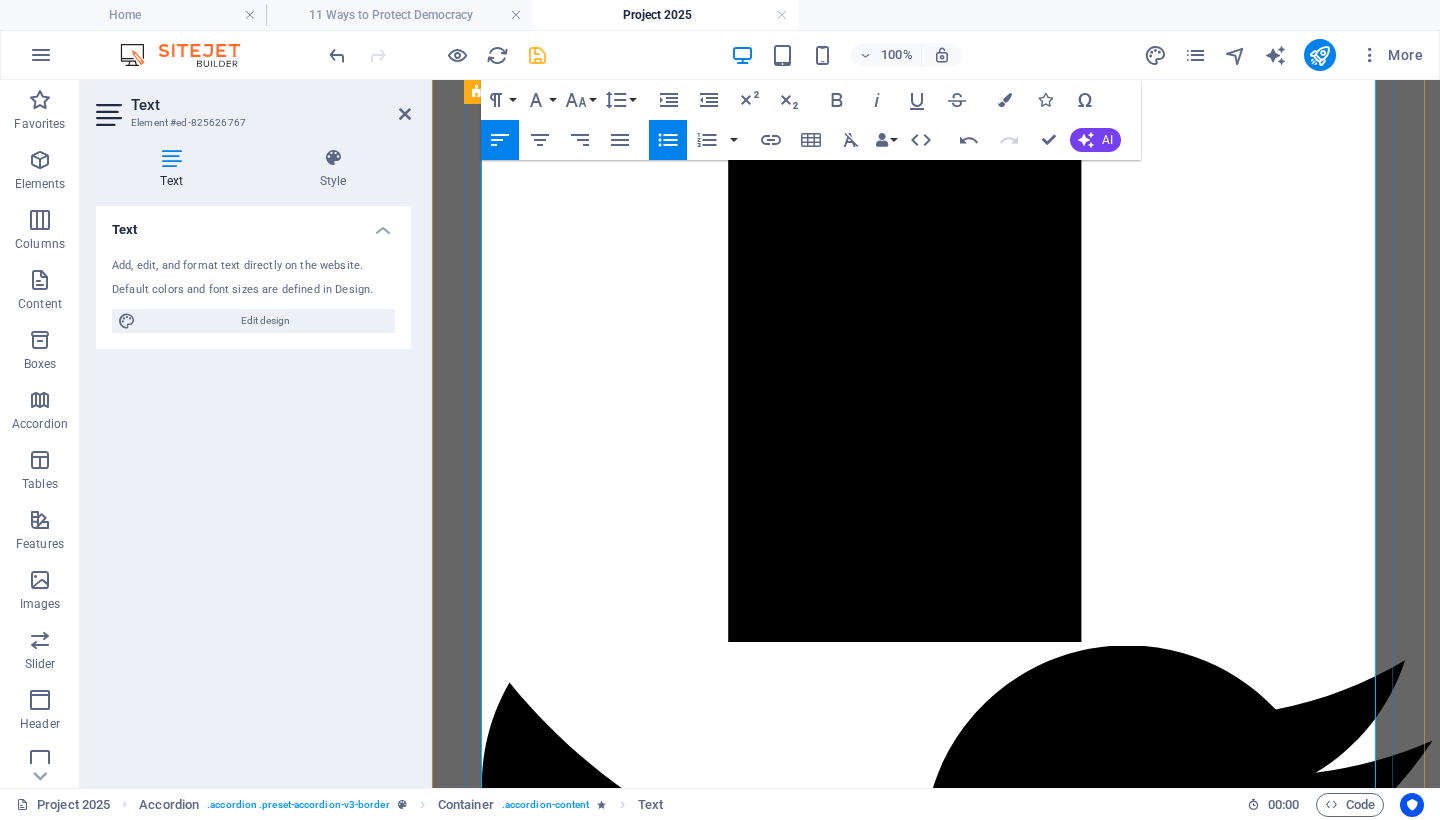 drag, startPoint x: 652, startPoint y: 510, endPoint x: 636, endPoint y: 508, distance: 16.124516 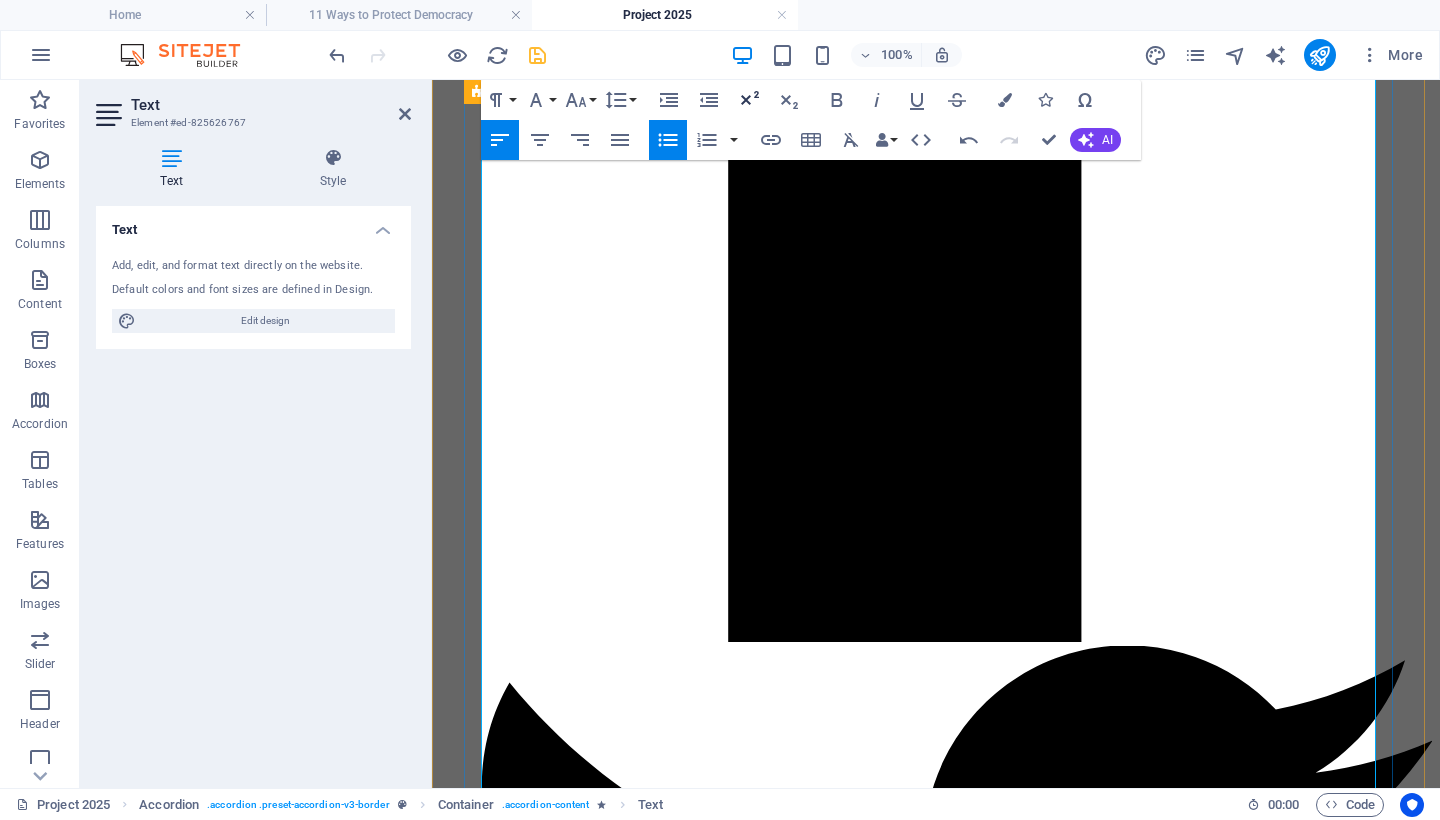 click 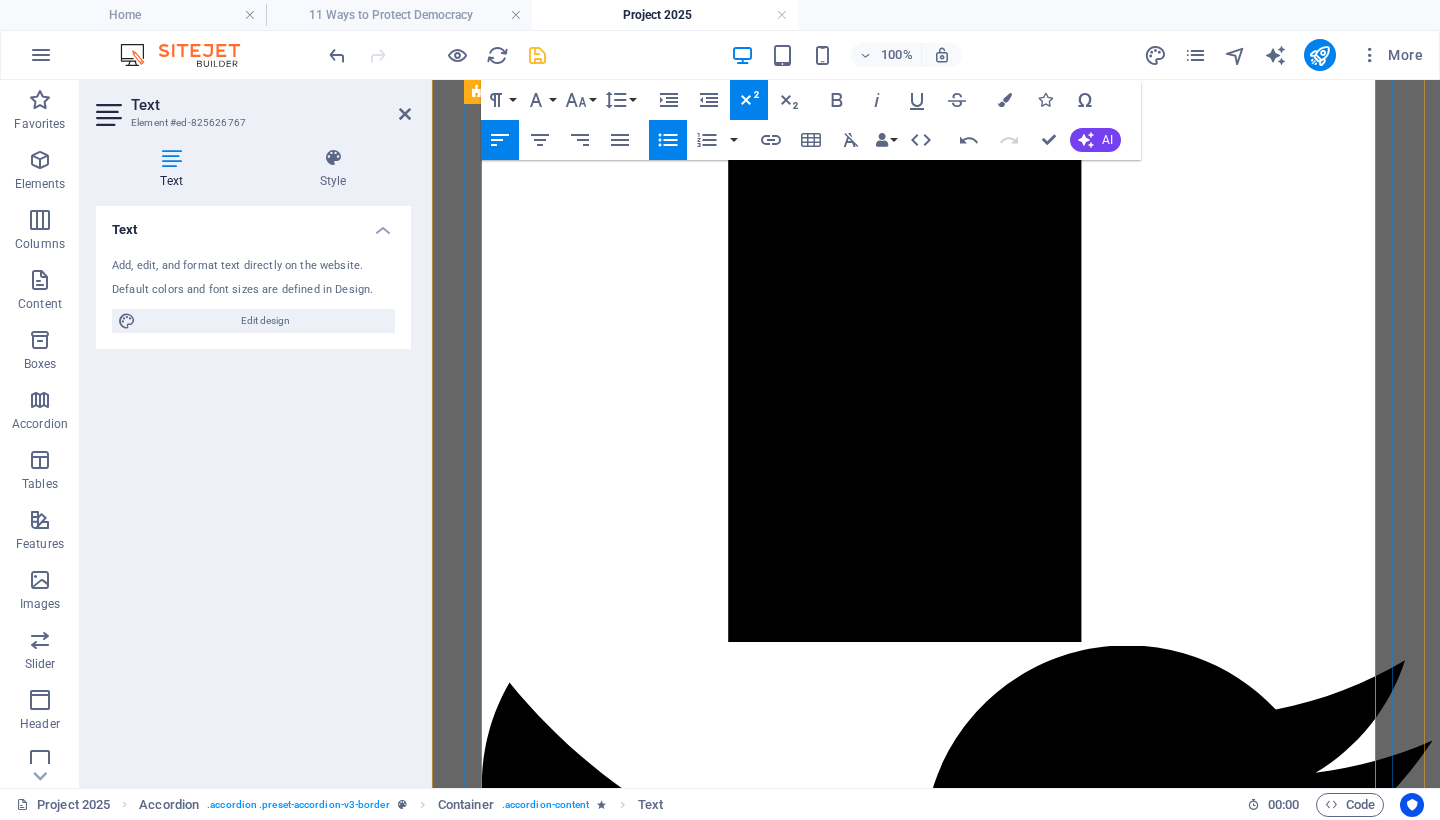 drag, startPoint x: 662, startPoint y: 593, endPoint x: 593, endPoint y: 597, distance: 69.115845 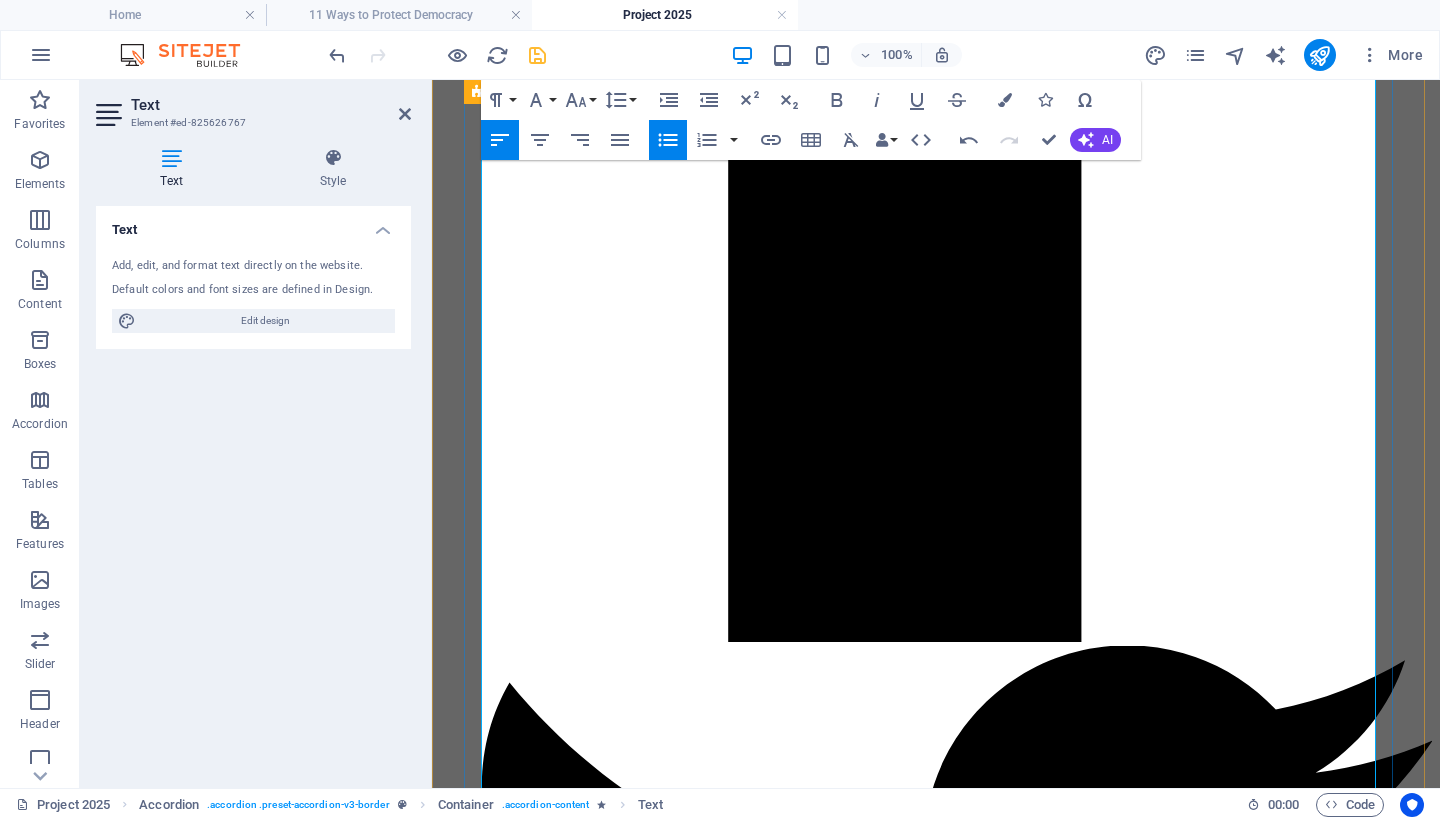 drag, startPoint x: 610, startPoint y: 594, endPoint x: 596, endPoint y: 594, distance: 14 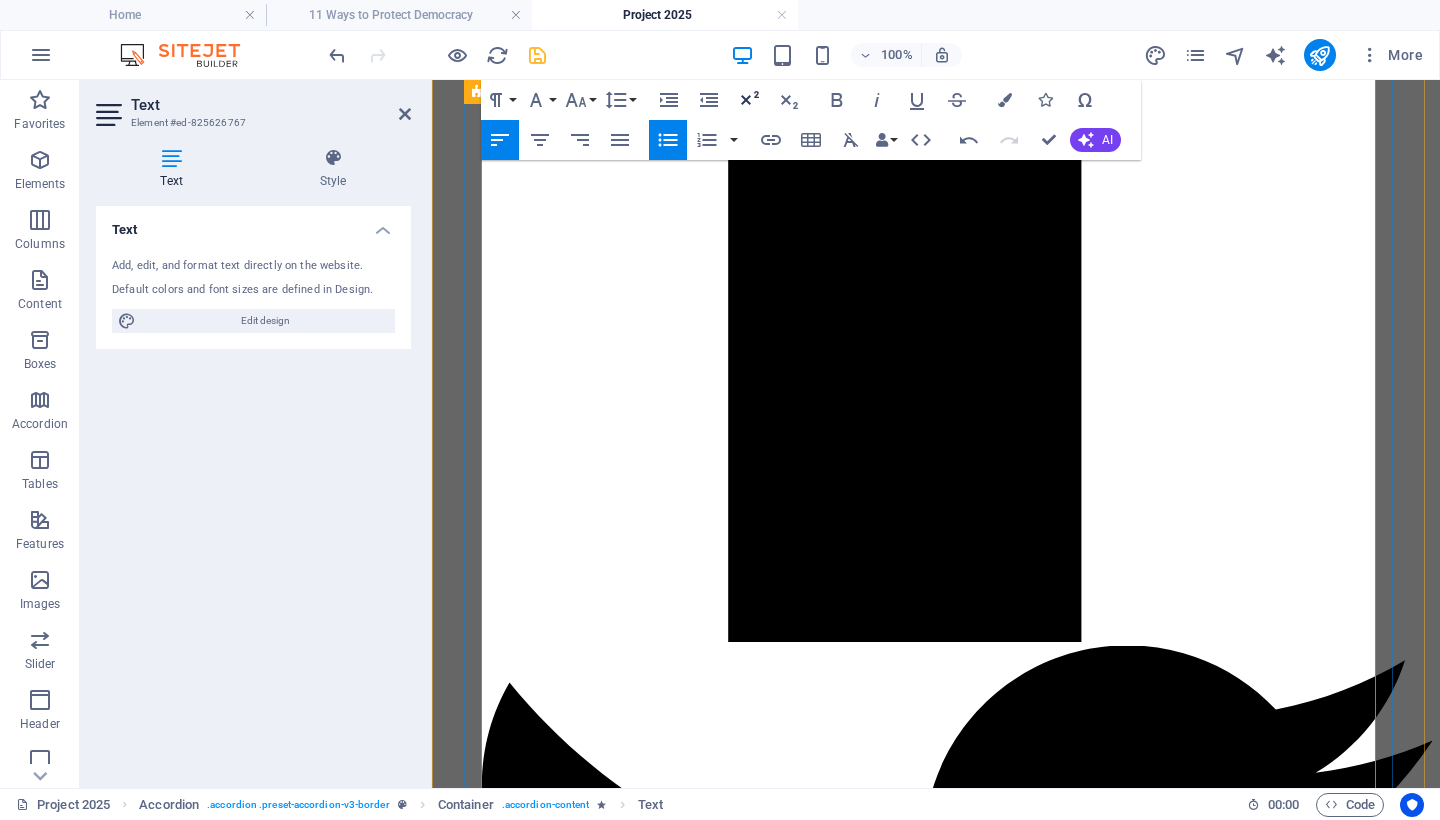 click 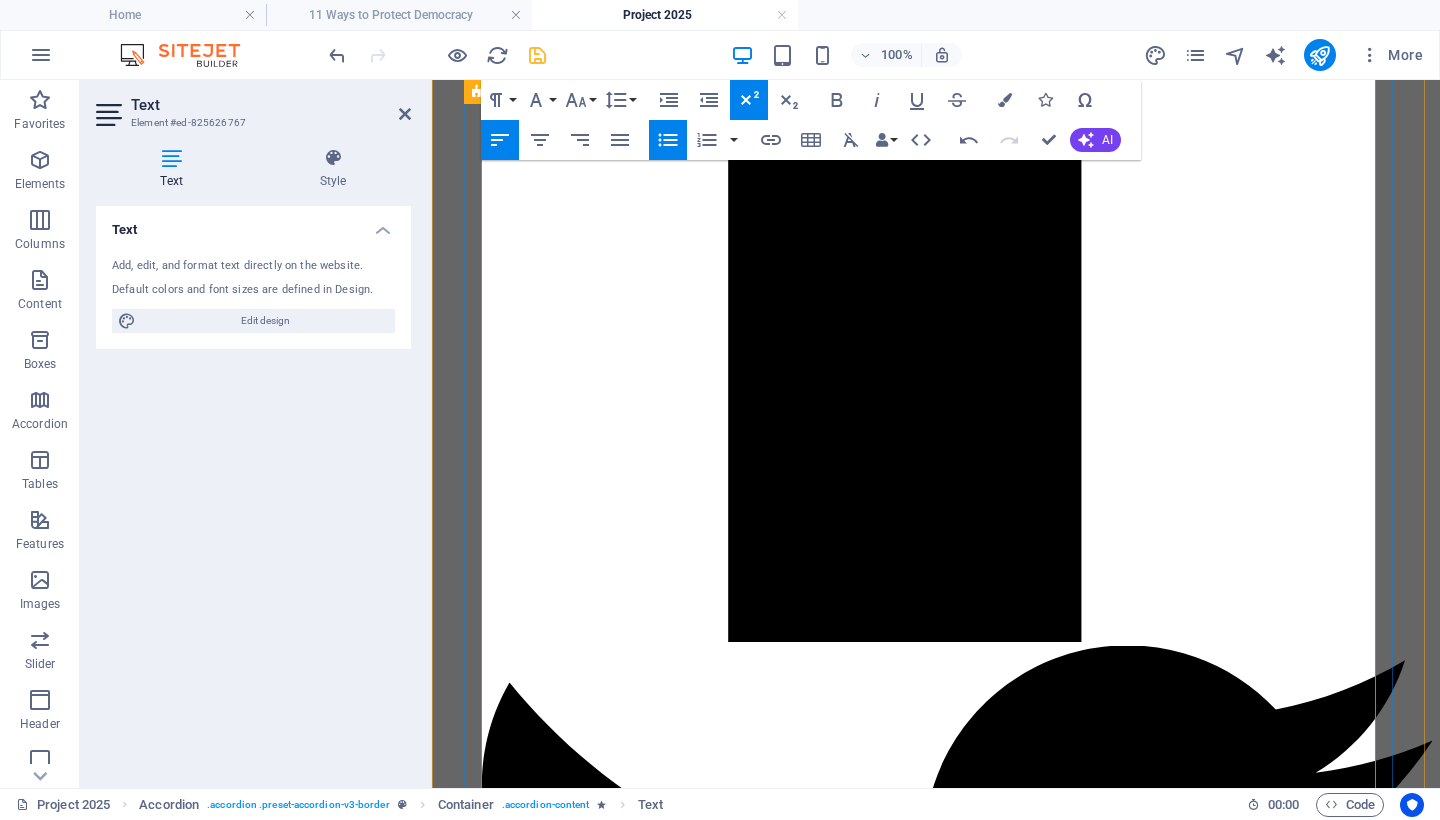 click on "Leading civil rights groups—including the ACLU, NAACP Legal Defense Fund, and the National Urban League—have condemned these actions as targeted assaults on legal equality and civic inclusion. 6" at bounding box center (956, 6096) 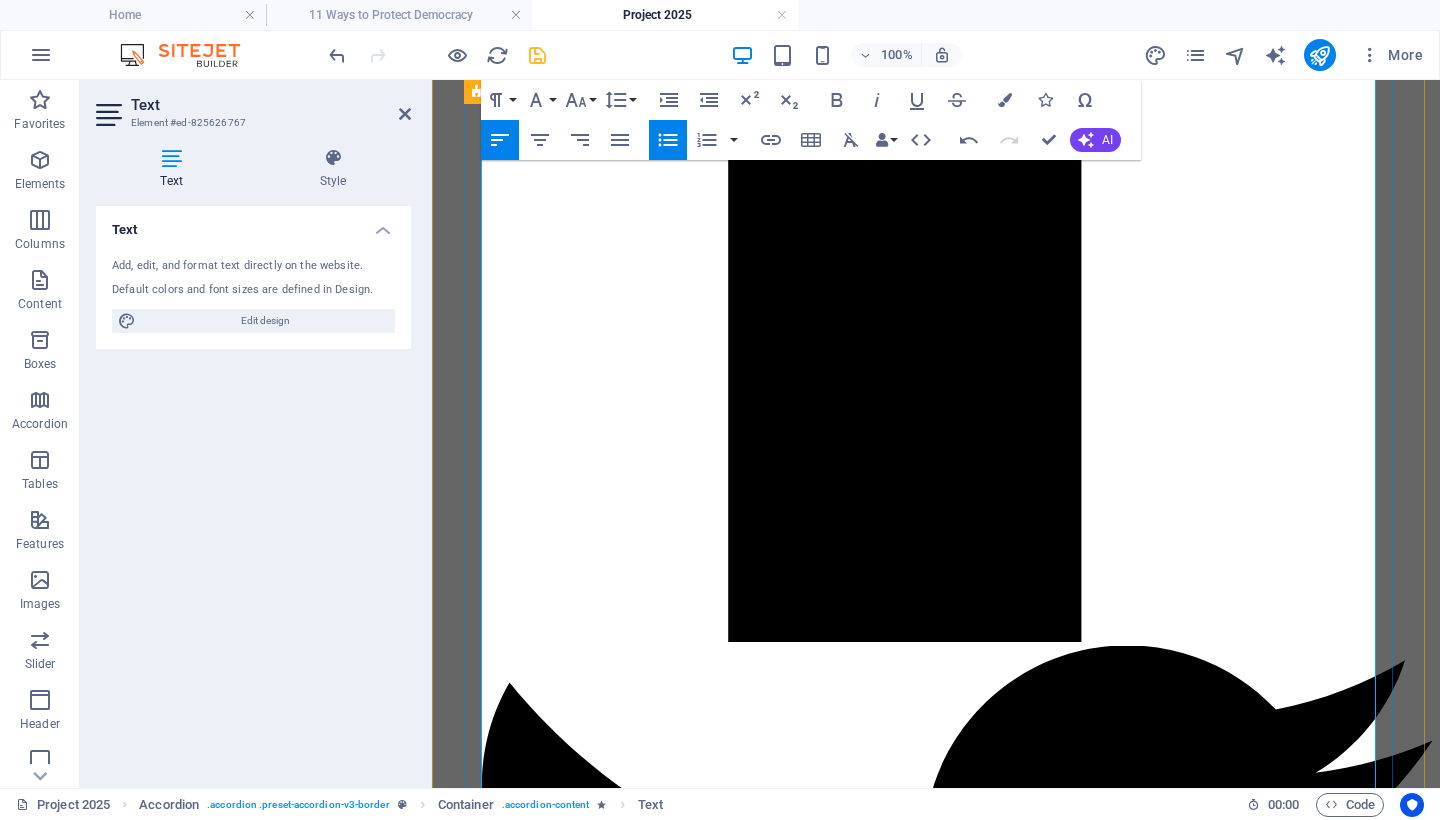 click on "Leading civil rights groups—including the ACLU, NAACP Legal Defense Fund, and the National Urban League—have condemned these actions as targeted assaults on legal equality and civic inclusion. 6" at bounding box center [956, 6096] 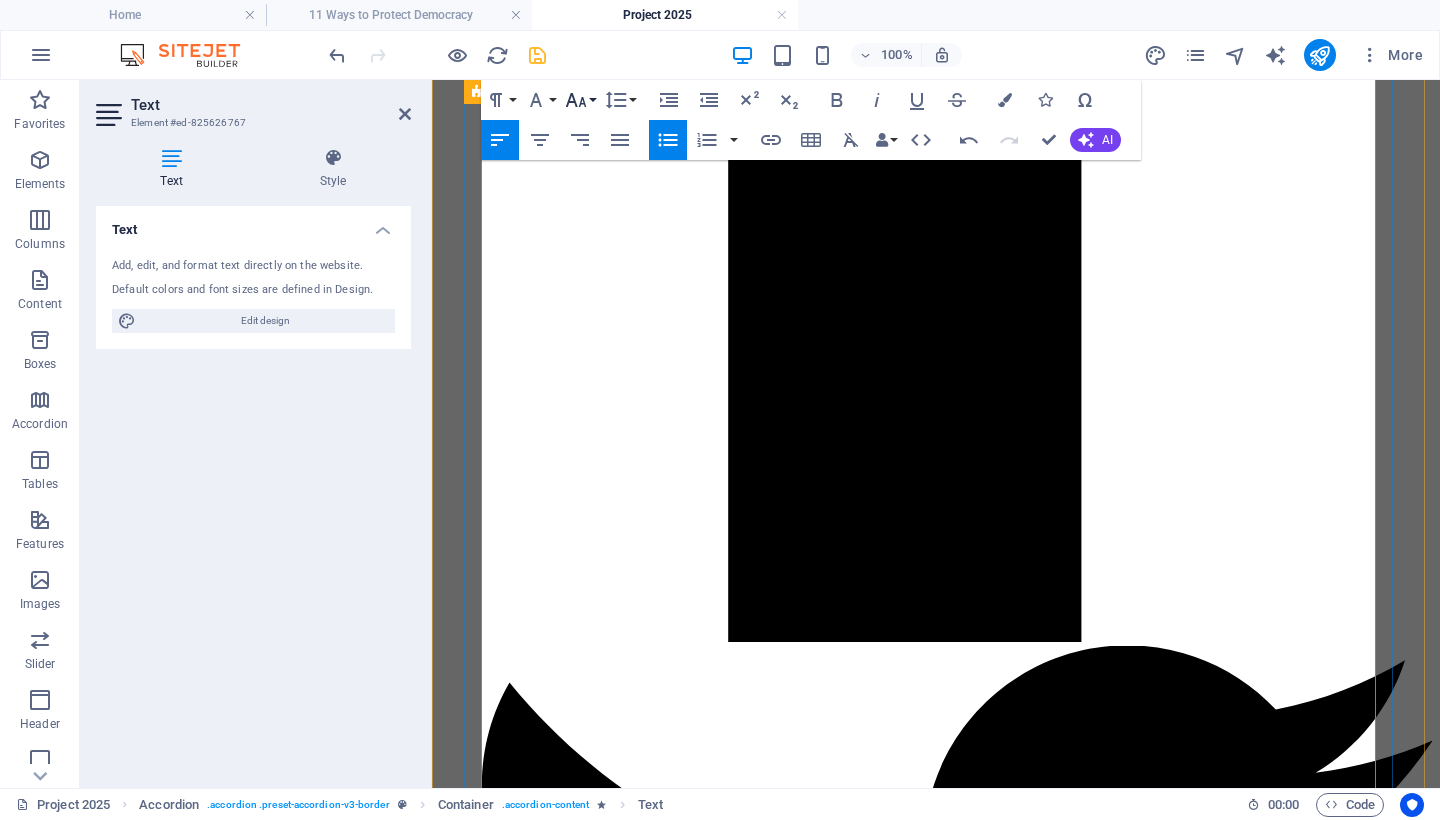 click 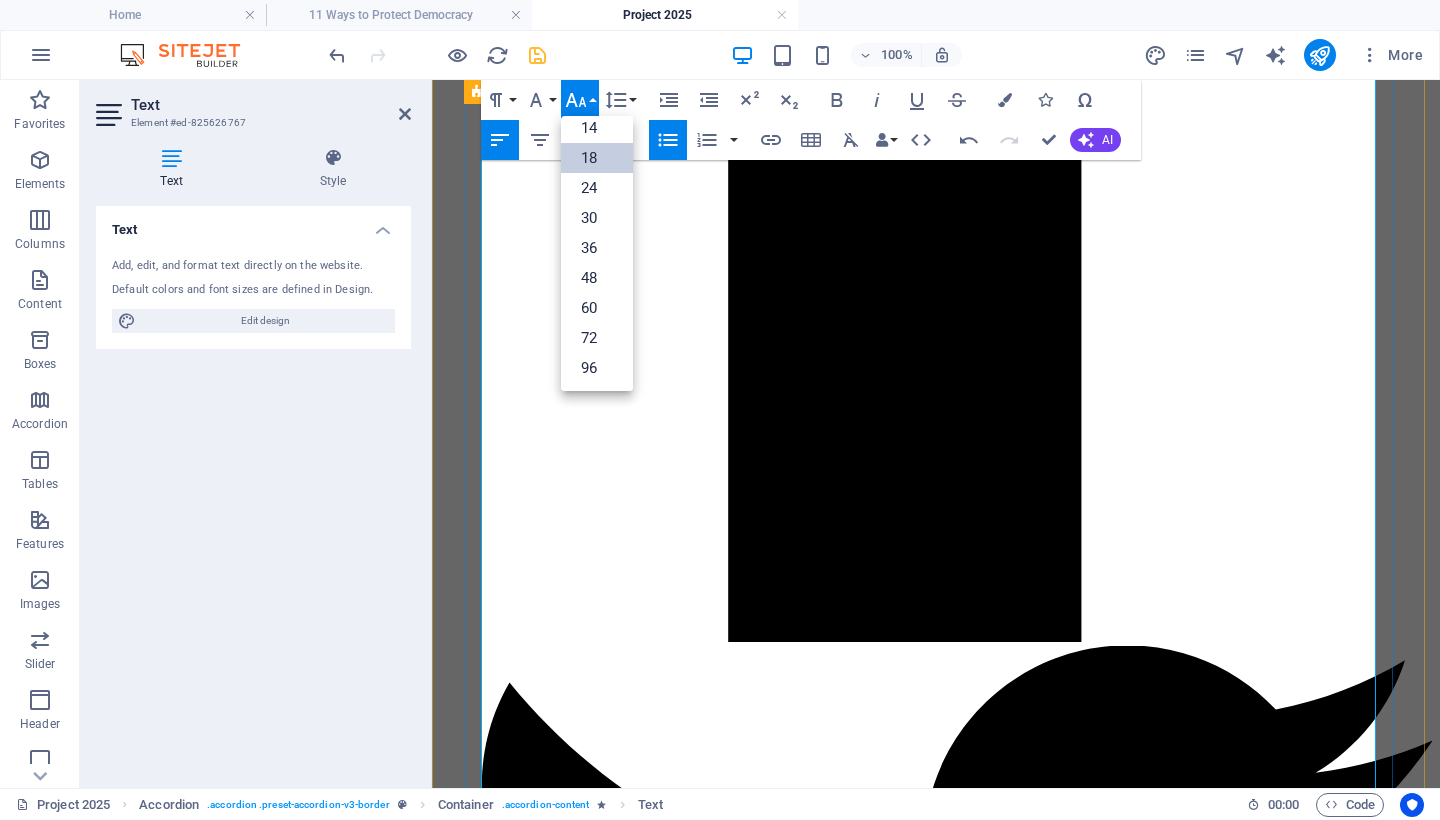 scroll, scrollTop: 161, scrollLeft: 0, axis: vertical 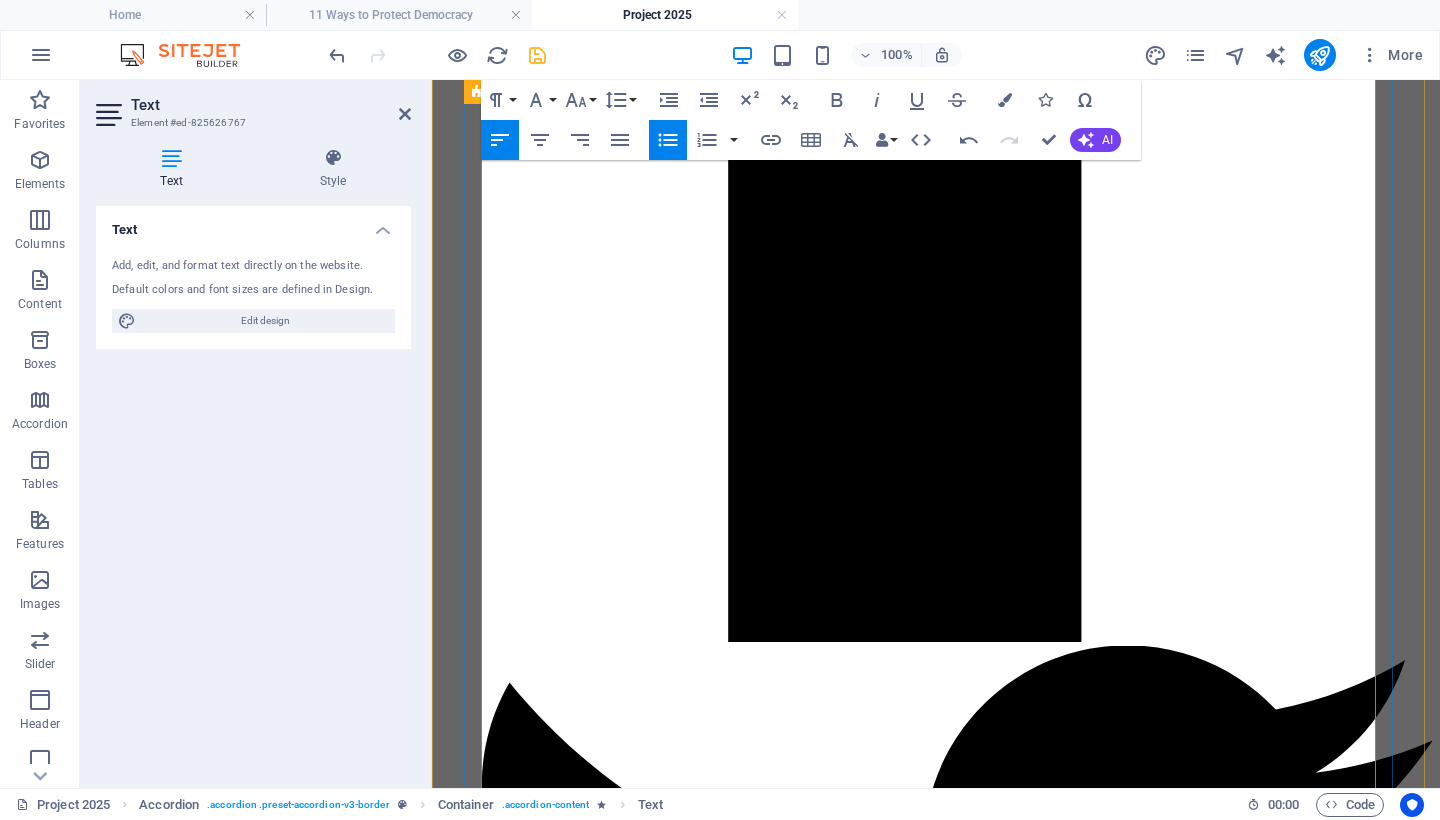click on "The Department of Education’s Office for Civil Rights has slashed its staffing and deprioritized investigations into discrimination complaints, particularly those involving race, gender identity, and disability. 5" at bounding box center (956, 6050) 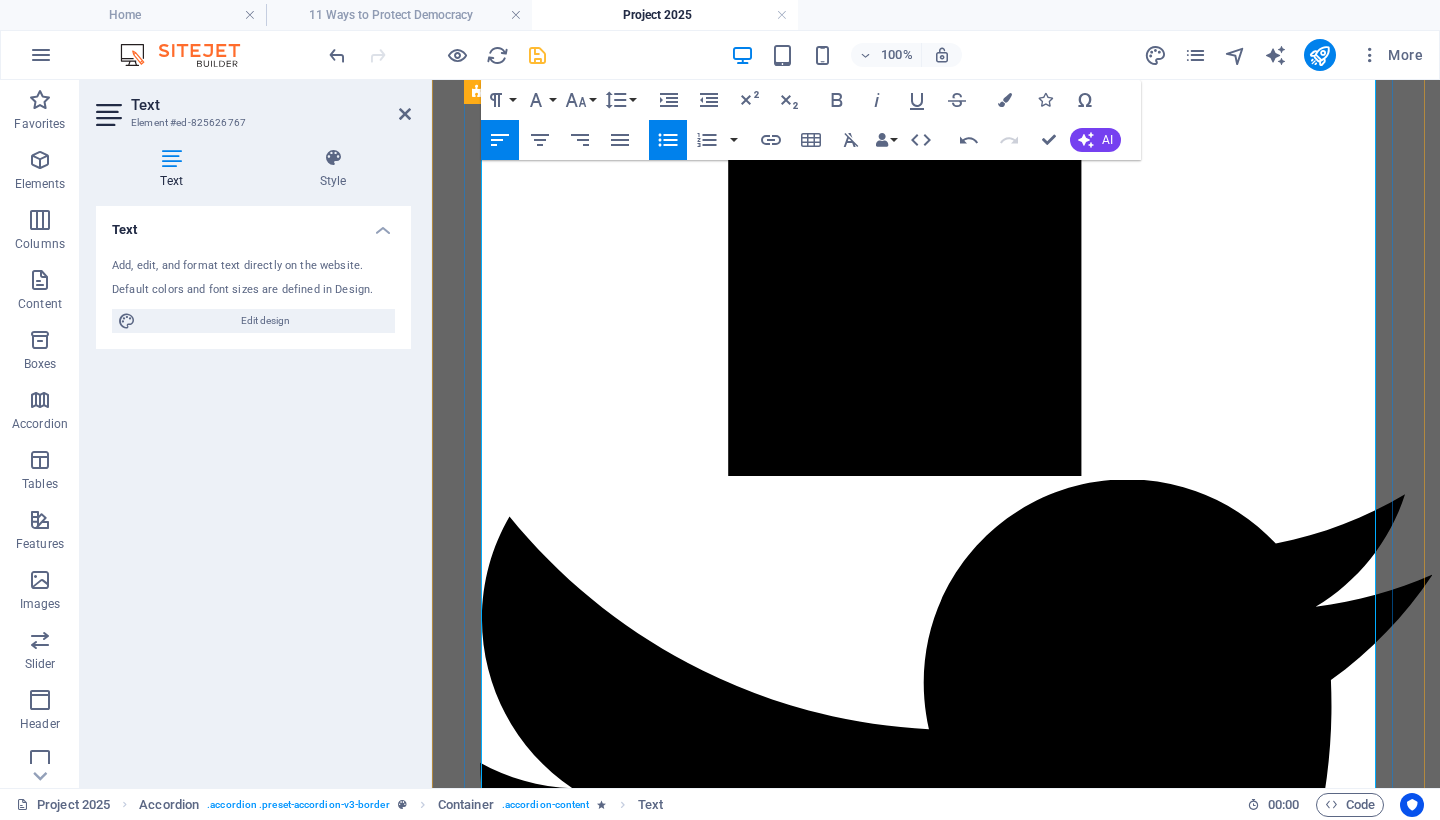 scroll, scrollTop: 1788, scrollLeft: 0, axis: vertical 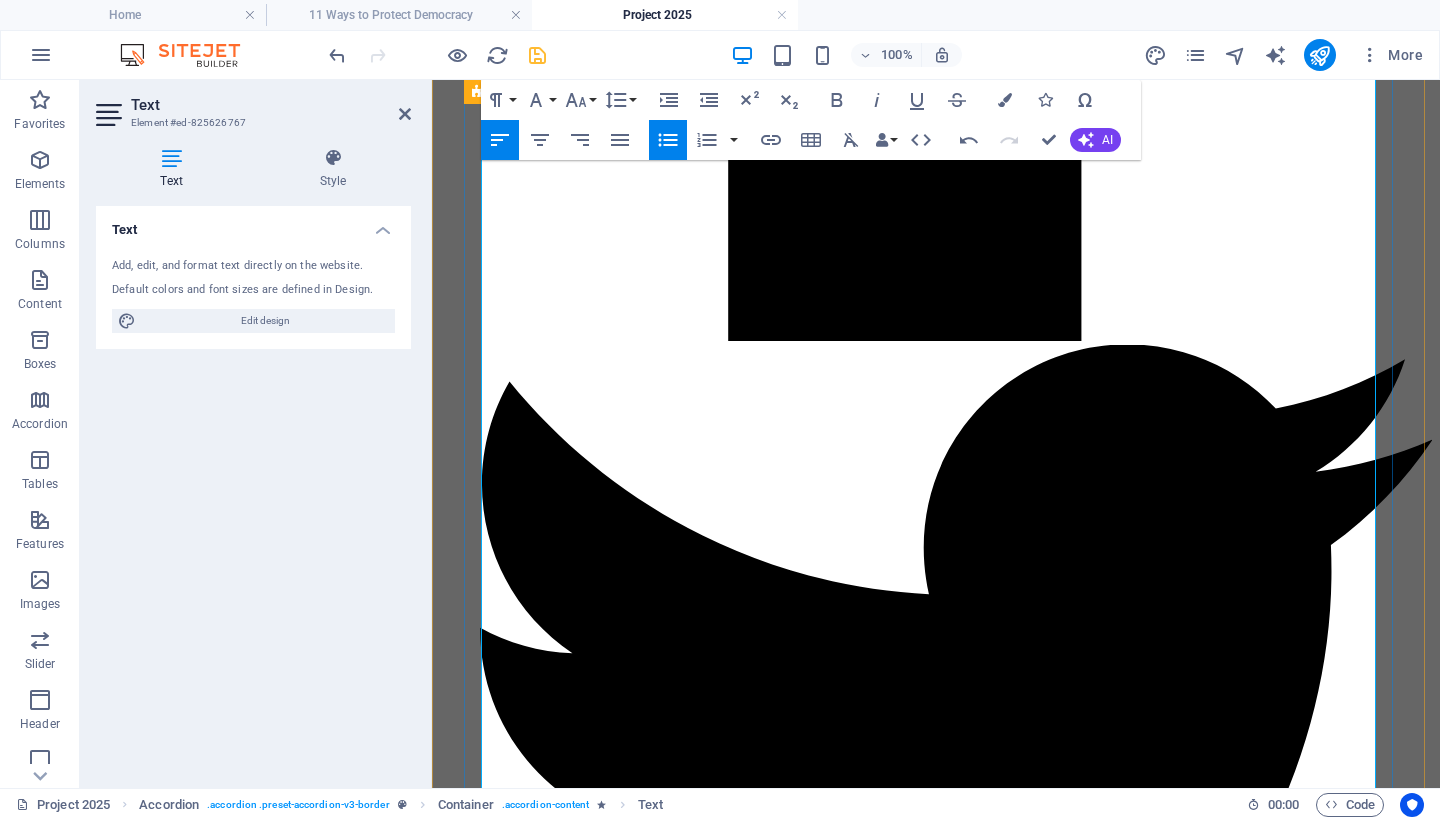 click on "Surveillance programs are expanding, with new data collection protocols applied to immigrant communities, protestors, and even civil society organizations under national security pretexts [2]." at bounding box center [956, 5982] 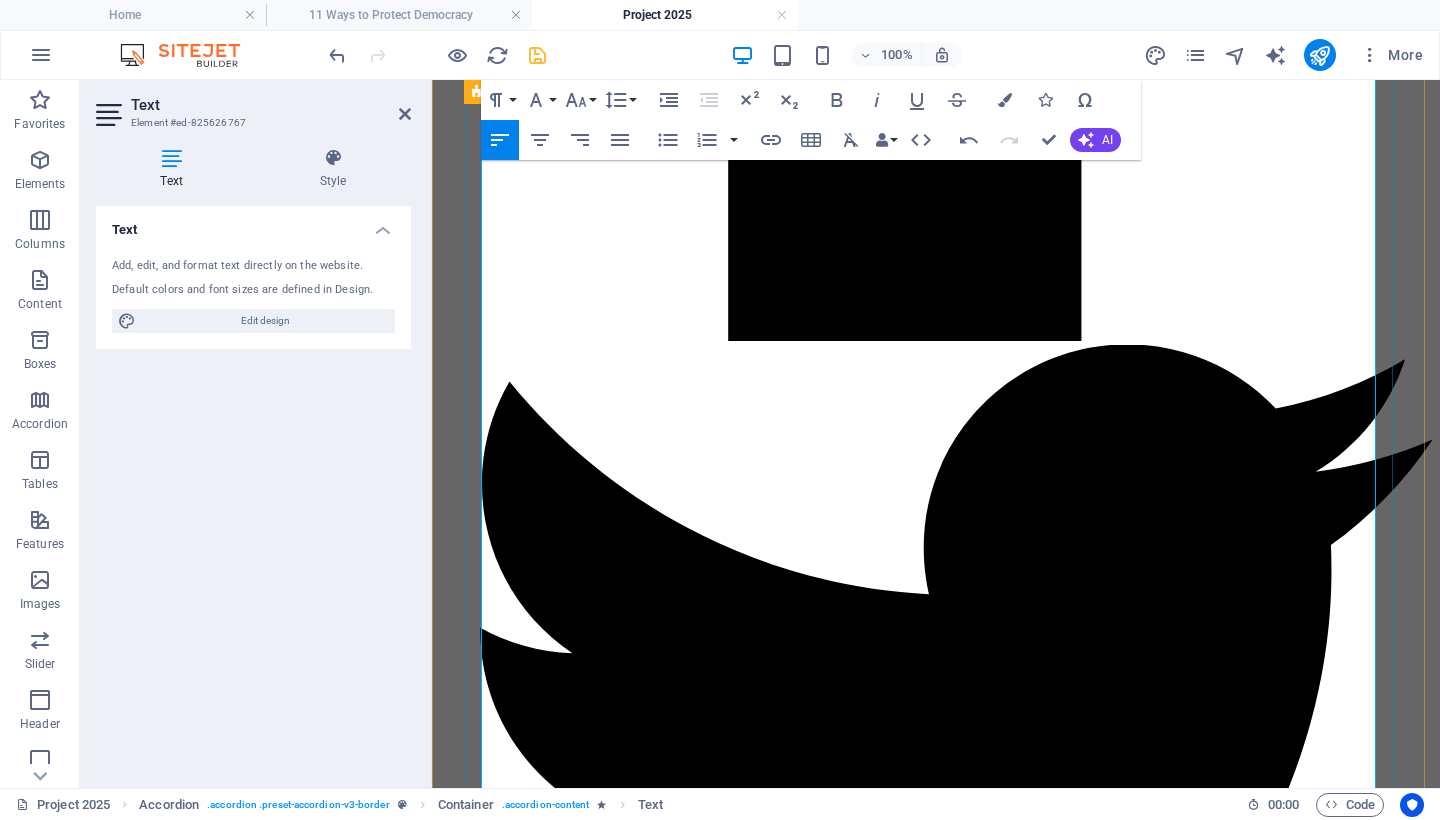 click on "Federal immigration enforcement has escalated, with ICE and DHS carrying out large-scale raids in sanctuary cities and communities of color. These operations are now regularly coordinated with state police and National Guard units [2]. Surveillance programs are expanding, with new data collection protocols applied to immigrant communities, protestors, and even civil society organizations under national security pretexts [2]." at bounding box center (936, 5956) 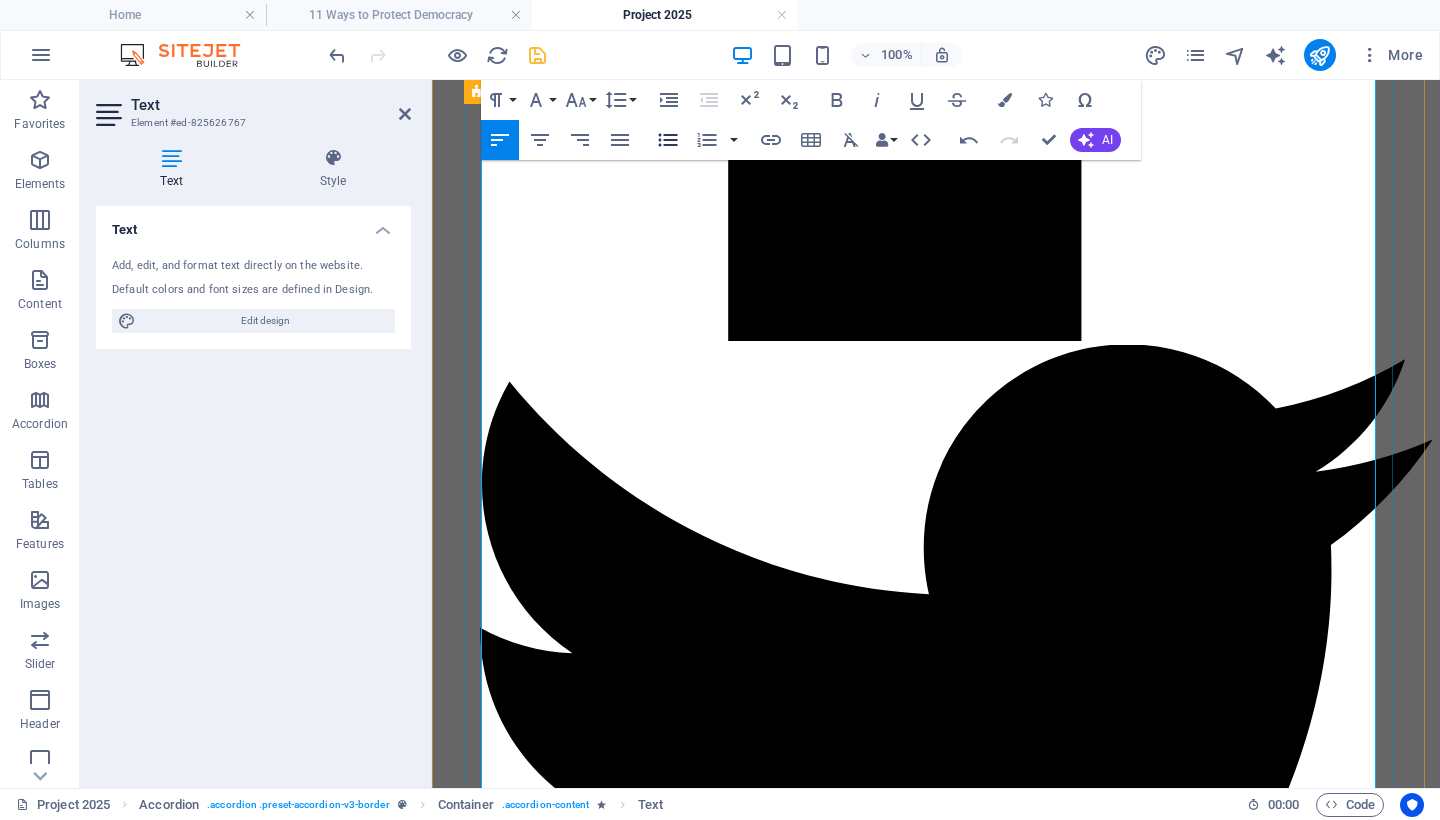 click 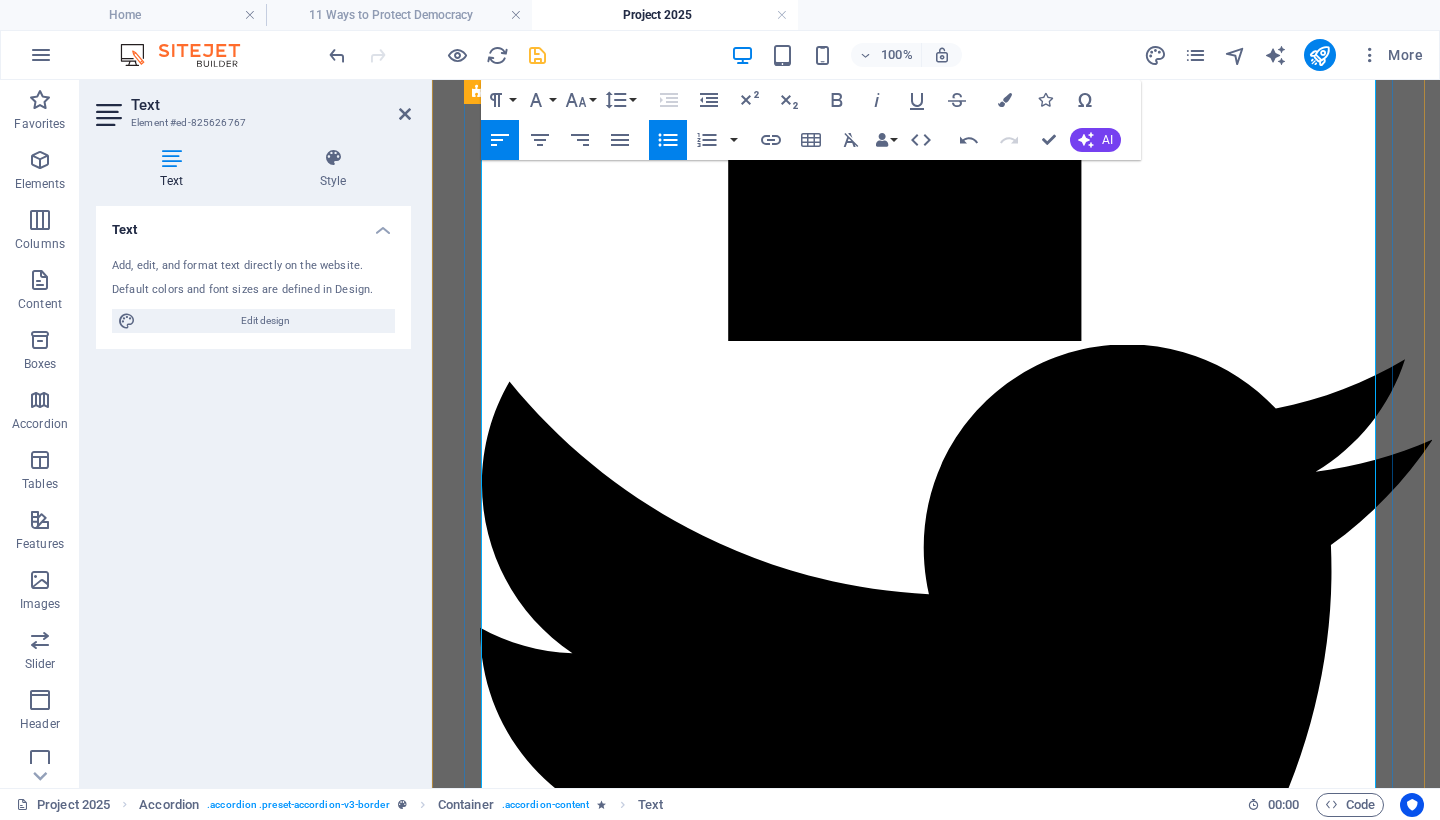click on "Surveillance programs are expanding, with new data collection protocols applied to immigrant communities, protestors, and even civil society organizations under national security pretexts [2]." at bounding box center (956, 5982) 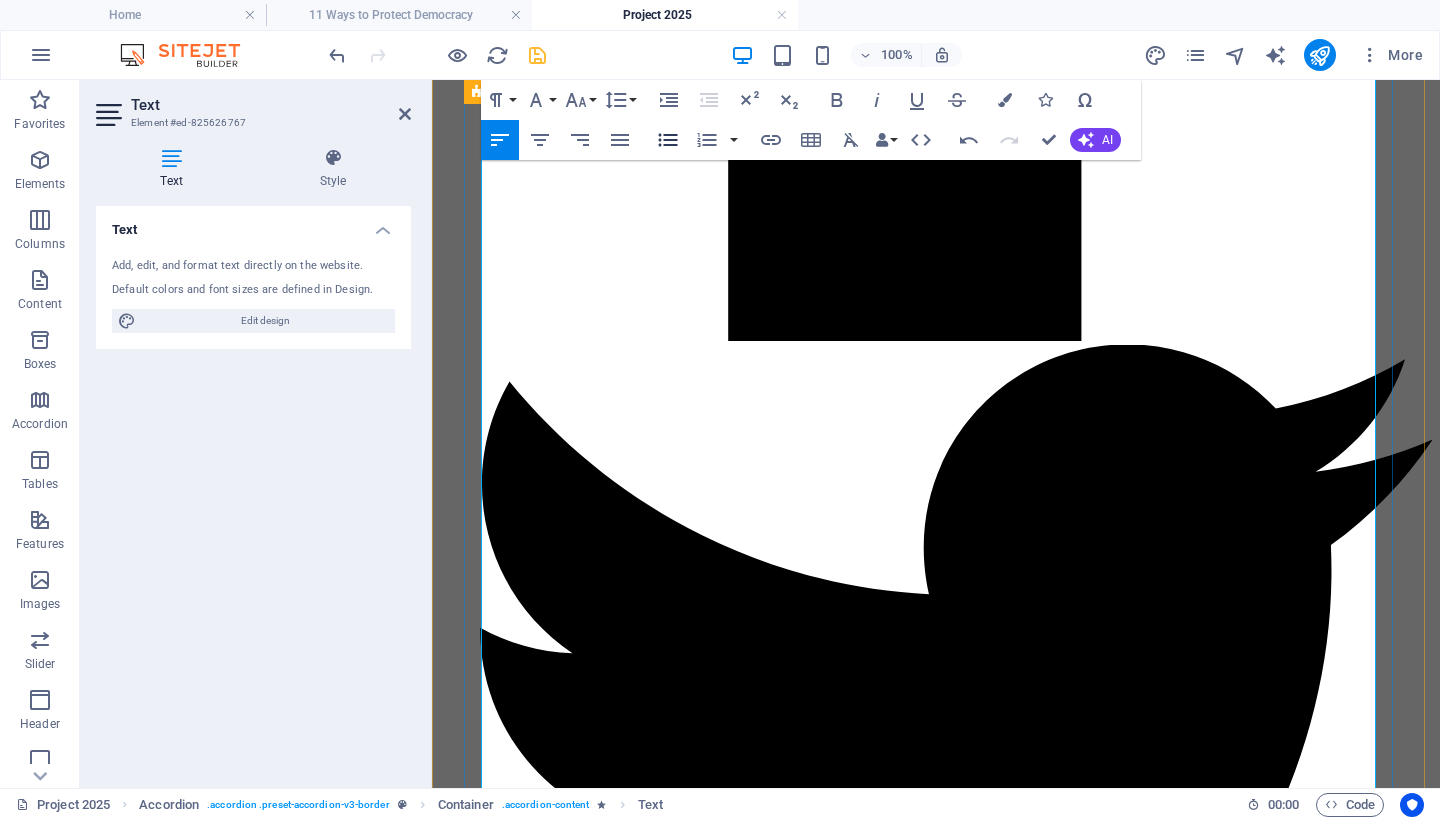 drag, startPoint x: 665, startPoint y: 140, endPoint x: 323, endPoint y: 205, distance: 348.1221 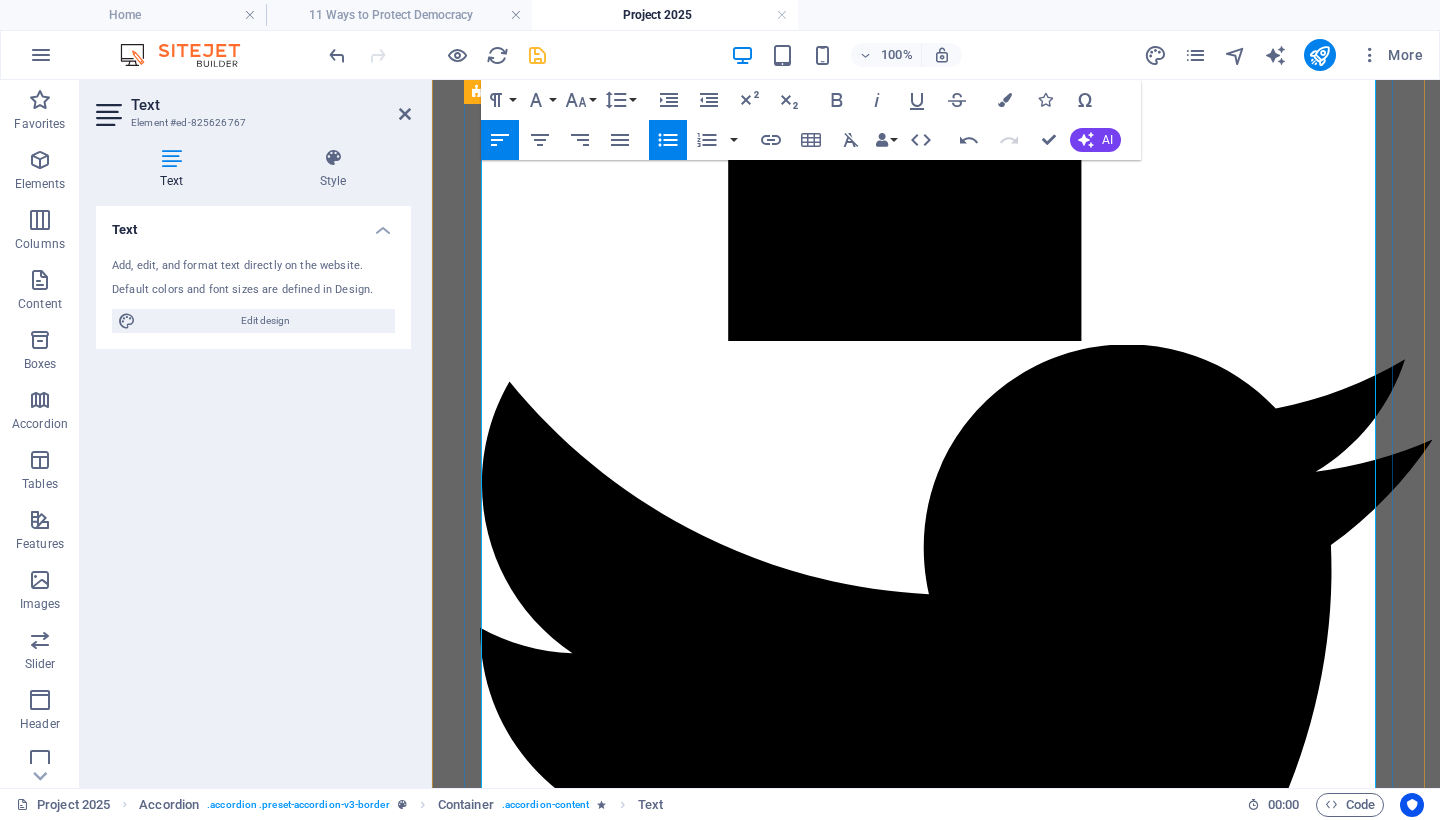 drag, startPoint x: 1310, startPoint y: 477, endPoint x: 473, endPoint y: 346, distance: 847.18945 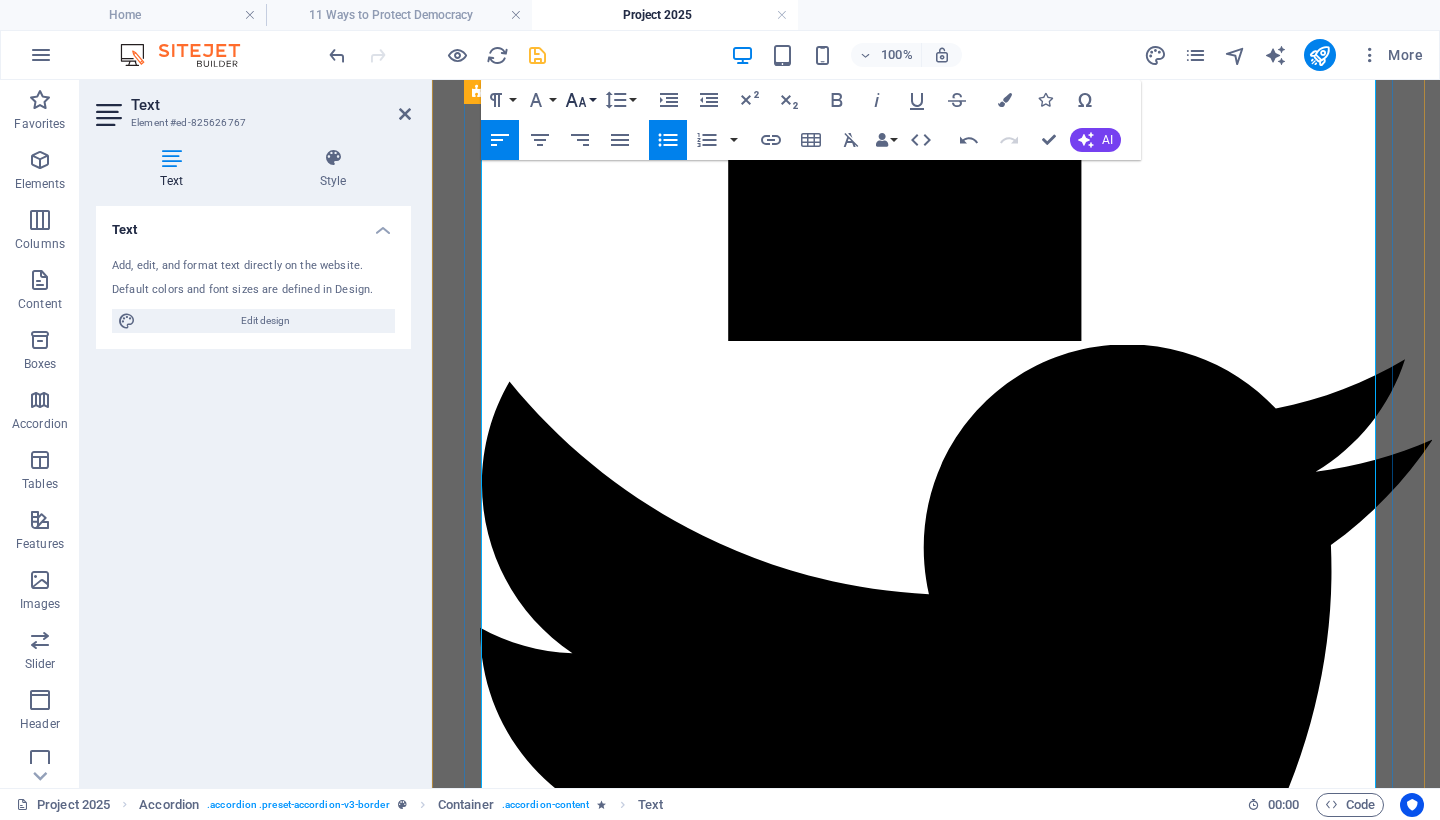 click 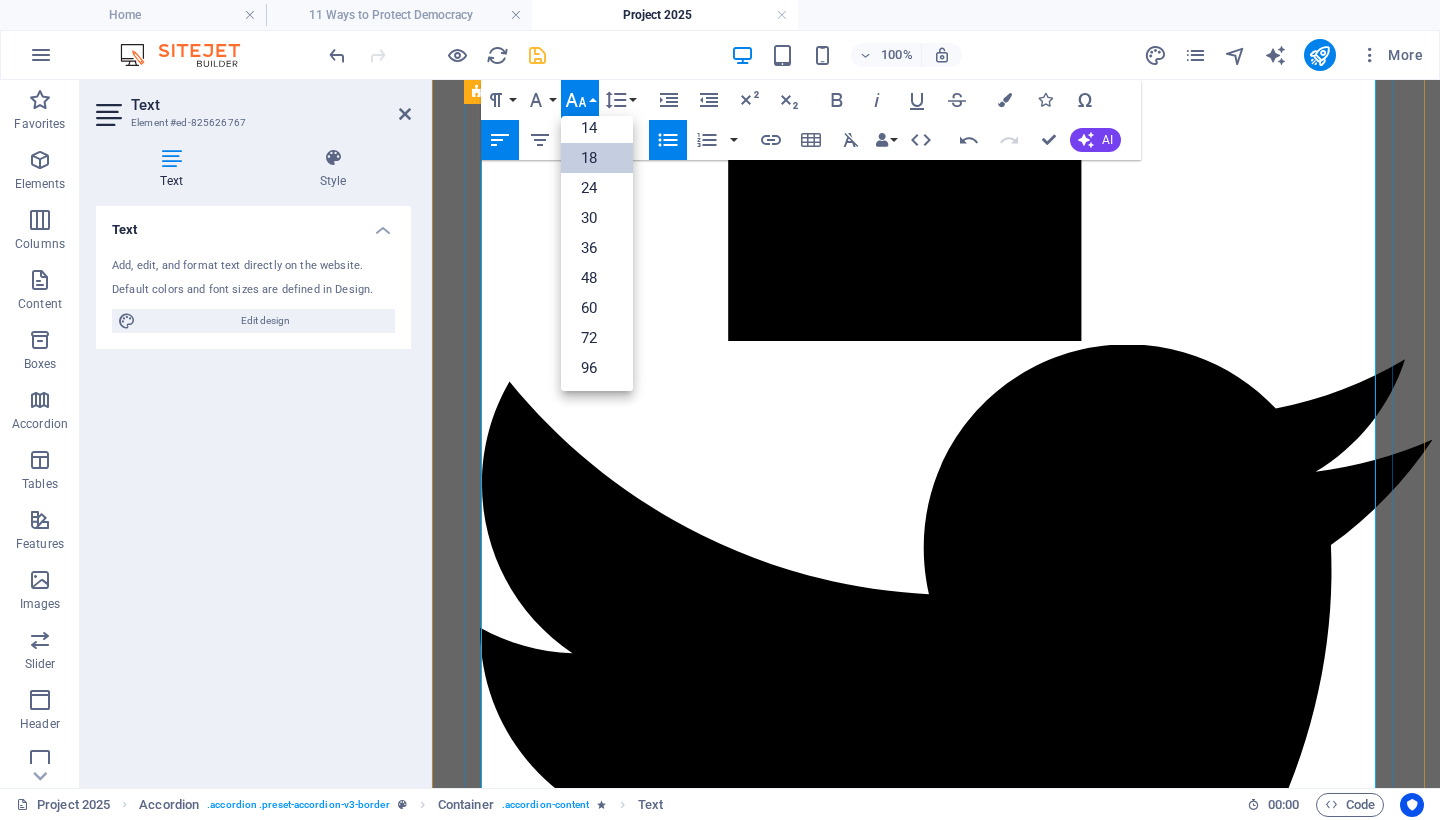 drag, startPoint x: 593, startPoint y: 163, endPoint x: 233, endPoint y: 119, distance: 362.67892 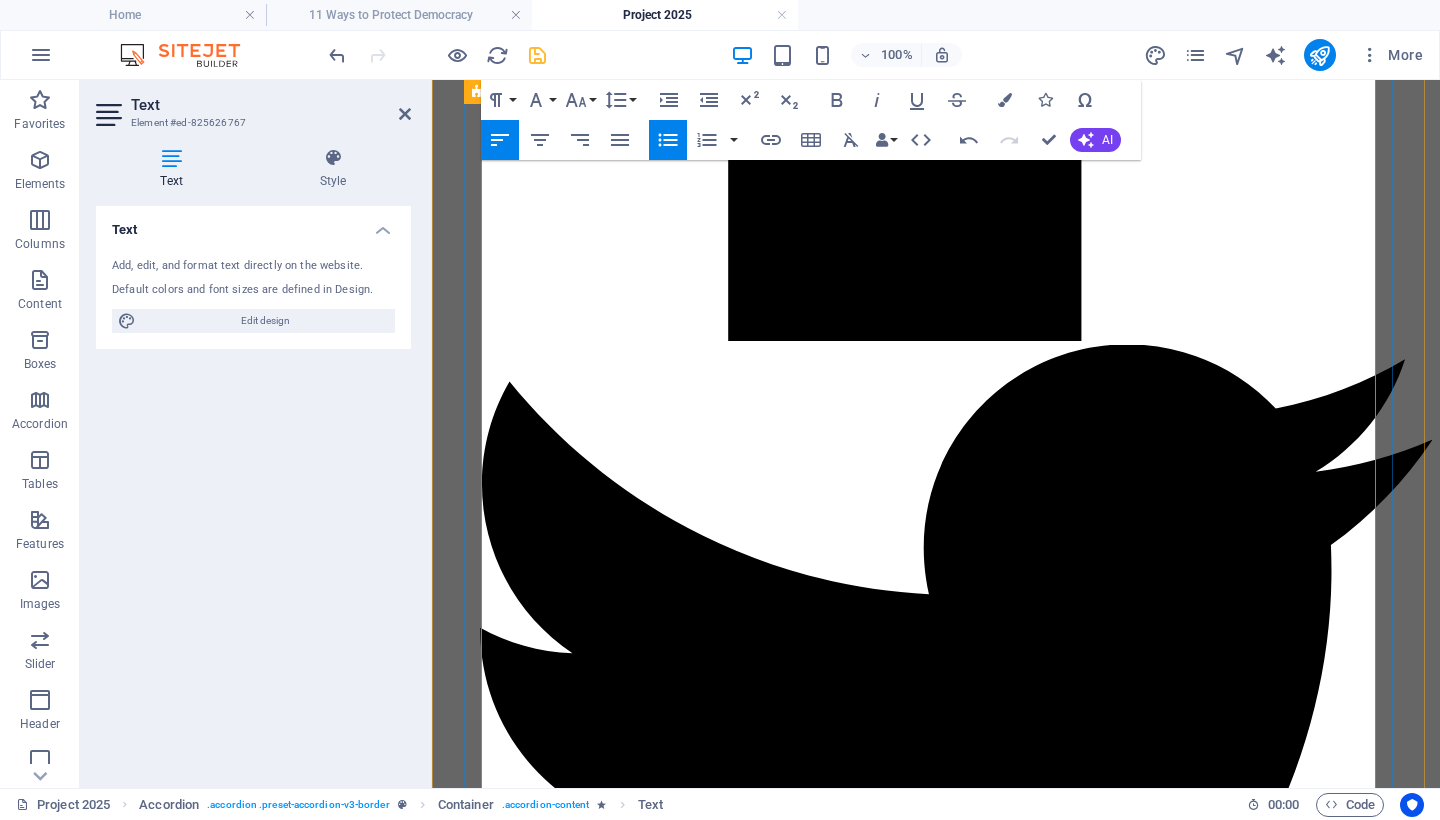 click on "Federal immigration enforcement has escalated, with ICE and DHS carrying out large-scale raids in sanctuary cities and communities of color. These operations are now regularly coordinated with state police and National Guard units [2]." at bounding box center [956, 5933] 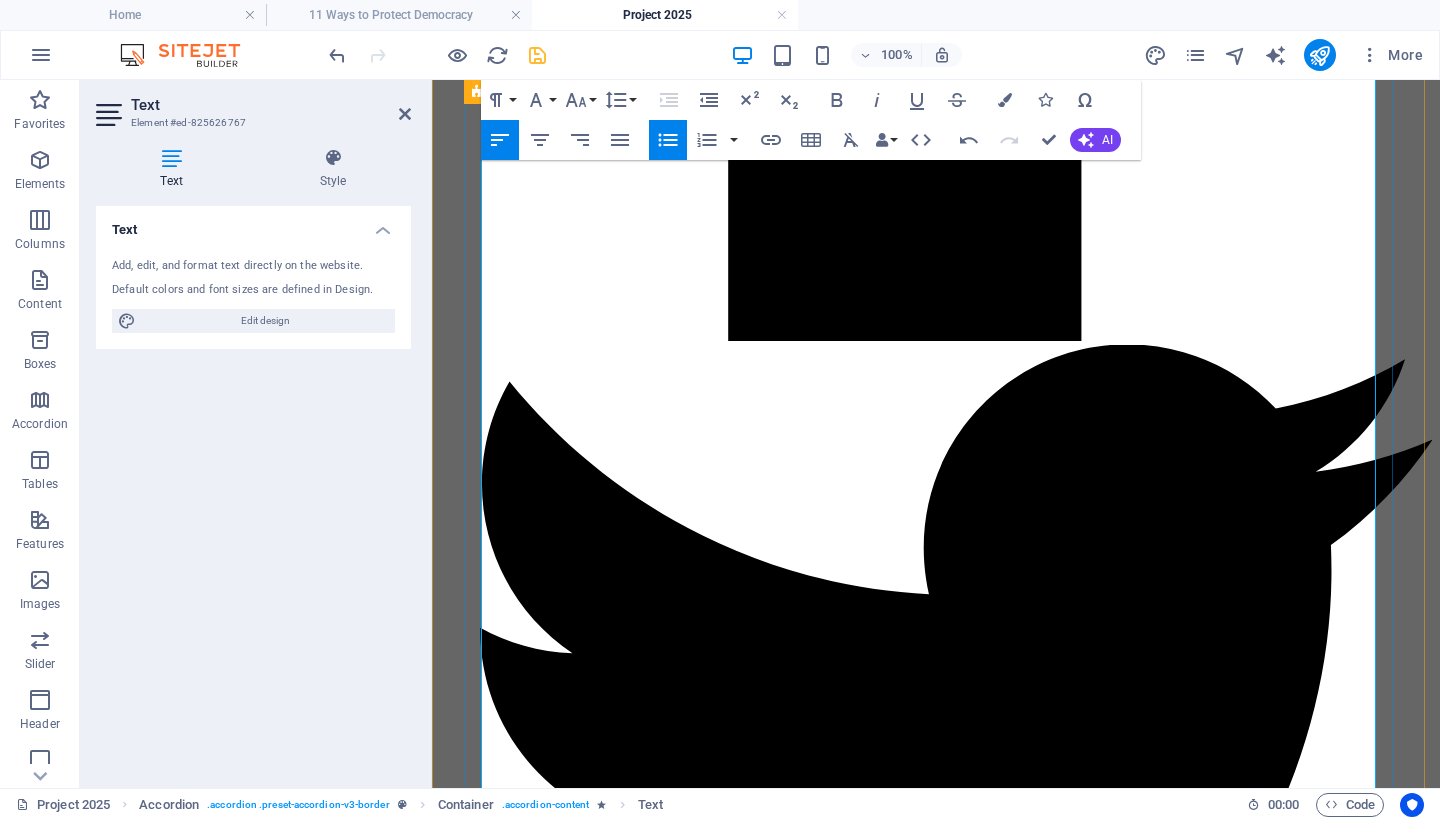 click on "Federal immigration enforcement has escalated, with ICE and DHS carrying out large-scale raids in sanctuary cities and communities of color. These operations are now regularly coordinated with state police and National Guard units [2]." at bounding box center [956, 5933] 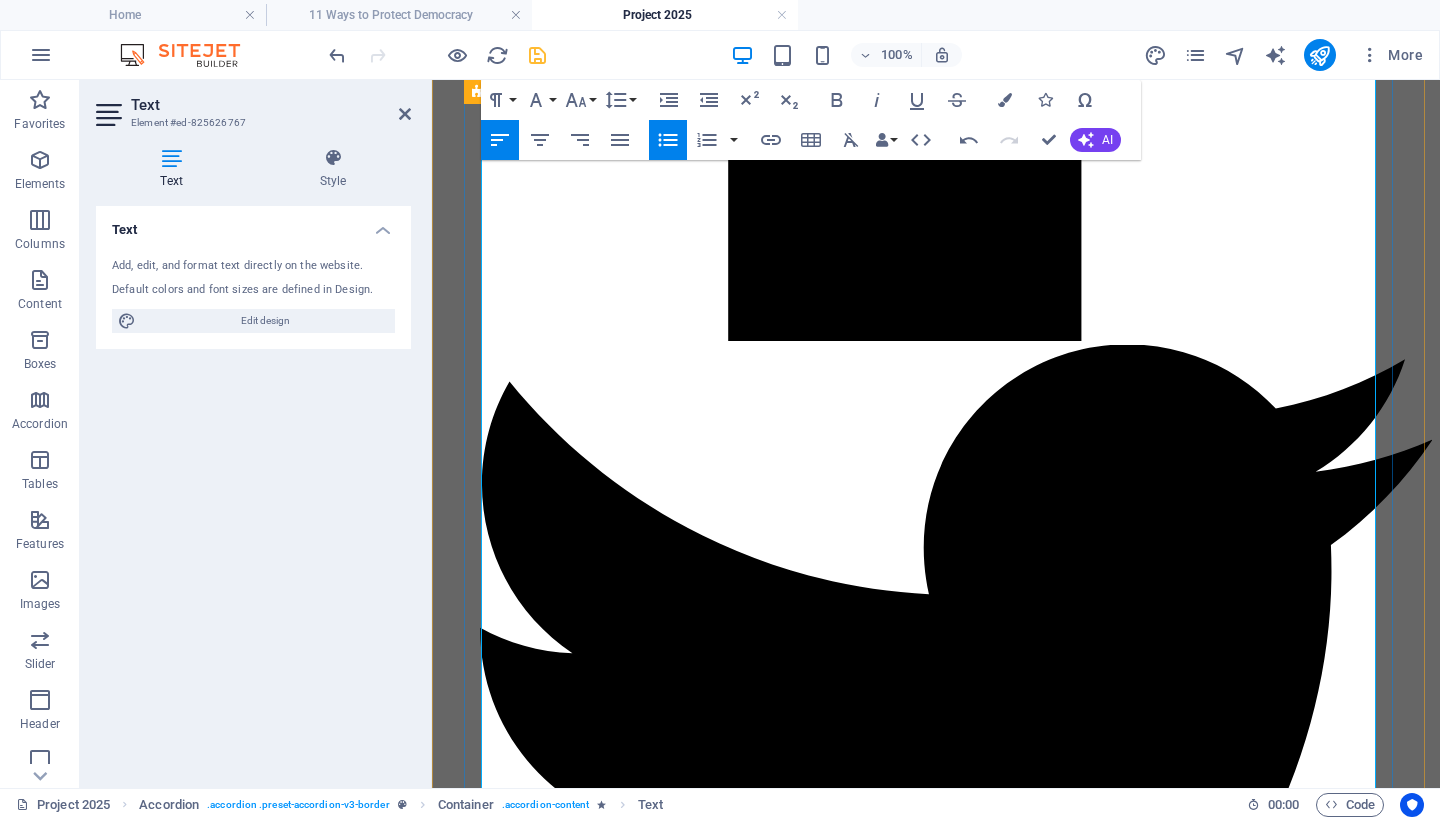 click on "Surveillance programs are expanding, with new data collection protocols applied to immigrant communities, protestors, and even civil society organizations under national security pretexts.2" at bounding box center [956, 5975] 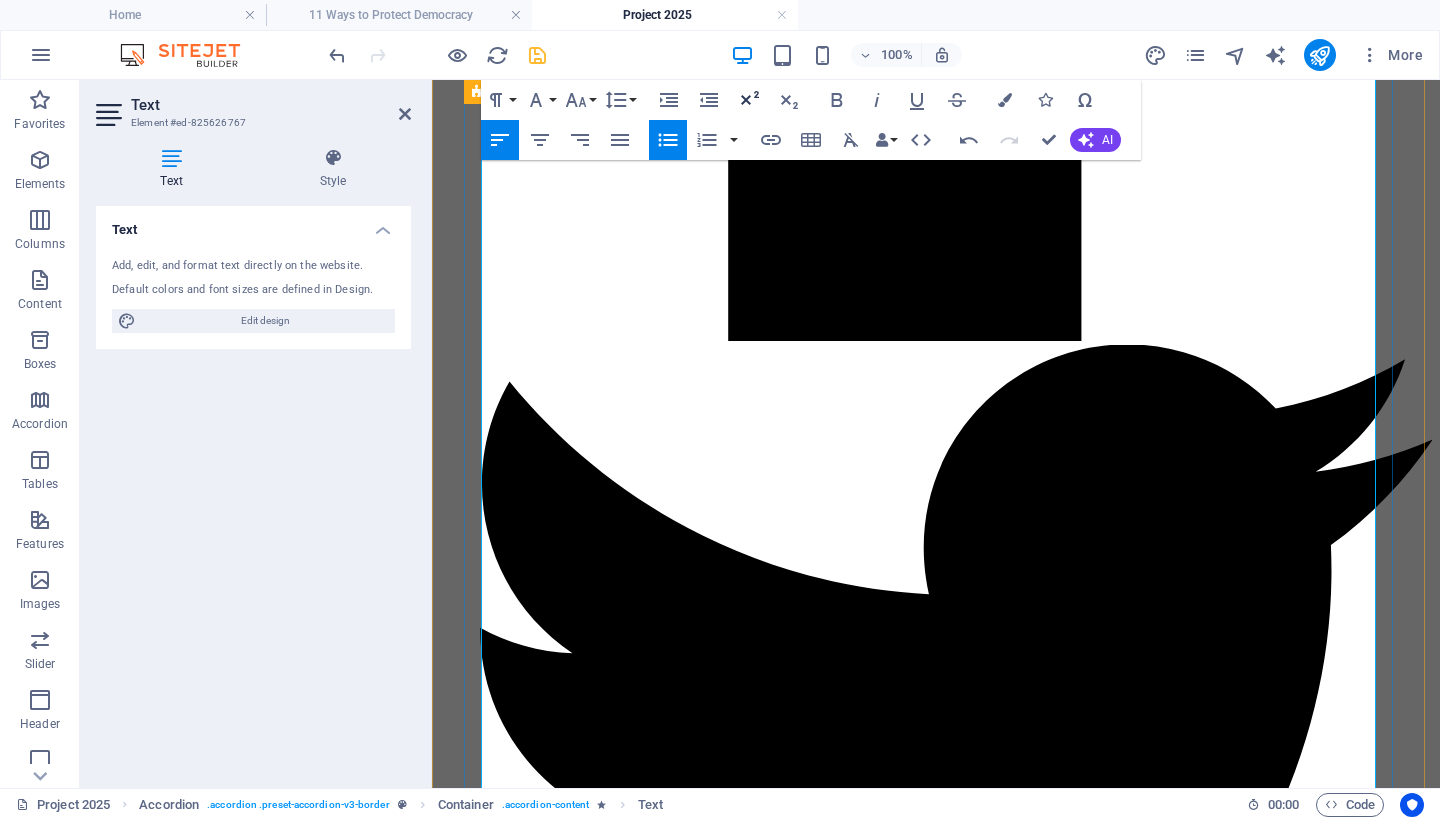 click 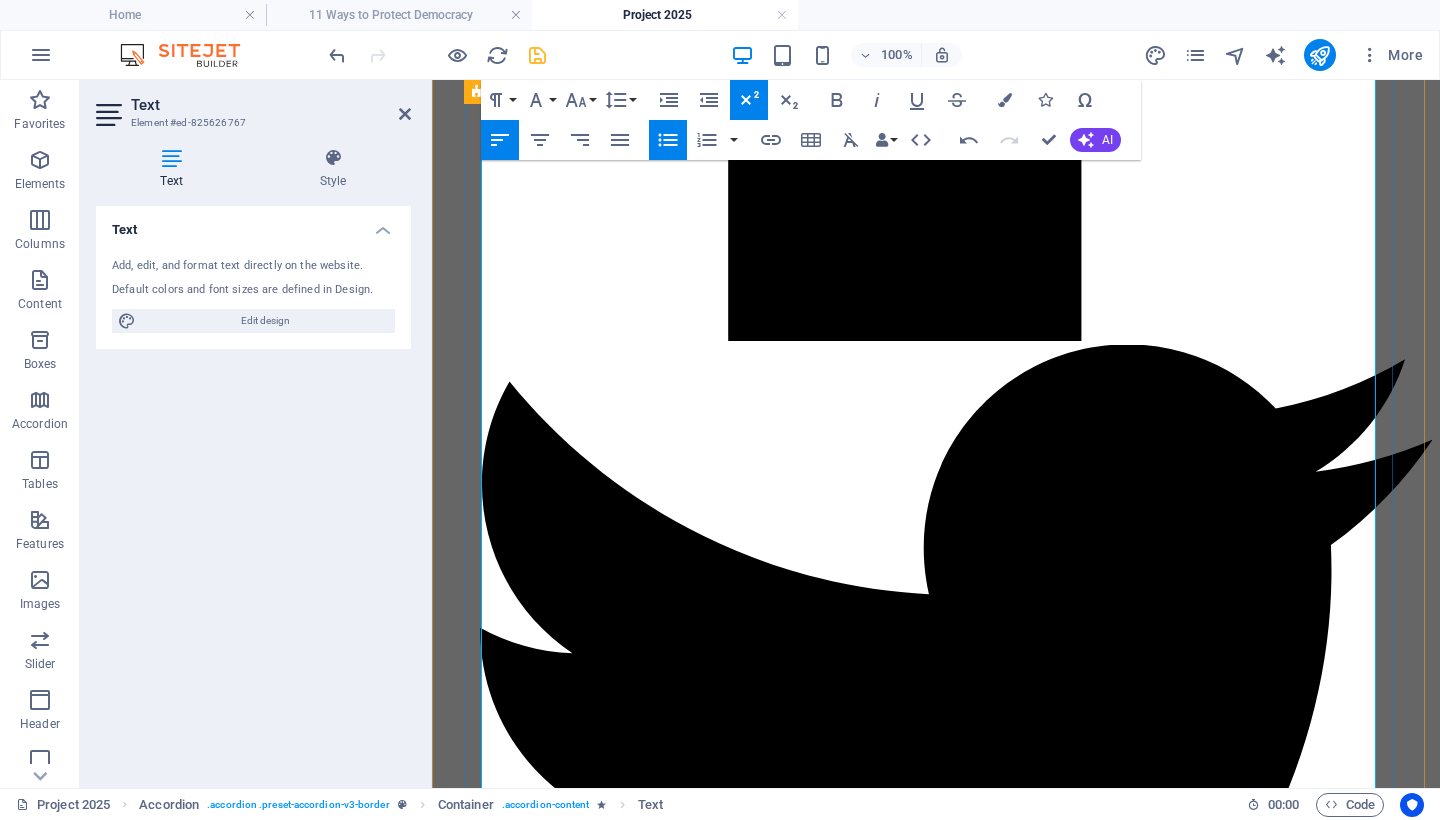 drag, startPoint x: 1030, startPoint y: 432, endPoint x: 1014, endPoint y: 433, distance: 16.03122 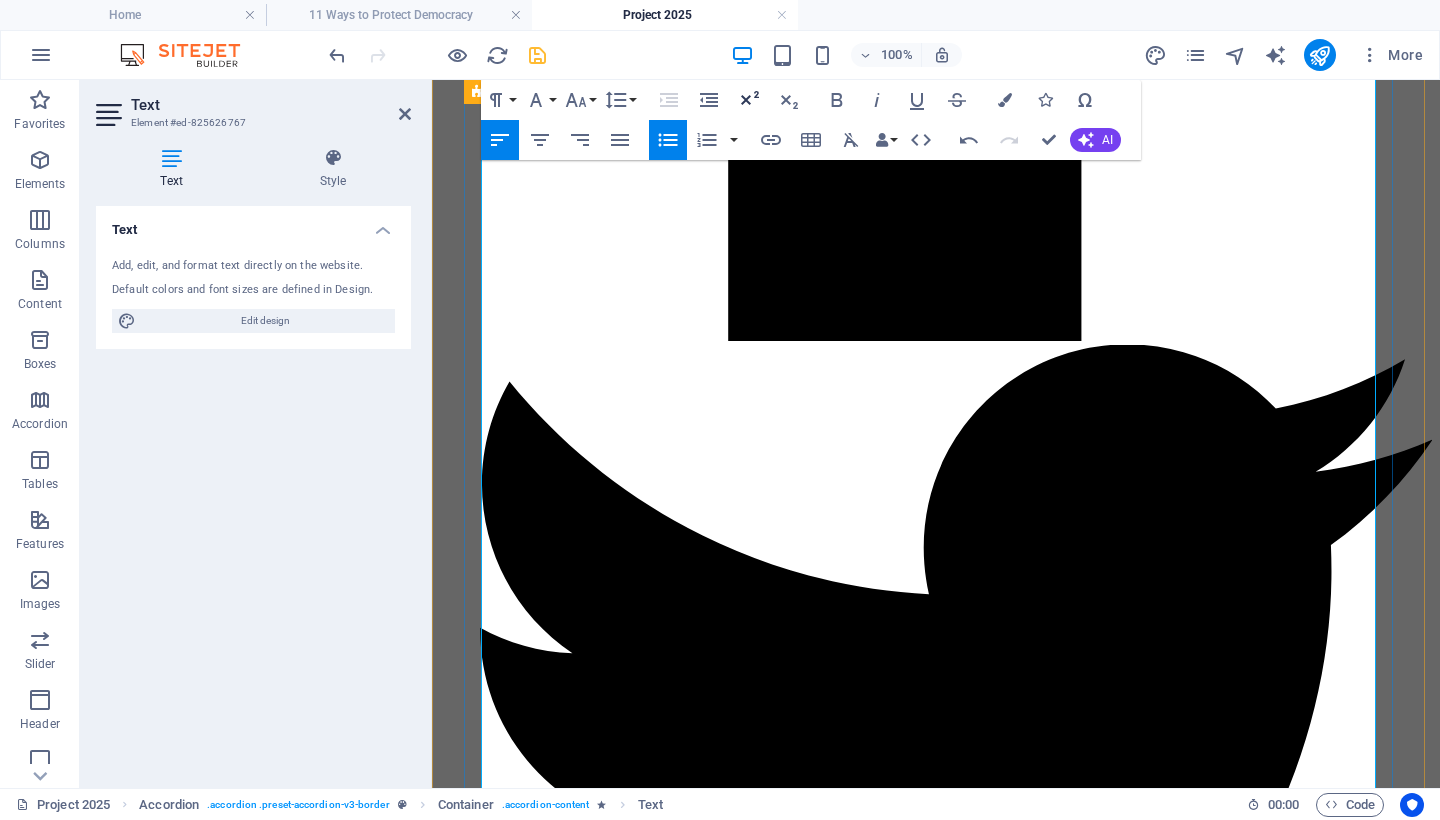 click 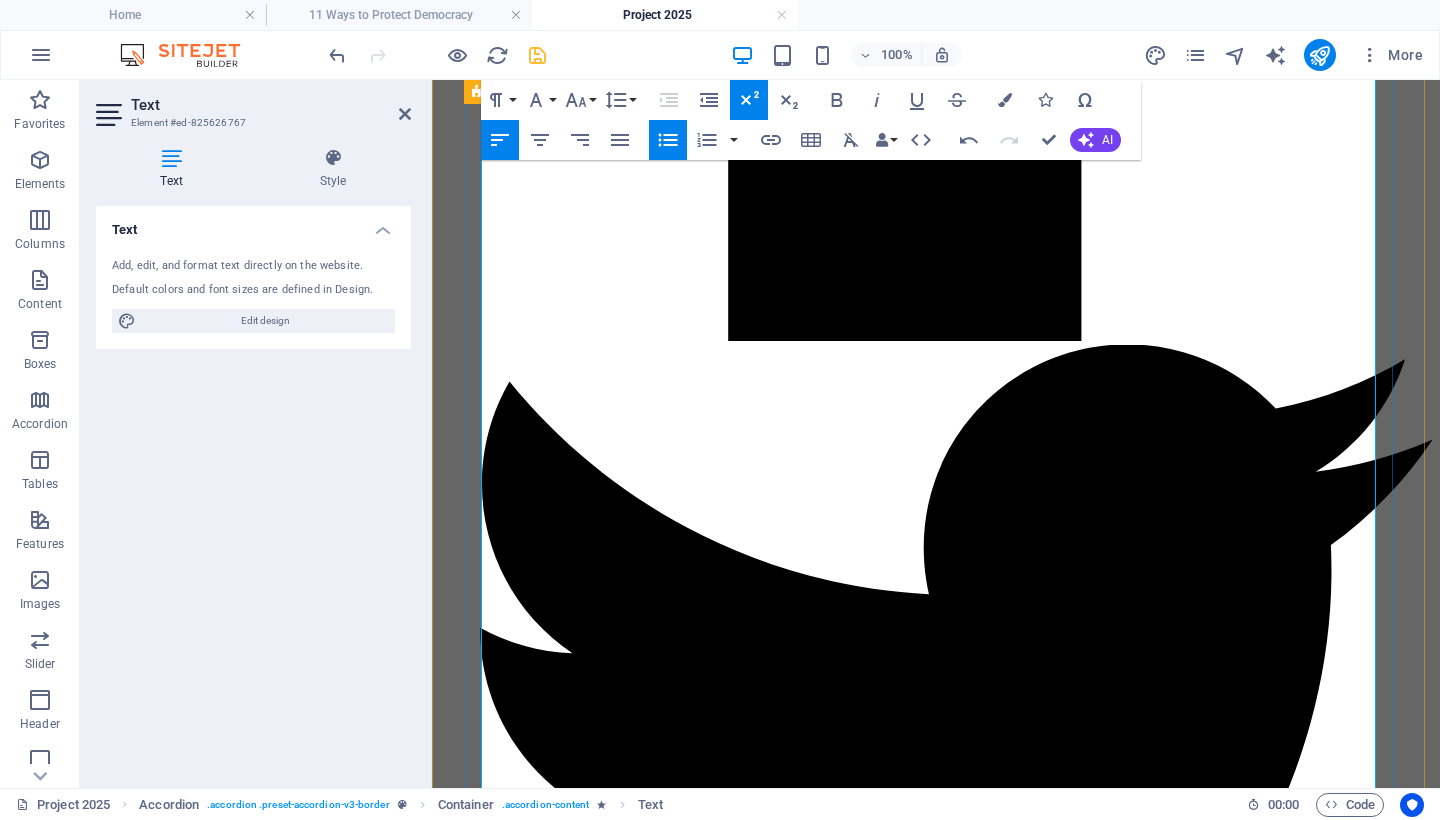 scroll, scrollTop: 1923, scrollLeft: 0, axis: vertical 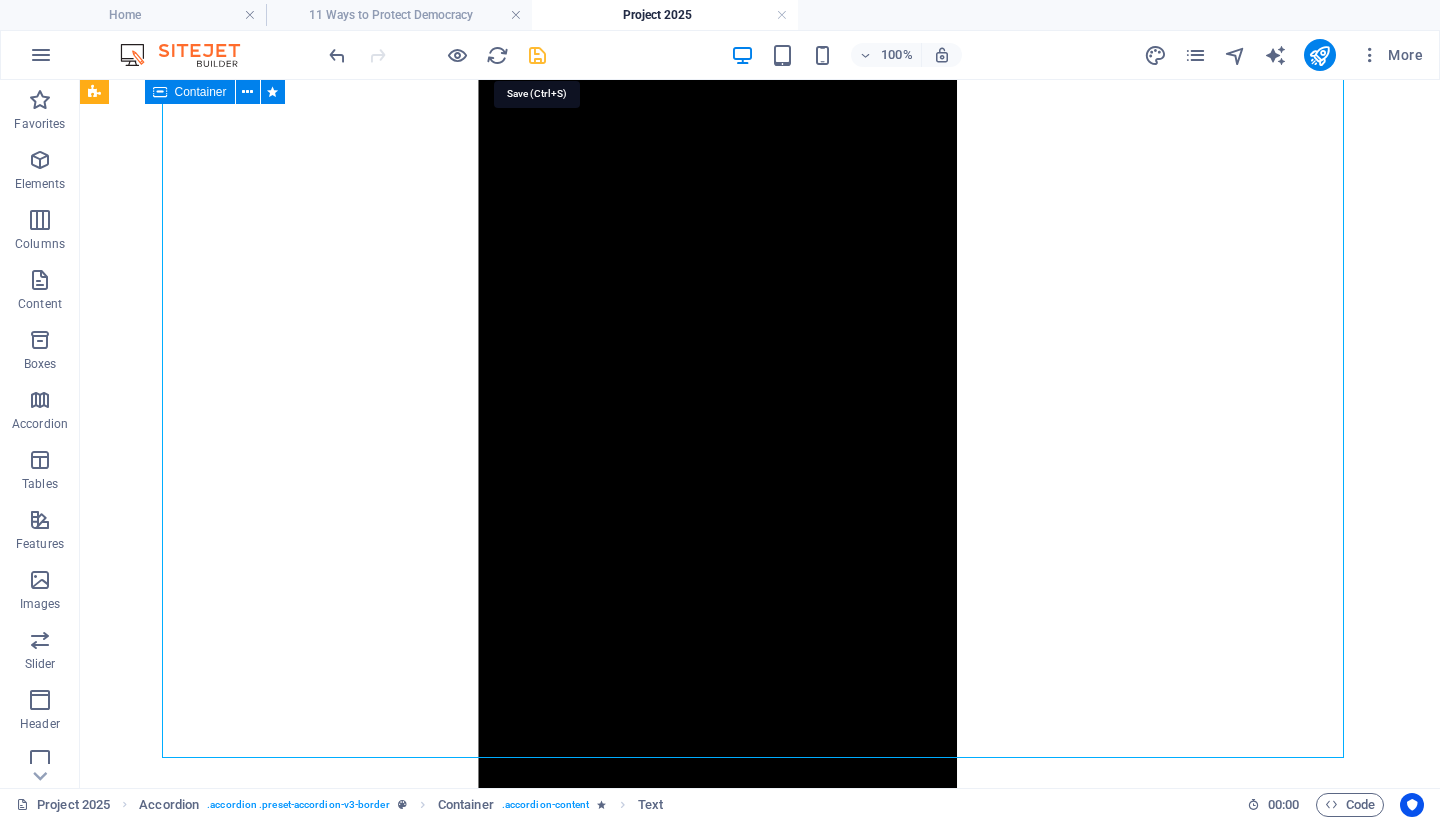 click at bounding box center (537, 55) 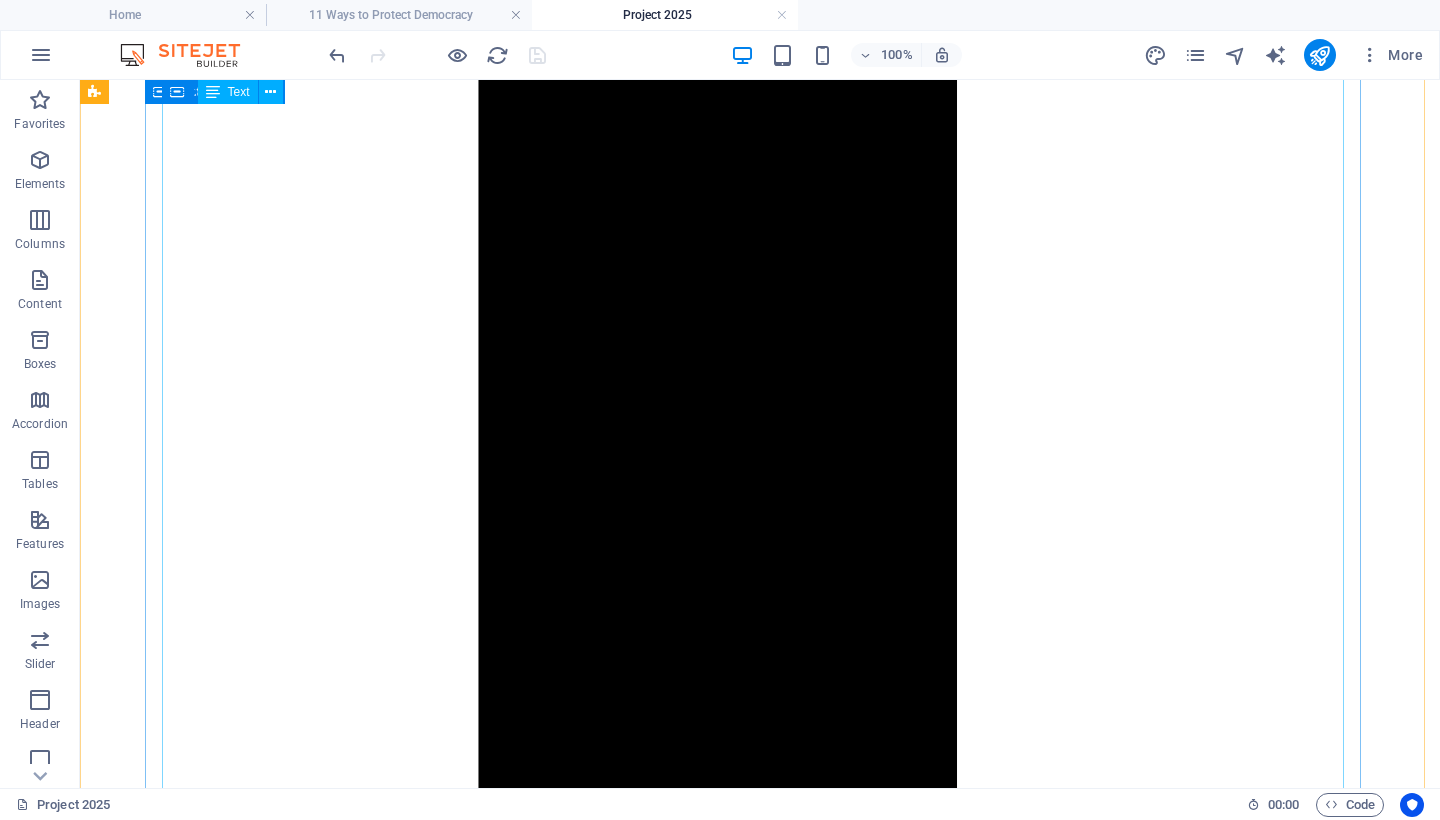 scroll, scrollTop: 1703, scrollLeft: 0, axis: vertical 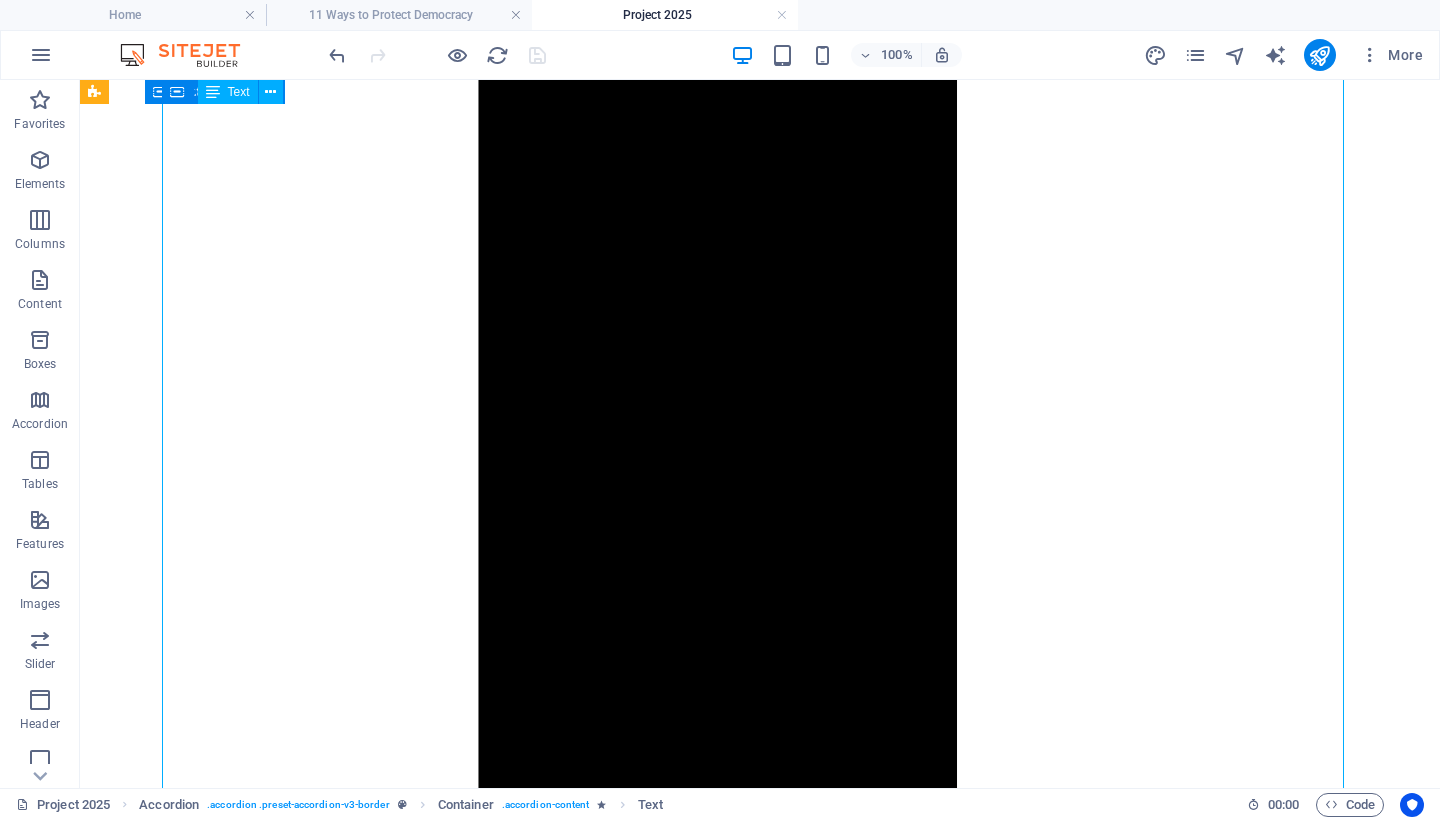 click on "🔧   Key Provisions and Real-World Implementation 1. Civil Service Purges Project 2025 mandates the replacement of tens of thousands of nonpartisan federal employees with politically vetted loyalists. Since January 2025: The administration reinstated  Schedule F , reclassifying roughly 50,000 federal employees and stripping them of civil service protections. 1   Mass layoffs and administrative suspensions have already impacted agencies such as the EPA, NIH, and State Department. 2  A recent Supreme Court decision reversed earlier injunctions, clearing the way for these removals to proceed. 3 2. Dismantling of Federal Agencies A new agency—the  Department of Government Efficiency (DOGE) —was established to consolidate and centralize control over federal agencies. 2 4   3. Civil Rights Rollbacks Executive orders issued in early 2025 terminated all DEI (Diversity, Equity, and Inclusion) initiatives and closed key civil rights enforcement offices across federal departments. 5 5 6 2 2 ⚠️     🔗" at bounding box center (760, 7905) 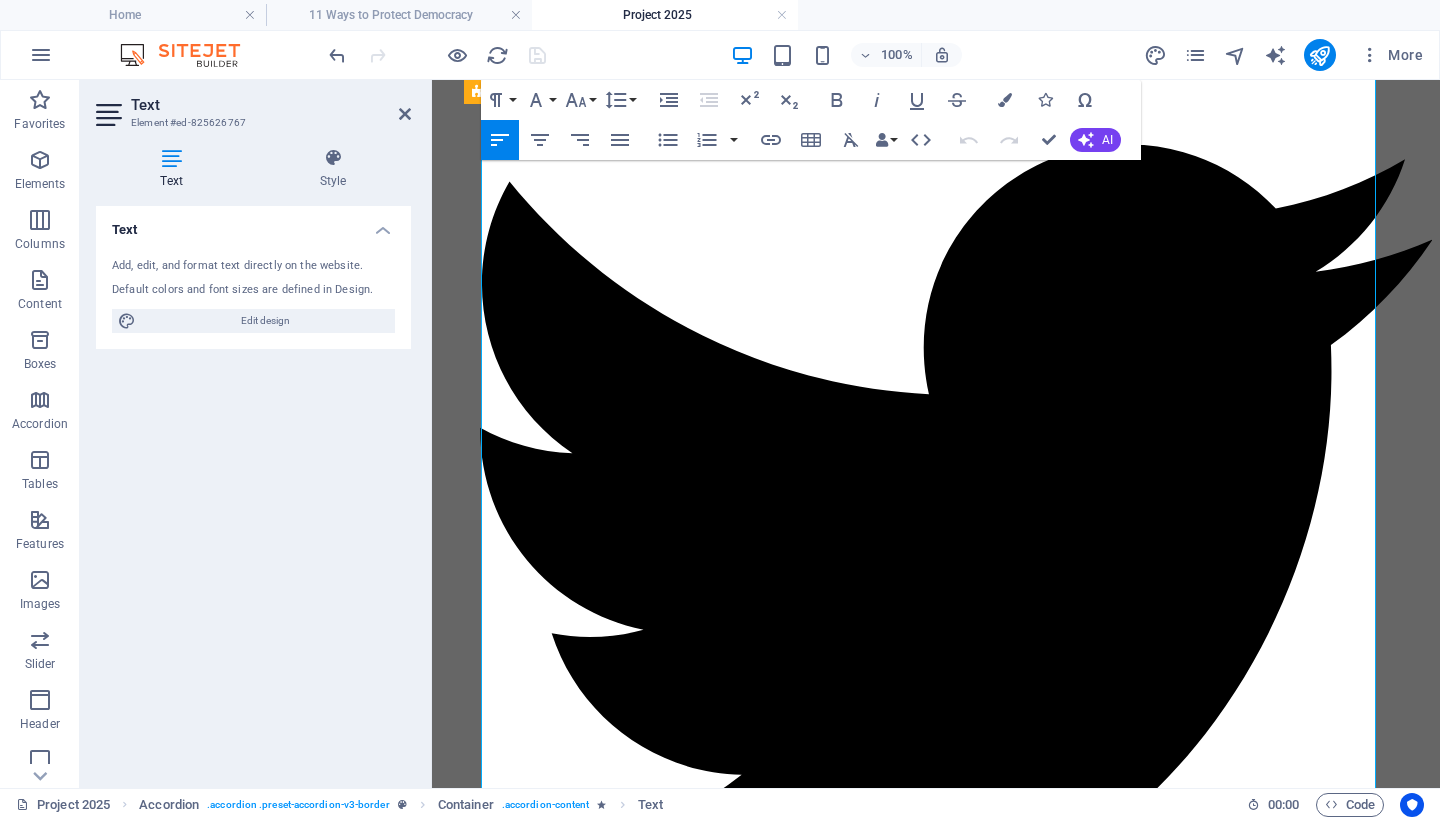scroll, scrollTop: 2020, scrollLeft: 0, axis: vertical 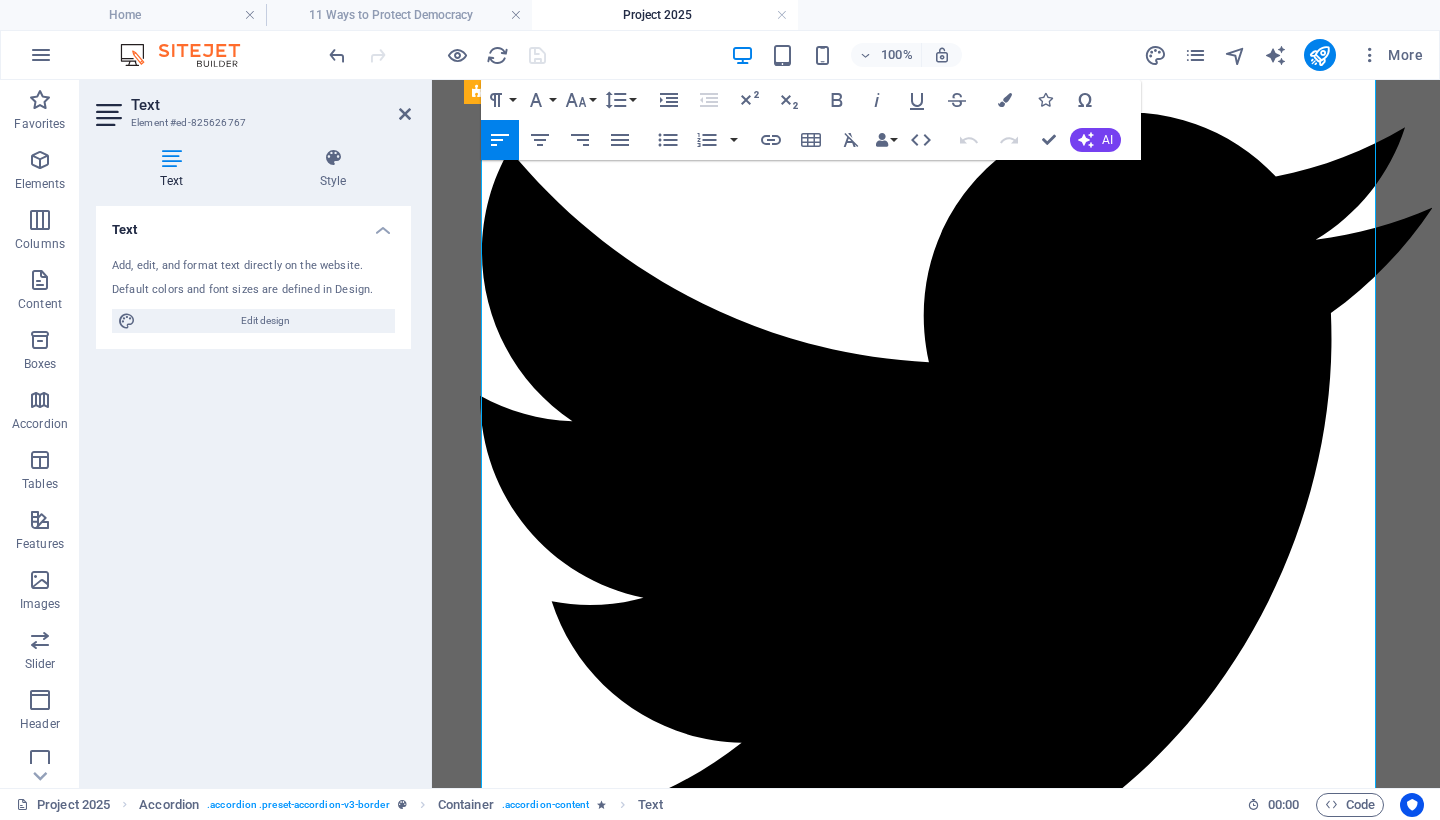 click on "Critical data from federal agencies—especially concerning climate change, civil rights and public health disparities—has been scrubbed from government websites without public notice or archiving [2]." at bounding box center (956, 5885) 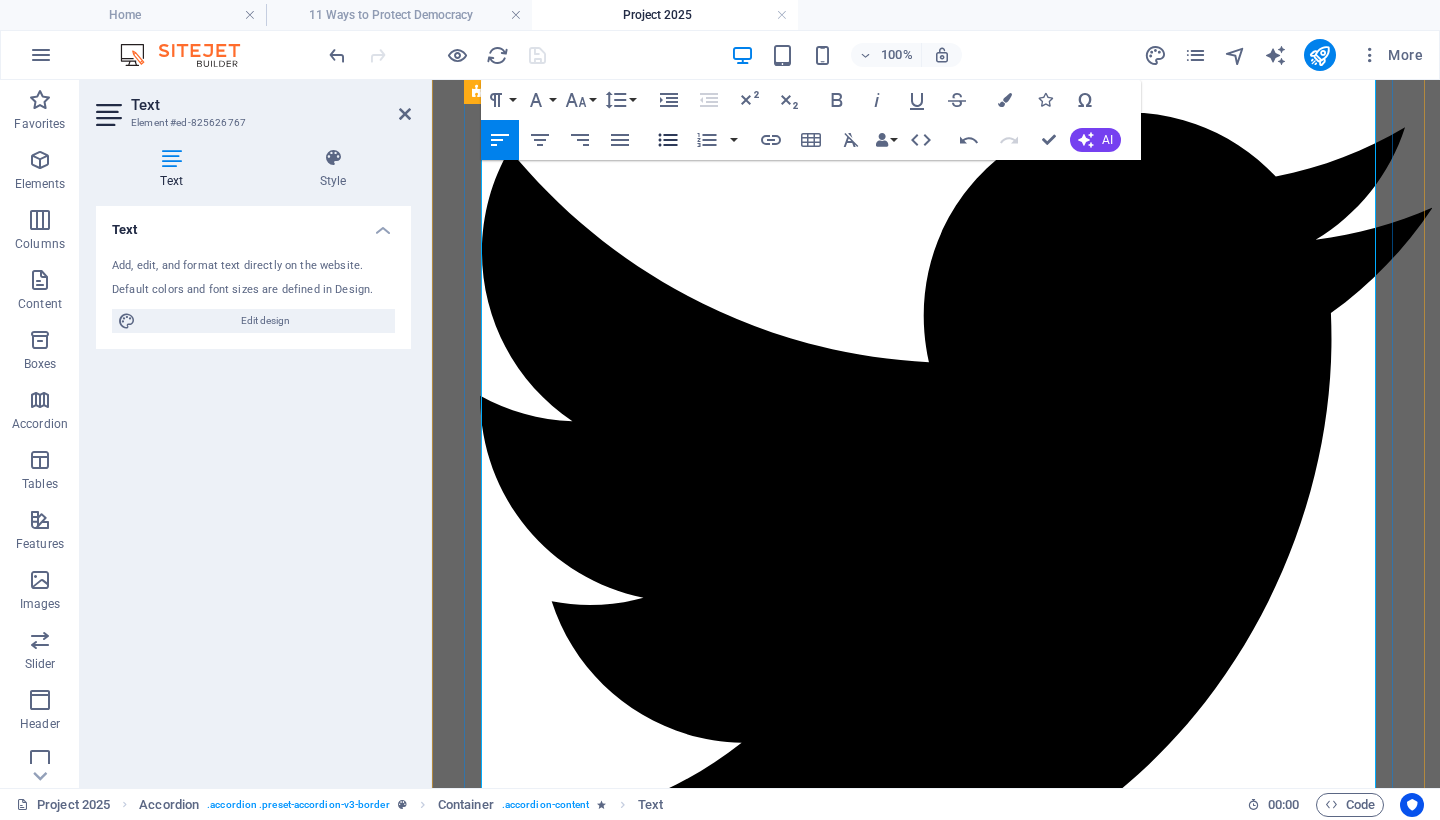 click 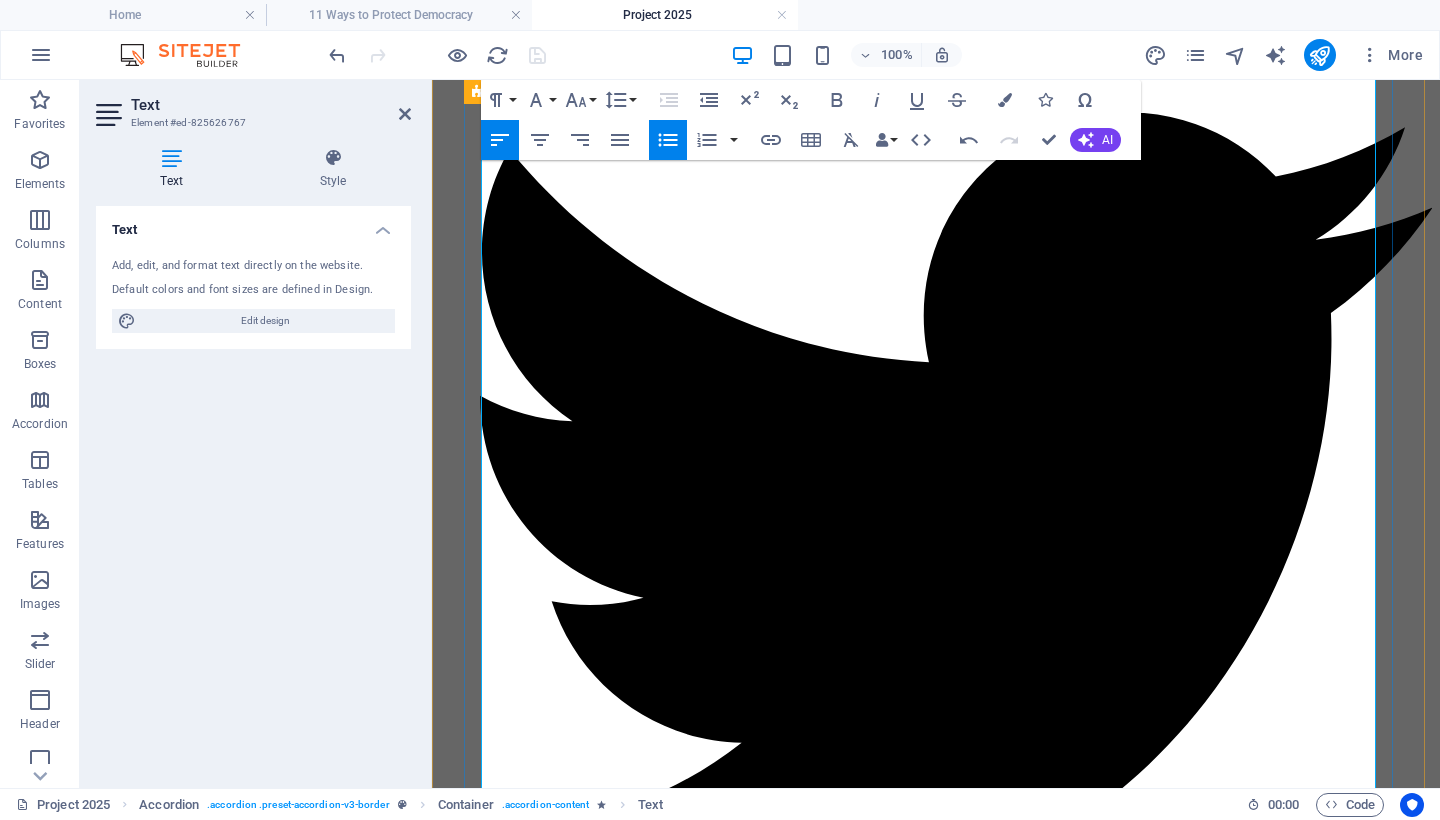 click on "Executive Order 14215 now requires independent federal agencies to submit their regulations for White House review and legal conformity, limiting their autonomy and chilling scientific and regulatory integrity [2]." at bounding box center [956, 5937] 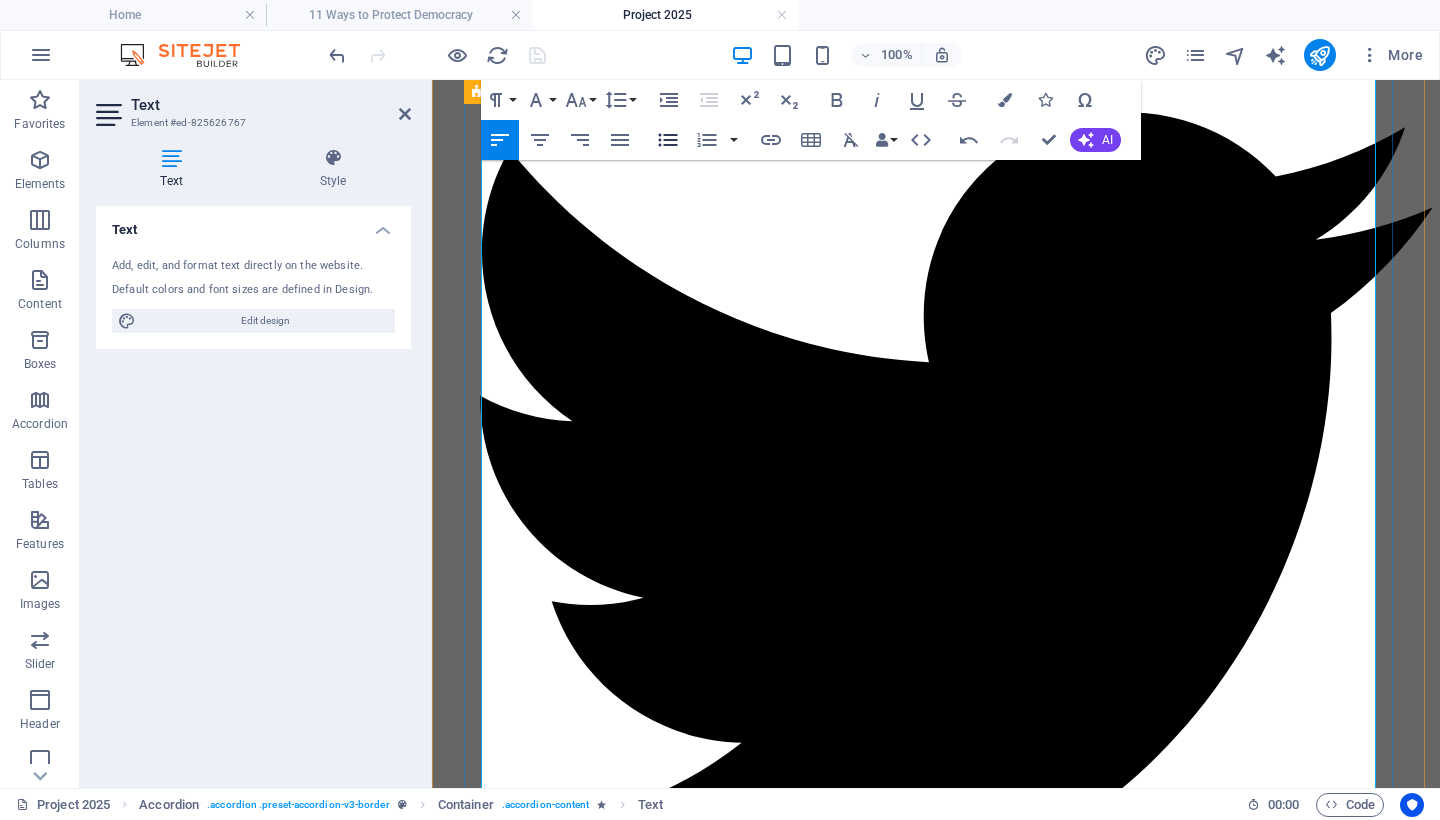 click 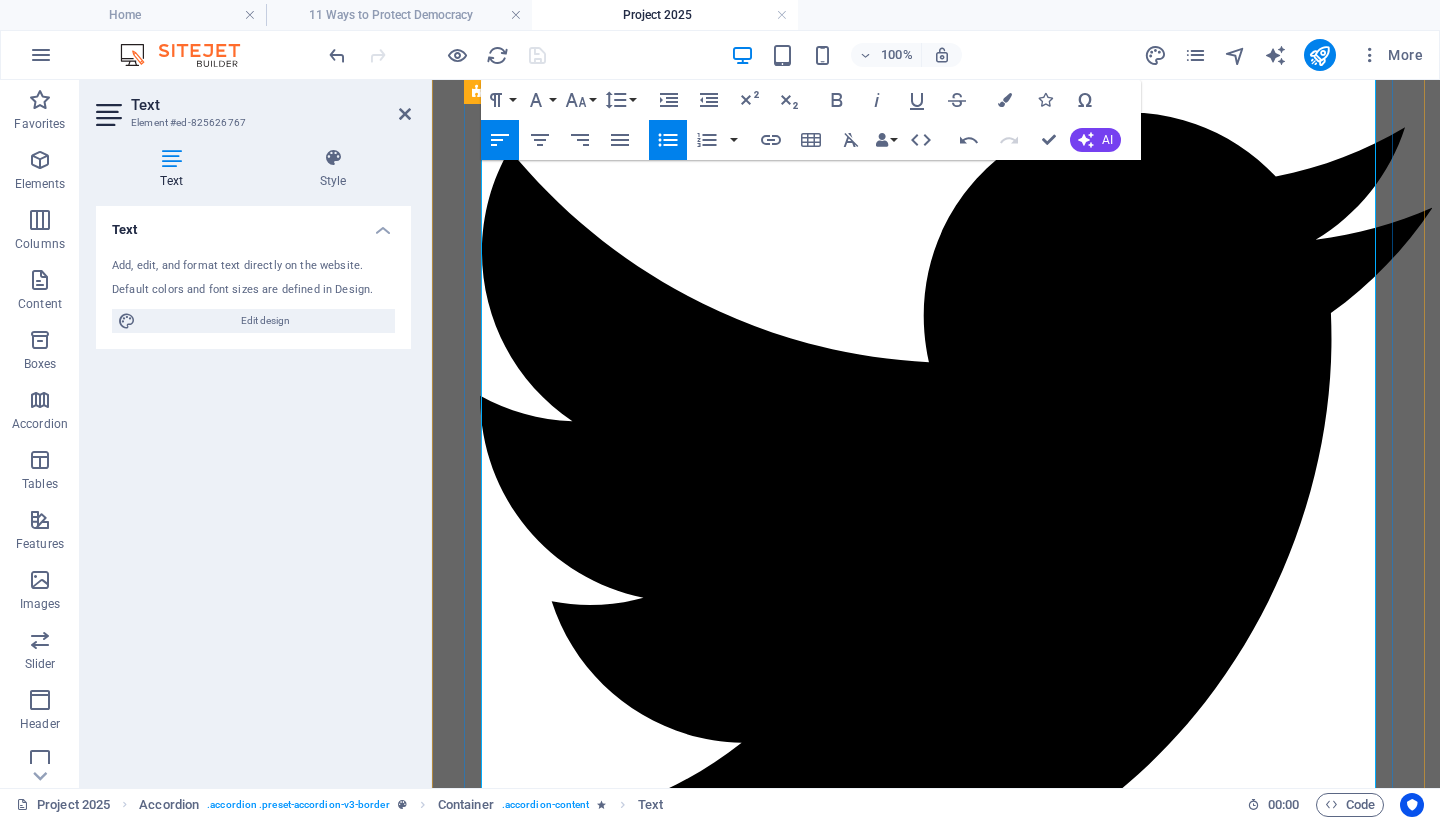 drag, startPoint x: 572, startPoint y: 442, endPoint x: 478, endPoint y: 333, distance: 143.934 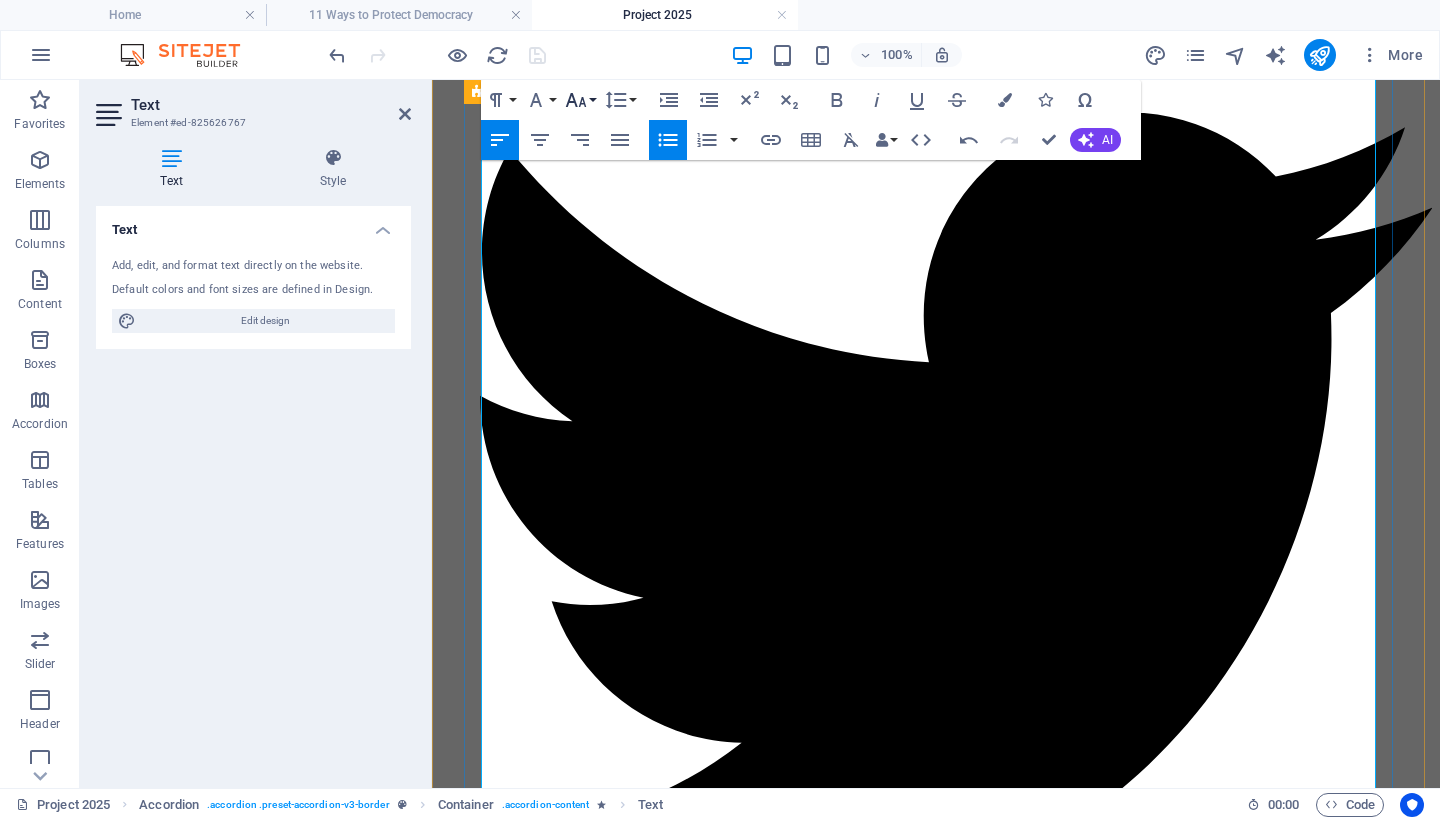 click 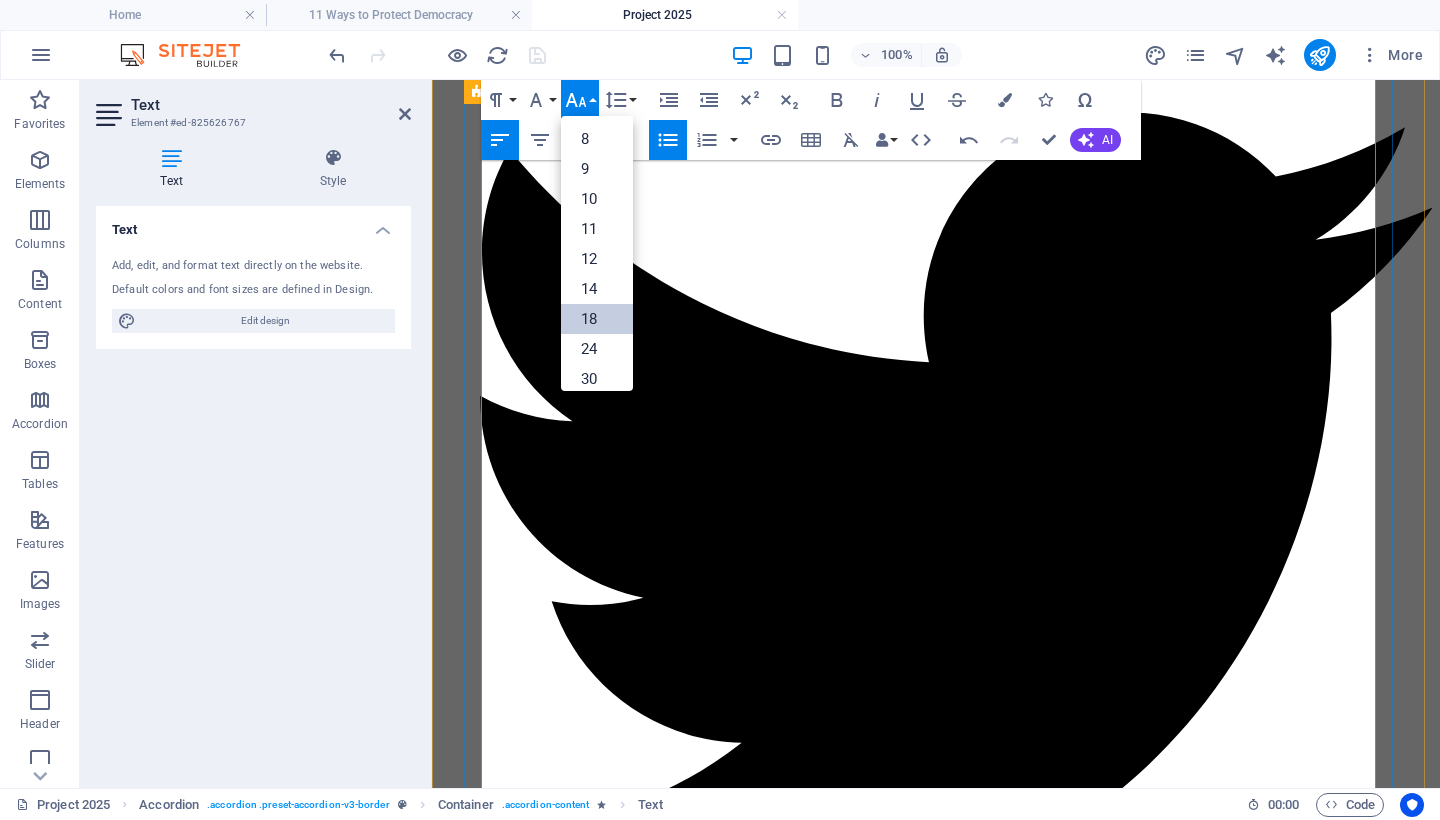 click on "18" at bounding box center (597, 319) 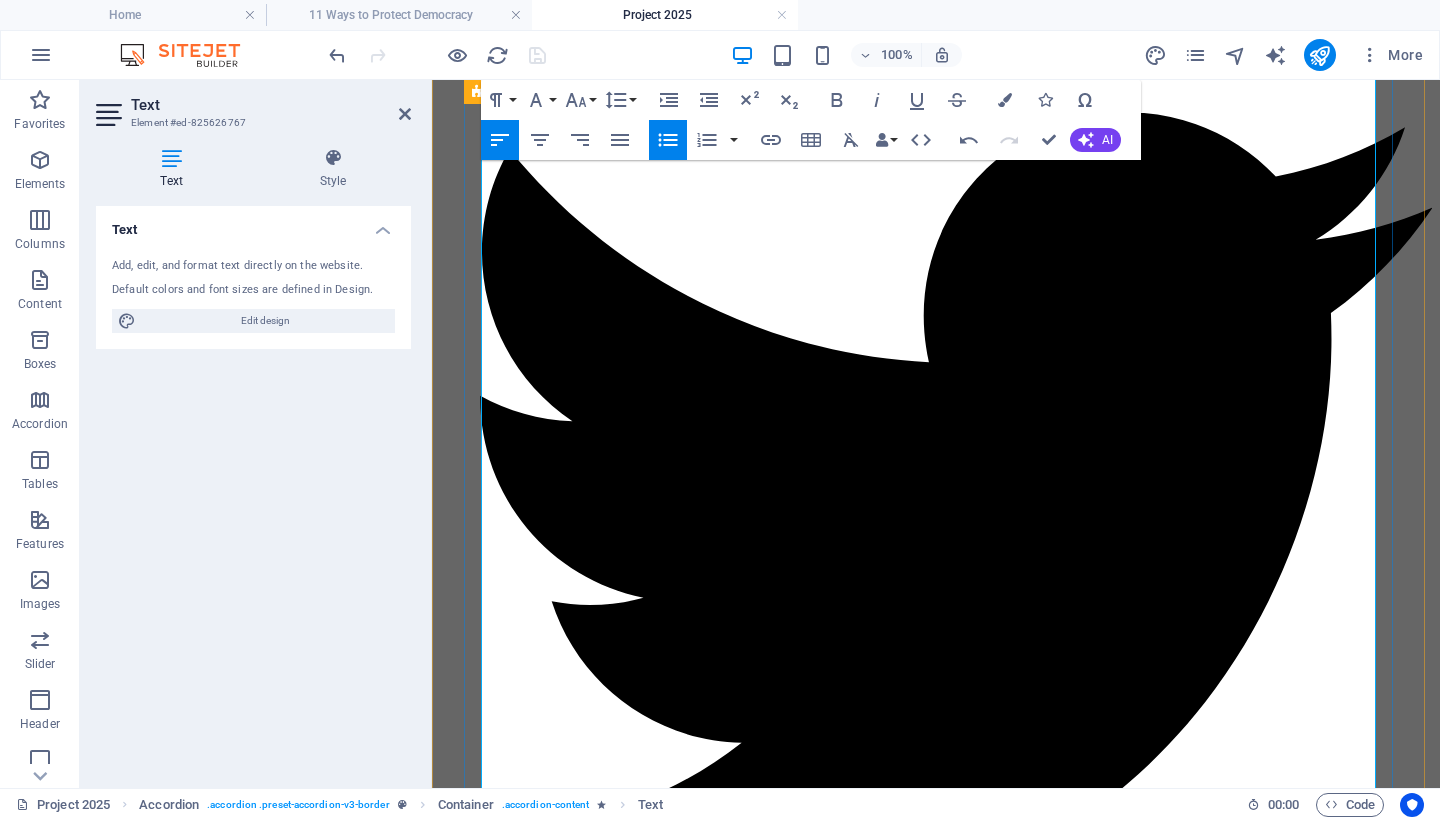 click on "Critical data from federal agencies—especially concerning climate change, civil rights and public health disparities—has been scrubbed from government websites without public notice or archiving [2]." at bounding box center [956, 5888] 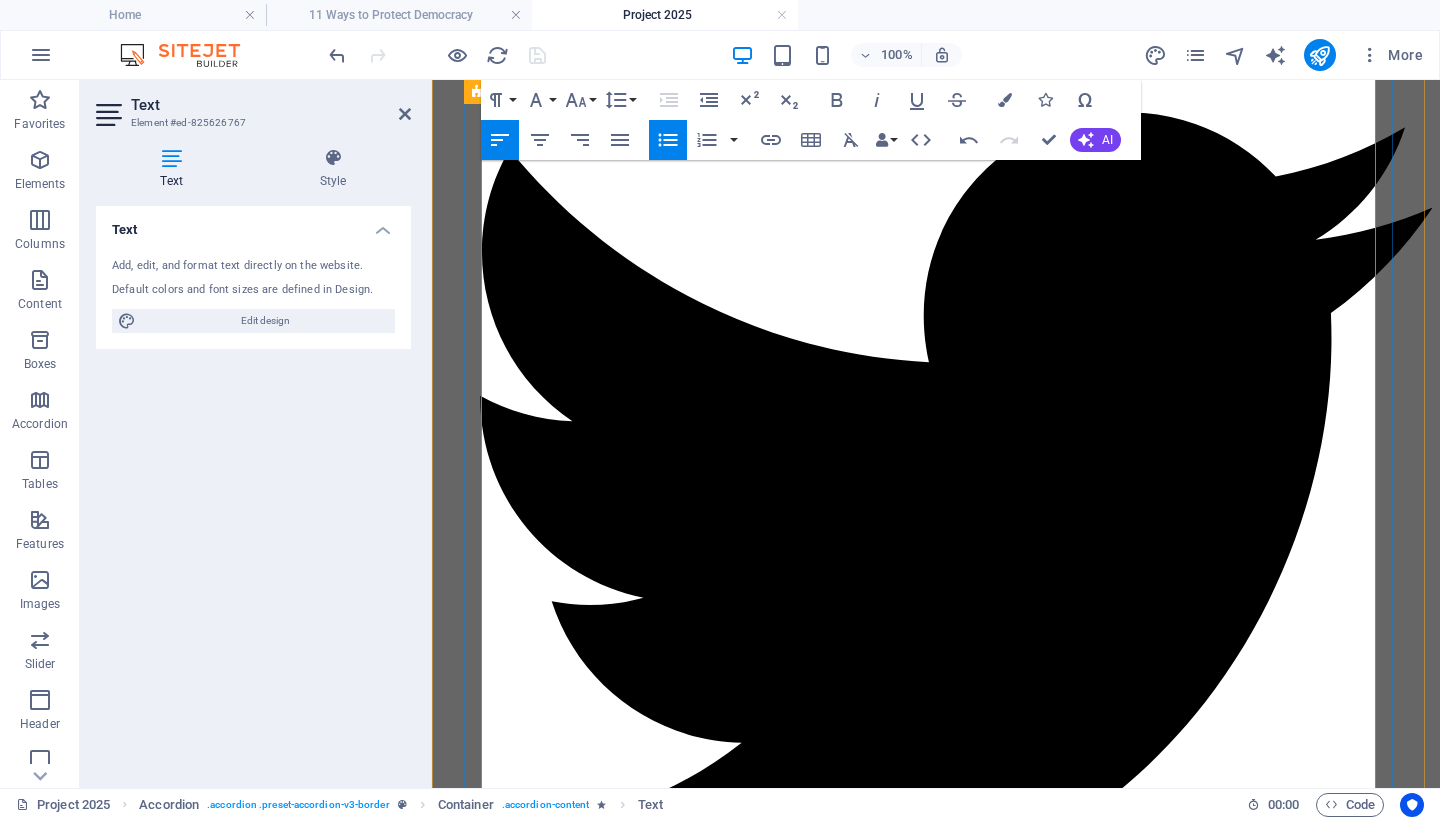 click on "Critical data from federal agencies—especially concerning climate change, civil rights and public health disparities—has been scrubbed from government websites without public notice or archiving [2]." at bounding box center (956, 5888) 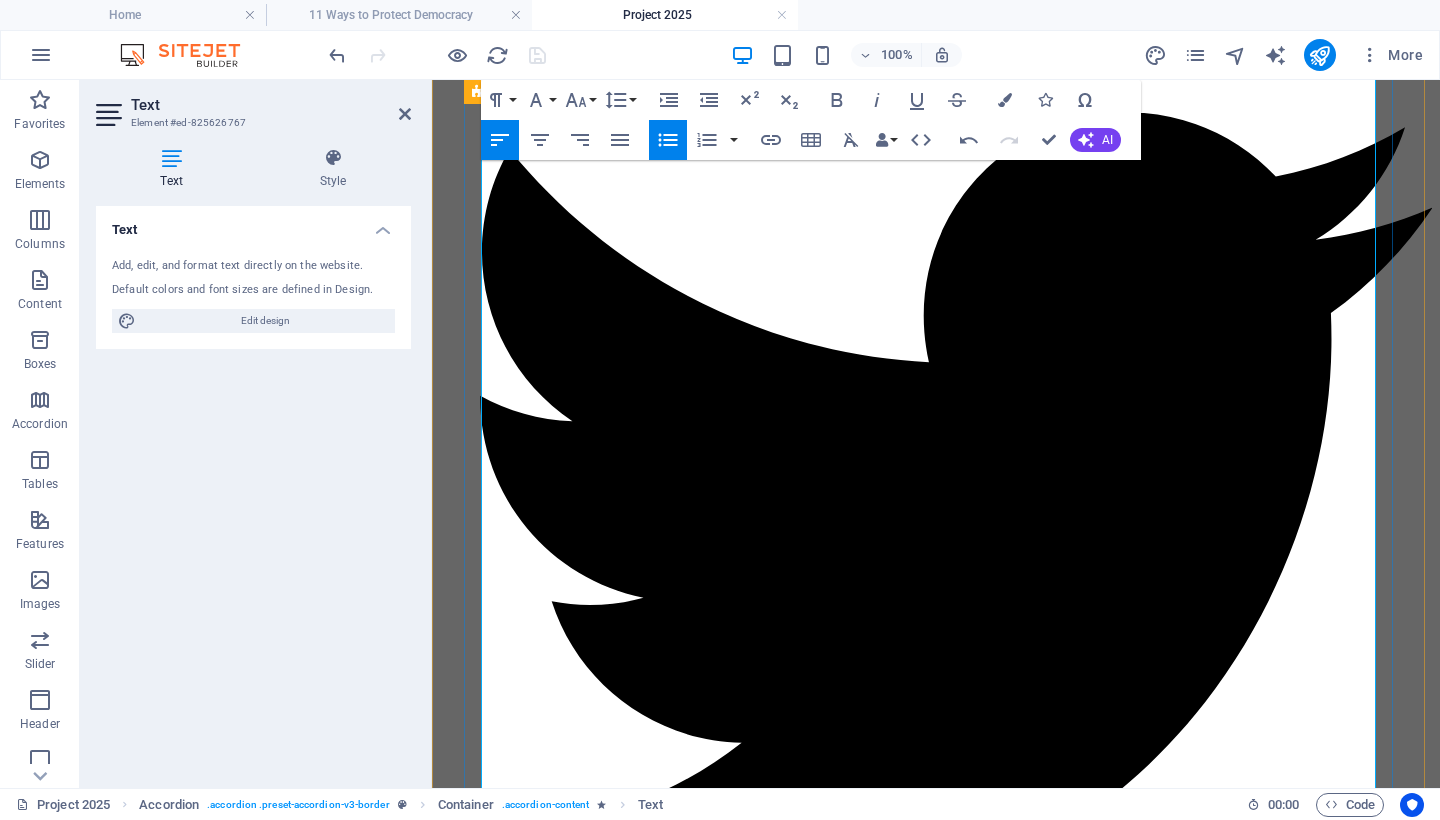 drag, startPoint x: 703, startPoint y: 484, endPoint x: 808, endPoint y: 483, distance: 105.00476 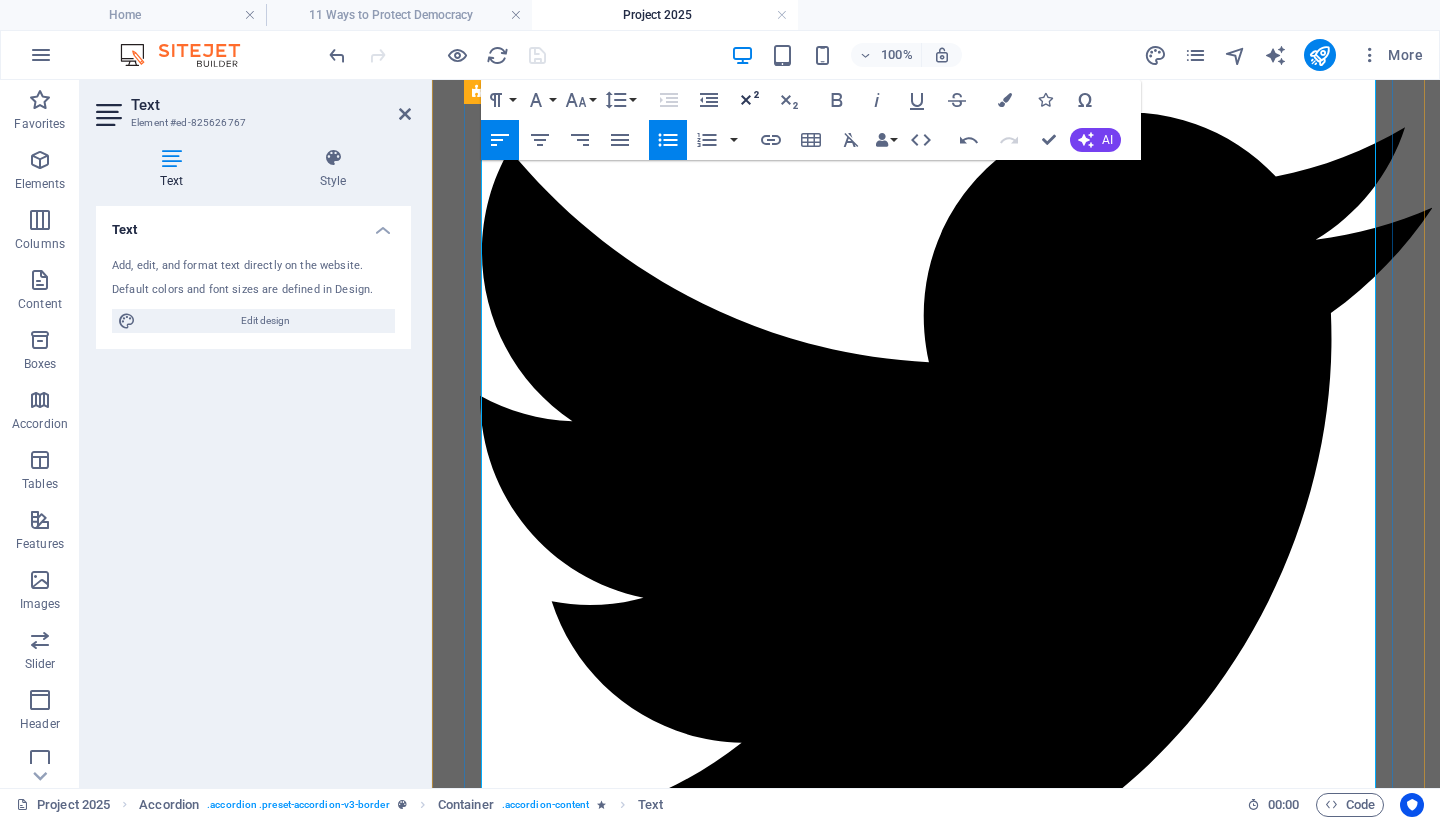 click 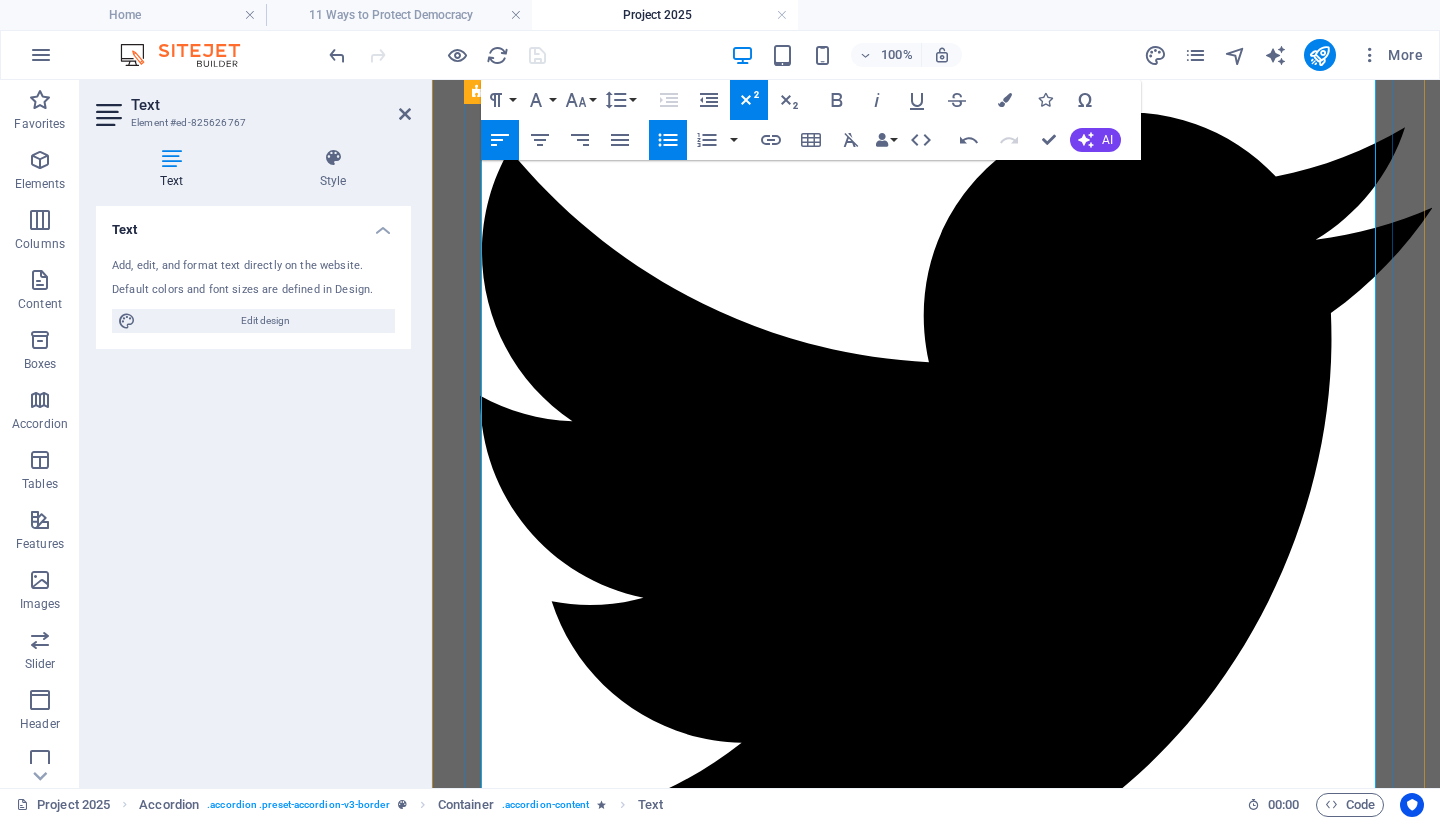 drag, startPoint x: 706, startPoint y: 482, endPoint x: 689, endPoint y: 484, distance: 17.117243 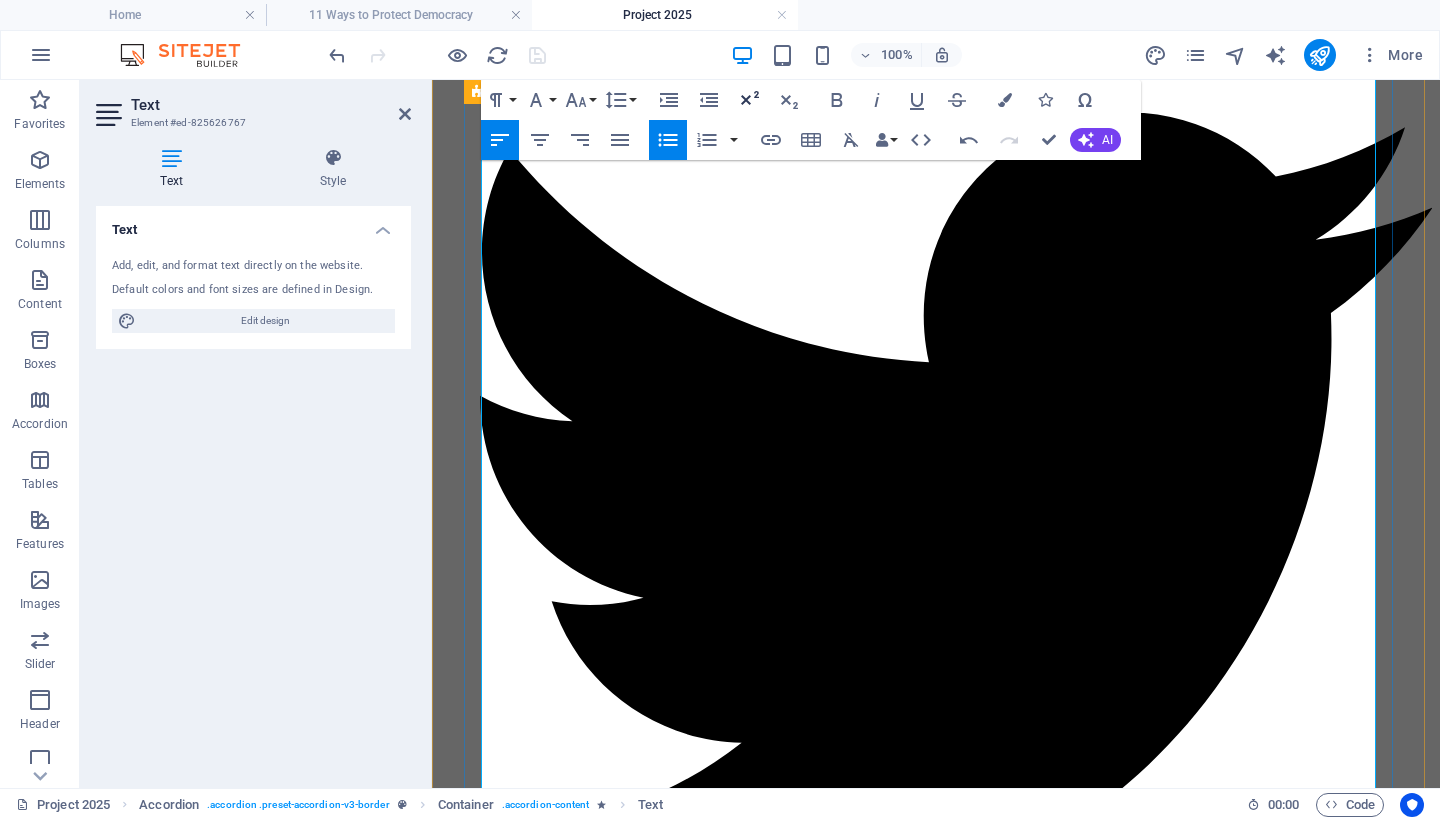 click 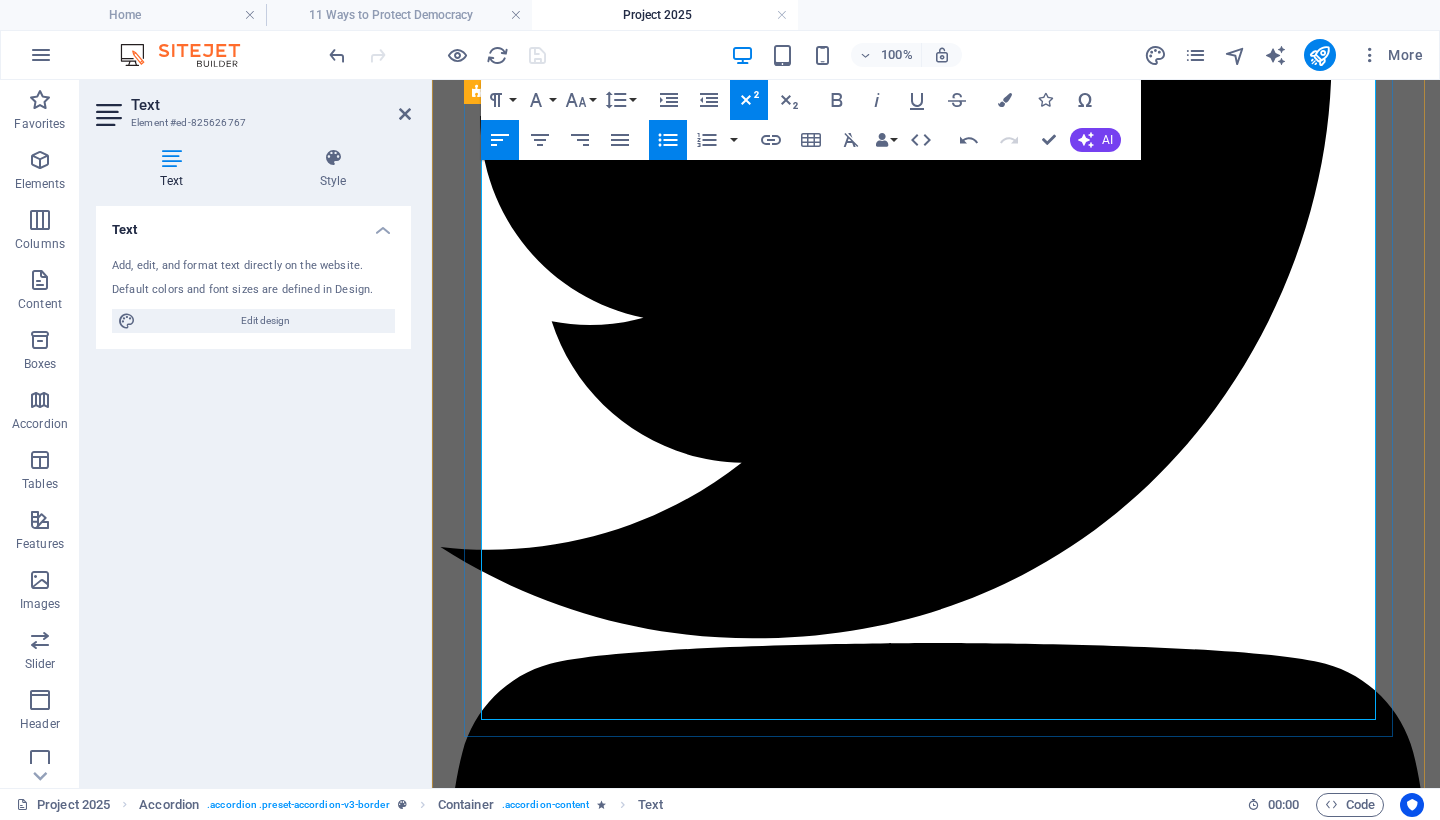 scroll, scrollTop: 2304, scrollLeft: 0, axis: vertical 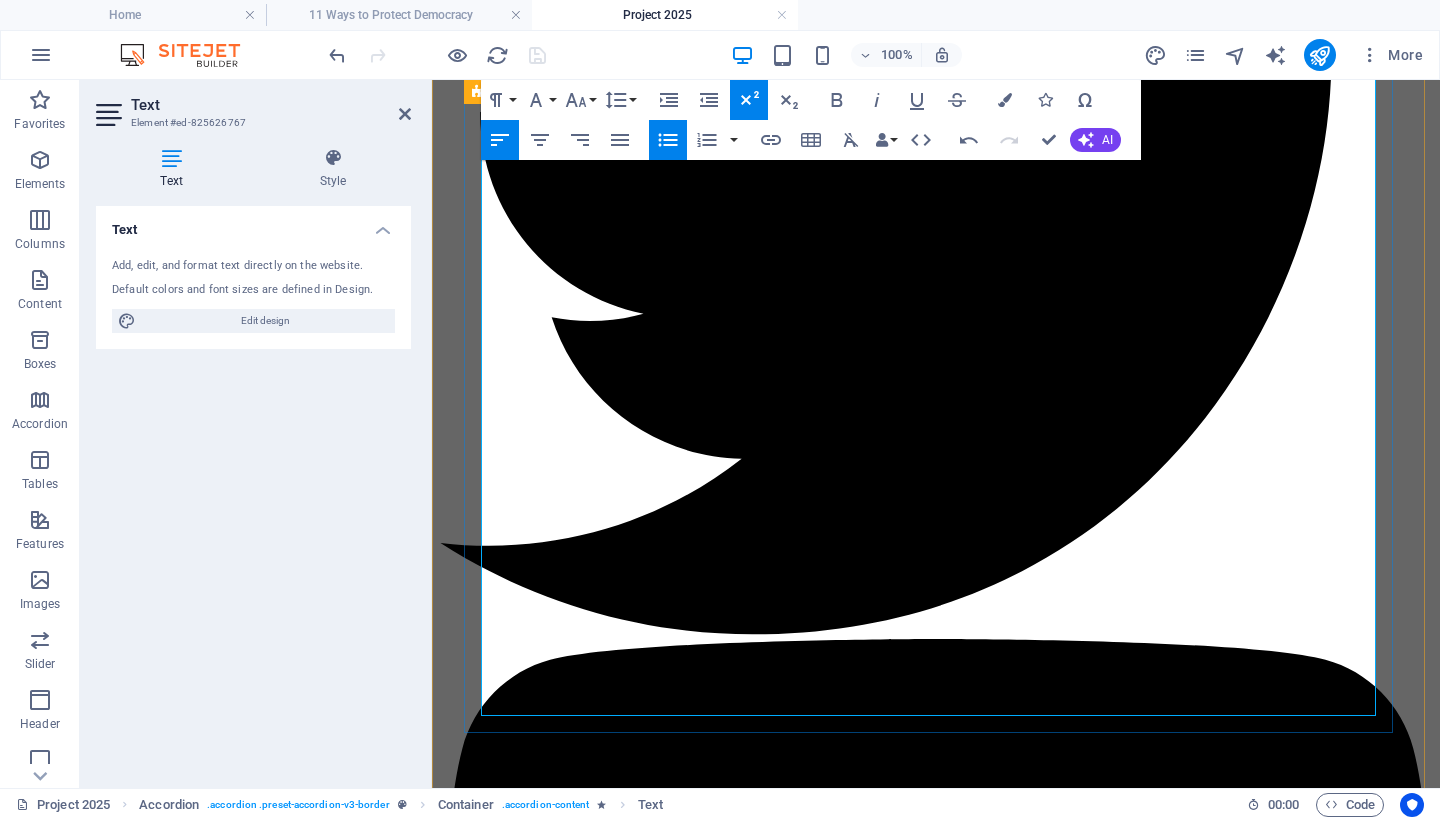 drag, startPoint x: 850, startPoint y: 526, endPoint x: 958, endPoint y: 526, distance: 108 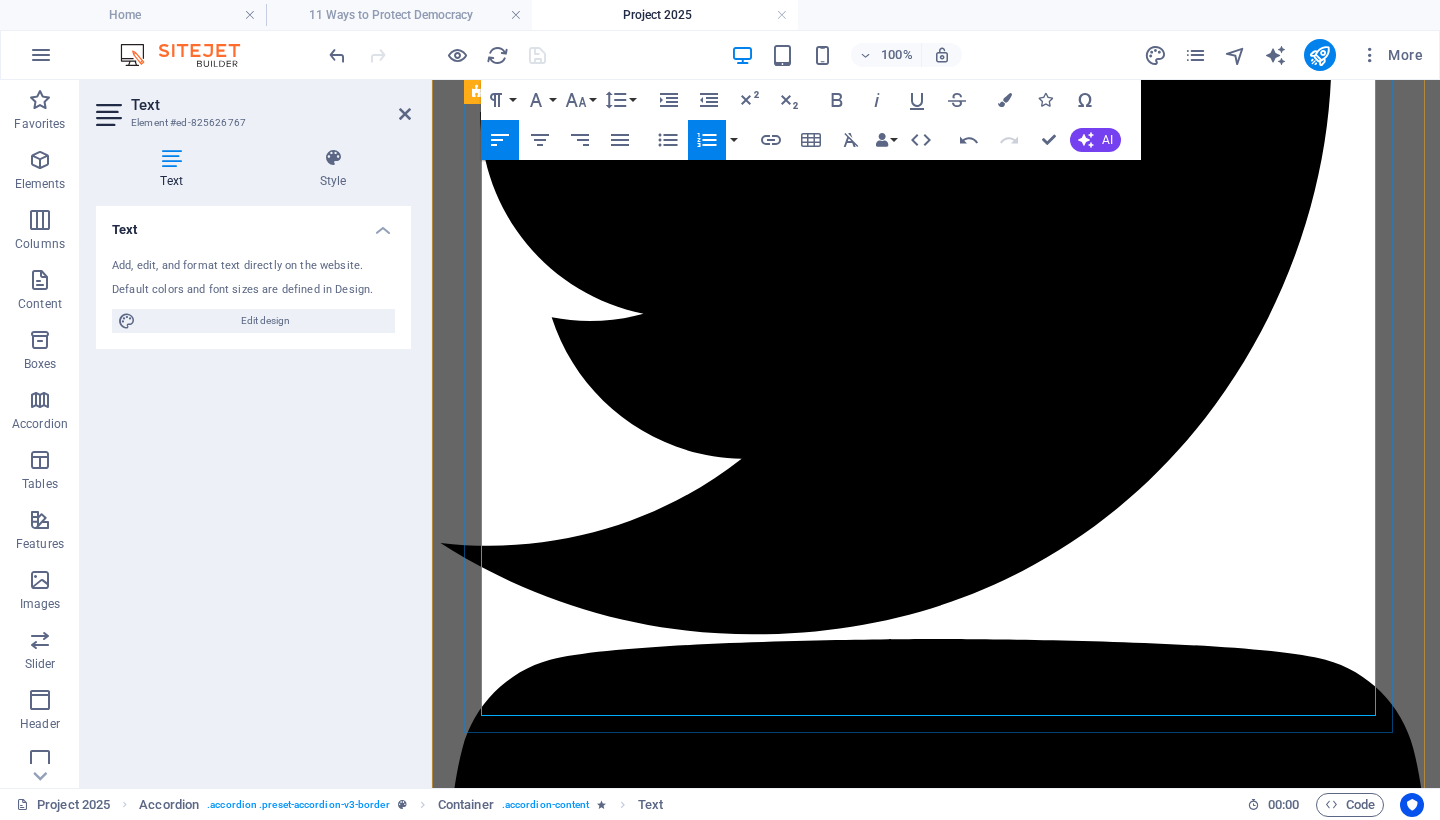 drag, startPoint x: 997, startPoint y: 554, endPoint x: 960, endPoint y: 553, distance: 37.01351 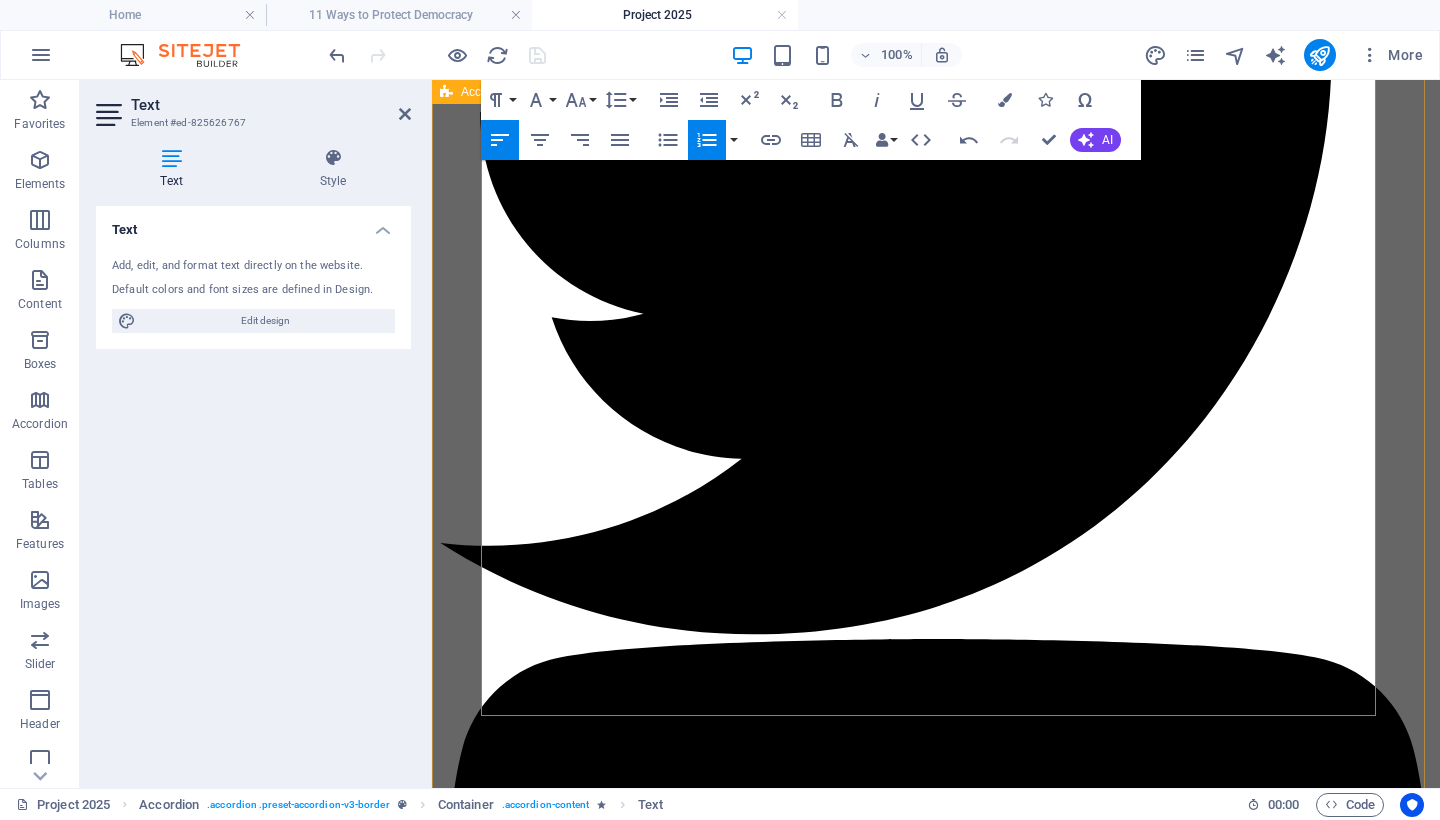 drag, startPoint x: 673, startPoint y: 701, endPoint x: 460, endPoint y: 683, distance: 213.75922 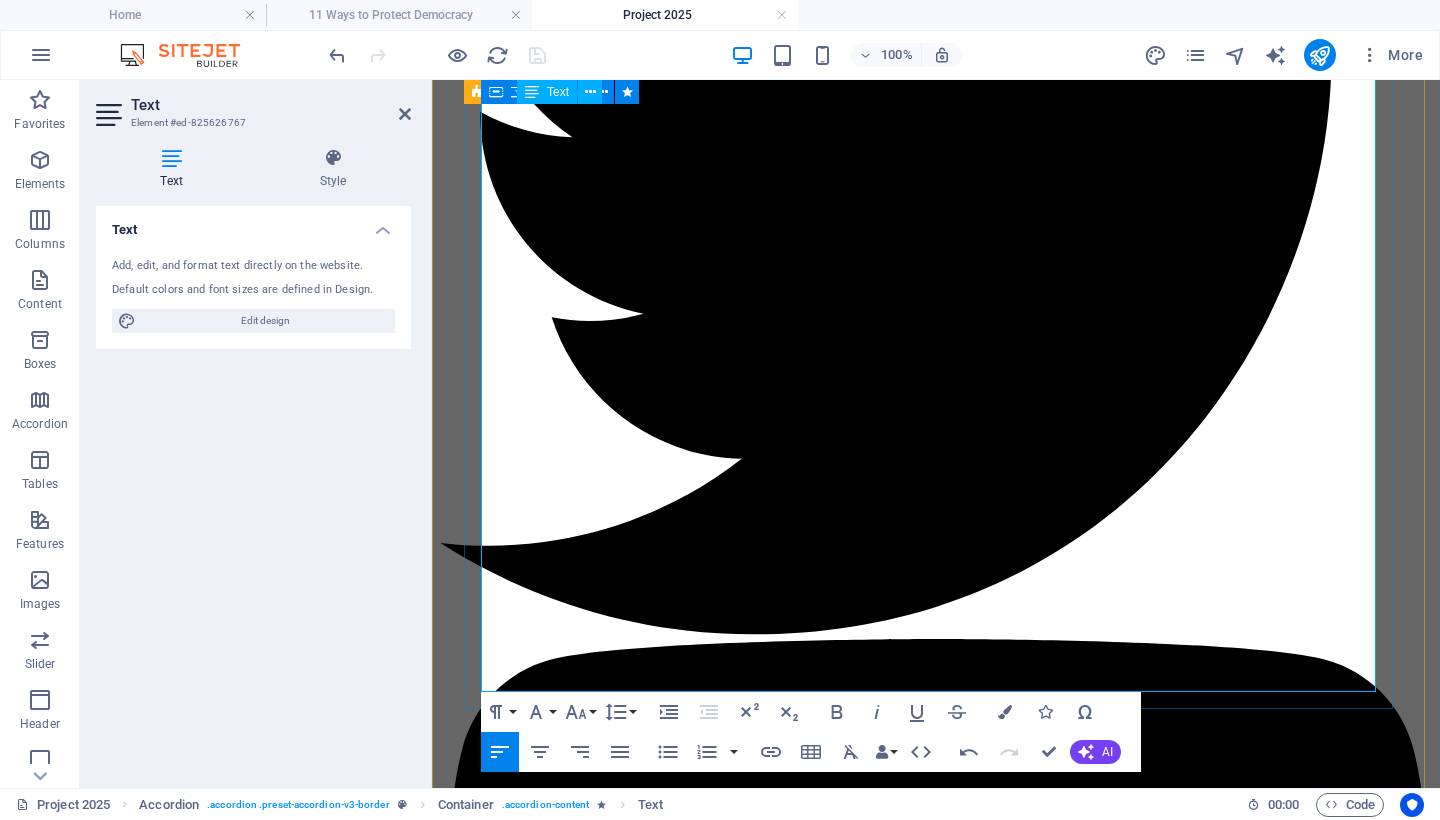 click at bounding box center [936, 5902] 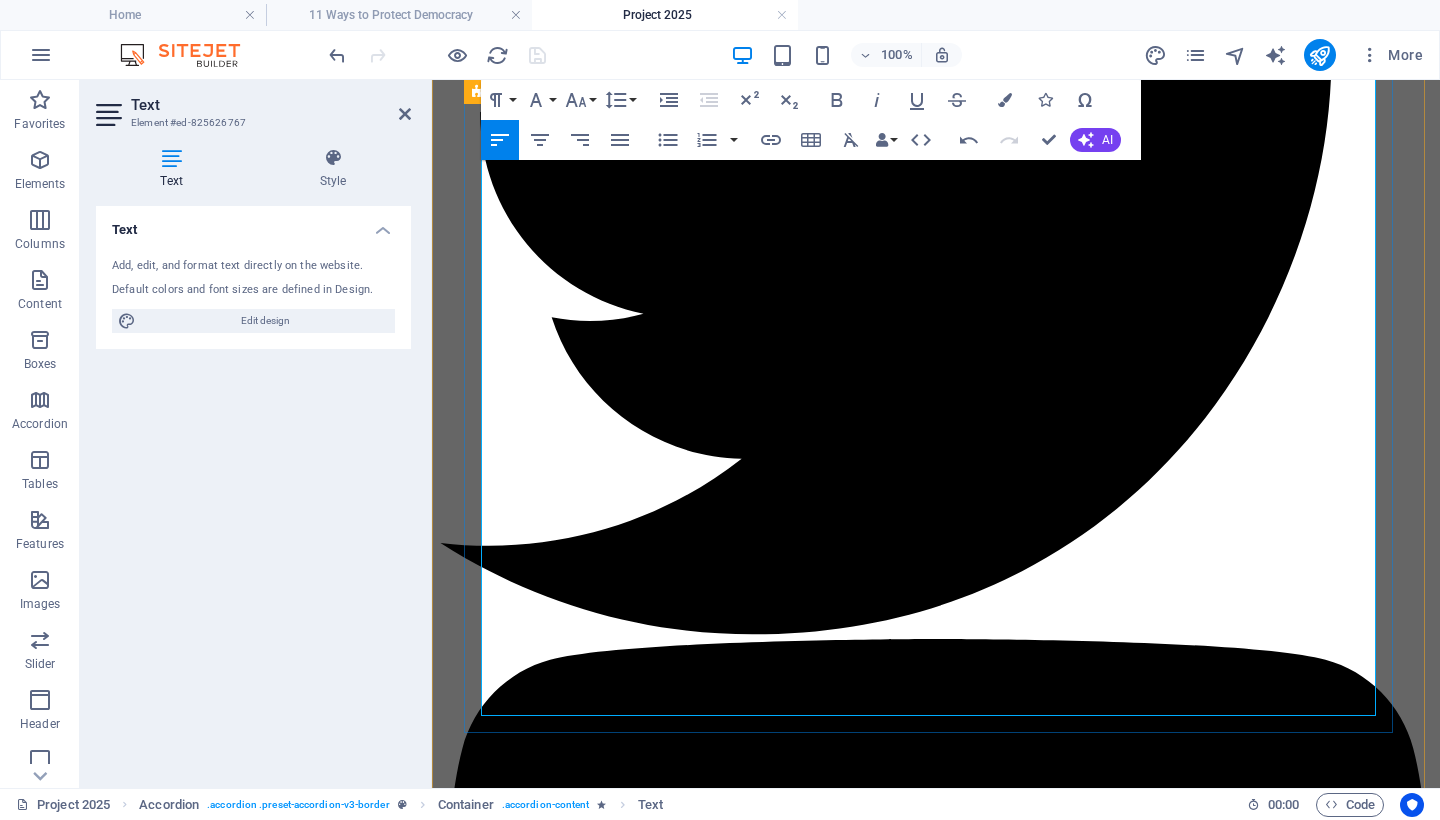 drag, startPoint x: 755, startPoint y: 673, endPoint x: 469, endPoint y: 532, distance: 318.86832 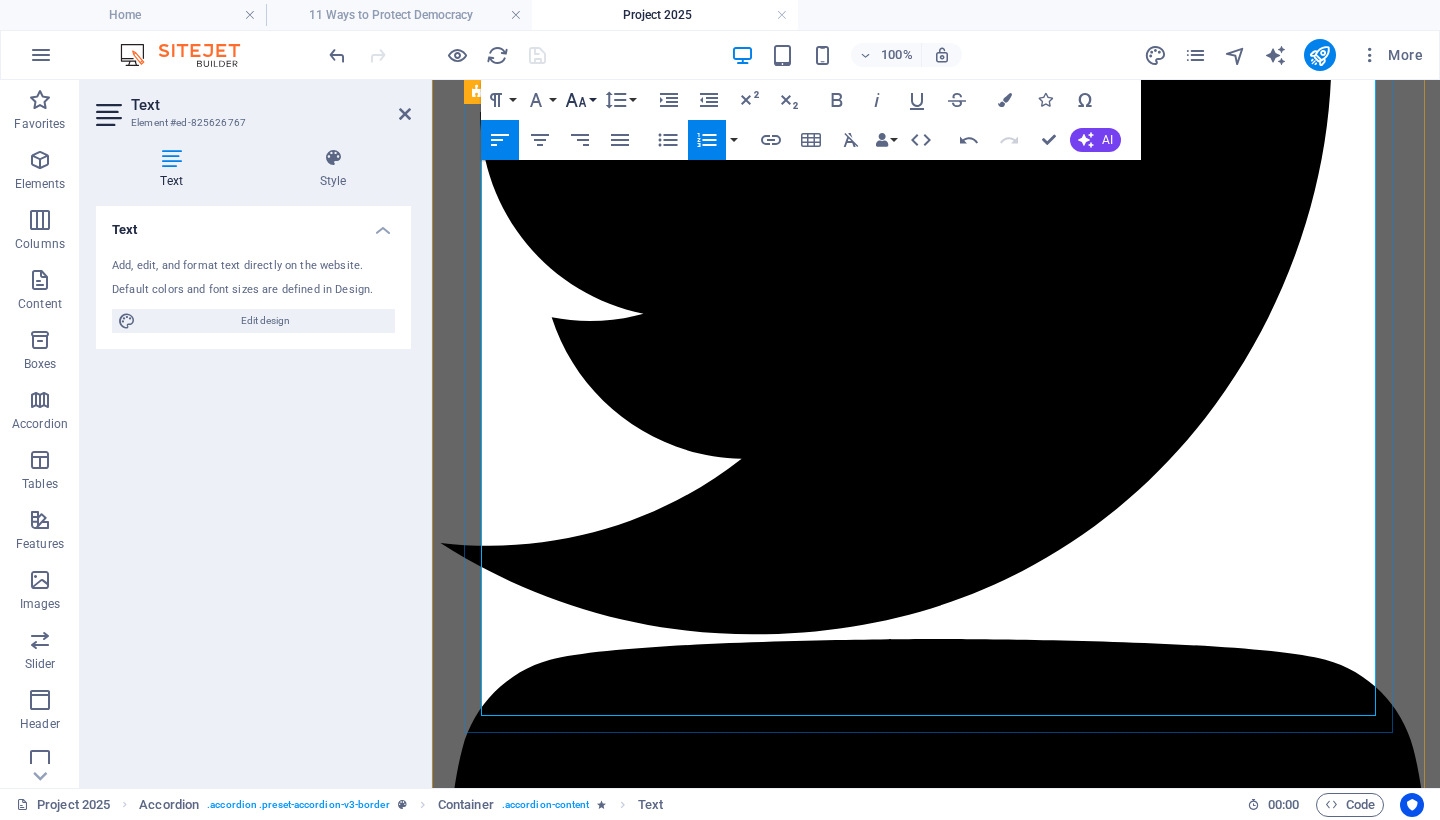 click on "Font Size" at bounding box center (580, 100) 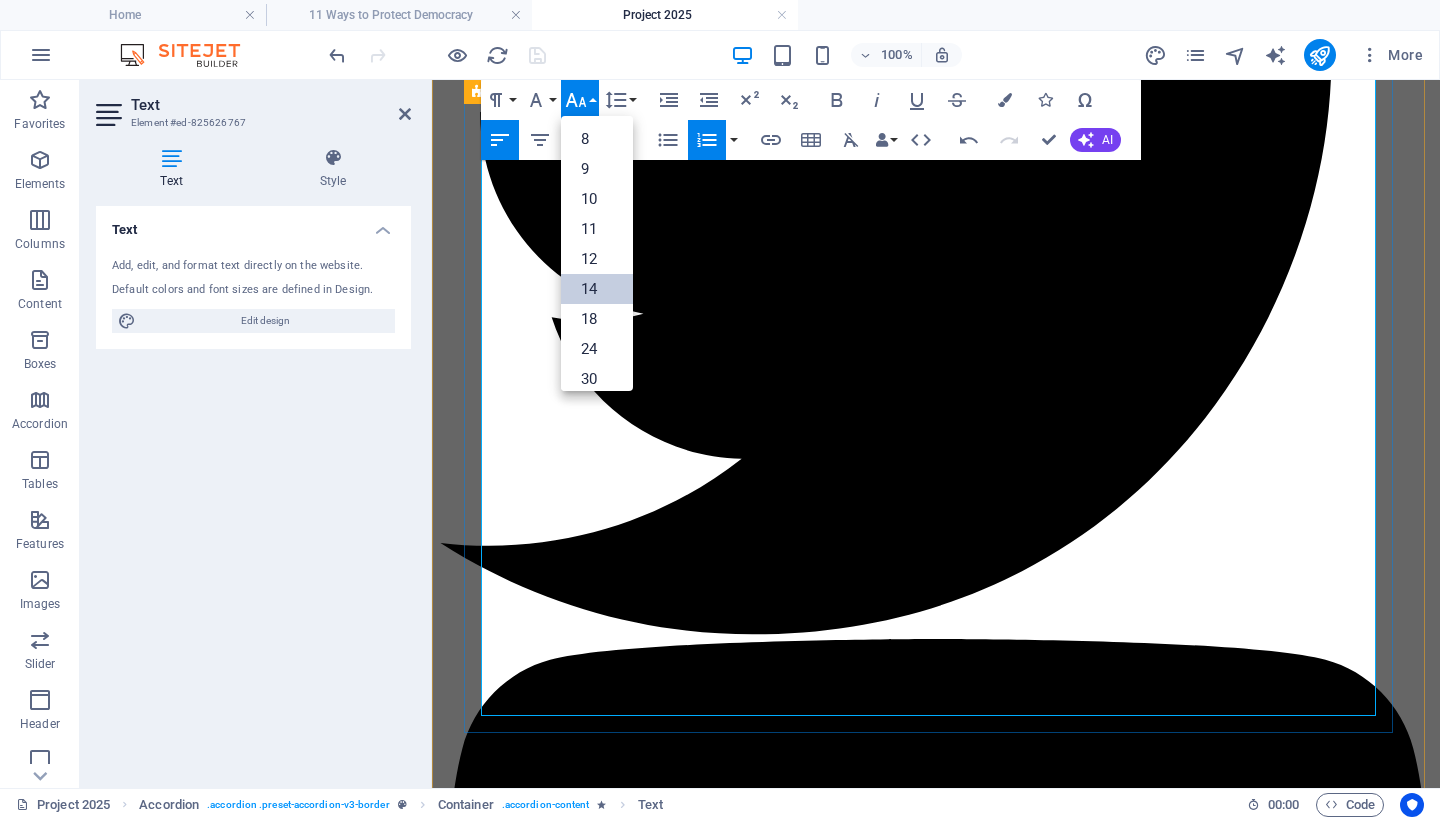 click on "14" at bounding box center (597, 289) 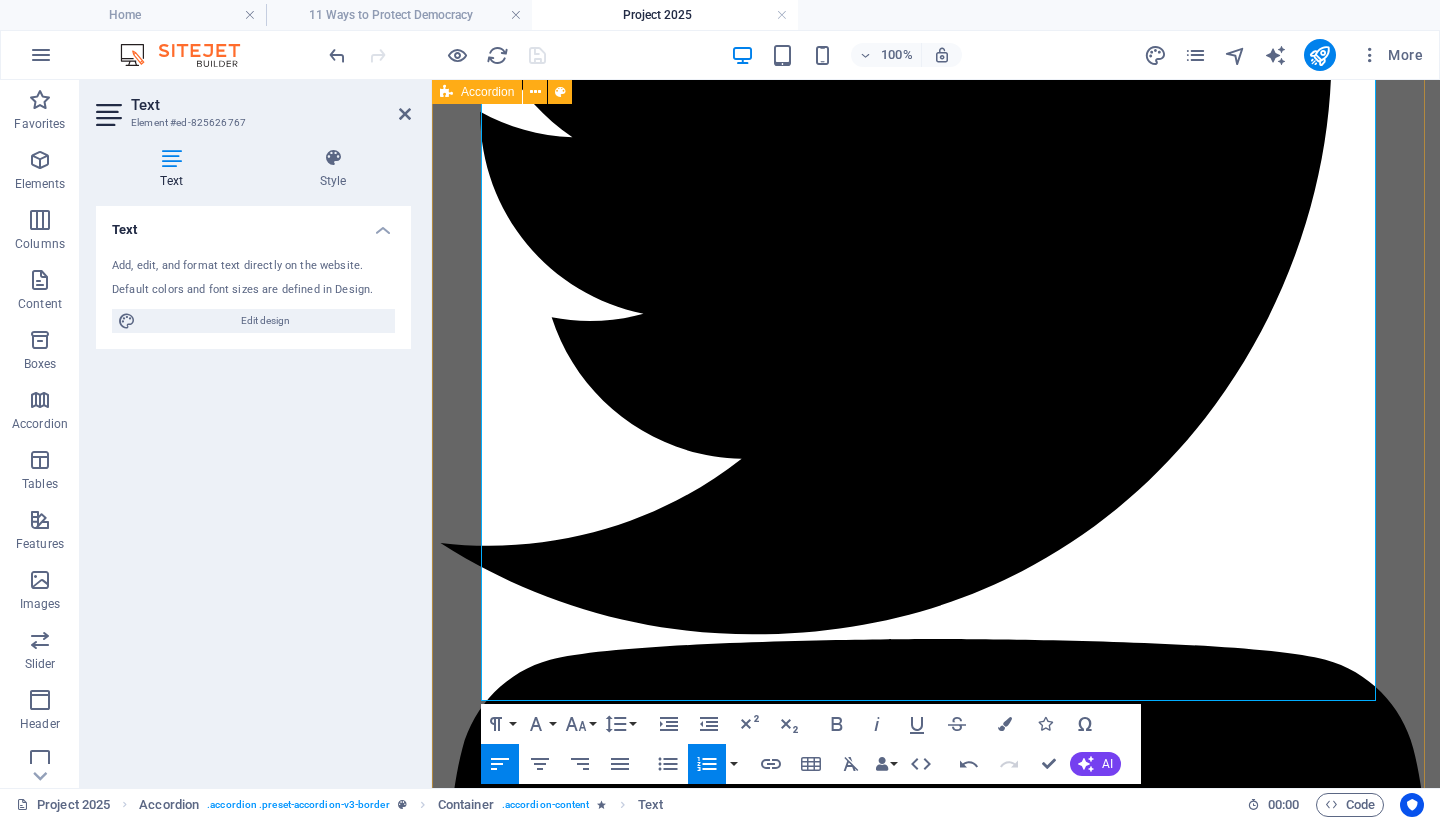 drag, startPoint x: 688, startPoint y: 510, endPoint x: 461, endPoint y: 511, distance: 227.0022 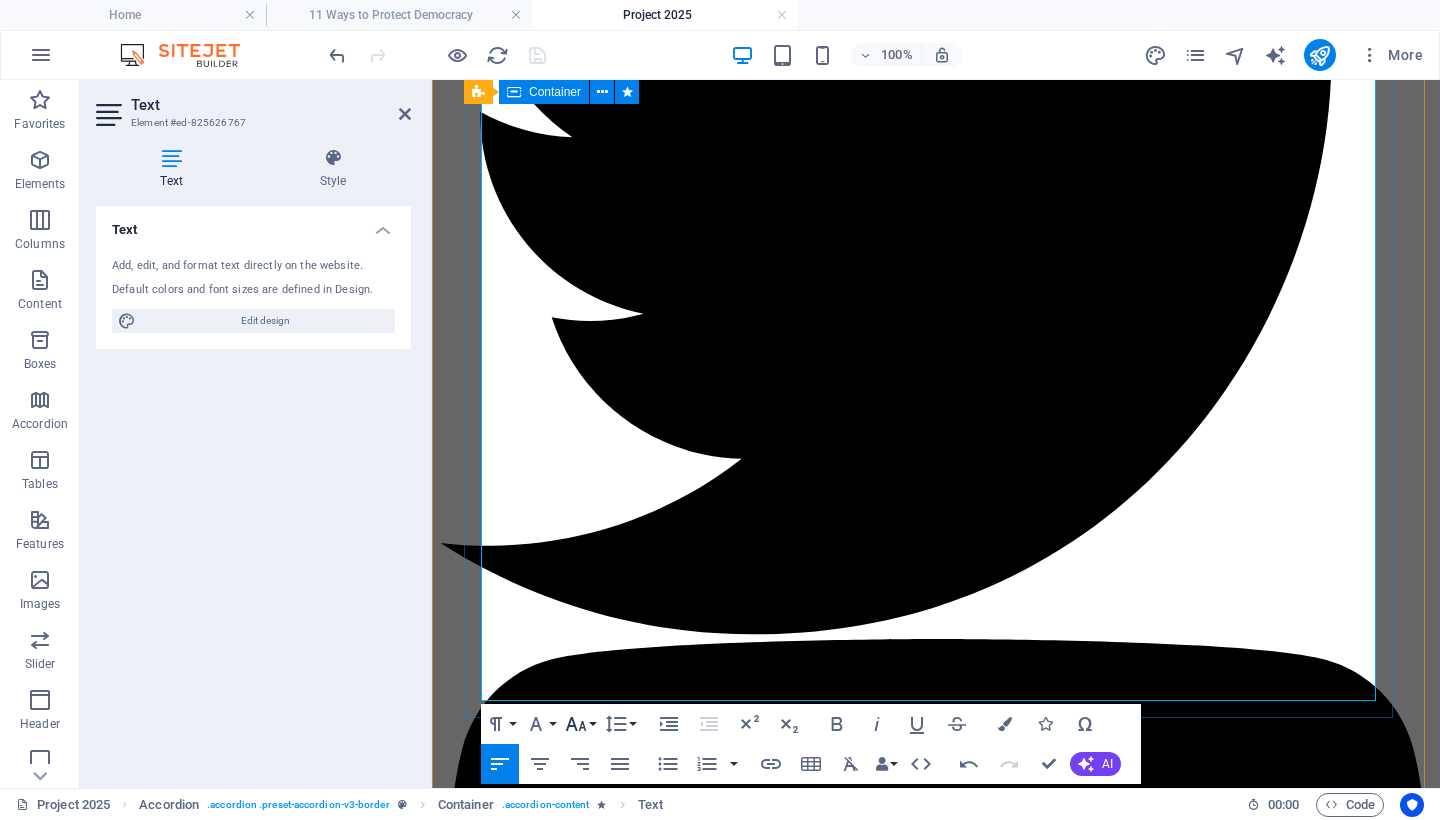 click 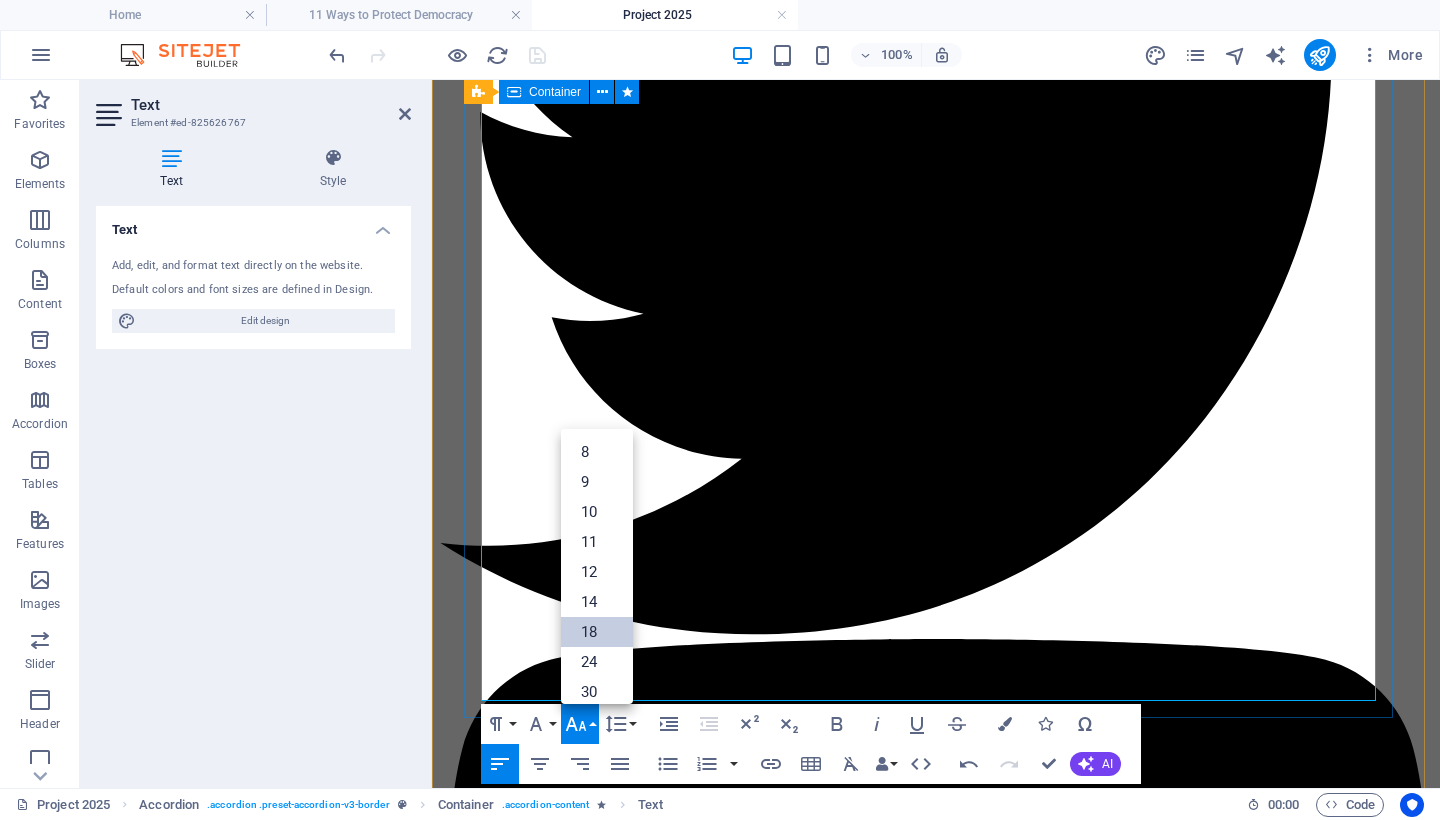 click on "18" at bounding box center (597, 632) 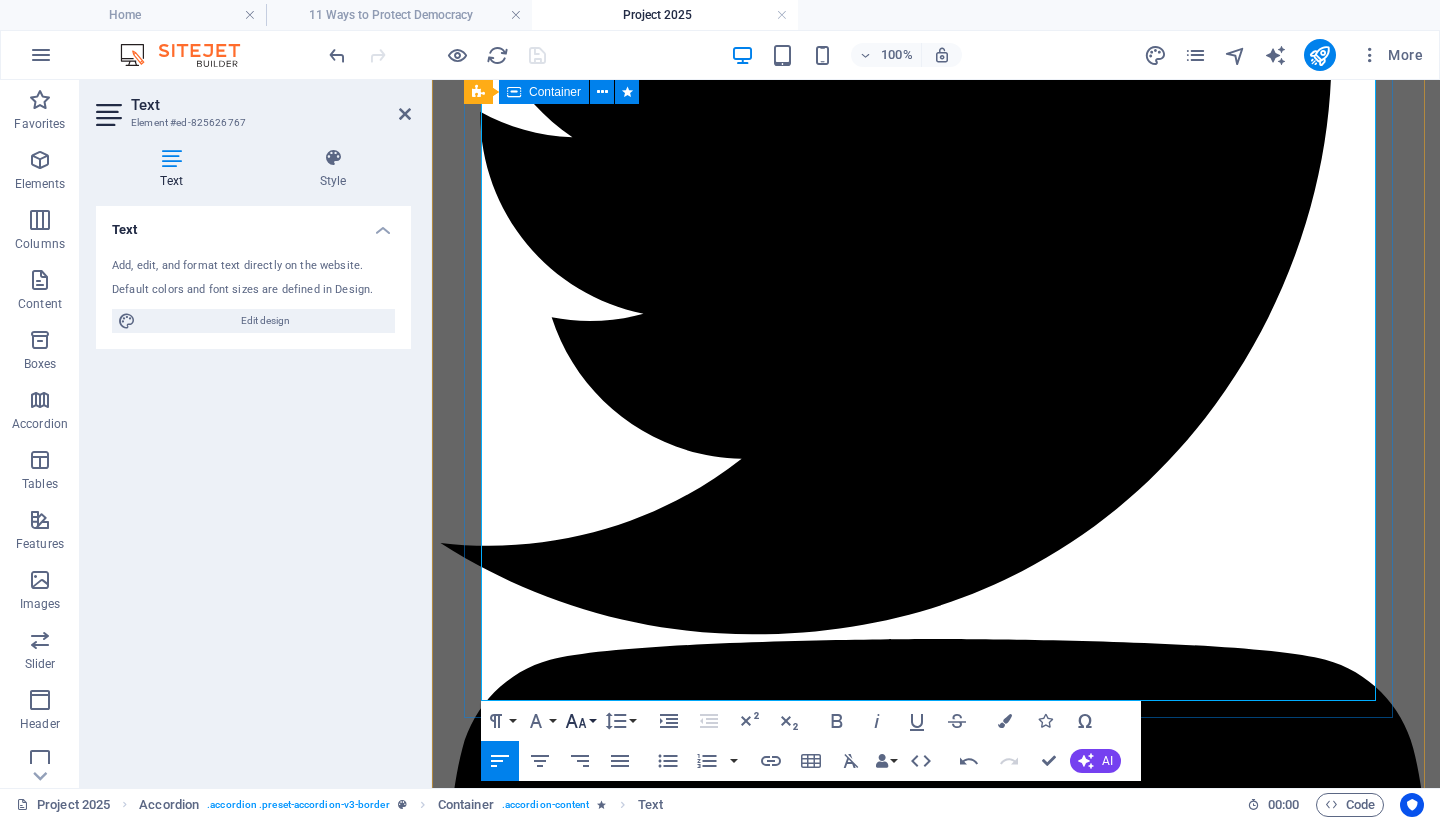 click 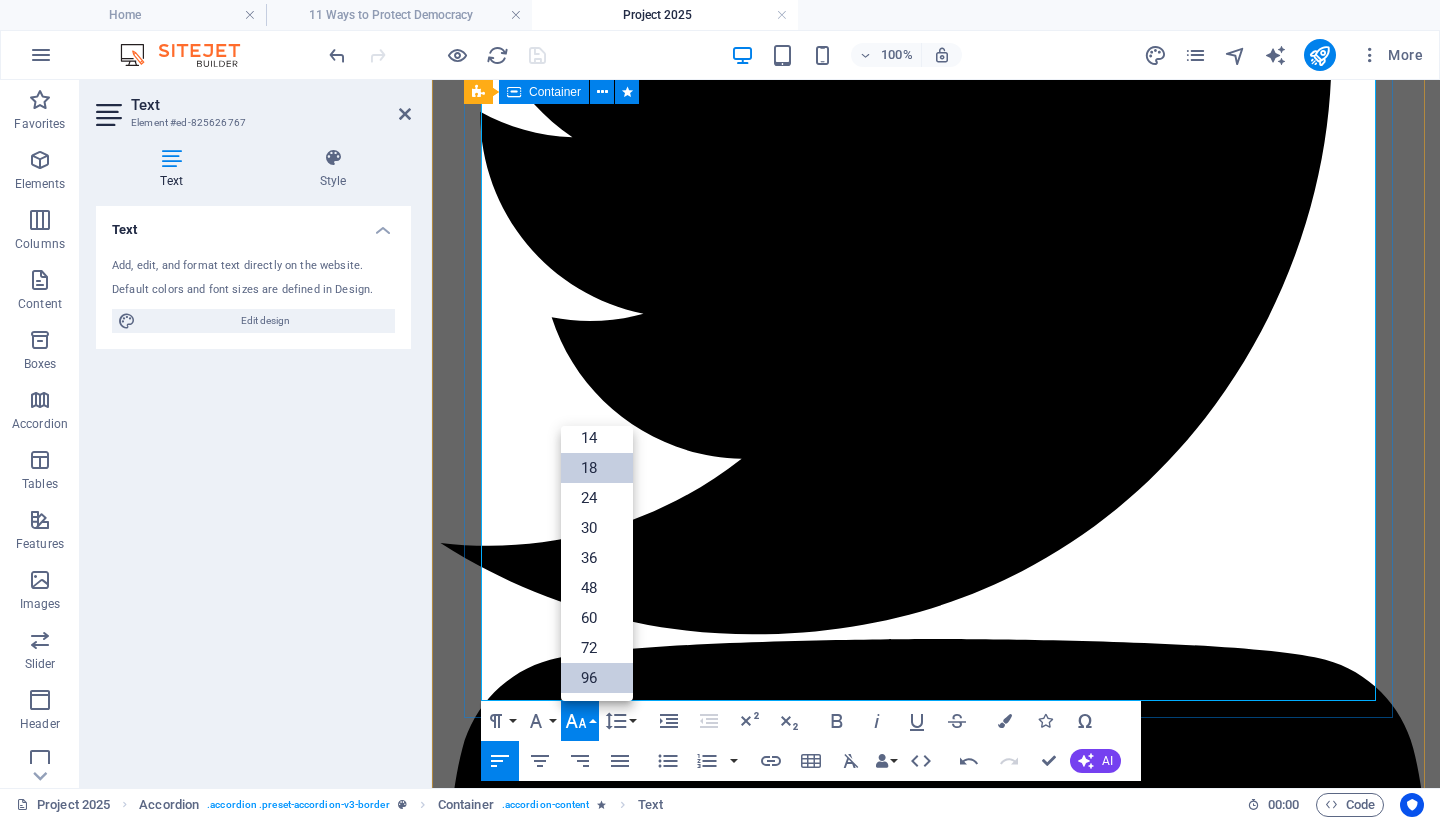 scroll, scrollTop: 161, scrollLeft: 0, axis: vertical 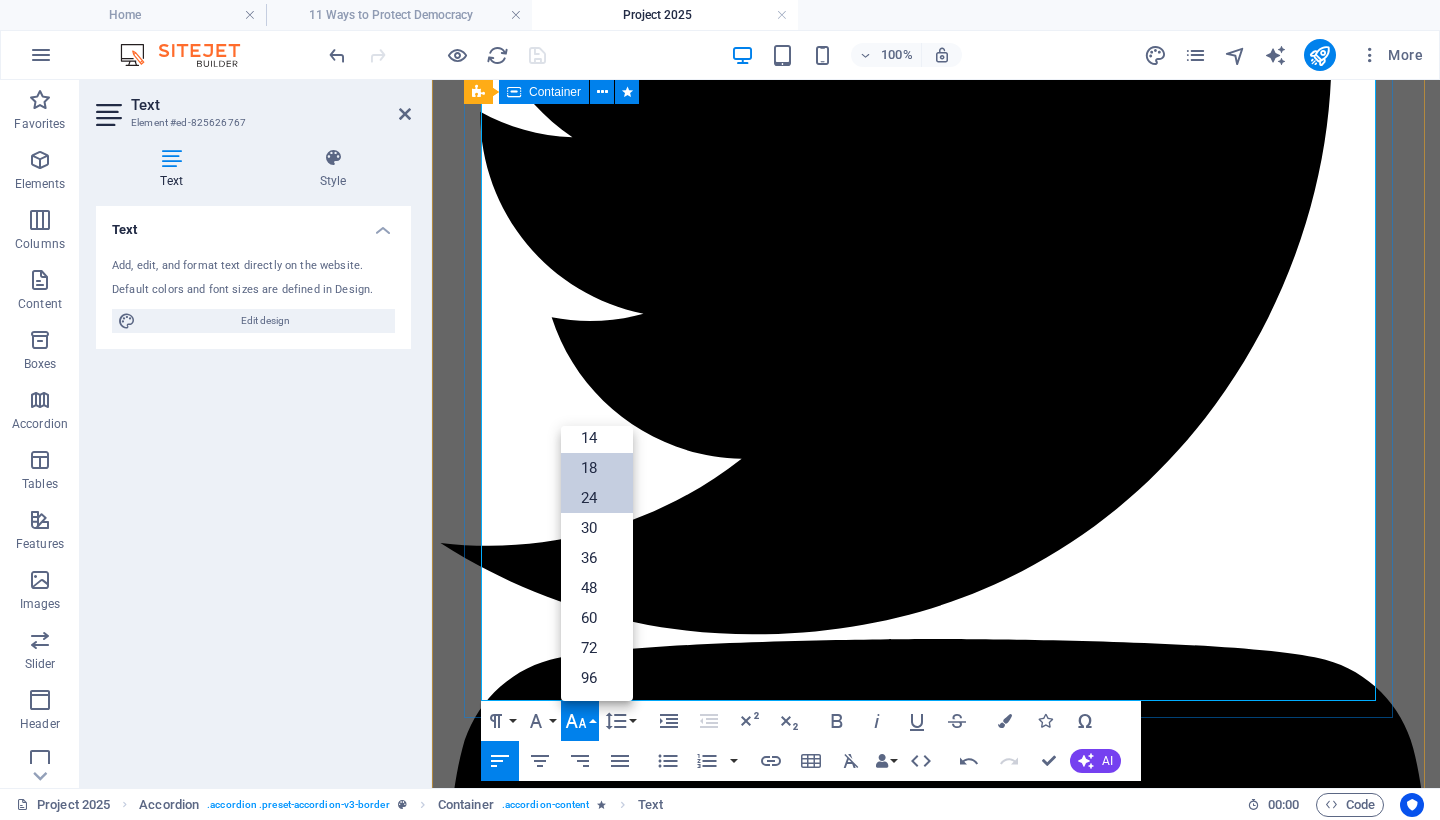 click on "24" at bounding box center (597, 498) 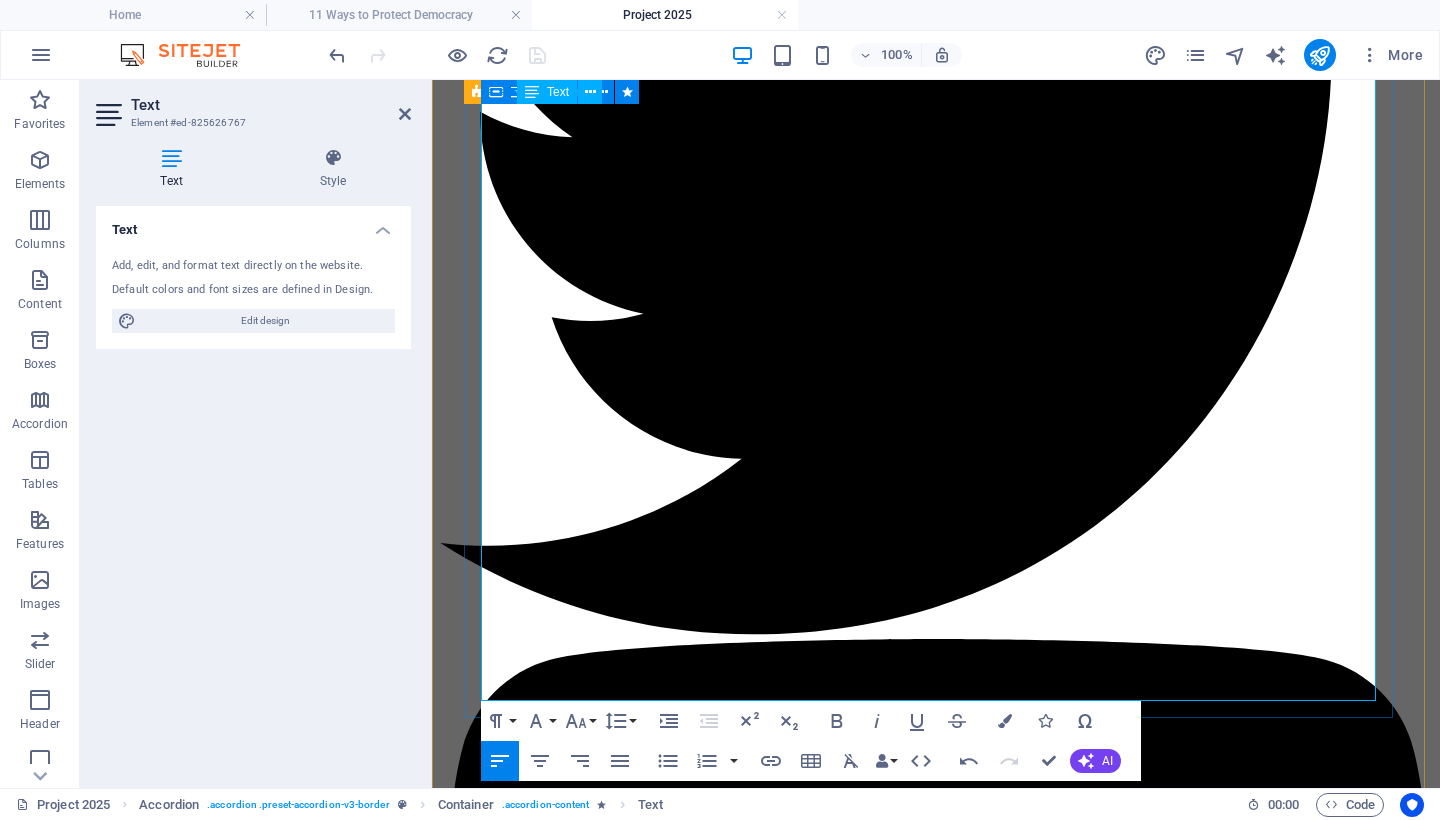 click on "🔗   References" at bounding box center [936, 5996] 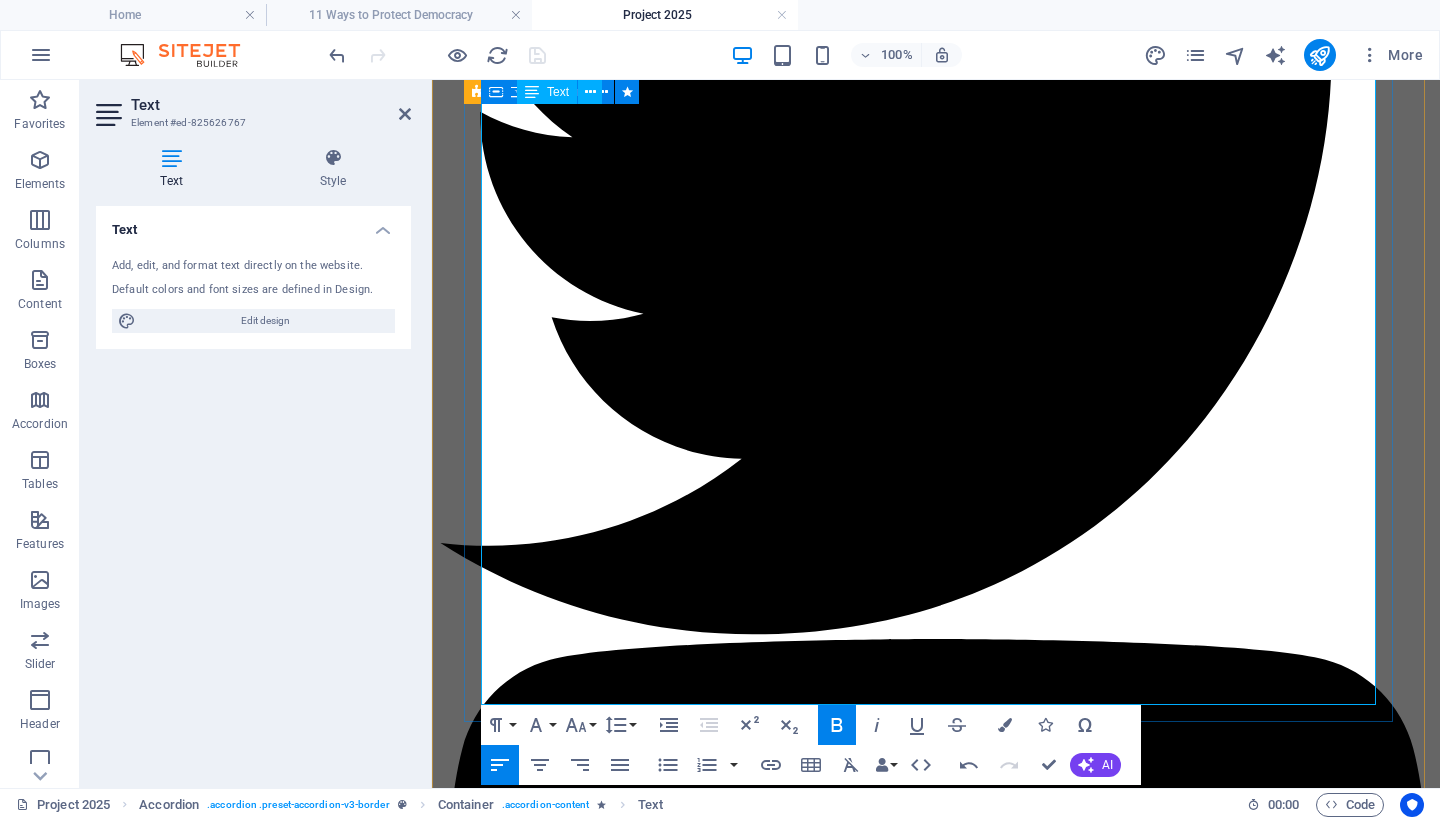 scroll, scrollTop: 2278, scrollLeft: 0, axis: vertical 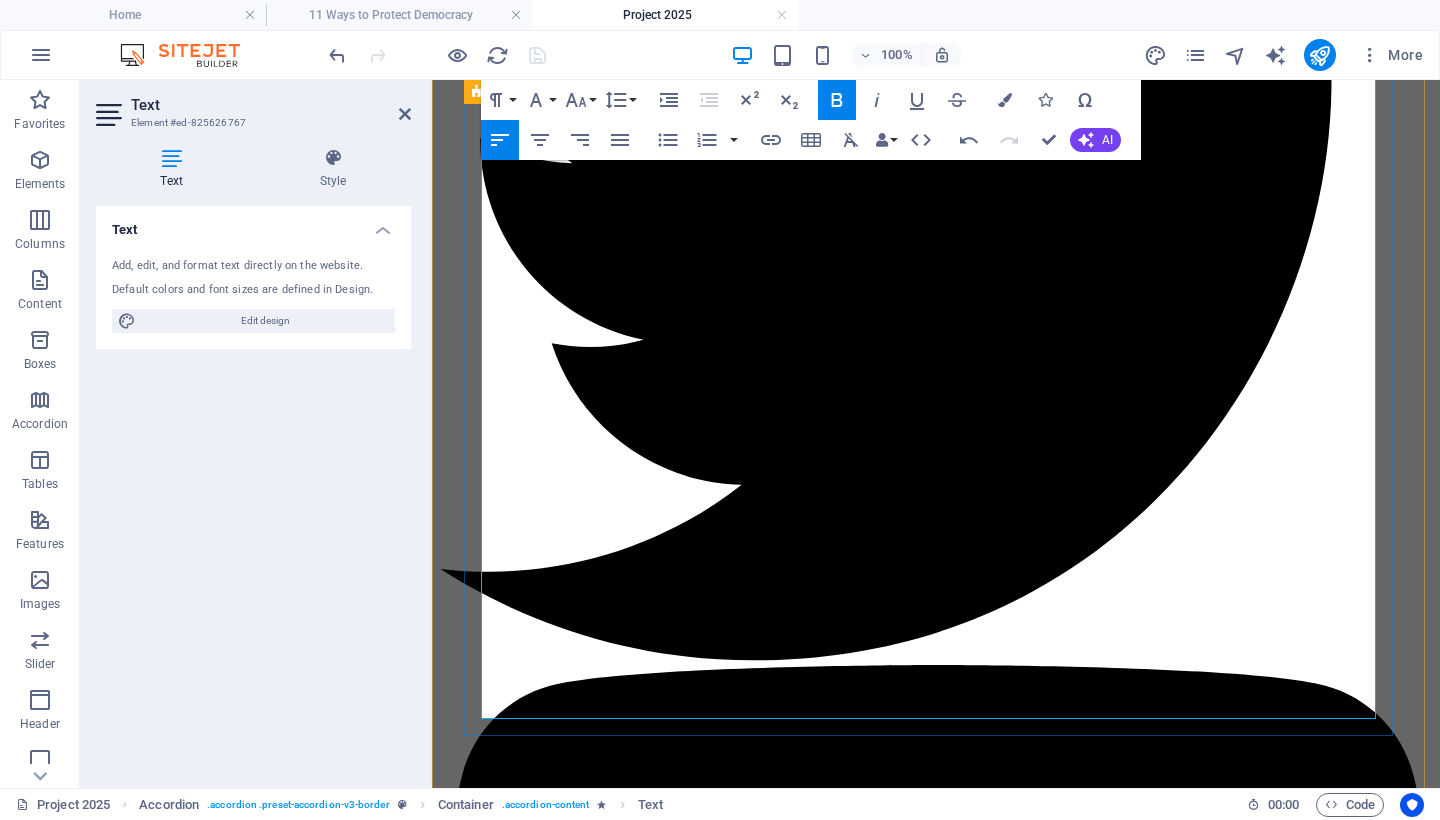drag, startPoint x: 719, startPoint y: 682, endPoint x: 480, endPoint y: 561, distance: 267.8843 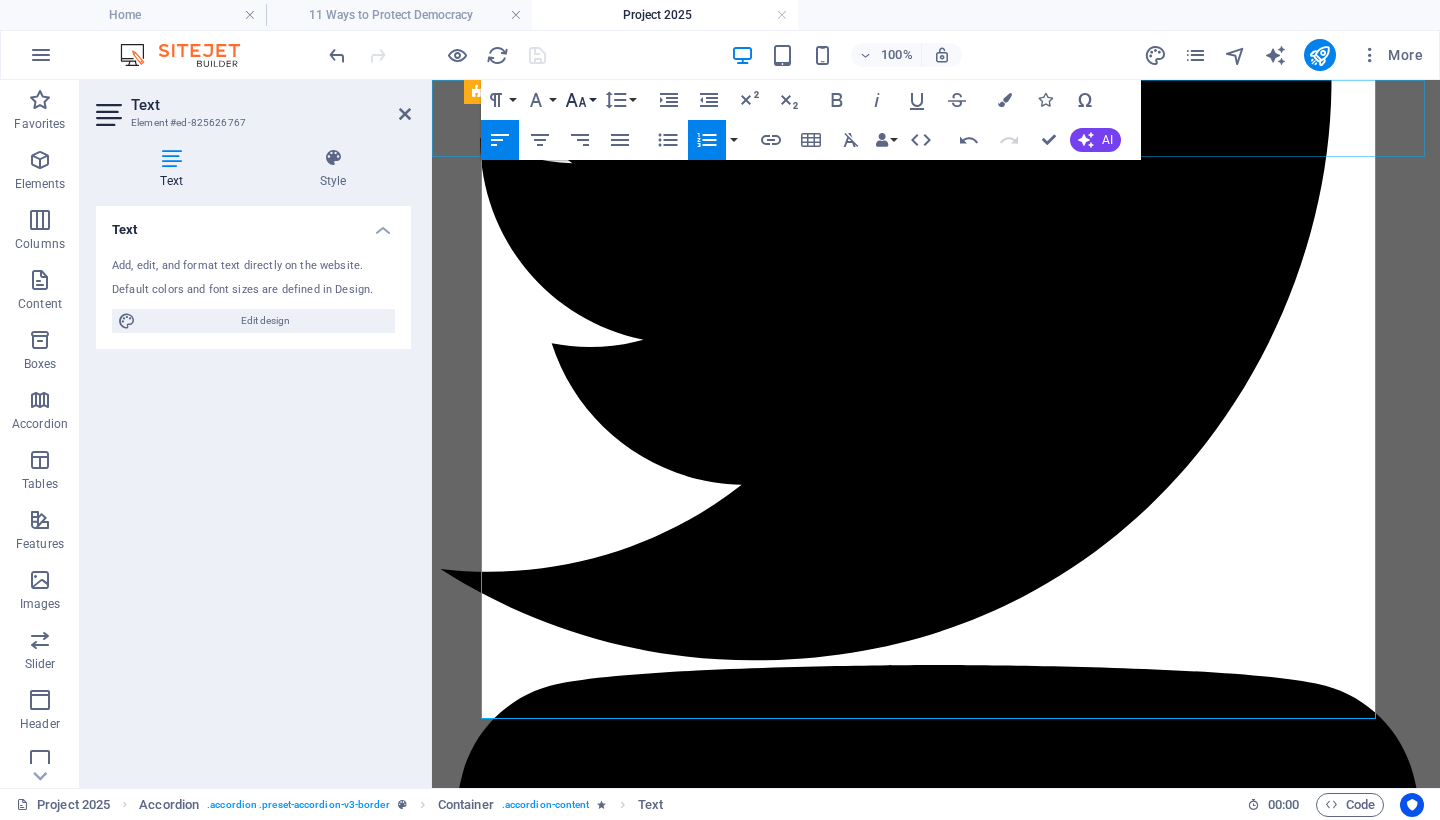 click on "Font Size" at bounding box center (580, 100) 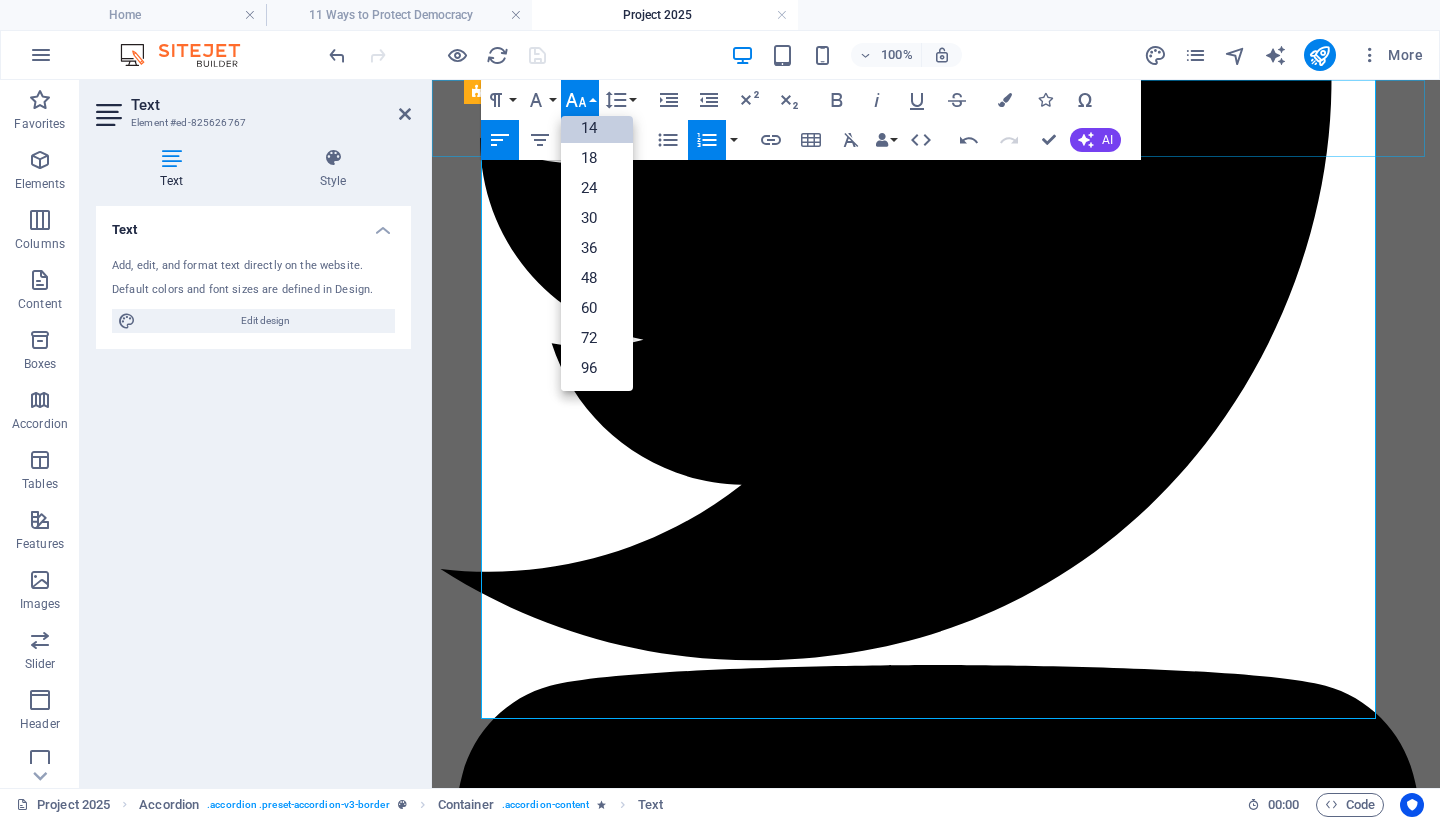 click on "14" at bounding box center (597, 128) 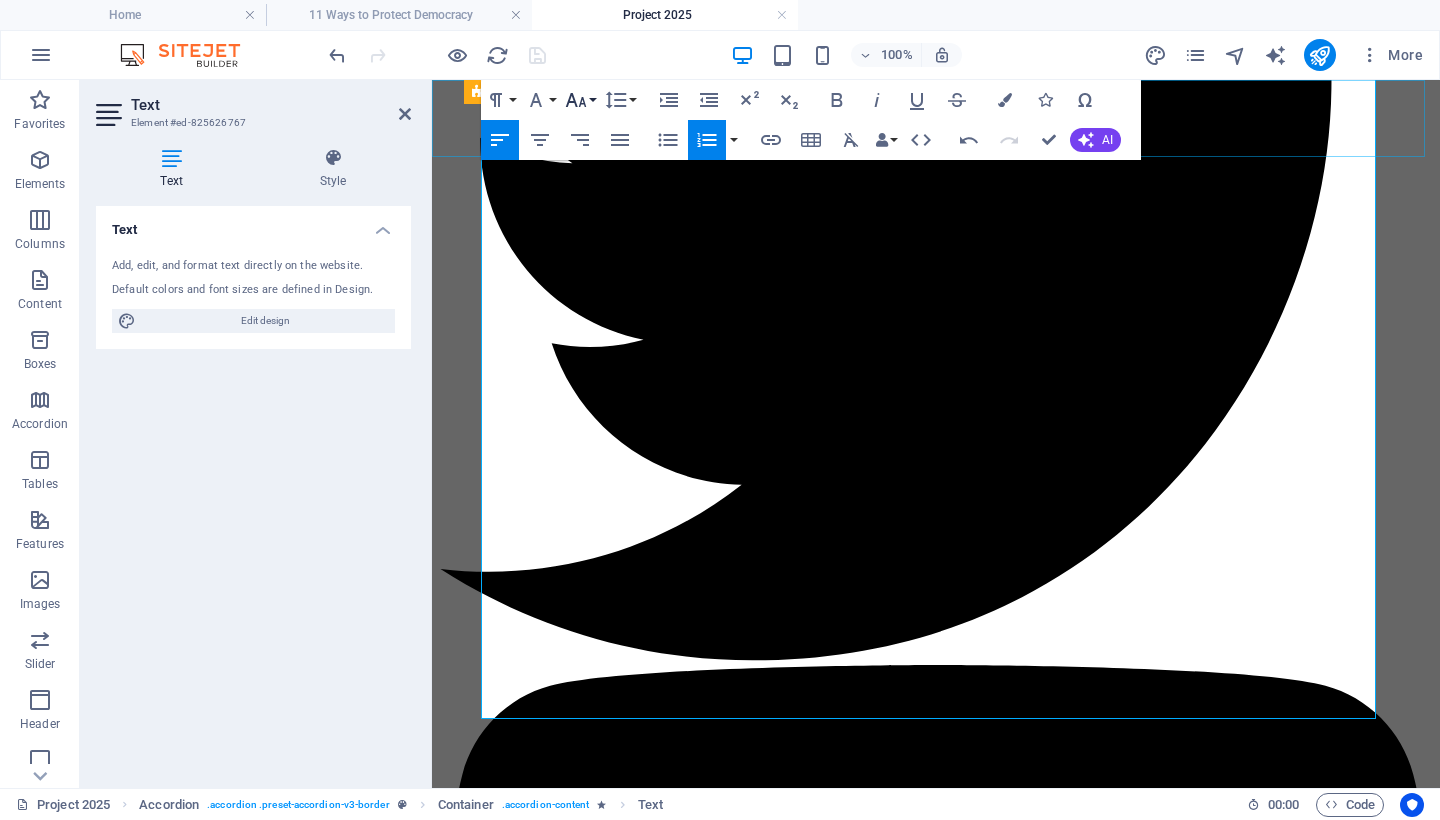 click 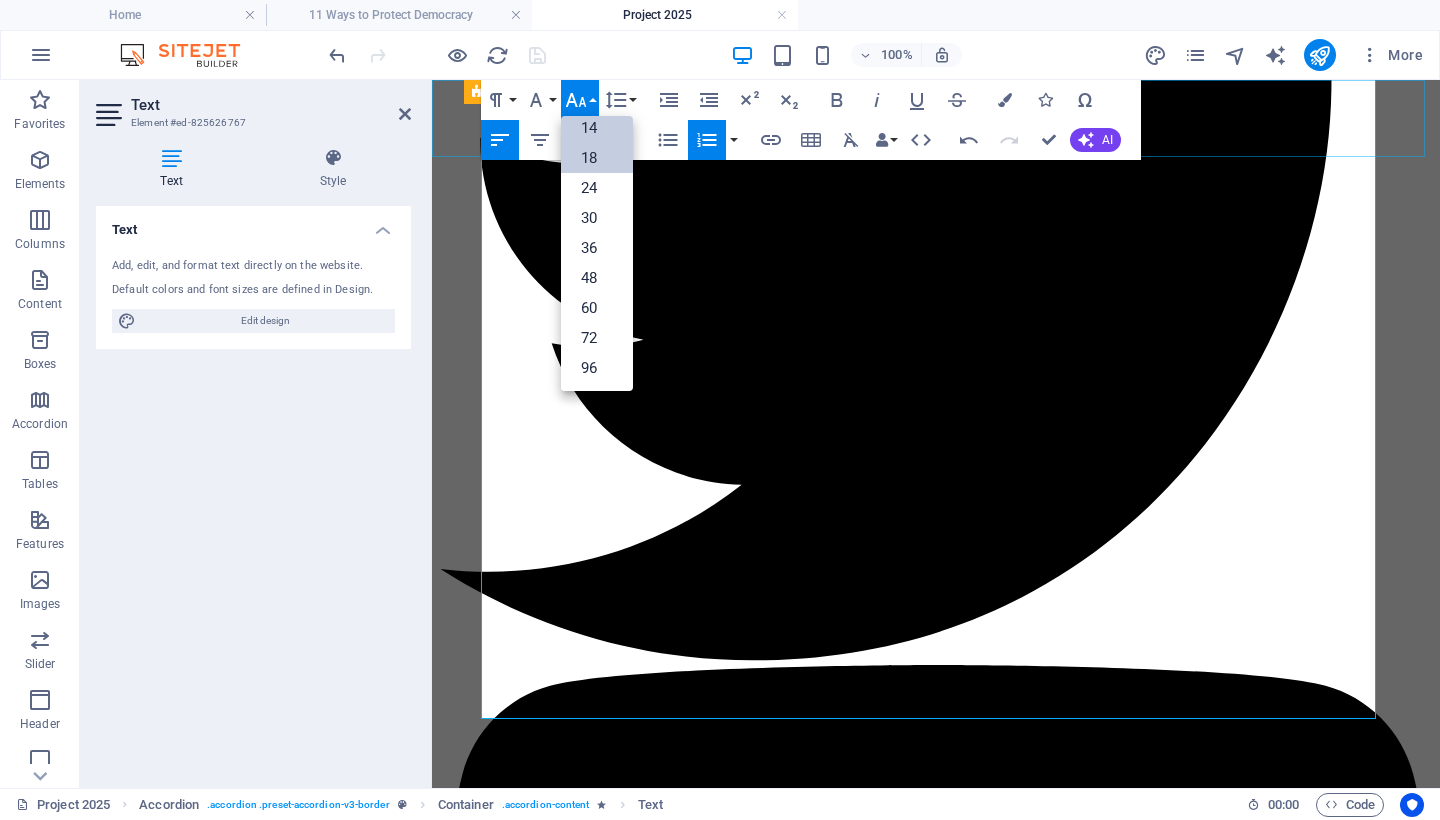 click on "18" at bounding box center (597, 158) 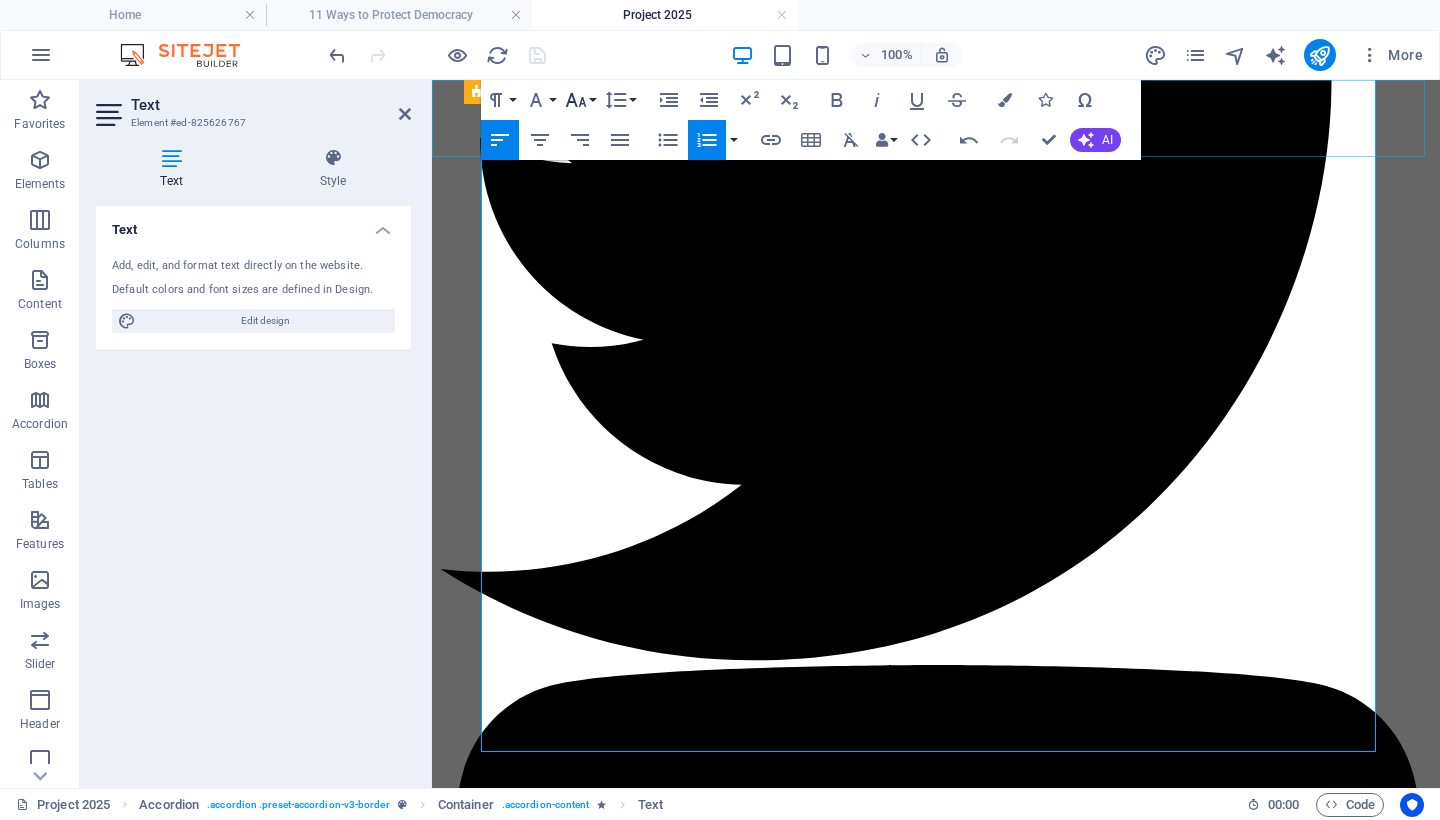 click on "Font Size" at bounding box center (580, 100) 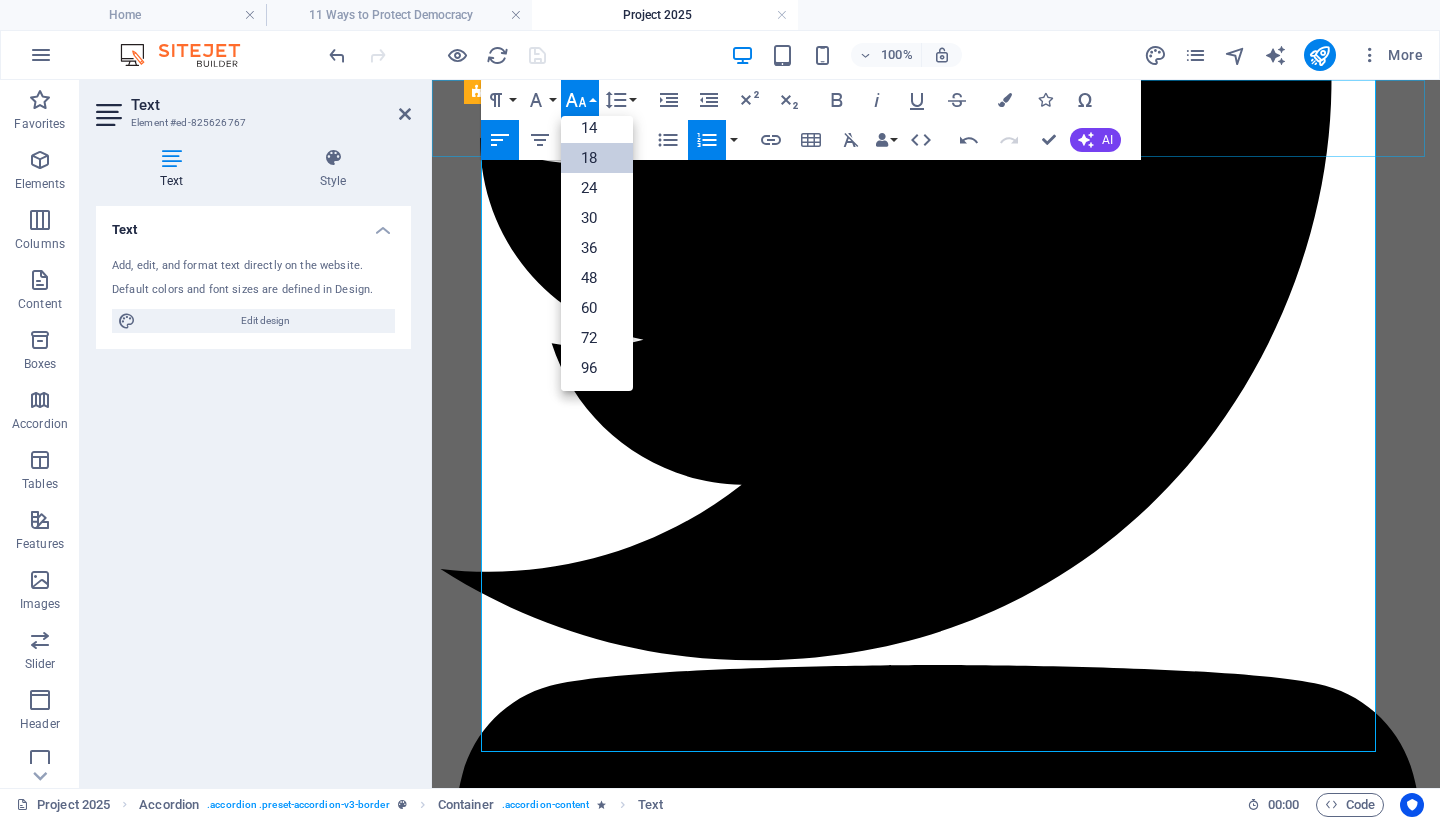 scroll, scrollTop: 161, scrollLeft: 0, axis: vertical 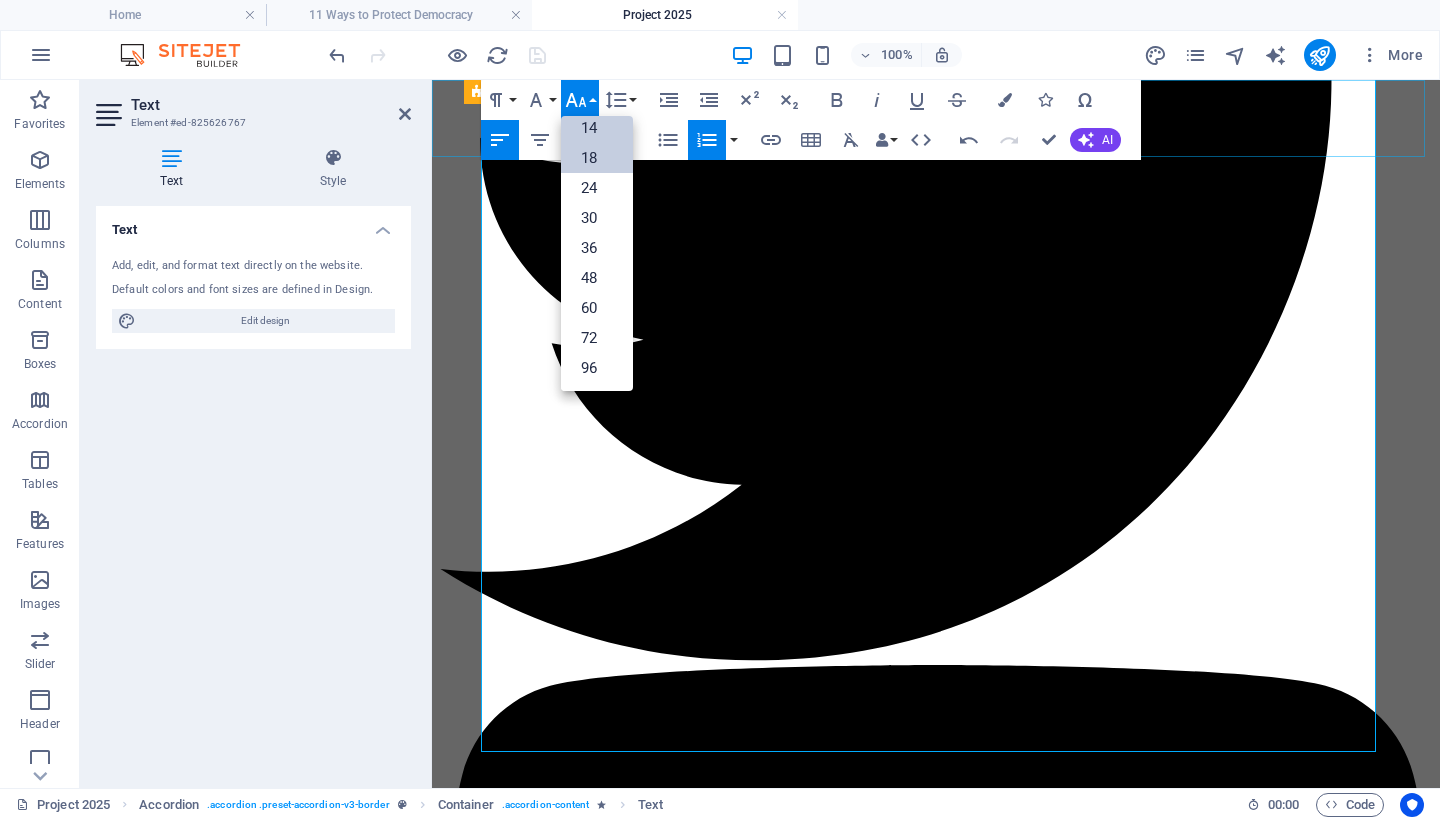 click on "14" at bounding box center (597, 128) 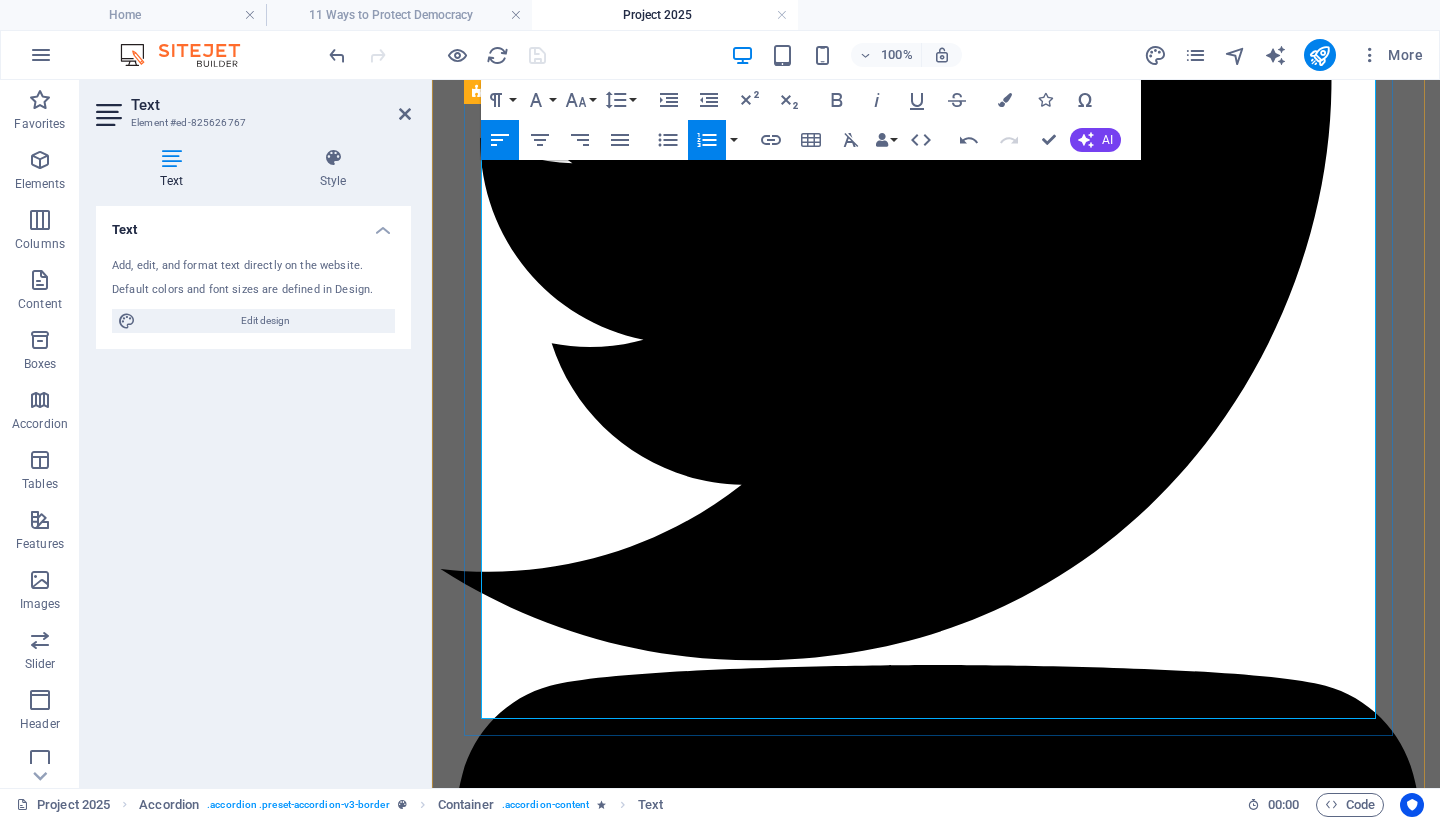 drag, startPoint x: 666, startPoint y: 530, endPoint x: 550, endPoint y: 536, distance: 116.15507 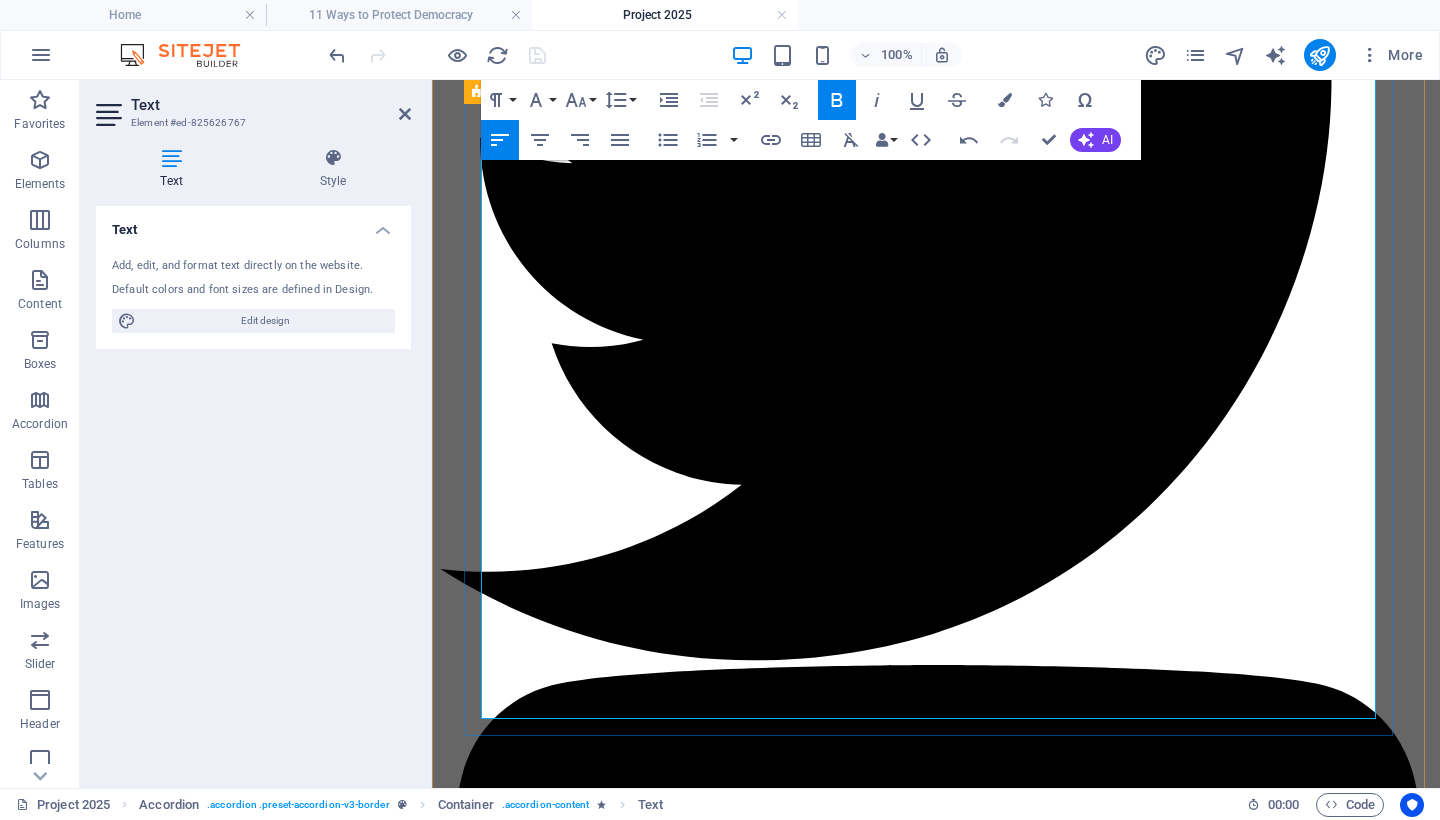 click at bounding box center [936, 5962] 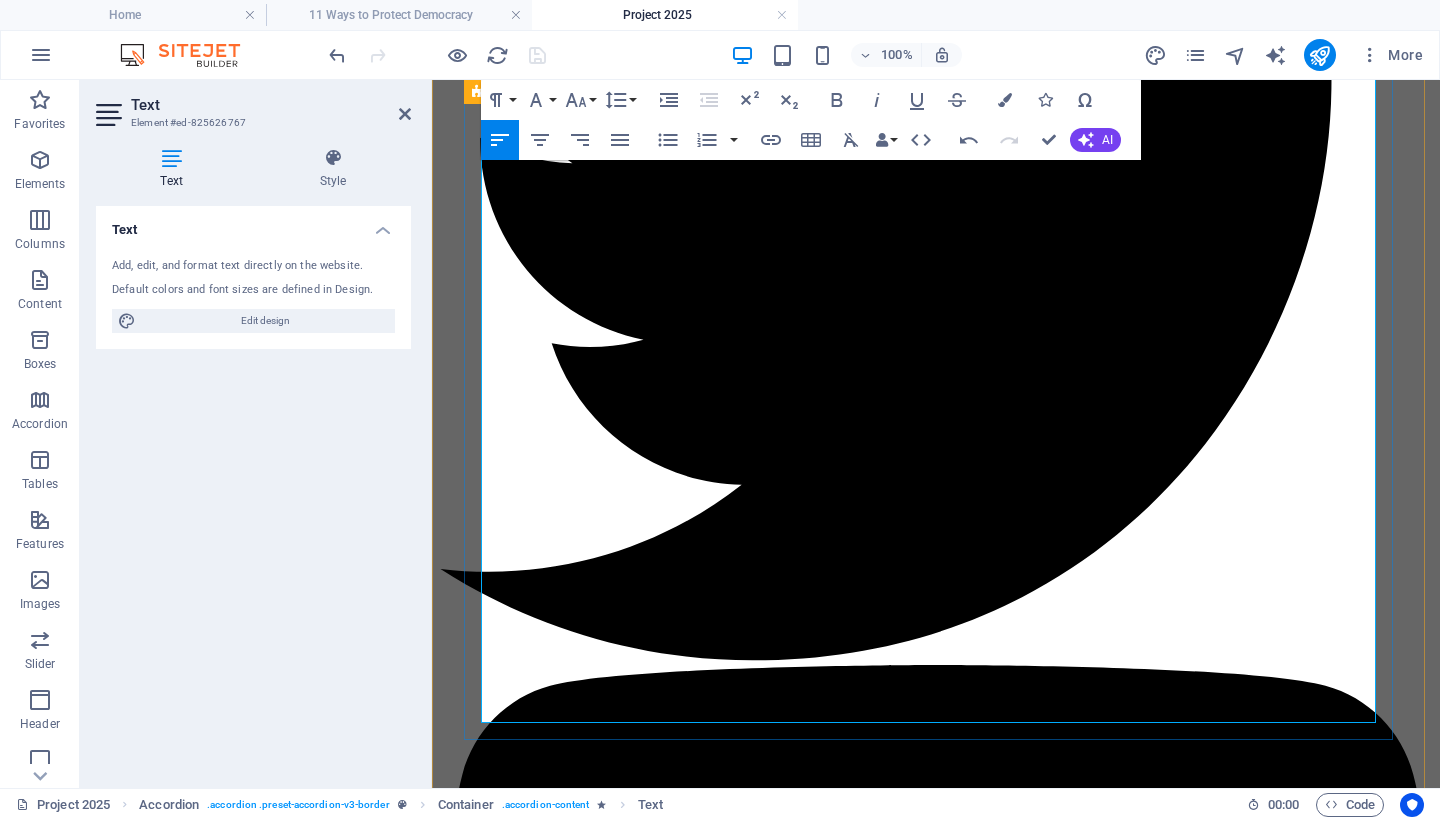 scroll, scrollTop: 2249, scrollLeft: 0, axis: vertical 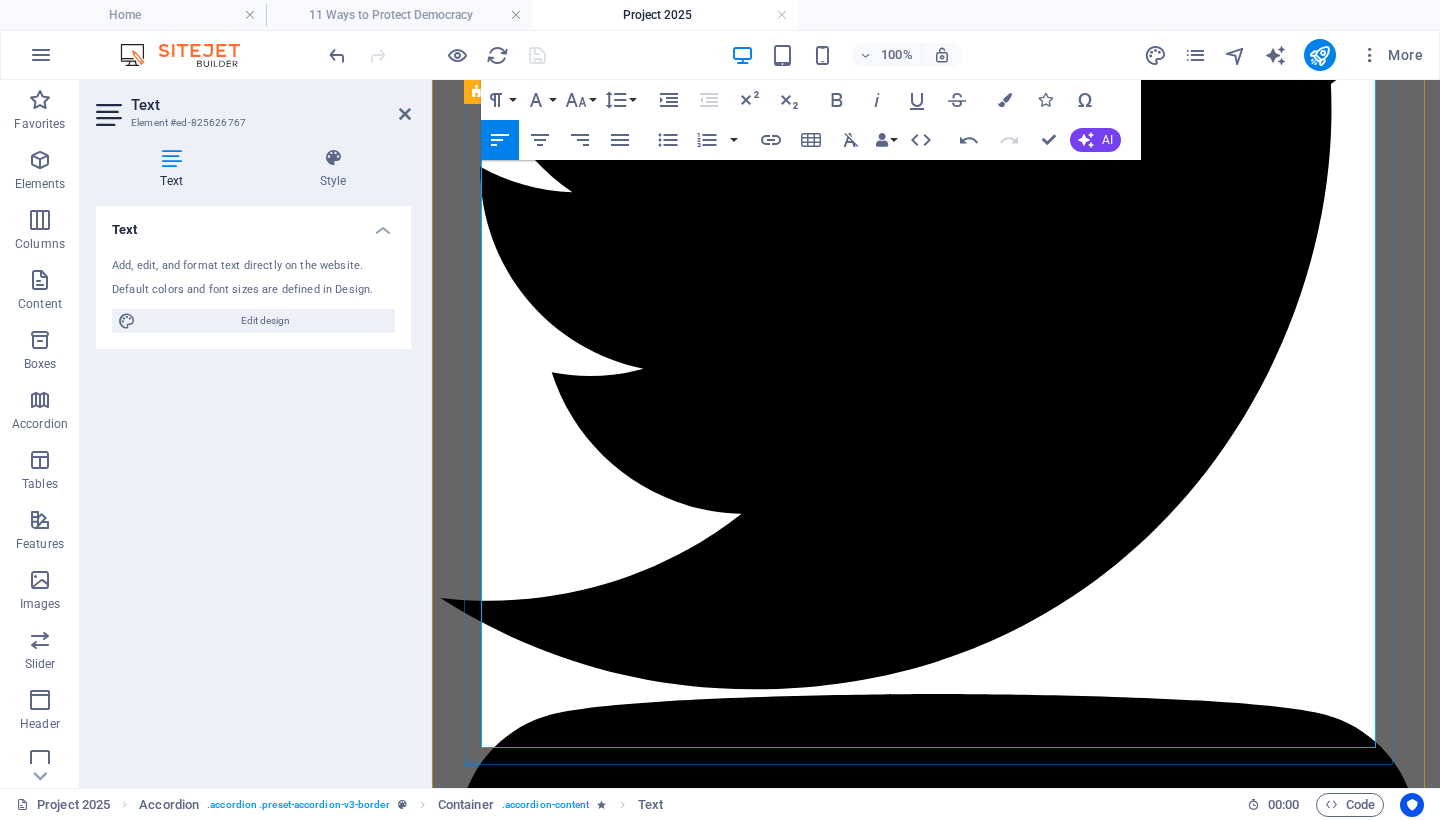 drag, startPoint x: 1190, startPoint y: 481, endPoint x: 472, endPoint y: 369, distance: 726.68286 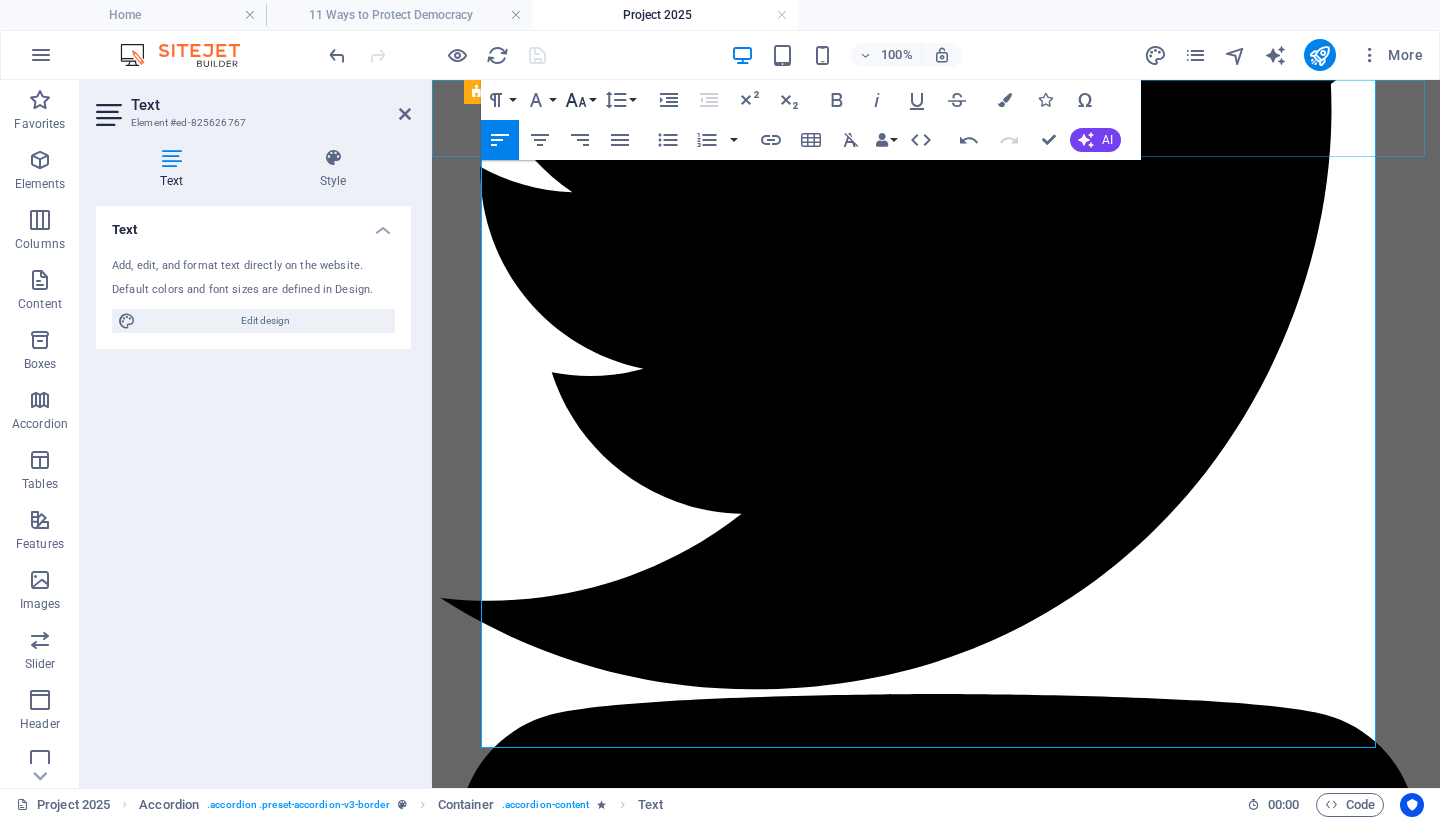 click 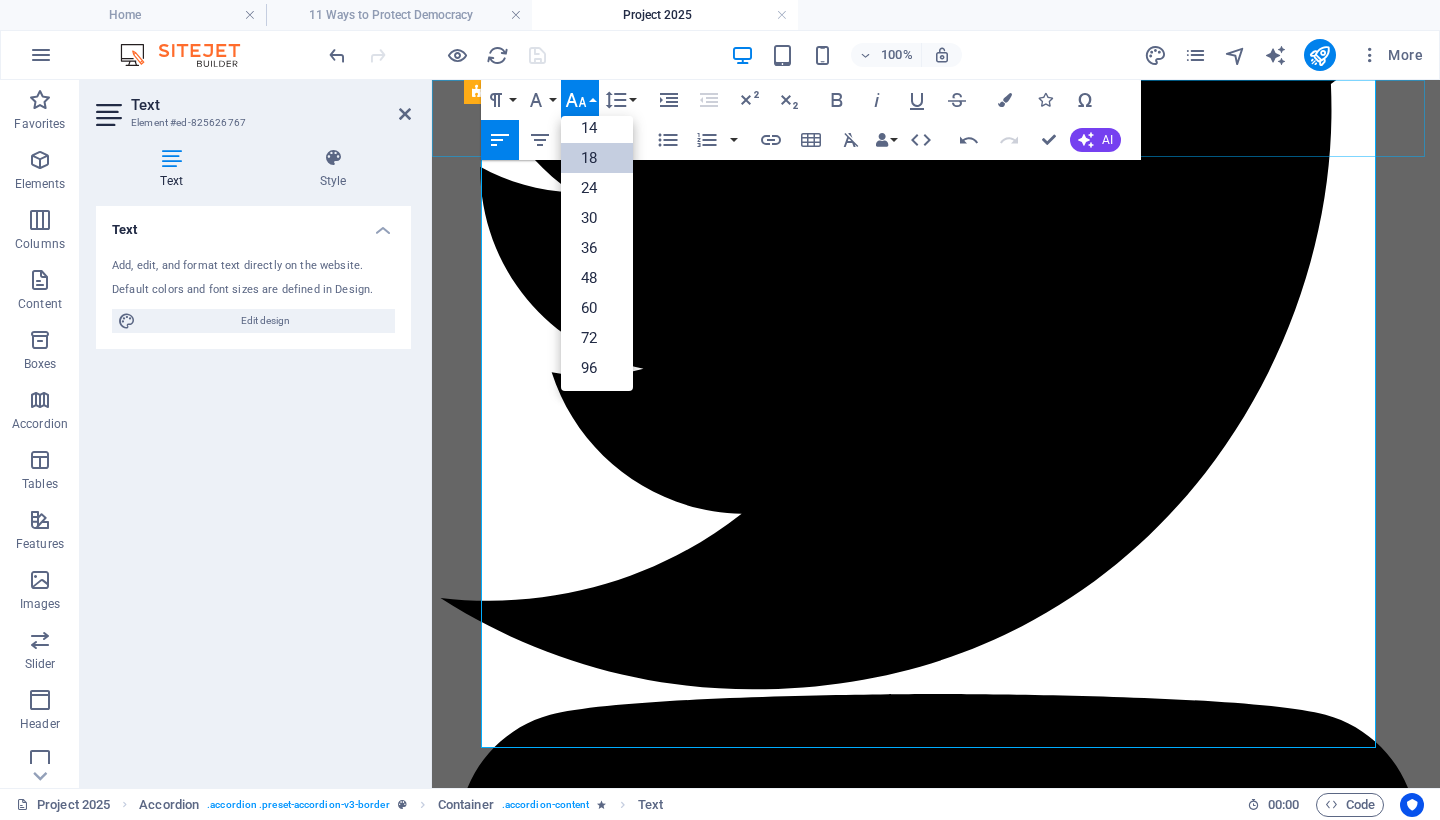 scroll, scrollTop: 161, scrollLeft: 0, axis: vertical 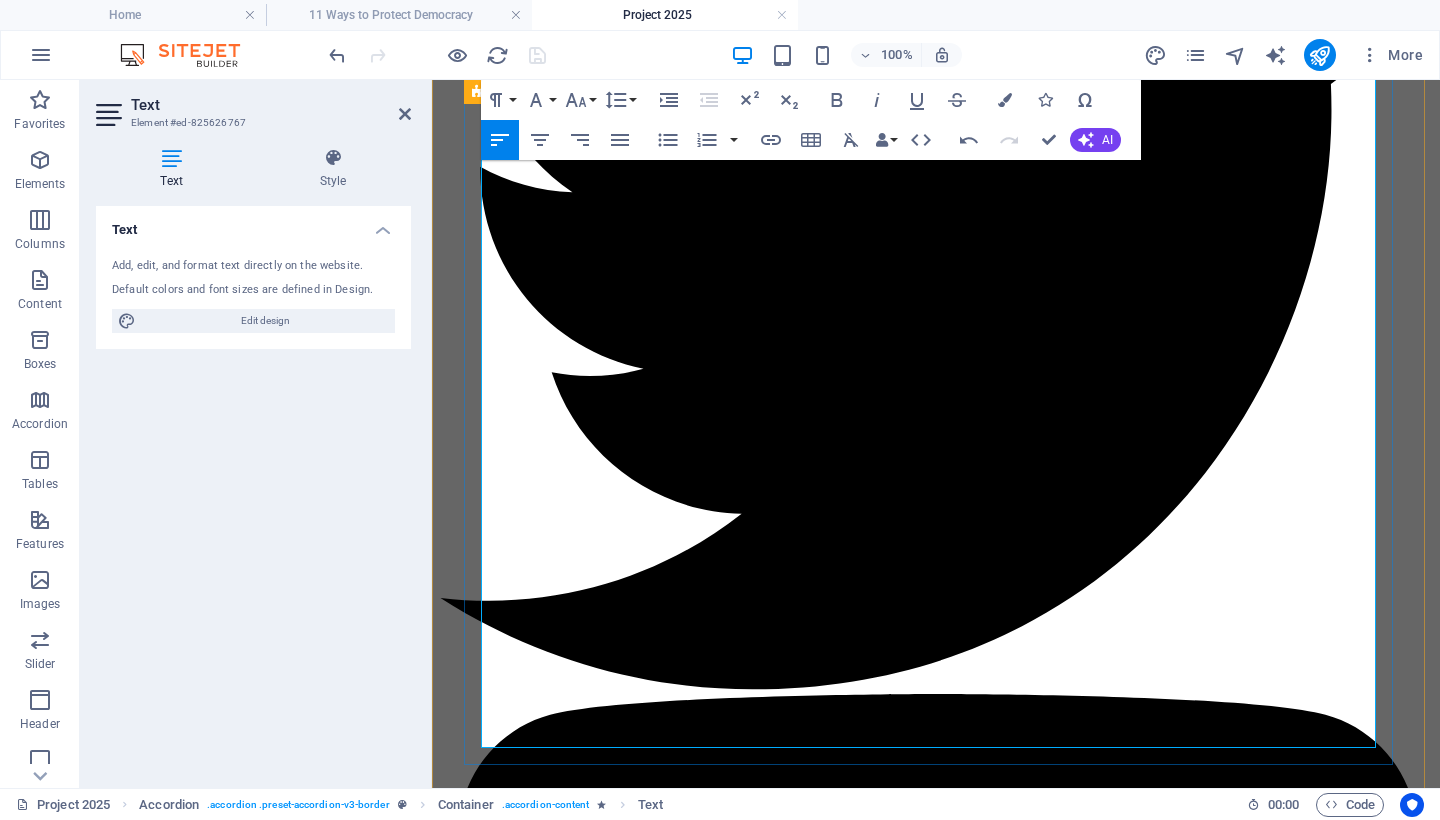 click at bounding box center [936, 5991] 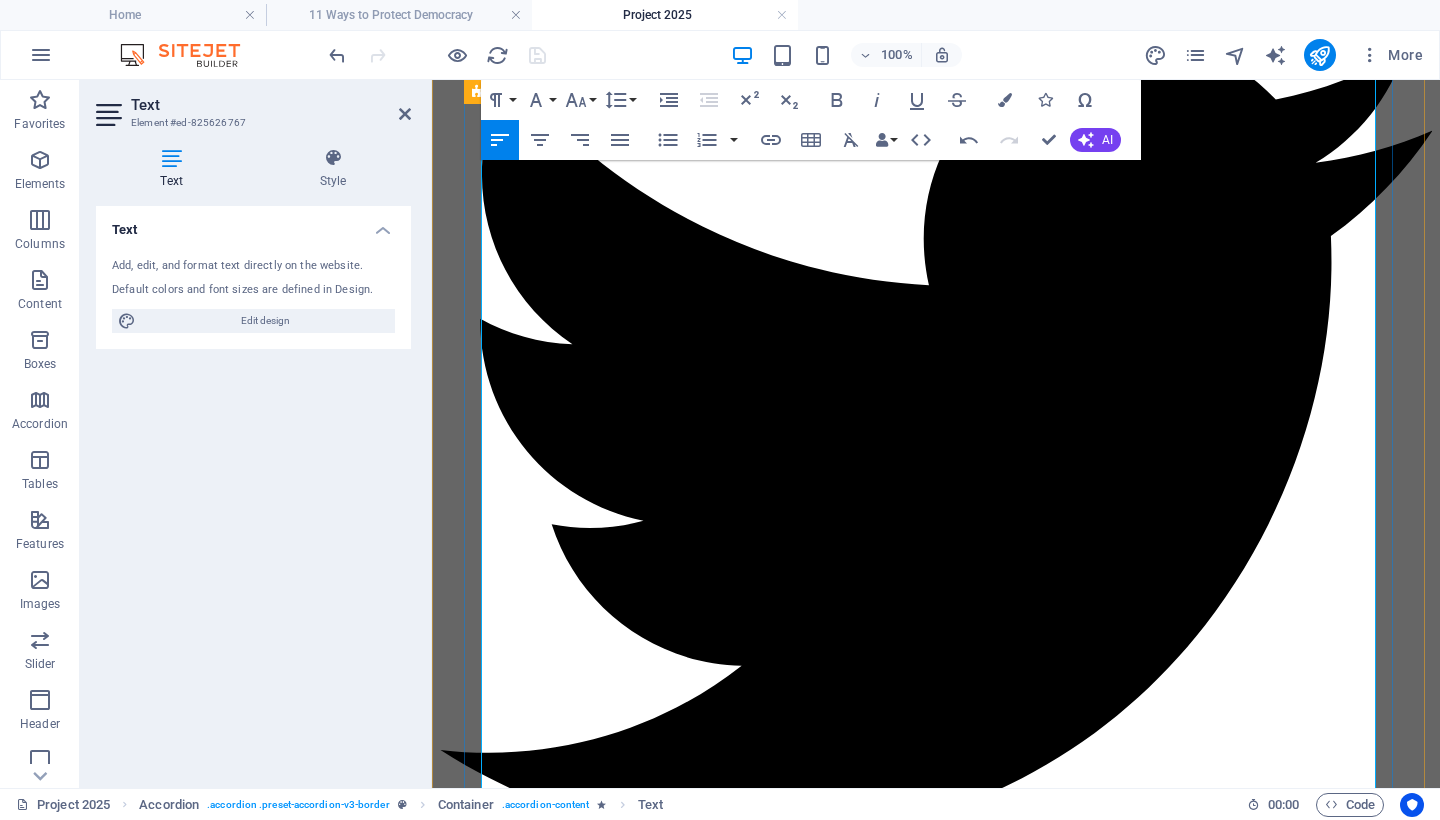 scroll, scrollTop: 1953, scrollLeft: 0, axis: vertical 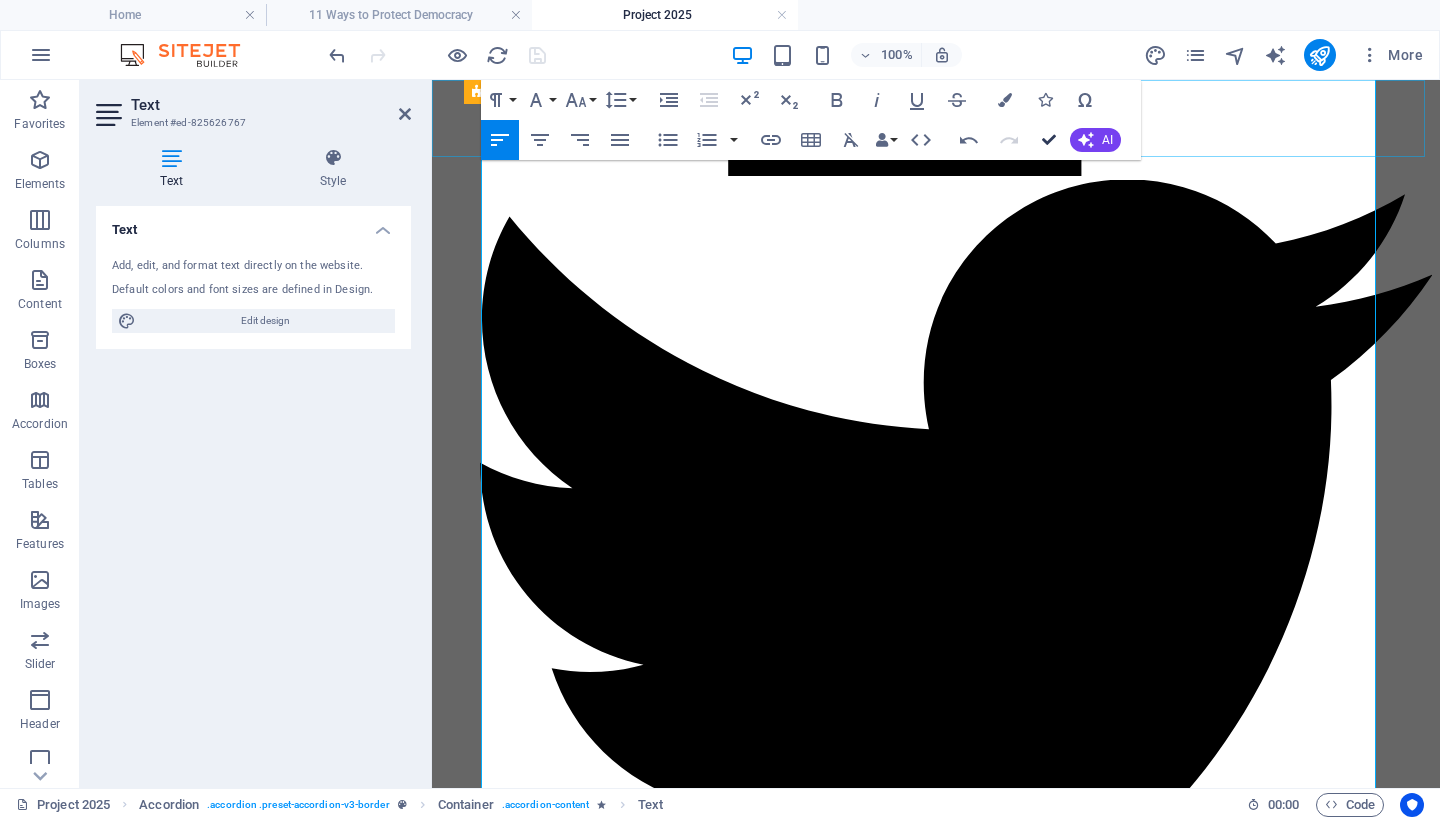 drag, startPoint x: 1048, startPoint y: 136, endPoint x: 948, endPoint y: 51, distance: 131.24405 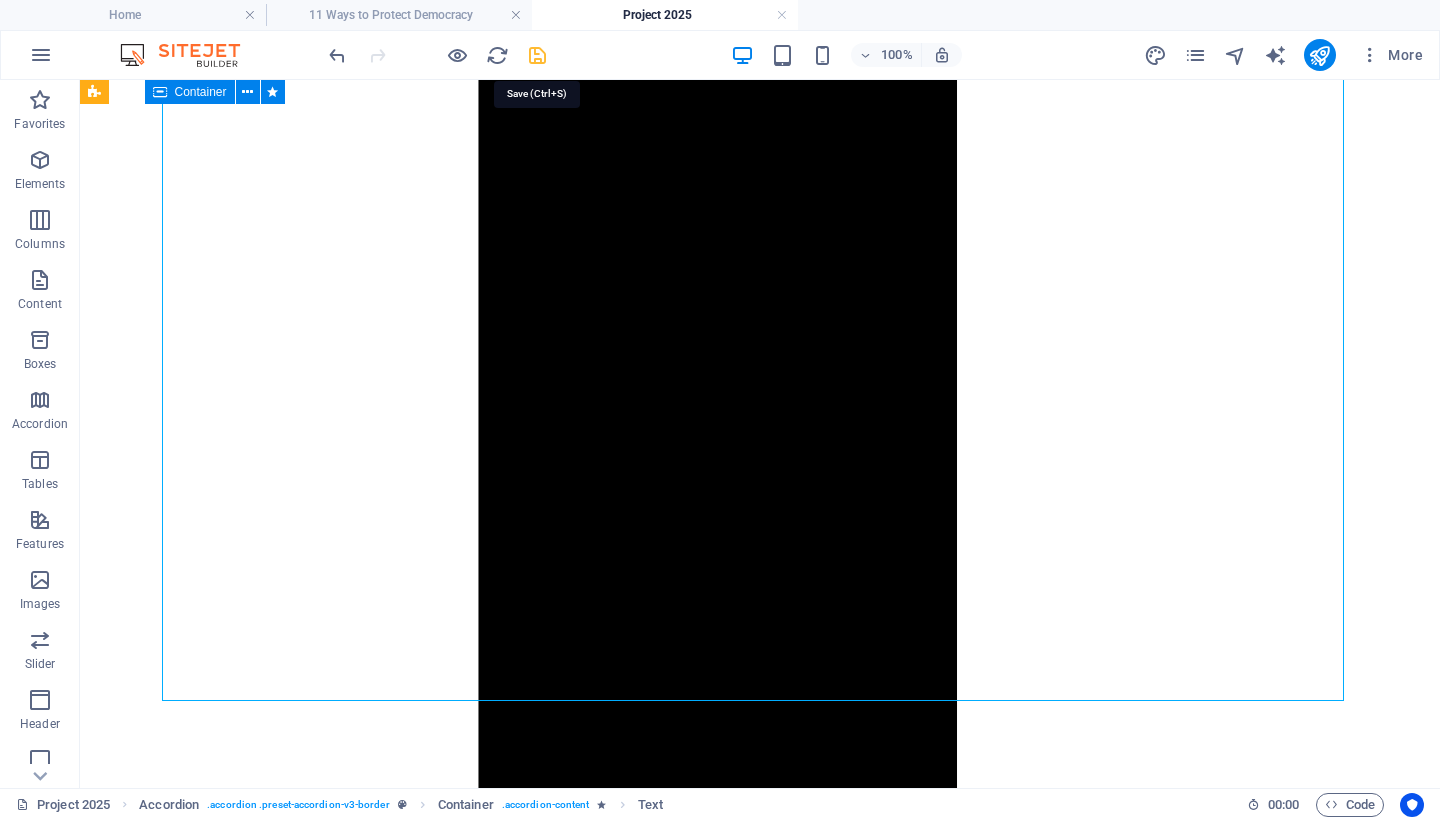 drag, startPoint x: 537, startPoint y: 48, endPoint x: 517, endPoint y: 84, distance: 41.18252 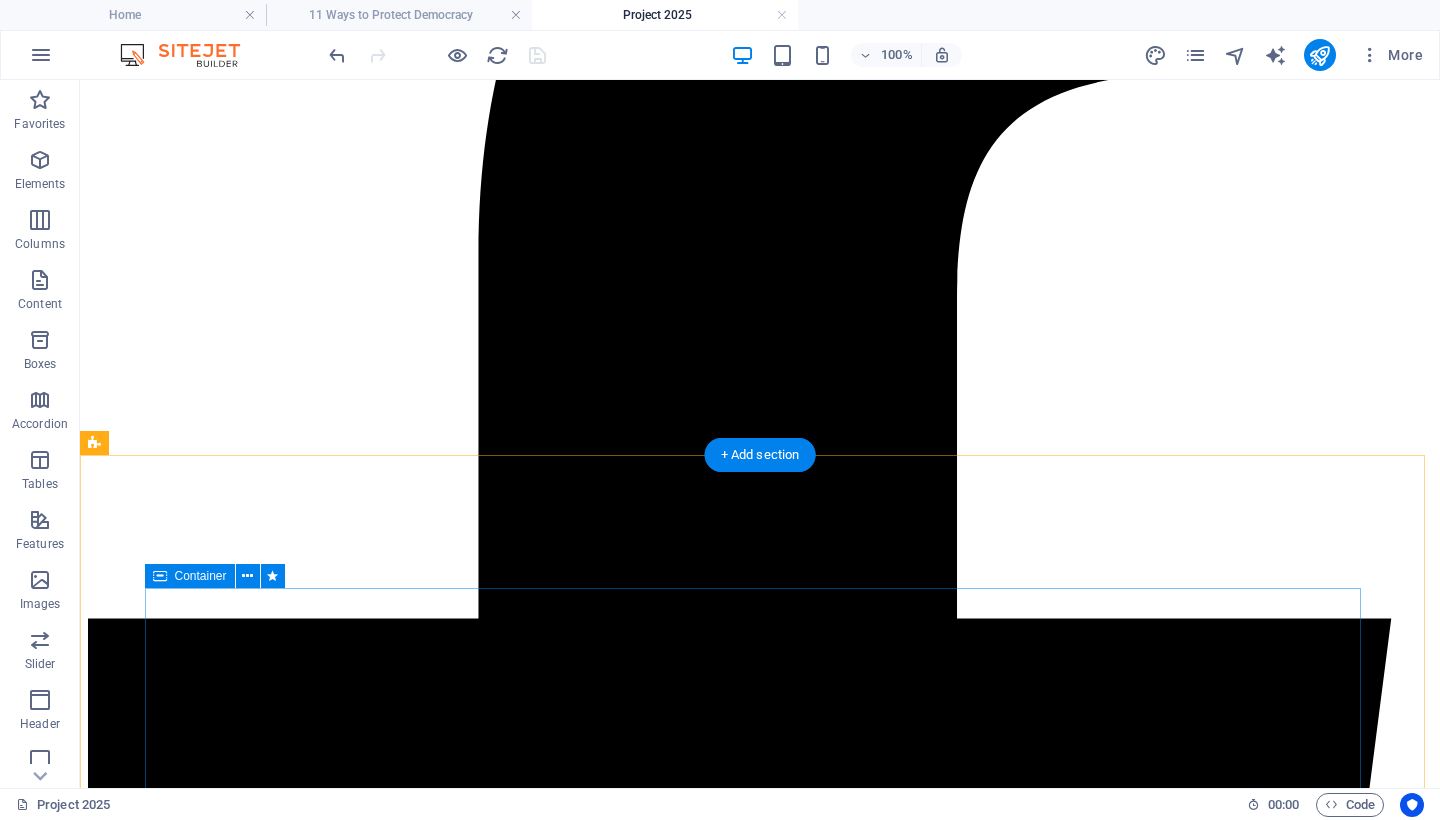 scroll, scrollTop: 602, scrollLeft: 0, axis: vertical 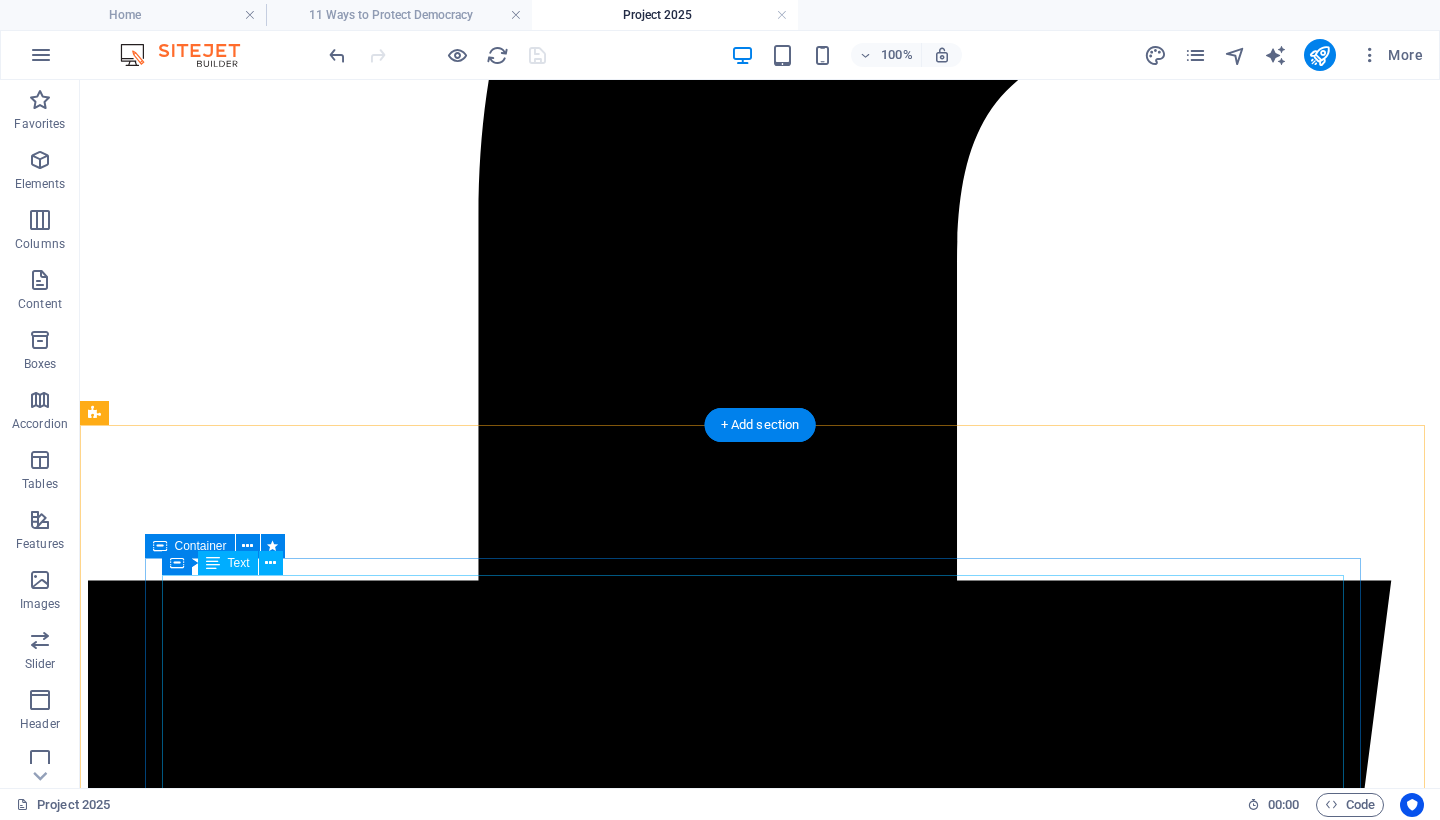 click on "🔧   Key Provisions and Real-World Implementation 1. Civil Service Purges Project 2025 mandates the replacement of tens of thousands of nonpartisan federal employees with politically vetted loyalists. Since January 2025: The administration reinstated  Schedule F , reclassifying roughly 50,000 federal employees and stripping them of civil service protections. 1   Mass layoffs and administrative suspensions have already impacted agencies such as the EPA, NIH, and State Department. 2  A recent Supreme Court decision reversed earlier injunctions, clearing the way for these removals to proceed. 3 2. Dismantling of Federal Agencies A new agency—the  Department of Government Efficiency (DOGE) —was established to consolidate and centralize control over federal agencies. 2 4   3. Civil Rights Rollbacks Executive orders issued in early 2025 terminated all DEI (Diversity, Equity, and Inclusion) initiatives and closed key civil rights enforcement offices across federal departments. 5 5 6 2 2 2   2 ⚠️" at bounding box center [760, 9028] 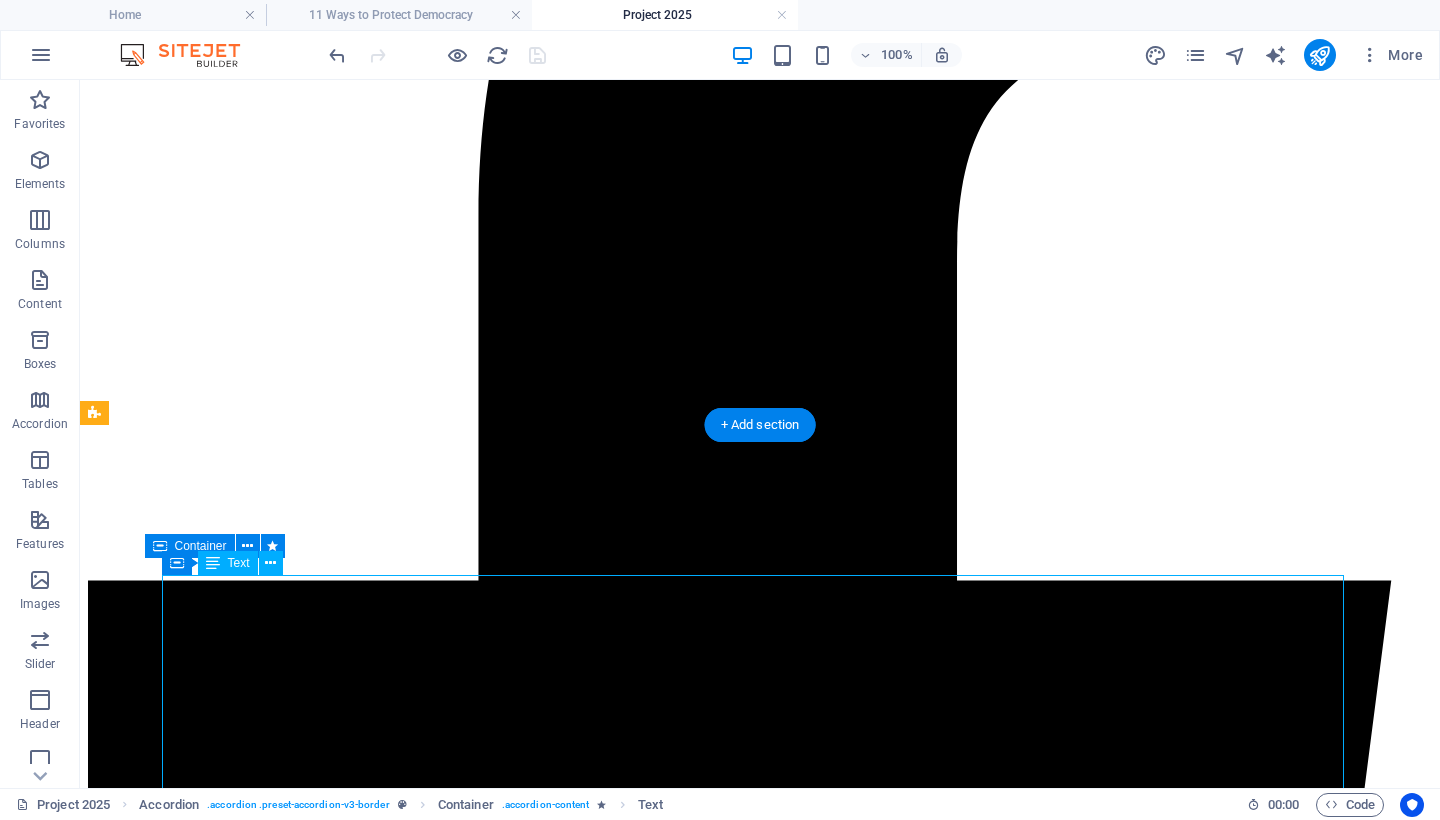click on "🔧   Key Provisions and Real-World Implementation 1. Civil Service Purges Project 2025 mandates the replacement of tens of thousands of nonpartisan federal employees with politically vetted loyalists. Since January 2025: The administration reinstated  Schedule F , reclassifying roughly 50,000 federal employees and stripping them of civil service protections. 1   Mass layoffs and administrative suspensions have already impacted agencies such as the EPA, NIH, and State Department. 2  A recent Supreme Court decision reversed earlier injunctions, clearing the way for these removals to proceed. 3 2. Dismantling of Federal Agencies A new agency—the  Department of Government Efficiency (DOGE) —was established to consolidate and centralize control over federal agencies. 2 4   3. Civil Rights Rollbacks Executive orders issued in early 2025 terminated all DEI (Diversity, Equity, and Inclusion) initiatives and closed key civil rights enforcement offices across federal departments. 5 5 6 2 2 2   2 ⚠️" at bounding box center [760, 9028] 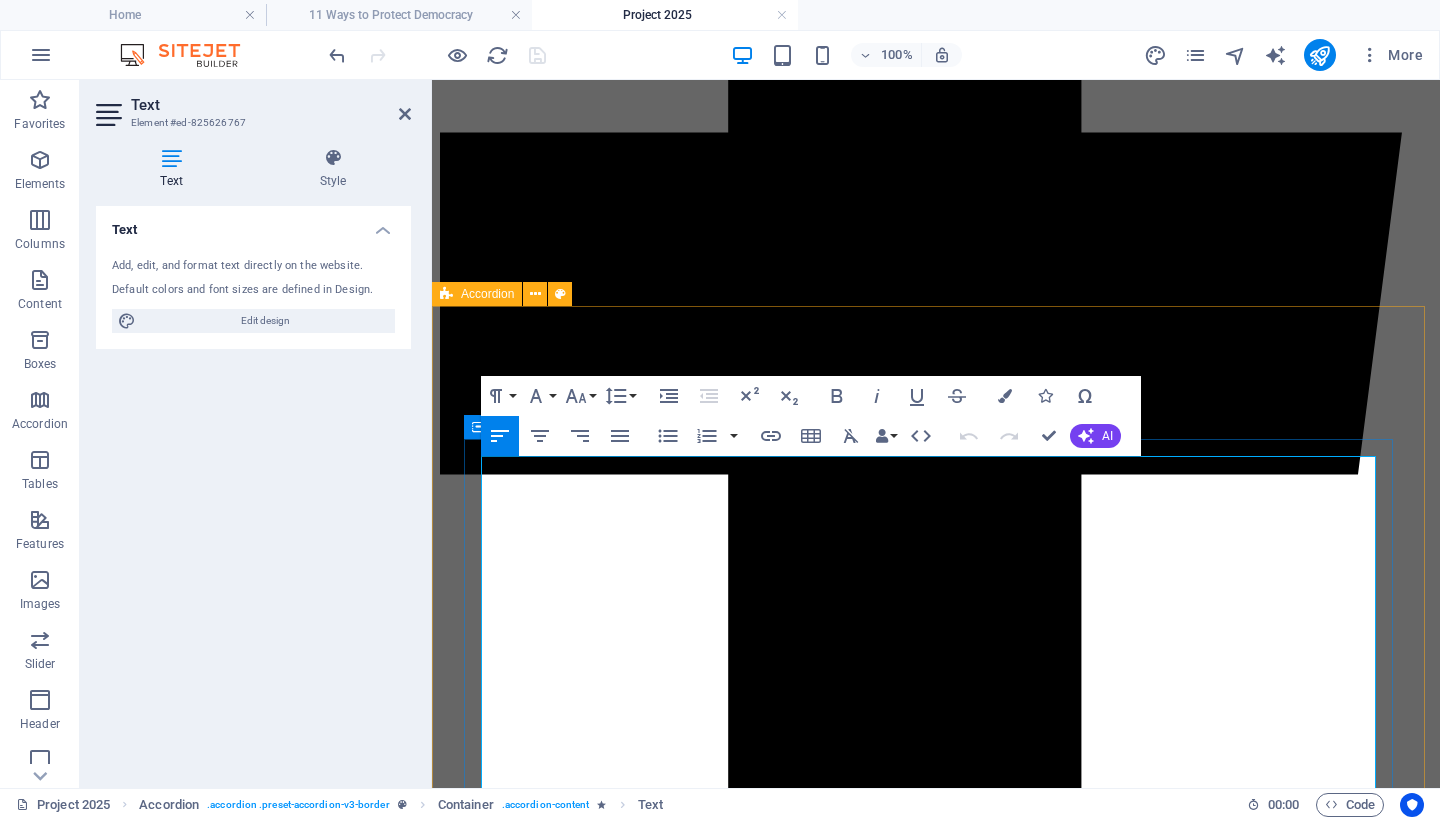 scroll, scrollTop: 856, scrollLeft: 0, axis: vertical 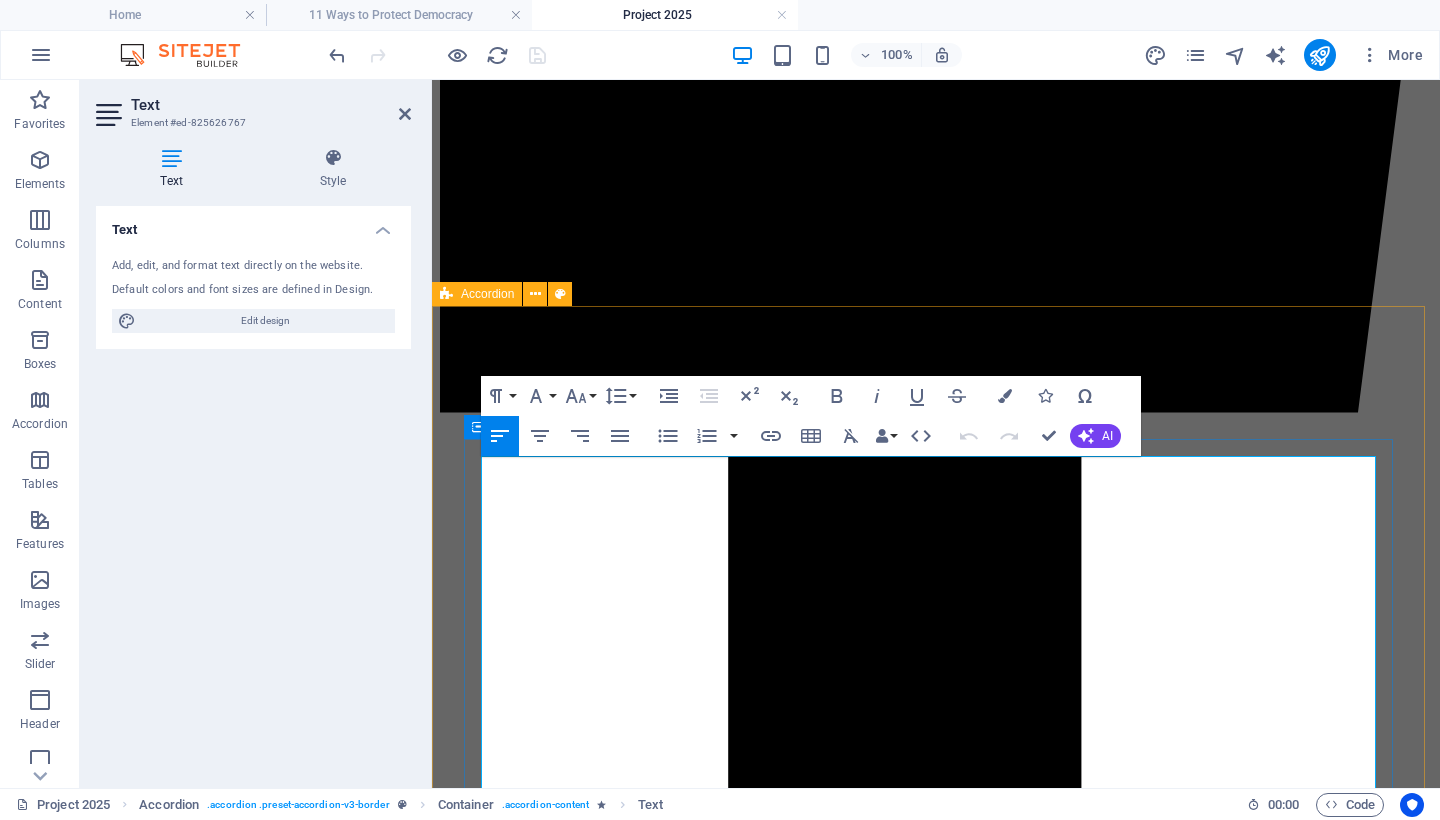 click on "🔧   Key Provisions and Real-World Implementation" at bounding box center [936, 6084] 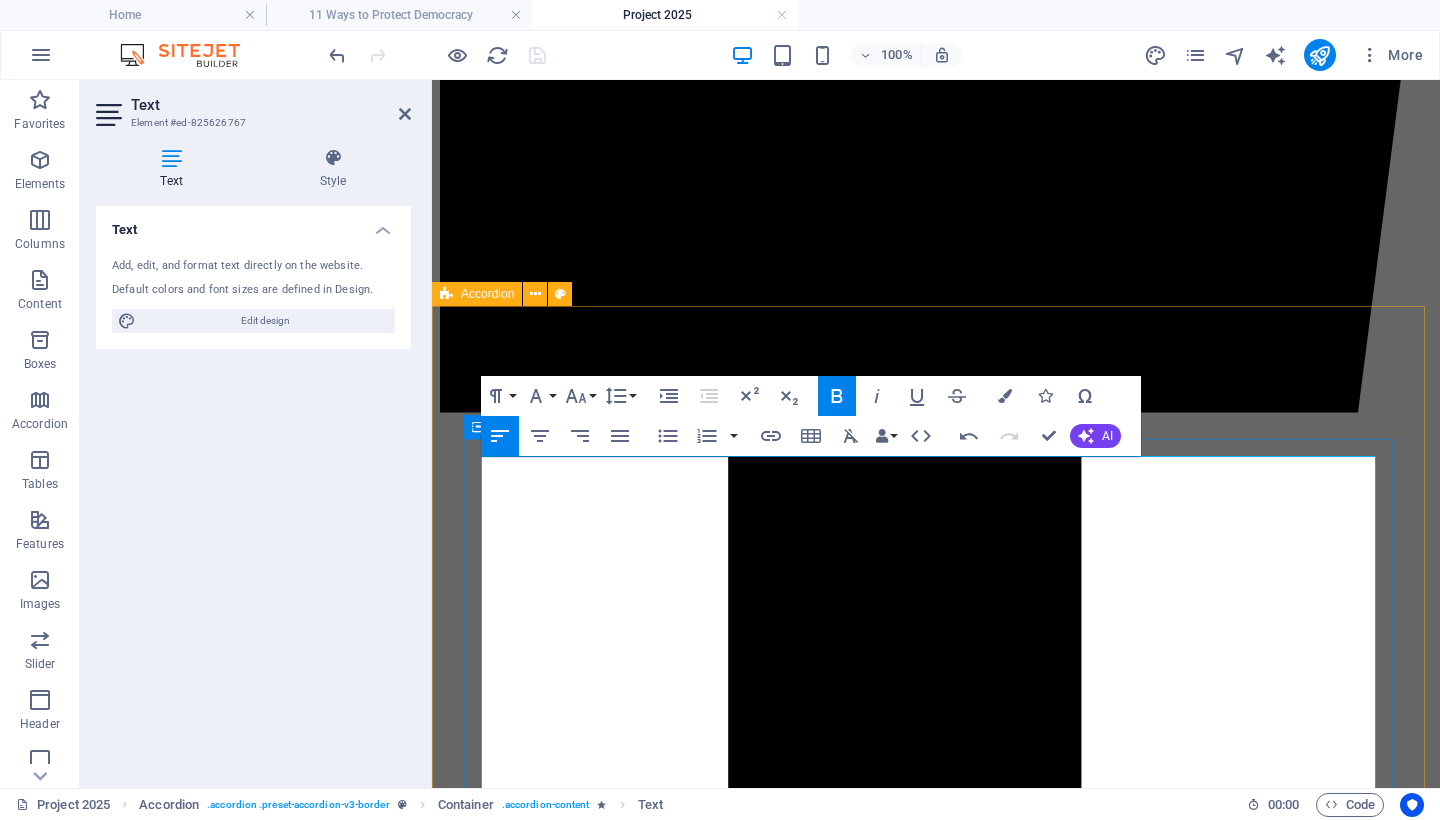 scroll, scrollTop: 1282, scrollLeft: 0, axis: vertical 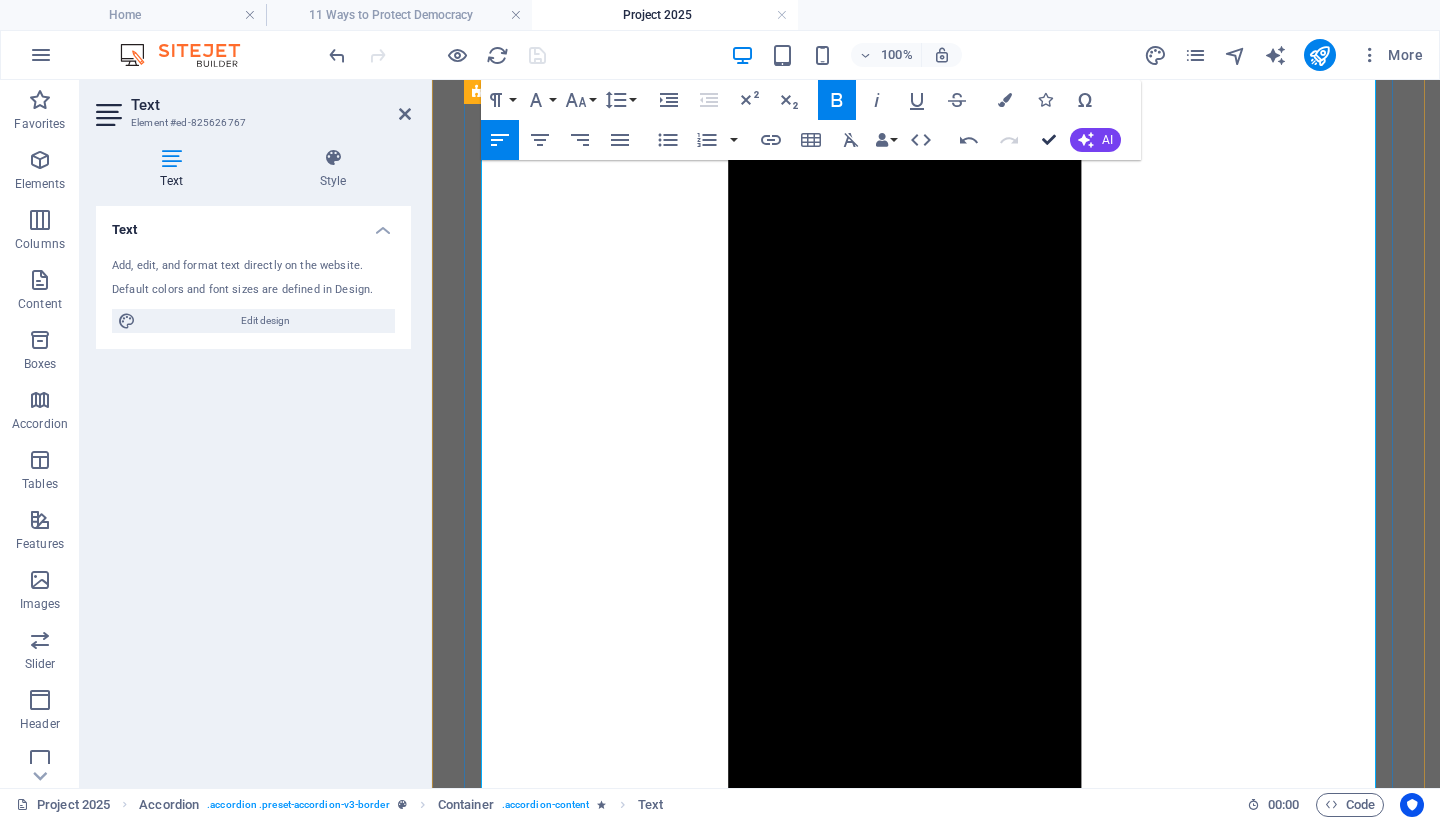 drag, startPoint x: 1047, startPoint y: 138, endPoint x: 965, endPoint y: 57, distance: 115.260574 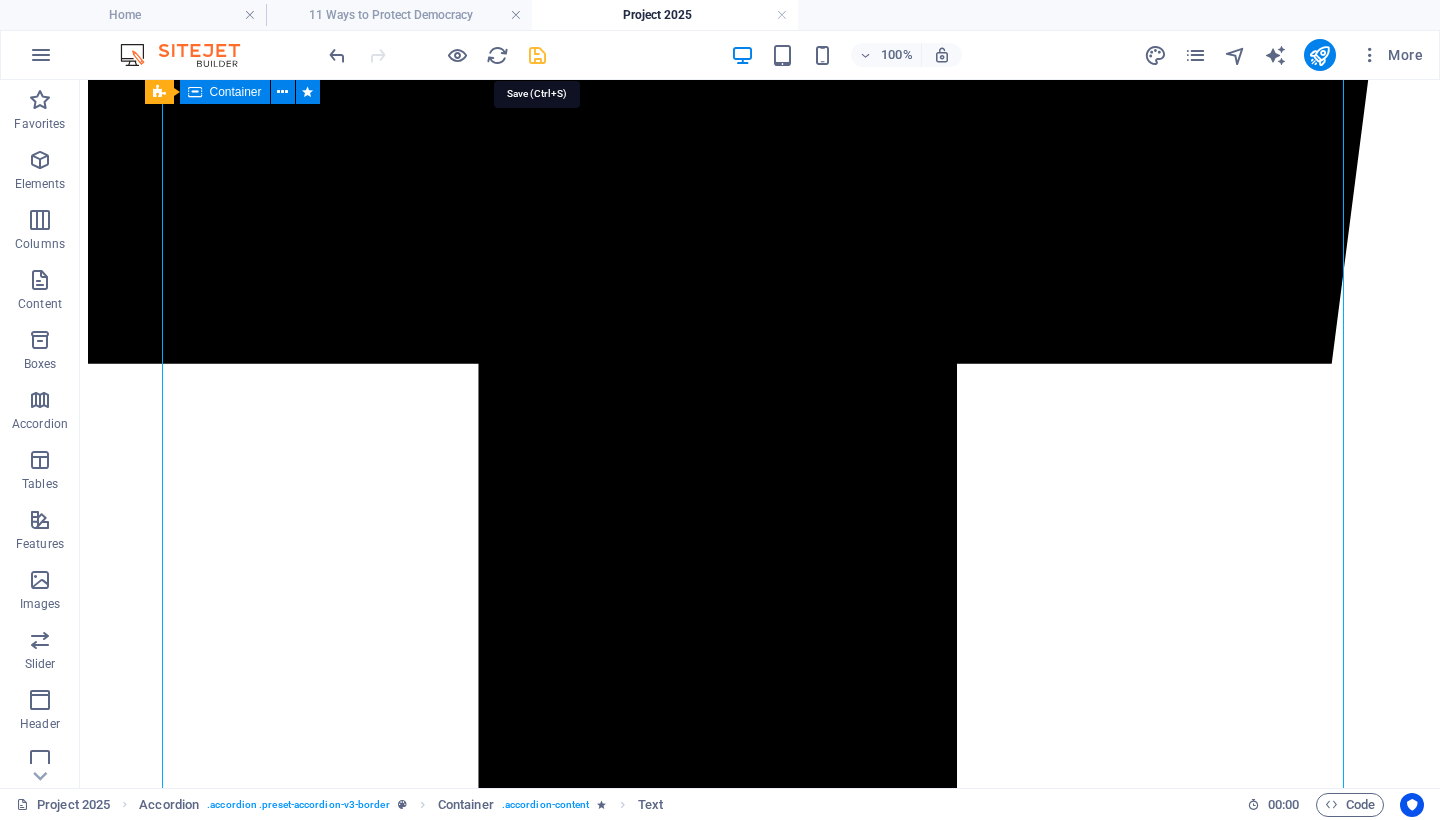 click at bounding box center (537, 55) 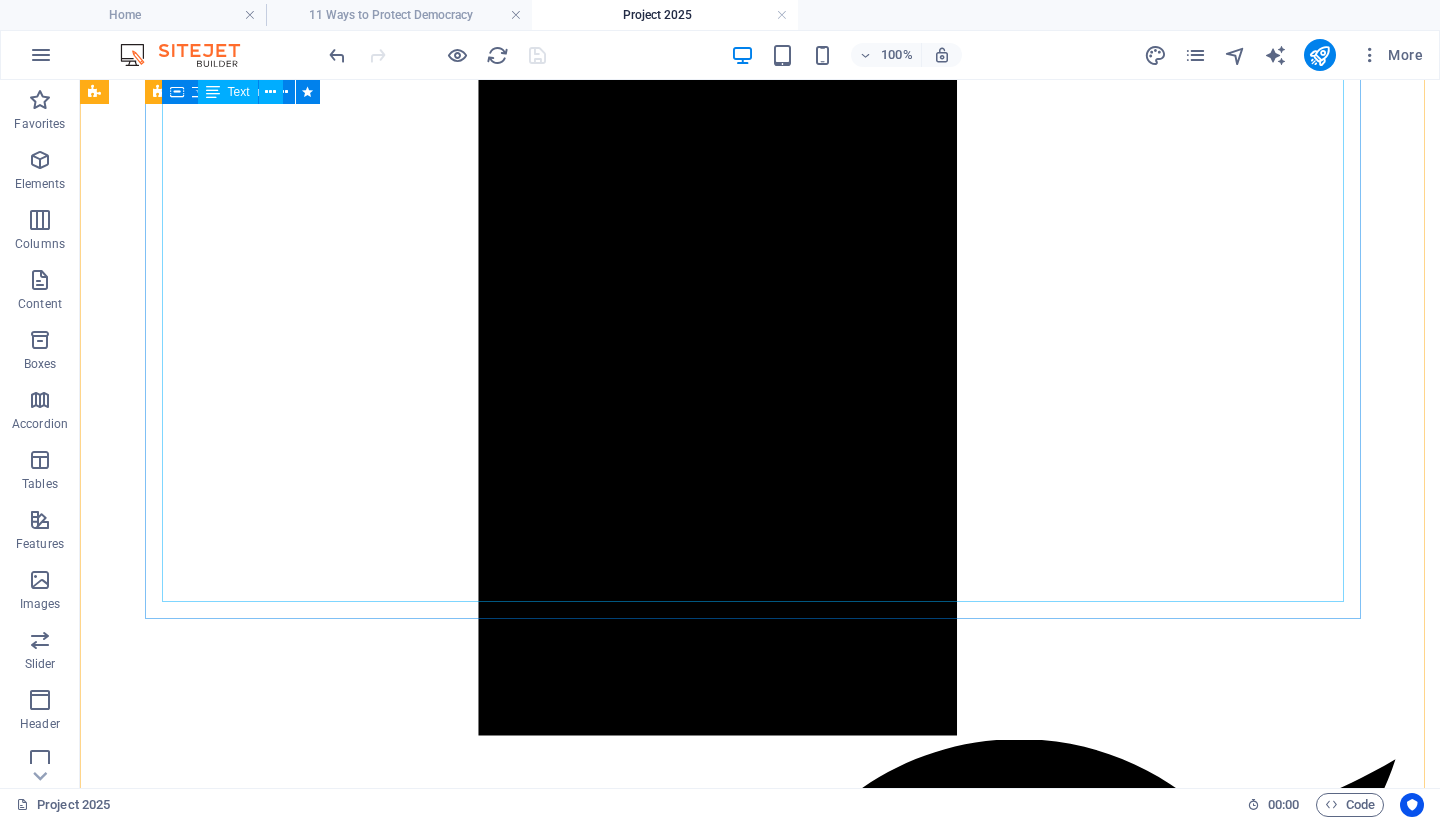 scroll, scrollTop: 2080, scrollLeft: 0, axis: vertical 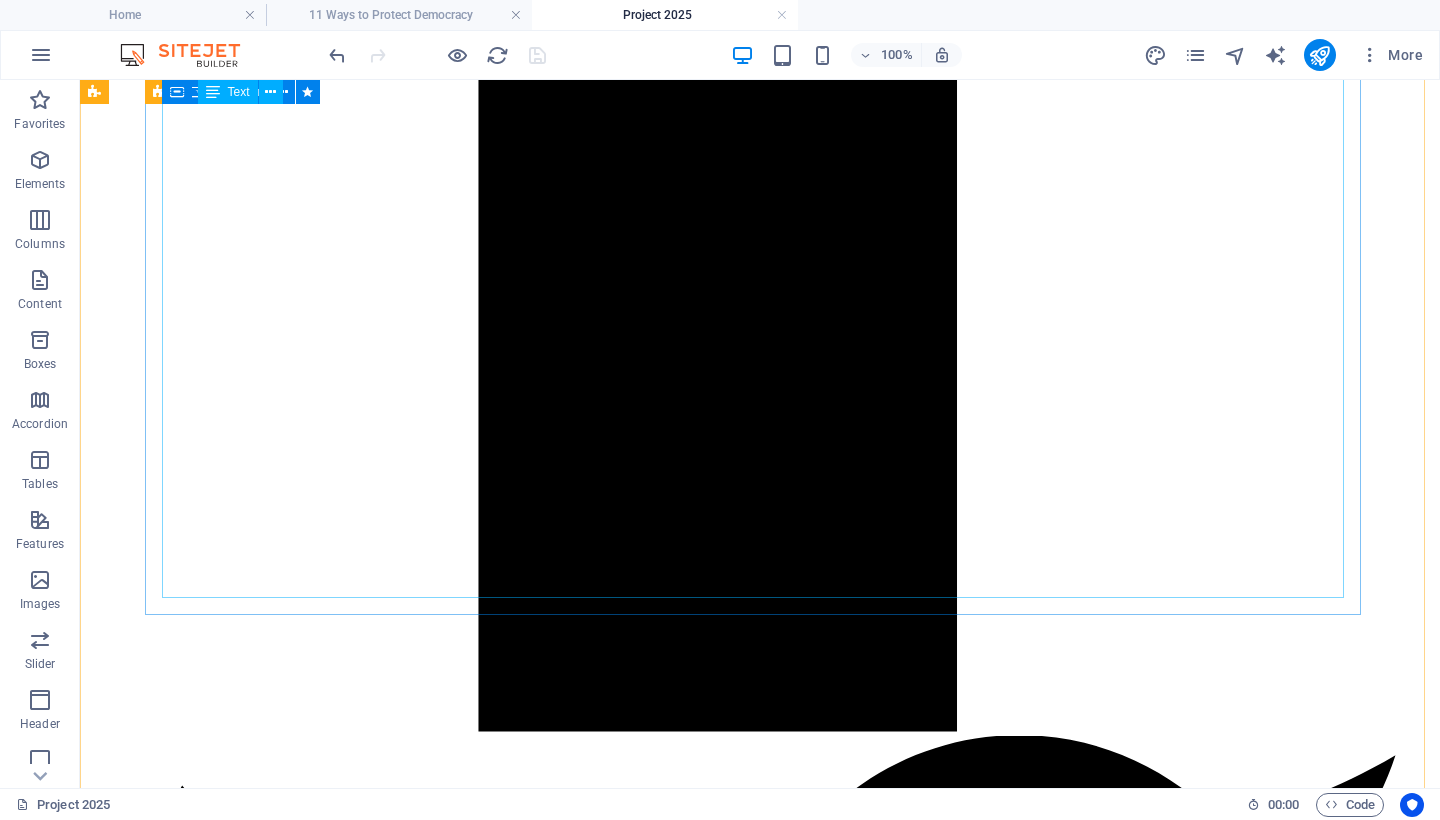 click on "🔧   Key Provisions and Real-World Implementation 1. Civil Service Purges Project 2025 mandates the replacement of tens of thousands of nonpartisan federal employees with politically vetted loyalists. Since January 2025: The administration reinstated  Schedule F , reclassifying roughly 50,000 federal employees and stripping them of civil service protections. 1   Mass layoffs and administrative suspensions have already impacted agencies such as the EPA, NIH, and State Department. 2  A recent Supreme Court decision reversed earlier injunctions, clearing the way for these removals to proceed. 3 2. Dismantling of Federal Agencies A new agency—the  Department of Government Efficiency (DOGE) —was established to consolidate and centralize control over federal agencies. 2 4   3. Civil Rights Rollbacks Executive orders issued in early 2025 terminated all DEI (Diversity, Equity, and Inclusion) initiatives and closed key civil rights enforcement offices across federal departments. 5 5 6 2 2 2   2 ⚠️" at bounding box center (760, 7569) 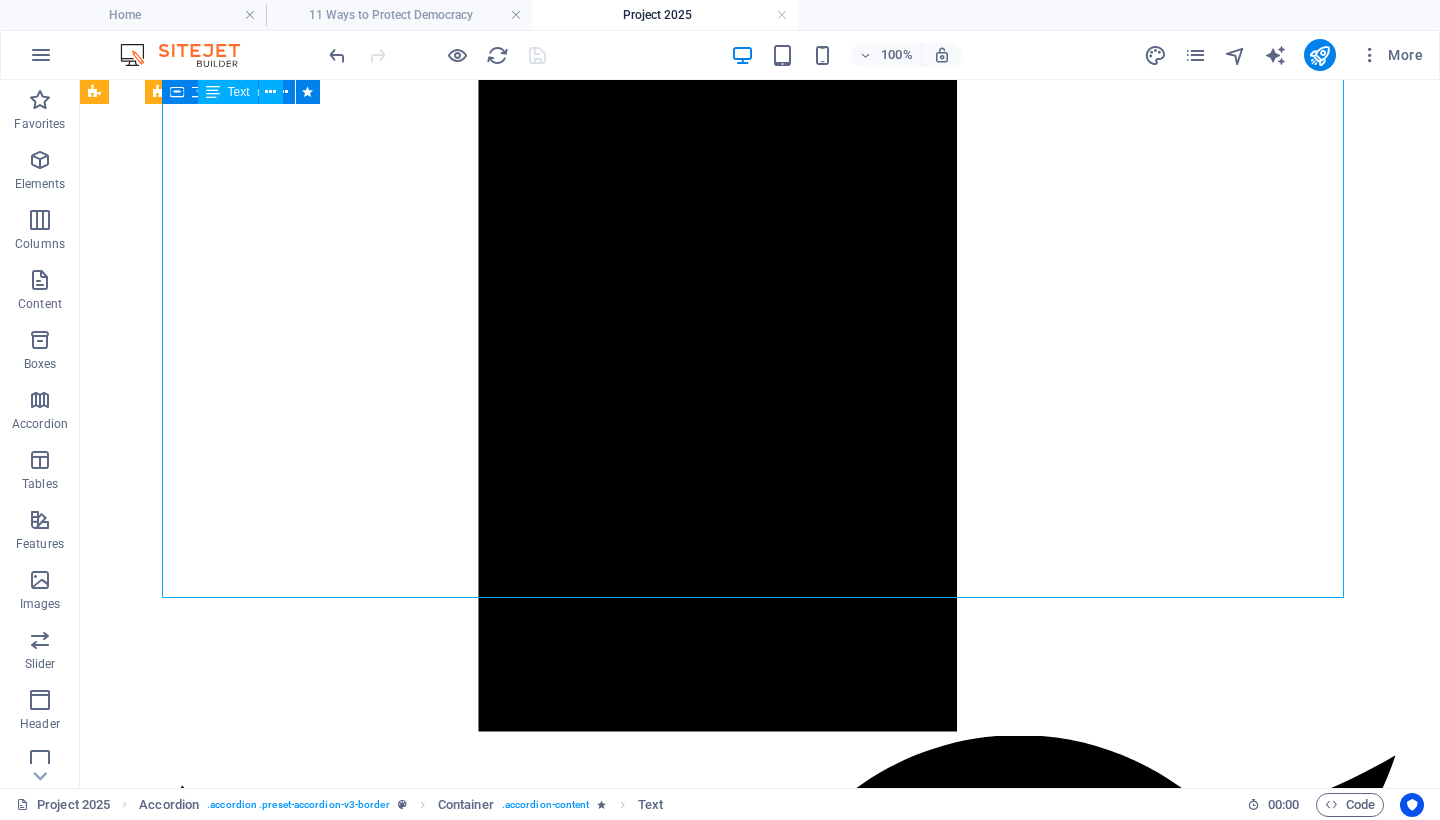 click on "🔧   Key Provisions and Real-World Implementation 1. Civil Service Purges Project 2025 mandates the replacement of tens of thousands of nonpartisan federal employees with politically vetted loyalists. Since January 2025: The administration reinstated  Schedule F , reclassifying roughly 50,000 federal employees and stripping them of civil service protections. 1   Mass layoffs and administrative suspensions have already impacted agencies such as the EPA, NIH, and State Department. 2  A recent Supreme Court decision reversed earlier injunctions, clearing the way for these removals to proceed. 3 2. Dismantling of Federal Agencies A new agency—the  Department of Government Efficiency (DOGE) —was established to consolidate and centralize control over federal agencies. 2 4   3. Civil Rights Rollbacks Executive orders issued in early 2025 terminated all DEI (Diversity, Equity, and Inclusion) initiatives and closed key civil rights enforcement offices across federal departments. 5 5 6 2 2 2   2 ⚠️" at bounding box center (760, 7569) 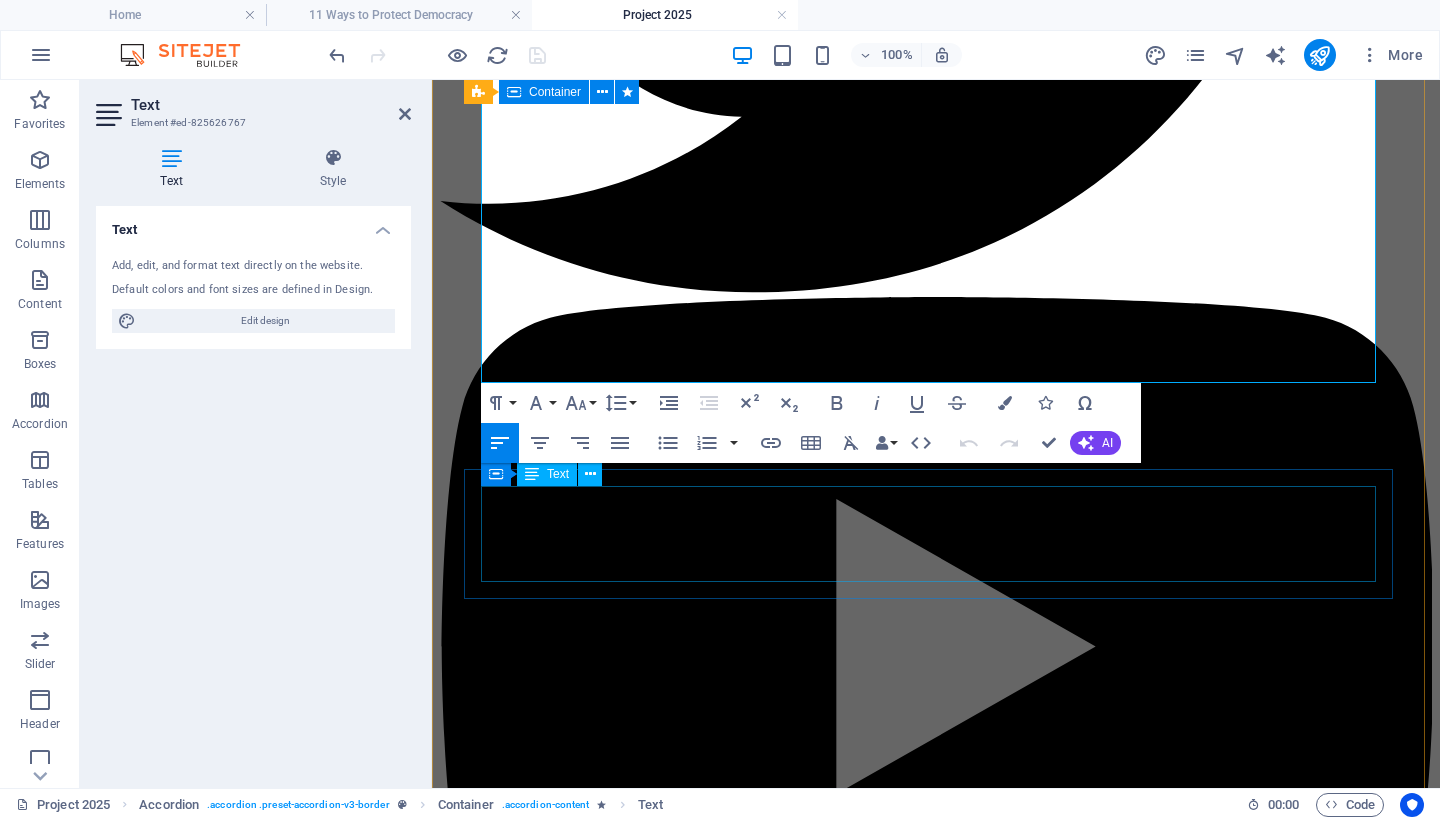 scroll, scrollTop: 2465, scrollLeft: 0, axis: vertical 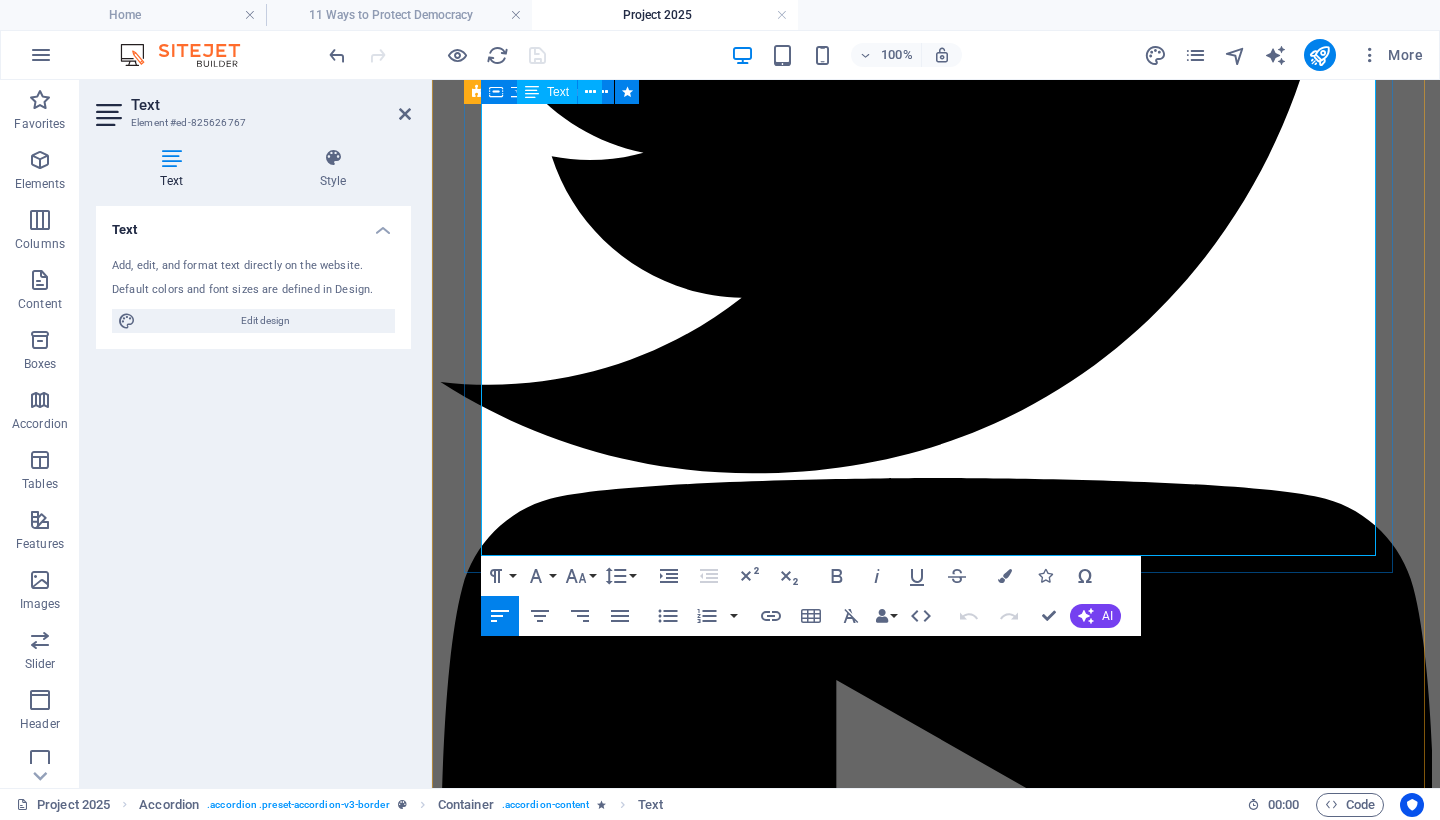 click at bounding box center [936, 5812] 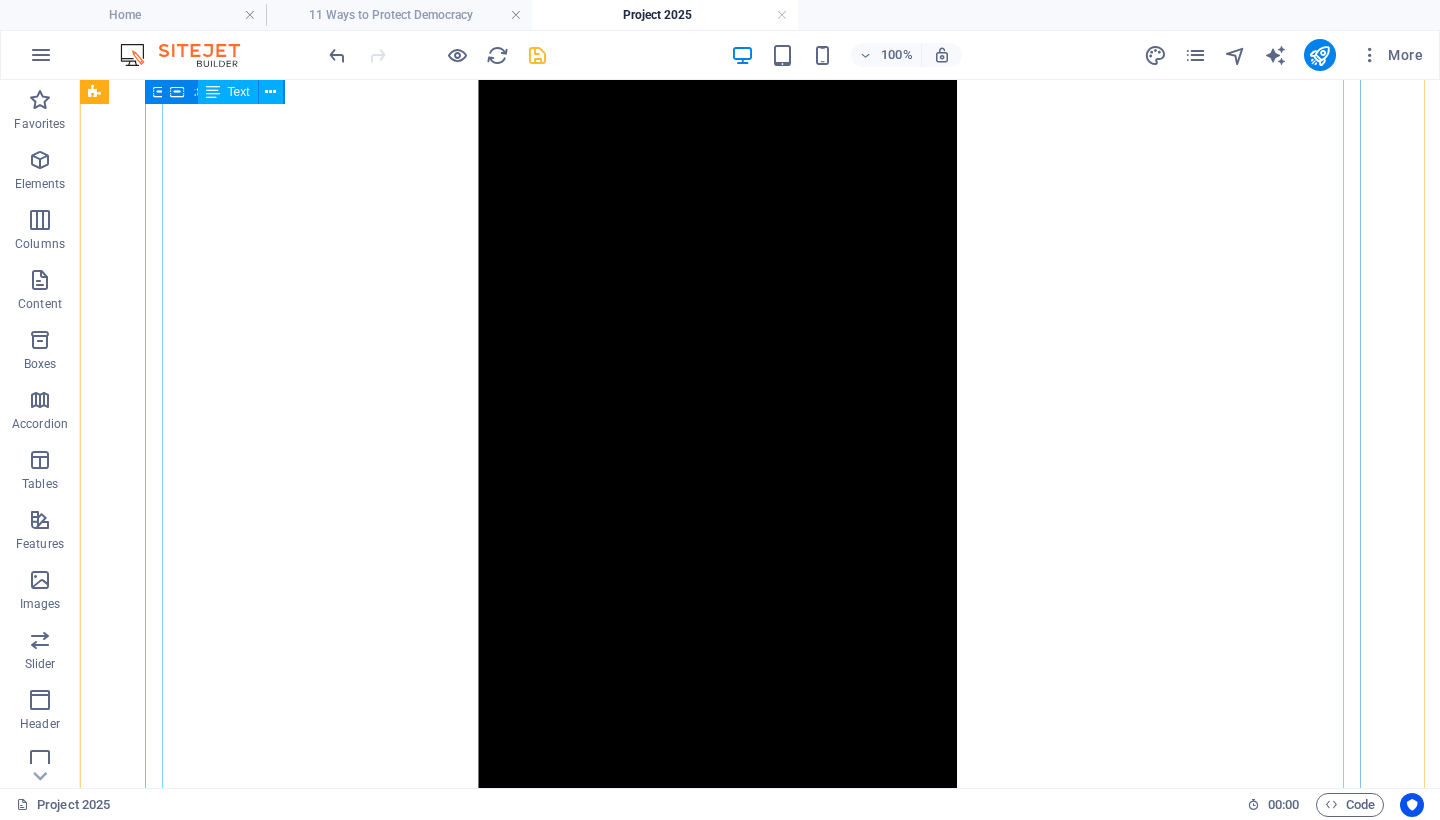 scroll, scrollTop: 1727, scrollLeft: 0, axis: vertical 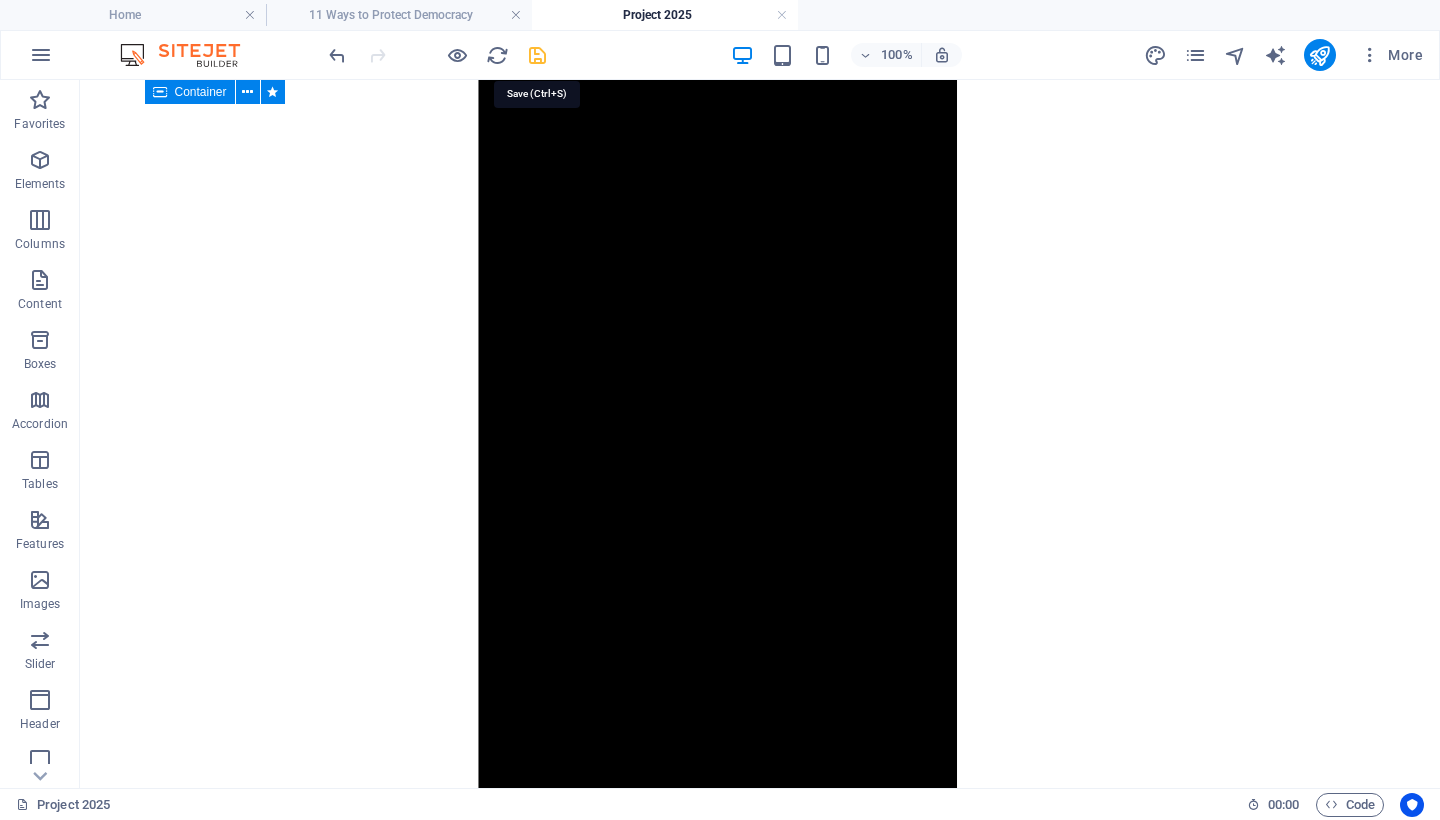click at bounding box center [537, 55] 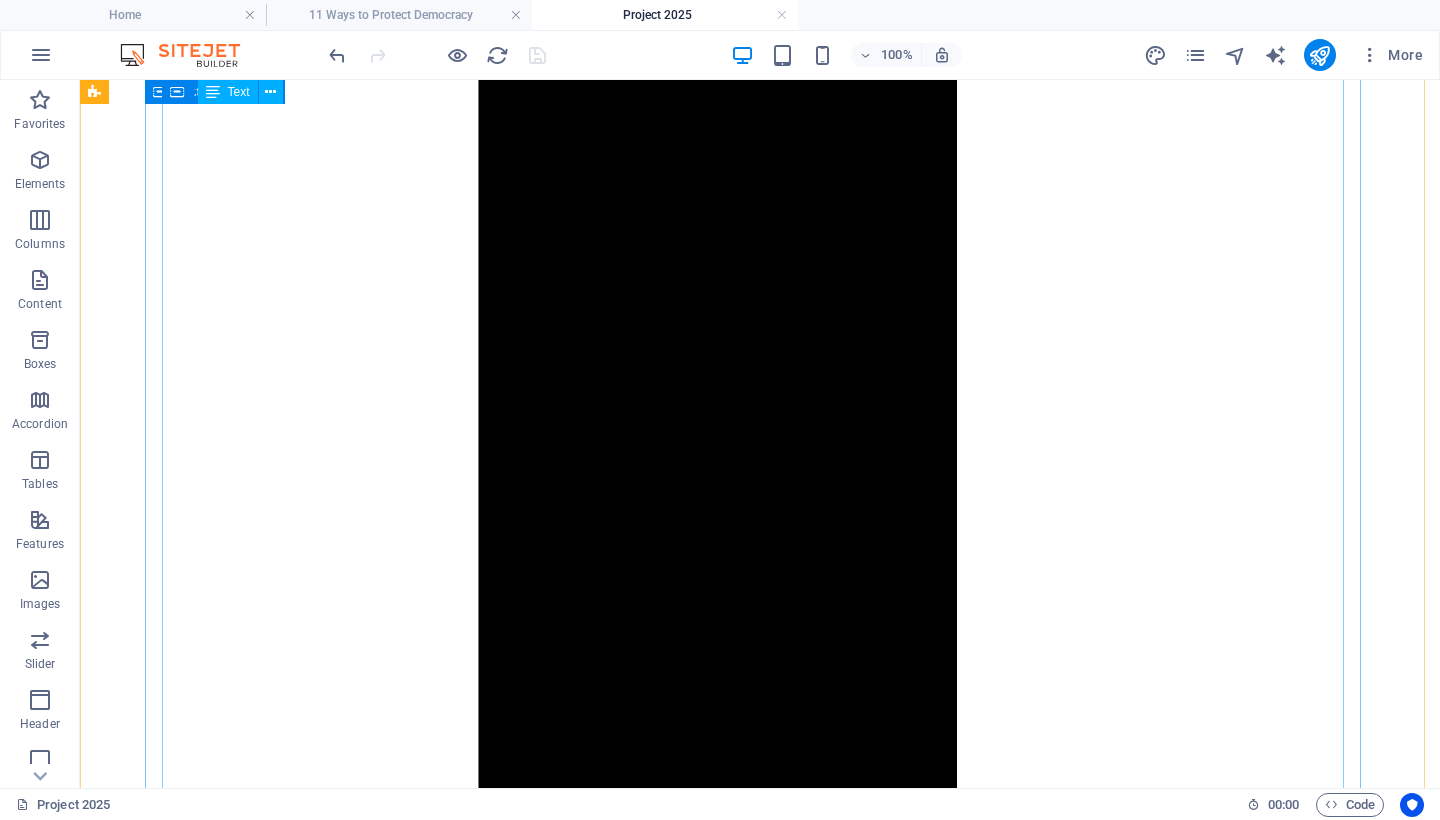 scroll, scrollTop: 2320, scrollLeft: 0, axis: vertical 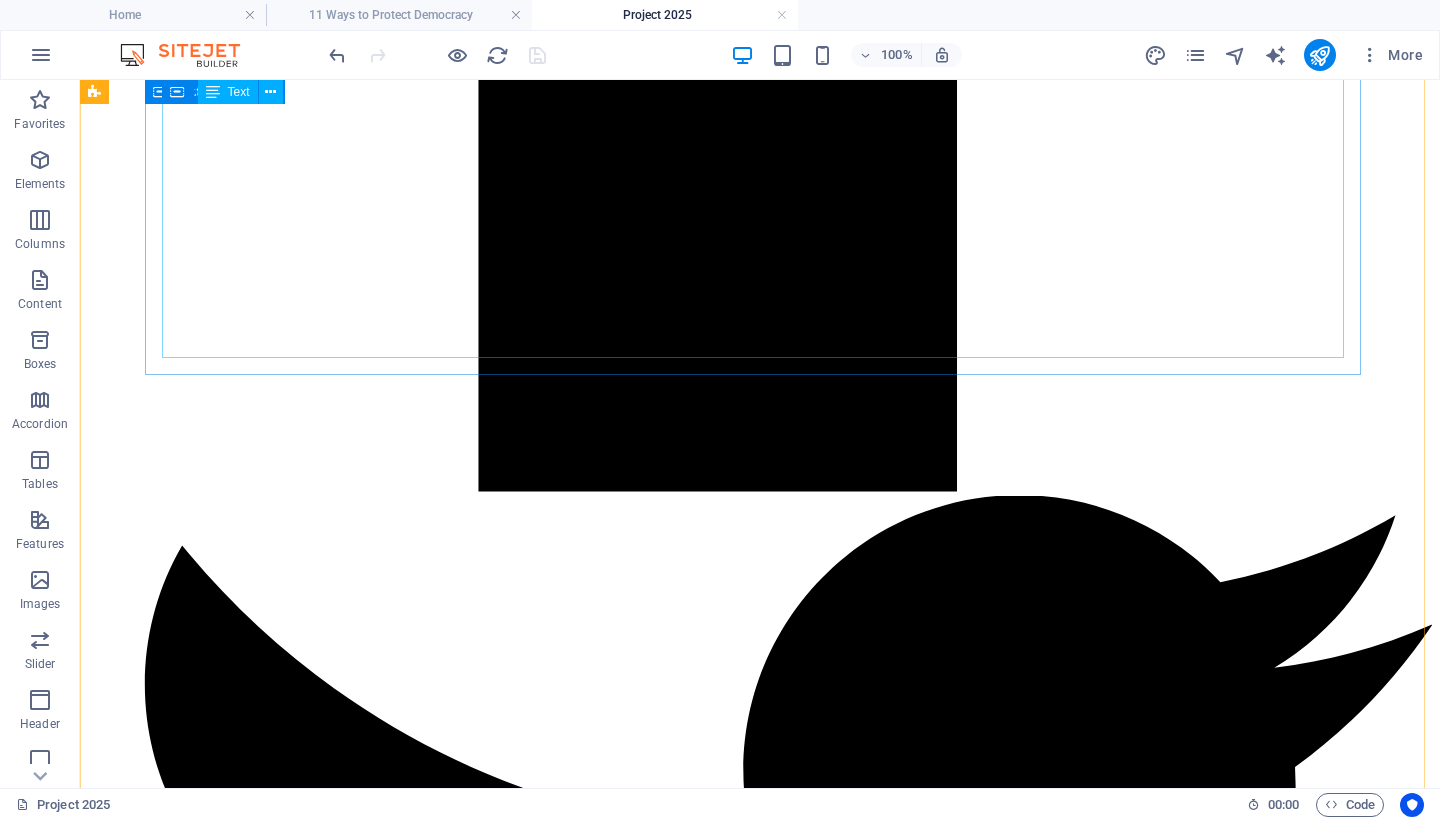 click on "🔧   Key Provisions and Real-World Implementation 1. Civil Service Purges Project 2025 mandates the replacement of tens of thousands of nonpartisan federal employees with politically vetted loyalists. Since January 2025: The administration reinstated  Schedule F , reclassifying roughly 50,000 federal employees and stripping them of civil service protections. 1   Mass layoffs and administrative suspensions have already impacted agencies such as the EPA, NIH, and State Department. 2  A recent Supreme Court decision reversed earlier injunctions, clearing the way for these removals to proceed. 3 2. Dismantling of Federal Agencies A new agency—the  Department of Government Efficiency (DOGE) —was established to consolidate and centralize control over federal agencies. 2 4   3. Civil Rights Rollbacks Executive orders issued in early 2025 terminated all DEI (Diversity, Equity, and Inclusion) initiatives and closed key civil rights enforcement offices across federal departments. 5 5 6 2 2 2   2 ⚠️" at bounding box center (760, 7329) 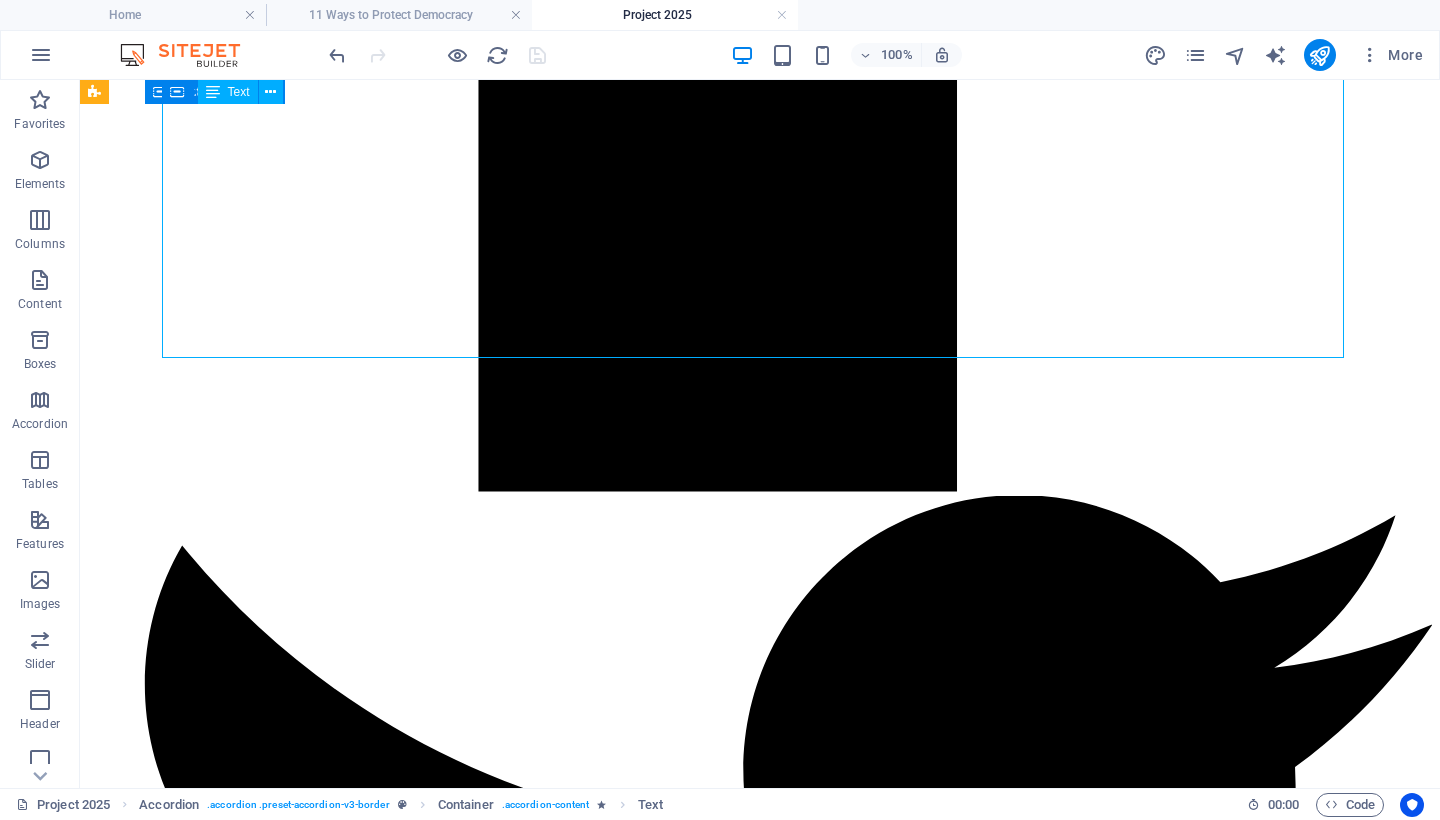 click on "🔧   Key Provisions and Real-World Implementation 1. Civil Service Purges Project 2025 mandates the replacement of tens of thousands of nonpartisan federal employees with politically vetted loyalists. Since January 2025: The administration reinstated  Schedule F , reclassifying roughly 50,000 federal employees and stripping them of civil service protections. 1   Mass layoffs and administrative suspensions have already impacted agencies such as the EPA, NIH, and State Department. 2  A recent Supreme Court decision reversed earlier injunctions, clearing the way for these removals to proceed. 3 2. Dismantling of Federal Agencies A new agency—the  Department of Government Efficiency (DOGE) —was established to consolidate and centralize control over federal agencies. 2 4   3. Civil Rights Rollbacks Executive orders issued in early 2025 terminated all DEI (Diversity, Equity, and Inclusion) initiatives and closed key civil rights enforcement offices across federal departments. 5 5 6 2 2 2   2 ⚠️" at bounding box center [760, 7329] 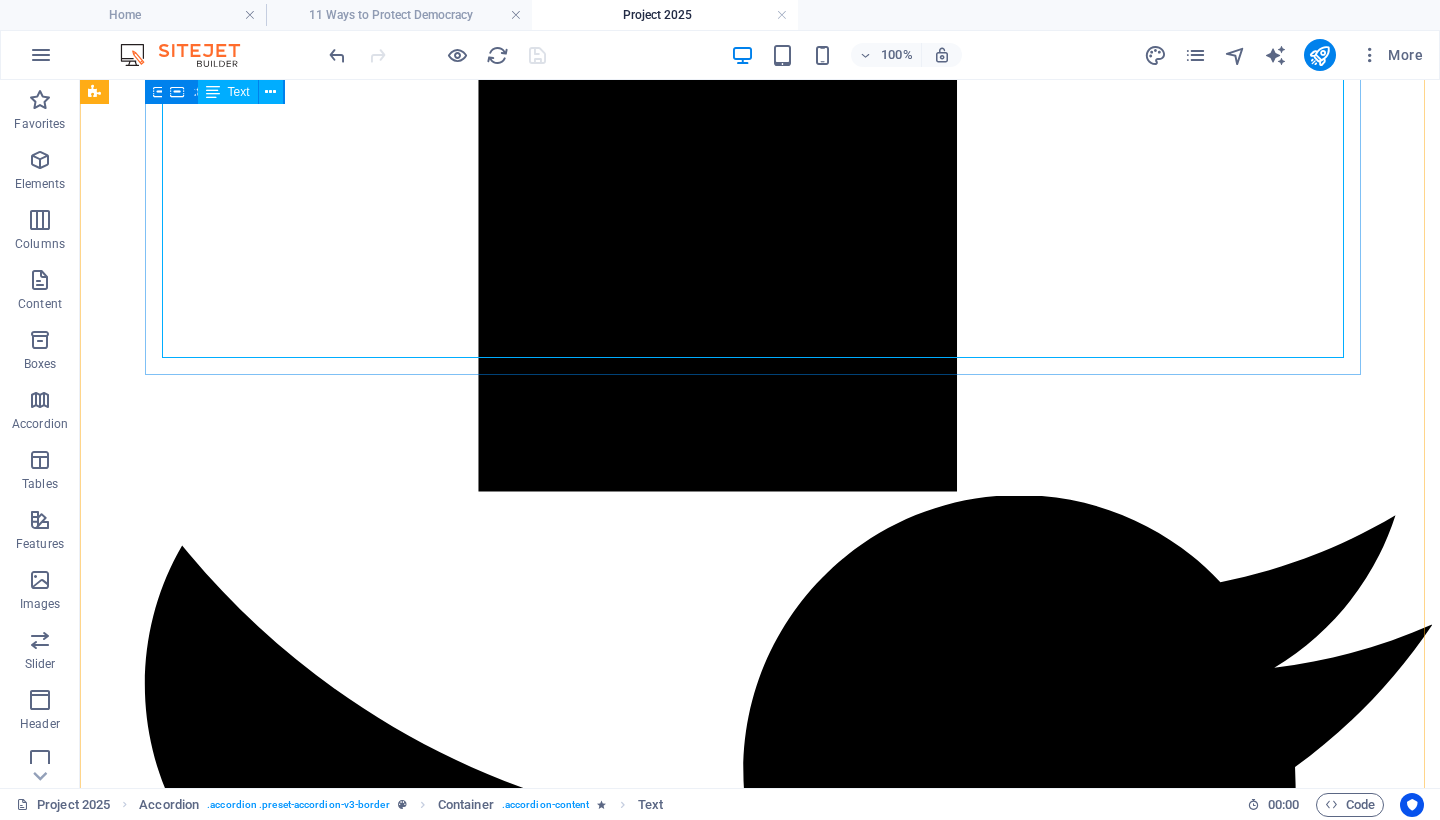 click on "🔧   Key Provisions and Real-World Implementation 1. Civil Service Purges Project 2025 mandates the replacement of tens of thousands of nonpartisan federal employees with politically vetted loyalists. Since January 2025: The administration reinstated  Schedule F , reclassifying roughly 50,000 federal employees and stripping them of civil service protections. 1   Mass layoffs and administrative suspensions have already impacted agencies such as the EPA, NIH, and State Department. 2  A recent Supreme Court decision reversed earlier injunctions, clearing the way for these removals to proceed. 3 2. Dismantling of Federal Agencies A new agency—the  Department of Government Efficiency (DOGE) —was established to consolidate and centralize control over federal agencies. 2 4   3. Civil Rights Rollbacks Executive orders issued in early 2025 terminated all DEI (Diversity, Equity, and Inclusion) initiatives and closed key civil rights enforcement offices across federal departments. 5 5 6 2 2 2   2 ⚠️" at bounding box center (760, 7329) 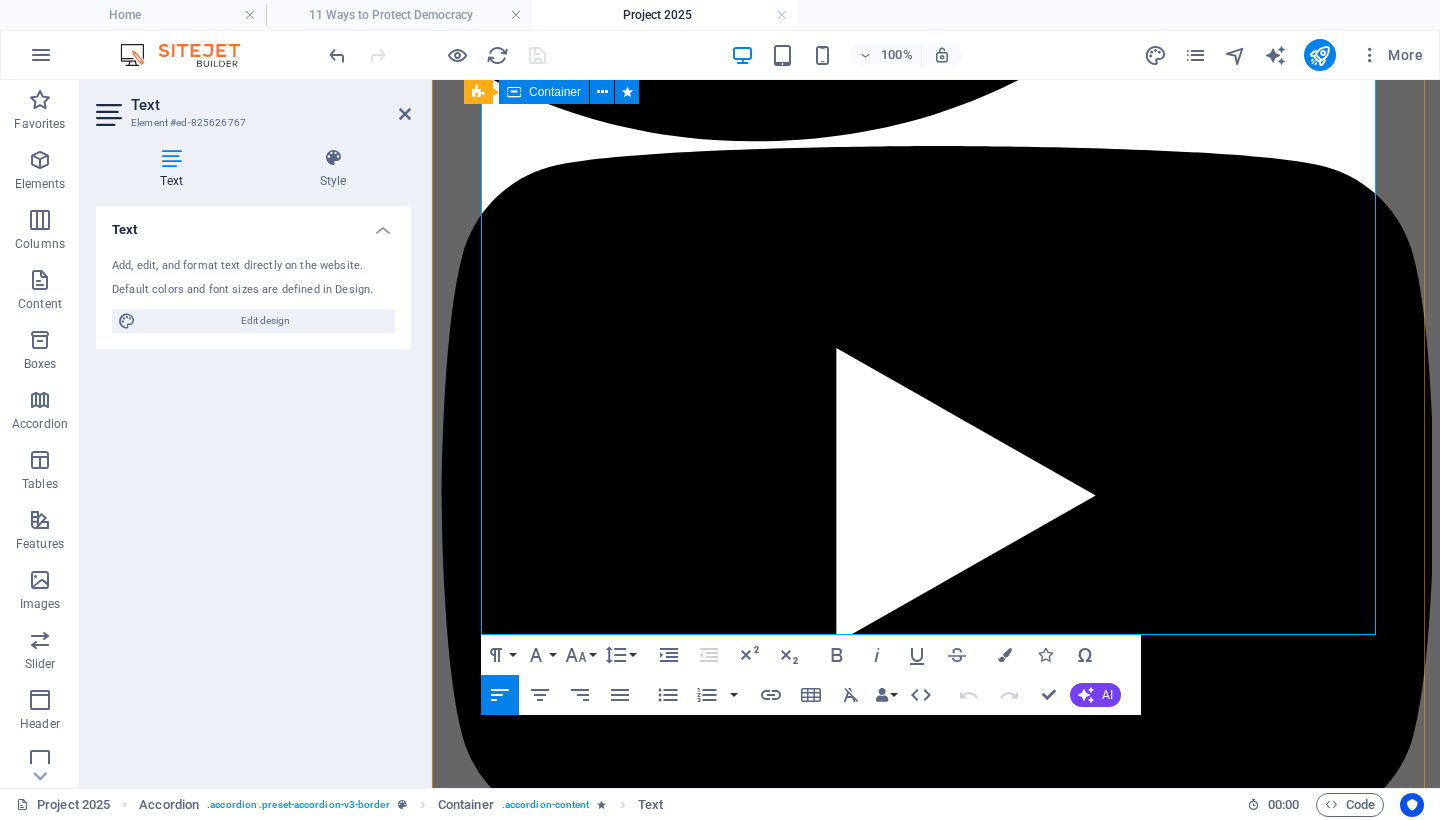 scroll, scrollTop: 2386, scrollLeft: 0, axis: vertical 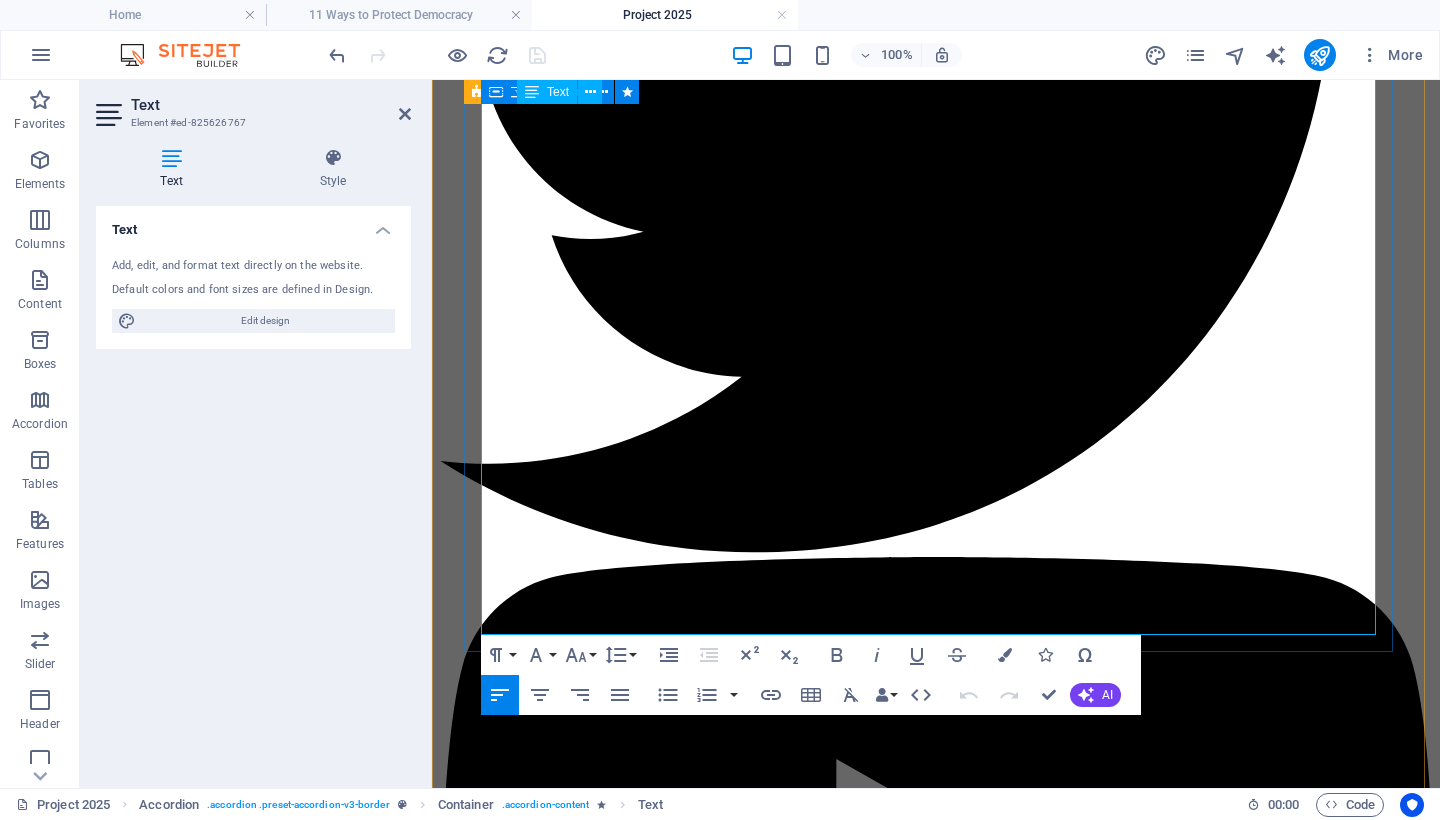 click on "ACLU: Project 2025 Explained ." at bounding box center [956, 6144] 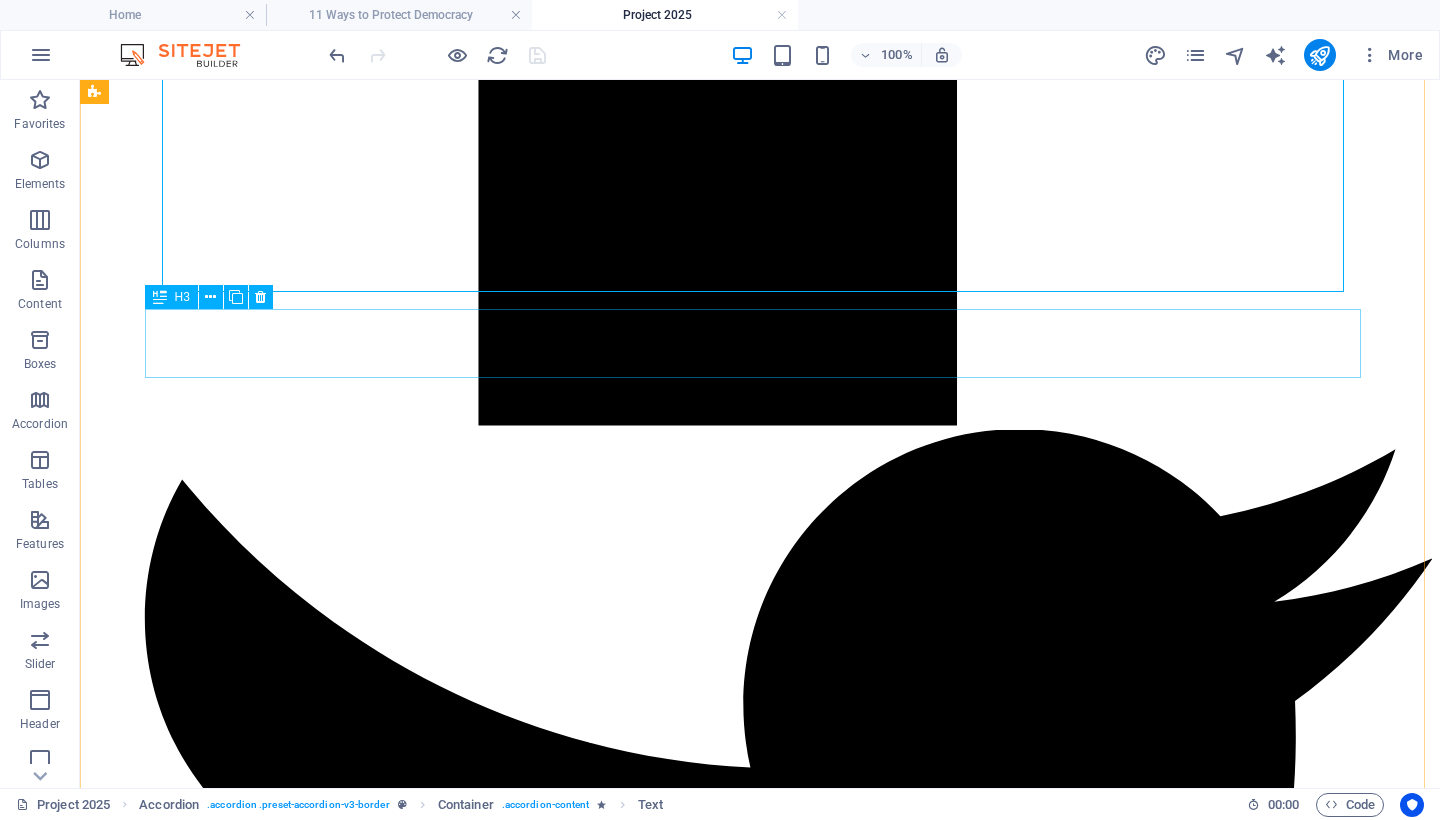 scroll, scrollTop: 1703, scrollLeft: 0, axis: vertical 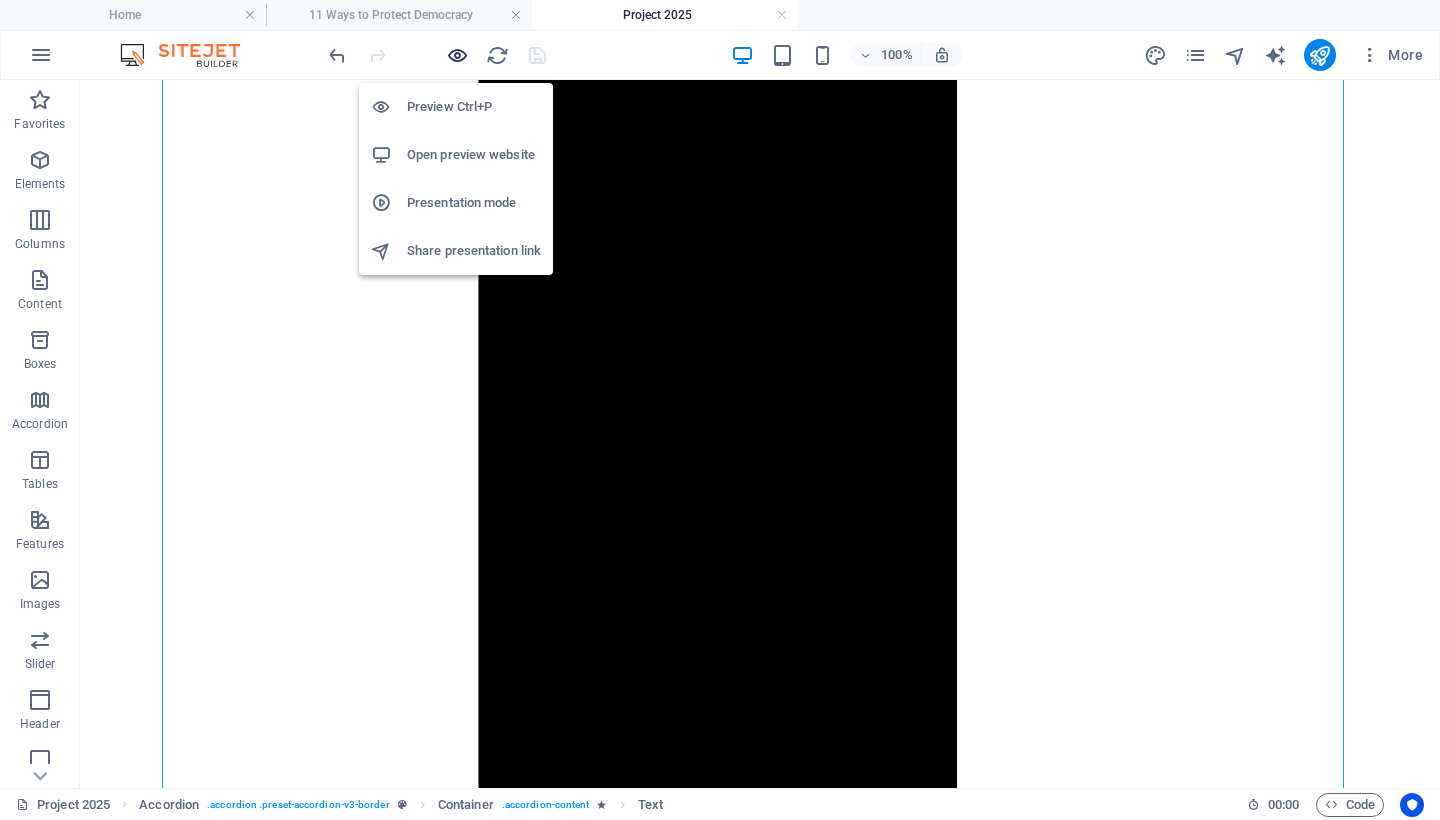 click at bounding box center [457, 55] 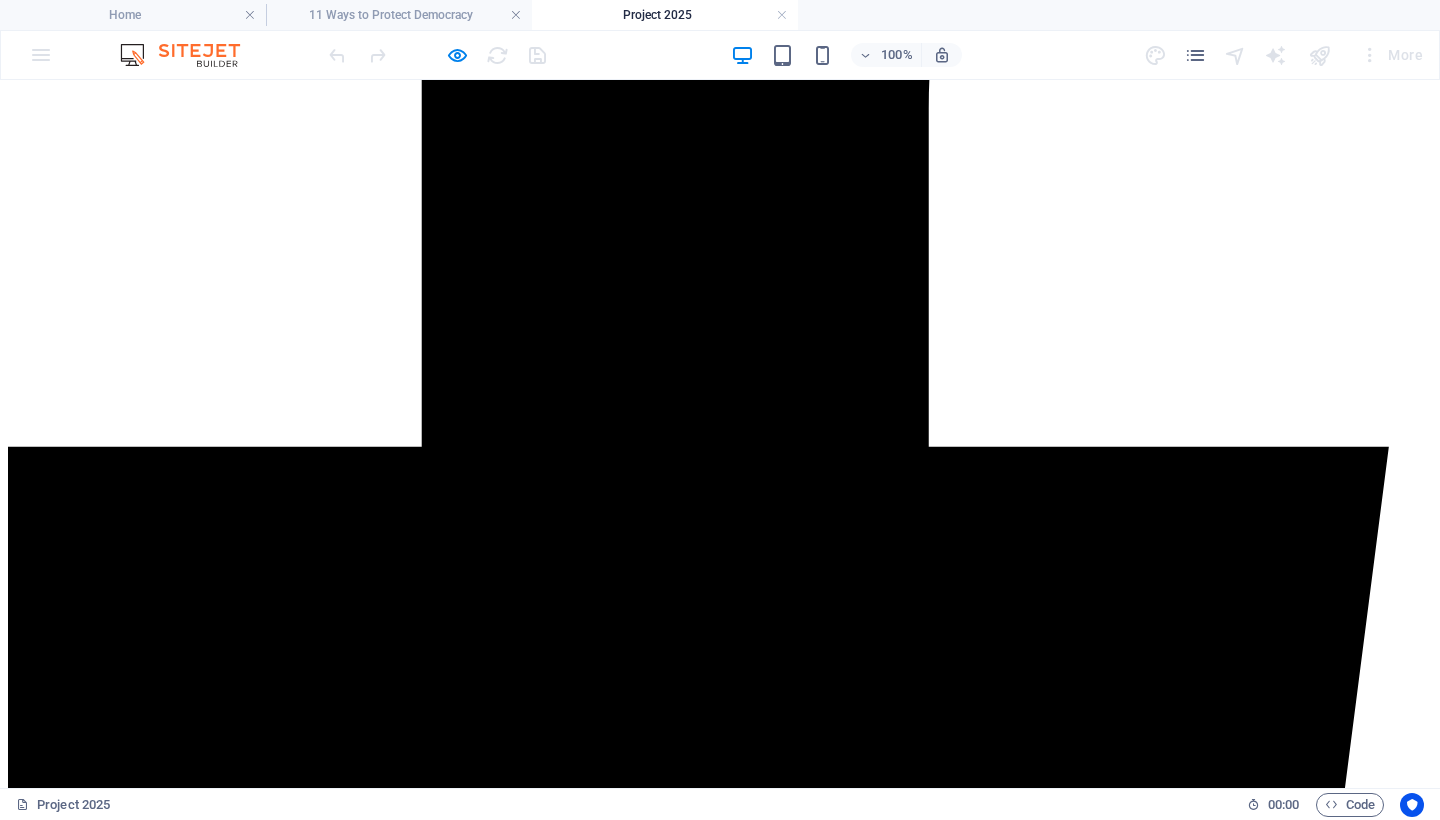 scroll, scrollTop: 628, scrollLeft: 0, axis: vertical 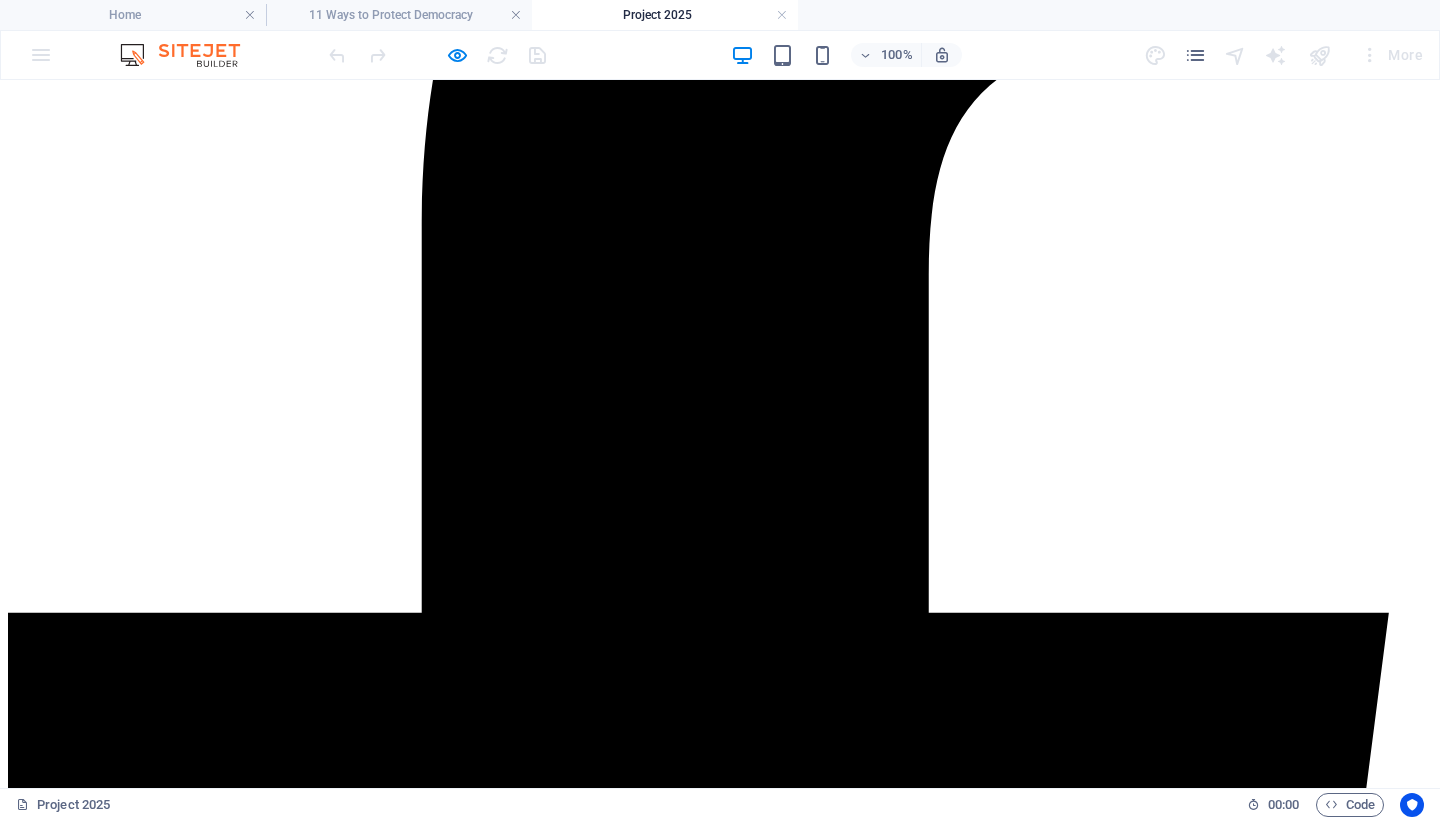 click on "🔧 Key Provisions and Real-World Implementation" at bounding box center (214, 8664) 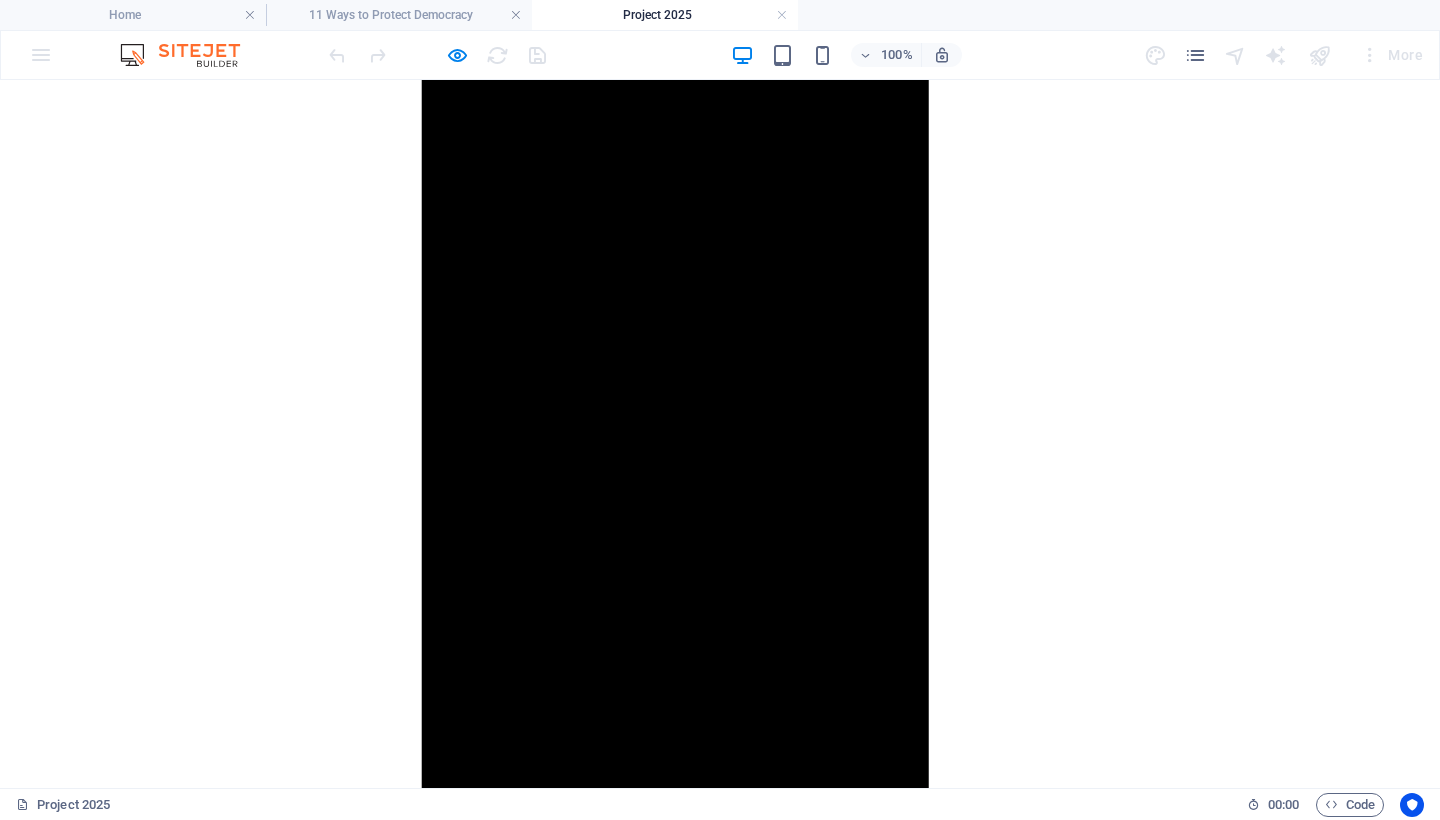 scroll, scrollTop: 2230, scrollLeft: 0, axis: vertical 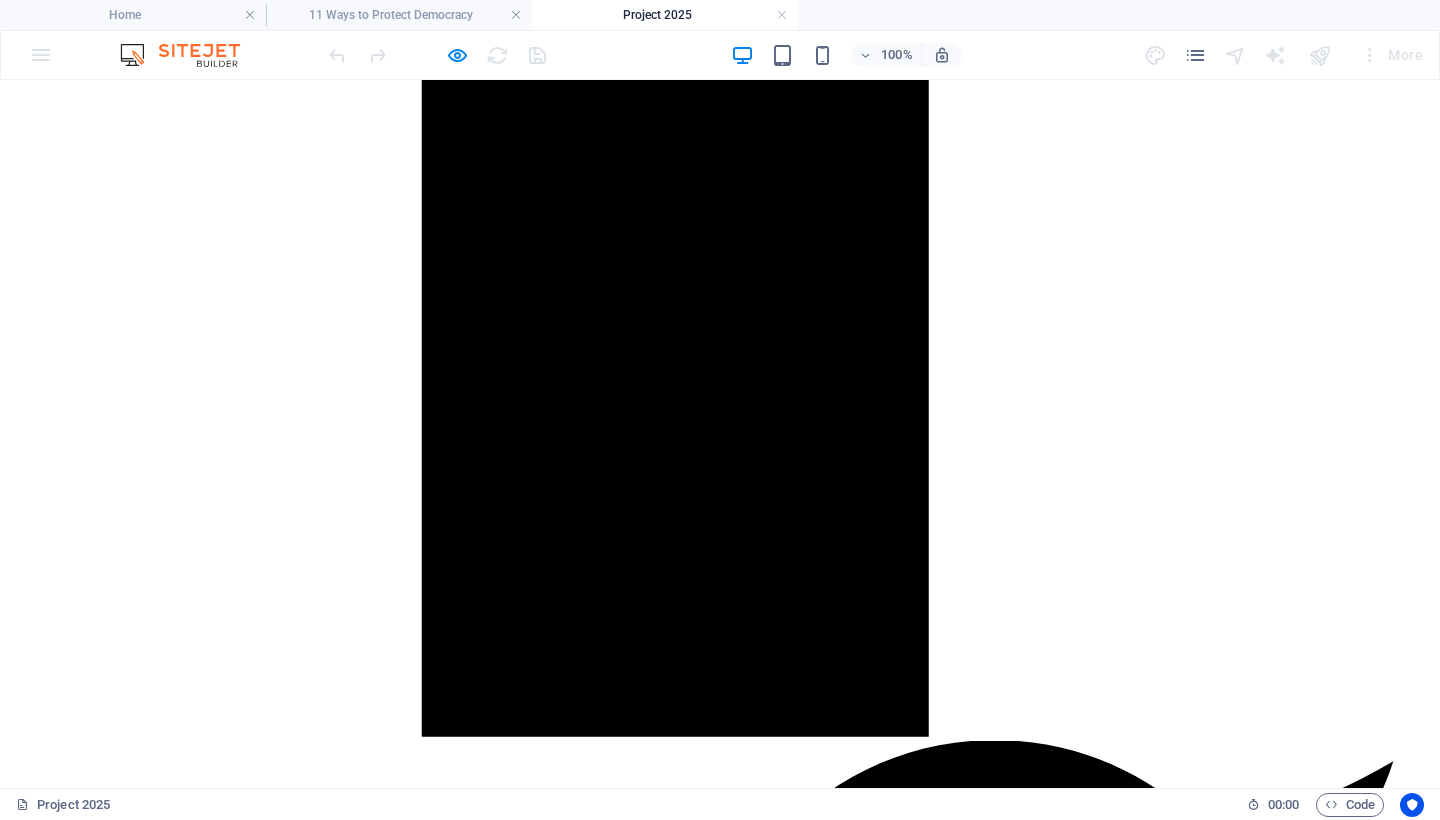 click on "AP News: Trump Moves to Invoke Schedule F" at bounding box center (178, 8392) 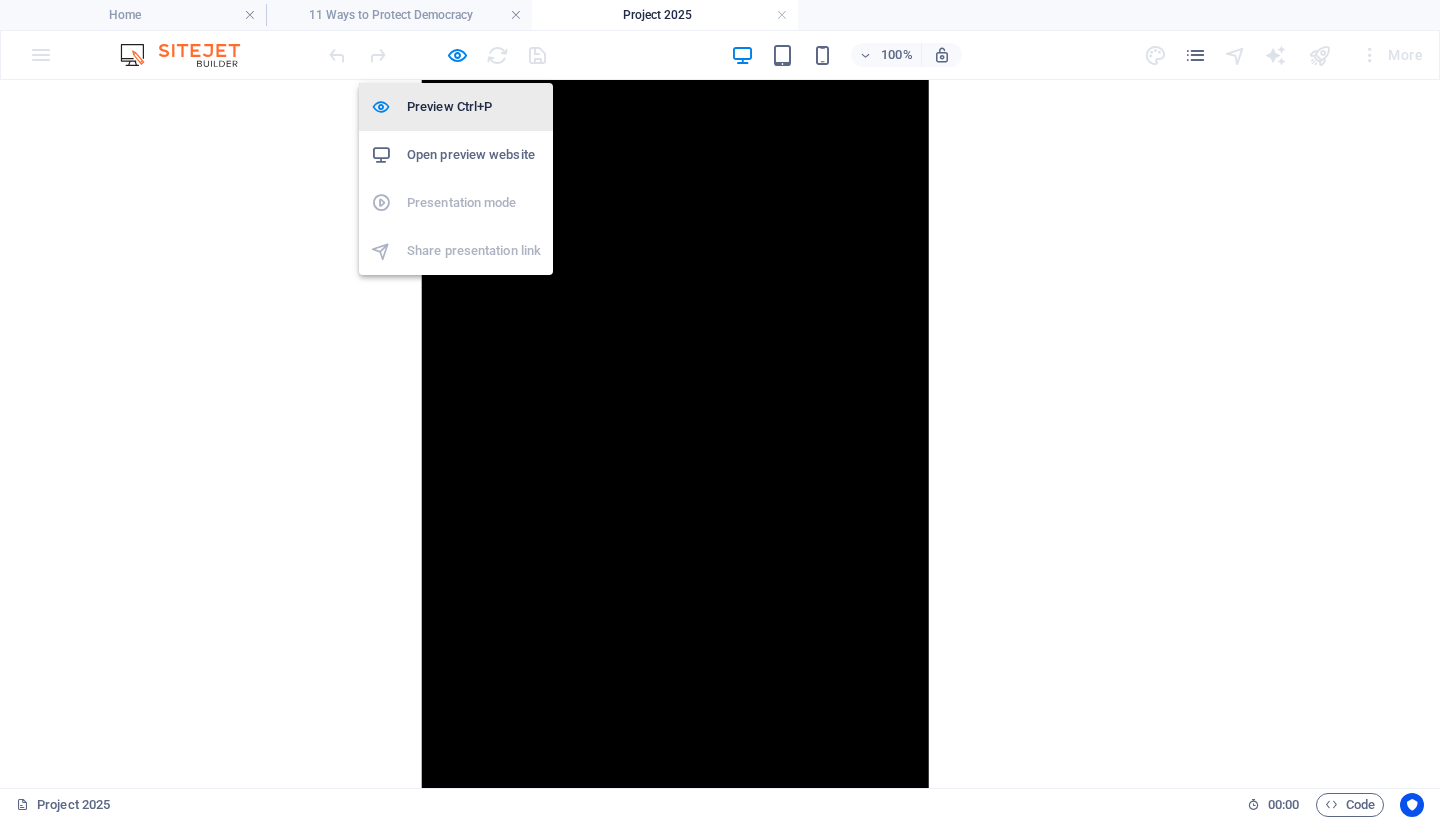 click on "Preview Ctrl+P" at bounding box center [474, 107] 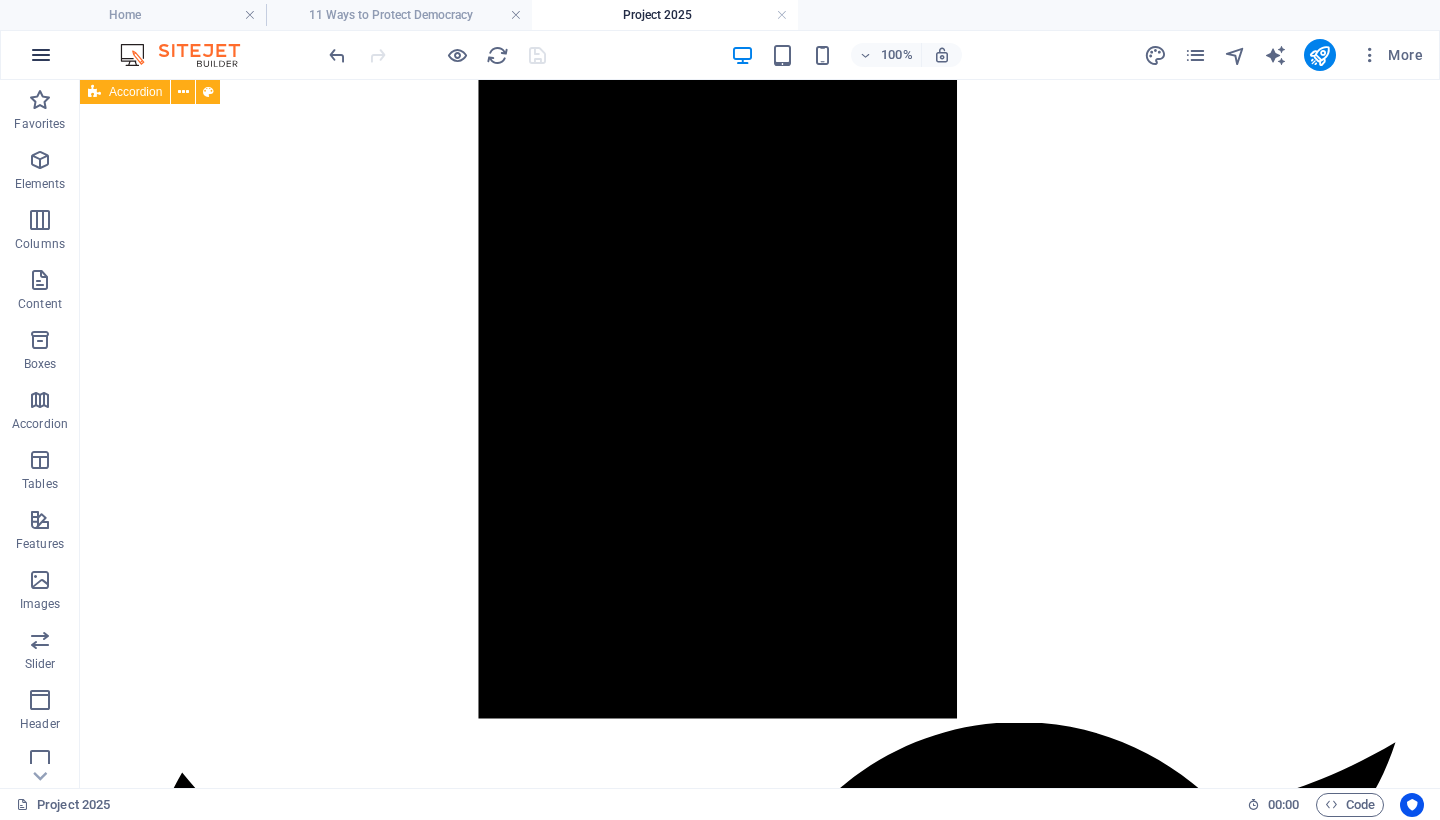 click at bounding box center [41, 55] 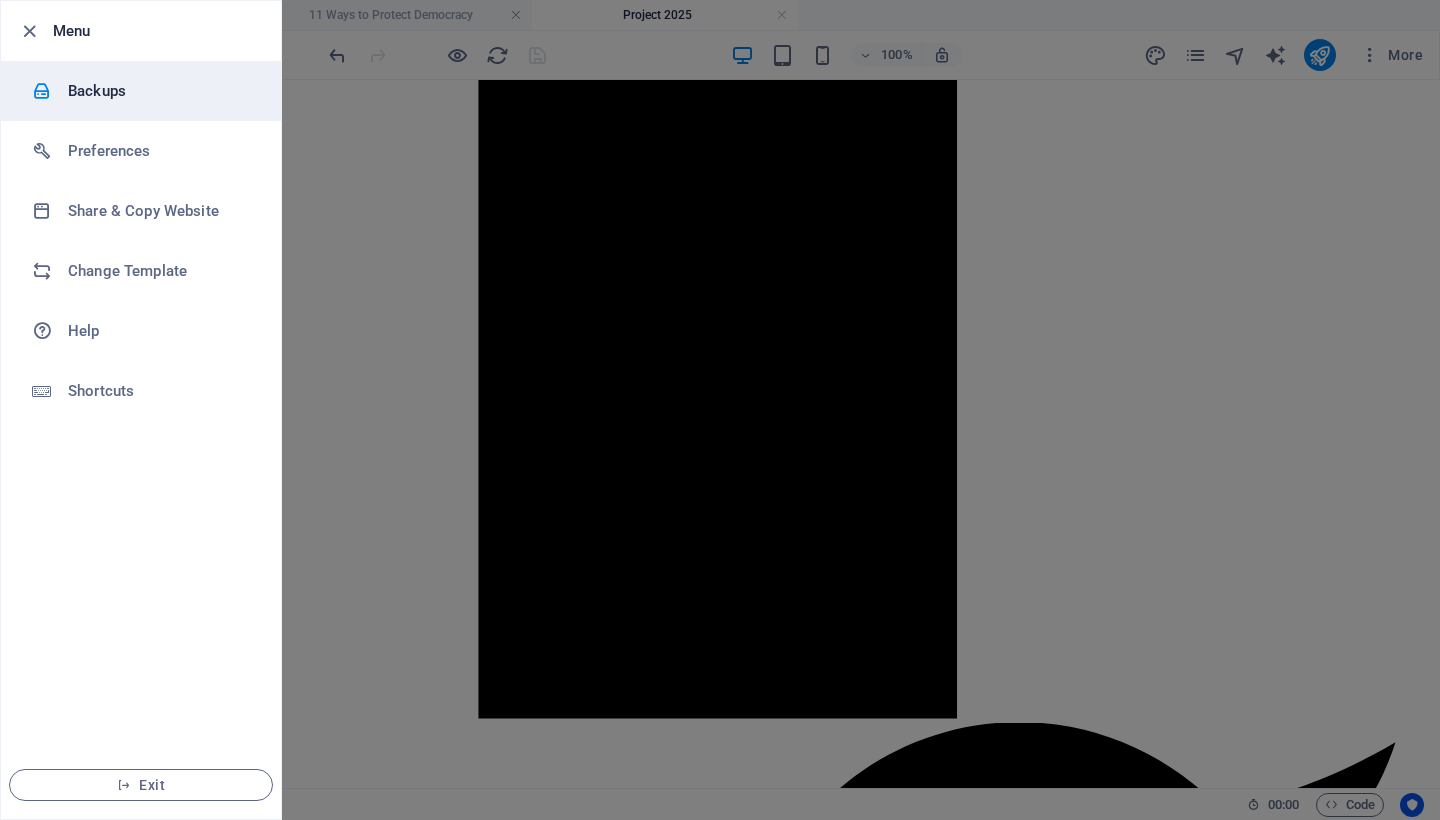 click on "Backups" at bounding box center [160, 91] 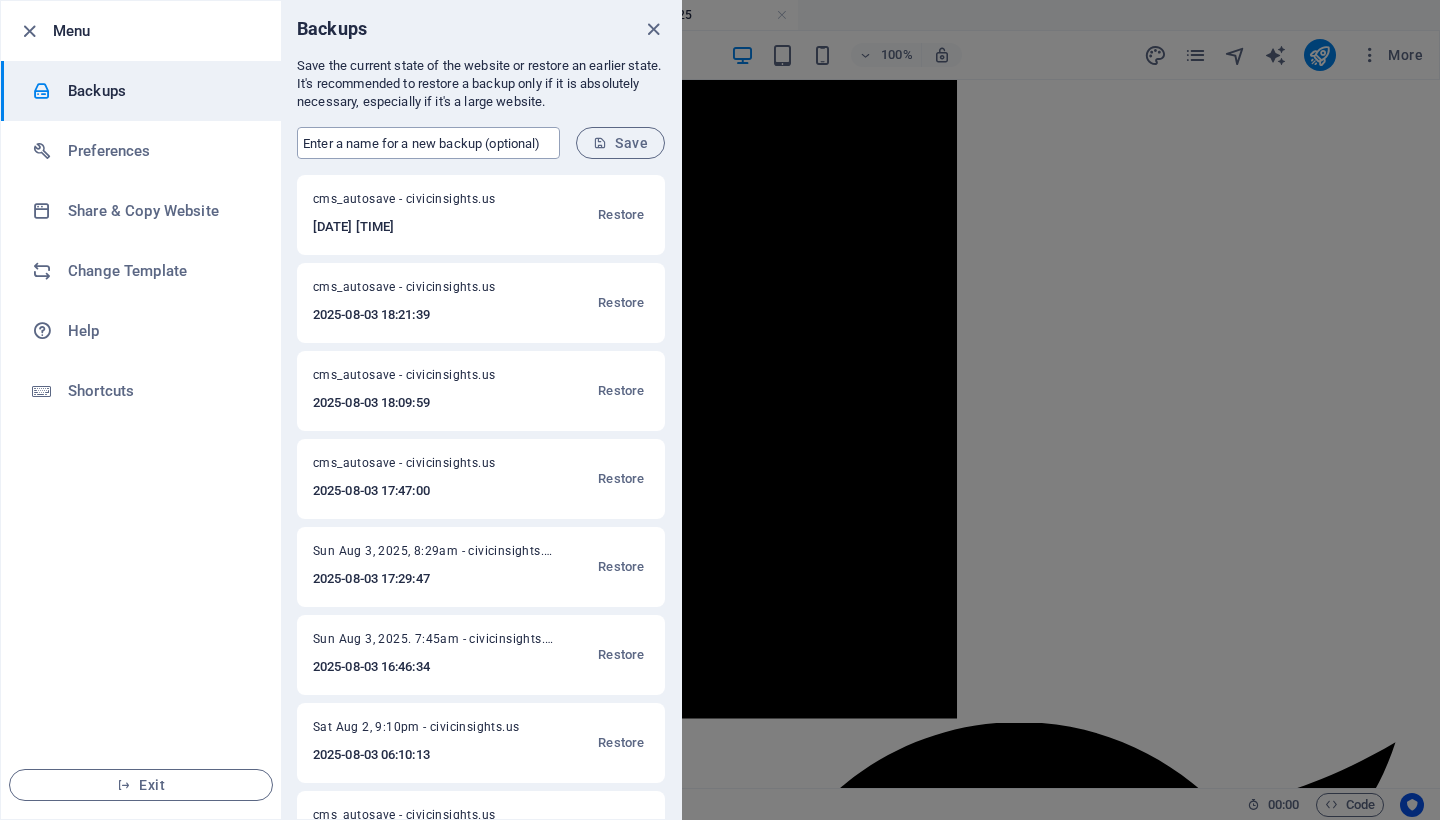 click at bounding box center [428, 143] 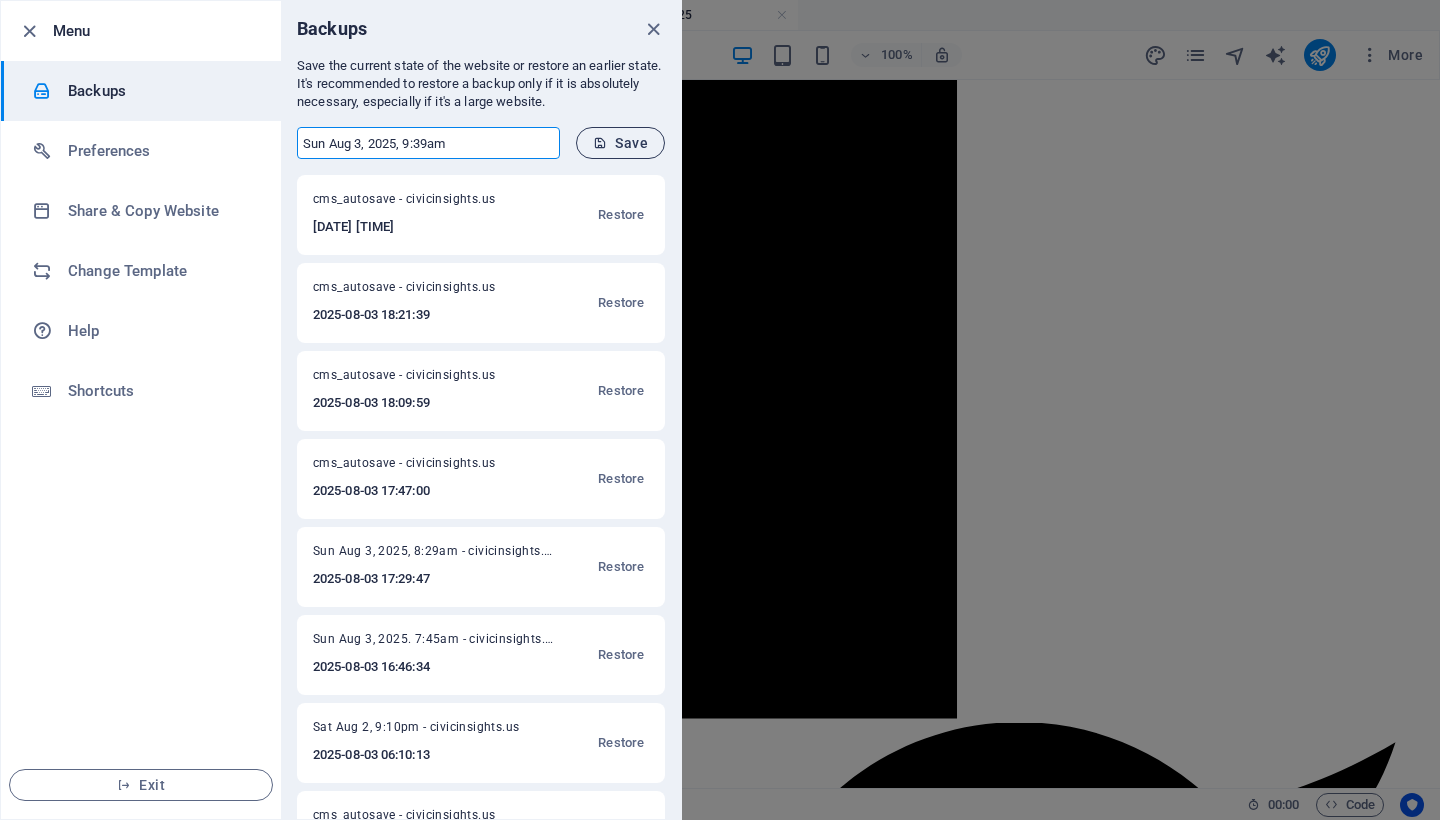 type on "Sun Aug 3, 2025, 9:39am" 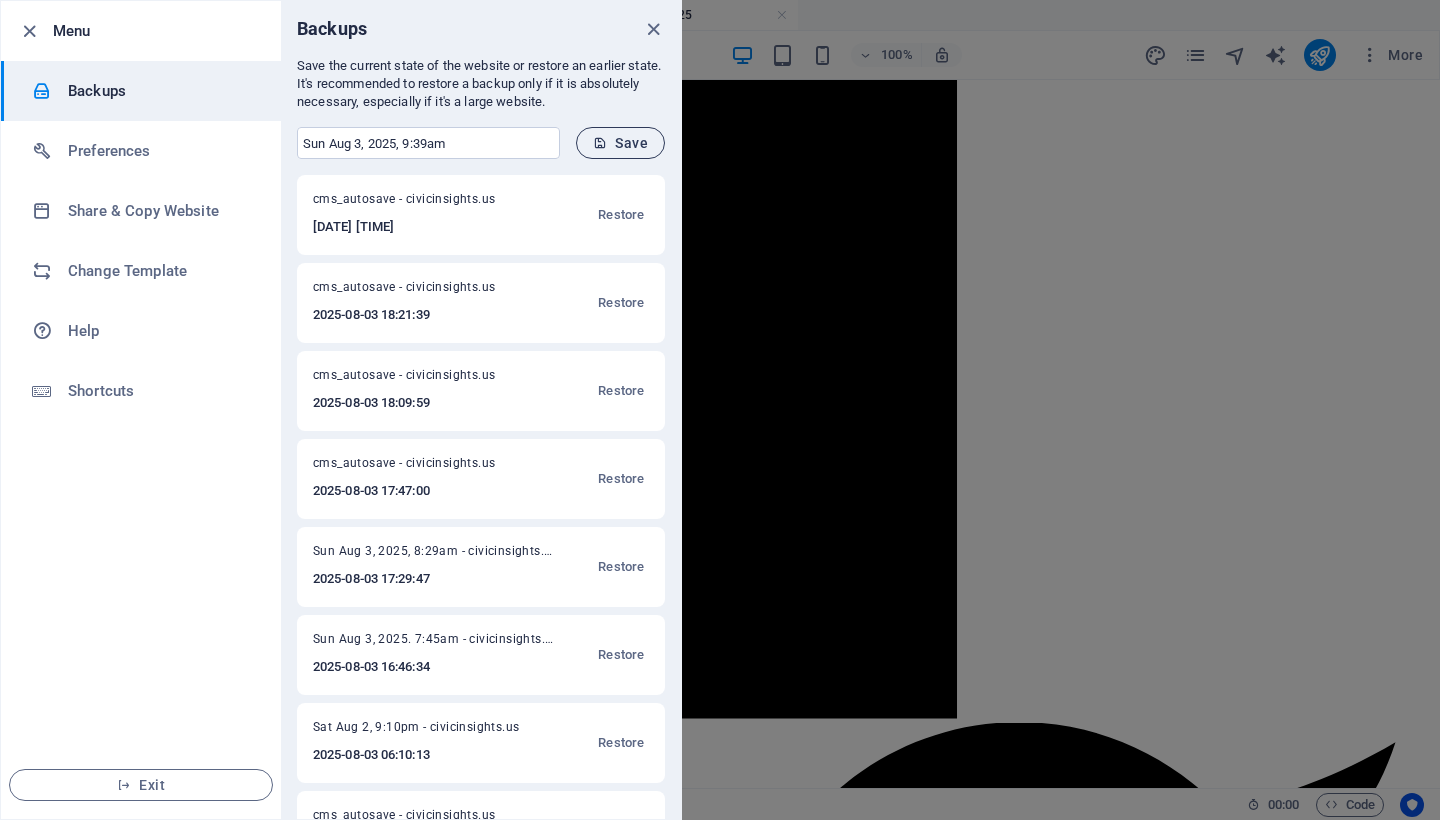 click on "Save" at bounding box center [620, 143] 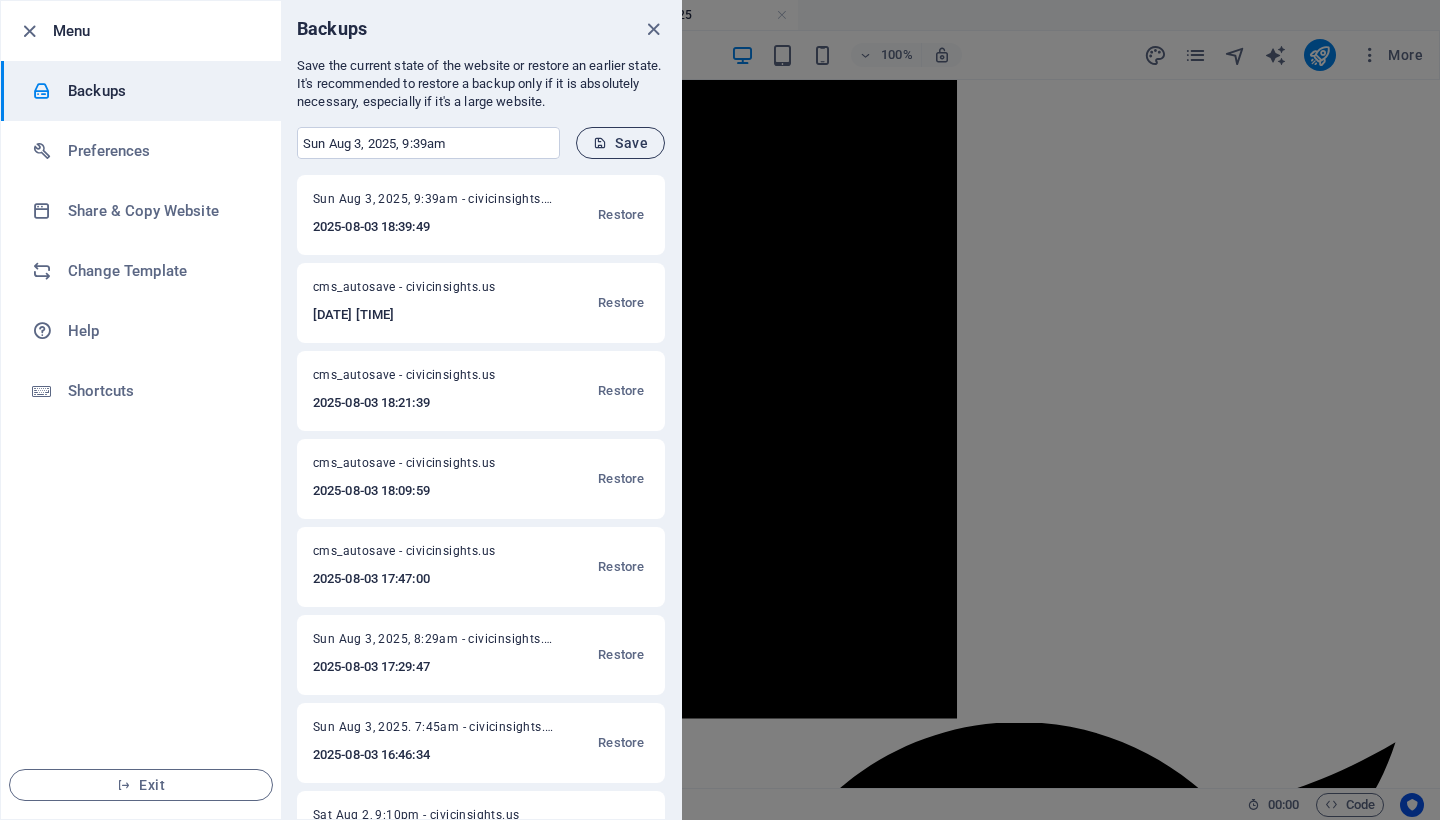 click on "Save" at bounding box center [620, 143] 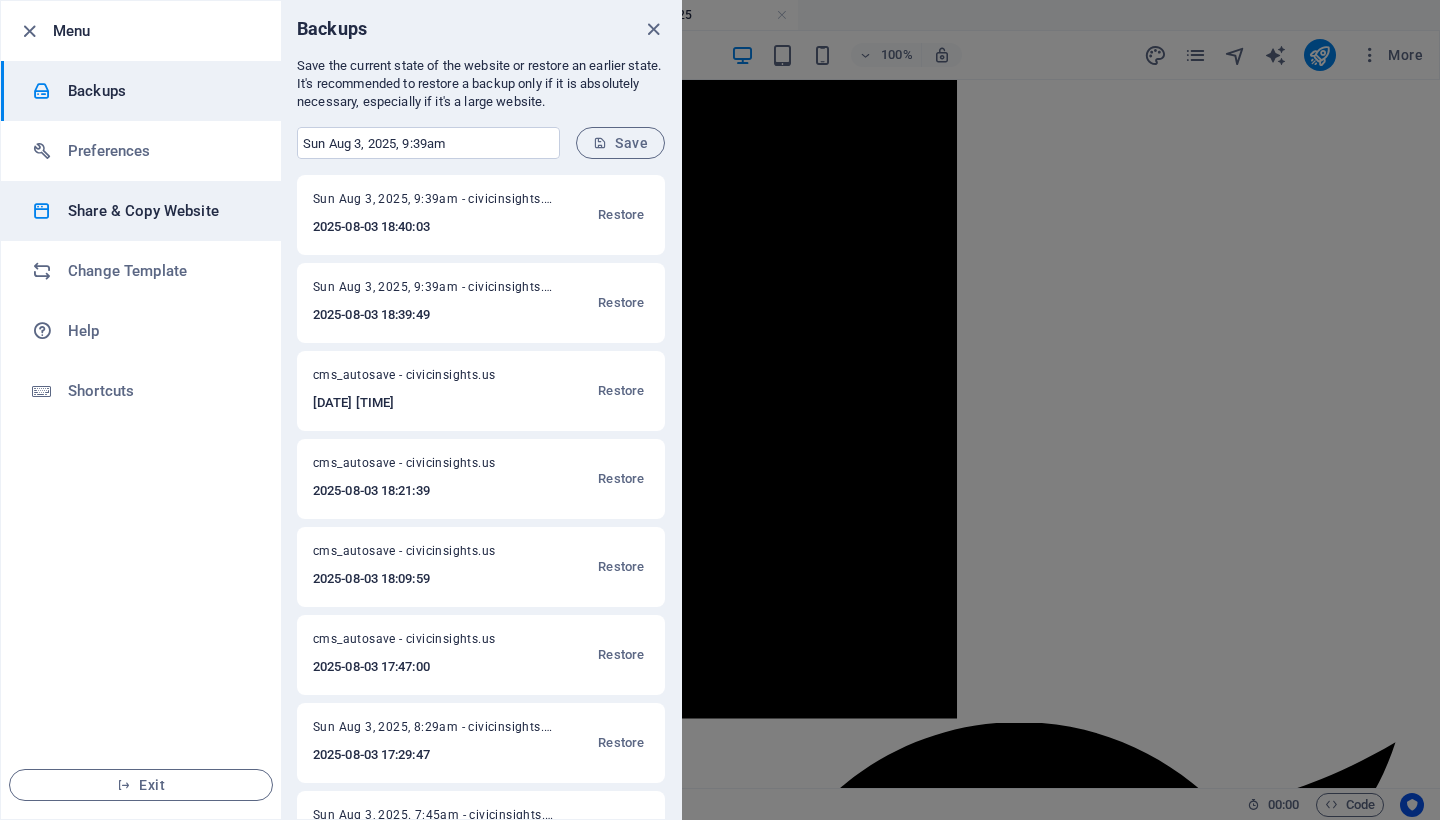 click on "Share & Copy Website" at bounding box center (160, 211) 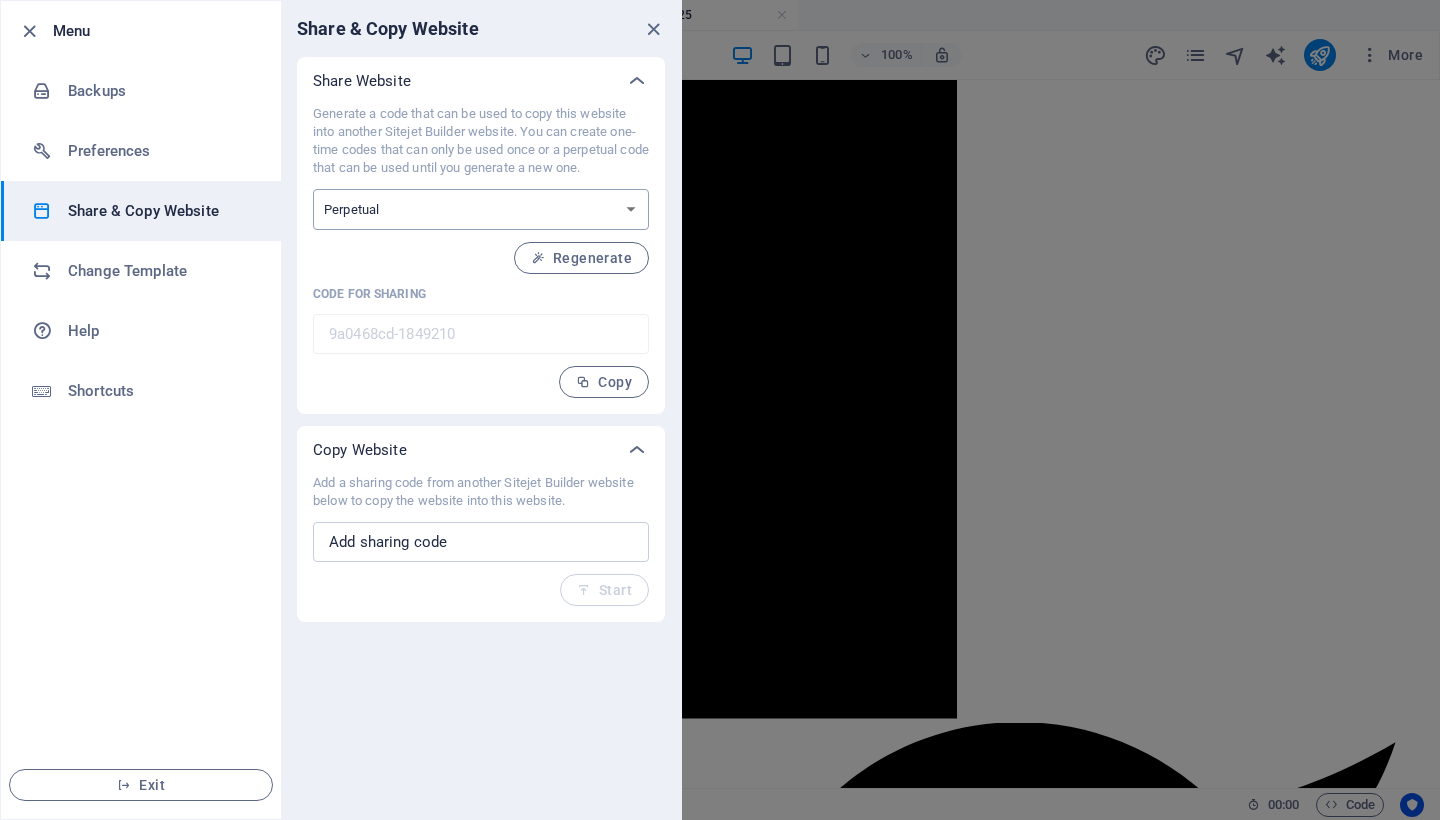 select on "onetime" 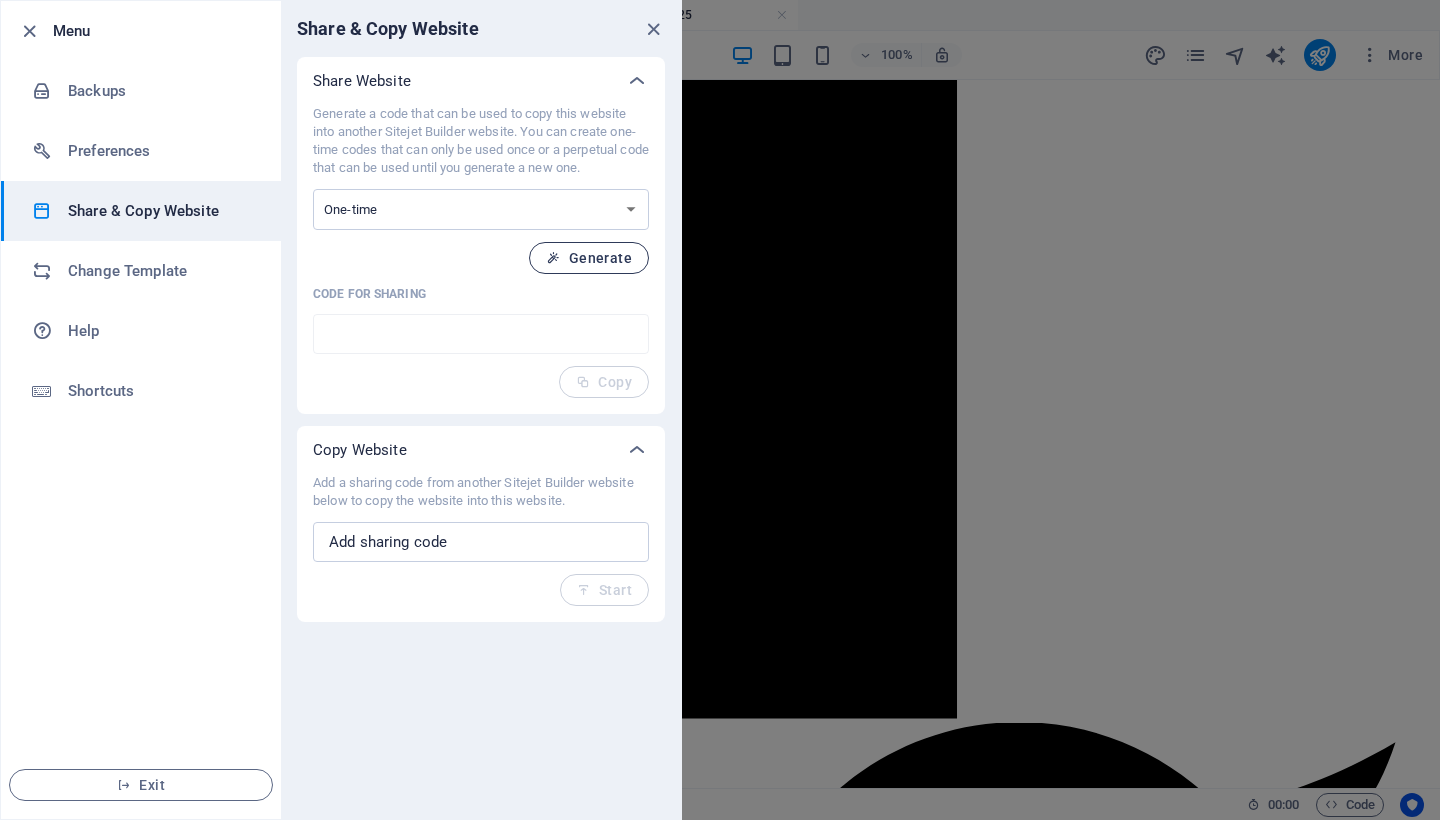 click on "Generate" at bounding box center (589, 258) 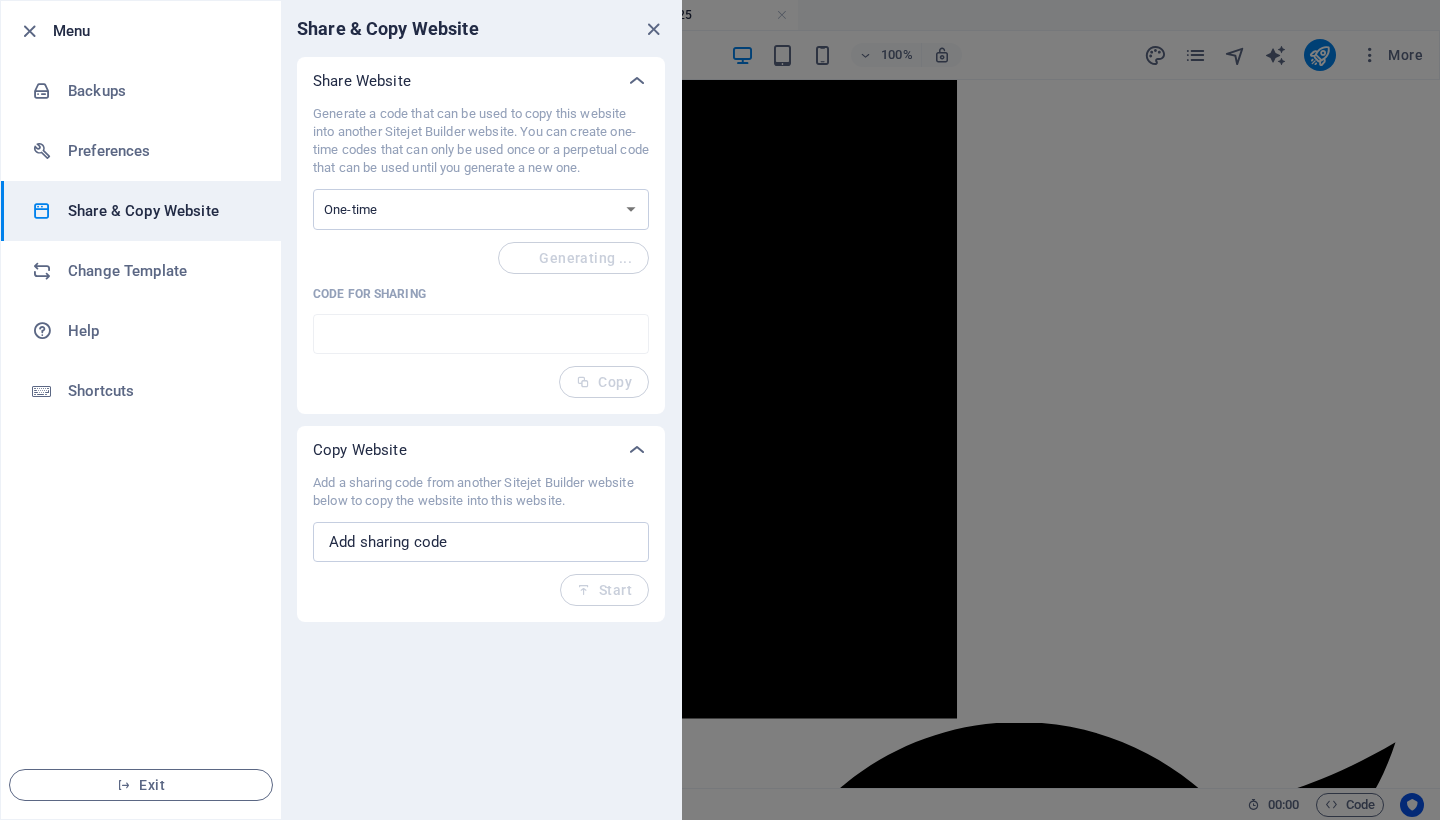 type on "aad36c77-1849210" 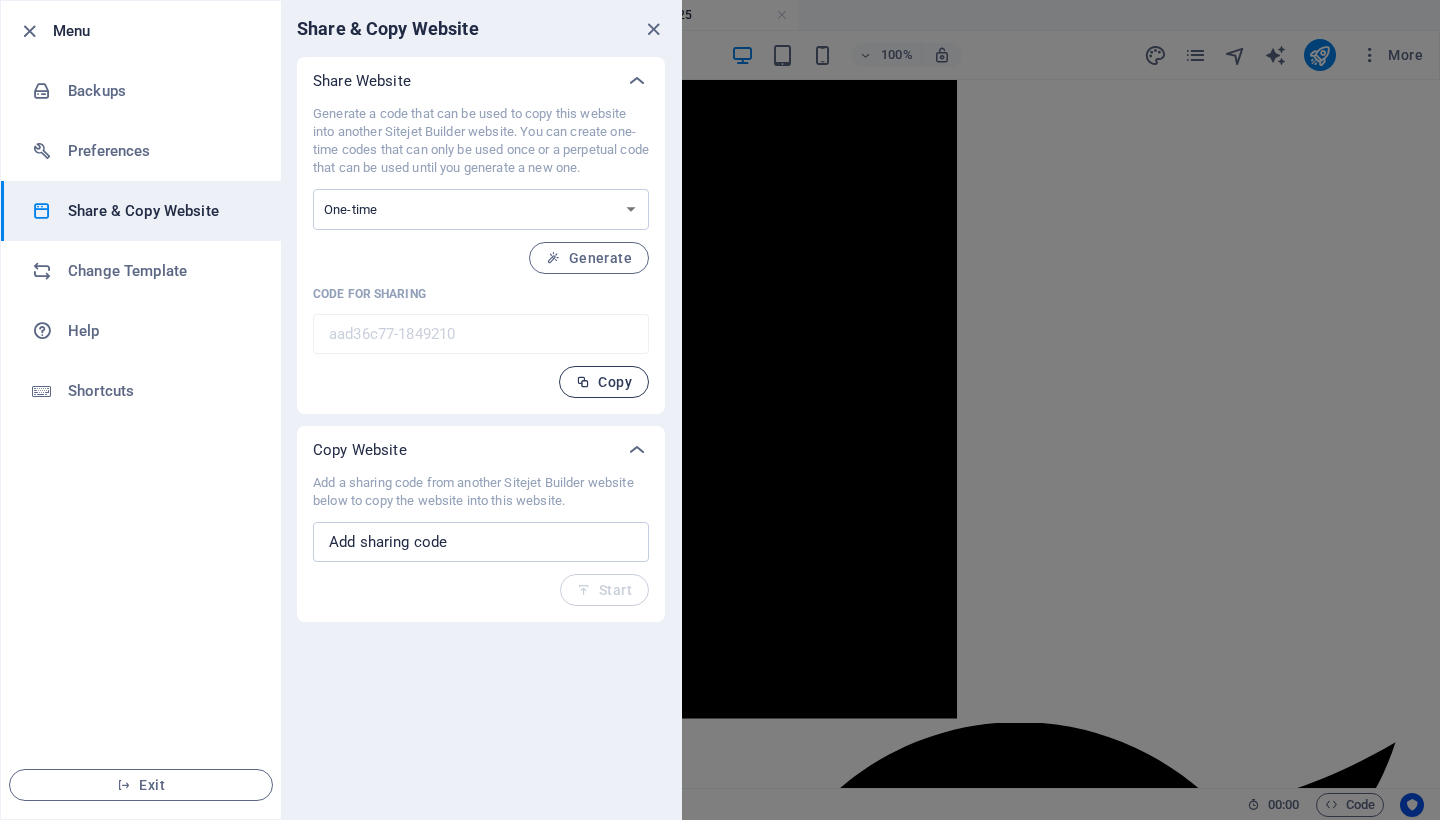 click on "Copy" at bounding box center (604, 382) 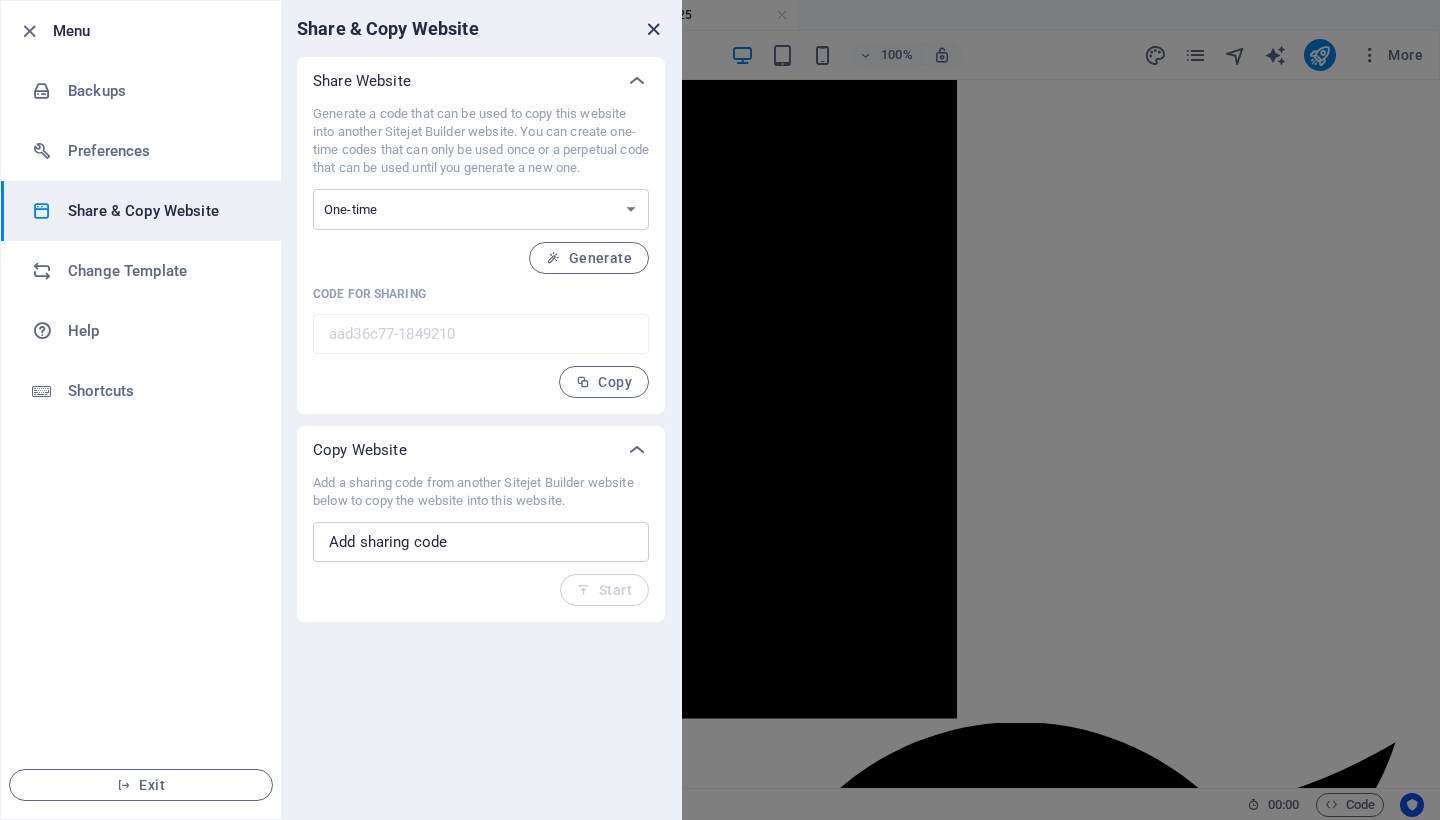 click at bounding box center [653, 29] 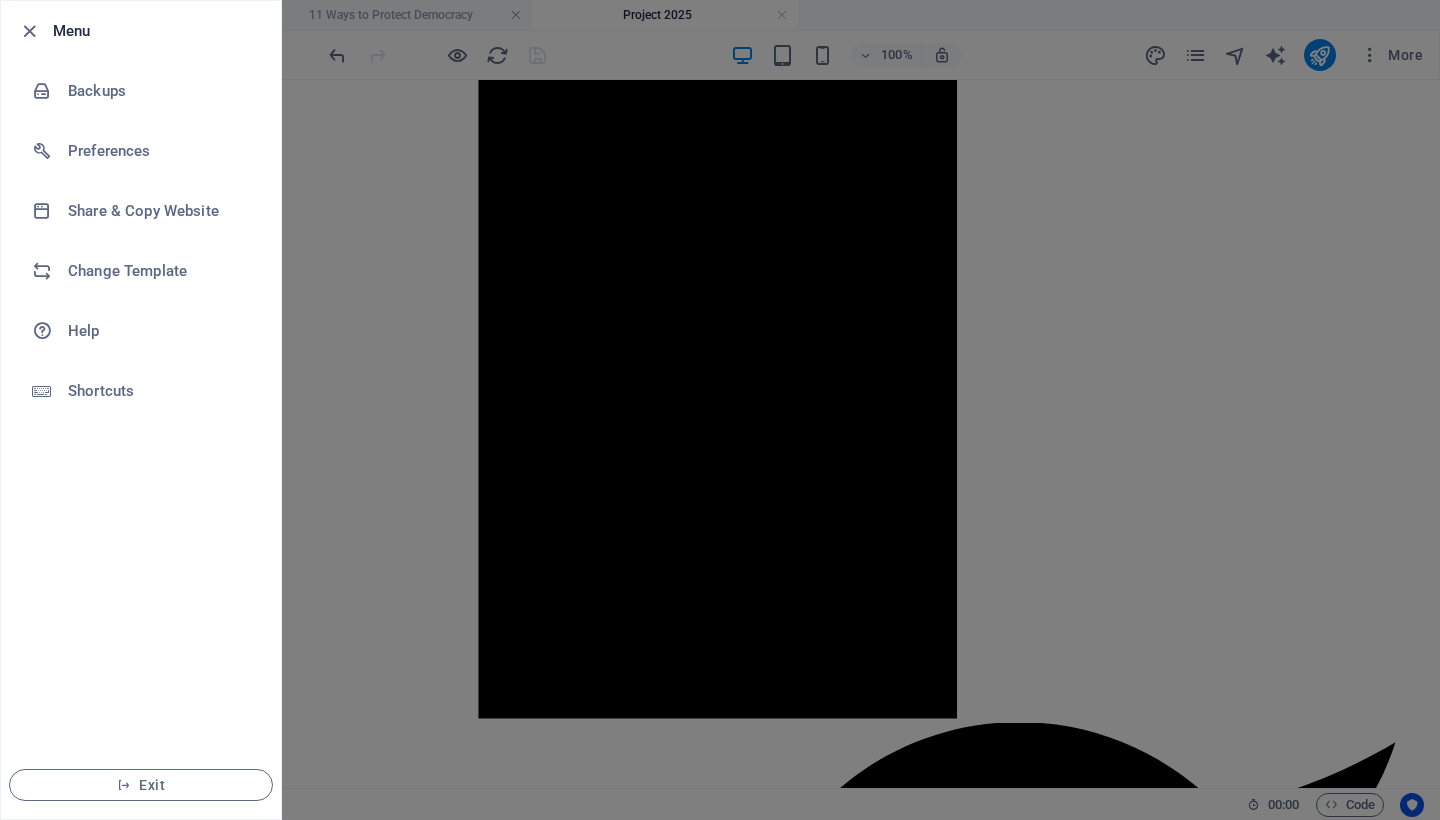click at bounding box center (720, 410) 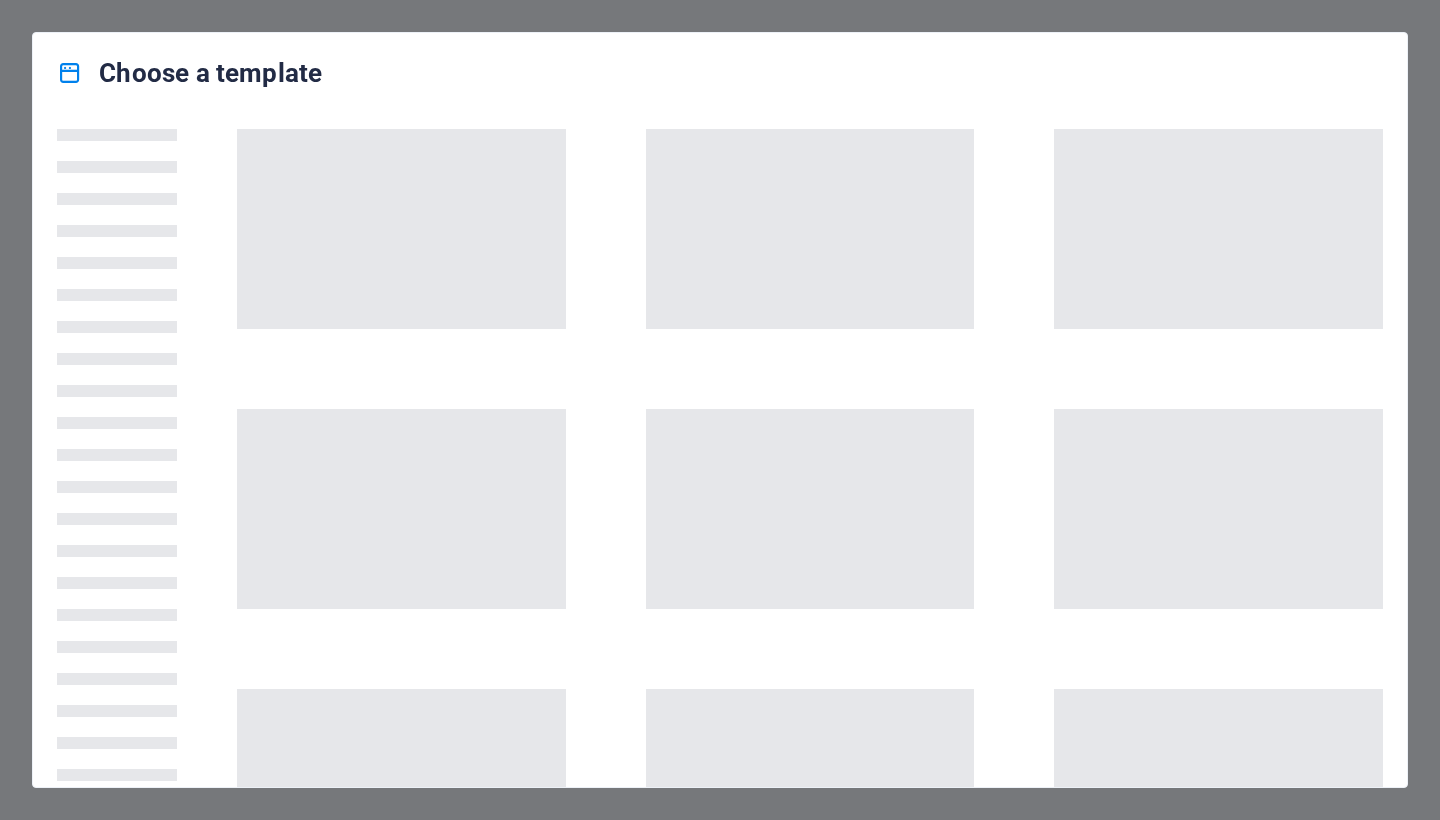 scroll, scrollTop: 0, scrollLeft: 0, axis: both 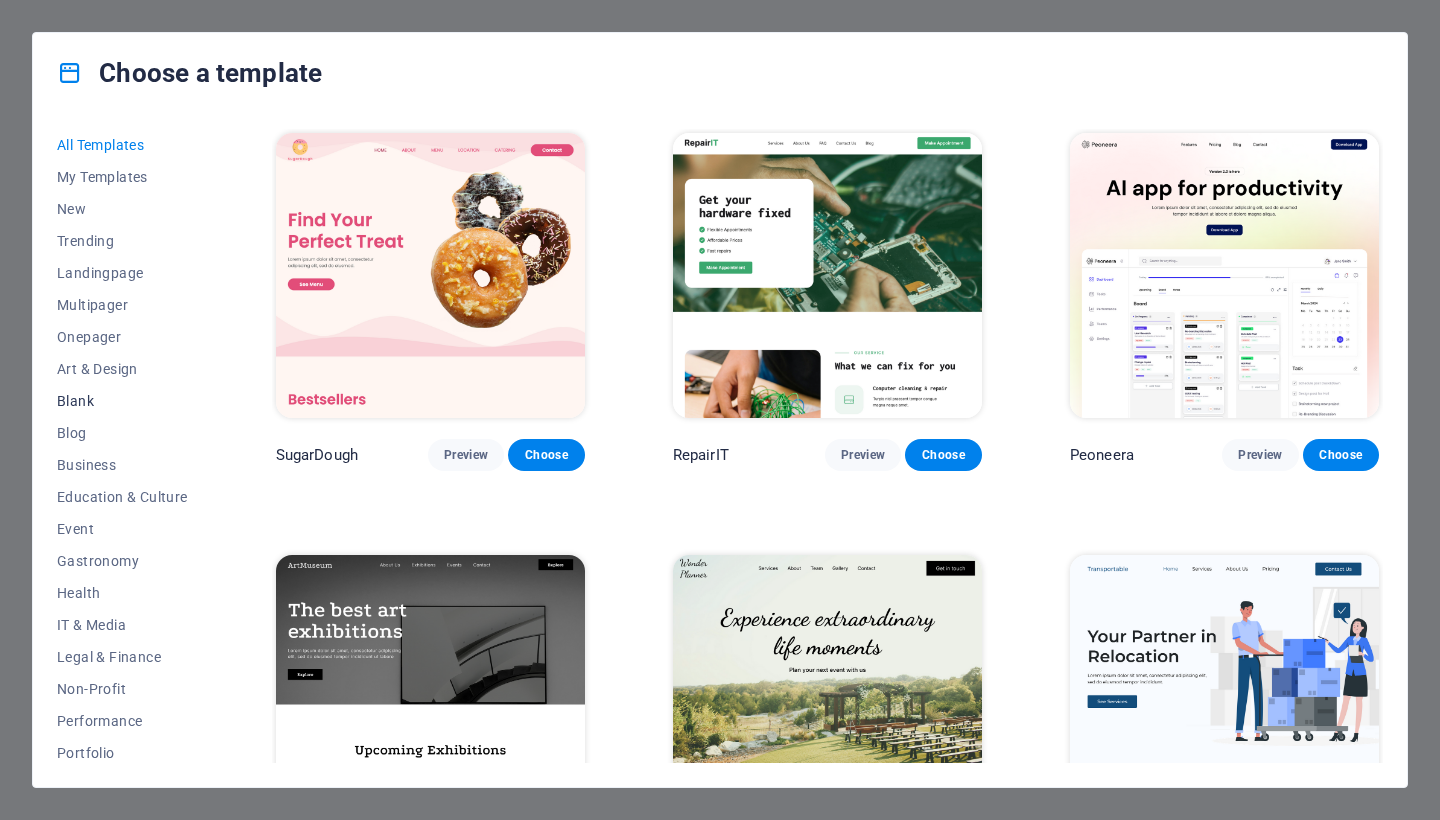 click on "Blank" at bounding box center (122, 401) 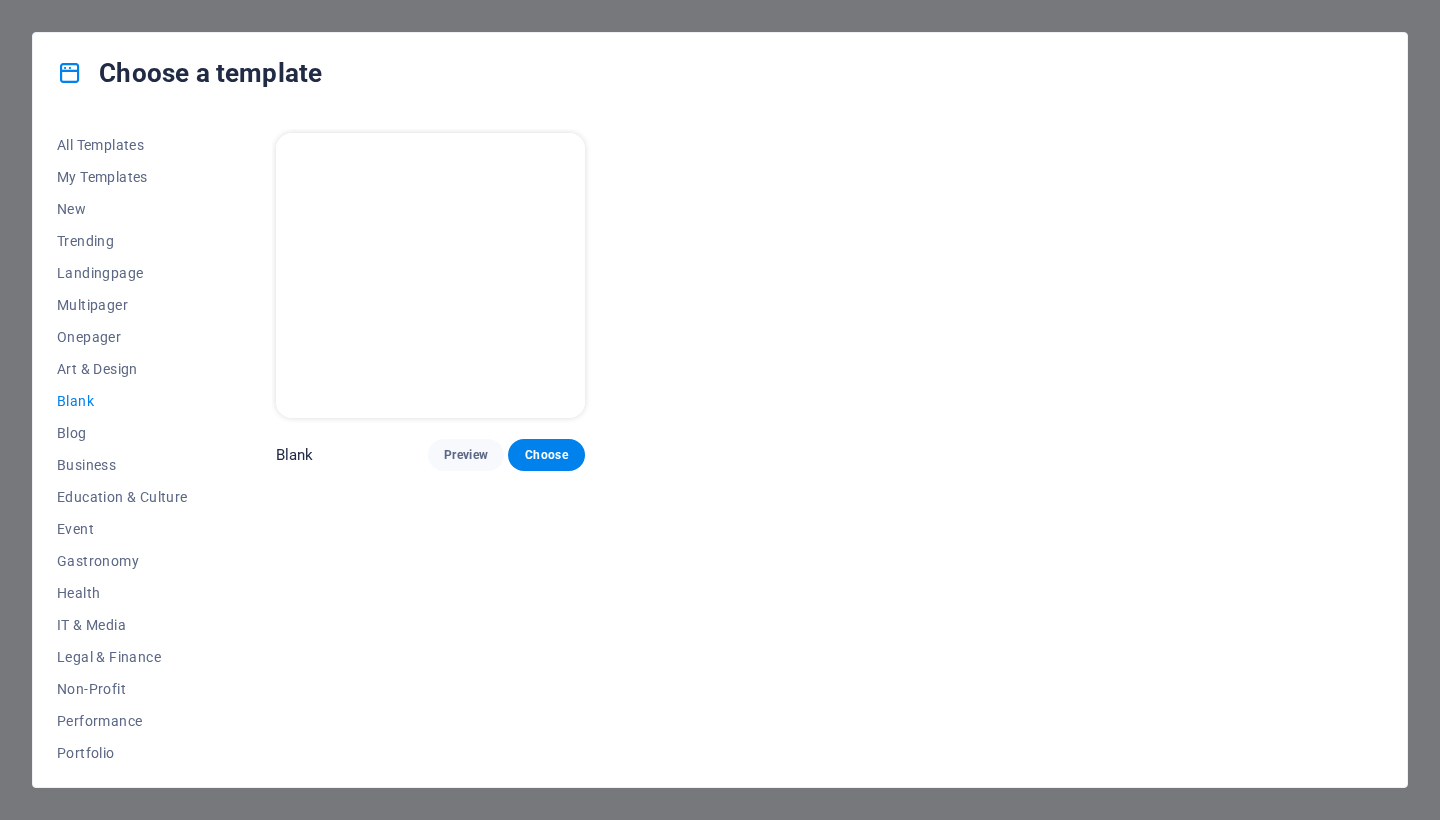 click on "Blank" at bounding box center (122, 401) 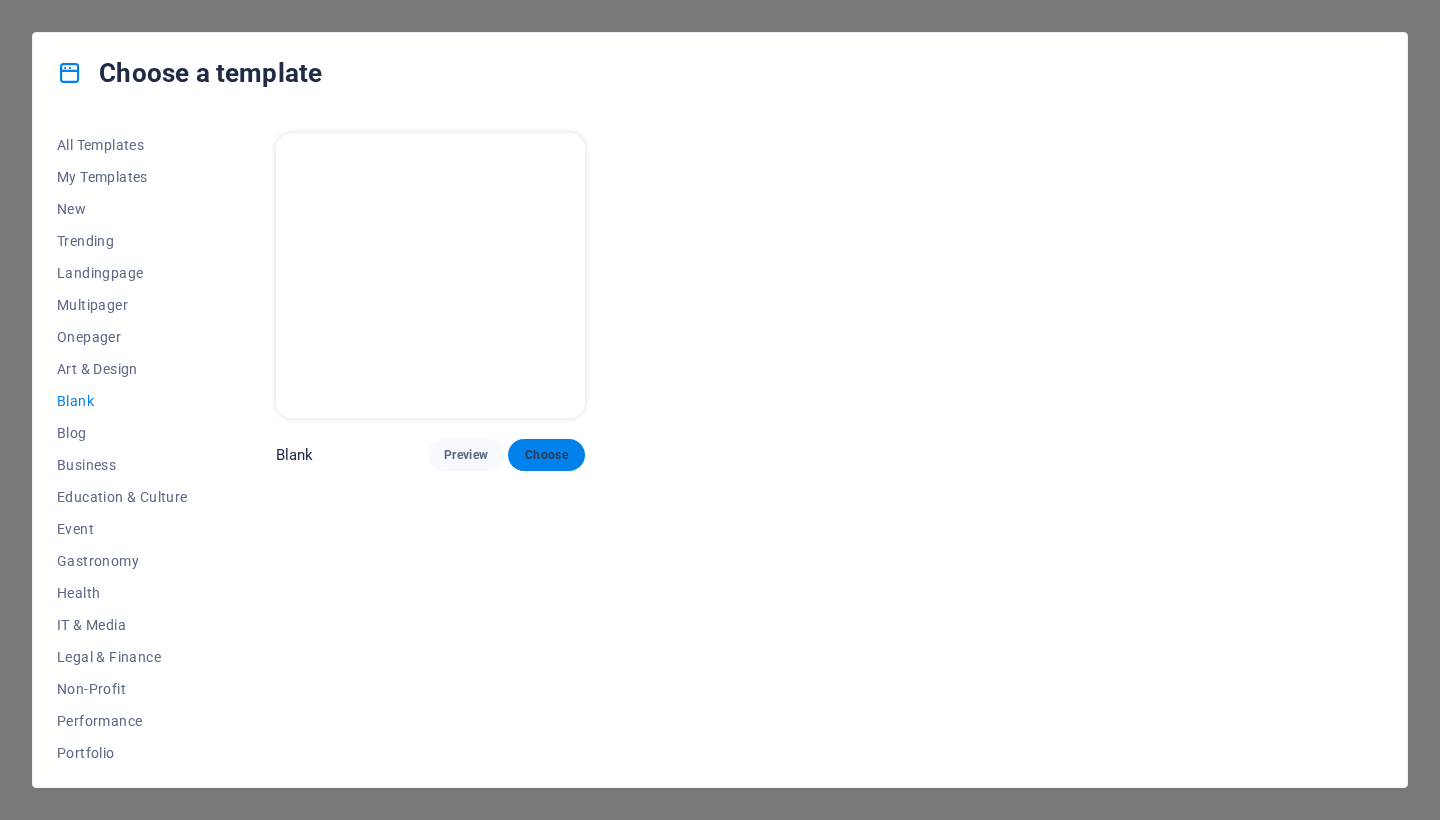 click on "Choose" at bounding box center [546, 455] 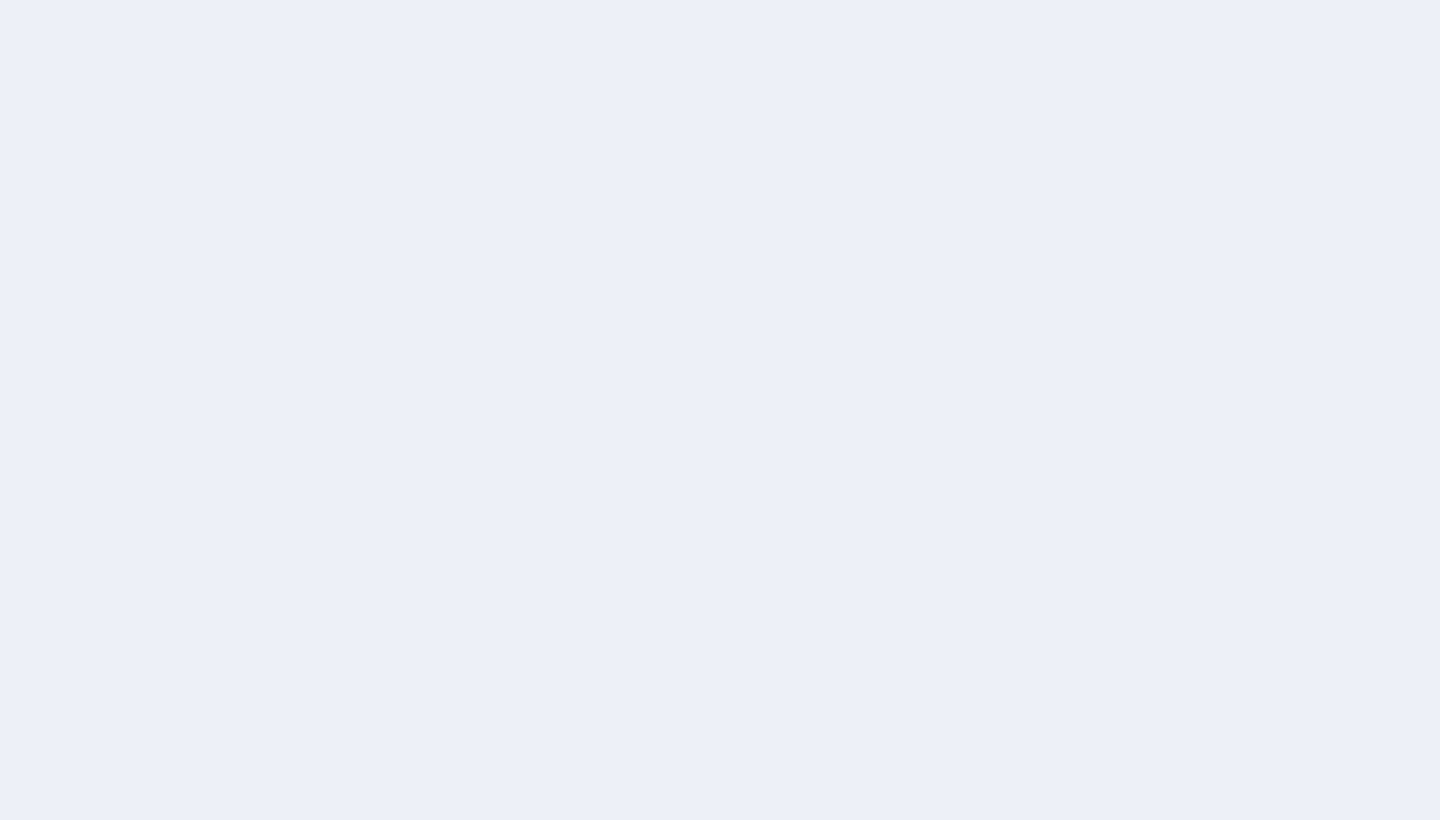 scroll, scrollTop: 0, scrollLeft: 0, axis: both 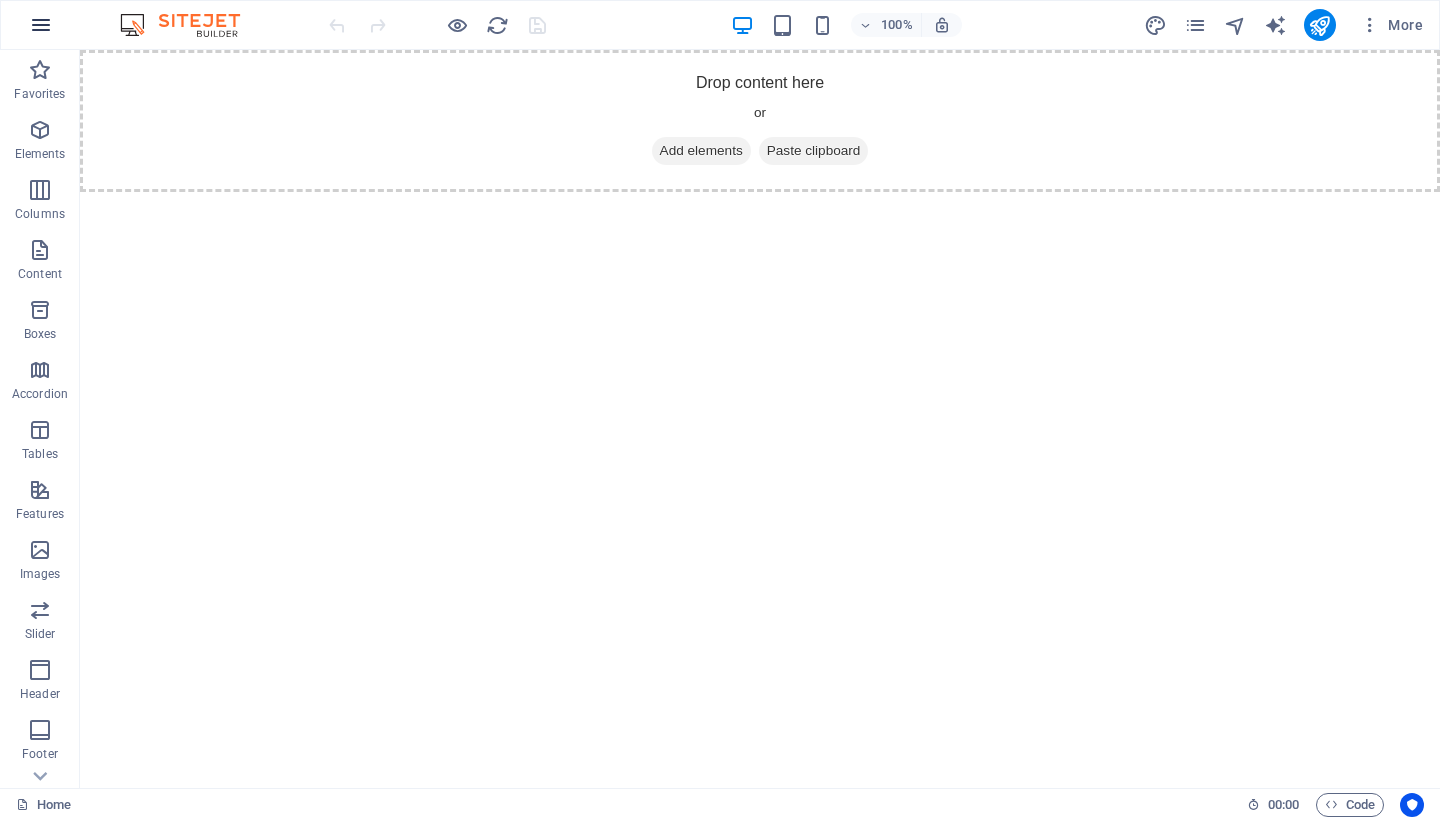 click at bounding box center (41, 25) 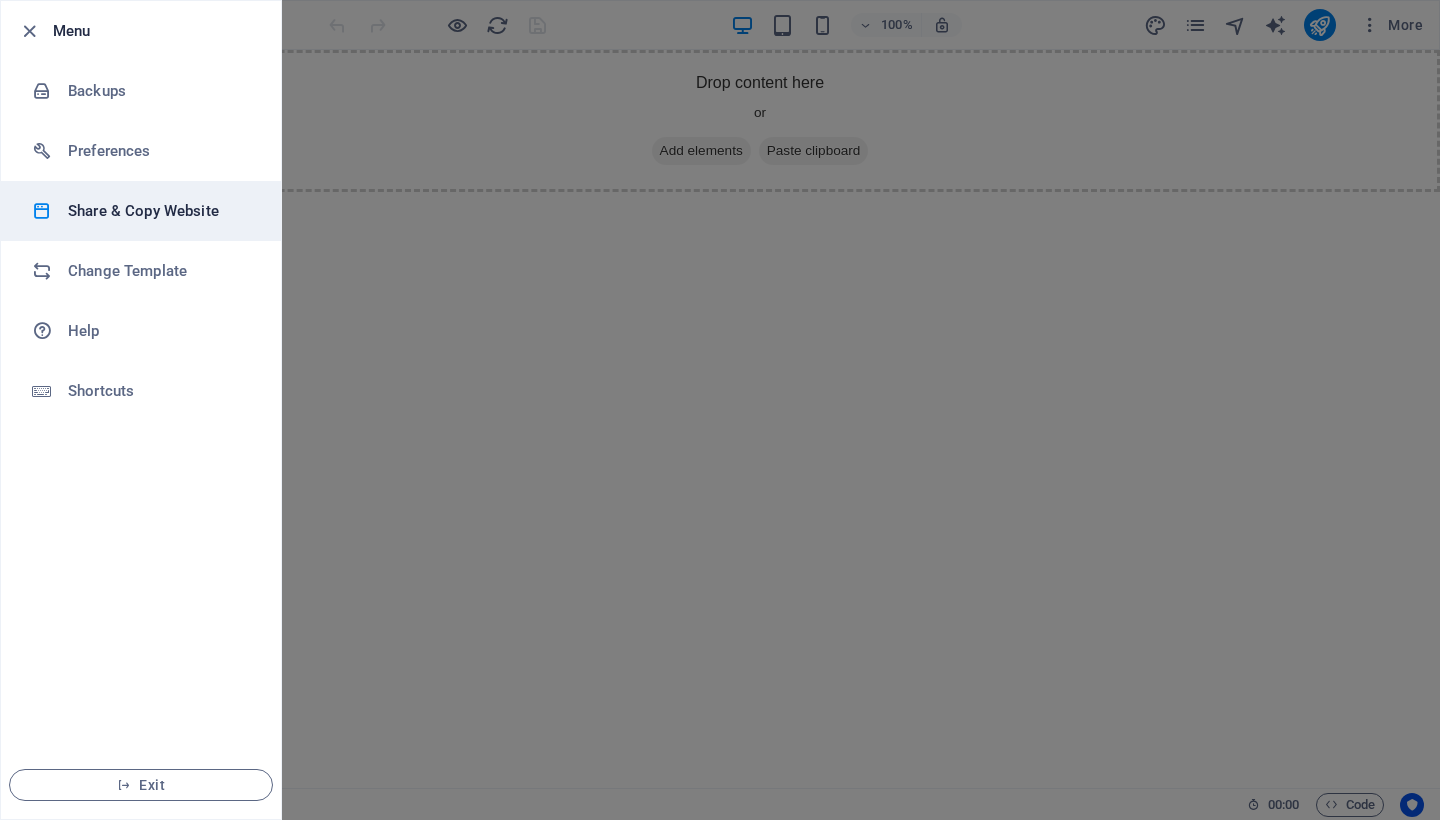 click on "Share & Copy Website" at bounding box center (160, 211) 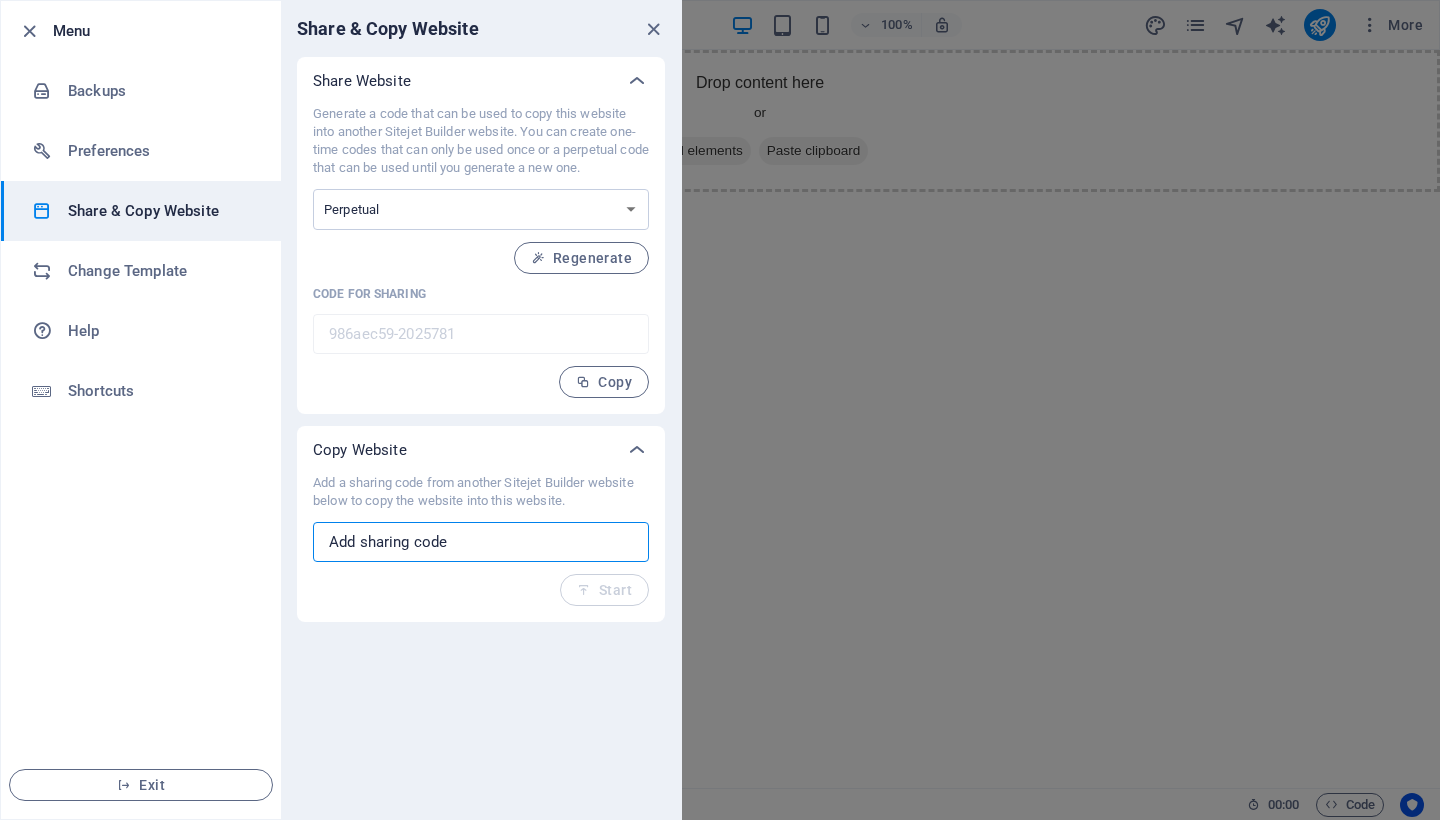 click at bounding box center [481, 542] 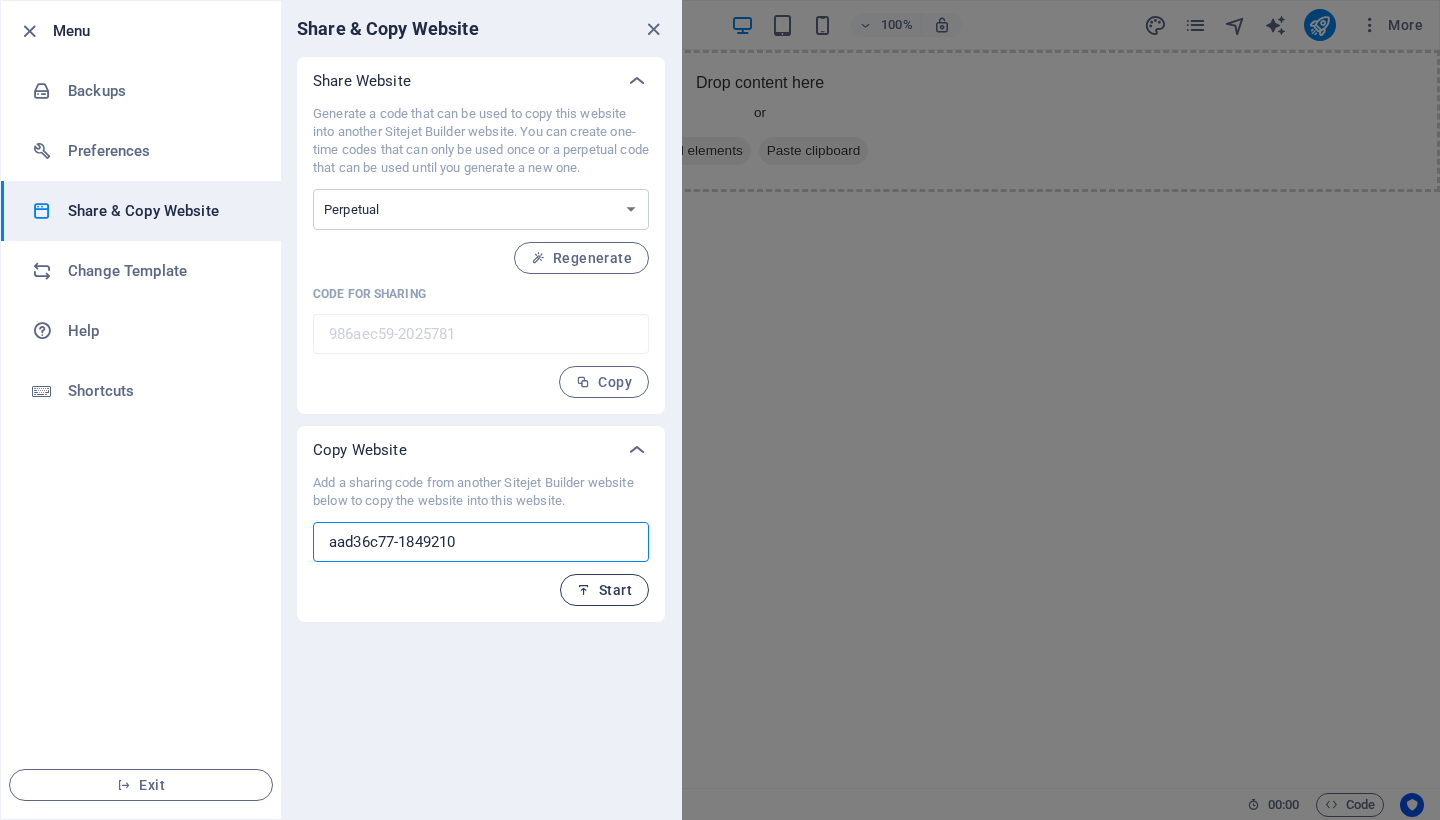 type on "aad36c77-1849210" 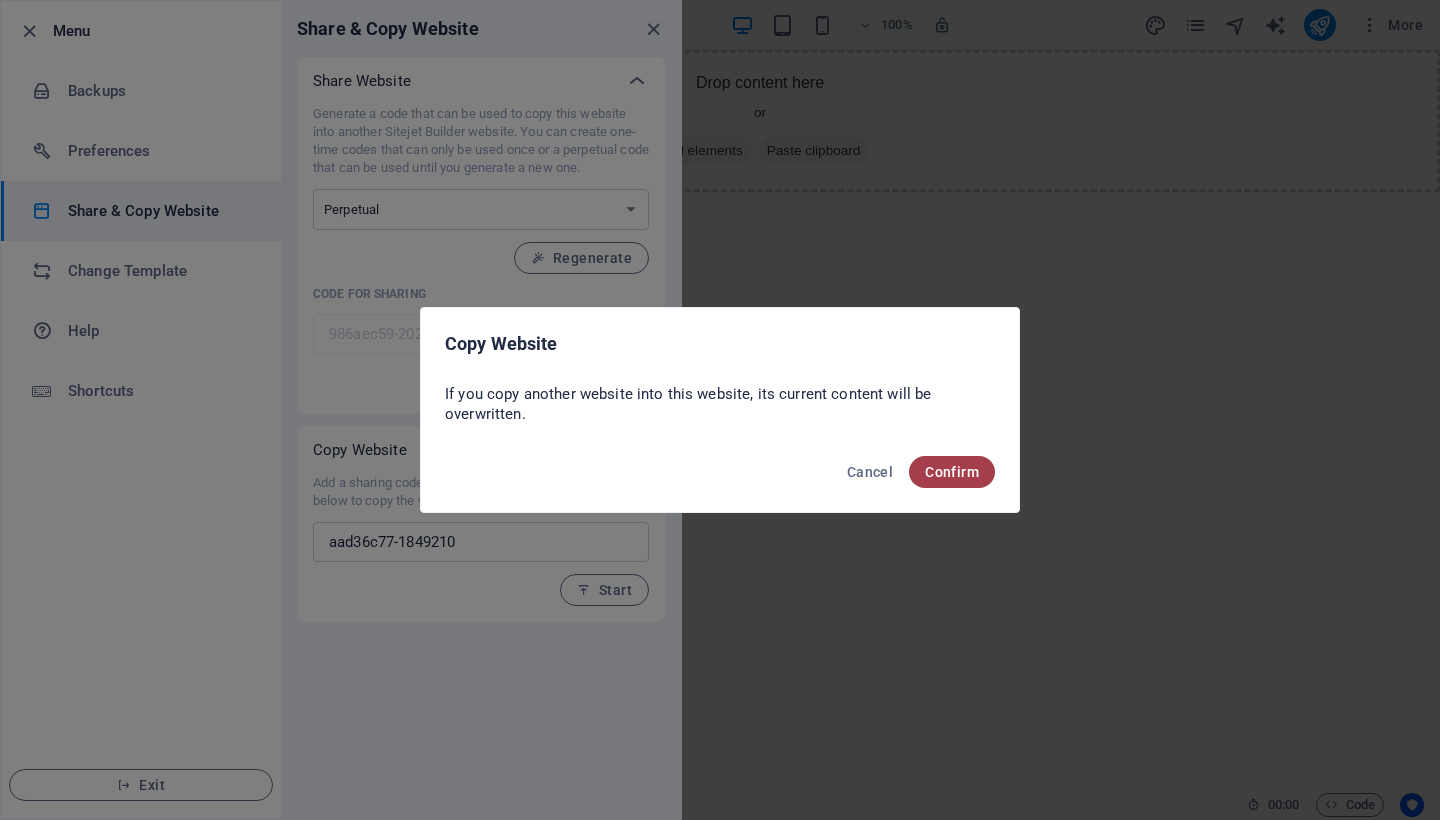 click on "Confirm" at bounding box center [952, 472] 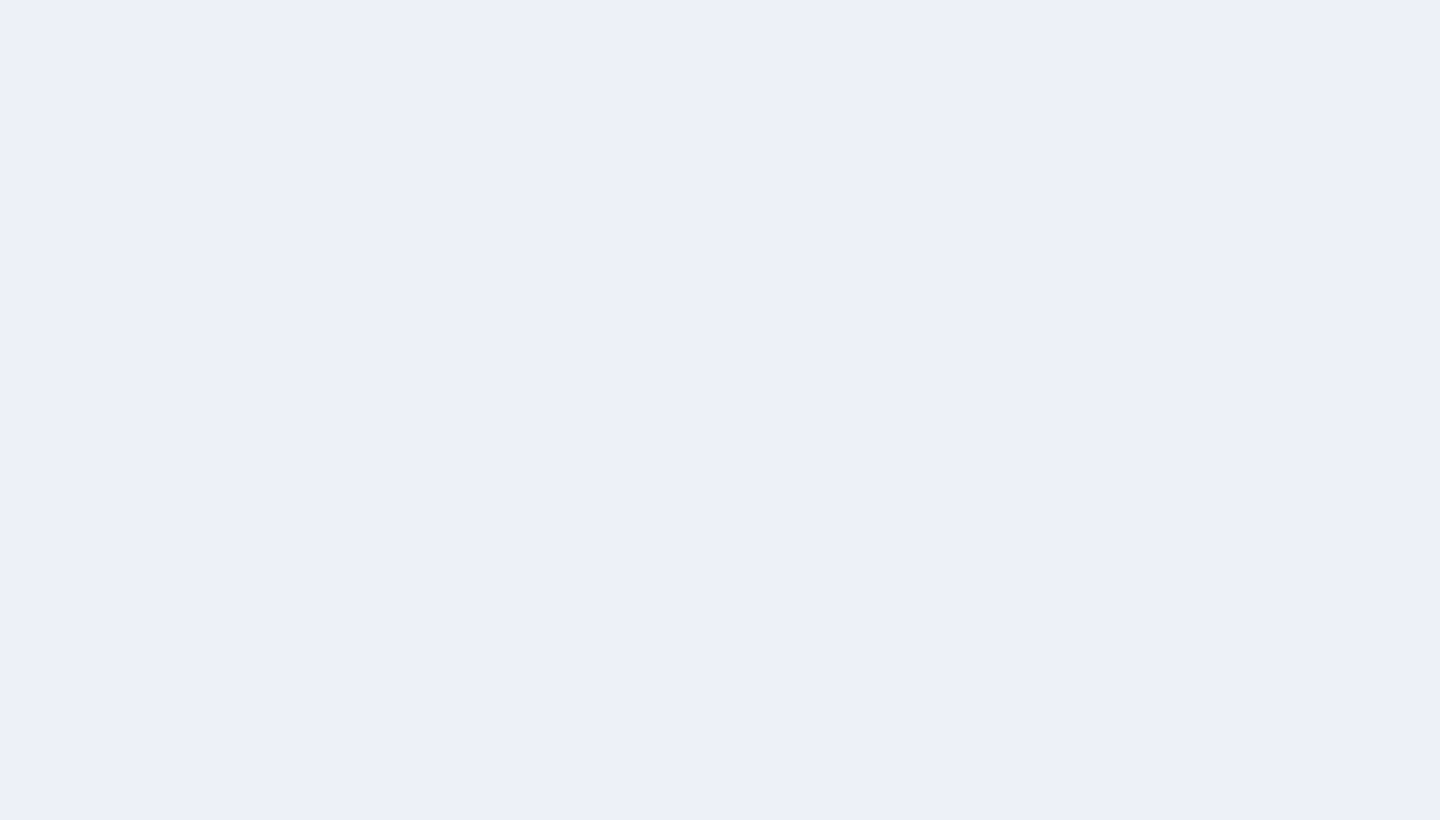 scroll, scrollTop: 0, scrollLeft: 0, axis: both 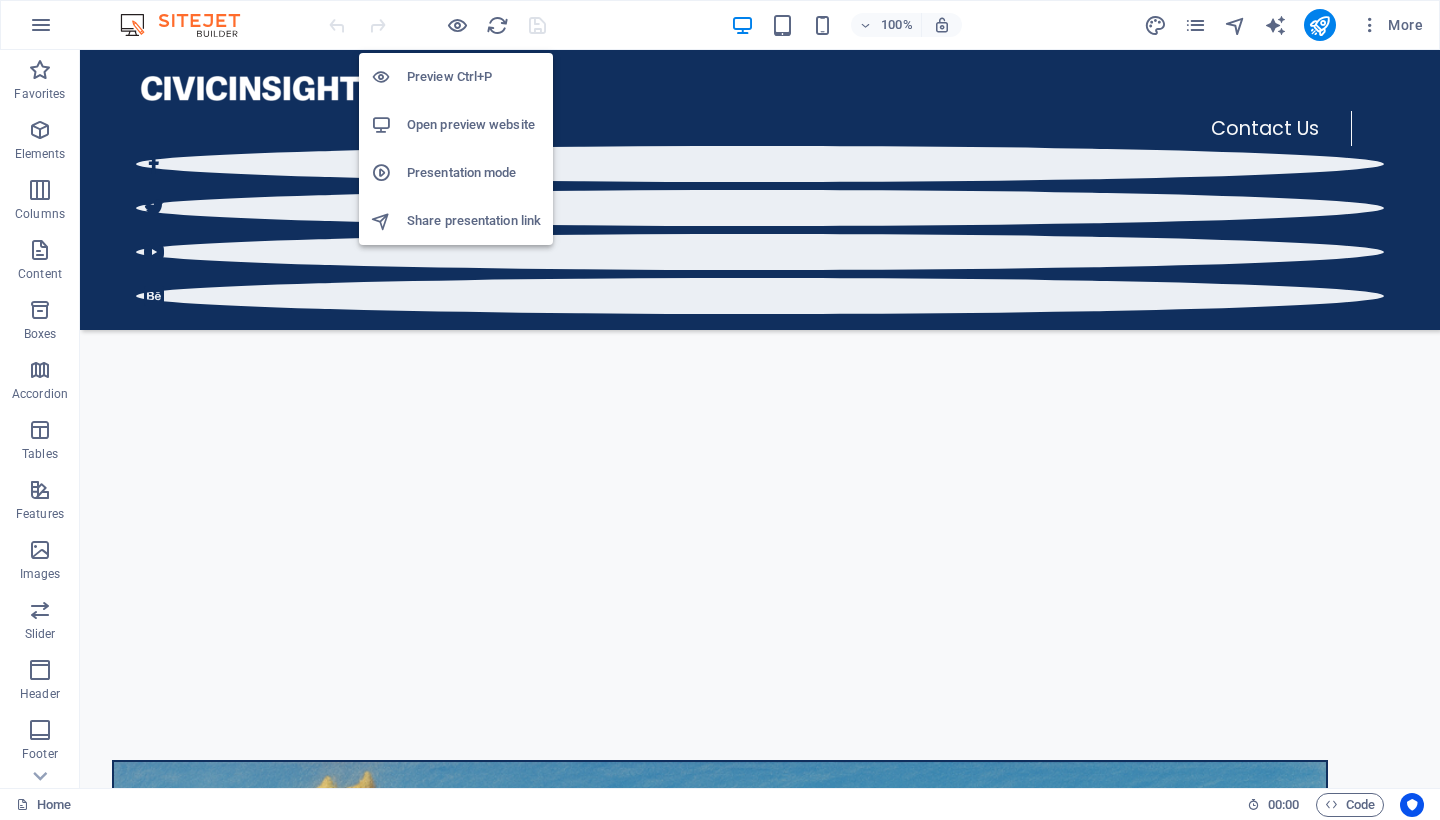 click on "Preview Ctrl+P" at bounding box center [474, 77] 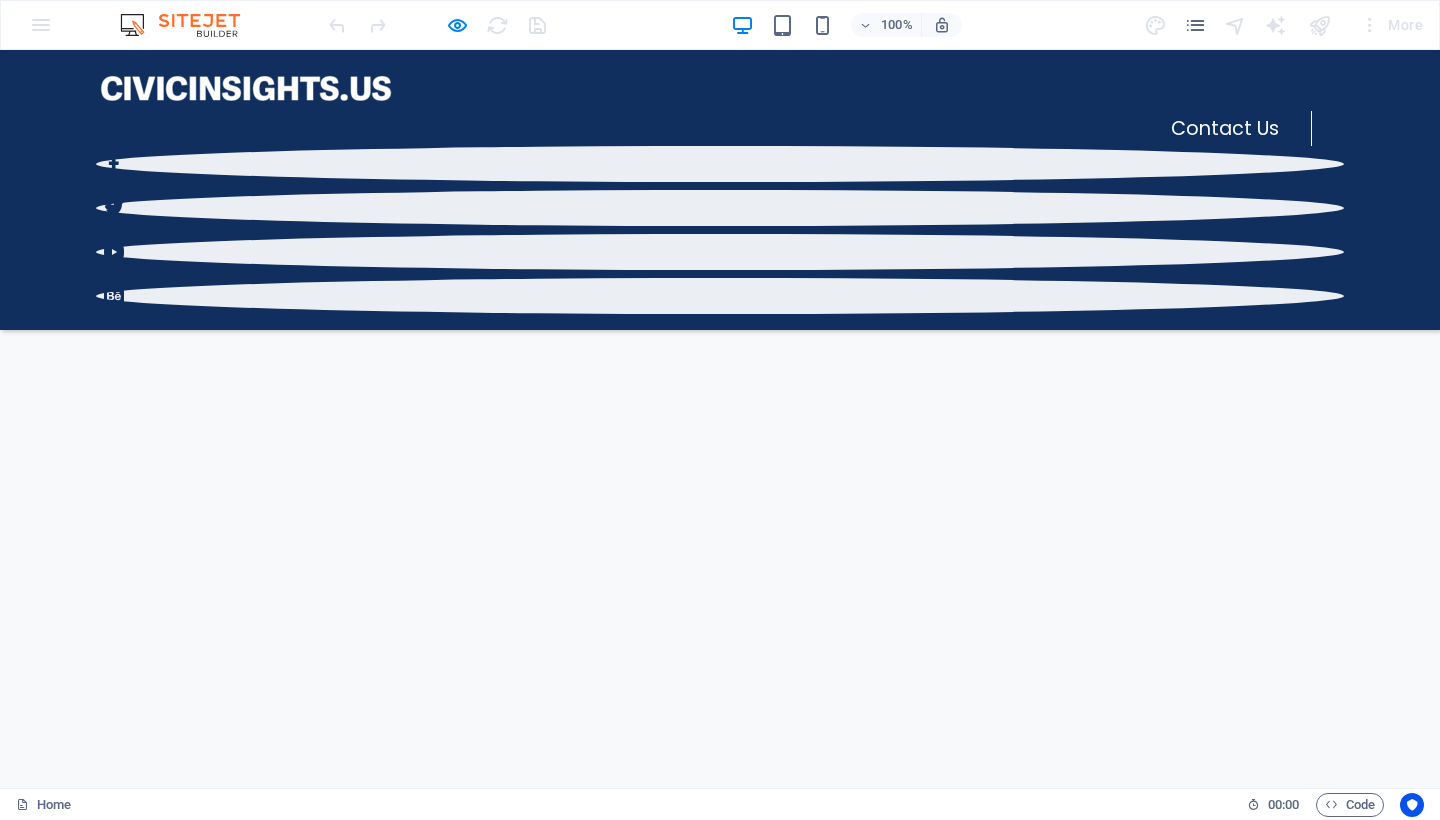 scroll, scrollTop: 0, scrollLeft: 0, axis: both 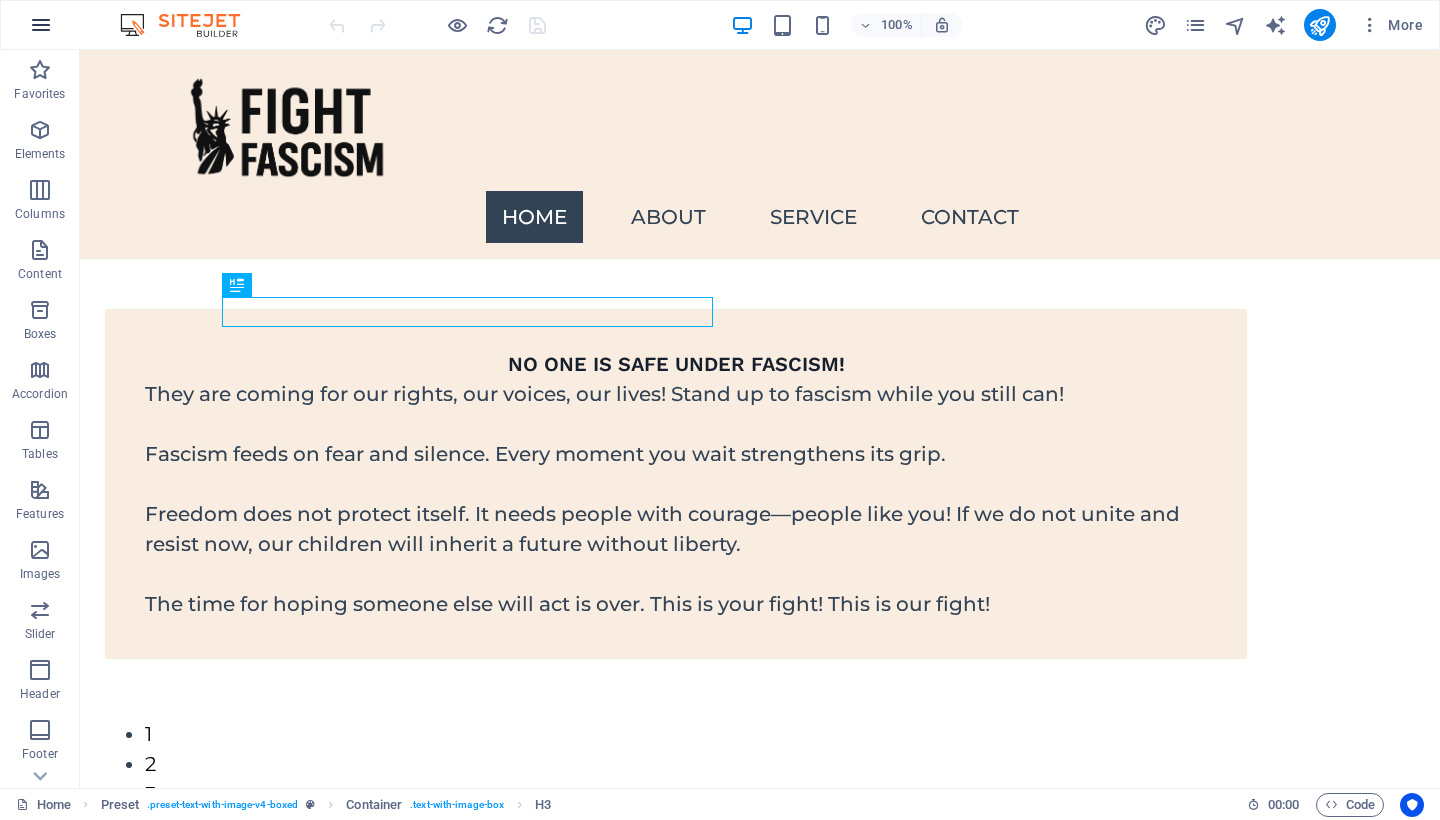 click at bounding box center [41, 25] 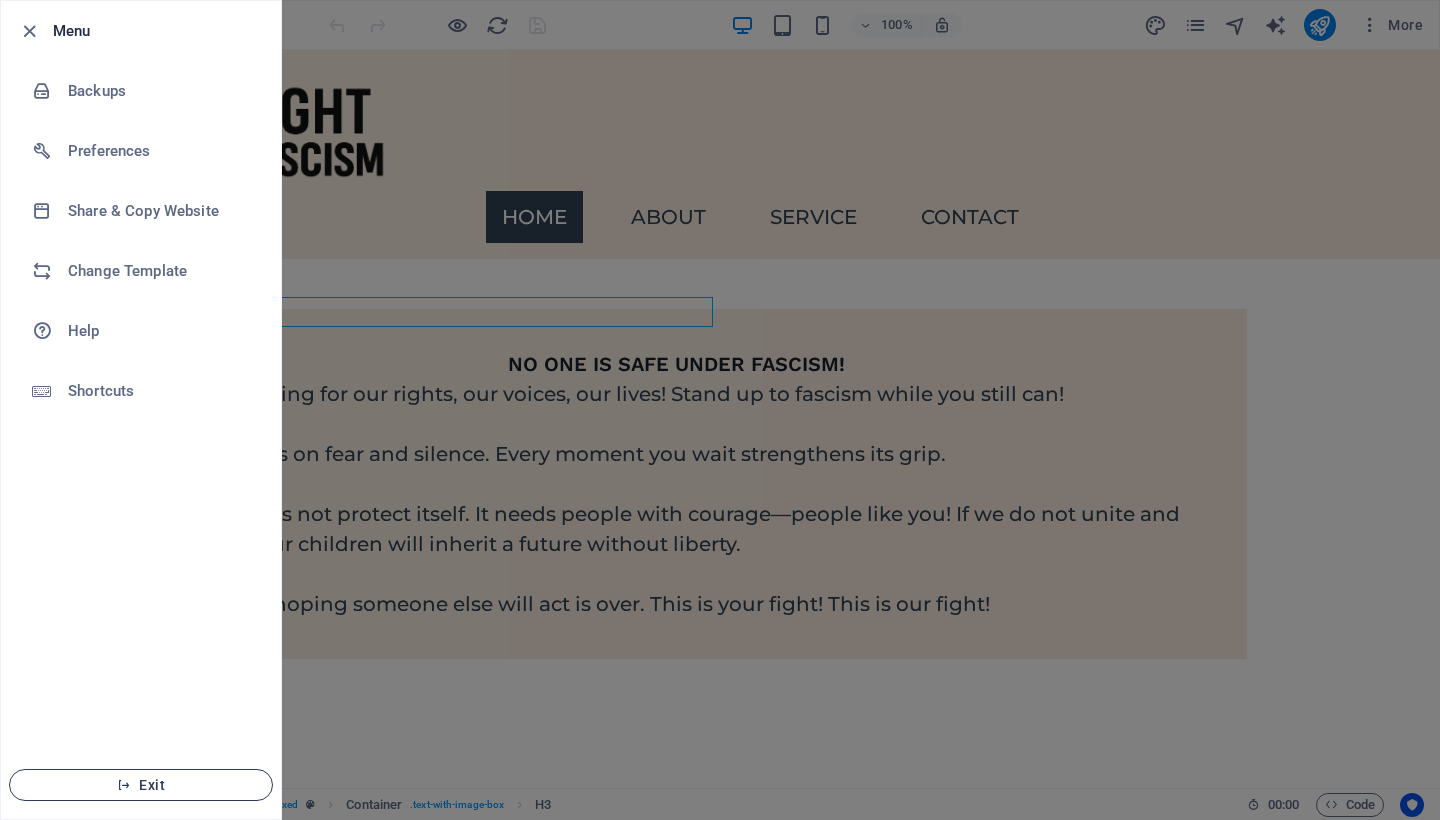 click on "Exit" at bounding box center [141, 785] 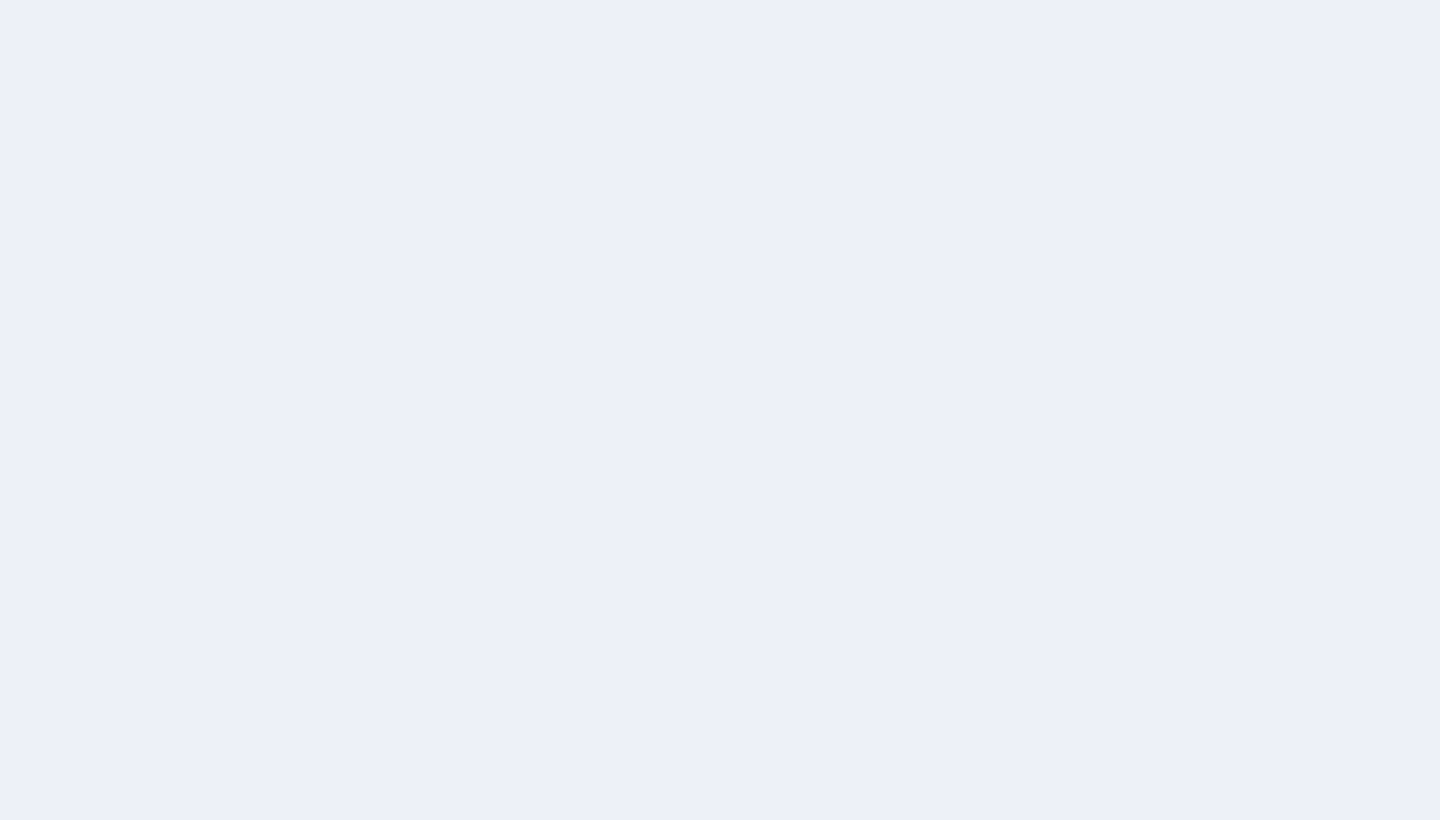 scroll, scrollTop: 0, scrollLeft: 0, axis: both 